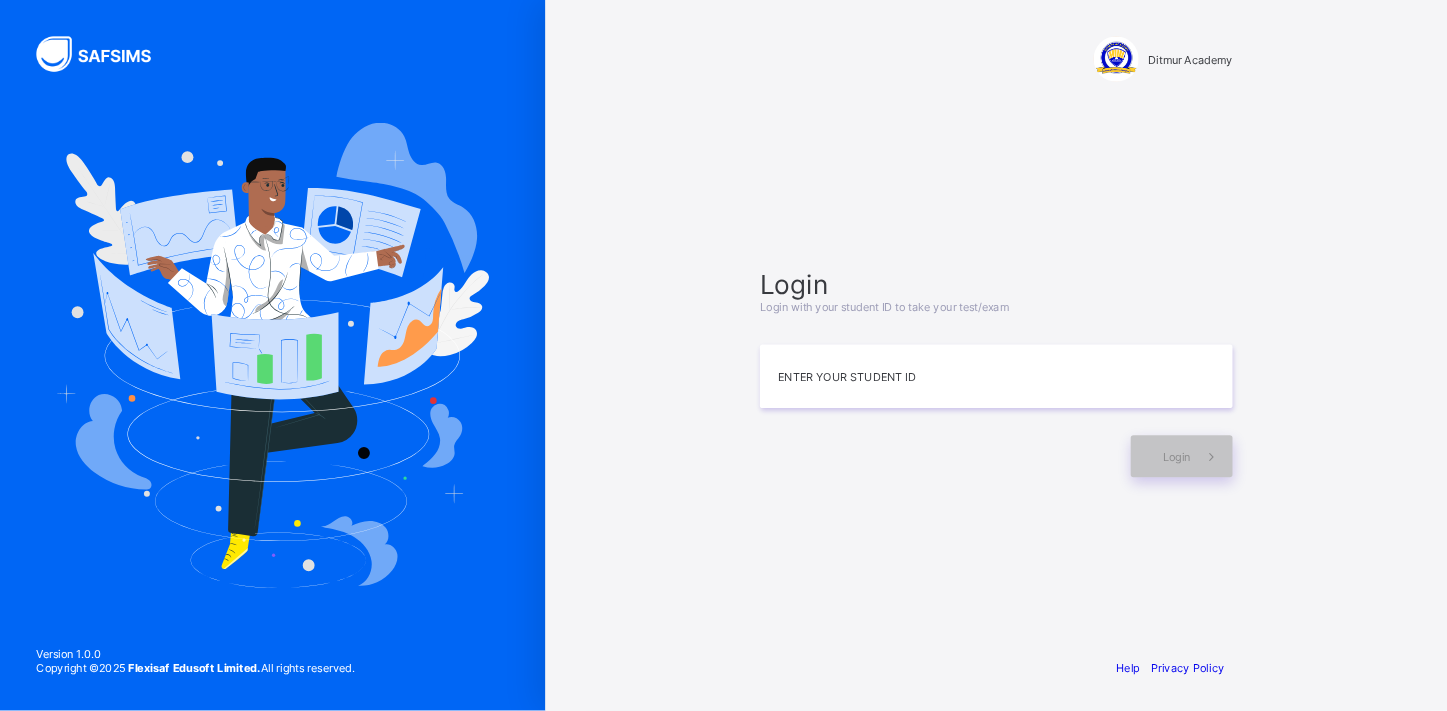 scroll, scrollTop: 0, scrollLeft: 0, axis: both 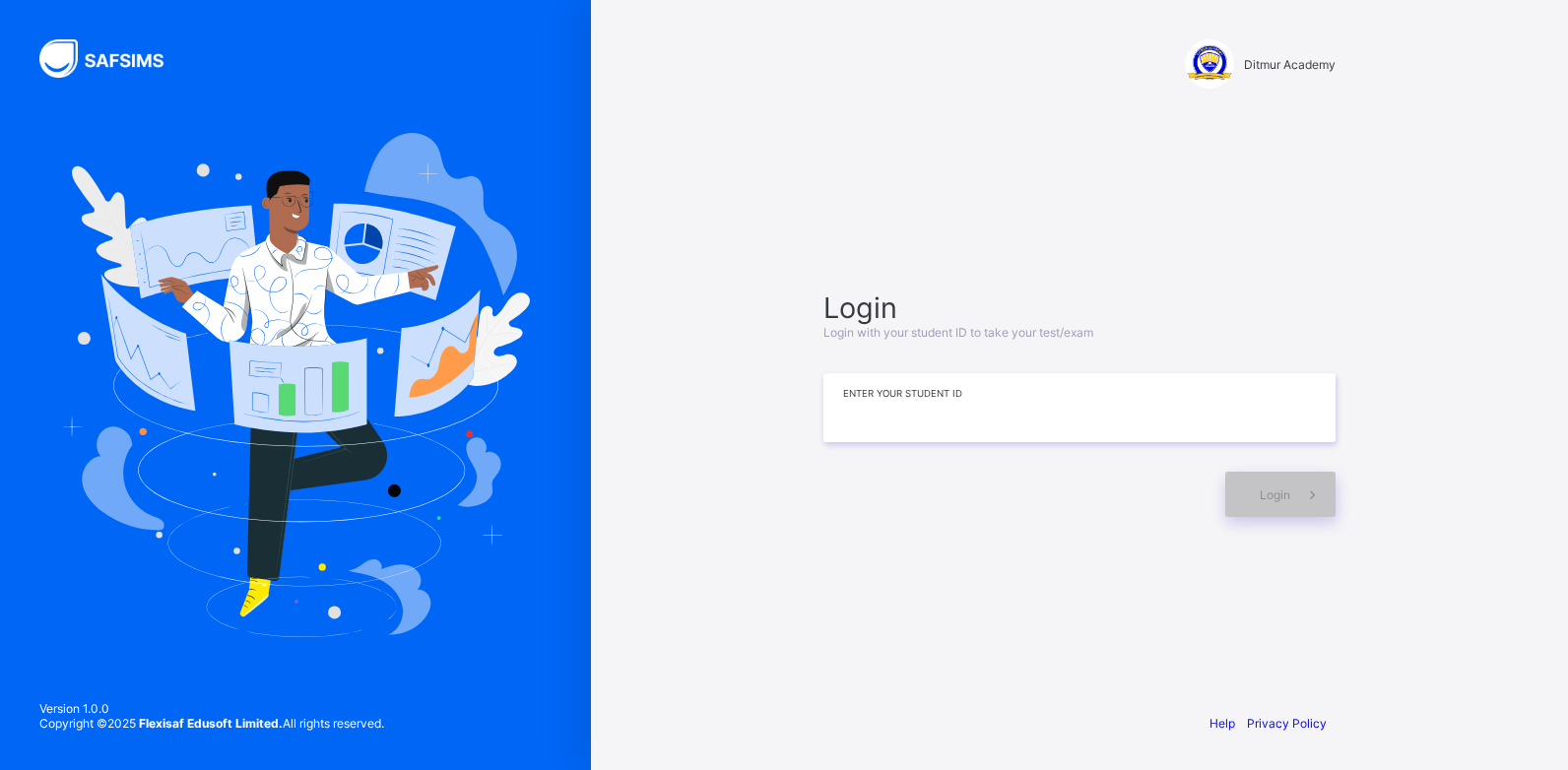 click at bounding box center (1079, 408) 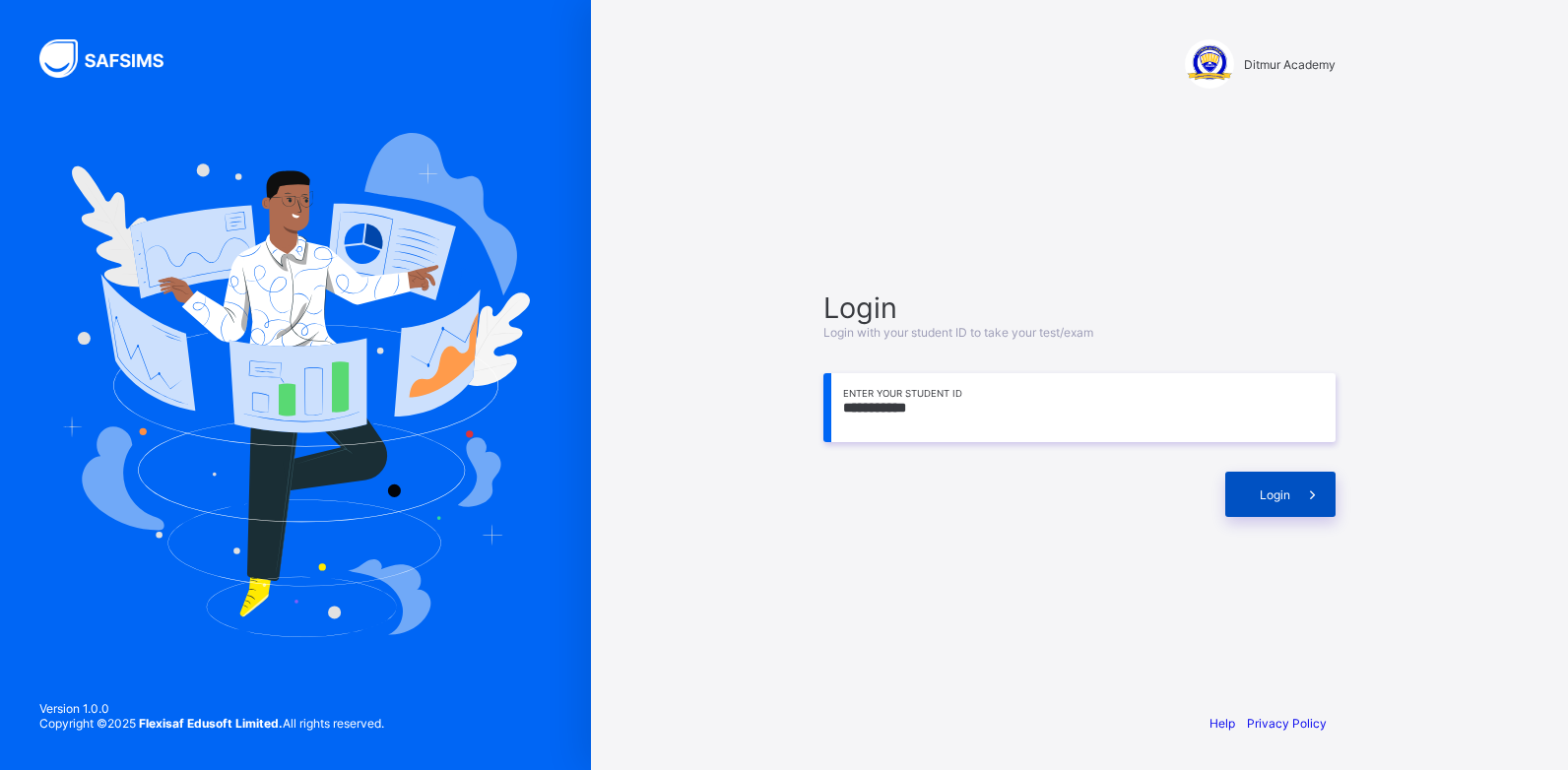 type on "**********" 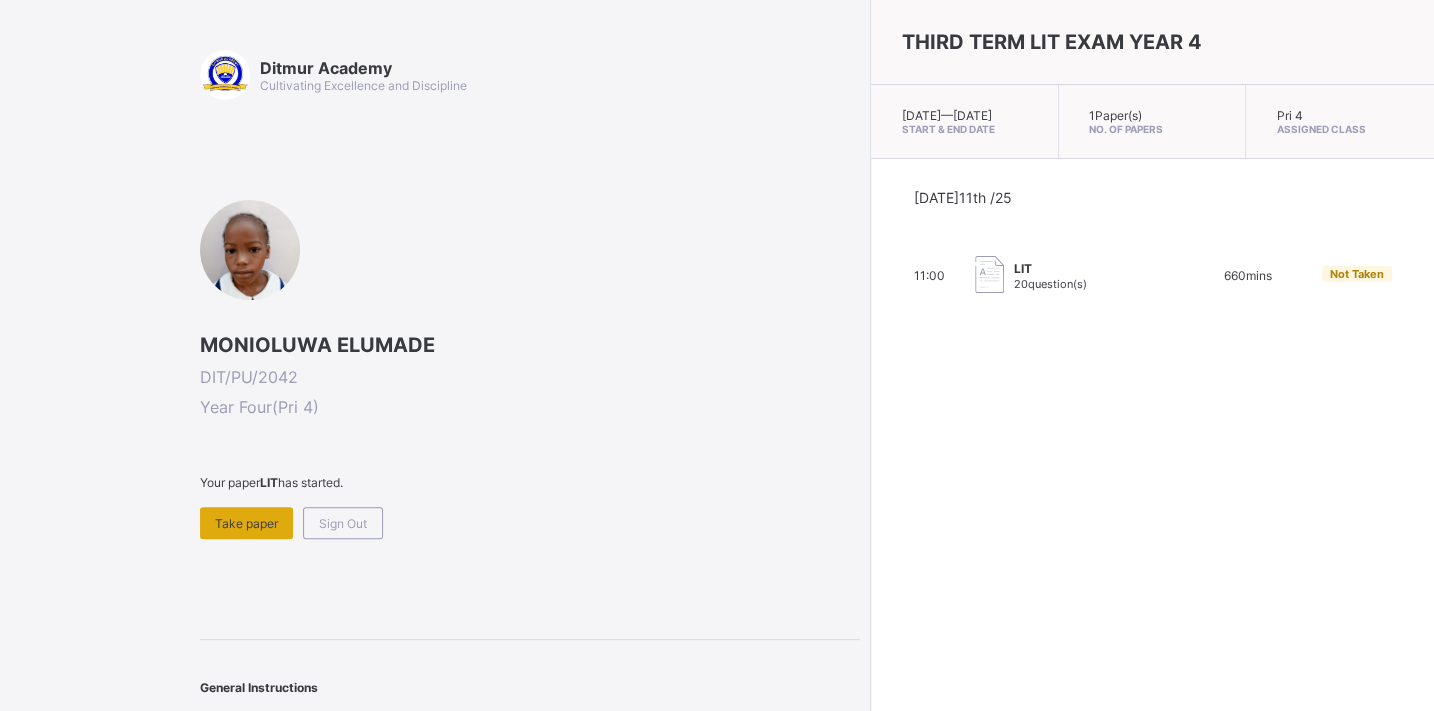click on "Take paper" at bounding box center (246, 523) 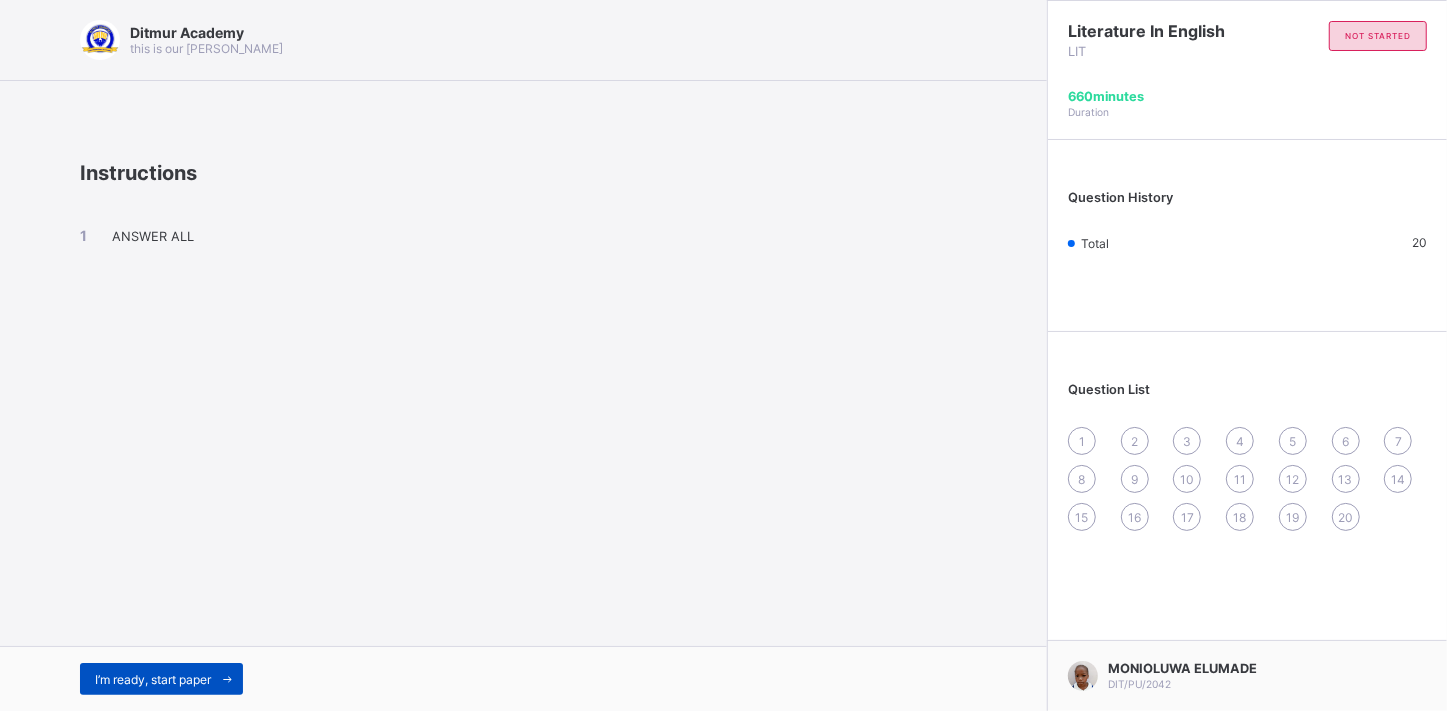 click on "I’m ready, start paper" at bounding box center [153, 679] 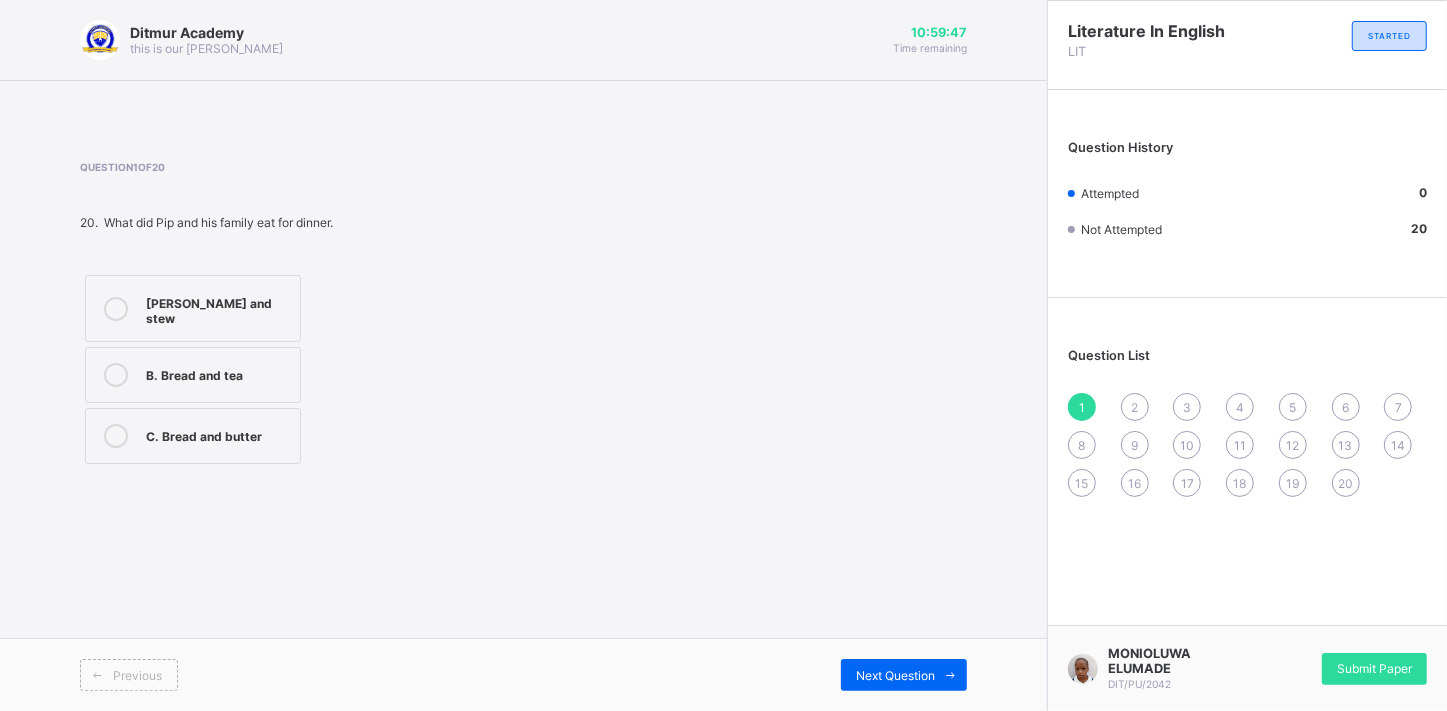 click on "C.  Bread and butter" at bounding box center (193, 436) 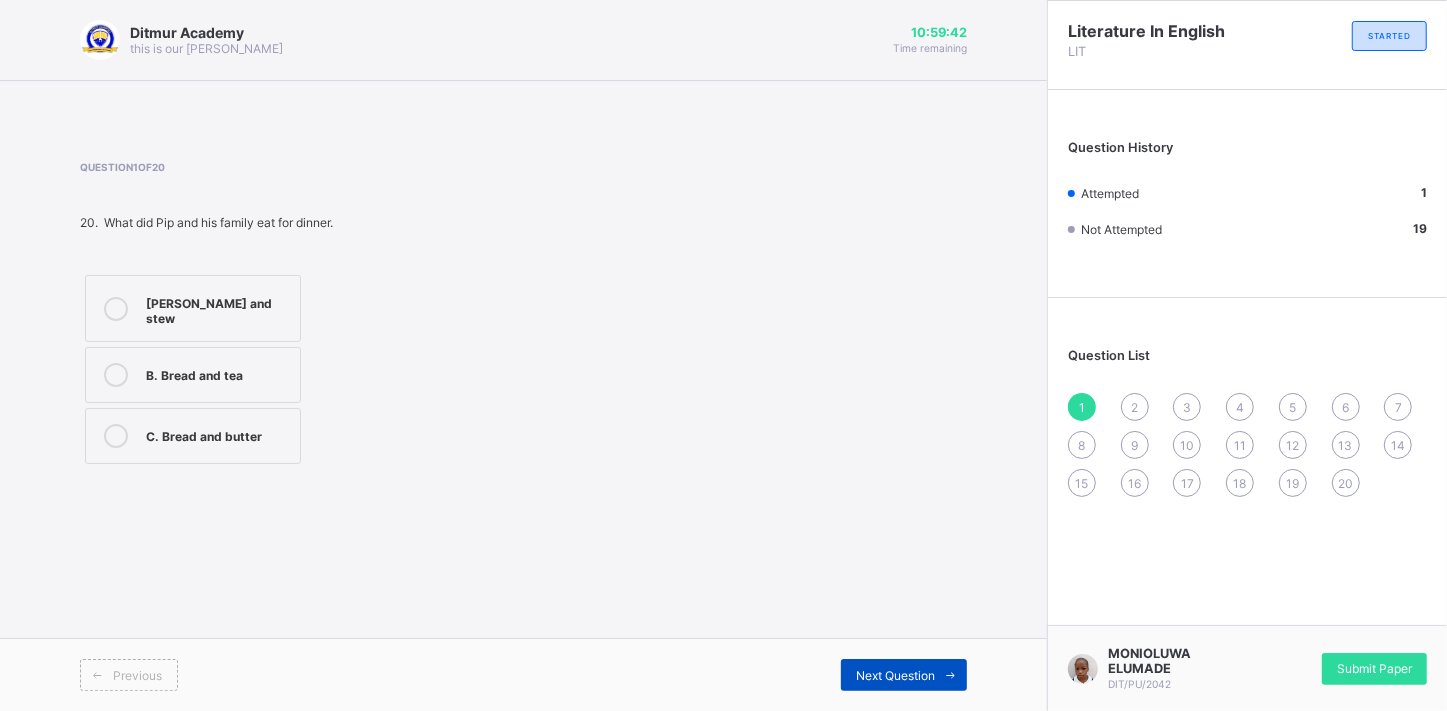 click on "Next Question" at bounding box center (895, 675) 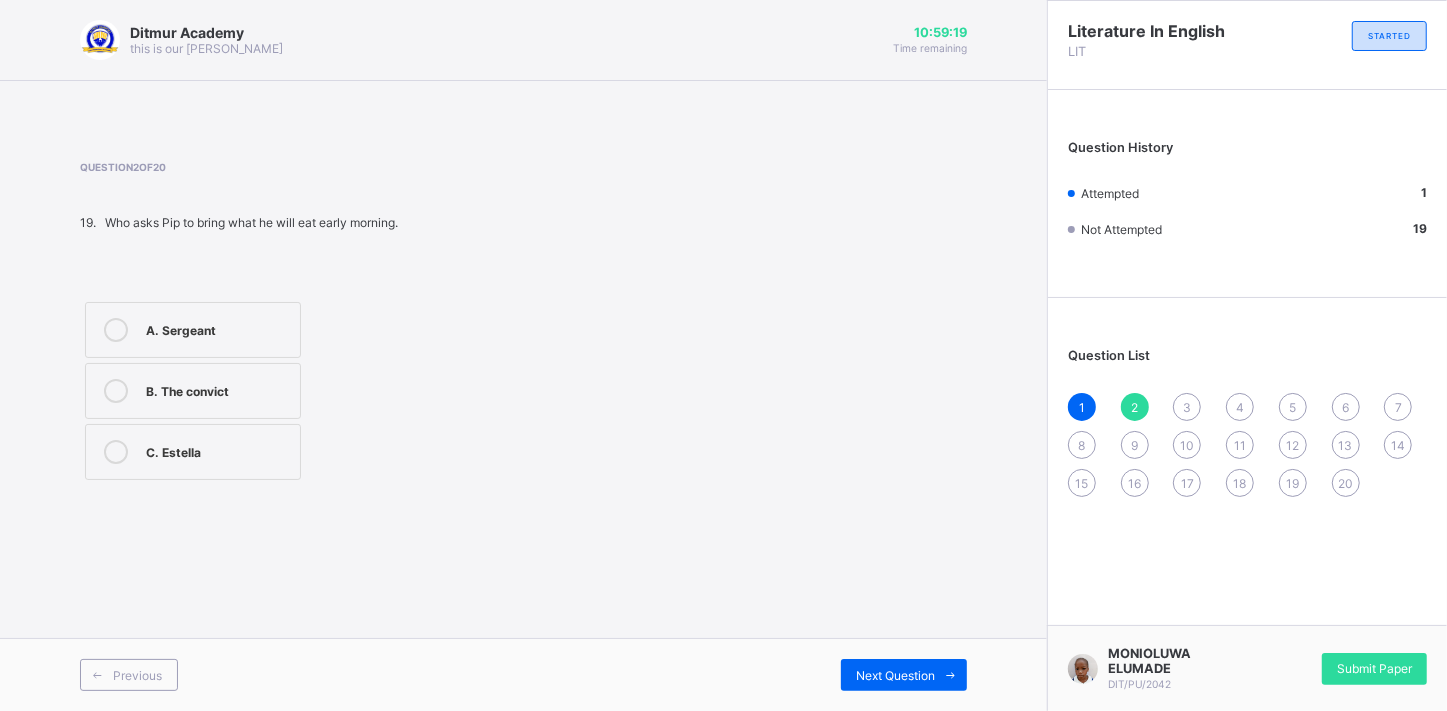 click on "C.  Estella" at bounding box center (193, 452) 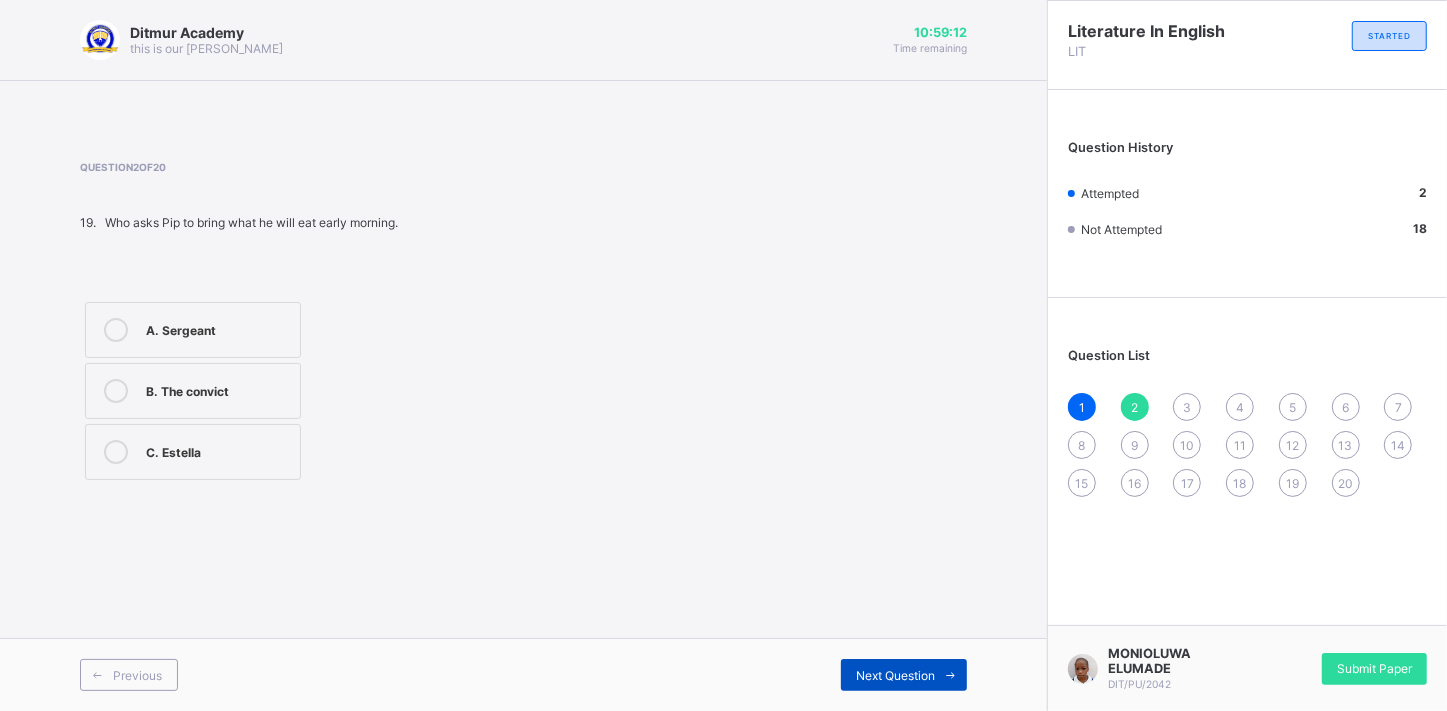 click on "Next Question" at bounding box center [895, 675] 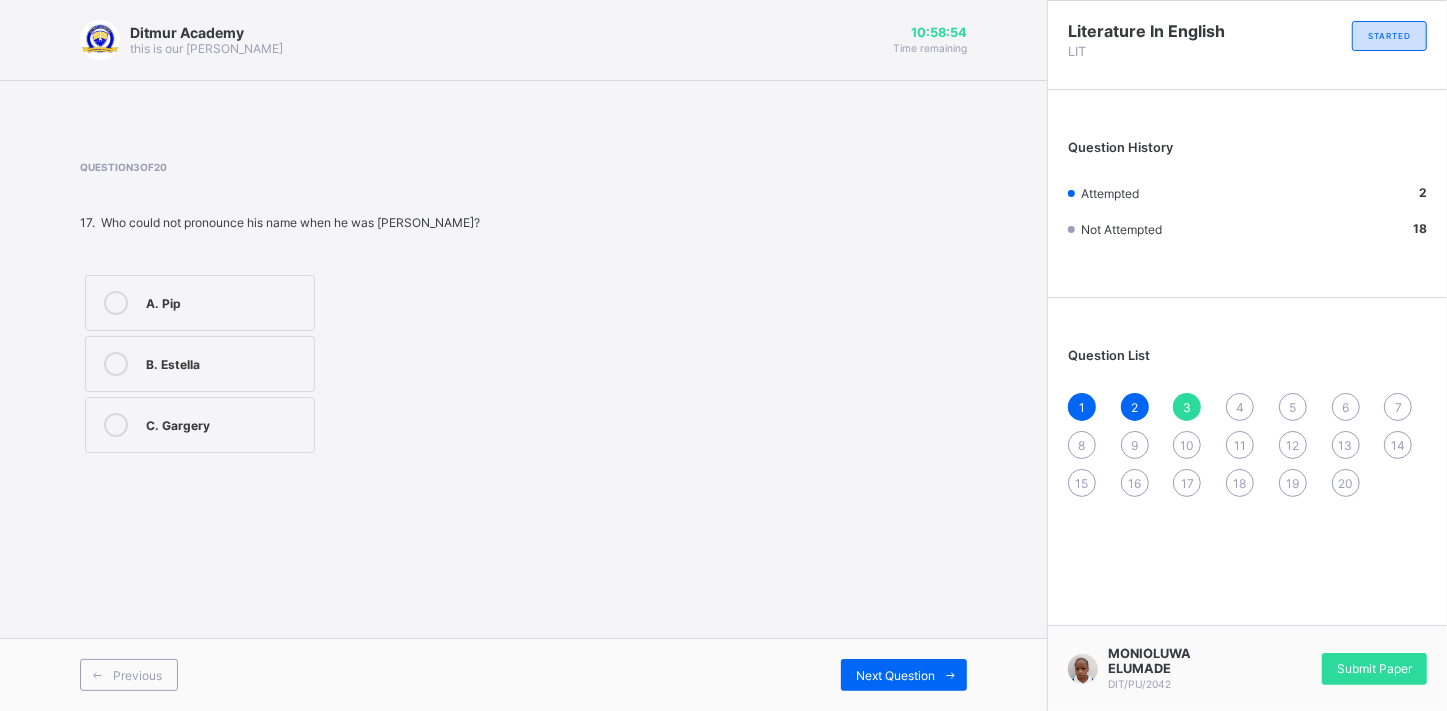 click on "A.  Pip" at bounding box center (225, 301) 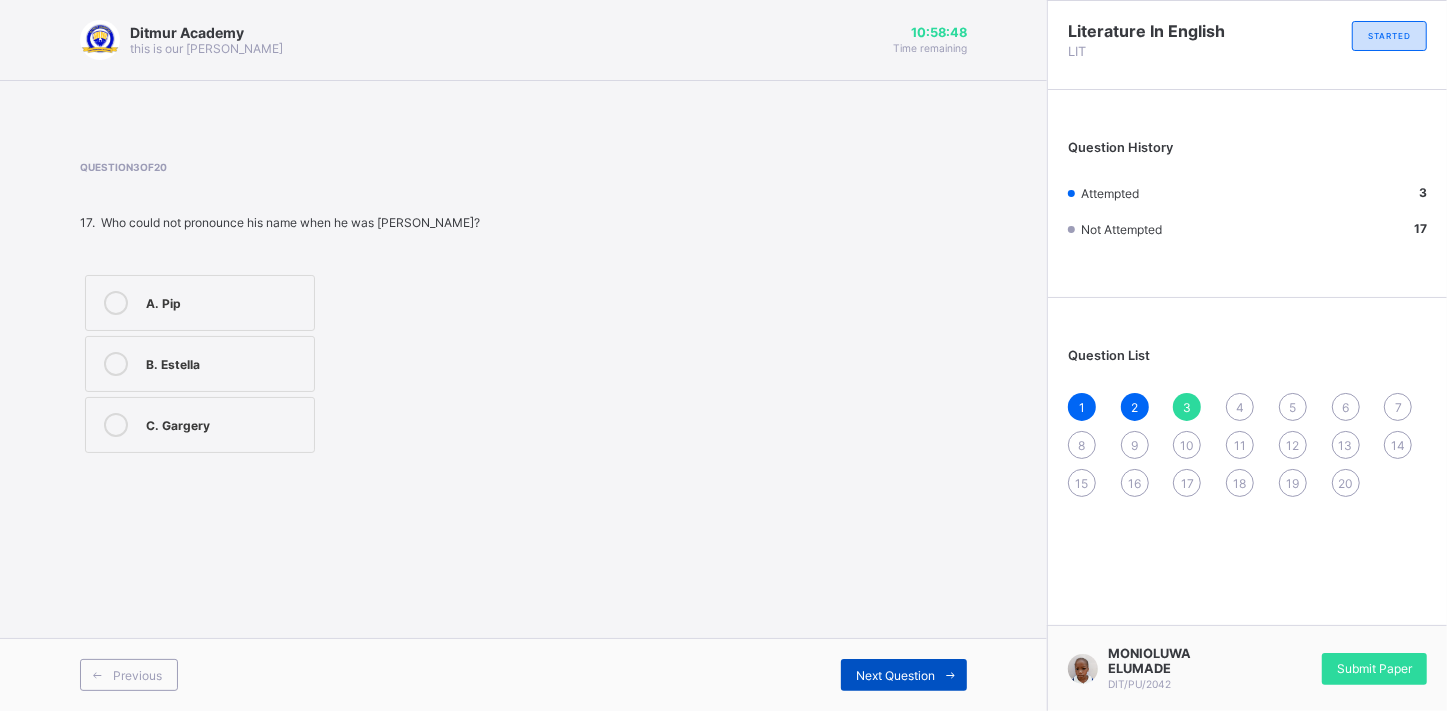 click on "Next Question" at bounding box center (895, 675) 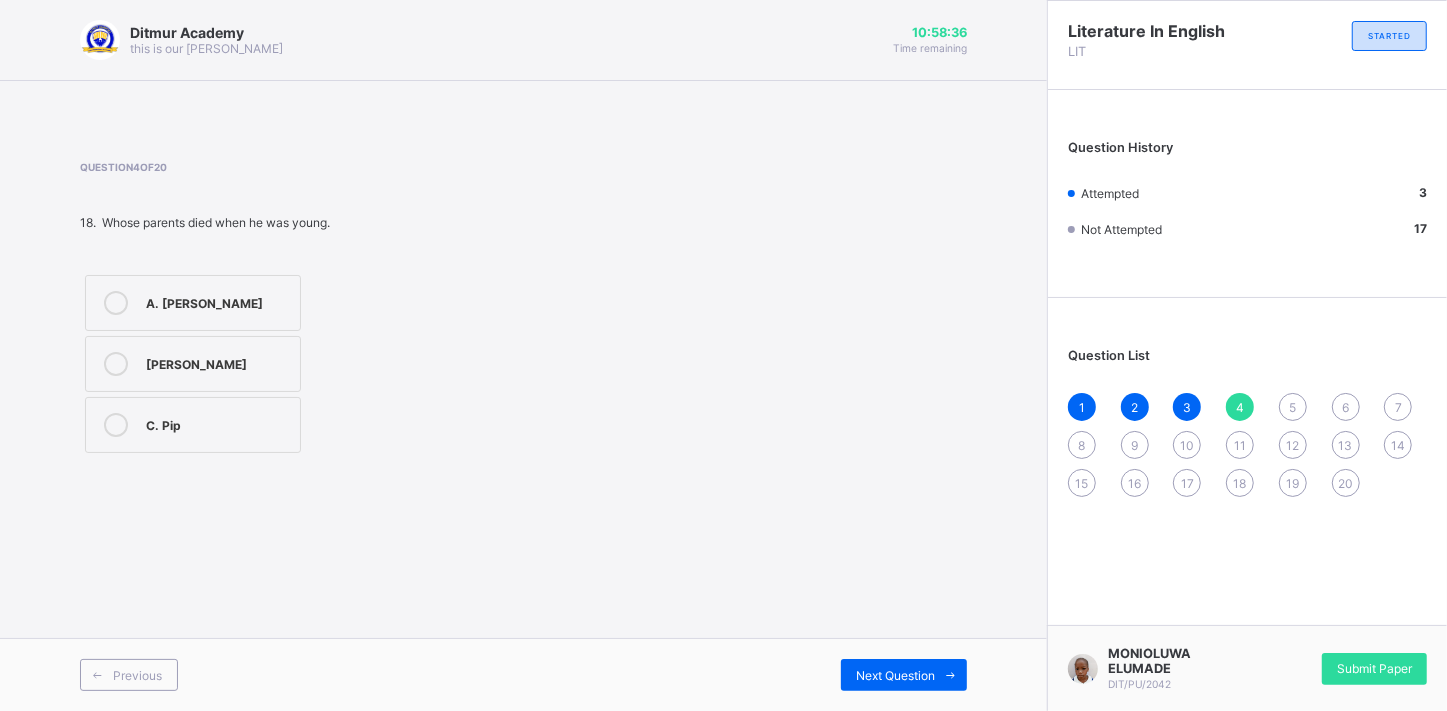 click on "C.  Pip" at bounding box center (218, 423) 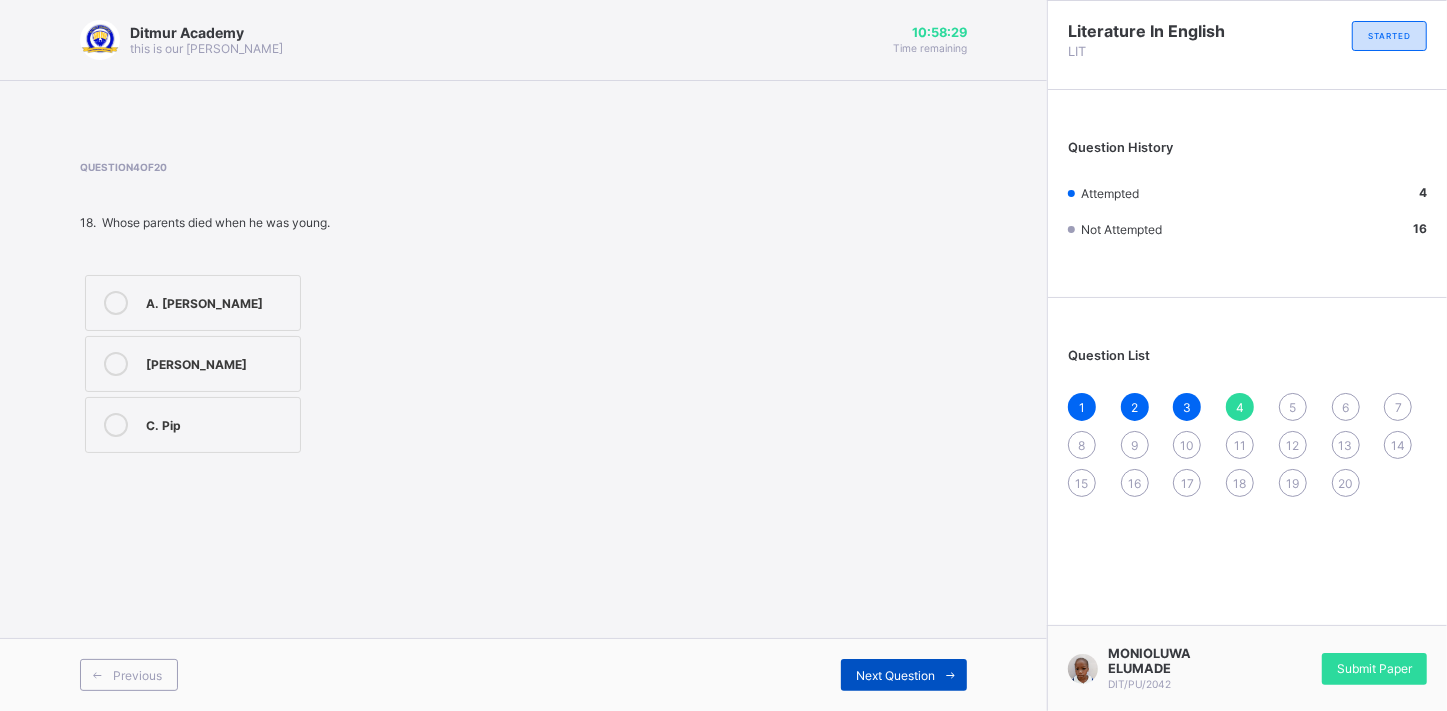 click on "Next Question" at bounding box center [904, 675] 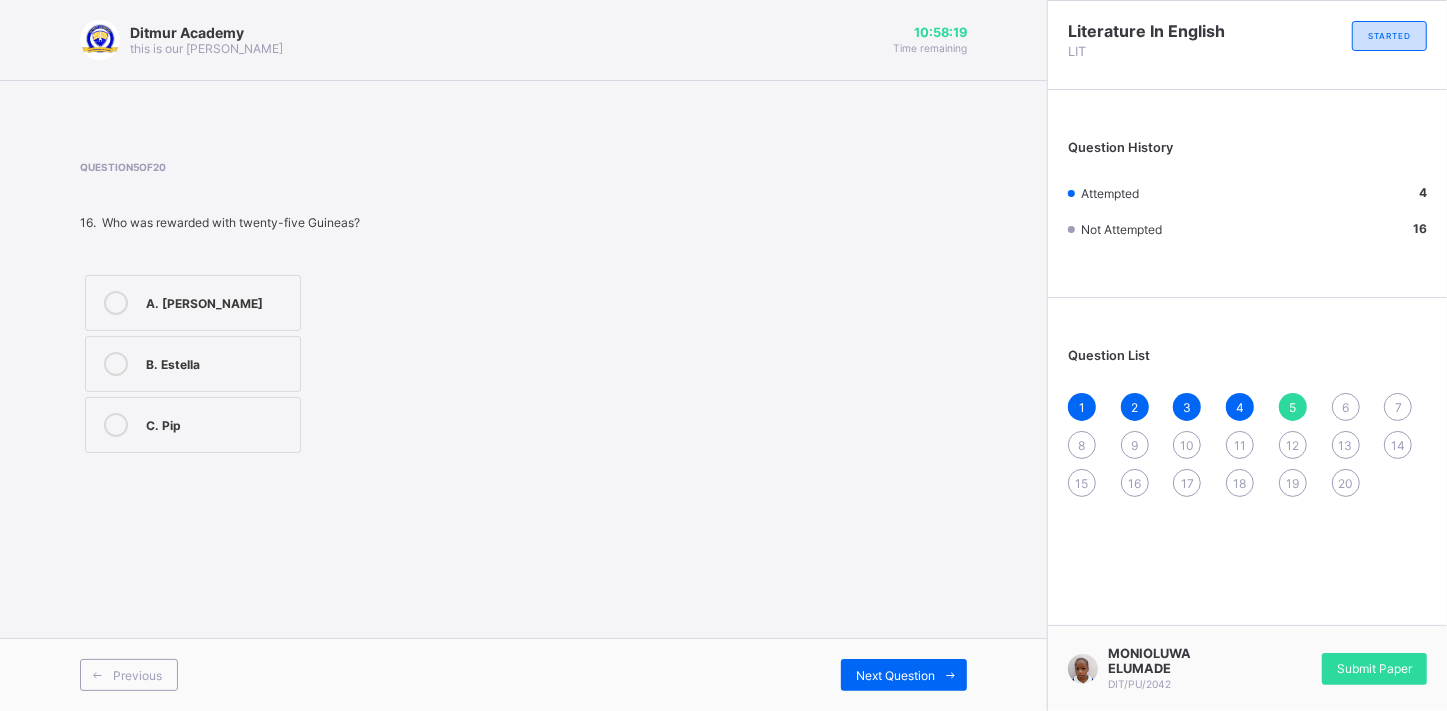 click on "C.  Pip" at bounding box center (193, 425) 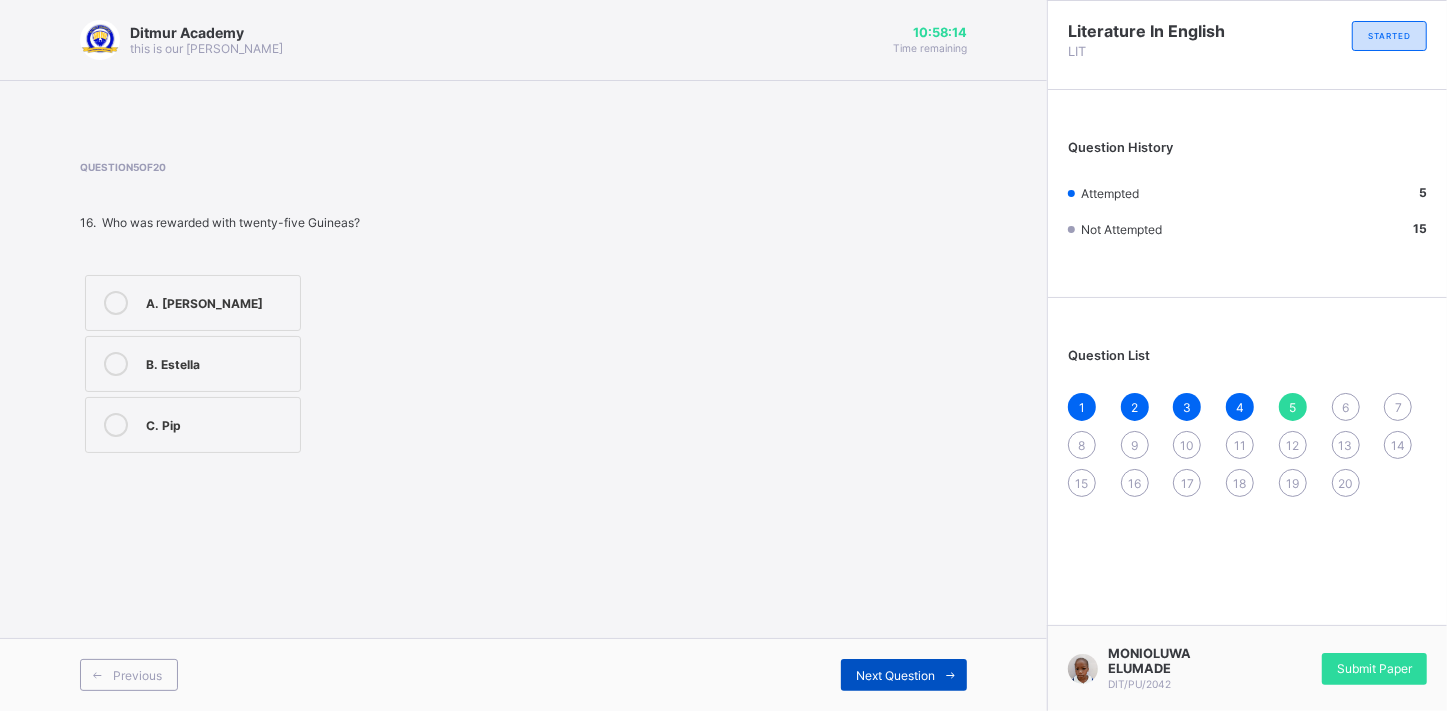 click on "Next Question" at bounding box center [895, 675] 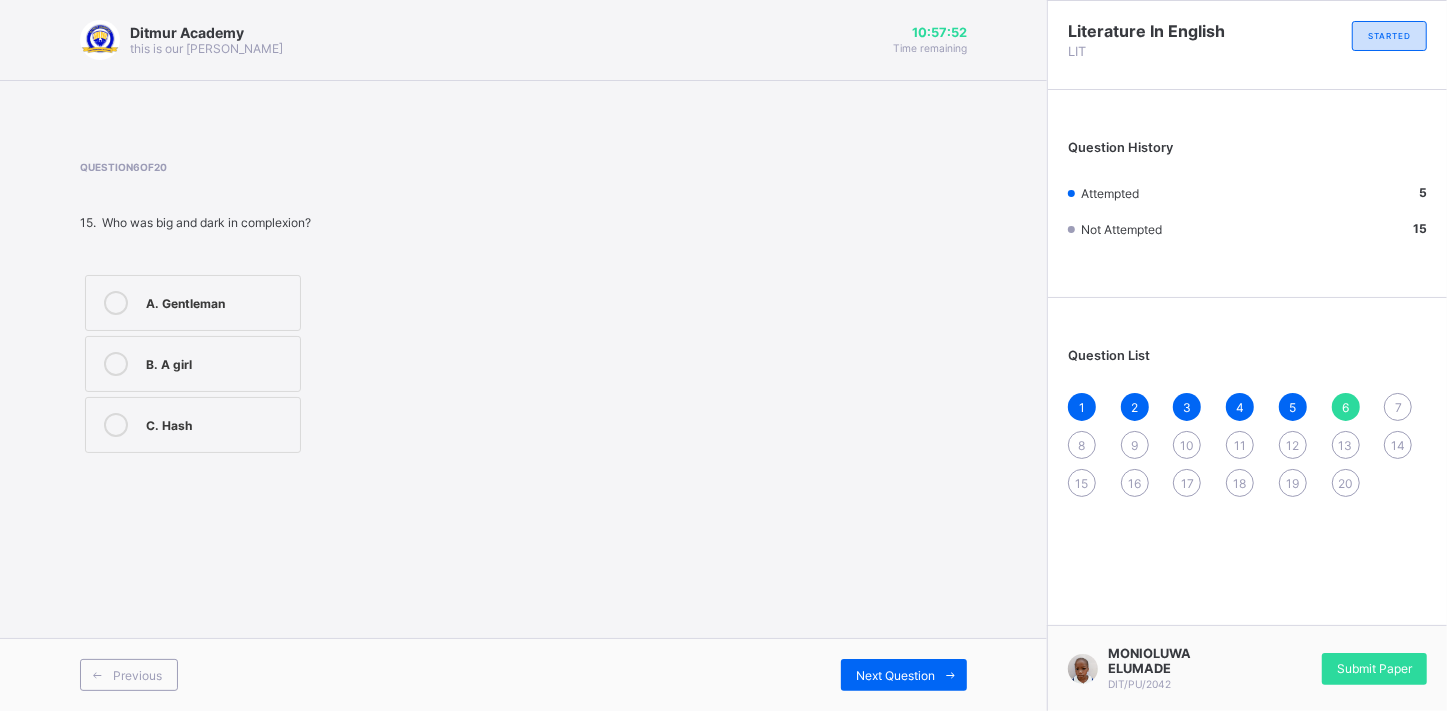 drag, startPoint x: 649, startPoint y: 370, endPoint x: 408, endPoint y: 299, distance: 251.24092 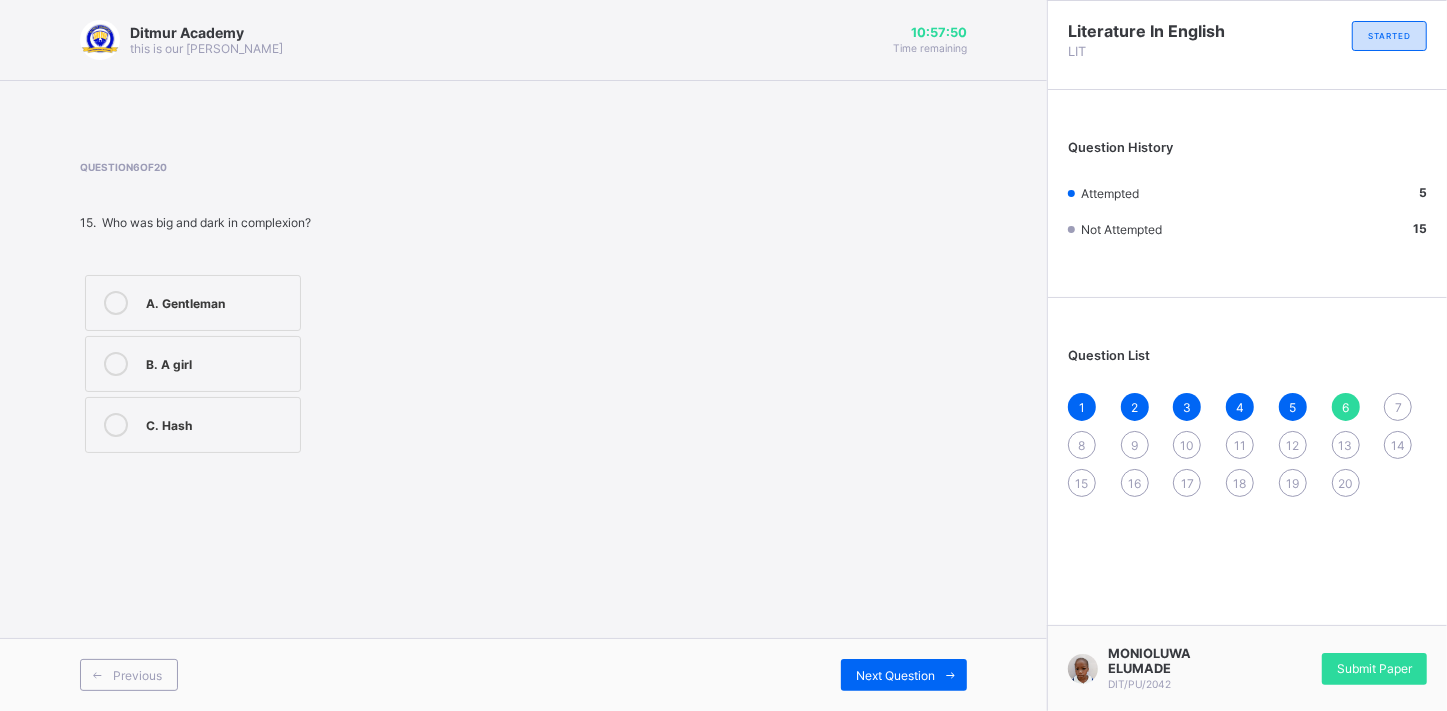 click on "A.  Gentleman" at bounding box center [218, 301] 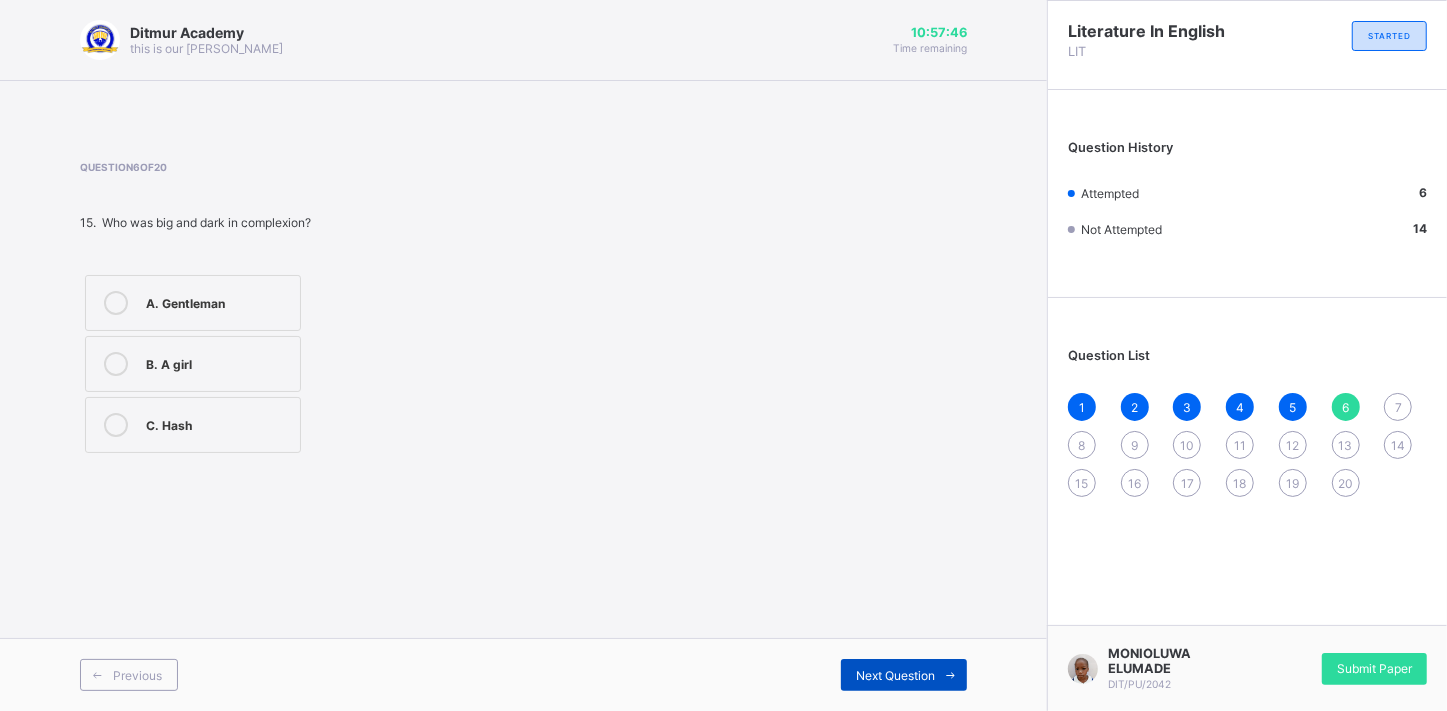 click on "Next Question" at bounding box center [895, 675] 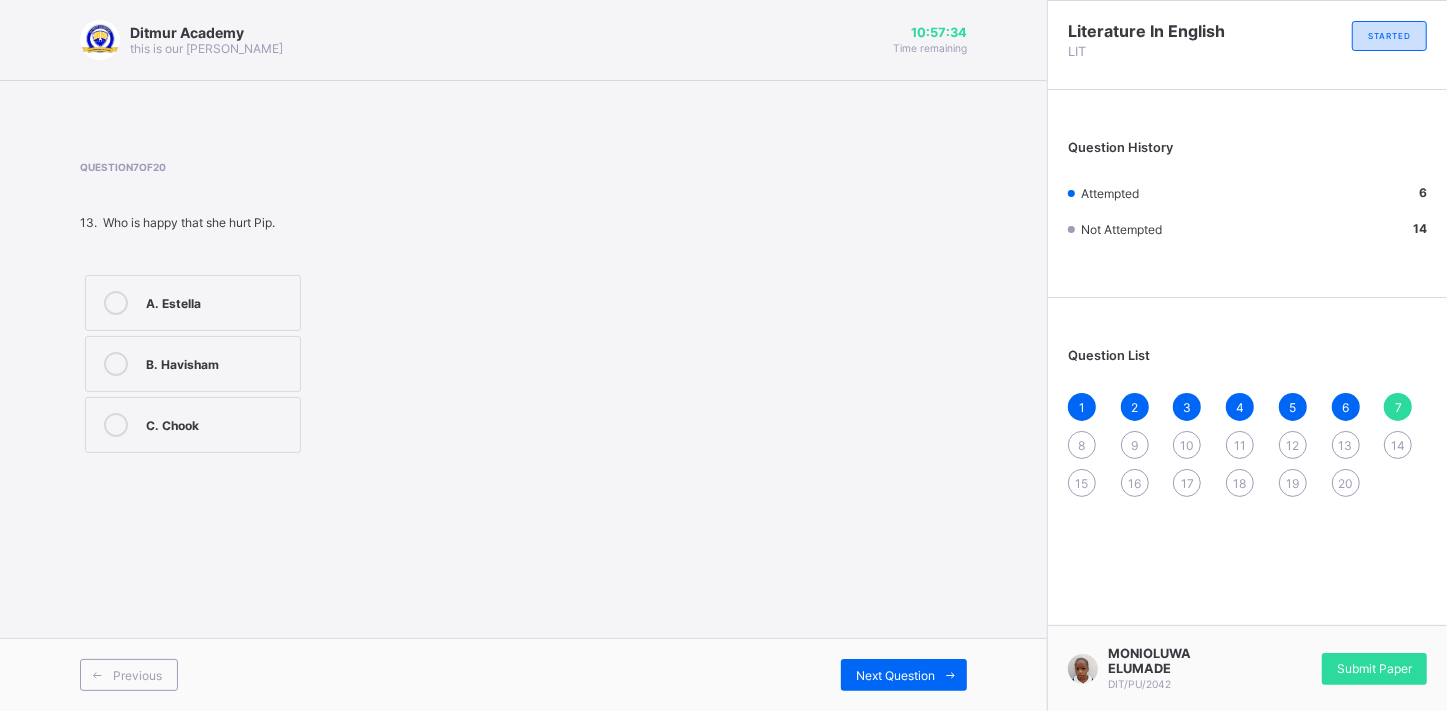 click on "B.  Havisham" at bounding box center (218, 364) 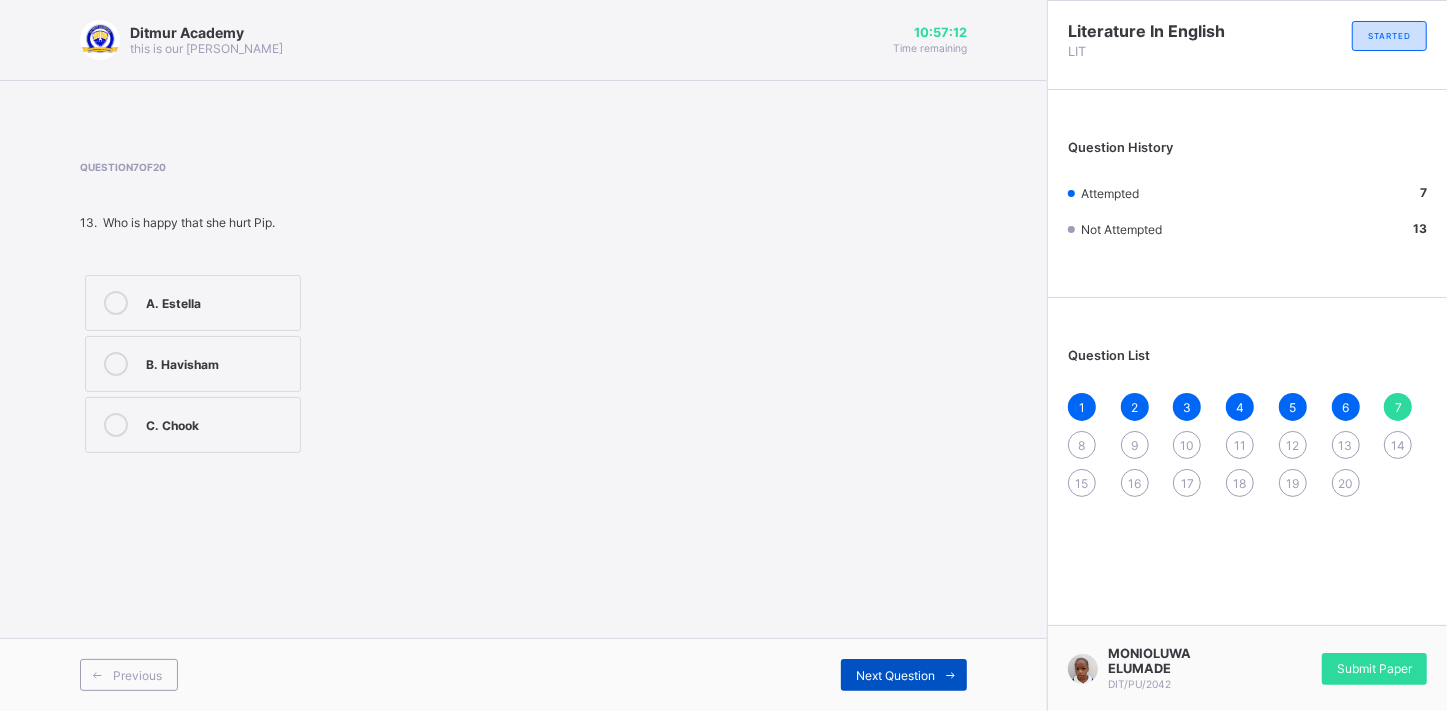click on "Next Question" at bounding box center [895, 675] 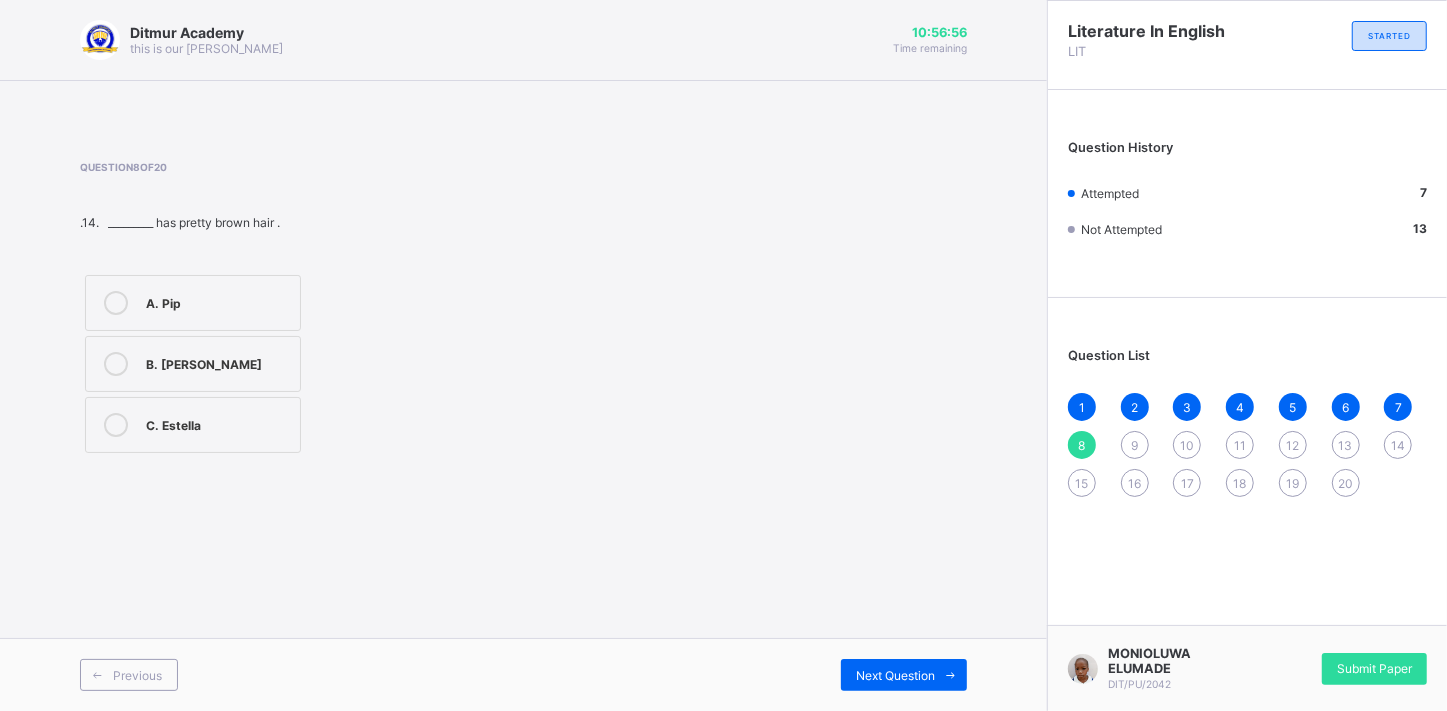 click on "C.  Estella" at bounding box center [193, 425] 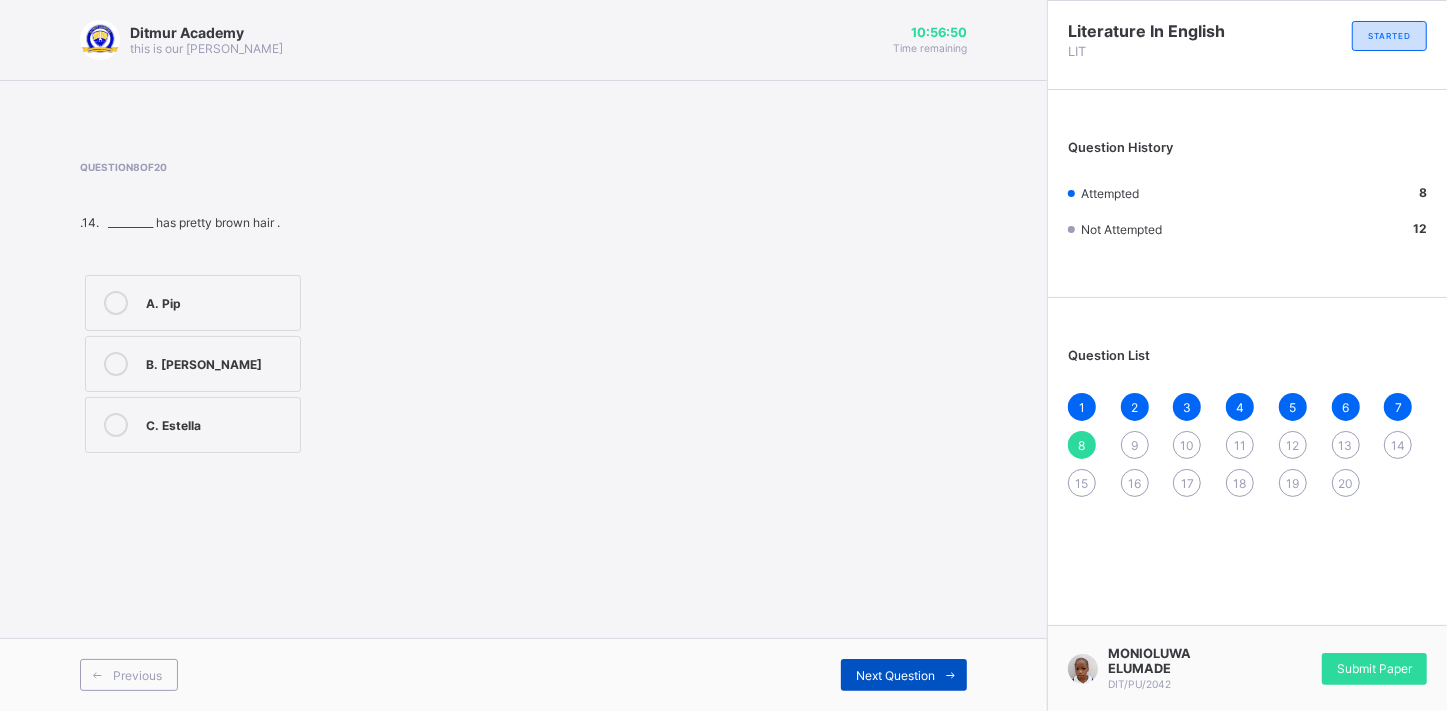click at bounding box center (951, 675) 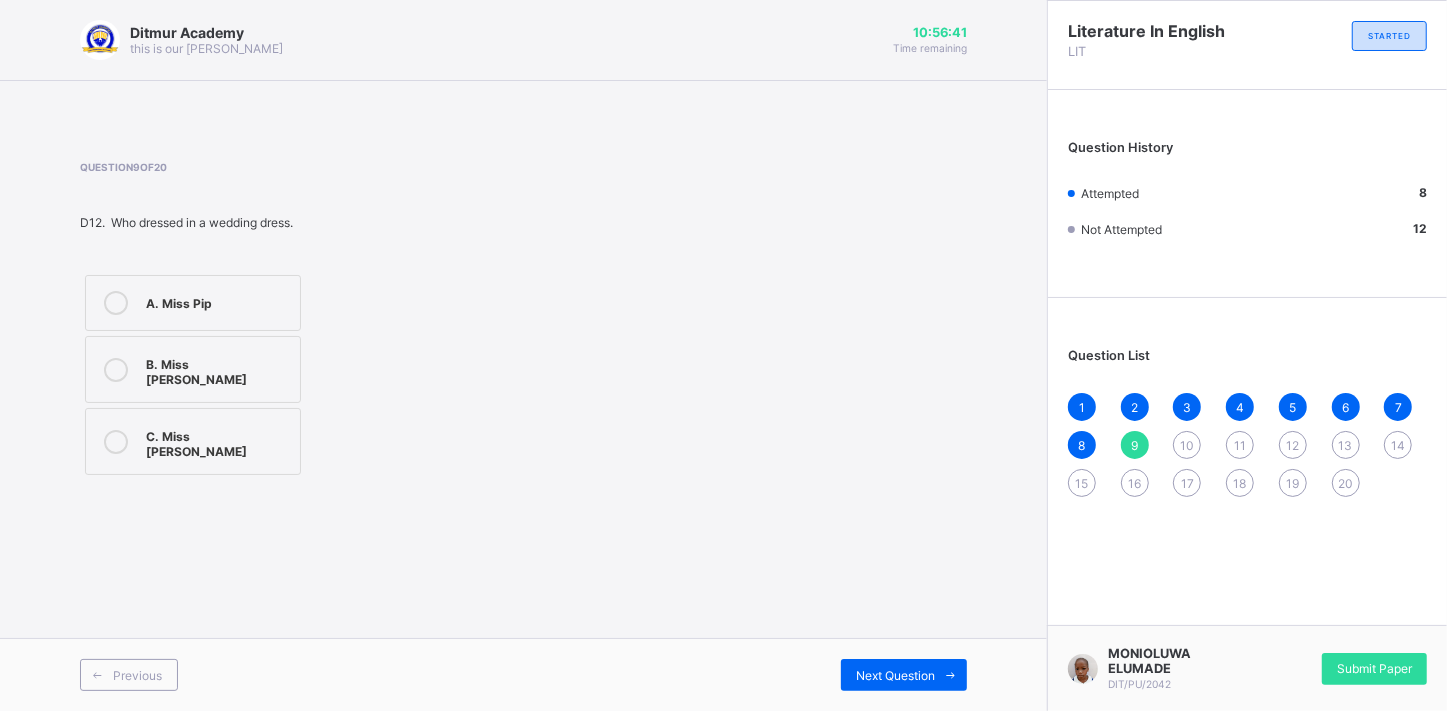 click on "C.   Miss [PERSON_NAME]" at bounding box center [218, 441] 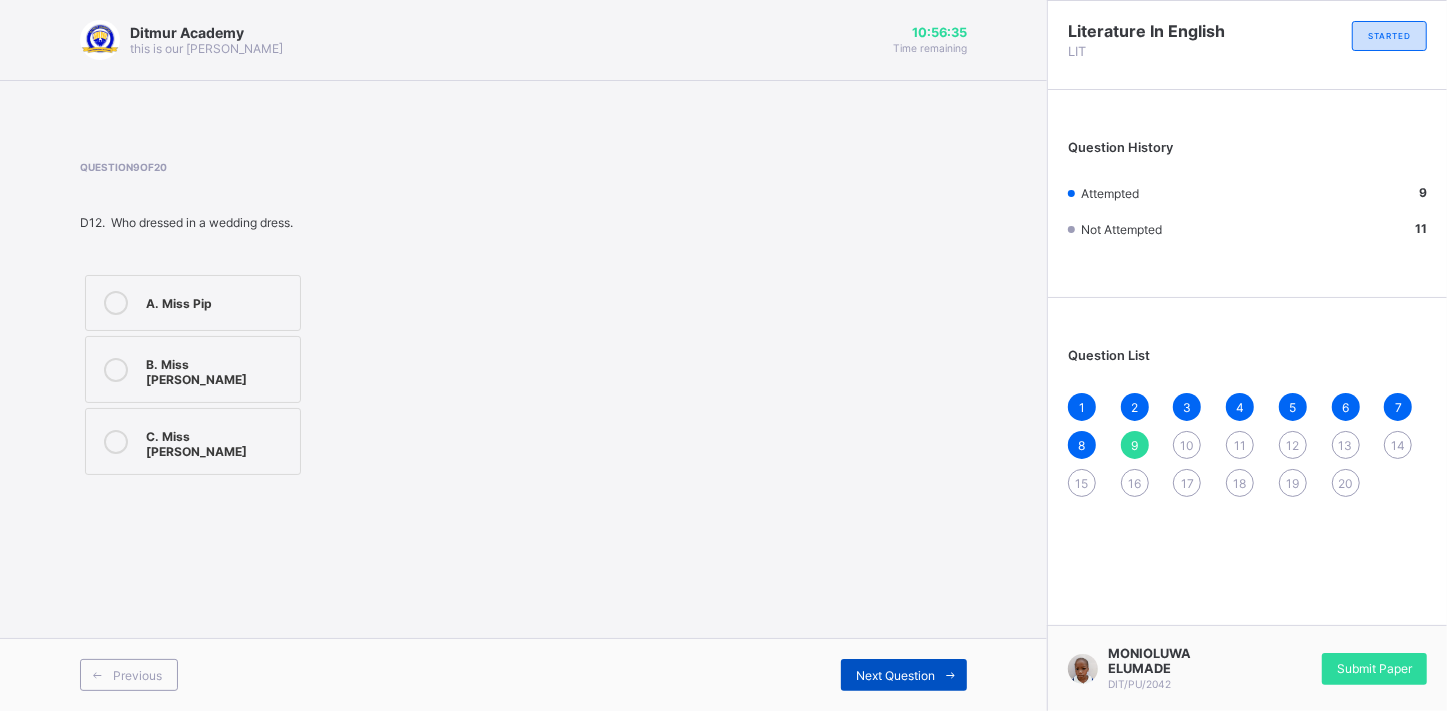 click on "Next Question" at bounding box center [895, 675] 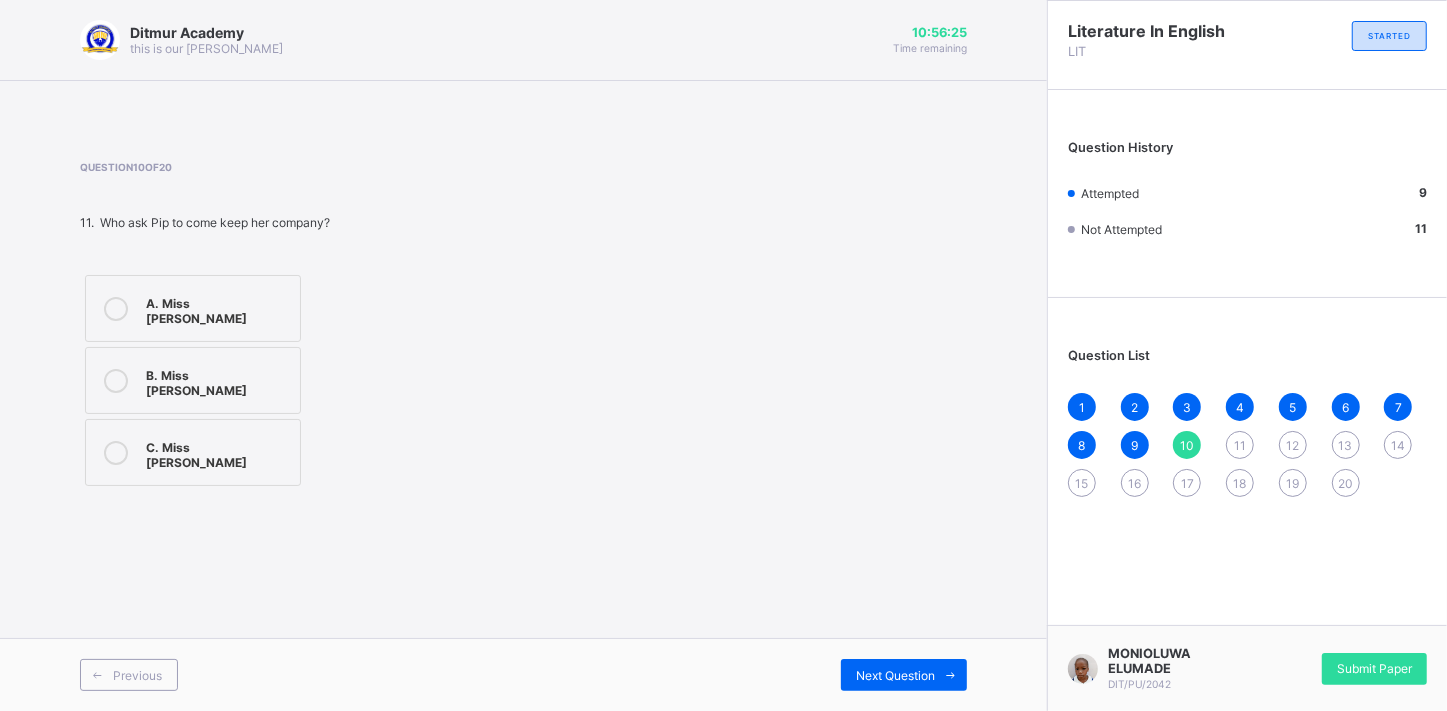 click on "B.  Miss [PERSON_NAME]" at bounding box center (193, 380) 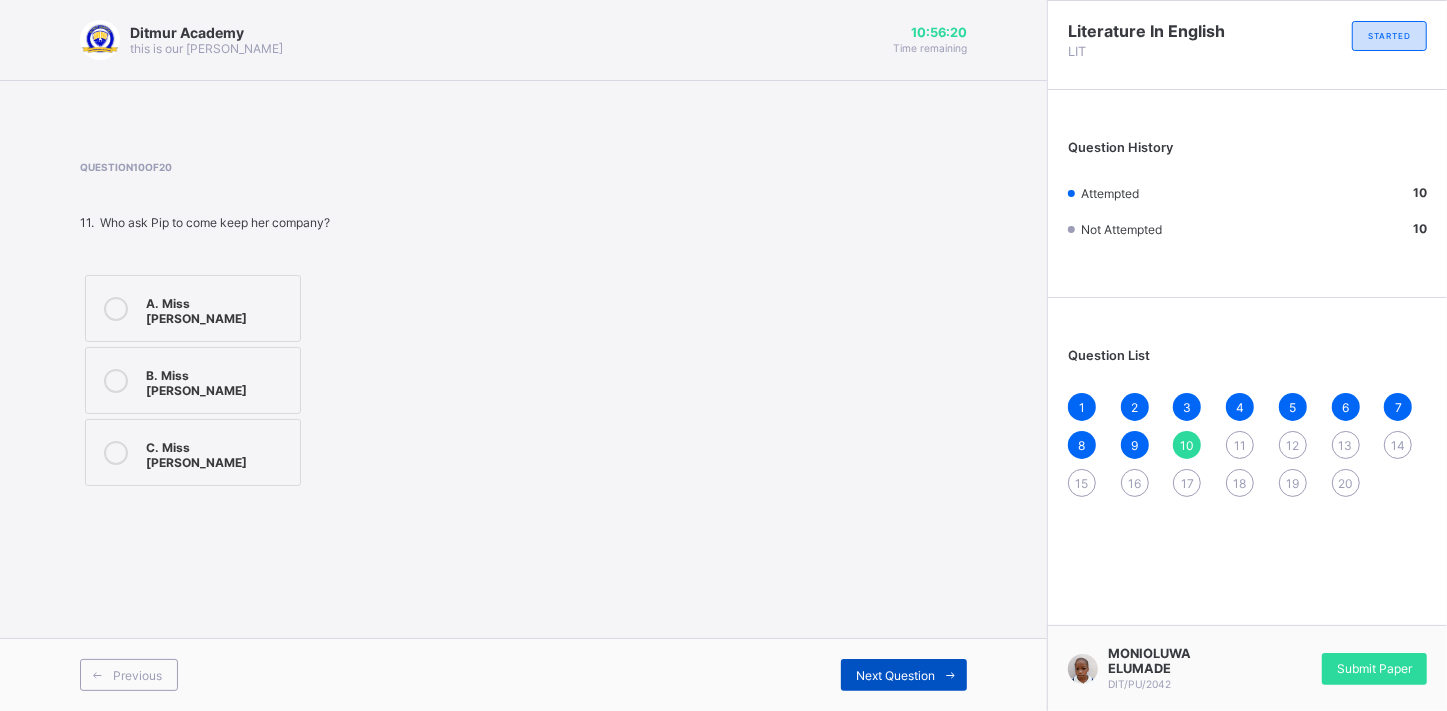 click on "Next Question" at bounding box center [904, 675] 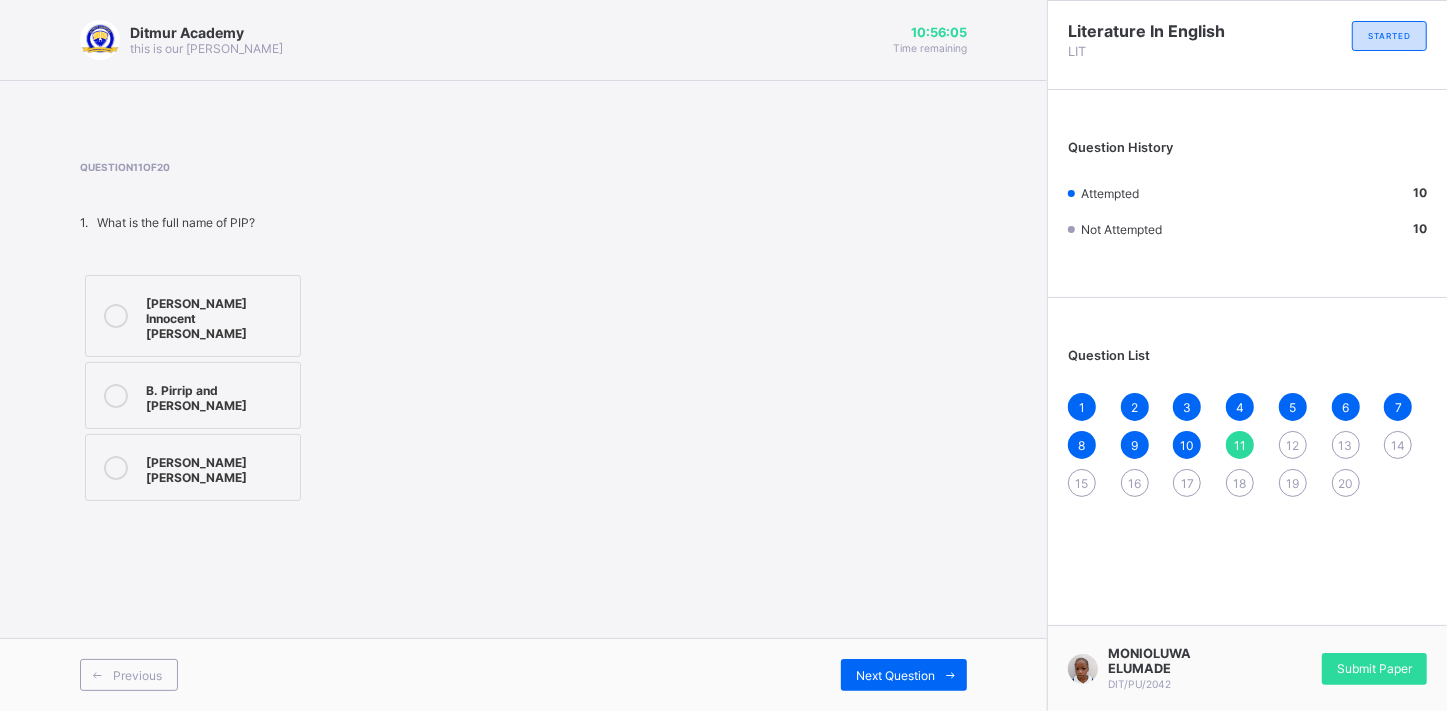 click on "B.   Pirrip and [PERSON_NAME]" at bounding box center (218, 395) 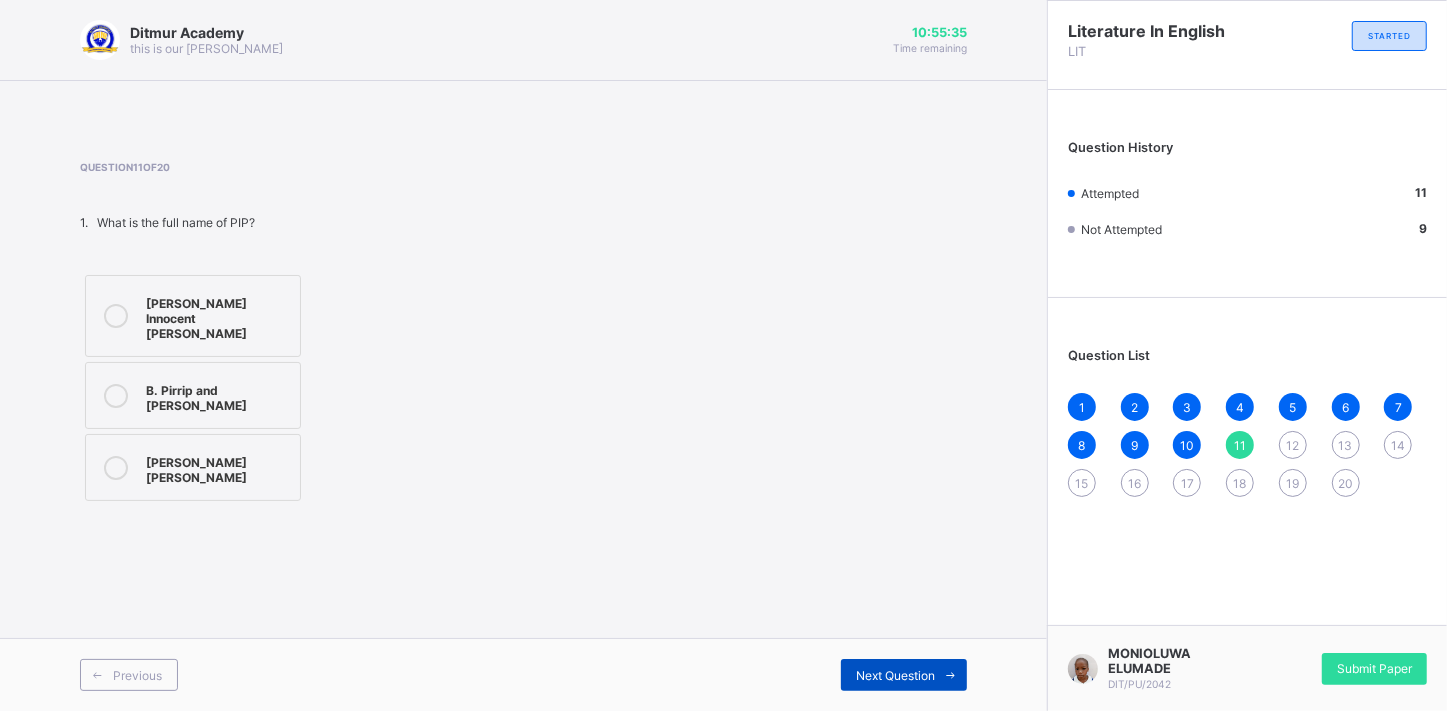 click on "Next Question" at bounding box center [904, 675] 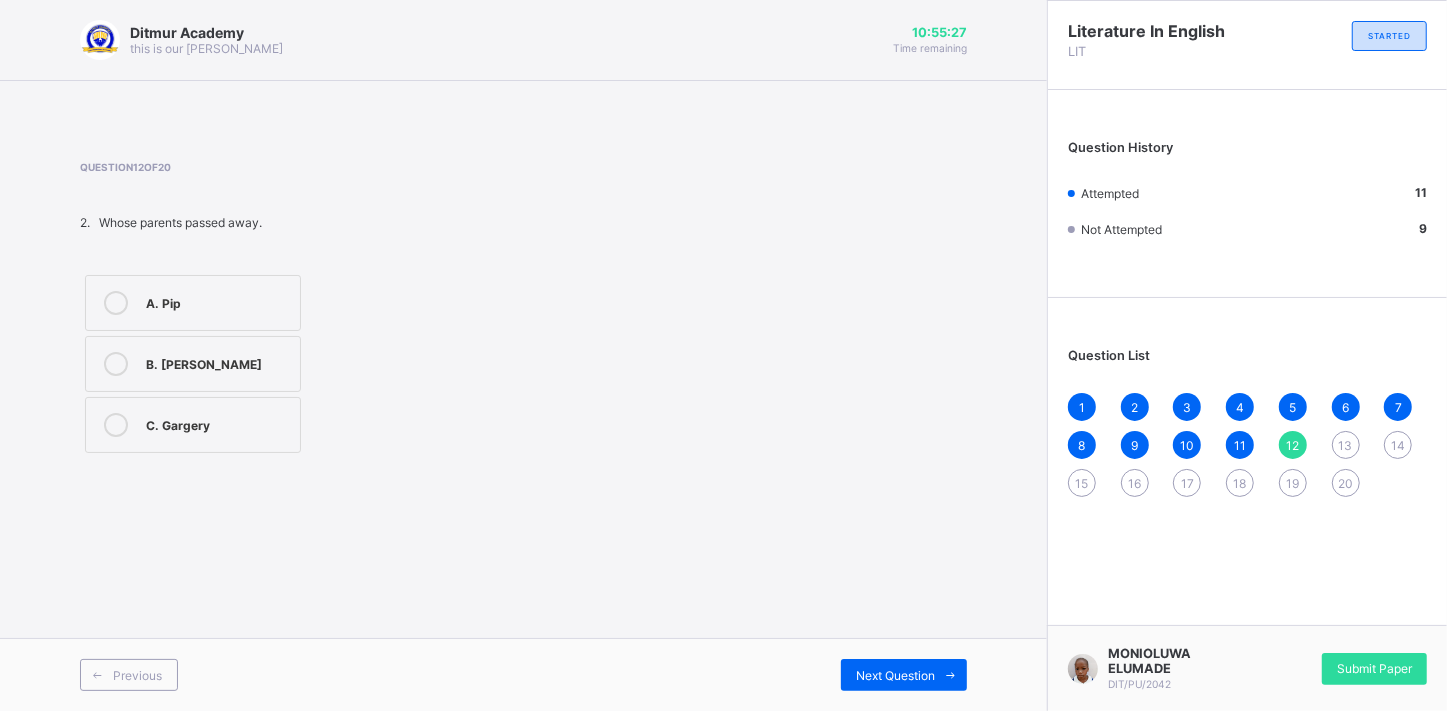 click on "A.  Pip" at bounding box center [193, 303] 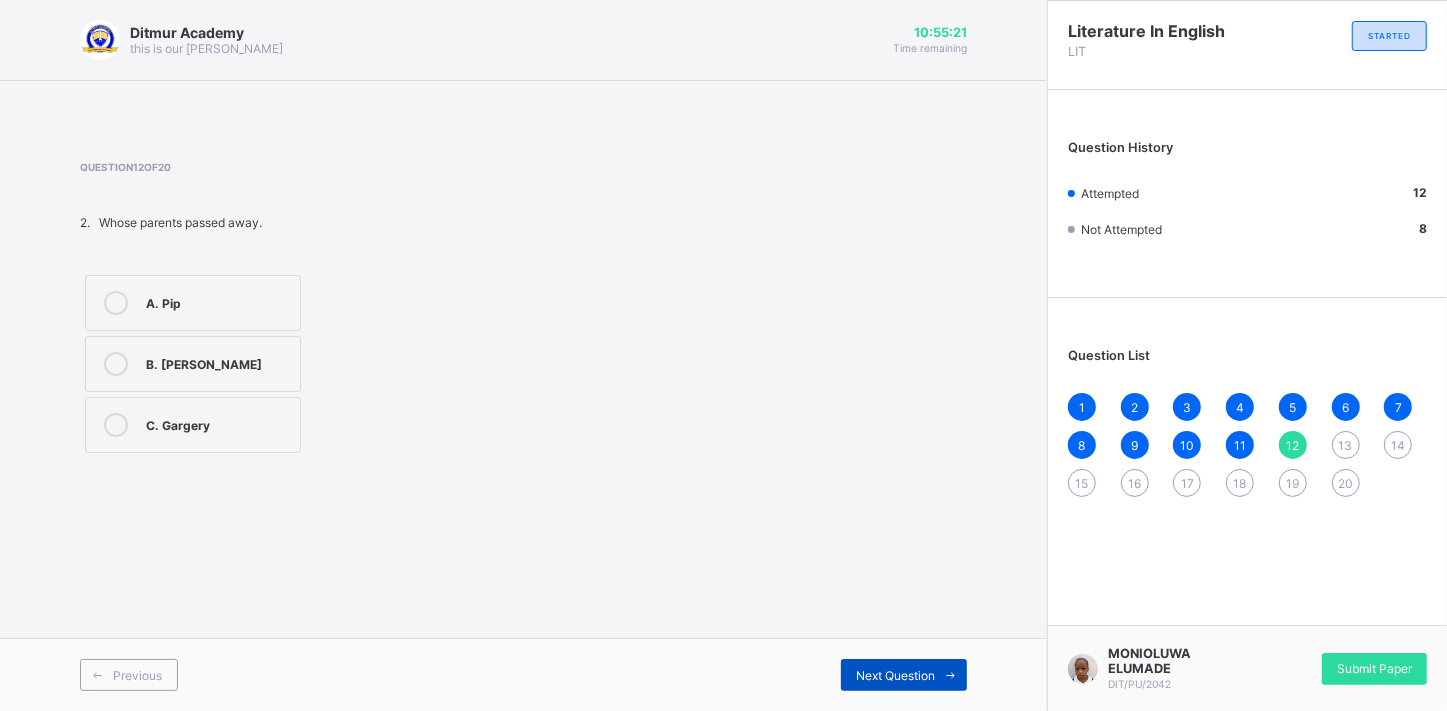click on "Next Question" at bounding box center (895, 675) 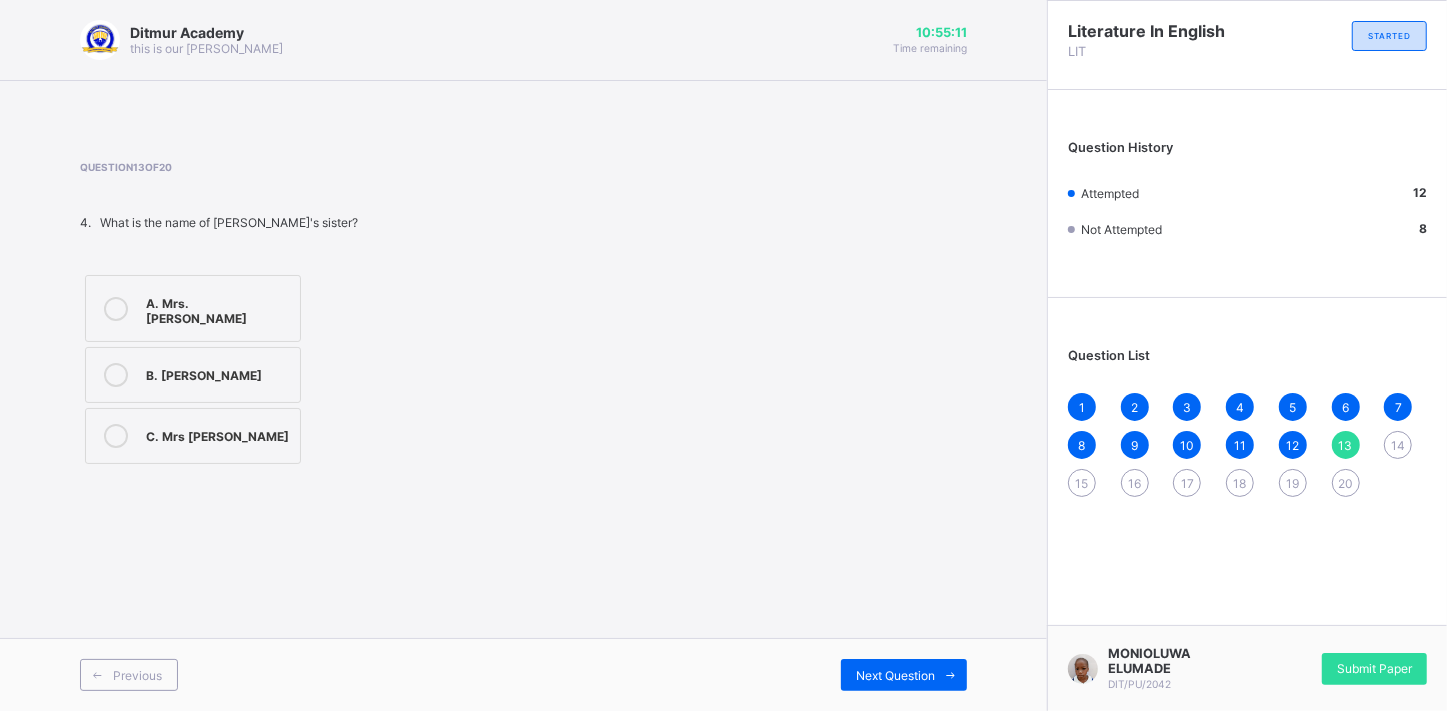 click on "A.   Mrs. [PERSON_NAME]" at bounding box center (218, 308) 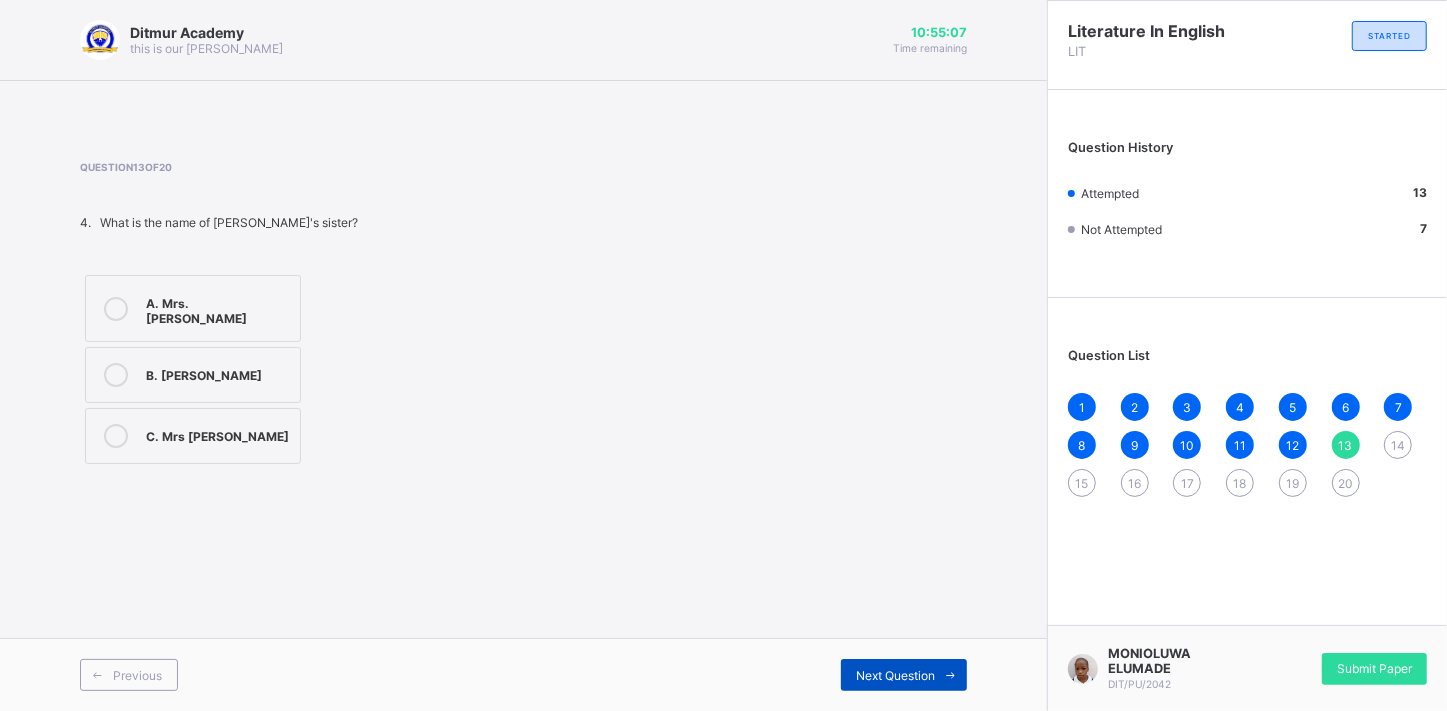 click on "Next Question" at bounding box center [895, 675] 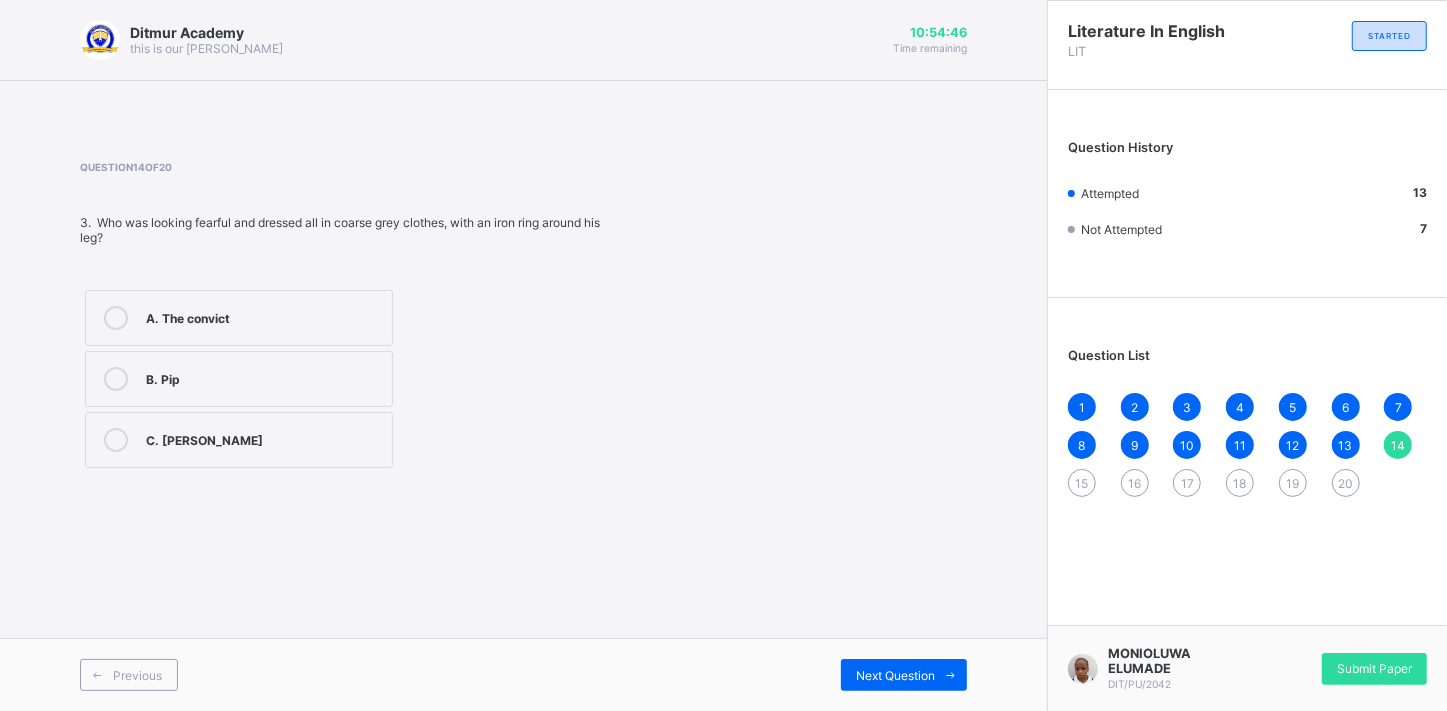 click on "A.  The convict" at bounding box center (264, 316) 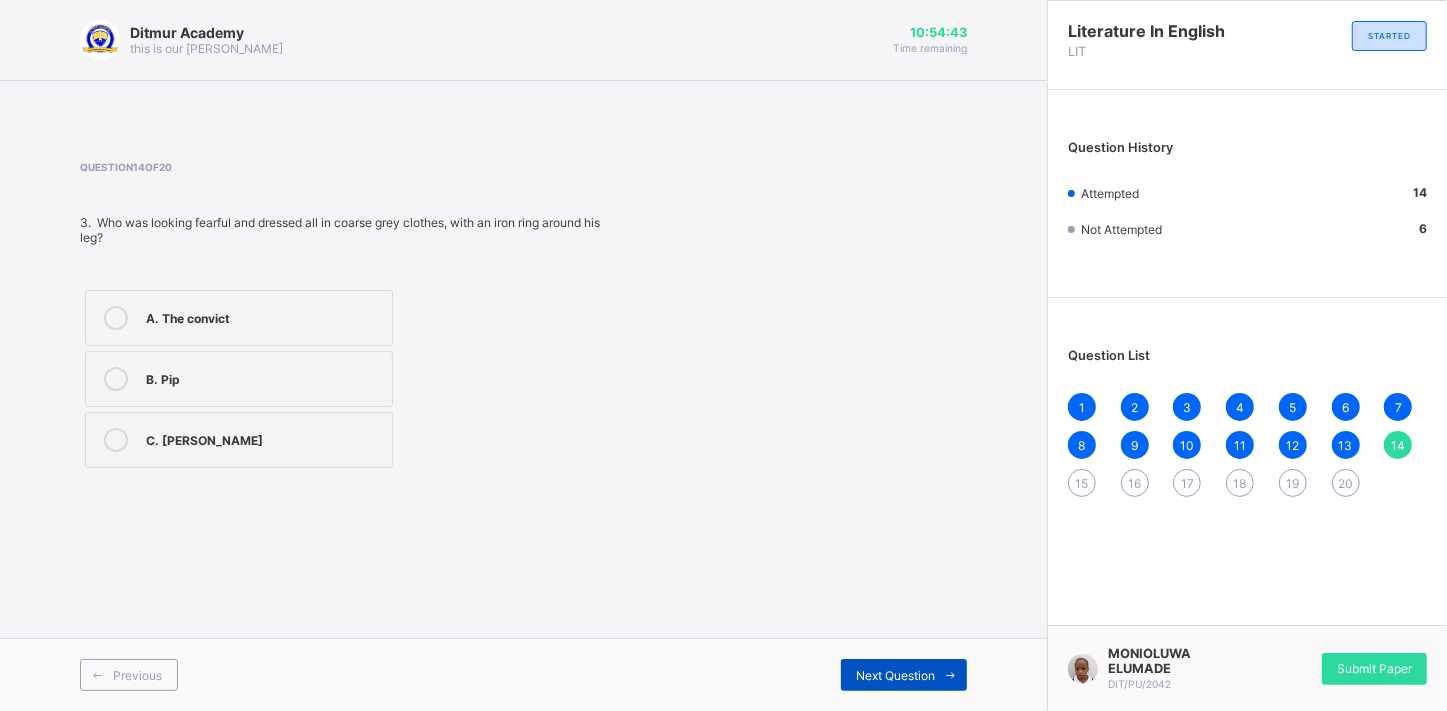 click on "Next Question" at bounding box center (895, 675) 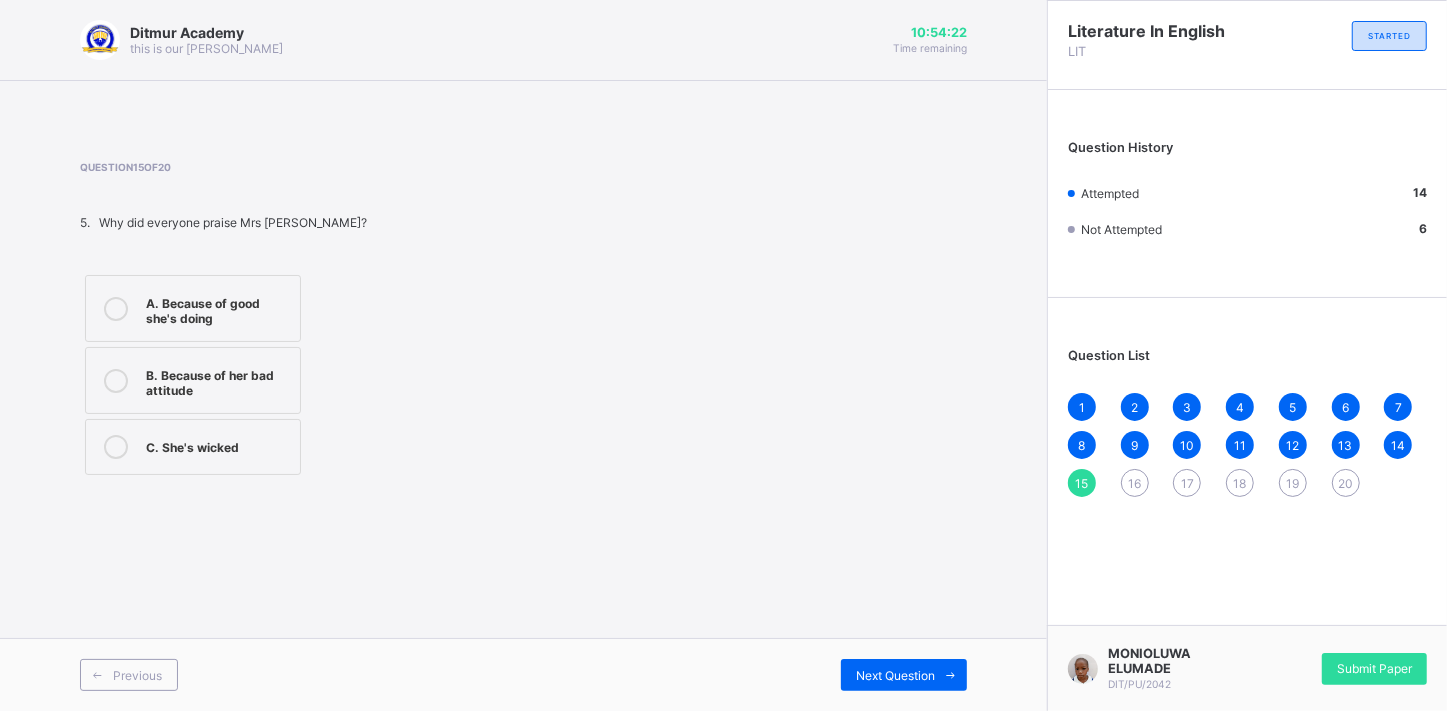 click on "A.   Because of good she's doing" at bounding box center [193, 308] 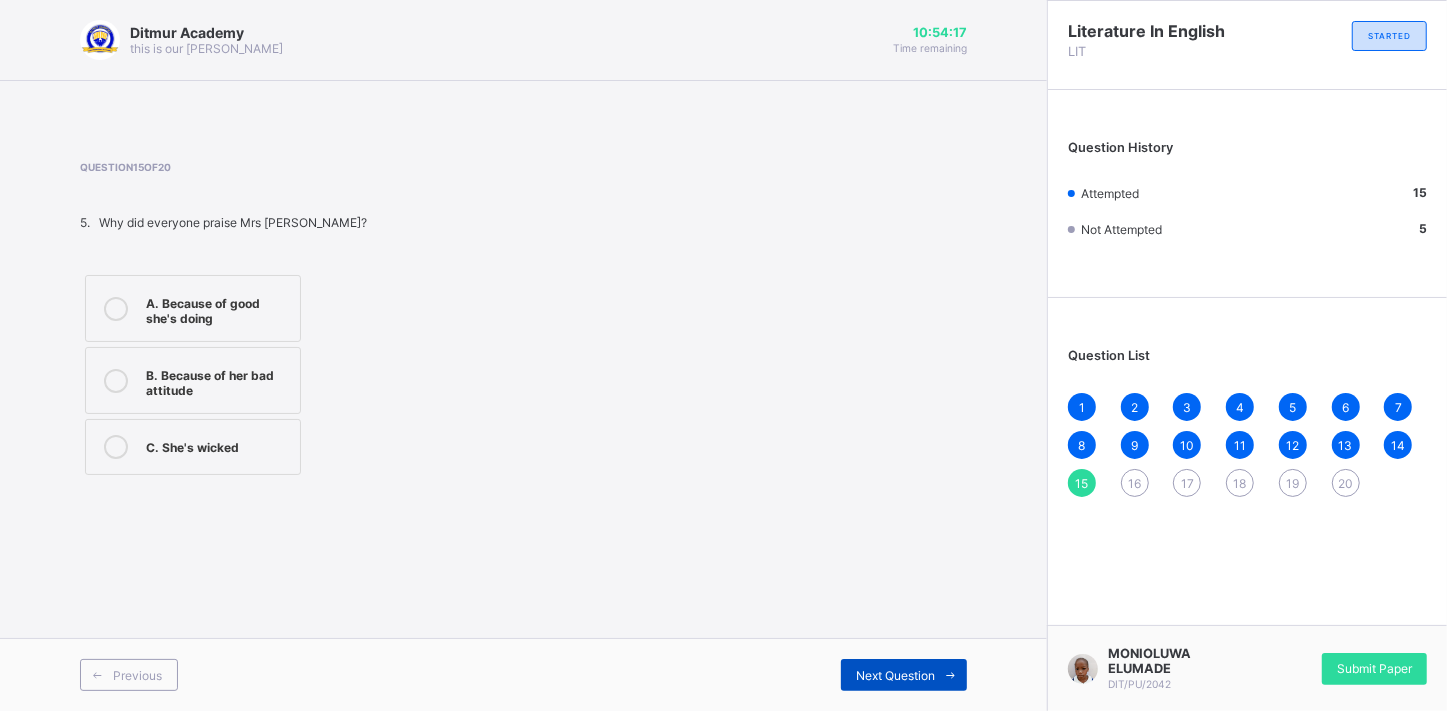 click on "Next Question" at bounding box center [895, 675] 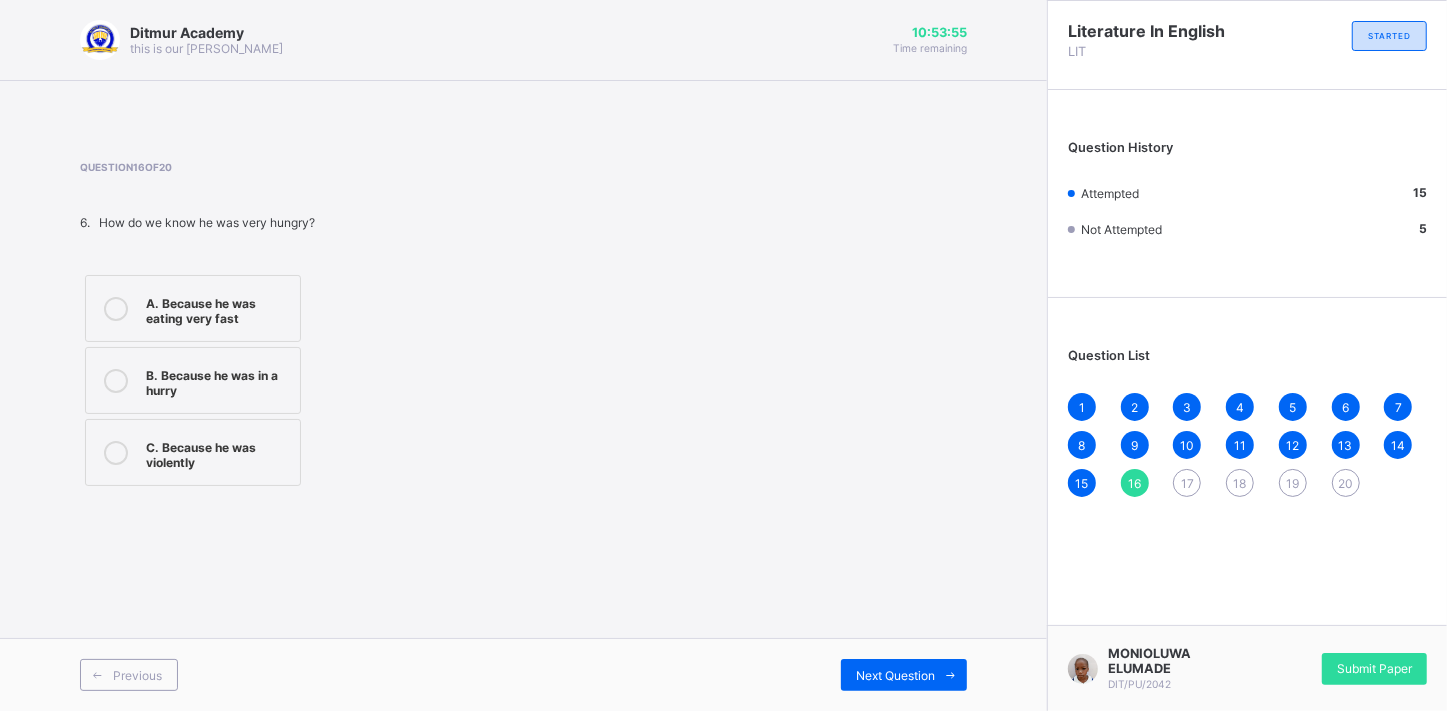 click on "A.   Because he was eating very fast" at bounding box center (218, 308) 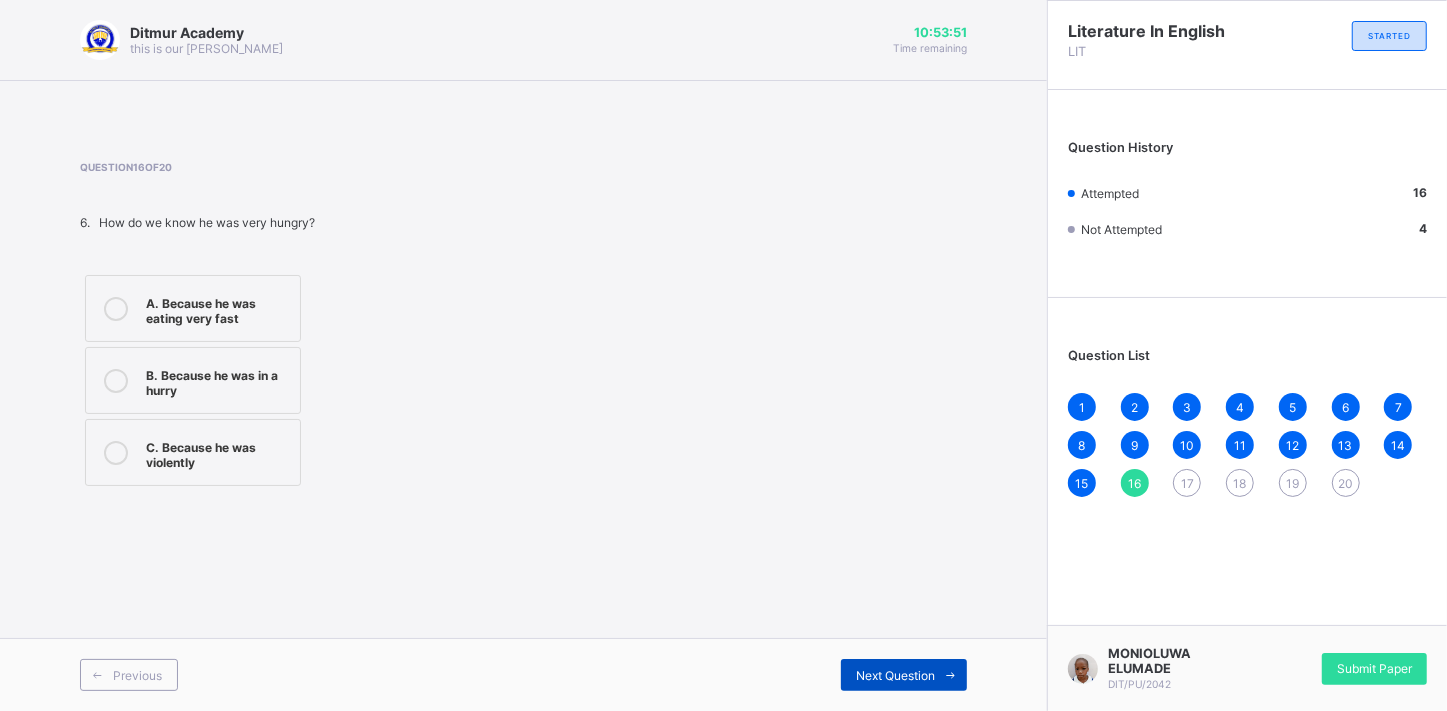 click on "Next Question" at bounding box center (895, 675) 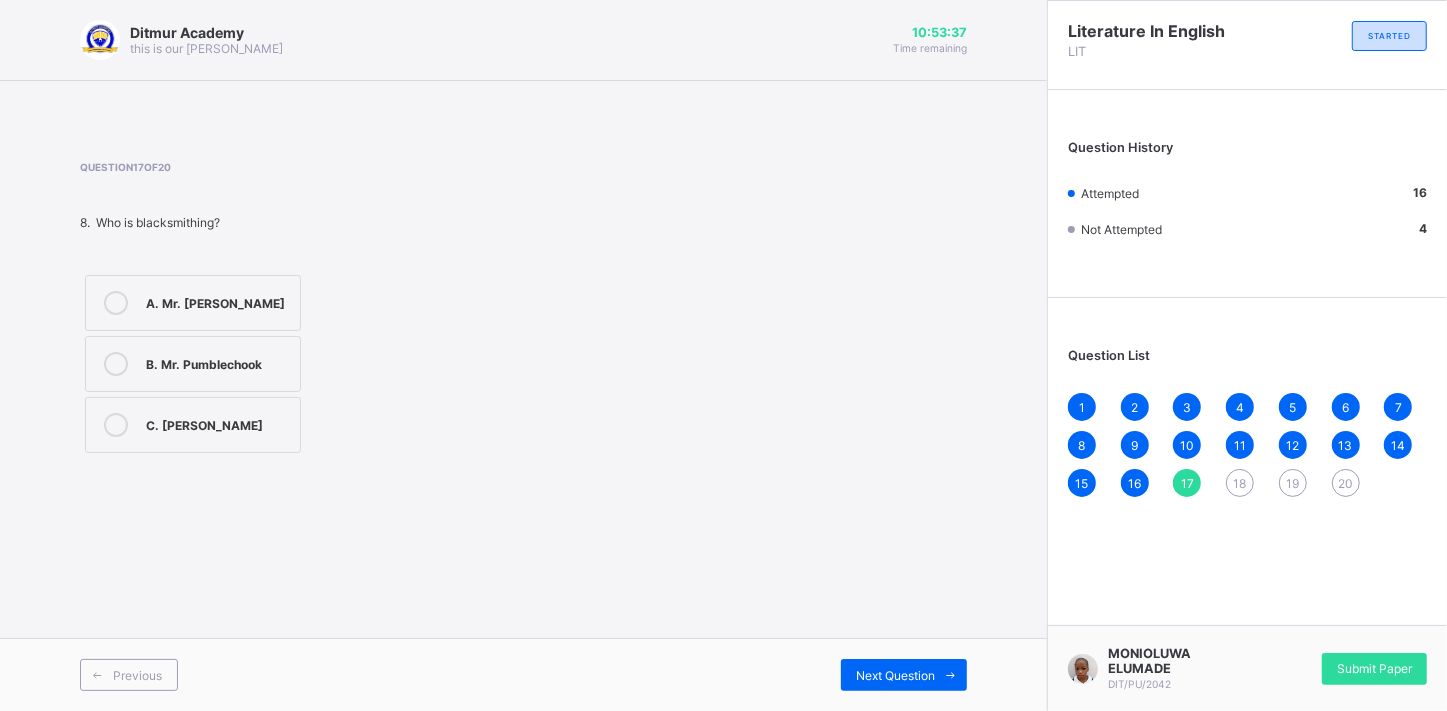 click on "A.  Mr. [PERSON_NAME]" at bounding box center (193, 303) 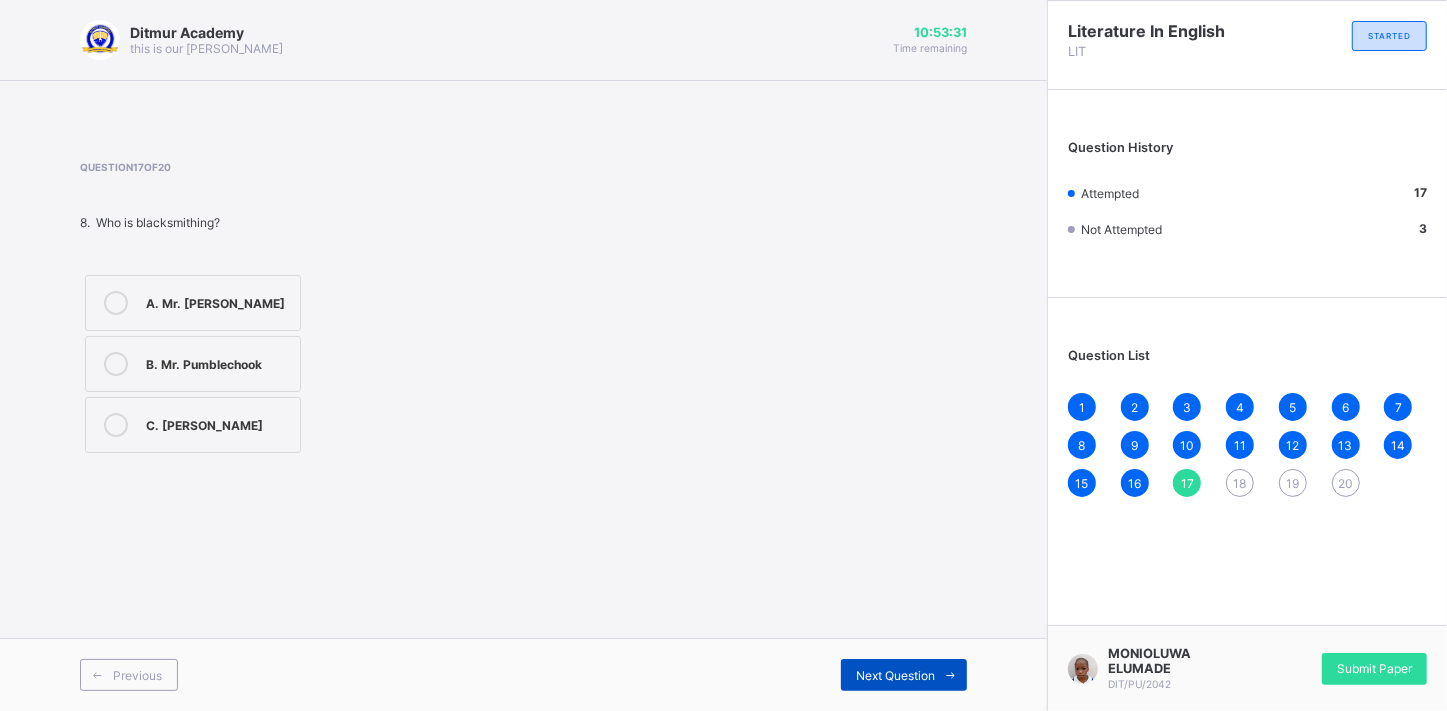 click on "Next Question" at bounding box center (895, 675) 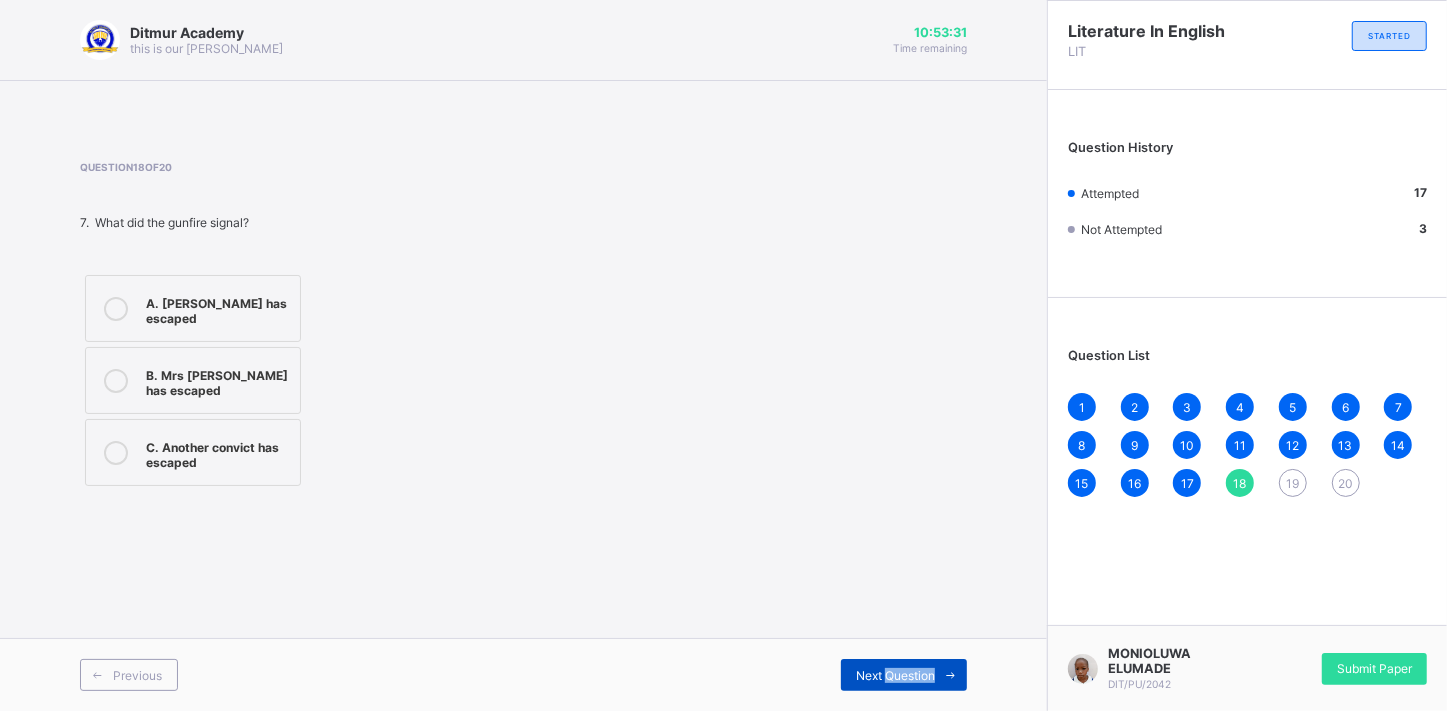 click on "Next Question" at bounding box center [895, 675] 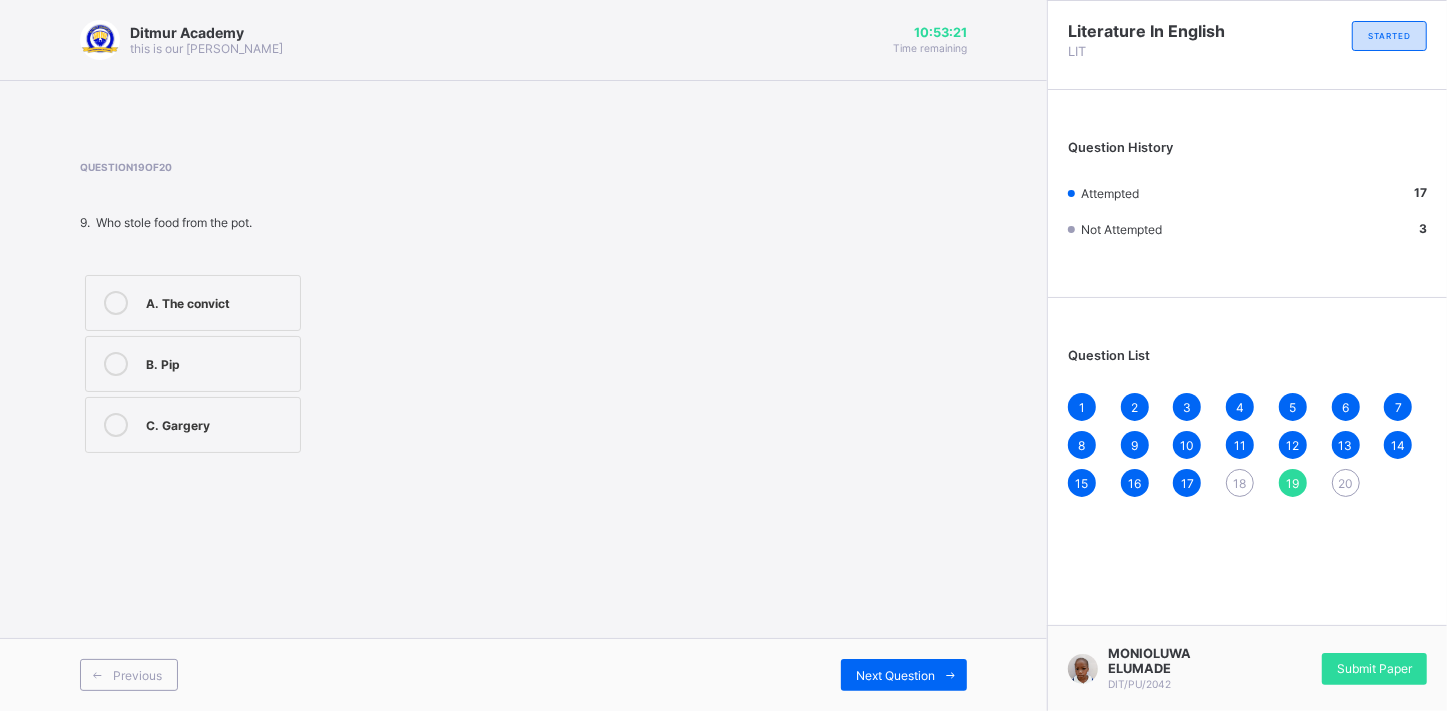 click on "18" at bounding box center [1240, 483] 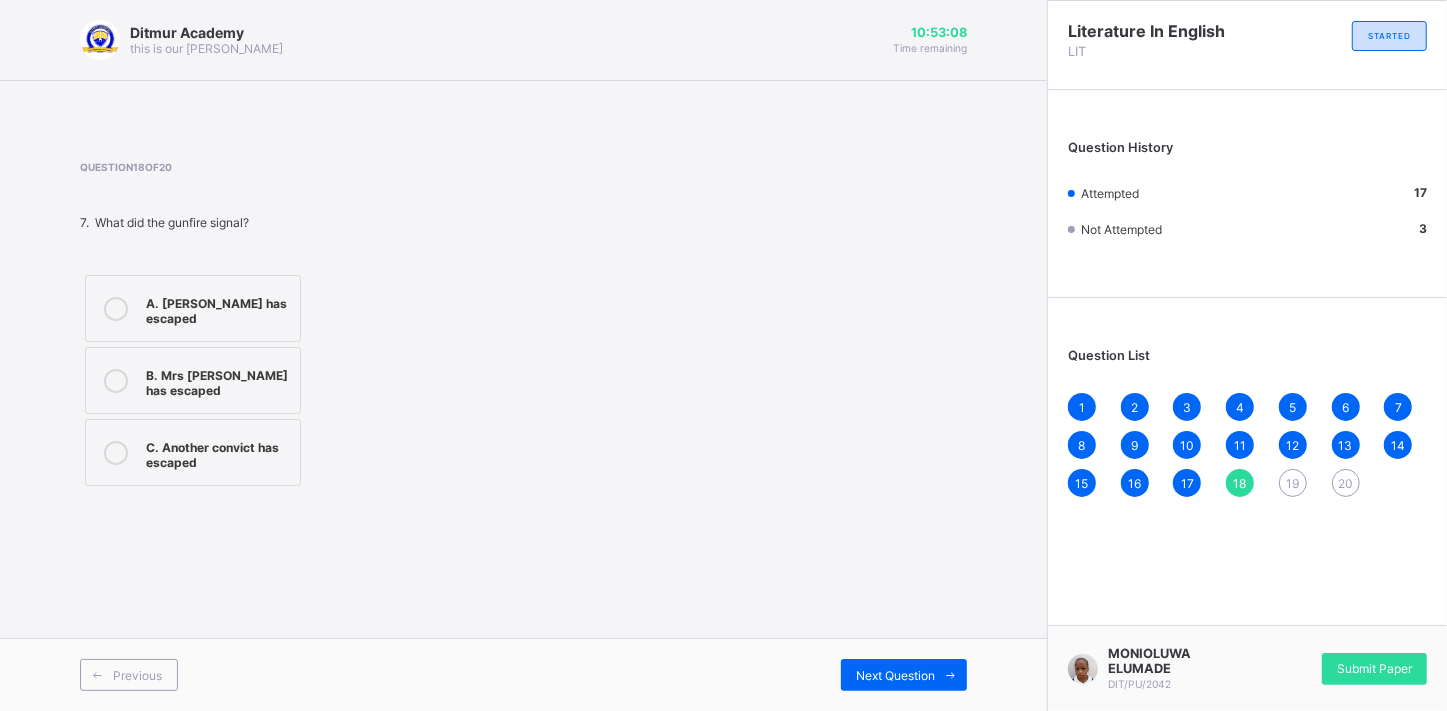 click on "C.  Another convict has escaped" at bounding box center (218, 452) 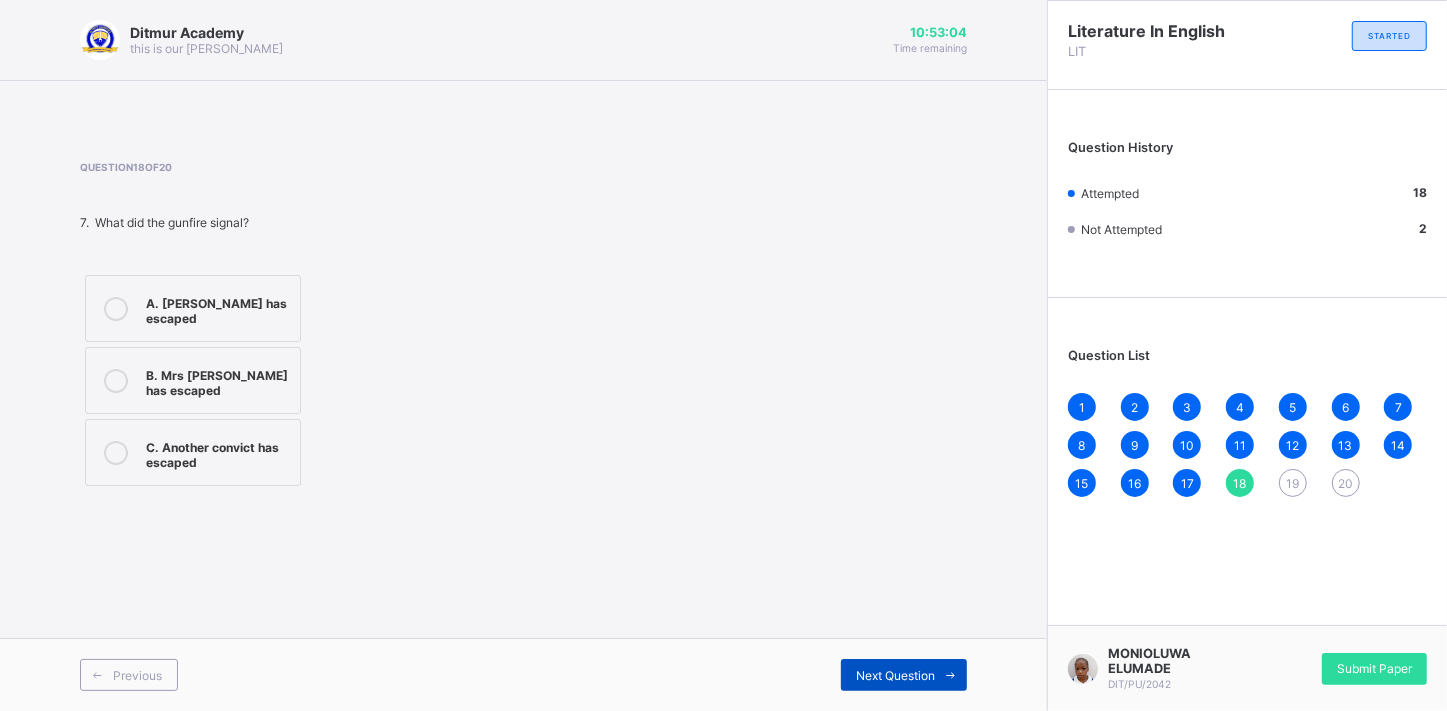 click on "Next Question" at bounding box center (904, 675) 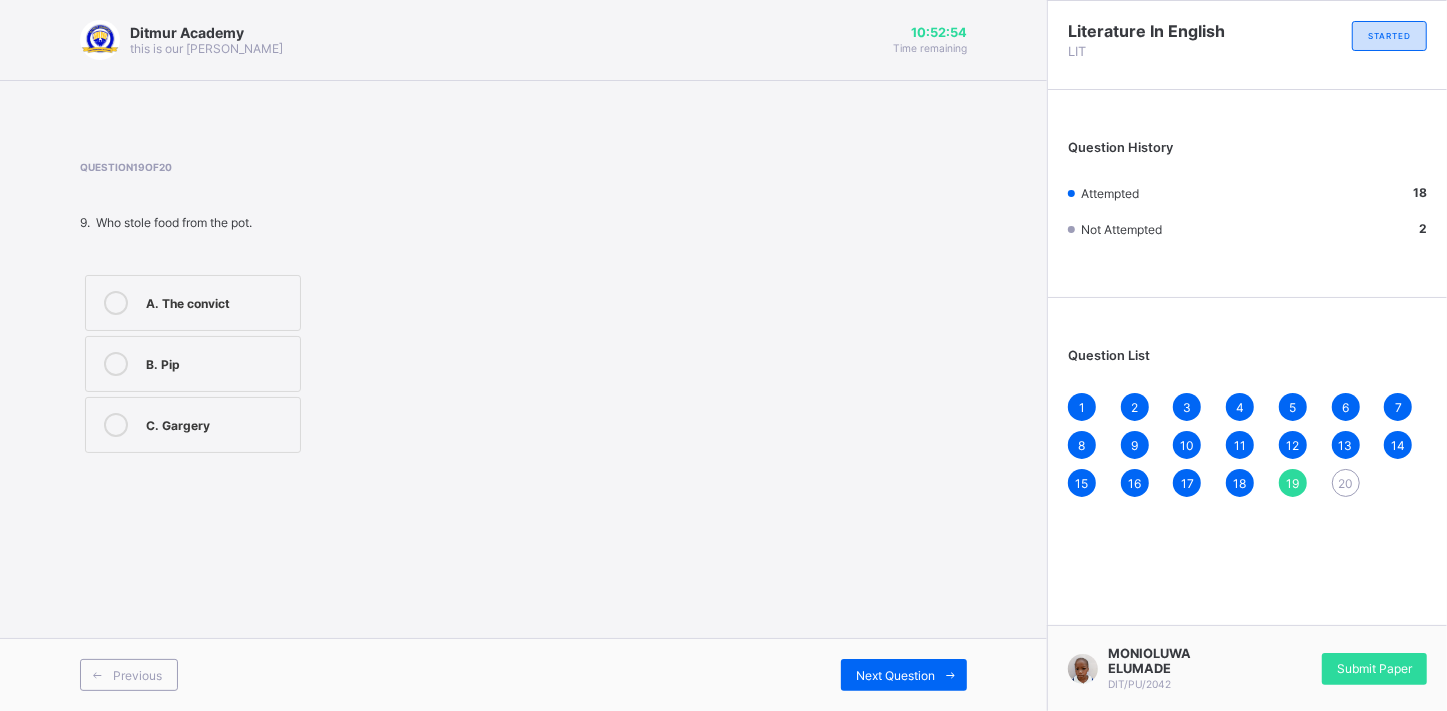 click on "B.  Pip" at bounding box center (218, 364) 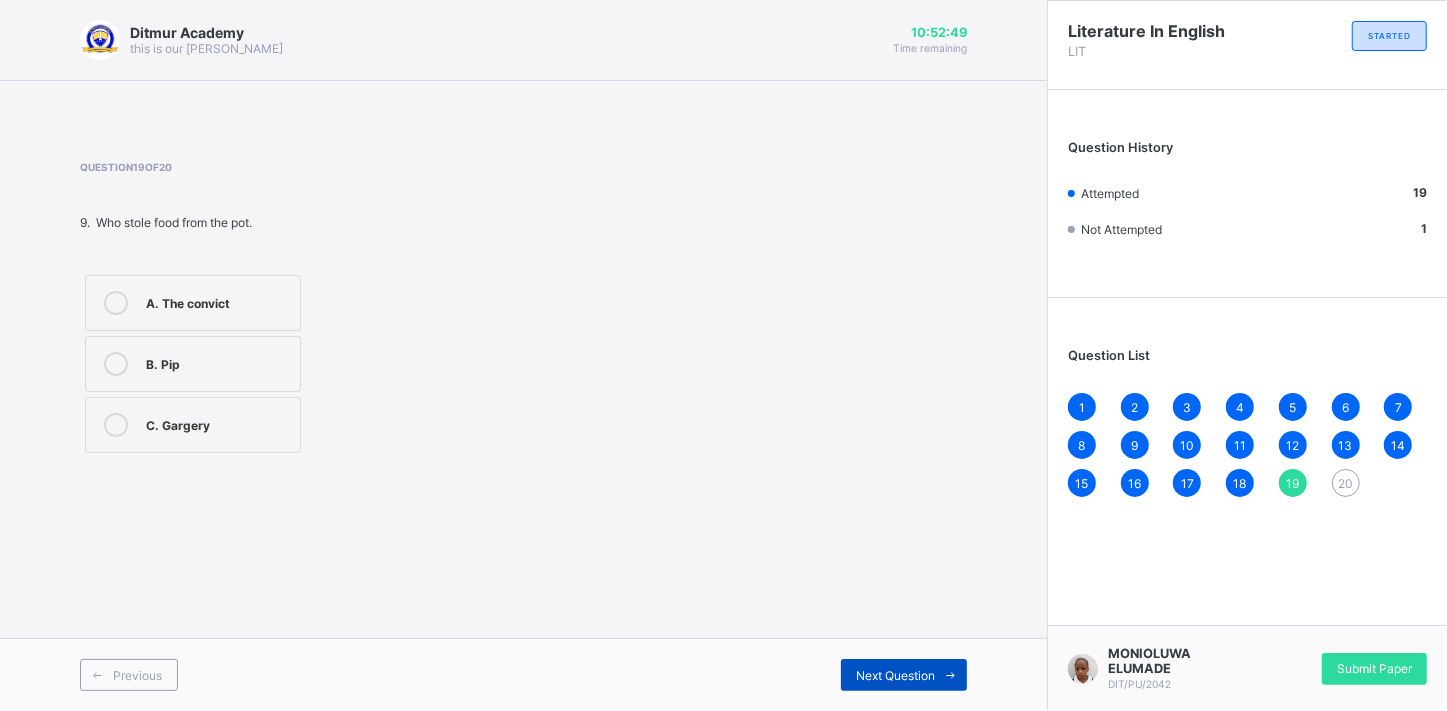 click on "Next Question" at bounding box center (895, 675) 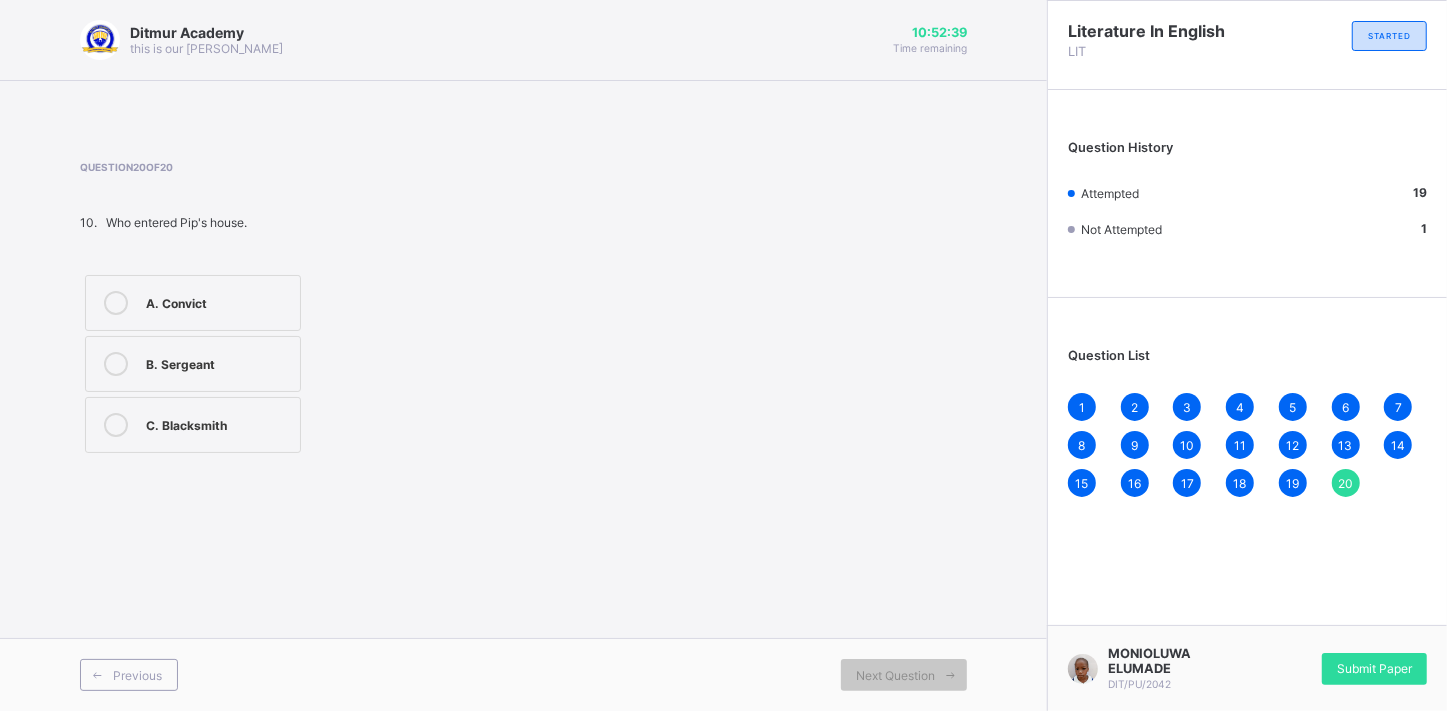 click on "A. Convict" at bounding box center [193, 303] 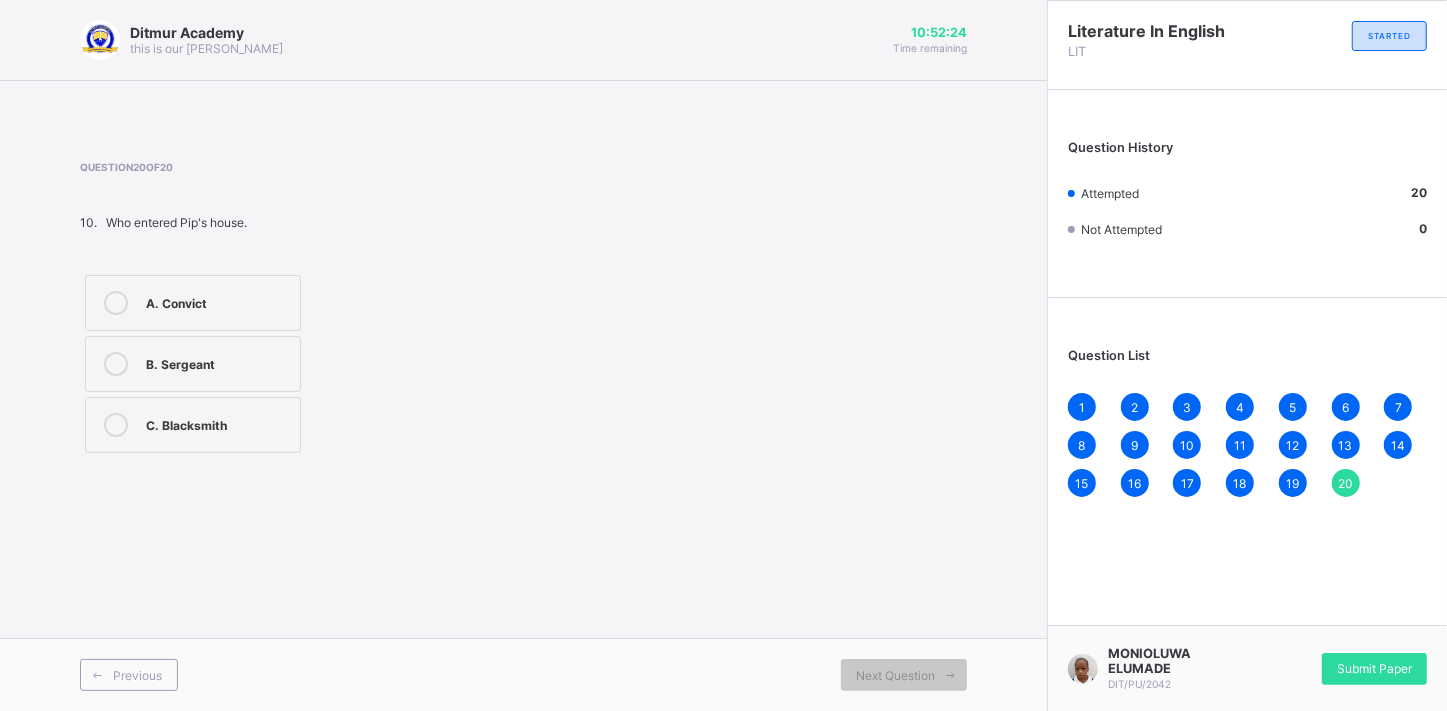 click on "B.  Sergeant" at bounding box center (193, 364) 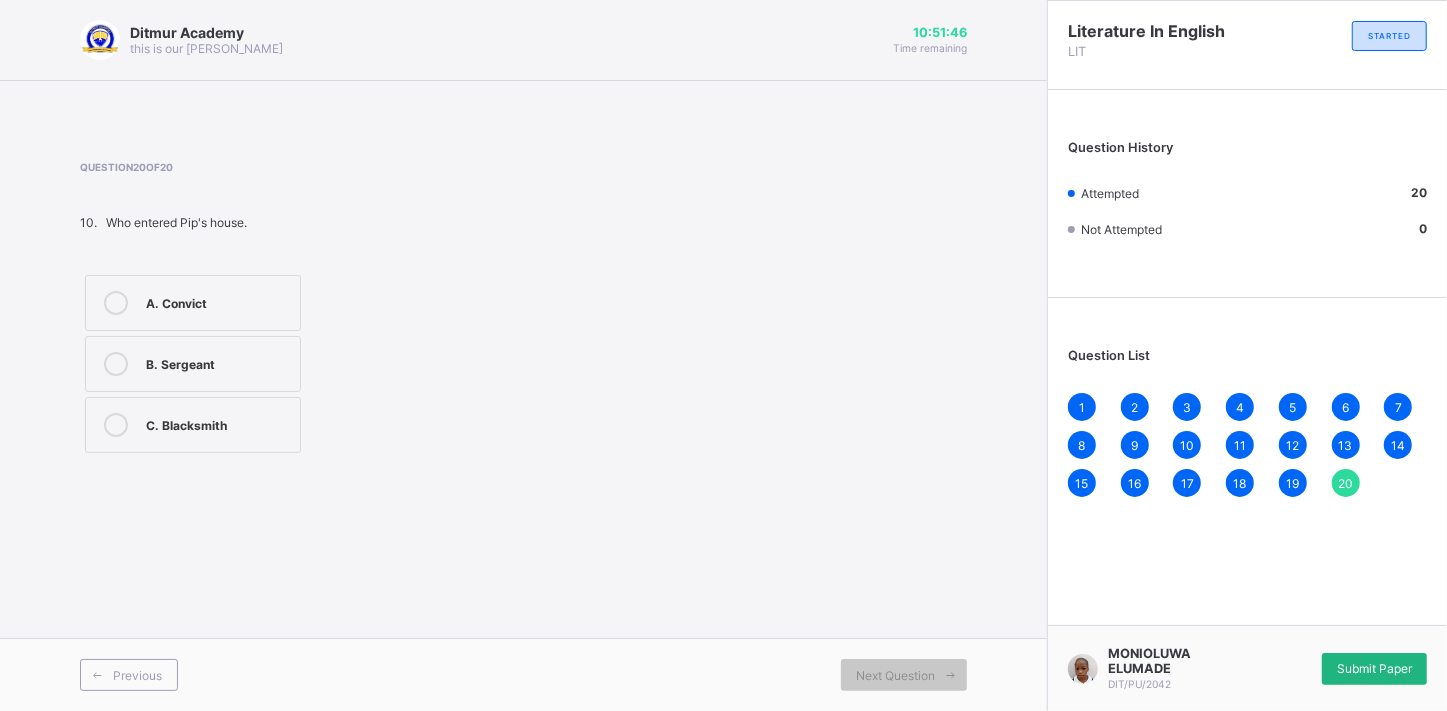 click on "Submit Paper" at bounding box center (1374, 668) 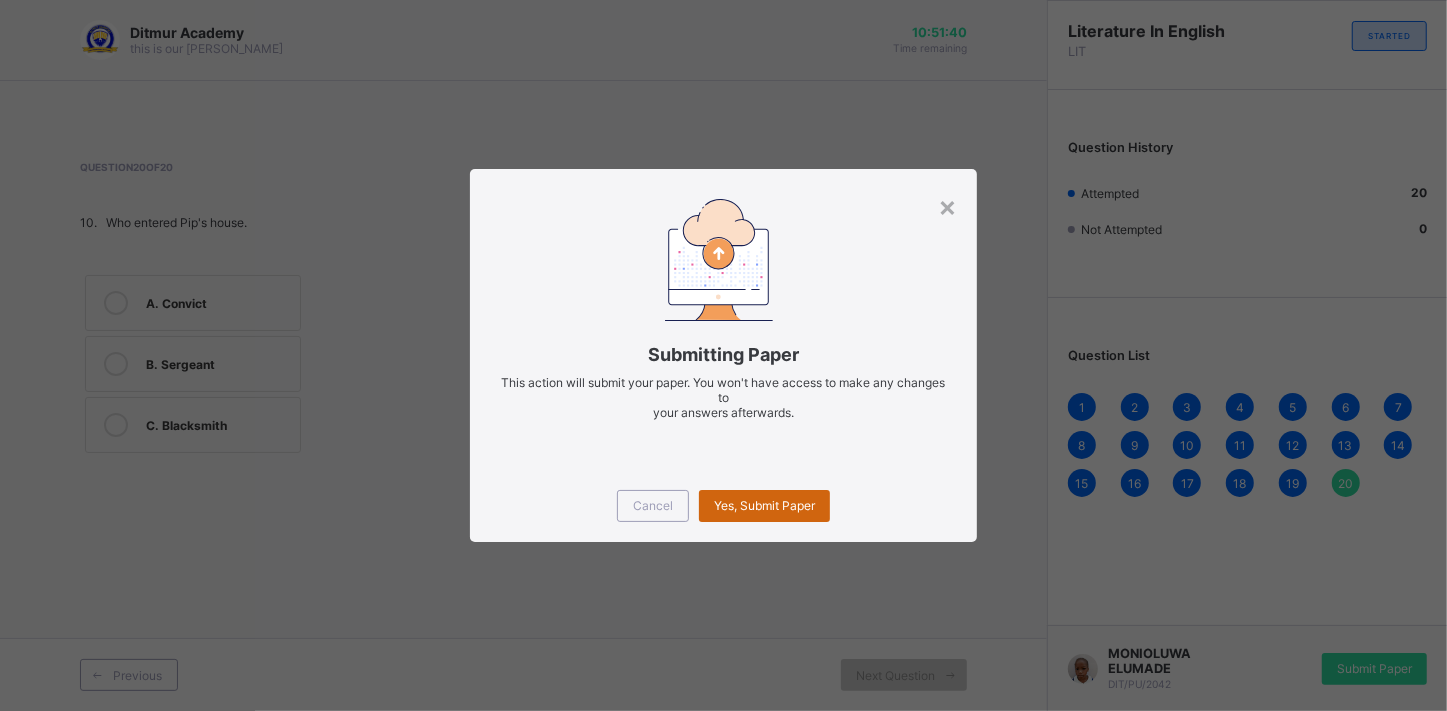 click on "Yes, Submit Paper" at bounding box center [764, 505] 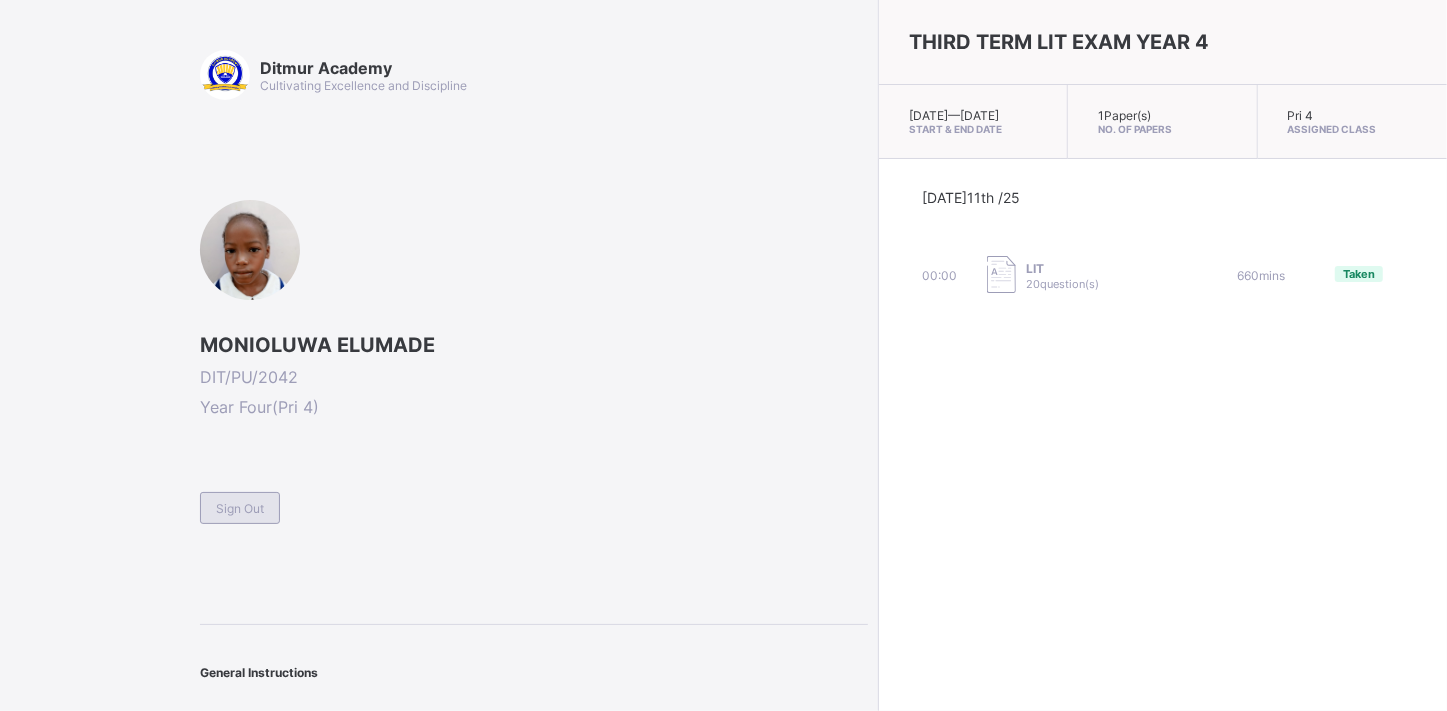 click on "Sign Out" at bounding box center (240, 508) 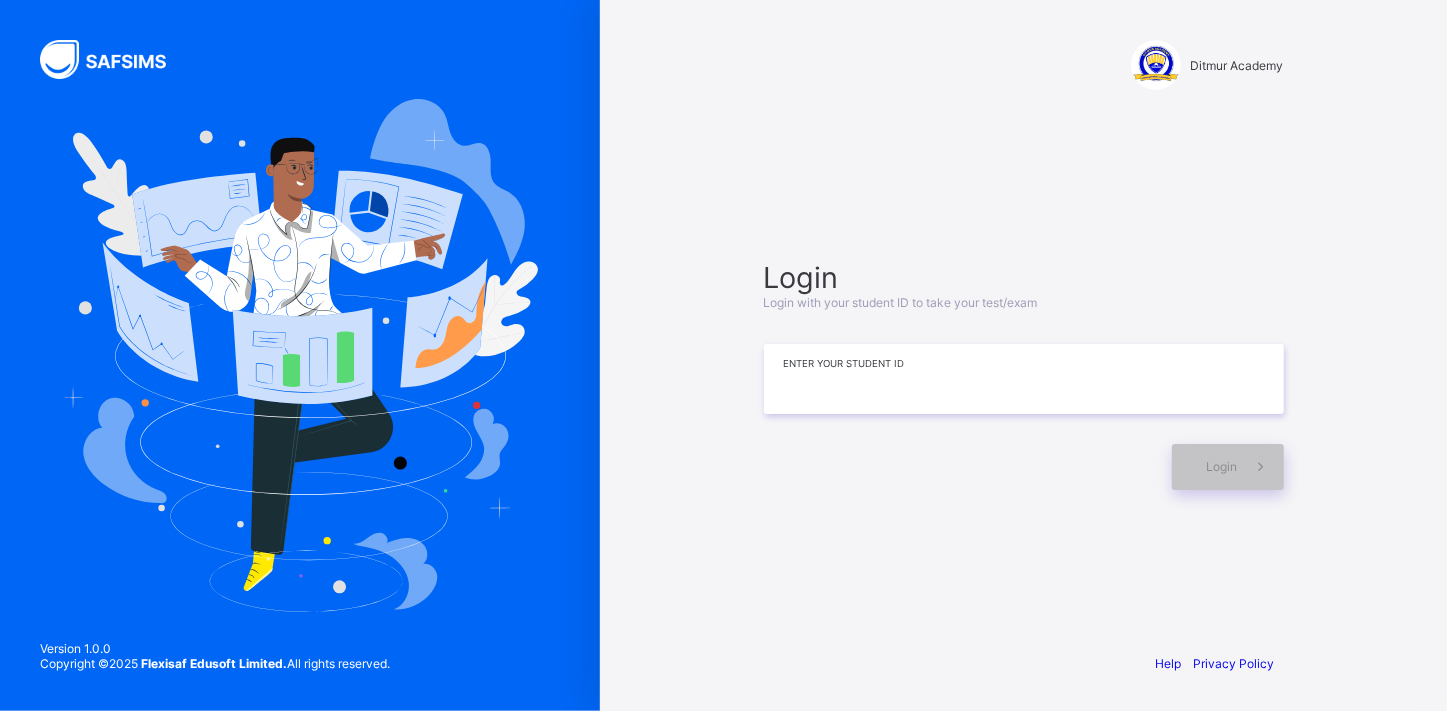 click at bounding box center (1024, 379) 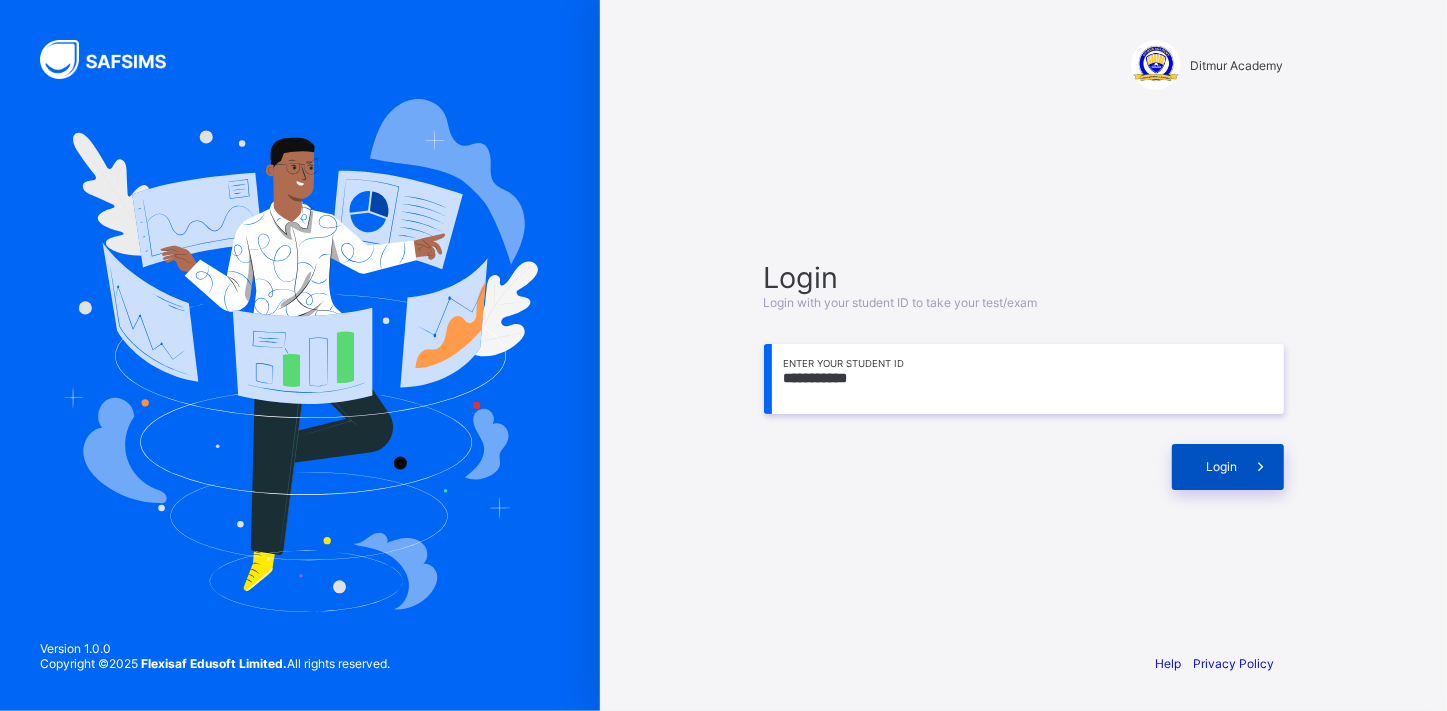 type on "**********" 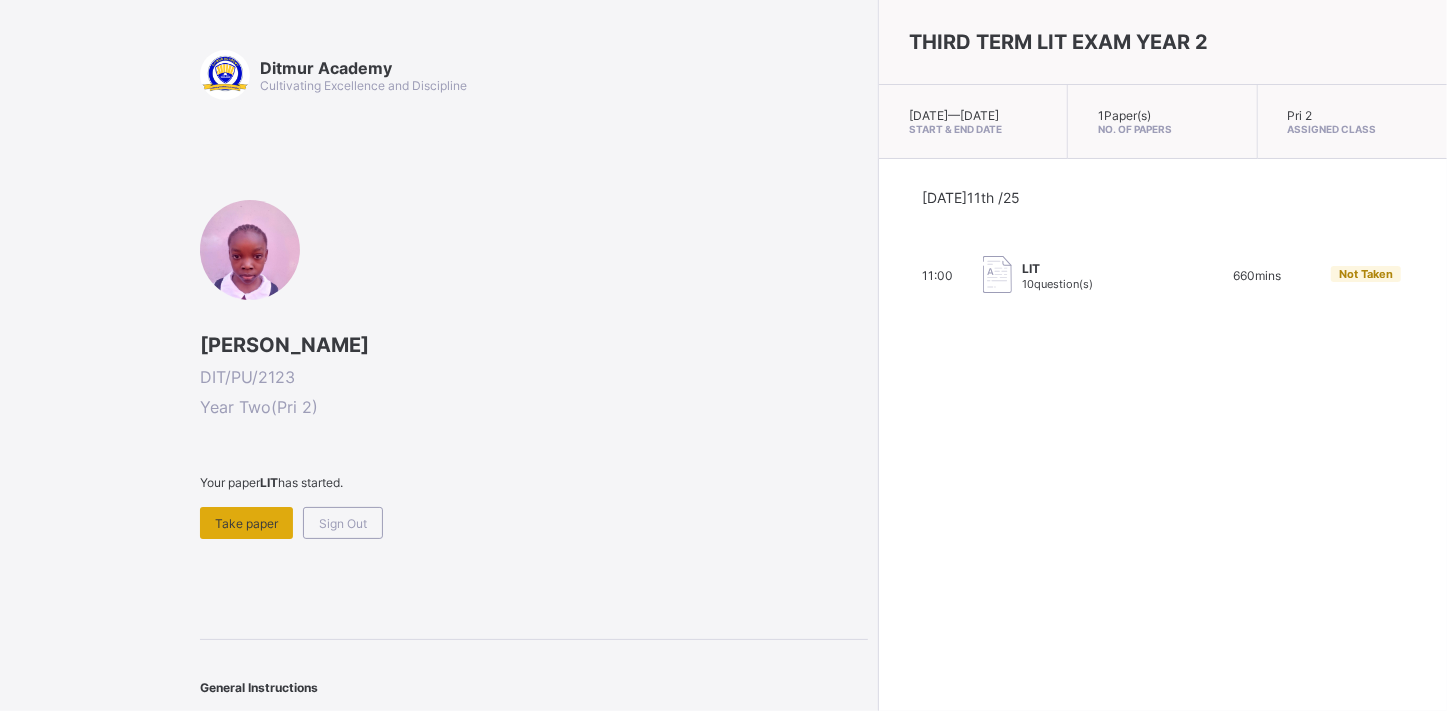 click on "Take paper" at bounding box center (246, 523) 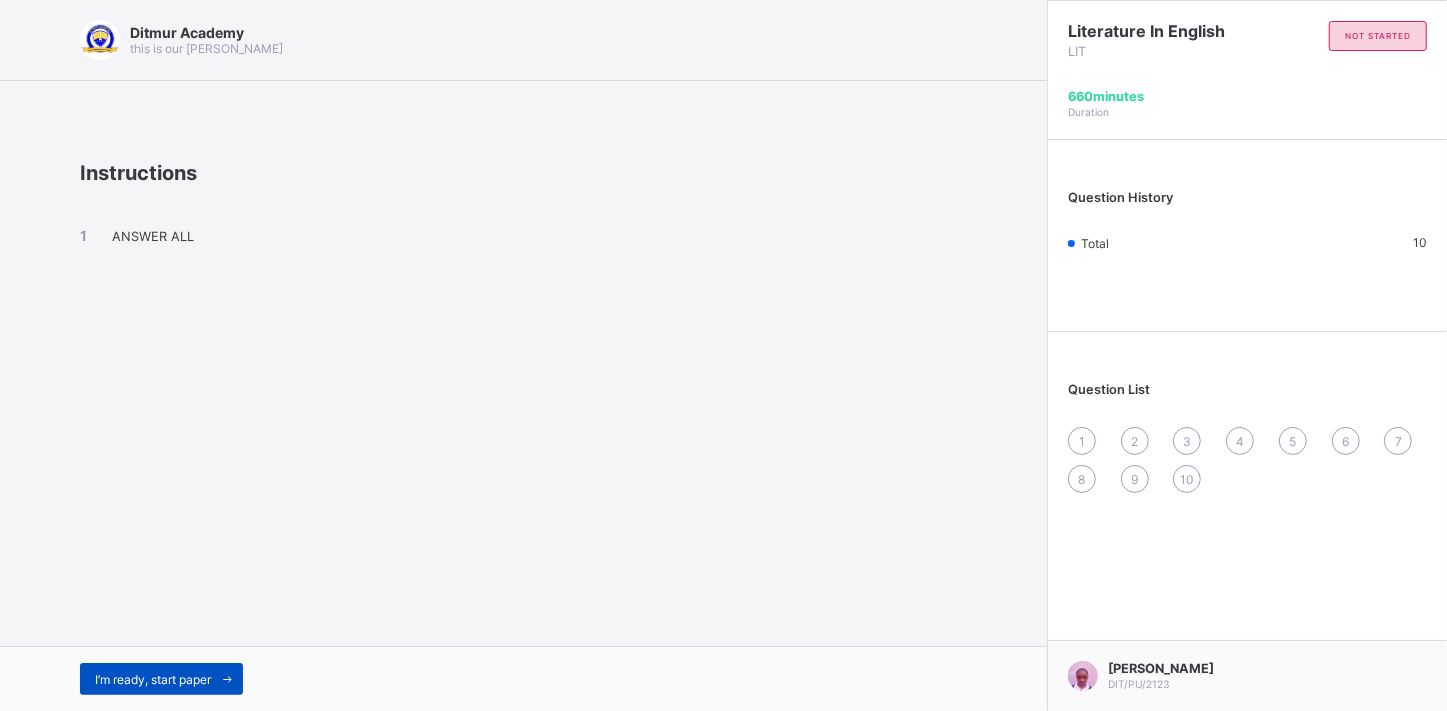 click on "I’m ready, start paper" at bounding box center (153, 679) 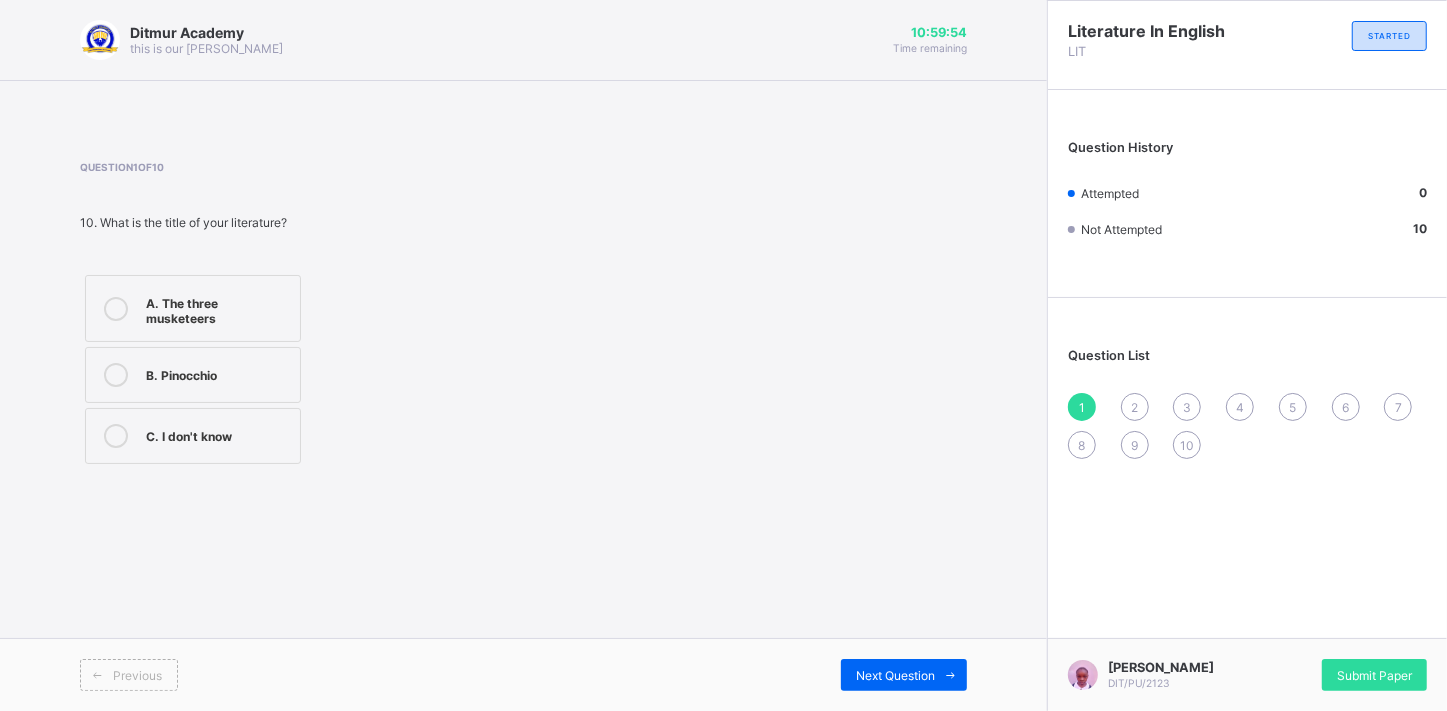 click on "A. The three musketeers" at bounding box center [218, 308] 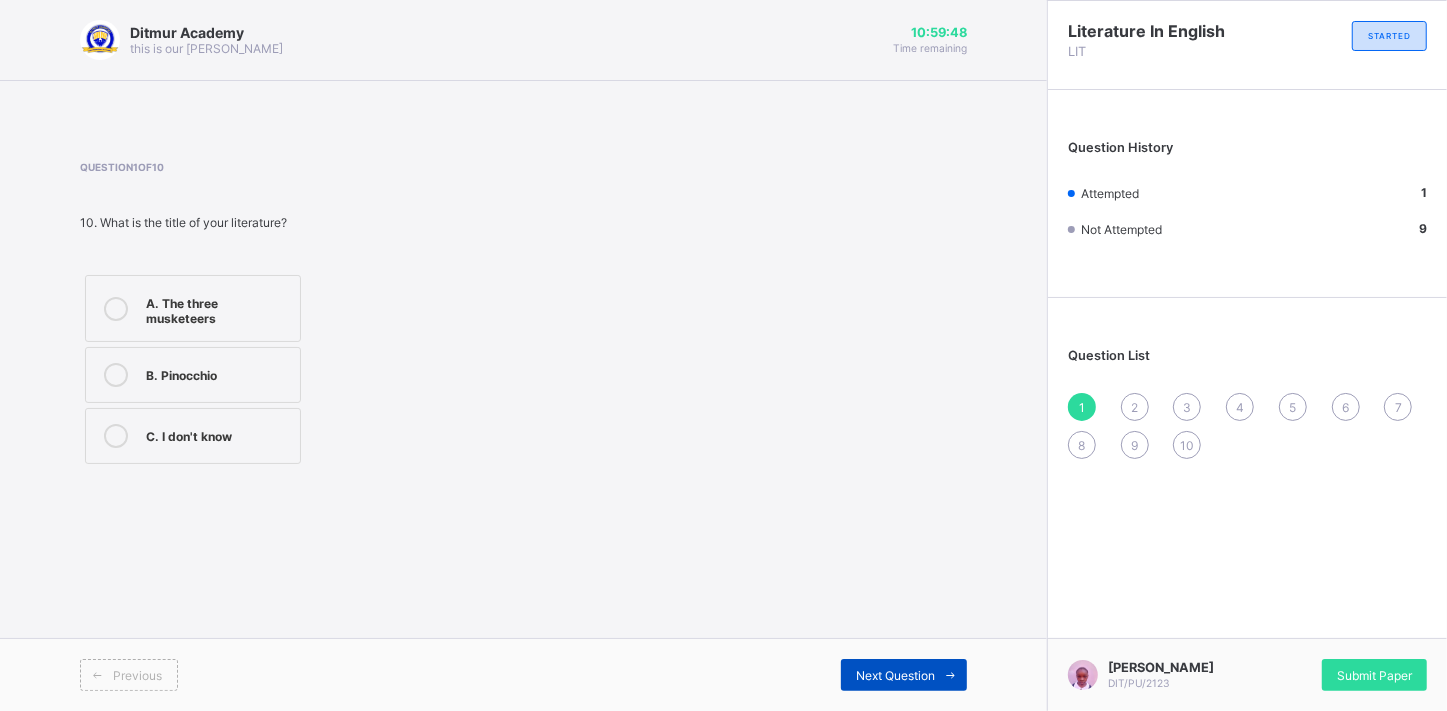 click on "Next Question" at bounding box center [895, 675] 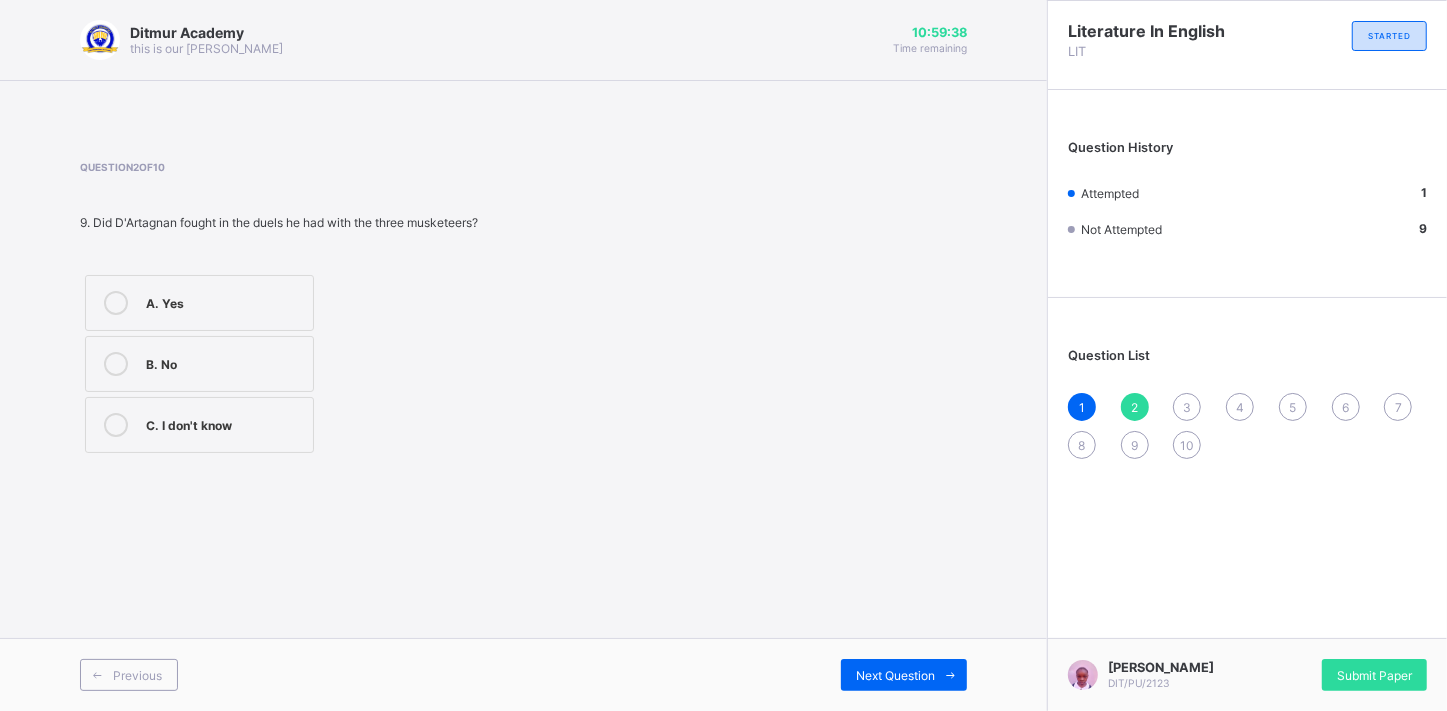 click on "C. I don't know" at bounding box center [224, 423] 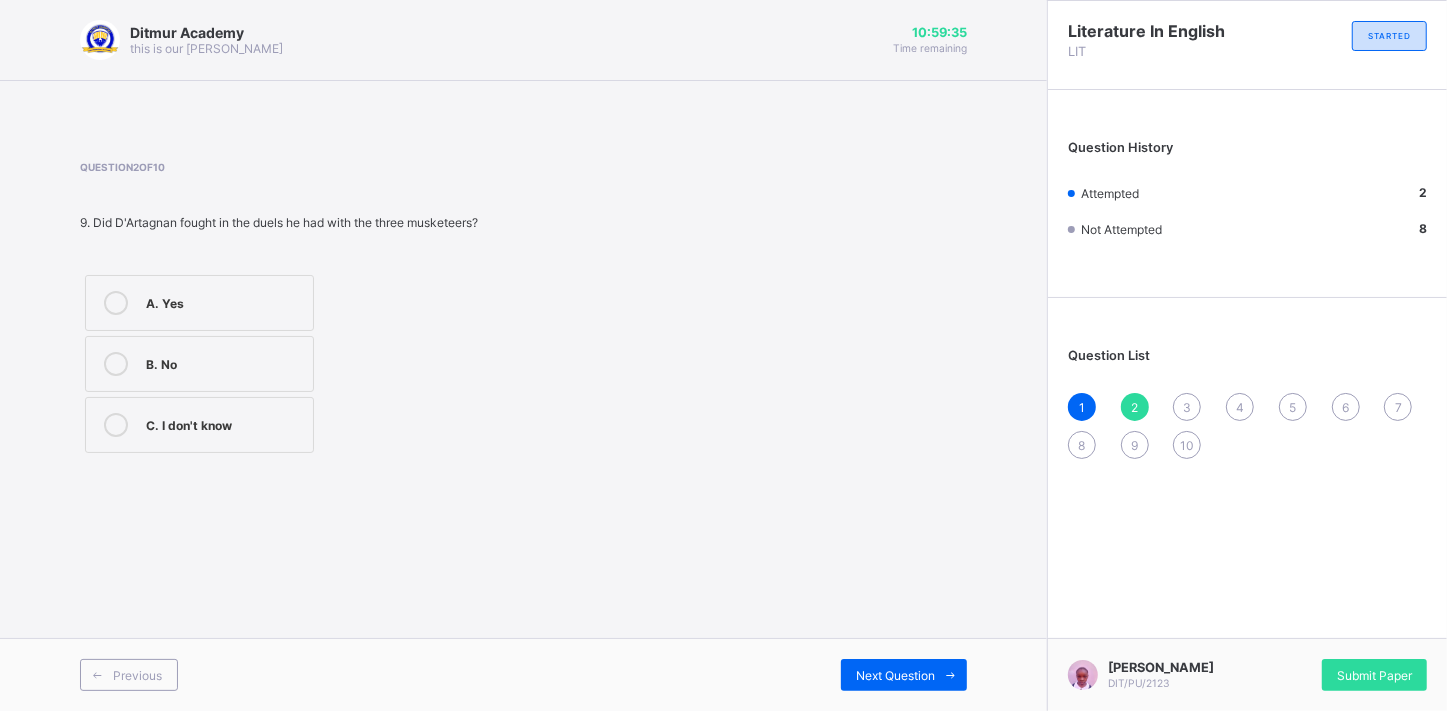 click on "B. No" at bounding box center [199, 364] 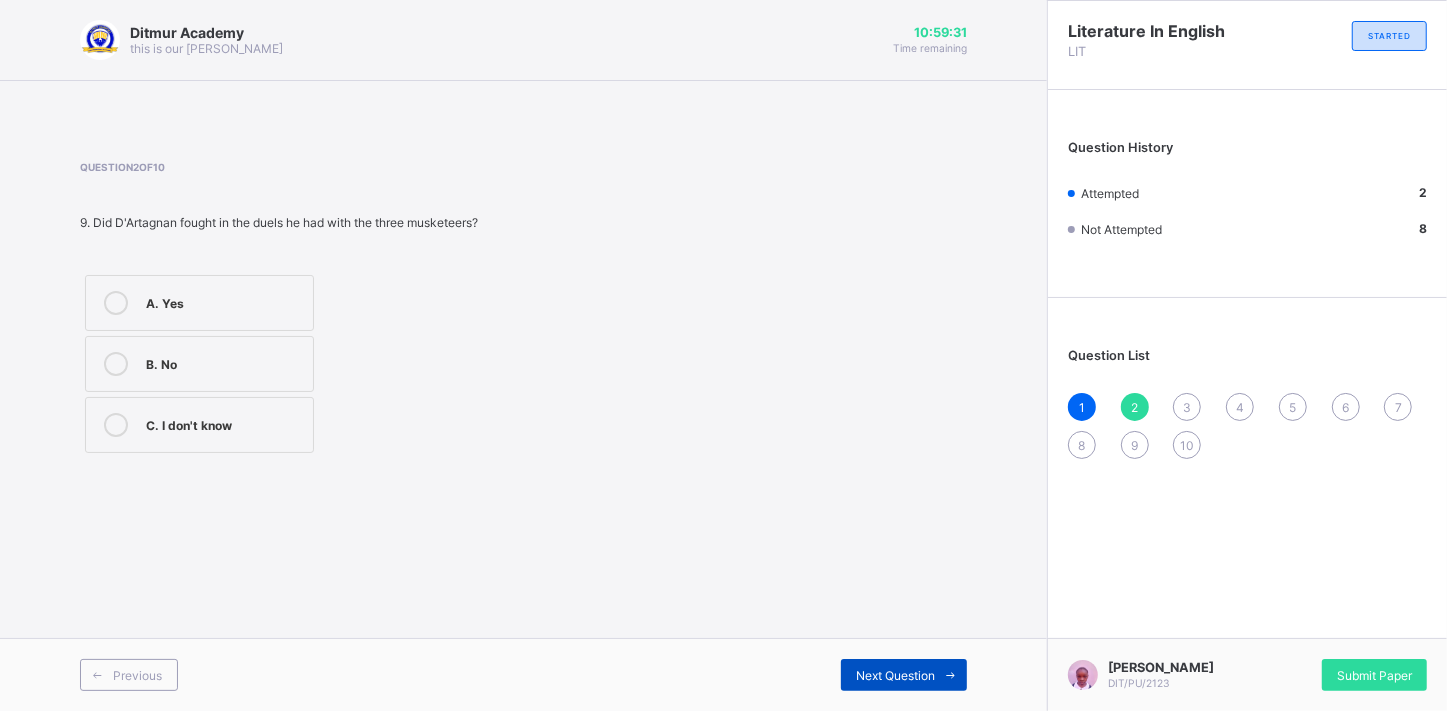 click on "Next Question" at bounding box center (904, 675) 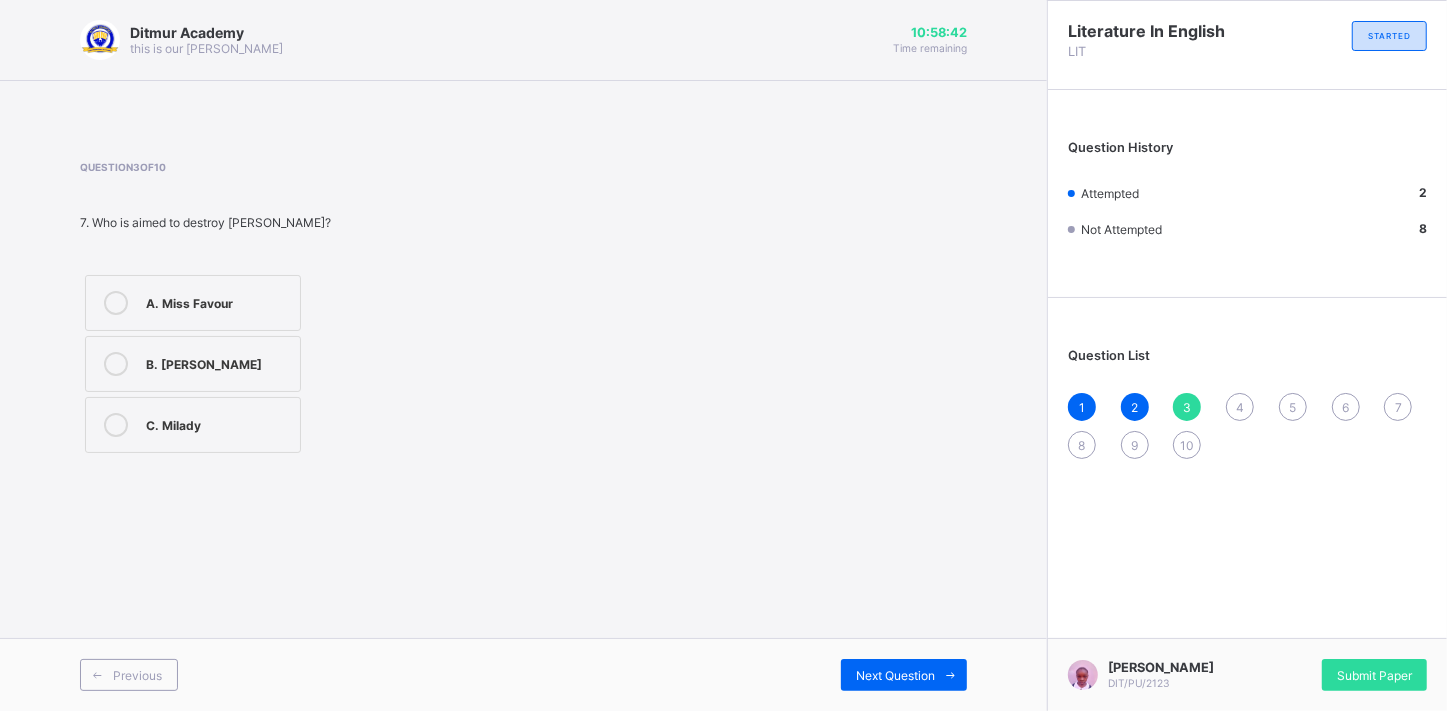 click on "C. Milady" at bounding box center (218, 423) 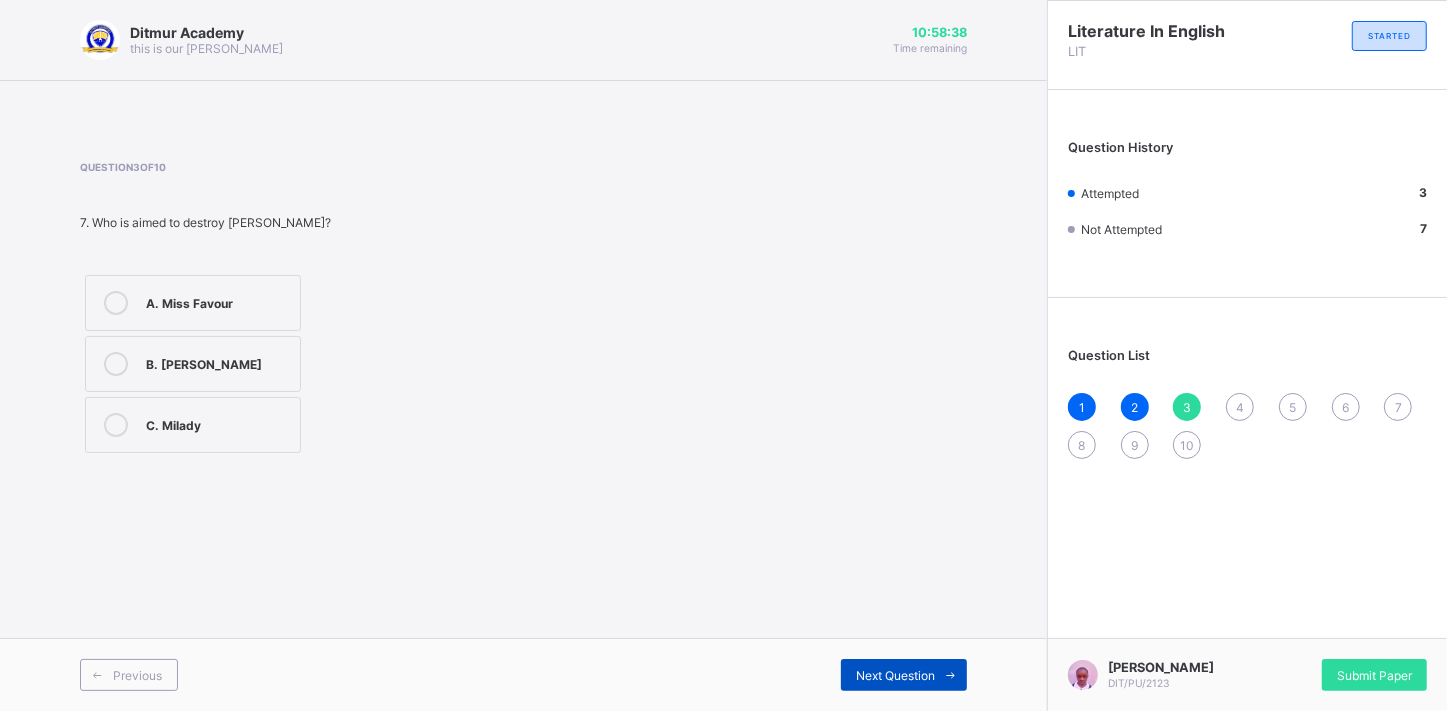 click on "Next Question" at bounding box center [895, 675] 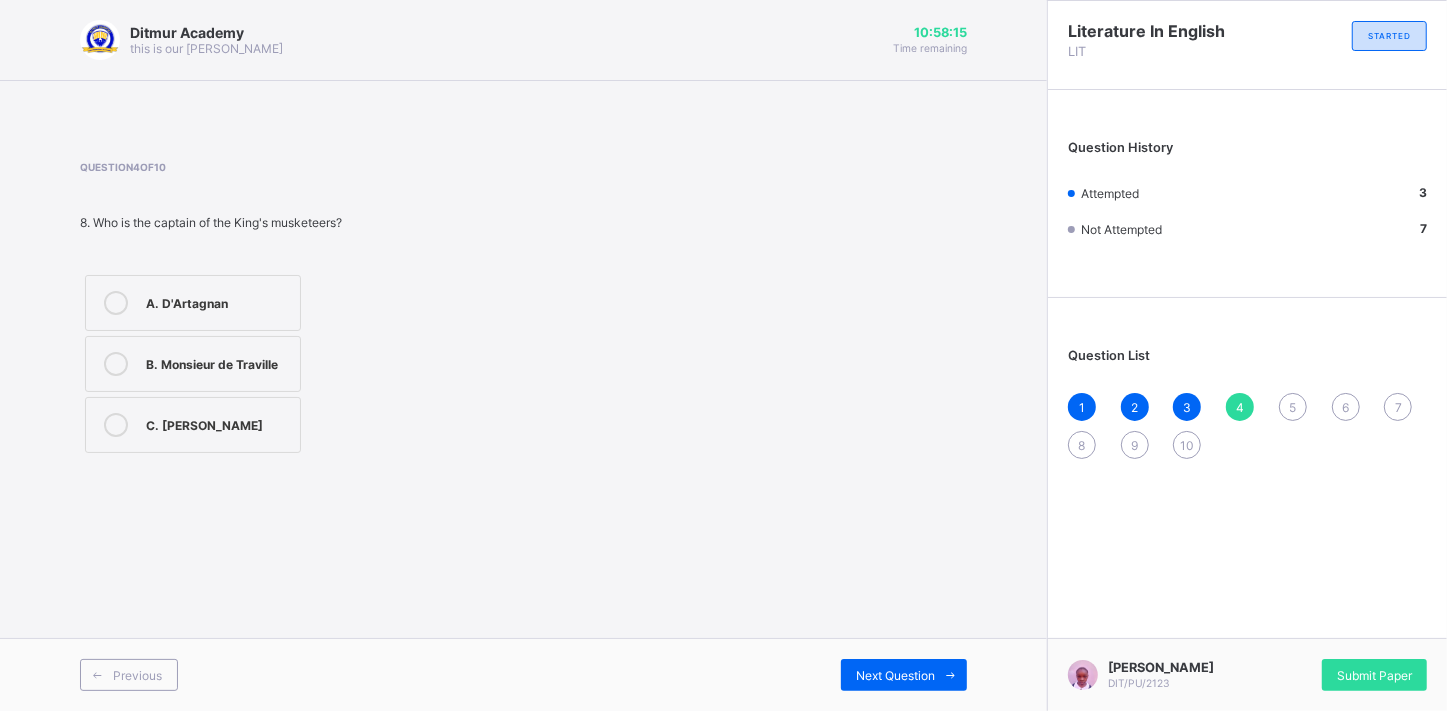 click on "B. Monsieur de Traville" at bounding box center [193, 364] 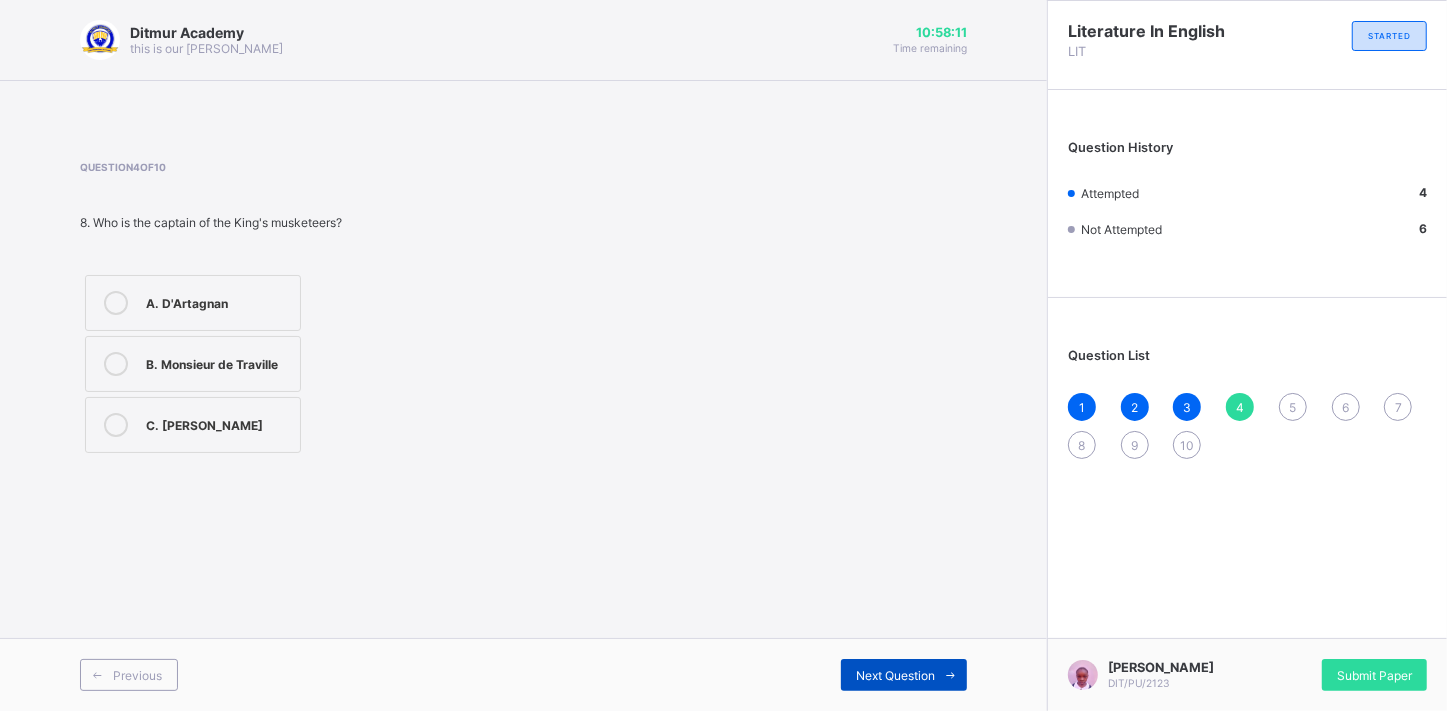 click on "Next Question" at bounding box center [895, 675] 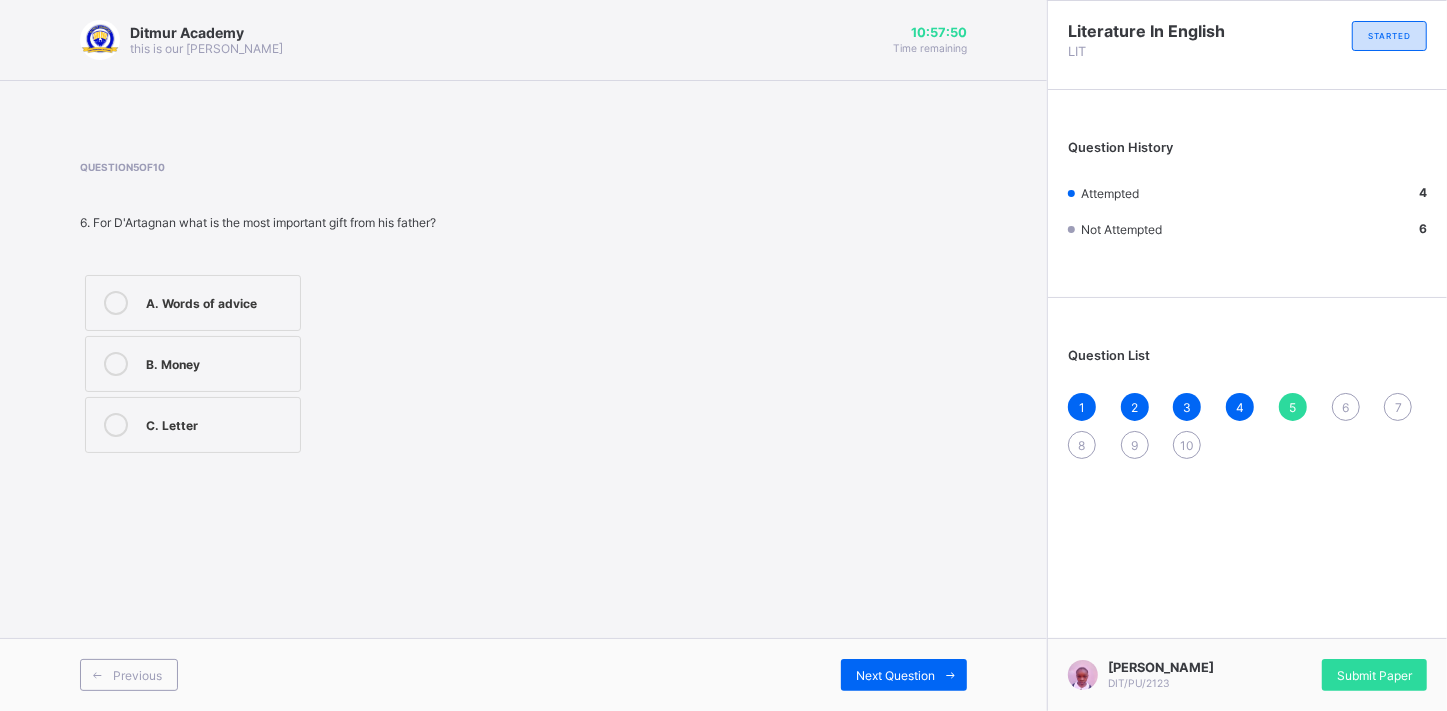 click on "B. Money" at bounding box center (193, 364) 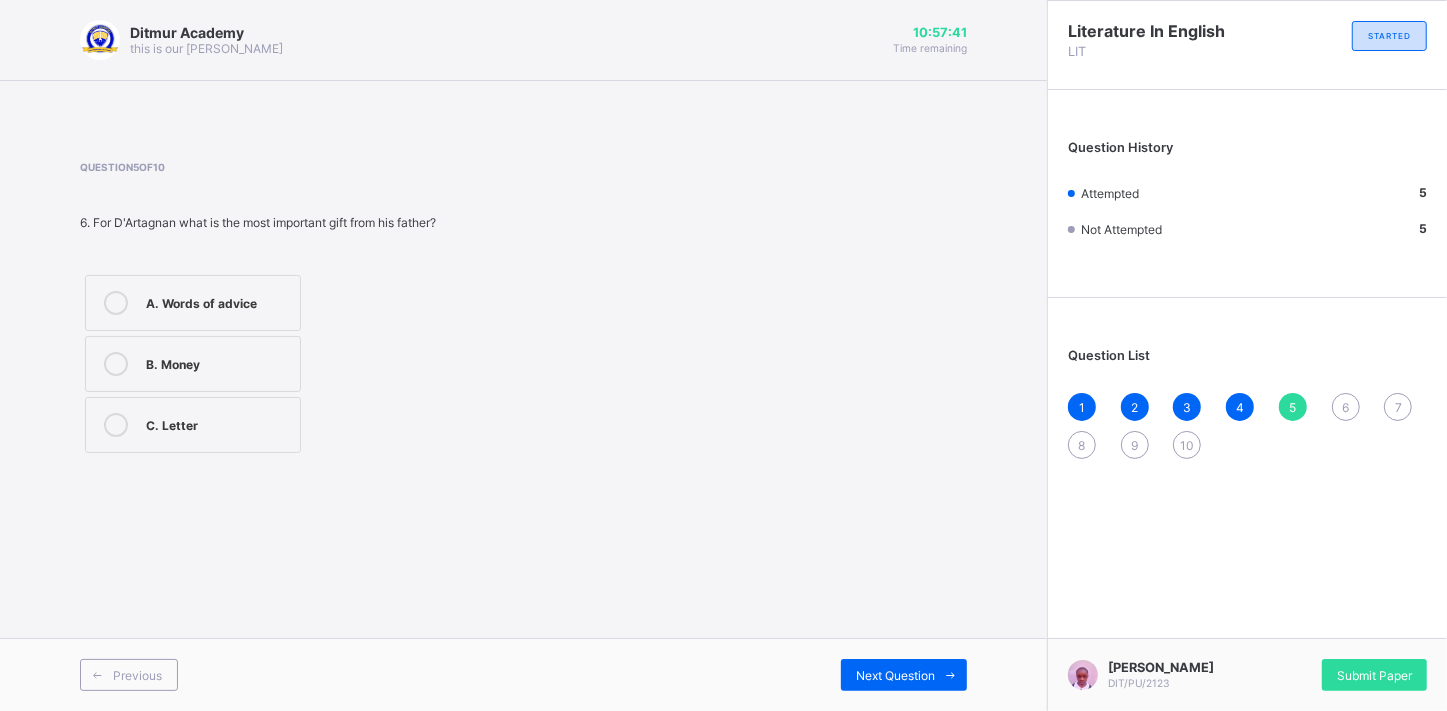 click on "6" at bounding box center [1346, 407] 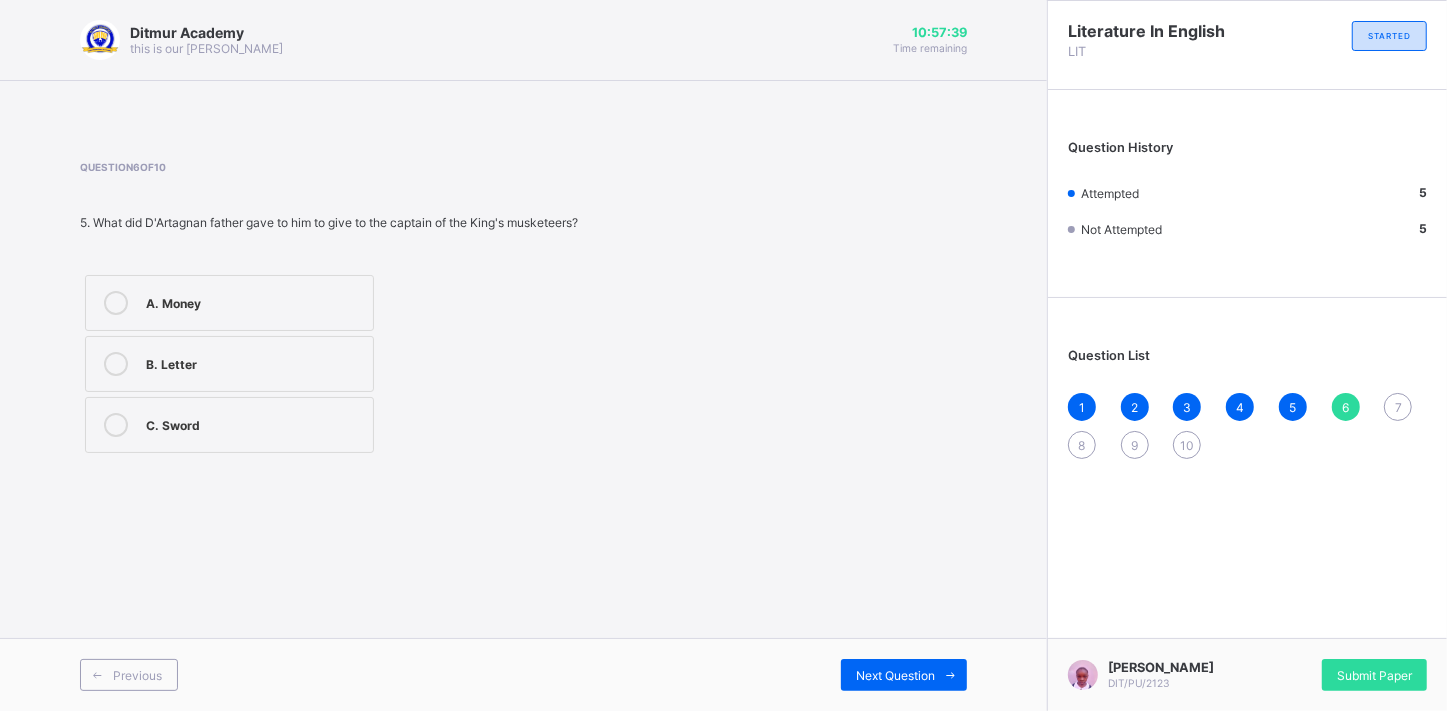 click on "Question  6  of  10 5. What did D'Artagnan father gave to him to give to the captain of the King's musketeers? A. Money B. Letter C. Sword" at bounding box center (523, 309) 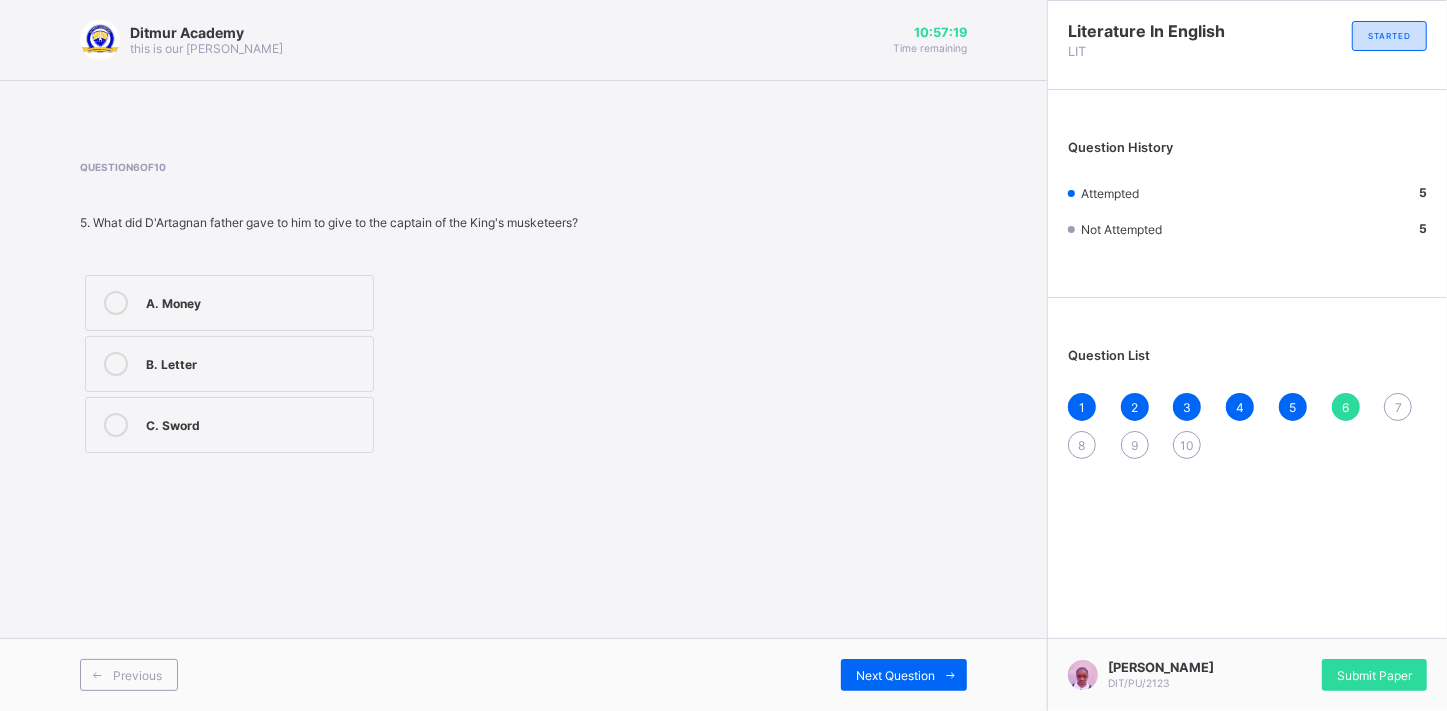 click on "A. Money" at bounding box center [254, 301] 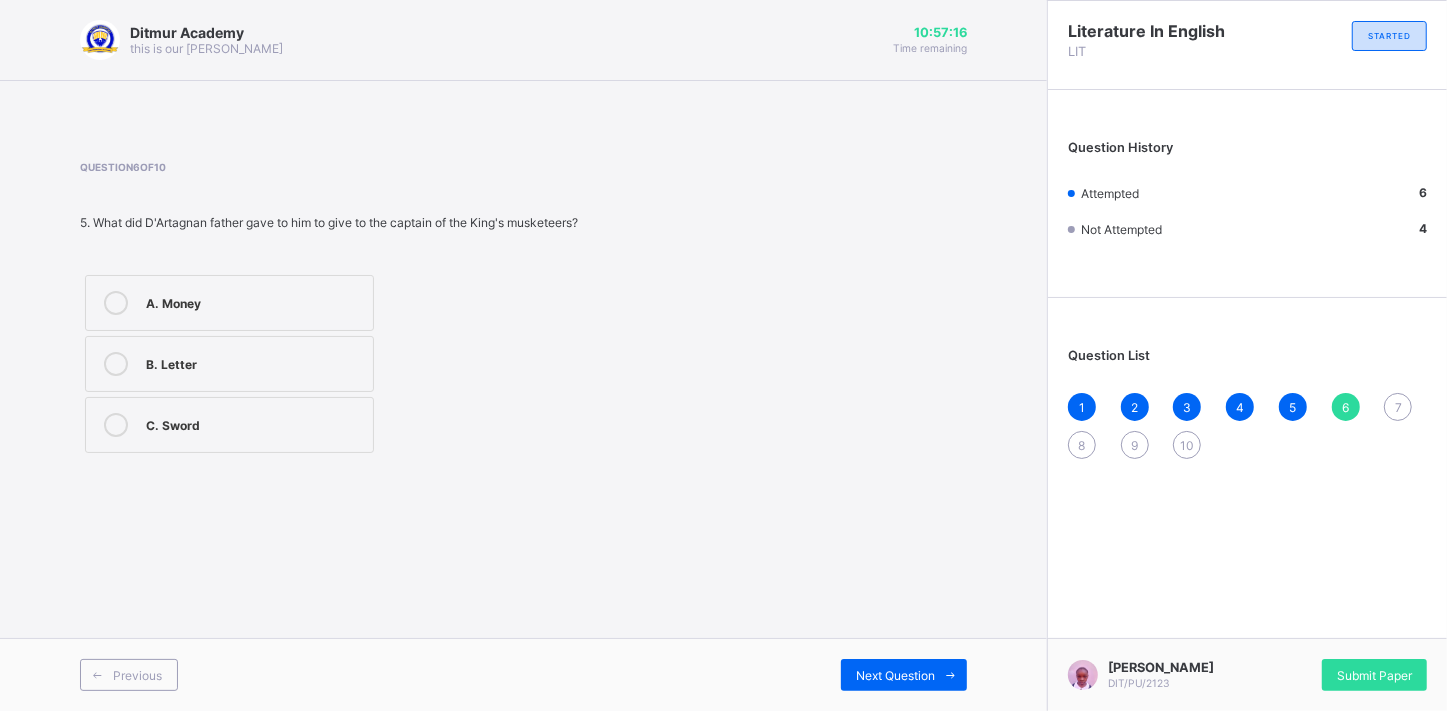 click on "B. Letter" at bounding box center (254, 362) 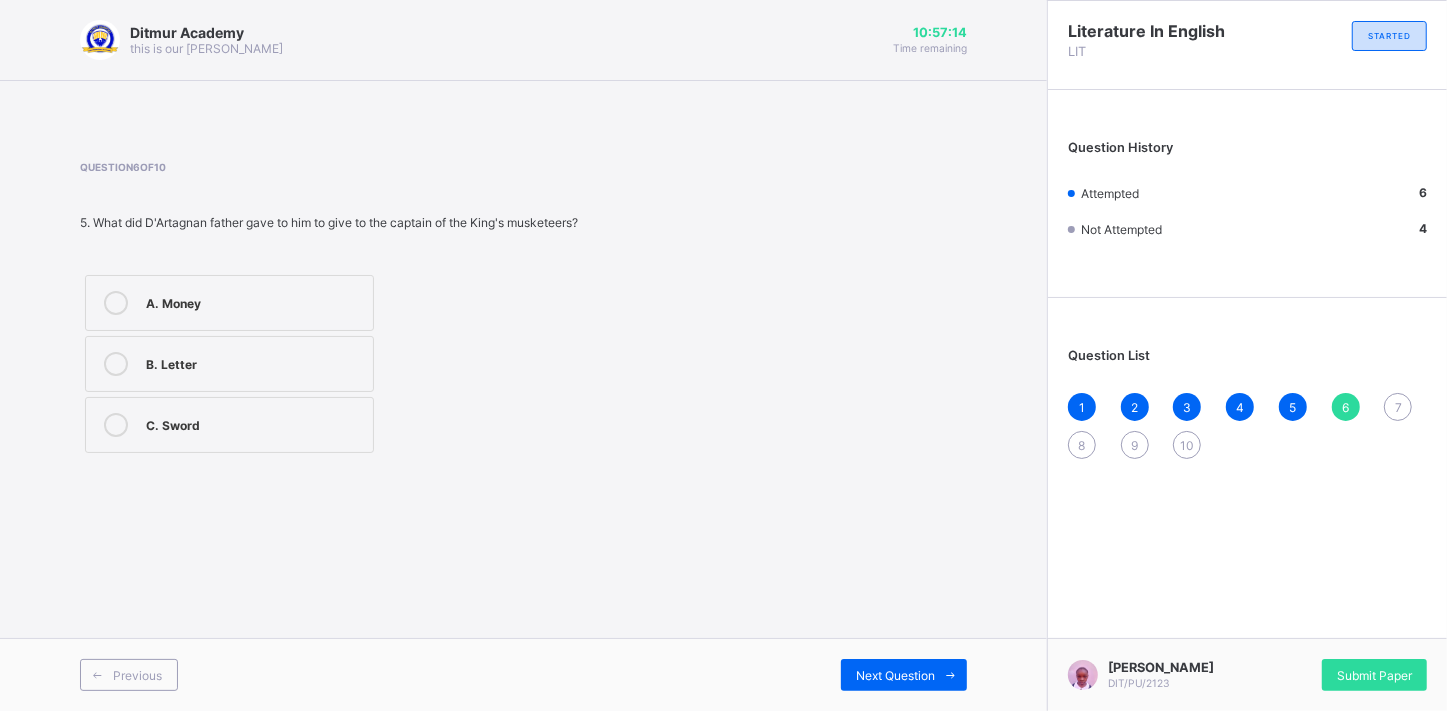 click on "C. Sword" at bounding box center [229, 425] 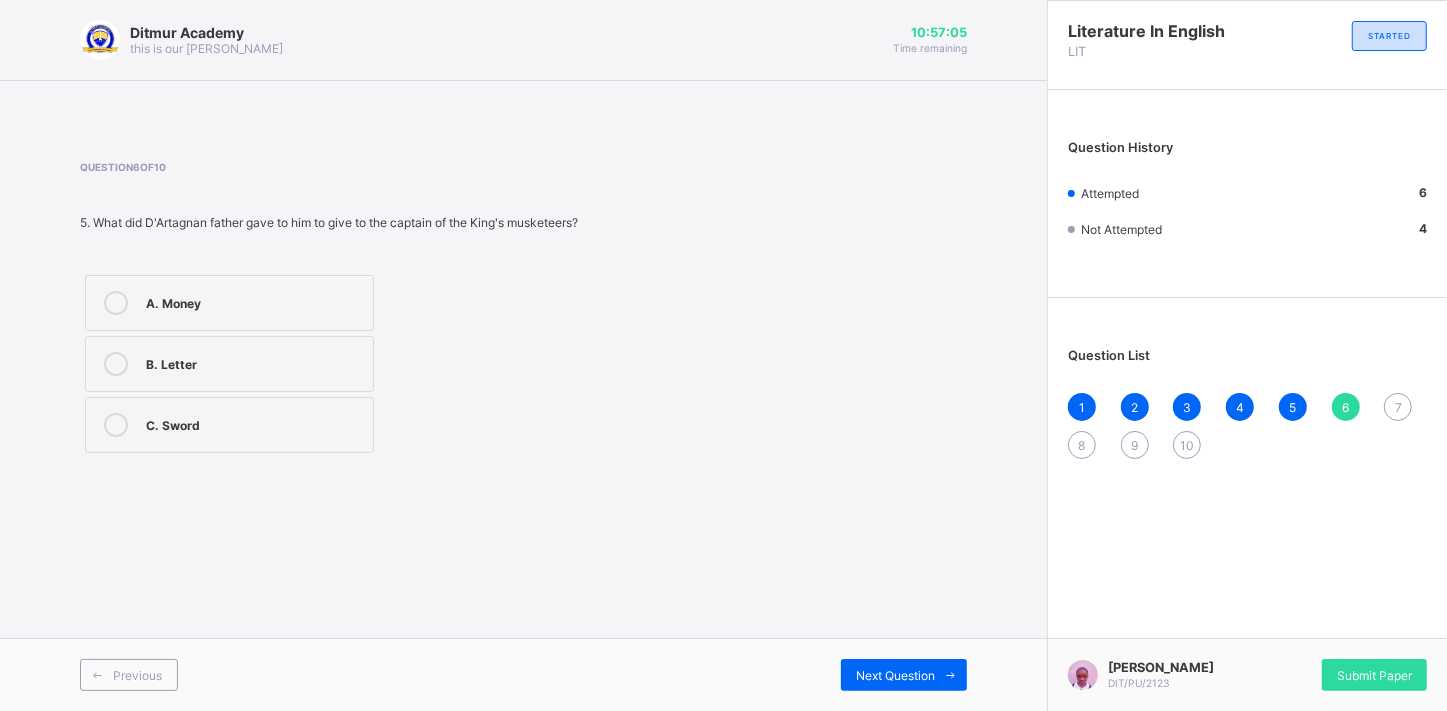 click on "A. Money B. Letter C. Sword" at bounding box center (329, 364) 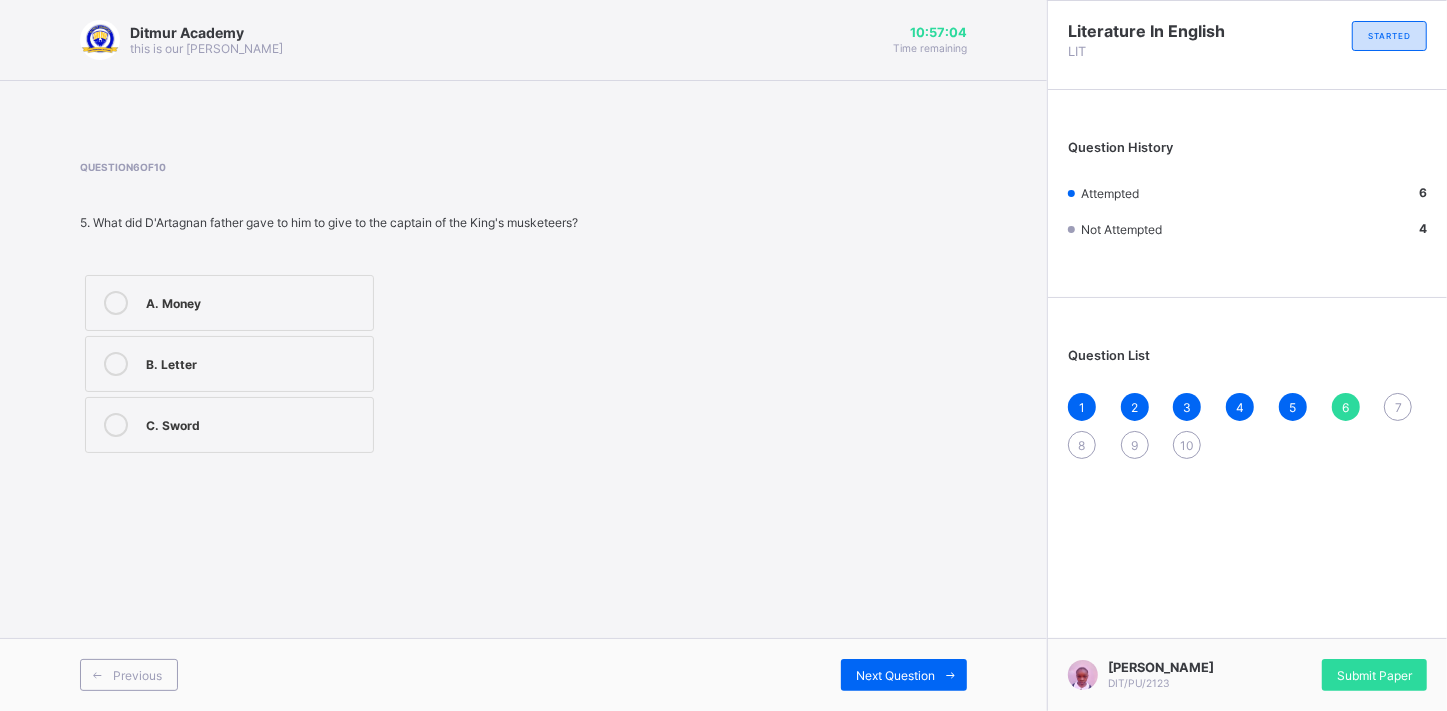 click on "A. Money B. Letter C. Sword" at bounding box center [329, 364] 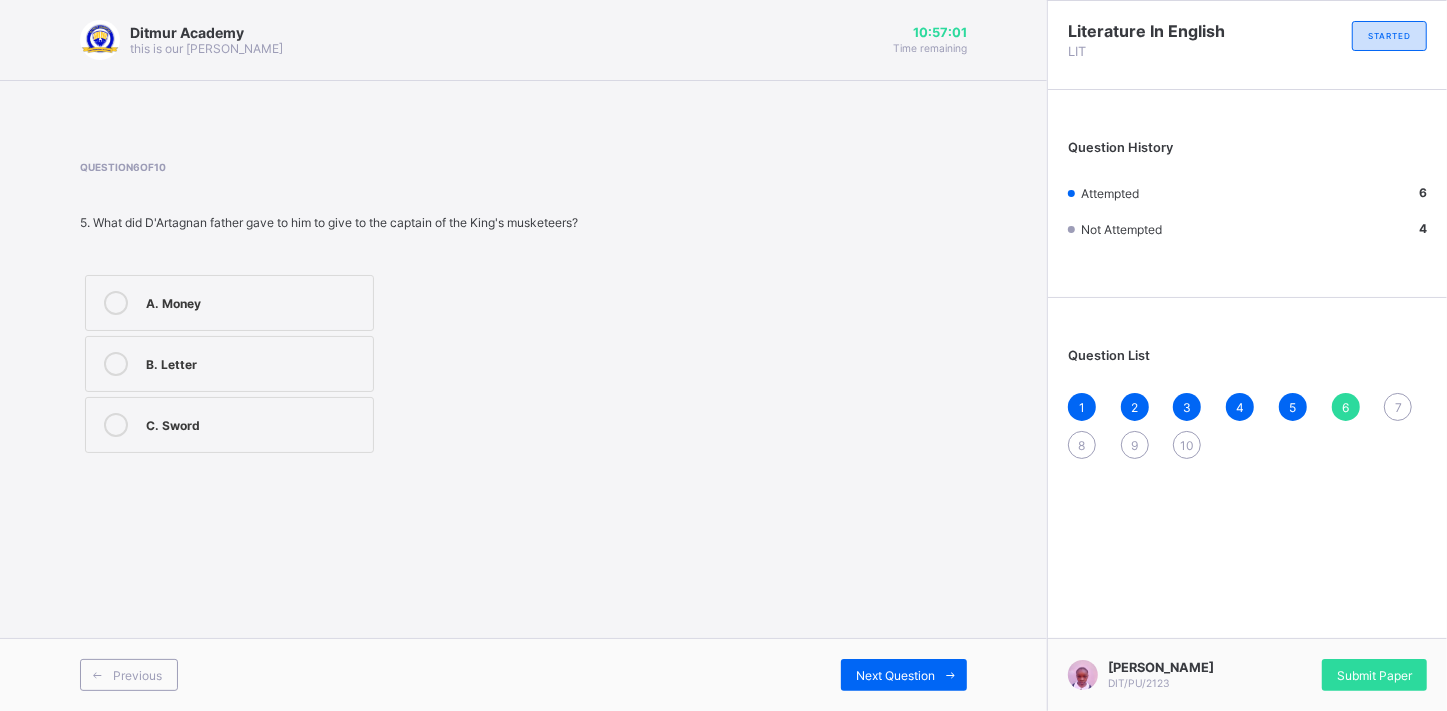 click on "C. Sword" at bounding box center [254, 425] 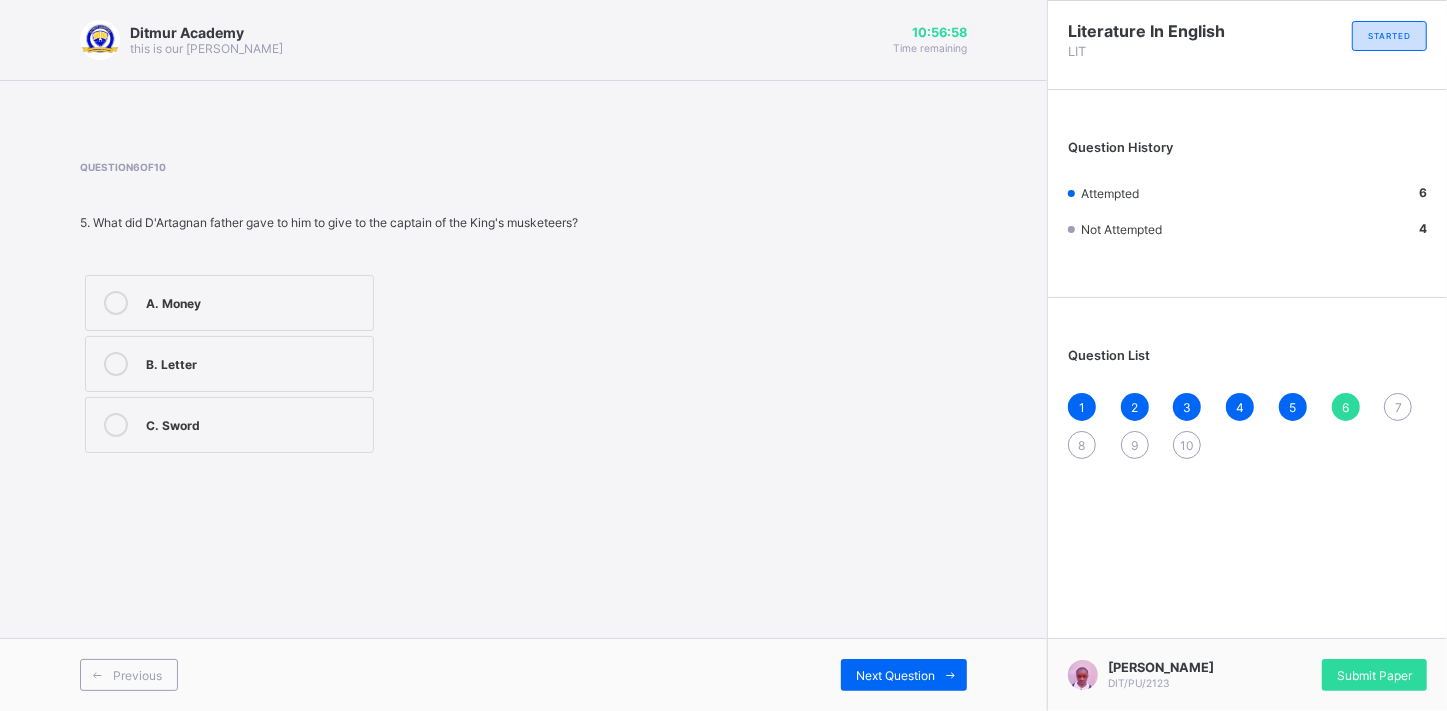 click on "A. Money" at bounding box center [229, 303] 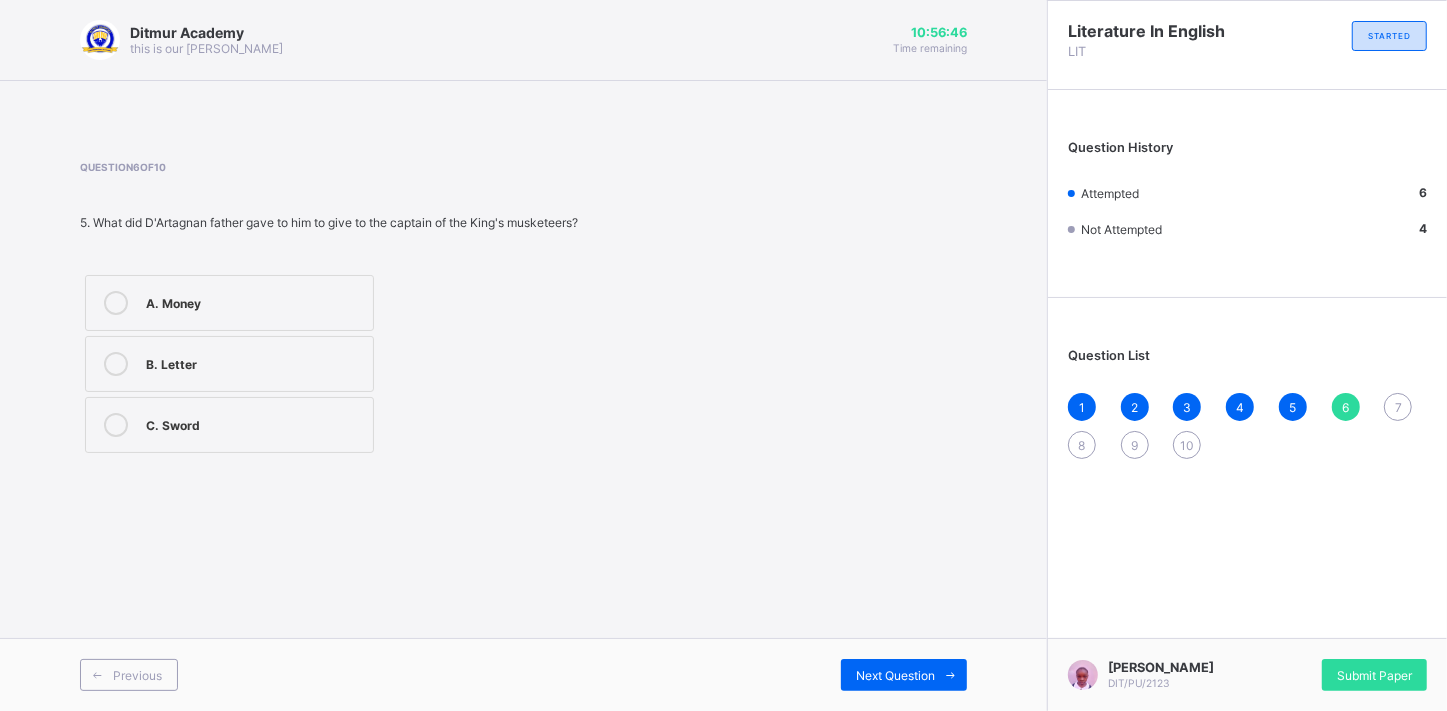 click on "B. Letter" at bounding box center [229, 364] 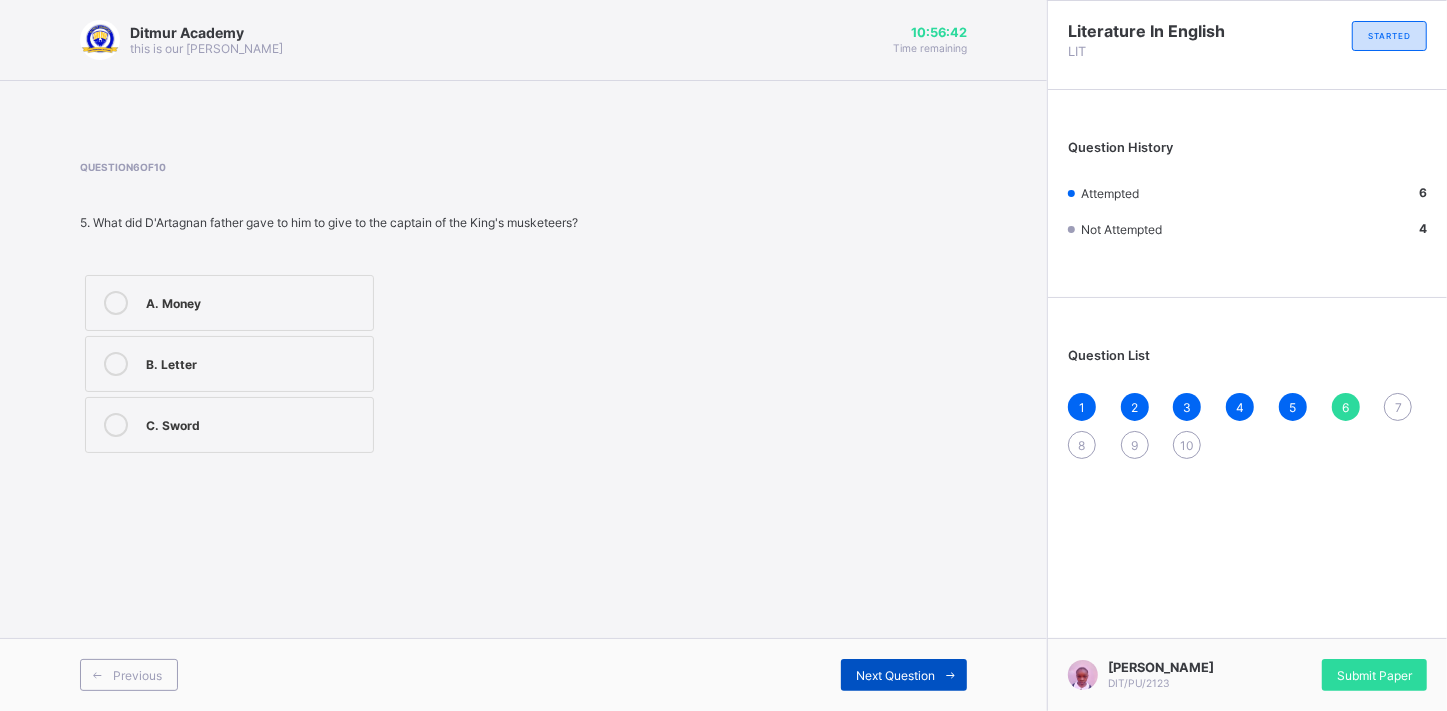 click on "Next Question" at bounding box center [895, 675] 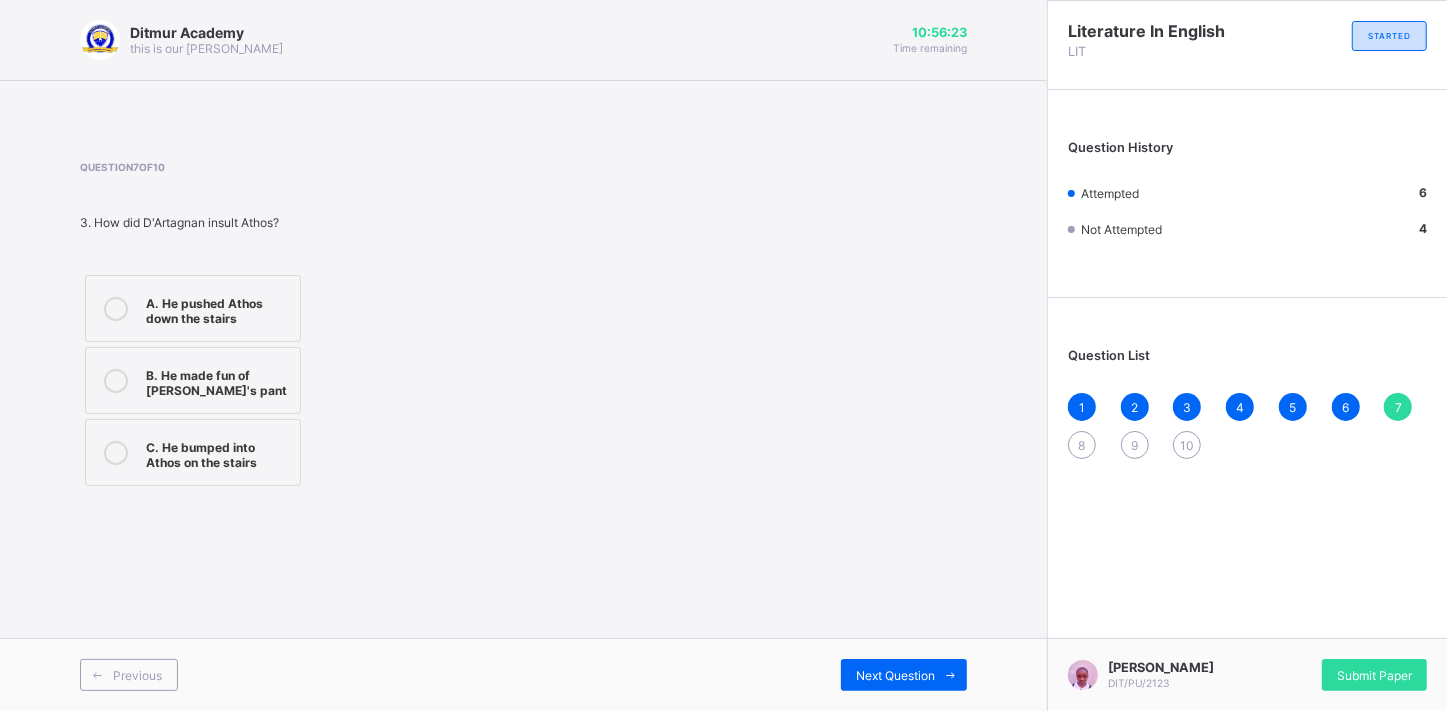 click on "B. He made fun of [PERSON_NAME]'s pant" at bounding box center (218, 380) 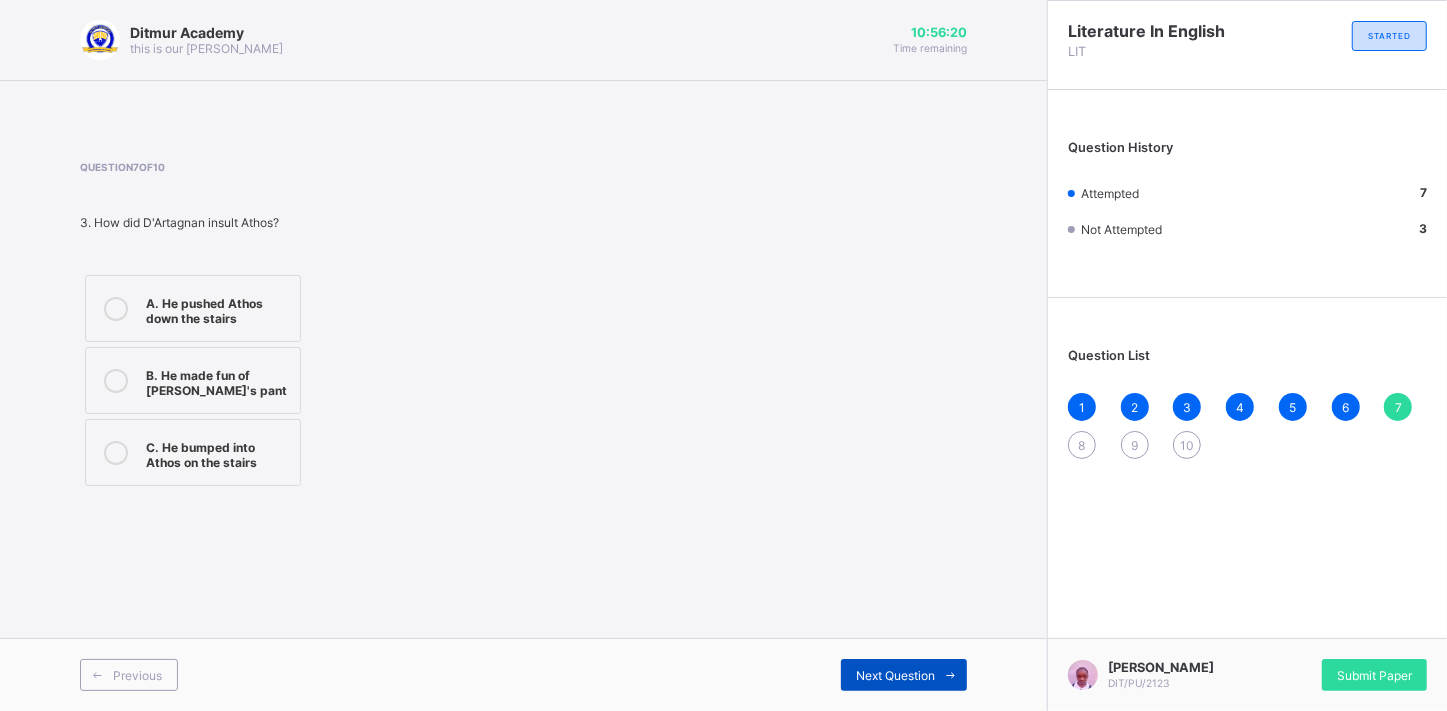 click on "Next Question" at bounding box center [895, 675] 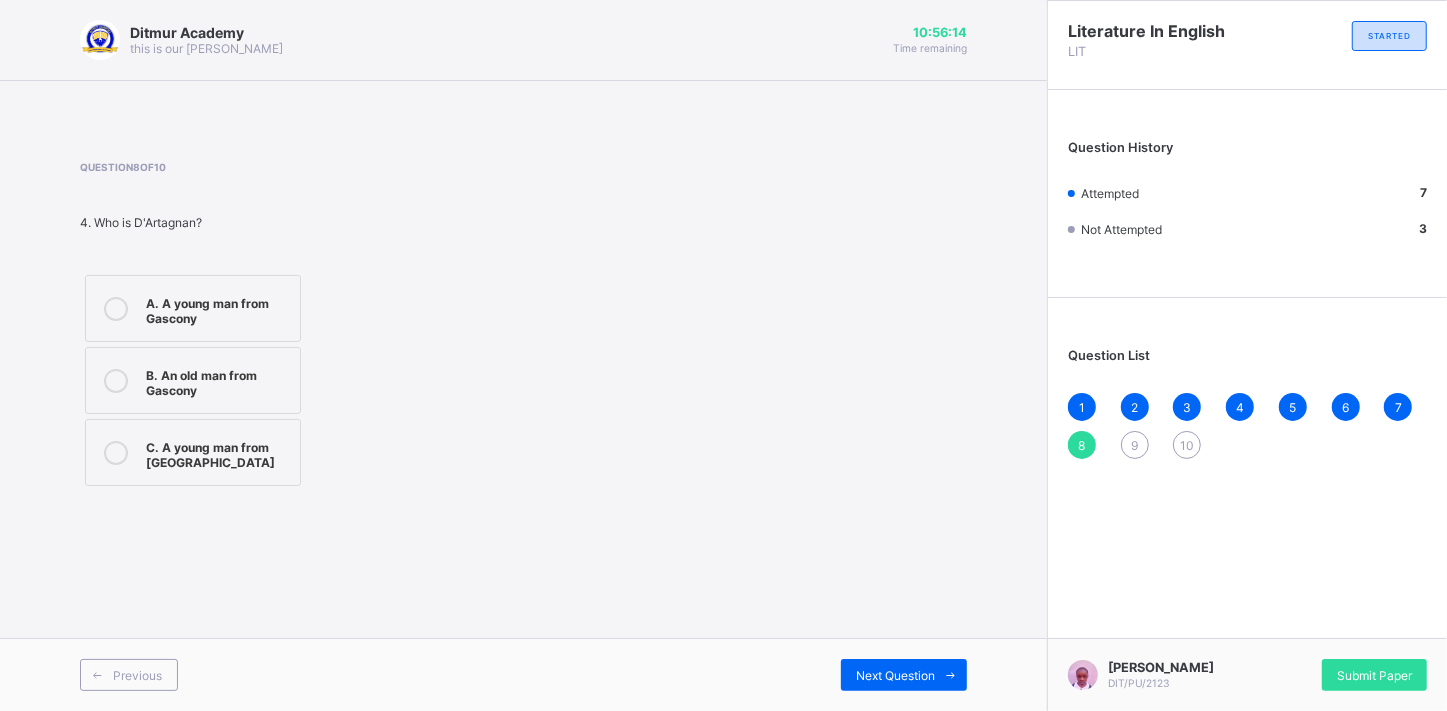 click on "A. A young man from Gascony" at bounding box center [218, 308] 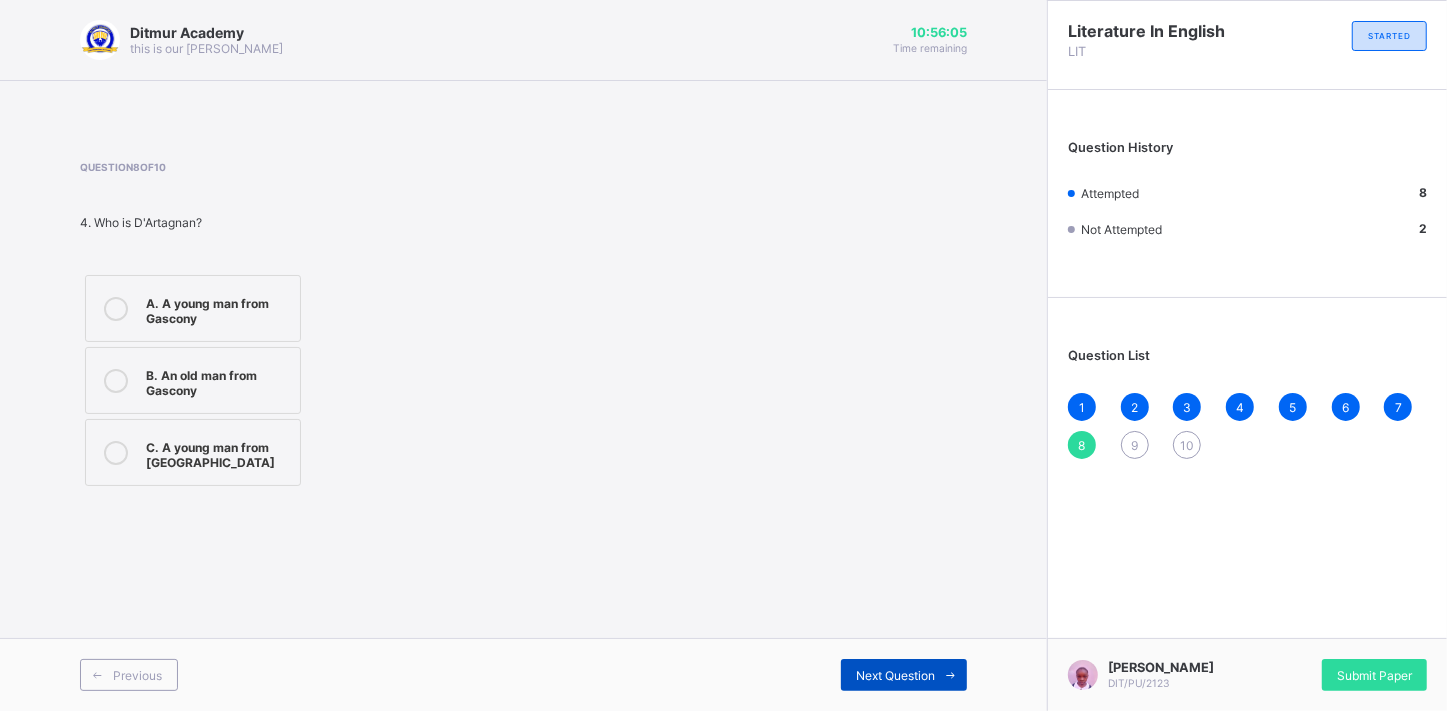 click on "Next Question" at bounding box center (895, 675) 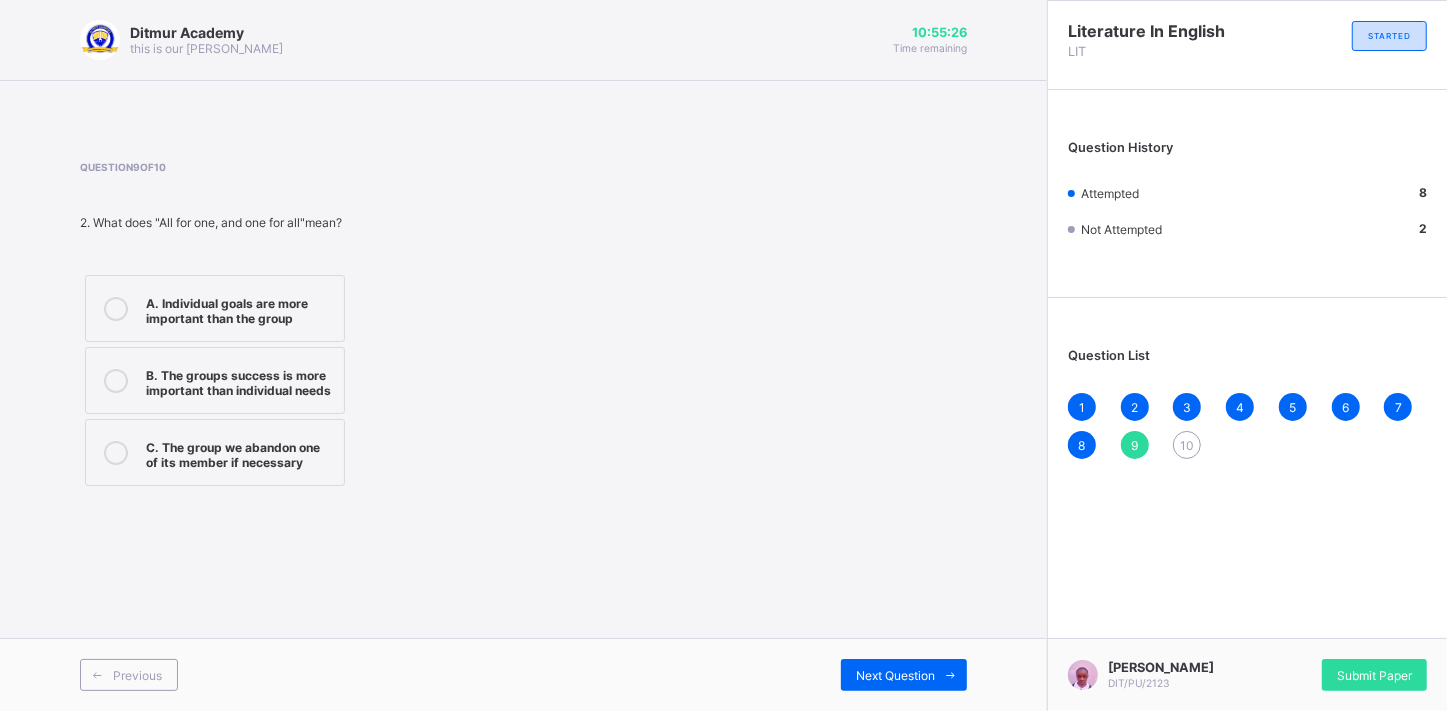 click at bounding box center (116, 452) 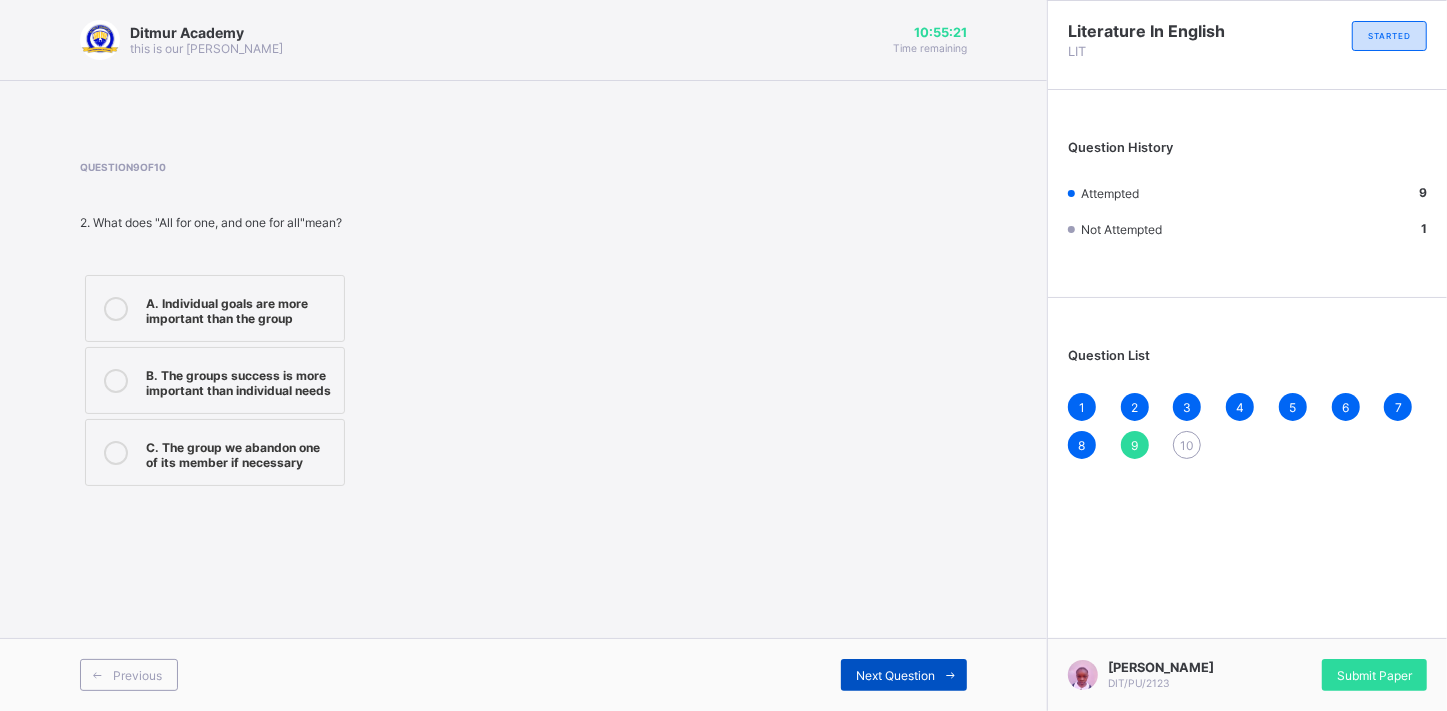 click on "Next Question" at bounding box center [904, 675] 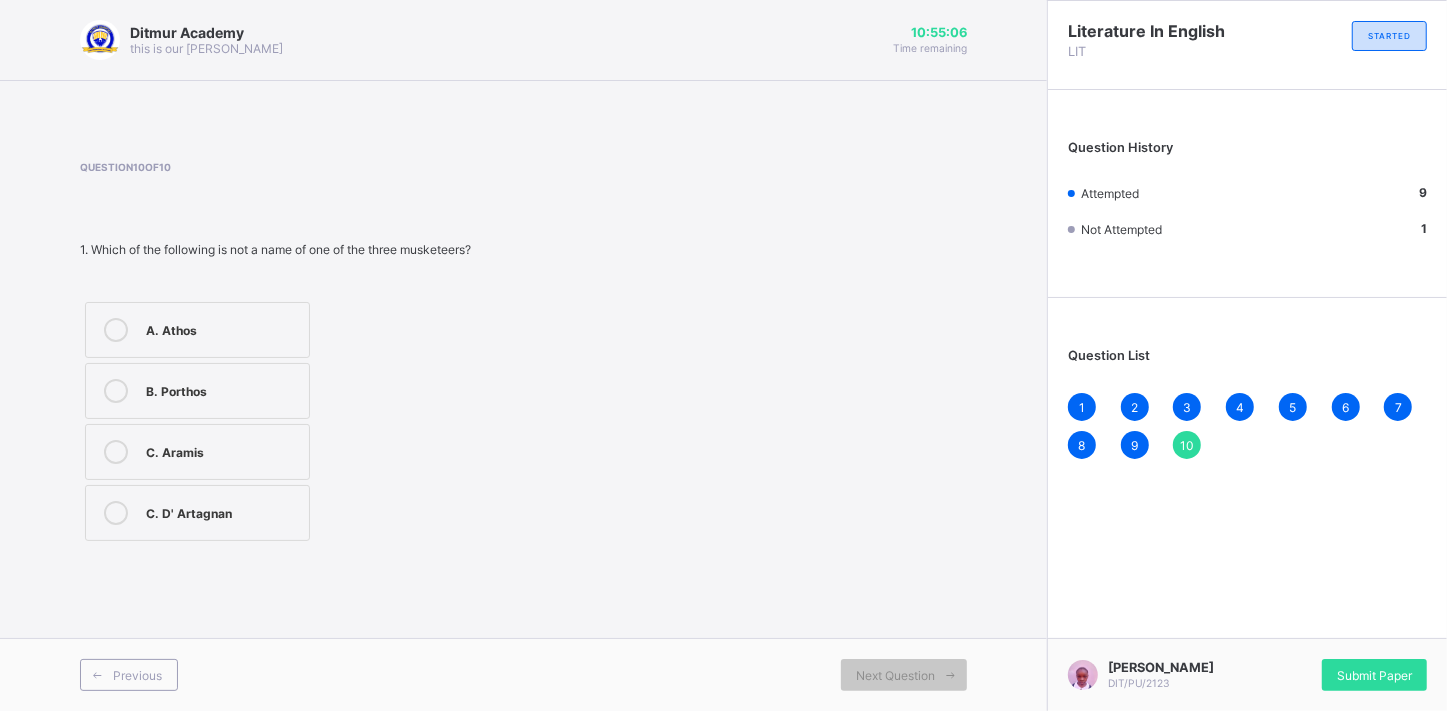 click on "C. D' Artagnan" at bounding box center [197, 513] 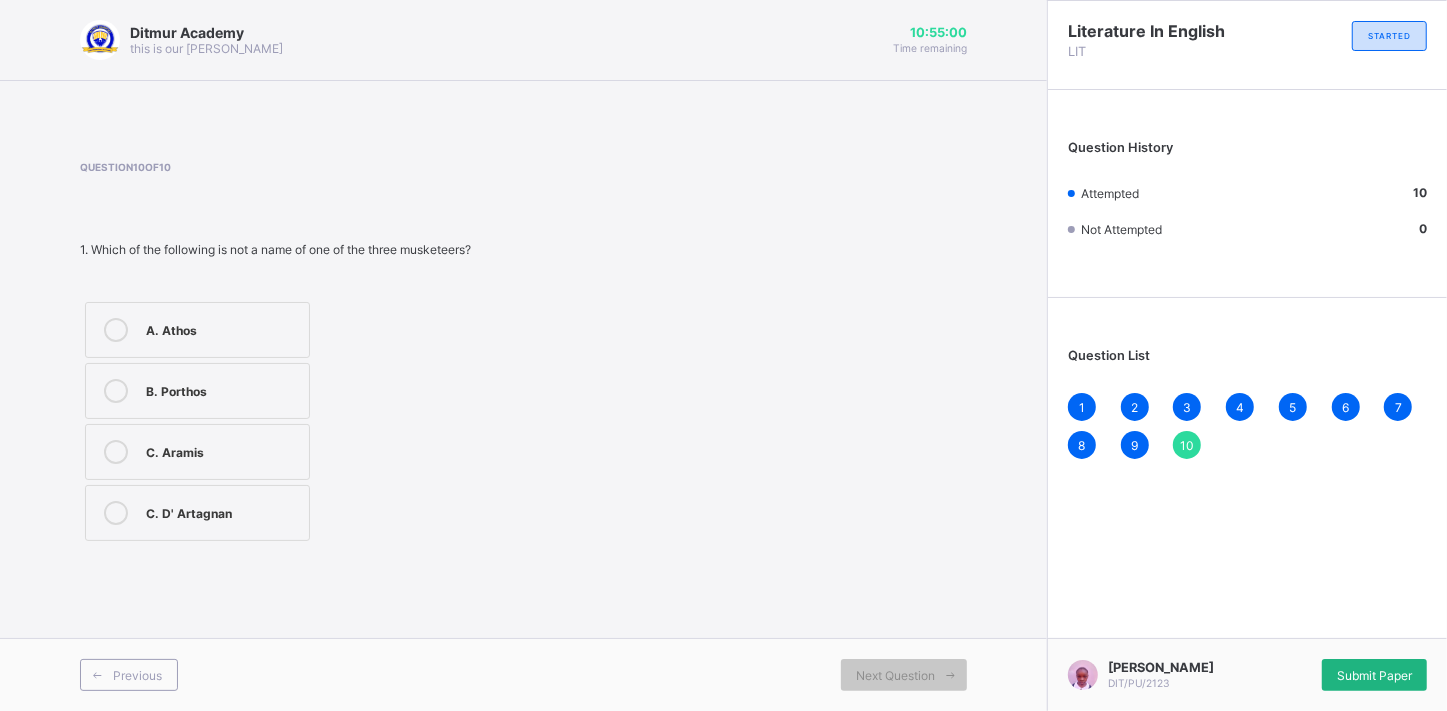 click on "Submit Paper" at bounding box center (1374, 675) 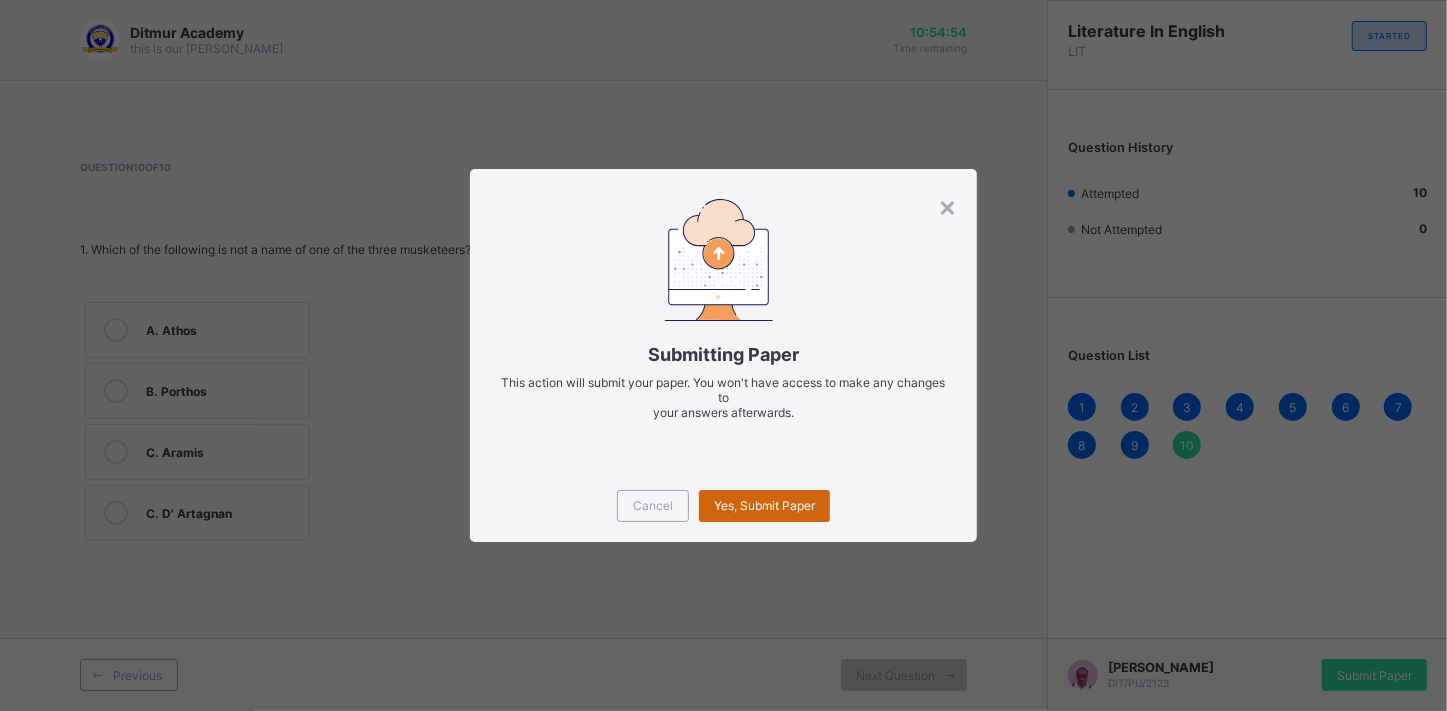 click on "Yes, Submit Paper" at bounding box center (764, 505) 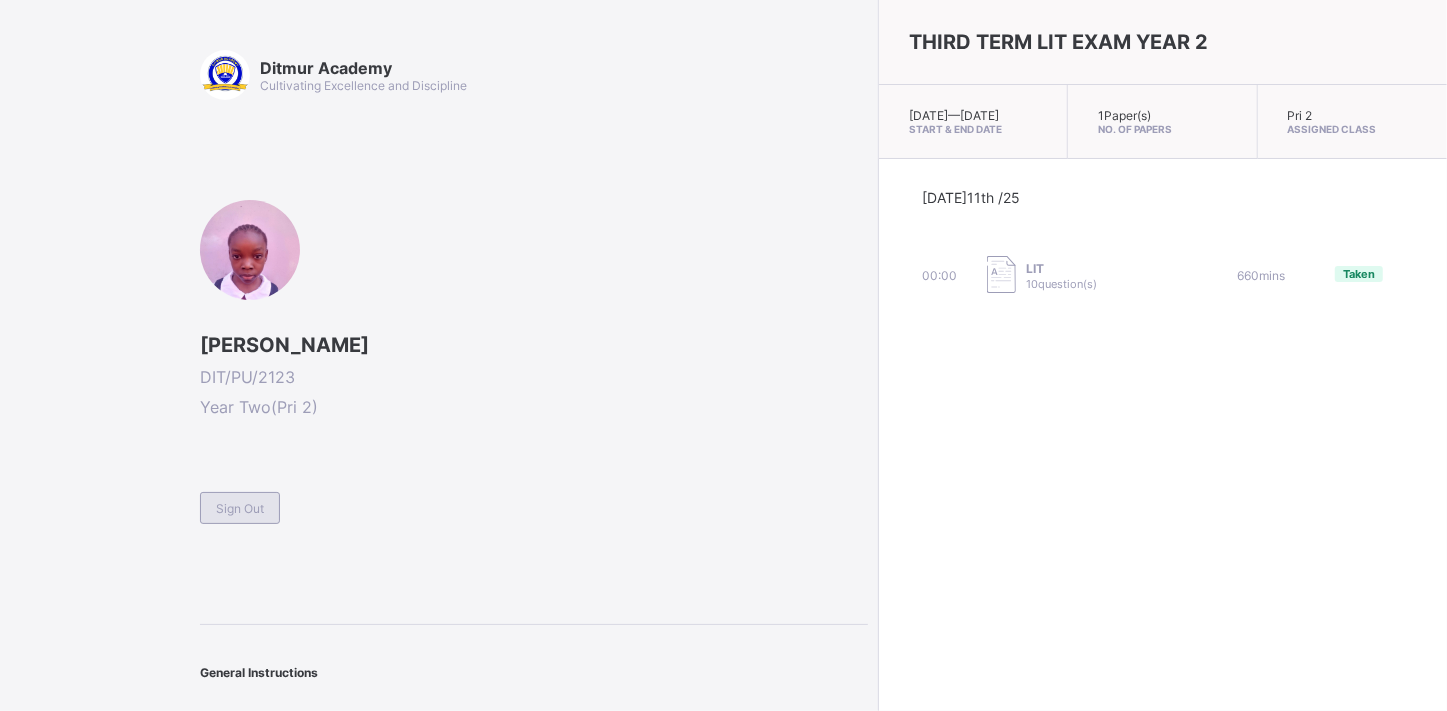 click on "Sign Out" at bounding box center (240, 508) 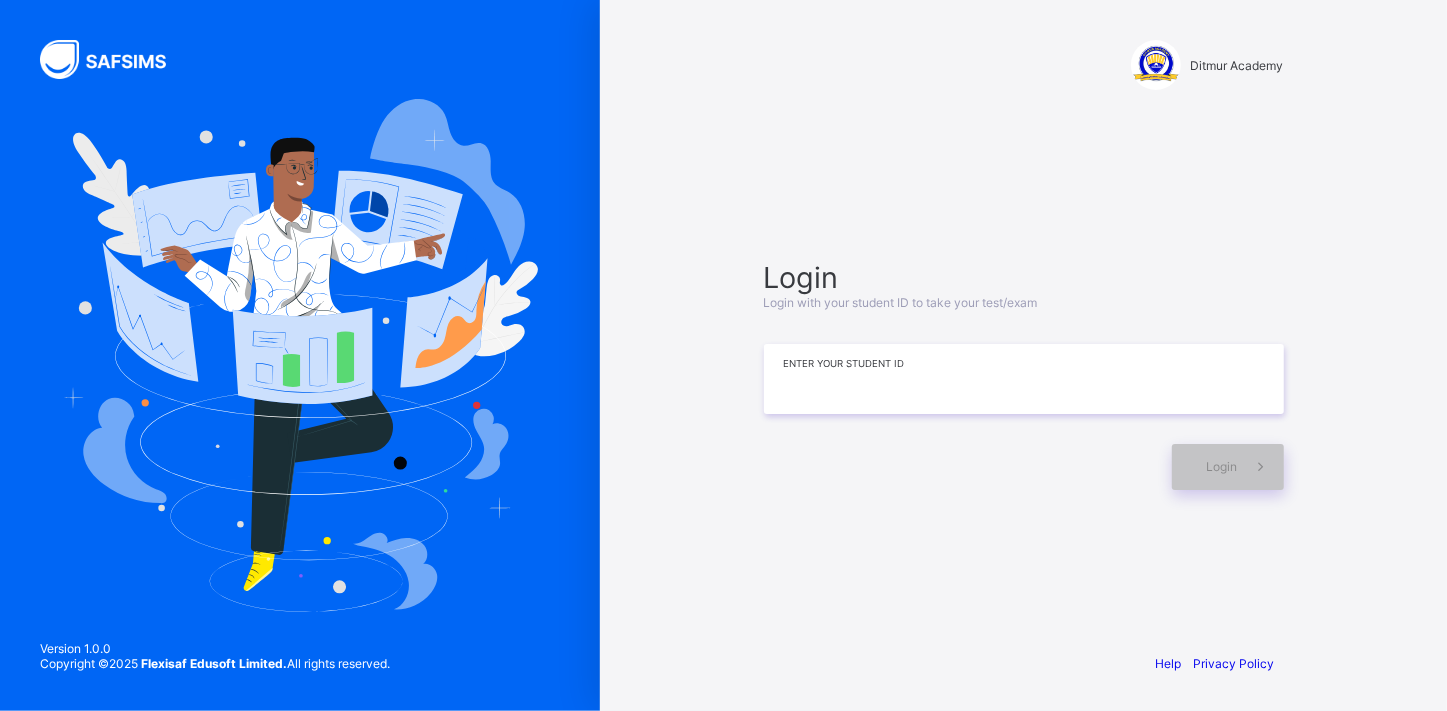 click at bounding box center (1024, 379) 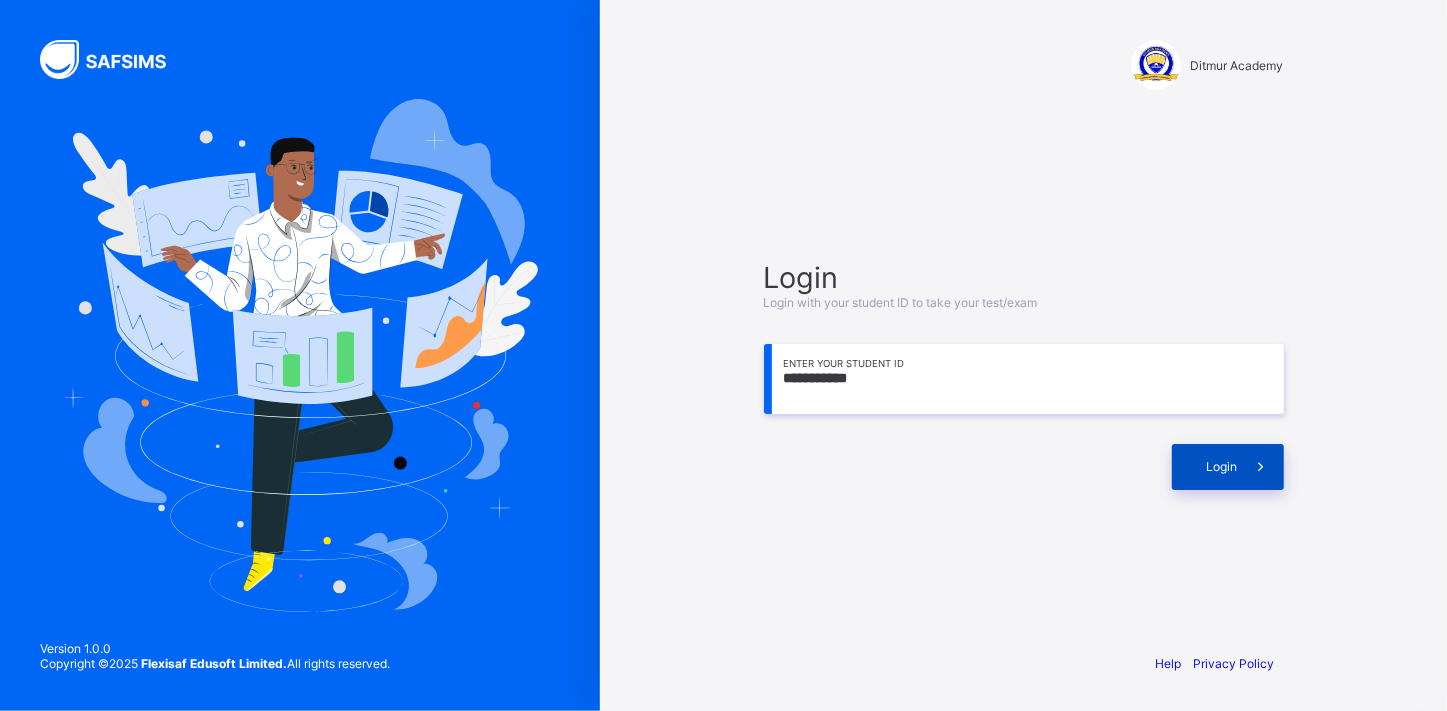 click on "Login" at bounding box center [1228, 467] 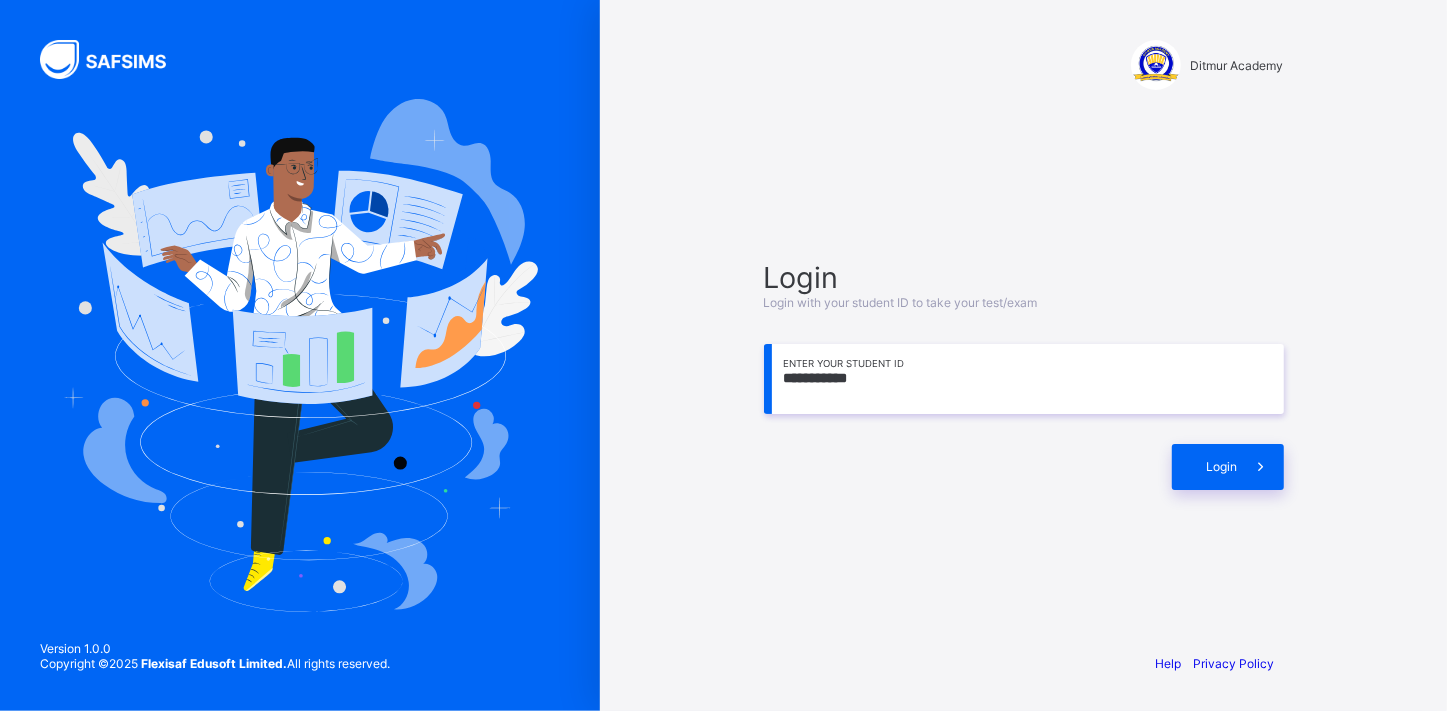click on "**********" at bounding box center [1024, 379] 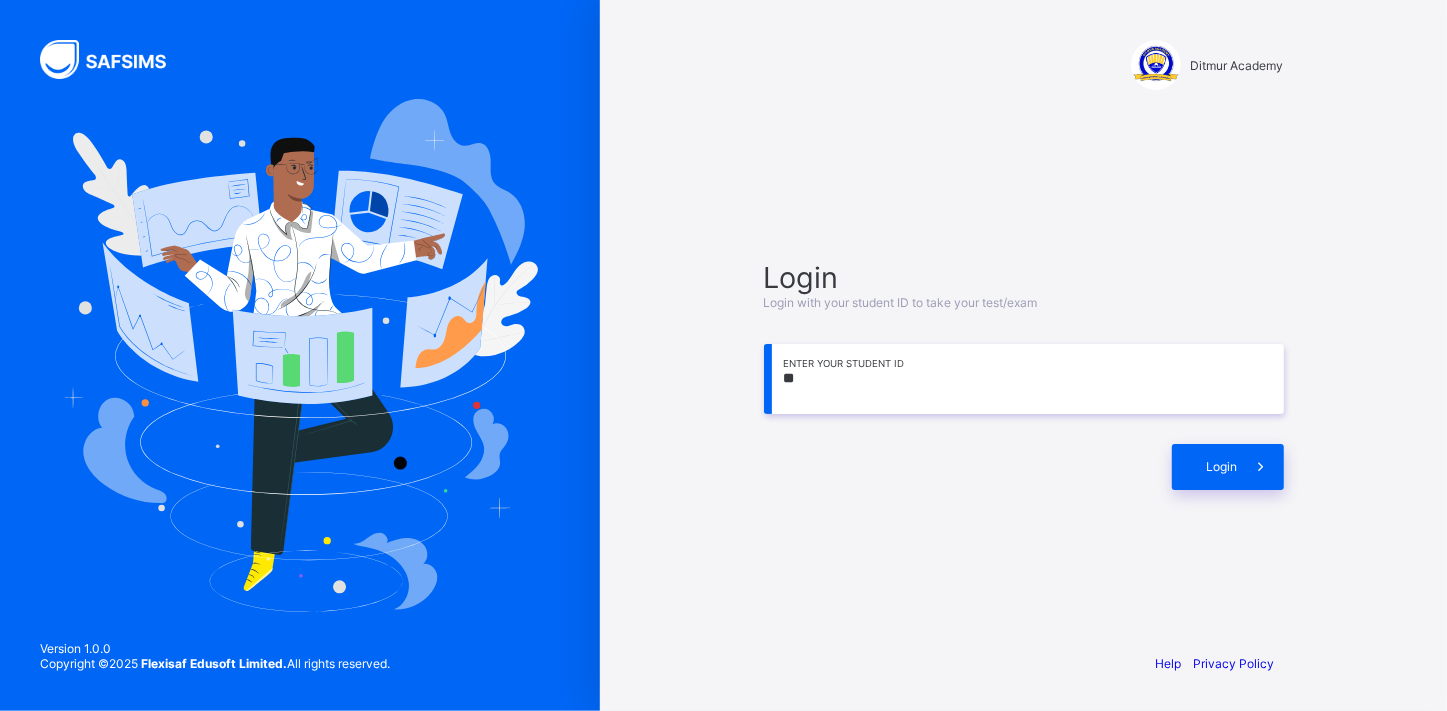 type on "*" 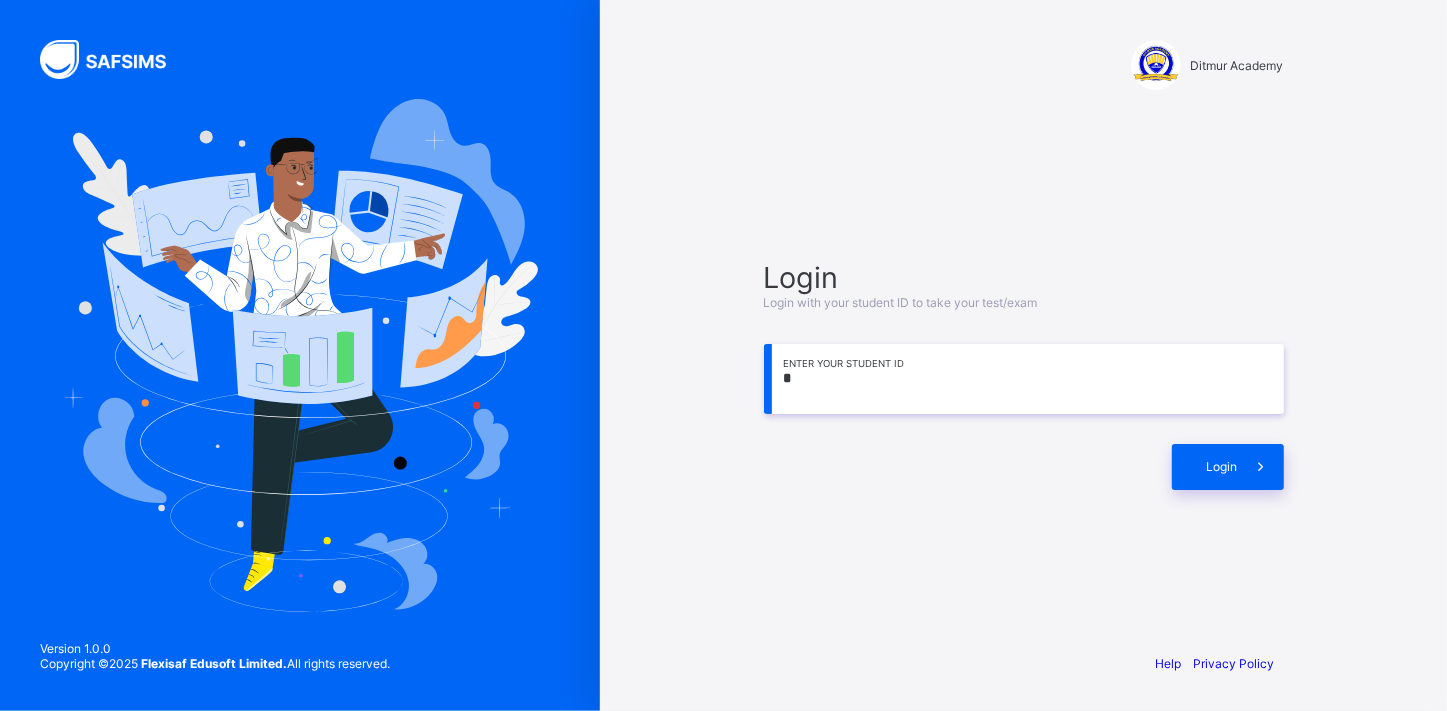 click on "*" at bounding box center (1024, 379) 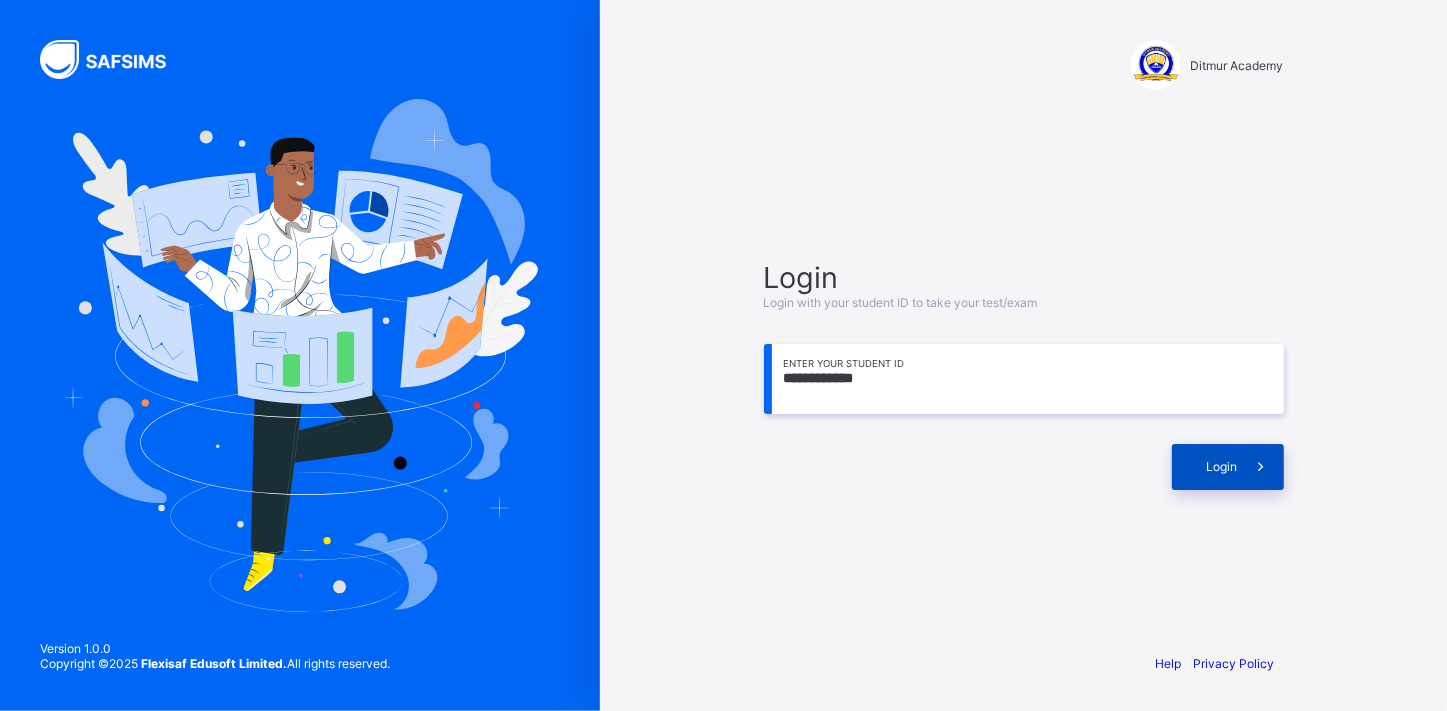 type on "**********" 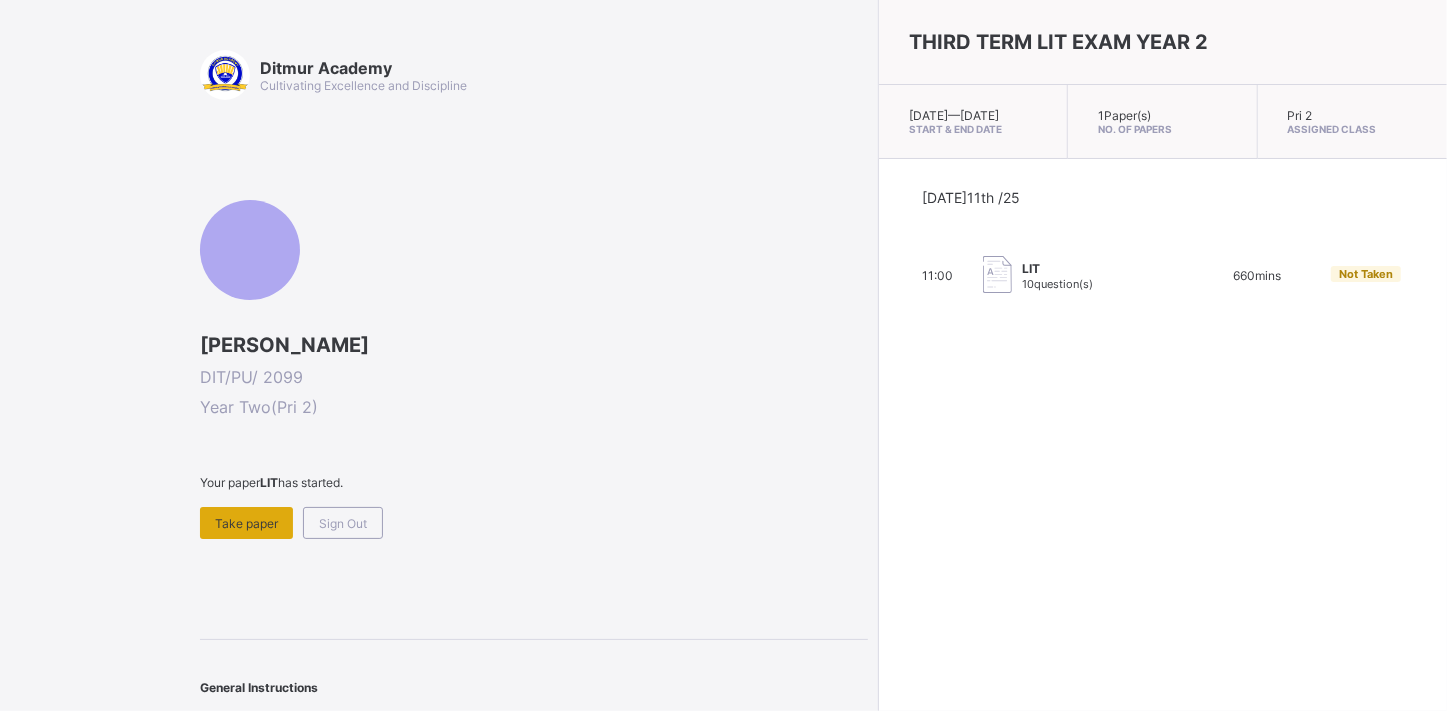 click on "Take paper" at bounding box center (246, 523) 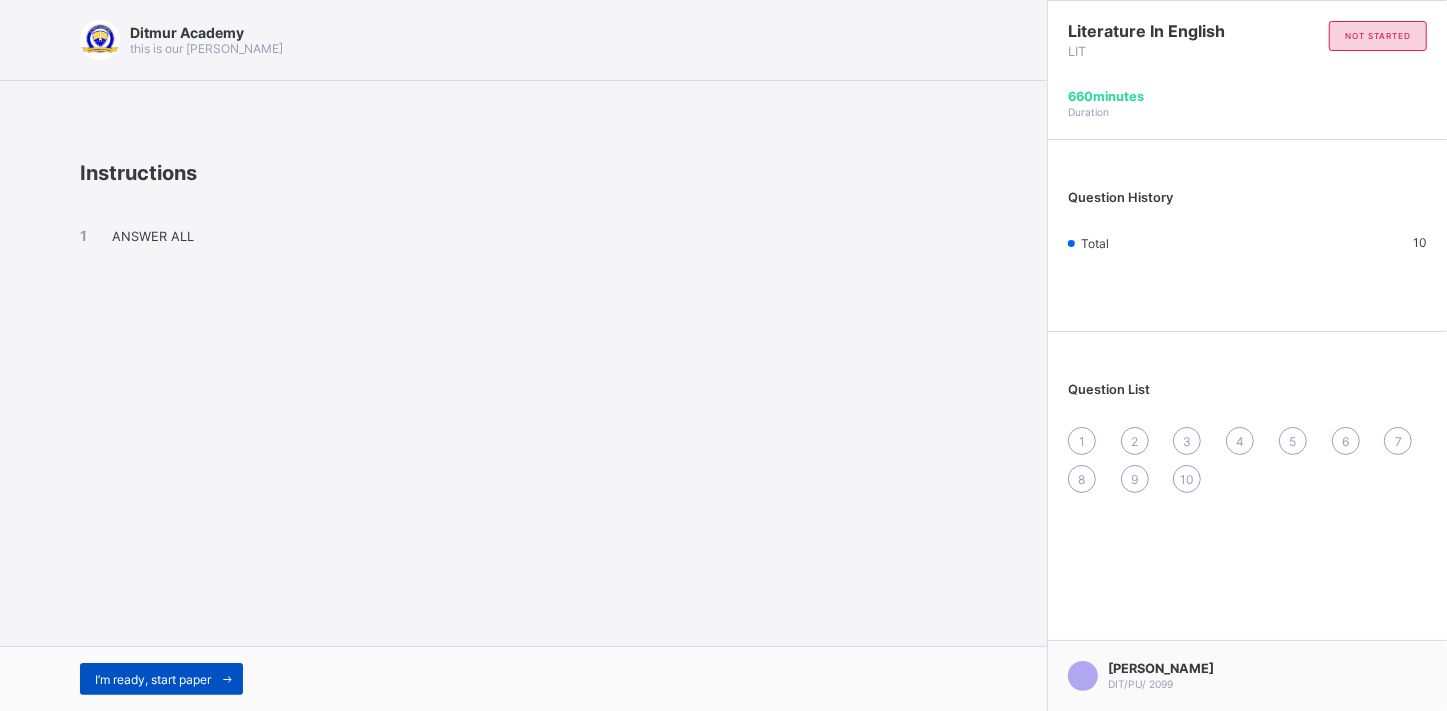 click at bounding box center (227, 679) 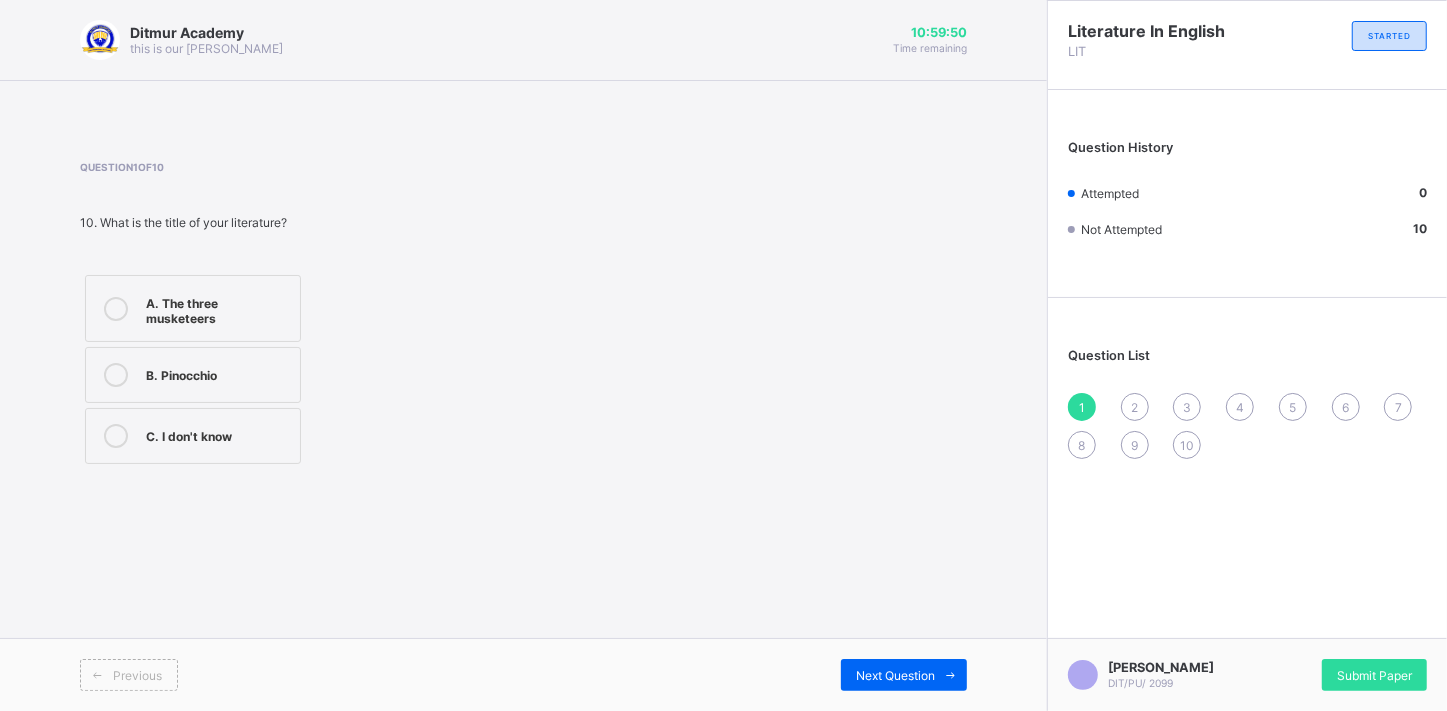 click on "A. The three musketeers" at bounding box center (218, 308) 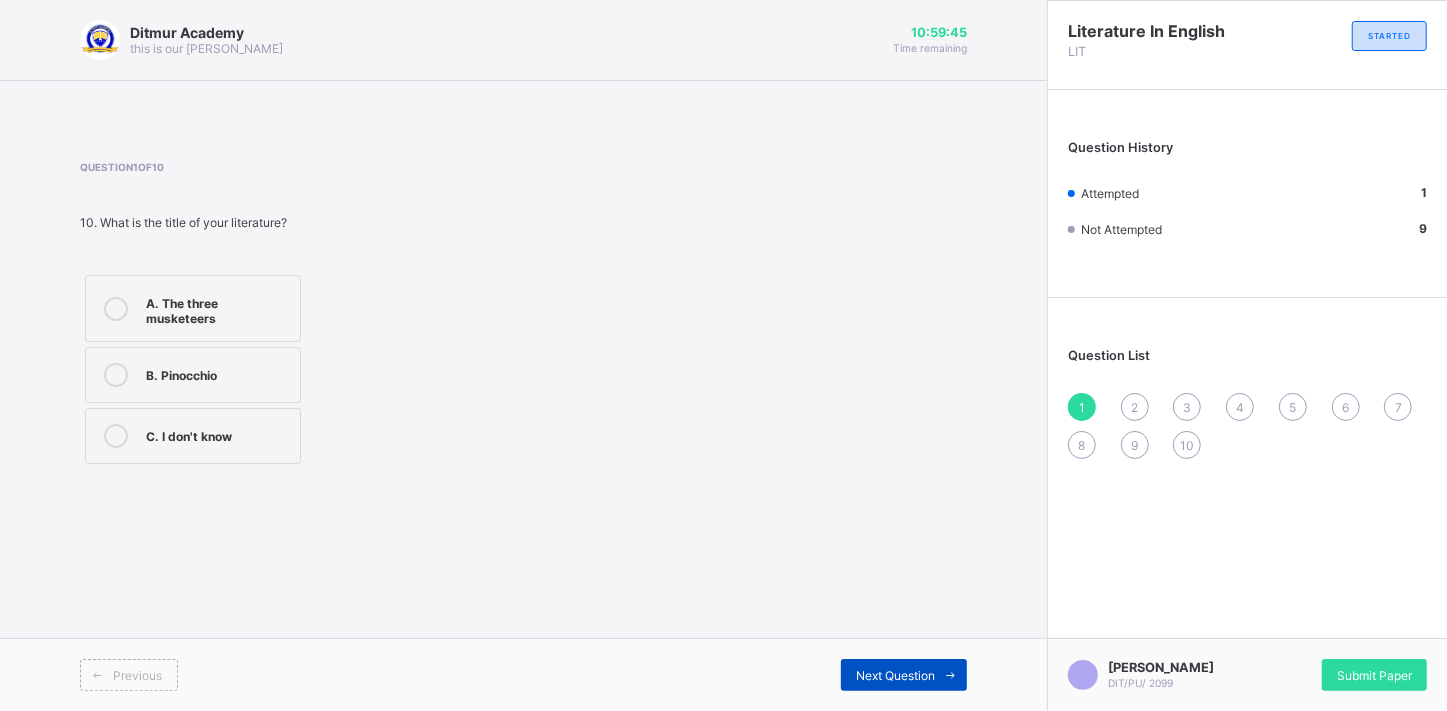 click on "Next Question" at bounding box center (895, 675) 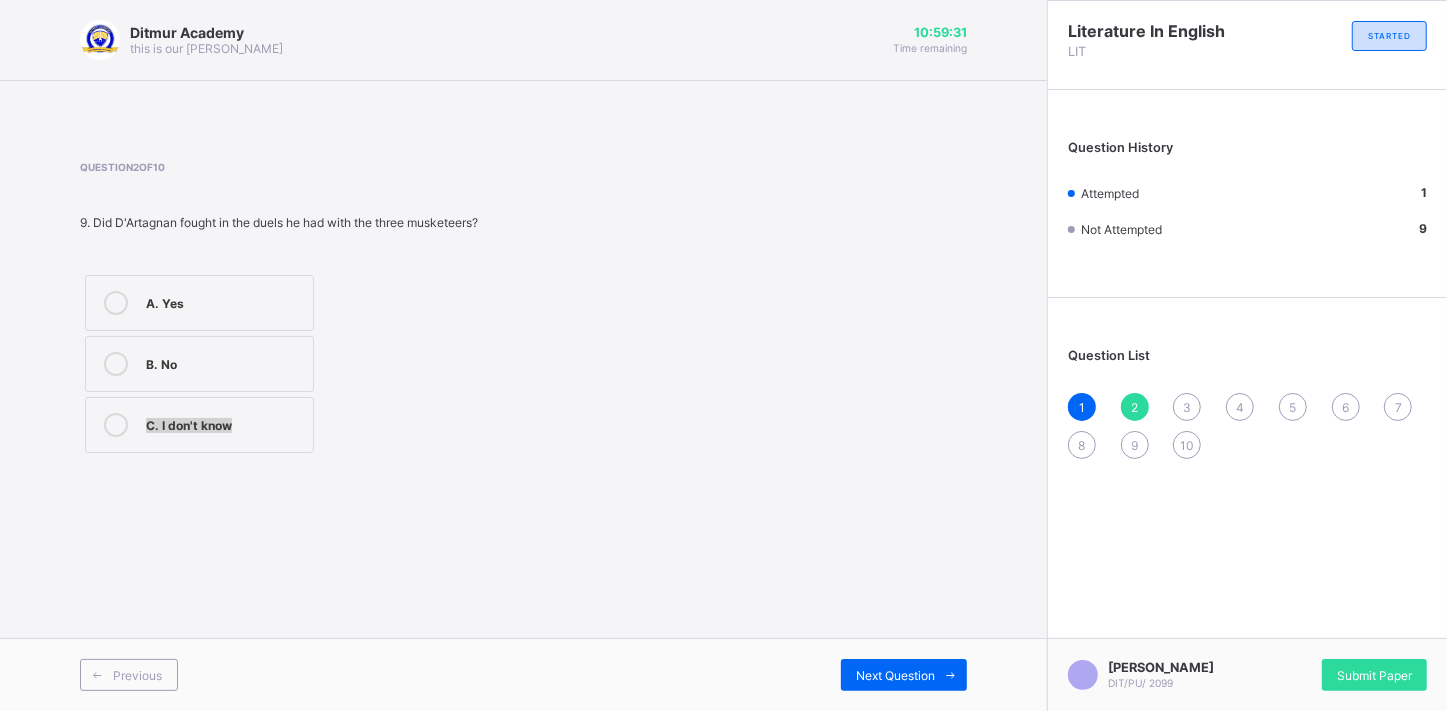drag, startPoint x: 758, startPoint y: 484, endPoint x: 550, endPoint y: 381, distance: 232.10558 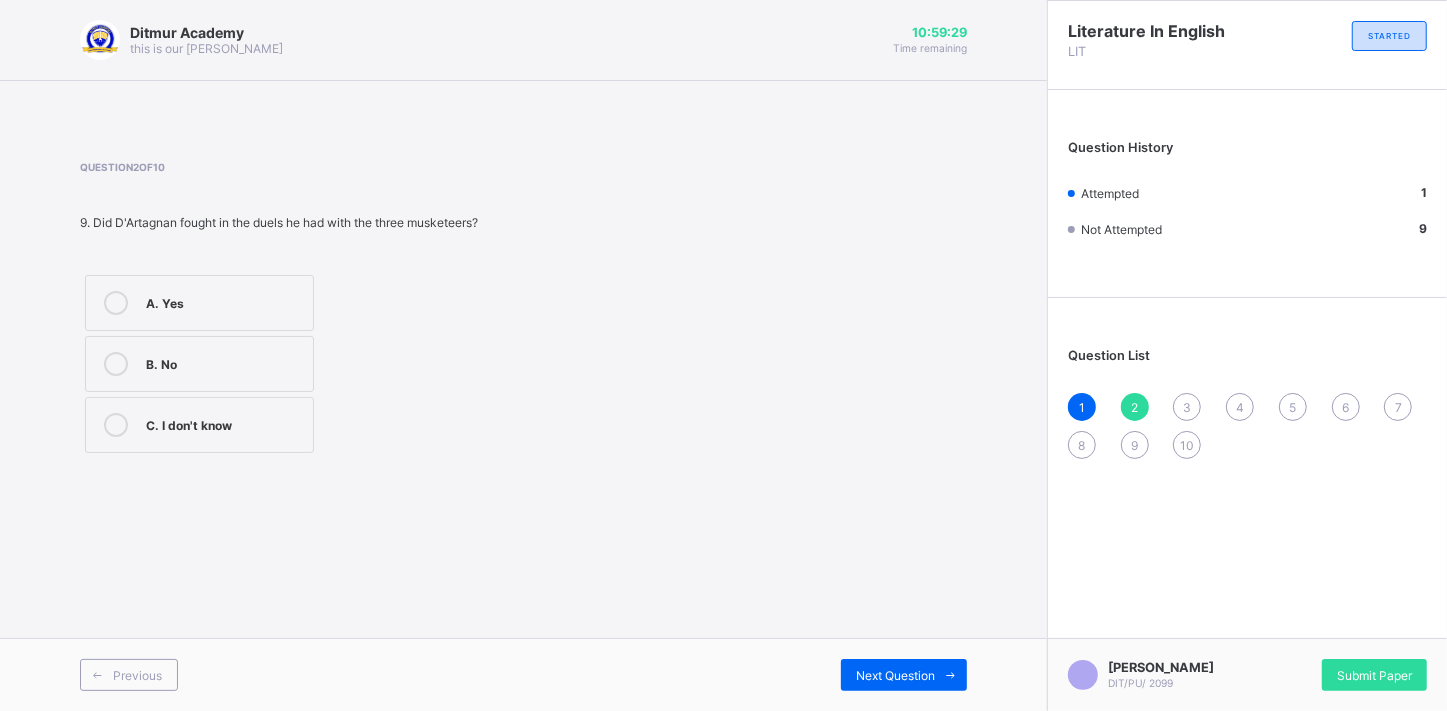click on "A. Yes B. No C. I don't know" at bounding box center [279, 364] 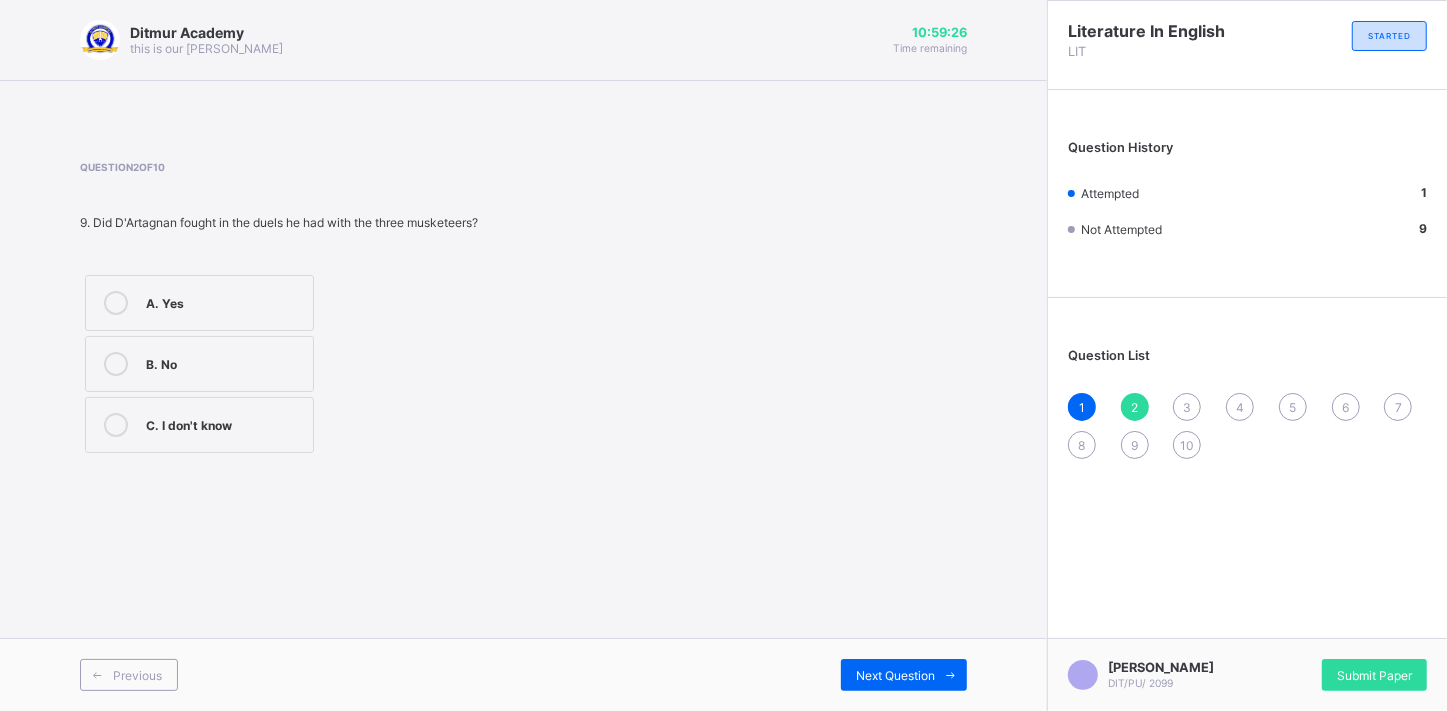 click on "A. Yes" at bounding box center [224, 301] 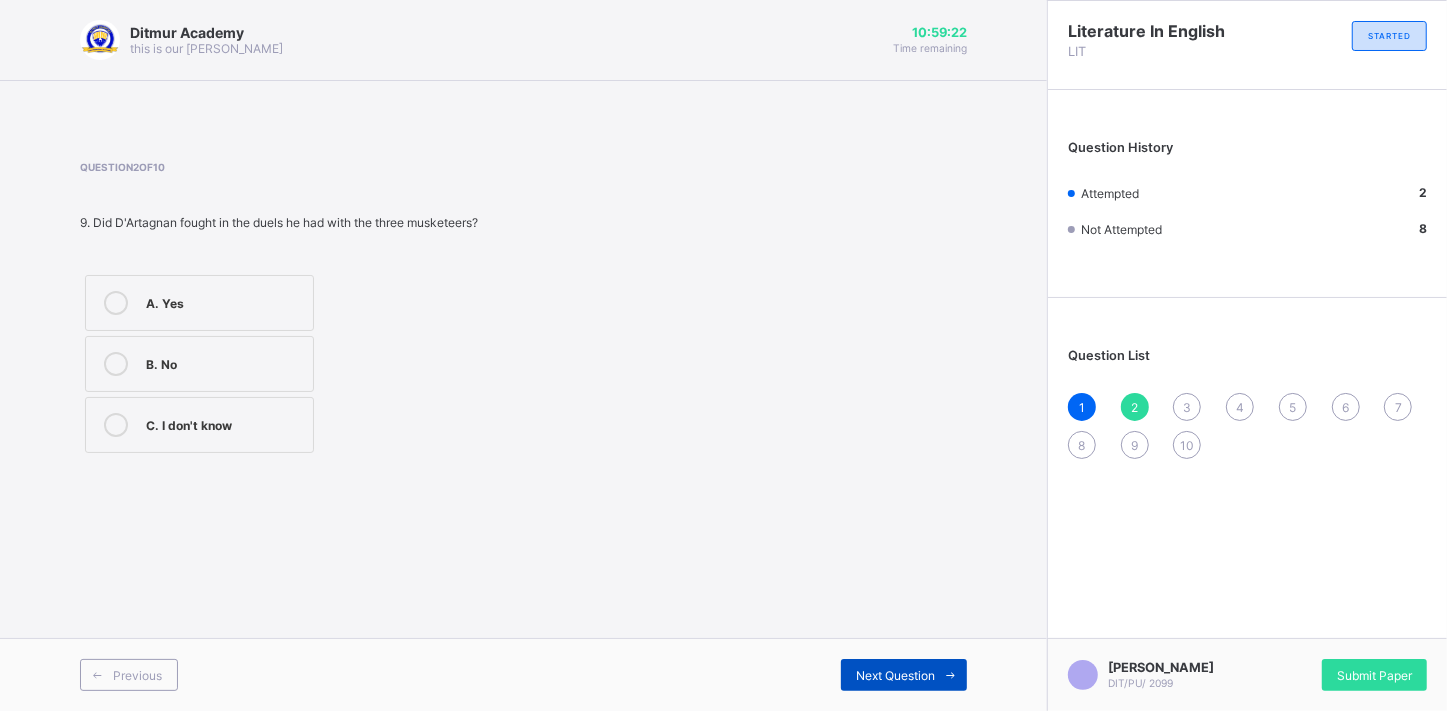 click on "Next Question" at bounding box center (895, 675) 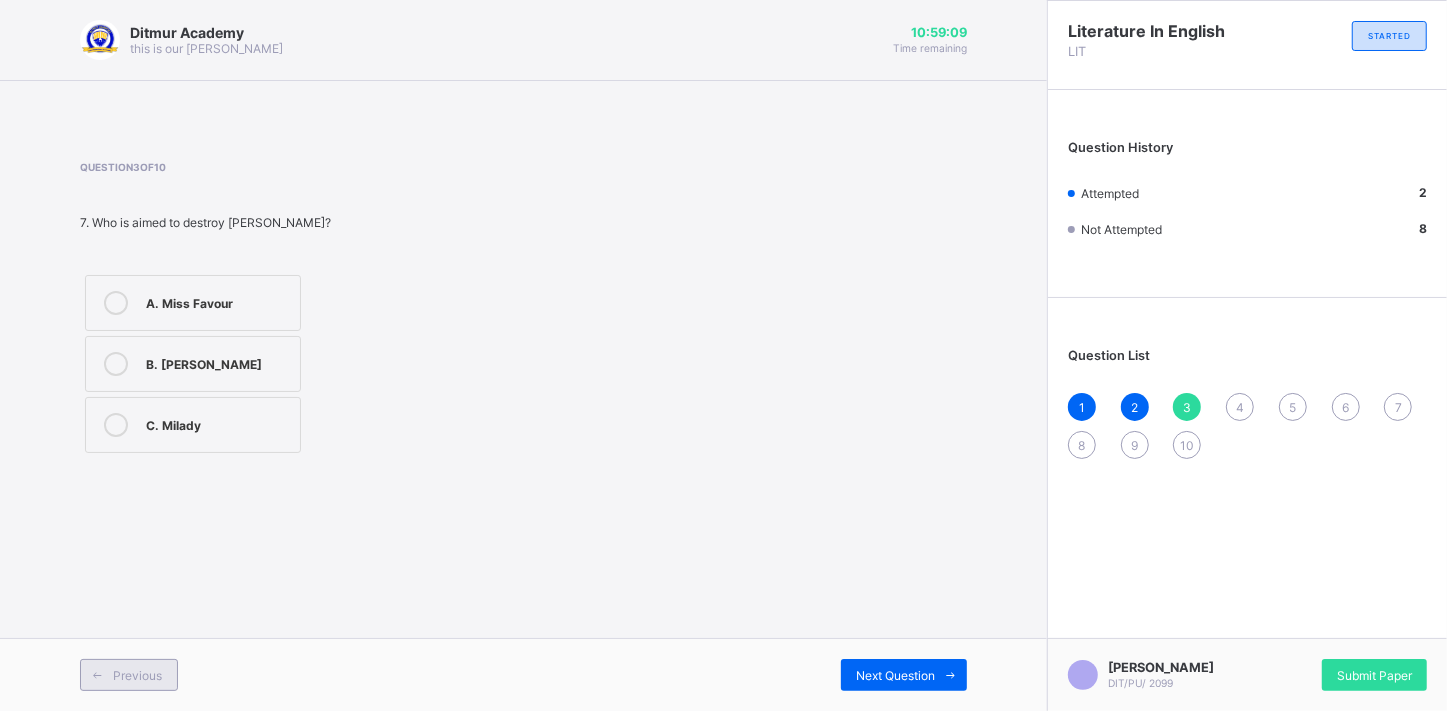 click at bounding box center [97, 675] 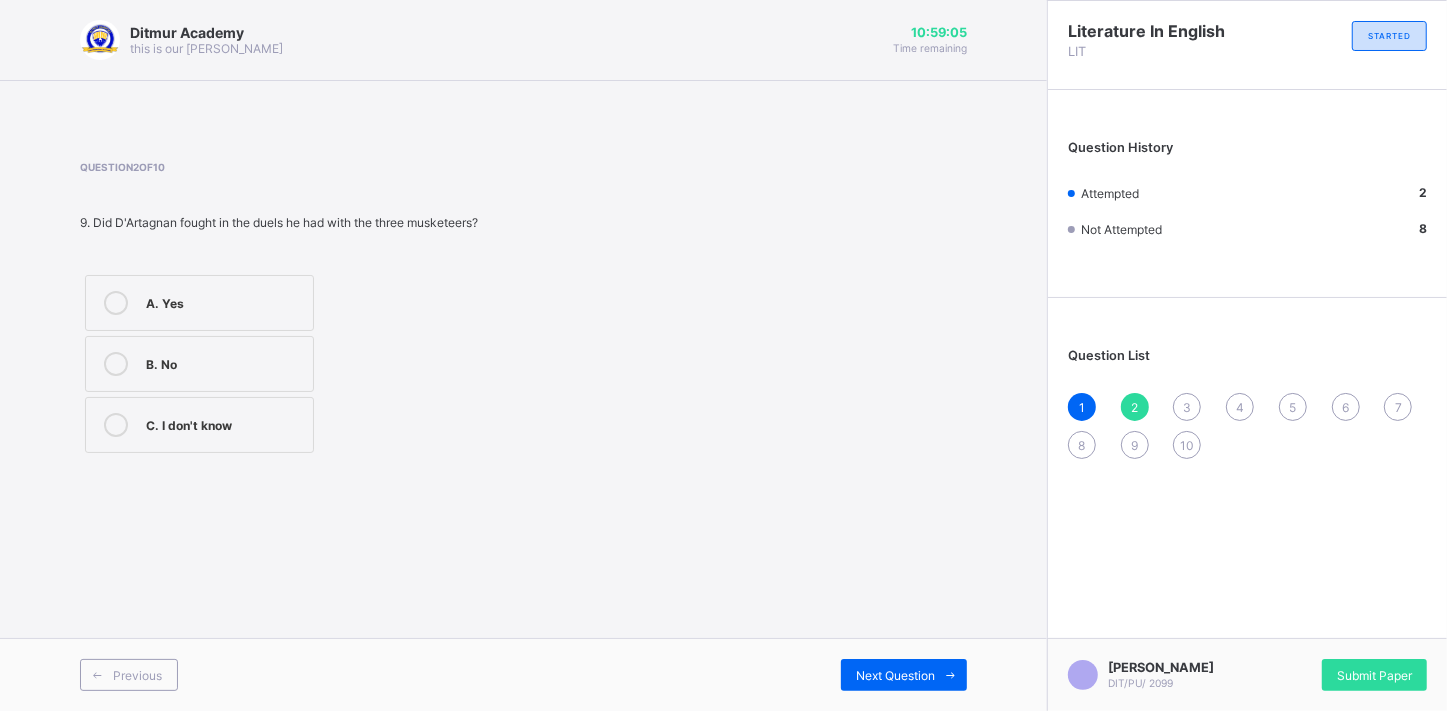 click on "B. No" at bounding box center [199, 364] 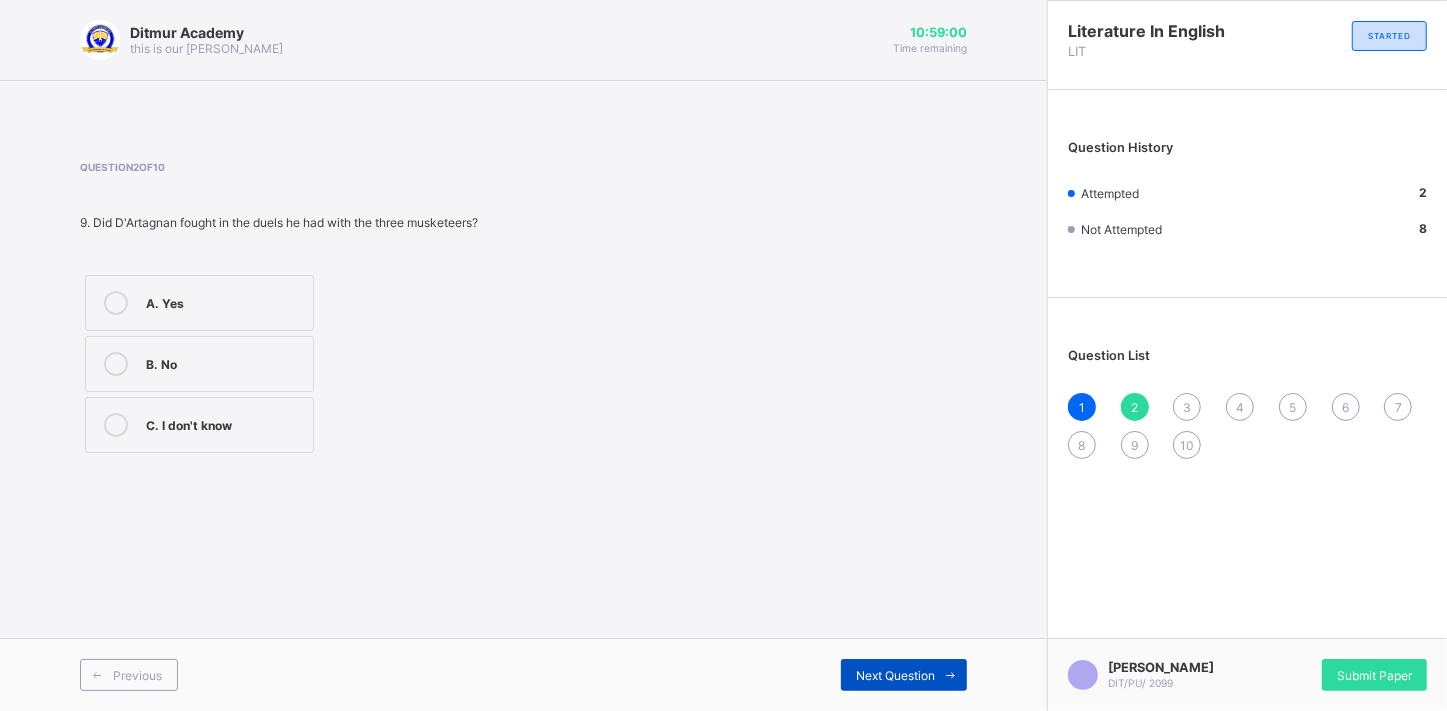 click on "Next Question" at bounding box center [904, 675] 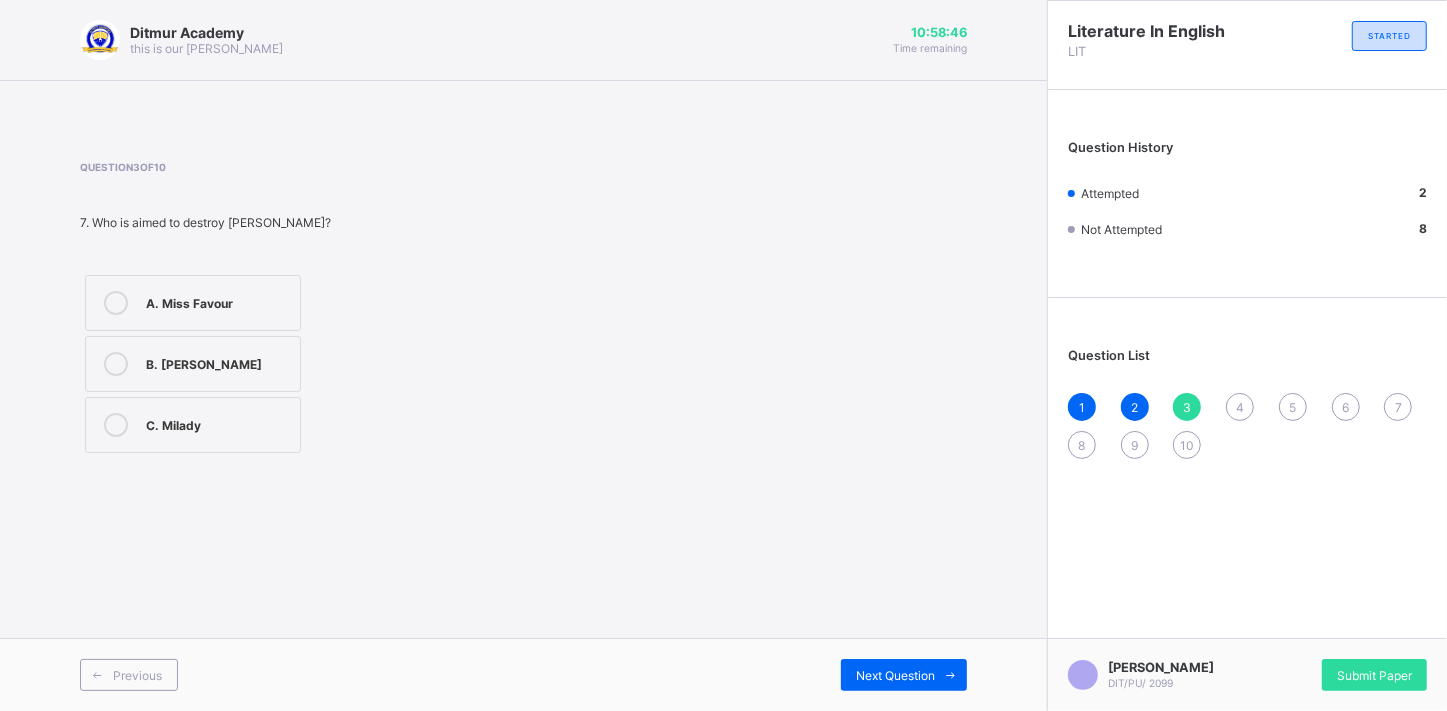 click on "C. Milady" at bounding box center (193, 425) 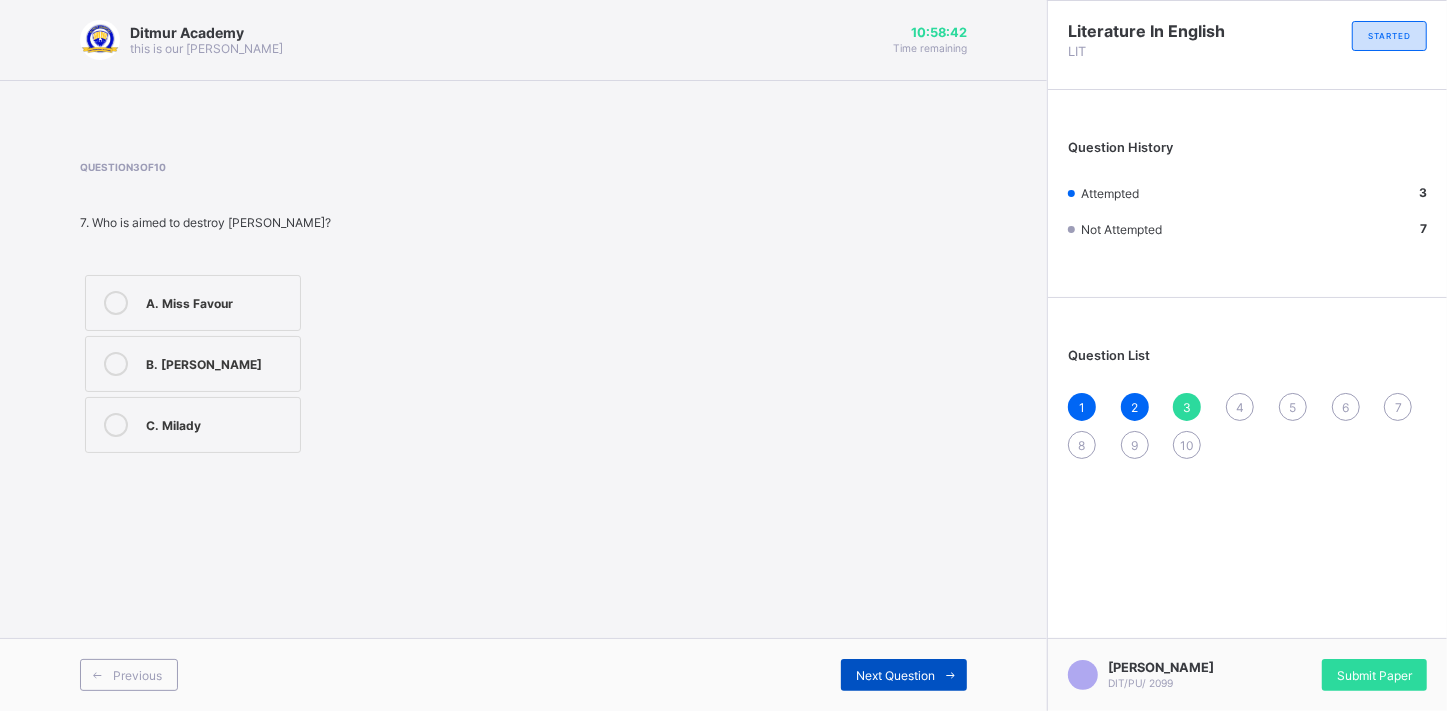 click on "Next Question" at bounding box center [895, 675] 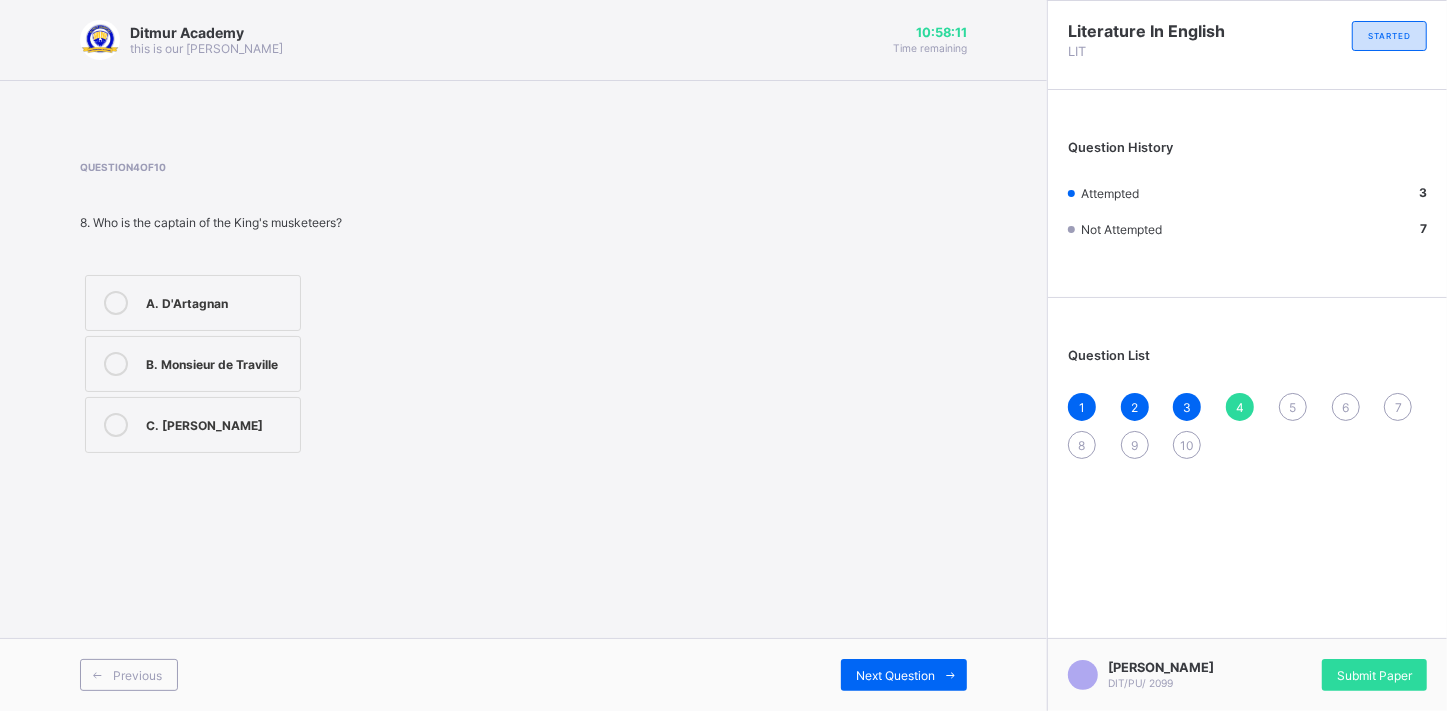click on "A. D'Artagnan" at bounding box center (218, 301) 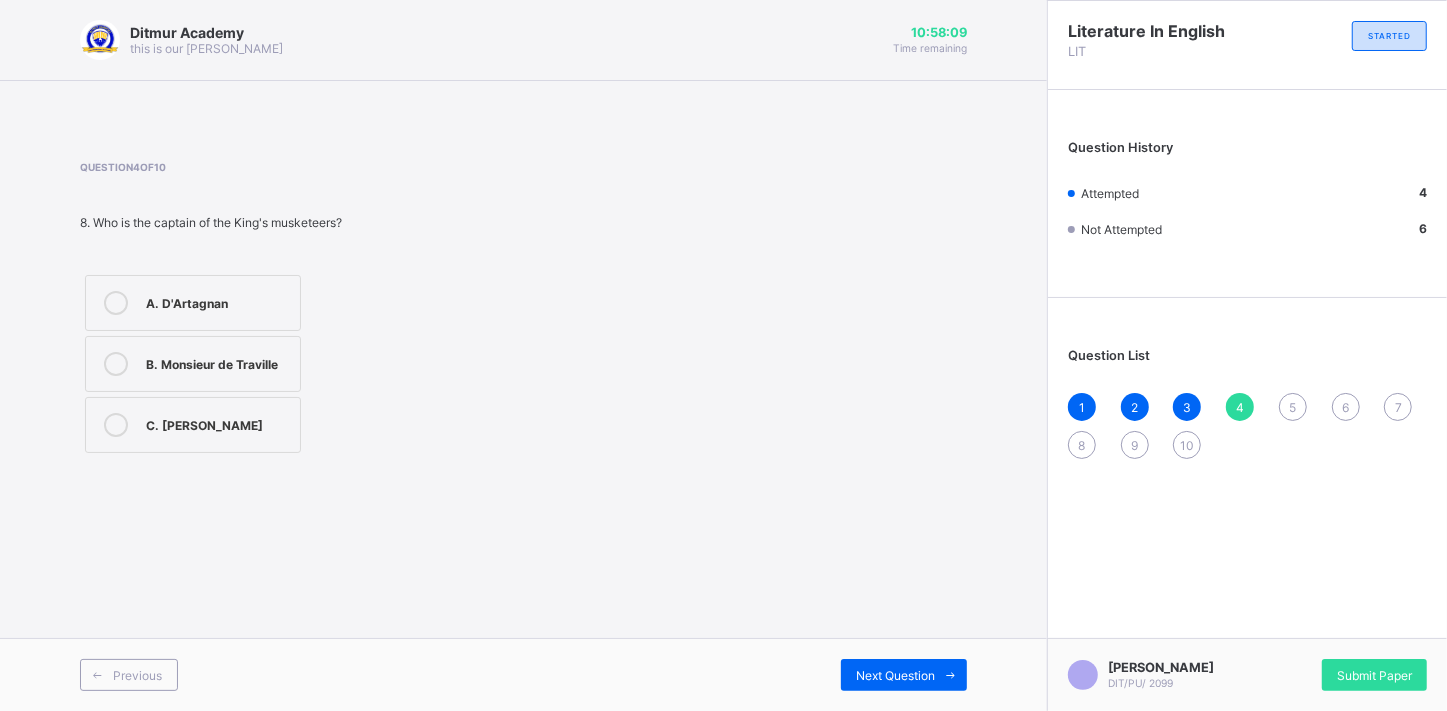 click on "B. Monsieur de Traville" at bounding box center [218, 362] 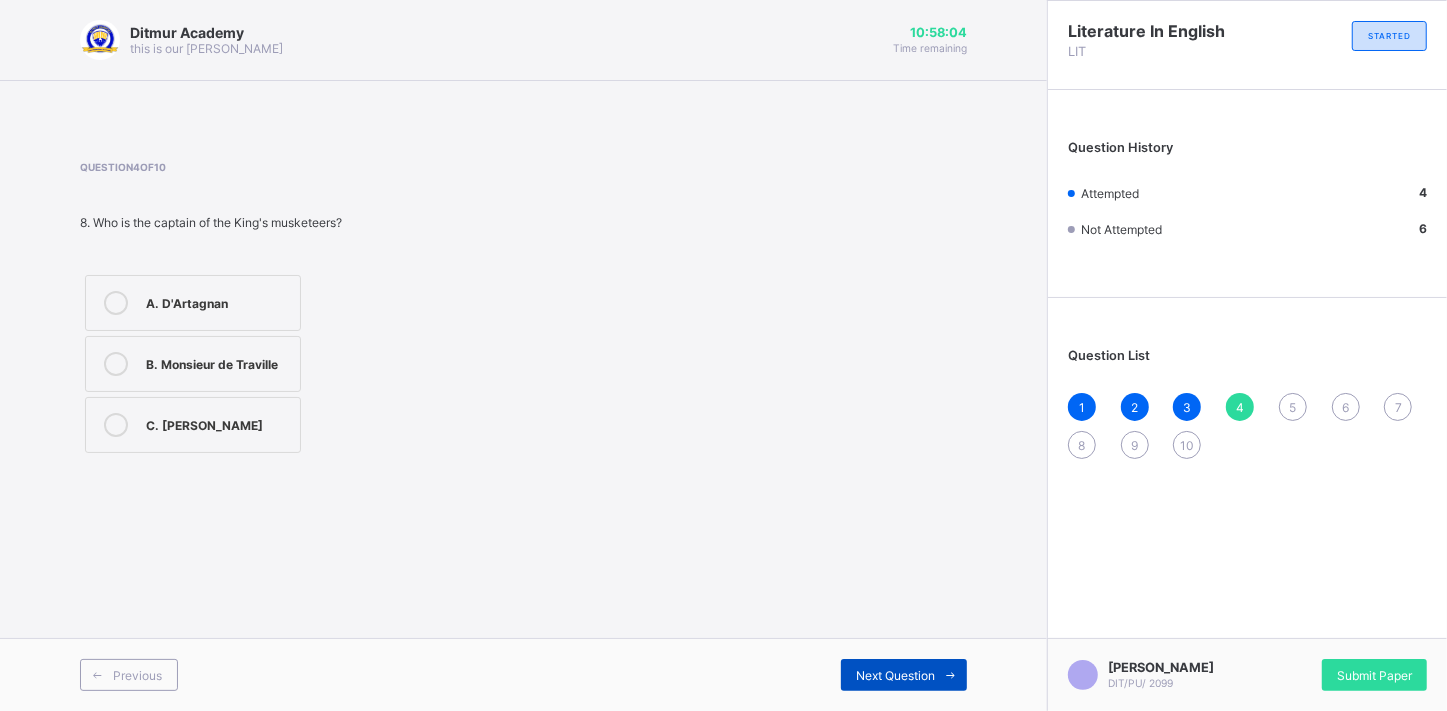 click on "Next Question" at bounding box center (904, 675) 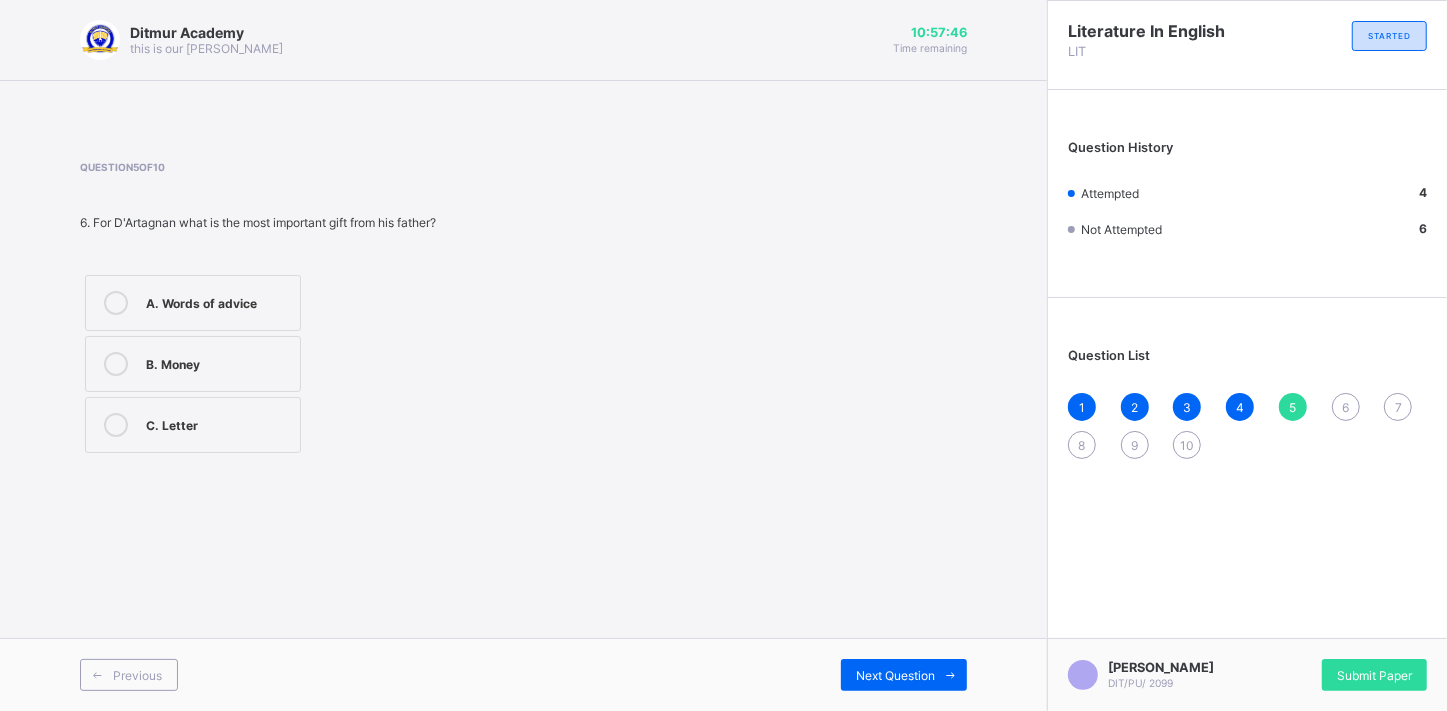 click on "C. Letter" at bounding box center [218, 423] 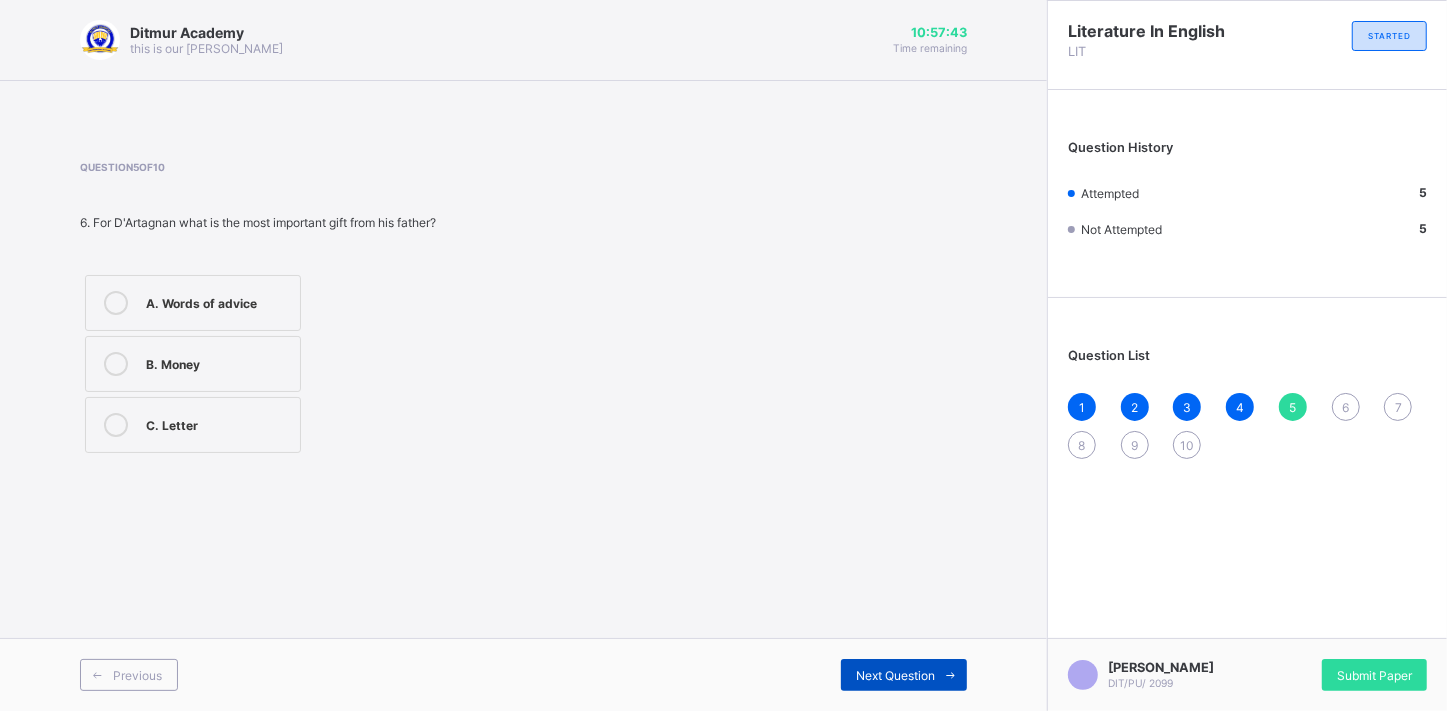 click on "Next Question" at bounding box center (895, 675) 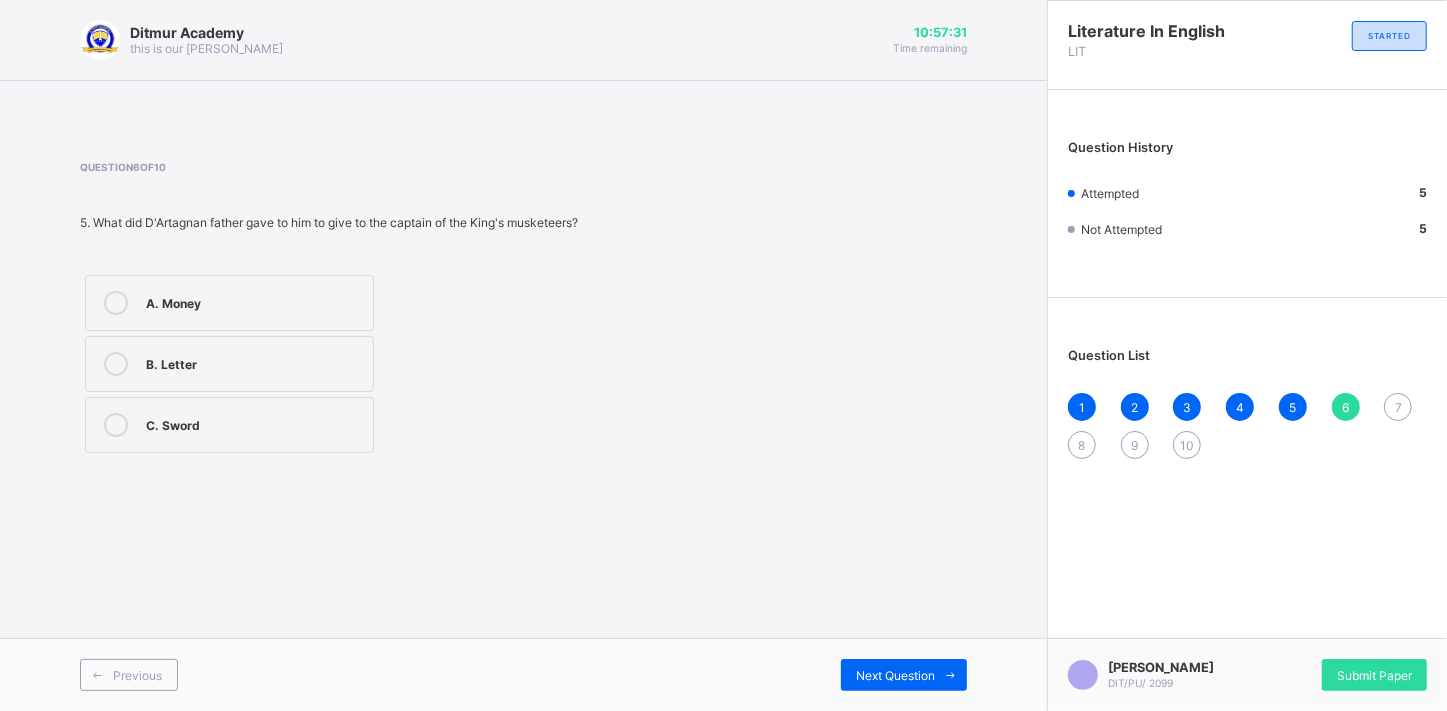 click on "B. Letter" at bounding box center [254, 362] 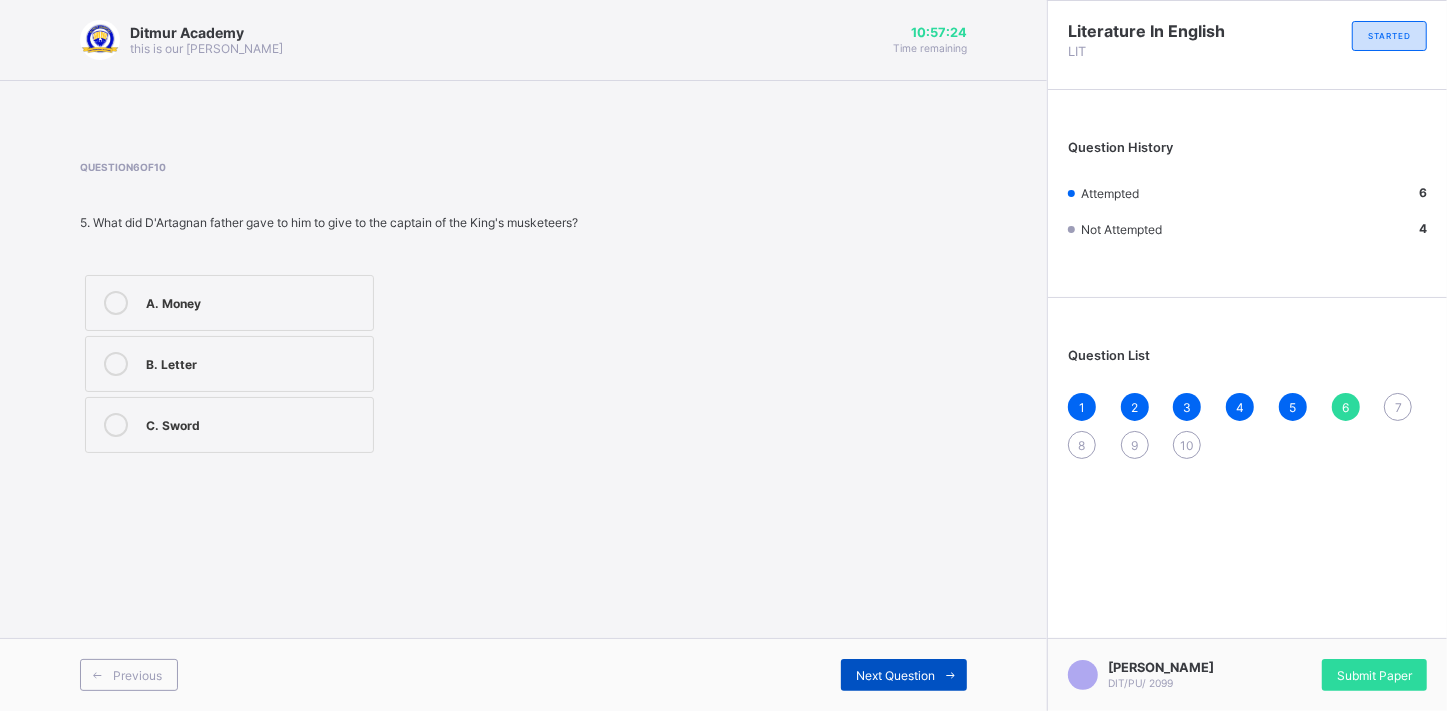 click on "Next Question" at bounding box center (895, 675) 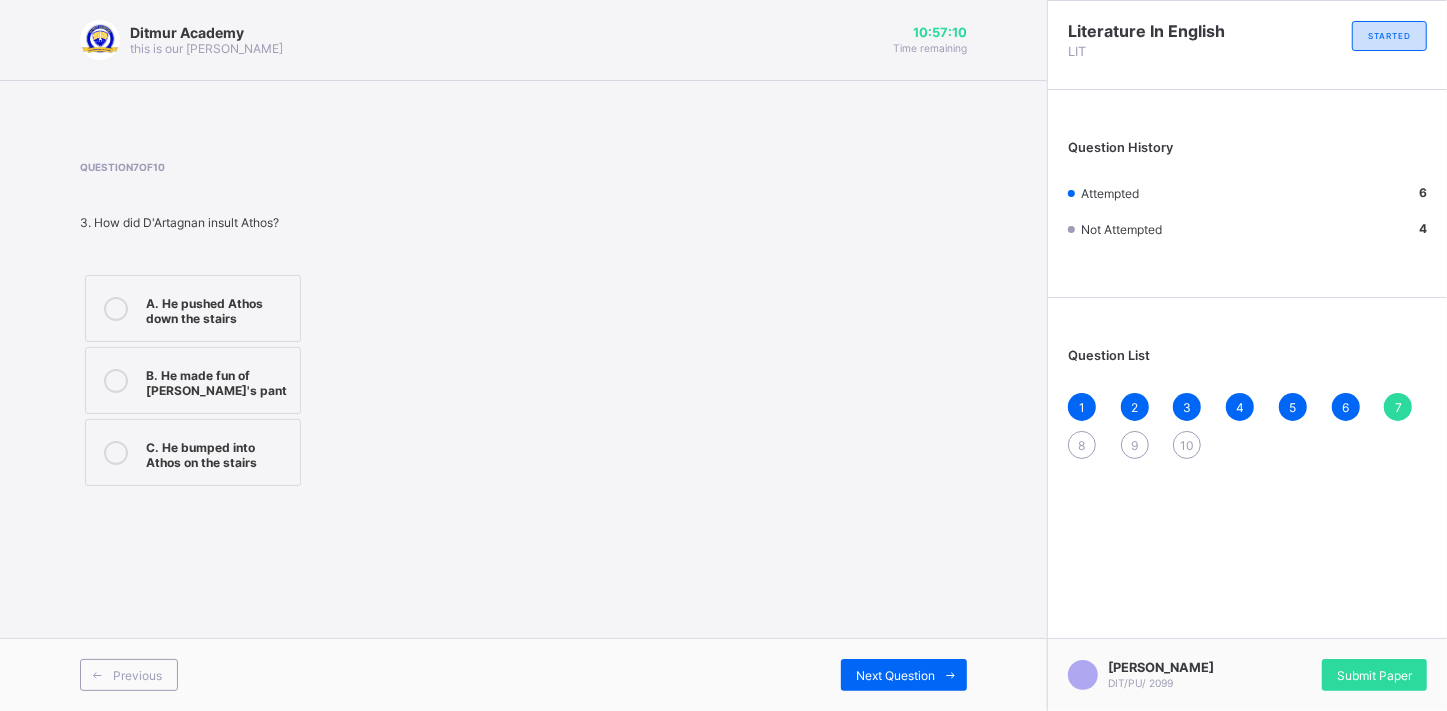 click on "B. He made fun of [PERSON_NAME]'s pant" at bounding box center (218, 380) 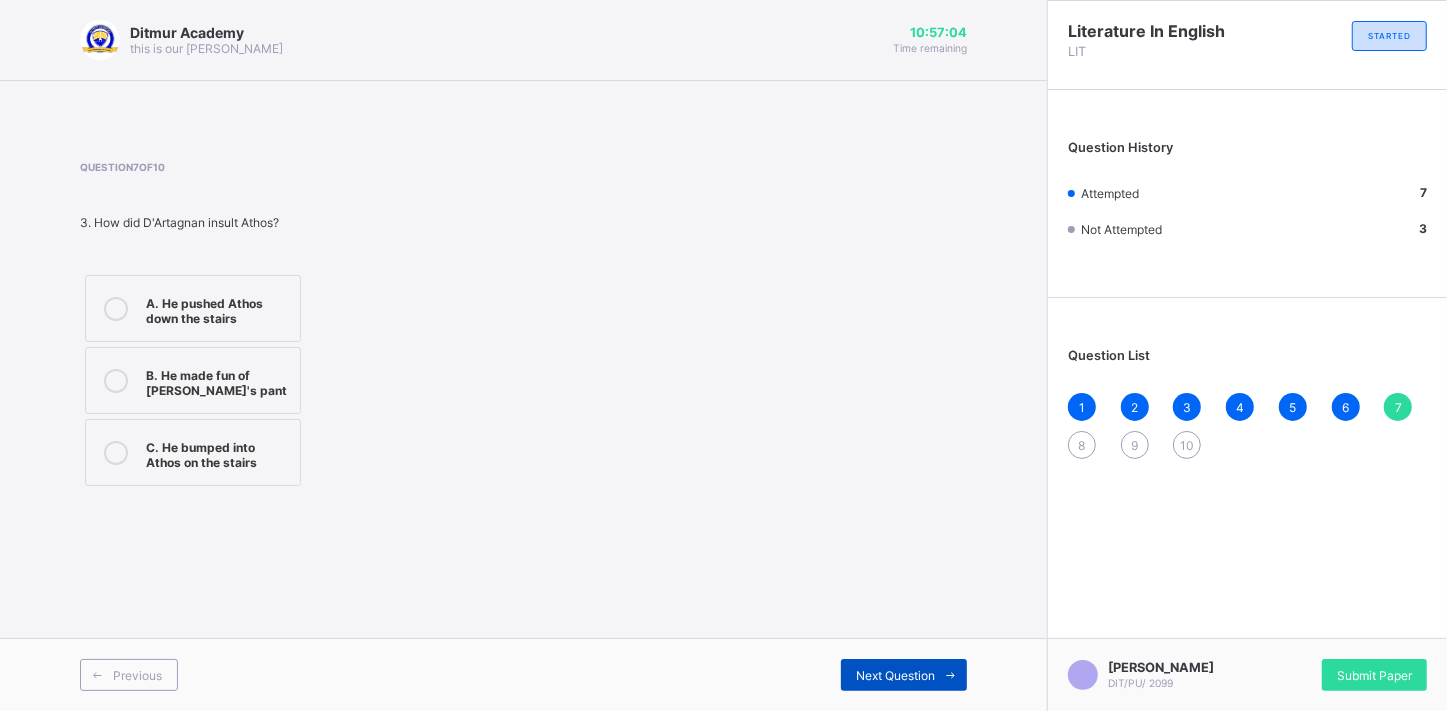 click on "Next Question" at bounding box center [904, 675] 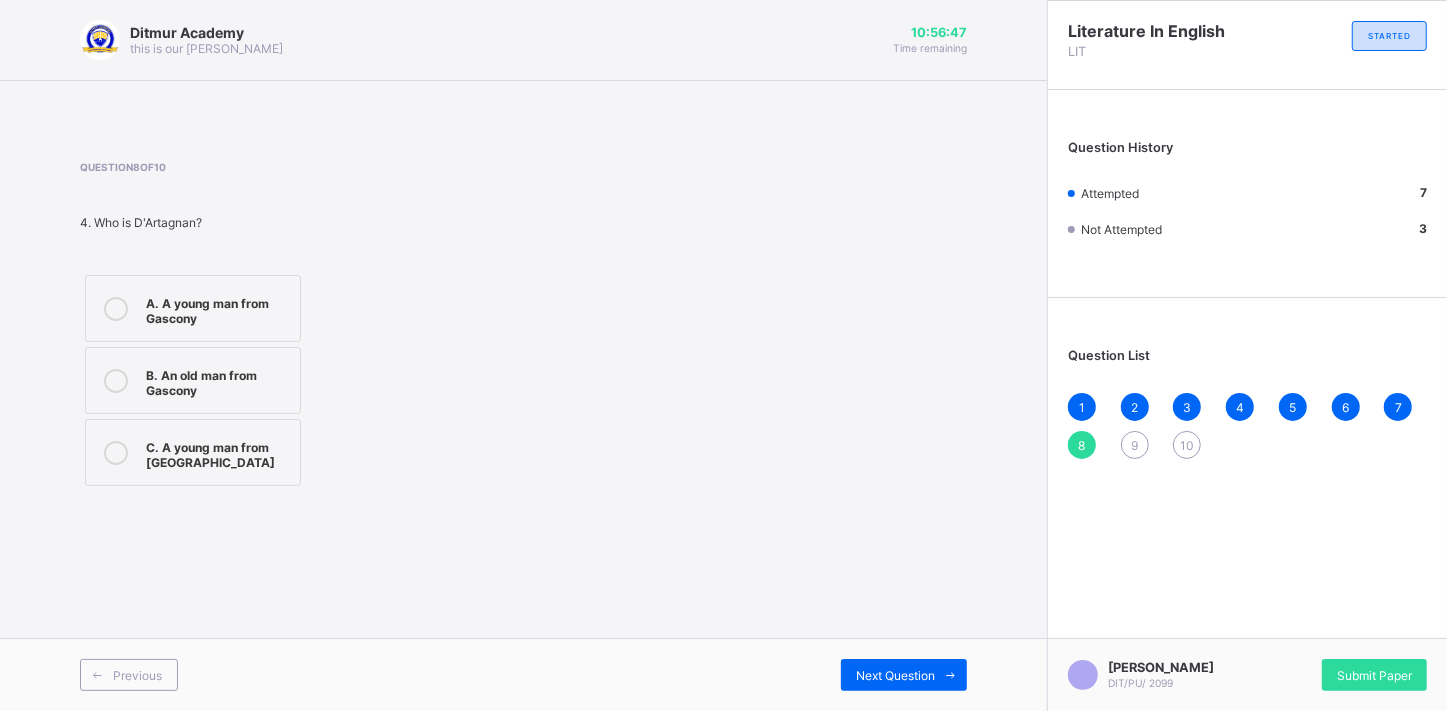 click on "C. A young man from [GEOGRAPHIC_DATA]" at bounding box center (218, 452) 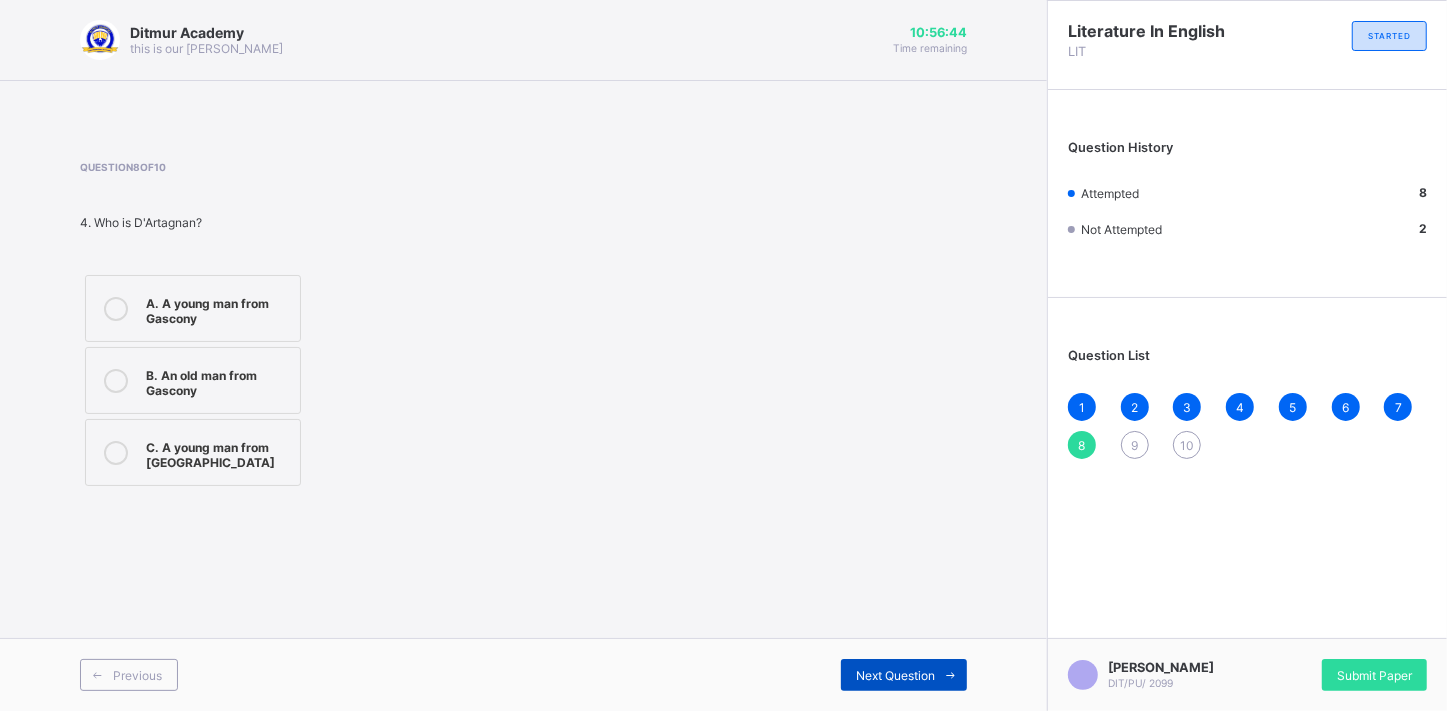 click on "Next Question" at bounding box center [904, 675] 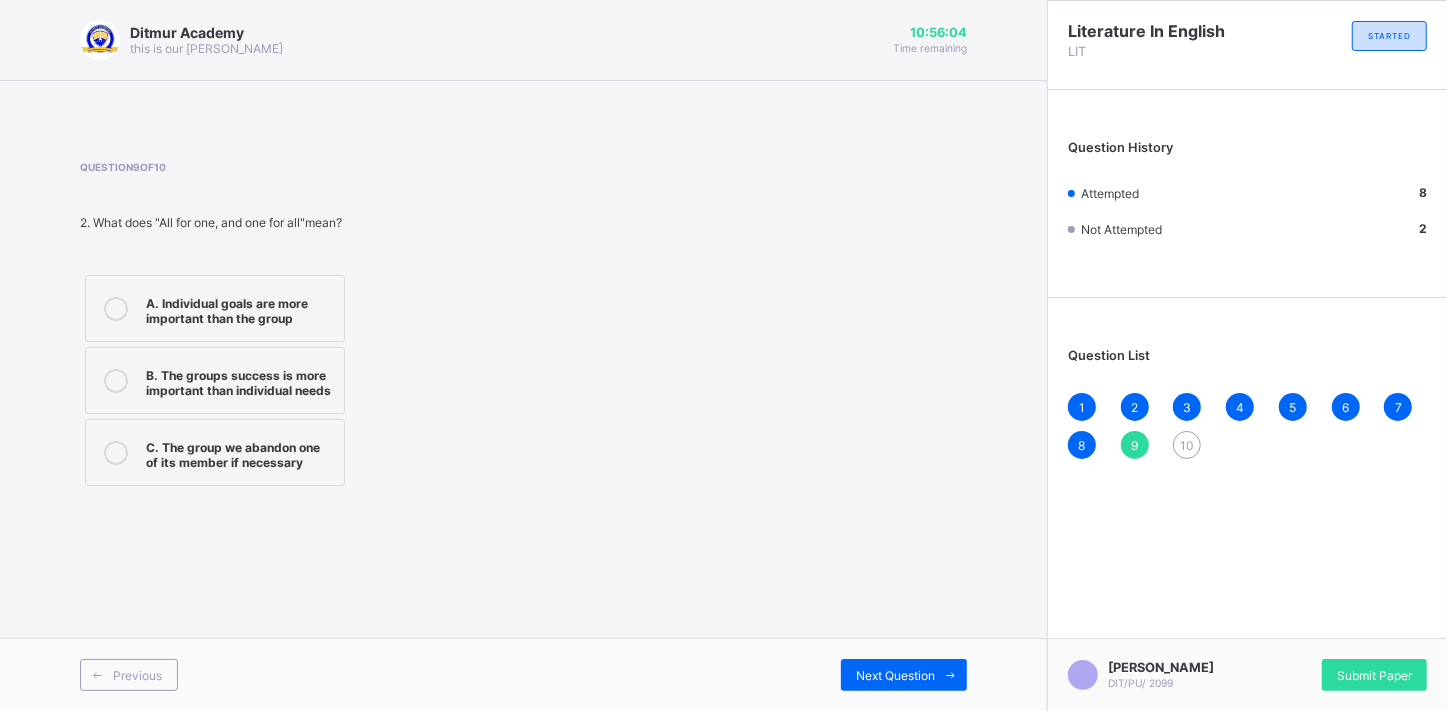 click on "A. Individual goals are more important than the group" at bounding box center (240, 308) 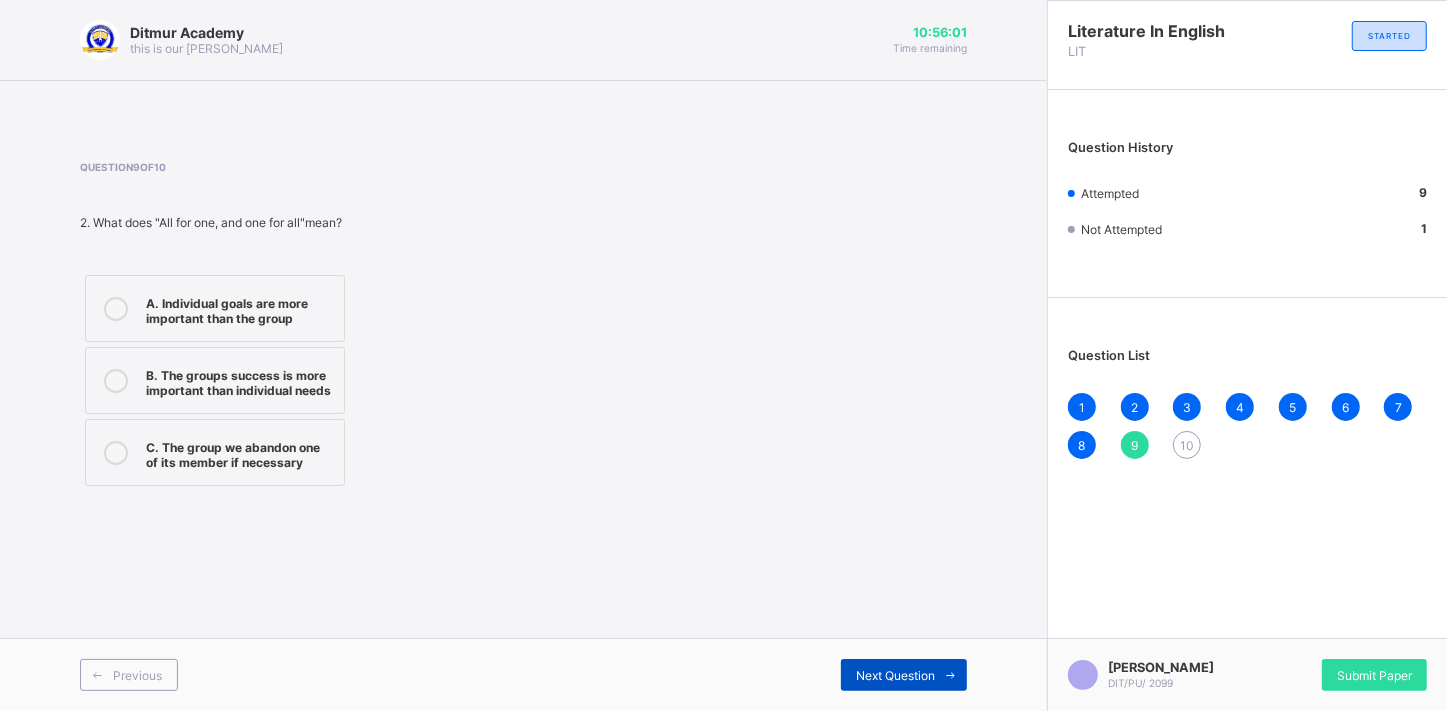 click on "Next Question" at bounding box center (904, 675) 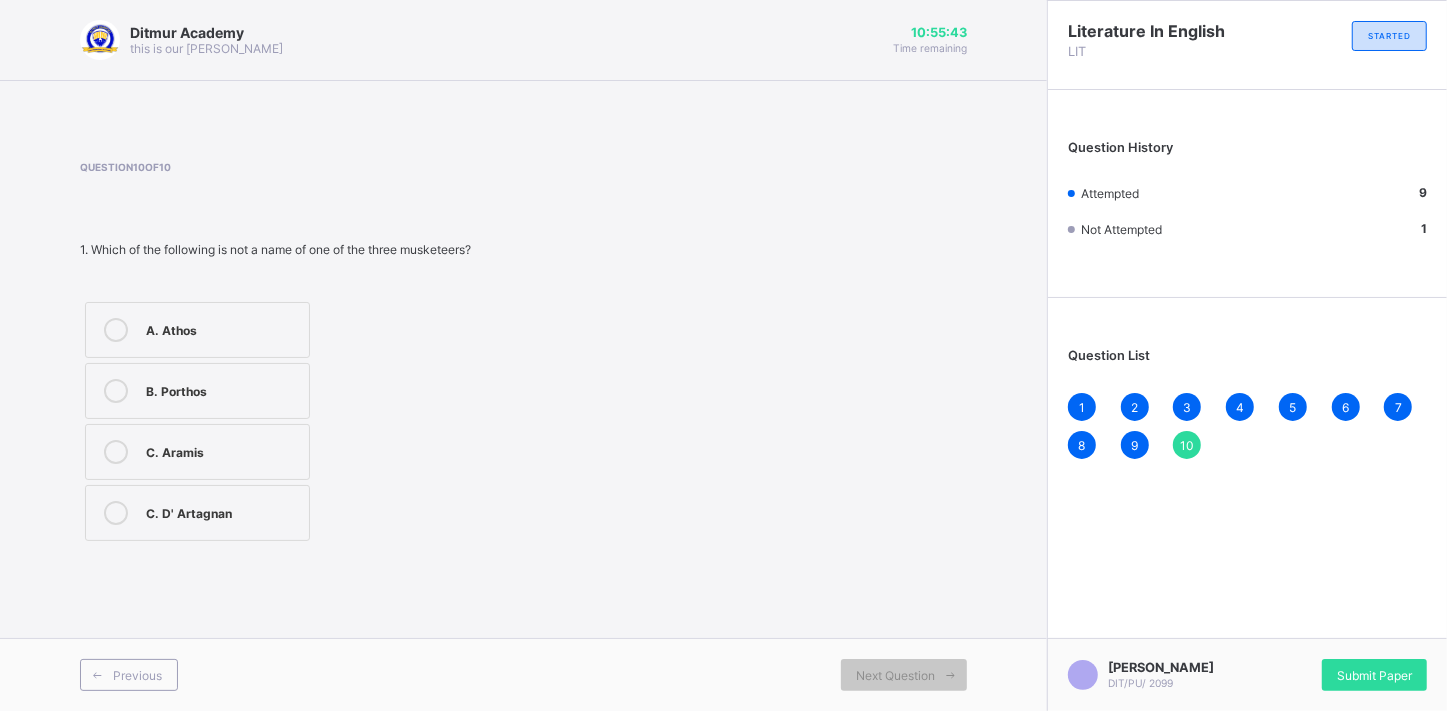 click on "B. Porthos" at bounding box center (197, 391) 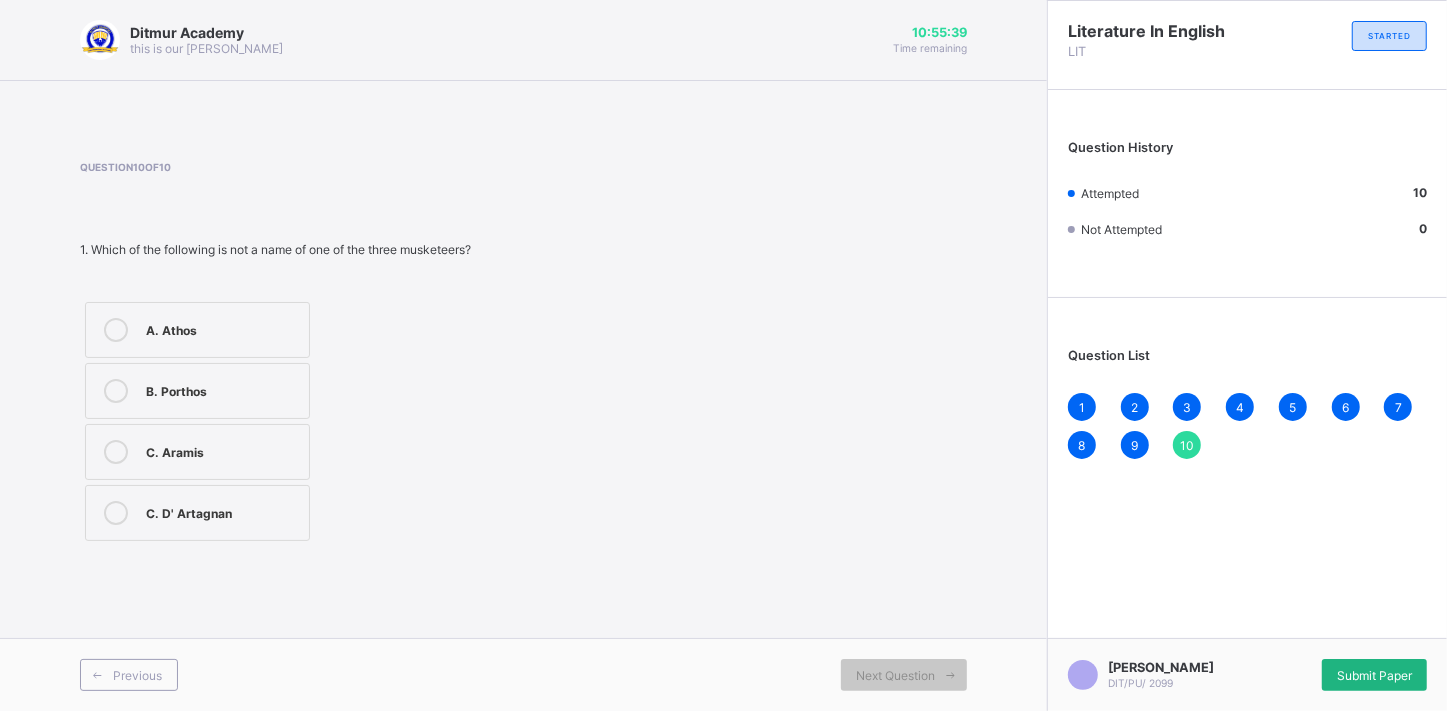 click on "Submit Paper" at bounding box center (1374, 675) 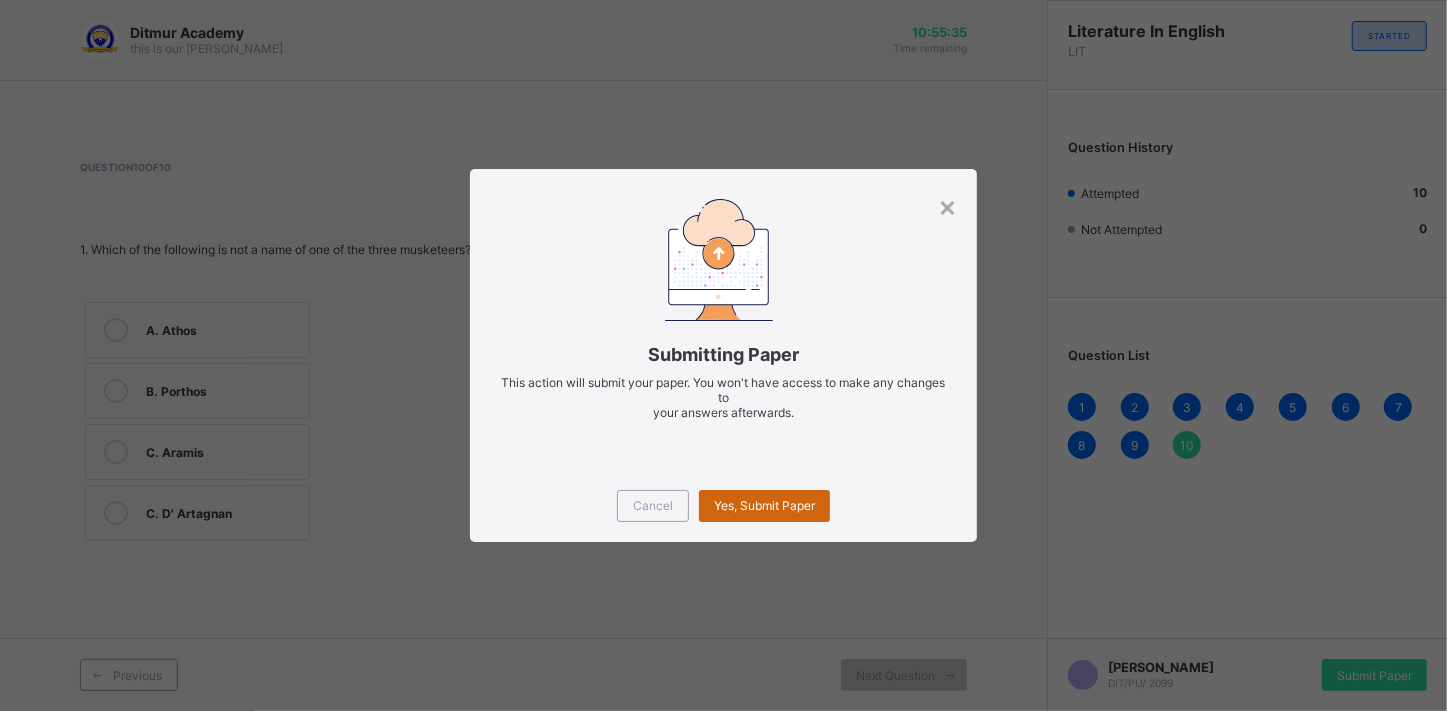 click on "Yes, Submit Paper" at bounding box center (764, 505) 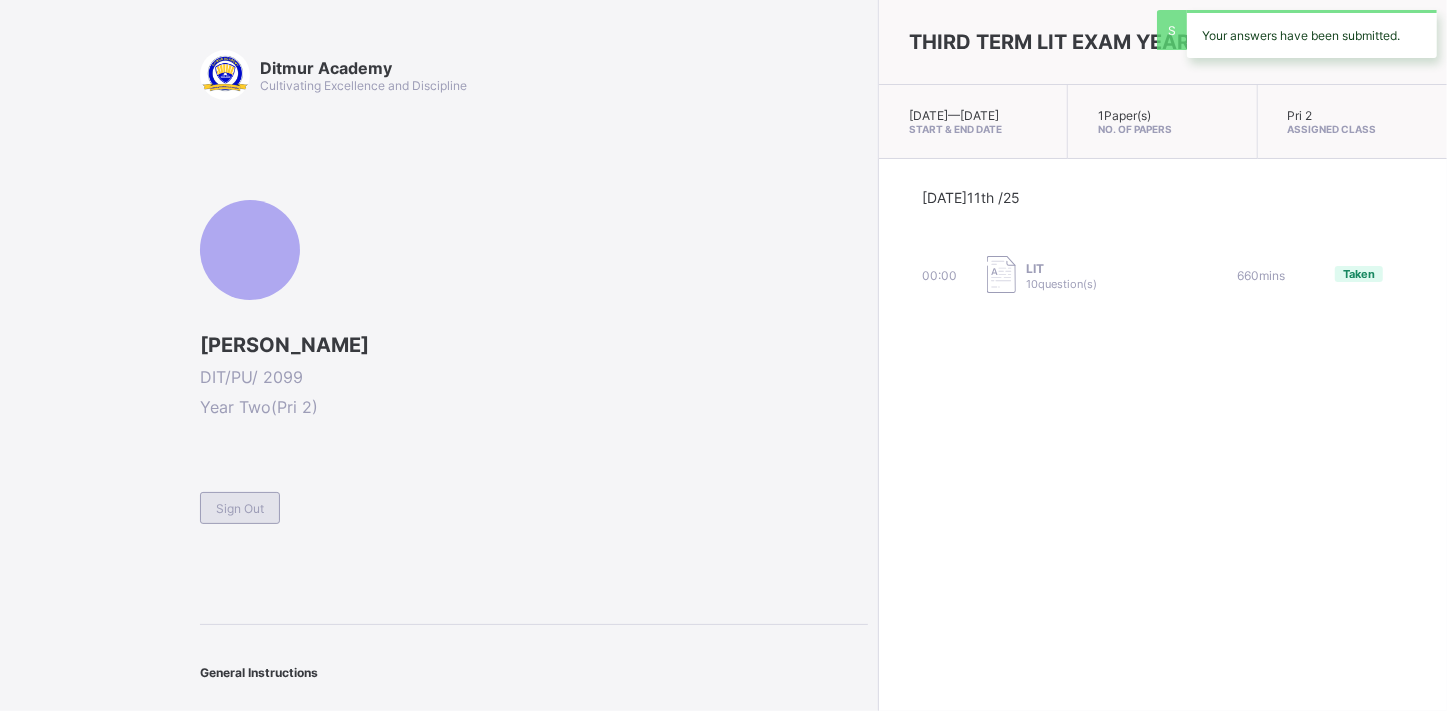 click on "Sign Out" at bounding box center [240, 508] 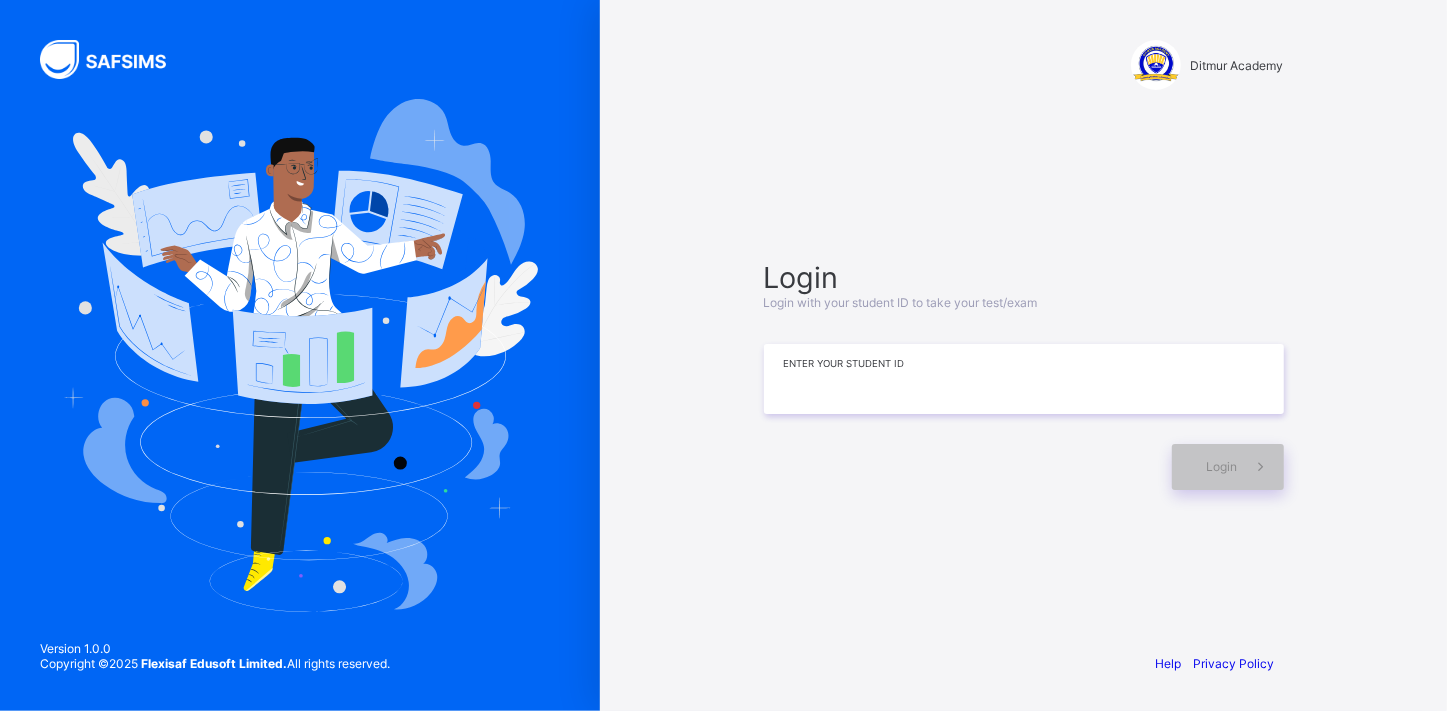 click at bounding box center (1024, 379) 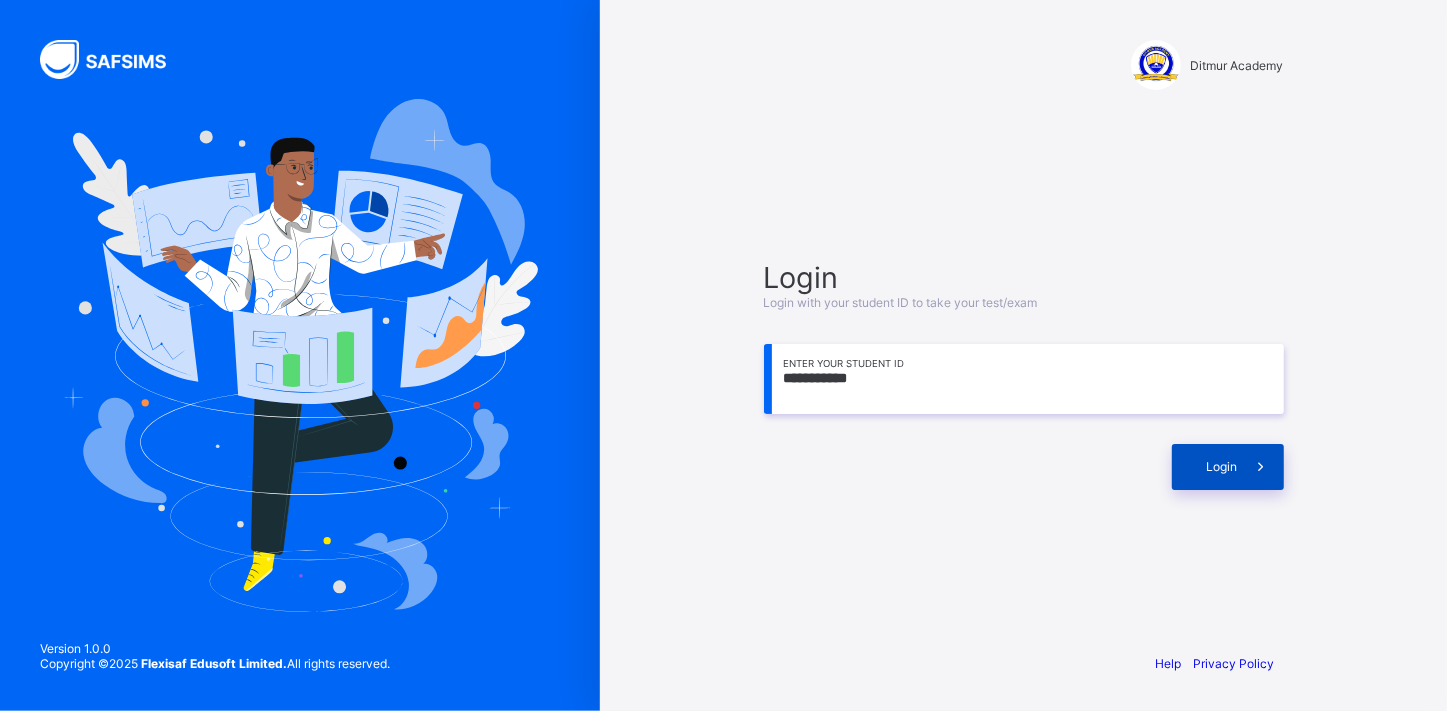 type on "**********" 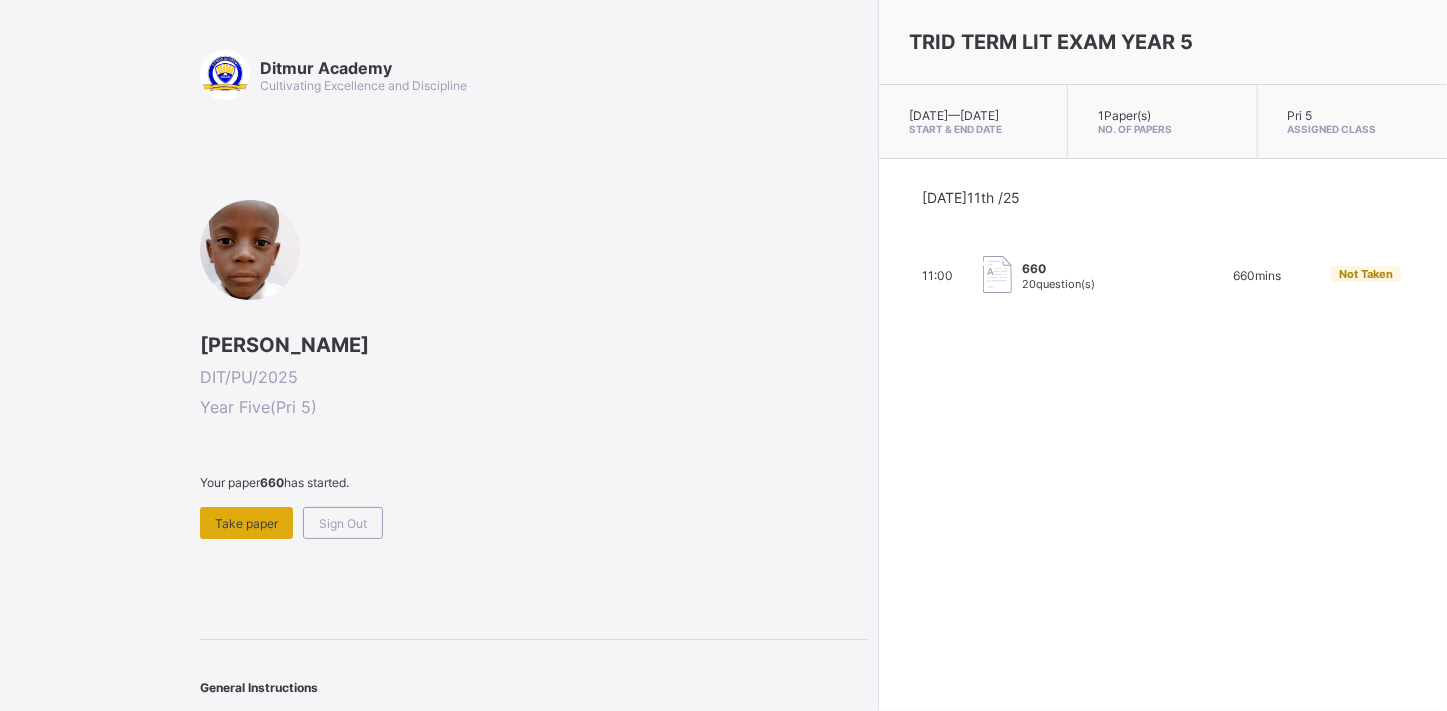 click on "Take paper" at bounding box center [246, 523] 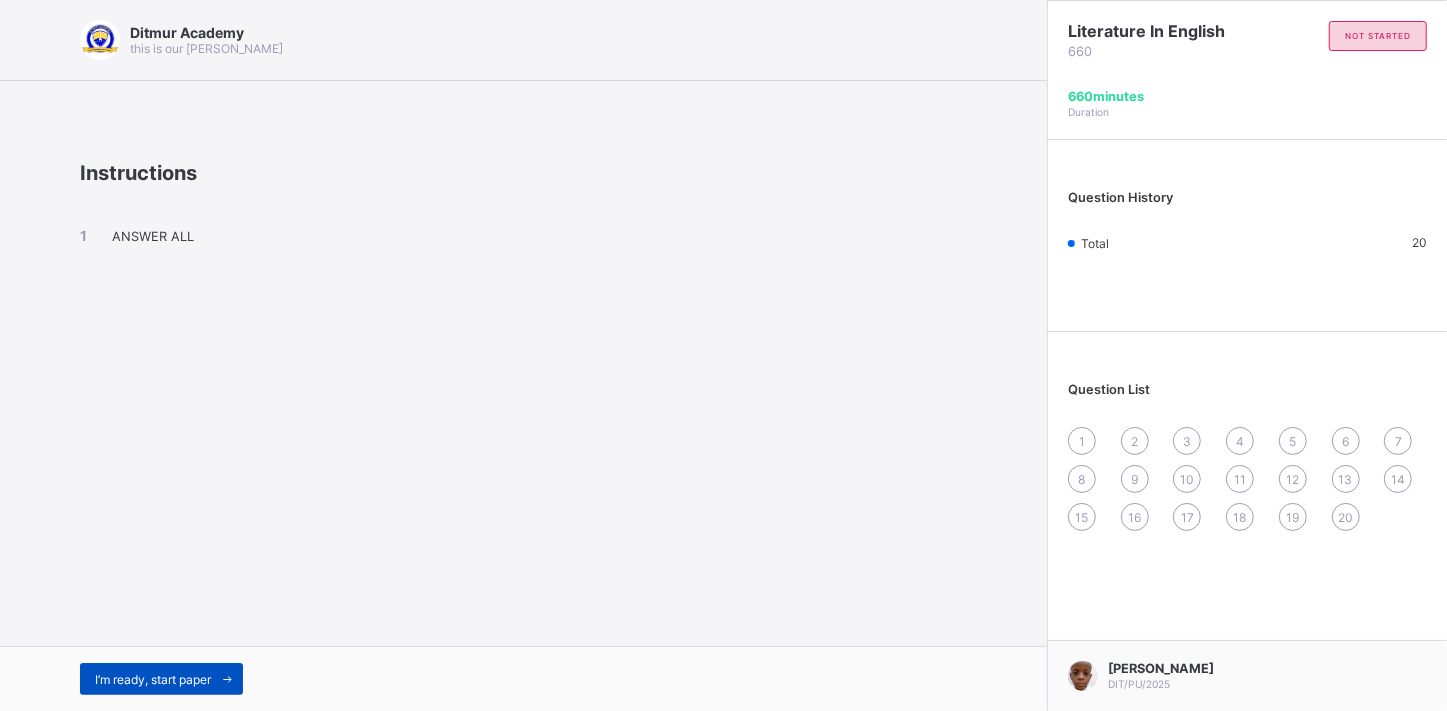 click on "I’m ready, start paper" at bounding box center (153, 679) 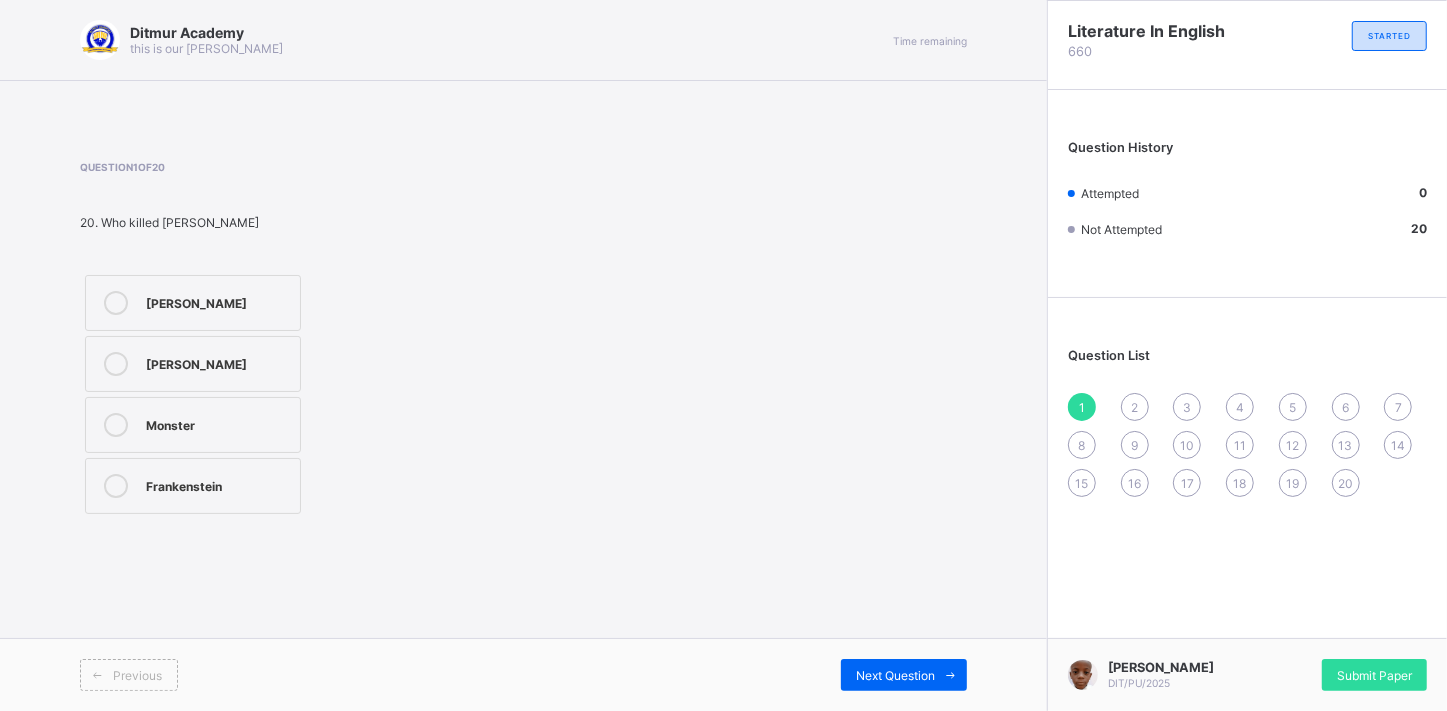 drag, startPoint x: 398, startPoint y: 457, endPoint x: 512, endPoint y: 426, distance: 118.13975 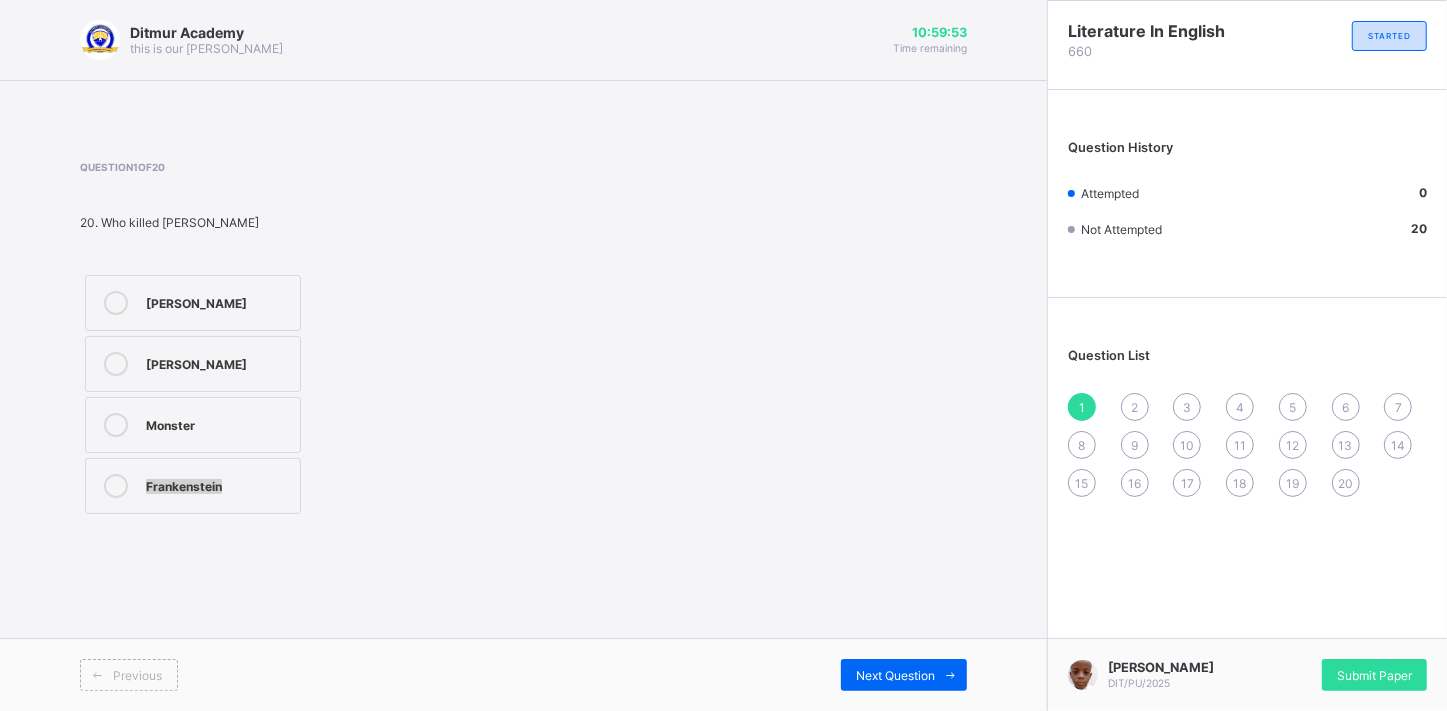 click on "Monster" at bounding box center [193, 425] 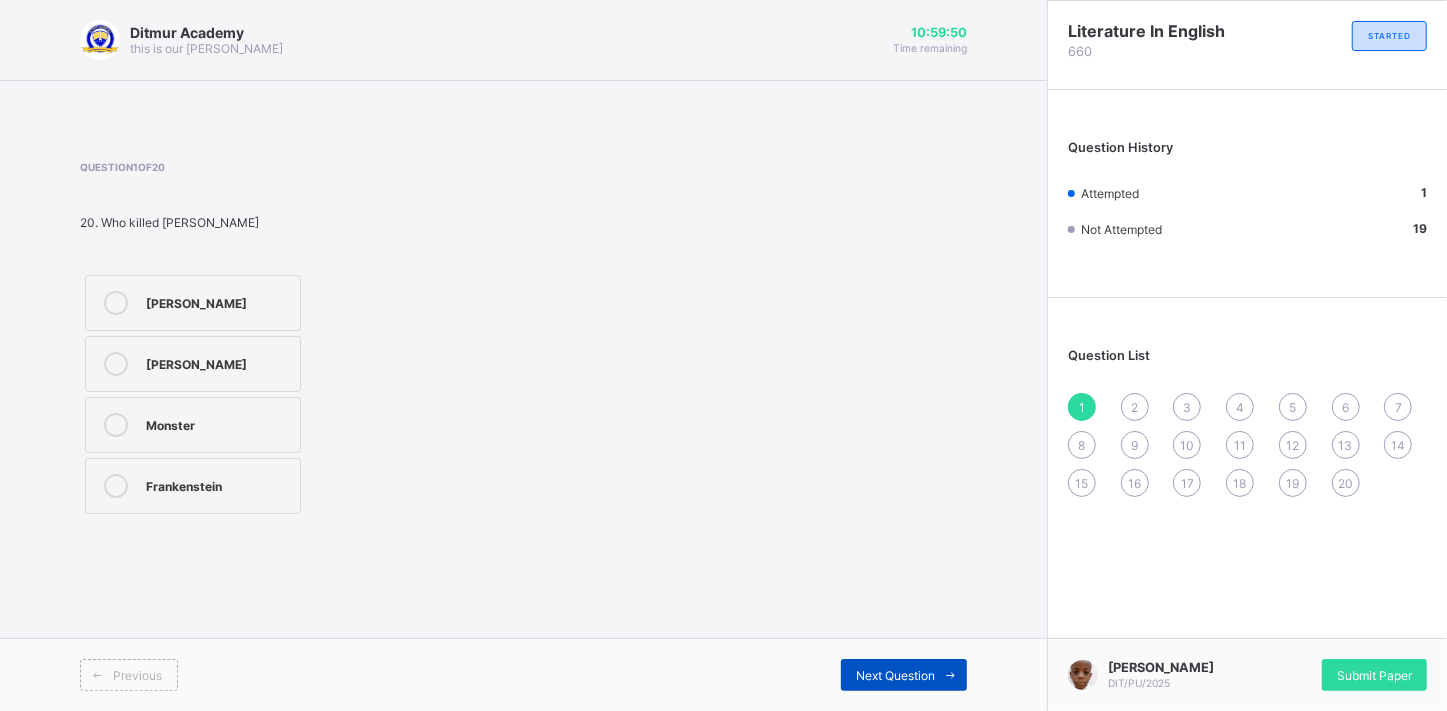 click on "Next Question" at bounding box center [895, 675] 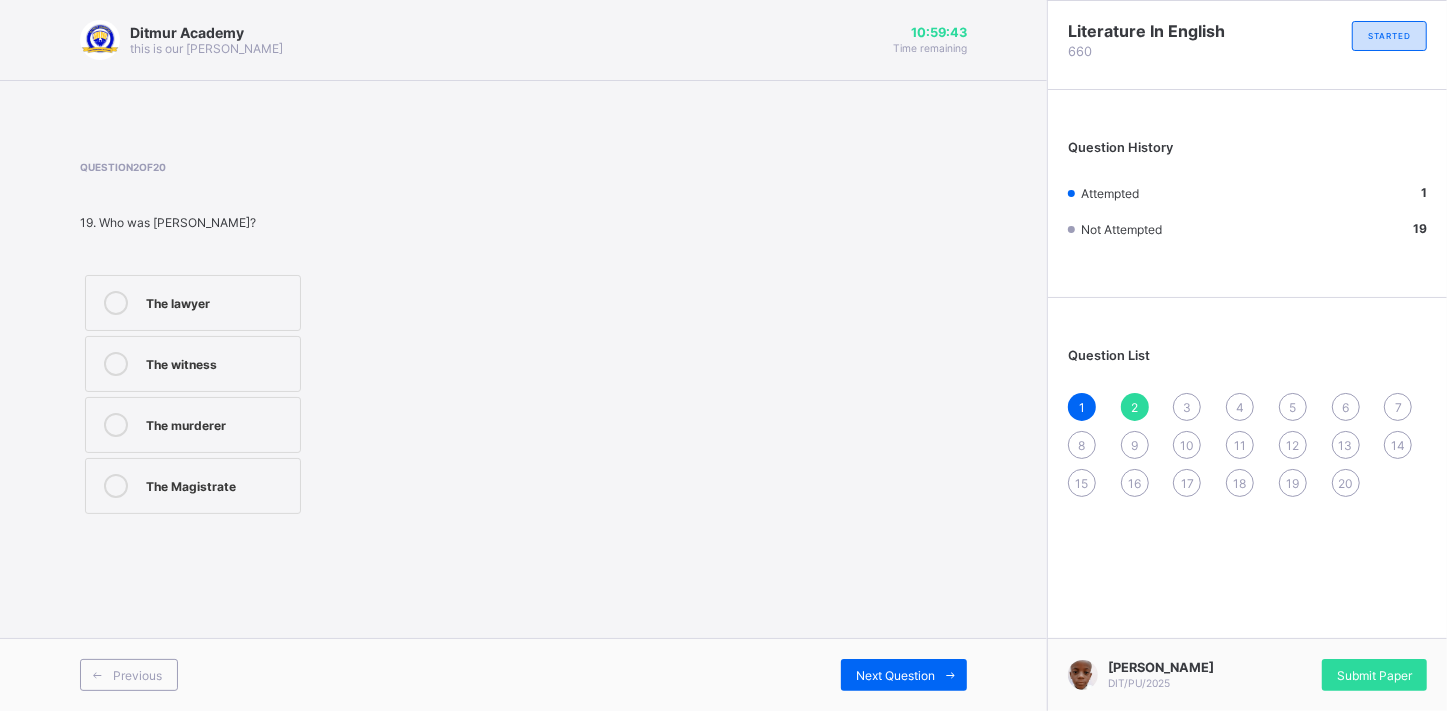 click on "The lawyer" at bounding box center (218, 301) 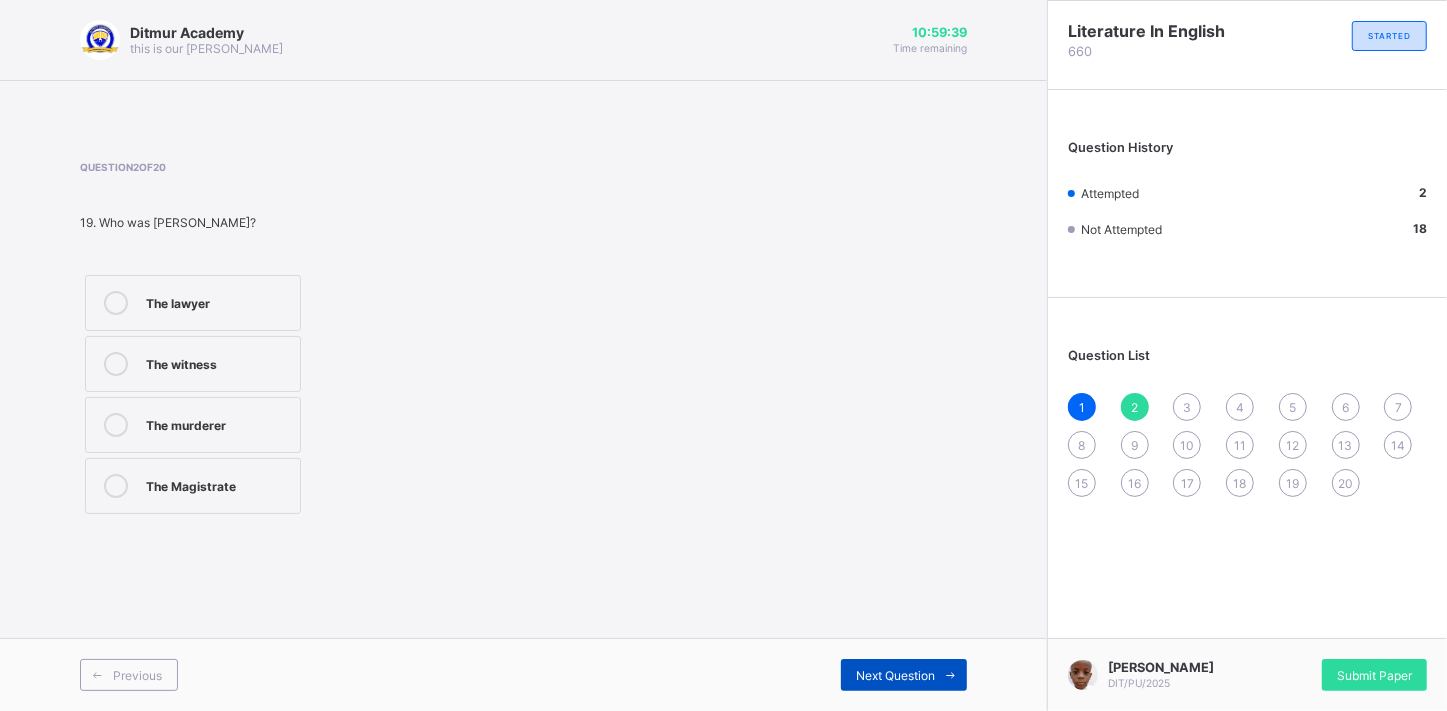 click on "Next Question" at bounding box center (904, 675) 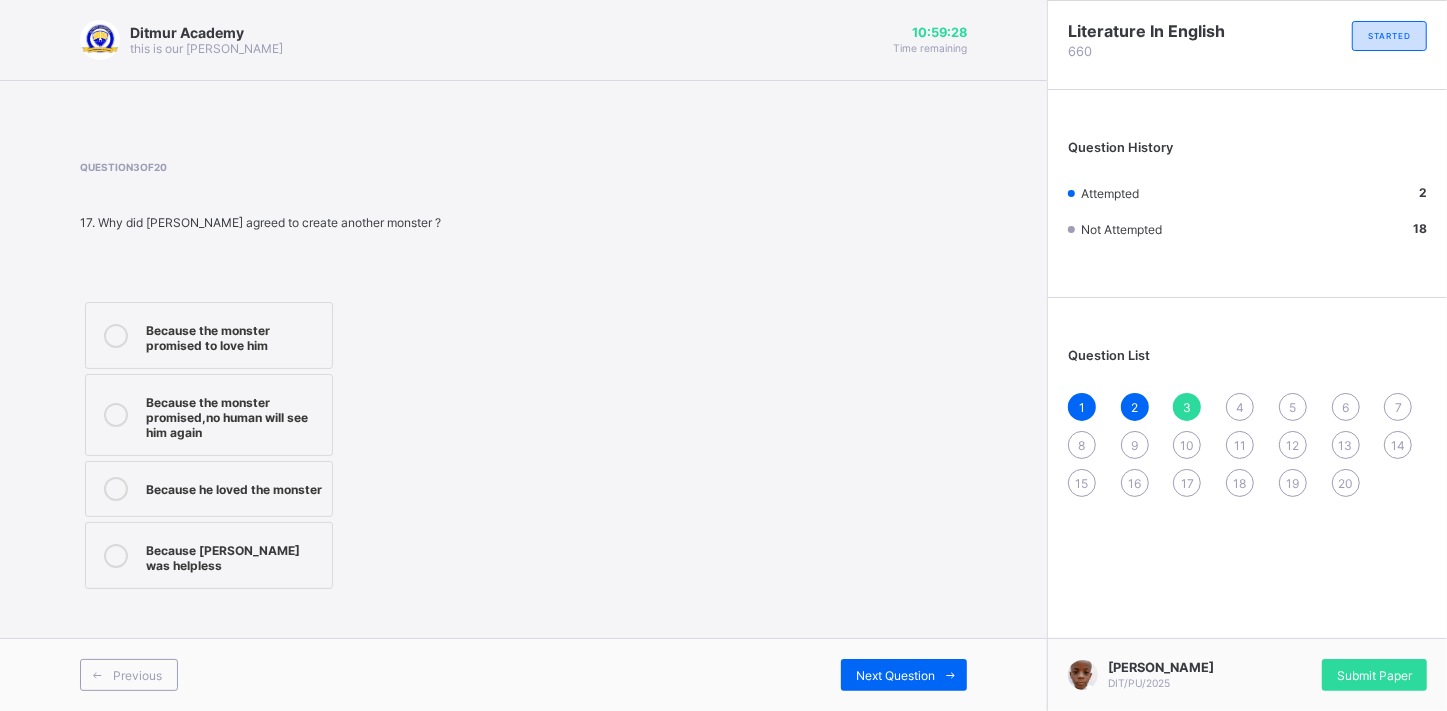click on "Because the monster promised,no human will see him again" at bounding box center (234, 415) 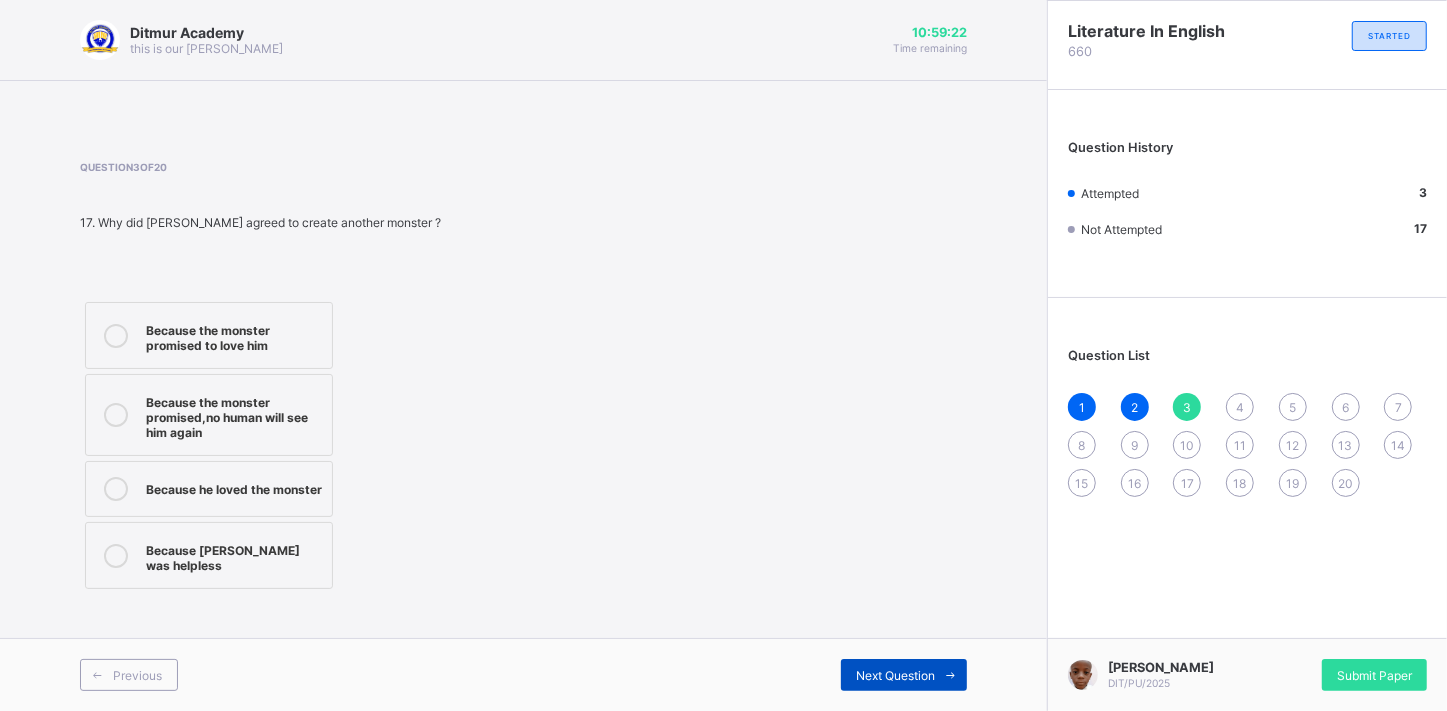 click on "Next Question" at bounding box center (895, 675) 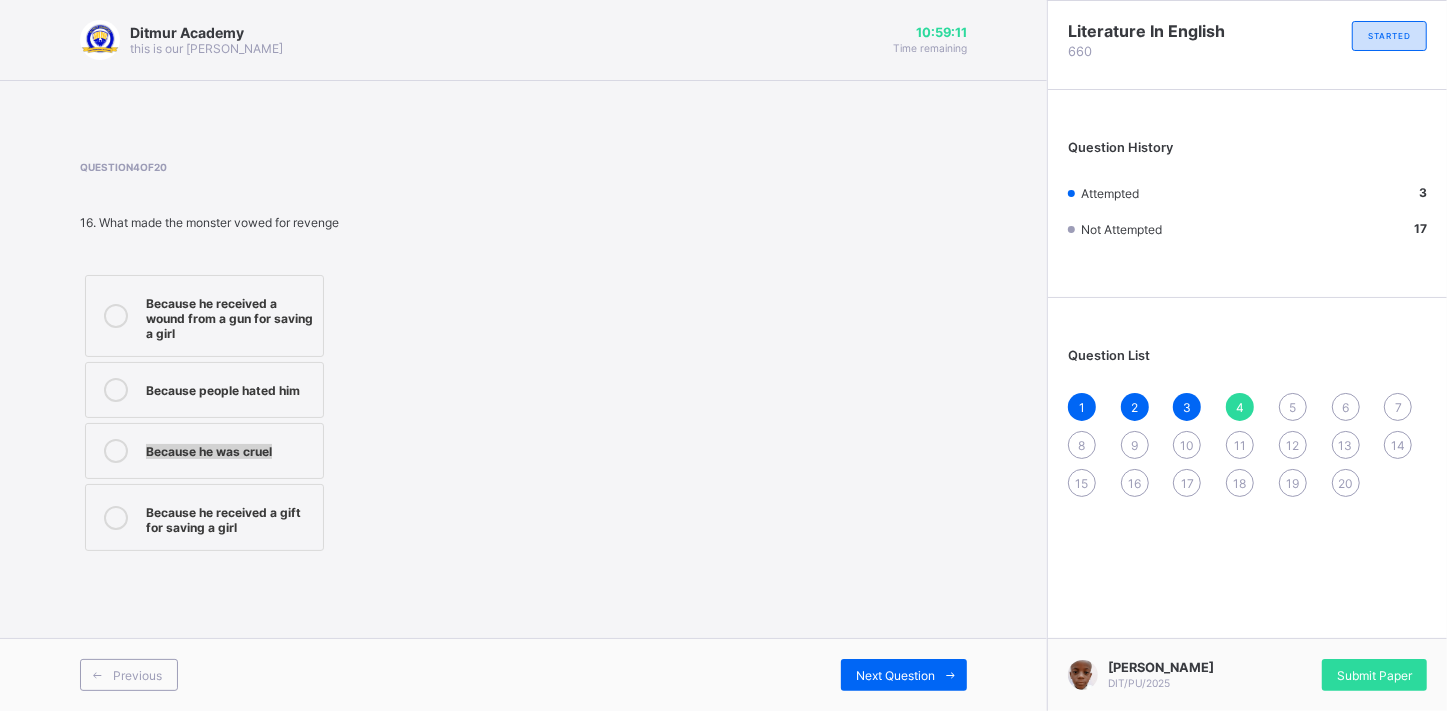 drag, startPoint x: 727, startPoint y: 460, endPoint x: 681, endPoint y: 401, distance: 74.8131 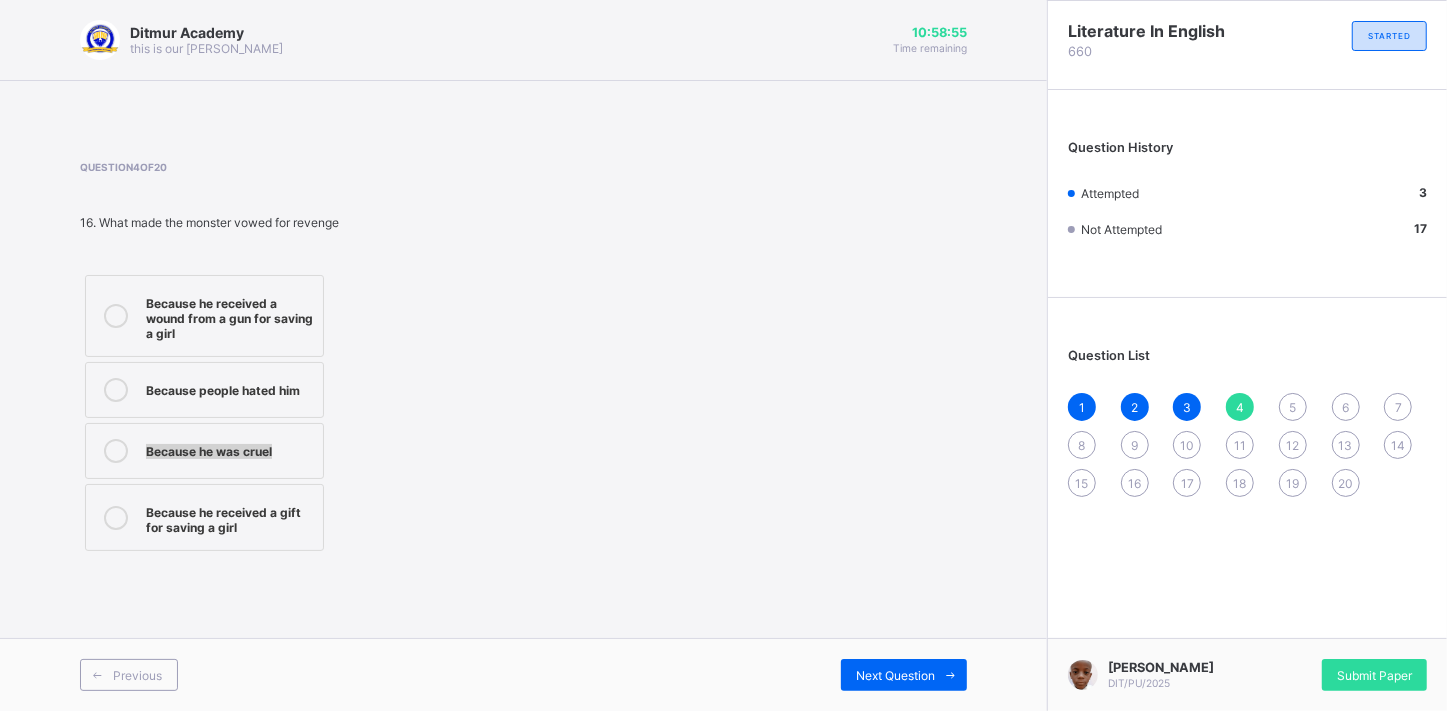 click on "Because he was cruel" at bounding box center (229, 449) 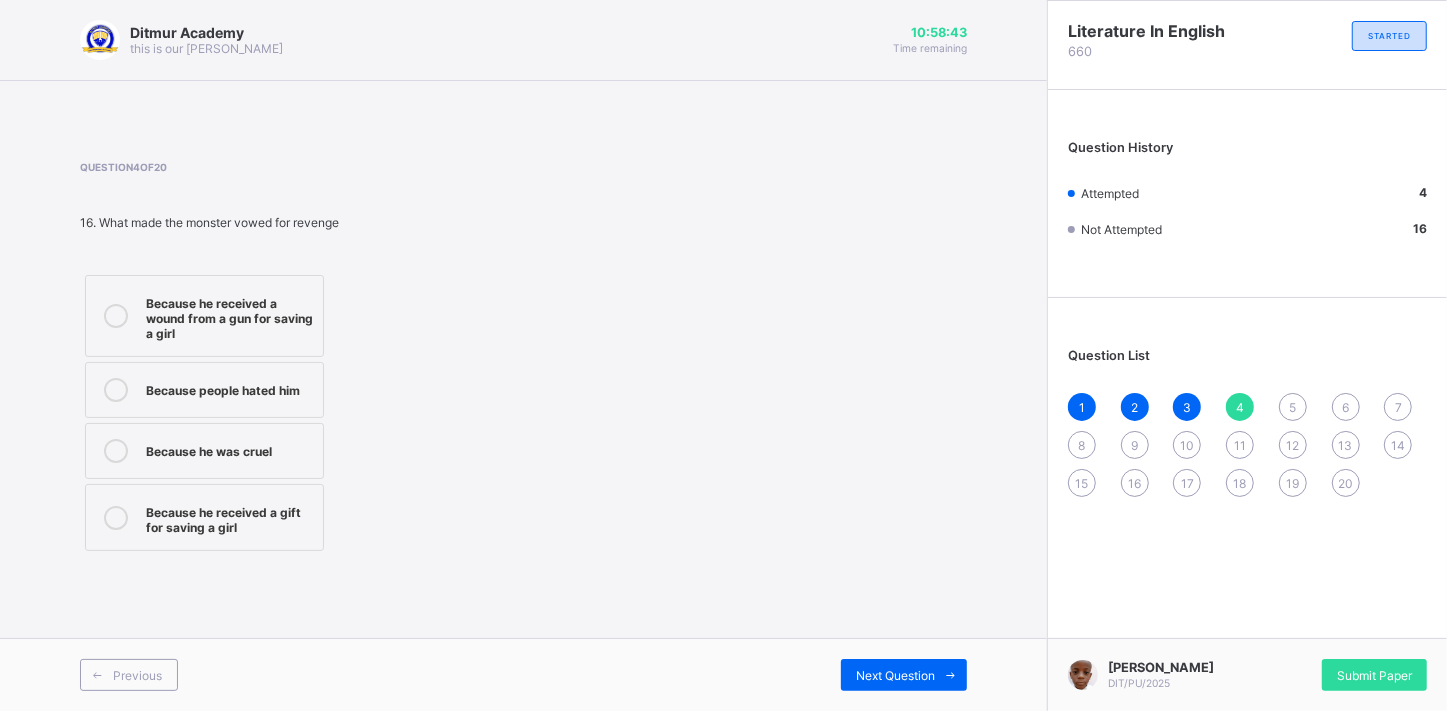 click on "Next Question" at bounding box center (746, 675) 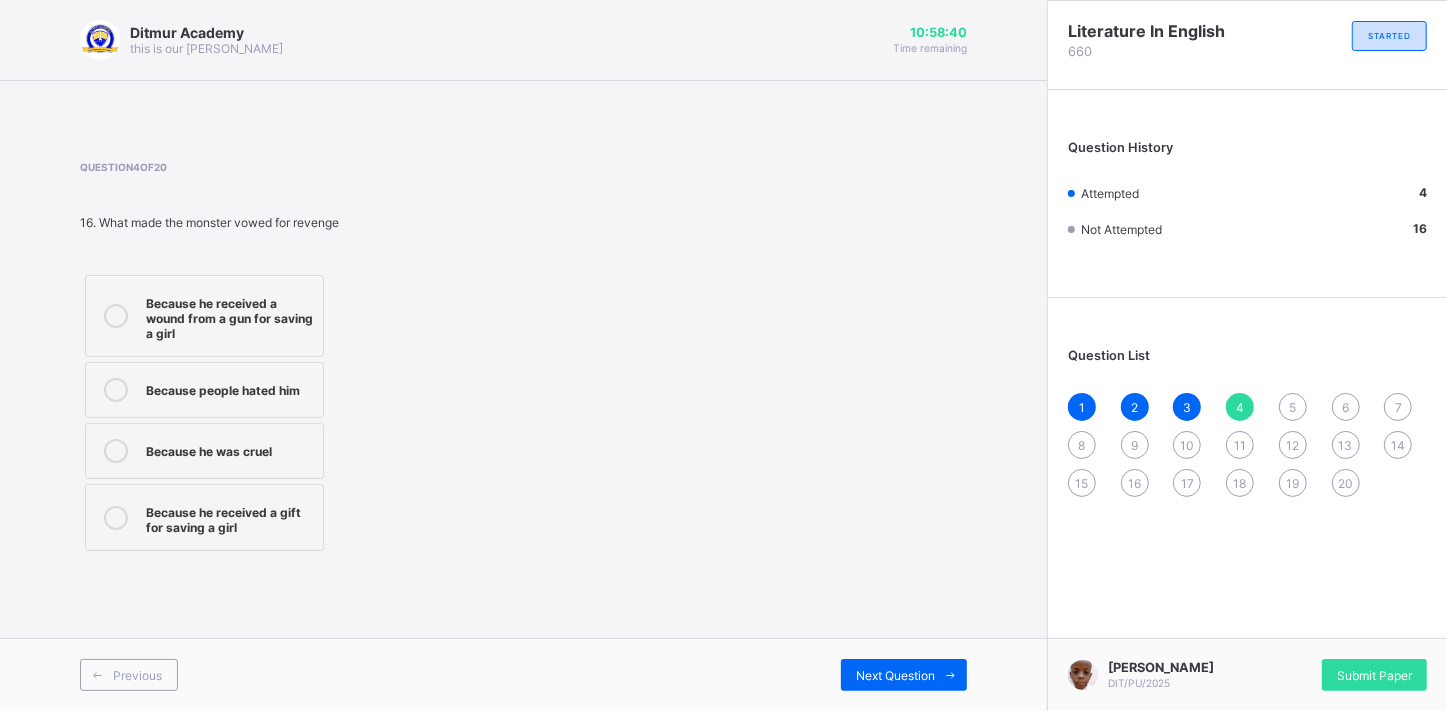 click on "Because he received a wound from a gun for saving a girl" at bounding box center (229, 316) 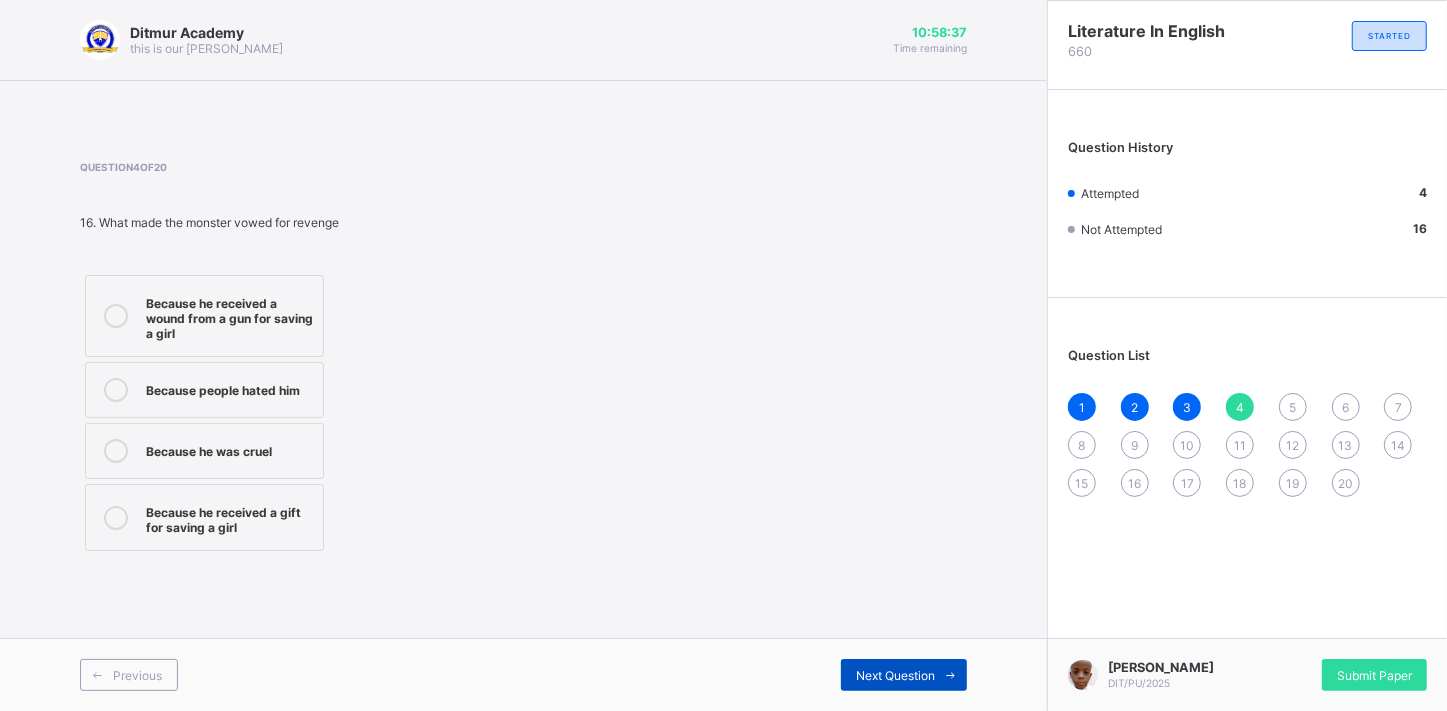 click on "Next Question" at bounding box center [904, 675] 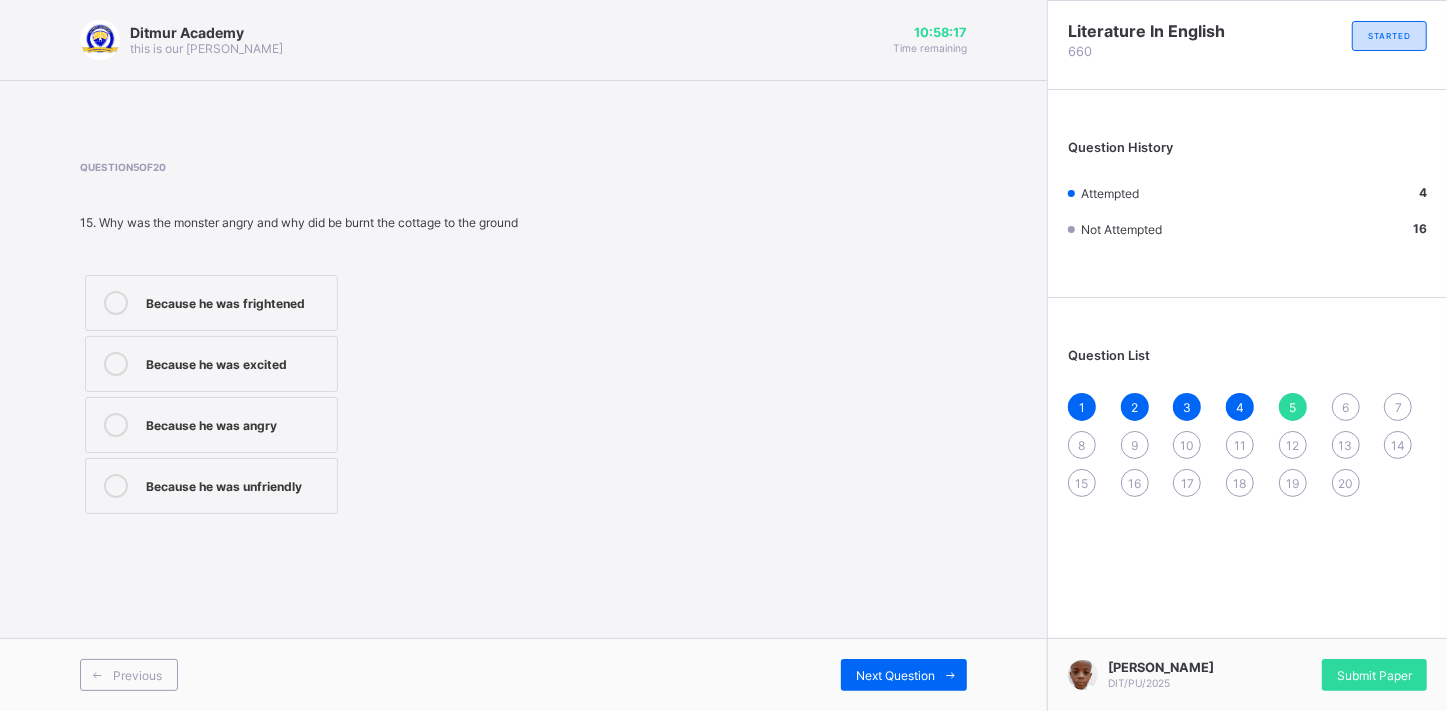 click on "Because he was angry" at bounding box center (211, 425) 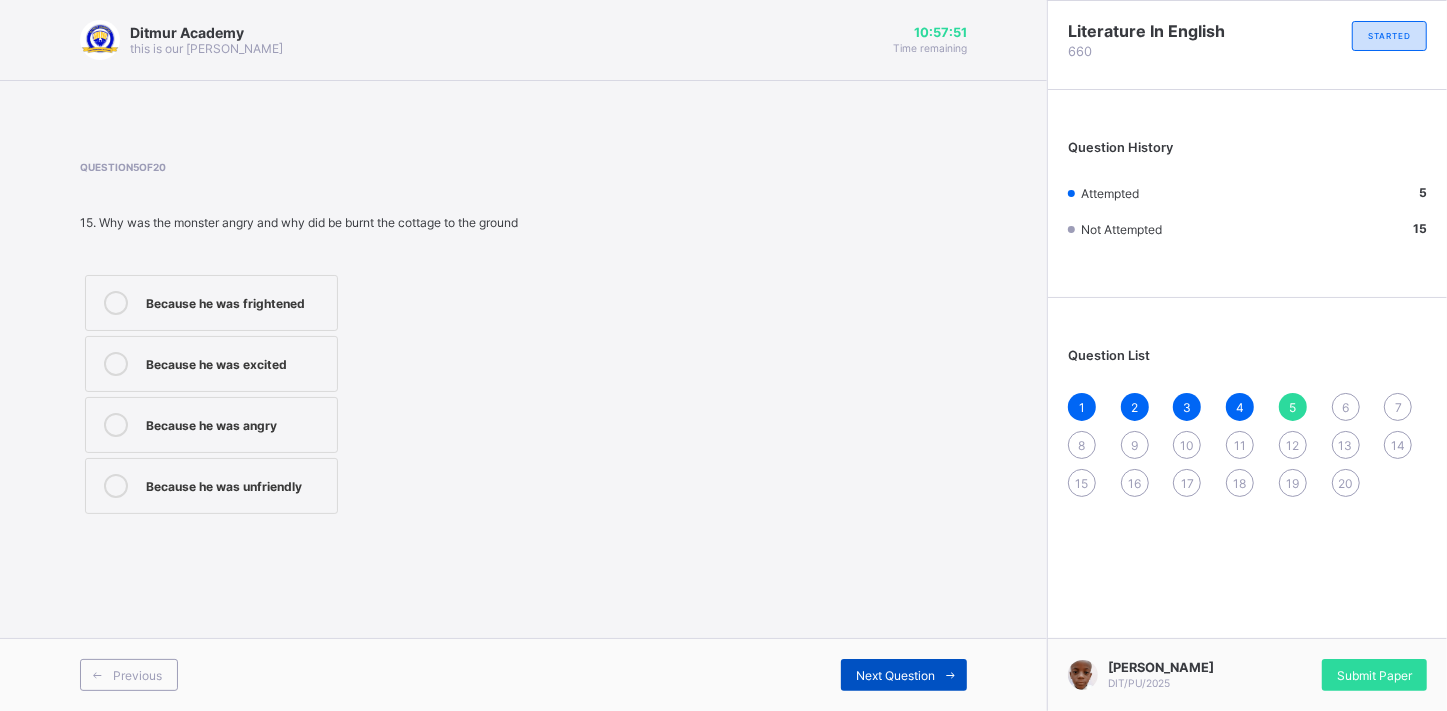 click on "Next Question" at bounding box center (895, 675) 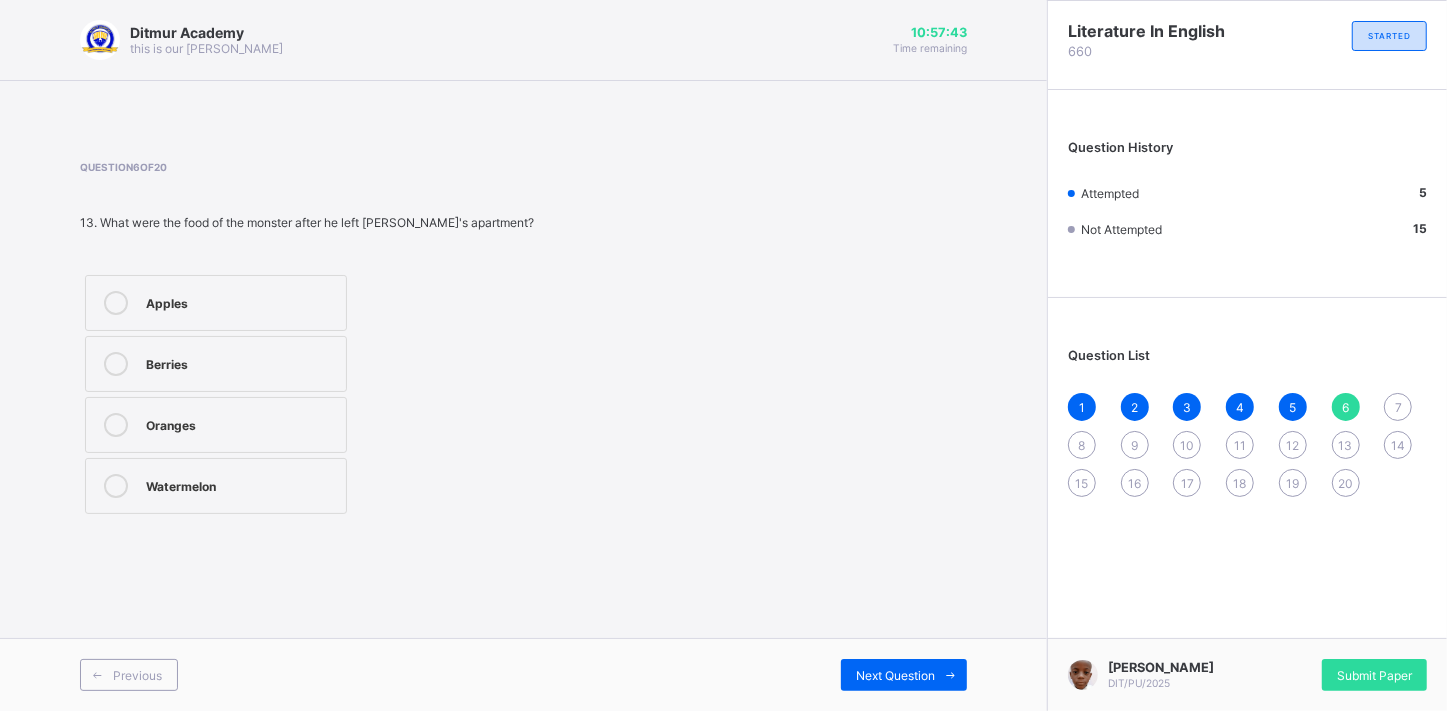 click on "Berries" at bounding box center [241, 362] 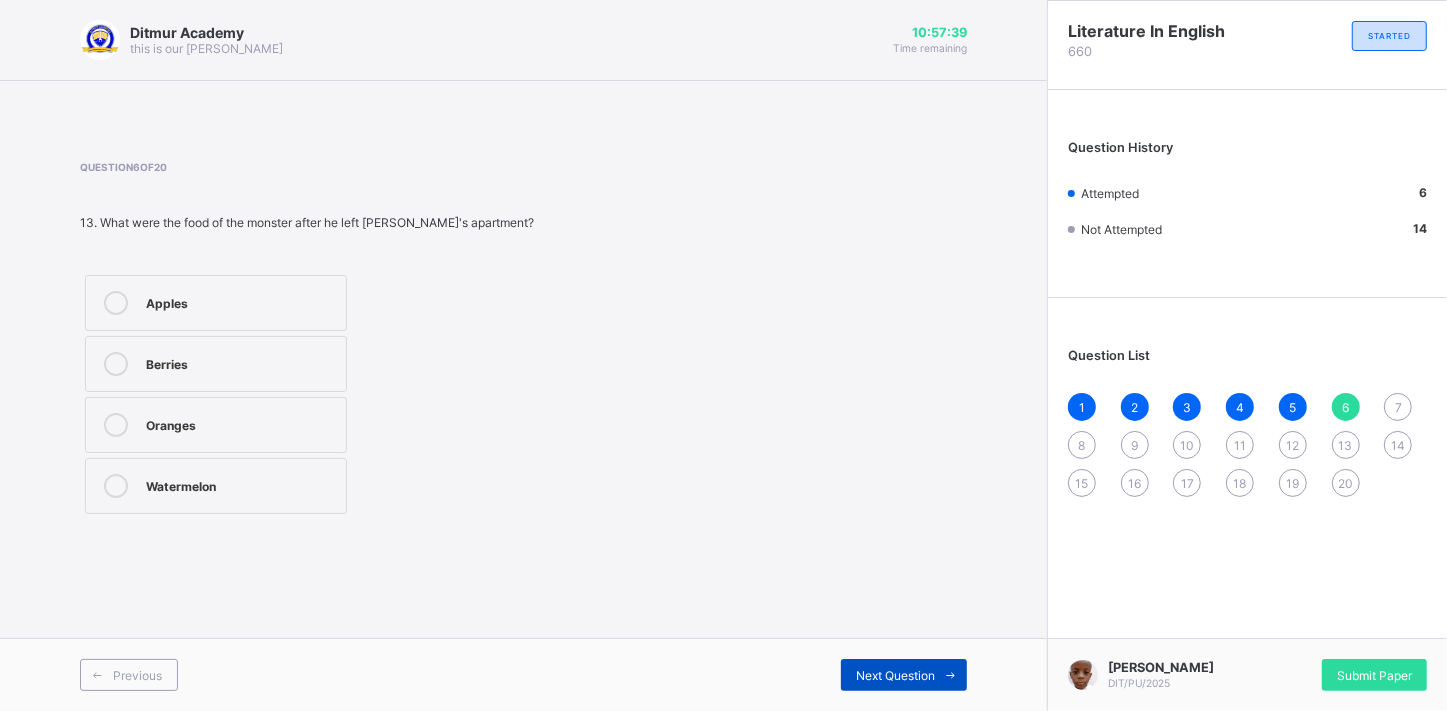 click on "Next Question" at bounding box center (895, 675) 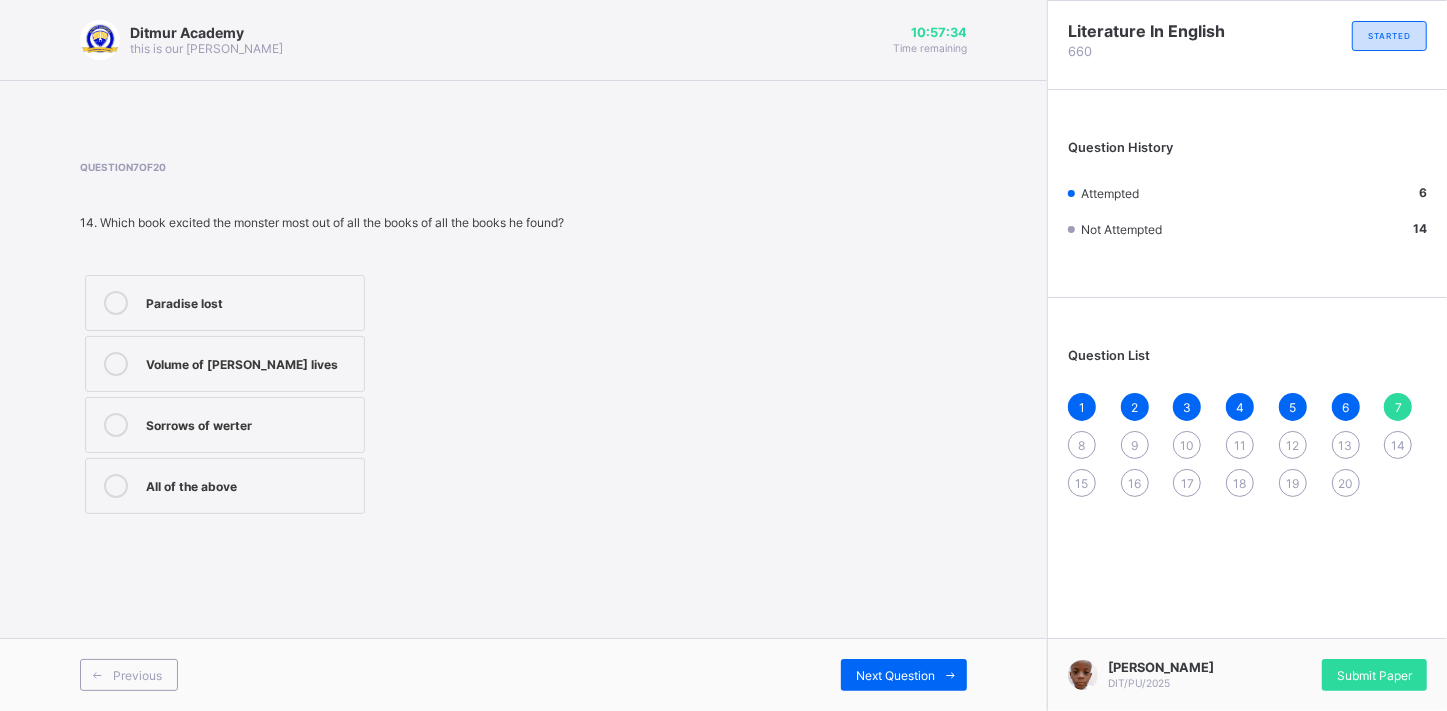 drag, startPoint x: 528, startPoint y: 371, endPoint x: 369, endPoint y: 333, distance: 163.47783 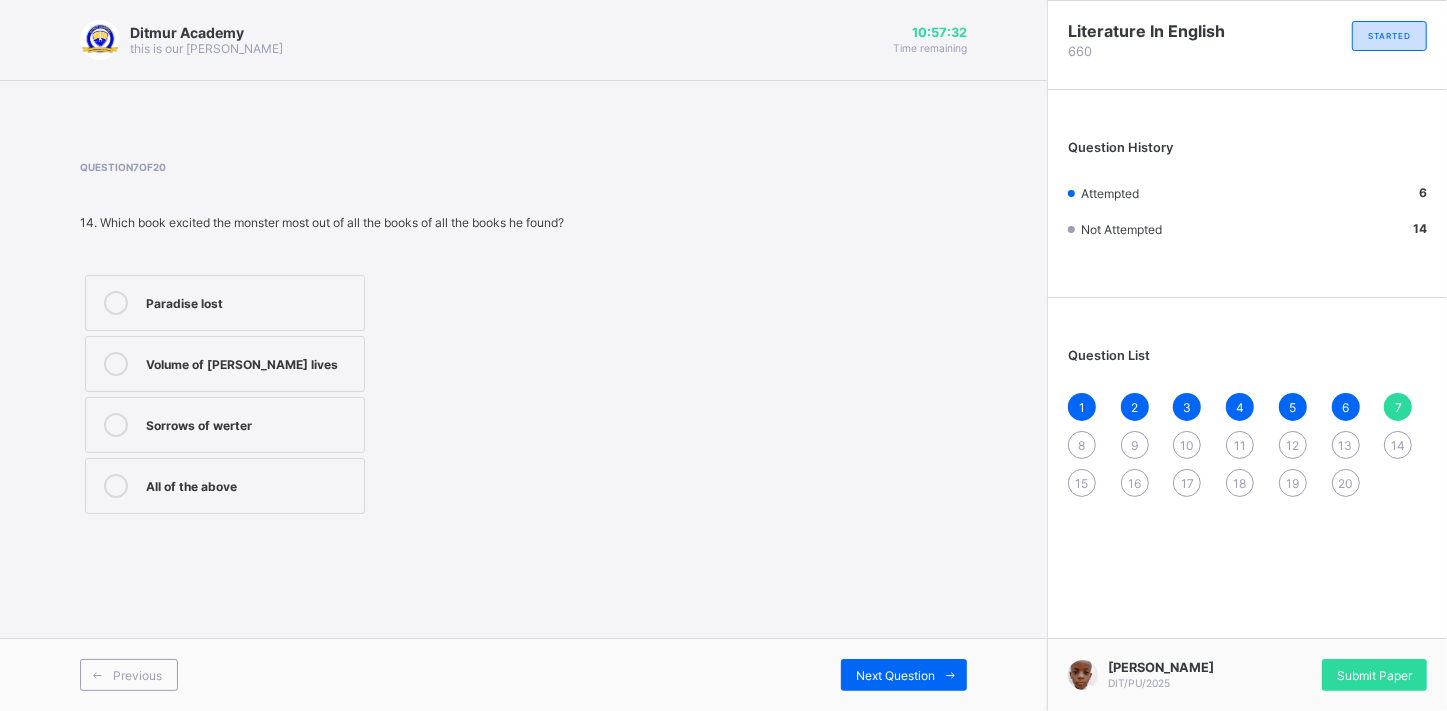 click on "Paradise lost" at bounding box center [250, 303] 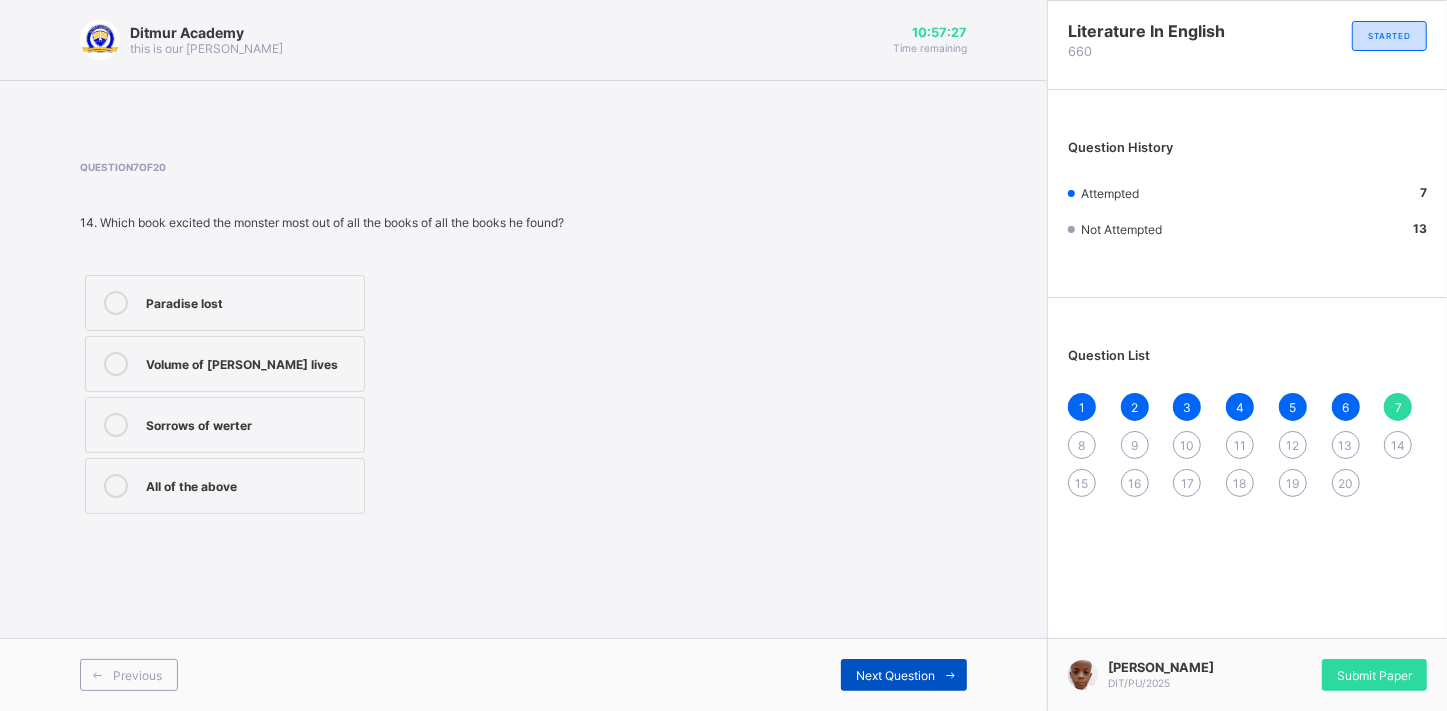 click on "Next Question" at bounding box center [895, 675] 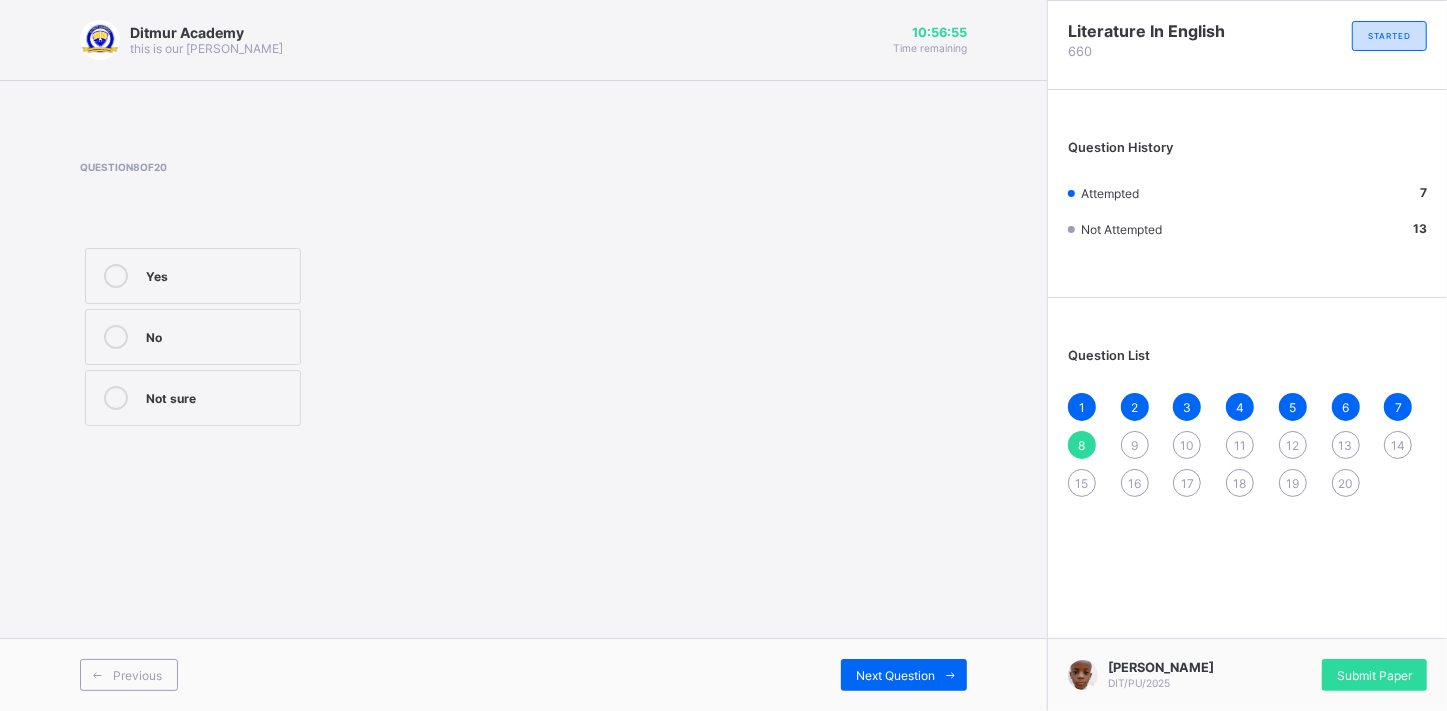 click on "No" at bounding box center [193, 337] 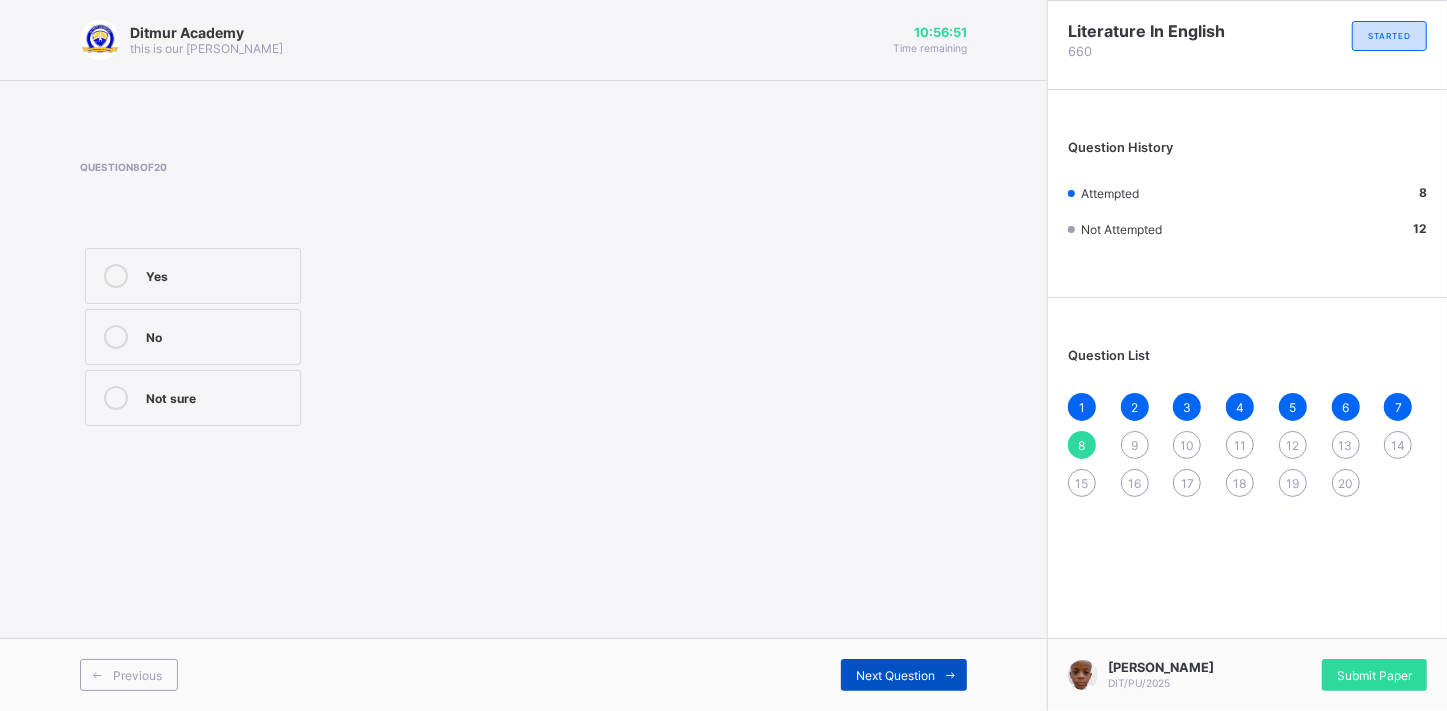 click on "Next Question" at bounding box center (895, 675) 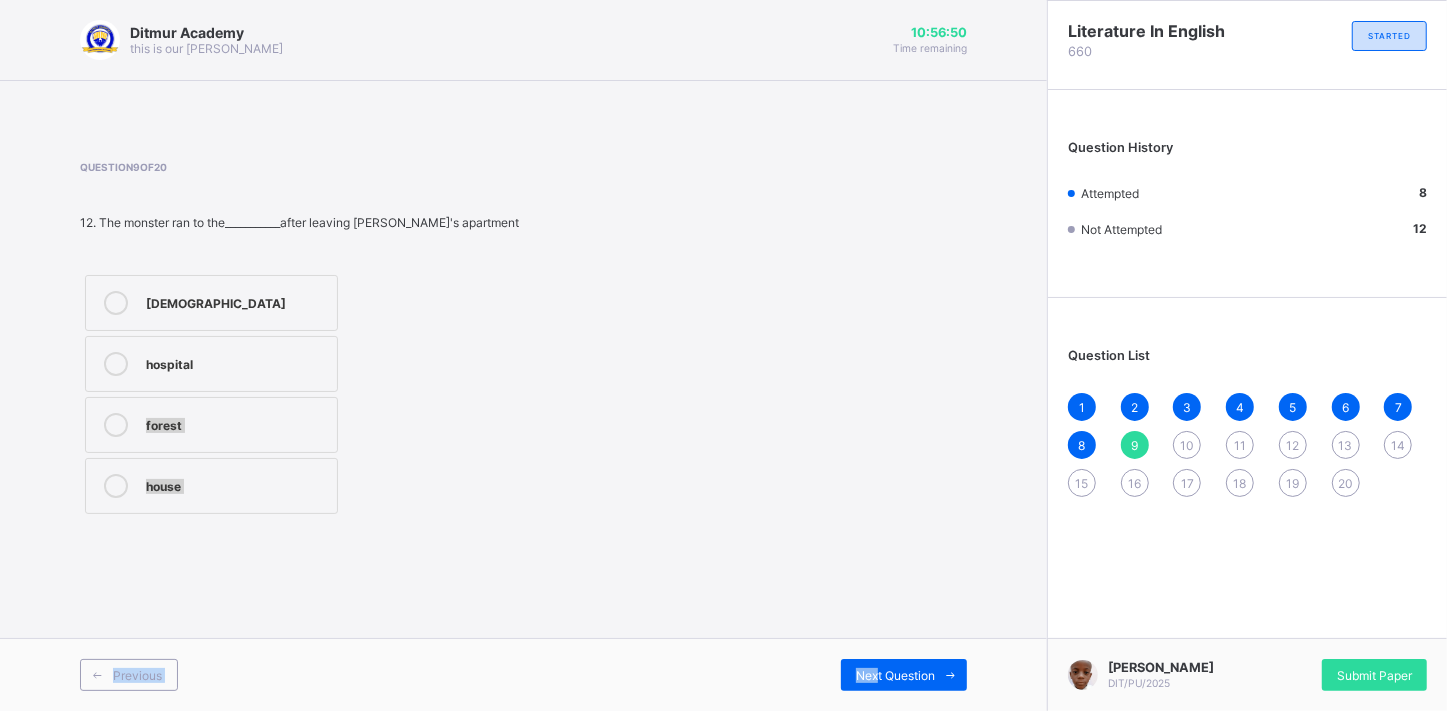 drag, startPoint x: 875, startPoint y: 670, endPoint x: 589, endPoint y: 359, distance: 422.51273 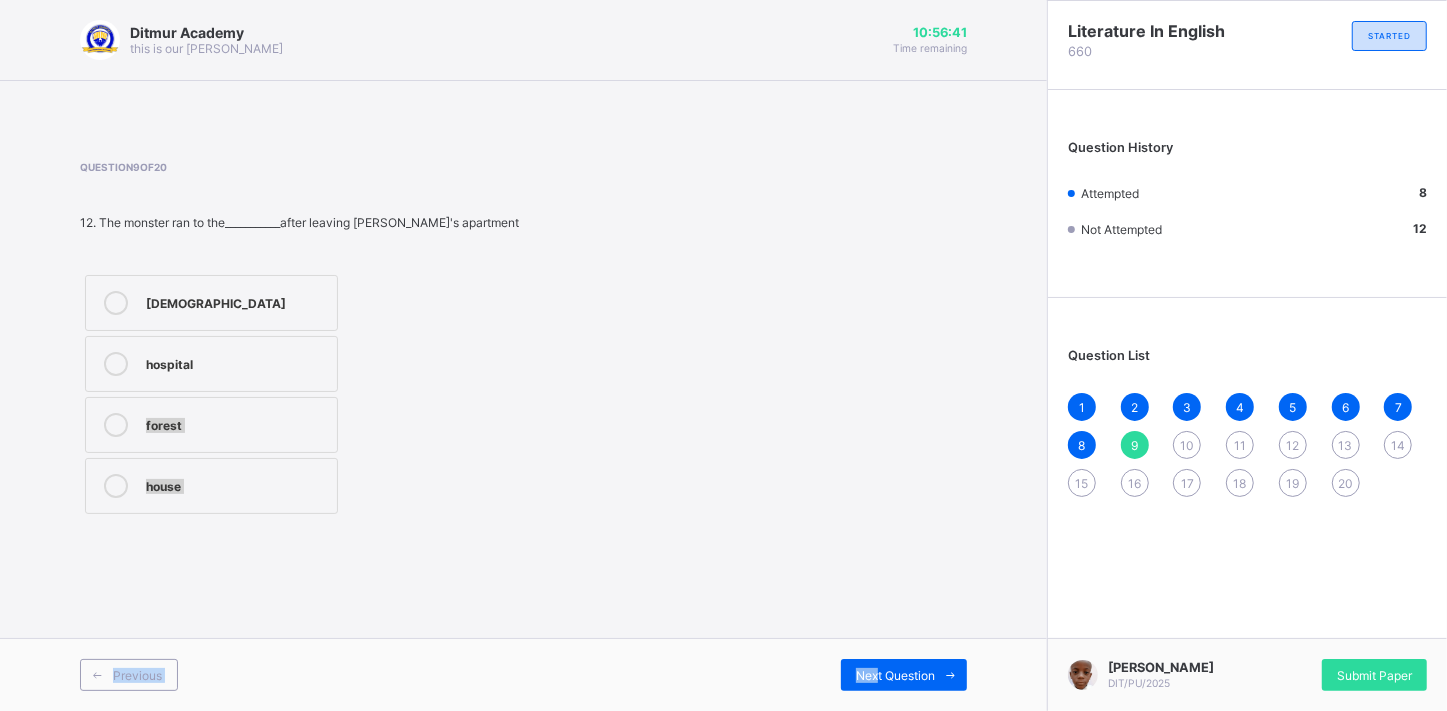 click at bounding box center (116, 425) 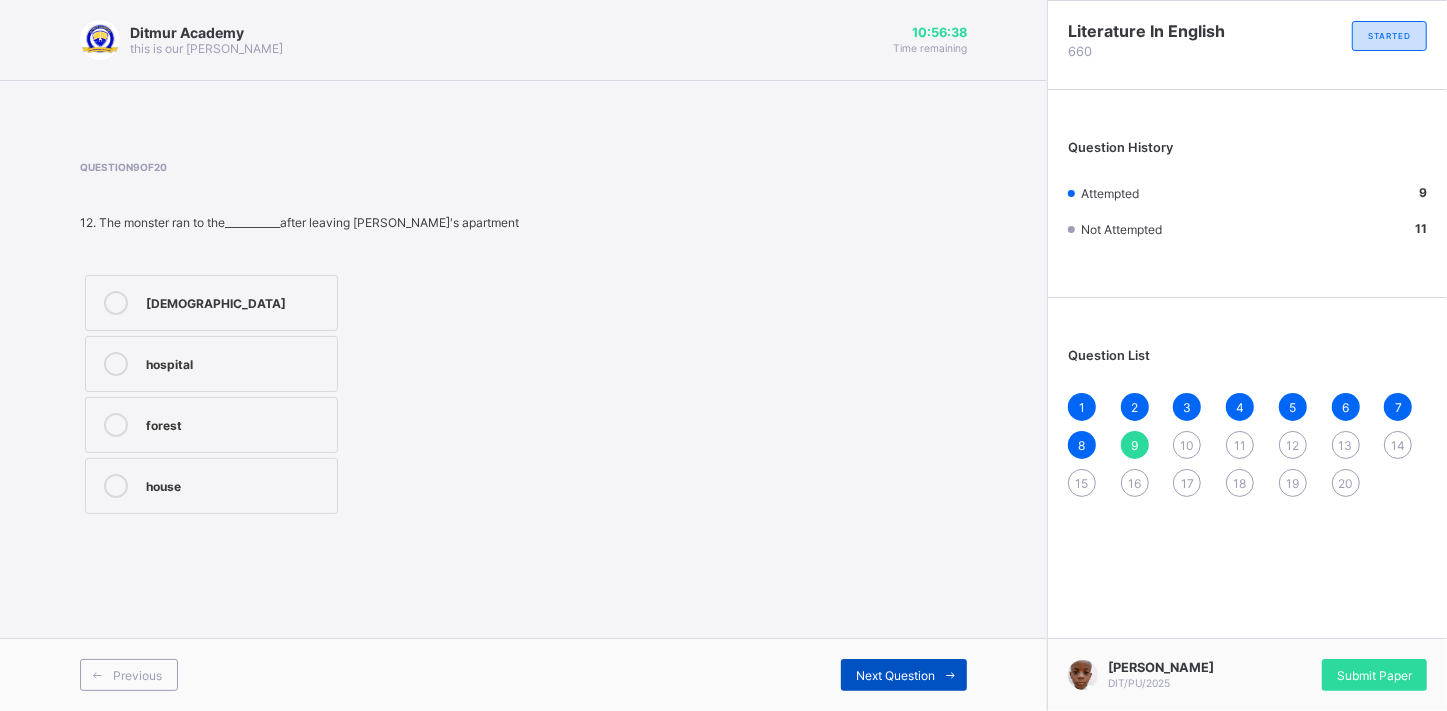 click on "Next Question" at bounding box center (904, 675) 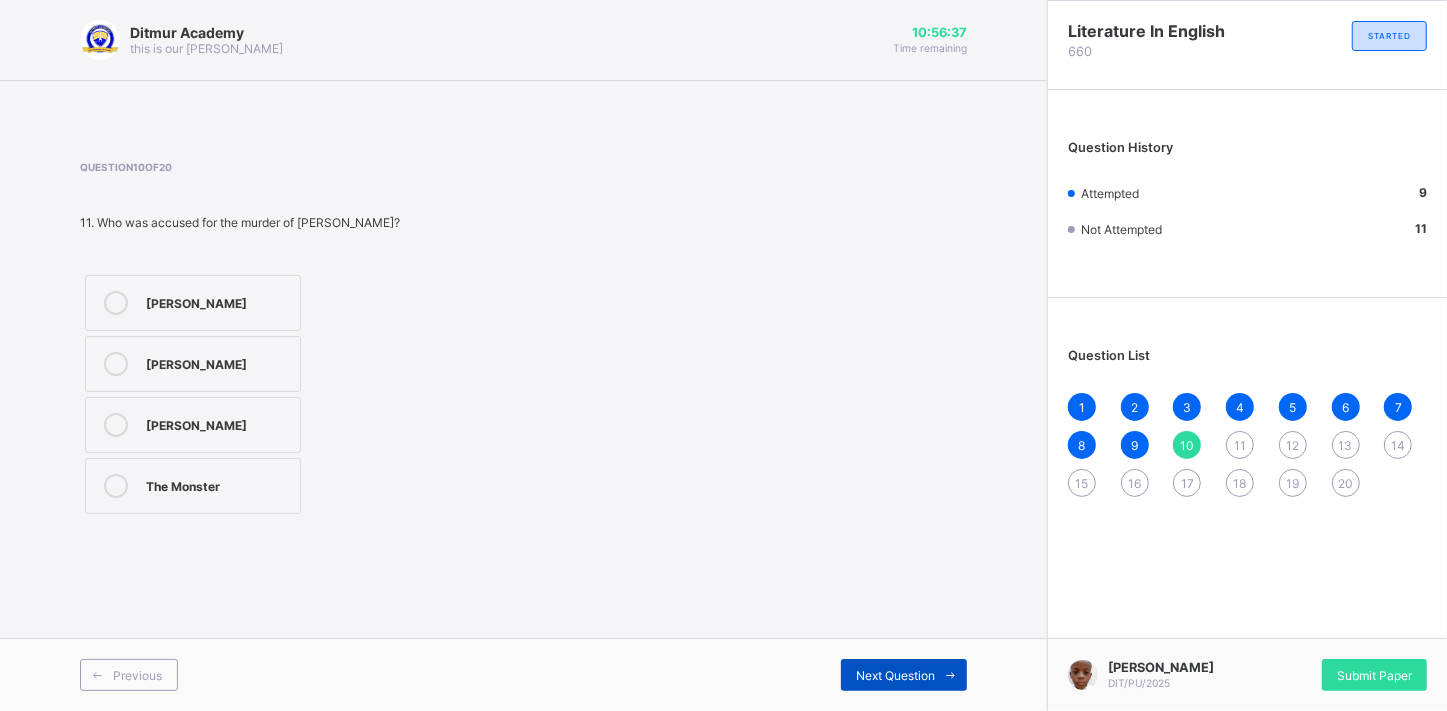 click on "Next Question" at bounding box center (904, 675) 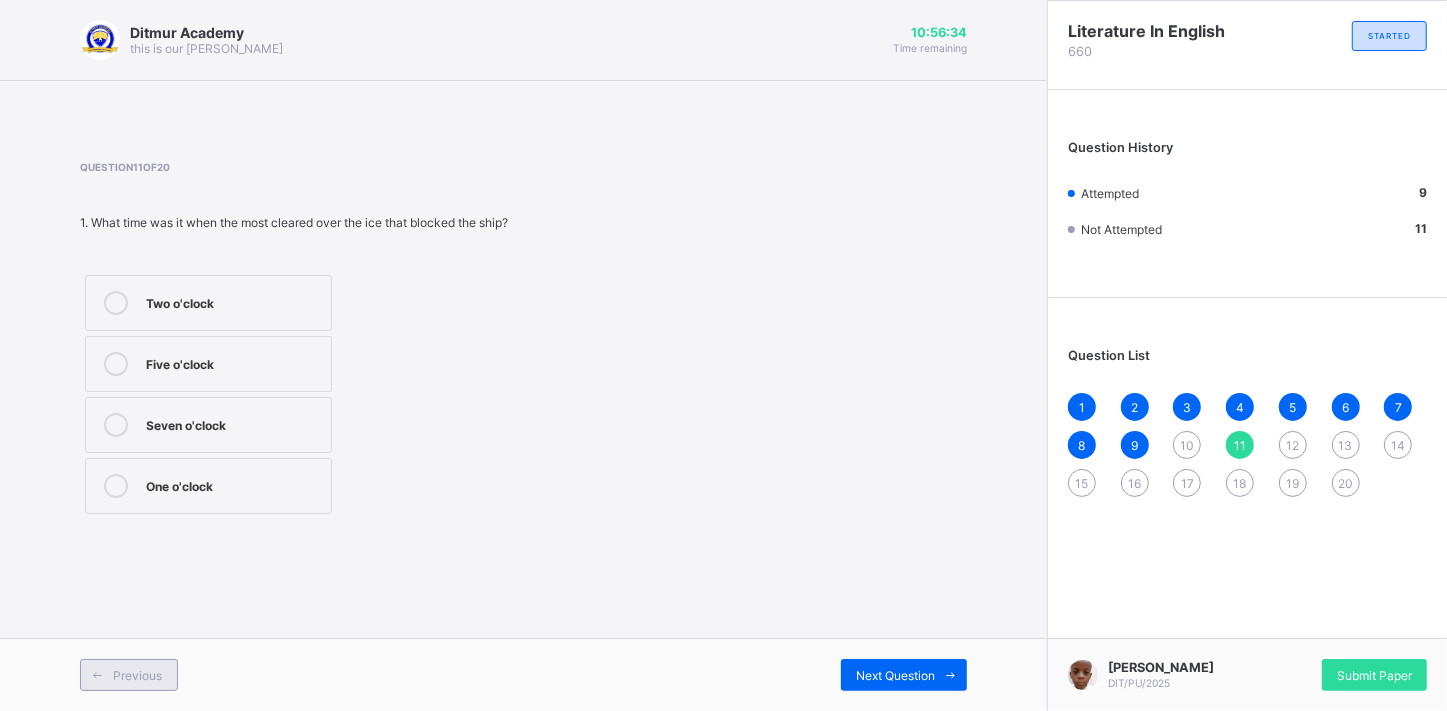 click on "Previous" at bounding box center [129, 675] 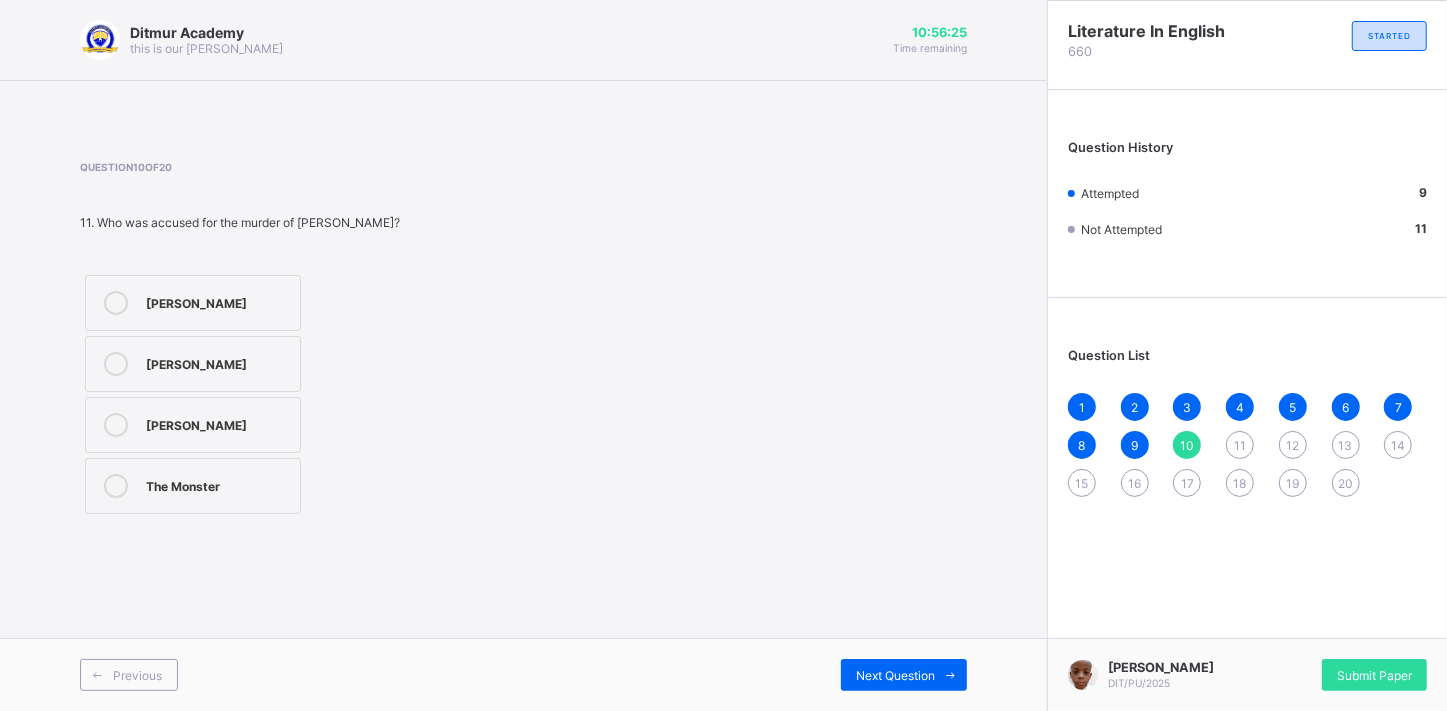 click on "[PERSON_NAME]" at bounding box center [218, 301] 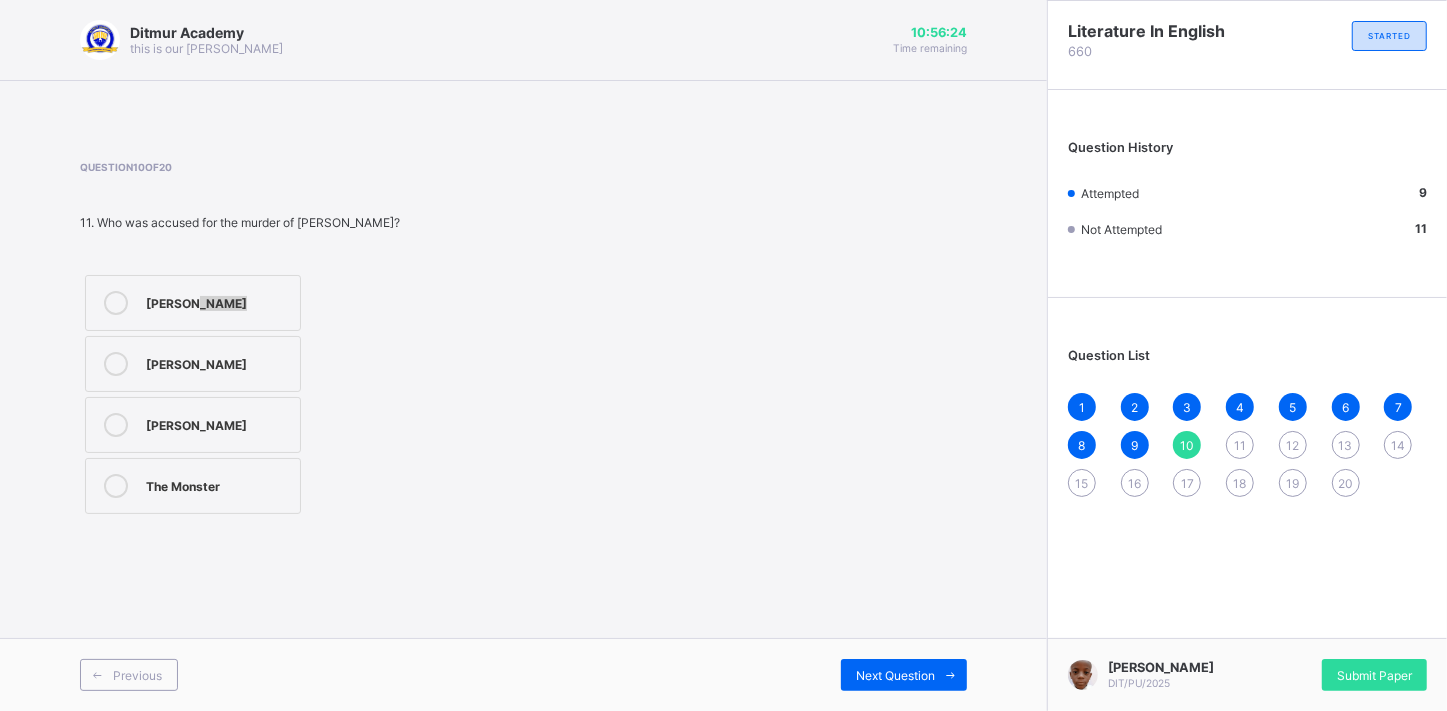 click on "[PERSON_NAME]" at bounding box center (218, 301) 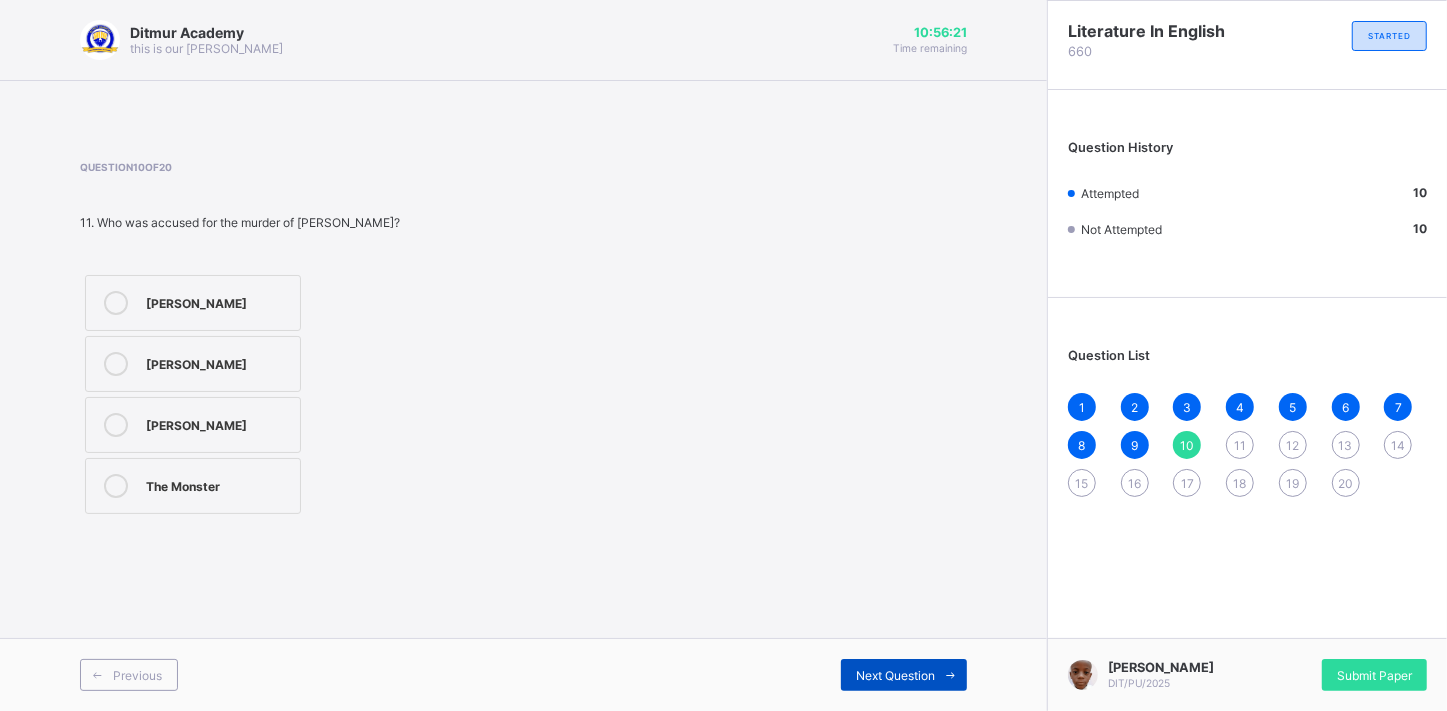click on "Next Question" at bounding box center [895, 675] 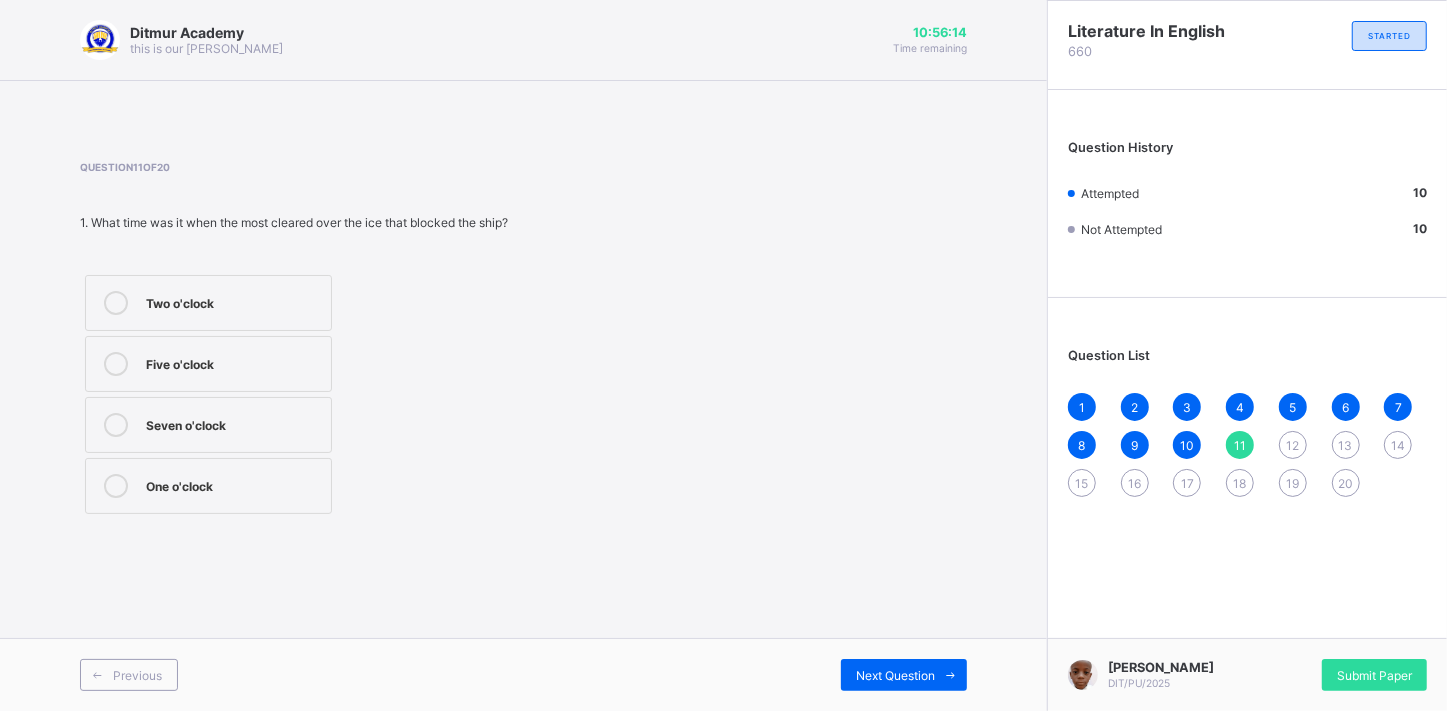 click on "Seven o'clock" at bounding box center (208, 425) 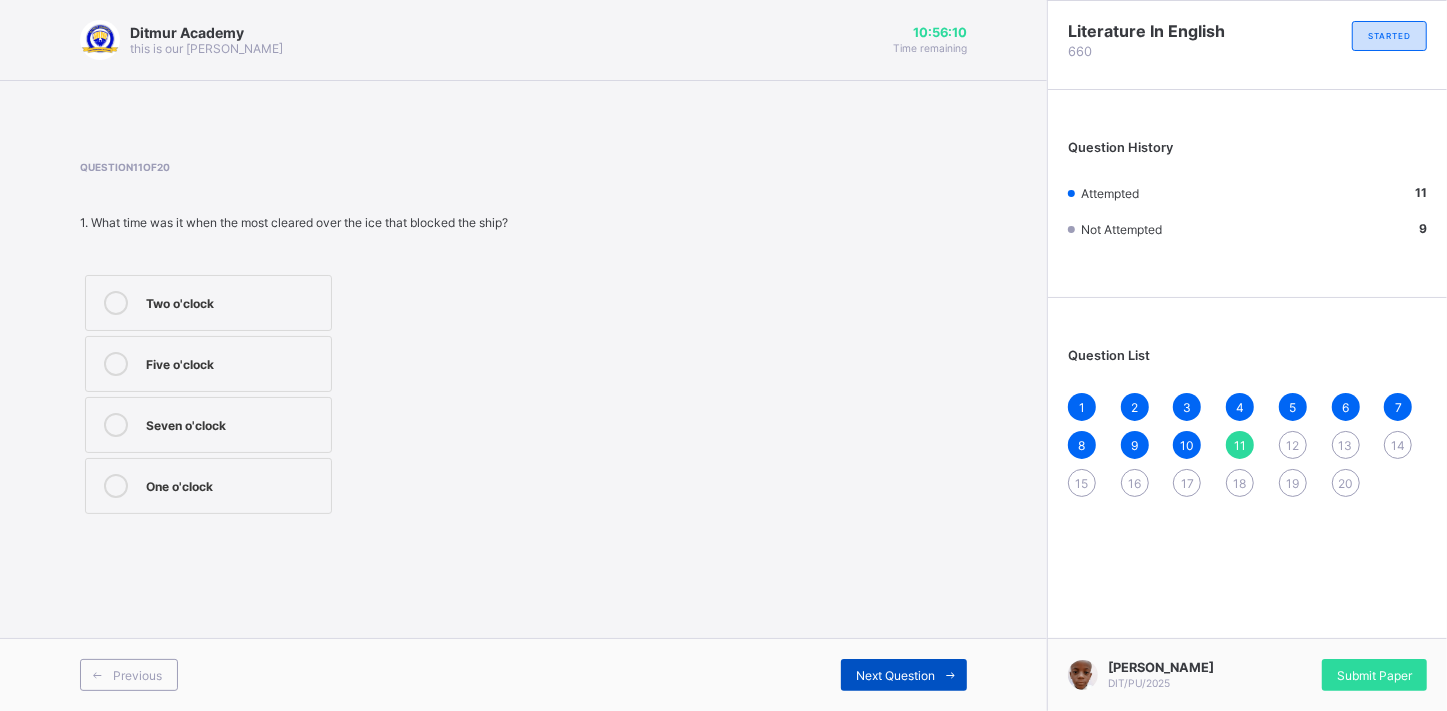 click on "Next Question" at bounding box center [895, 675] 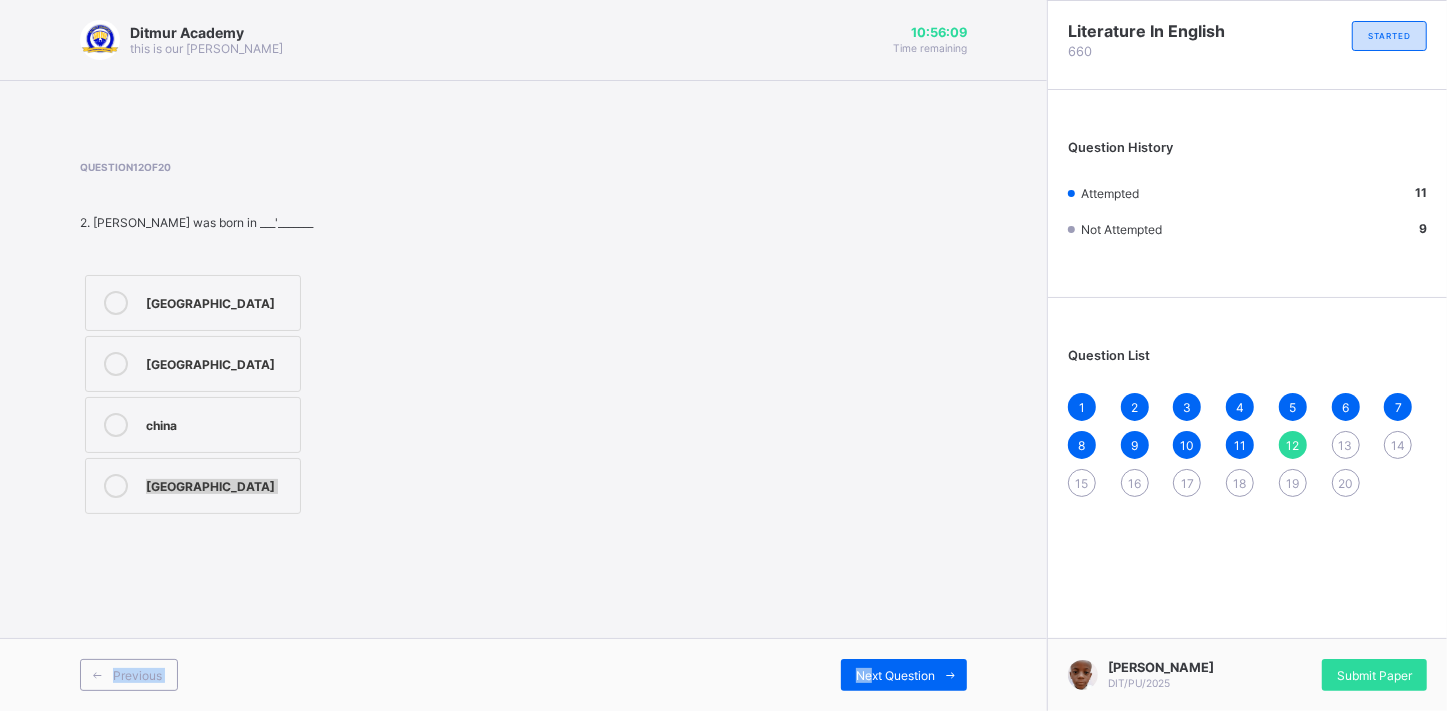 drag, startPoint x: 867, startPoint y: 671, endPoint x: 672, endPoint y: 410, distance: 325.80057 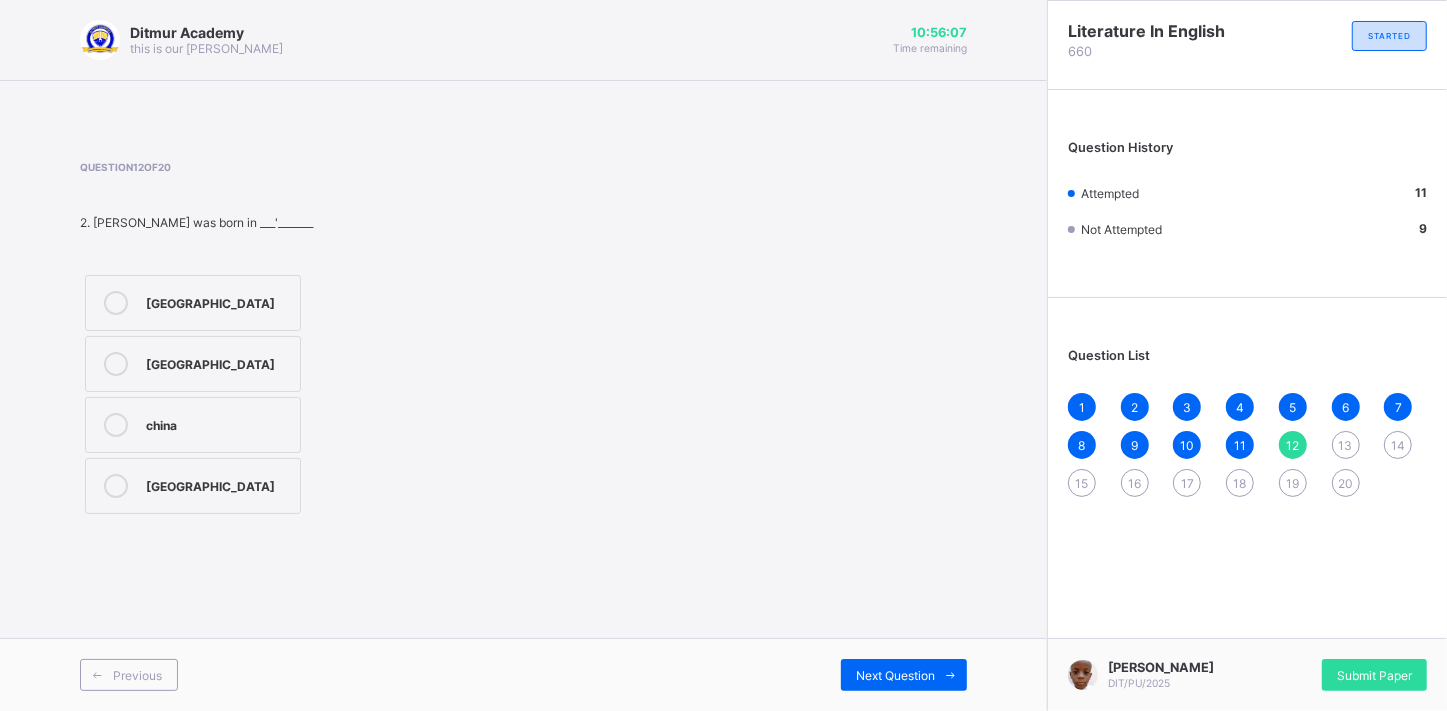 click on "[GEOGRAPHIC_DATA]" at bounding box center (218, 362) 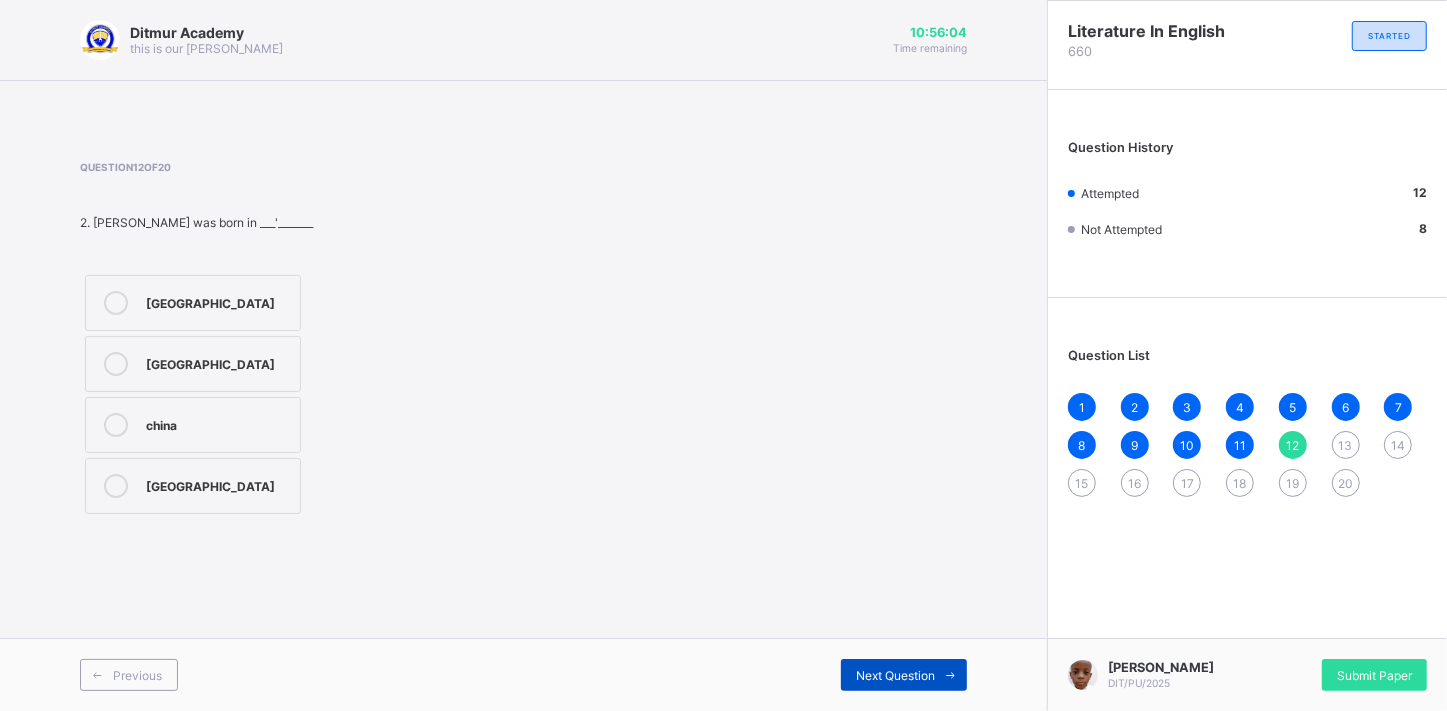 click on "Next Question" at bounding box center [904, 675] 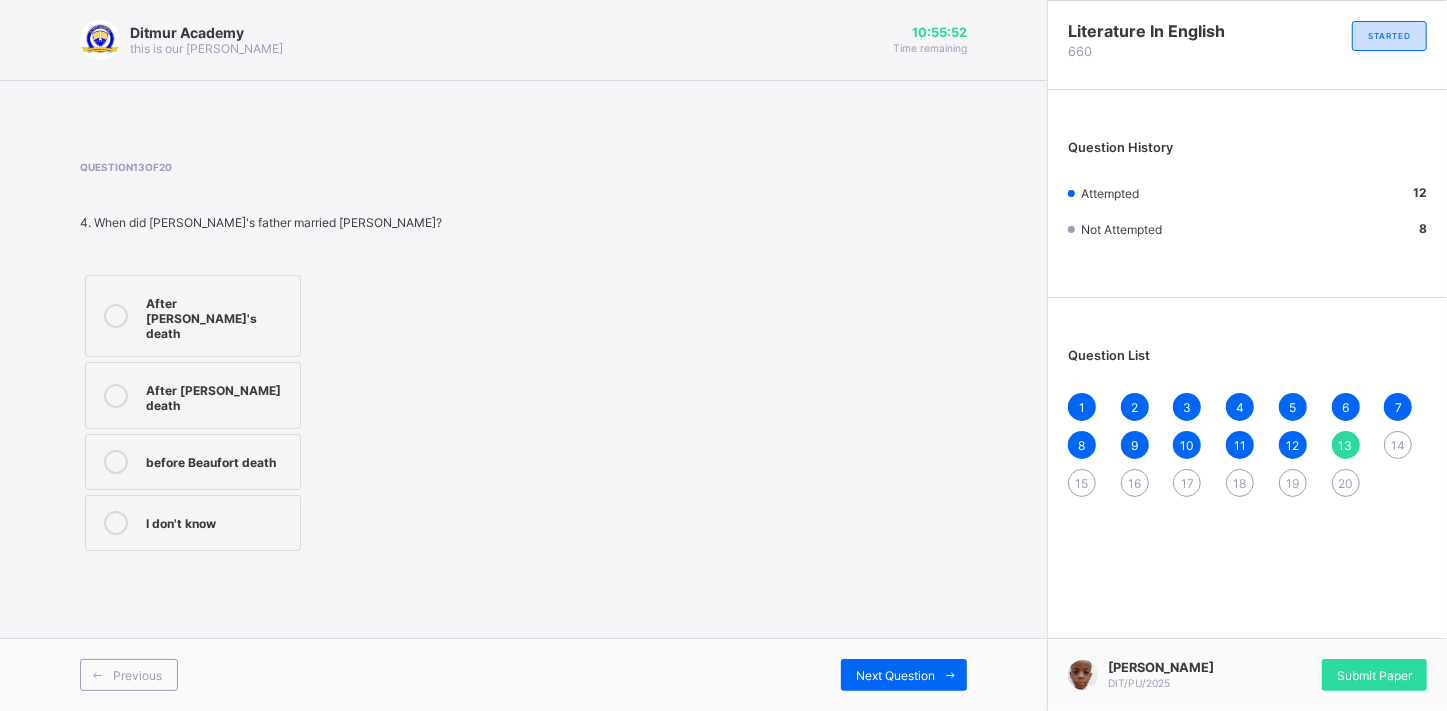 click on "before Beaufort death" at bounding box center [218, 460] 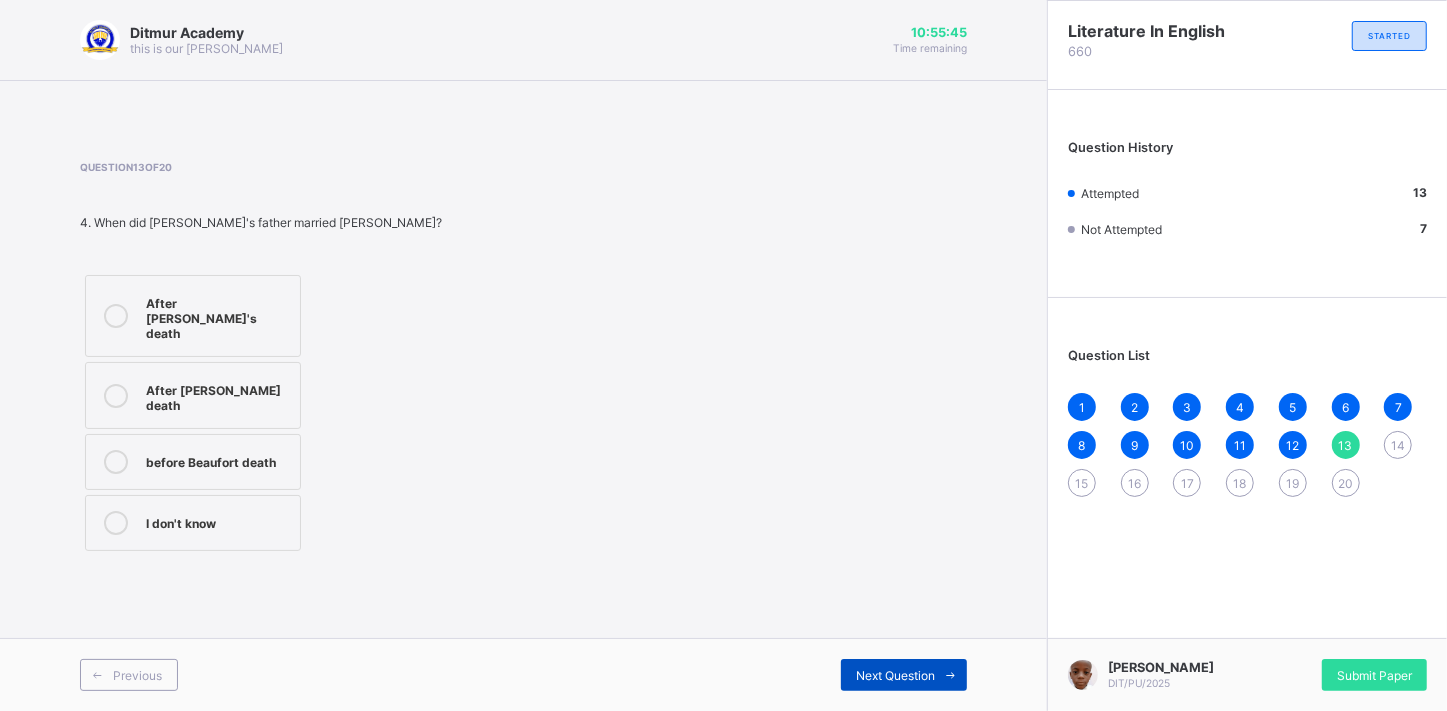 click on "Next Question" at bounding box center [904, 675] 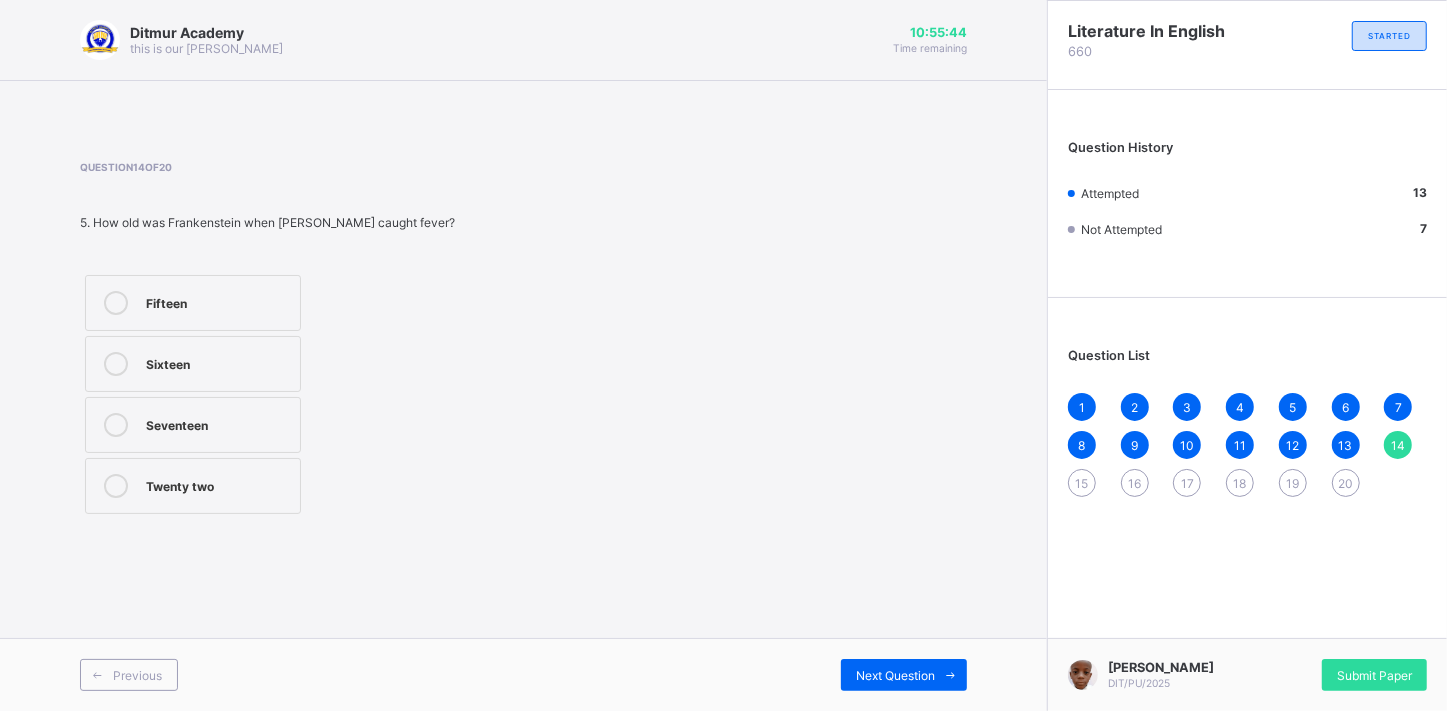 drag, startPoint x: 909, startPoint y: 664, endPoint x: 629, endPoint y: 287, distance: 469.60516 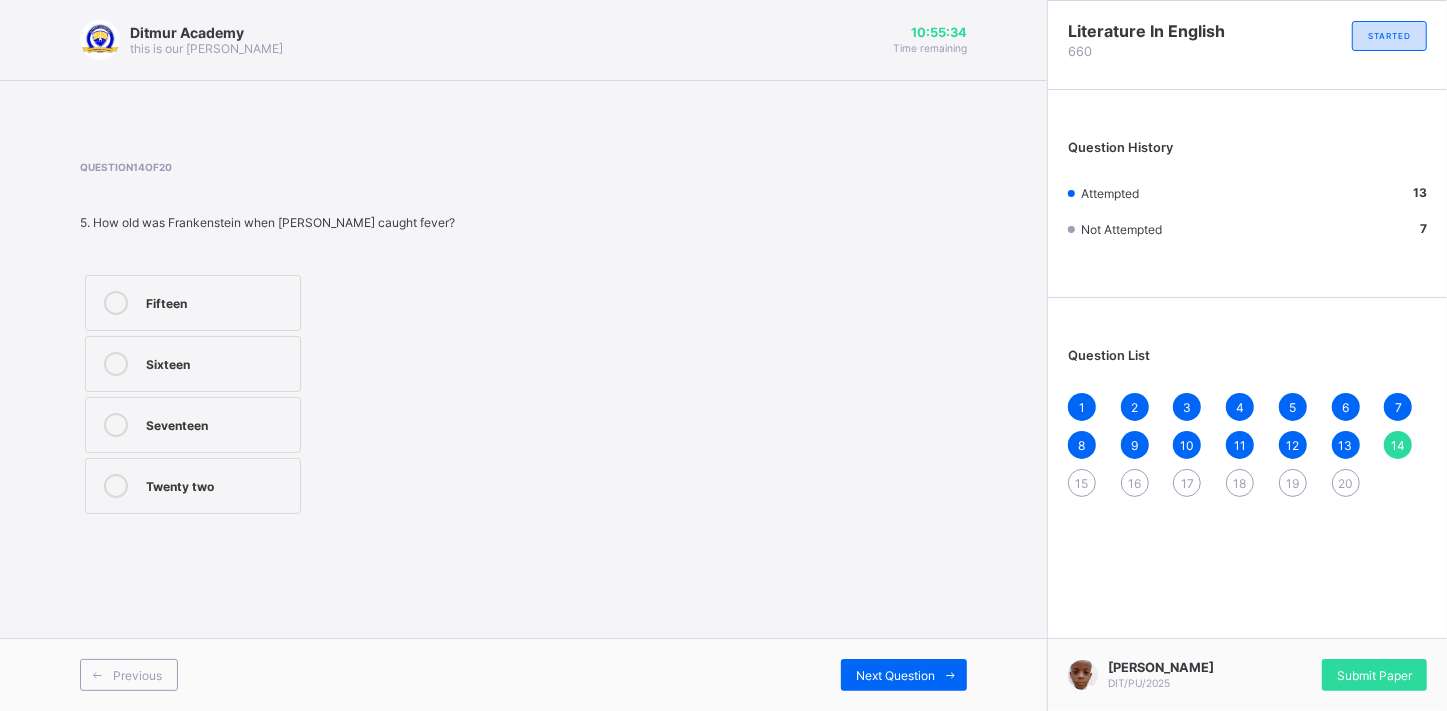 click on "Sixteen" at bounding box center [193, 364] 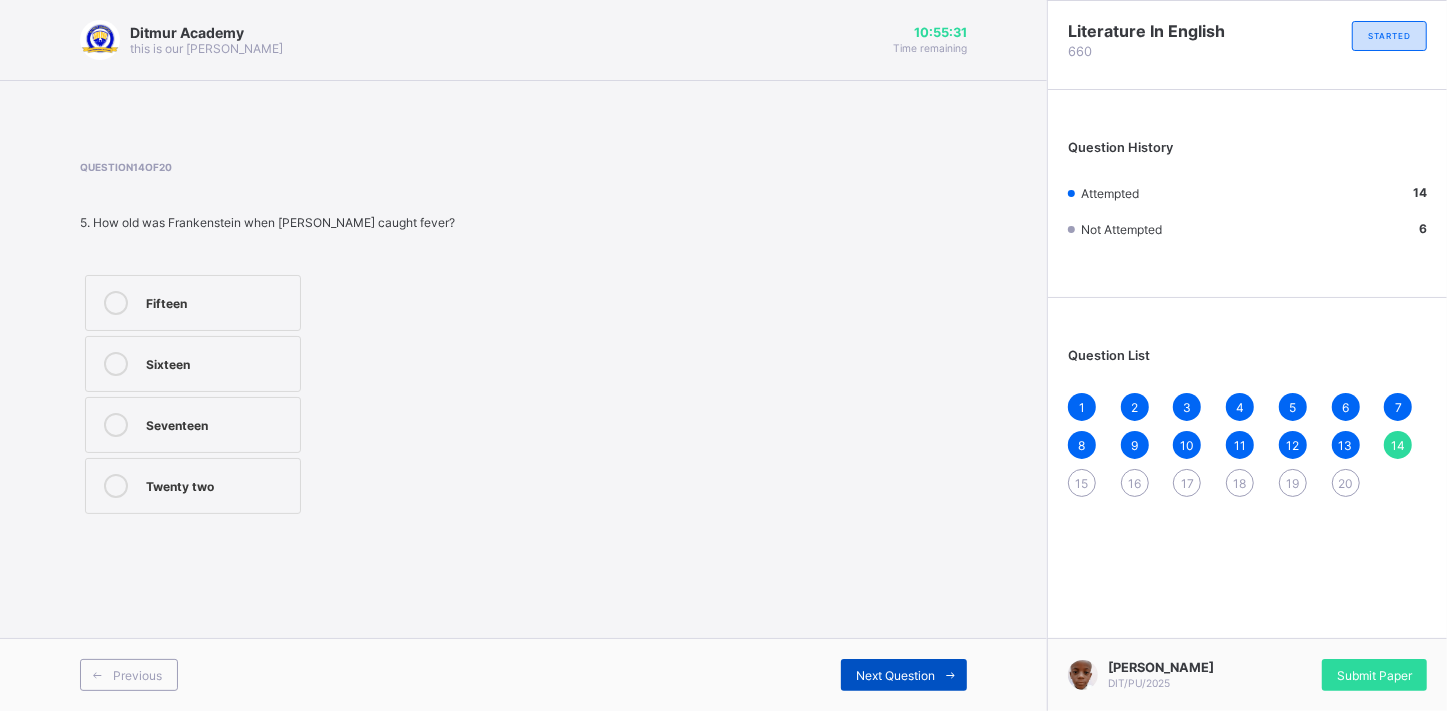 click on "Next Question" at bounding box center [904, 675] 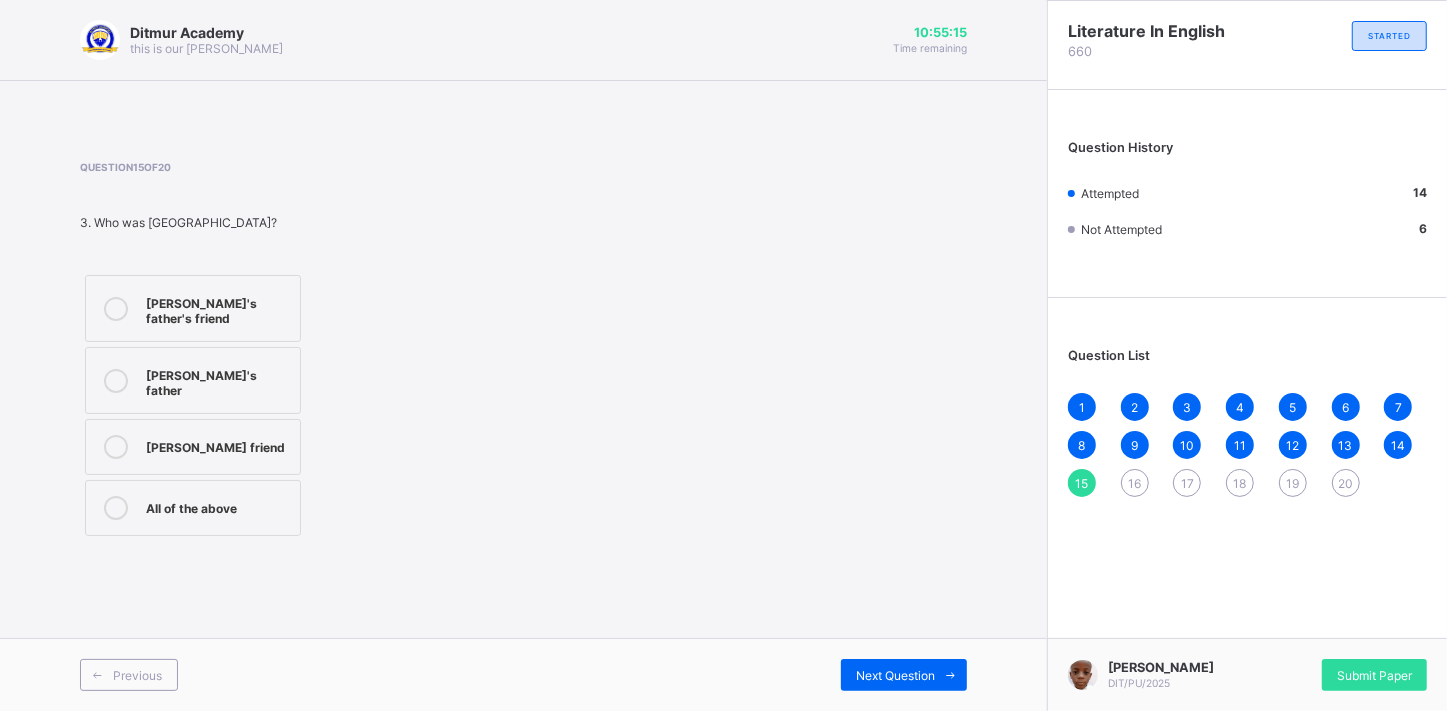 click on "[PERSON_NAME]'s father's friend" at bounding box center [218, 308] 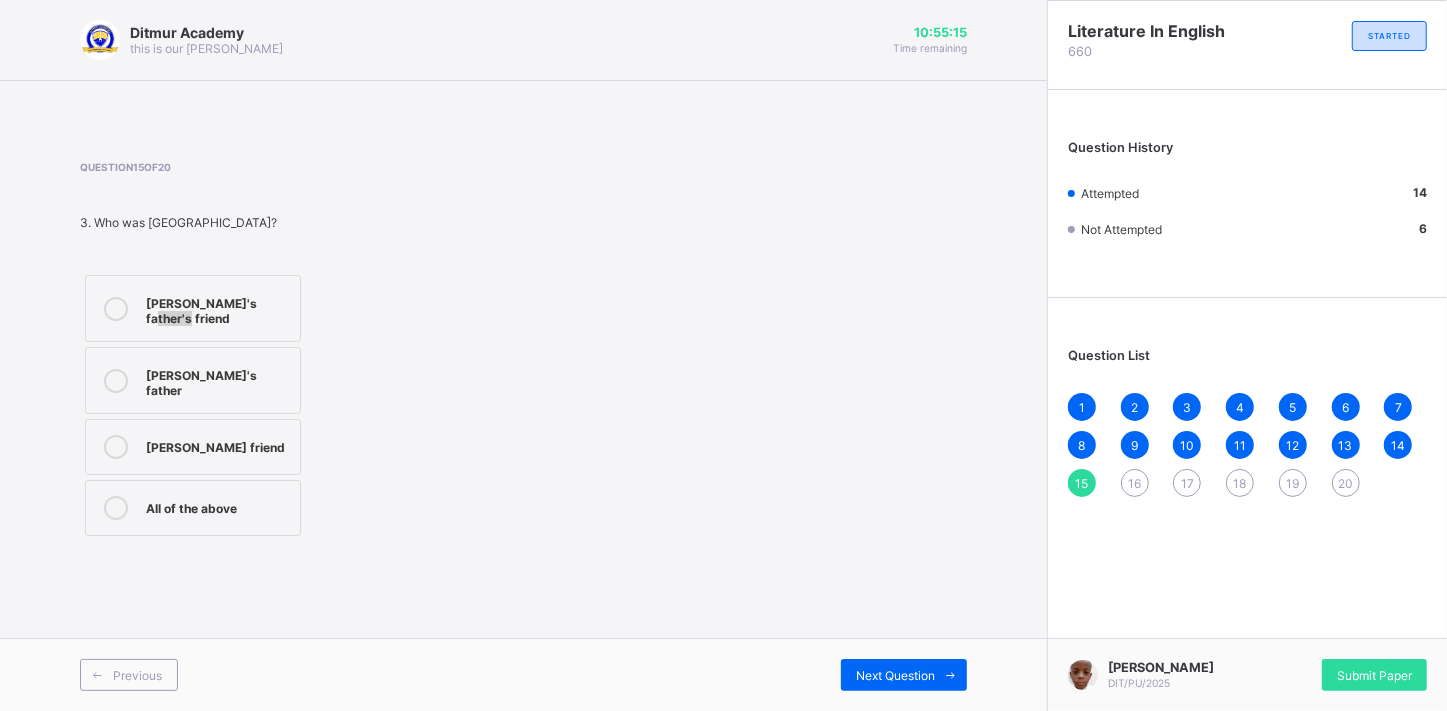 click on "[PERSON_NAME]'s father's friend" at bounding box center (218, 308) 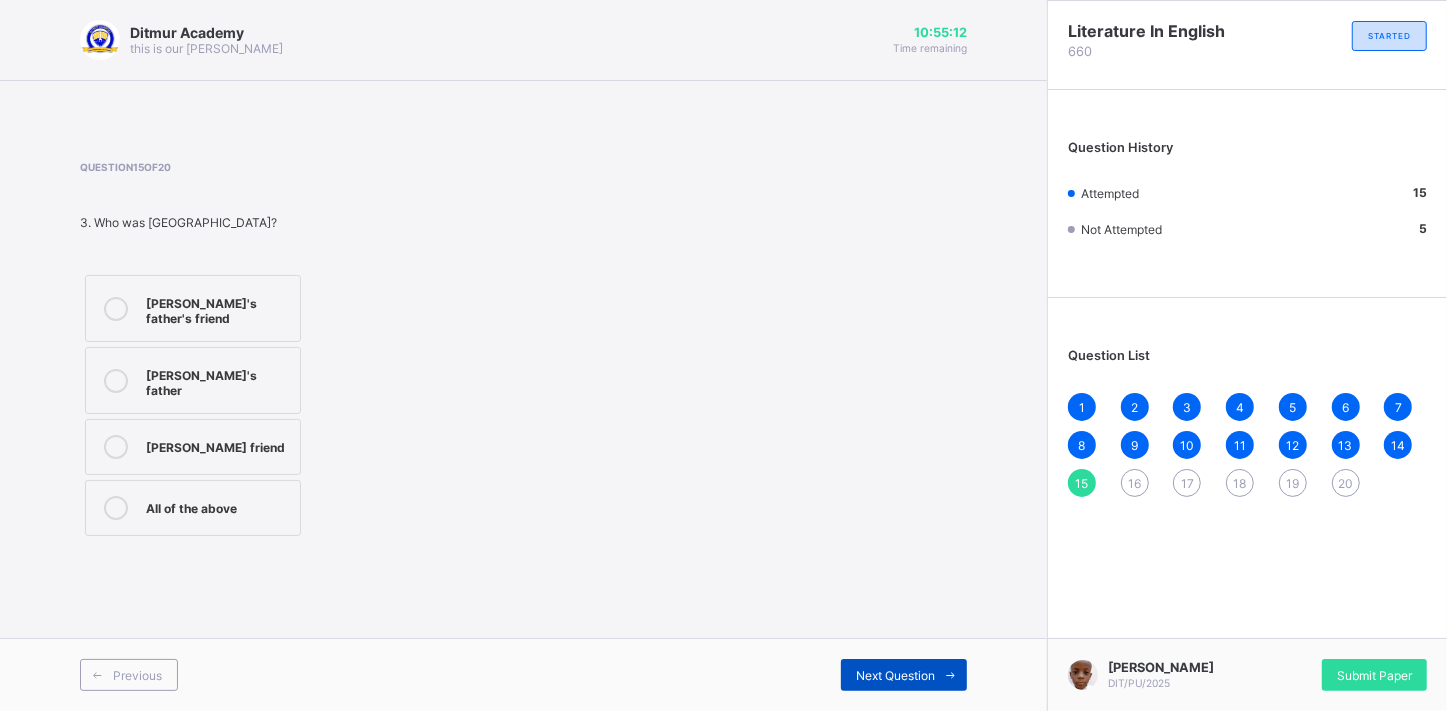 click on "Next Question" at bounding box center [904, 675] 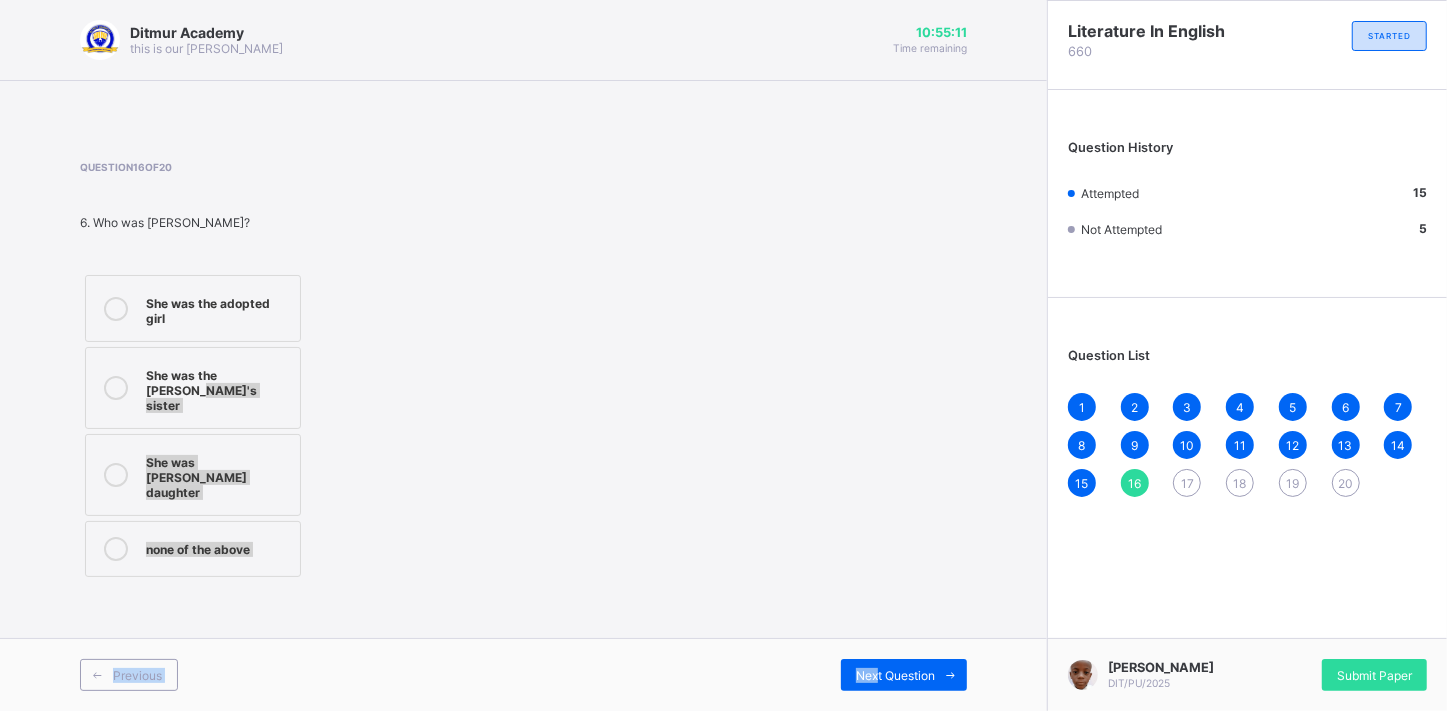 drag, startPoint x: 874, startPoint y: 665, endPoint x: 736, endPoint y: 352, distance: 342.07162 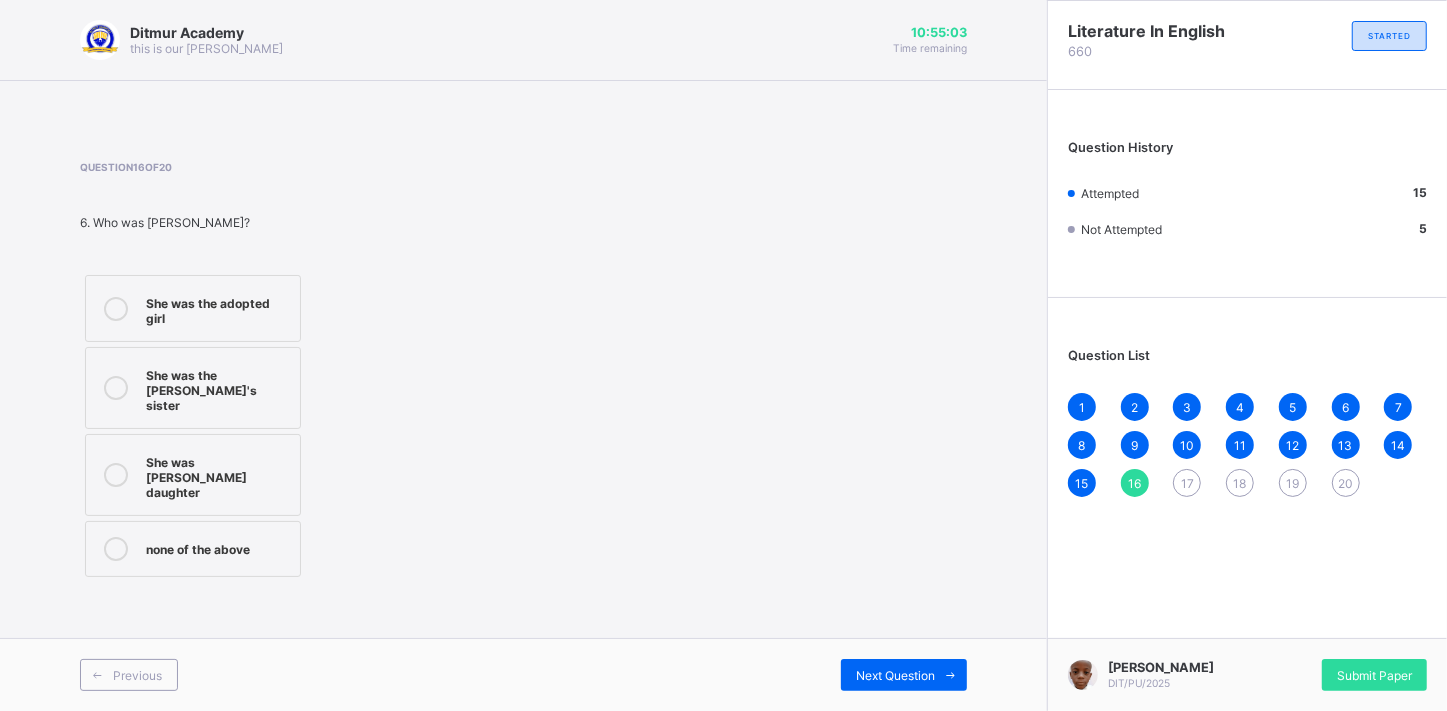 click on "She was the adopted girl" at bounding box center (218, 308) 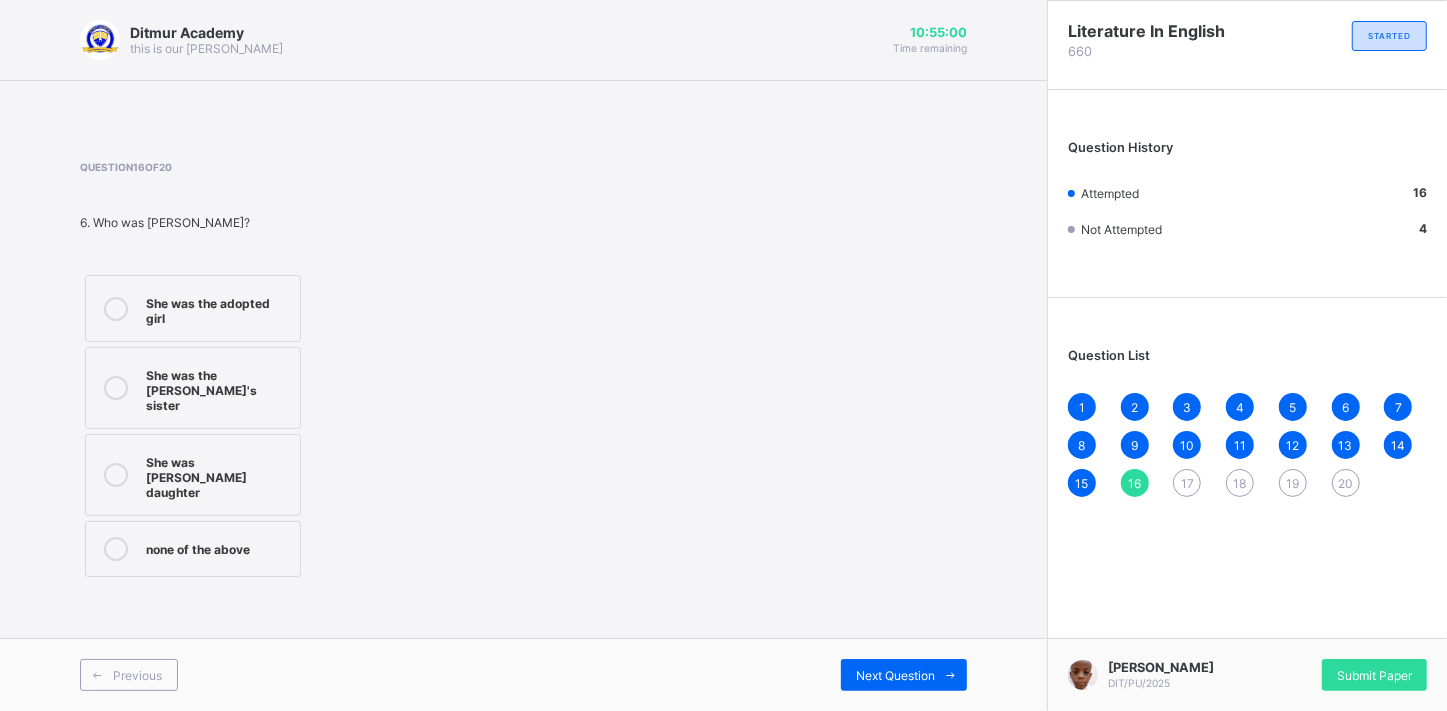 drag, startPoint x: 637, startPoint y: 533, endPoint x: 762, endPoint y: 574, distance: 131.55228 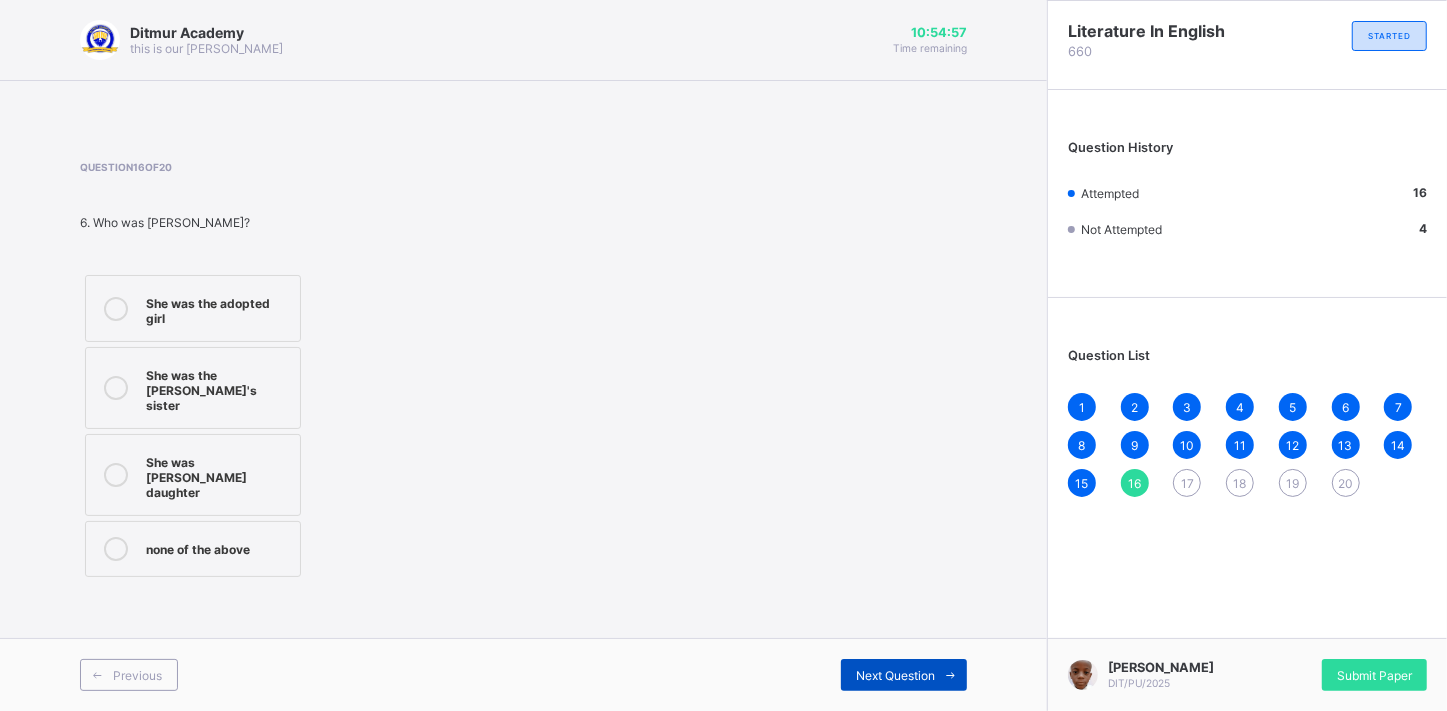 click on "Next Question" at bounding box center [904, 675] 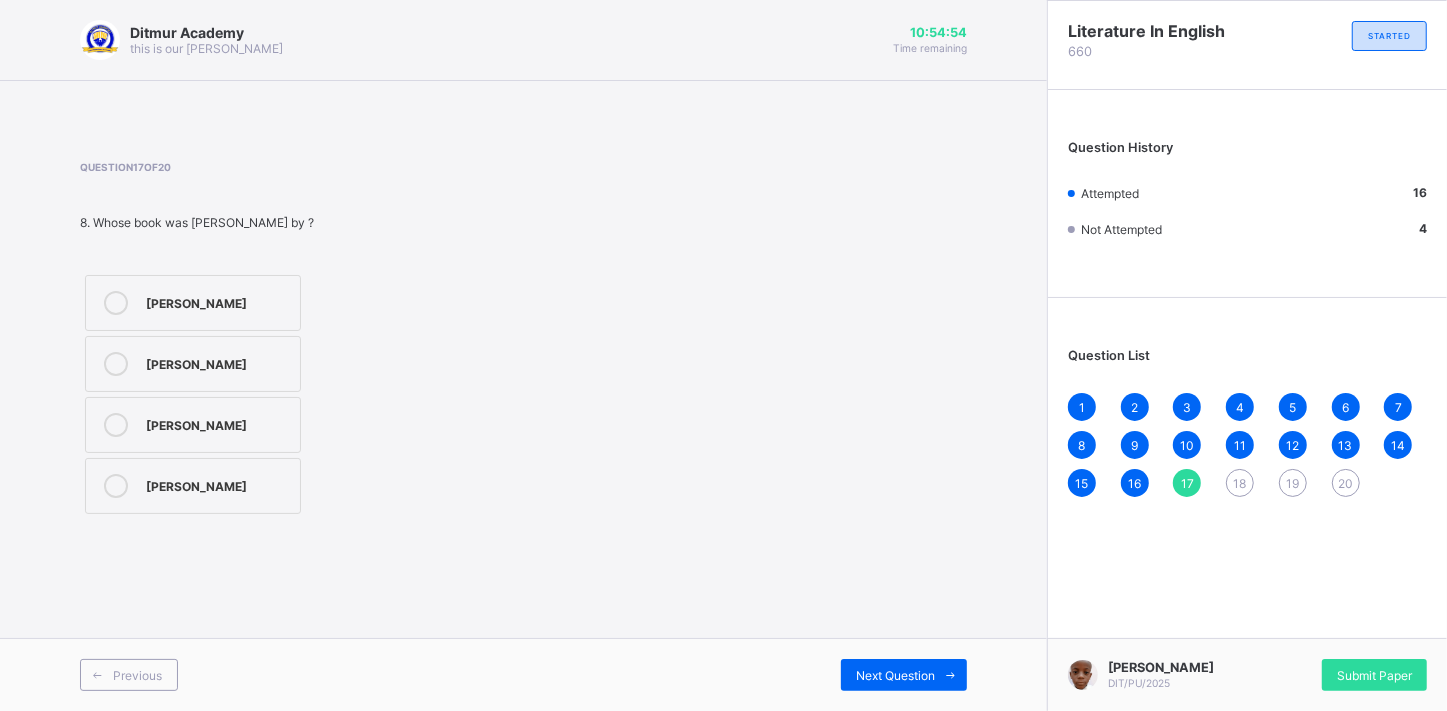 drag, startPoint x: 721, startPoint y: 225, endPoint x: 530, endPoint y: 261, distance: 194.36307 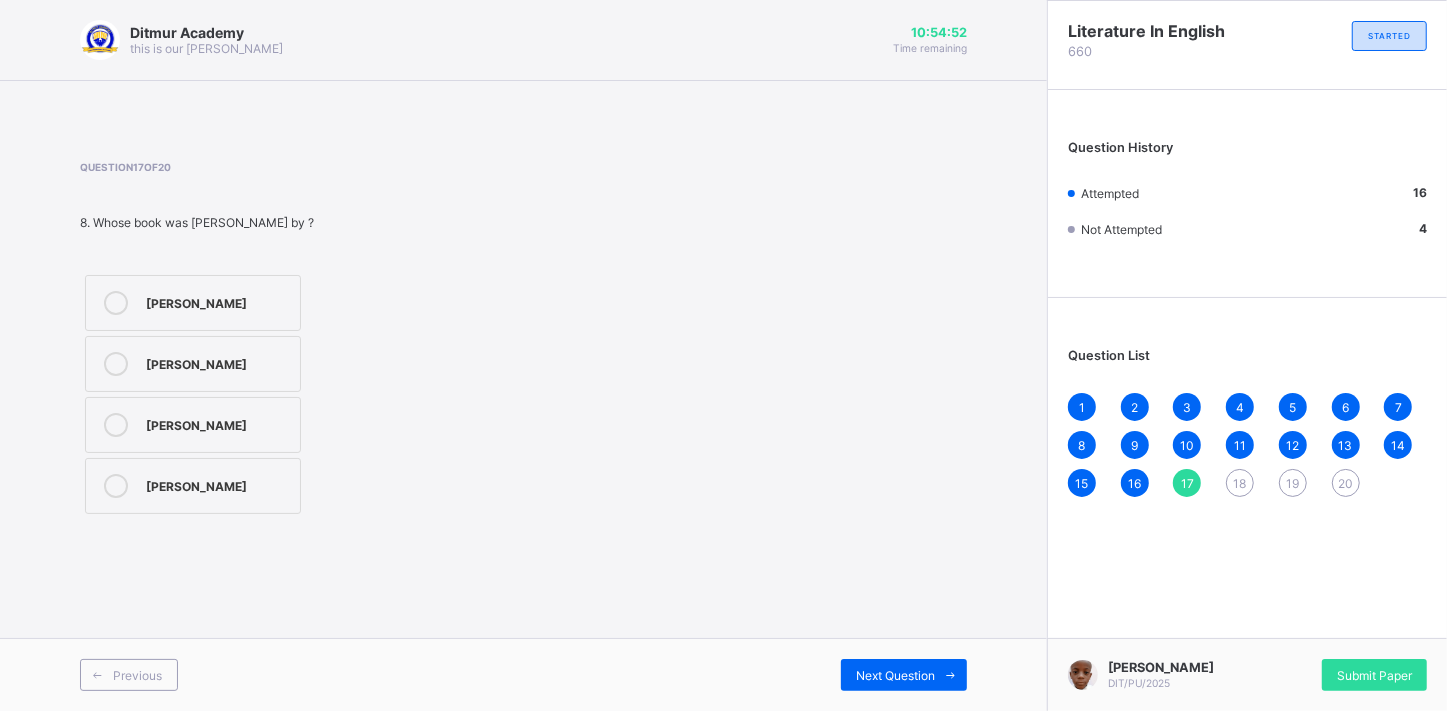 click on "[PERSON_NAME]" at bounding box center (218, 362) 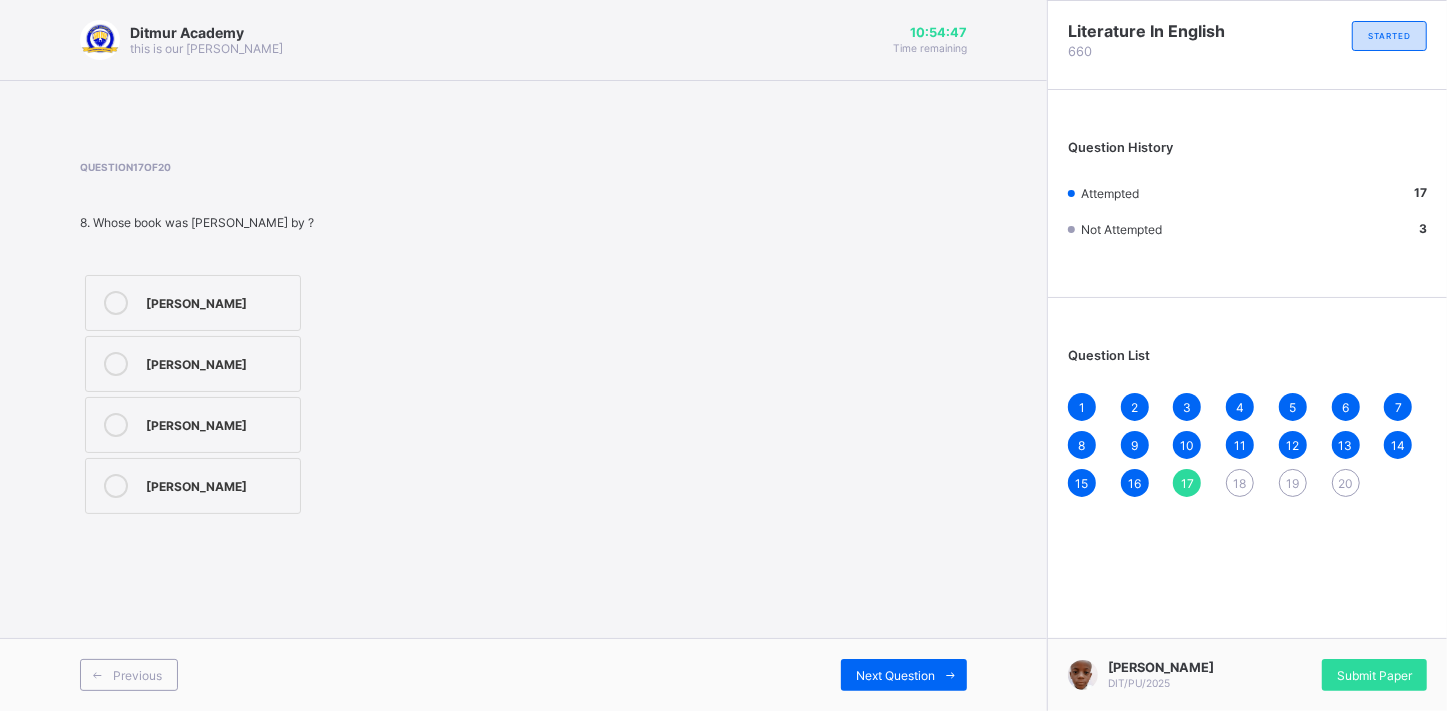click on "[PERSON_NAME]" at bounding box center [218, 301] 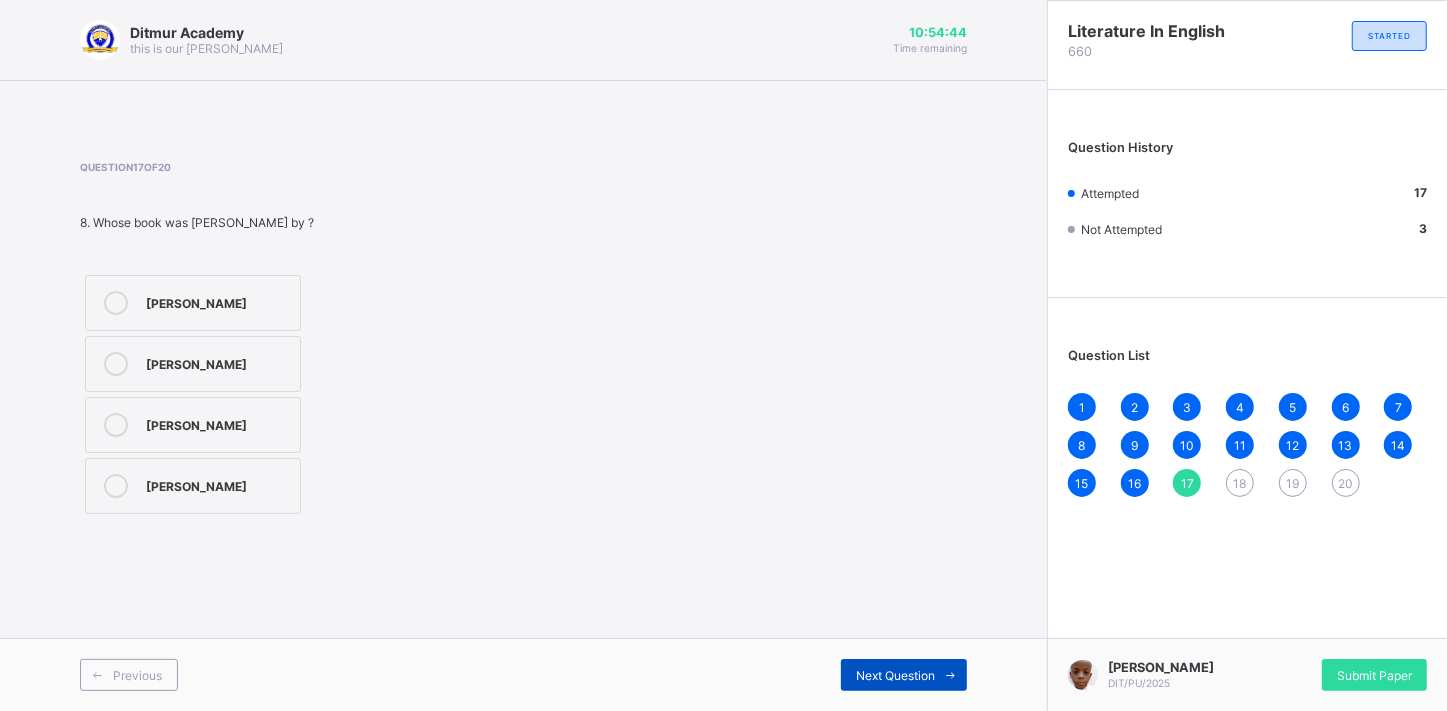 click on "Next Question" at bounding box center (895, 675) 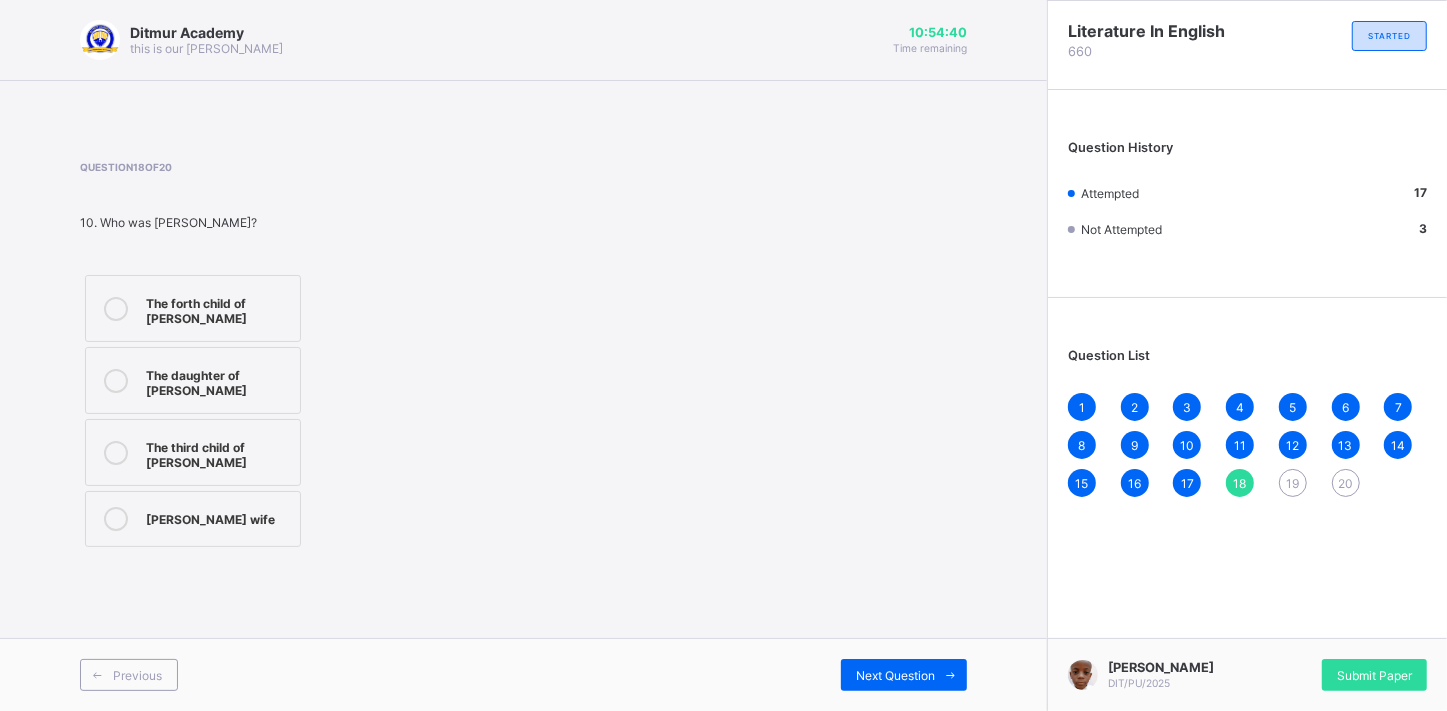 click on "The forth child of [PERSON_NAME]" at bounding box center [218, 308] 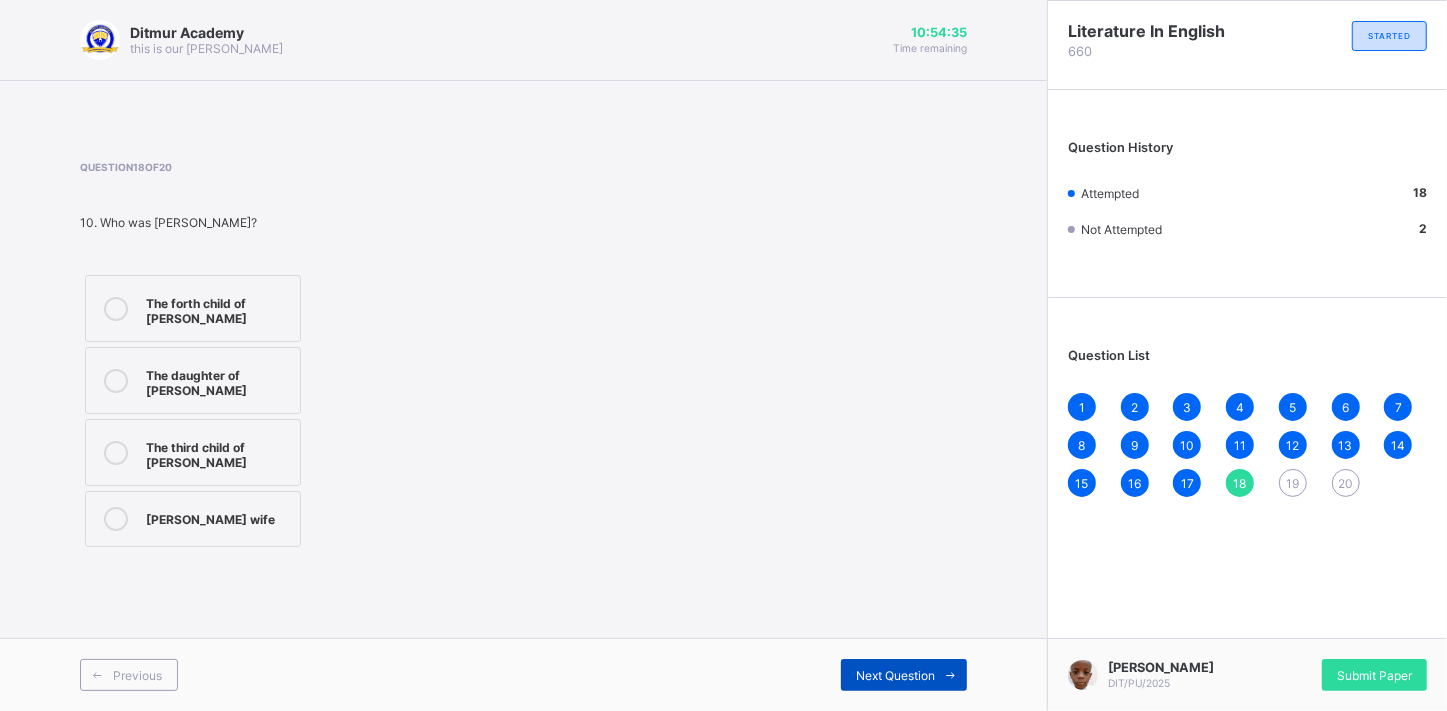 click on "Next Question" at bounding box center (904, 675) 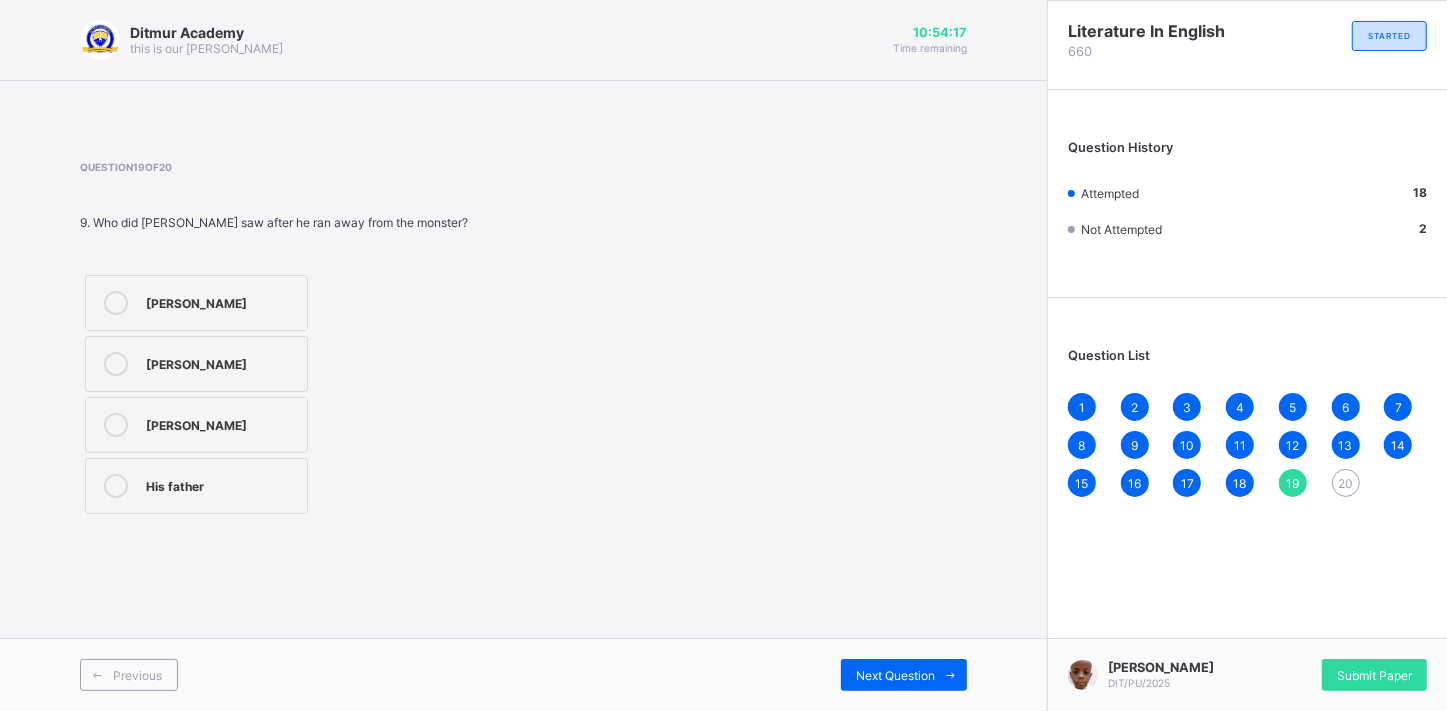 click on "[PERSON_NAME]" at bounding box center [221, 362] 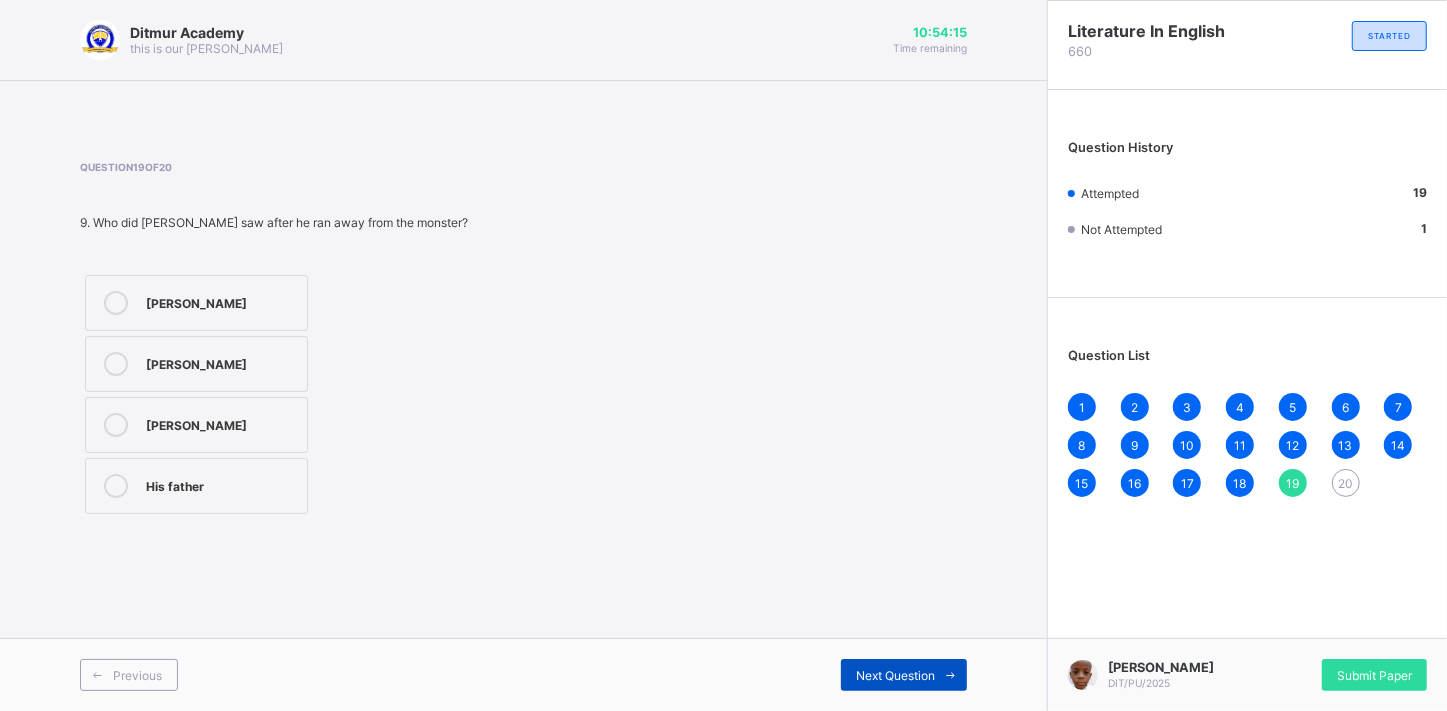 click on "Next Question" at bounding box center [904, 675] 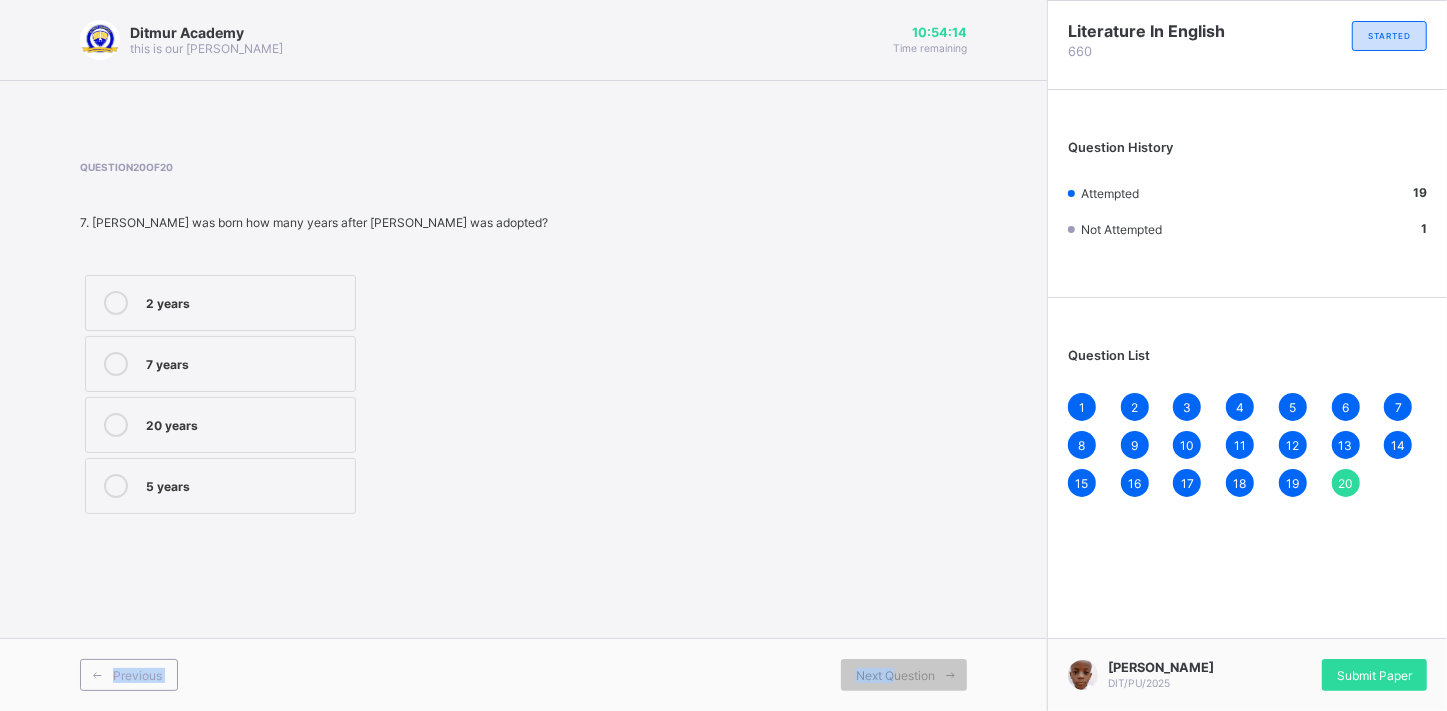 drag, startPoint x: 889, startPoint y: 660, endPoint x: 690, endPoint y: 470, distance: 275.13815 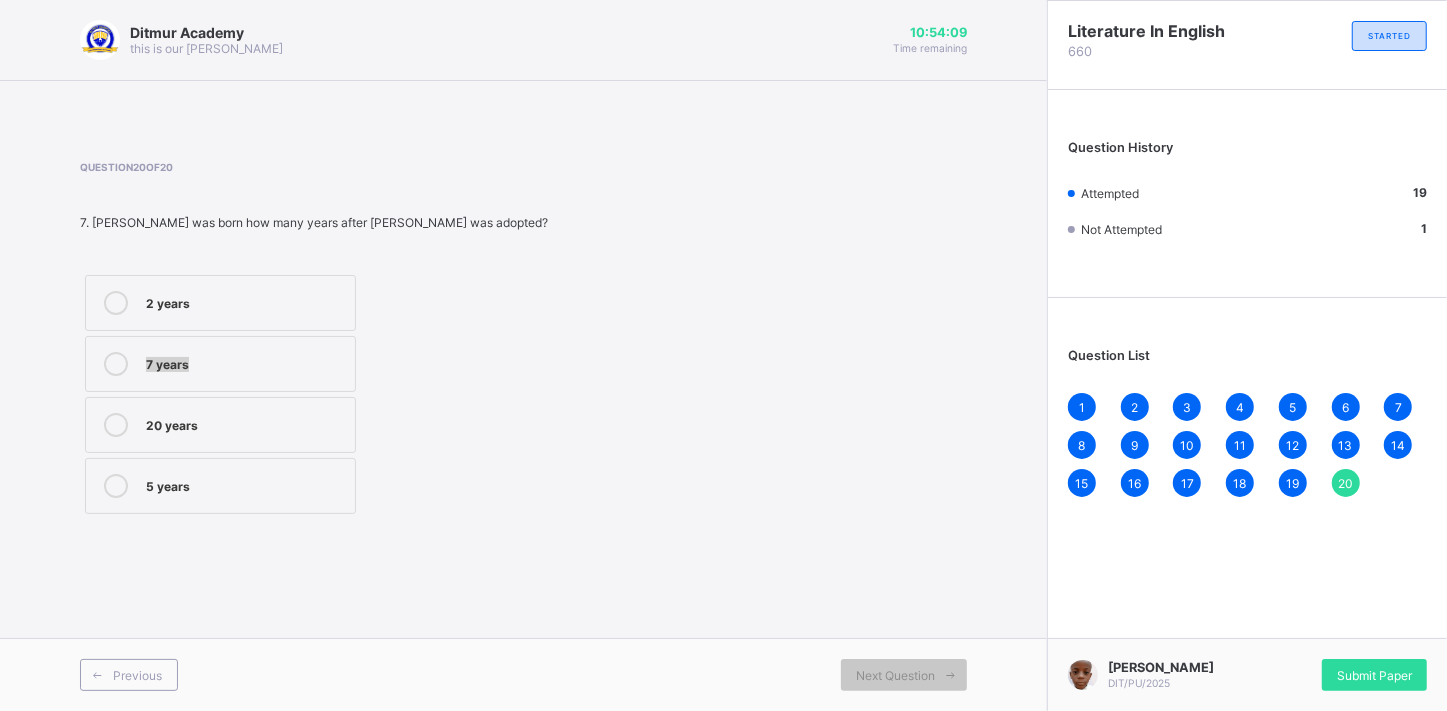 drag, startPoint x: 421, startPoint y: 385, endPoint x: 276, endPoint y: 311, distance: 162.79128 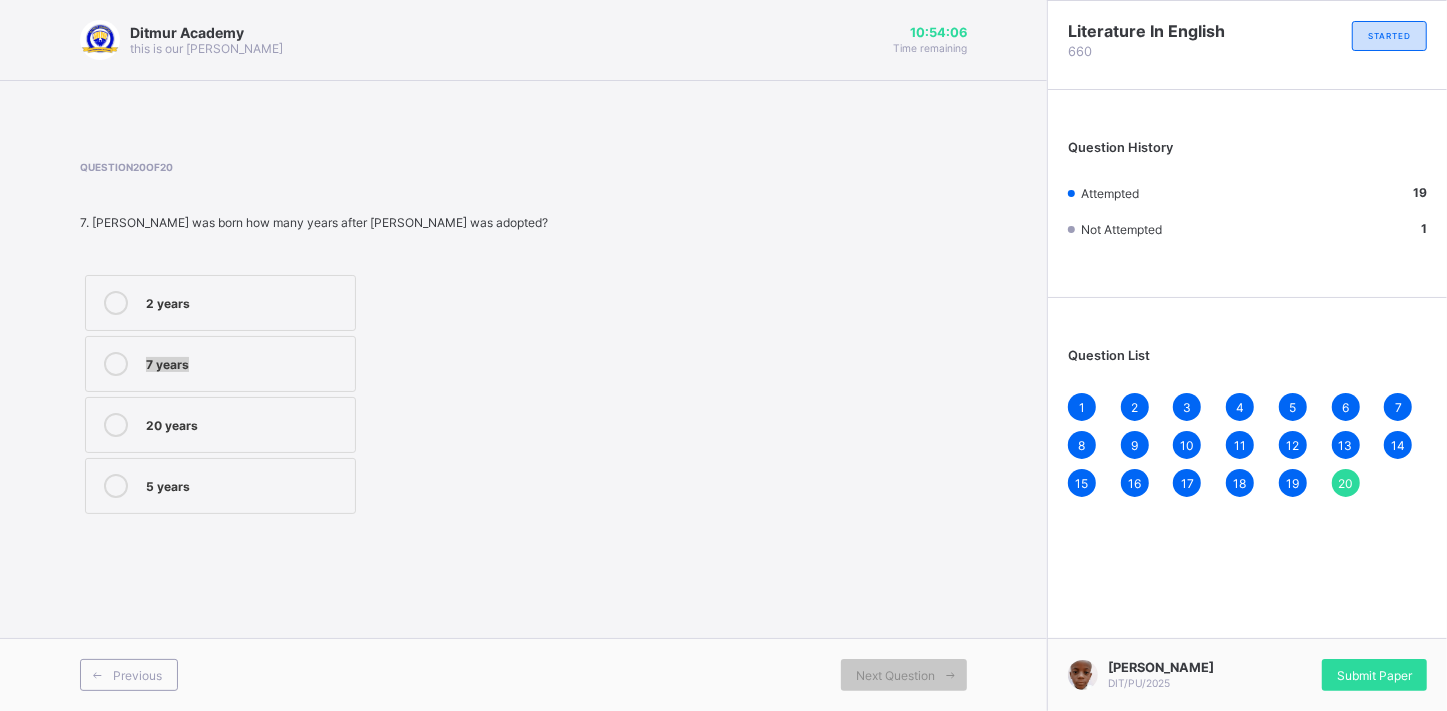 drag, startPoint x: 276, startPoint y: 311, endPoint x: 229, endPoint y: 370, distance: 75.43209 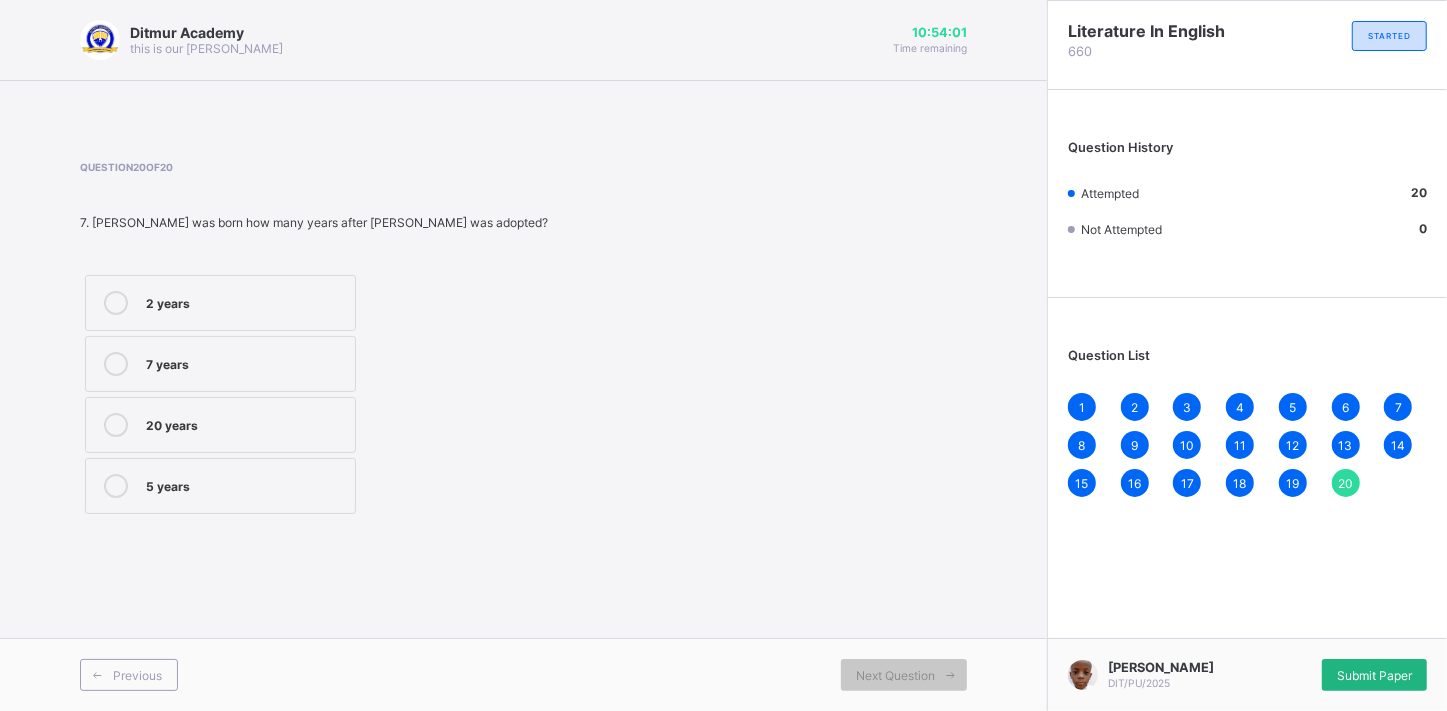 click on "Submit Paper" at bounding box center [1374, 675] 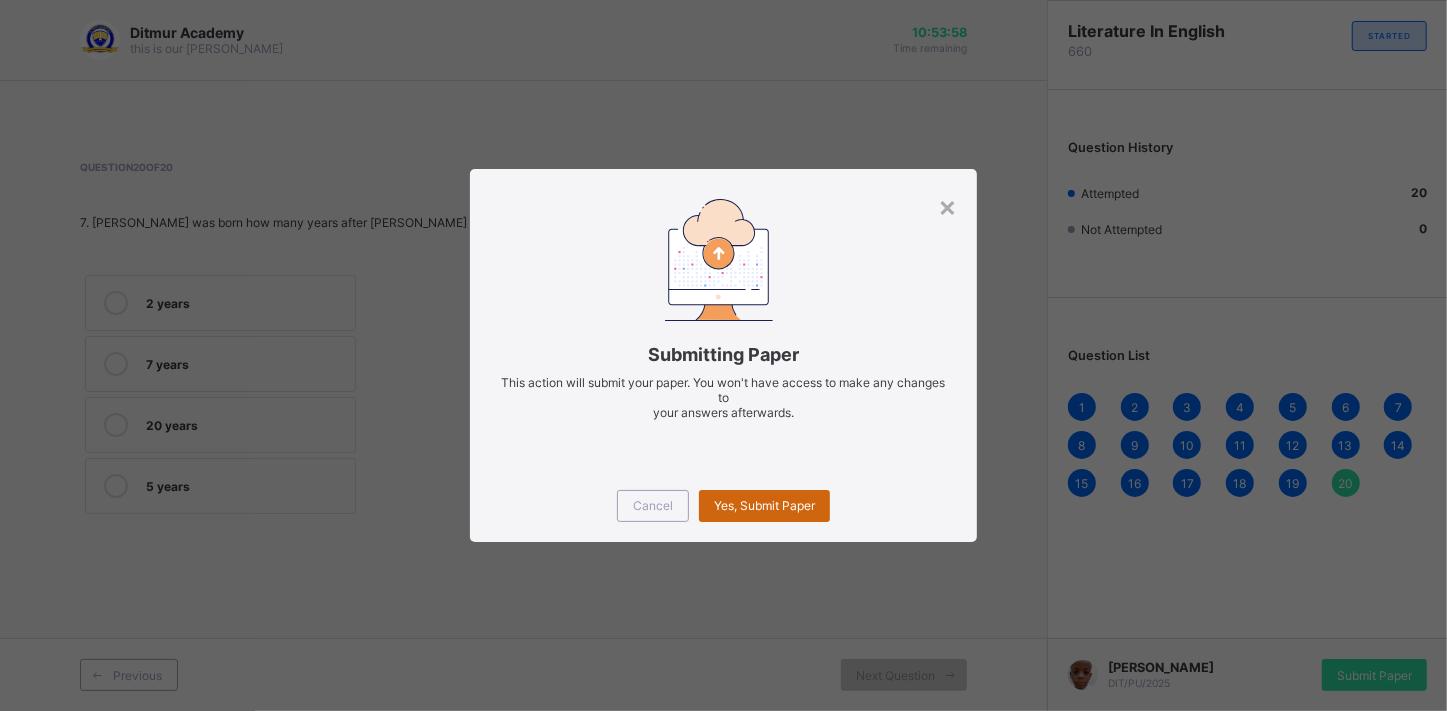 click on "Yes, Submit Paper" at bounding box center [764, 505] 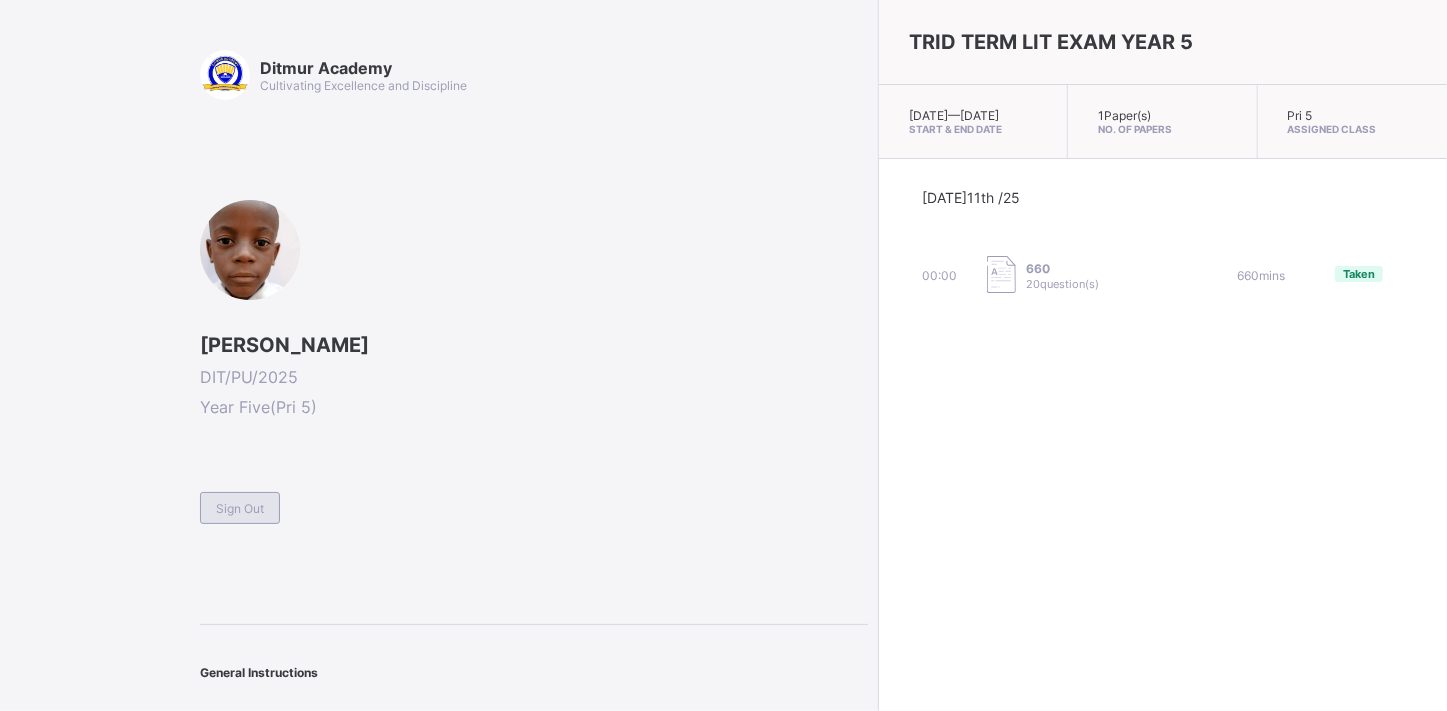 drag, startPoint x: 294, startPoint y: 494, endPoint x: 249, endPoint y: 506, distance: 46.572525 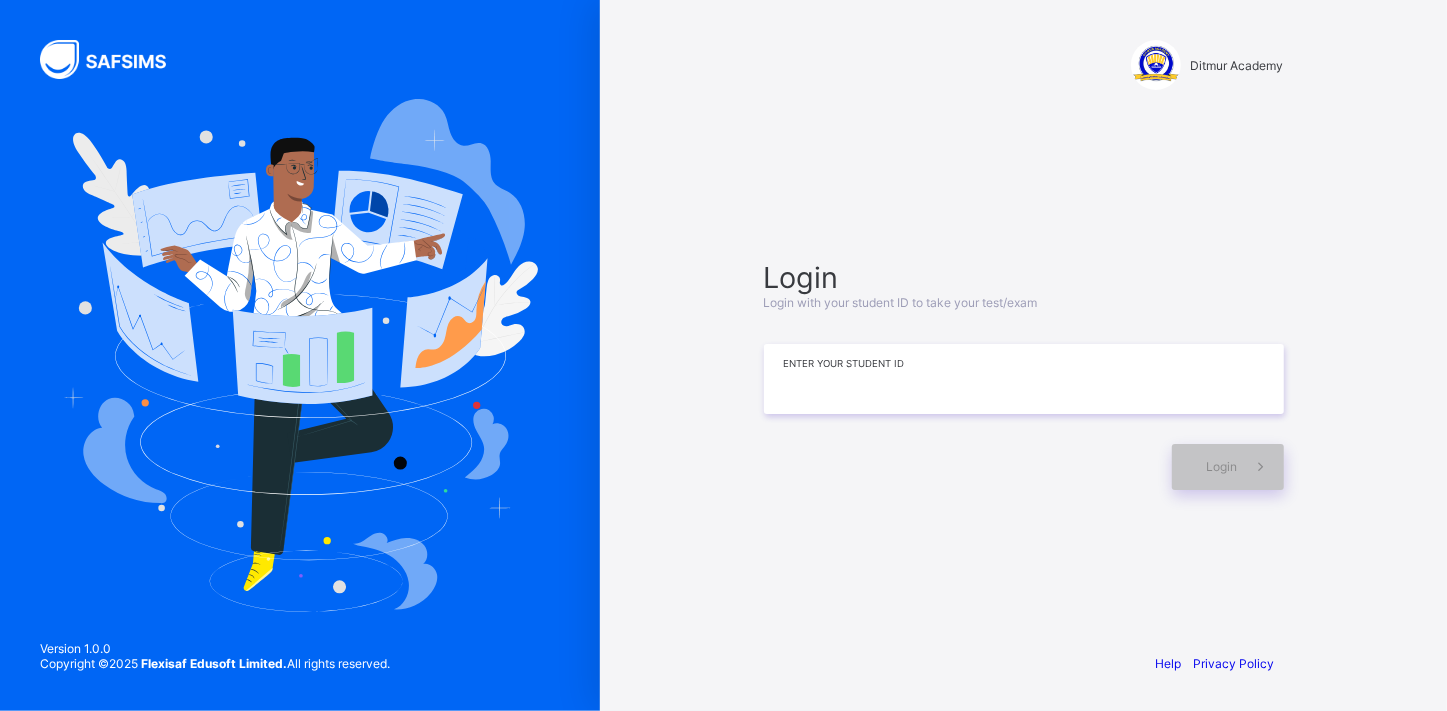 click at bounding box center (1024, 379) 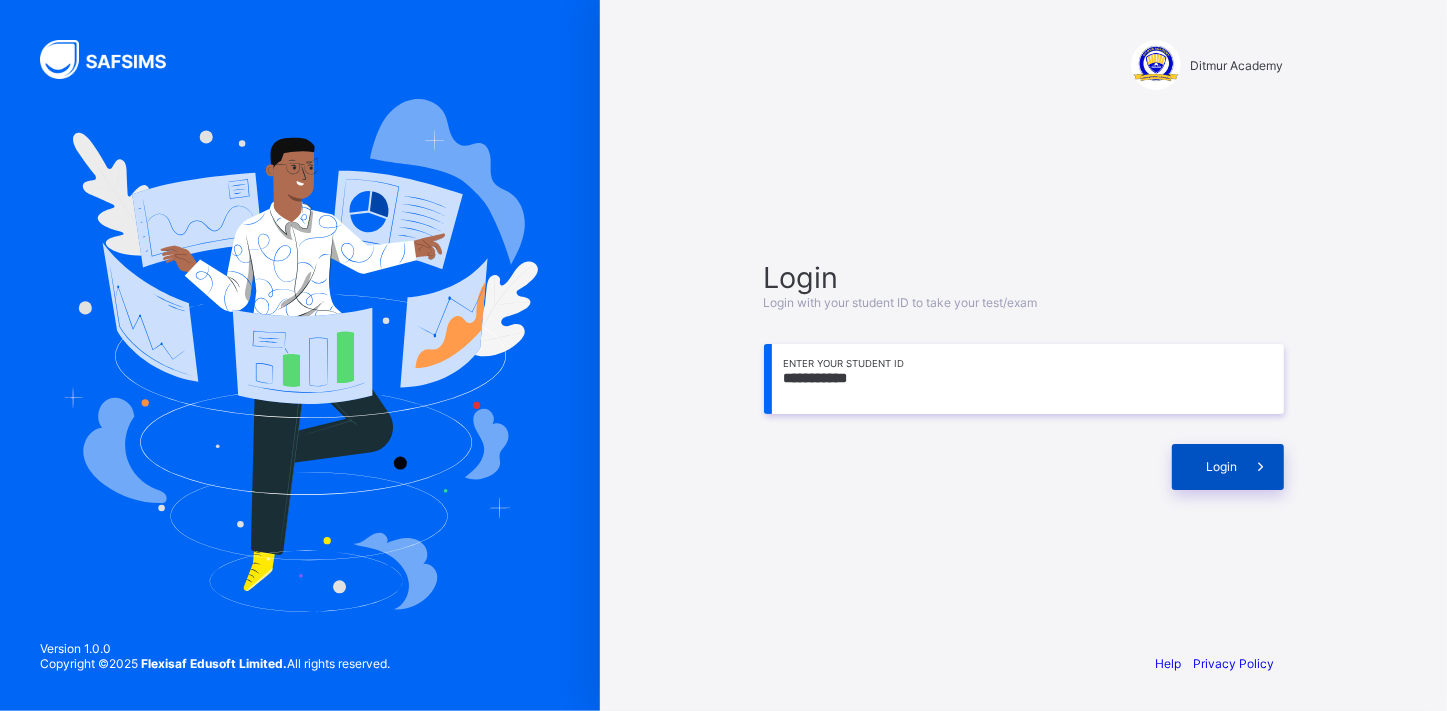 type on "**********" 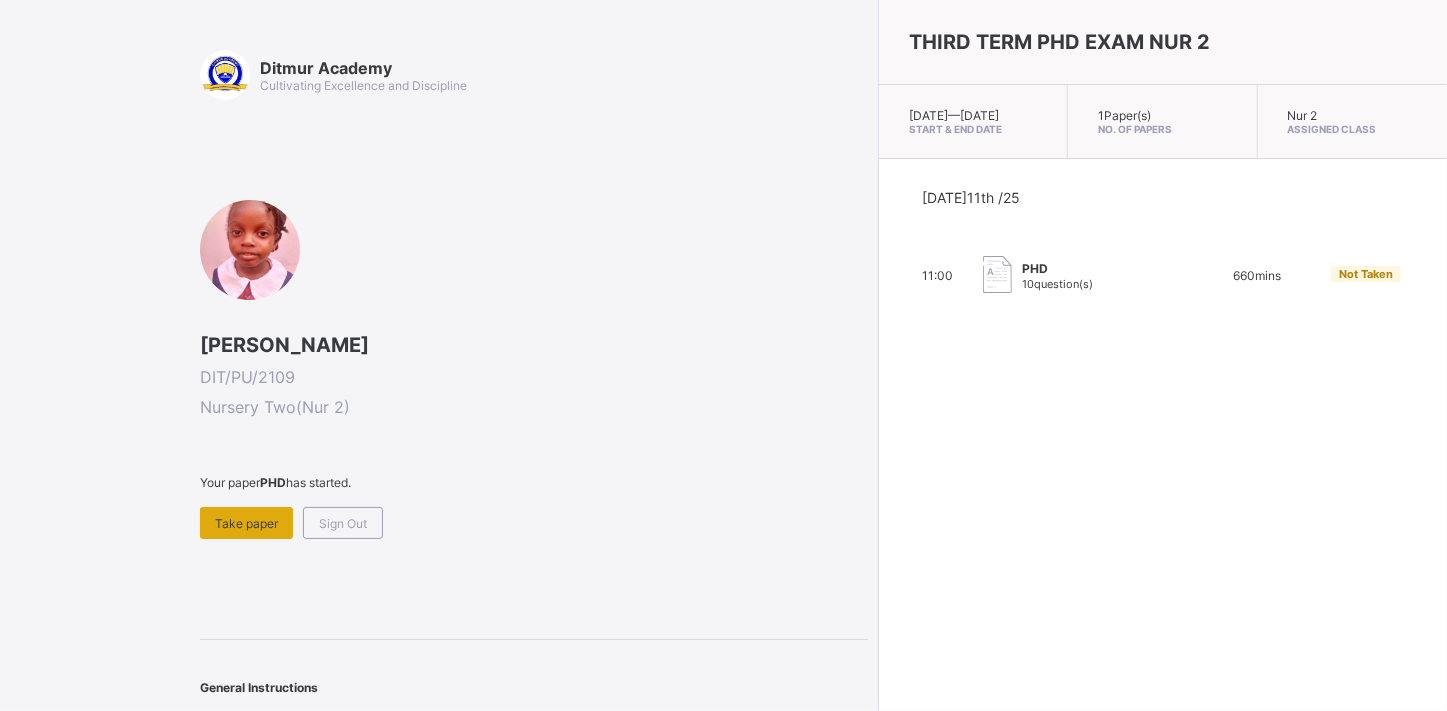 drag, startPoint x: 1219, startPoint y: 456, endPoint x: 255, endPoint y: 524, distance: 966.3954 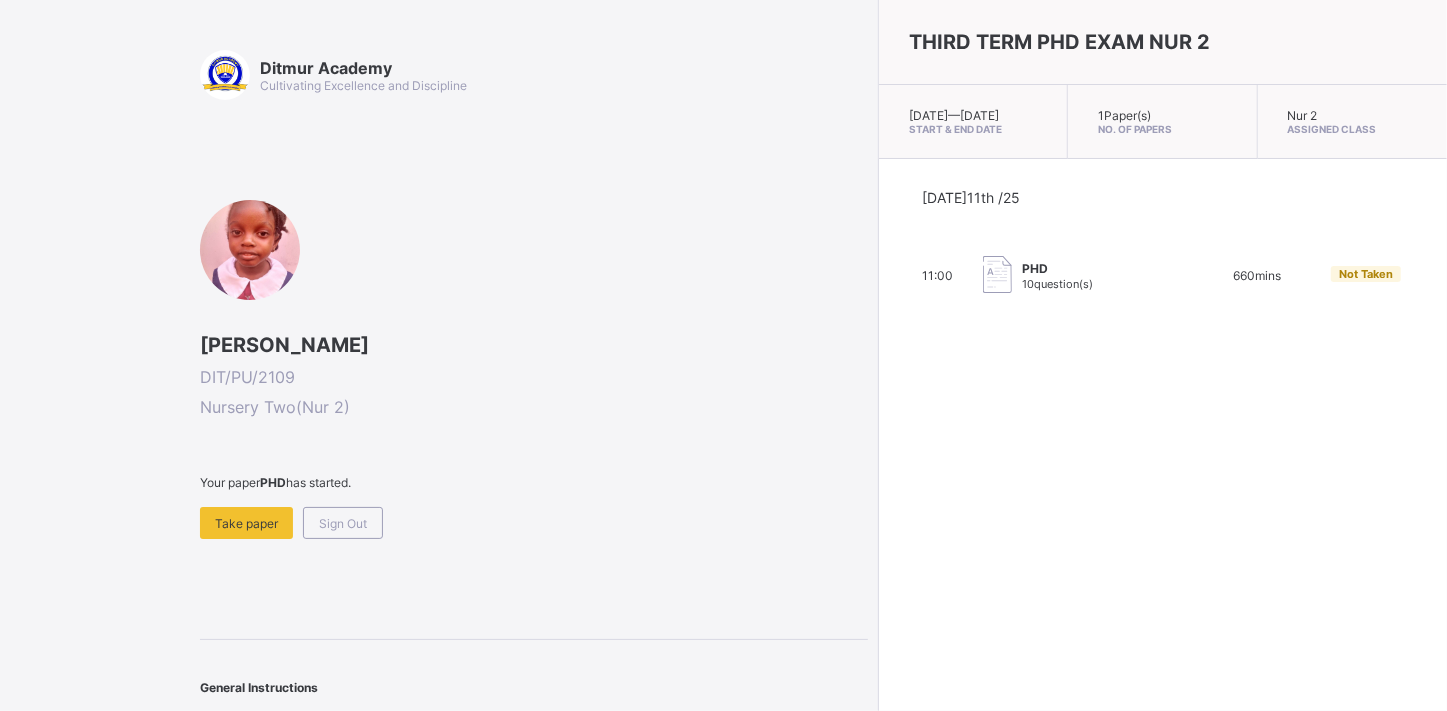 drag, startPoint x: 255, startPoint y: 524, endPoint x: 608, endPoint y: 347, distance: 394.88986 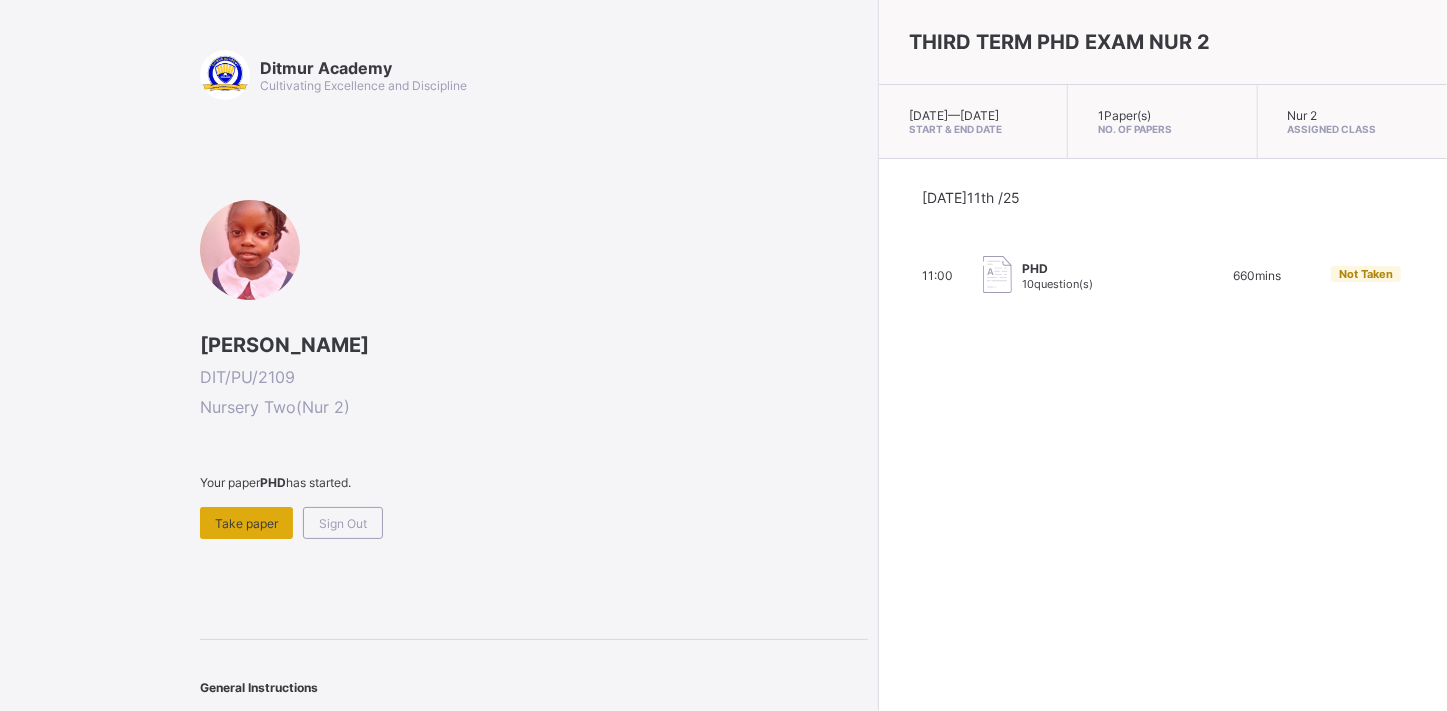 click on "Take paper" at bounding box center (246, 523) 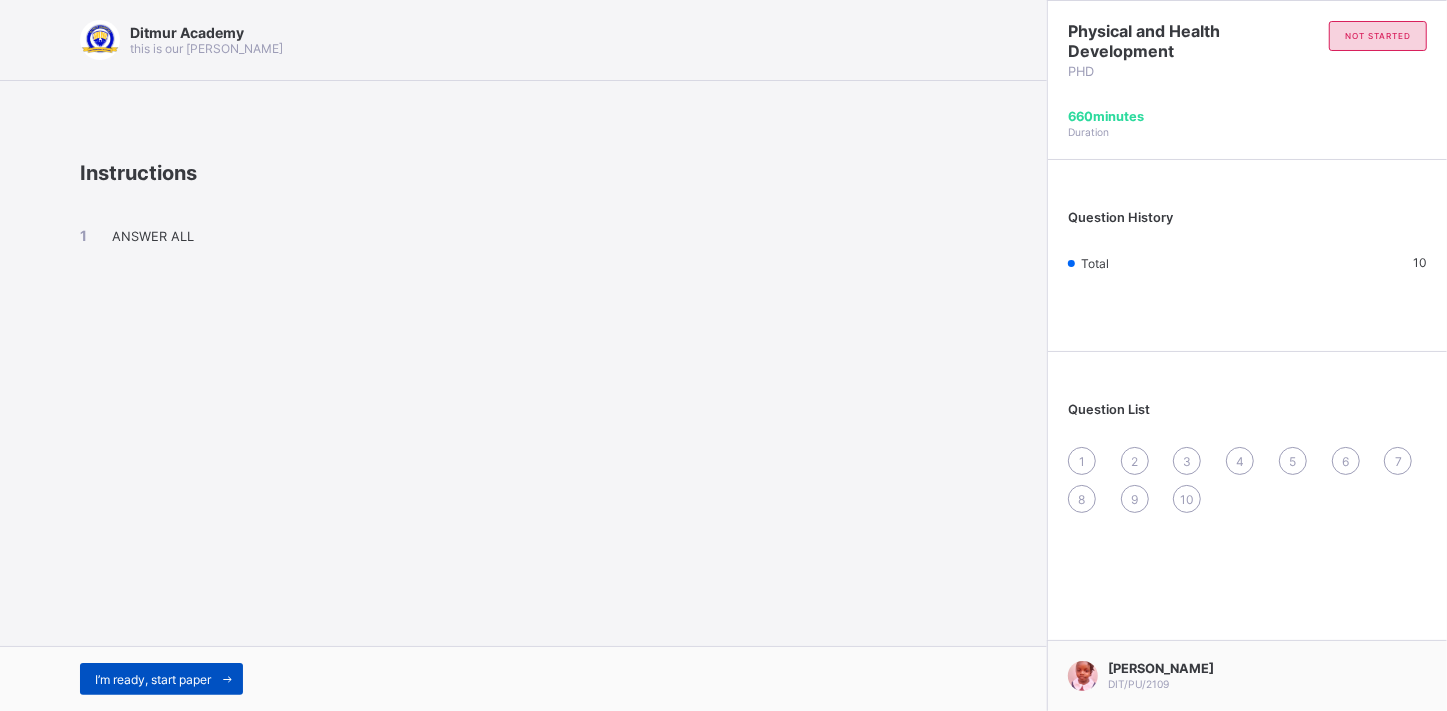 click on "I’m ready, start paper" at bounding box center [161, 679] 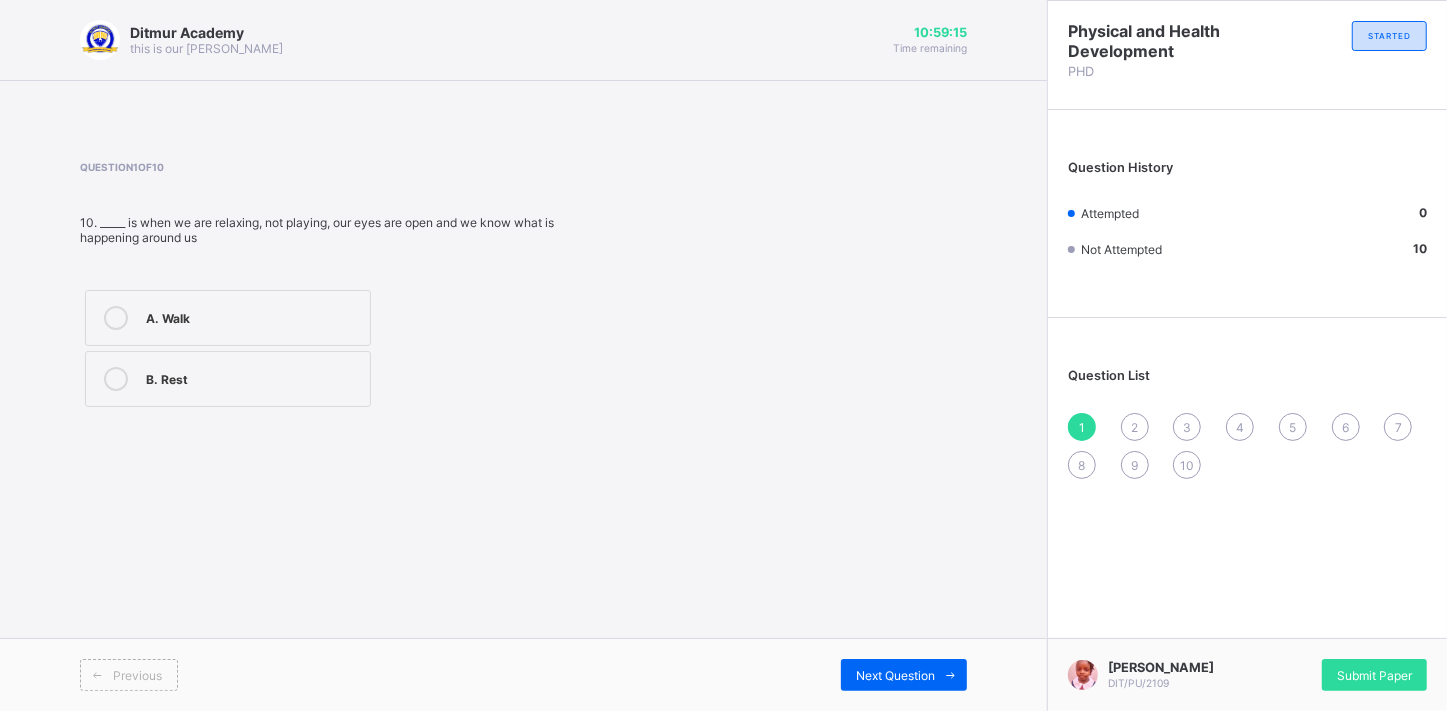 click on "B. Rest" at bounding box center (228, 379) 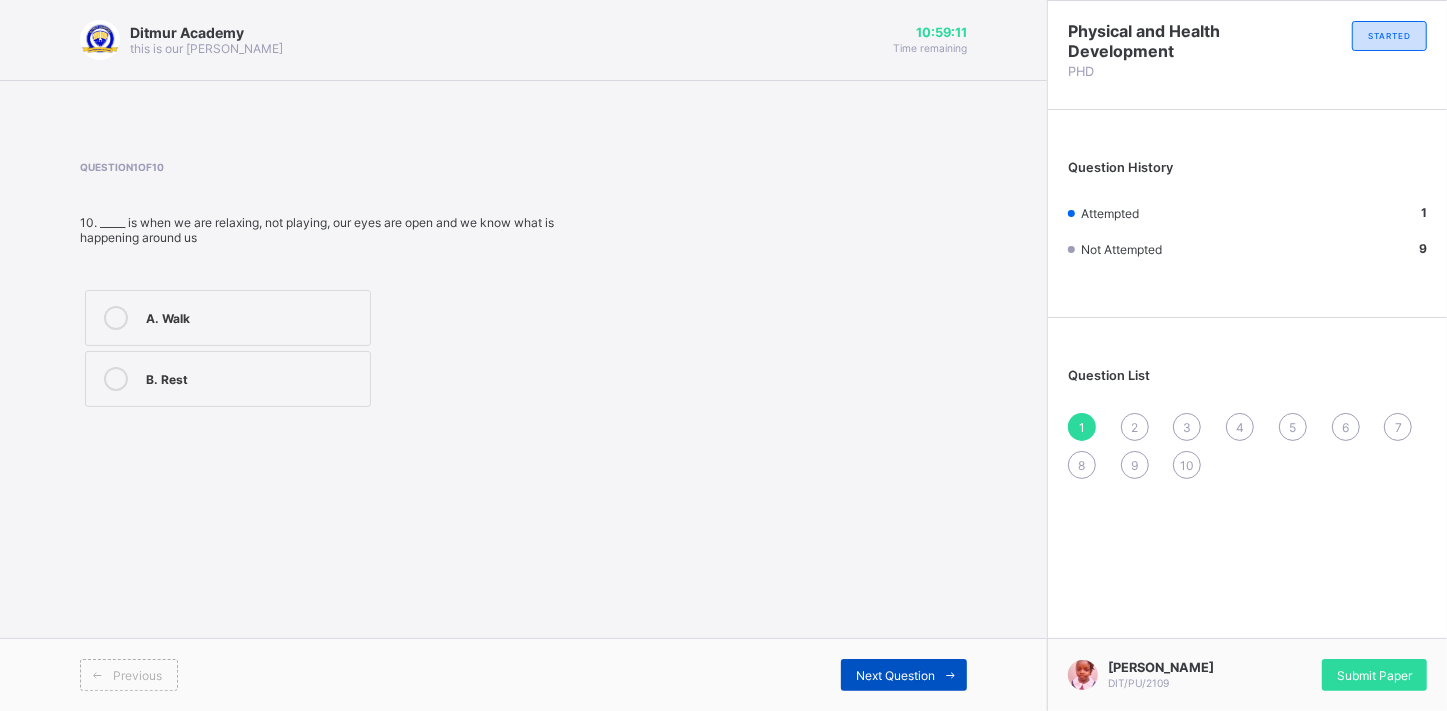 click on "Next Question" at bounding box center [895, 675] 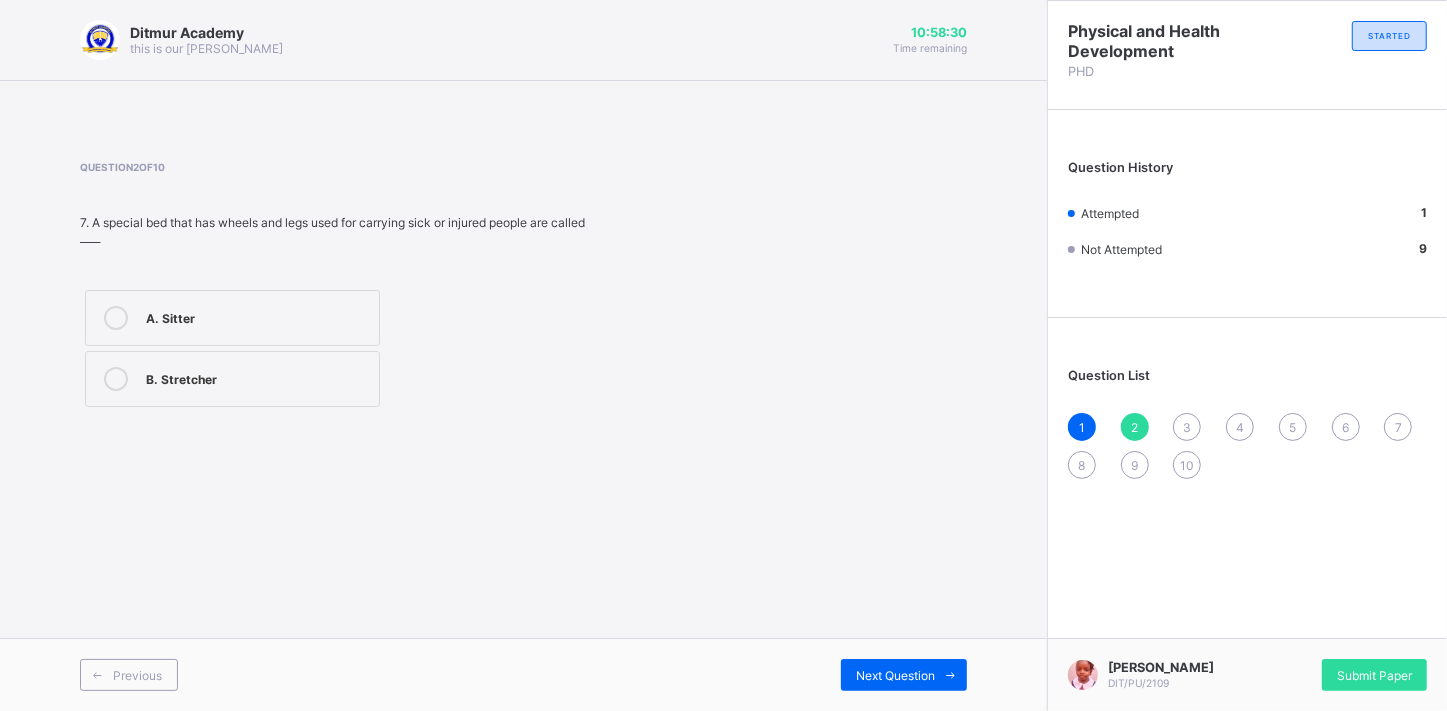 click on "B. Stretcher" at bounding box center [257, 377] 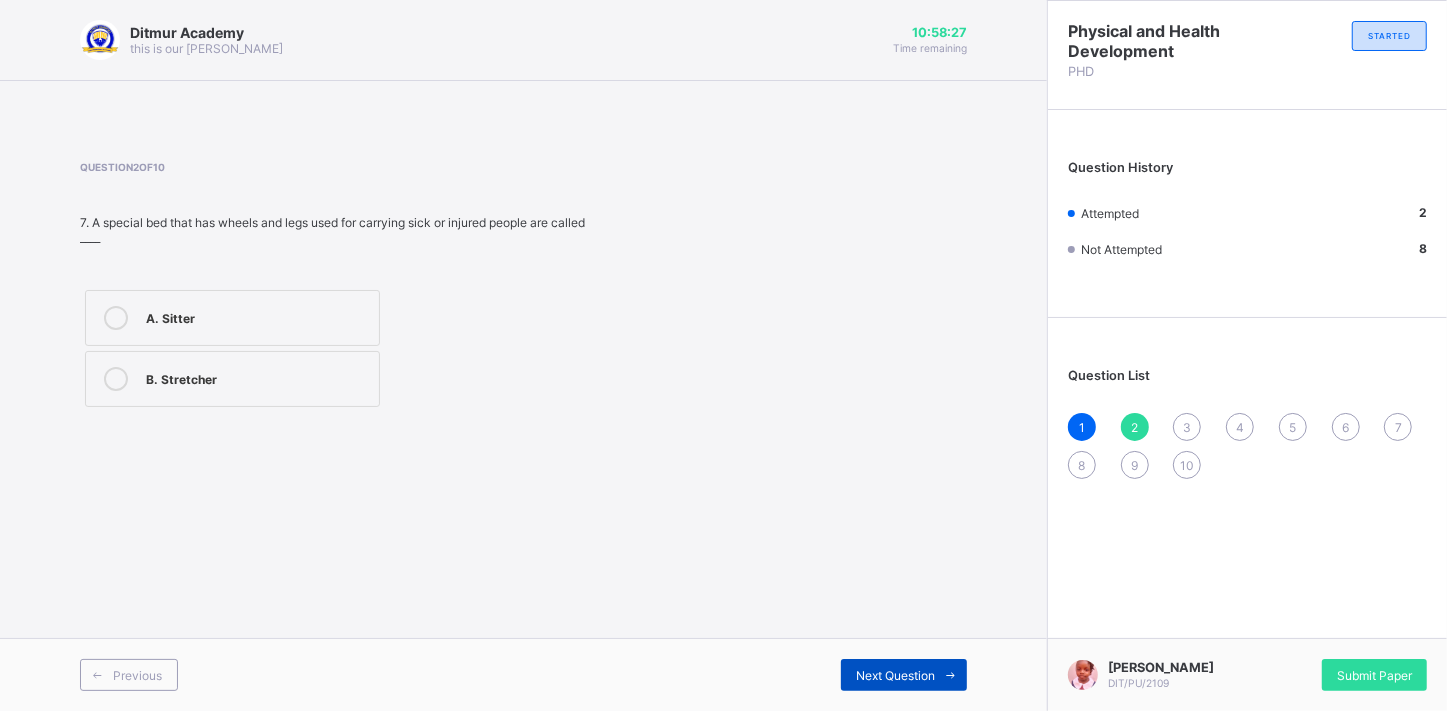 click on "Next Question" at bounding box center (904, 675) 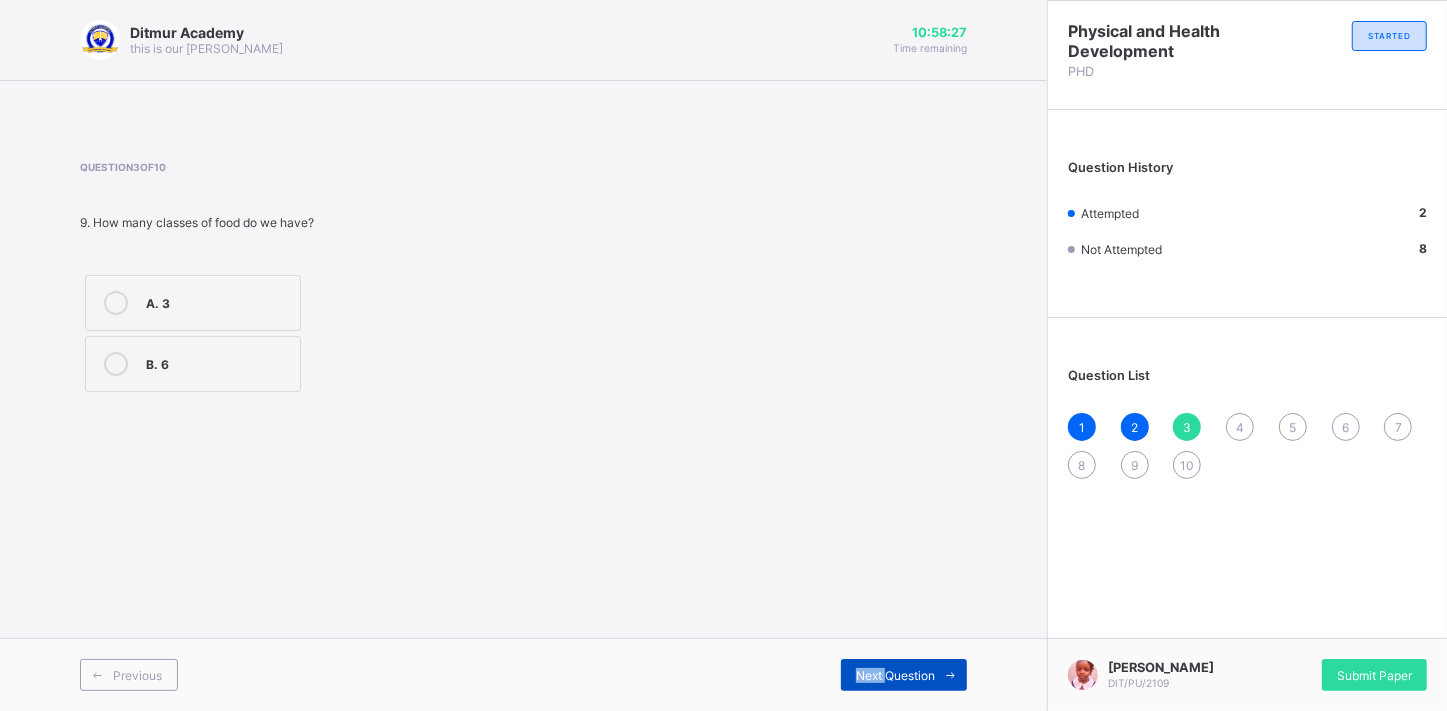 click on "Next Question" at bounding box center (904, 675) 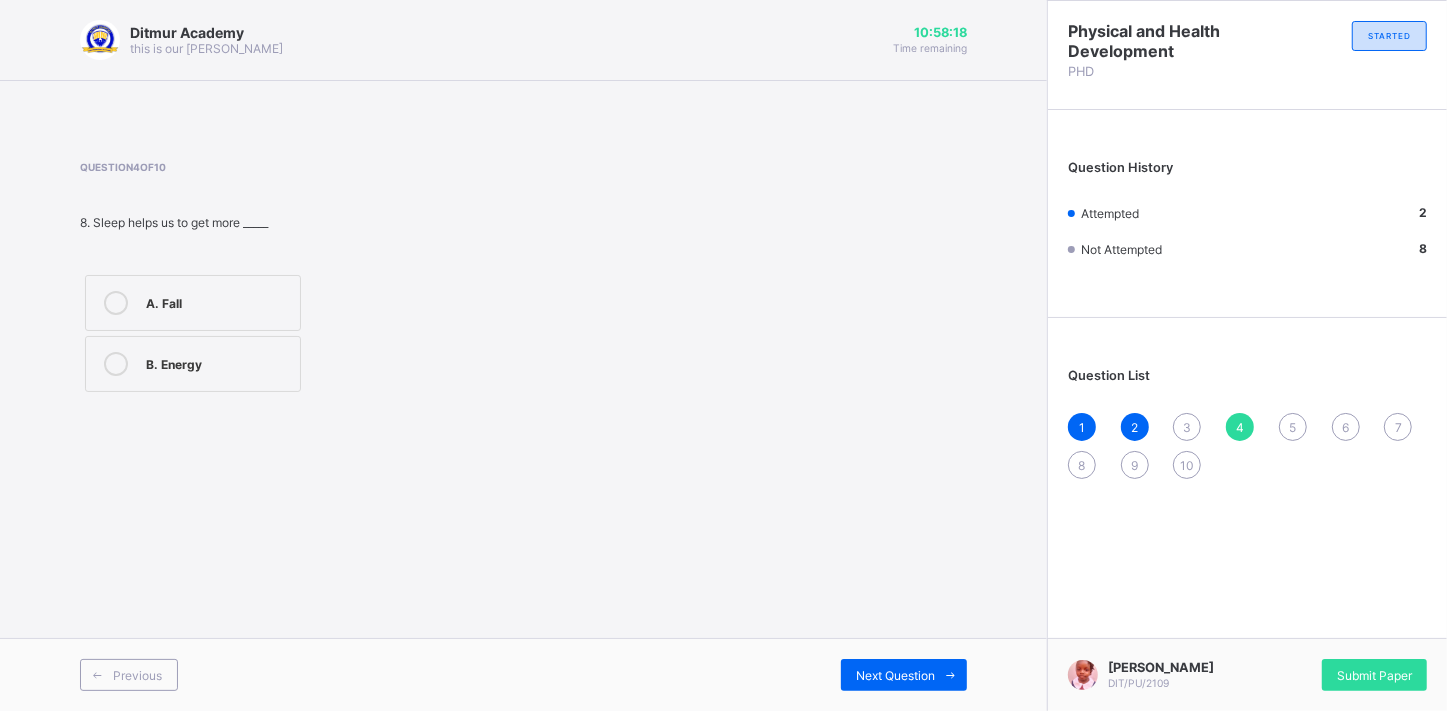 click at bounding box center [116, 364] 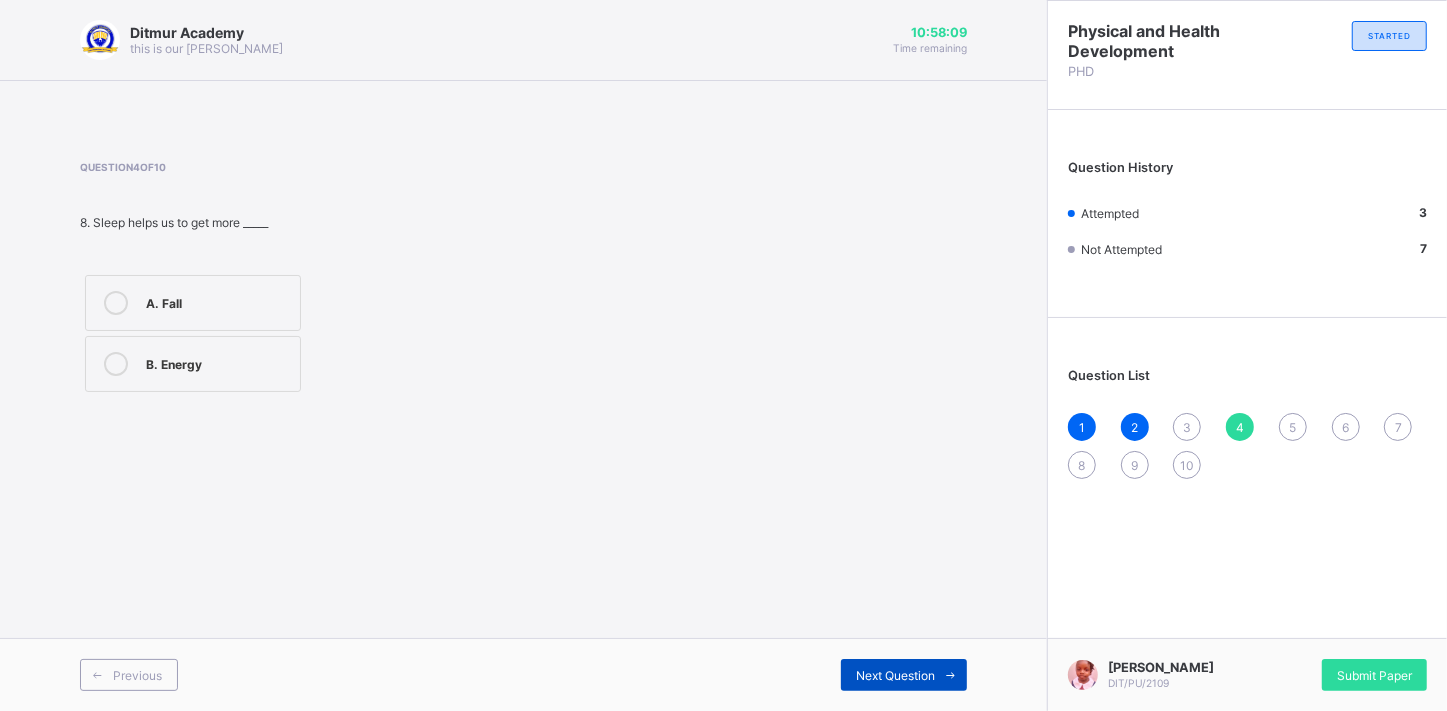 click on "Next Question" at bounding box center [904, 675] 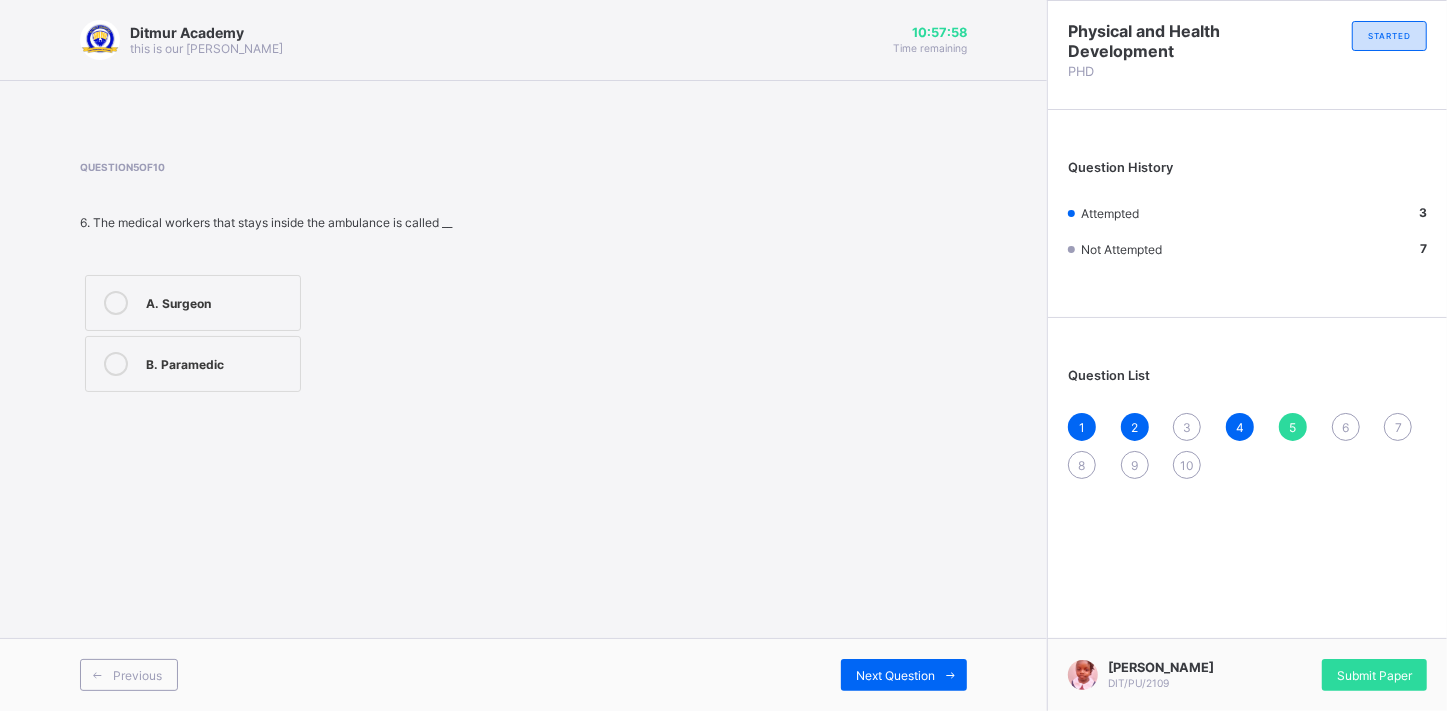 click at bounding box center (116, 364) 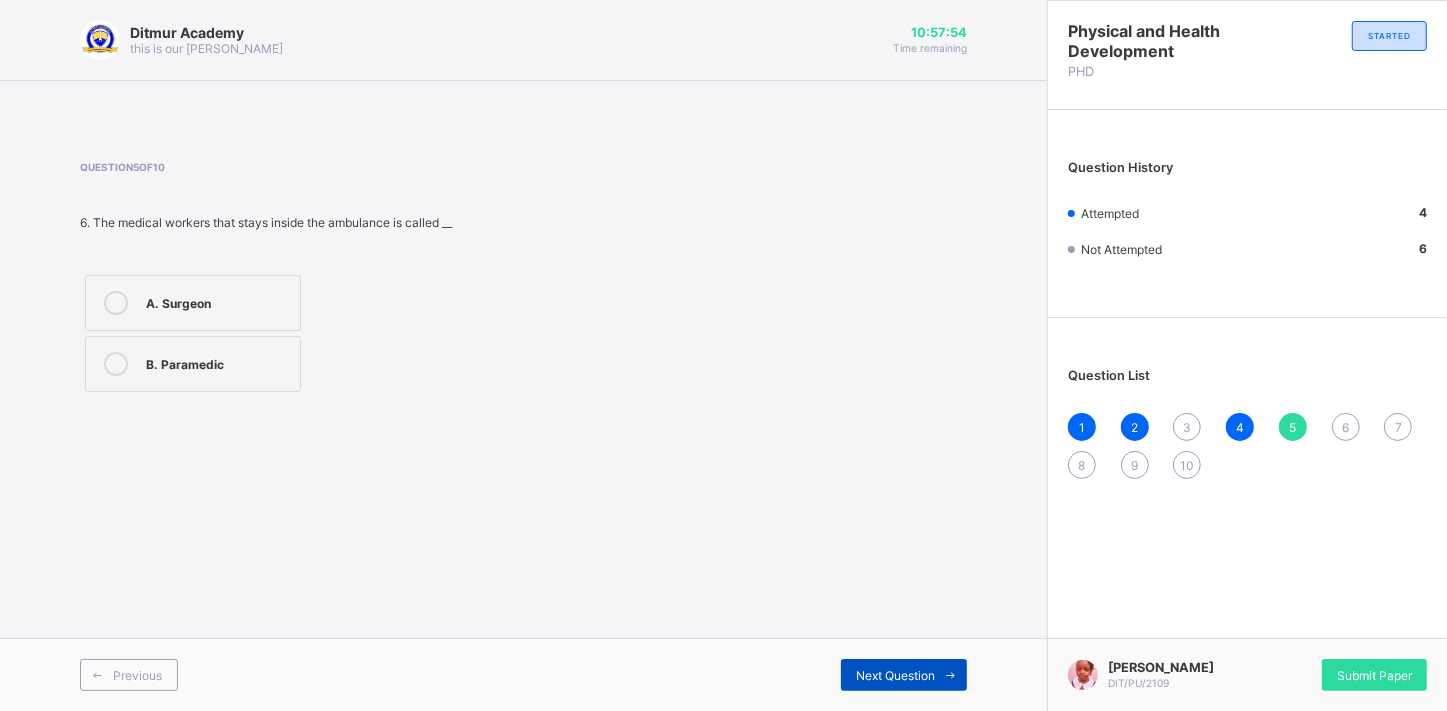 click on "Next Question" at bounding box center [895, 675] 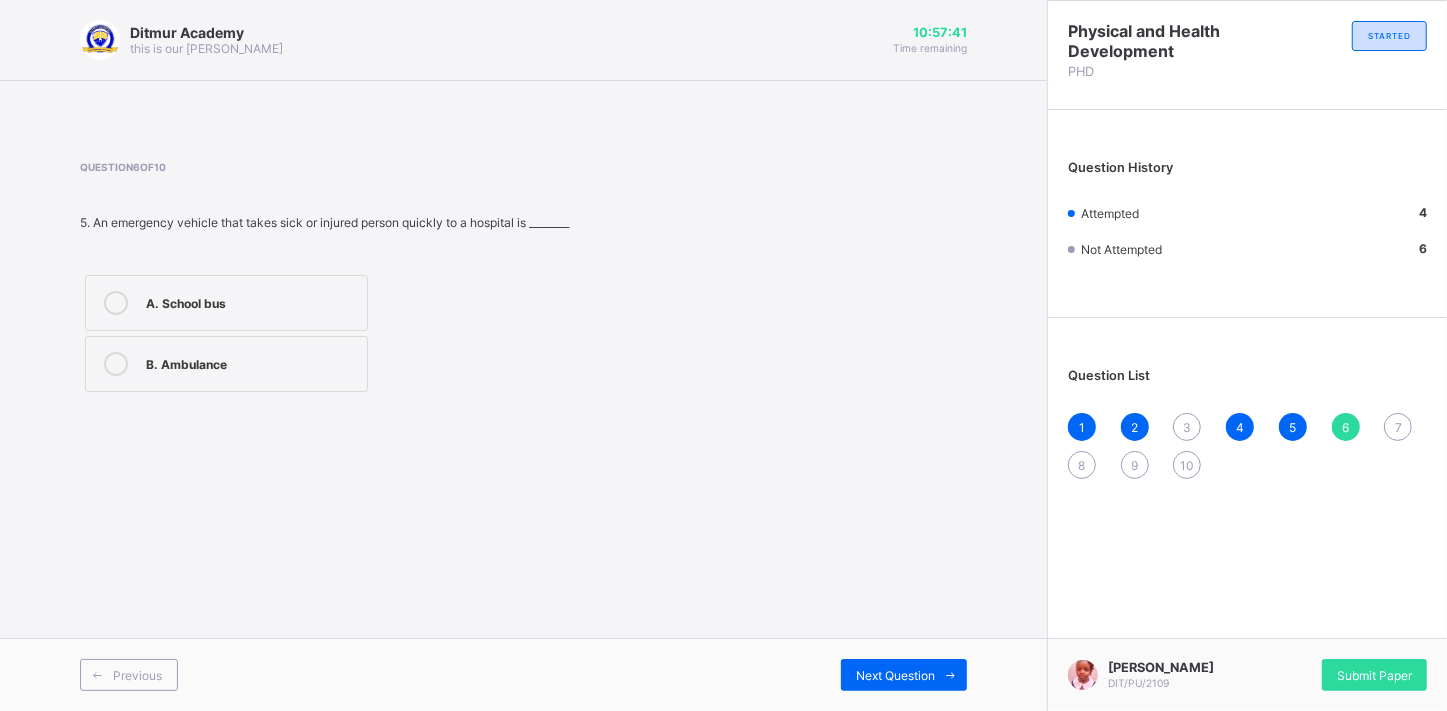 click at bounding box center (116, 364) 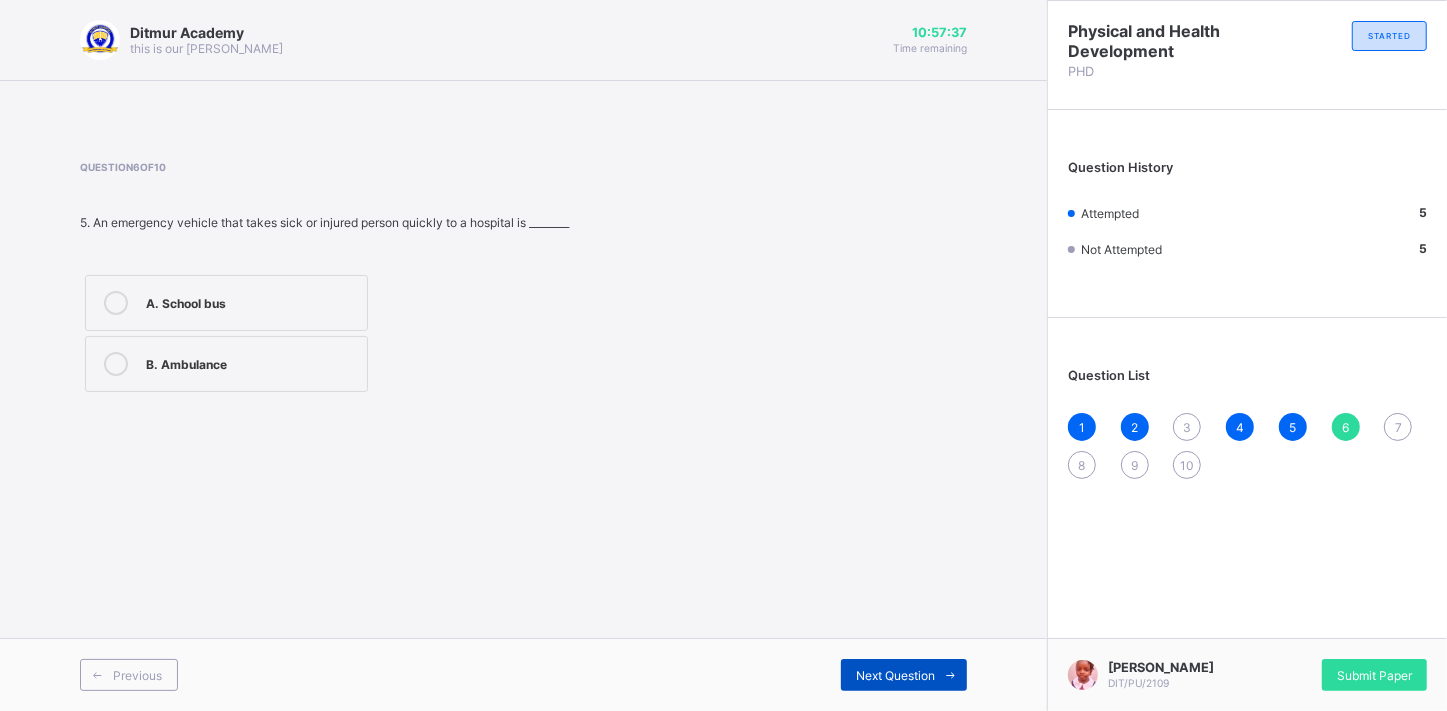 click on "Next Question" at bounding box center (895, 675) 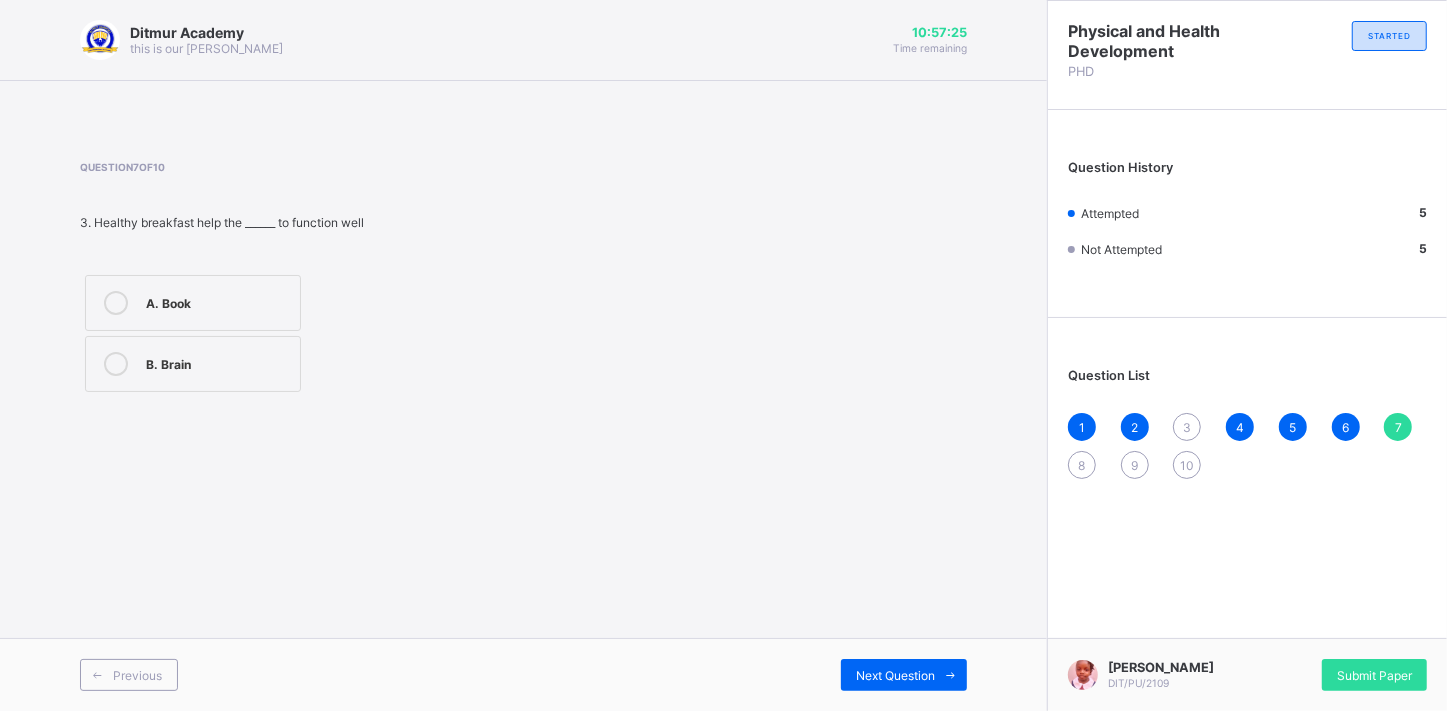click at bounding box center (116, 364) 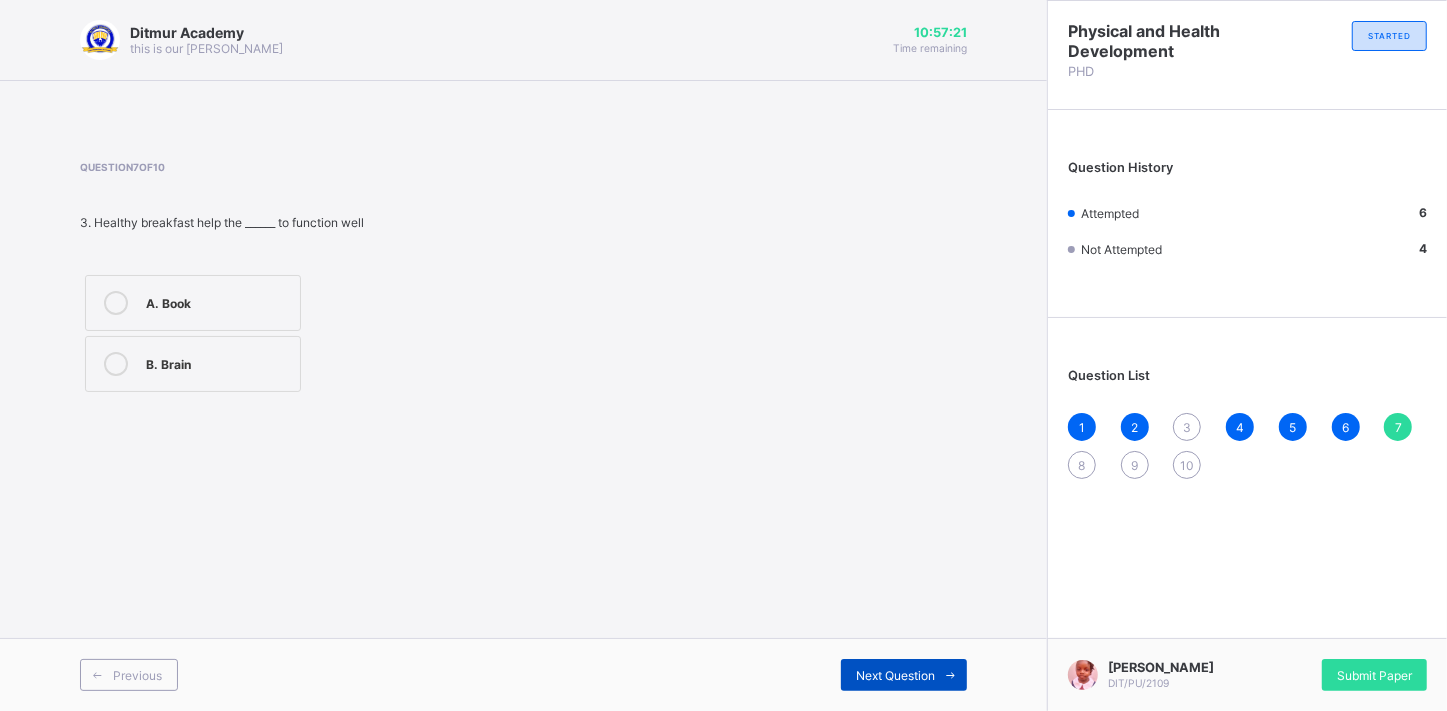 click on "Next Question" at bounding box center (895, 675) 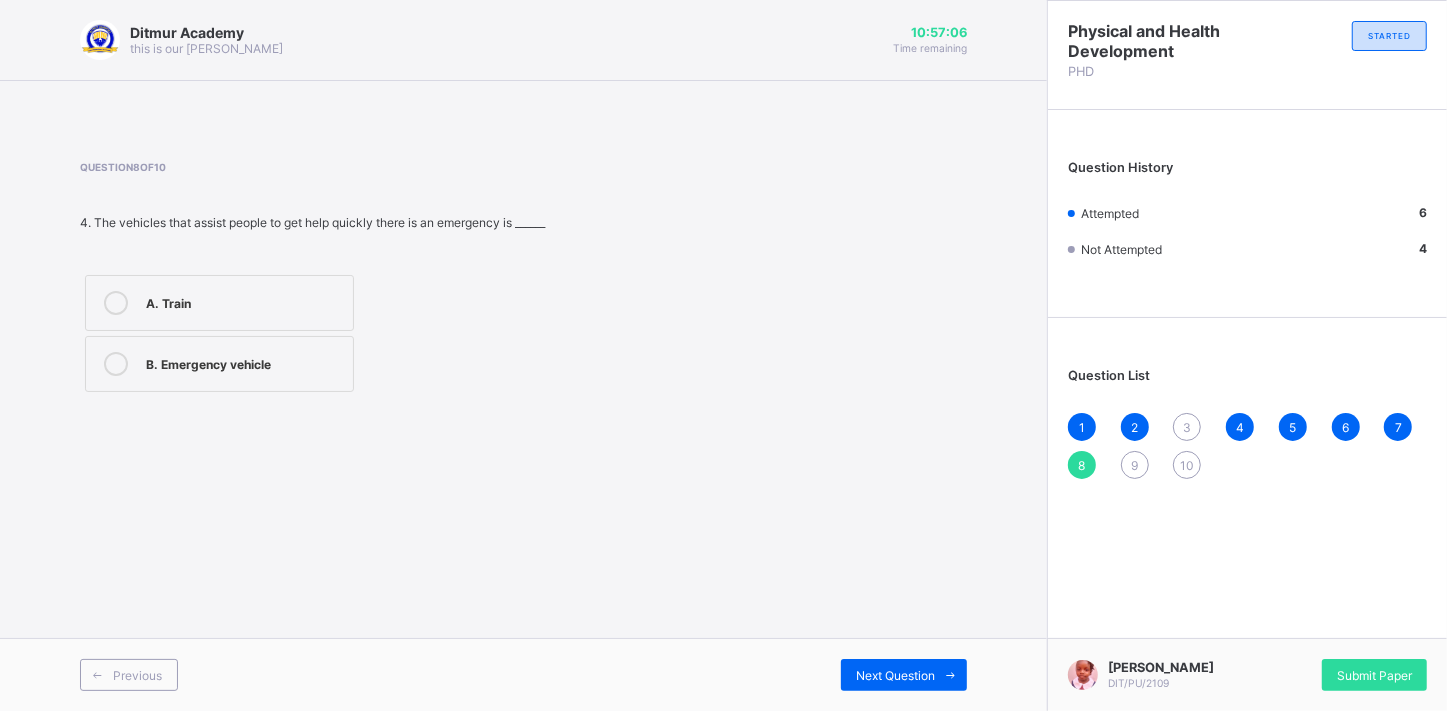click at bounding box center (116, 364) 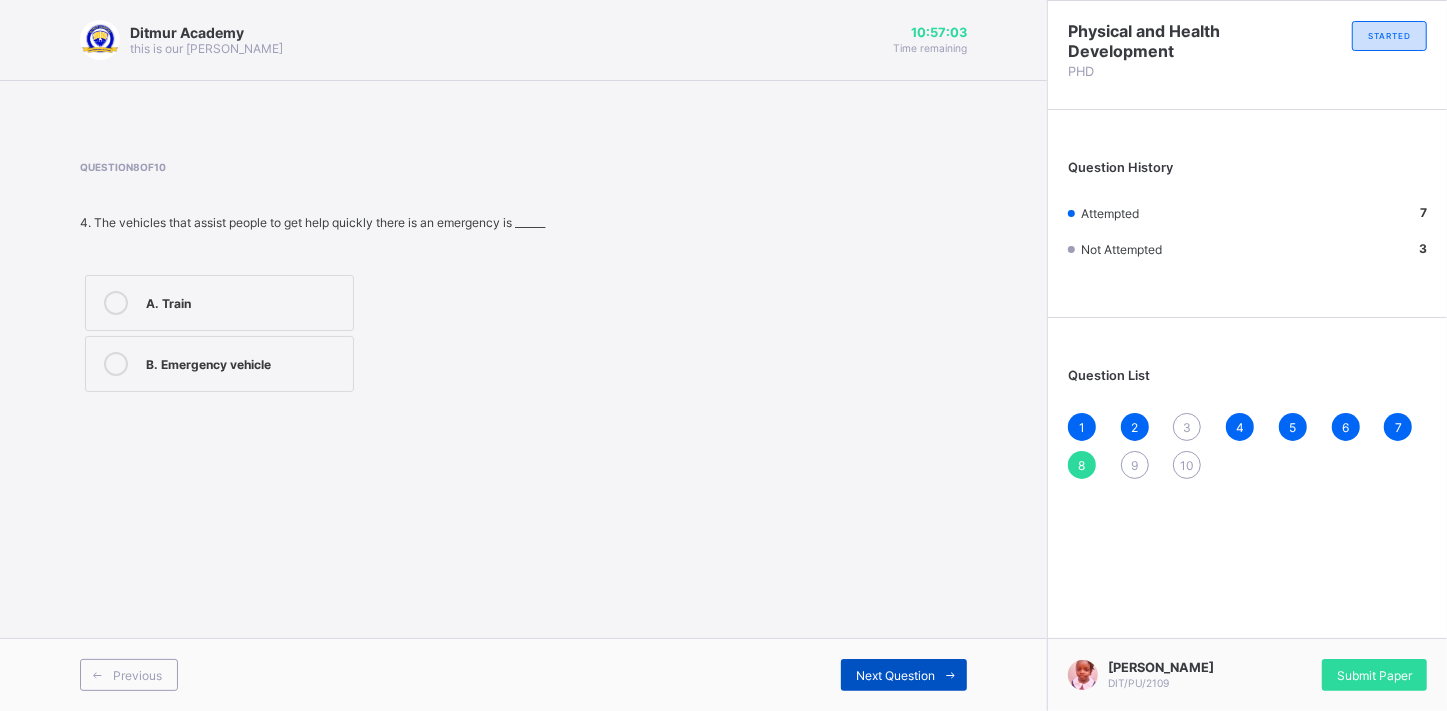 click on "Next Question" at bounding box center [895, 675] 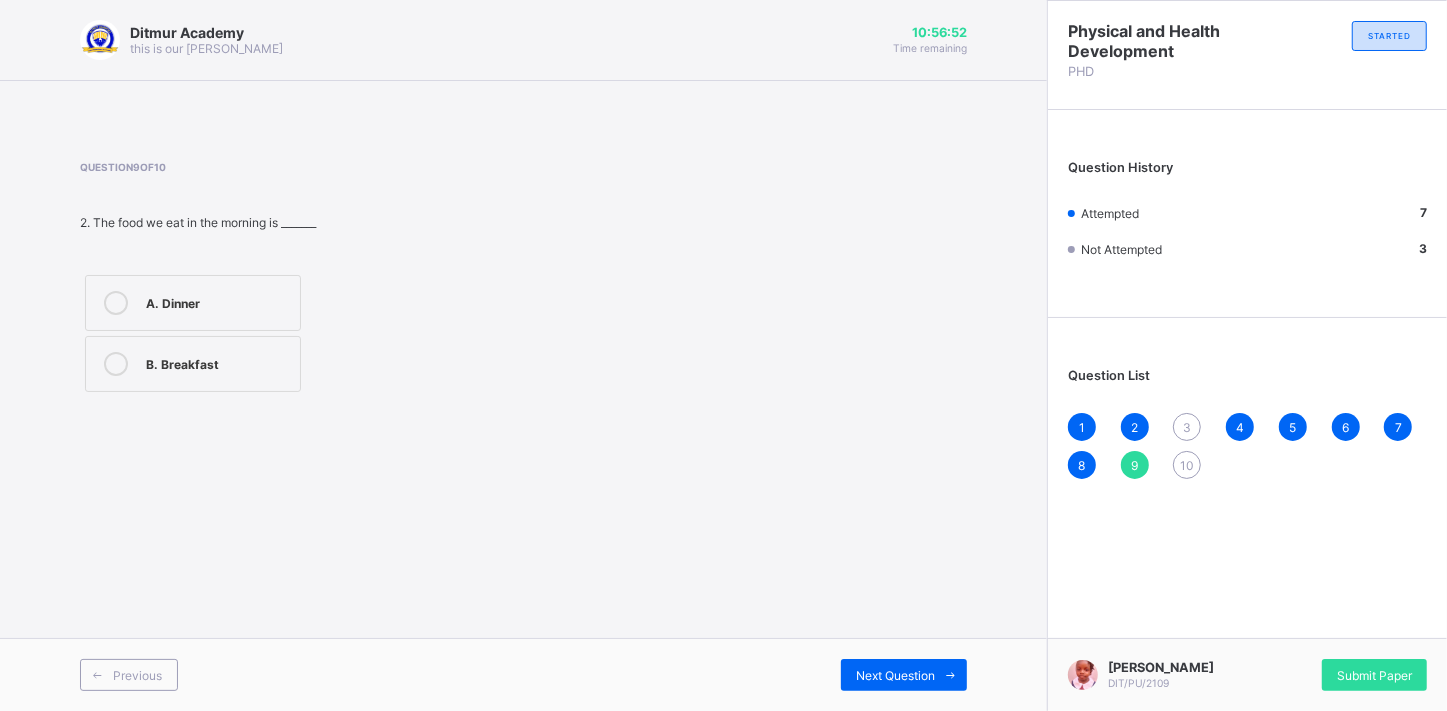 click at bounding box center (116, 364) 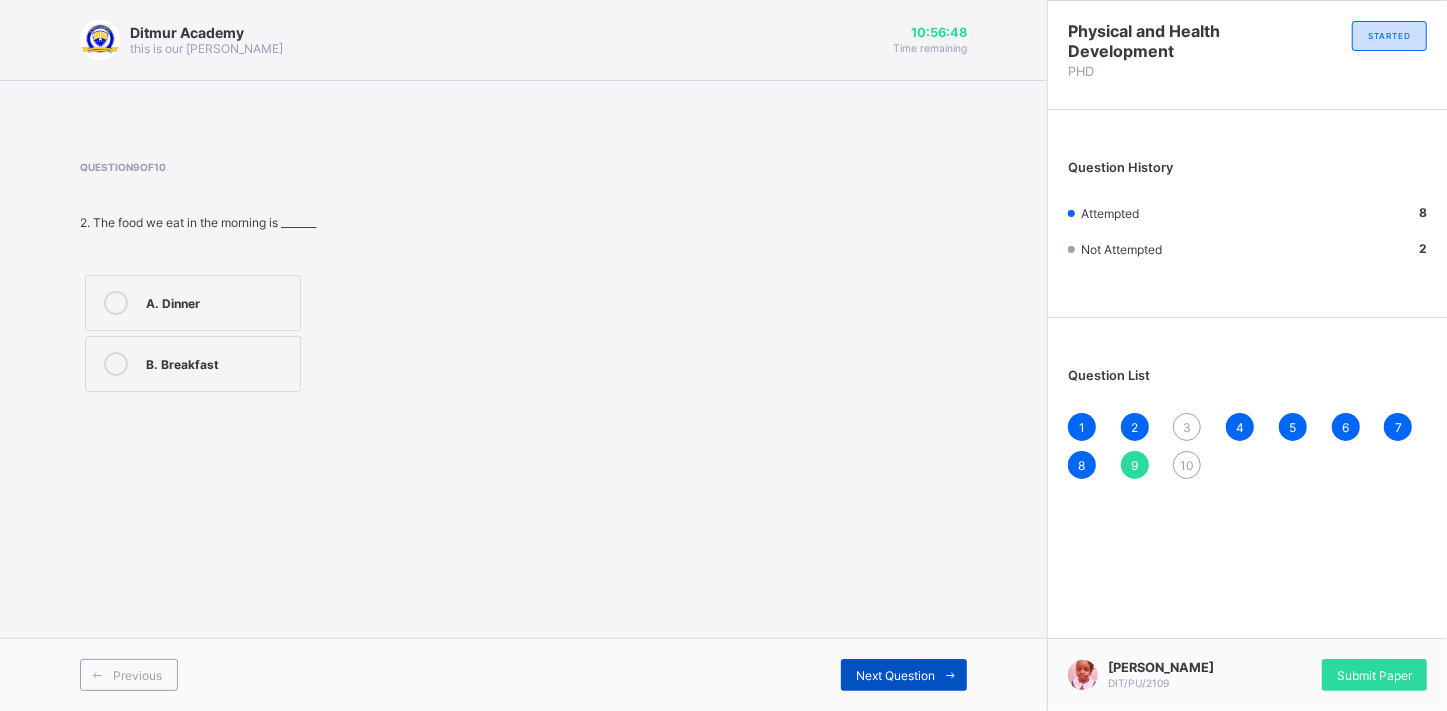 click on "Next Question" at bounding box center (895, 675) 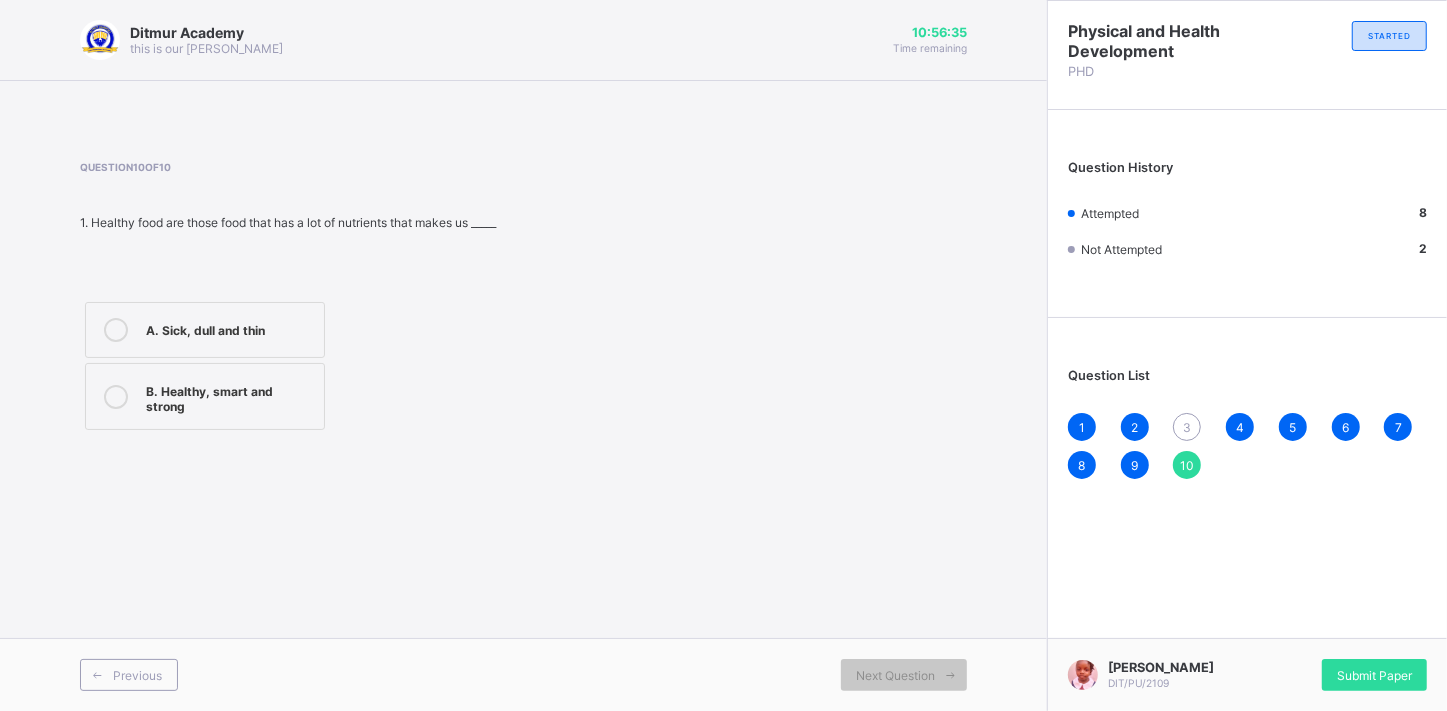 click at bounding box center (116, 397) 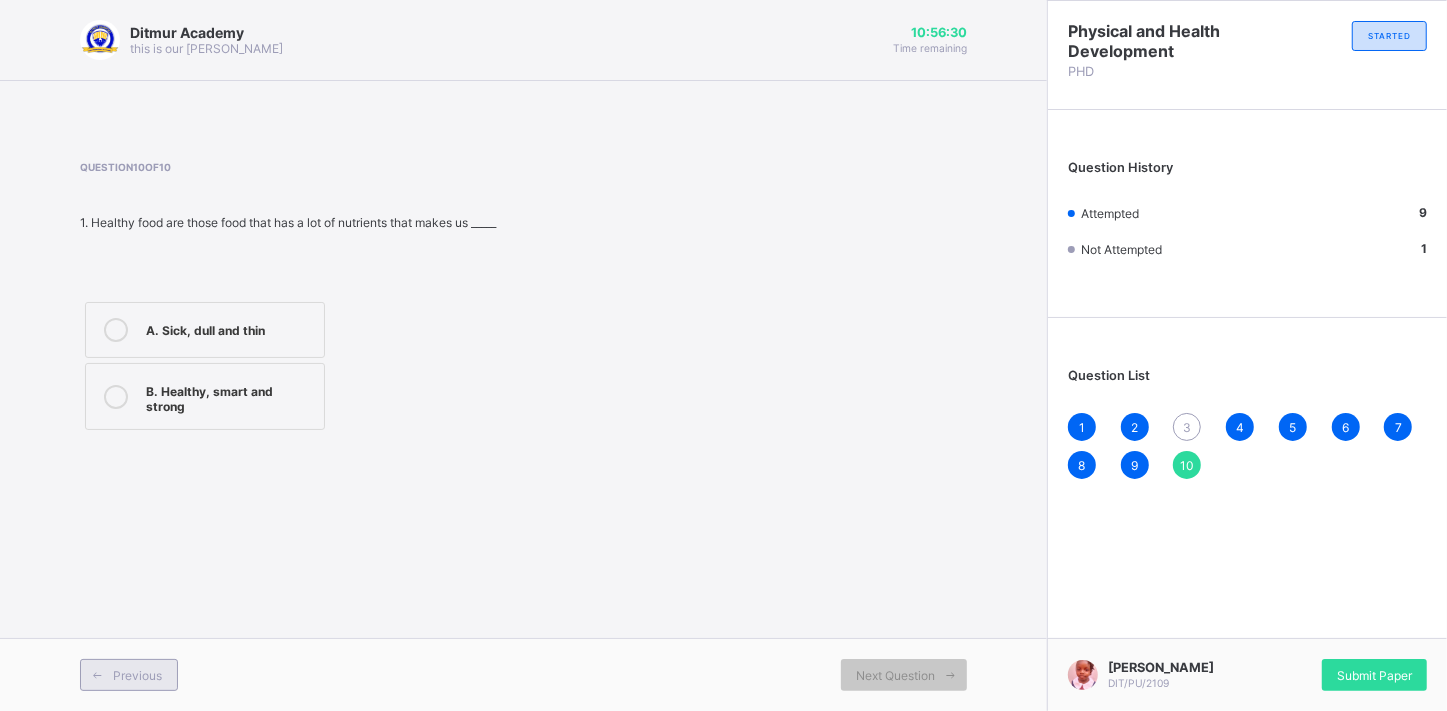 click on "Previous" at bounding box center (137, 675) 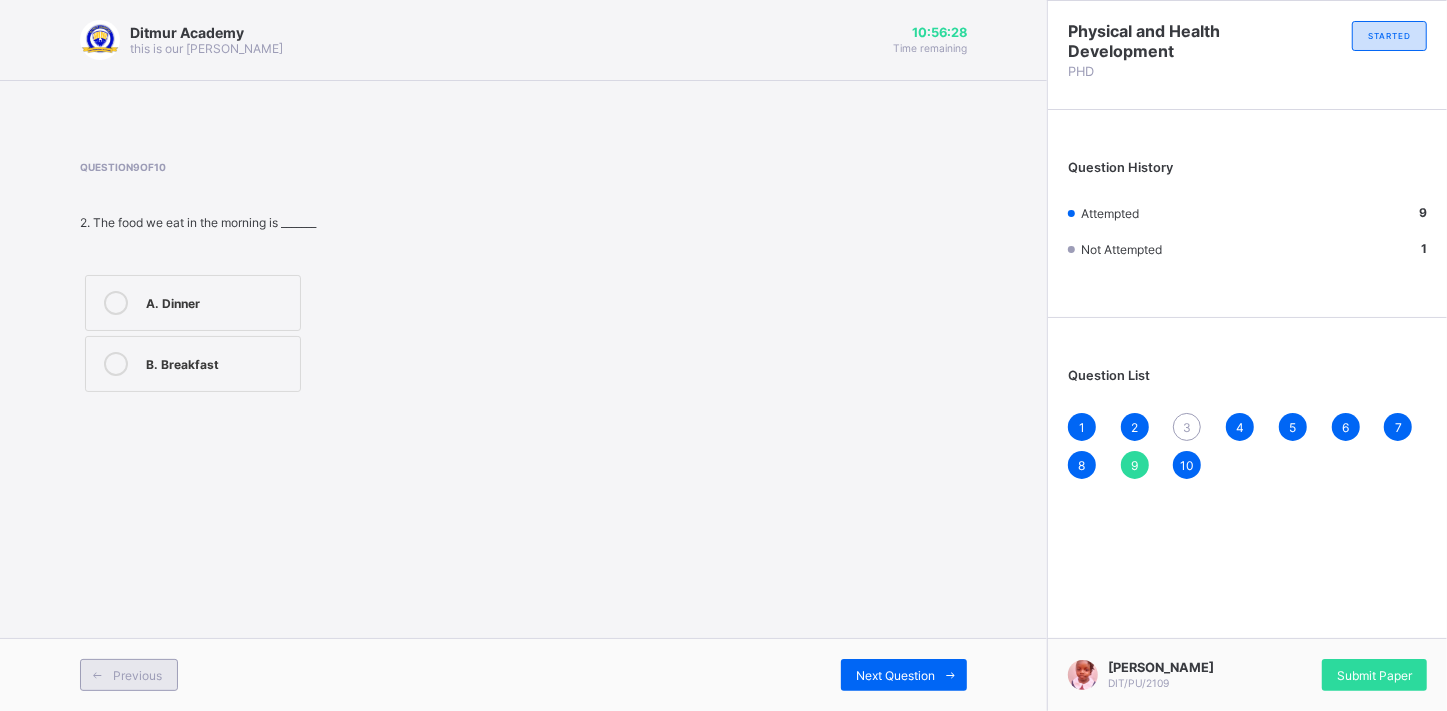 click on "Previous" at bounding box center (137, 675) 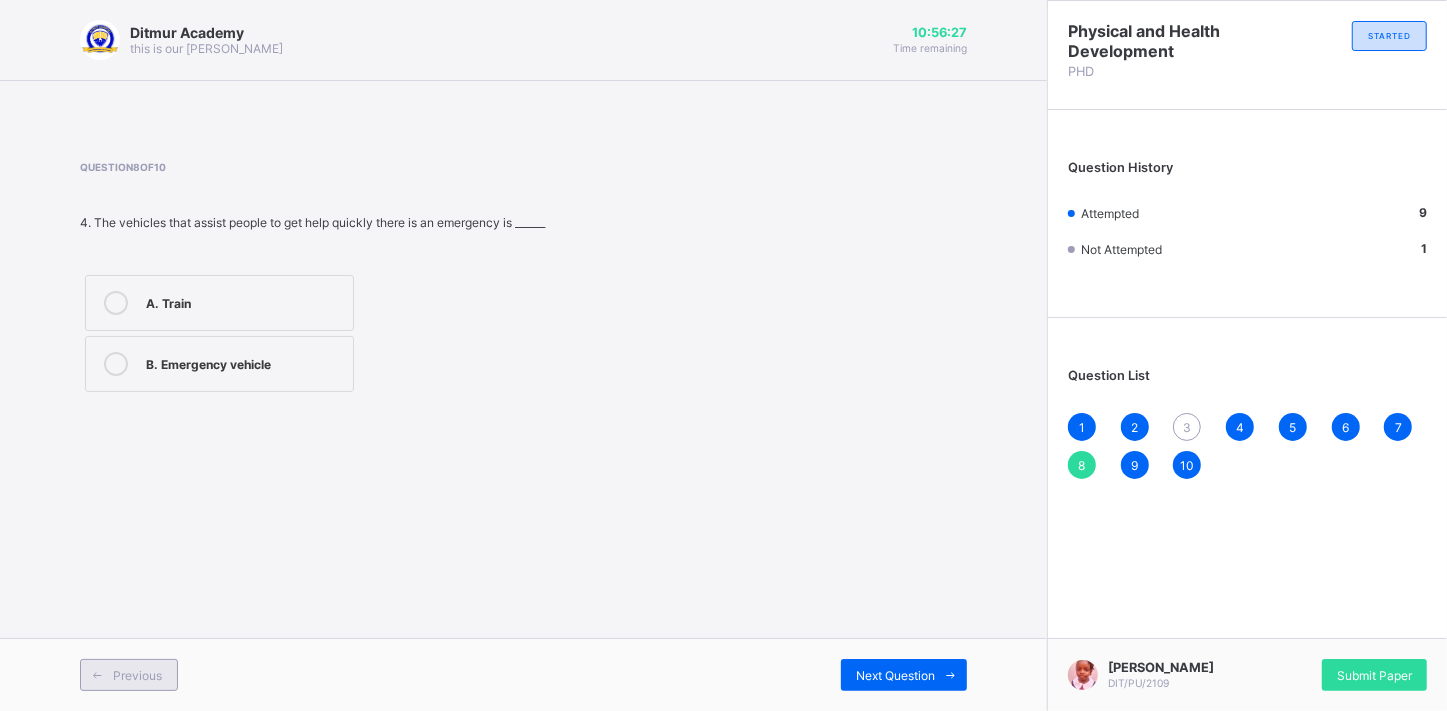 click on "Previous" at bounding box center [137, 675] 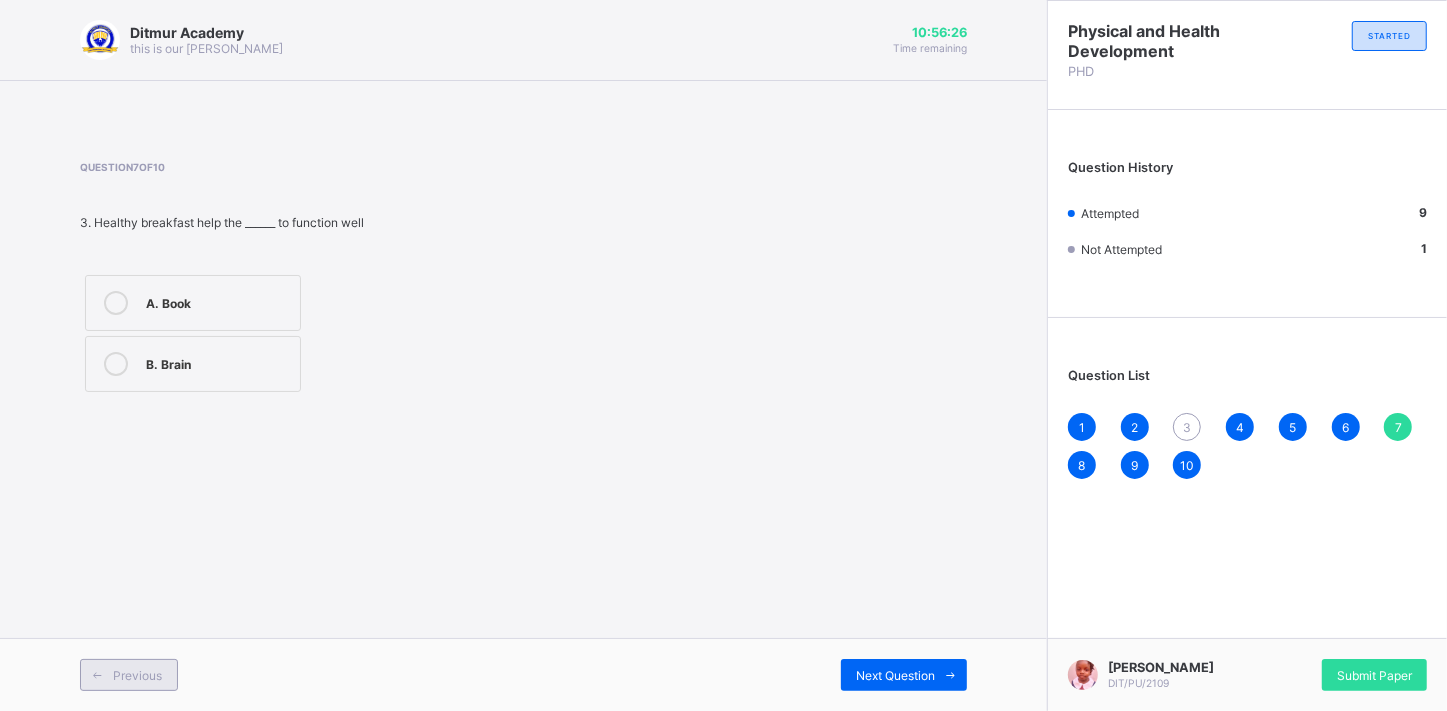 click on "Previous" at bounding box center (137, 675) 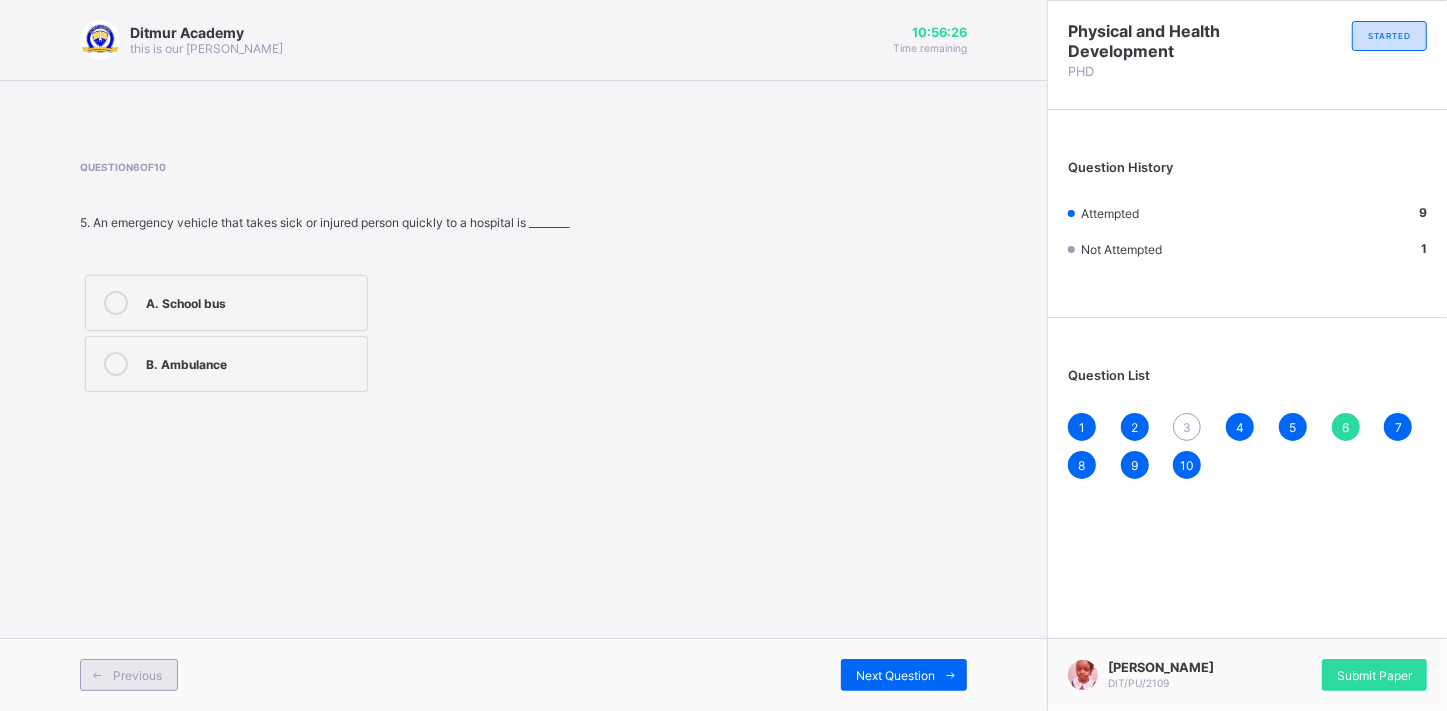 click on "Previous" at bounding box center (137, 675) 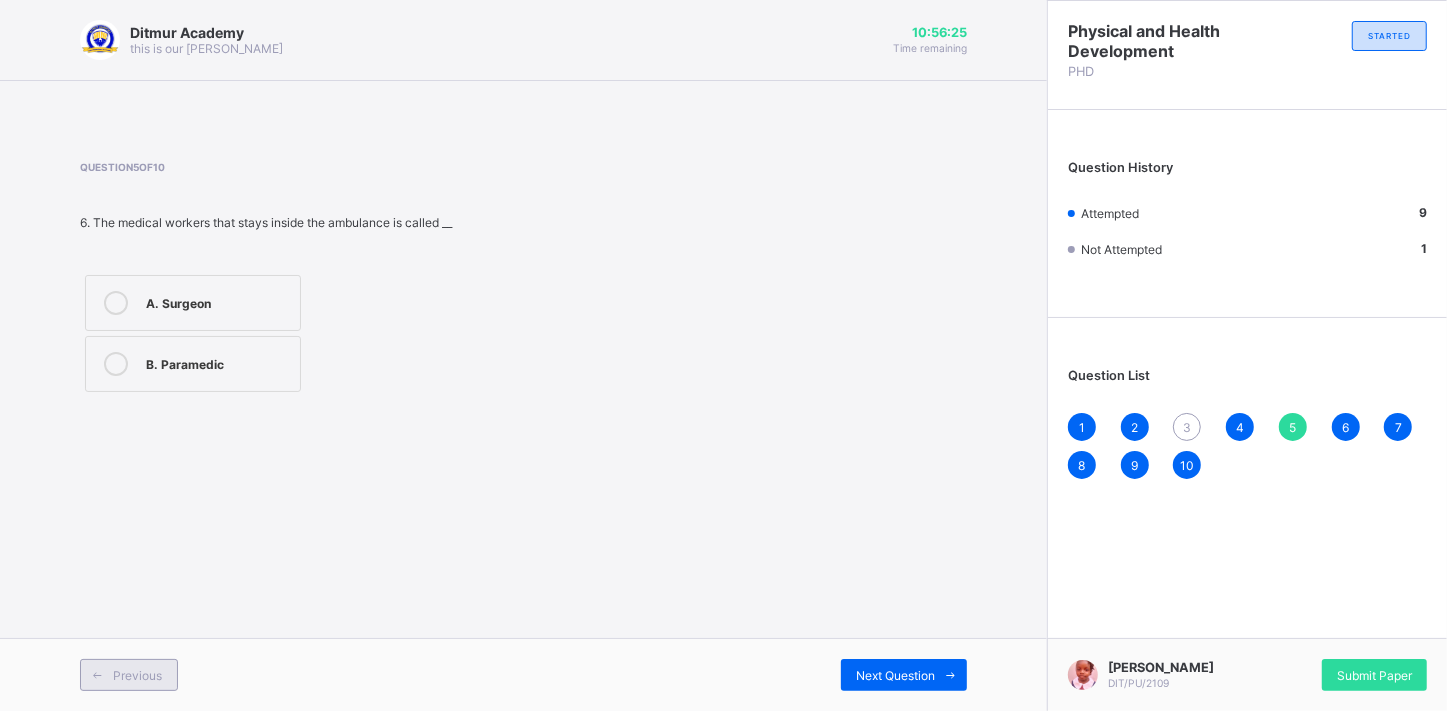 click on "Previous" at bounding box center [137, 675] 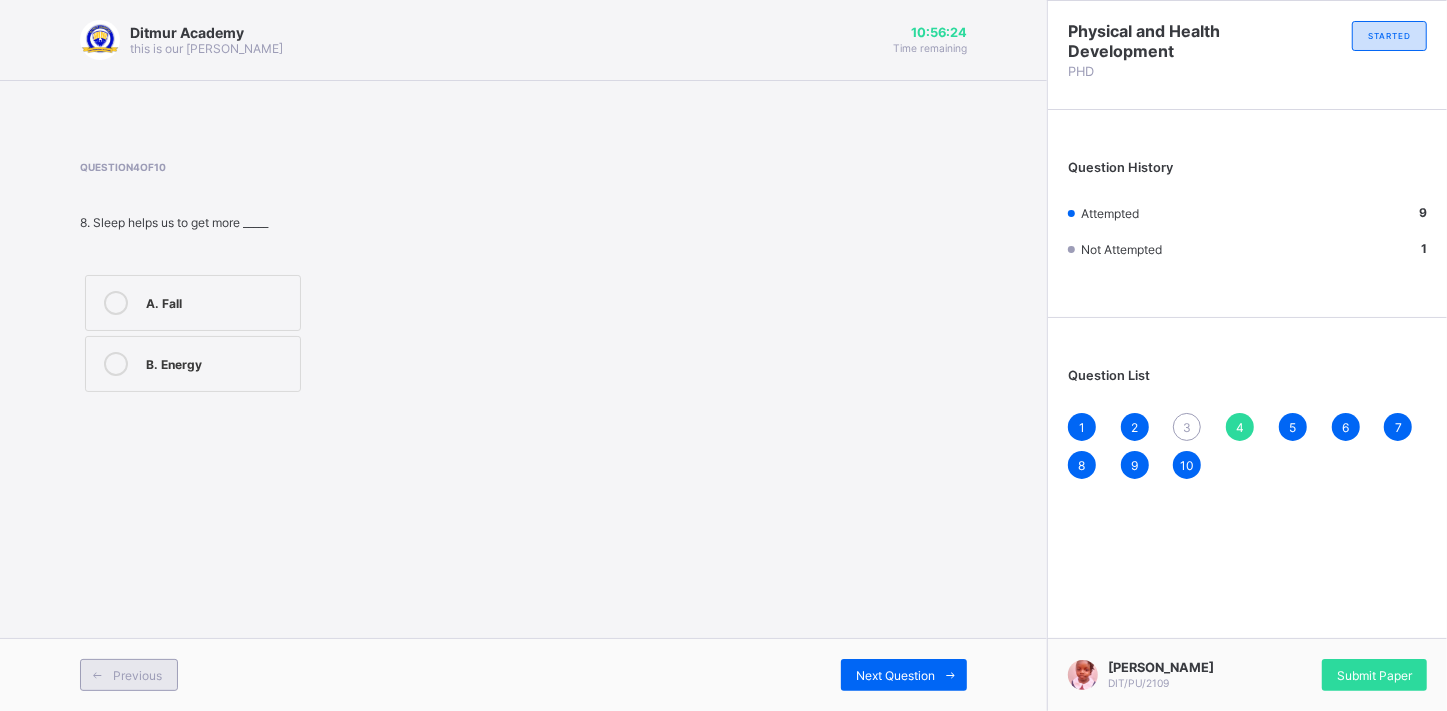 click on "Previous" at bounding box center [137, 675] 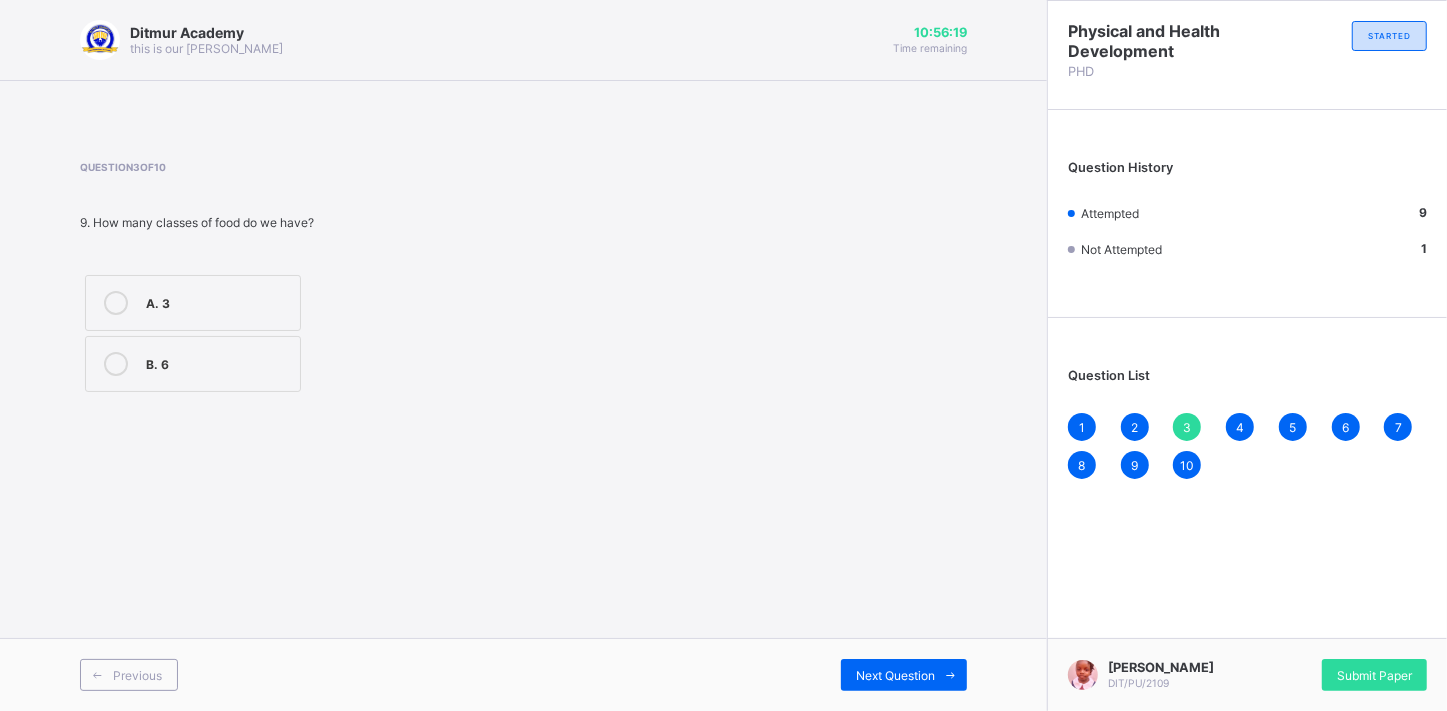 click at bounding box center (116, 364) 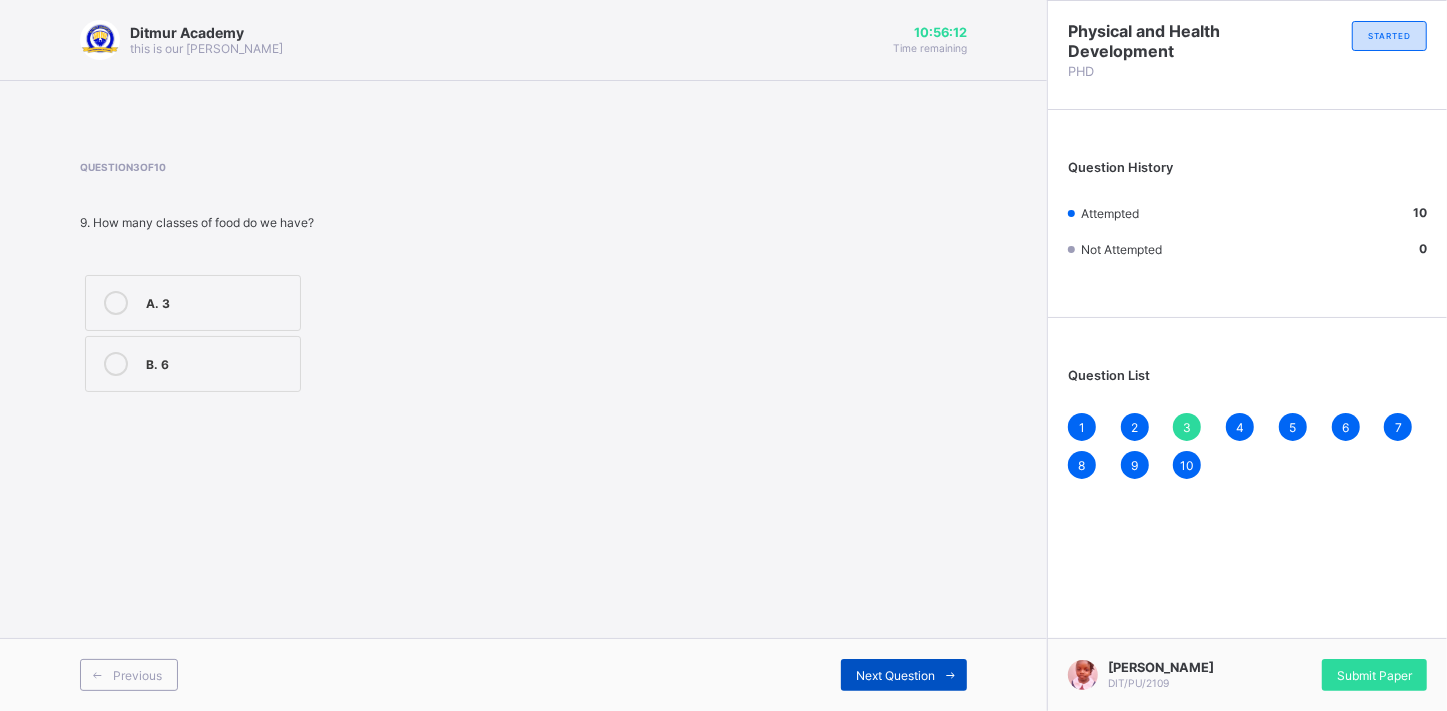 click on "Next Question" at bounding box center (895, 675) 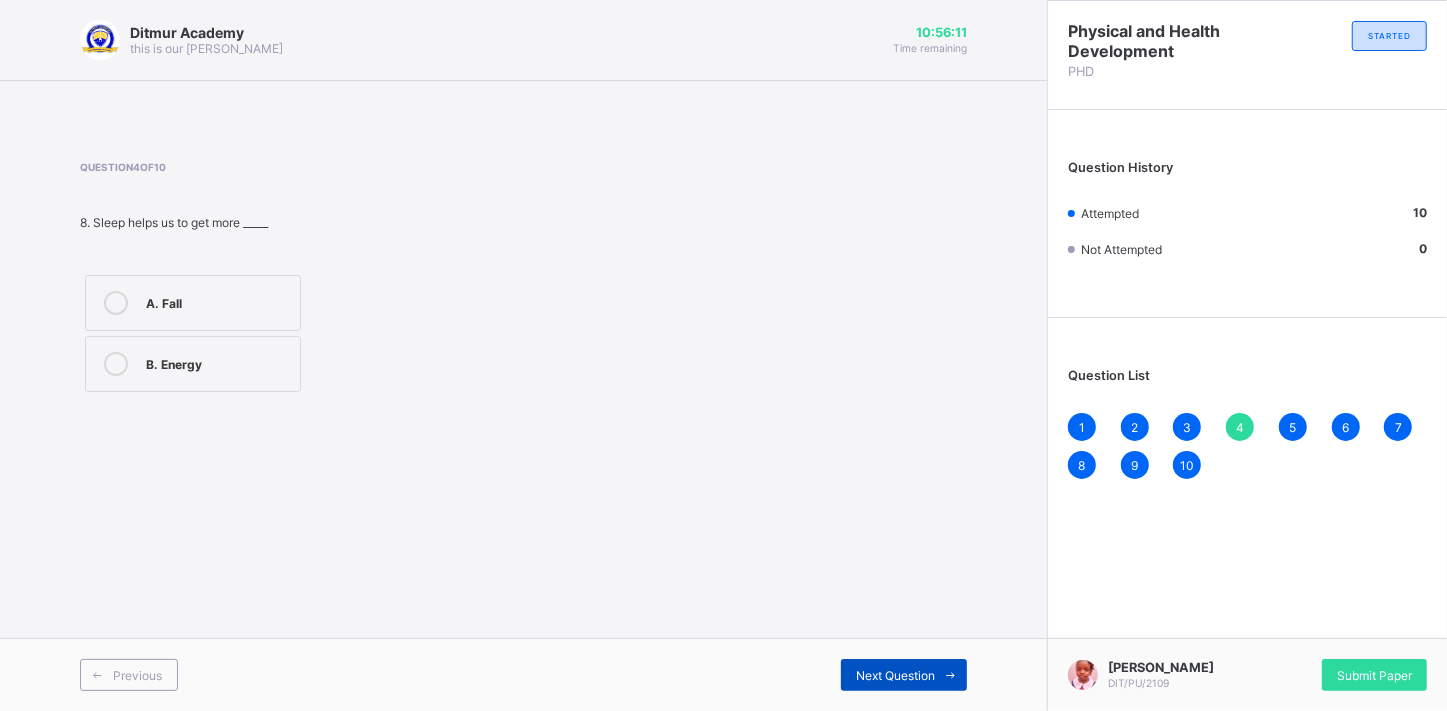 click on "Next Question" at bounding box center [895, 675] 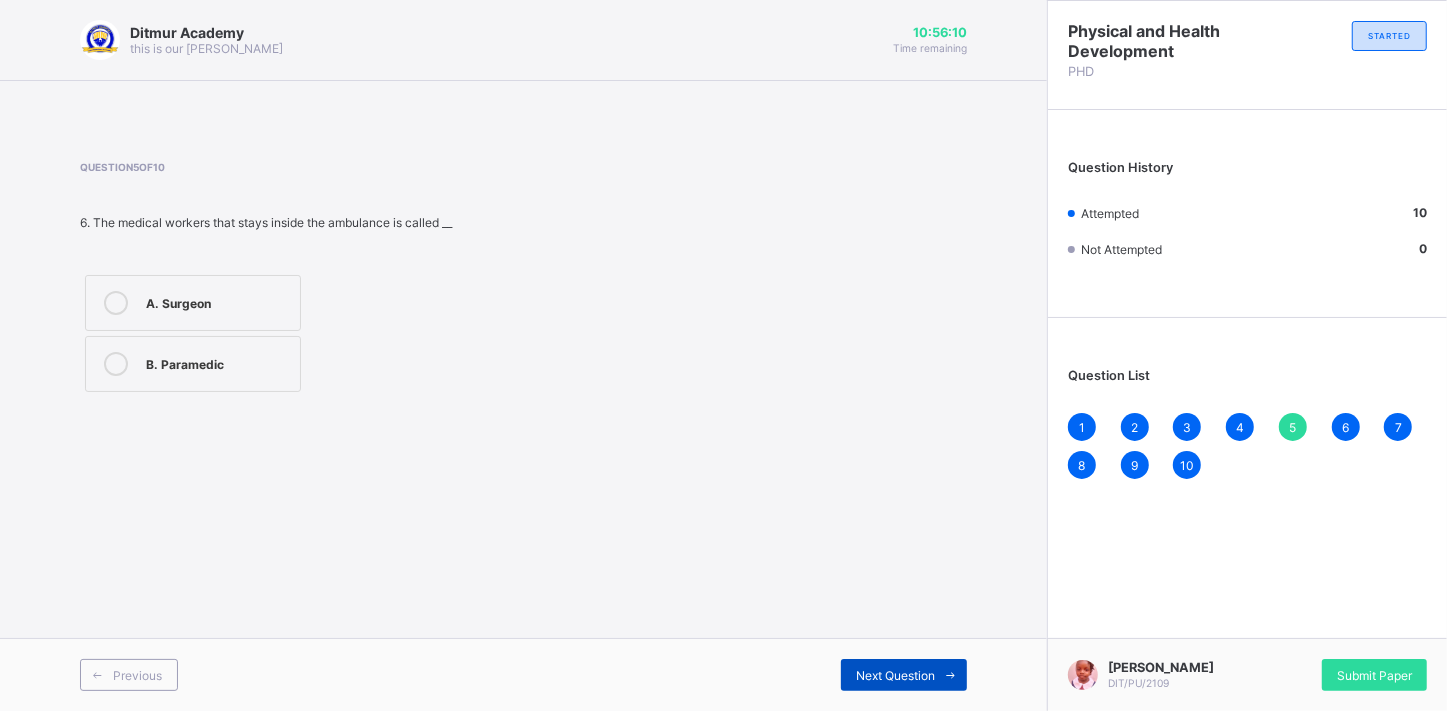 click on "Next Question" at bounding box center [895, 675] 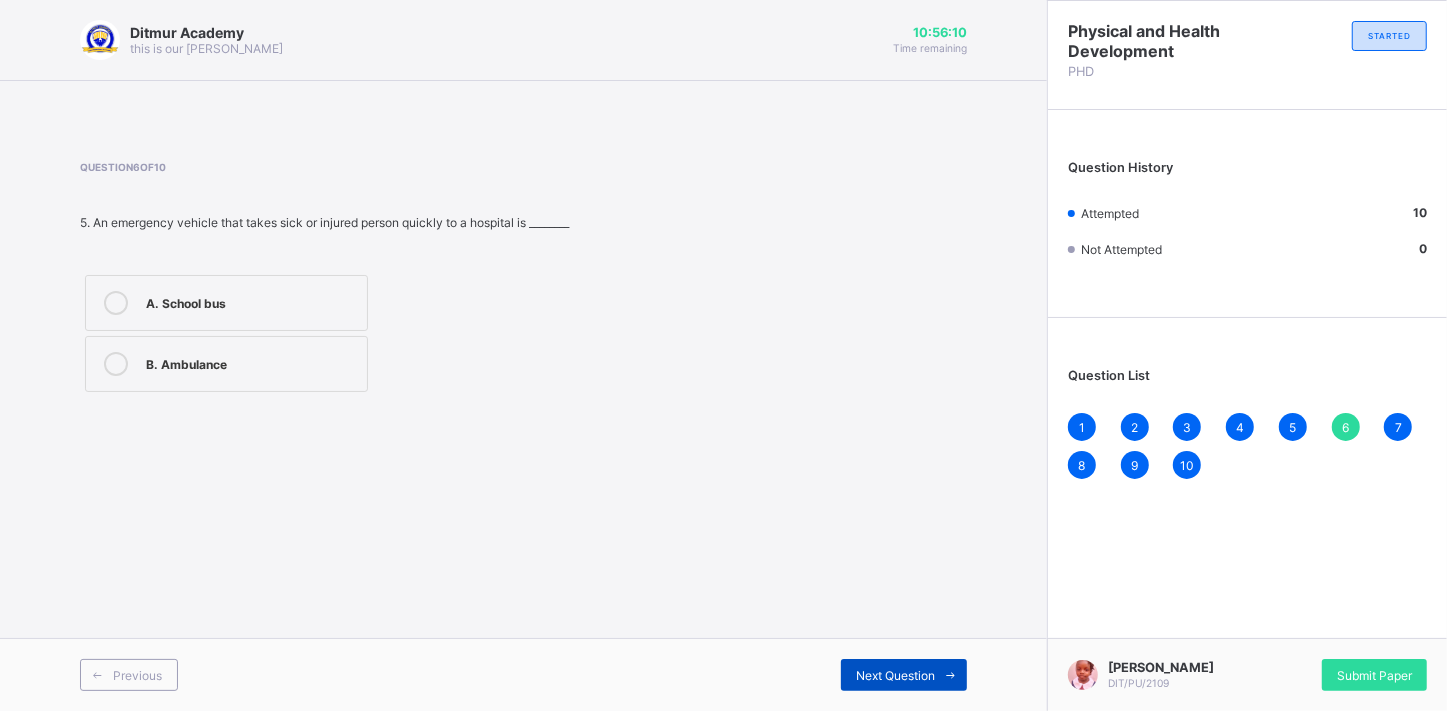 click on "Next Question" at bounding box center (895, 675) 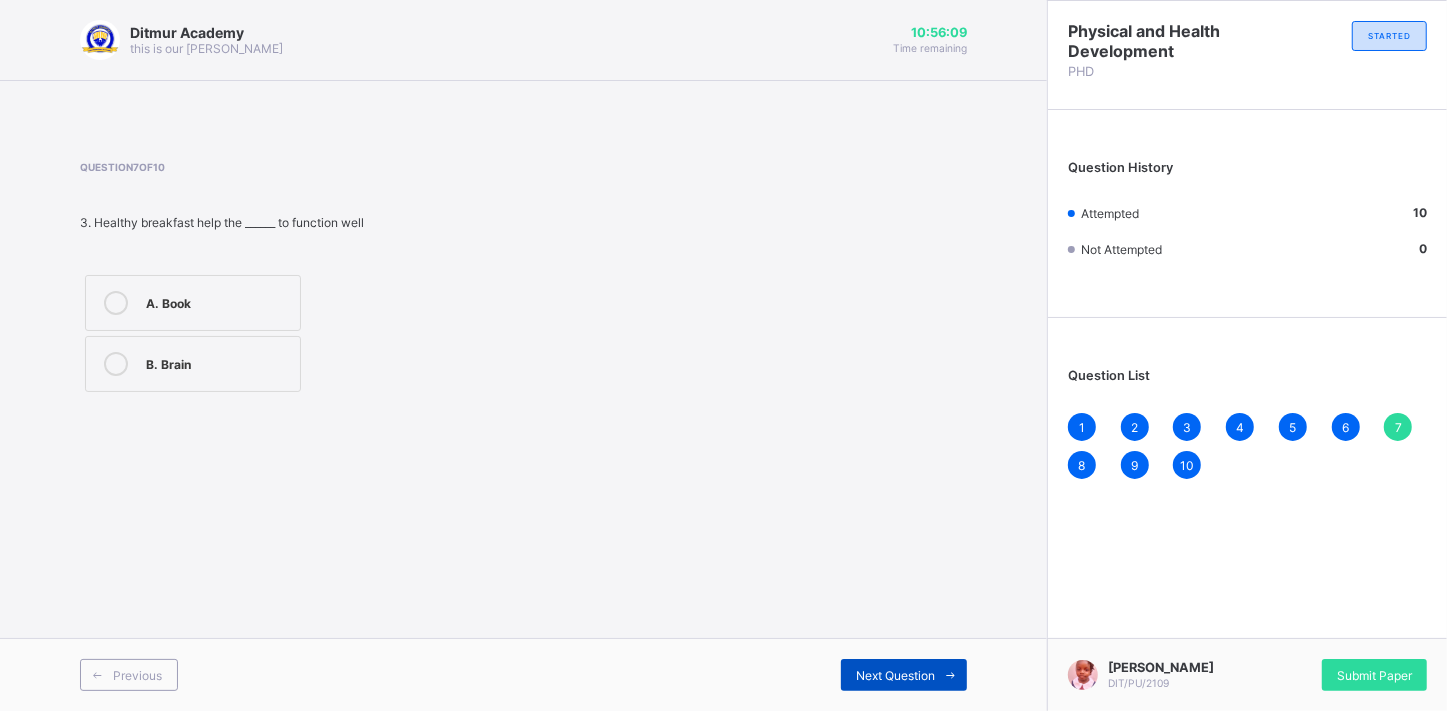 click on "Next Question" at bounding box center (895, 675) 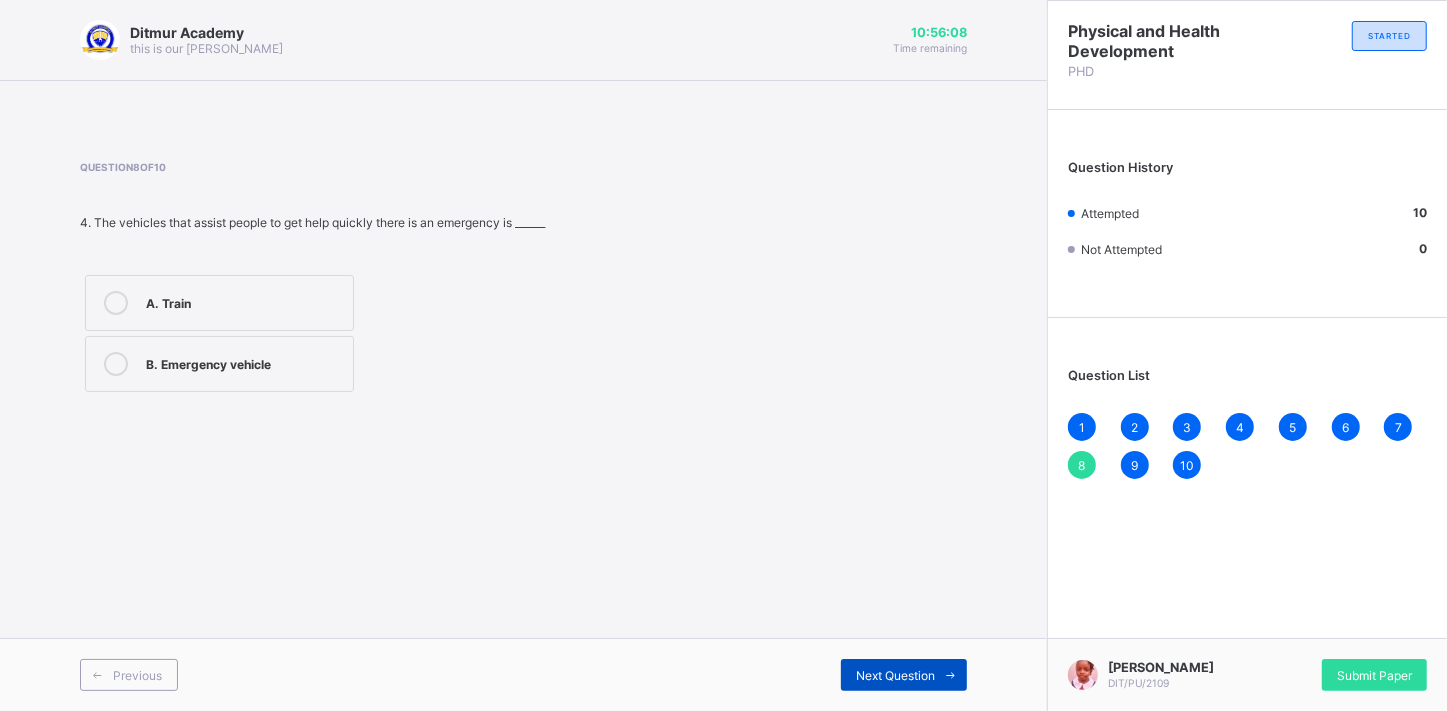 click on "Next Question" at bounding box center [895, 675] 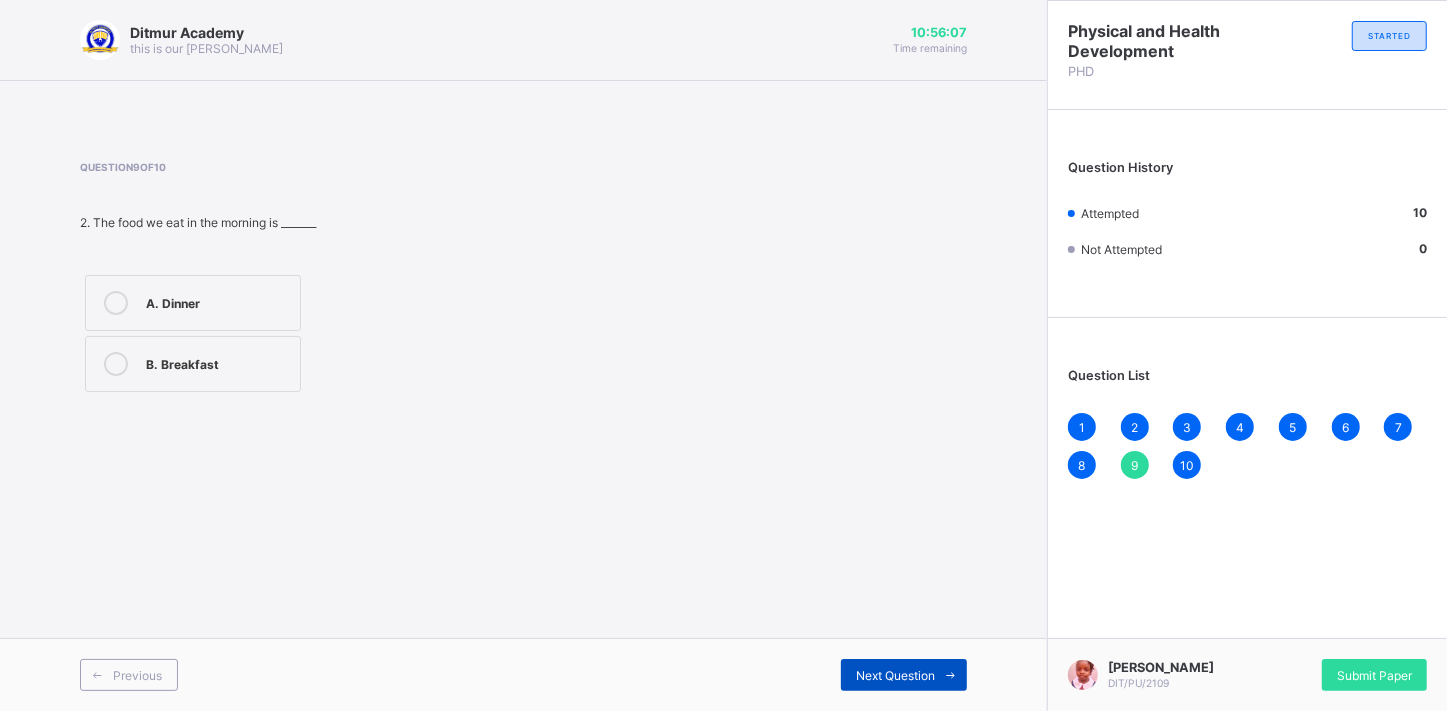 click on "Next Question" at bounding box center [895, 675] 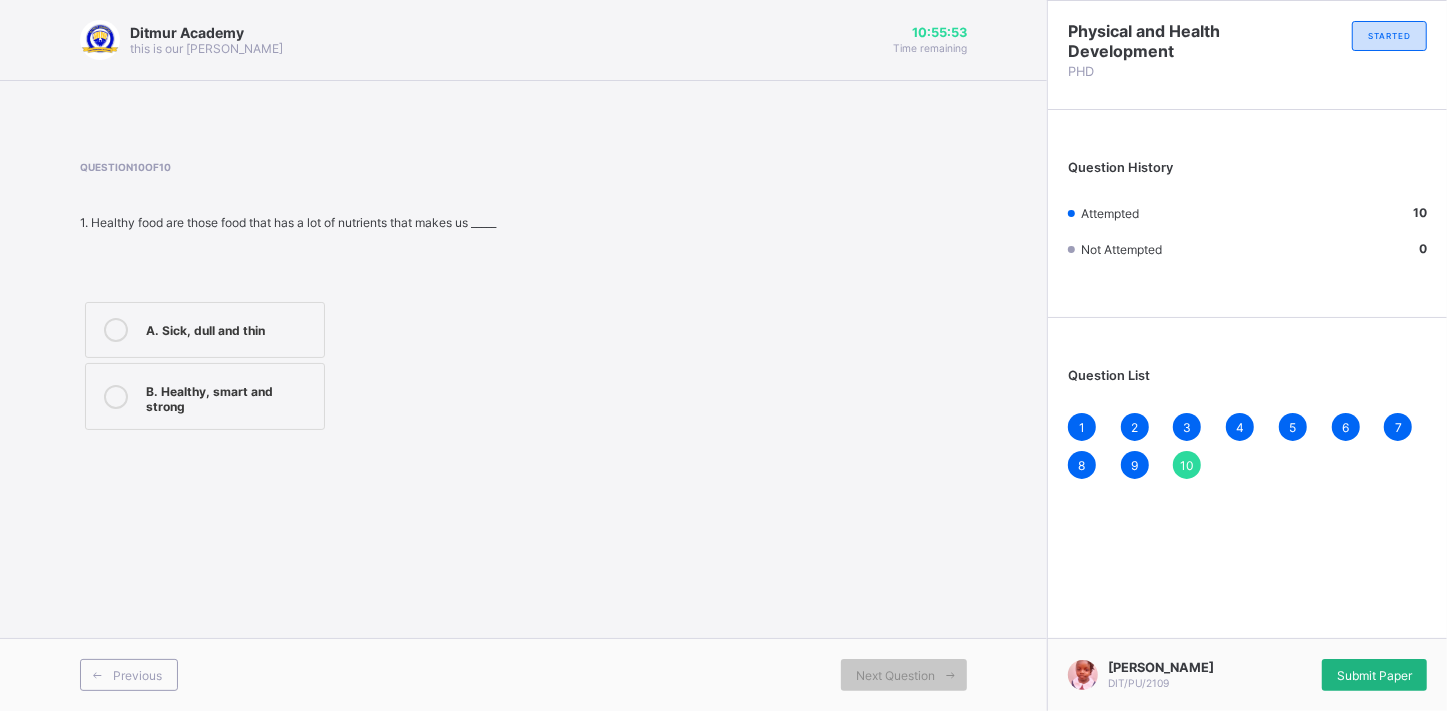click on "Submit Paper" at bounding box center [1374, 675] 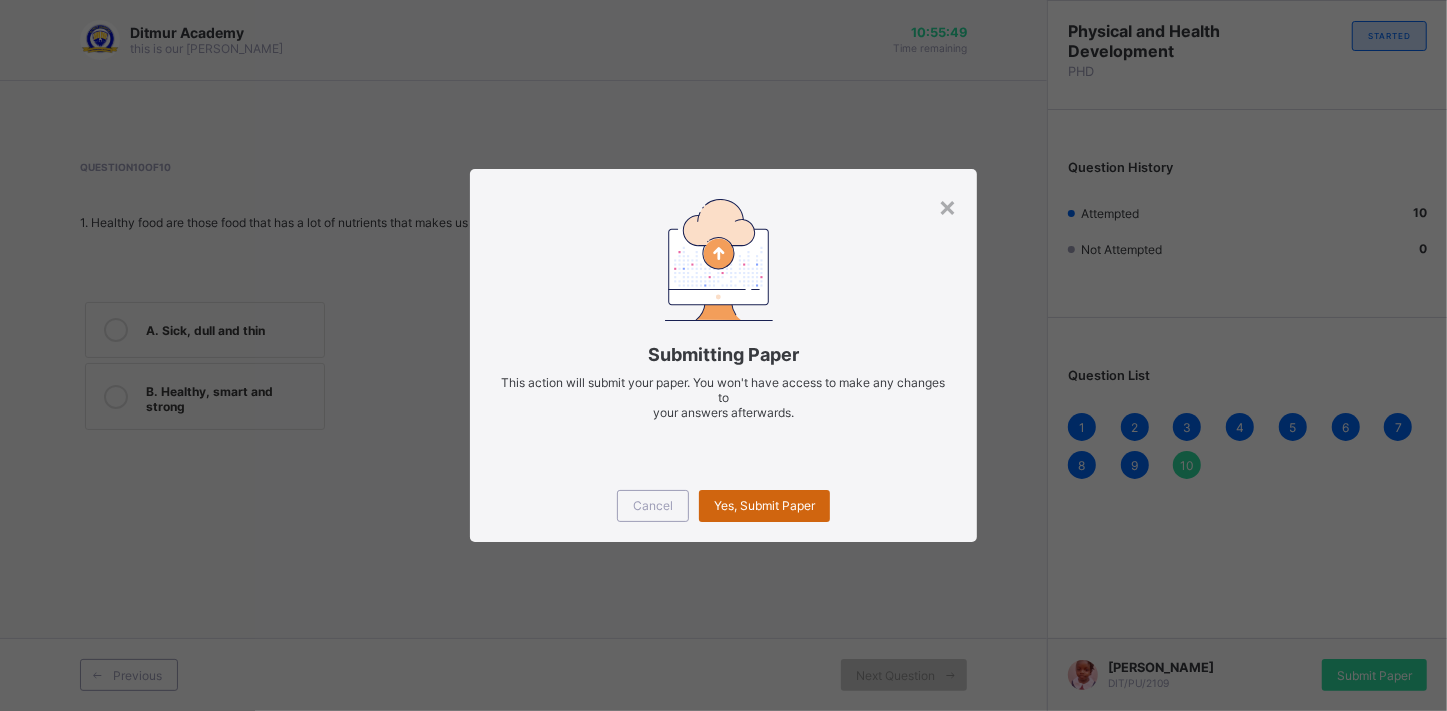 click on "Yes, Submit Paper" at bounding box center (764, 505) 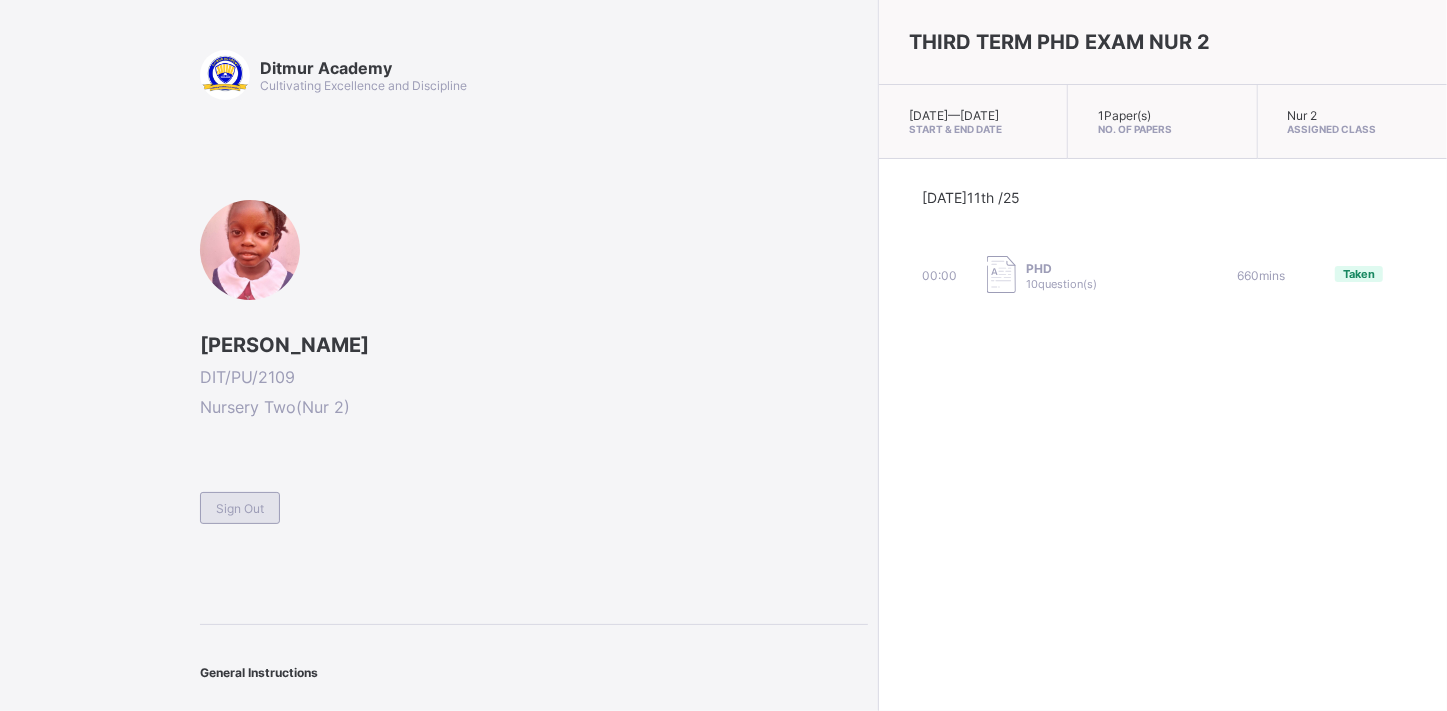 click on "Sign Out" at bounding box center (240, 508) 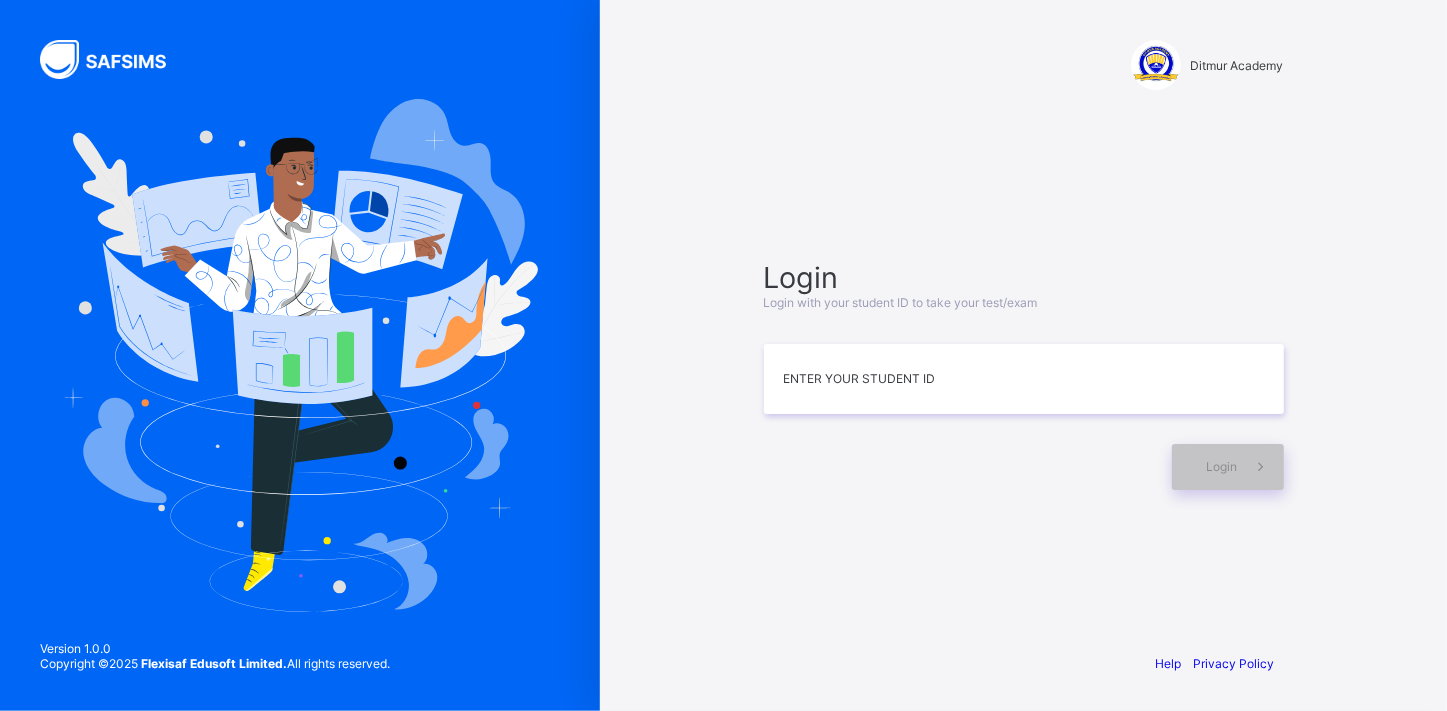 drag, startPoint x: 782, startPoint y: 388, endPoint x: 753, endPoint y: 516, distance: 131.24405 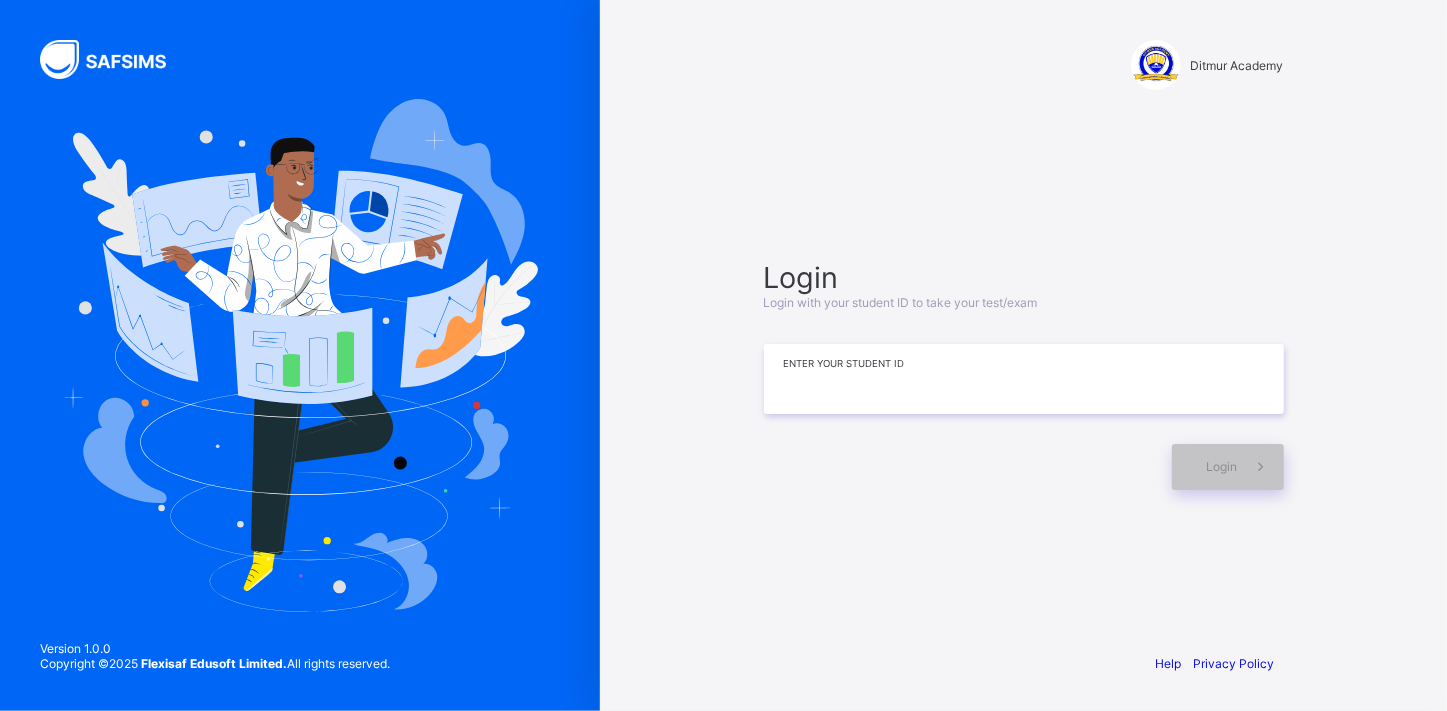click at bounding box center (1024, 379) 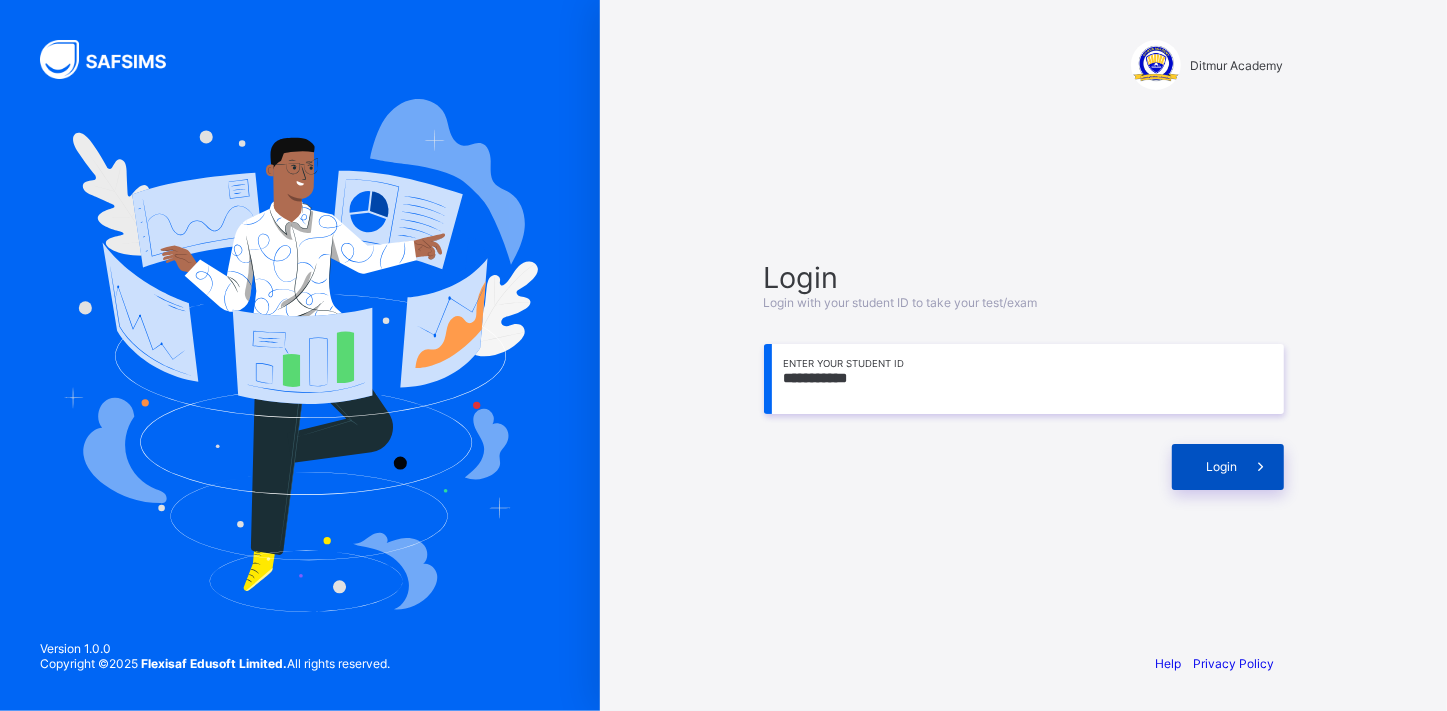 type on "**********" 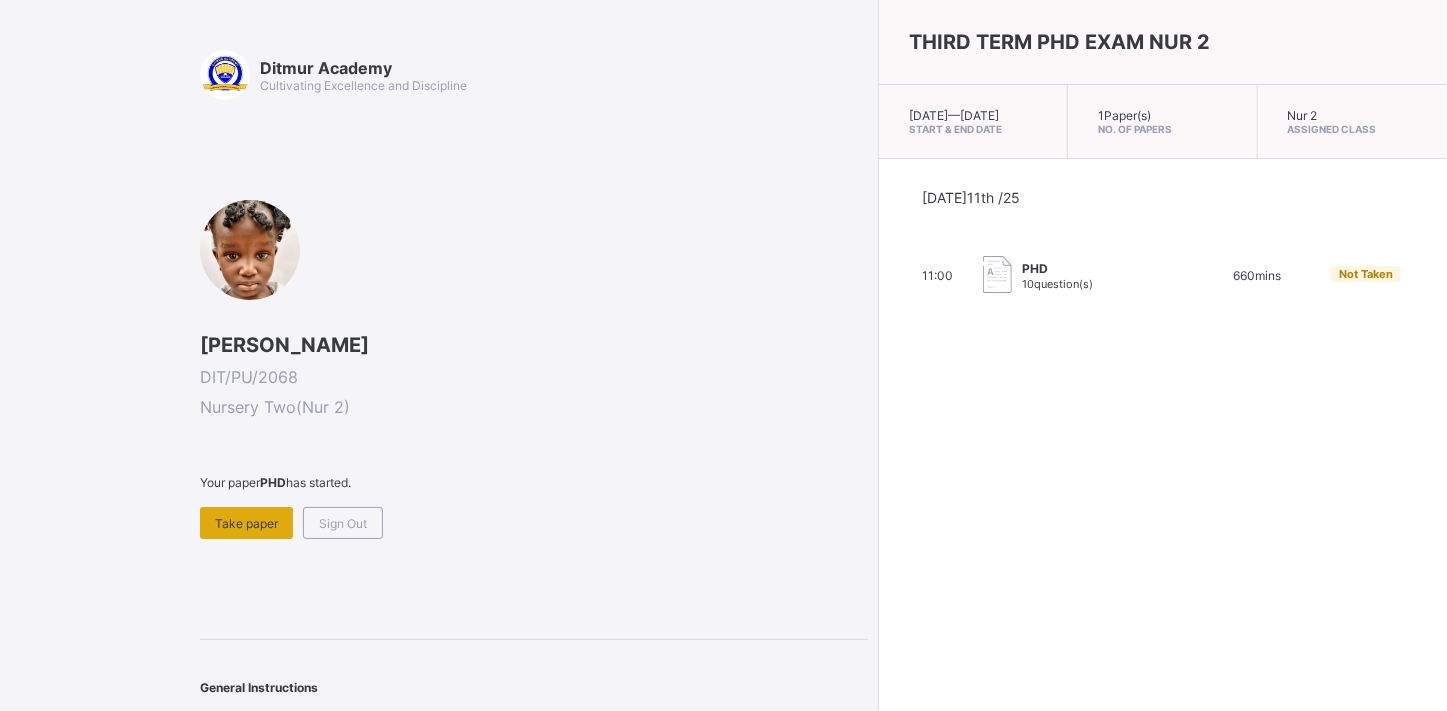 click on "Take paper" at bounding box center [246, 523] 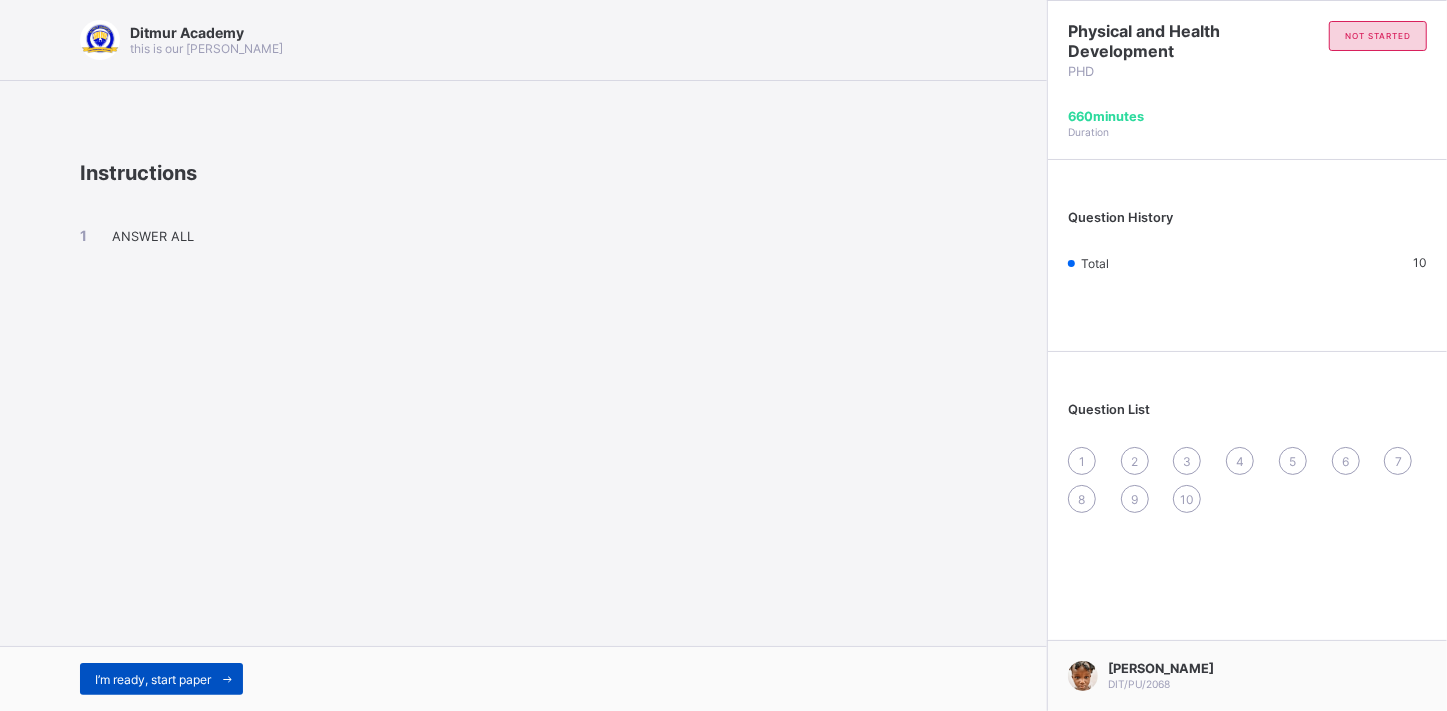 click on "I’m ready, start paper" at bounding box center [153, 679] 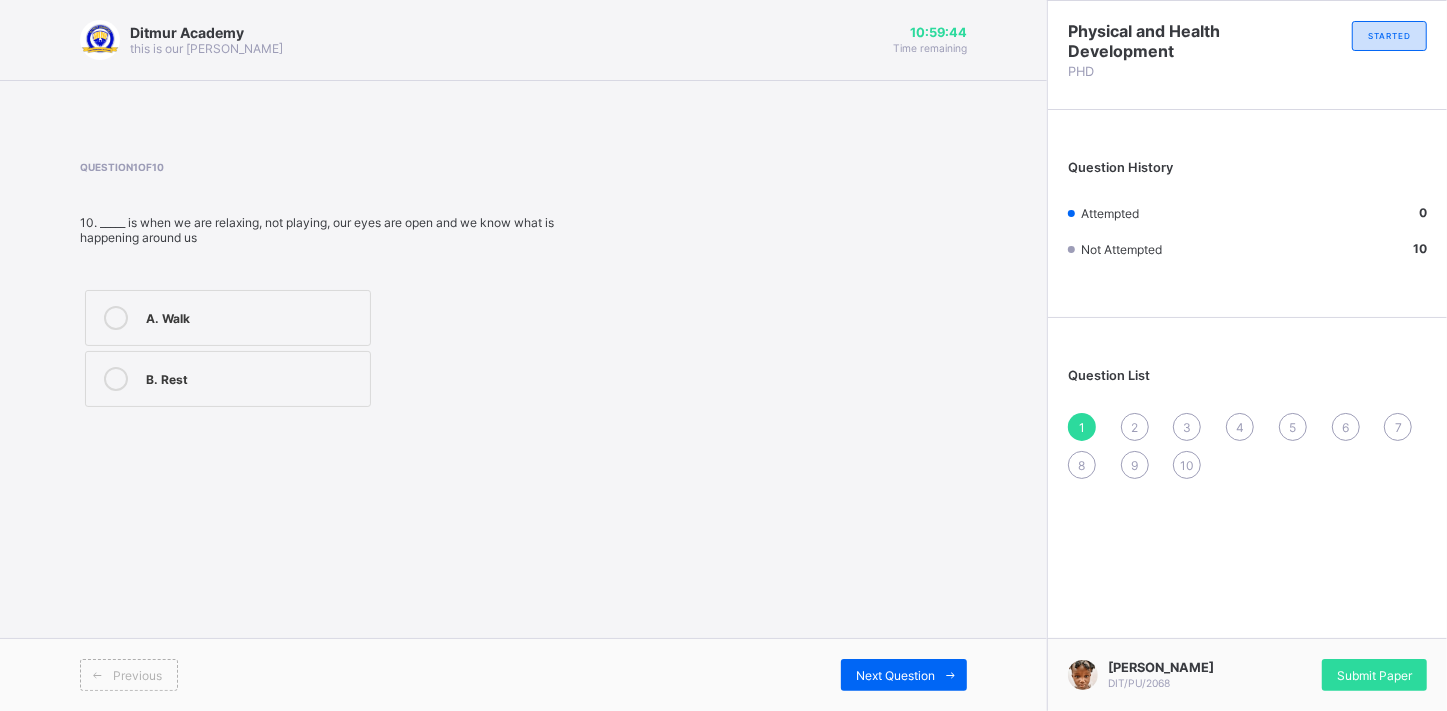 click at bounding box center (116, 379) 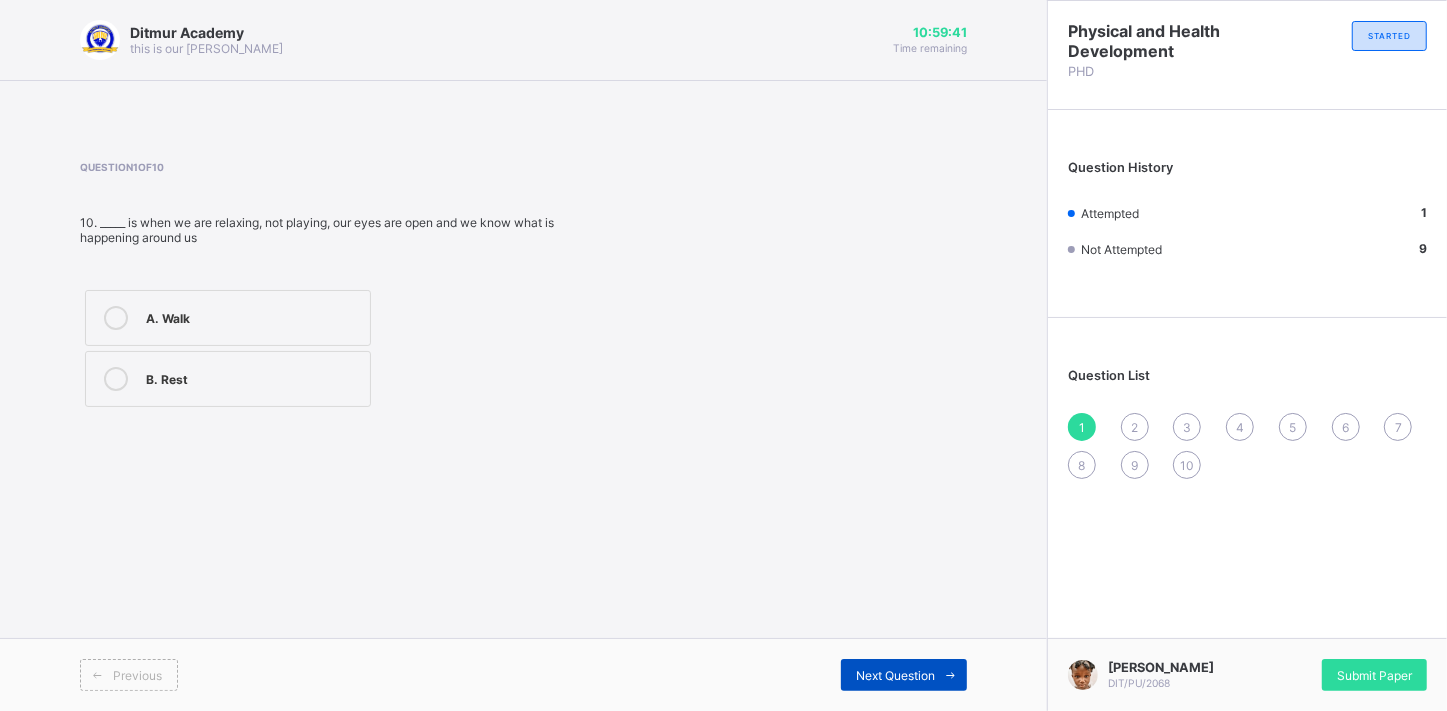 click on "Next Question" at bounding box center [904, 675] 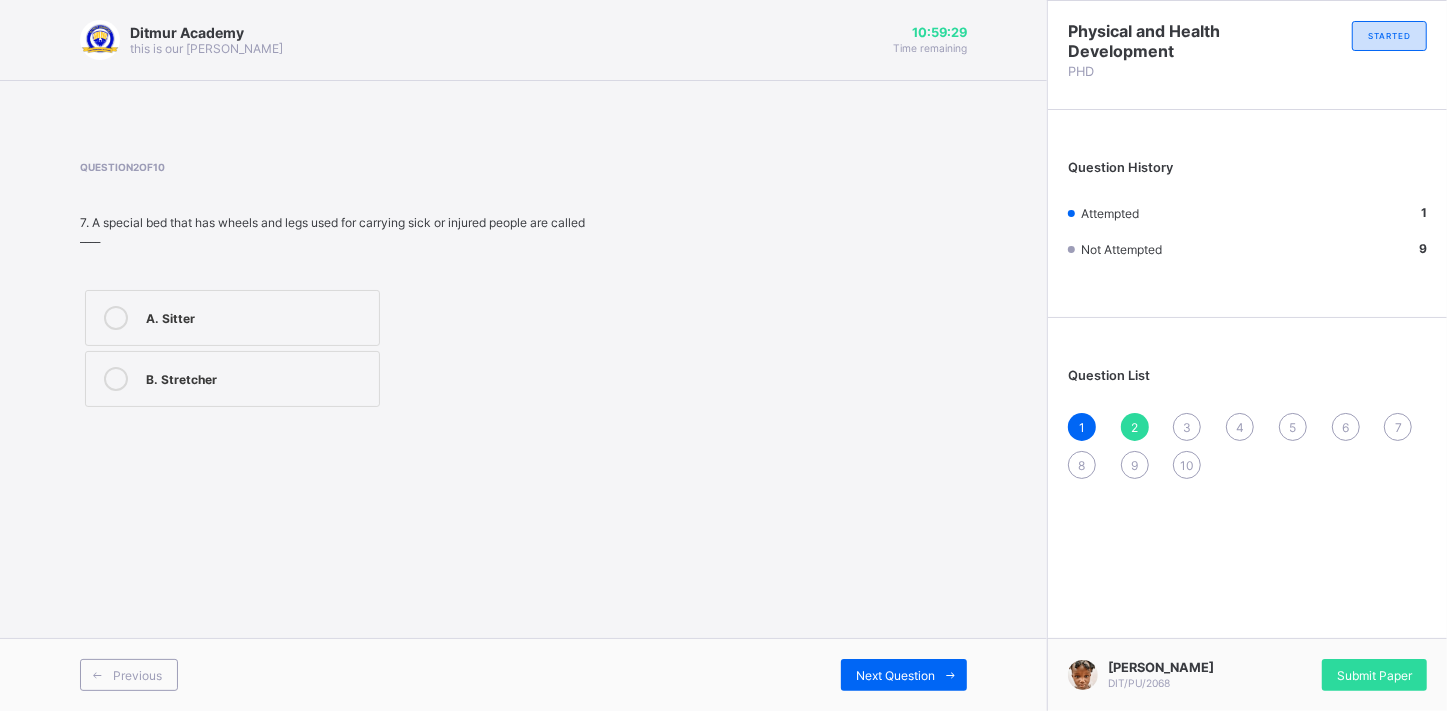 click at bounding box center (116, 379) 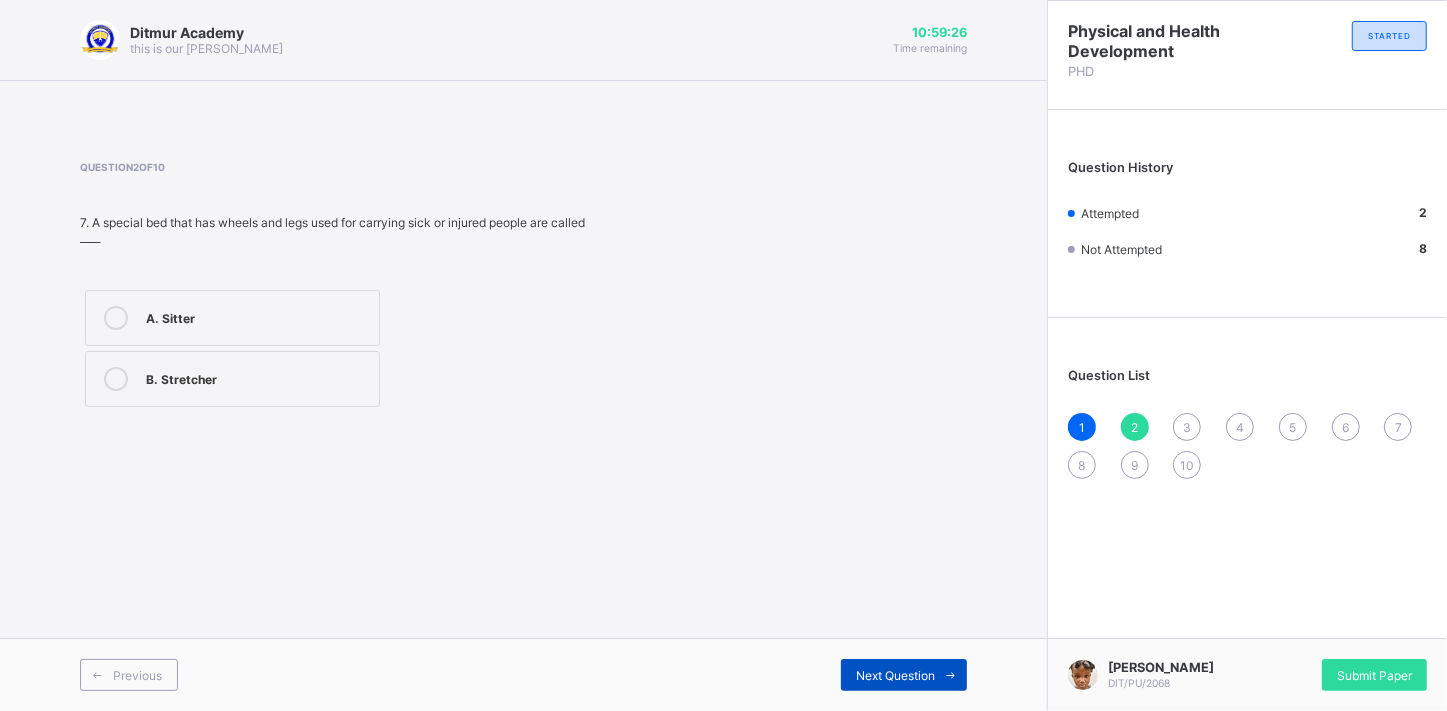 click on "Next Question" at bounding box center (895, 675) 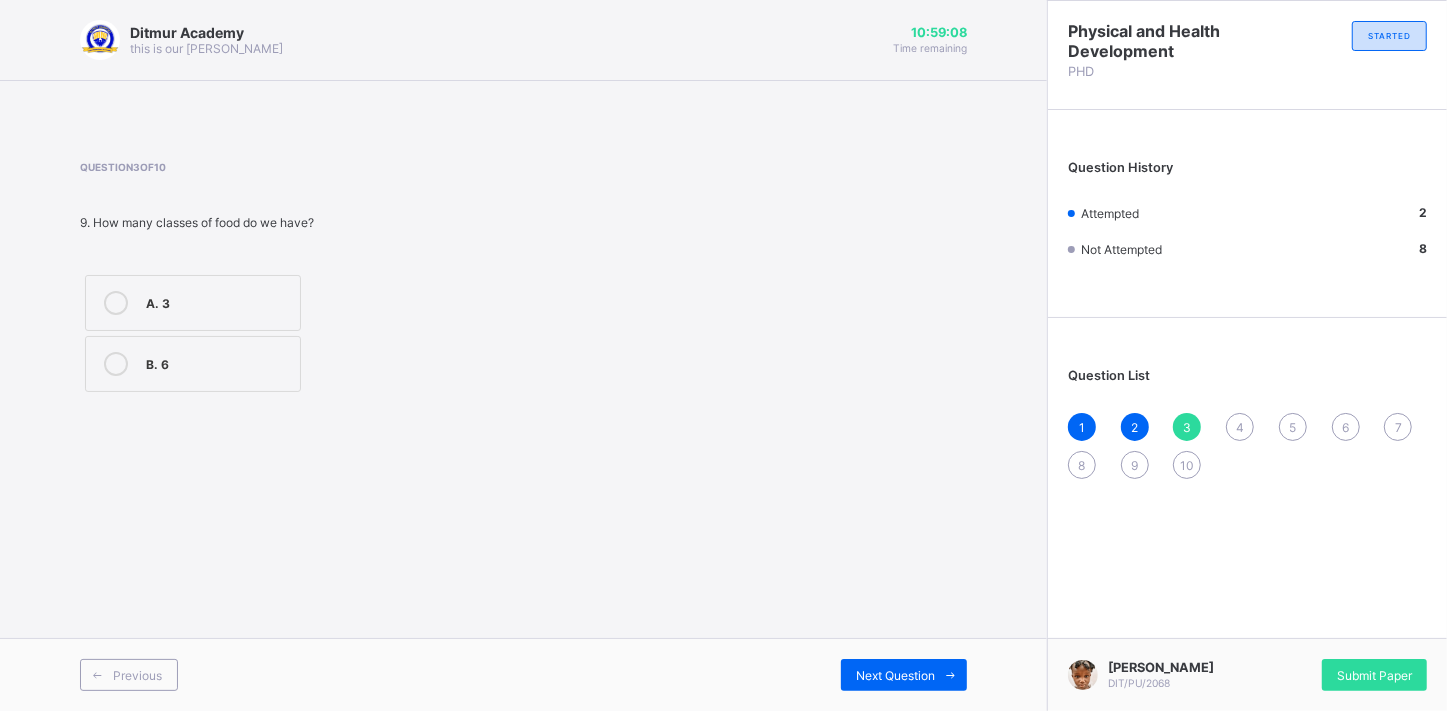 click at bounding box center [116, 364] 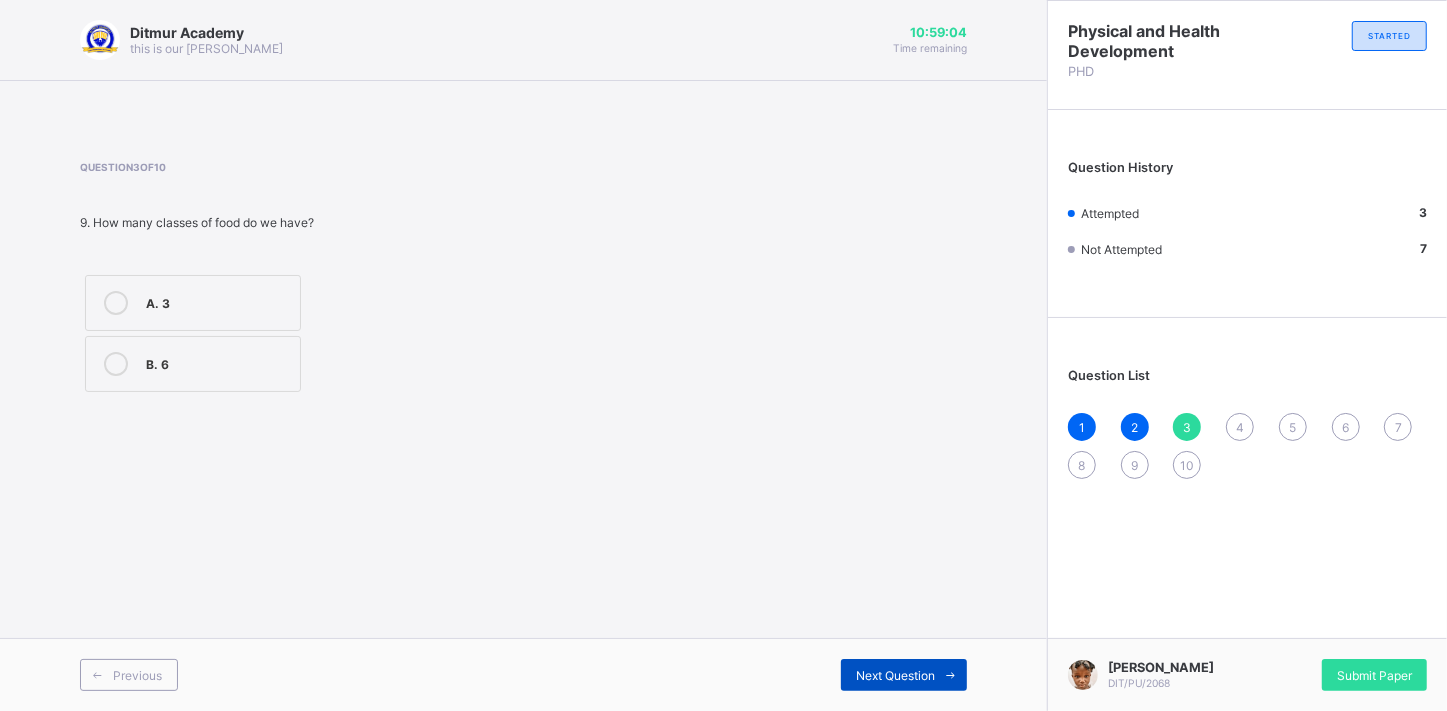 click on "Next Question" at bounding box center [895, 675] 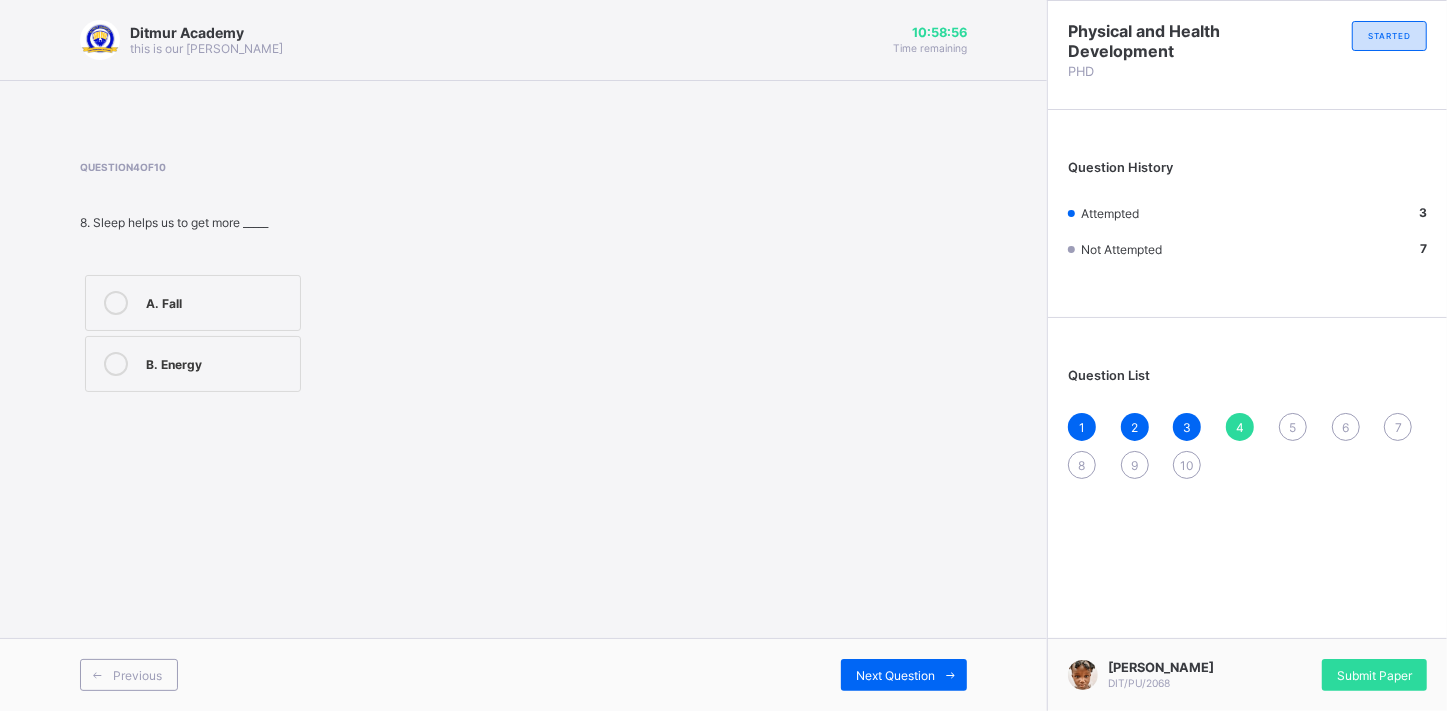 click at bounding box center [116, 364] 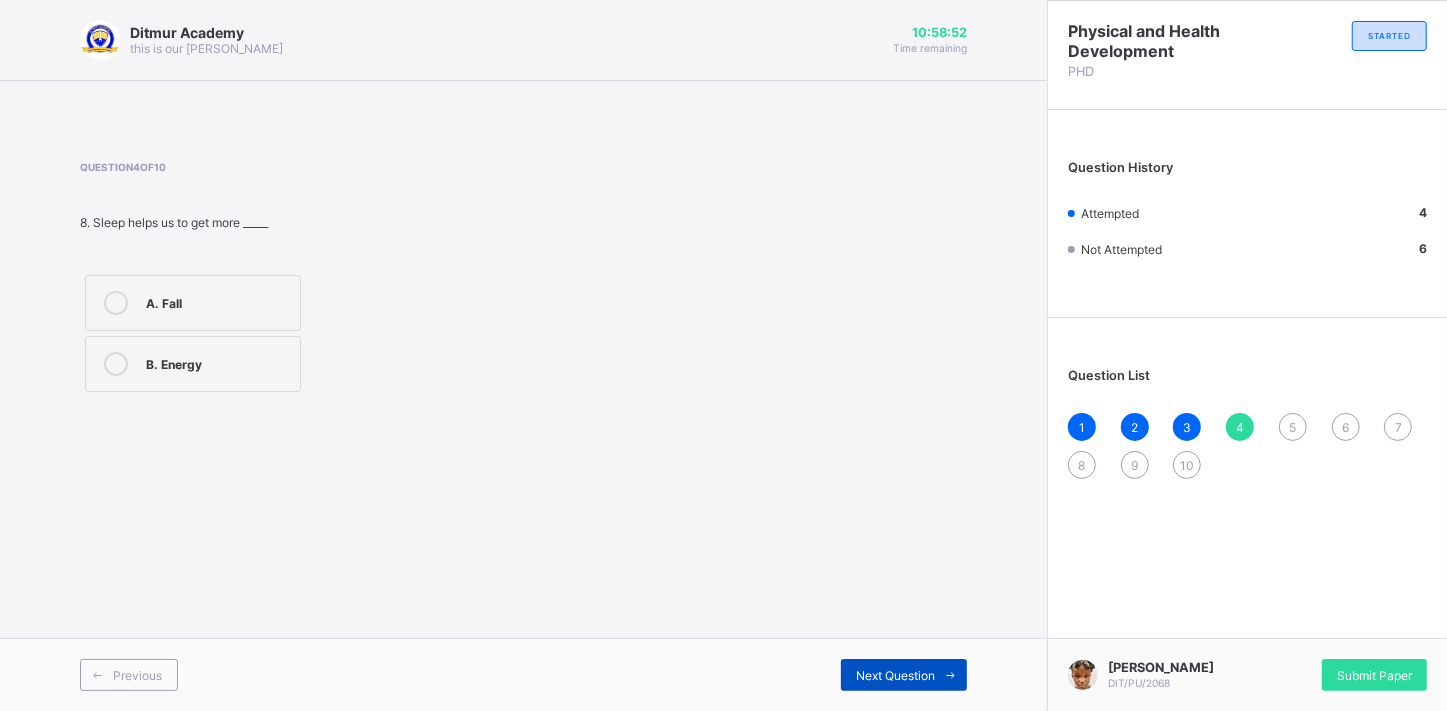 click on "Next Question" at bounding box center [895, 675] 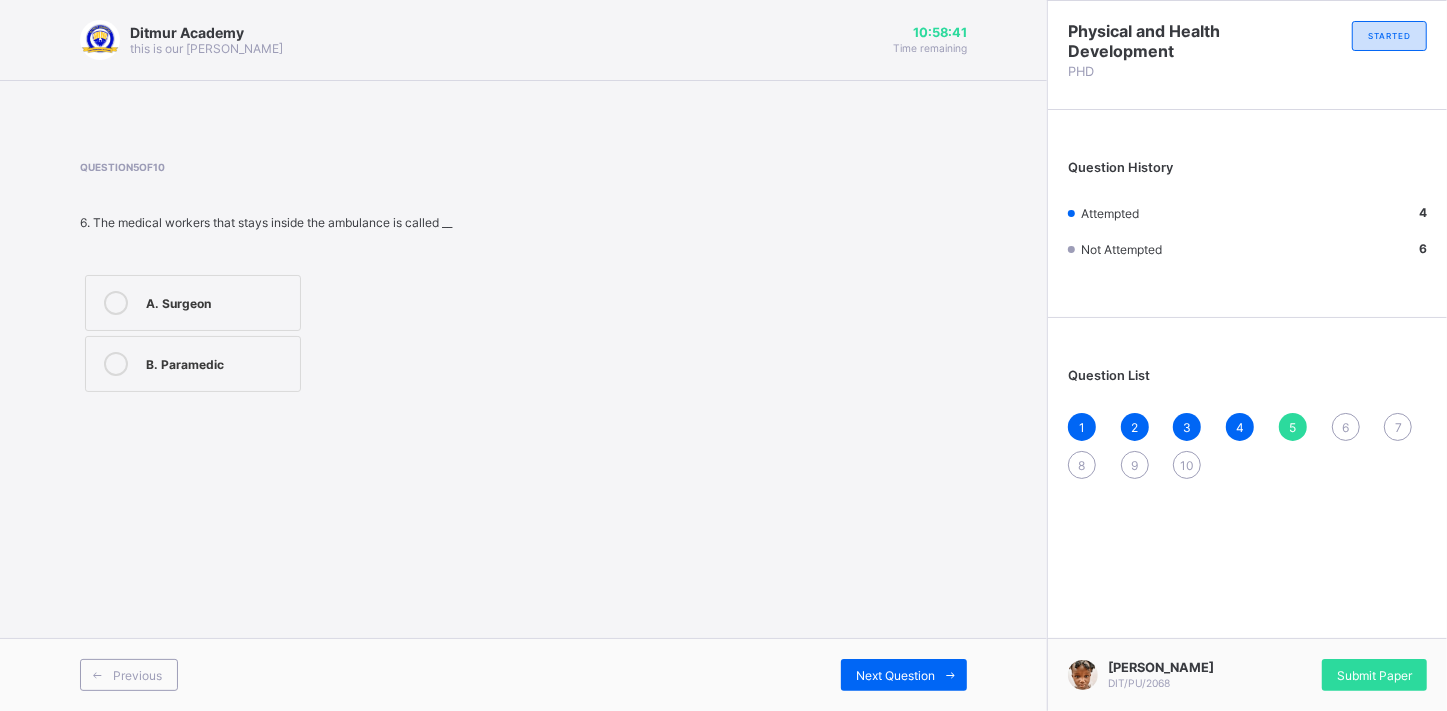 click at bounding box center (116, 364) 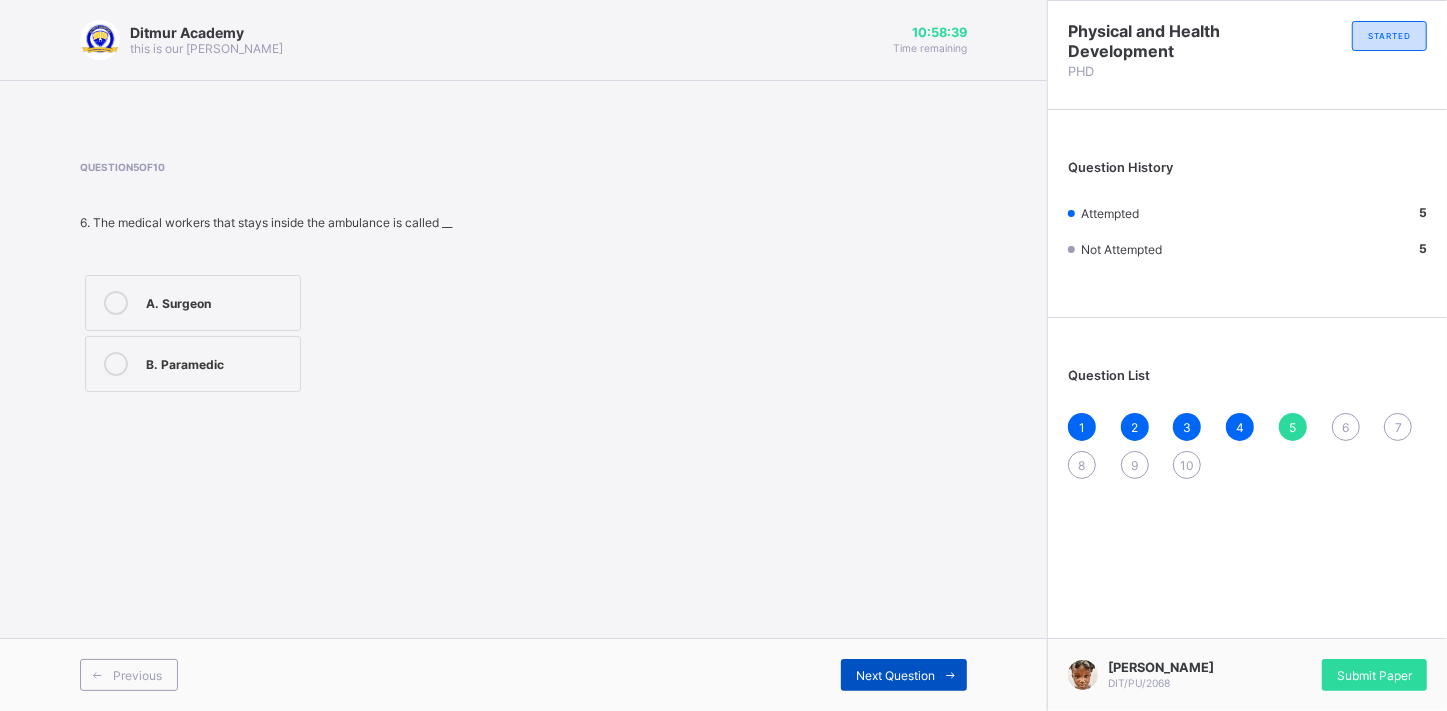 click on "Next Question" at bounding box center (895, 675) 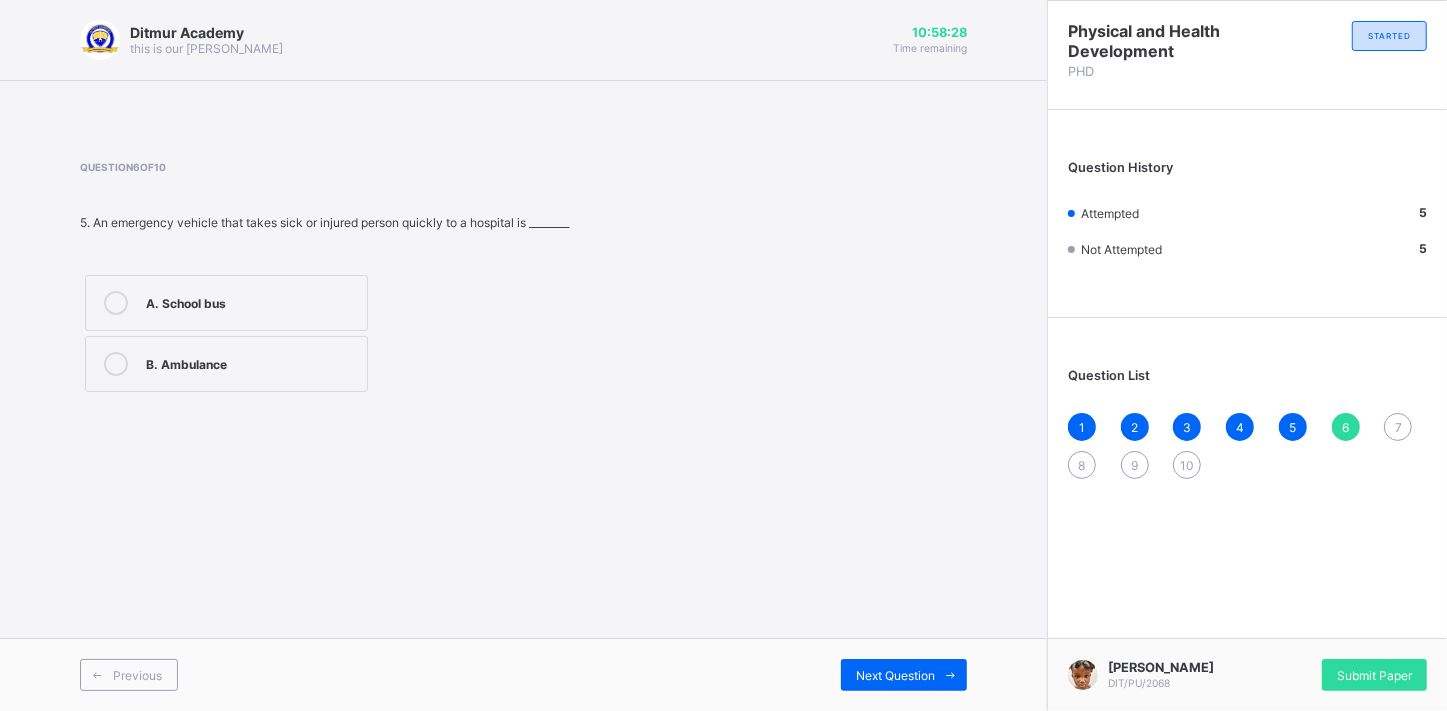 click at bounding box center (116, 364) 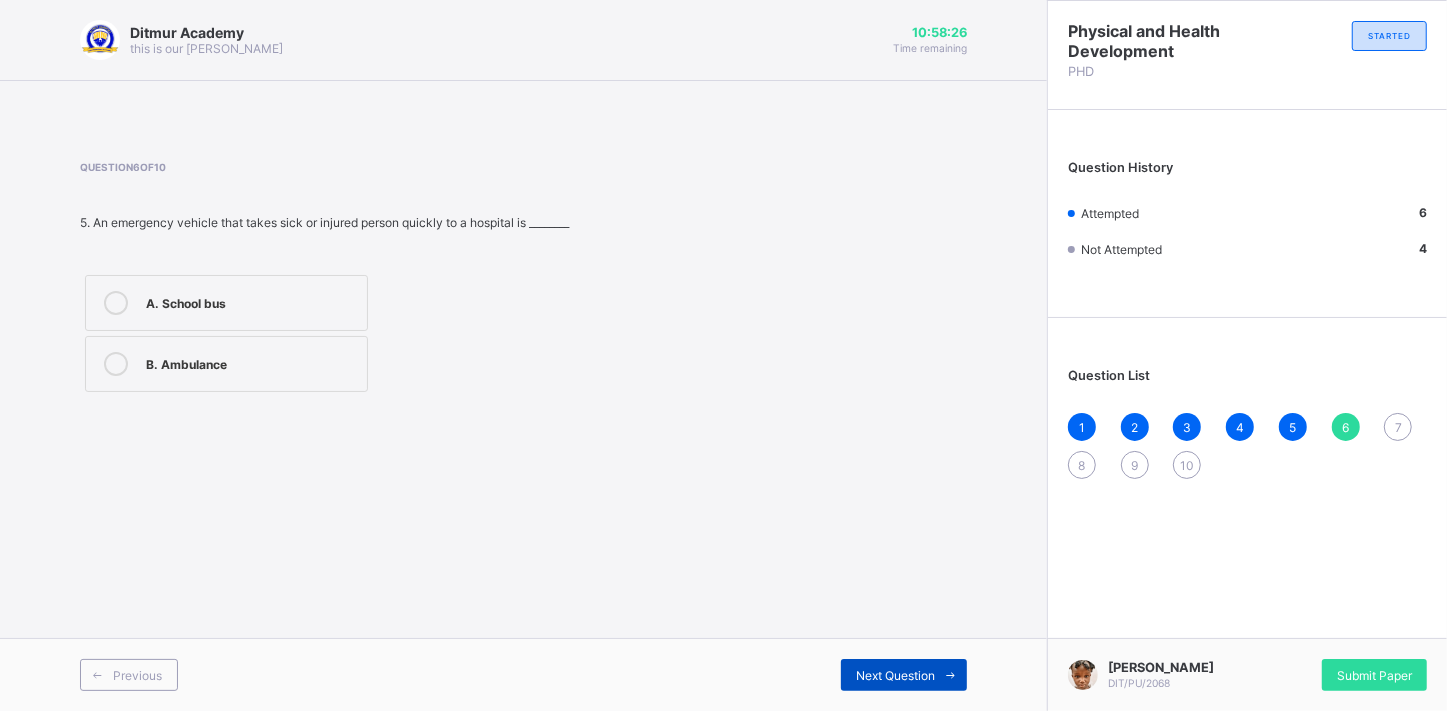 click on "Next Question" at bounding box center [904, 675] 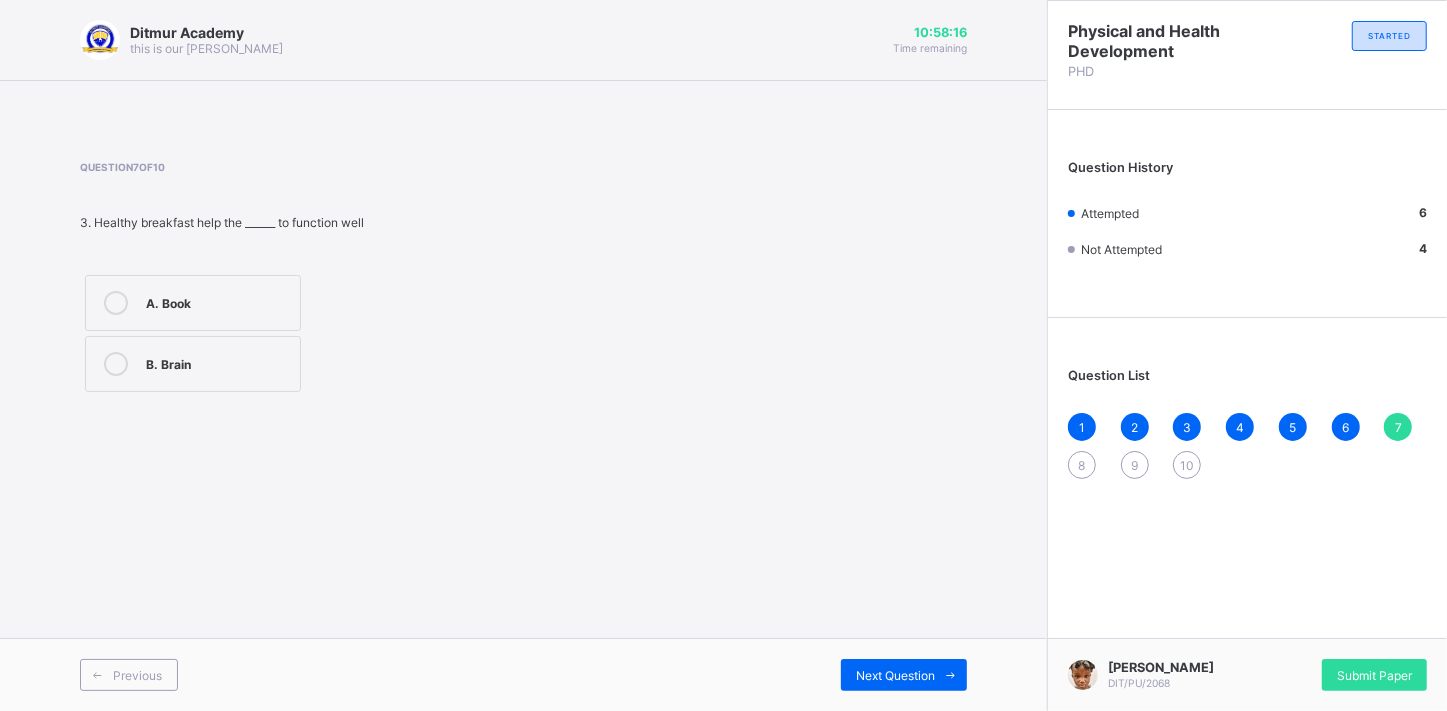 click at bounding box center [116, 364] 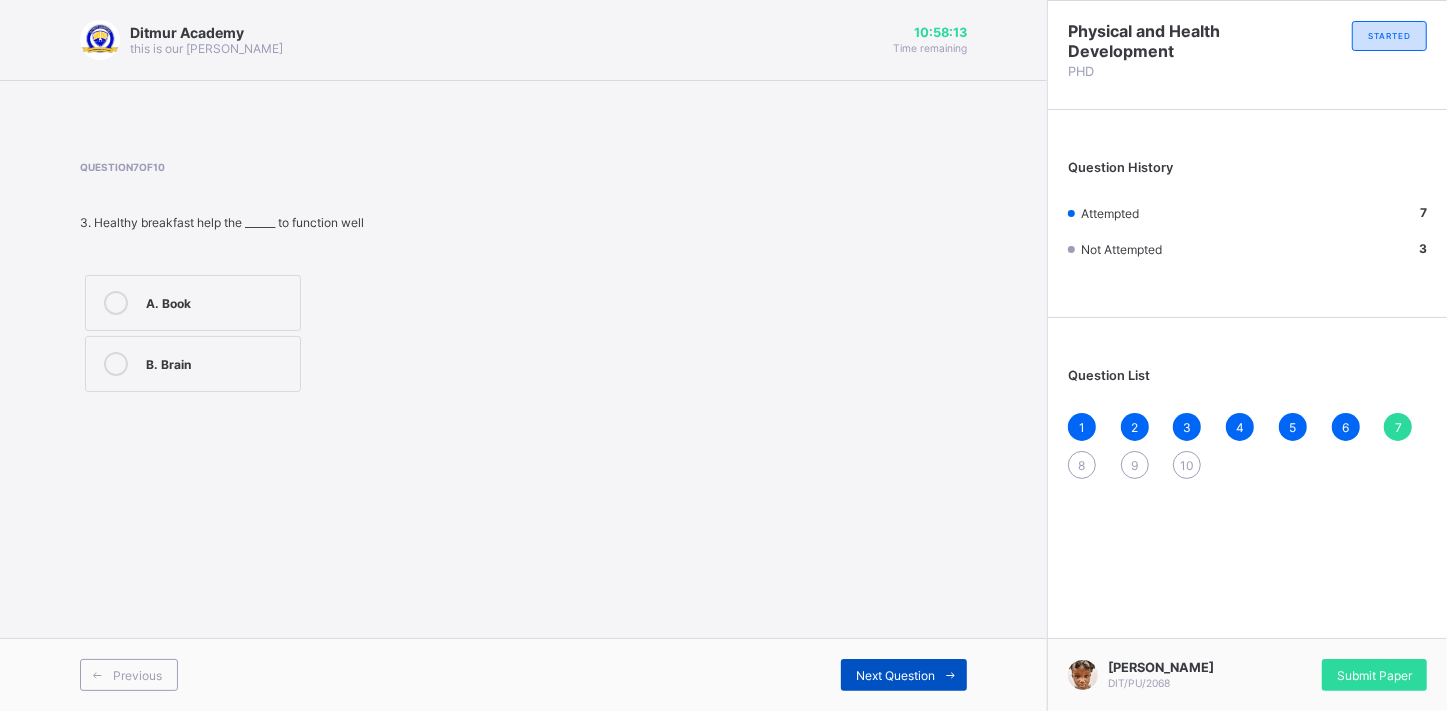 click on "Next Question" at bounding box center (895, 675) 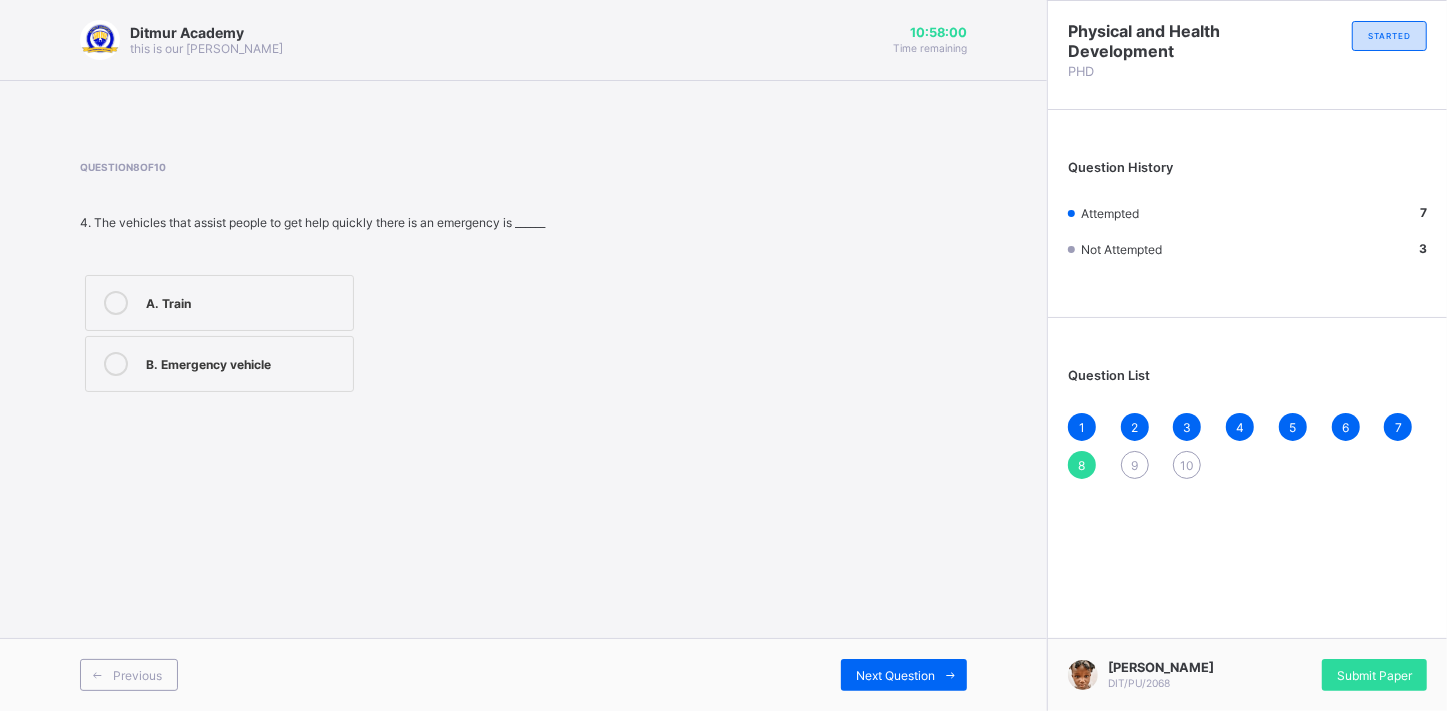 click at bounding box center (116, 364) 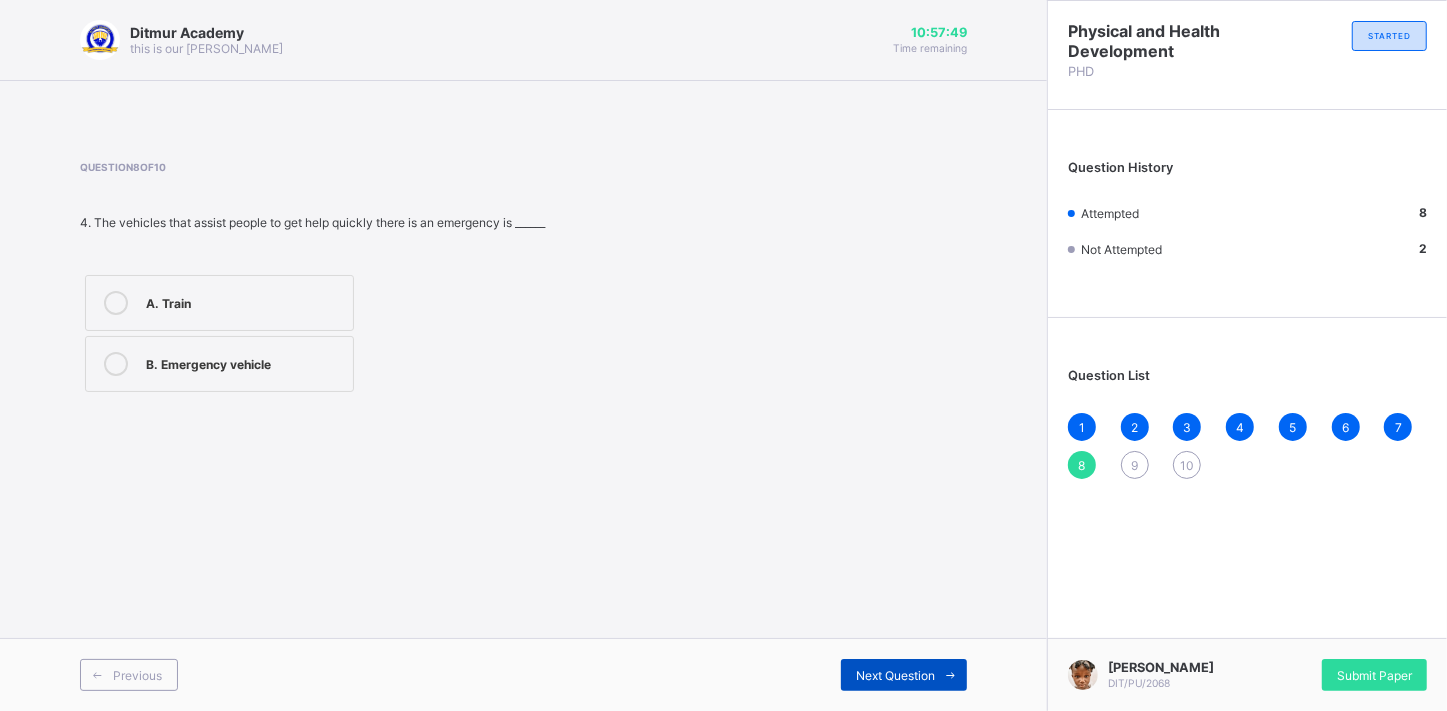 click on "Next Question" at bounding box center (895, 675) 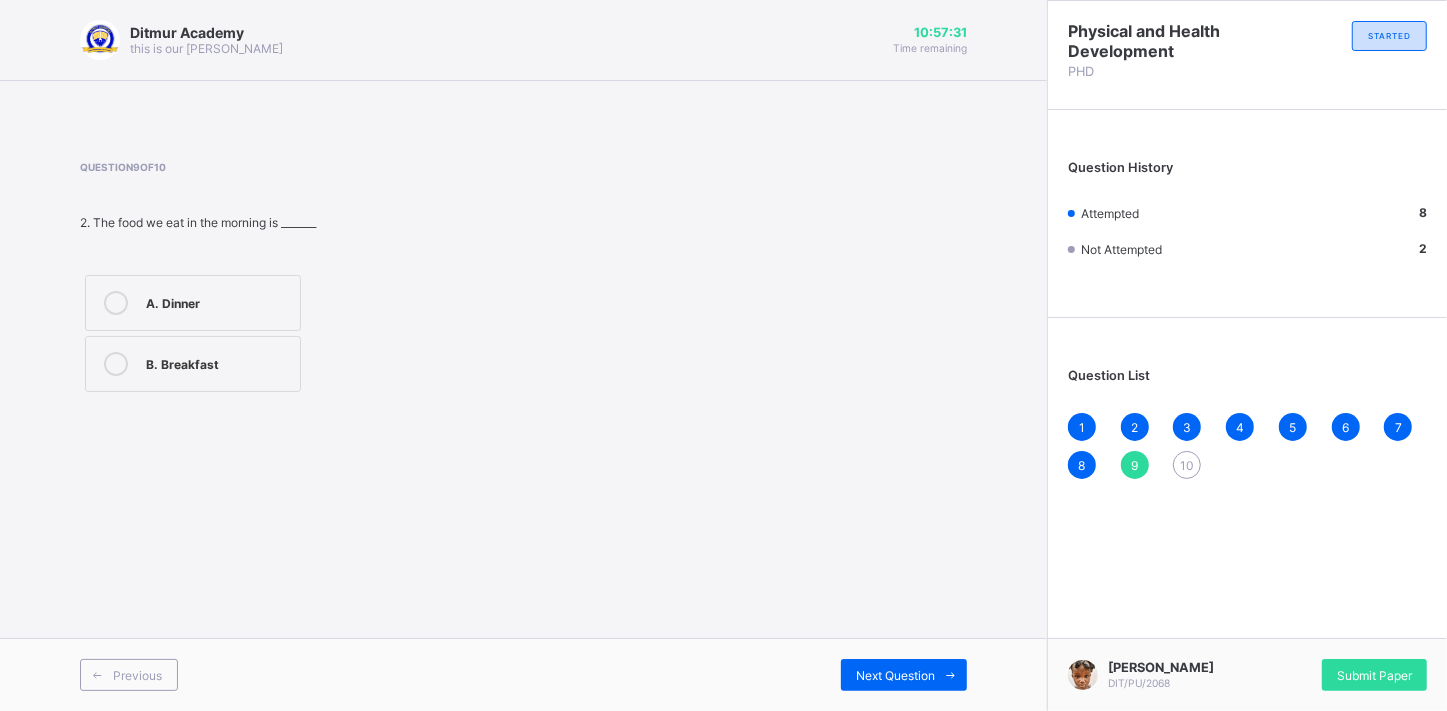 click at bounding box center [116, 364] 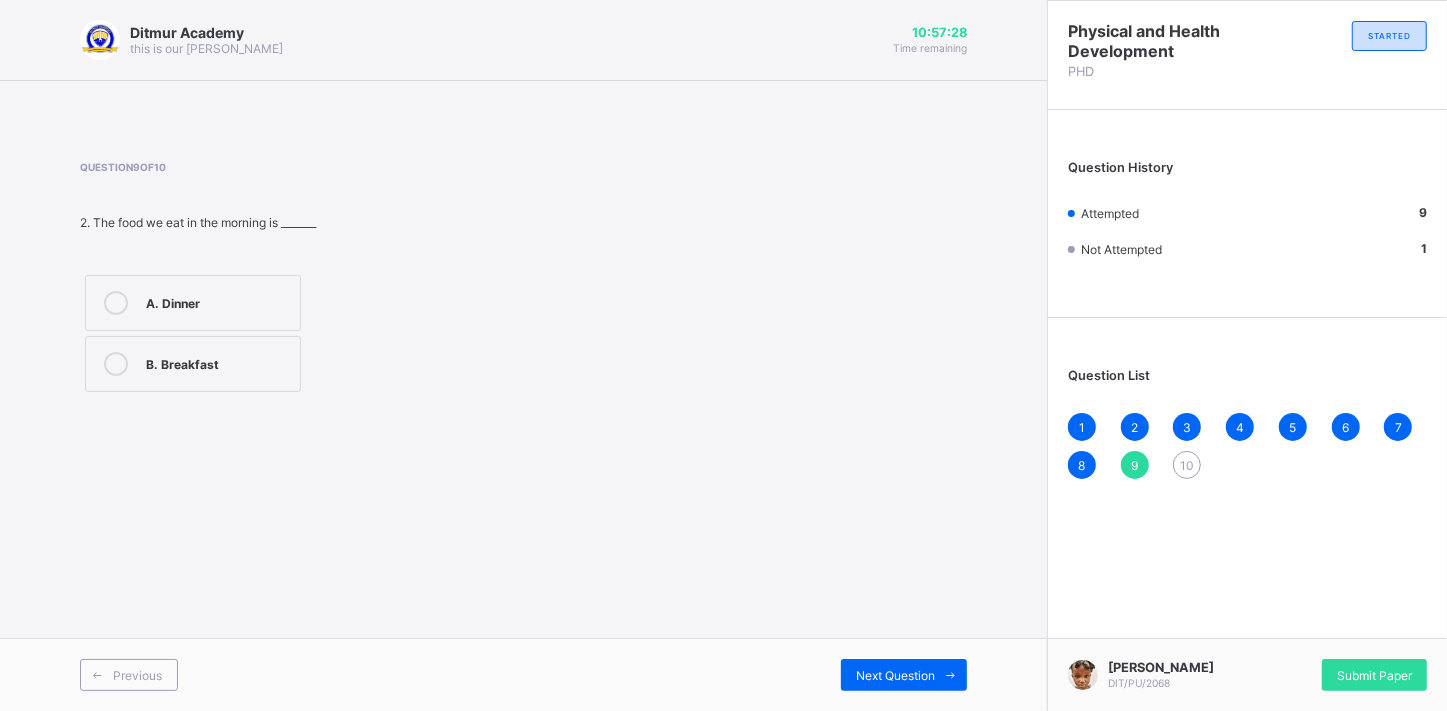 click on "Previous Next Question" at bounding box center [523, 674] 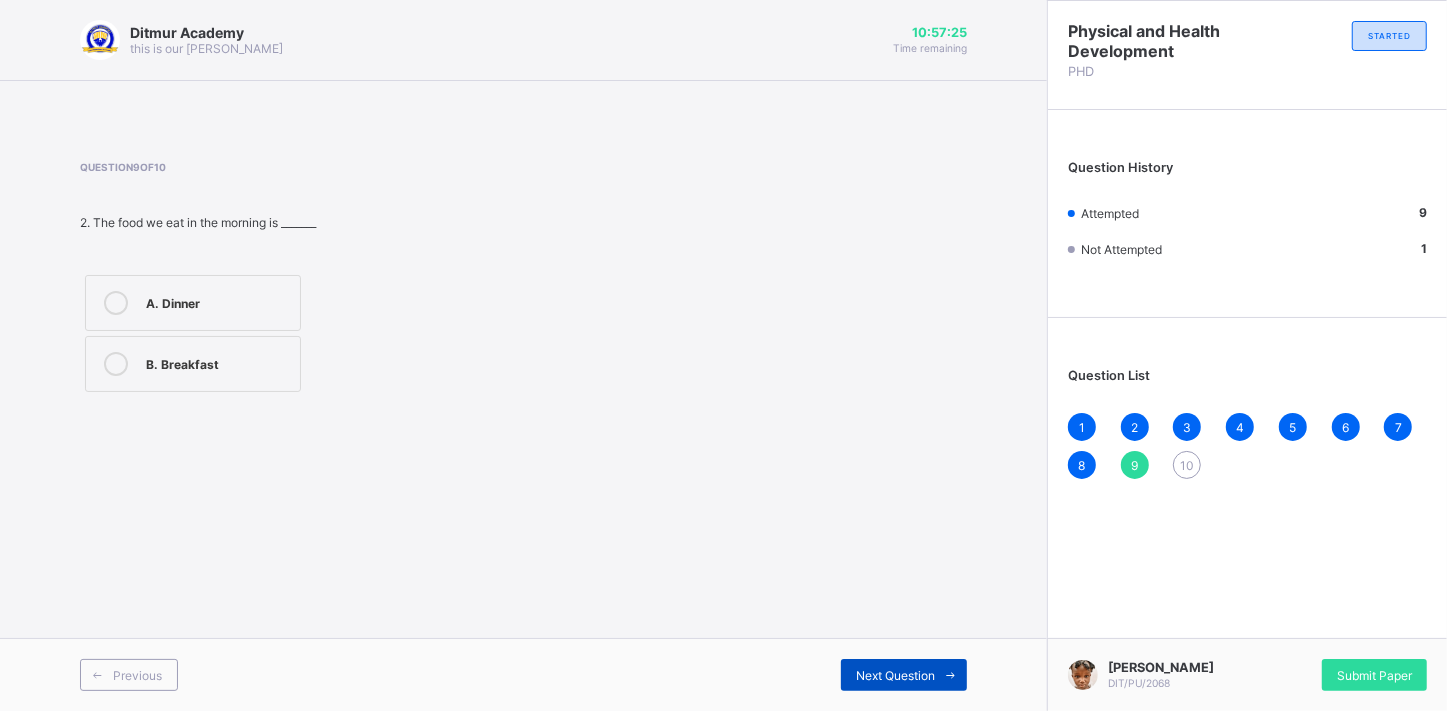 click on "Next Question" at bounding box center (895, 675) 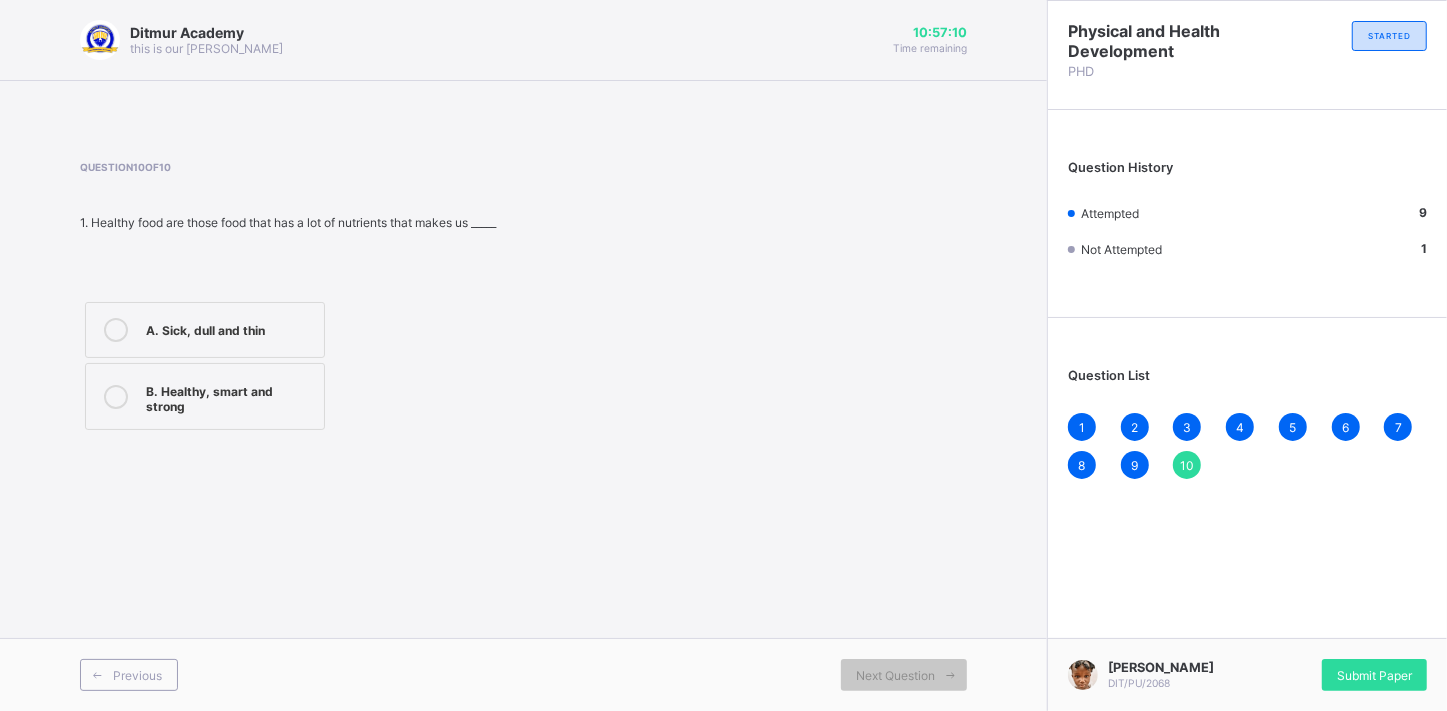 click at bounding box center (116, 397) 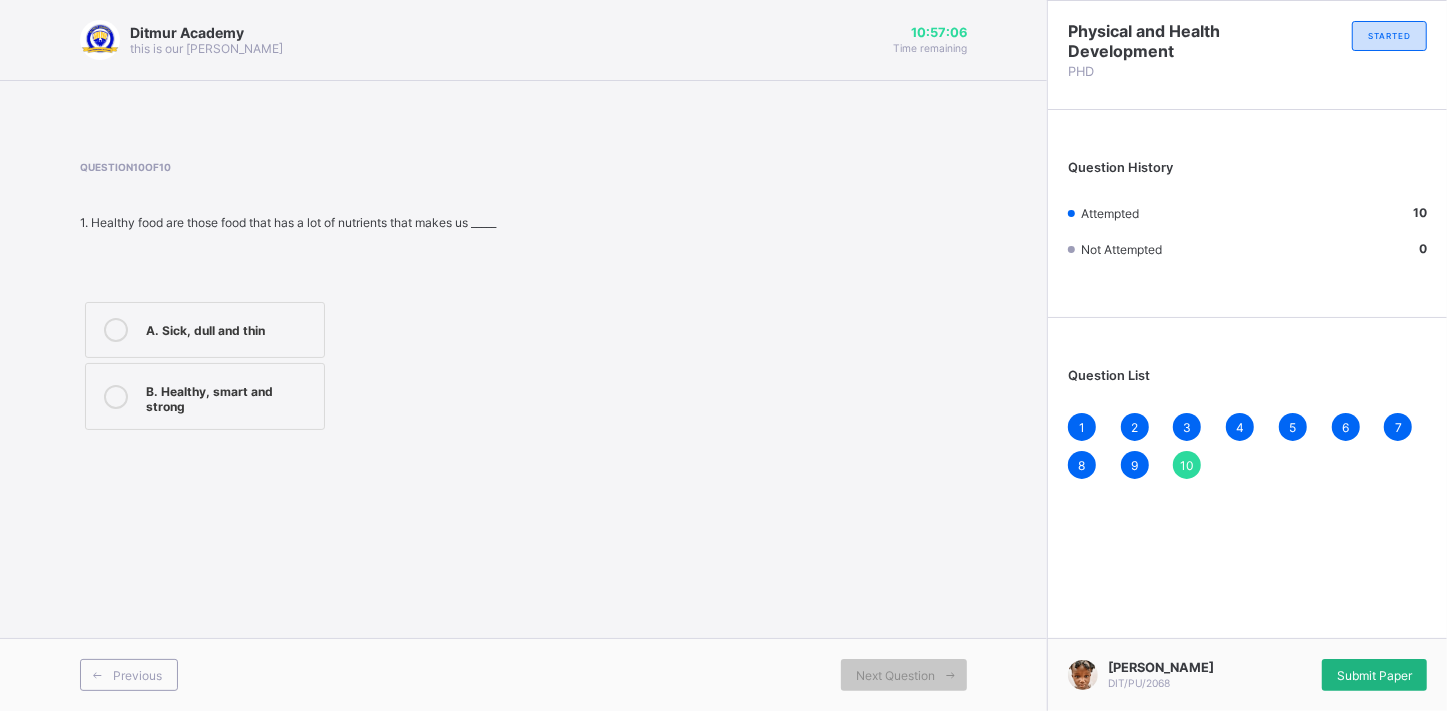 click on "Submit Paper" at bounding box center [1374, 675] 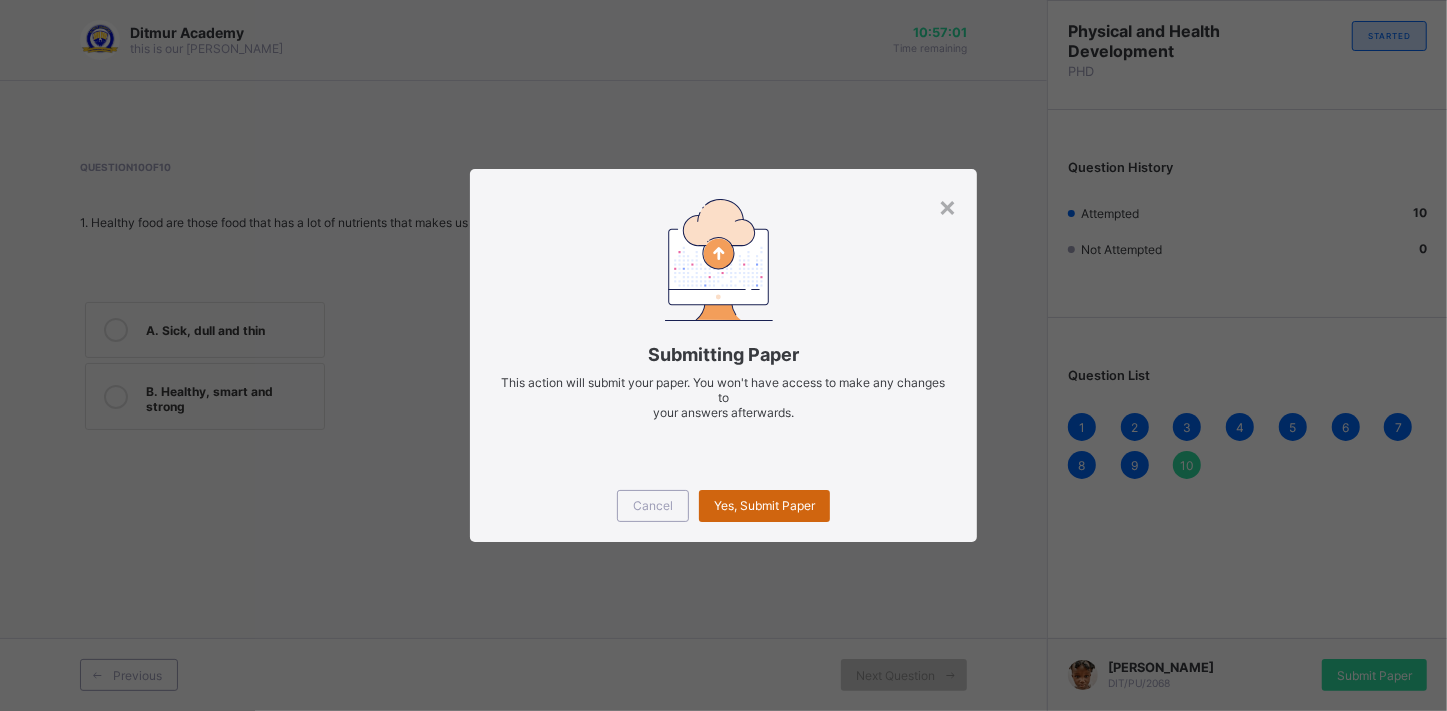 click on "Yes, Submit Paper" at bounding box center (764, 506) 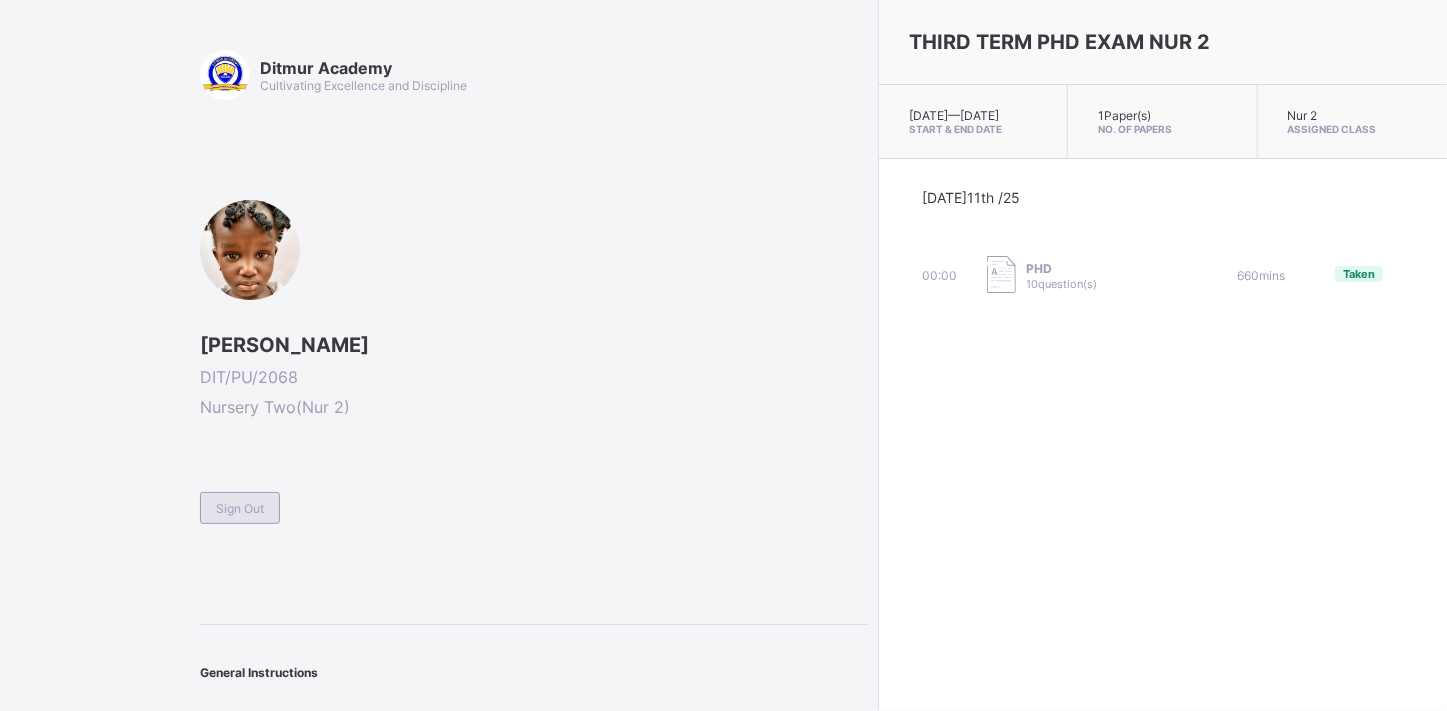 click on "Sign Out" at bounding box center [240, 508] 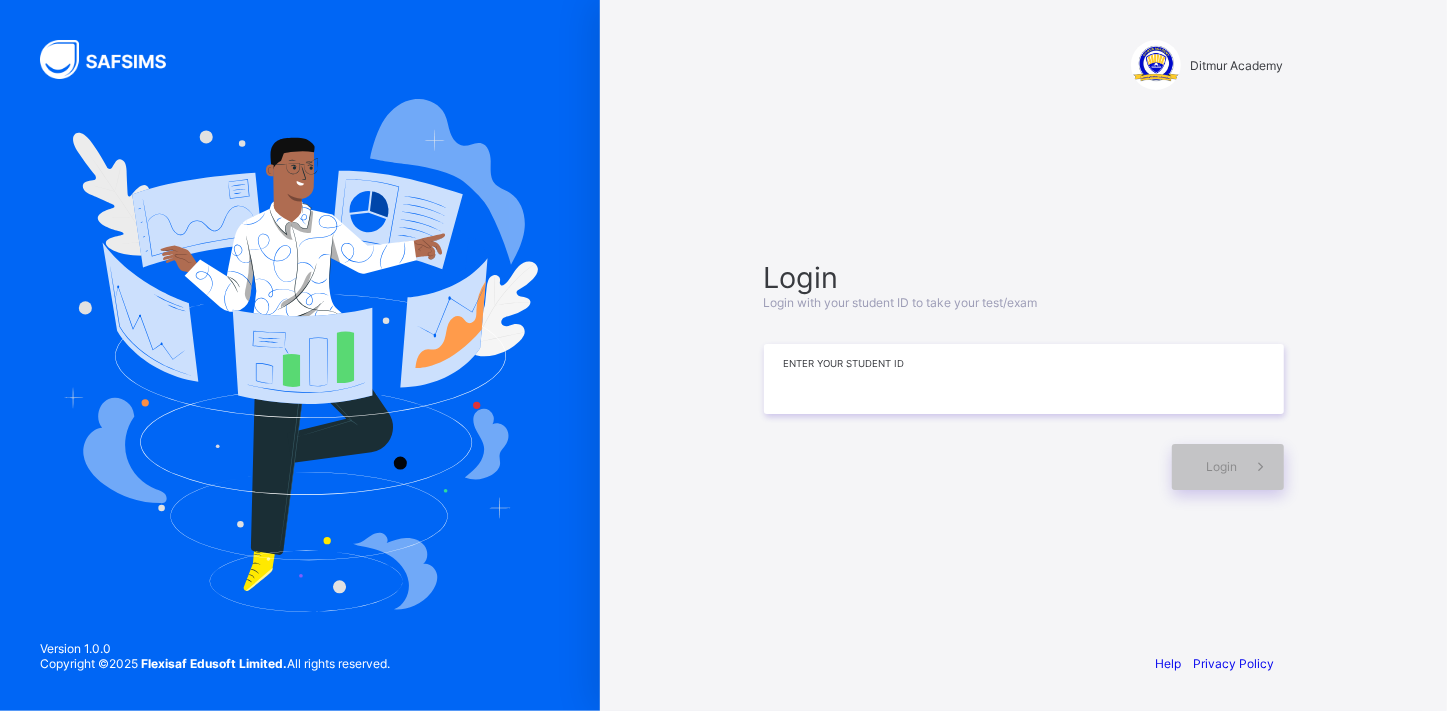 click at bounding box center [1024, 379] 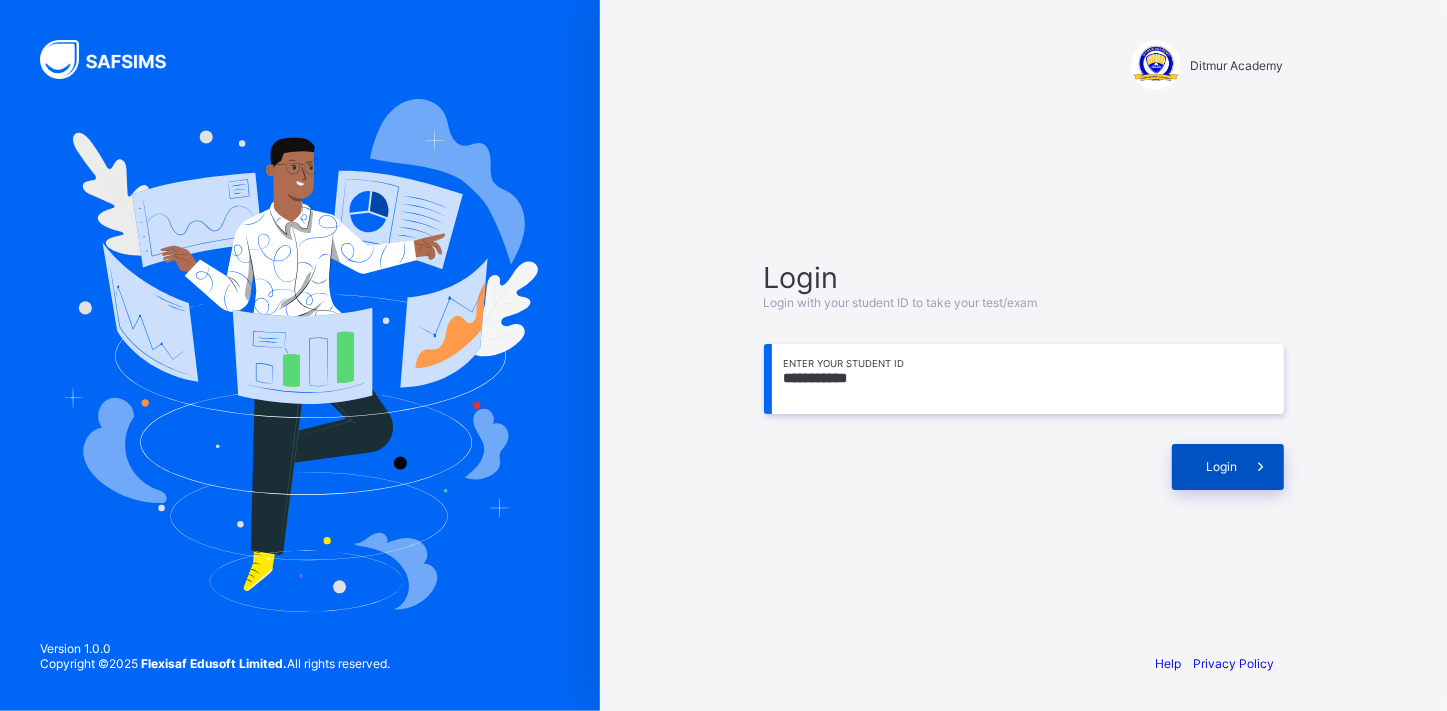 type on "**********" 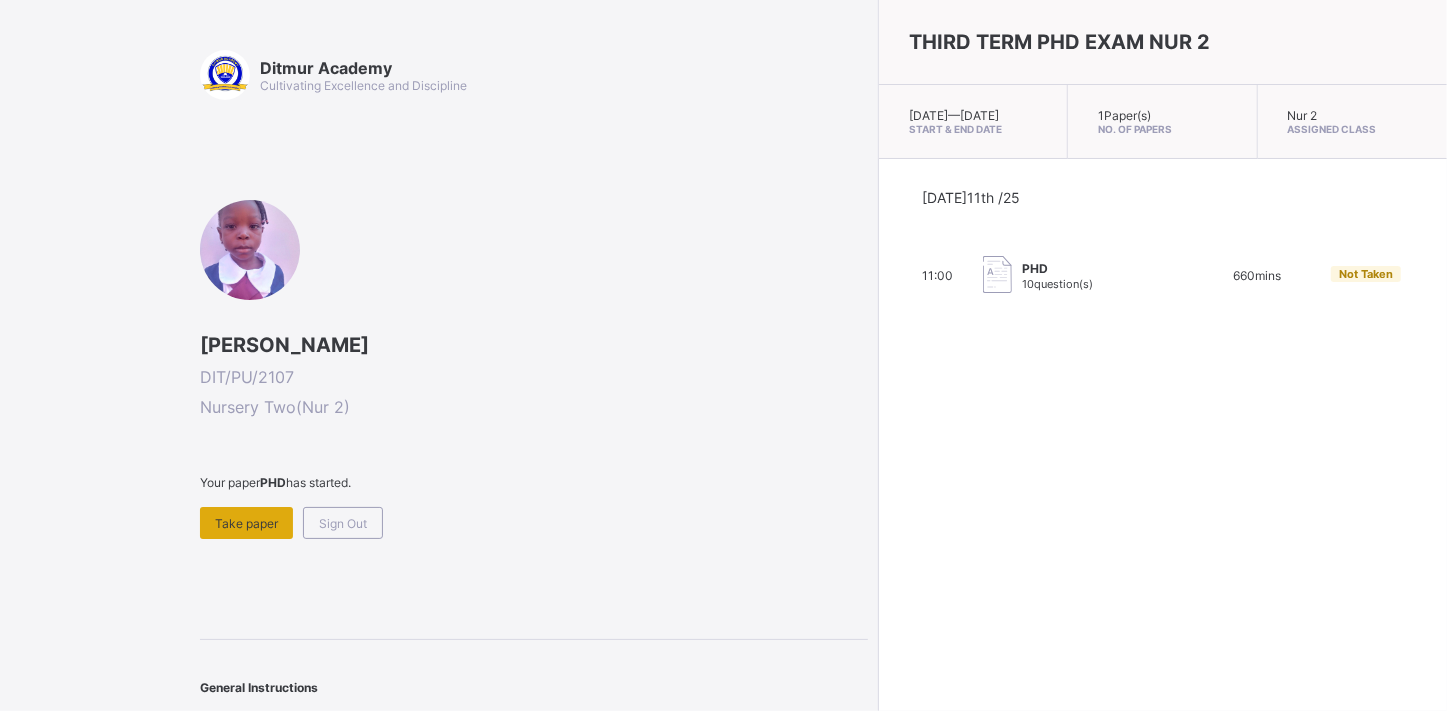 click on "Take paper" at bounding box center [246, 523] 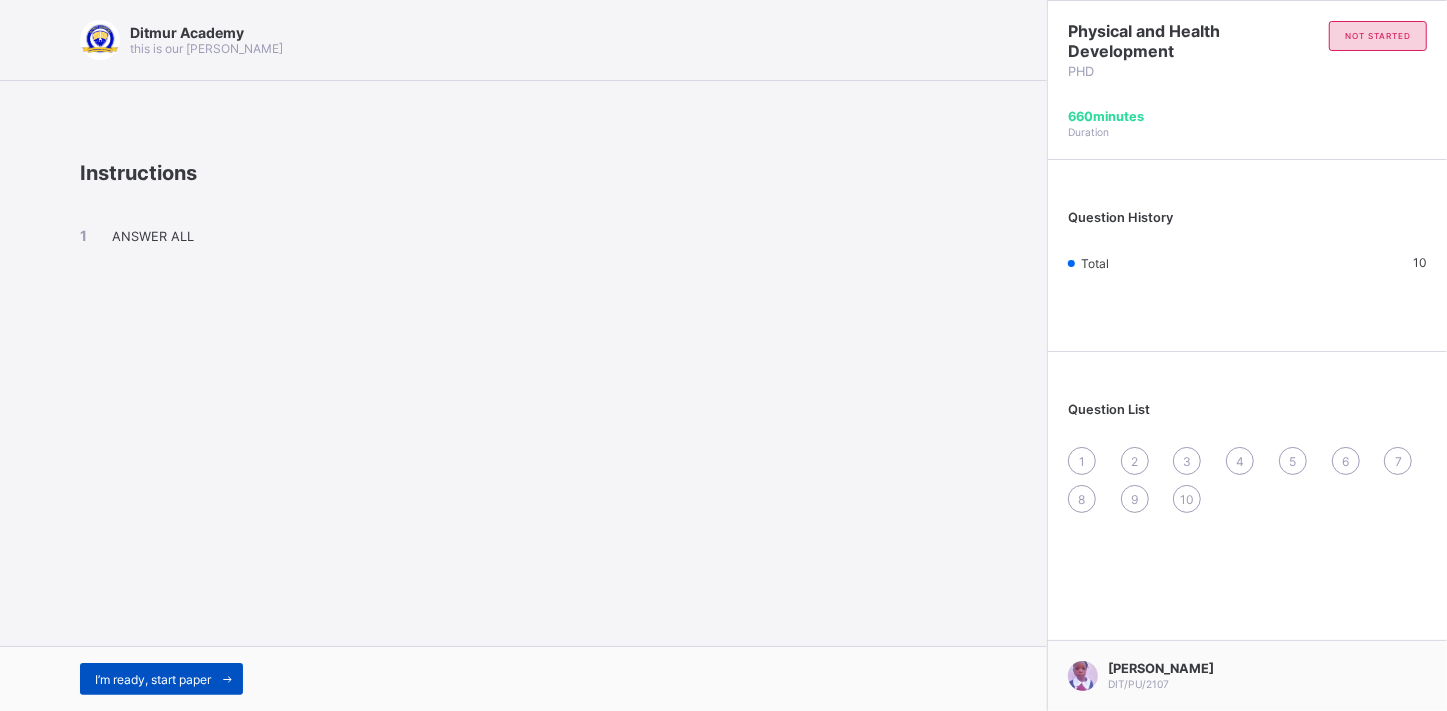 click on "I’m ready, start paper" at bounding box center (153, 679) 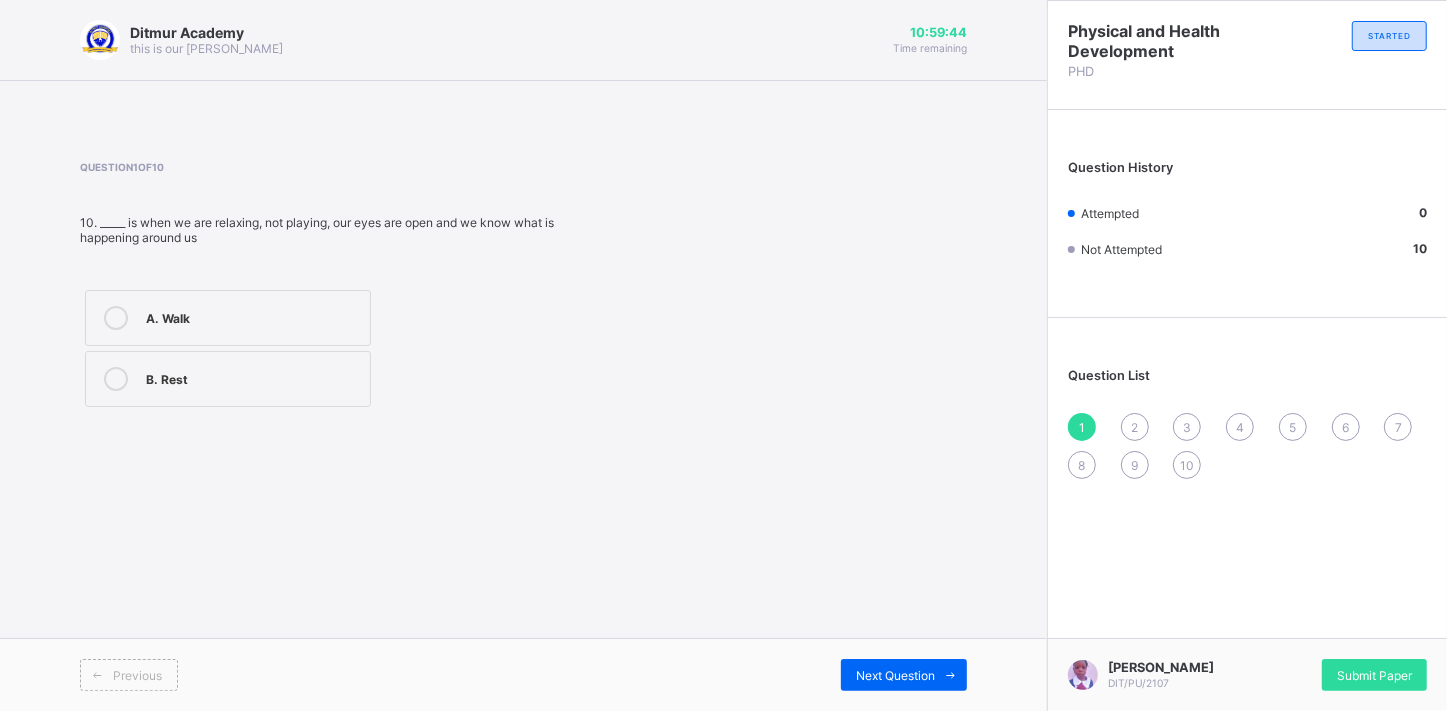 click at bounding box center (116, 379) 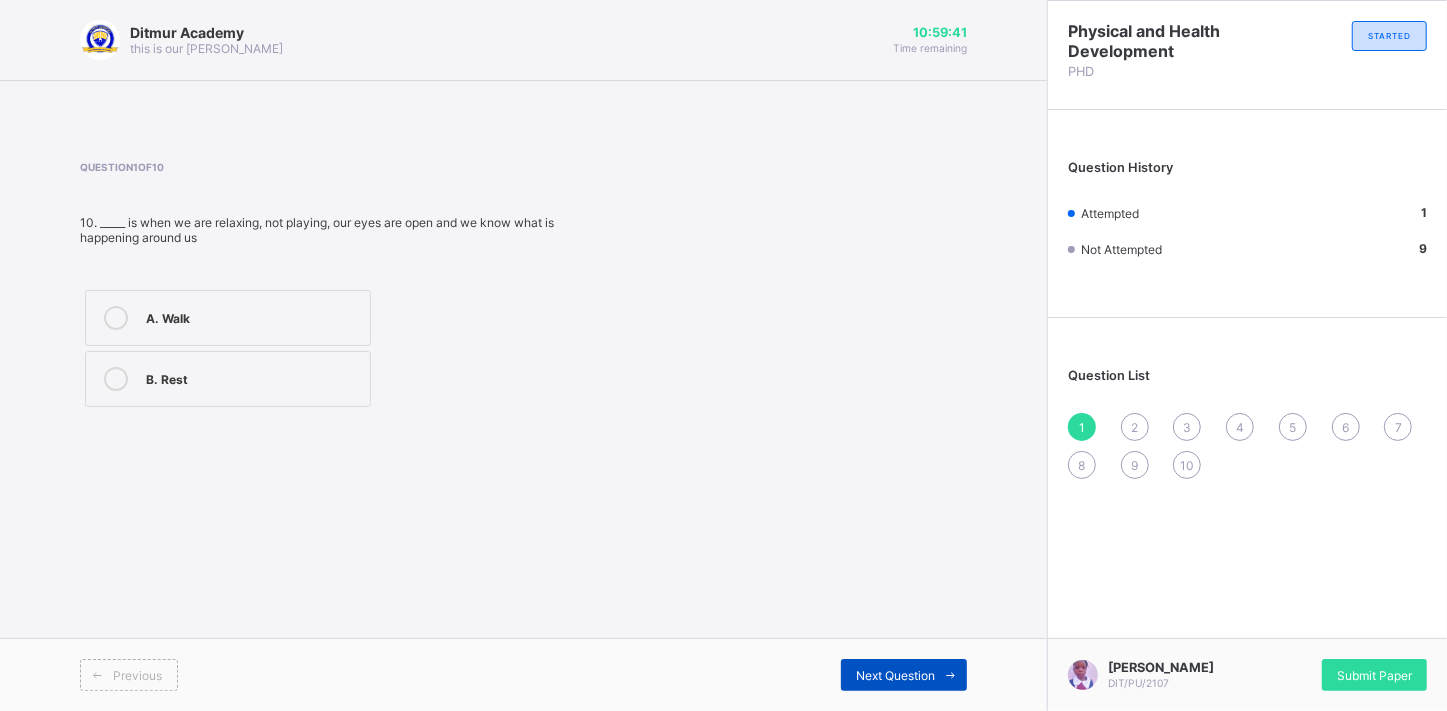 click on "Next Question" at bounding box center [904, 675] 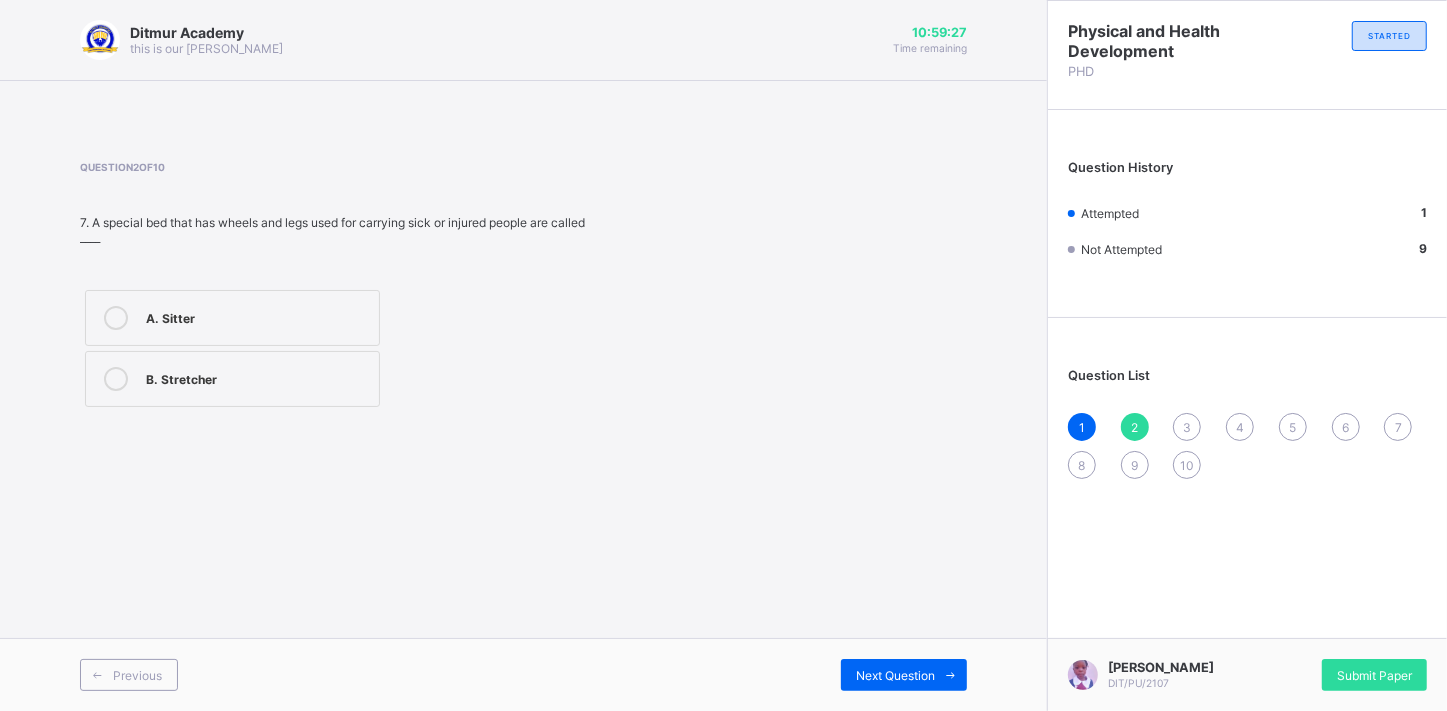 click at bounding box center (116, 379) 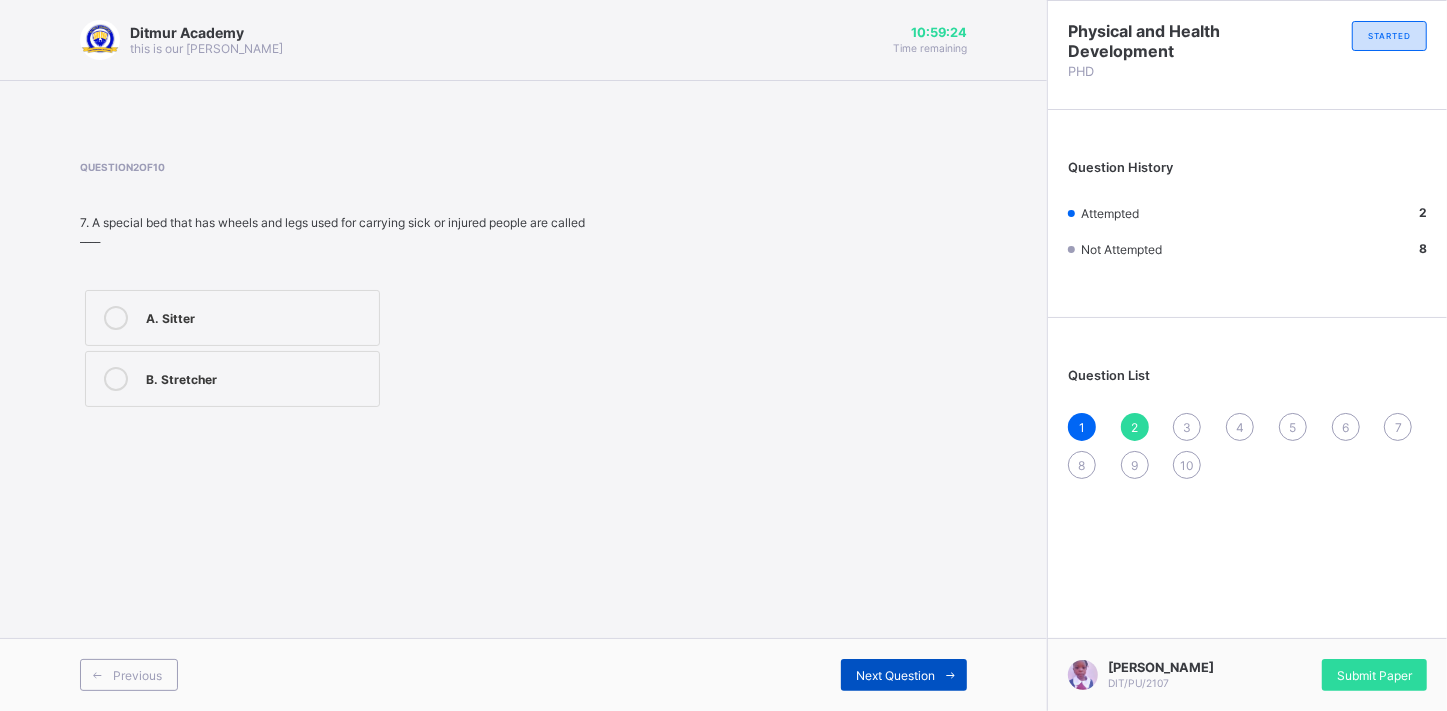 click on "Next Question" at bounding box center (895, 675) 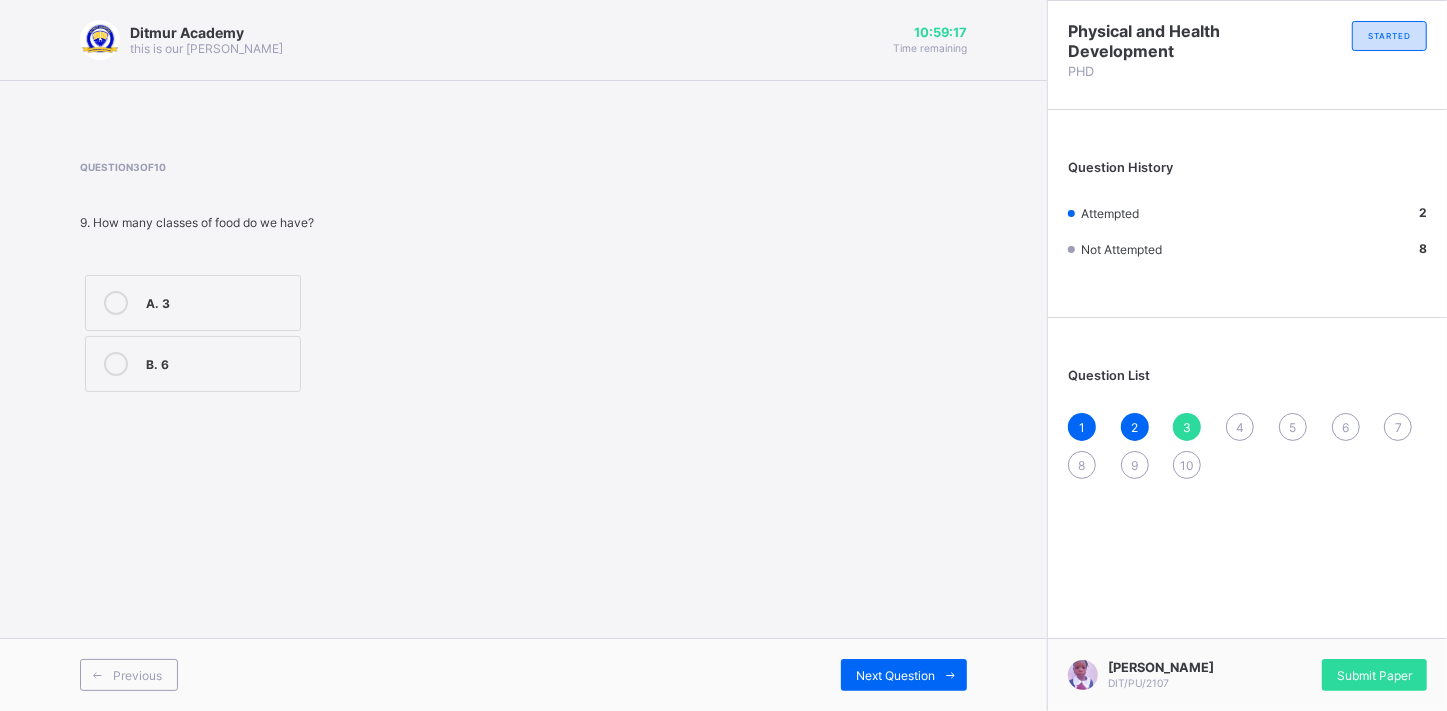 click at bounding box center [116, 364] 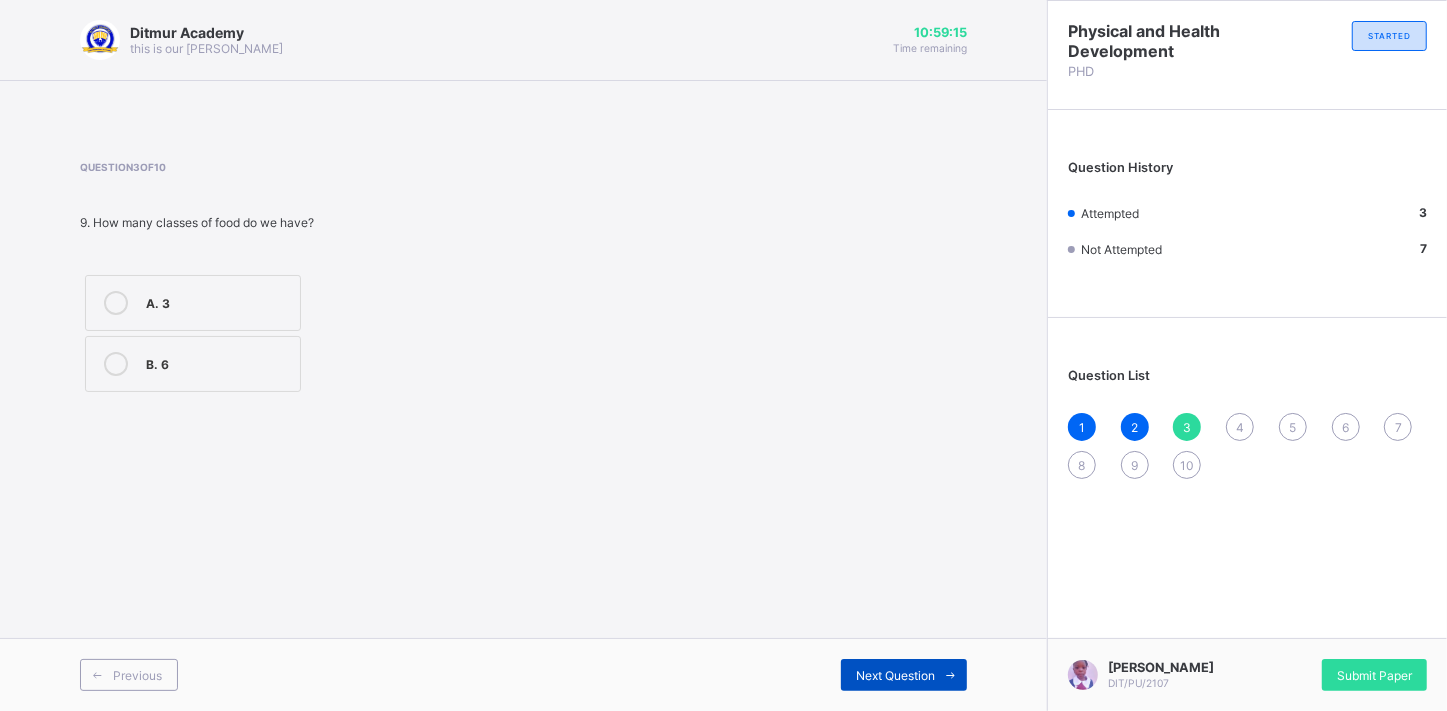 click on "Next Question" at bounding box center (904, 675) 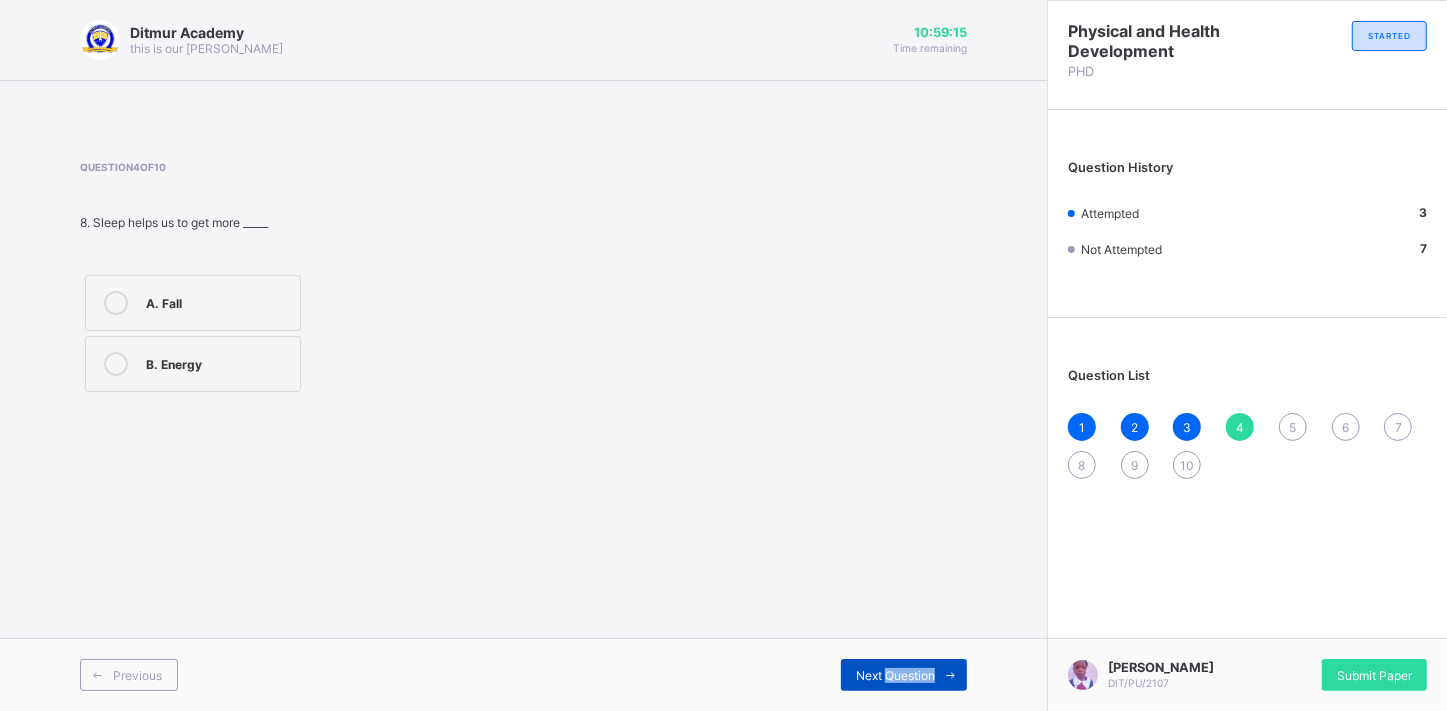 click on "Next Question" at bounding box center [904, 675] 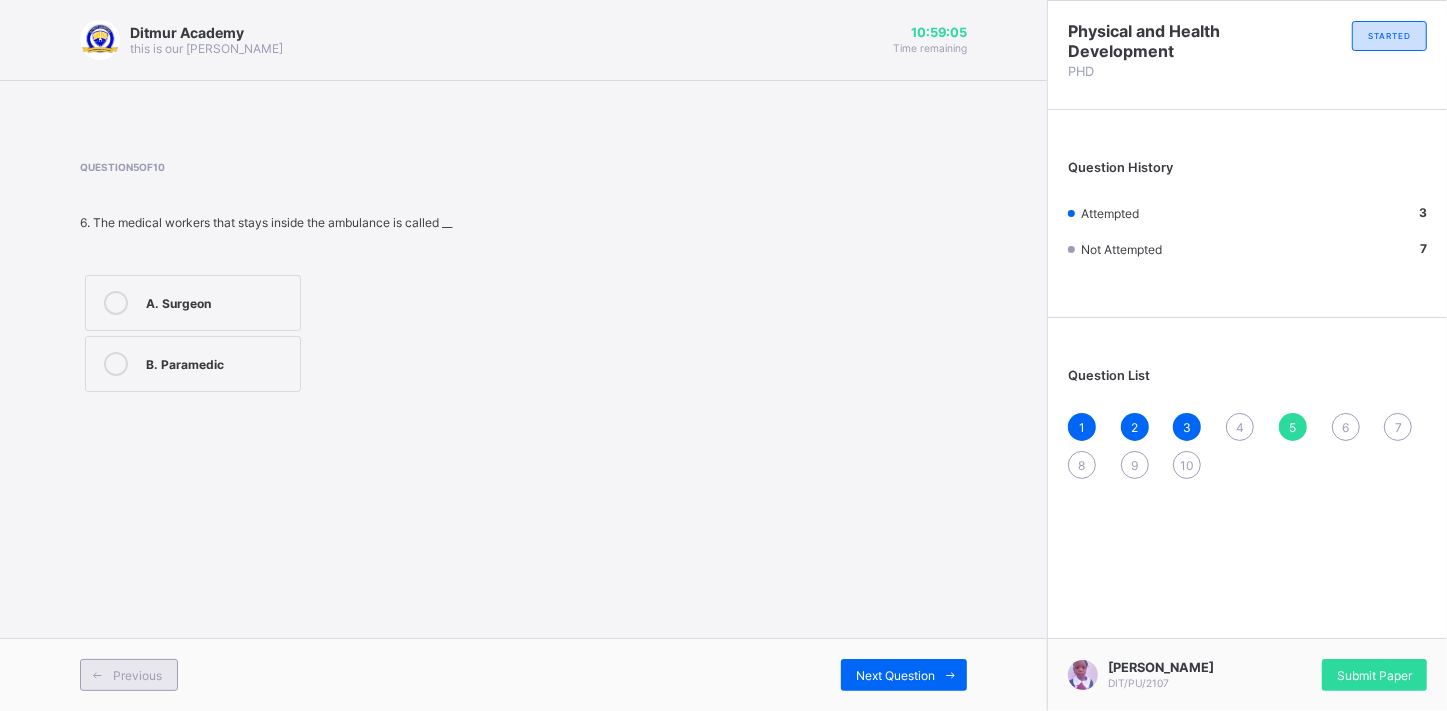 click on "Previous" at bounding box center [137, 675] 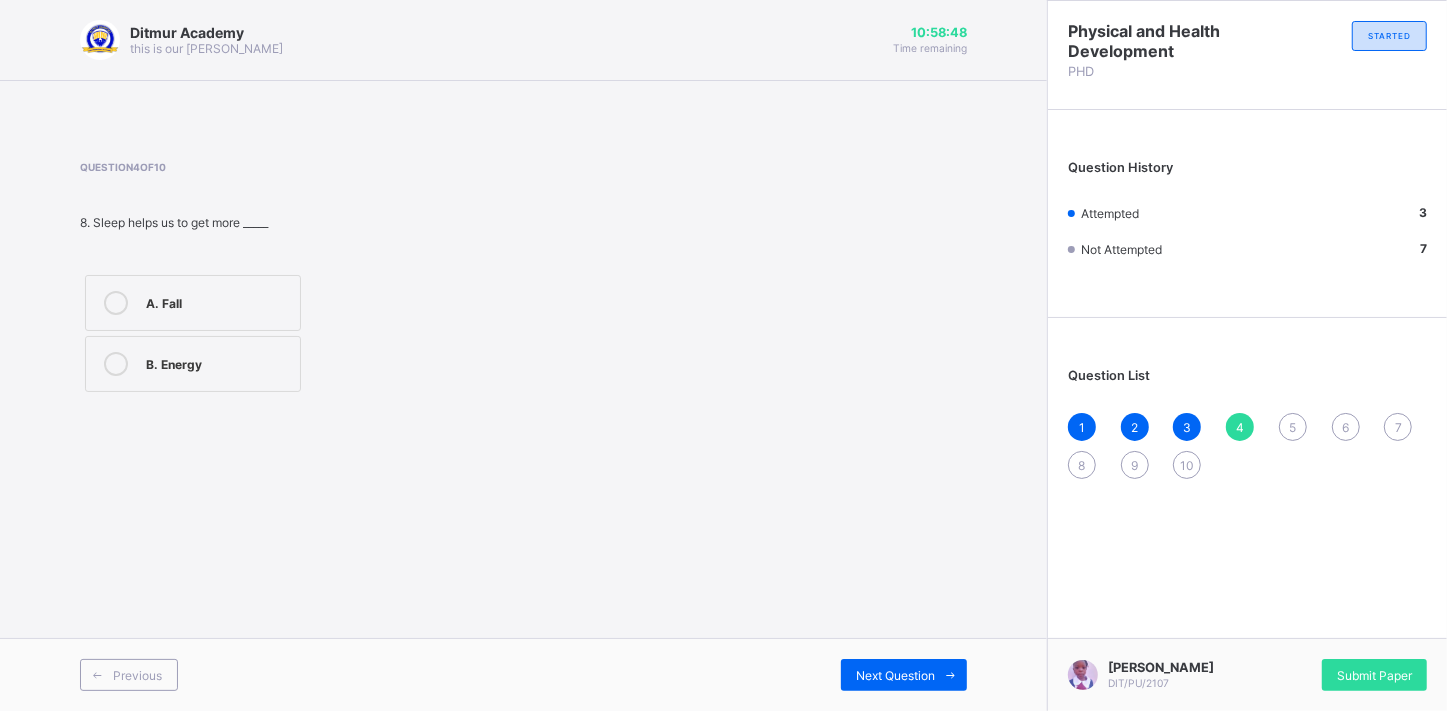 click at bounding box center (116, 364) 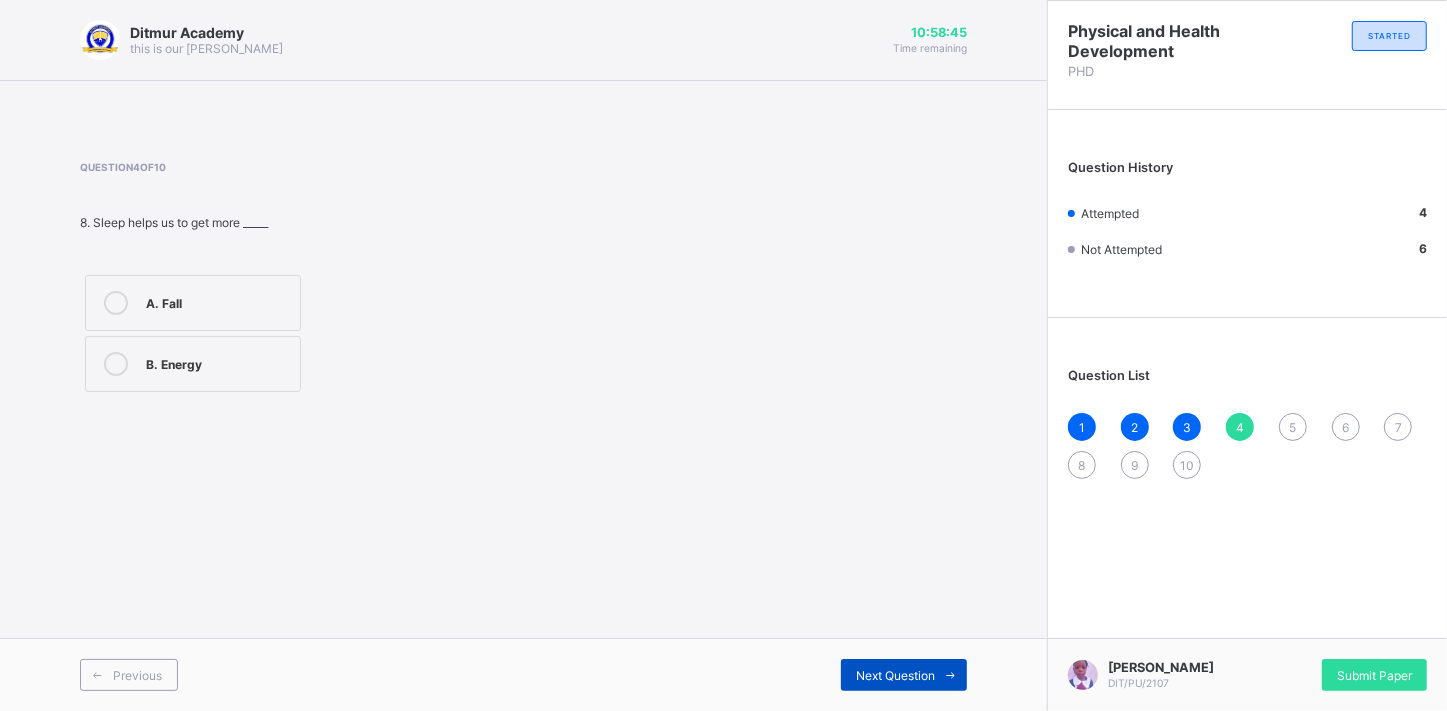 click on "Next Question" at bounding box center (904, 675) 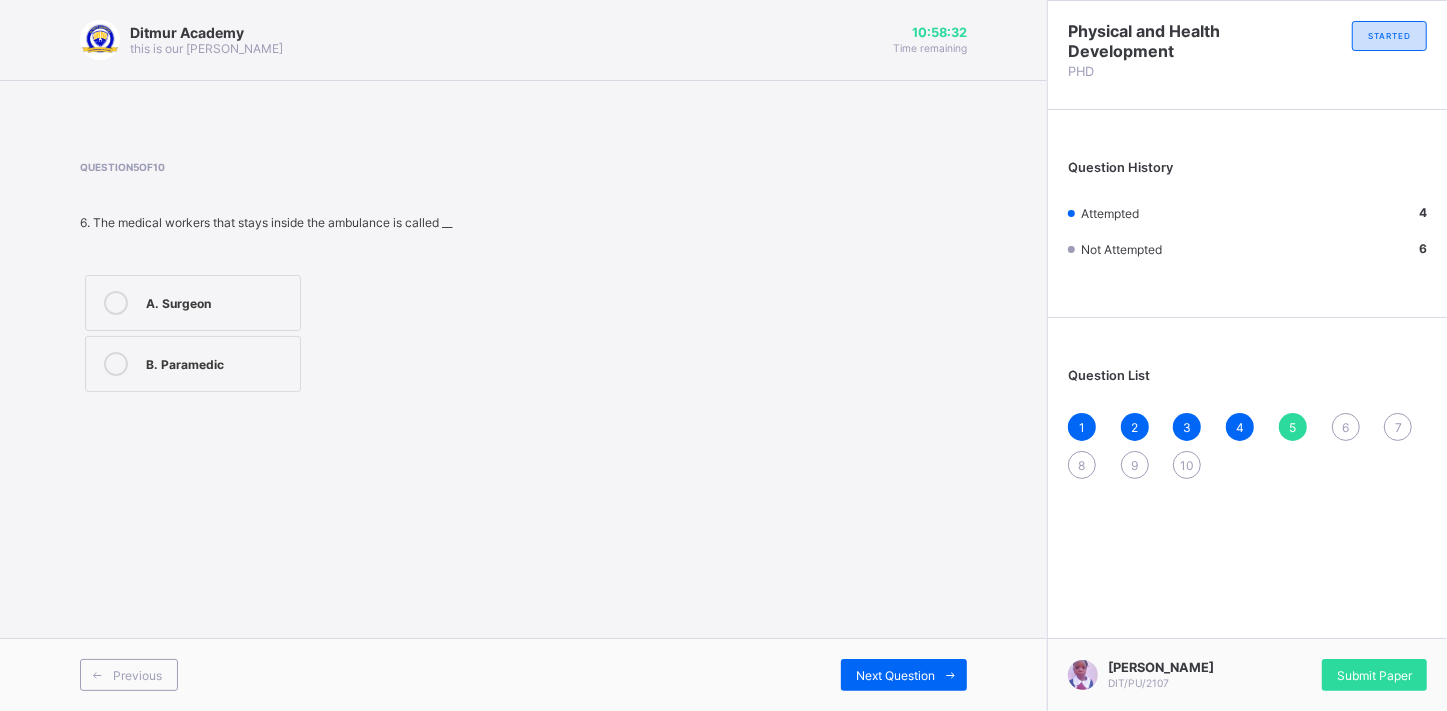click at bounding box center (116, 364) 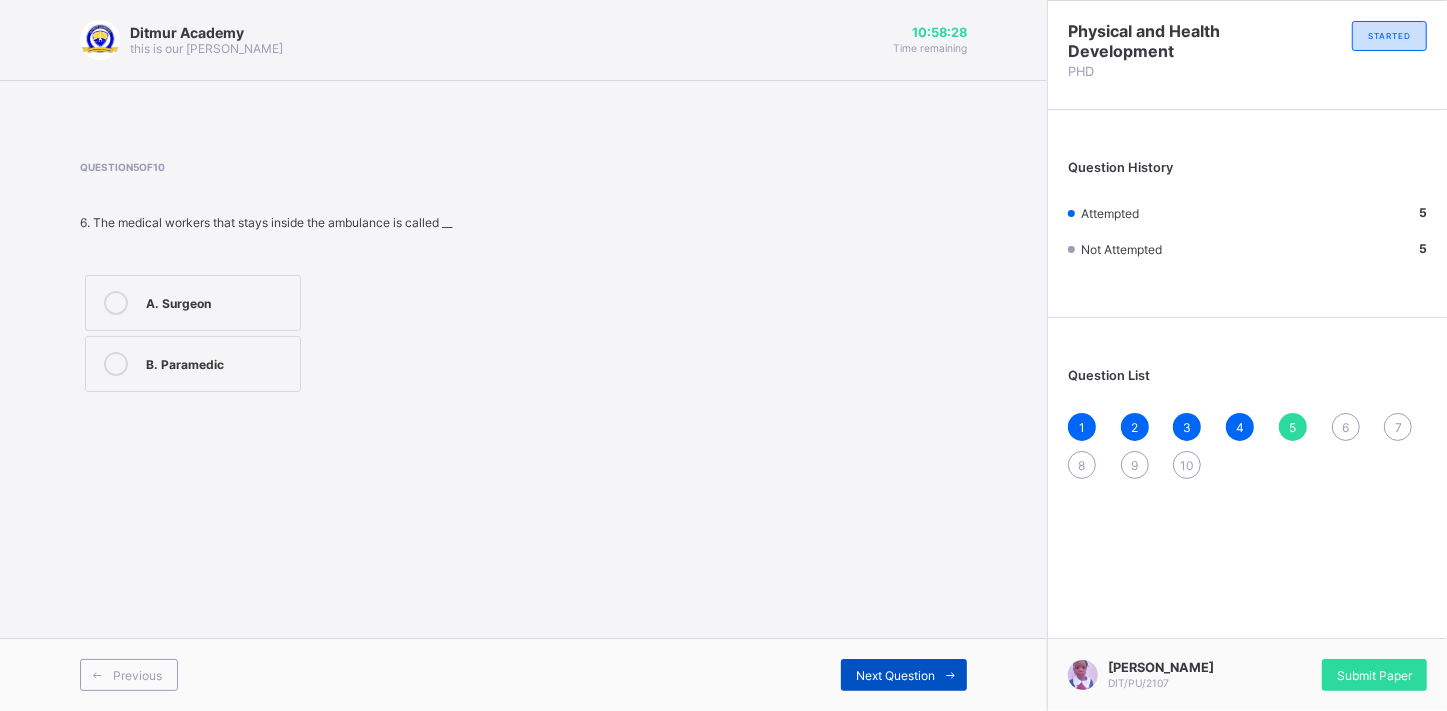 click on "Next Question" at bounding box center [895, 675] 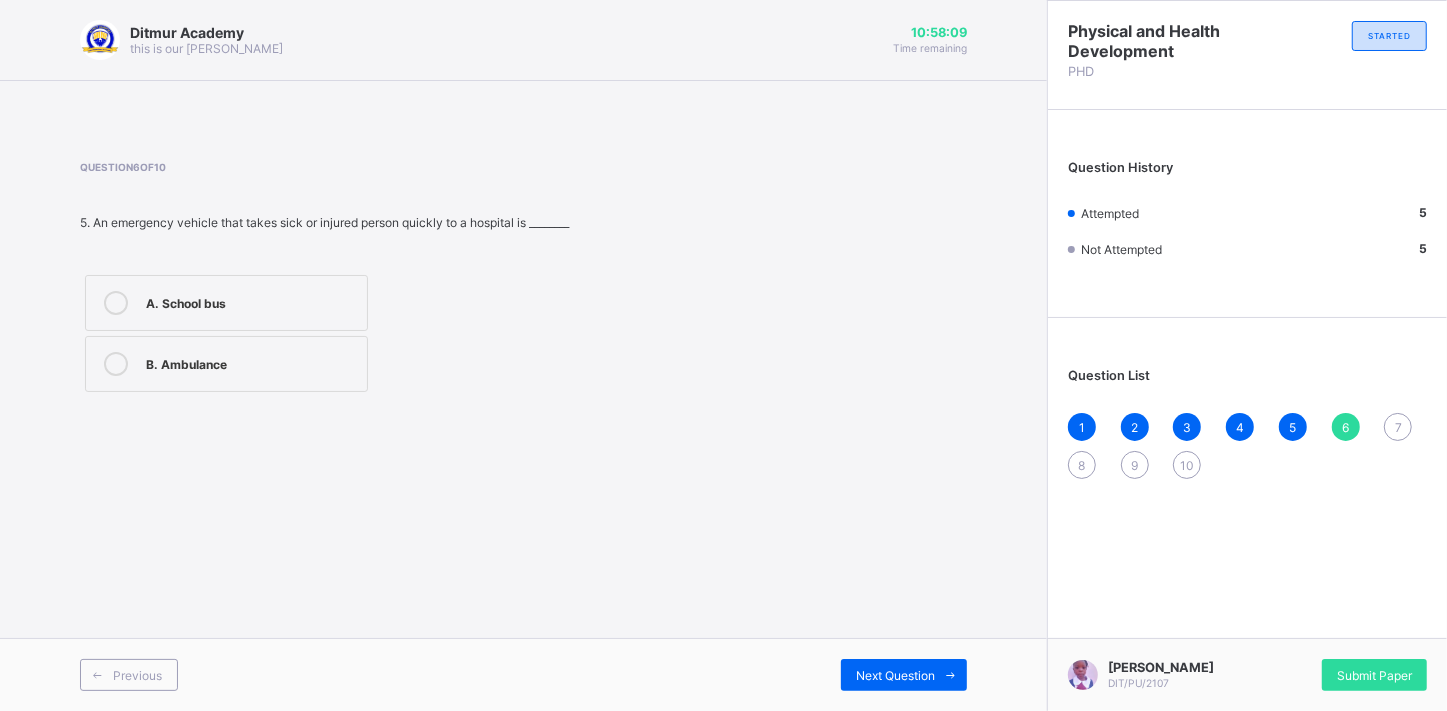 click at bounding box center (116, 364) 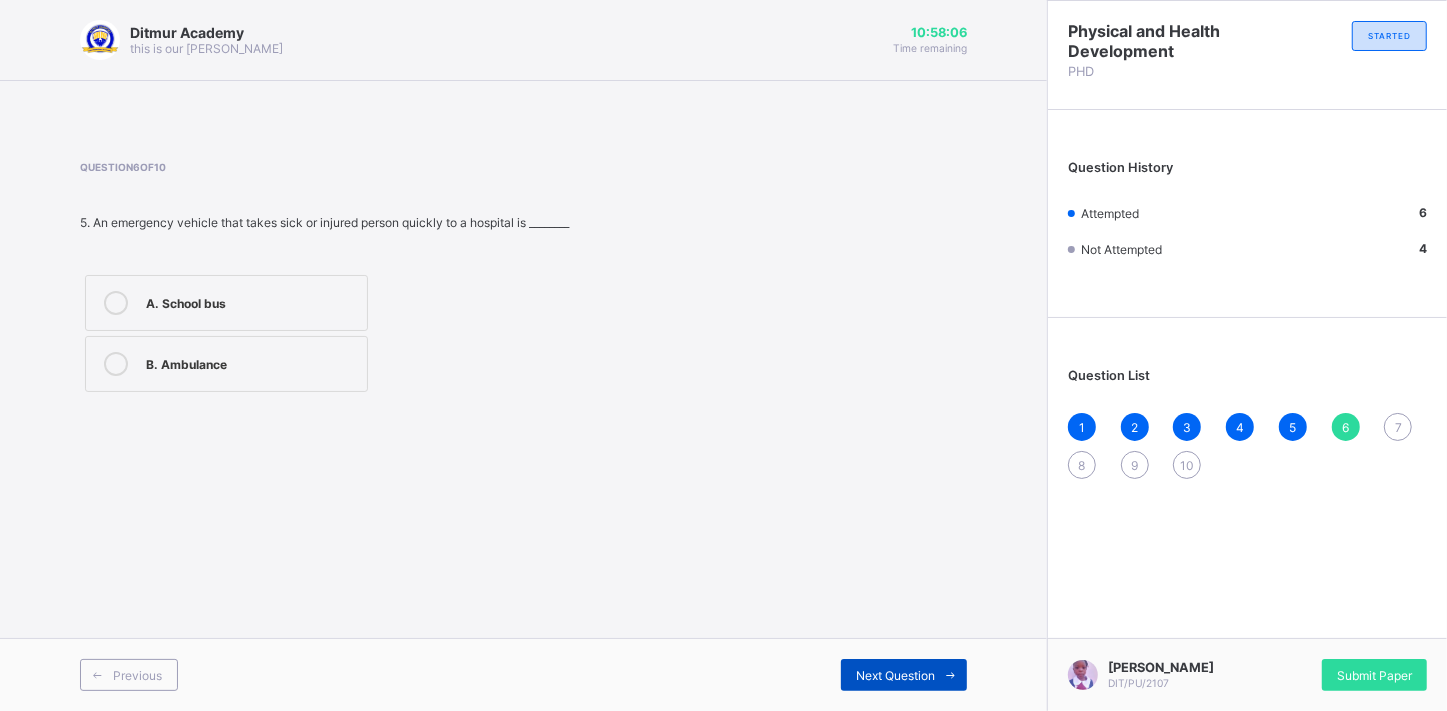 click on "Next Question" at bounding box center (904, 675) 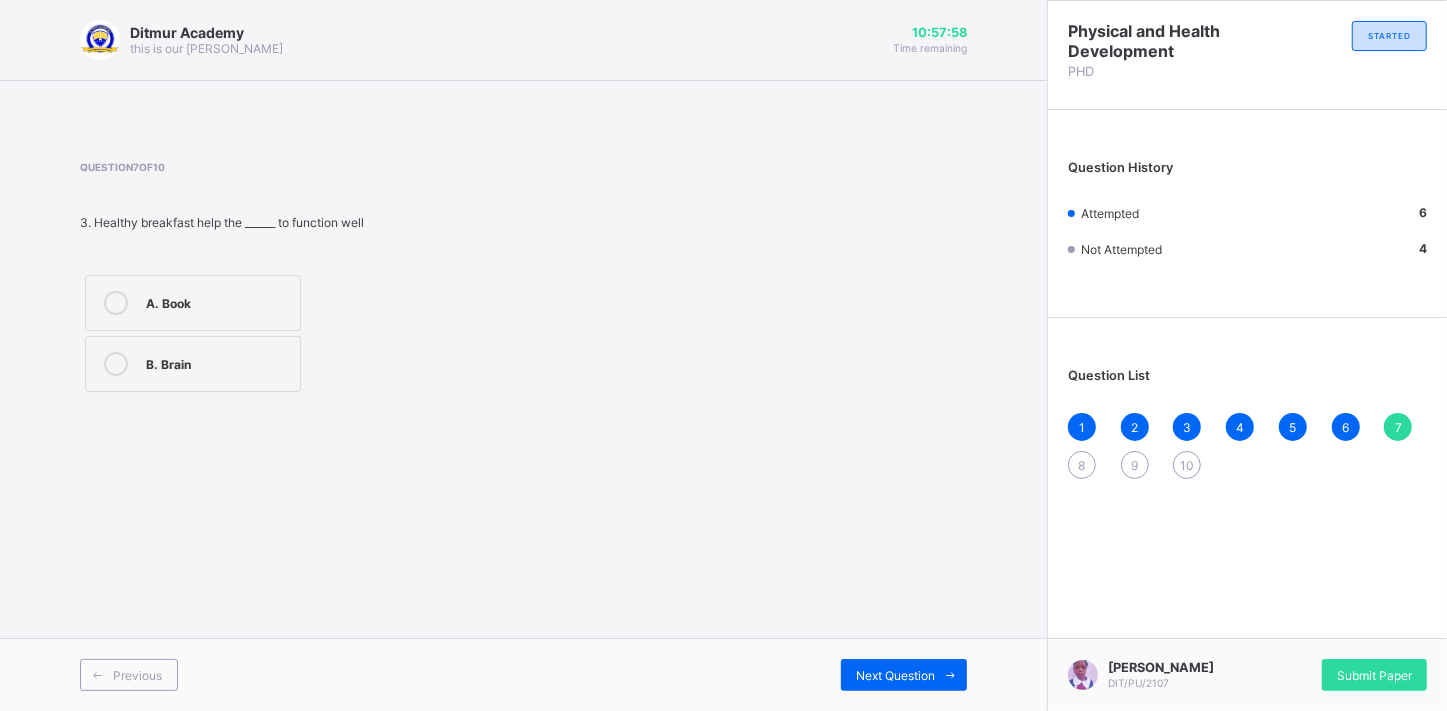 click at bounding box center (116, 364) 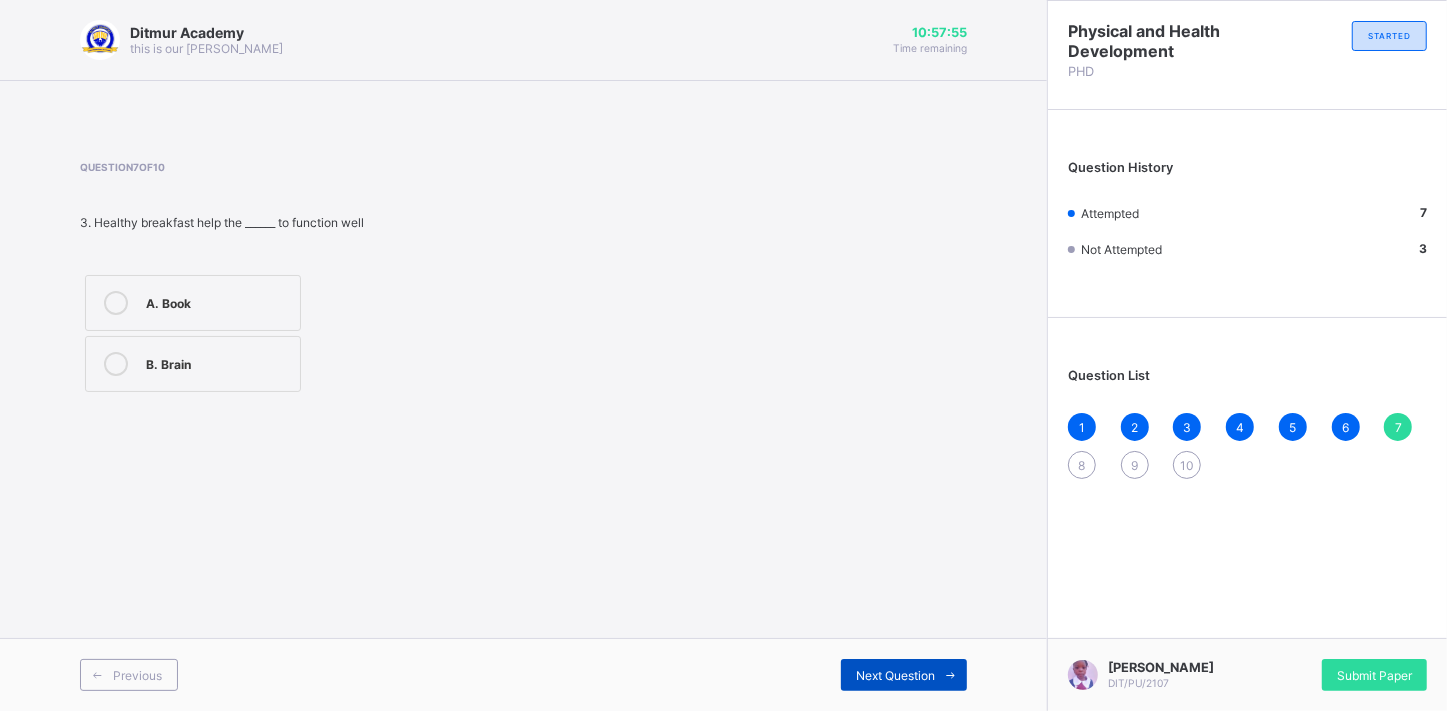 click on "Next Question" at bounding box center (895, 675) 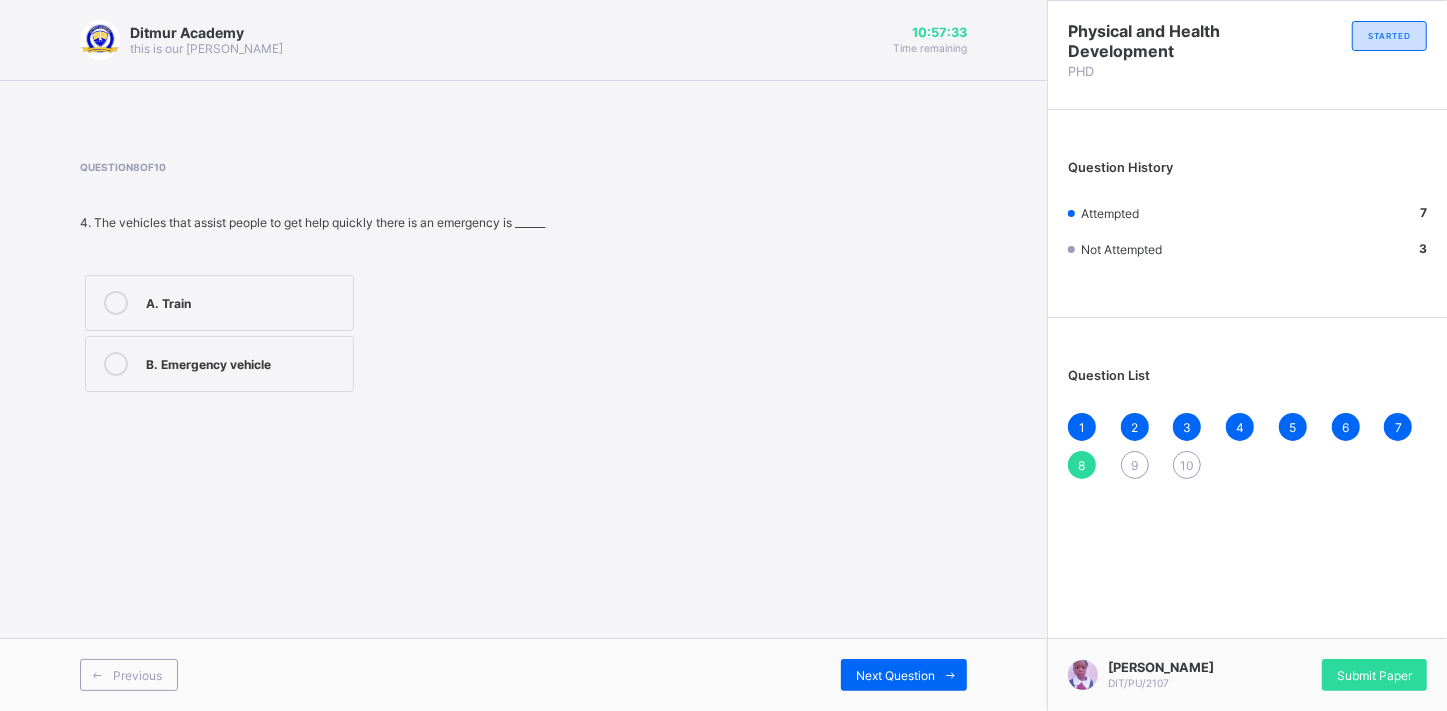 click at bounding box center (116, 364) 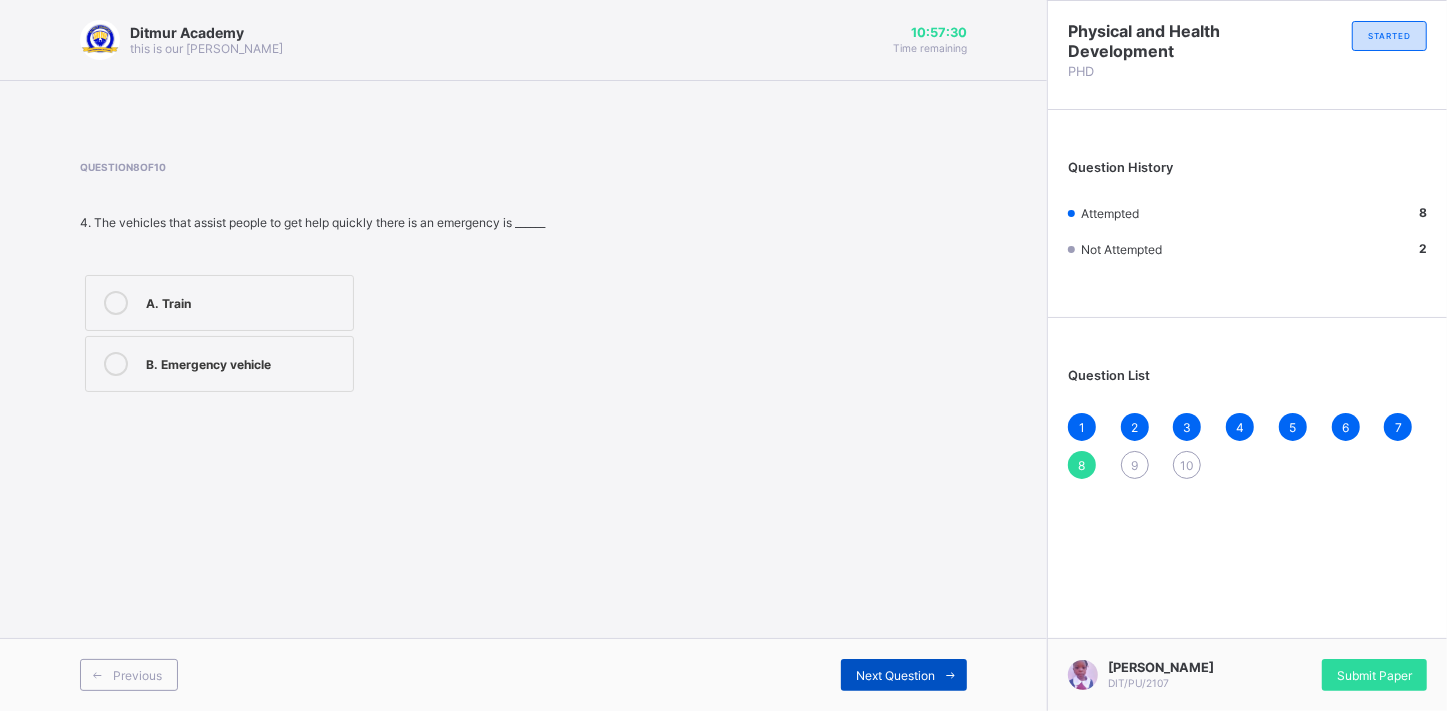 click on "Next Question" at bounding box center (895, 675) 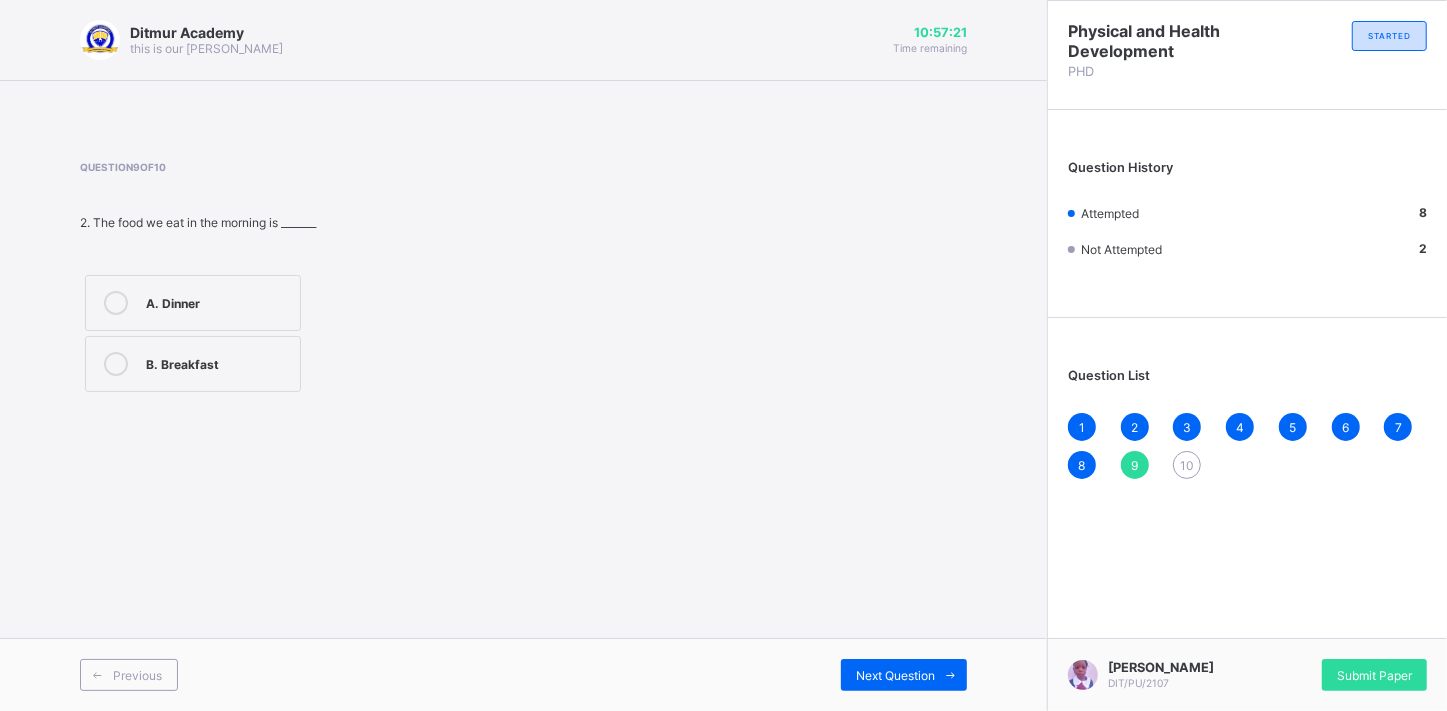 click at bounding box center (116, 364) 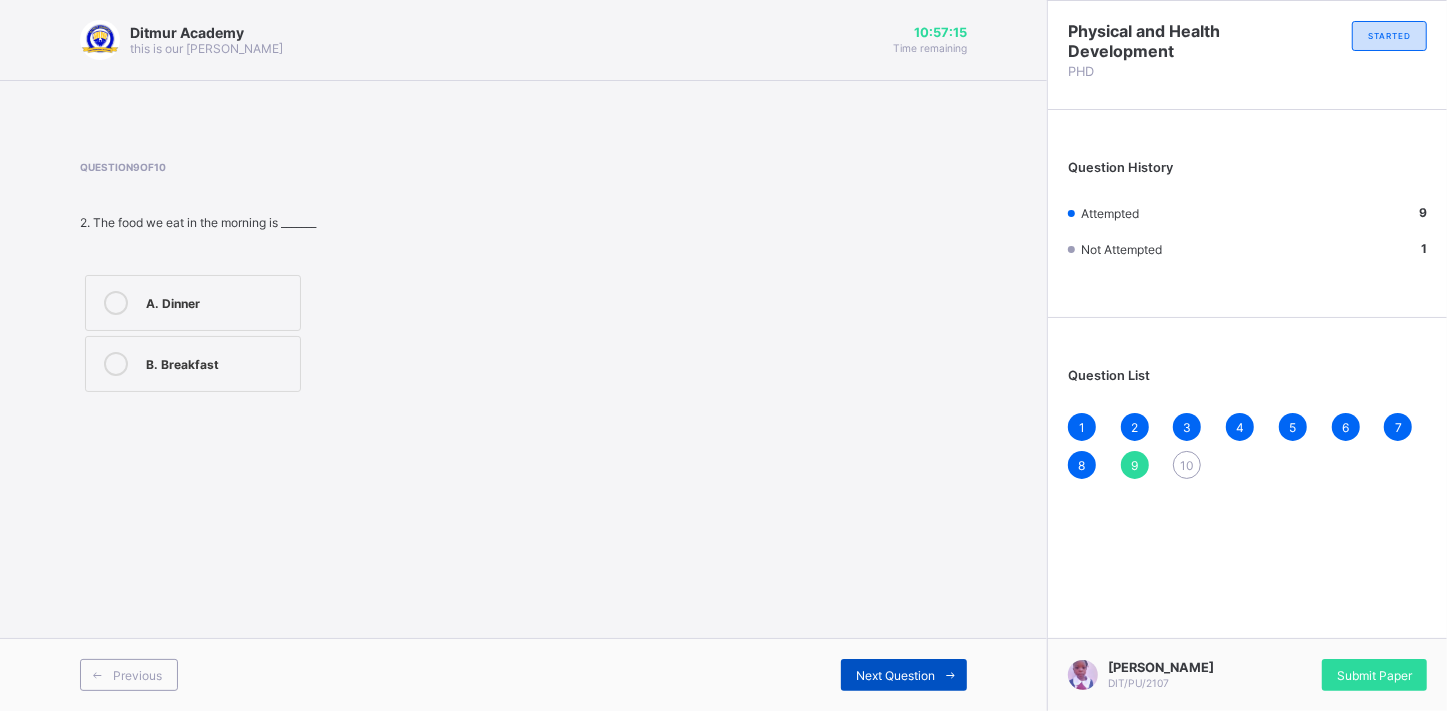 click on "Next Question" at bounding box center (895, 675) 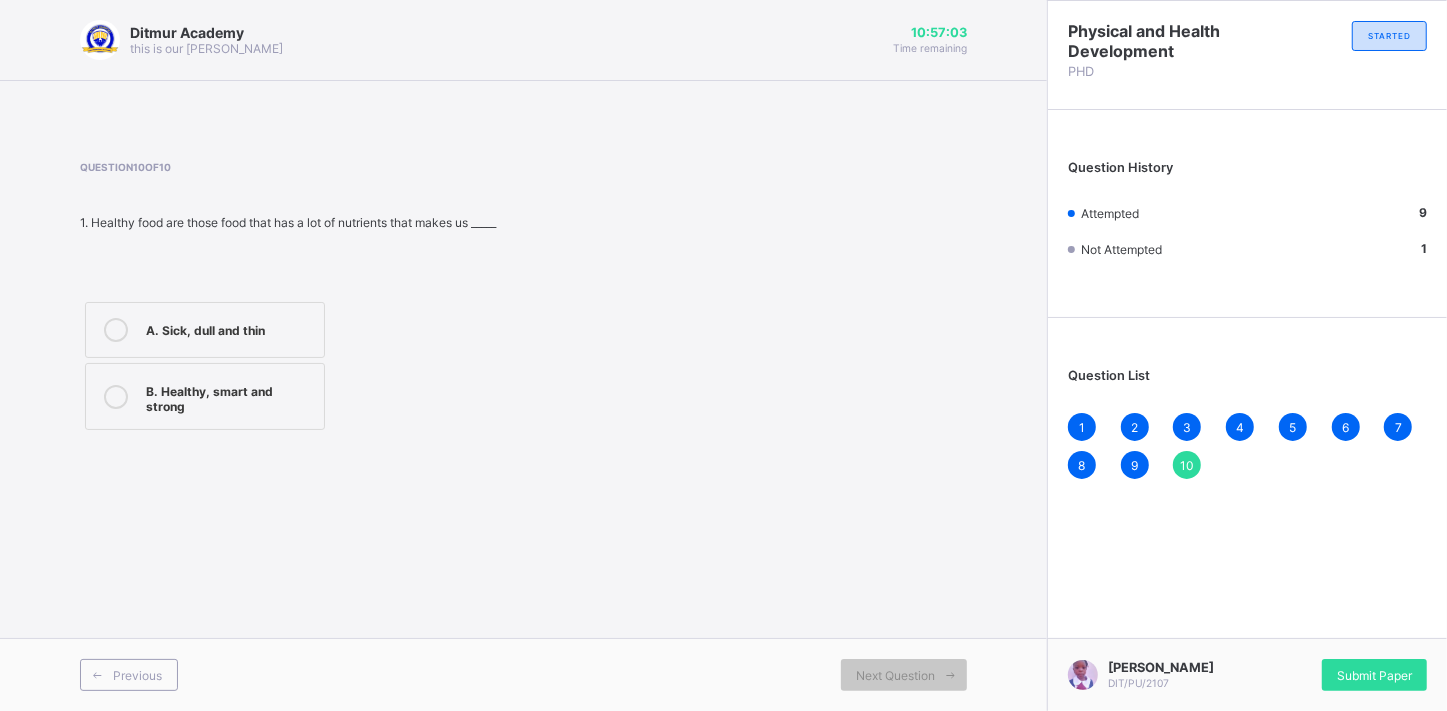click at bounding box center (116, 397) 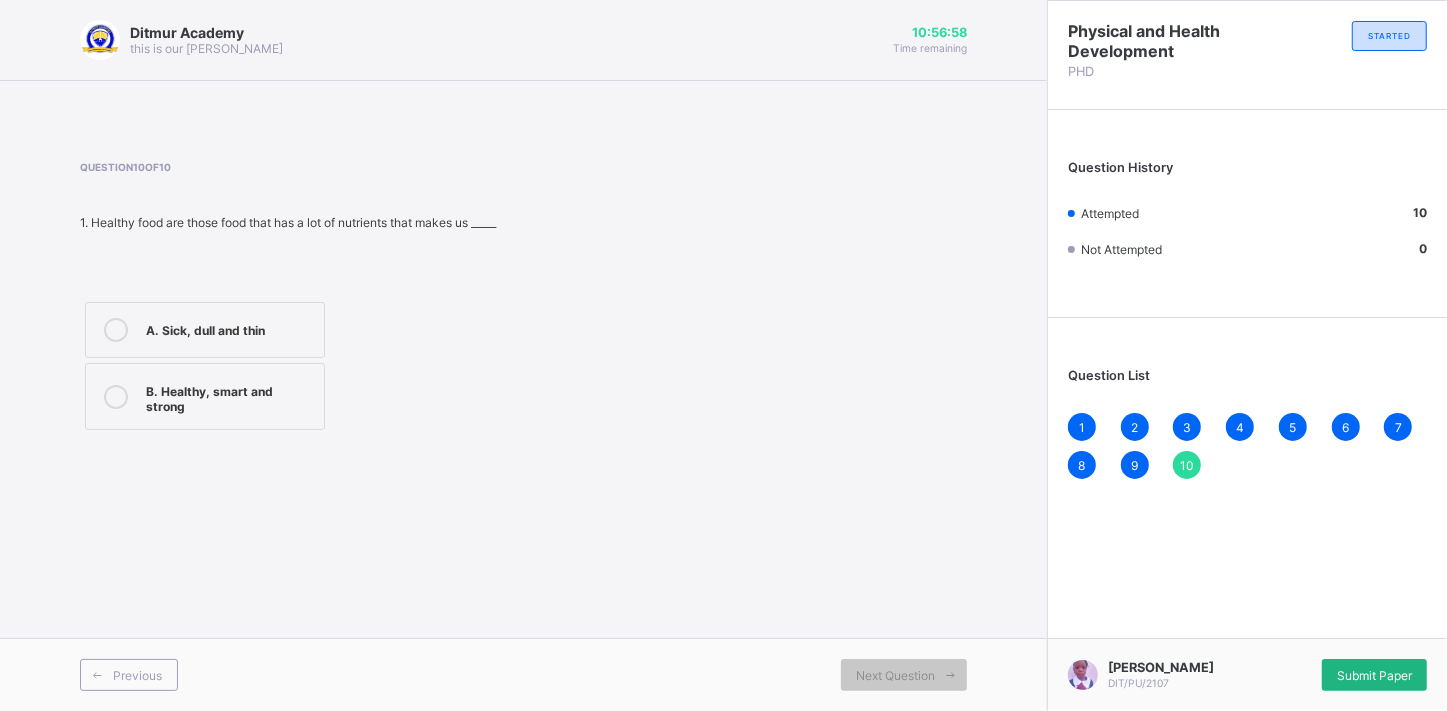 click on "Submit Paper" at bounding box center [1374, 675] 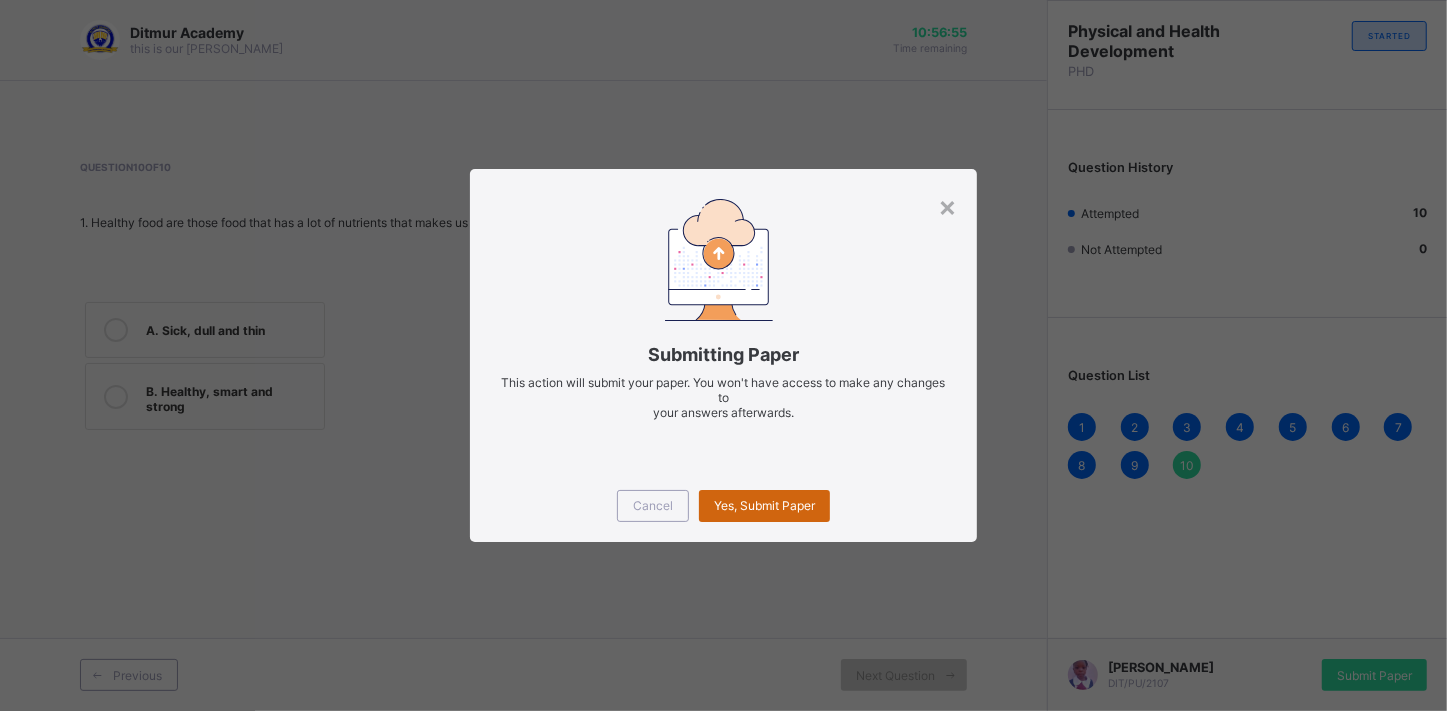click on "Yes, Submit Paper" at bounding box center [764, 506] 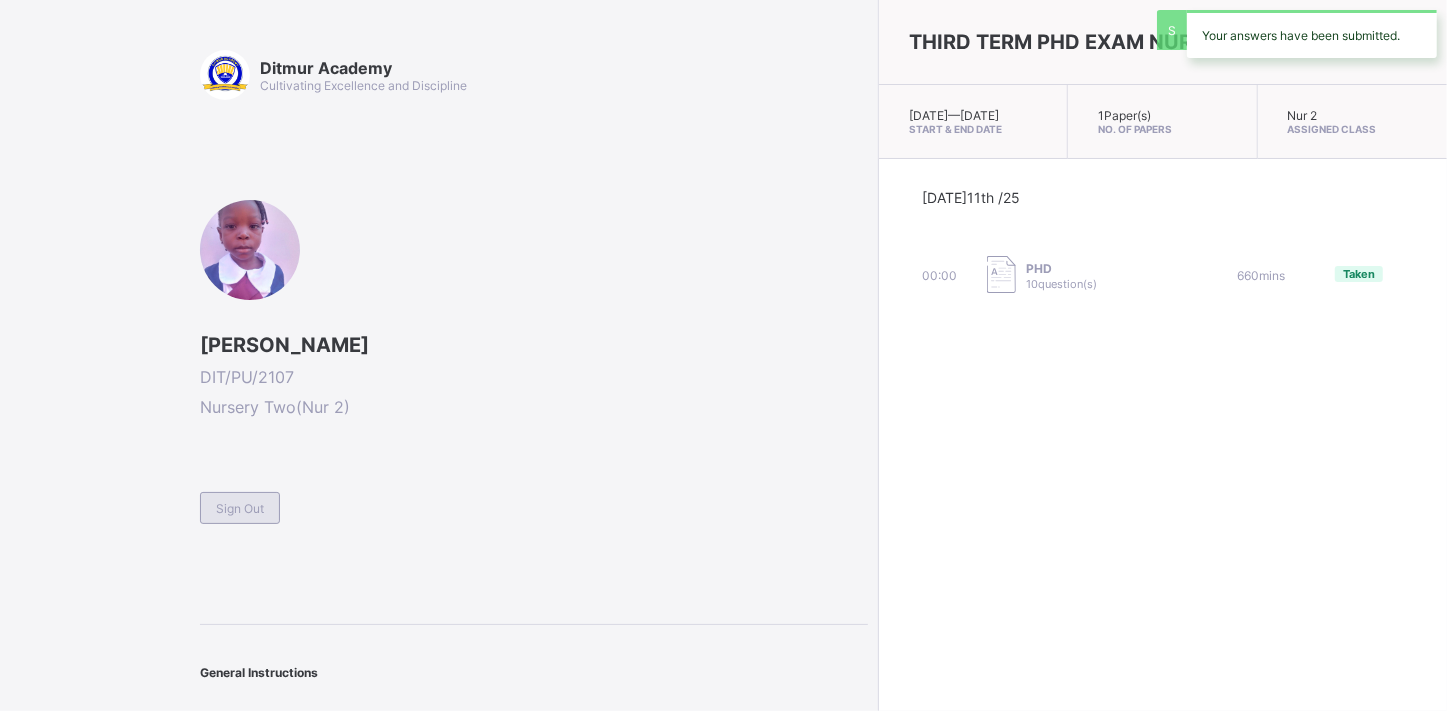 click on "Sign Out" at bounding box center [240, 508] 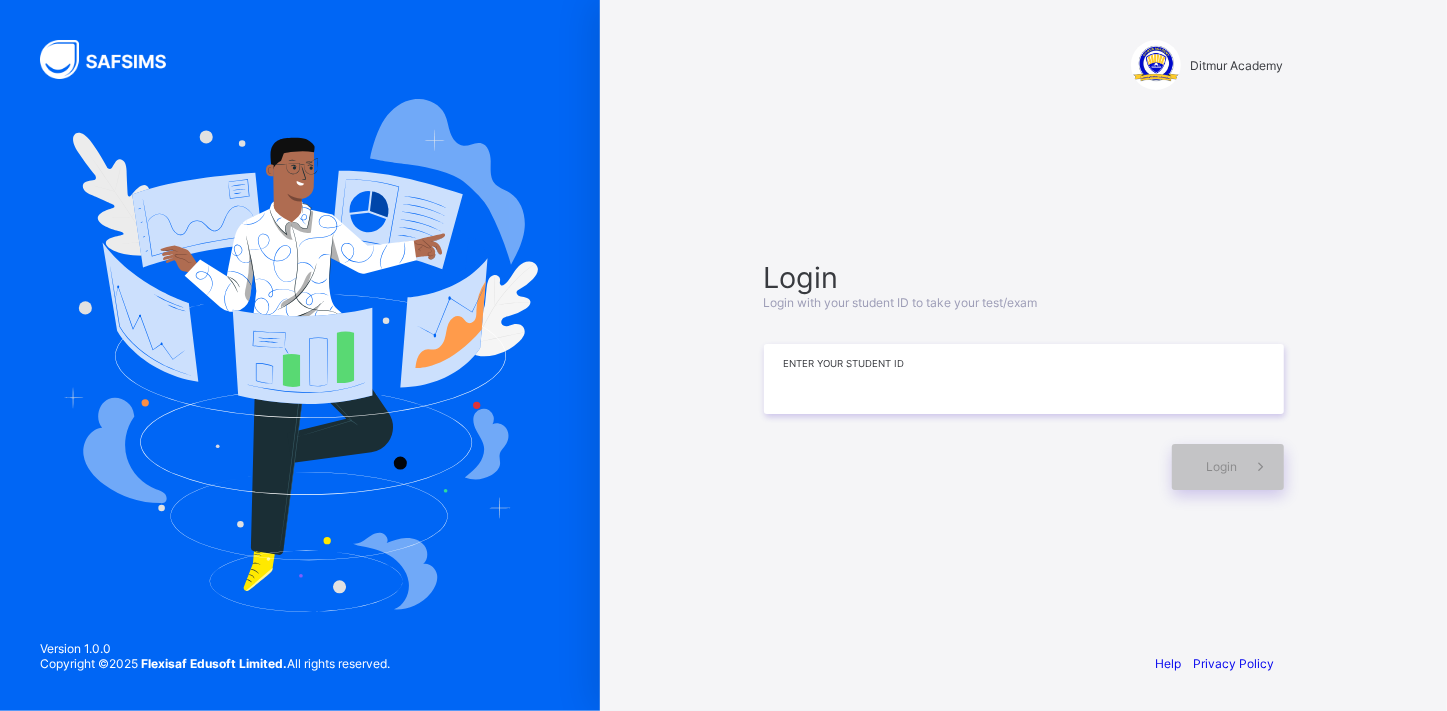 click at bounding box center (1024, 379) 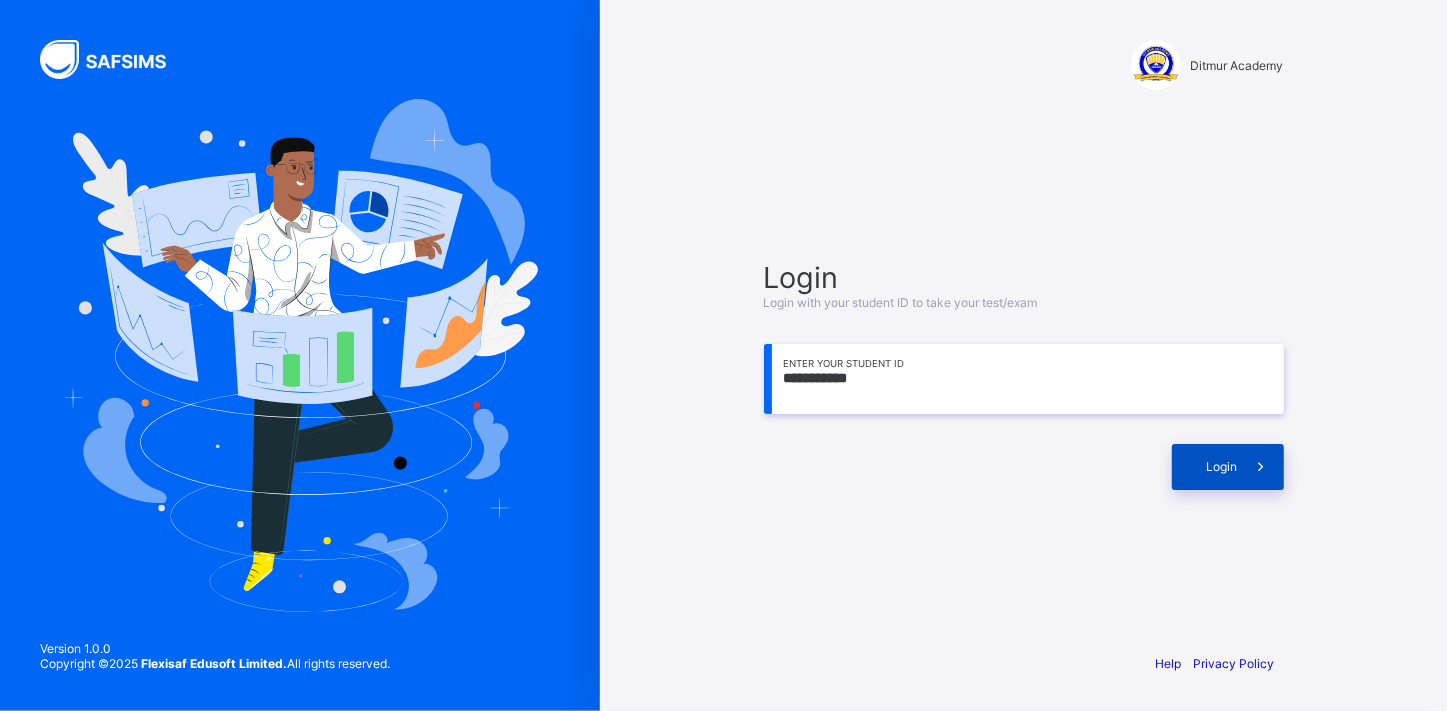 type on "**********" 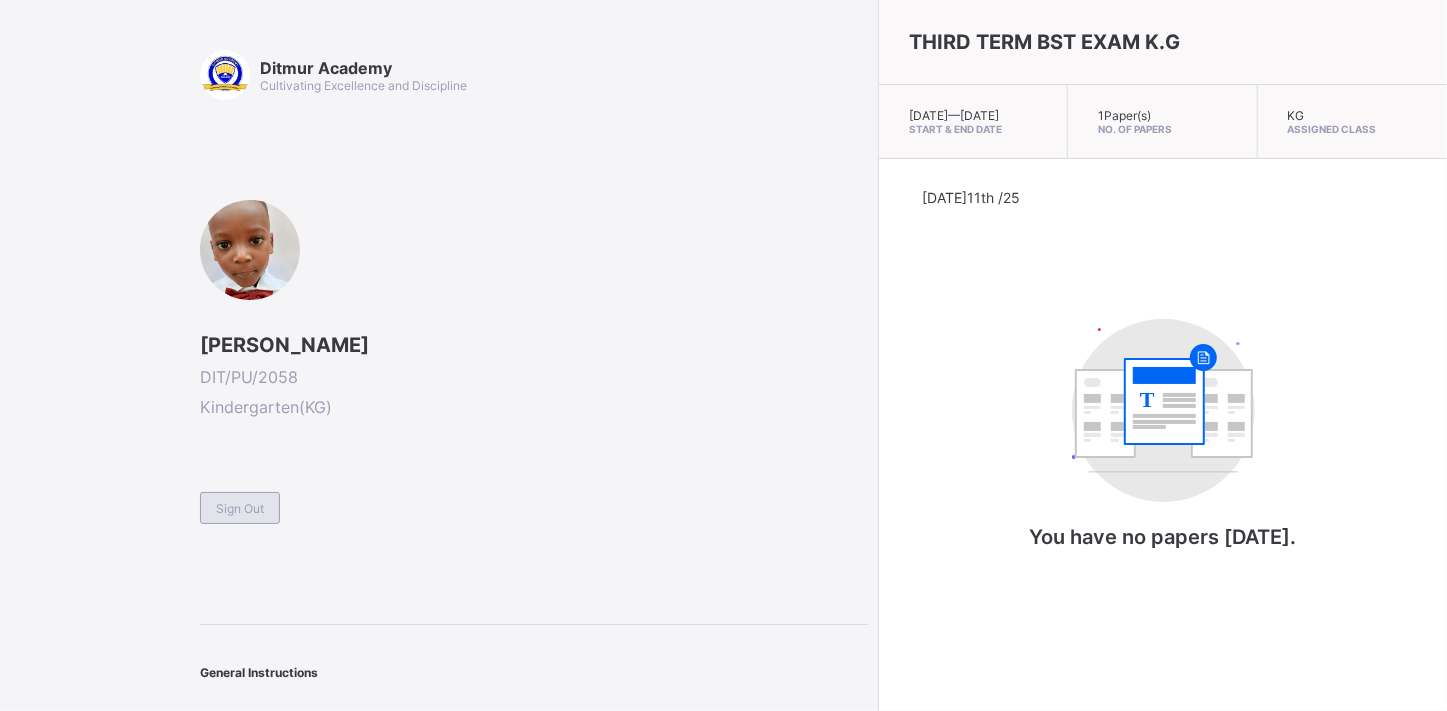 click on "Sign Out" at bounding box center [240, 508] 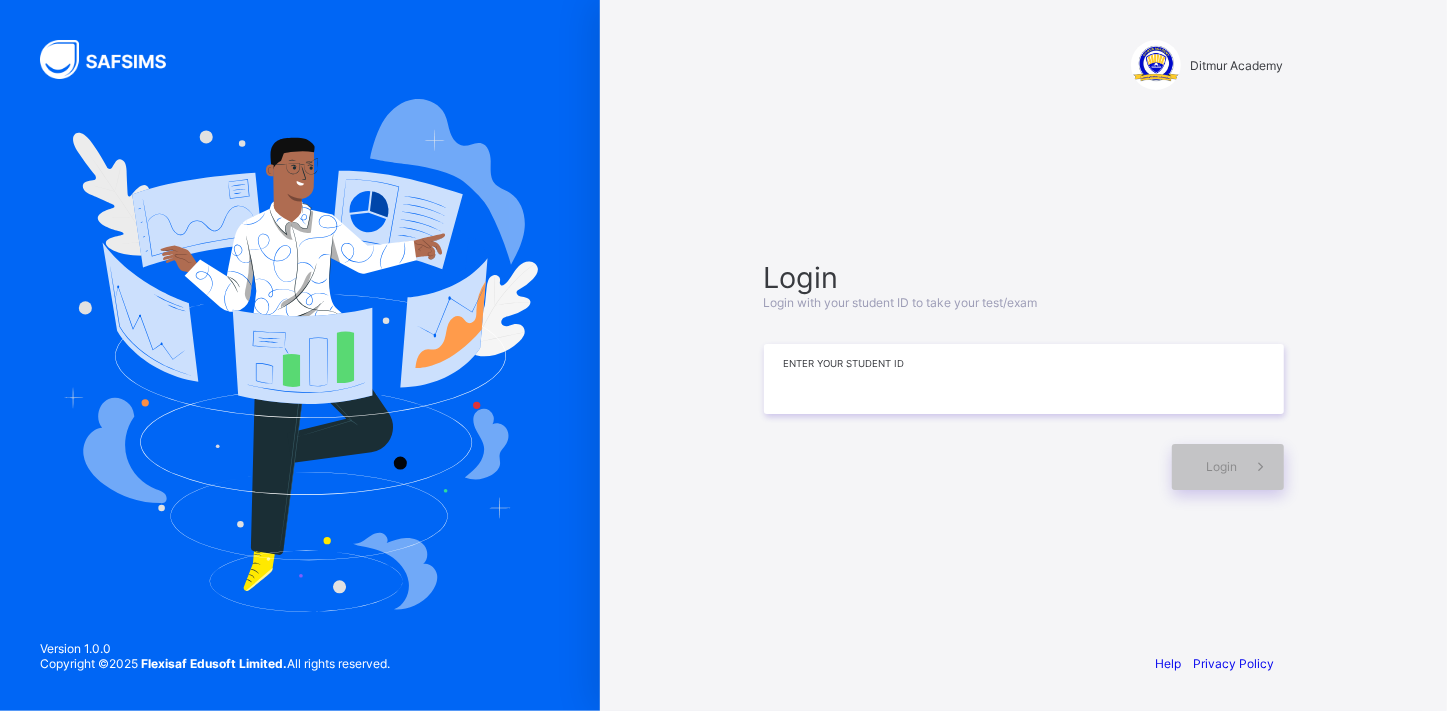 click at bounding box center (1024, 379) 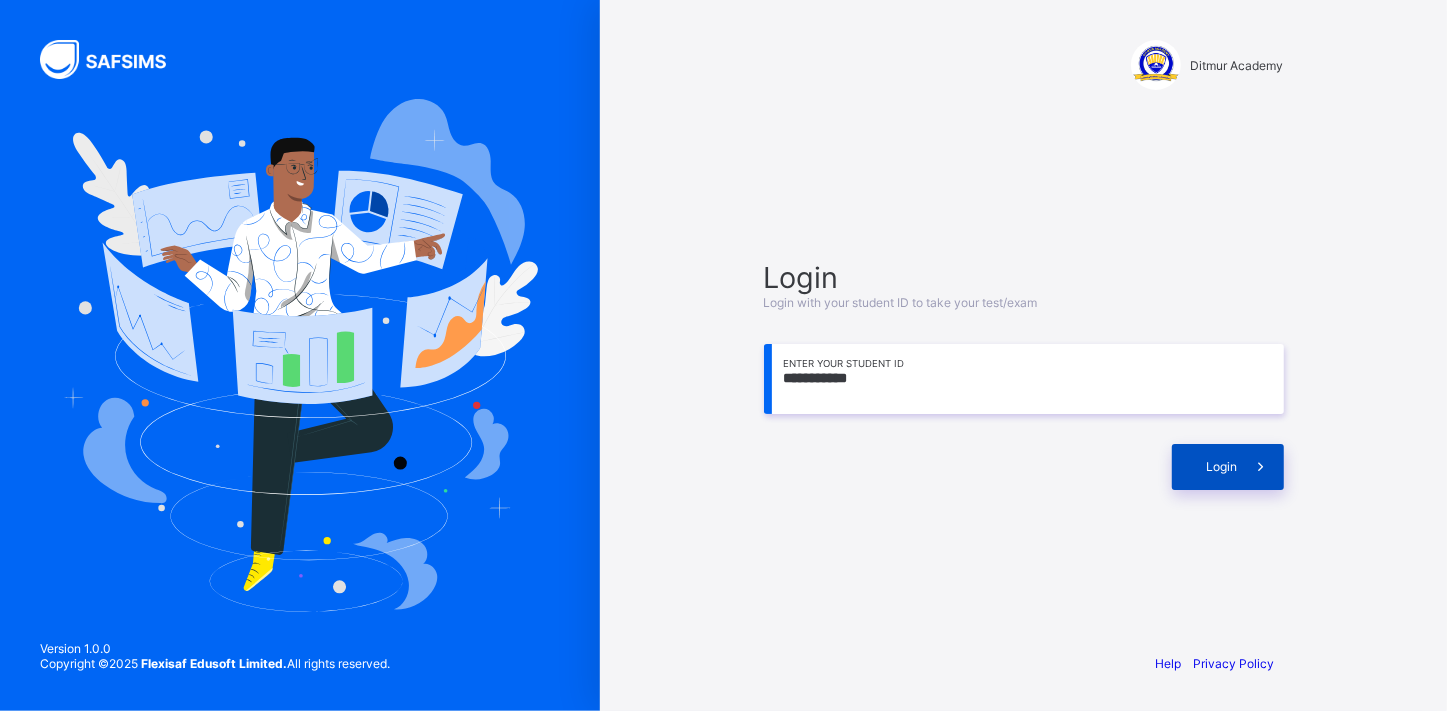 type on "**********" 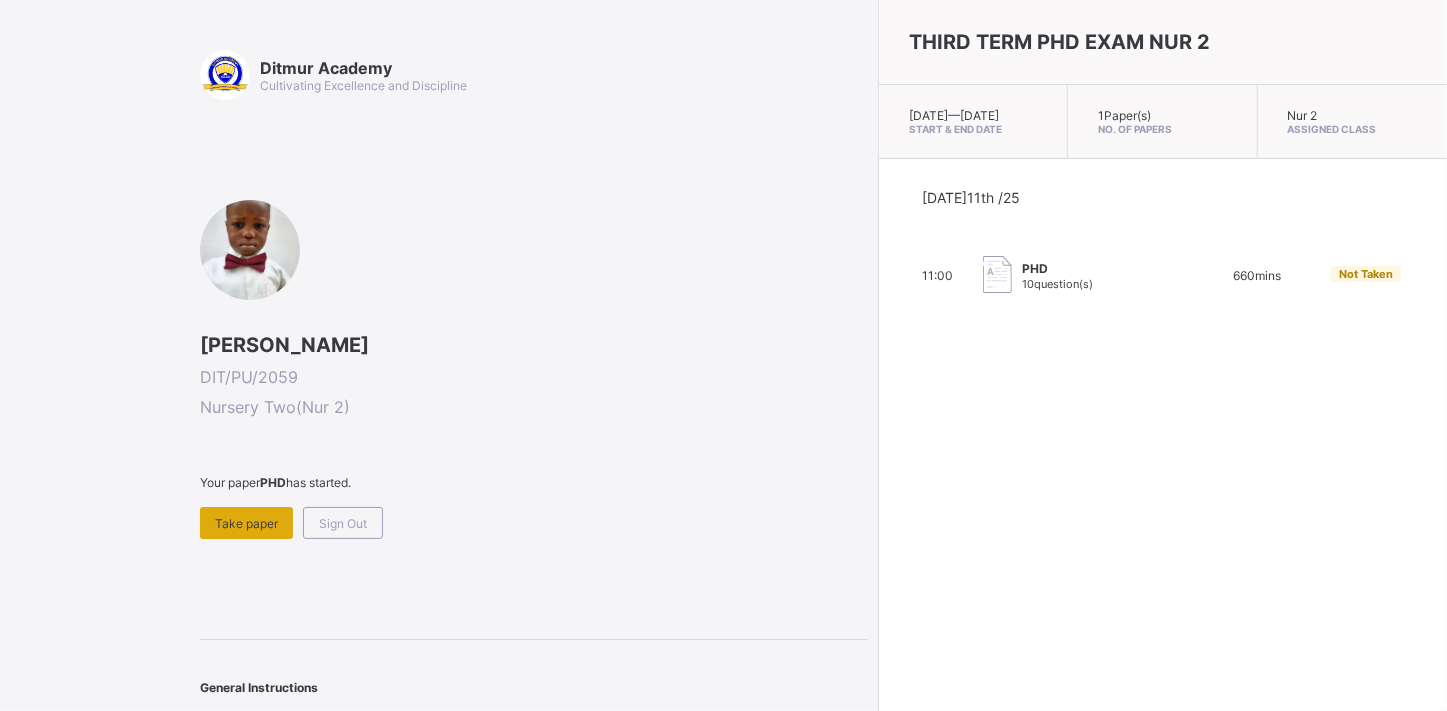 click on "Take paper" at bounding box center (246, 523) 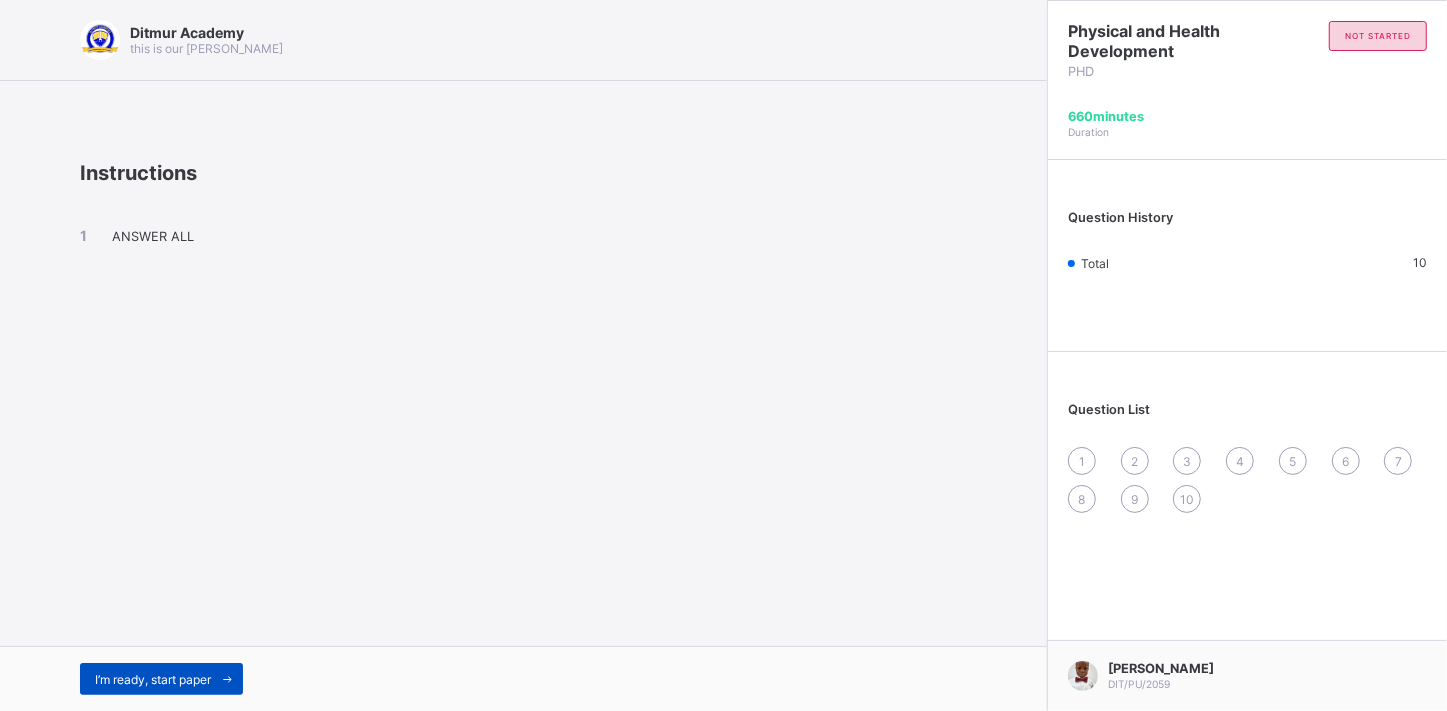 click on "I’m ready, start paper" at bounding box center [161, 679] 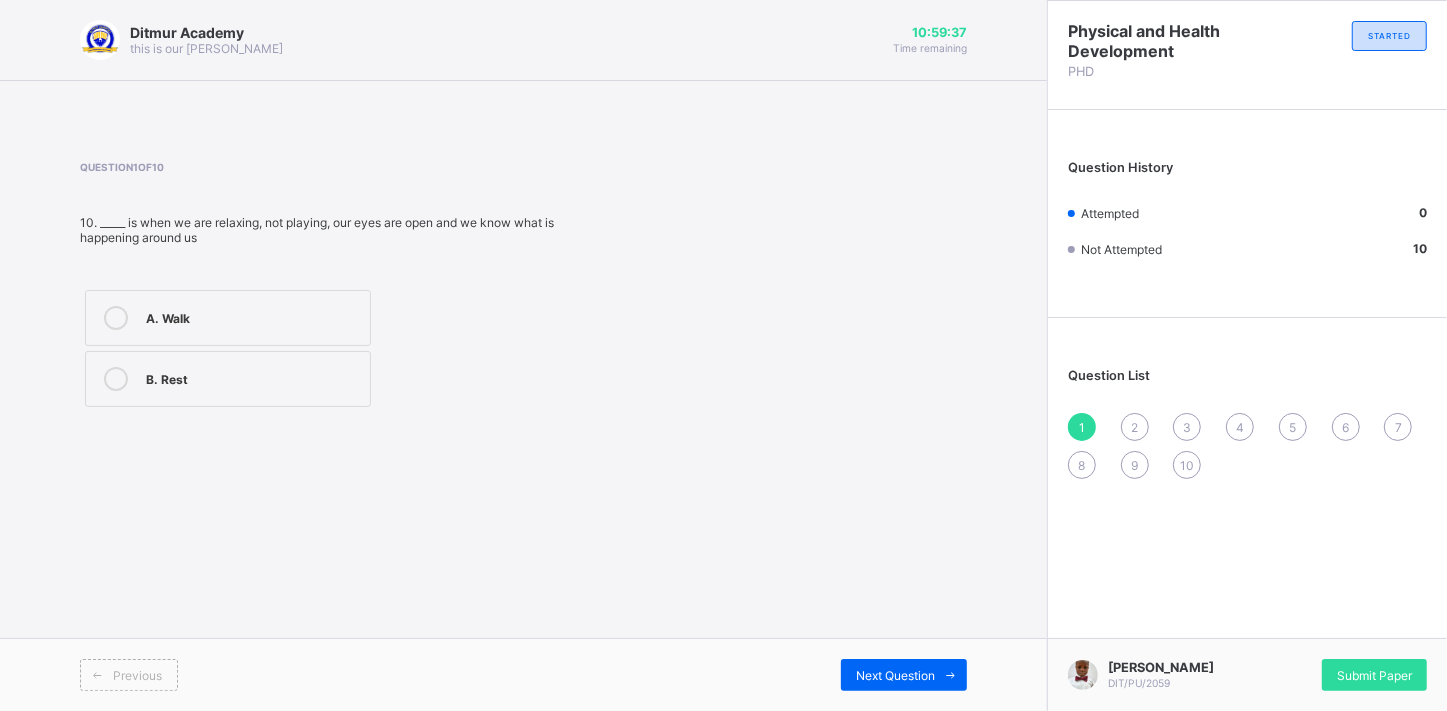 click at bounding box center (116, 379) 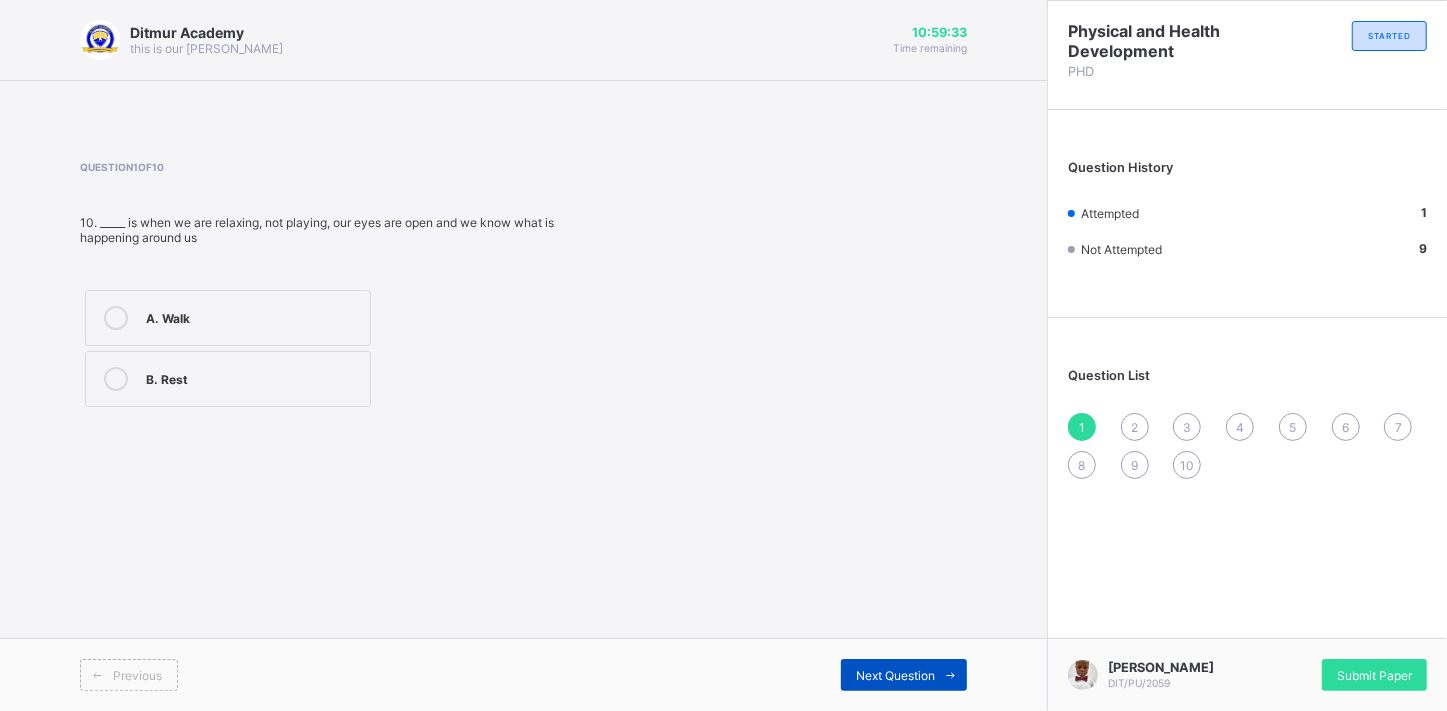 click on "Next Question" at bounding box center [895, 675] 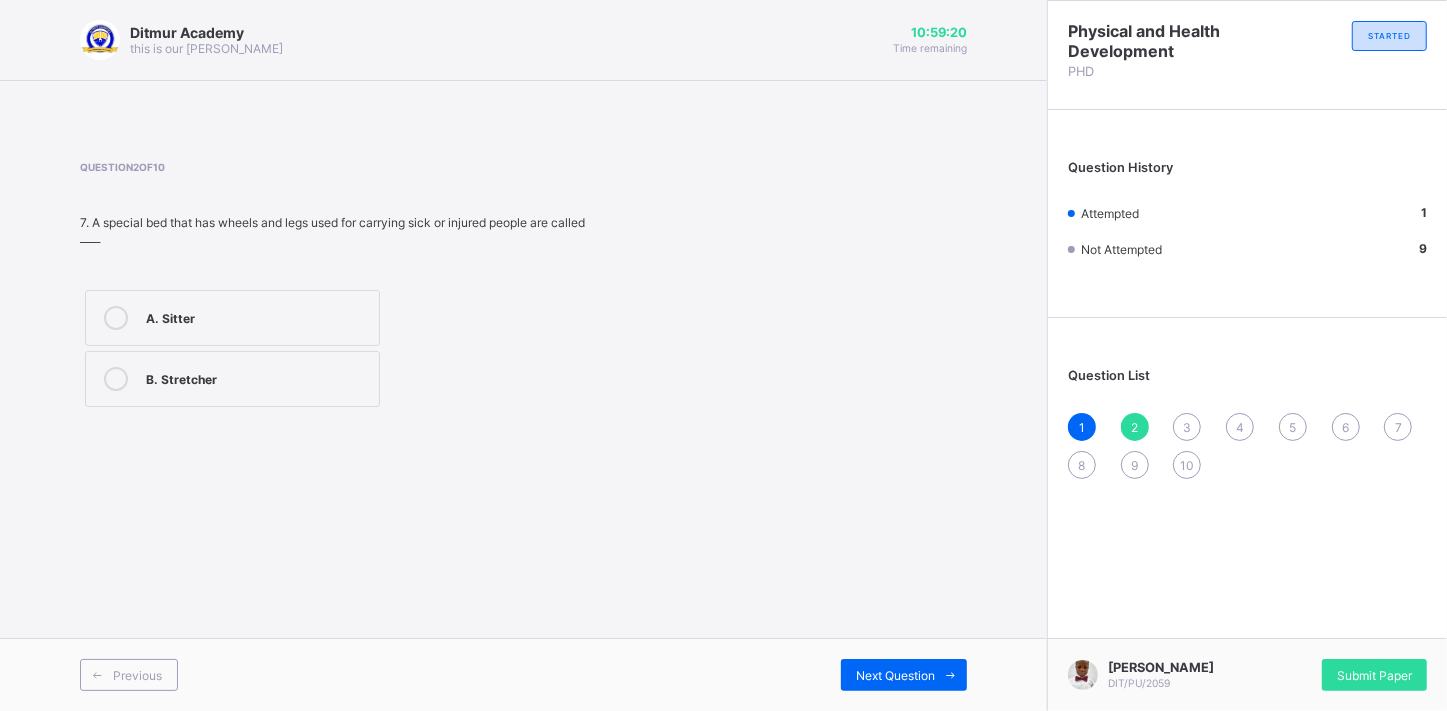 click at bounding box center [116, 379] 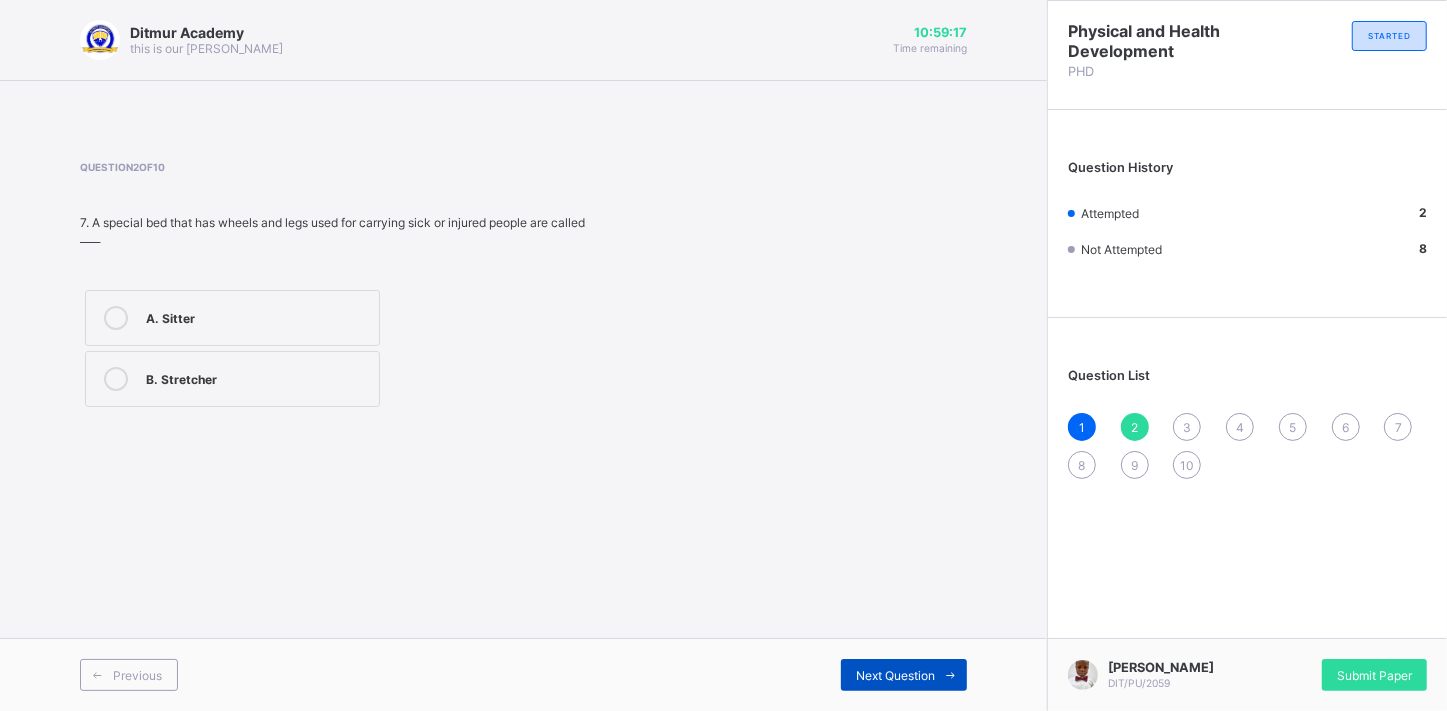 click on "Next Question" at bounding box center [904, 675] 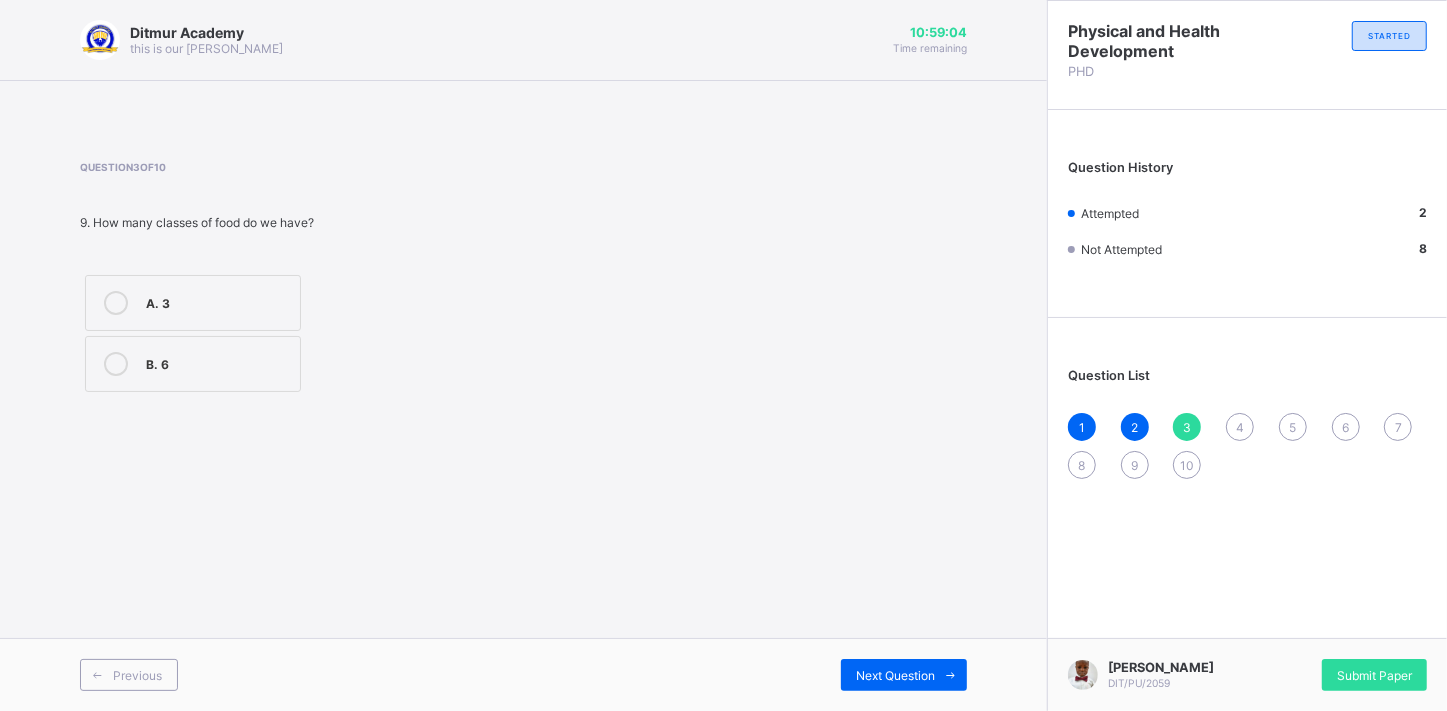 click at bounding box center [116, 364] 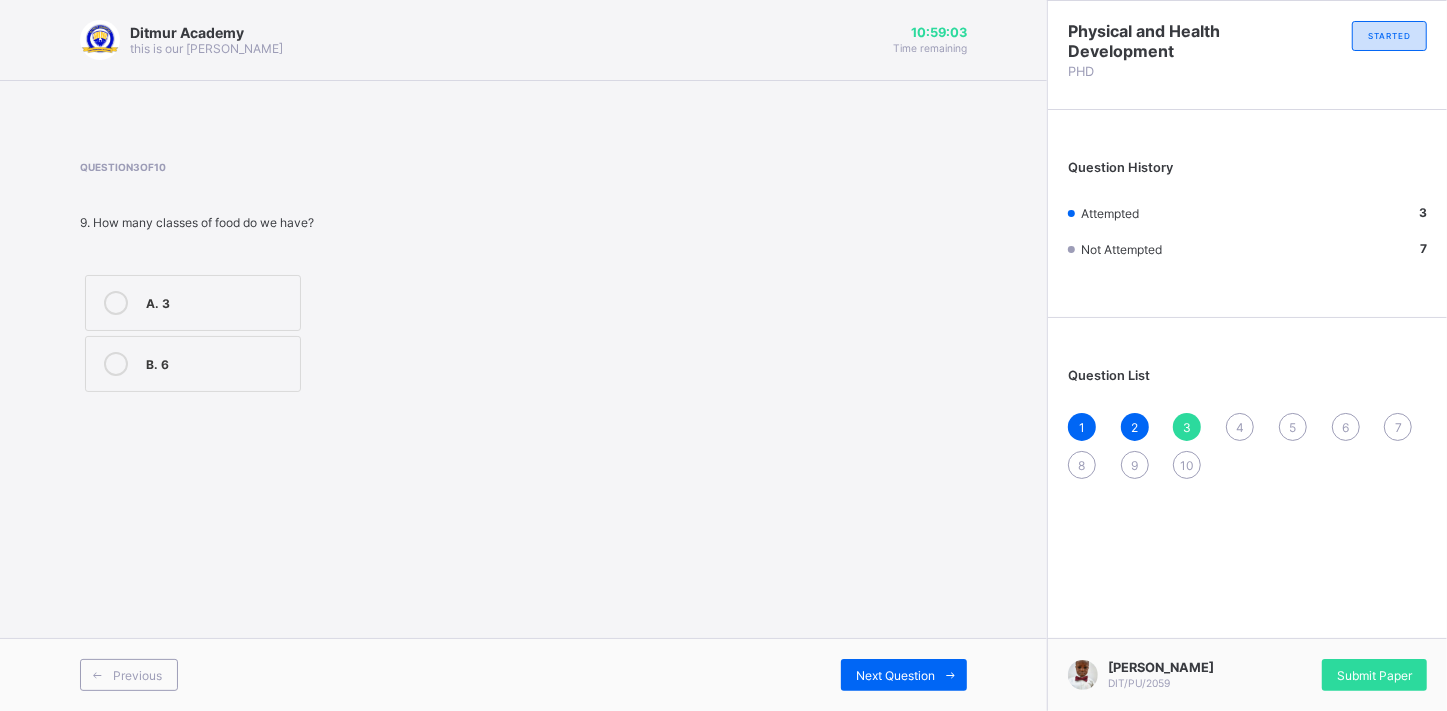 click at bounding box center [116, 364] 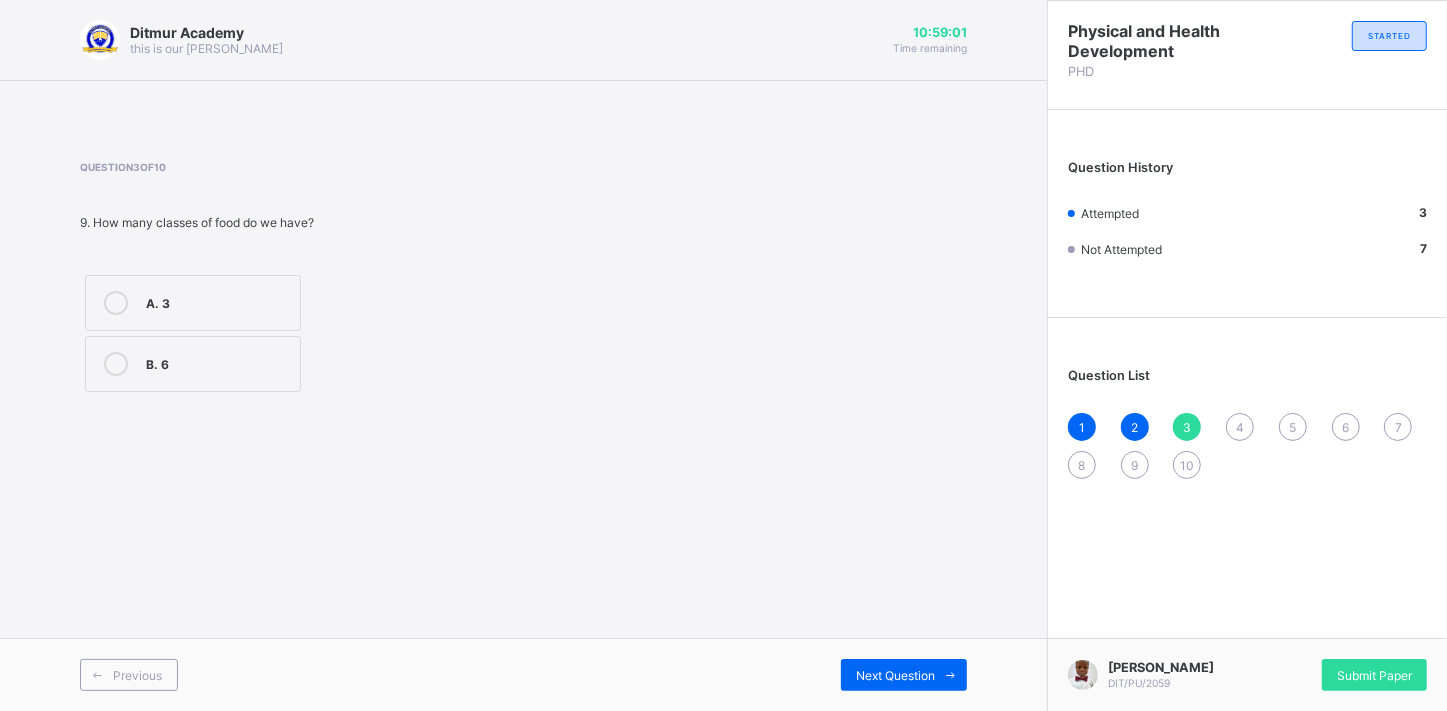 click at bounding box center (116, 364) 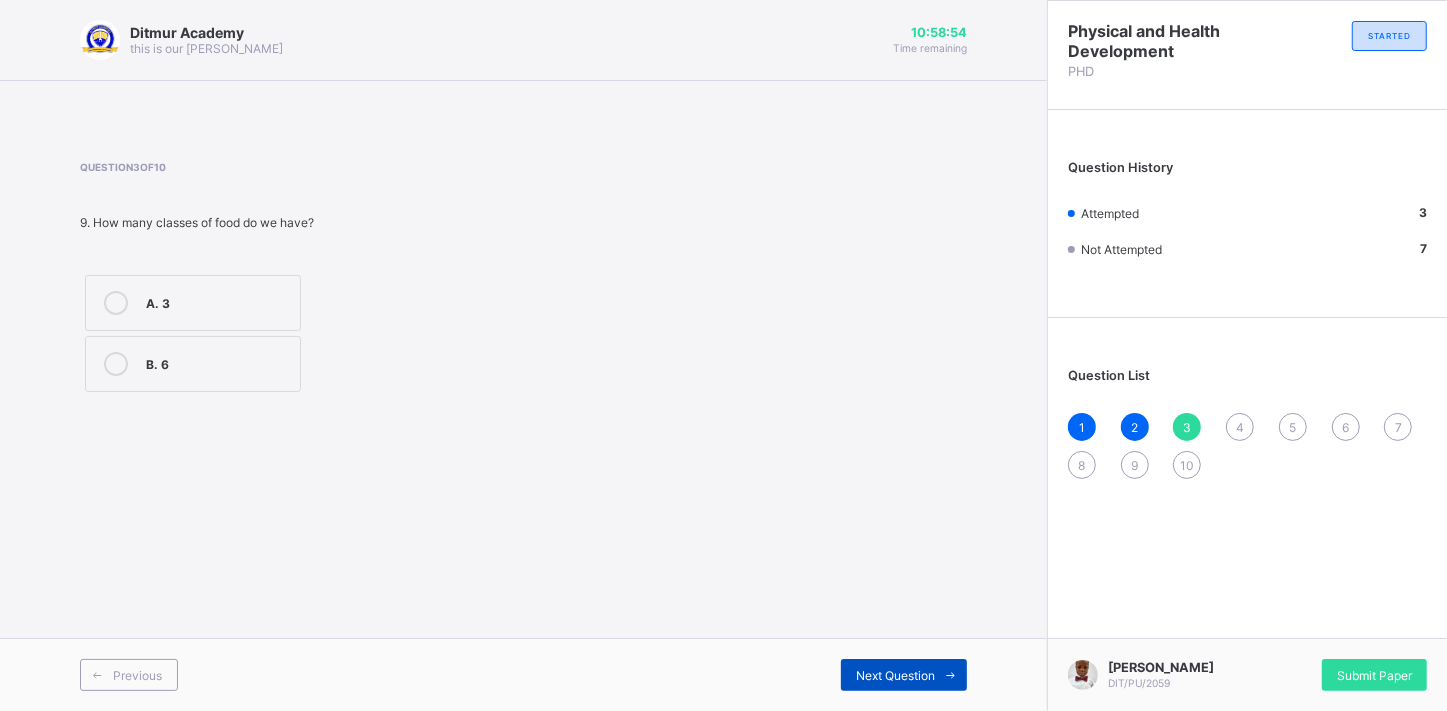 click on "Next Question" at bounding box center (904, 675) 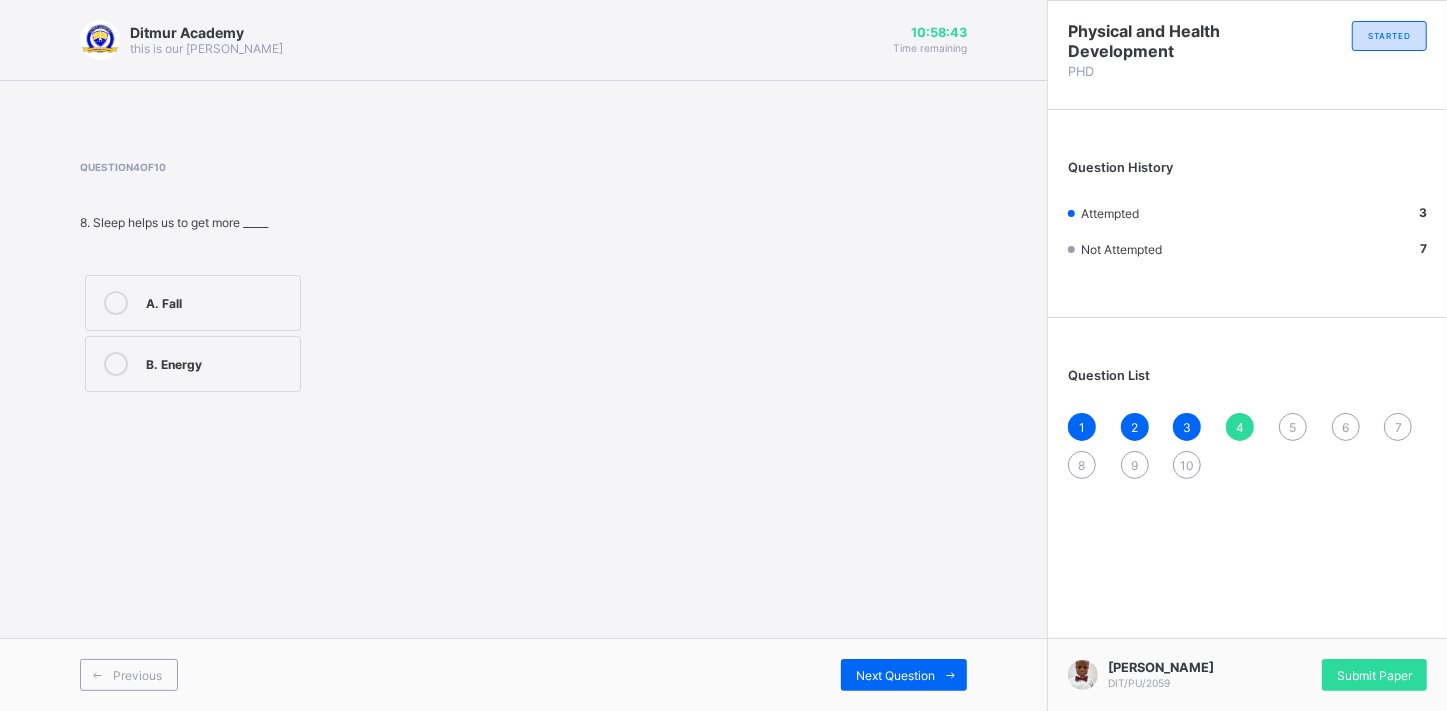 click at bounding box center (116, 364) 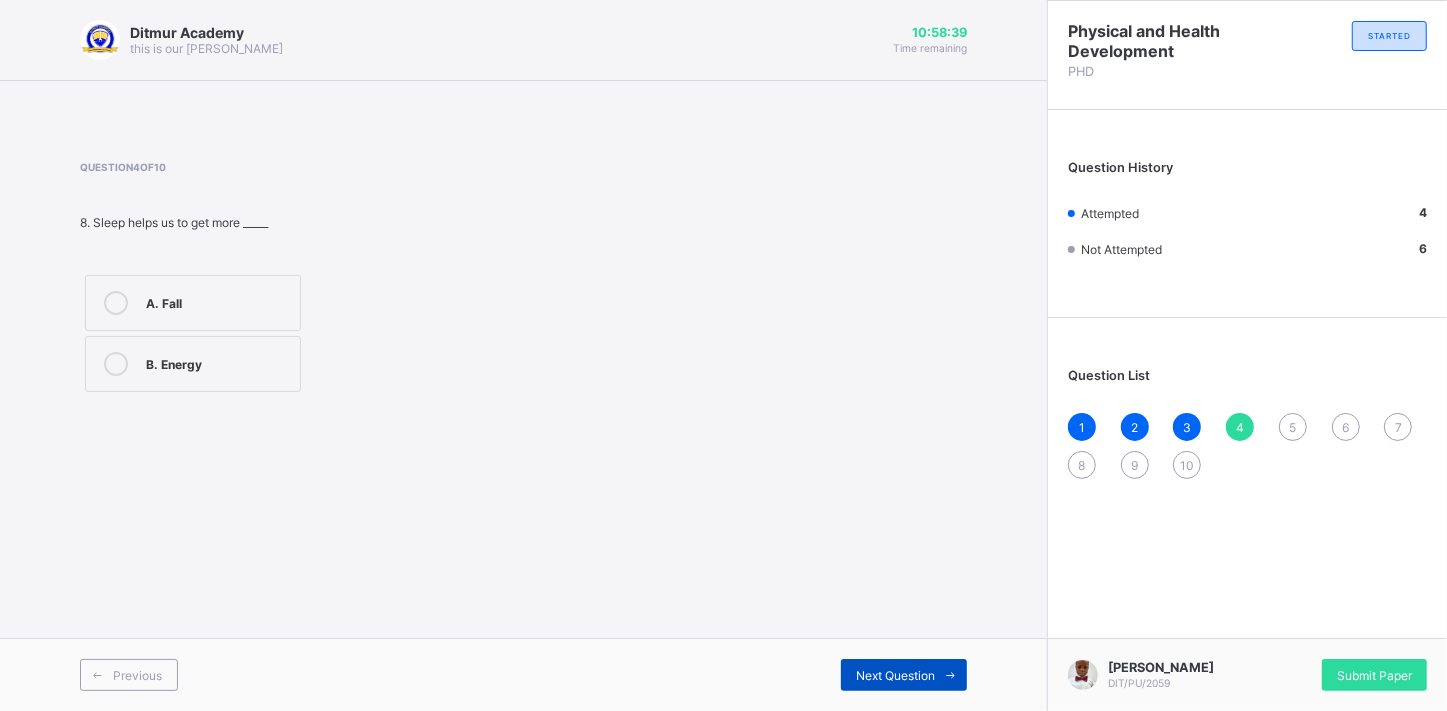 click on "Next Question" at bounding box center (904, 675) 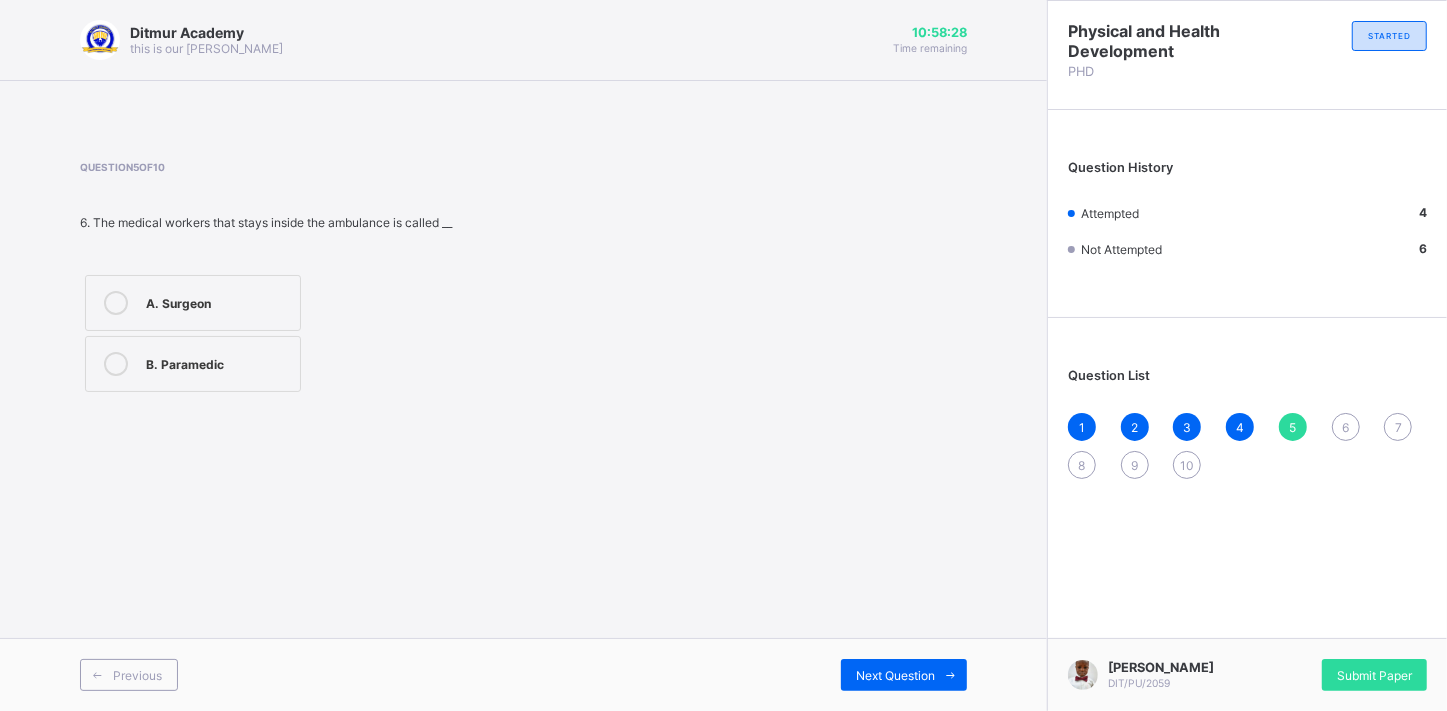 click at bounding box center (116, 364) 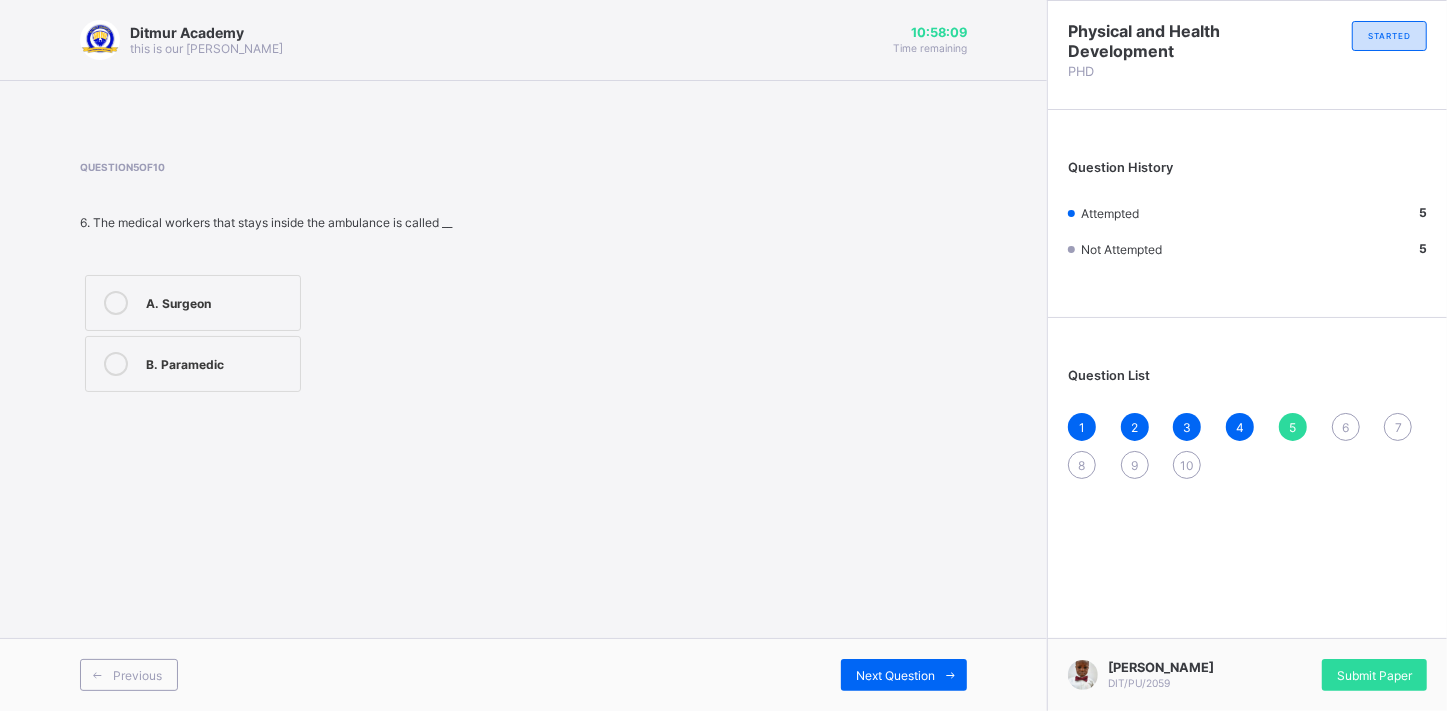 click on "Physical and Health Development PHD STARTED Question History Attempted   5 Not Attempted 5 Question List 1 2 3 4 5 6 7 8 9 10 [PERSON_NAME] DIT/PU/2059 Submit Paper" at bounding box center [1247, 355] 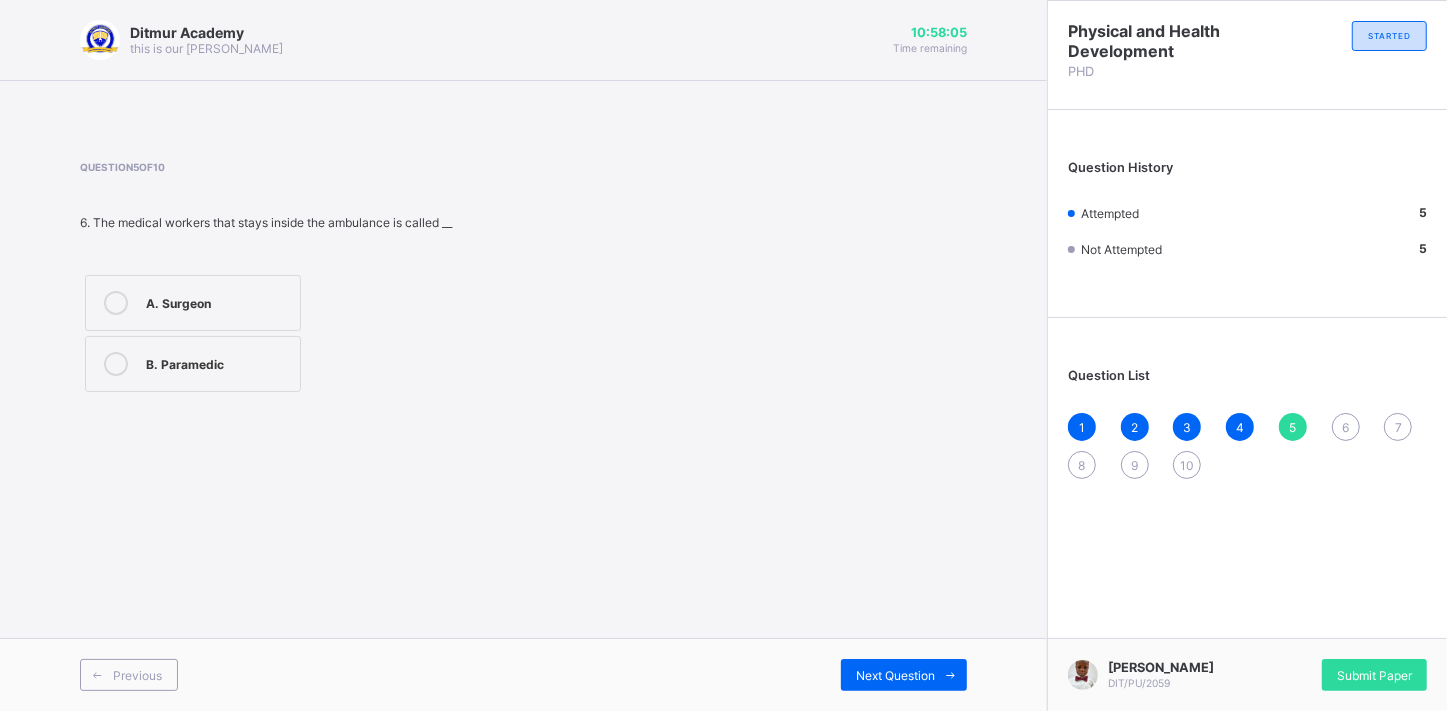click on "Question  5  of  10 6. The medical workers that stays inside the ambulance is called __ A. Surgeon  B. Paramedic" at bounding box center [523, 279] 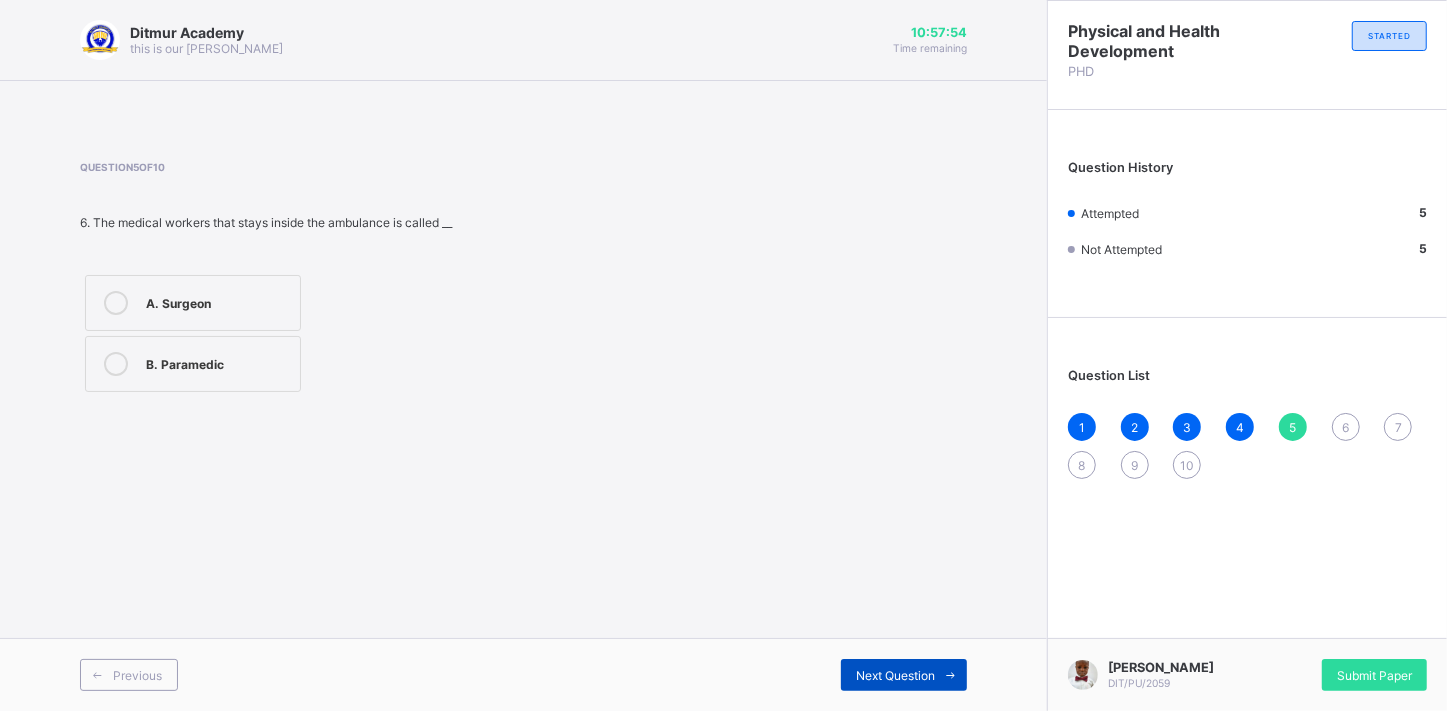 click on "Next Question" at bounding box center (895, 675) 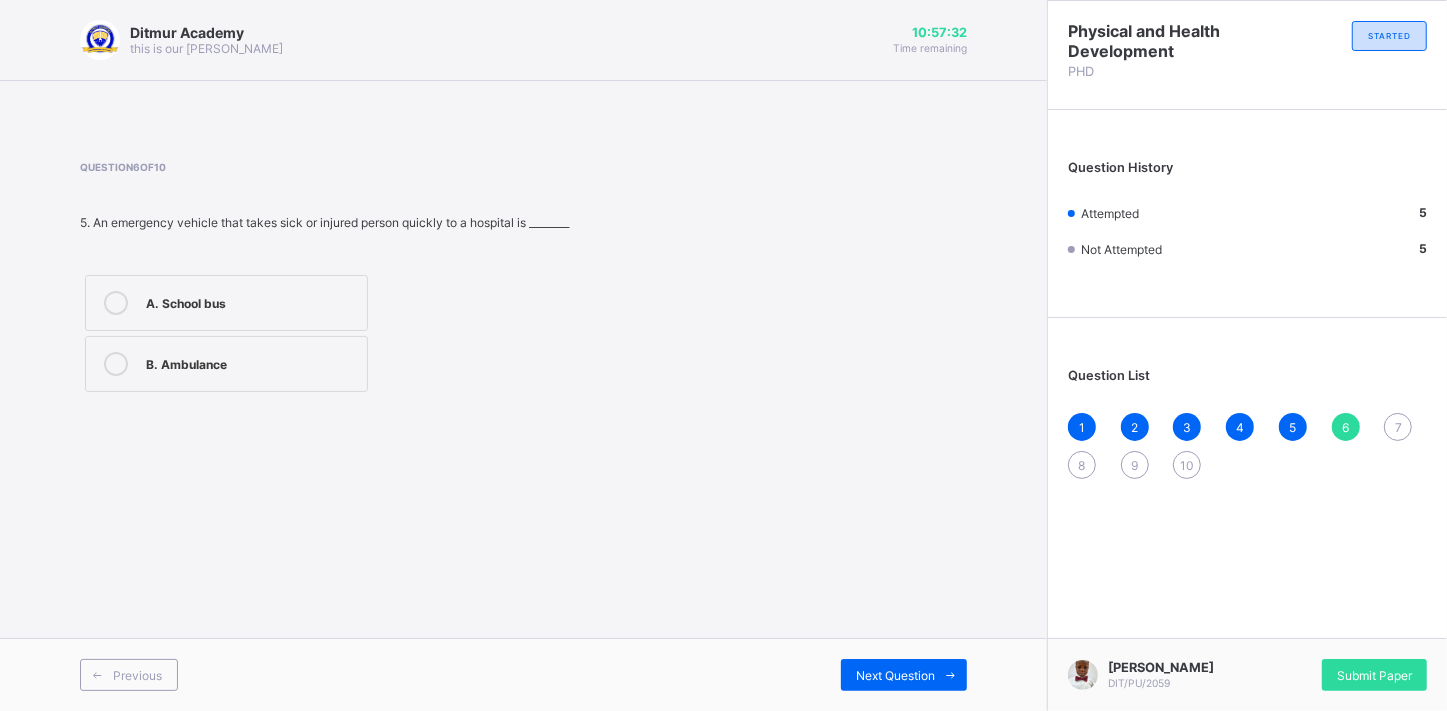 click at bounding box center [116, 364] 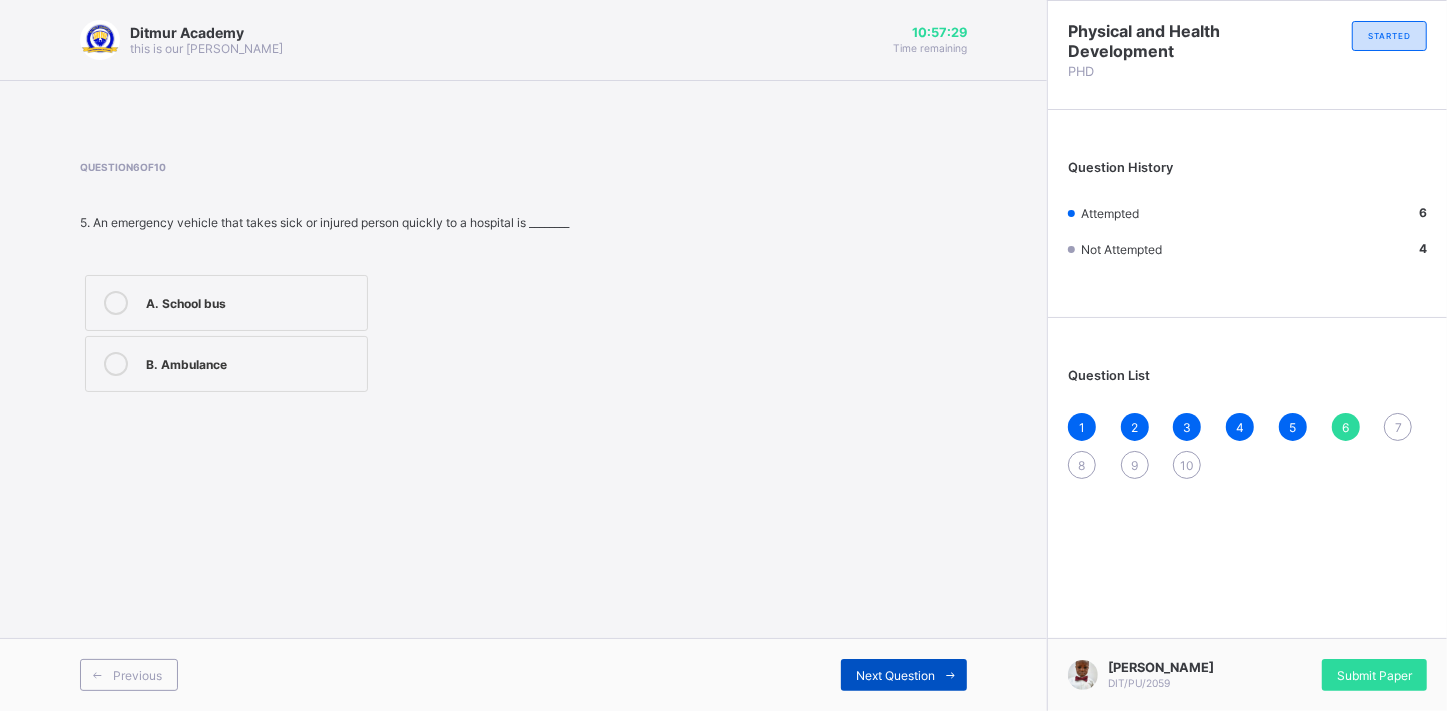 click on "Next Question" at bounding box center [895, 675] 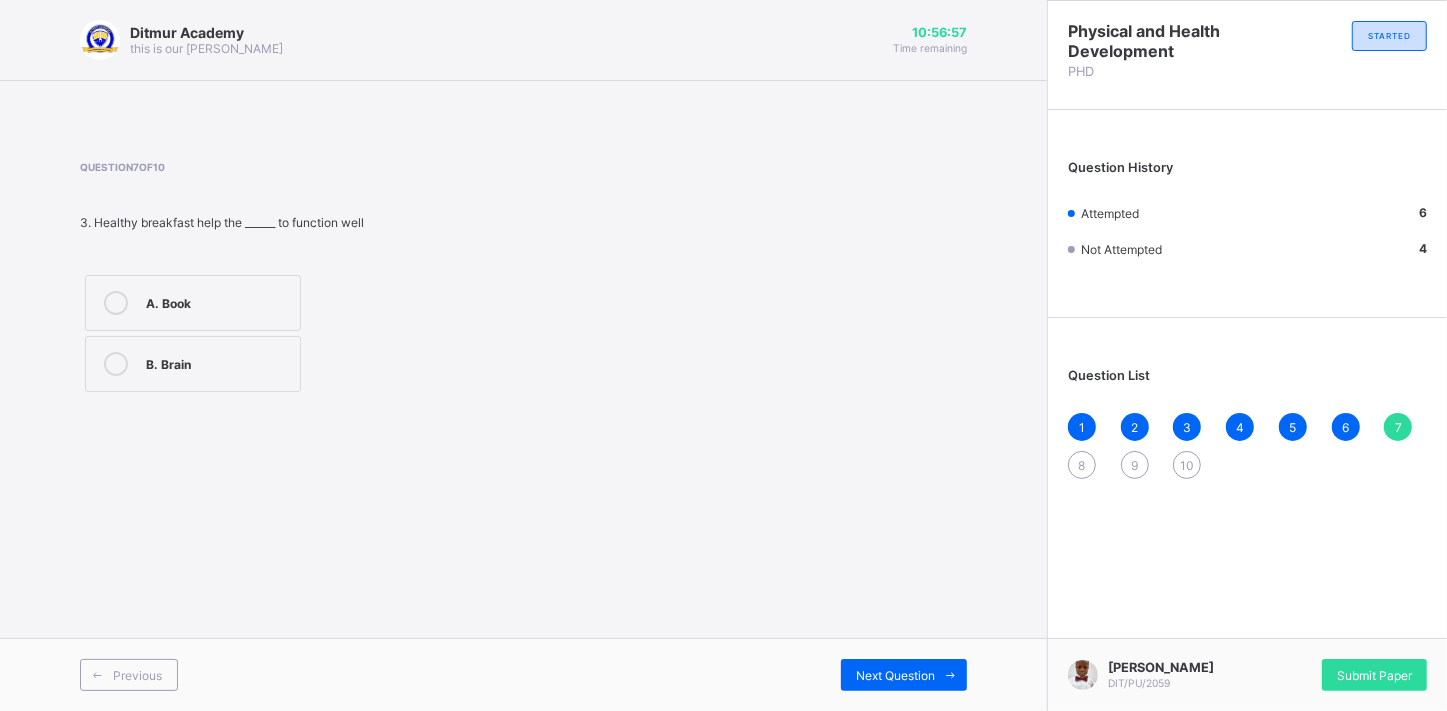 click at bounding box center [116, 364] 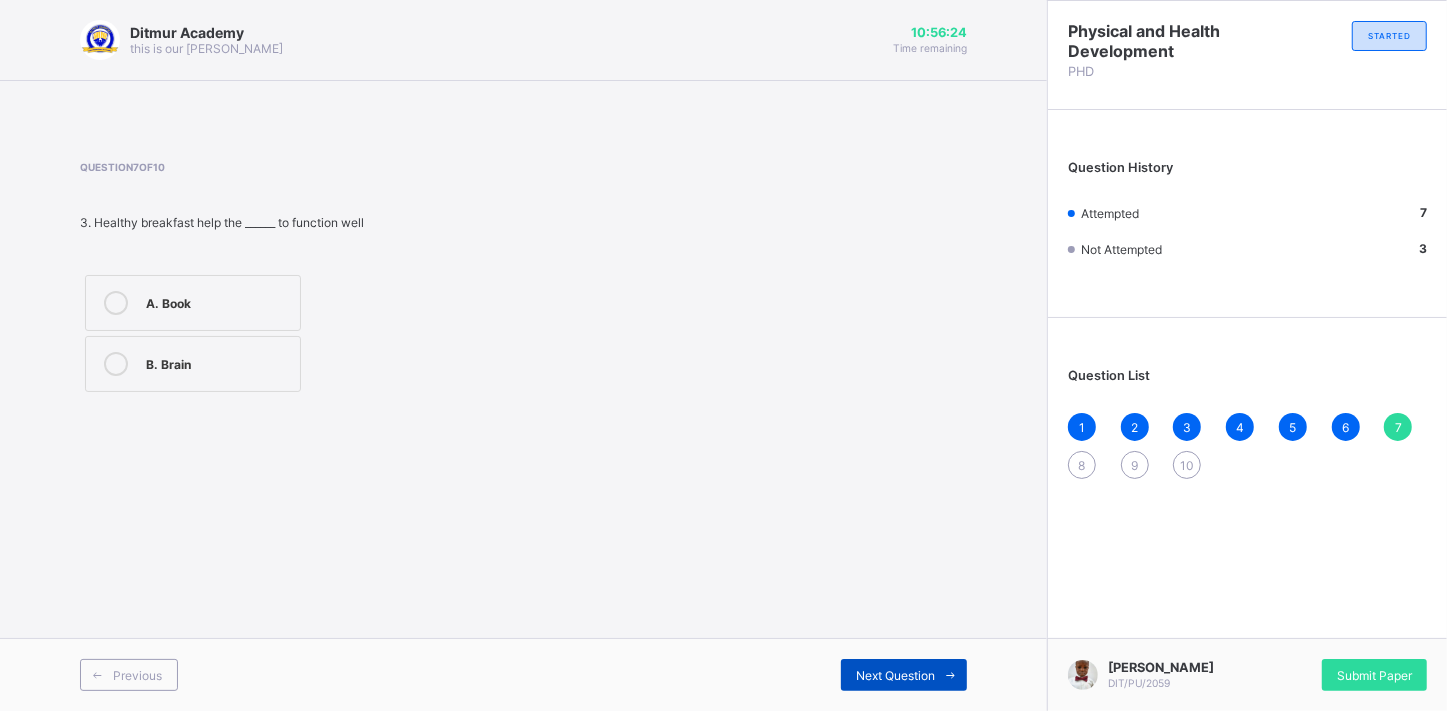 click on "Next Question" at bounding box center [904, 675] 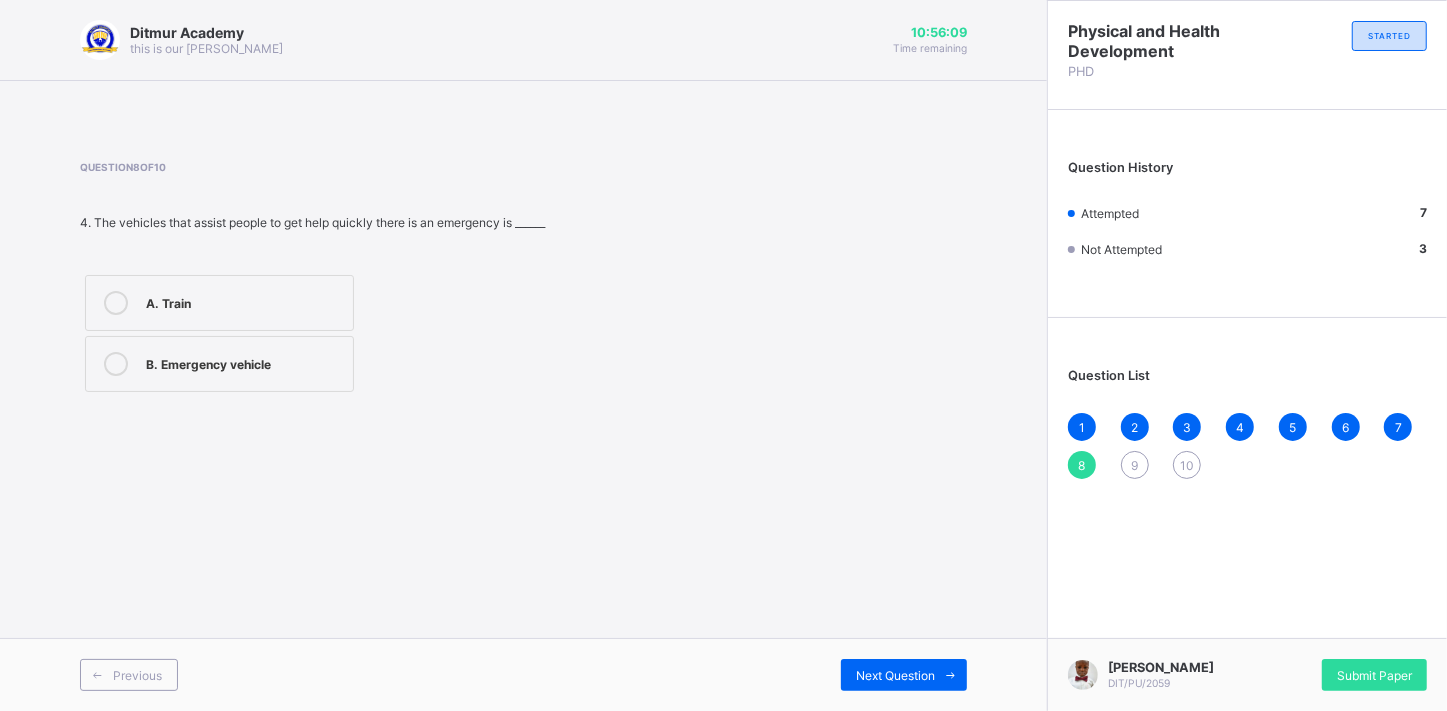click at bounding box center [116, 364] 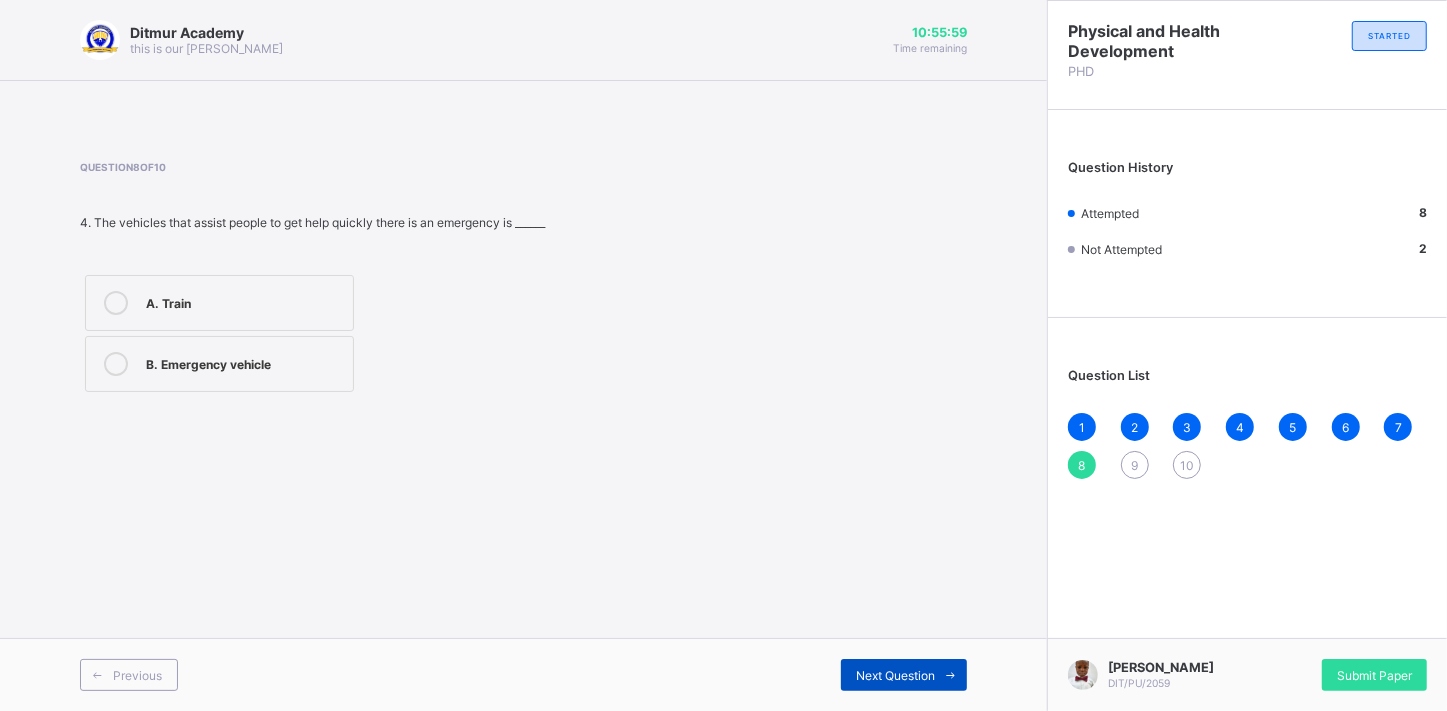 click on "Next Question" at bounding box center [895, 675] 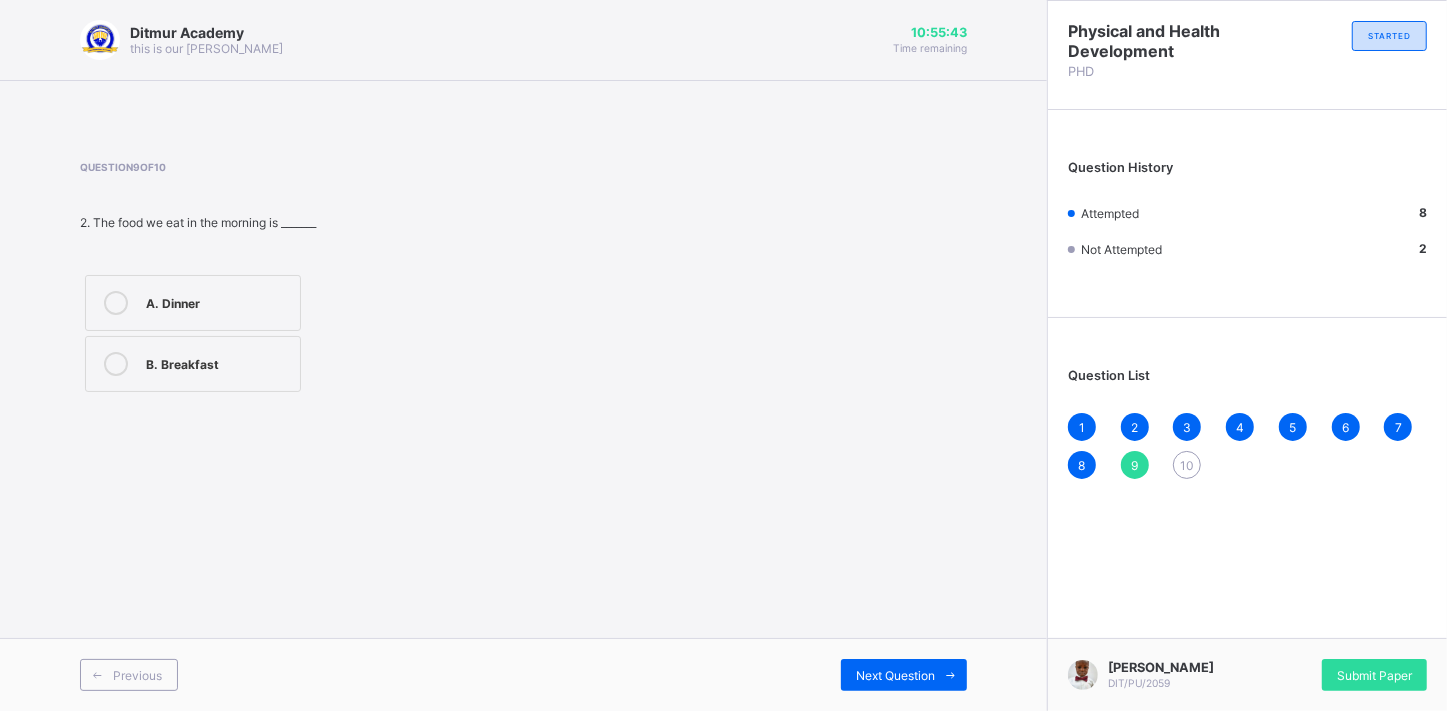 click at bounding box center (116, 364) 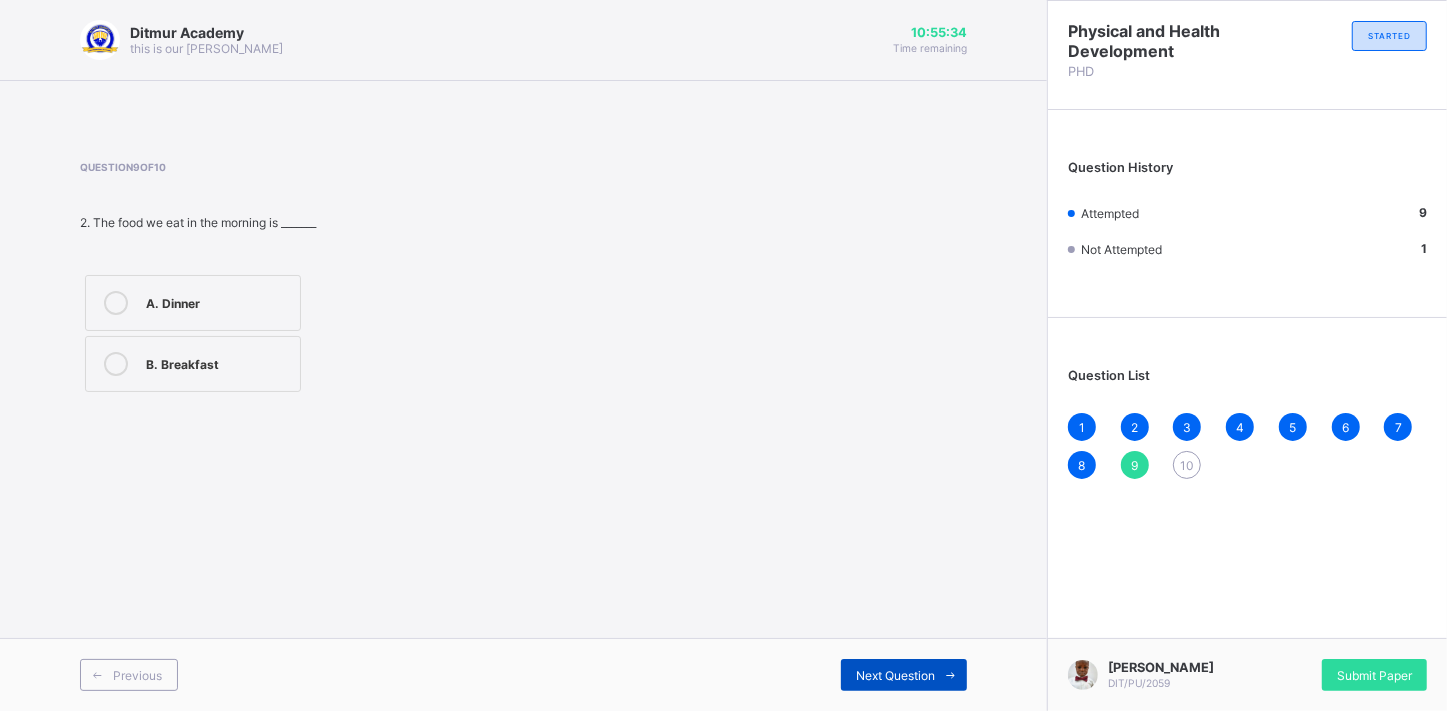 click on "Next Question" at bounding box center [895, 675] 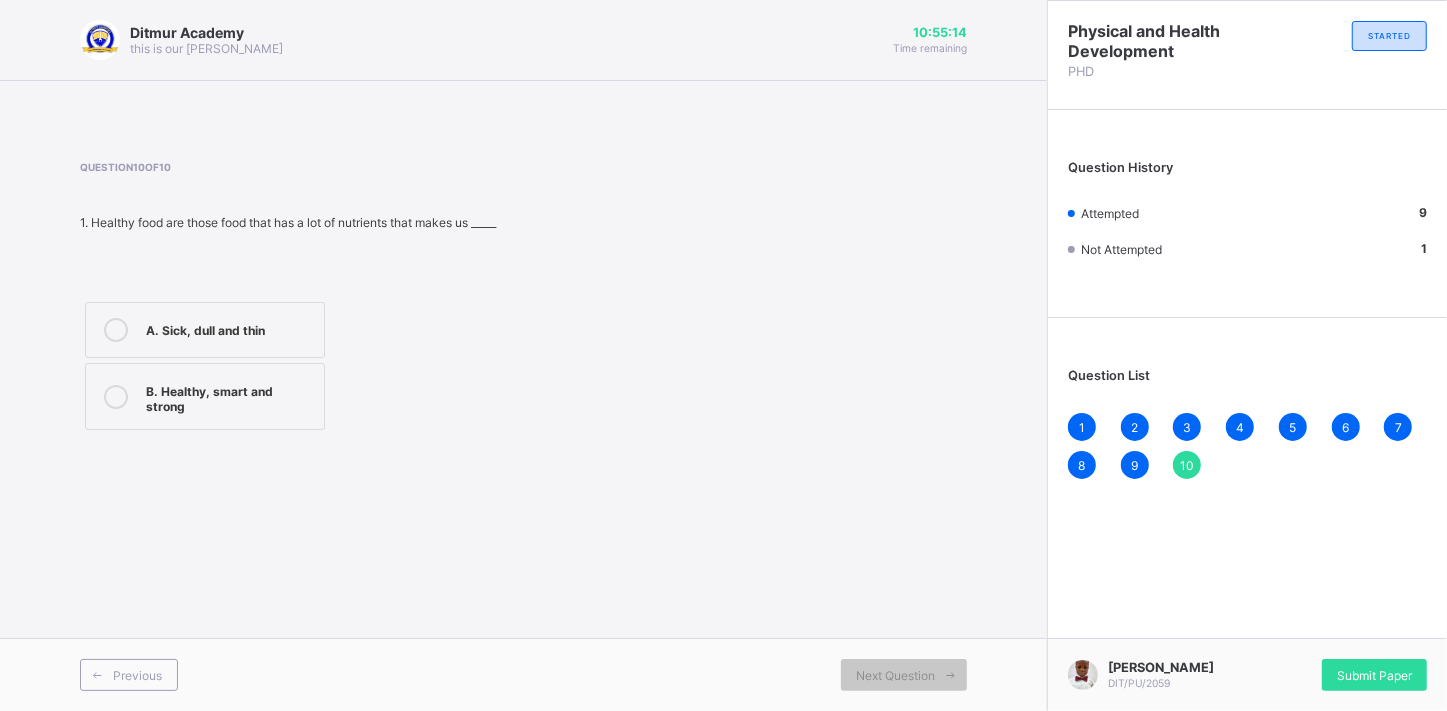 click at bounding box center [116, 397] 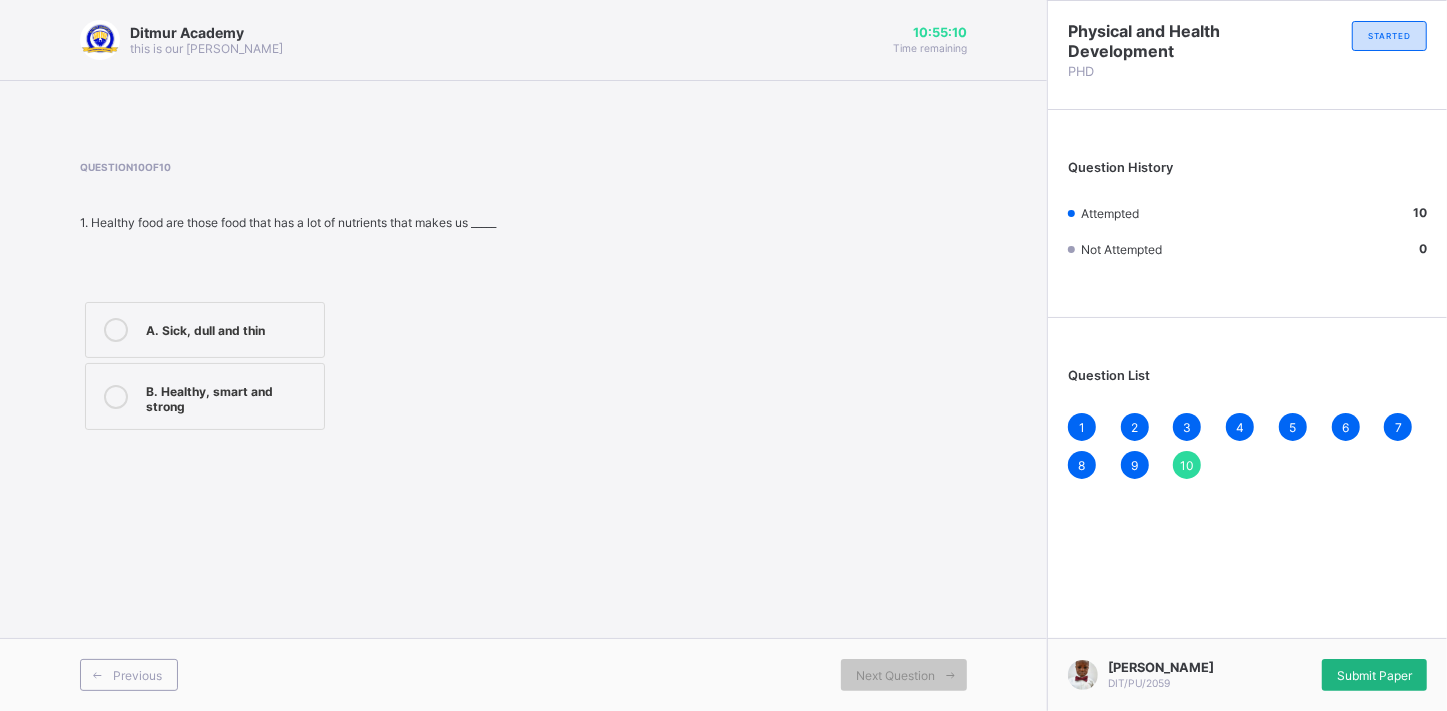 click on "Submit Paper" at bounding box center (1374, 675) 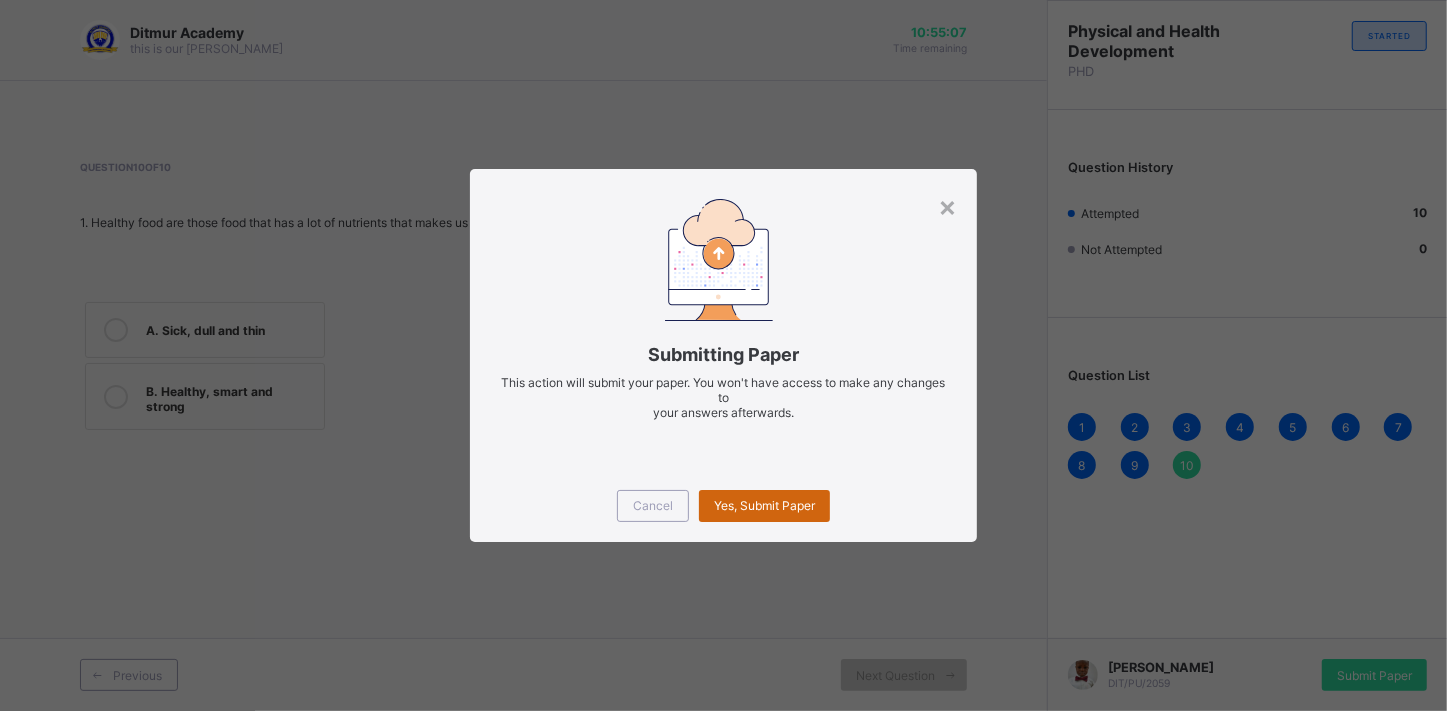 click on "Yes, Submit Paper" at bounding box center [764, 505] 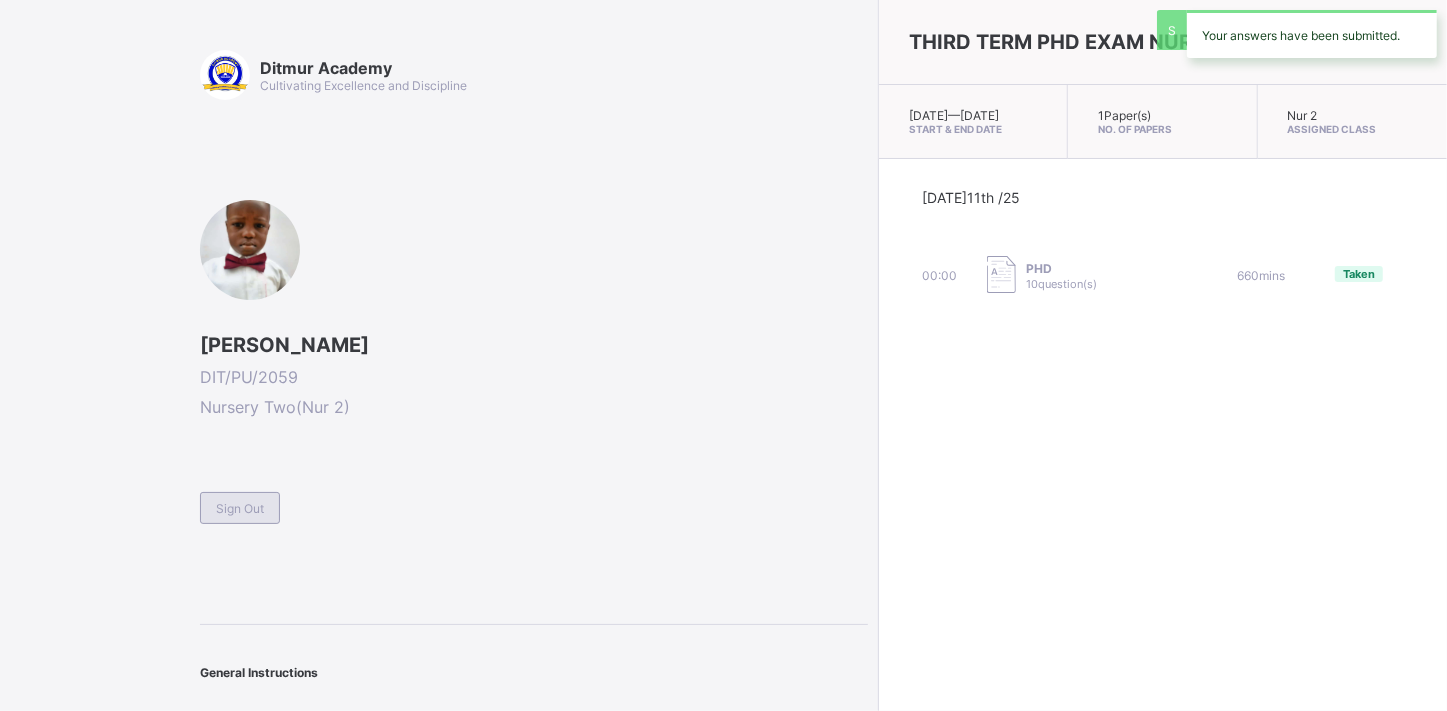 click on "Sign Out" at bounding box center [240, 508] 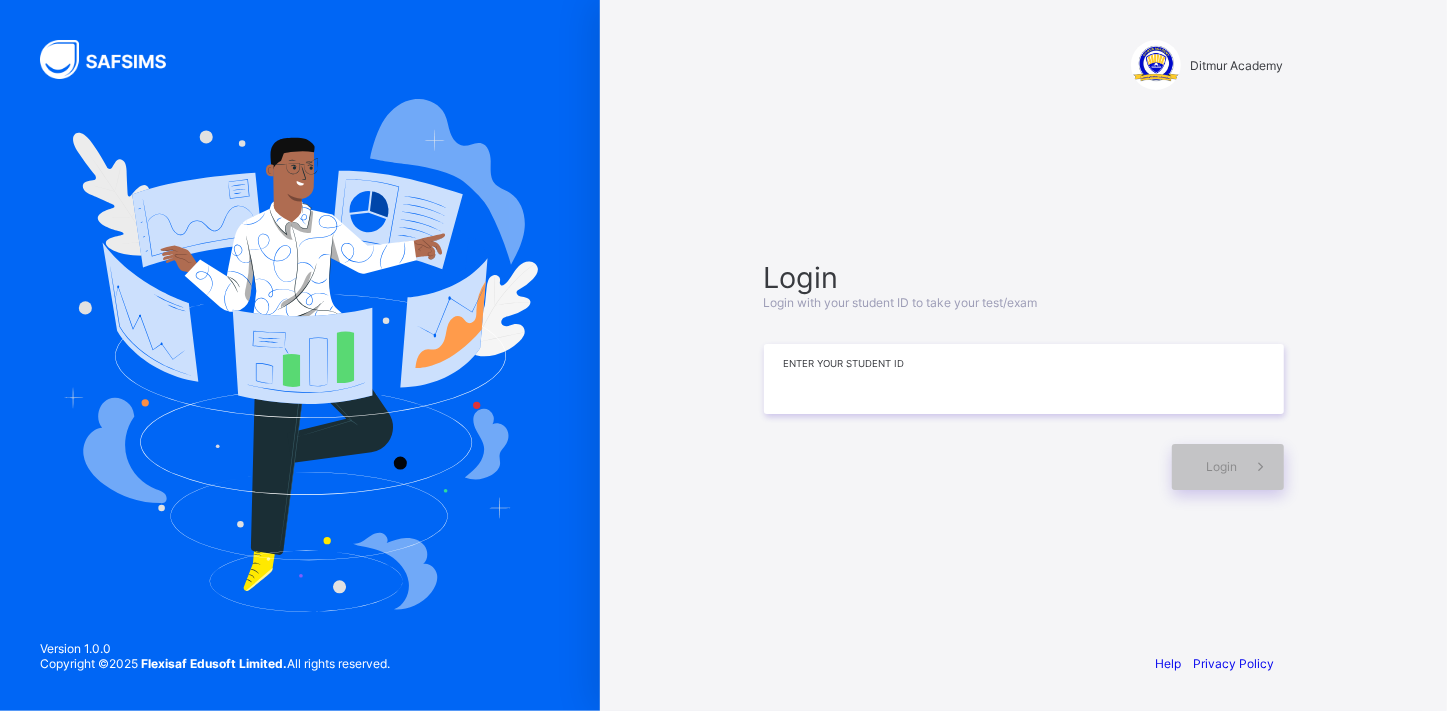click at bounding box center [1024, 379] 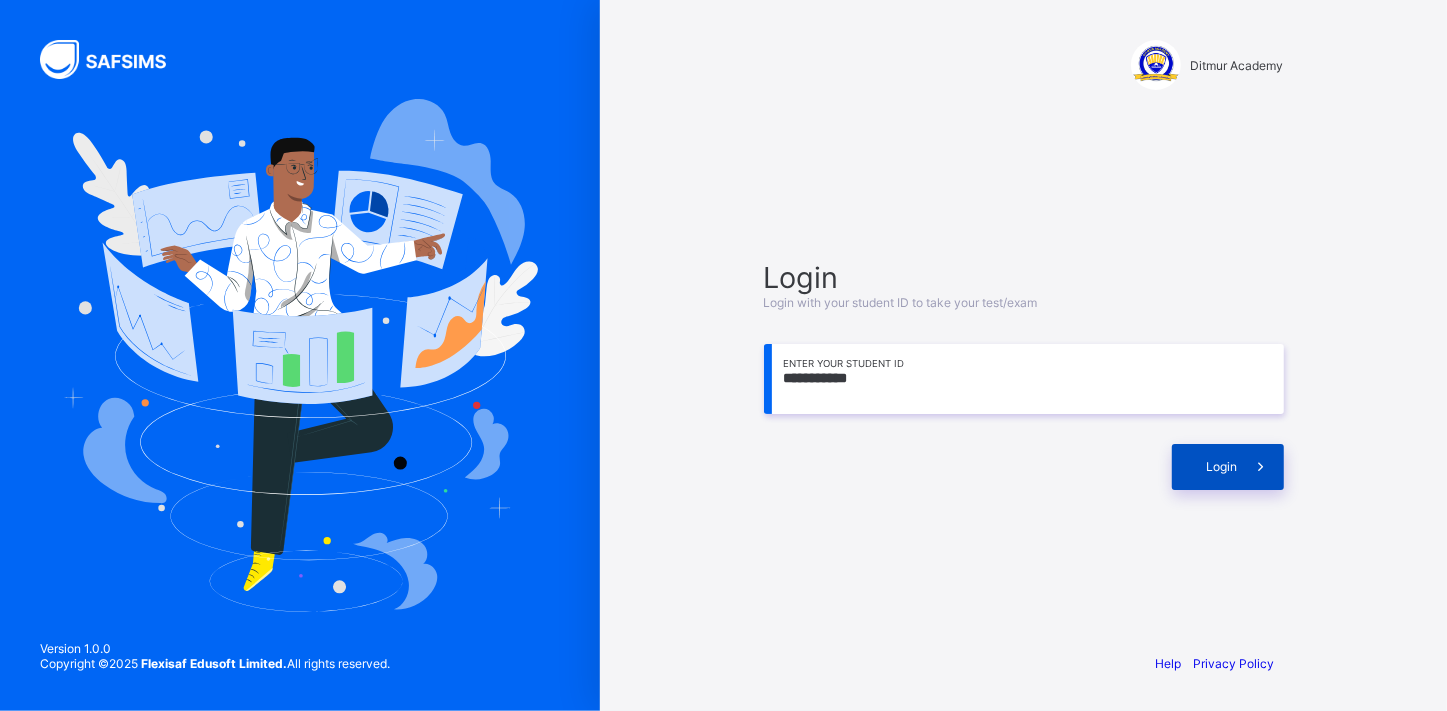 type on "**********" 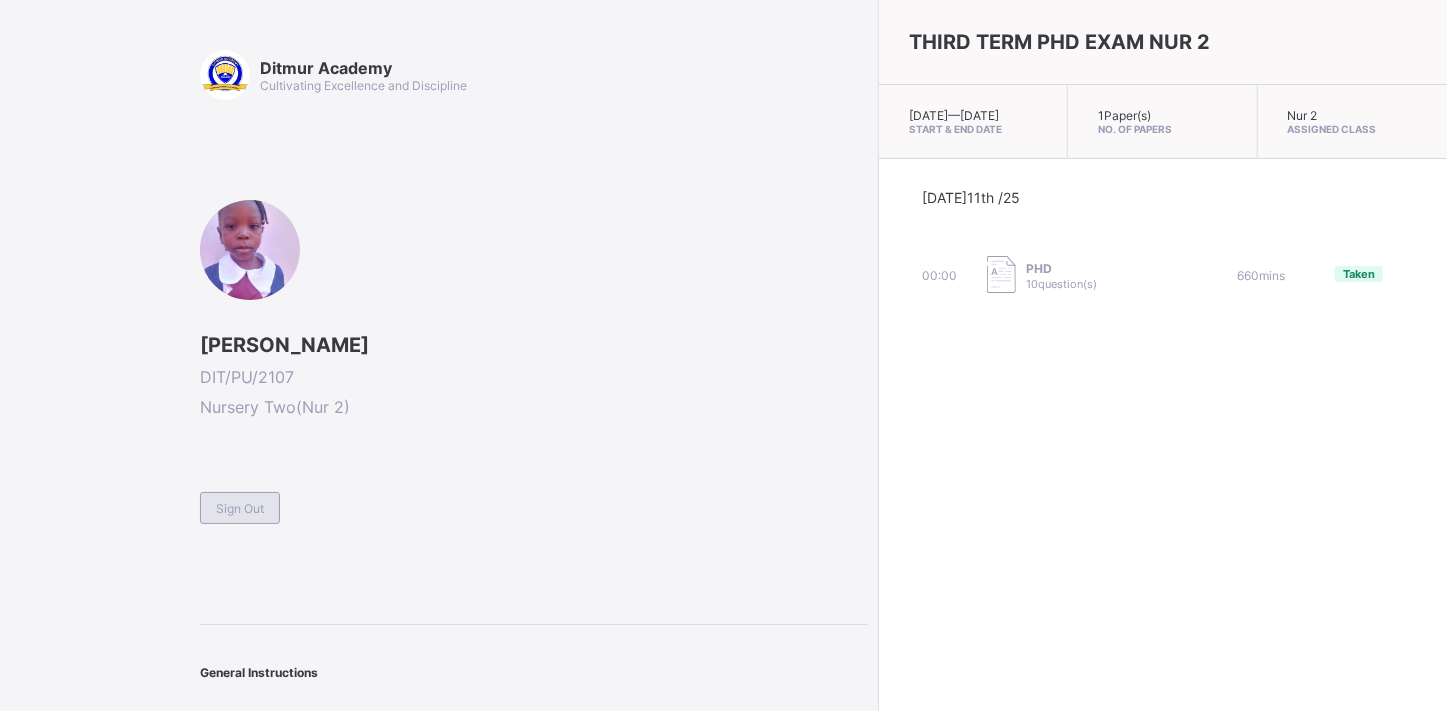click on "Sign Out" at bounding box center (240, 508) 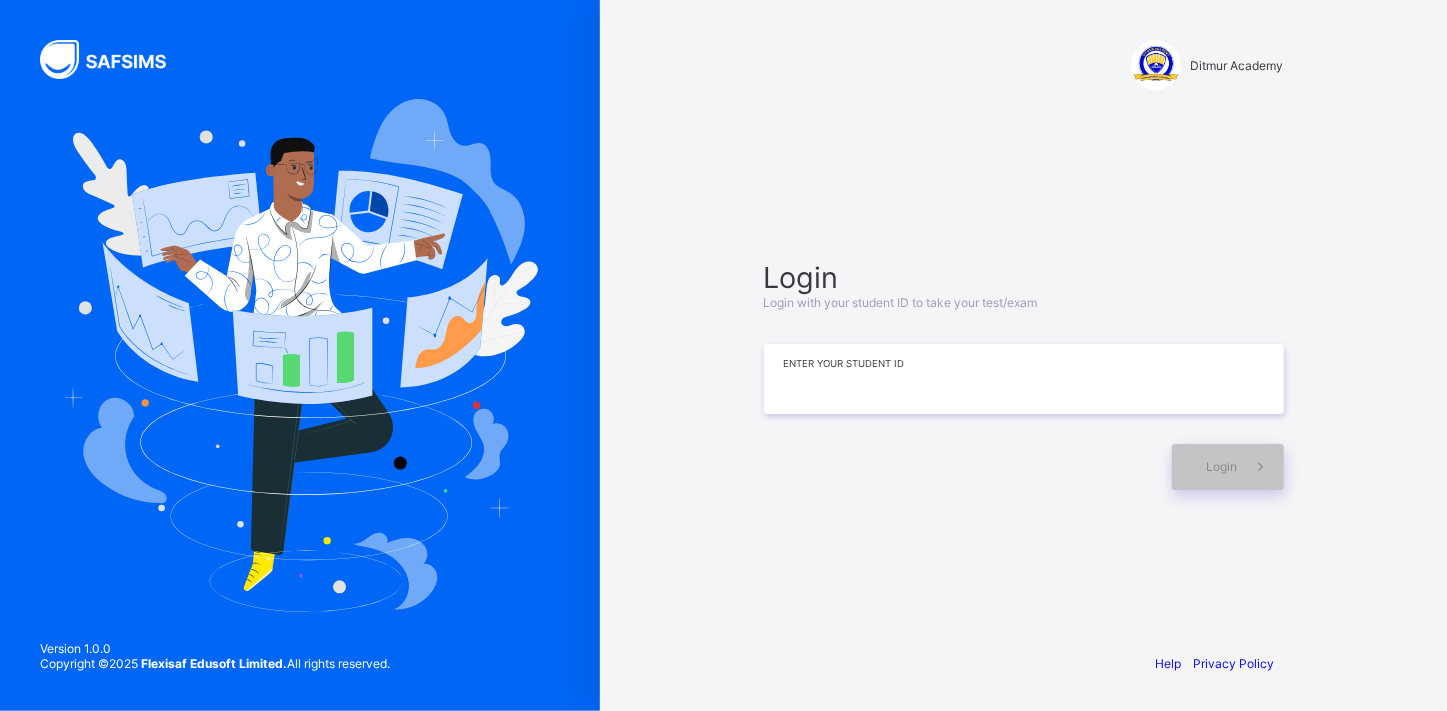 click at bounding box center [1024, 379] 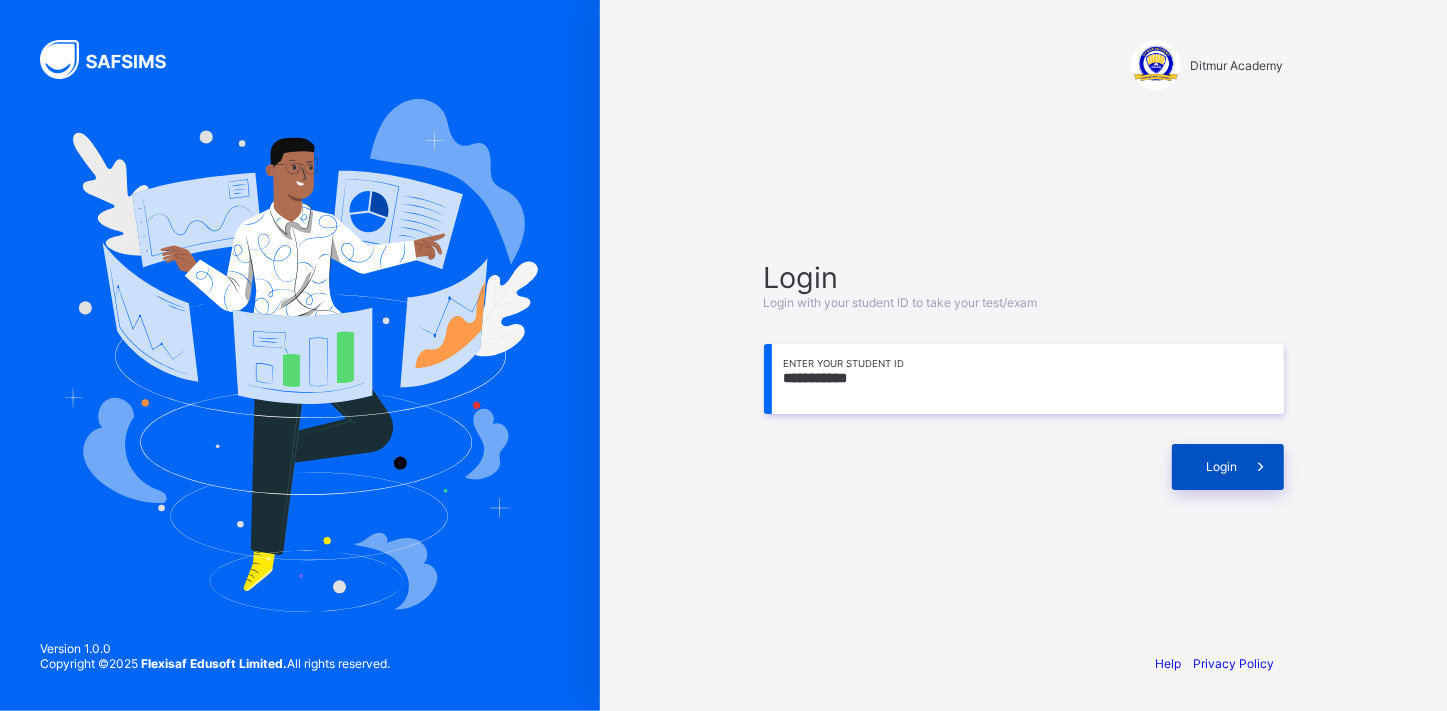 type on "**********" 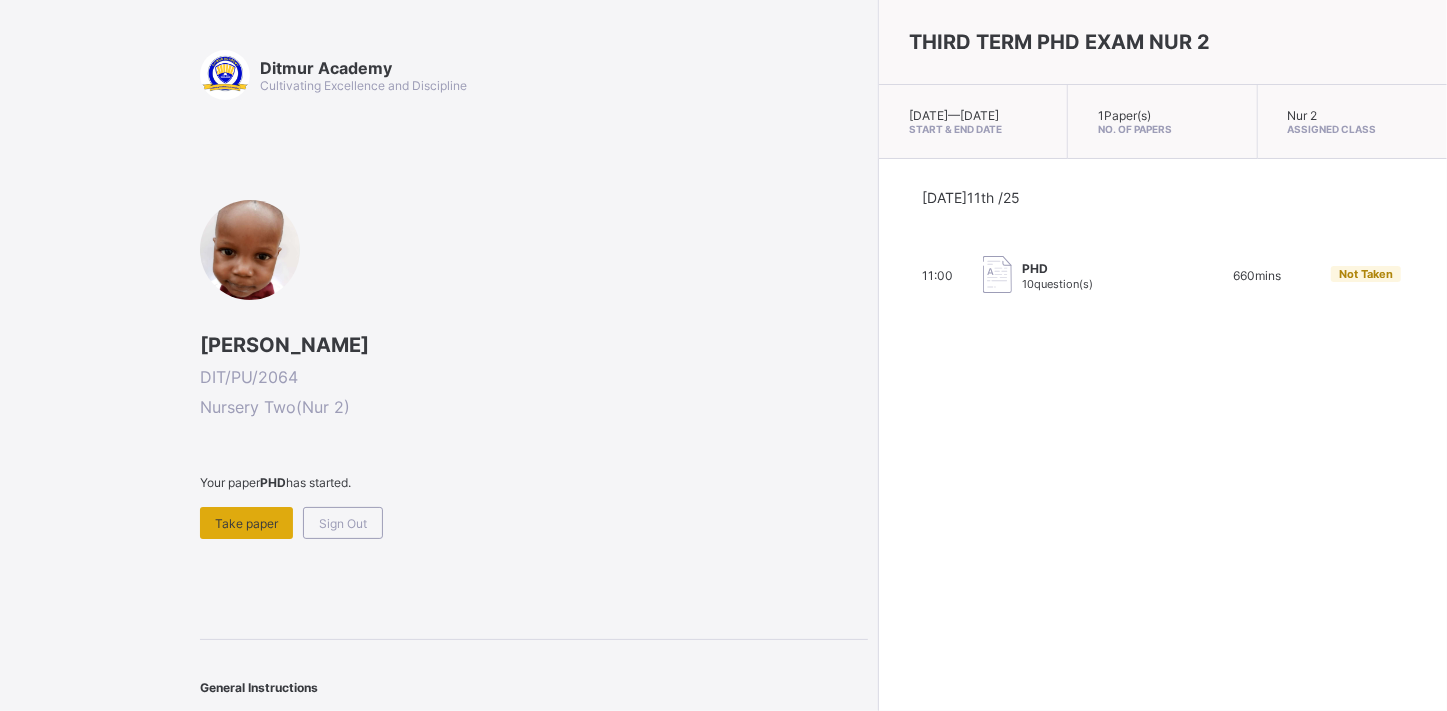 click on "Take paper" at bounding box center (246, 523) 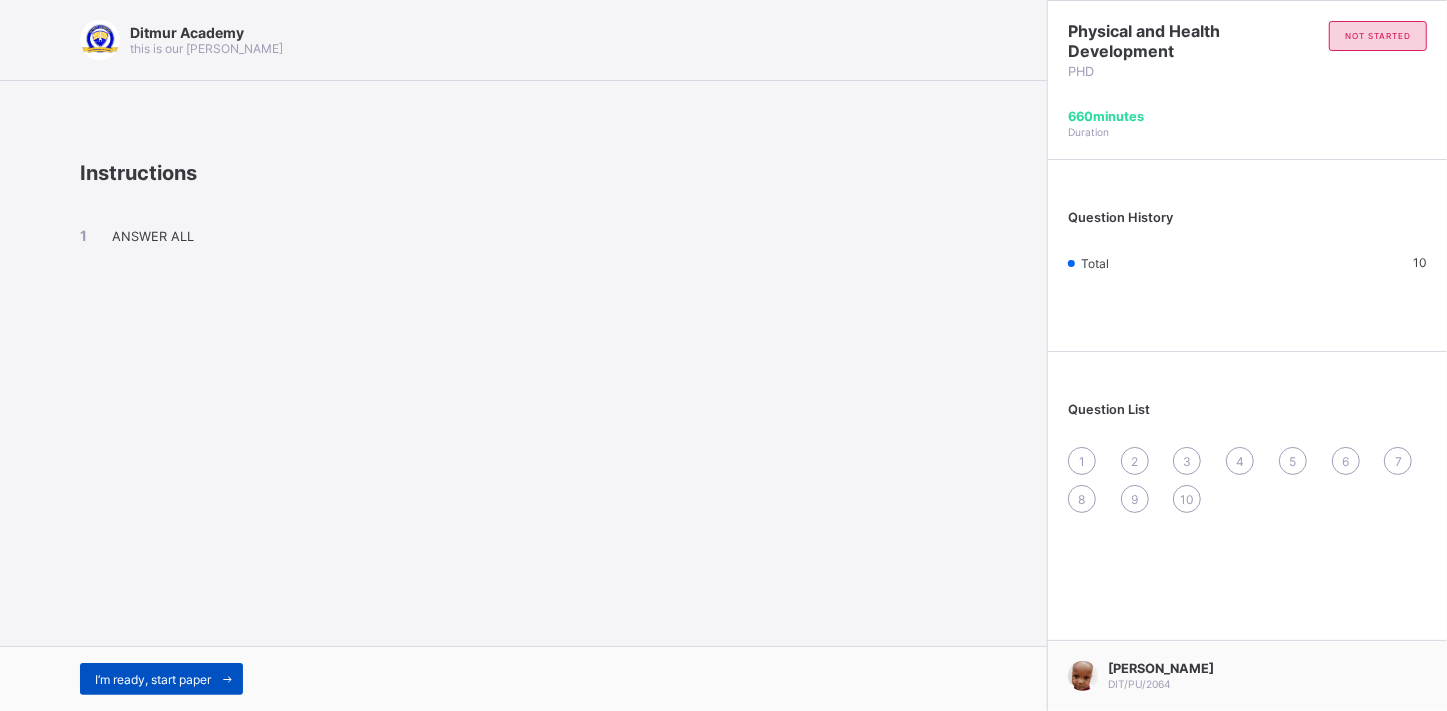 click on "I’m ready, start paper" at bounding box center (153, 679) 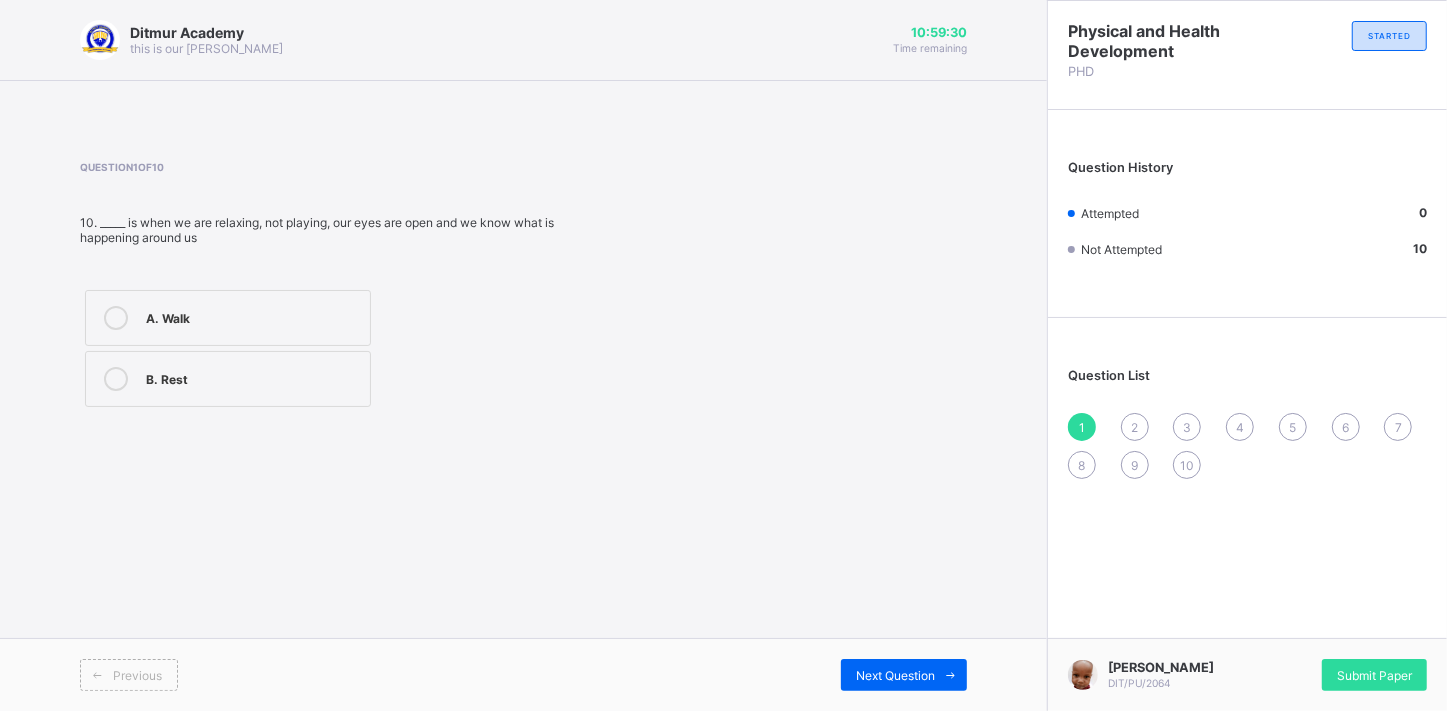 click at bounding box center [116, 379] 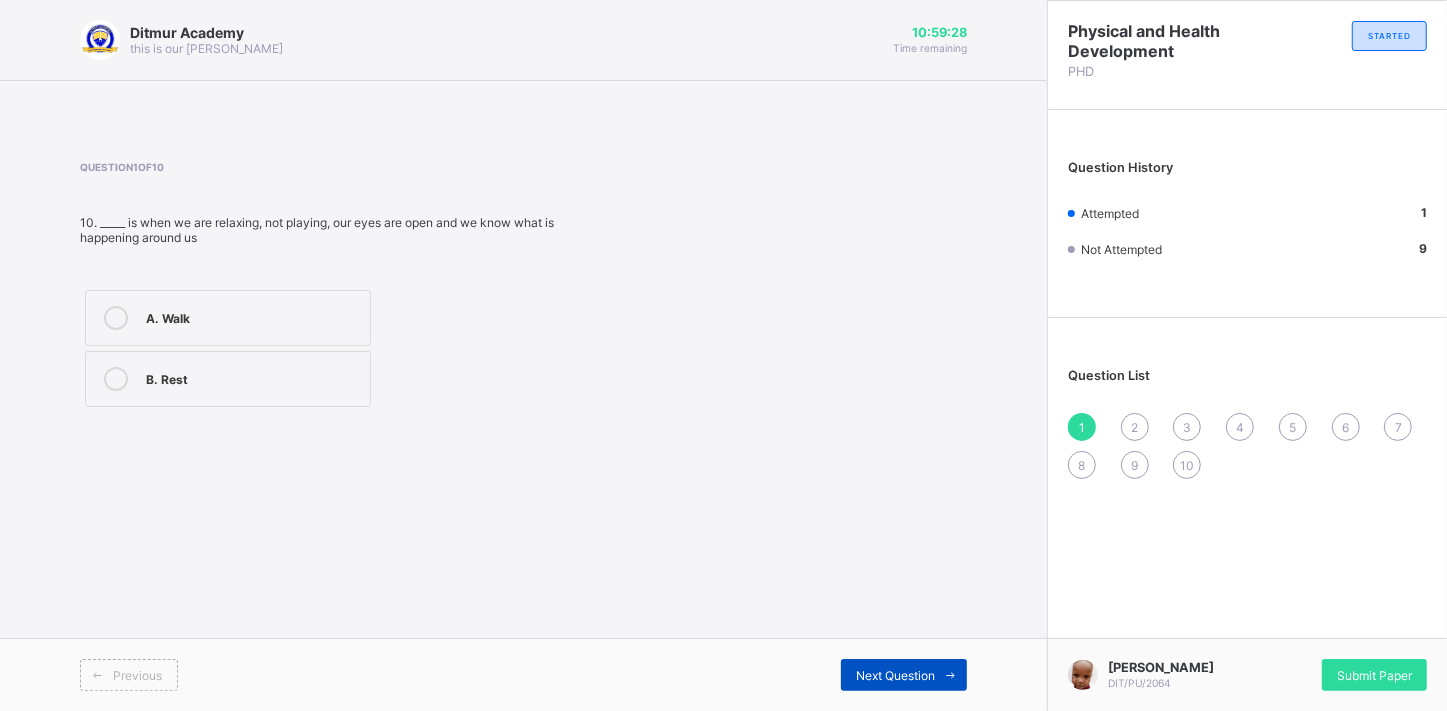 click on "Next Question" at bounding box center (895, 675) 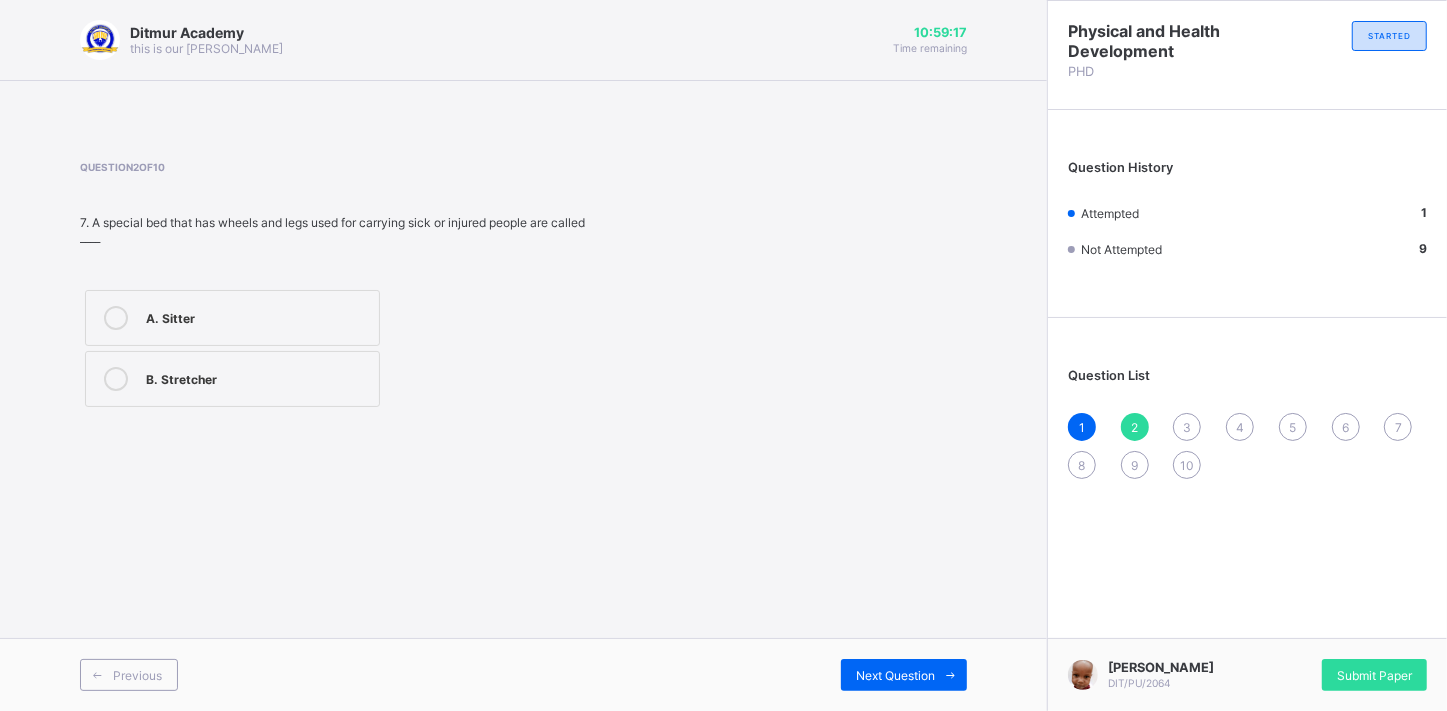 click at bounding box center [116, 379] 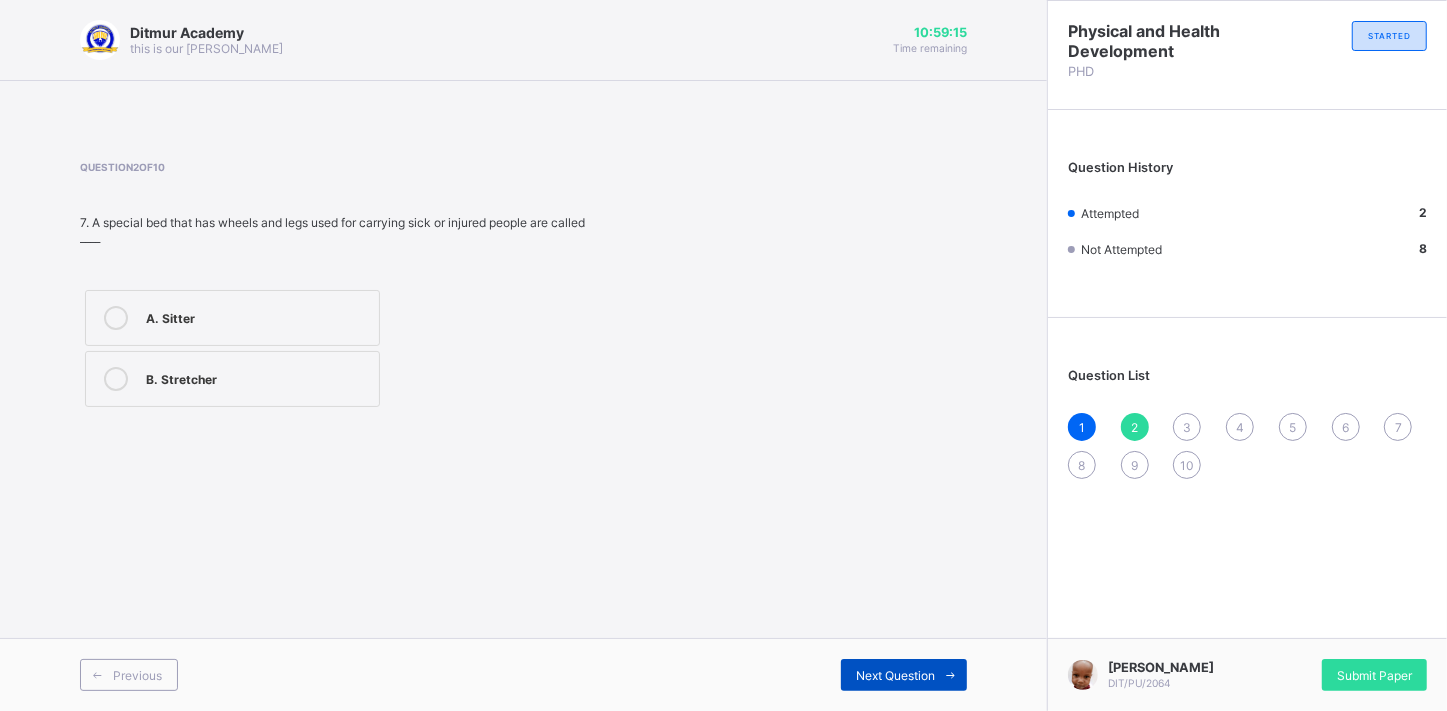 click at bounding box center (951, 675) 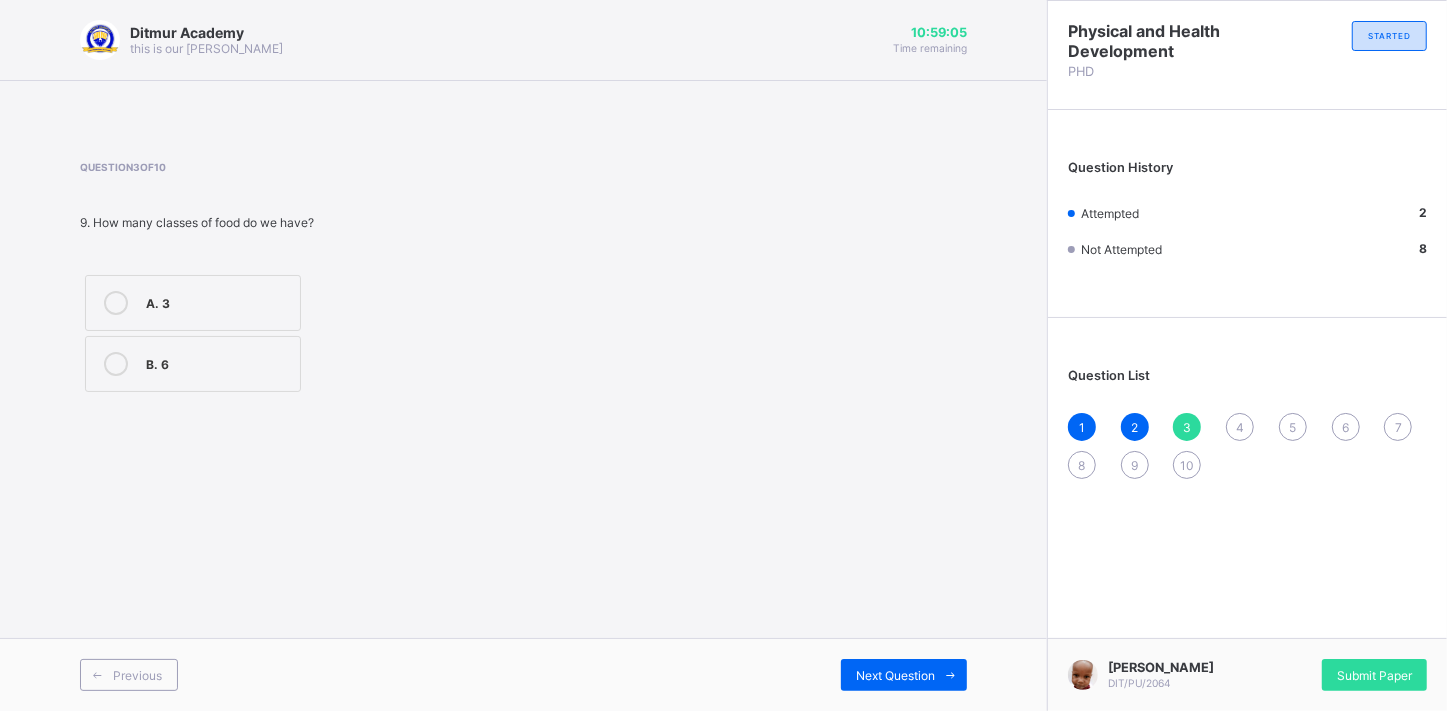 click at bounding box center (116, 364) 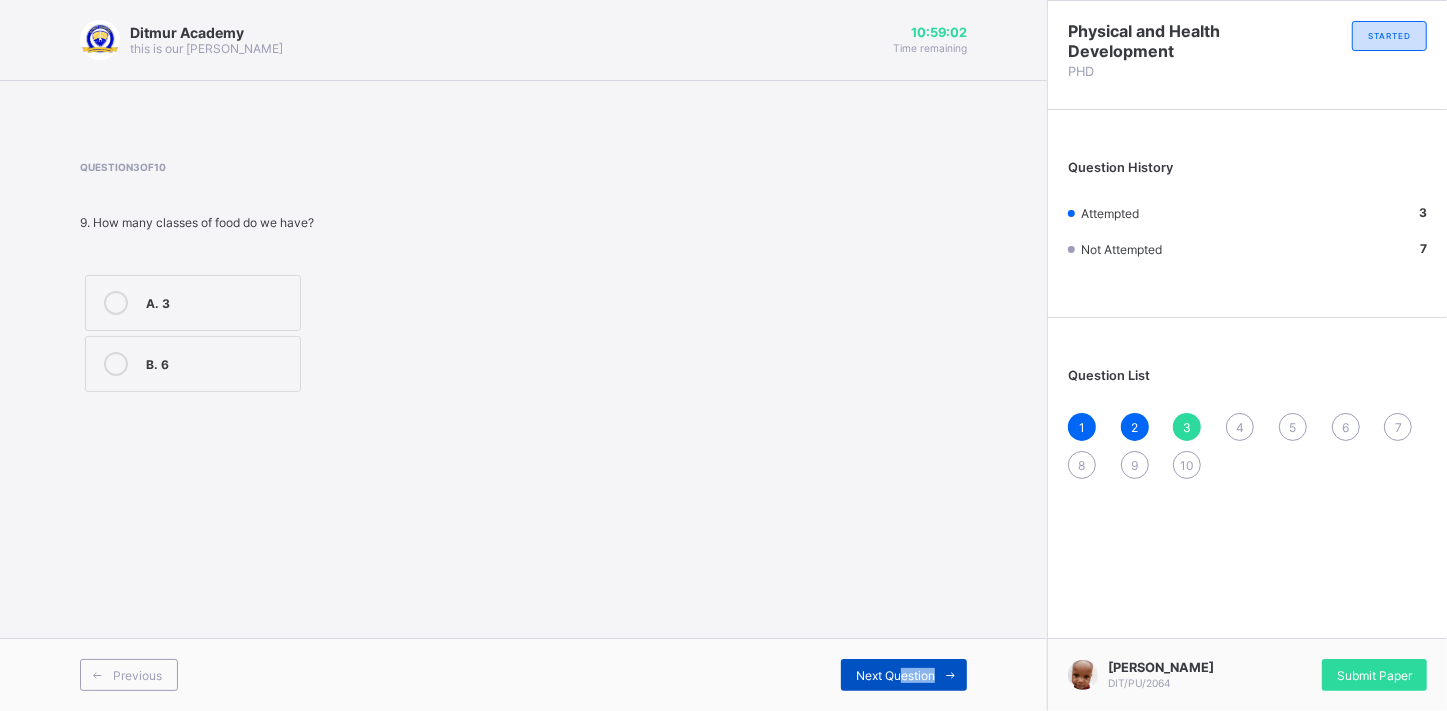 click on "Previous Next Question" at bounding box center [523, 674] 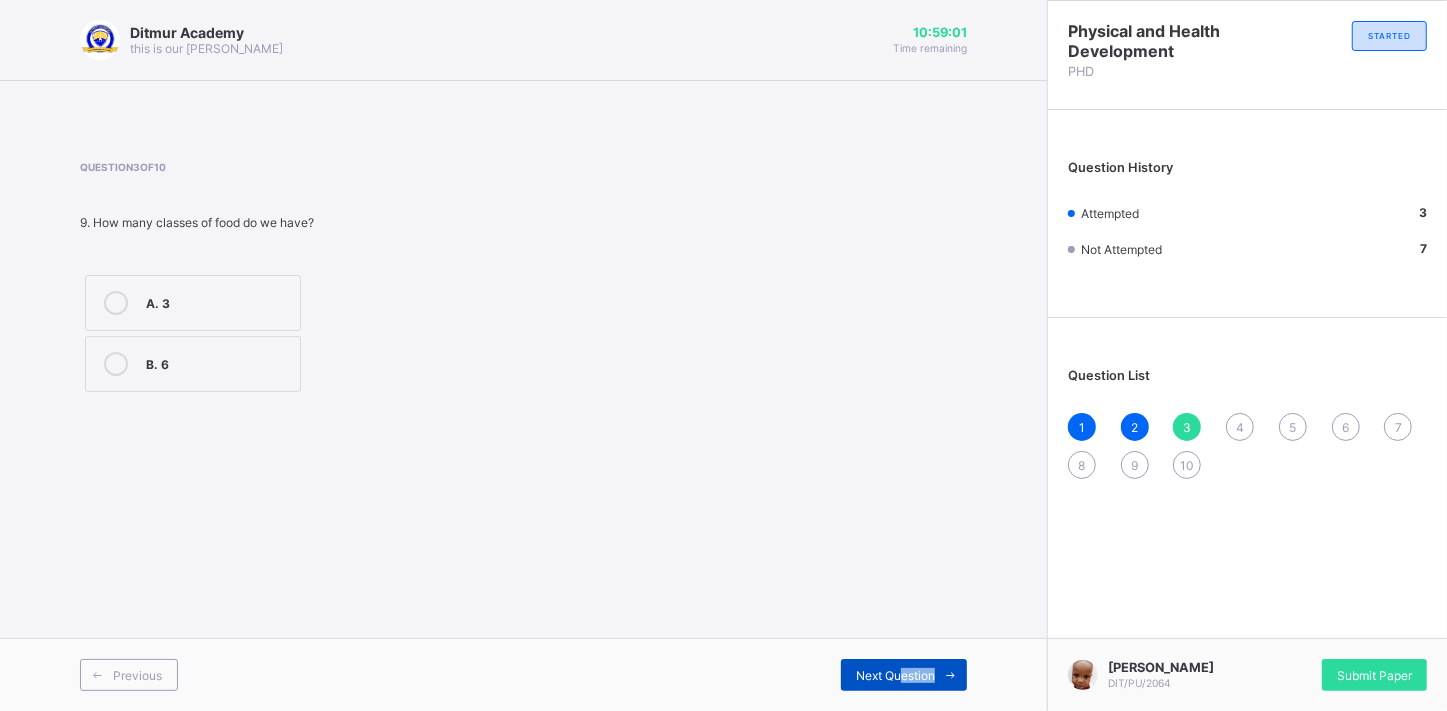 click on "Next Question" at bounding box center (904, 675) 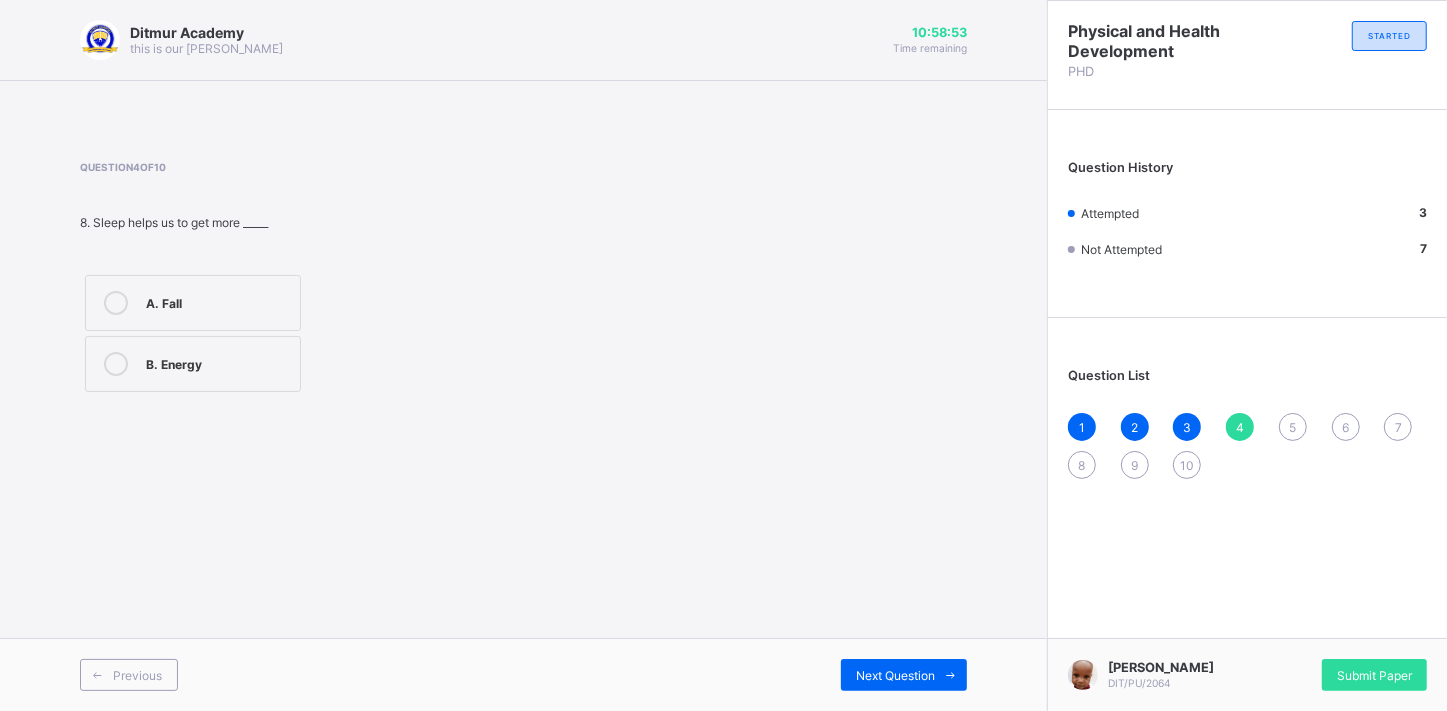 click at bounding box center (116, 364) 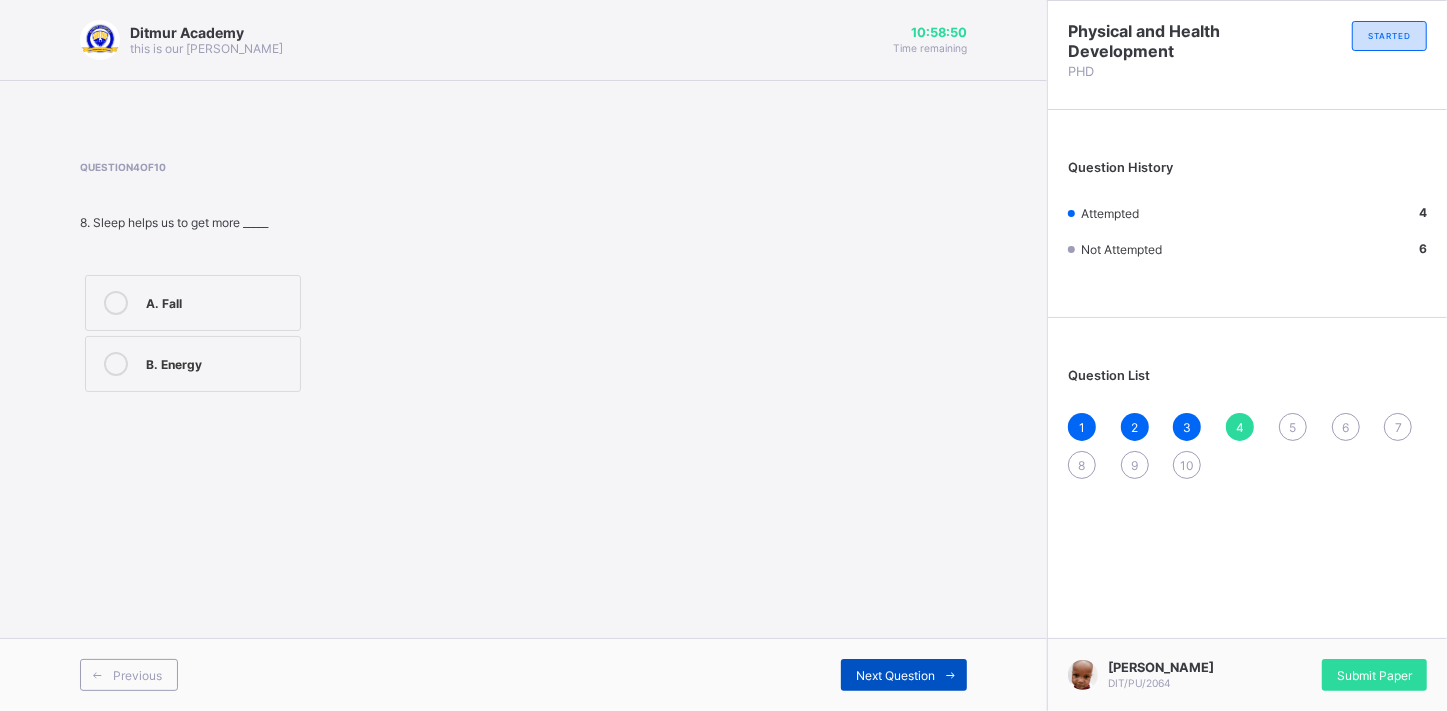 click on "Next Question" at bounding box center [904, 675] 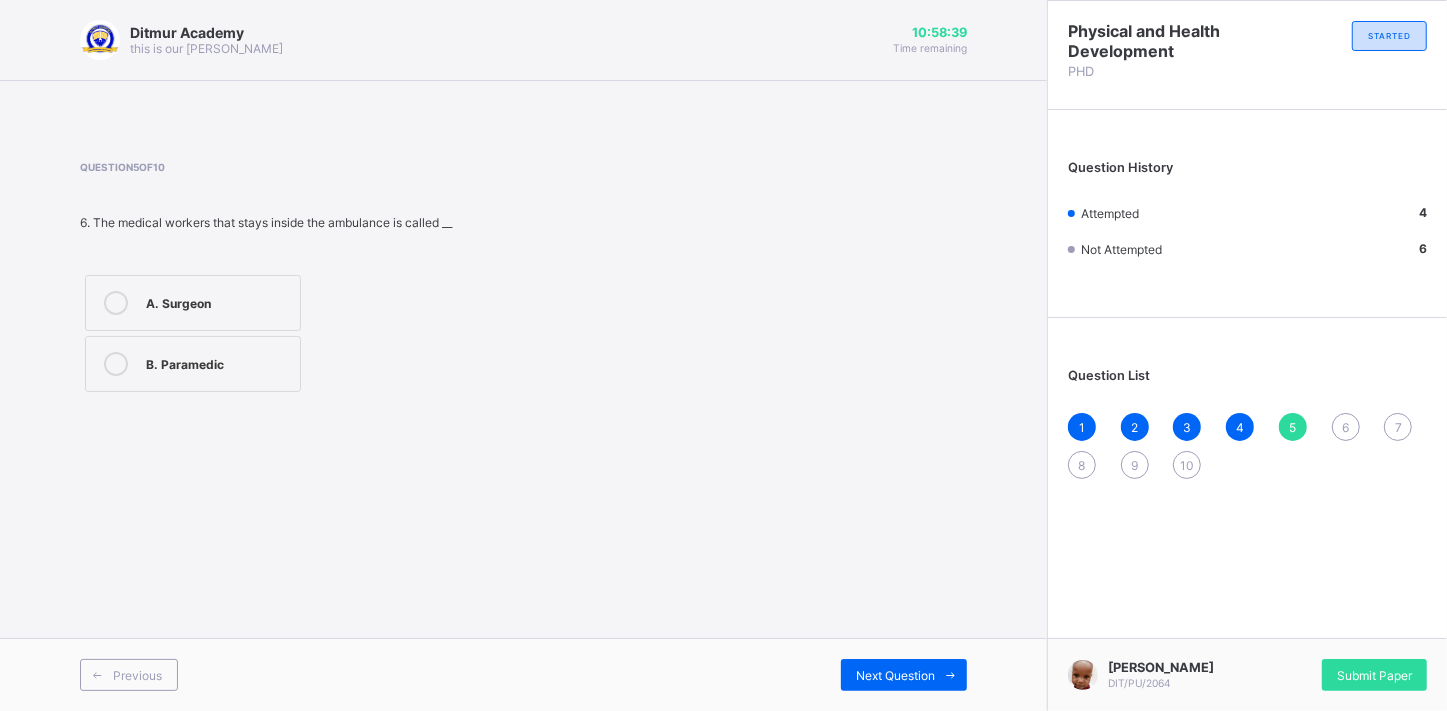 click at bounding box center [116, 364] 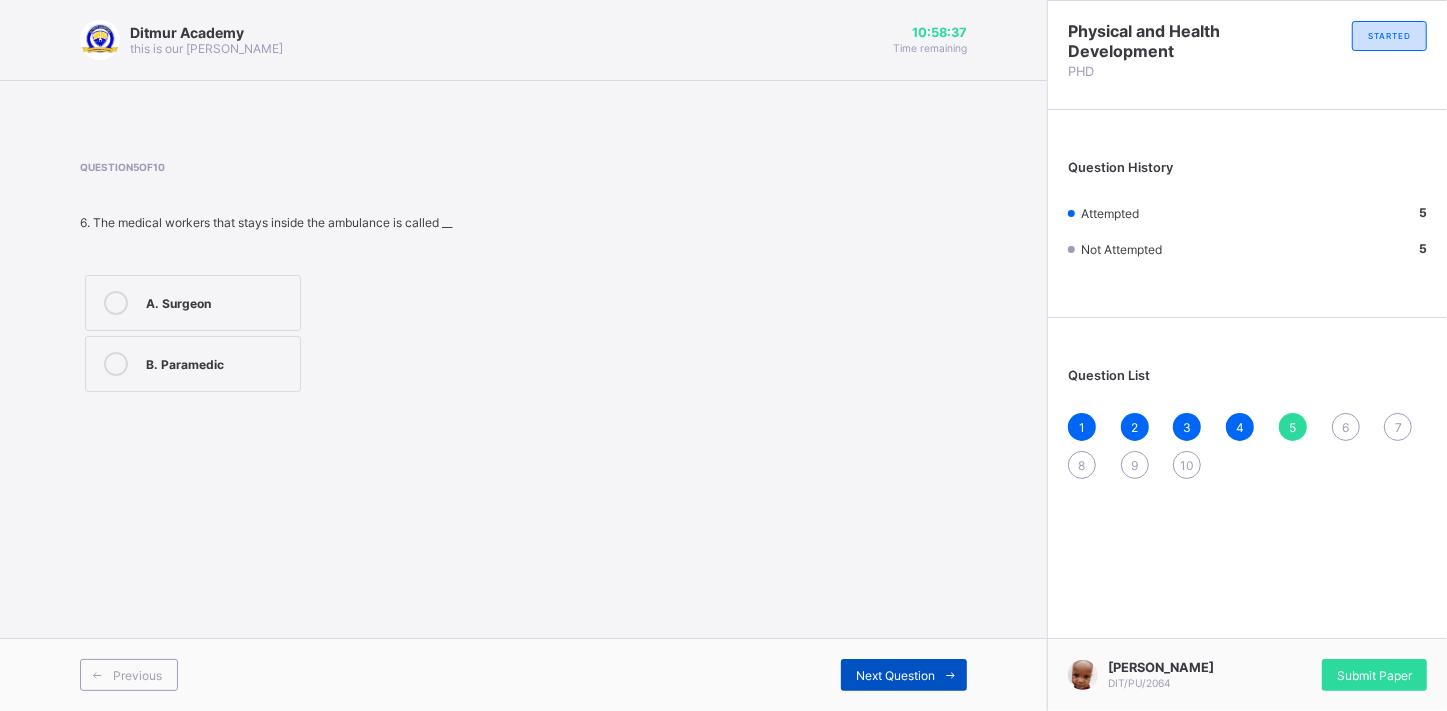 click on "Next Question" at bounding box center (904, 675) 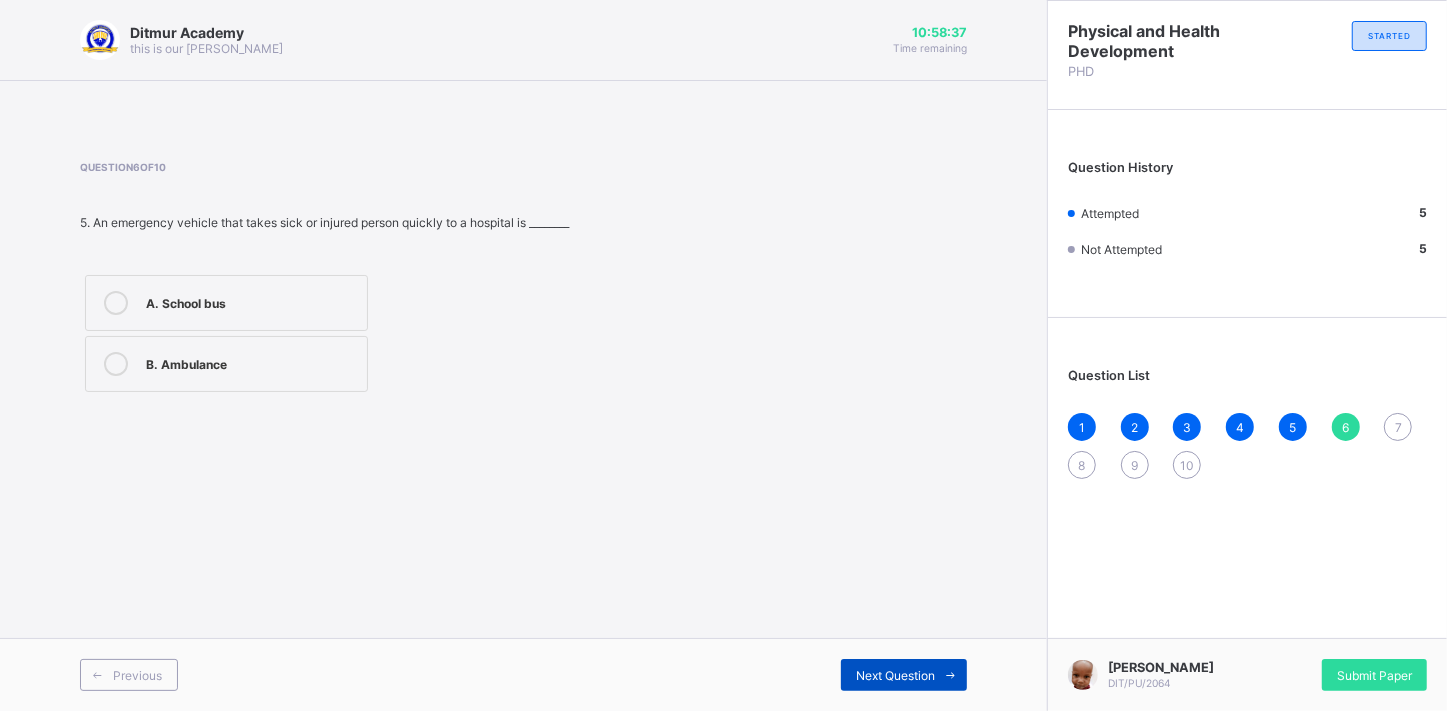 click on "Next Question" at bounding box center [904, 675] 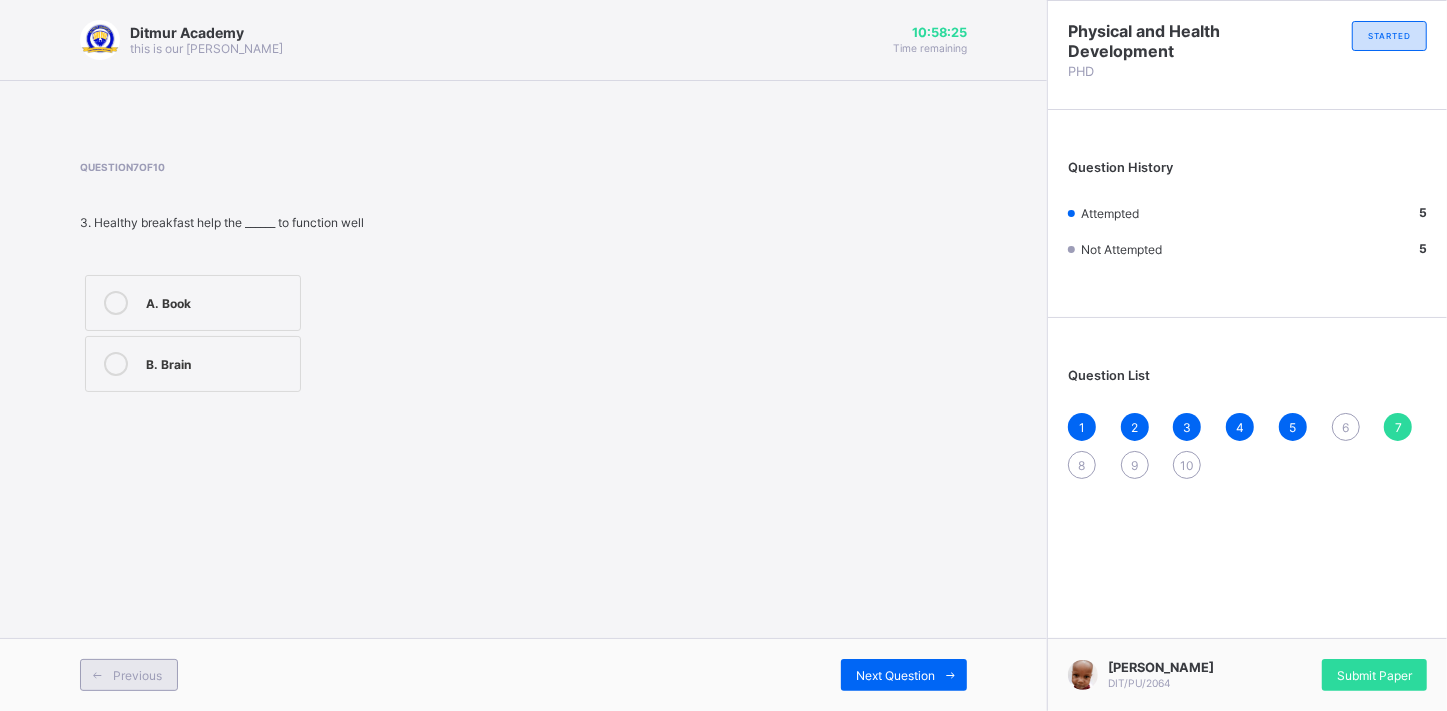 click at bounding box center (97, 675) 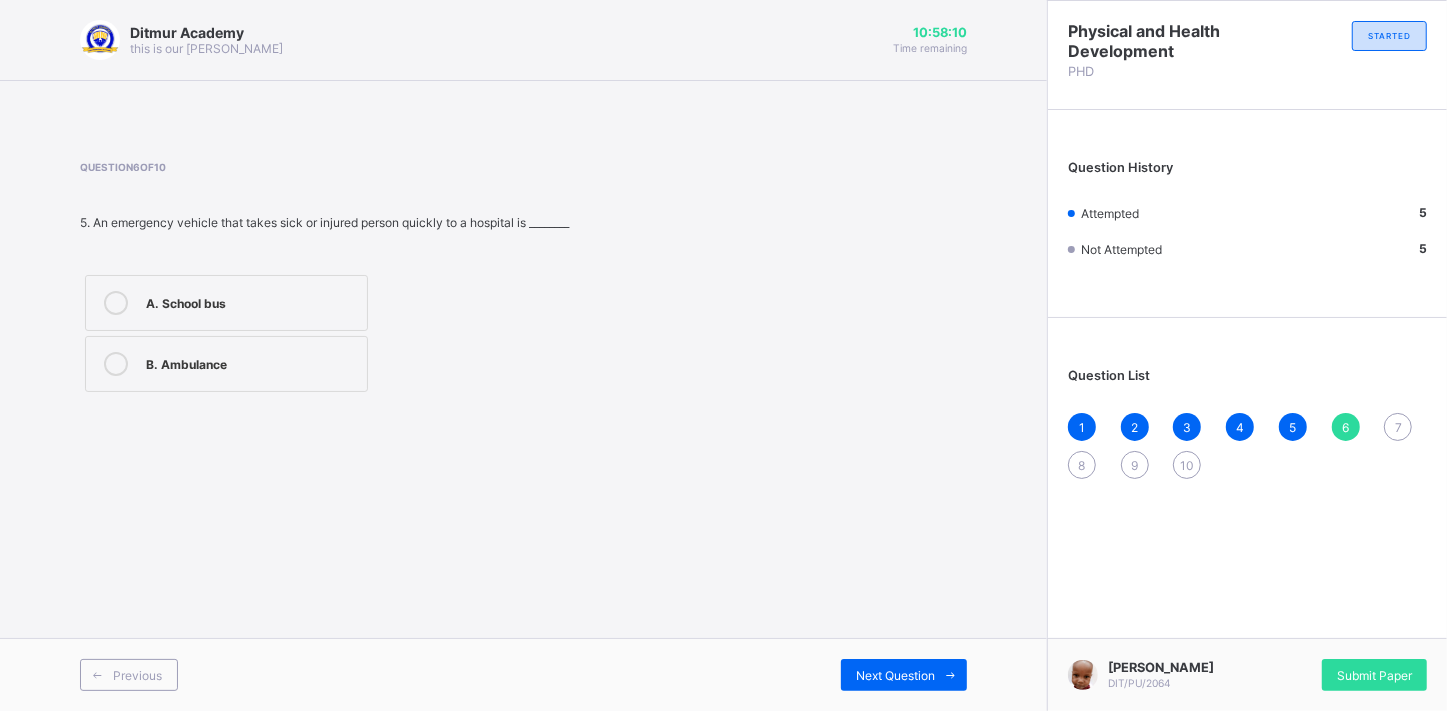 click at bounding box center (116, 364) 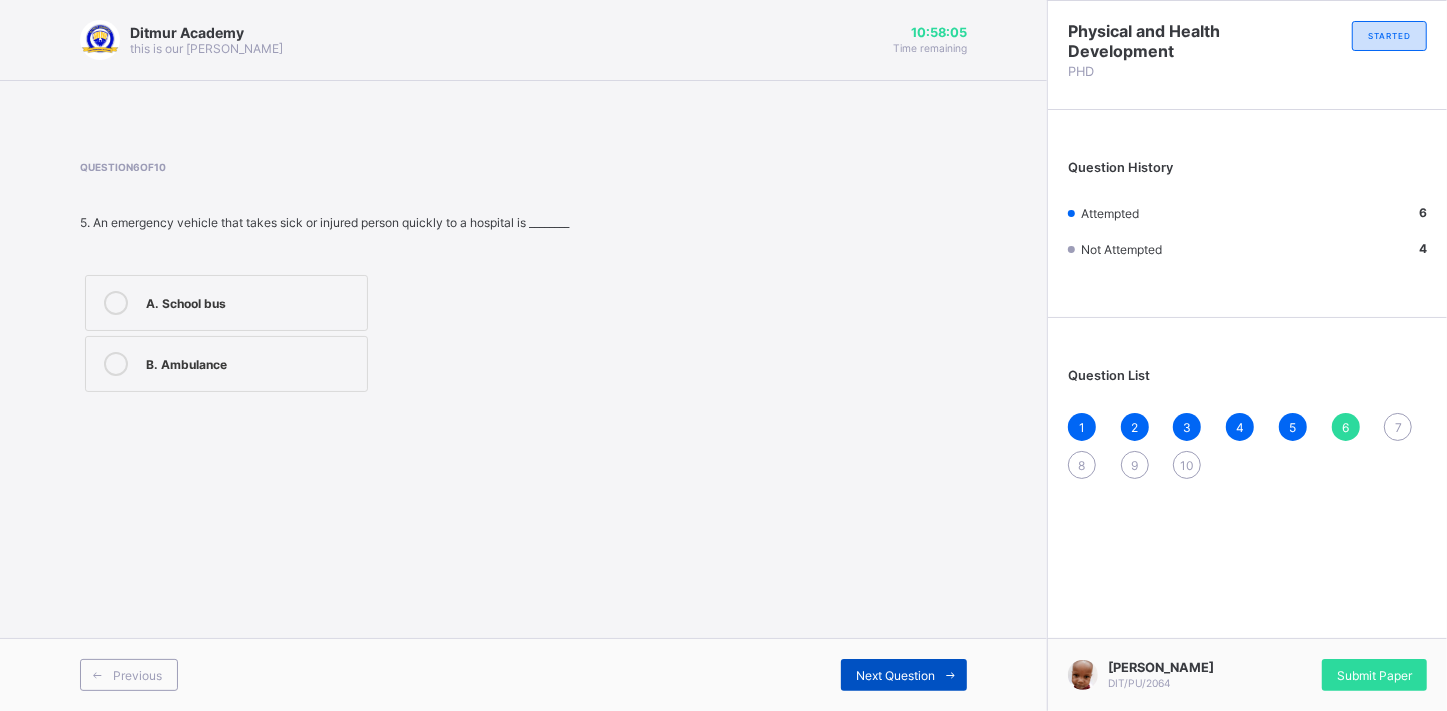 click on "Next Question" at bounding box center (904, 675) 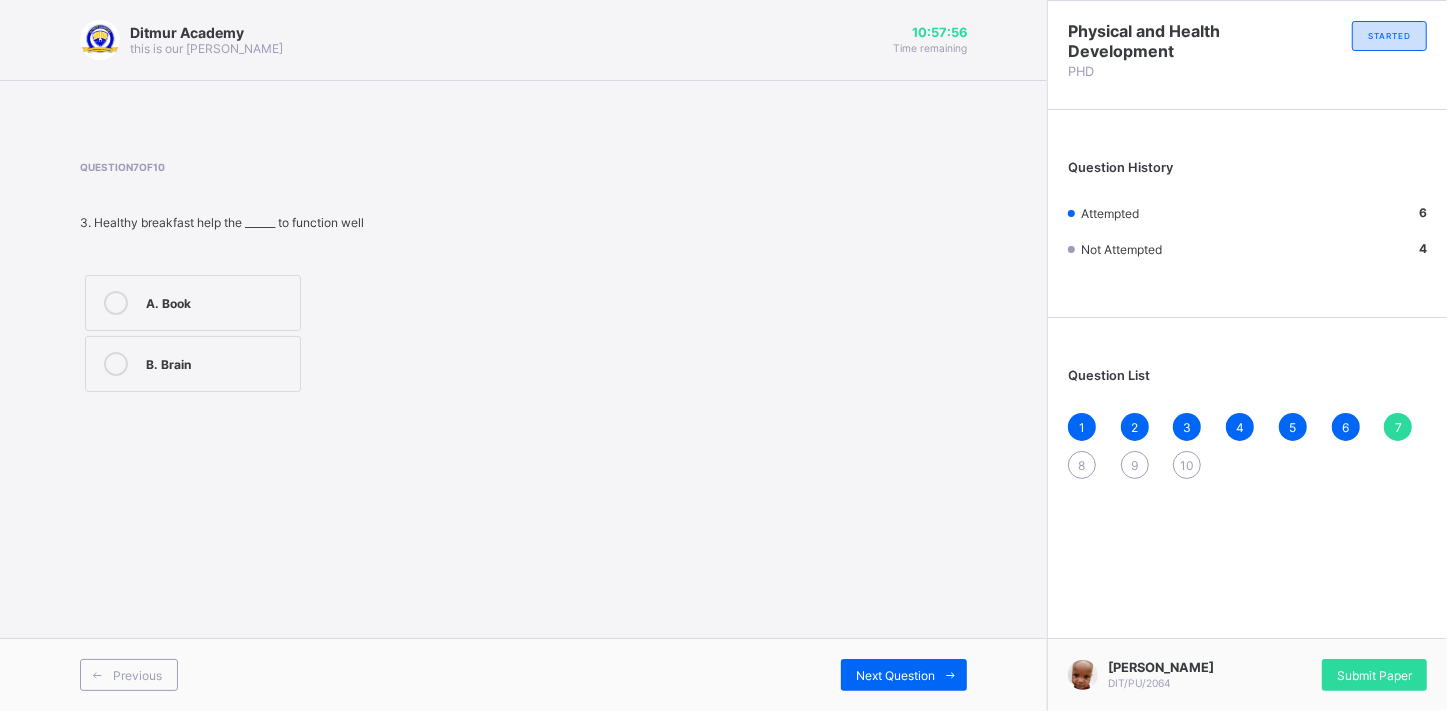 click at bounding box center (116, 364) 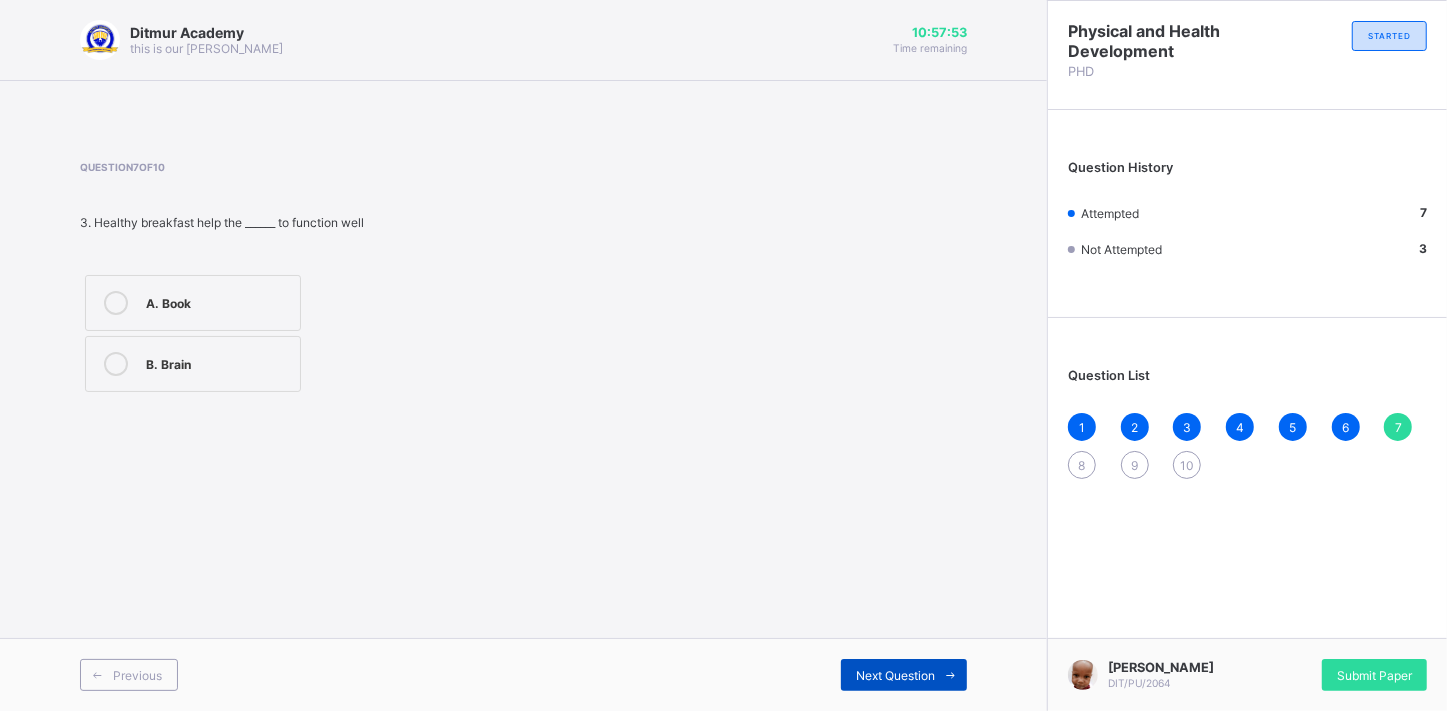 click on "Next Question" at bounding box center (904, 675) 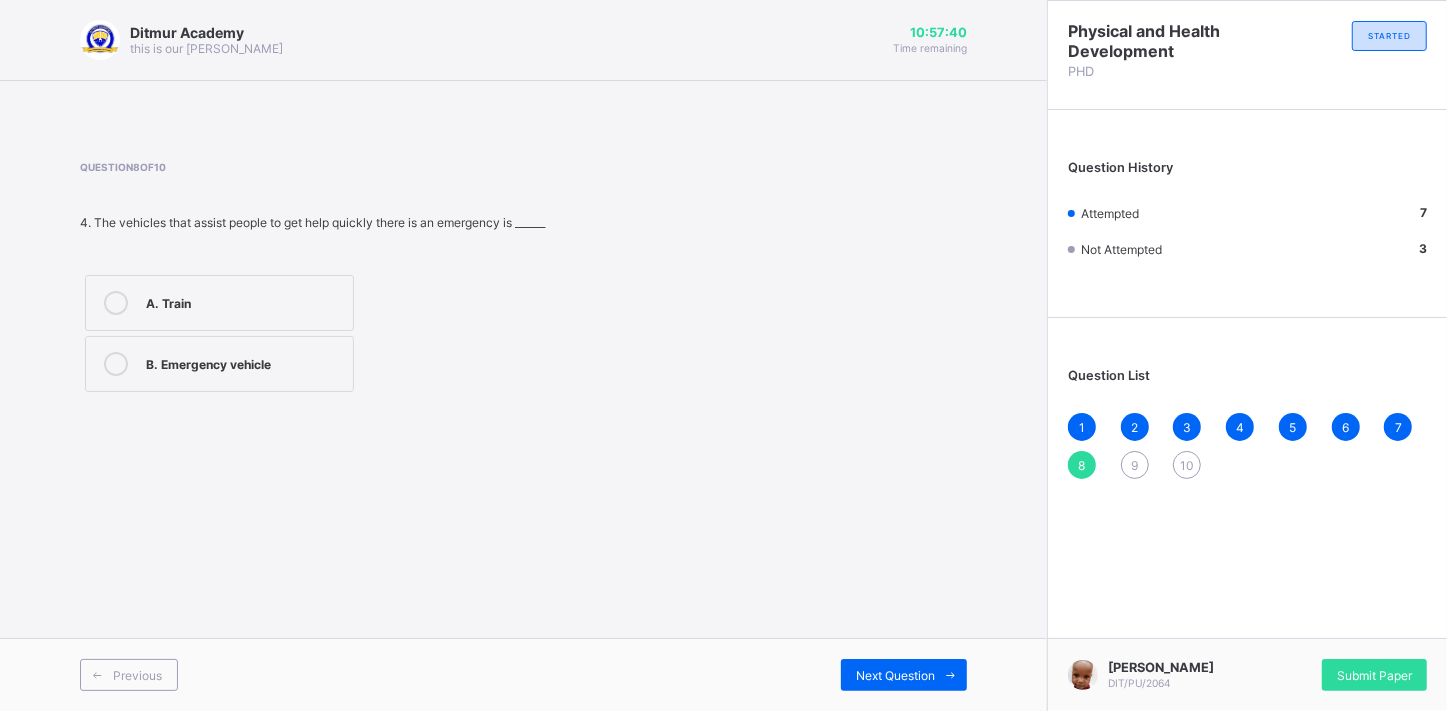click at bounding box center (116, 364) 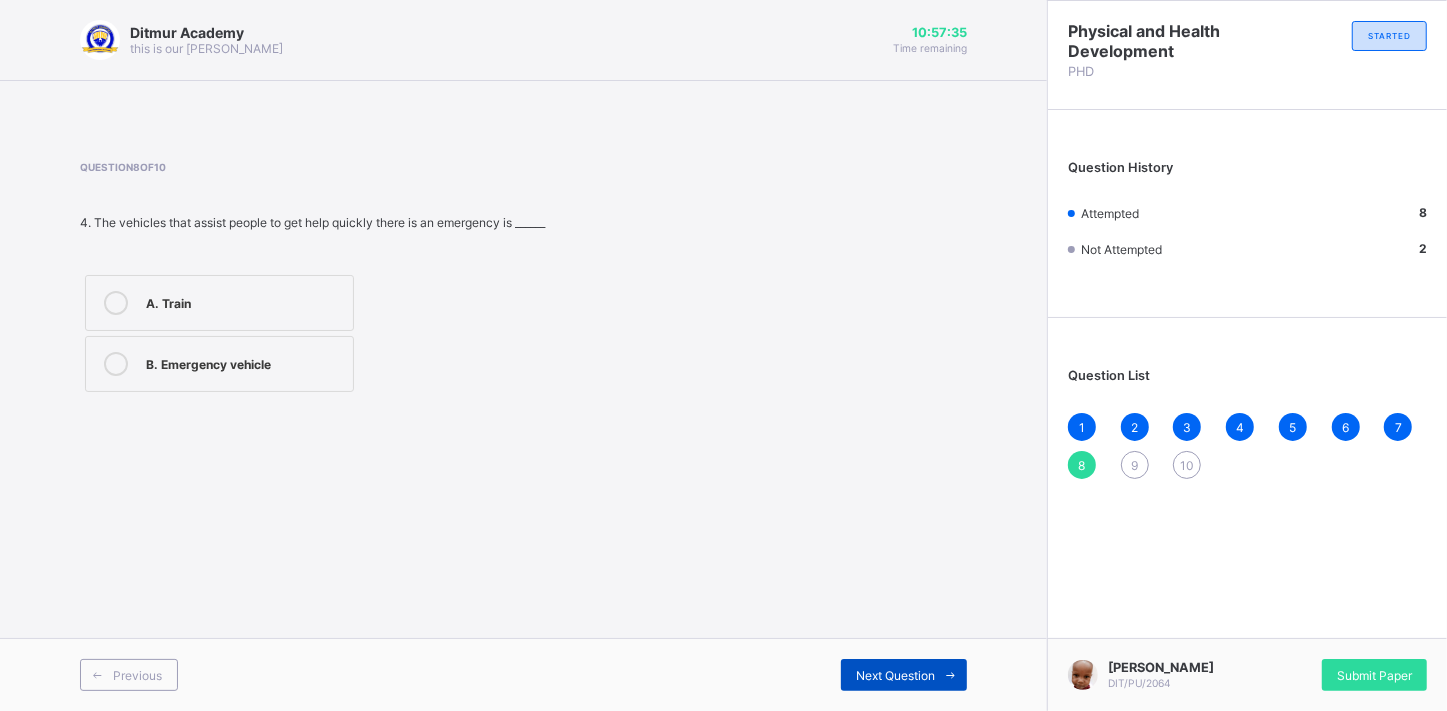 click on "Next Question" at bounding box center (904, 675) 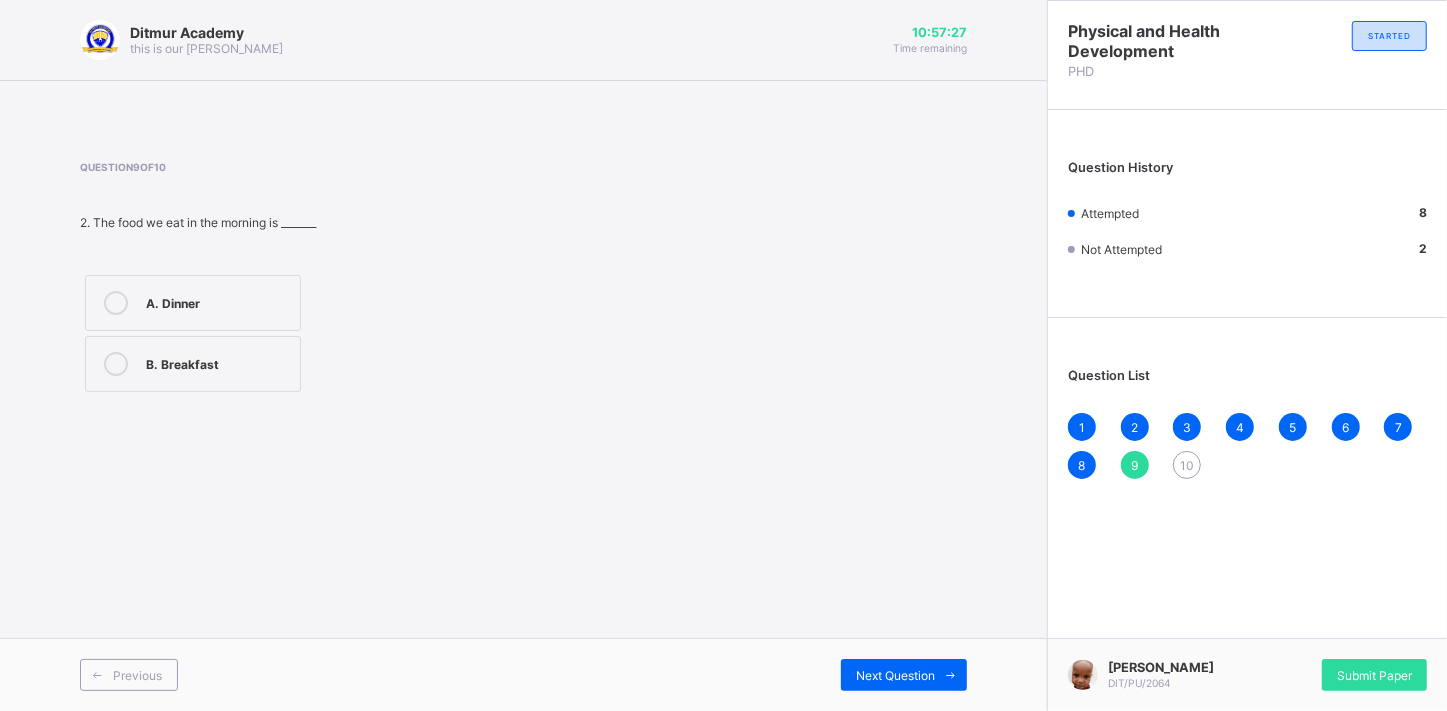 click at bounding box center (116, 364) 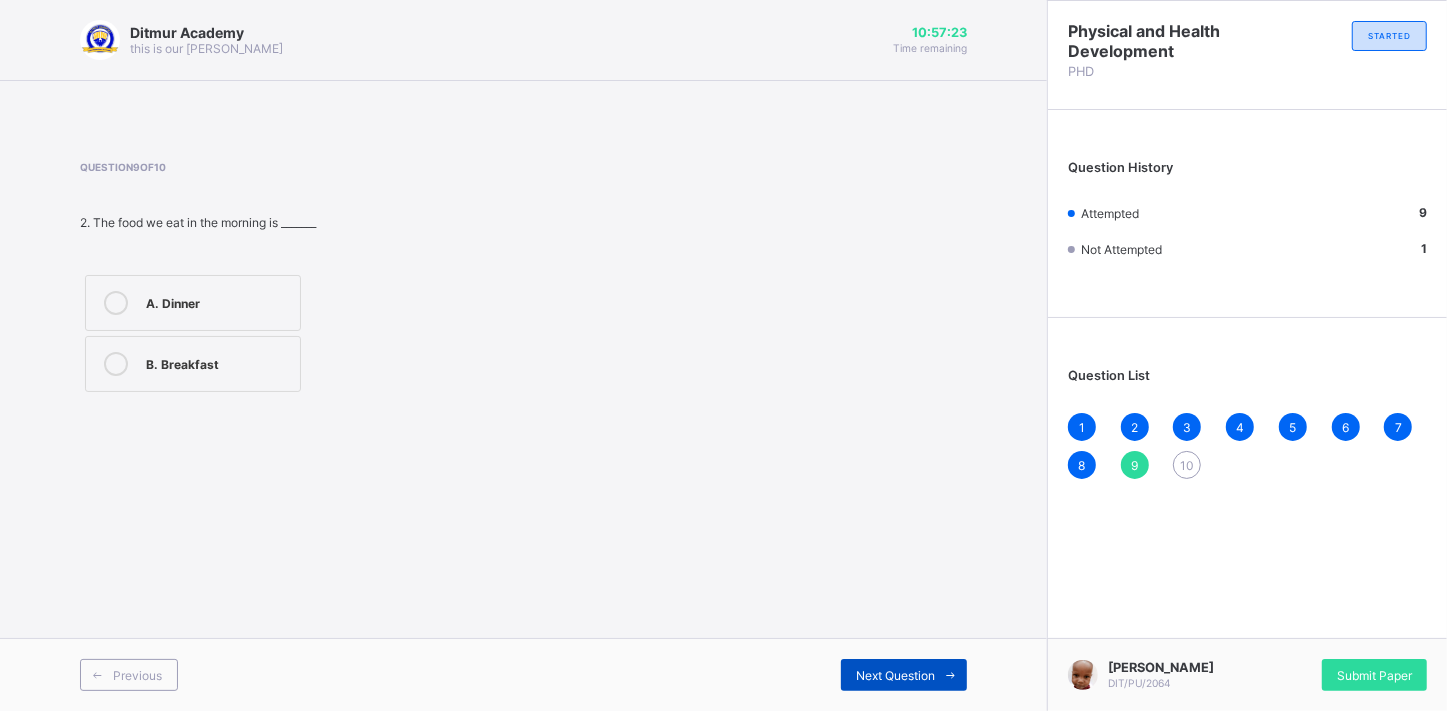click on "Next Question" at bounding box center [904, 675] 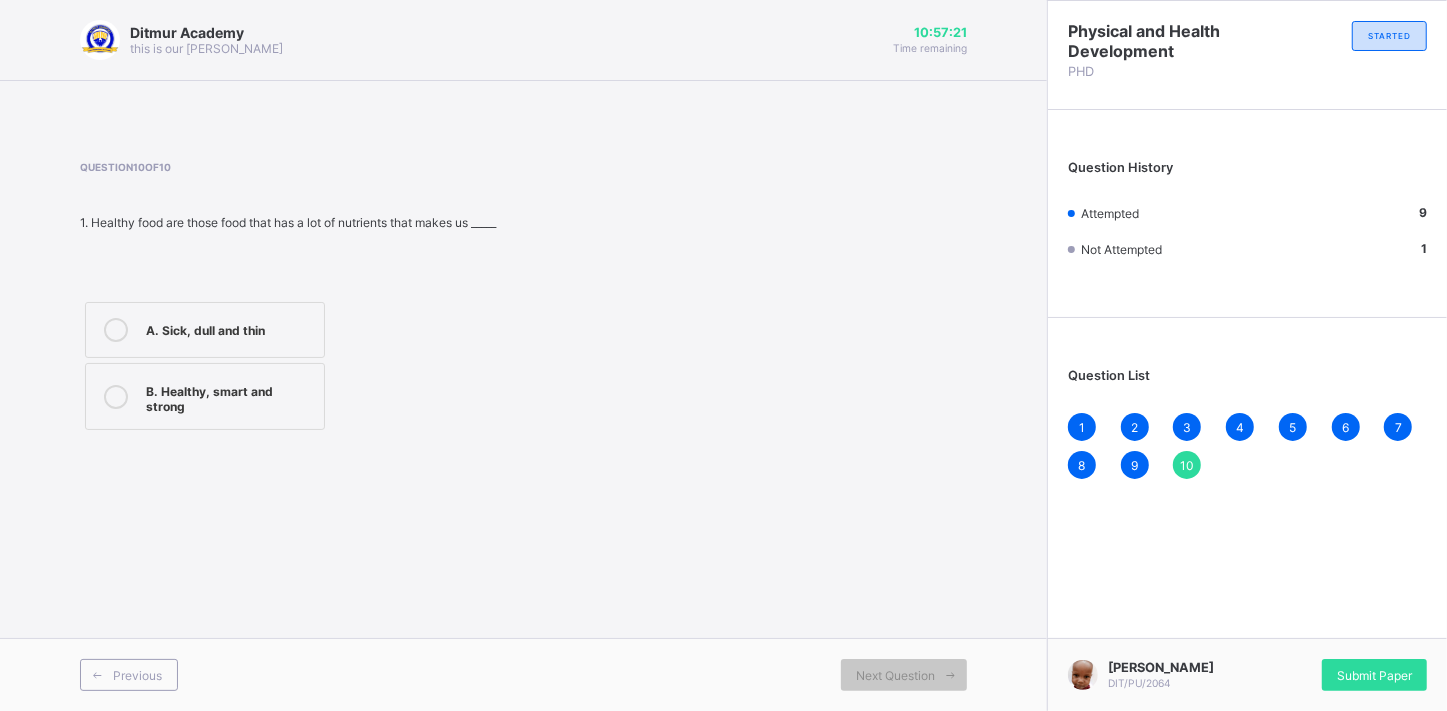 click on "Ditmur Academy this is our [PERSON_NAME] 10:57:21 Time remaining Question  10  of  10 1. Healthy food are those food that has a lot of nutrients that makes us _____ A. Sick, dull and thin  B. Healthy, smart and strong  Previous Next Question" at bounding box center (523, 355) 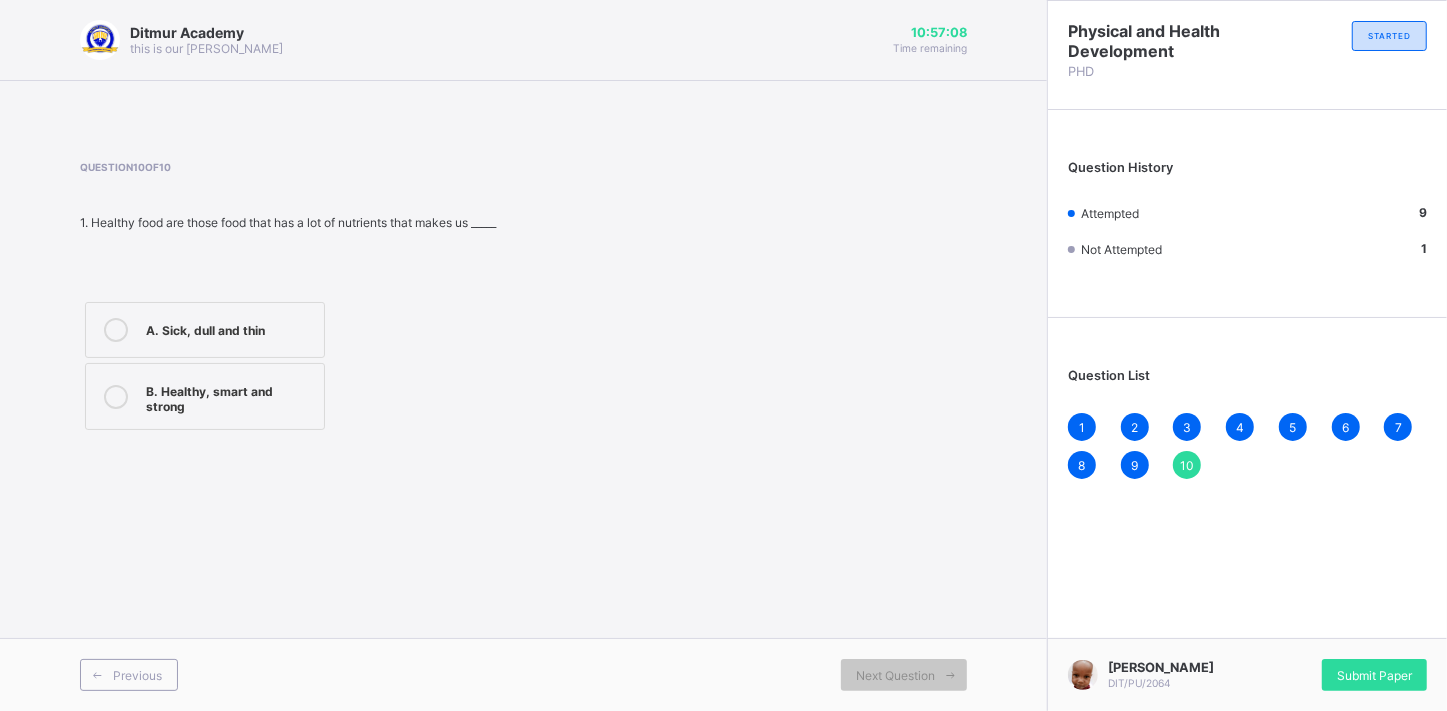 click at bounding box center (116, 397) 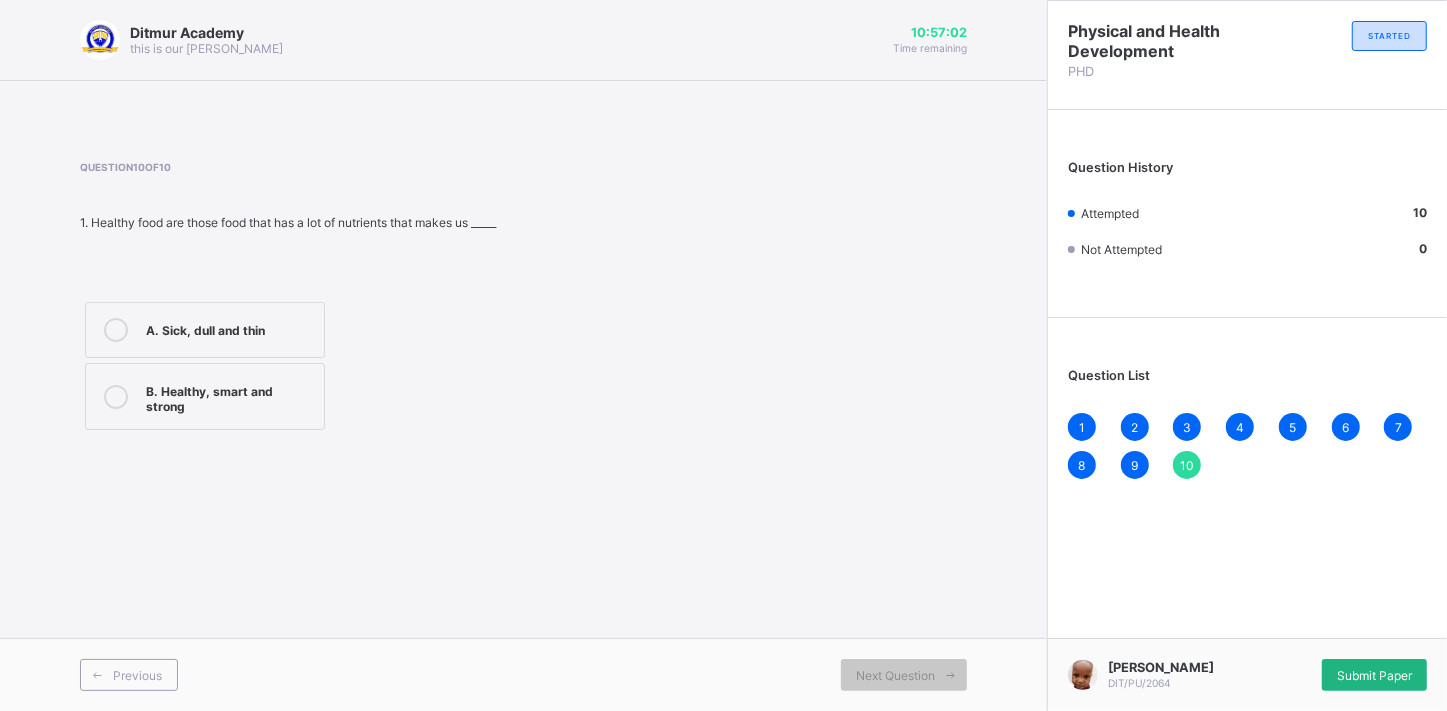 click on "Submit Paper" at bounding box center [1374, 675] 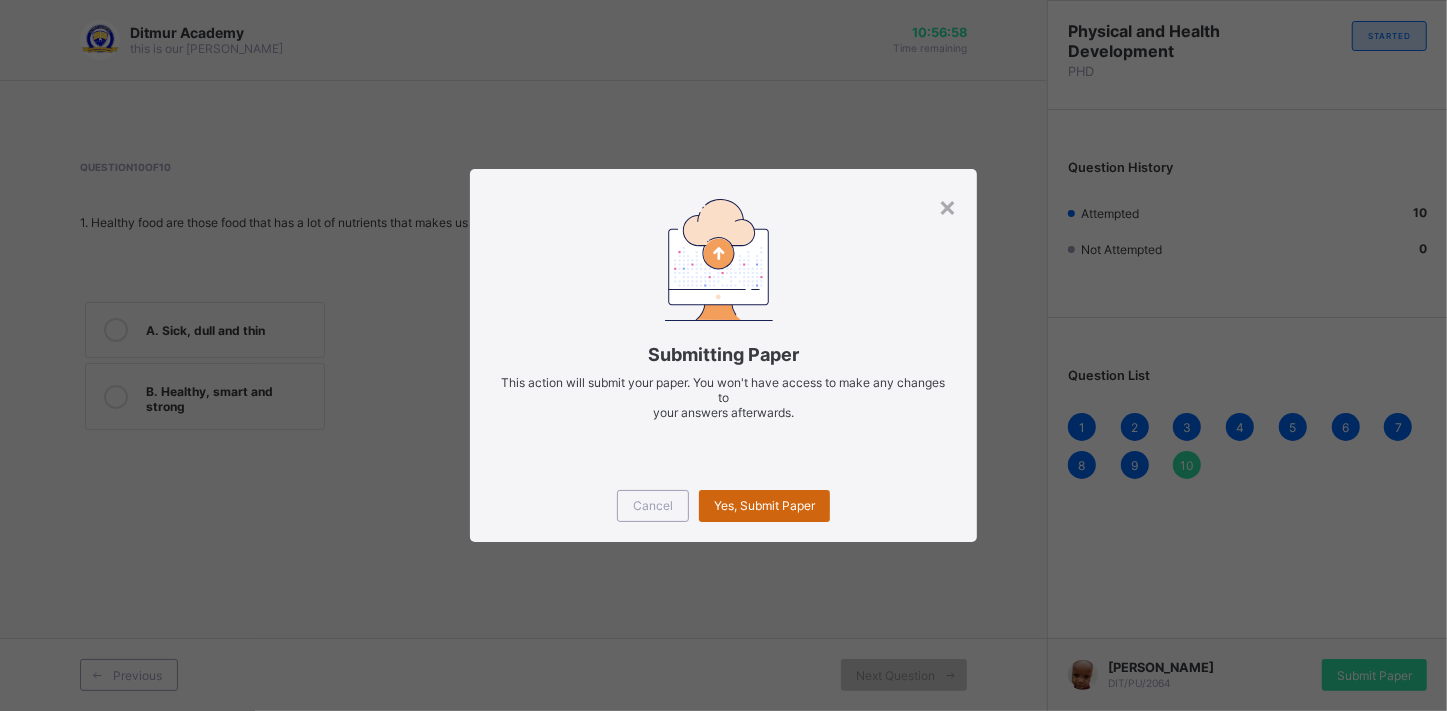 click on "Yes, Submit Paper" at bounding box center (764, 505) 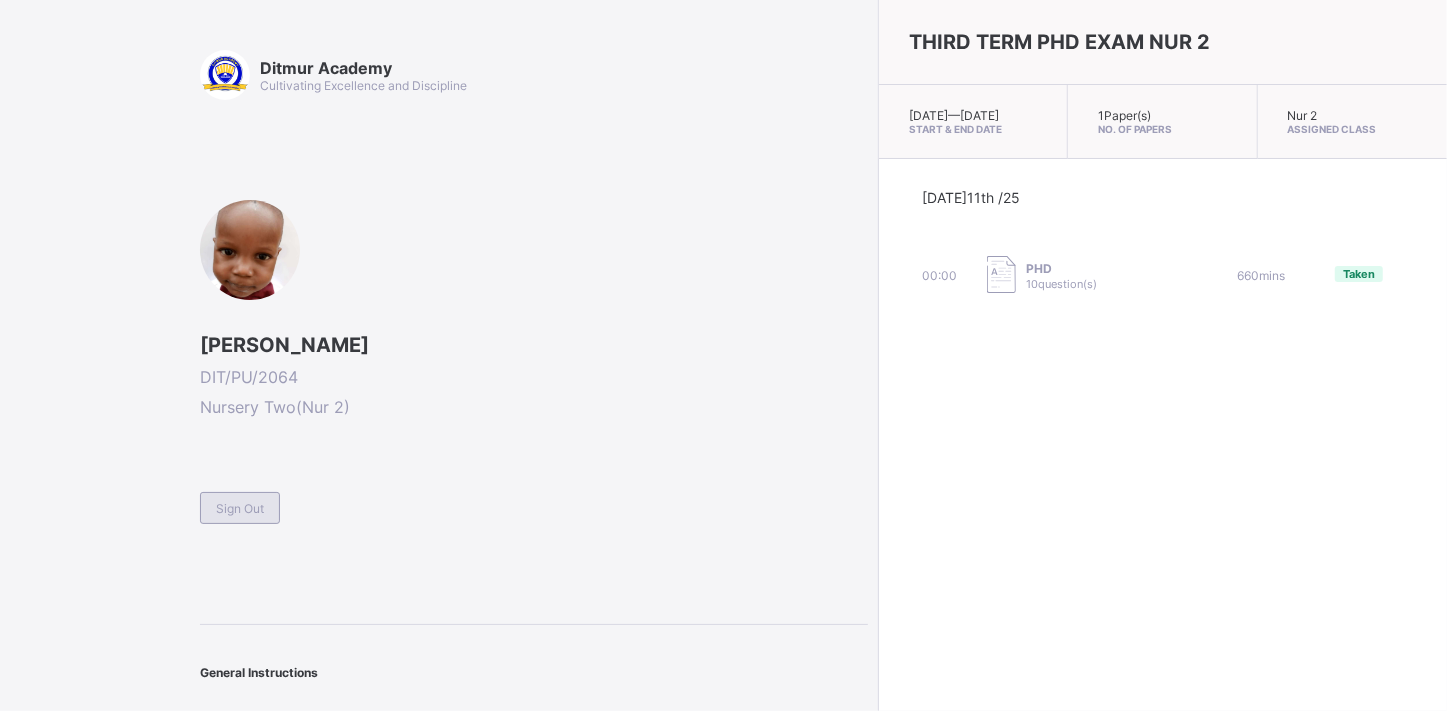 click on "Sign Out" at bounding box center [240, 508] 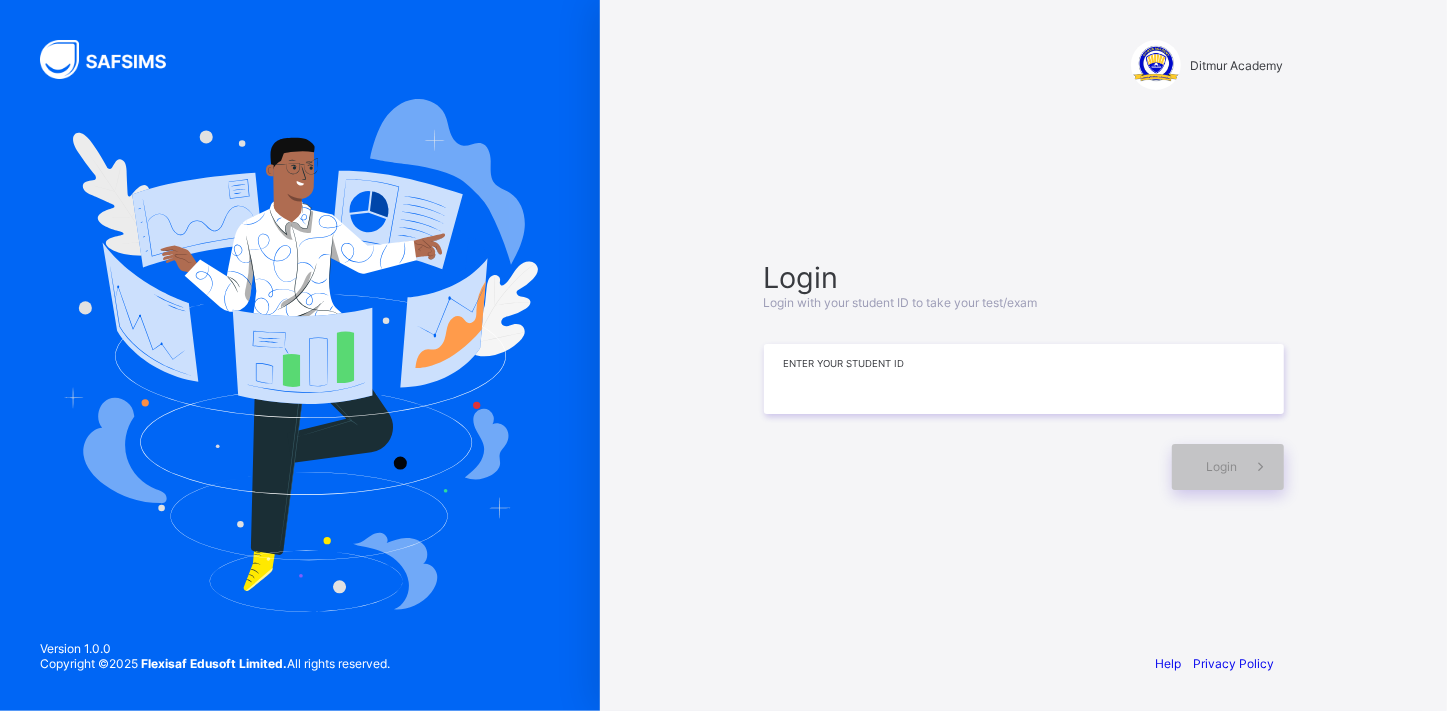 click at bounding box center (1024, 379) 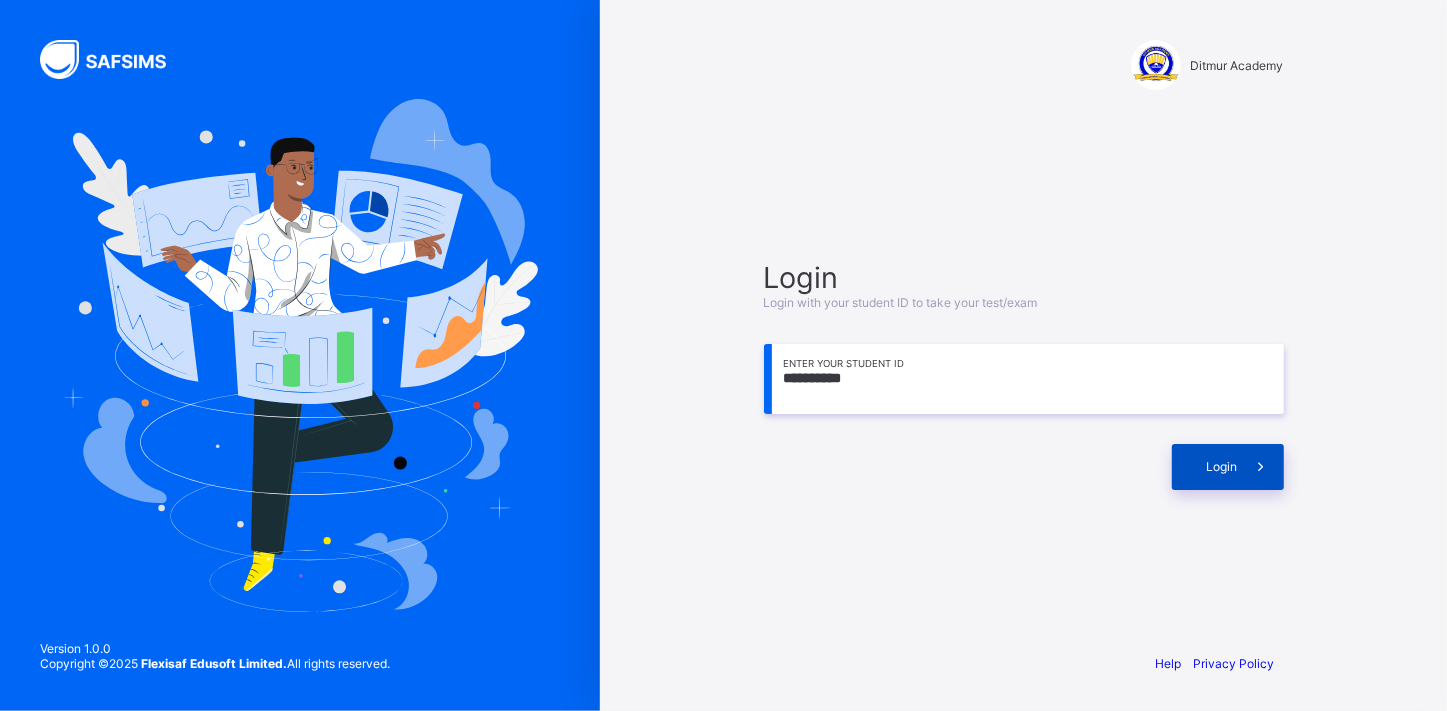 click on "Login" at bounding box center [1222, 466] 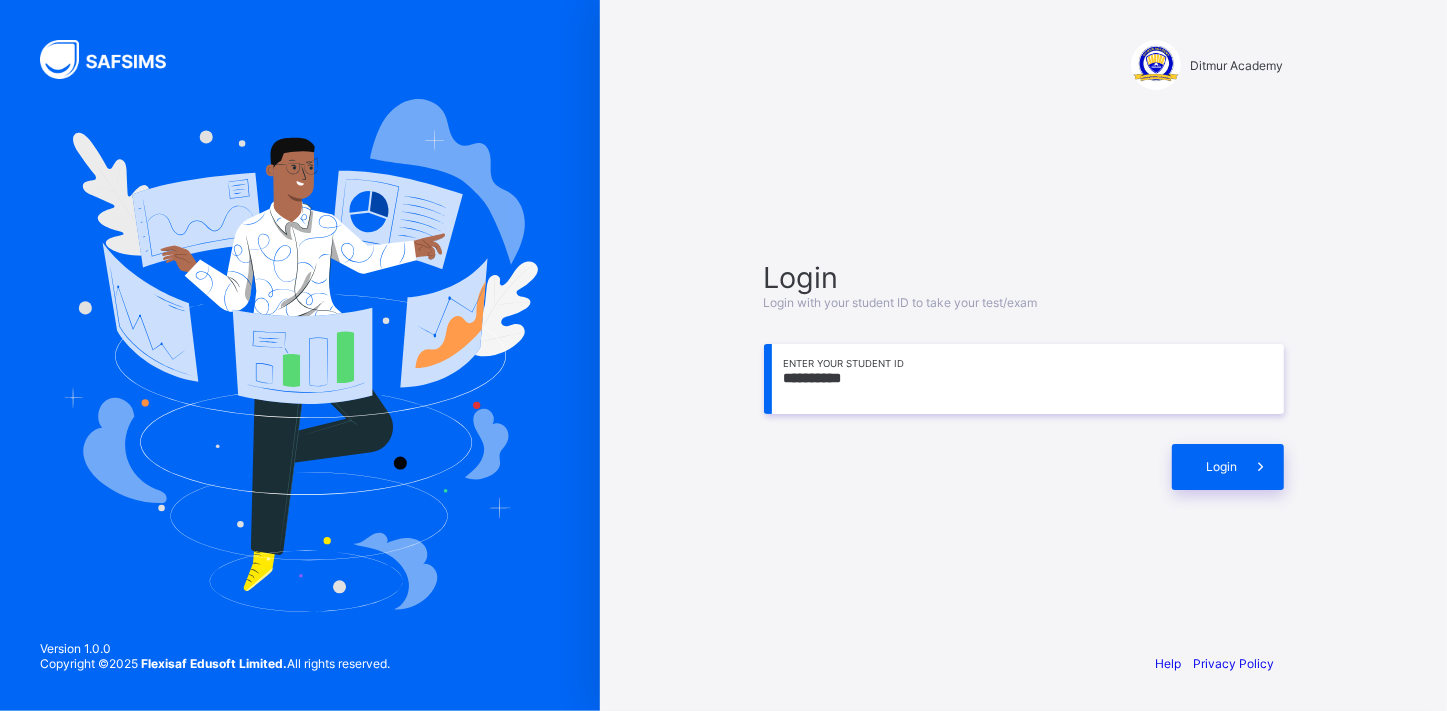 click on "**********" at bounding box center [1024, 379] 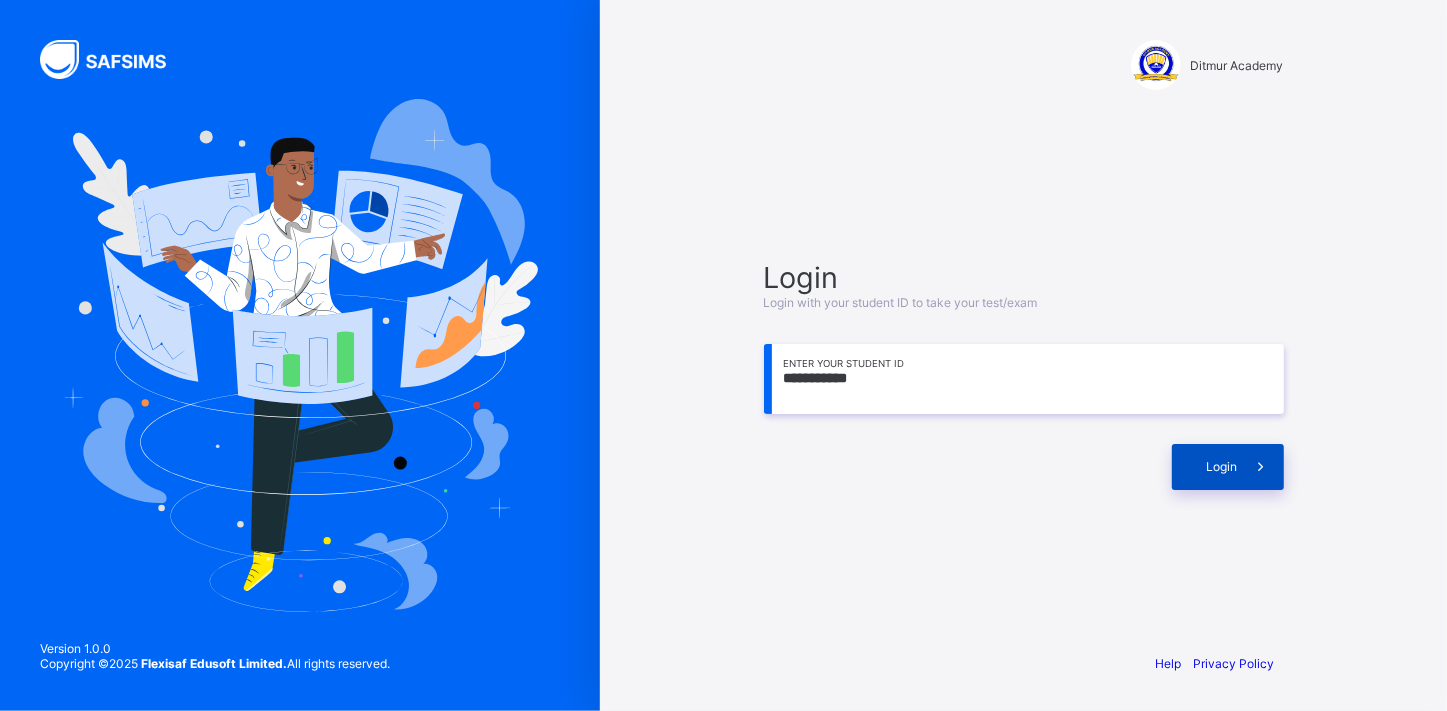 type on "**********" 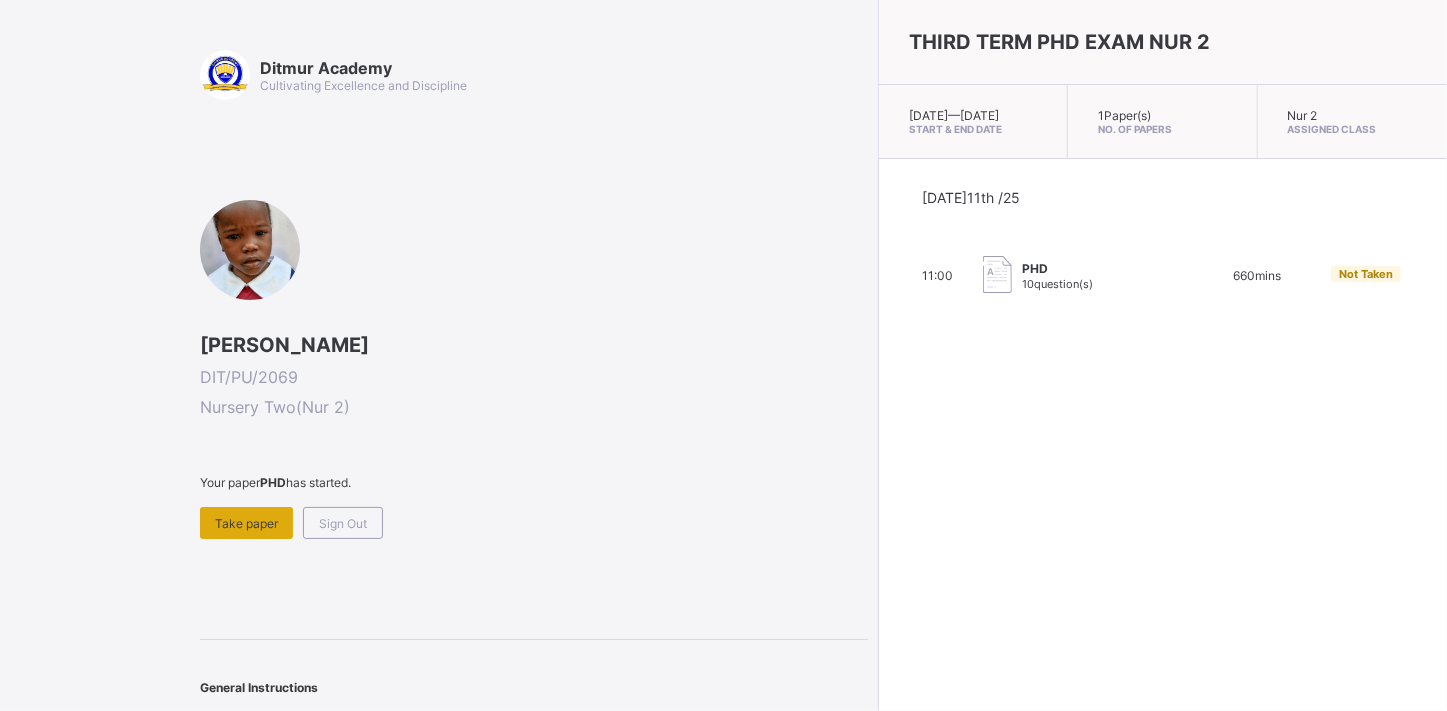 click on "Take paper" at bounding box center [246, 523] 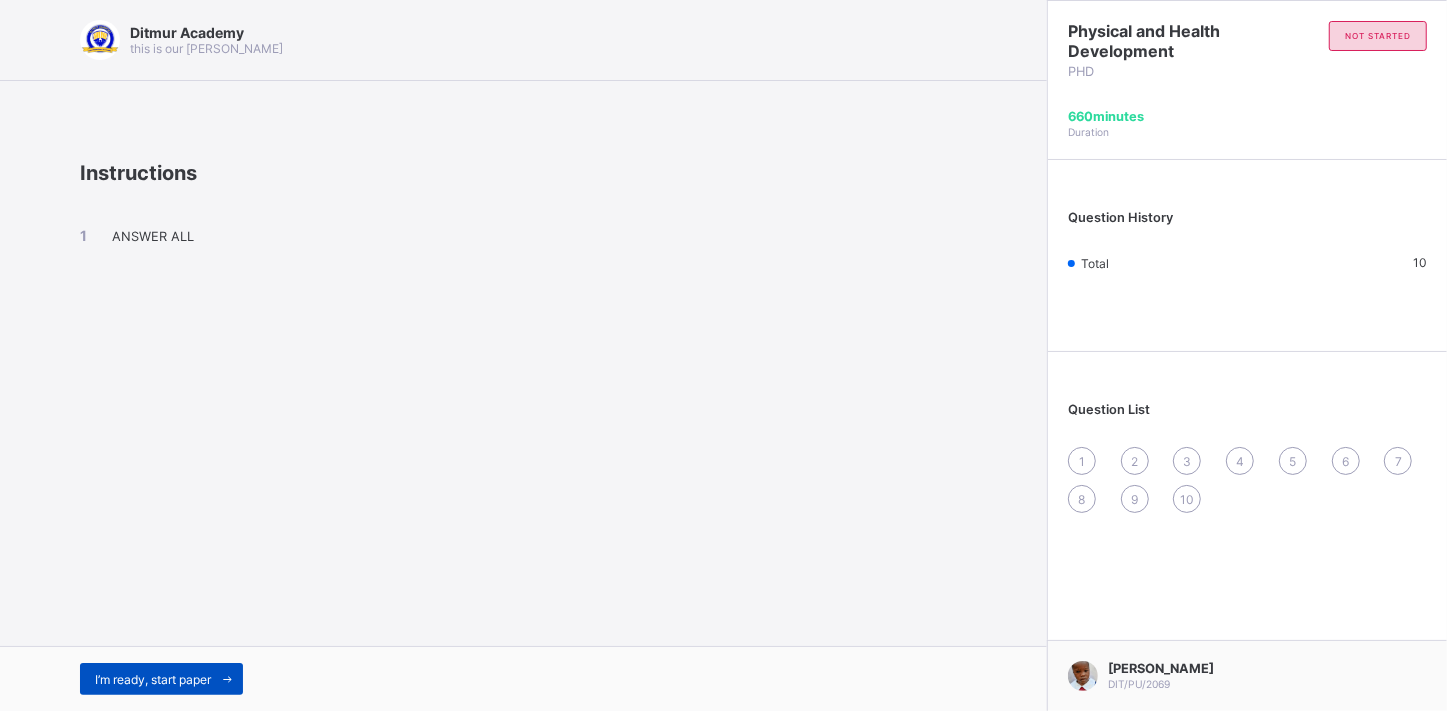 click on "I’m ready, start paper" at bounding box center (153, 679) 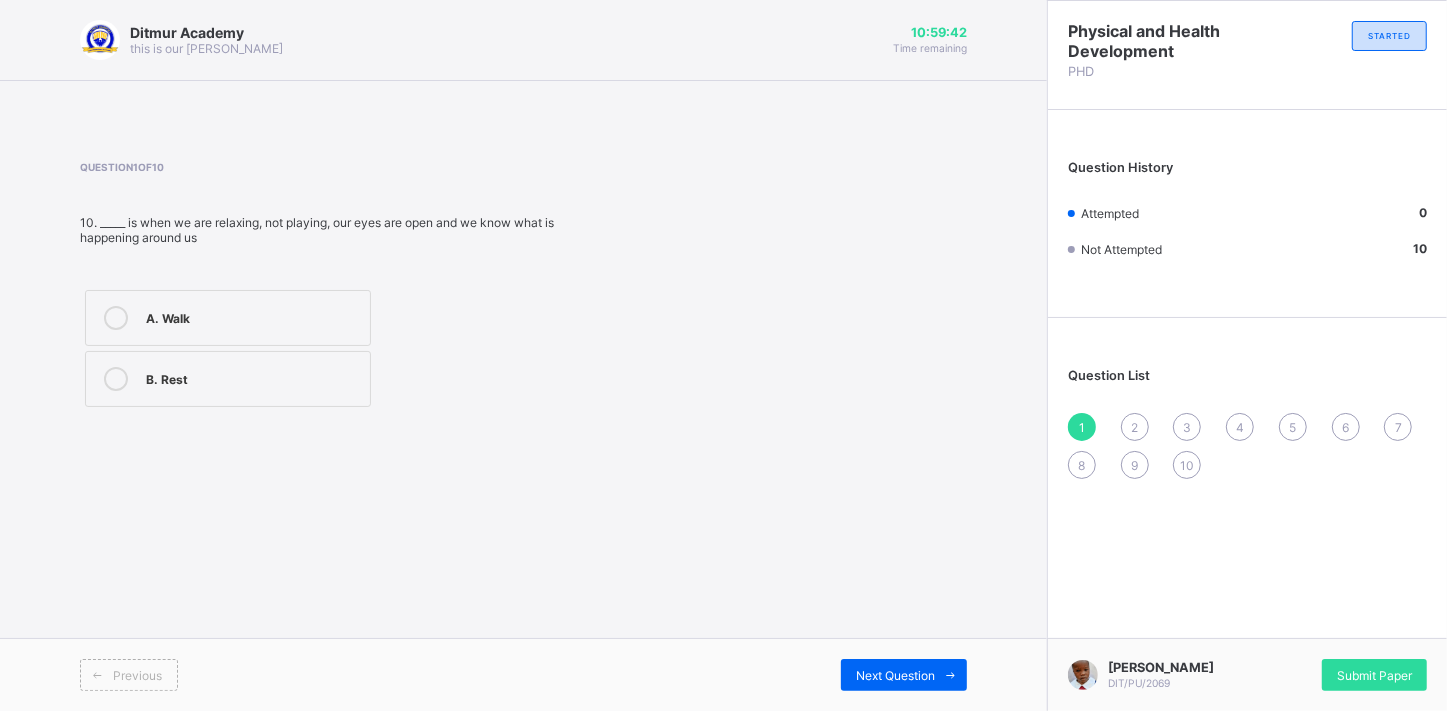 click at bounding box center [116, 379] 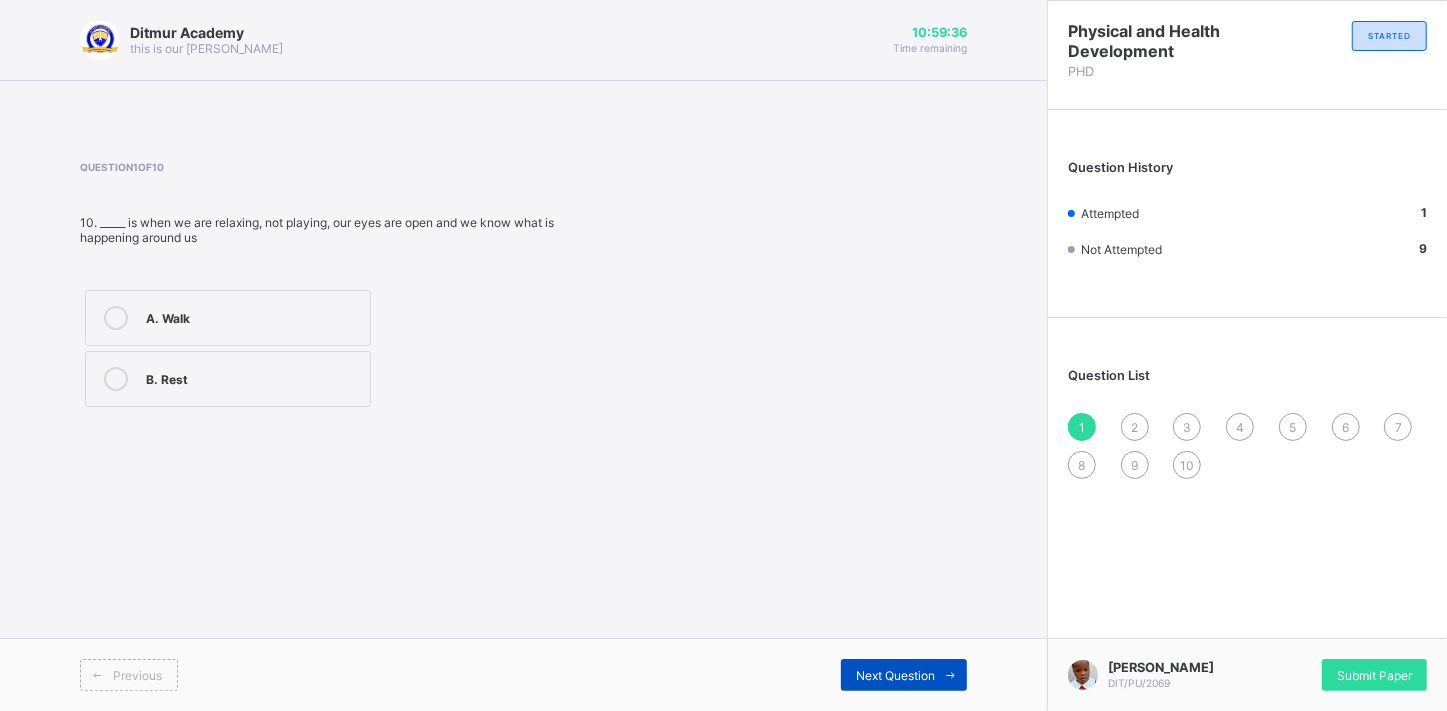 click on "Next Question" at bounding box center [895, 675] 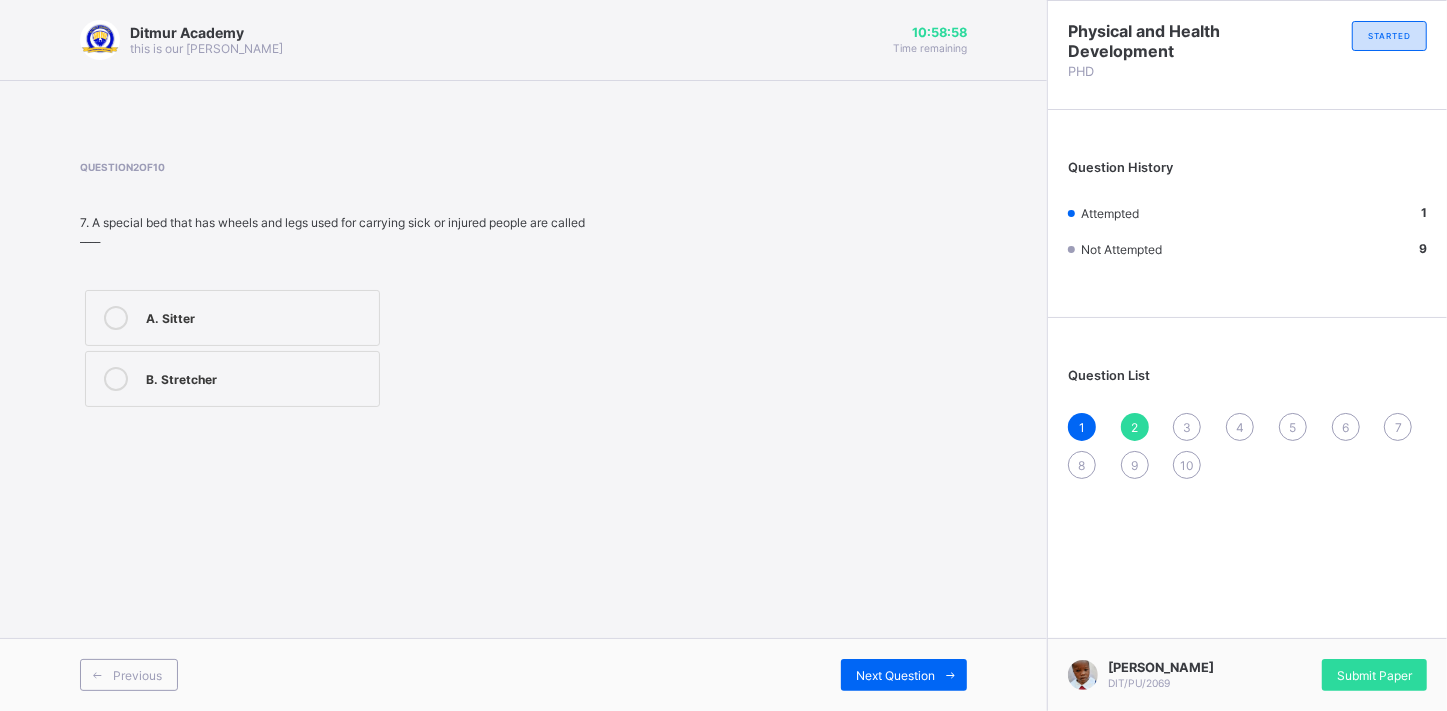 click at bounding box center (116, 379) 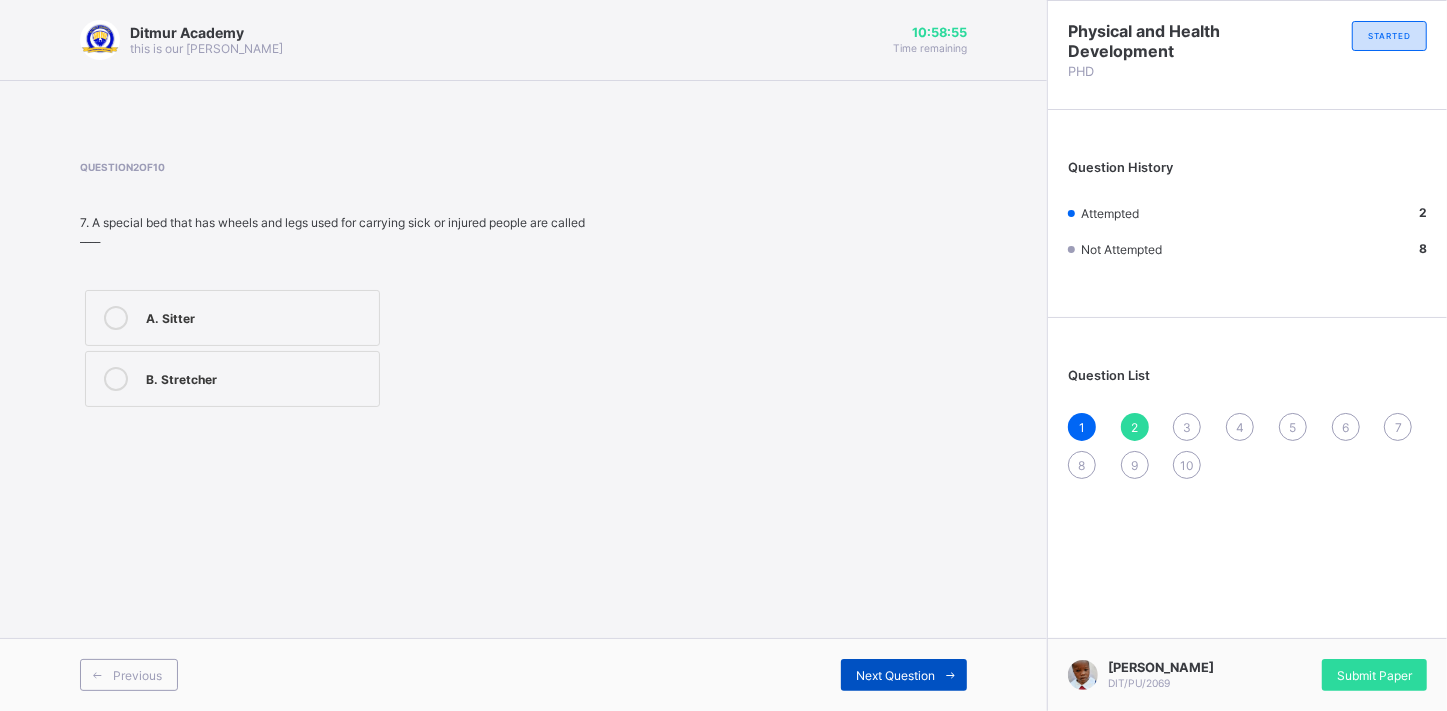 click on "Next Question" at bounding box center [895, 675] 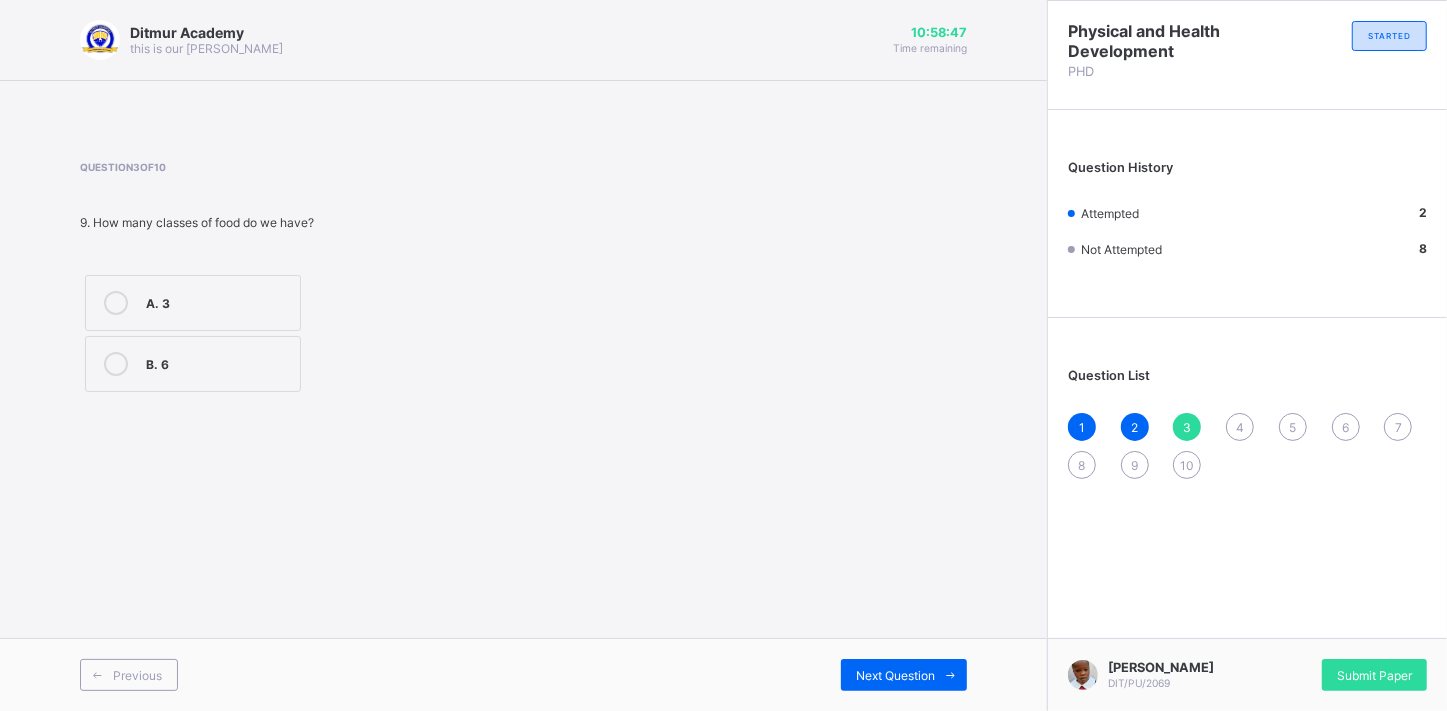 click at bounding box center [116, 364] 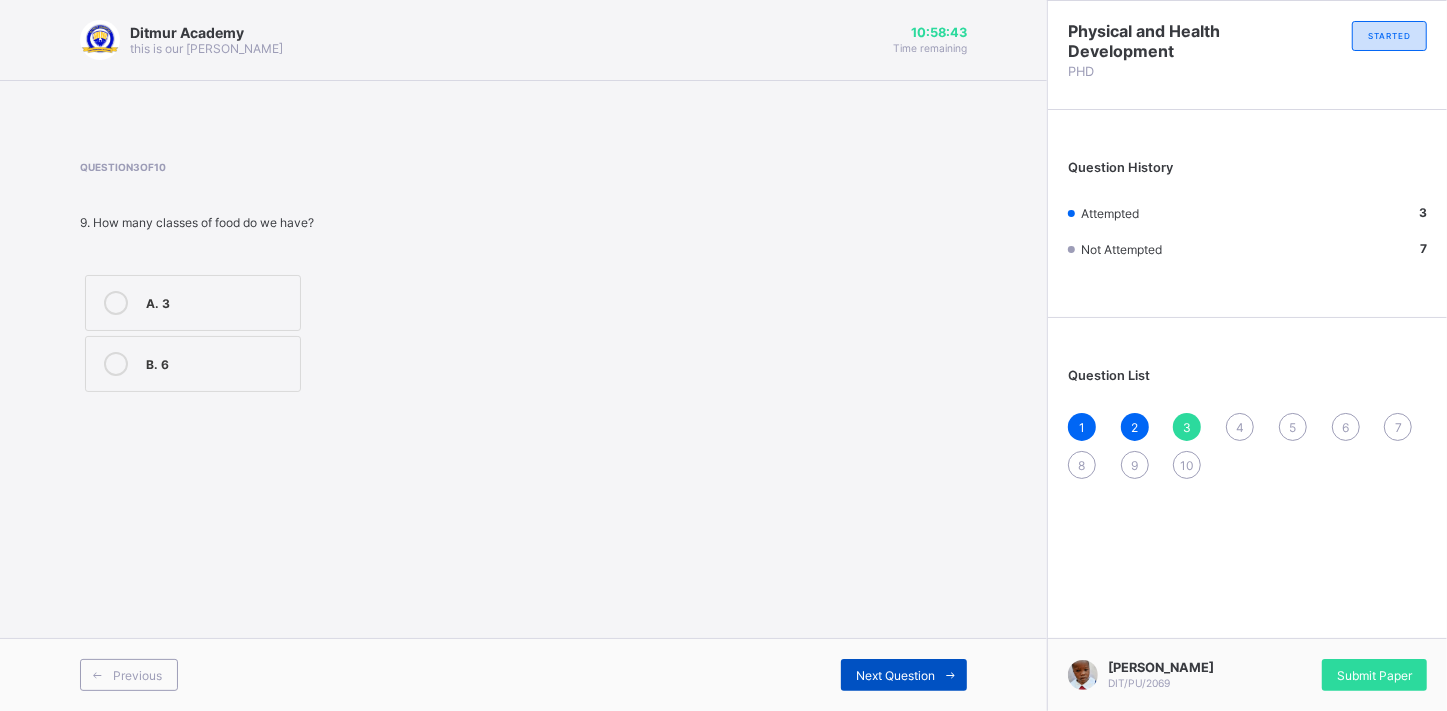 click on "Next Question" at bounding box center [895, 675] 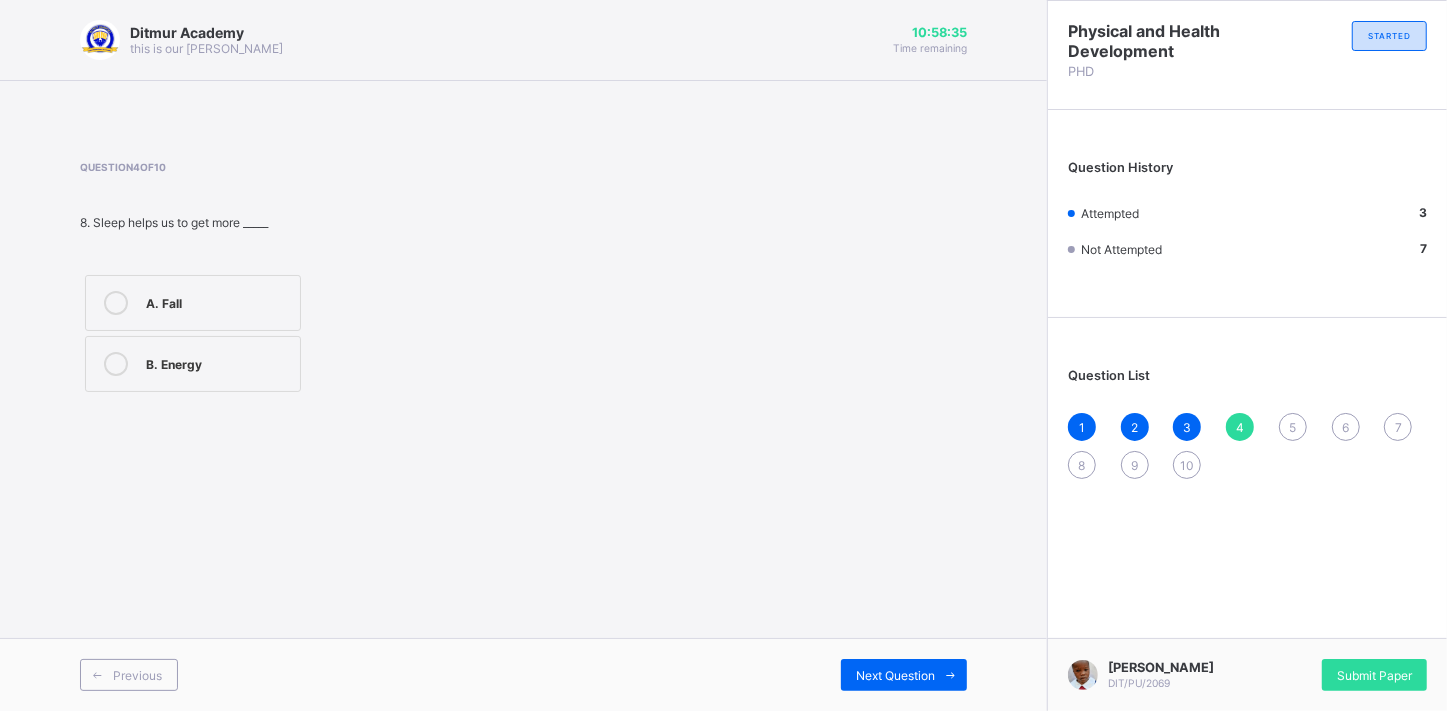 click at bounding box center [116, 364] 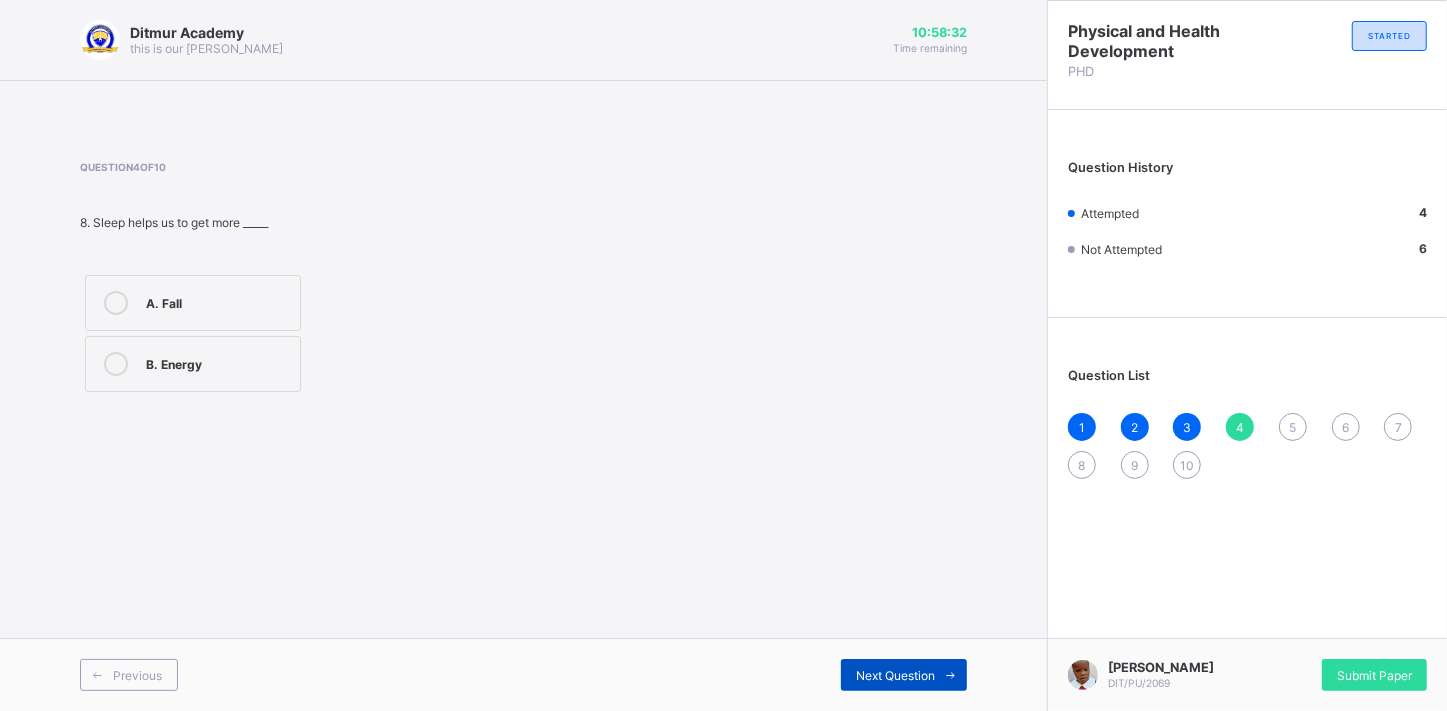 click on "Next Question" at bounding box center (904, 675) 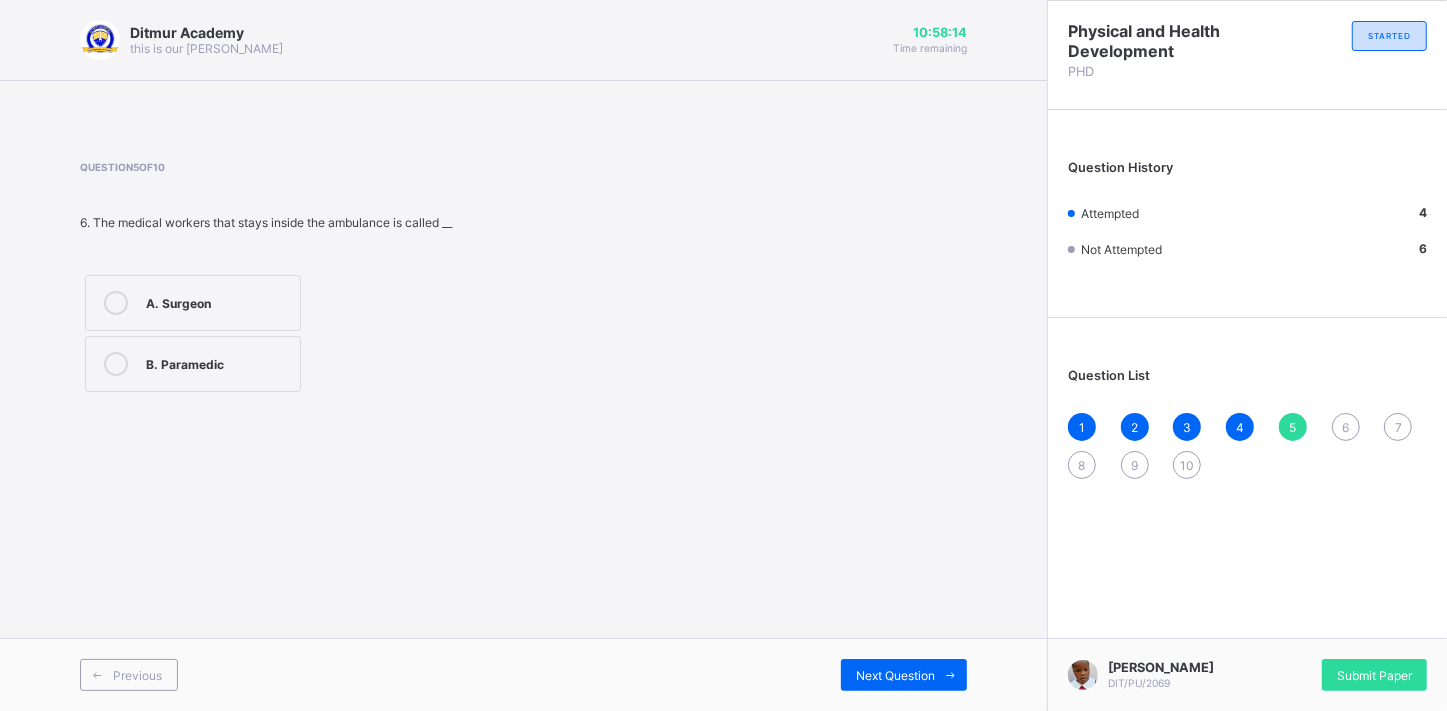 click at bounding box center (116, 364) 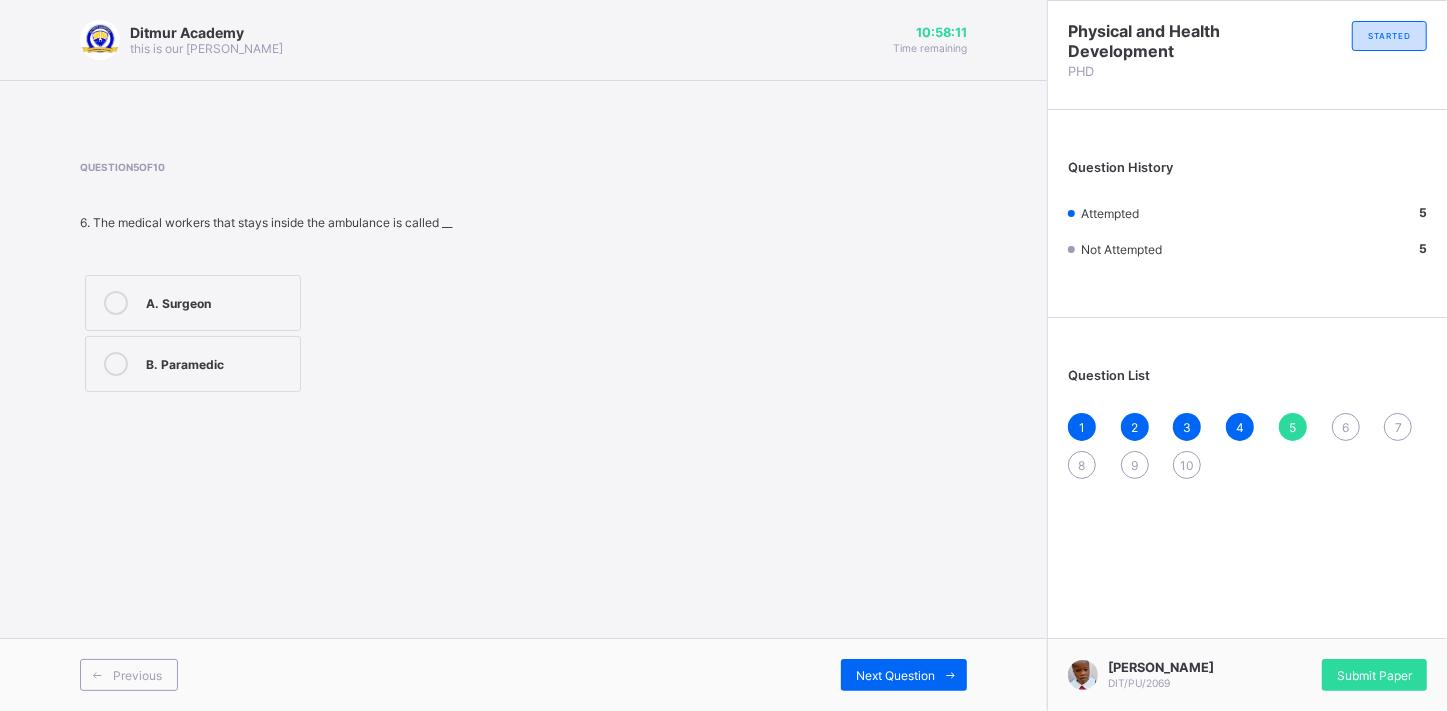 click on "Previous Next Question" at bounding box center [523, 674] 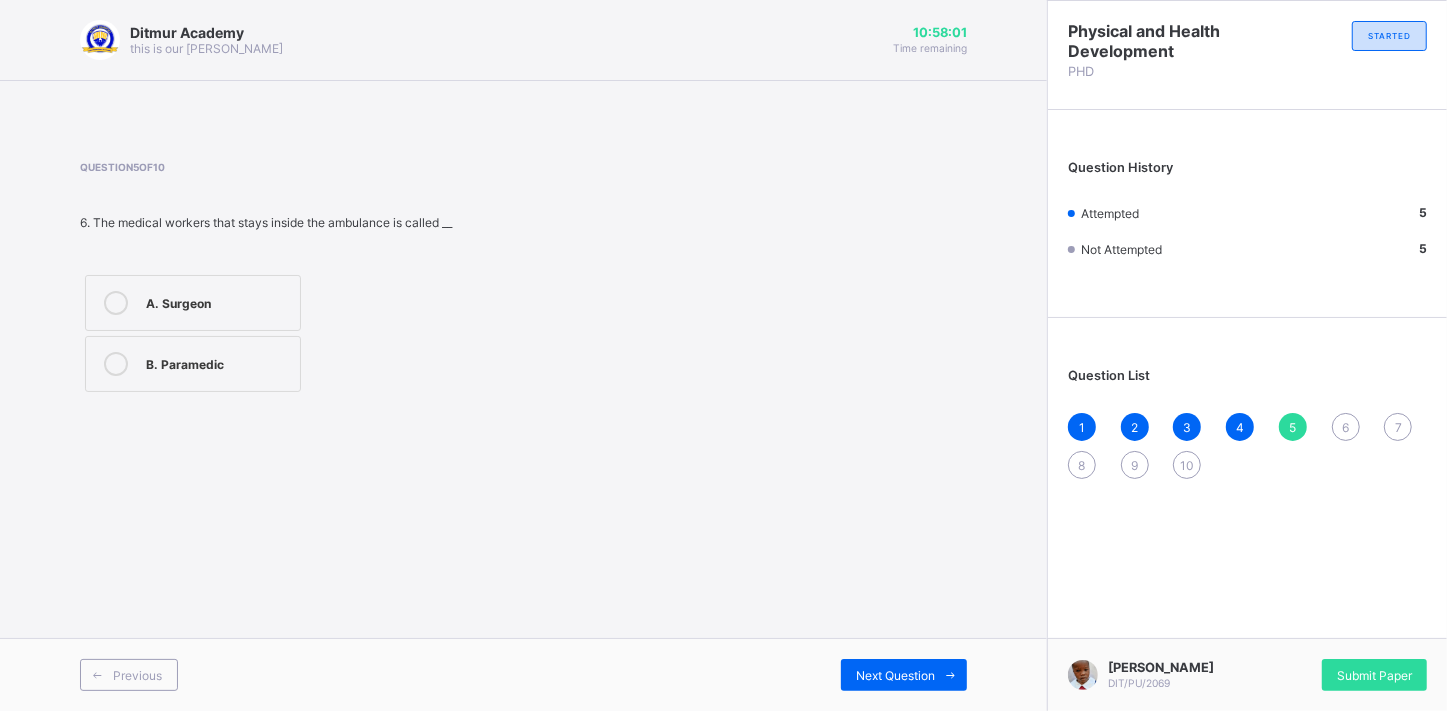 click on "Previous Next Question" at bounding box center [523, 674] 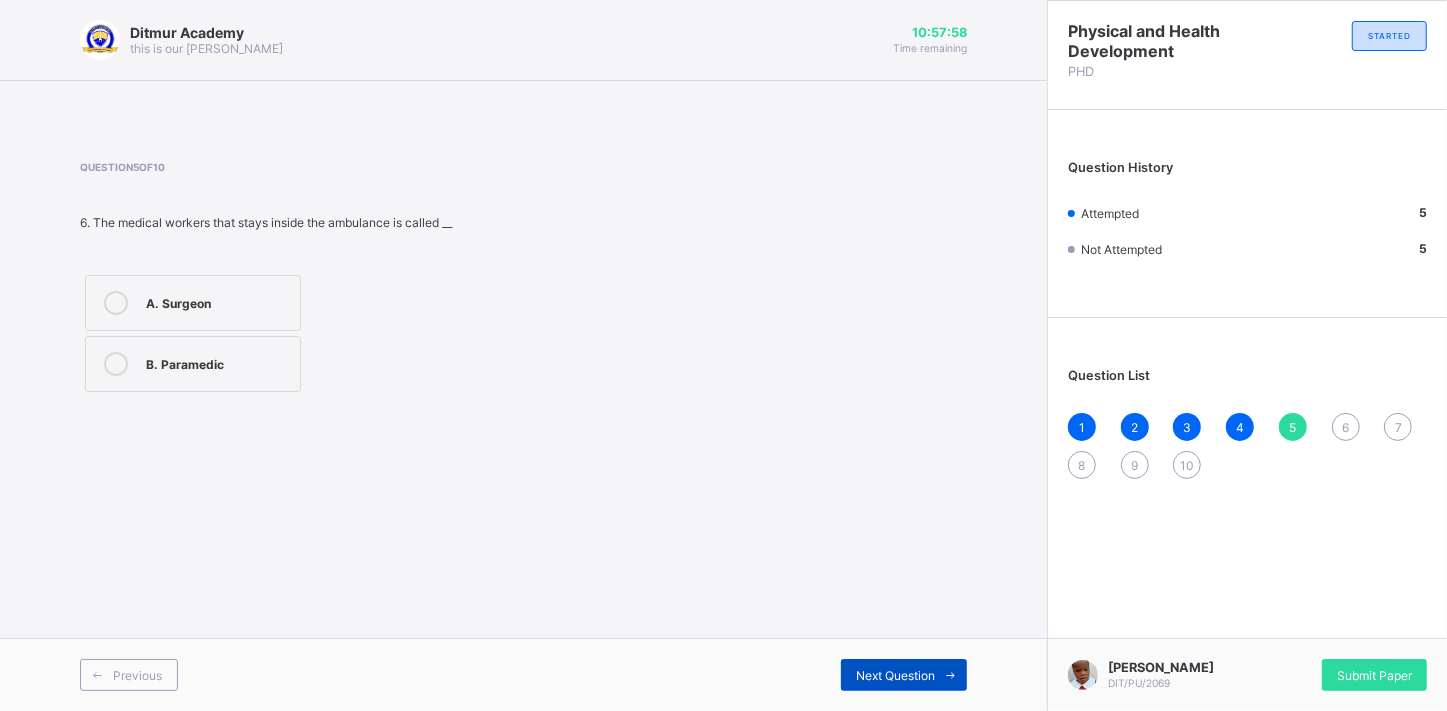 click on "Next Question" at bounding box center [904, 675] 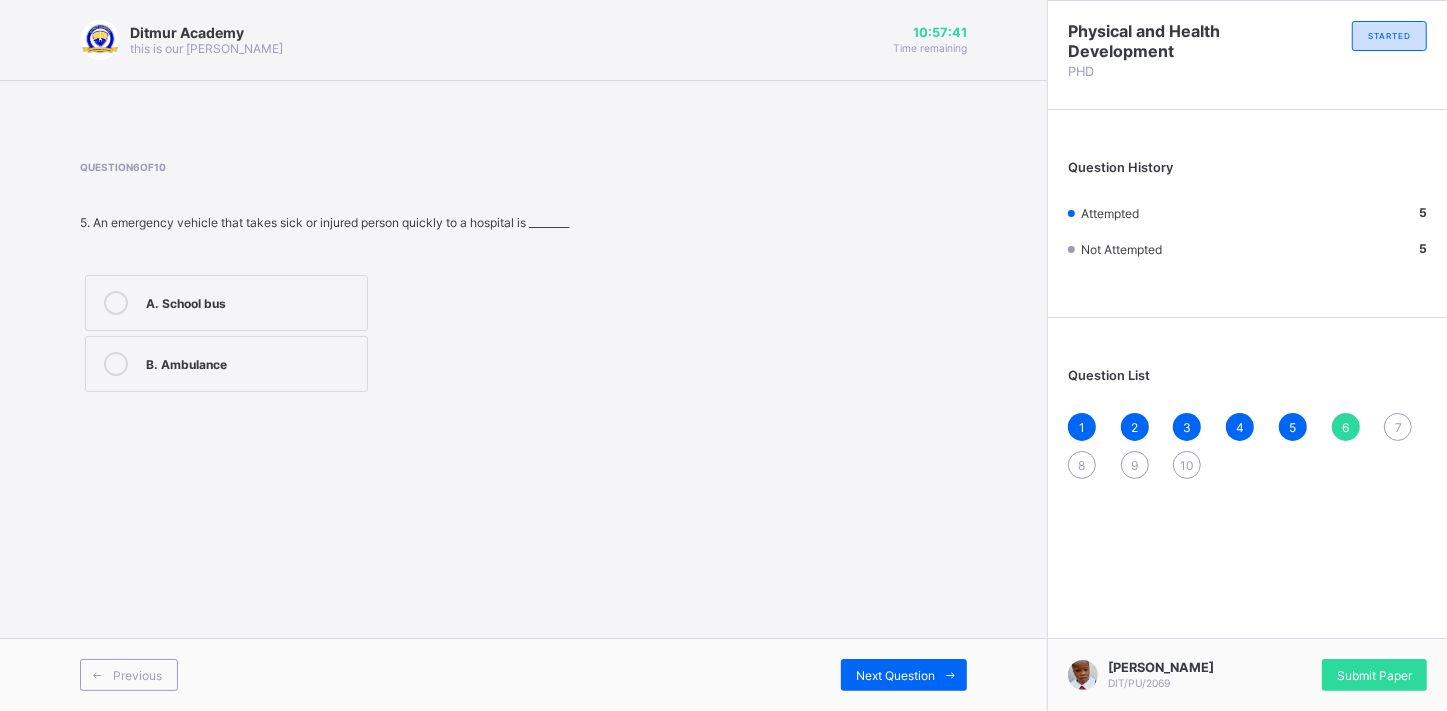 click at bounding box center [116, 364] 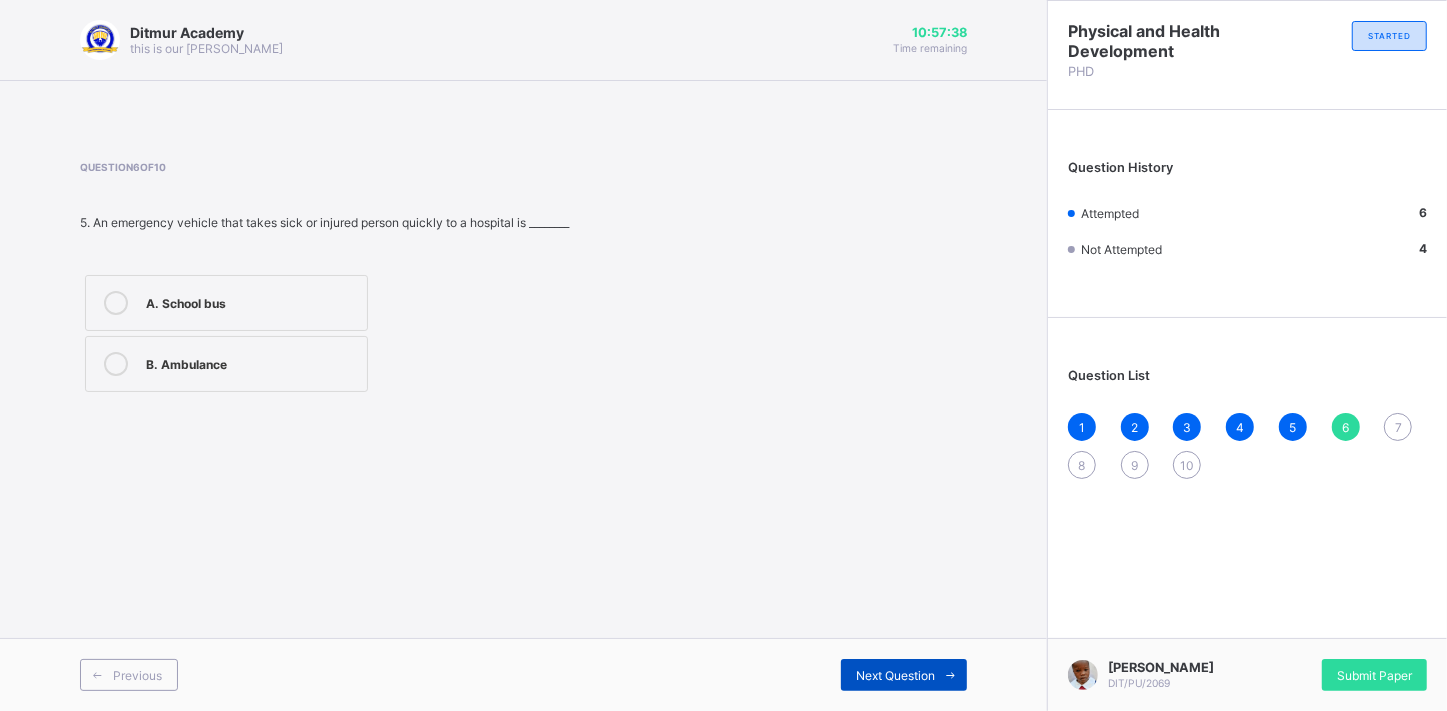click on "Next Question" at bounding box center [895, 675] 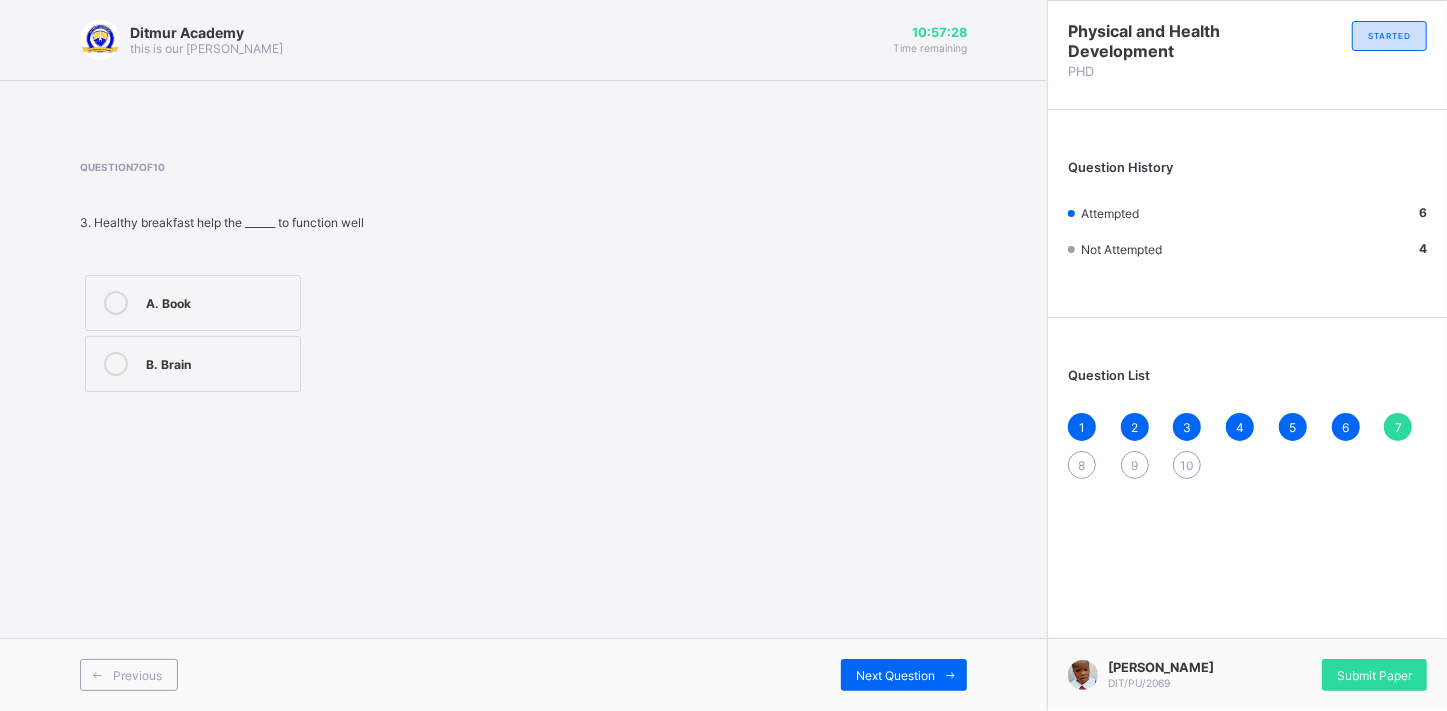 click at bounding box center (116, 364) 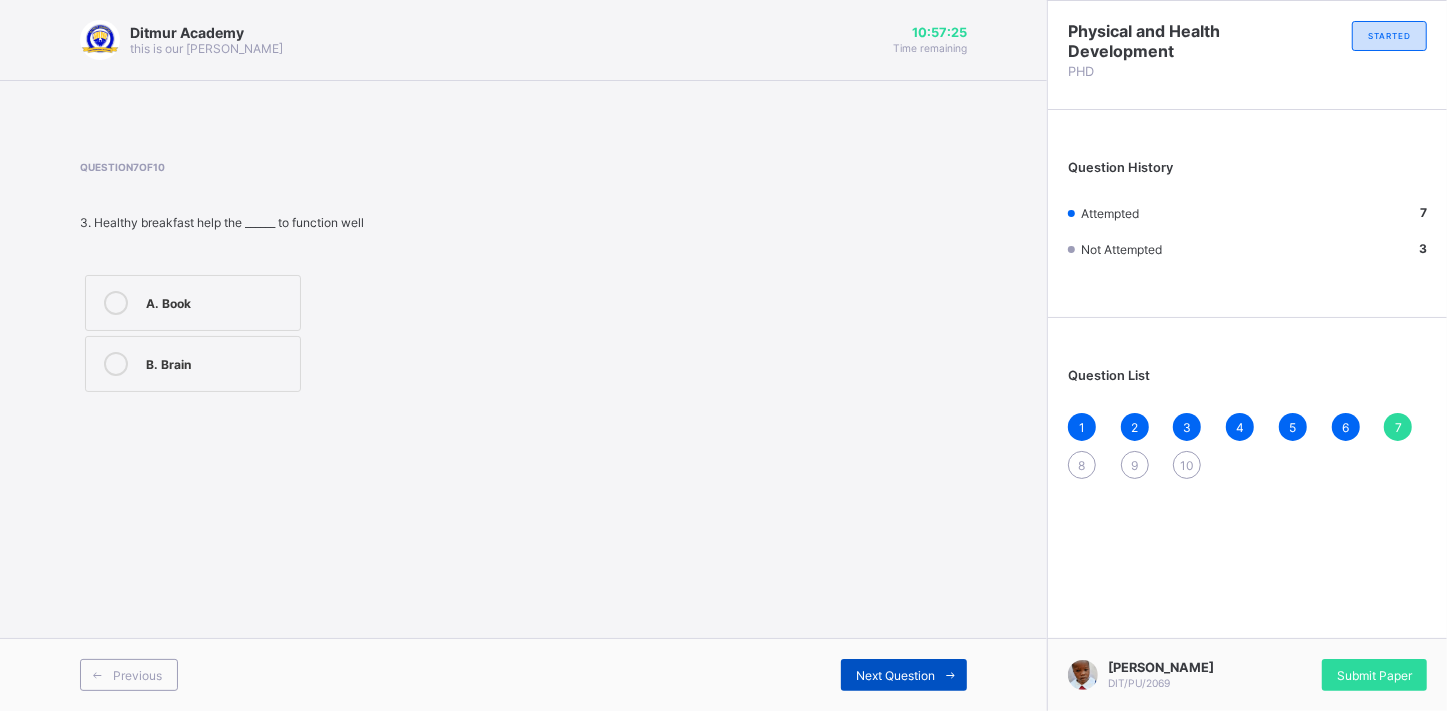 click on "Next Question" at bounding box center [895, 675] 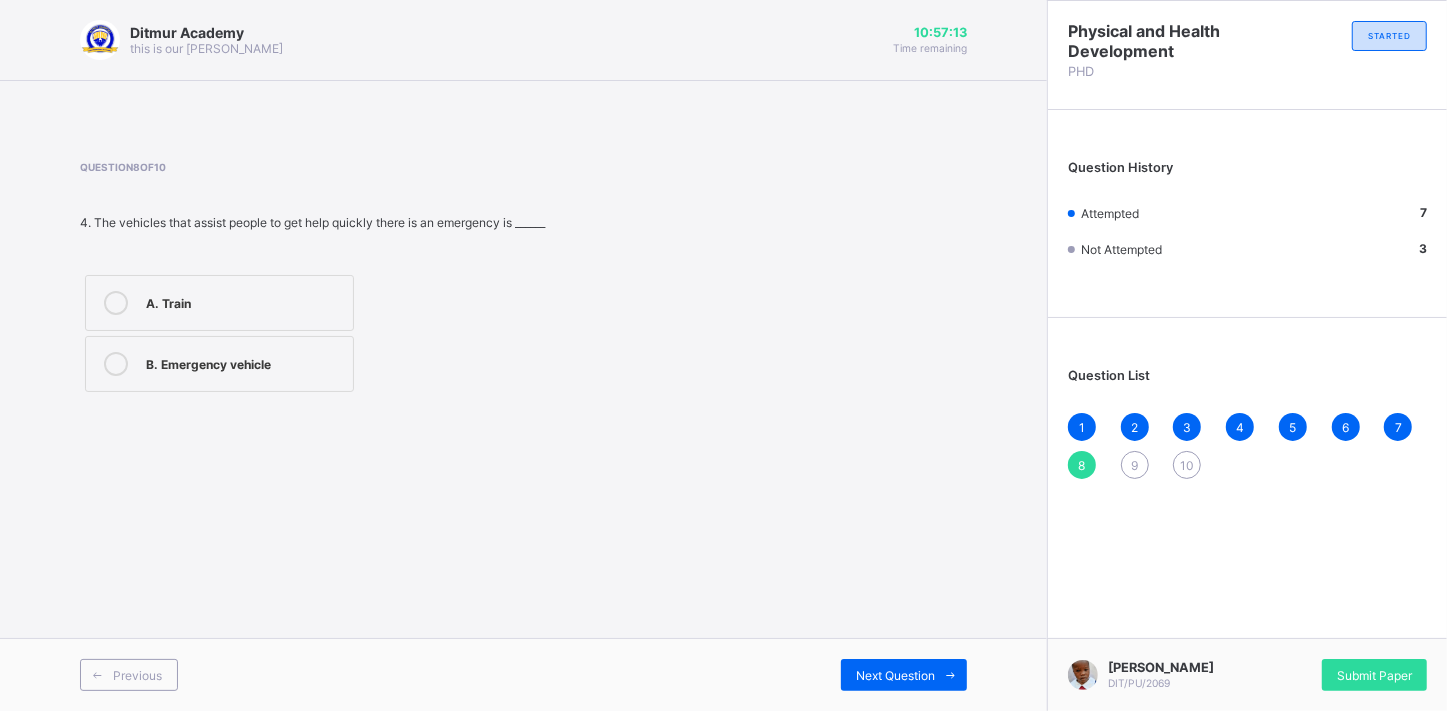 click at bounding box center [116, 364] 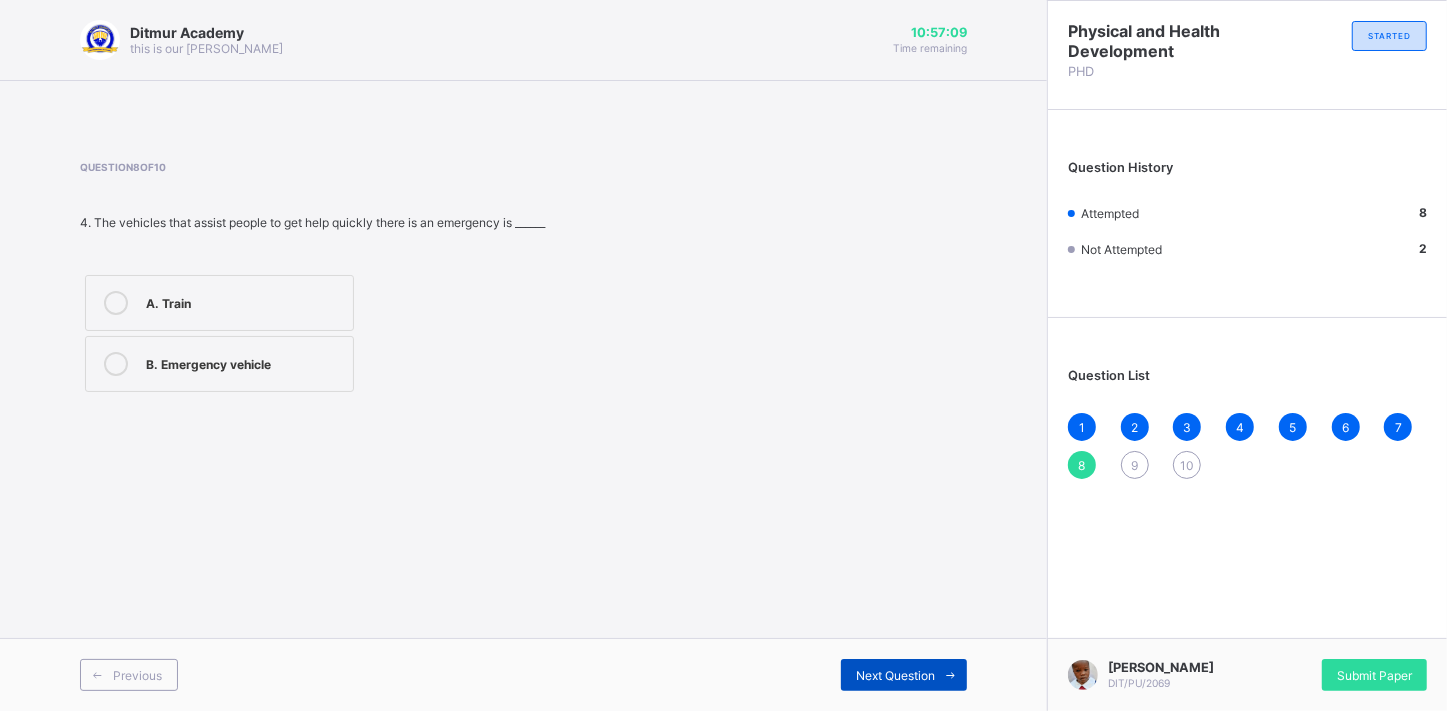 click on "Next Question" at bounding box center (904, 675) 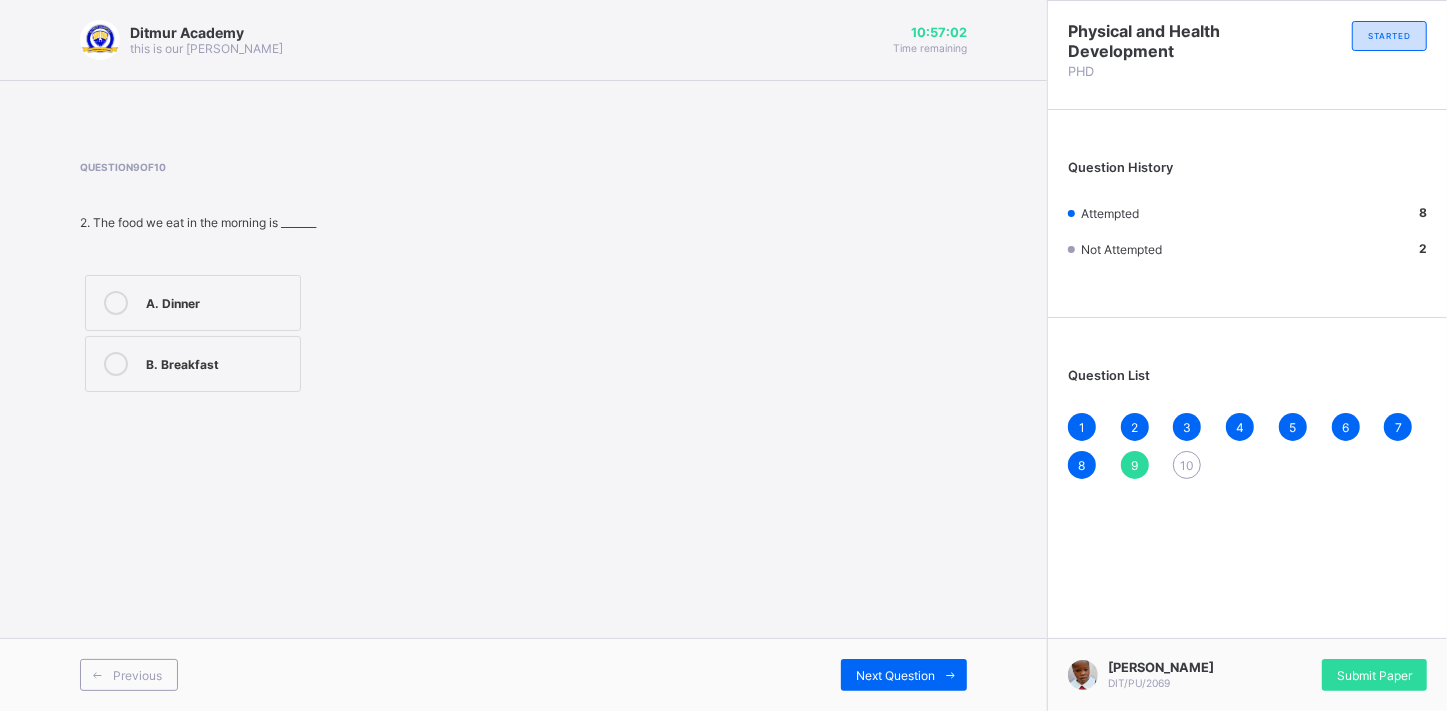 click at bounding box center (116, 364) 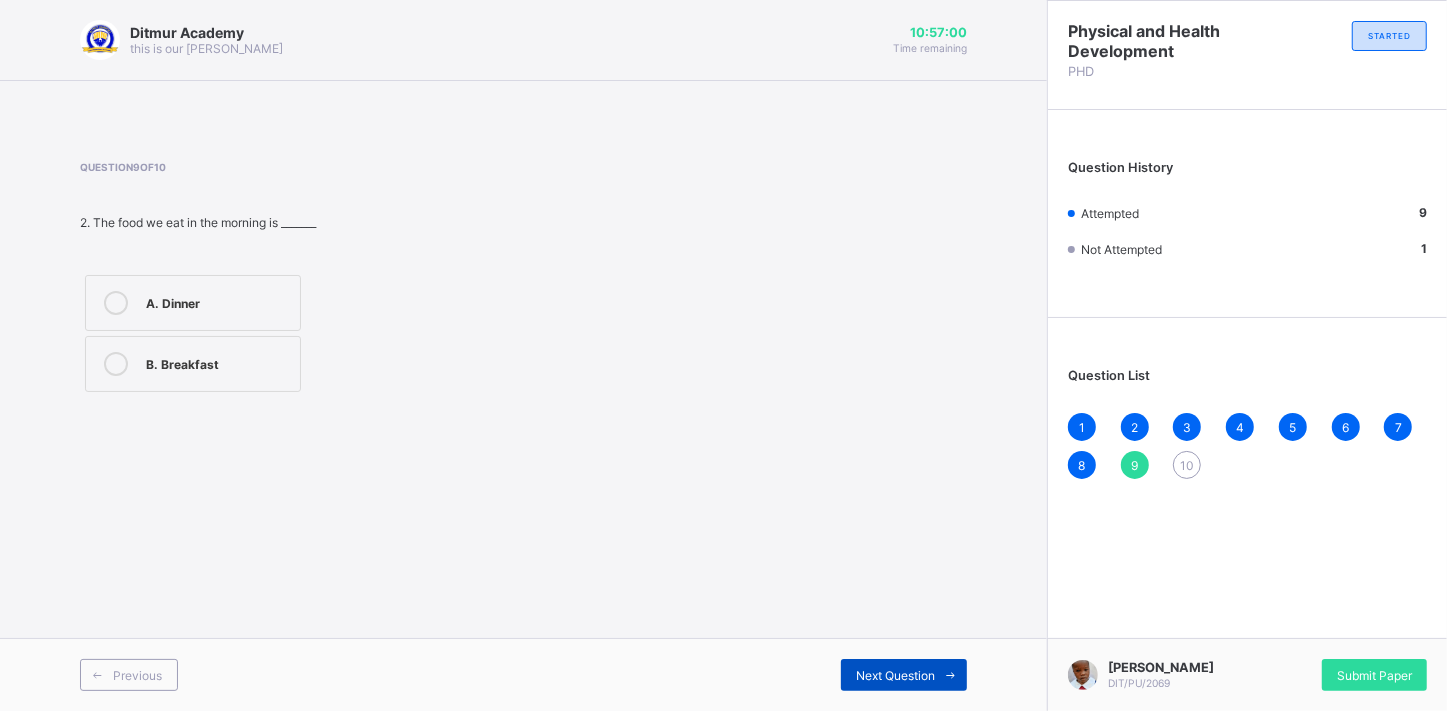 click on "Next Question" at bounding box center [895, 675] 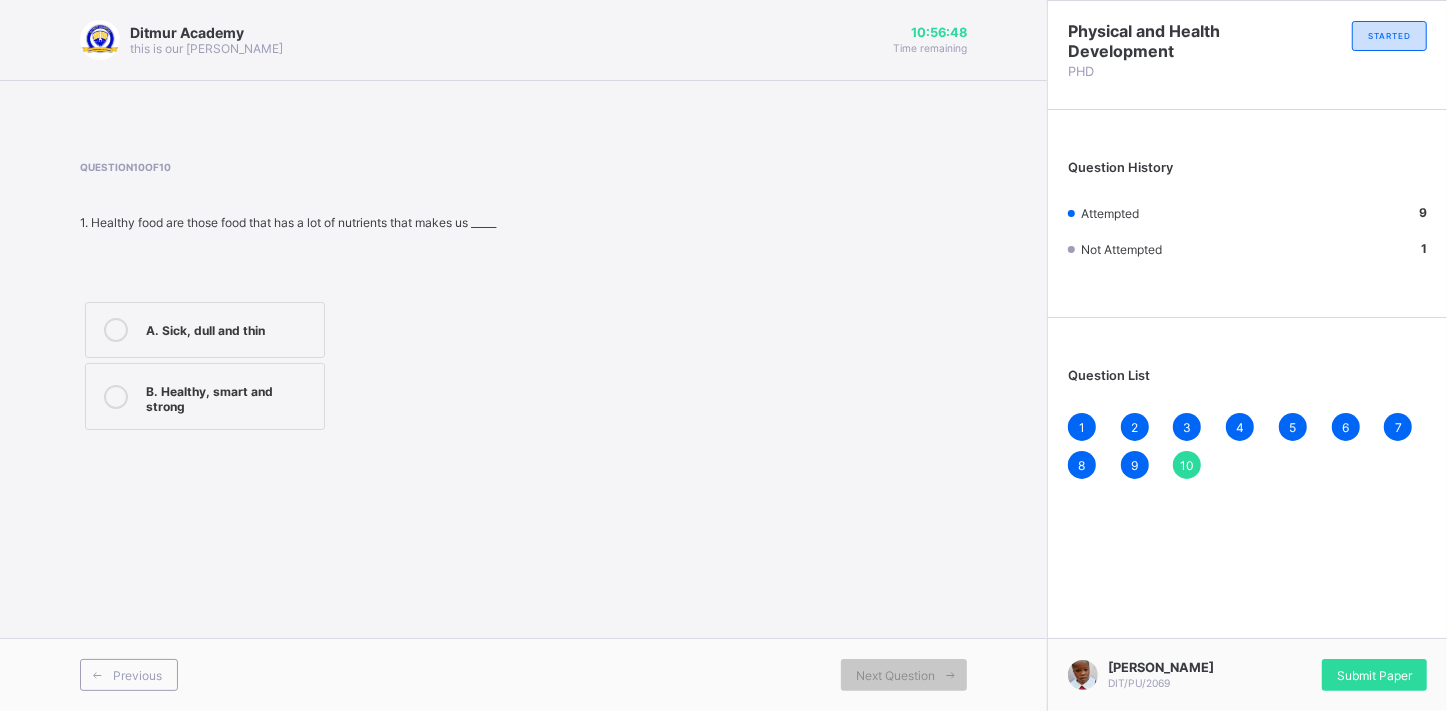 click at bounding box center [116, 397] 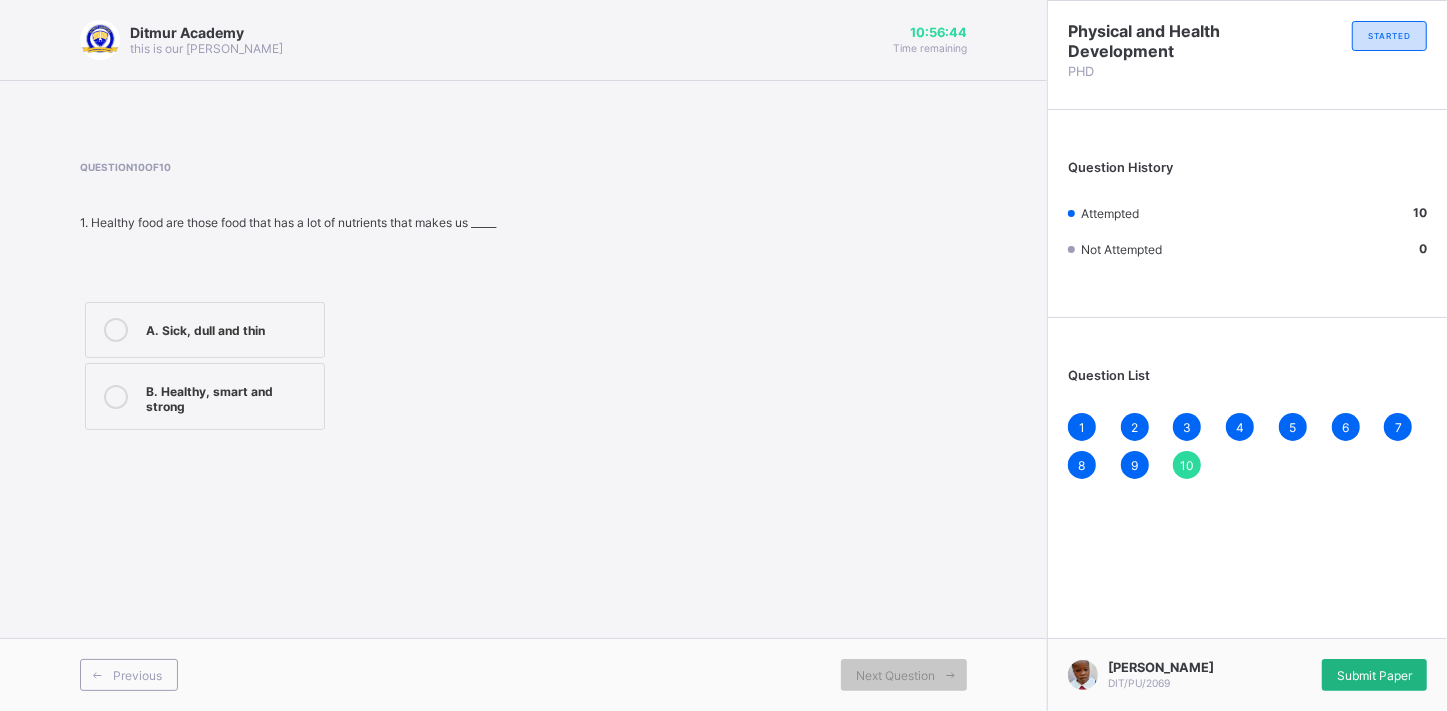 click on "Submit Paper" at bounding box center [1374, 675] 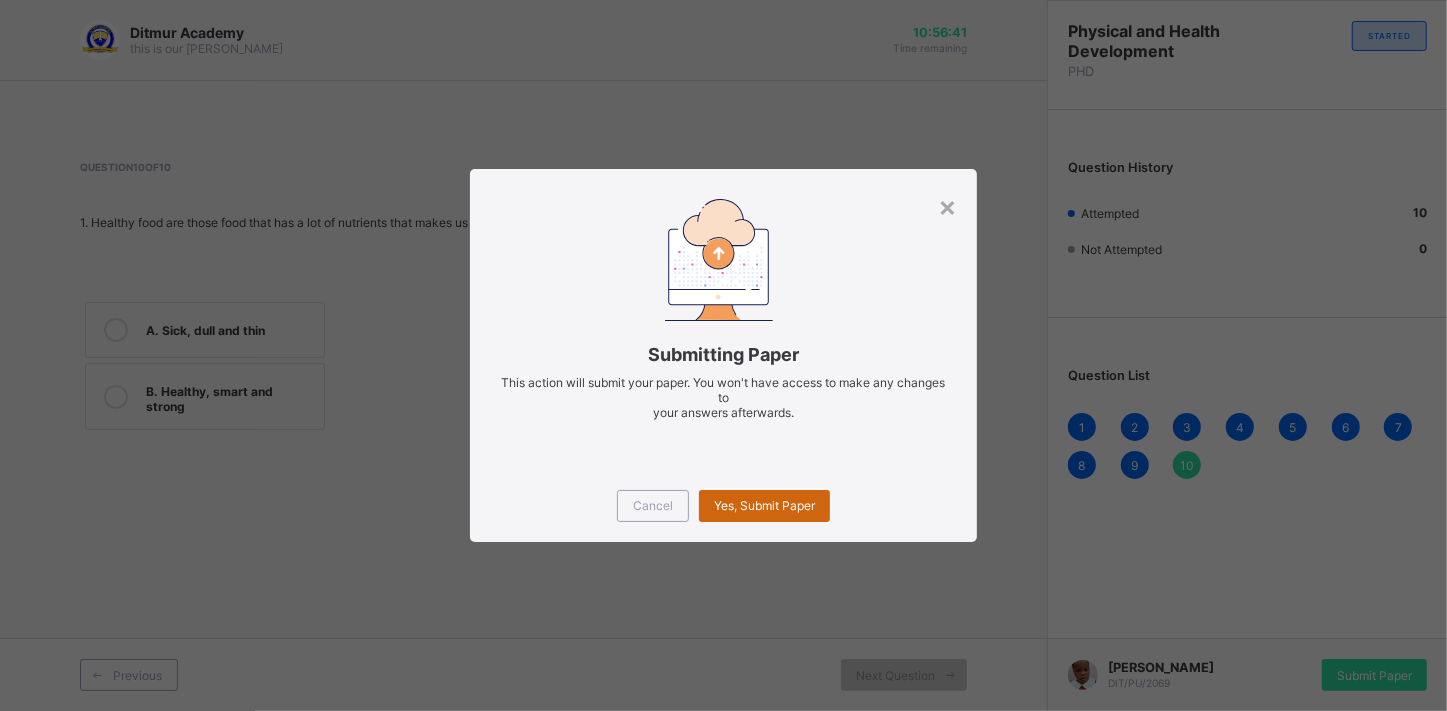 click on "Yes, Submit Paper" at bounding box center [764, 506] 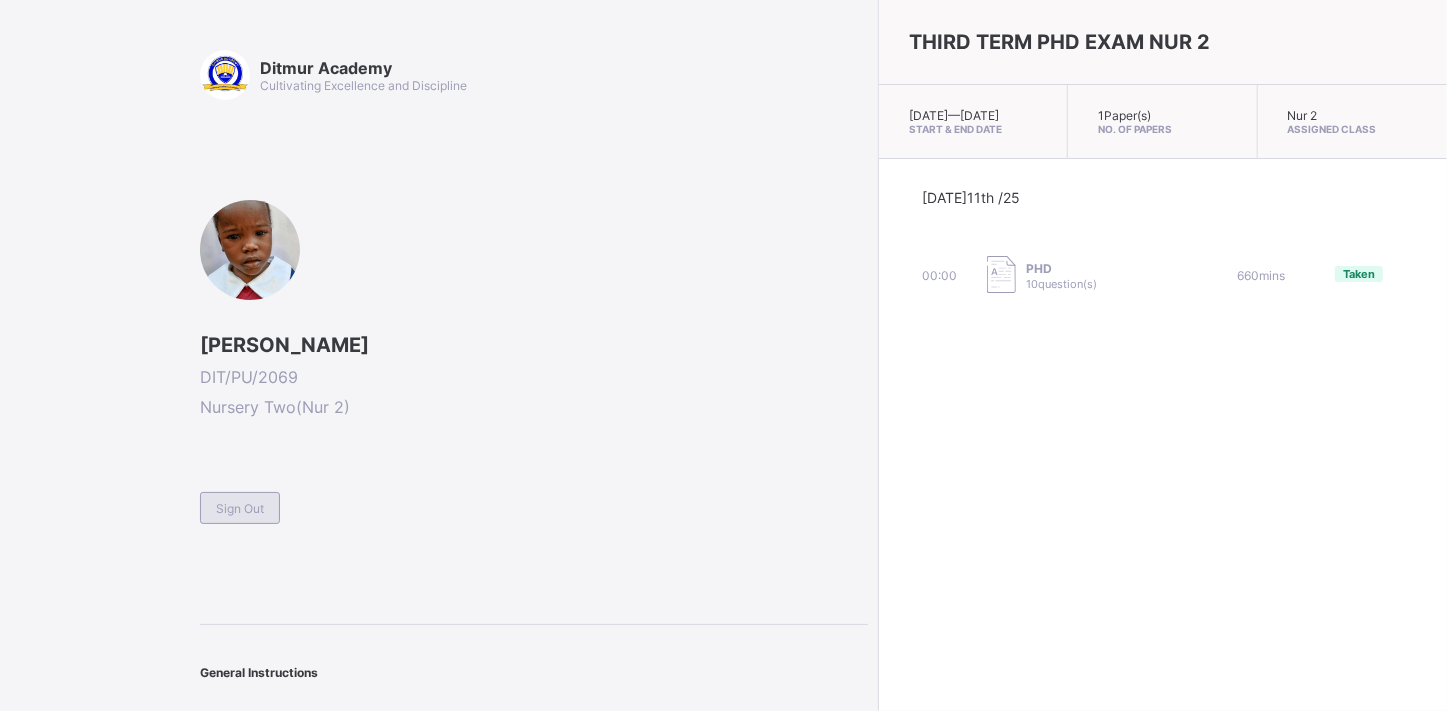 click on "Sign Out" at bounding box center [240, 508] 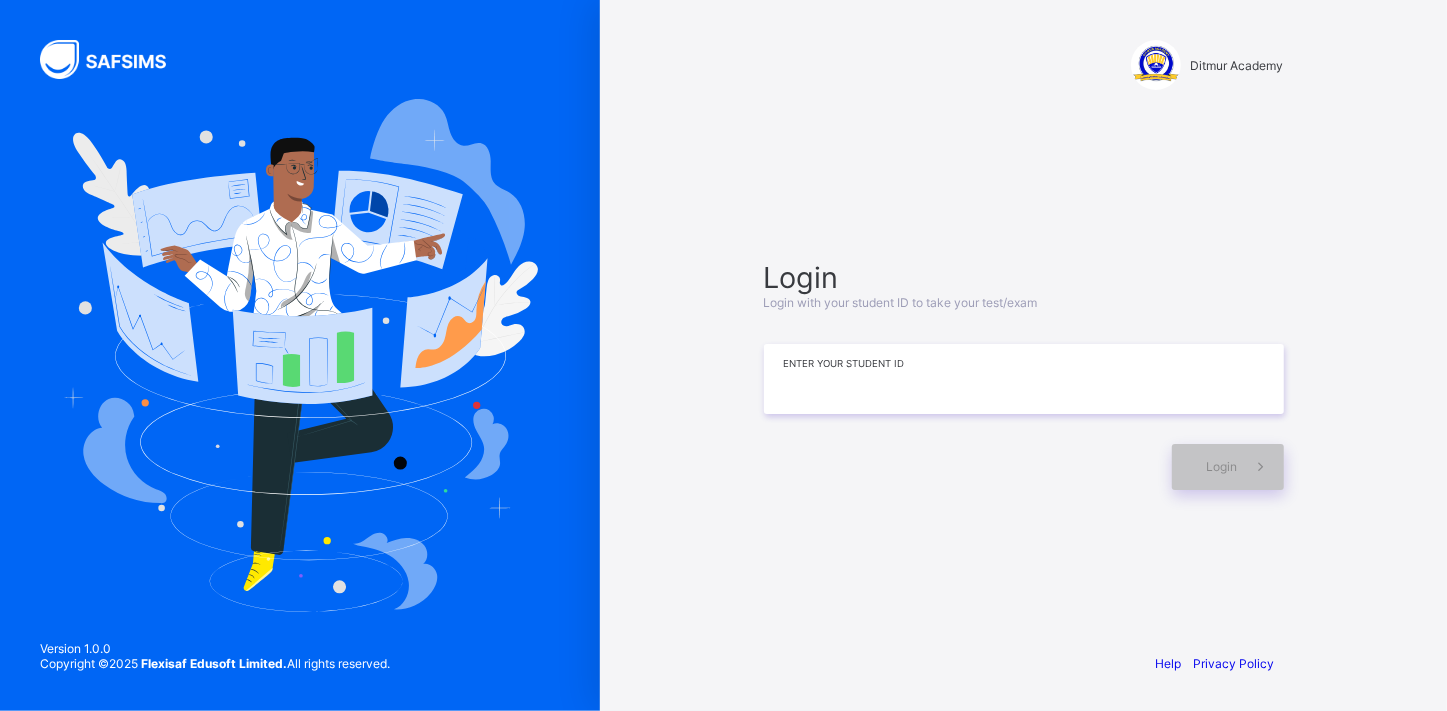 click at bounding box center [1024, 379] 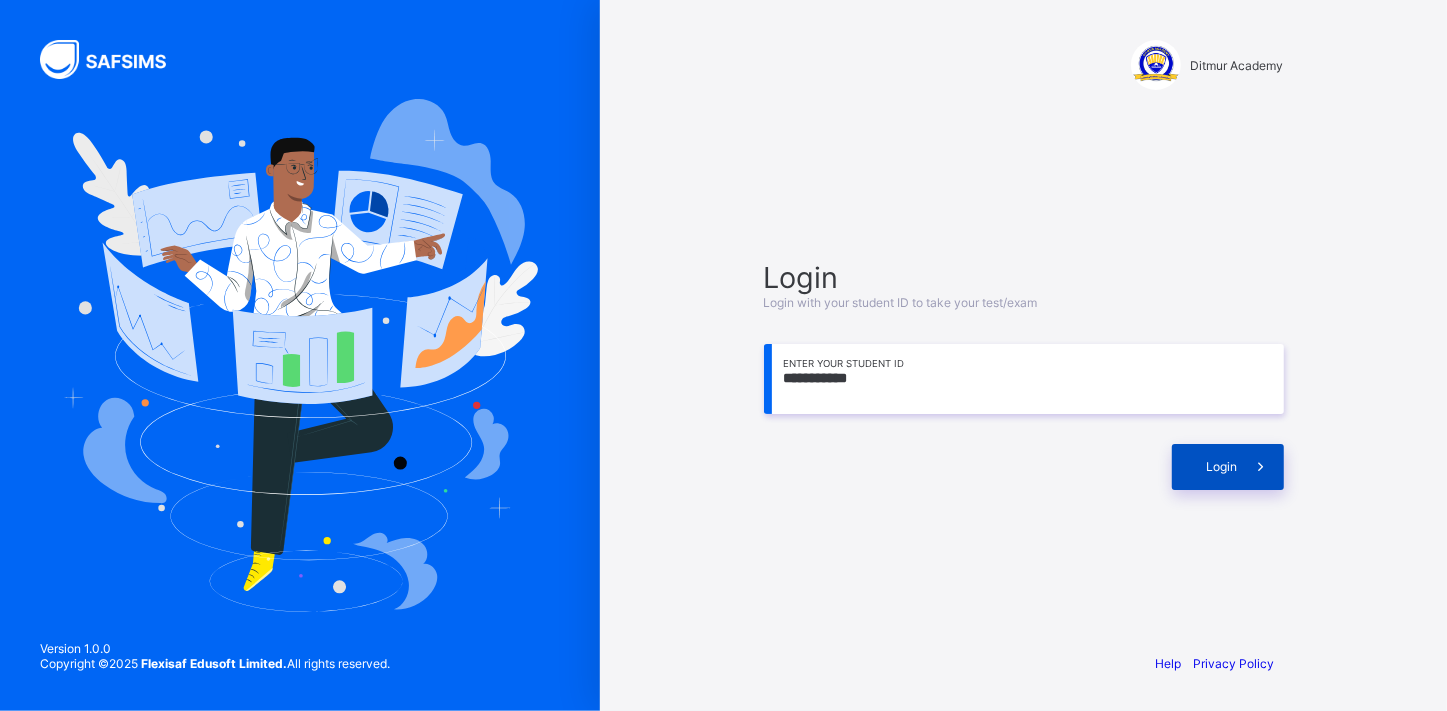 type on "**********" 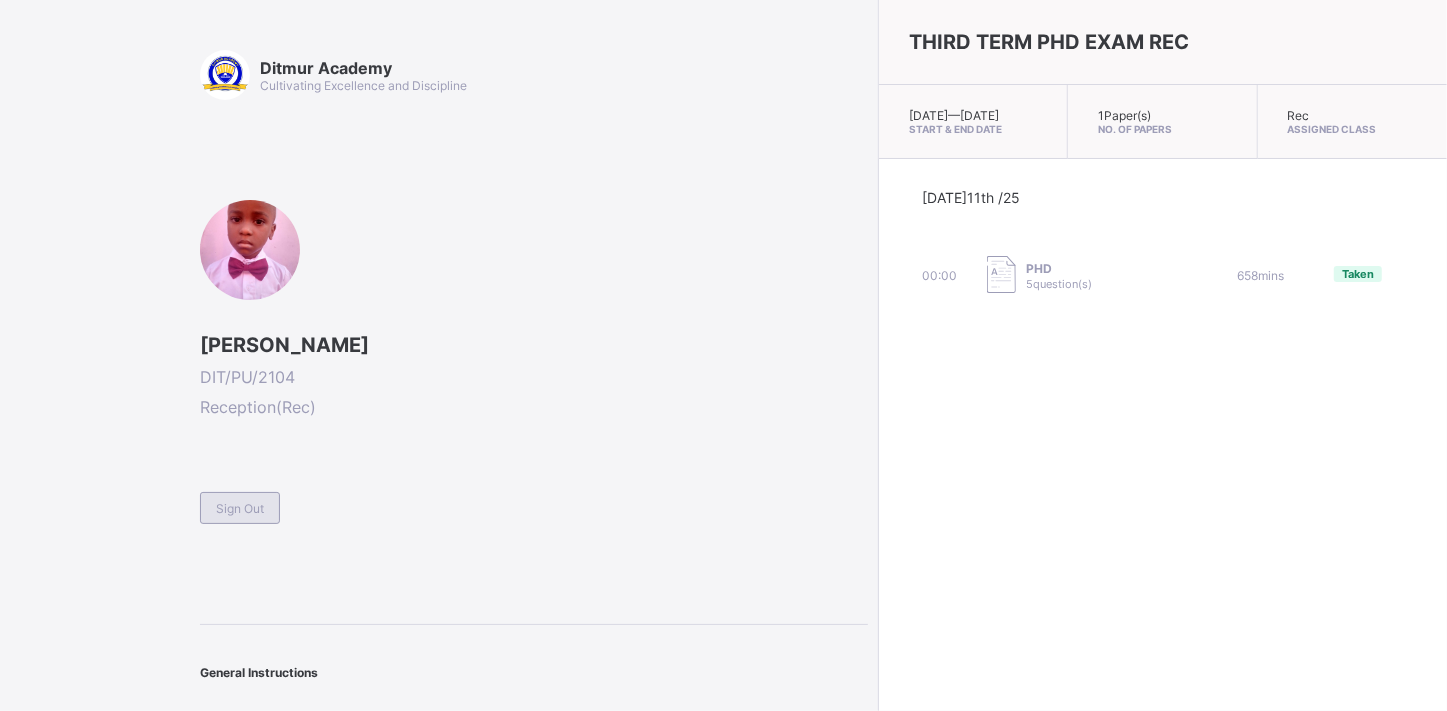 click on "Sign Out" at bounding box center (240, 508) 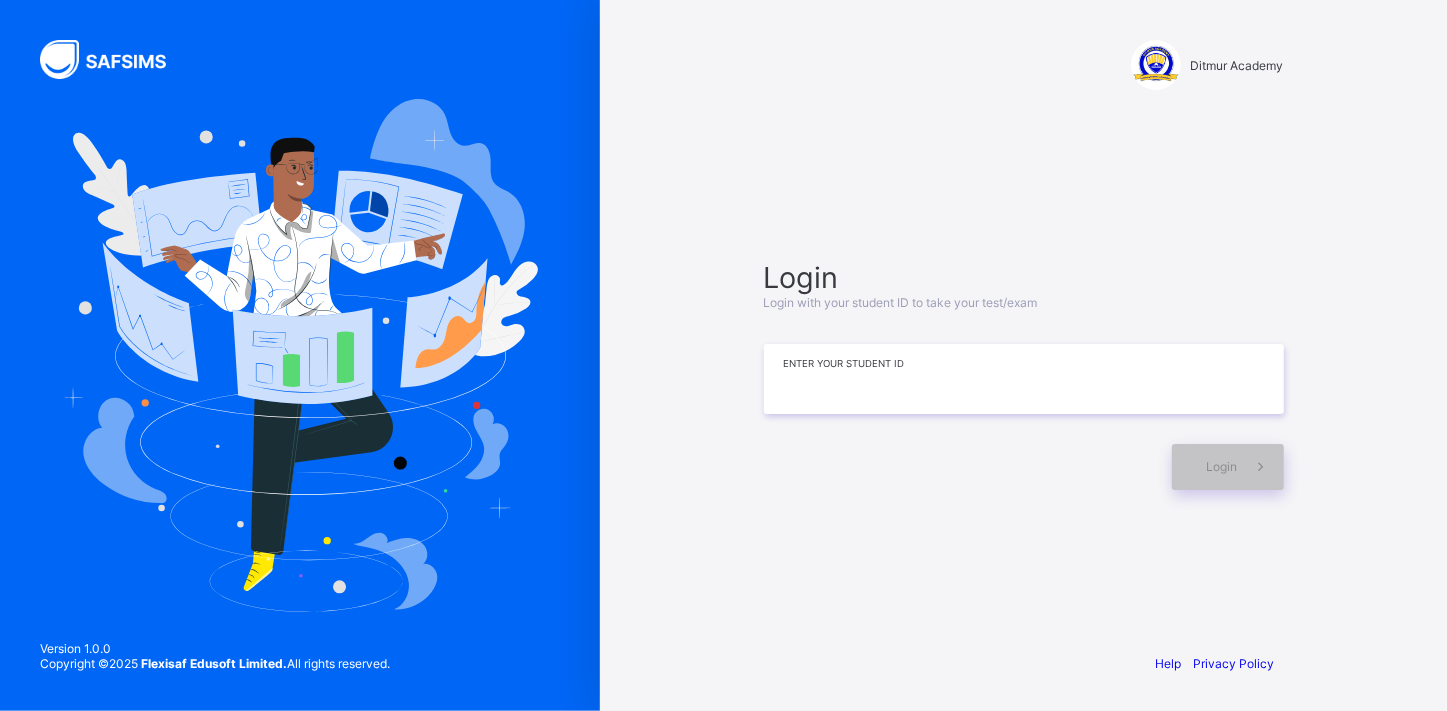 click at bounding box center (1024, 379) 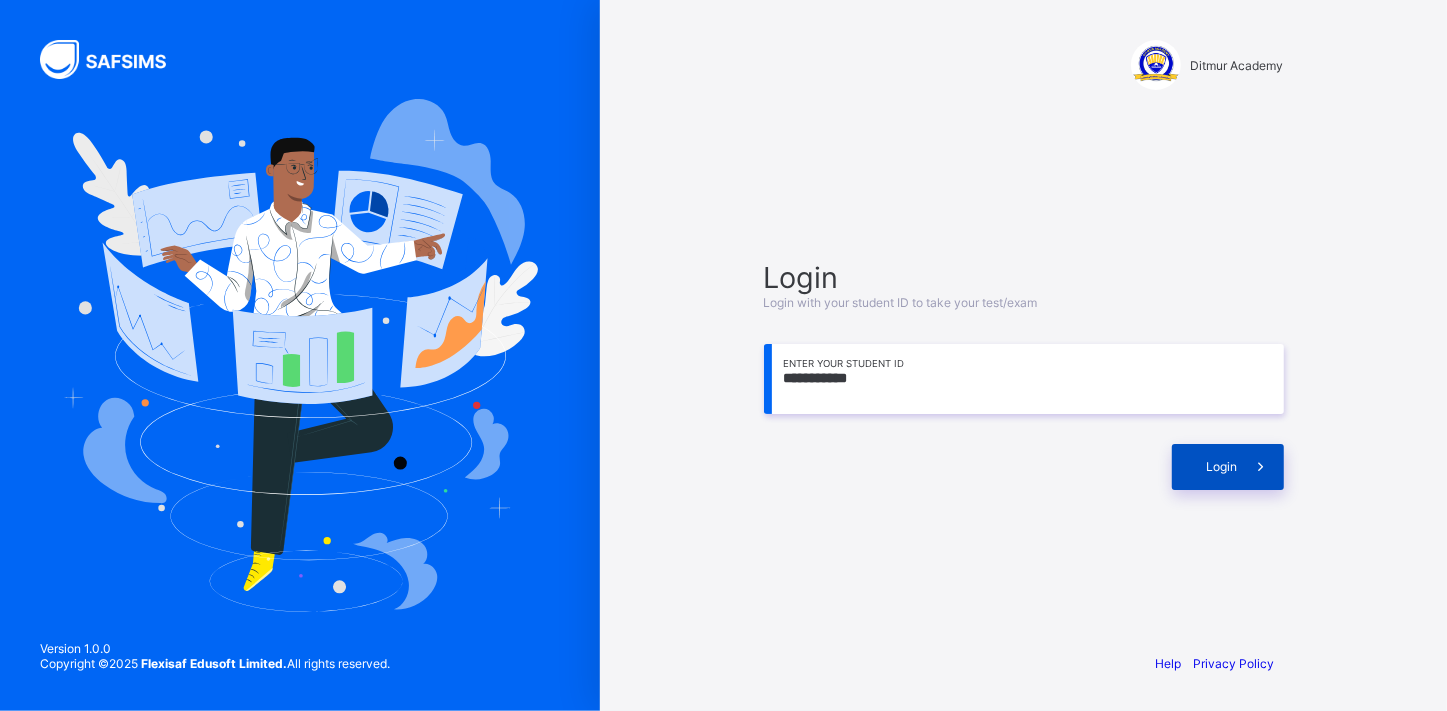 type on "**********" 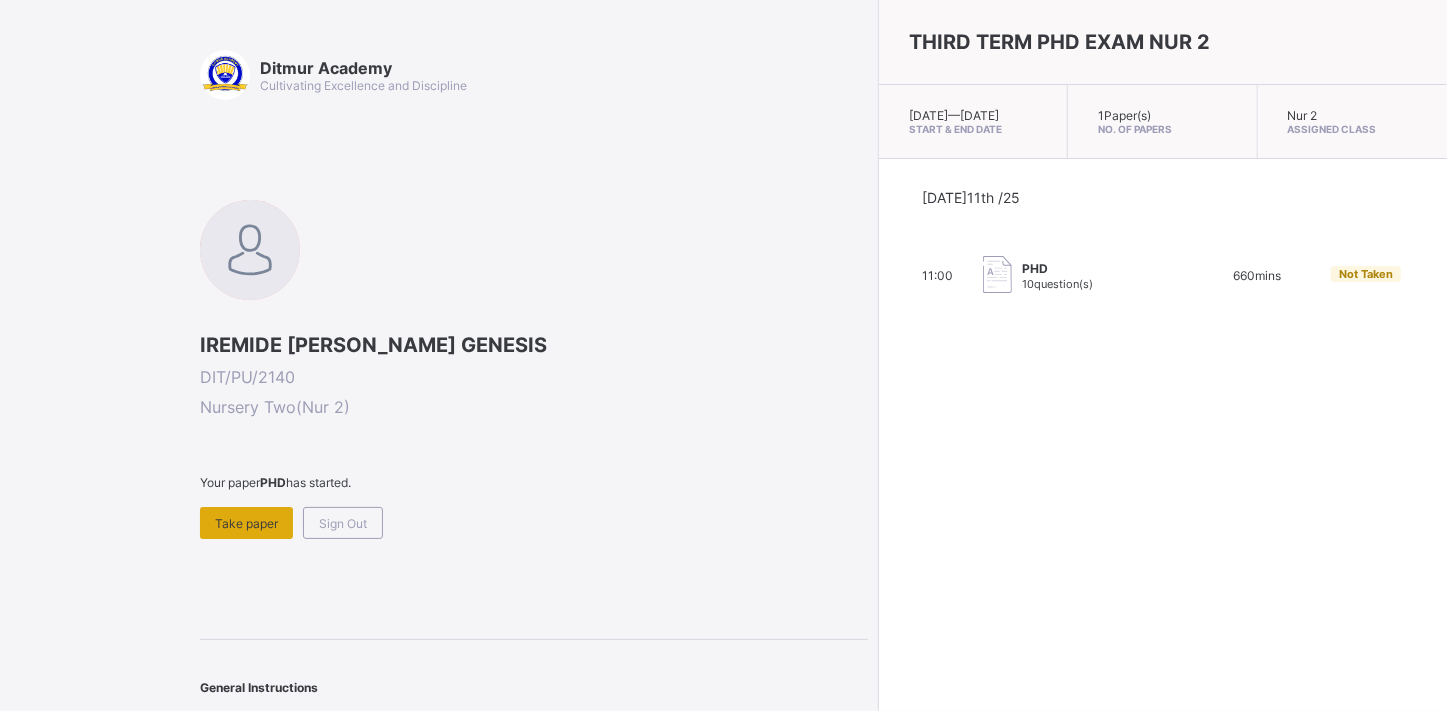 click on "Take paper" at bounding box center (246, 523) 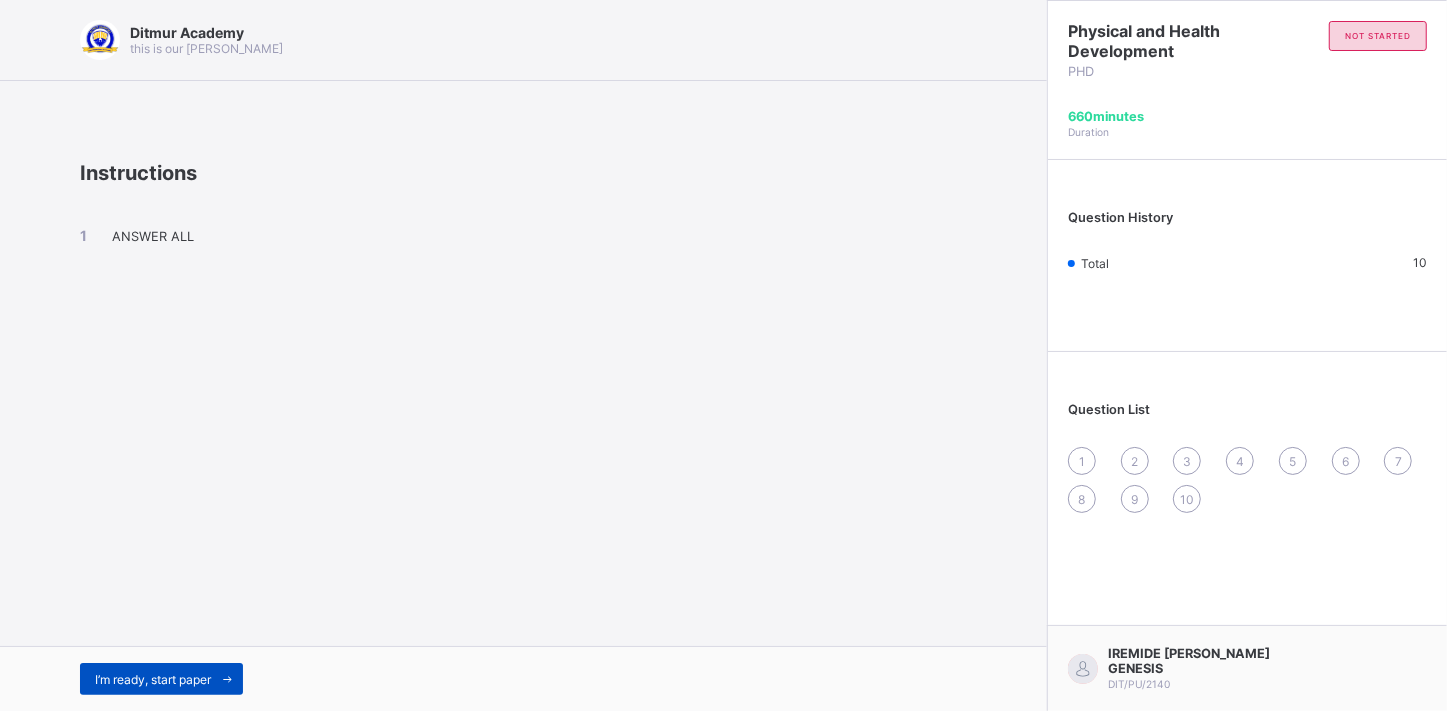 click on "I’m ready, start paper" at bounding box center [153, 679] 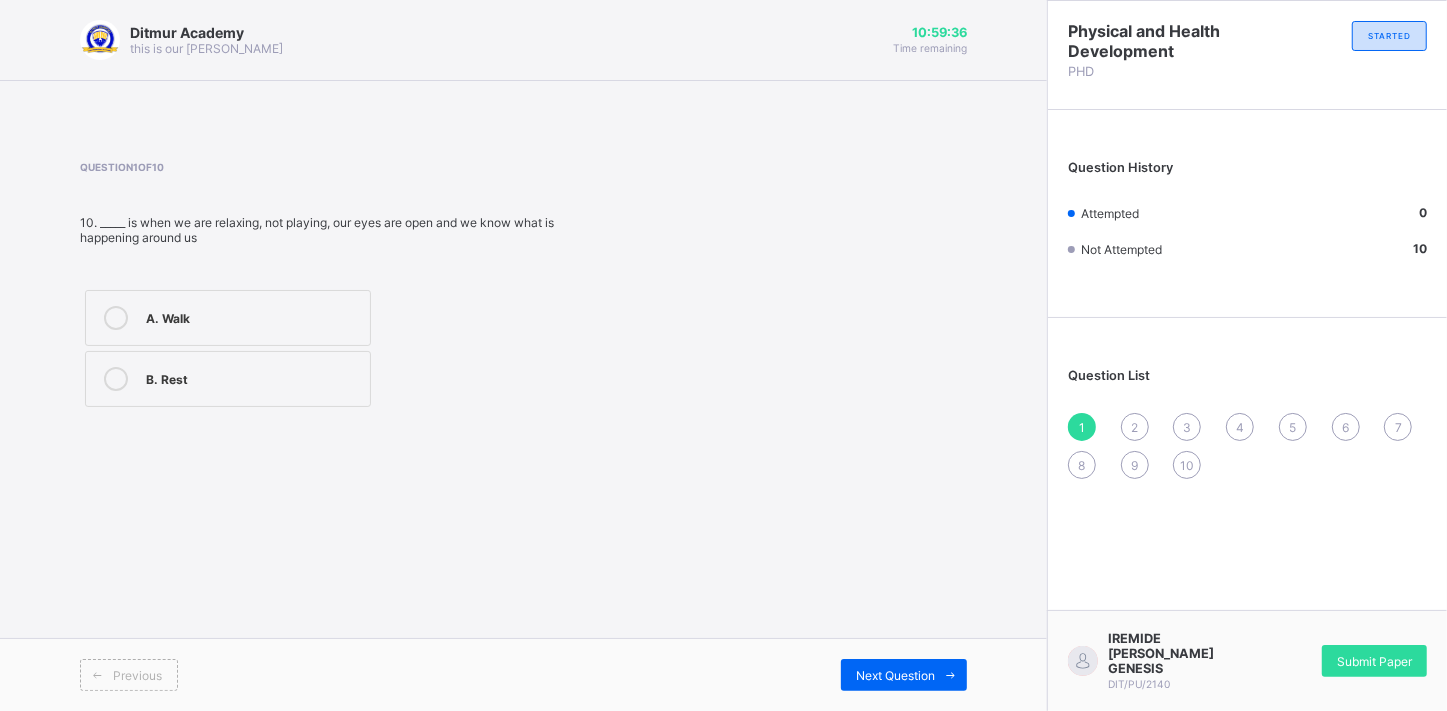 click at bounding box center (116, 379) 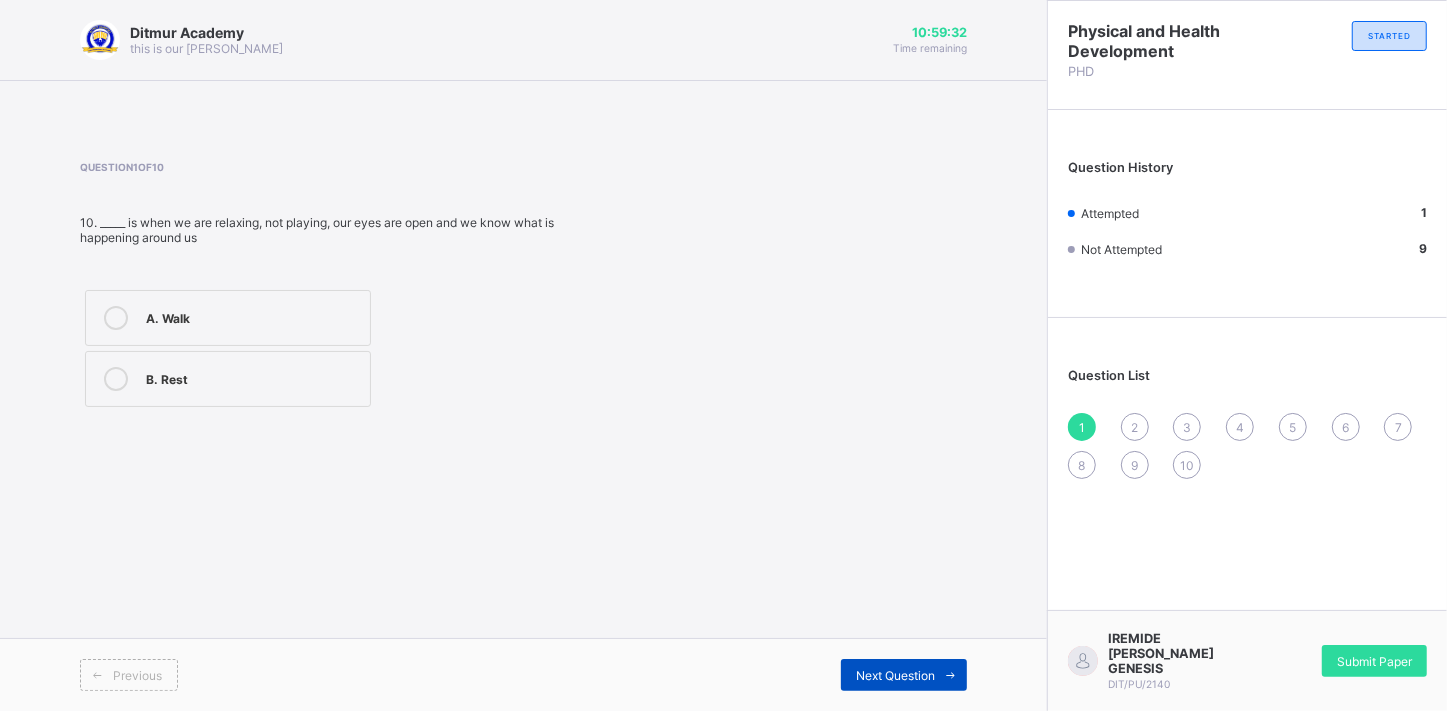 click on "Next Question" at bounding box center [895, 675] 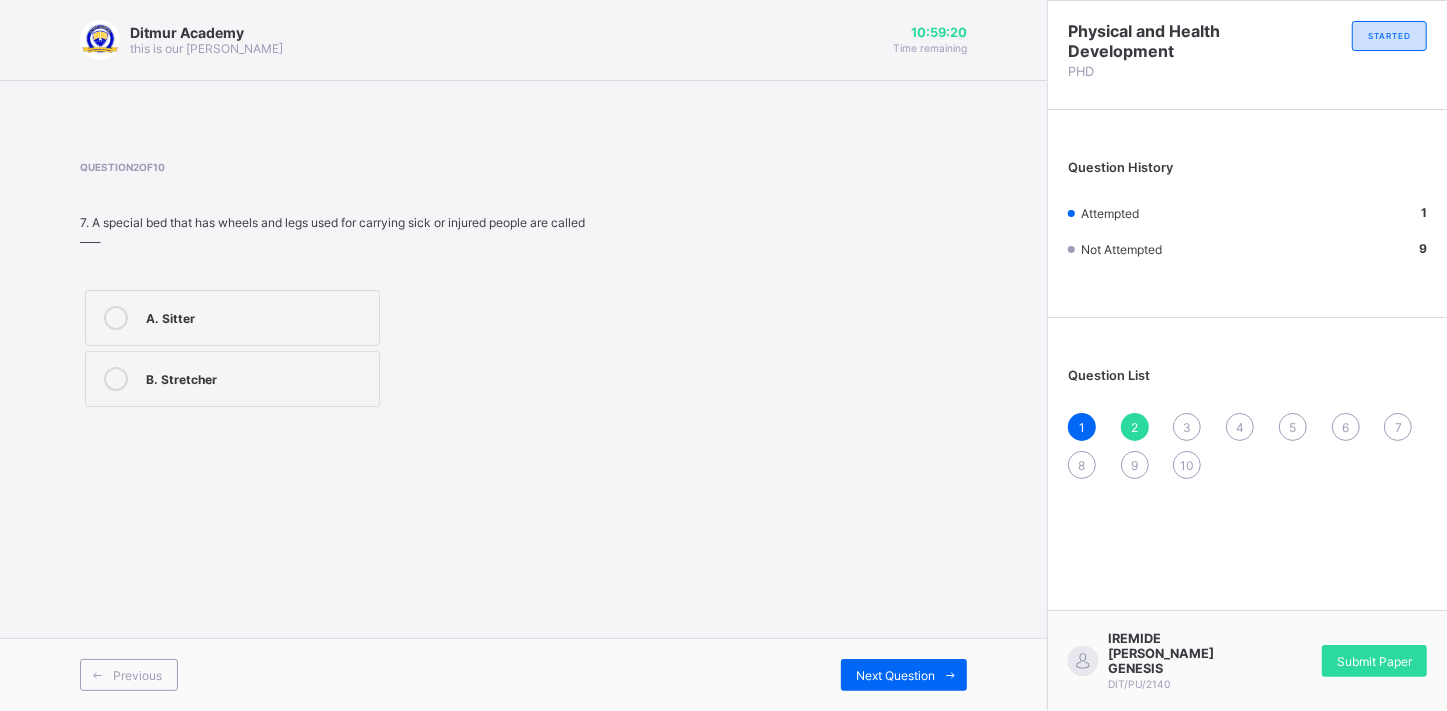 click at bounding box center [116, 379] 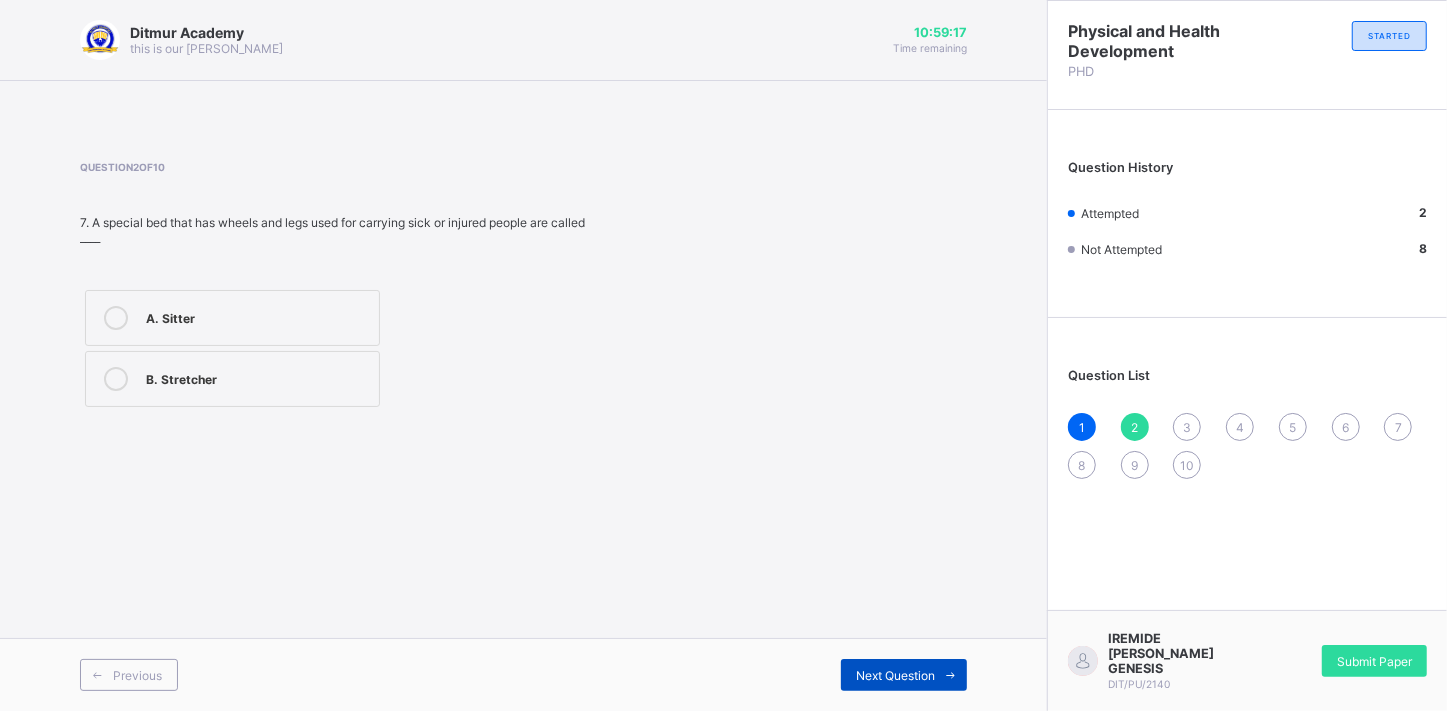 click on "Next Question" at bounding box center [904, 675] 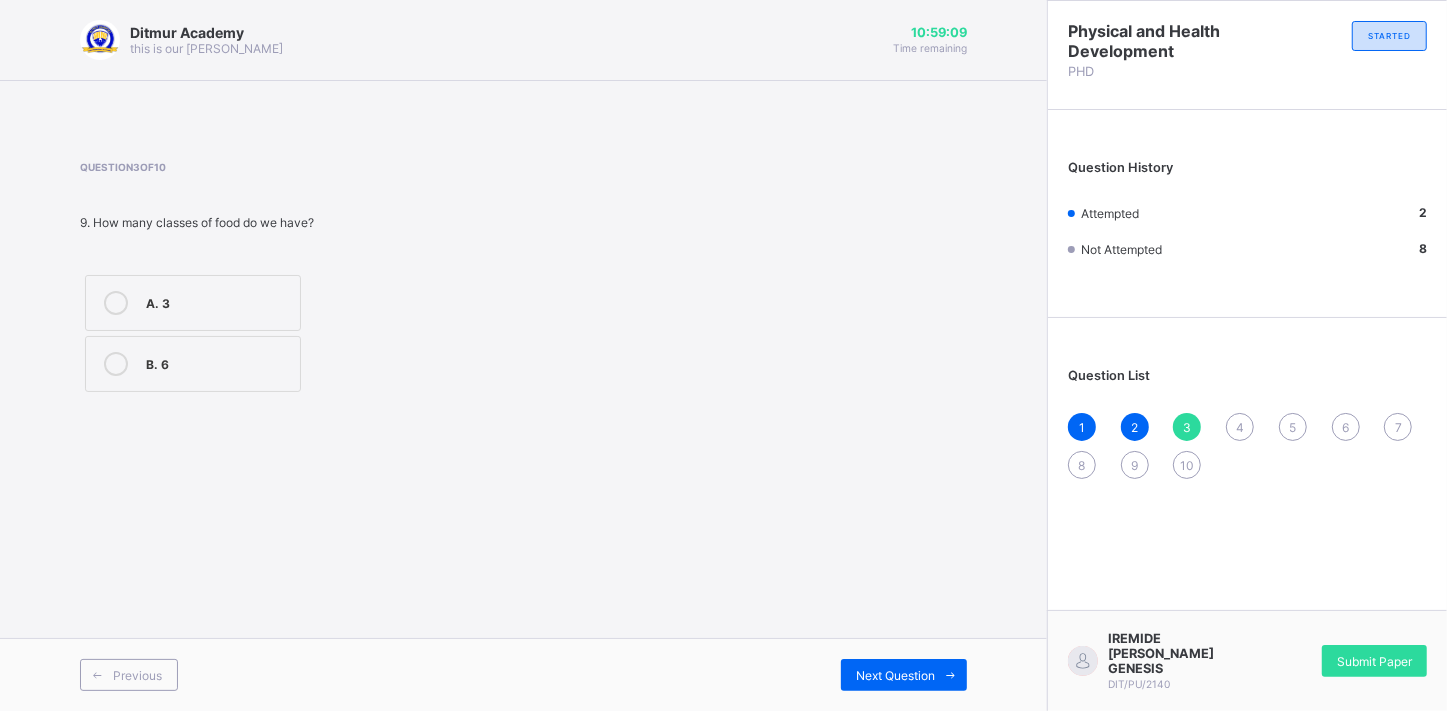 click at bounding box center [116, 364] 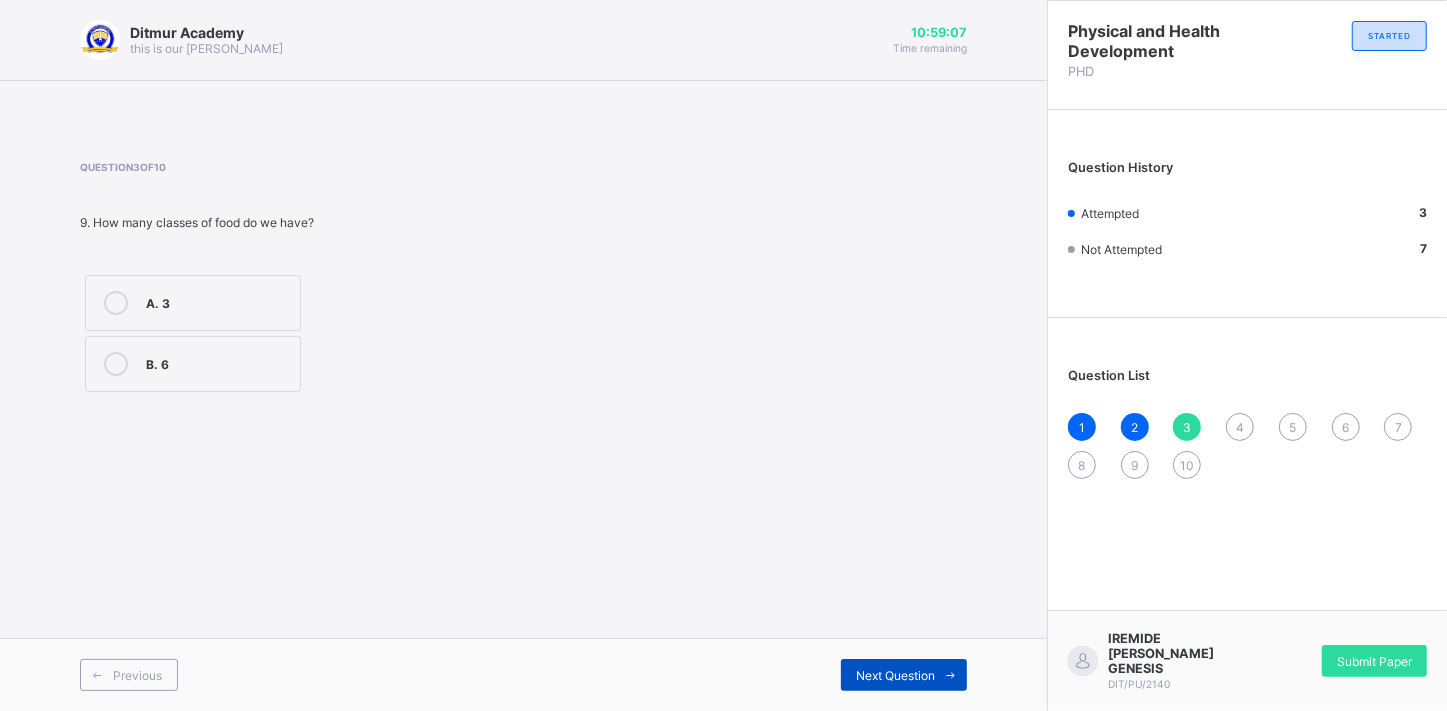 click on "Next Question" at bounding box center (895, 675) 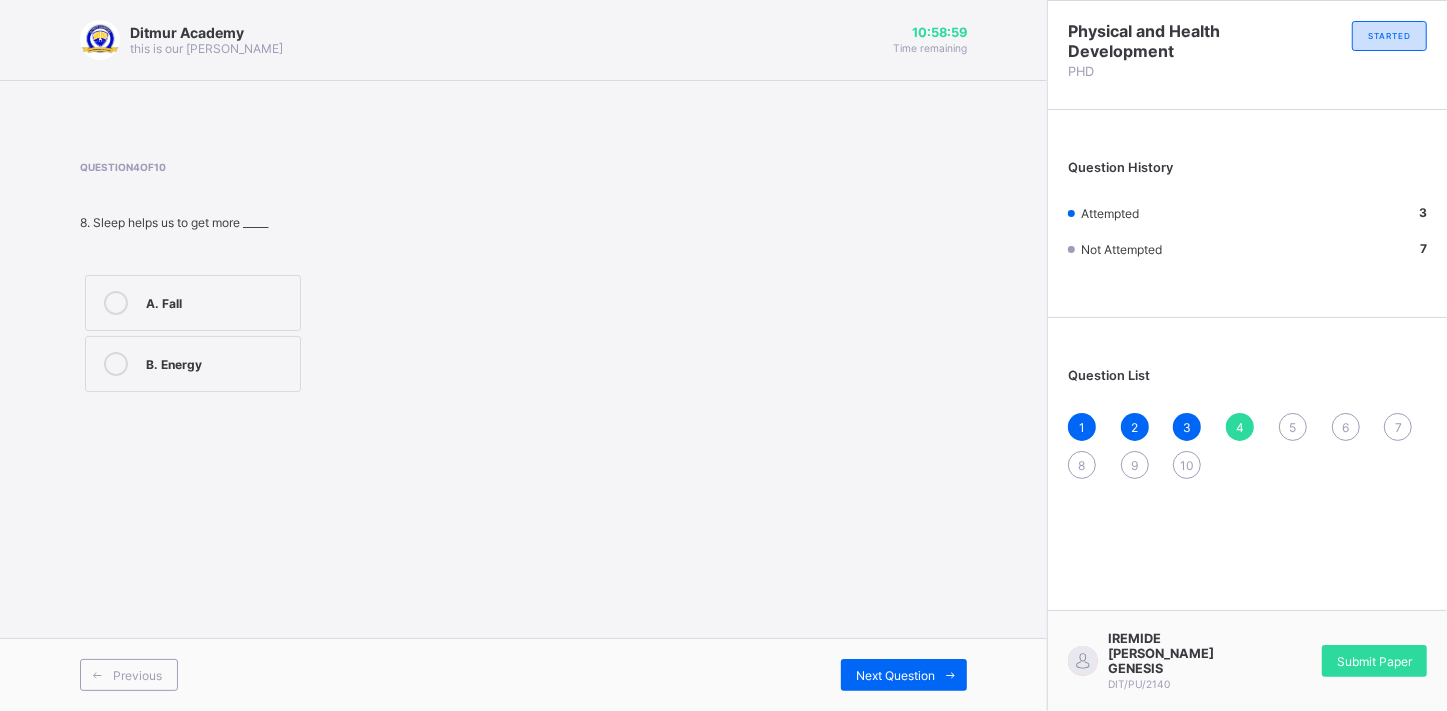 click at bounding box center (116, 364) 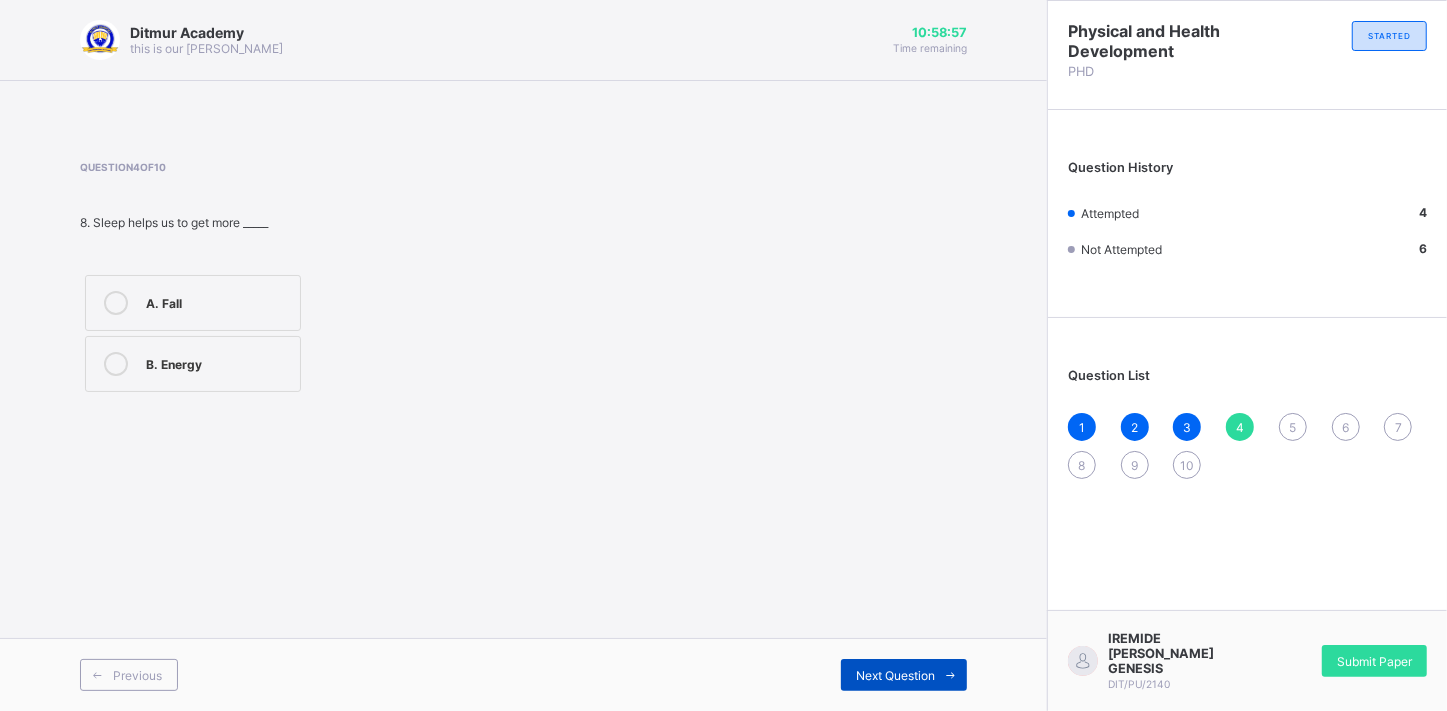 click on "Next Question" at bounding box center (904, 675) 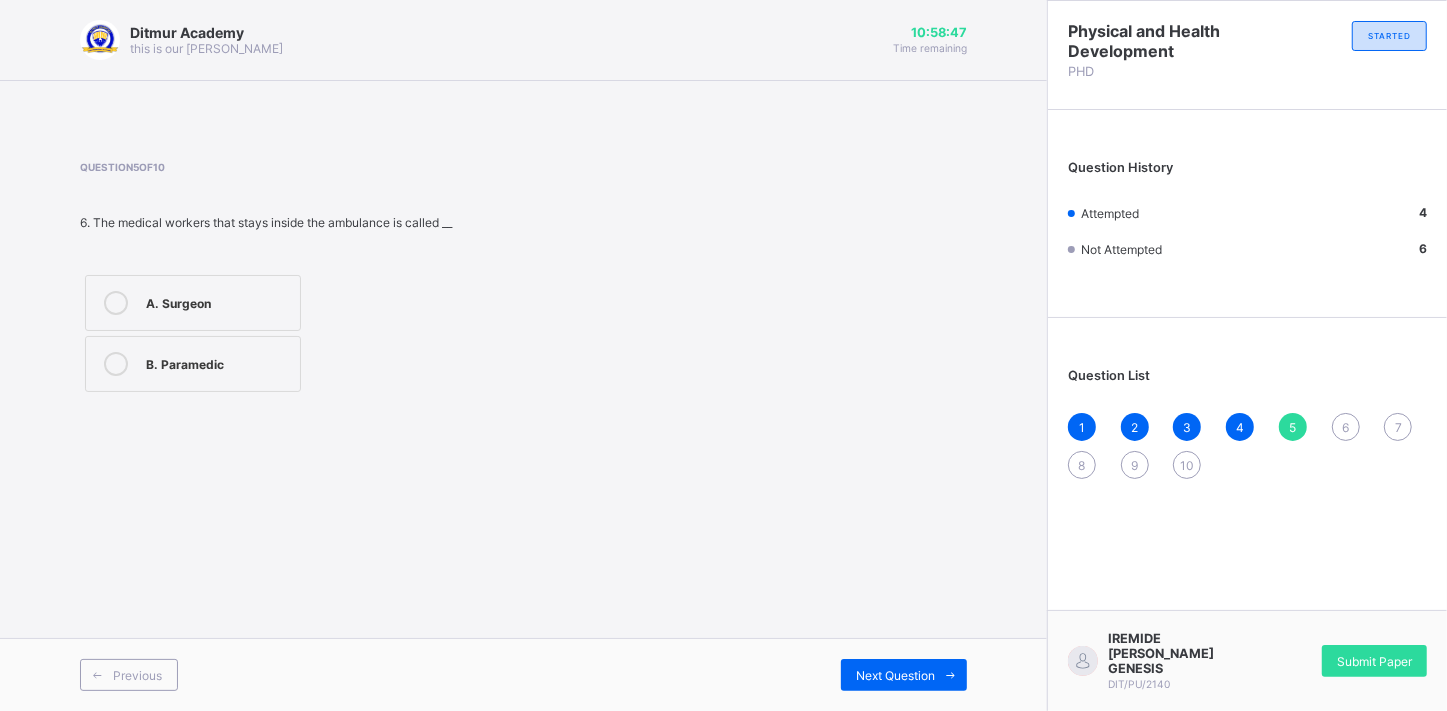 click at bounding box center (116, 364) 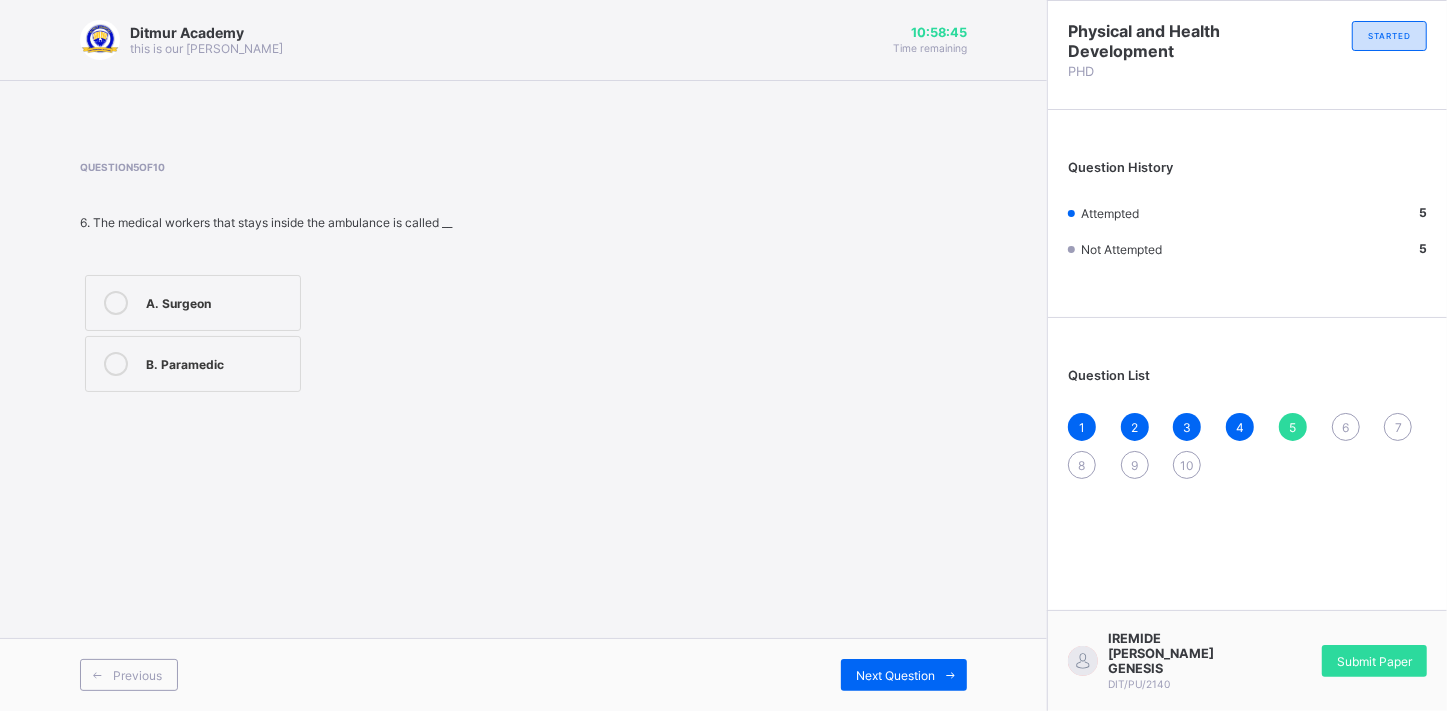 click on "Previous Next Question" at bounding box center [523, 674] 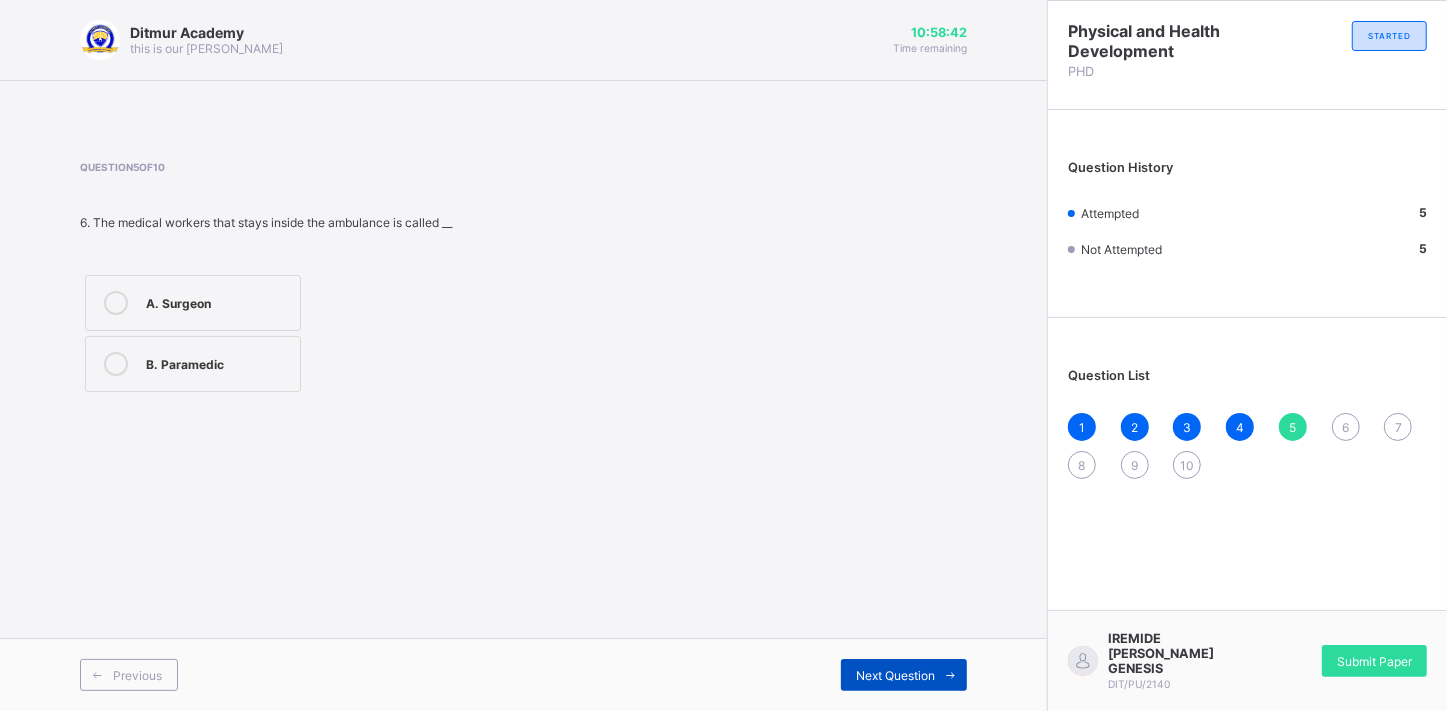 click on "Next Question" at bounding box center [895, 675] 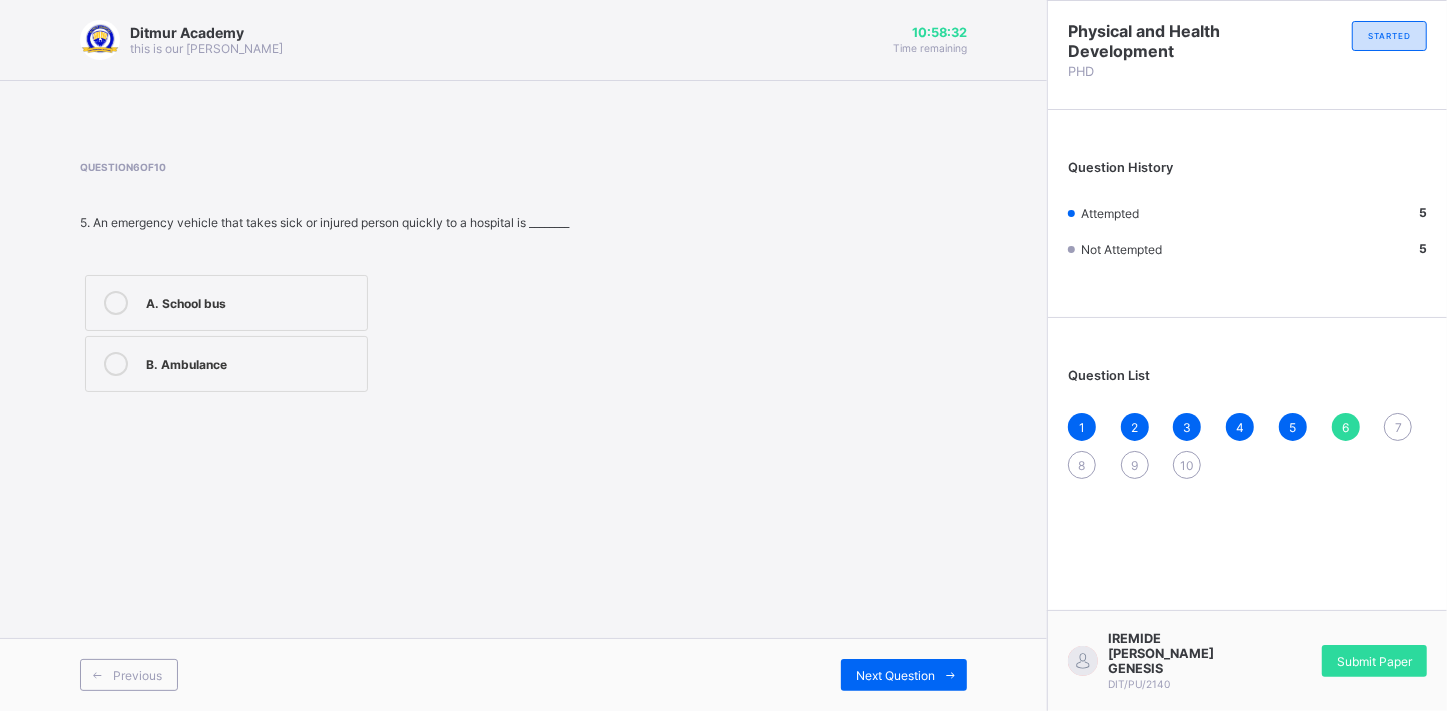 click at bounding box center [116, 364] 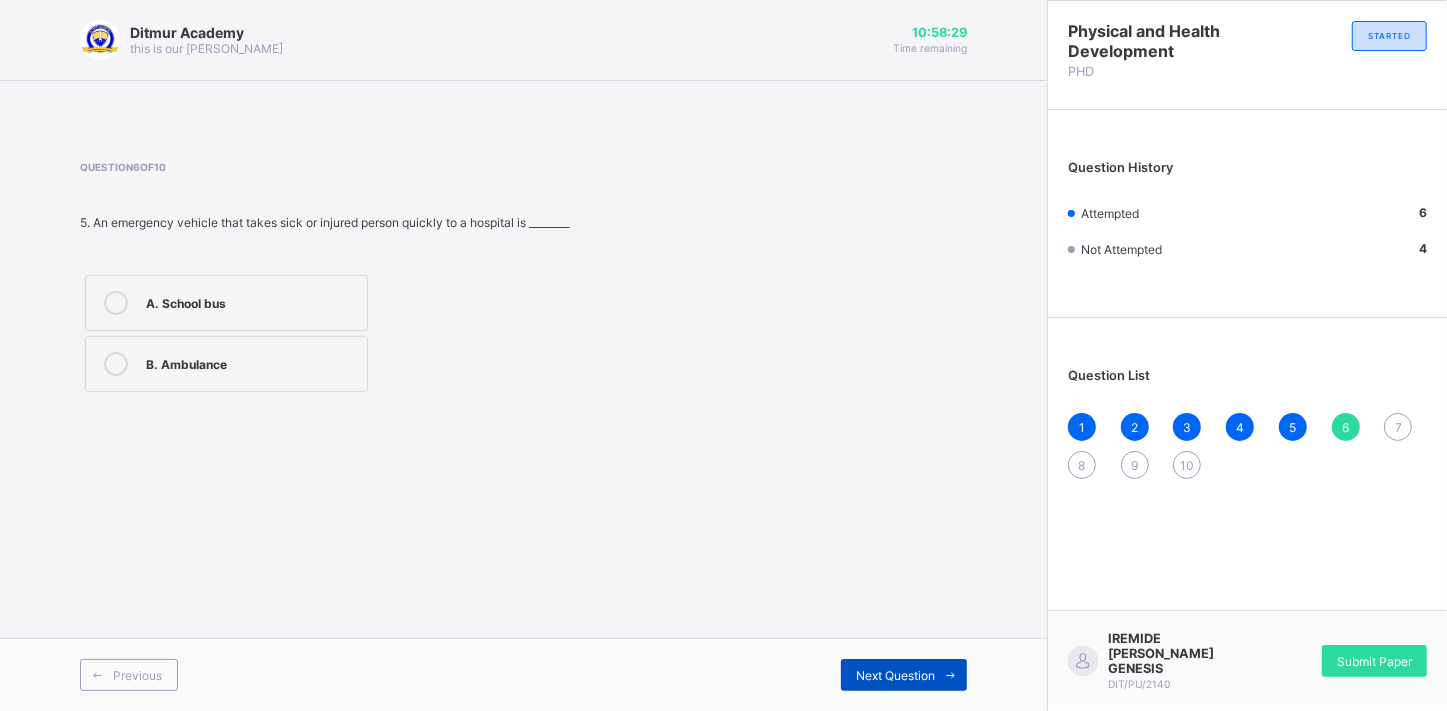 click on "Next Question" at bounding box center (895, 675) 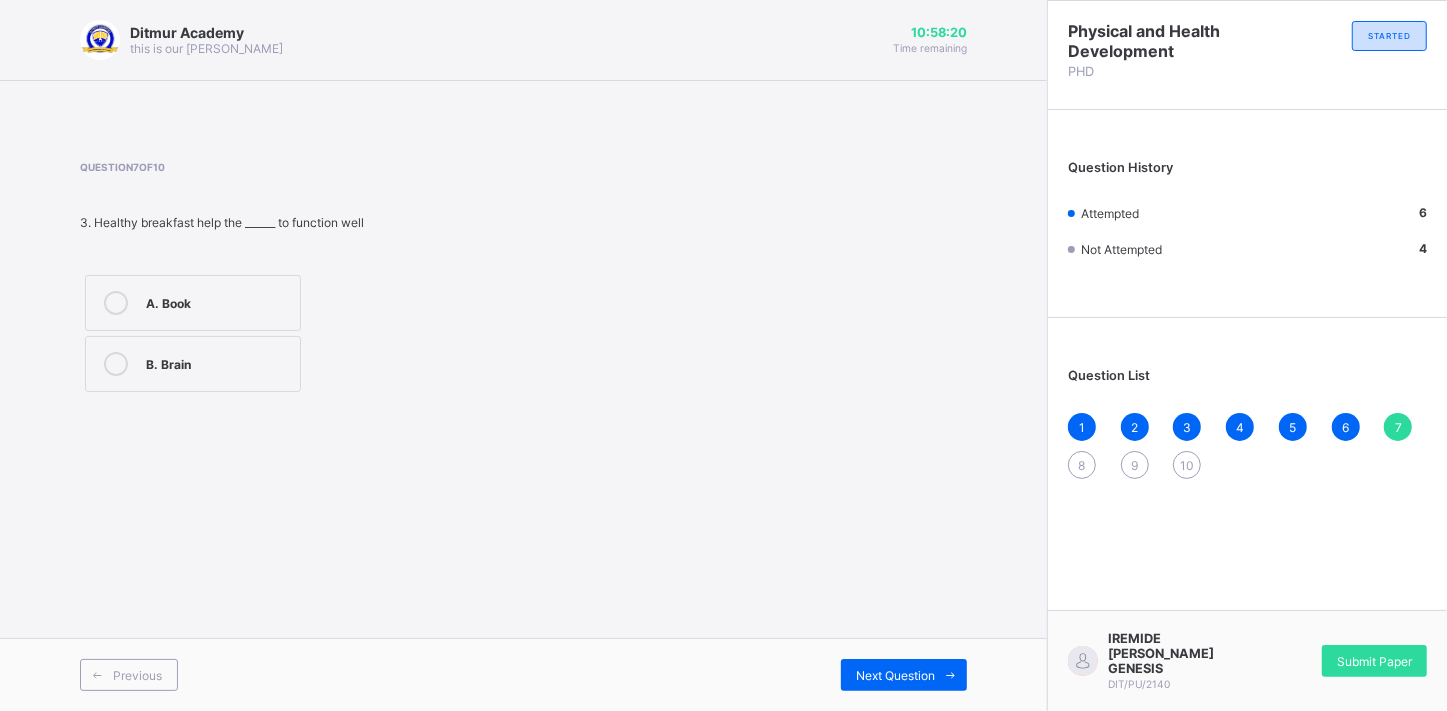 click at bounding box center (116, 364) 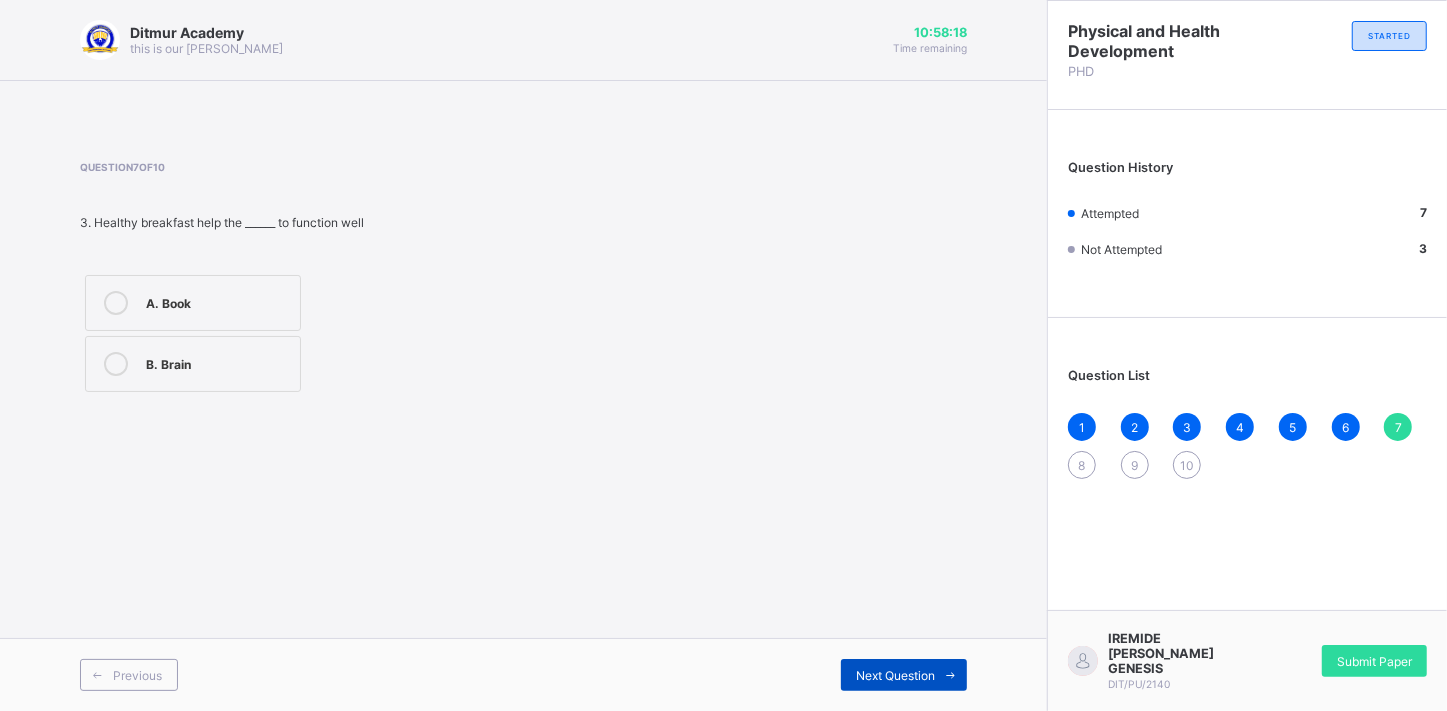 click on "Next Question" at bounding box center (904, 675) 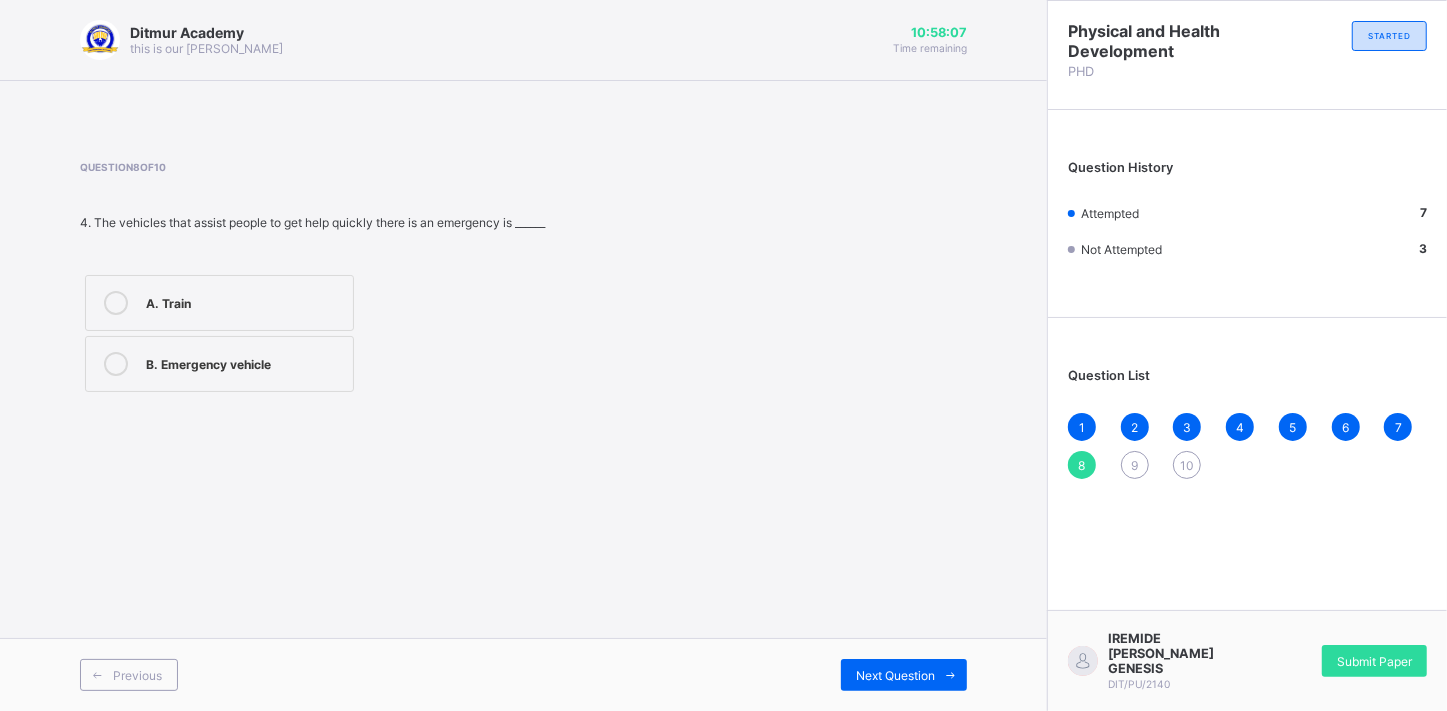 click at bounding box center (116, 364) 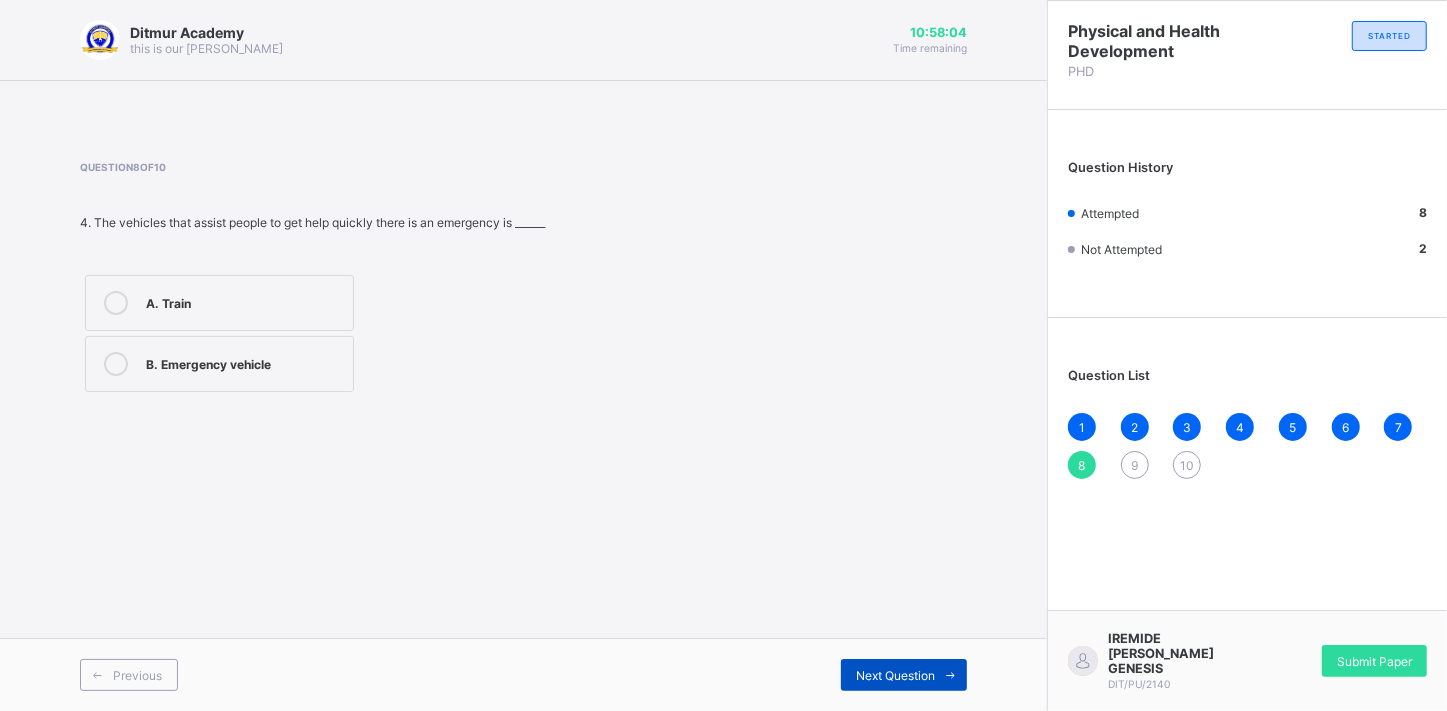click on "Next Question" at bounding box center (895, 675) 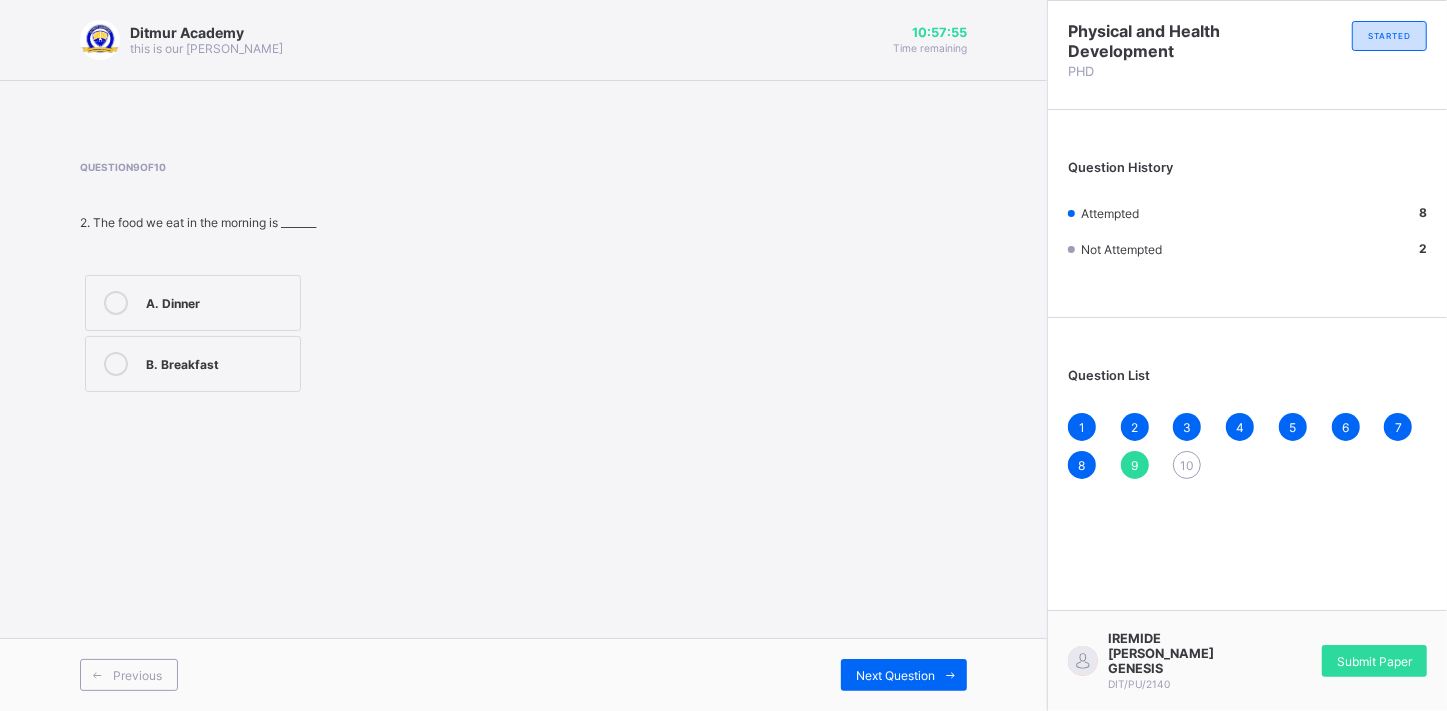 click at bounding box center (116, 364) 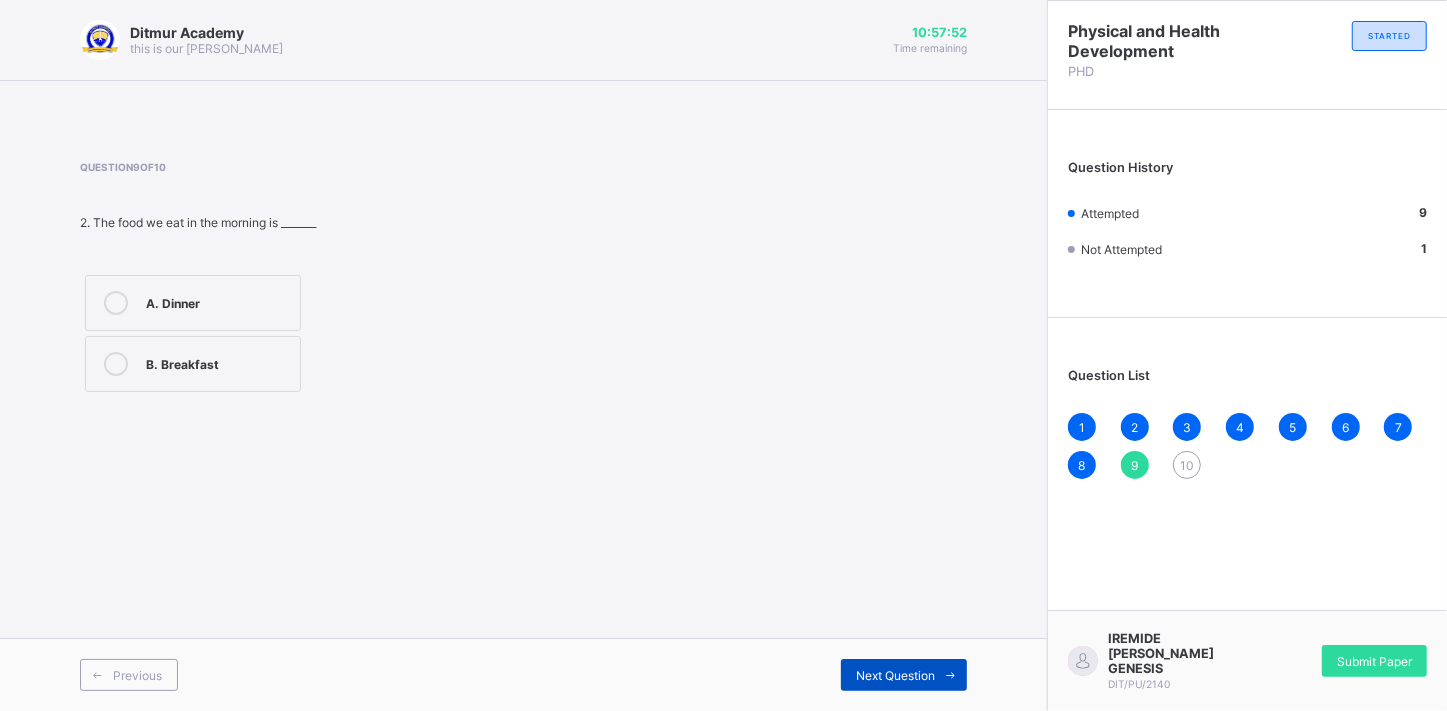 click on "Next Question" at bounding box center (904, 675) 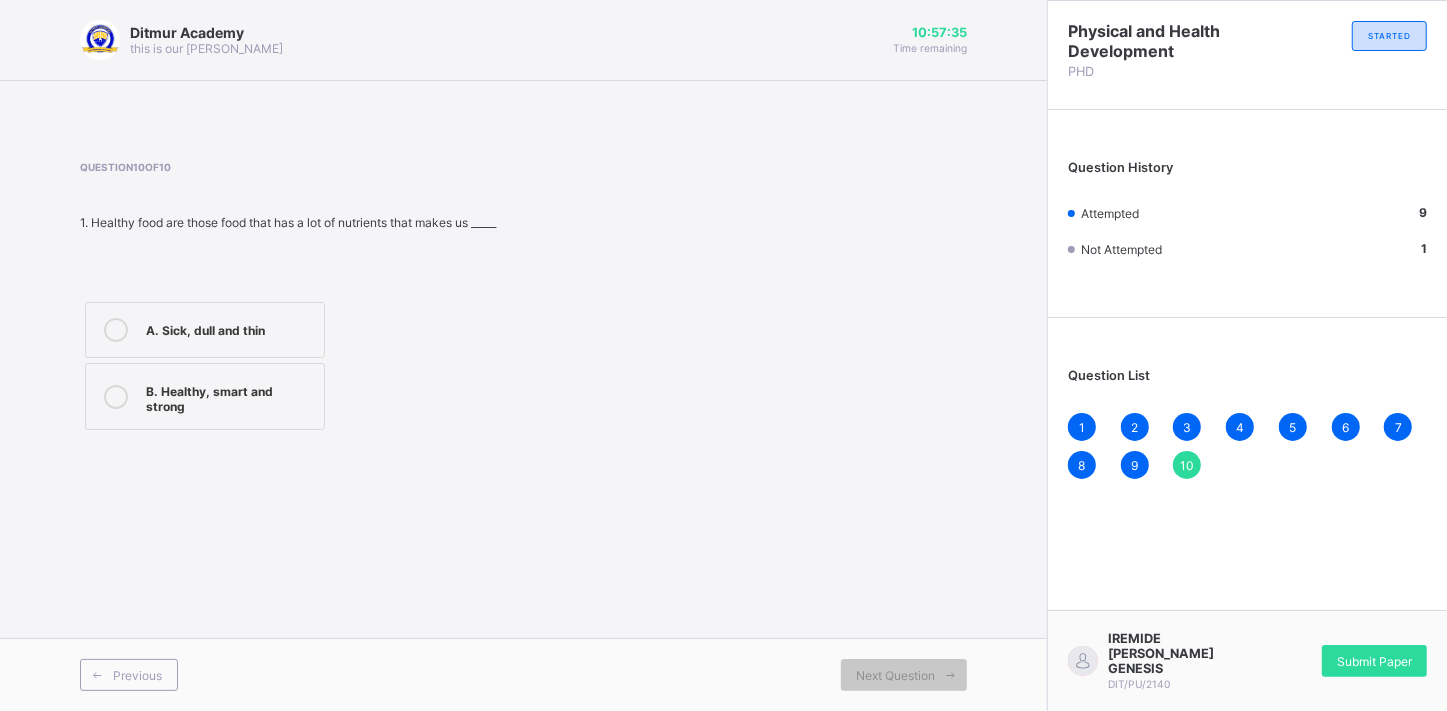 click at bounding box center [116, 397] 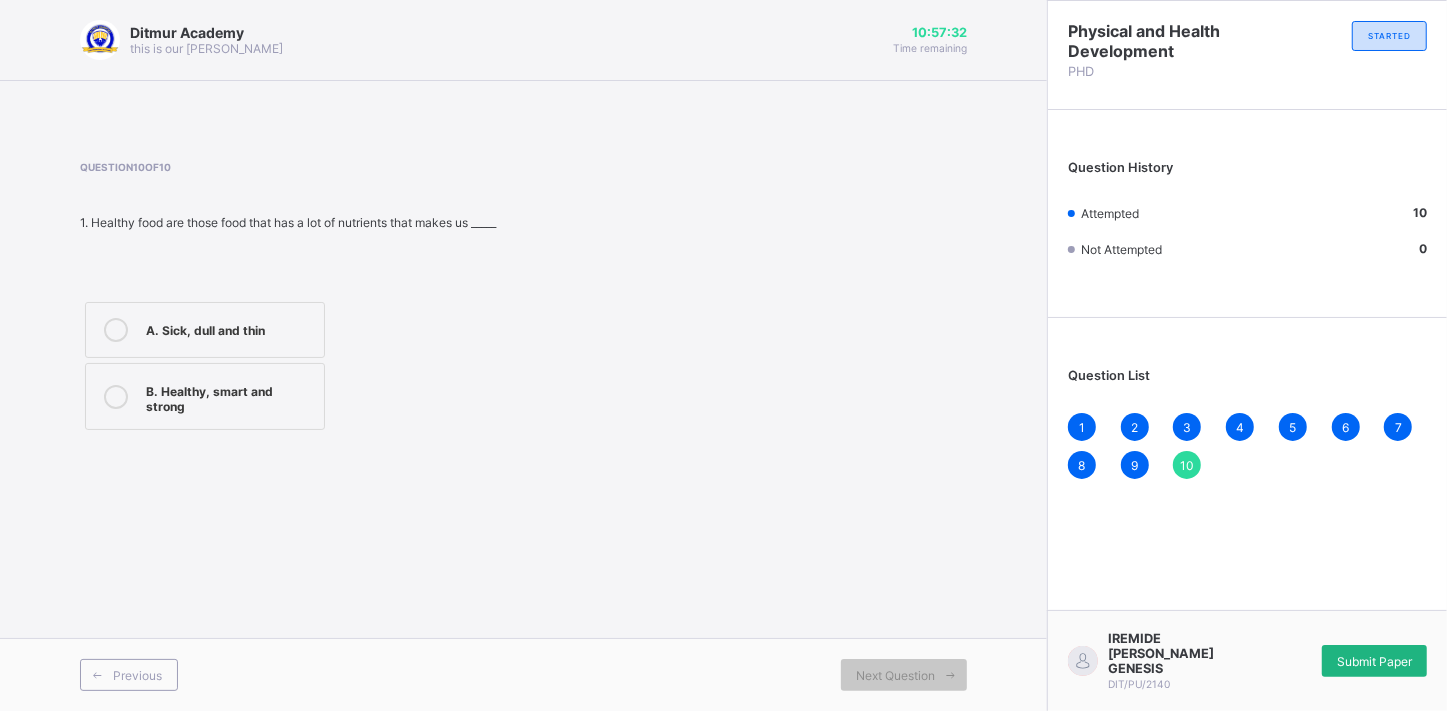 click on "Submit Paper" at bounding box center [1374, 661] 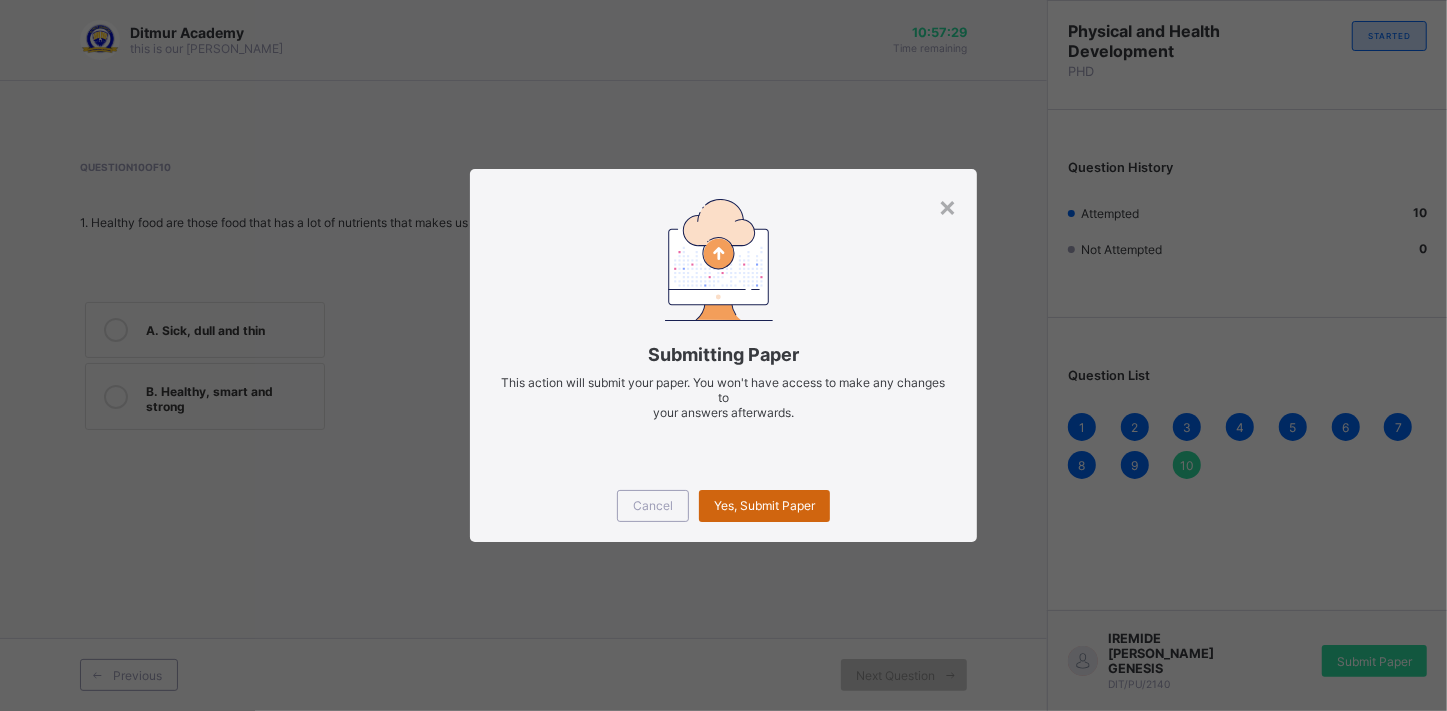 click on "Yes, Submit Paper" at bounding box center [764, 506] 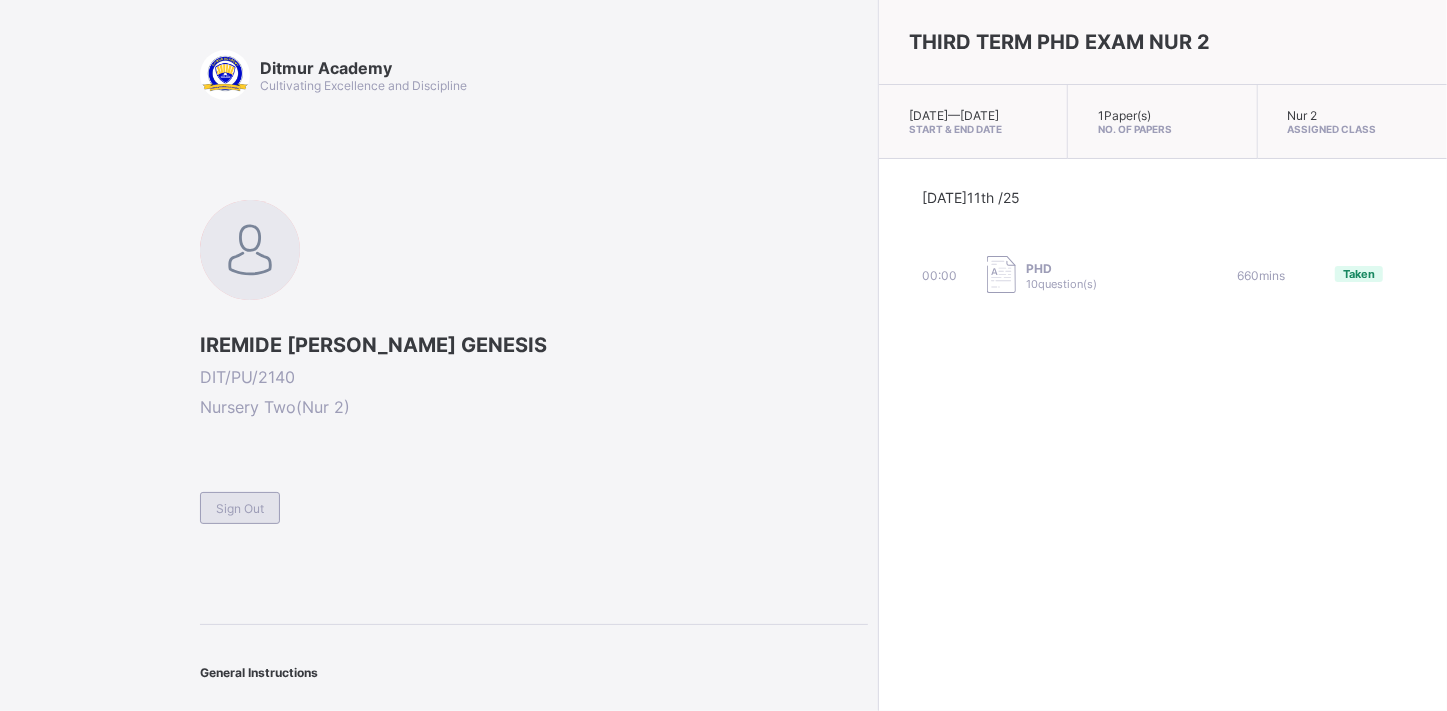 click on "Sign Out" at bounding box center (240, 508) 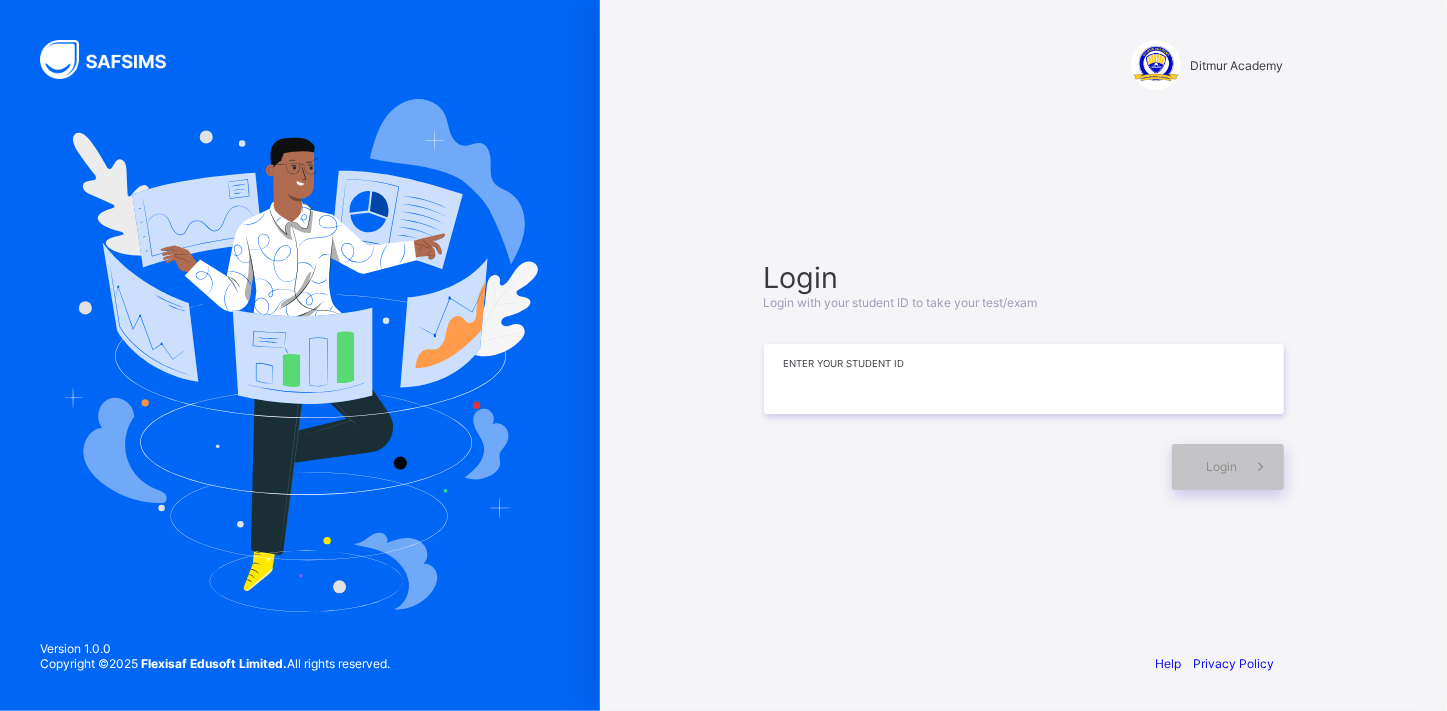 click at bounding box center (1024, 379) 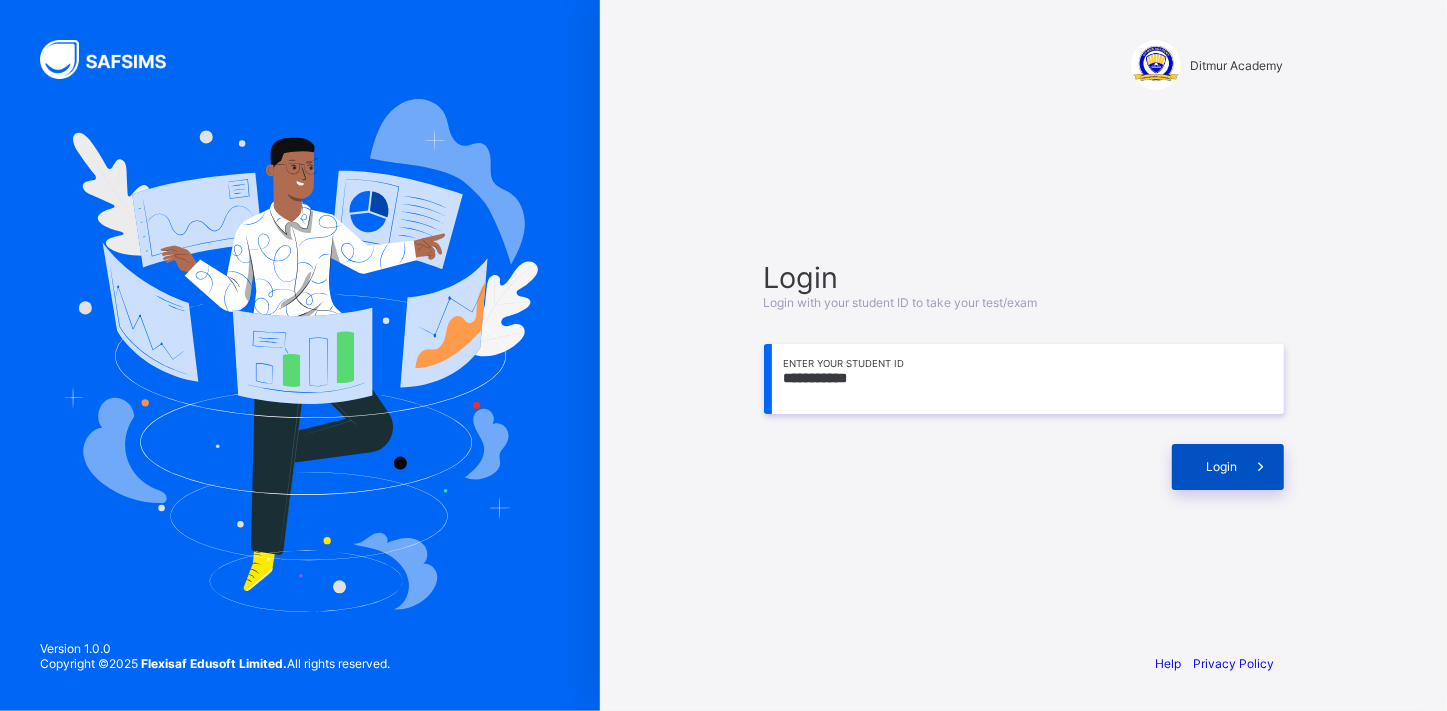 type on "**********" 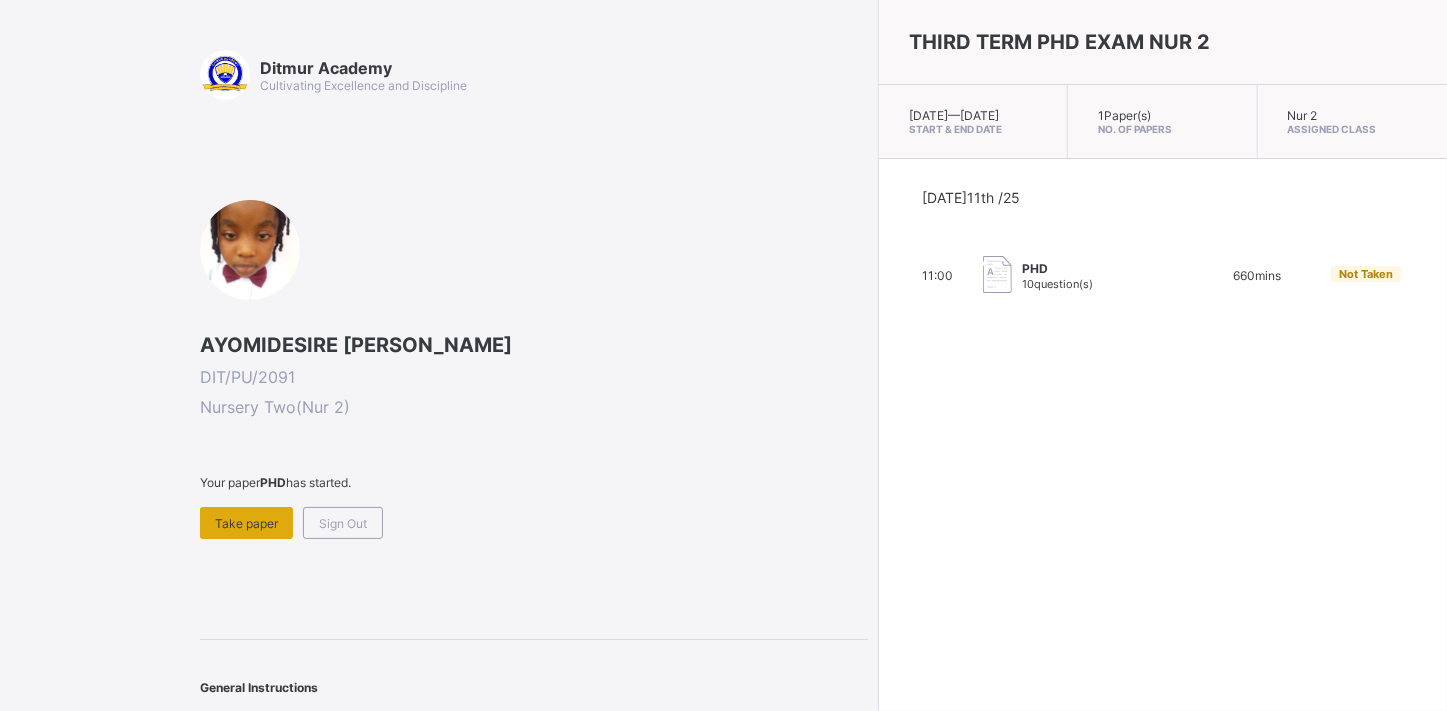 click on "Take paper" at bounding box center [246, 523] 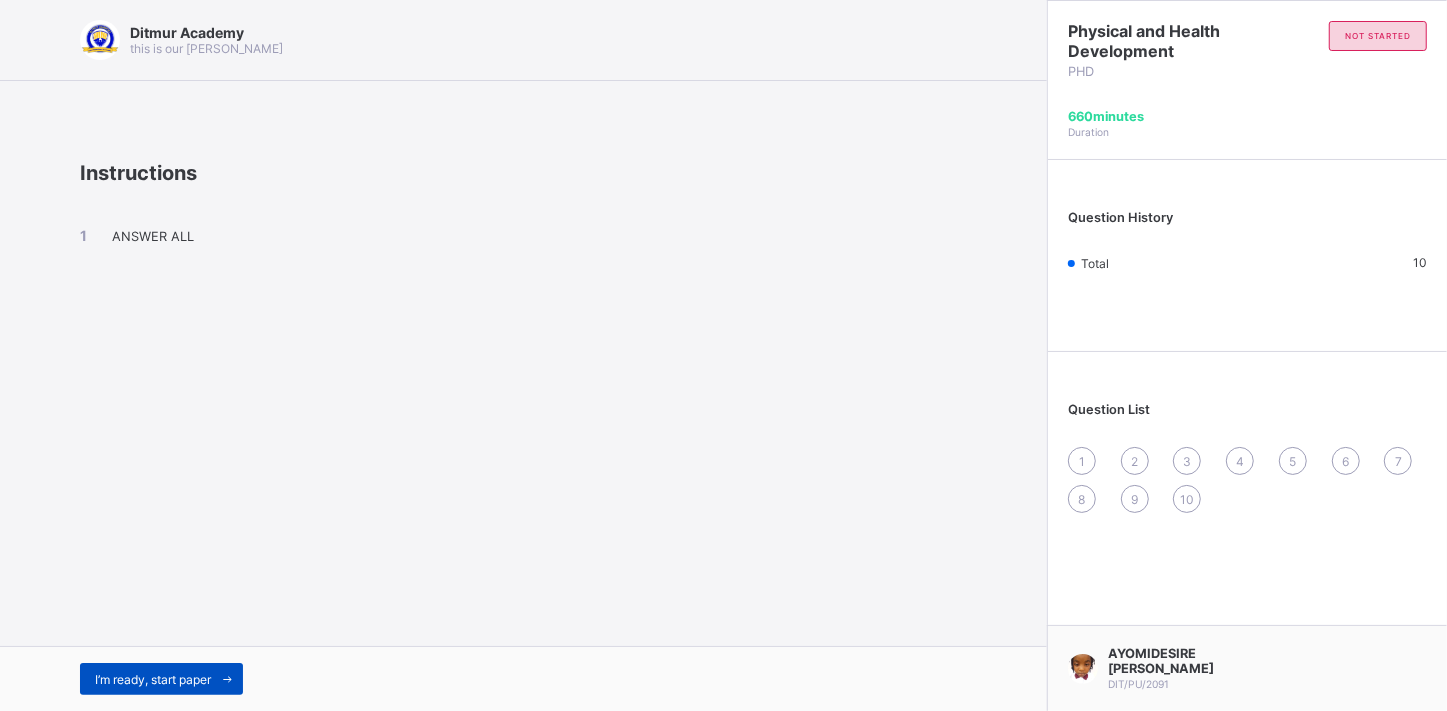 click on "I’m ready, start paper" at bounding box center (153, 679) 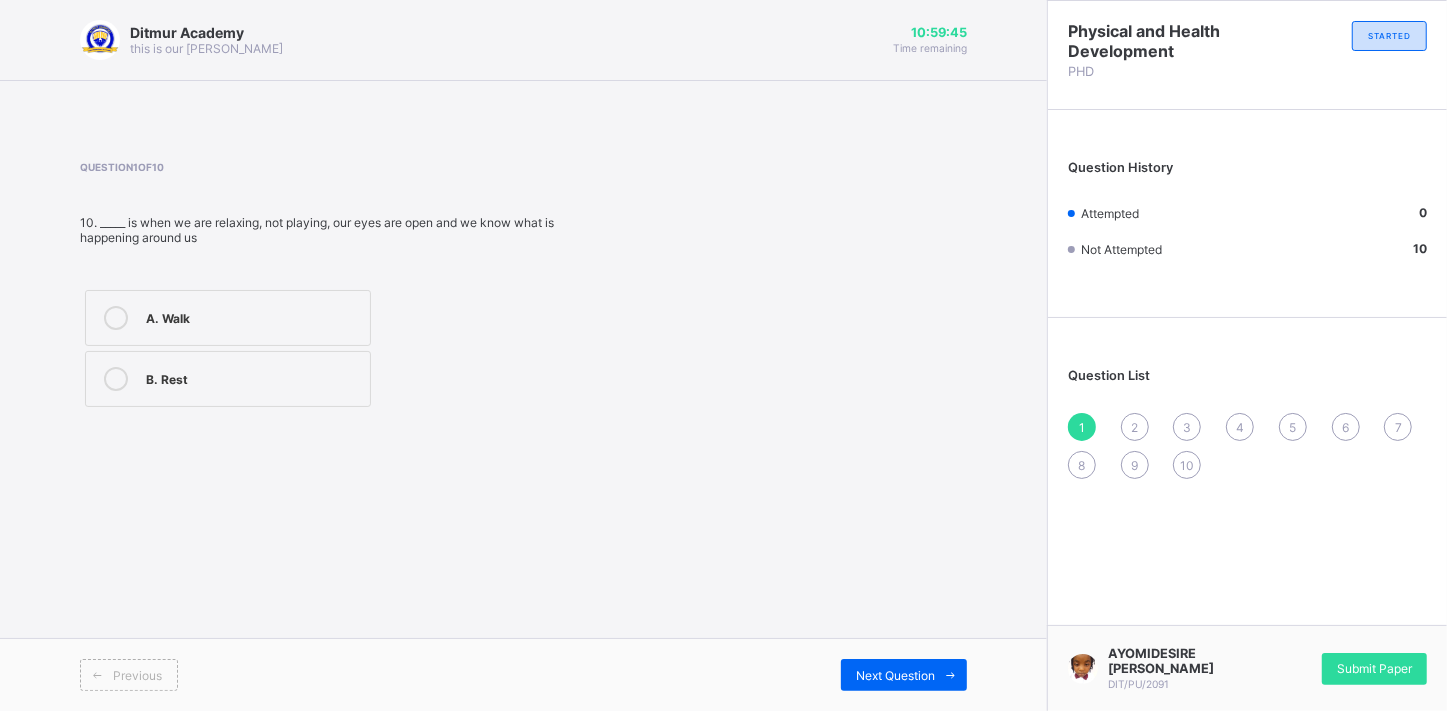 click at bounding box center [116, 379] 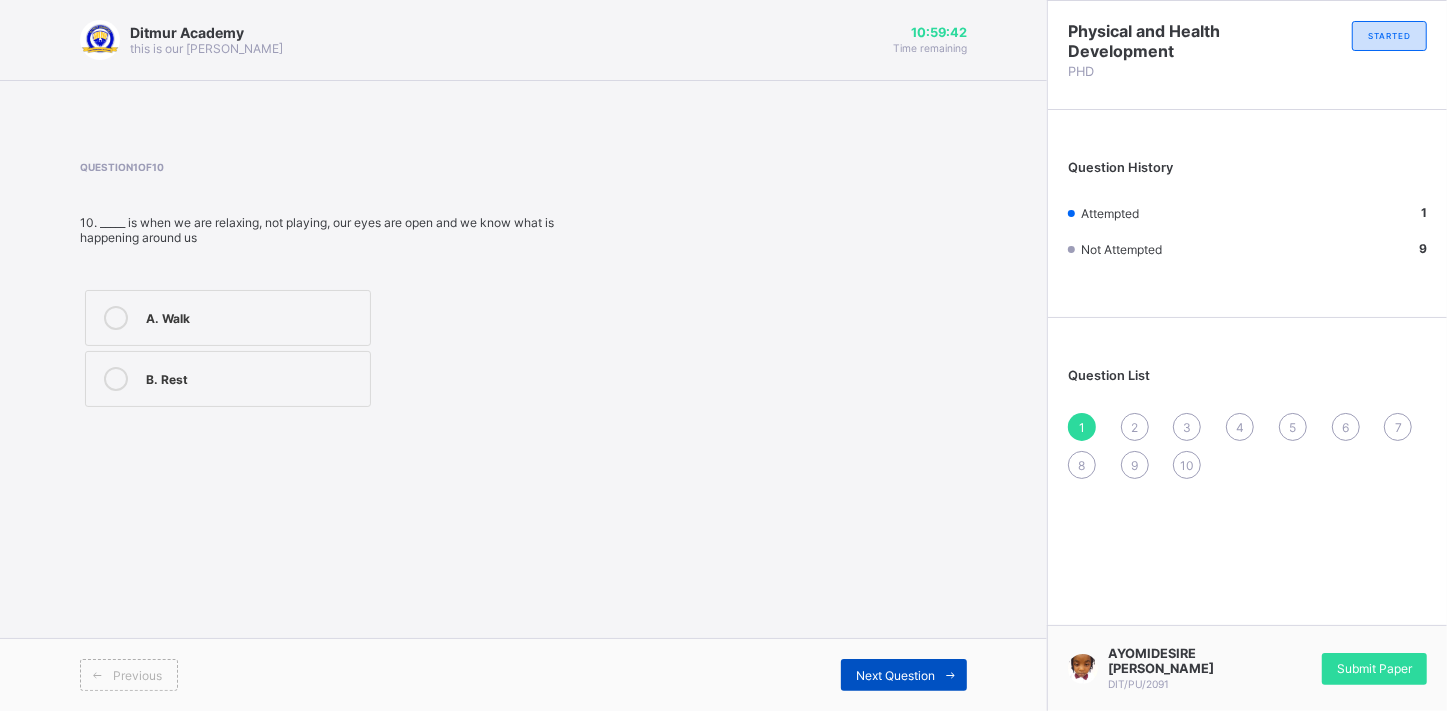 click on "Next Question" at bounding box center (904, 675) 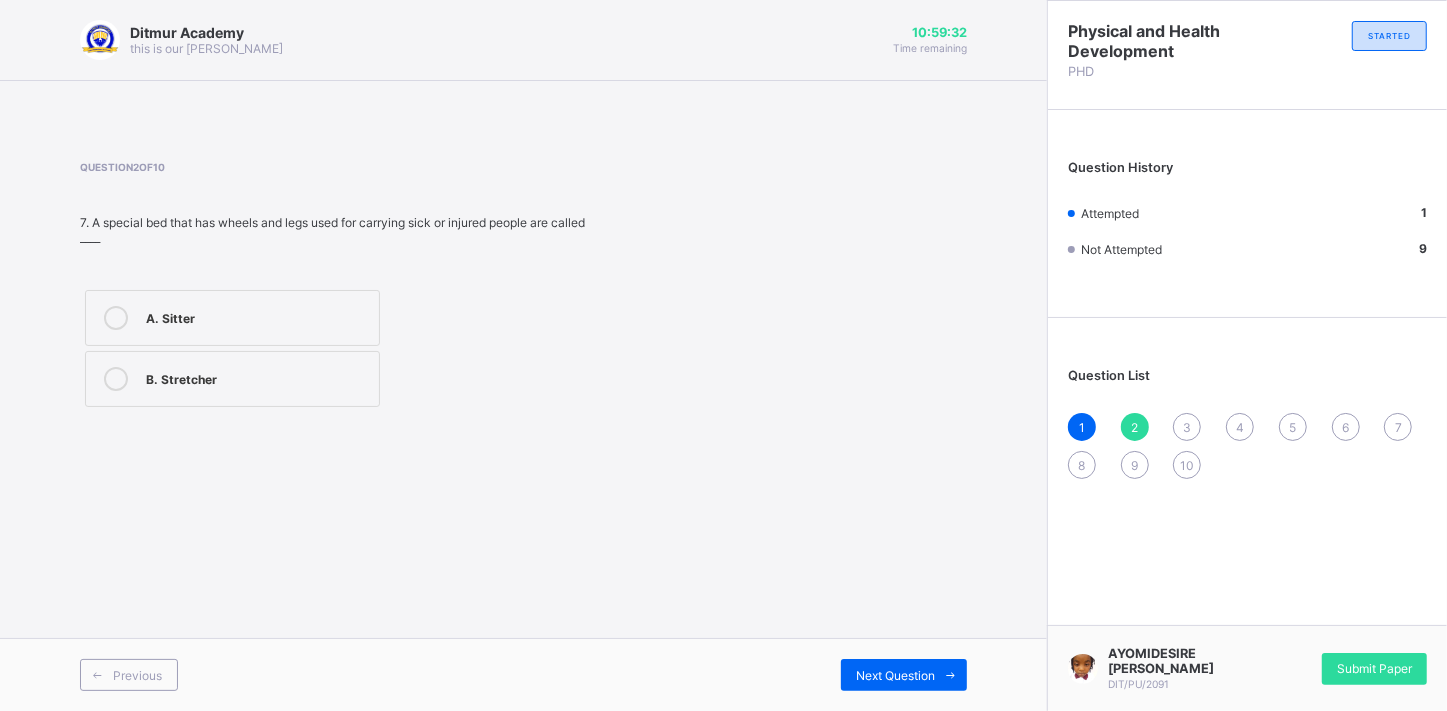 click at bounding box center [116, 379] 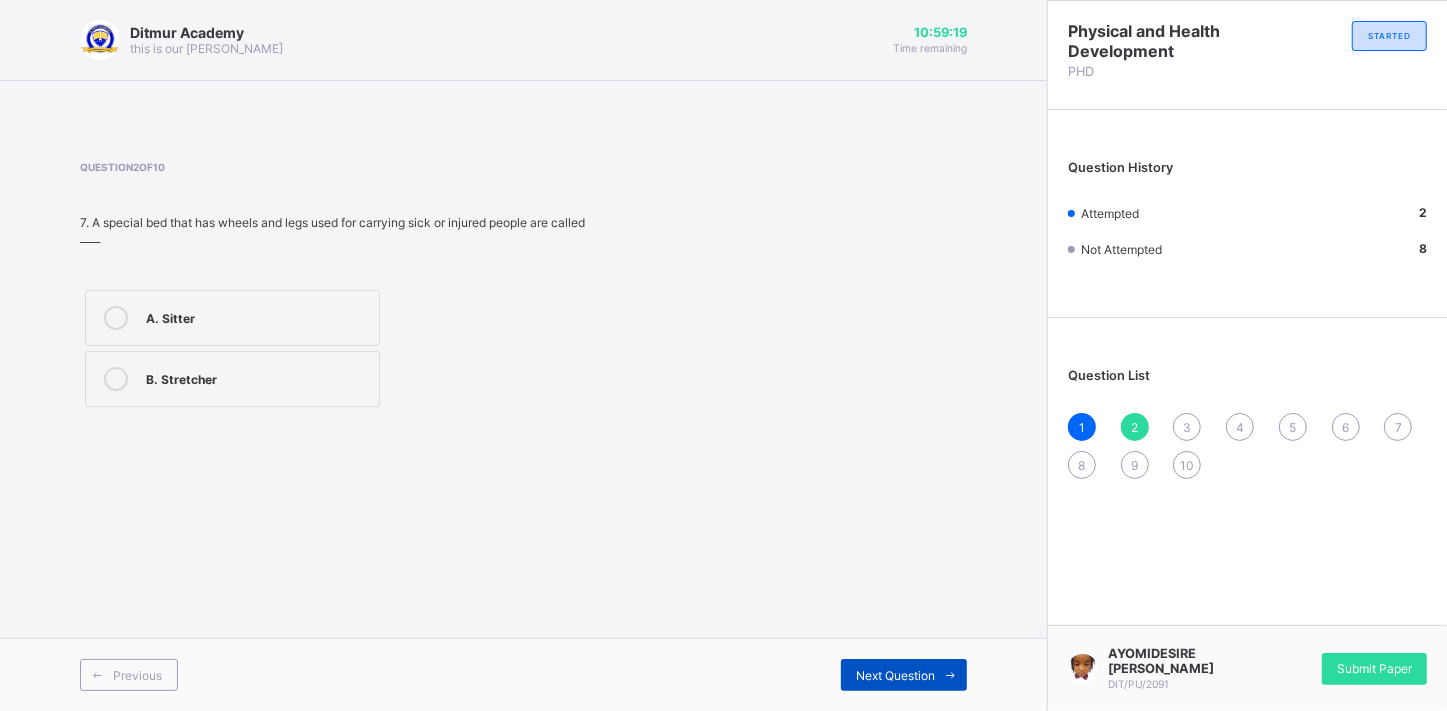 click on "Next Question" at bounding box center [895, 675] 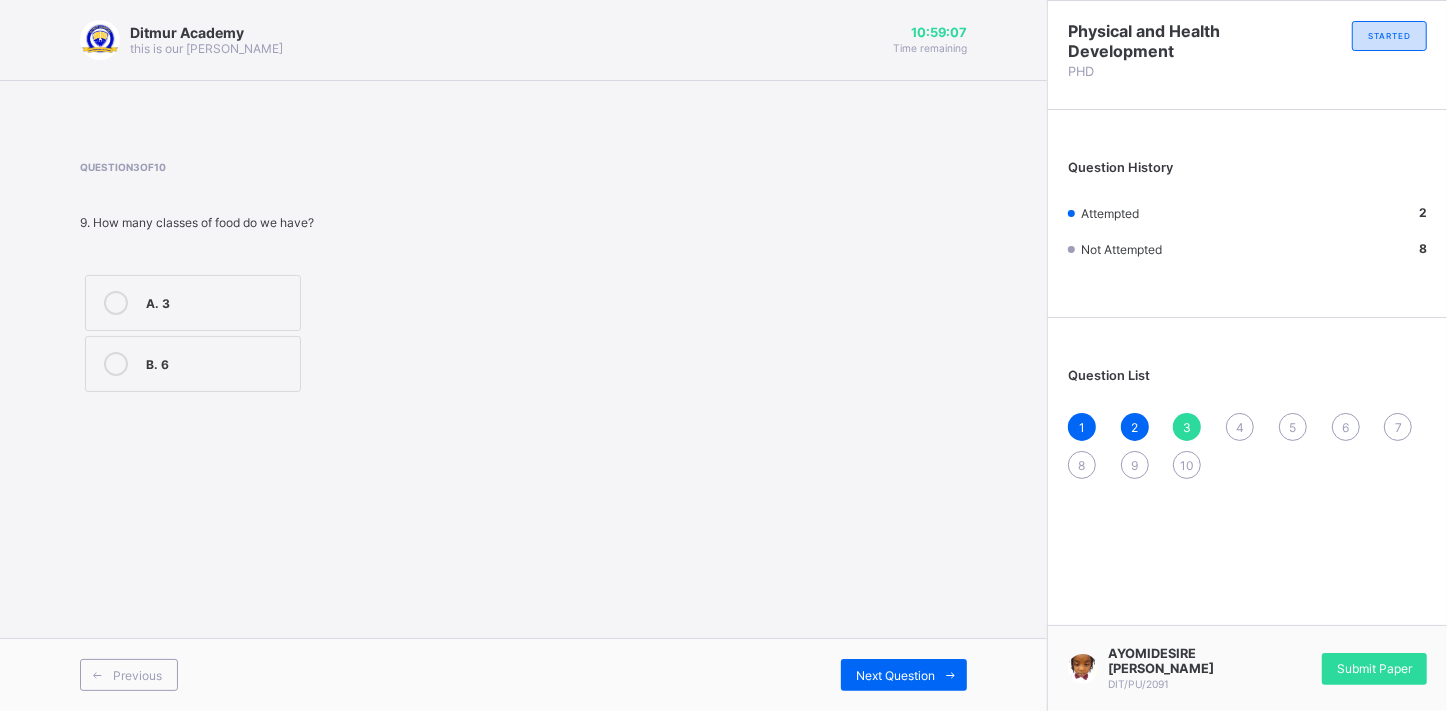 click at bounding box center (116, 364) 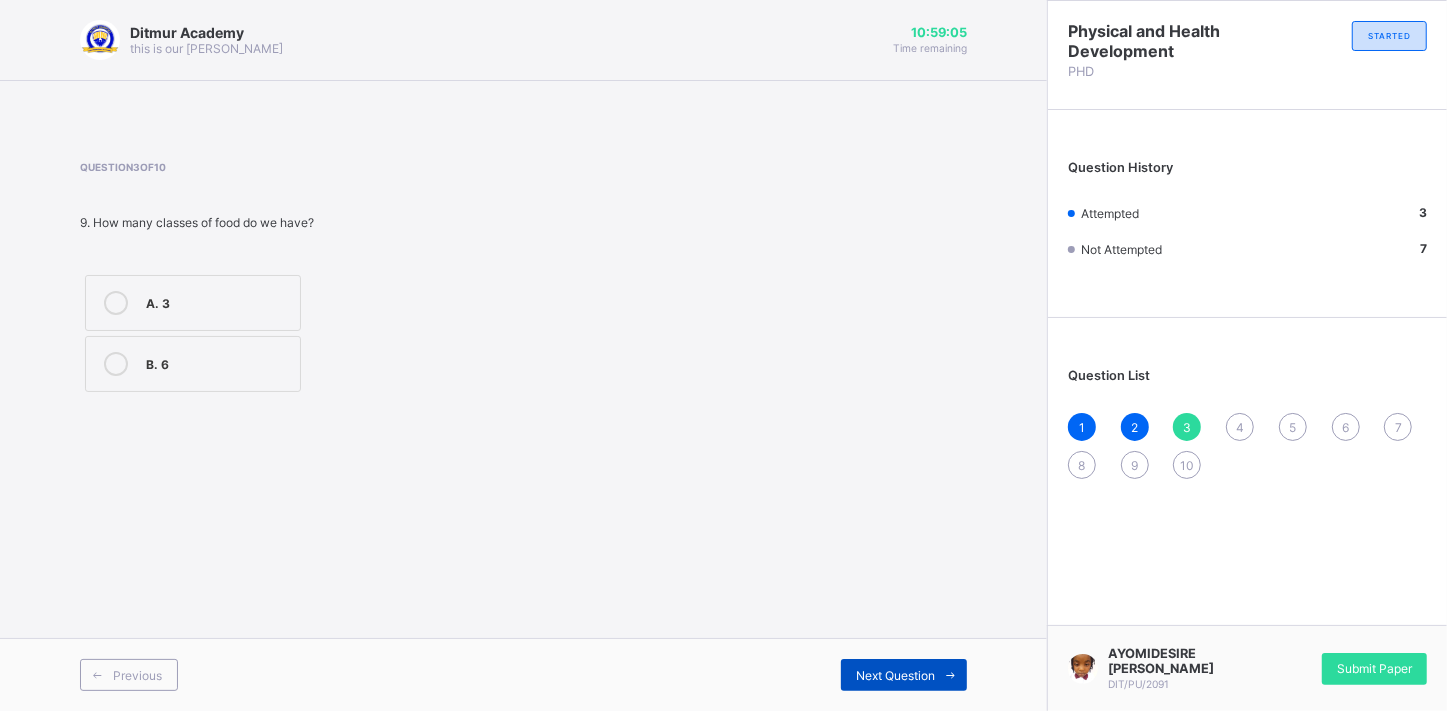 click on "Next Question" at bounding box center (904, 675) 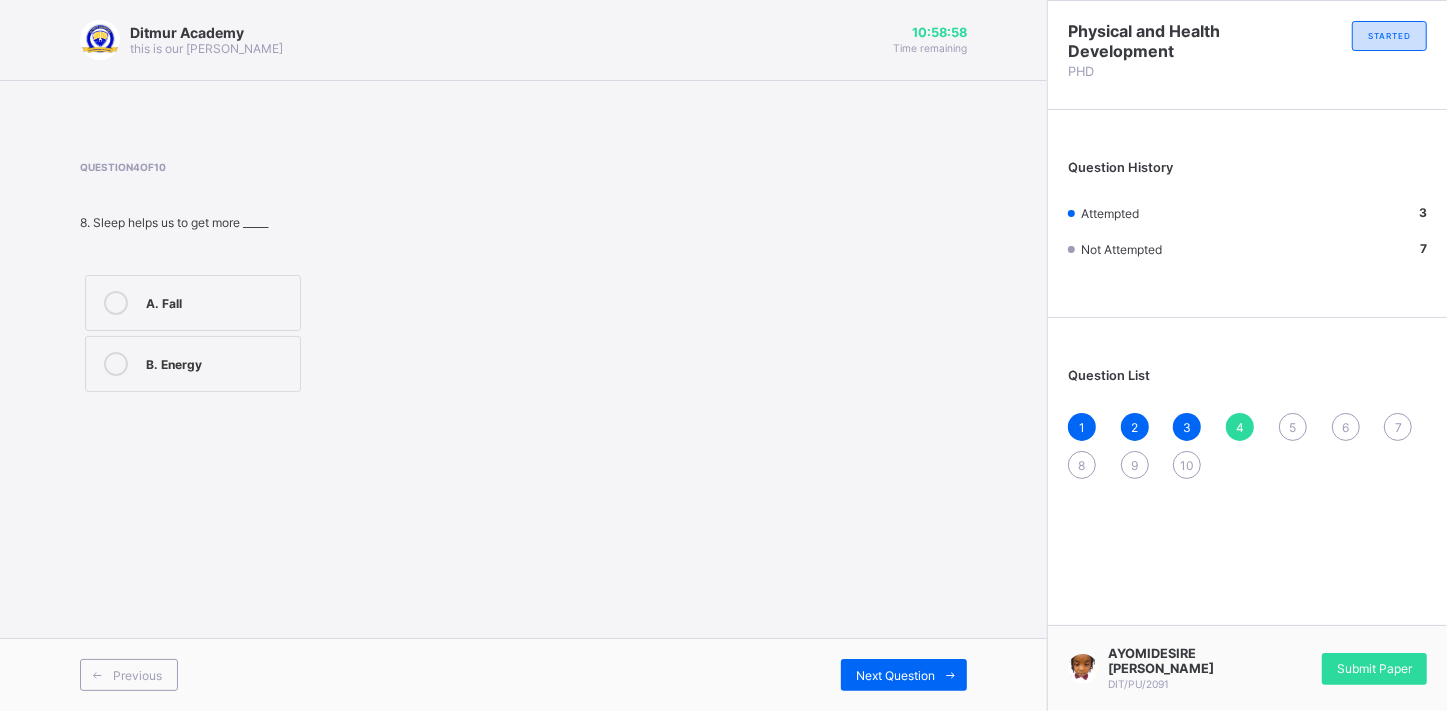 click on "B. Energy" at bounding box center [218, 362] 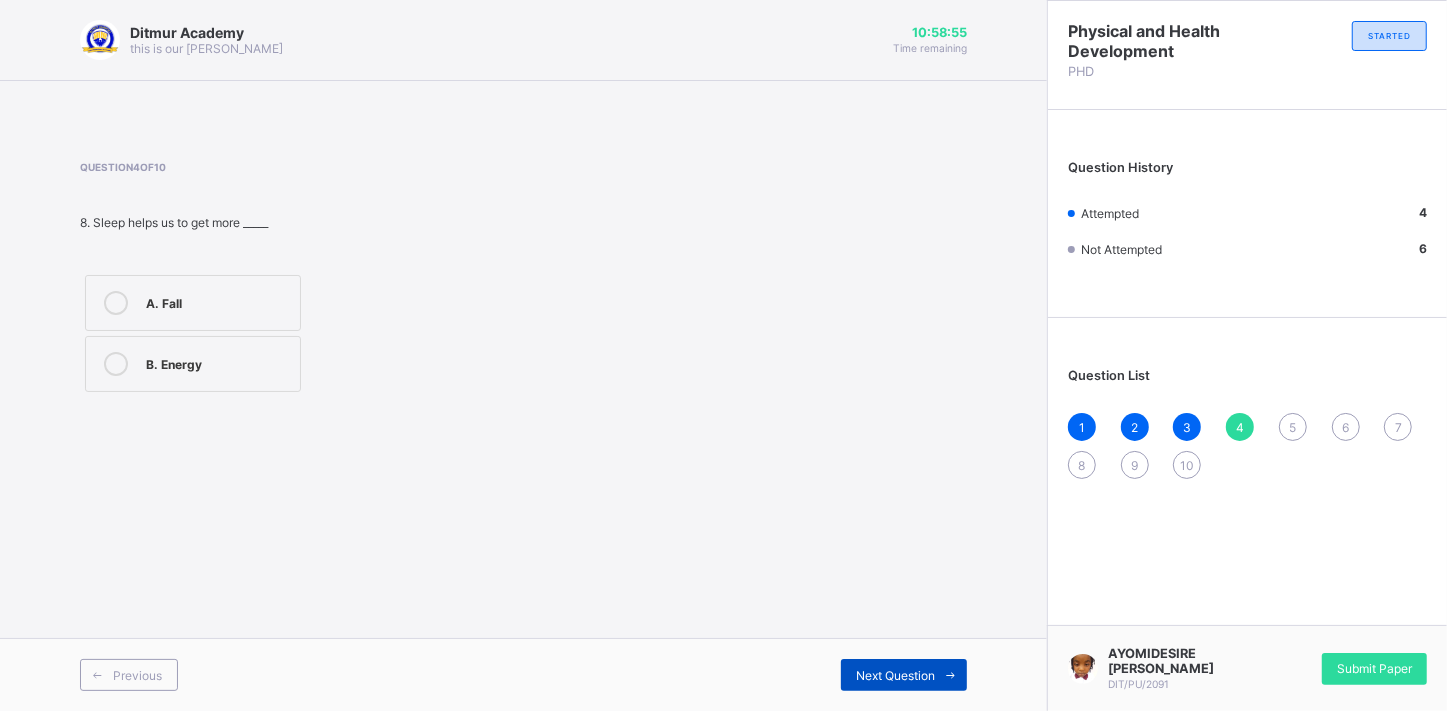 click on "Next Question" at bounding box center (895, 675) 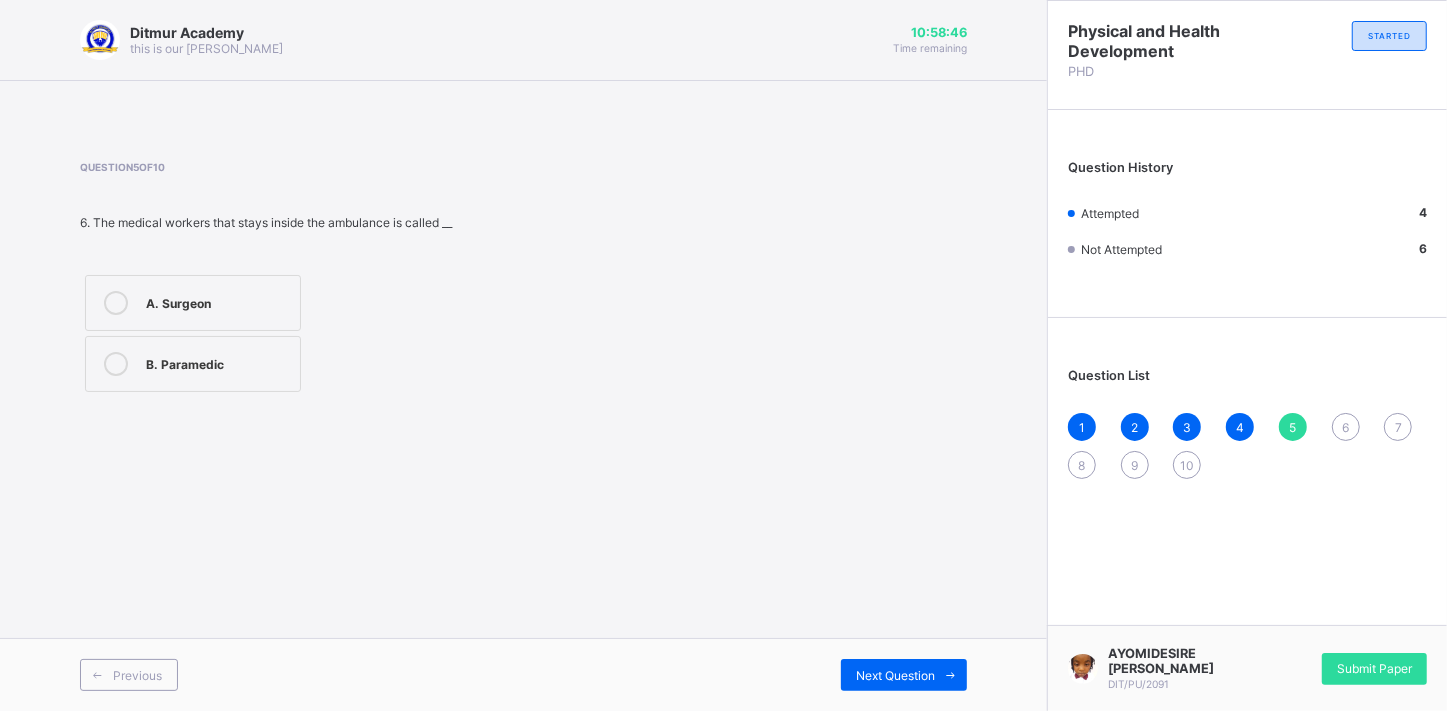 click at bounding box center (116, 364) 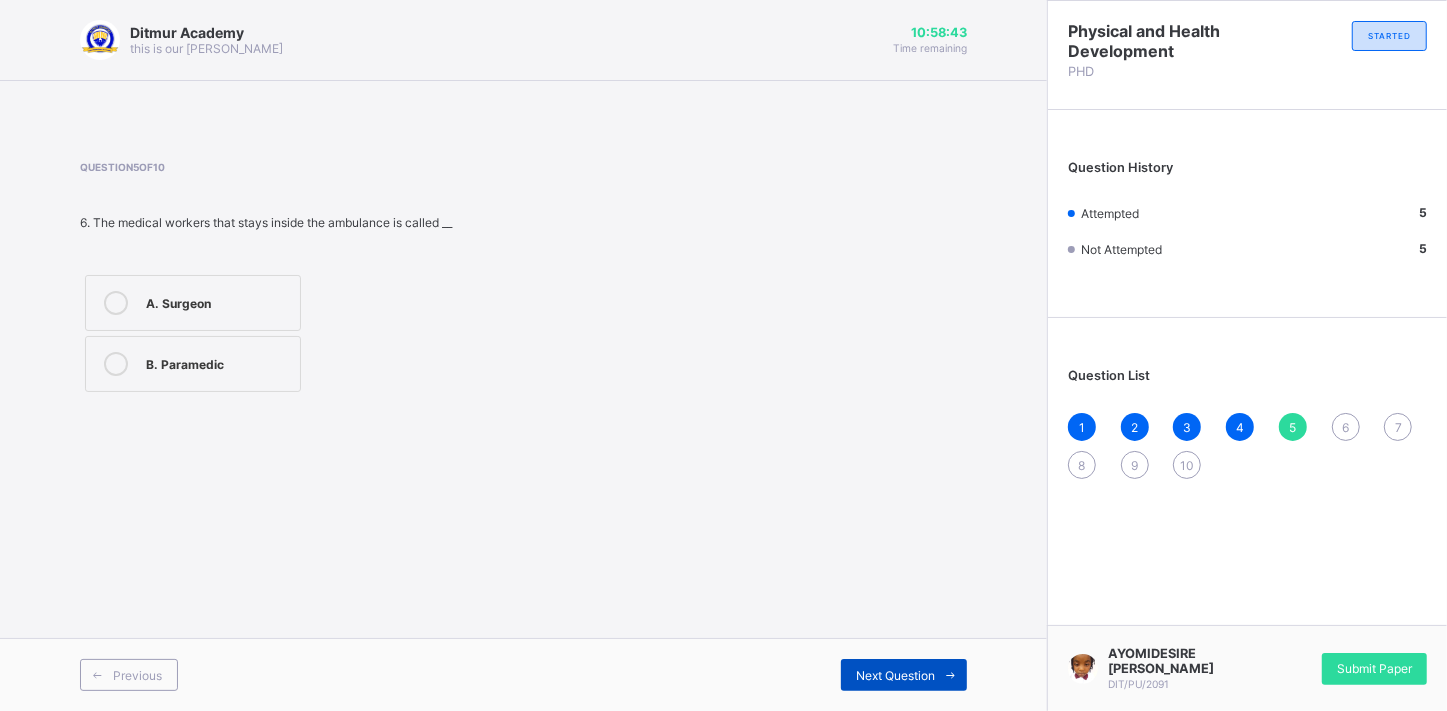 click on "Next Question" at bounding box center (895, 675) 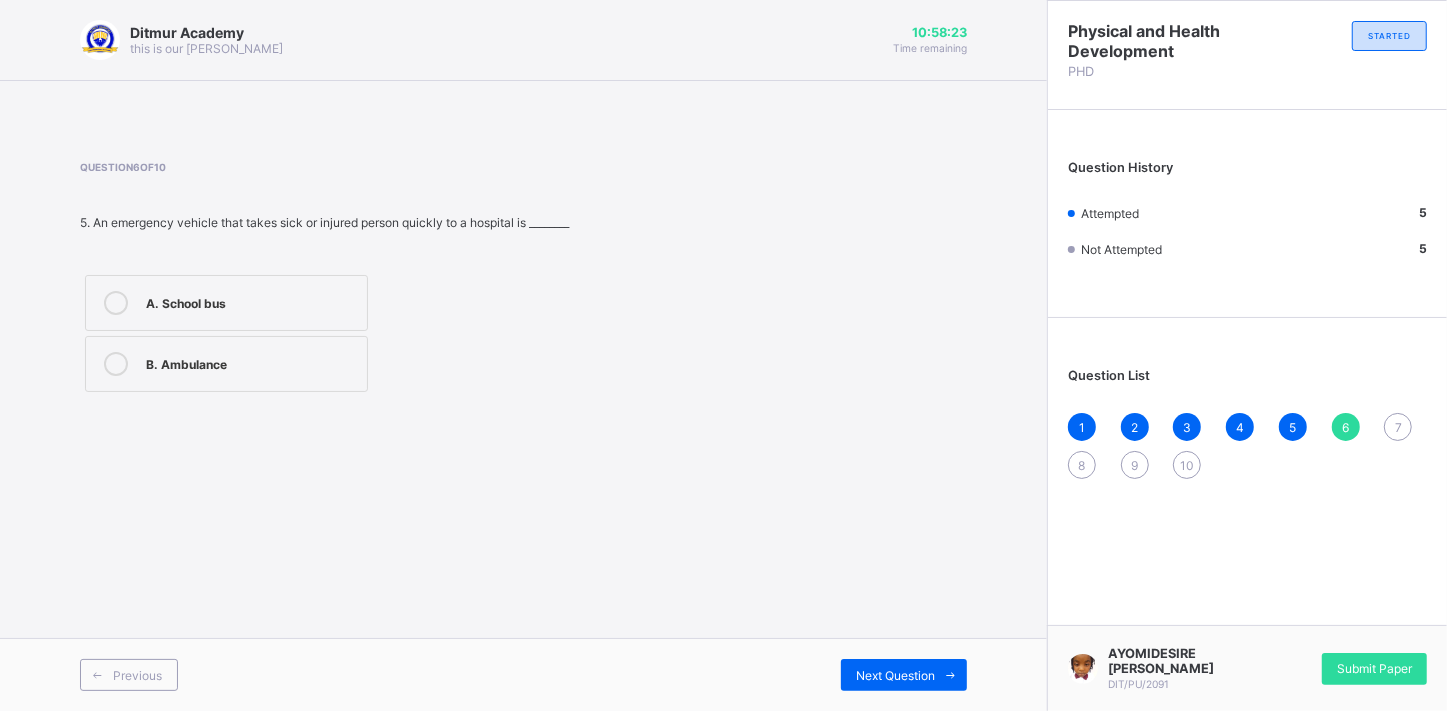click at bounding box center [116, 364] 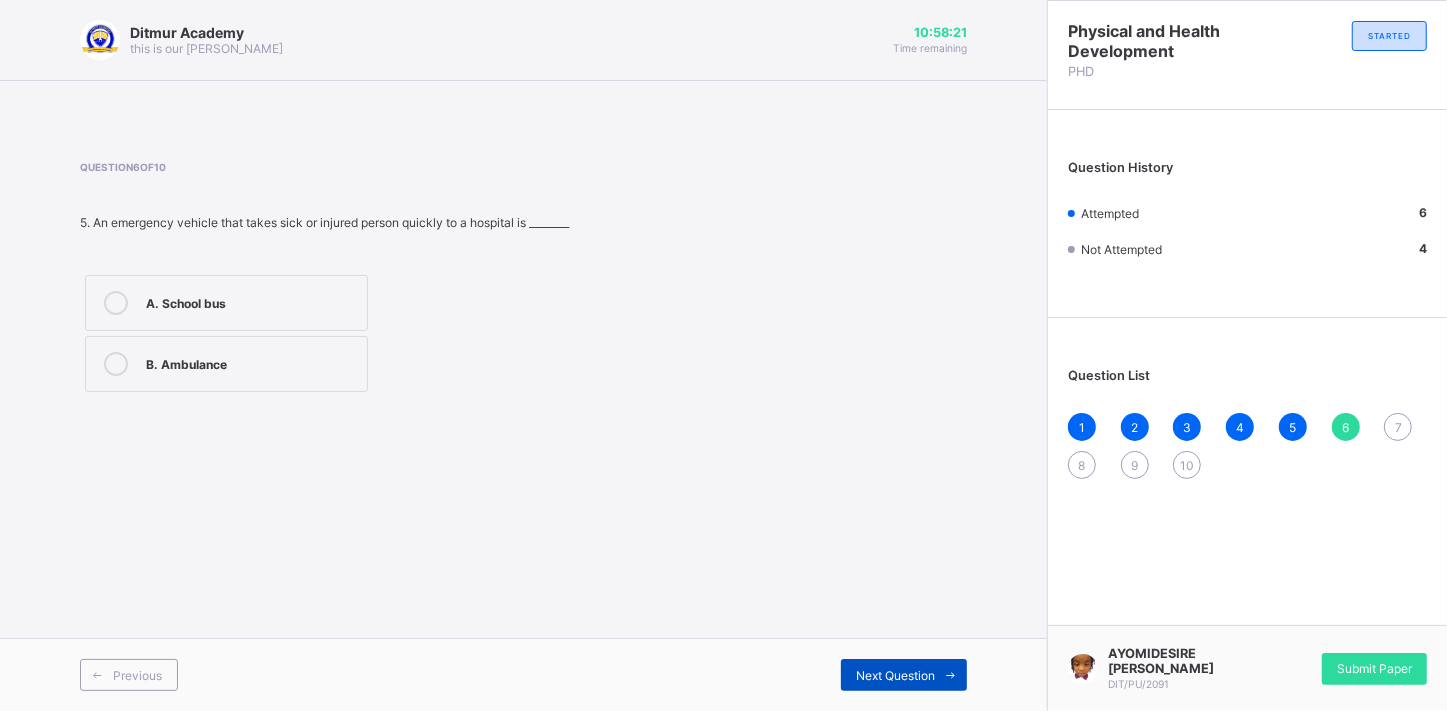 click on "Next Question" at bounding box center (895, 675) 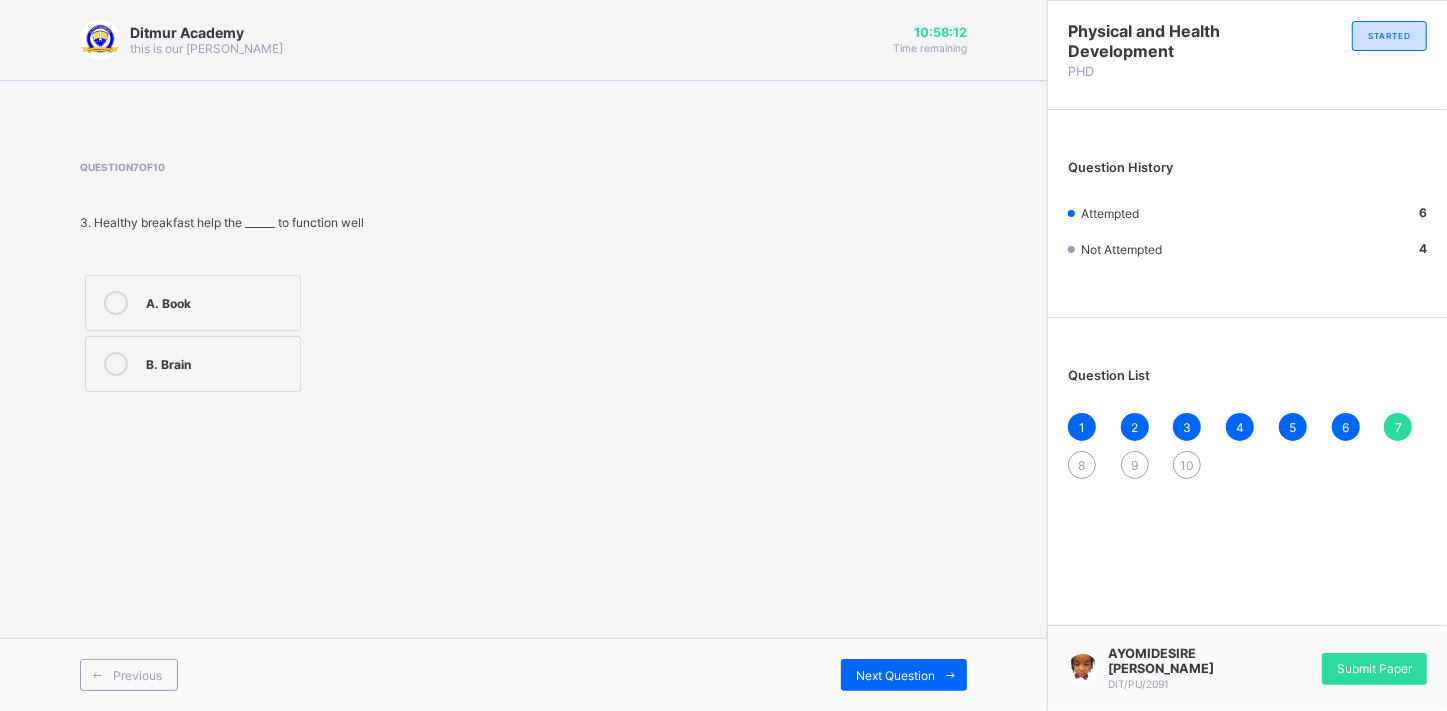 click at bounding box center (116, 364) 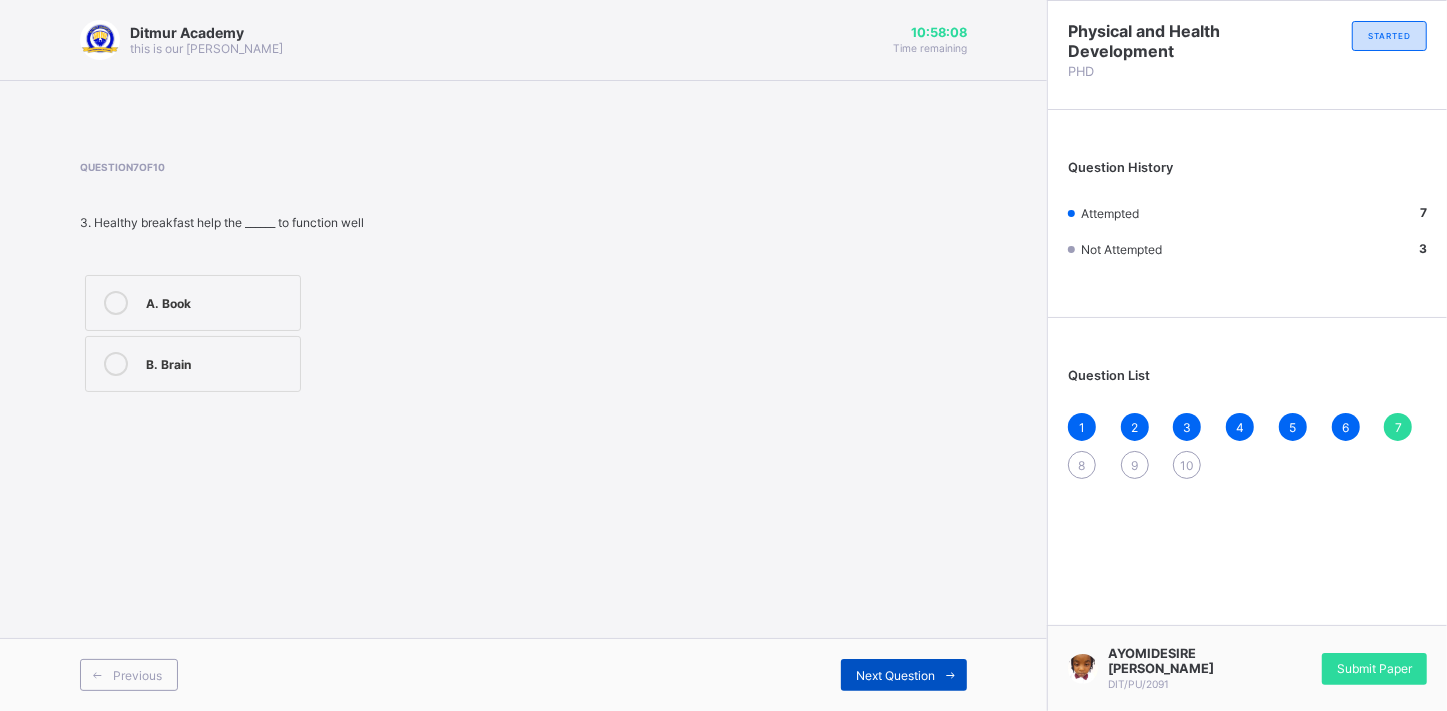 click on "Next Question" at bounding box center [895, 675] 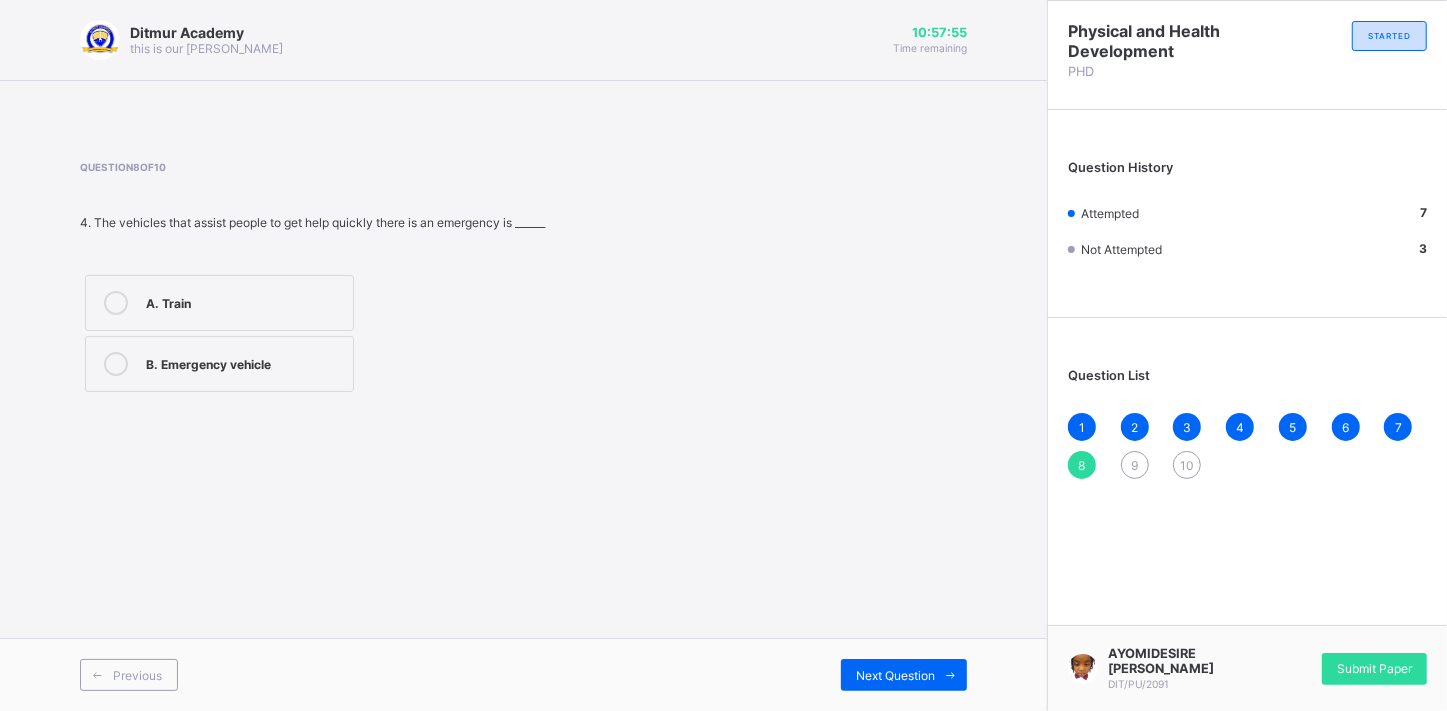 click at bounding box center (116, 364) 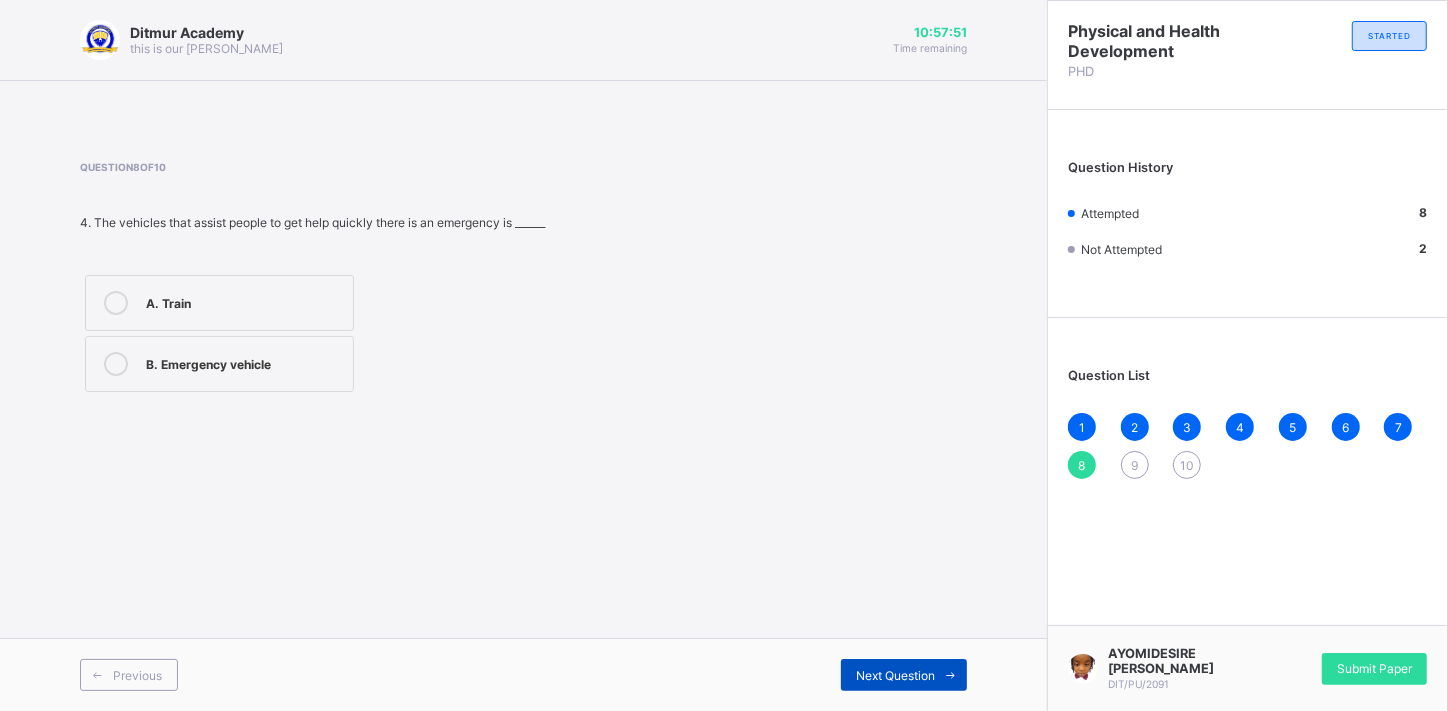 click on "Next Question" at bounding box center (895, 675) 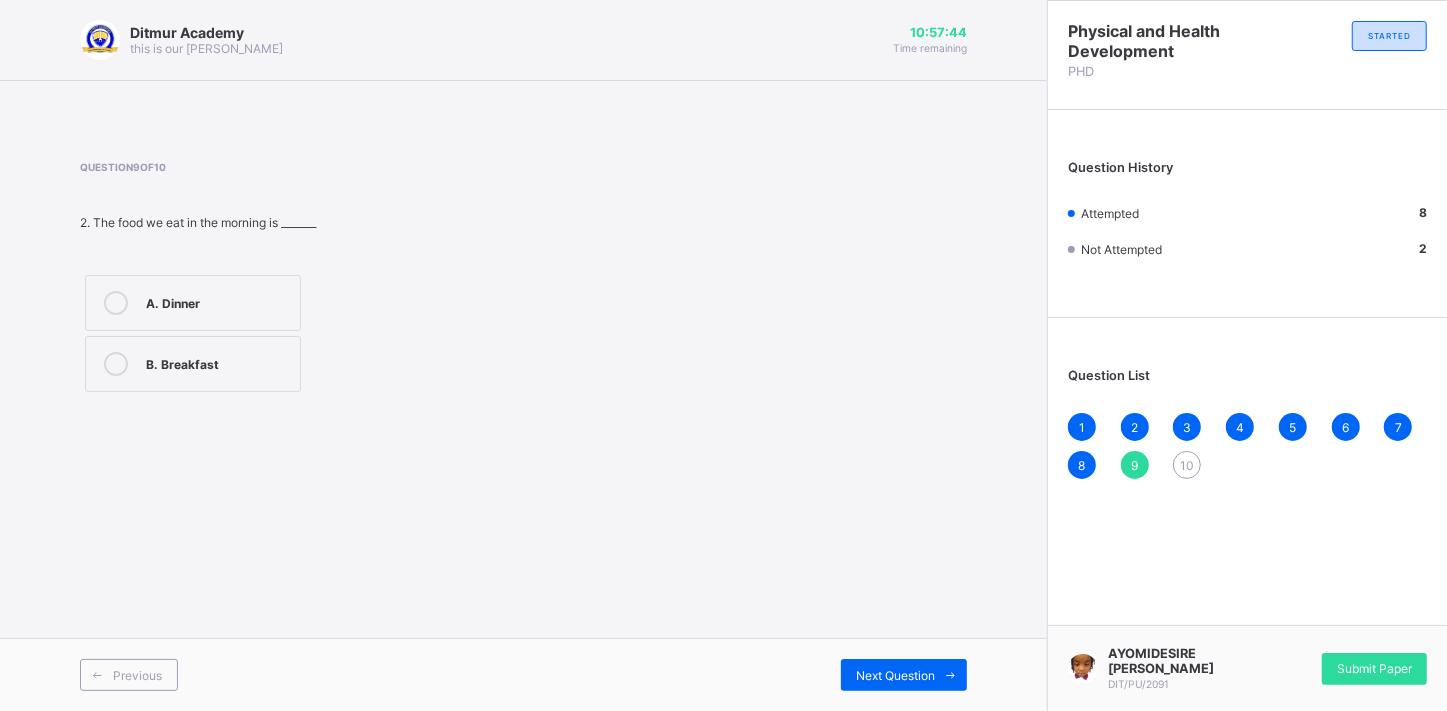click at bounding box center (116, 364) 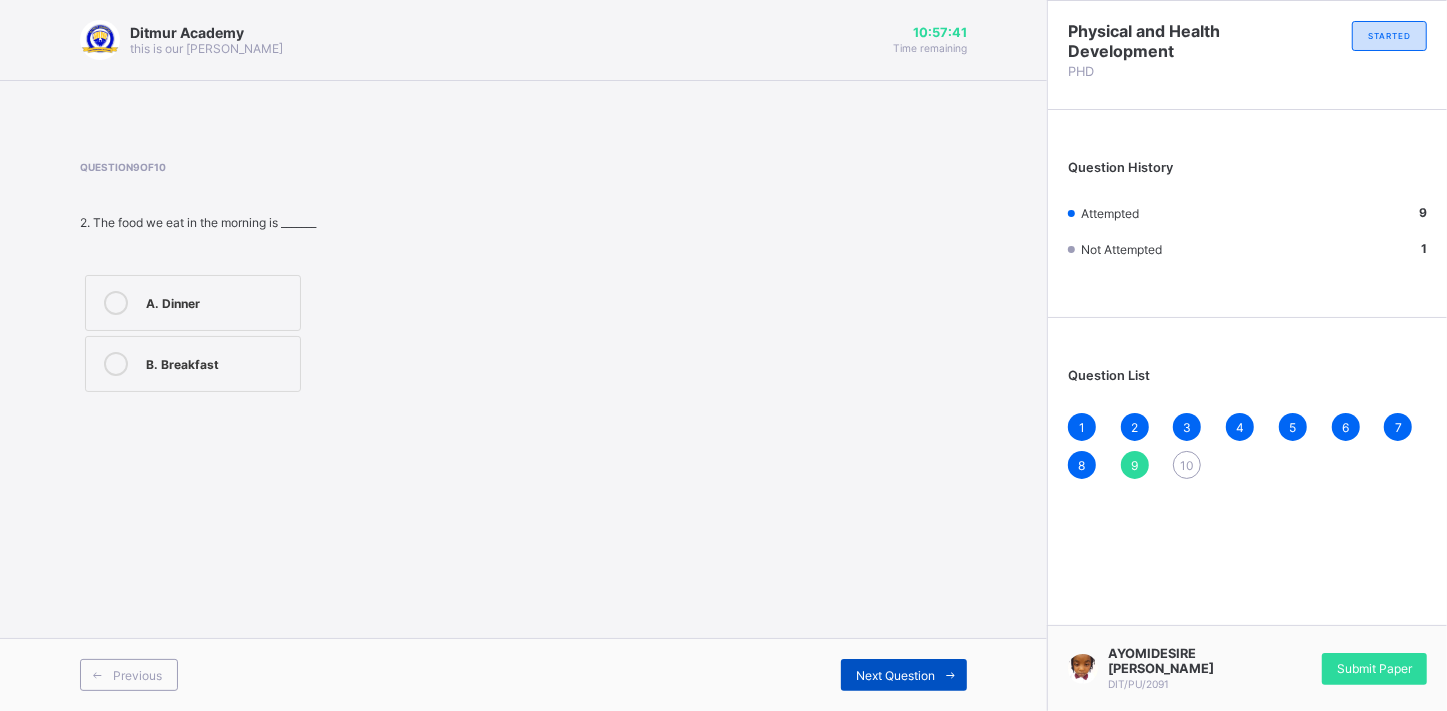 click on "Next Question" at bounding box center [904, 675] 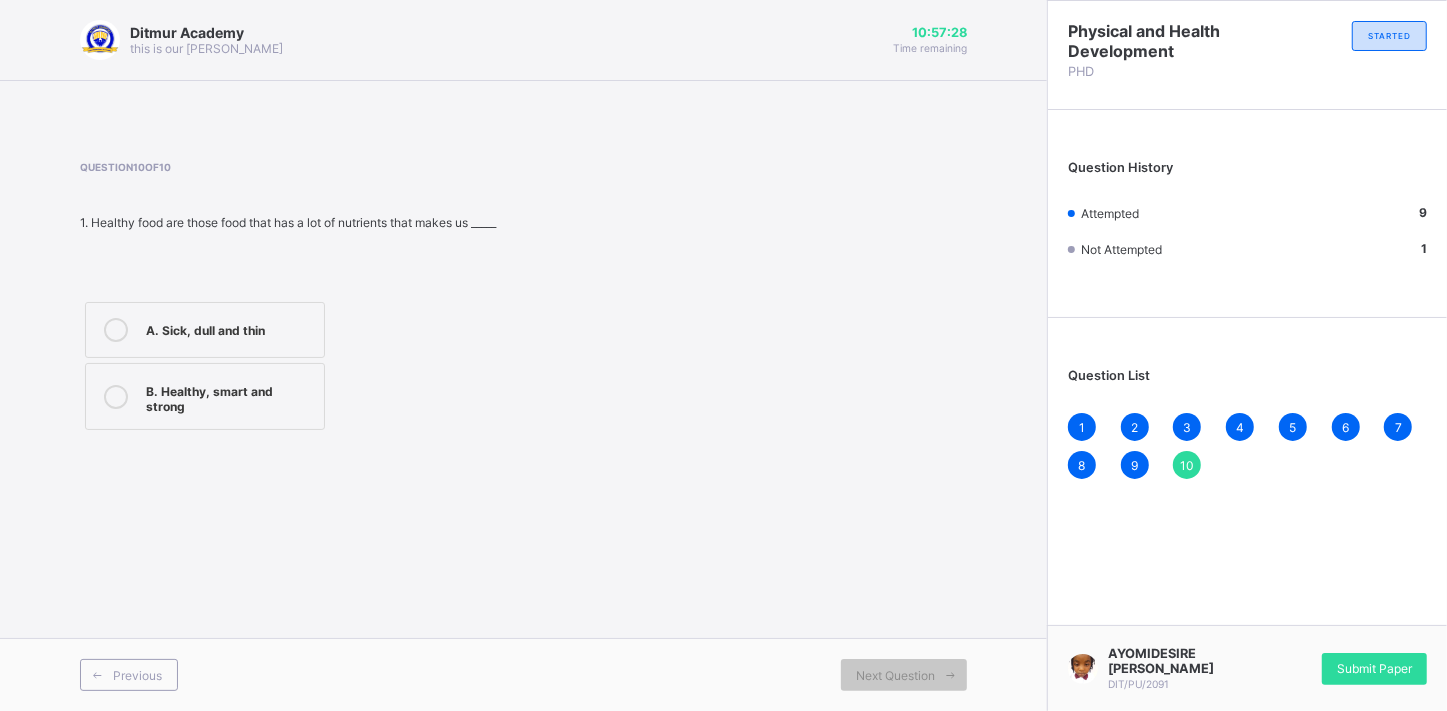 click at bounding box center [116, 397] 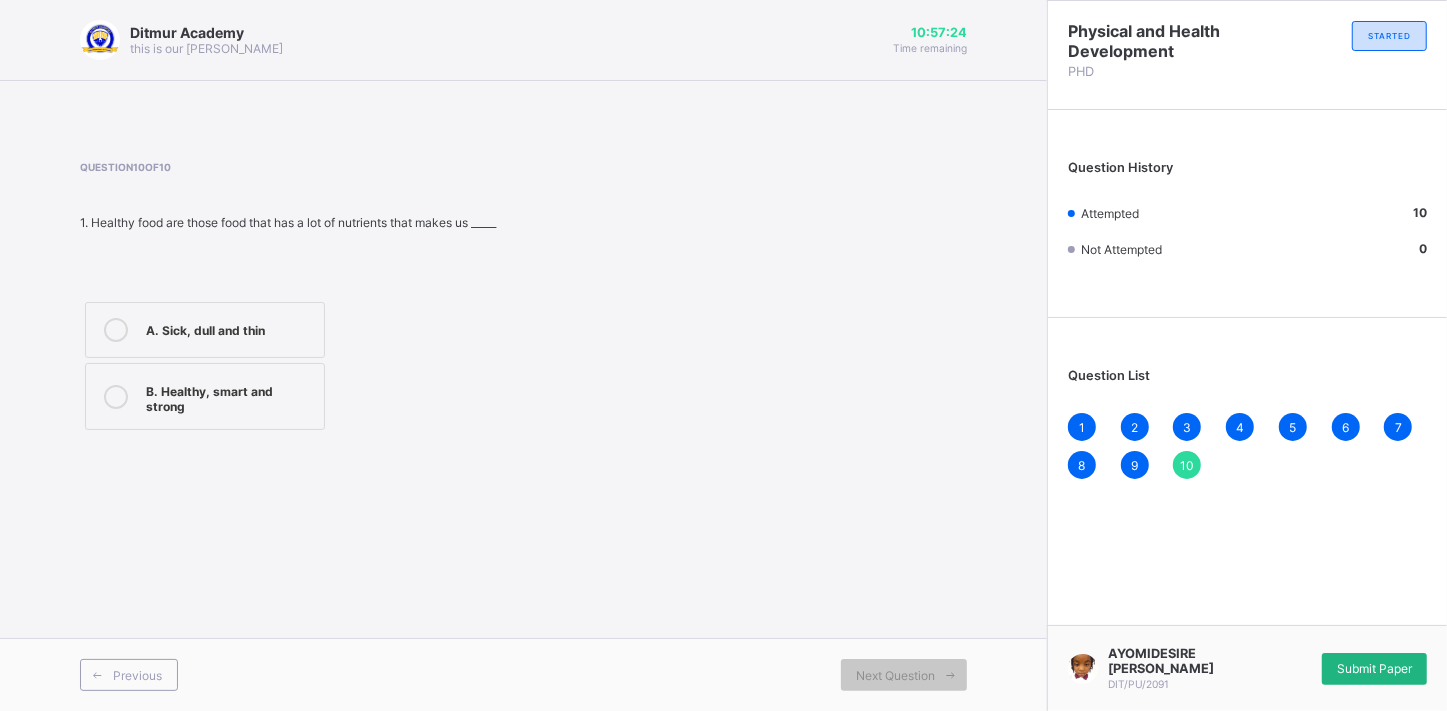 click on "Submit Paper" at bounding box center [1374, 668] 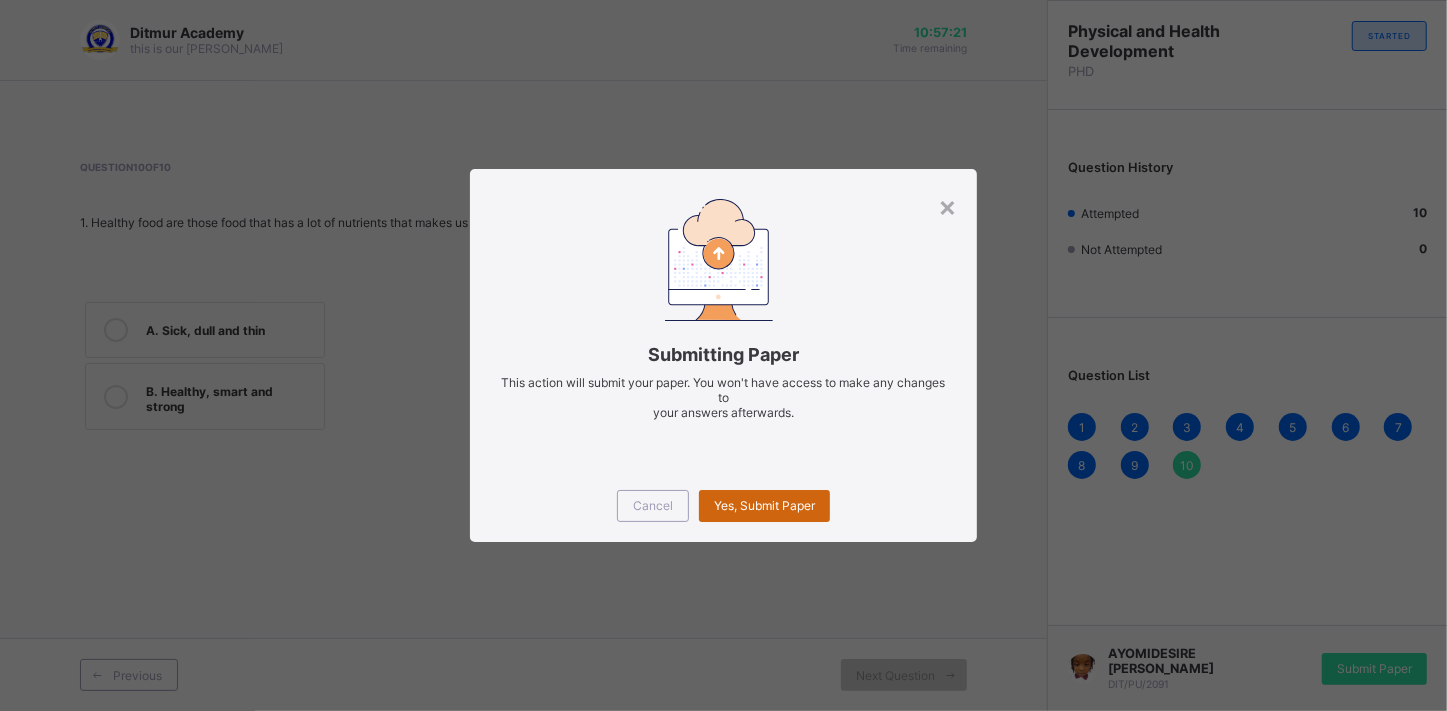 click on "Yes, Submit Paper" at bounding box center (764, 505) 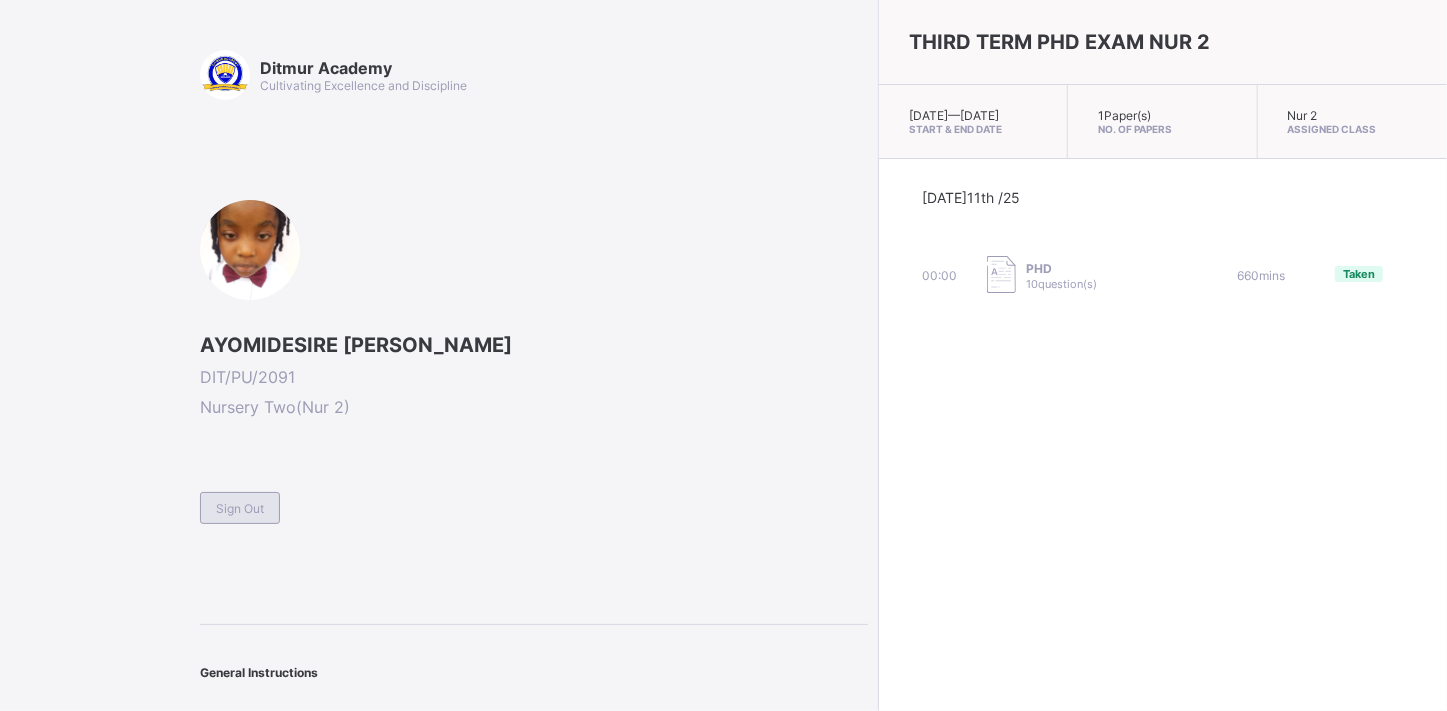 click on "Sign Out" at bounding box center (240, 508) 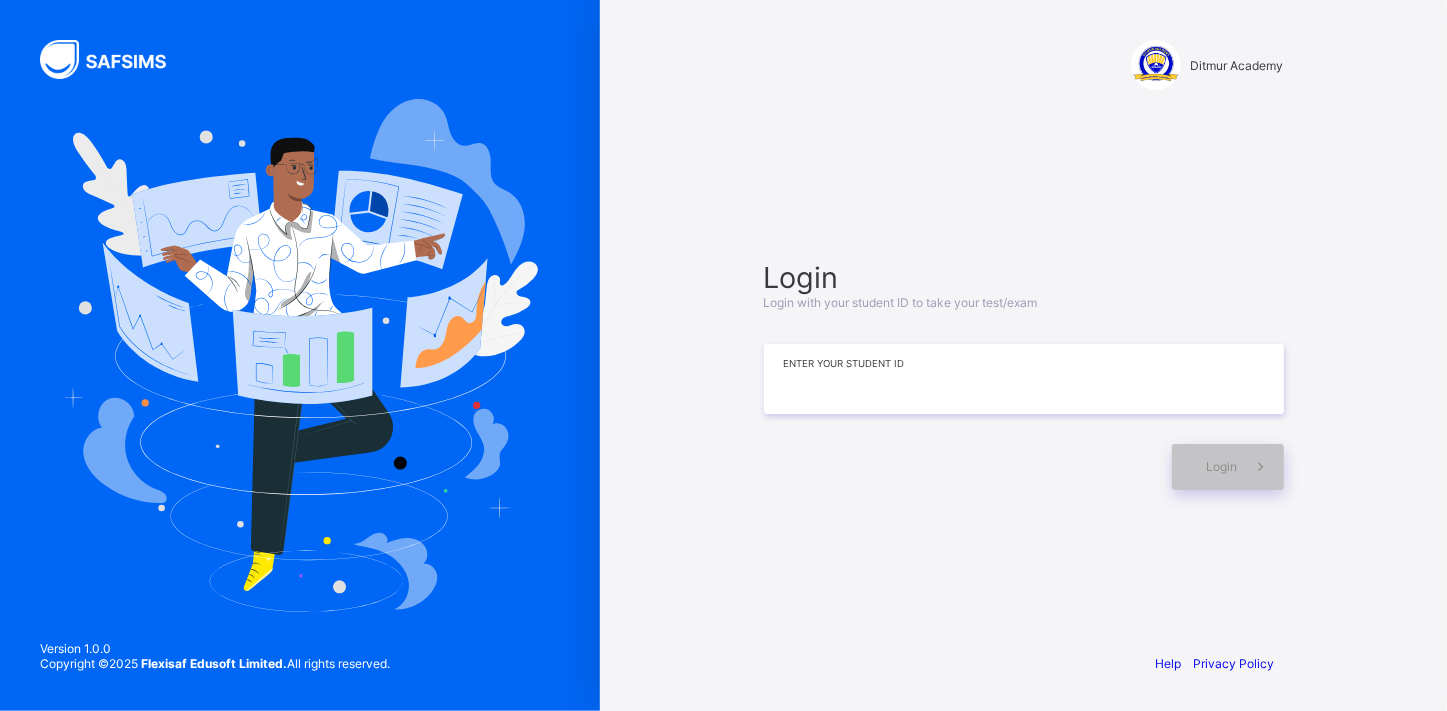 click at bounding box center [1024, 379] 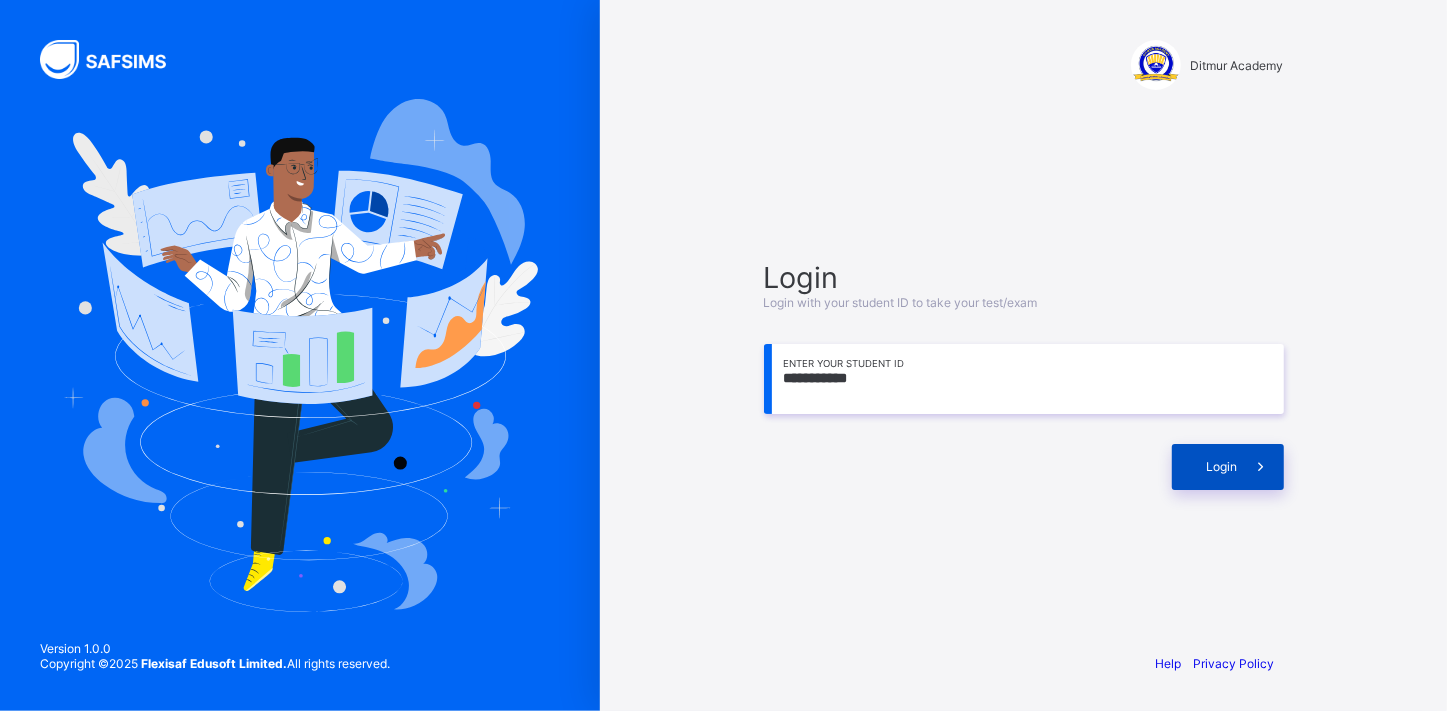 type on "**********" 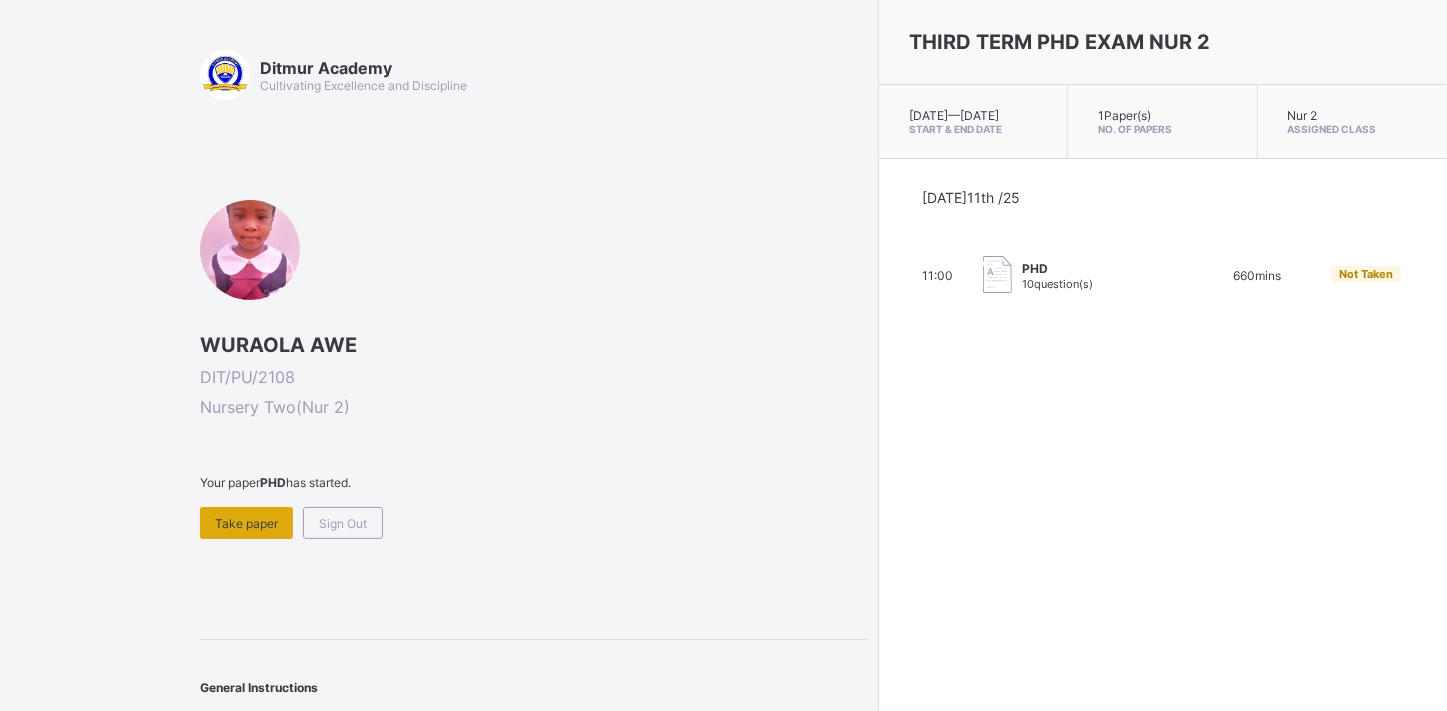 click on "Take paper" at bounding box center [246, 523] 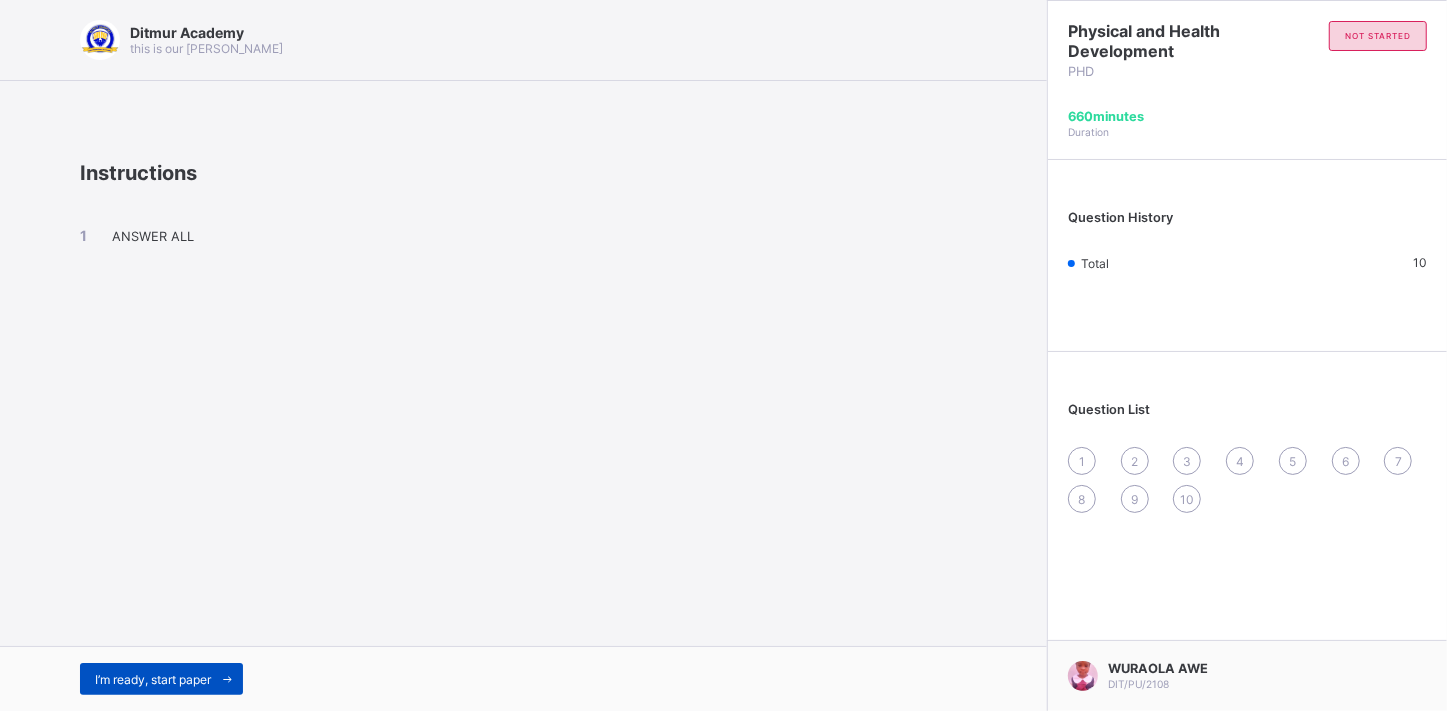 click on "I’m ready, start paper" at bounding box center [153, 679] 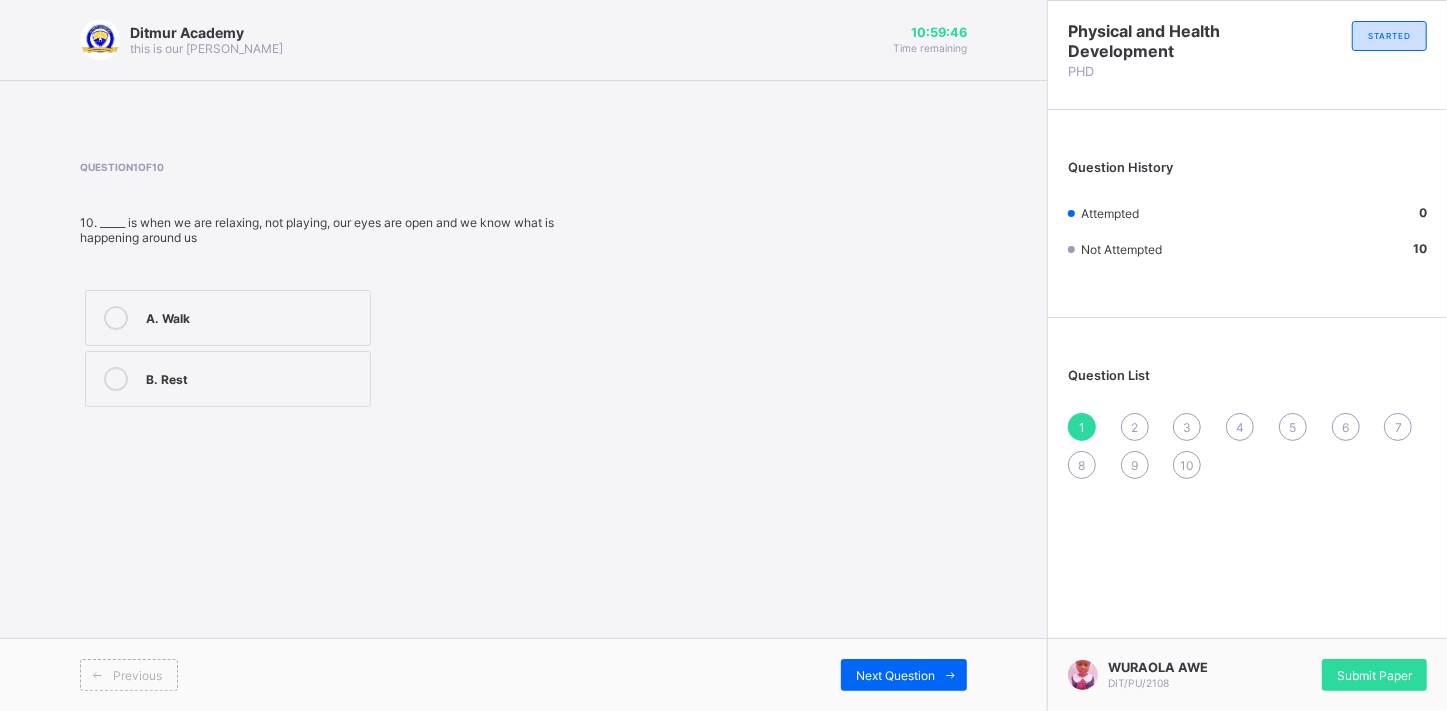 click at bounding box center (116, 379) 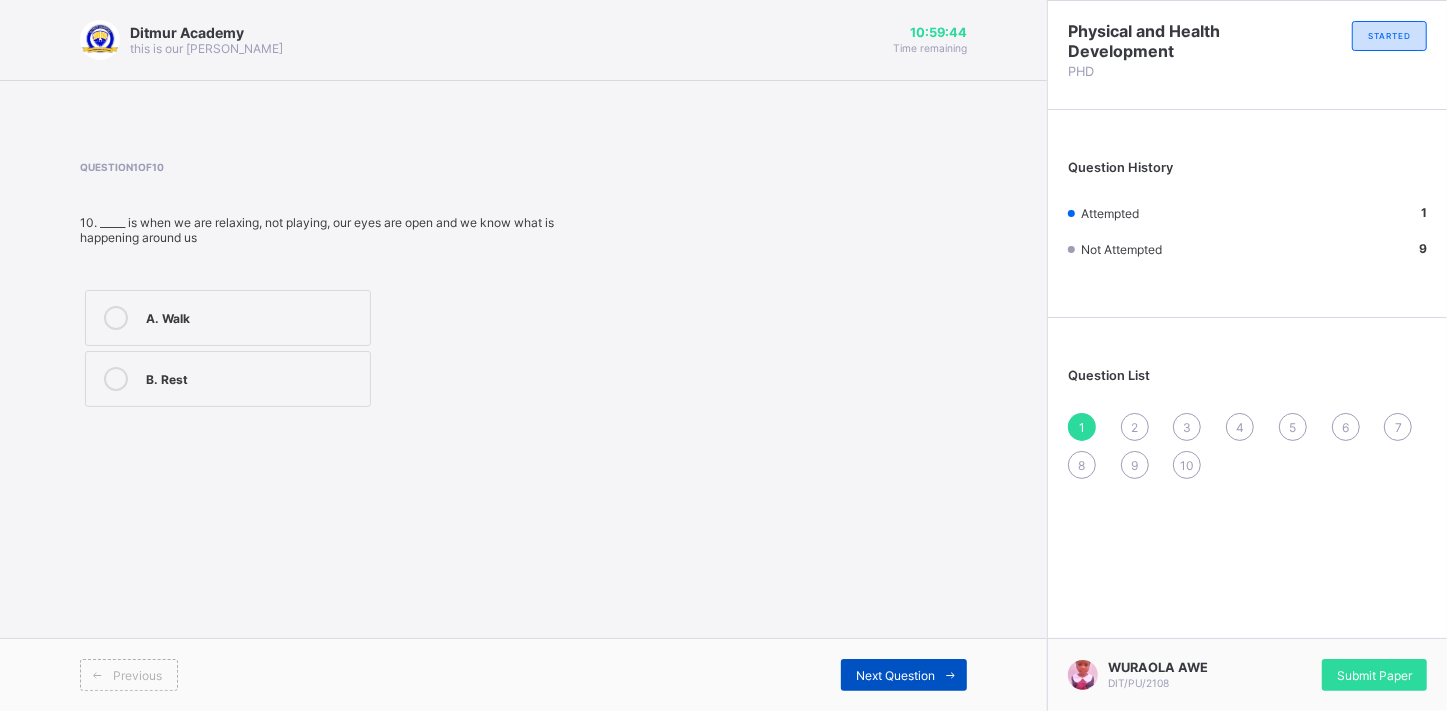 click on "Next Question" at bounding box center (895, 675) 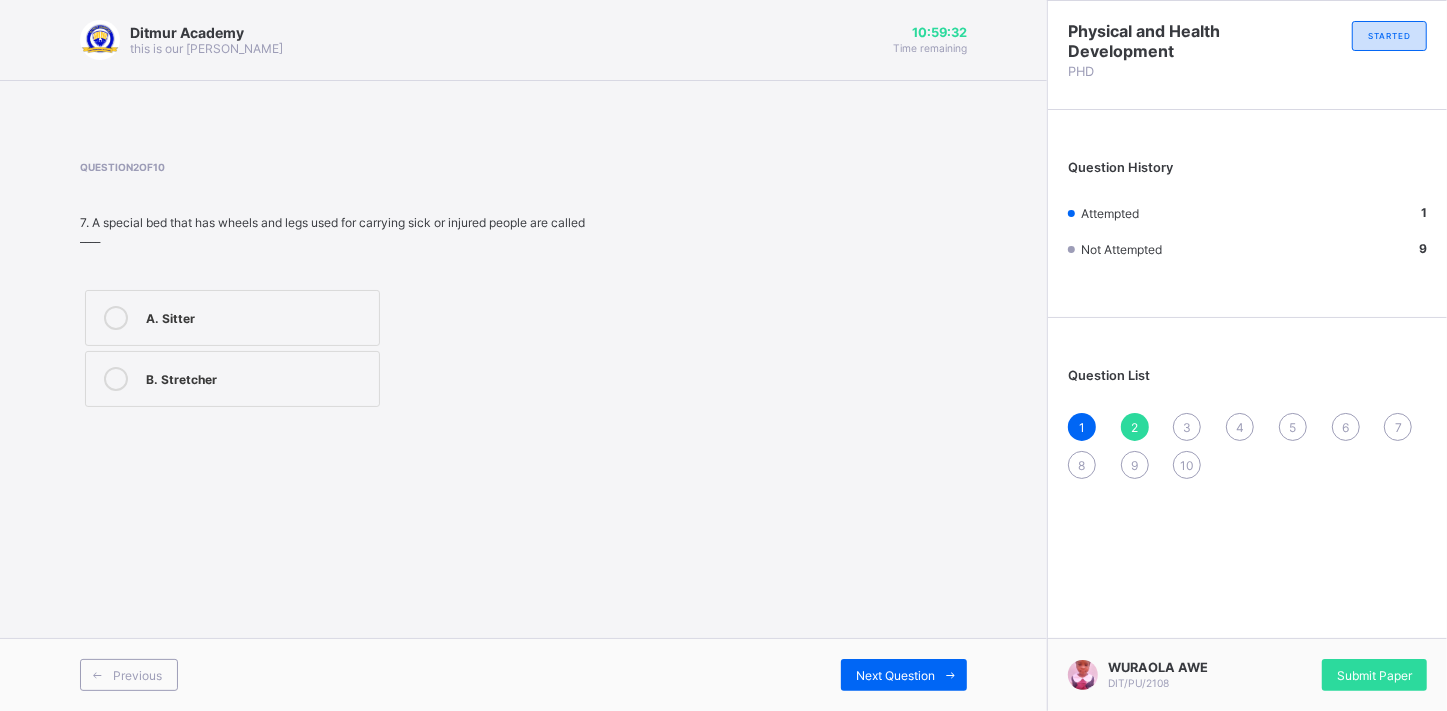 click at bounding box center (116, 379) 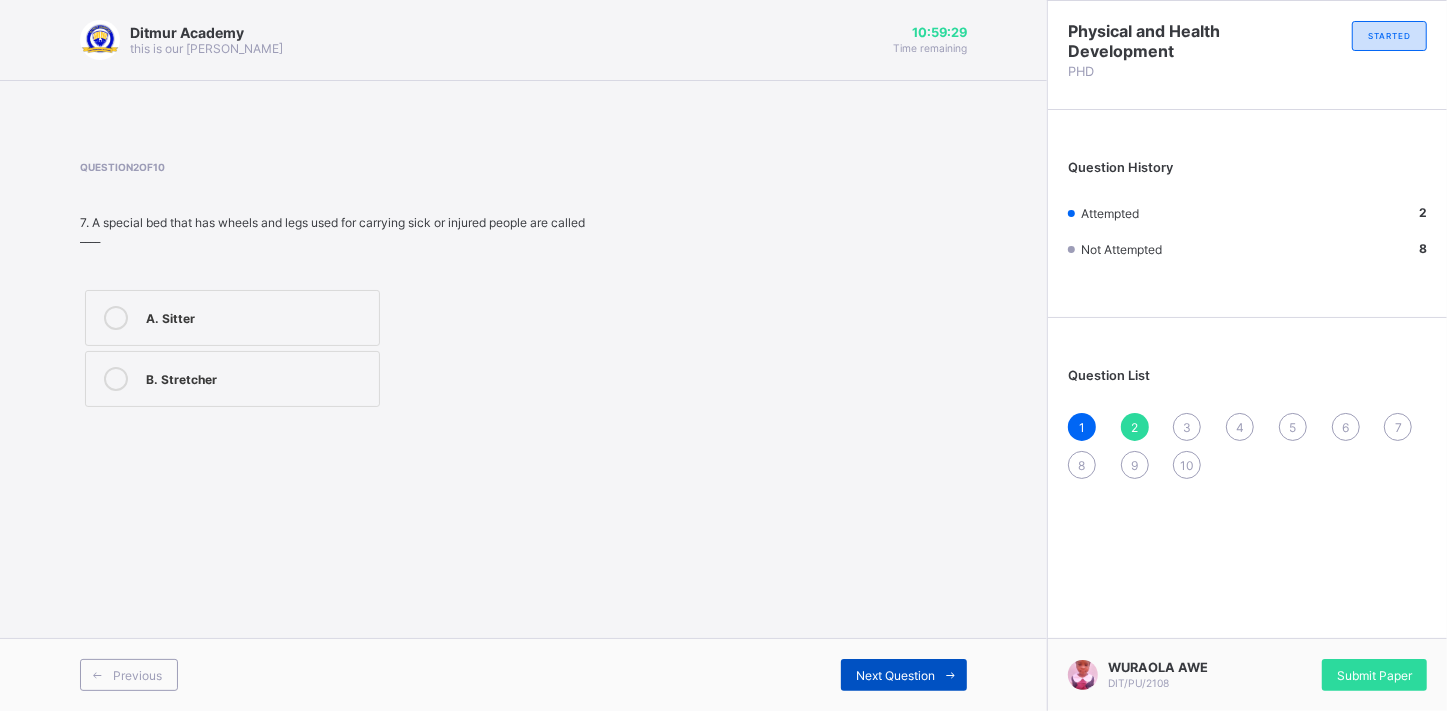 click on "Next Question" at bounding box center (895, 675) 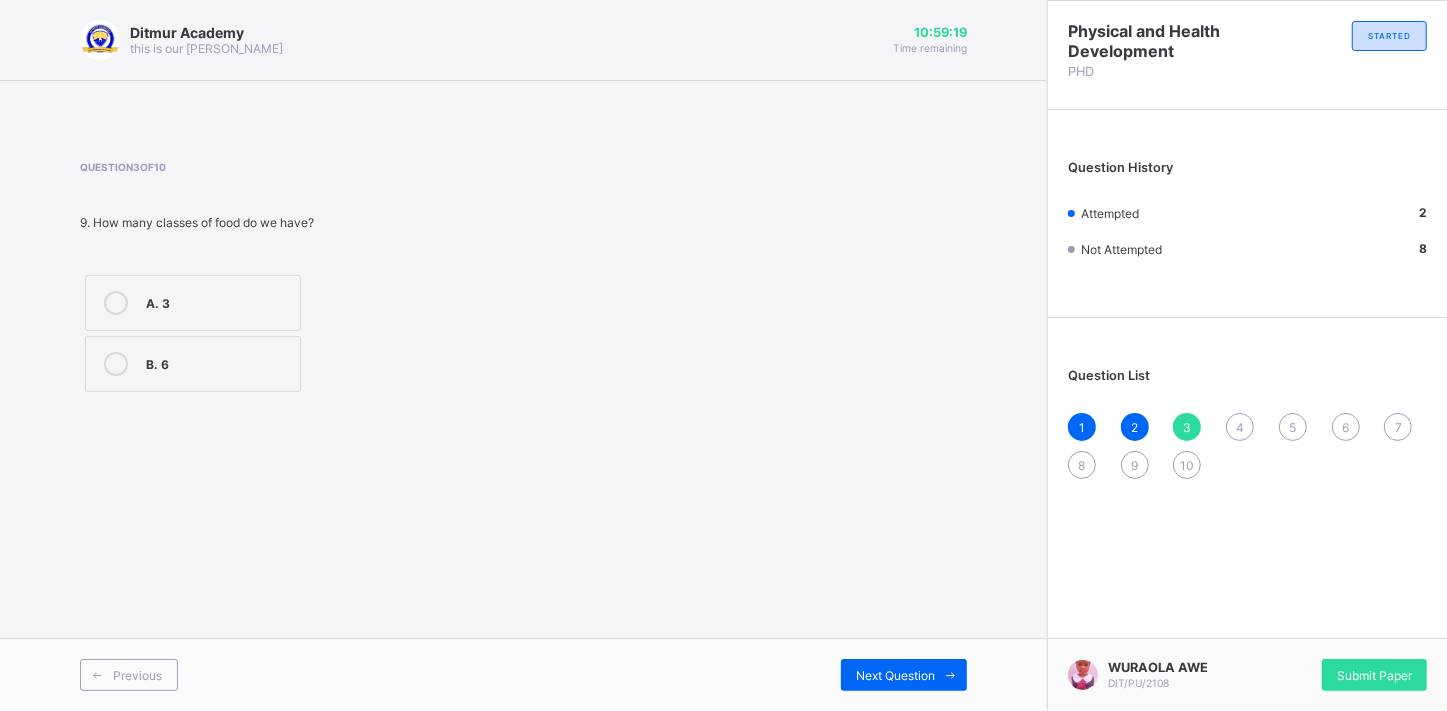 click at bounding box center (116, 364) 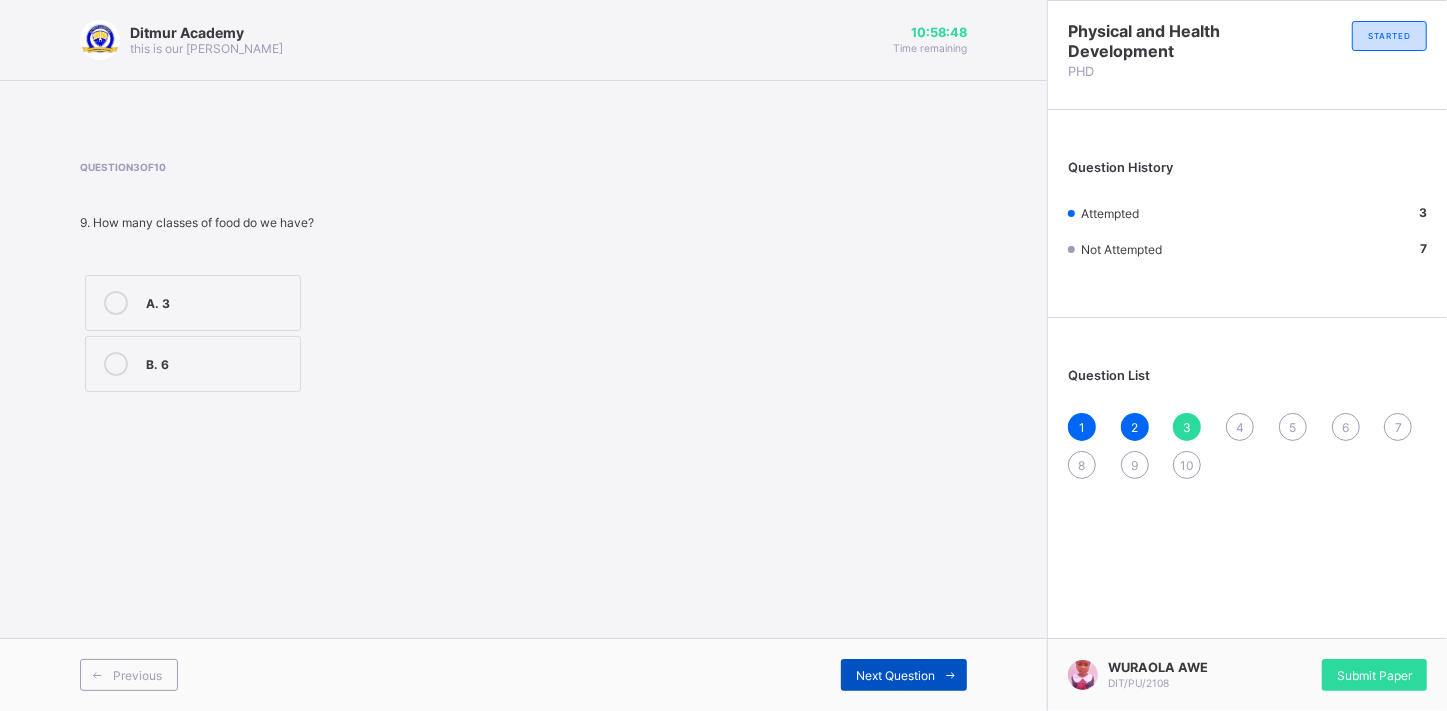 click on "Next Question" at bounding box center [895, 675] 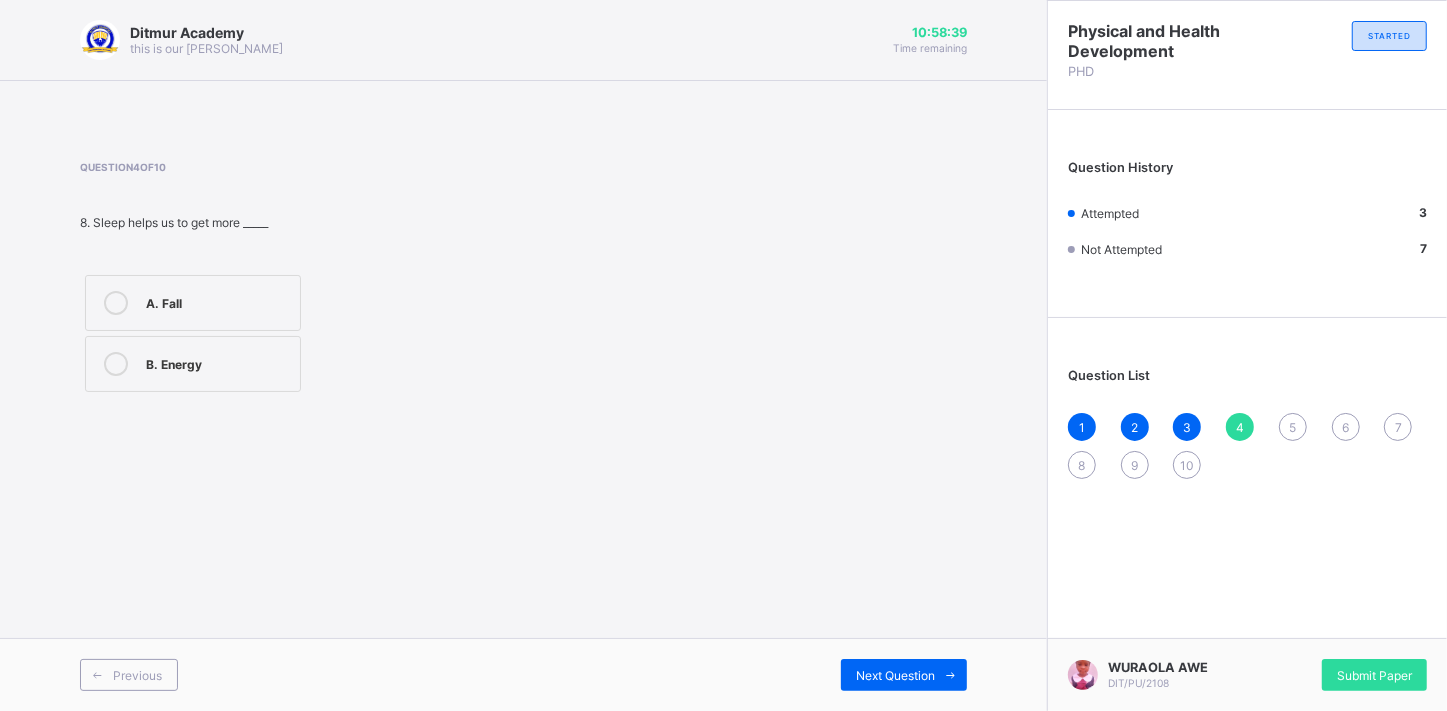 click at bounding box center [116, 364] 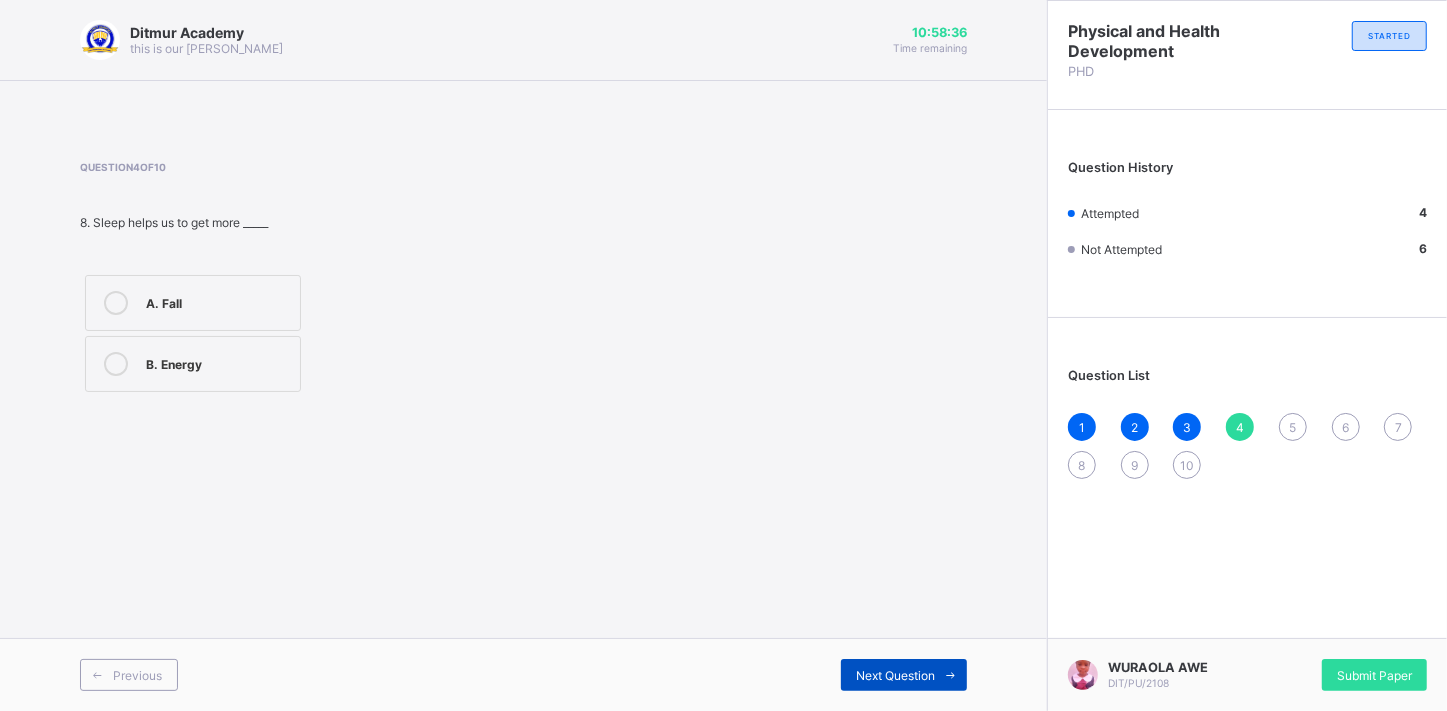 click on "Next Question" at bounding box center [895, 675] 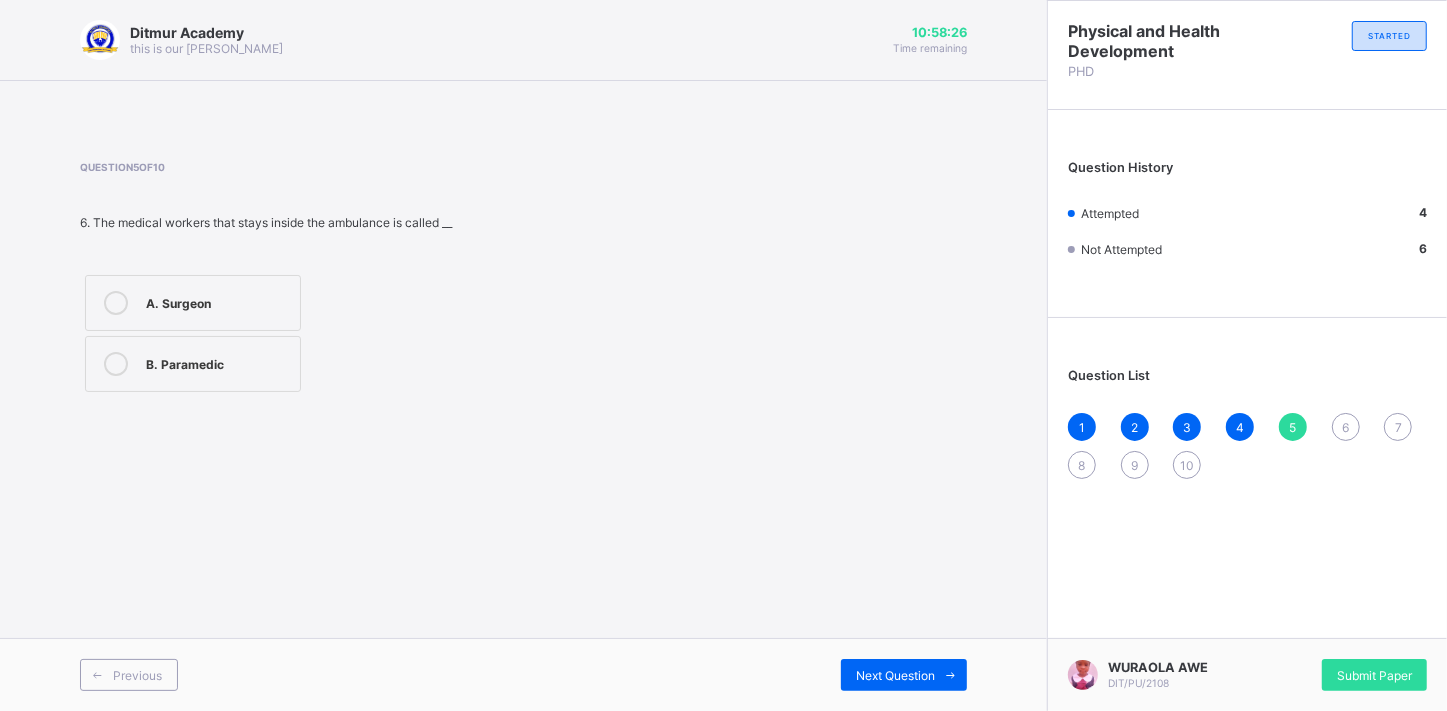 click at bounding box center [116, 364] 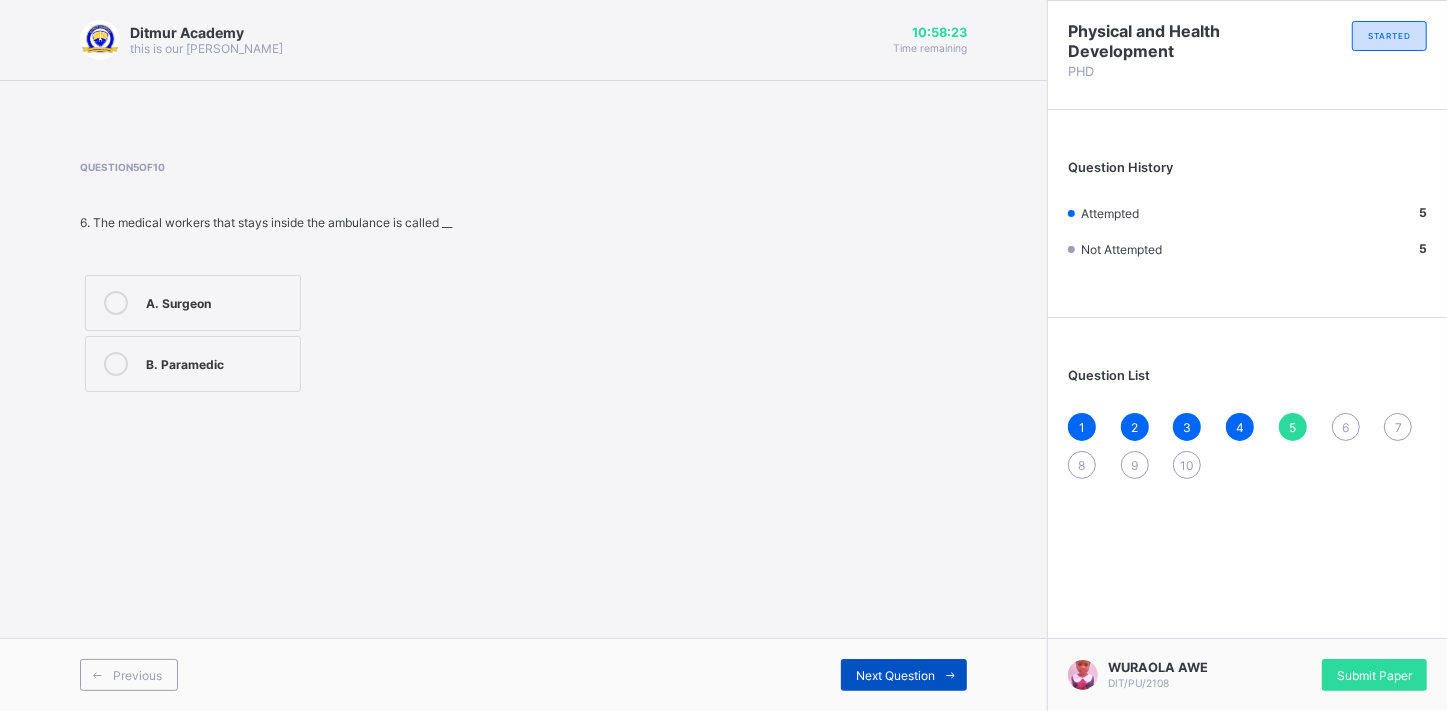 click on "Next Question" at bounding box center [895, 675] 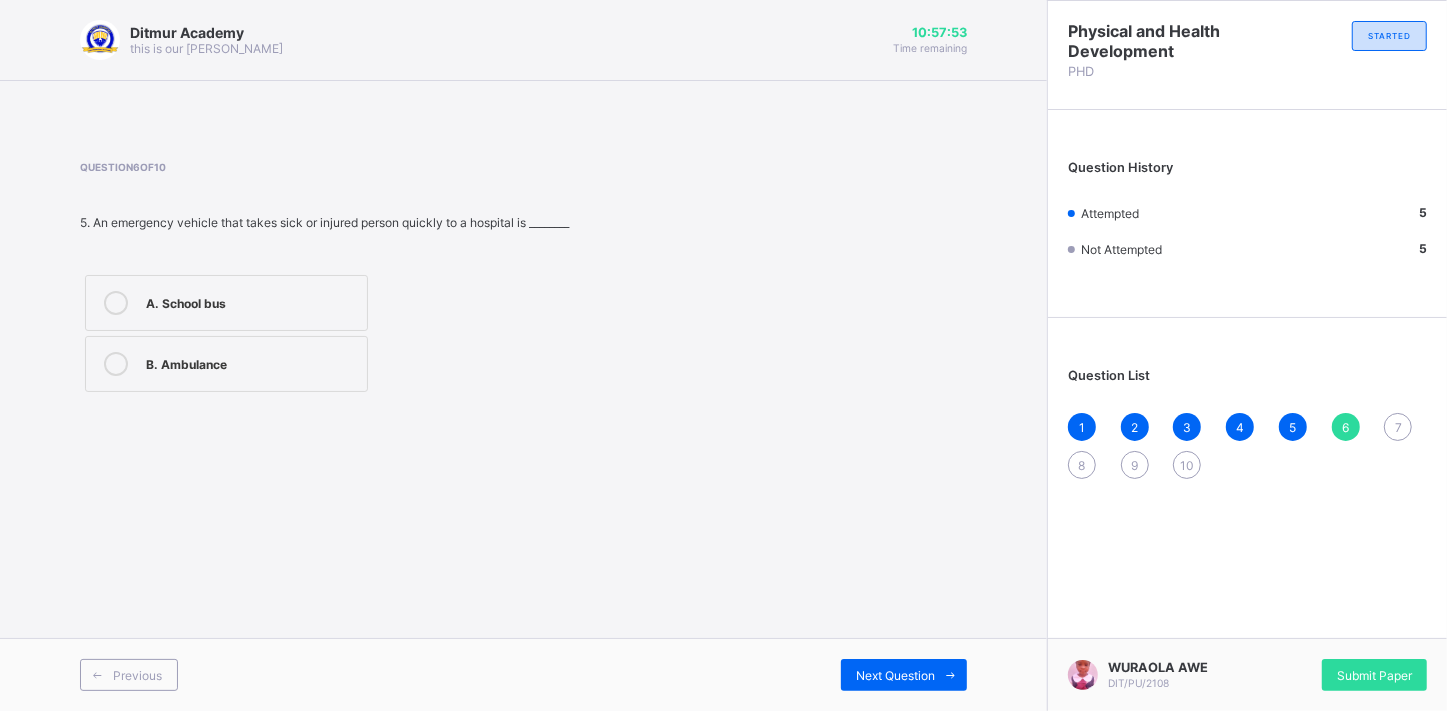 click at bounding box center (116, 364) 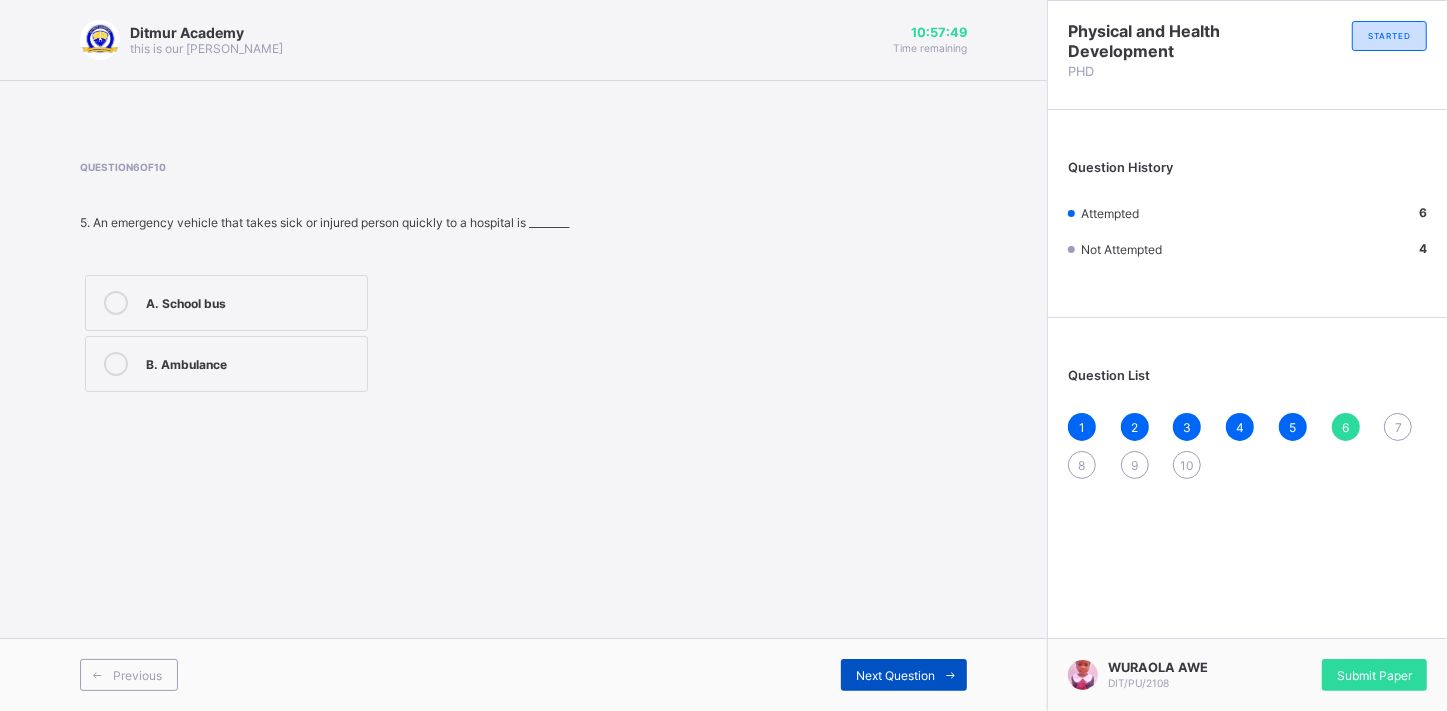 click on "Next Question" at bounding box center (895, 675) 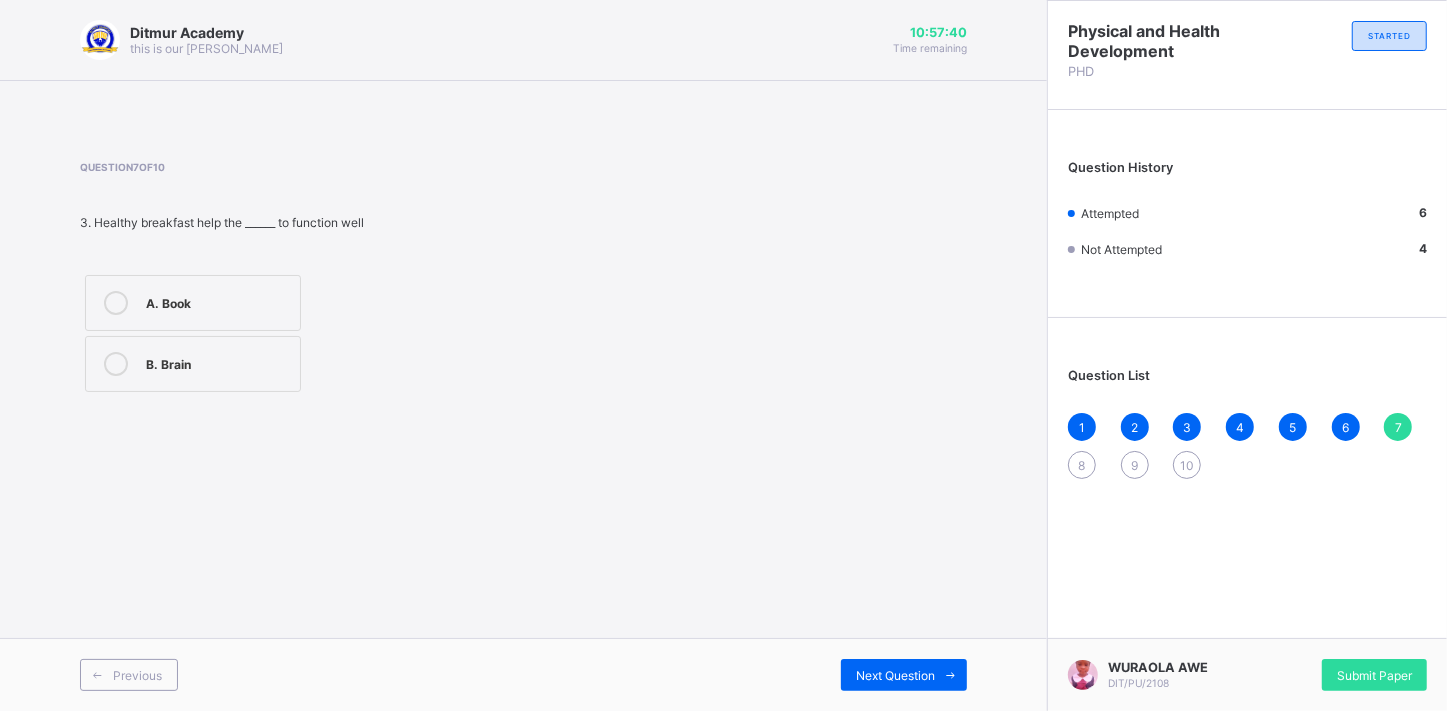 click at bounding box center (116, 364) 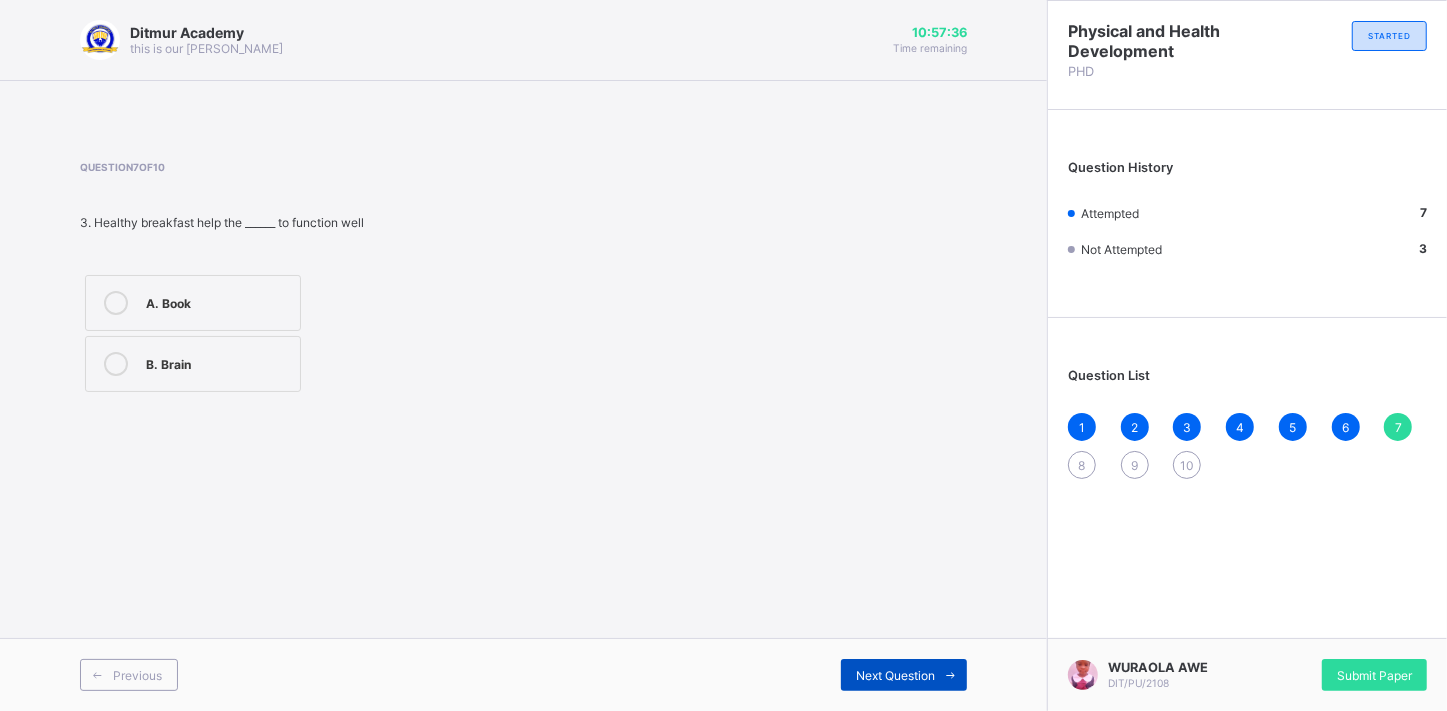 click on "Next Question" at bounding box center [895, 675] 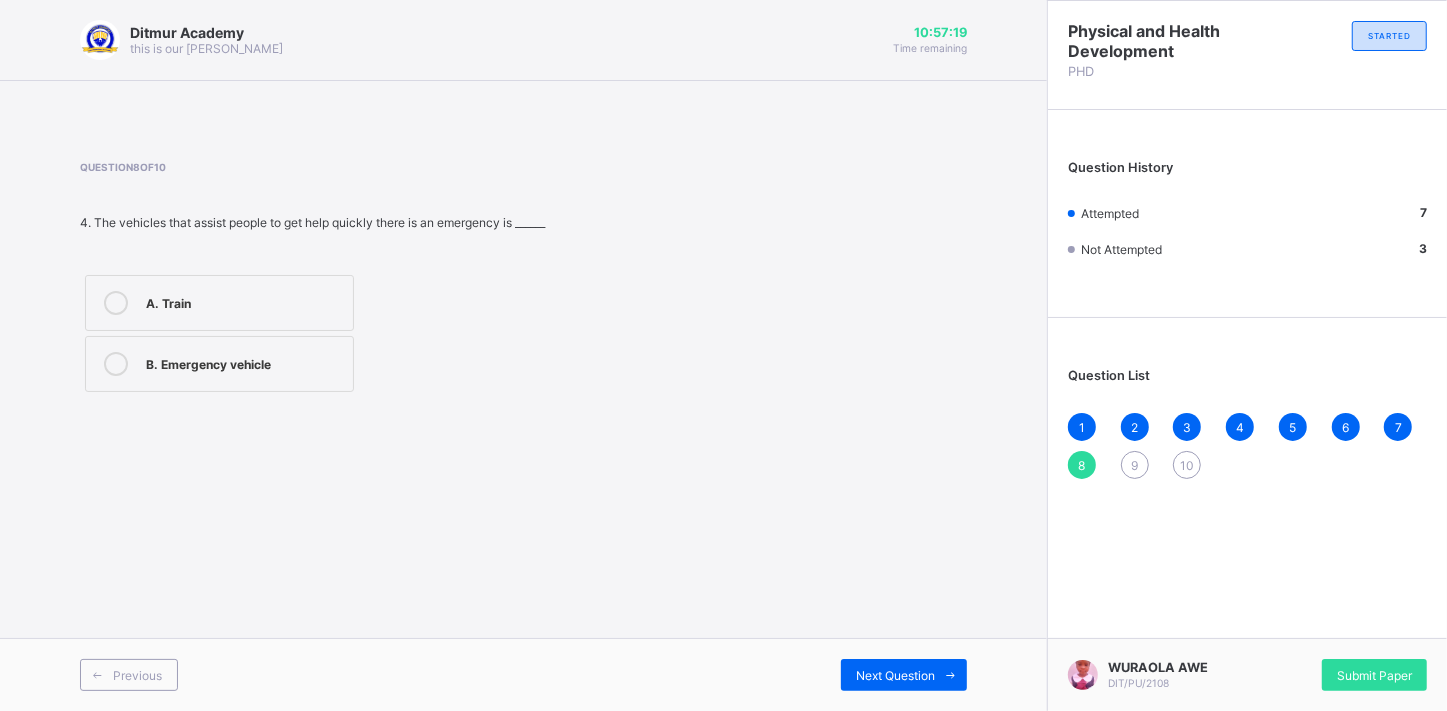 click at bounding box center [116, 364] 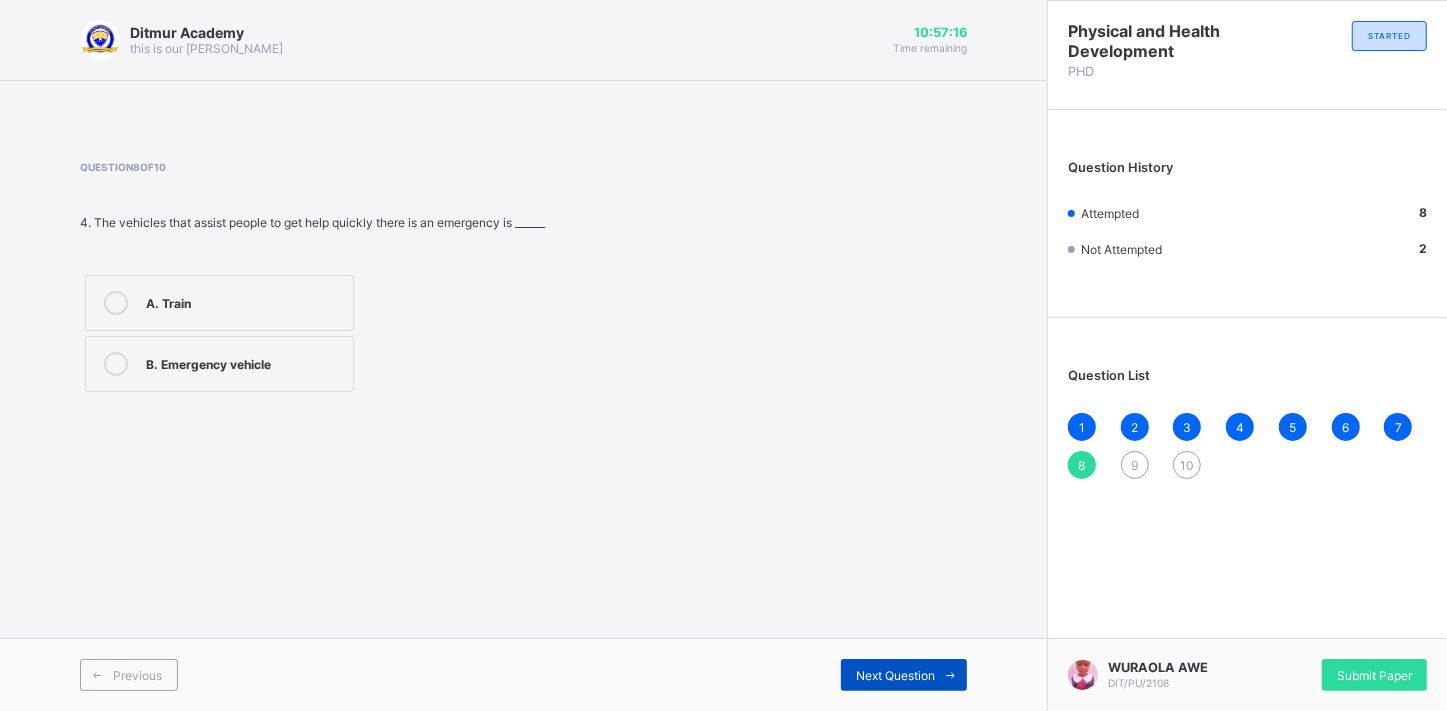 click on "Next Question" at bounding box center [895, 675] 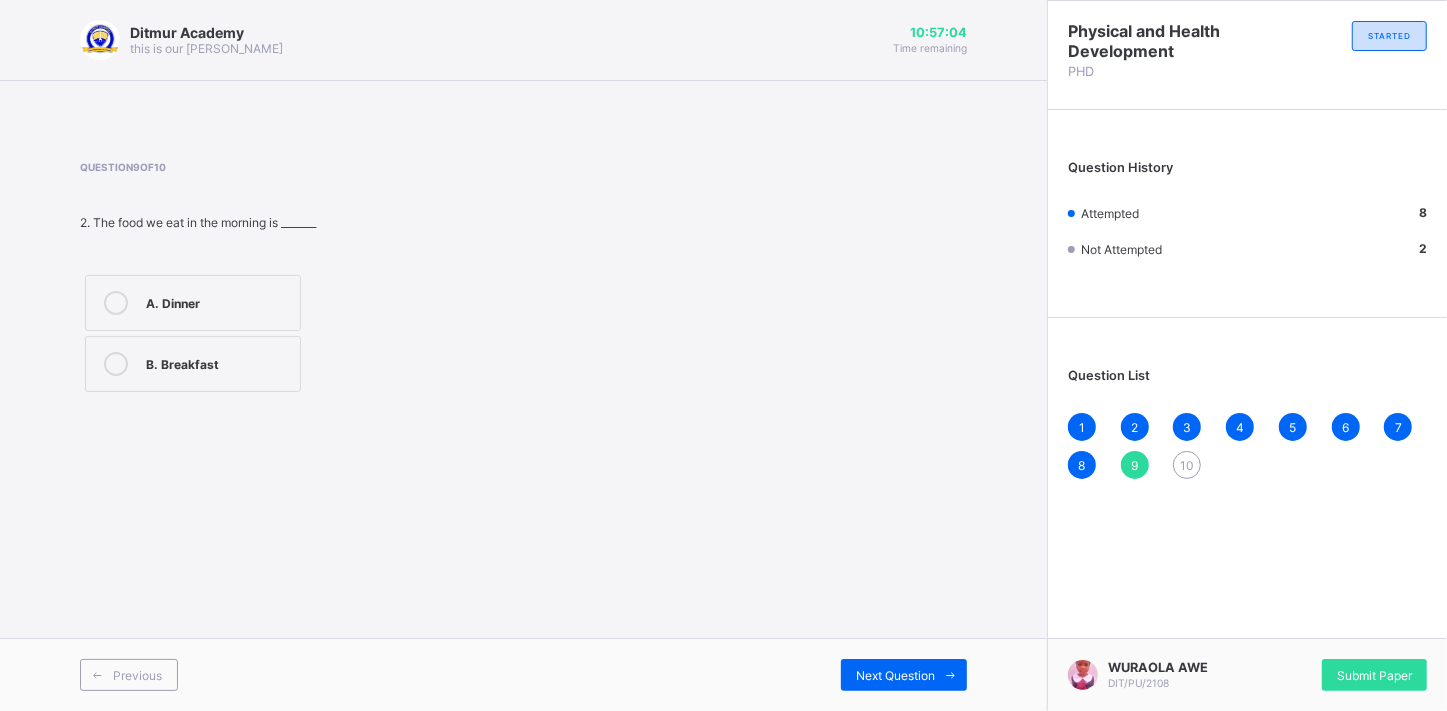 click at bounding box center [116, 364] 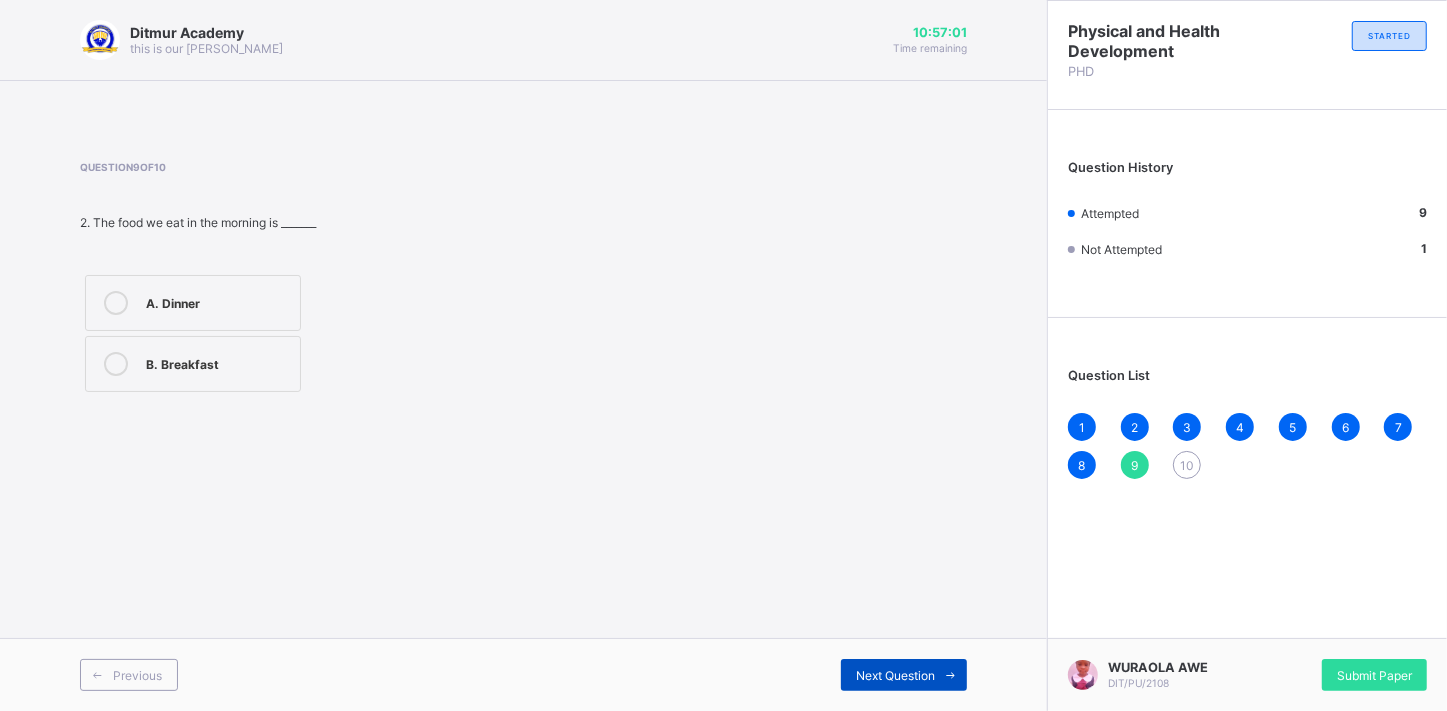 click on "Next Question" at bounding box center (895, 675) 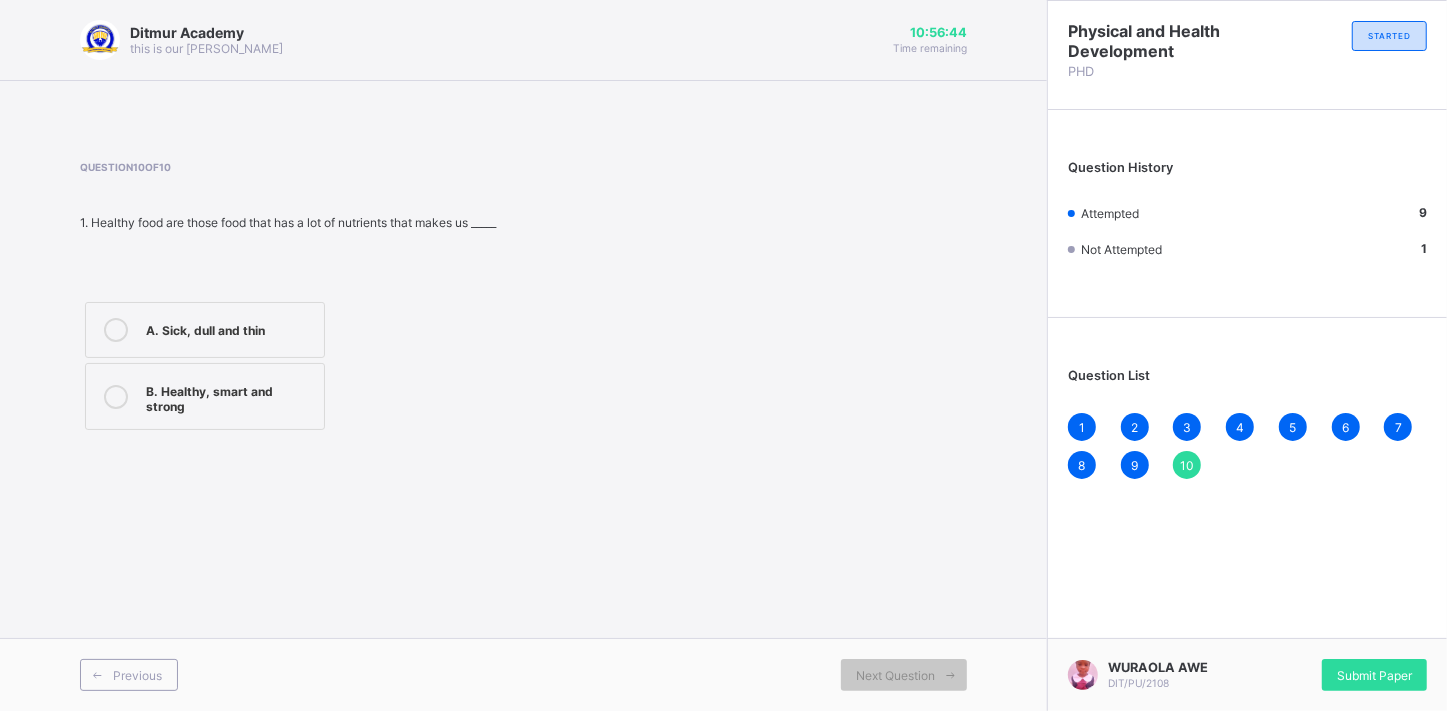 click at bounding box center (116, 397) 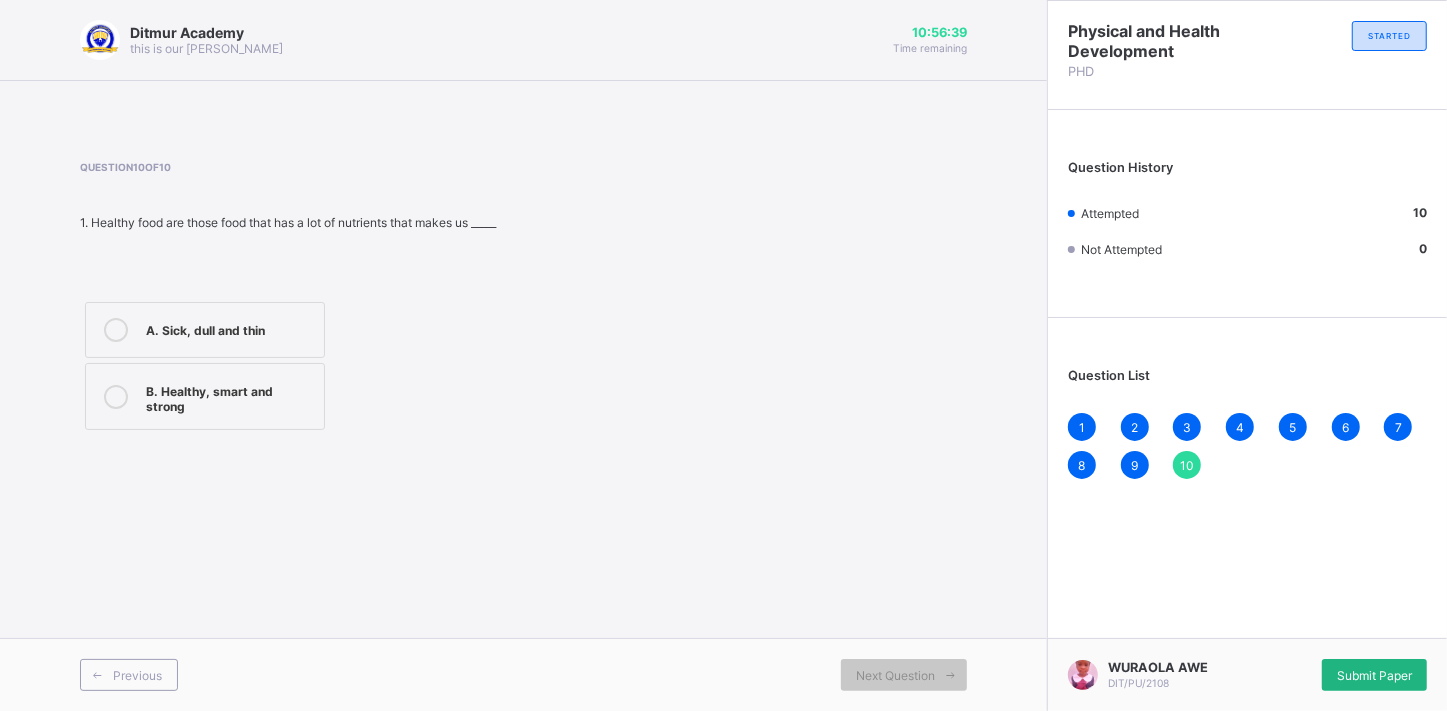 click on "Submit Paper" at bounding box center [1374, 675] 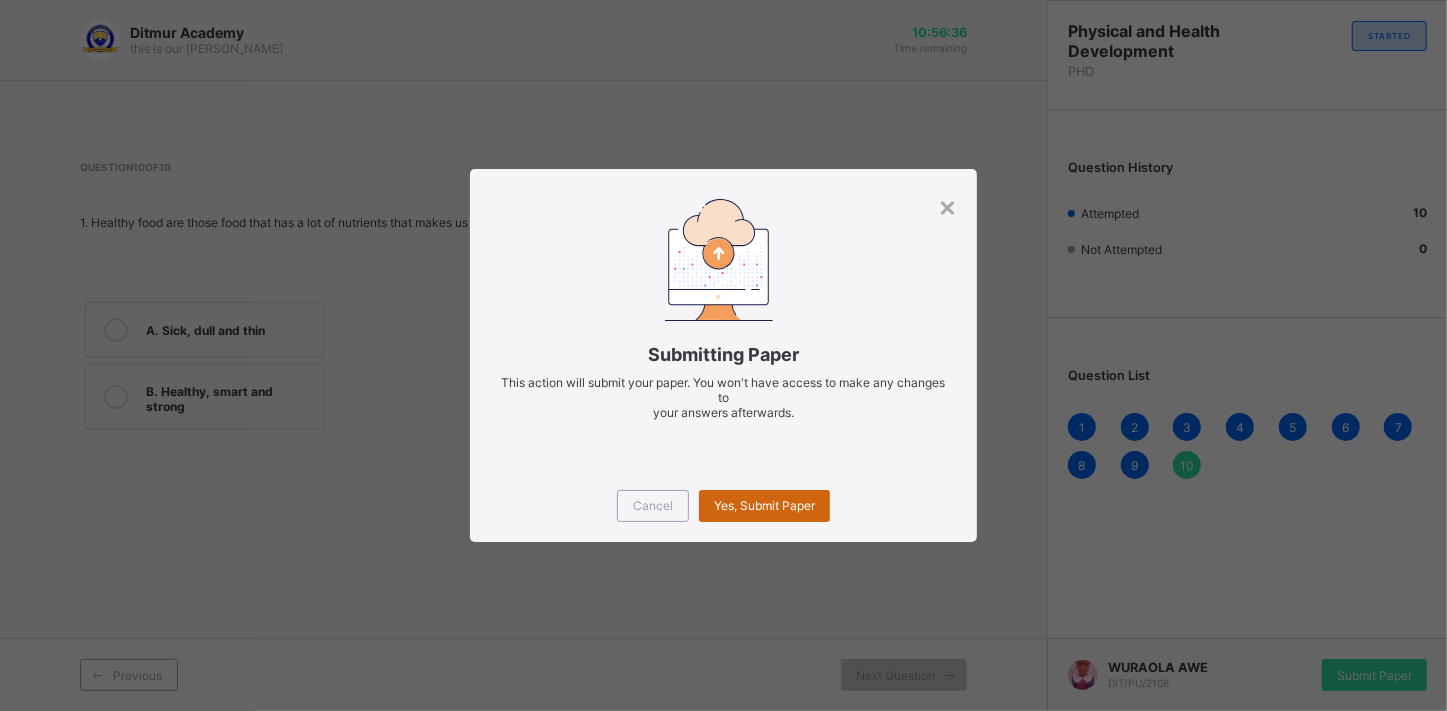 click on "Yes, Submit Paper" at bounding box center (764, 505) 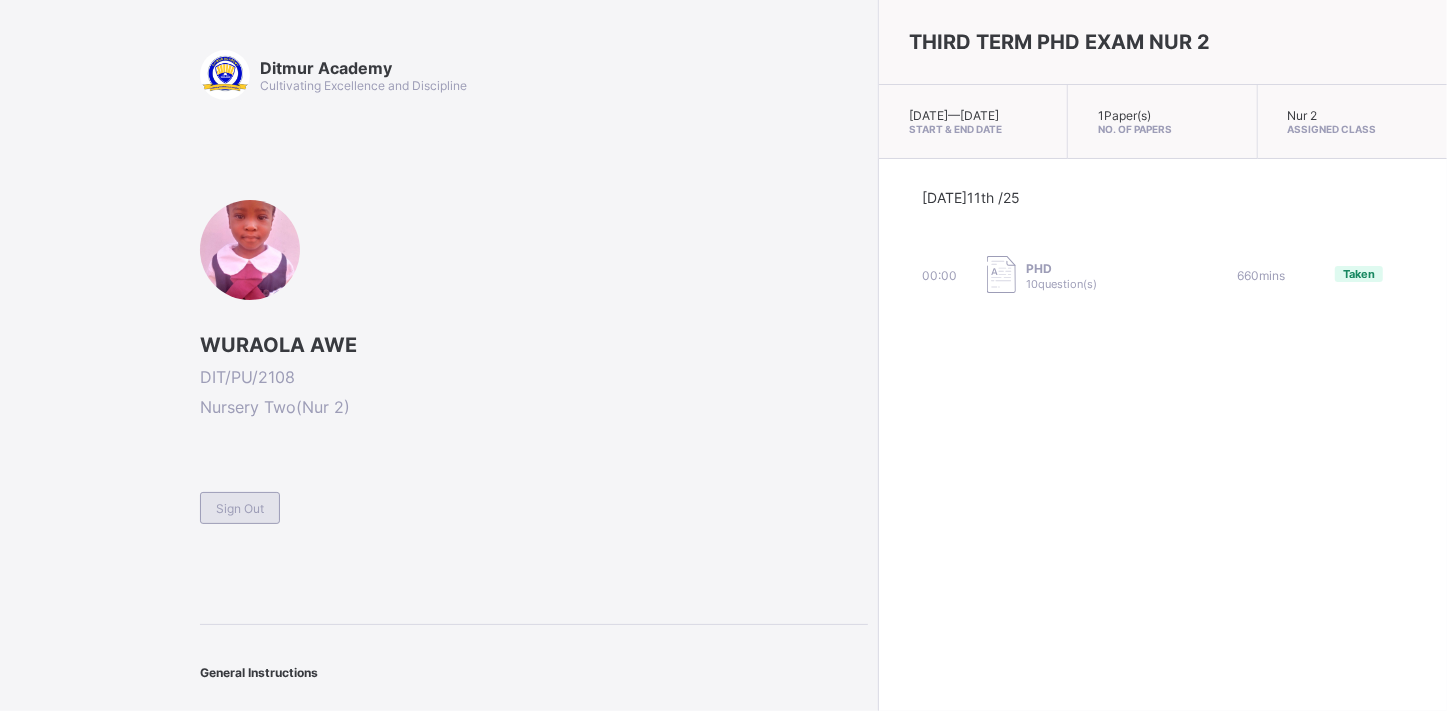 click on "Sign Out" at bounding box center [240, 508] 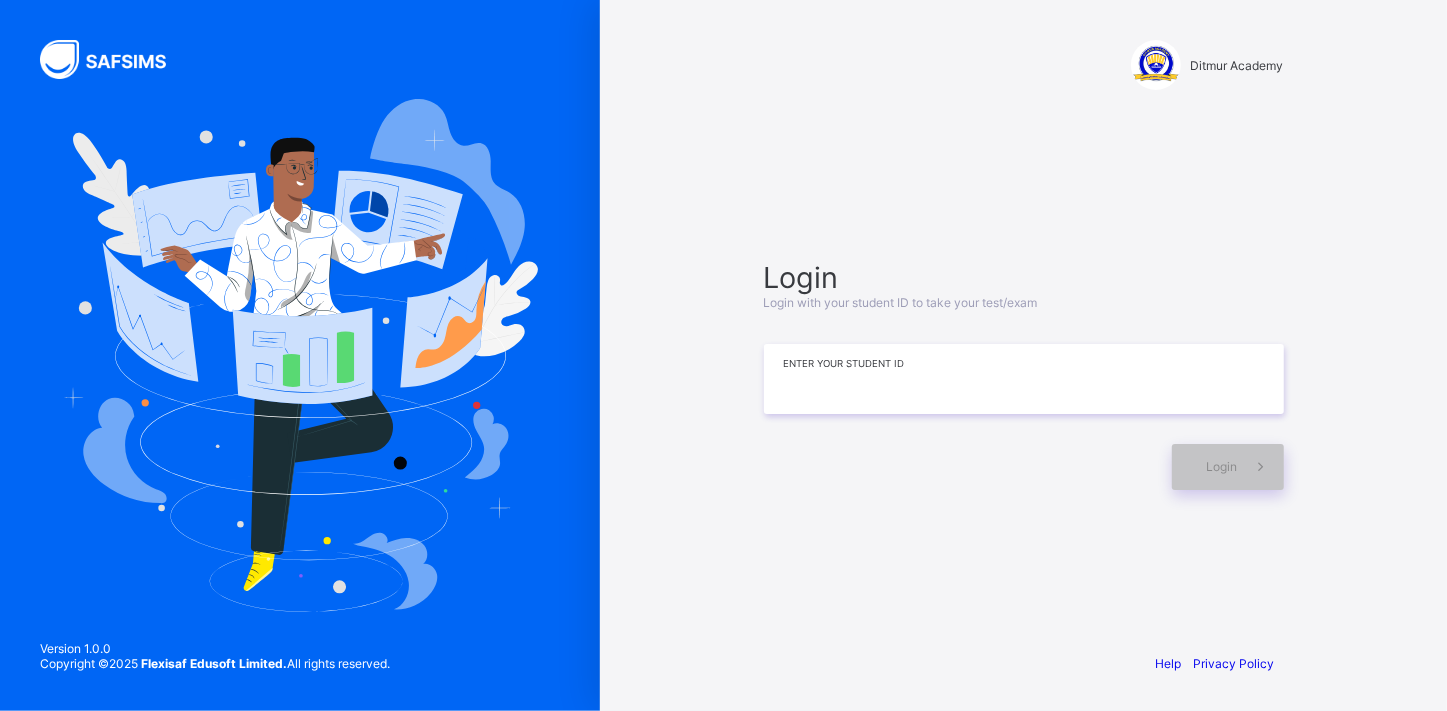 click at bounding box center (1024, 379) 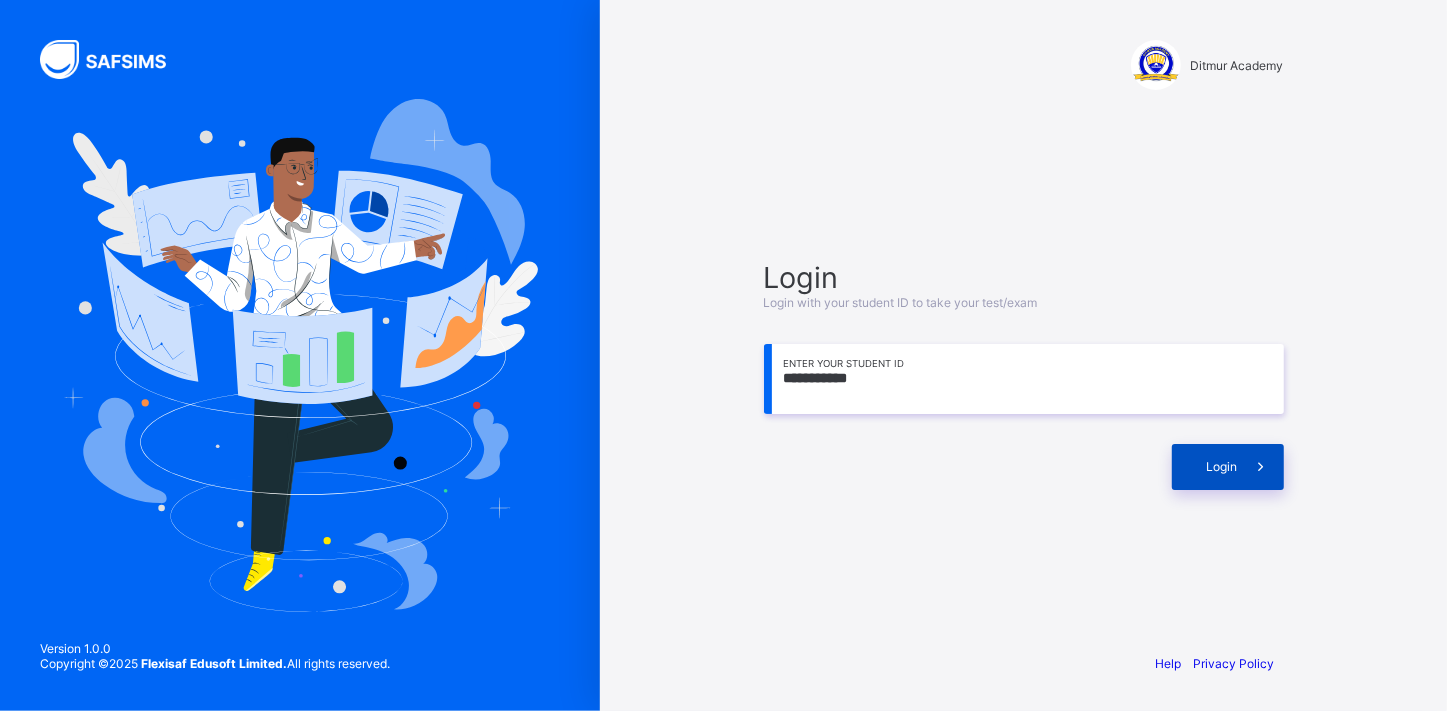 type on "**********" 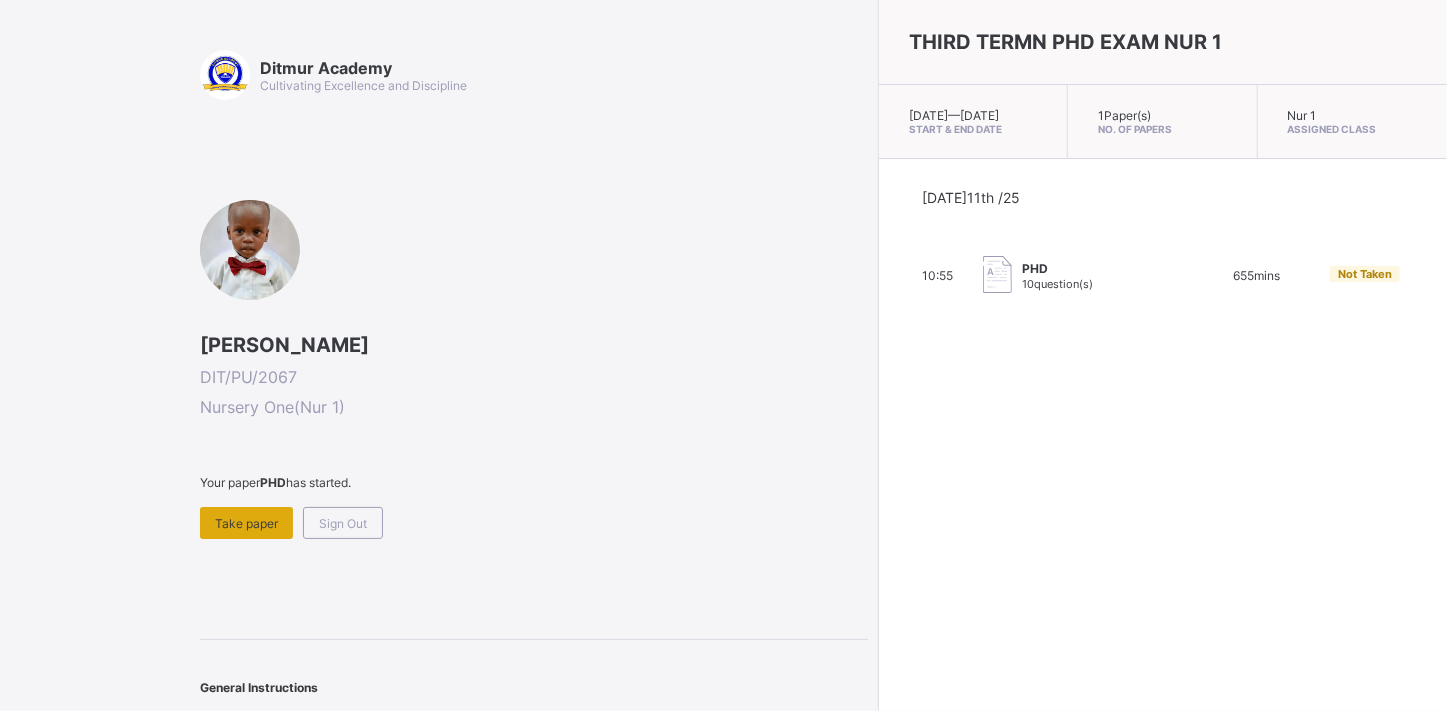 click on "Take paper" at bounding box center [246, 523] 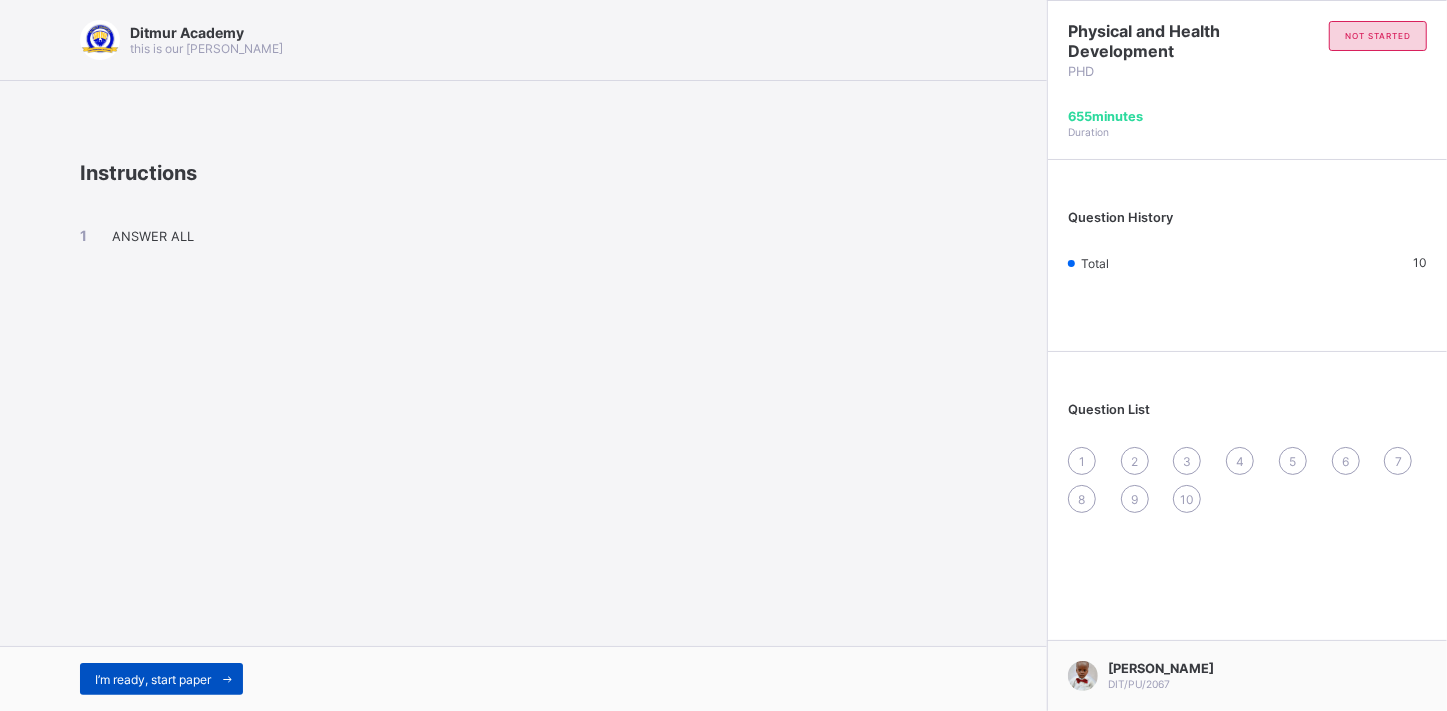 click on "I’m ready, start paper" at bounding box center (153, 679) 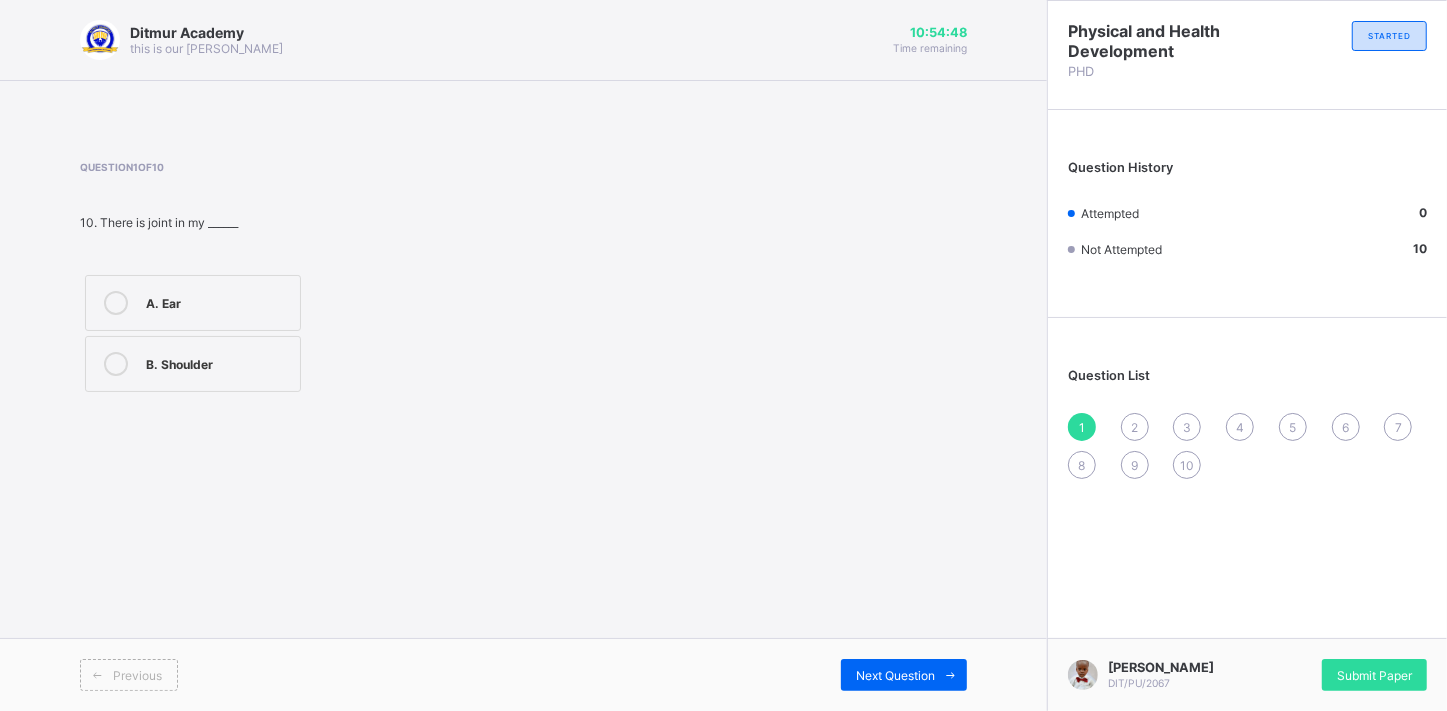 click at bounding box center [116, 364] 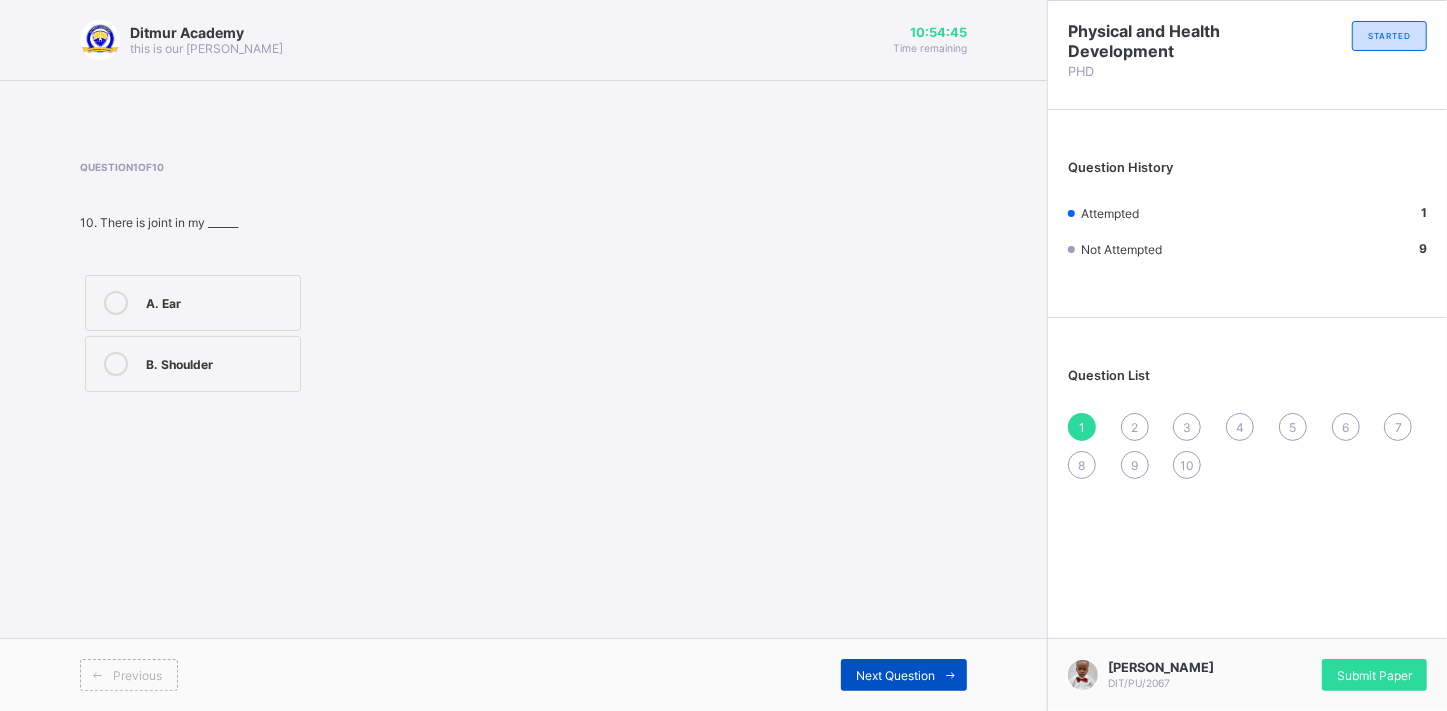 click on "Next Question" at bounding box center [895, 675] 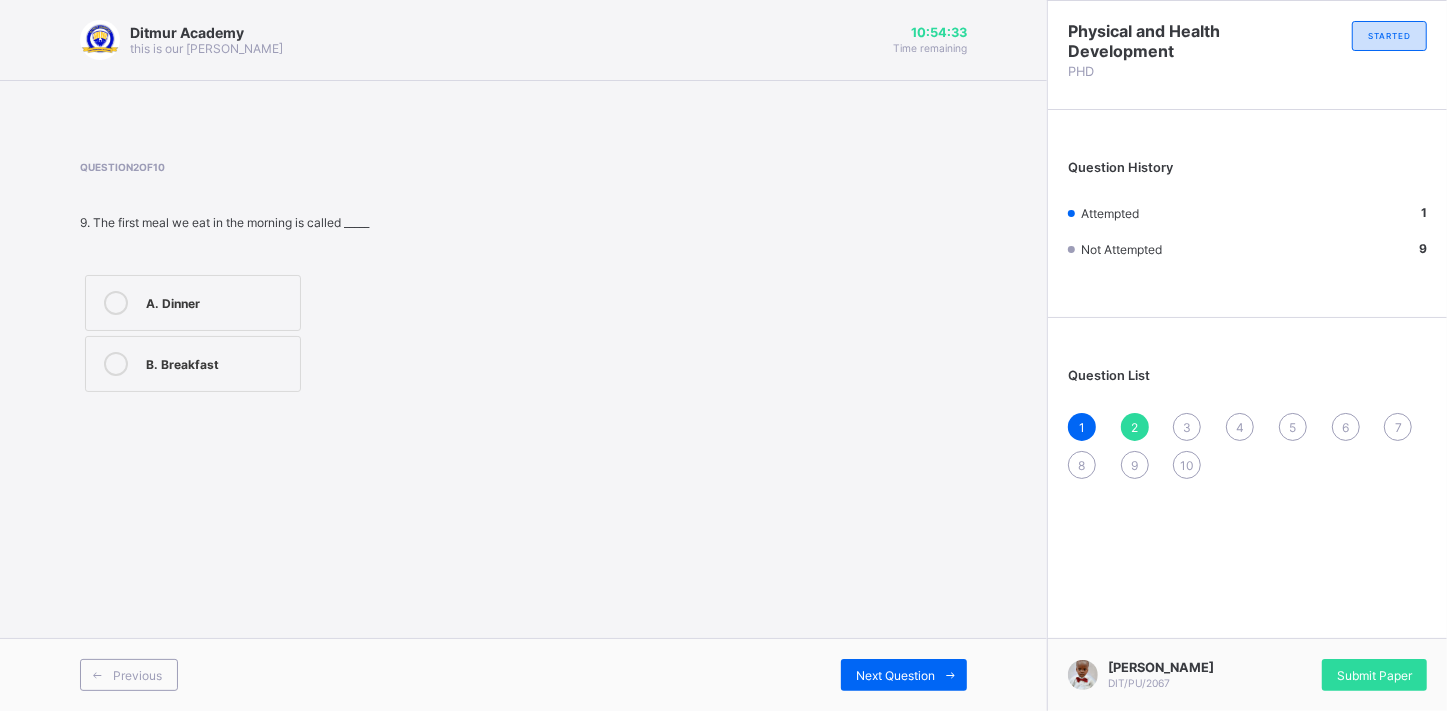 click at bounding box center [116, 364] 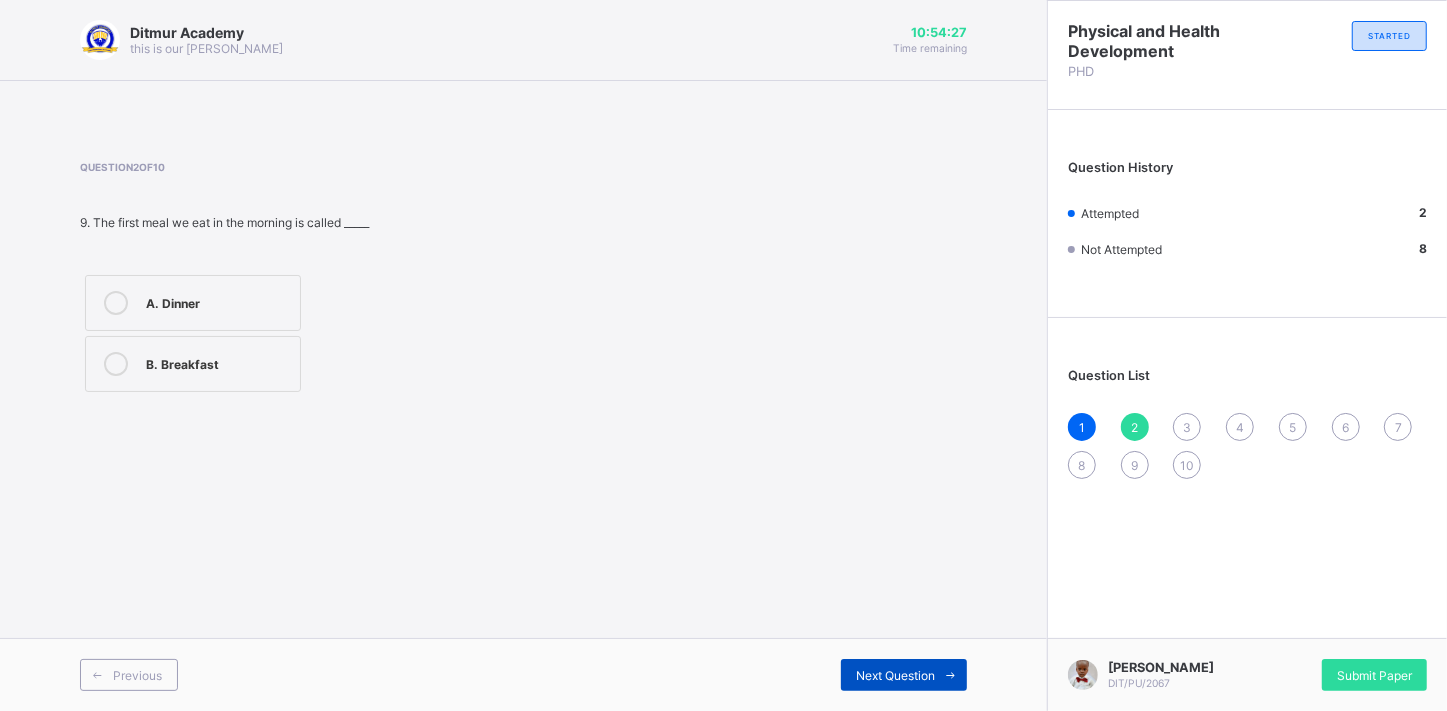 click on "Next Question" at bounding box center (895, 675) 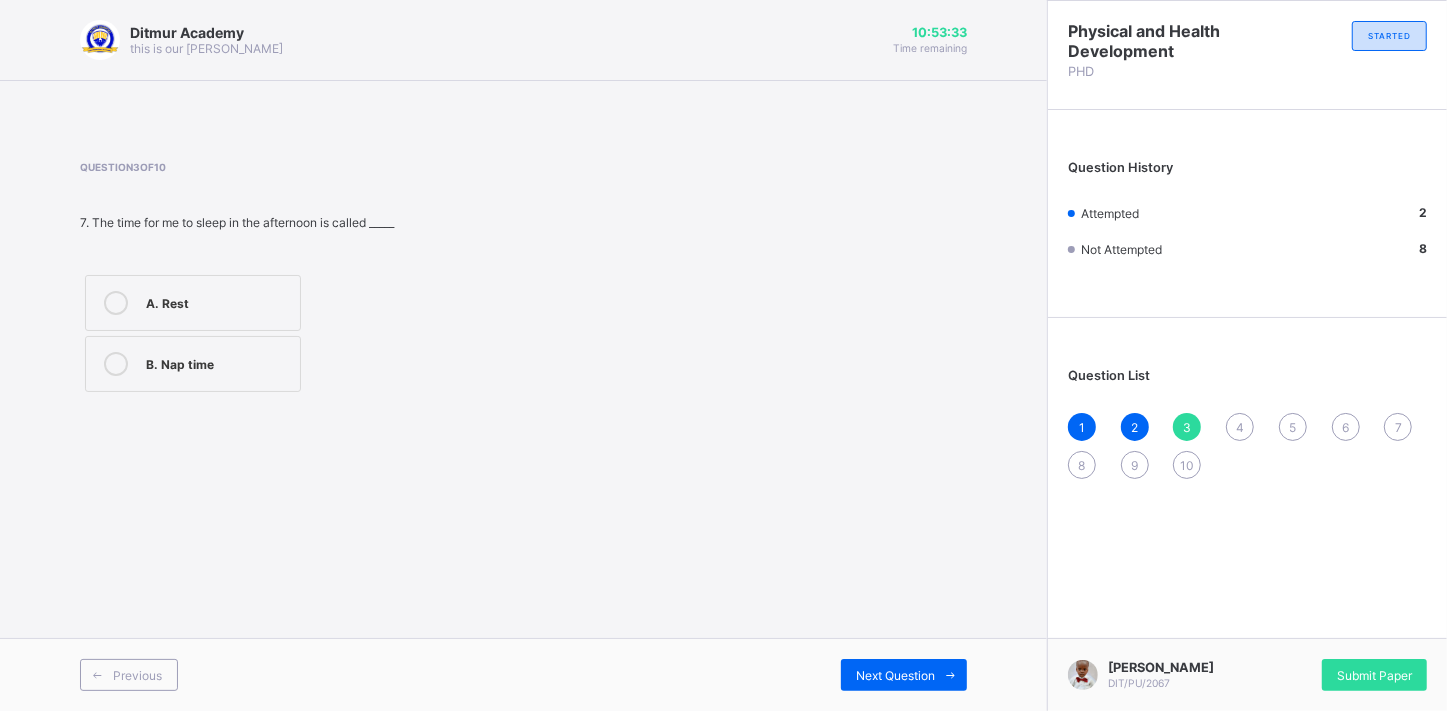 click at bounding box center [116, 364] 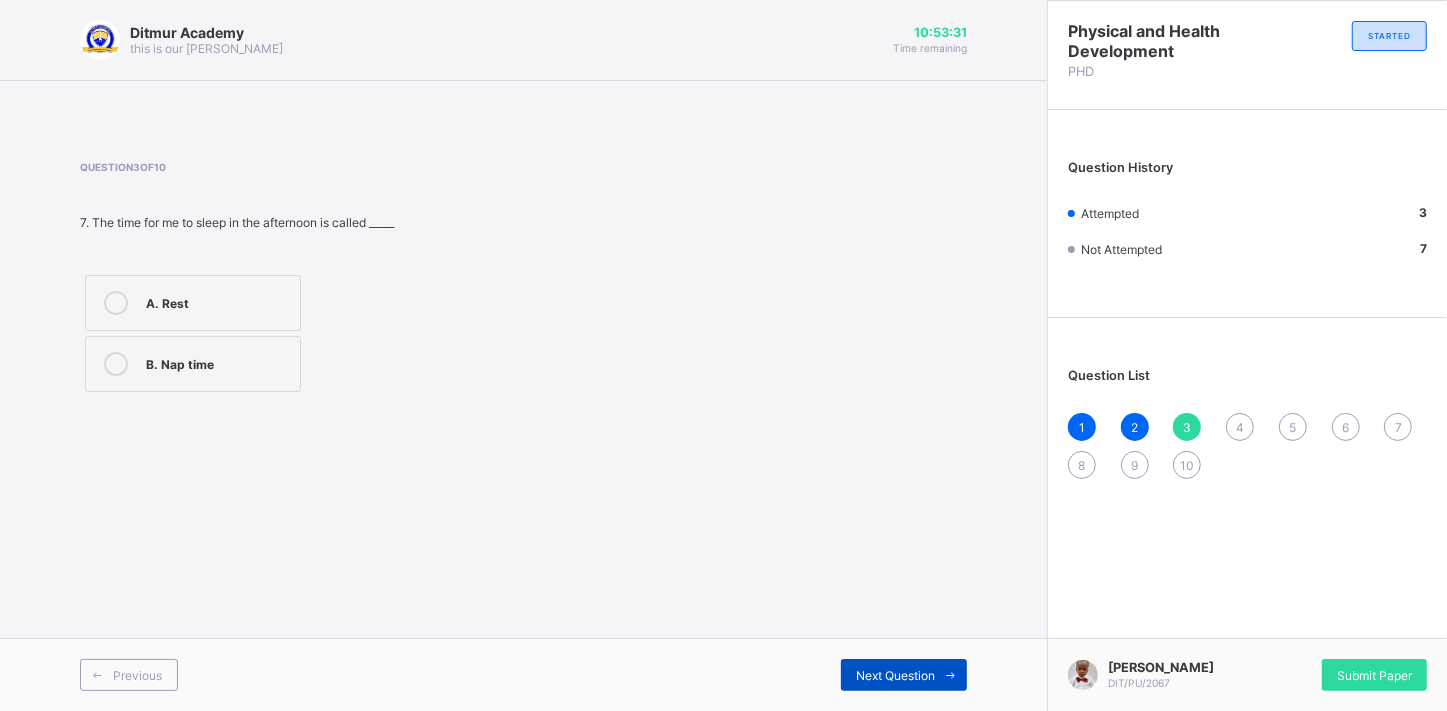 click on "Next Question" at bounding box center [895, 675] 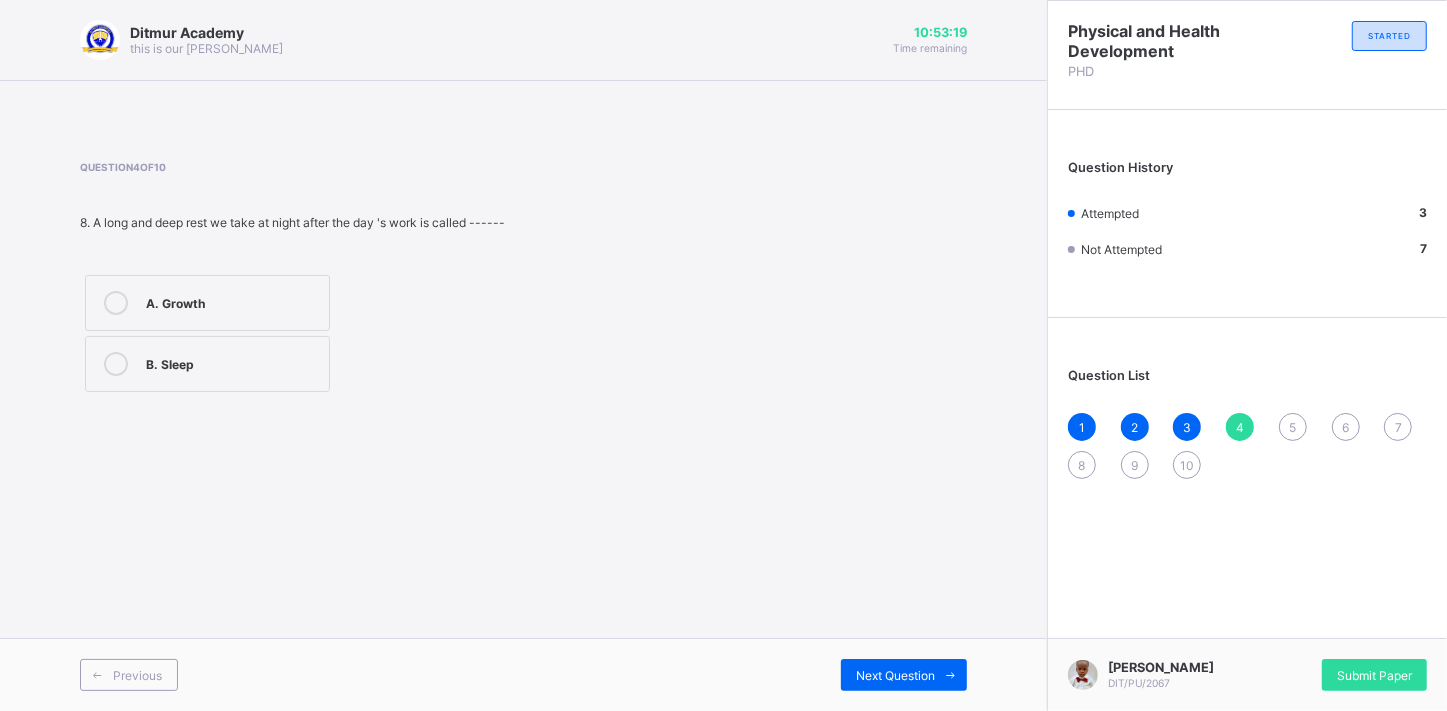click at bounding box center [116, 364] 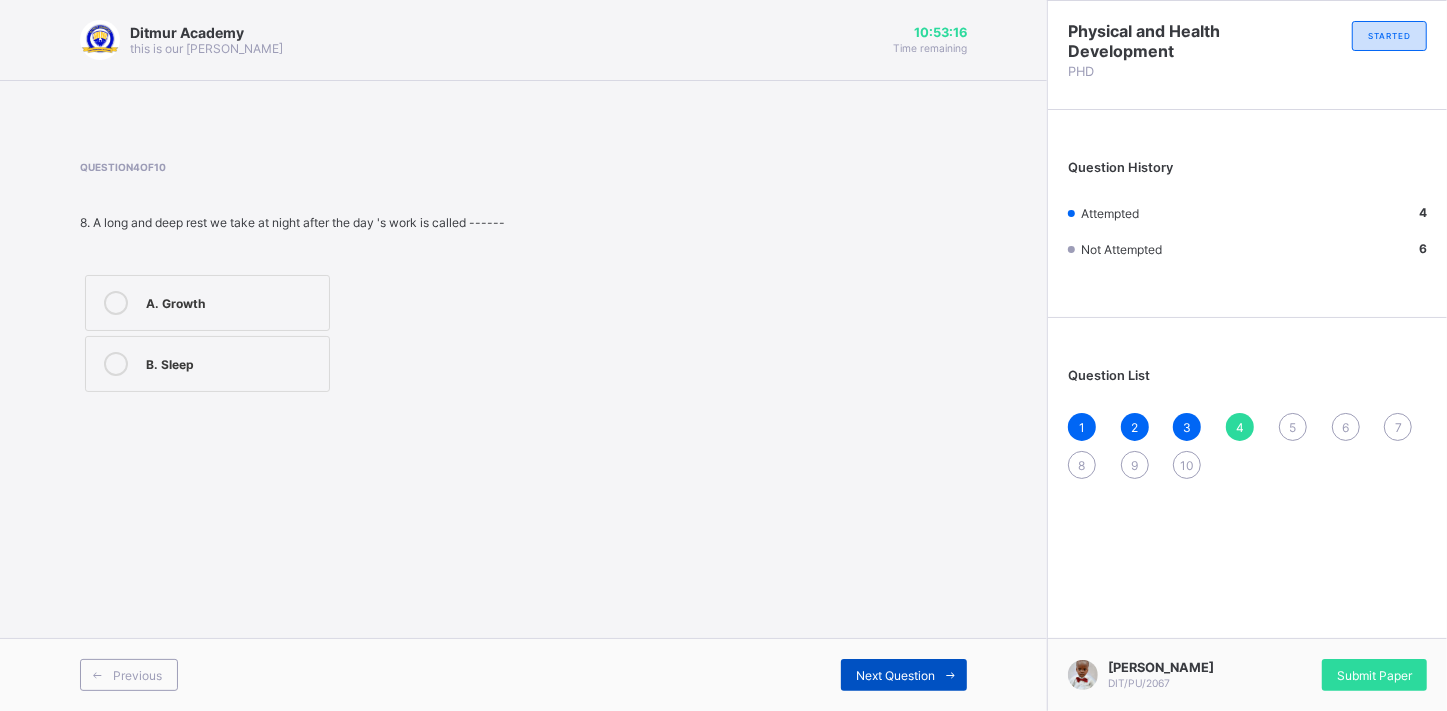 click on "Next Question" at bounding box center [904, 675] 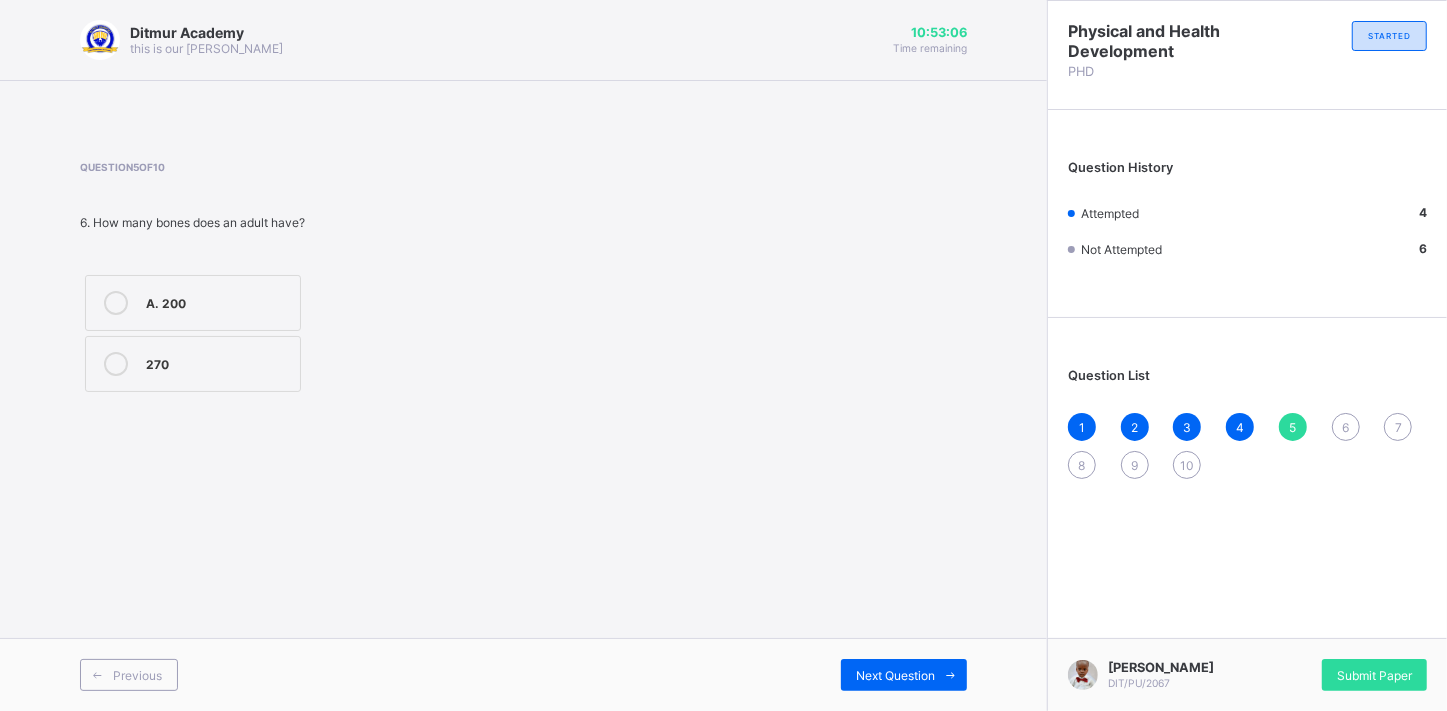 click at bounding box center (116, 364) 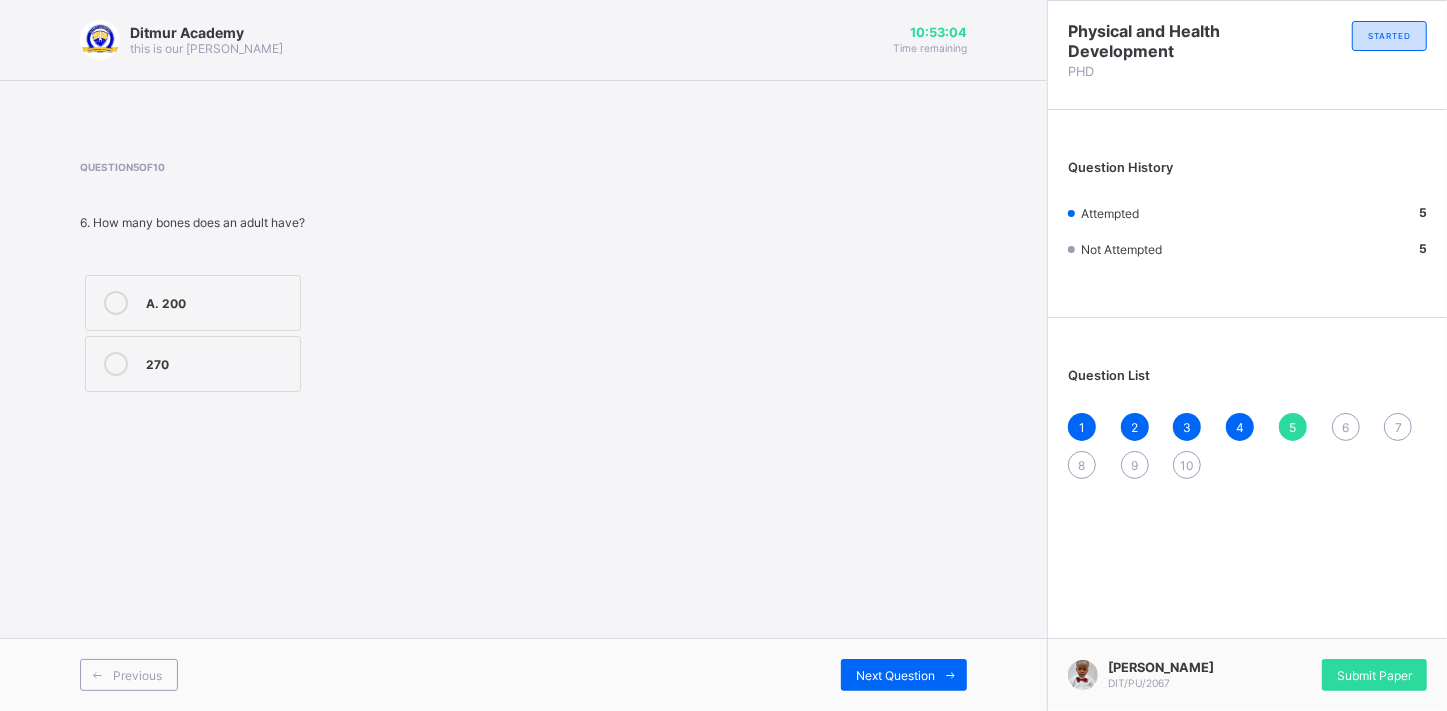click on "Previous Next Question" at bounding box center [523, 674] 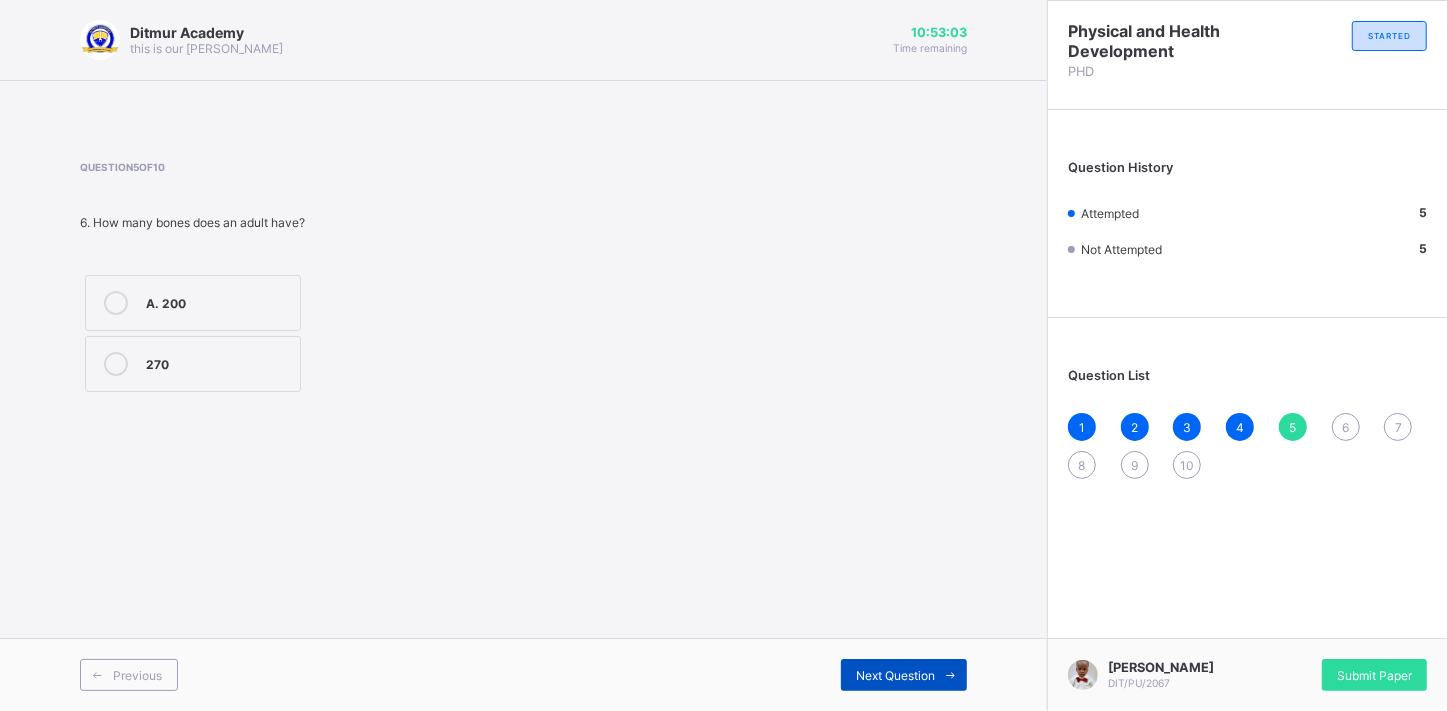 click on "Next Question" at bounding box center [895, 675] 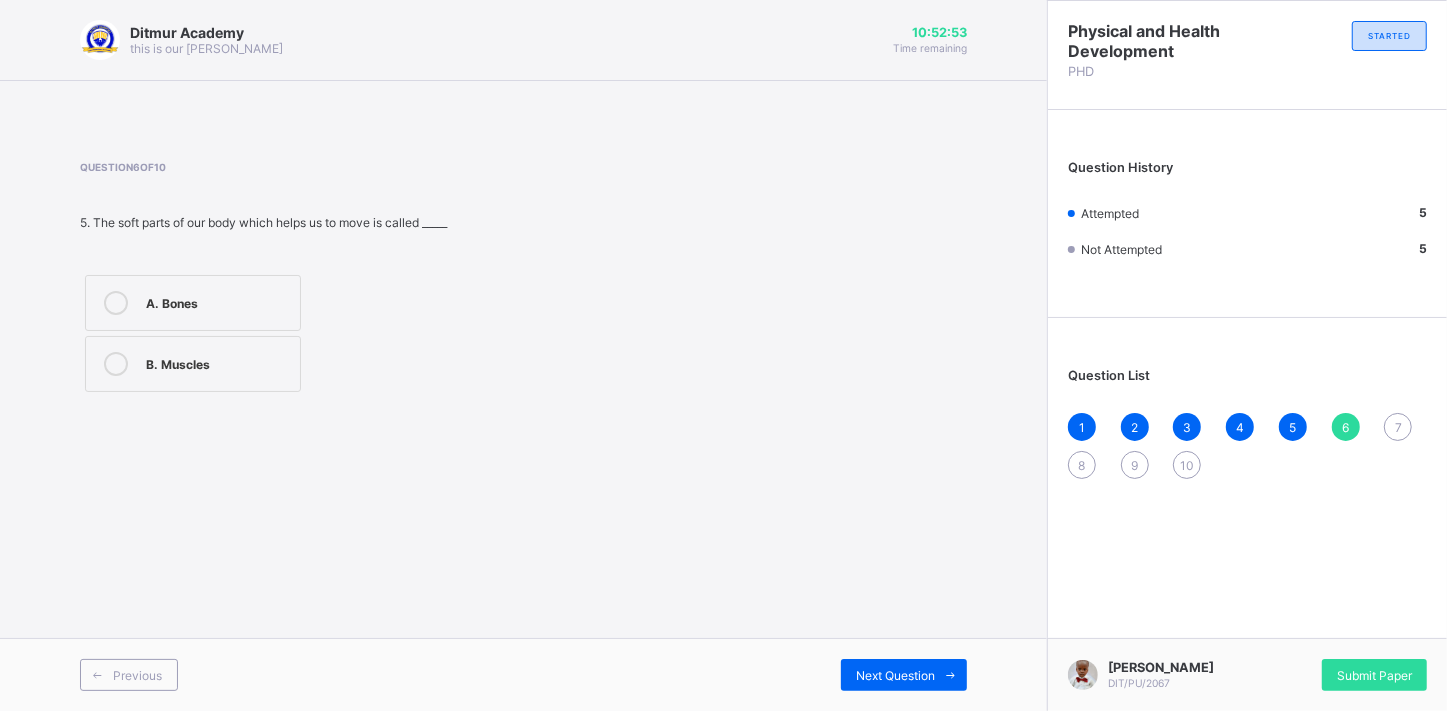 click at bounding box center [116, 364] 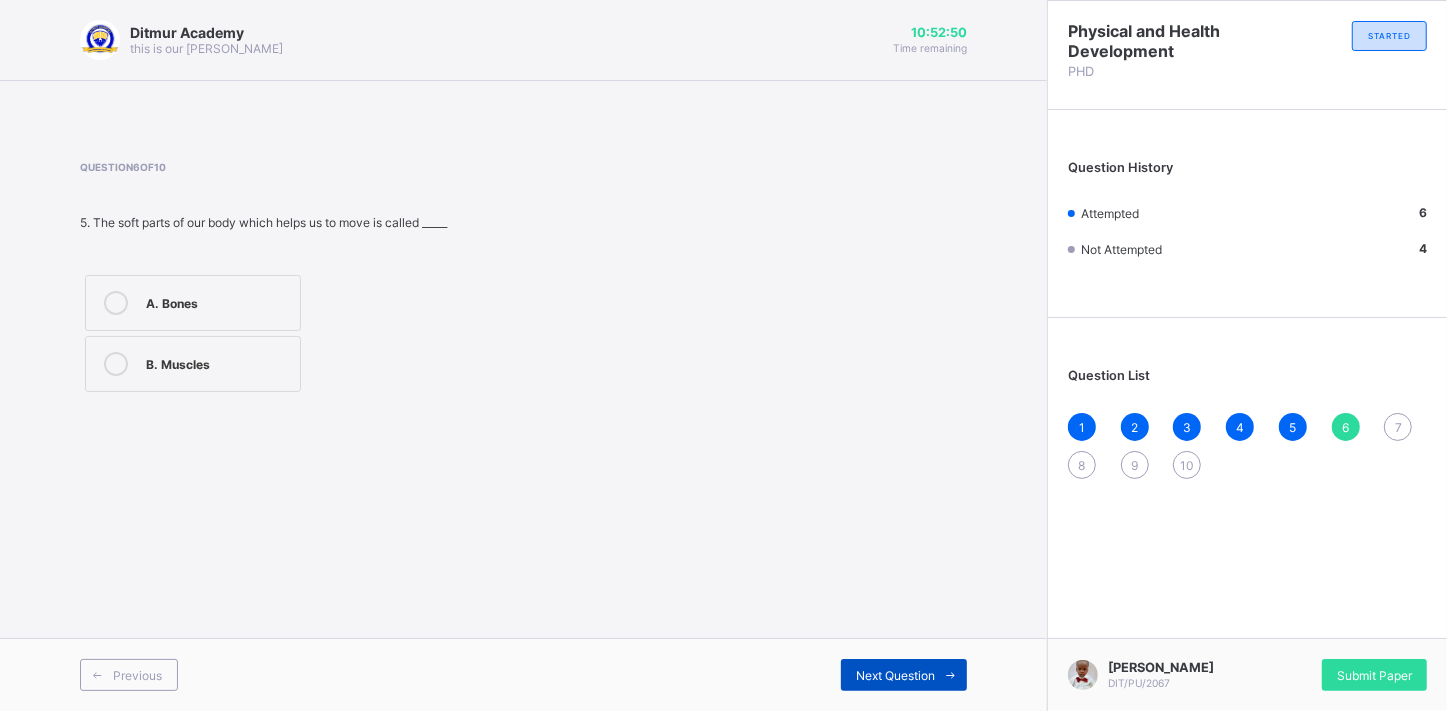 click on "Next Question" at bounding box center [895, 675] 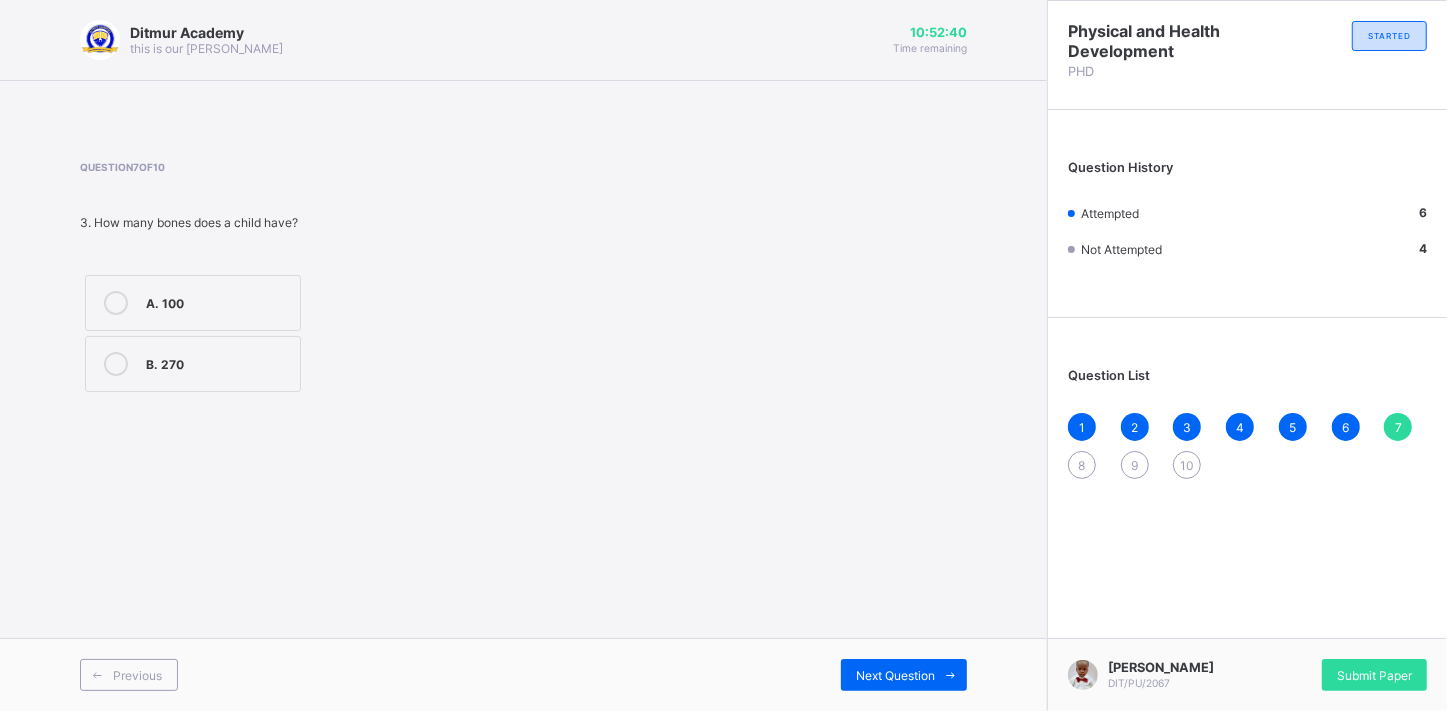 click at bounding box center (116, 364) 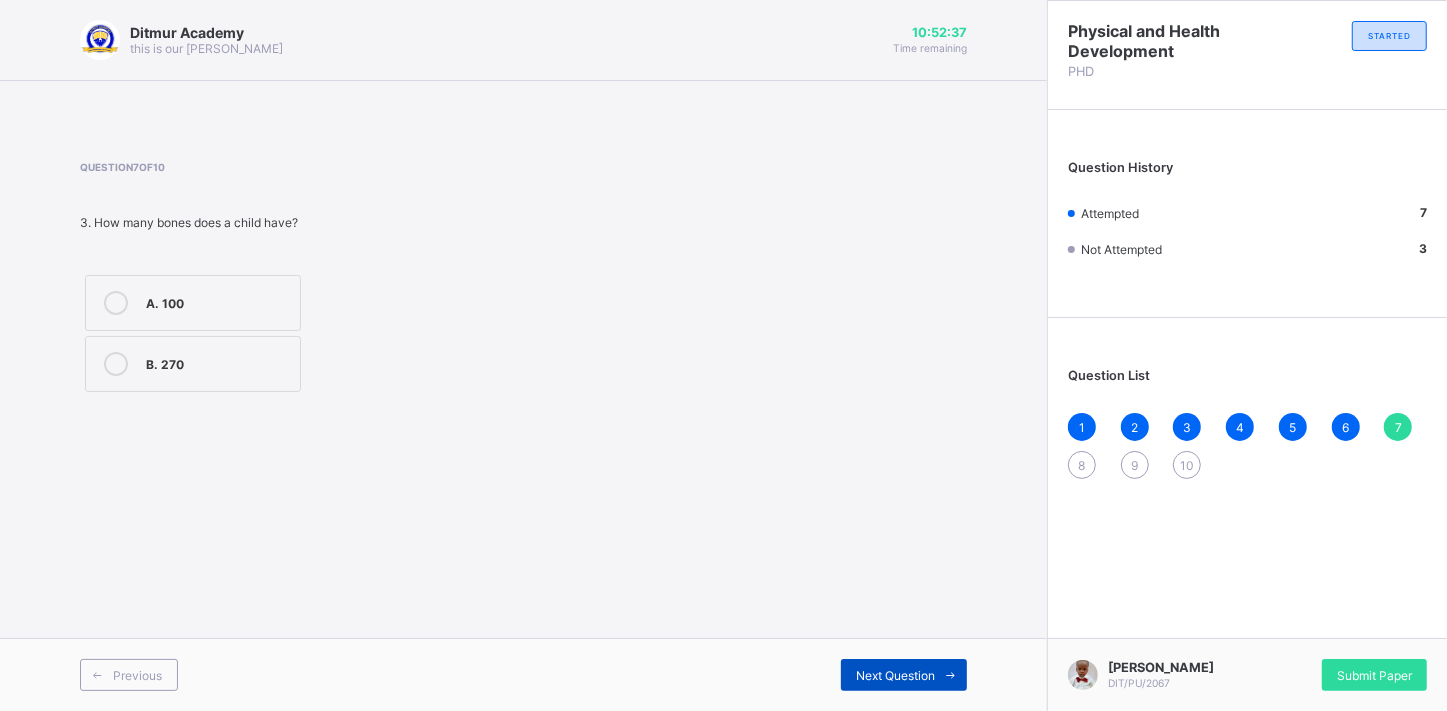 click on "Next Question" at bounding box center [895, 675] 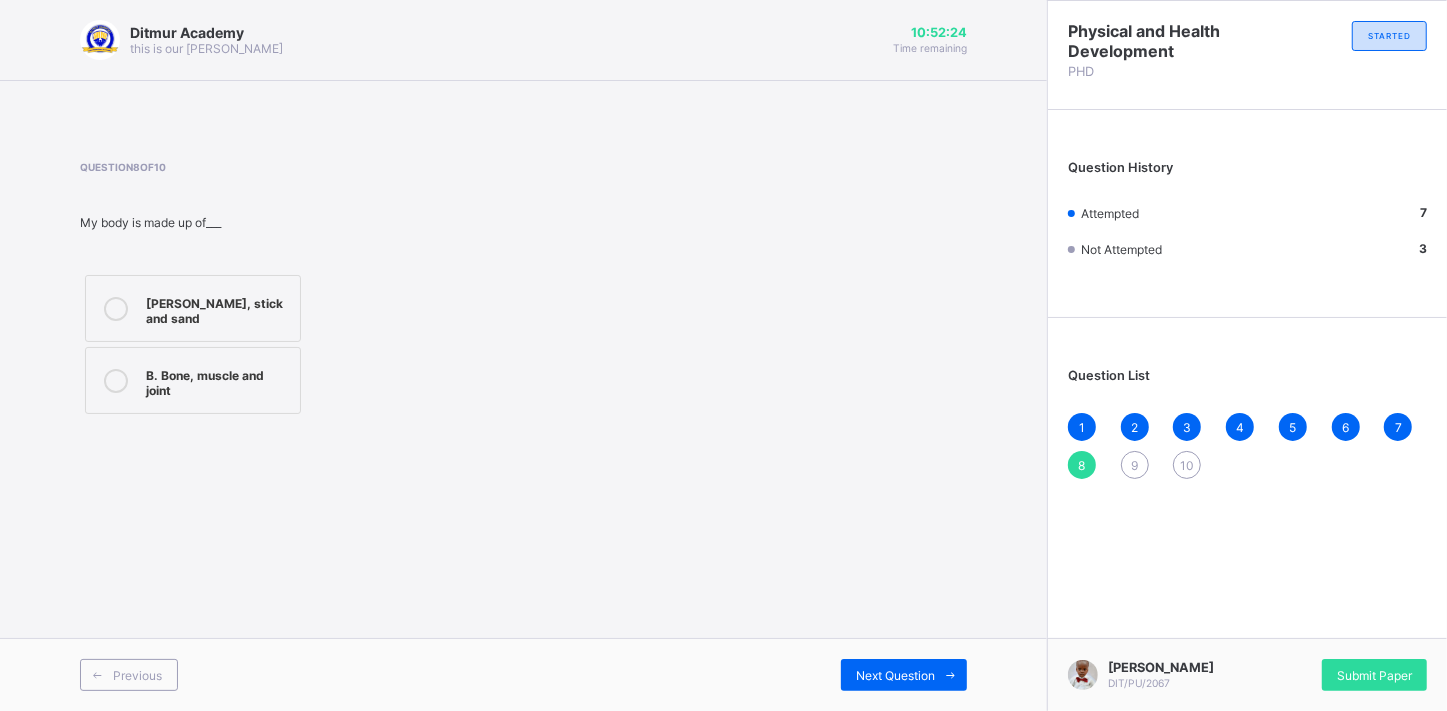click at bounding box center (116, 381) 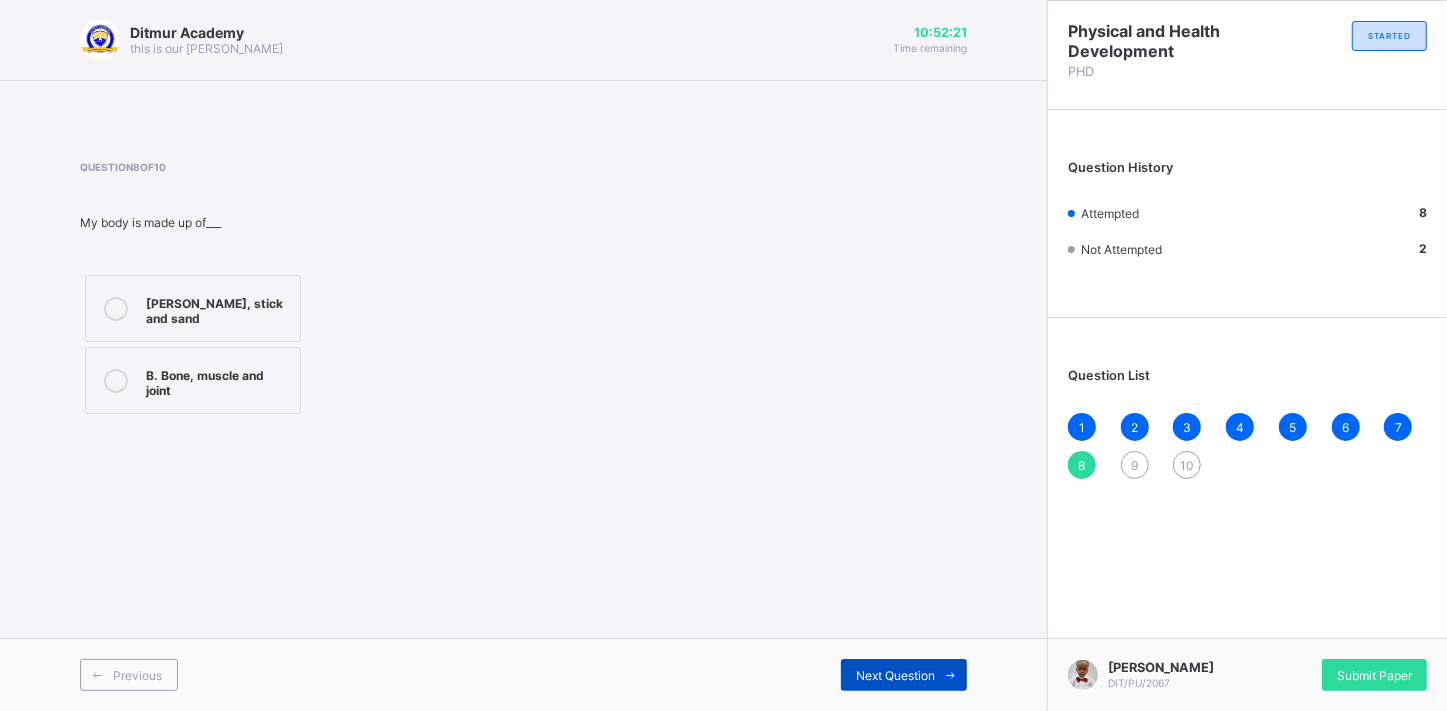 click on "Next Question" at bounding box center (895, 675) 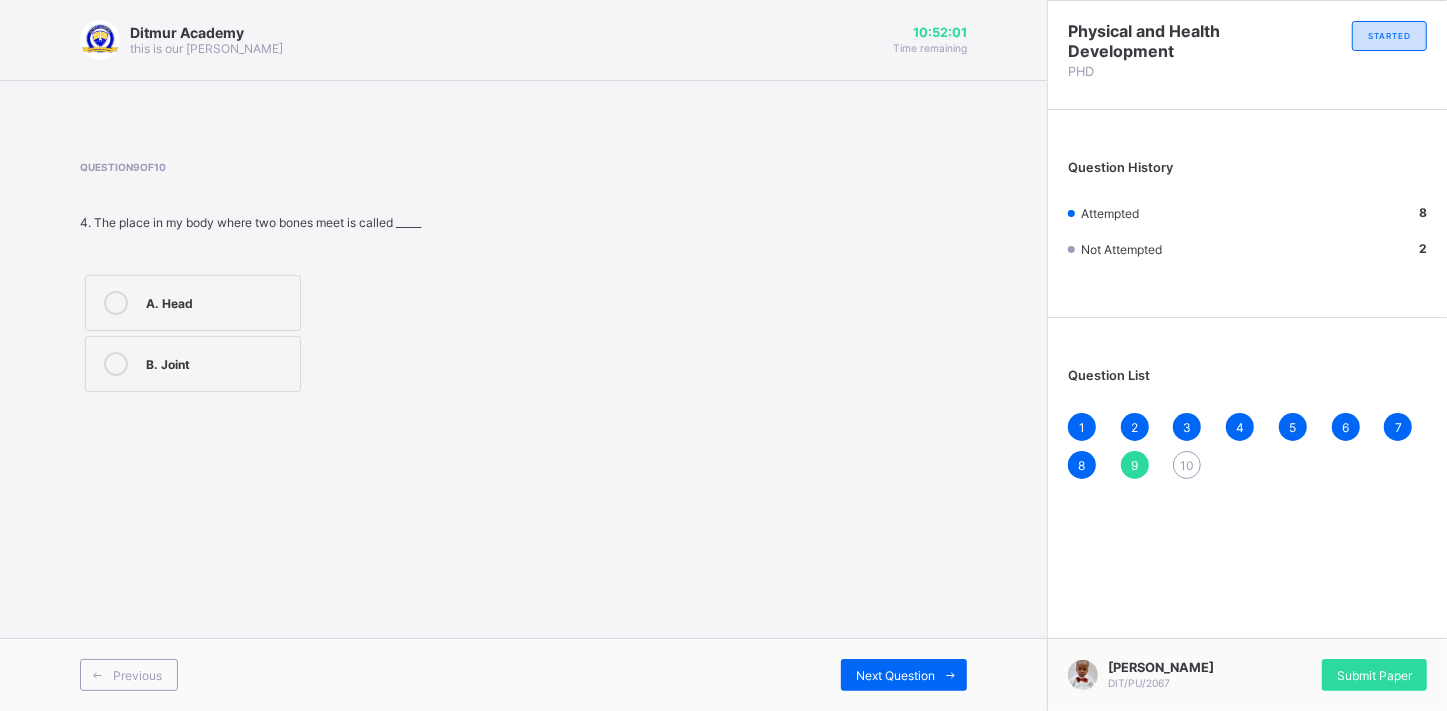 click at bounding box center [116, 364] 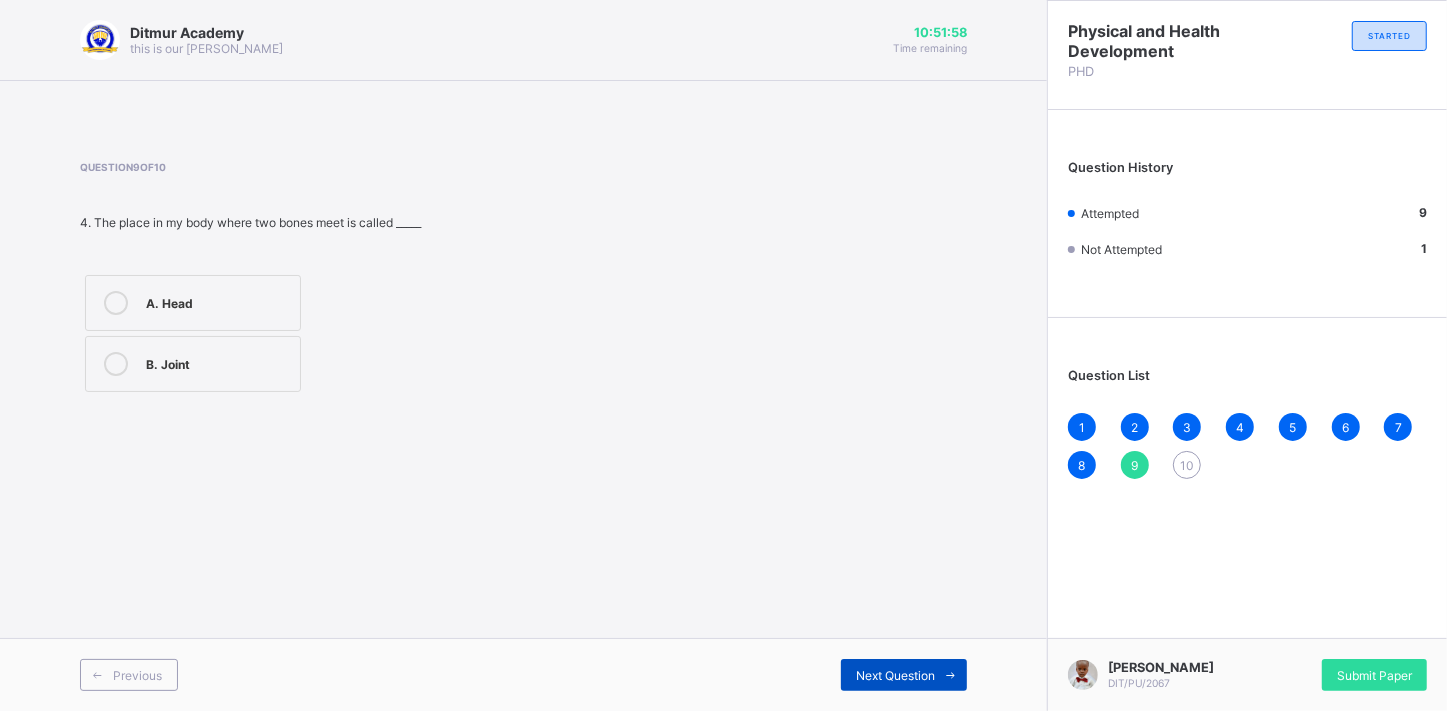 click on "Next Question" at bounding box center (895, 675) 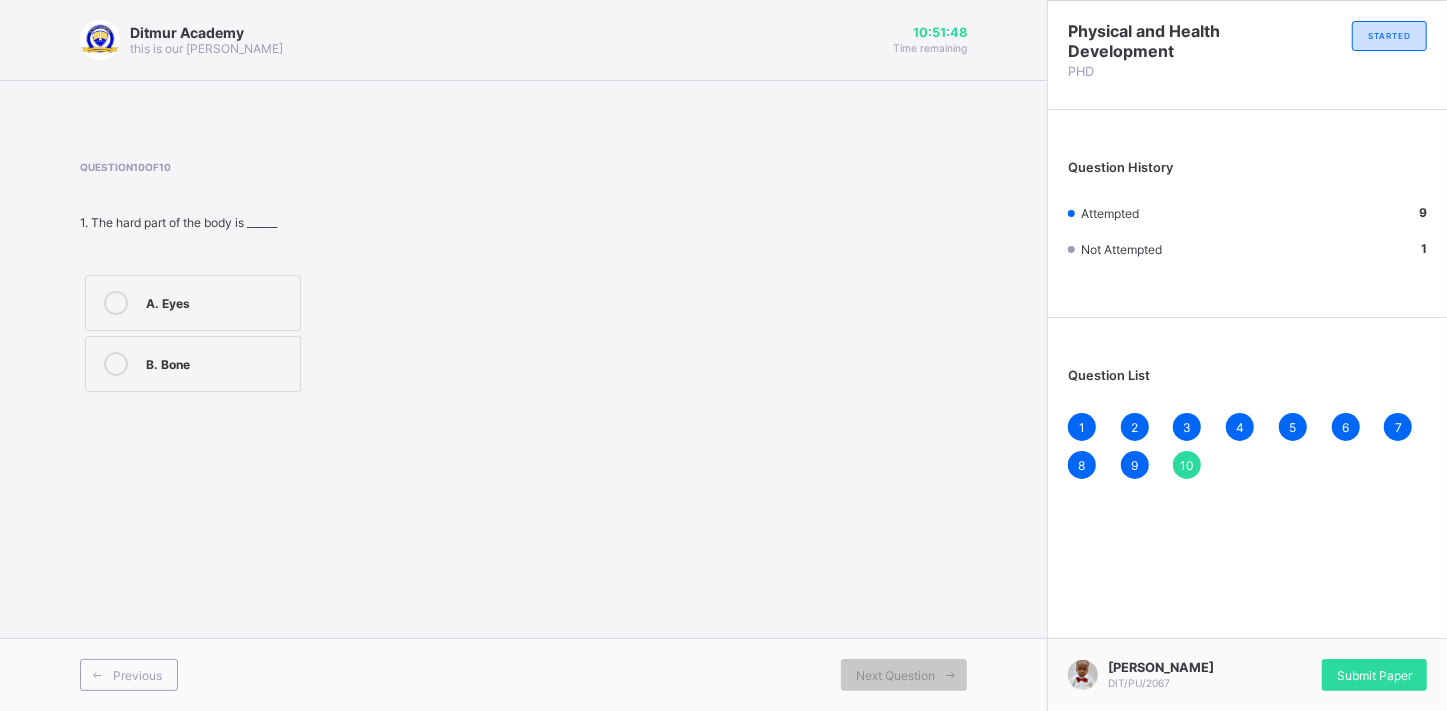 click at bounding box center (116, 364) 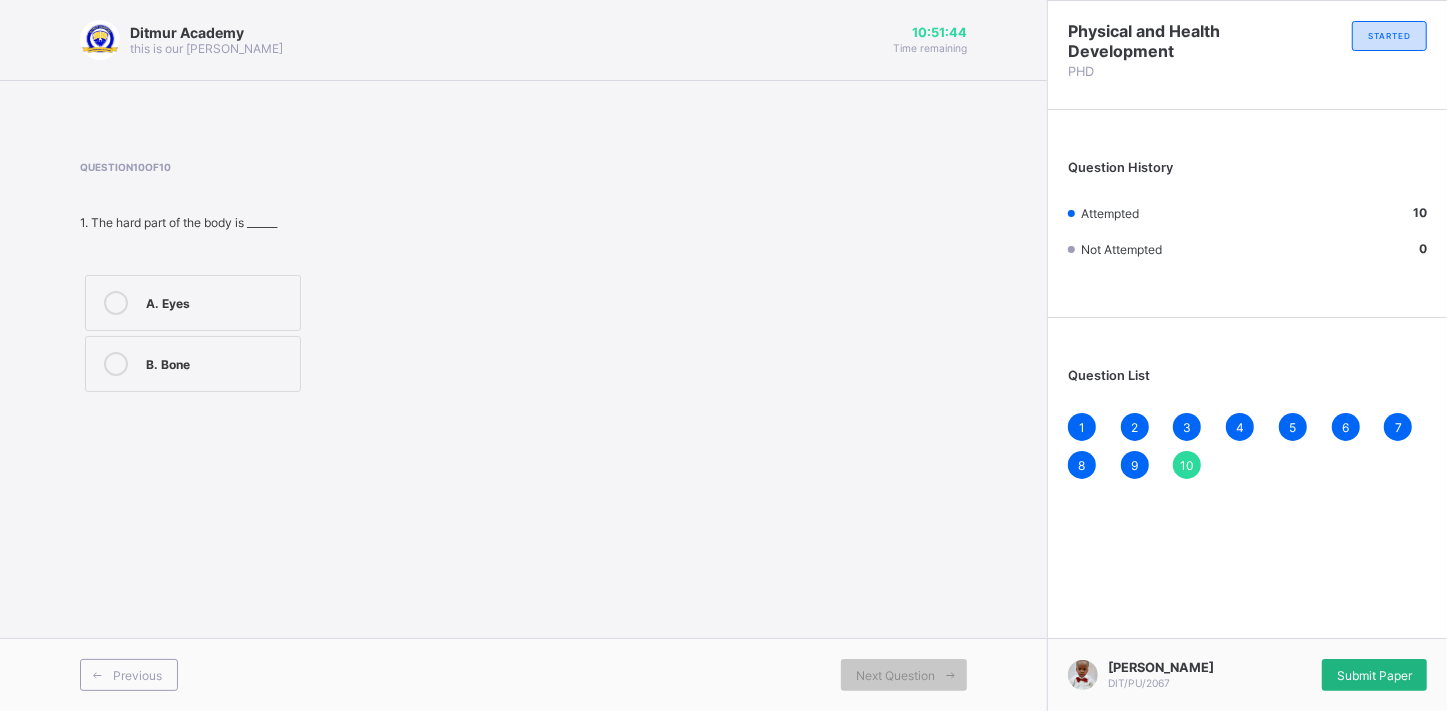 click on "Submit Paper" at bounding box center [1374, 675] 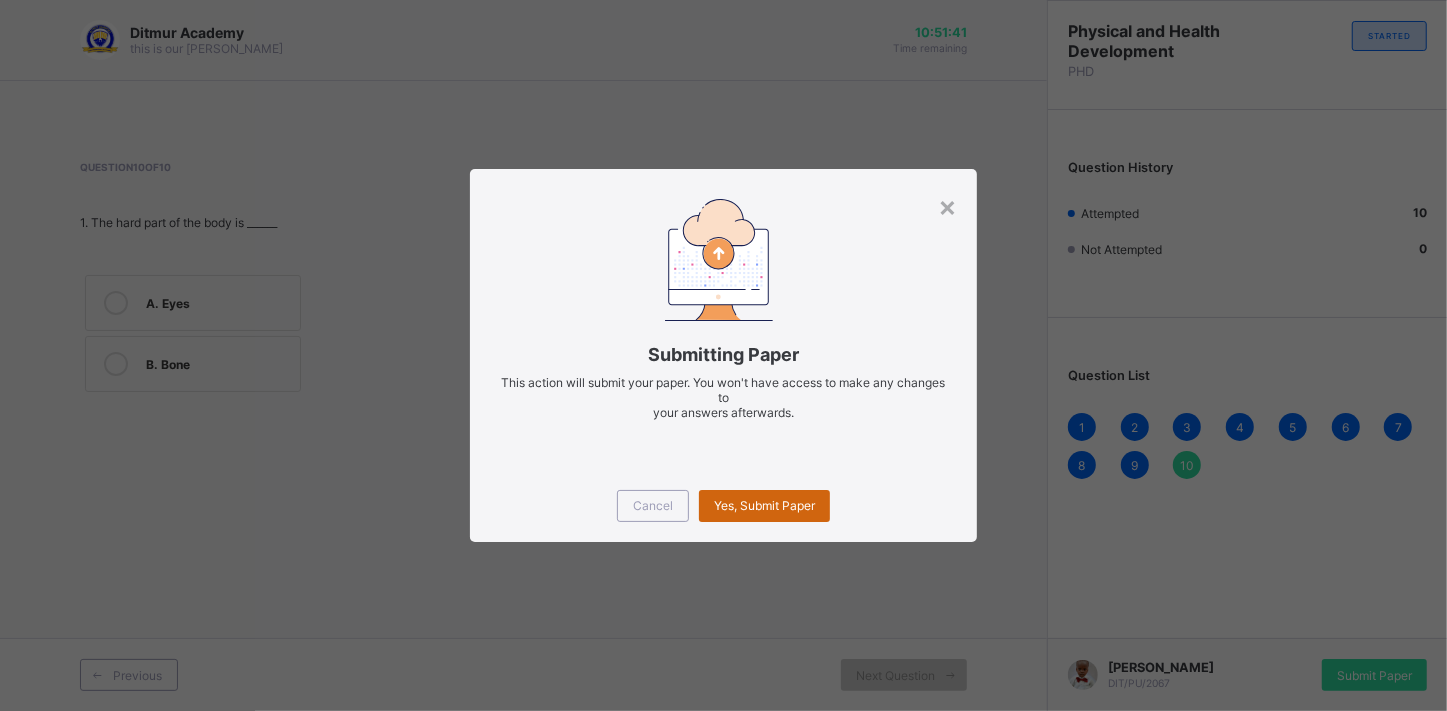 click on "Yes, Submit Paper" at bounding box center [764, 505] 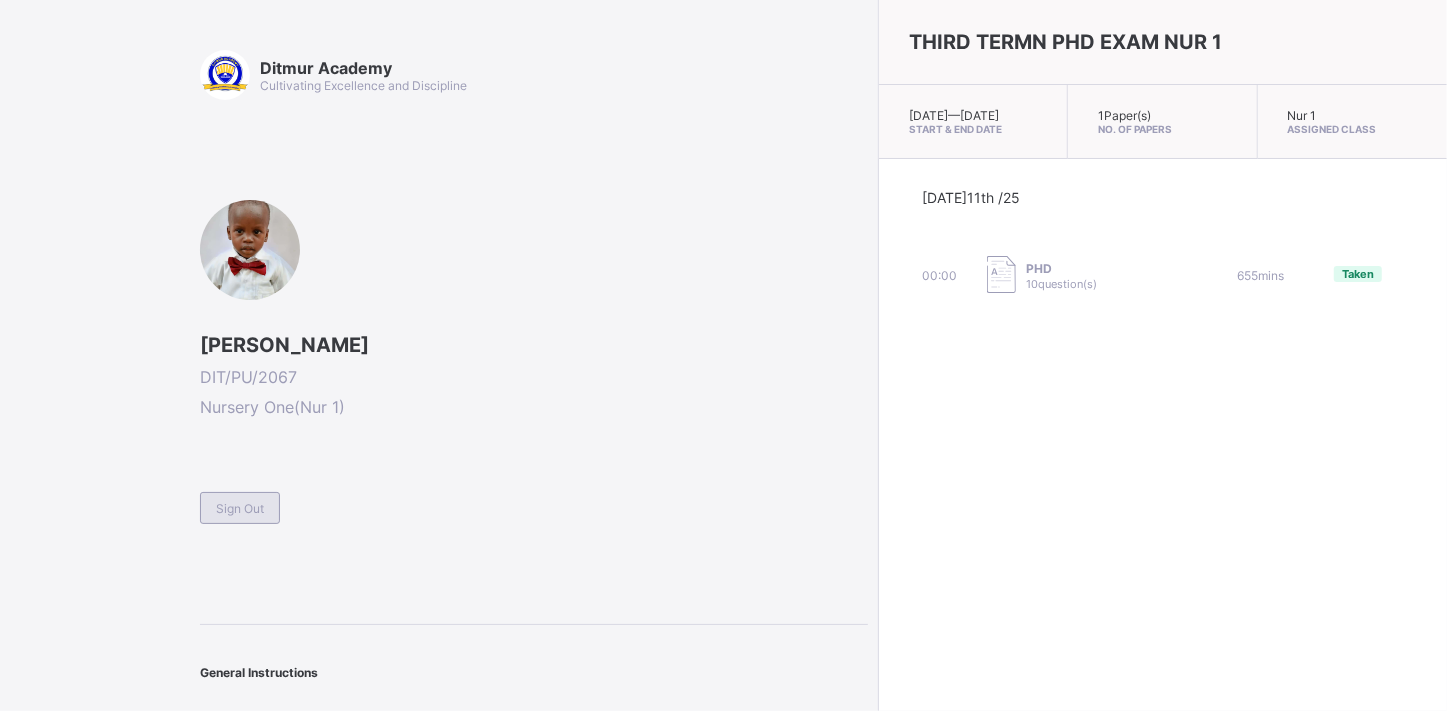click on "Sign Out" at bounding box center [240, 508] 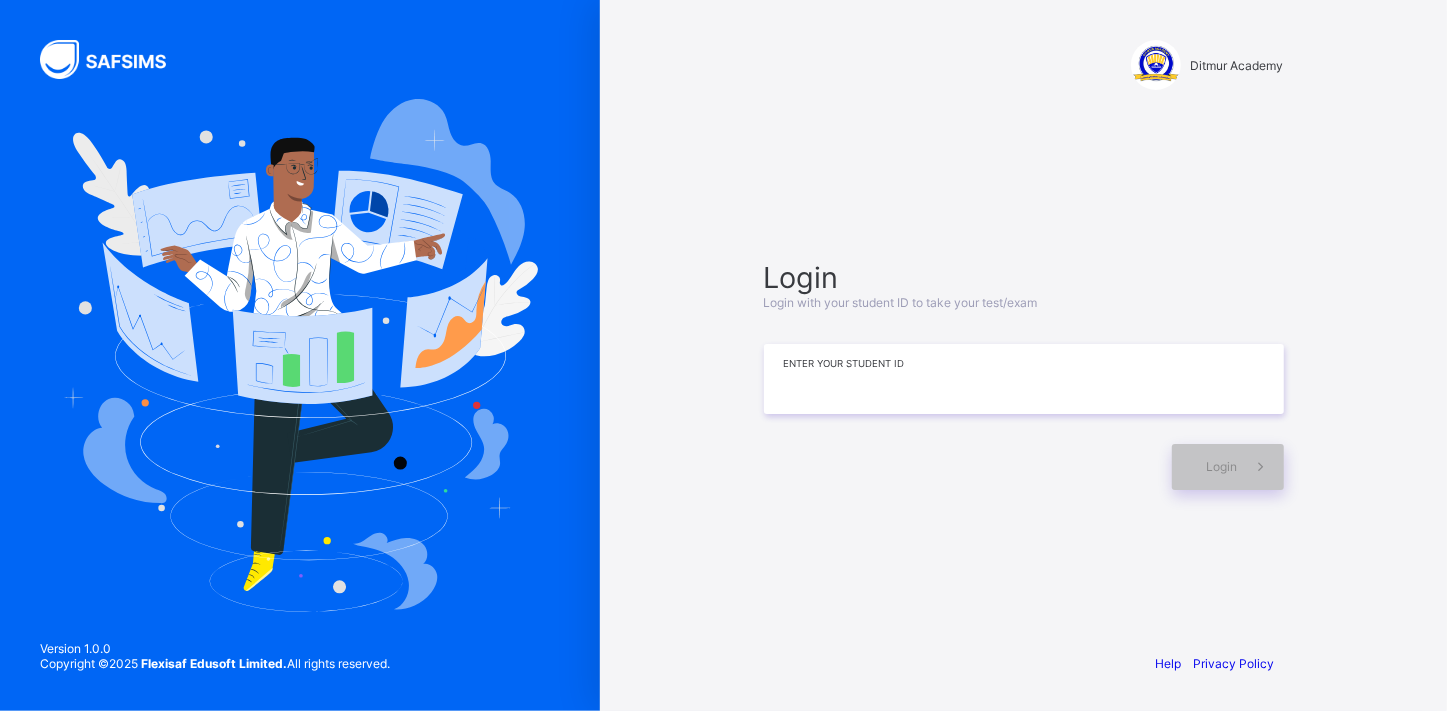 click at bounding box center (1024, 379) 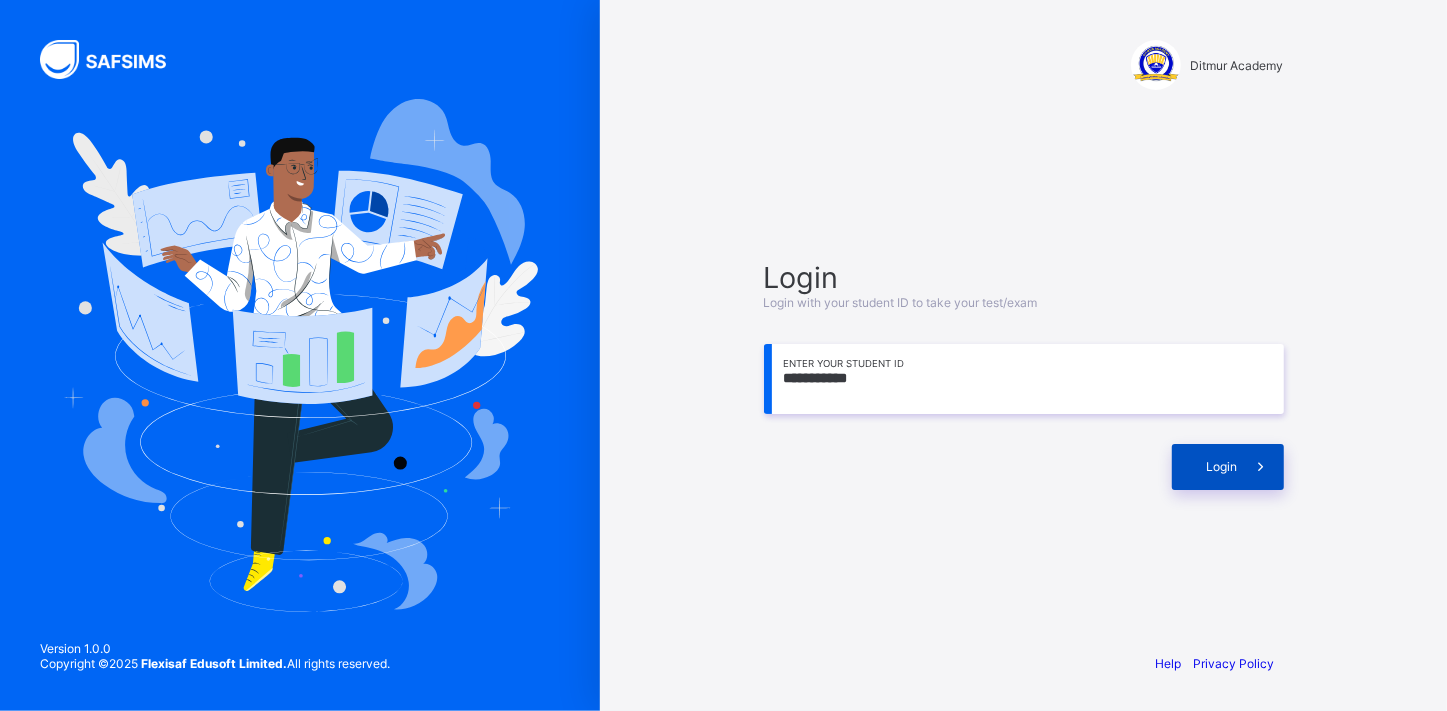 click on "Login" at bounding box center [1222, 466] 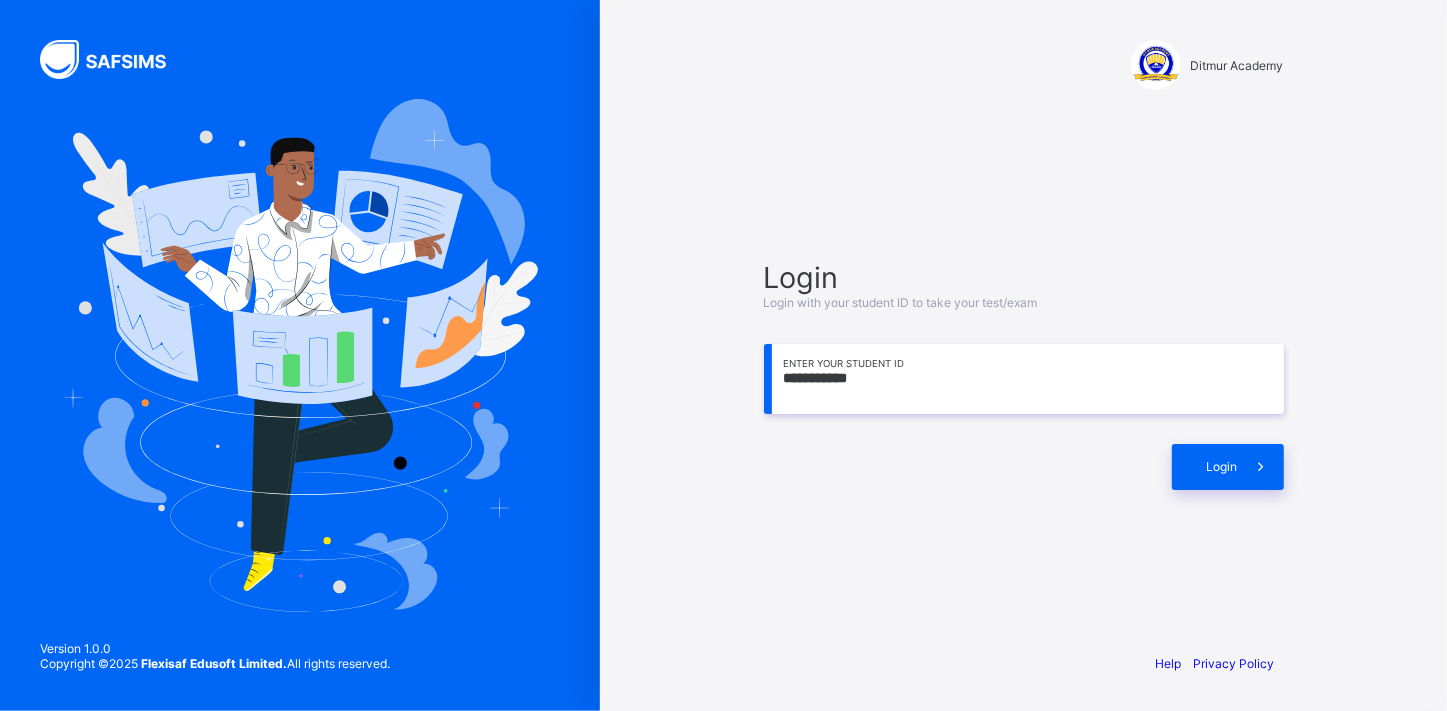 click on "**********" at bounding box center [1024, 379] 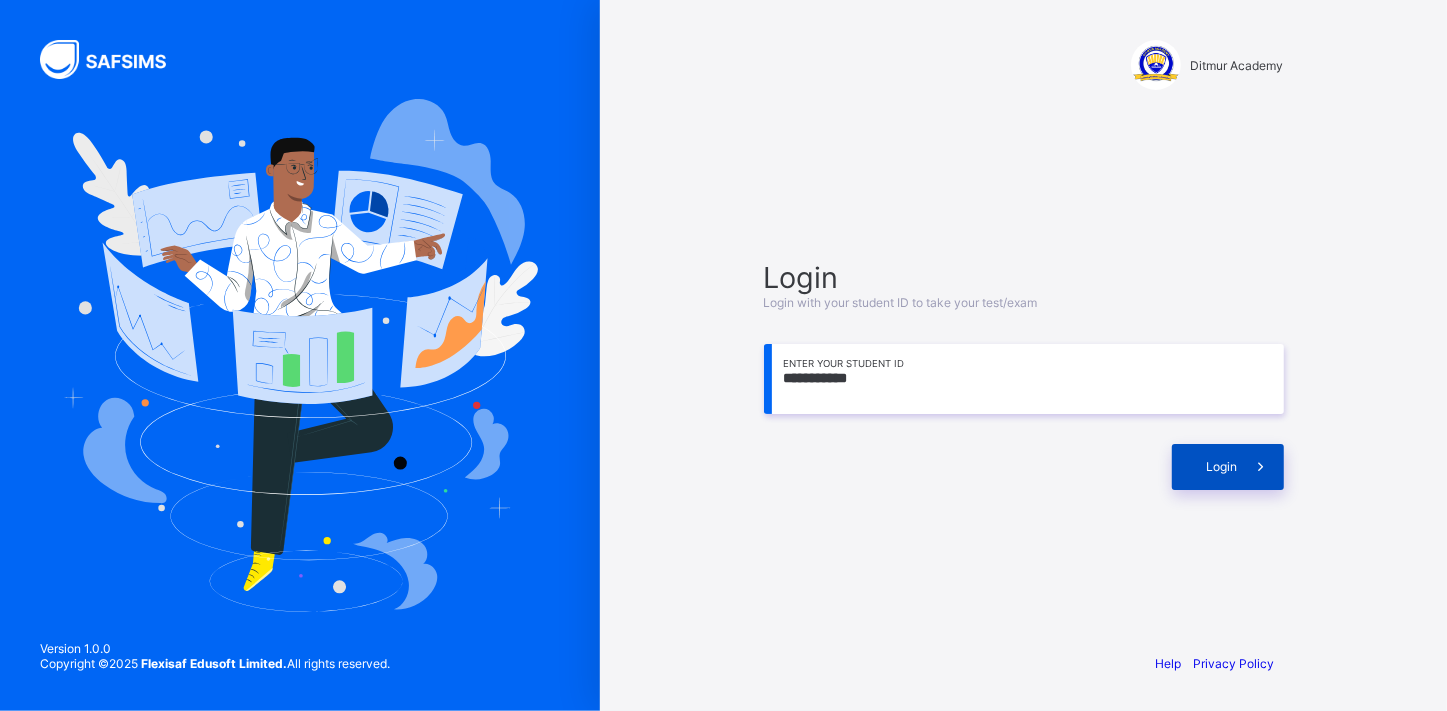 type on "**********" 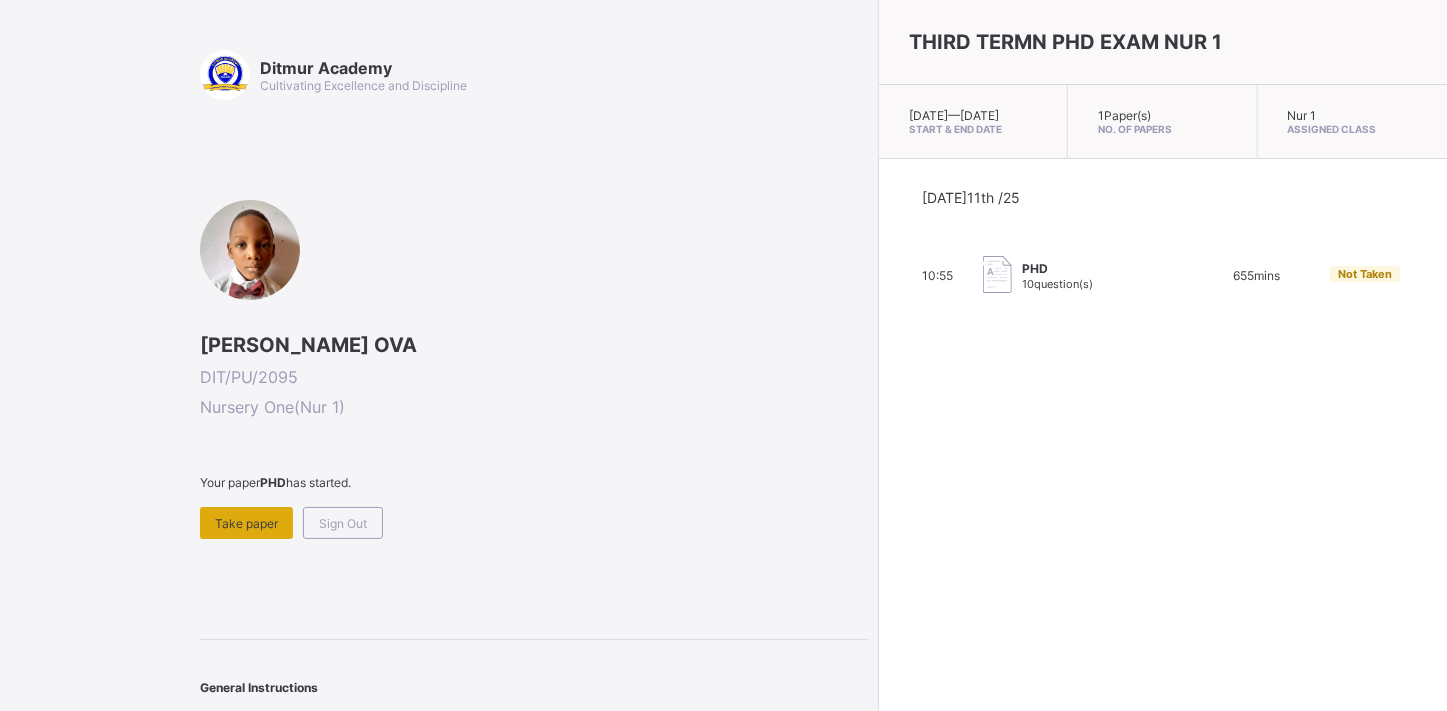 click on "Take paper" at bounding box center [246, 523] 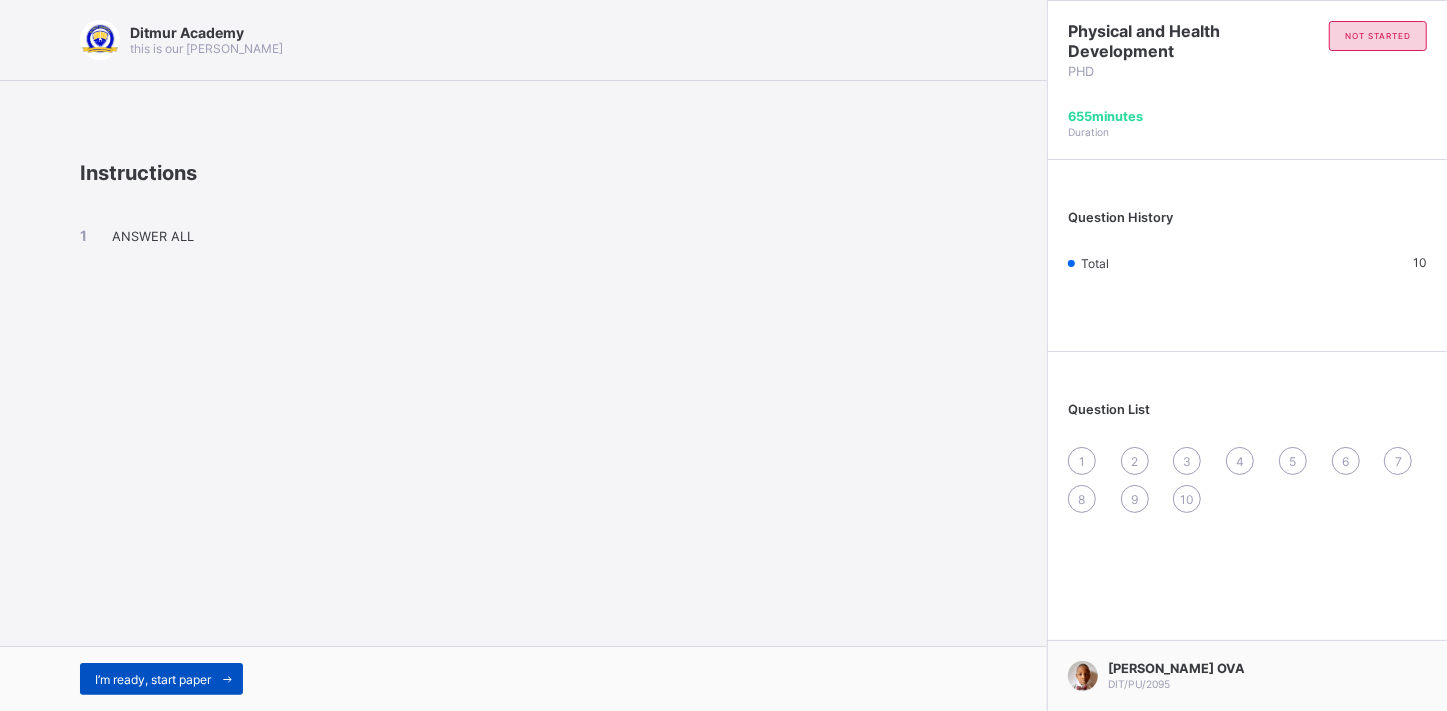 click on "I’m ready, start paper" at bounding box center (153, 679) 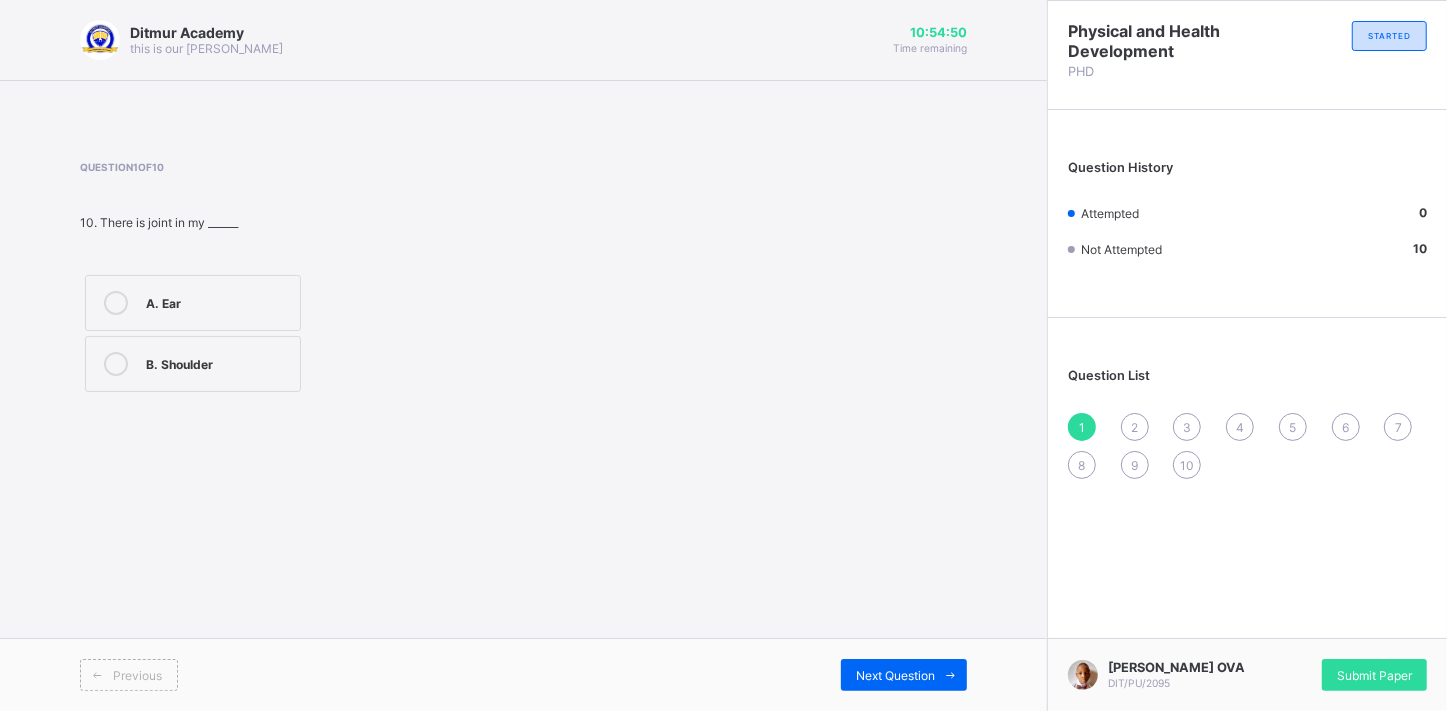 click at bounding box center (116, 364) 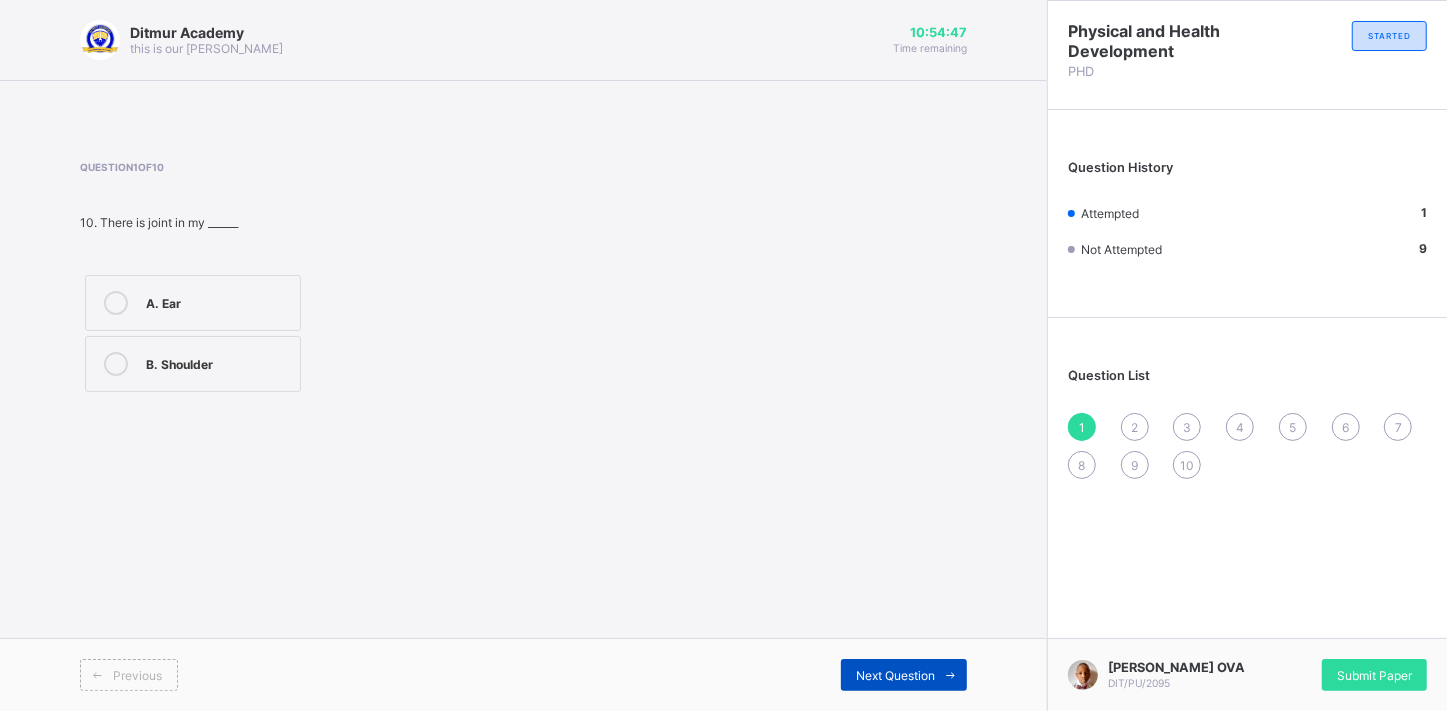 click on "Next Question" at bounding box center (895, 675) 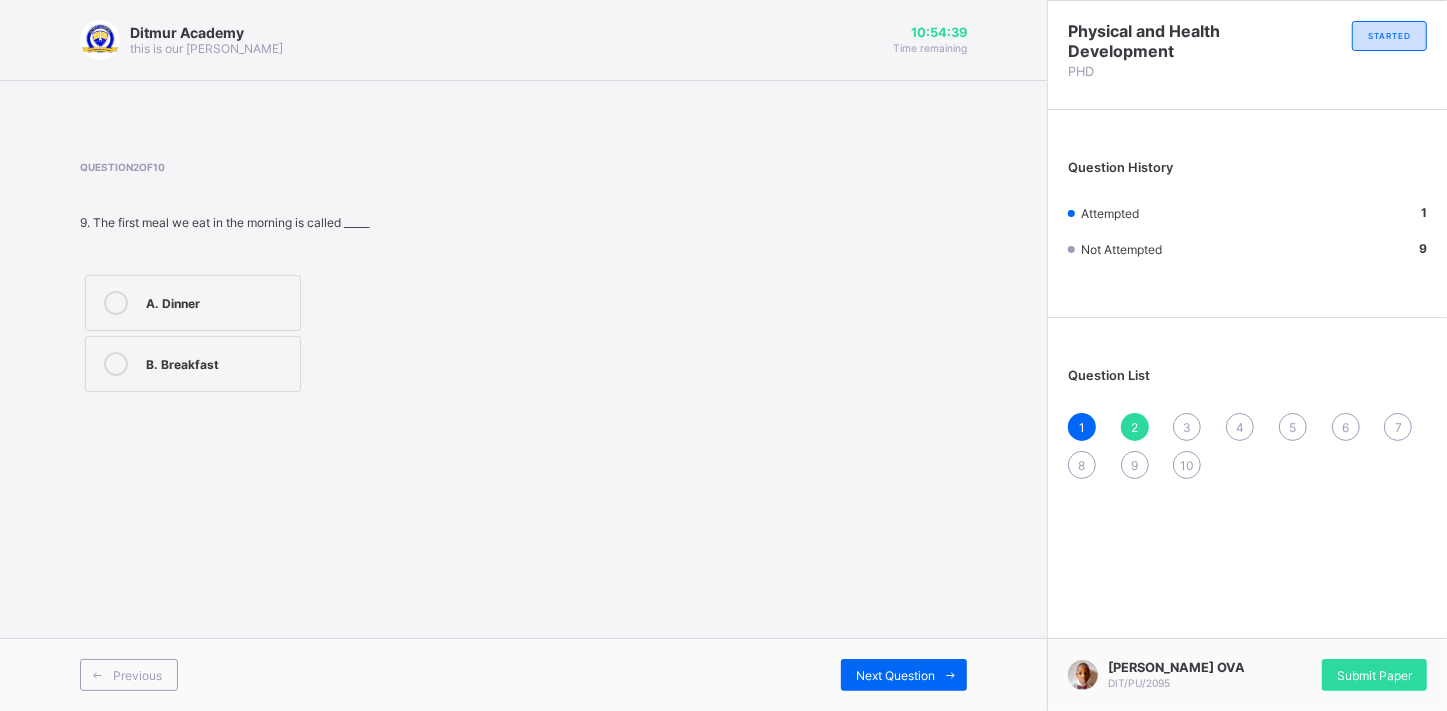 click at bounding box center [116, 364] 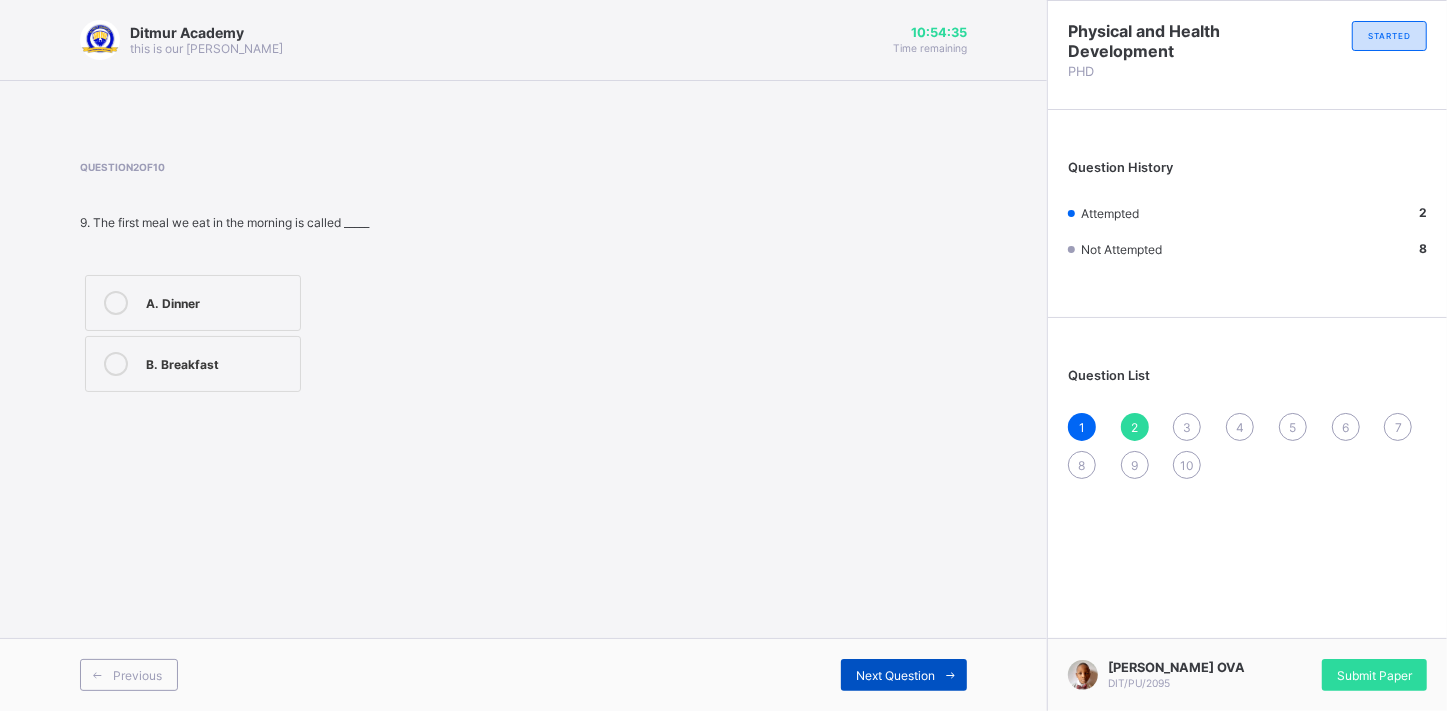 click on "Next Question" at bounding box center [895, 675] 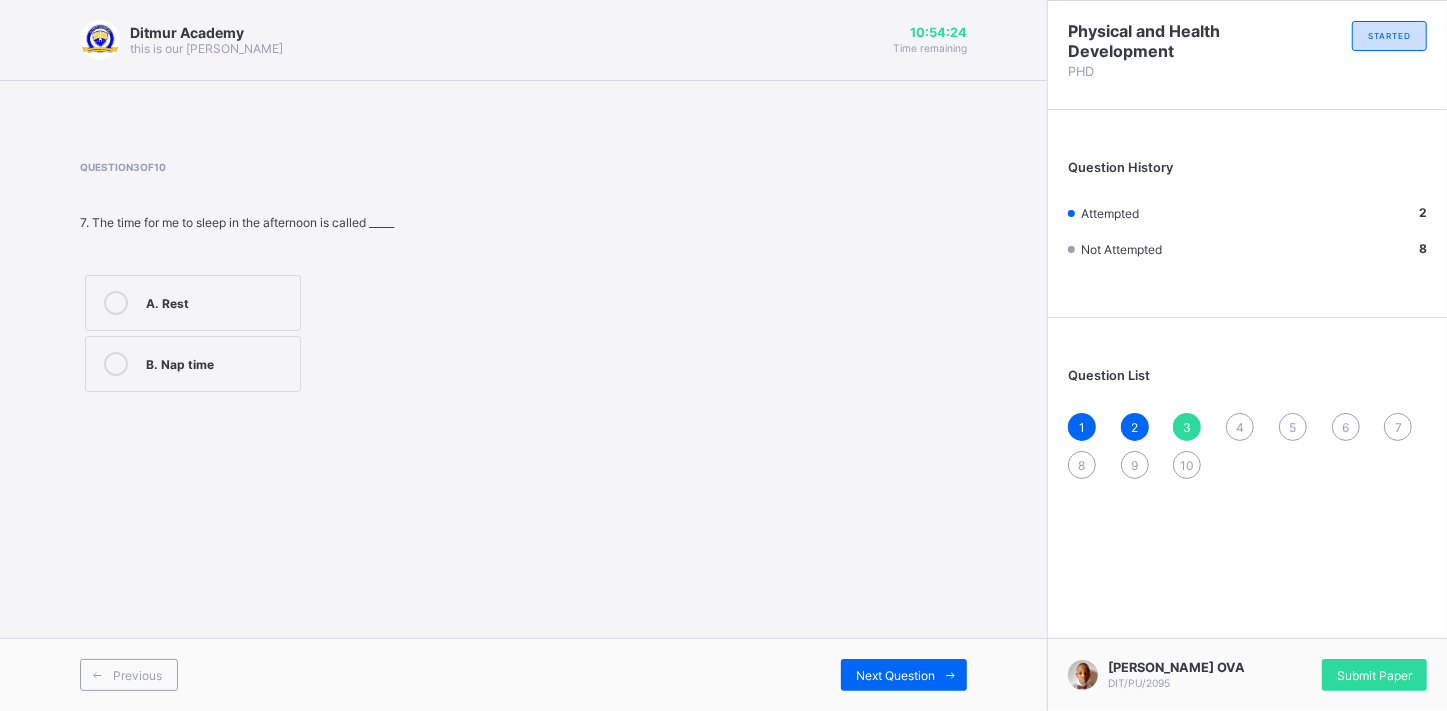 click at bounding box center (116, 364) 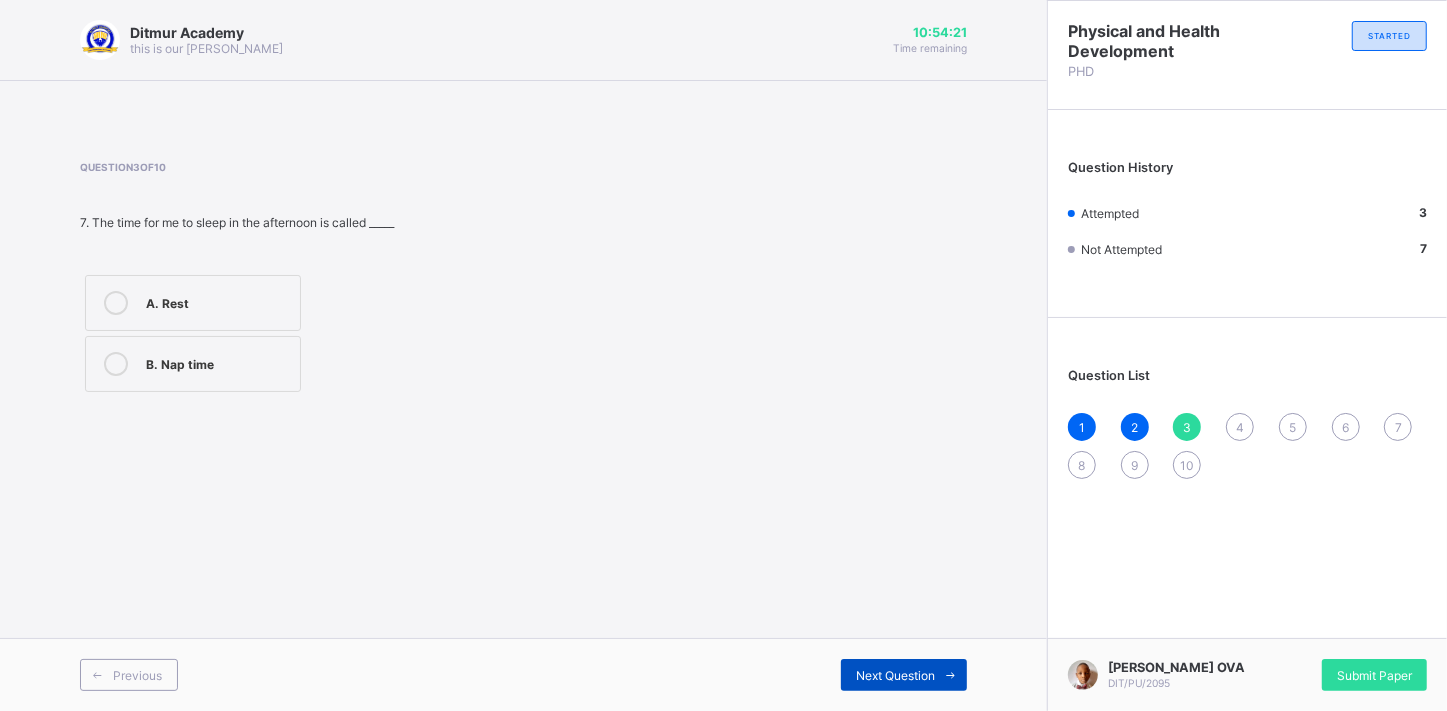 click on "Next Question" at bounding box center (895, 675) 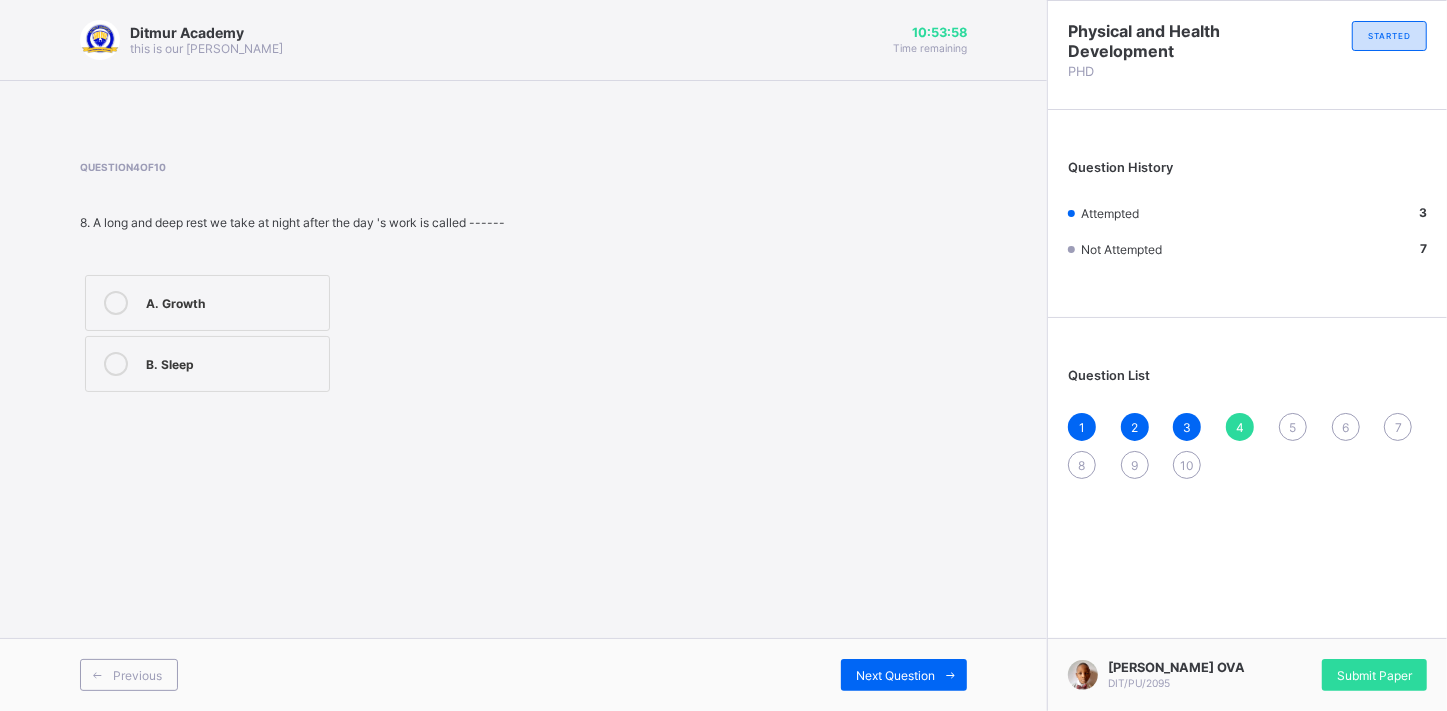 click at bounding box center (116, 364) 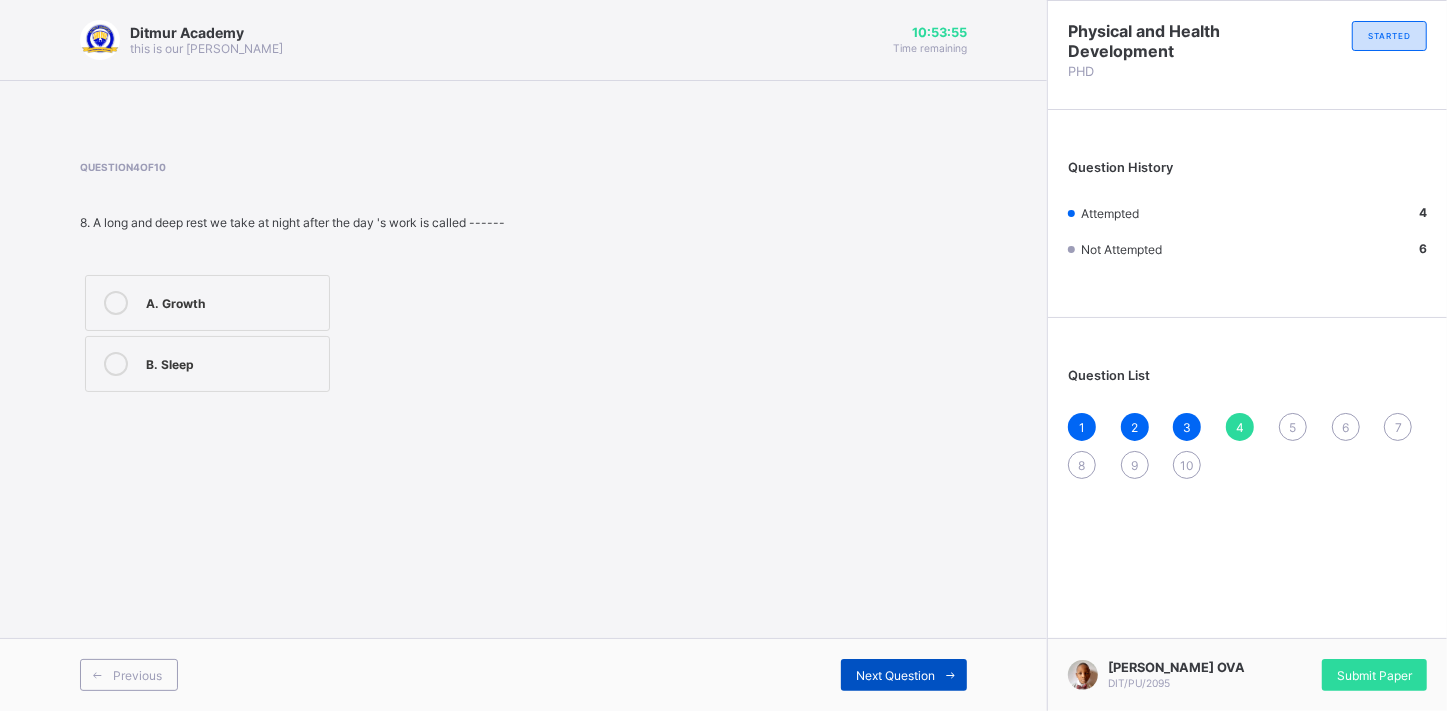 click on "Next Question" at bounding box center (904, 675) 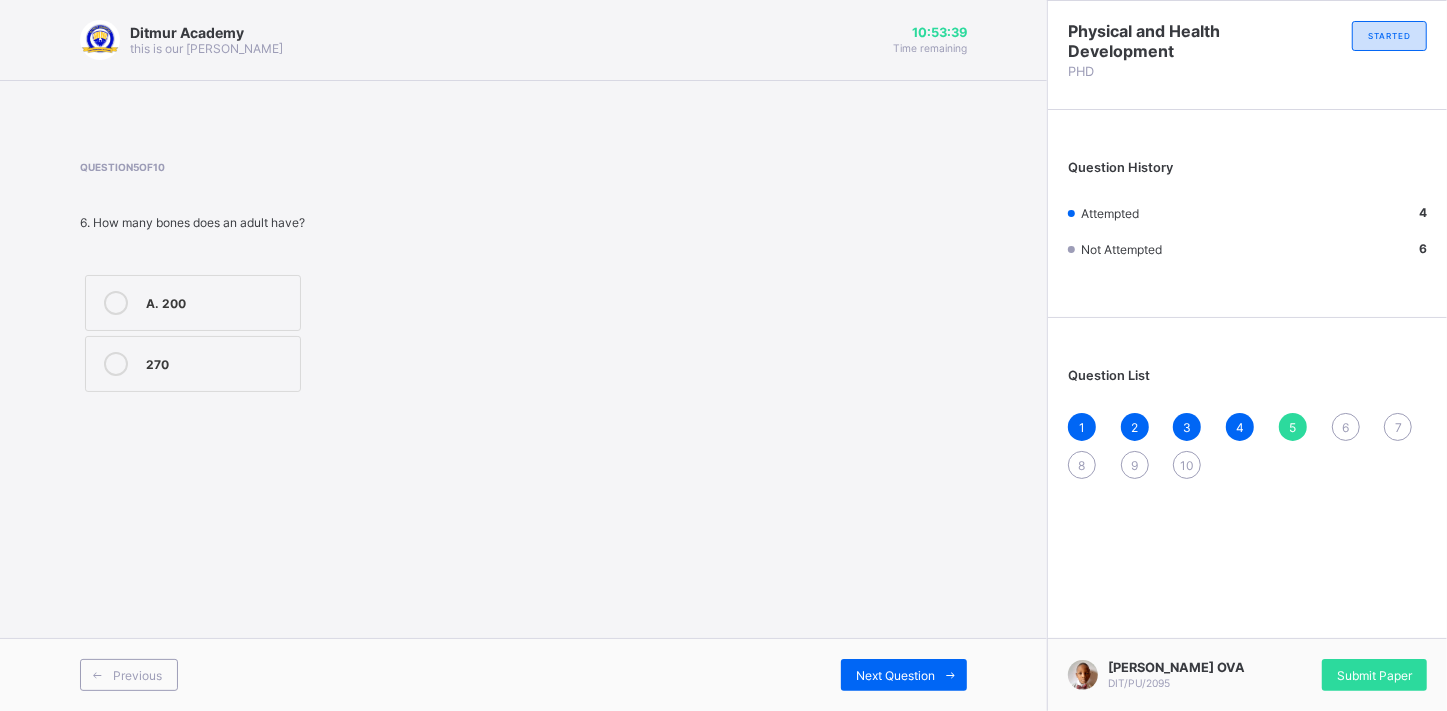 click at bounding box center (116, 303) 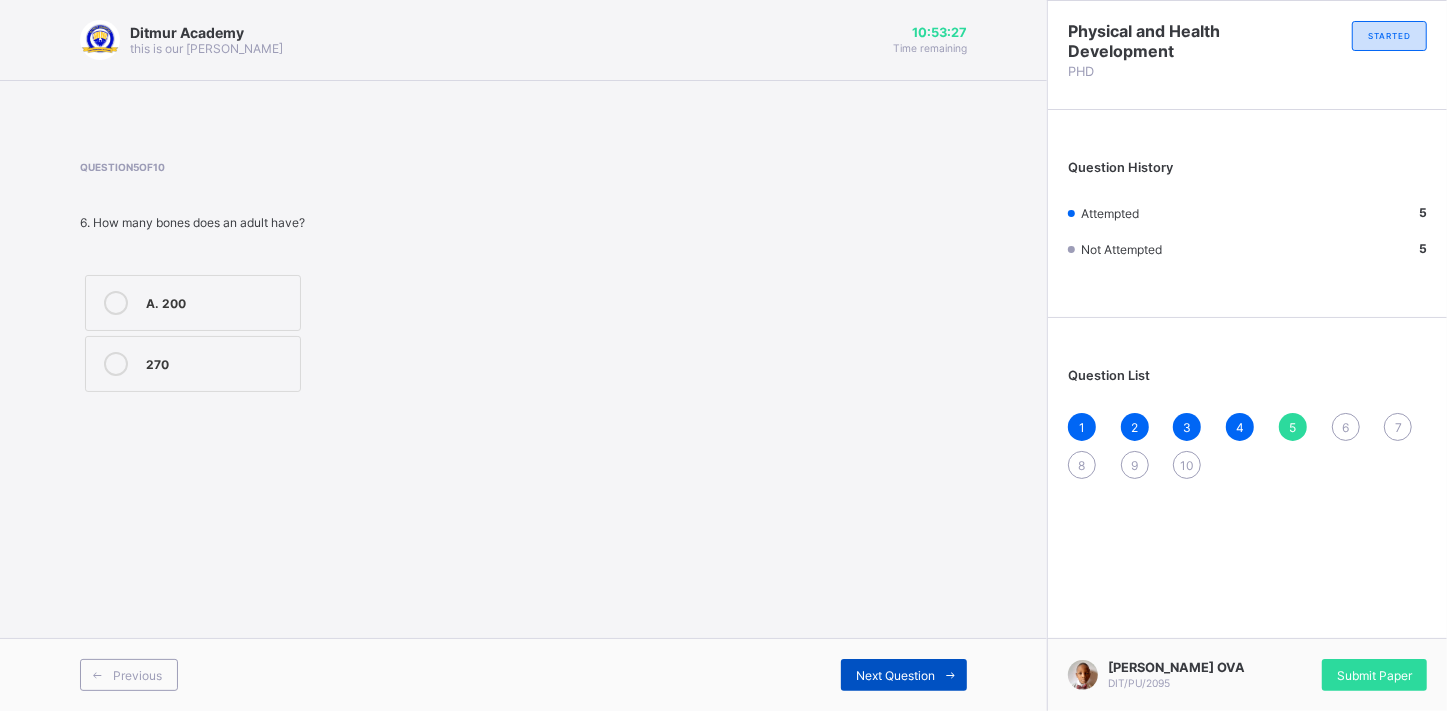 click on "Next Question" at bounding box center [895, 675] 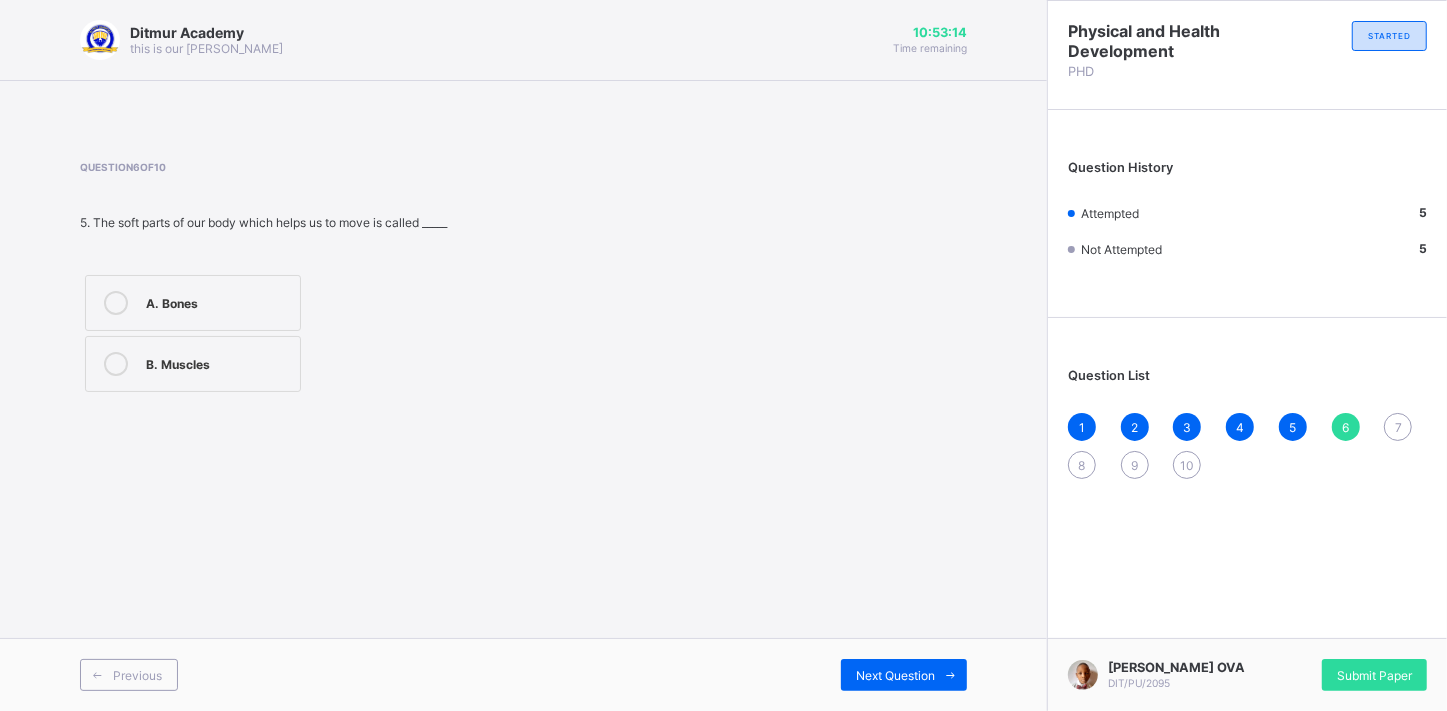 click at bounding box center [116, 364] 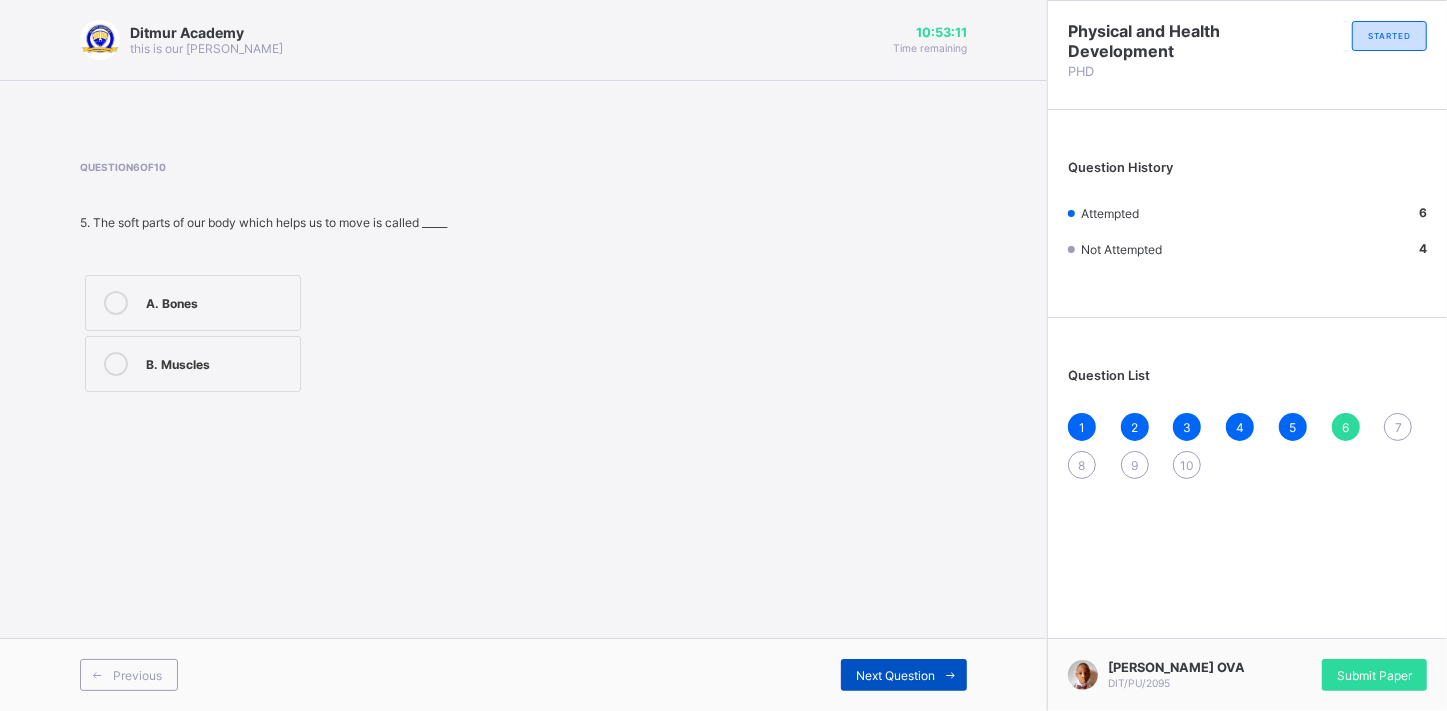 click on "Next Question" at bounding box center (895, 675) 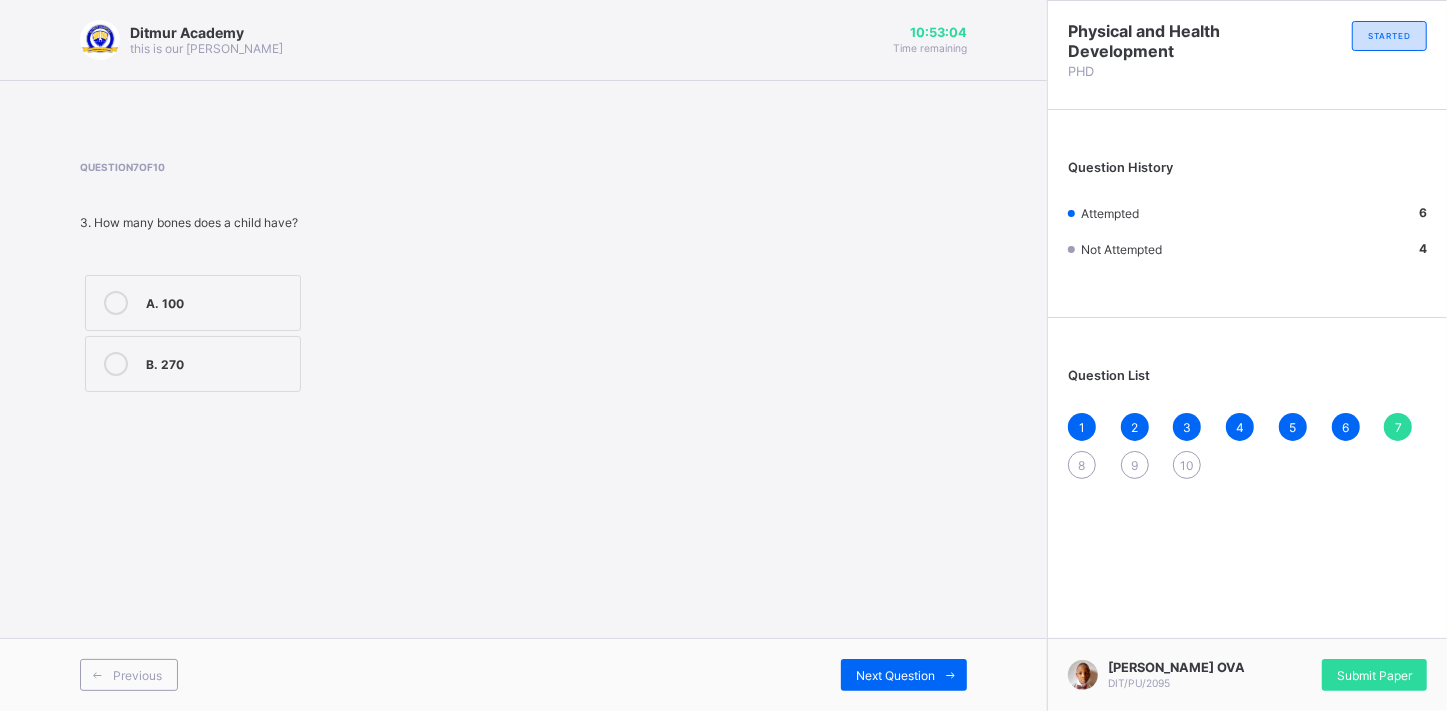click at bounding box center [116, 364] 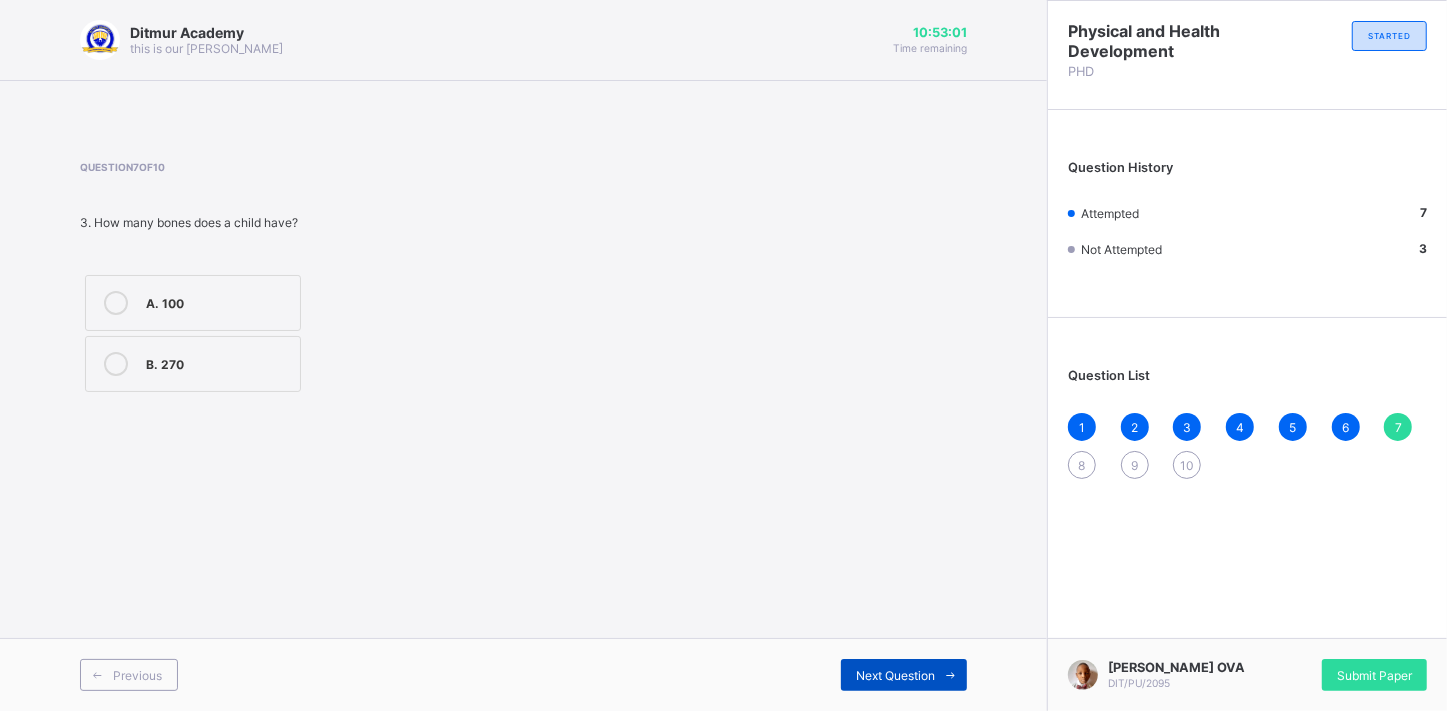 click on "Next Question" at bounding box center (895, 675) 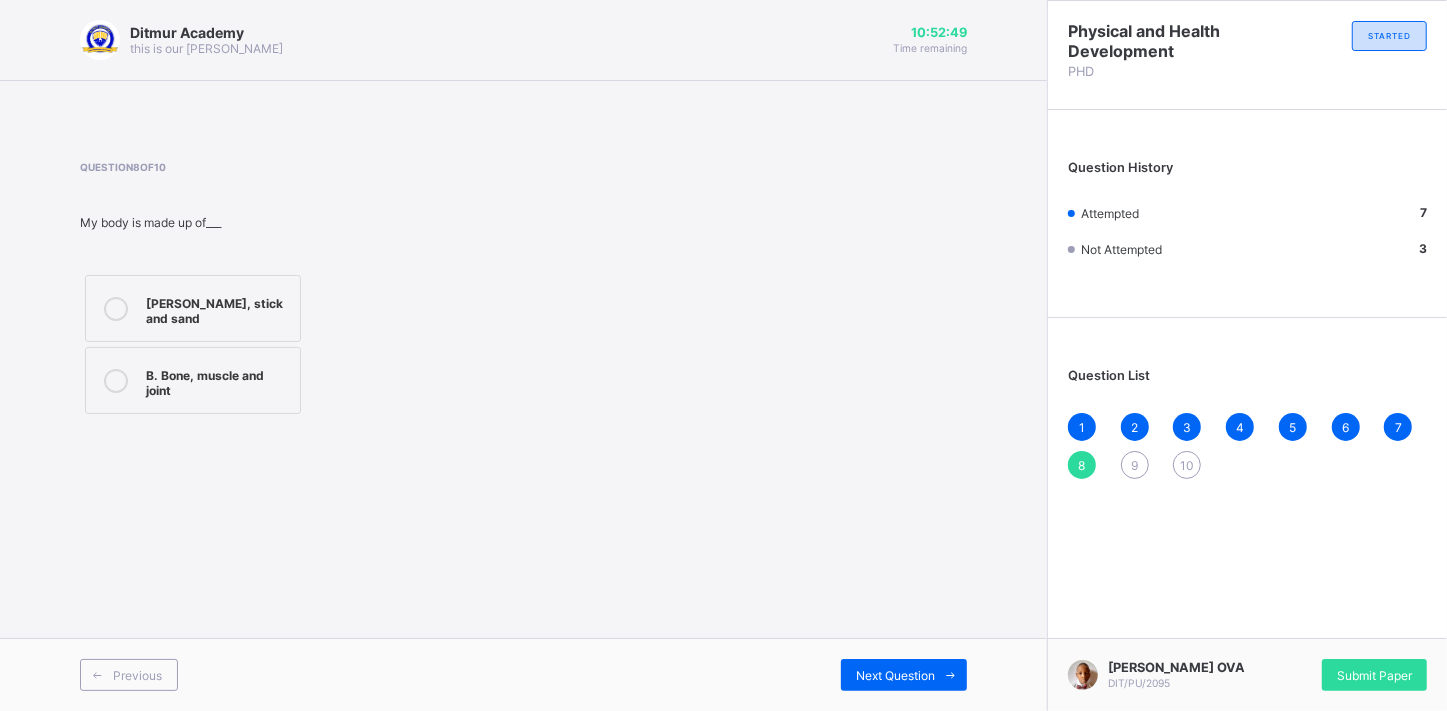 click at bounding box center [116, 381] 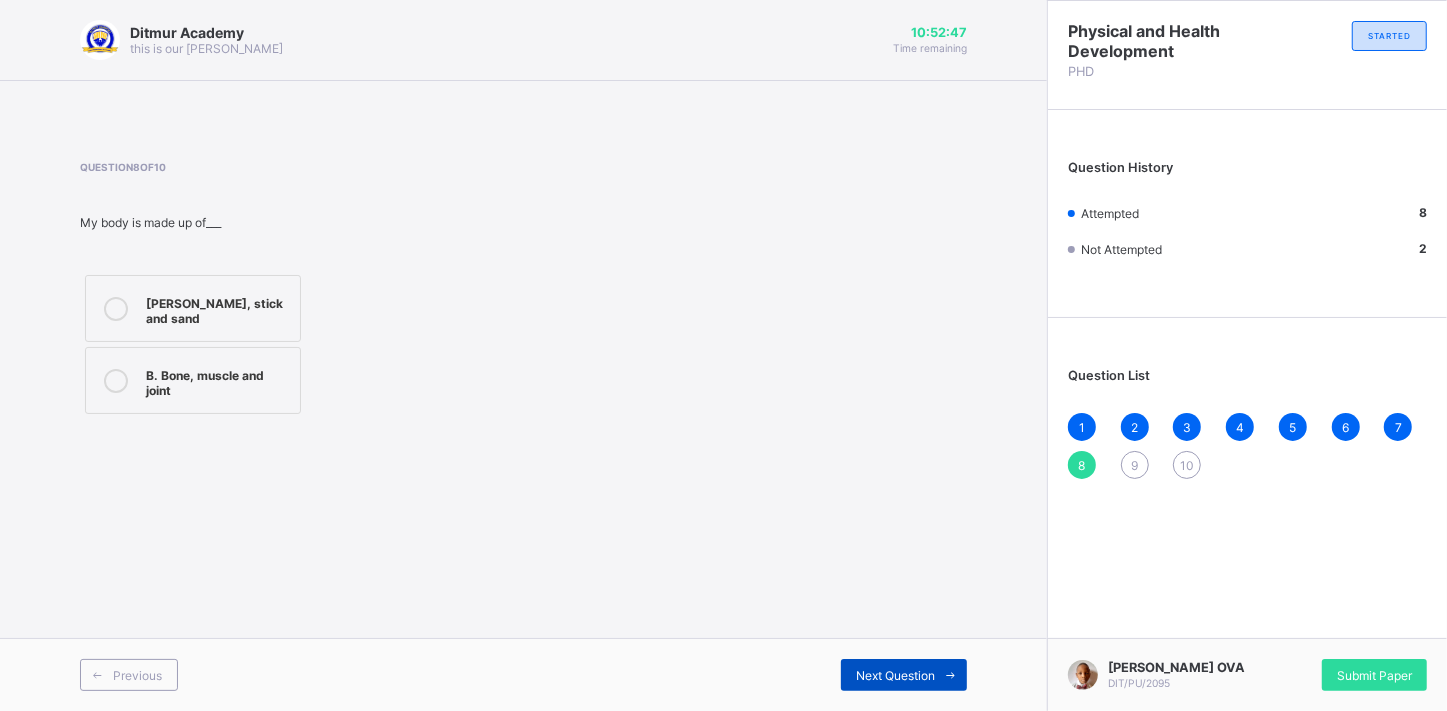 click on "Next Question" at bounding box center [895, 675] 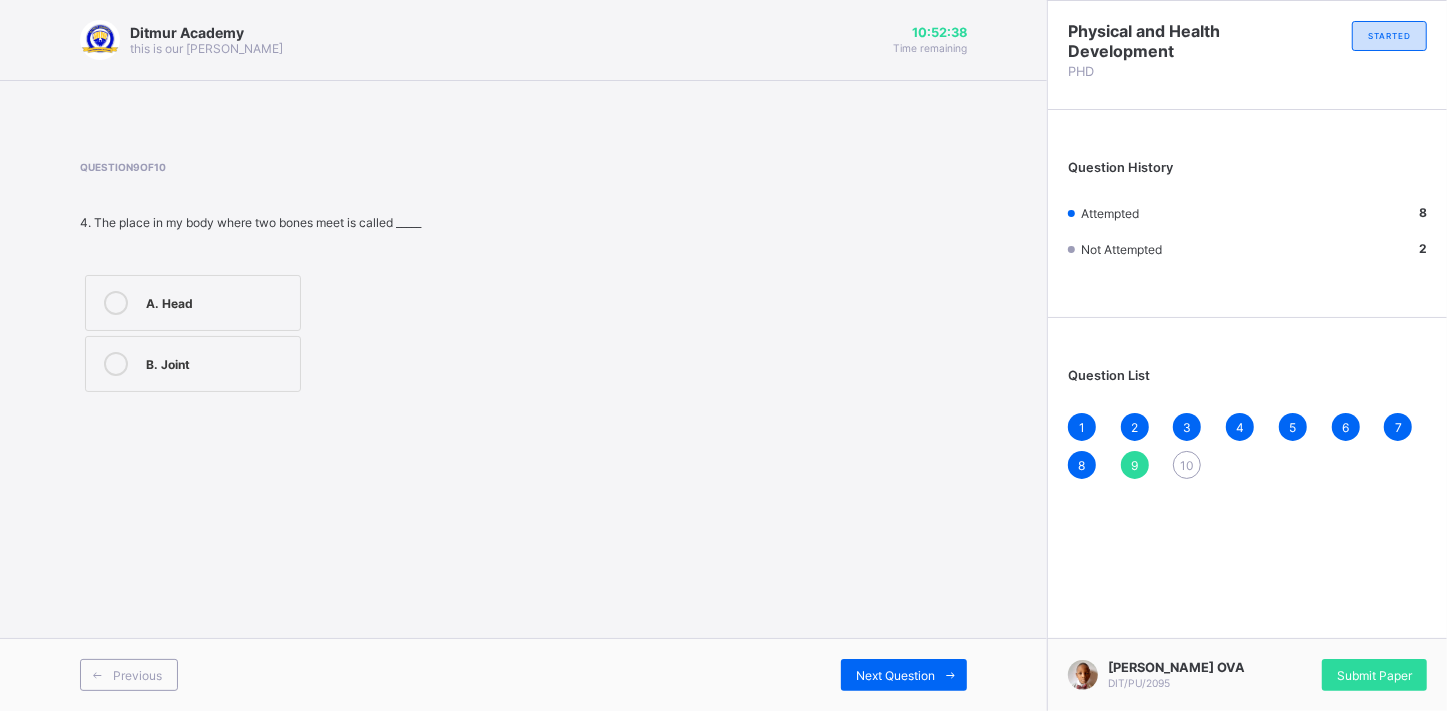 click at bounding box center [116, 364] 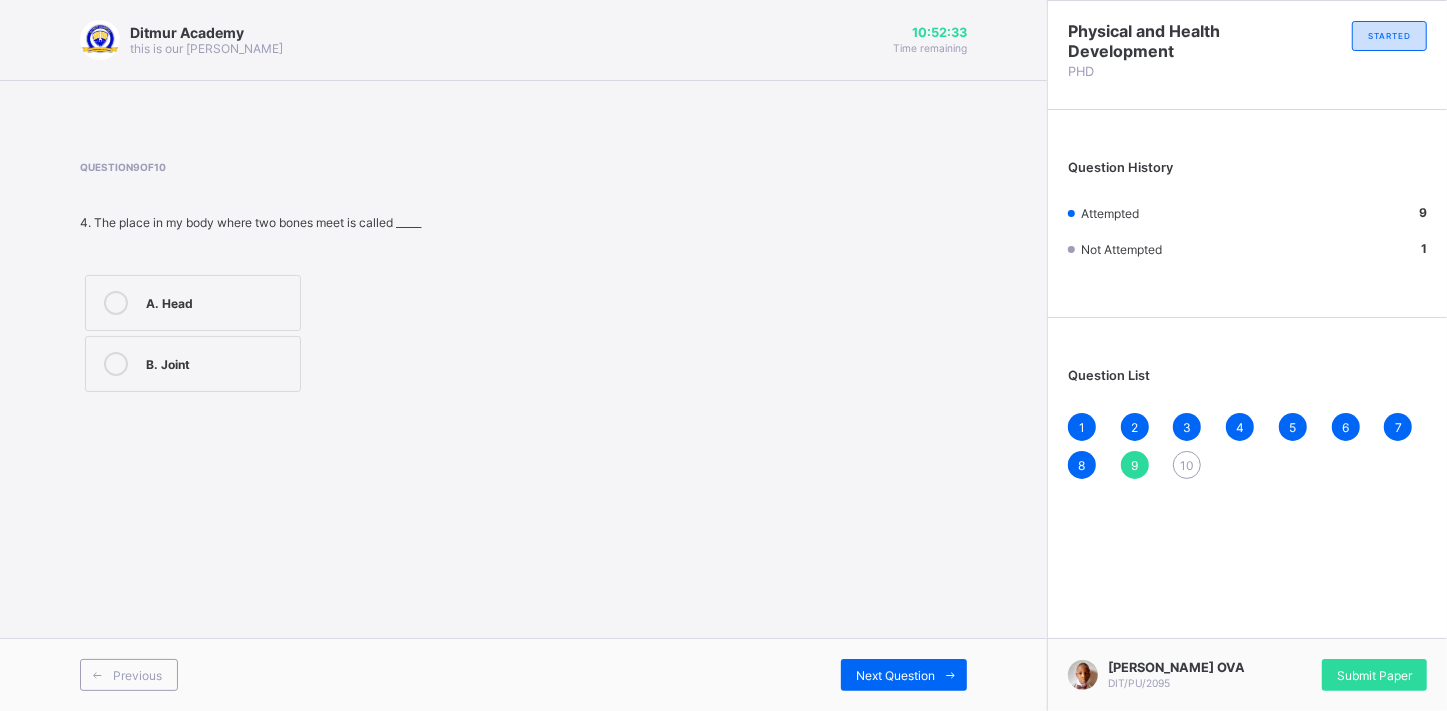 click on "Previous Next Question" at bounding box center [523, 674] 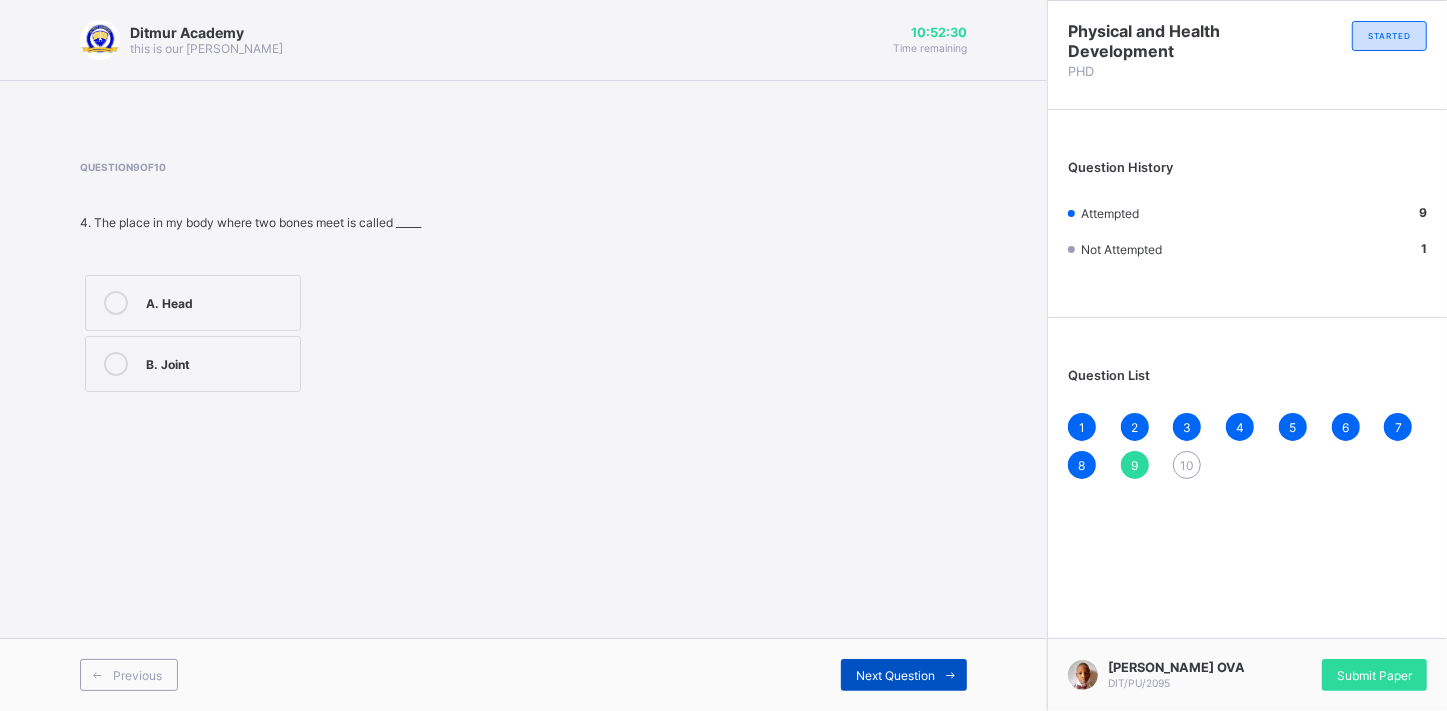 click on "Next Question" at bounding box center (895, 675) 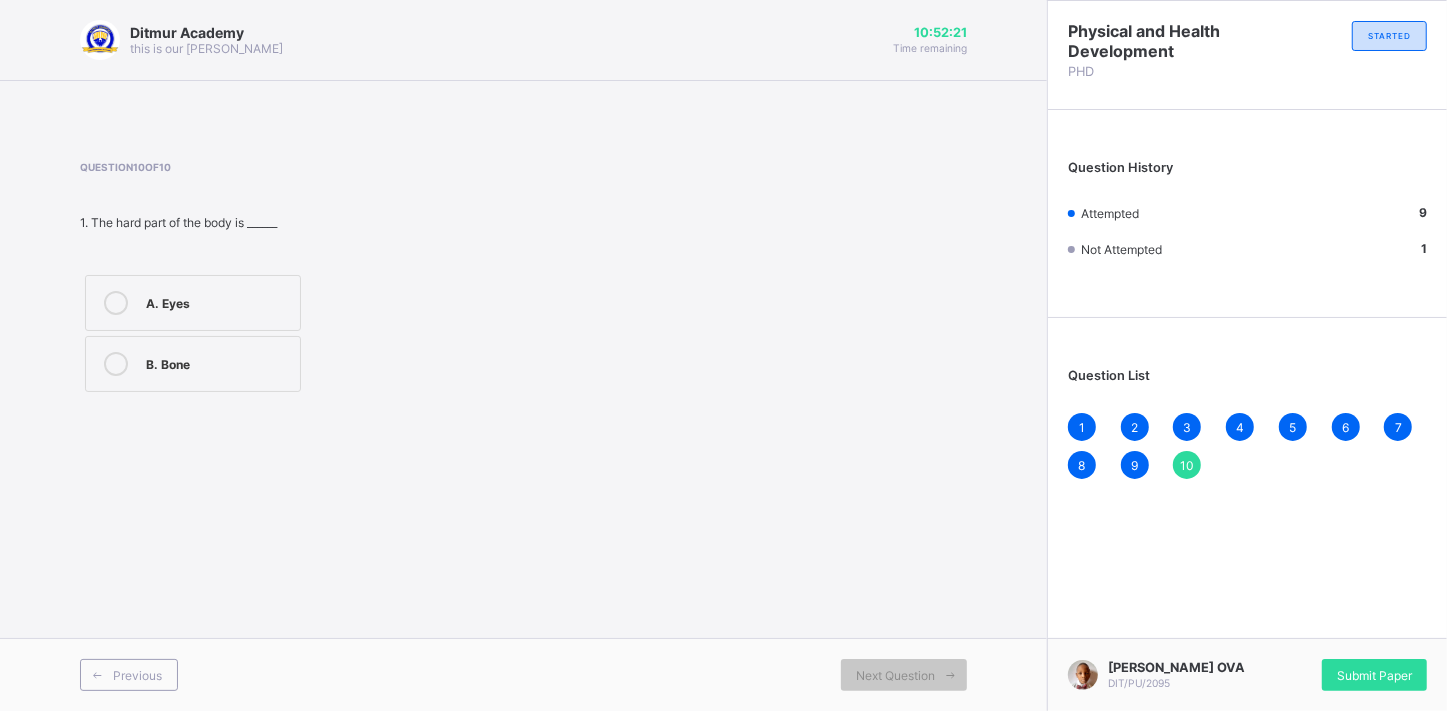 click at bounding box center [116, 364] 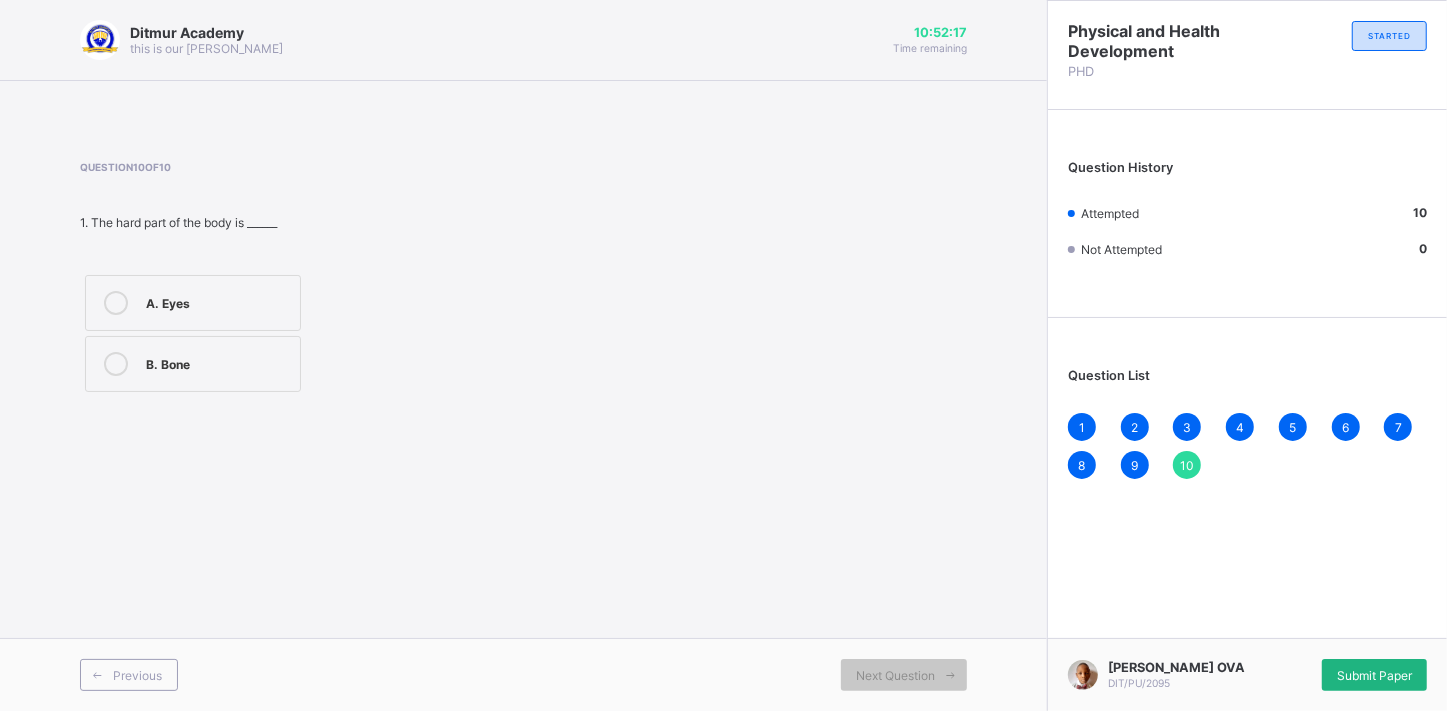 click on "Submit Paper" at bounding box center [1374, 675] 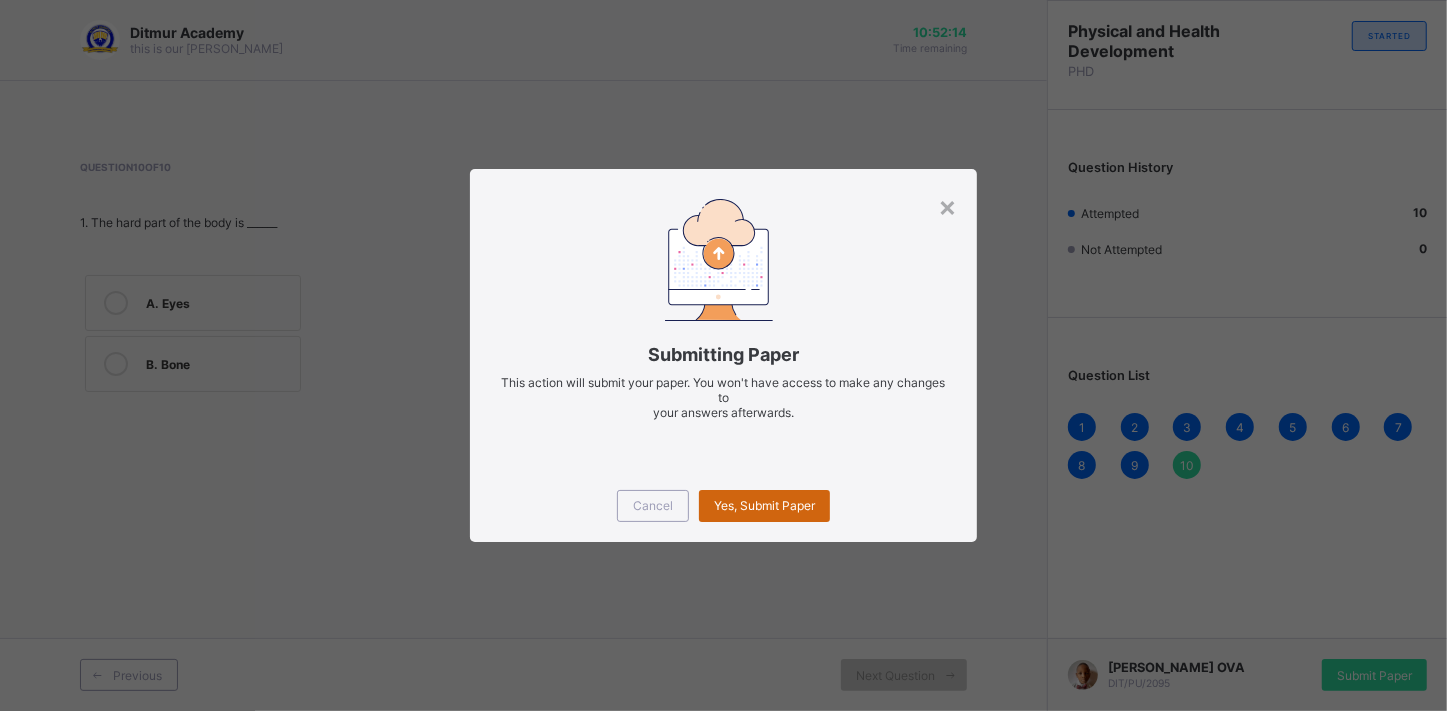 click on "Yes, Submit Paper" at bounding box center [764, 505] 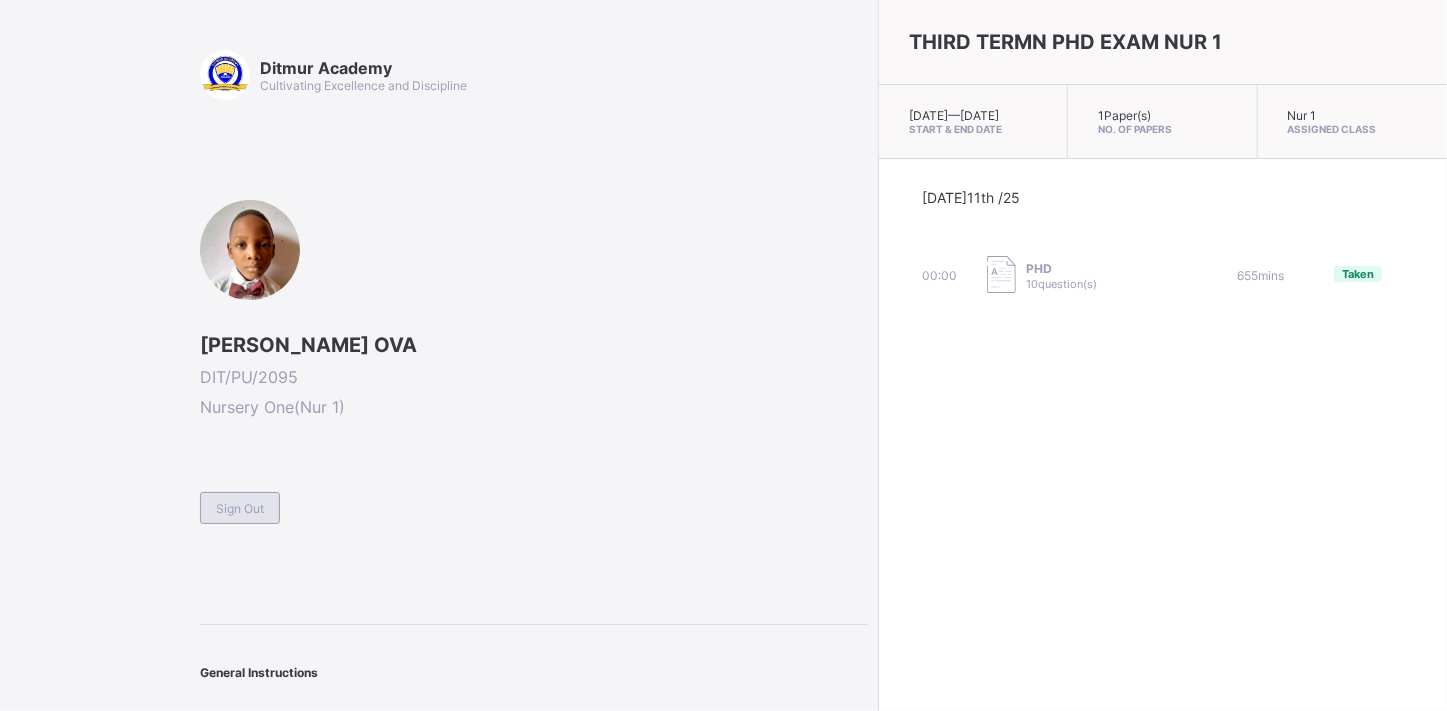 click on "Sign Out" at bounding box center (240, 508) 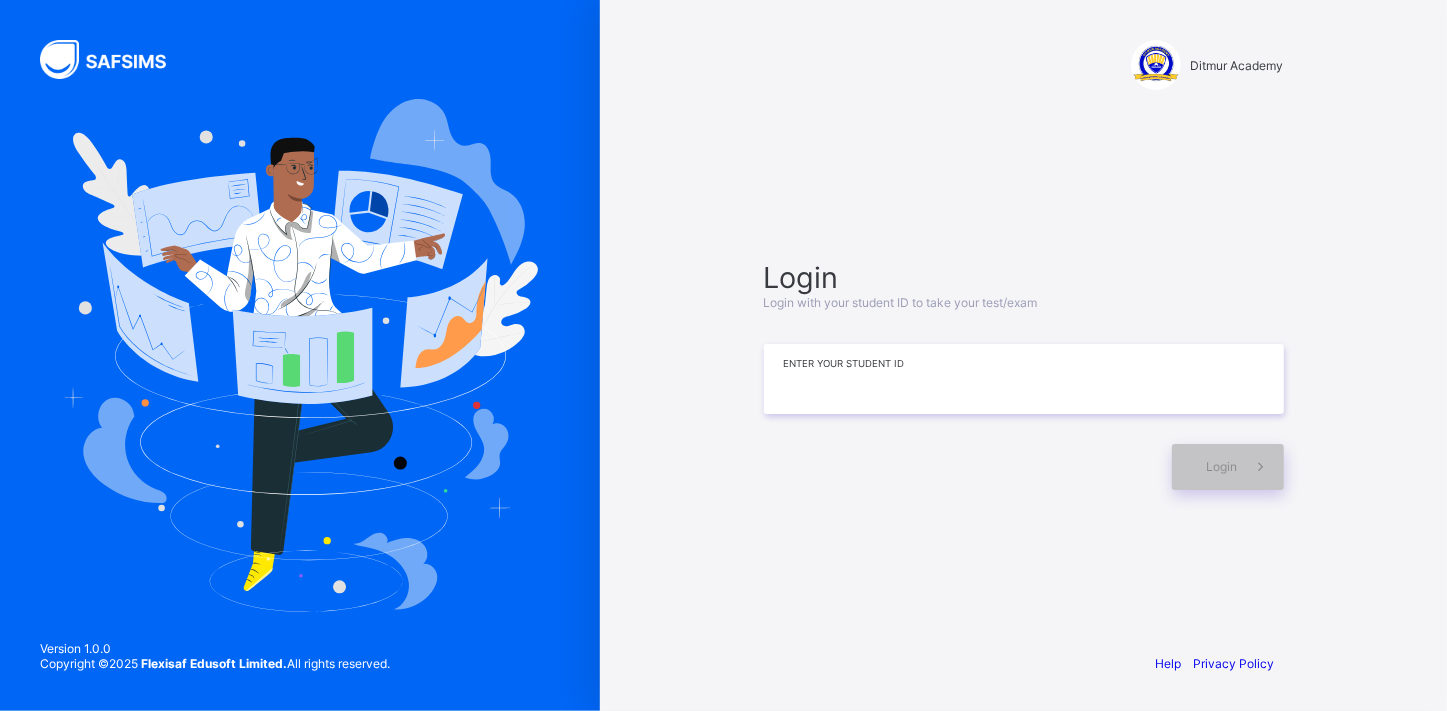 click at bounding box center (1024, 379) 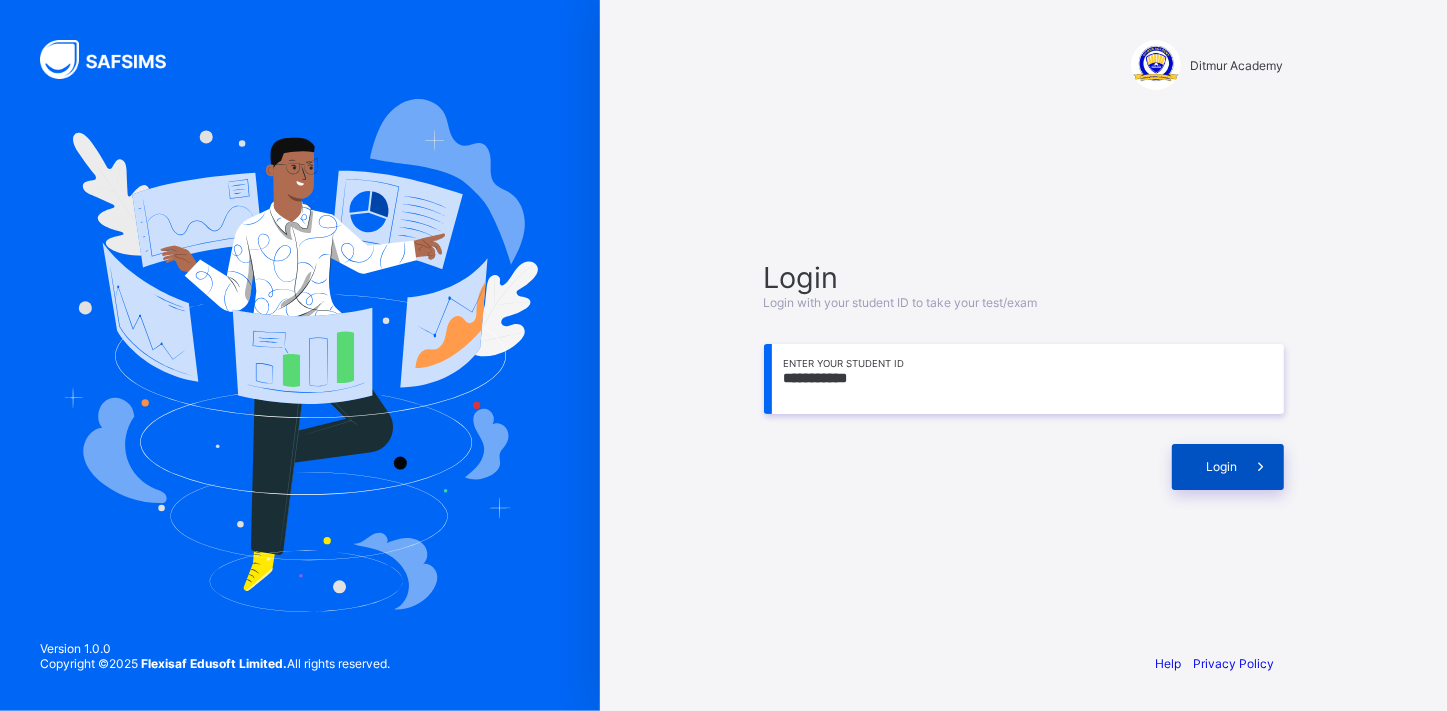 type on "**********" 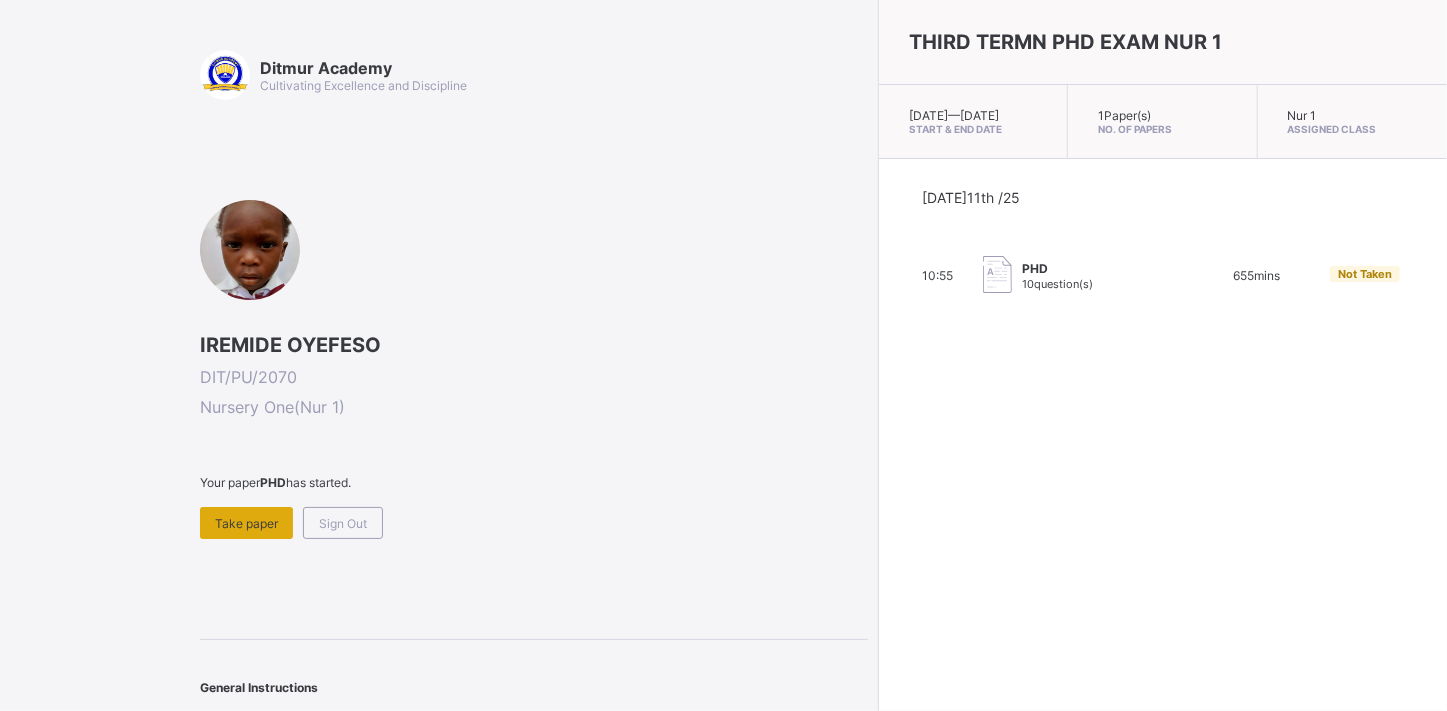 click on "Take paper" at bounding box center (246, 523) 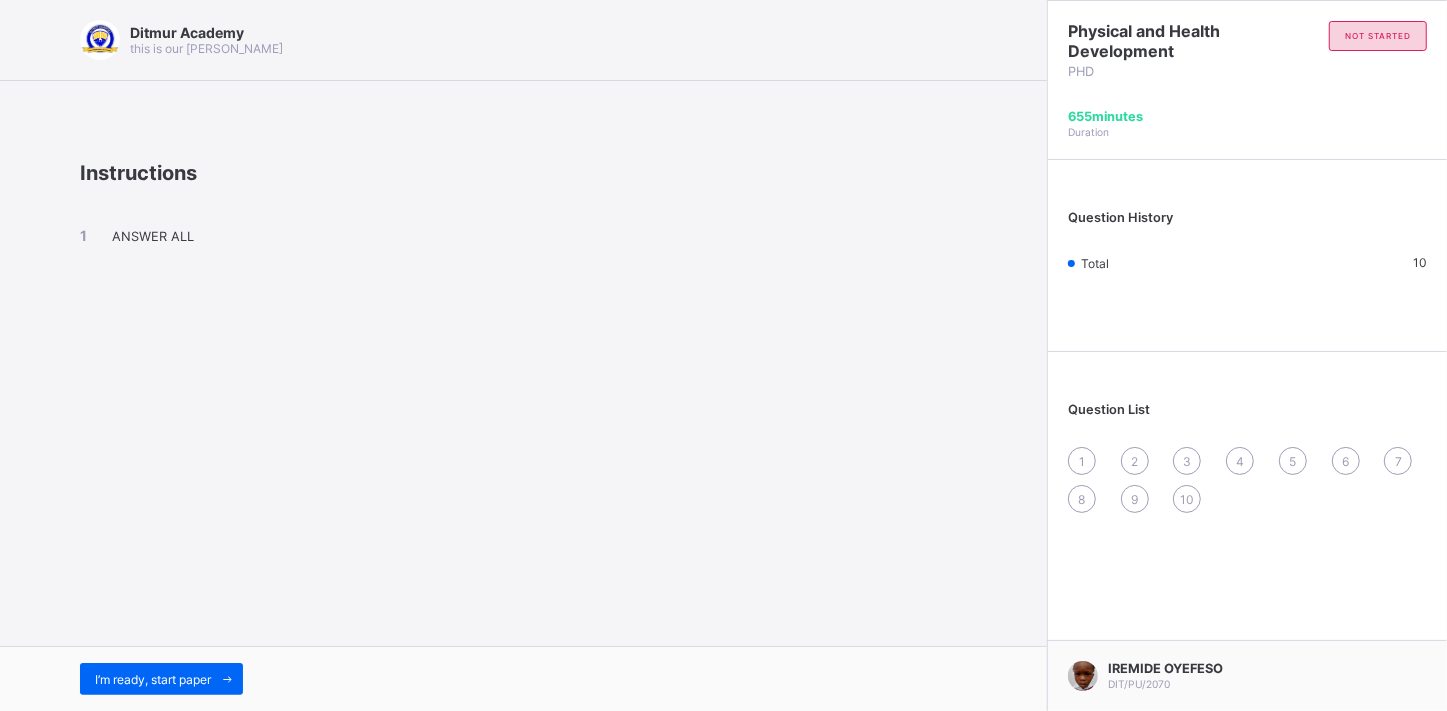click on "Ditmur Academy this is our [PERSON_NAME] Instructions ANSWER ALL I’m ready, start paper" at bounding box center (523, 355) 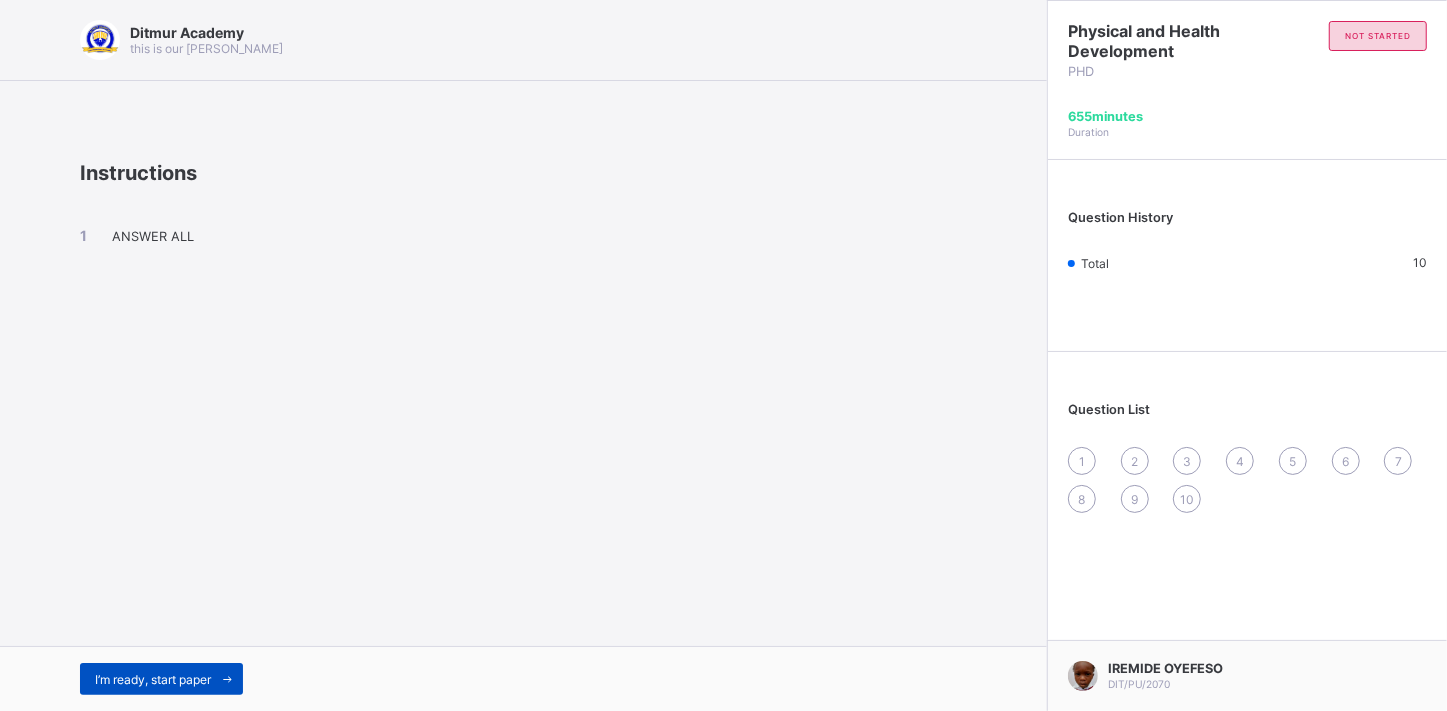 click on "I’m ready, start paper" at bounding box center (153, 679) 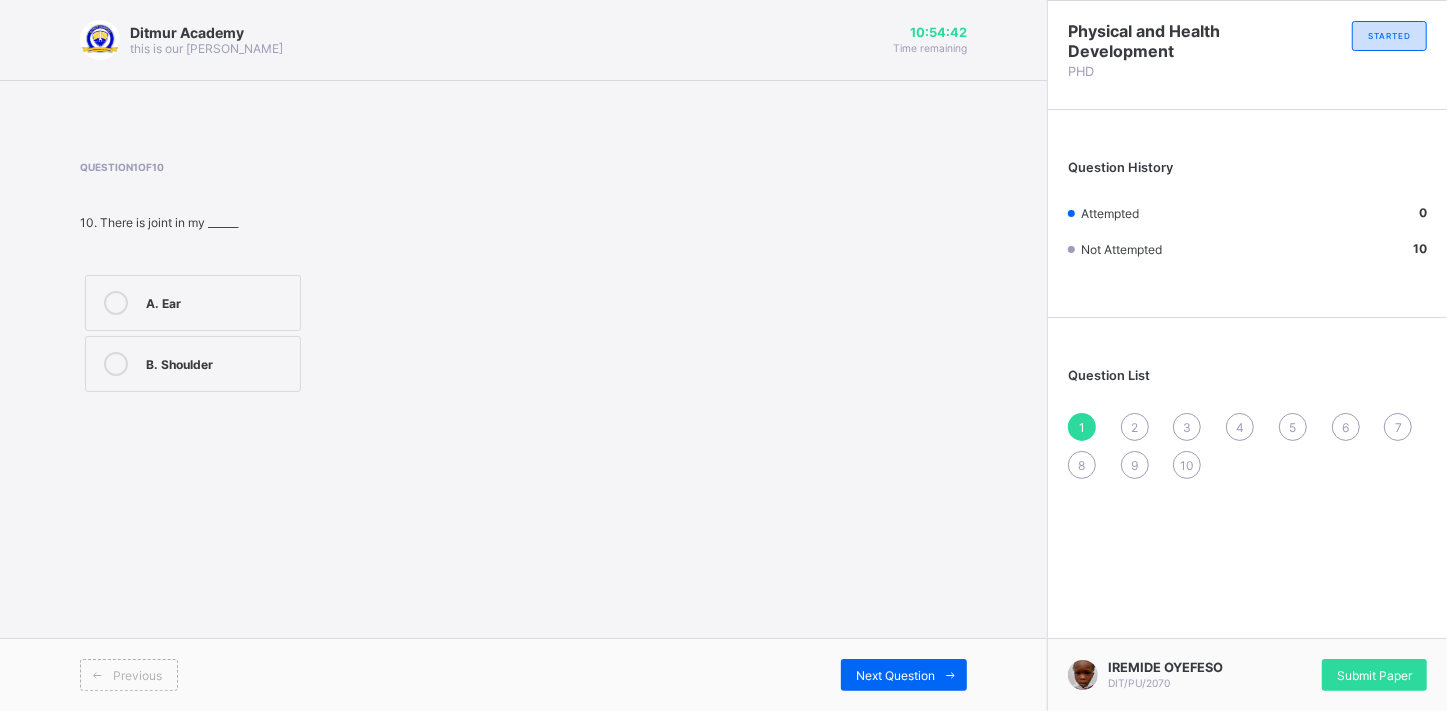 click at bounding box center [116, 364] 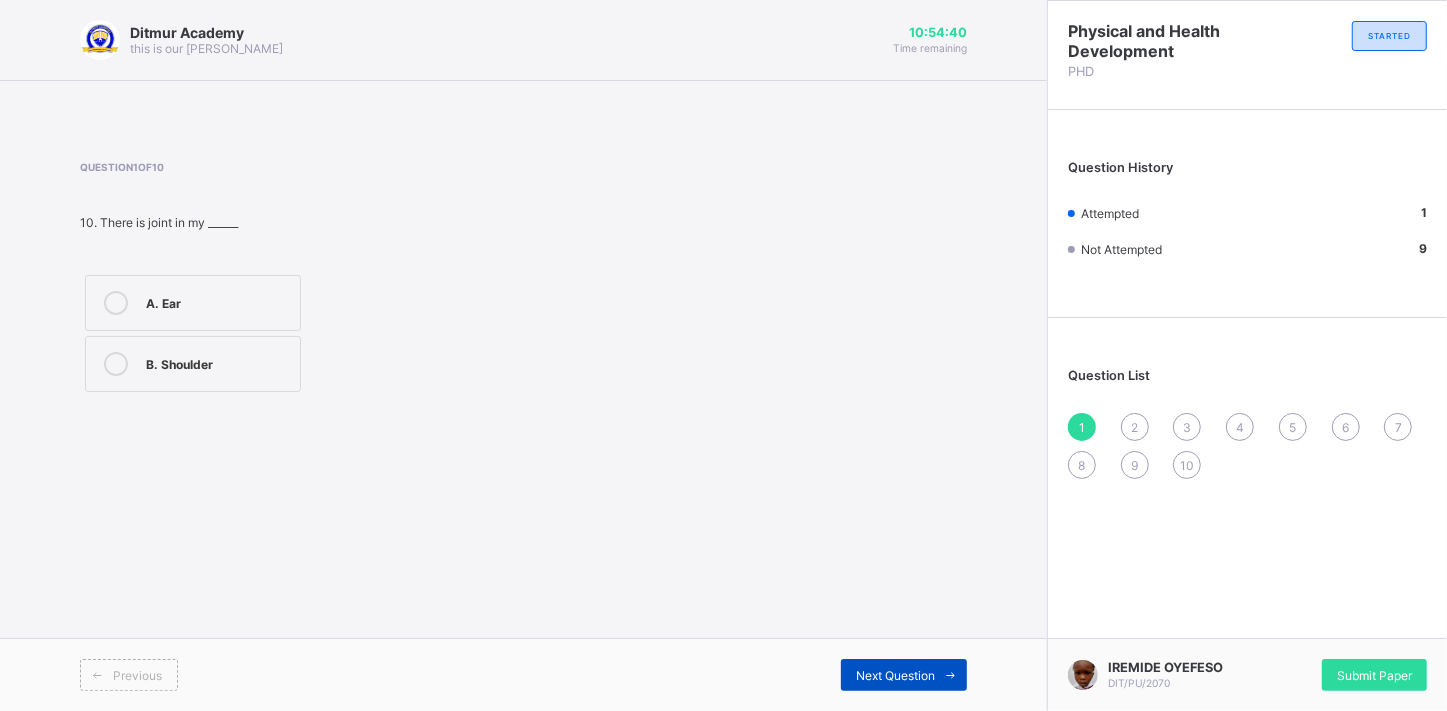 click on "Next Question" at bounding box center (895, 675) 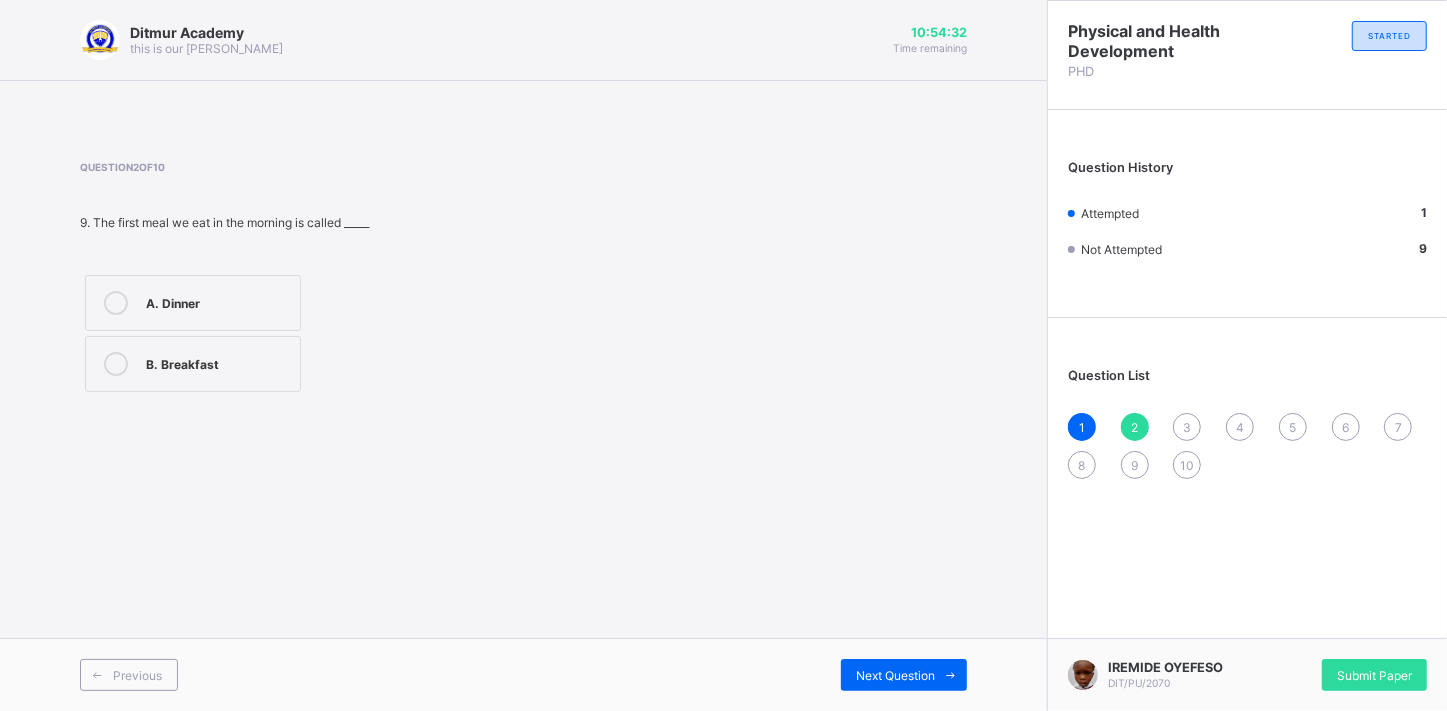 click at bounding box center [116, 364] 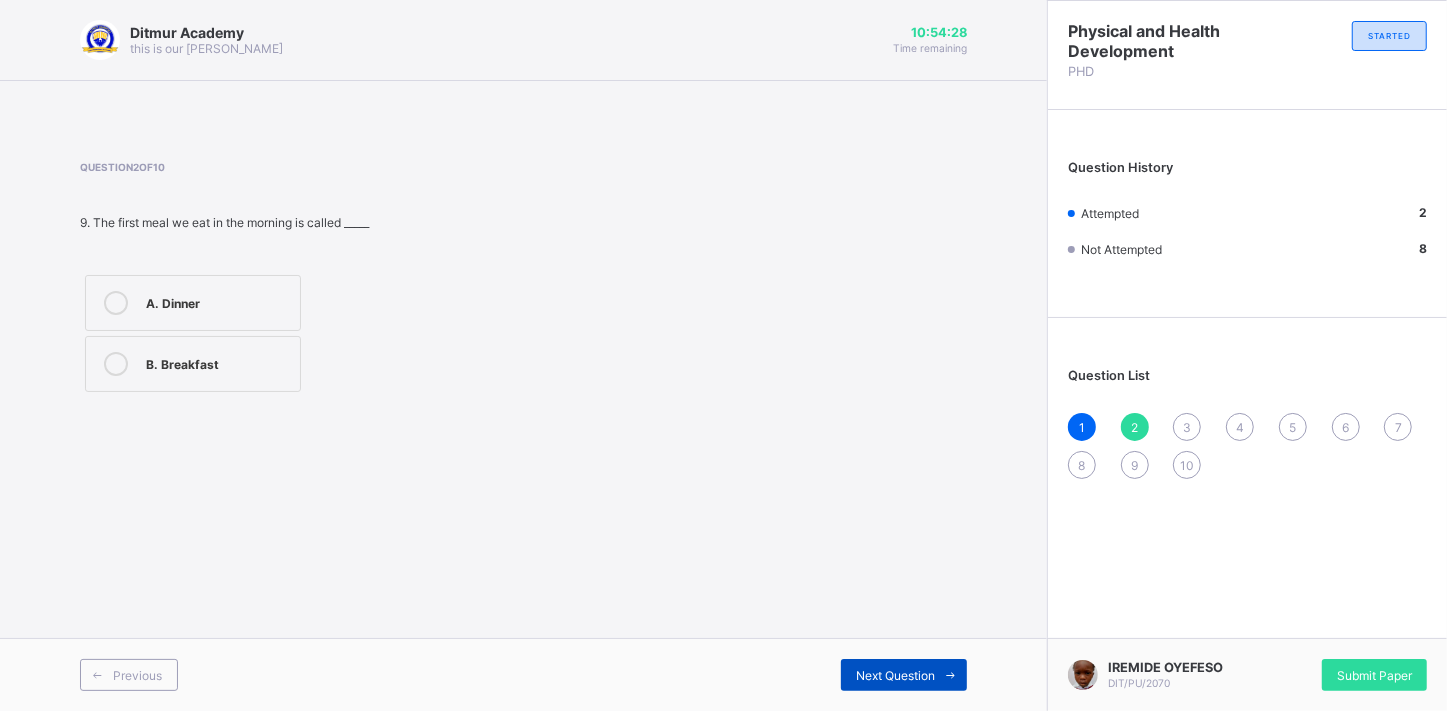 click on "Next Question" at bounding box center (904, 675) 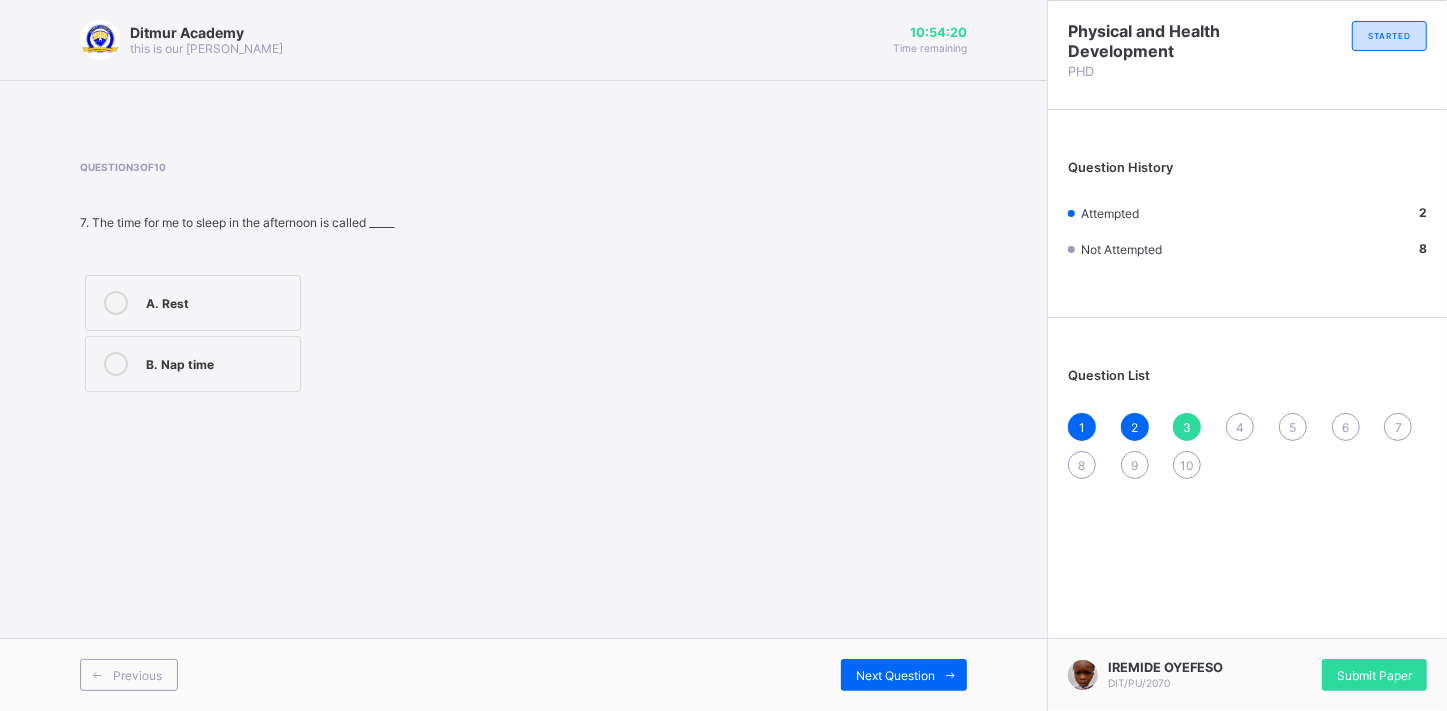 click at bounding box center (116, 364) 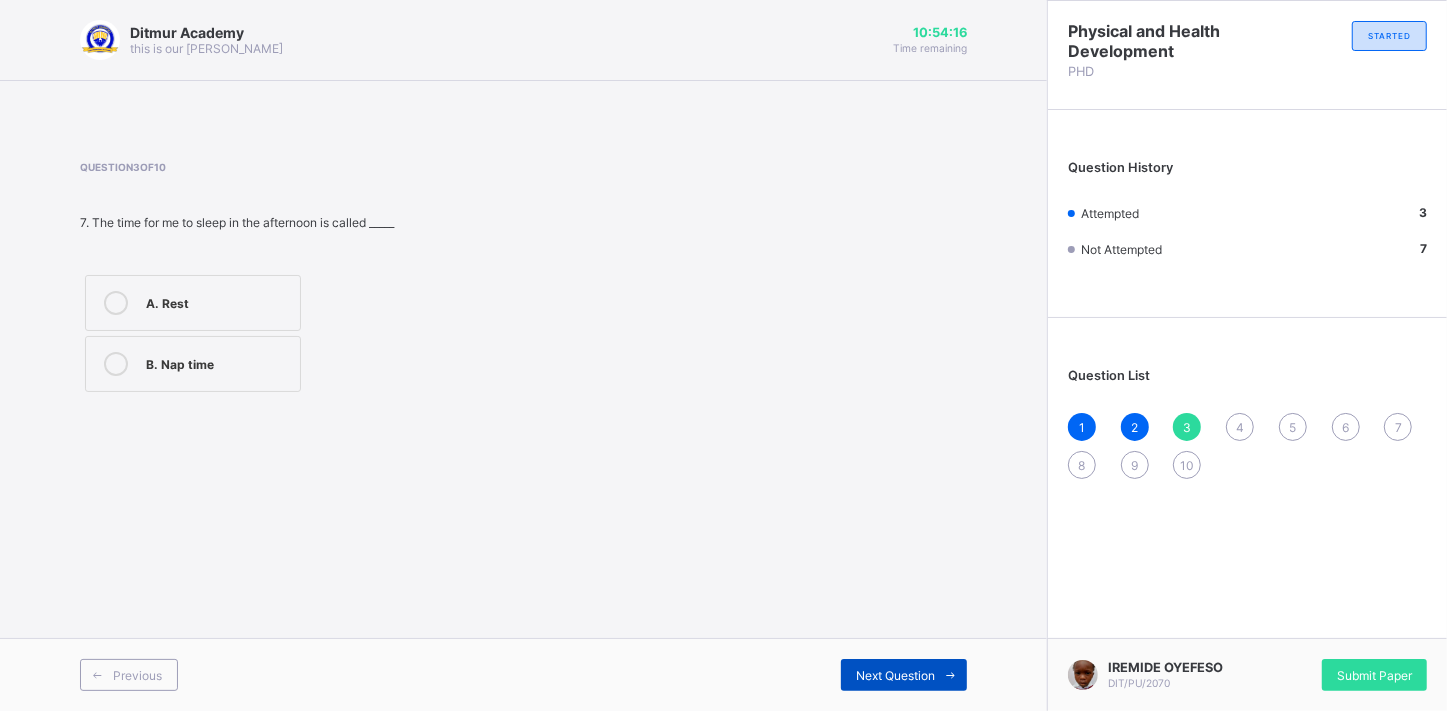 click on "Next Question" at bounding box center [895, 675] 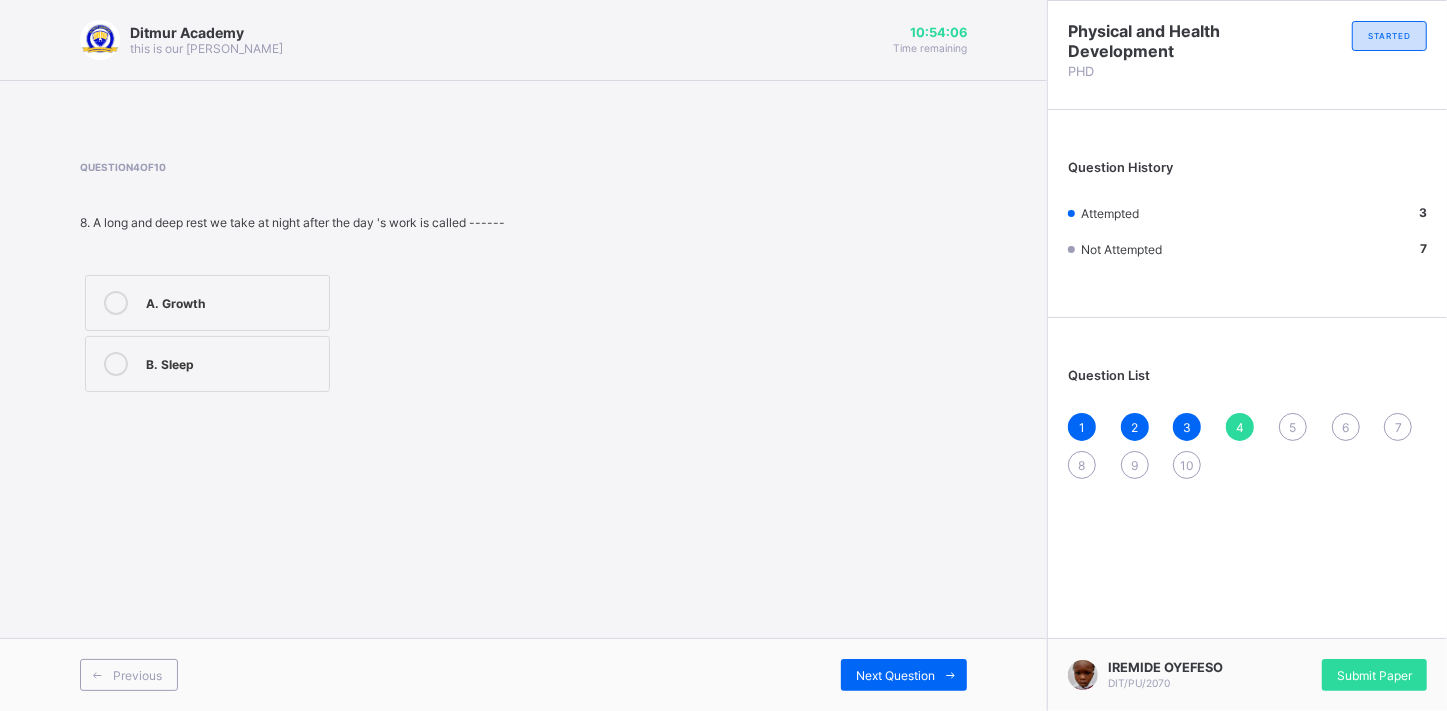 click at bounding box center [116, 364] 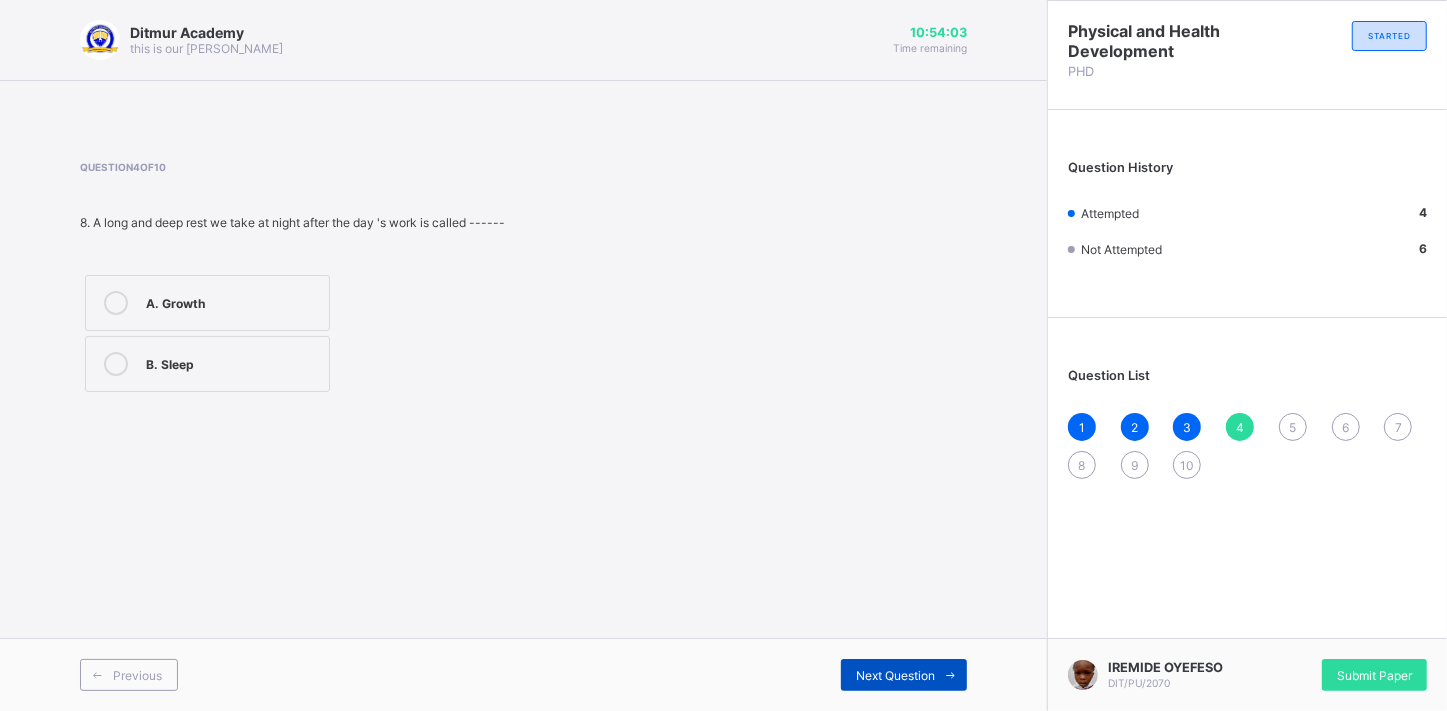 click on "Next Question" at bounding box center (904, 675) 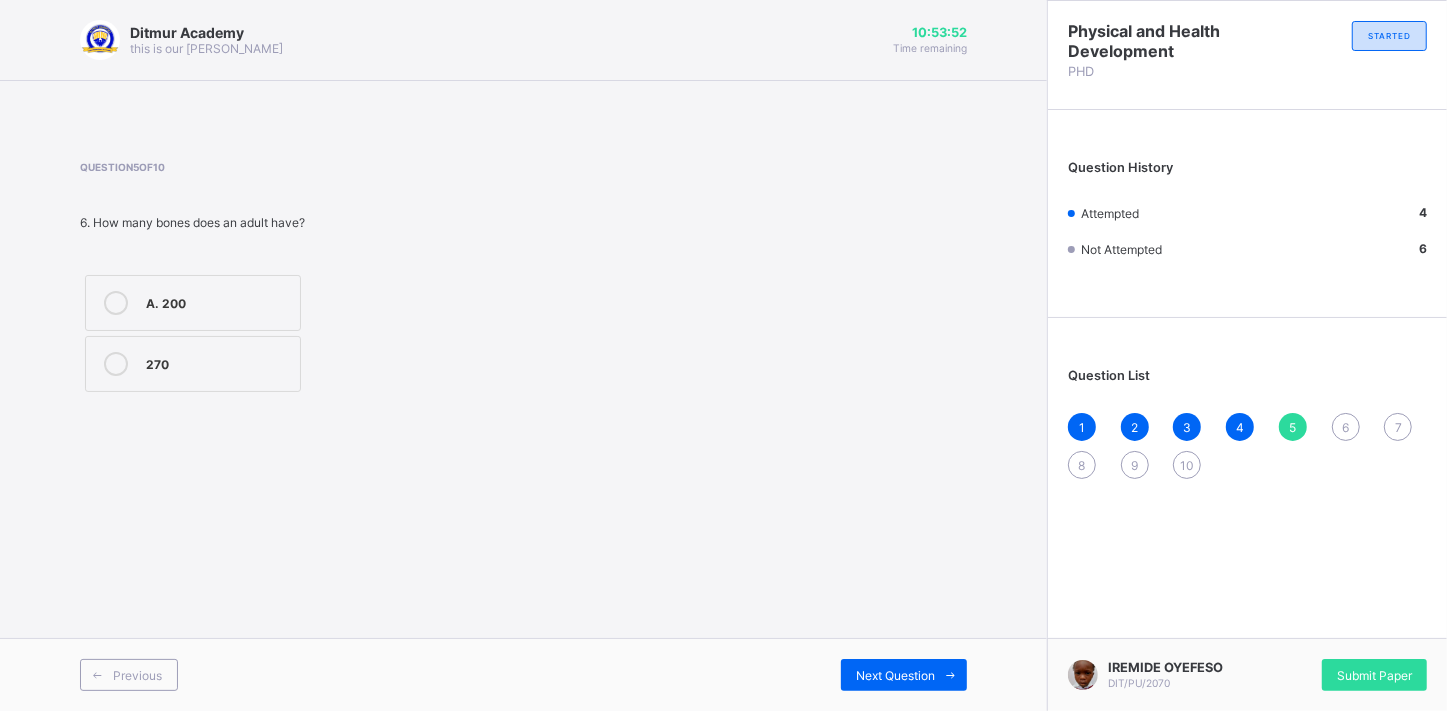 click at bounding box center (116, 303) 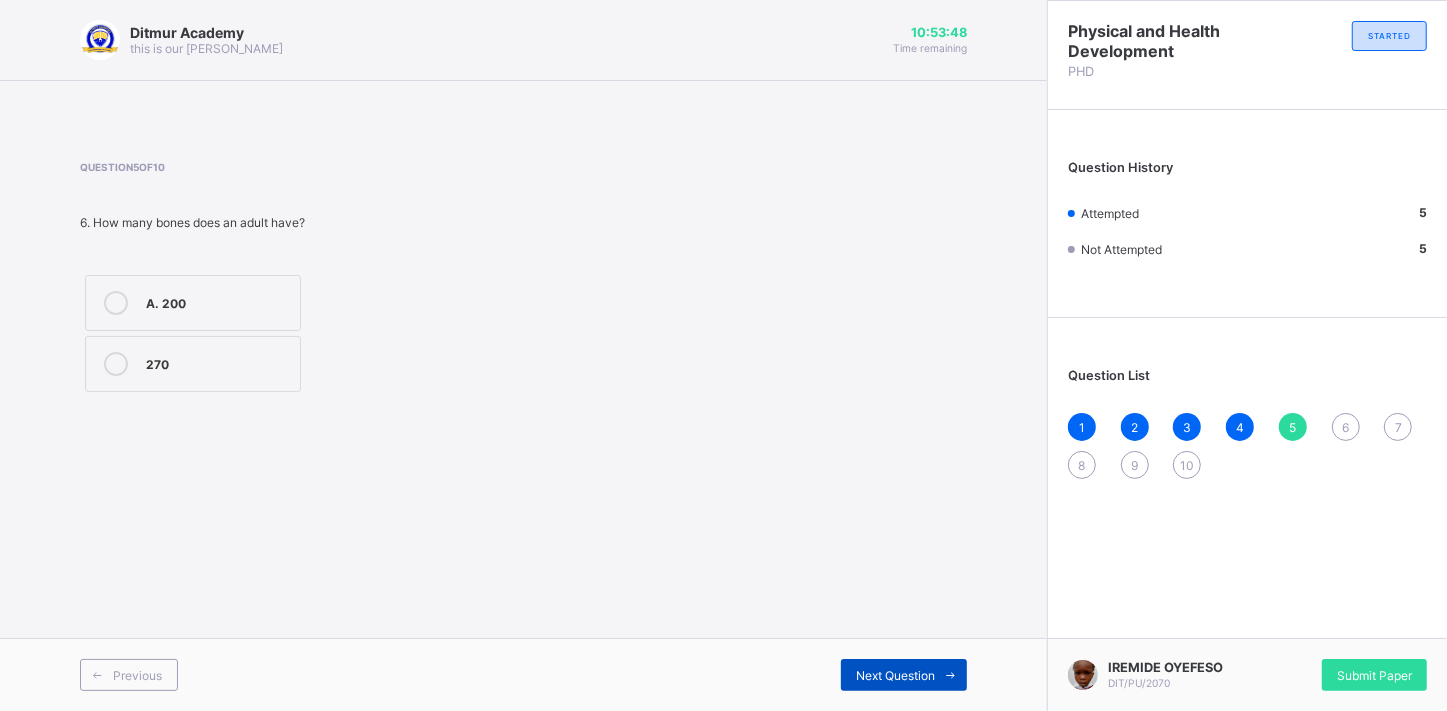 click on "Next Question" at bounding box center [895, 675] 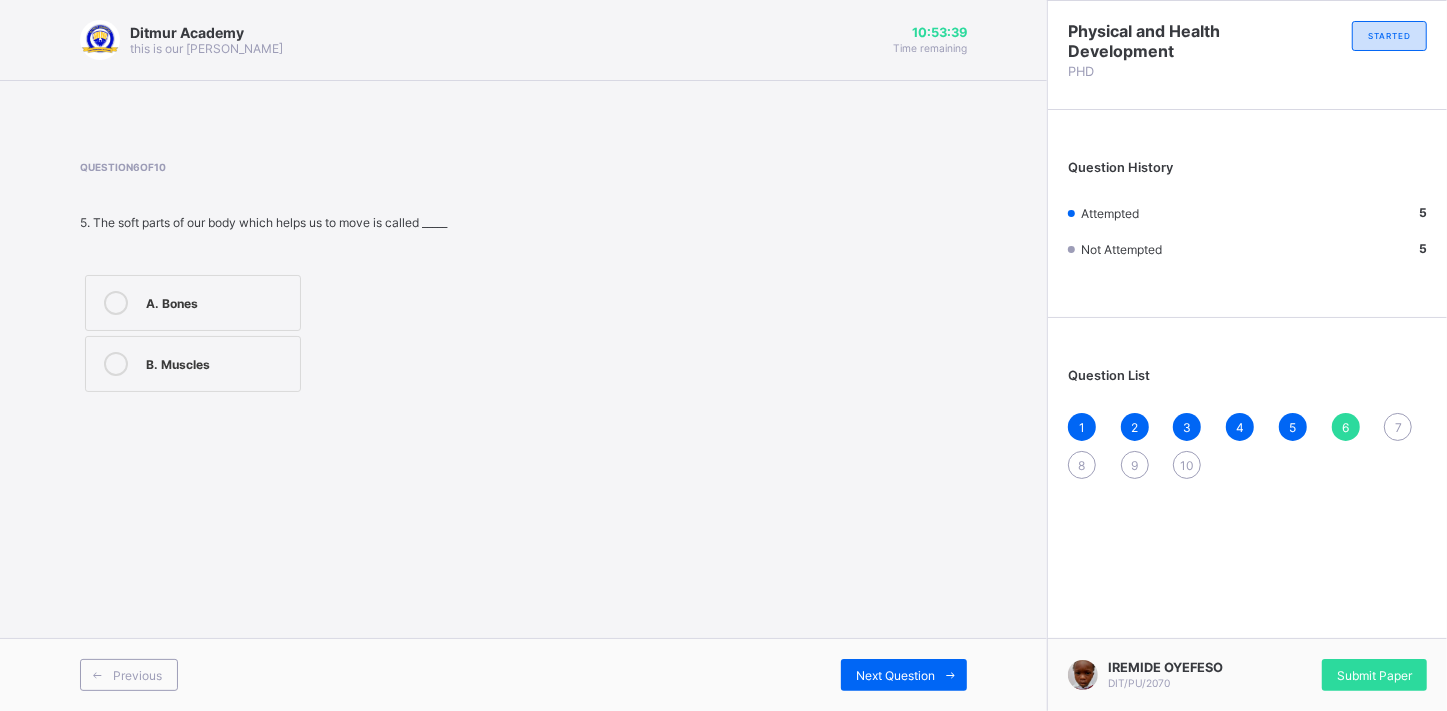 click at bounding box center (116, 364) 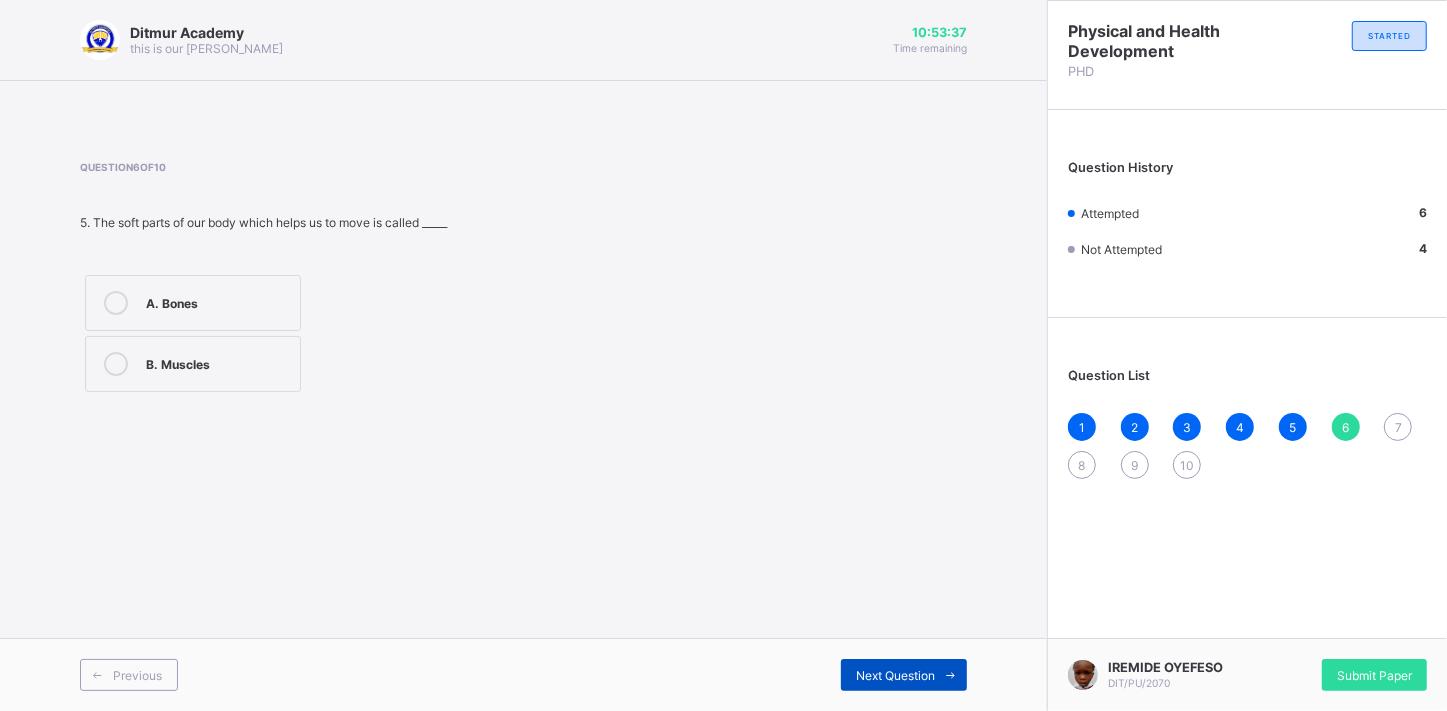 click on "Next Question" at bounding box center (895, 675) 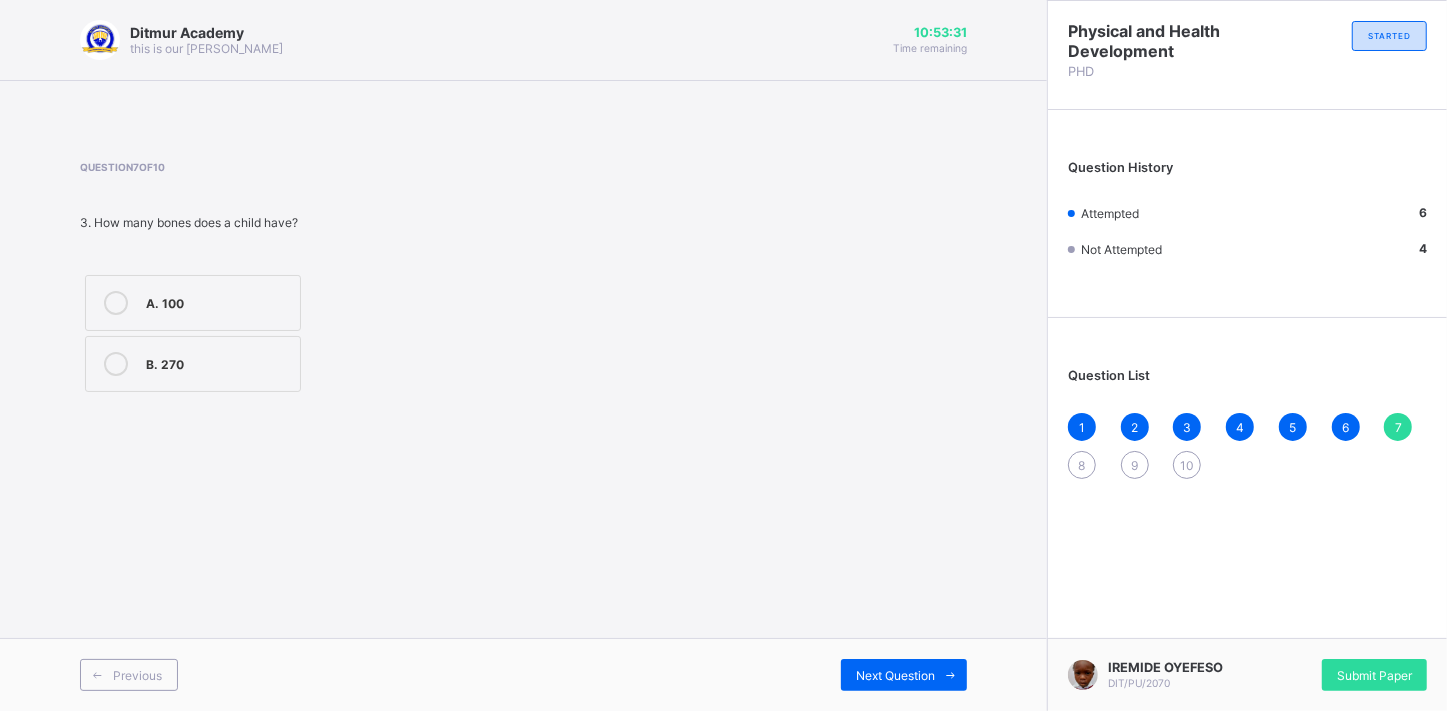 click at bounding box center [116, 364] 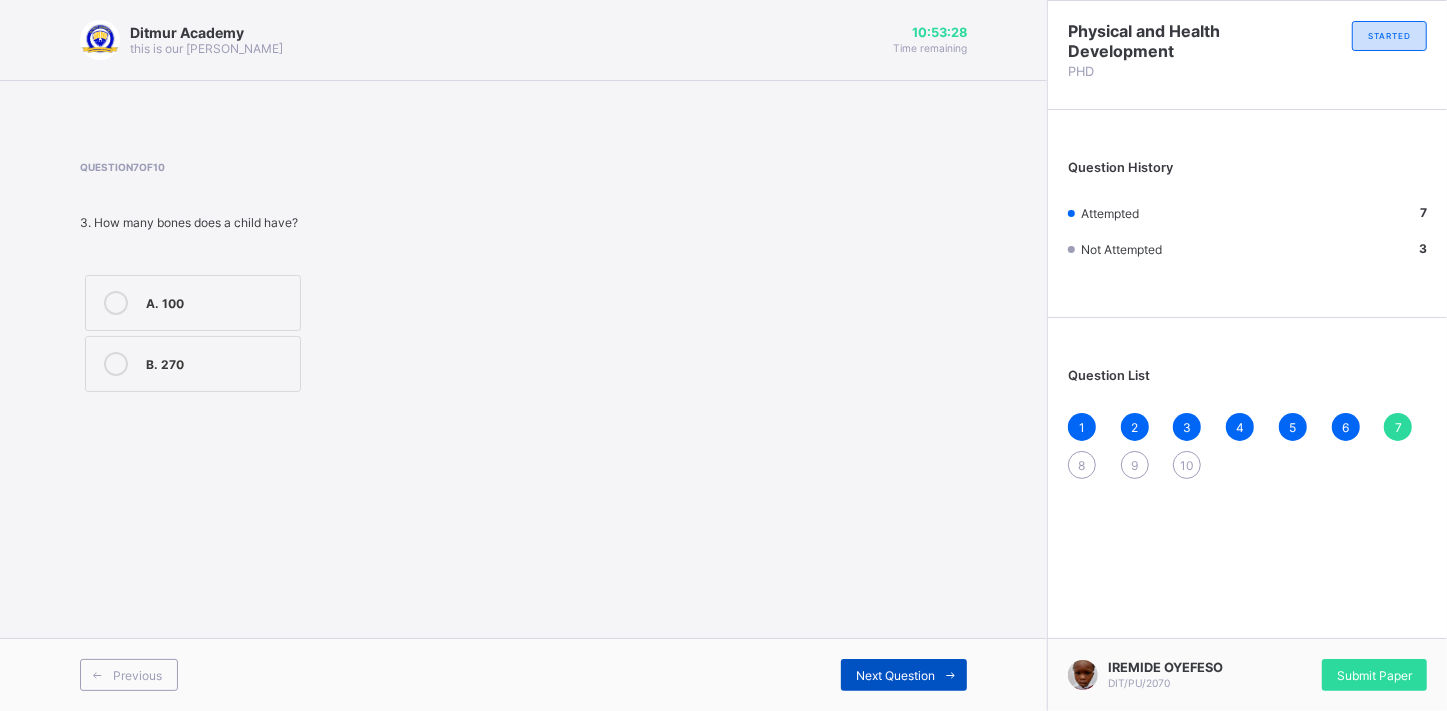 click on "Next Question" at bounding box center [895, 675] 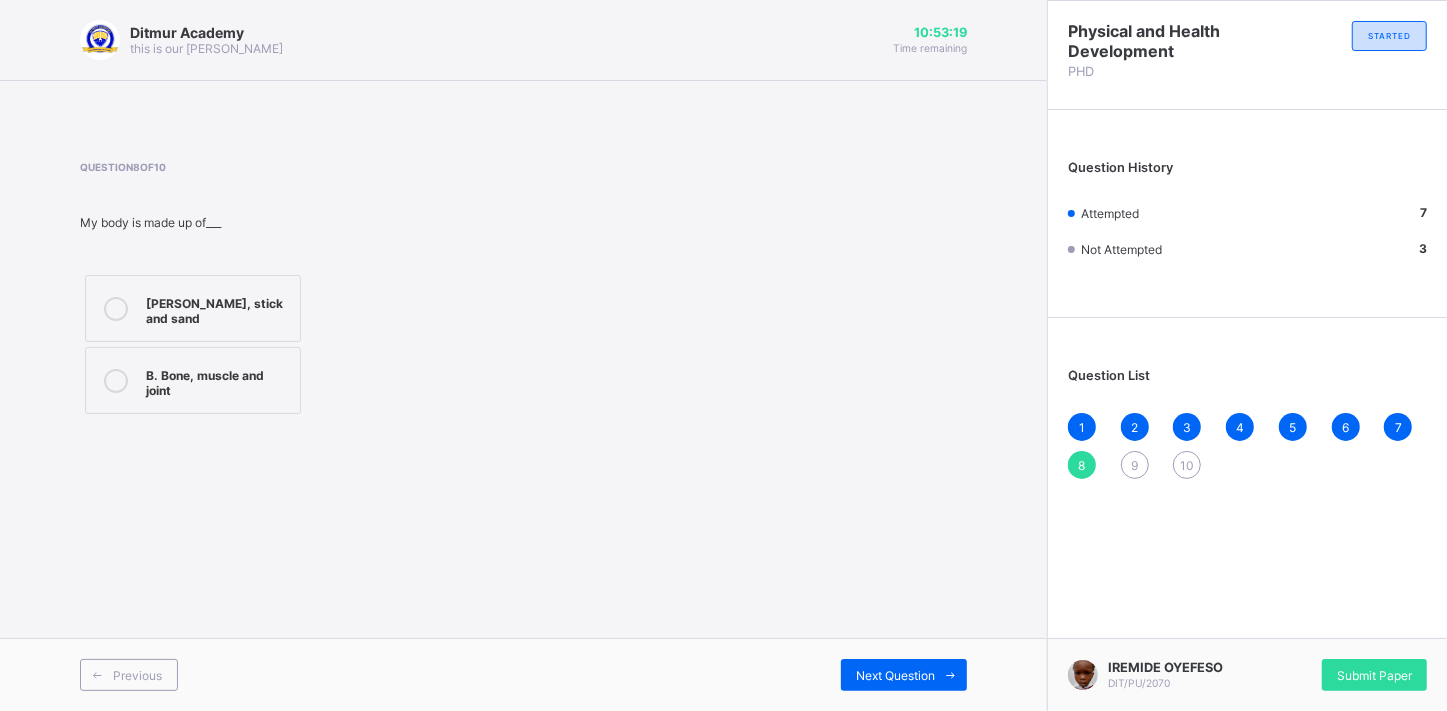 click at bounding box center (116, 381) 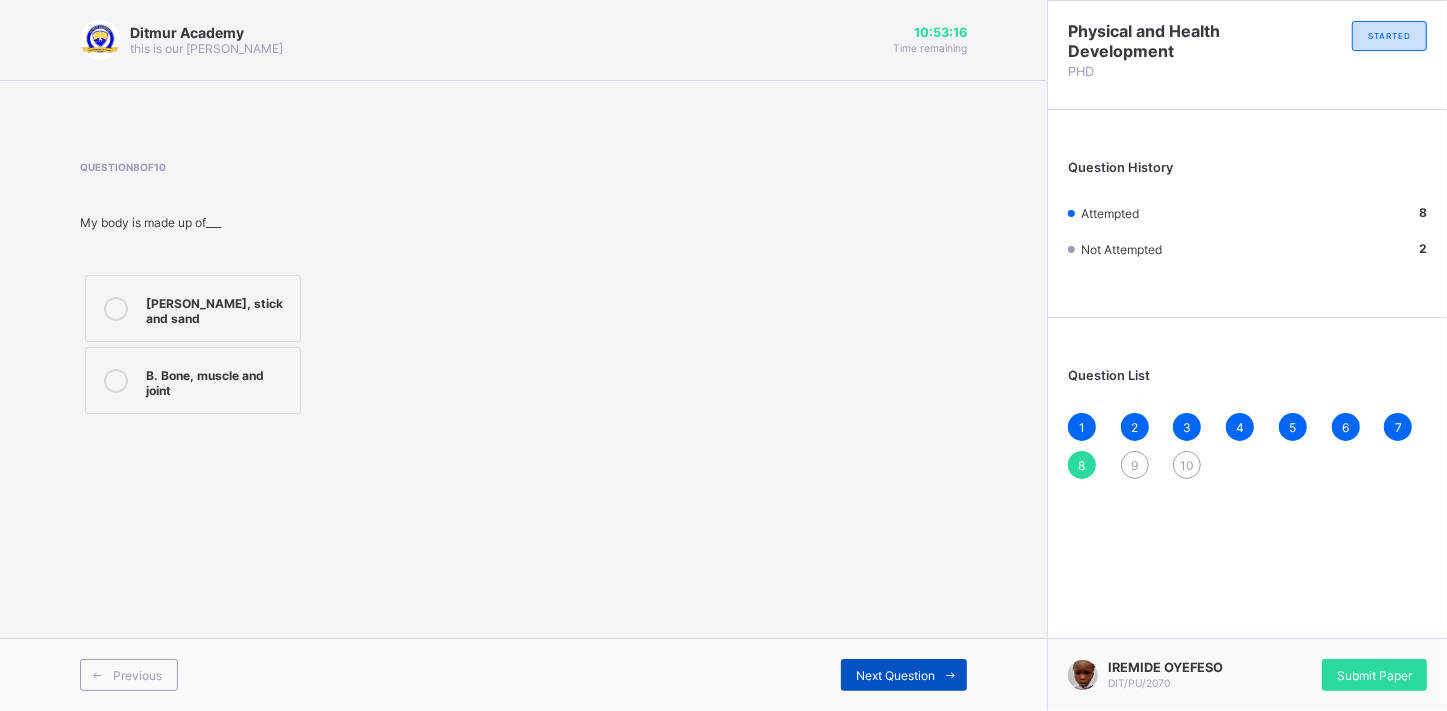 click on "Next Question" at bounding box center (895, 675) 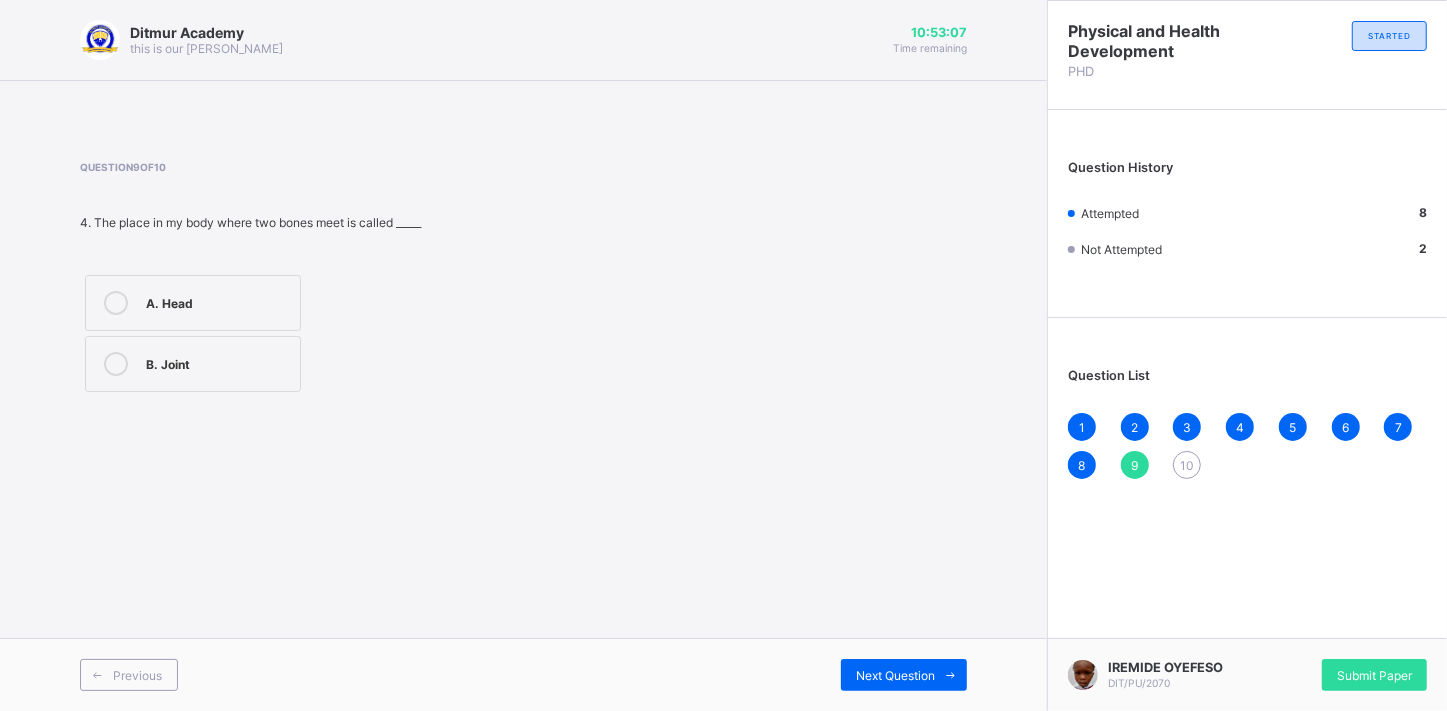 click at bounding box center (116, 364) 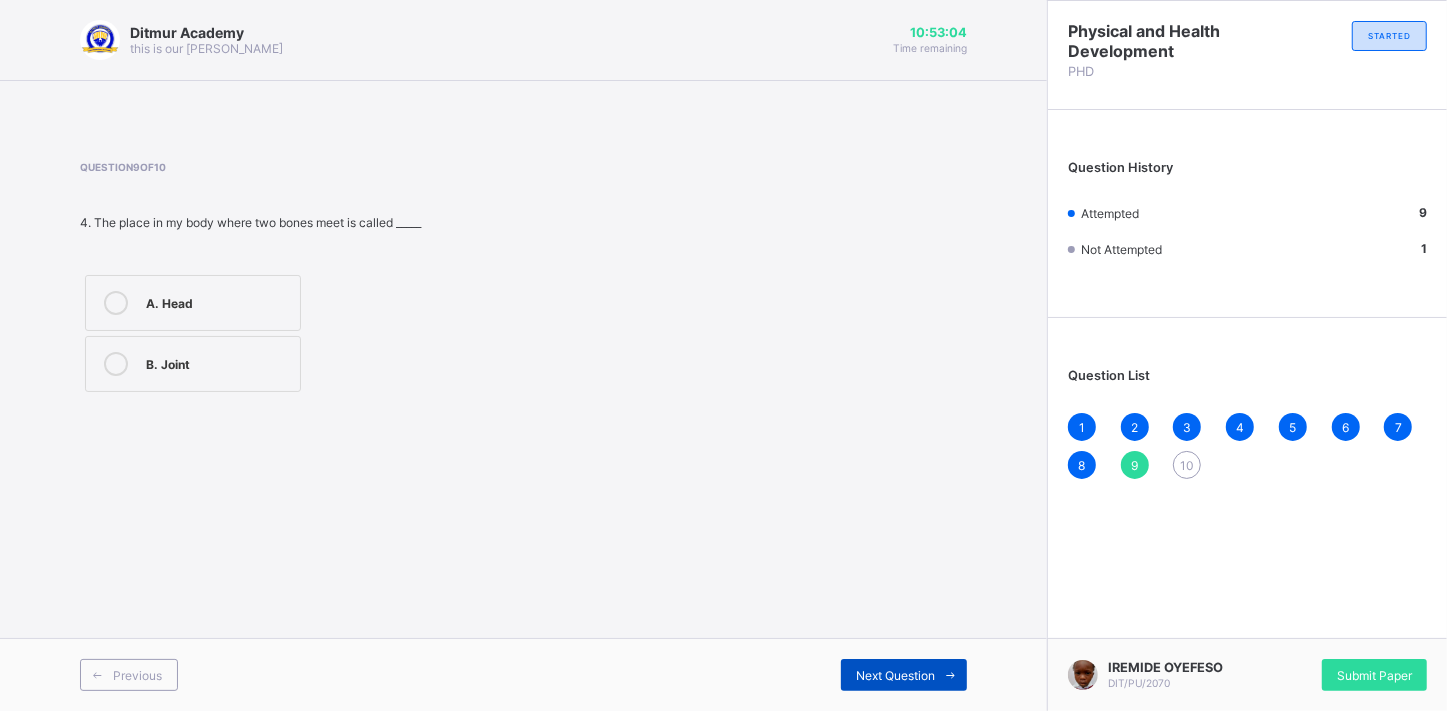 click on "Next Question" at bounding box center [895, 675] 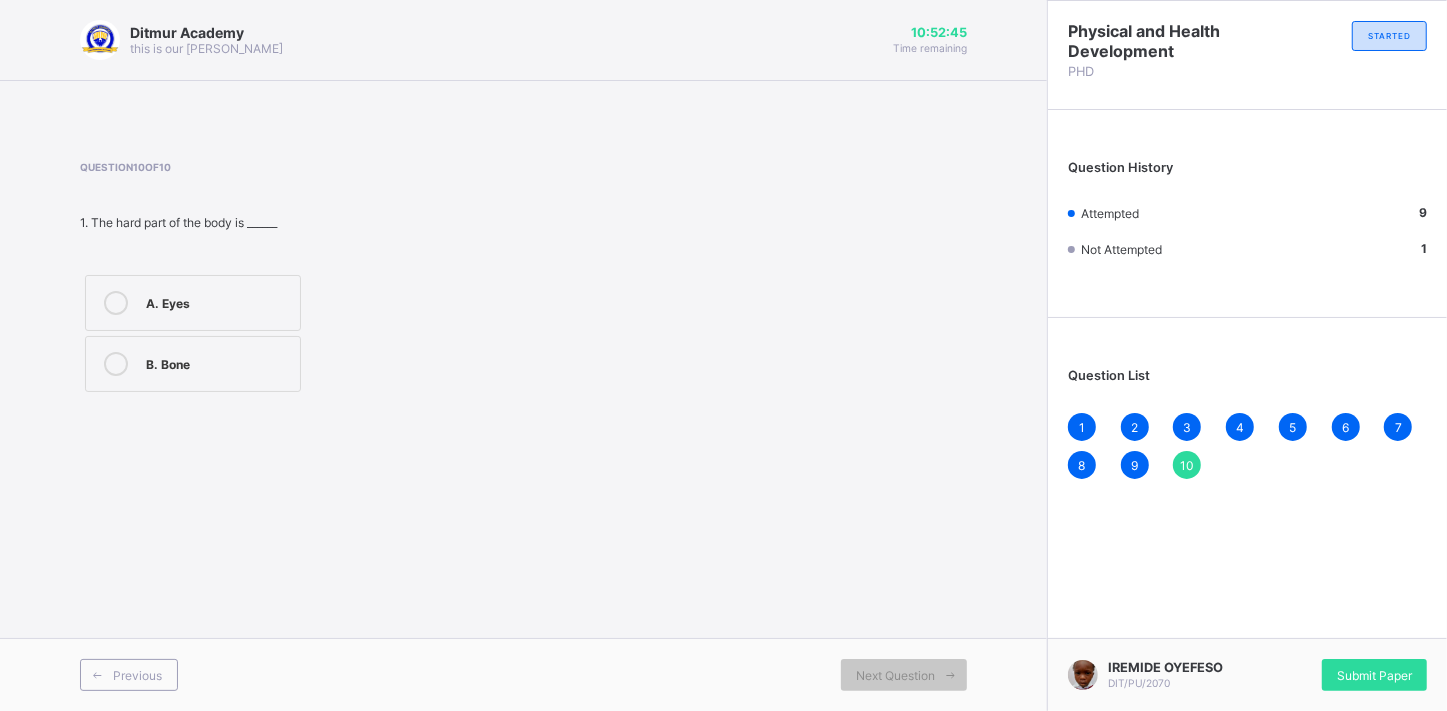 click at bounding box center (116, 364) 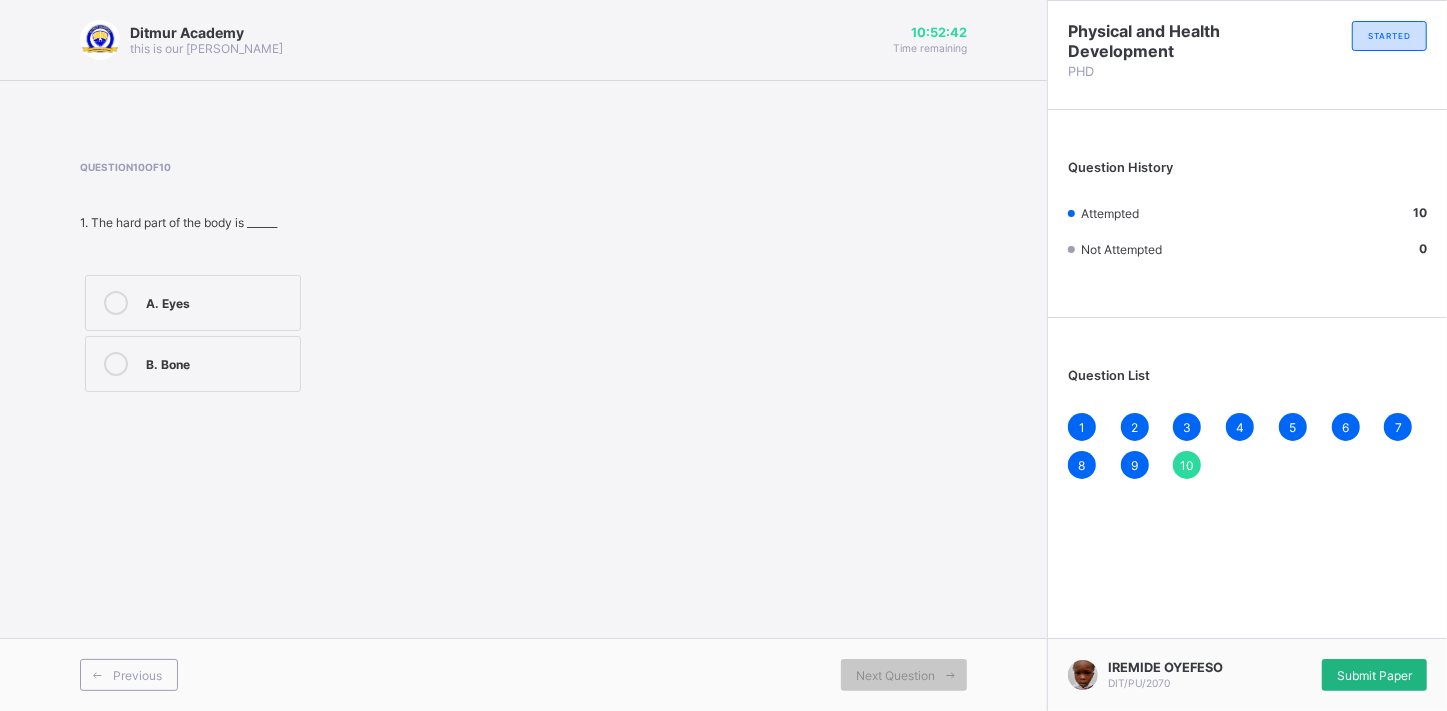 click on "Submit Paper" at bounding box center (1374, 675) 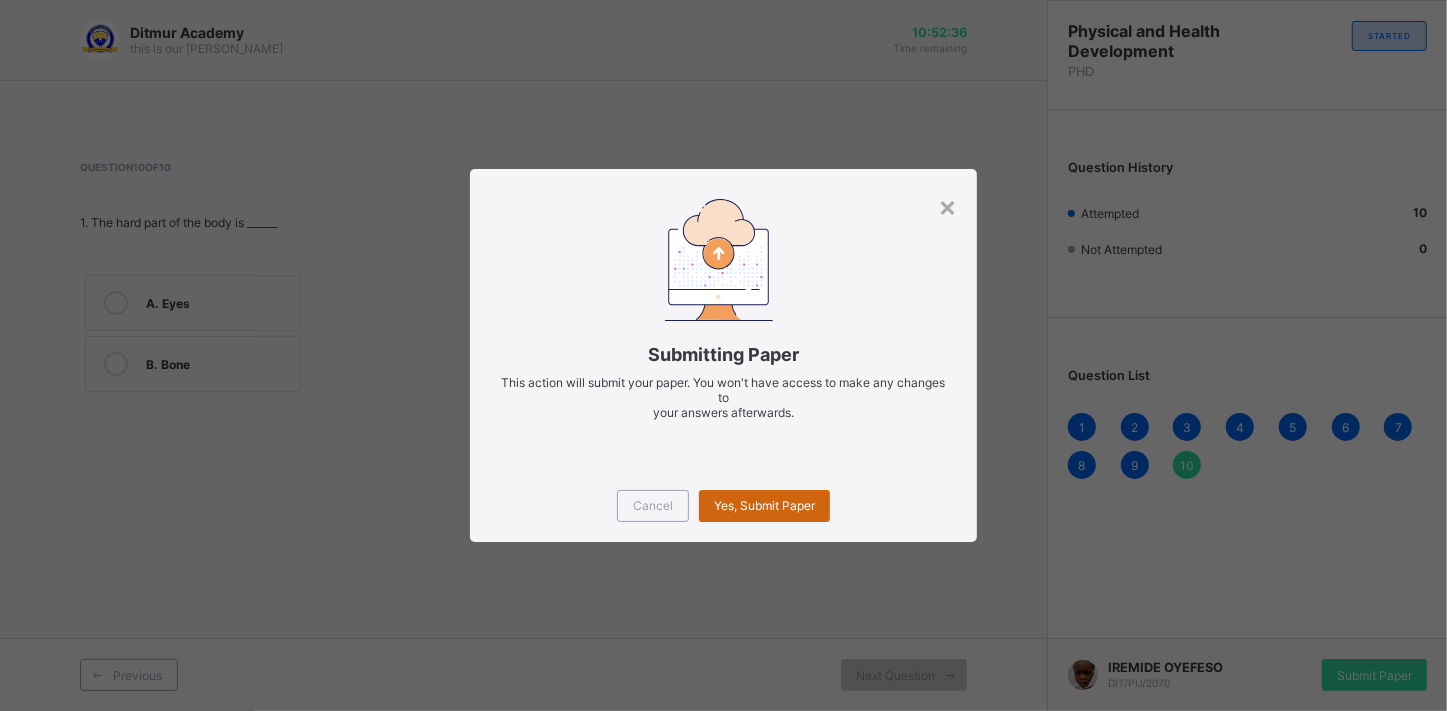 click on "Yes, Submit Paper" at bounding box center [764, 505] 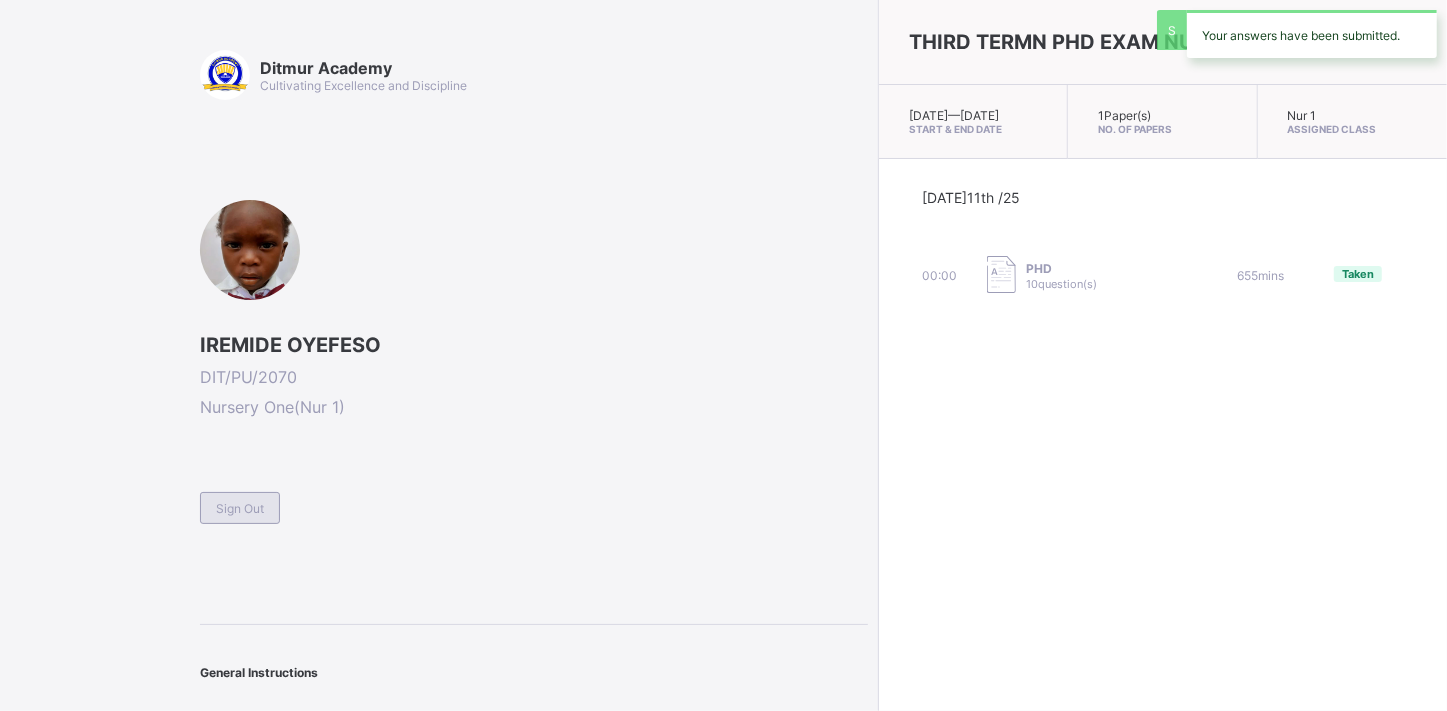 click on "Sign Out" at bounding box center [240, 508] 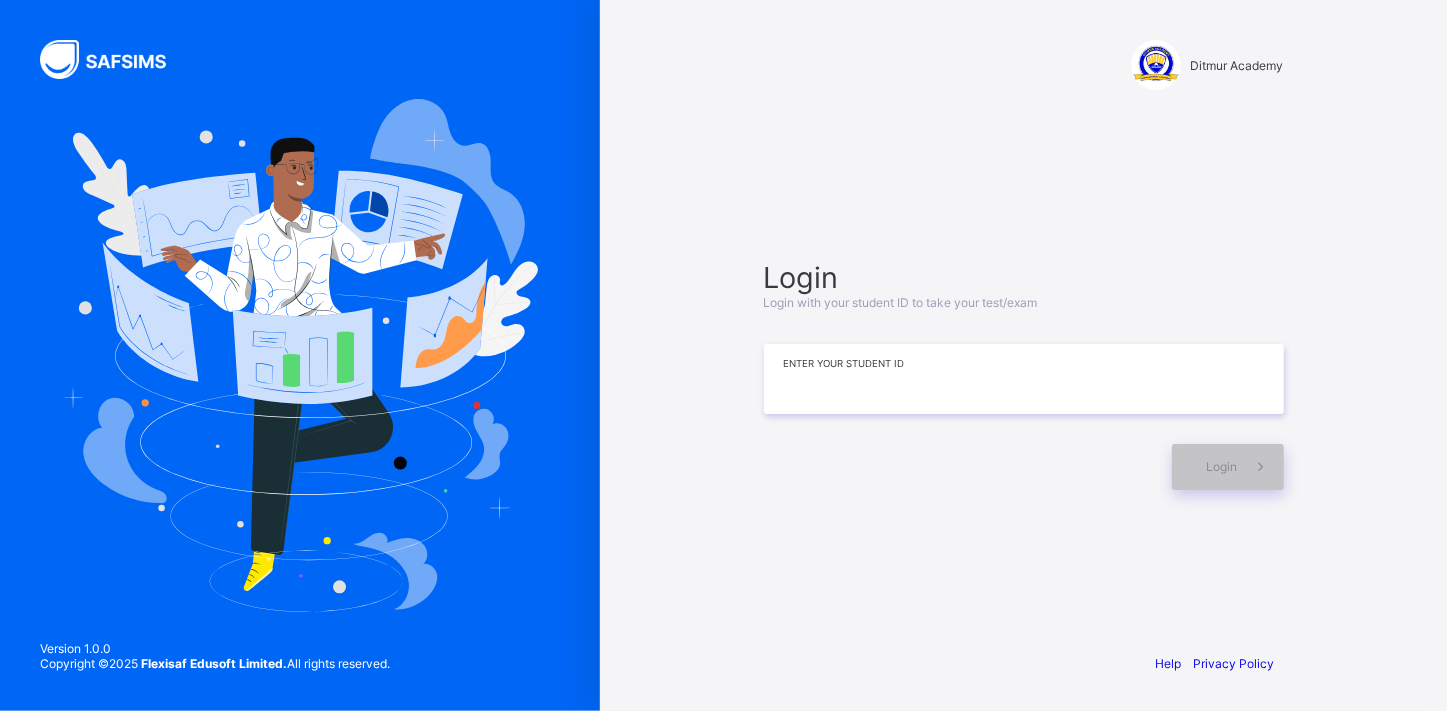 click at bounding box center (1024, 379) 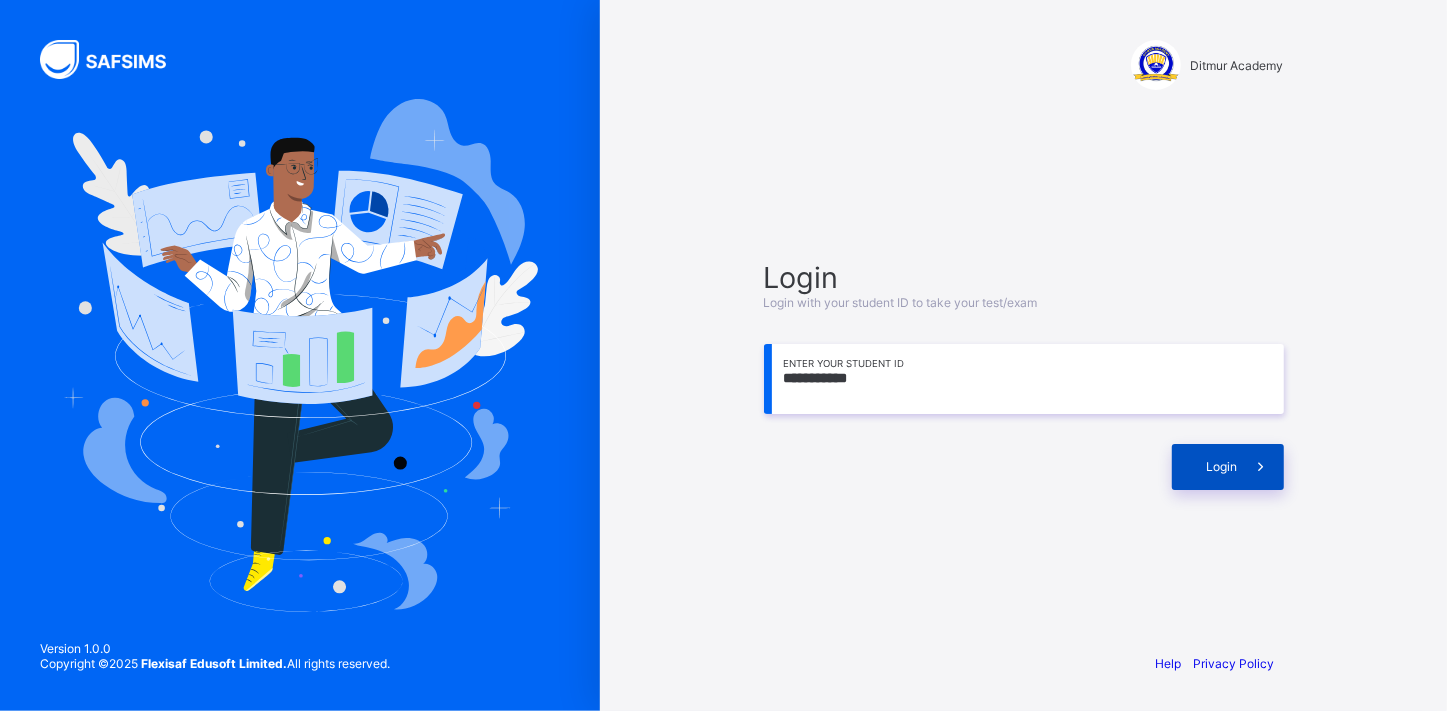 type on "**********" 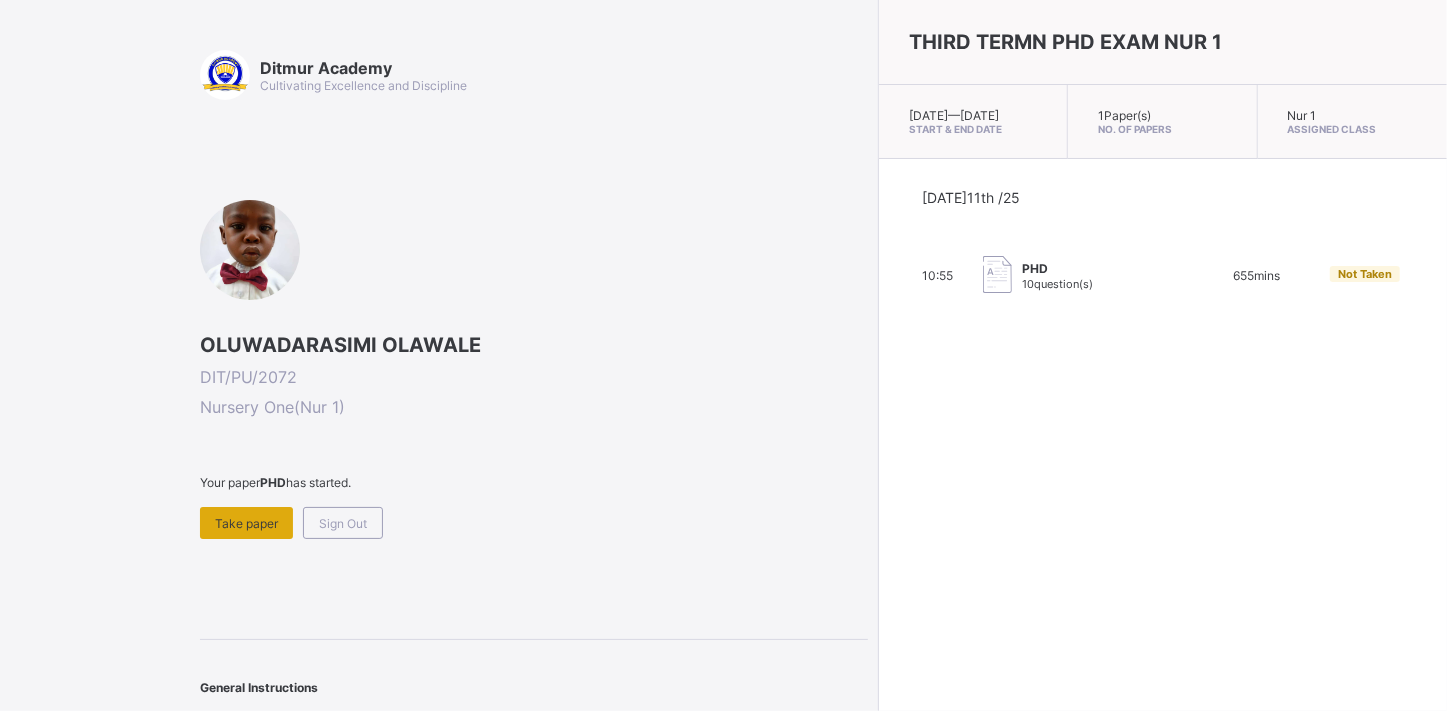 click on "Take paper" at bounding box center (246, 523) 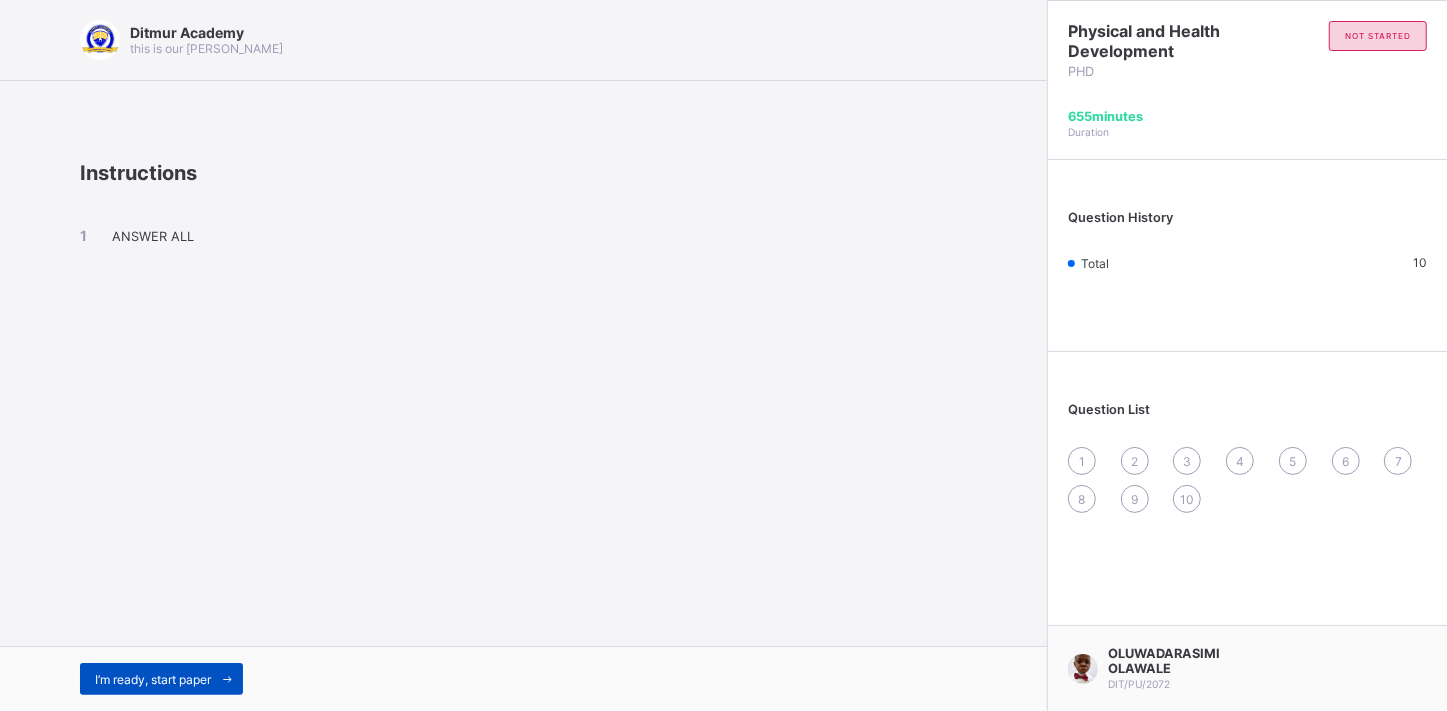 click on "I’m ready, start paper" at bounding box center [153, 679] 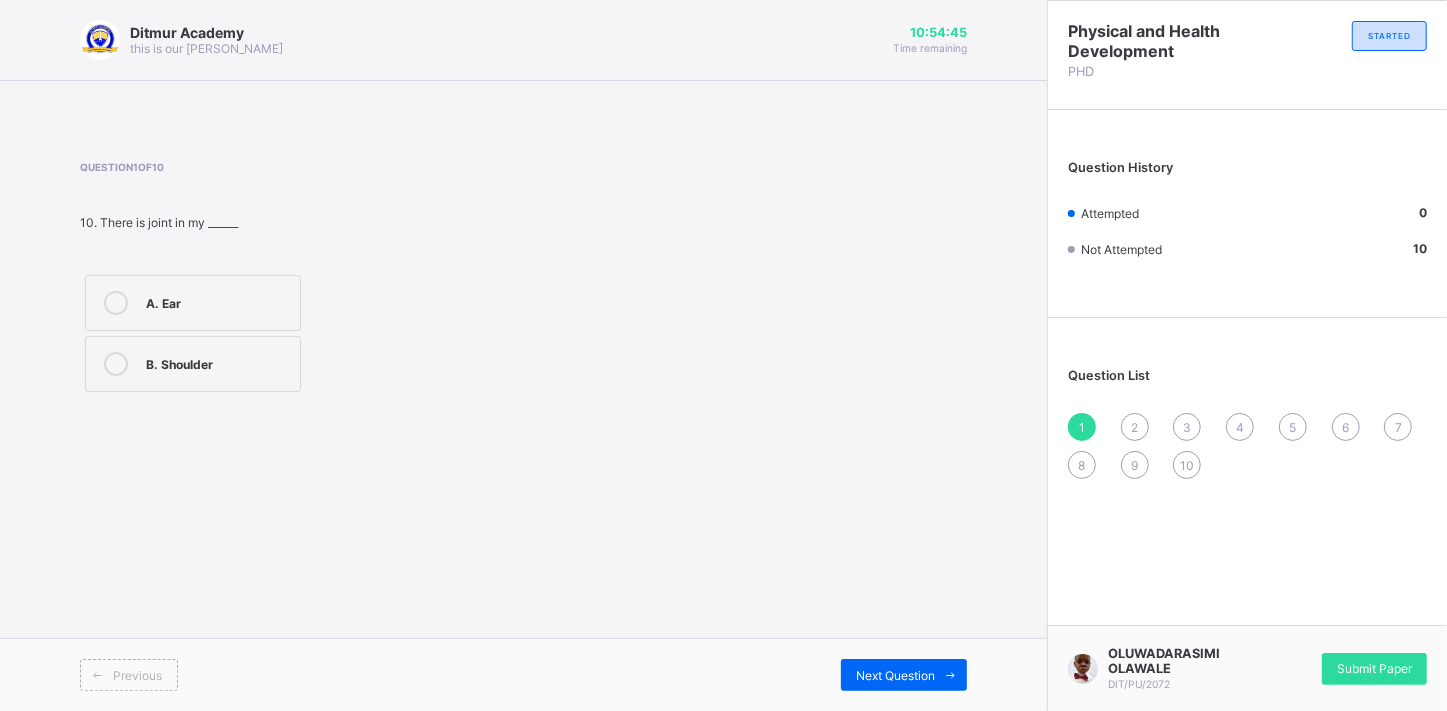 click at bounding box center [116, 364] 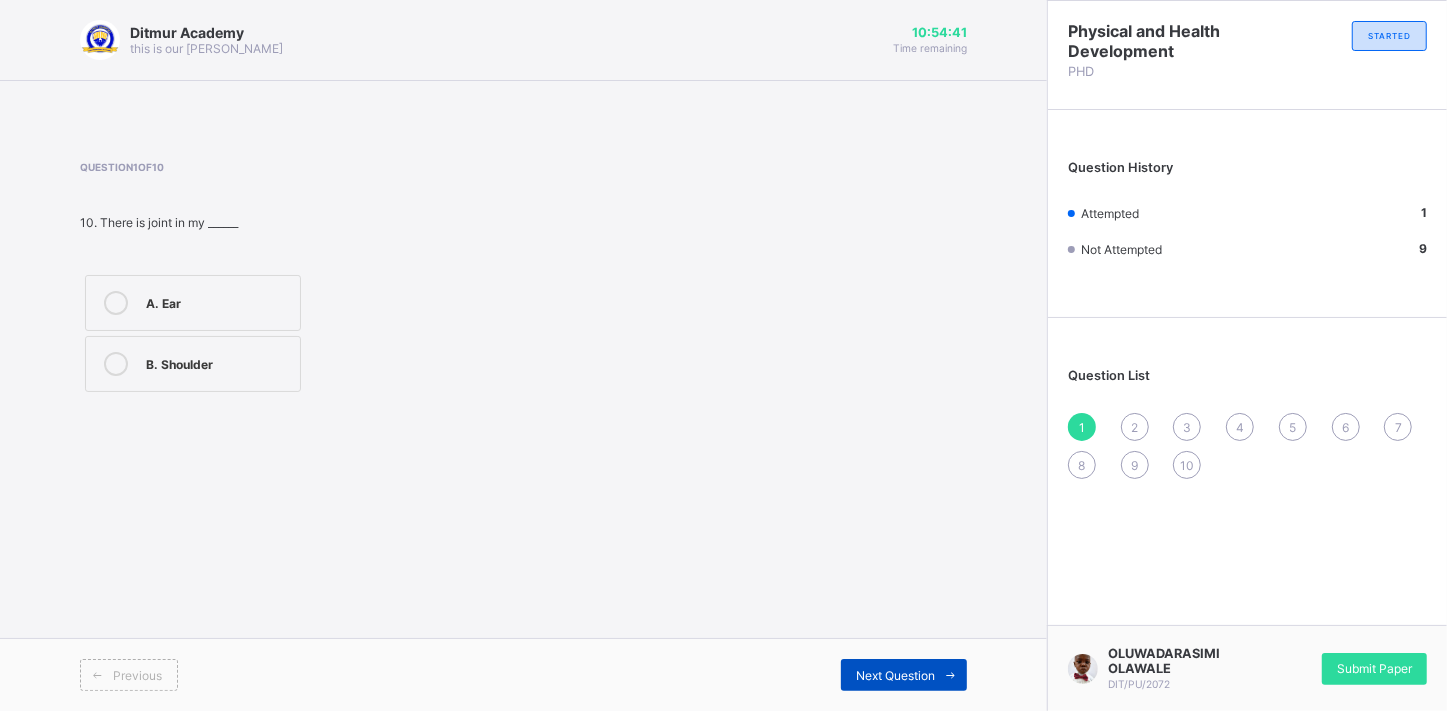 click on "Next Question" at bounding box center (904, 675) 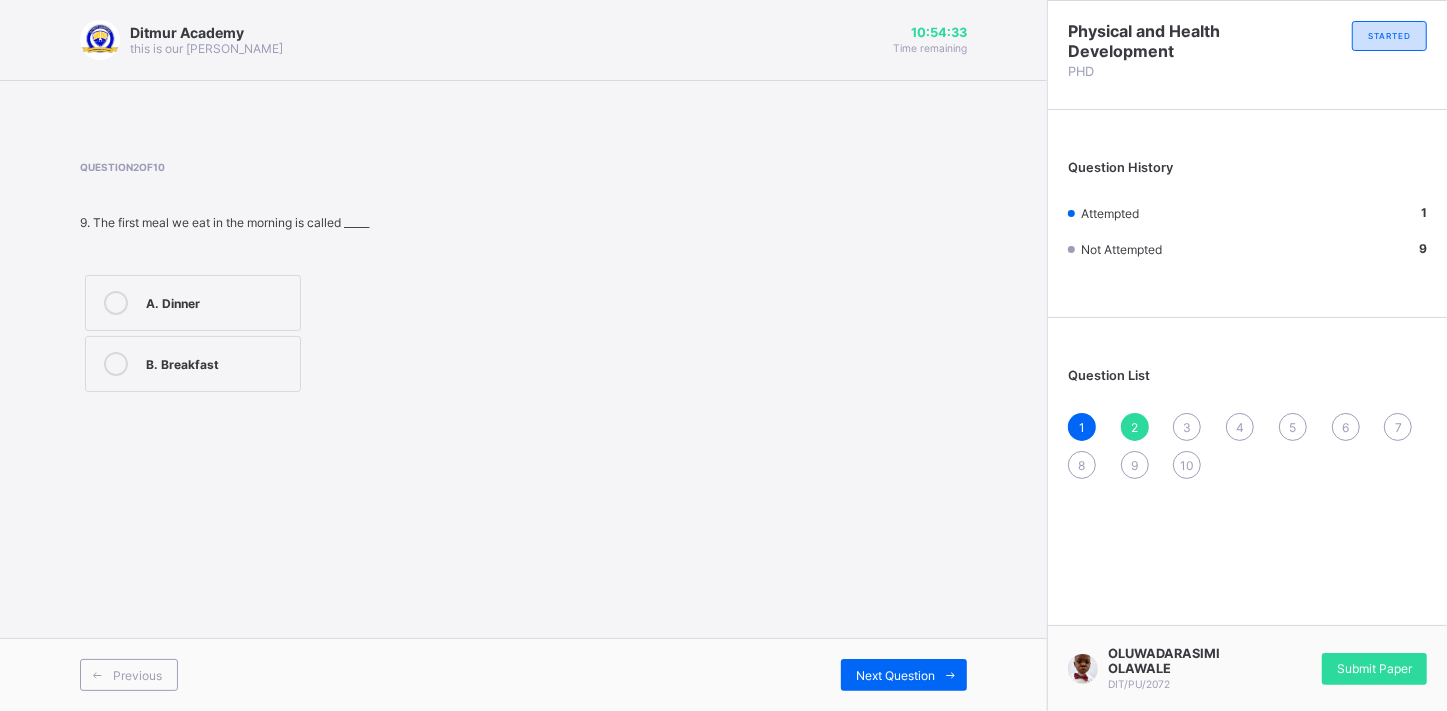 click at bounding box center (116, 364) 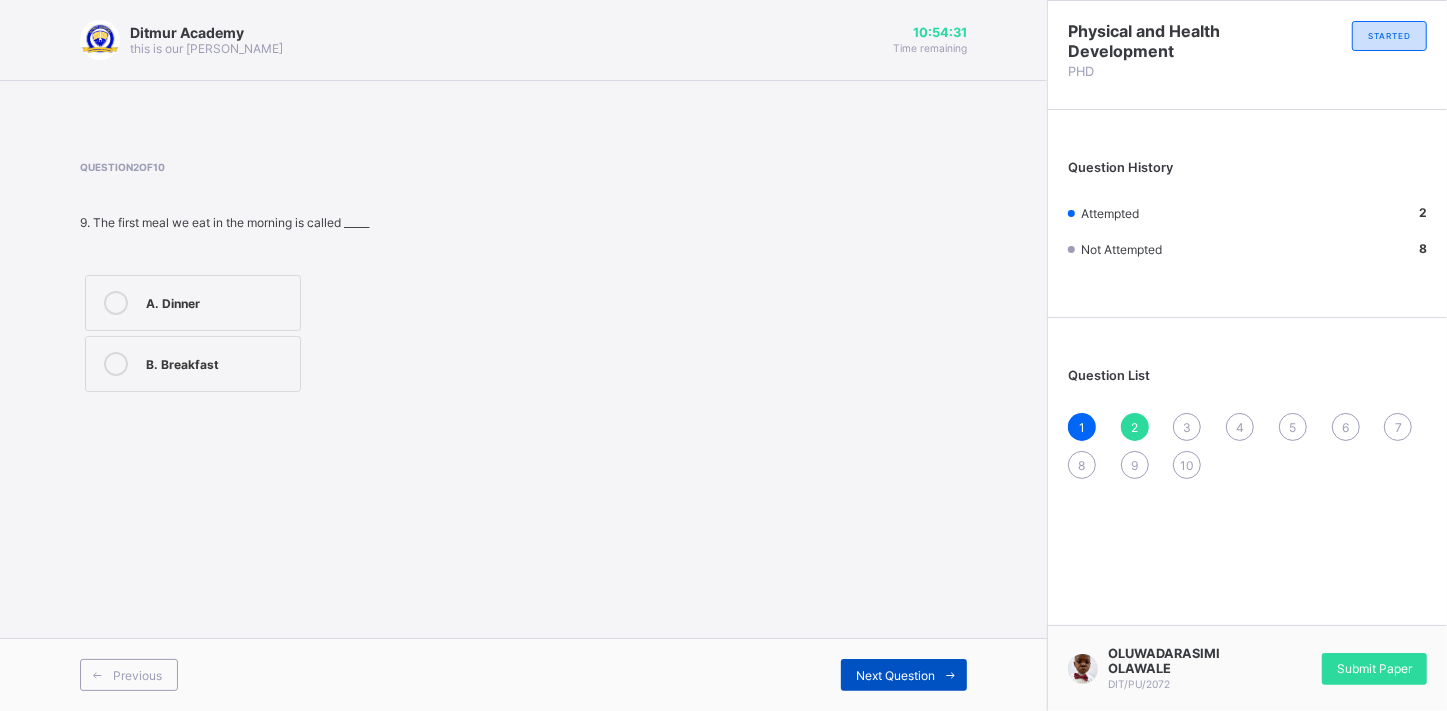 click on "Next Question" at bounding box center (895, 675) 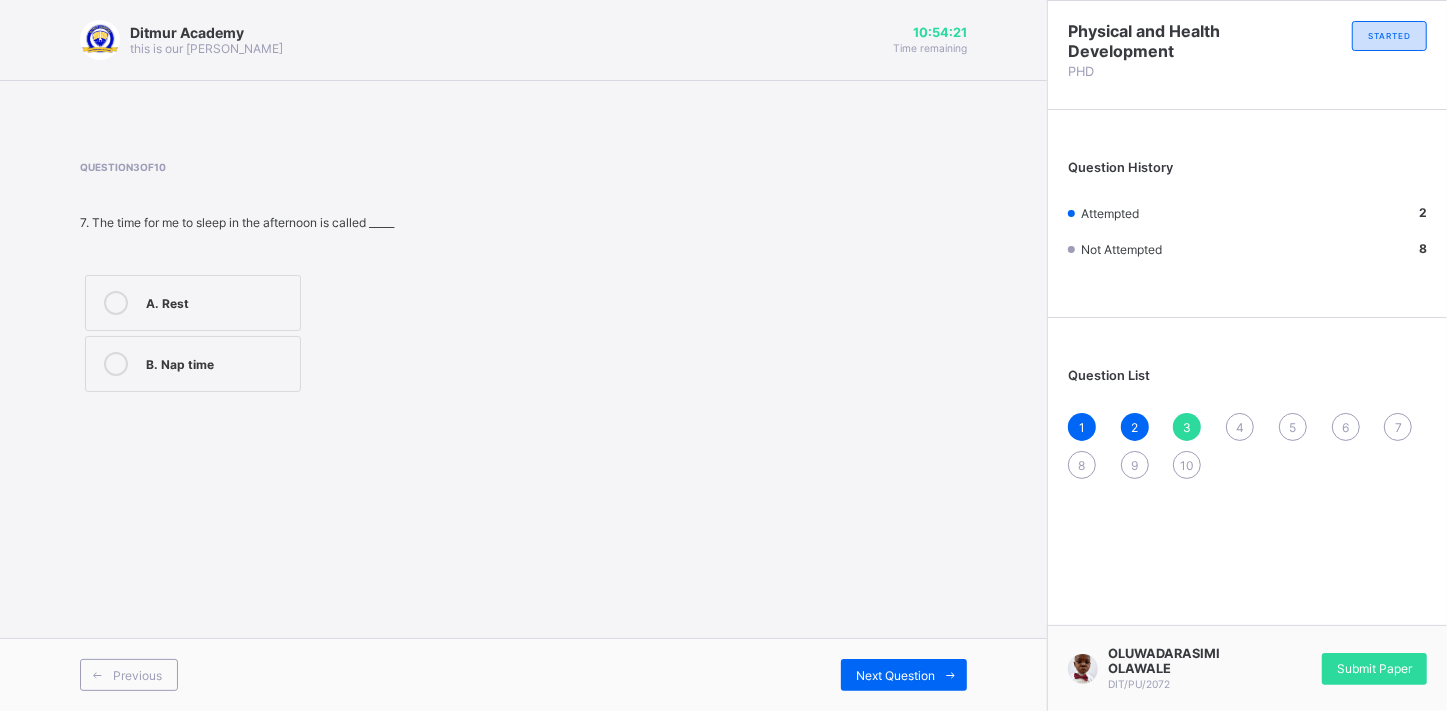 click on "Question  3  of  10 7. The time for me to sleep in the afternoon is called _____ A. Rest  B. Nap time" at bounding box center (523, 279) 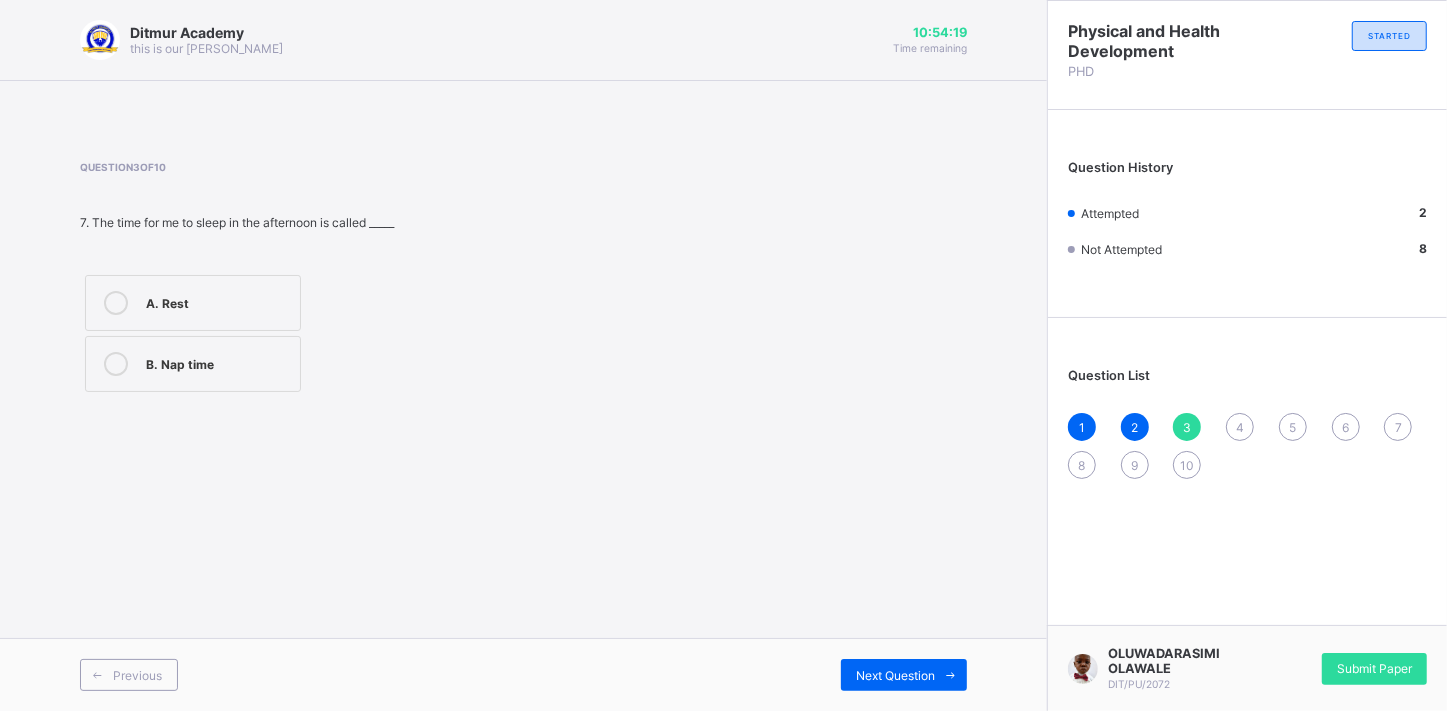 click at bounding box center (116, 364) 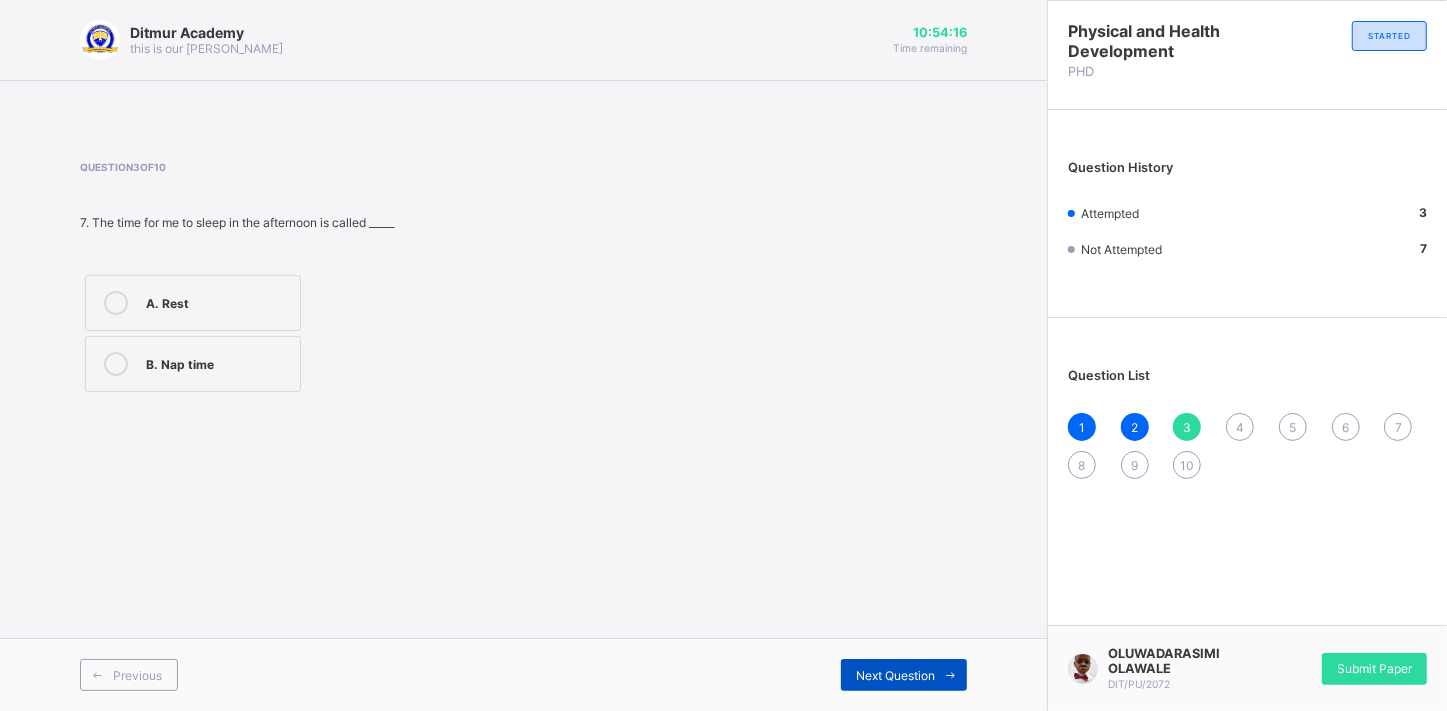 click on "Next Question" at bounding box center (895, 675) 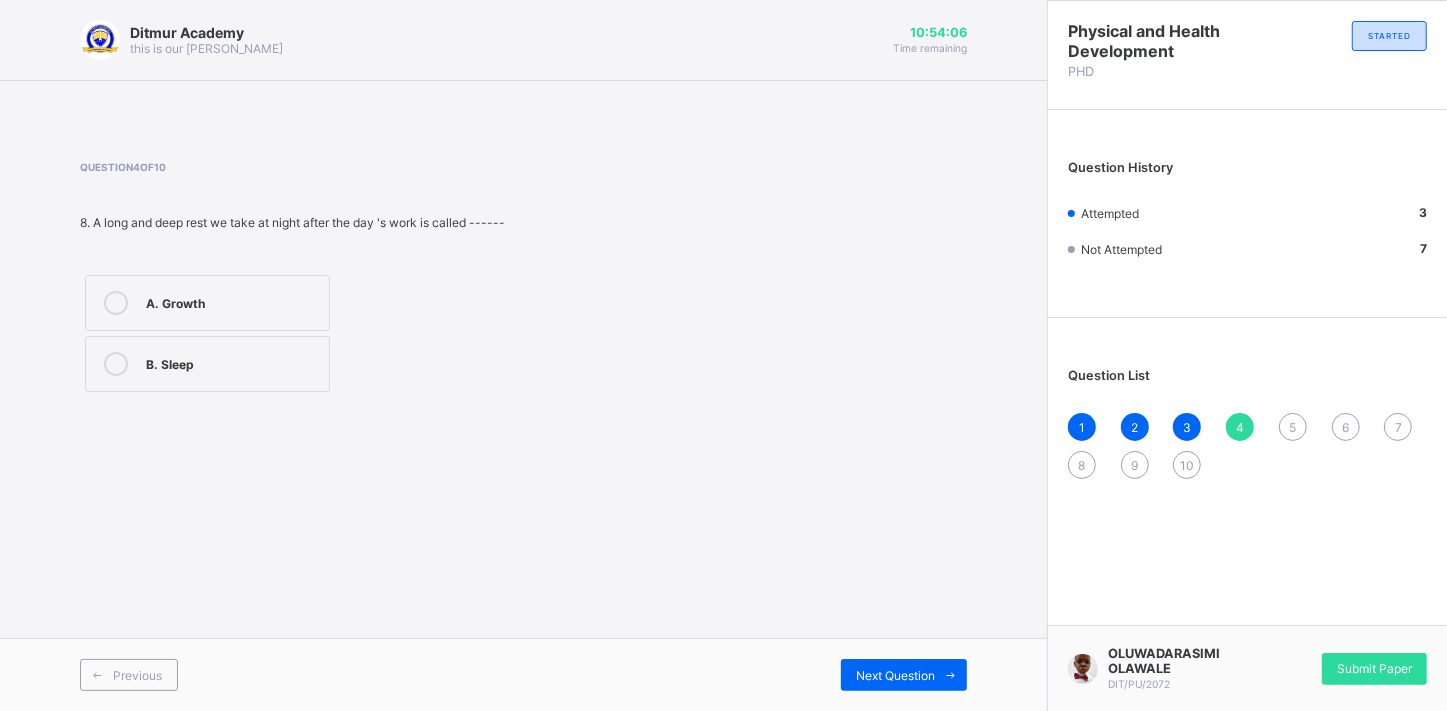 click at bounding box center [116, 364] 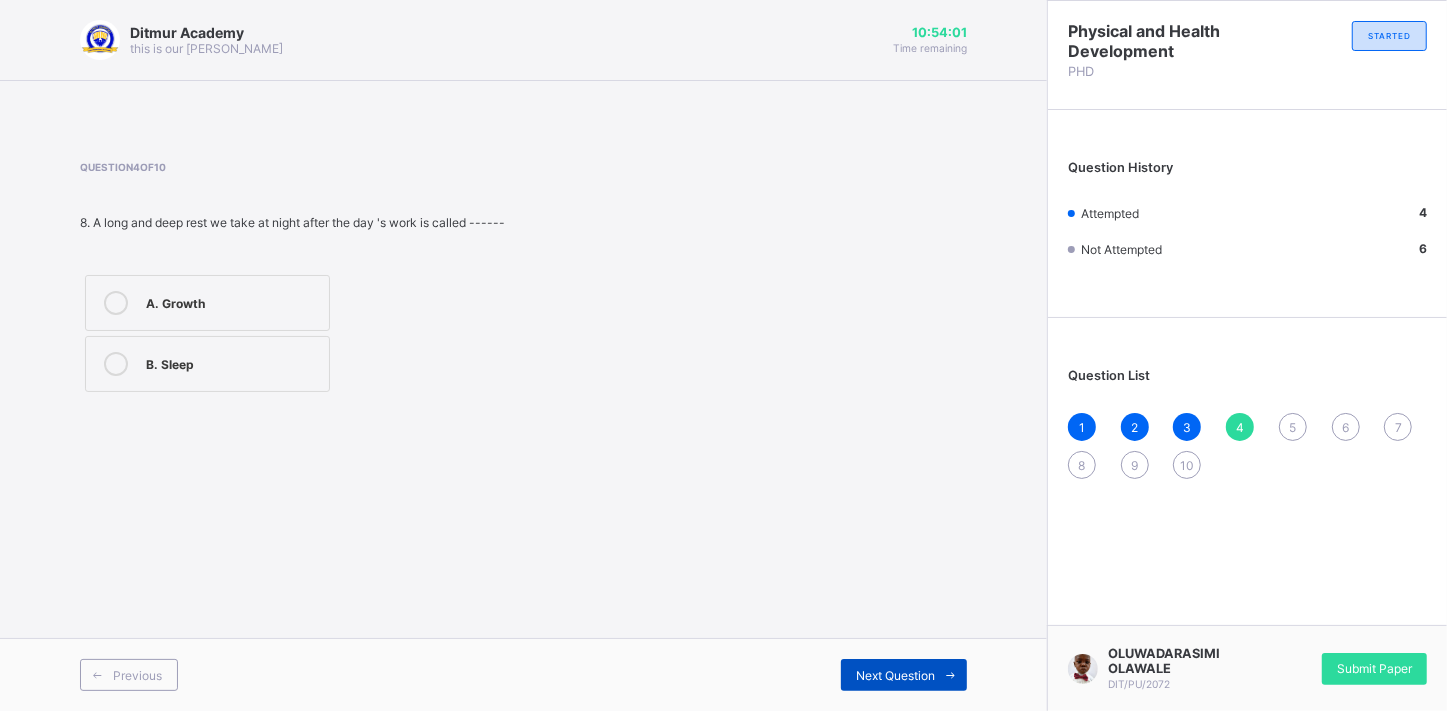 click on "Next Question" at bounding box center (895, 675) 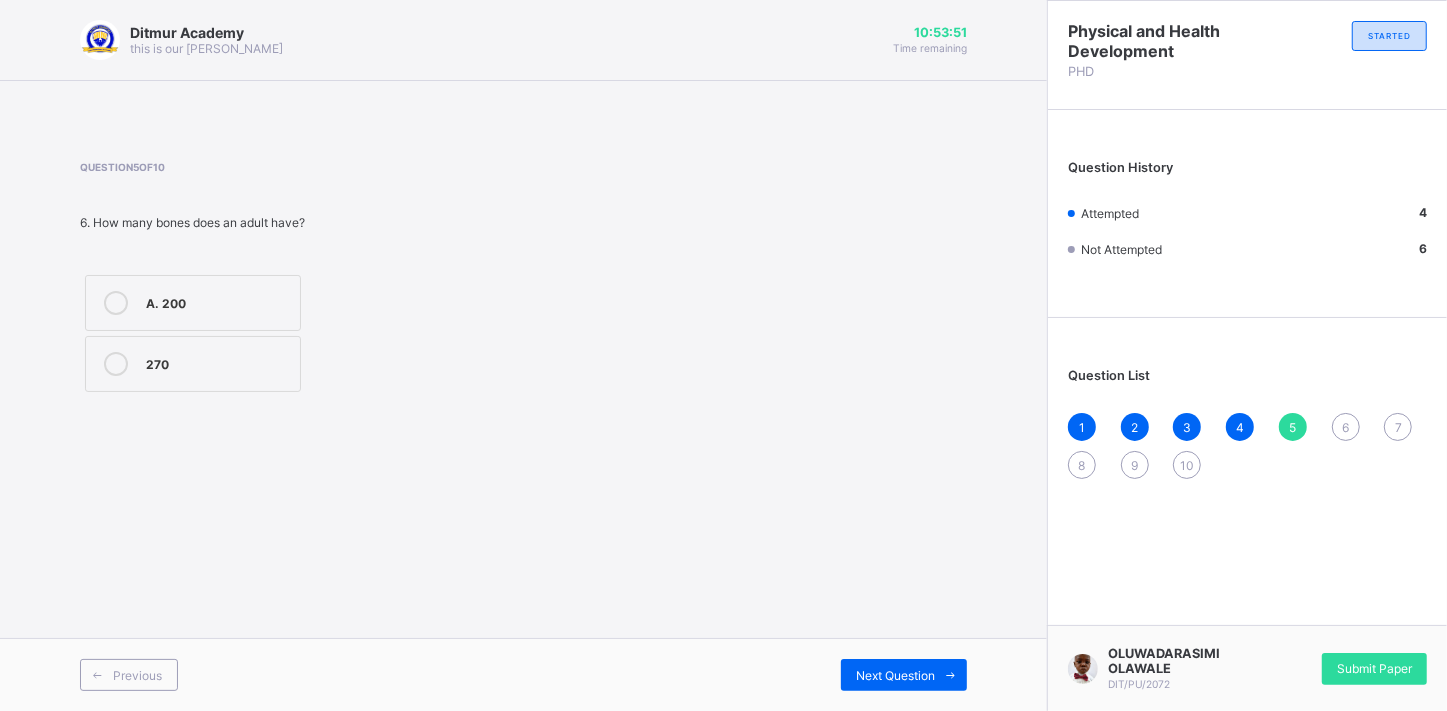 click at bounding box center (116, 303) 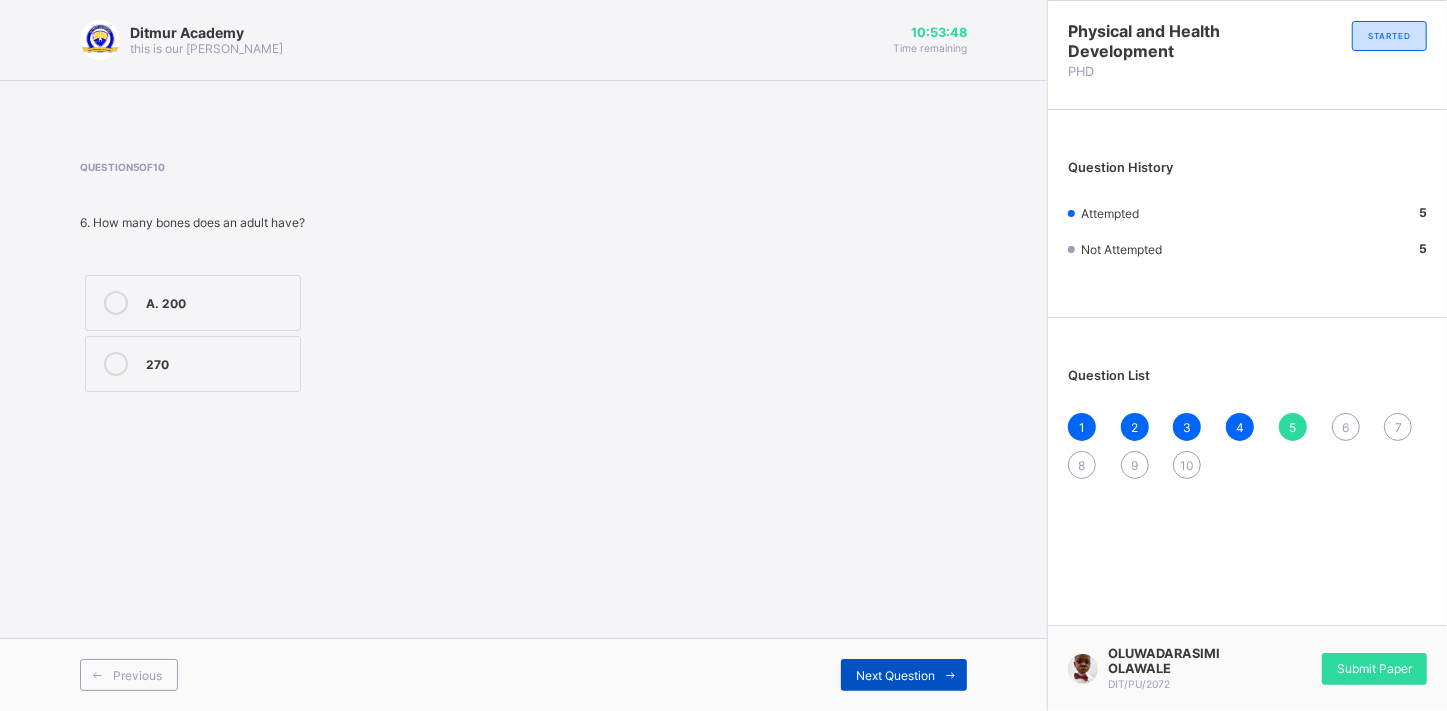 click on "Next Question" at bounding box center [895, 675] 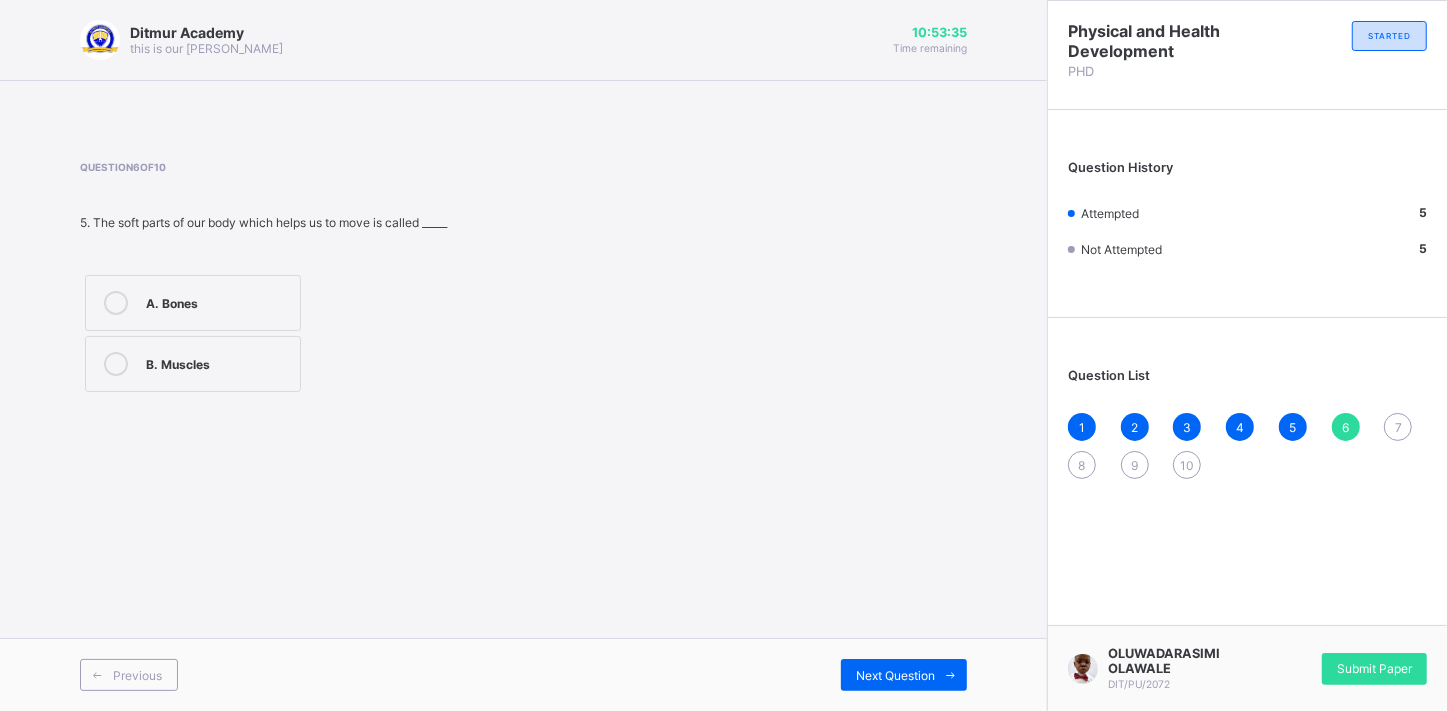 click at bounding box center (116, 364) 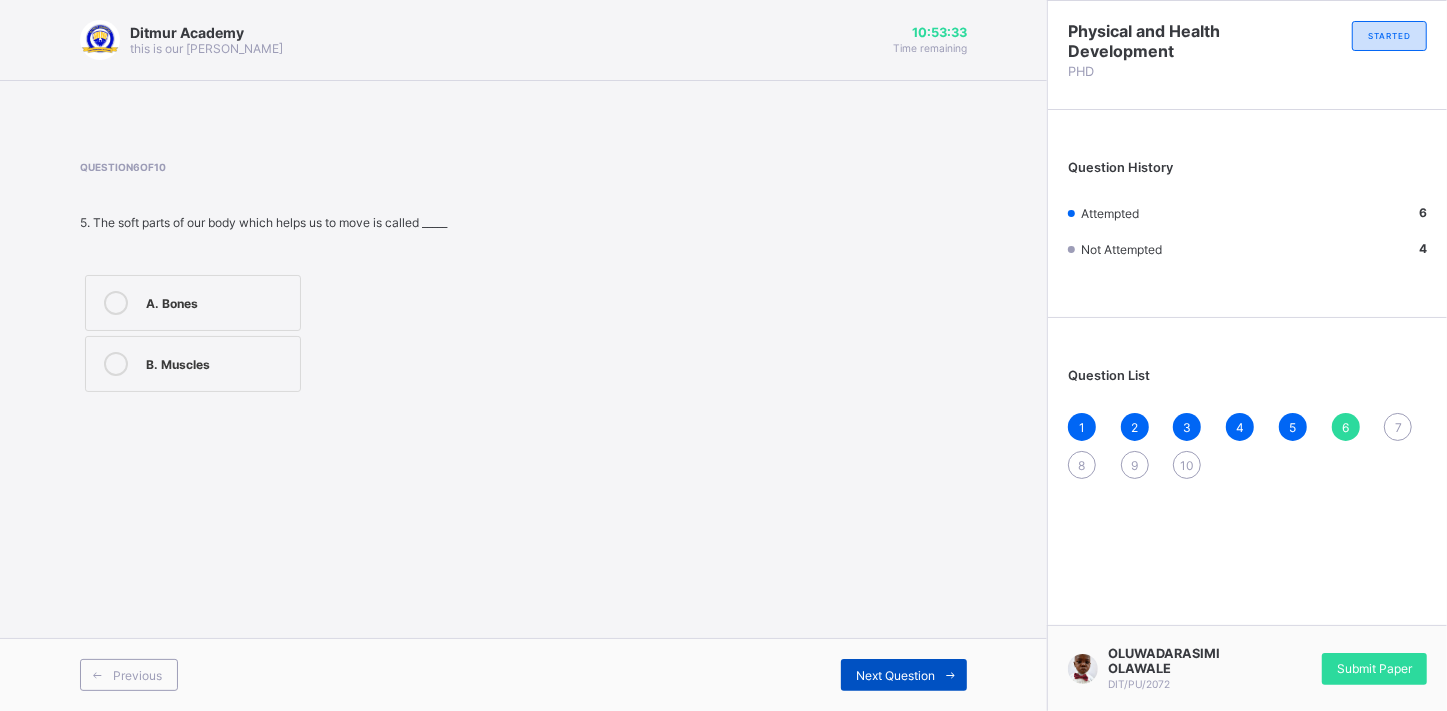 click on "Next Question" at bounding box center [895, 675] 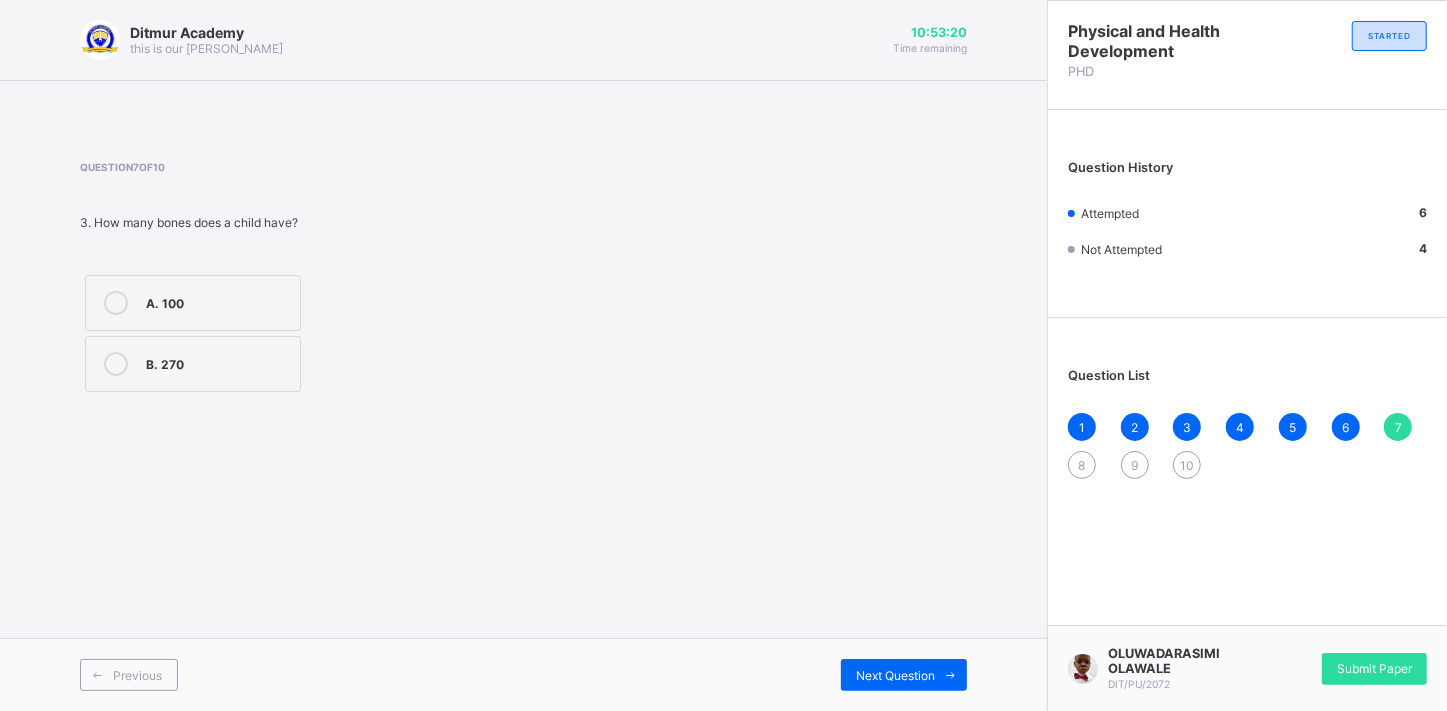 click at bounding box center (116, 364) 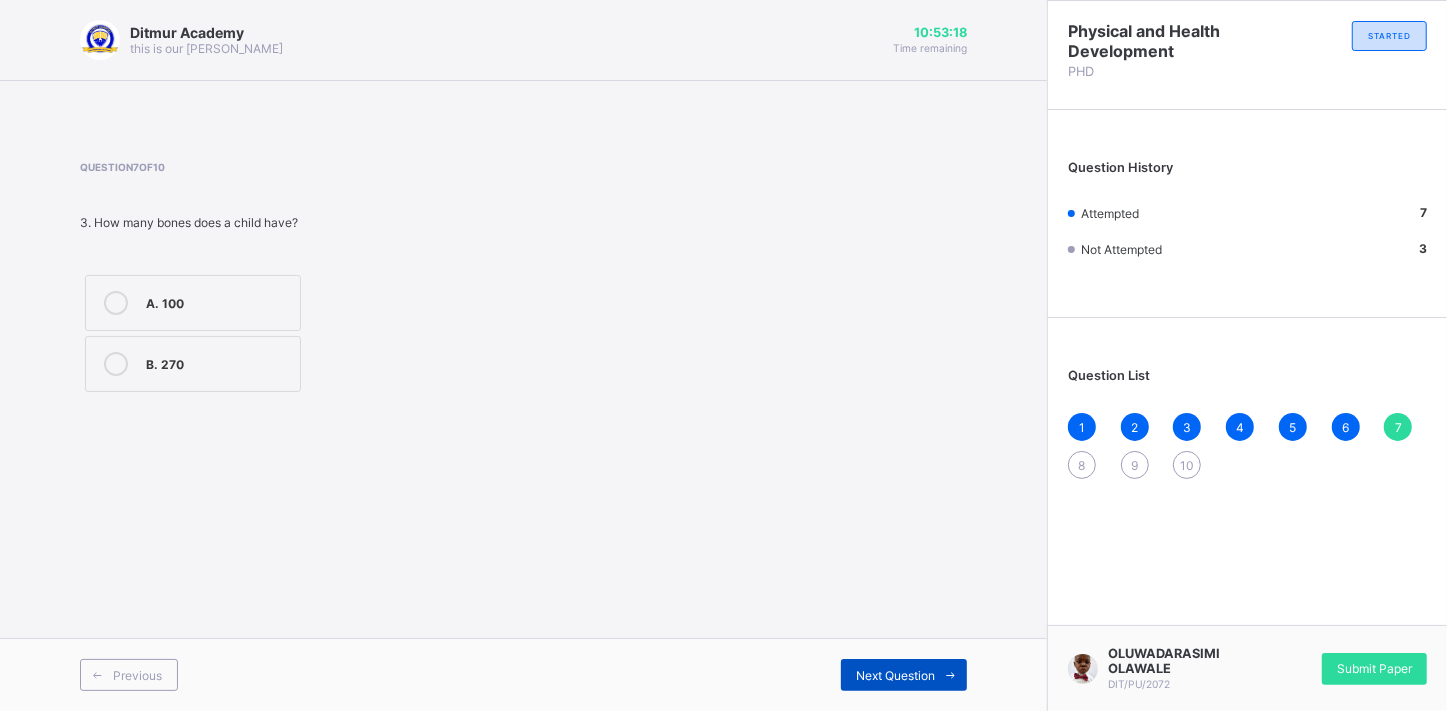 click on "Next Question" at bounding box center [895, 675] 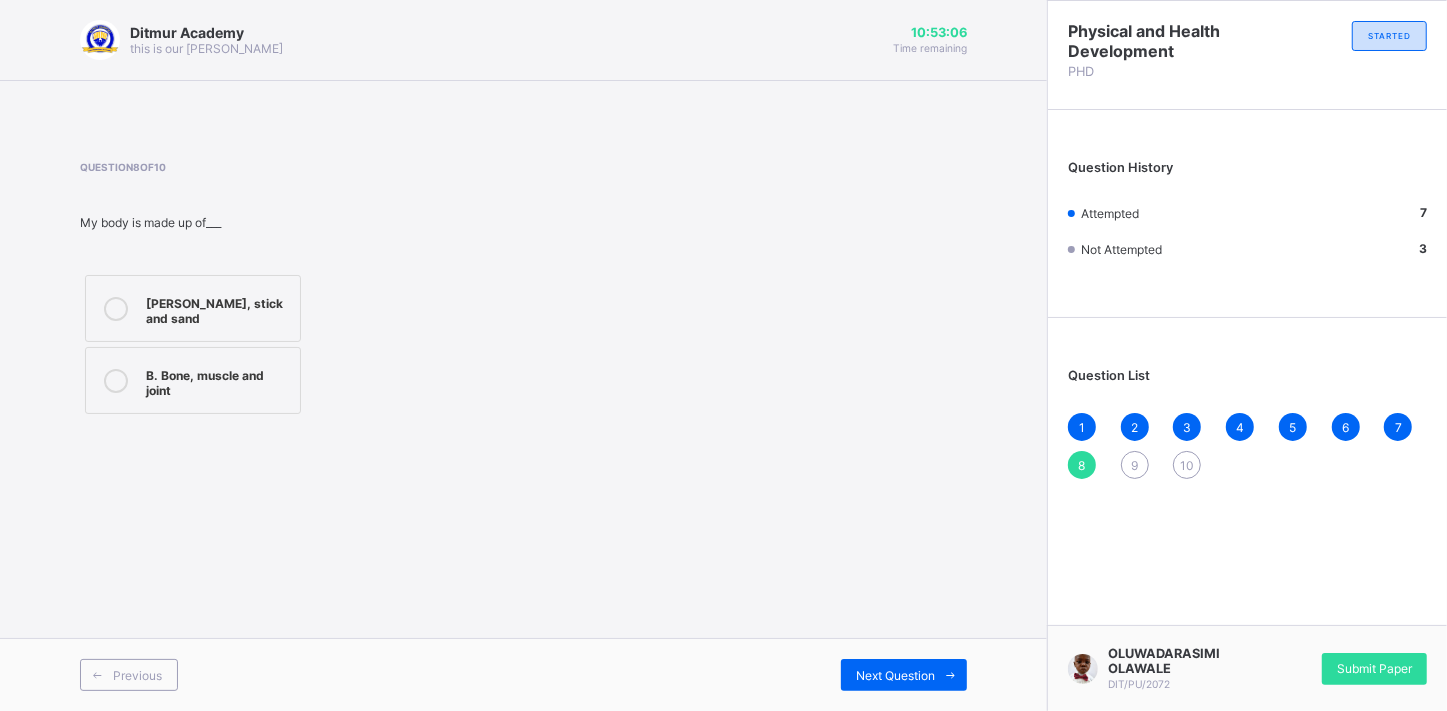 click at bounding box center (116, 381) 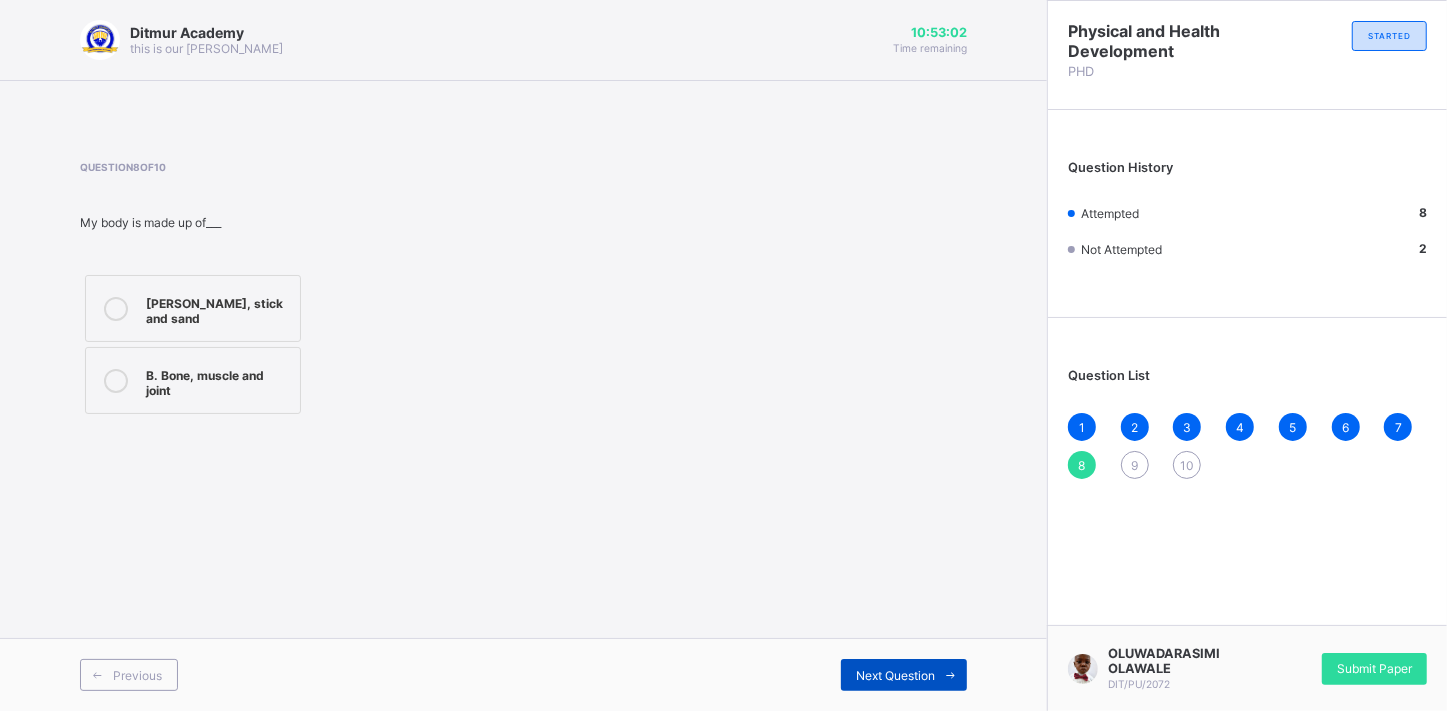 click at bounding box center [951, 675] 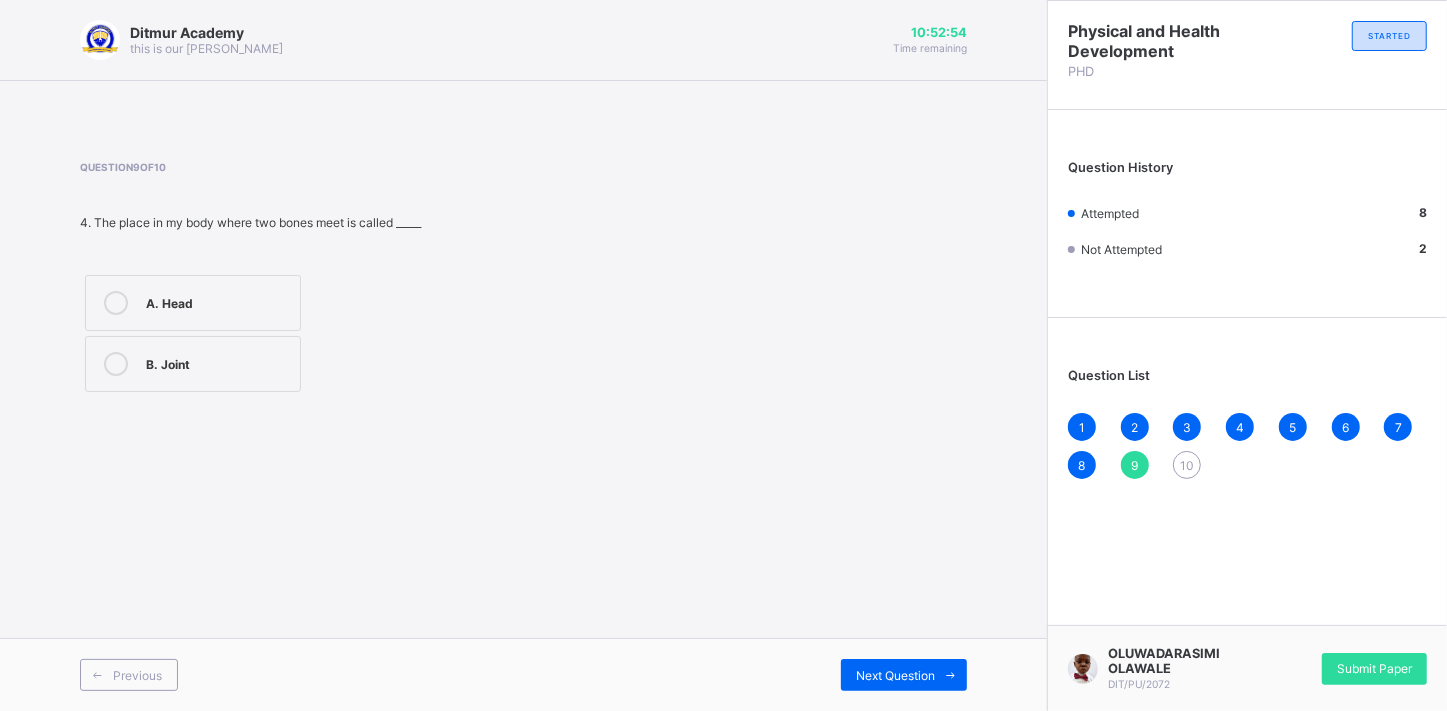click at bounding box center (116, 364) 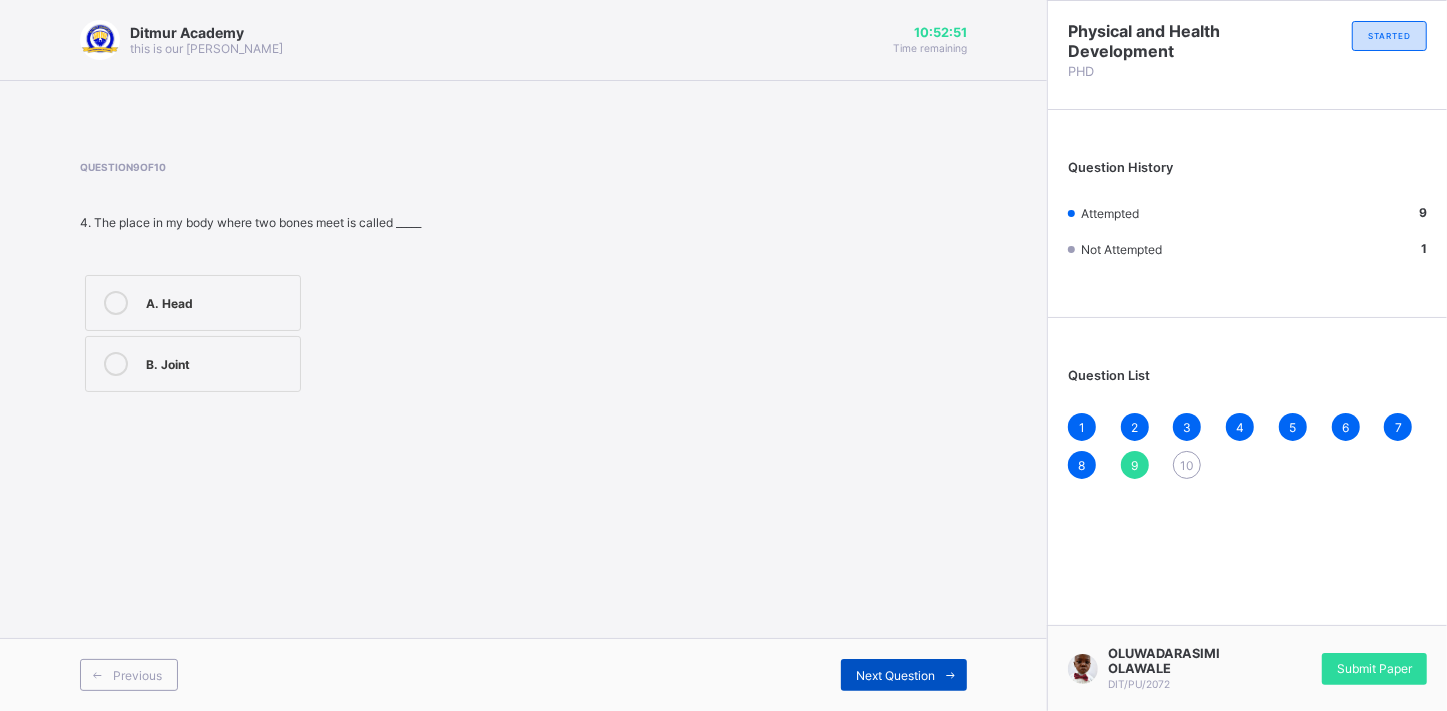 click on "Next Question" at bounding box center [904, 675] 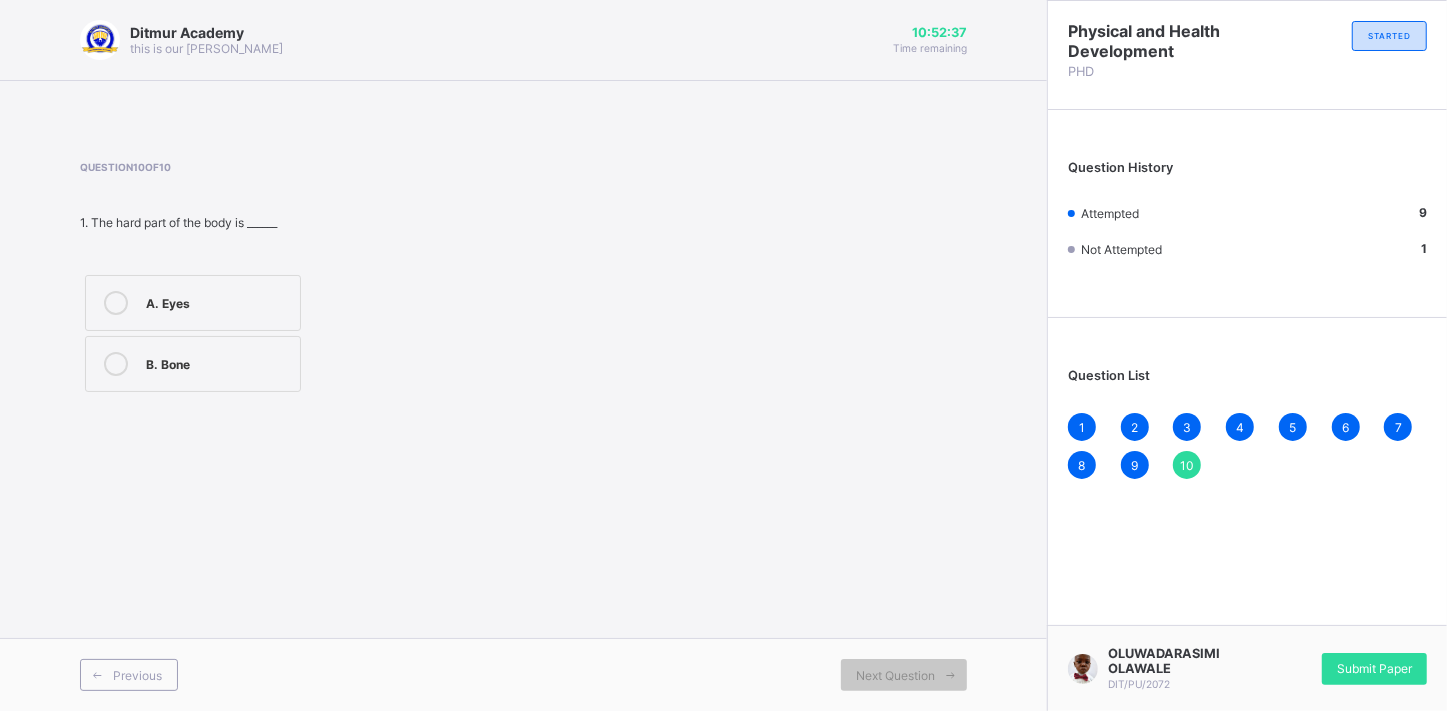 drag, startPoint x: 888, startPoint y: 680, endPoint x: 112, endPoint y: 360, distance: 839.39026 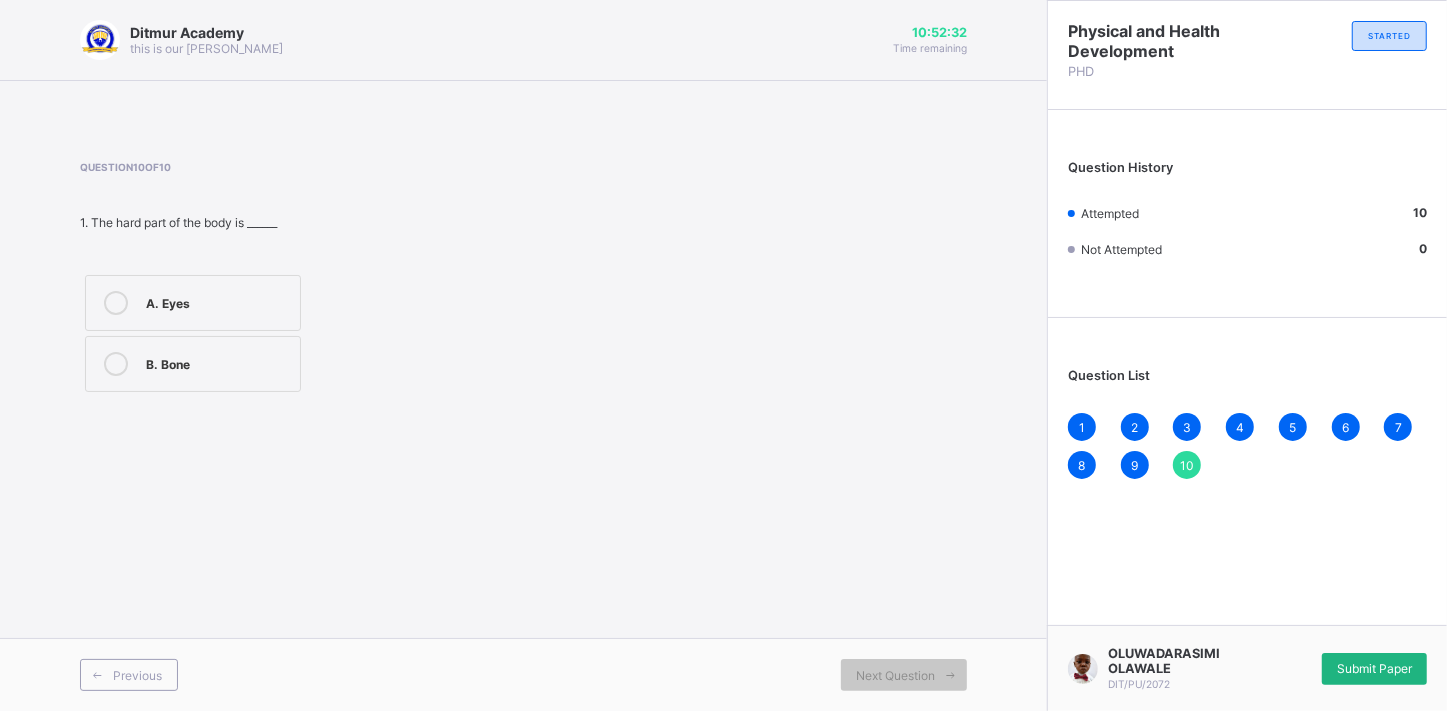 click on "Submit Paper" at bounding box center (1374, 668) 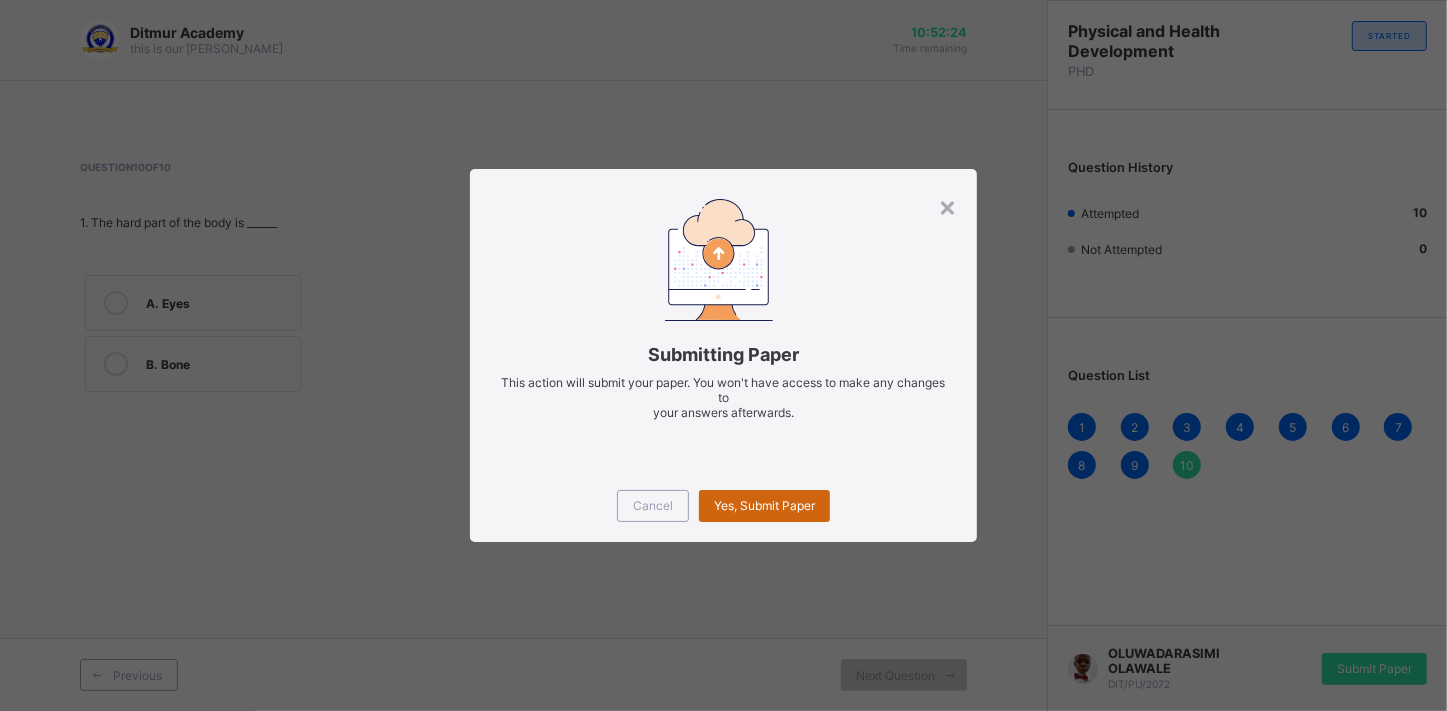 click on "Yes, Submit Paper" at bounding box center (764, 506) 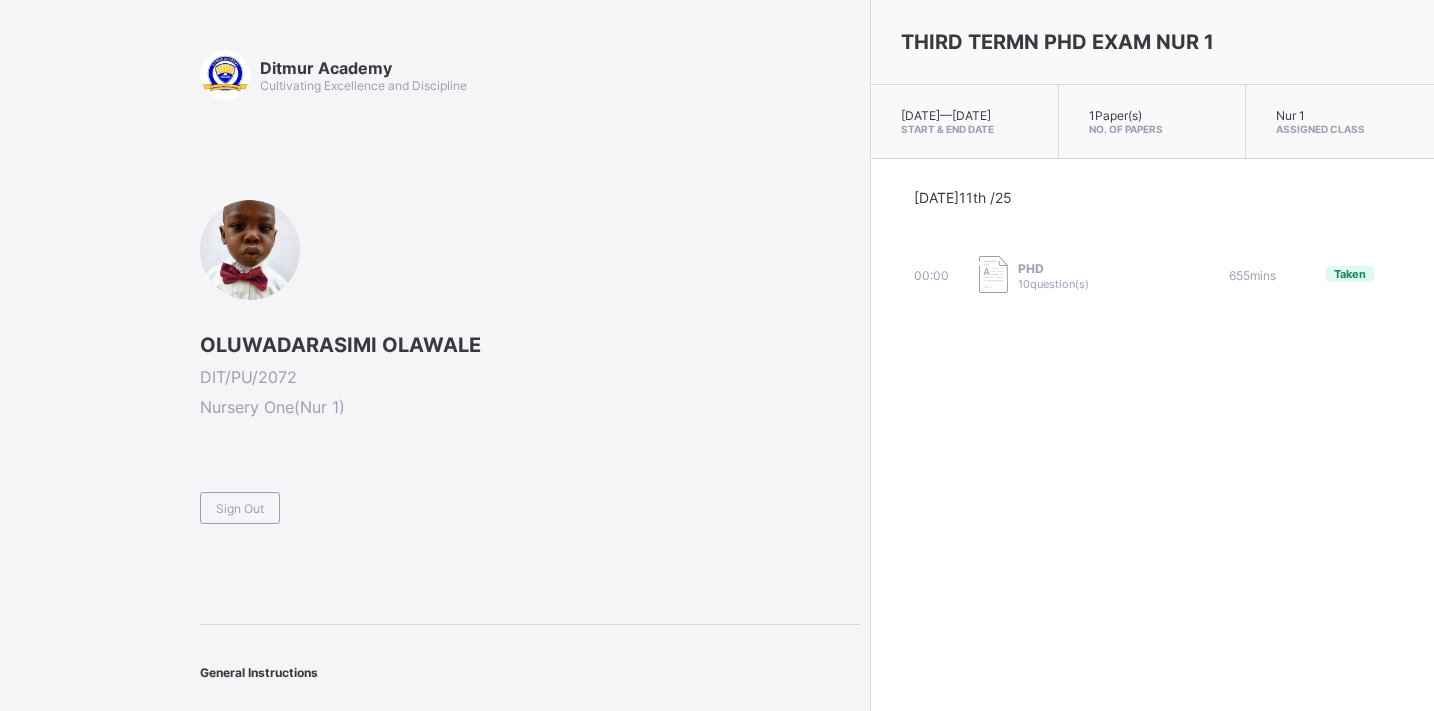 scroll, scrollTop: 0, scrollLeft: 0, axis: both 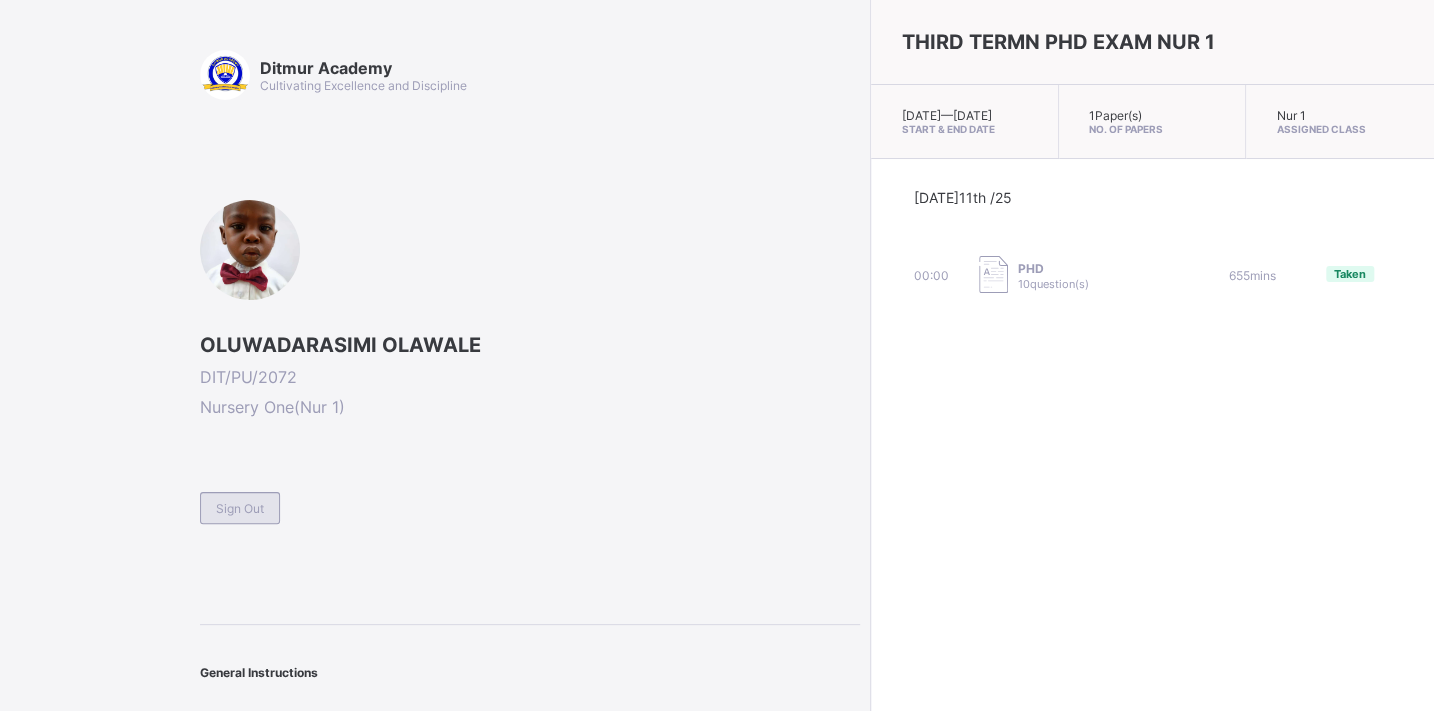 drag, startPoint x: 0, startPoint y: 0, endPoint x: 265, endPoint y: 502, distance: 567.65216 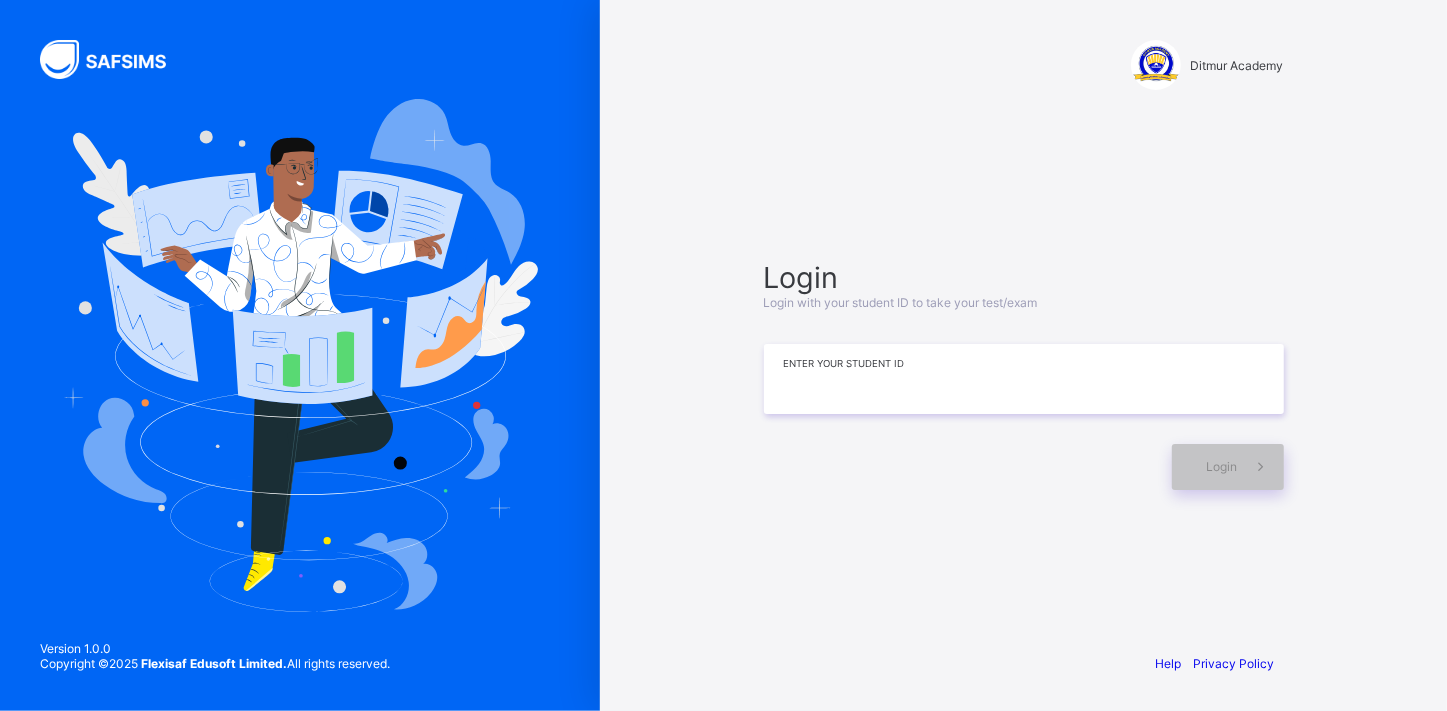 click at bounding box center [1024, 379] 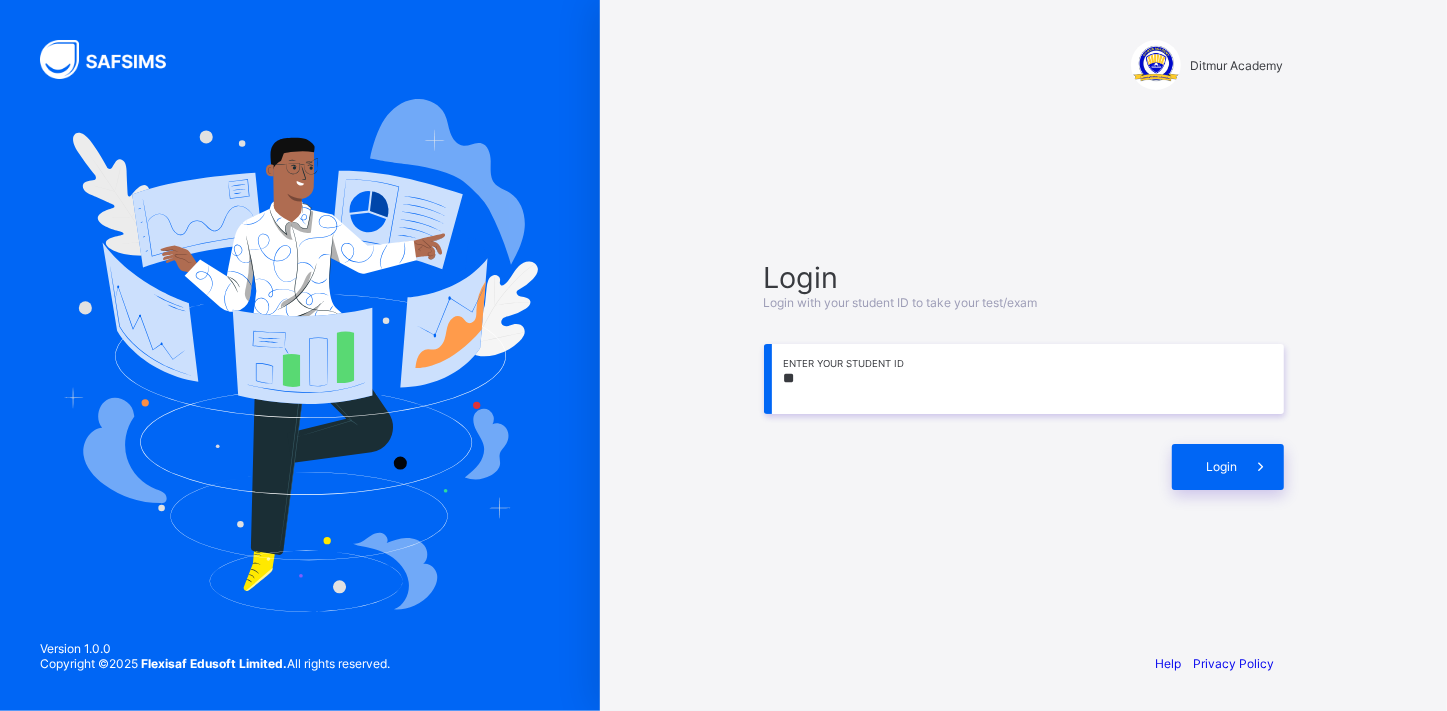 type on "*" 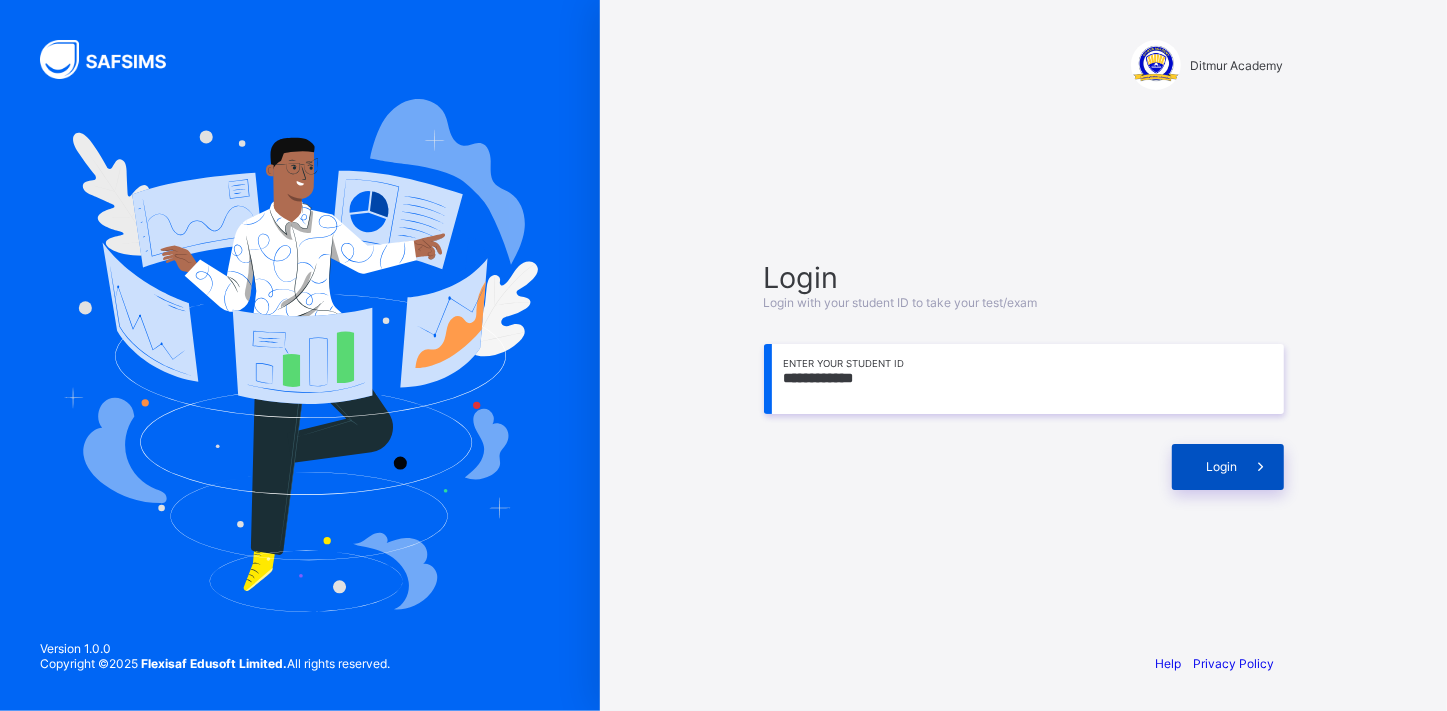 type on "**********" 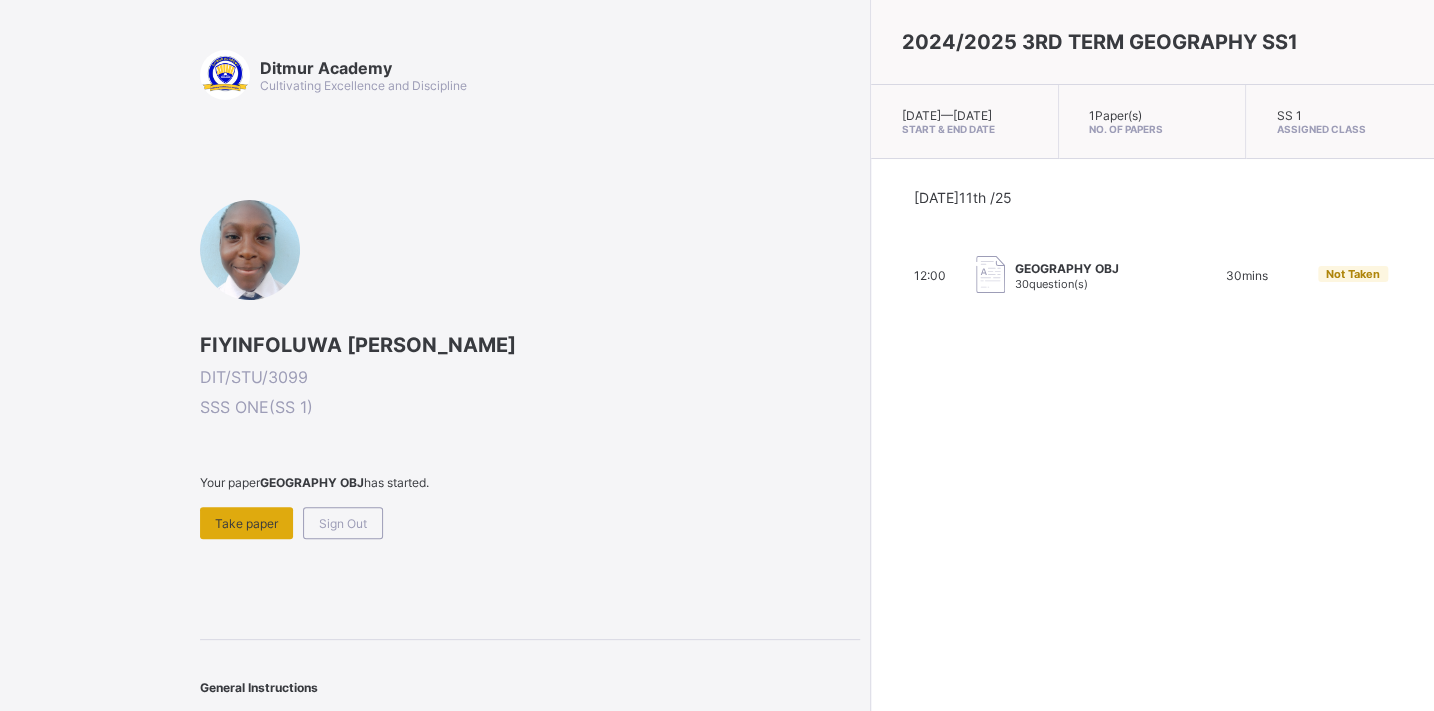 click on "Take paper" at bounding box center [246, 523] 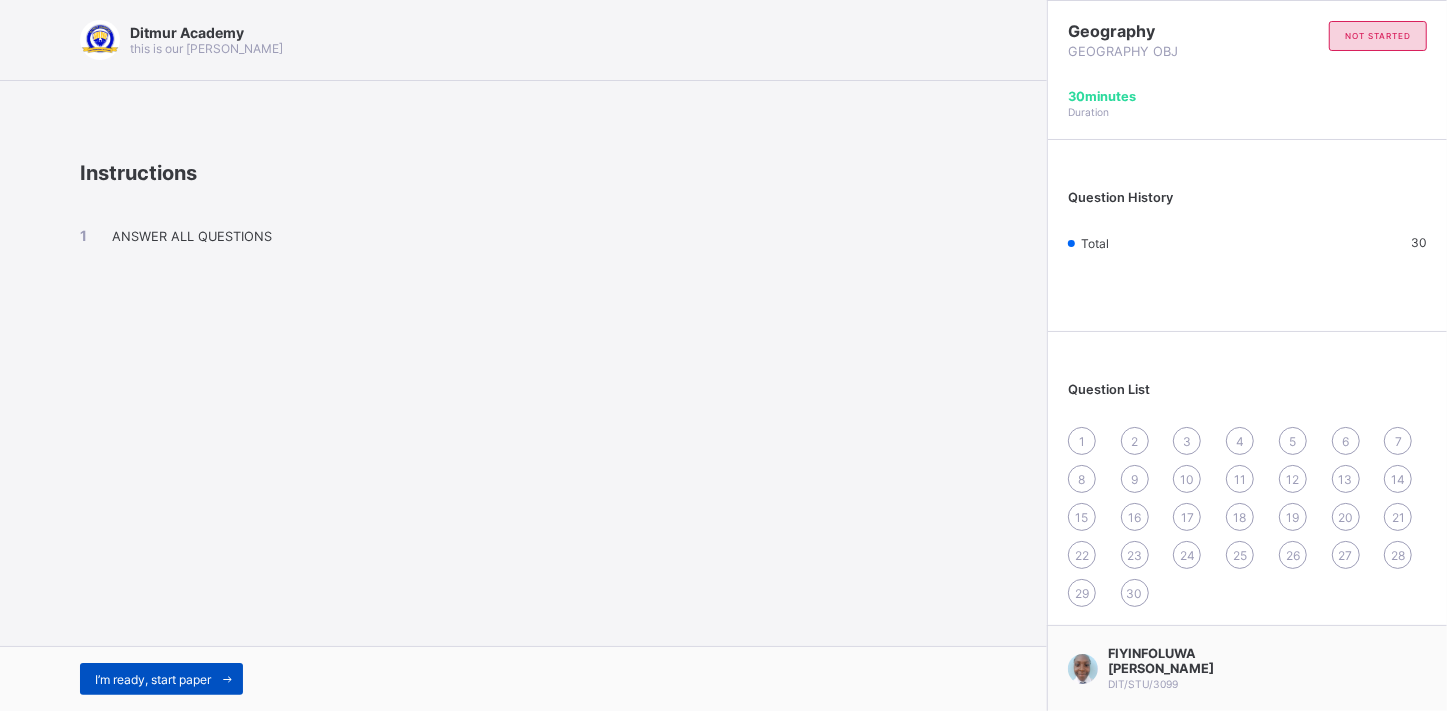click on "I’m ready, start paper" at bounding box center (153, 679) 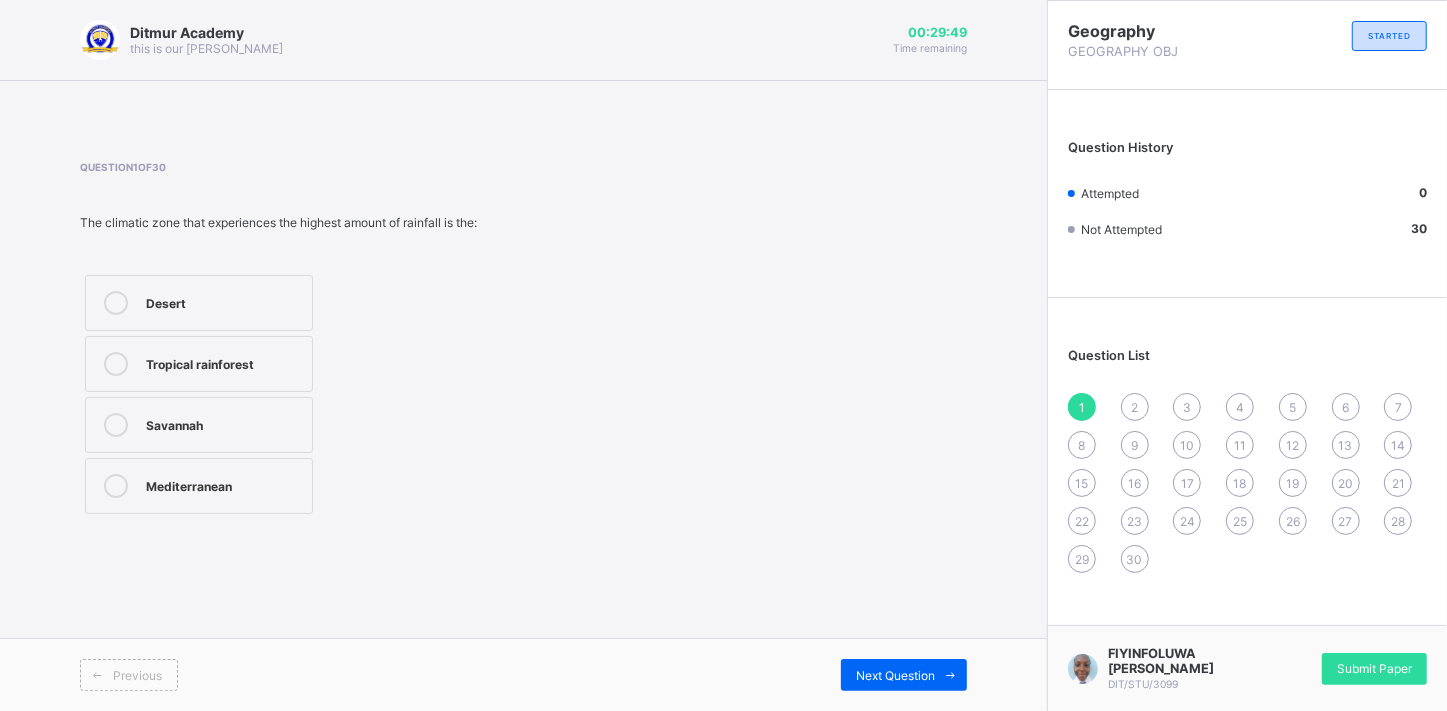 click on "Tropical rainforest" at bounding box center (199, 364) 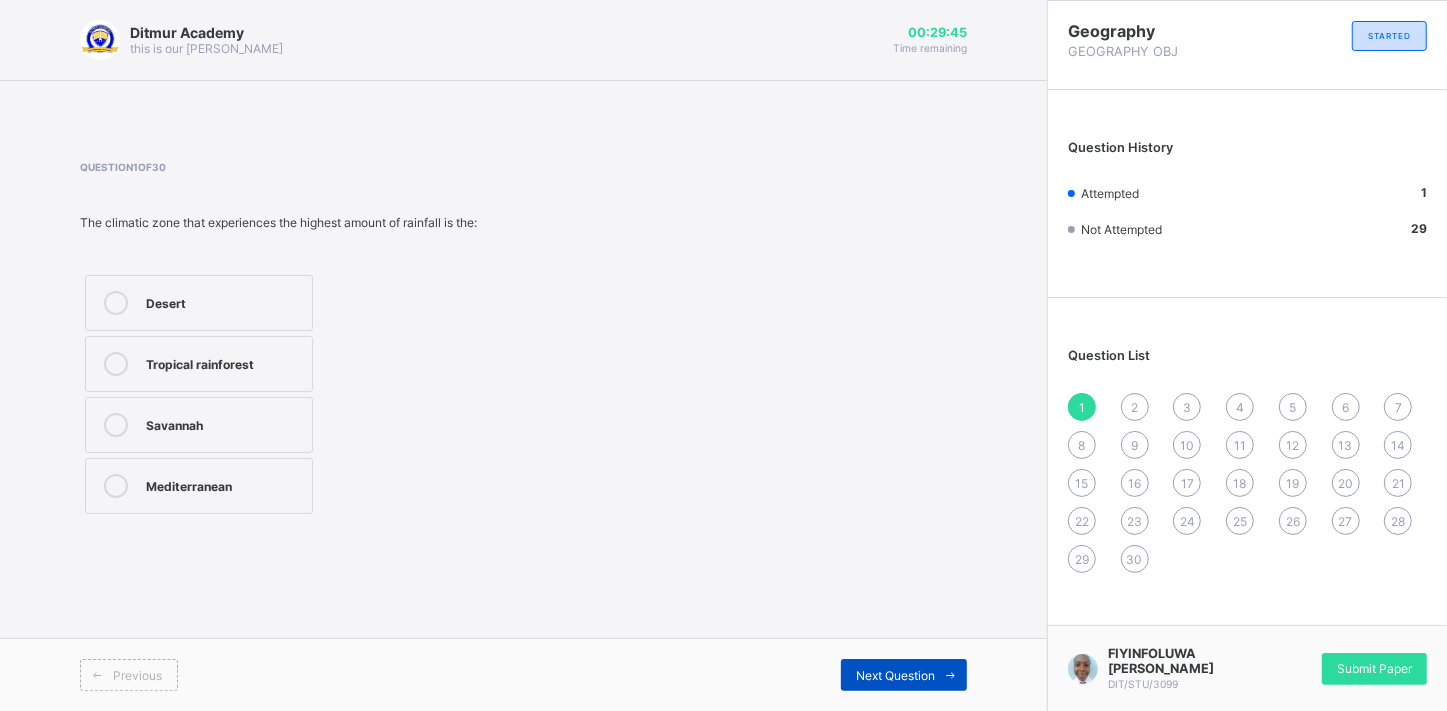 click on "Next Question" at bounding box center [904, 675] 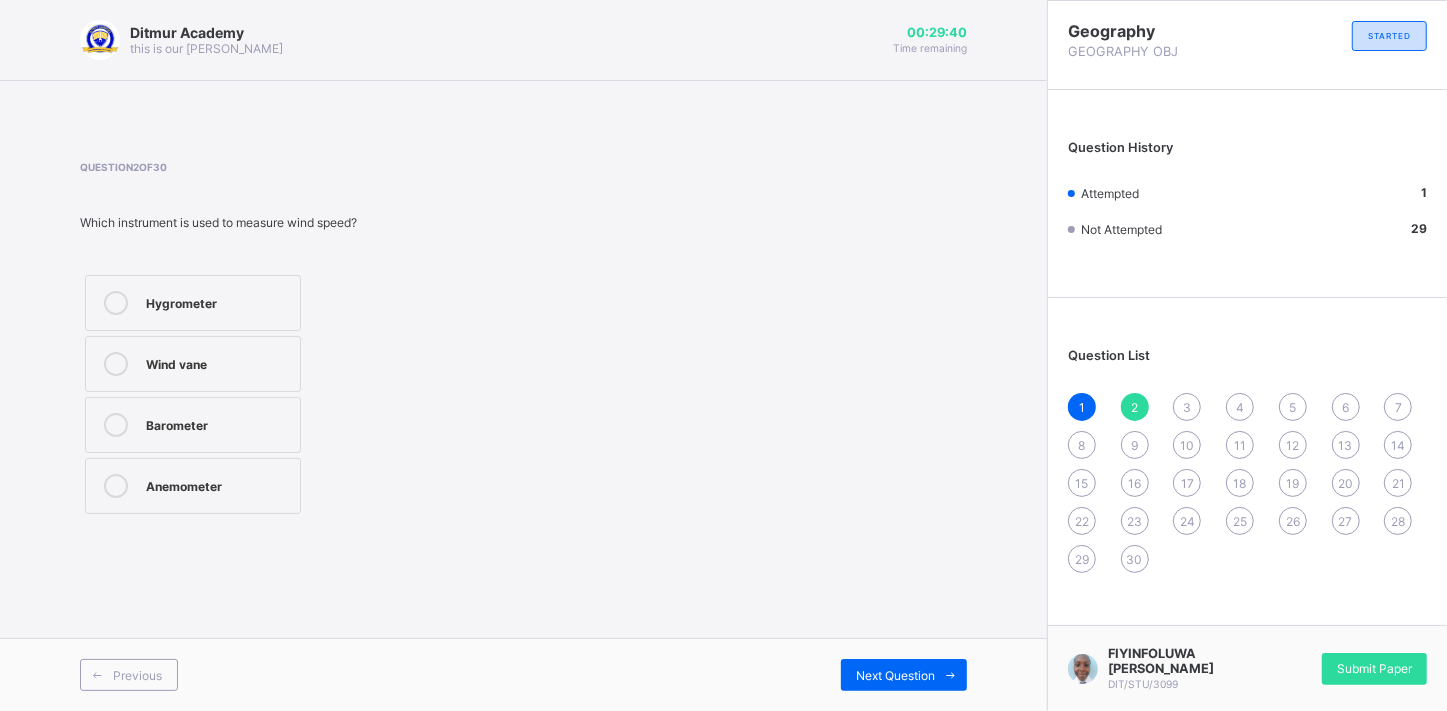click on "Wind vane" at bounding box center (218, 362) 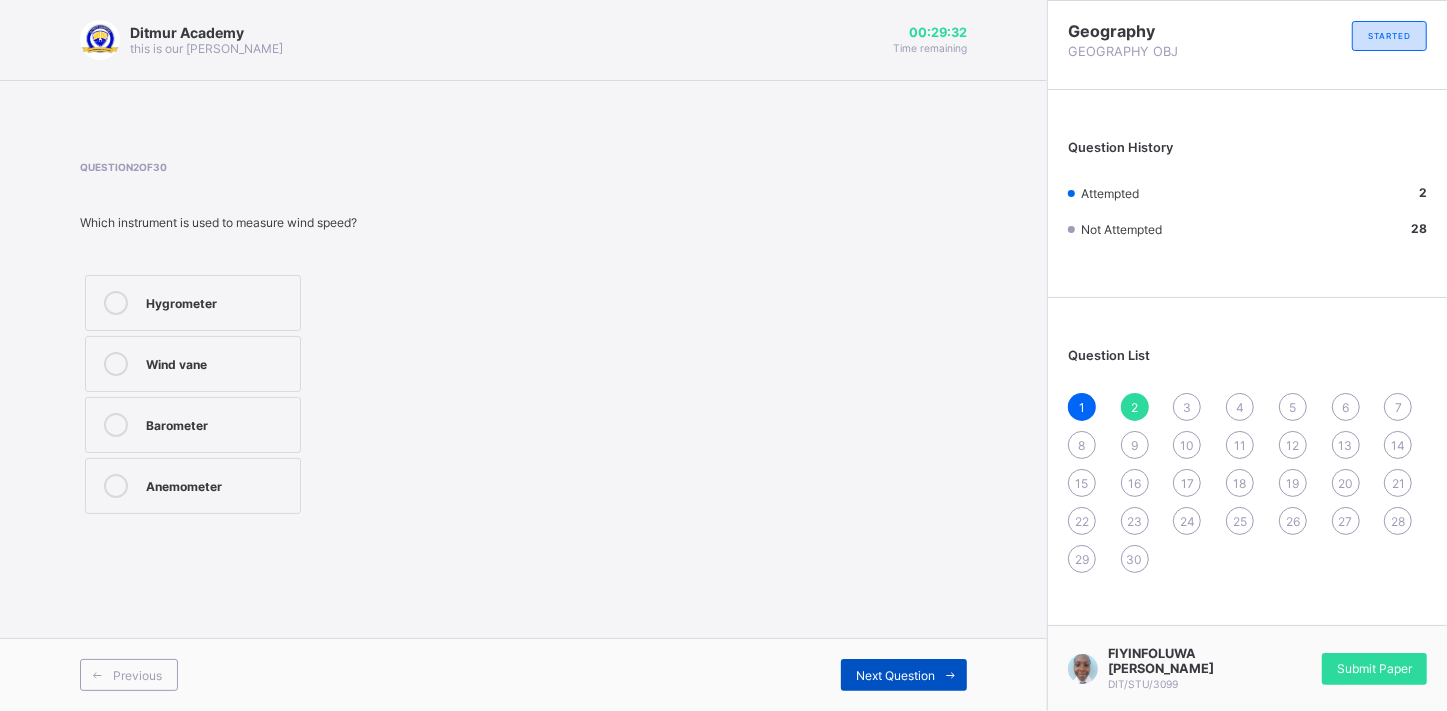 click on "Next Question" at bounding box center [904, 675] 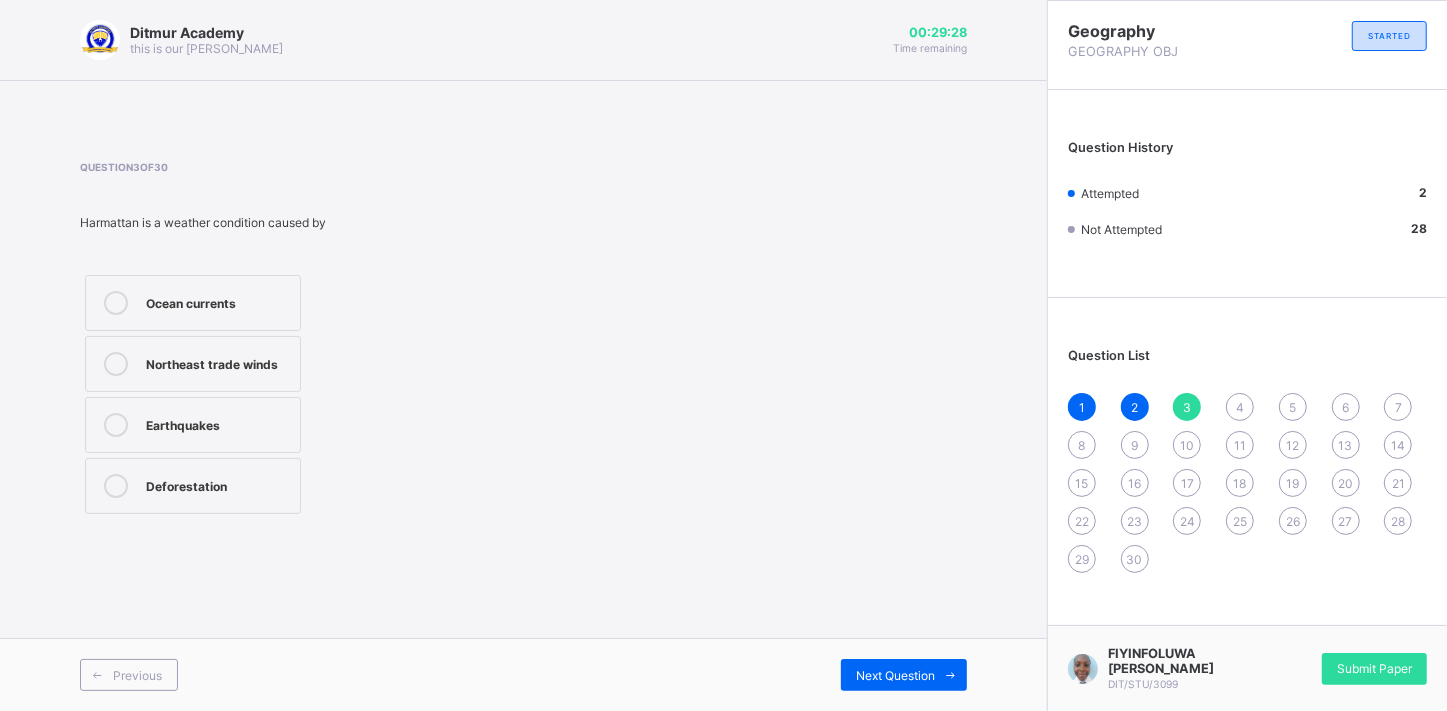drag, startPoint x: 267, startPoint y: 294, endPoint x: 520, endPoint y: 455, distance: 299.8833 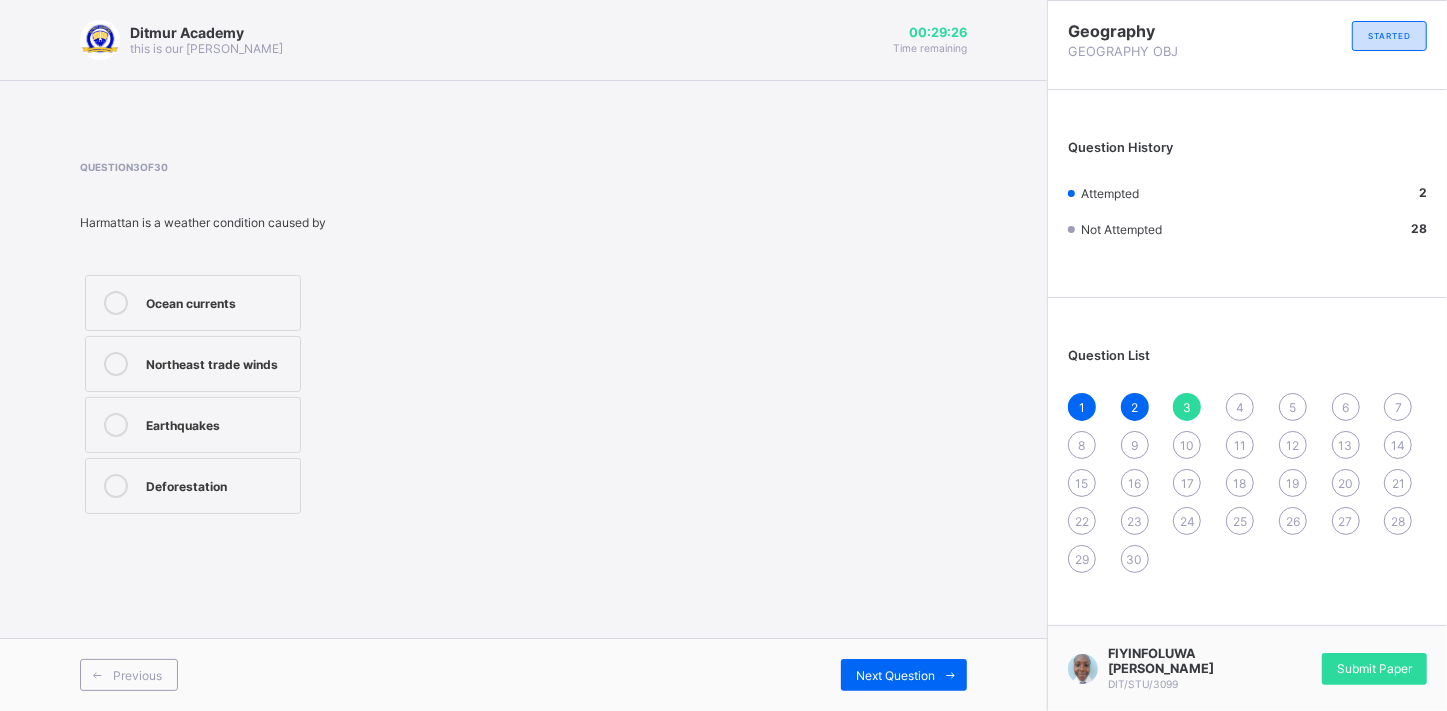 click on "Ocean currents" at bounding box center [218, 301] 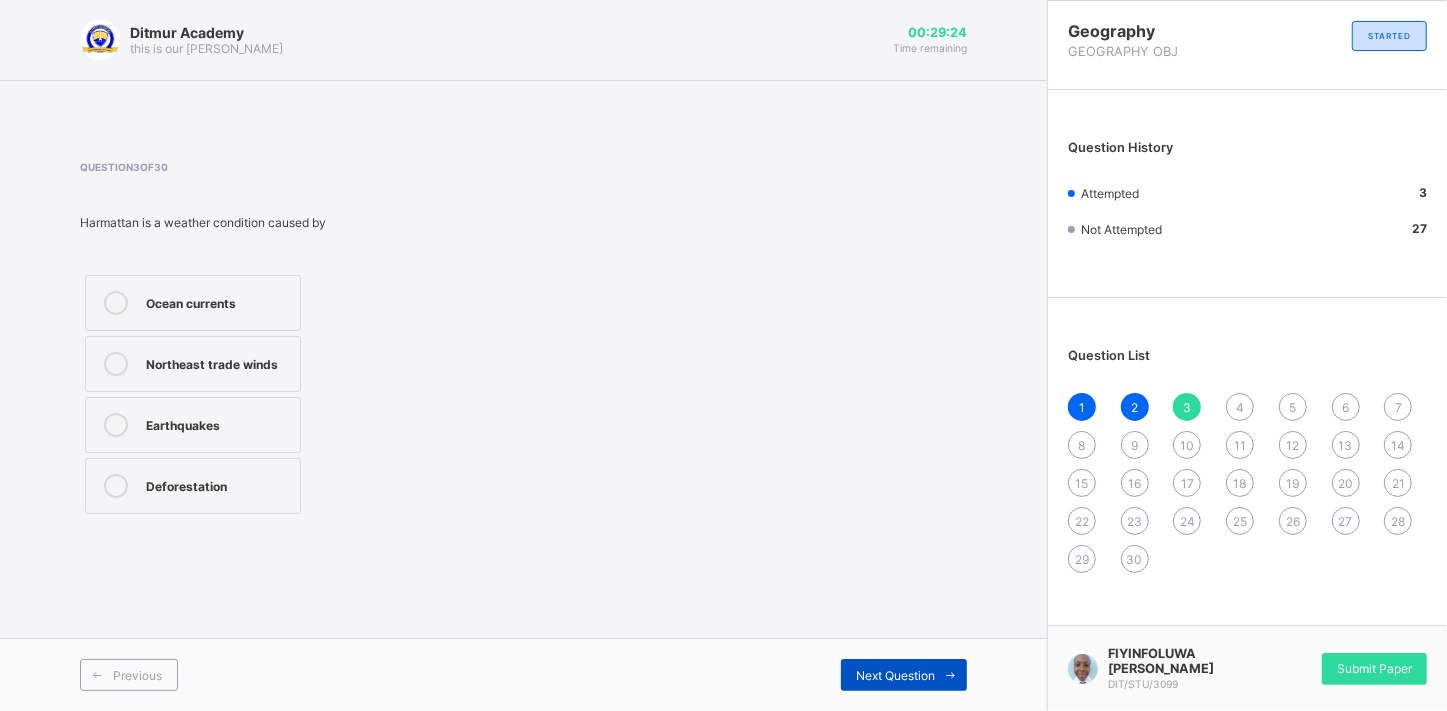 click on "Next Question" at bounding box center (895, 675) 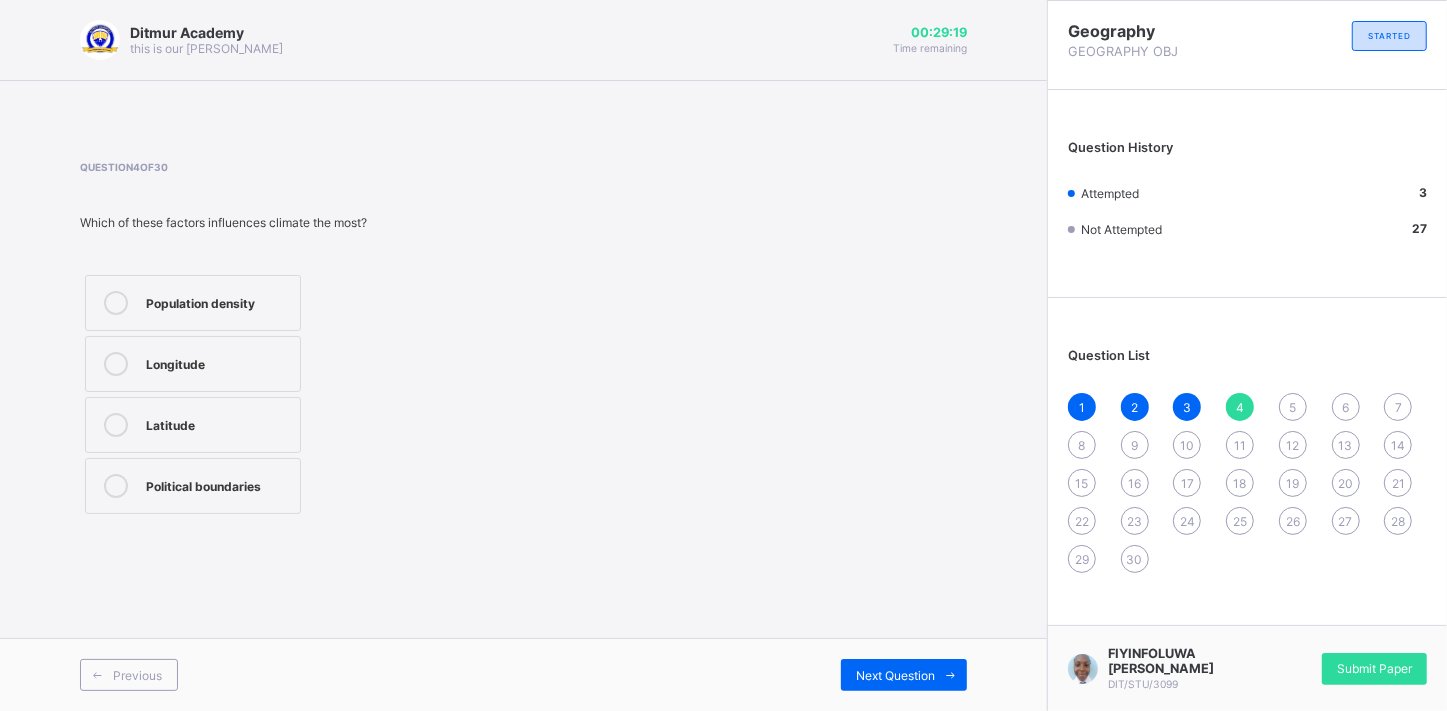 click on "Latitude" at bounding box center [193, 425] 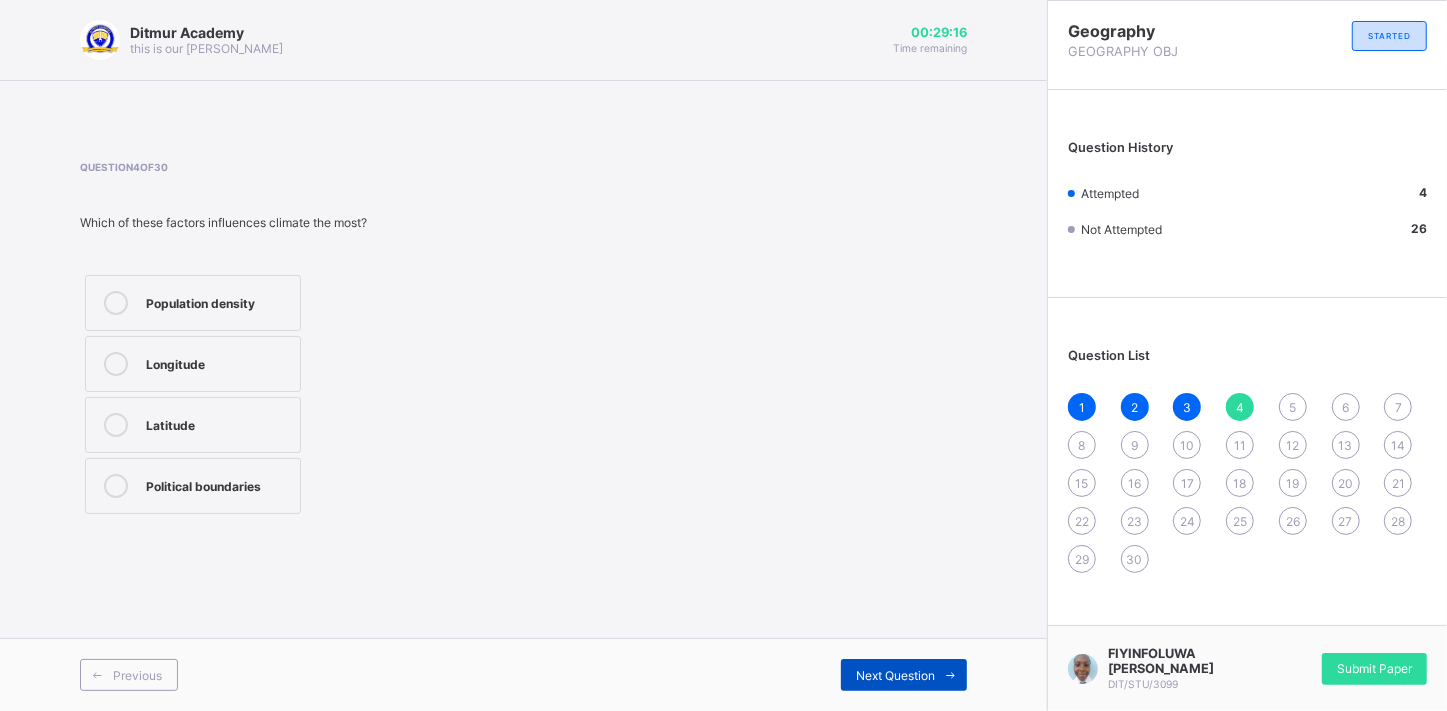 click on "Next Question" at bounding box center [904, 675] 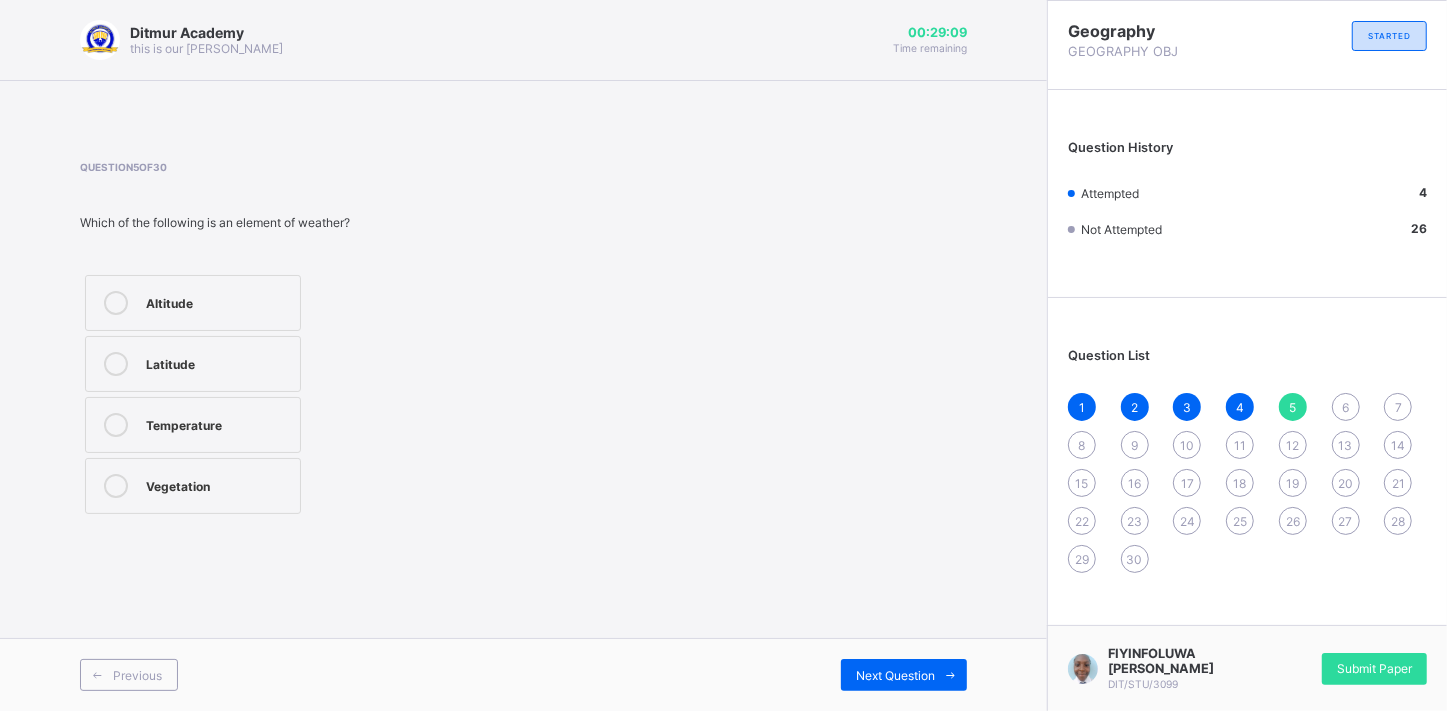 click on "Temperature" at bounding box center (218, 423) 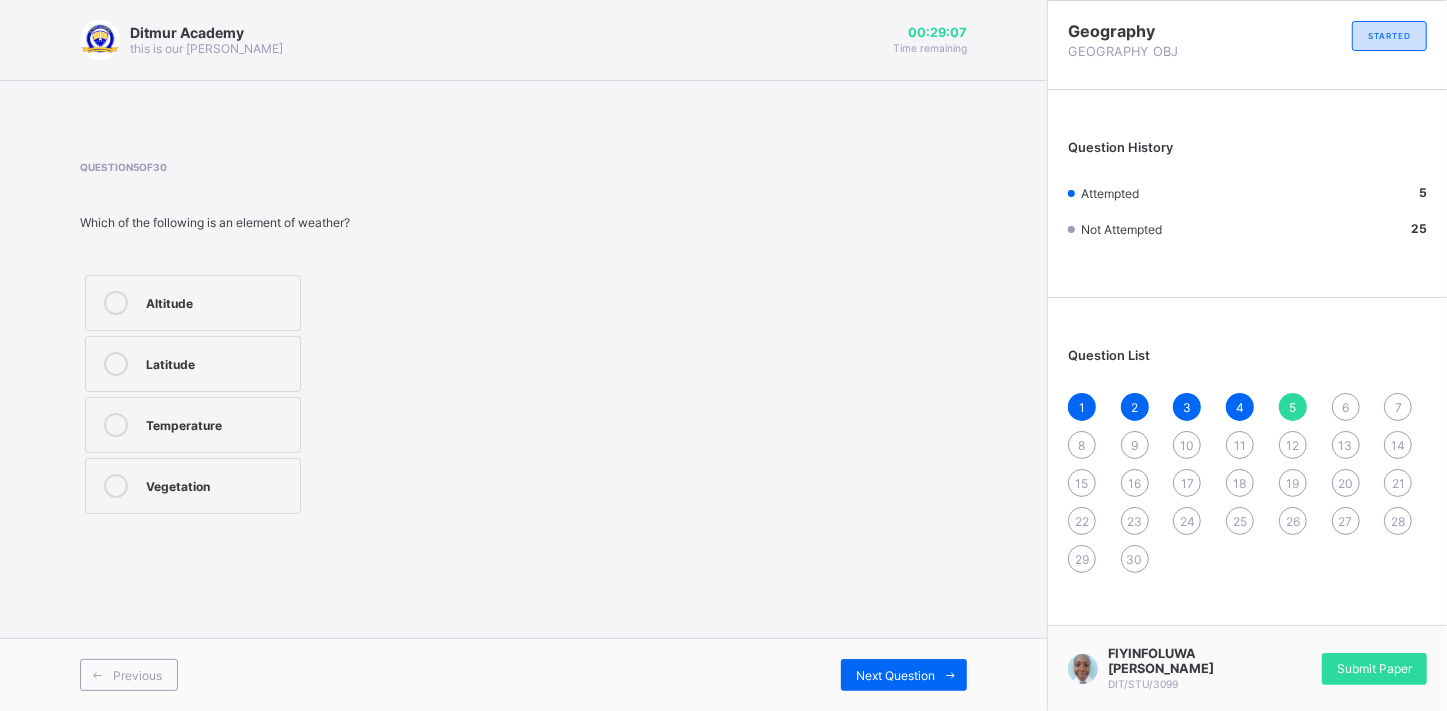 click on "Next Question" at bounding box center (746, 675) 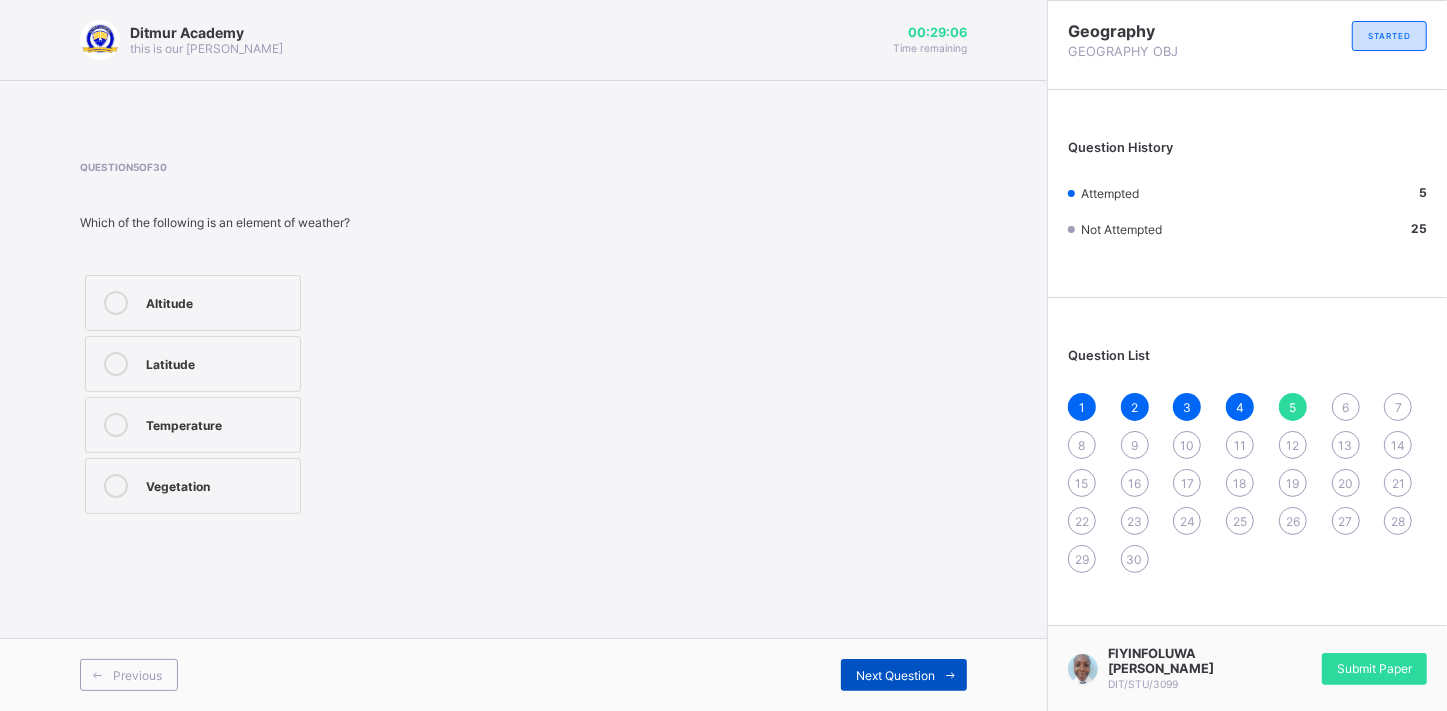 click on "Next Question" at bounding box center (895, 675) 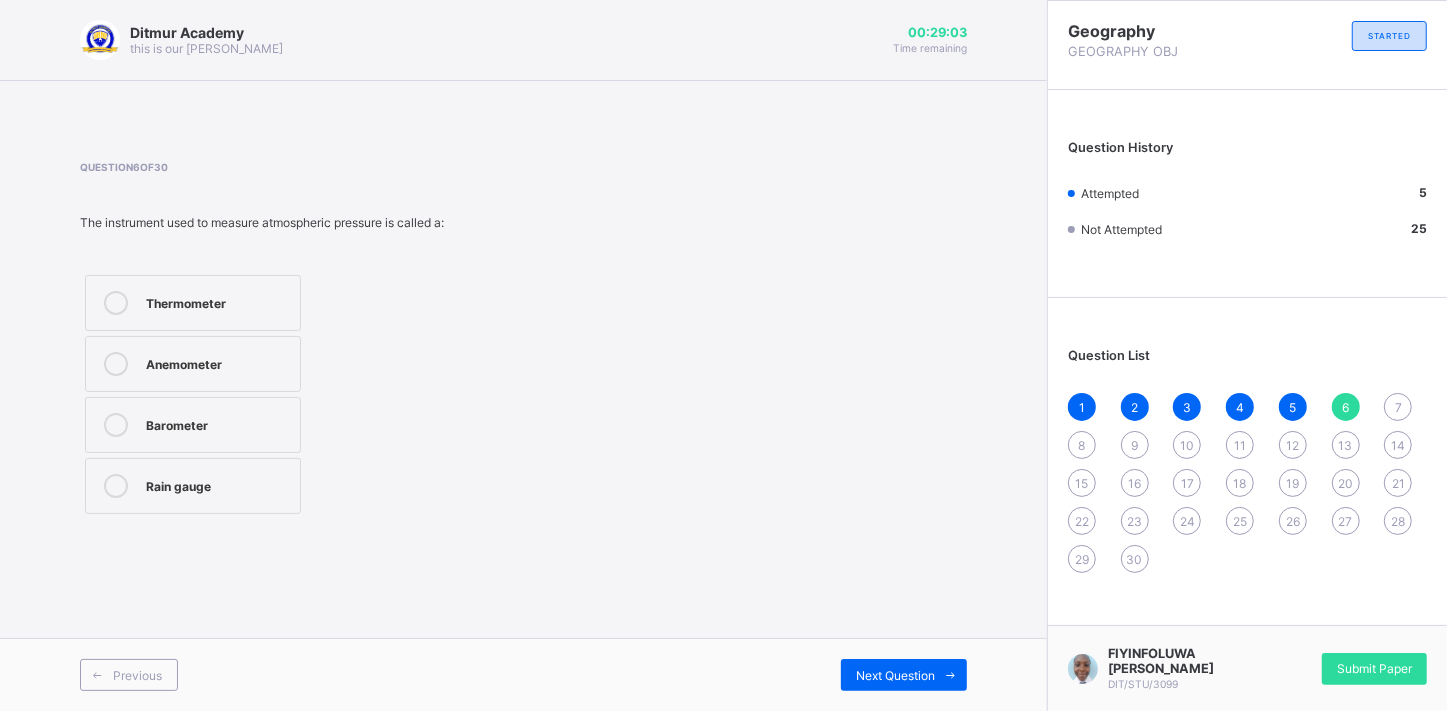 click on "Barometer" at bounding box center [218, 423] 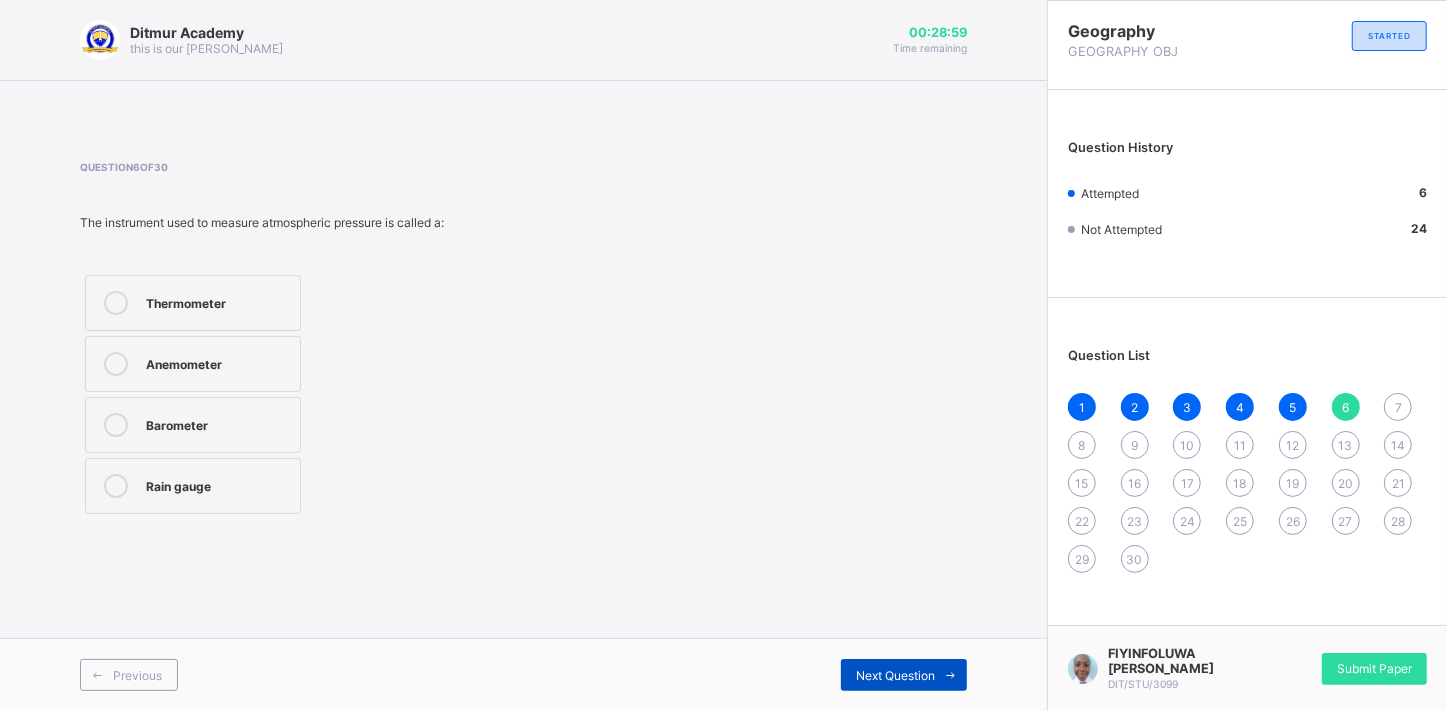click on "Next Question" at bounding box center (895, 675) 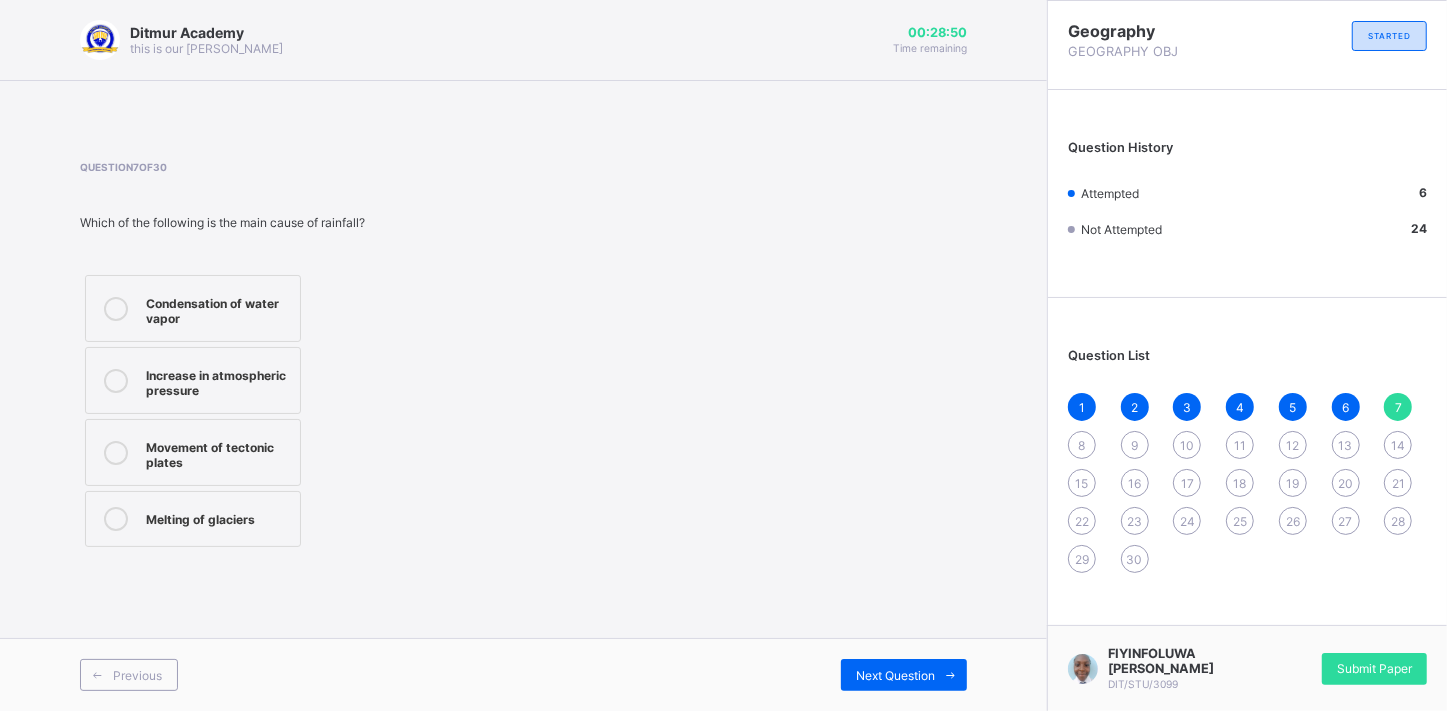 click on "Condensation of water vapor" at bounding box center [218, 308] 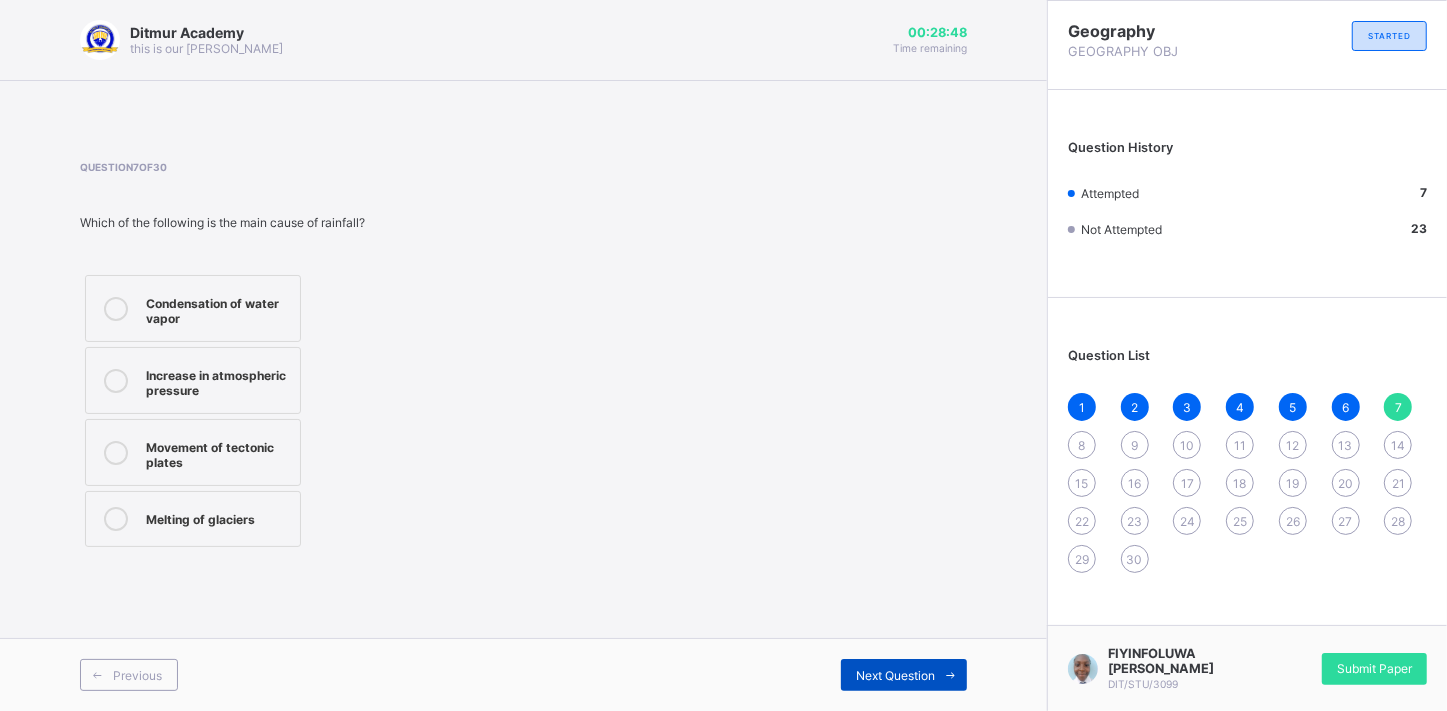 click on "Next Question" at bounding box center (904, 675) 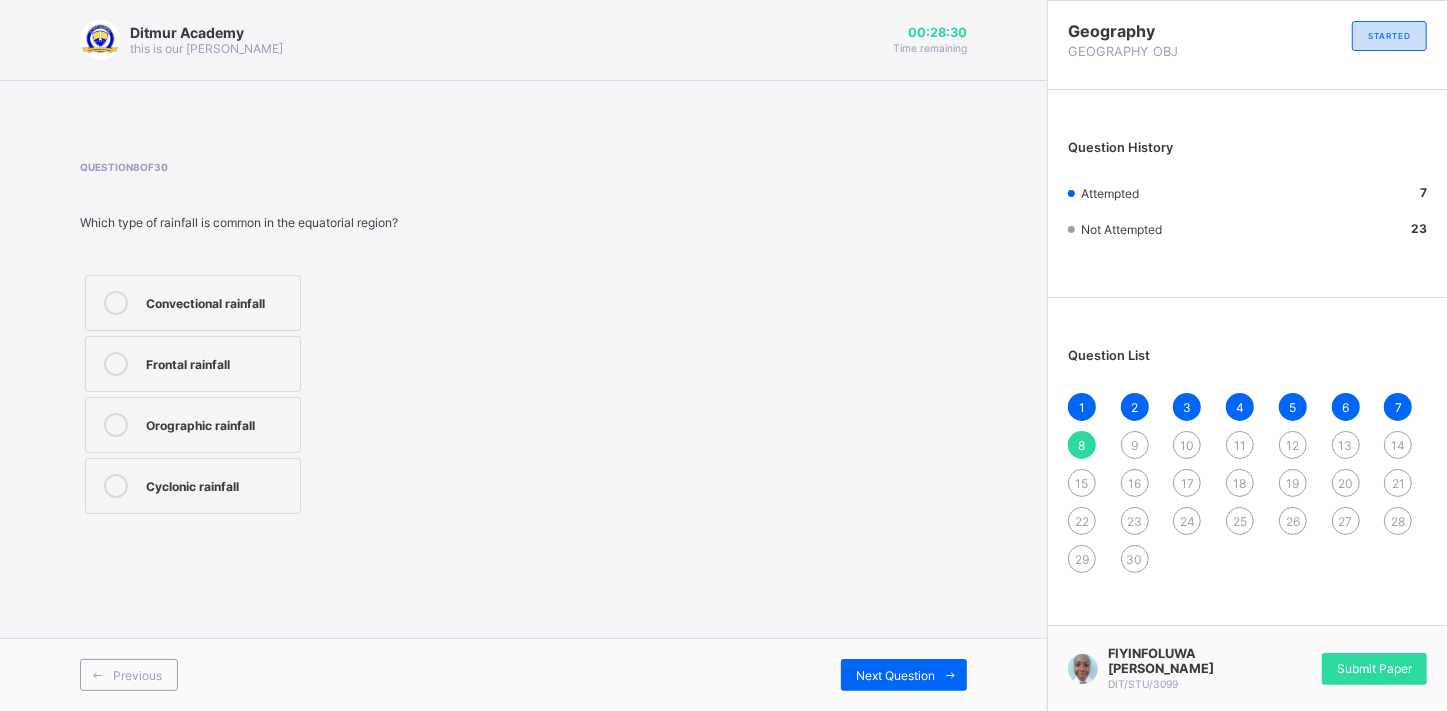 click on "Cyclonic rainfall" at bounding box center (218, 484) 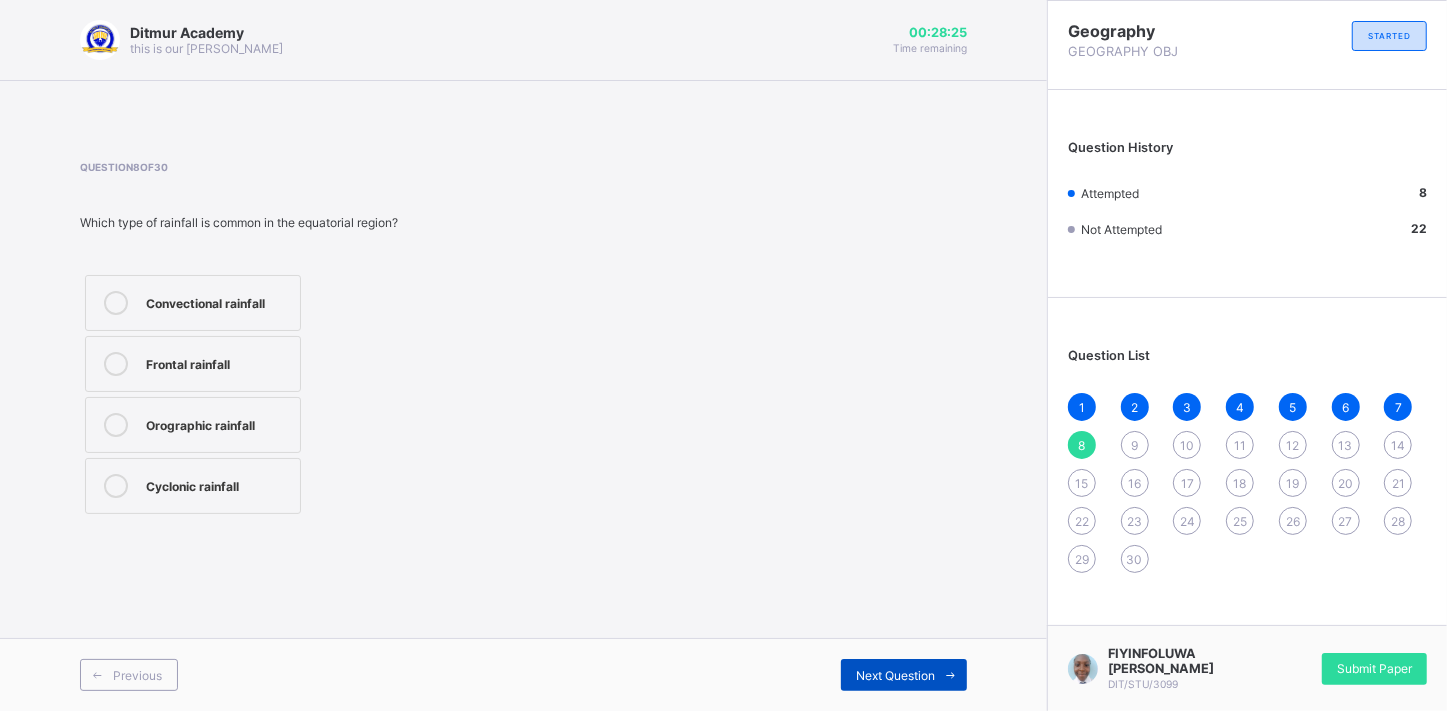 click on "Next Question" at bounding box center [895, 675] 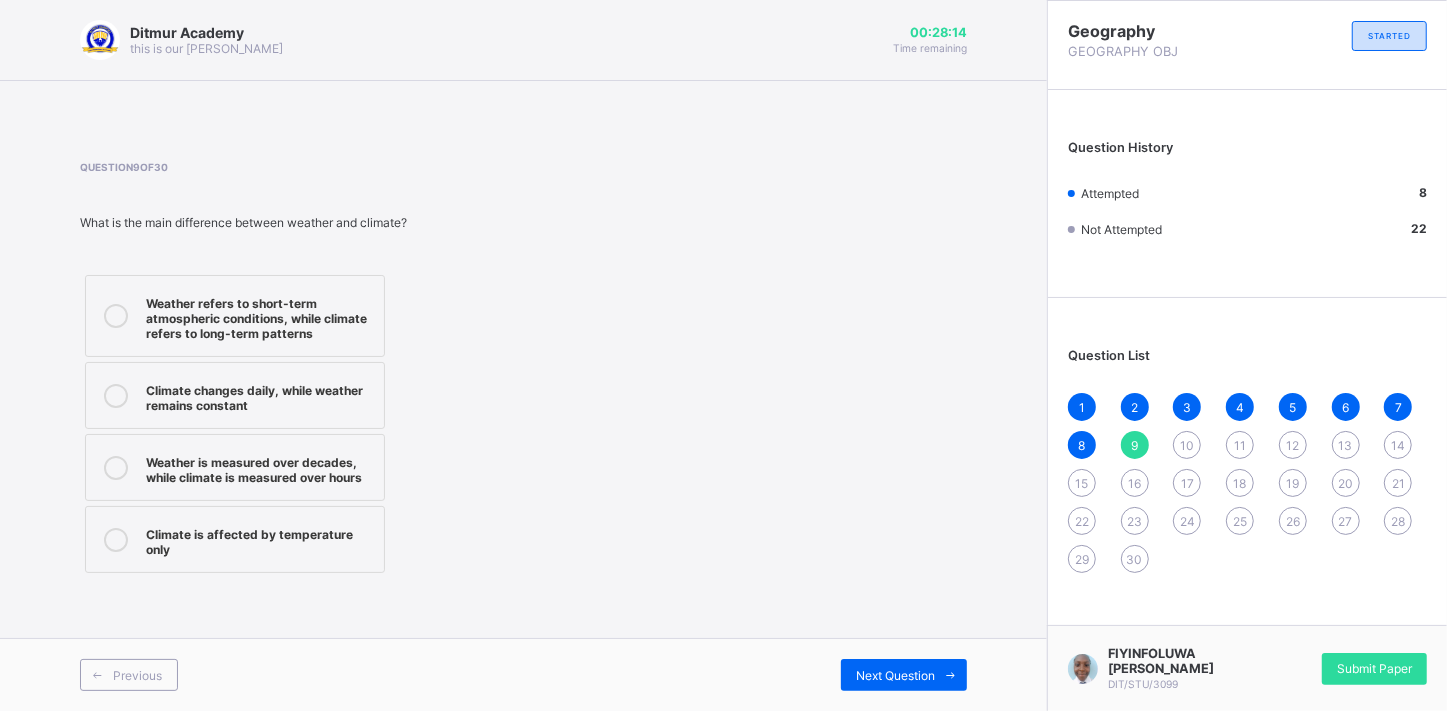click on "Weather refers to short-term atmospheric conditions, while climate refers to long-term patterns" at bounding box center (260, 316) 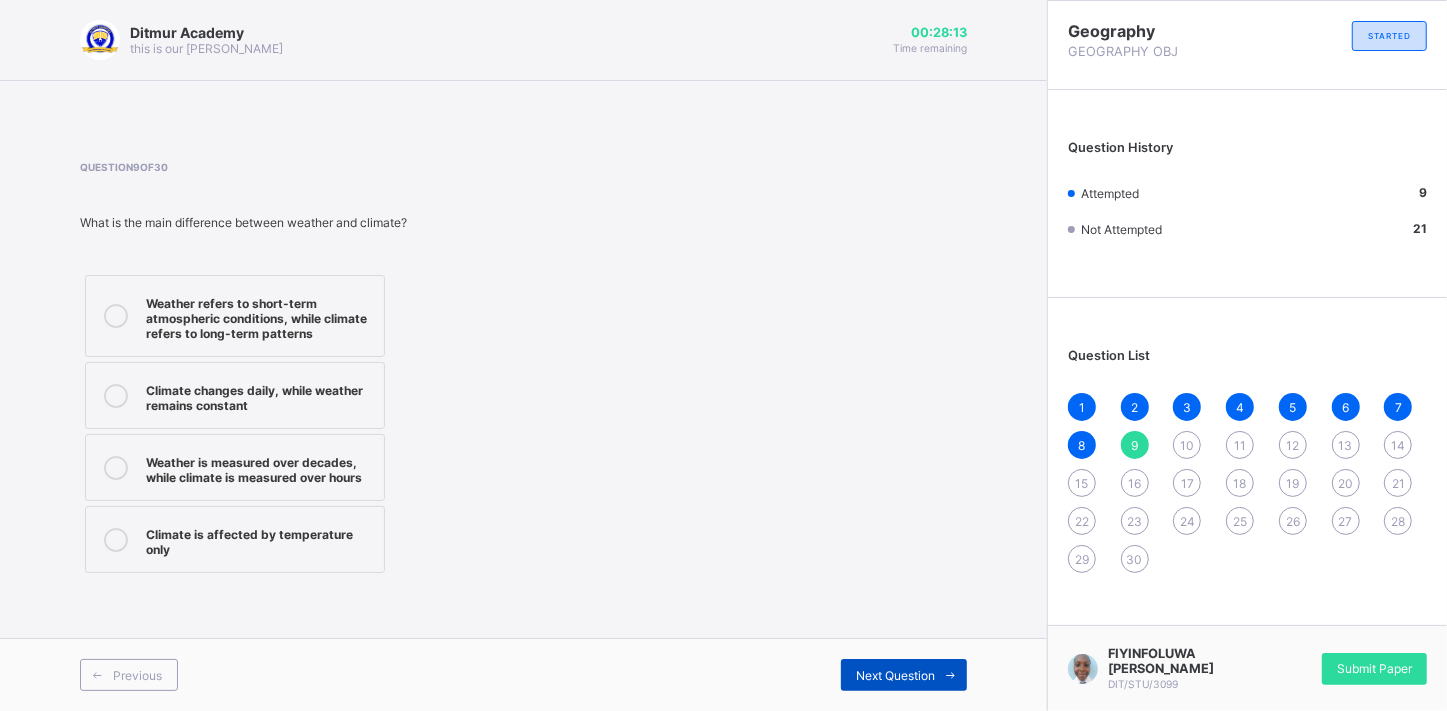 click on "Next Question" at bounding box center (895, 675) 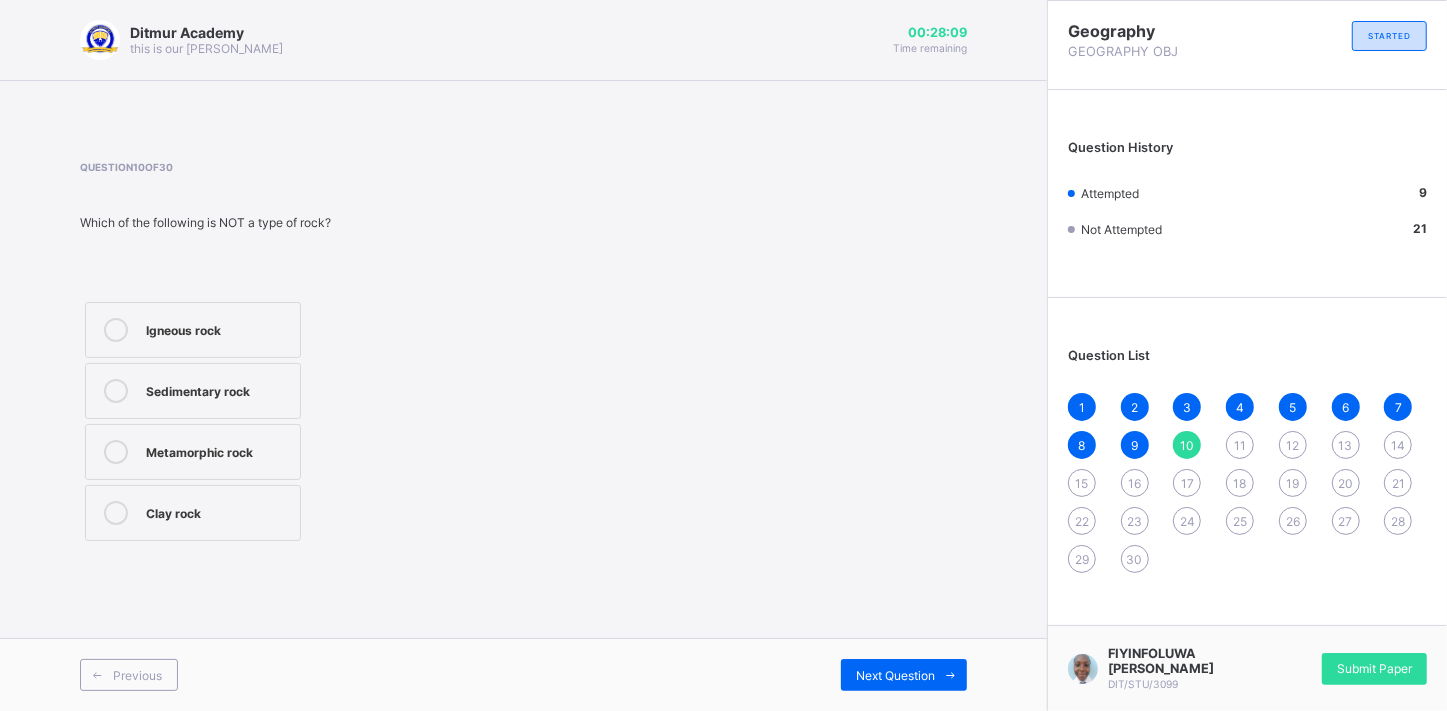 click on "Clay rock" at bounding box center [218, 511] 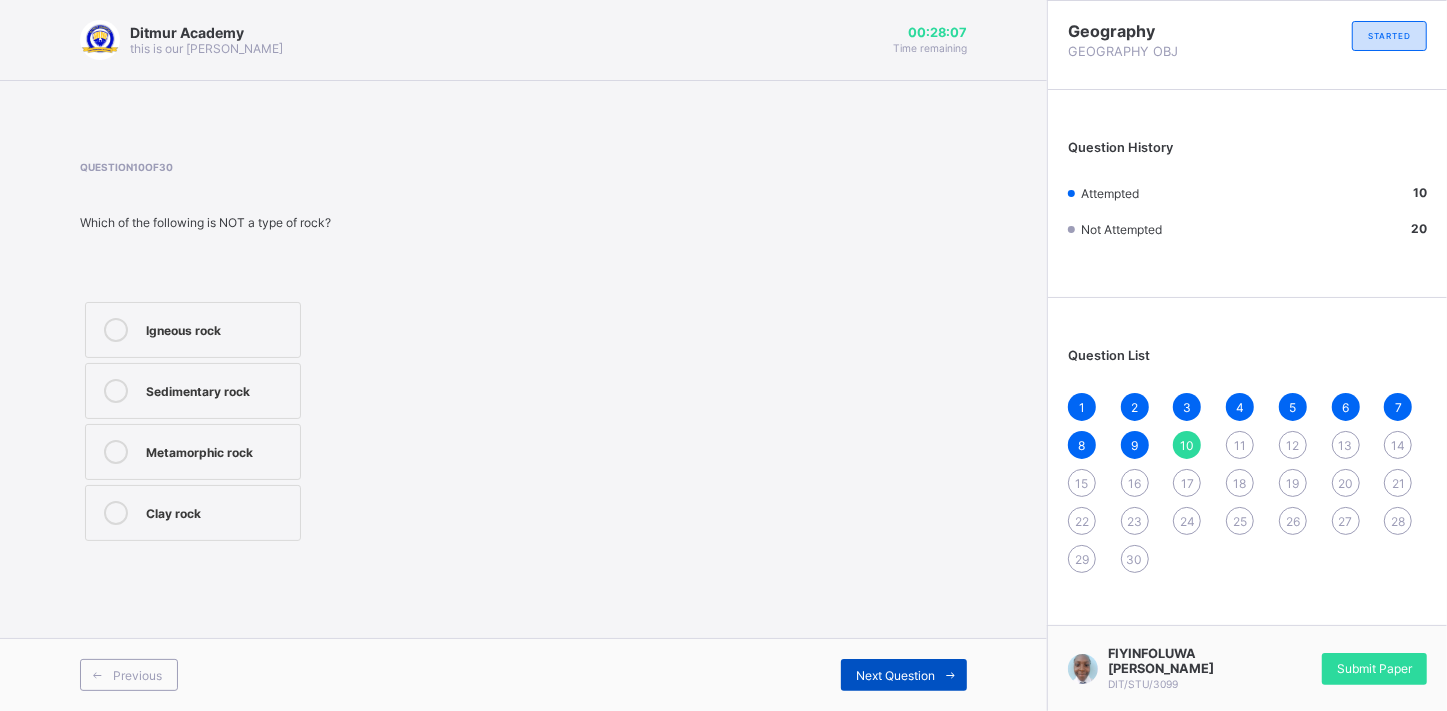 click on "Next Question" at bounding box center (895, 675) 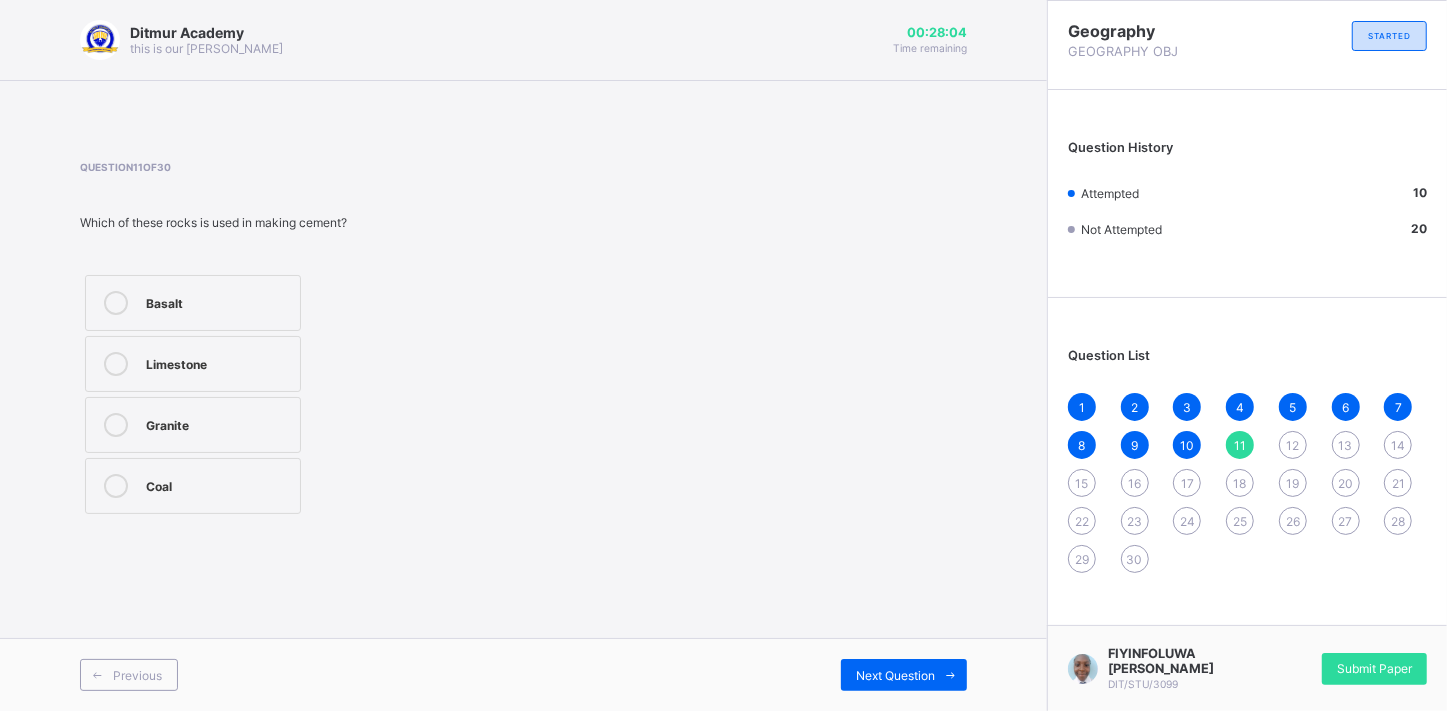 click on "Limestone" at bounding box center [218, 362] 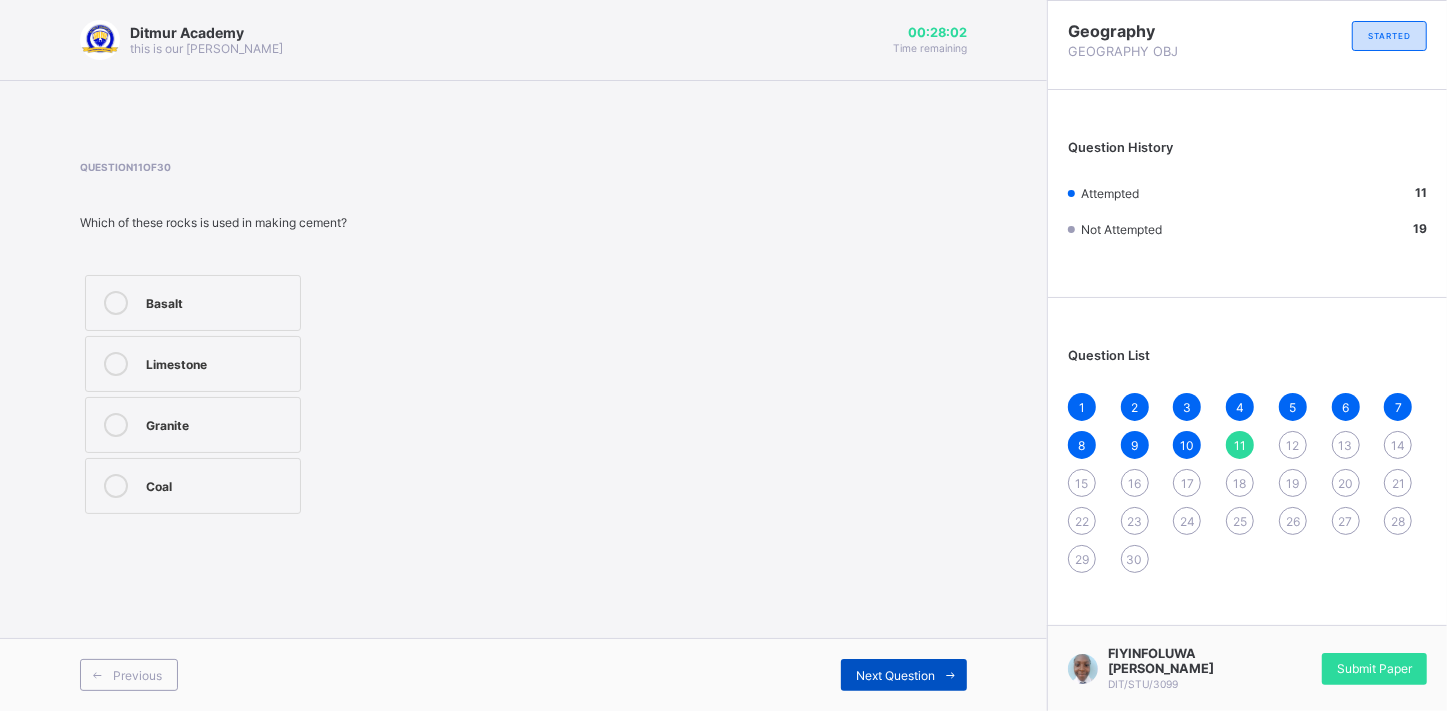 click on "Next Question" at bounding box center (904, 675) 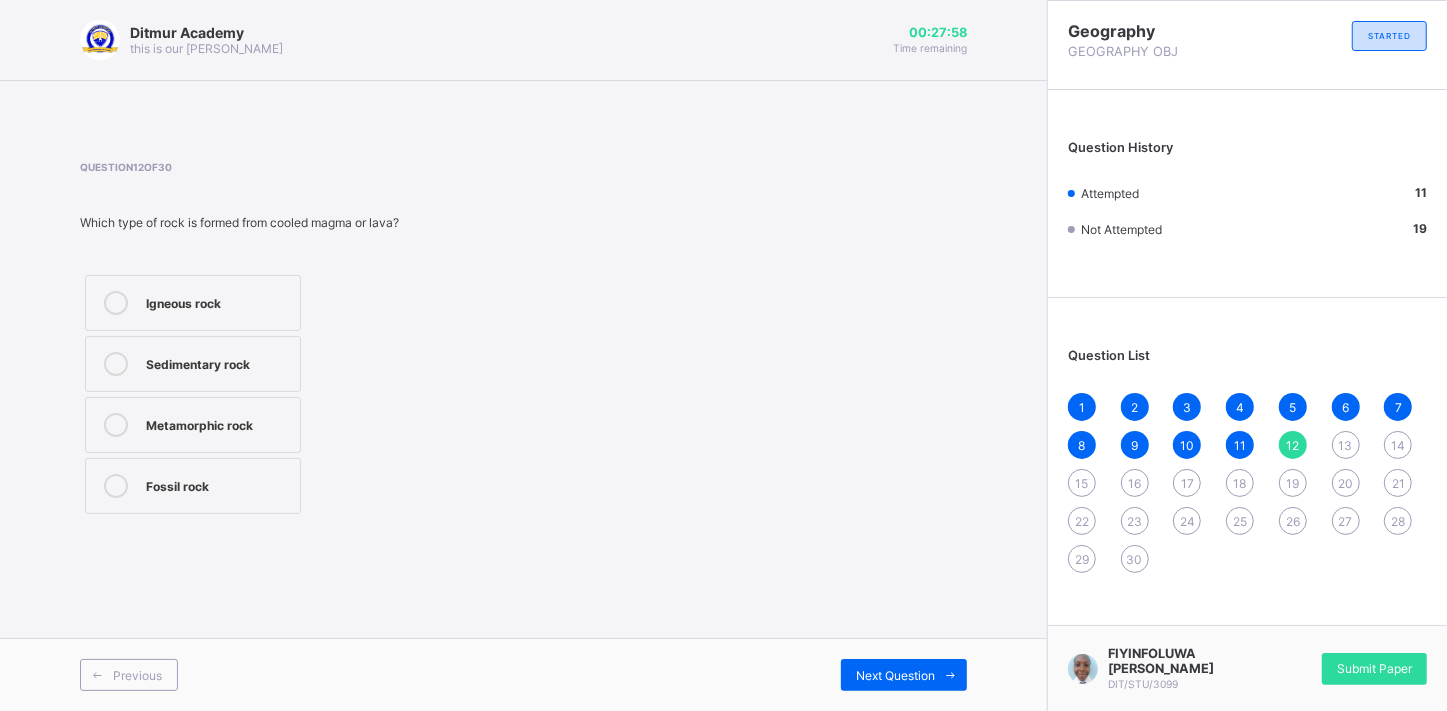 click on "Sedimentary rock" at bounding box center (218, 362) 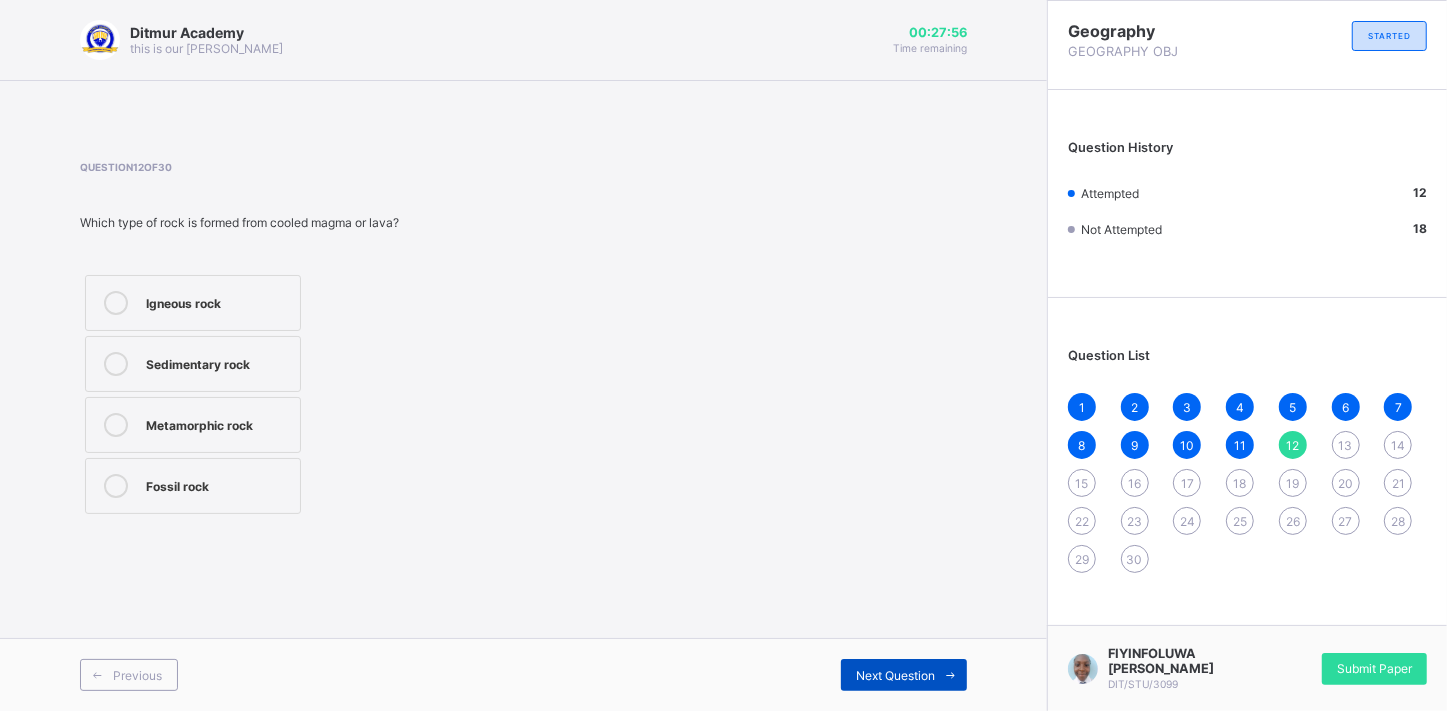 click on "Next Question" at bounding box center (904, 675) 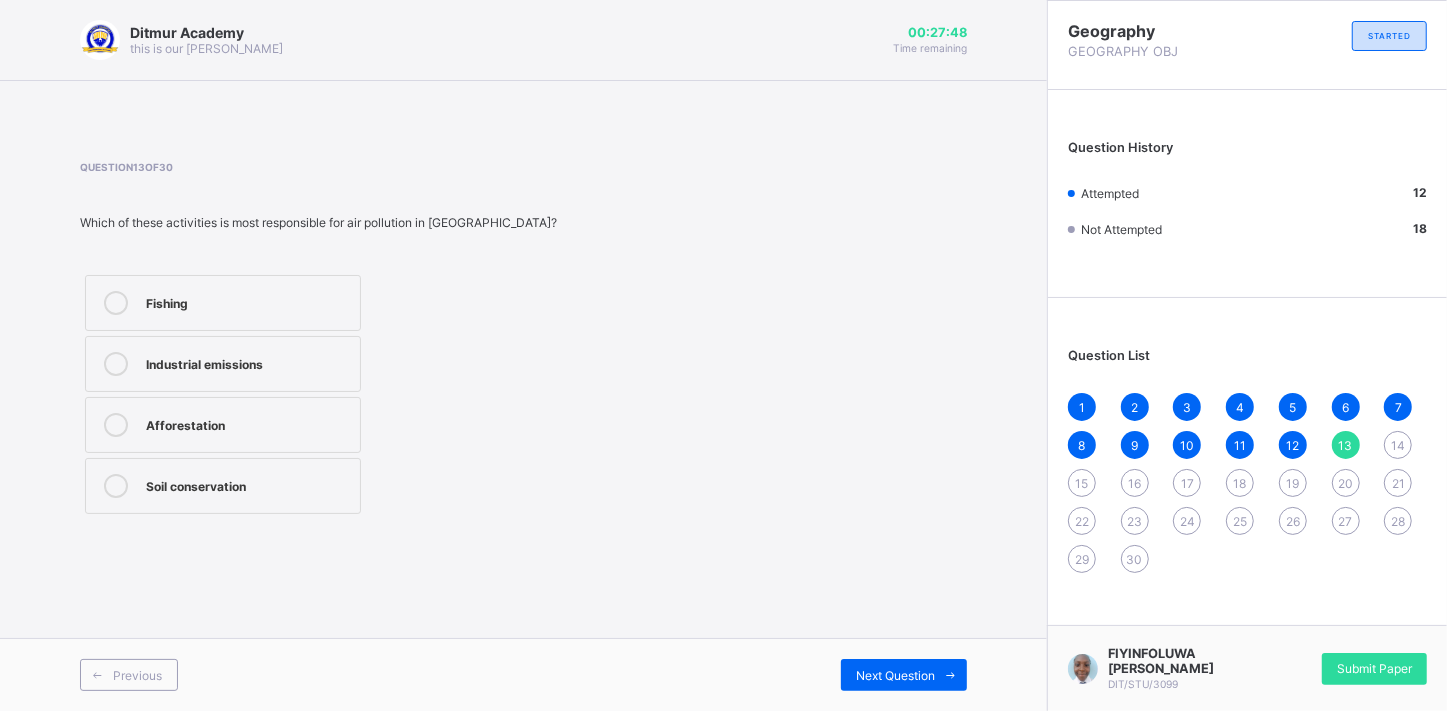 click on "Industrial emissions" at bounding box center [248, 362] 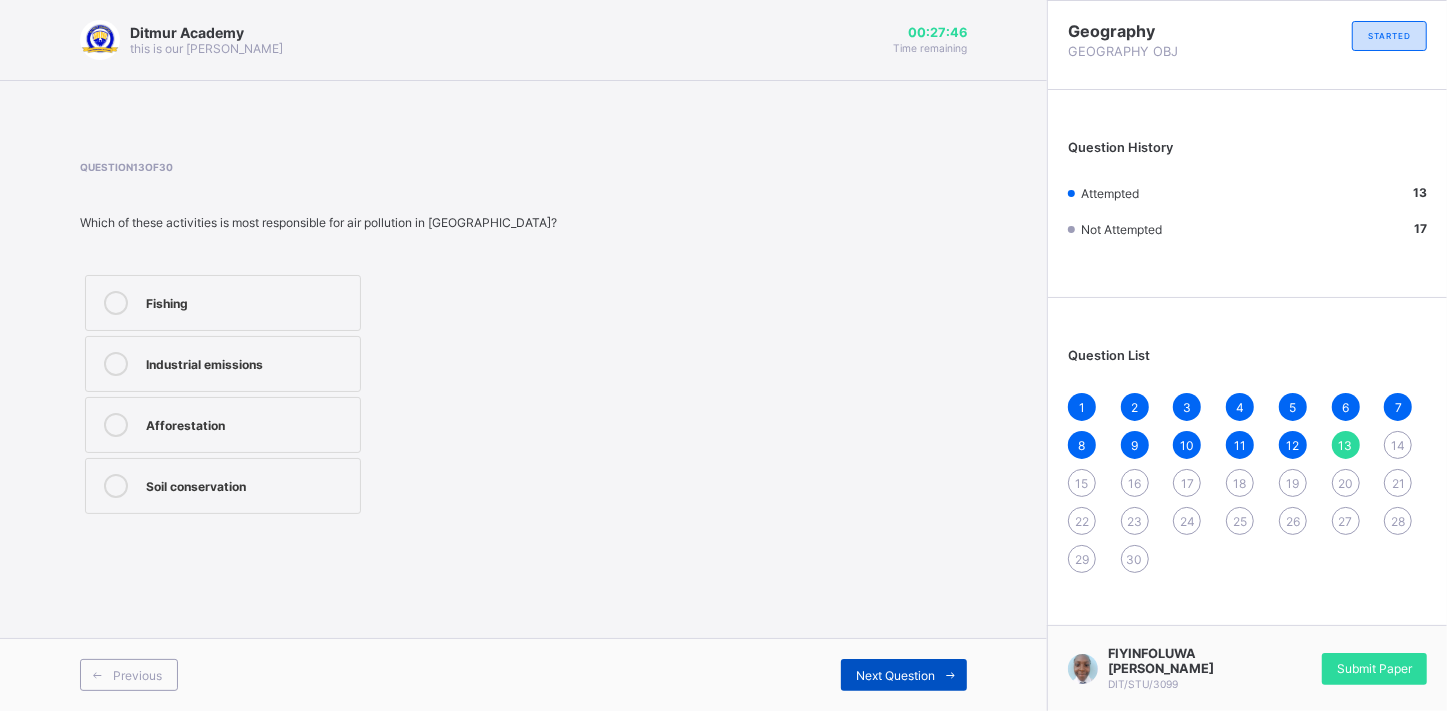 click on "Next Question" at bounding box center [904, 675] 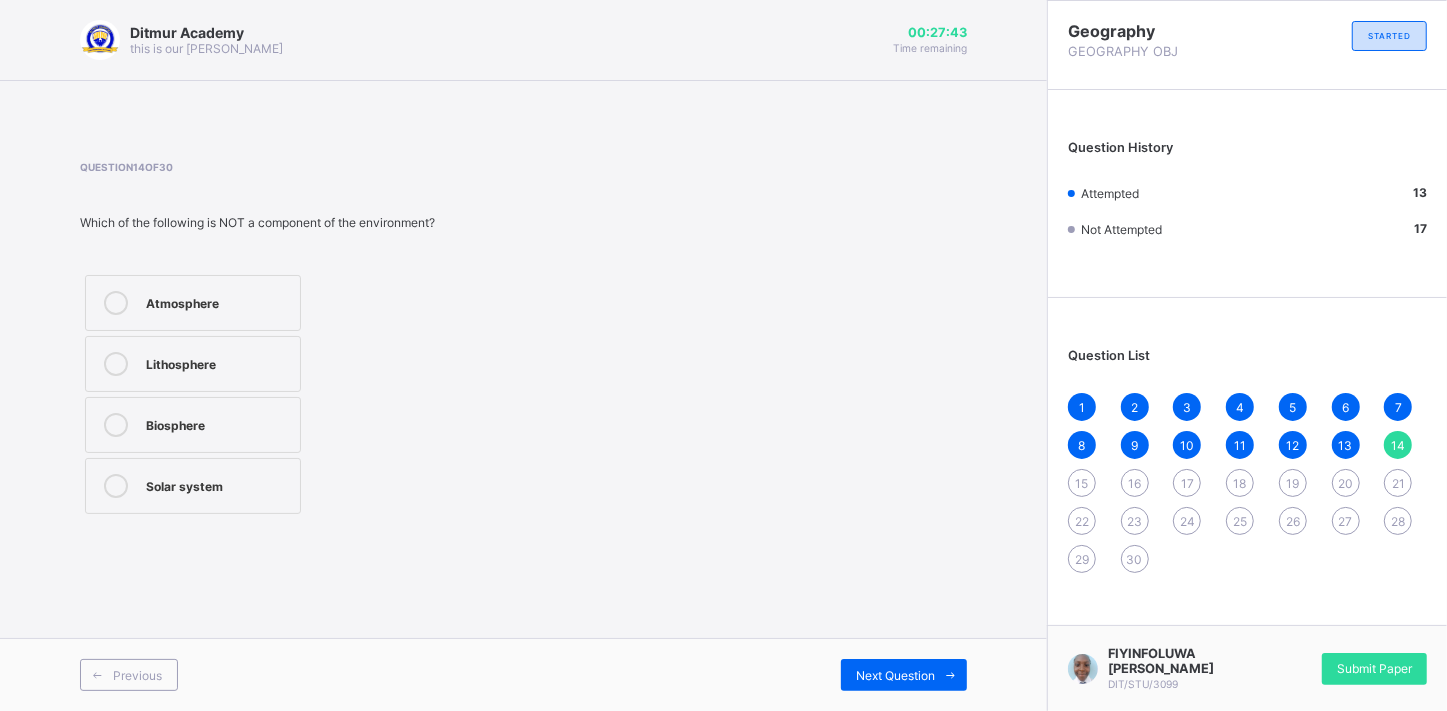 click on "Solar system" at bounding box center [193, 486] 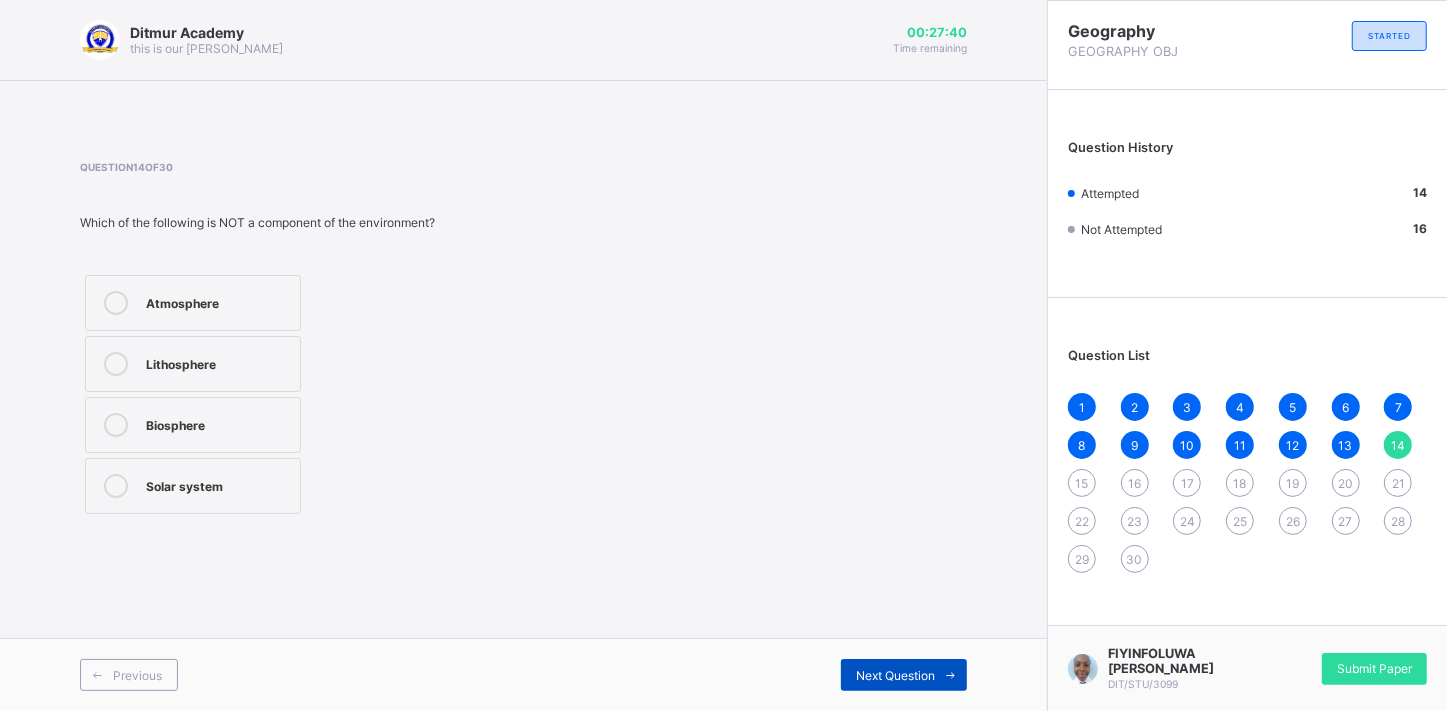 click on "Next Question" at bounding box center [904, 675] 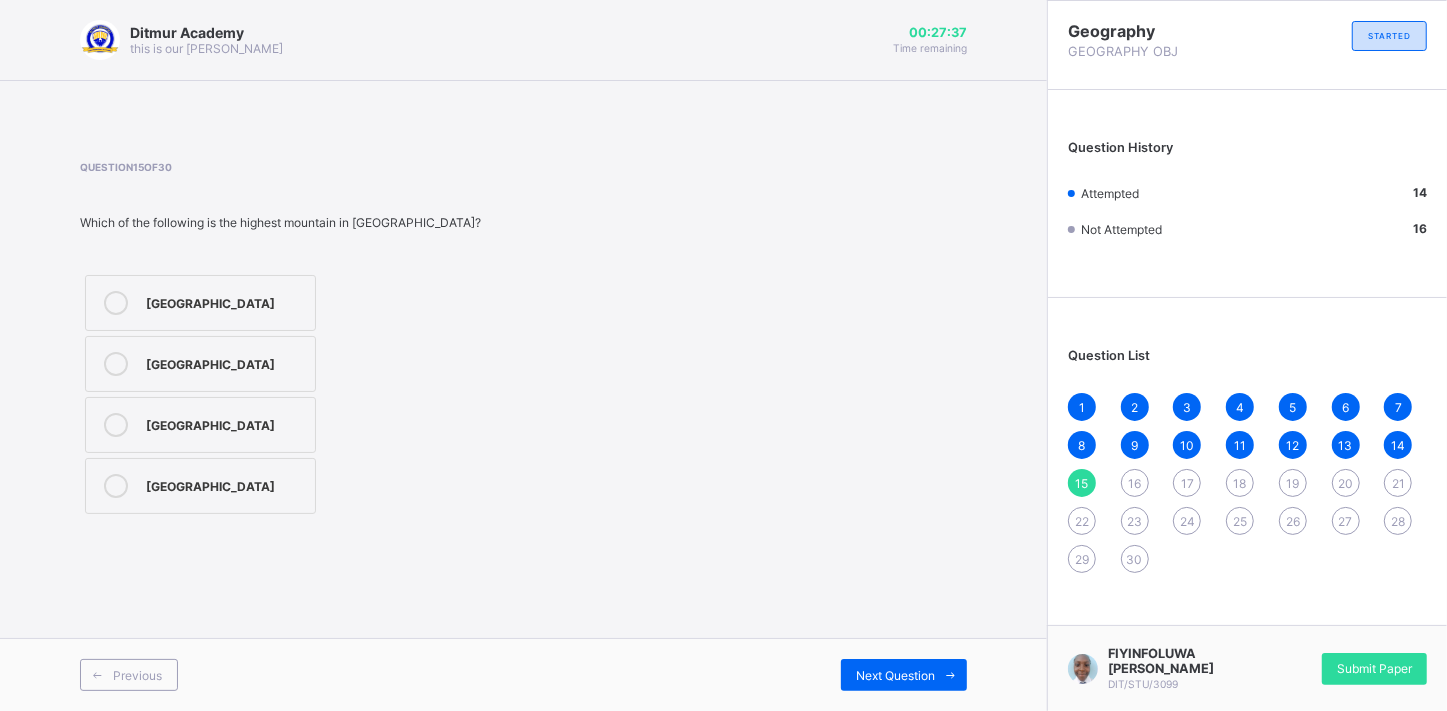 click on "Mount Kilimanjaro" at bounding box center (225, 362) 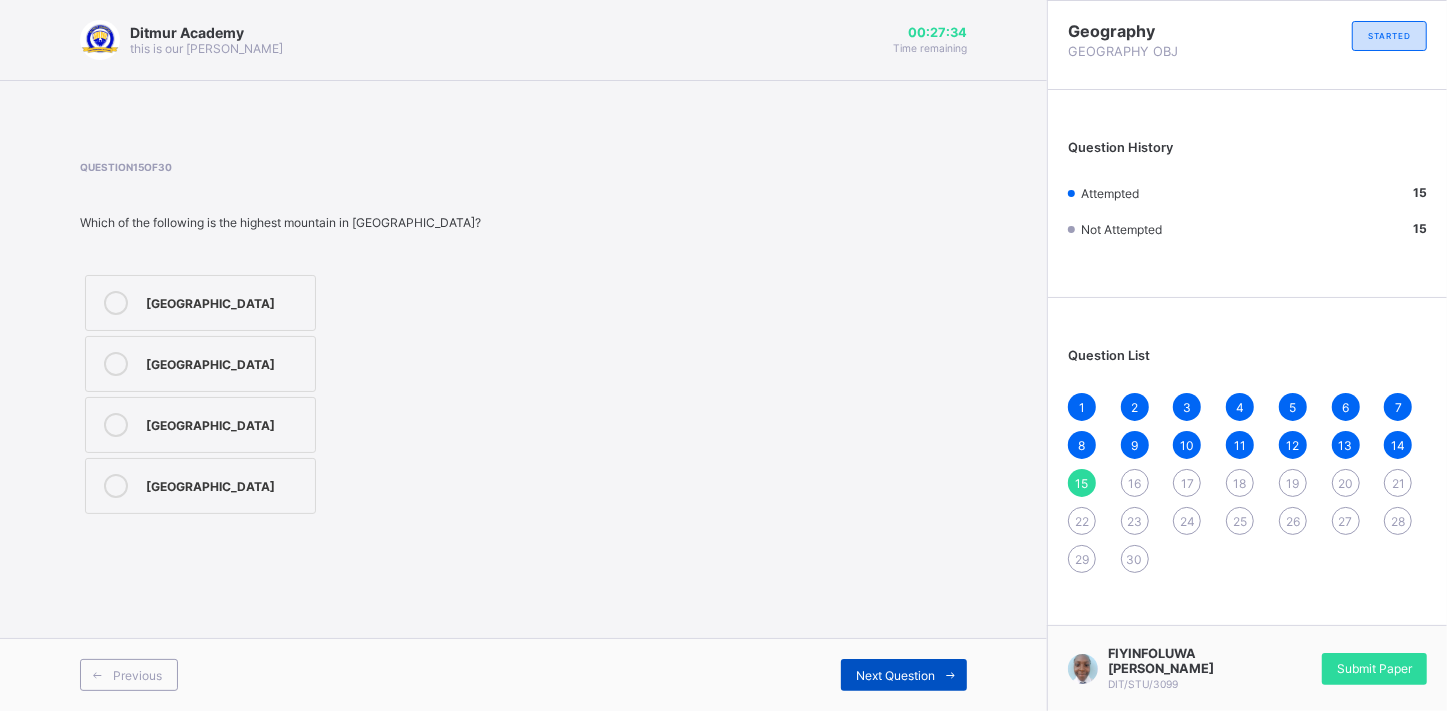 click on "Next Question" at bounding box center [904, 675] 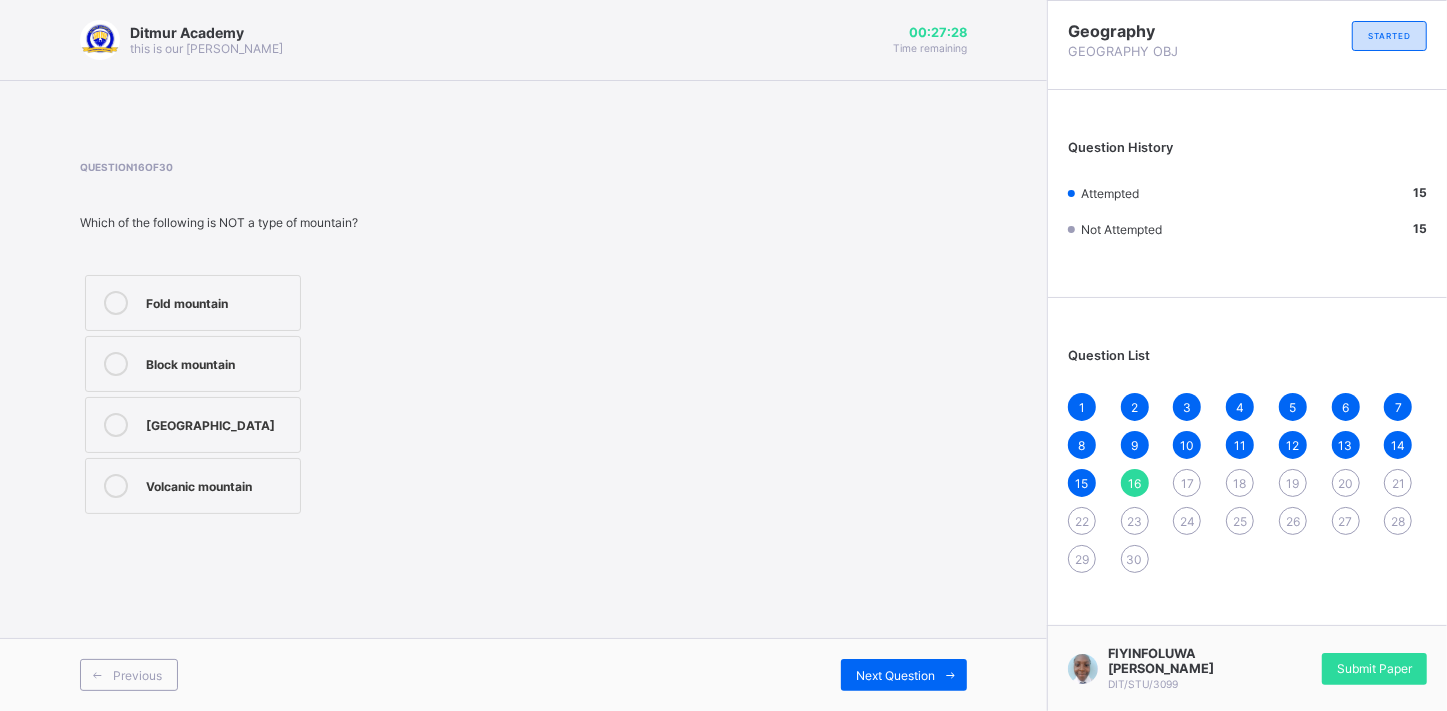 click on "Plateau mountain" at bounding box center (193, 425) 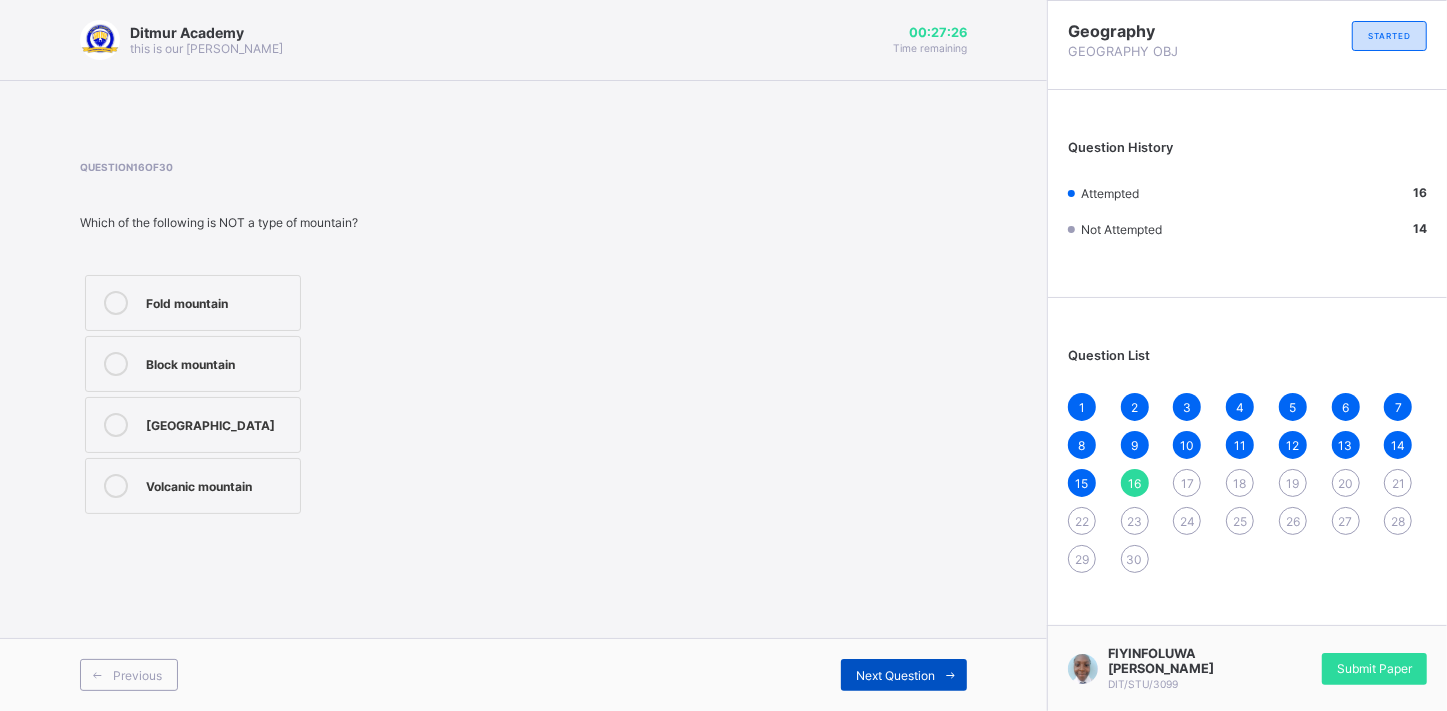 click on "Next Question" at bounding box center (895, 675) 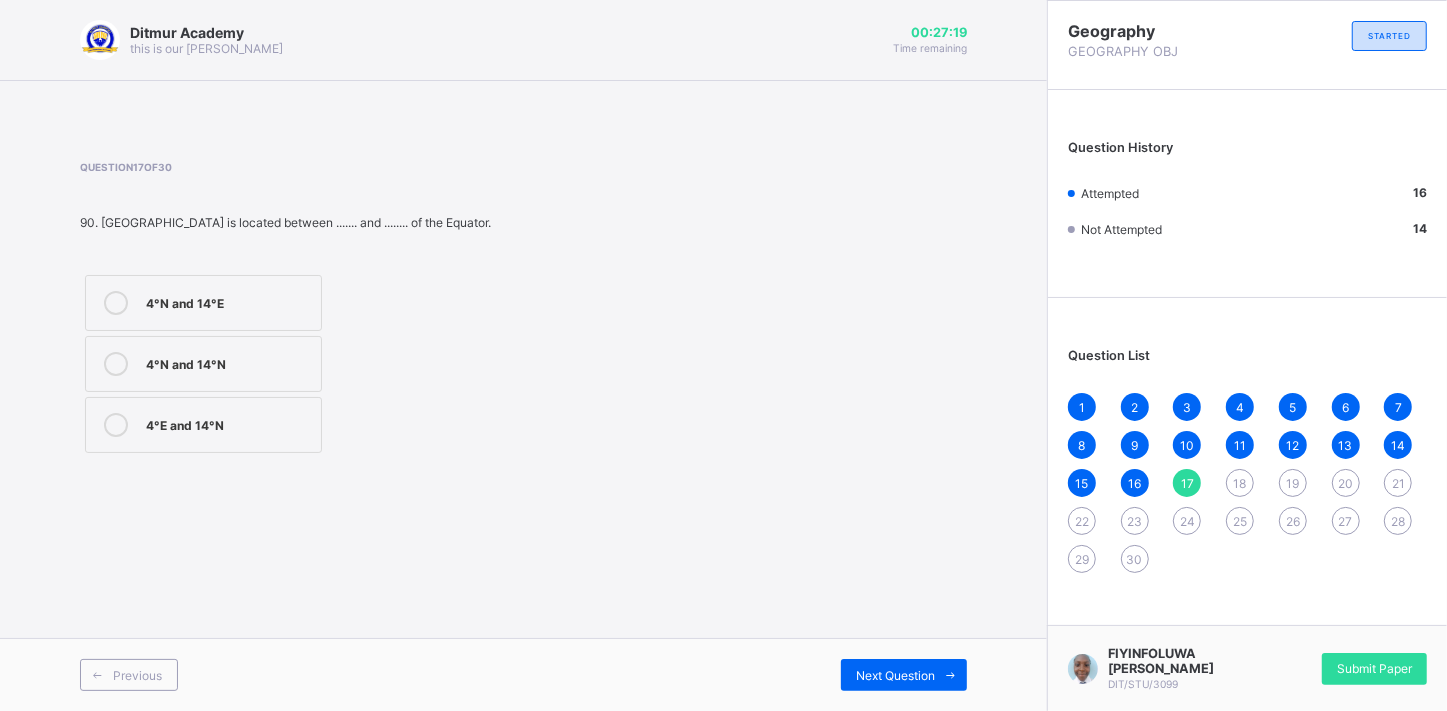 click on "4°N and 14°N" at bounding box center [228, 362] 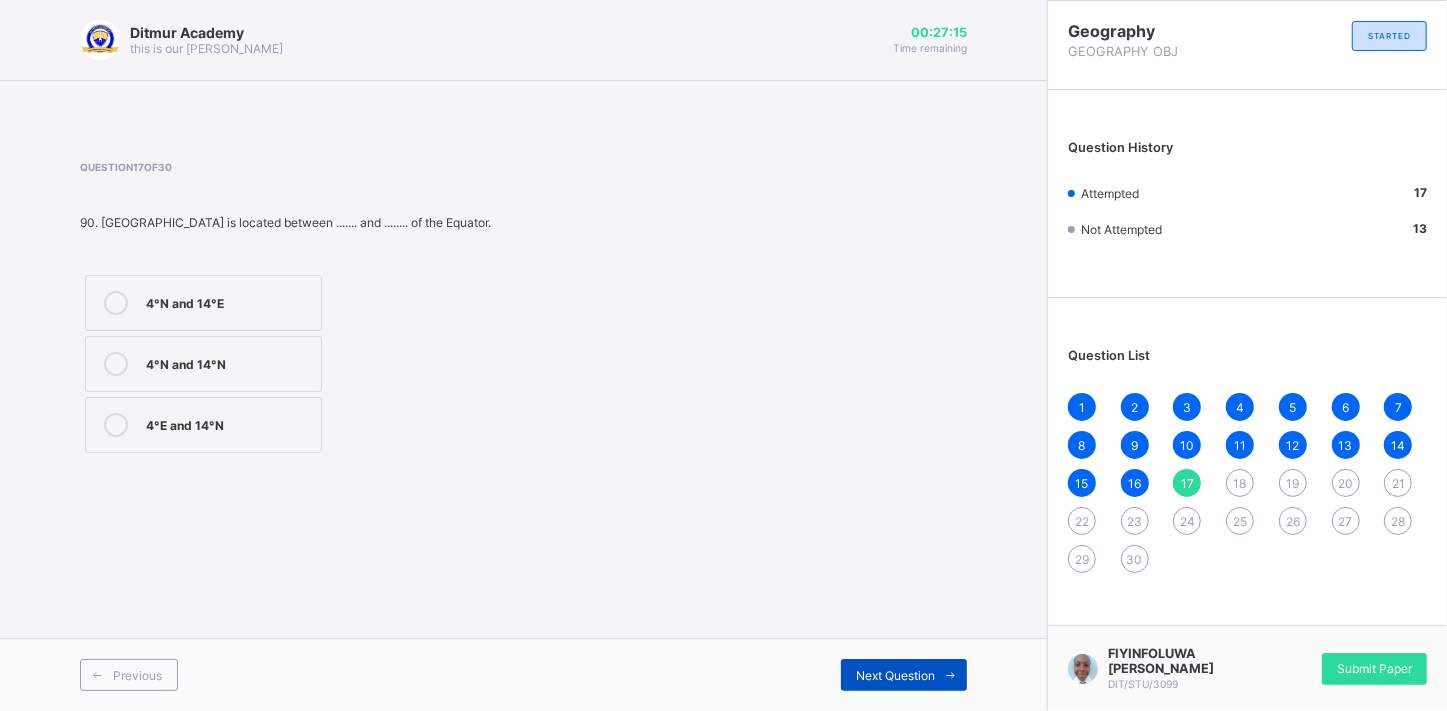 click on "Next Question" at bounding box center (895, 675) 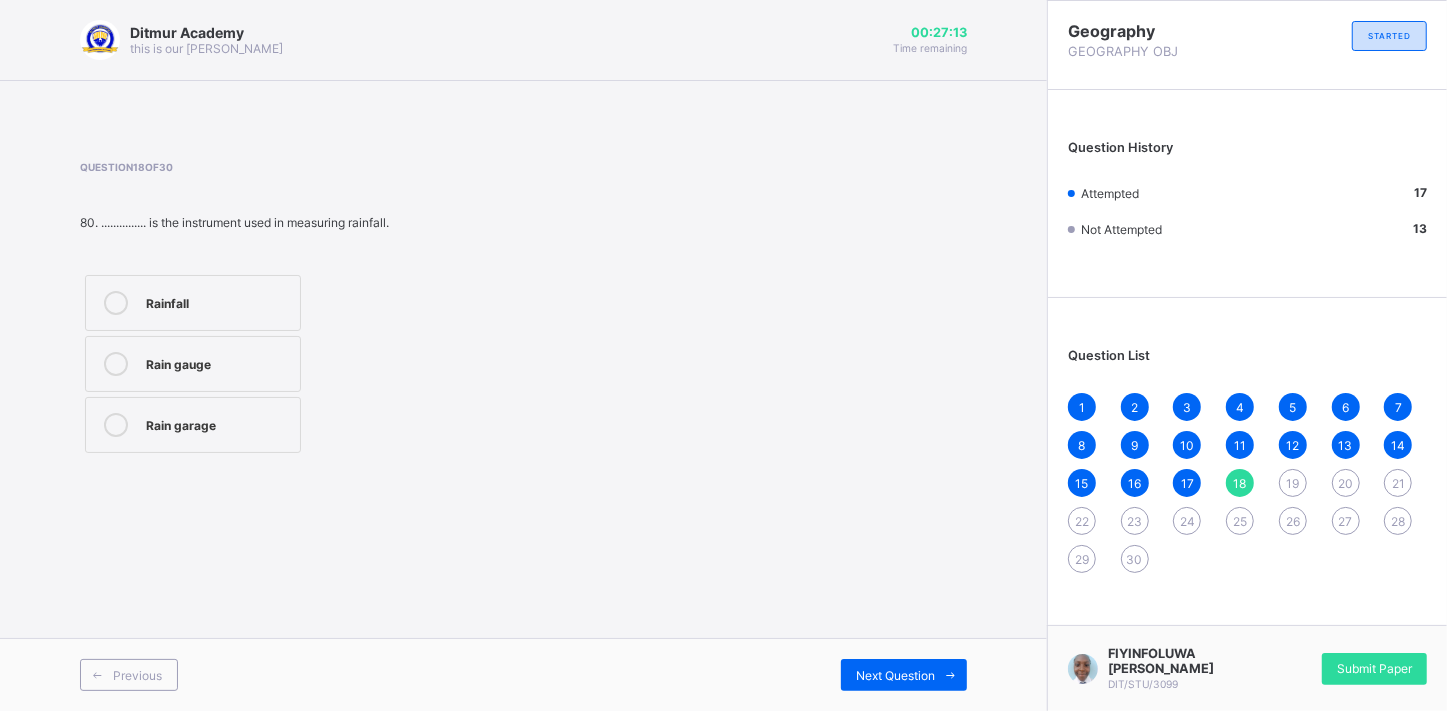 click on "Rain gauge" at bounding box center (193, 364) 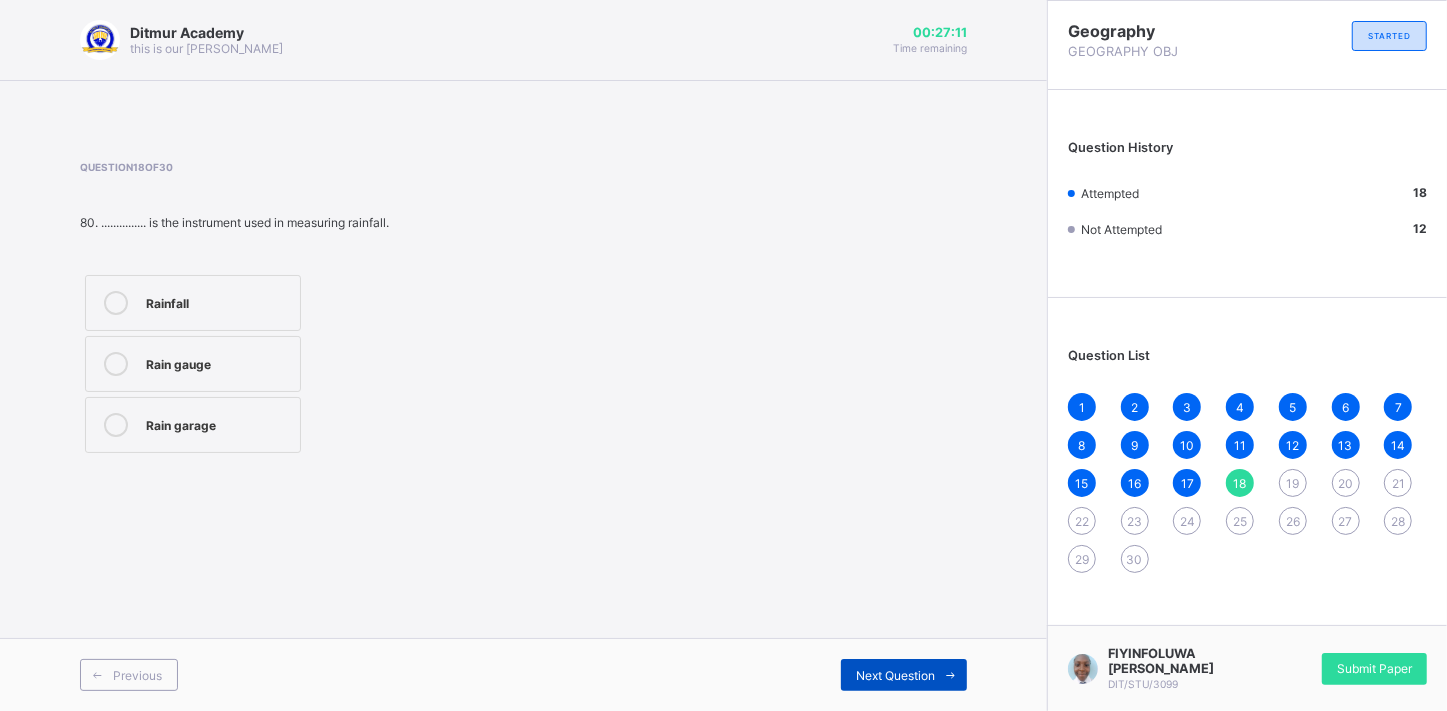click on "Next Question" at bounding box center (895, 675) 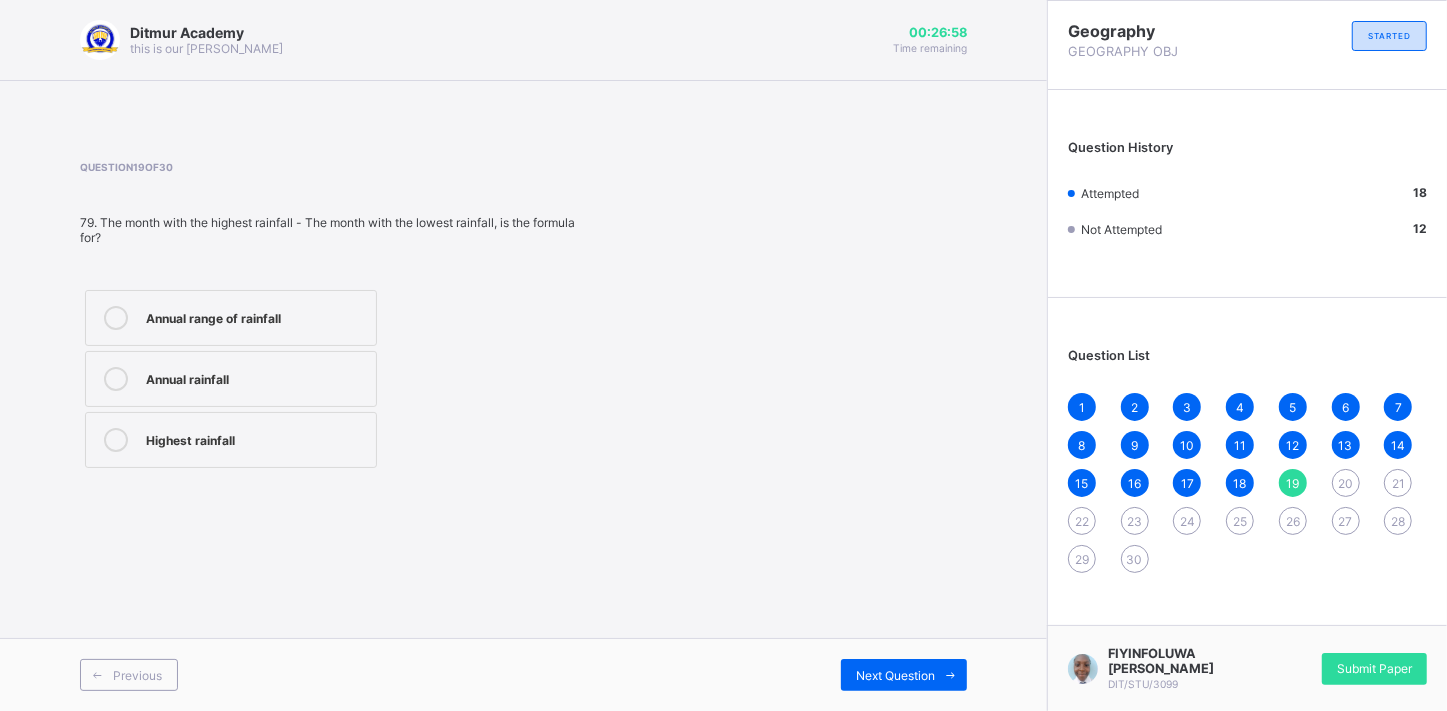 click on "Annual range of rainfall" at bounding box center [256, 318] 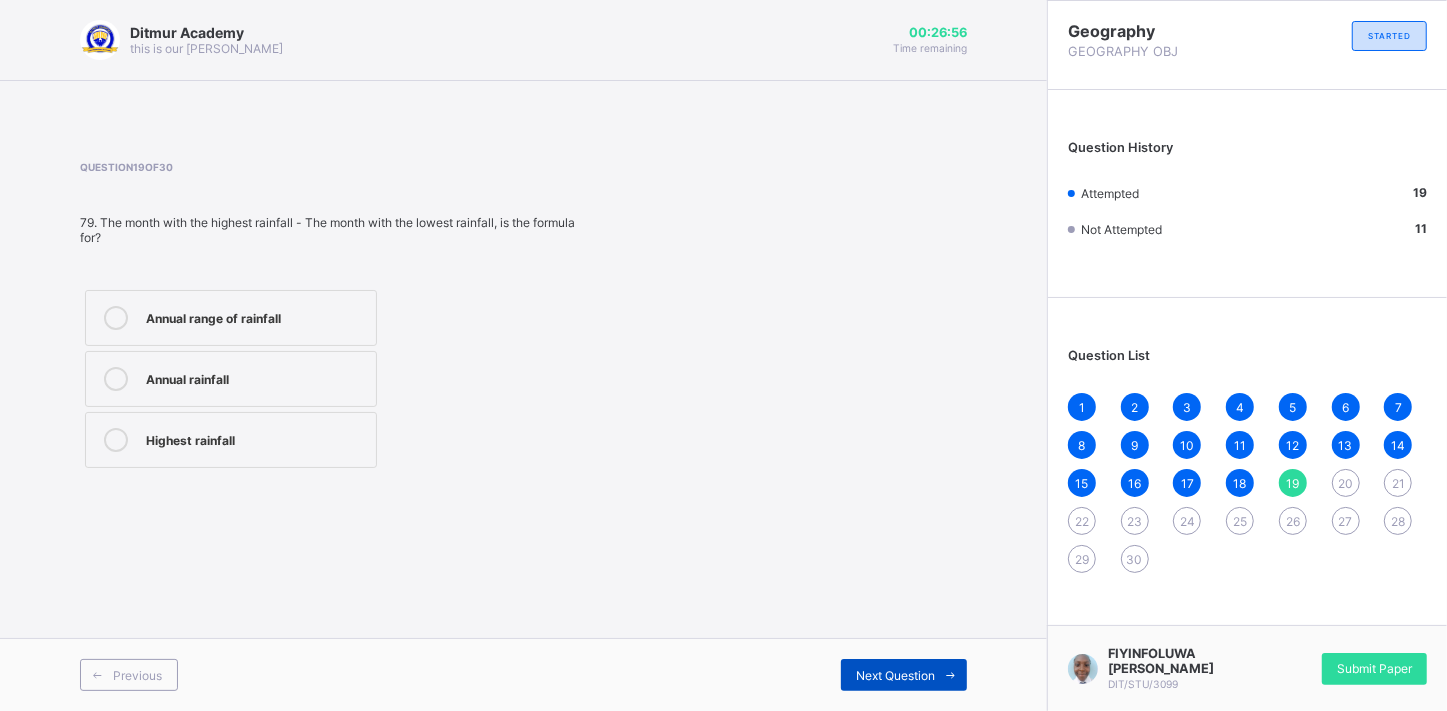 click on "Next Question" at bounding box center [895, 675] 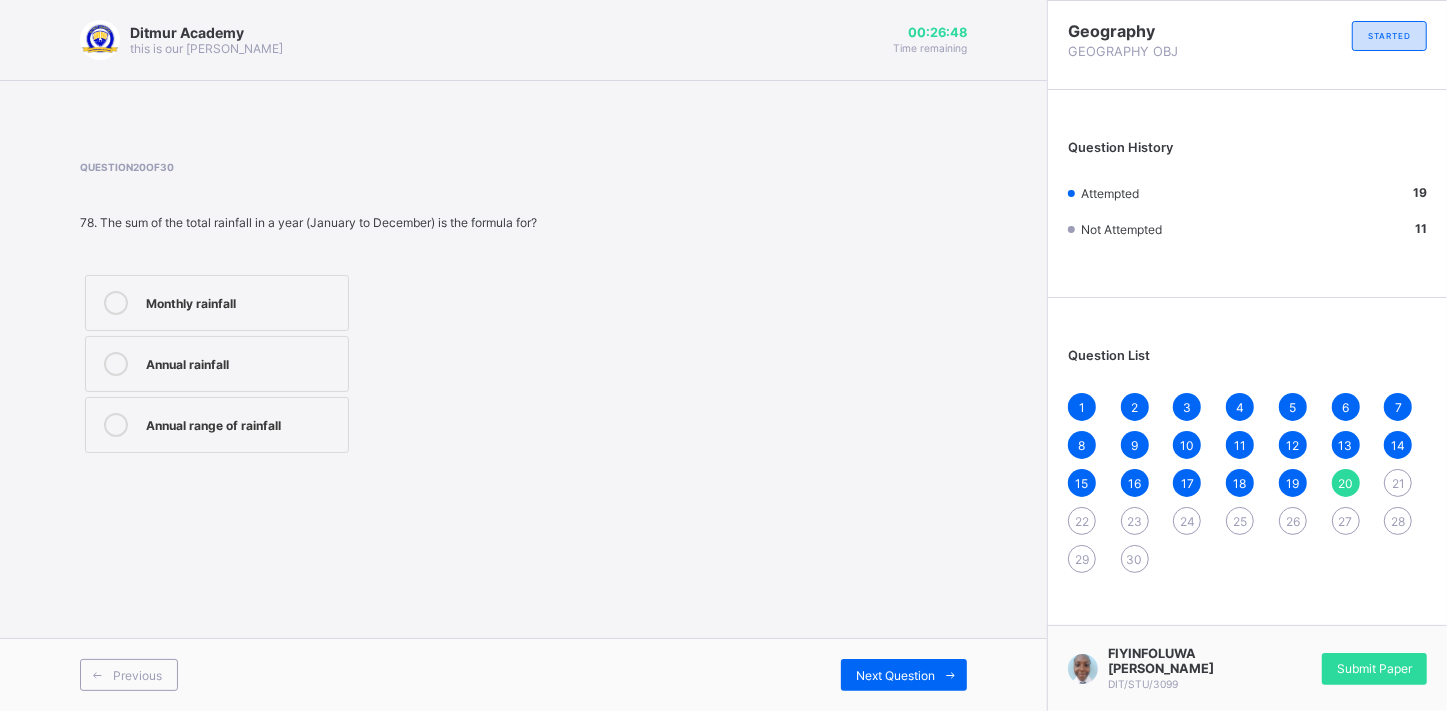 click on "Annual rainfall" at bounding box center (217, 364) 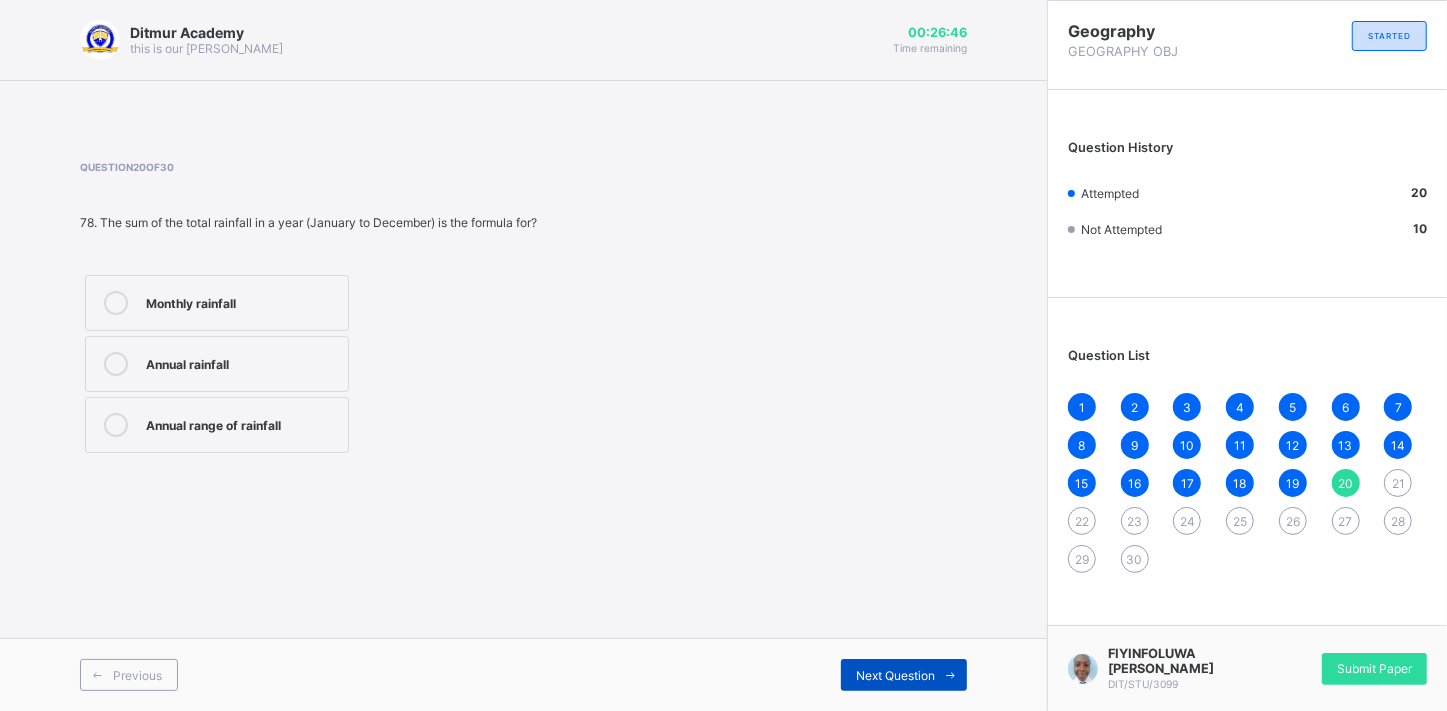 click on "Next Question" at bounding box center [895, 675] 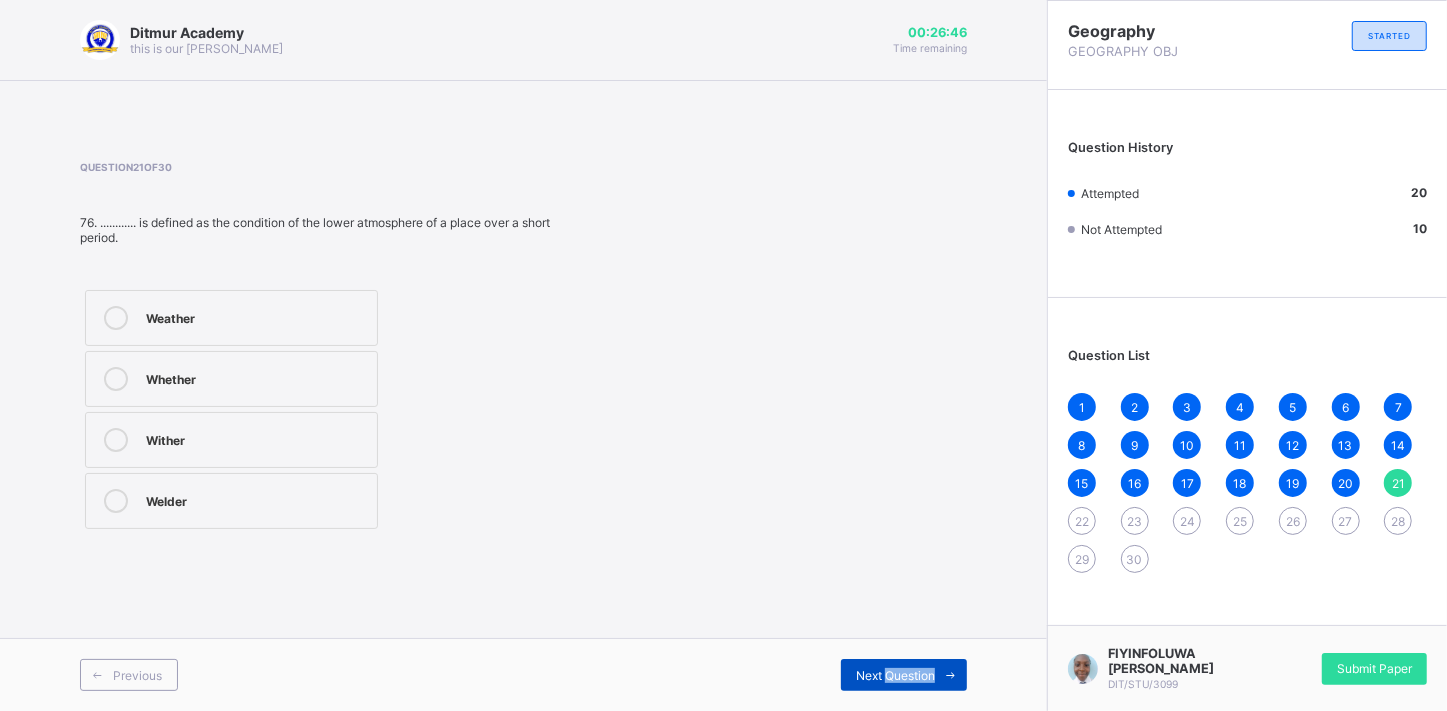 click on "Next Question" at bounding box center [895, 675] 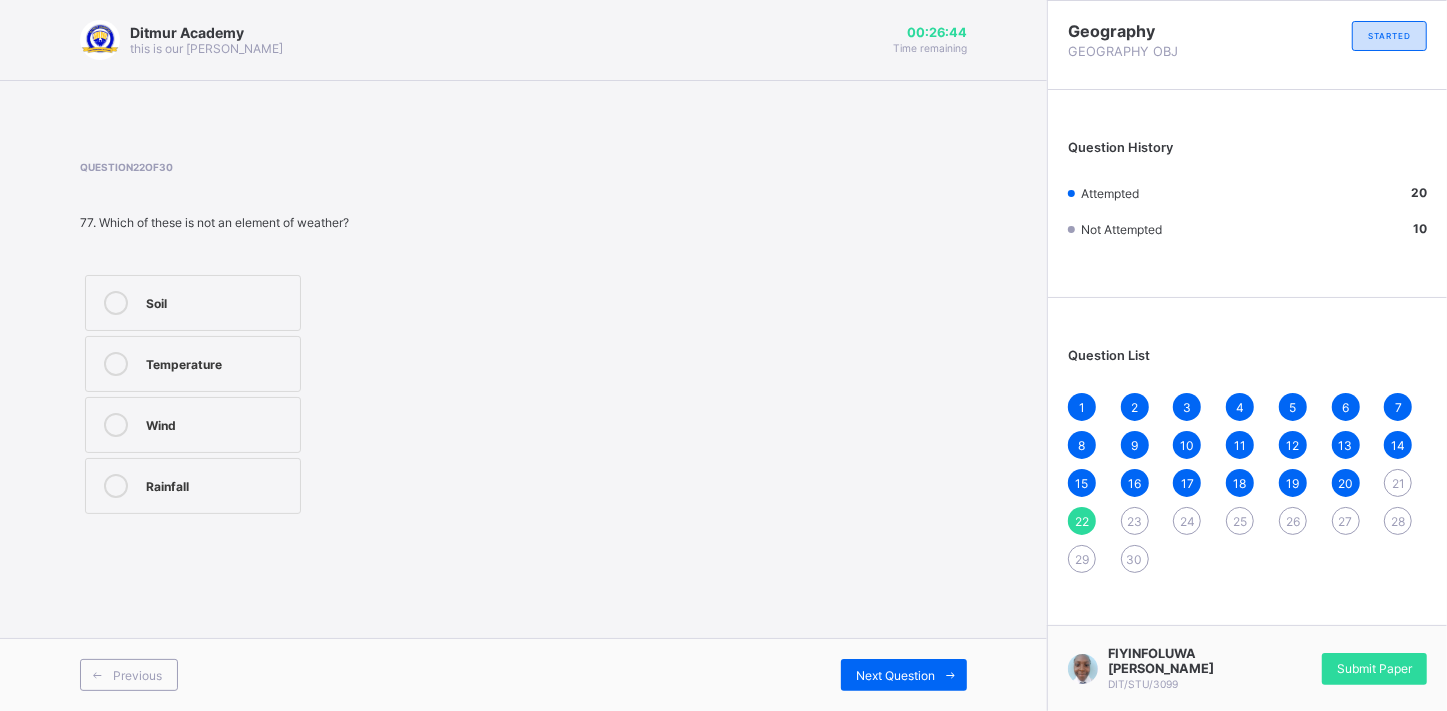click on "Previous Next Question" at bounding box center (523, 674) 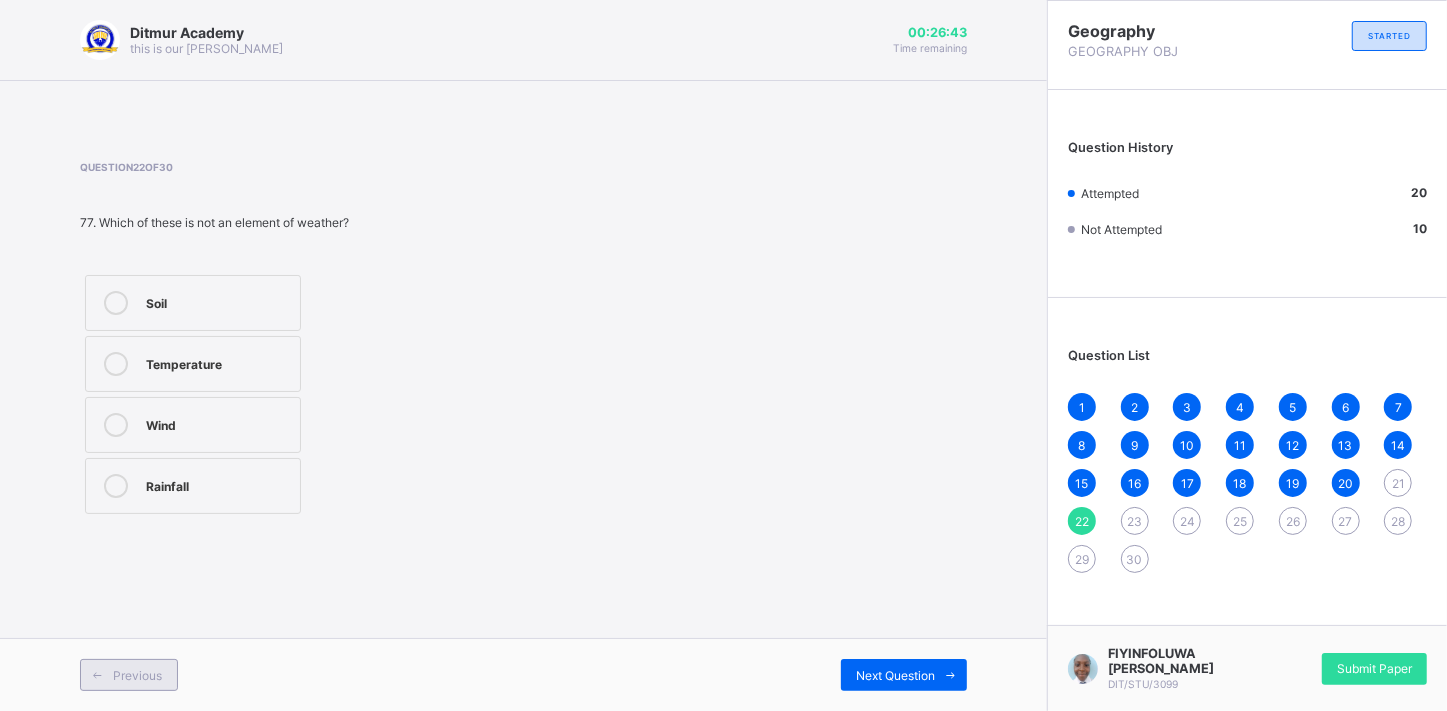 click on "Previous" at bounding box center [137, 675] 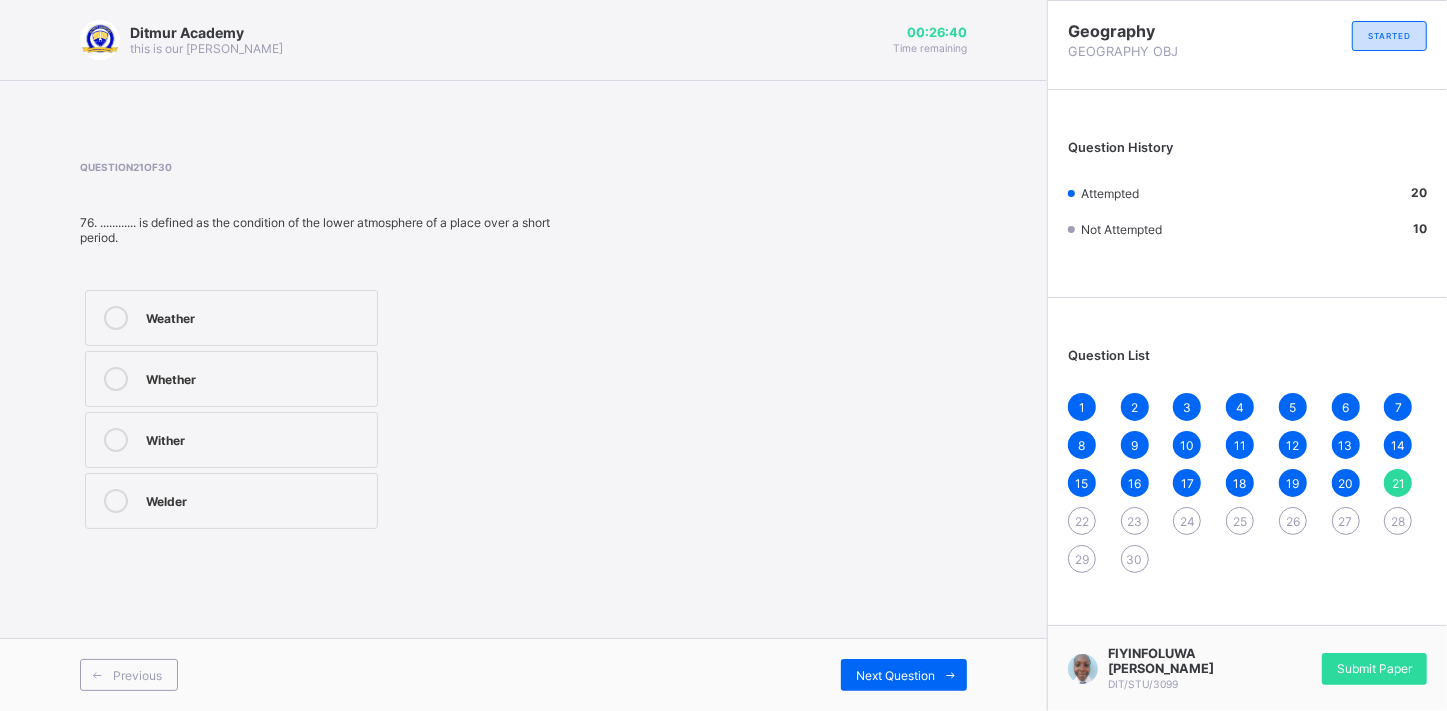 click on "Weather" at bounding box center [231, 318] 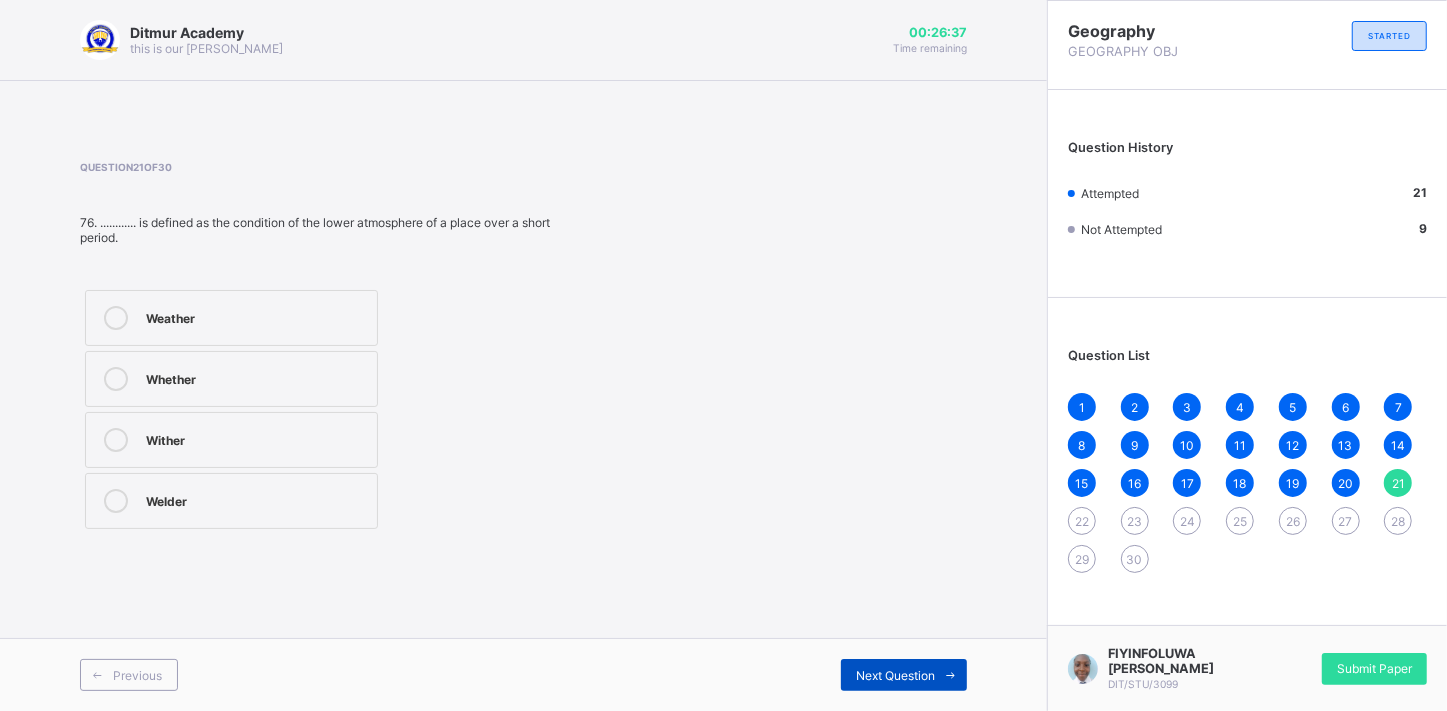 click at bounding box center [951, 675] 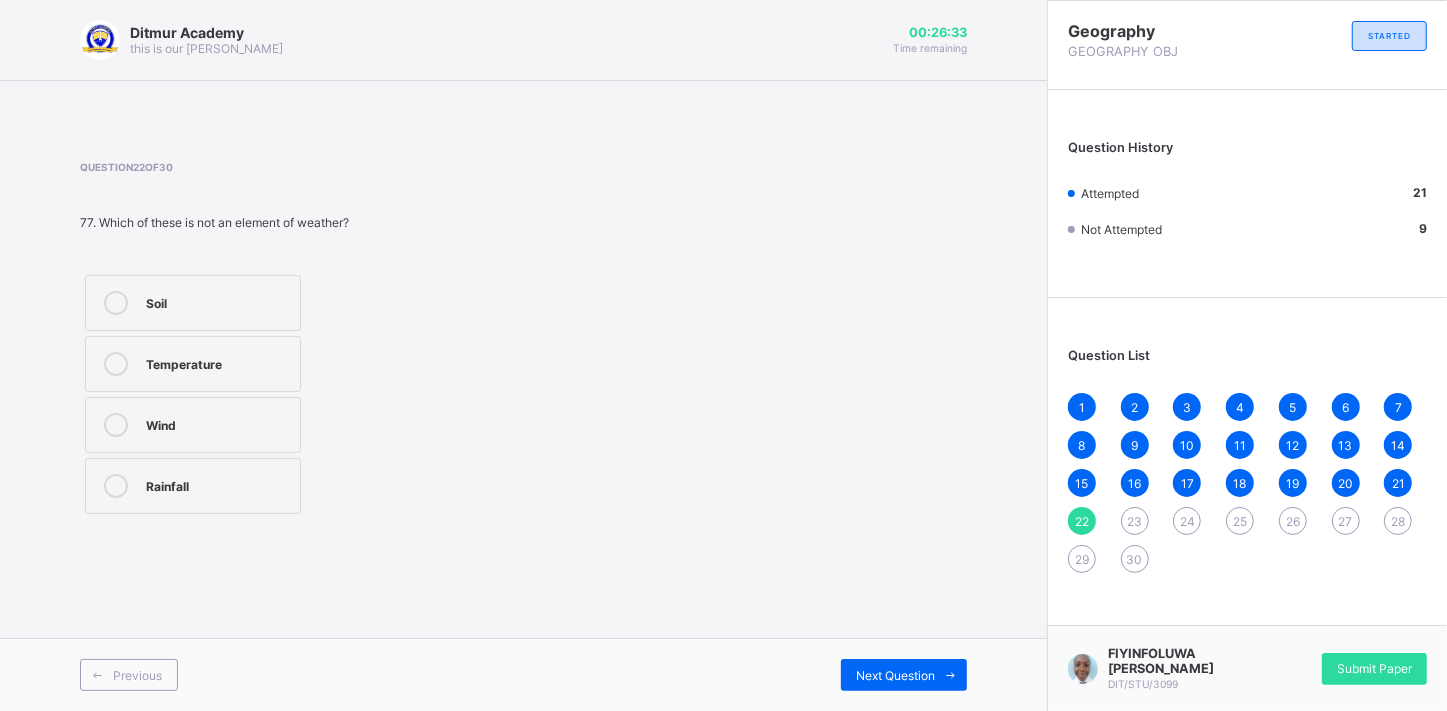 click on "Soil" at bounding box center (193, 303) 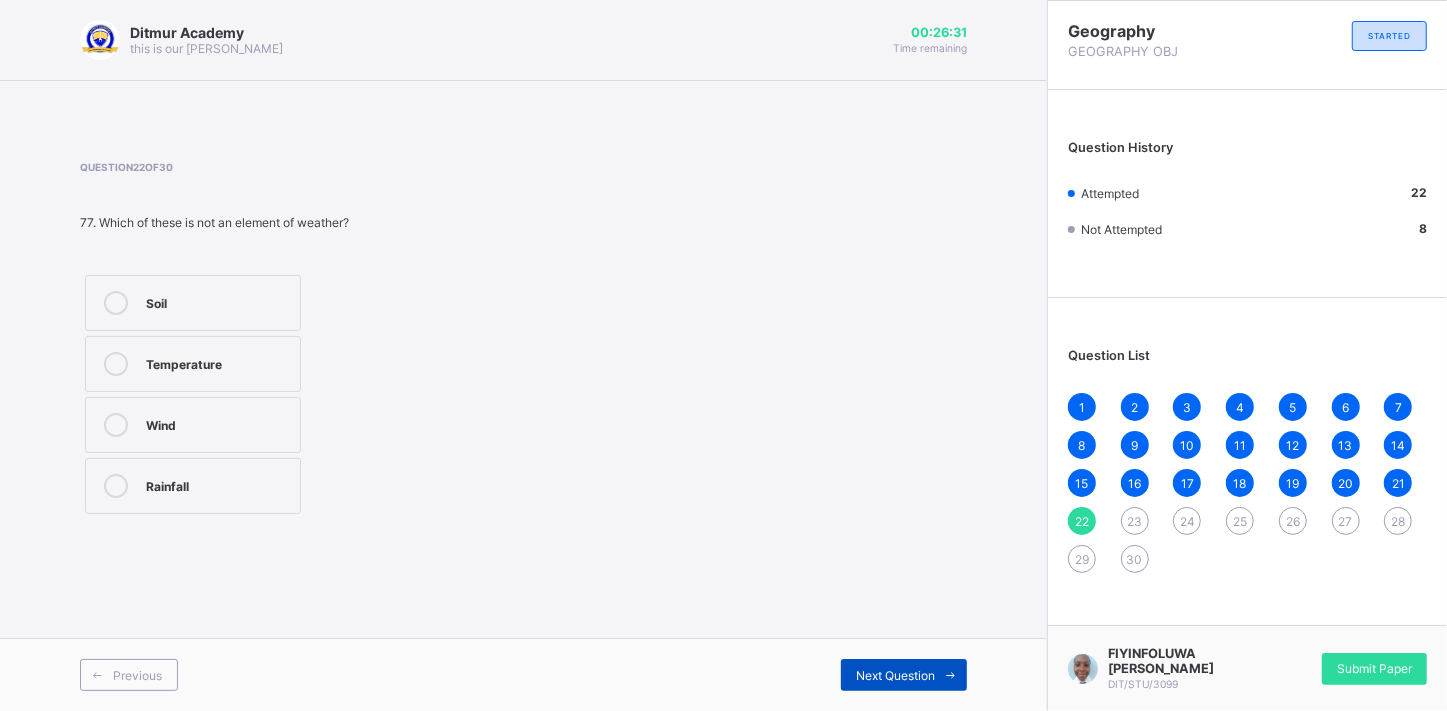 click on "Next Question" at bounding box center (895, 675) 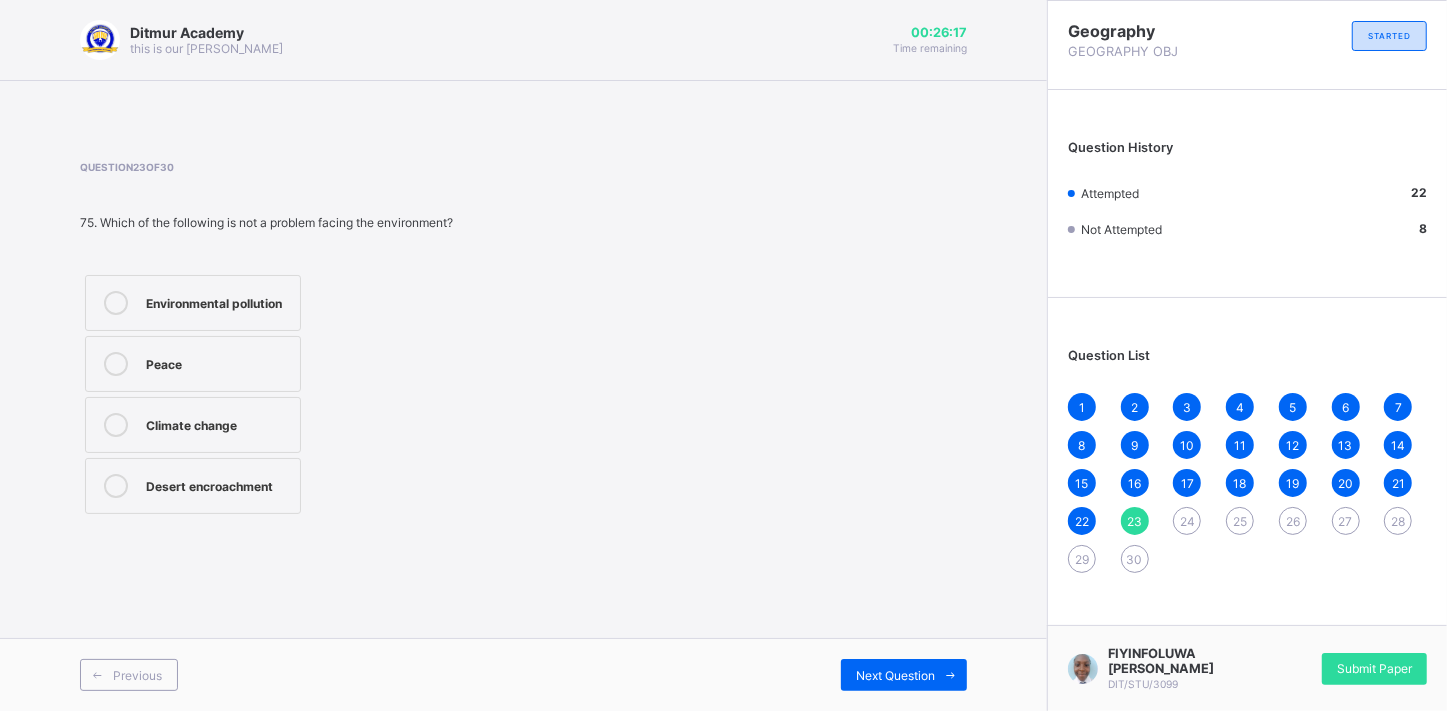 click on "Peace" at bounding box center [193, 364] 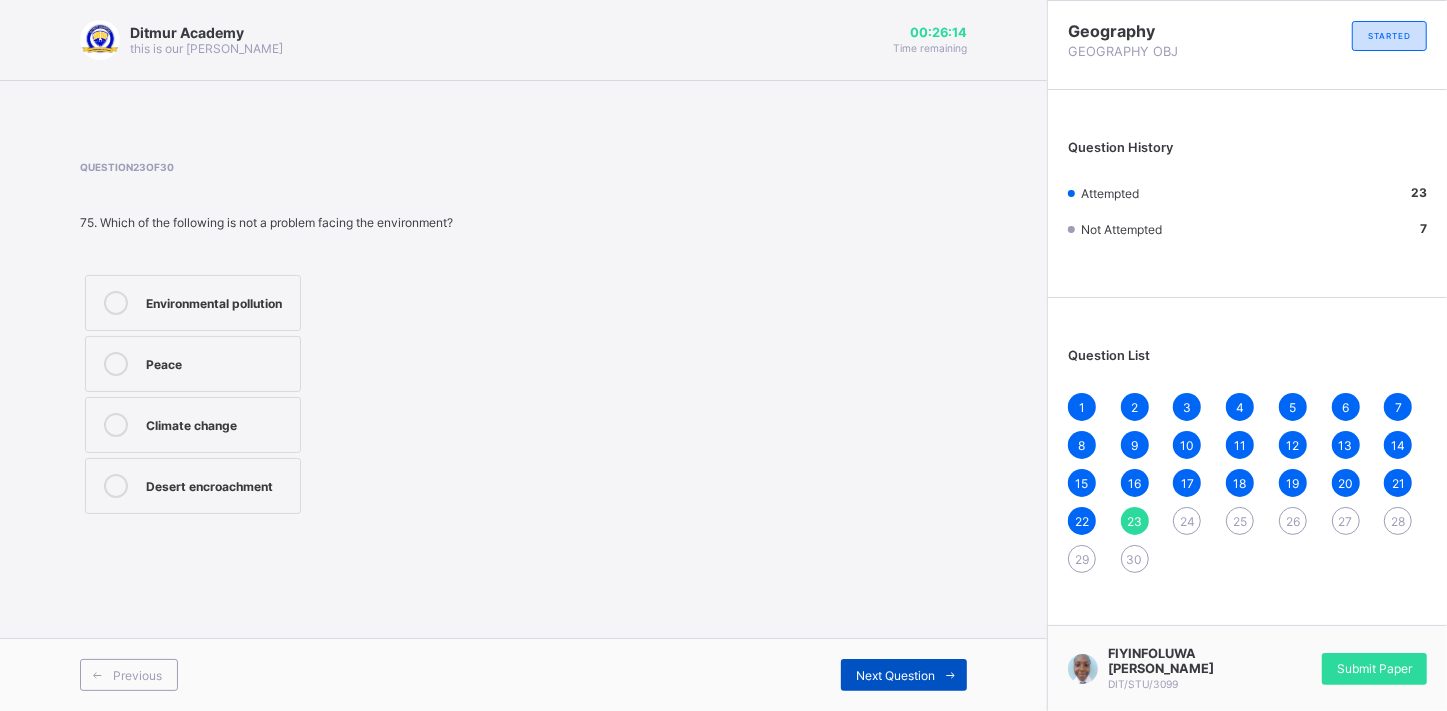 click on "Next Question" at bounding box center [904, 675] 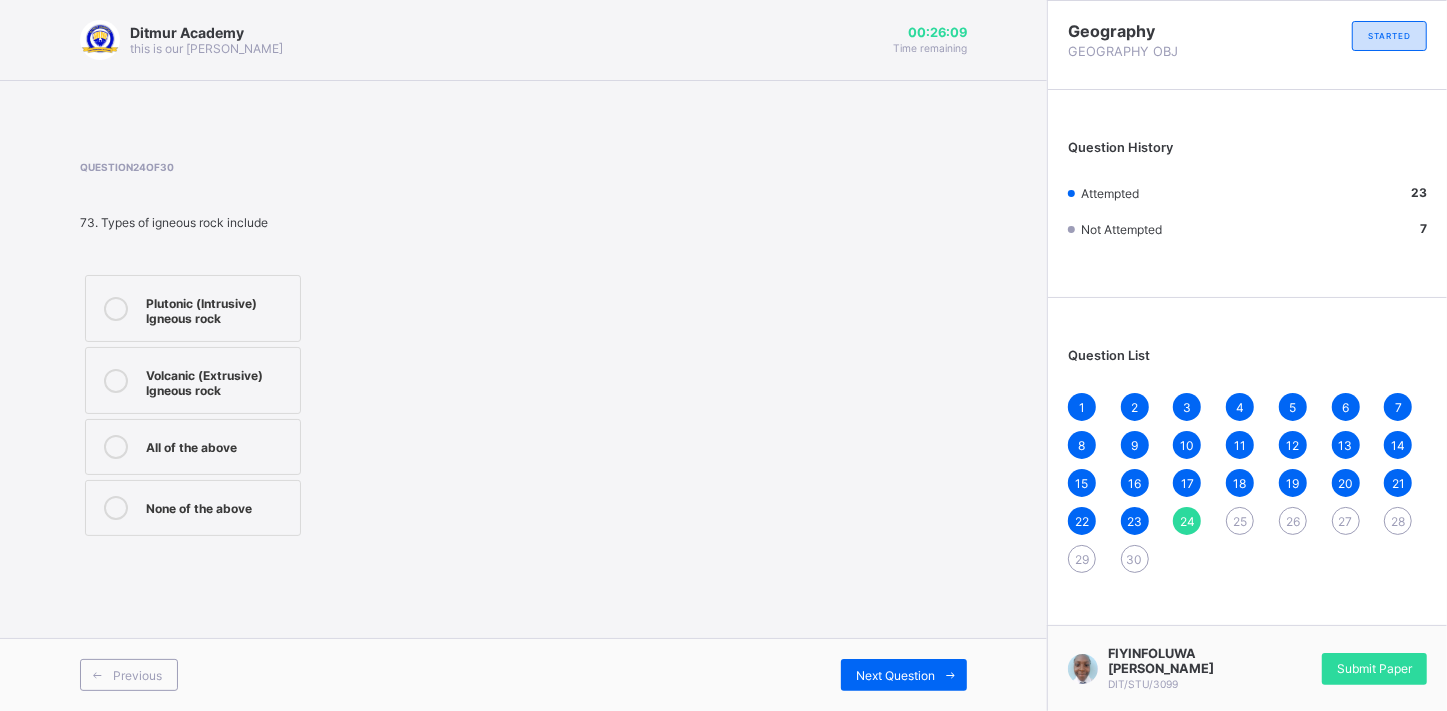 click on "All of the above" at bounding box center (218, 445) 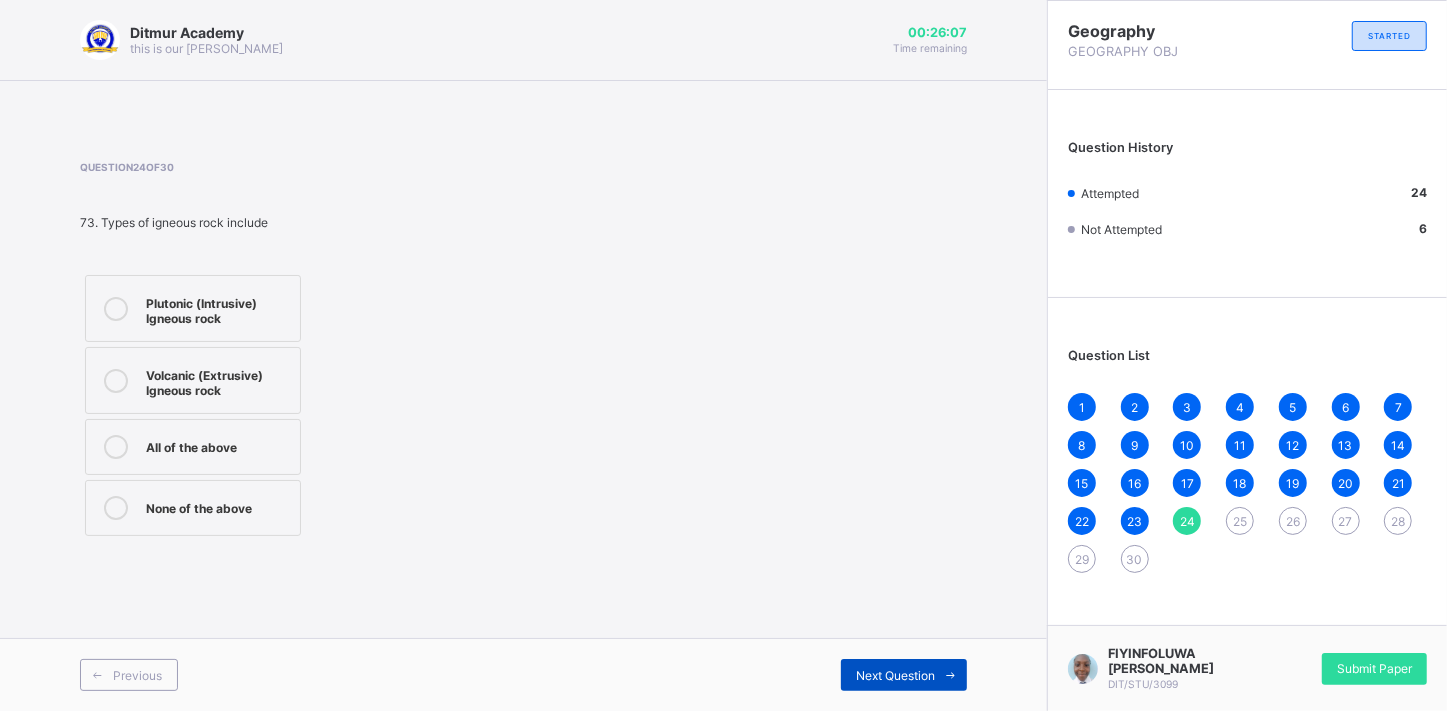 click on "Next Question" at bounding box center [895, 675] 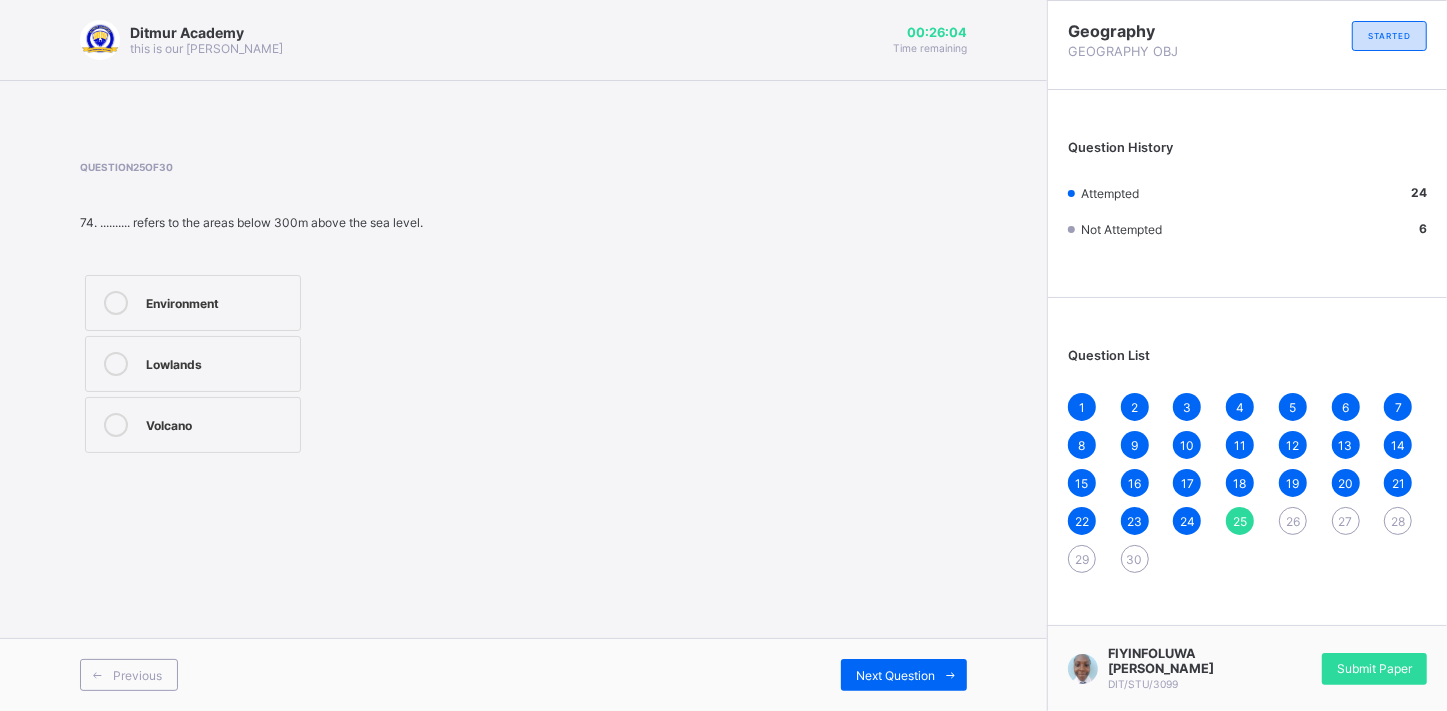 click on "Lowlands" at bounding box center (218, 362) 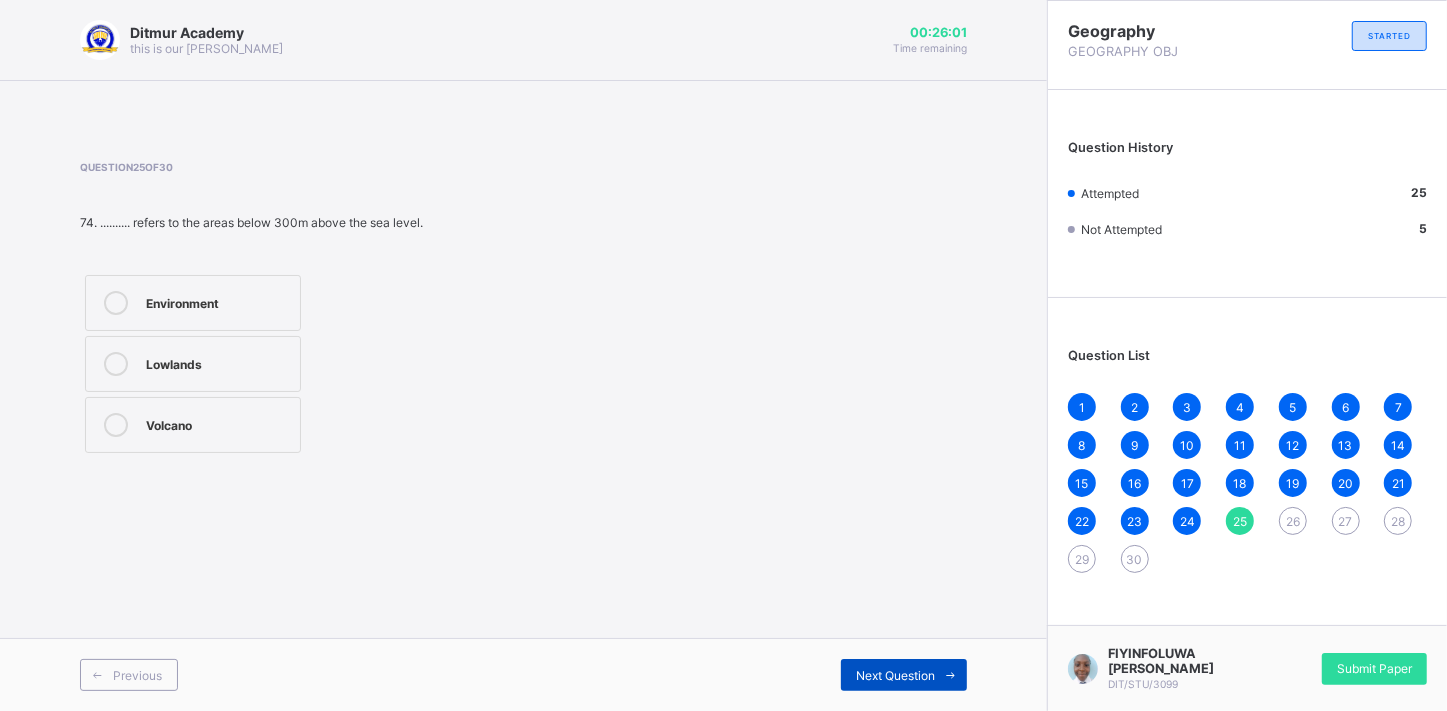 click at bounding box center [951, 675] 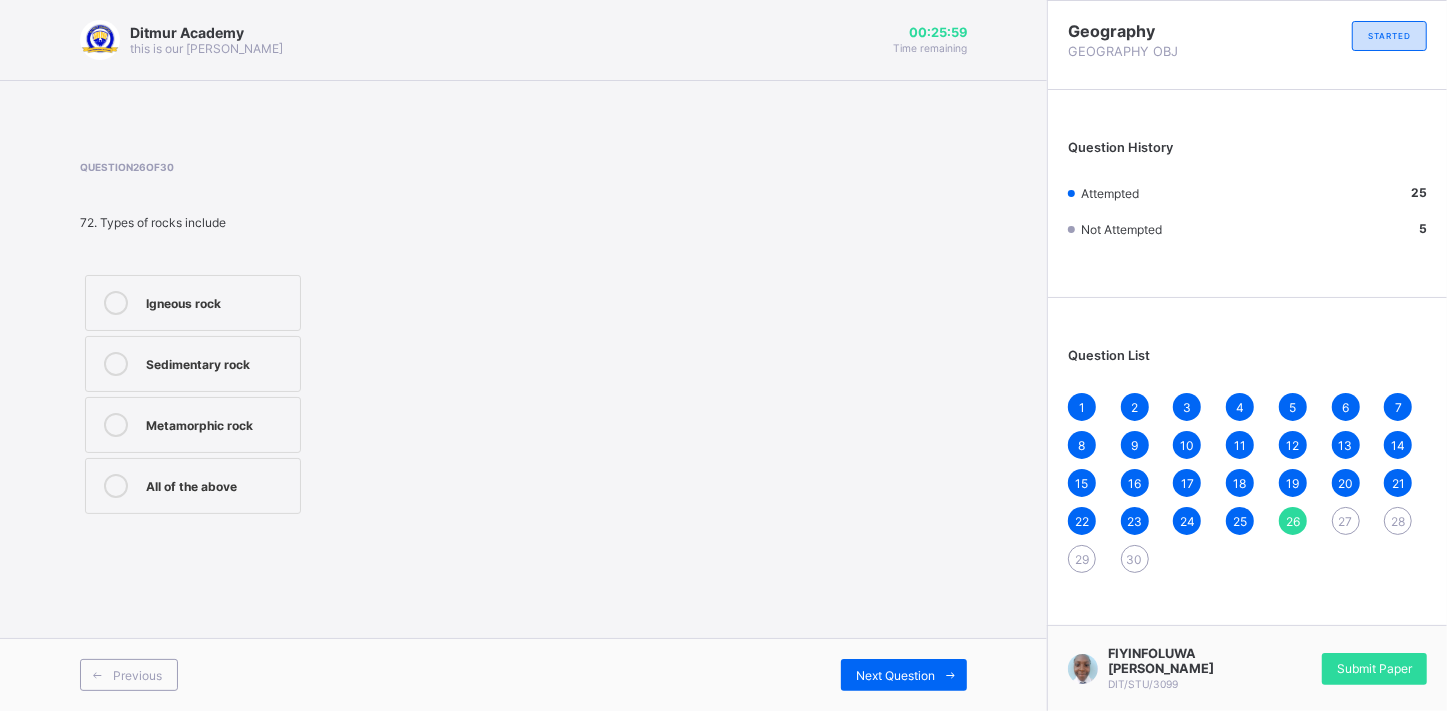 click on "All of the above" at bounding box center [193, 486] 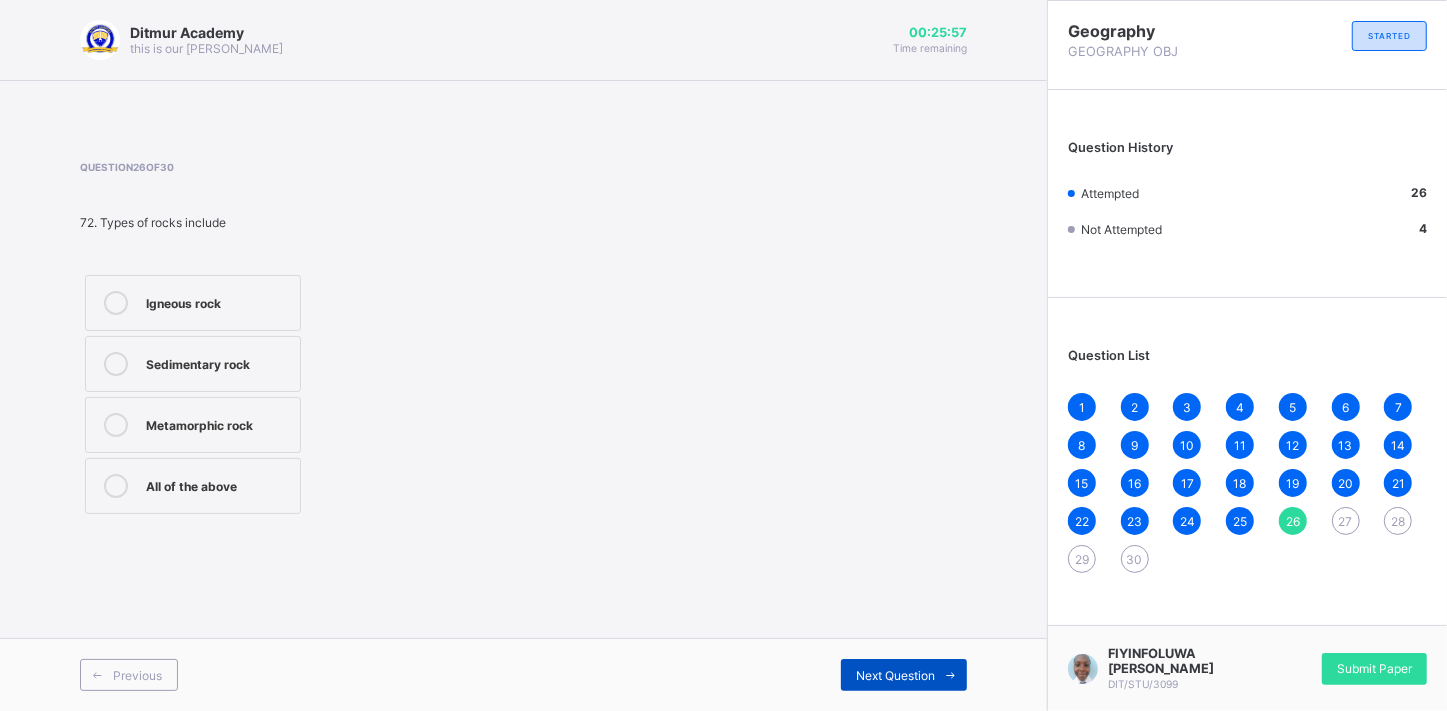 click on "Next Question" at bounding box center [895, 675] 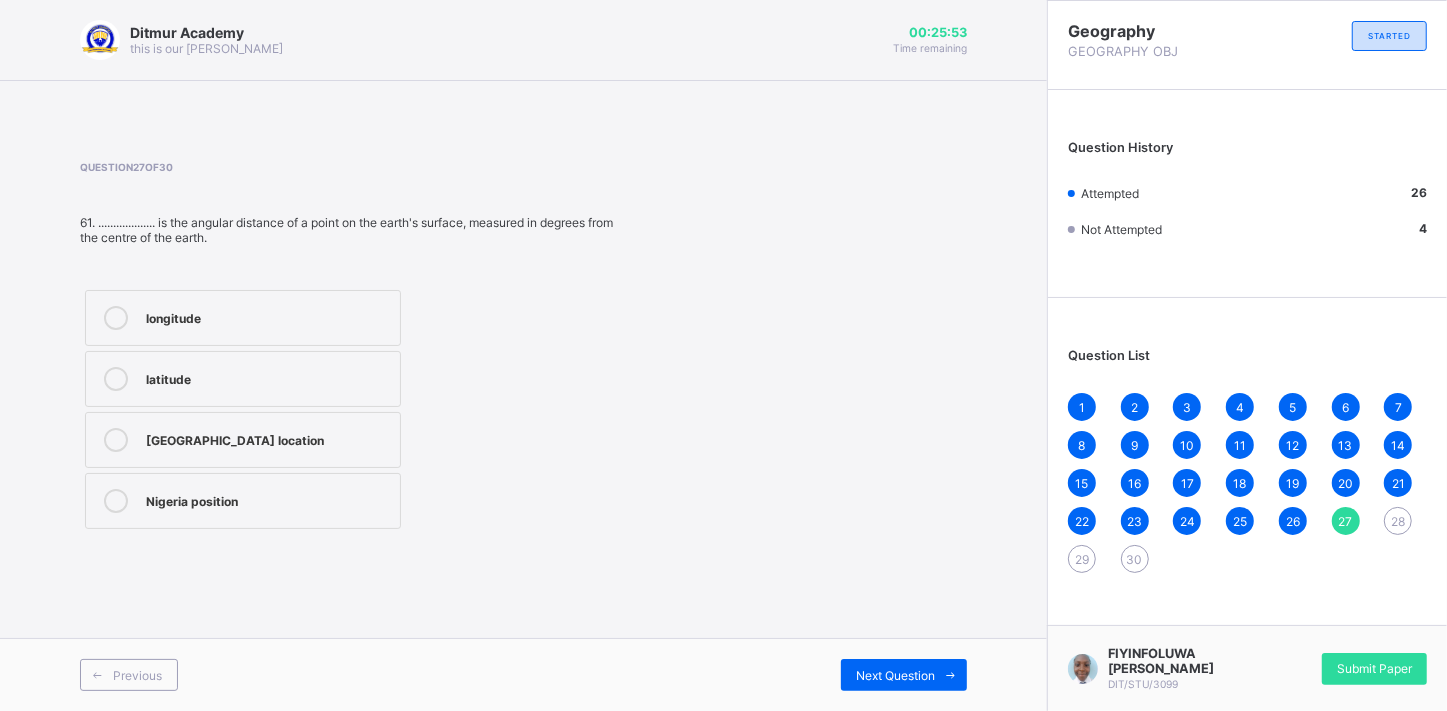 click on "longitude" at bounding box center (243, 318) 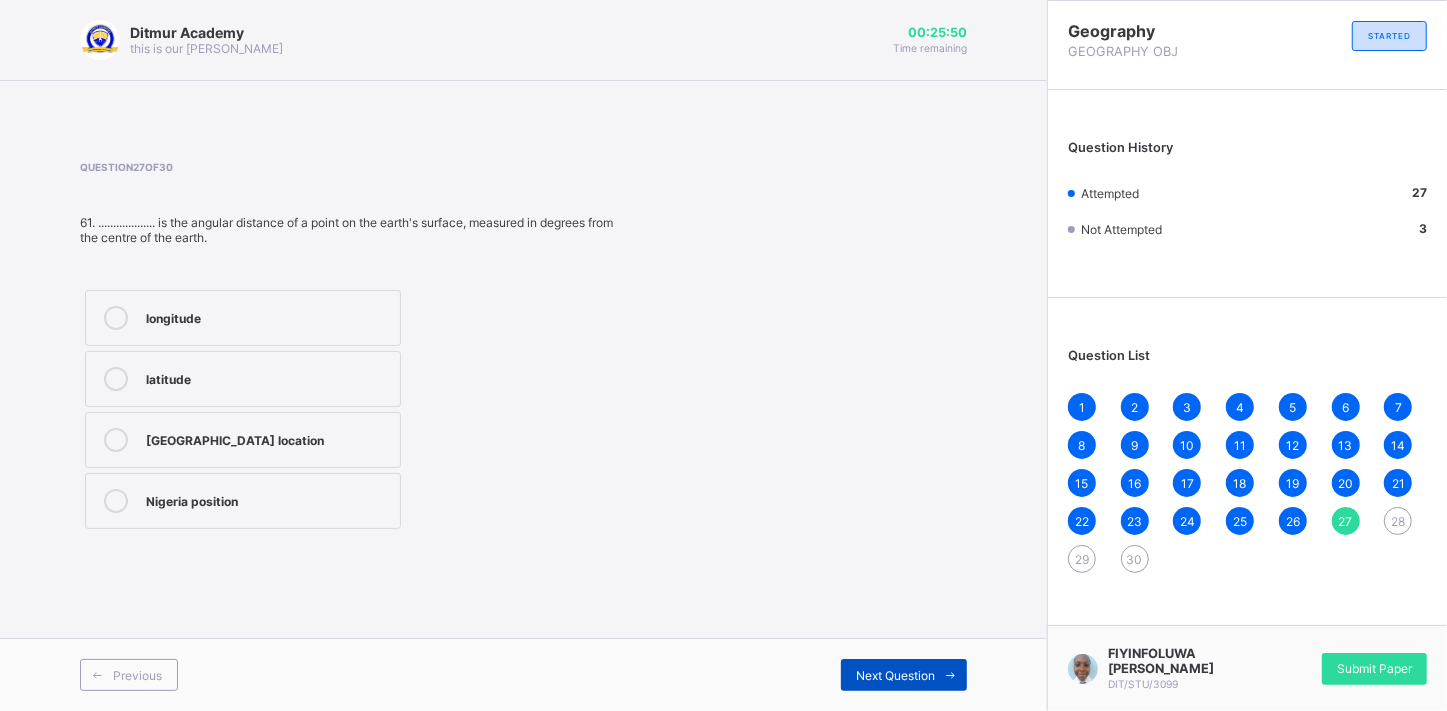 click on "Next Question" at bounding box center [895, 675] 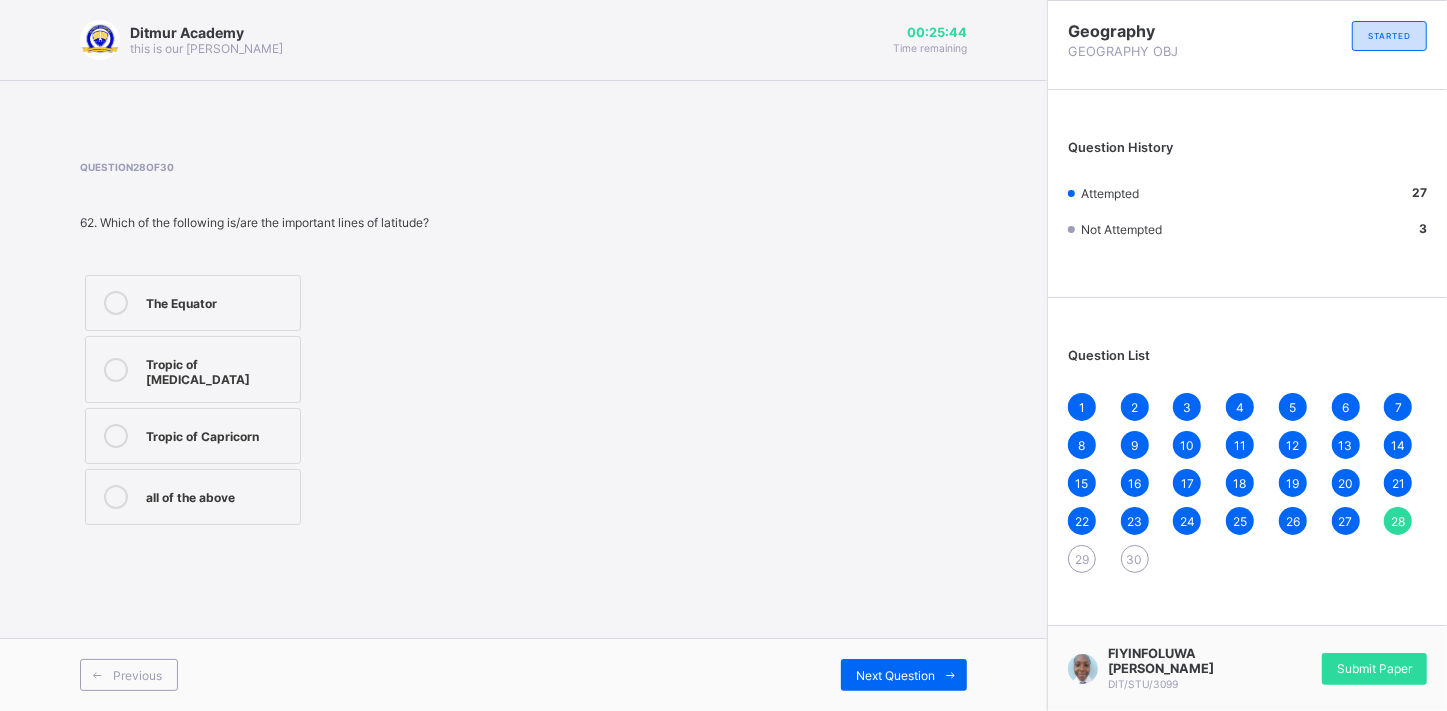 click on "The Equator" at bounding box center [193, 303] 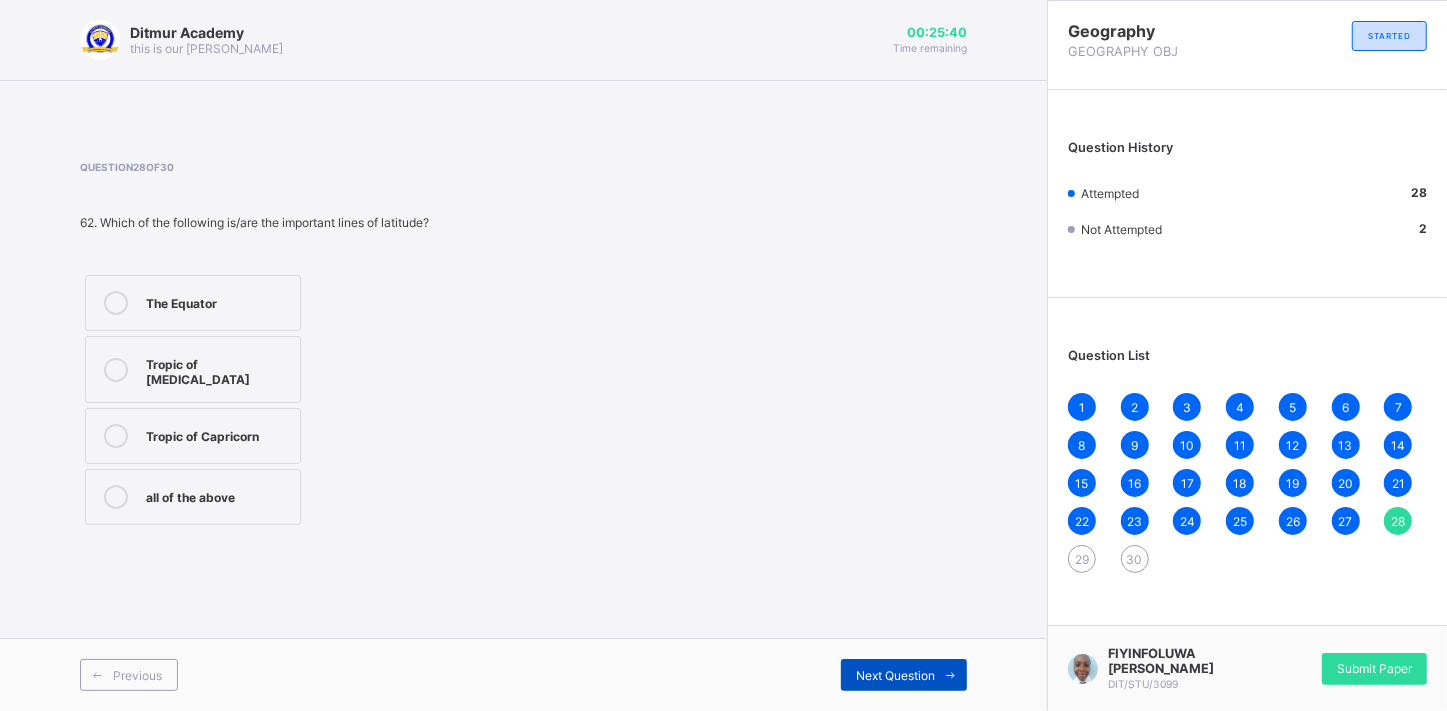 click on "Next Question" at bounding box center (895, 675) 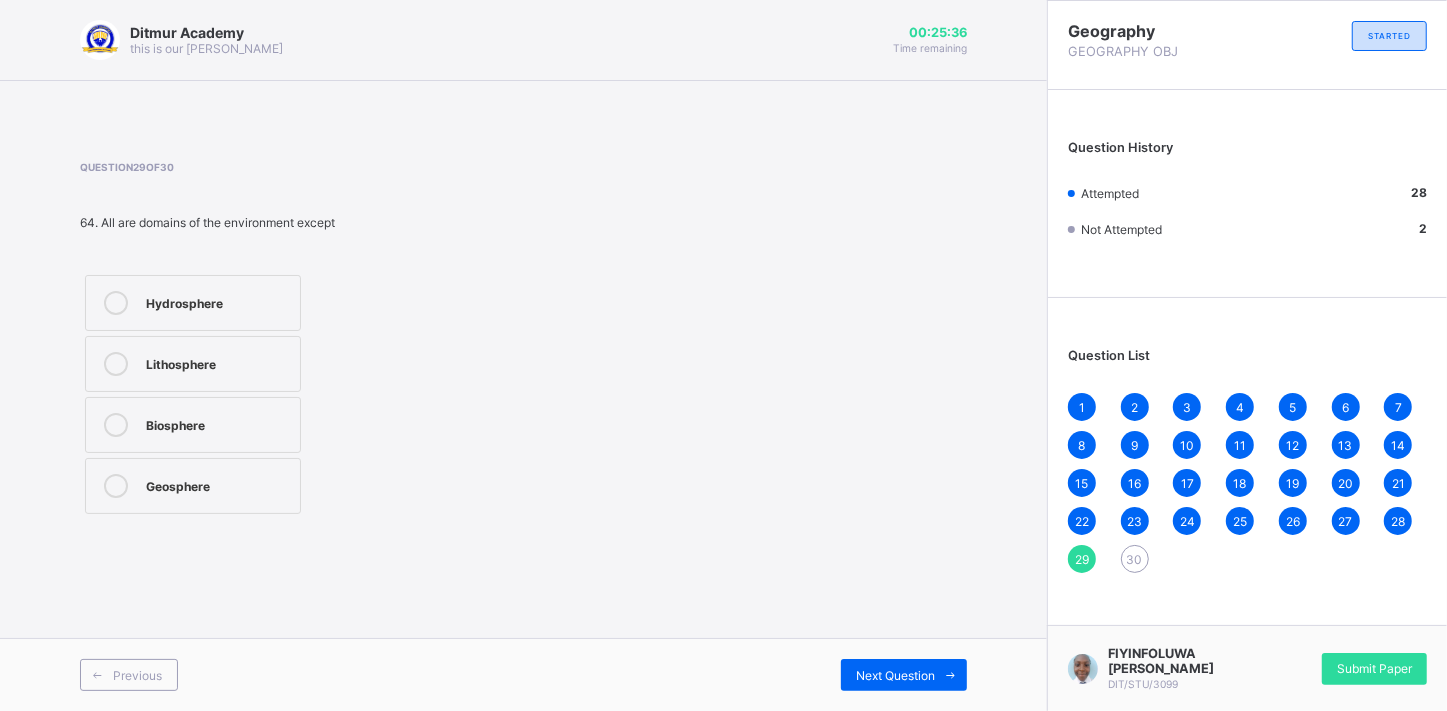 click on "Geosphere" at bounding box center [218, 484] 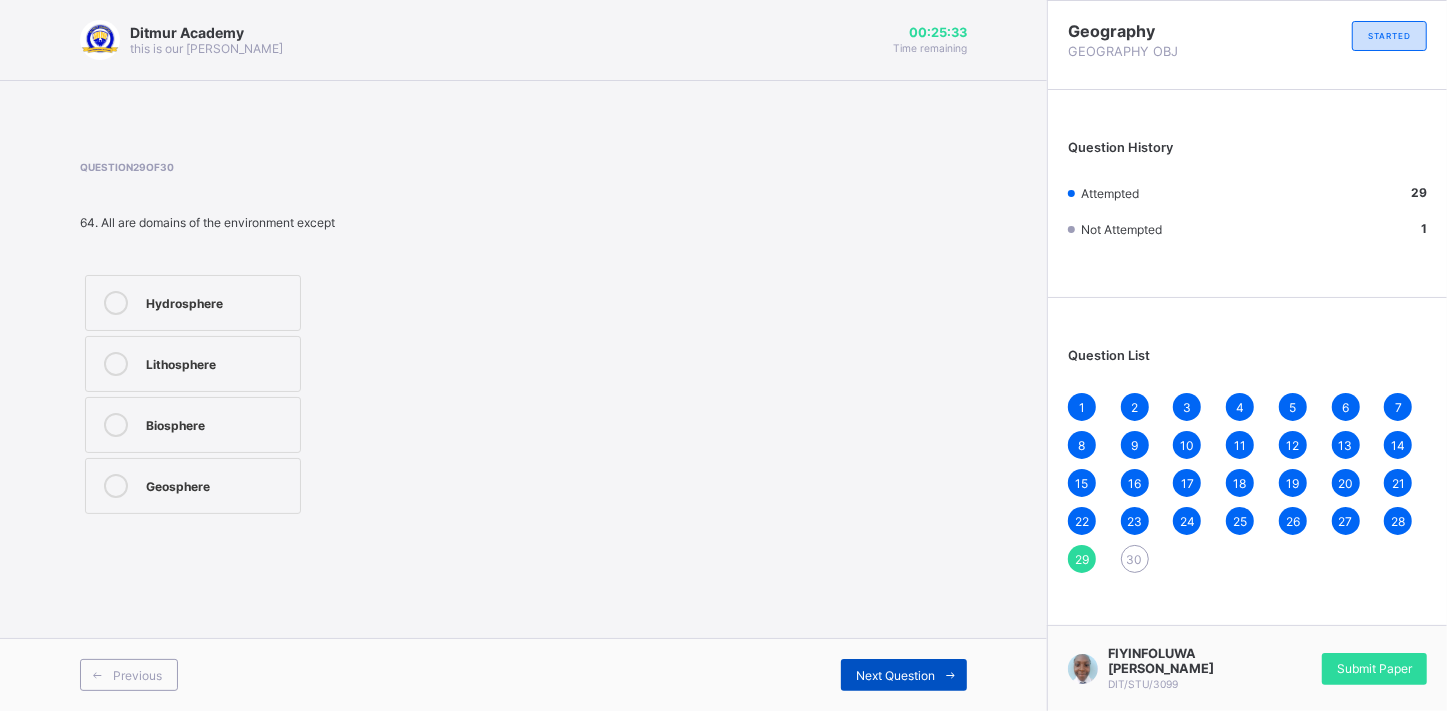 click at bounding box center (951, 675) 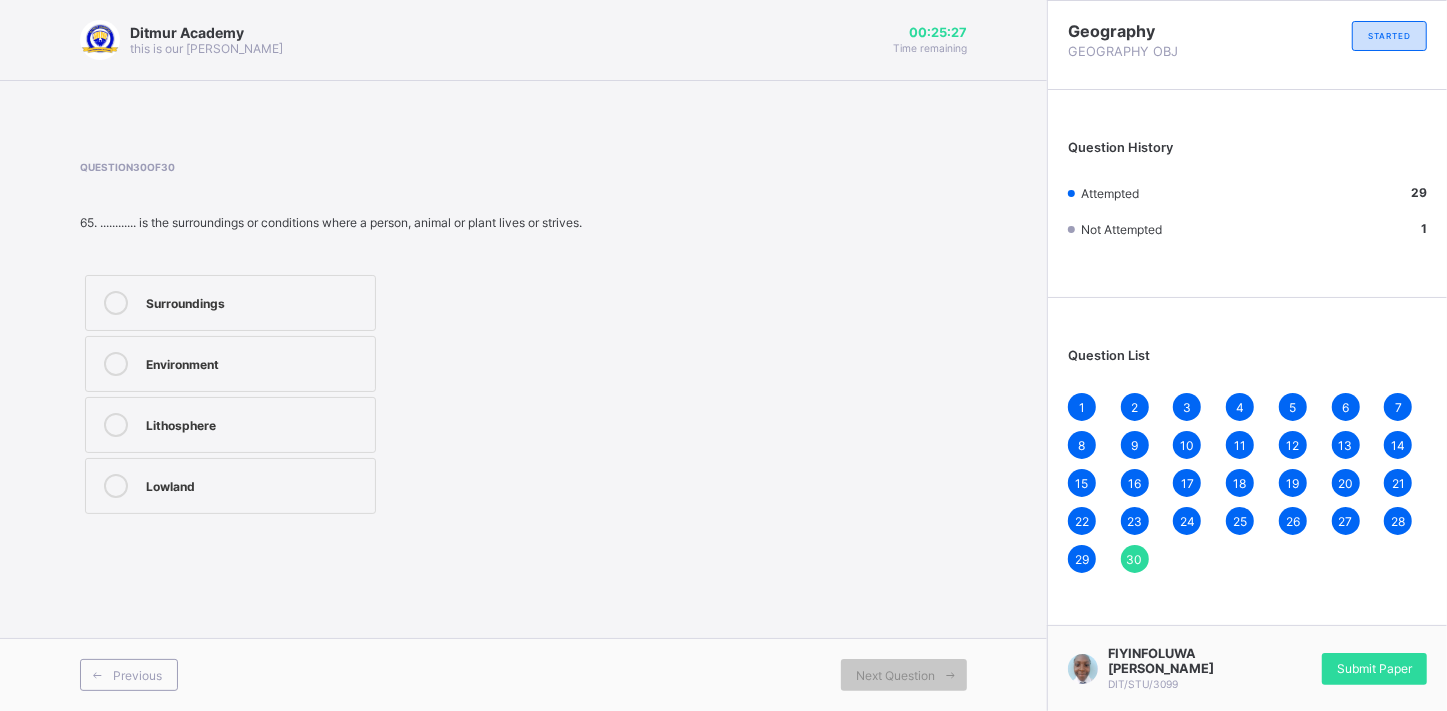 click on "Environment" at bounding box center [230, 364] 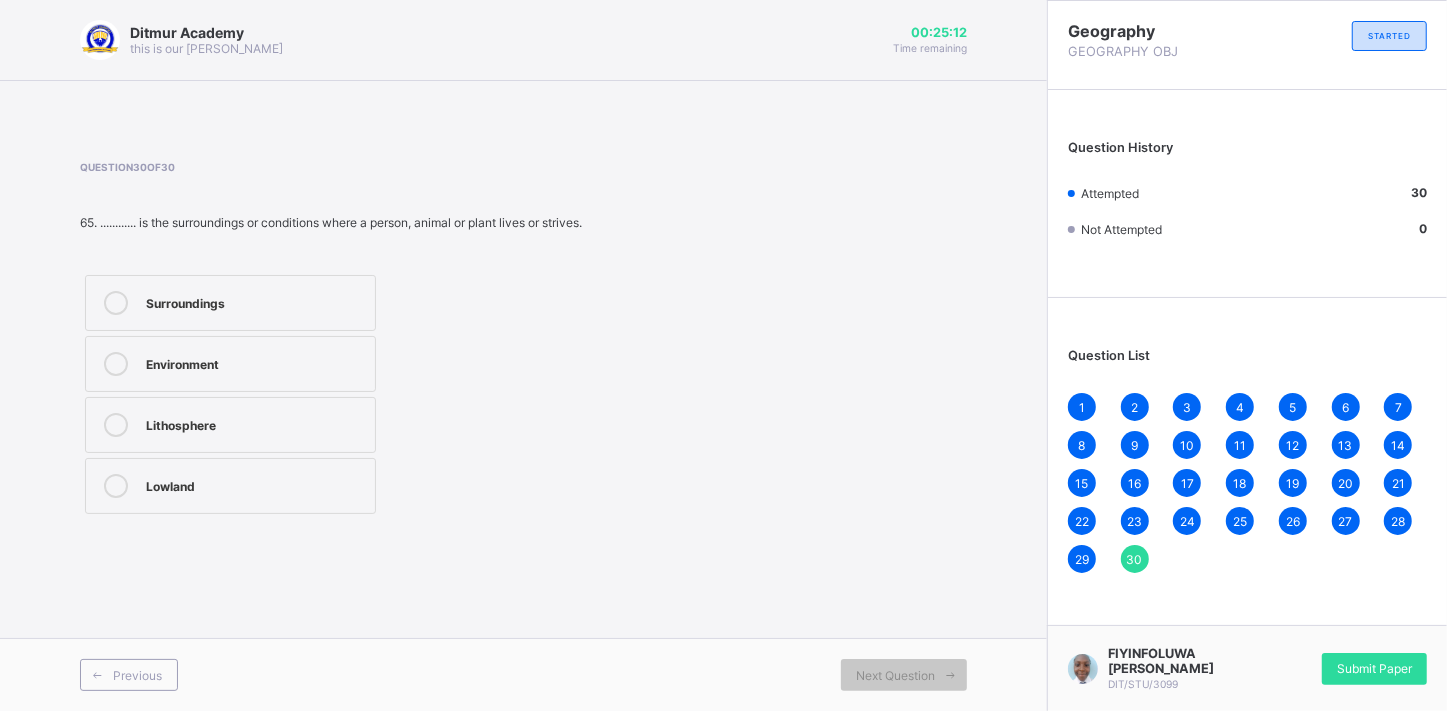 click on "1" at bounding box center (1082, 407) 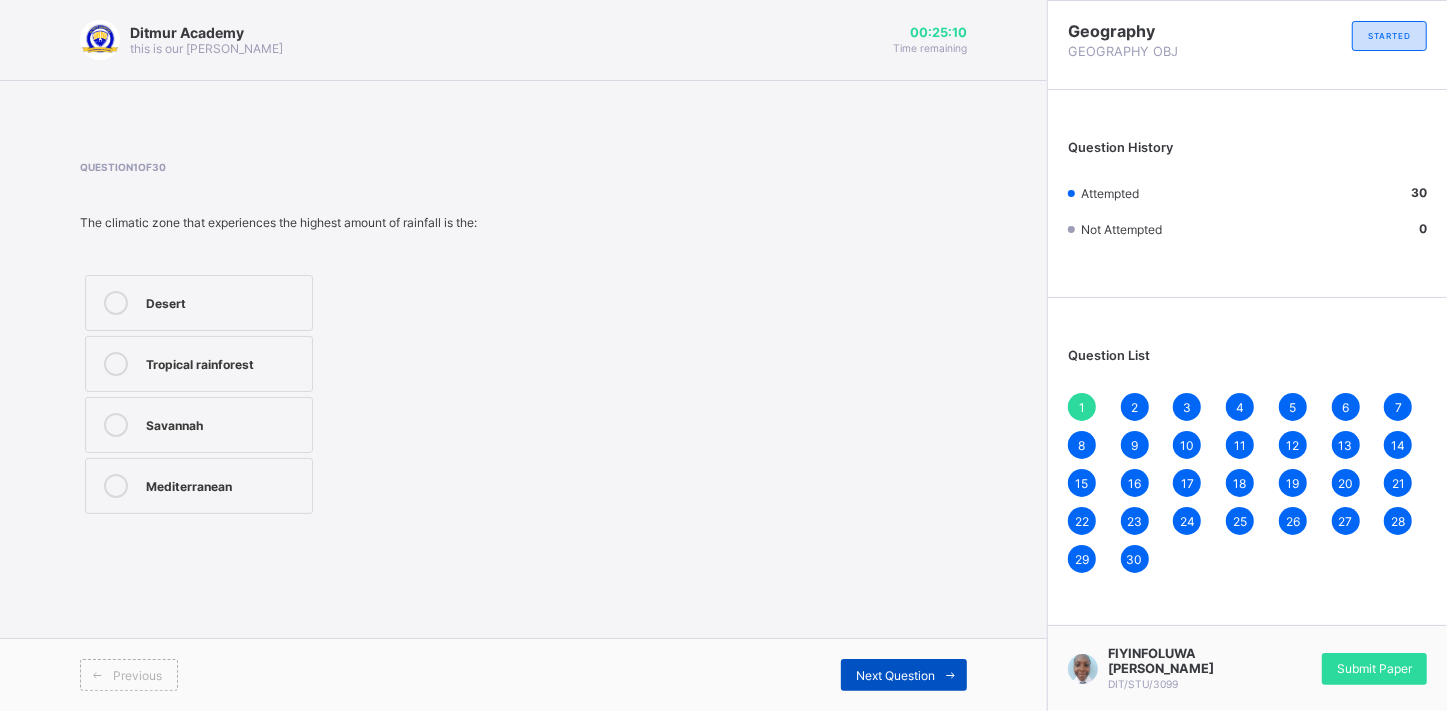 click on "Next Question" at bounding box center [895, 675] 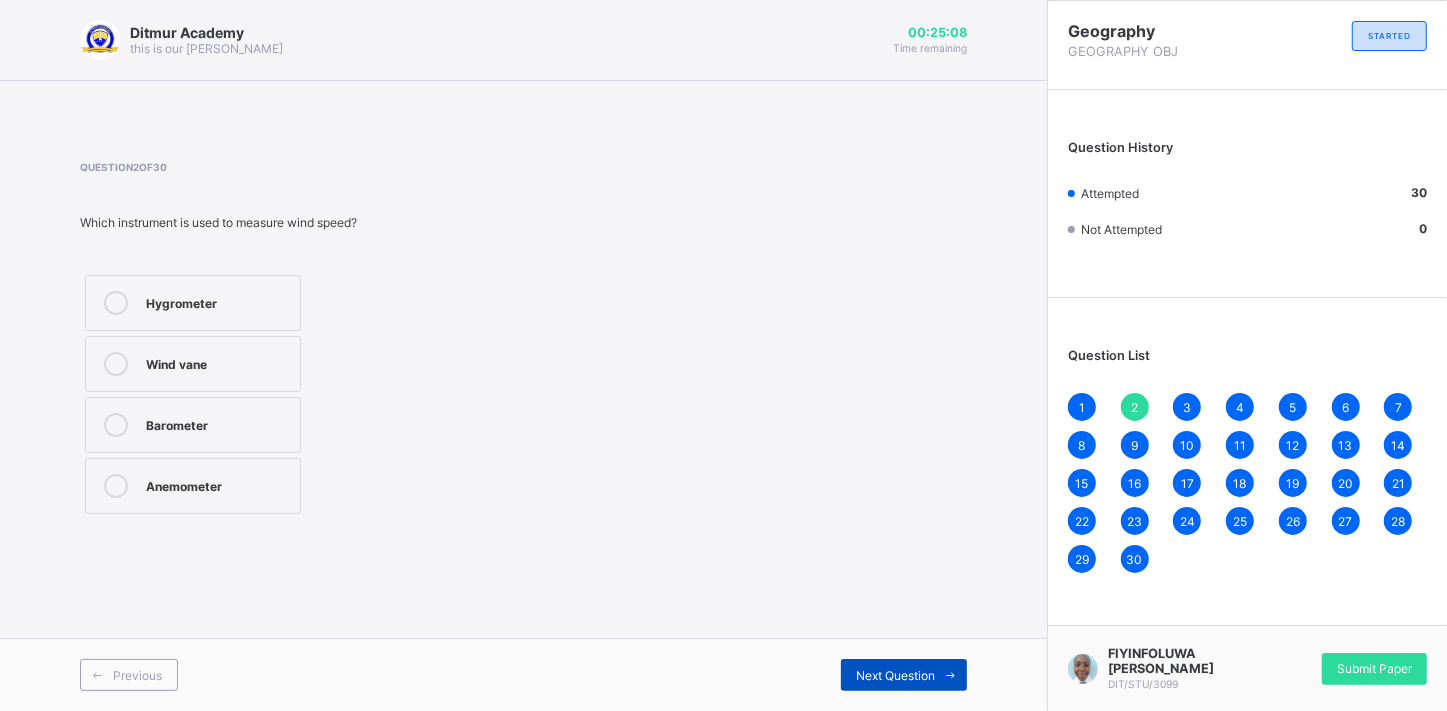 click on "Next Question" at bounding box center (895, 675) 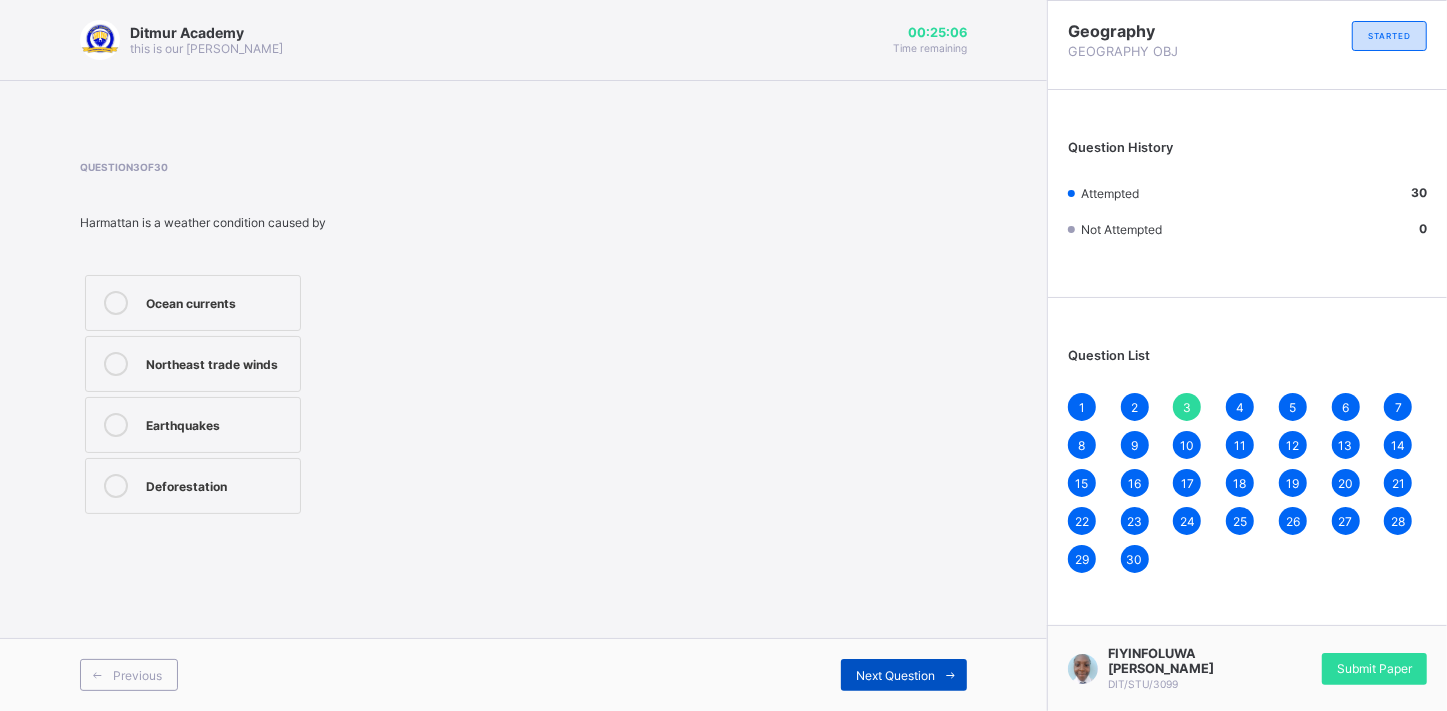 click on "Next Question" at bounding box center [895, 675] 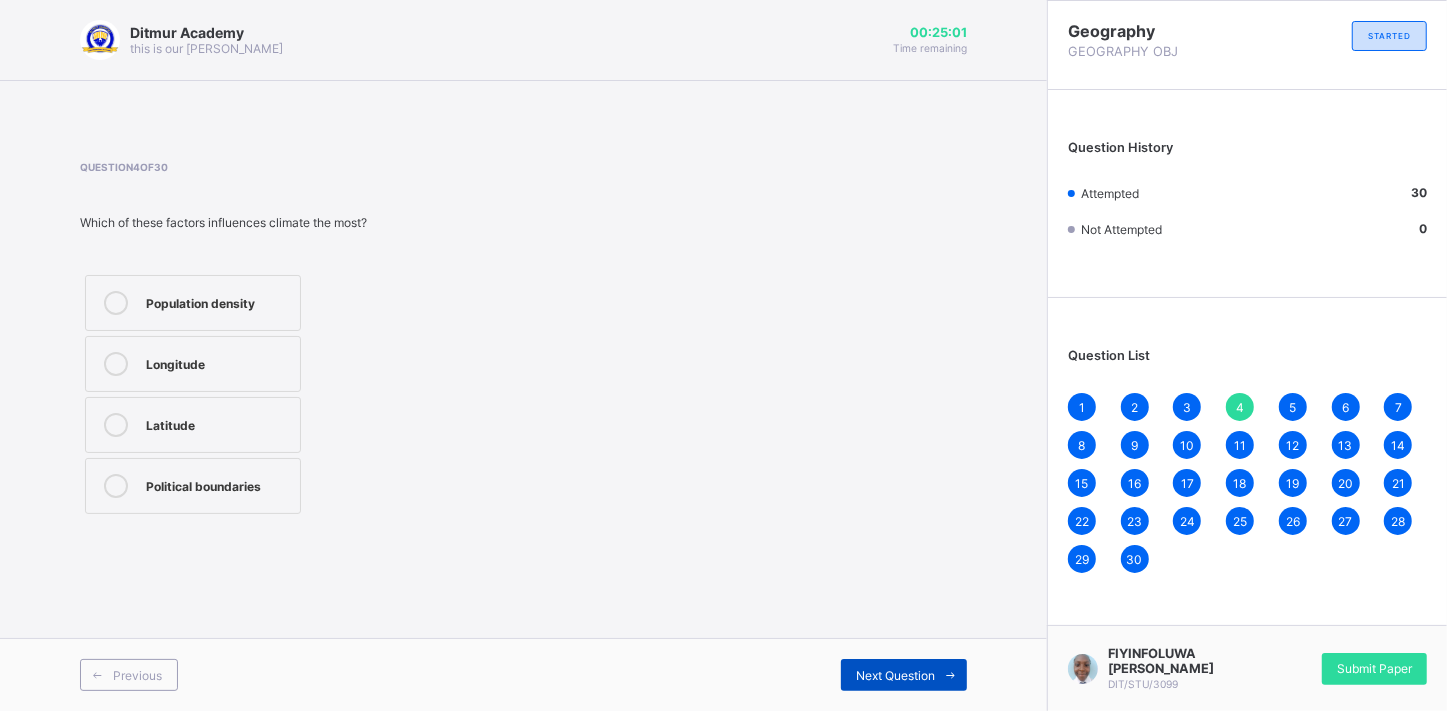click on "Next Question" at bounding box center (895, 675) 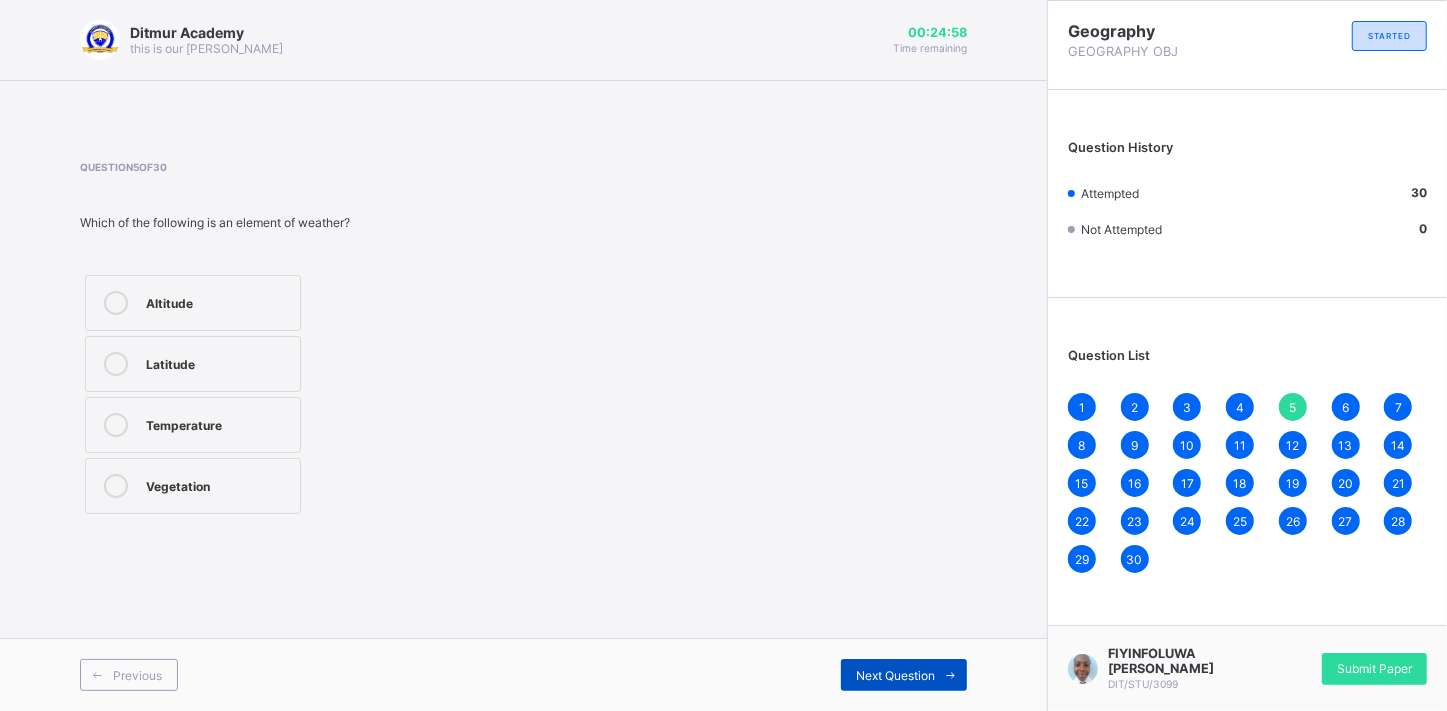click on "Next Question" at bounding box center (895, 675) 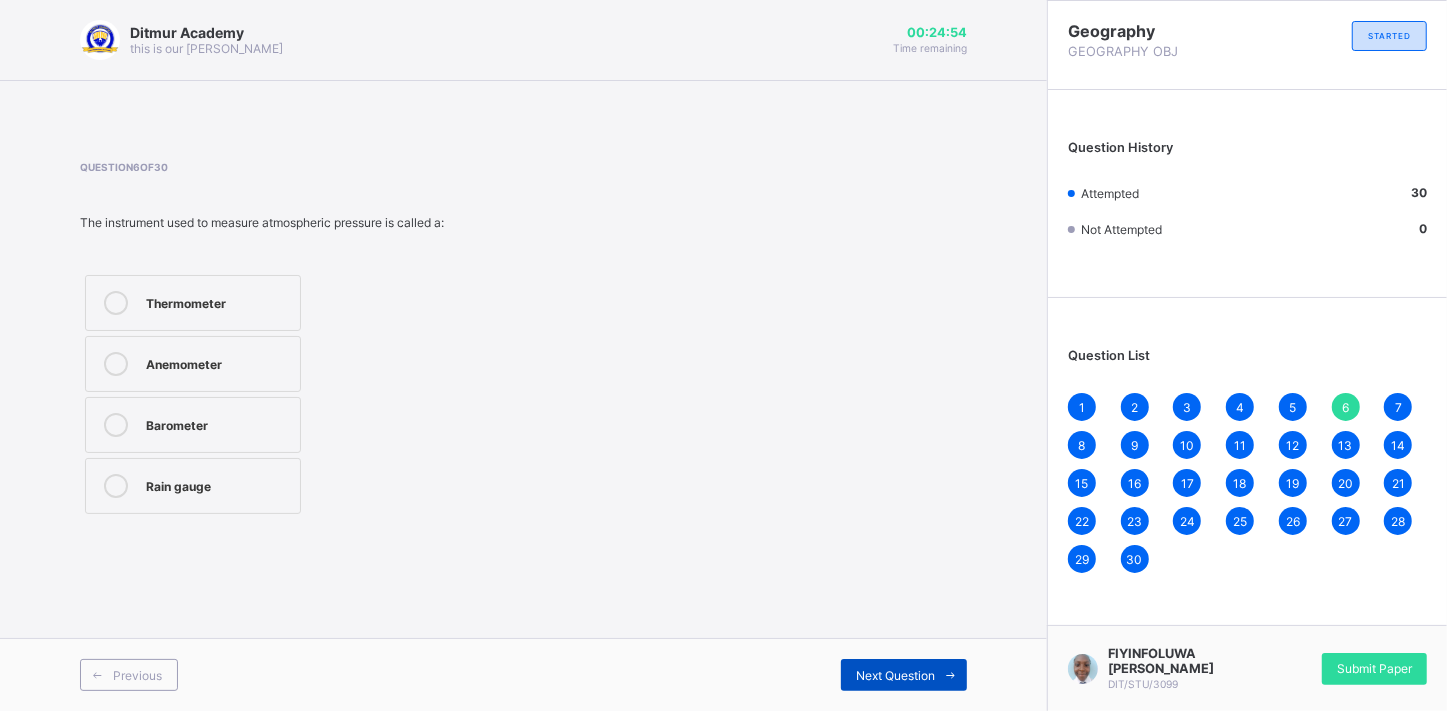 click on "Next Question" at bounding box center [895, 675] 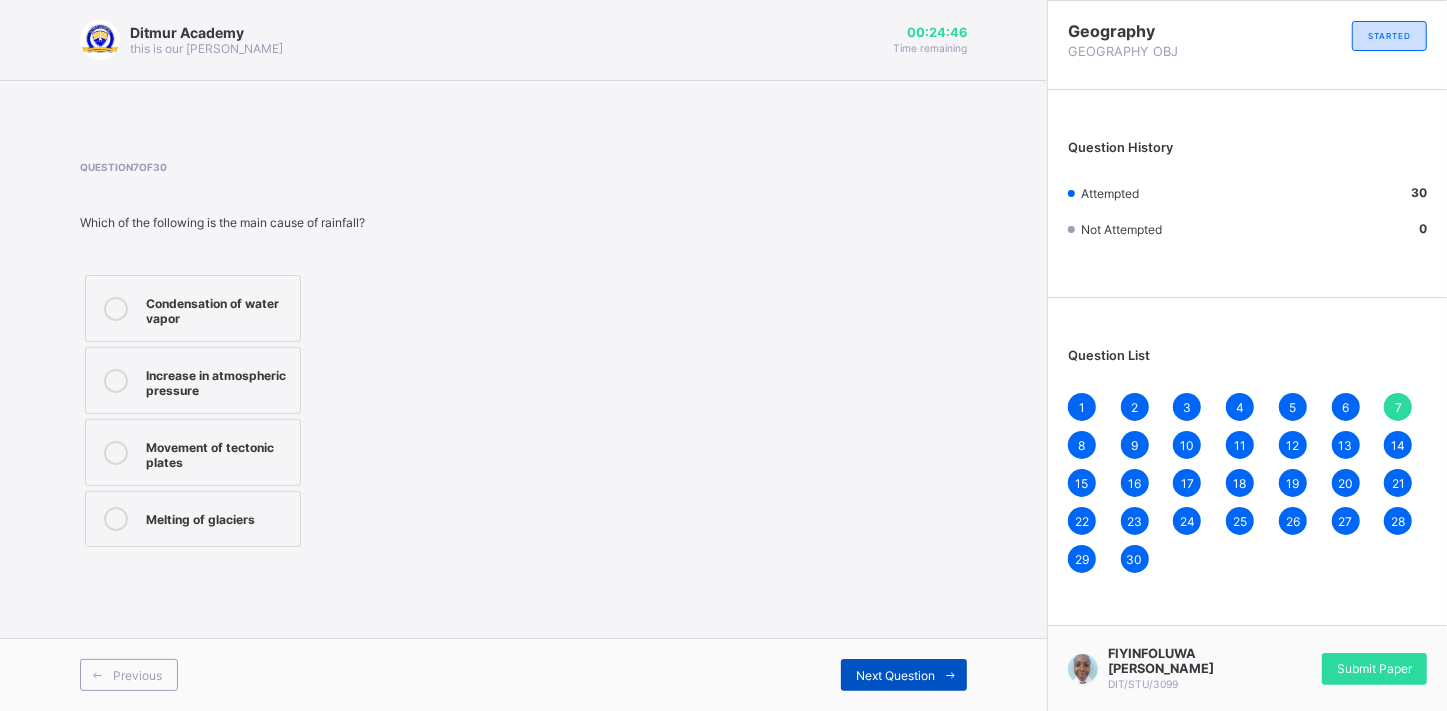 click on "Next Question" at bounding box center [895, 675] 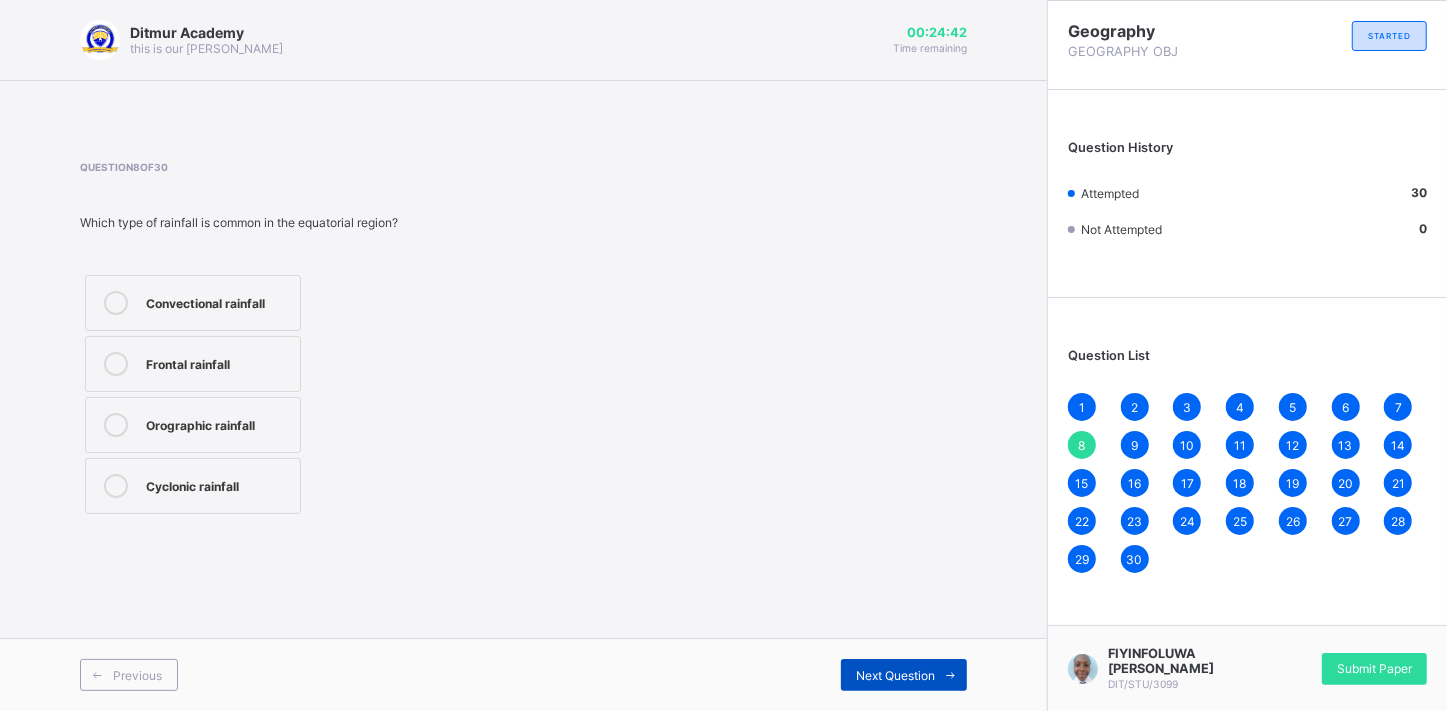 click on "Next Question" at bounding box center [895, 675] 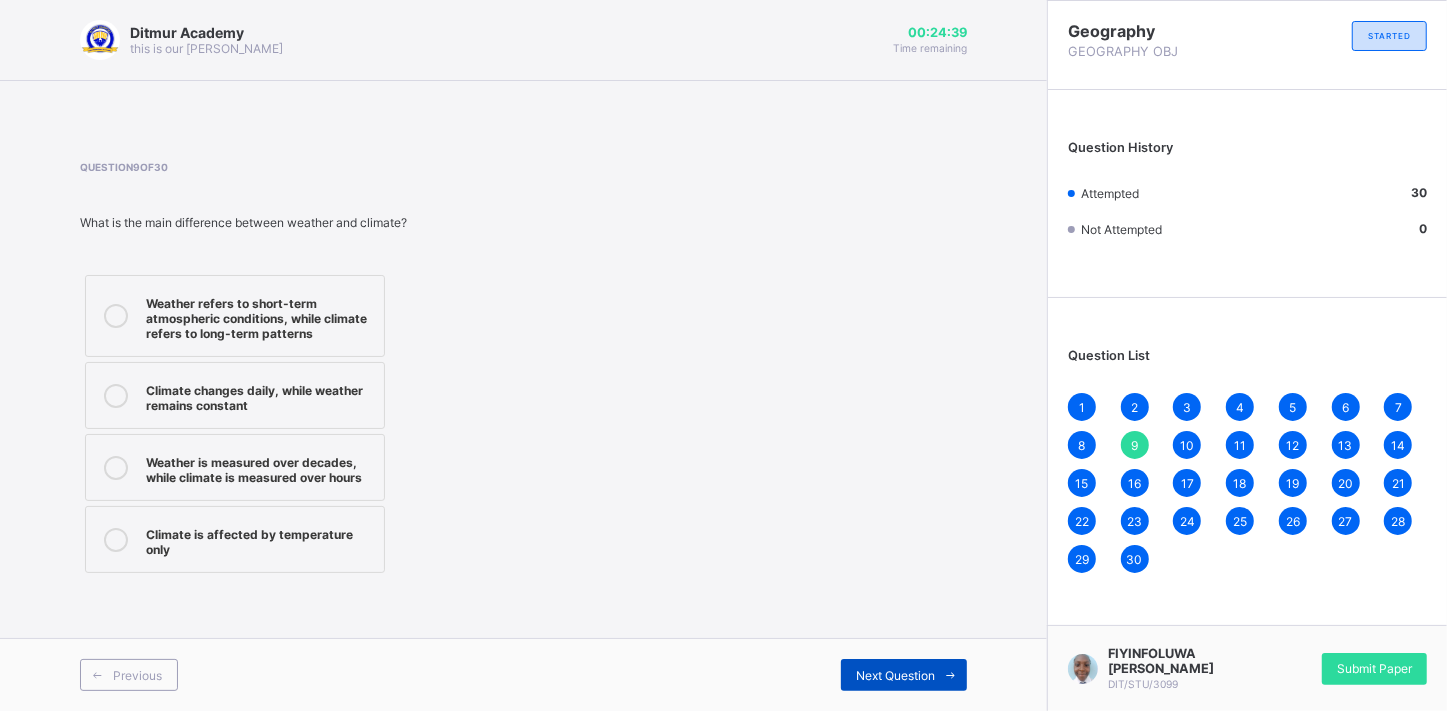 click on "Next Question" at bounding box center (895, 675) 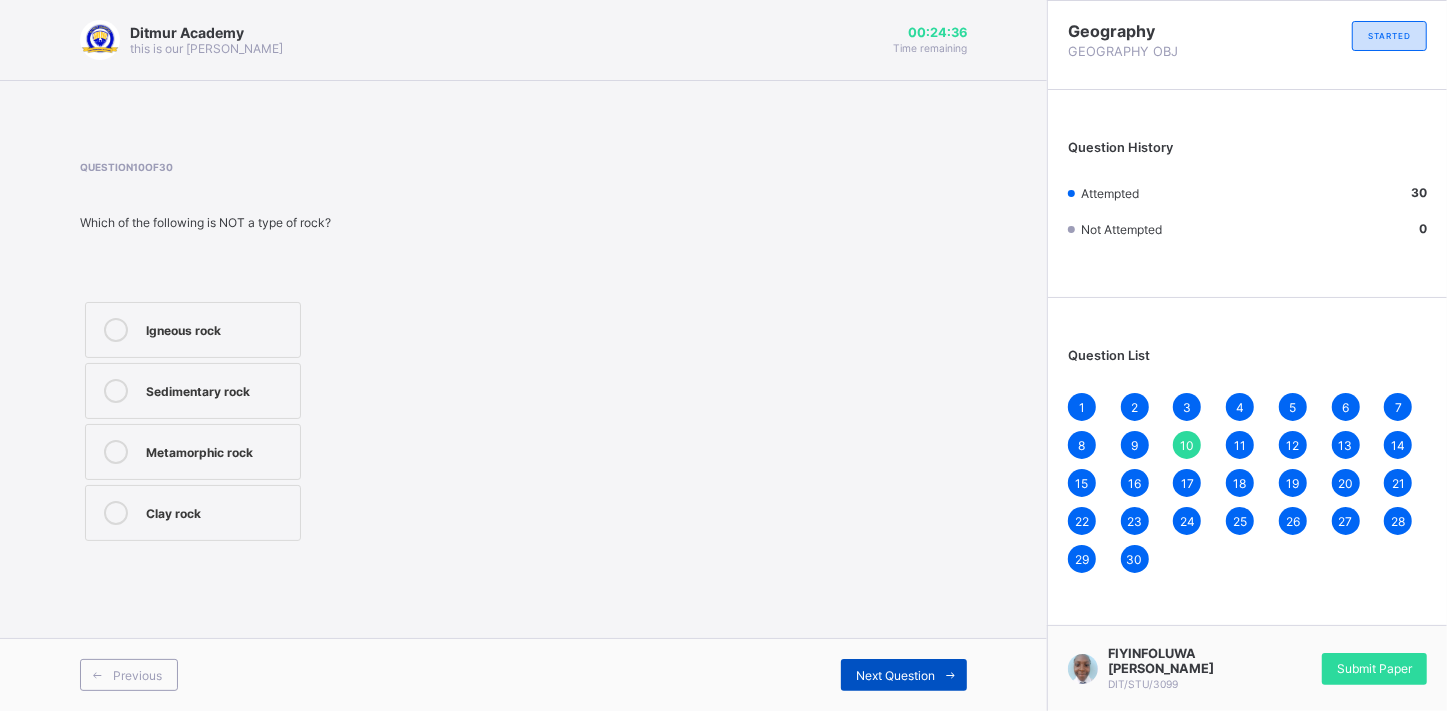 click on "Next Question" at bounding box center [895, 675] 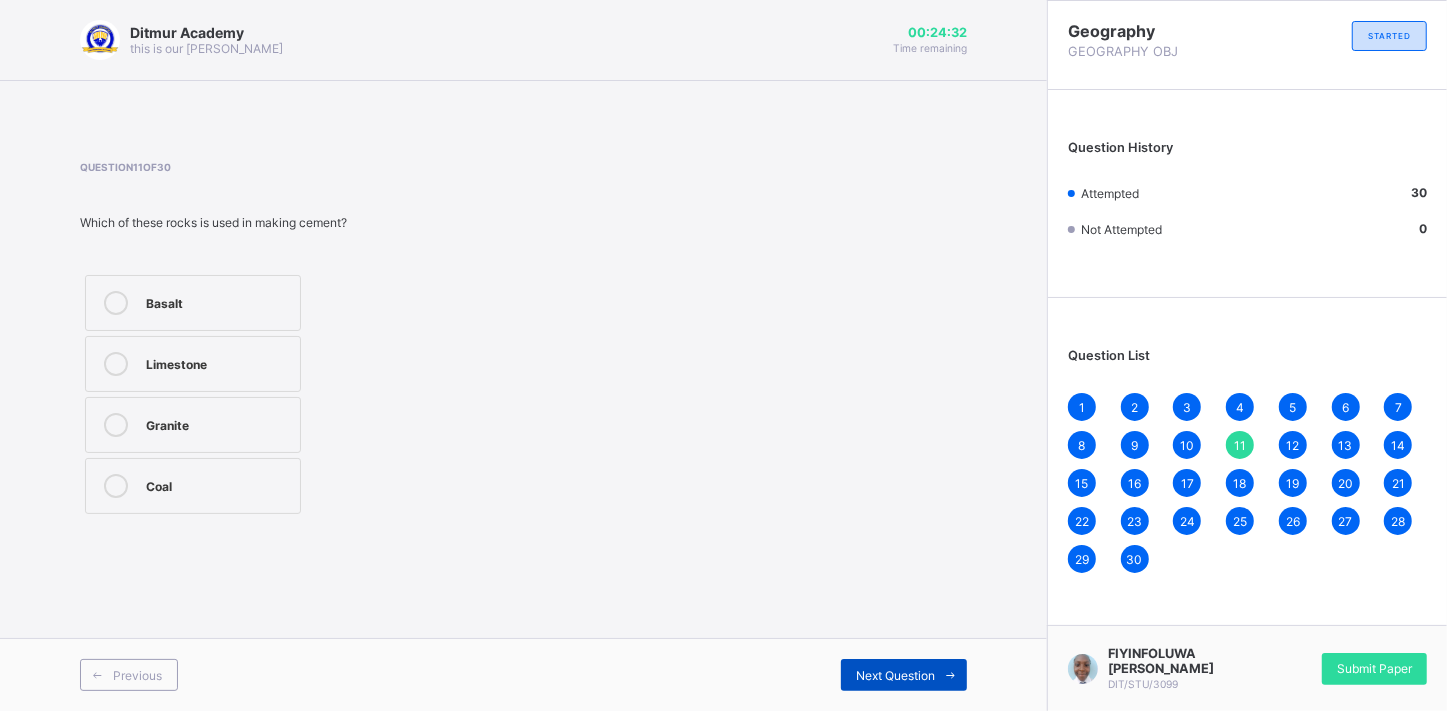 click on "Next Question" at bounding box center (904, 675) 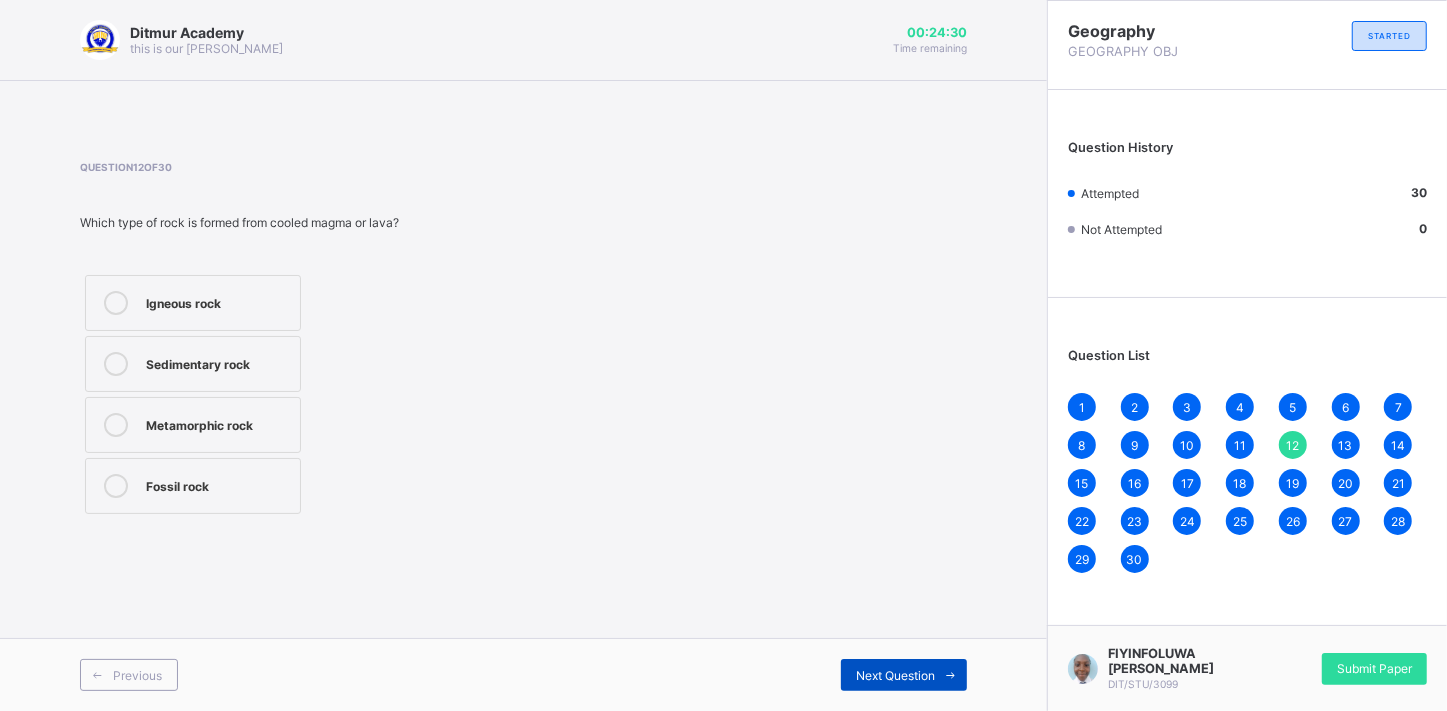 click on "Next Question" at bounding box center (904, 675) 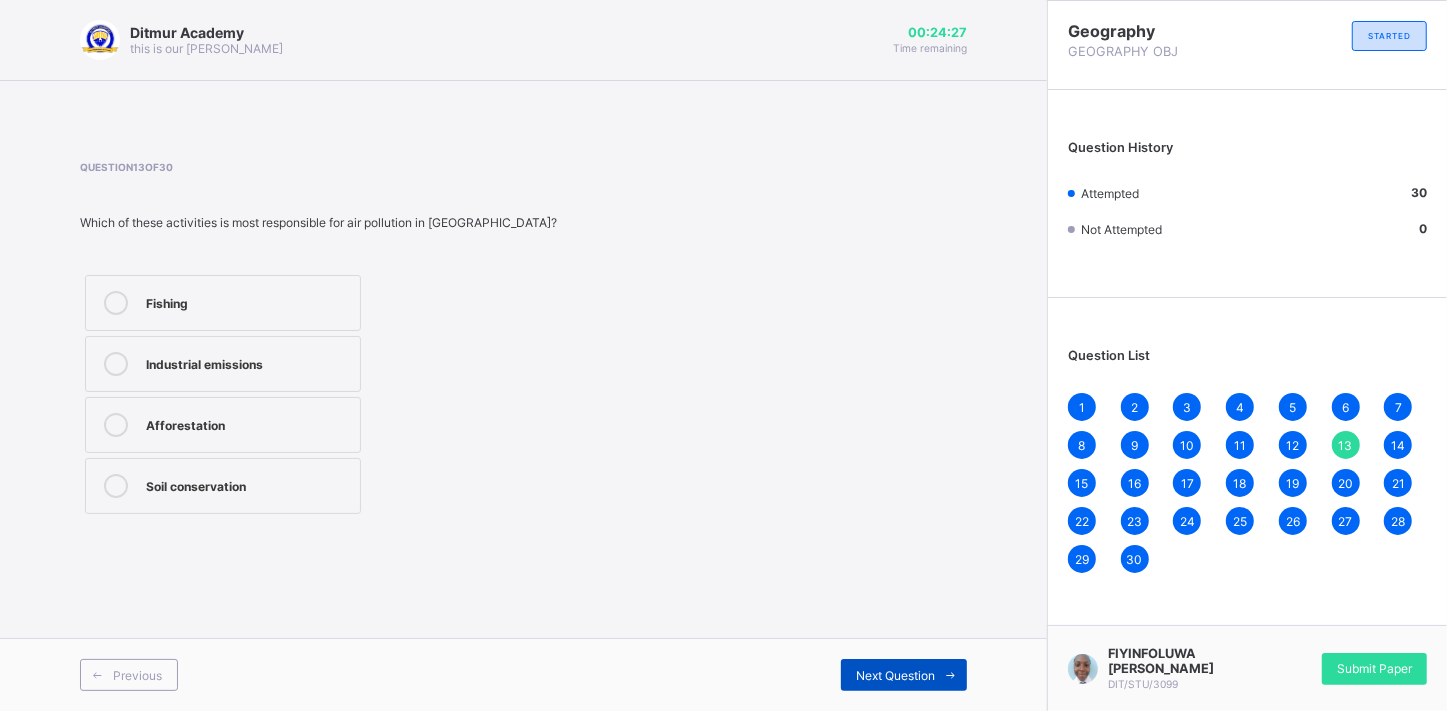 click on "Next Question" at bounding box center (904, 675) 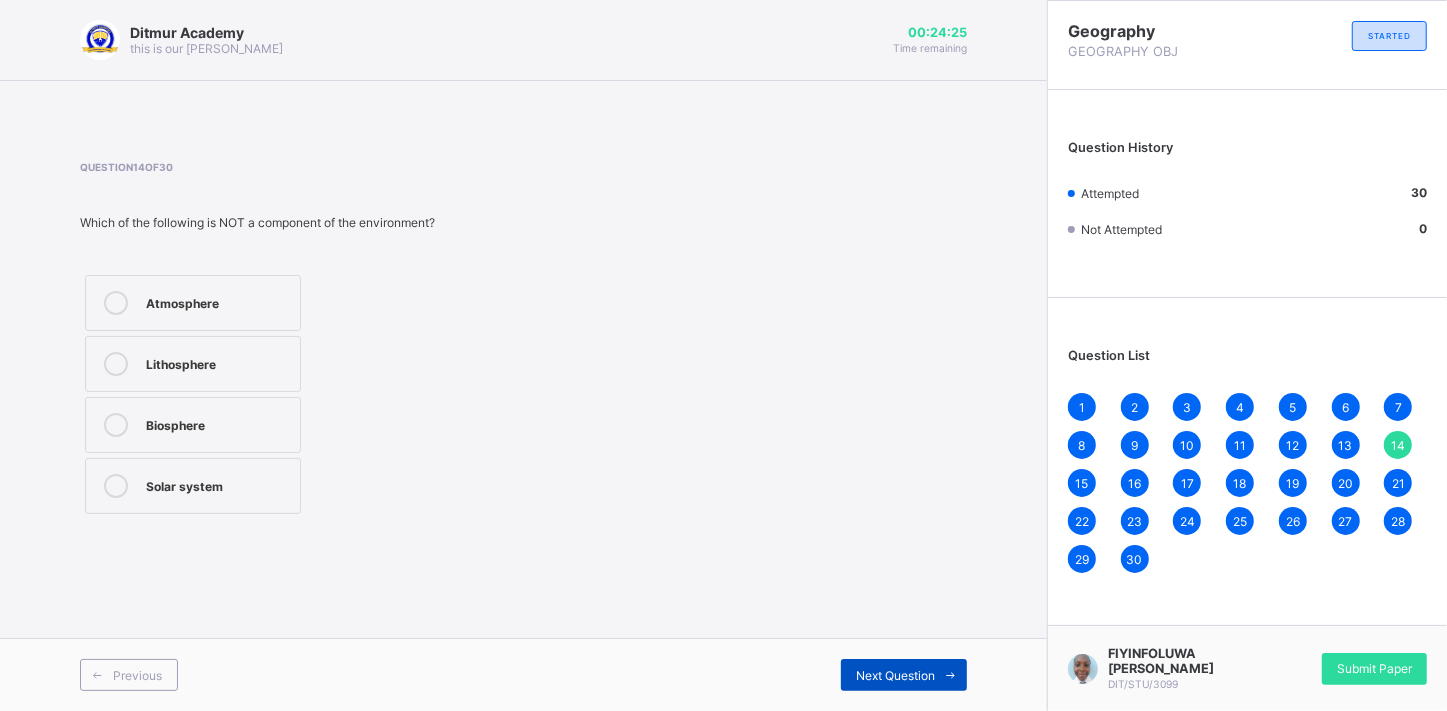 click on "Next Question" at bounding box center (904, 675) 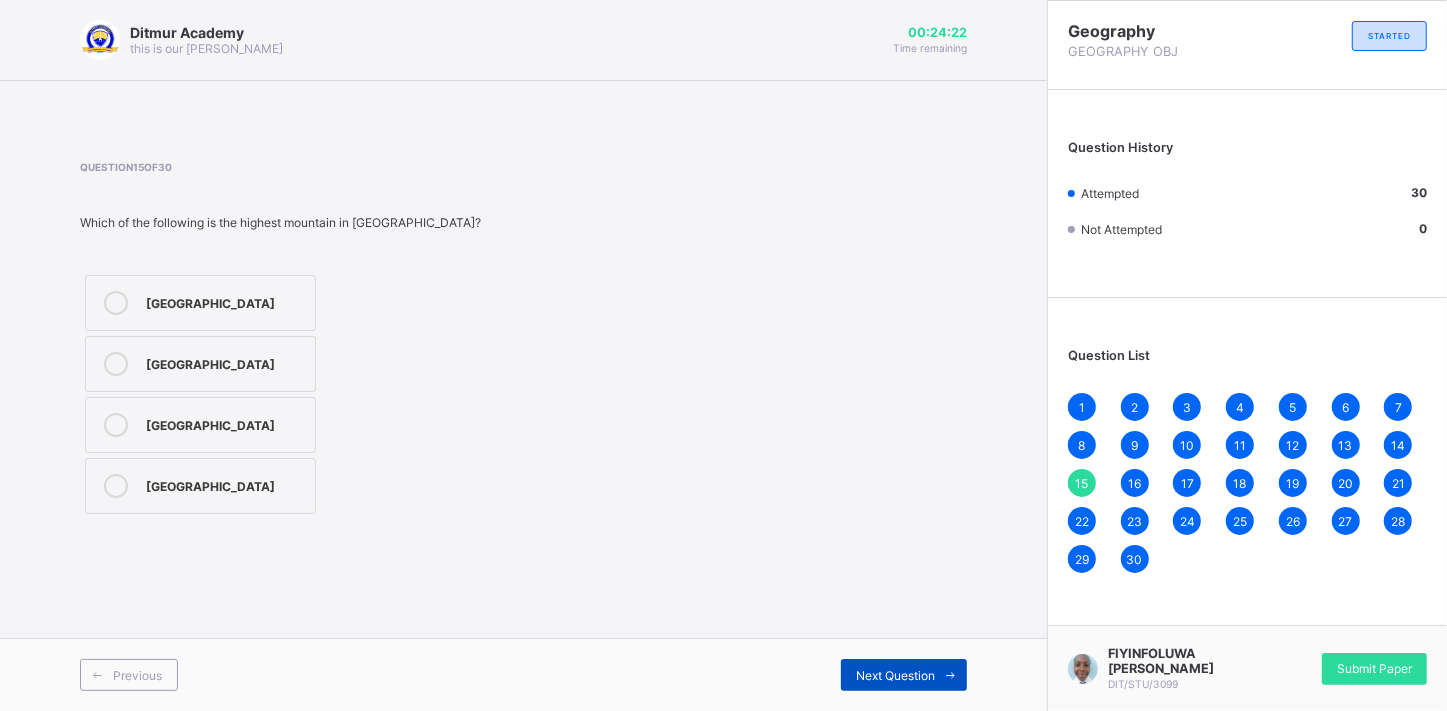 click on "Next Question" at bounding box center (904, 675) 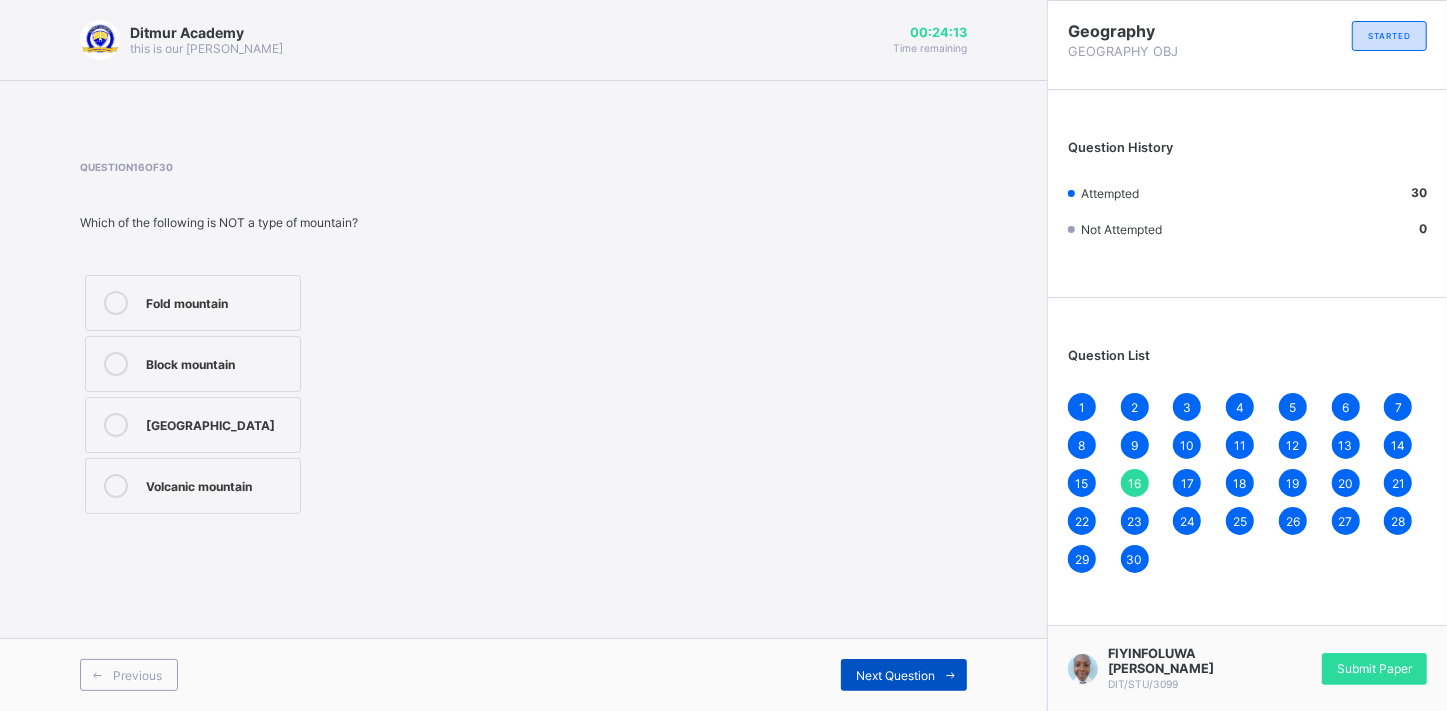click on "Next Question" at bounding box center [904, 675] 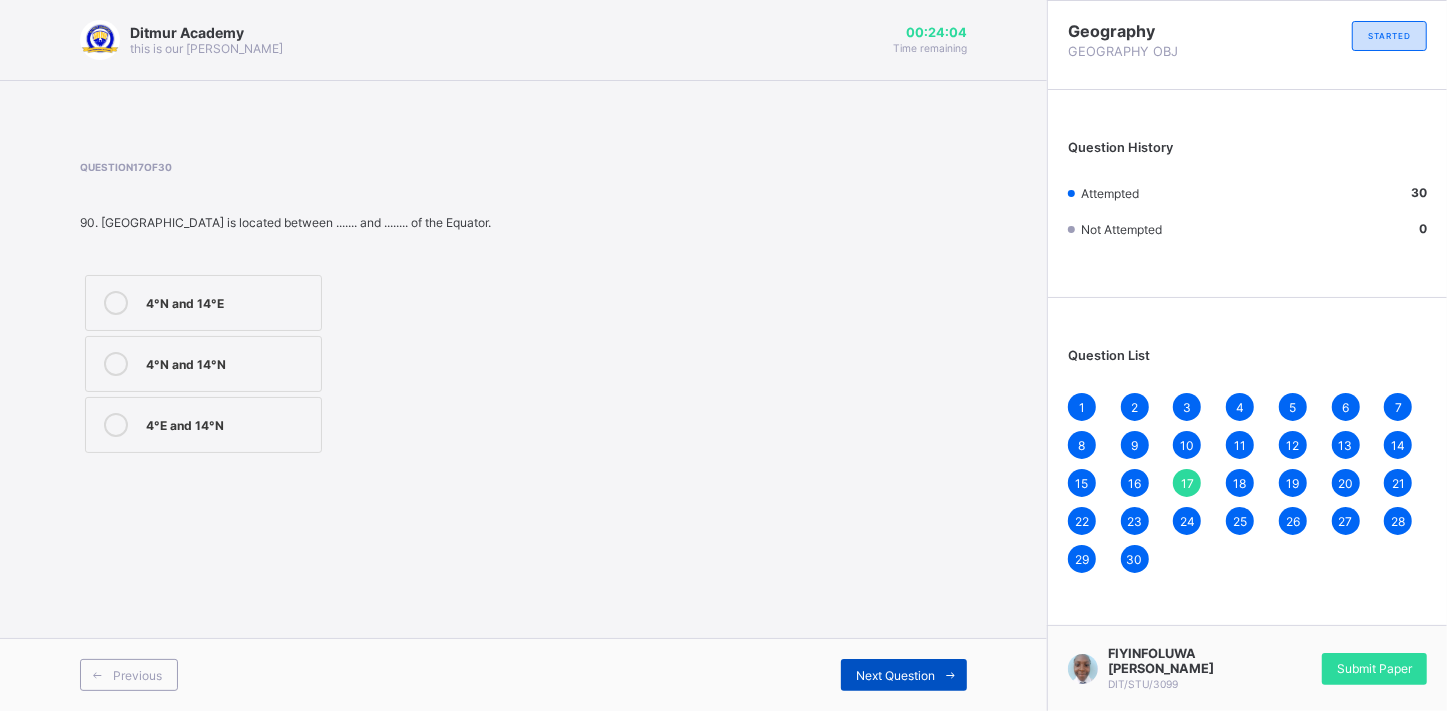 click on "Next Question" at bounding box center (904, 675) 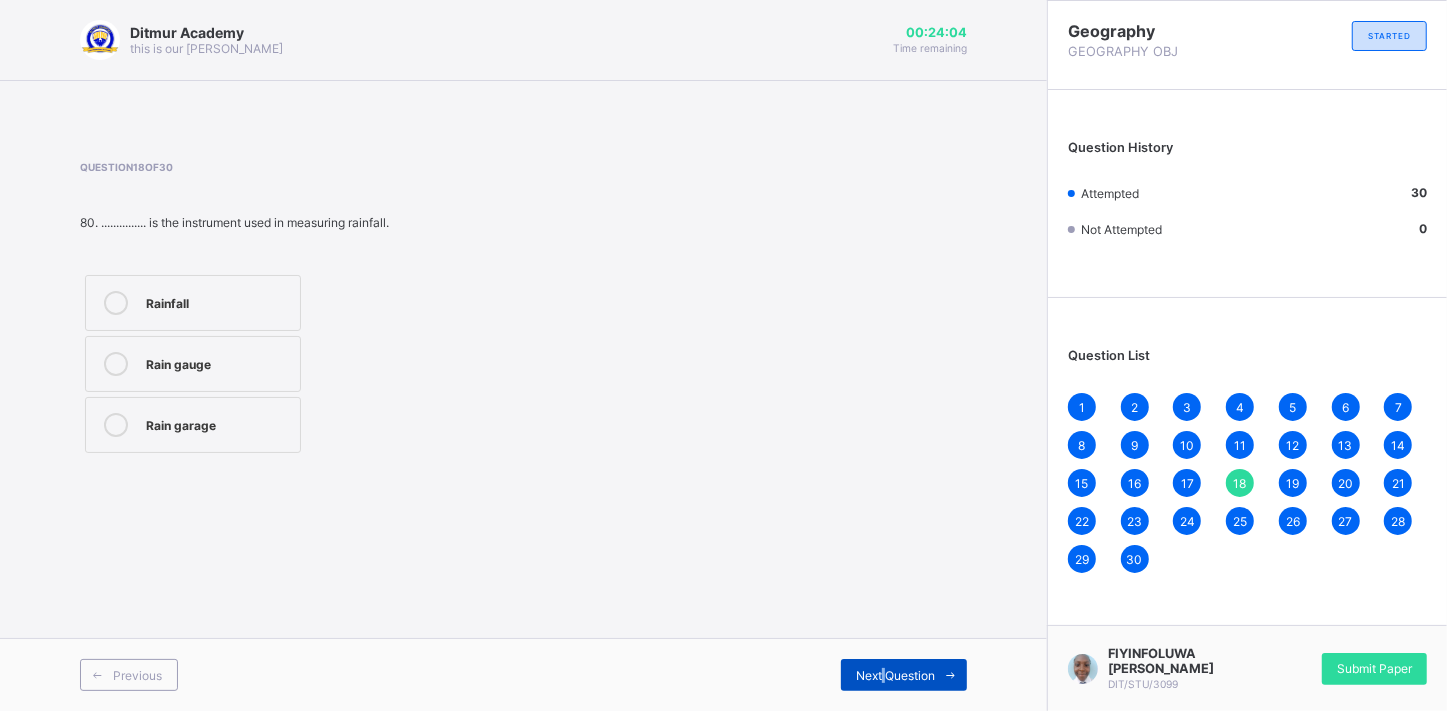 click on "Next Question" at bounding box center [904, 675] 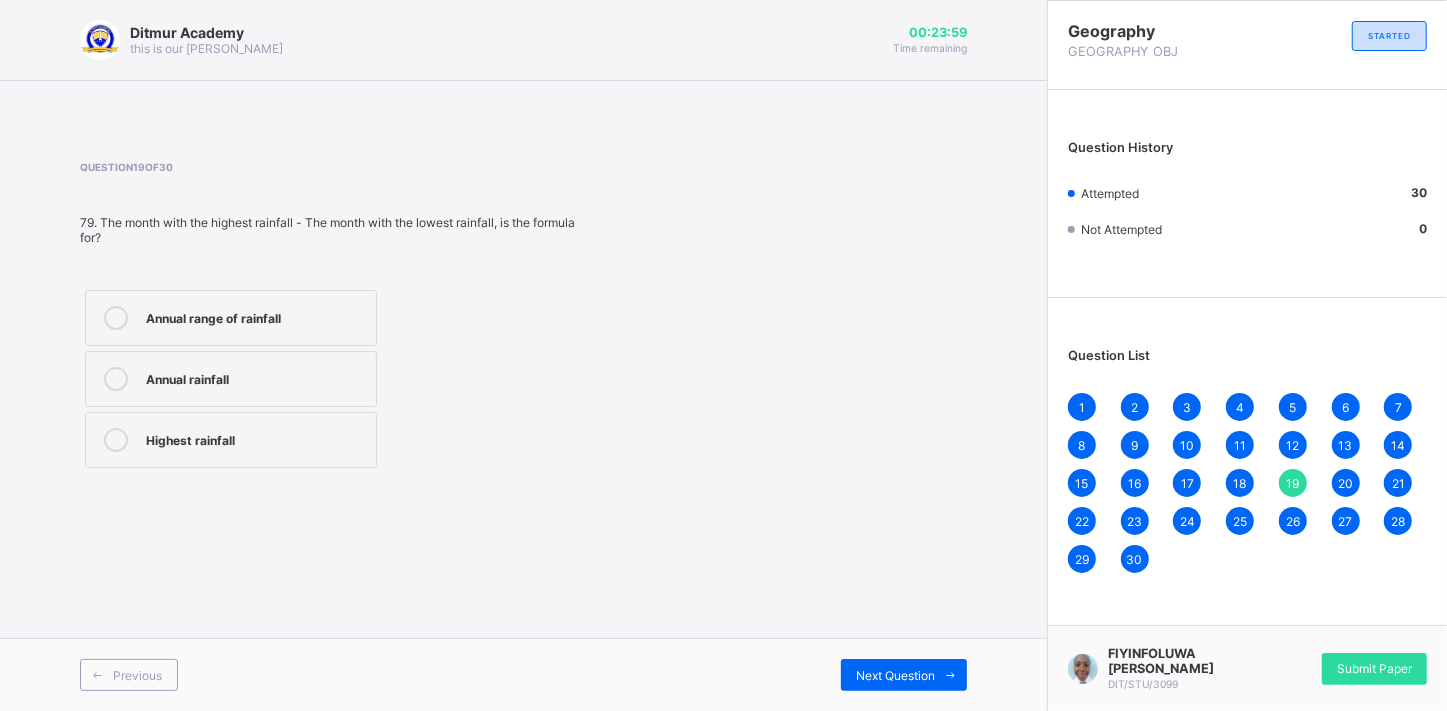 click on "18" at bounding box center (1240, 483) 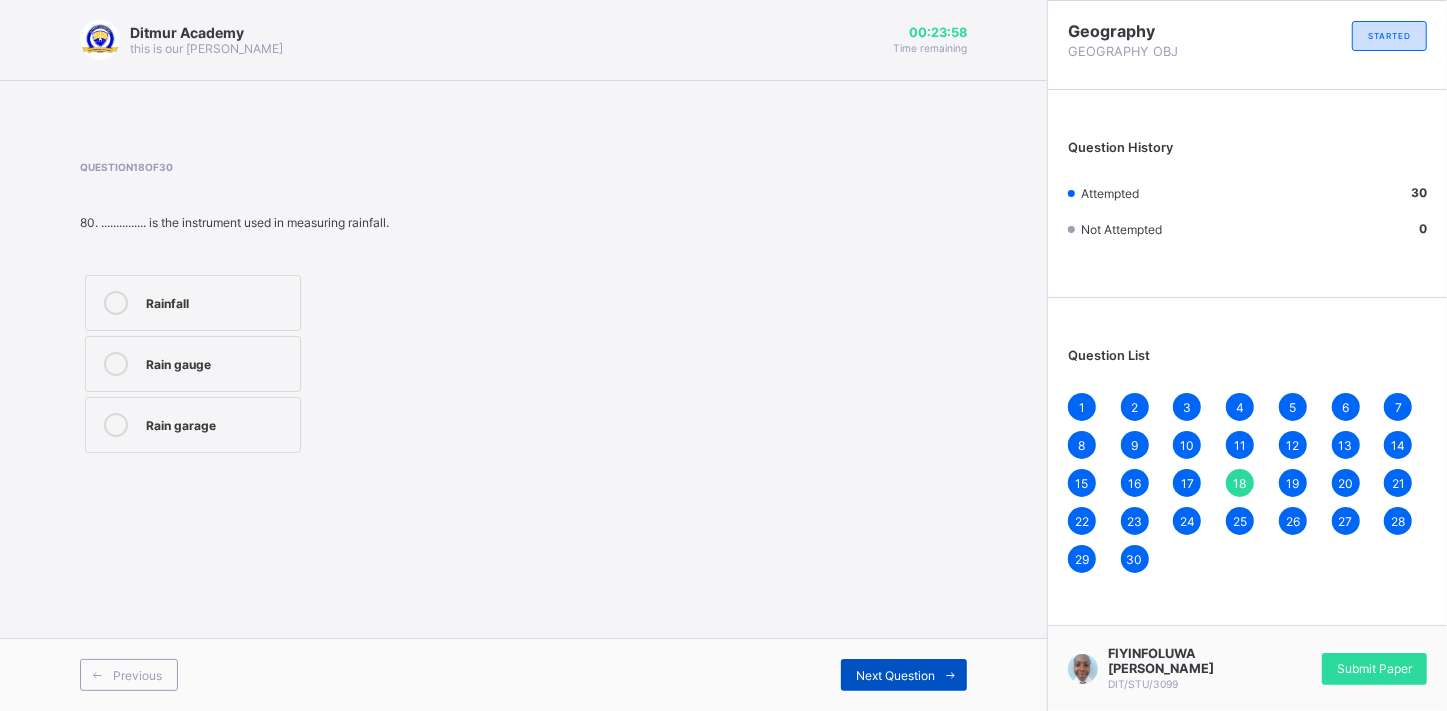 click on "Next Question" at bounding box center [895, 675] 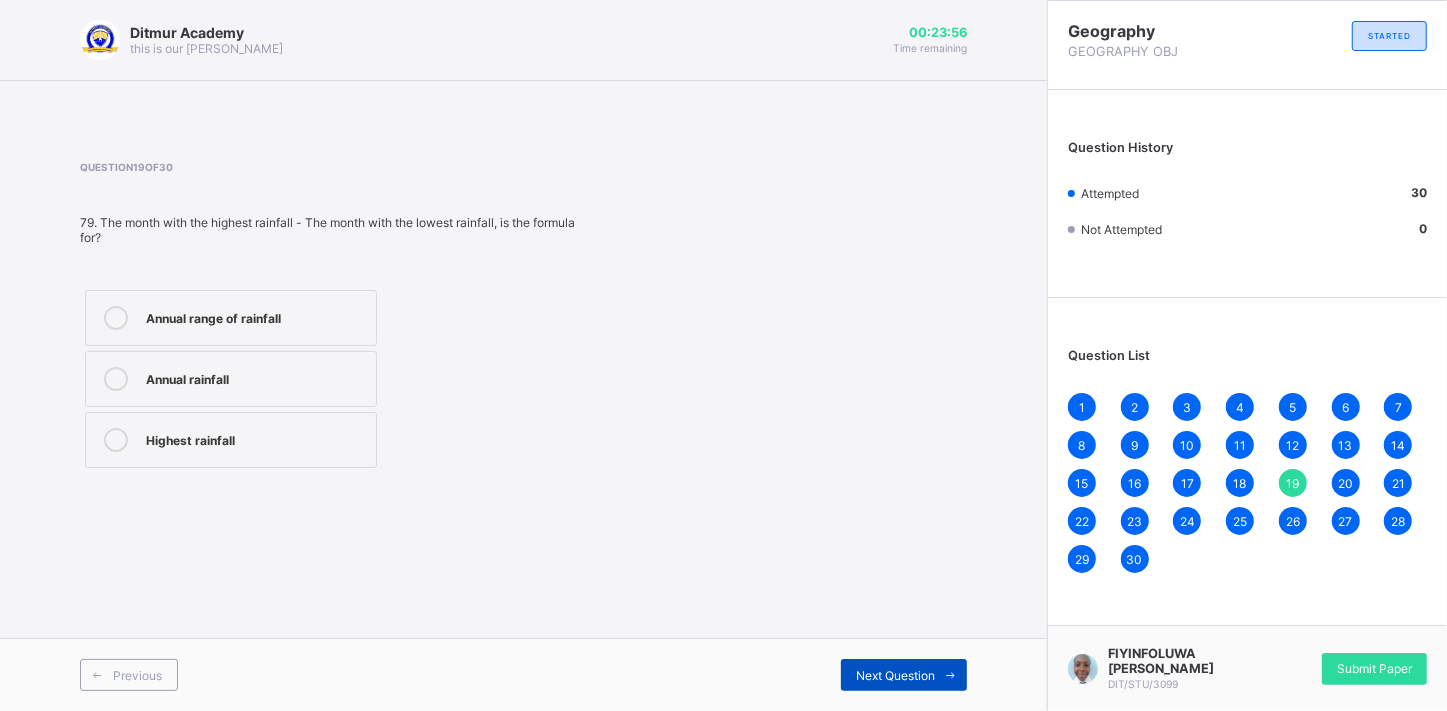 click on "Next Question" at bounding box center (895, 675) 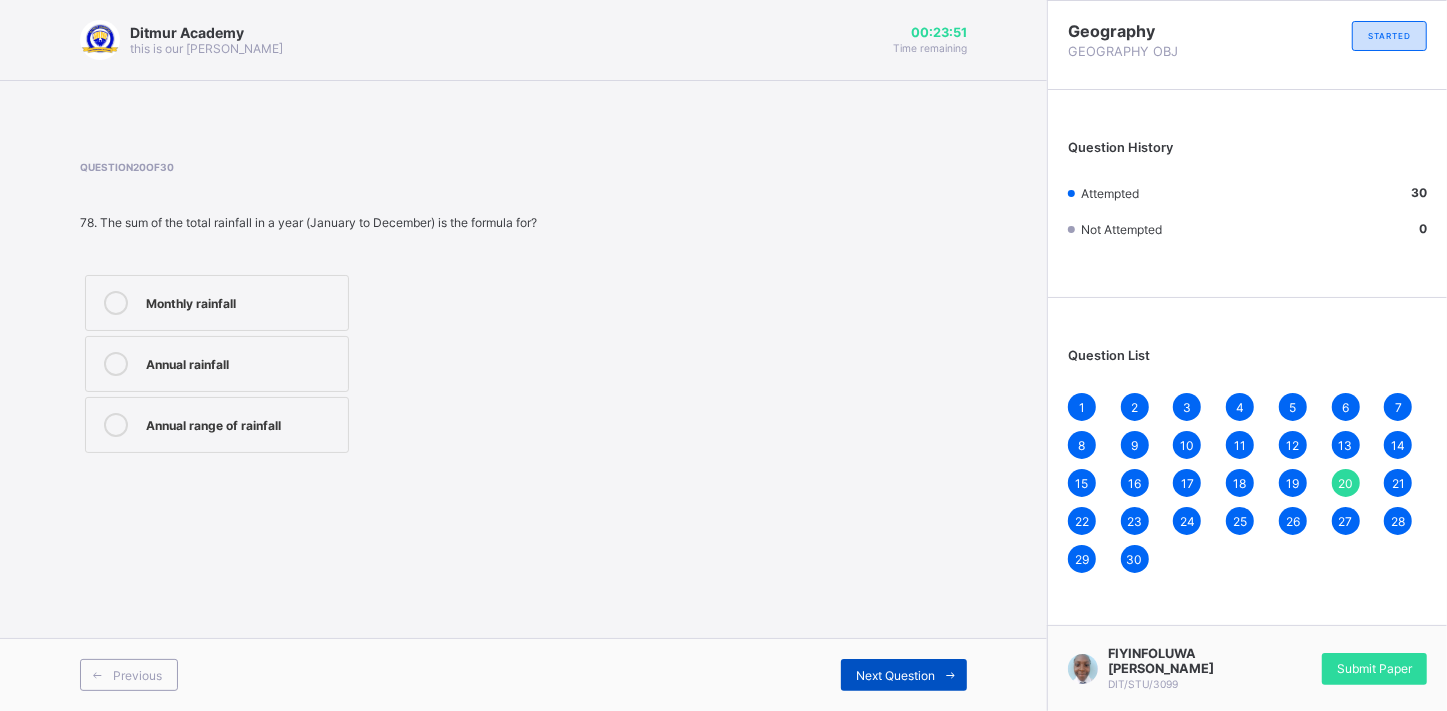 click on "Next Question" at bounding box center (895, 675) 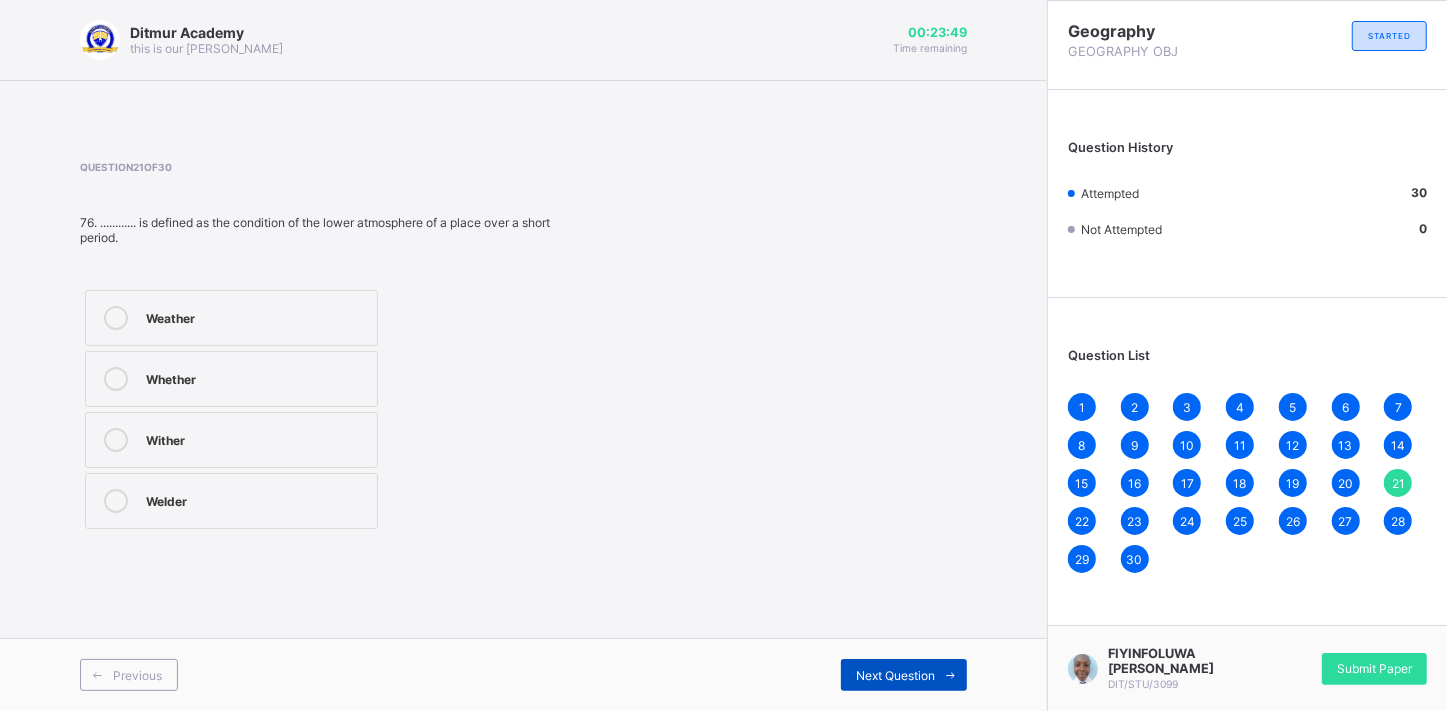 click on "Next Question" at bounding box center [895, 675] 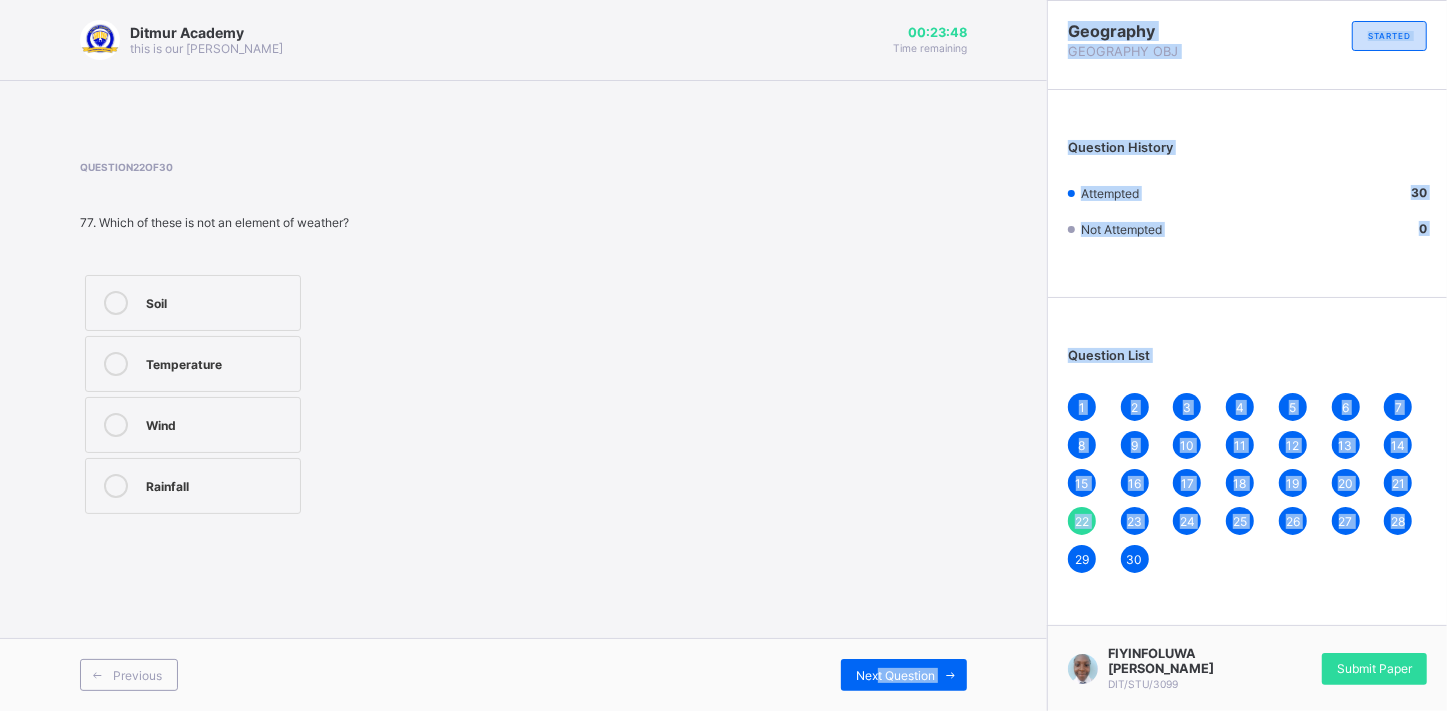 drag, startPoint x: 873, startPoint y: 675, endPoint x: 1450, endPoint y: 589, distance: 583.3738 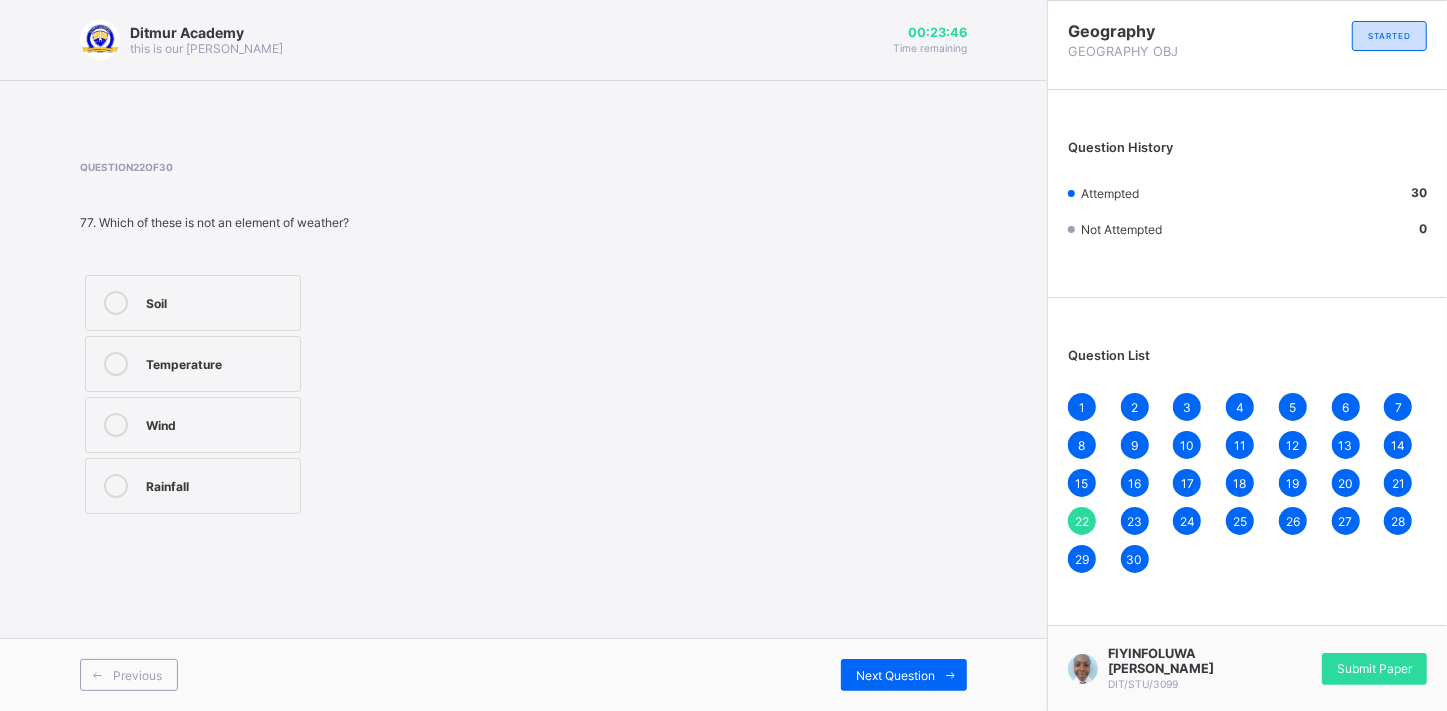 drag, startPoint x: 1450, startPoint y: 589, endPoint x: 1394, endPoint y: 678, distance: 105.15227 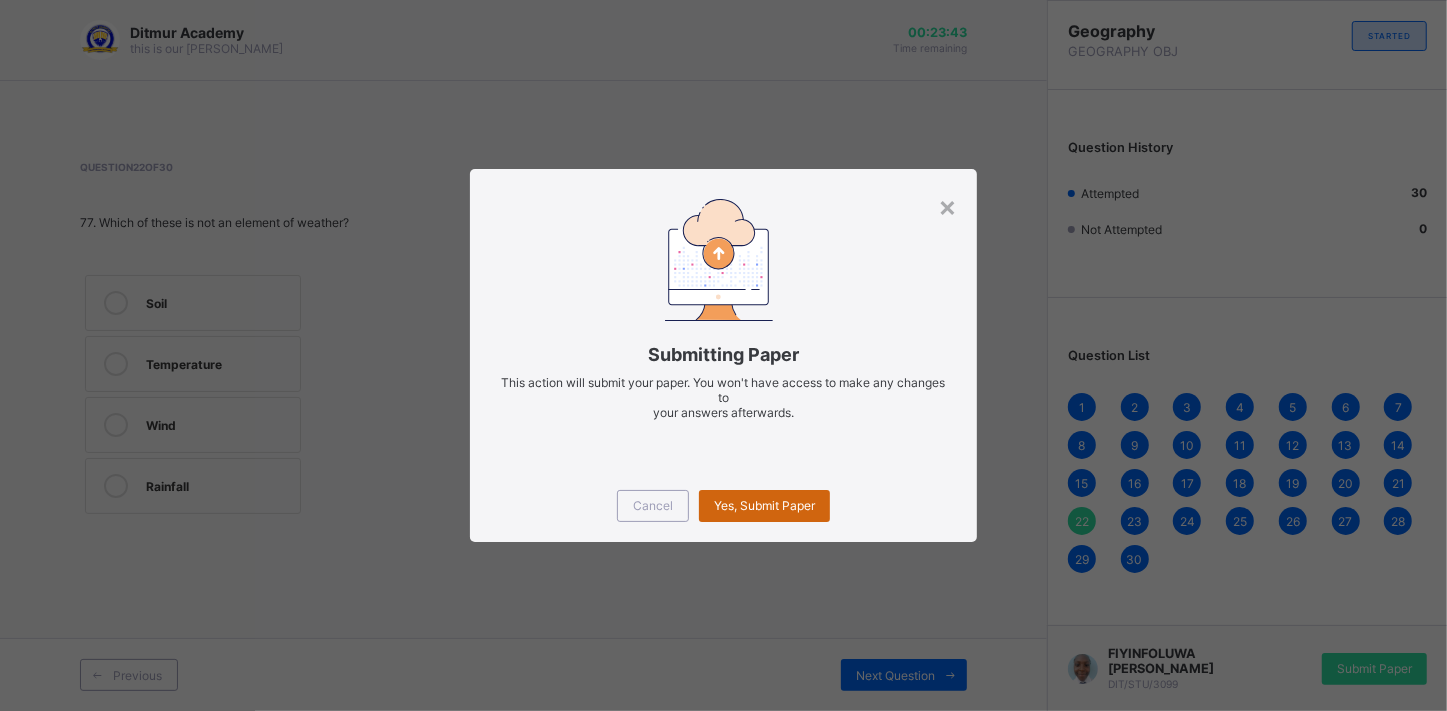 click on "Yes, Submit Paper" at bounding box center [764, 506] 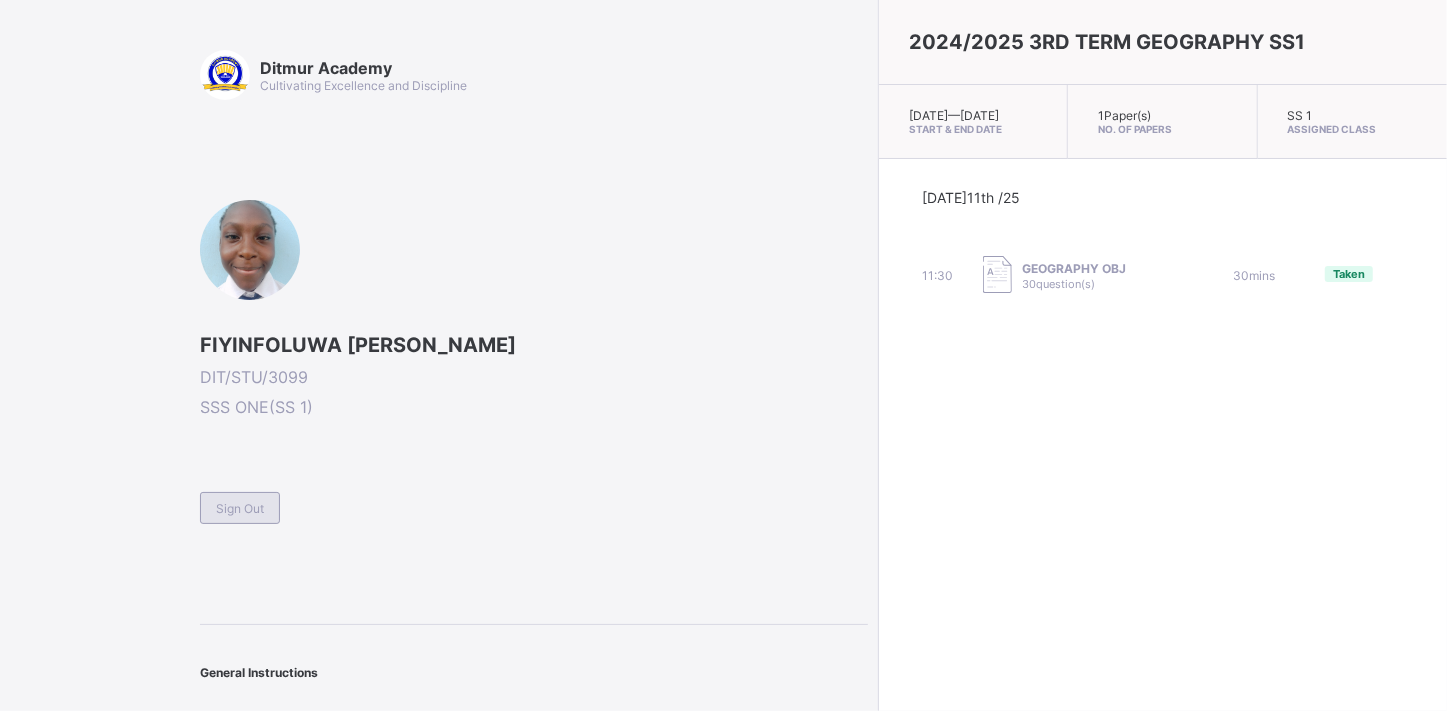 click on "Sign Out" at bounding box center (240, 508) 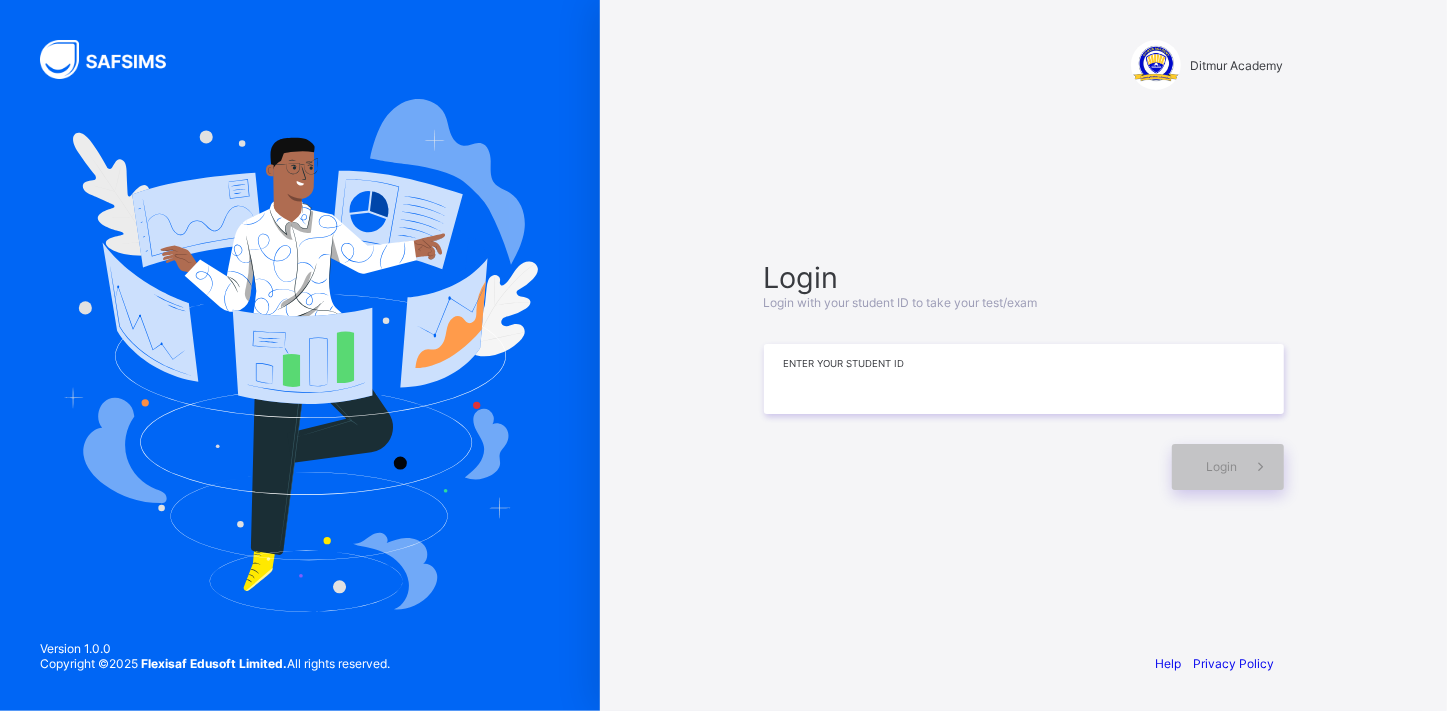 click at bounding box center [1024, 379] 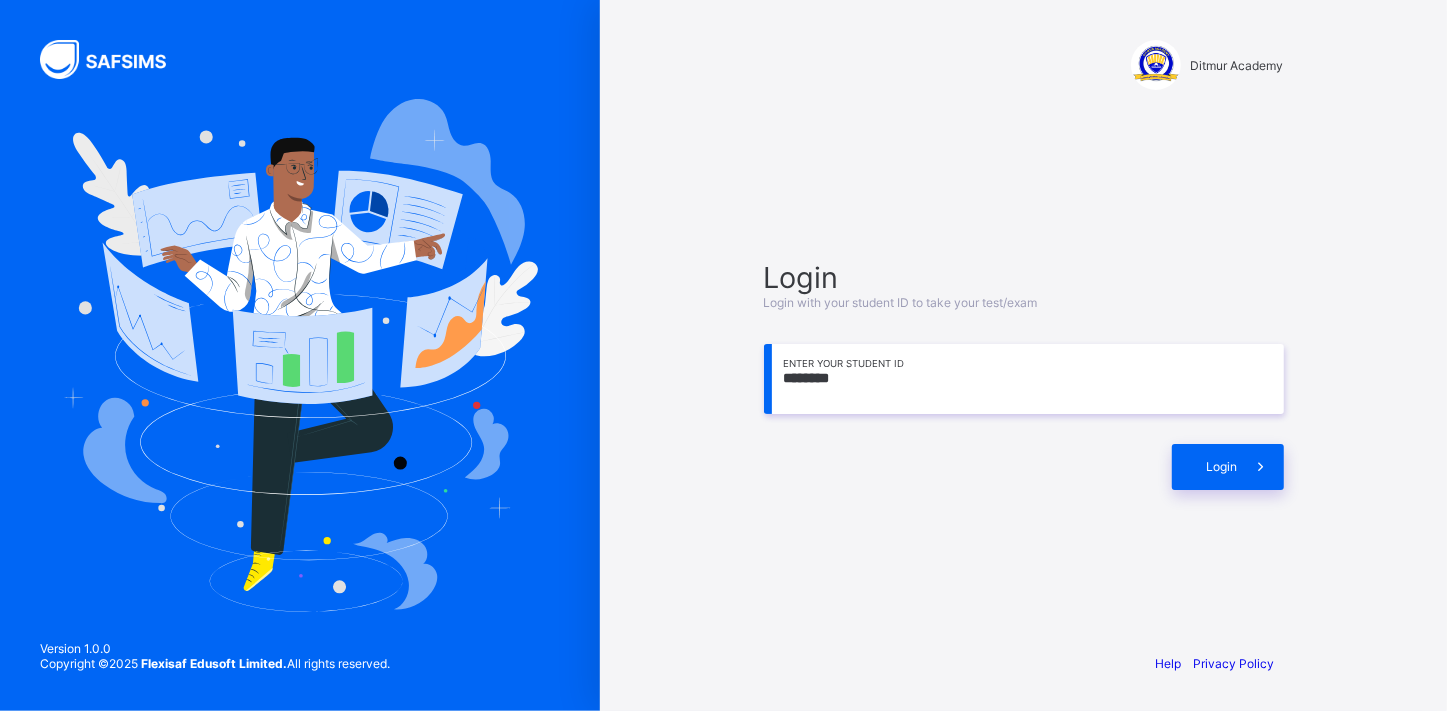 click on "********" at bounding box center [1024, 379] 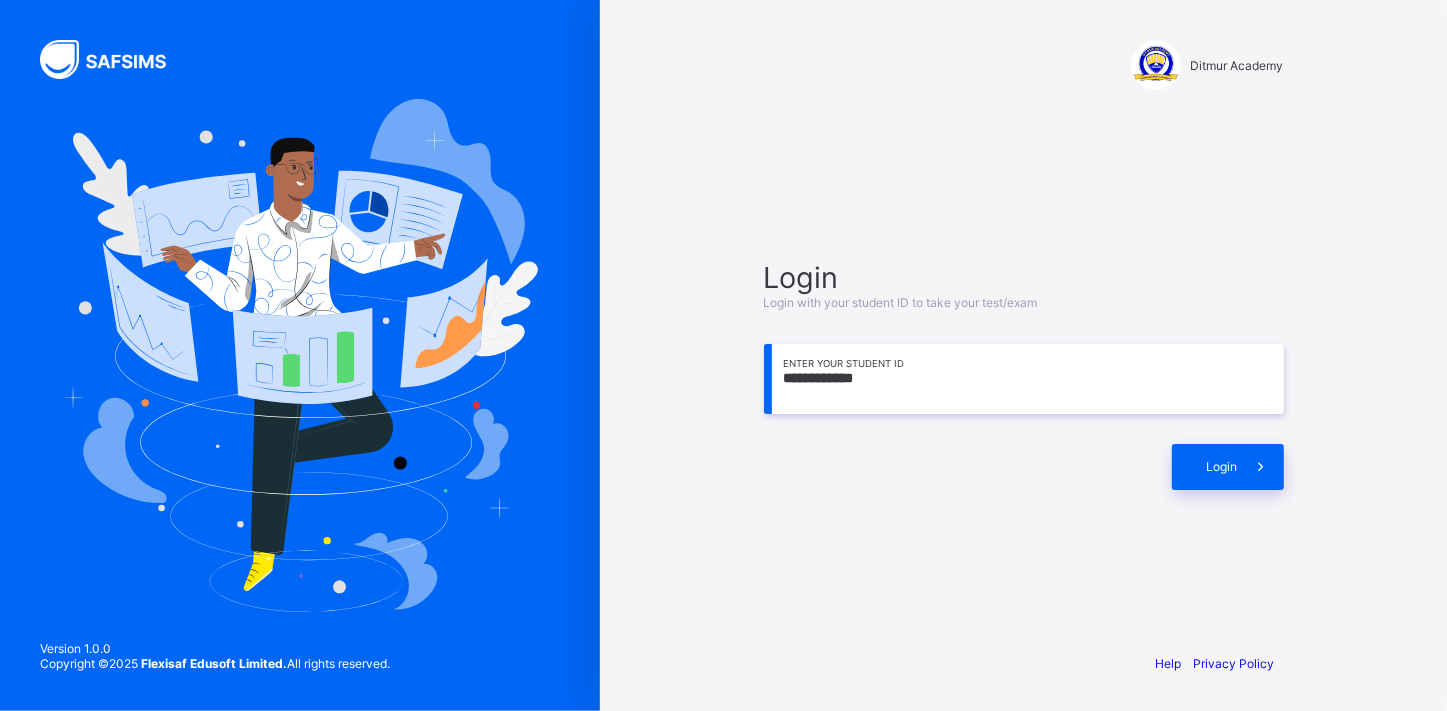 click on "**********" at bounding box center (1024, 379) 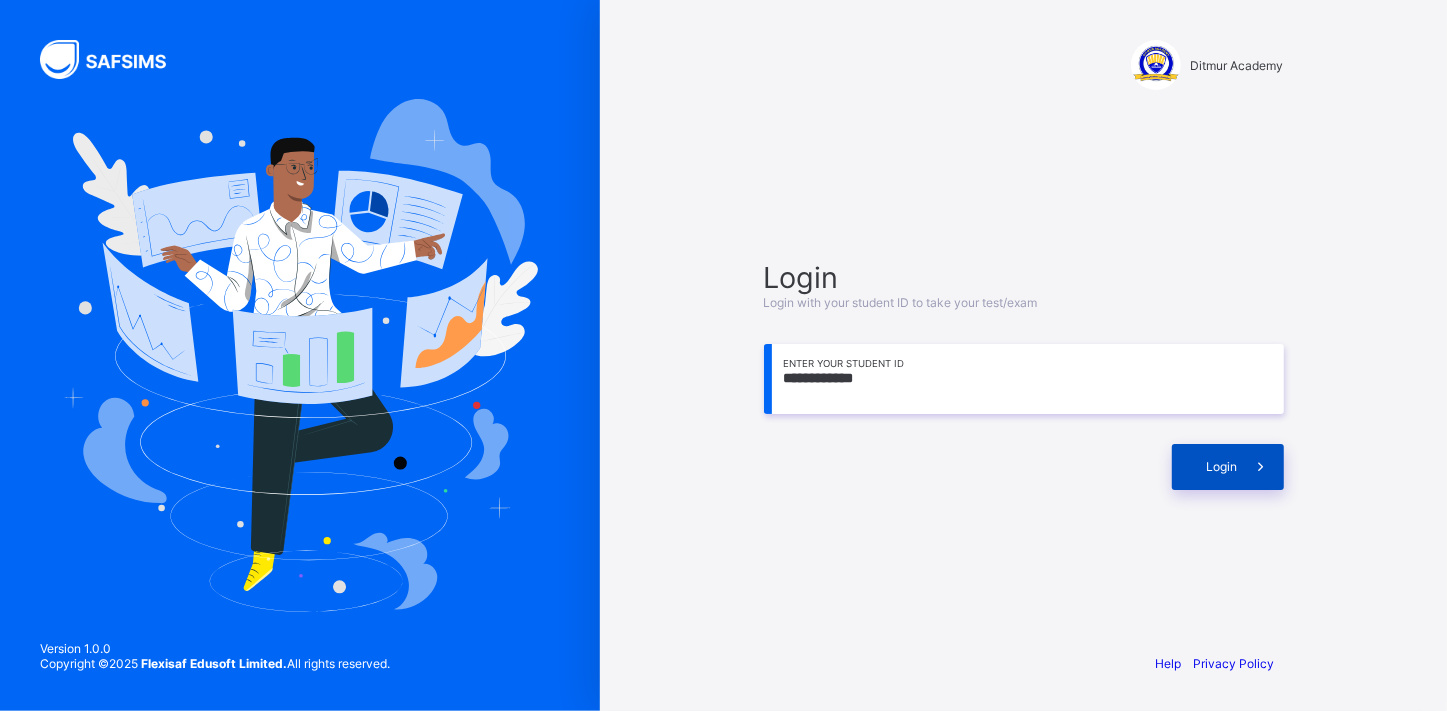 type on "**********" 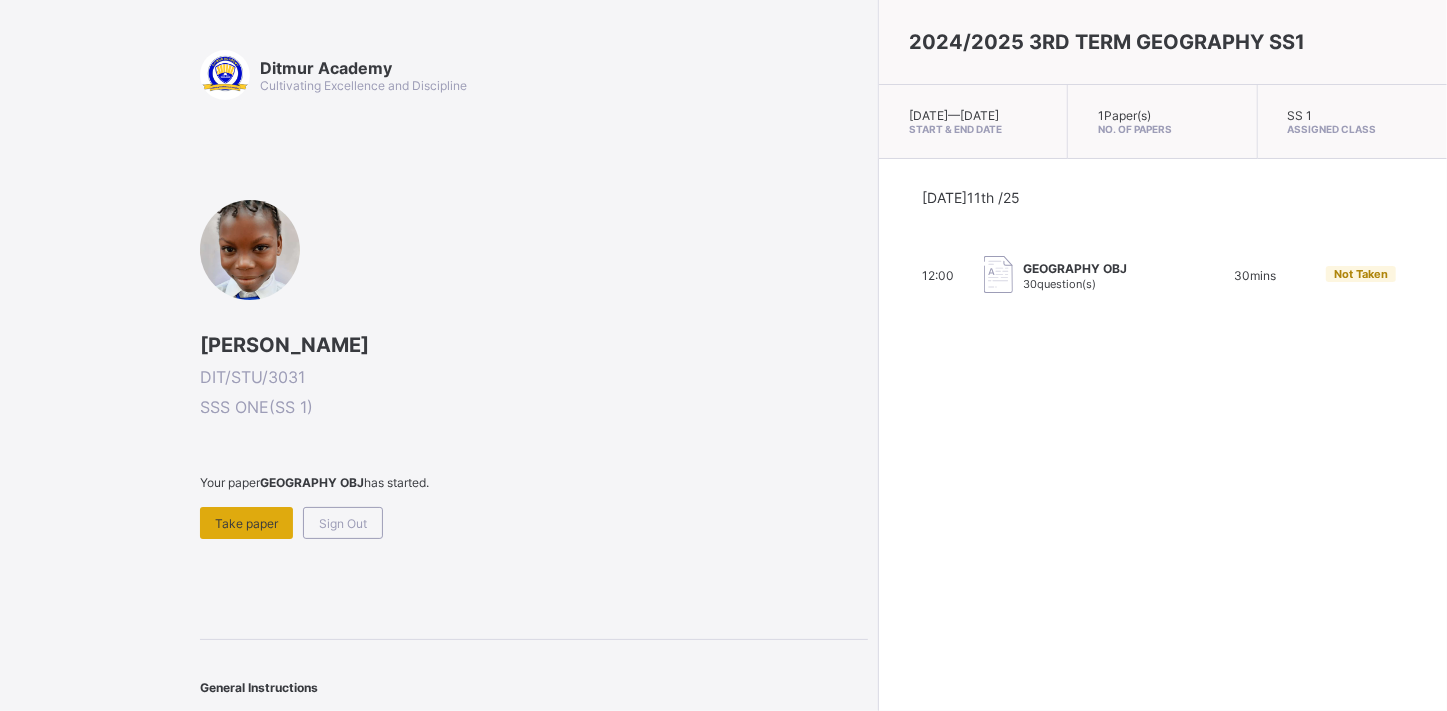 click on "Take paper" at bounding box center (246, 523) 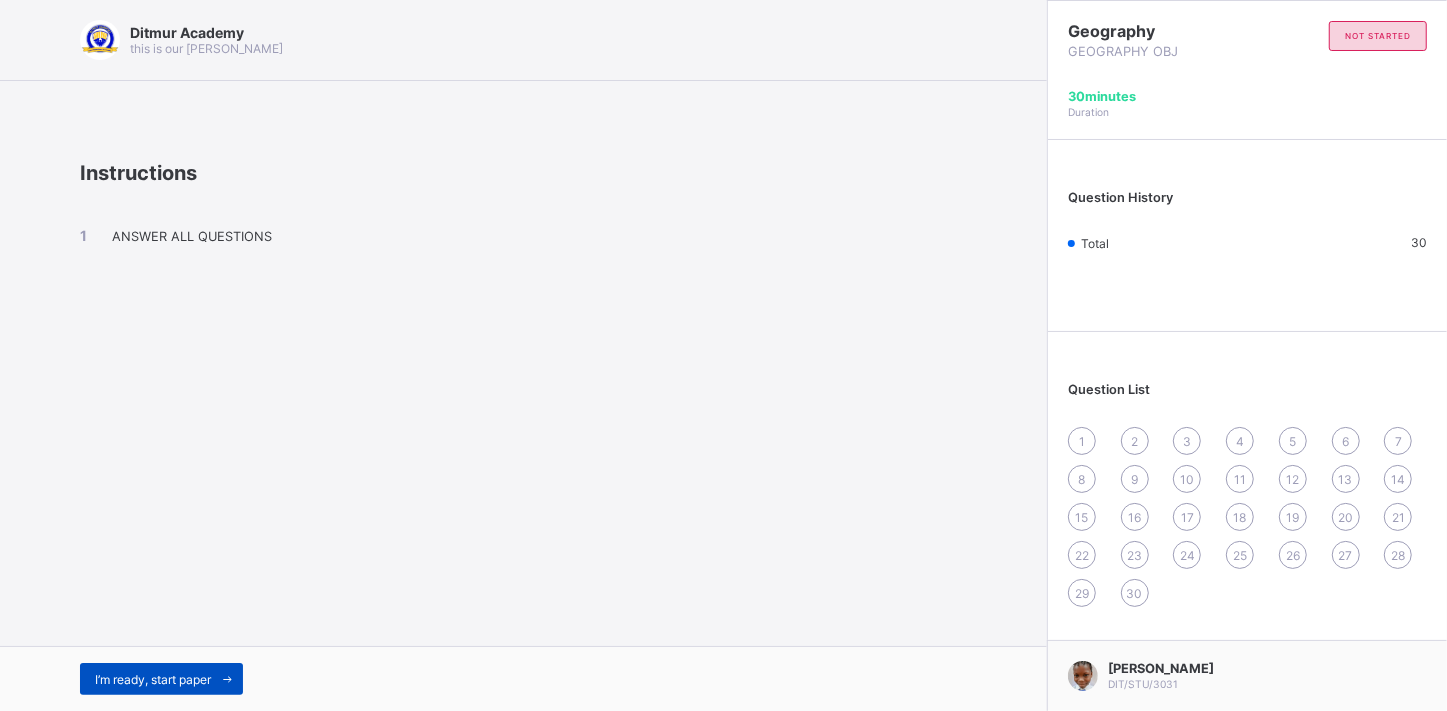 click on "I’m ready, start paper" at bounding box center (153, 679) 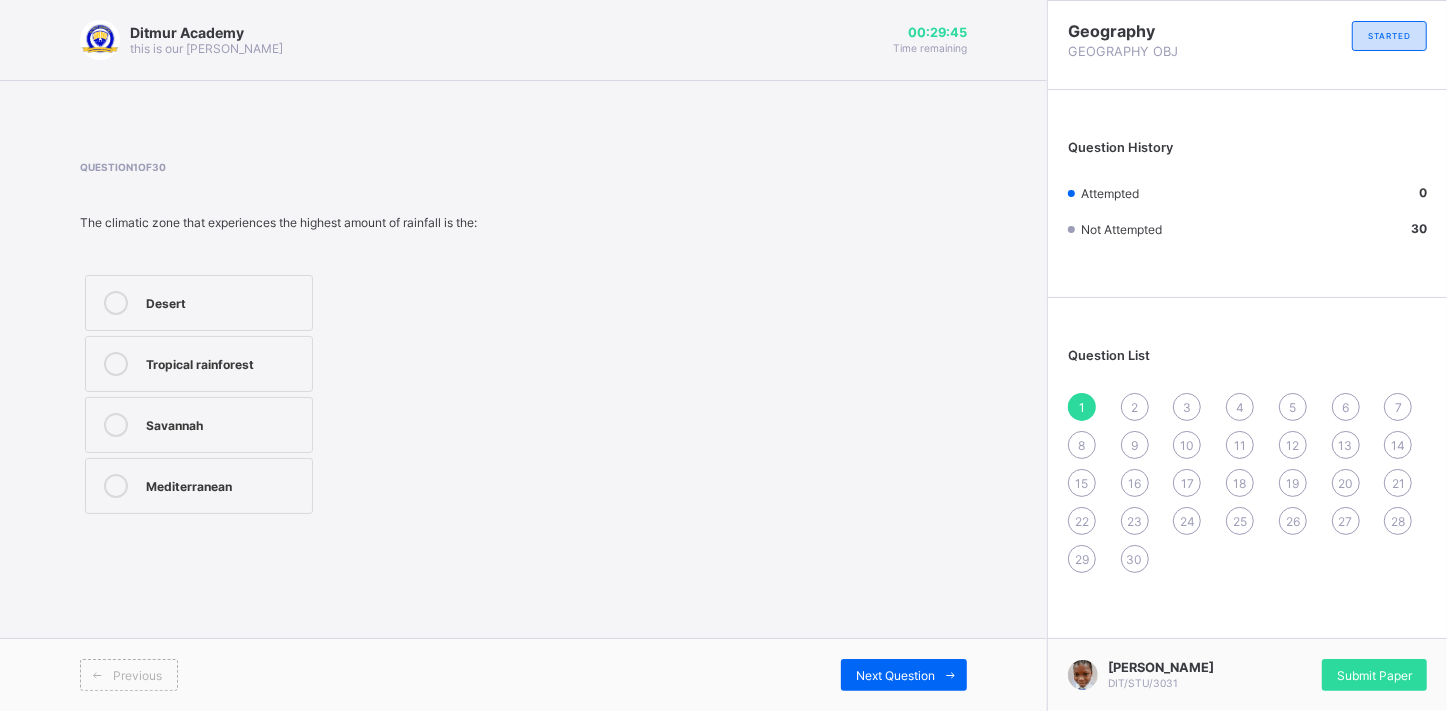 click on "Desert" at bounding box center [224, 303] 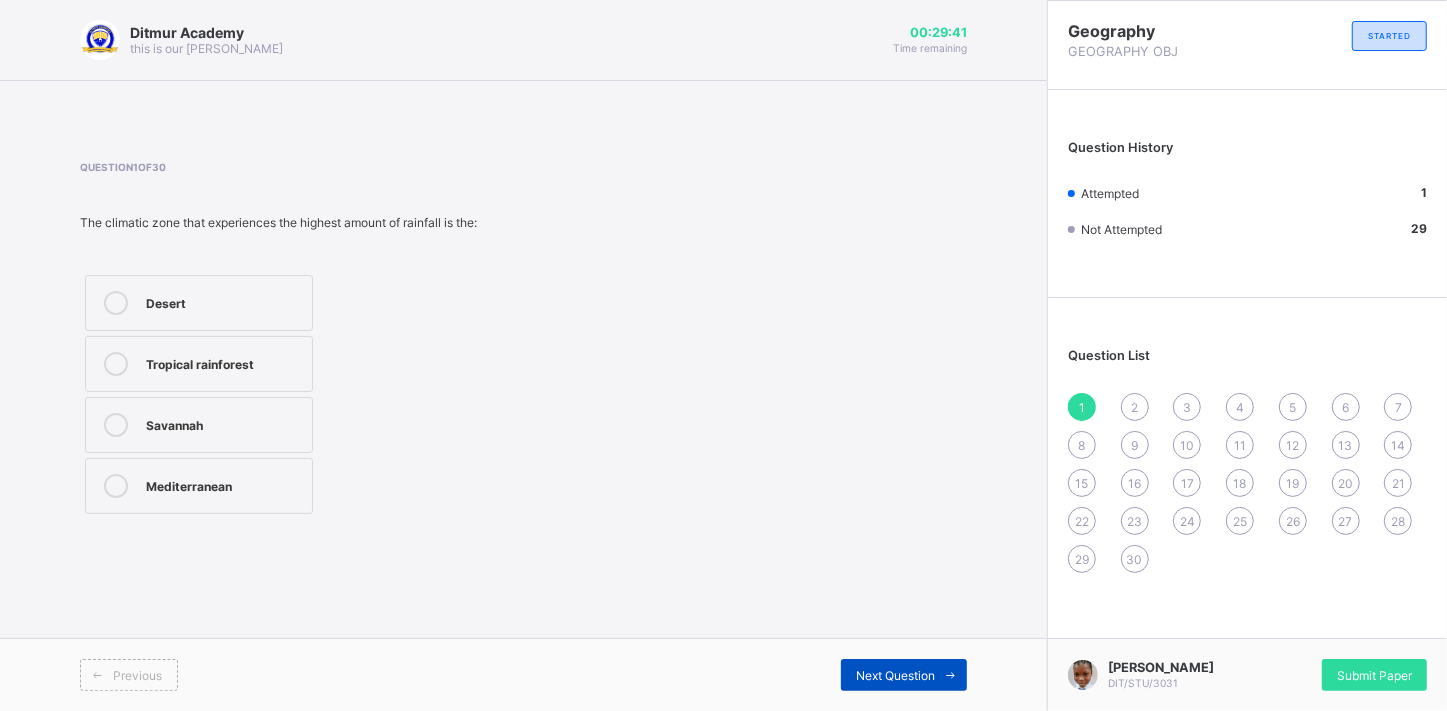 click on "Next Question" at bounding box center [895, 675] 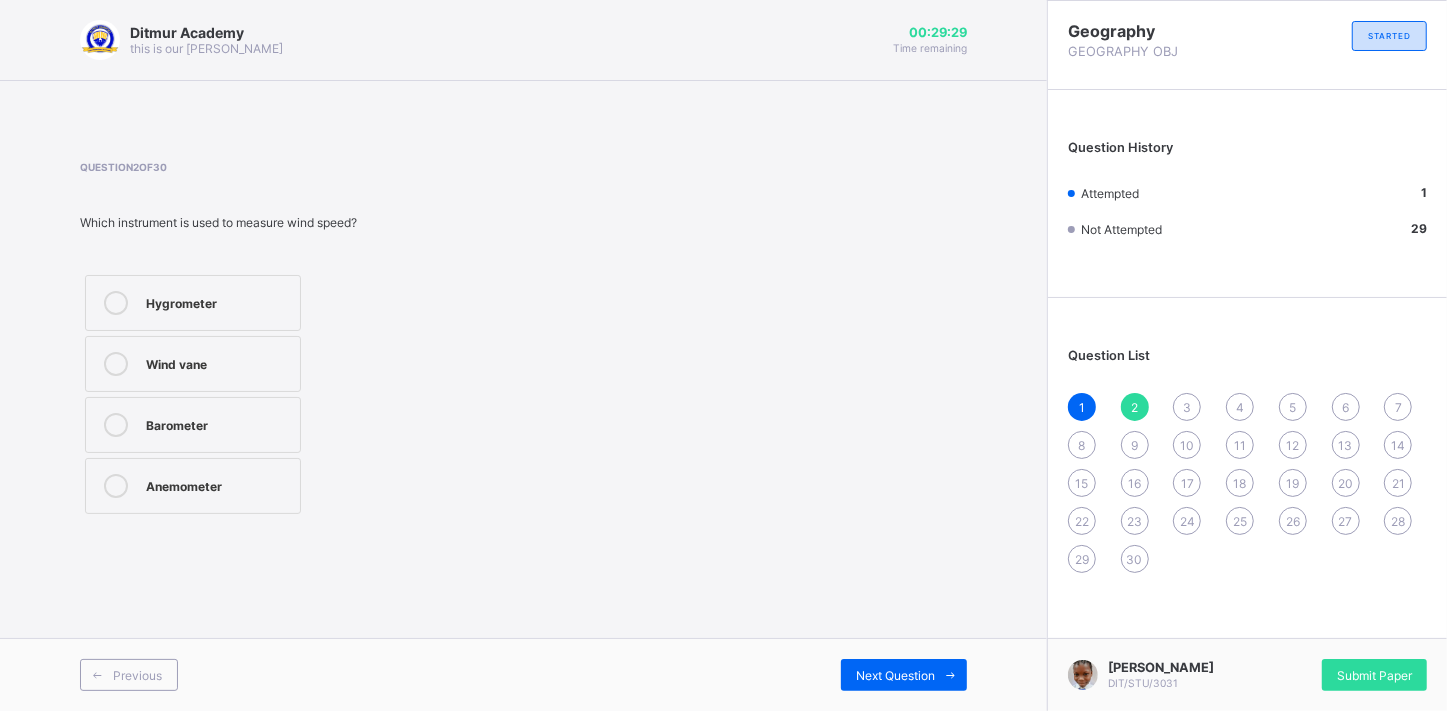 click on "Barometer" at bounding box center [193, 425] 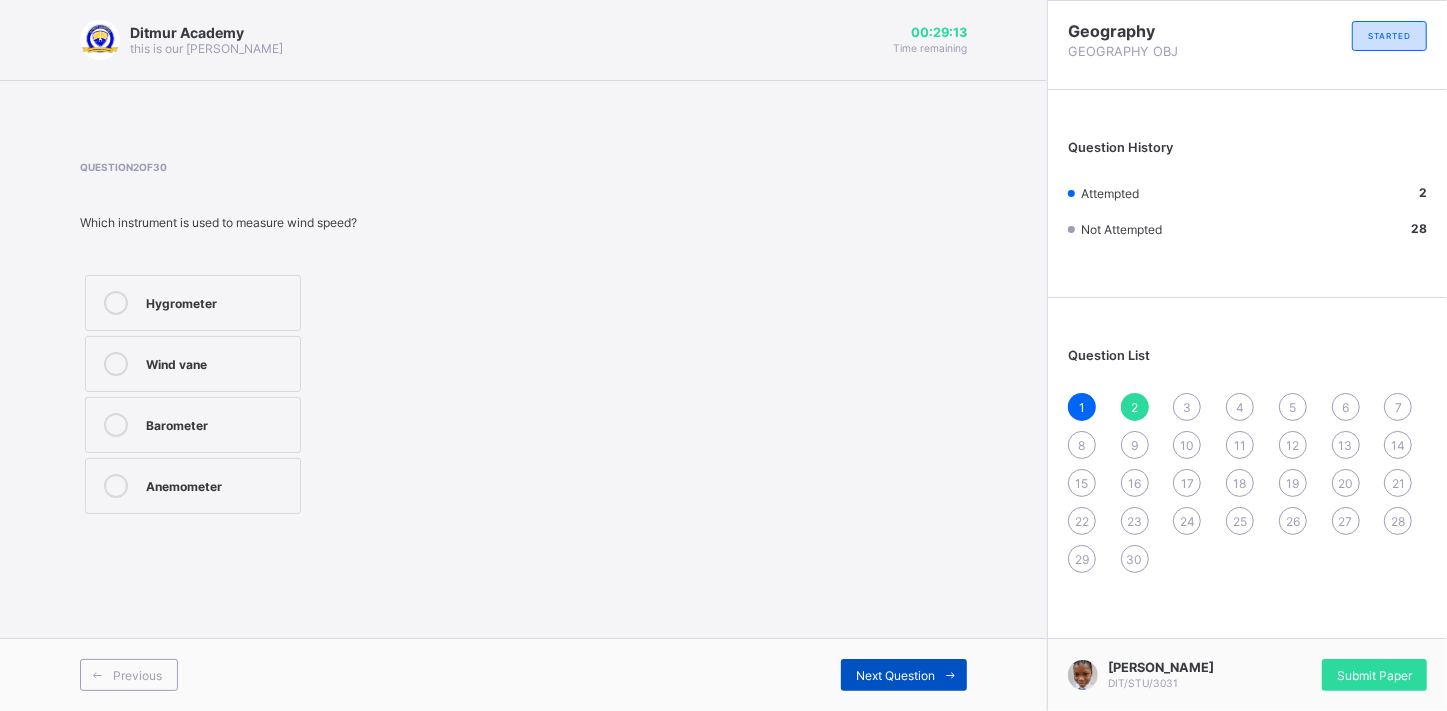 click on "Next Question" at bounding box center [895, 675] 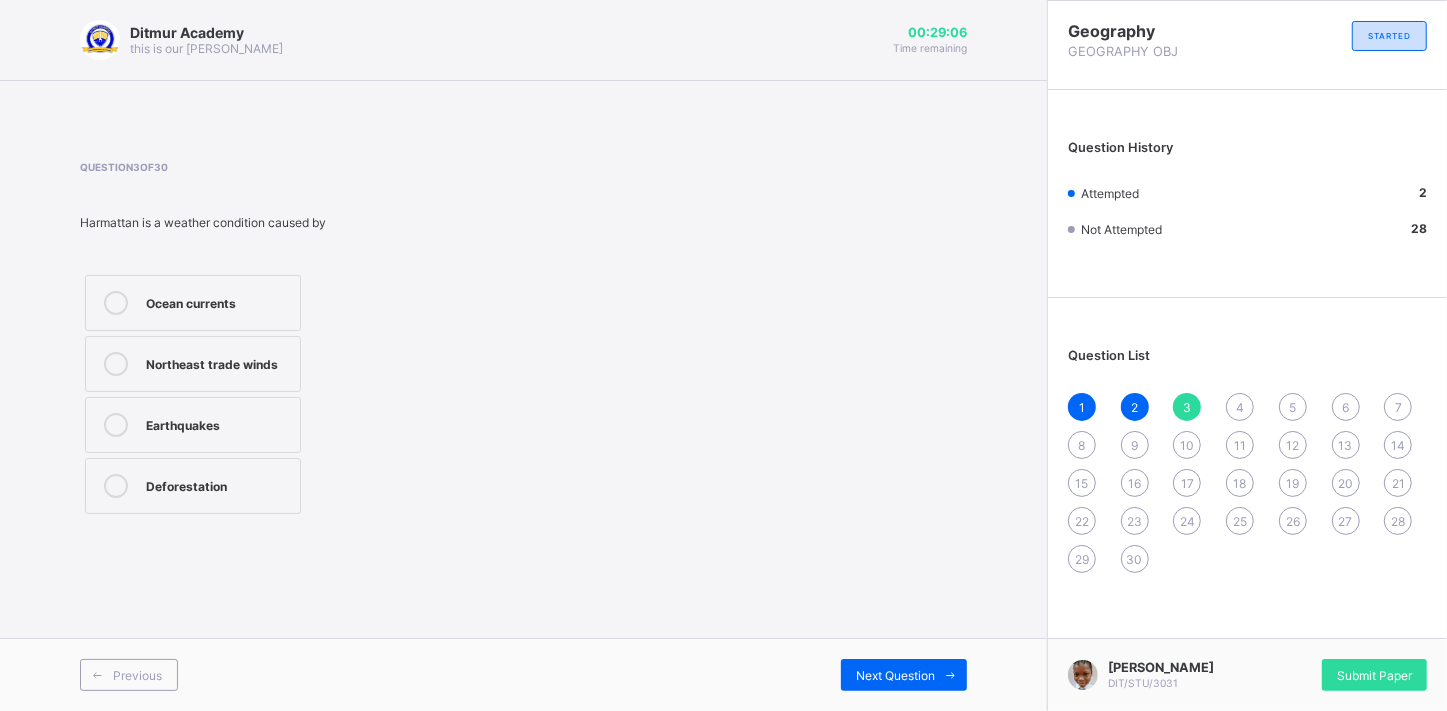 click on "Deforestation" at bounding box center (193, 486) 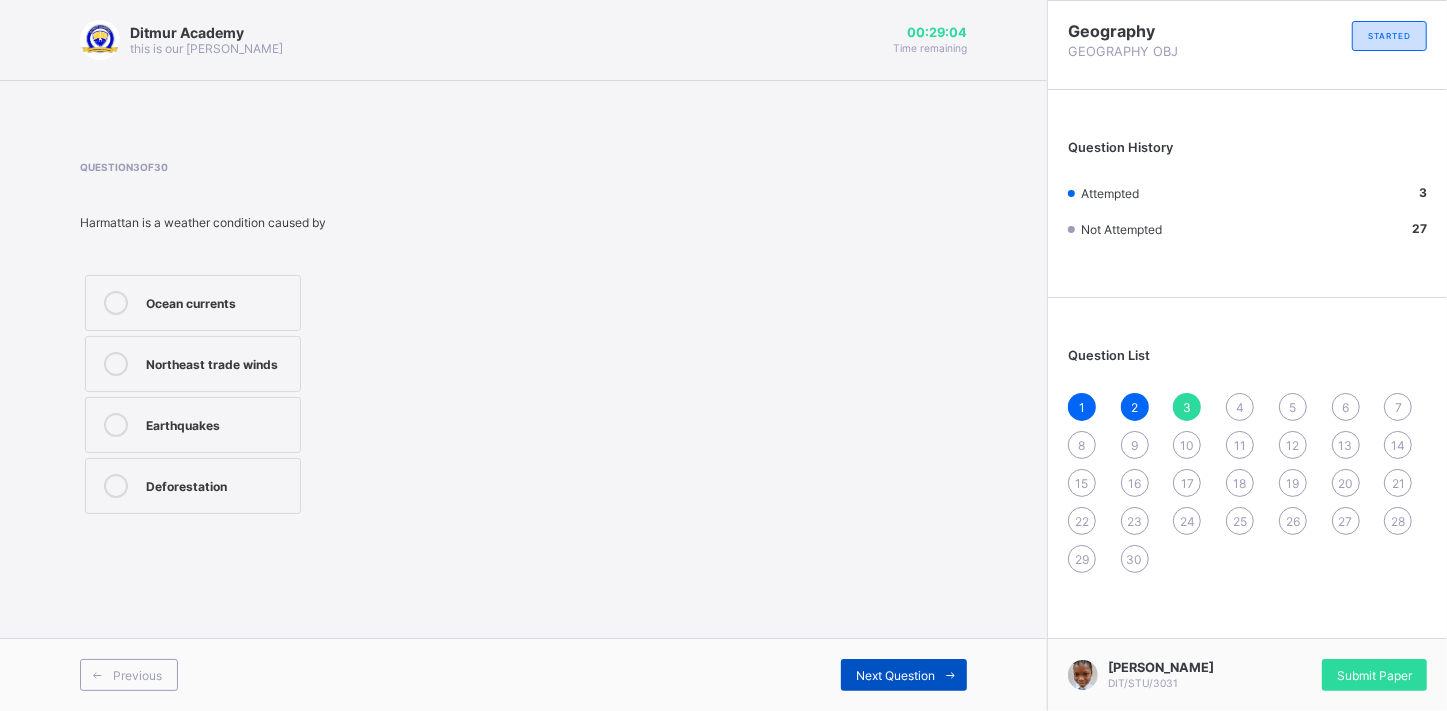 click on "Next Question" at bounding box center [895, 675] 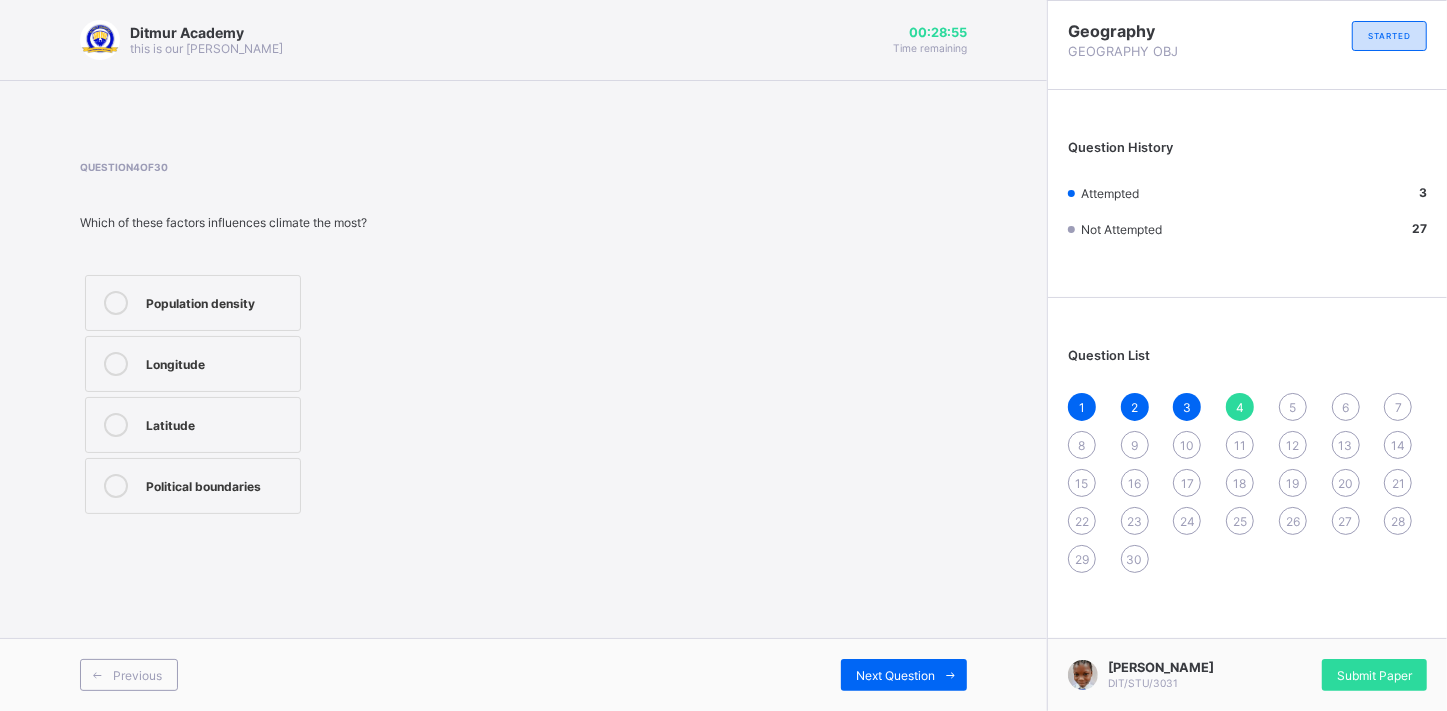 click on "Latitude" at bounding box center (193, 425) 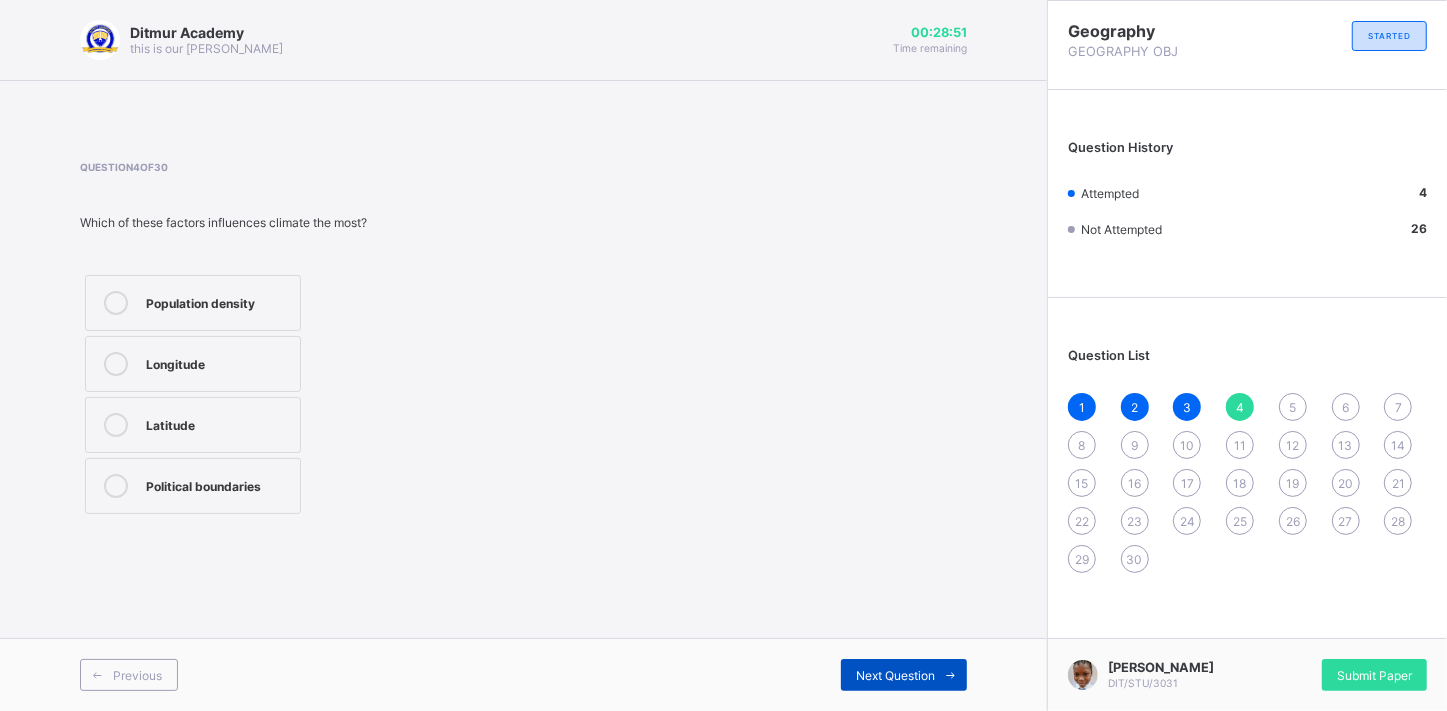 click on "Next Question" at bounding box center [895, 675] 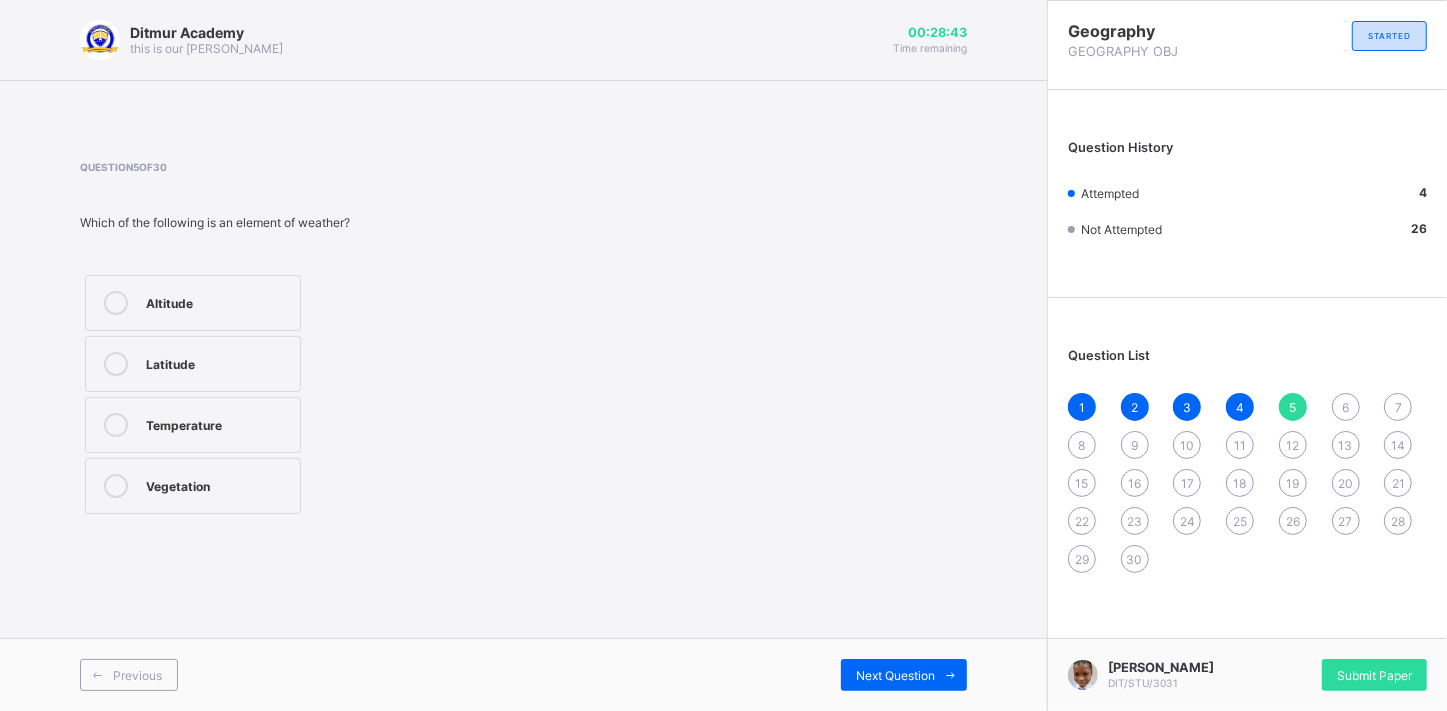 click on "Temperature" at bounding box center [193, 425] 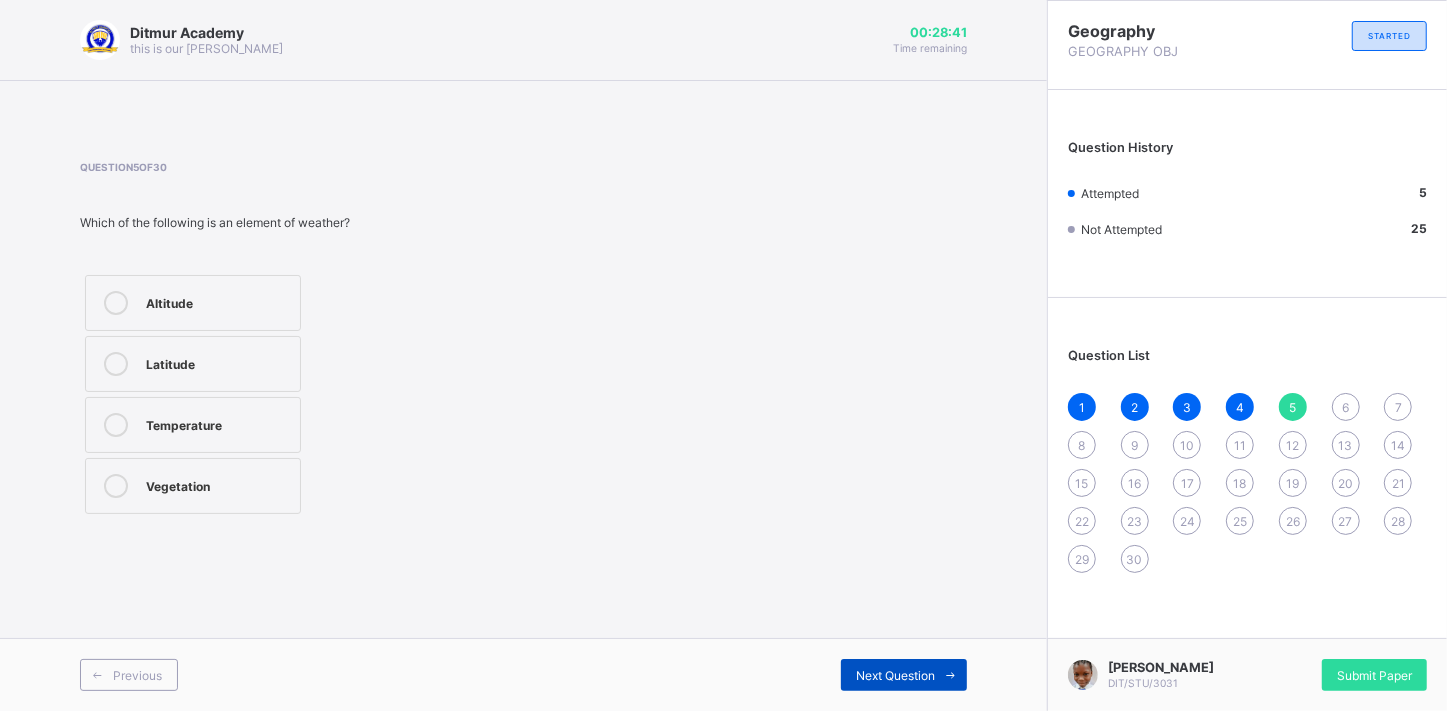 click on "Next Question" at bounding box center [904, 675] 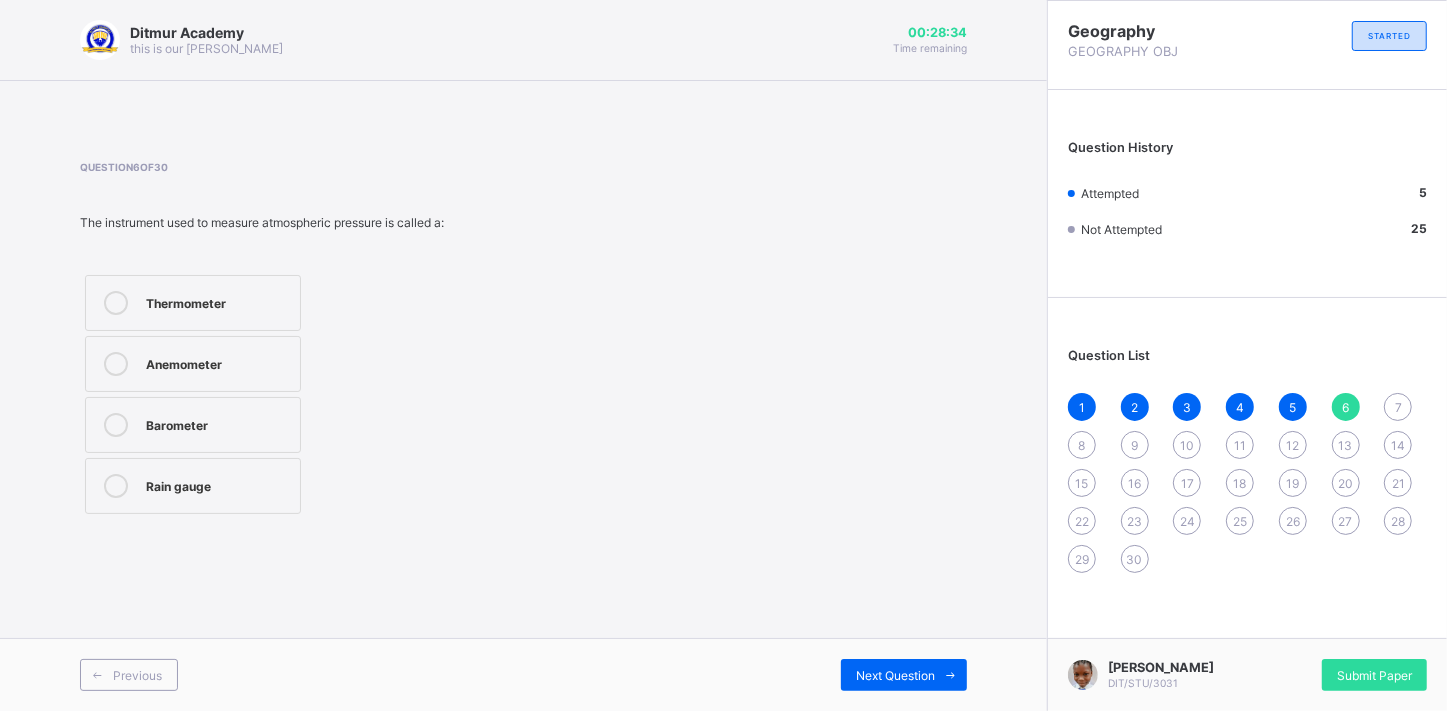 click on "Anemometer" at bounding box center [193, 364] 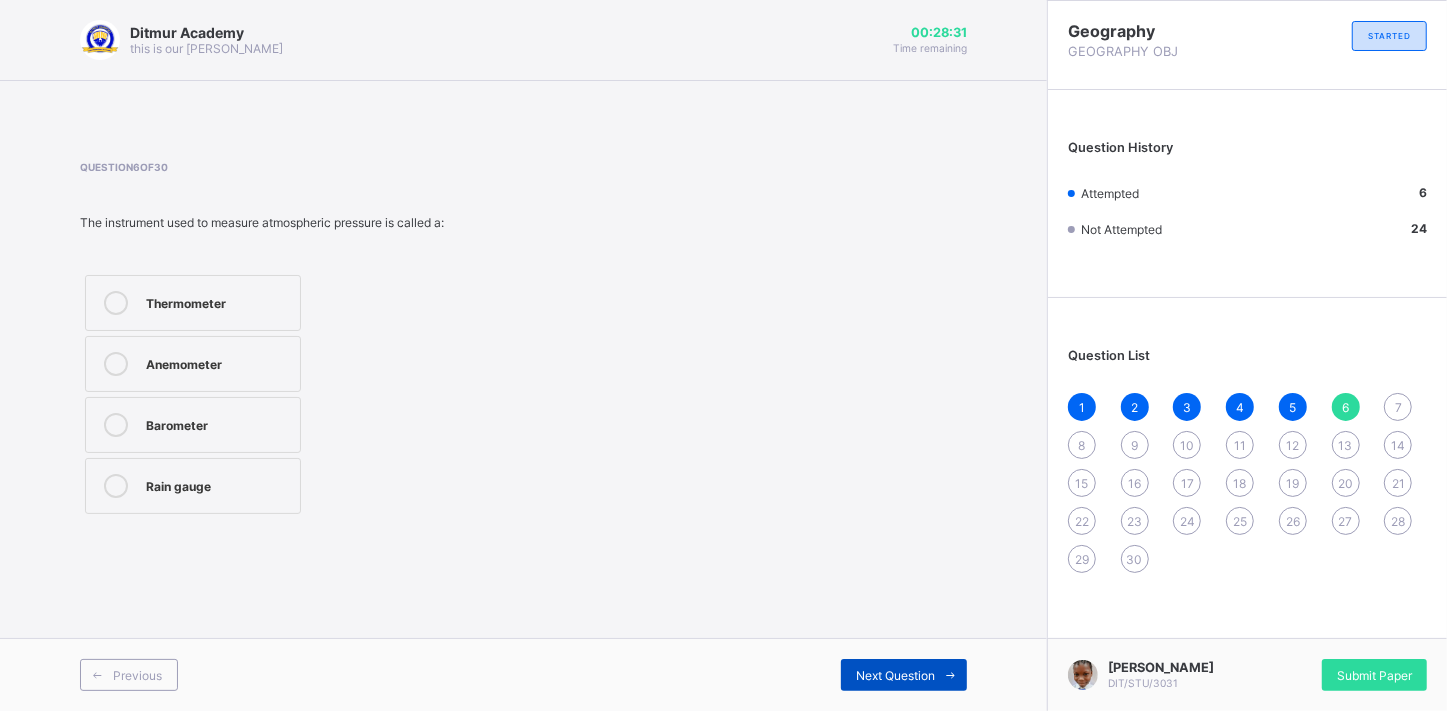 click on "Next Question" at bounding box center [904, 675] 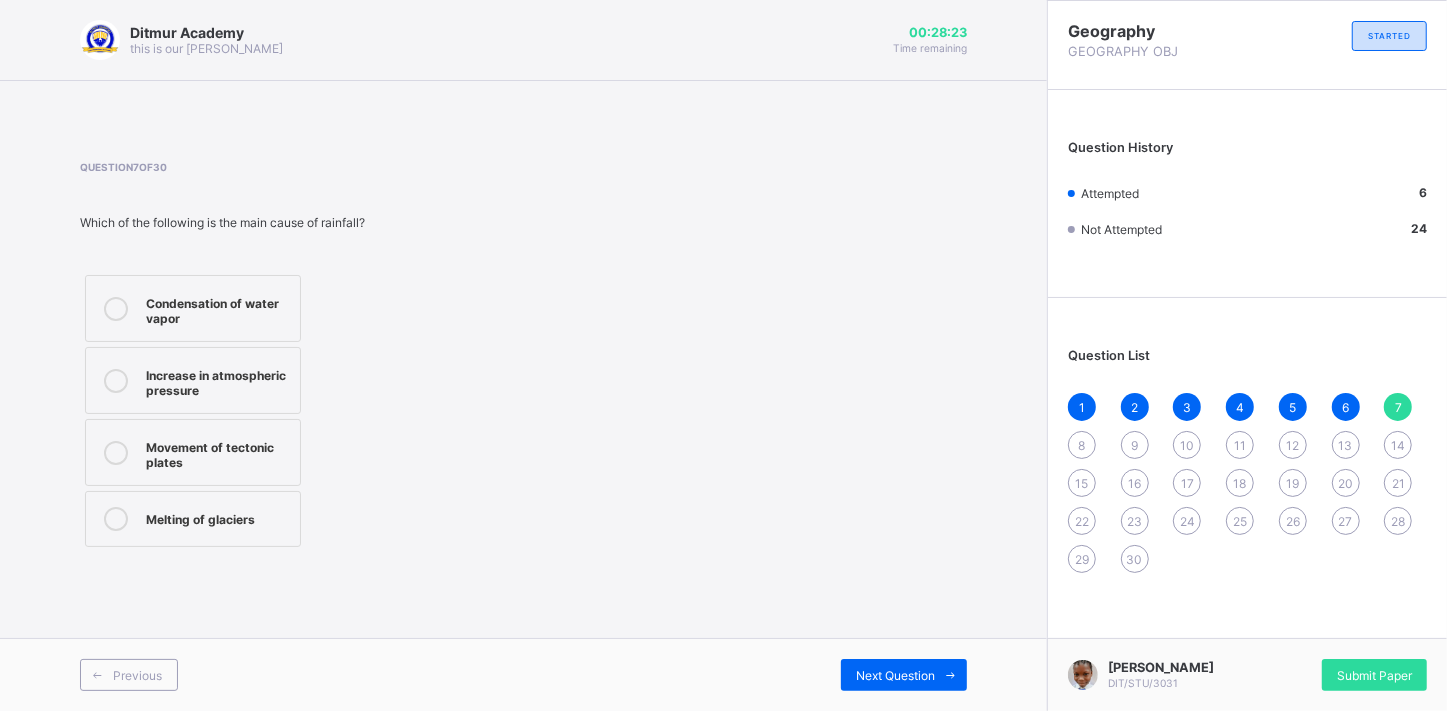 click on "Increase in atmospheric pressure" at bounding box center (193, 380) 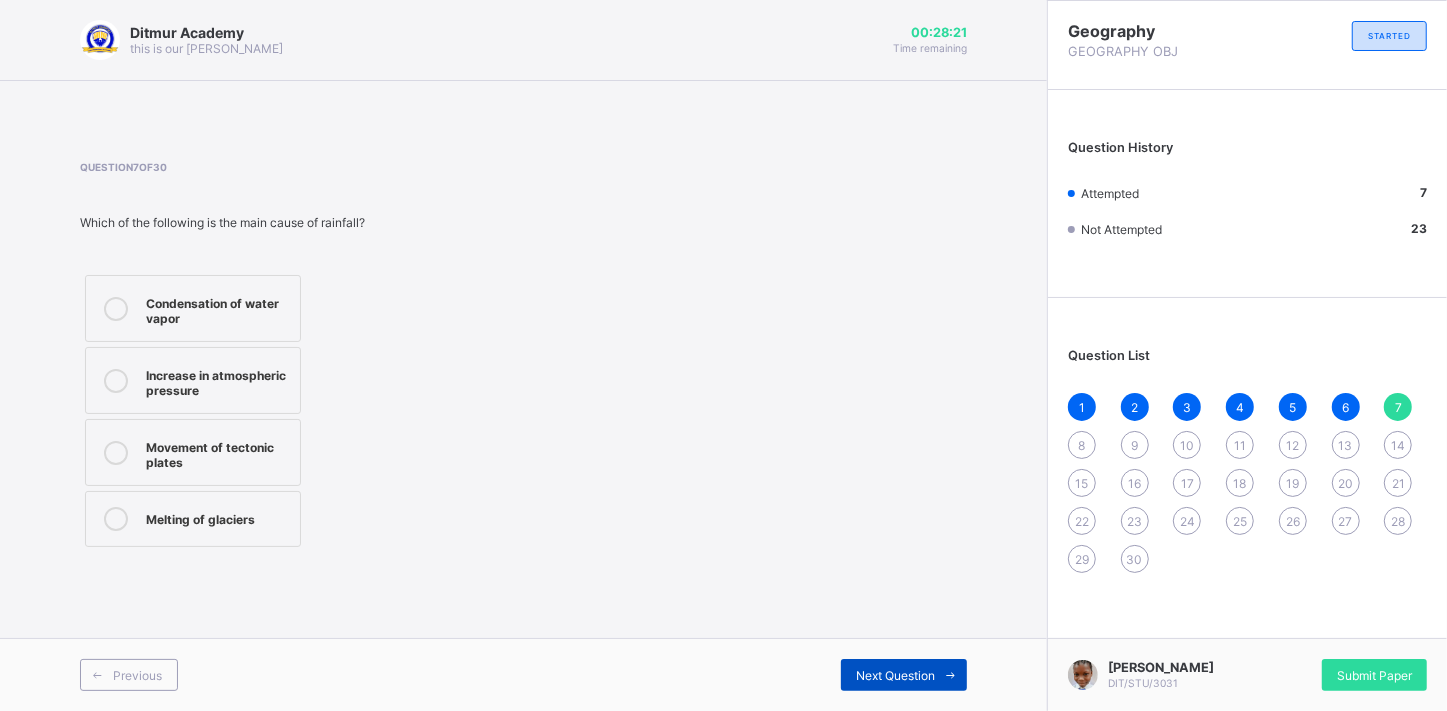 click on "Next Question" at bounding box center (895, 675) 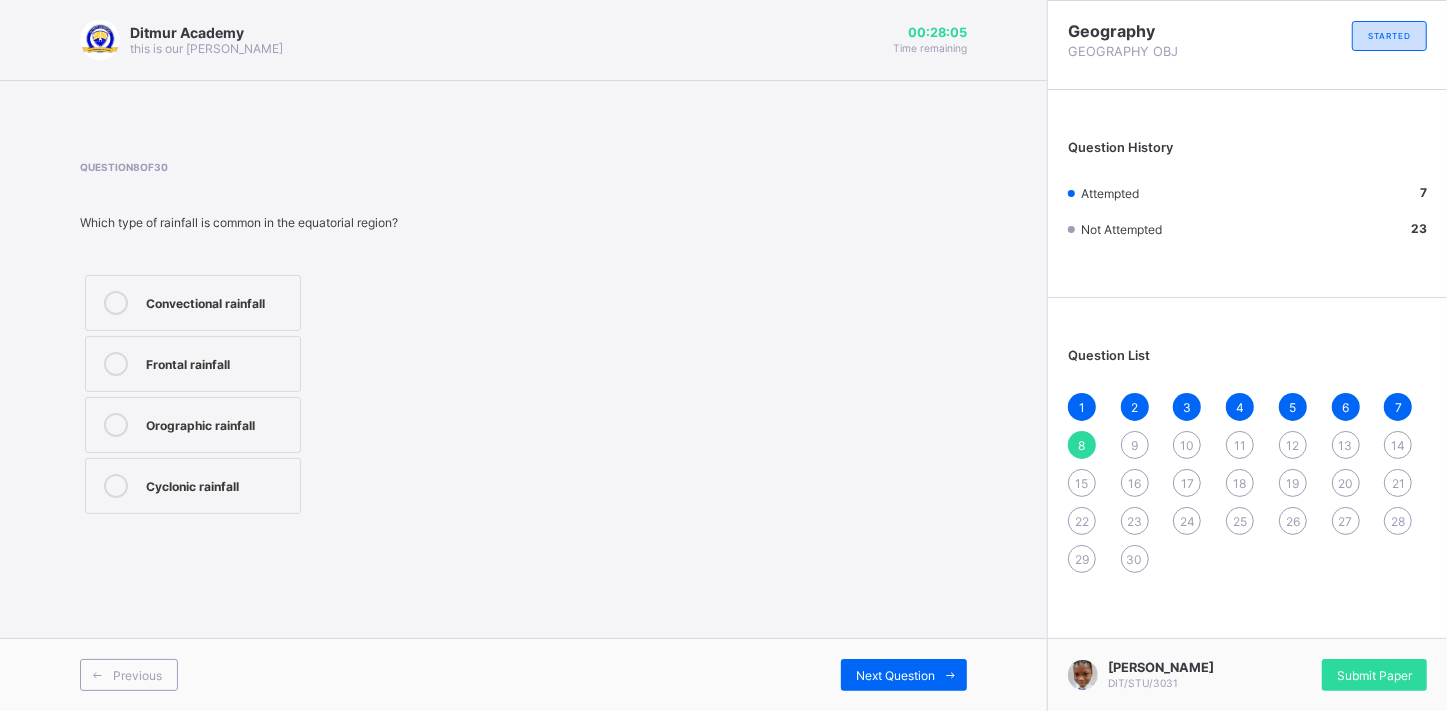 click on "Cyclonic rainfall" at bounding box center (193, 486) 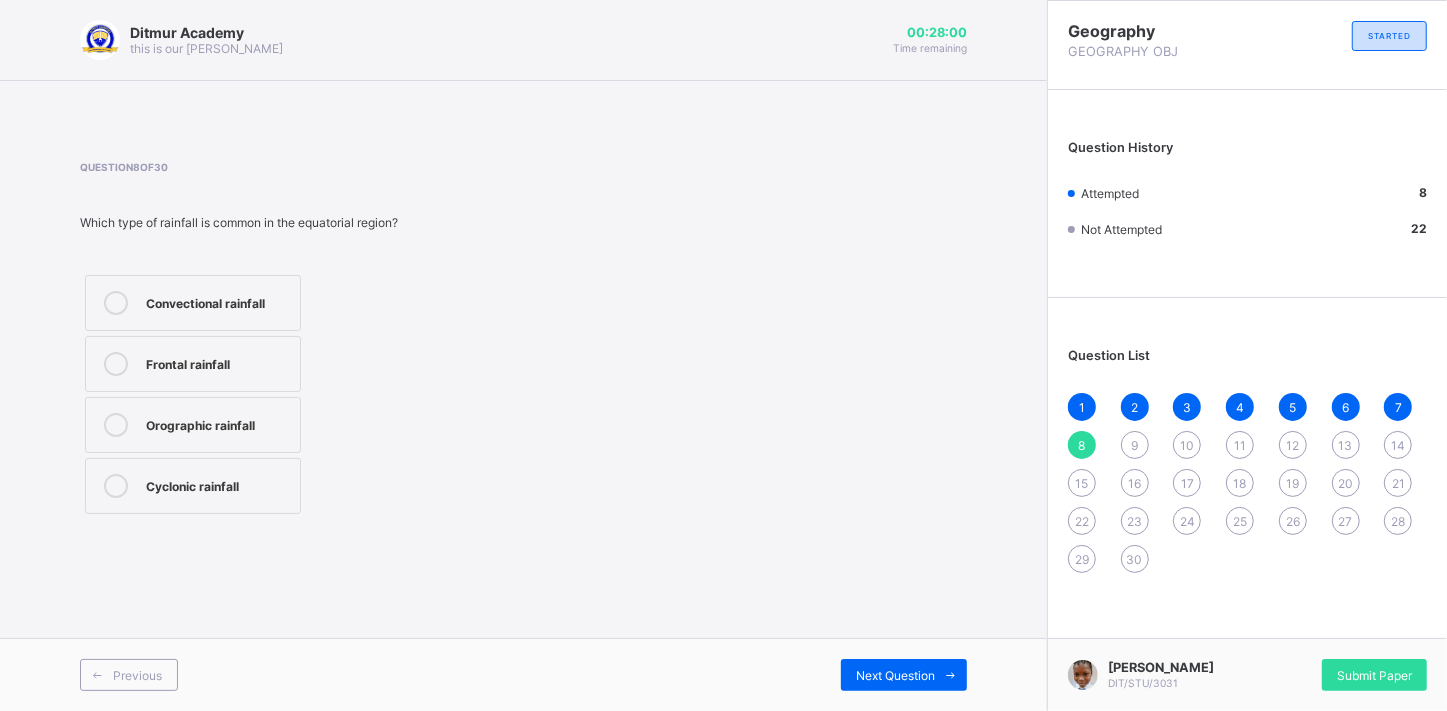 click on "30" at bounding box center [1135, 559] 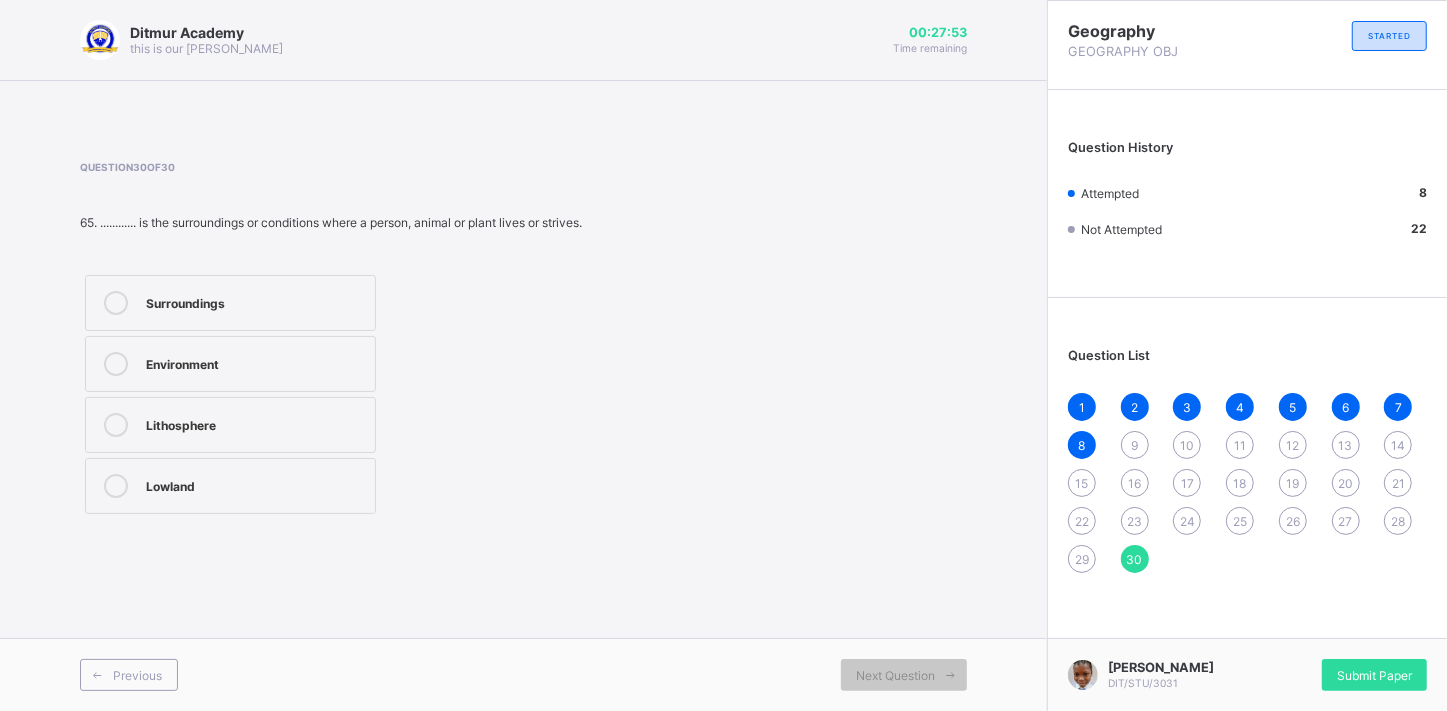 click on "Environment" at bounding box center (255, 362) 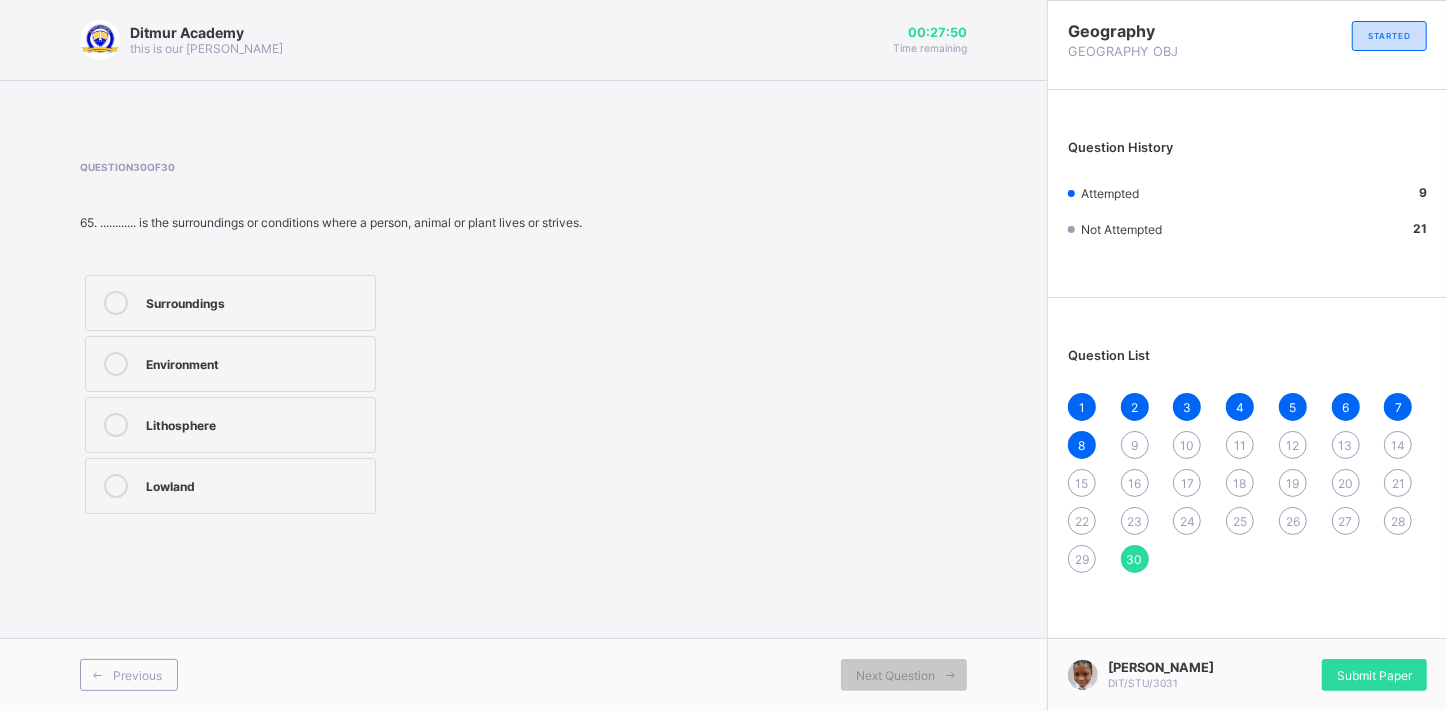 click on "29" at bounding box center (1082, 559) 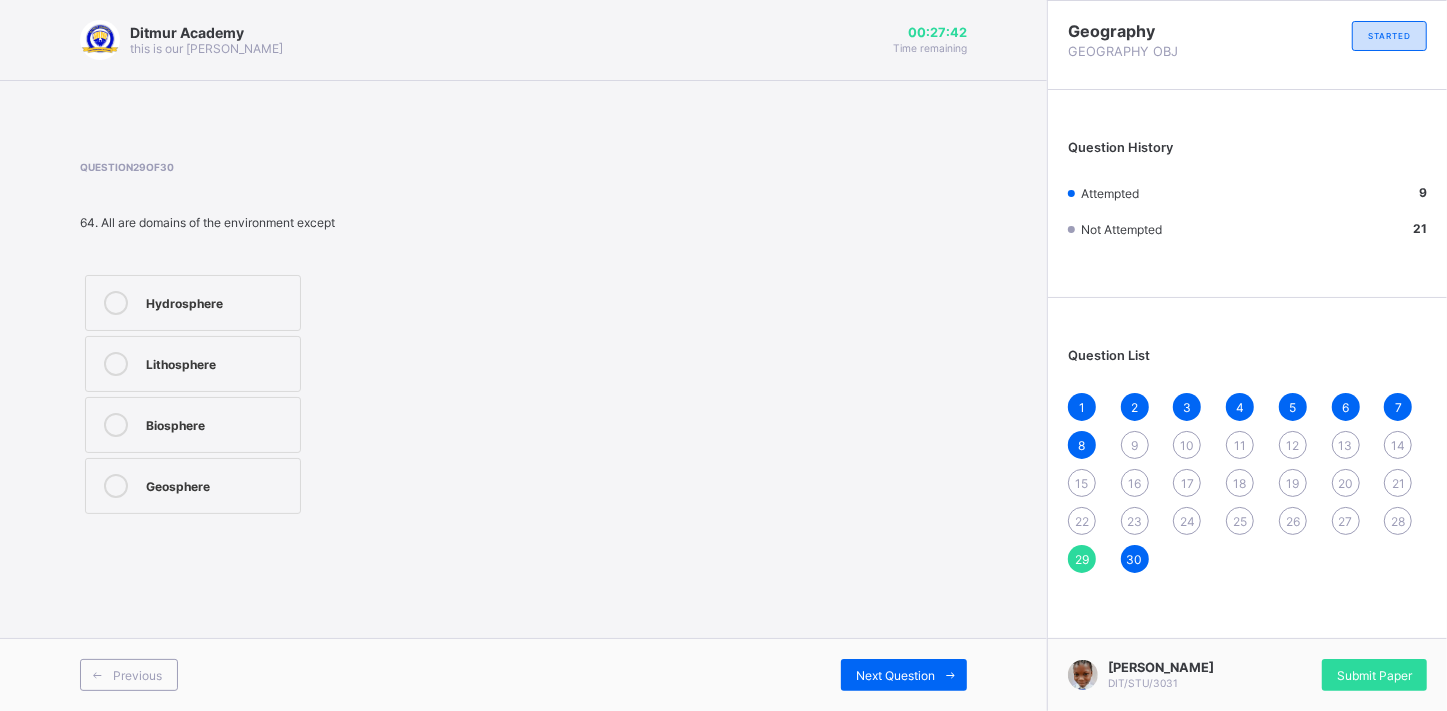 click on "Geosphere" at bounding box center [193, 486] 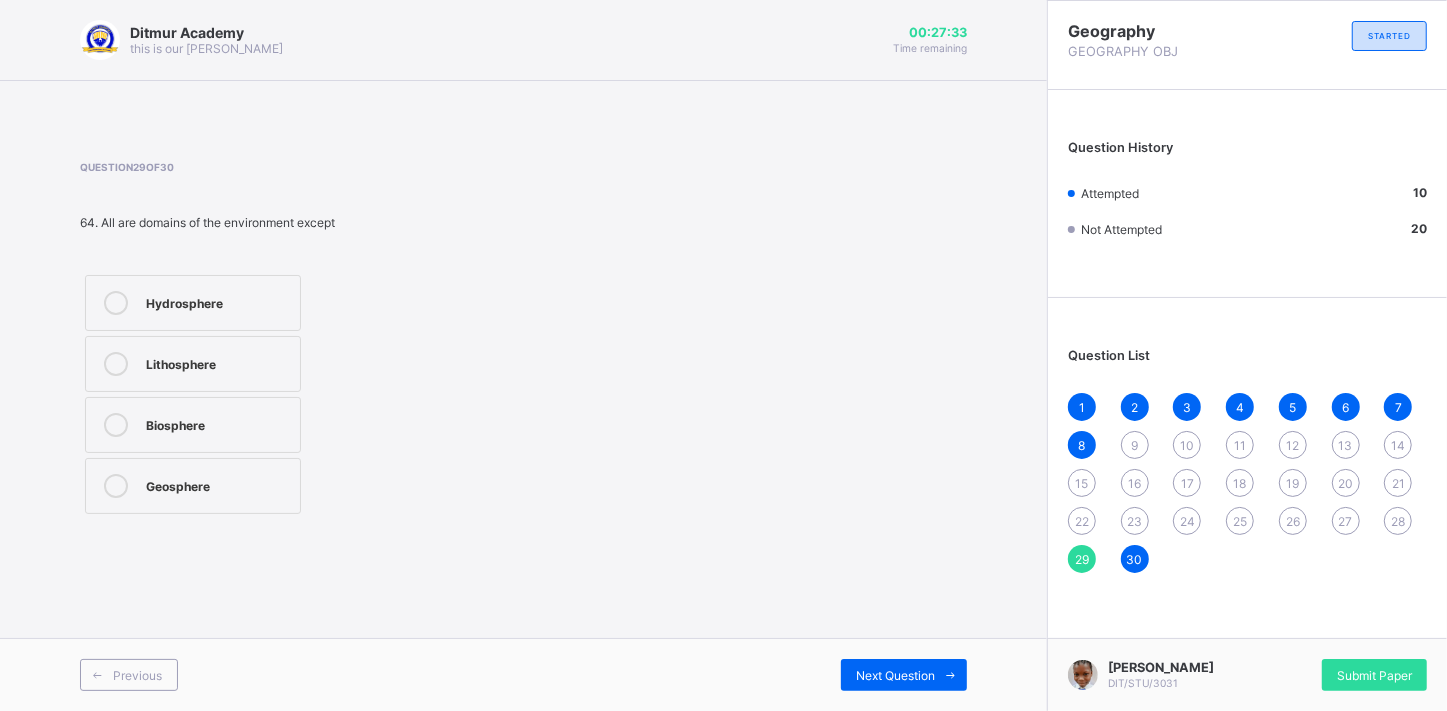 click on "28" at bounding box center (1398, 521) 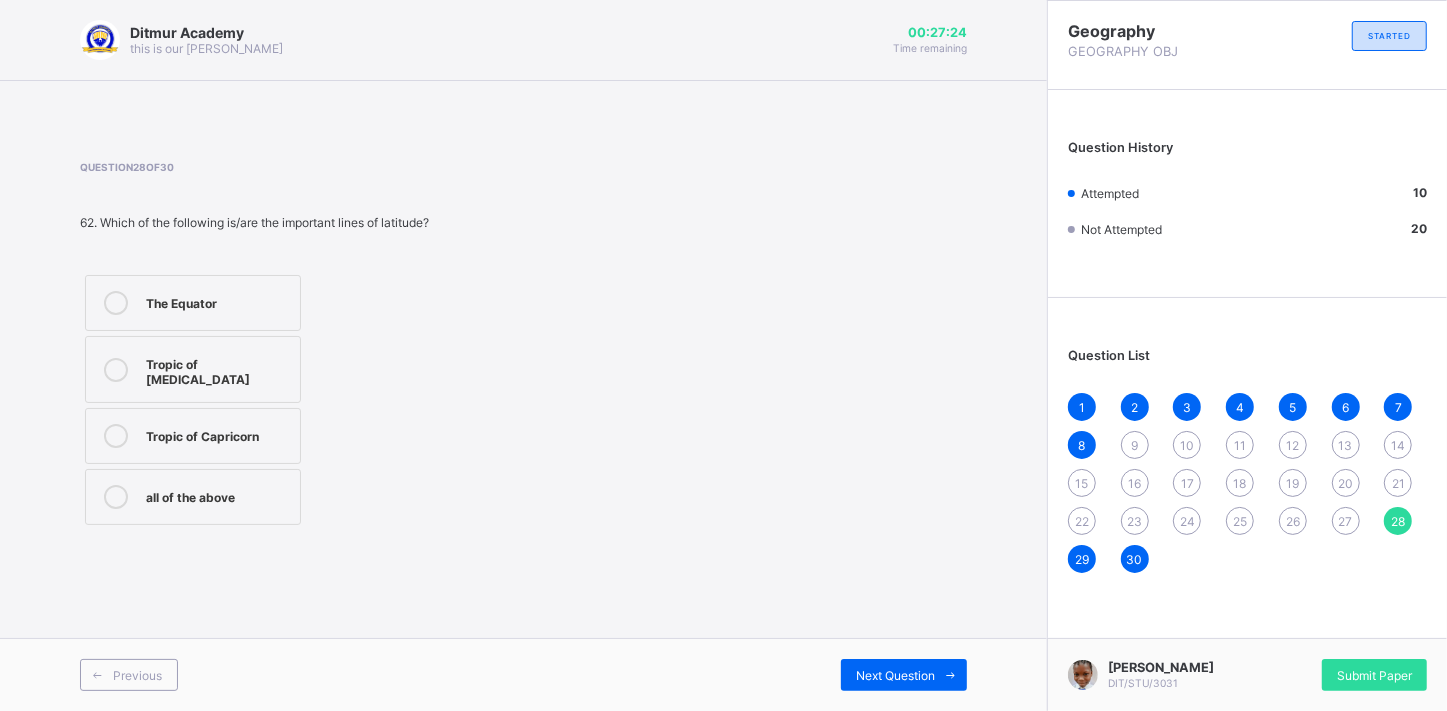 click on "The Equator" at bounding box center (218, 301) 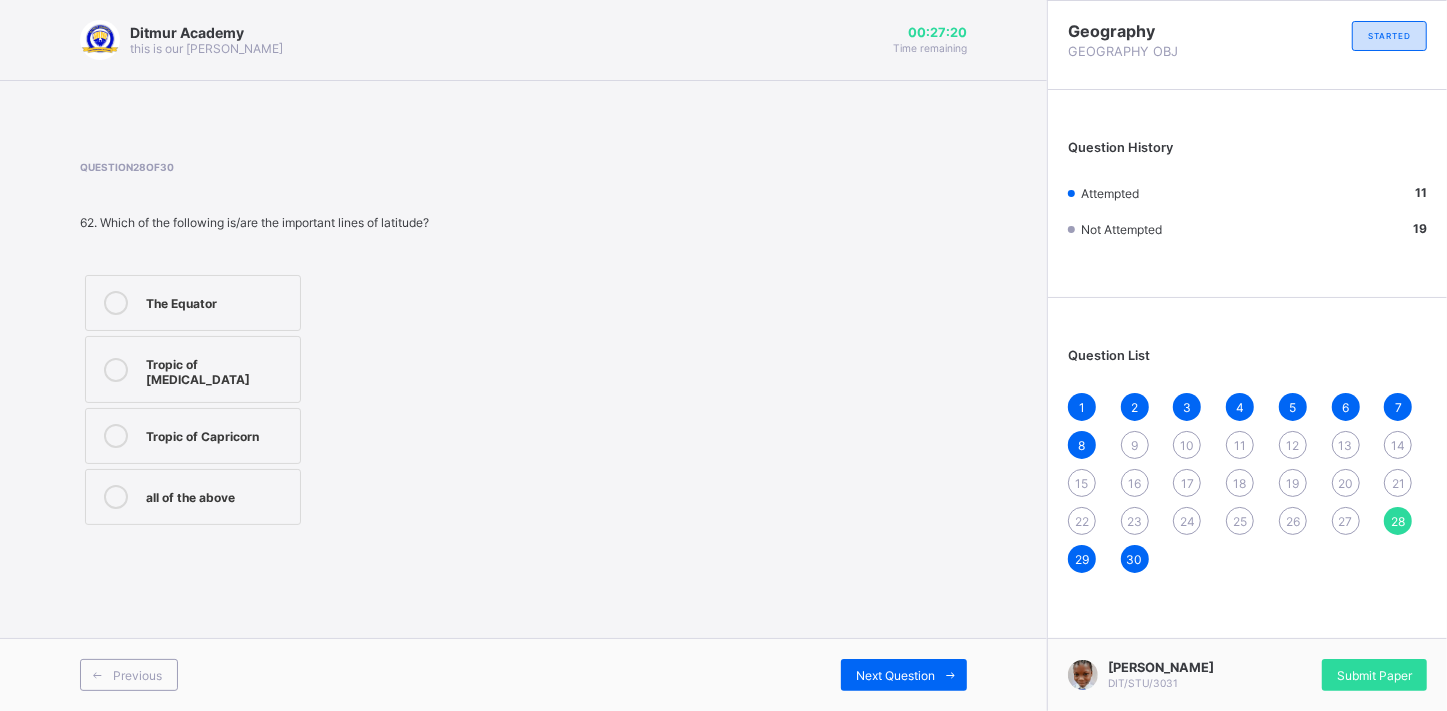 click on "all of the above" at bounding box center (218, 495) 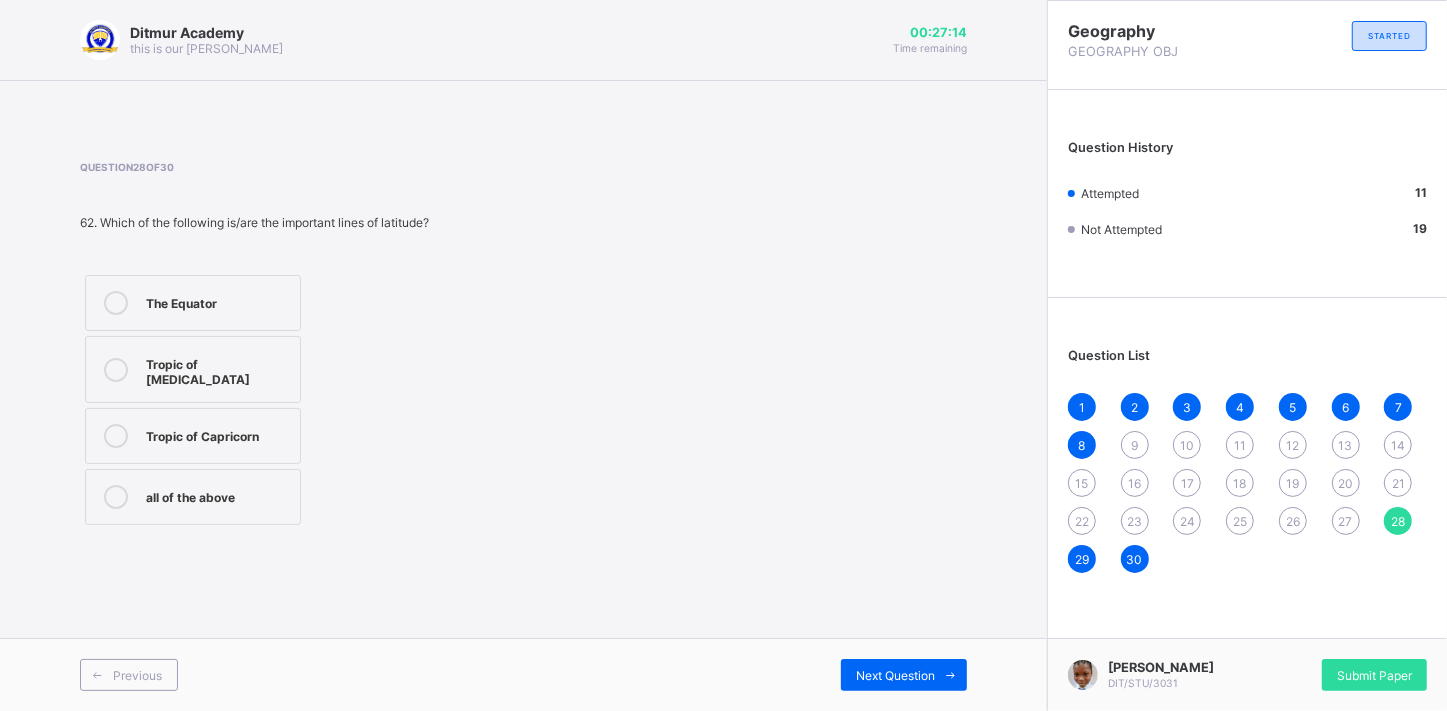 click on "27" at bounding box center (1346, 521) 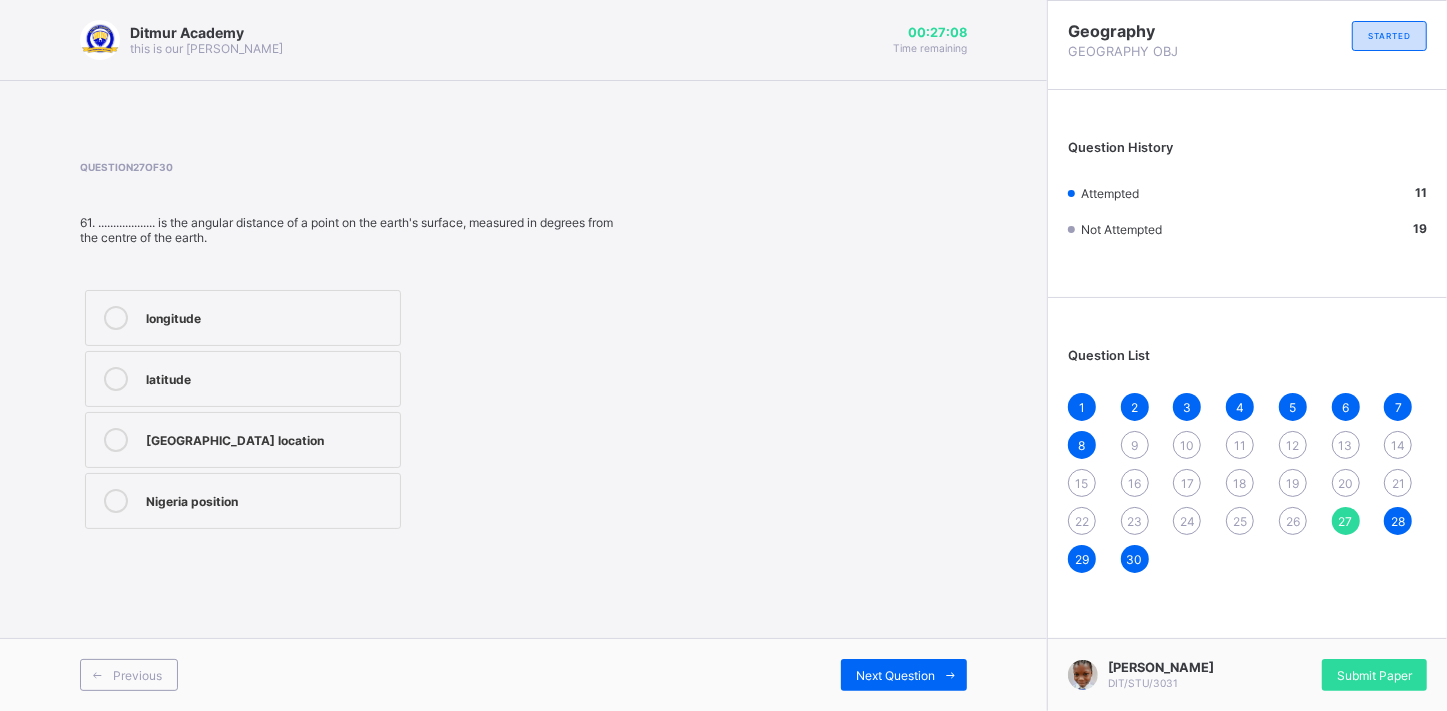 click on "latitude" at bounding box center [268, 377] 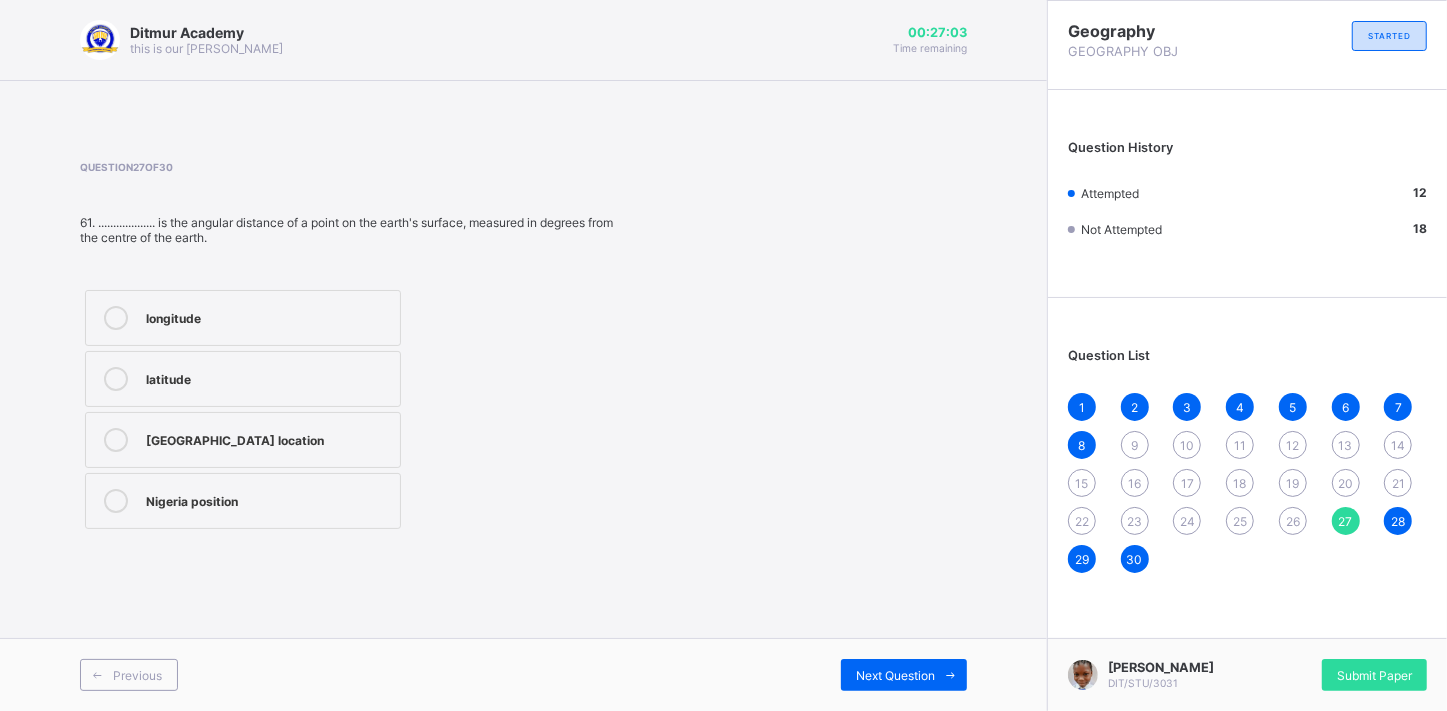 click on "26" at bounding box center [1293, 521] 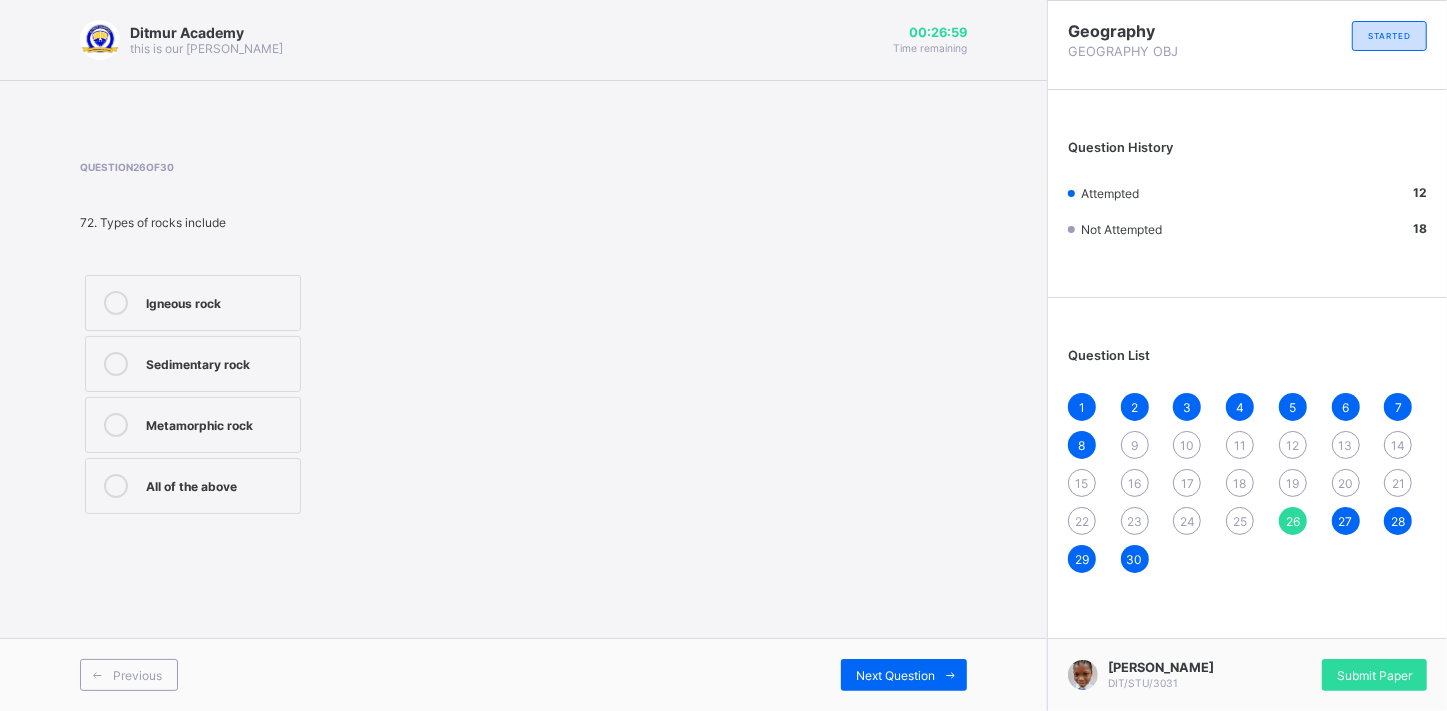 click on "All of the above" at bounding box center (193, 486) 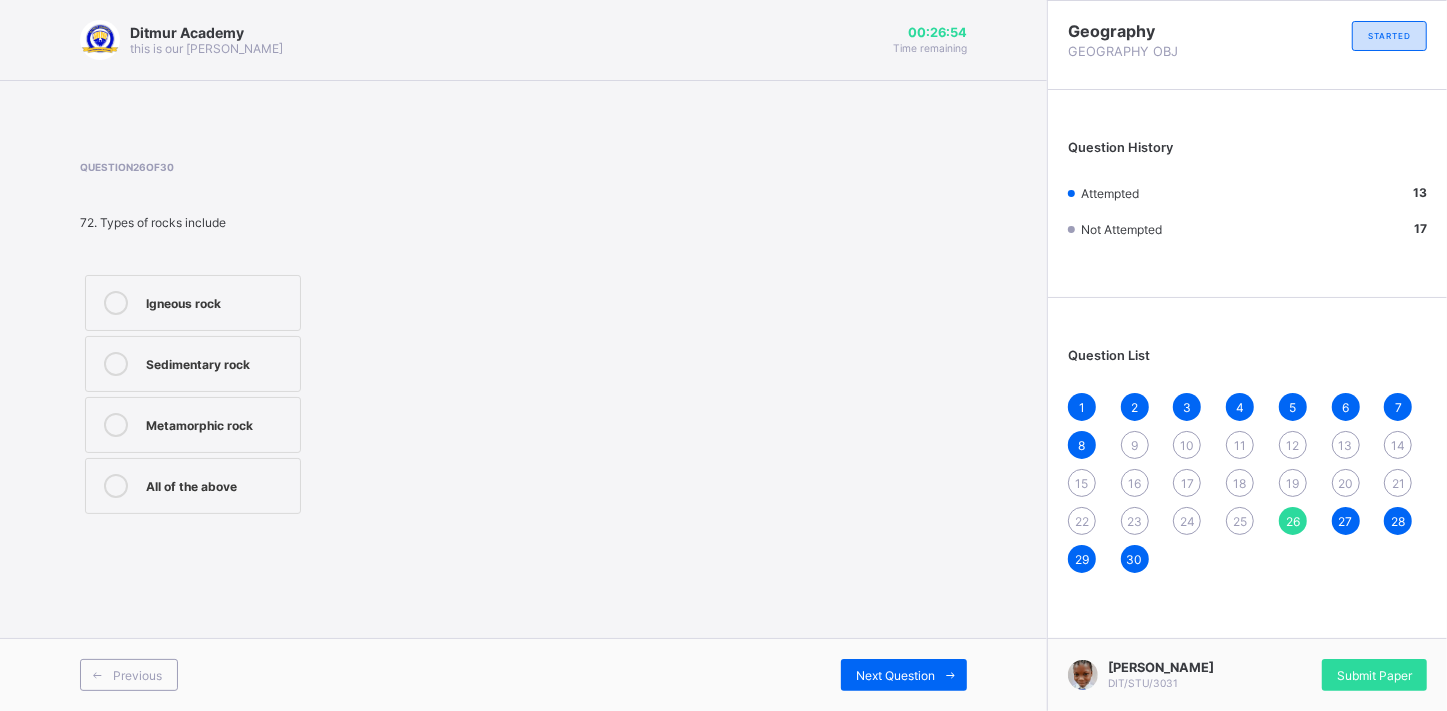 click on "25" at bounding box center [1240, 521] 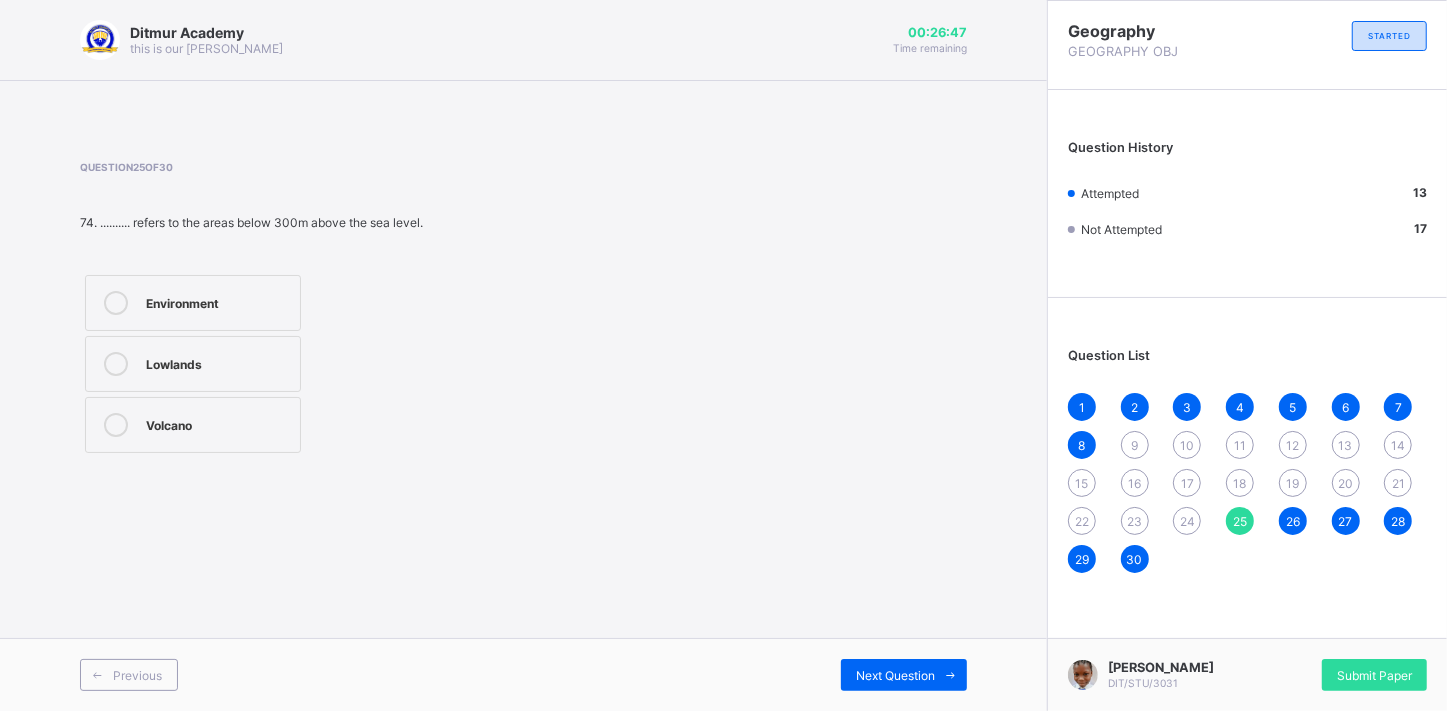 click on "Lowlands" at bounding box center (193, 364) 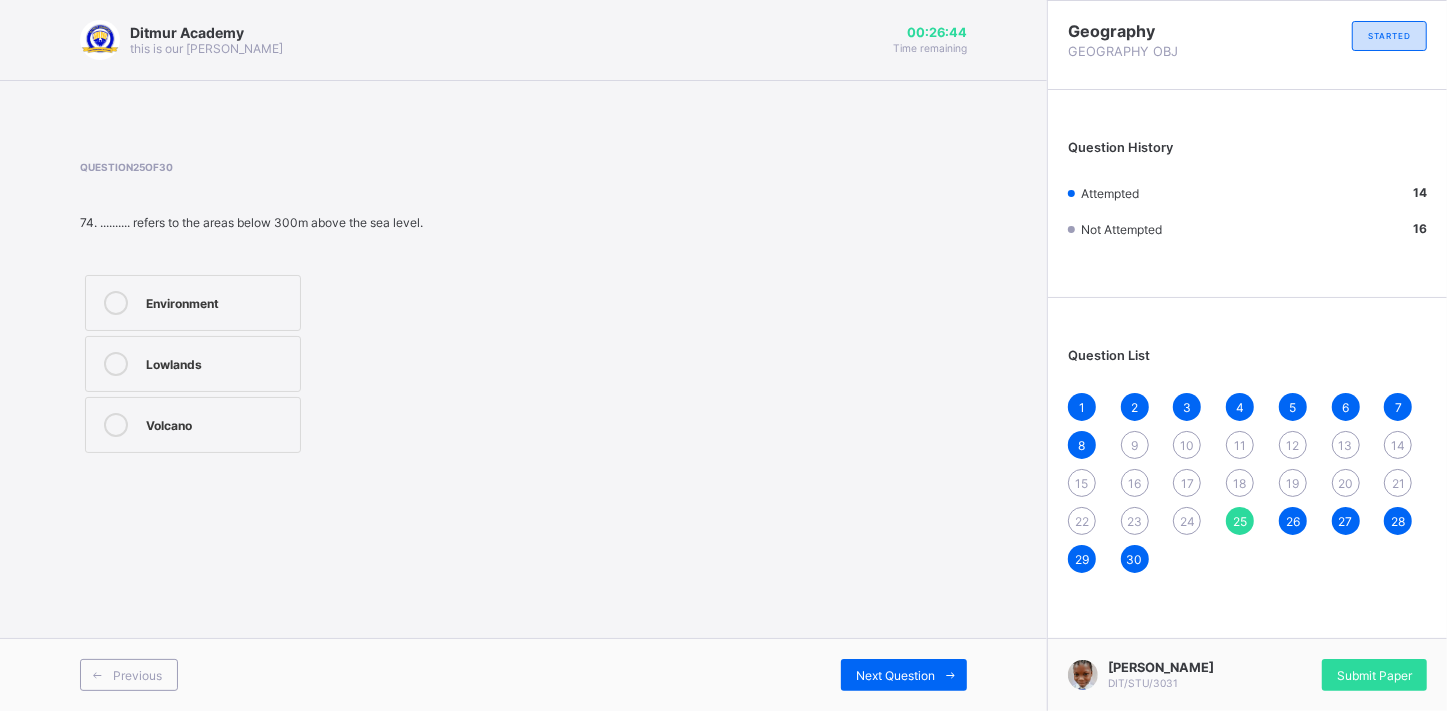 click on "24" at bounding box center [1187, 521] 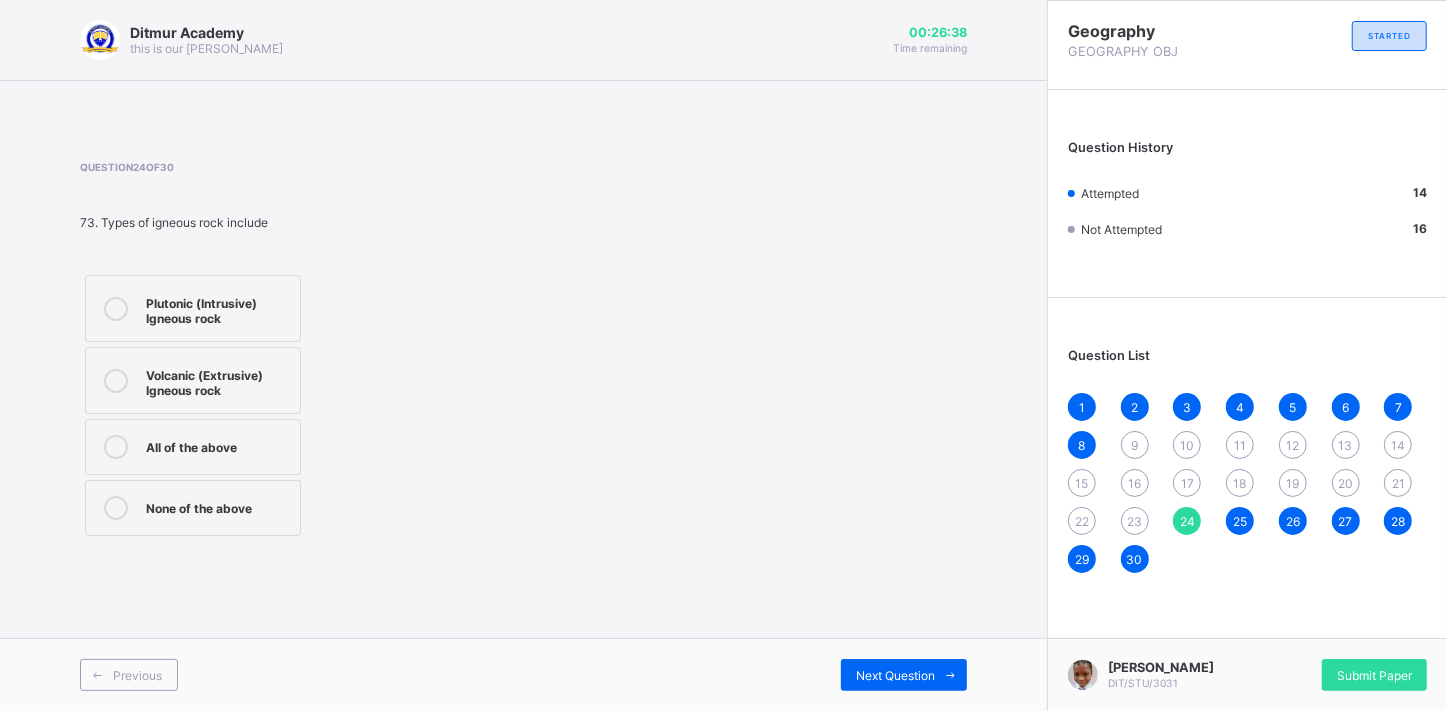 click on "All of the above" at bounding box center [218, 447] 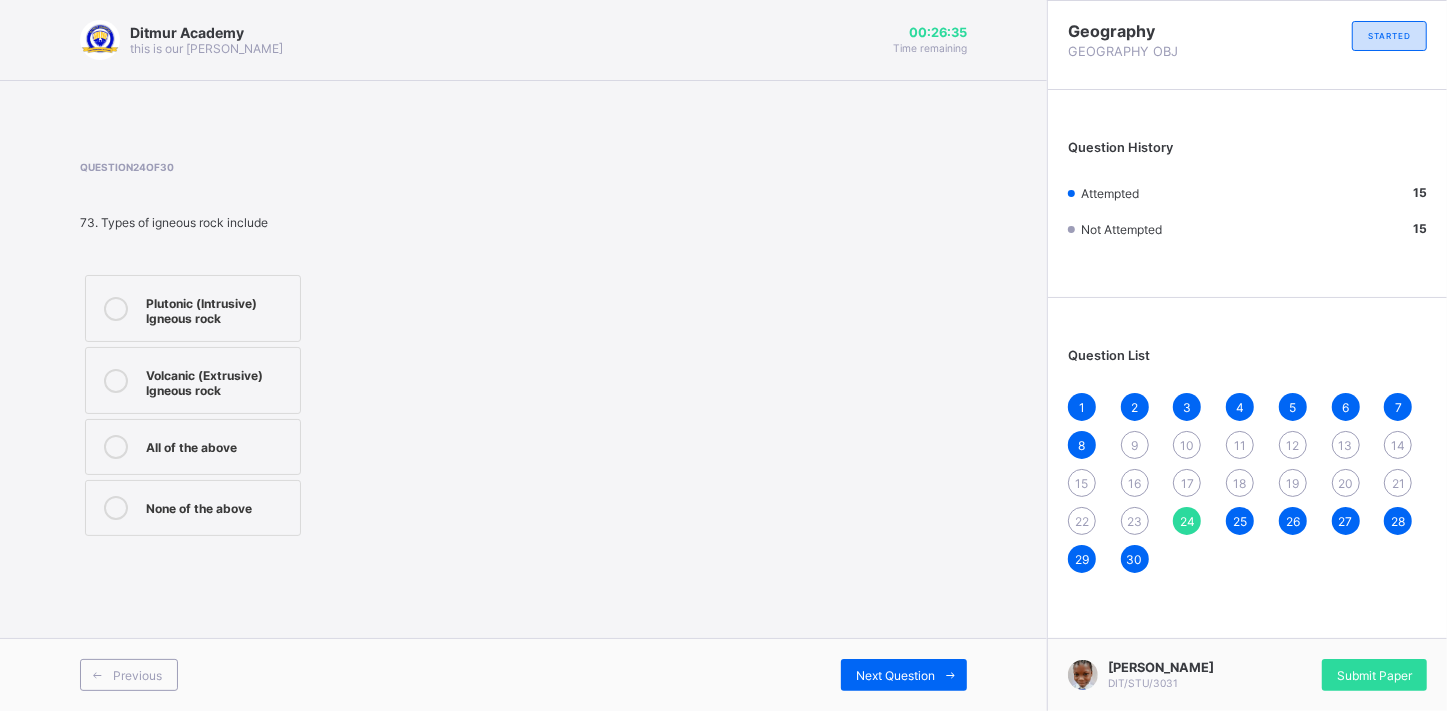 click on "23" at bounding box center [1134, 521] 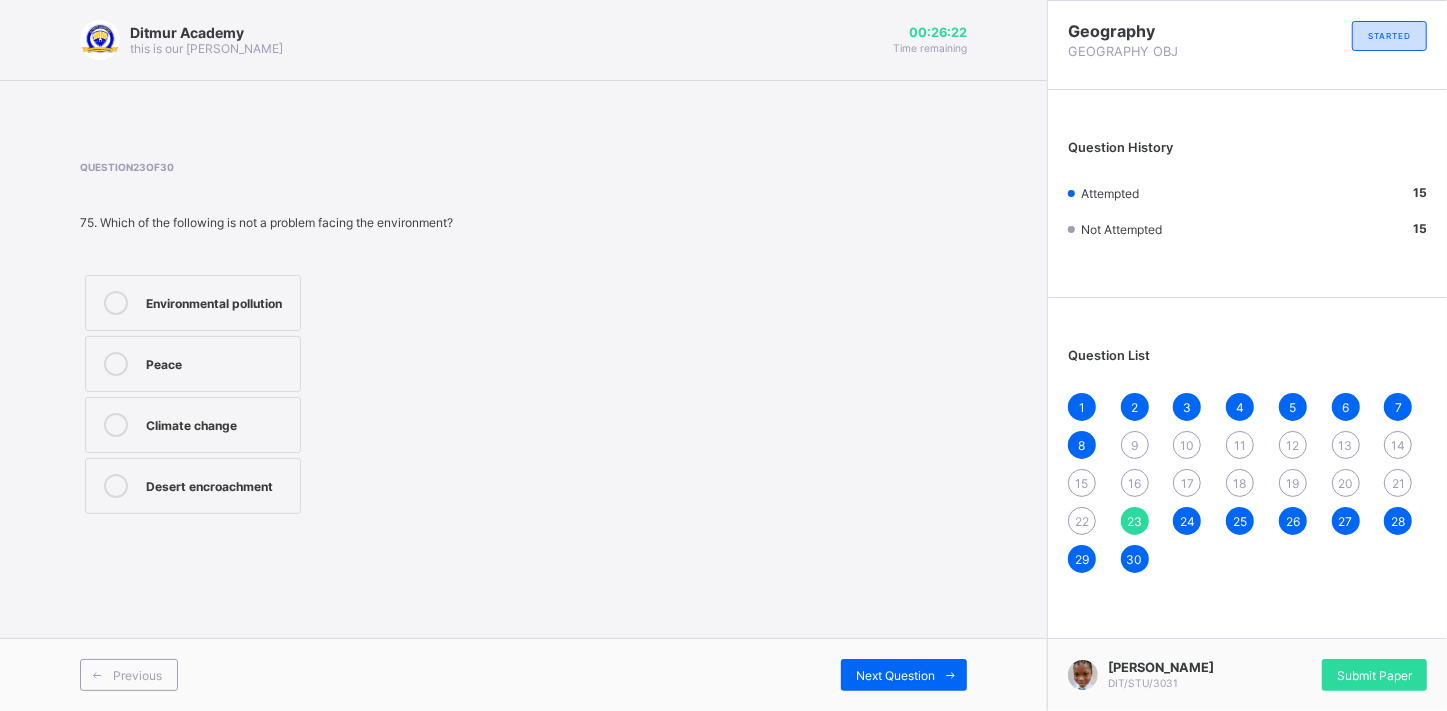 click on "Peace" at bounding box center [218, 362] 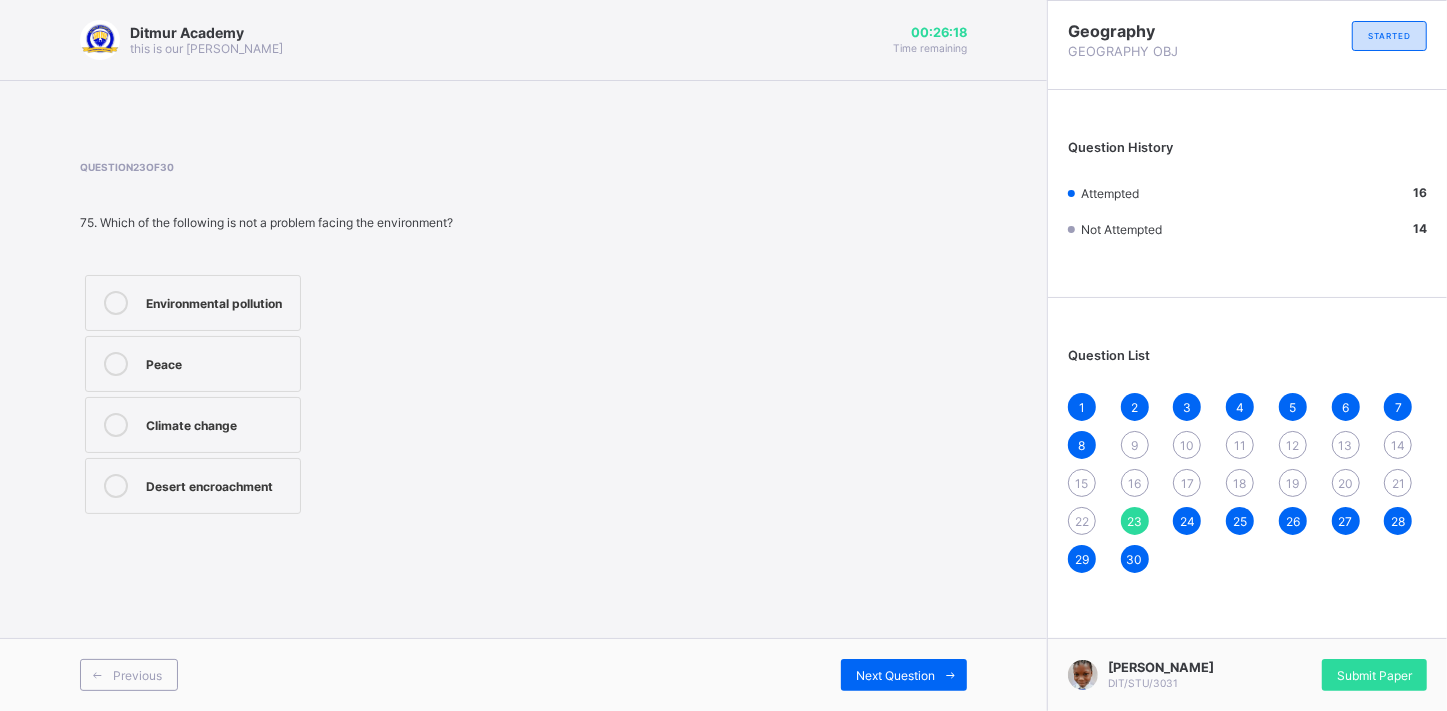click on "22" at bounding box center [1082, 521] 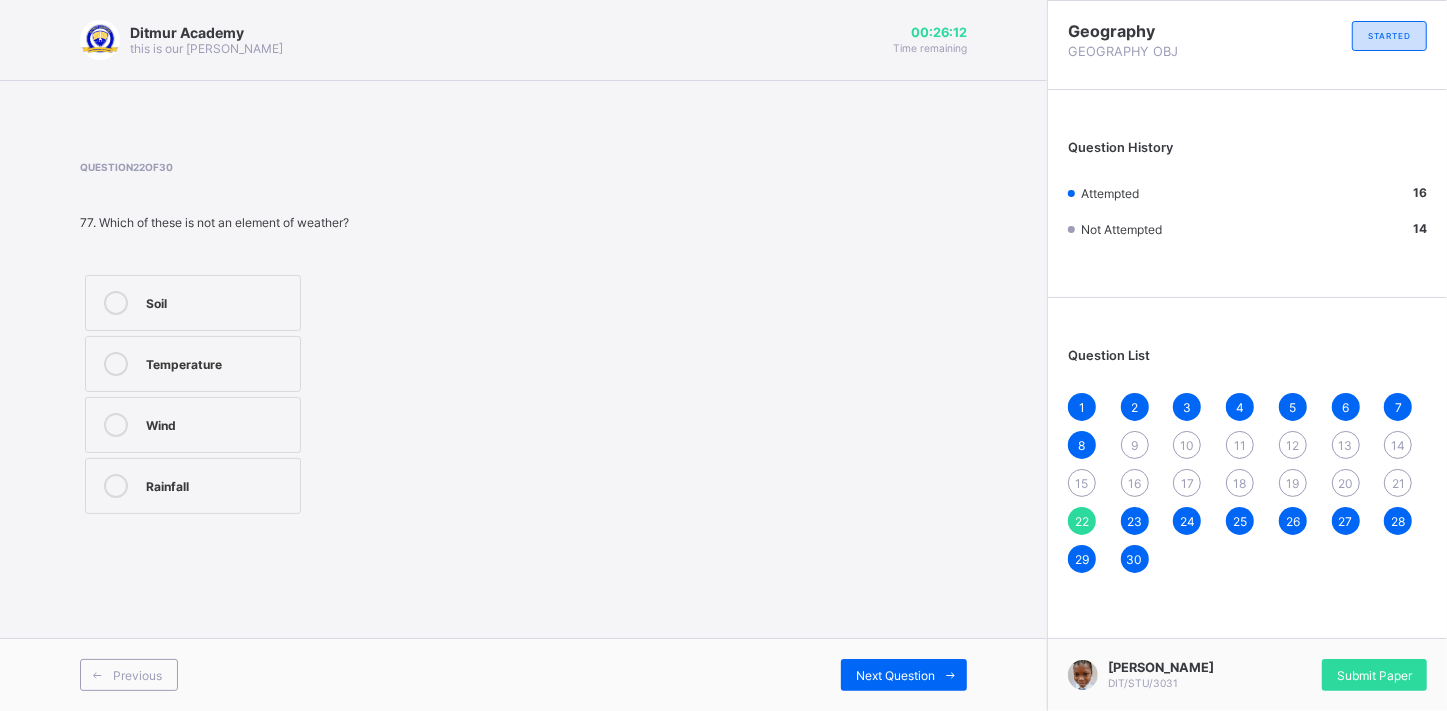 click on "Soil" at bounding box center (218, 301) 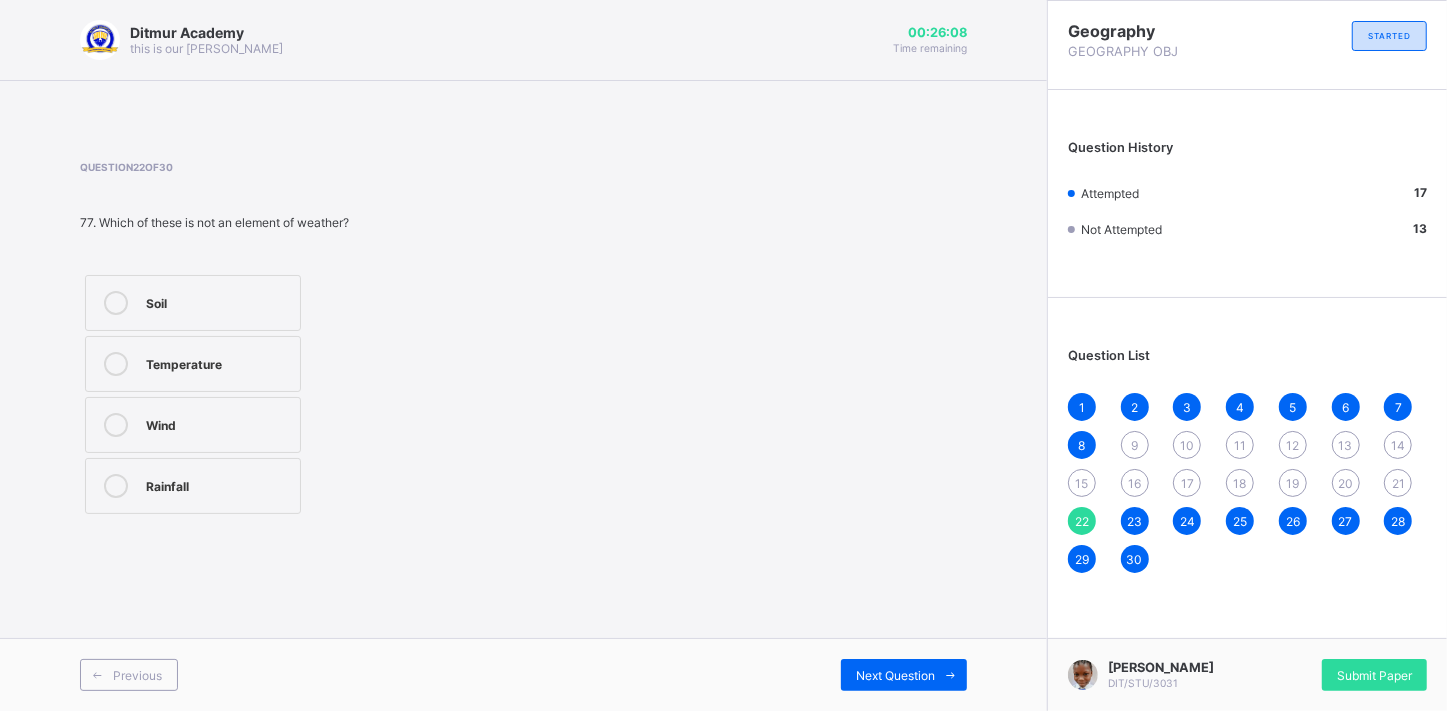 click on "21" at bounding box center [1398, 483] 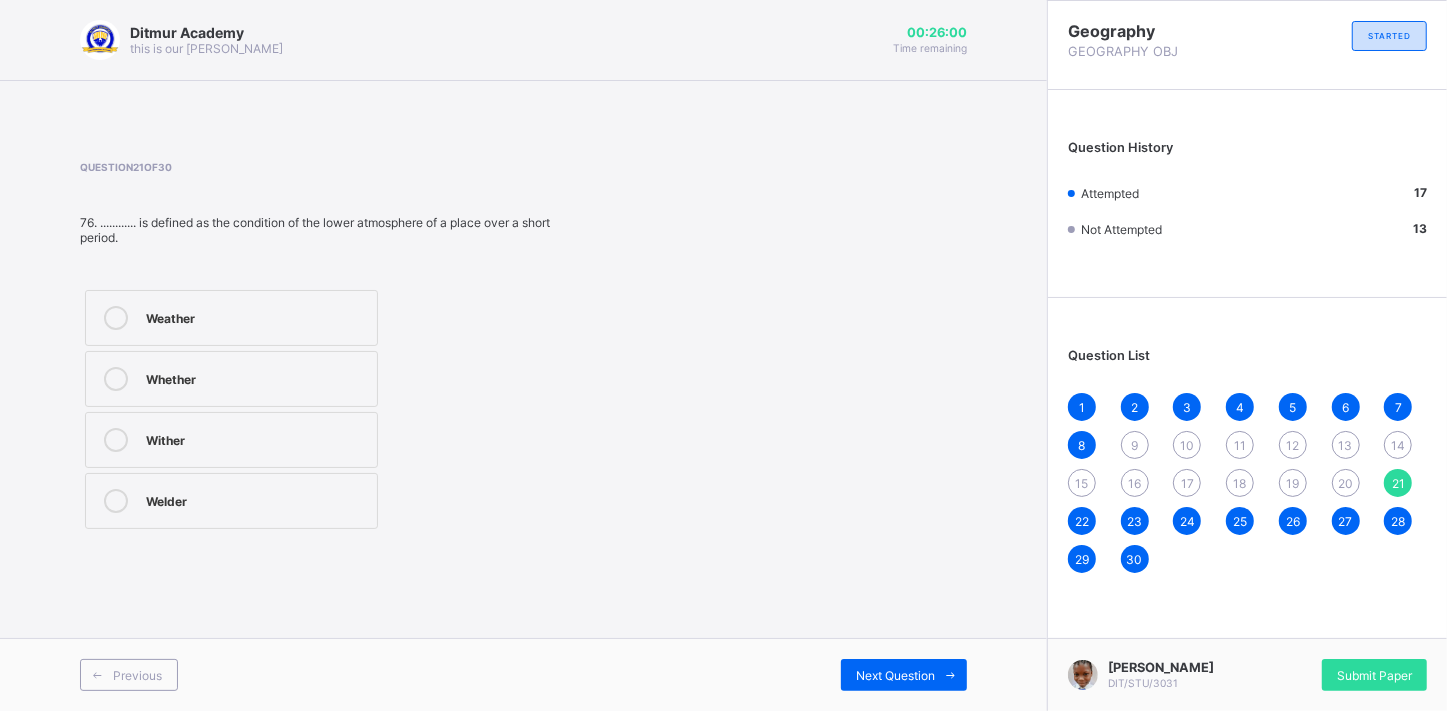 click on "Weather" at bounding box center (231, 318) 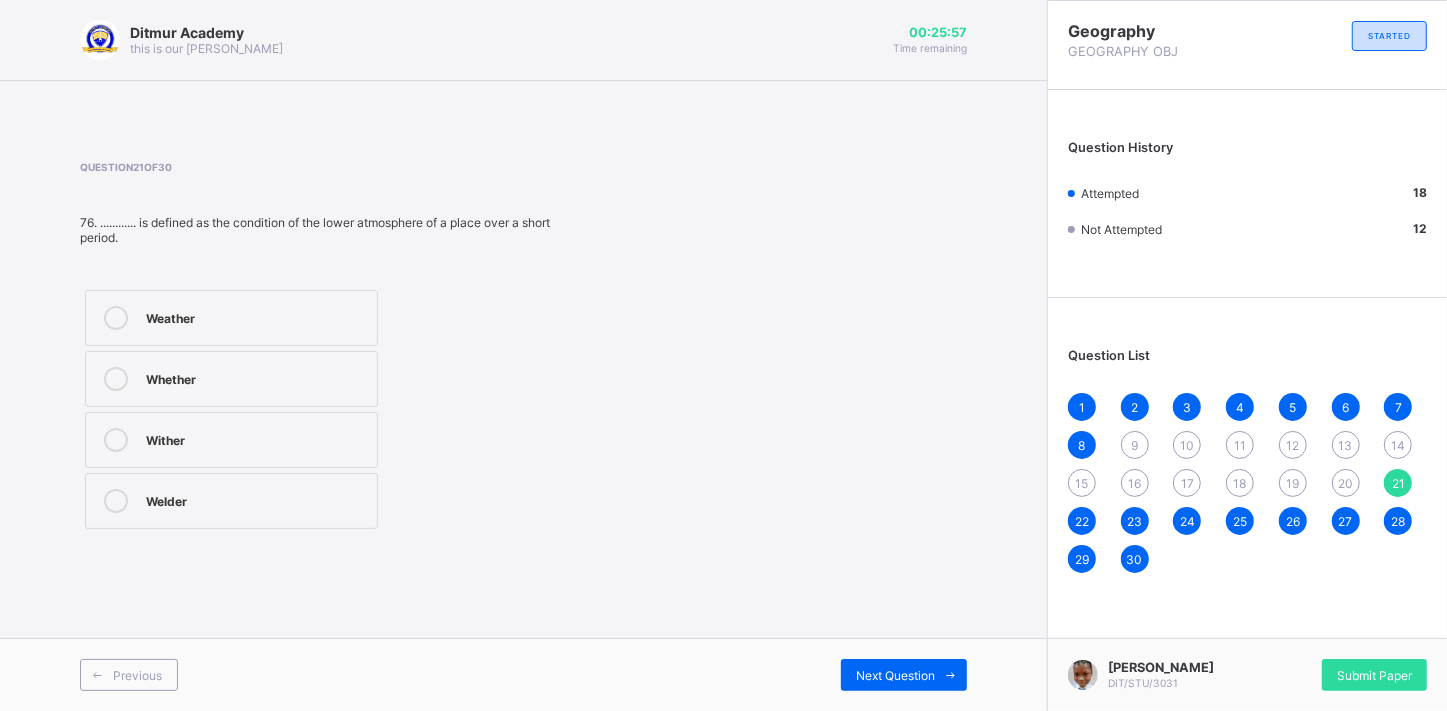 click on "20" at bounding box center (1345, 483) 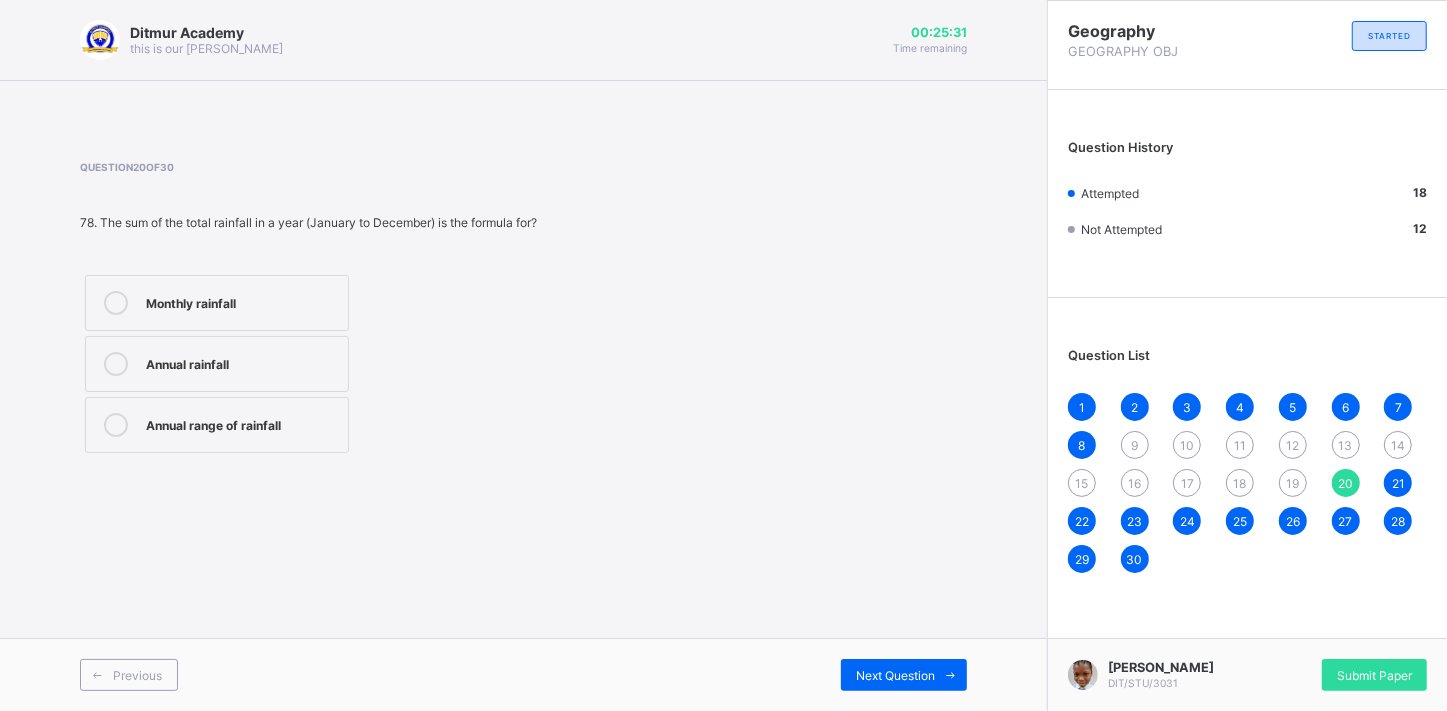 click on "Annual rainfall" at bounding box center (242, 362) 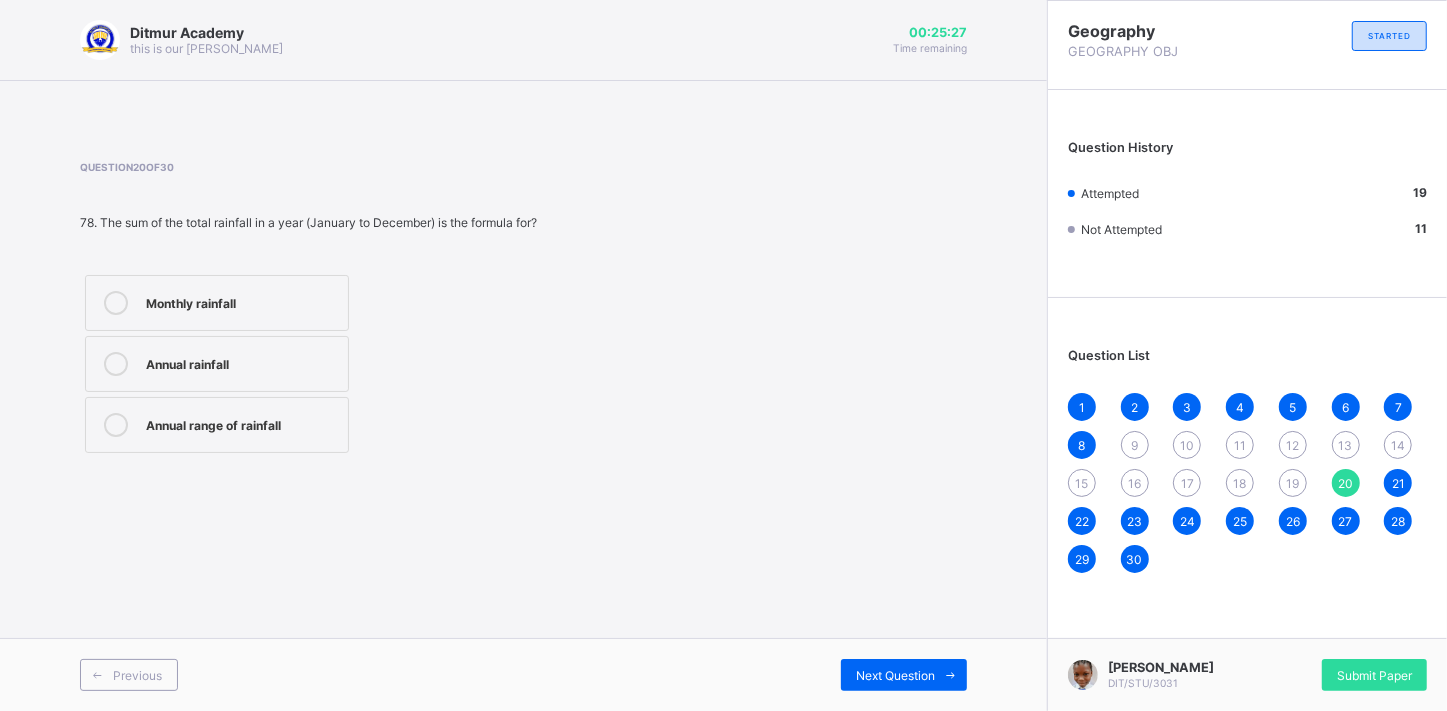 click on "19" at bounding box center [1293, 483] 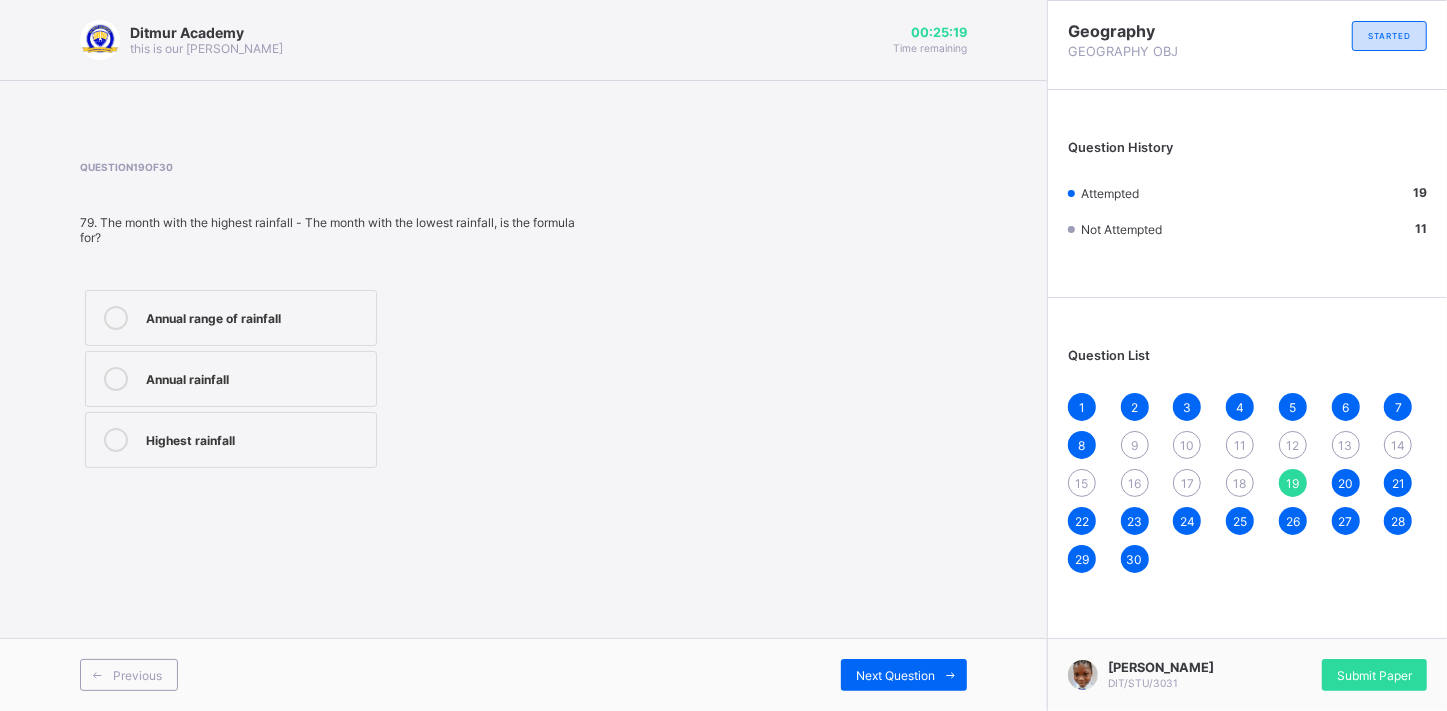 click on "Annual range of rainfall" at bounding box center [256, 316] 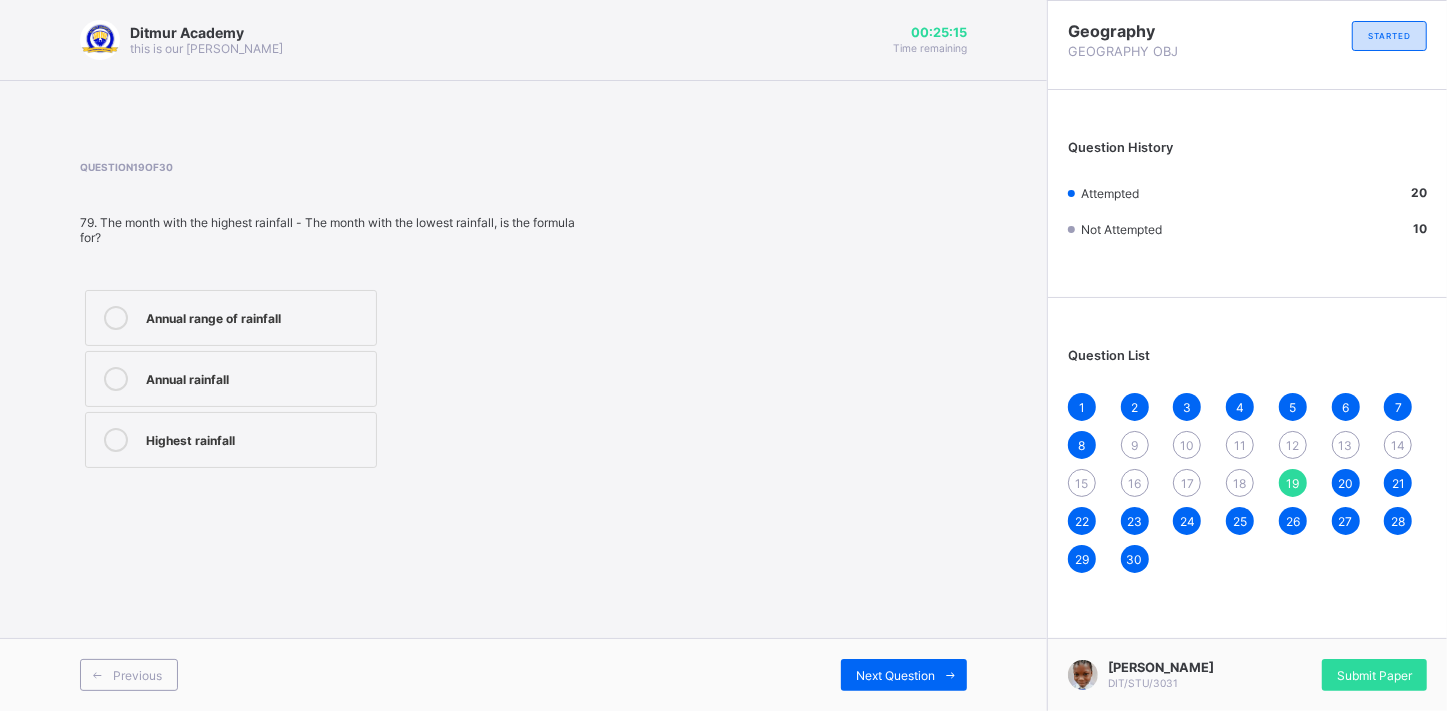 click on "18" at bounding box center [1240, 483] 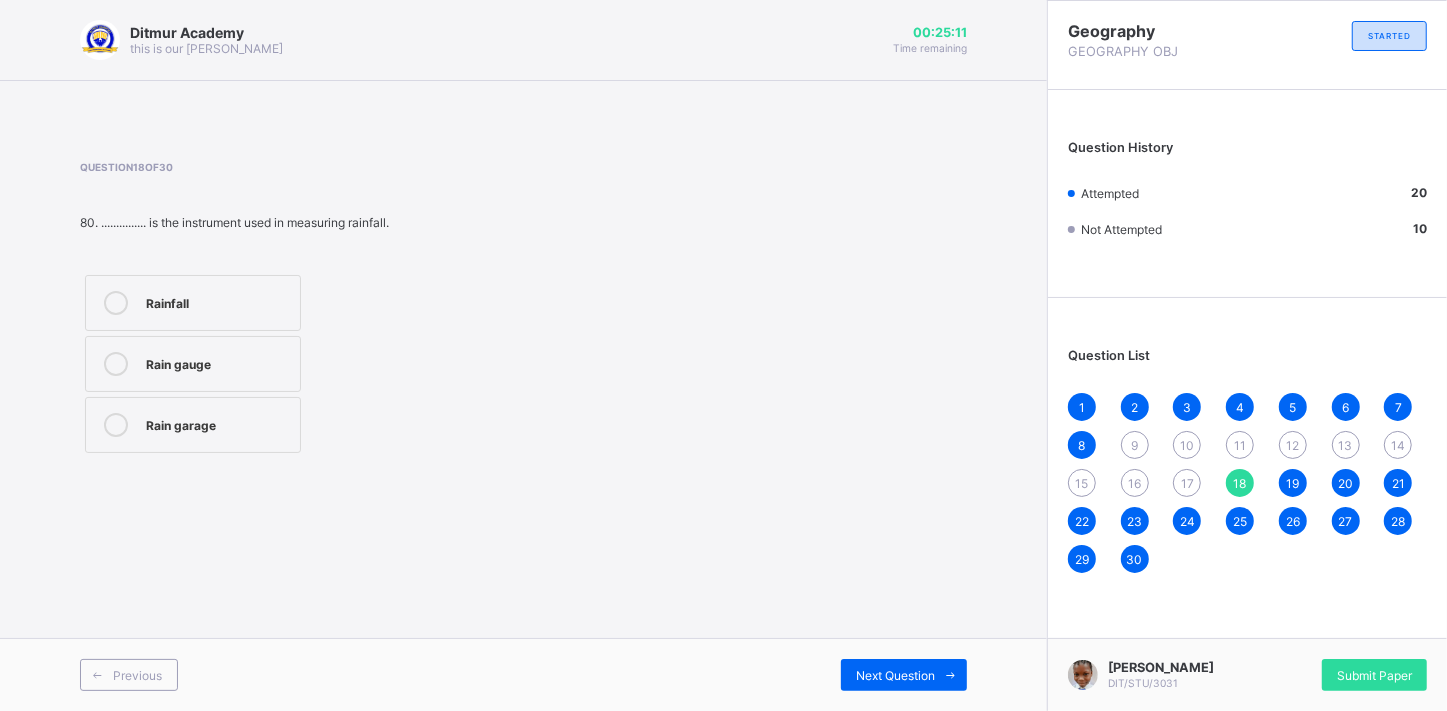 click on "Rain gauge" at bounding box center [193, 364] 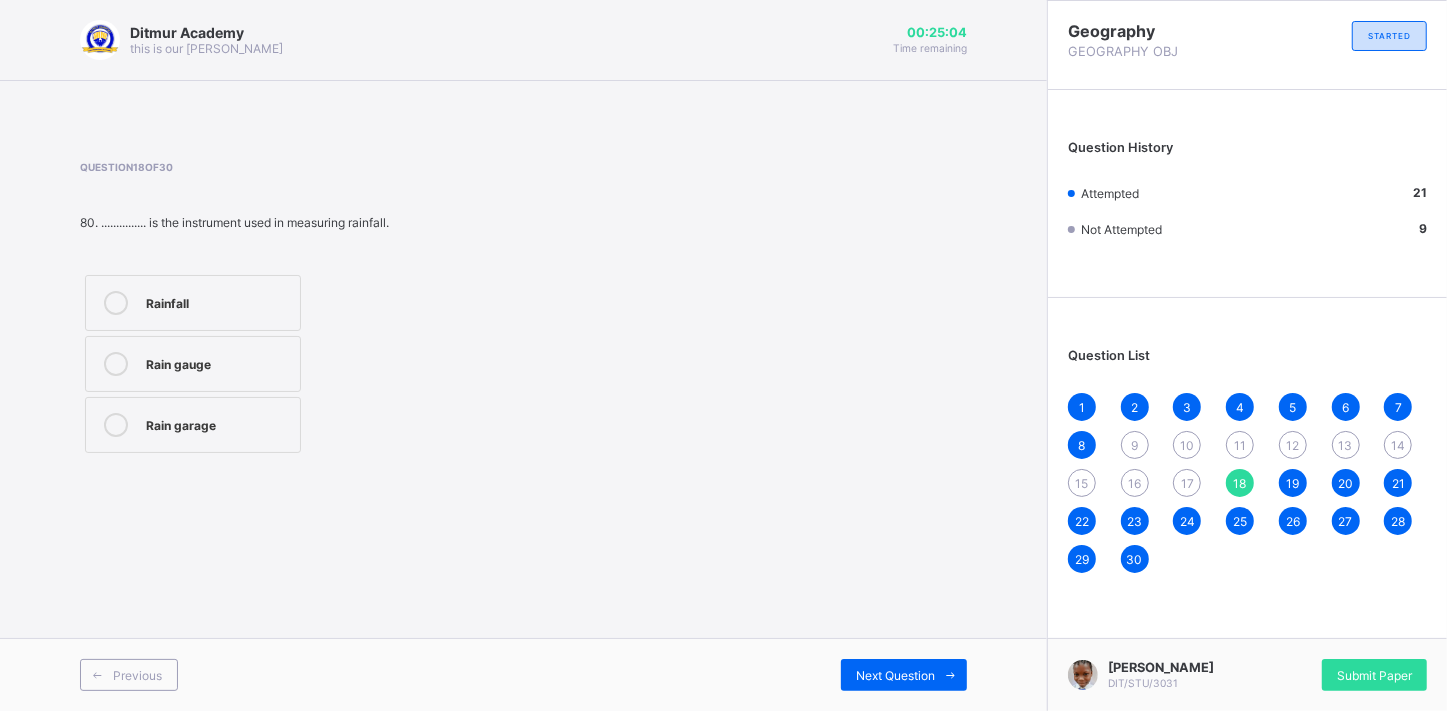 click on "17" at bounding box center (1187, 483) 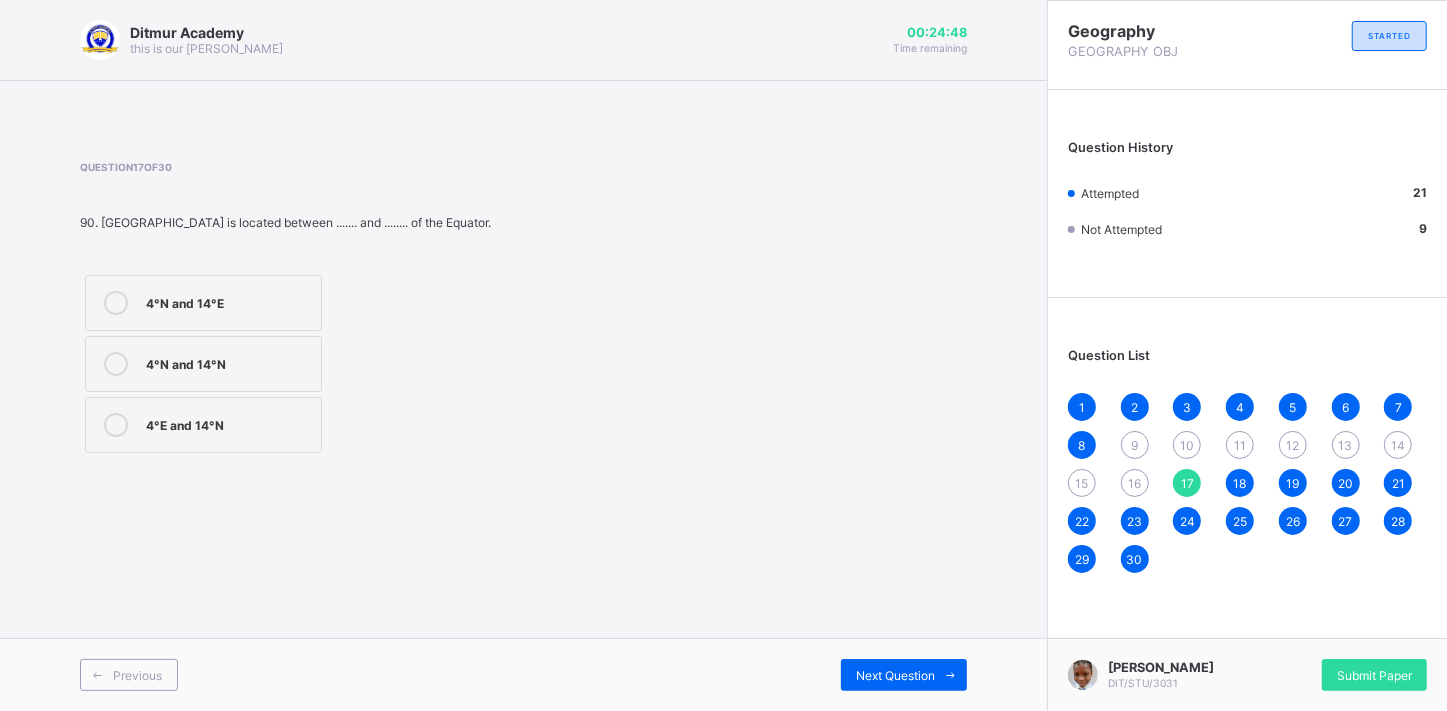 click on "4°N and 14°N" at bounding box center (203, 364) 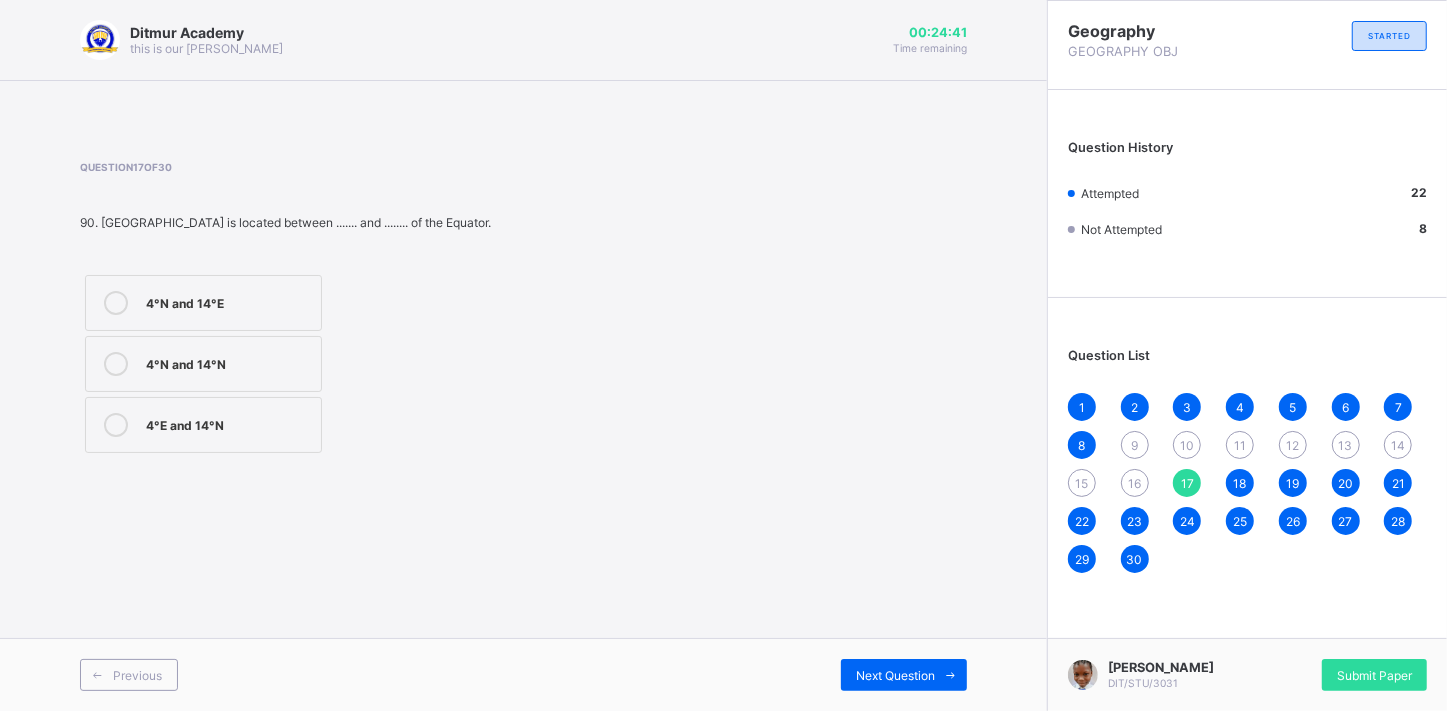click on "16" at bounding box center (1135, 483) 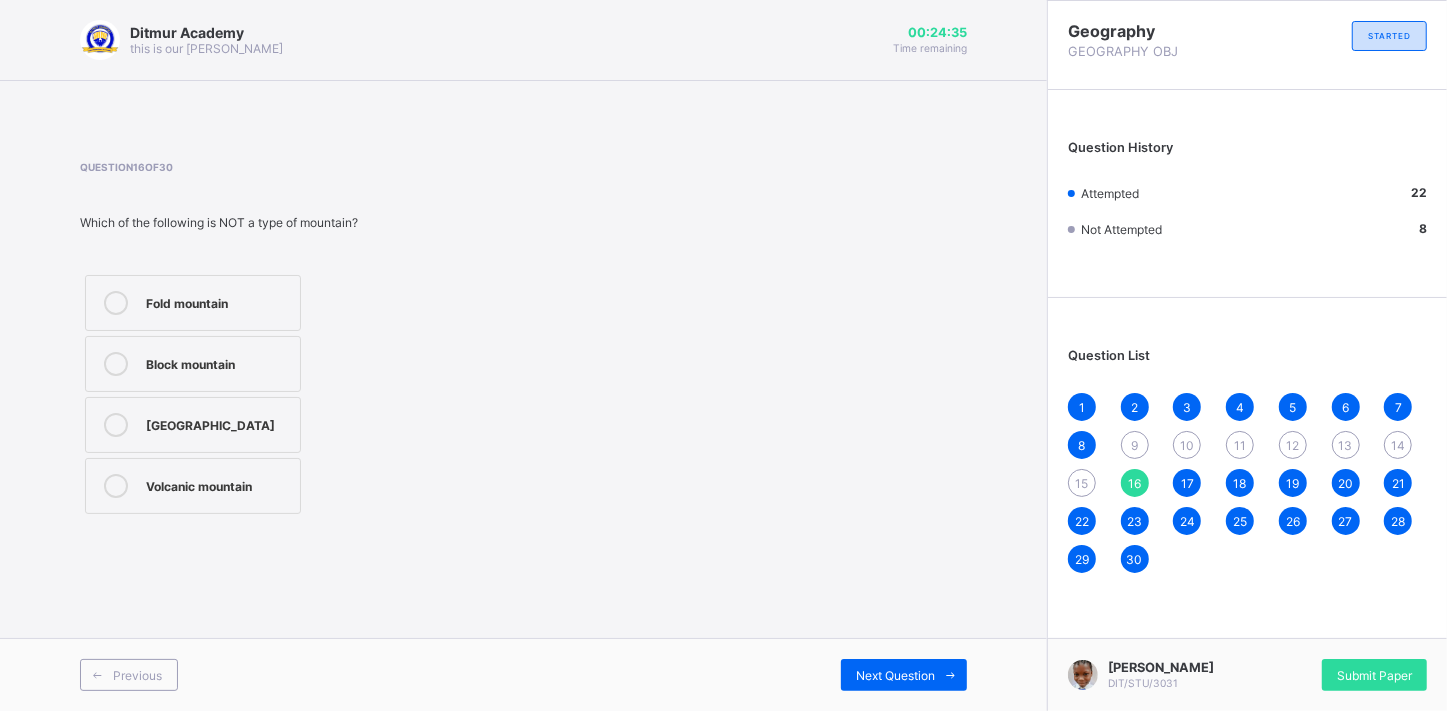 click on "Volcanic mountain" at bounding box center [218, 484] 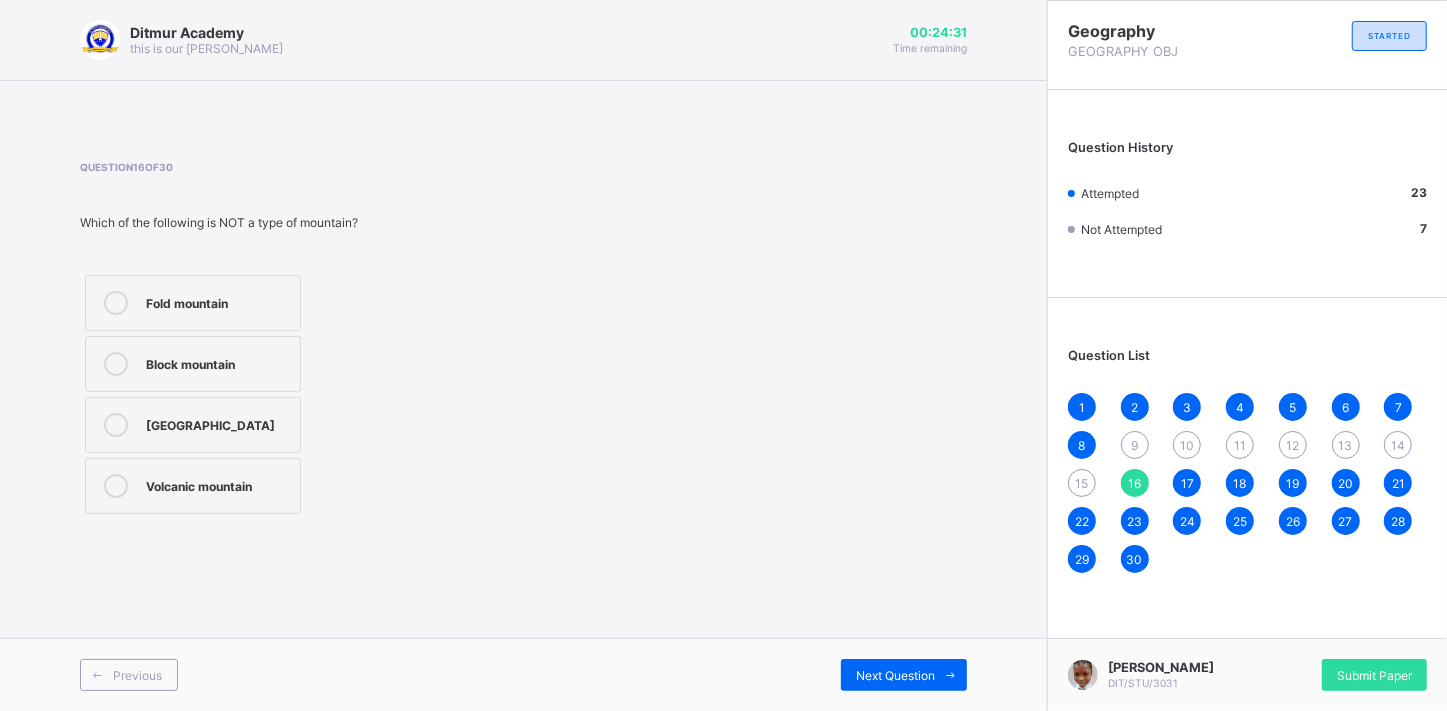 click on "Plateau mountain" at bounding box center (218, 423) 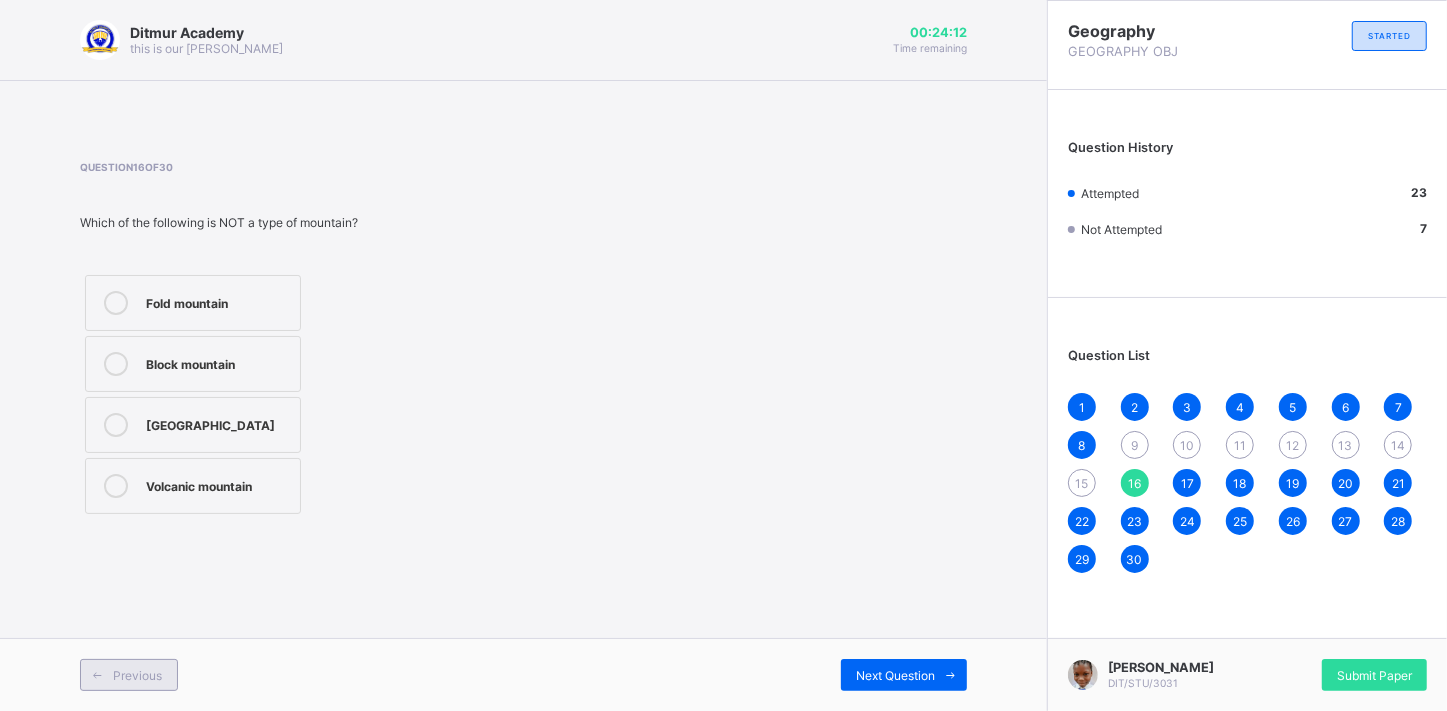 click on "Previous" at bounding box center [129, 675] 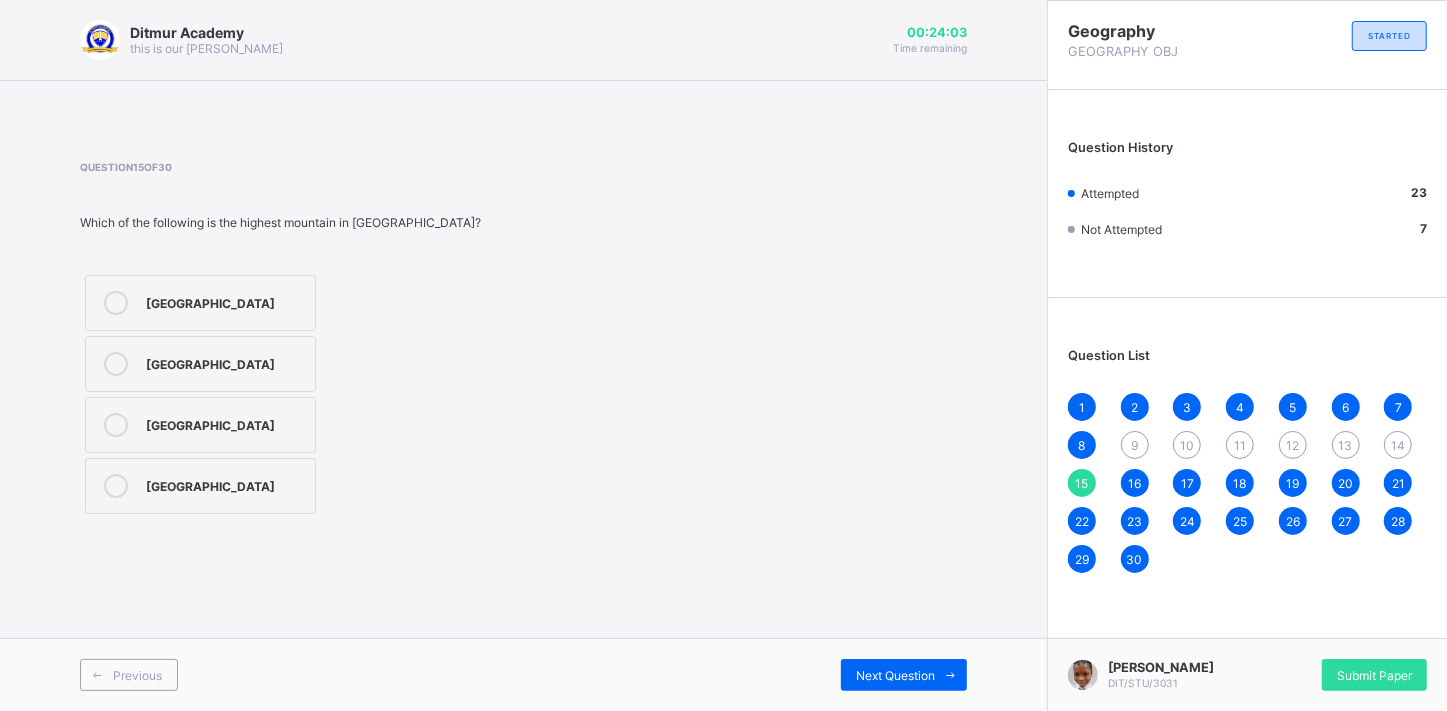 click on "Mount Everest" at bounding box center [225, 484] 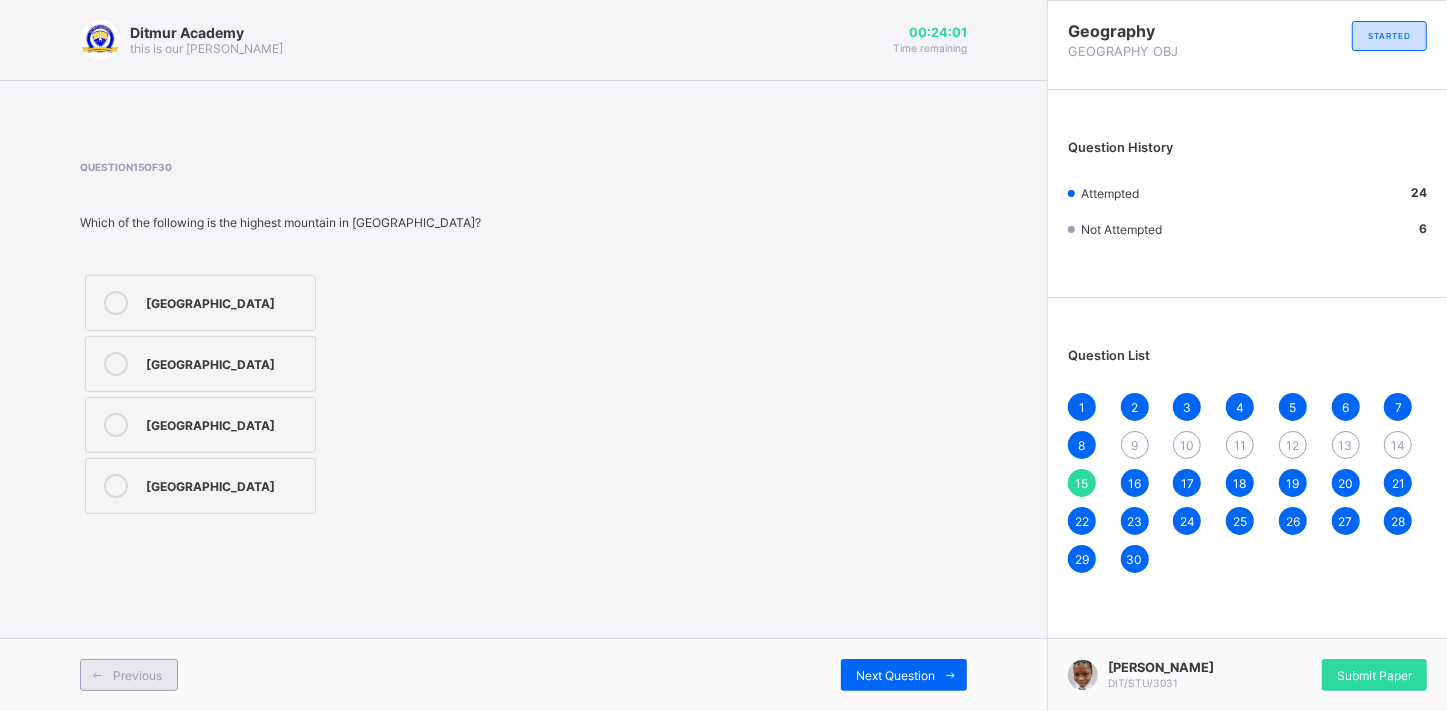 click on "Previous" at bounding box center (129, 675) 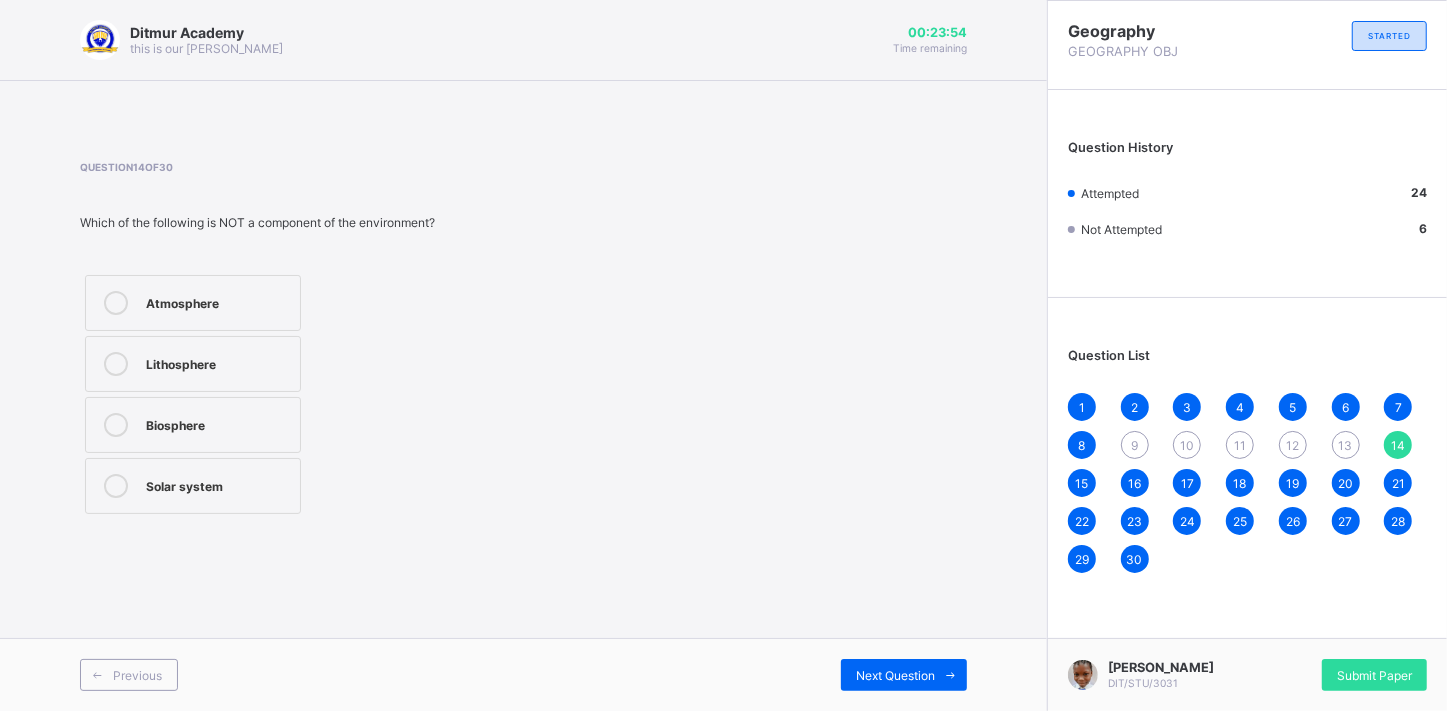 click on "Solar system" at bounding box center (218, 486) 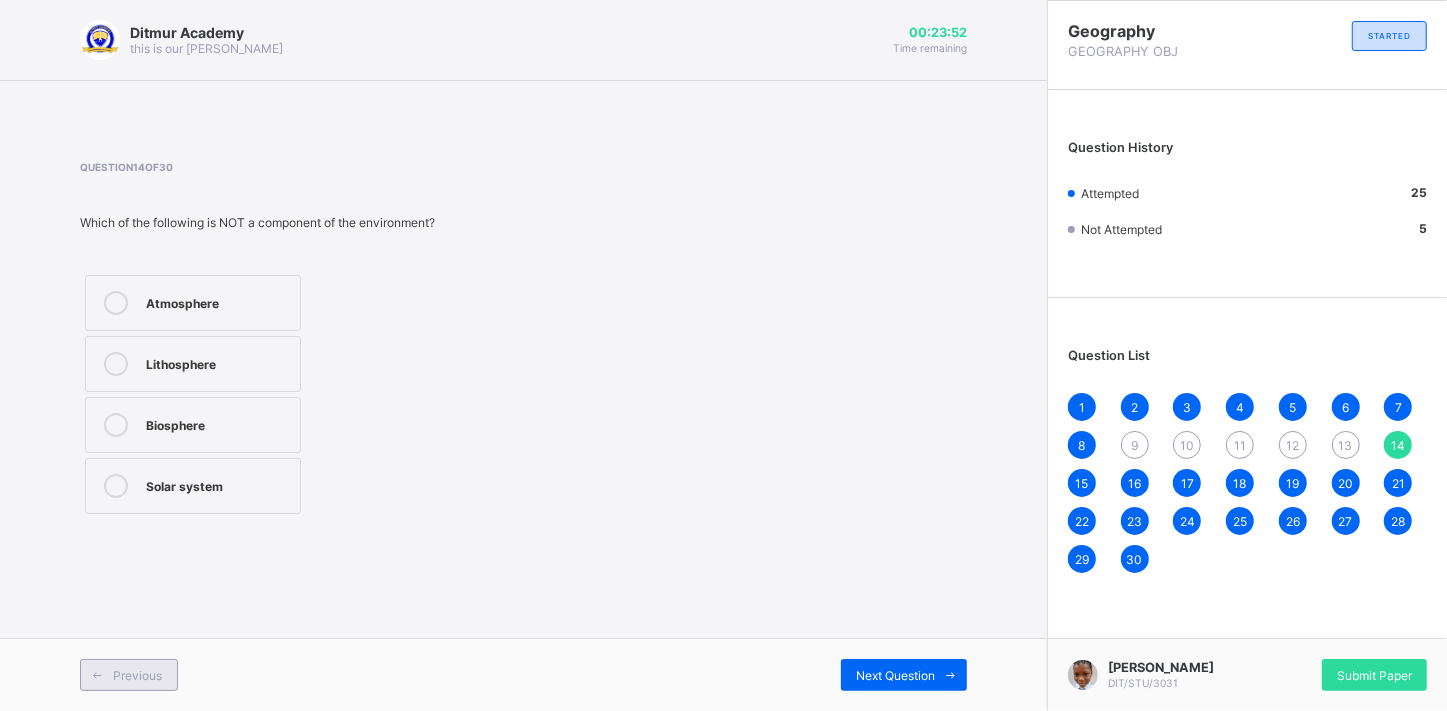 click at bounding box center [97, 675] 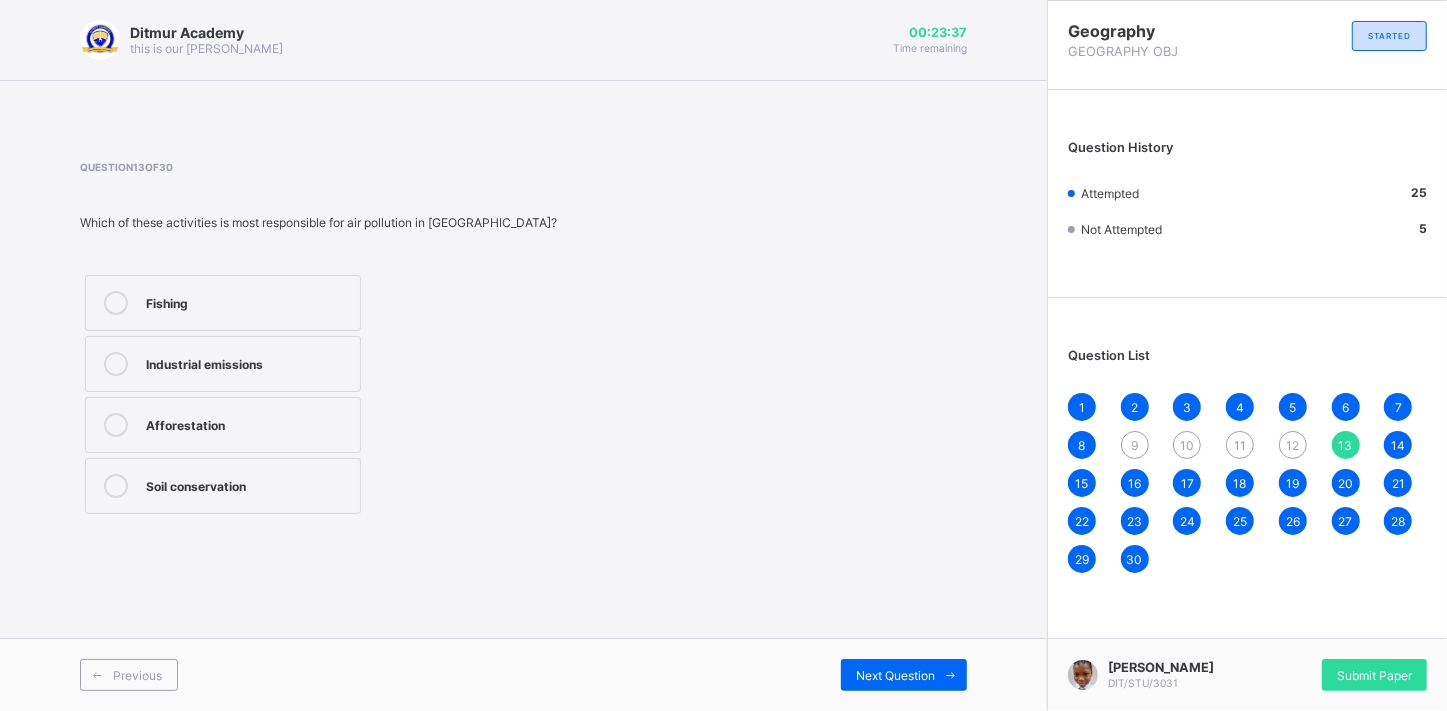 click at bounding box center (116, 425) 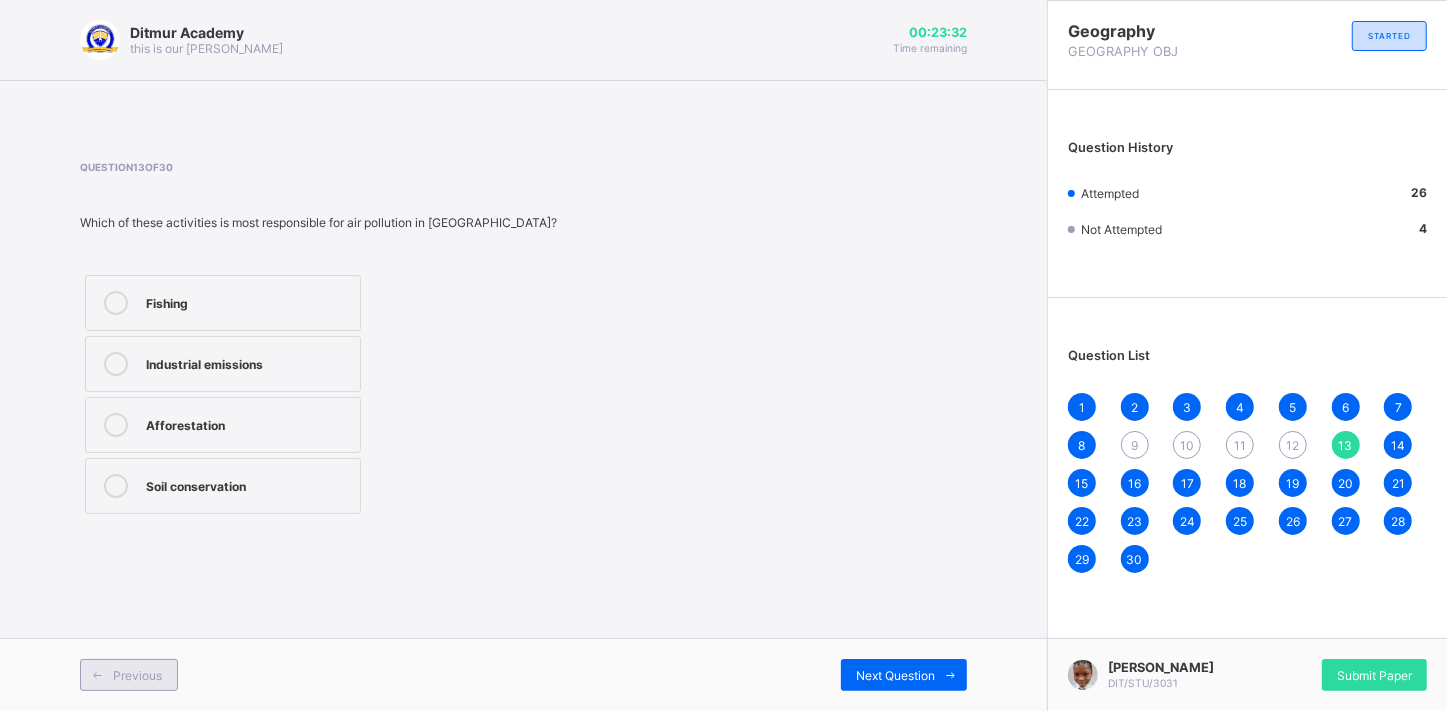 click at bounding box center (97, 675) 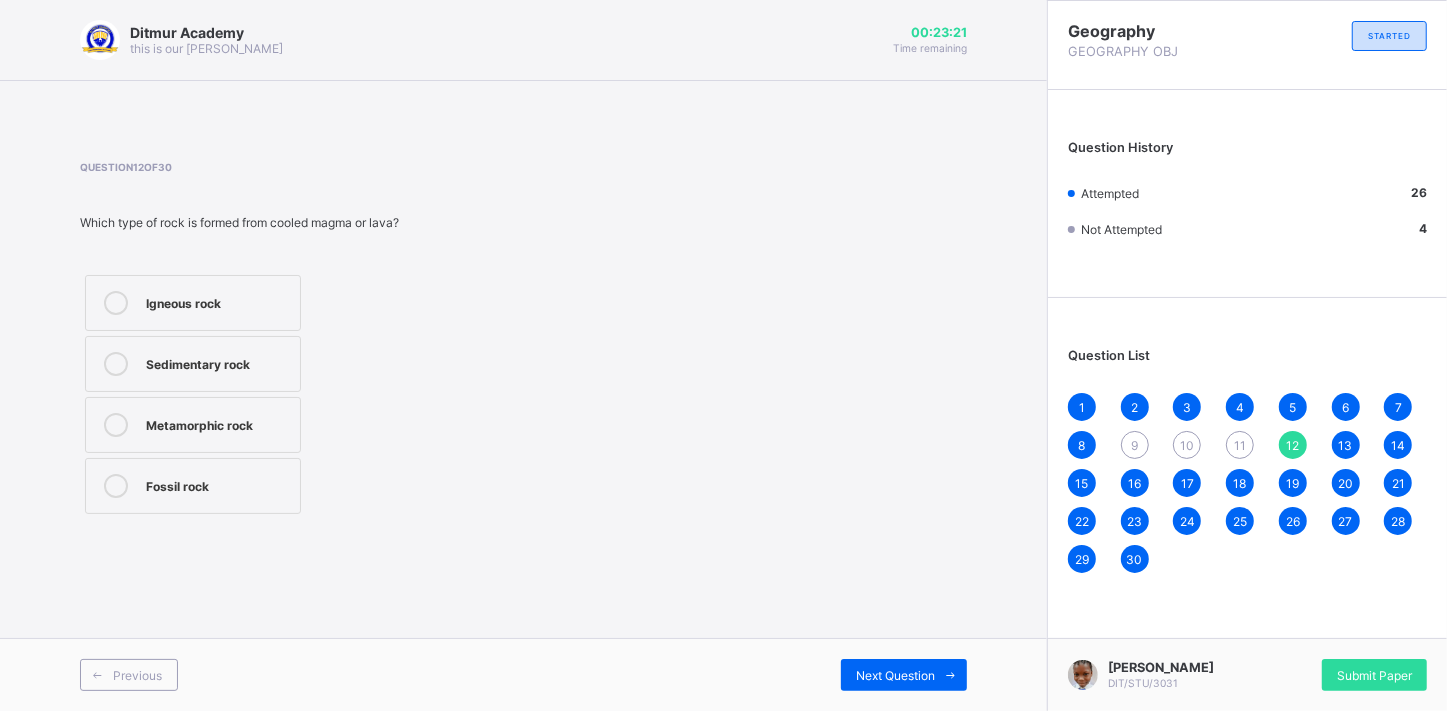 click on "Igneous rock" at bounding box center (193, 303) 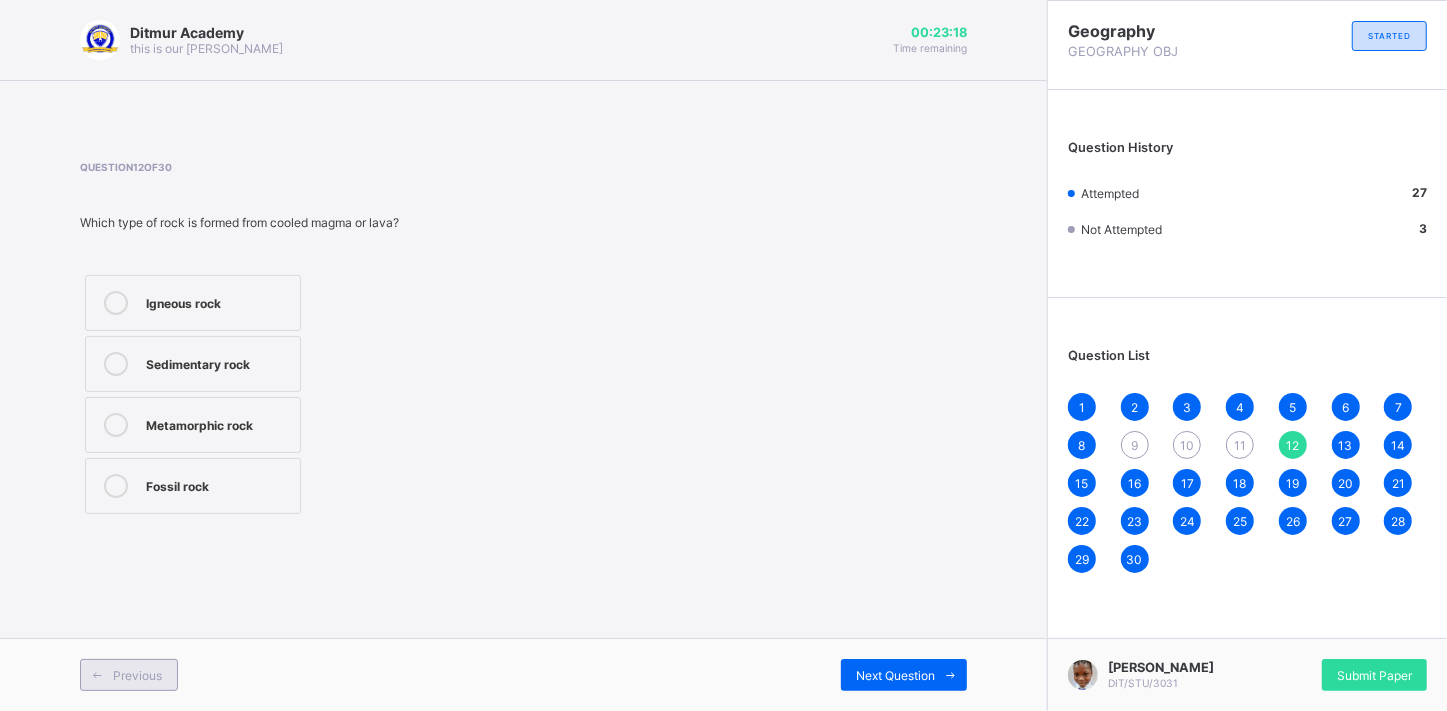 click on "Previous" at bounding box center [137, 675] 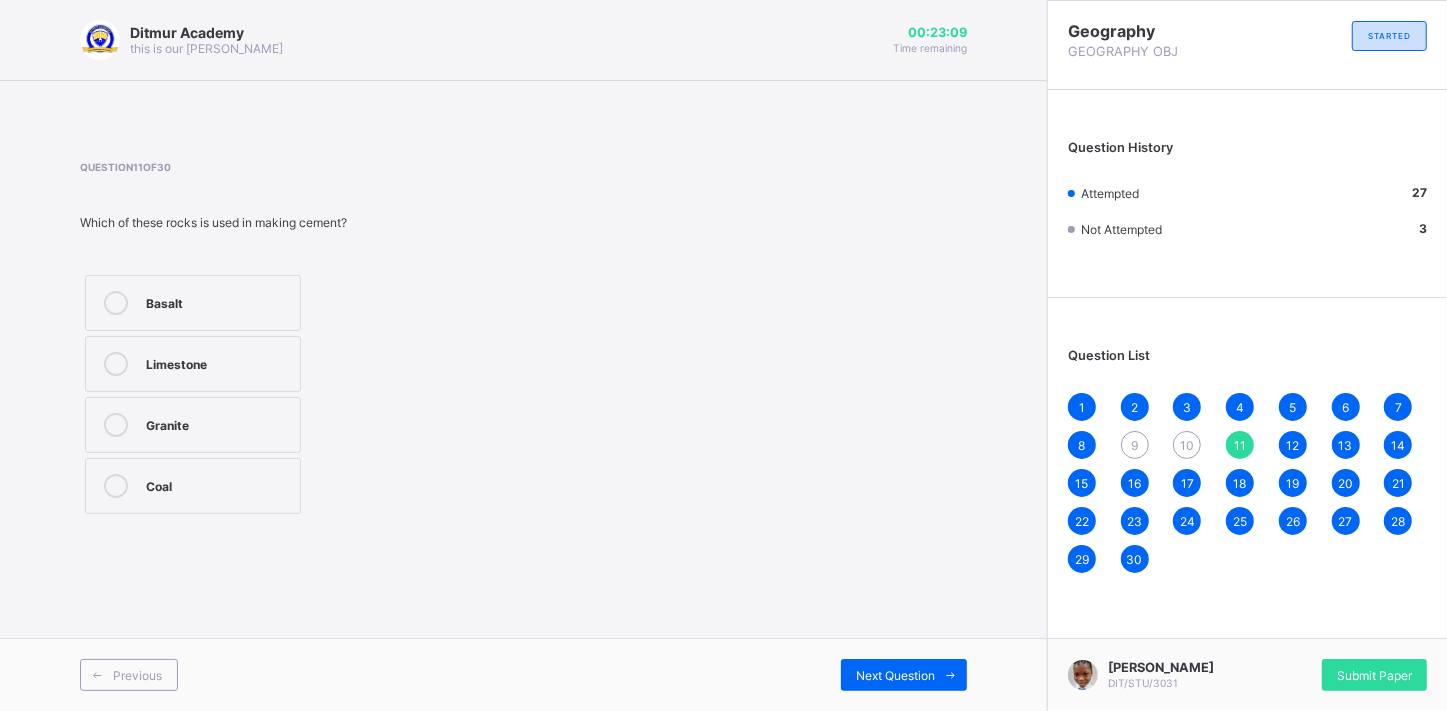 click on "Basalt" at bounding box center [193, 303] 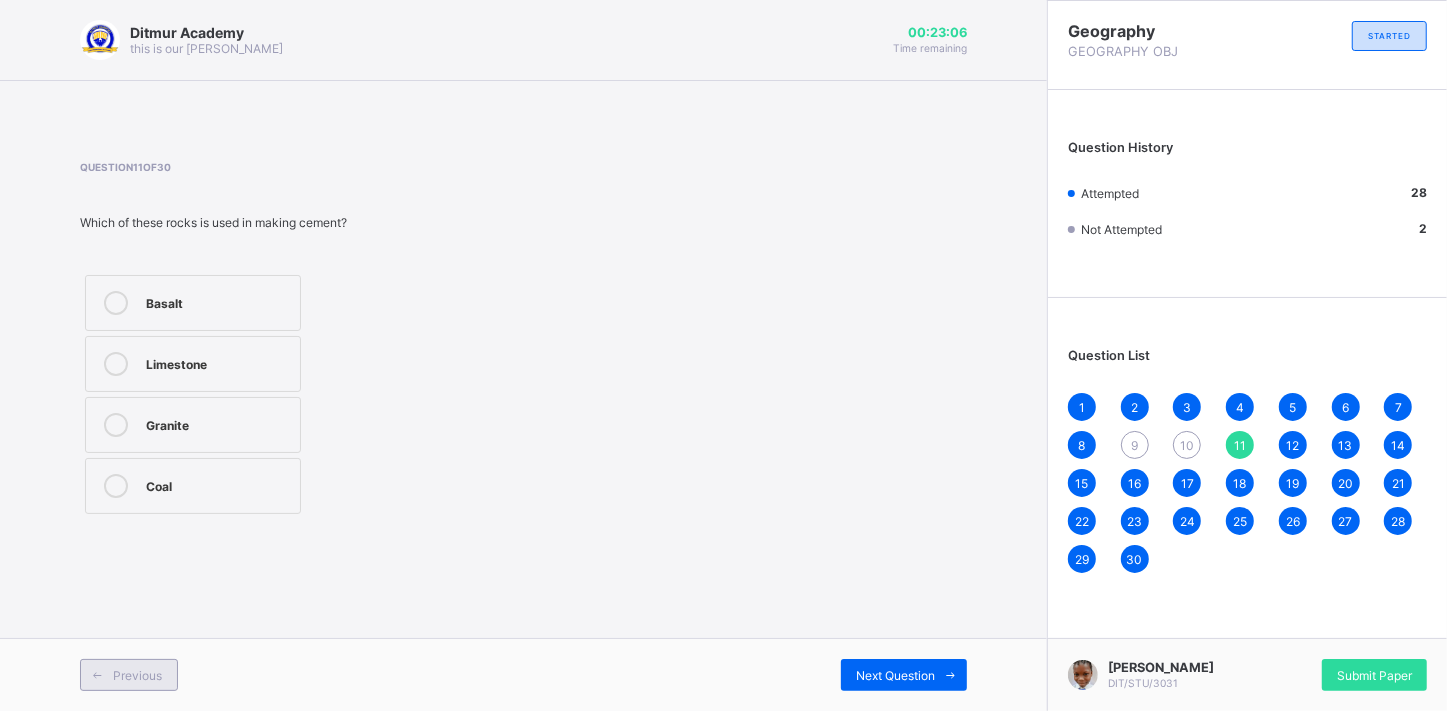 click on "Previous" at bounding box center (137, 675) 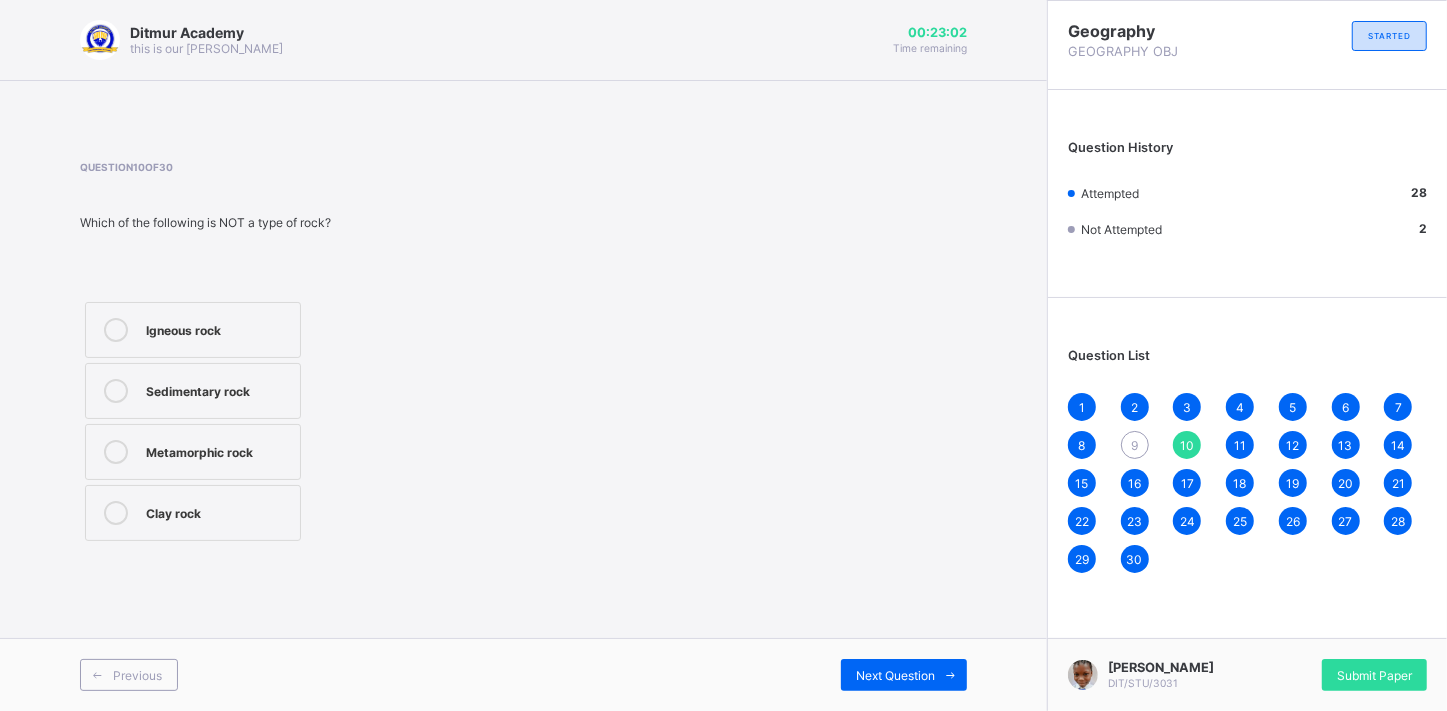 click on "Clay rock" at bounding box center [193, 513] 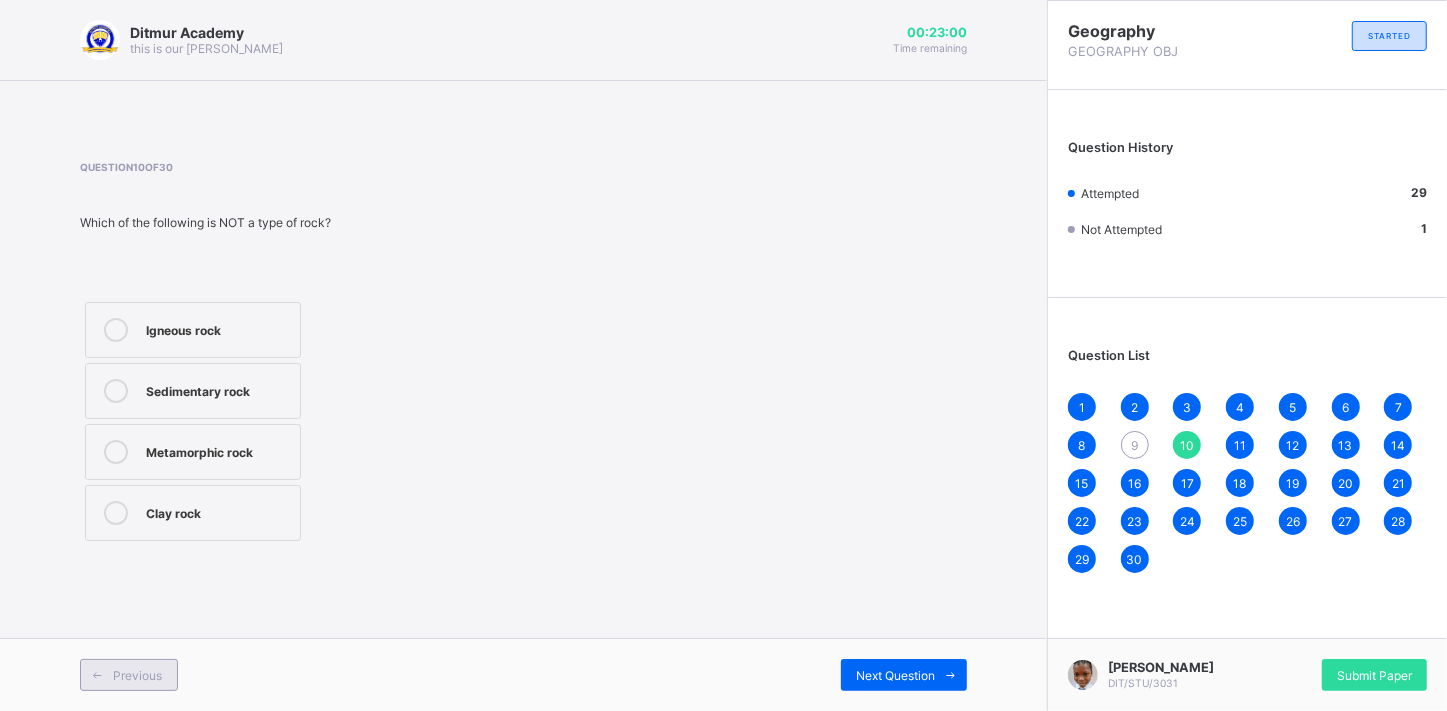 click on "Previous" at bounding box center [137, 675] 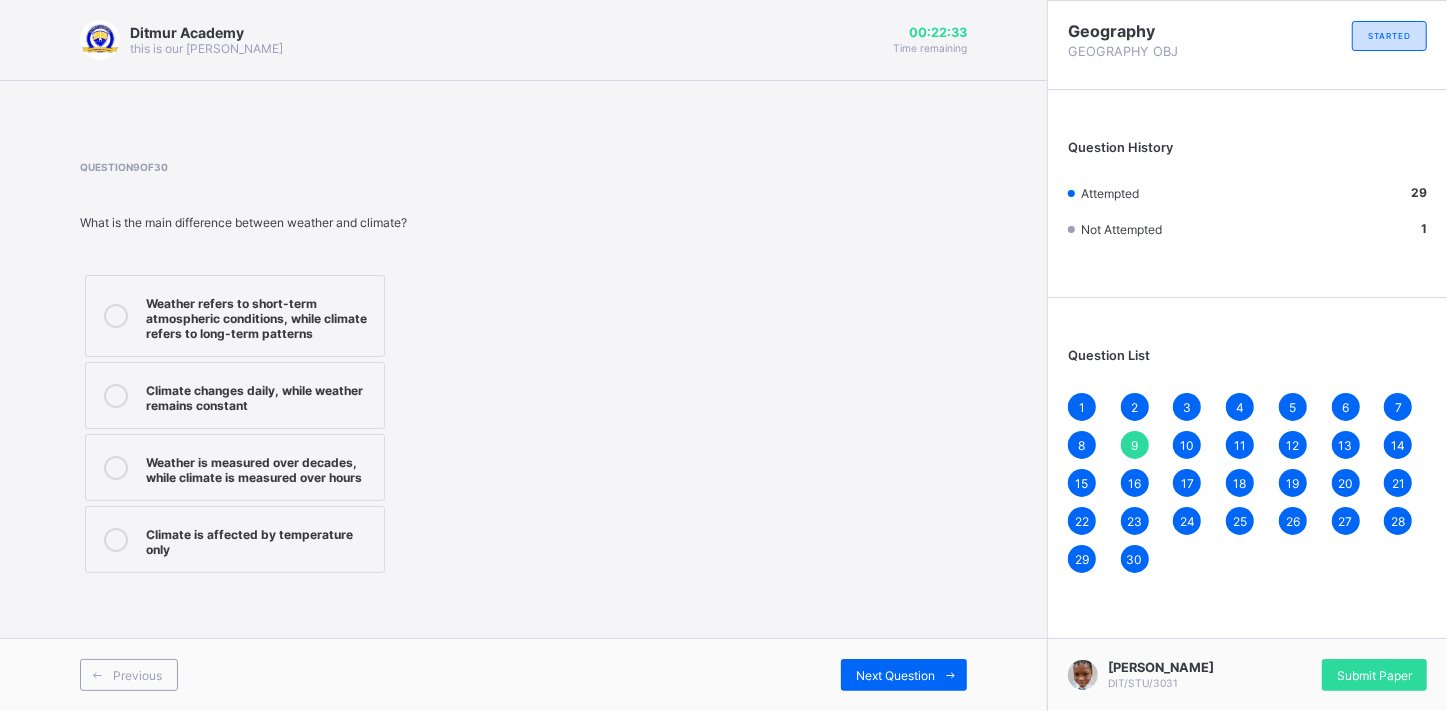 click on "Weather refers to short-term atmospheric conditions, while climate refers to long-term patterns" at bounding box center (260, 316) 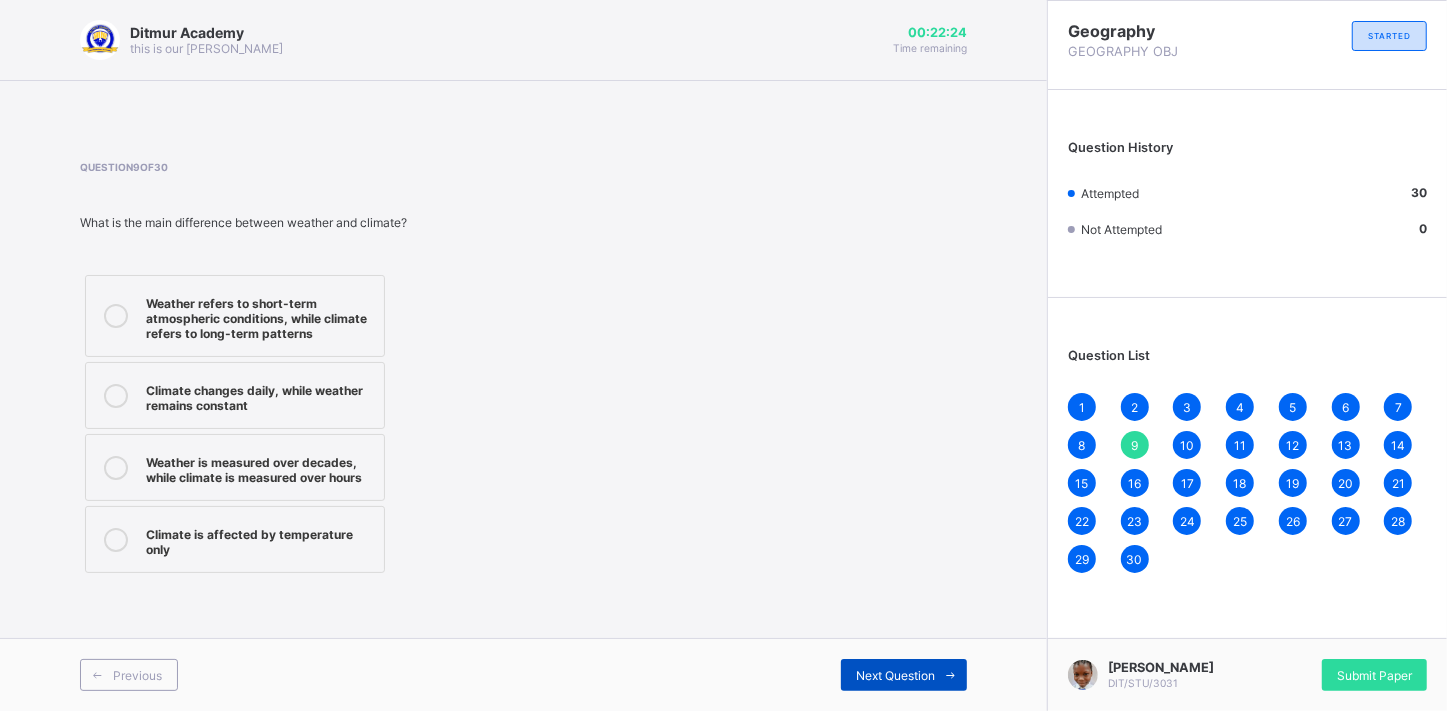 click on "Next Question" at bounding box center (895, 675) 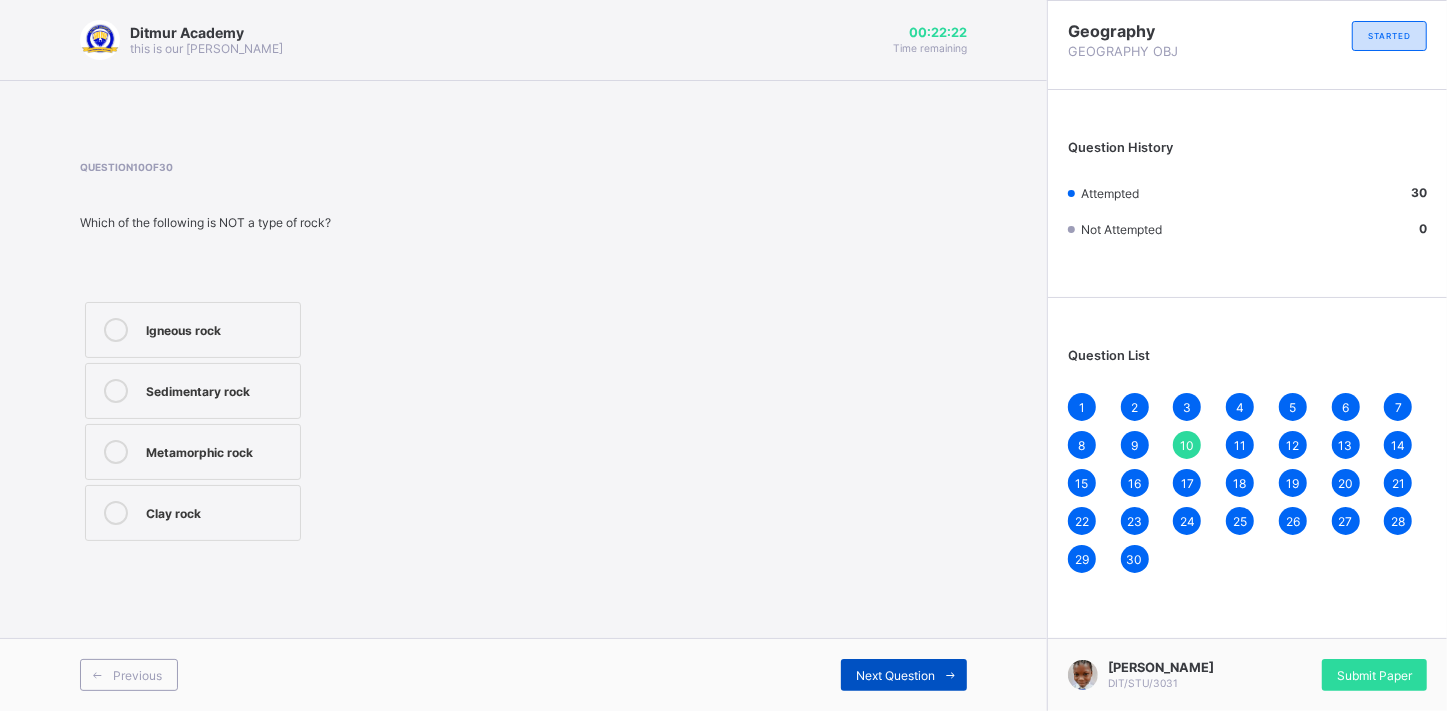 click on "Next Question" at bounding box center (895, 675) 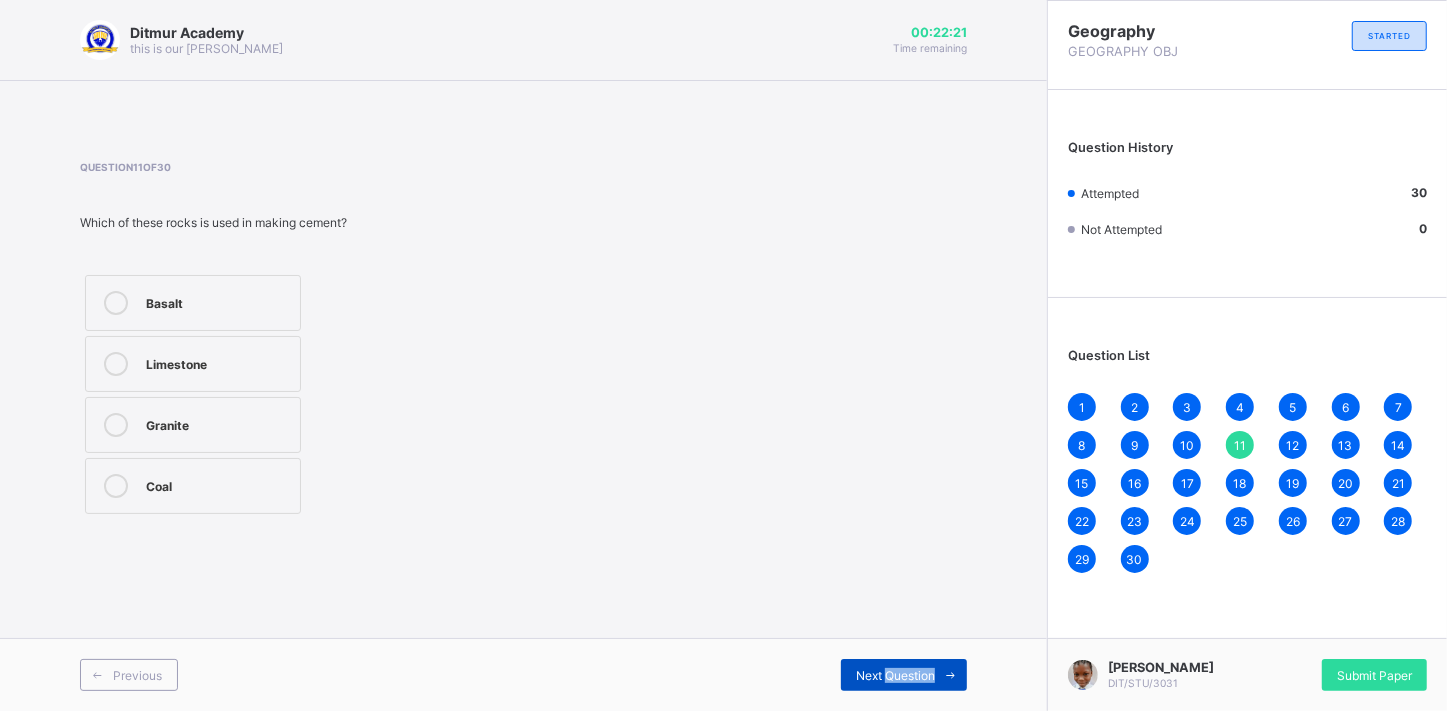 click on "Next Question" at bounding box center (895, 675) 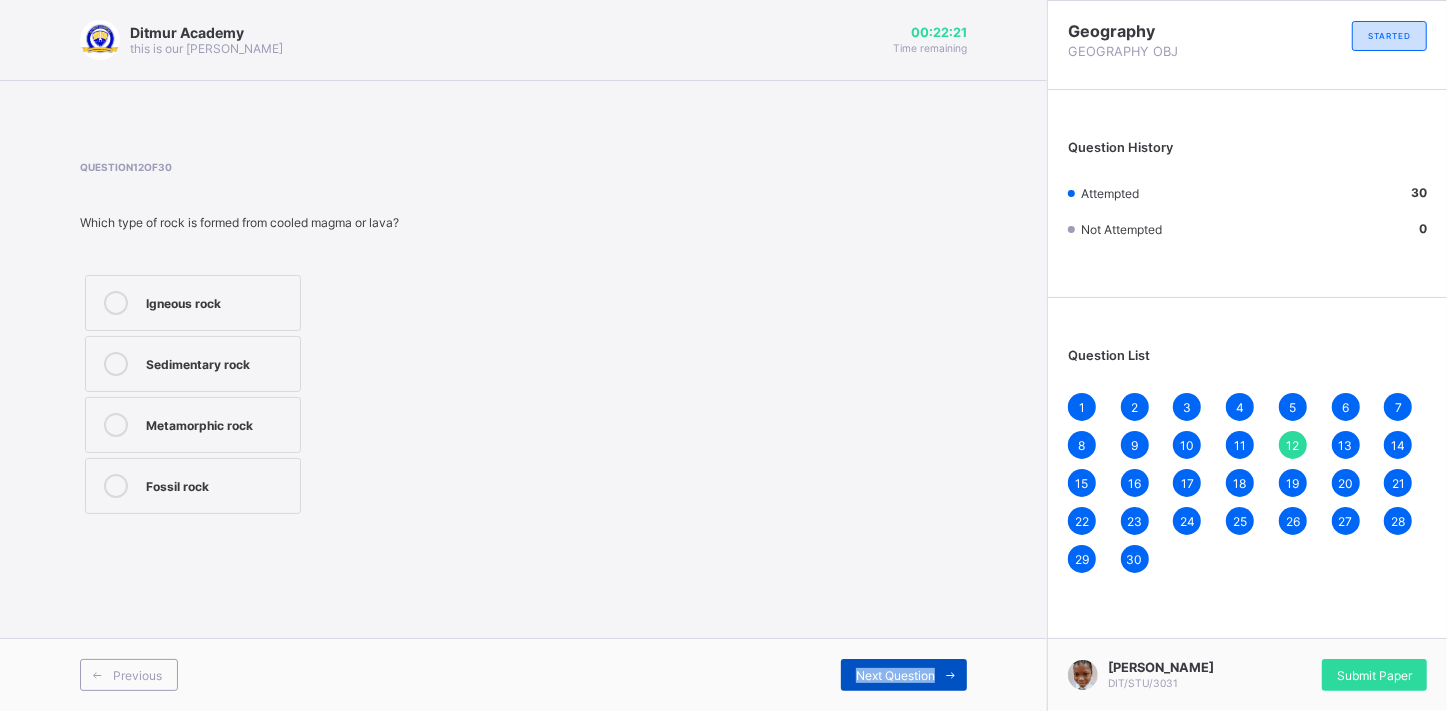 click on "Next Question" at bounding box center [895, 675] 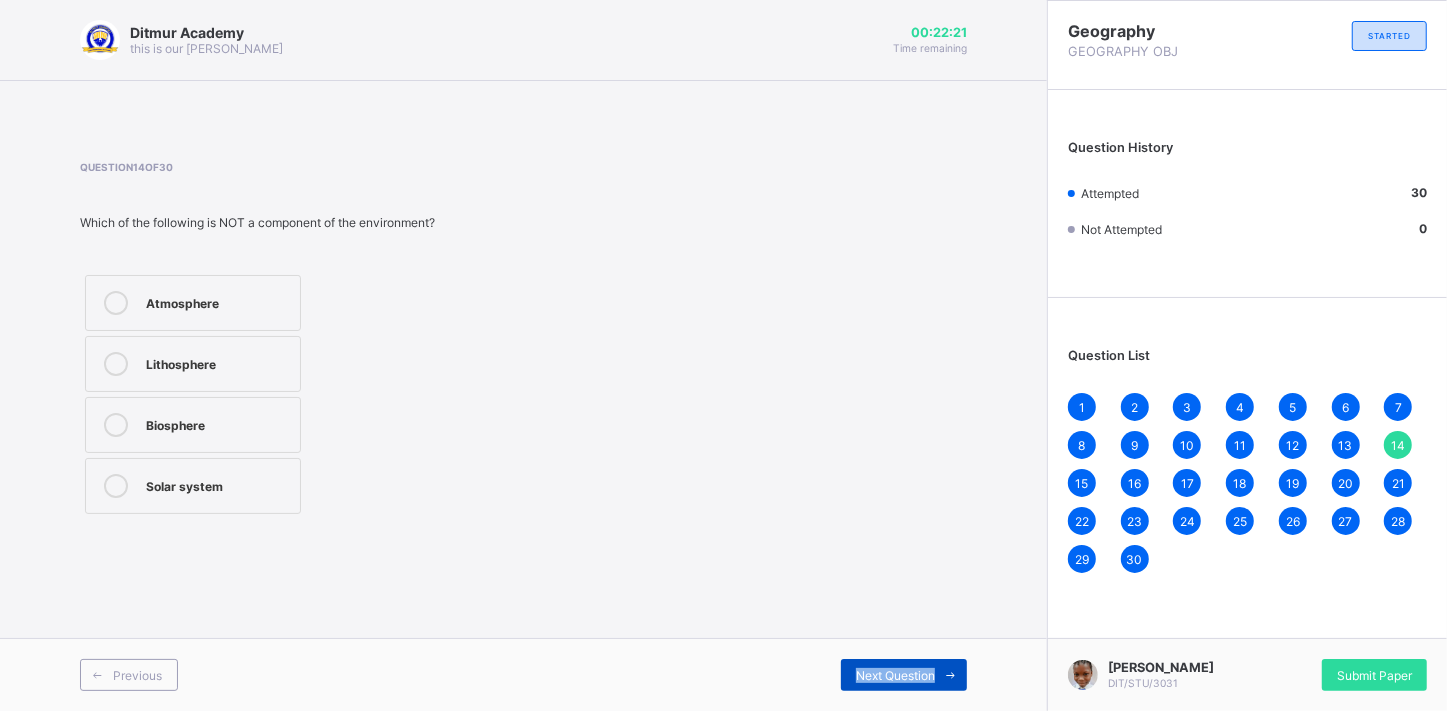 click on "Next Question" at bounding box center (895, 675) 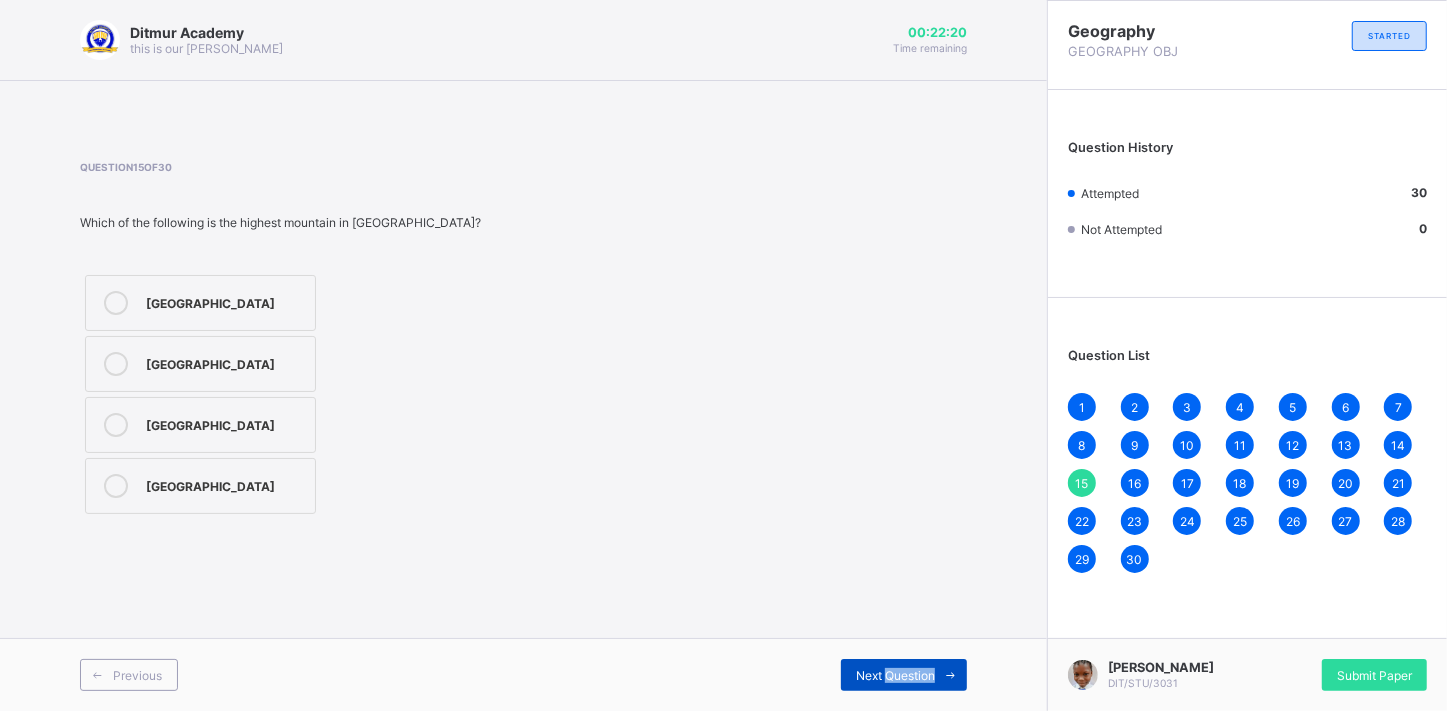click on "Next Question" at bounding box center (895, 675) 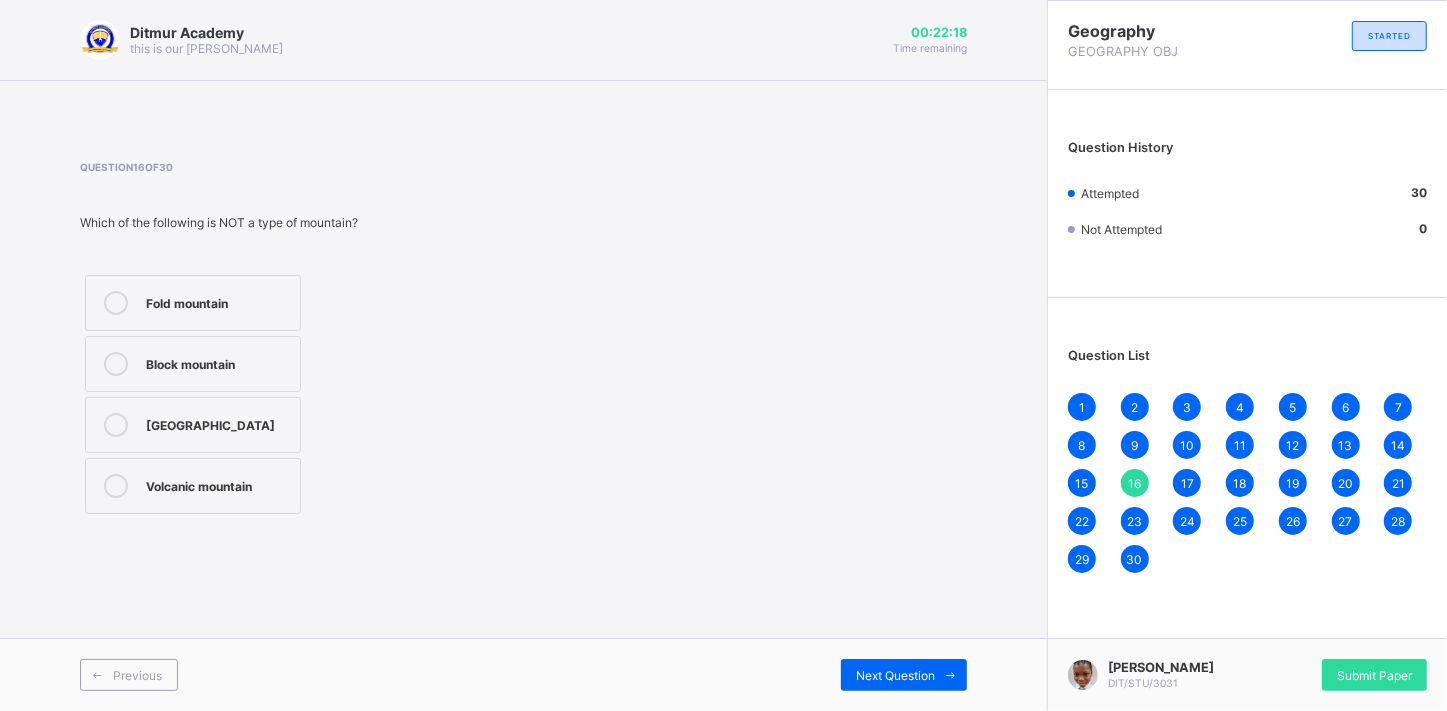 drag, startPoint x: 918, startPoint y: 675, endPoint x: 888, endPoint y: 636, distance: 49.20366 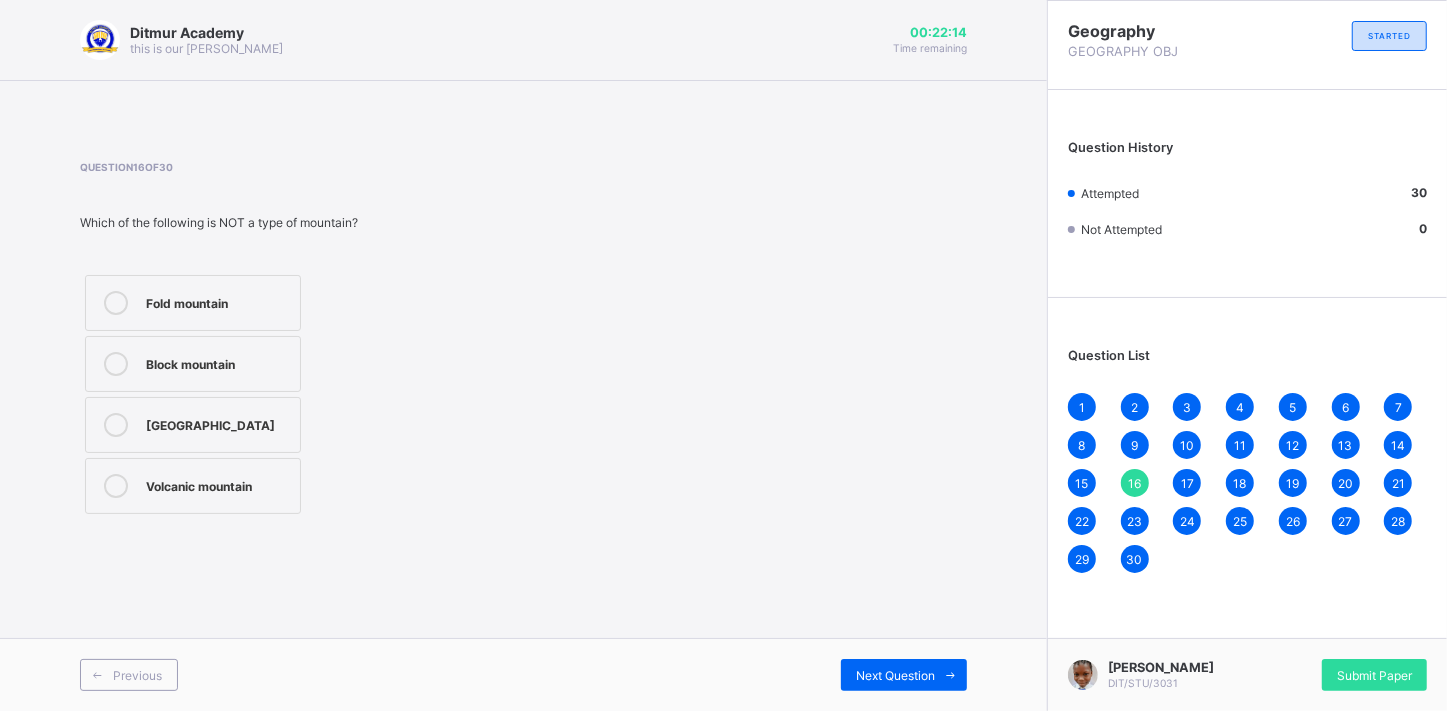 click on "Ditmur Academy this is our motton 00:22:14 Time remaining Question  16  of  30 Which of the following is NOT a type of mountain? Fold mountain Block mountain Plateau mountain Volcanic mountain Previous Next Question" at bounding box center (523, 355) 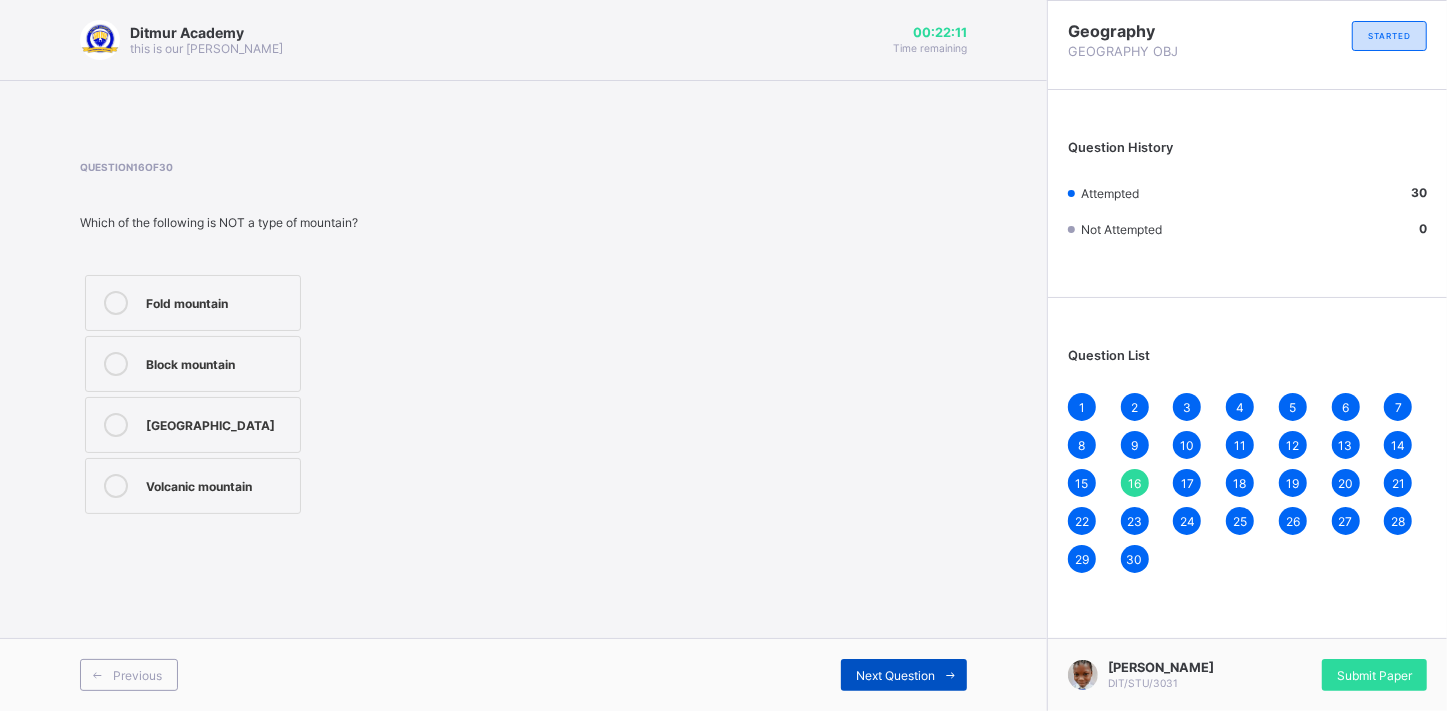 click on "Next Question" at bounding box center [895, 675] 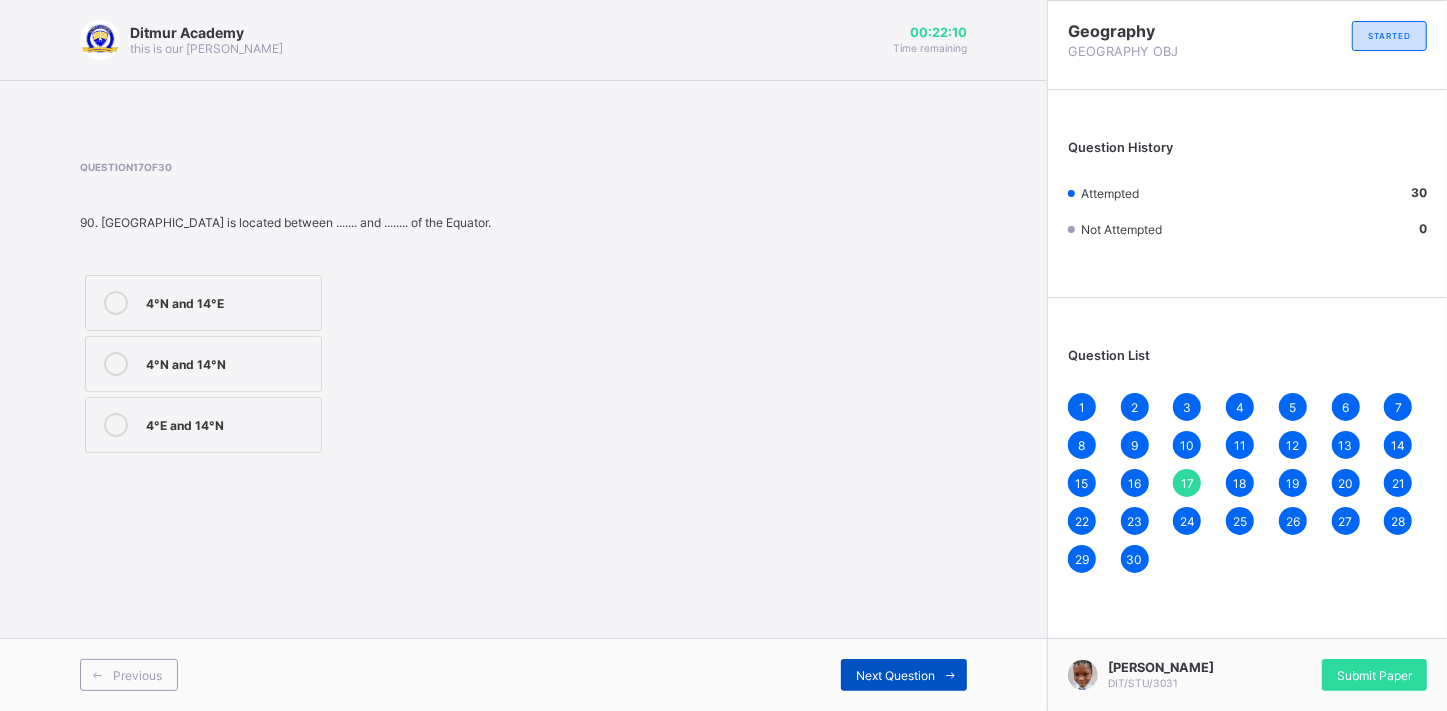 click on "Next Question" at bounding box center (895, 675) 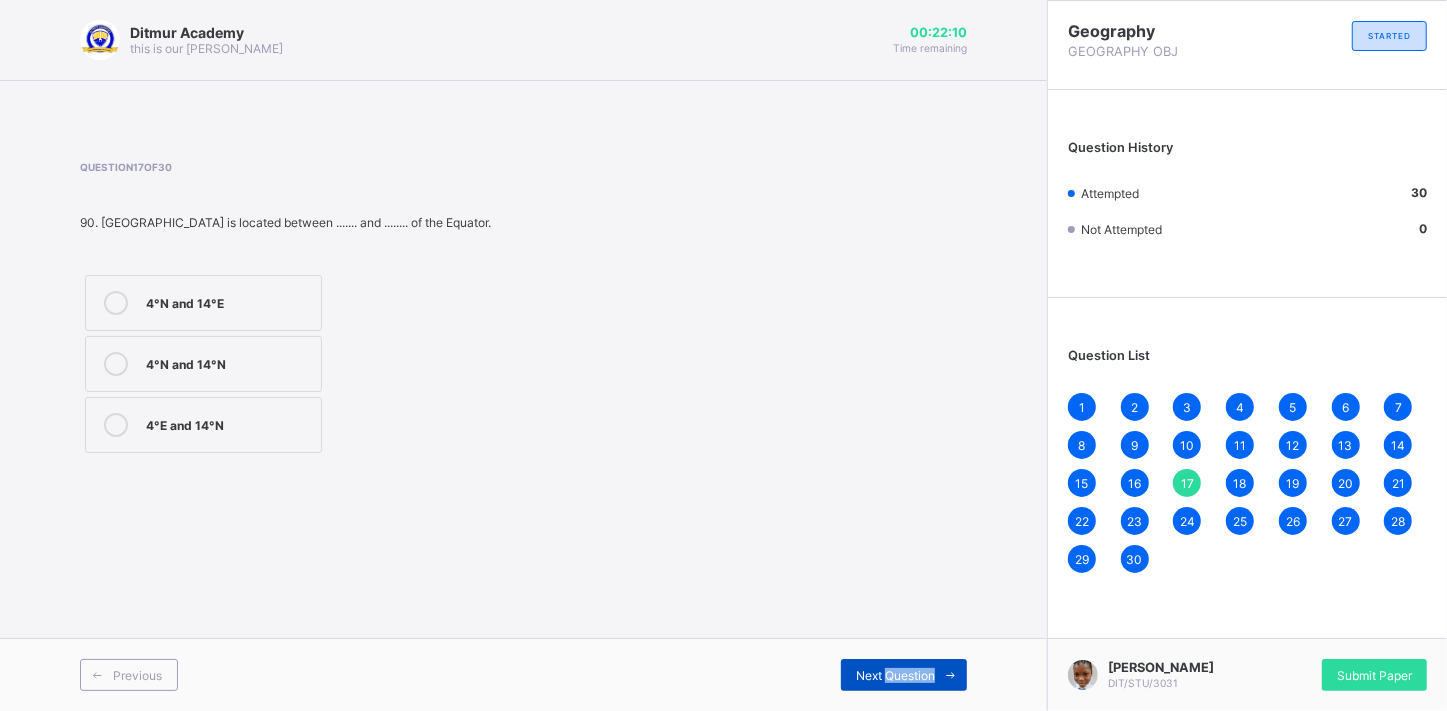 click on "Next Question" at bounding box center [895, 675] 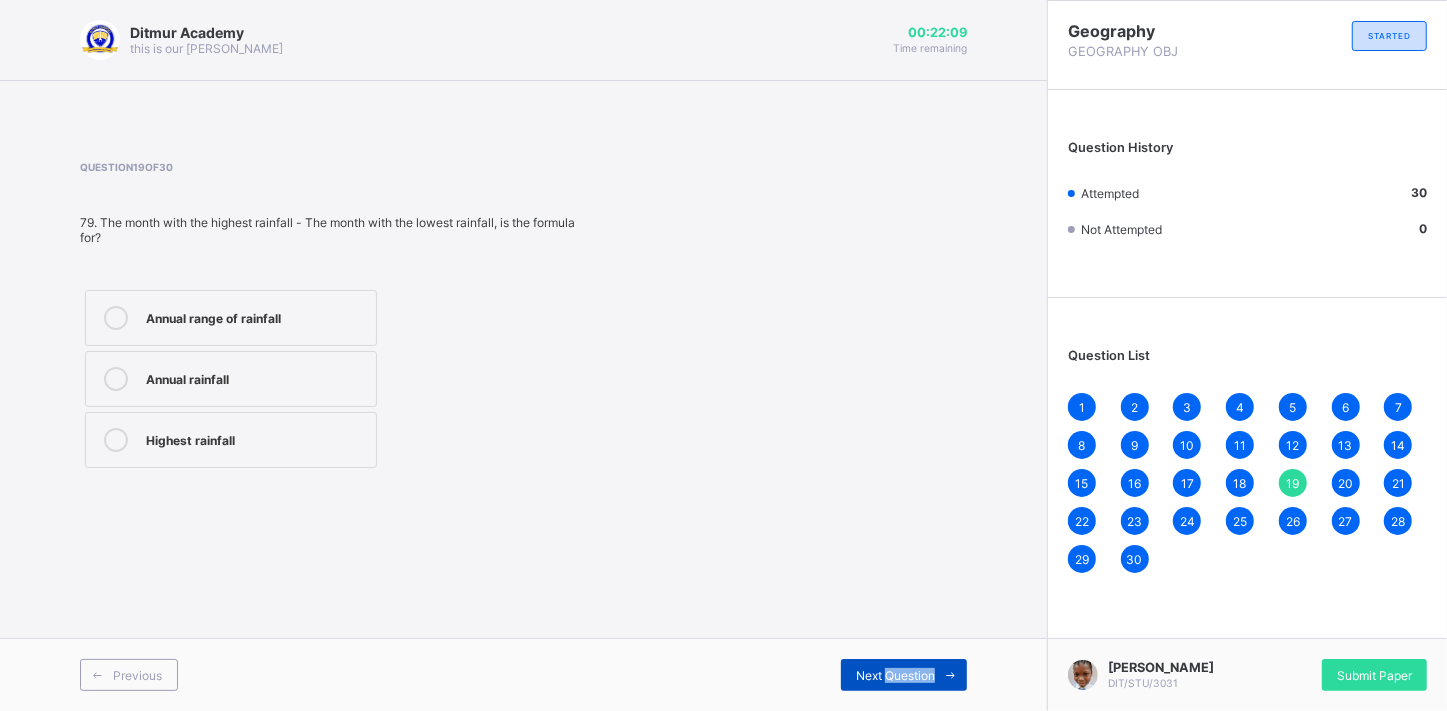 click on "Next Question" at bounding box center (895, 675) 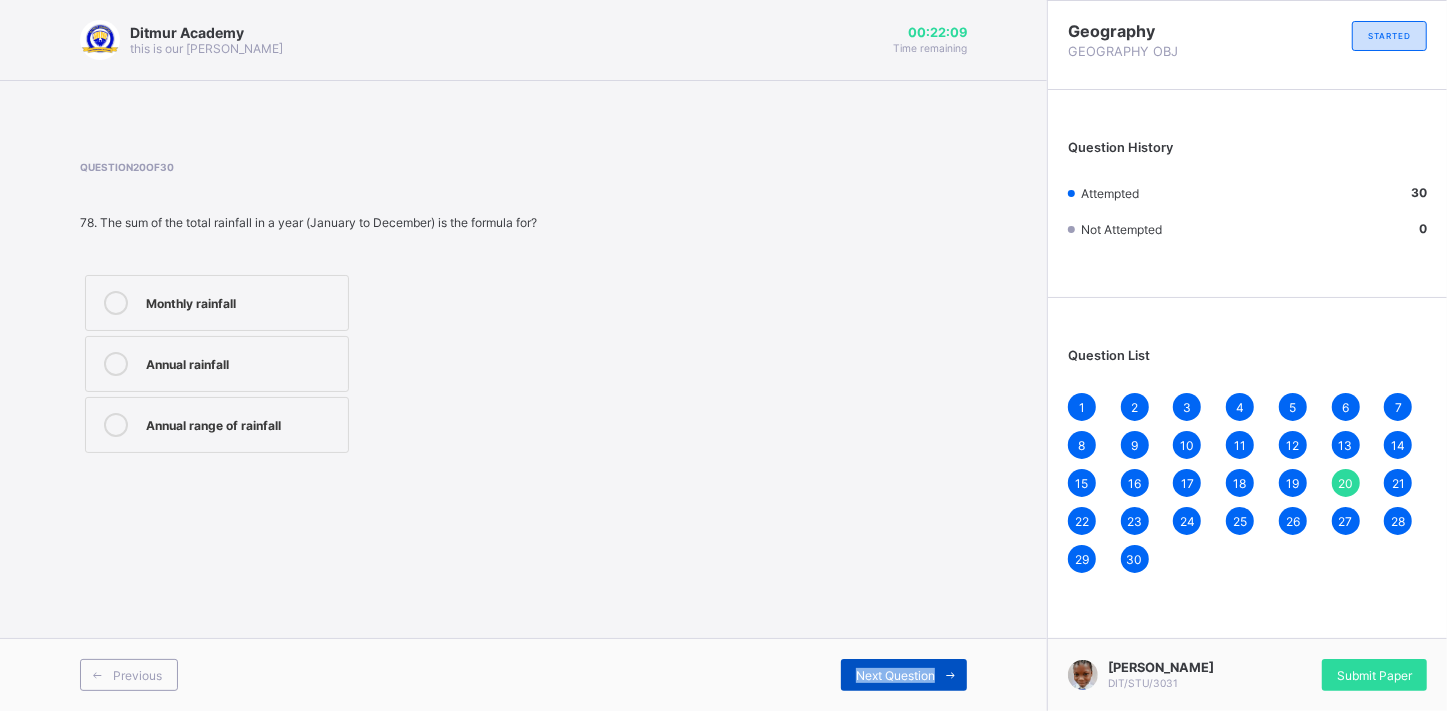 click on "Next Question" at bounding box center (895, 675) 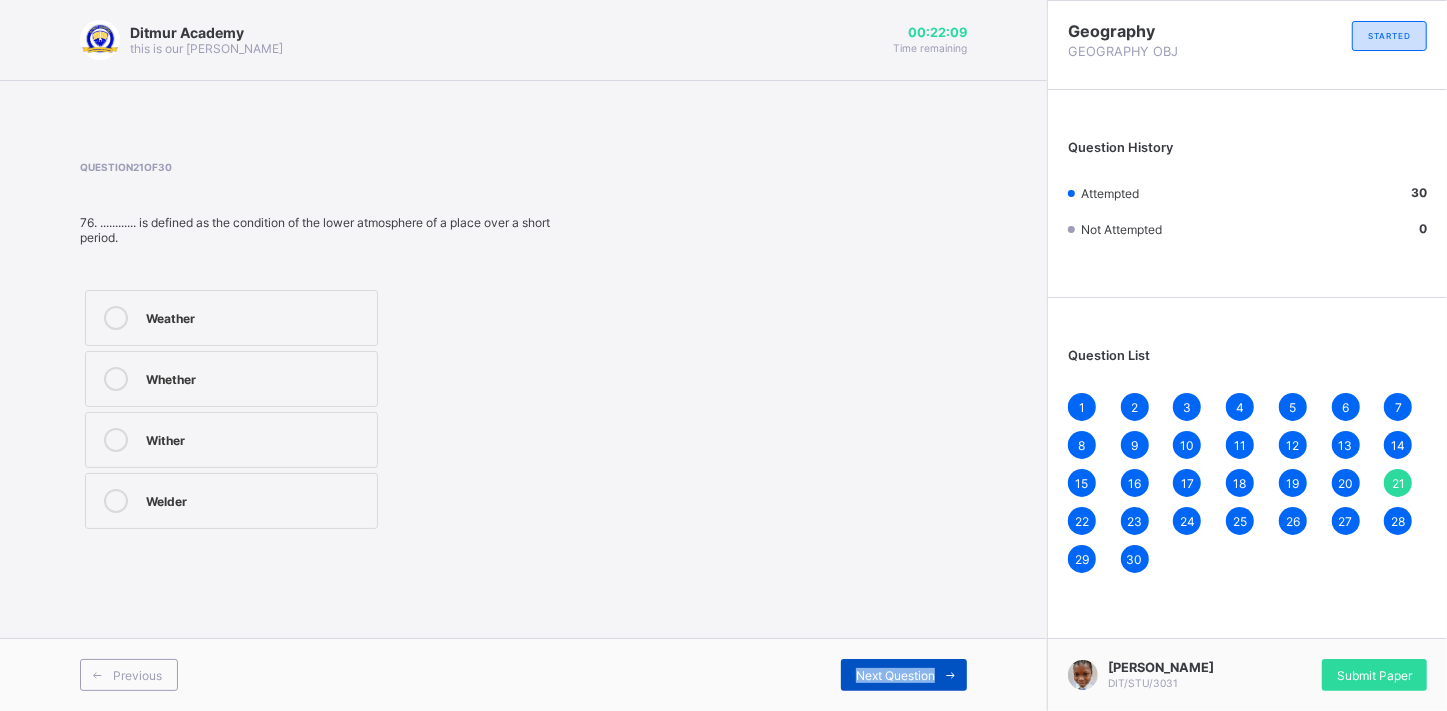 click on "Next Question" at bounding box center [895, 675] 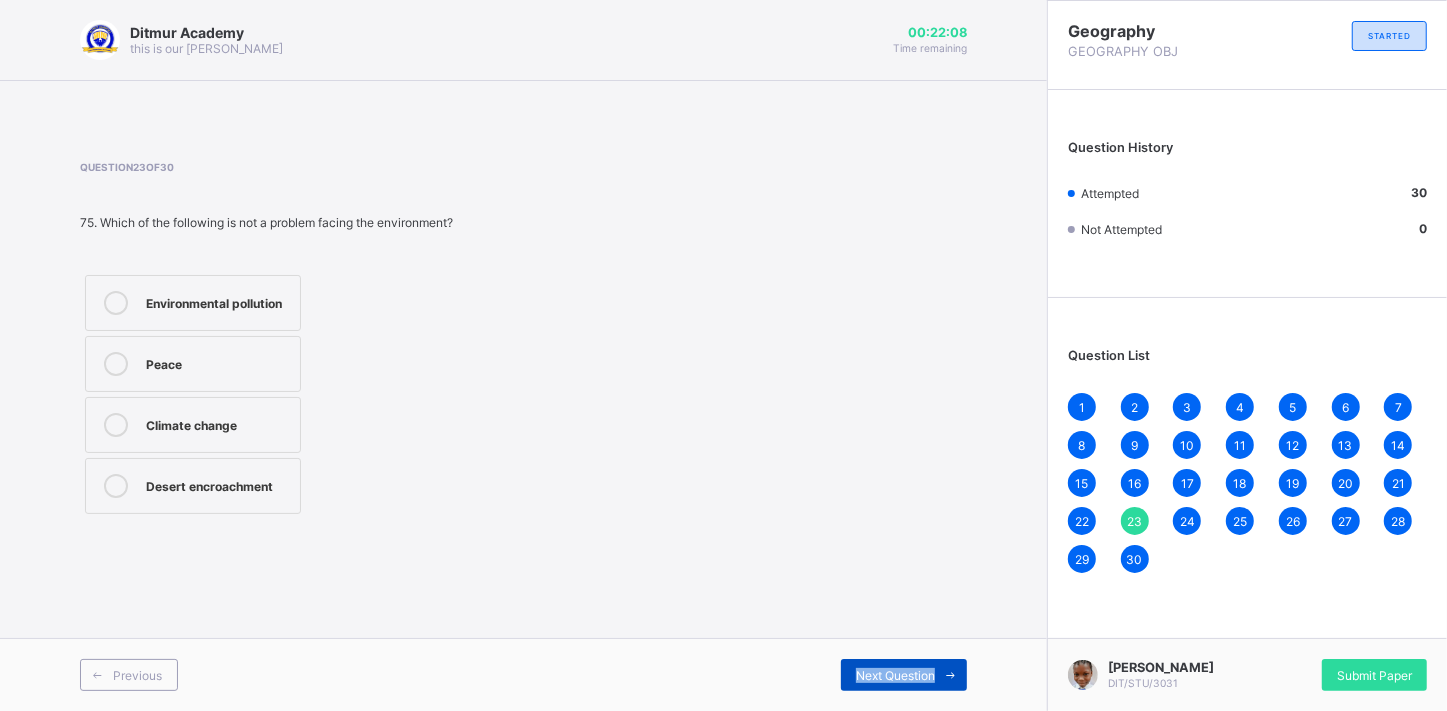 click on "Next Question" at bounding box center (895, 675) 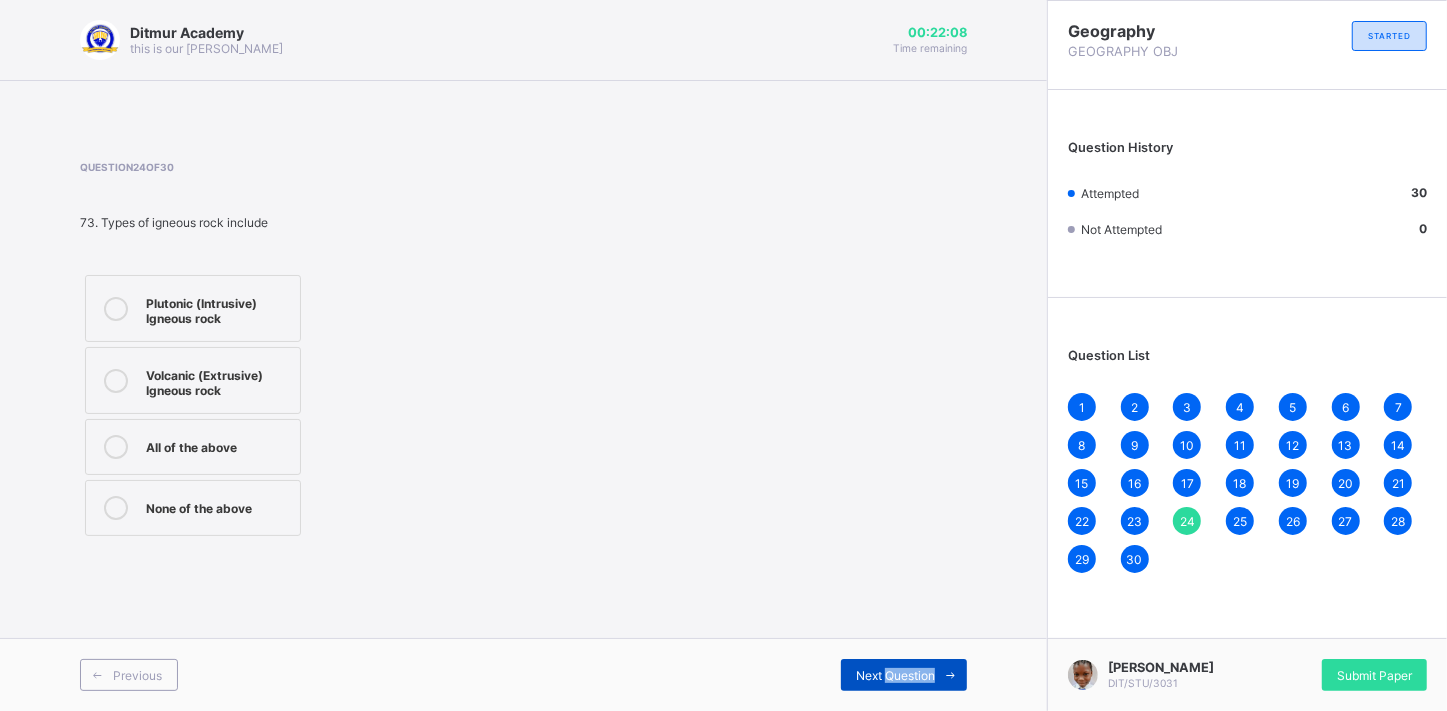 click on "Next Question" at bounding box center (895, 675) 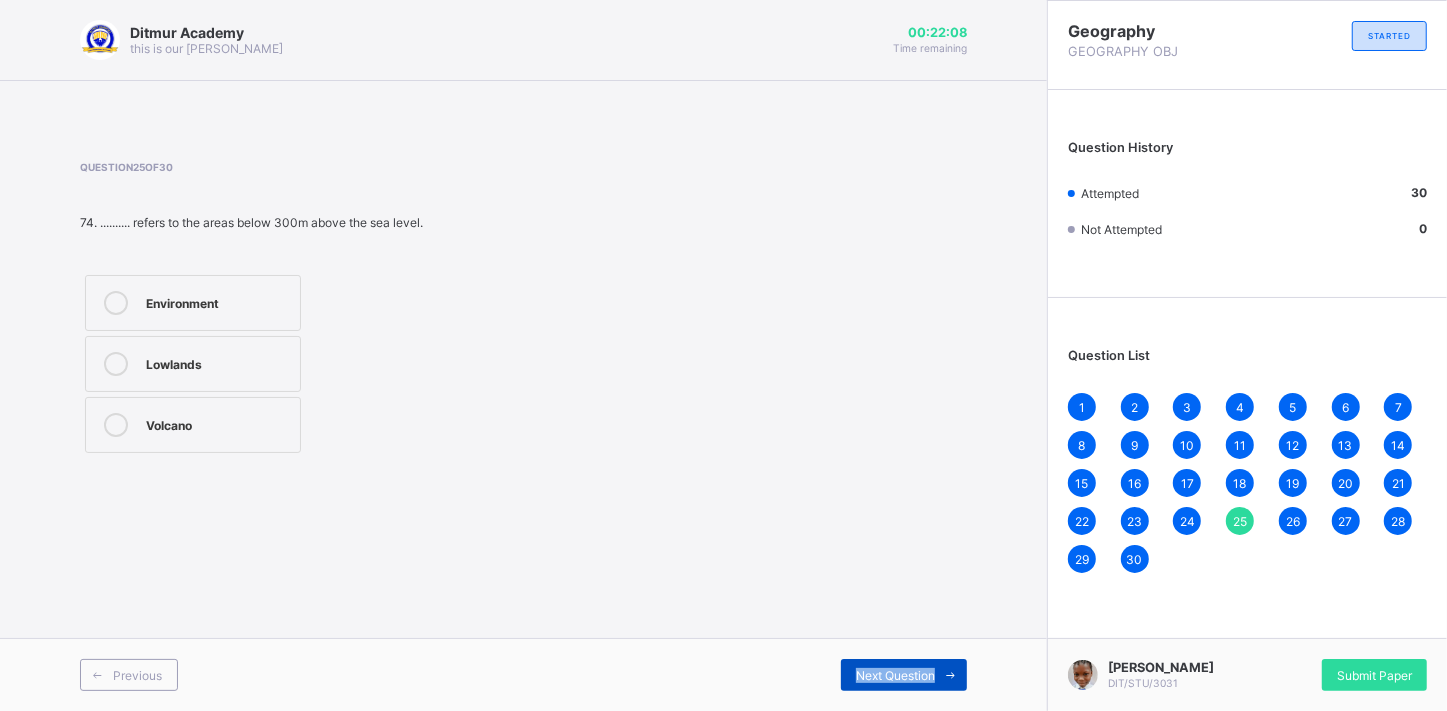 click on "Next Question" at bounding box center [895, 675] 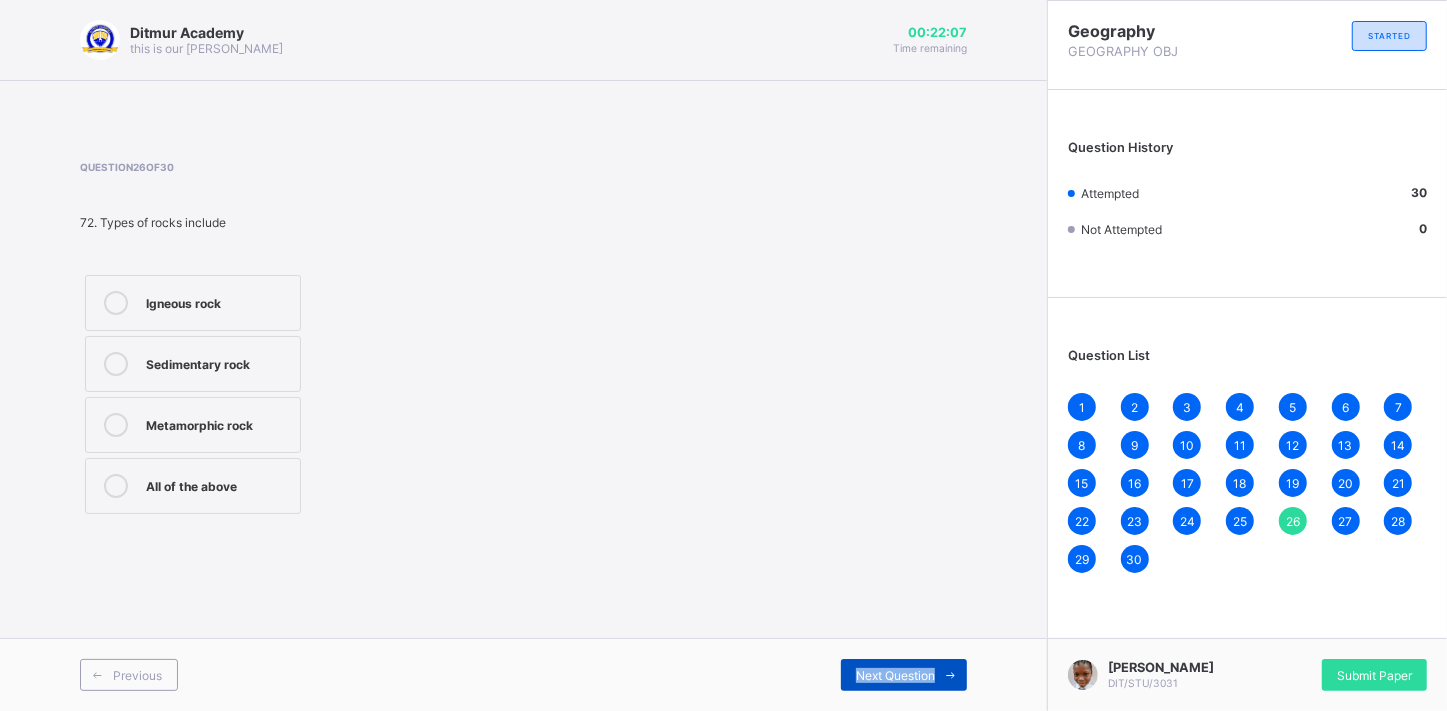 click on "Next Question" at bounding box center [895, 675] 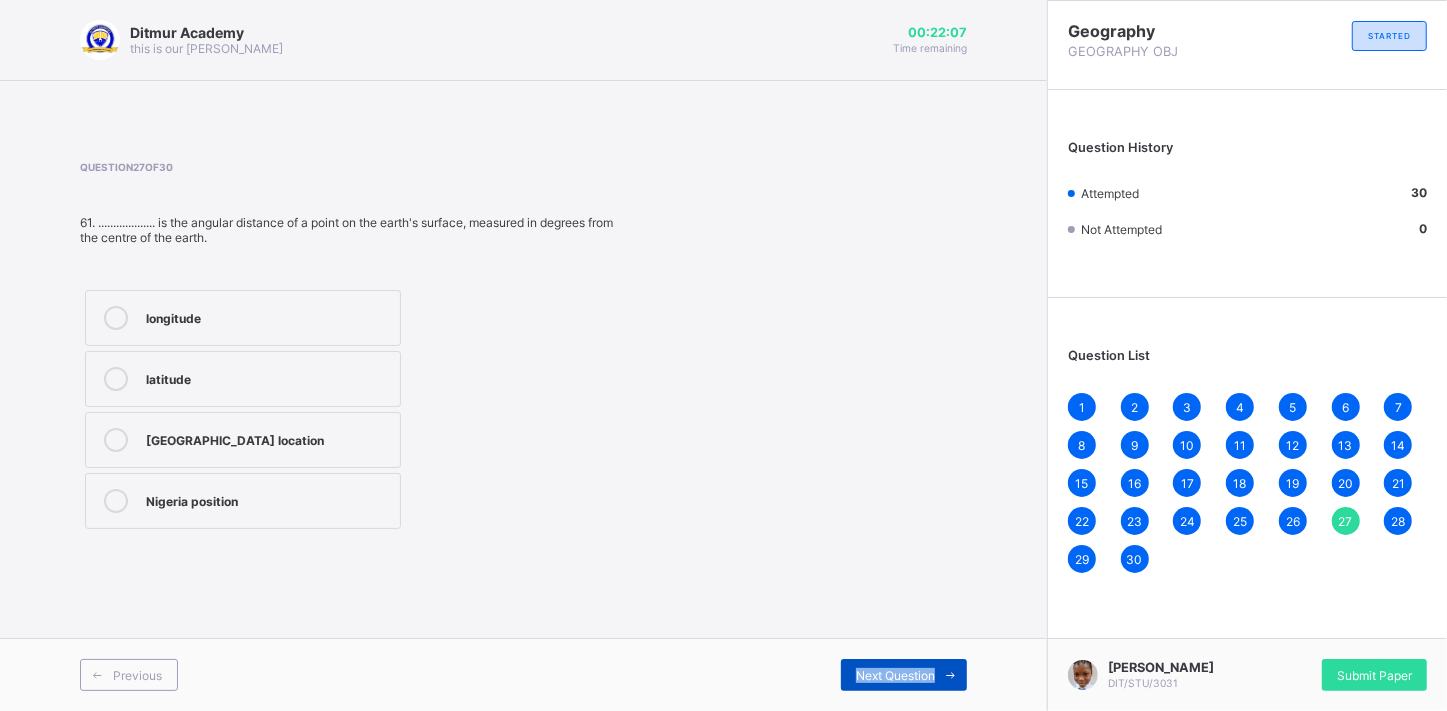 click on "Next Question" at bounding box center [895, 675] 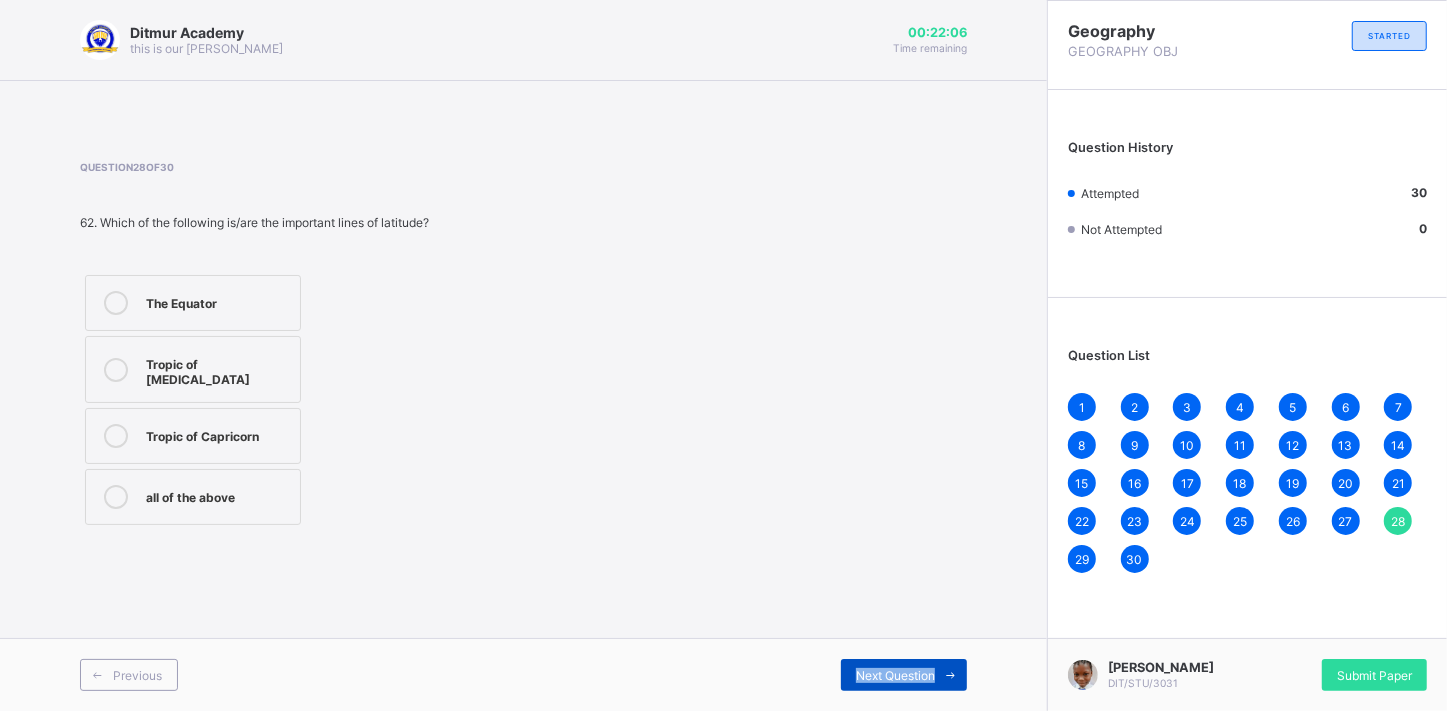 click on "Next Question" at bounding box center (895, 675) 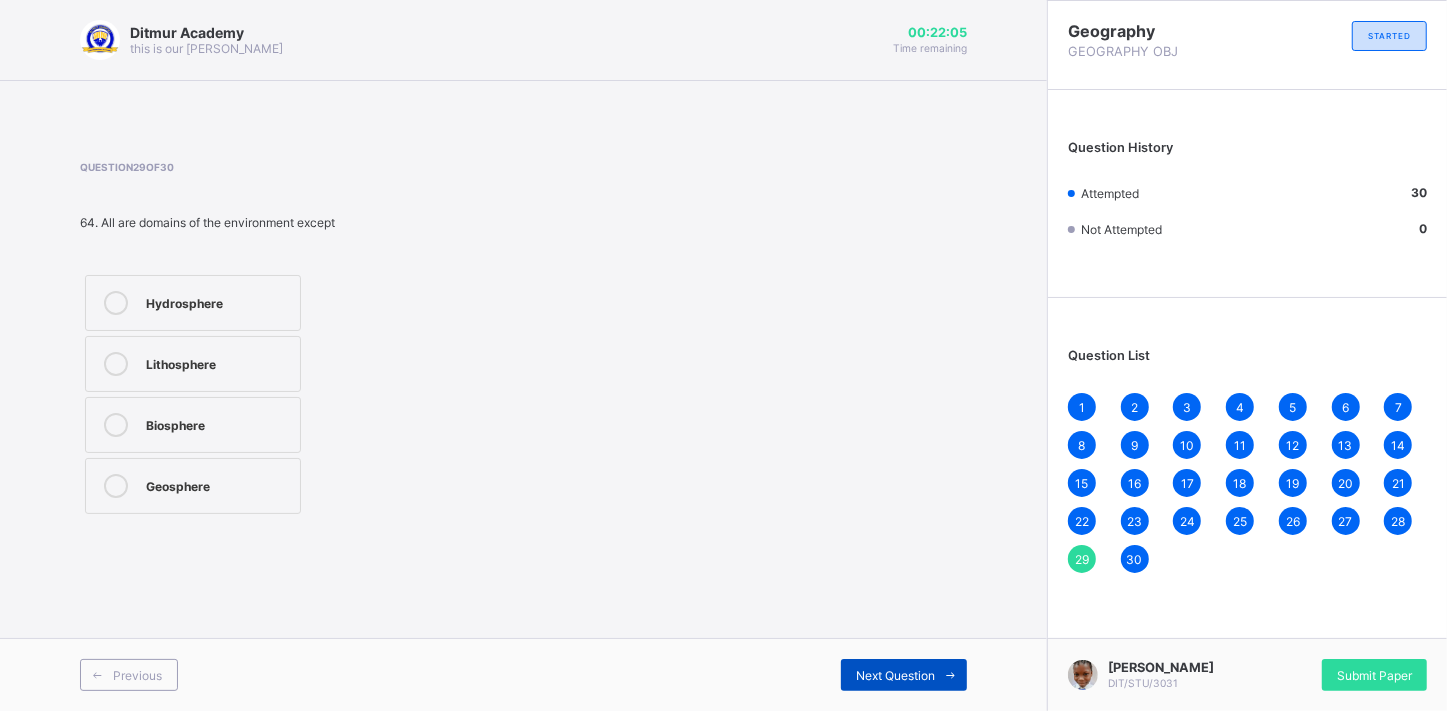 click on "Next Question" at bounding box center [895, 675] 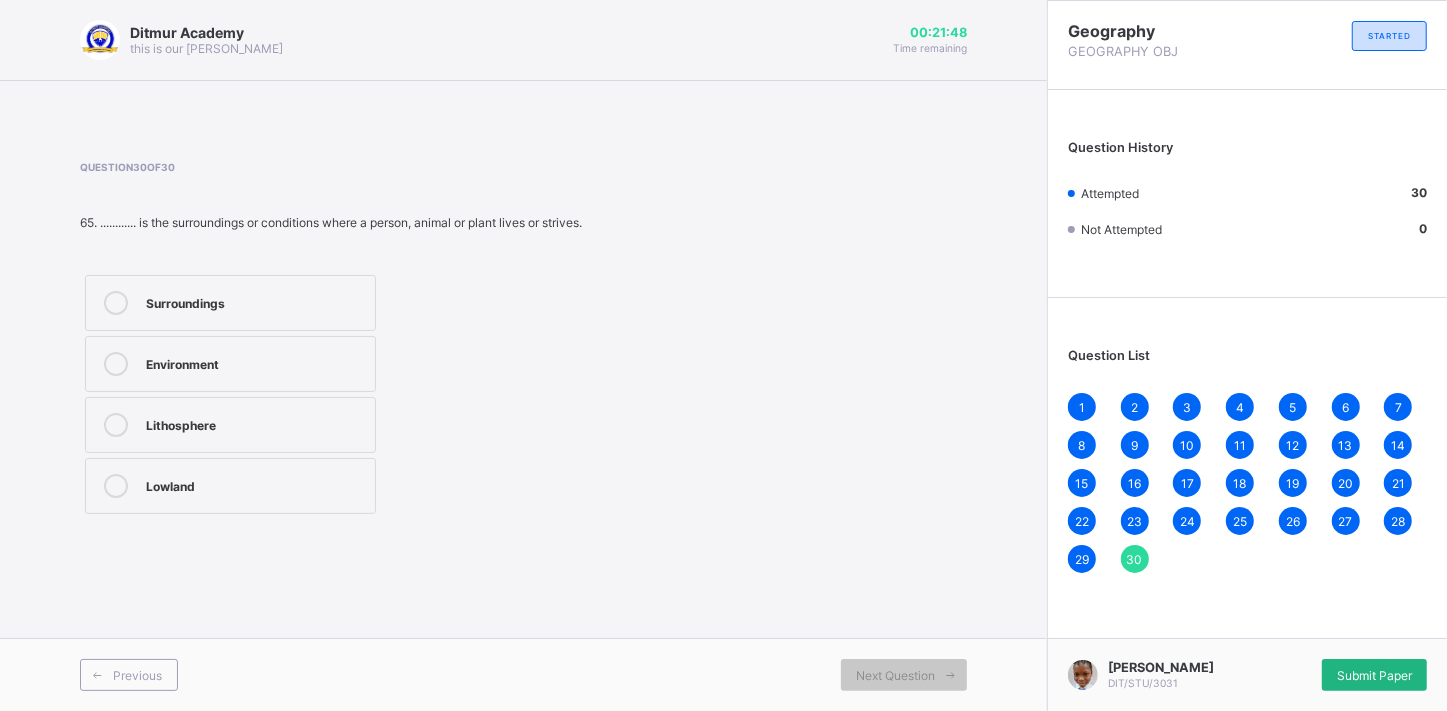 click on "Submit Paper" at bounding box center [1374, 675] 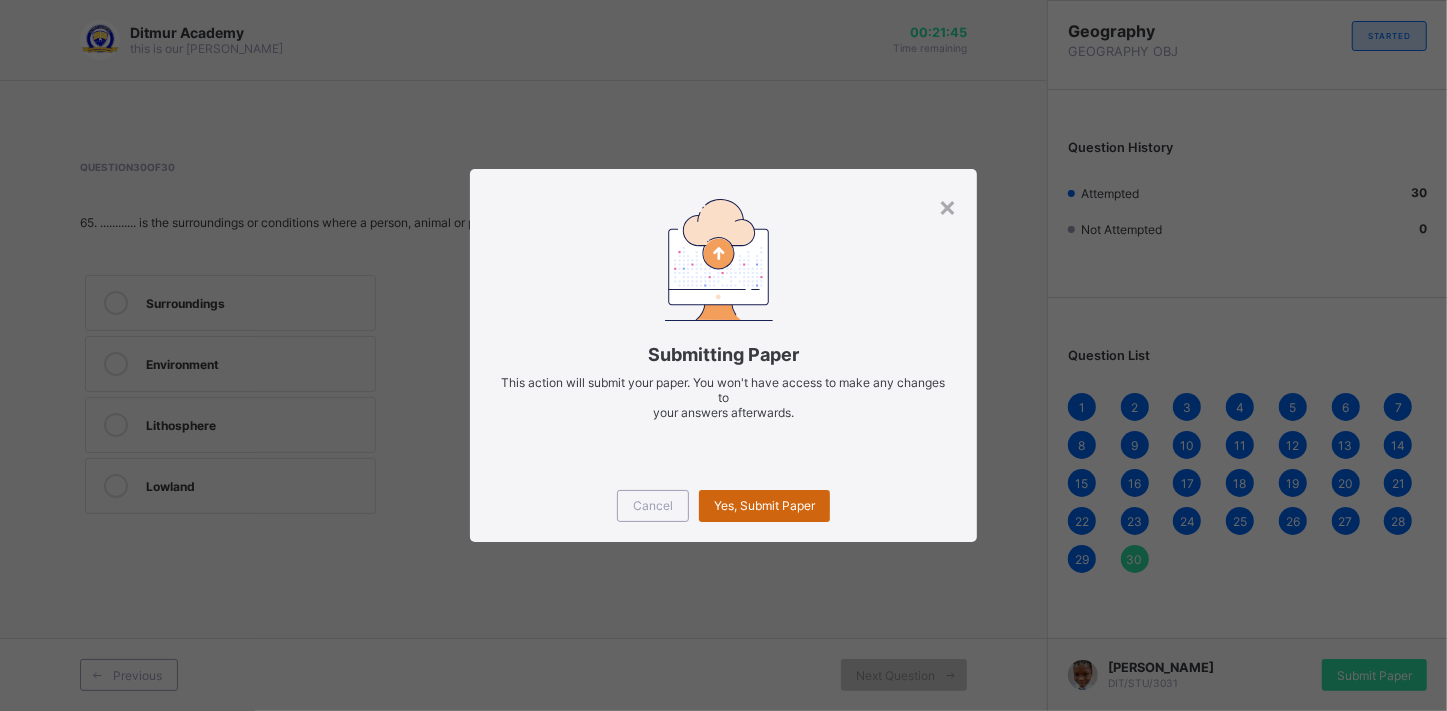 click on "Yes, Submit Paper" at bounding box center [764, 506] 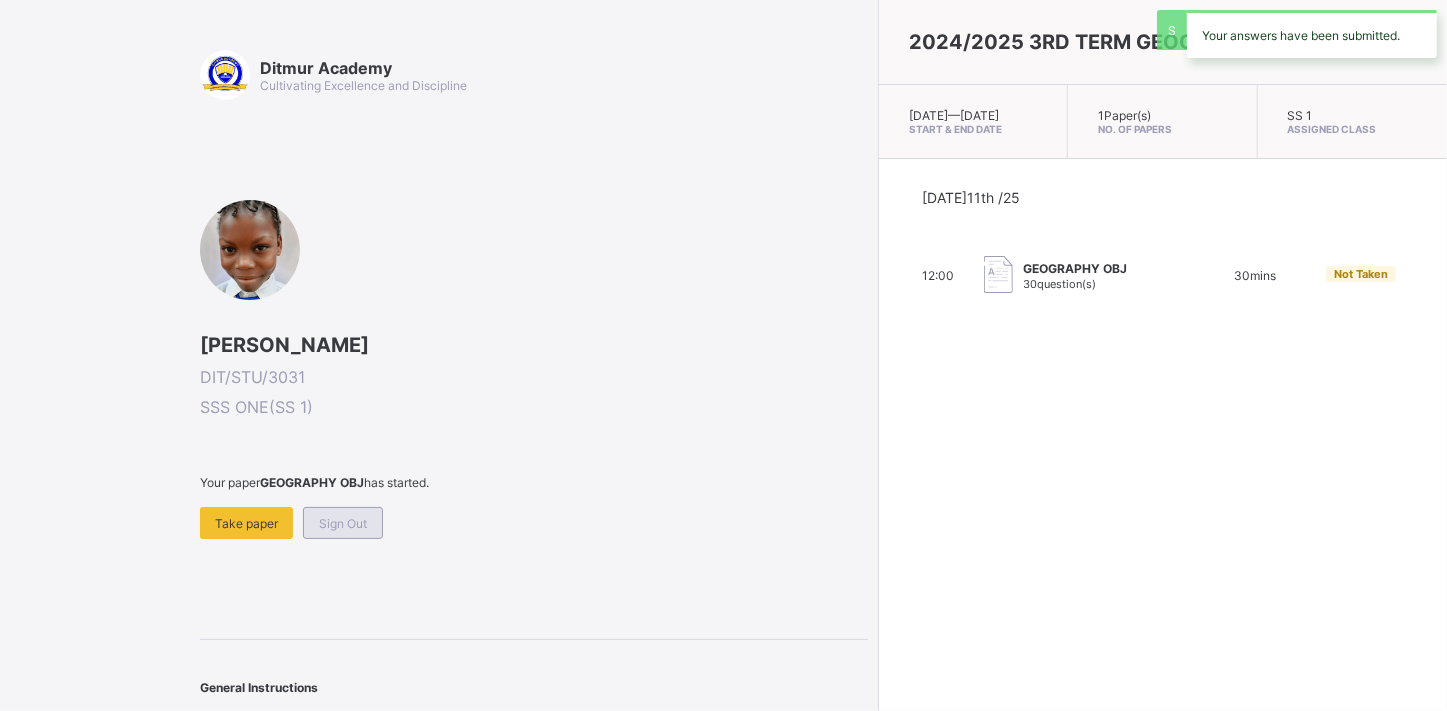 click on "Sign Out" at bounding box center (343, 523) 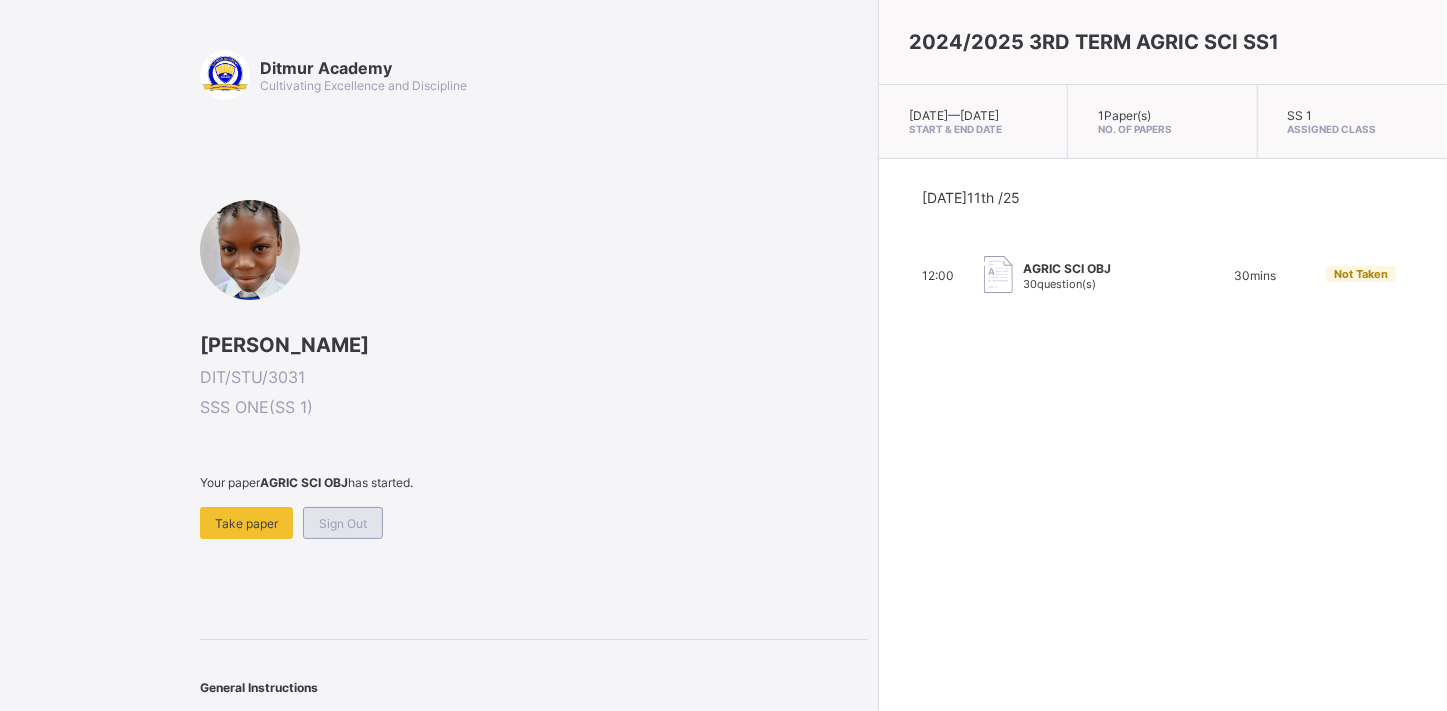 click on "Sign Out" at bounding box center (343, 523) 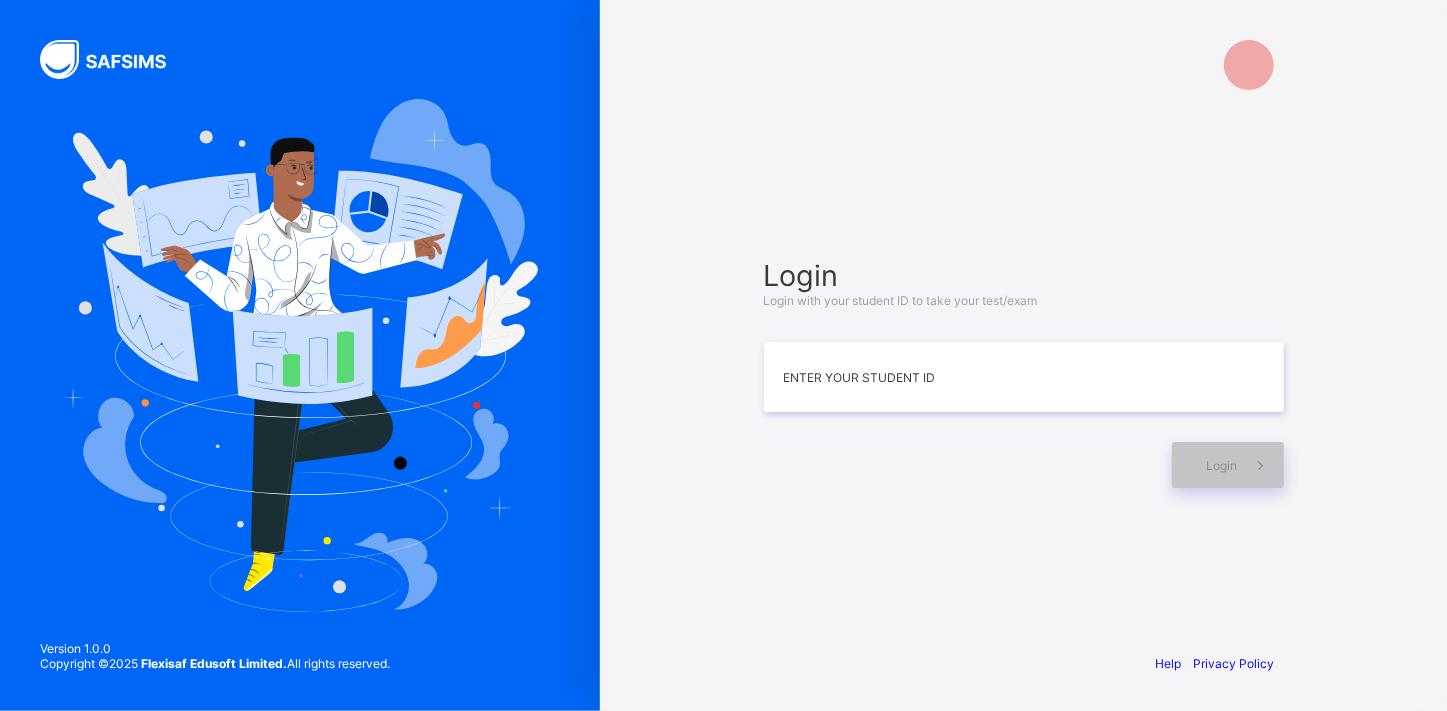 click at bounding box center (300, 355) 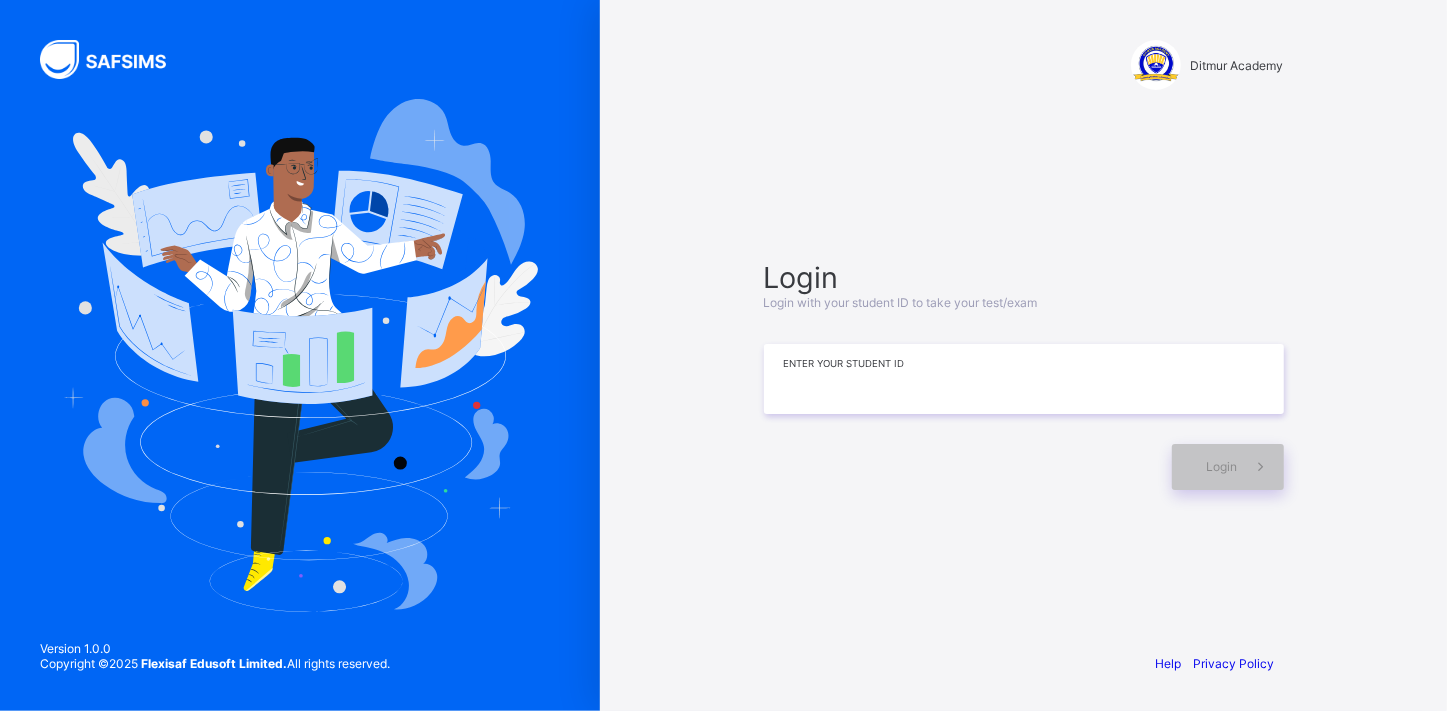 click at bounding box center [1024, 379] 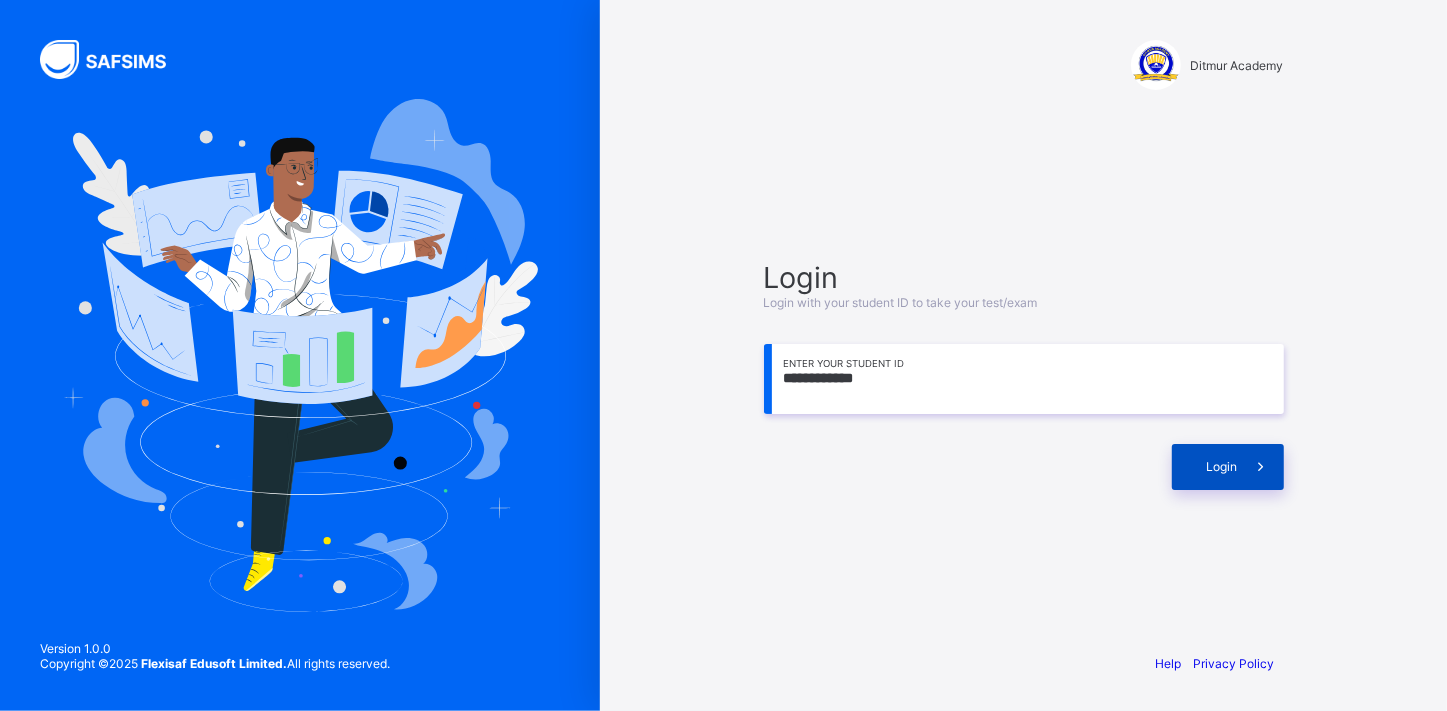 type on "**********" 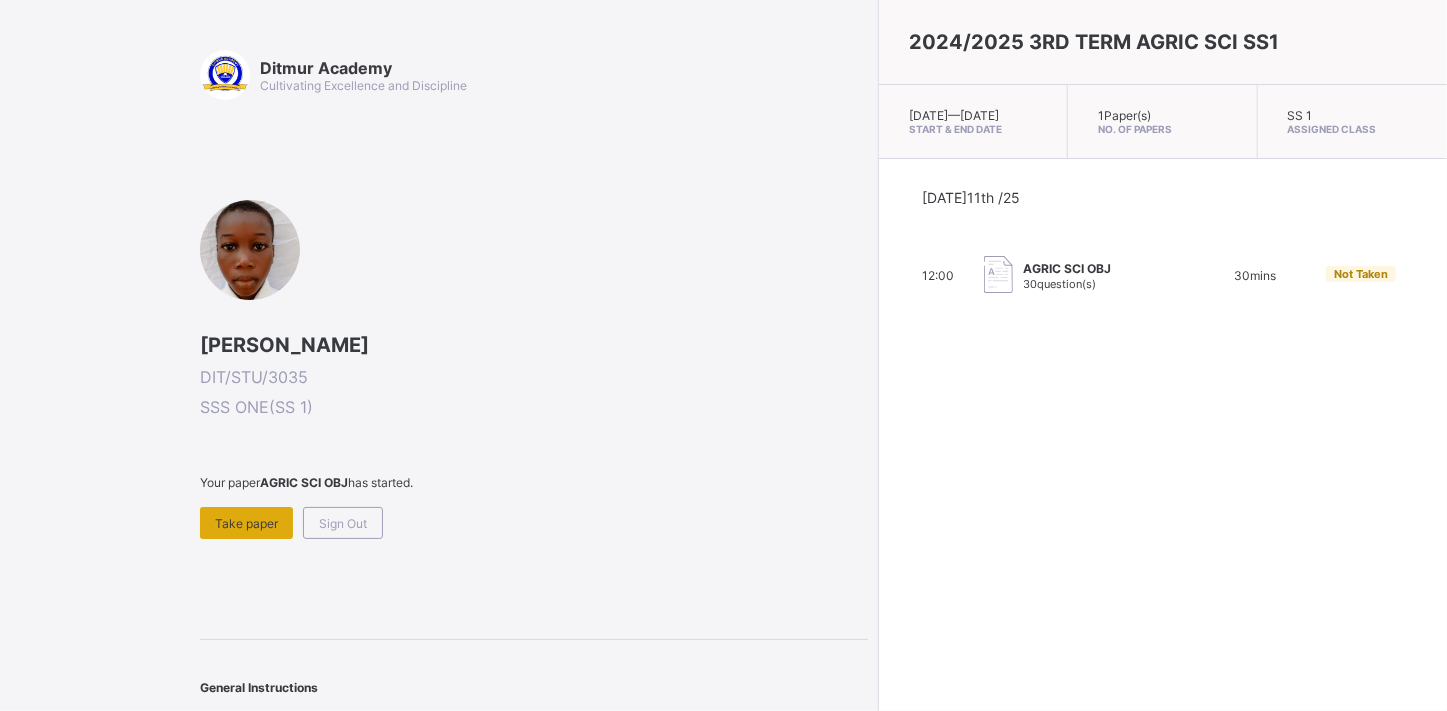click on "Take paper" at bounding box center (246, 523) 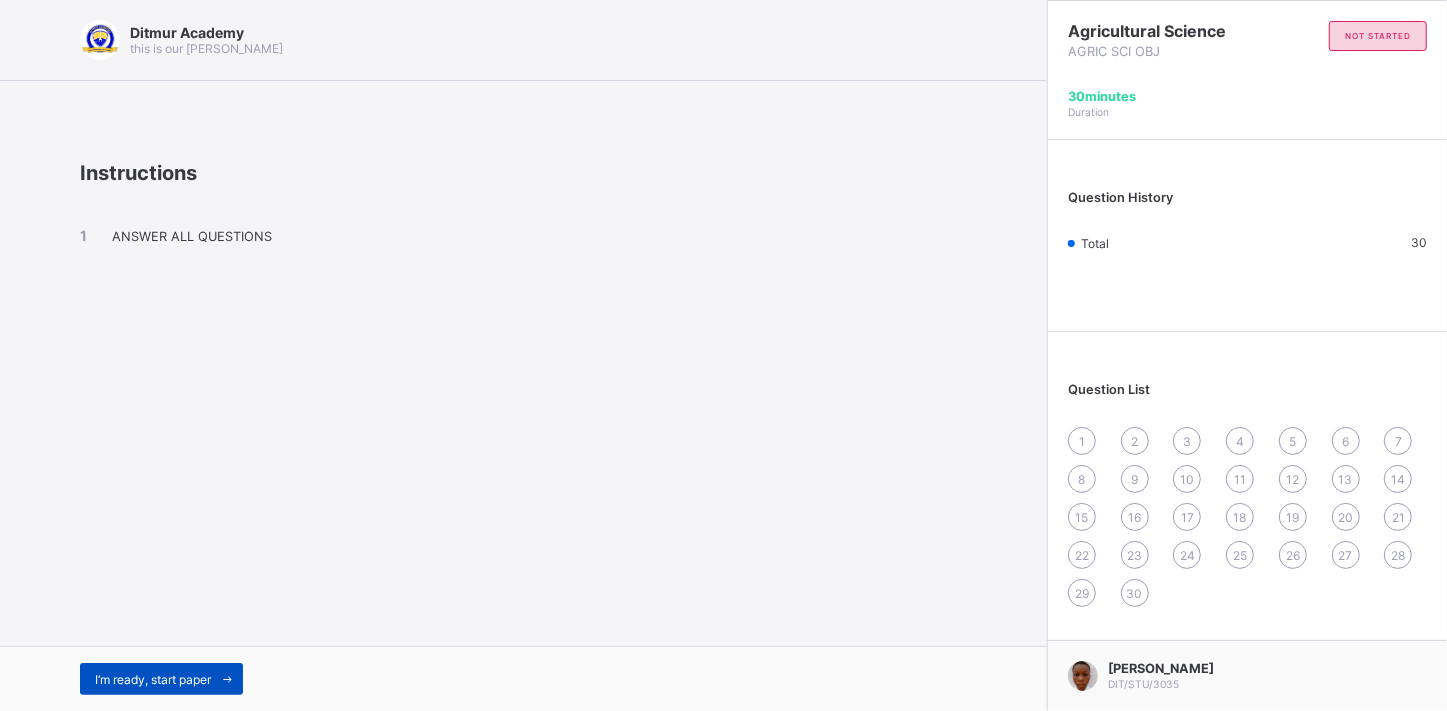 click on "I’m ready, start paper" at bounding box center (161, 679) 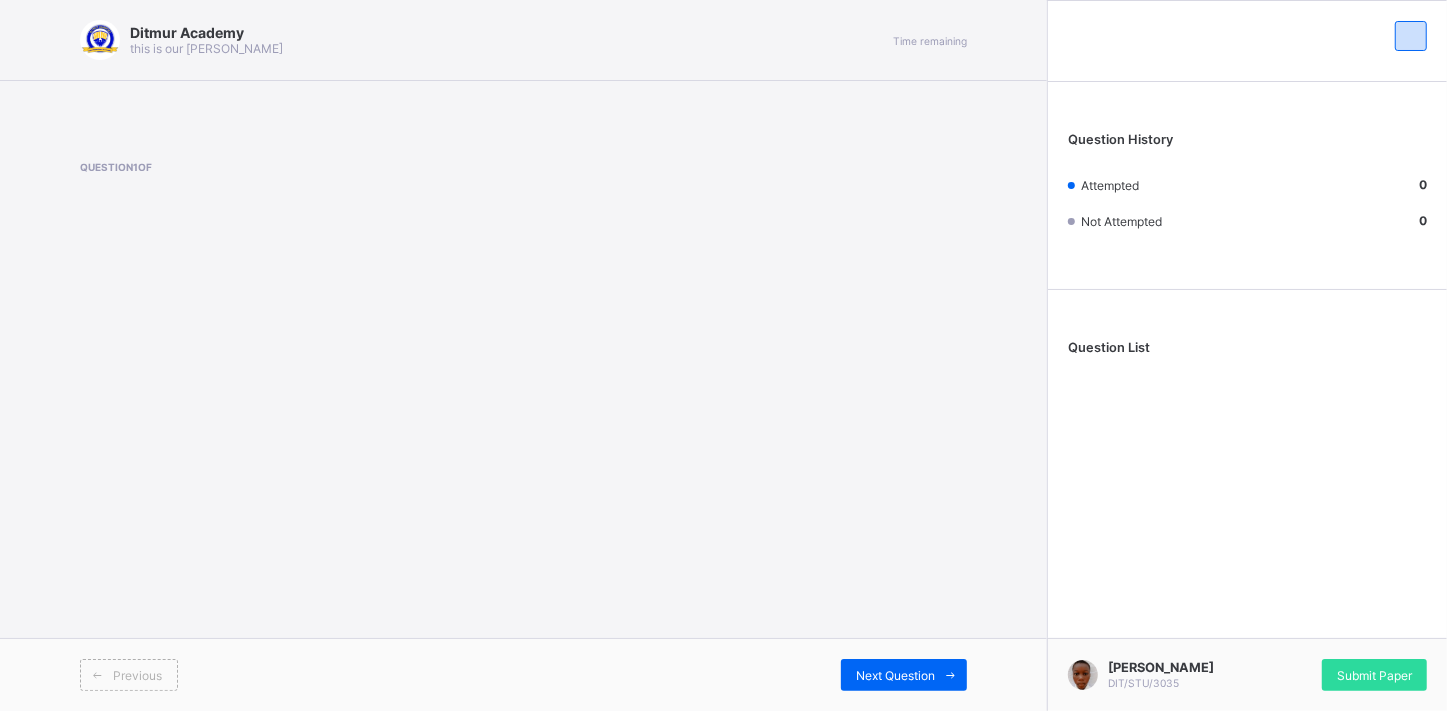click on "Ditmur Academy this is our motton Time remaining Question  1  of  Previous Next Question" at bounding box center [523, 355] 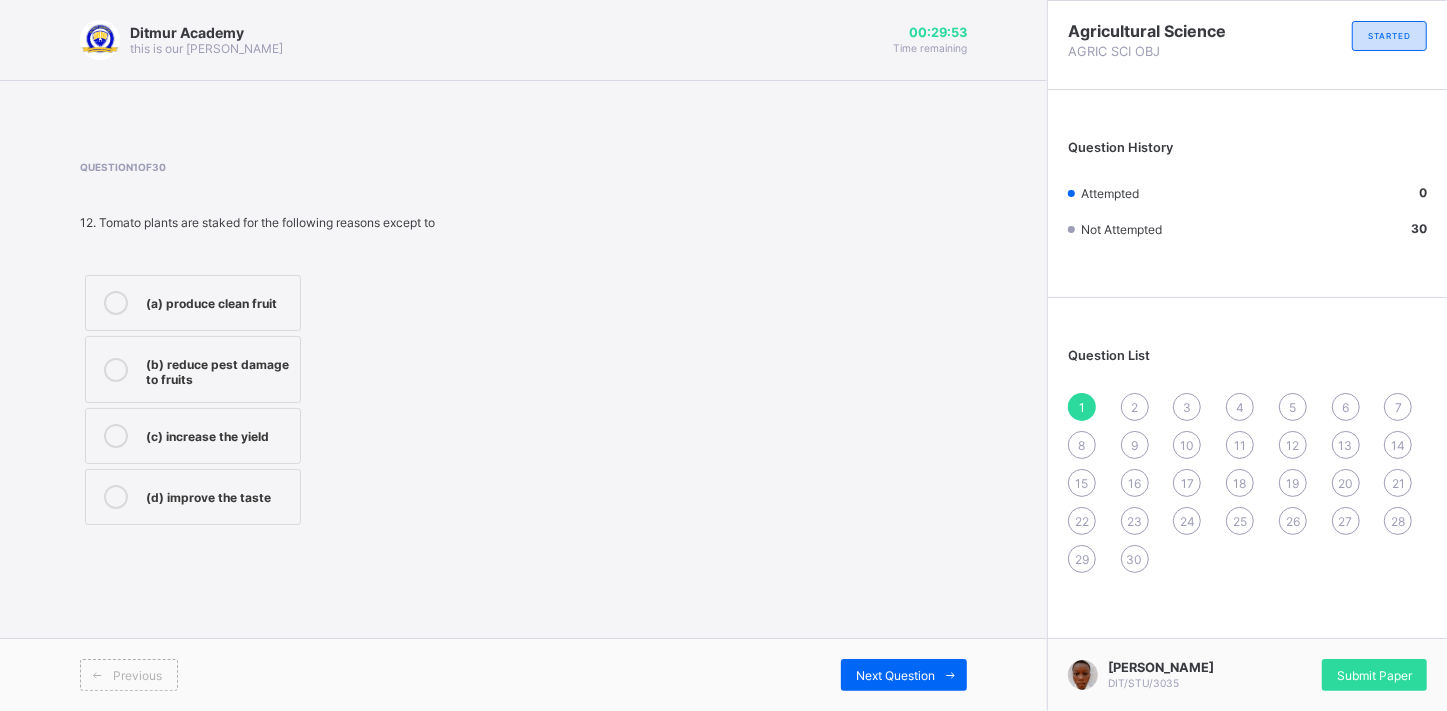 click on "Question  1  of  30 12. Tomato plants are staked for the following reasons except to  (a) produce clean fruit  (b) reduce pest damage to fruits (c) increase the yield (d) improve the taste" at bounding box center (523, 345) 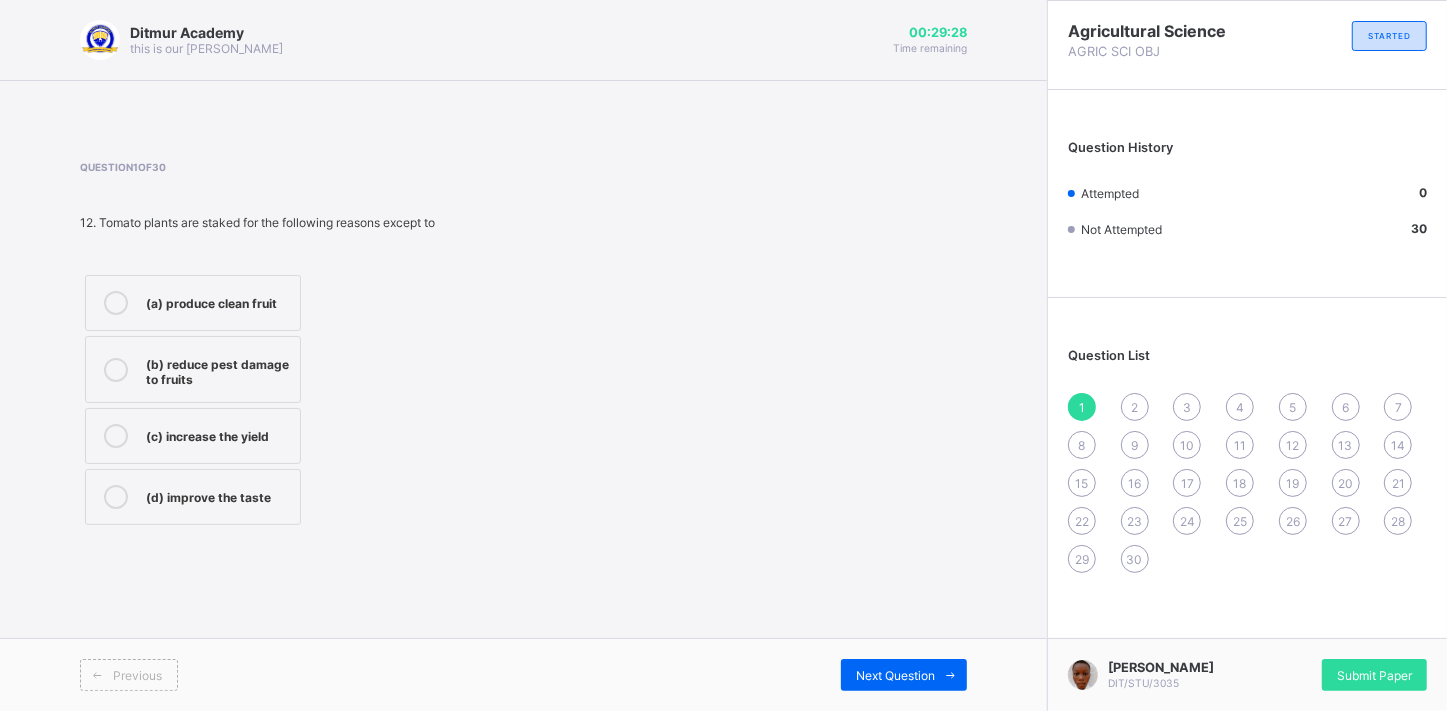 click on "(c) increase the yield" at bounding box center [193, 436] 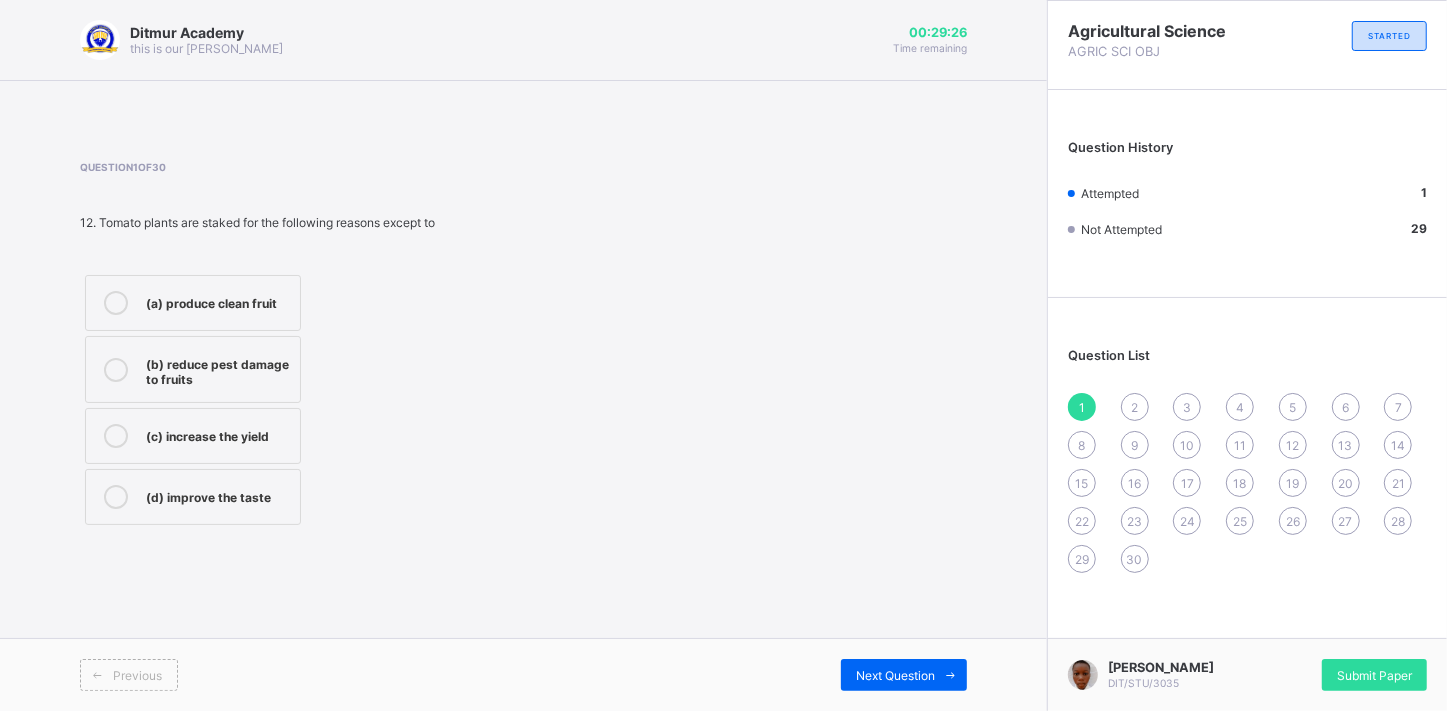 click at bounding box center (116, 370) 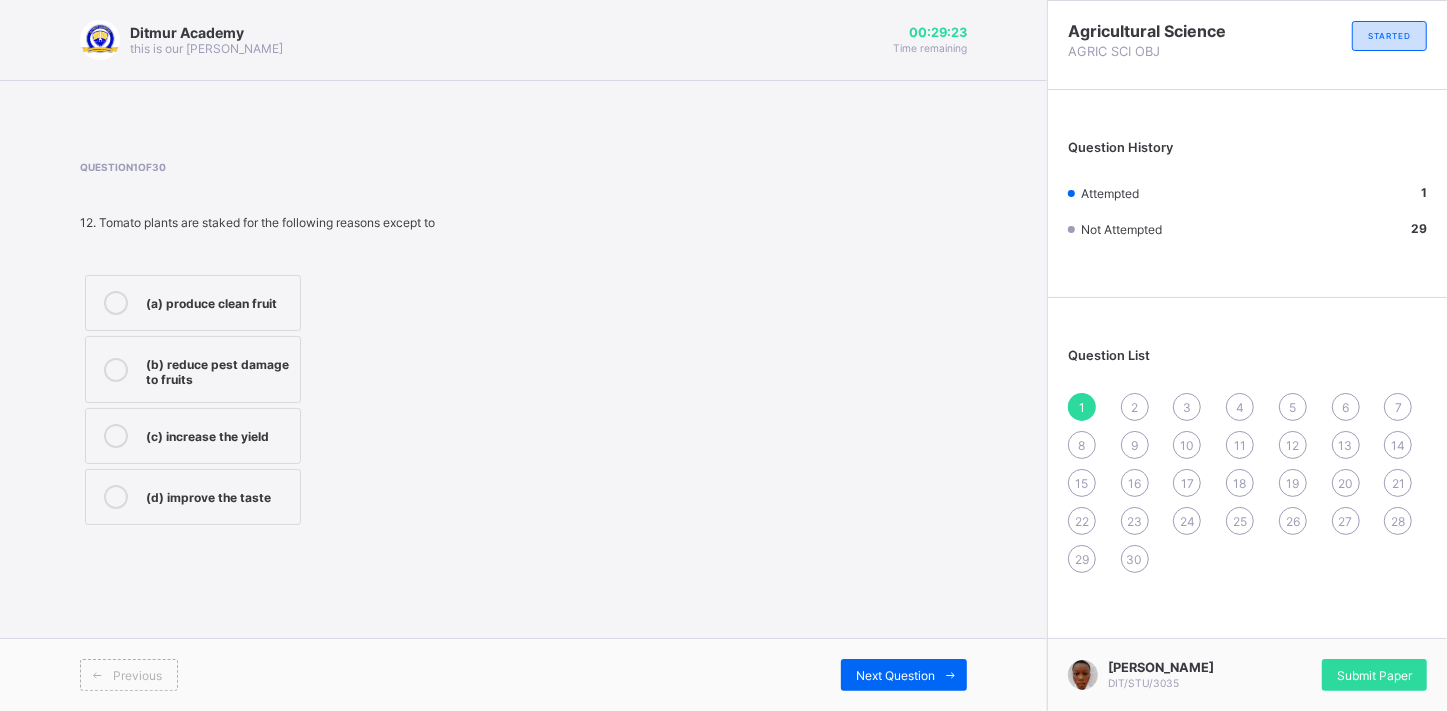 click on "(a) produce clean fruit" at bounding box center (193, 303) 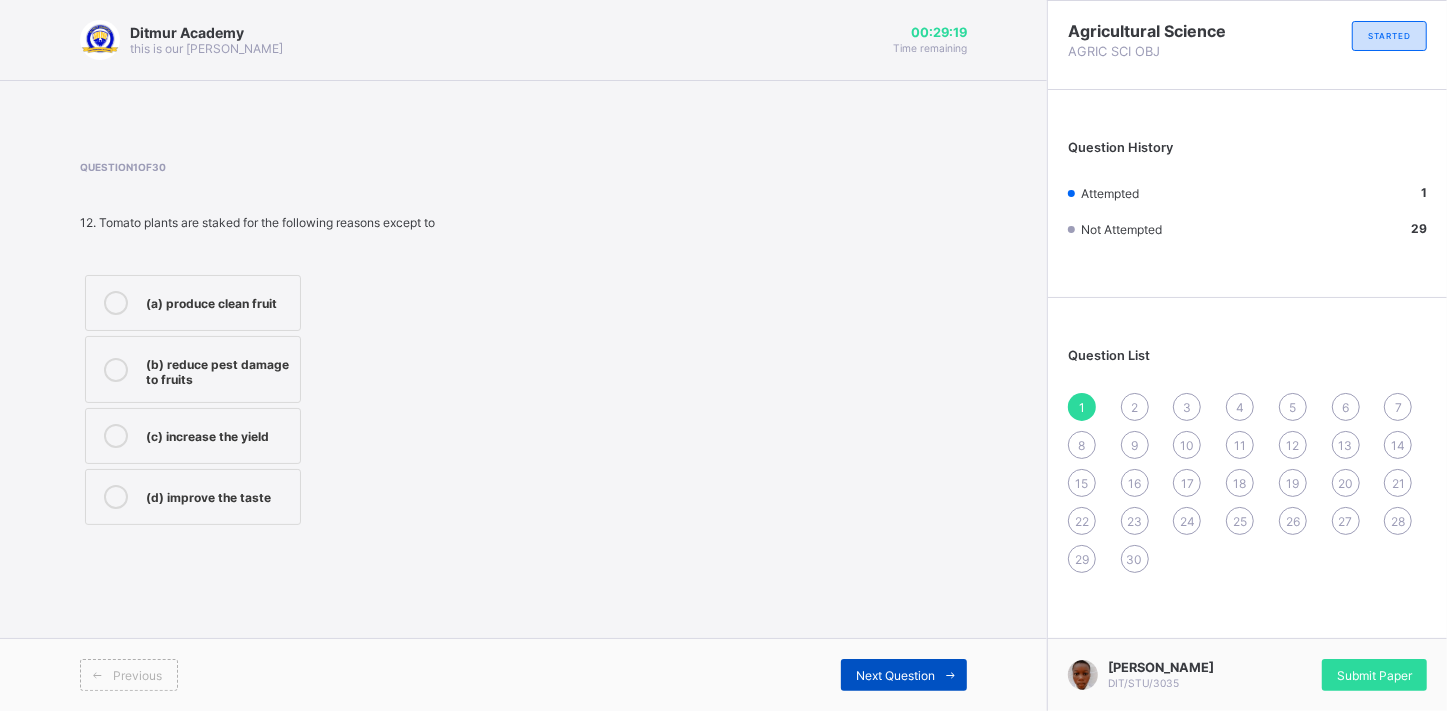 click on "Next Question" at bounding box center (895, 675) 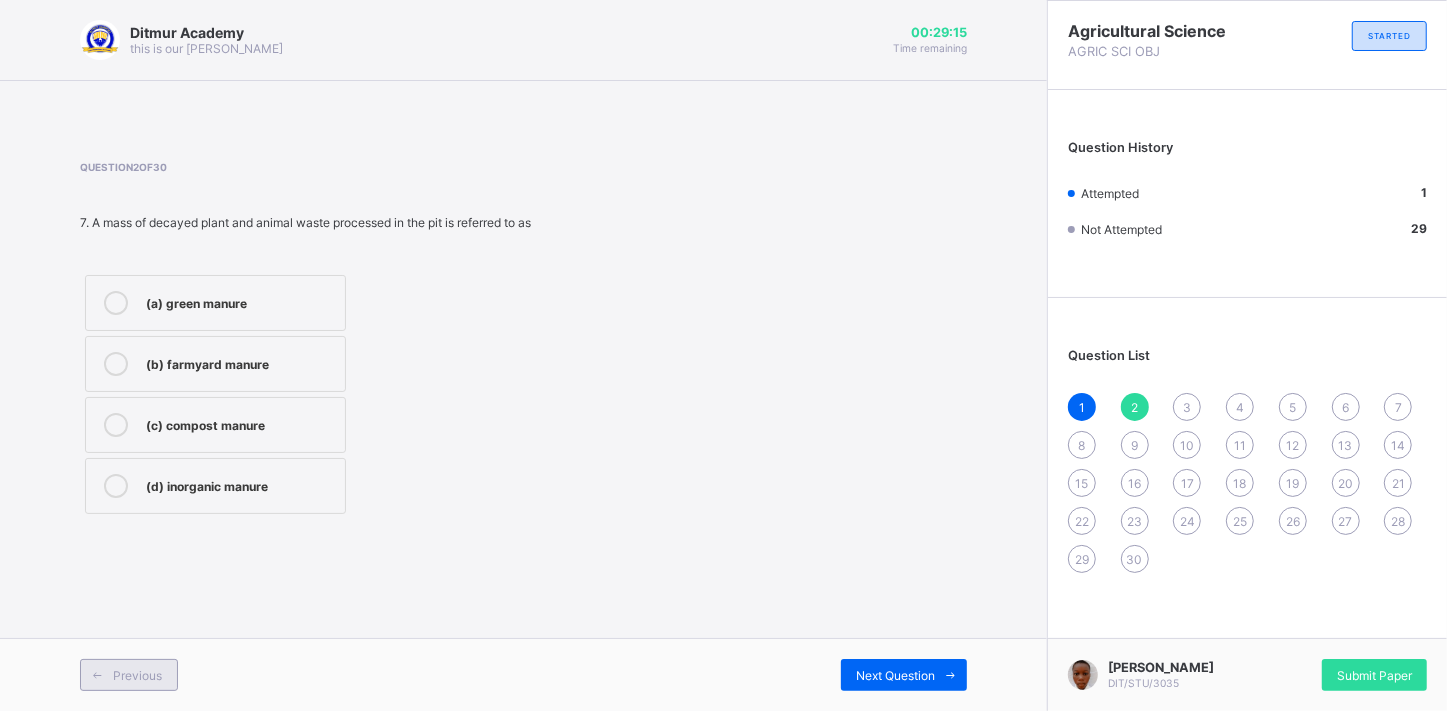 click at bounding box center [97, 675] 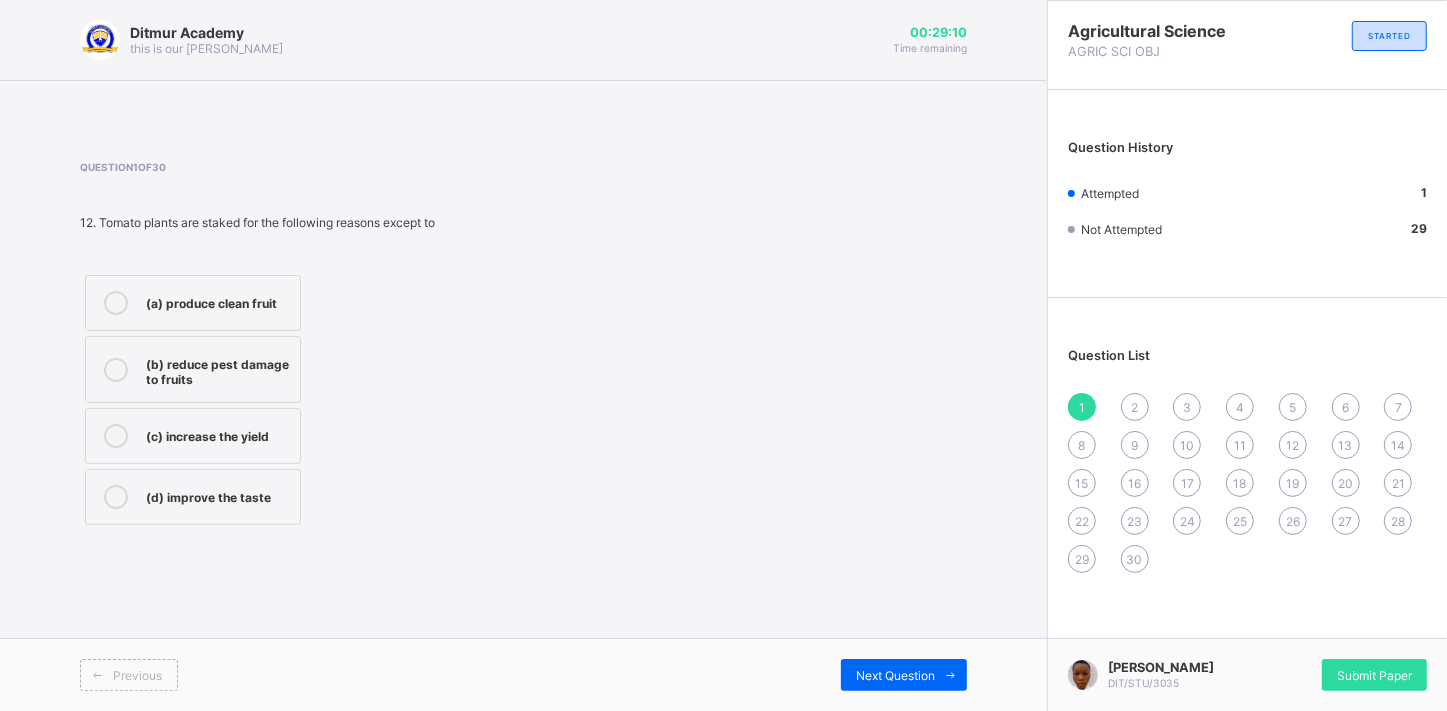 click on "(d) improve the taste" at bounding box center [218, 495] 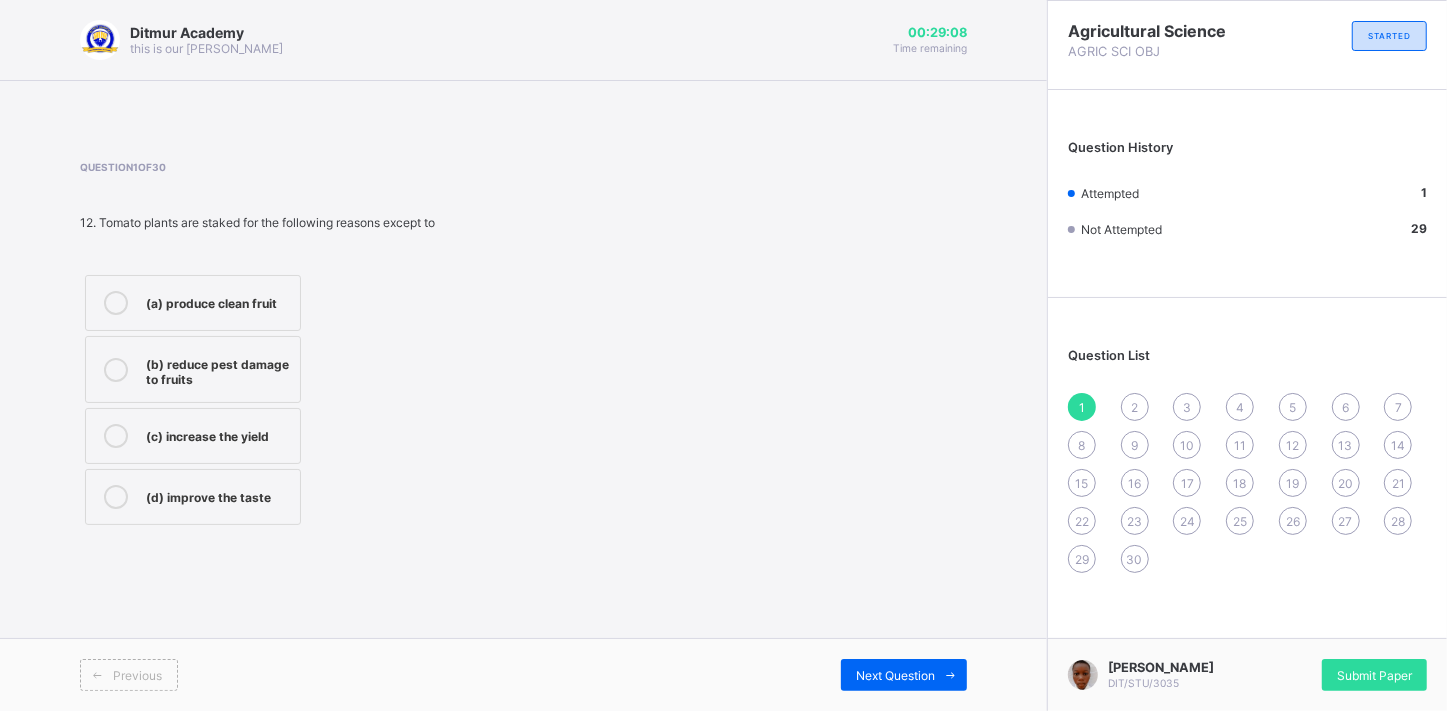 click on "(c) increase the yield" at bounding box center [218, 434] 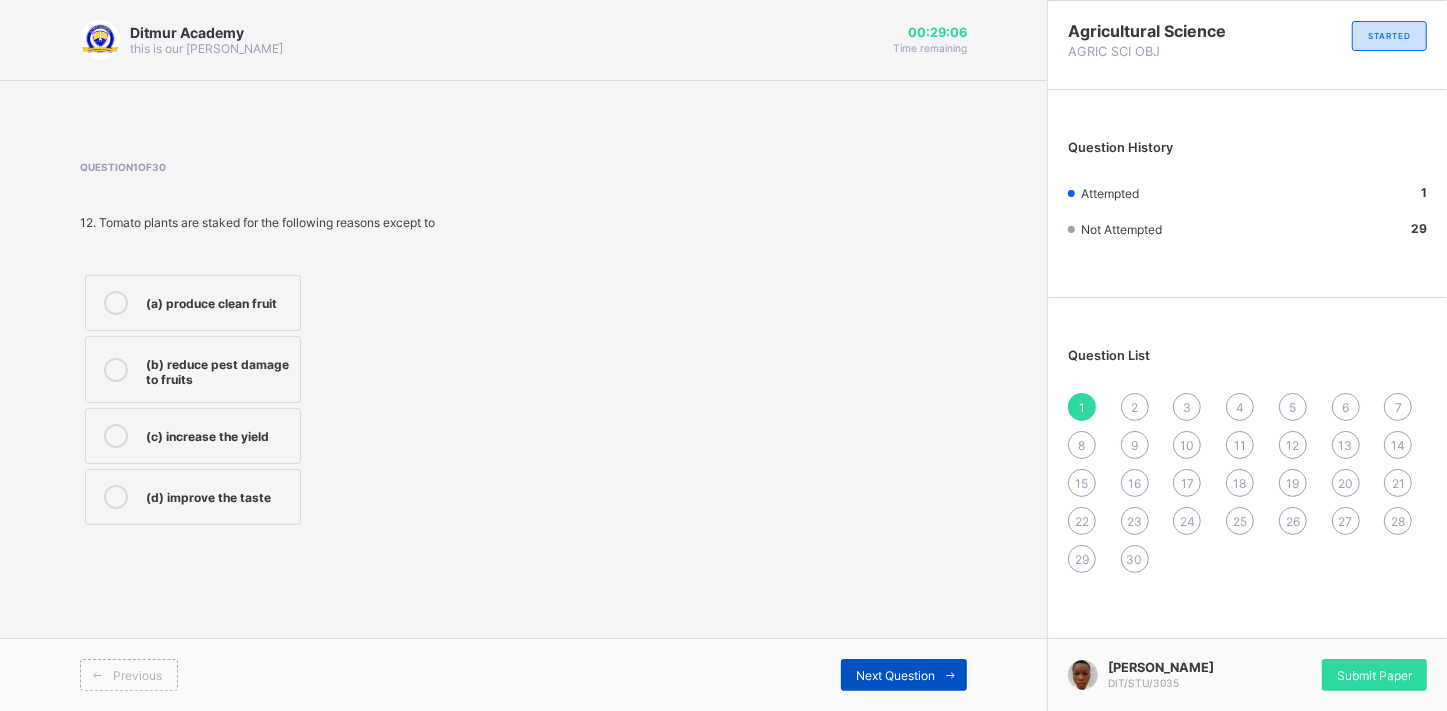 click on "Next Question" at bounding box center (904, 675) 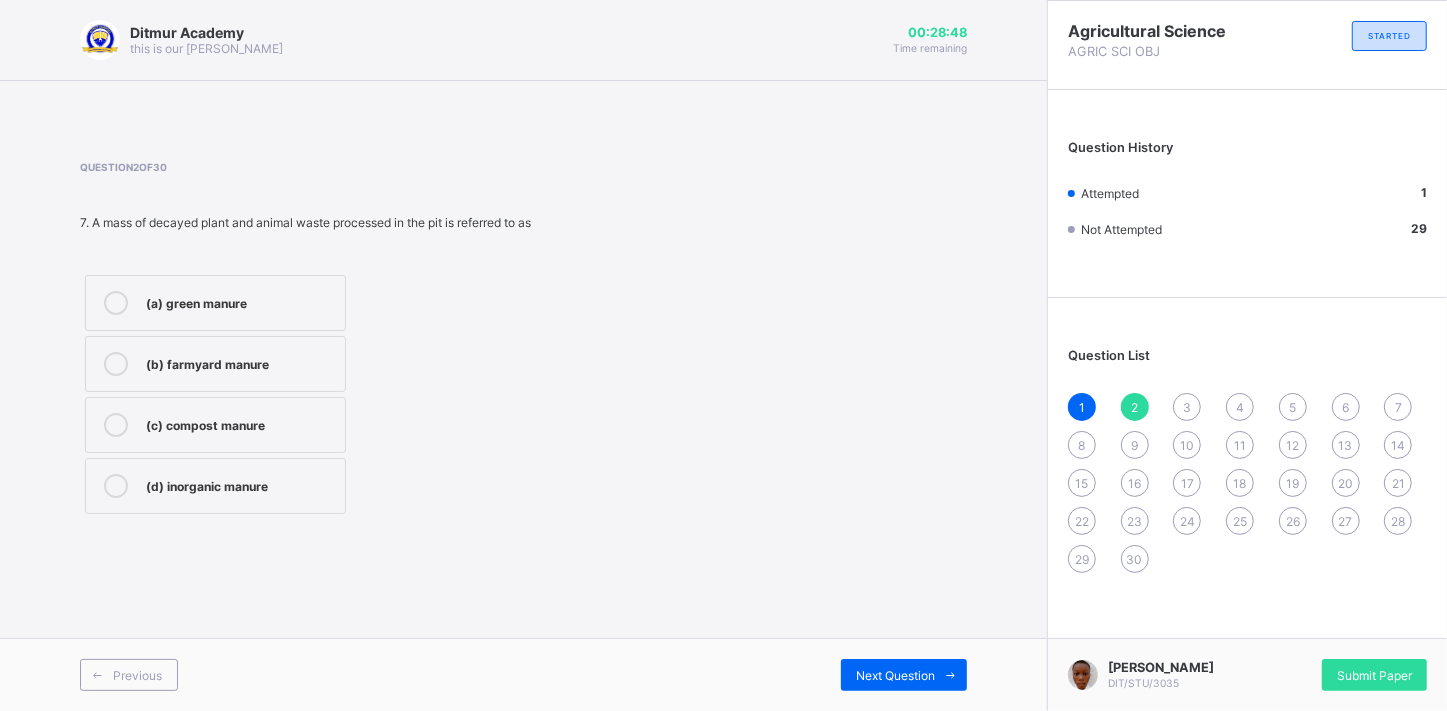 click on "(a) green manure" at bounding box center [240, 301] 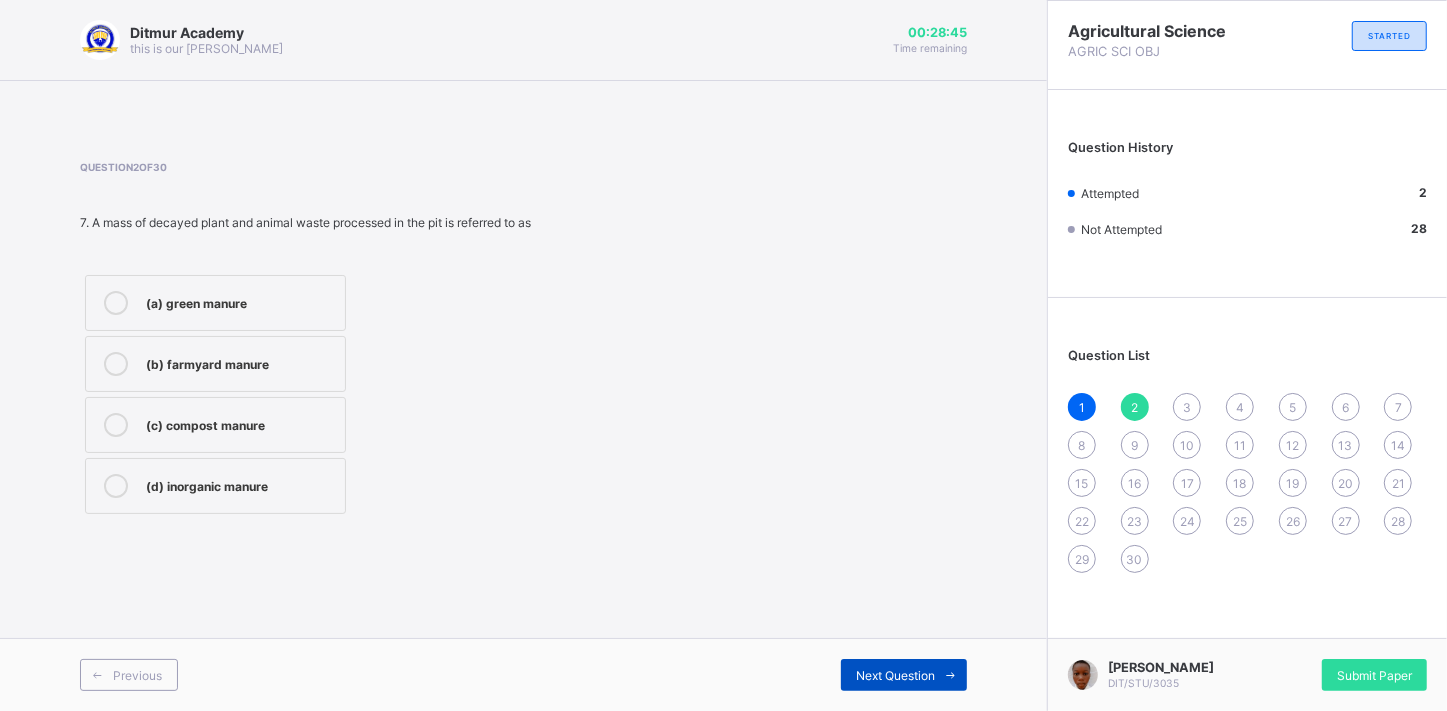 click at bounding box center (951, 675) 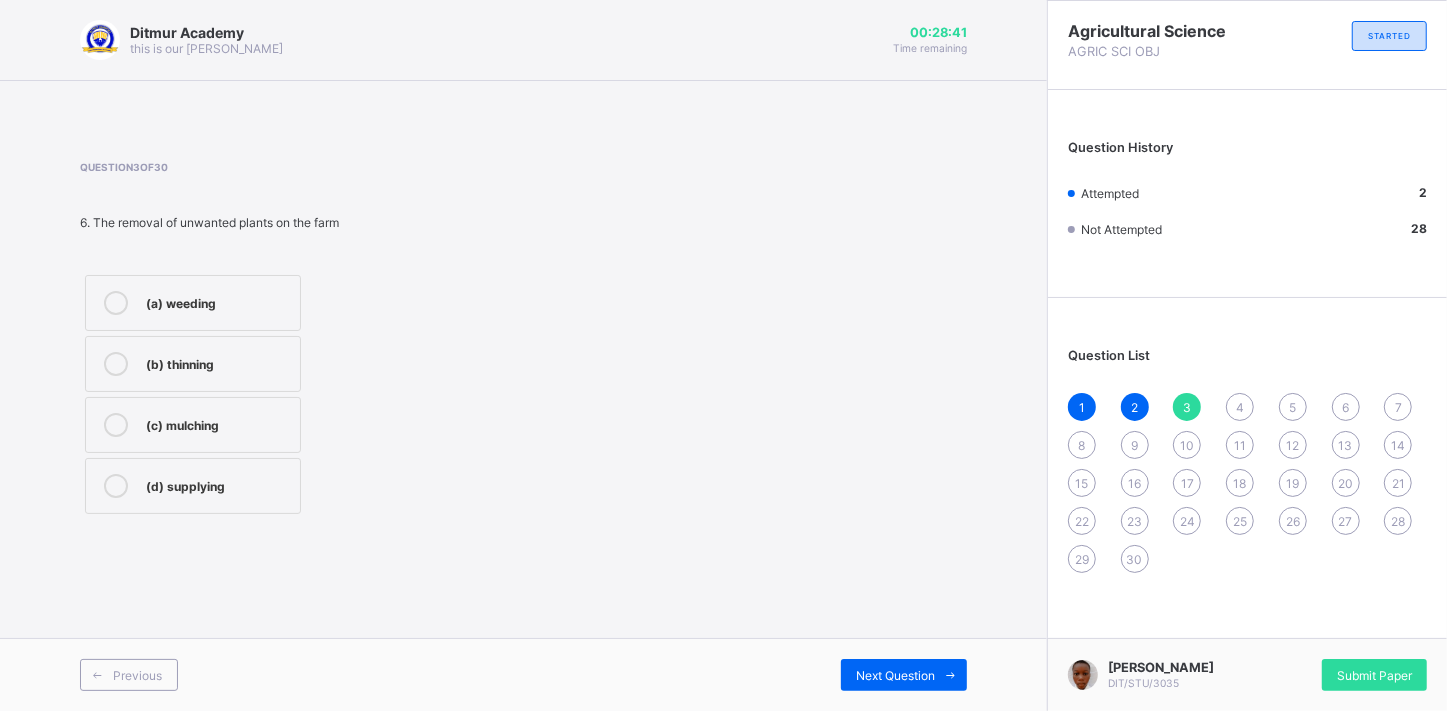 click on "(a) weeding" at bounding box center [218, 303] 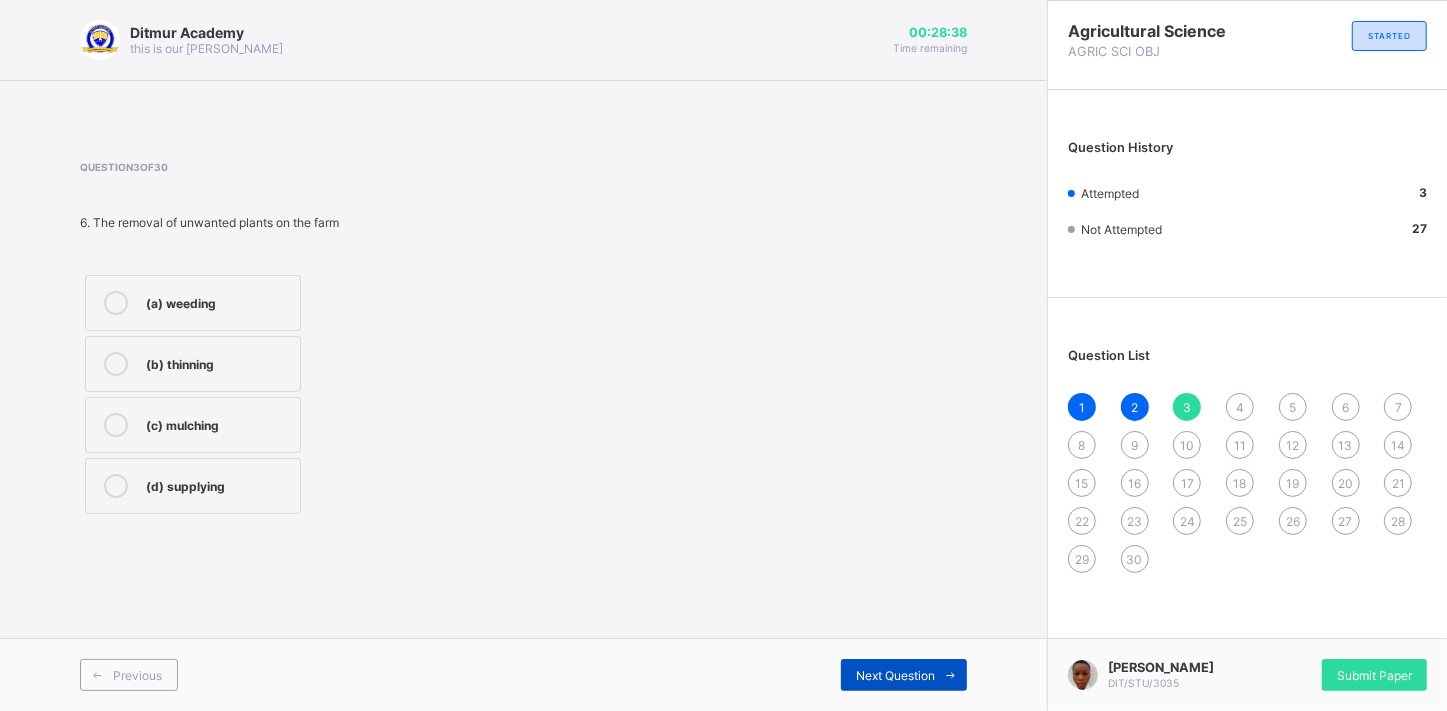 click on "Next Question" at bounding box center (904, 675) 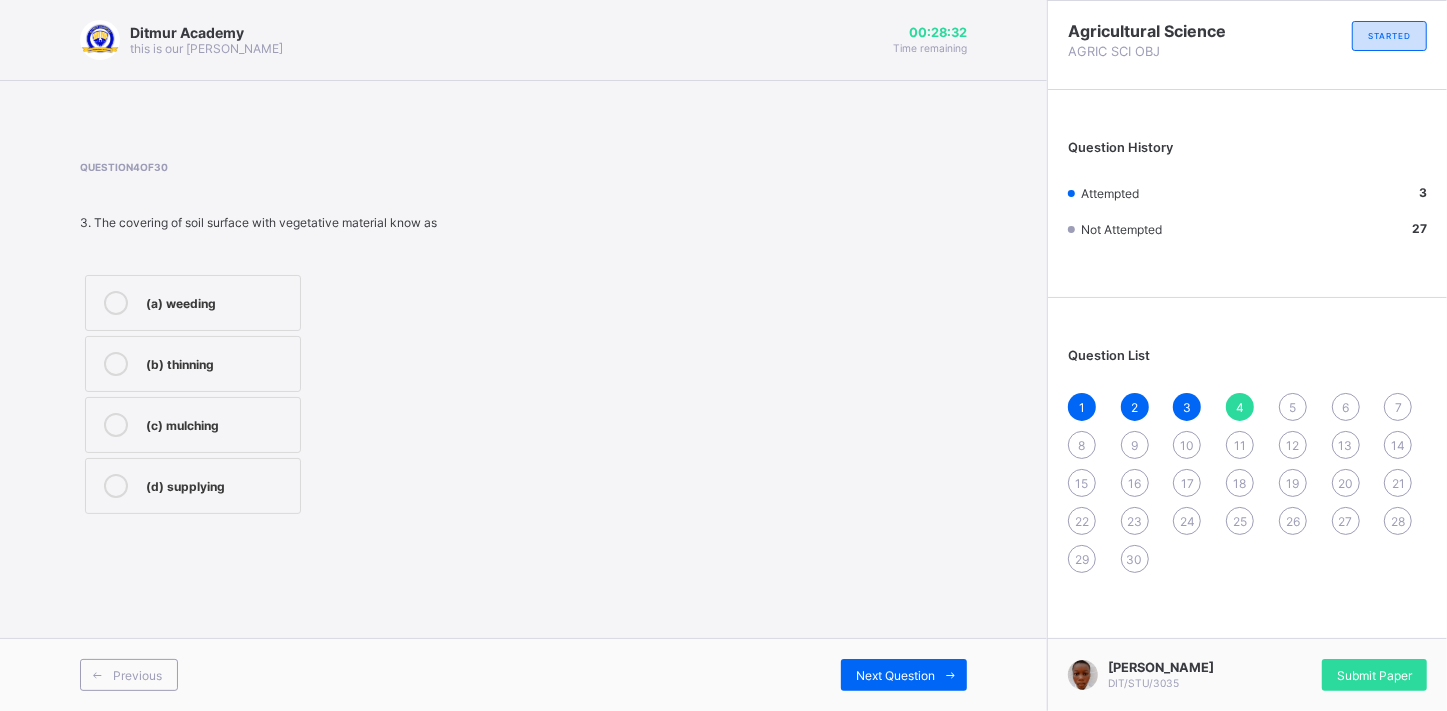 click on "(b) thinning" at bounding box center [193, 364] 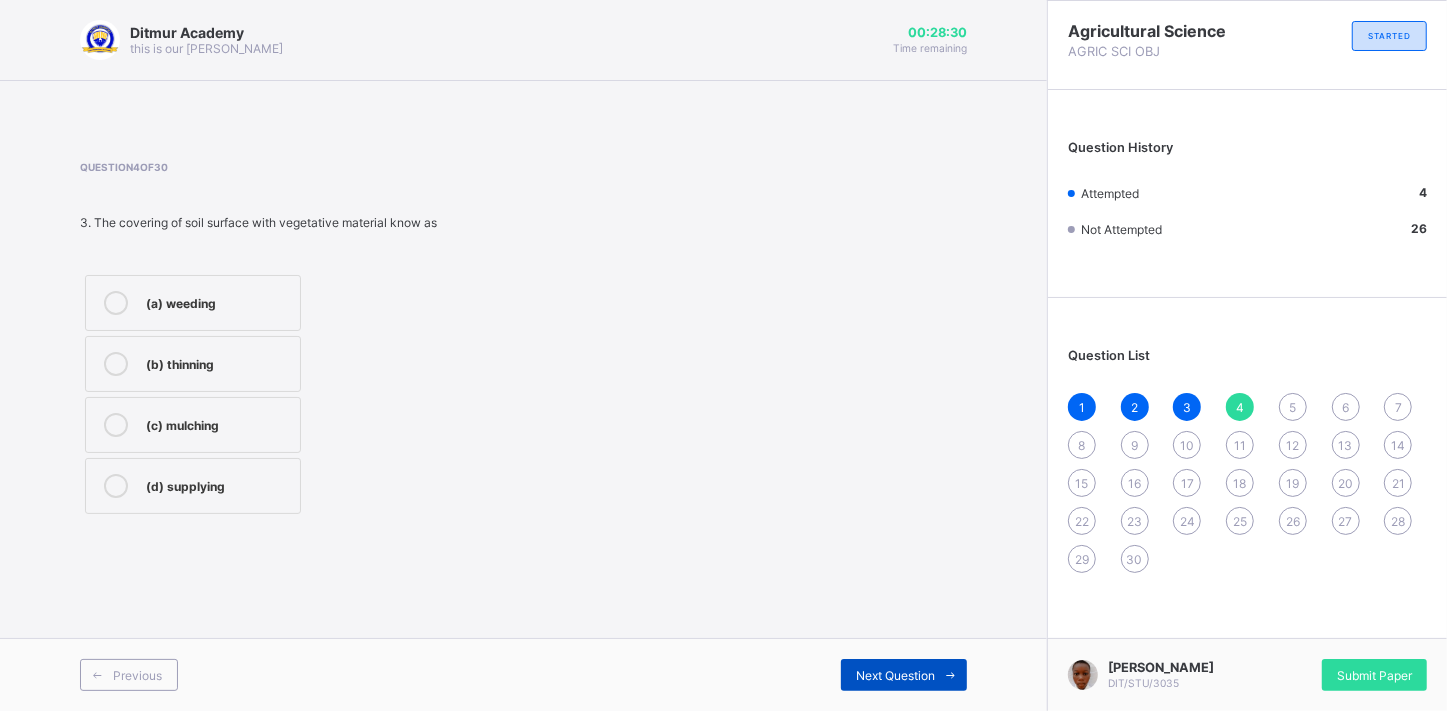 click on "Next Question" at bounding box center [904, 675] 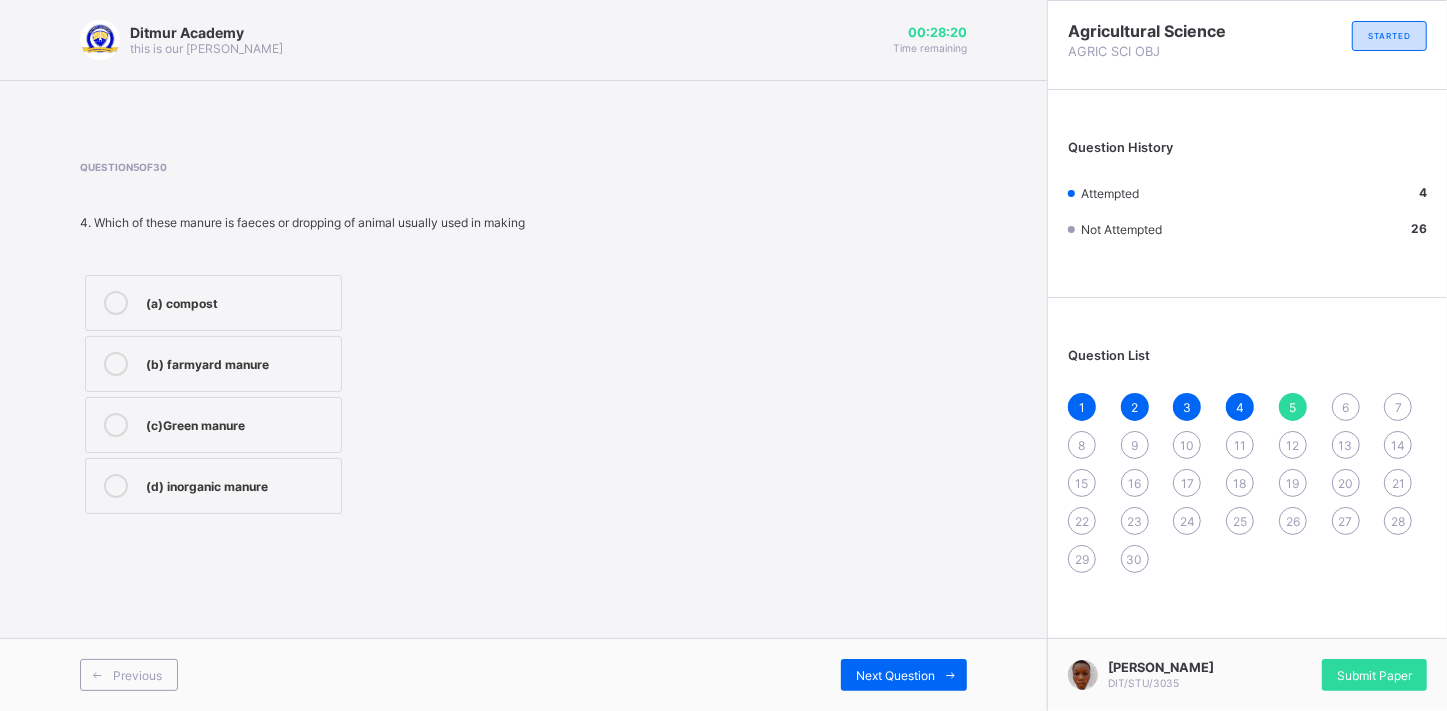 click on "(c)Green manure" at bounding box center [238, 425] 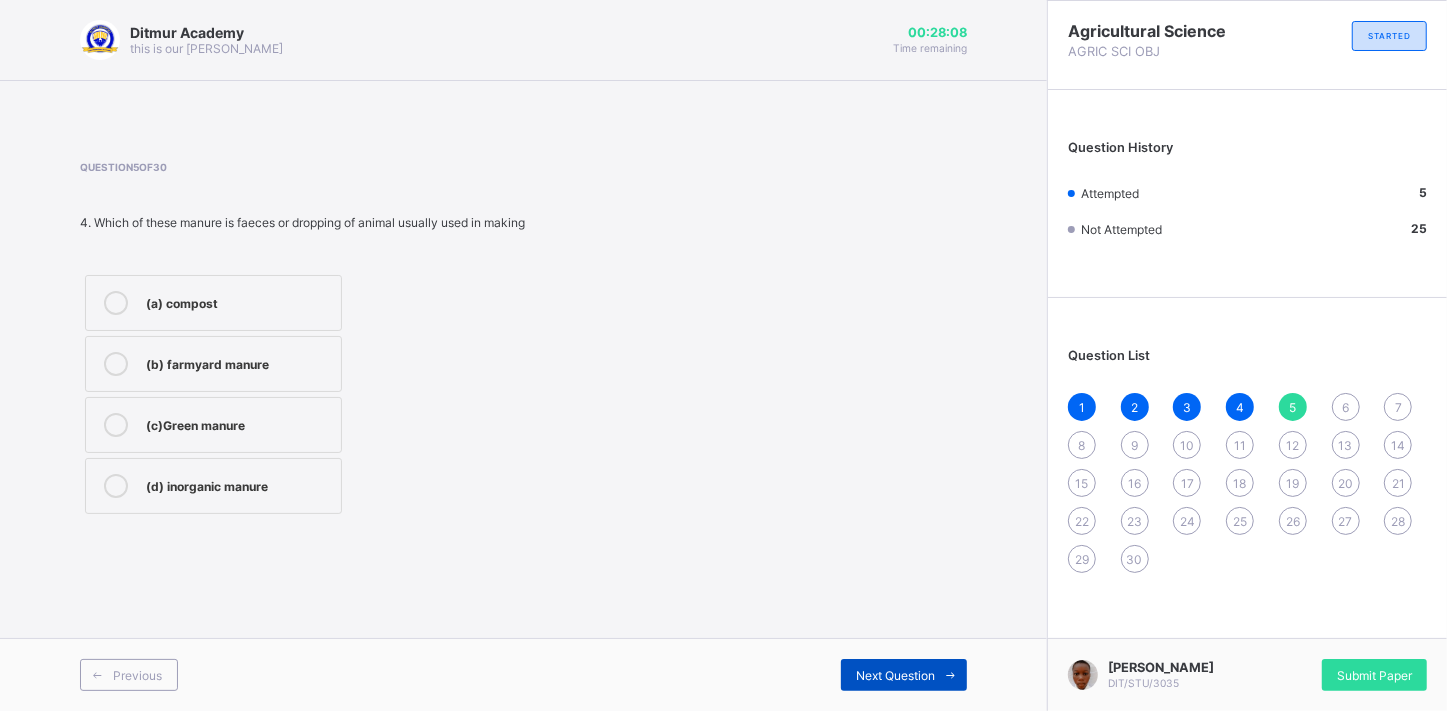click on "Next Question" at bounding box center [895, 675] 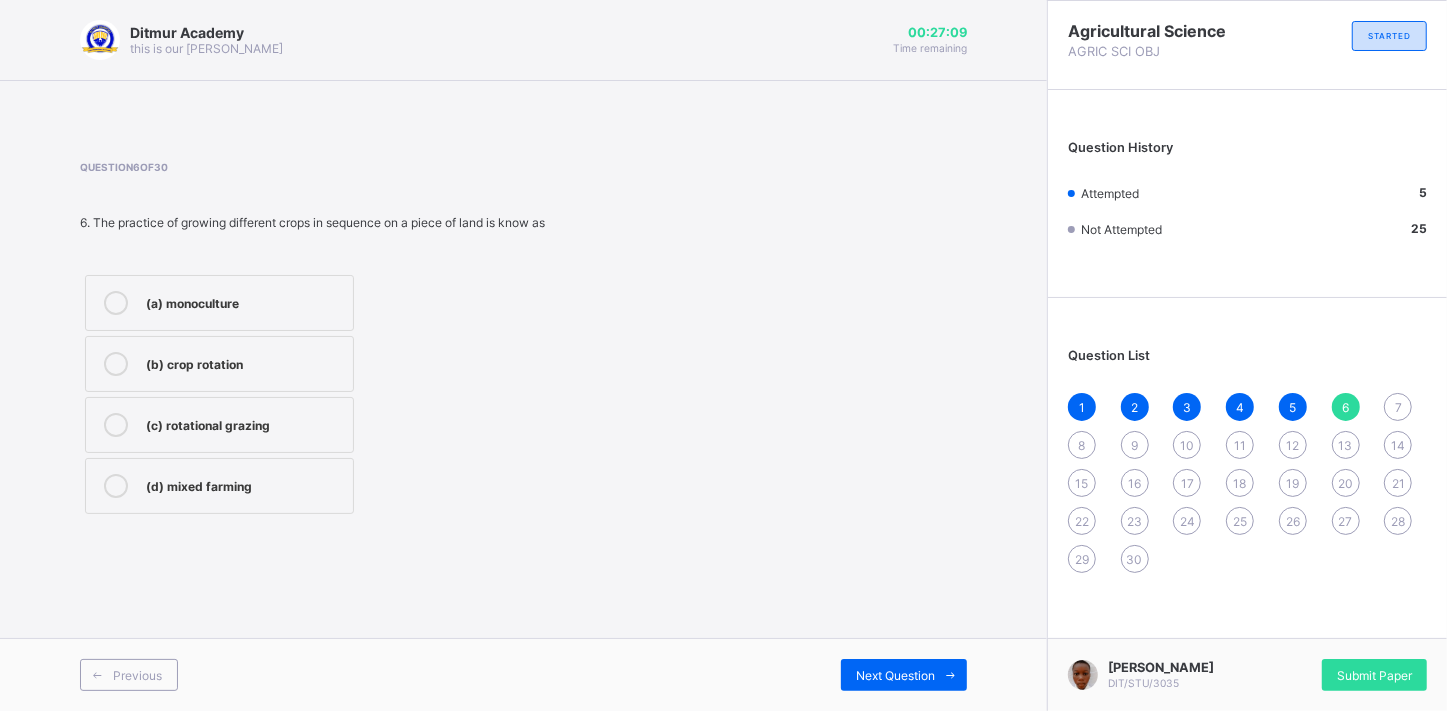click on "(d) mixed farming" at bounding box center (219, 486) 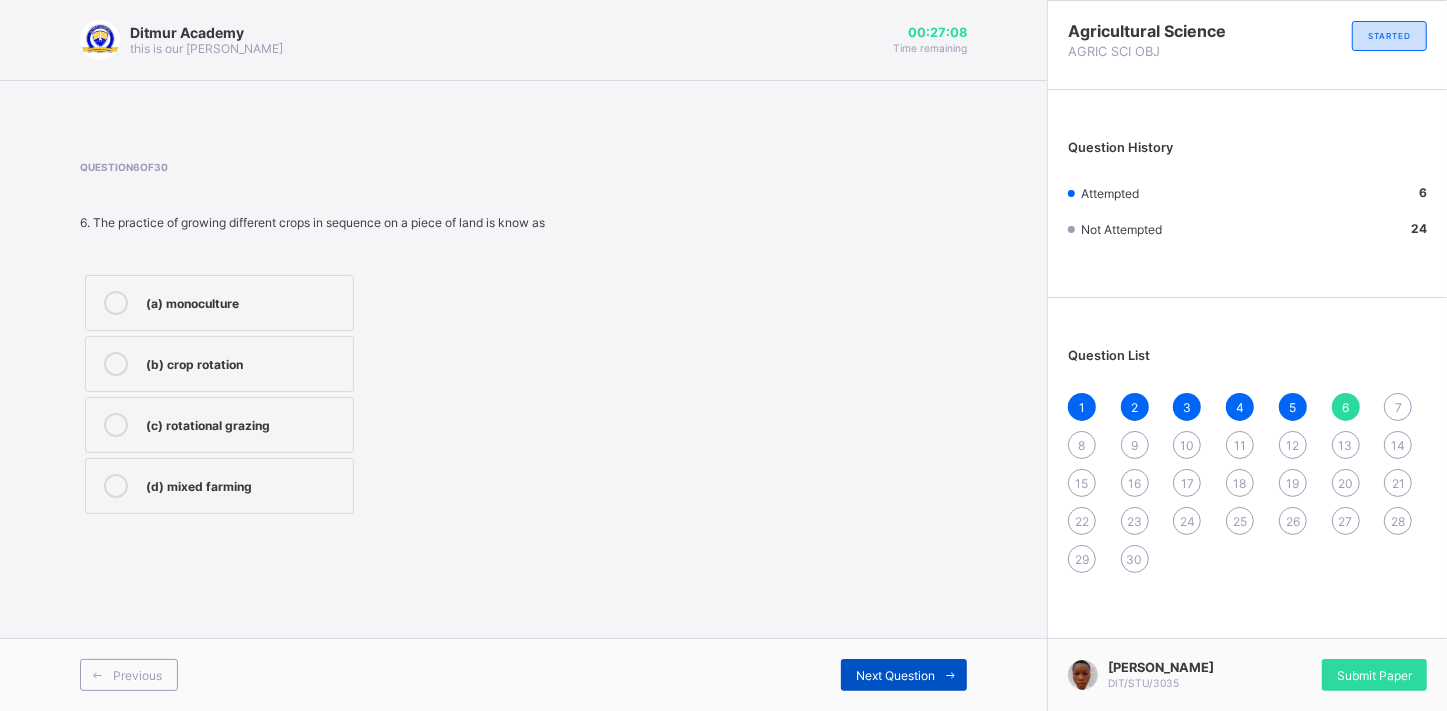click on "Next Question" at bounding box center (904, 675) 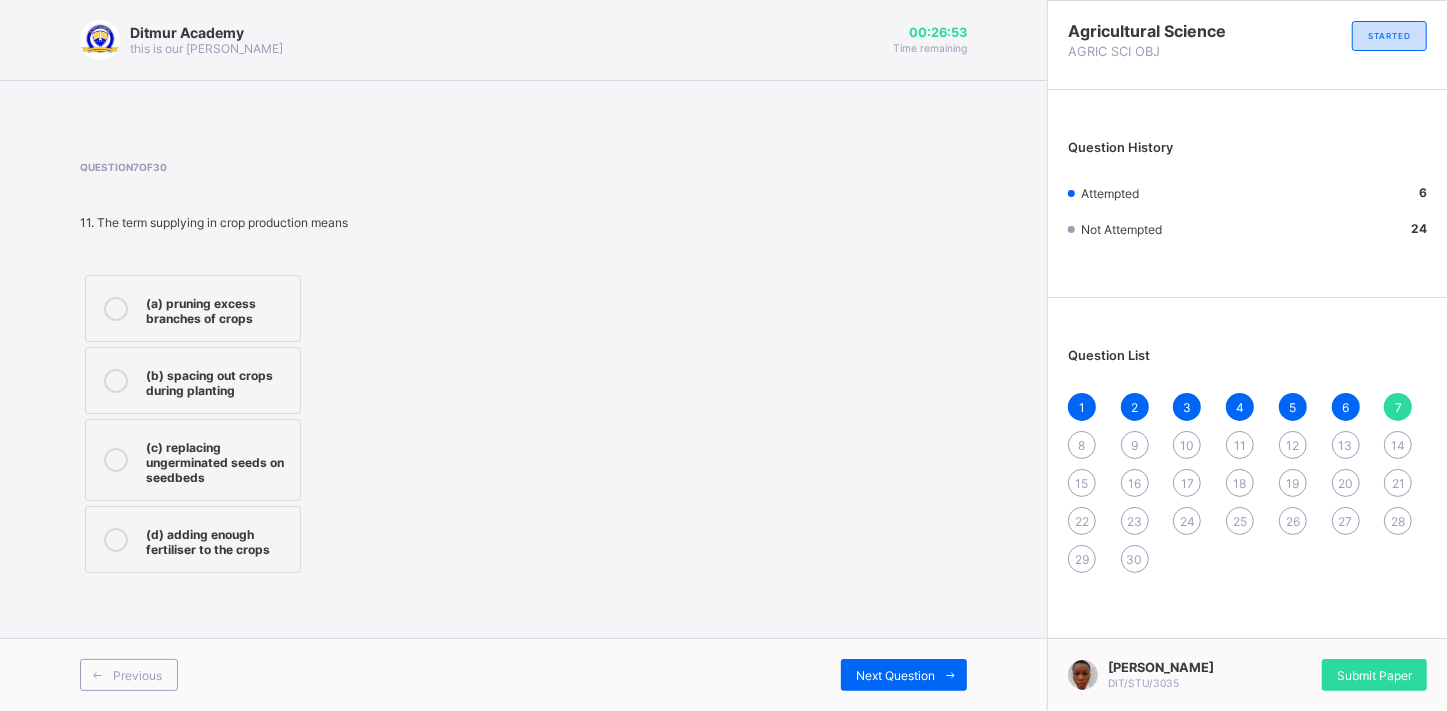 click on "(b) spacing out crops during planting" at bounding box center [218, 380] 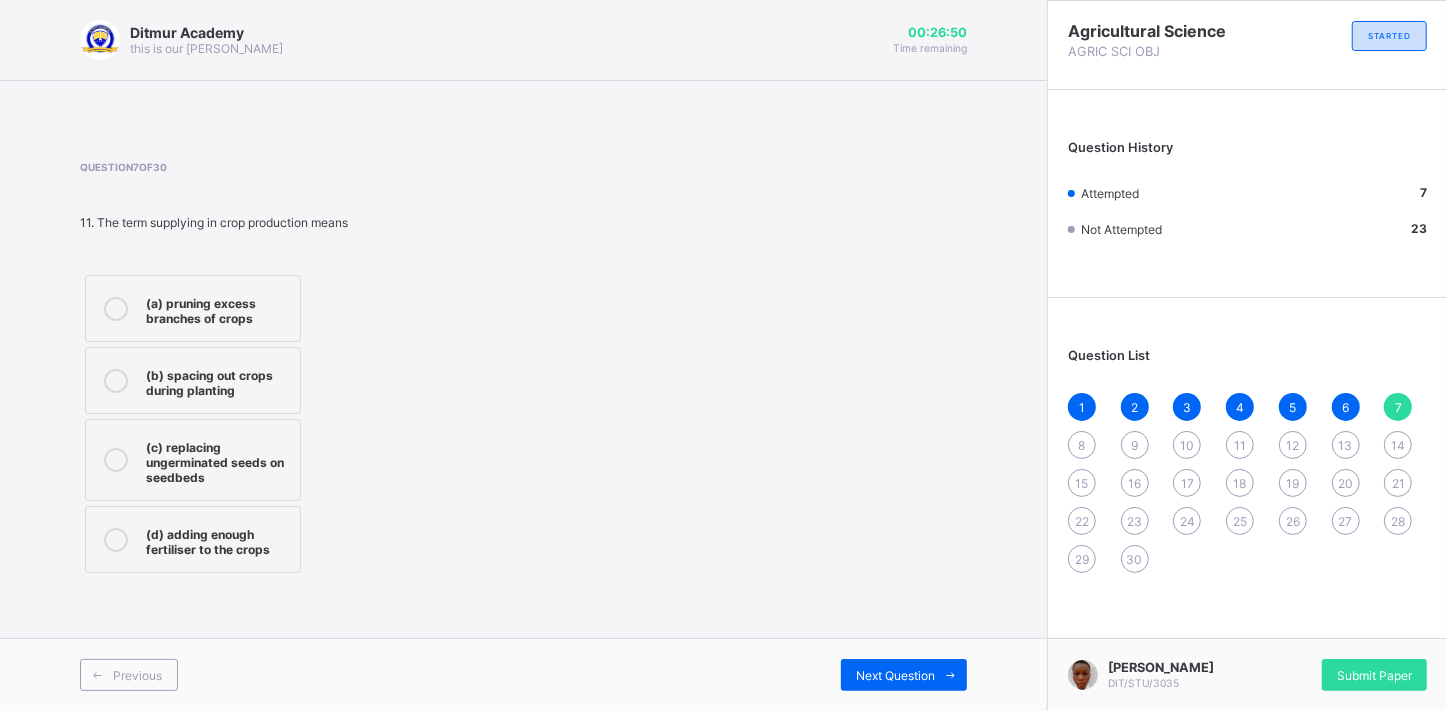 click on "Question  7  of  30 11. The term supplying in crop production means  (a) pruning excess branches of crops (b) spacing out crops during planting  (c) replacing ungerminated seeds on seedbeds (d) adding enough fertiliser to the crops" at bounding box center [523, 369] 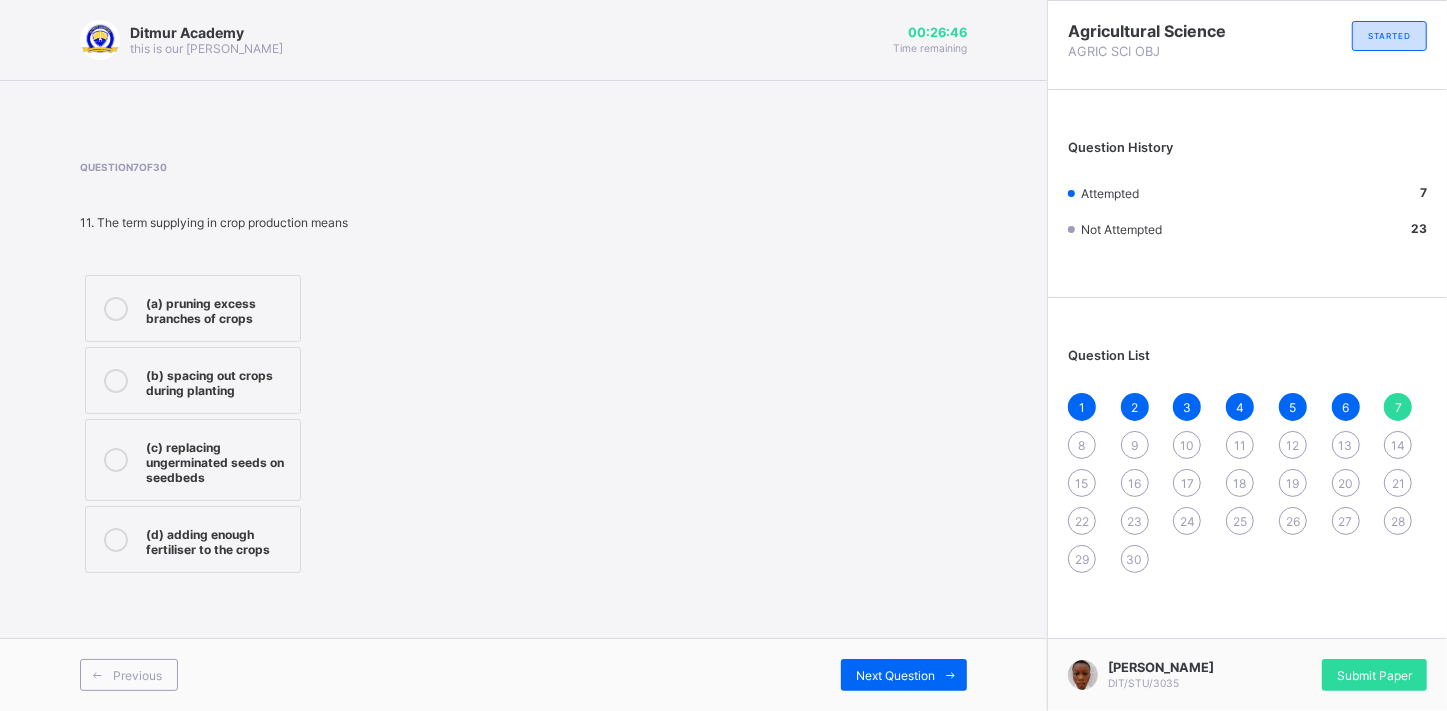 click on "(c) replacing ungerminated seeds on seedbeds" at bounding box center [218, 460] 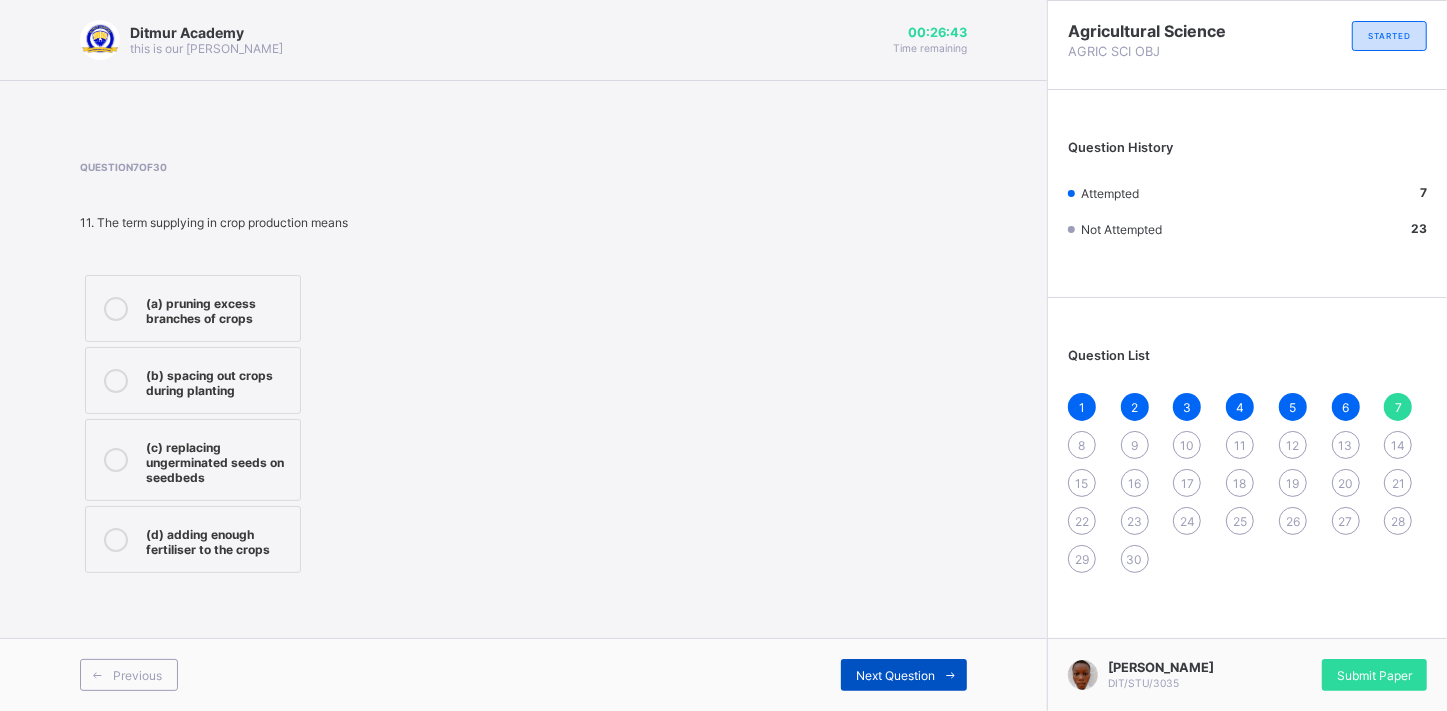 click on "Next Question" at bounding box center (895, 675) 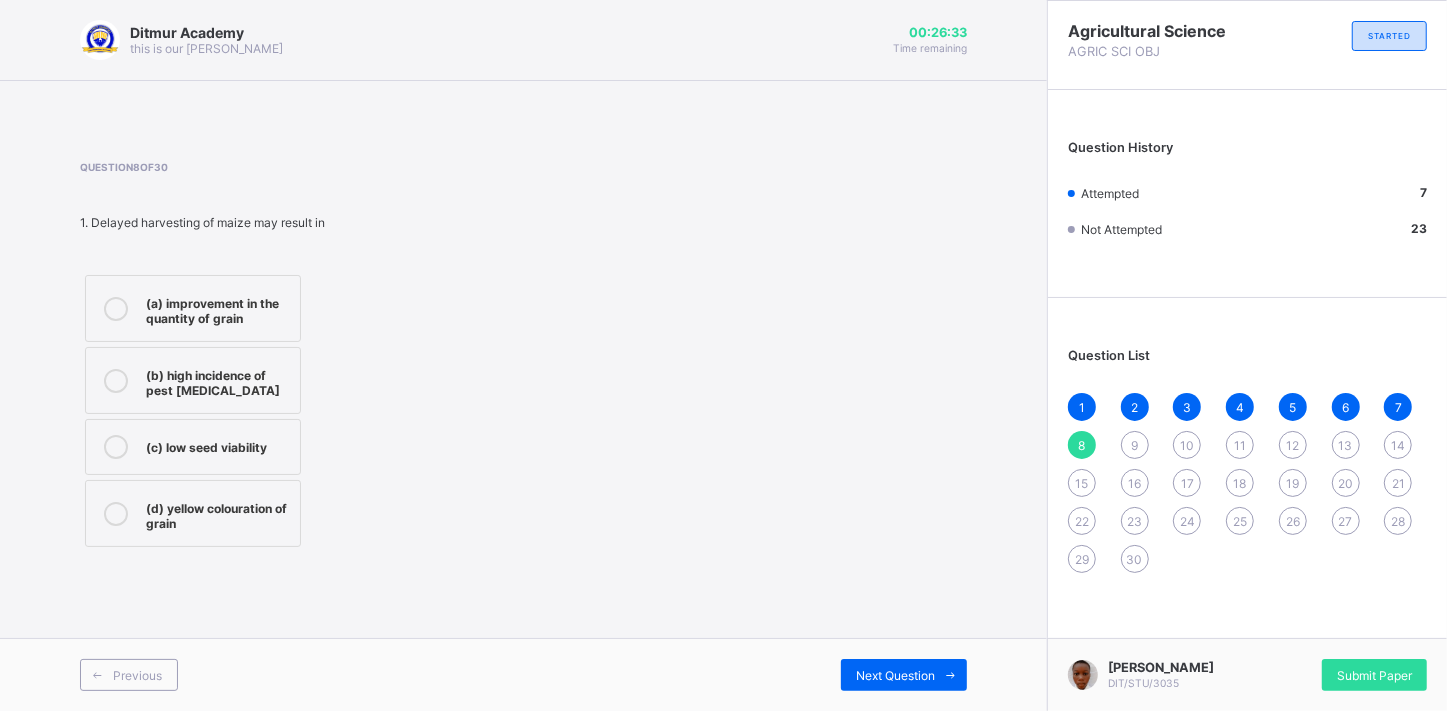 click on "(a) improvement in the quantity of grain" at bounding box center [218, 308] 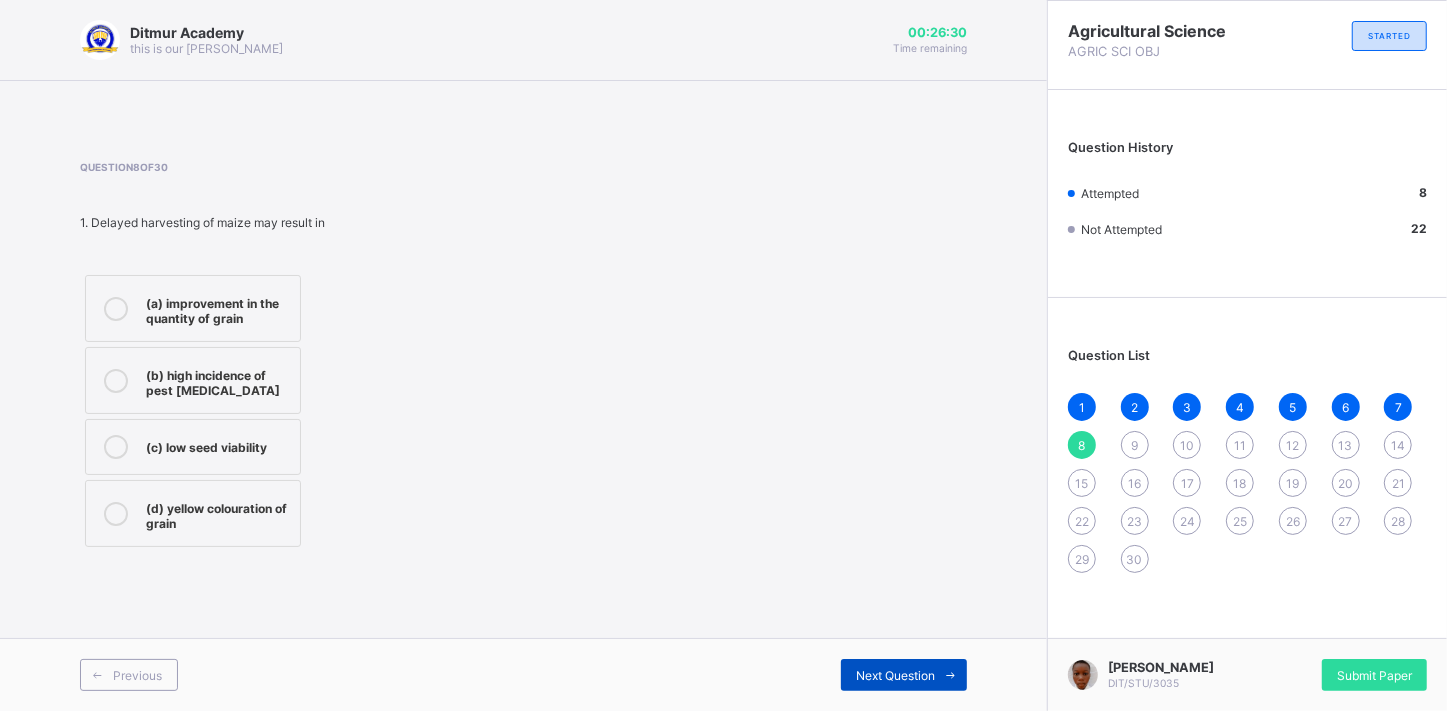 click on "Next Question" at bounding box center (895, 675) 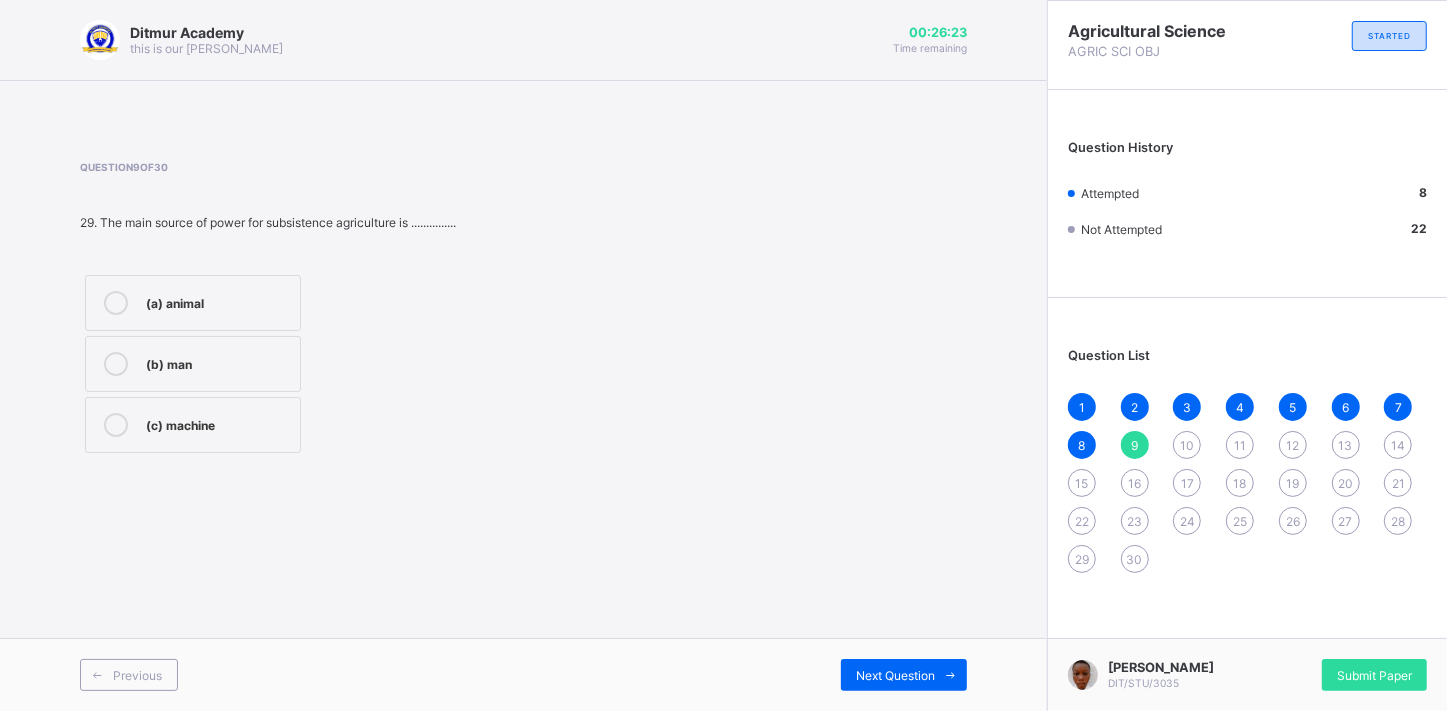 click on "Ditmur Academy this is our motton 00:26:23 Time remaining Question  9  of  30 29. The main source of power for subsistence agriculture is ............... (a) animal  (b) man (c) machine  Previous Next Question" at bounding box center [523, 355] 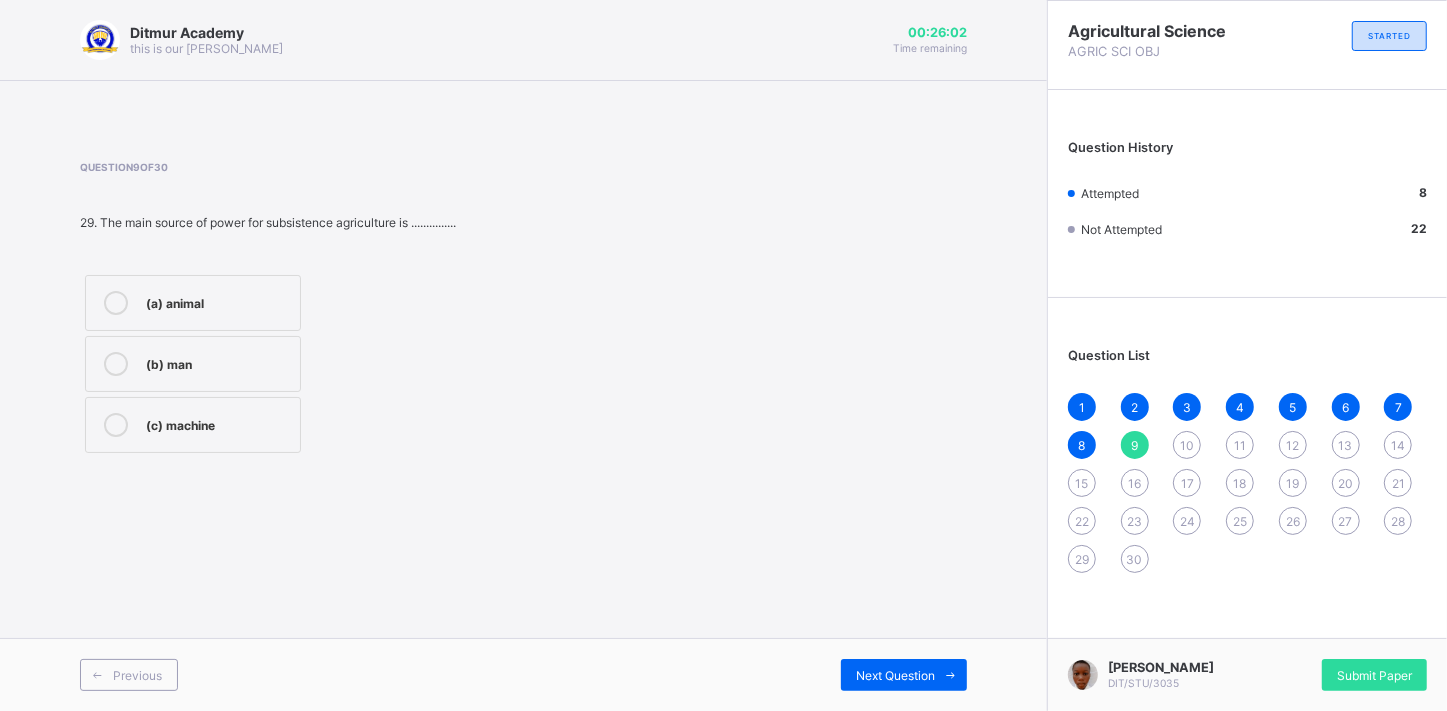 click on "(c) machine" at bounding box center [218, 423] 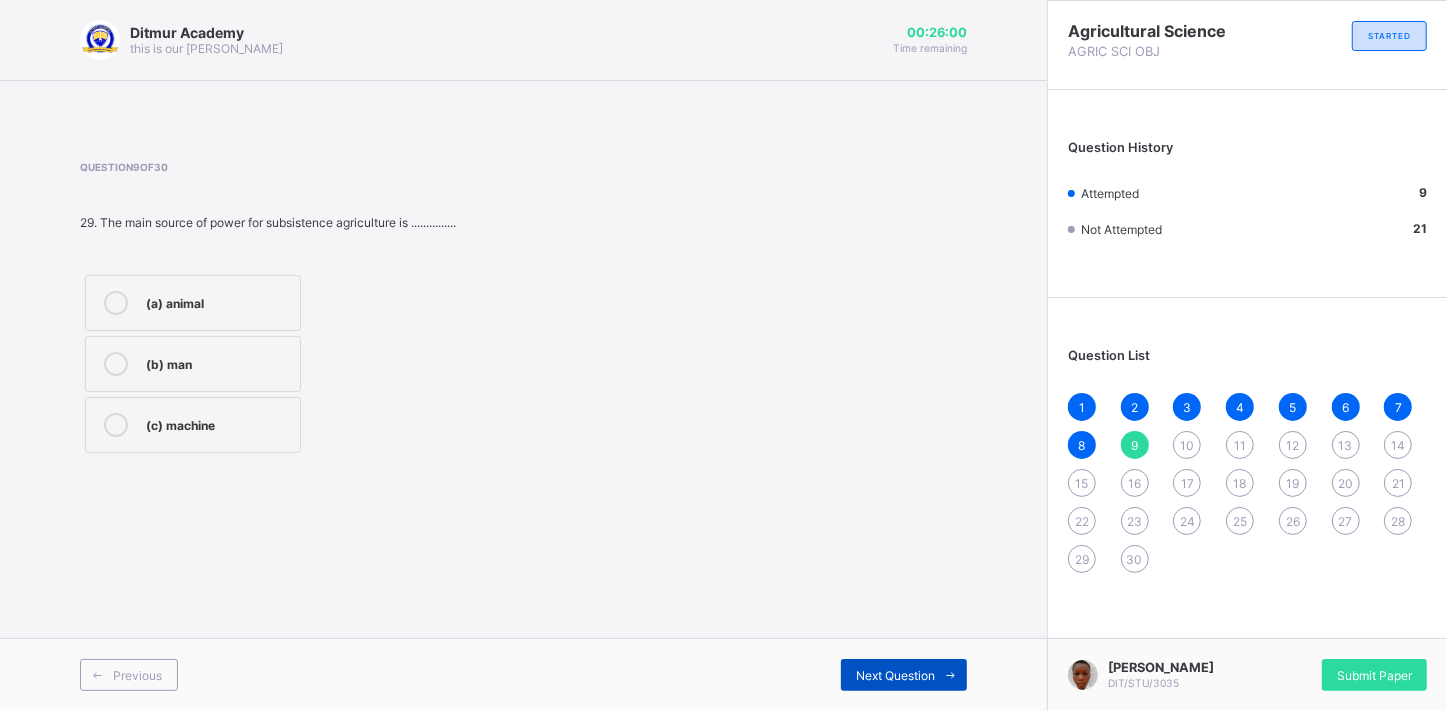click on "Next Question" at bounding box center [904, 675] 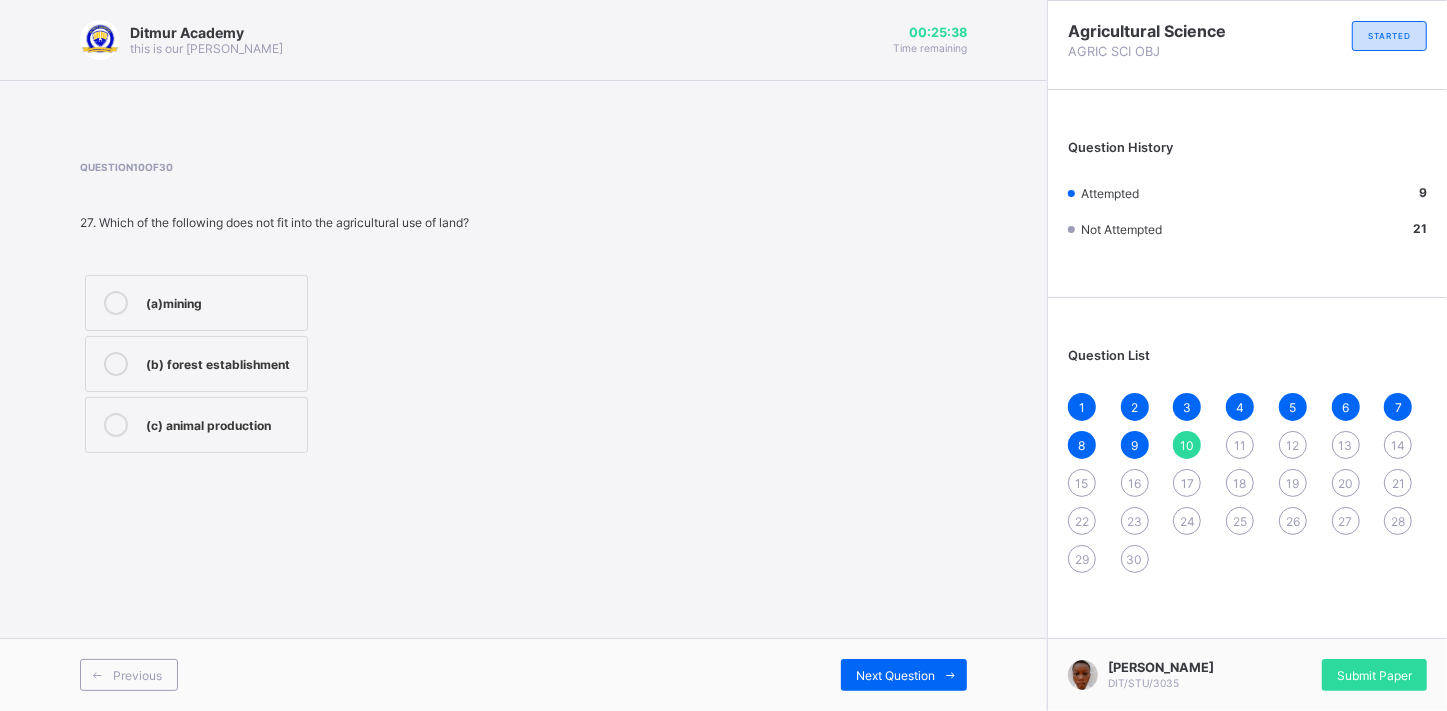click on "(b) forest establishment" at bounding box center [196, 364] 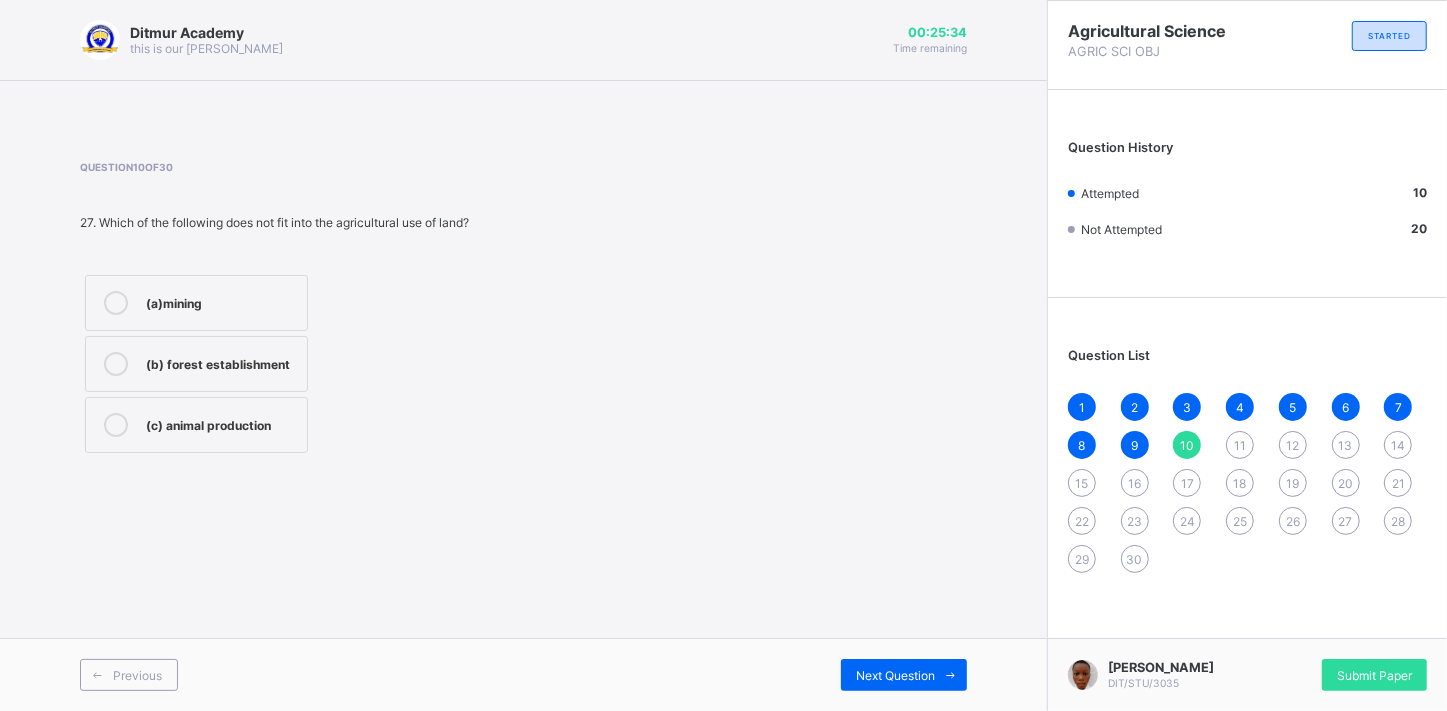 click on "(c) animal production" at bounding box center (221, 423) 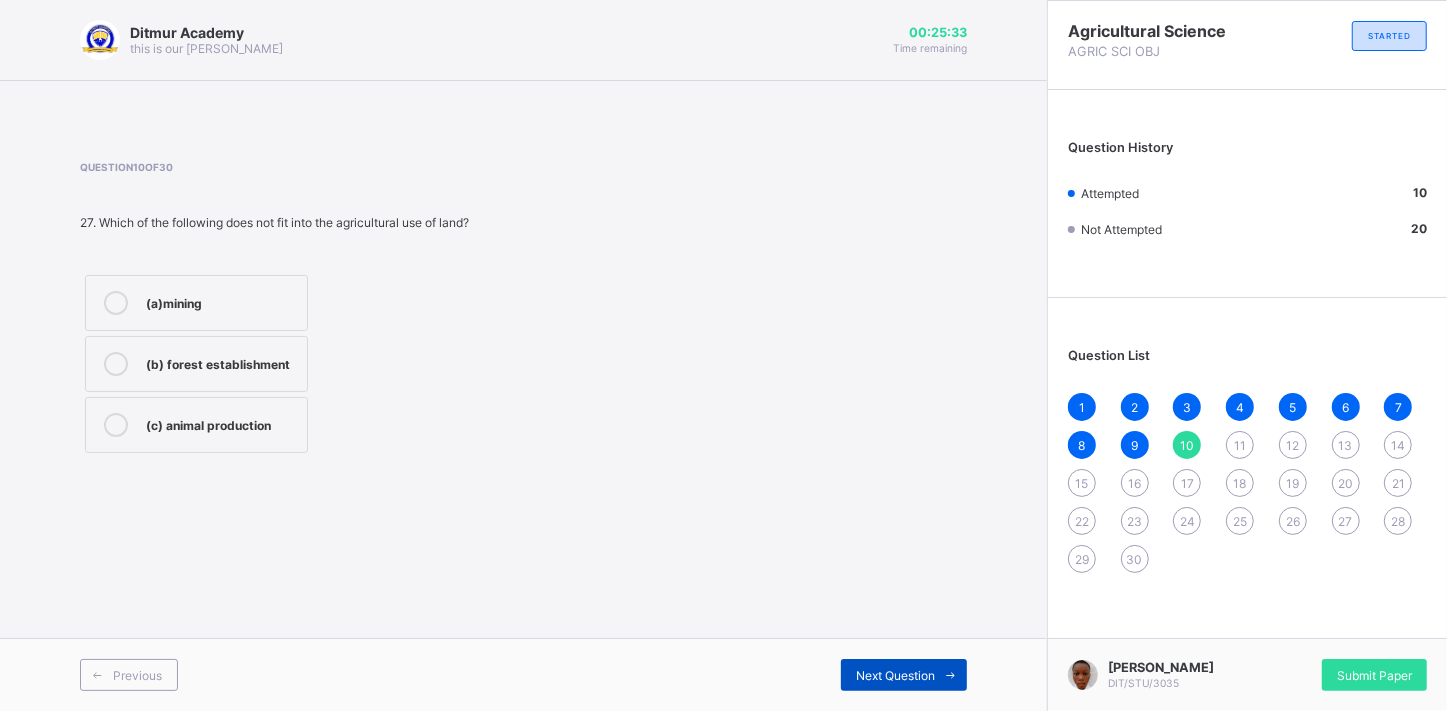 click on "Next Question" at bounding box center (895, 675) 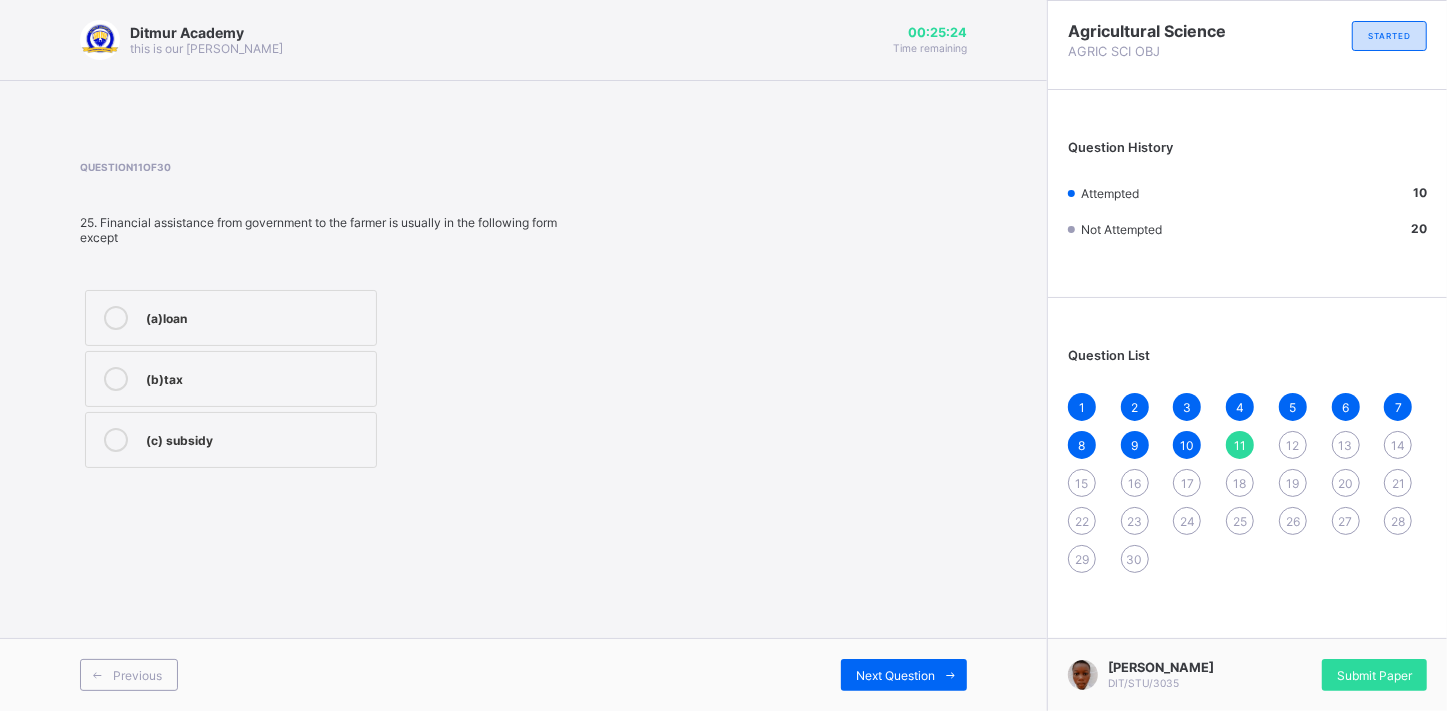 click on "(c) subsidy" at bounding box center [256, 438] 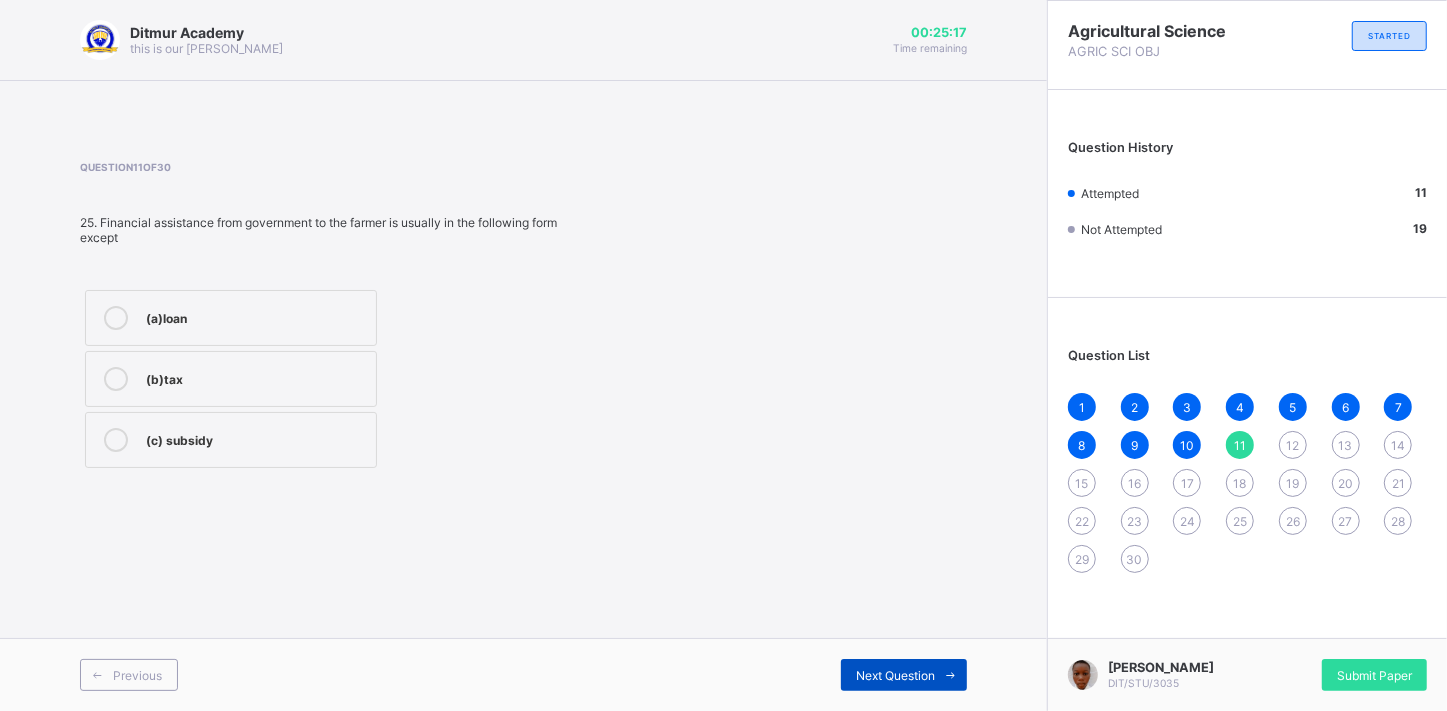 click on "Next Question" at bounding box center [904, 675] 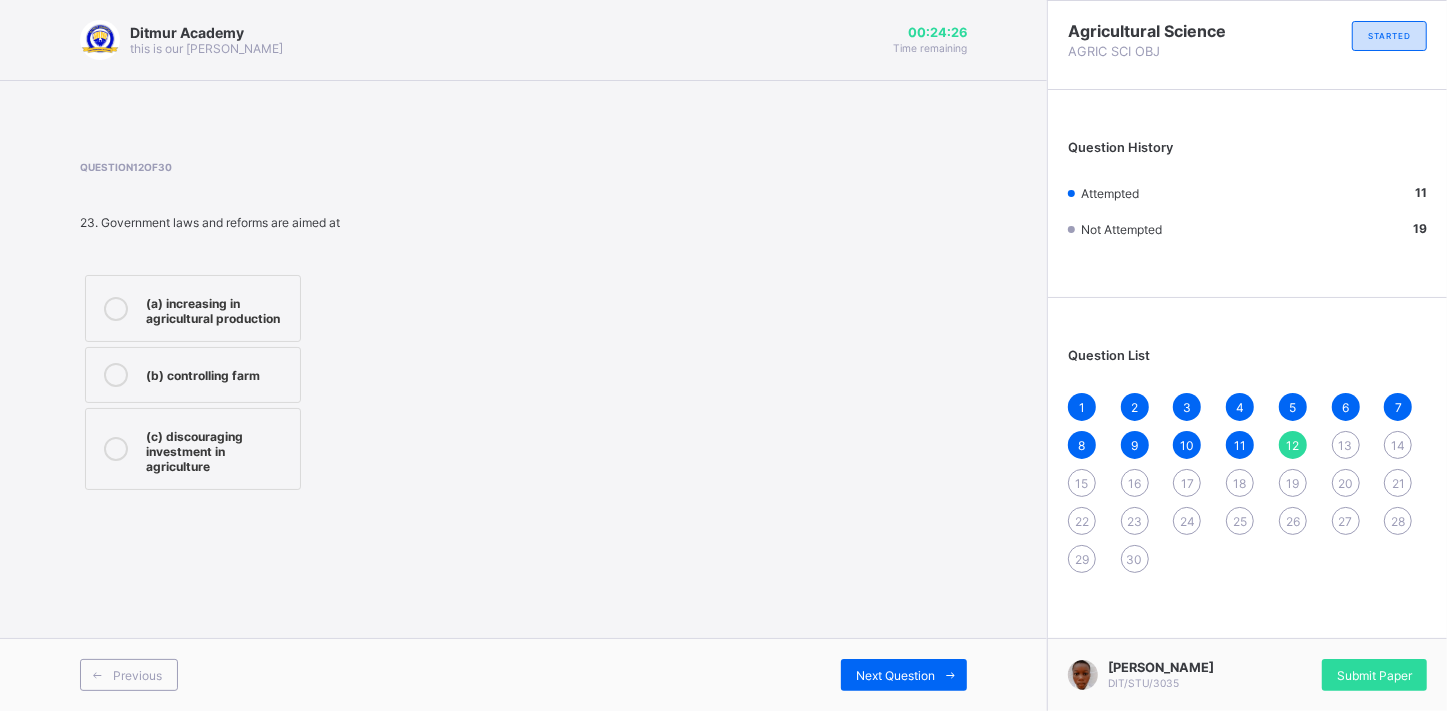 click on "(a) increasing in agricultural production" at bounding box center [193, 308] 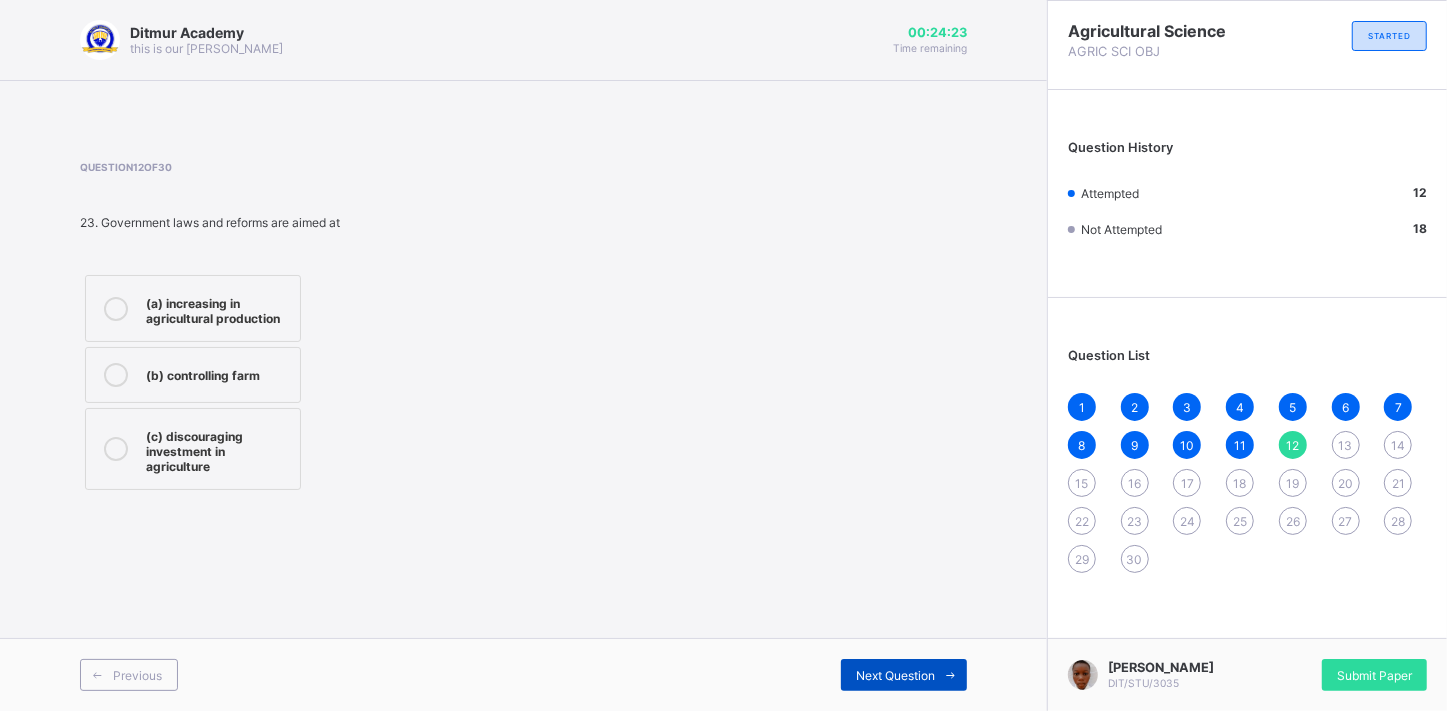 click on "Next Question" at bounding box center [895, 675] 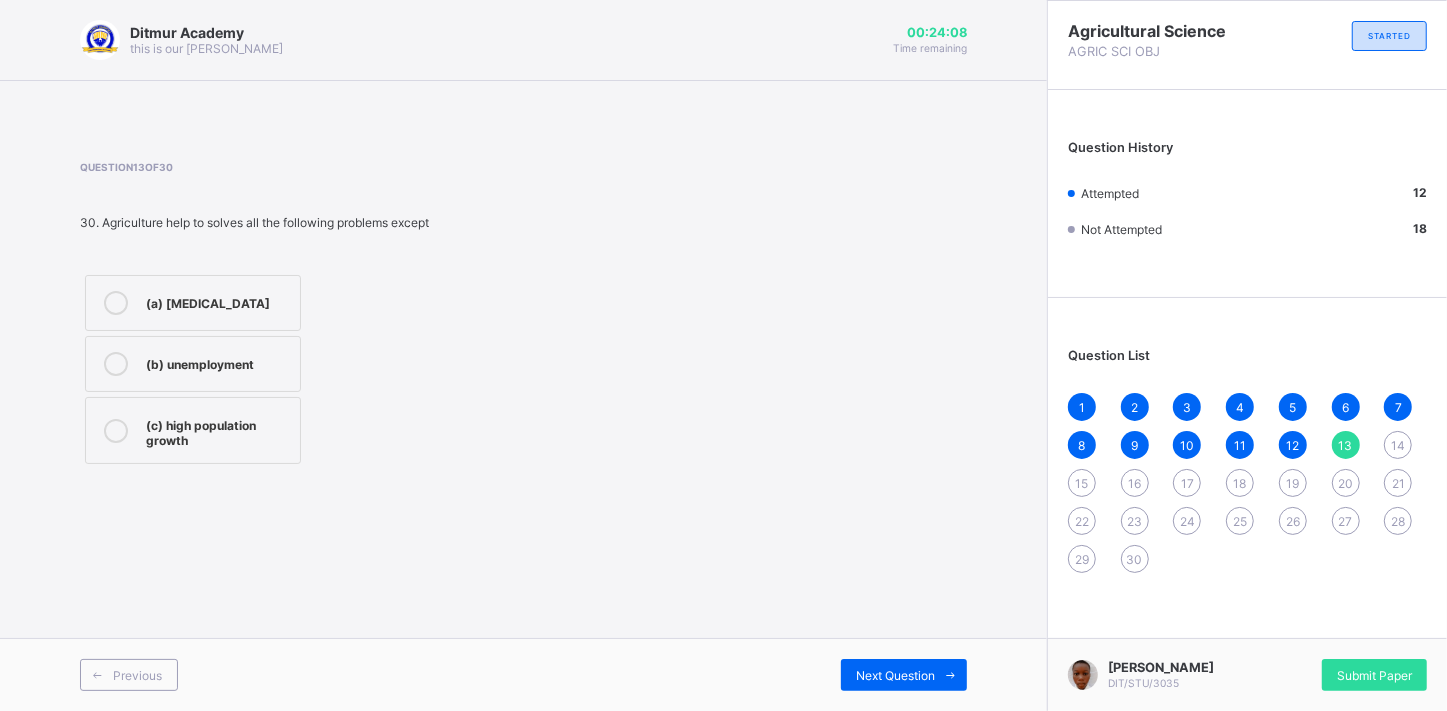 click on "(a) malnutrition" at bounding box center [193, 303] 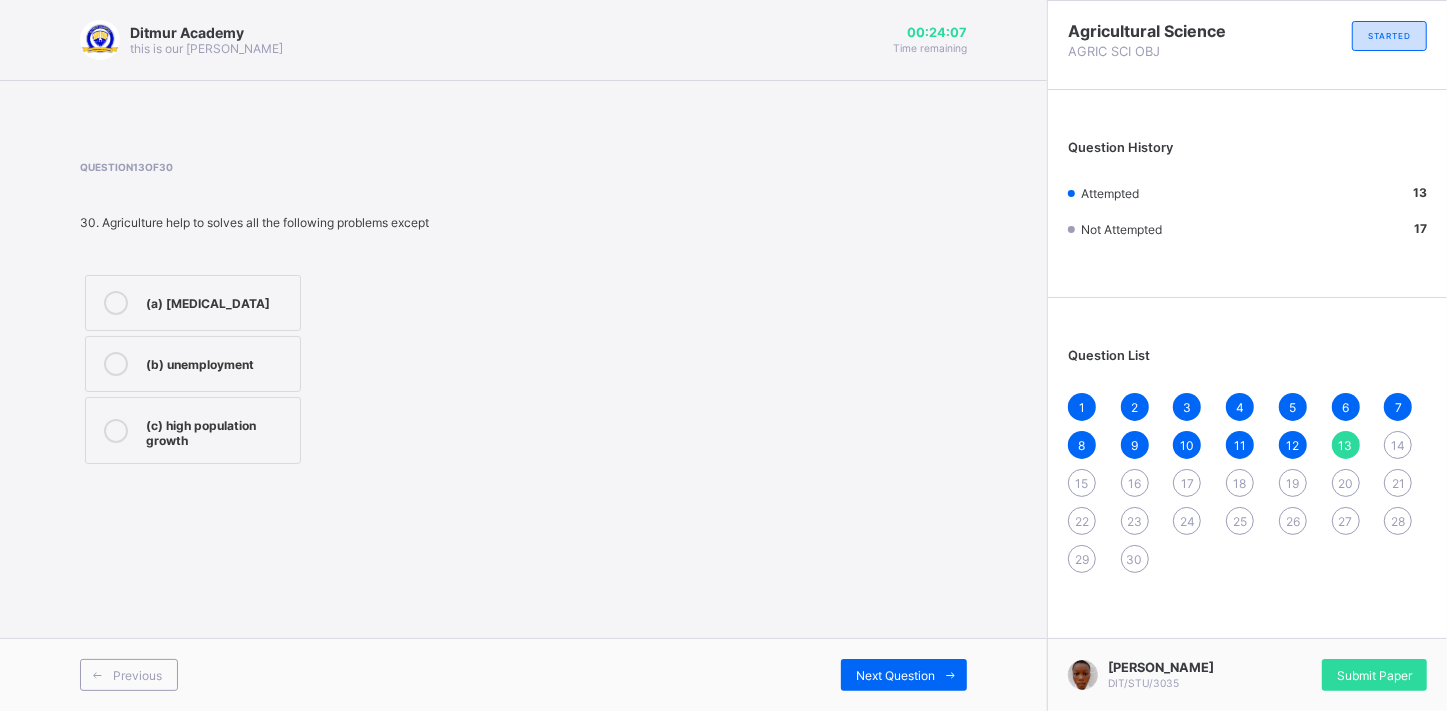 click on "(b) unemployment" at bounding box center [193, 364] 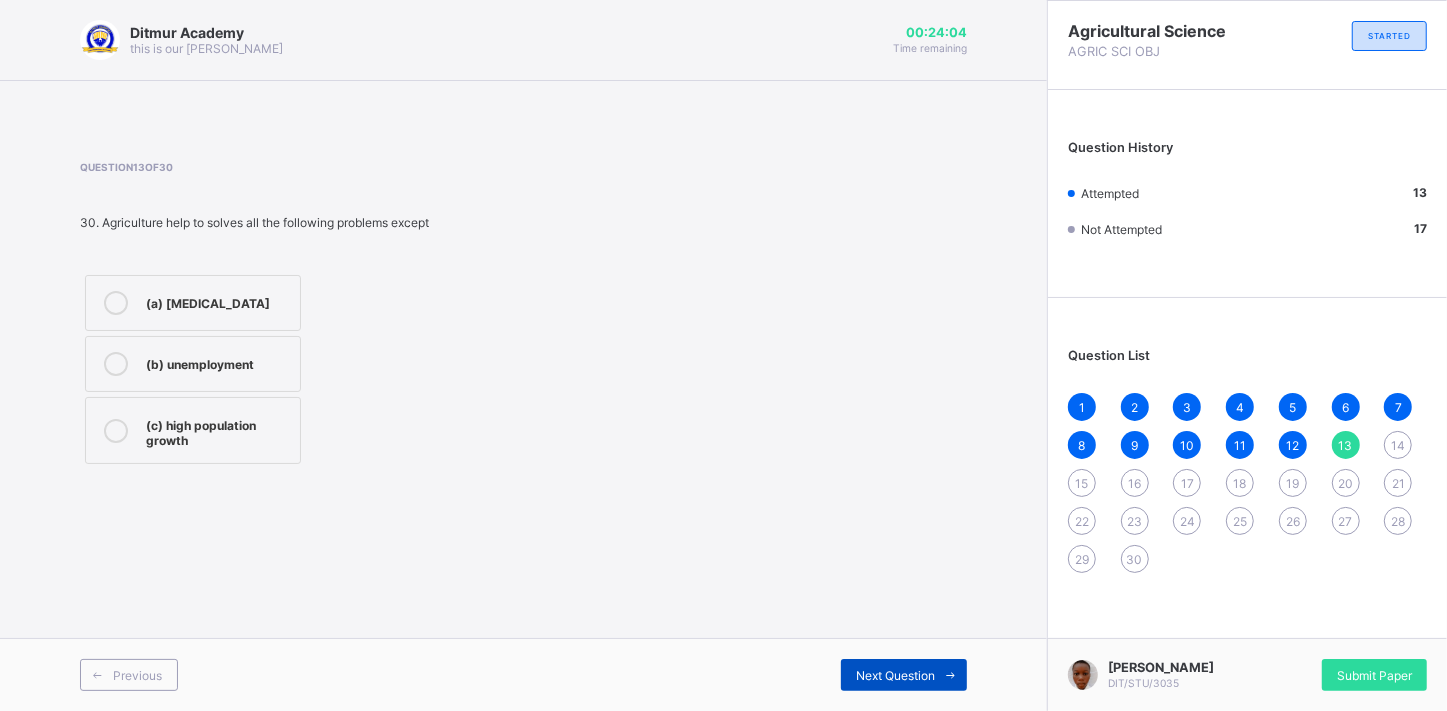 click on "Next Question" at bounding box center [904, 675] 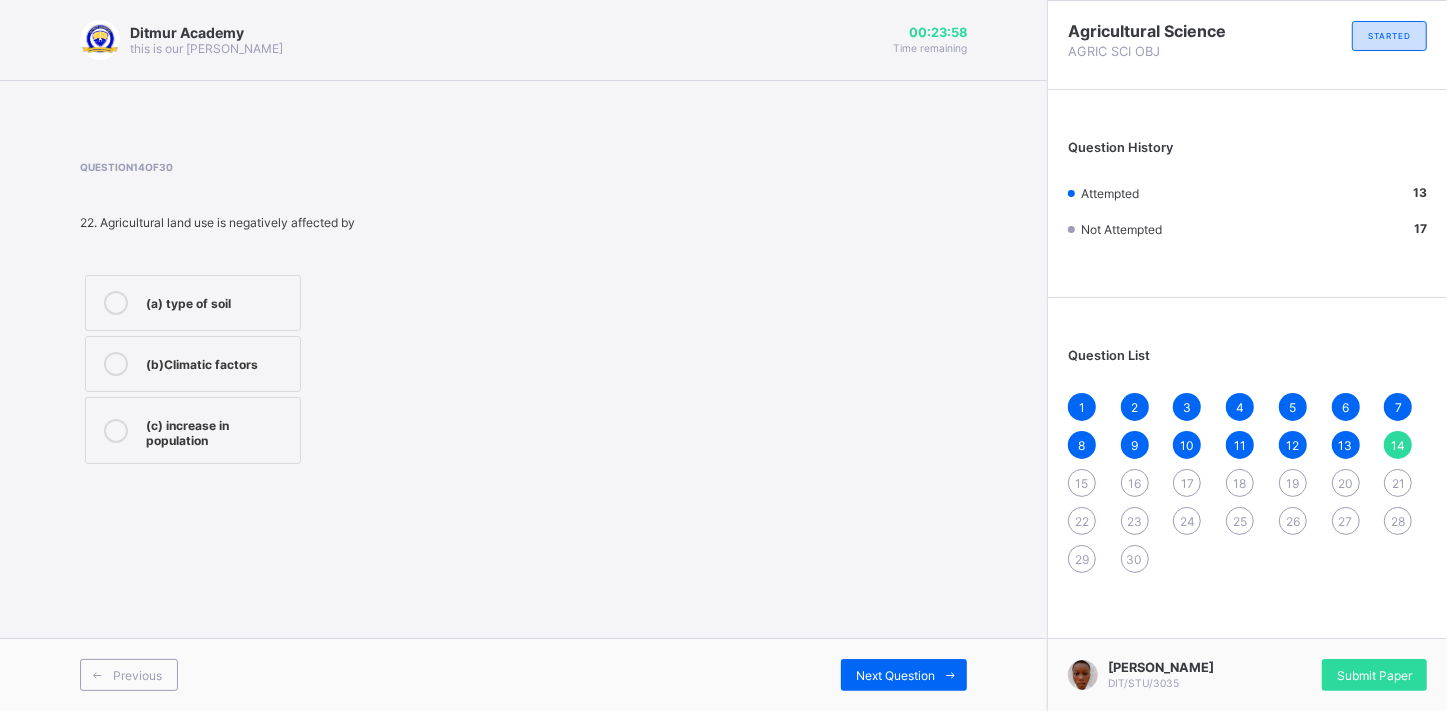 click at bounding box center (116, 303) 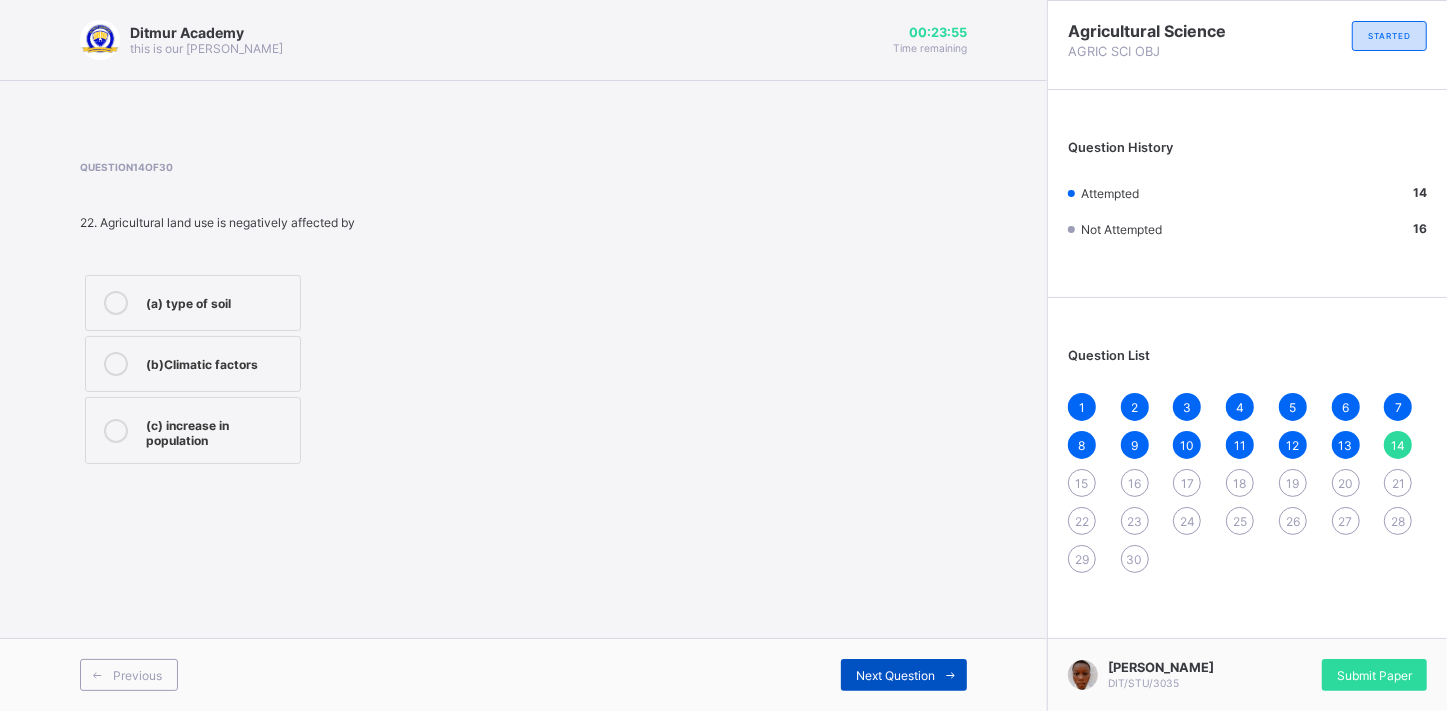 click on "Next Question" at bounding box center (904, 675) 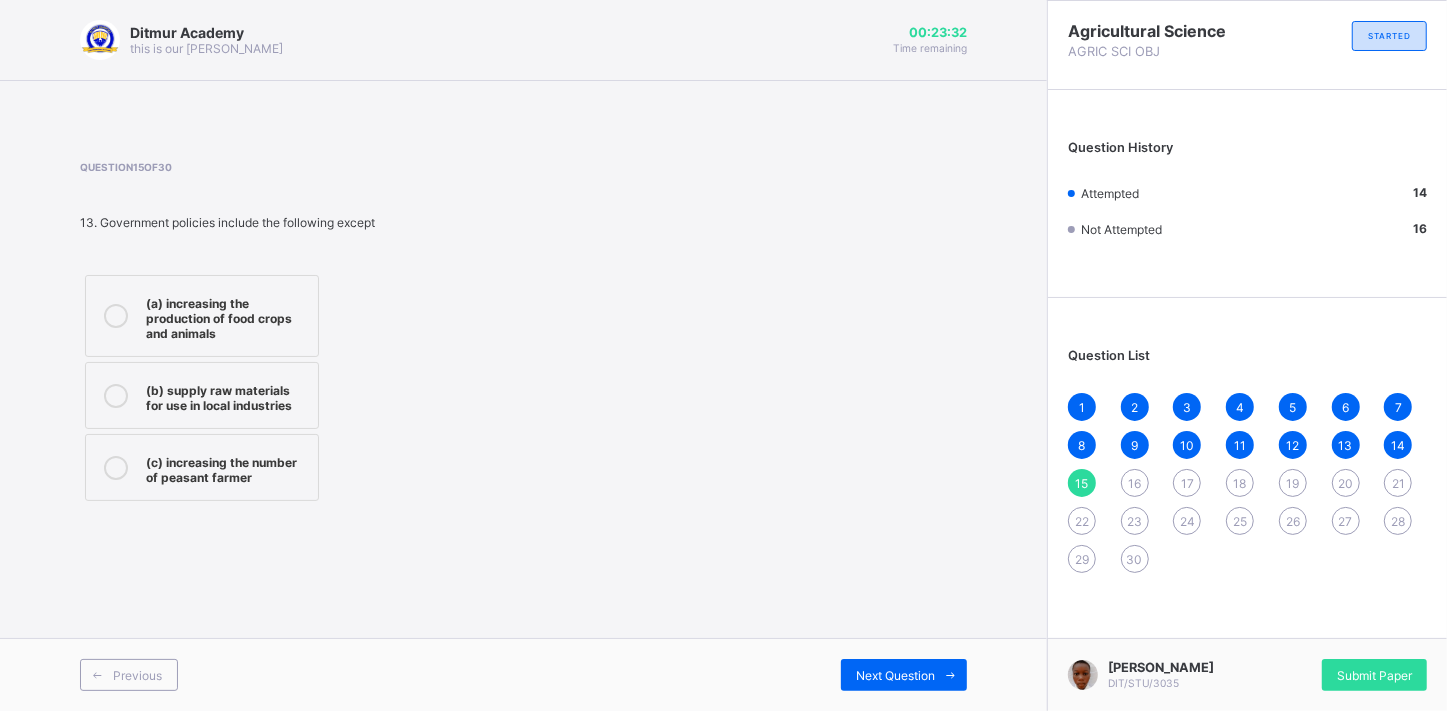 click on "(a) increasing the production of food crops and animals" at bounding box center (202, 316) 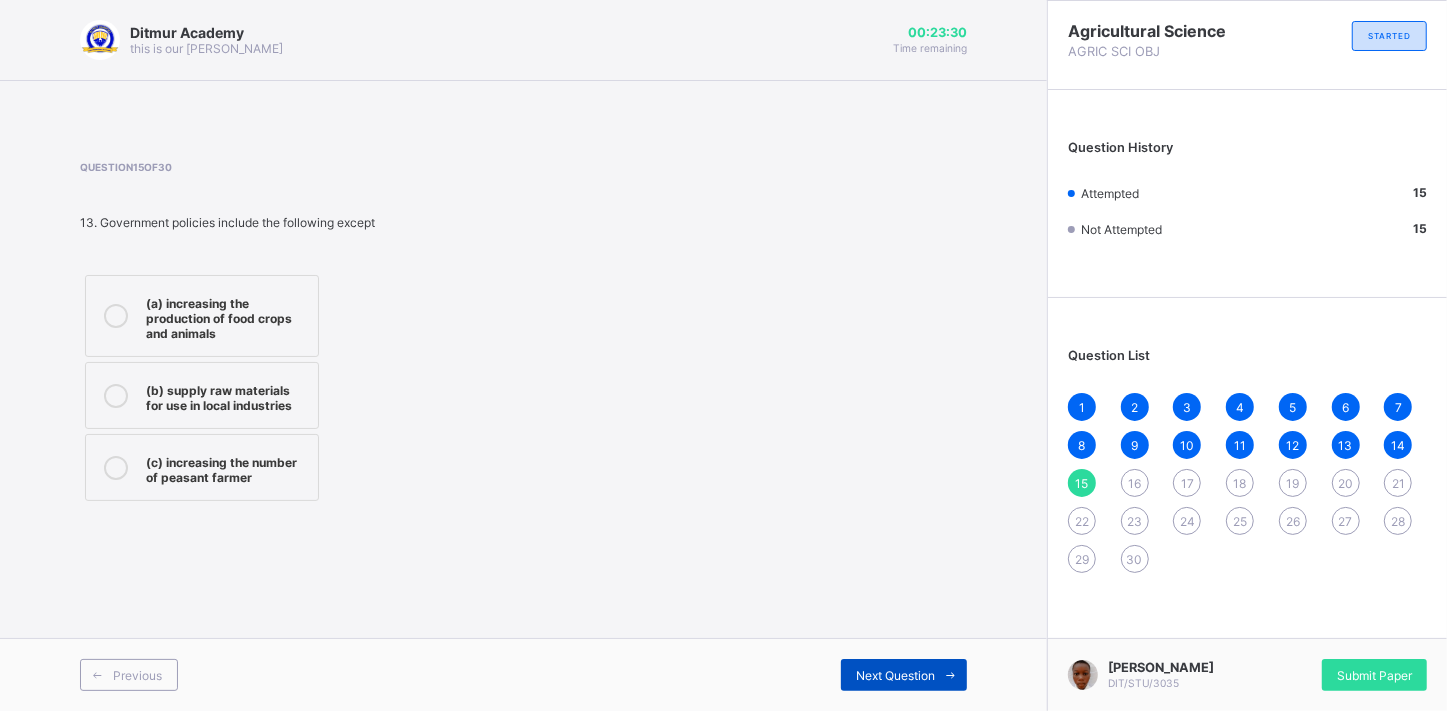 click on "Next Question" at bounding box center (904, 675) 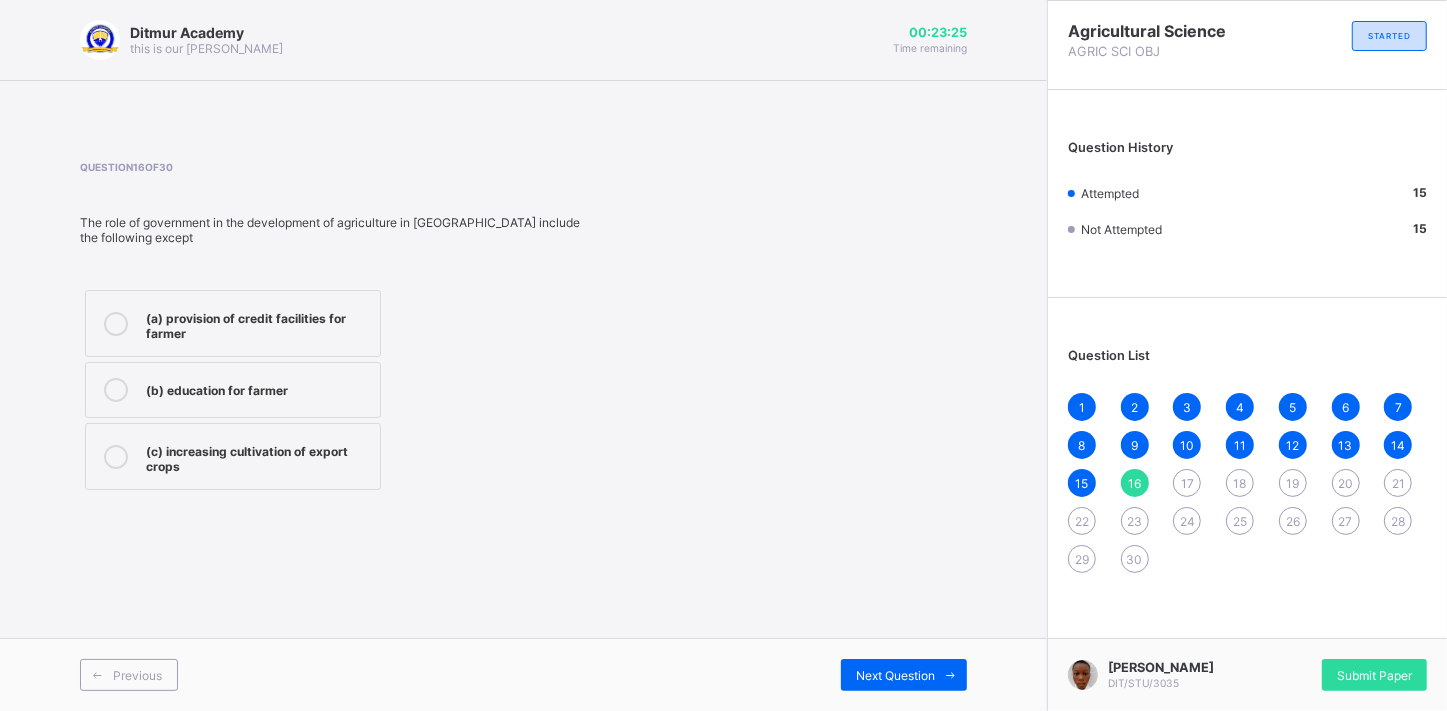 click on "30" at bounding box center [1135, 559] 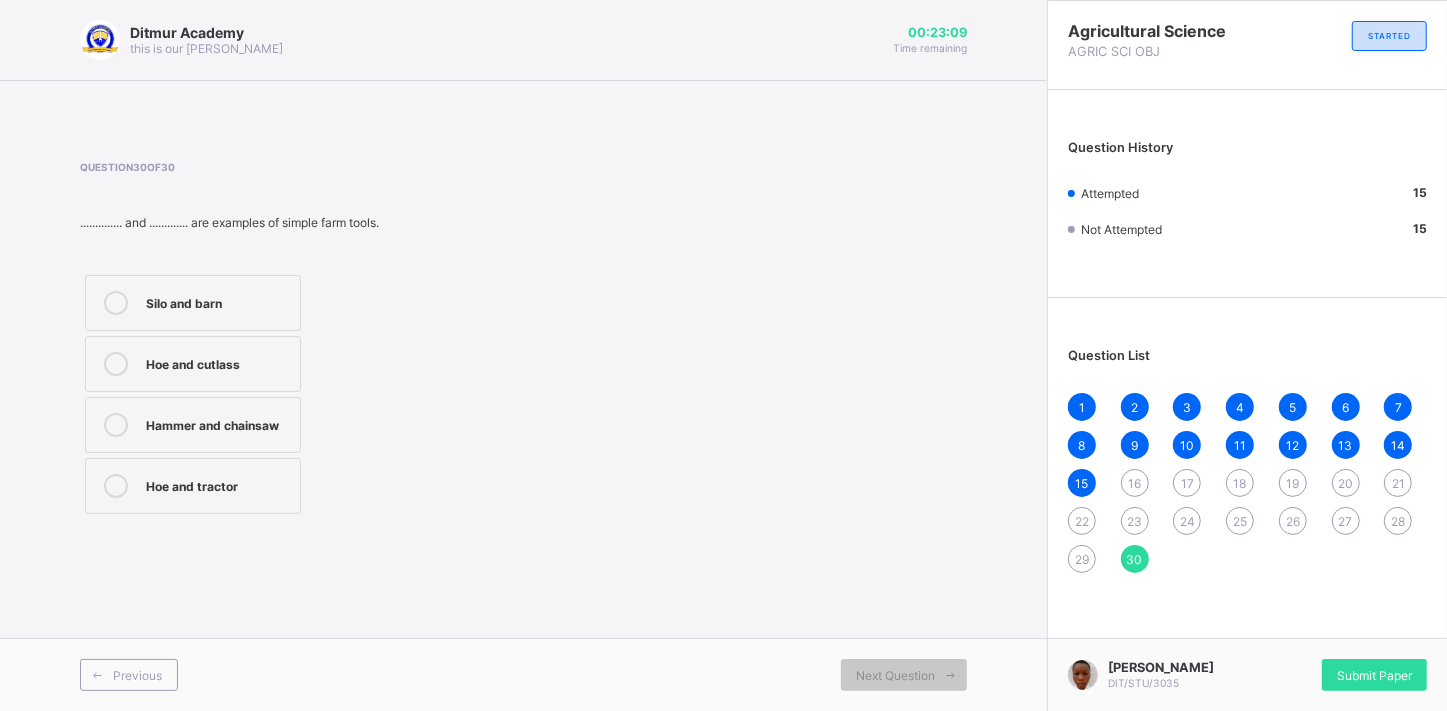 click on "Hoe and cutlass" at bounding box center (218, 362) 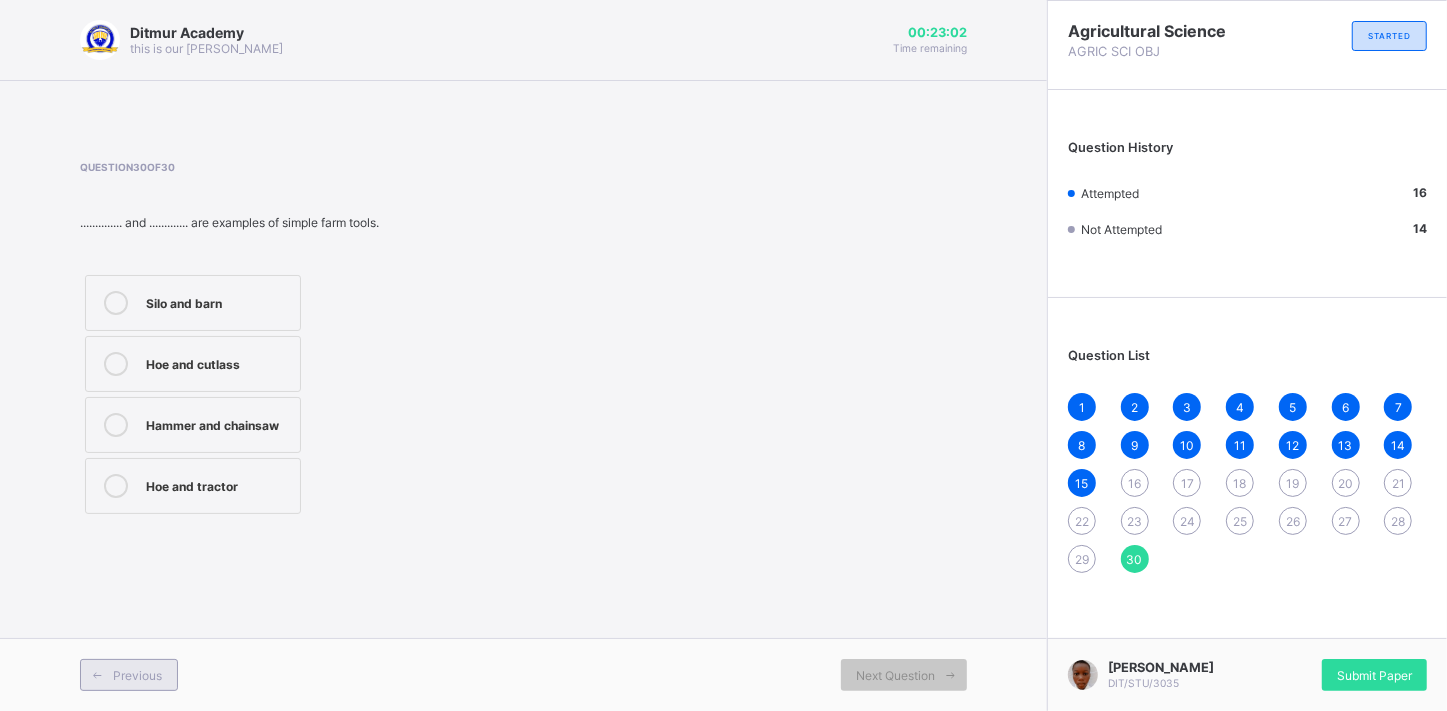 click at bounding box center (97, 675) 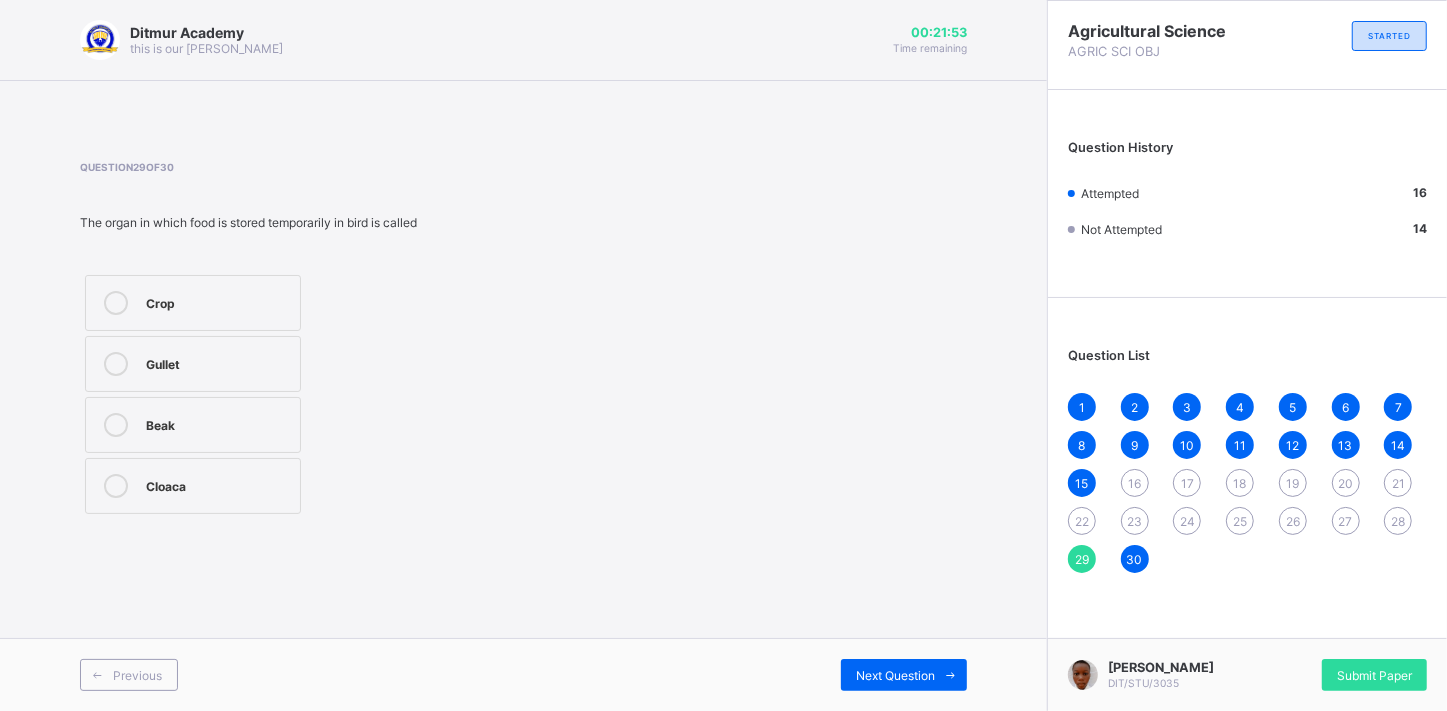 drag, startPoint x: 231, startPoint y: 358, endPoint x: 232, endPoint y: 402, distance: 44.011364 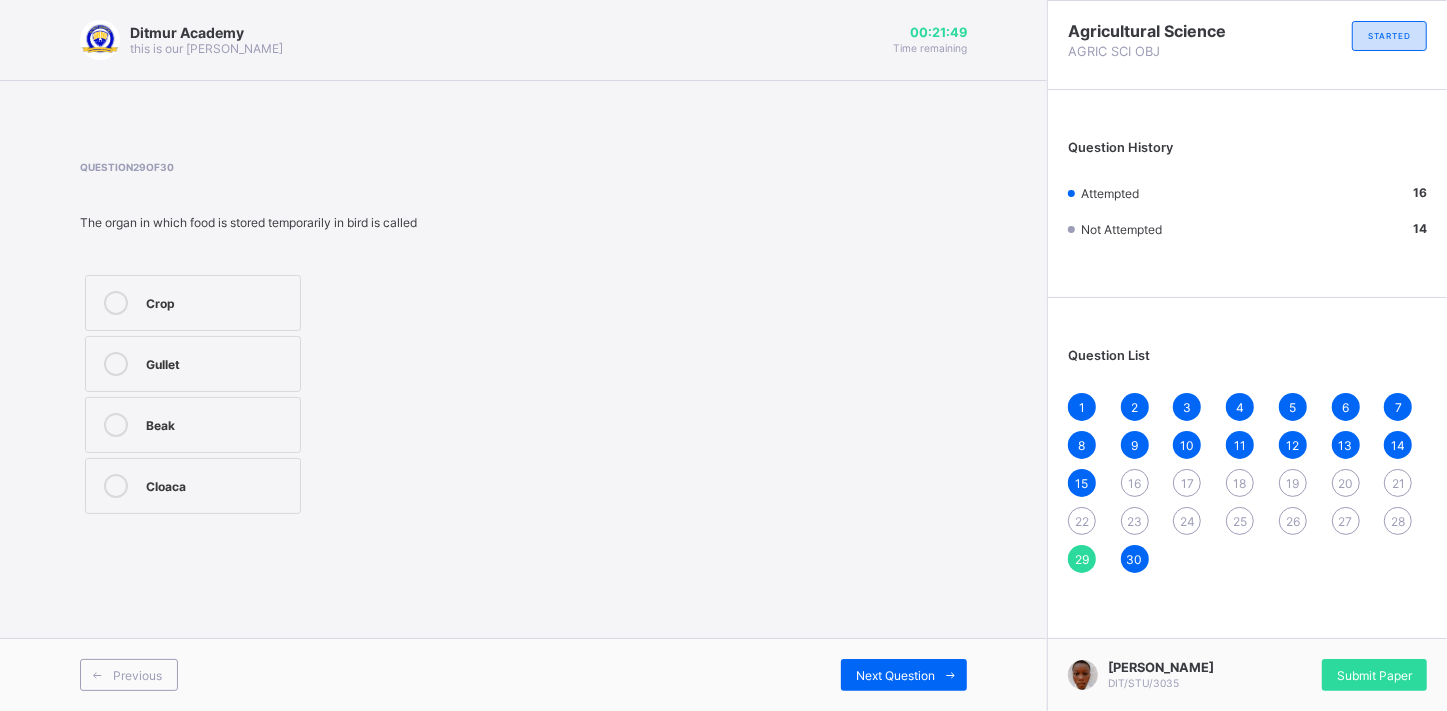 drag, startPoint x: 232, startPoint y: 402, endPoint x: 138, endPoint y: 515, distance: 146.98639 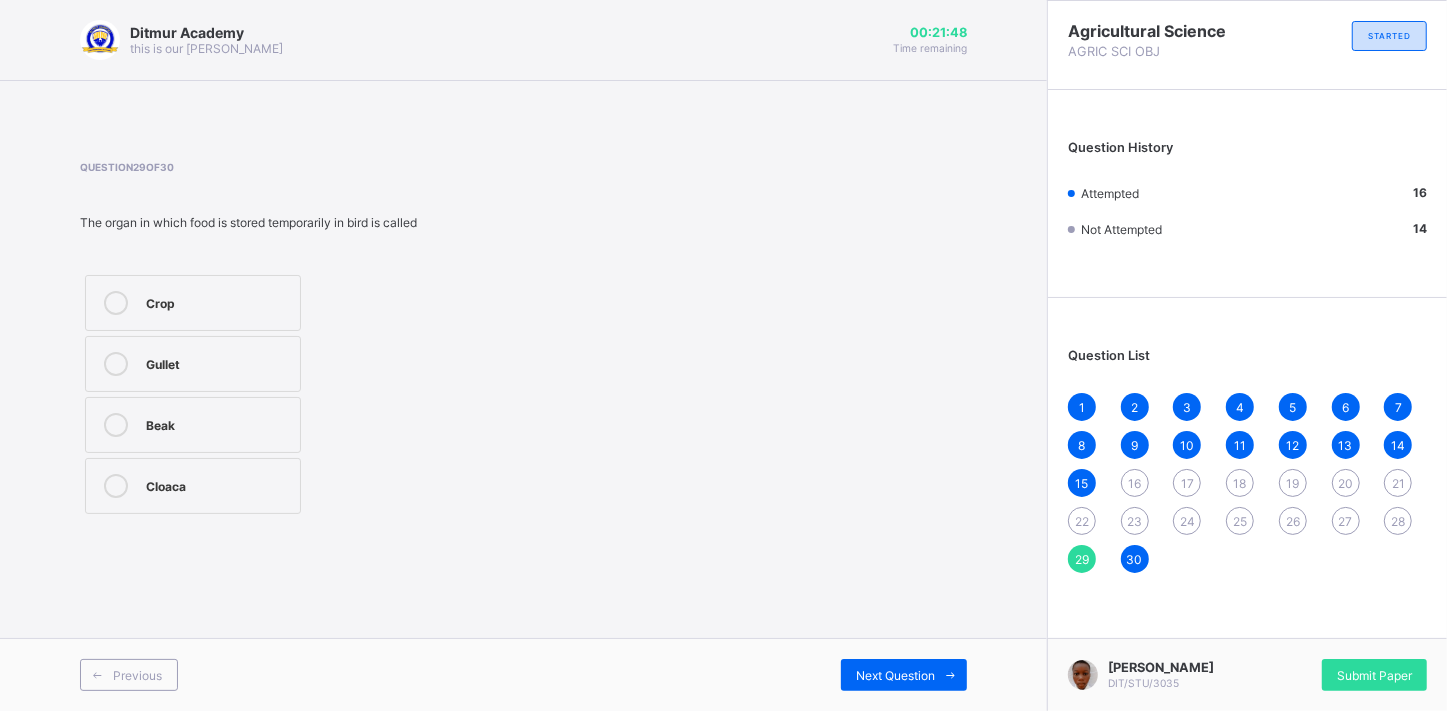 click on "Gullet" at bounding box center [193, 364] 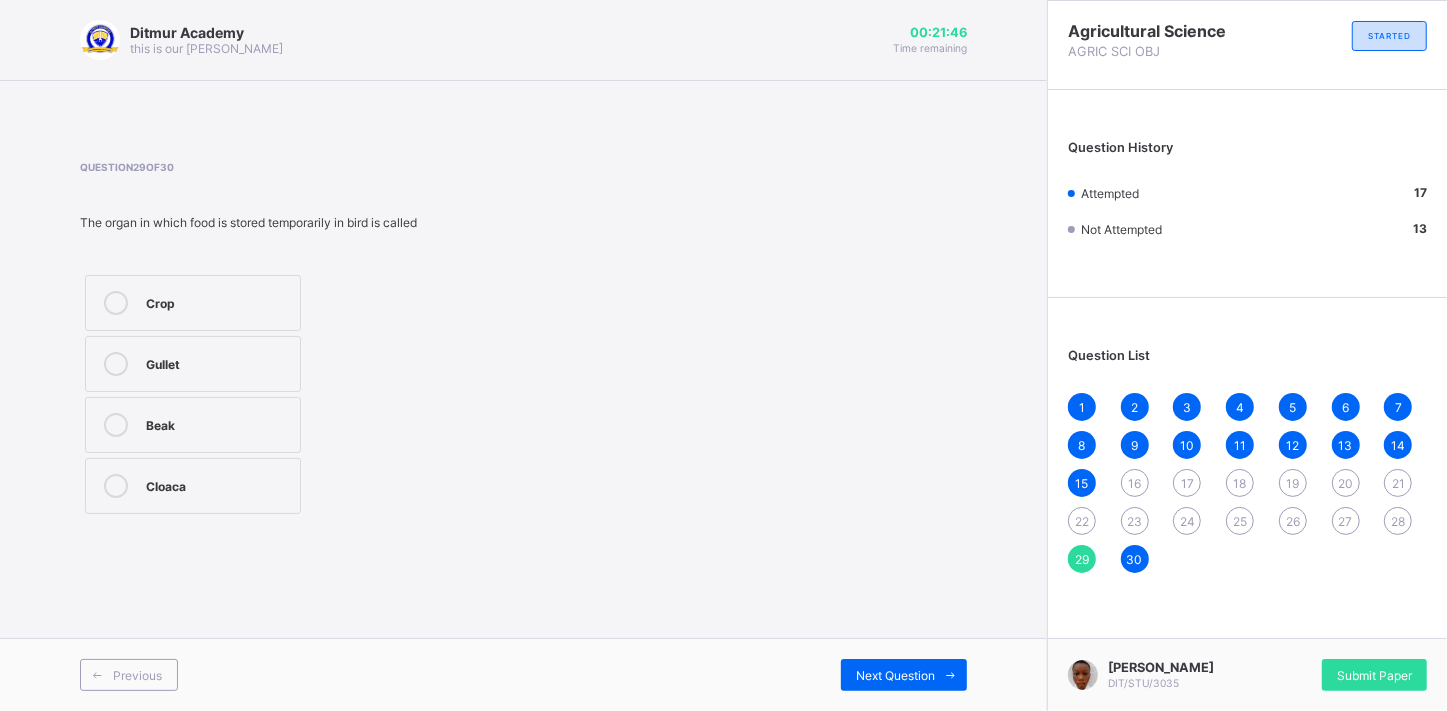 click on "Crop" at bounding box center [218, 303] 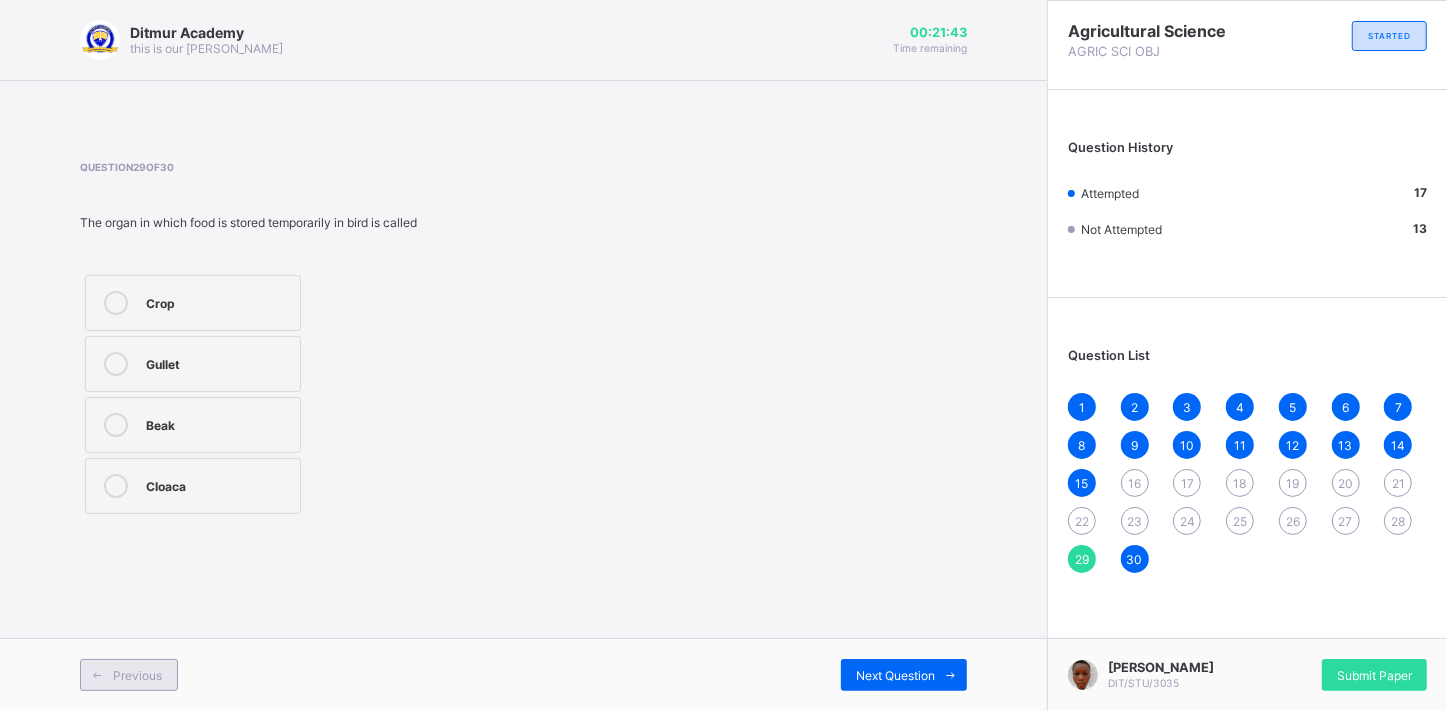 click at bounding box center [97, 675] 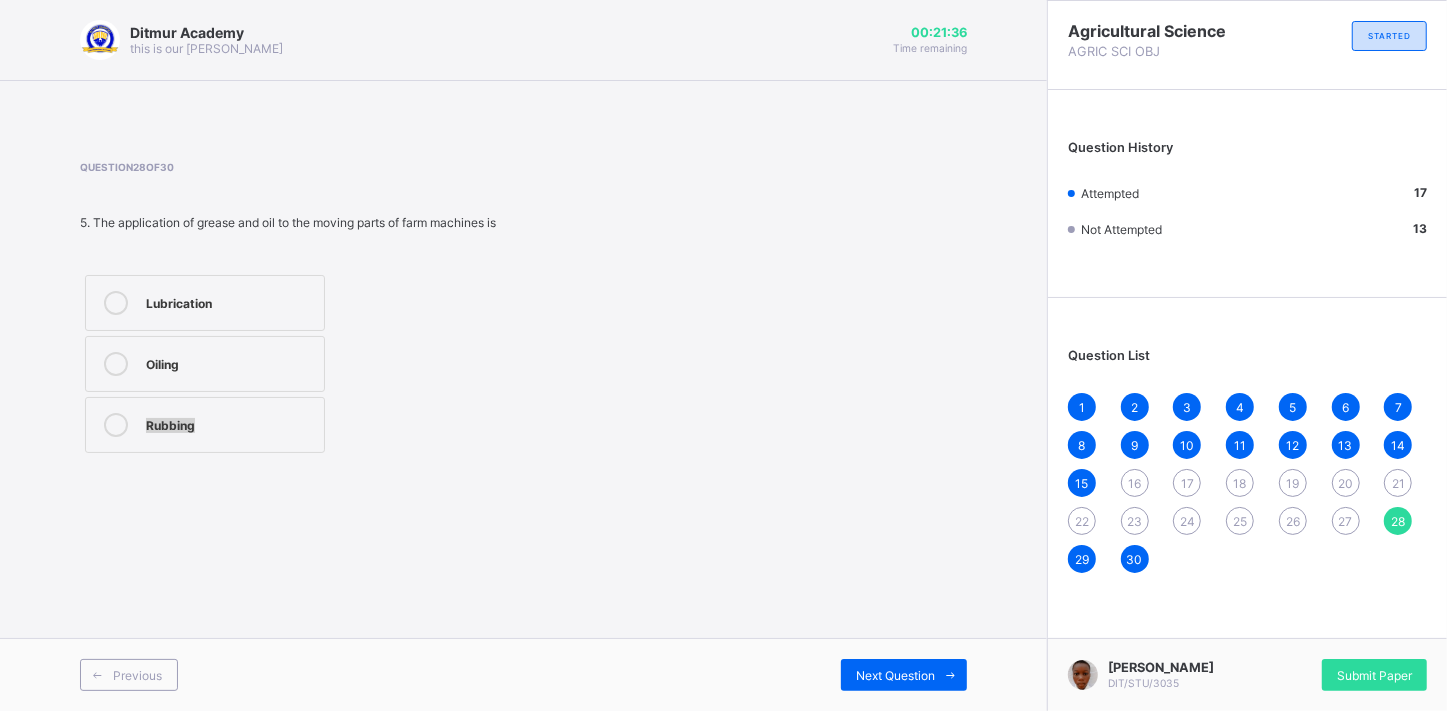click on "Lubrication  Oiling Rubbing" at bounding box center [205, 364] 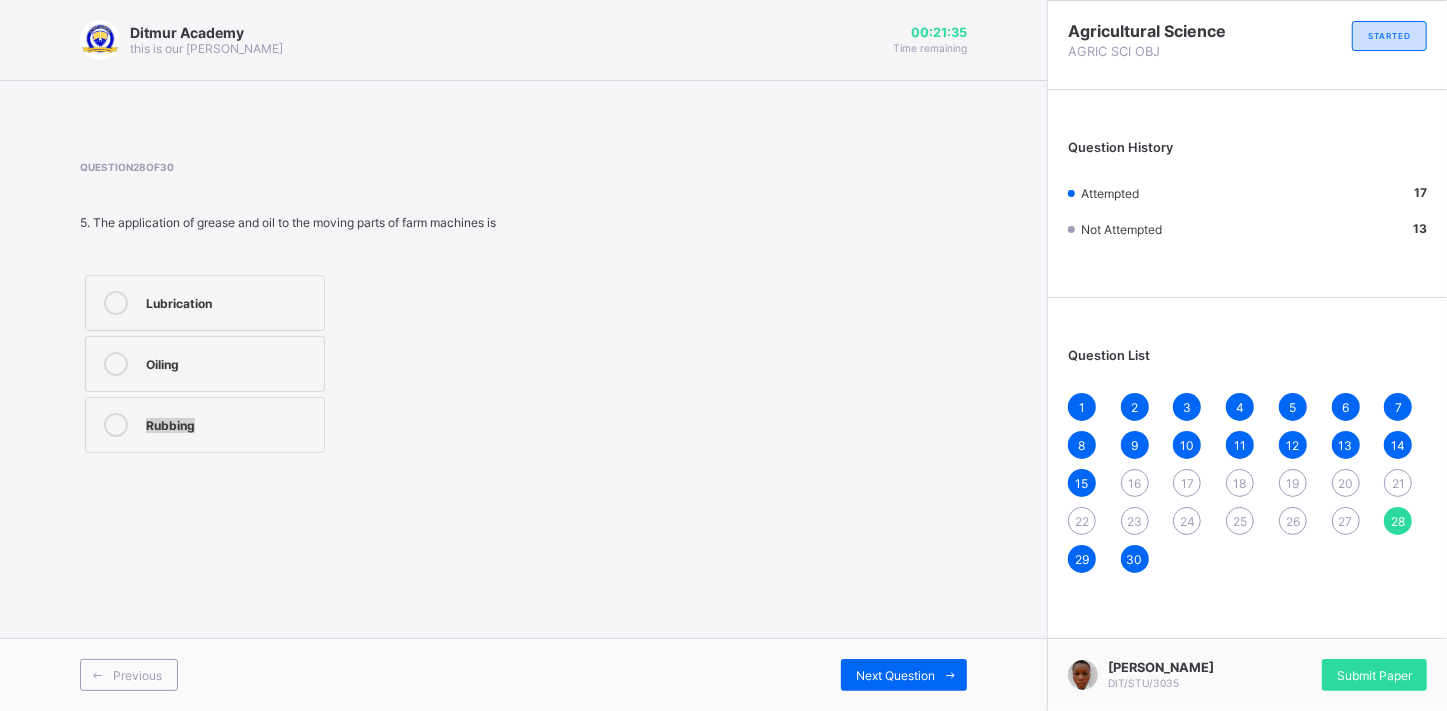 click on "Oiling" at bounding box center (205, 364) 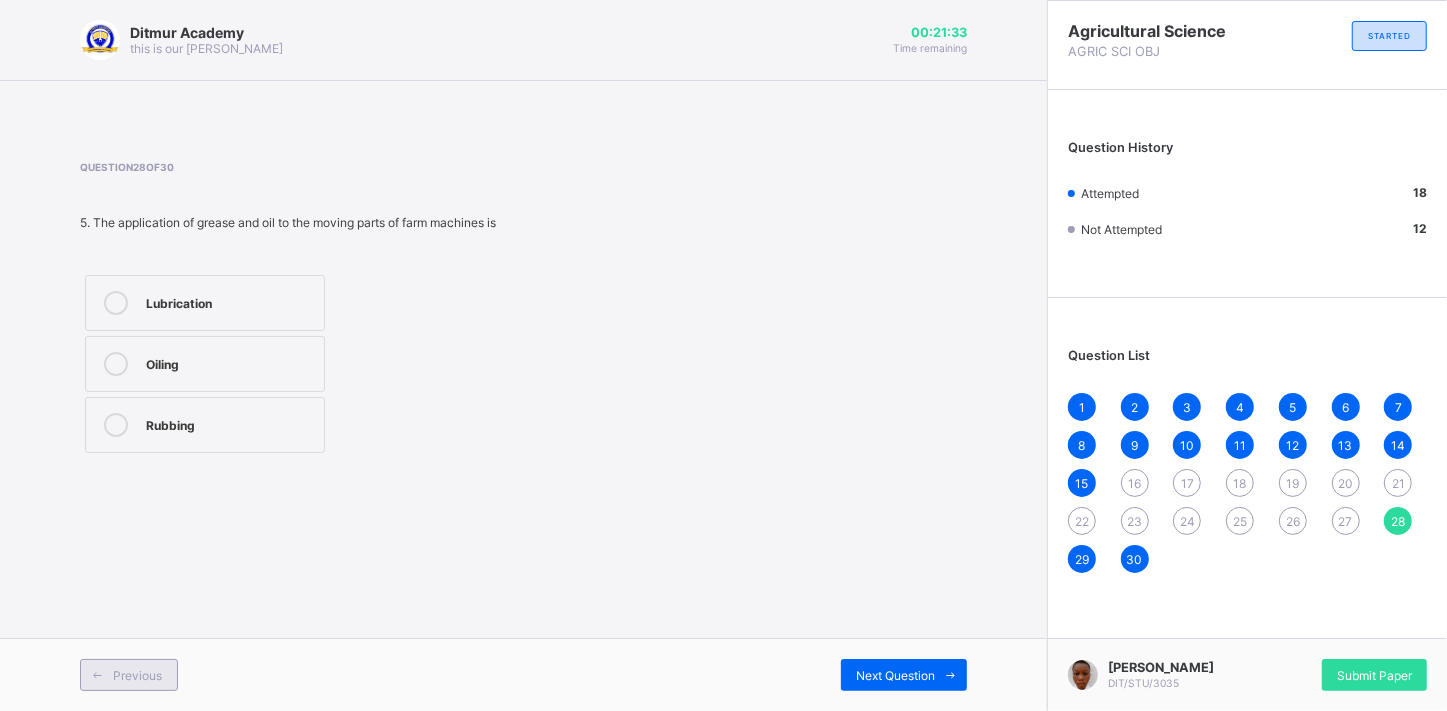 click at bounding box center [97, 675] 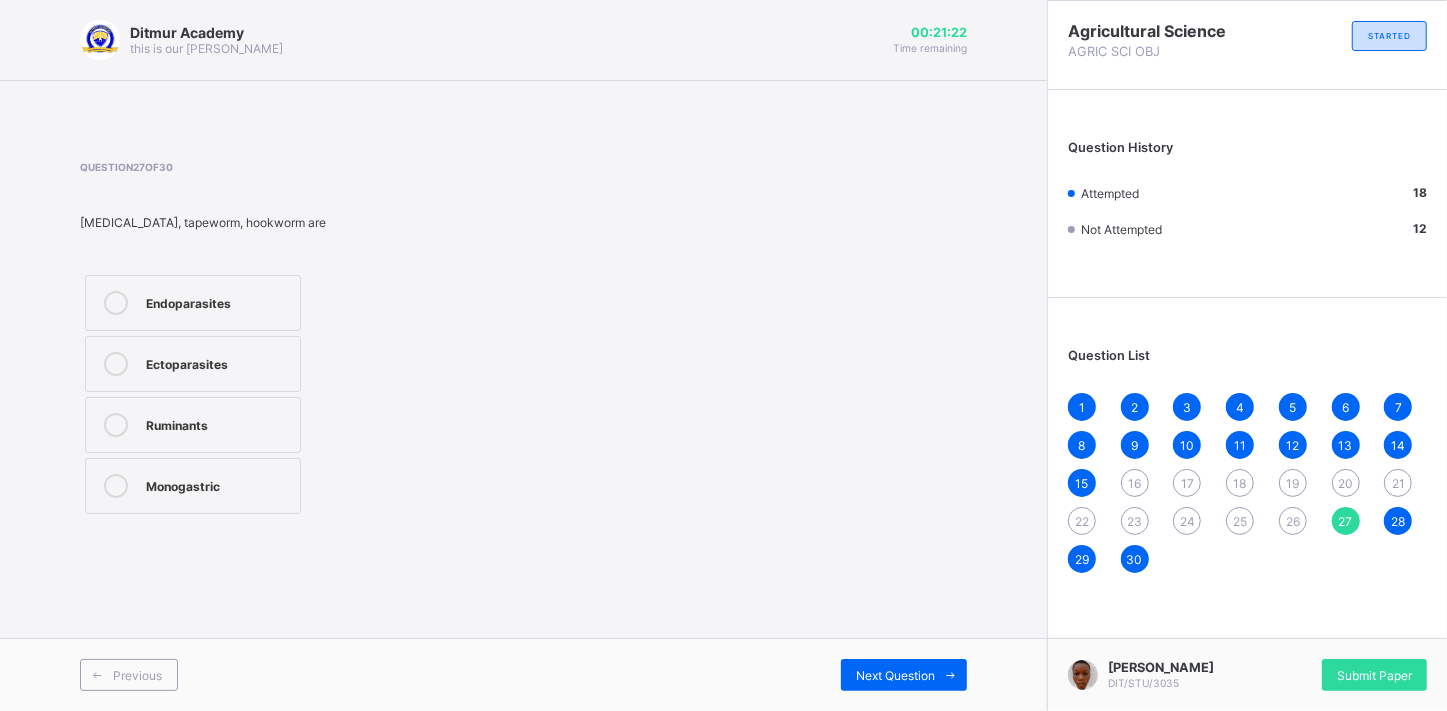 click on "Ruminants" at bounding box center [218, 423] 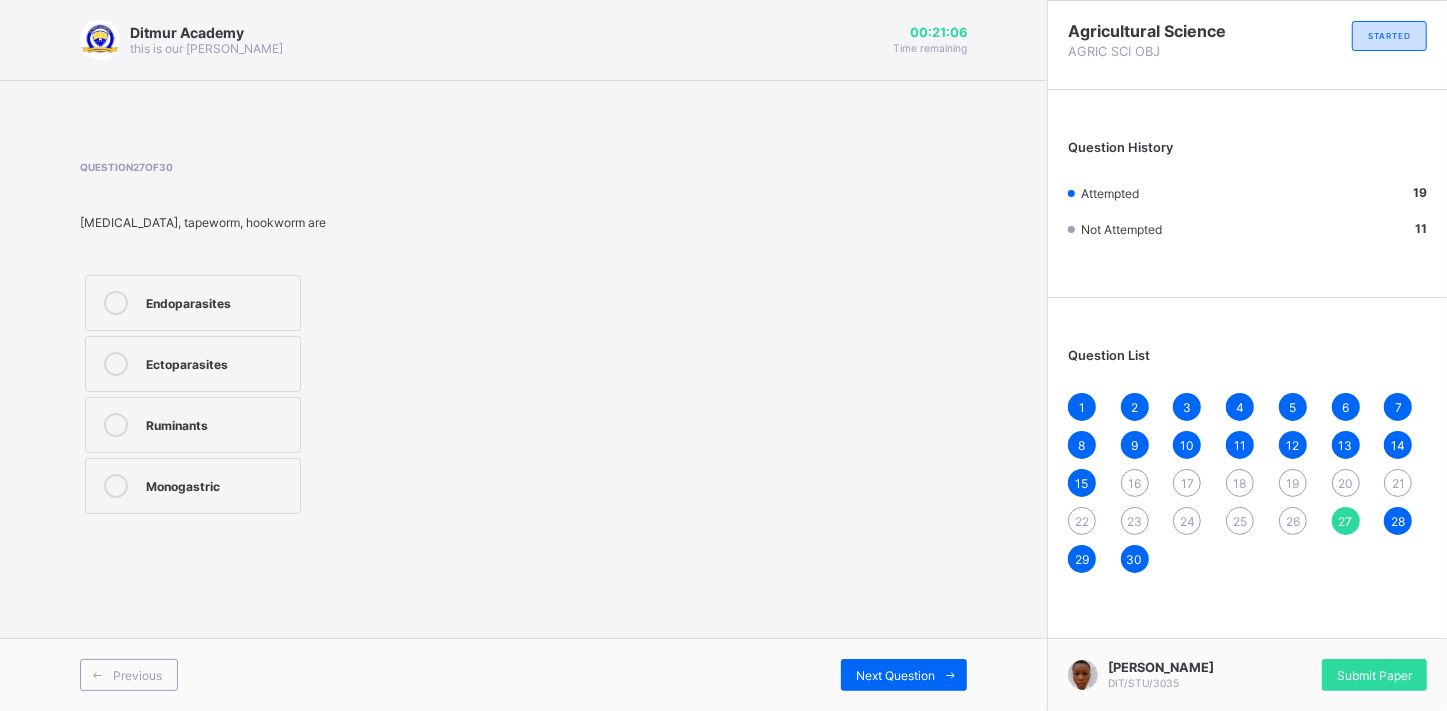 click on "Endoparasites" at bounding box center [193, 303] 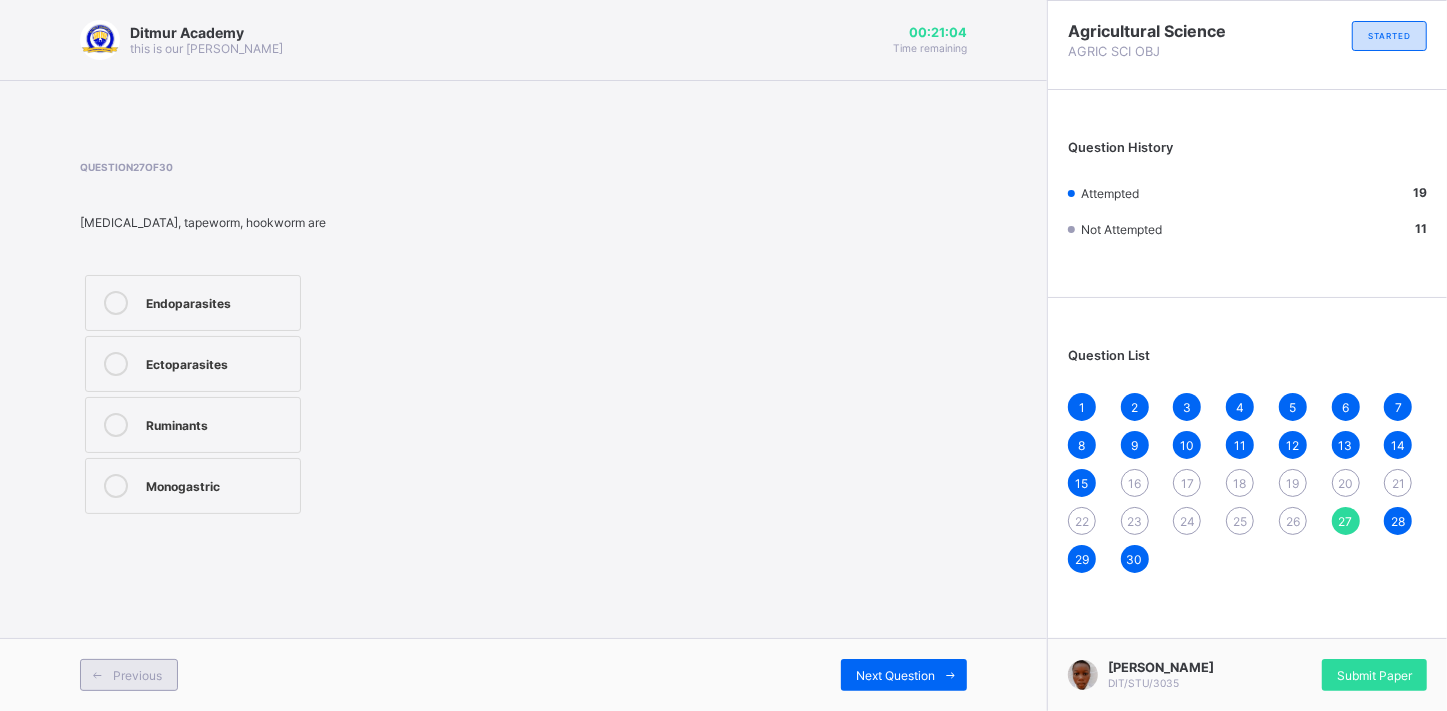 click on "Previous" at bounding box center (137, 675) 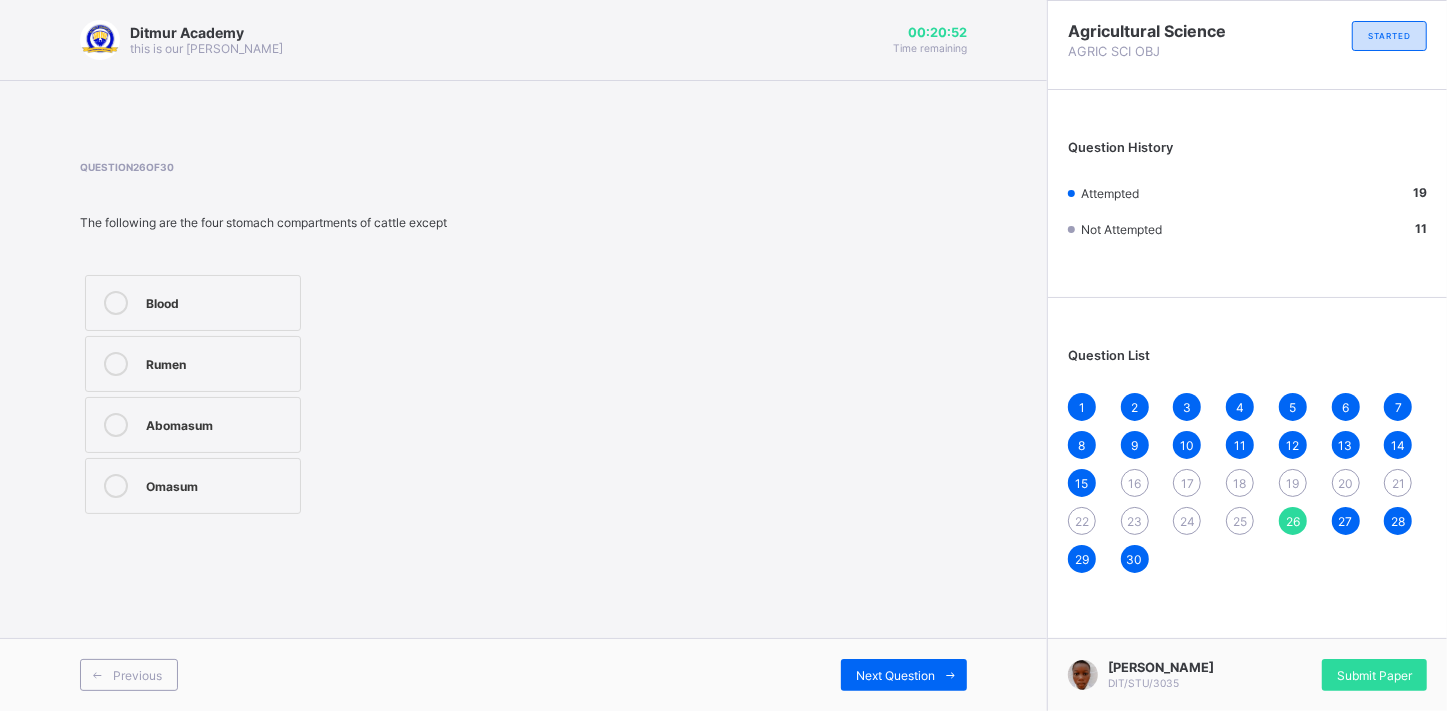 click on "Blood" at bounding box center [193, 303] 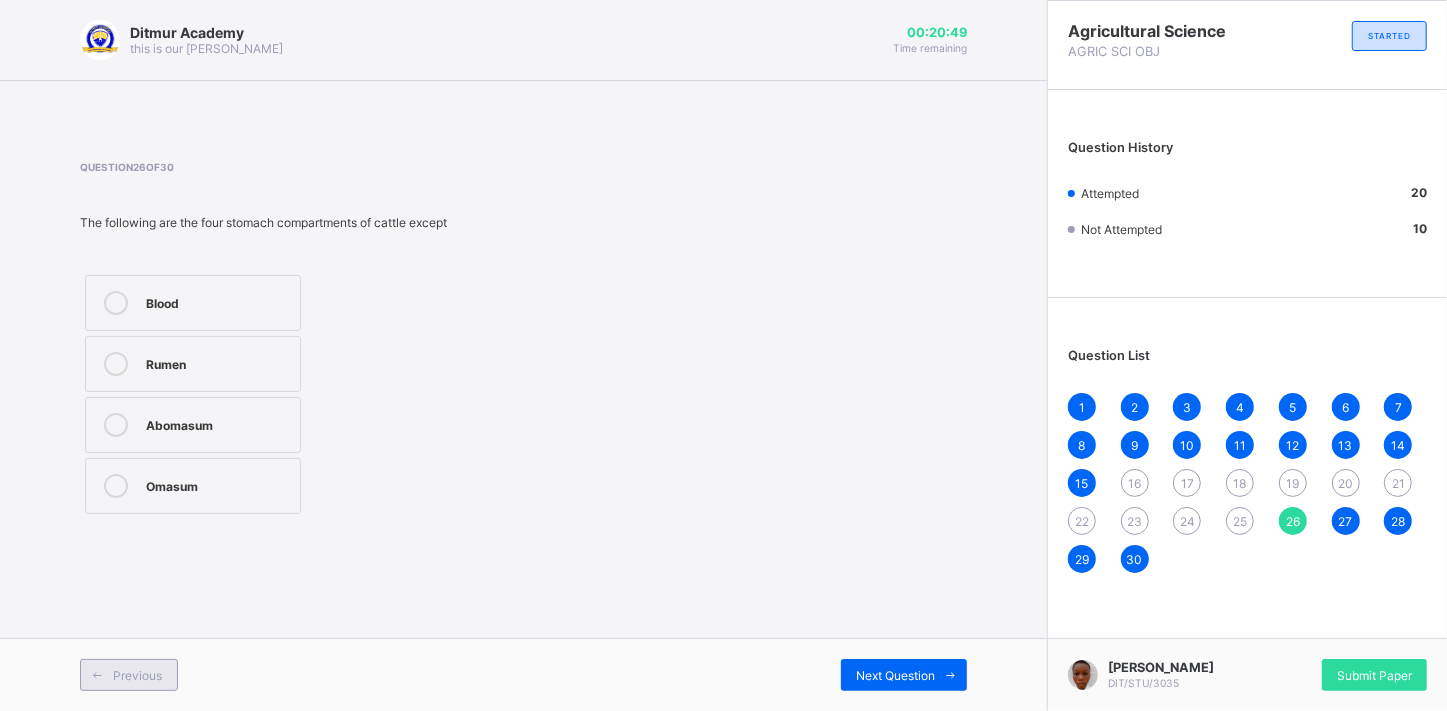 click on "Previous" at bounding box center [129, 675] 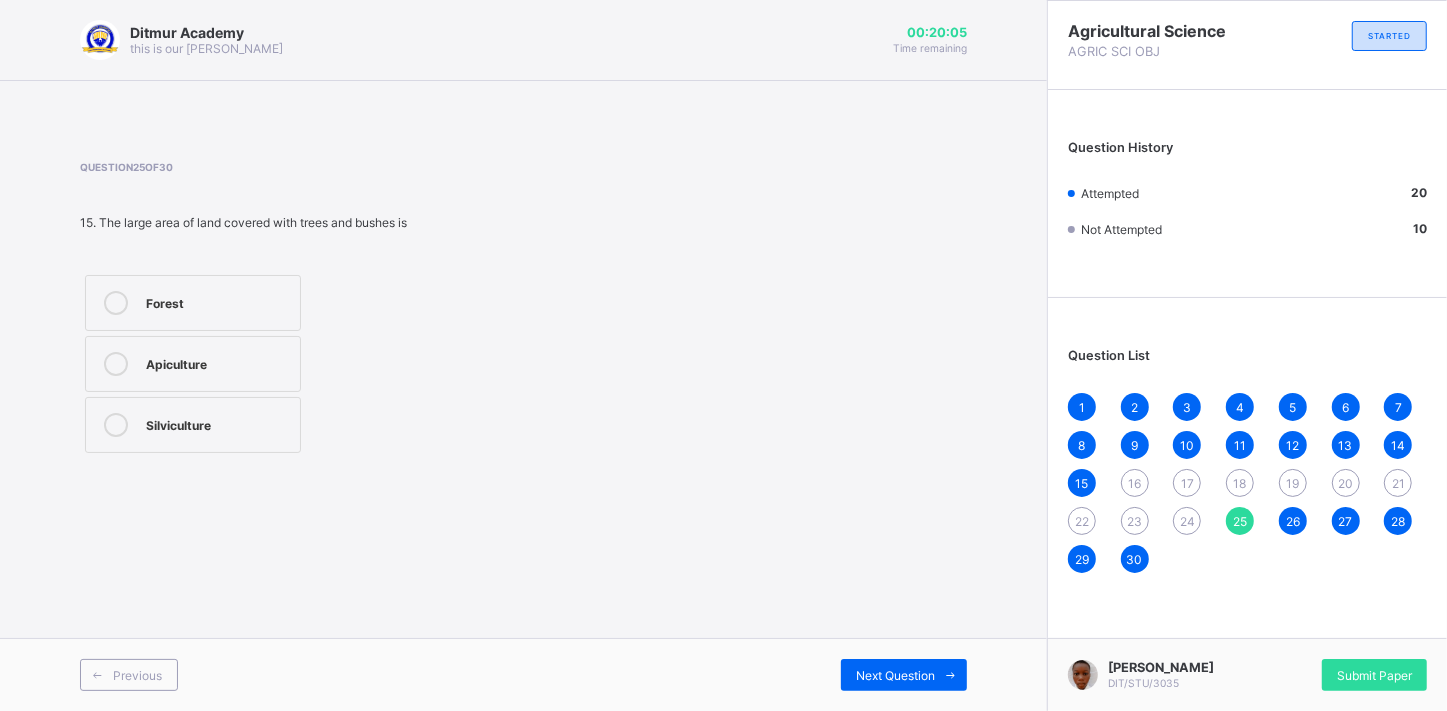click on "Forest" at bounding box center (193, 303) 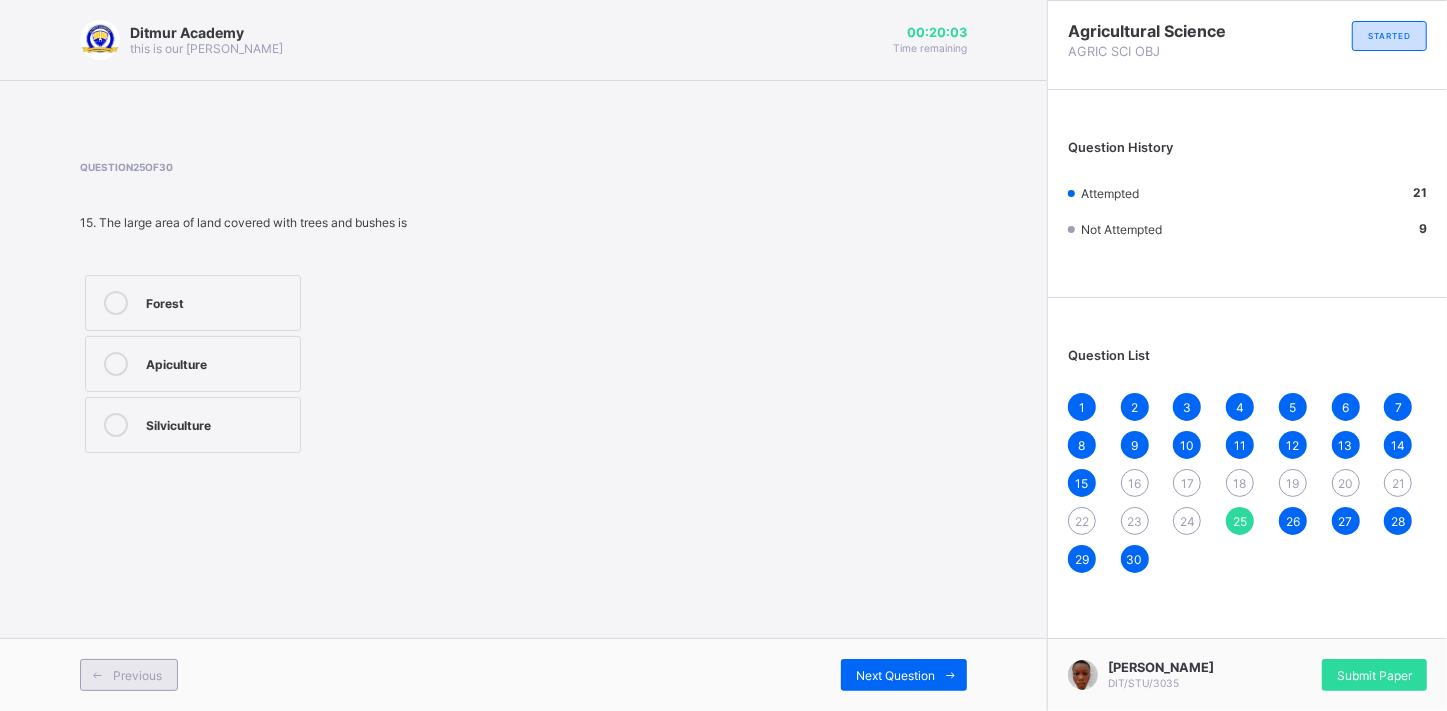 click at bounding box center (97, 675) 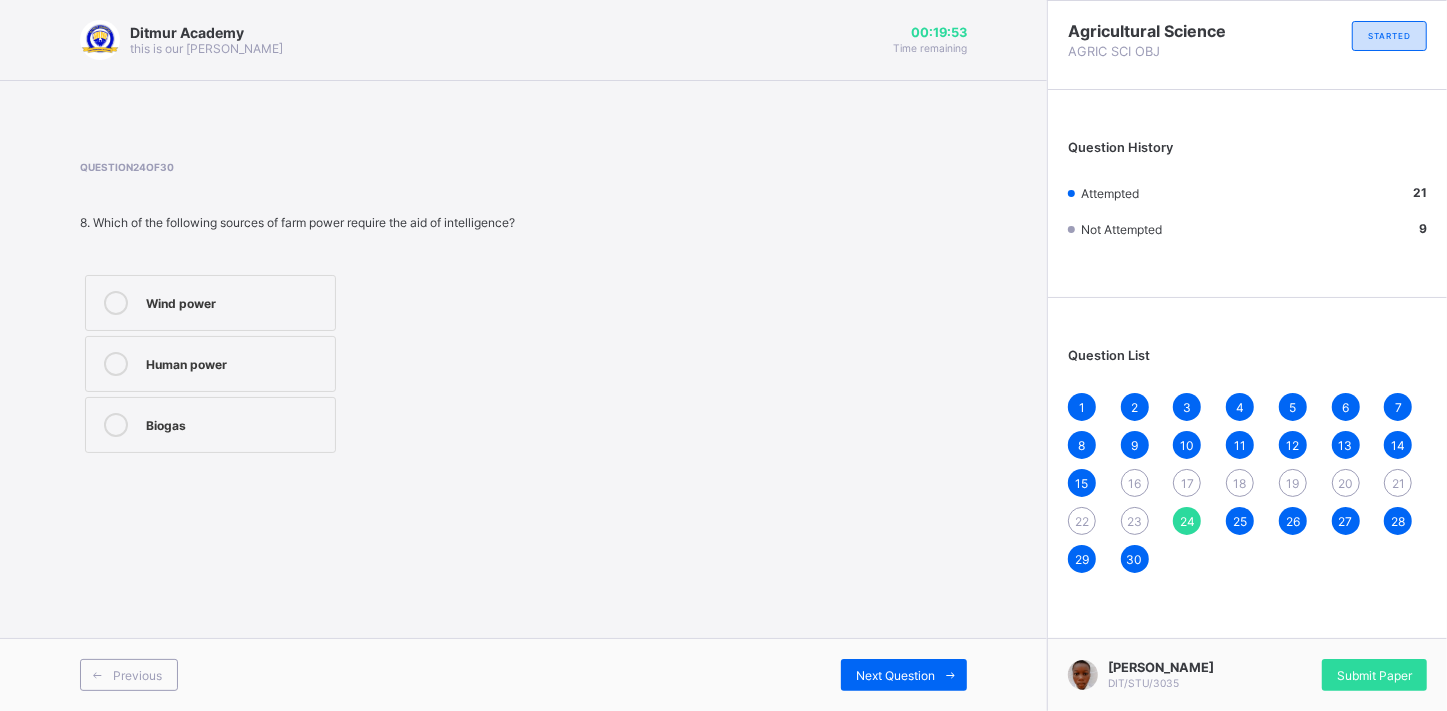 click on "Wind power" at bounding box center (210, 303) 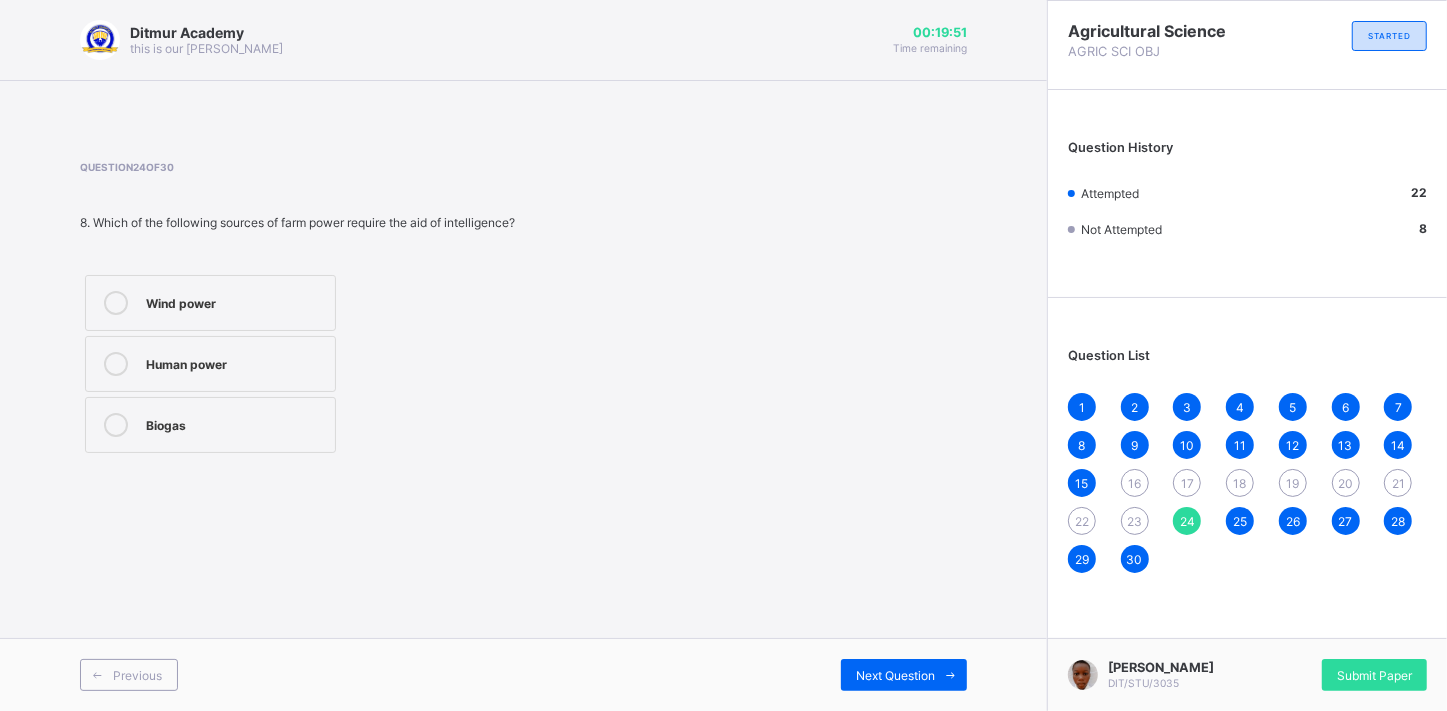 click on "Human power" at bounding box center (210, 364) 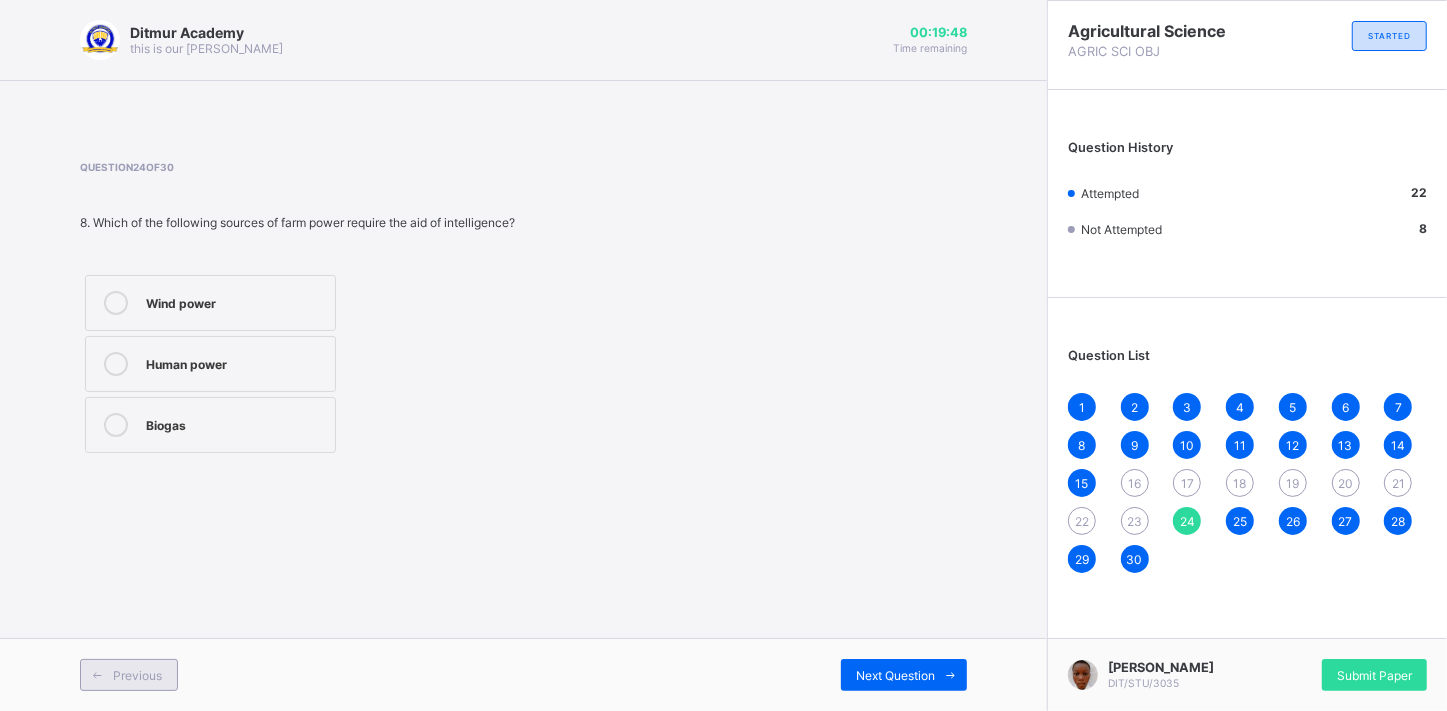 click on "Previous" at bounding box center [129, 675] 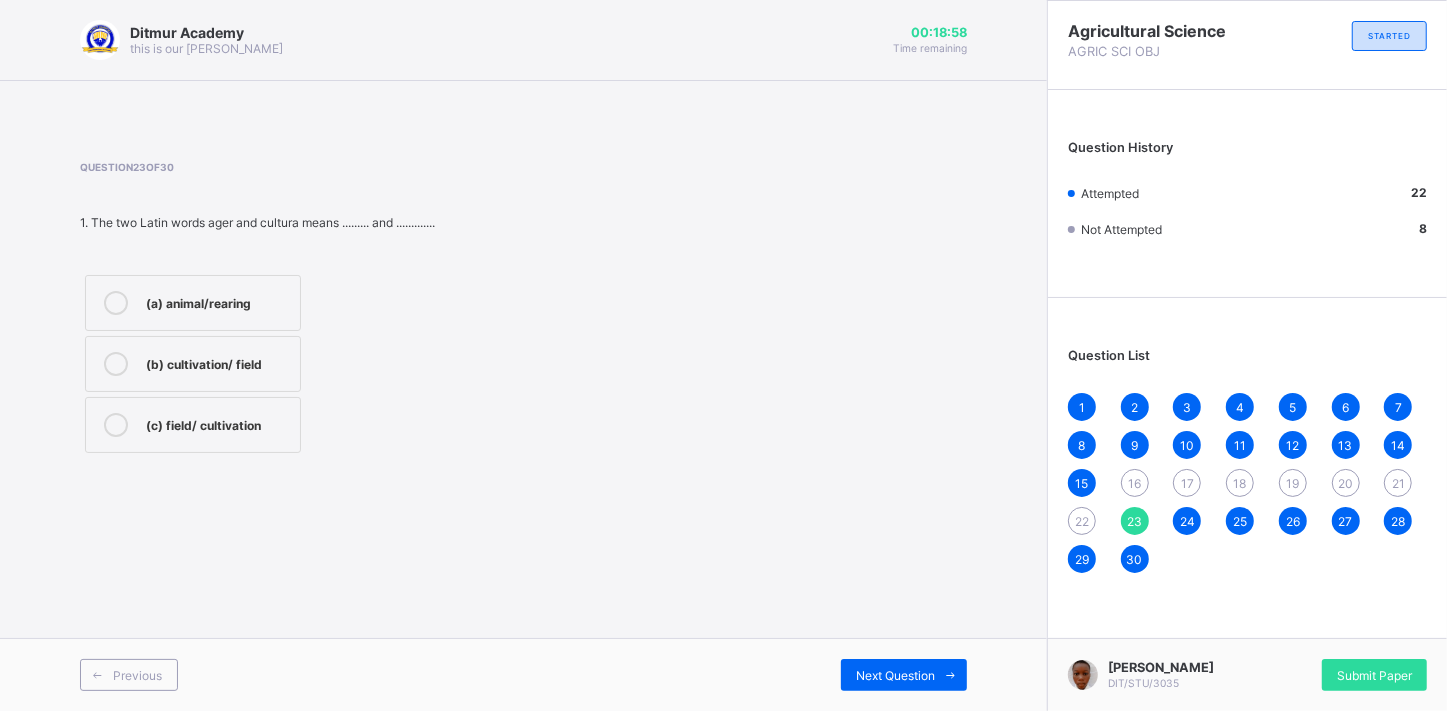 click on "(b) cultivation/ field" at bounding box center (218, 362) 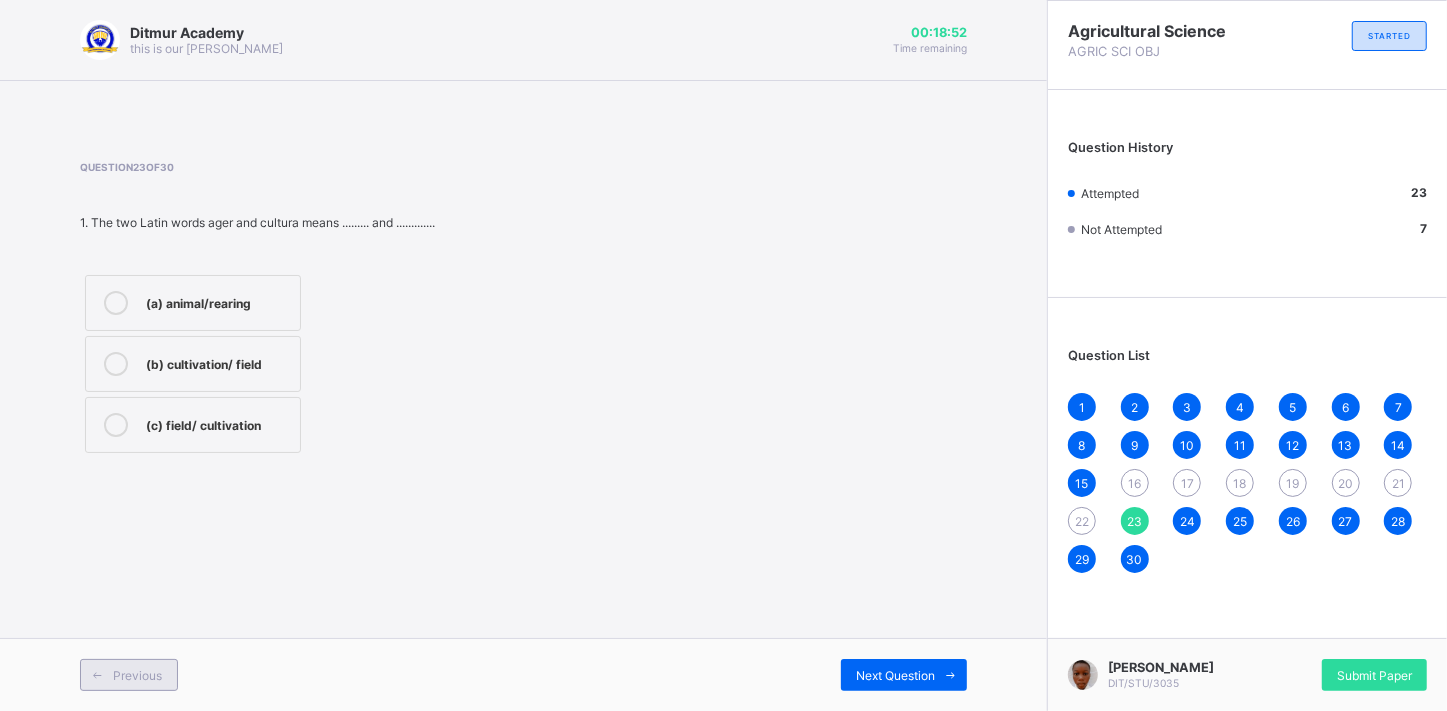 click at bounding box center [97, 675] 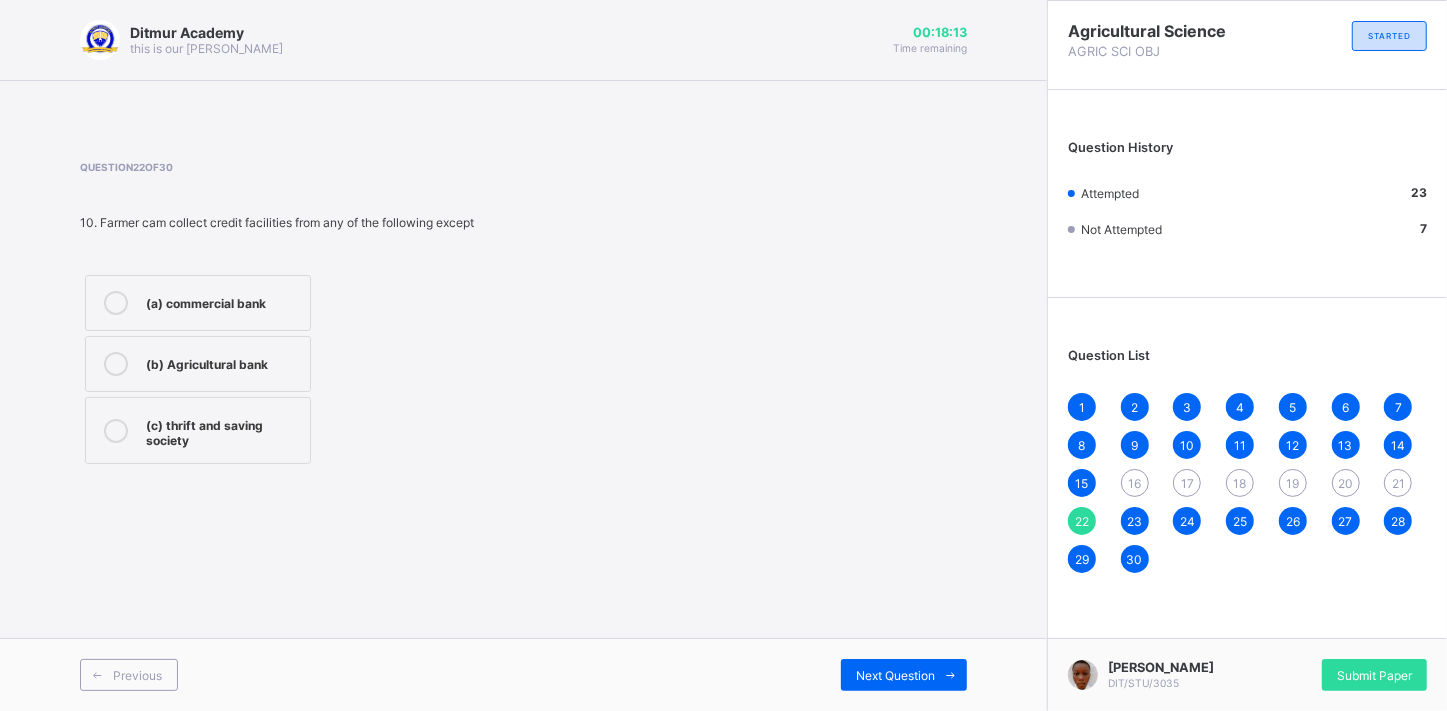 click on "(b) Agricultural bank" at bounding box center (223, 362) 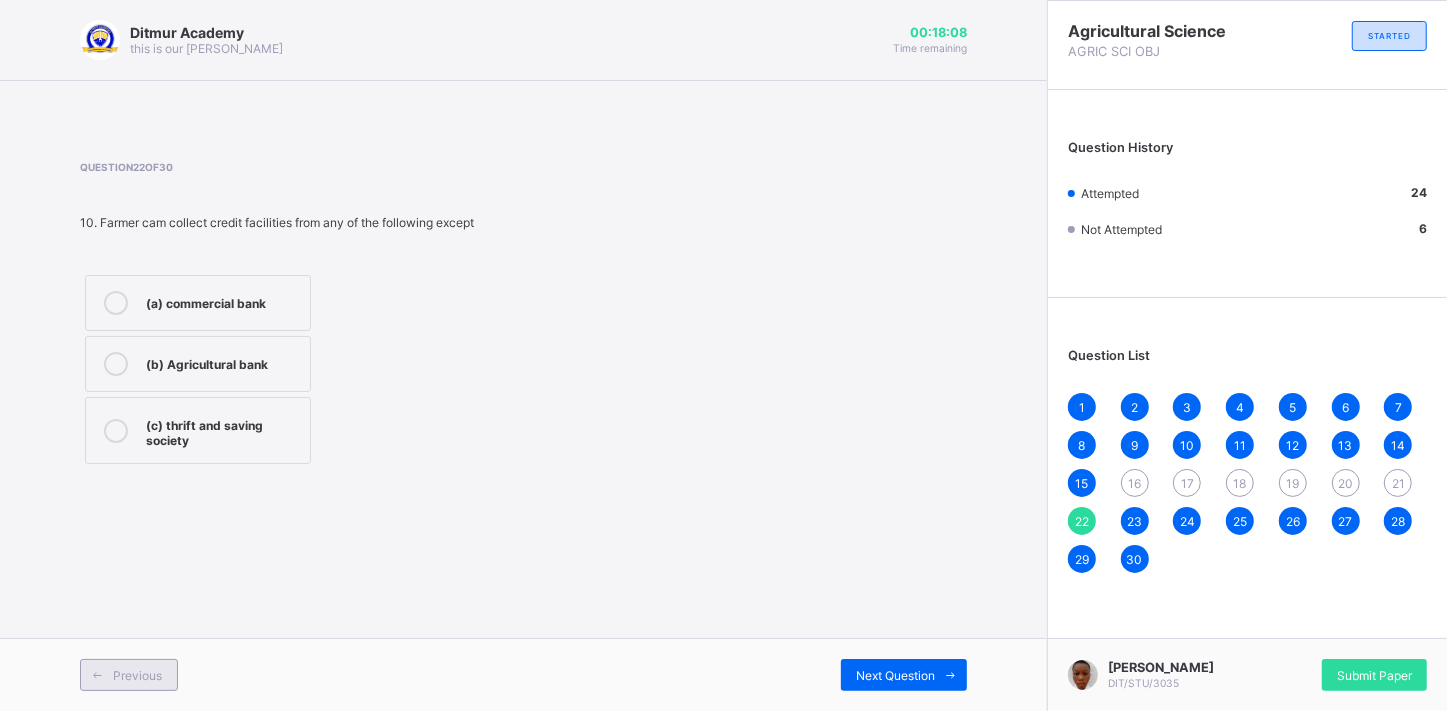 click on "Previous" at bounding box center [129, 675] 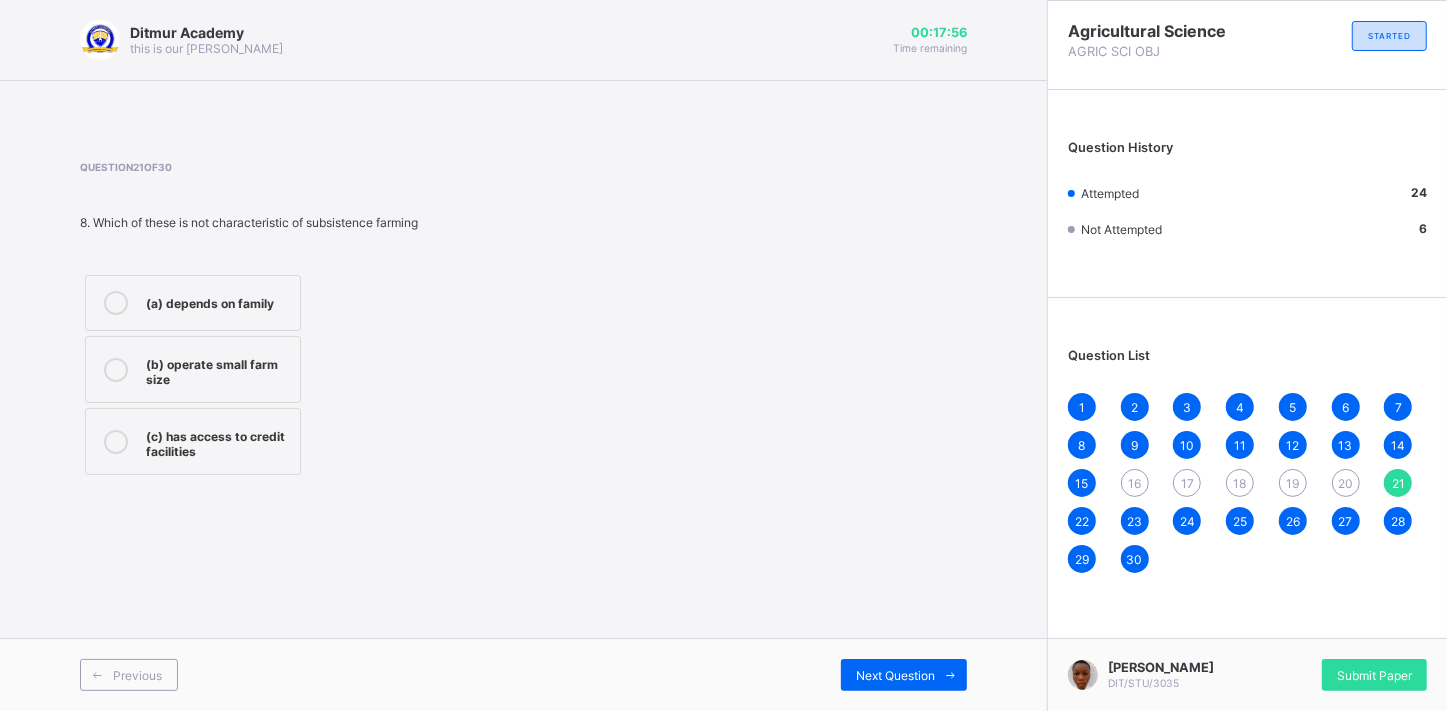 click on "(b) operate small farm size" at bounding box center (218, 369) 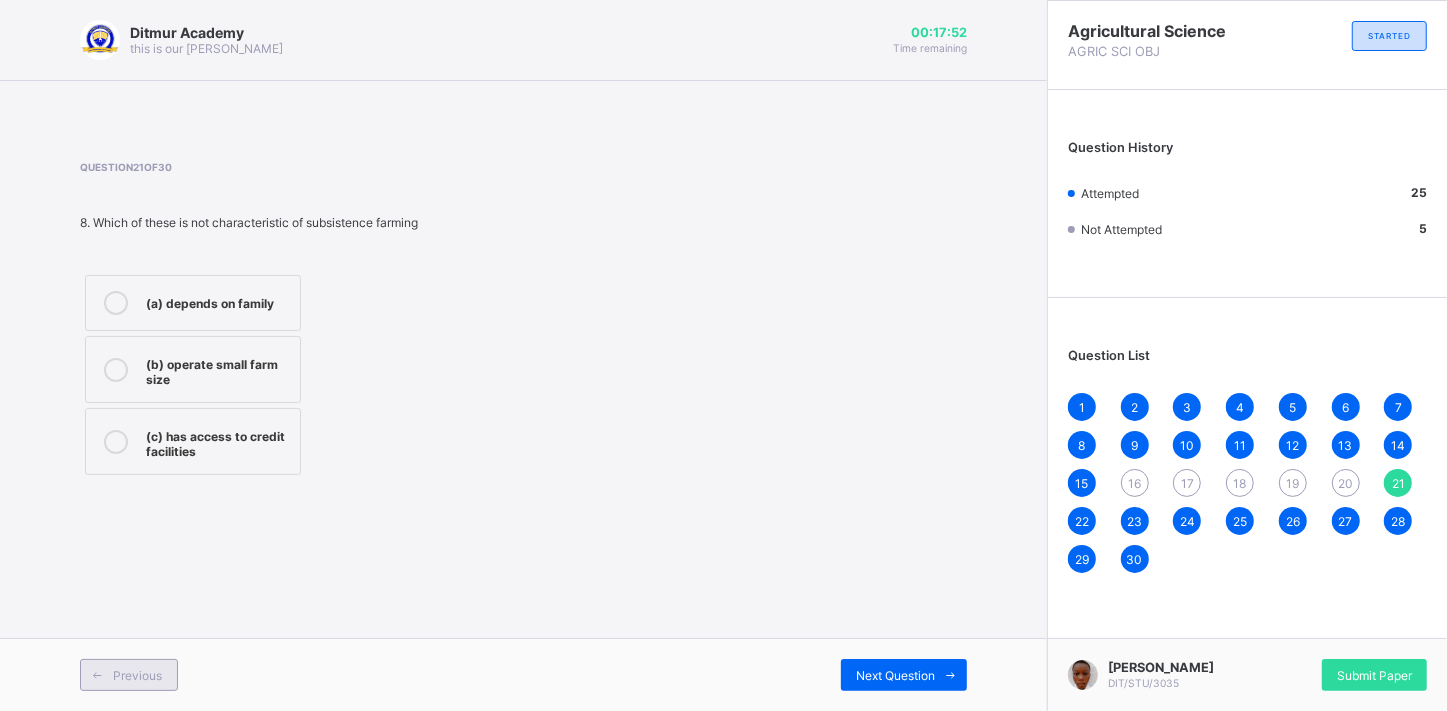 click on "Previous" at bounding box center (137, 675) 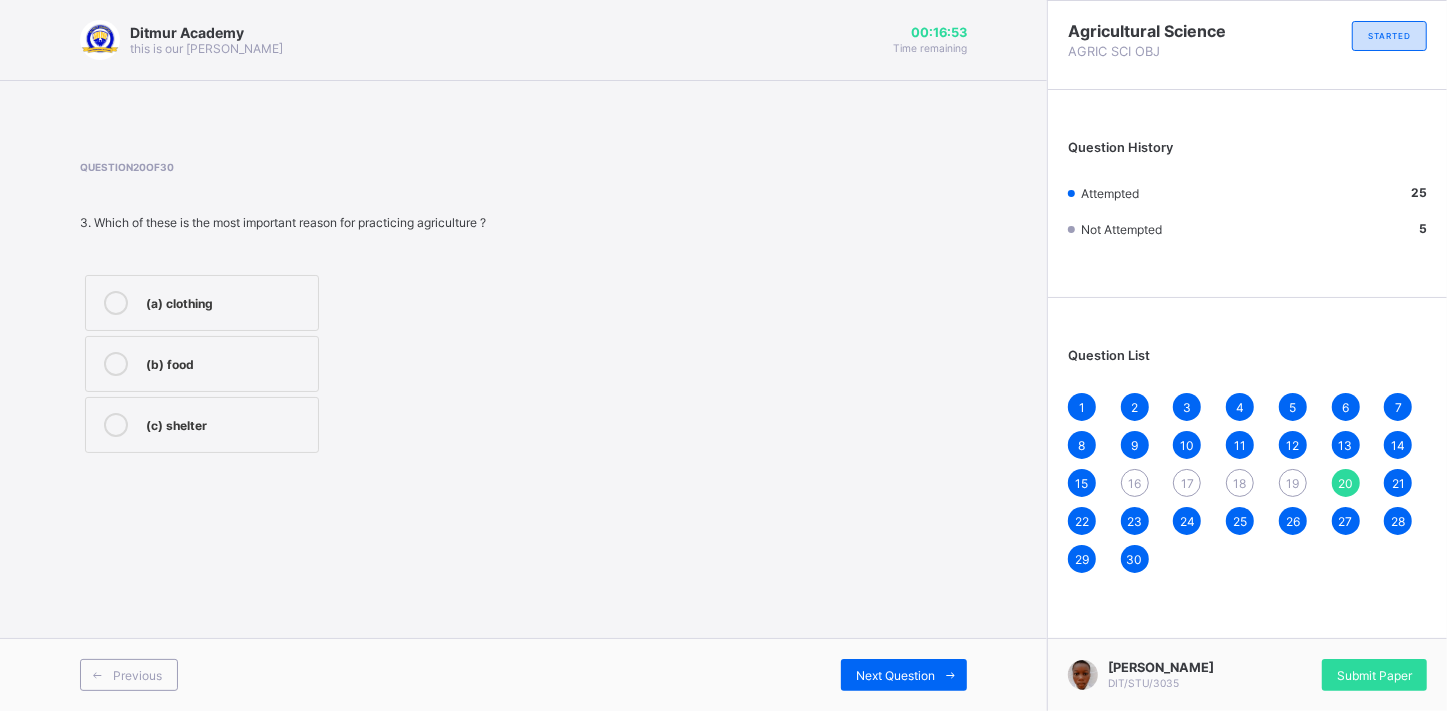 click on "(b) food" at bounding box center [202, 364] 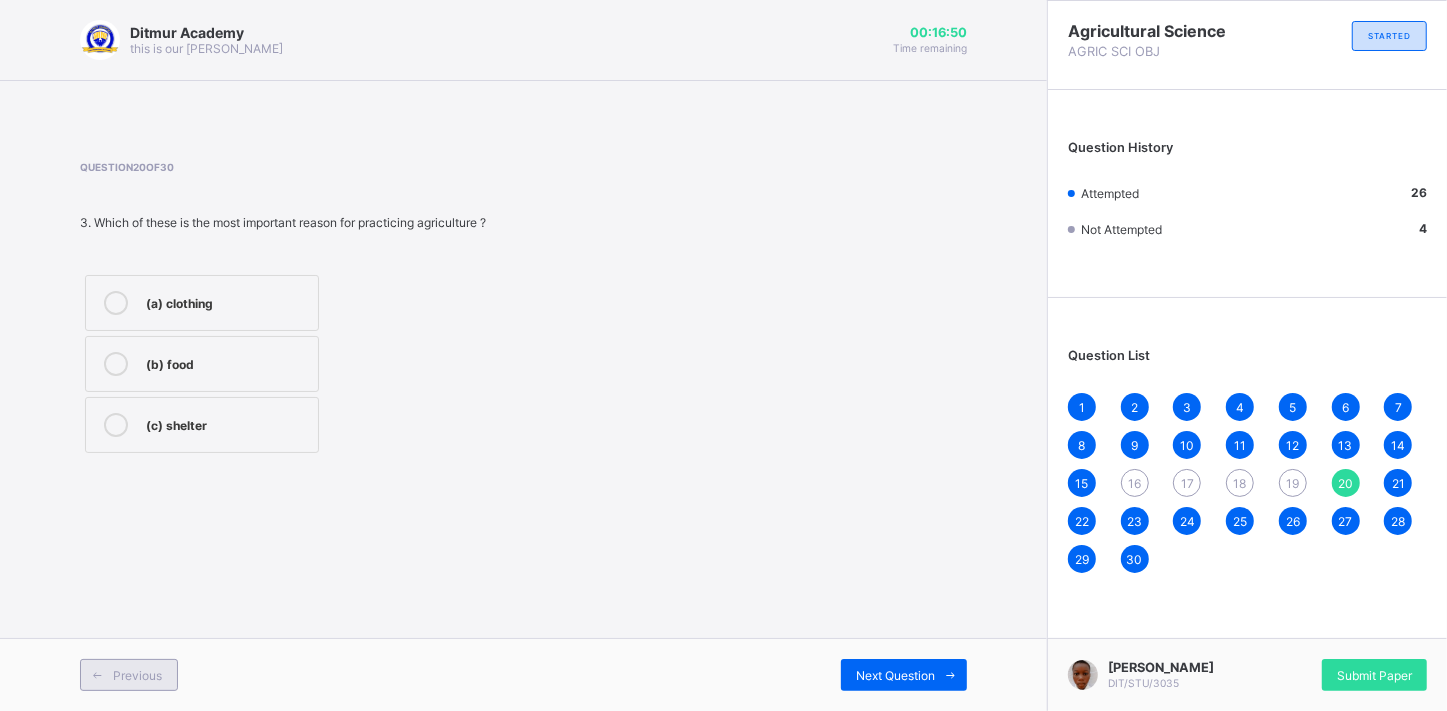 click at bounding box center [97, 675] 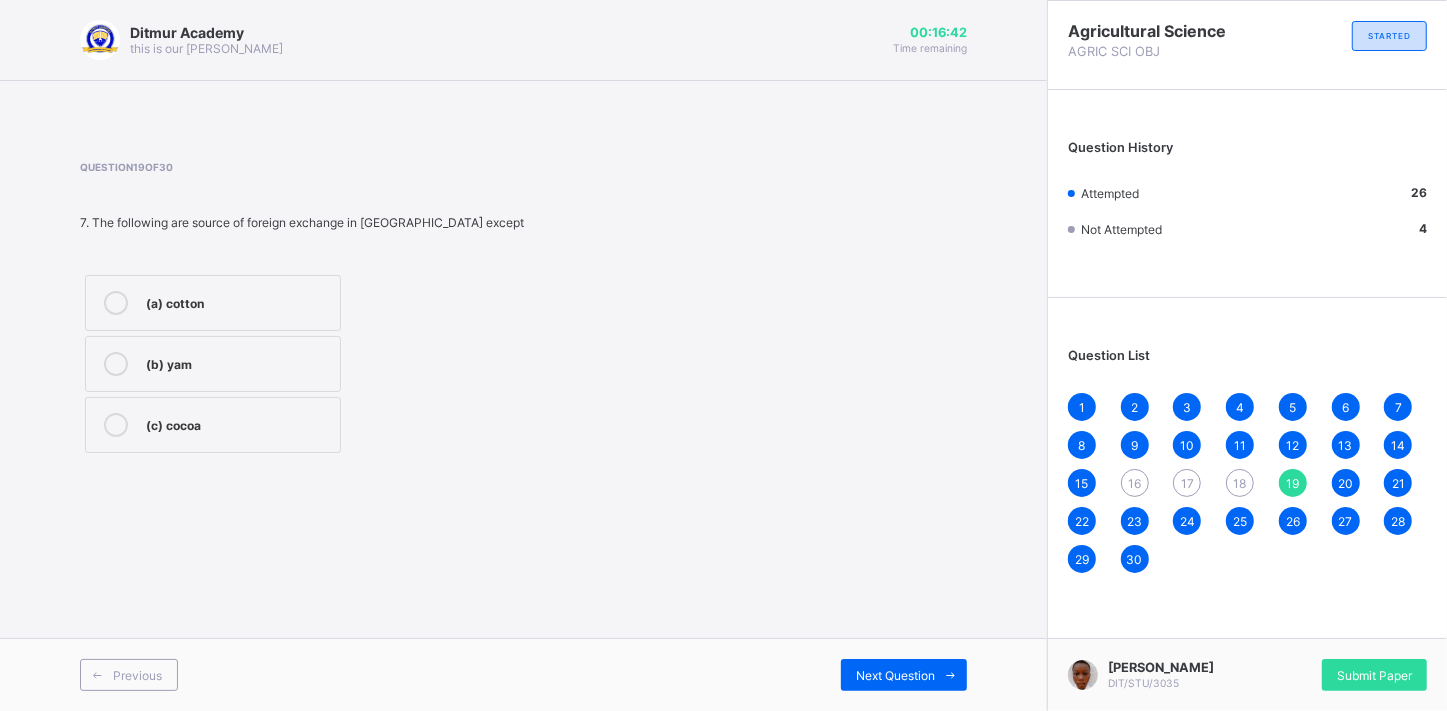 click on "(a) cotton" at bounding box center [213, 303] 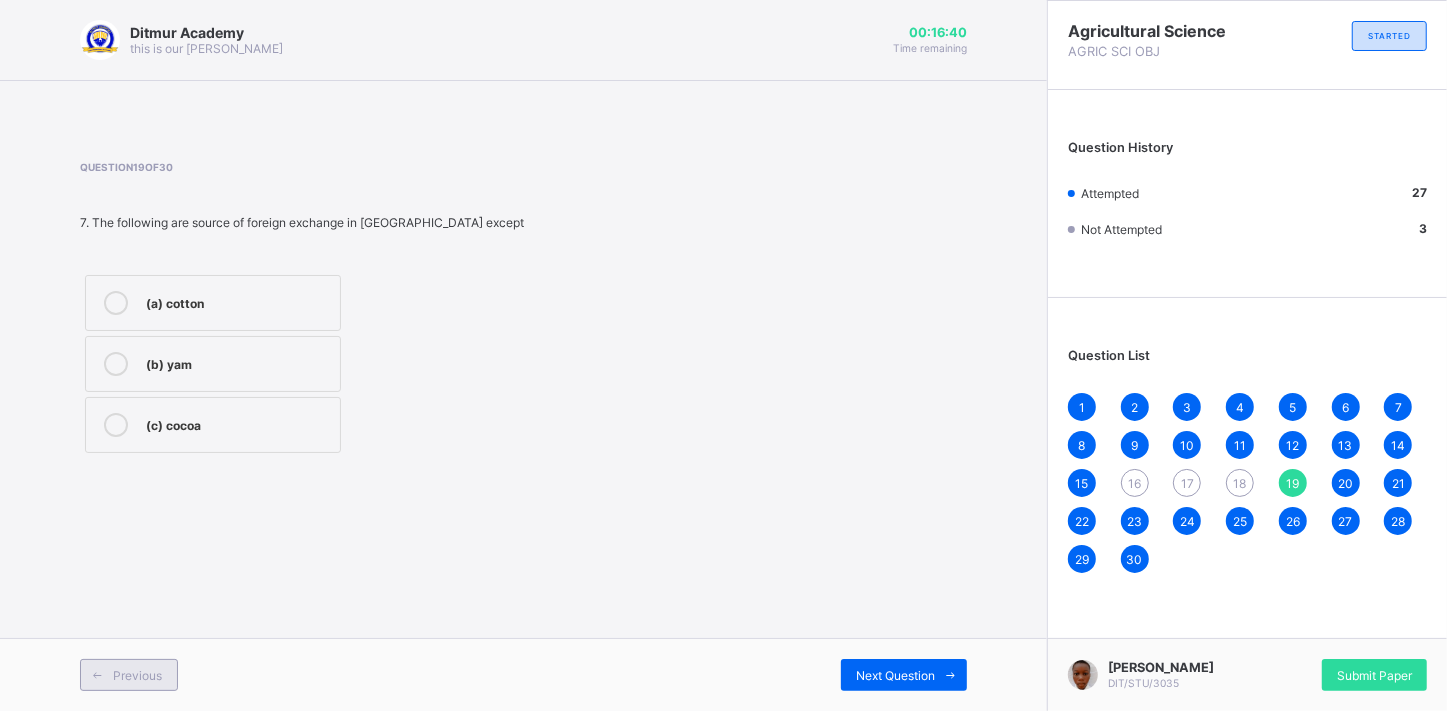 click on "Previous" at bounding box center [129, 675] 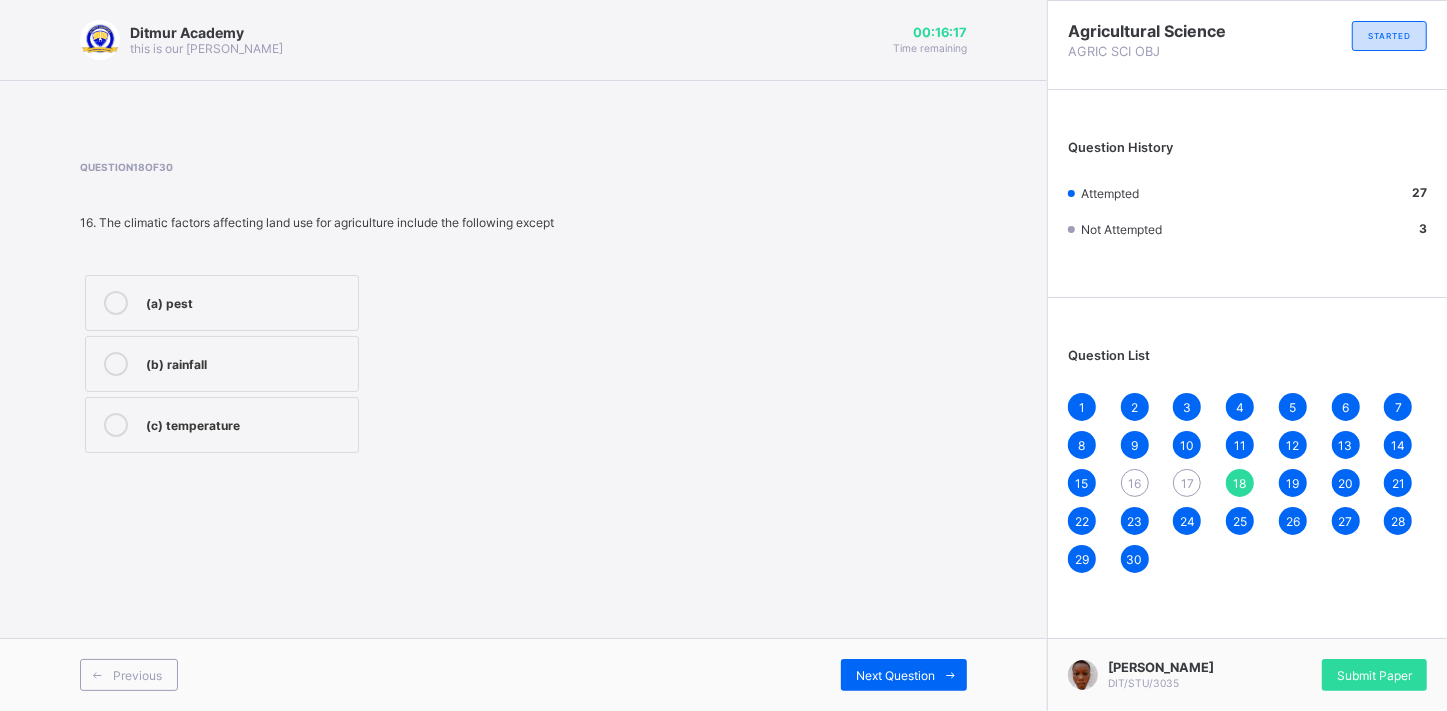 click on "(c) temperature" at bounding box center (247, 425) 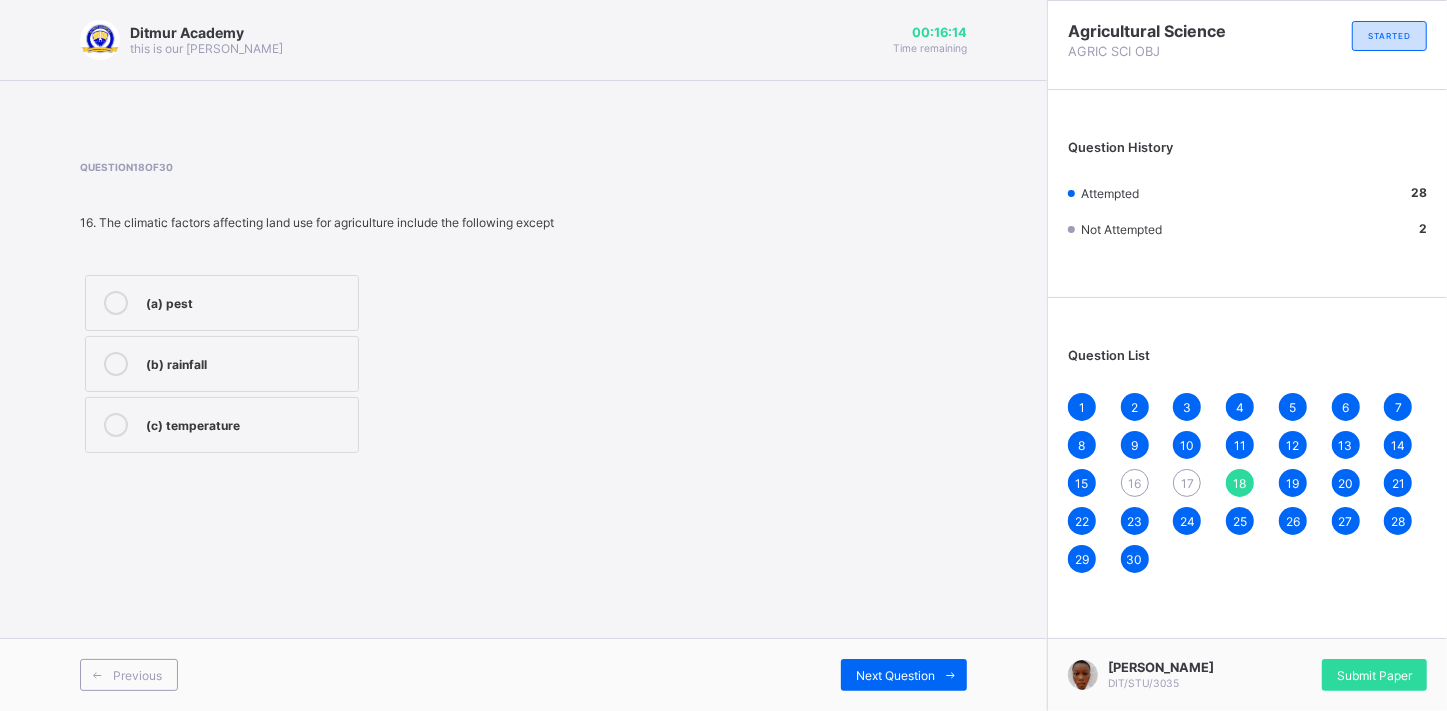 click on "Previous Next Question" at bounding box center [523, 674] 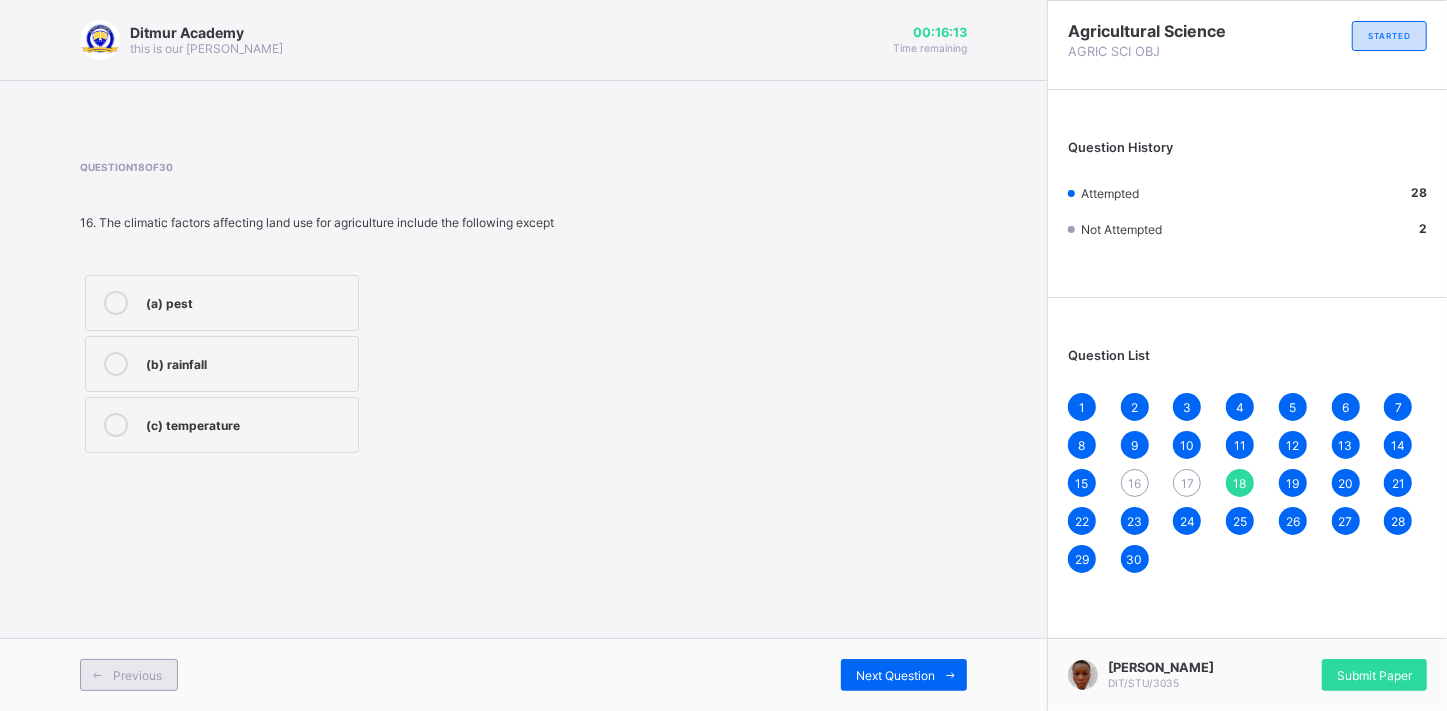 click on "Previous" at bounding box center (129, 675) 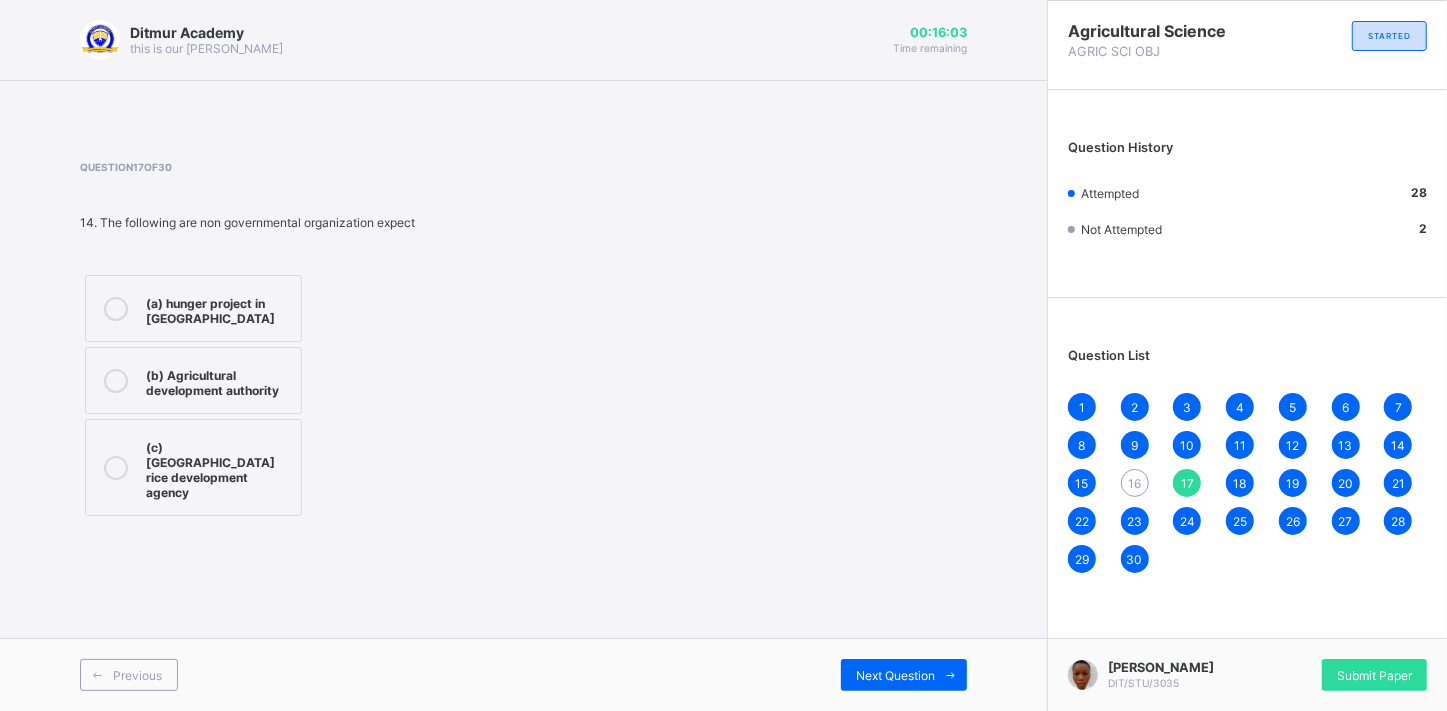 click on "(b) Agricultural development authority" at bounding box center [218, 380] 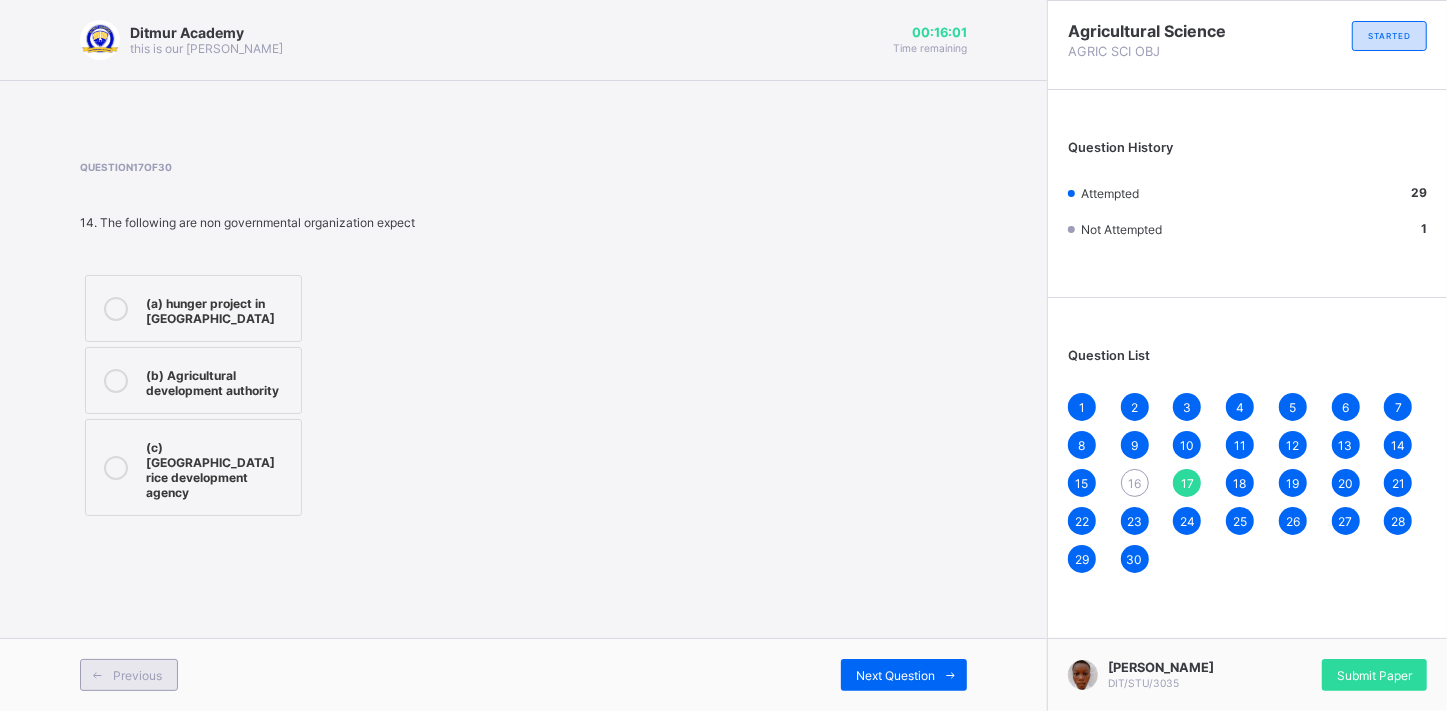 click at bounding box center [97, 675] 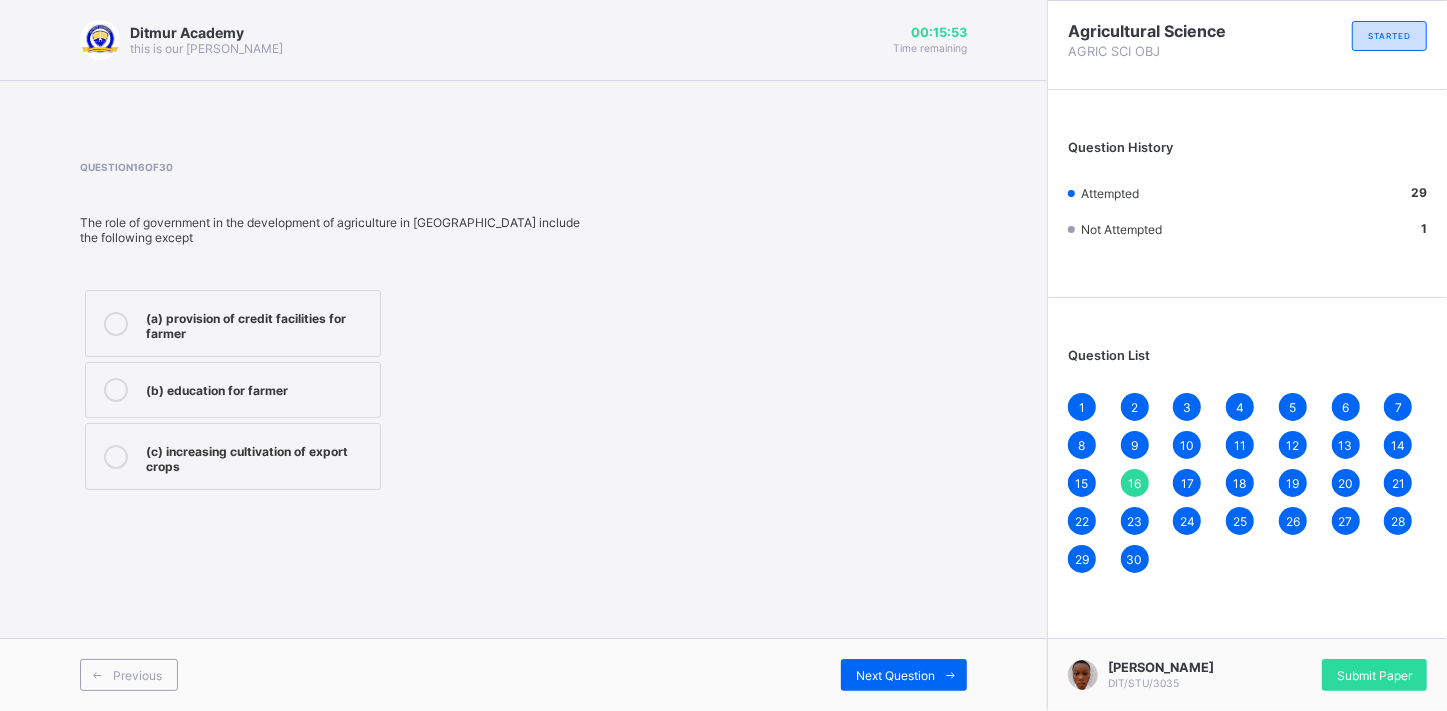 click on "(c) increasing cultivation of export crops" at bounding box center (258, 456) 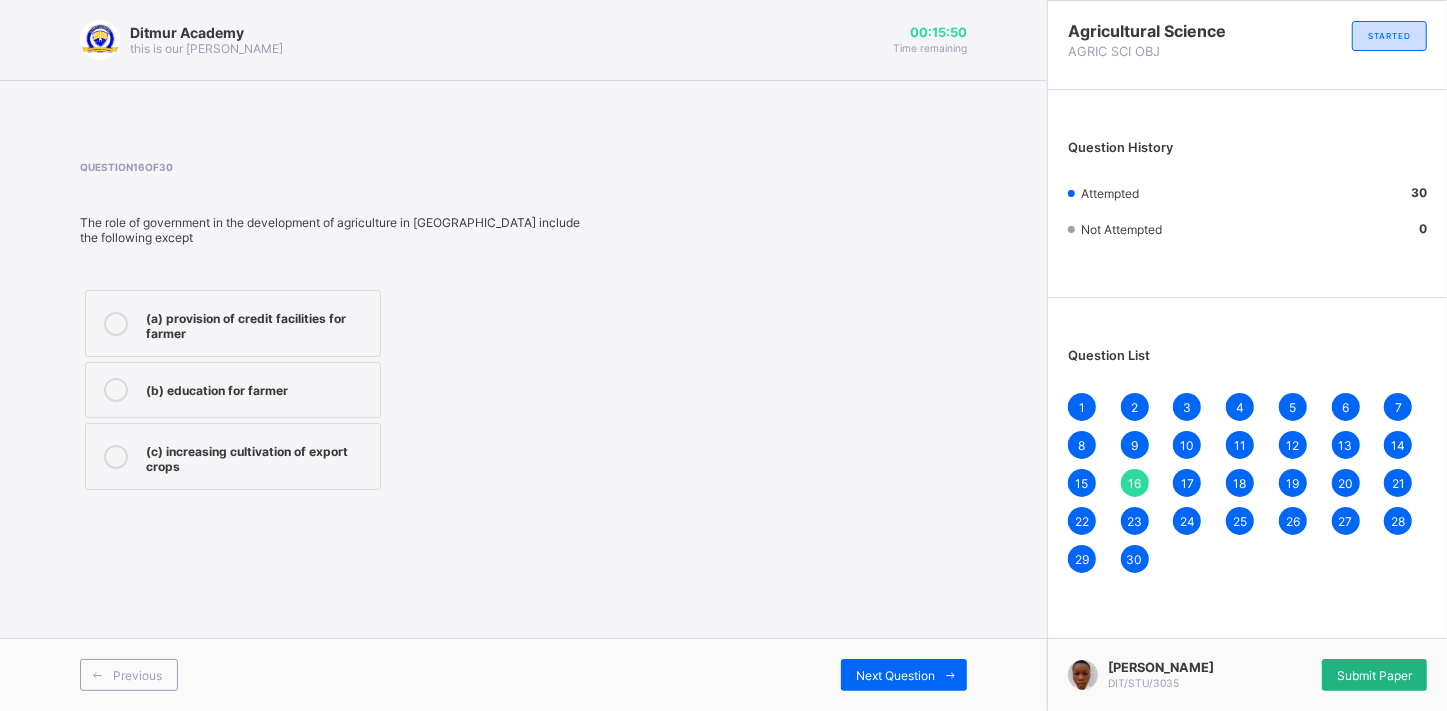 click on "Submit Paper" at bounding box center [1374, 675] 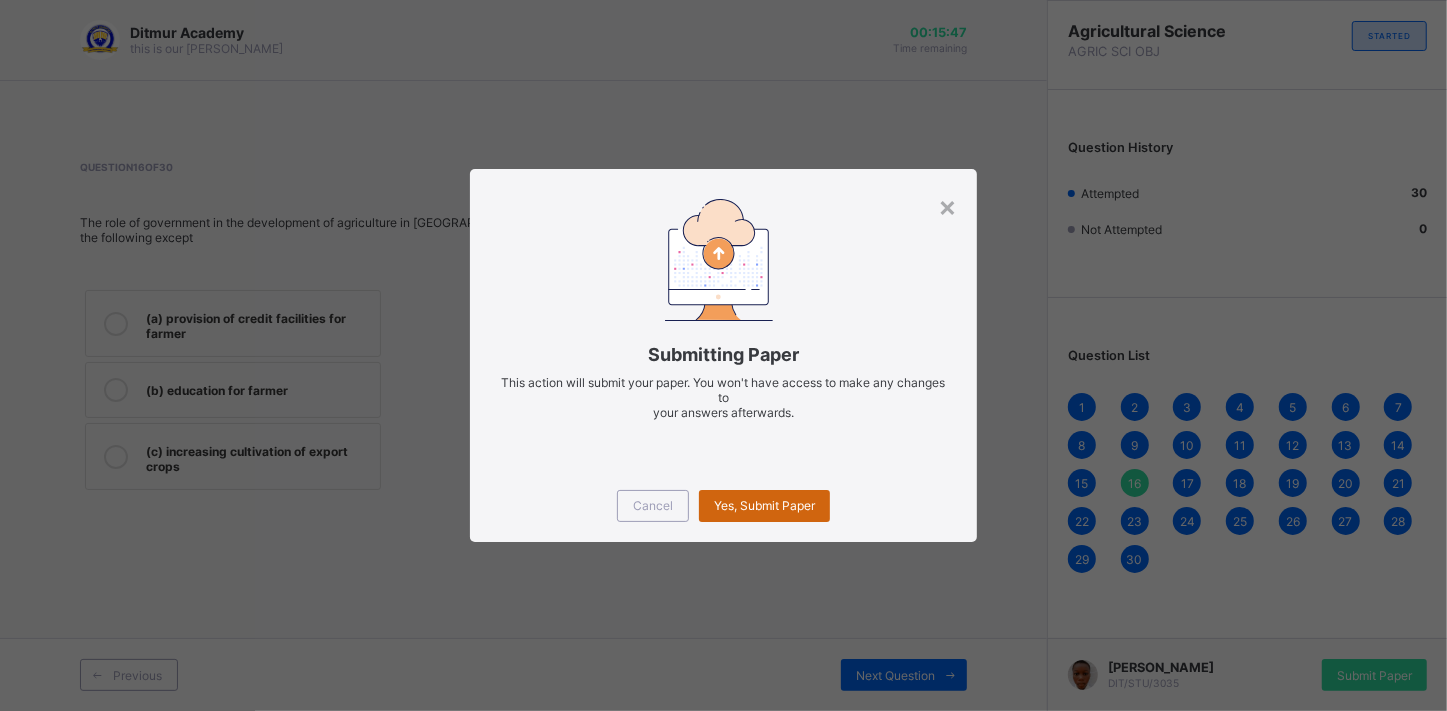 click on "Yes, Submit Paper" at bounding box center (764, 506) 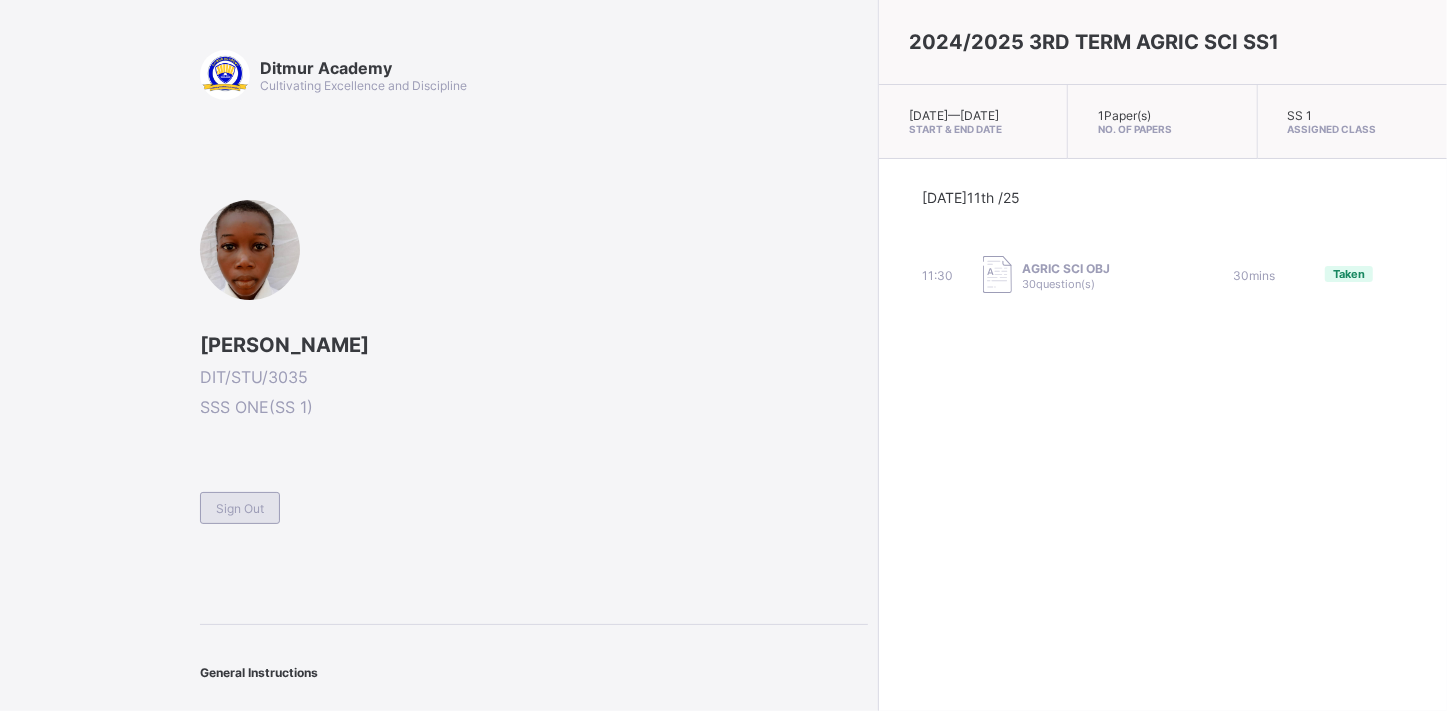 click on "Sign Out" at bounding box center [240, 508] 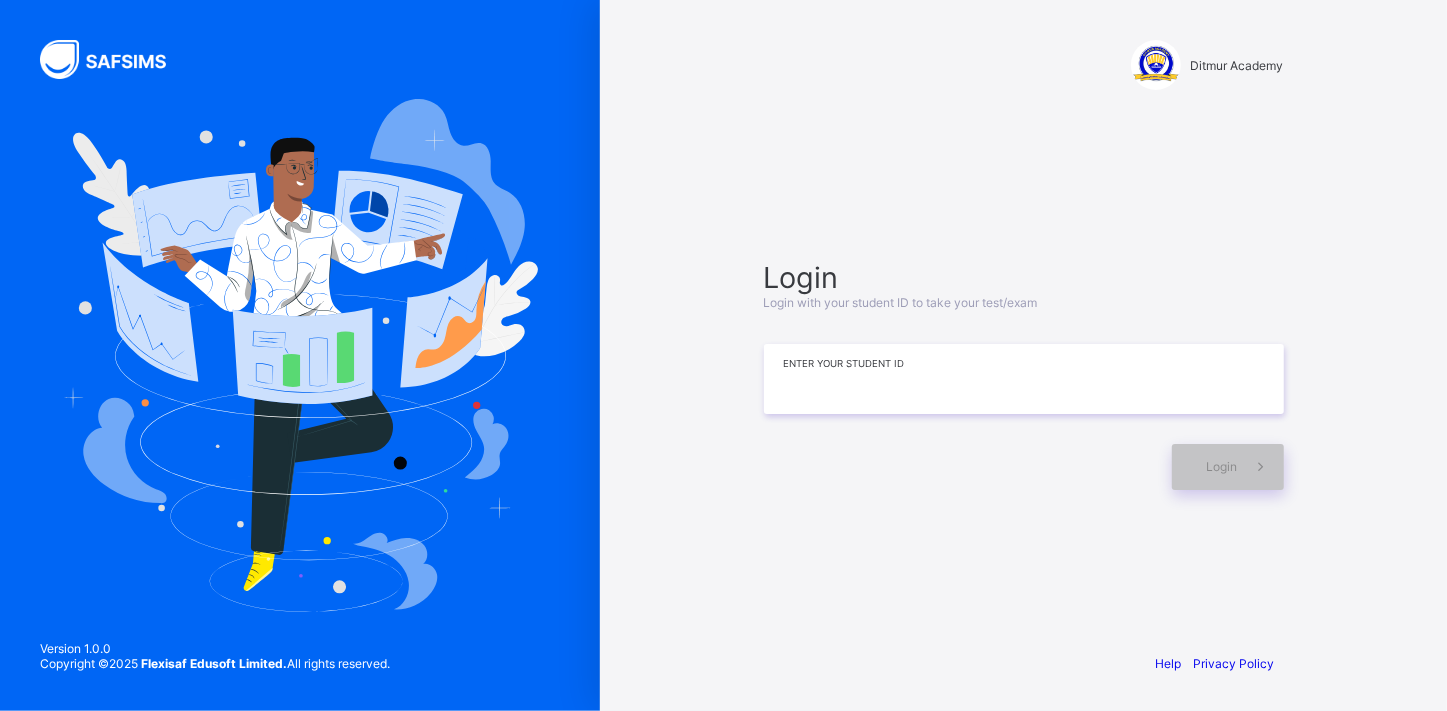 click at bounding box center (1024, 379) 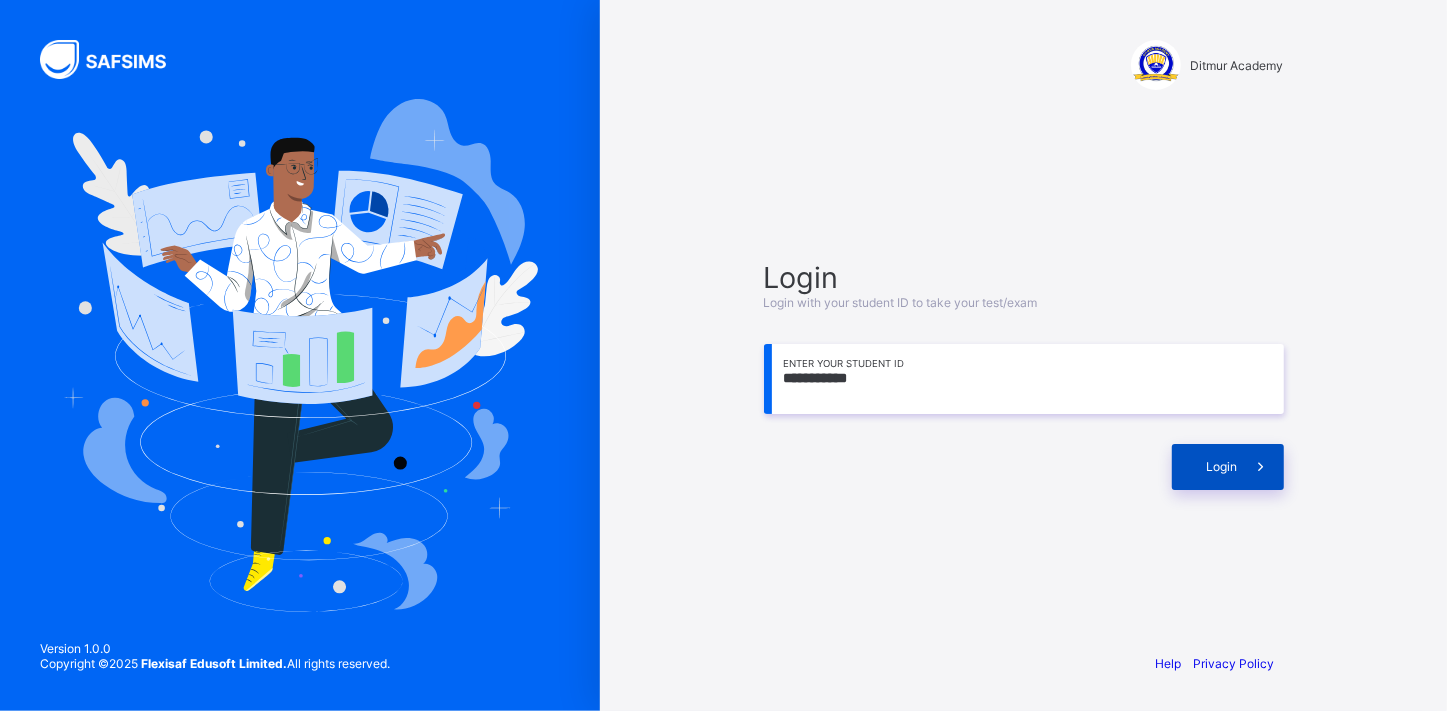 type on "**********" 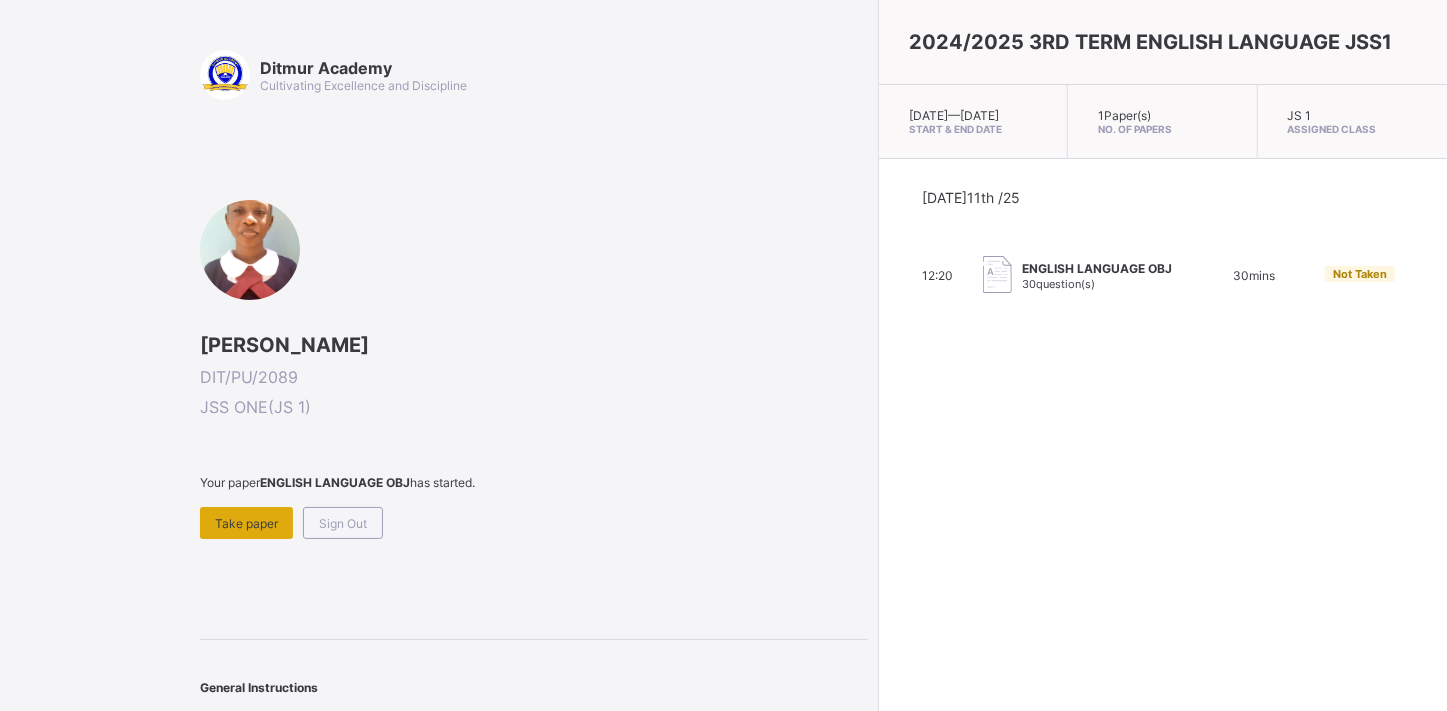 click on "Take paper" at bounding box center (246, 523) 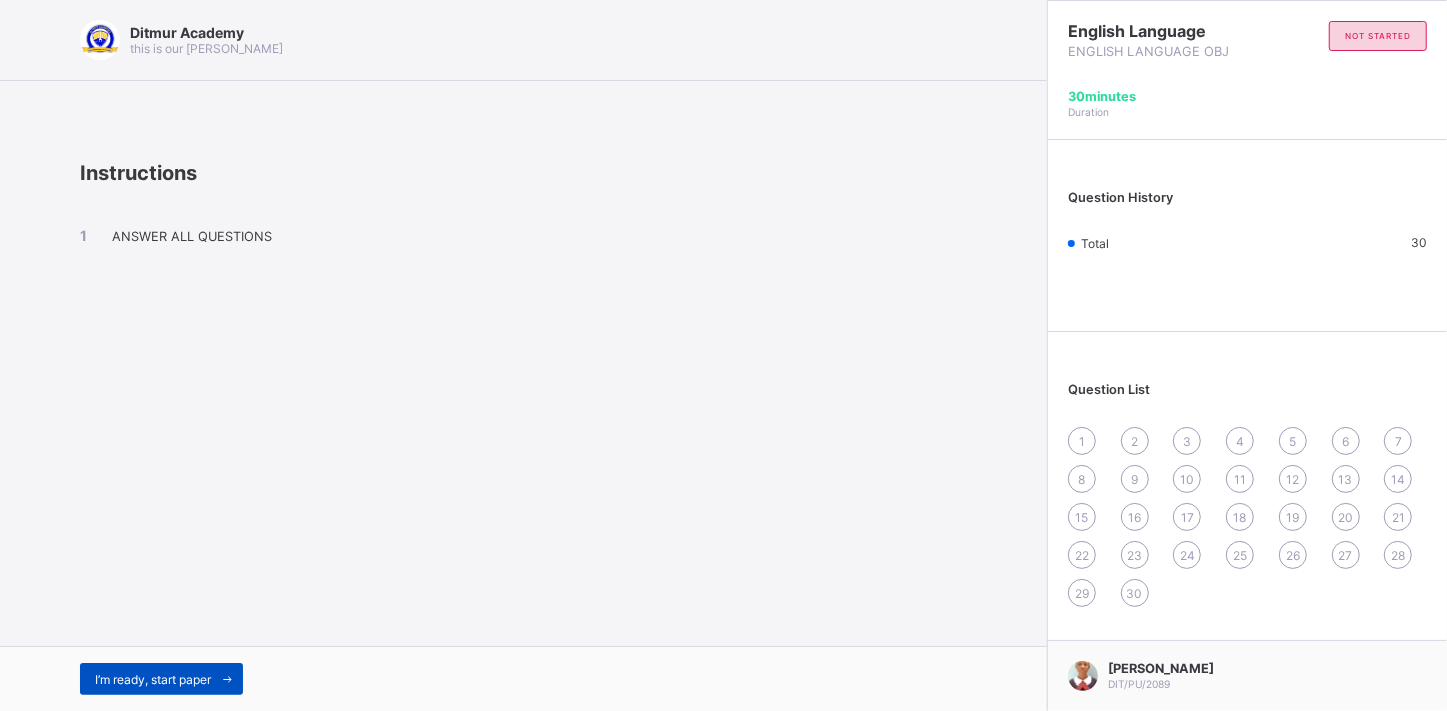click on "I’m ready, start paper" at bounding box center (161, 679) 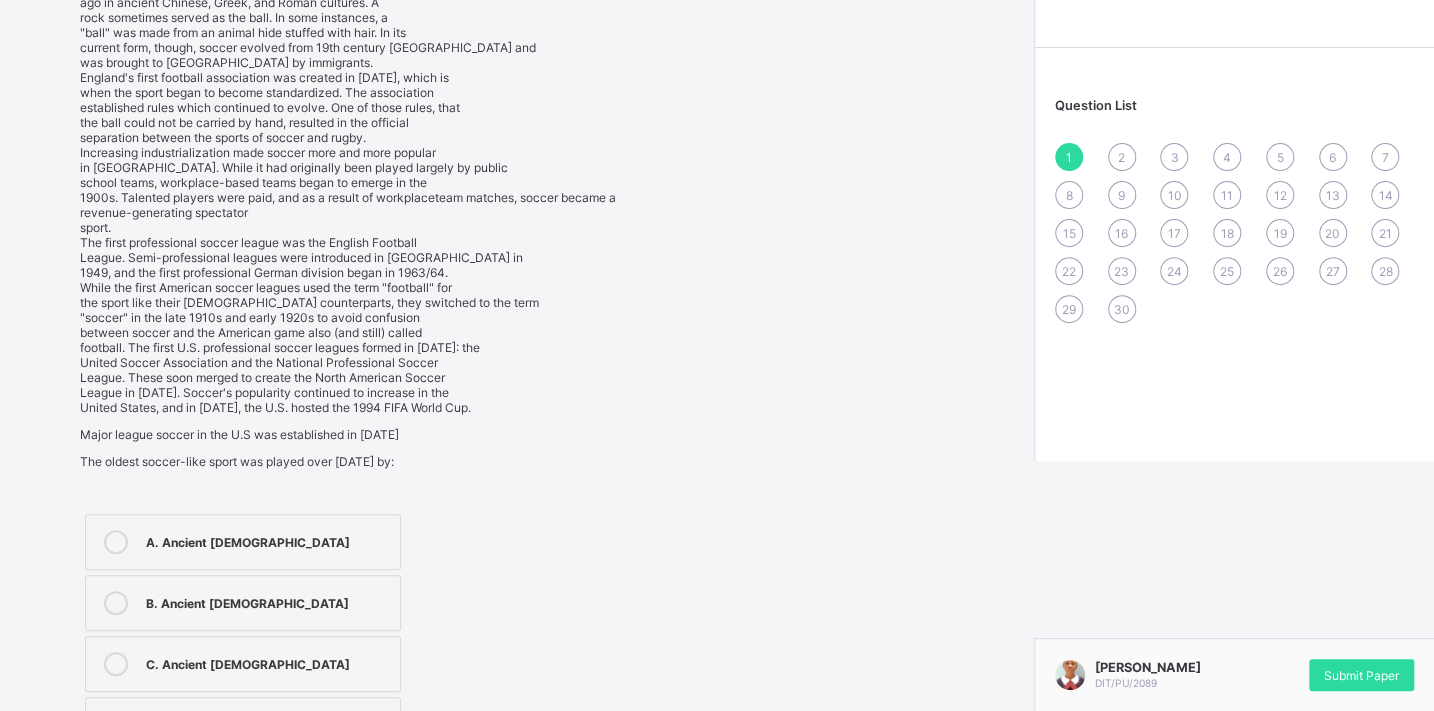 scroll, scrollTop: 254, scrollLeft: 0, axis: vertical 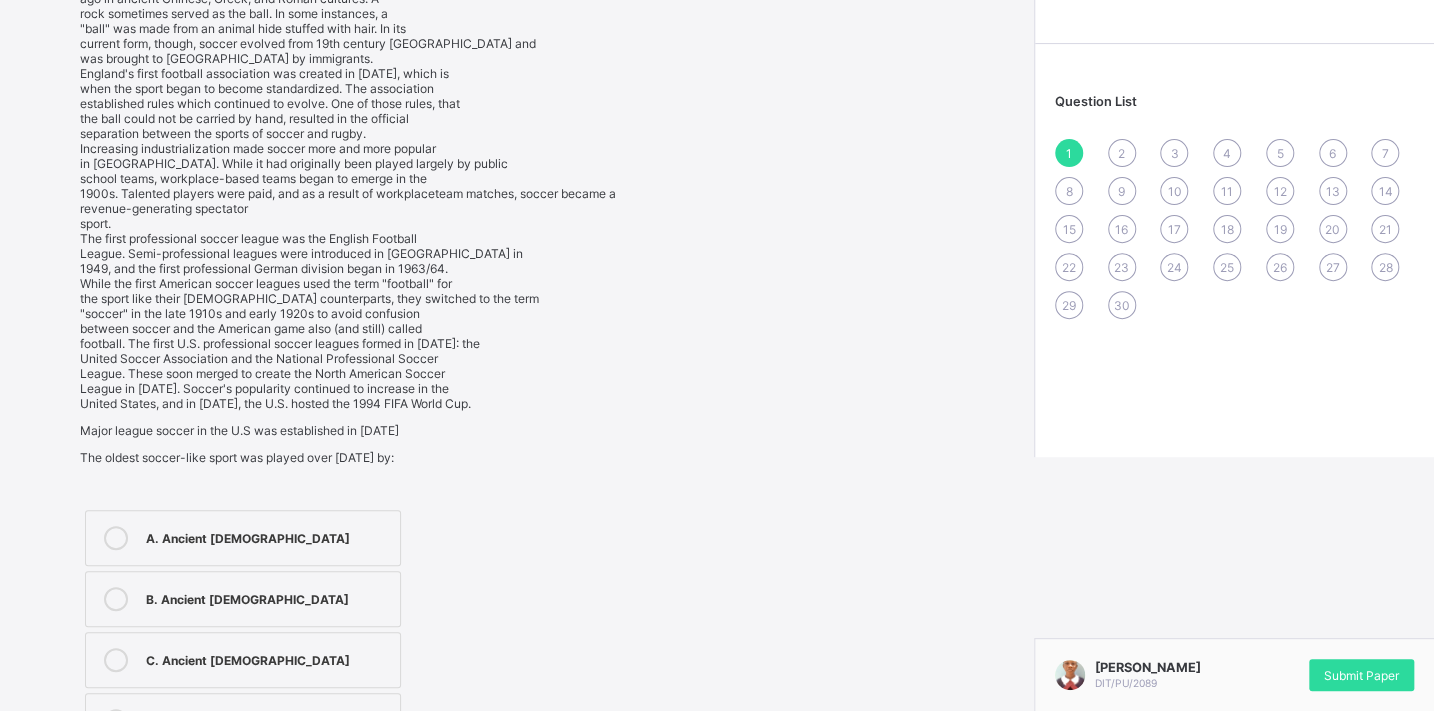 click on "A. Ancient Chinese" at bounding box center [268, 536] 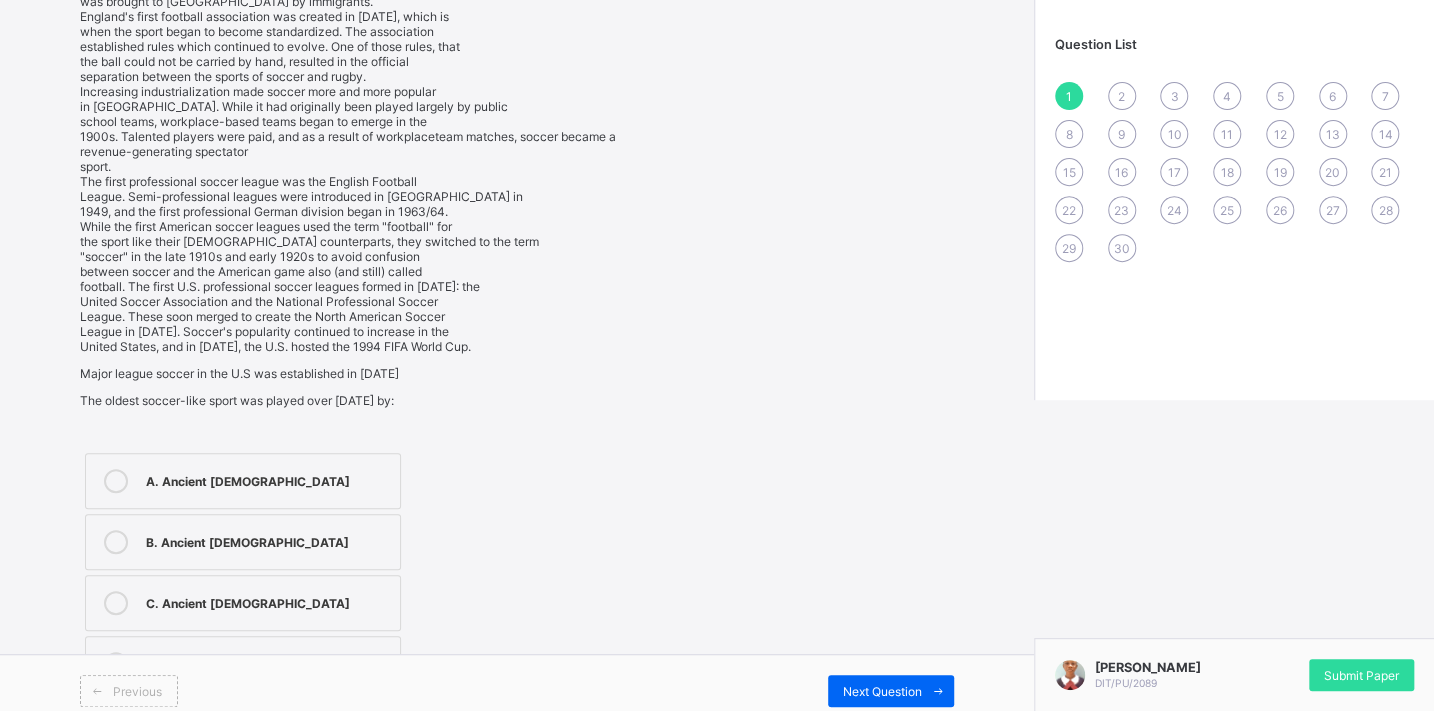 scroll, scrollTop: 312, scrollLeft: 0, axis: vertical 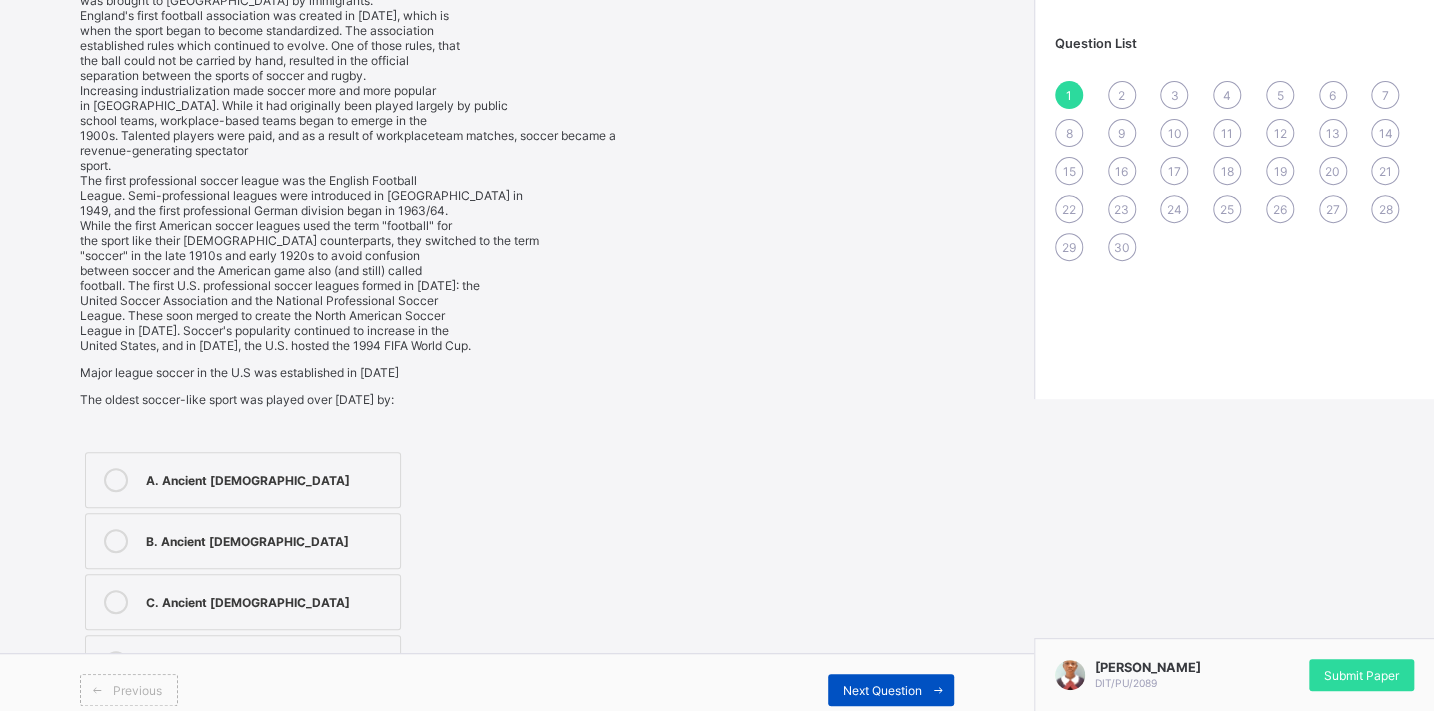 click on "Next Question" at bounding box center [891, 690] 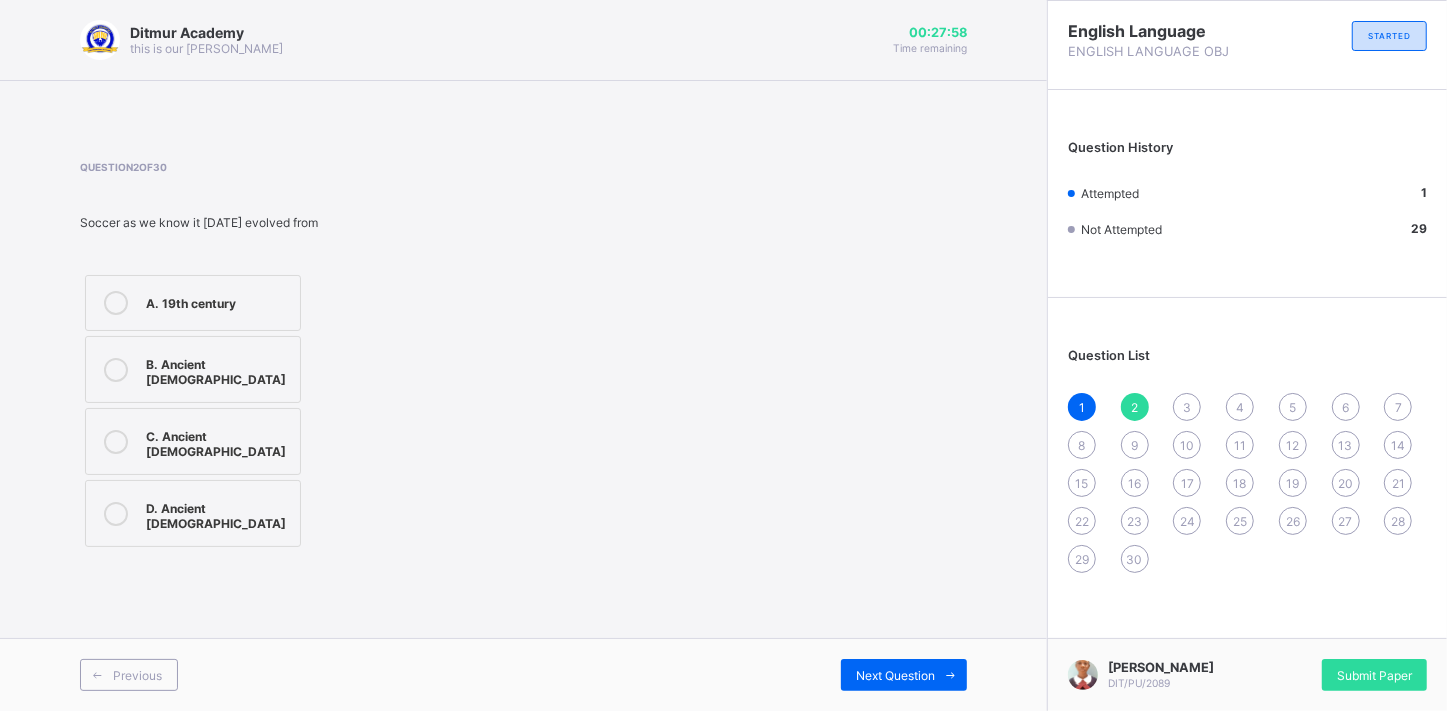 click on "A. 19th century" at bounding box center (193, 303) 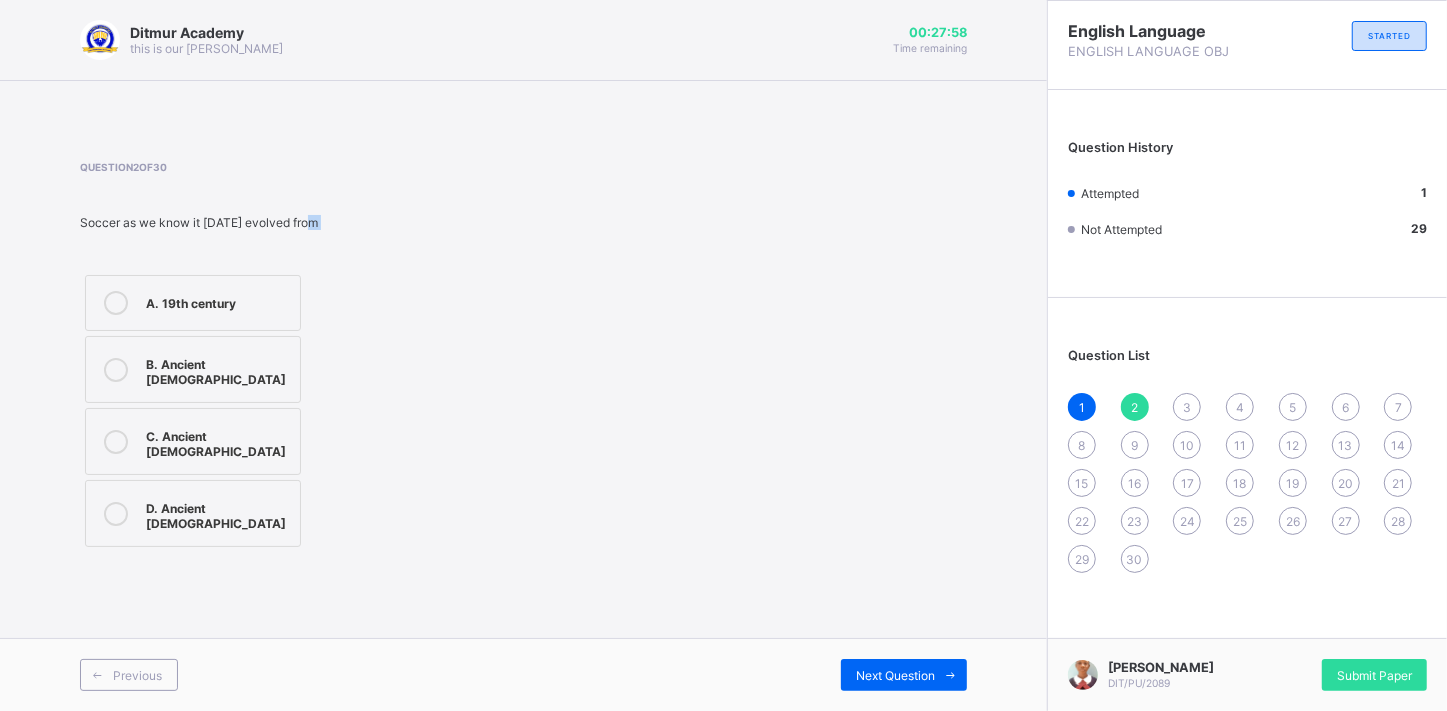 click on "A. 19th century" at bounding box center [193, 303] 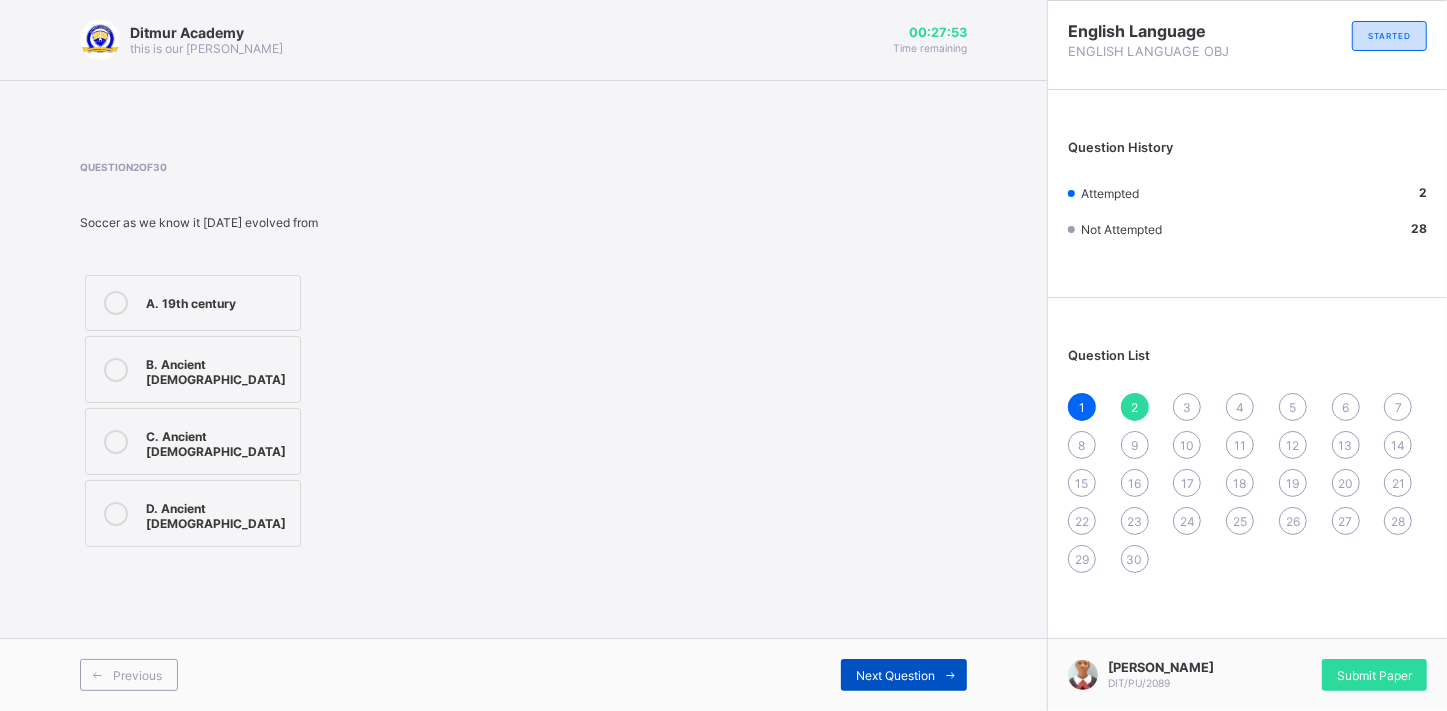 click on "Next Question" at bounding box center [895, 675] 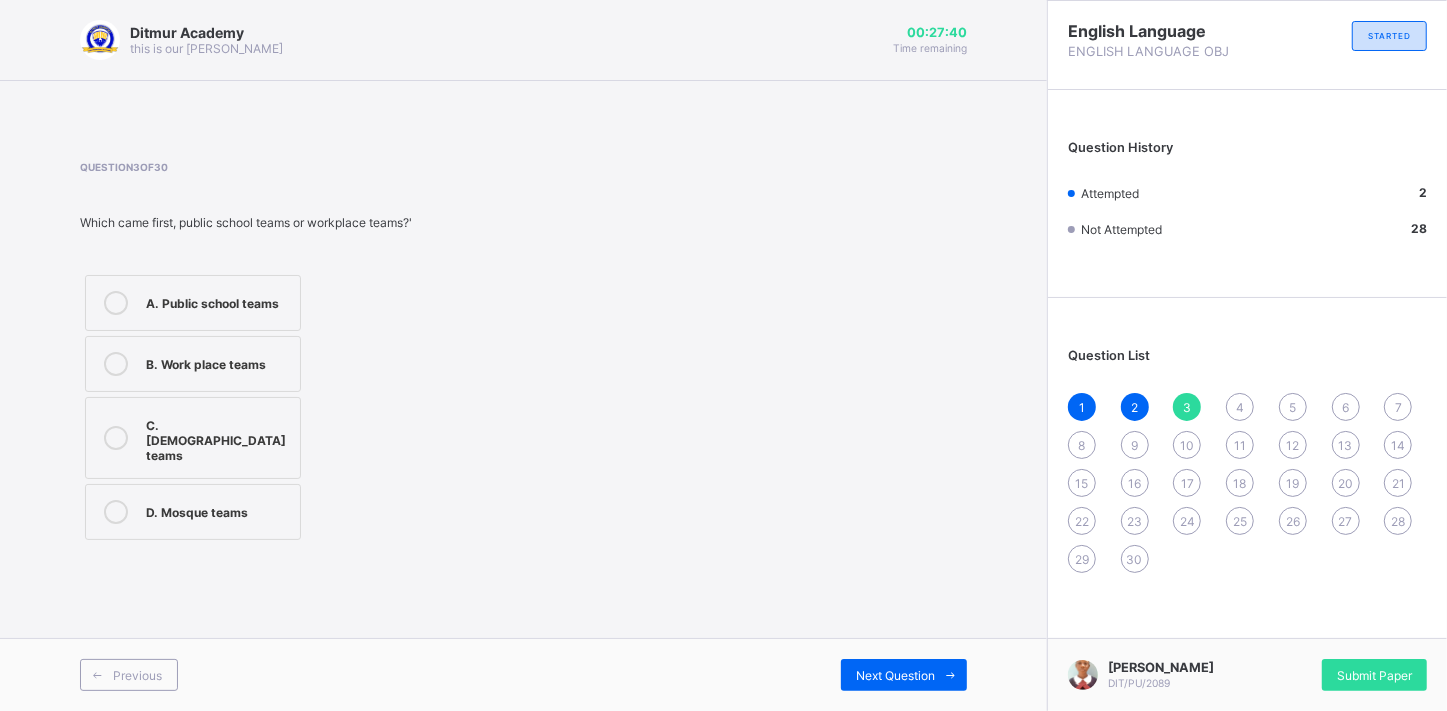 click at bounding box center (116, 303) 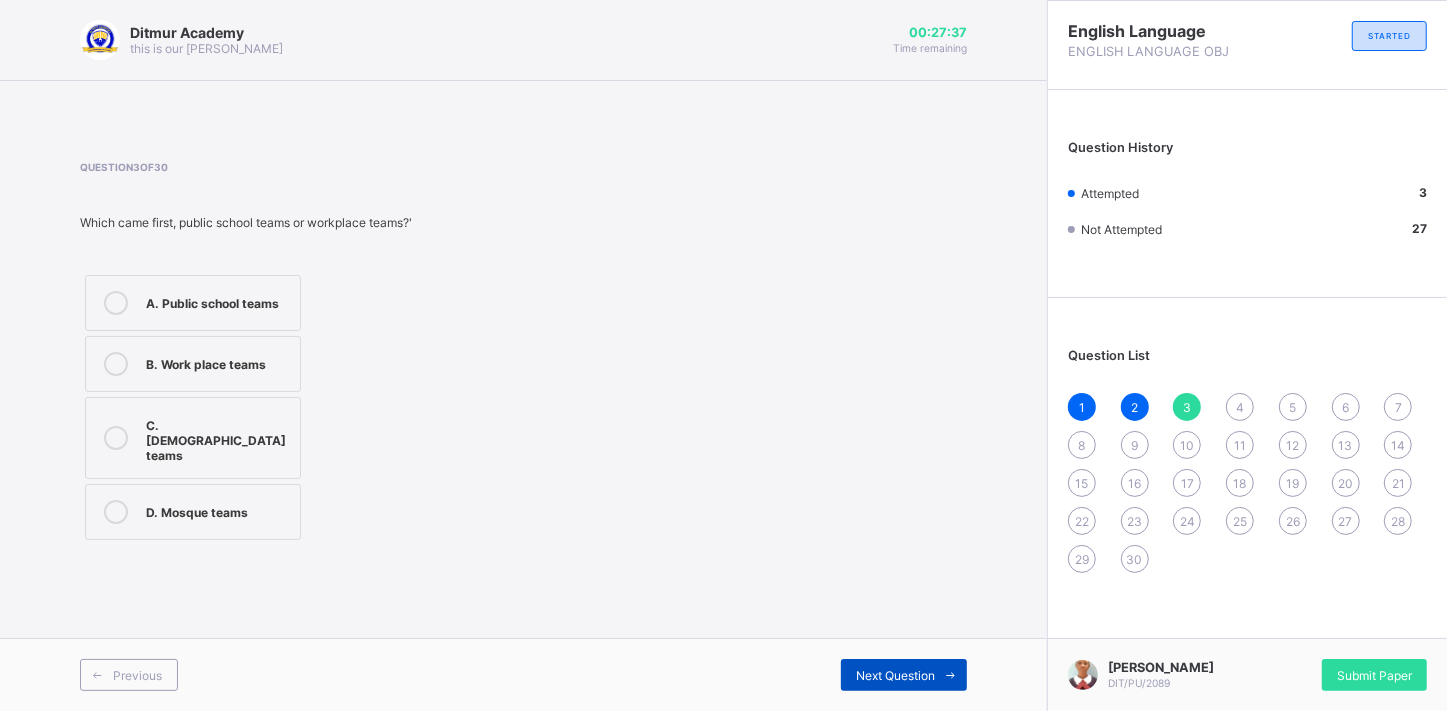 click on "Next Question" at bounding box center [904, 675] 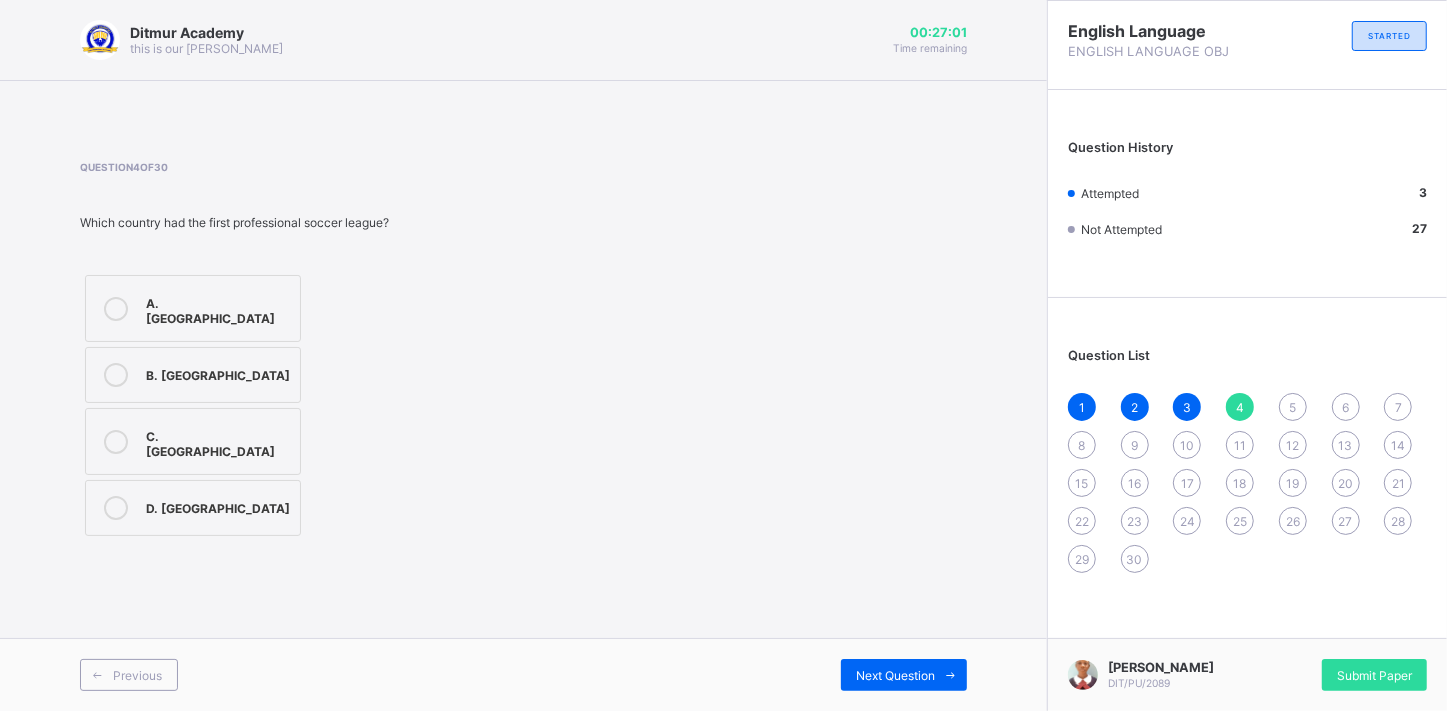click at bounding box center (116, 442) 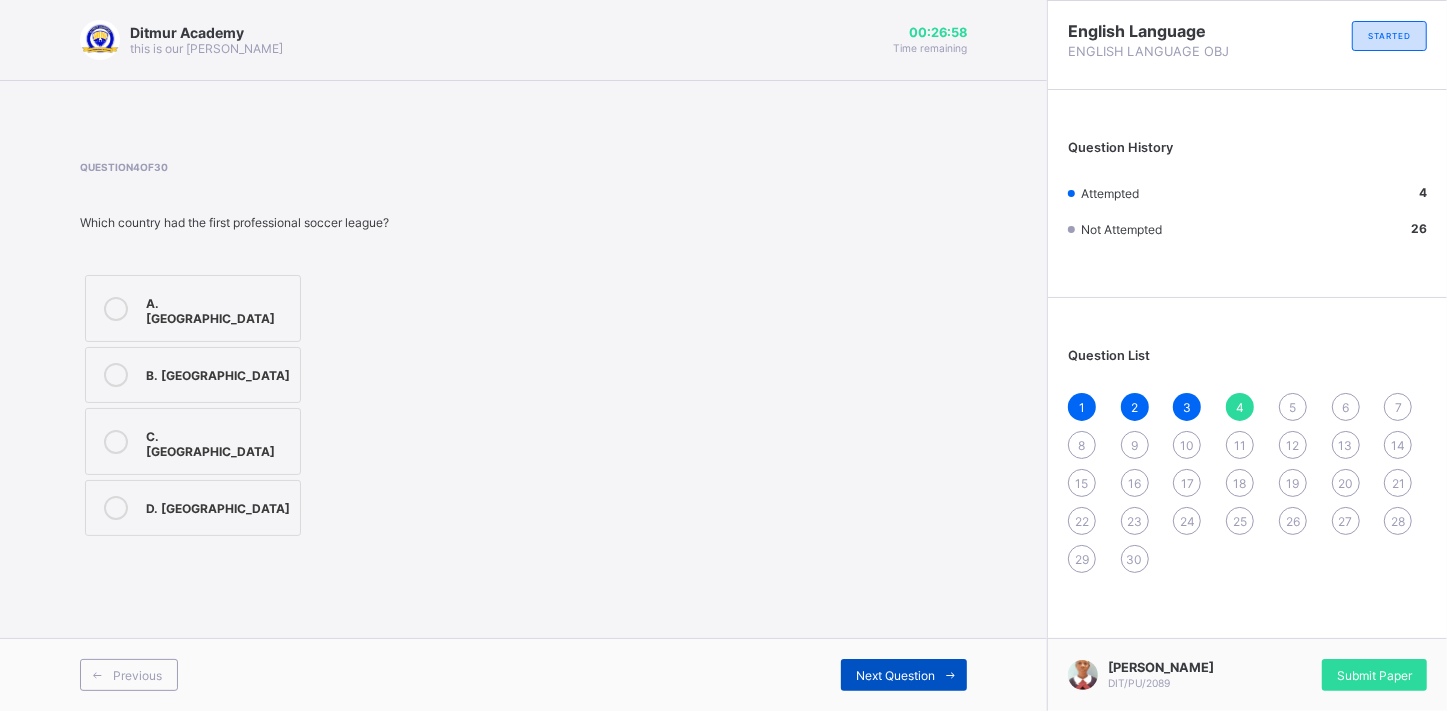 click on "Next Question" at bounding box center (895, 675) 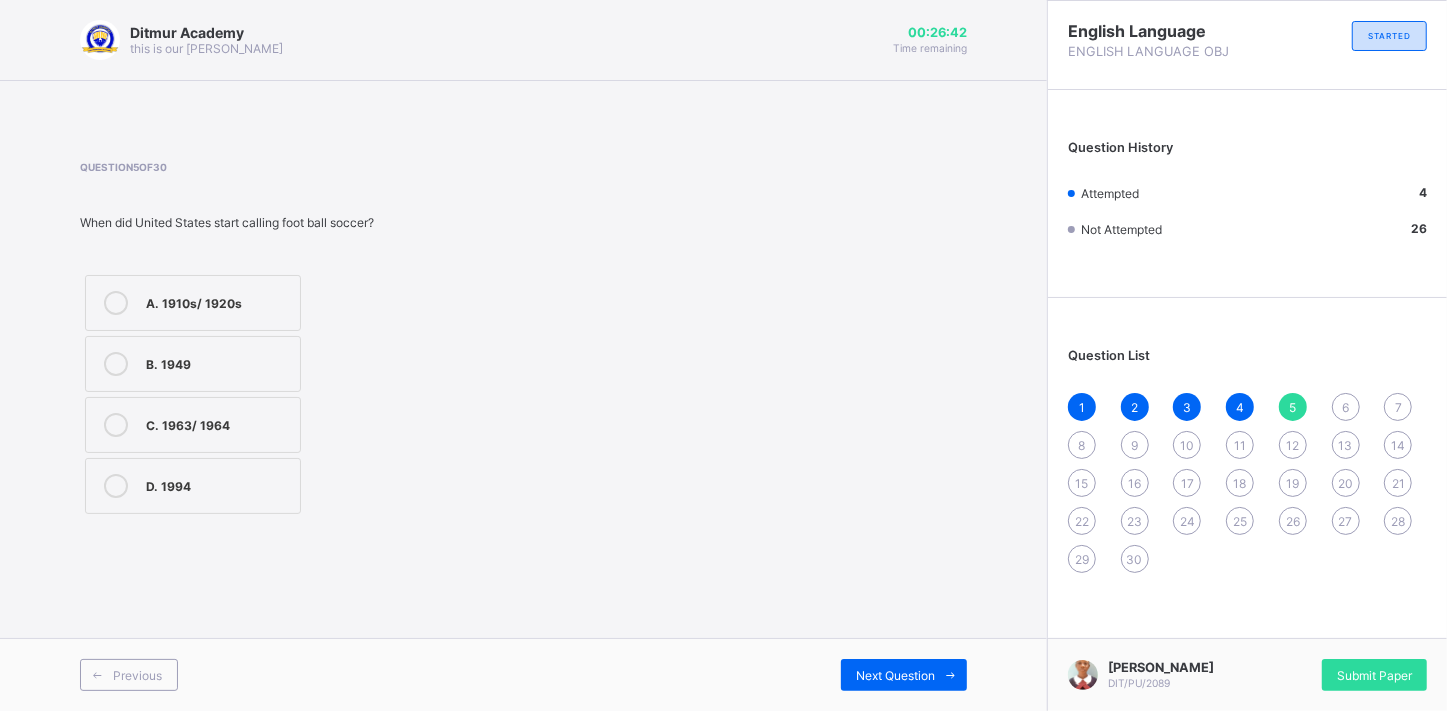 click at bounding box center [116, 303] 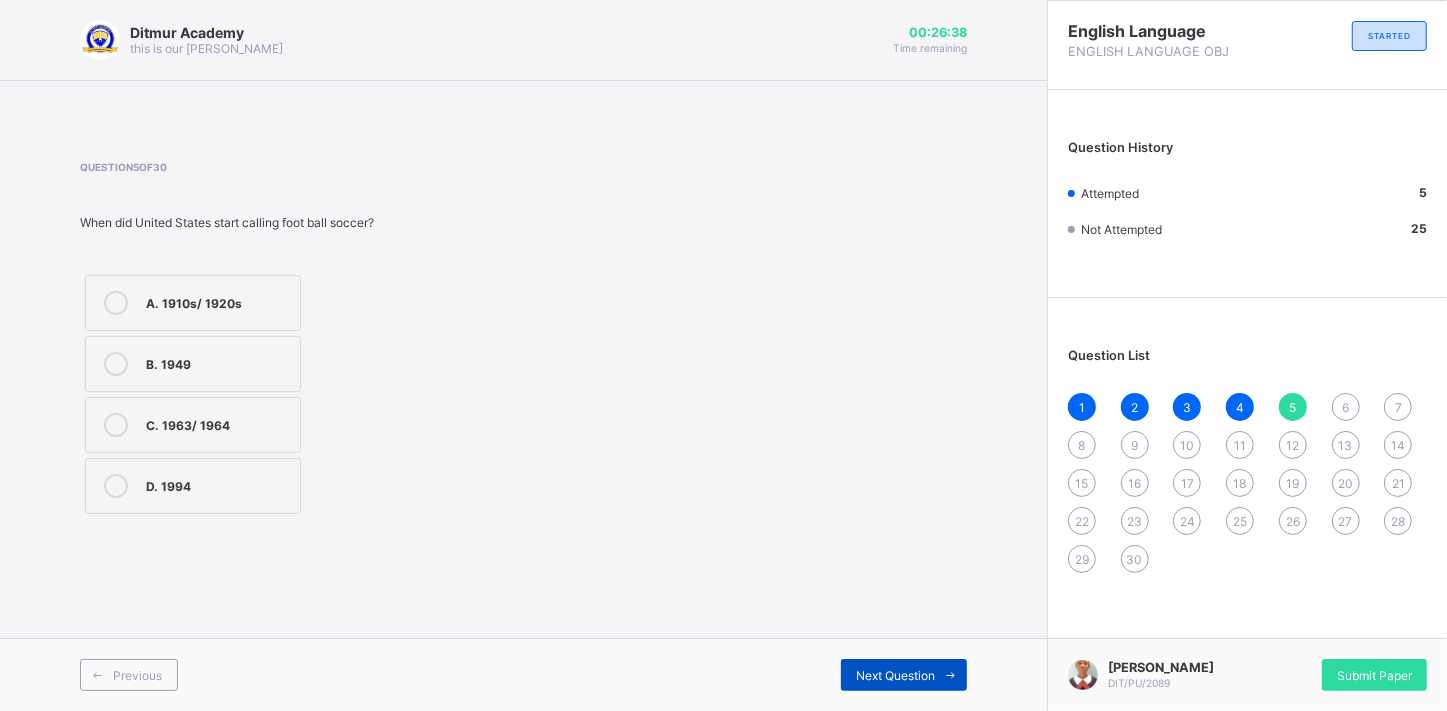 click on "Next Question" at bounding box center (895, 675) 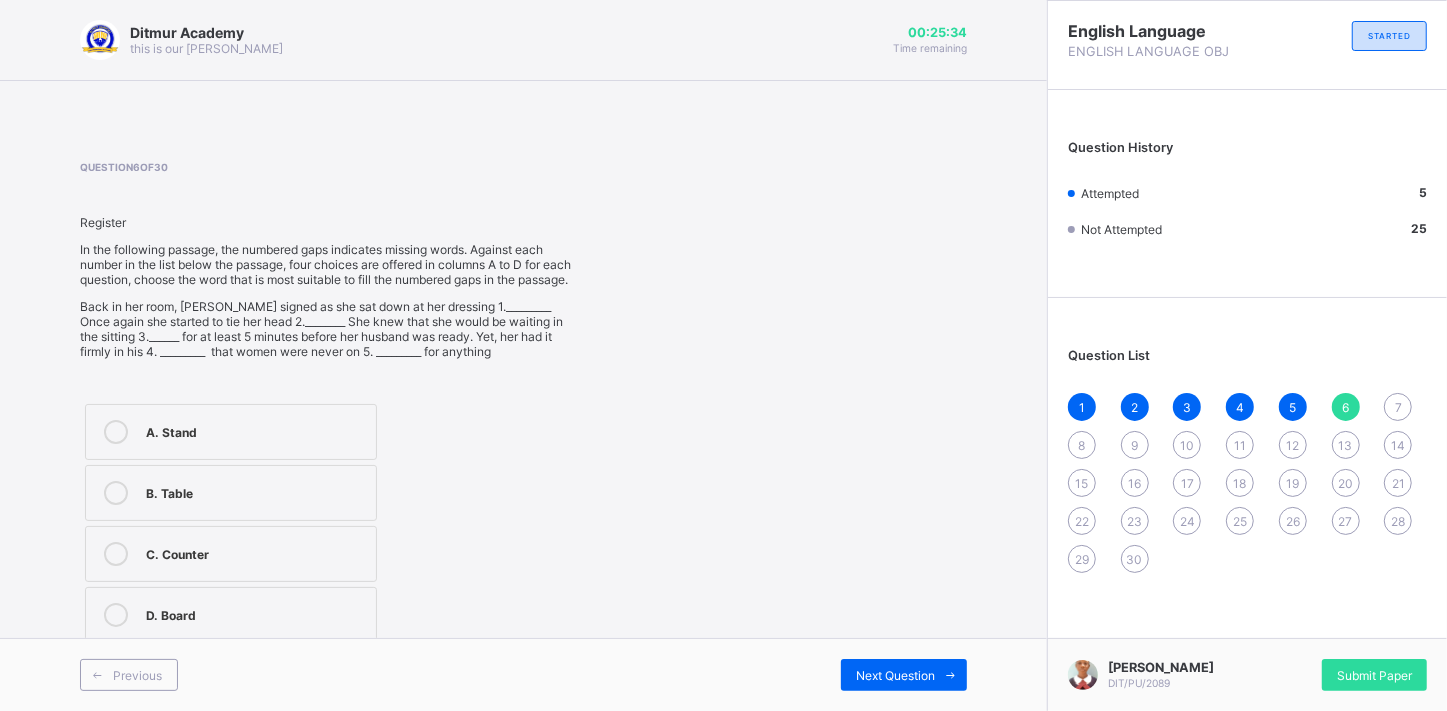 click at bounding box center (116, 554) 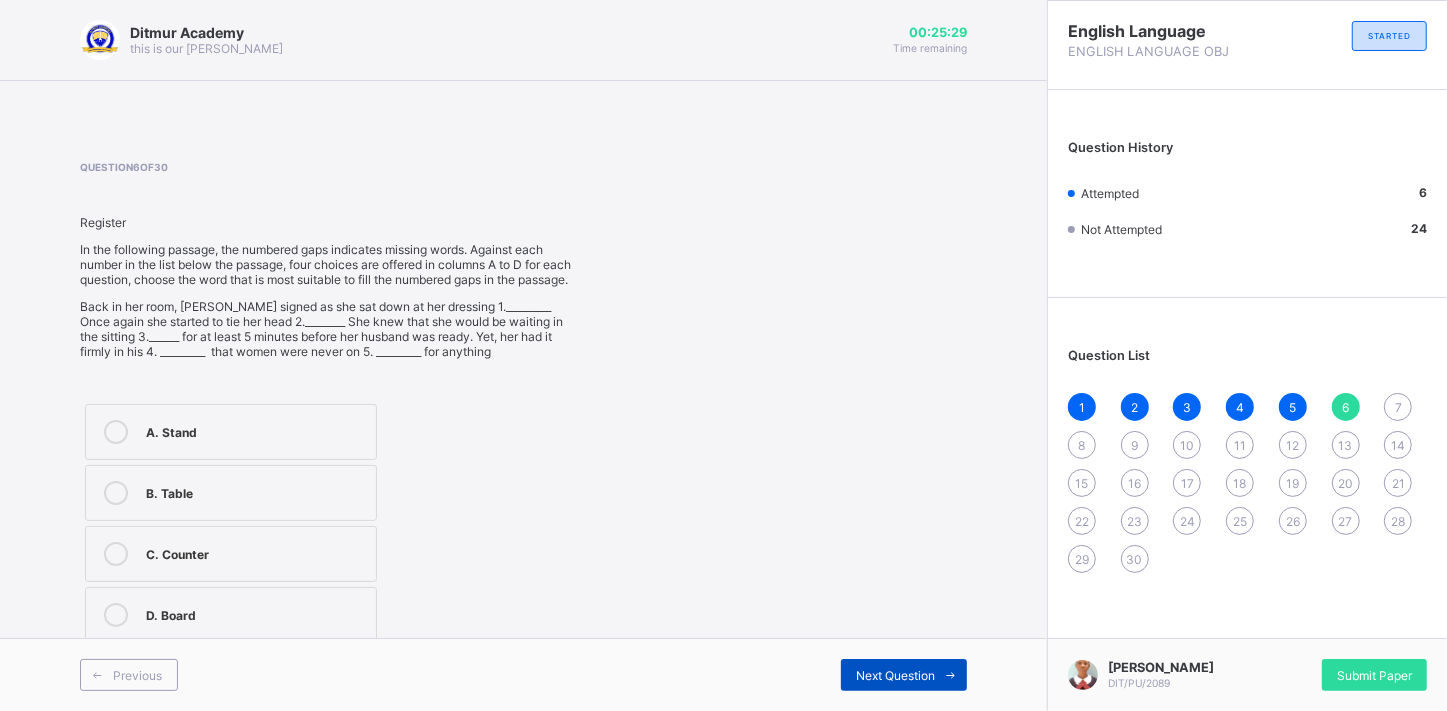 click on "Next Question" at bounding box center [904, 675] 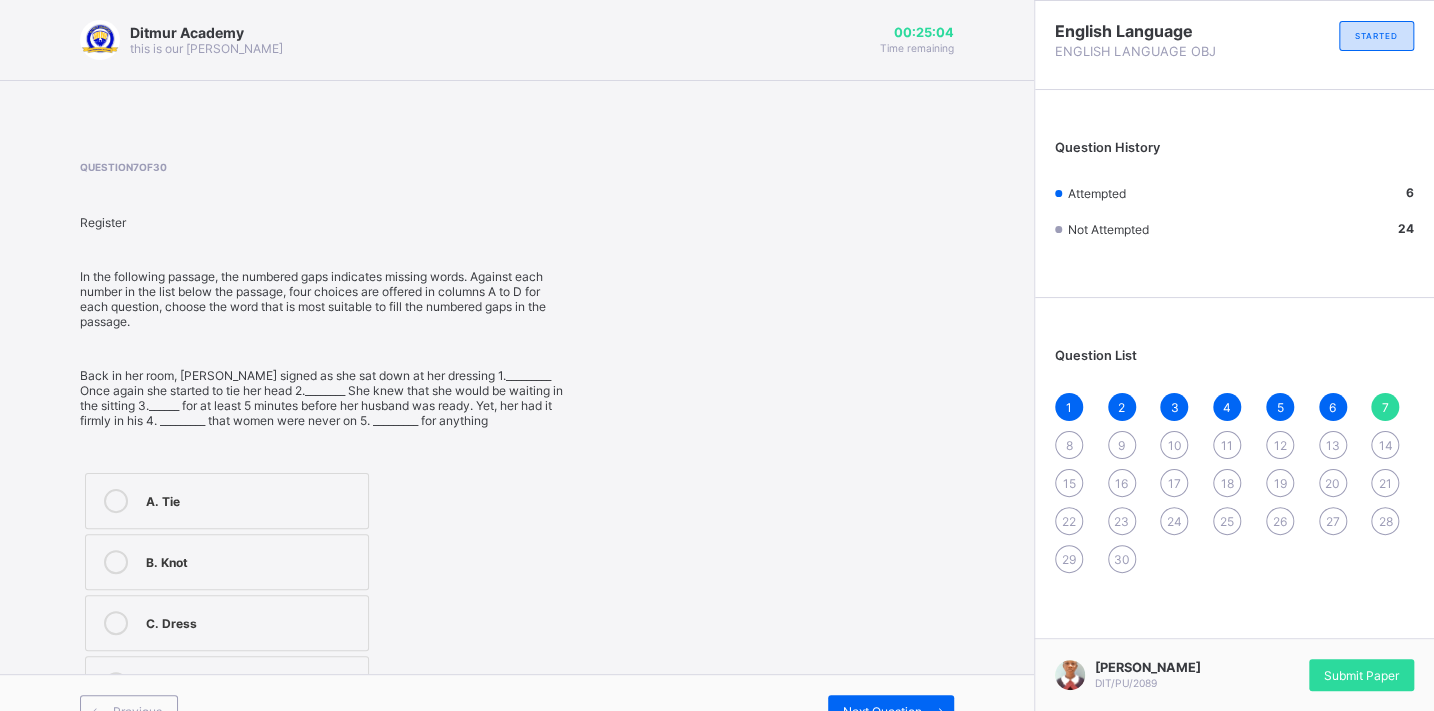 click at bounding box center (116, 562) 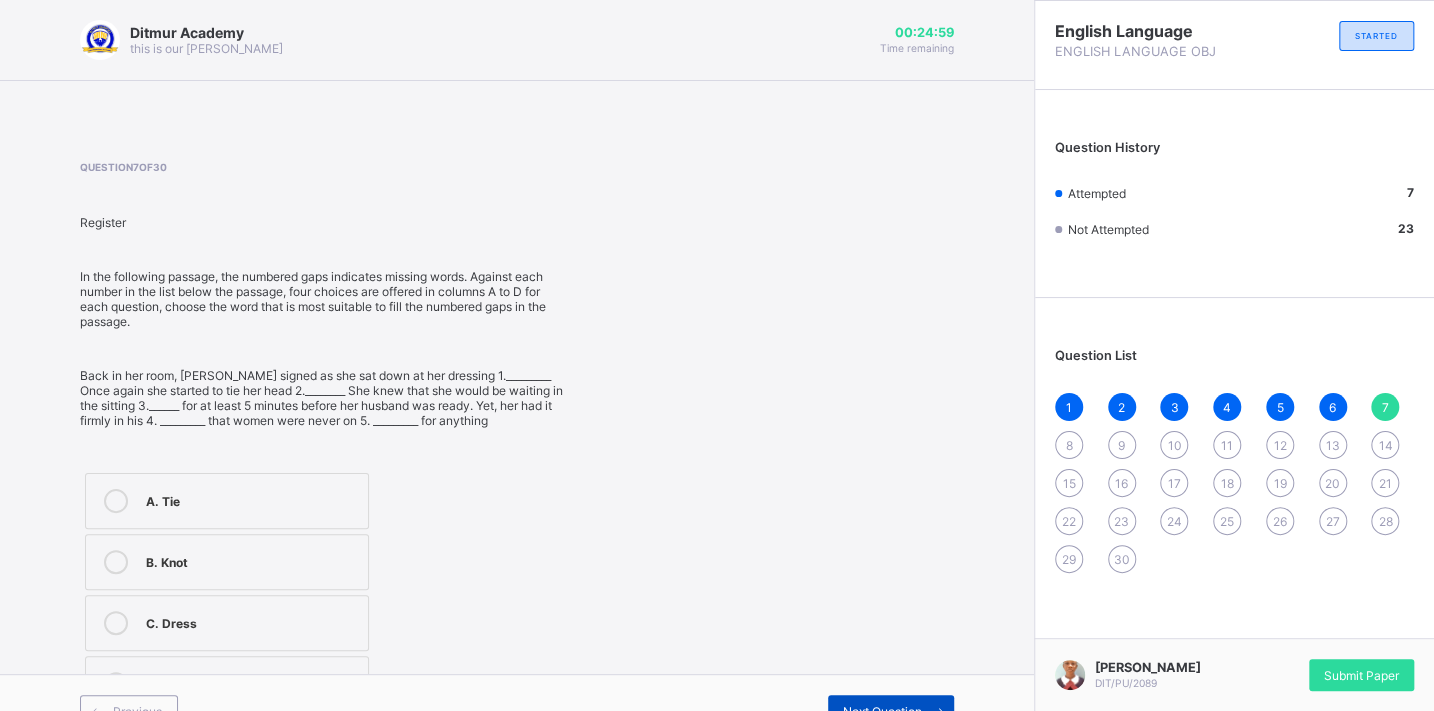 click on "Next Question" at bounding box center [882, 711] 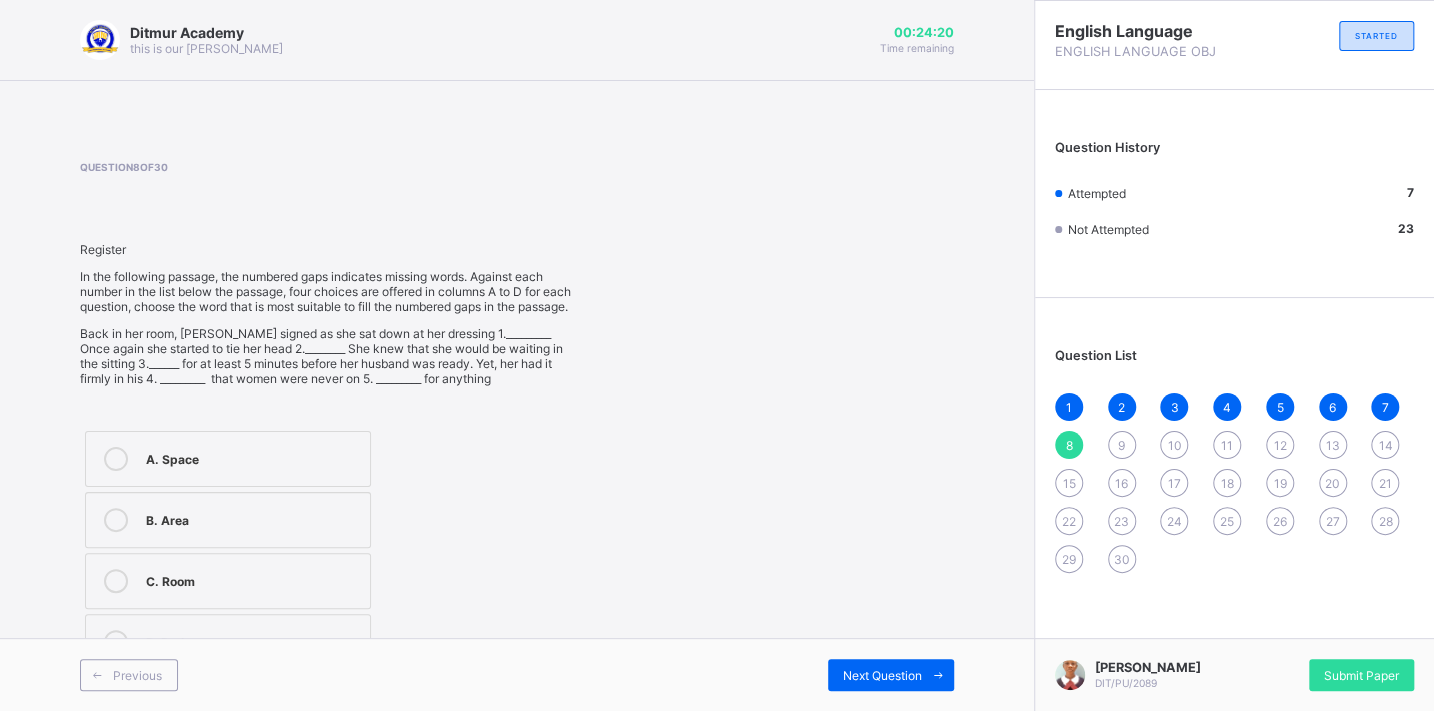click at bounding box center (116, 520) 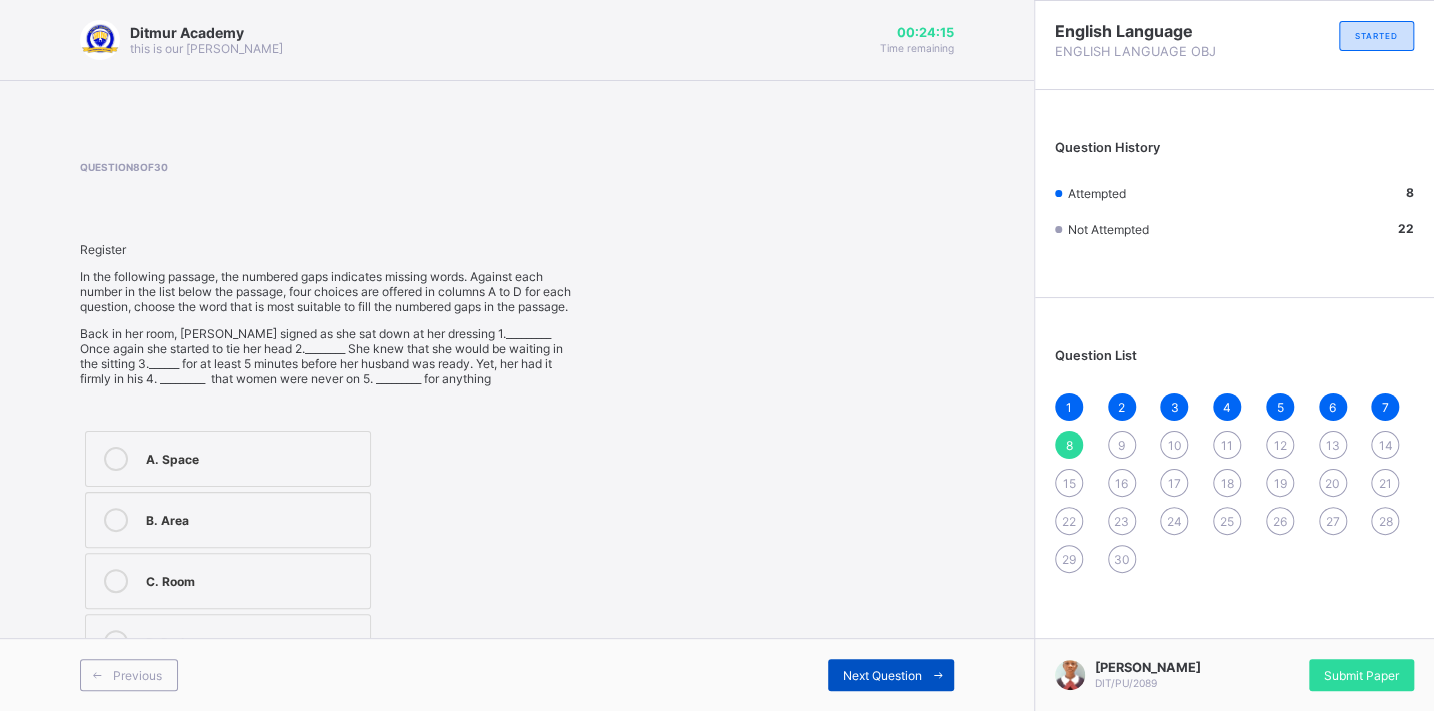 click on "Next Question" at bounding box center [891, 675] 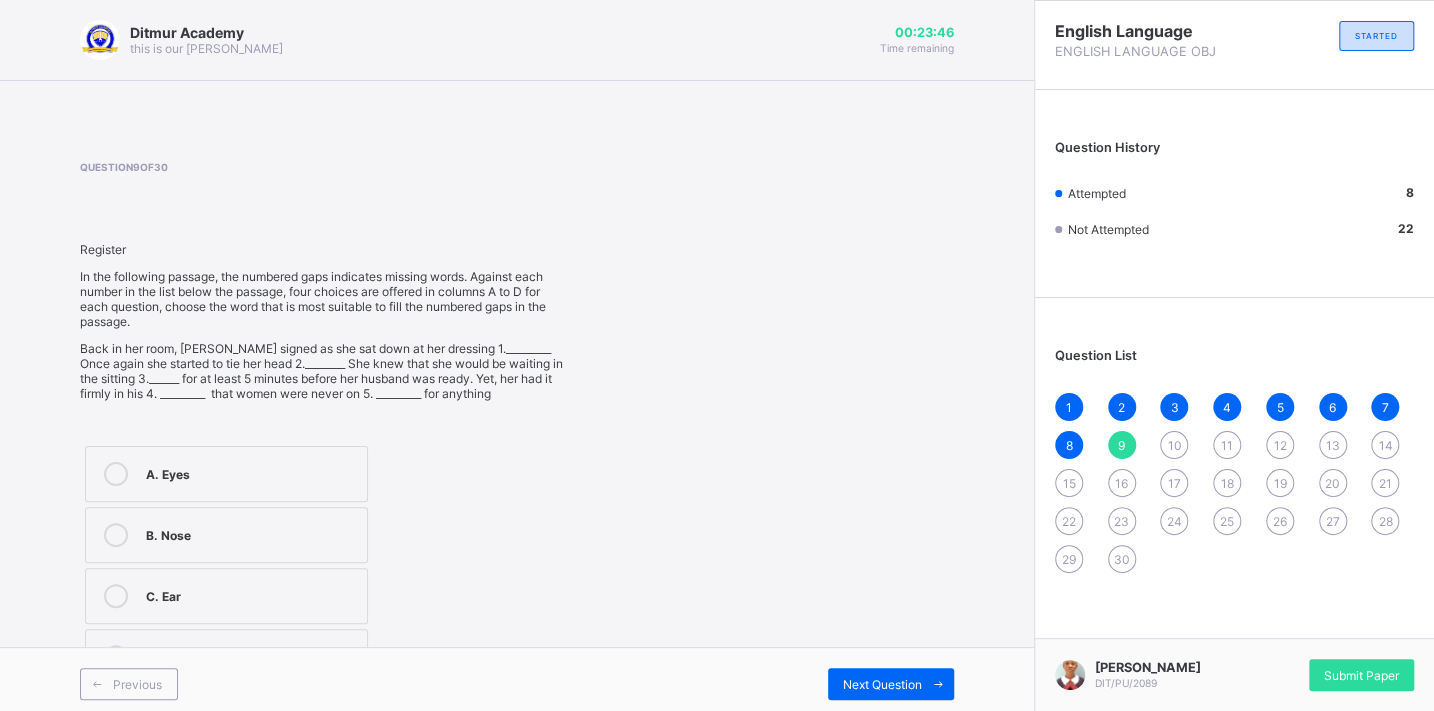 click at bounding box center (116, 596) 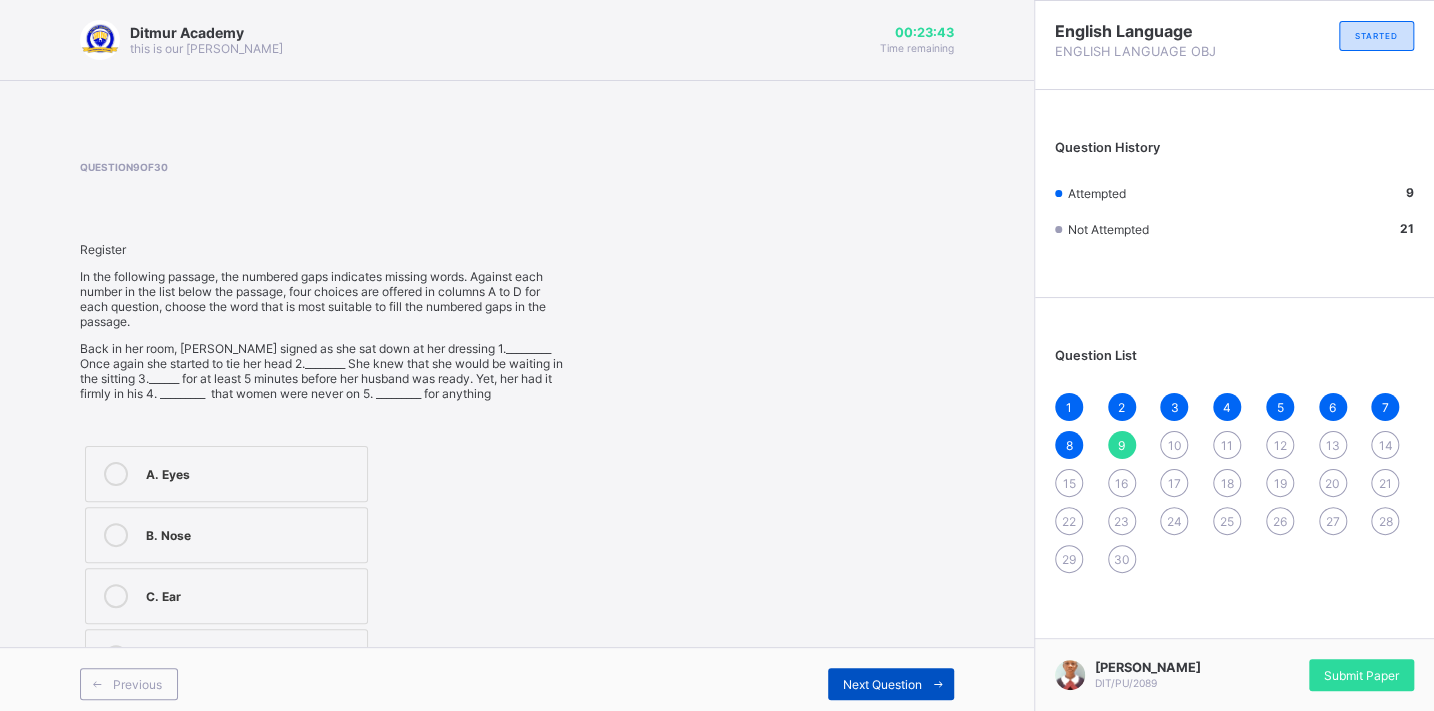click on "Next Question" at bounding box center [882, 684] 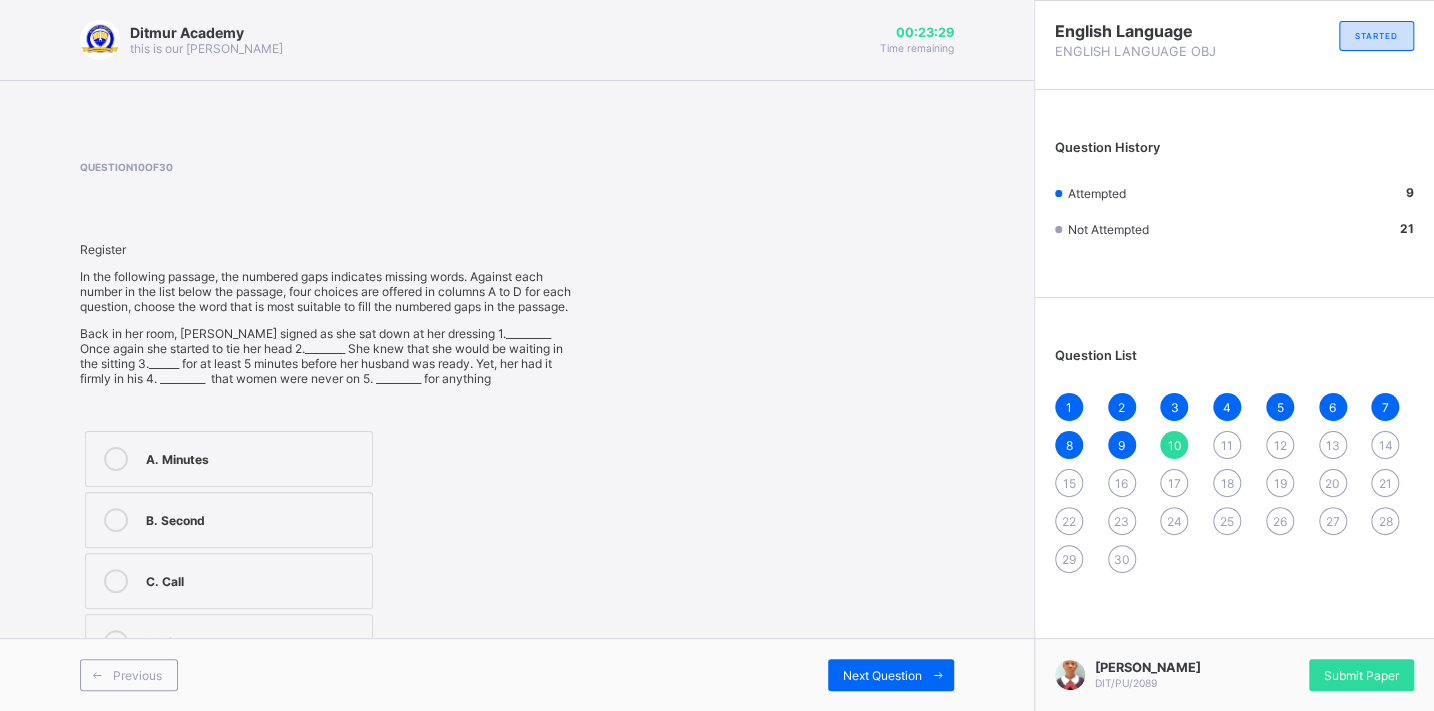 click at bounding box center (116, 581) 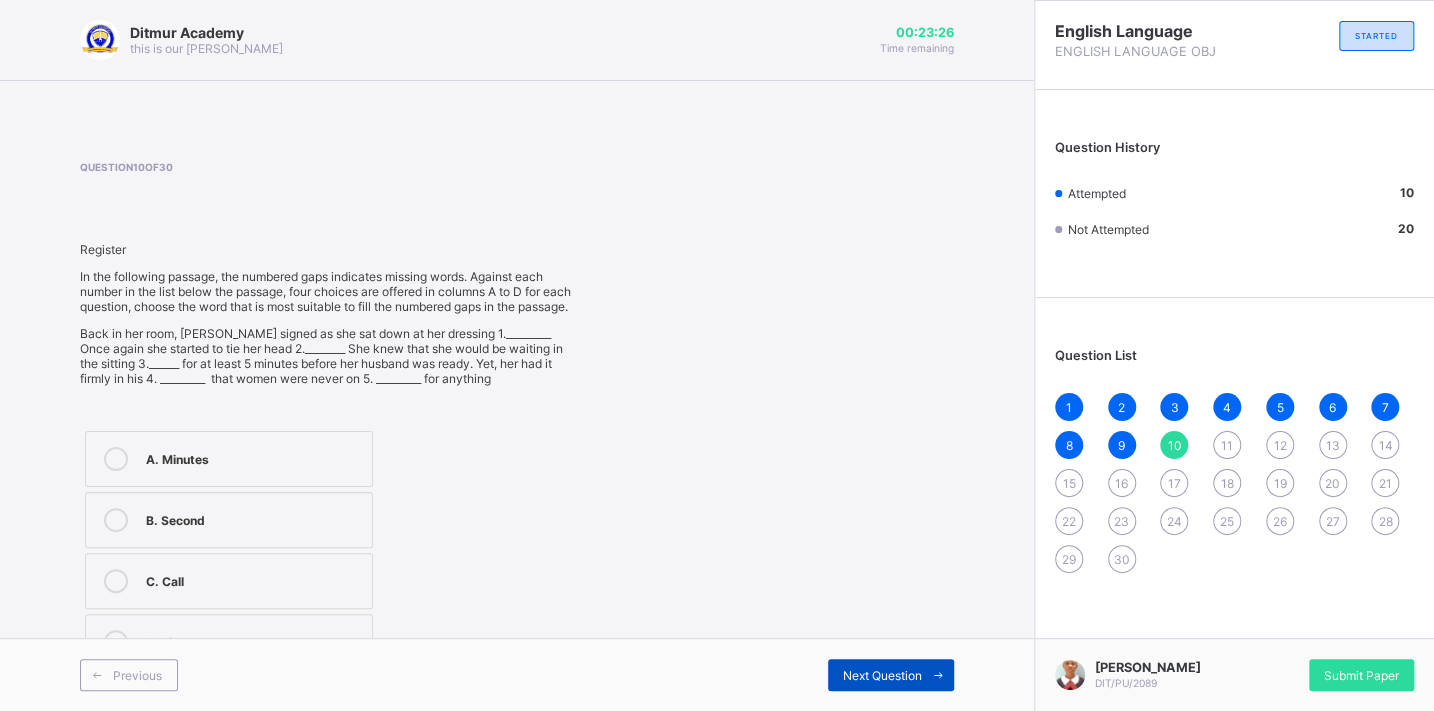 click on "Next Question" at bounding box center (891, 675) 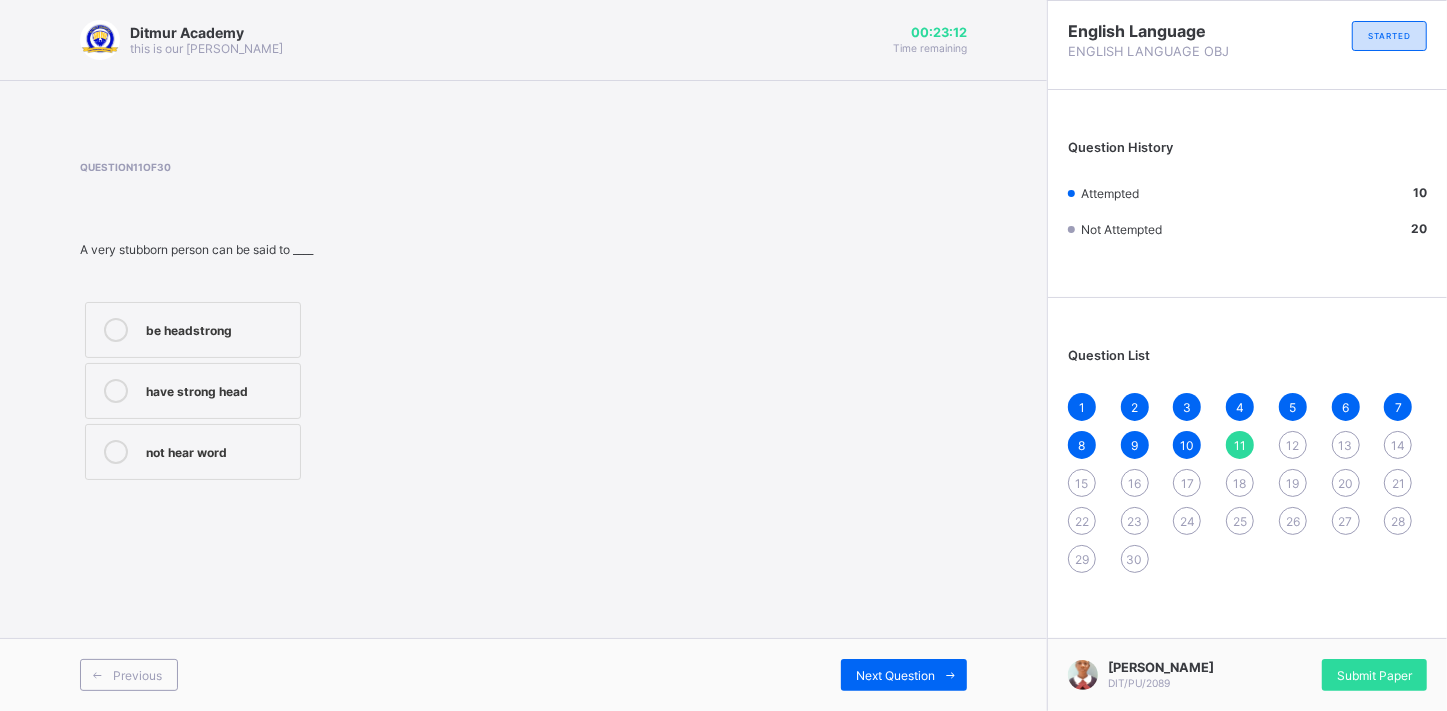 click at bounding box center (116, 391) 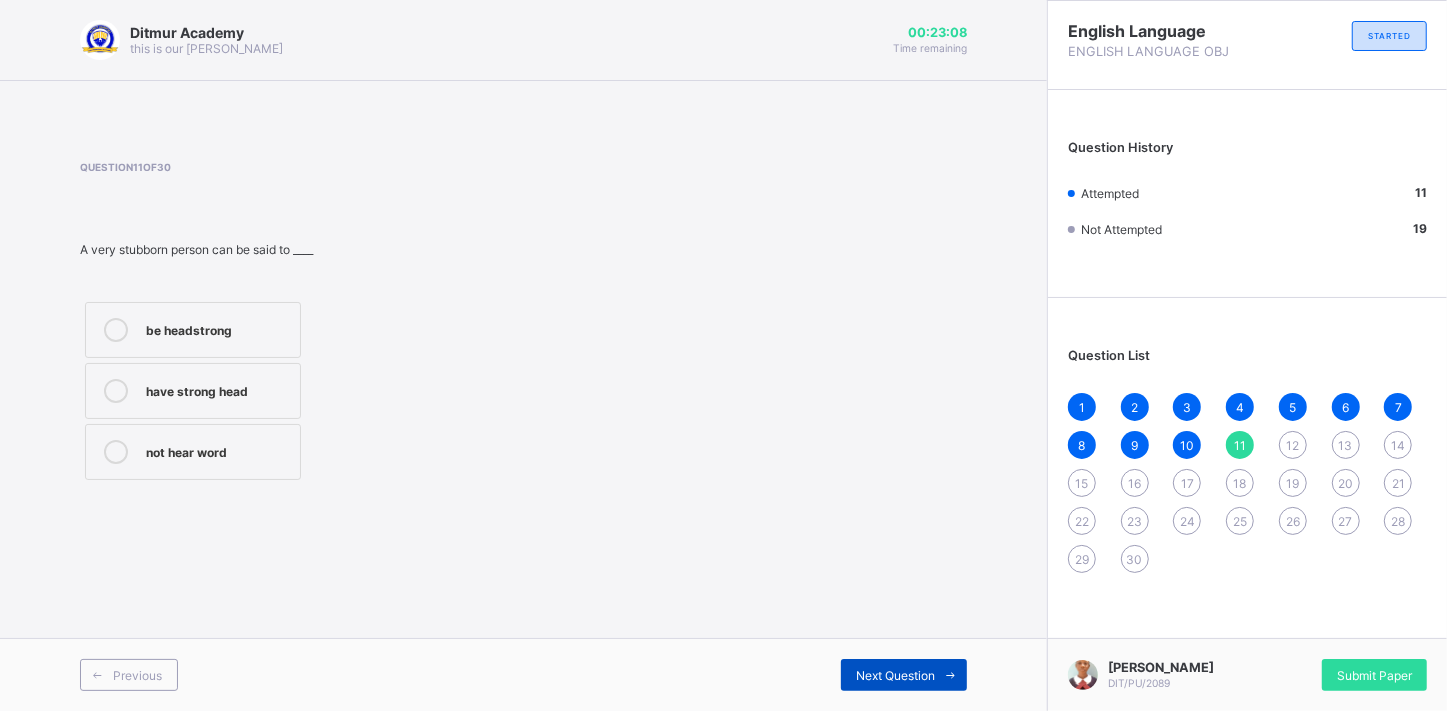 click on "Next Question" at bounding box center (895, 675) 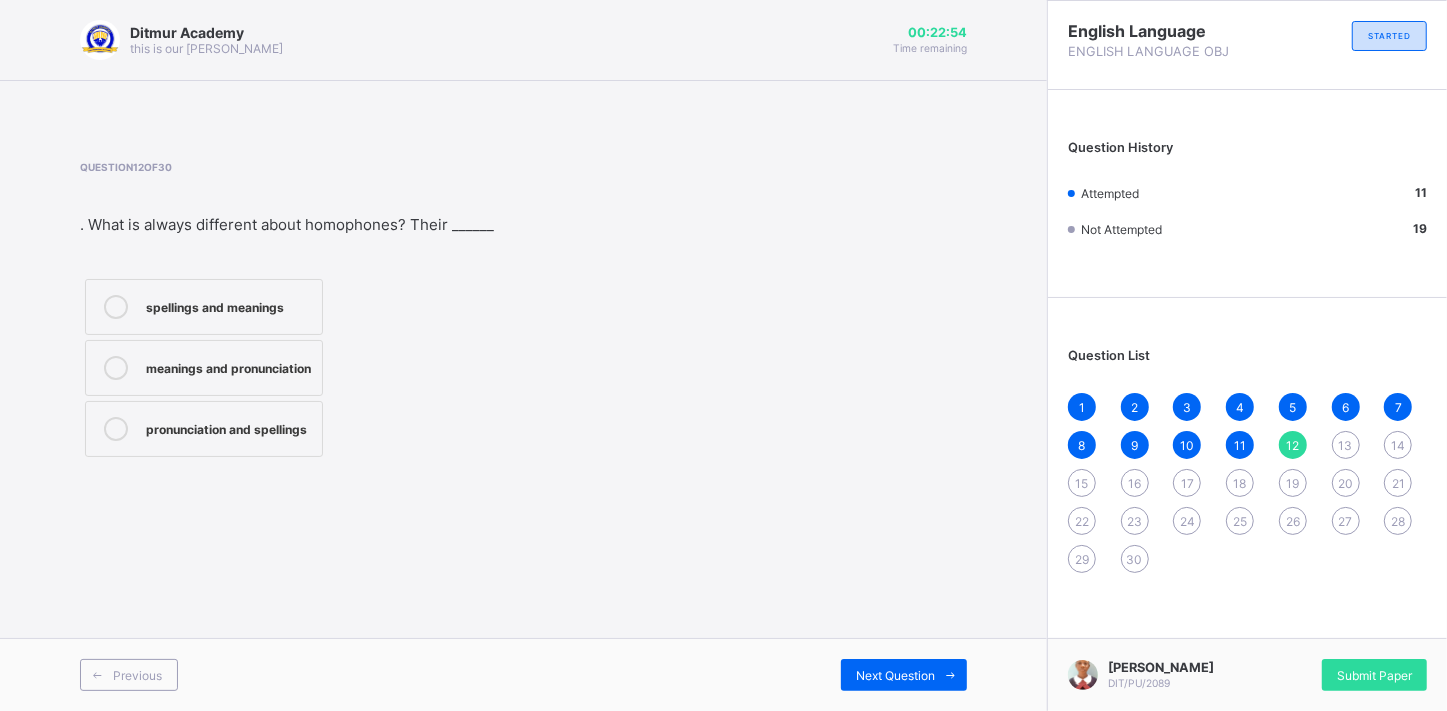 click at bounding box center (116, 307) 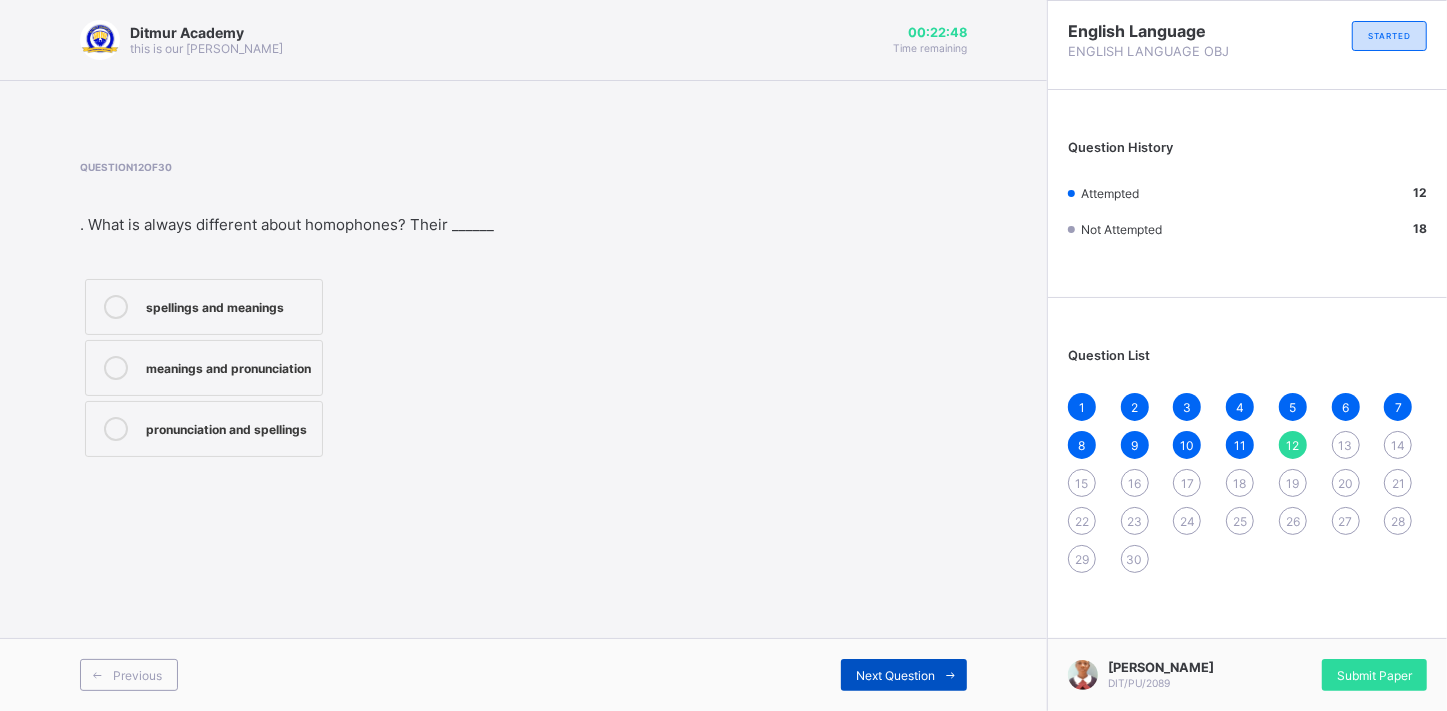 click on "Next Question" at bounding box center [904, 675] 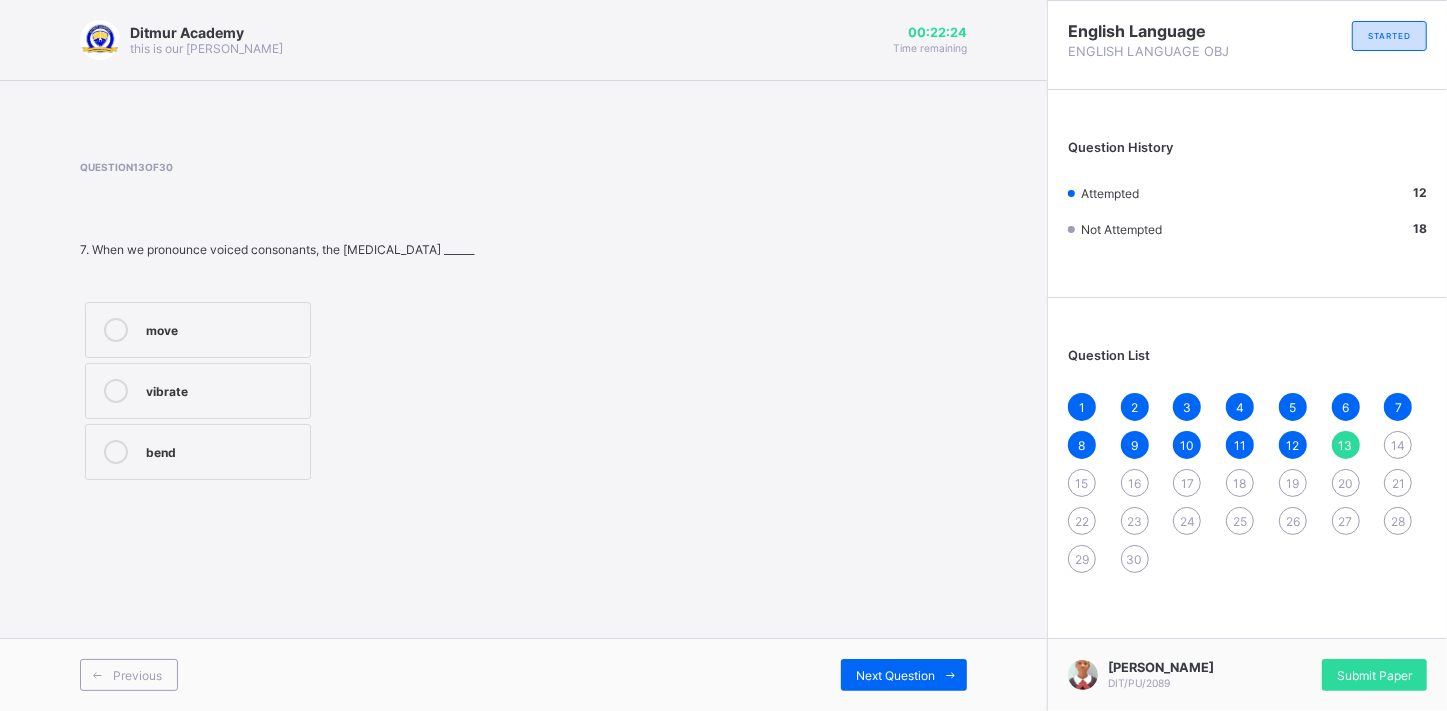 click at bounding box center [116, 391] 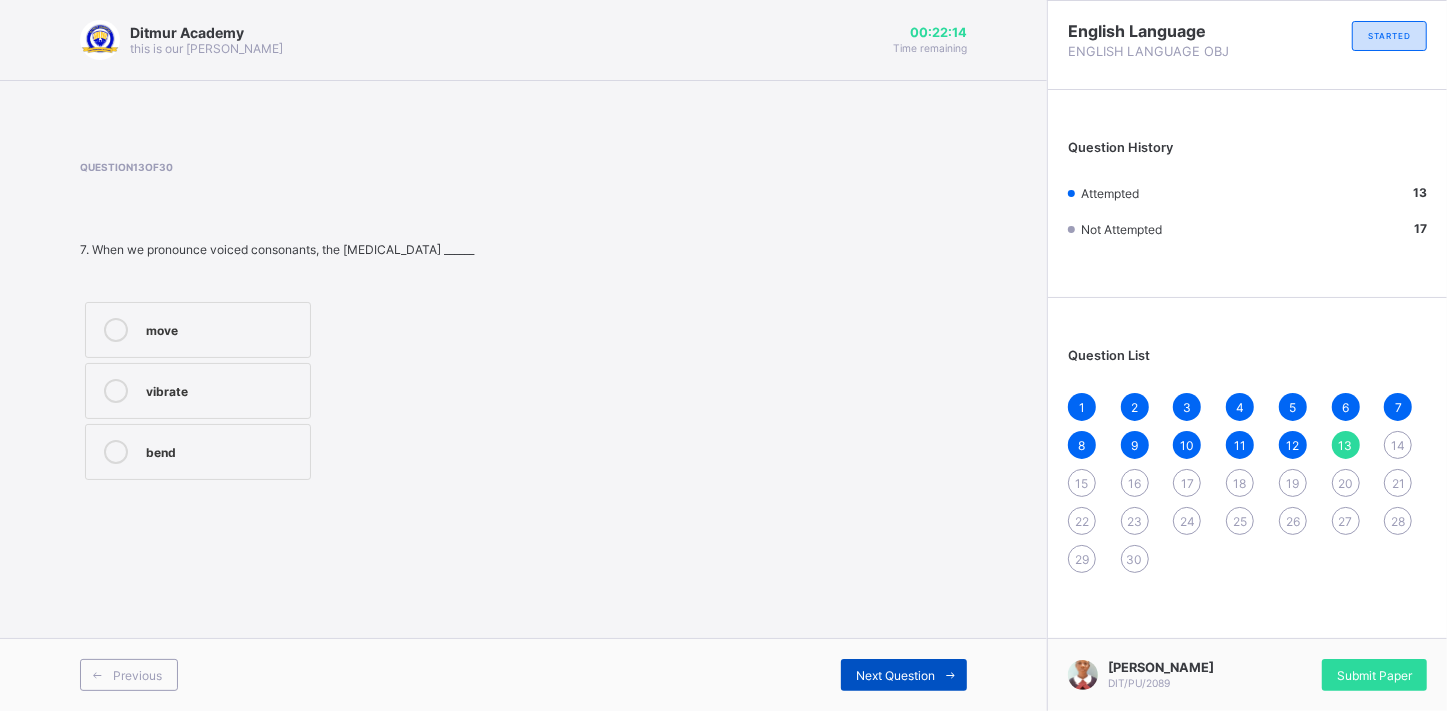 click on "Next Question" at bounding box center (895, 675) 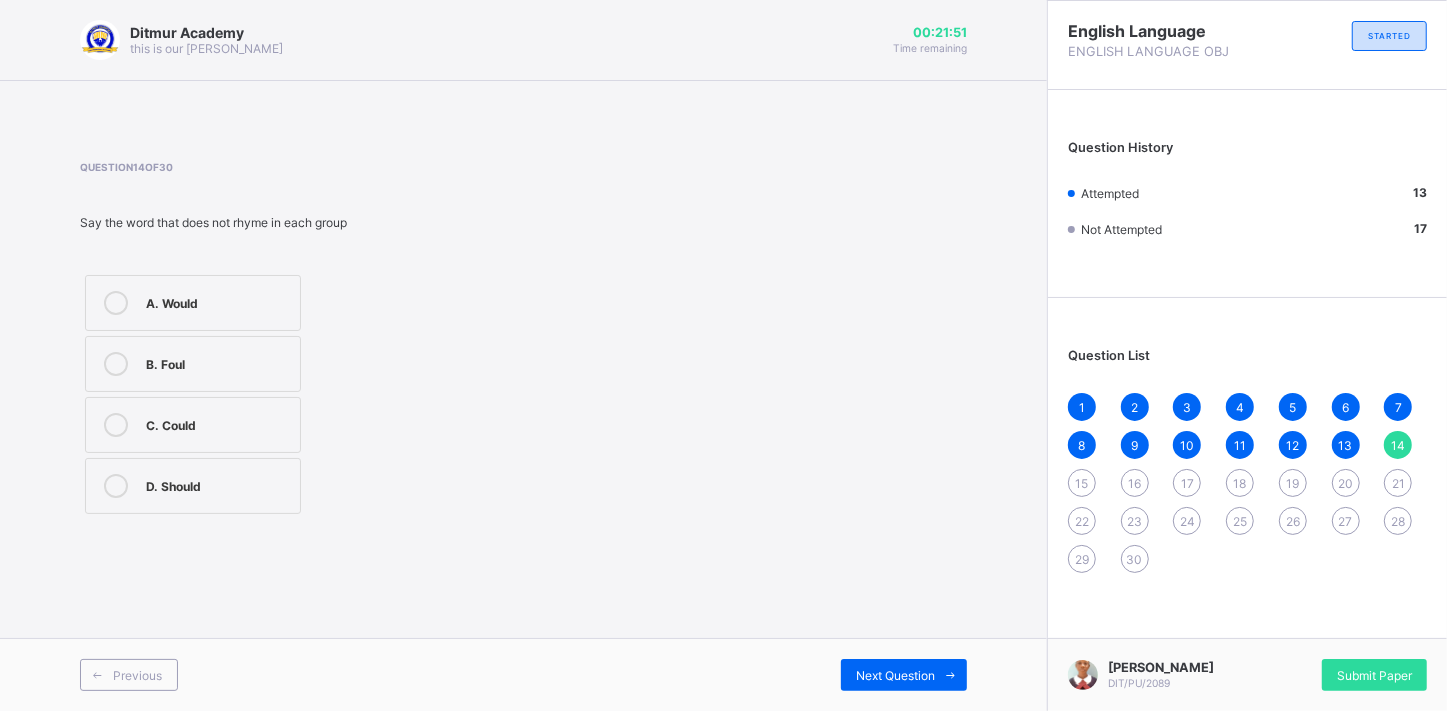 click on "B. Foul" at bounding box center (193, 364) 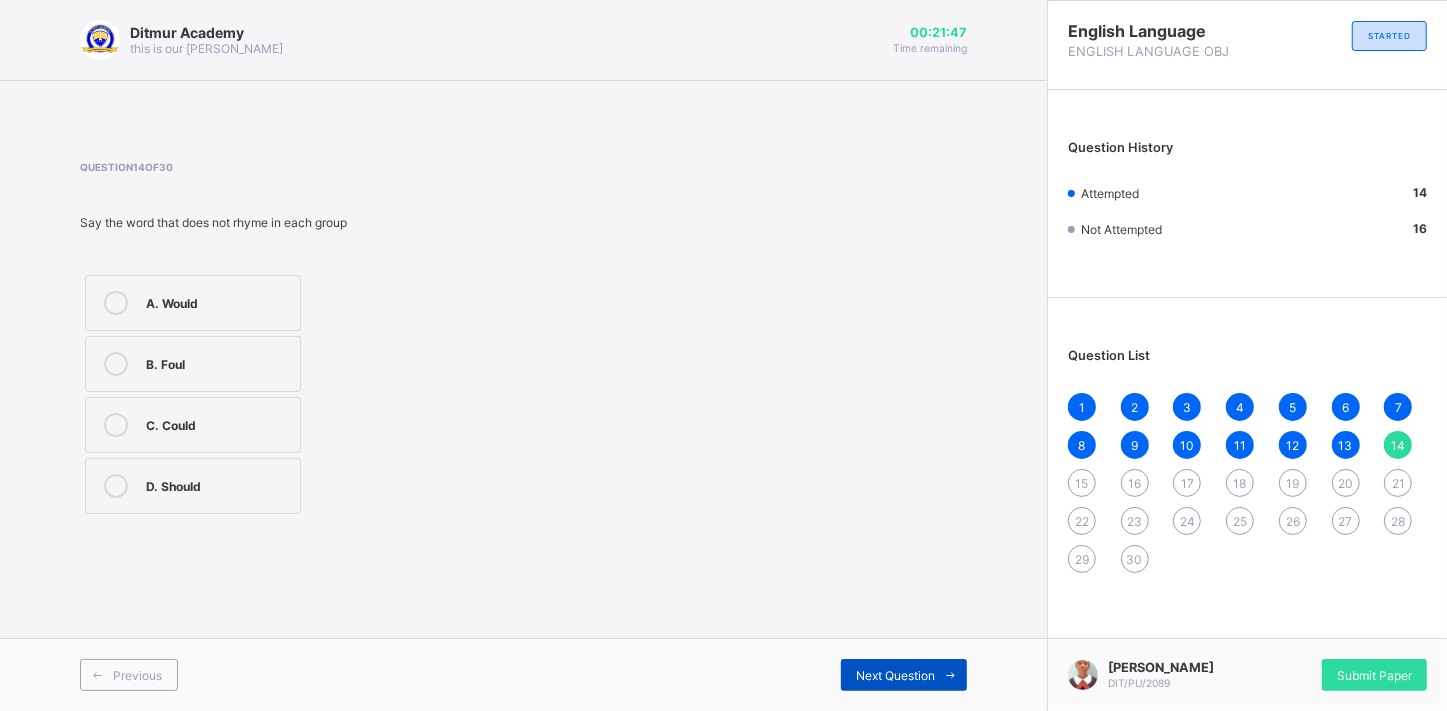 click on "Next Question" at bounding box center [895, 675] 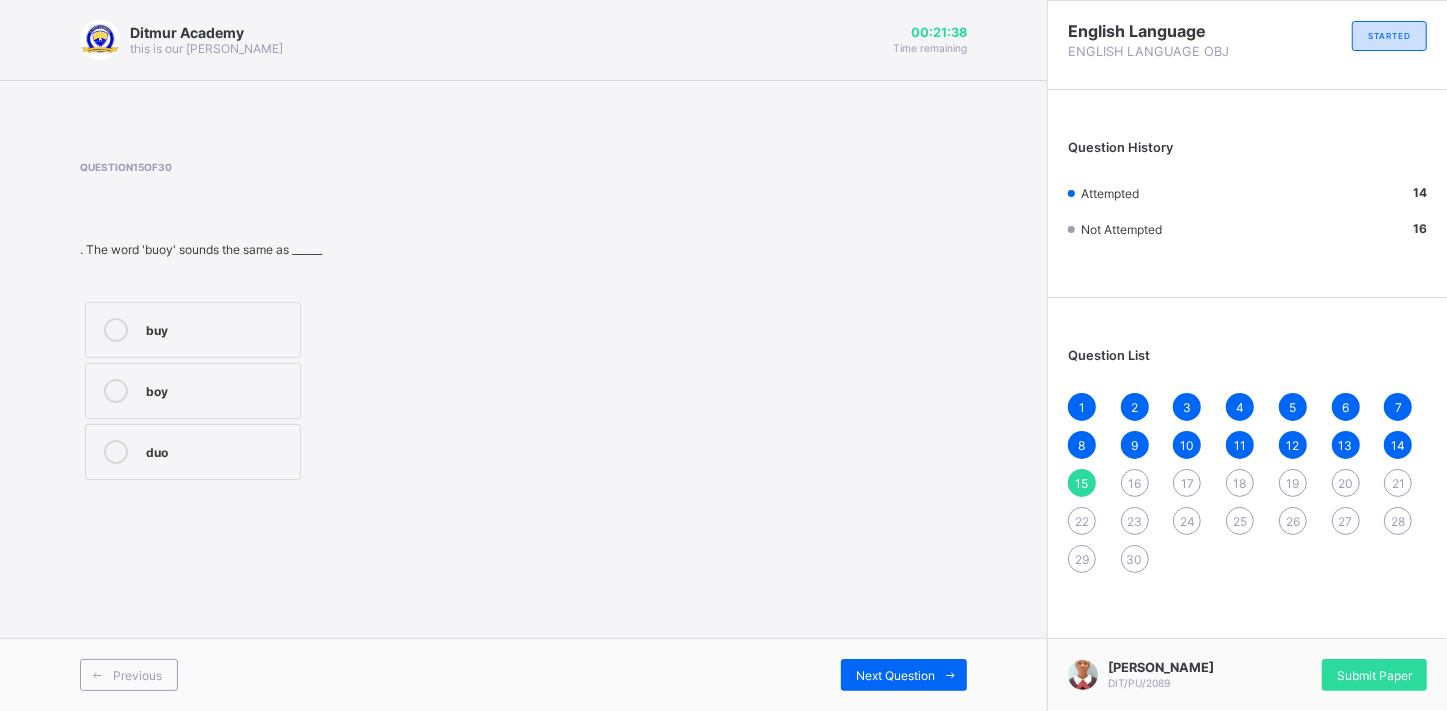 click at bounding box center (116, 391) 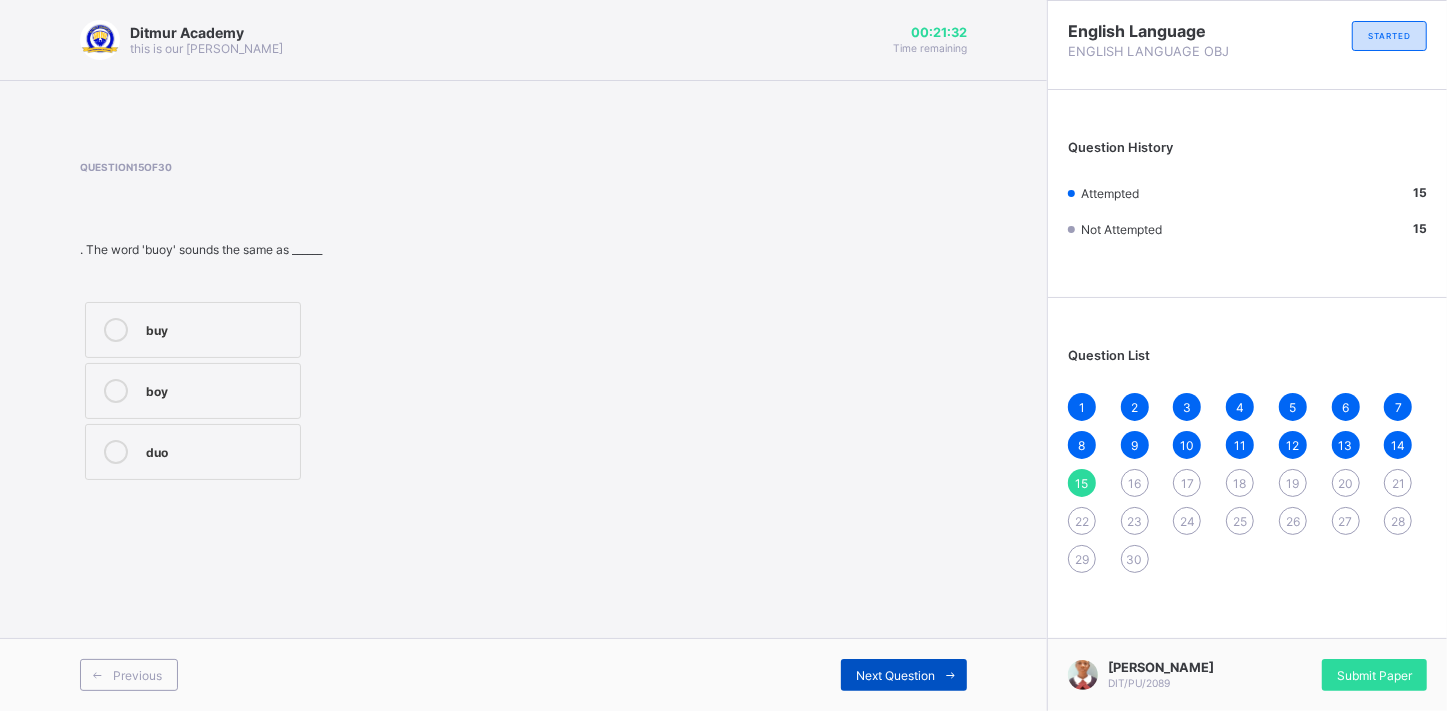 click on "Next Question" at bounding box center [895, 675] 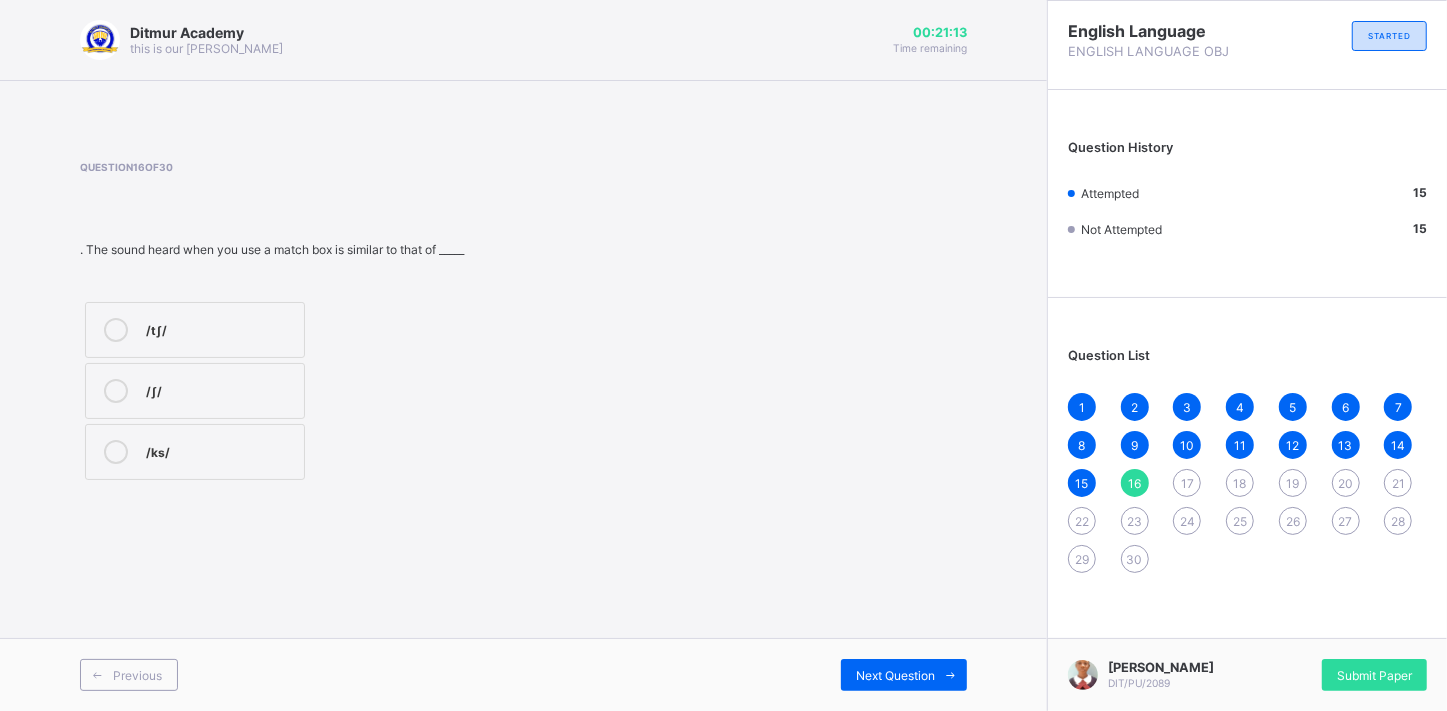 click at bounding box center (116, 452) 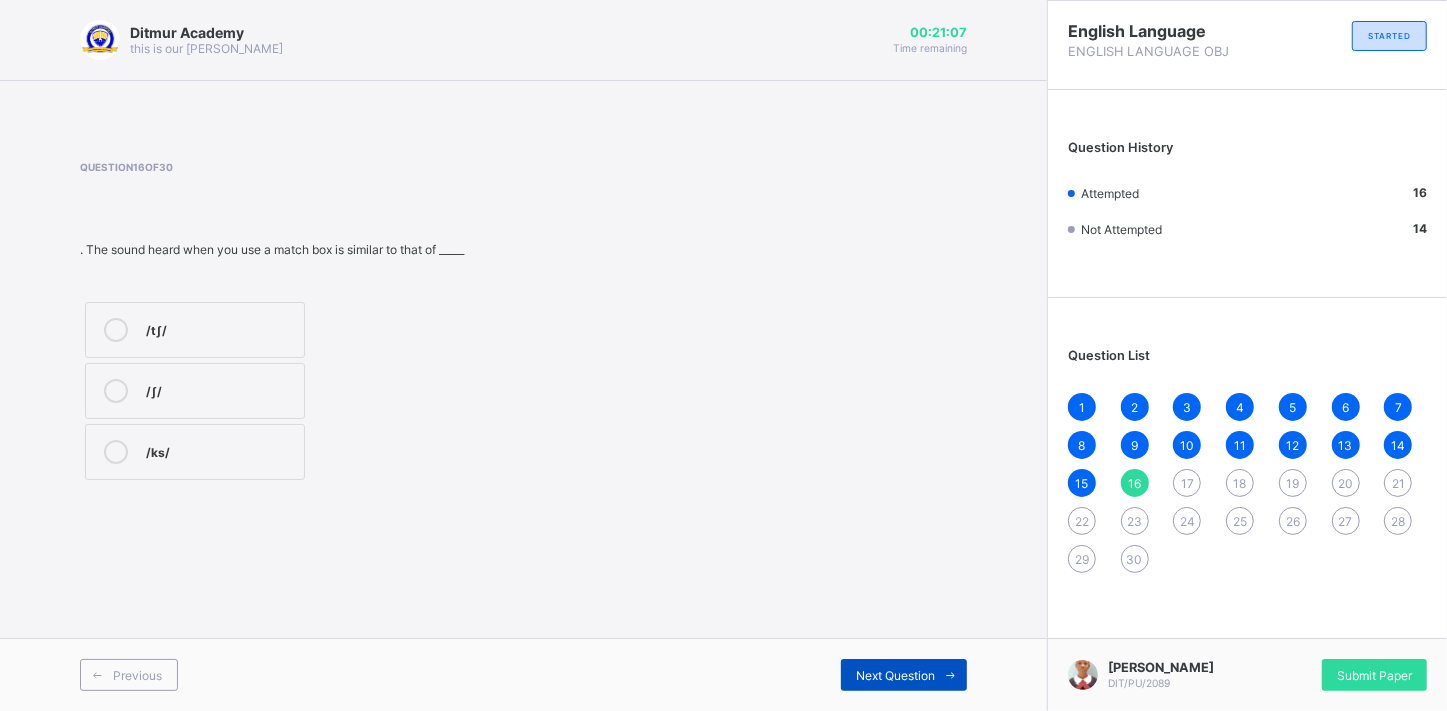 click on "Next Question" at bounding box center [904, 675] 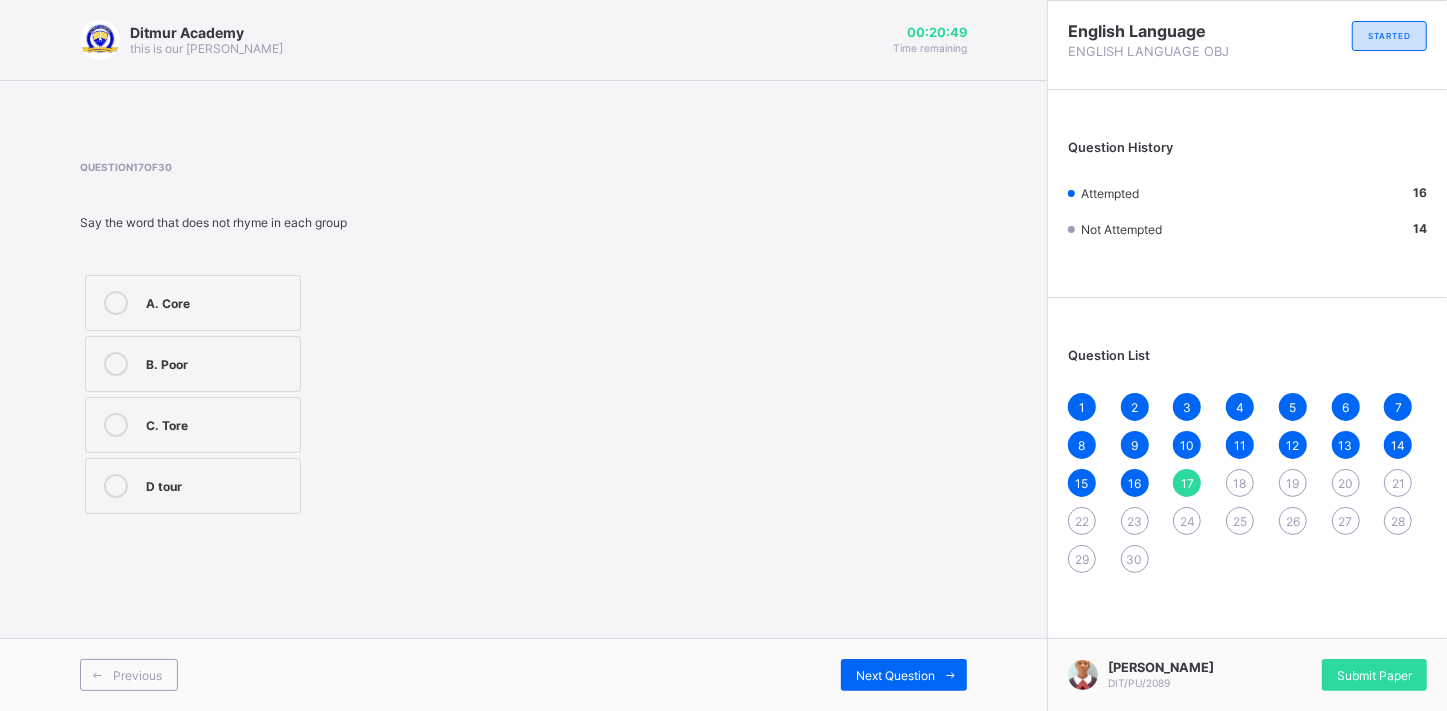 click at bounding box center [116, 364] 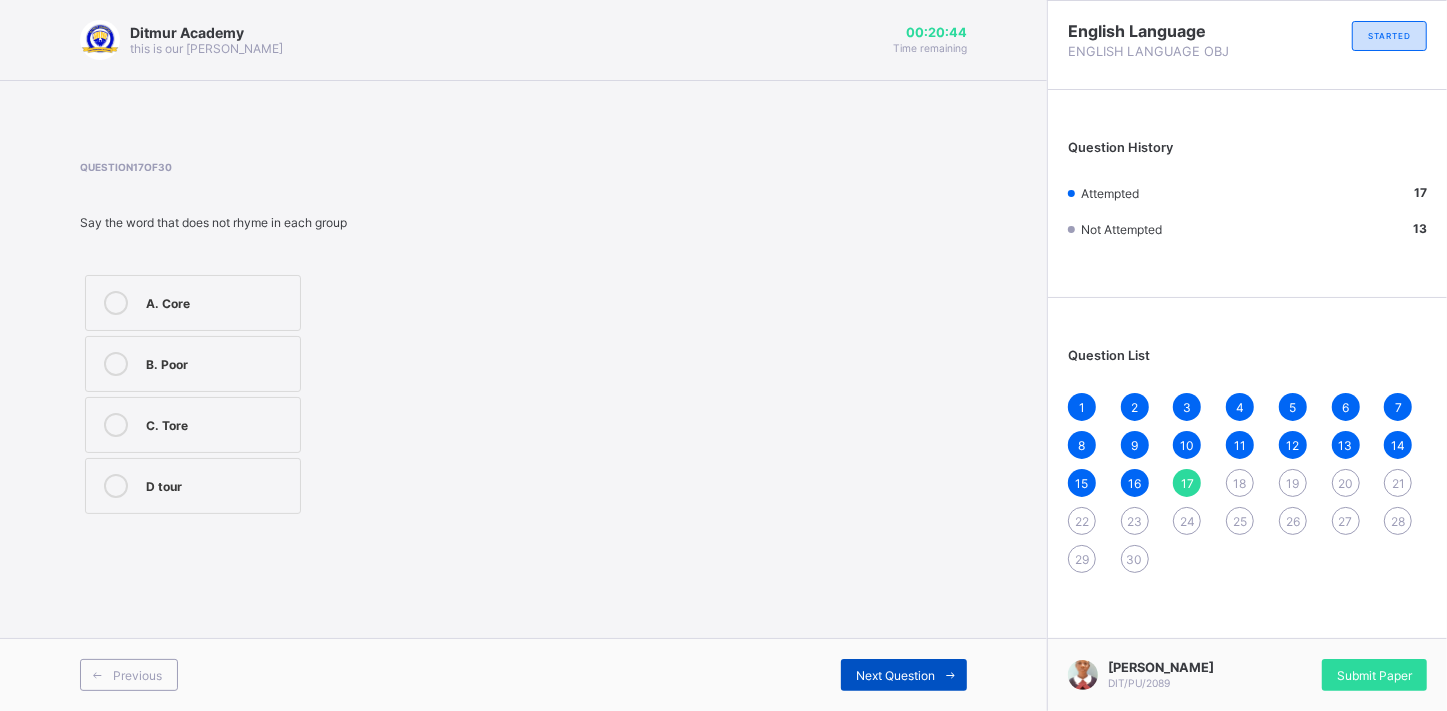 click on "Next Question" at bounding box center (895, 675) 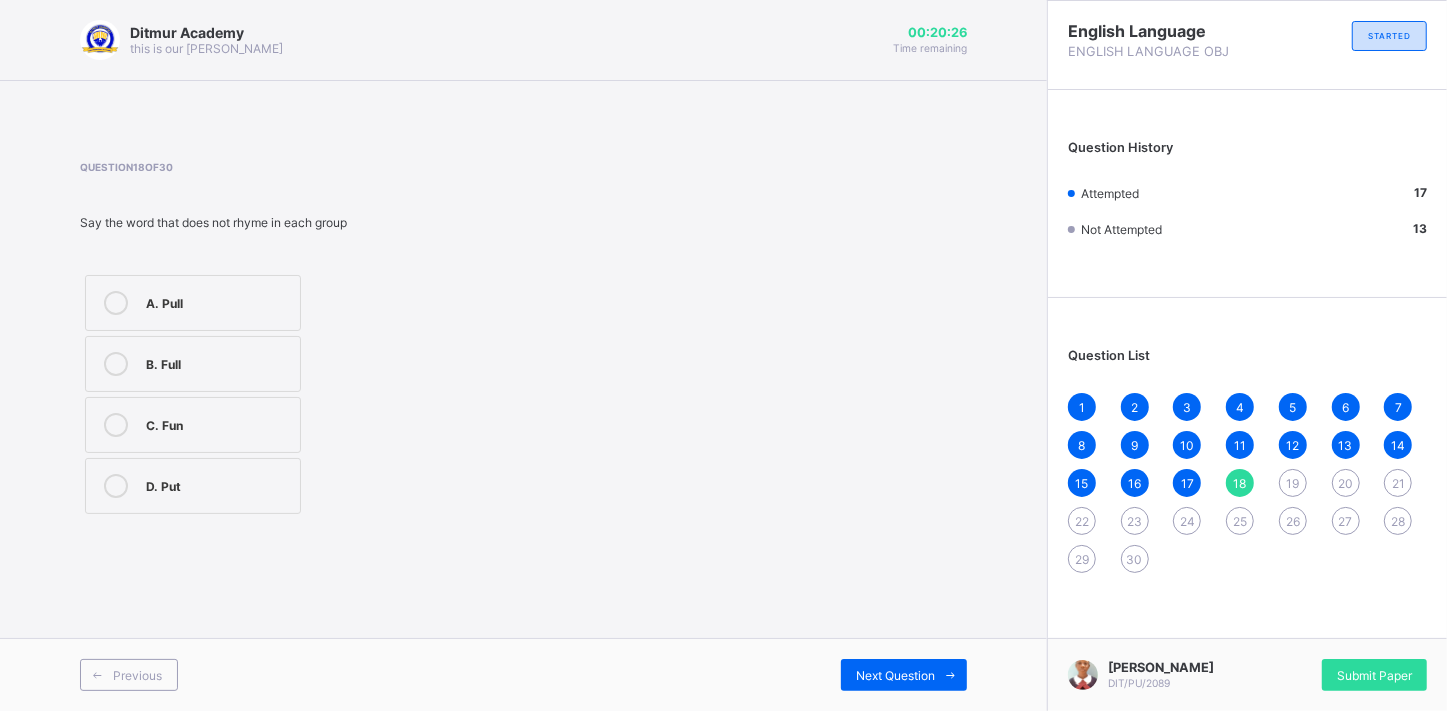 click at bounding box center [116, 425] 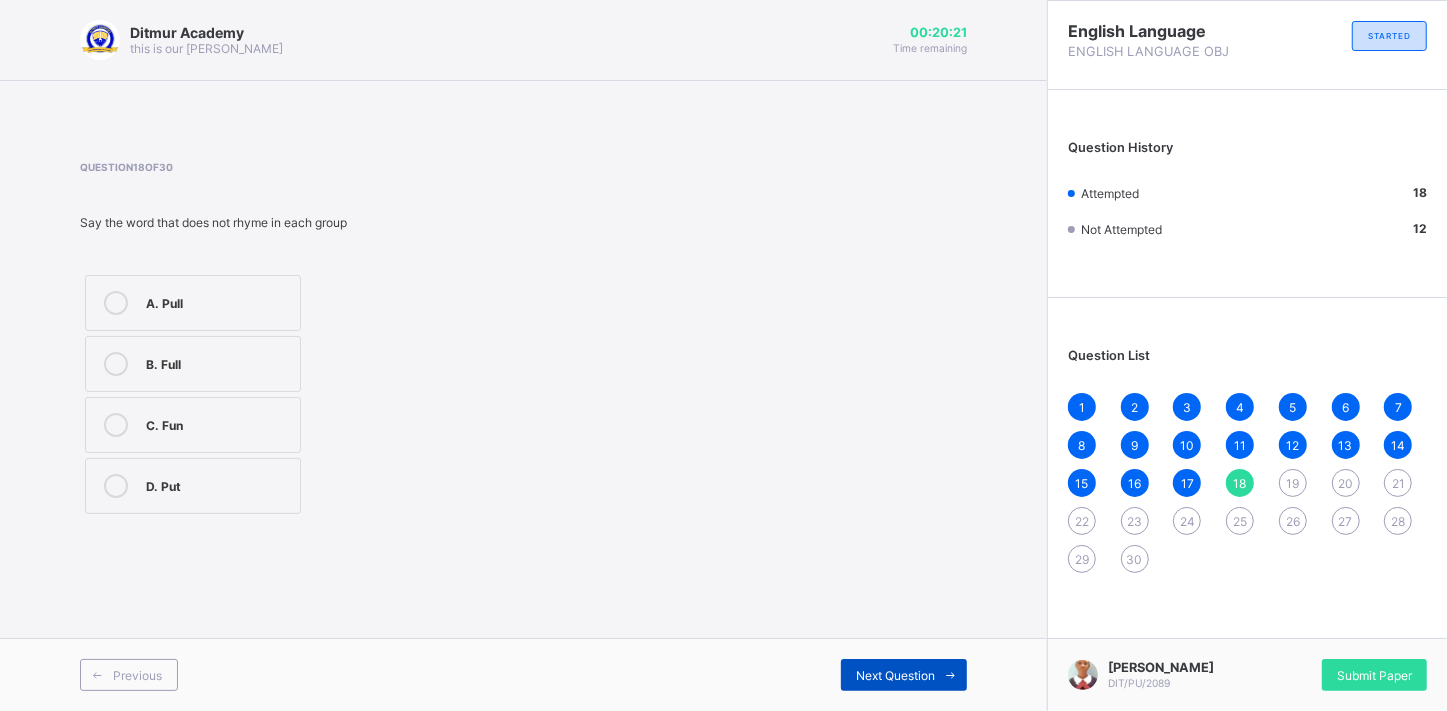 click on "Next Question" at bounding box center (895, 675) 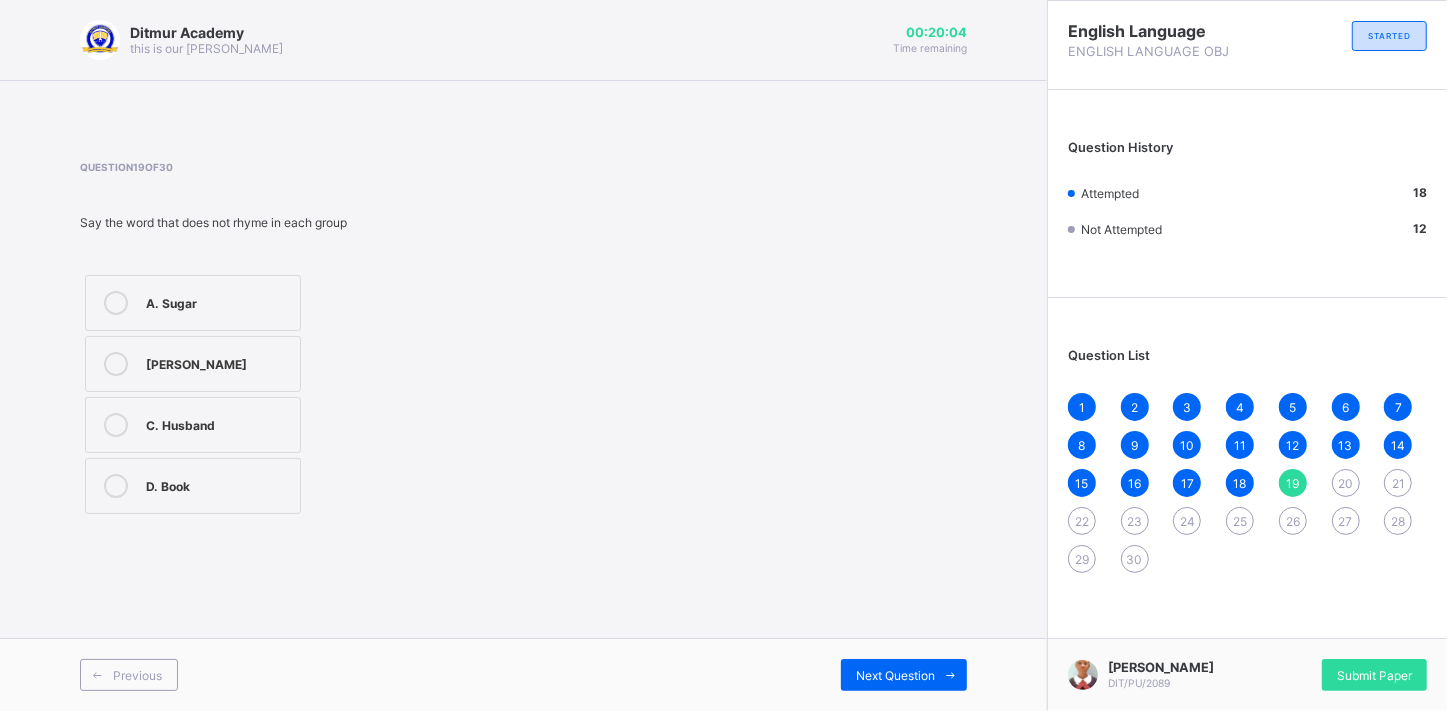 click at bounding box center (116, 425) 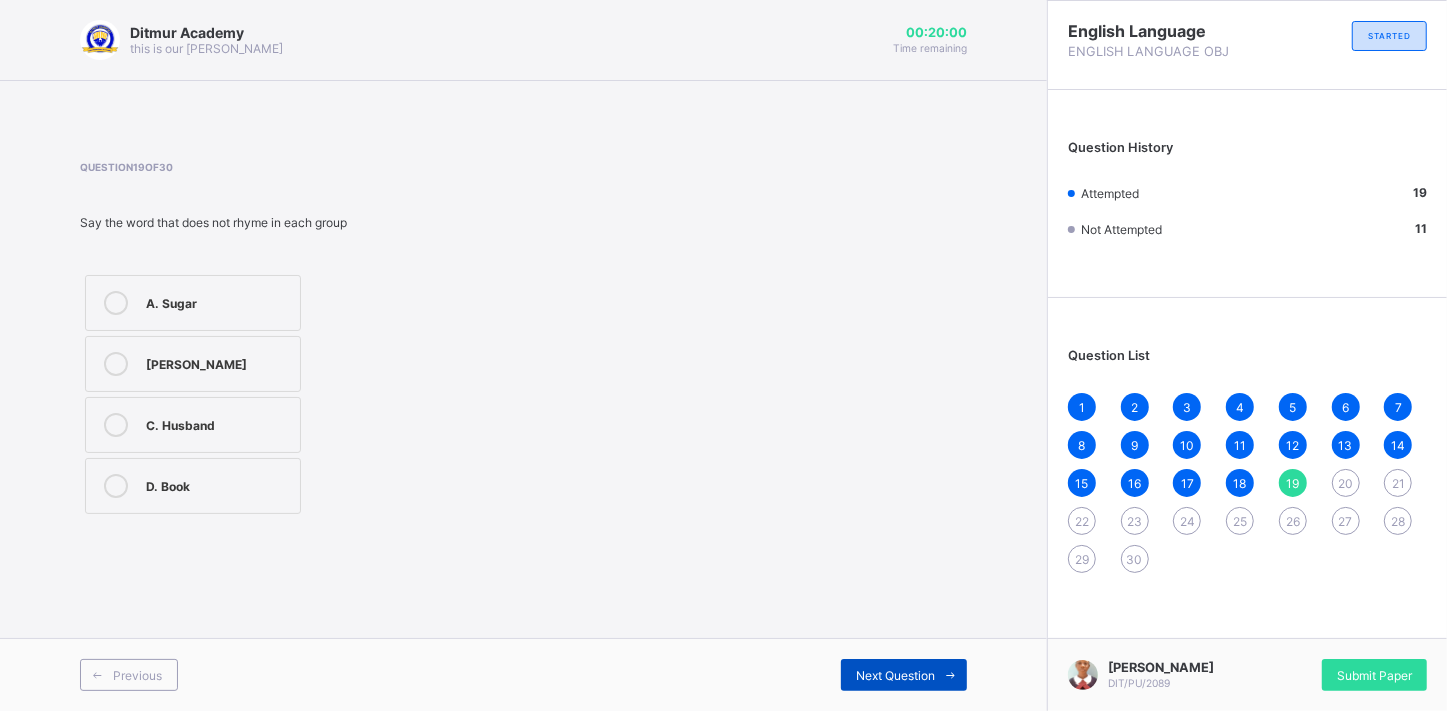 click on "Next Question" at bounding box center (895, 675) 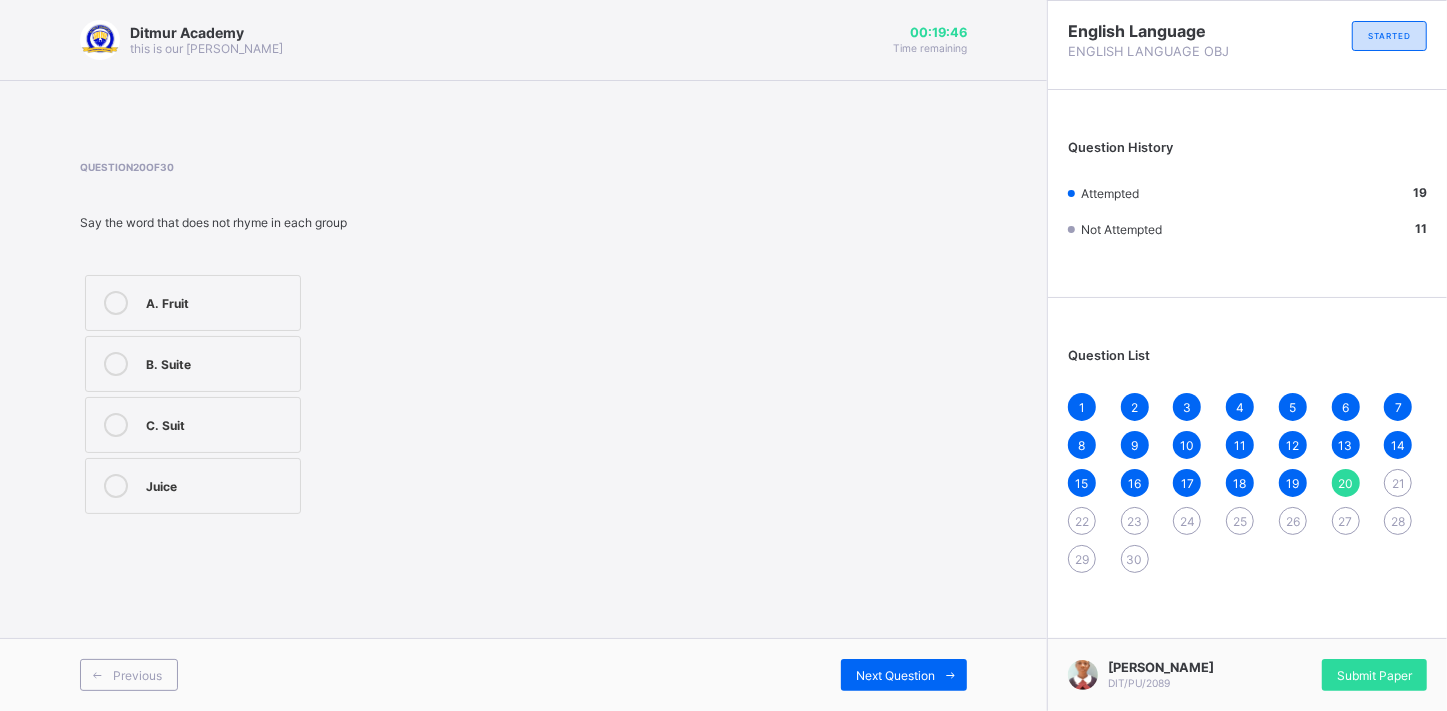 click at bounding box center (116, 486) 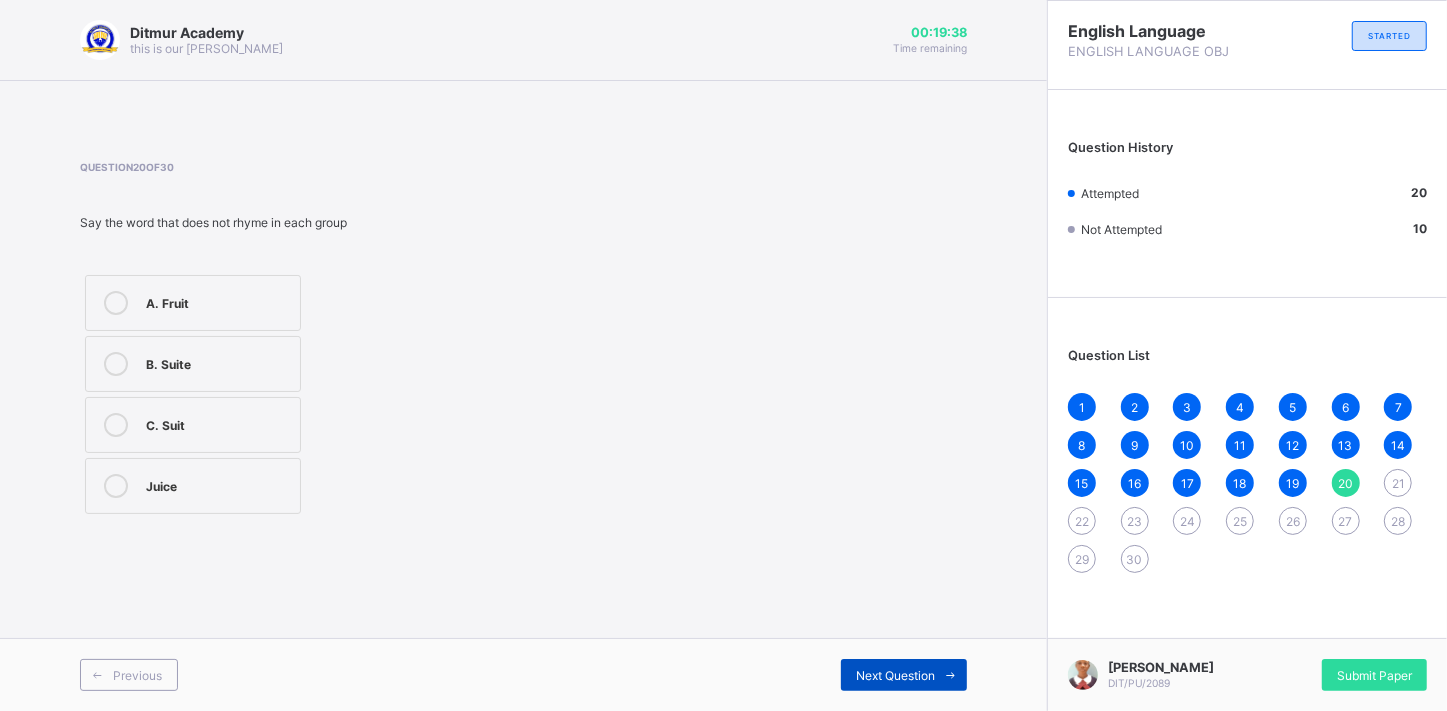 click on "Next Question" at bounding box center [895, 675] 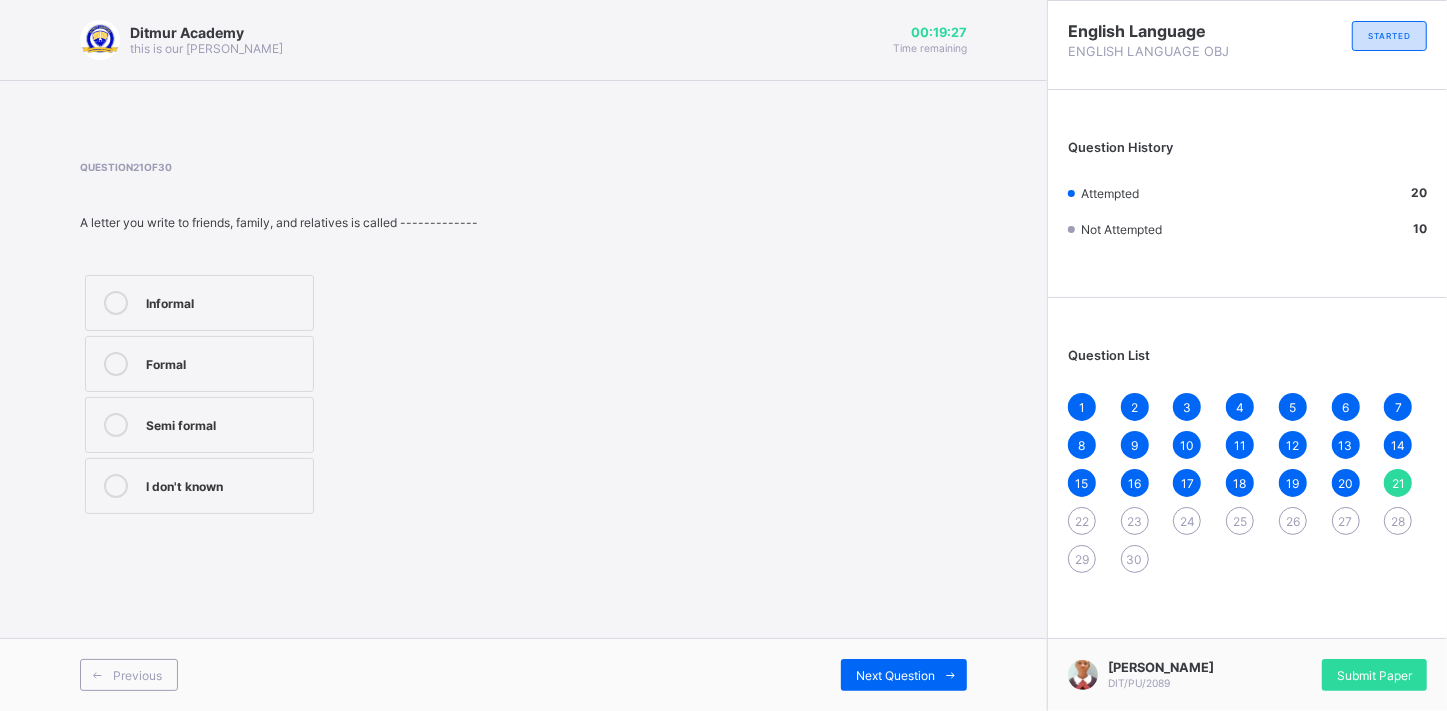 click at bounding box center (116, 303) 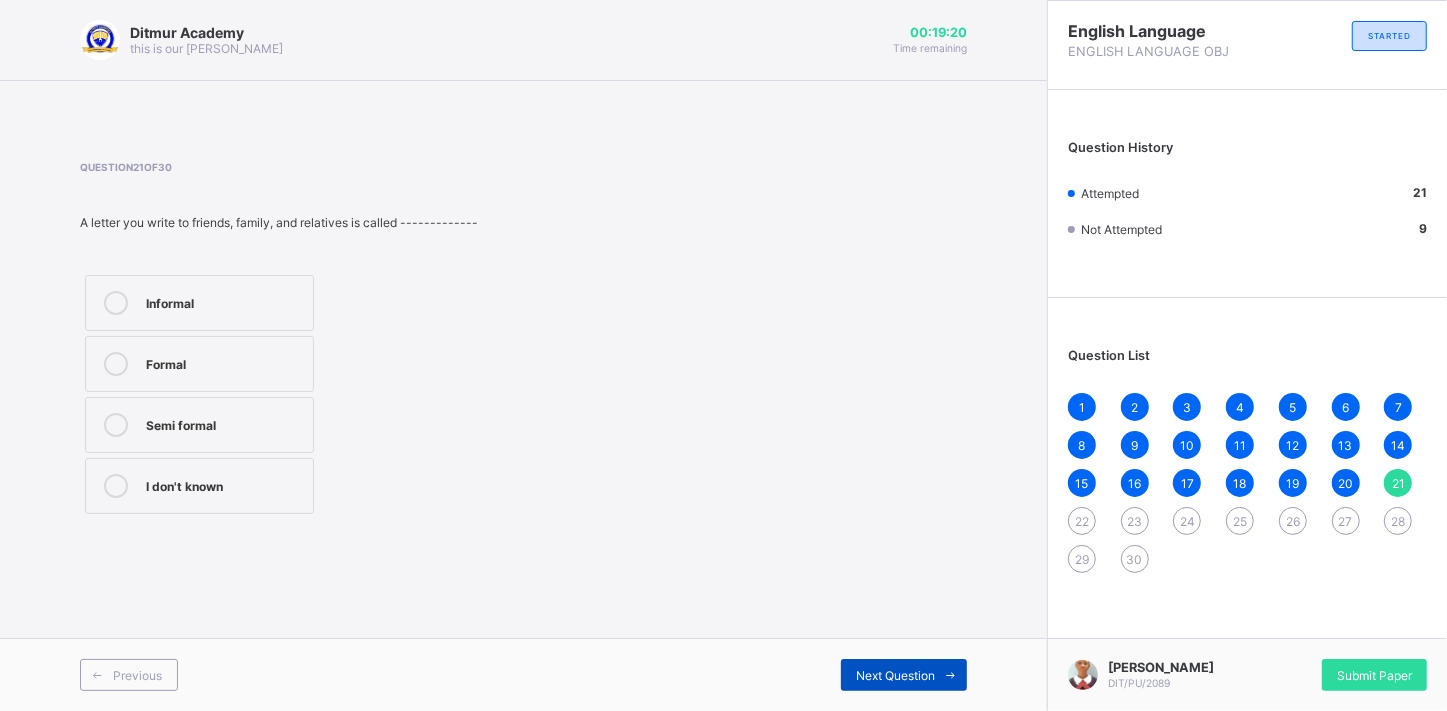 click on "Next Question" at bounding box center (904, 675) 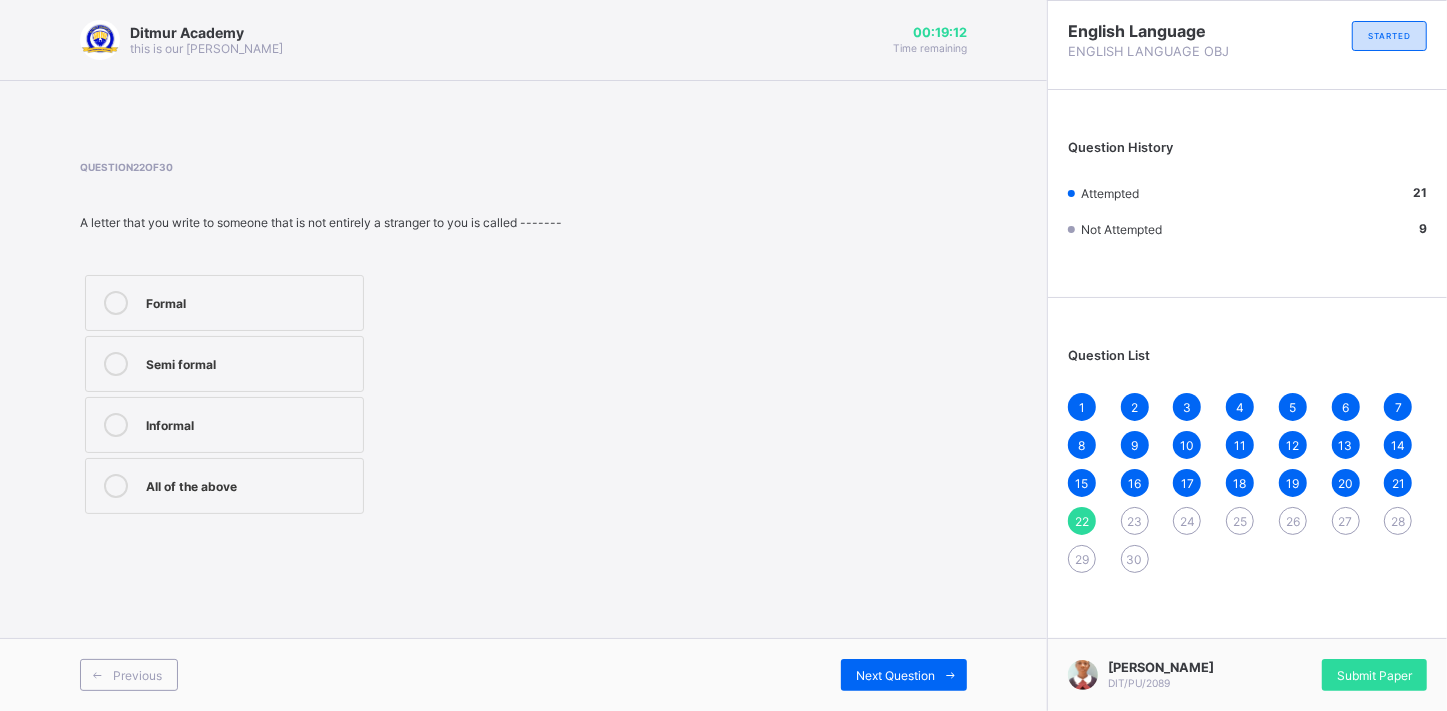 click on "Formal Semi formal Informal All of the above" at bounding box center (321, 394) 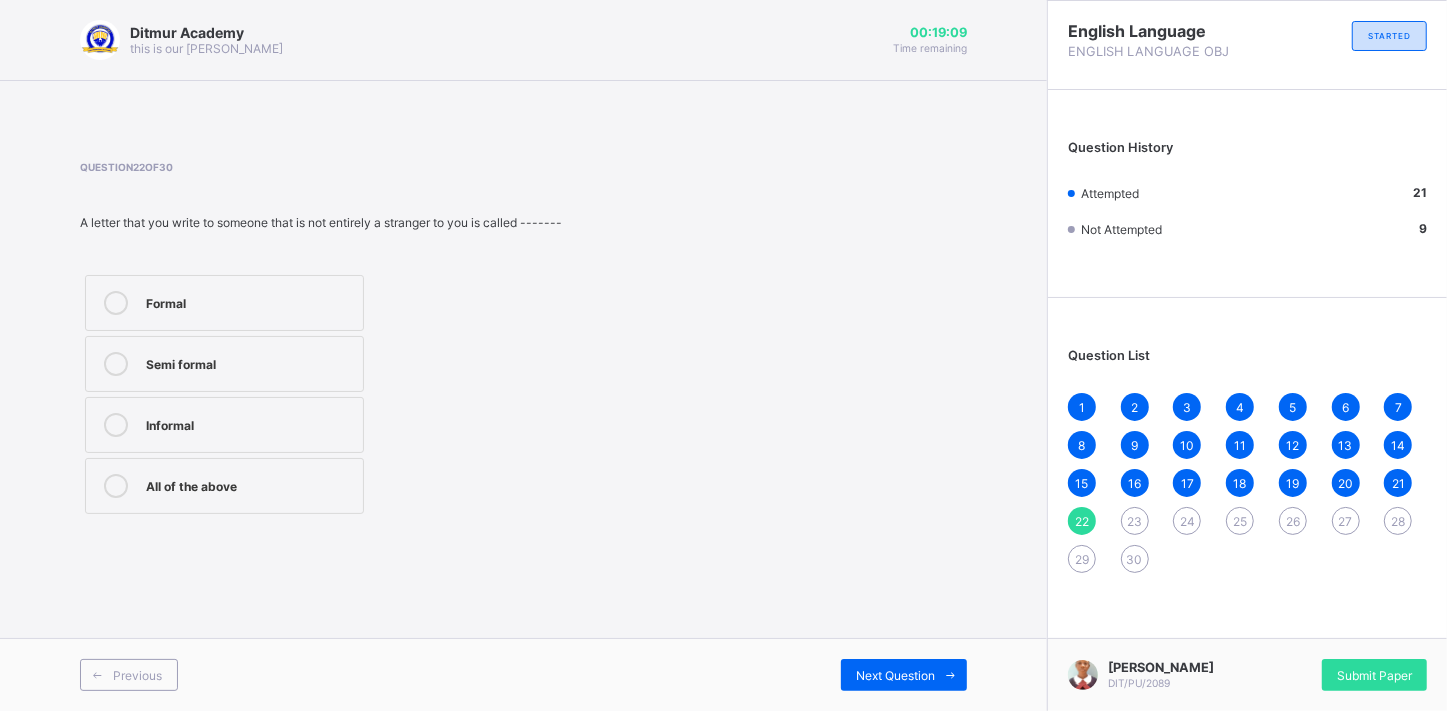 click at bounding box center [116, 364] 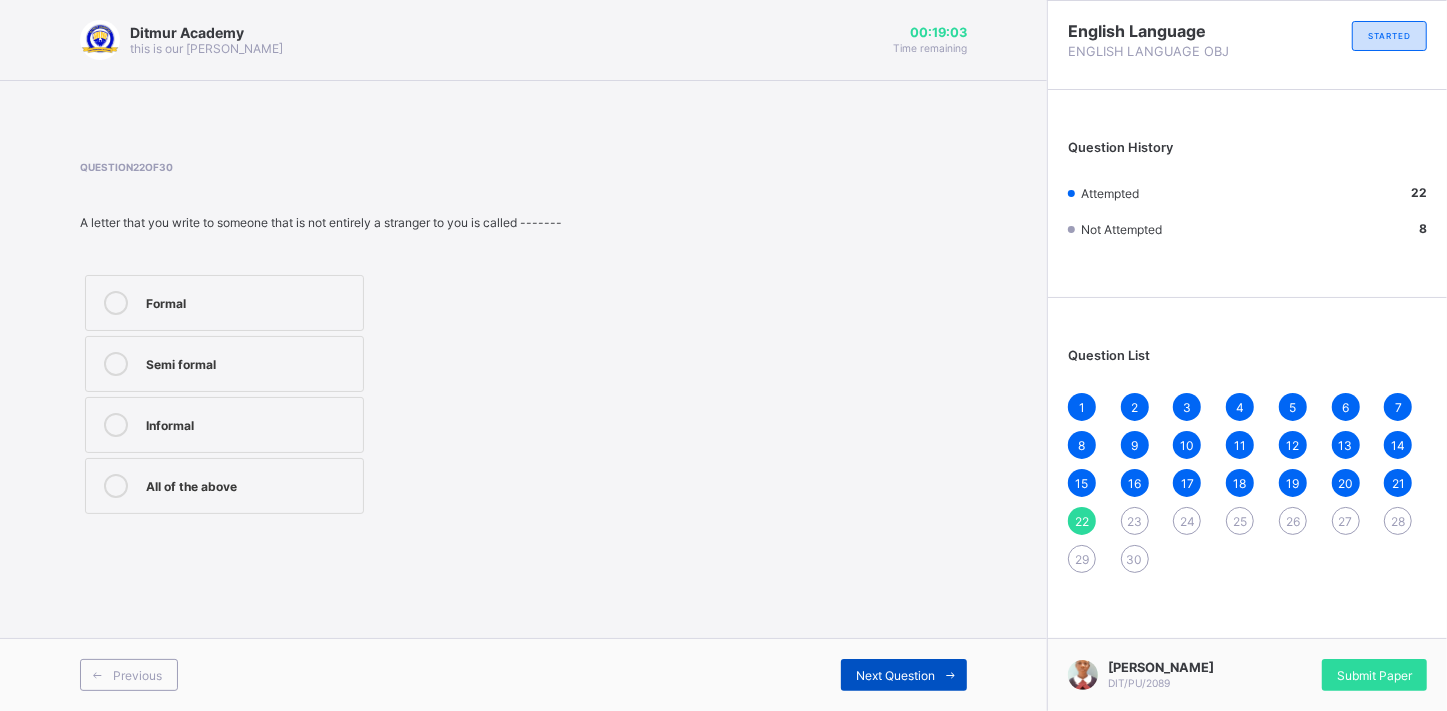 click on "Next Question" at bounding box center (904, 675) 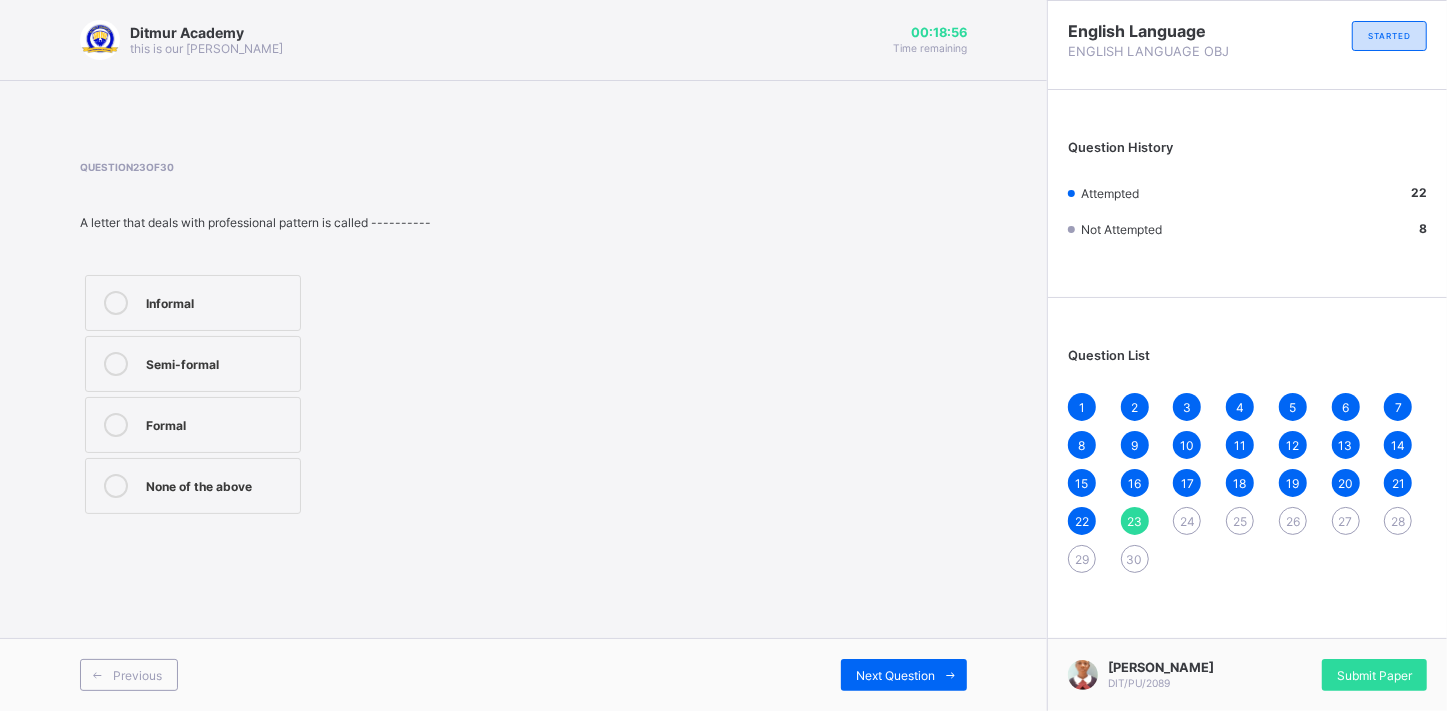 click at bounding box center [116, 425] 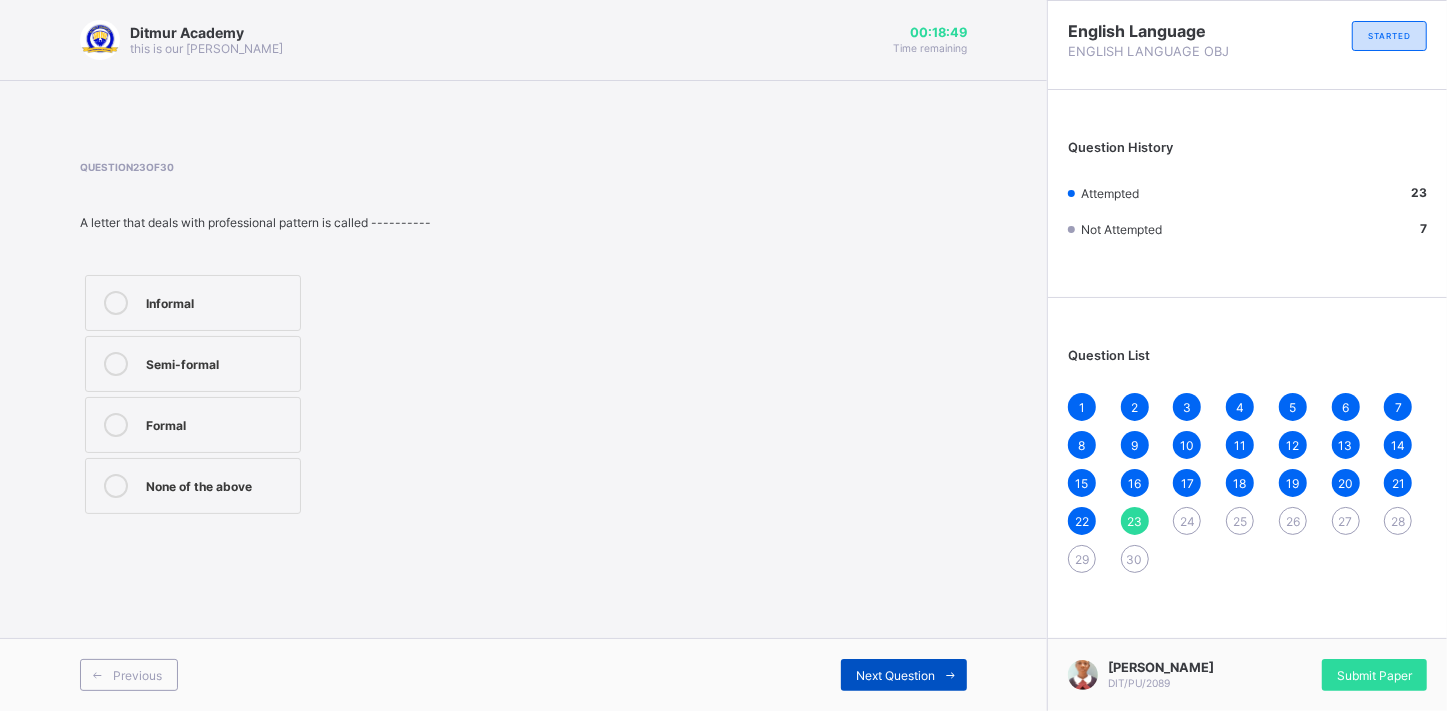 click on "Next Question" at bounding box center (895, 675) 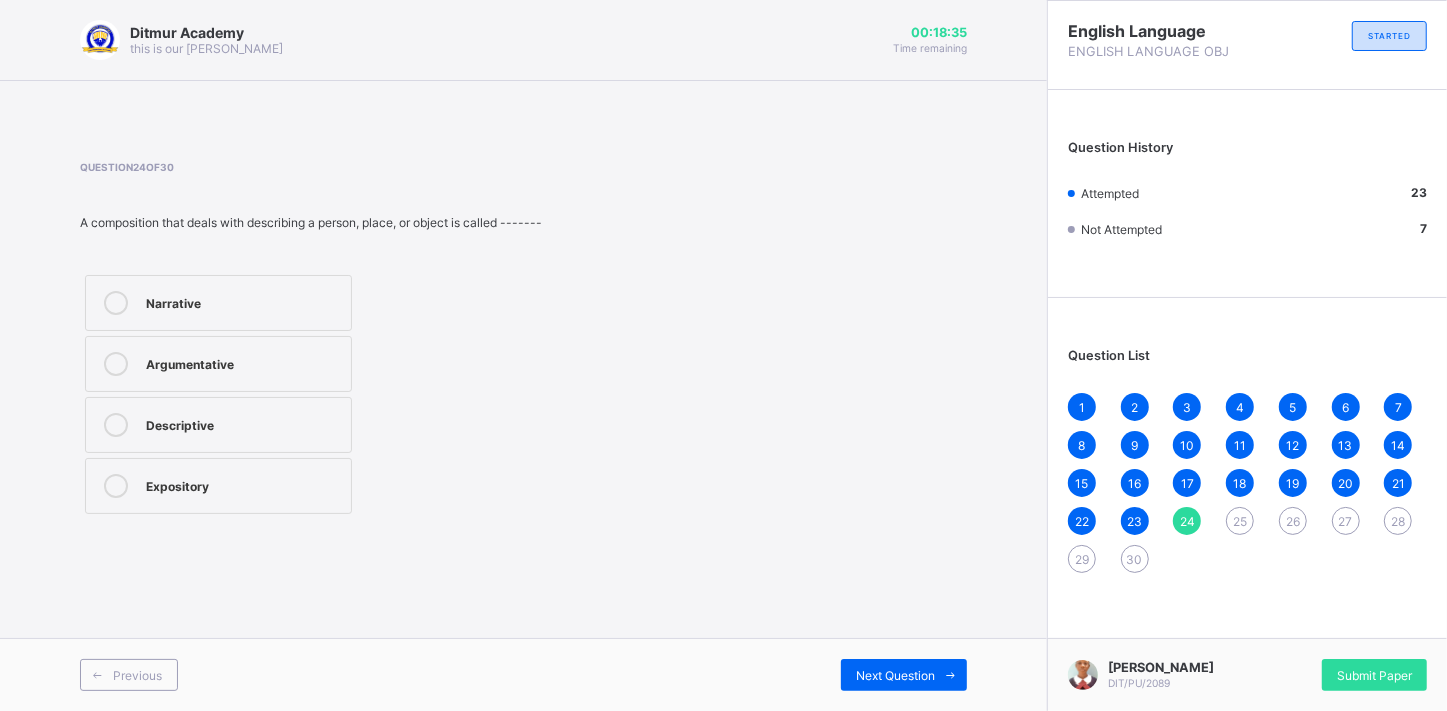 click at bounding box center (116, 425) 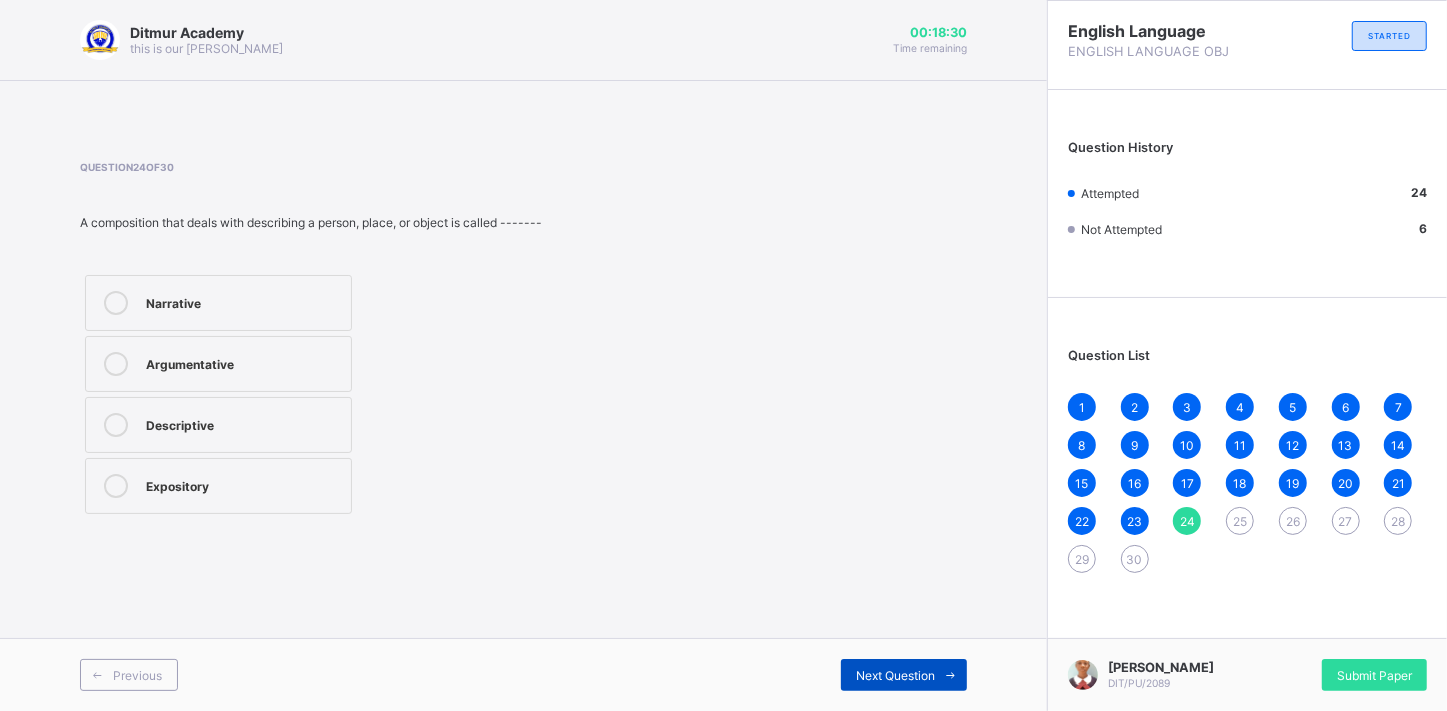 click on "Next Question" at bounding box center (904, 675) 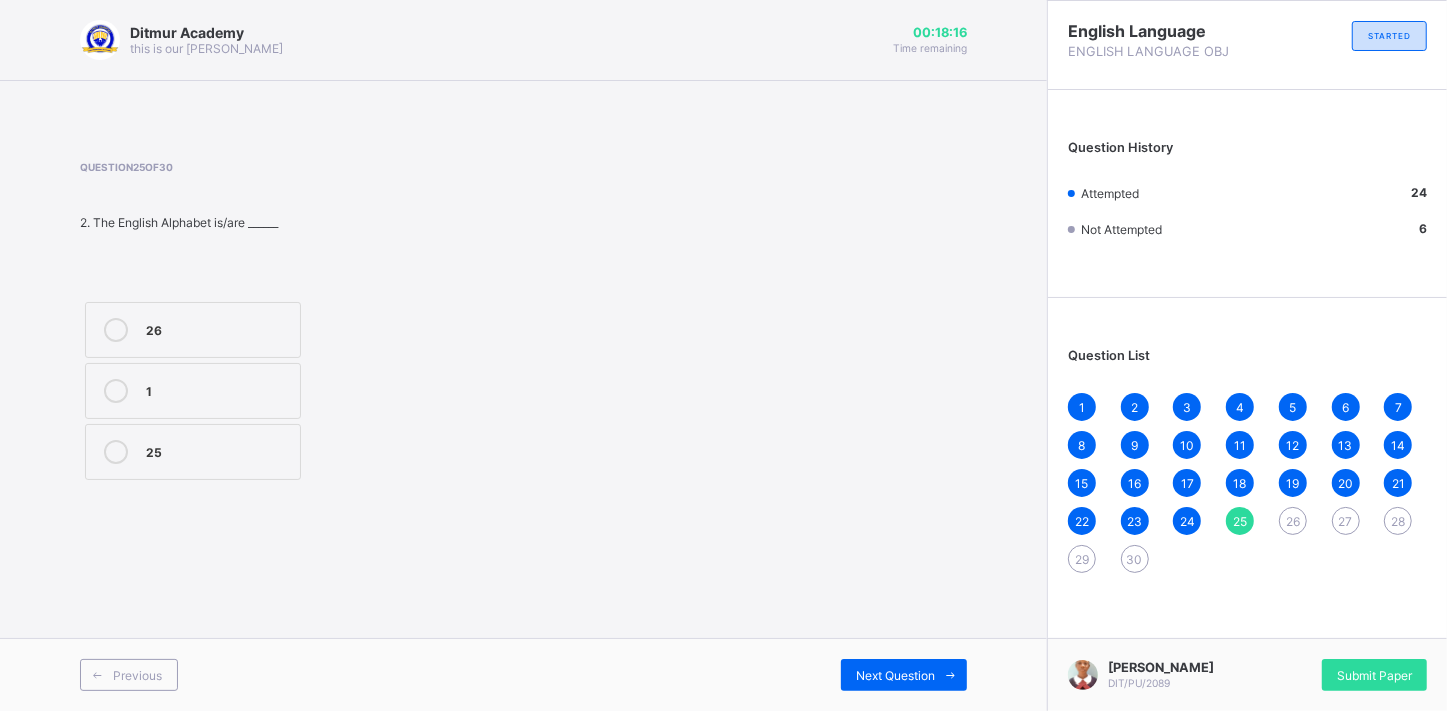 click at bounding box center (116, 452) 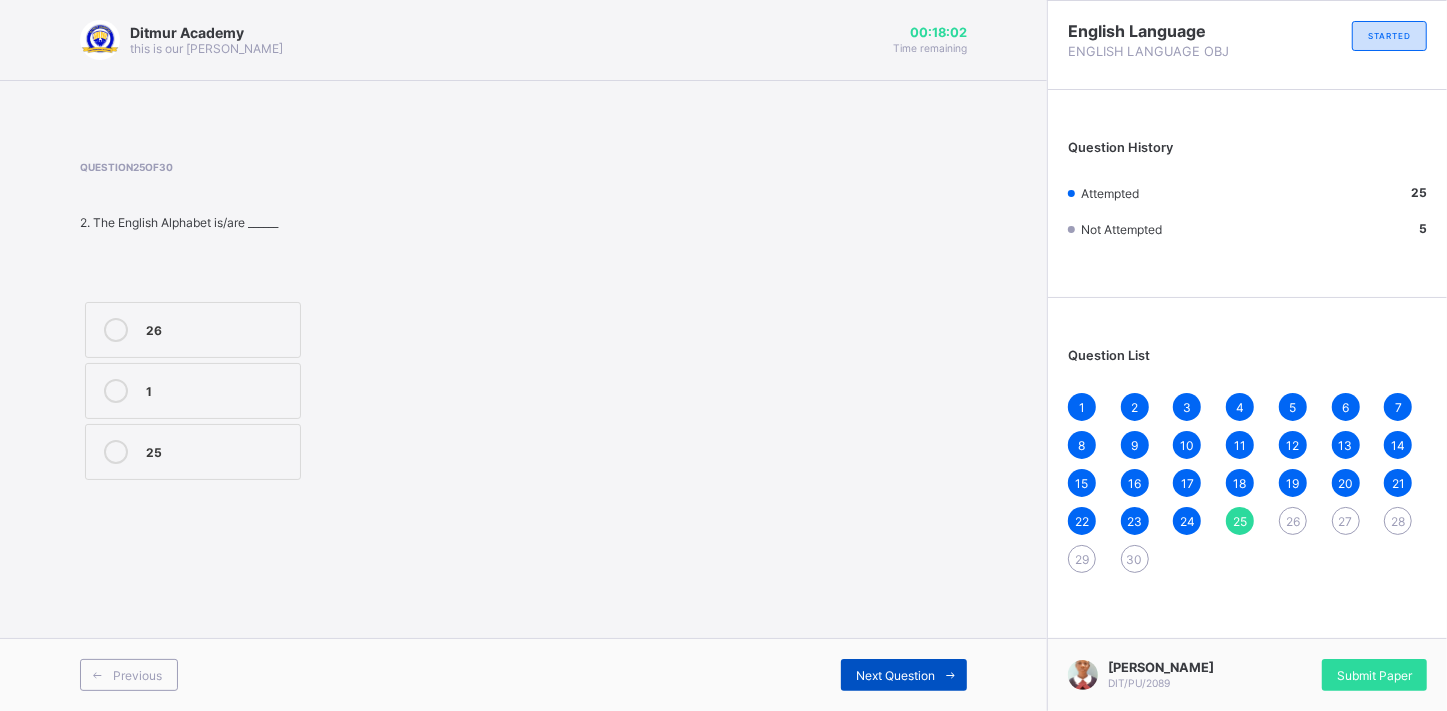 click on "Next Question" at bounding box center (895, 675) 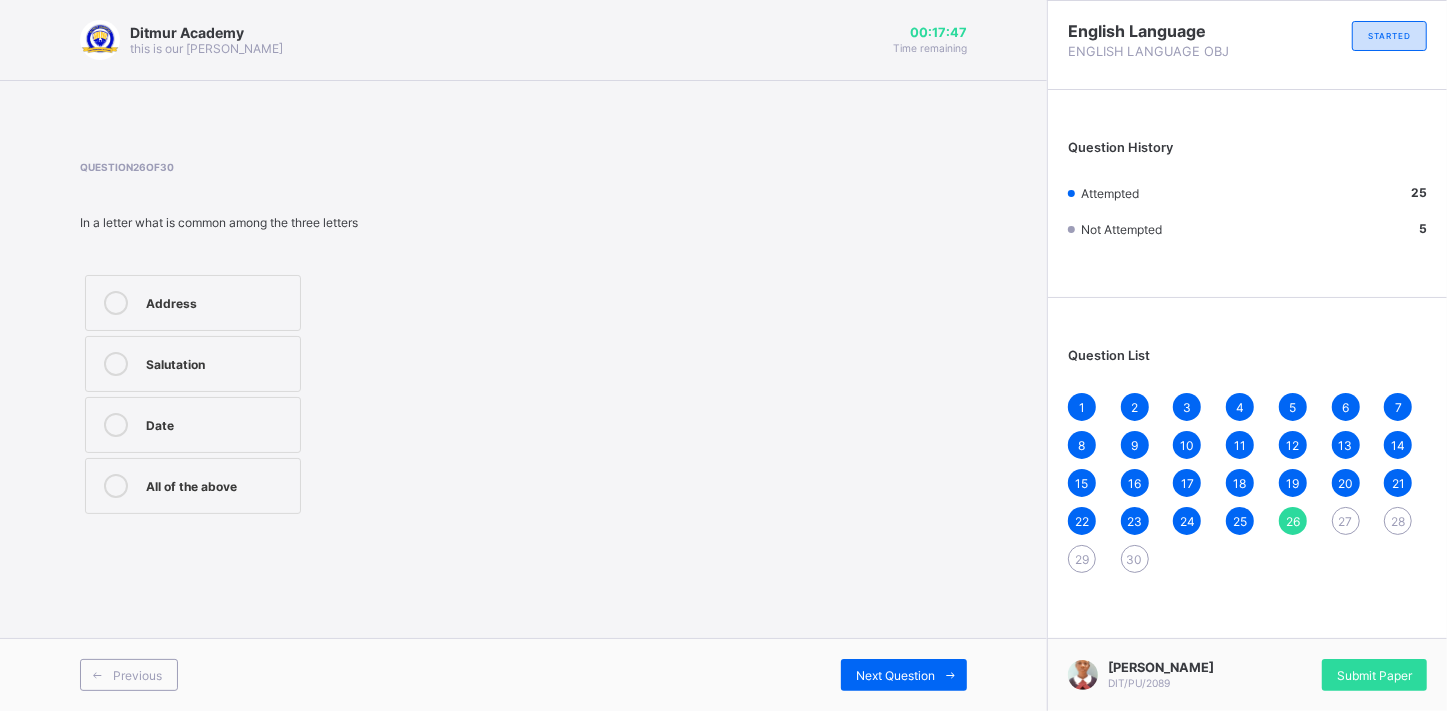 click at bounding box center [116, 364] 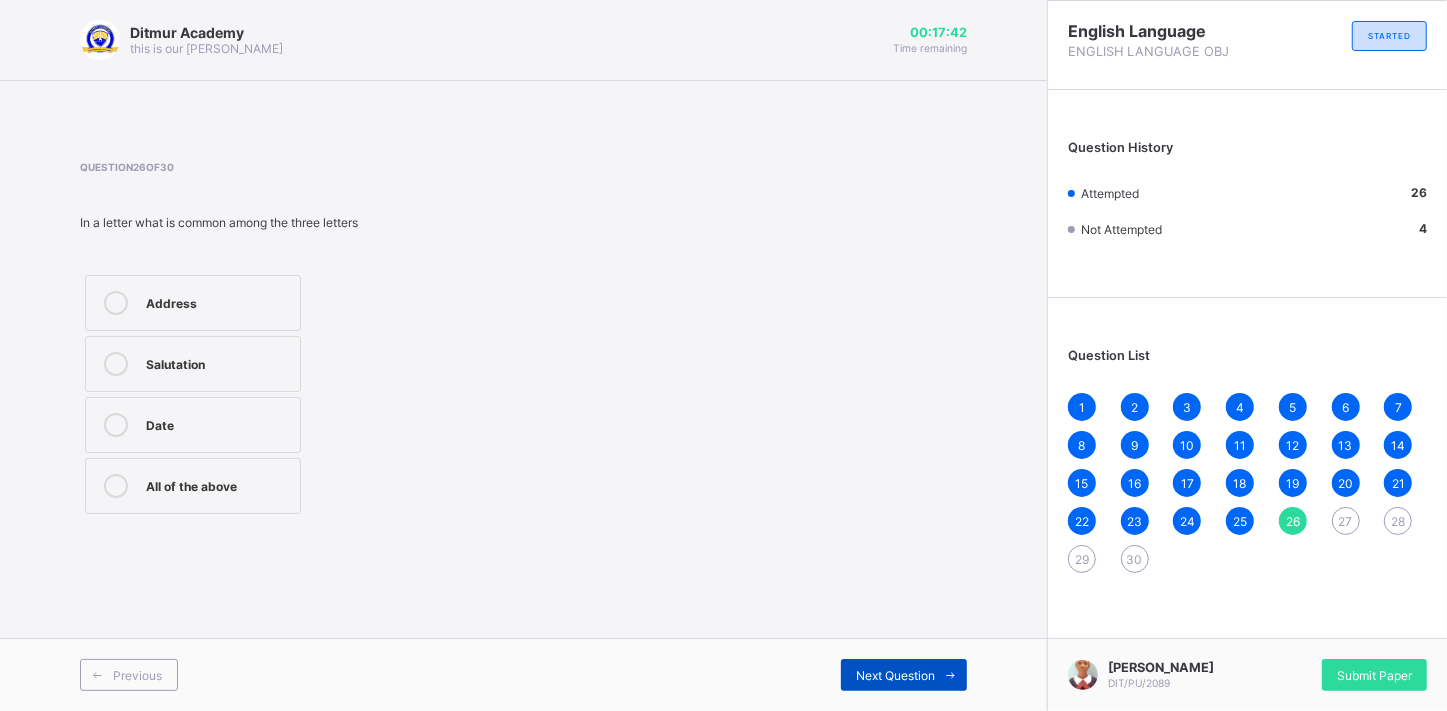 click on "Next Question" at bounding box center (895, 675) 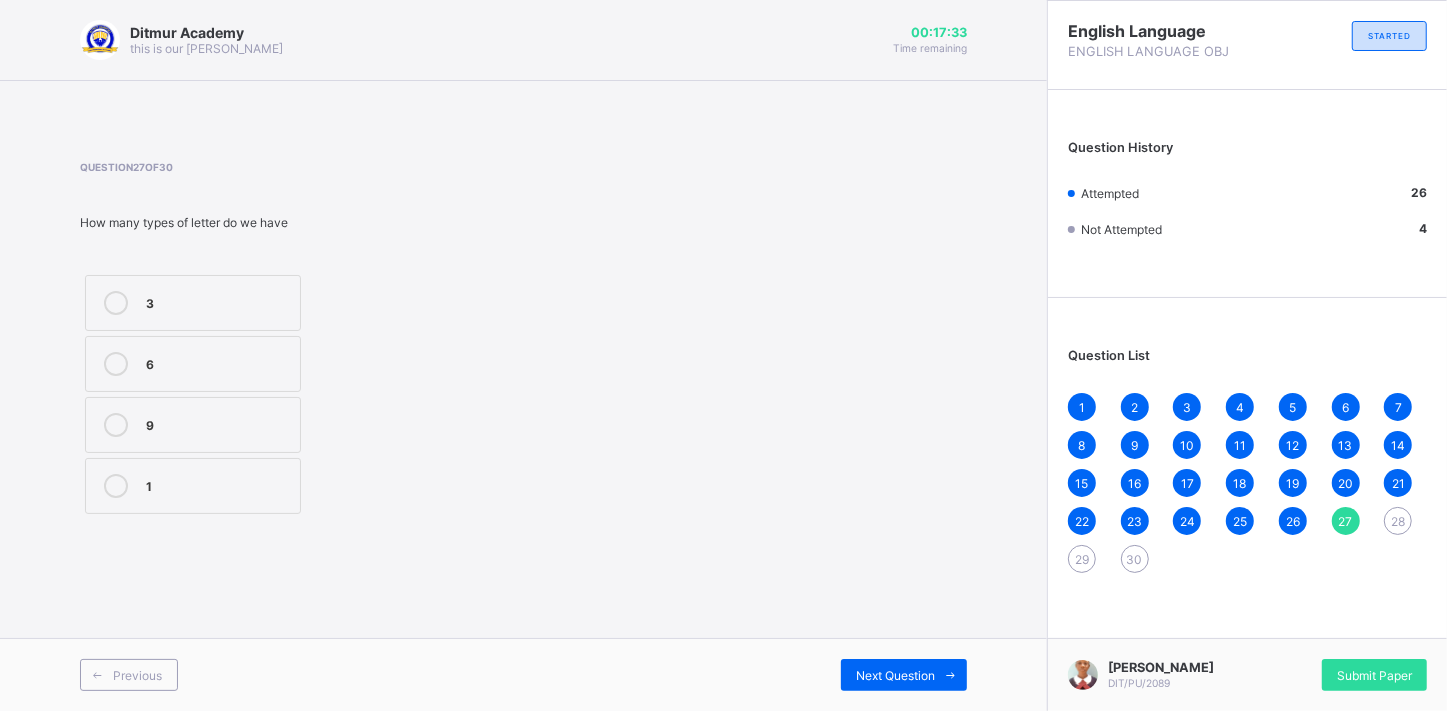 click at bounding box center (116, 303) 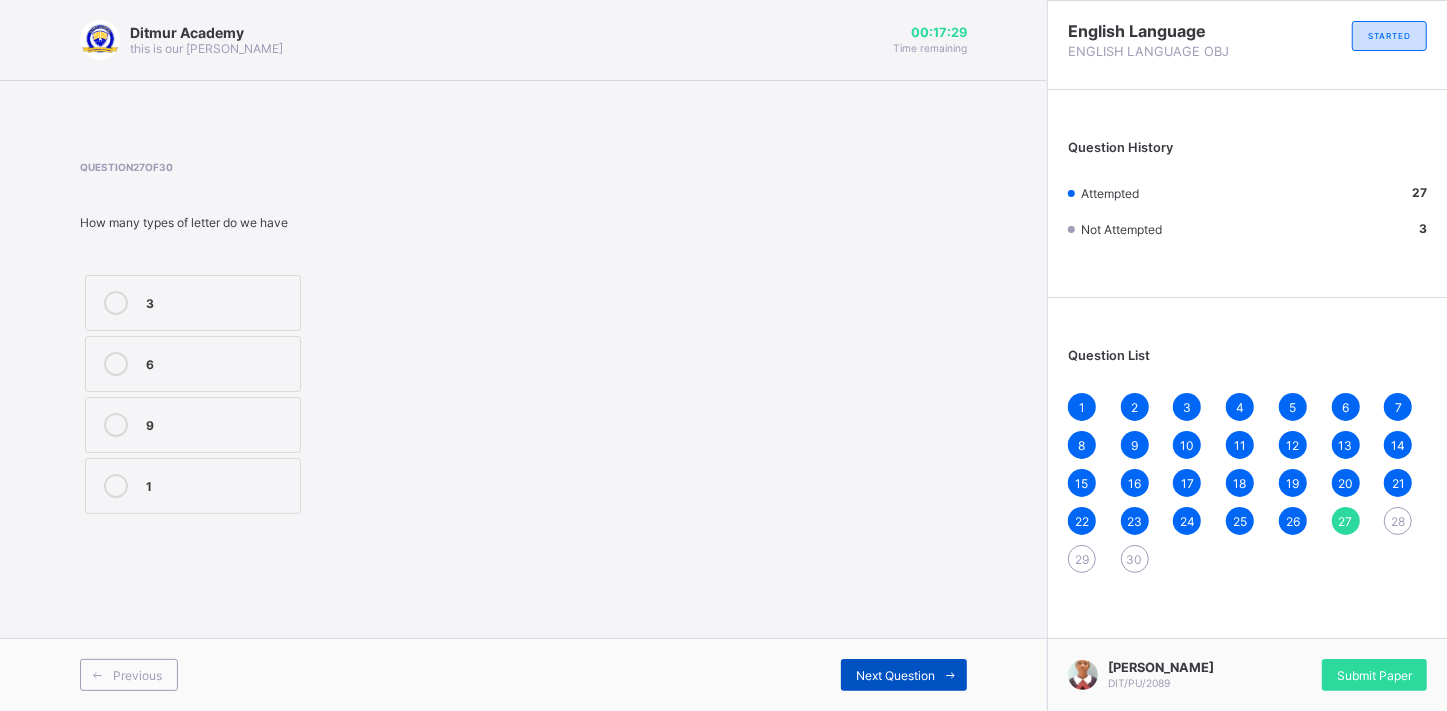 click on "Next Question" at bounding box center (895, 675) 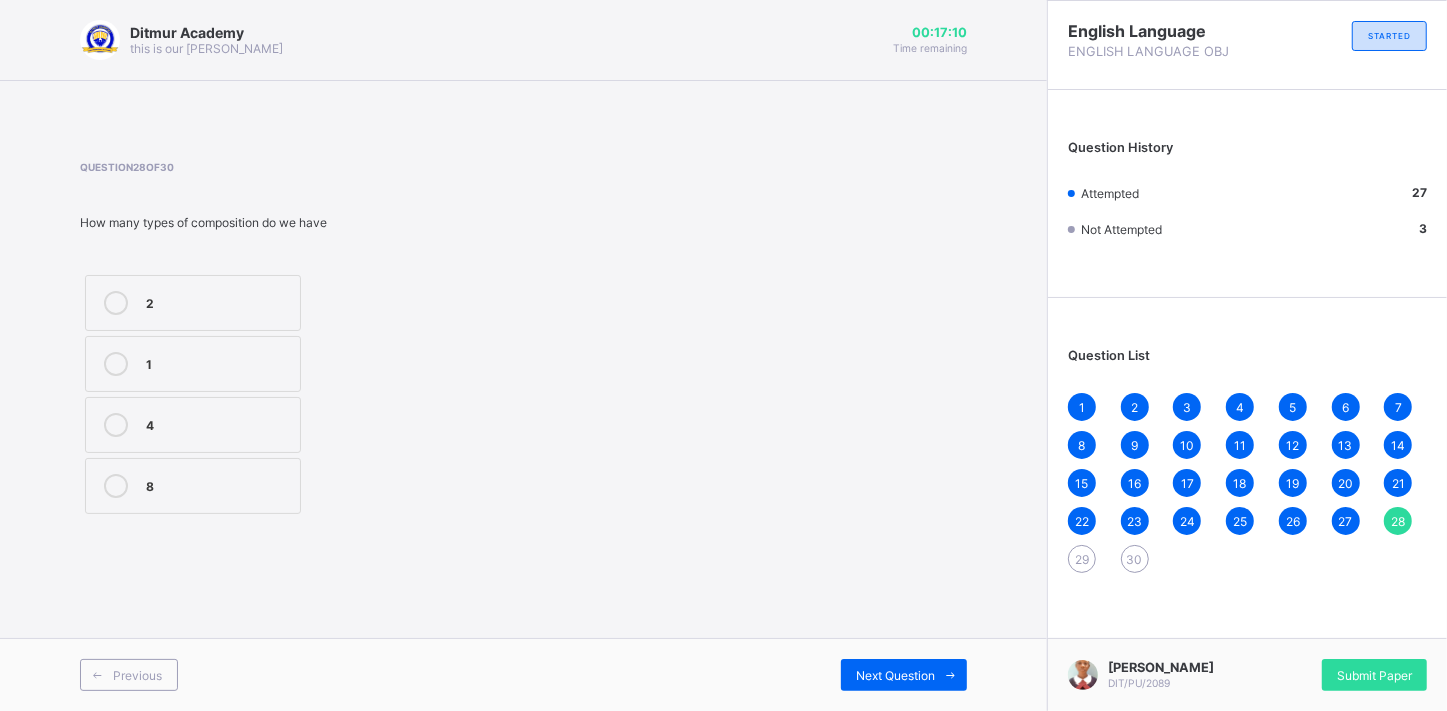 click at bounding box center [116, 425] 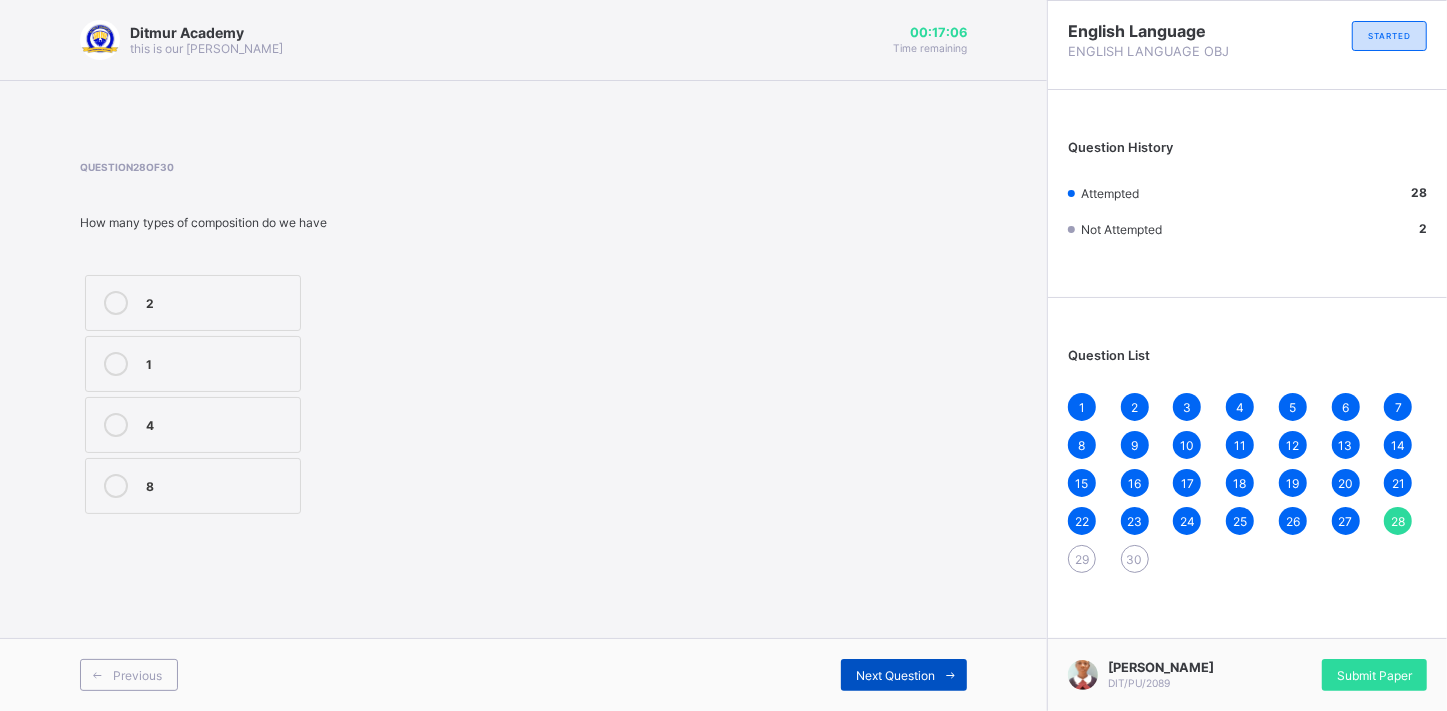 click on "Next Question" at bounding box center [895, 675] 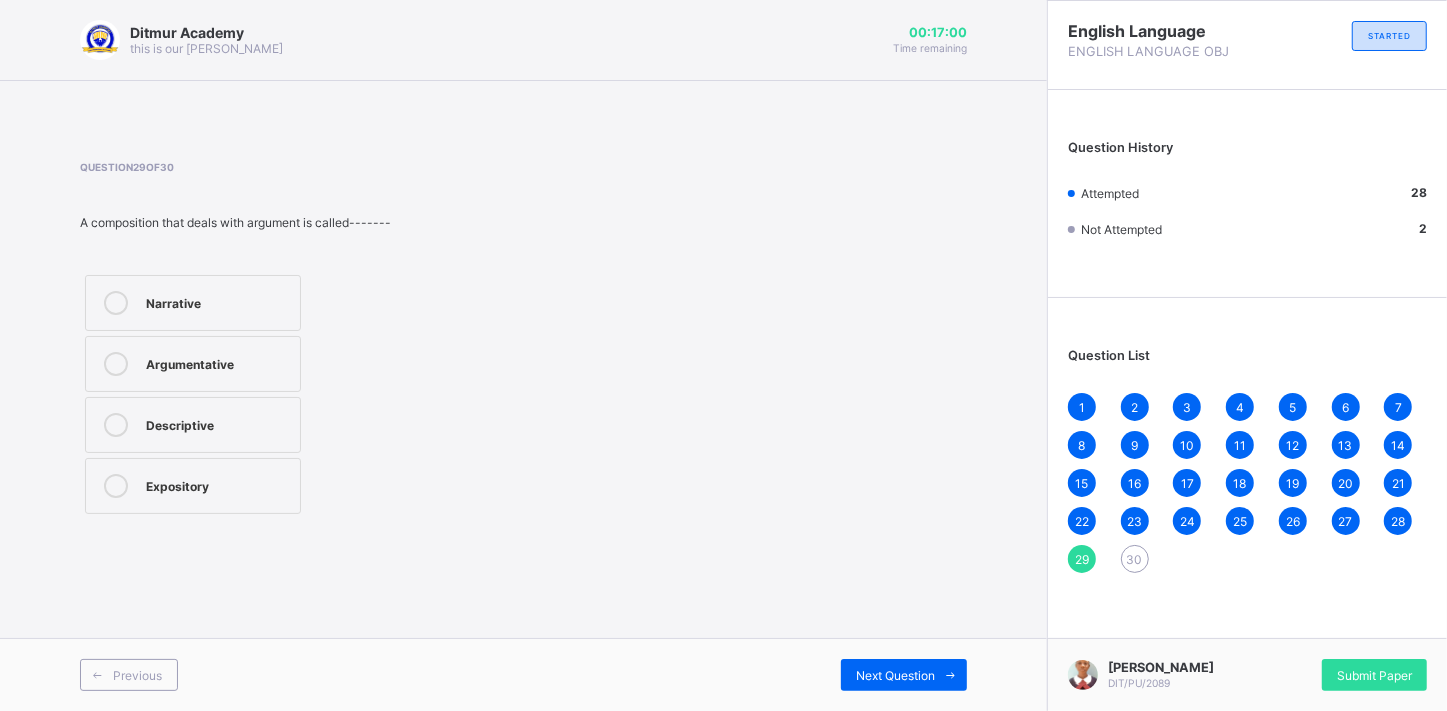 click at bounding box center (116, 364) 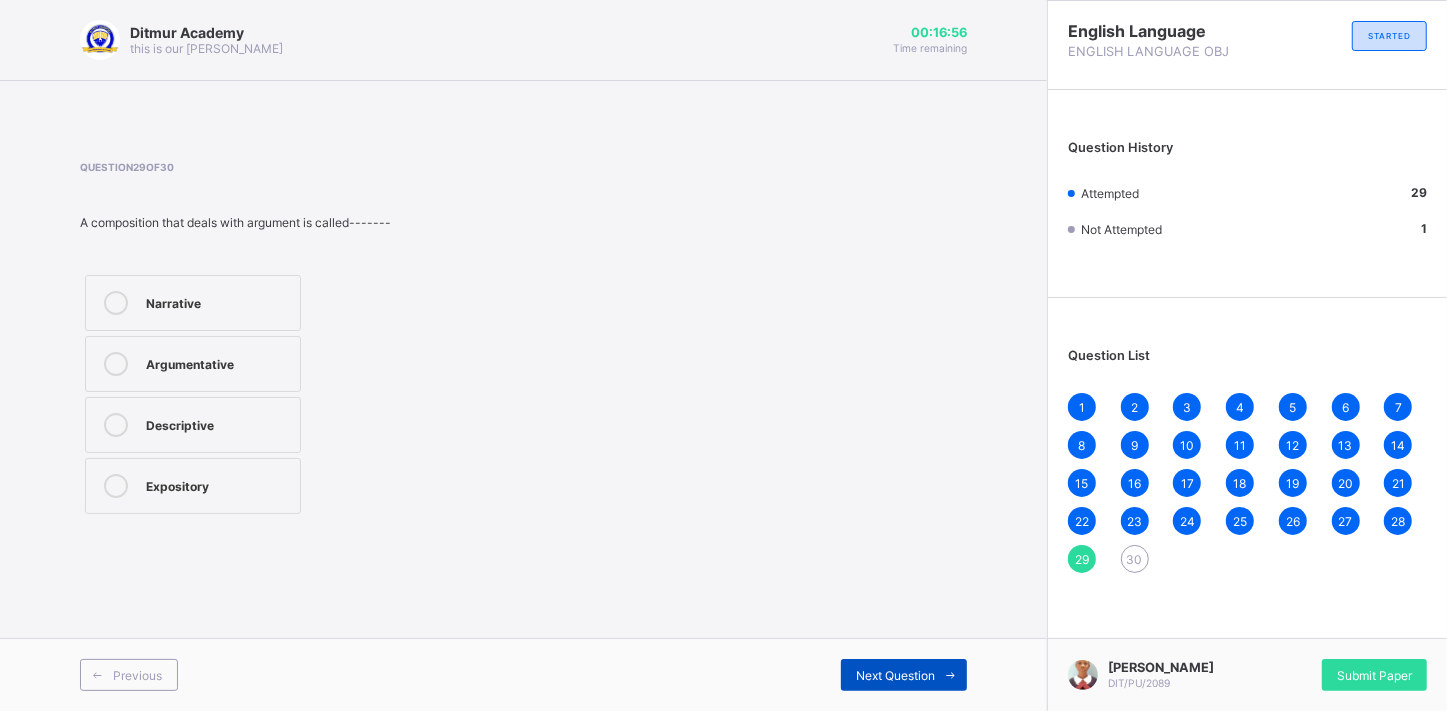 click on "Next Question" at bounding box center (904, 675) 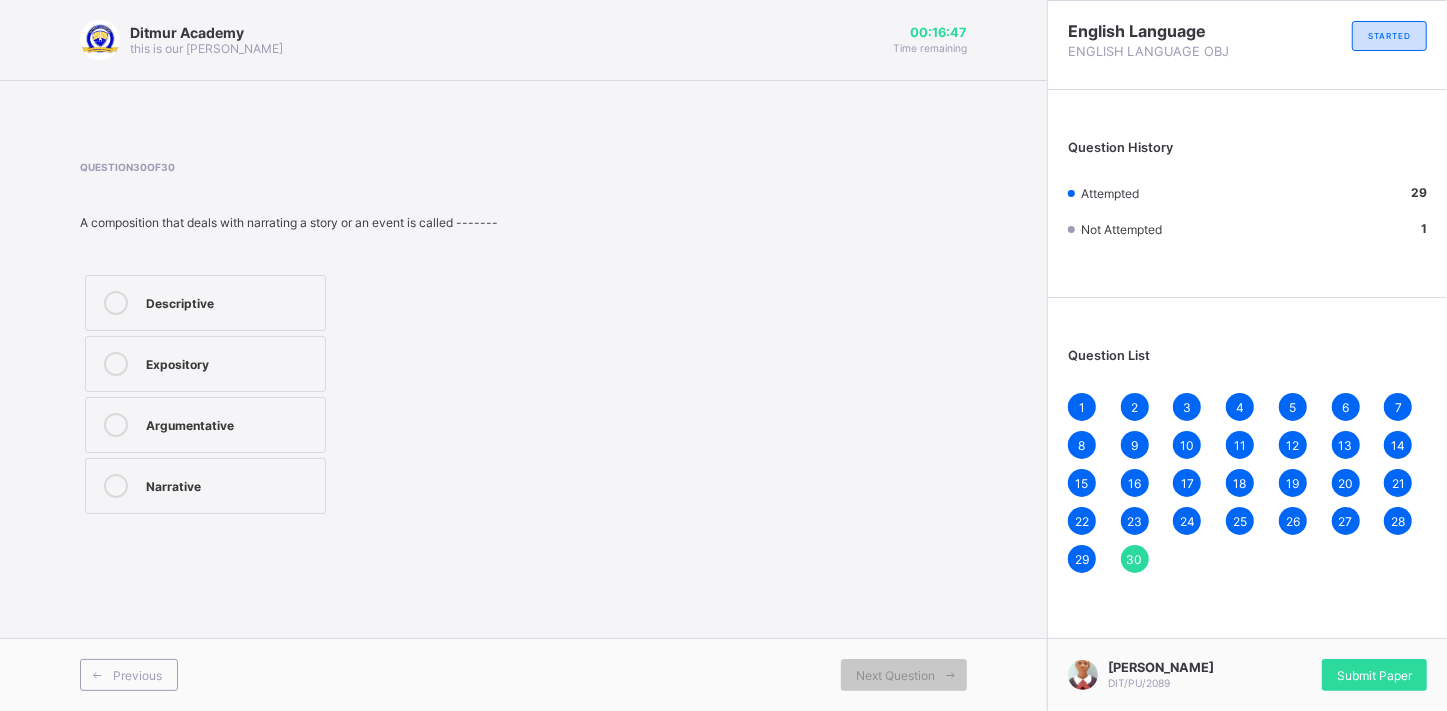 click at bounding box center (116, 486) 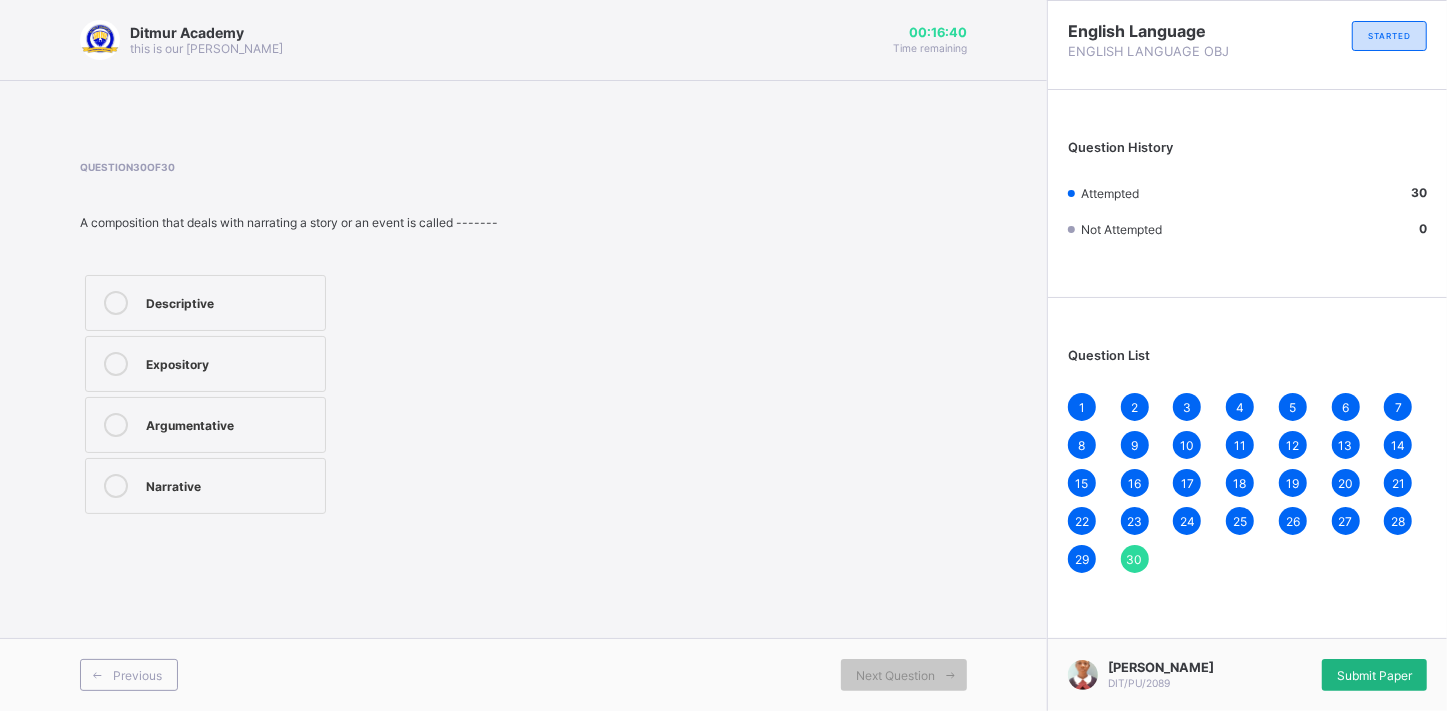 click on "Submit Paper" at bounding box center (1374, 675) 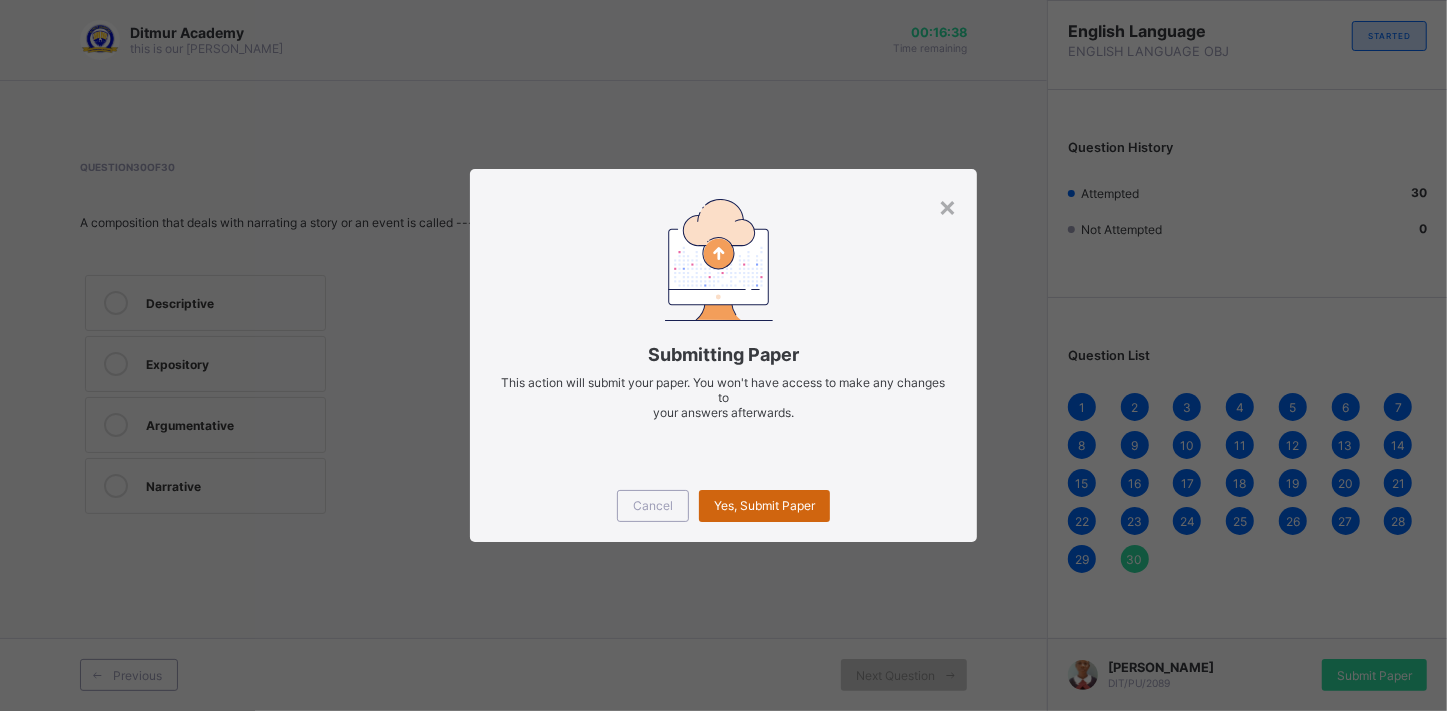 click on "Yes, Submit Paper" at bounding box center [764, 505] 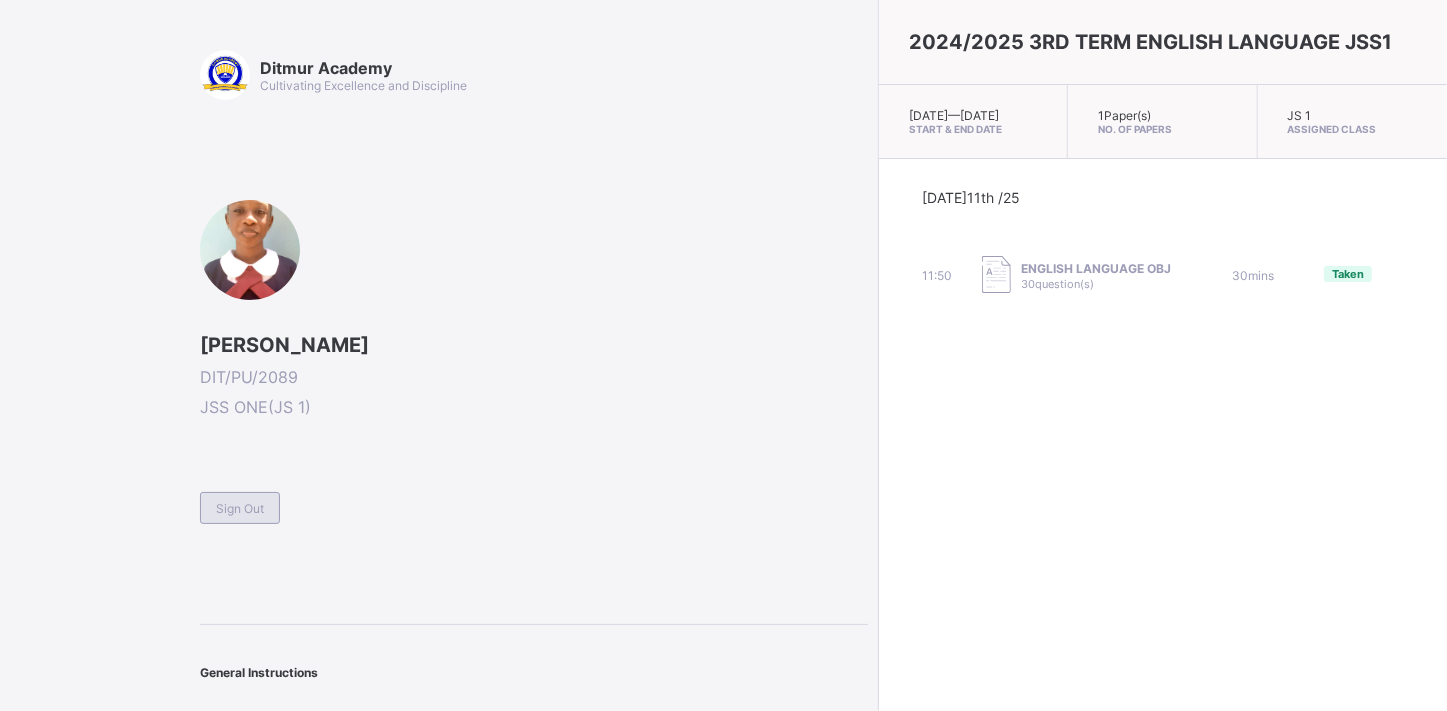 click on "Sign Out" at bounding box center [240, 508] 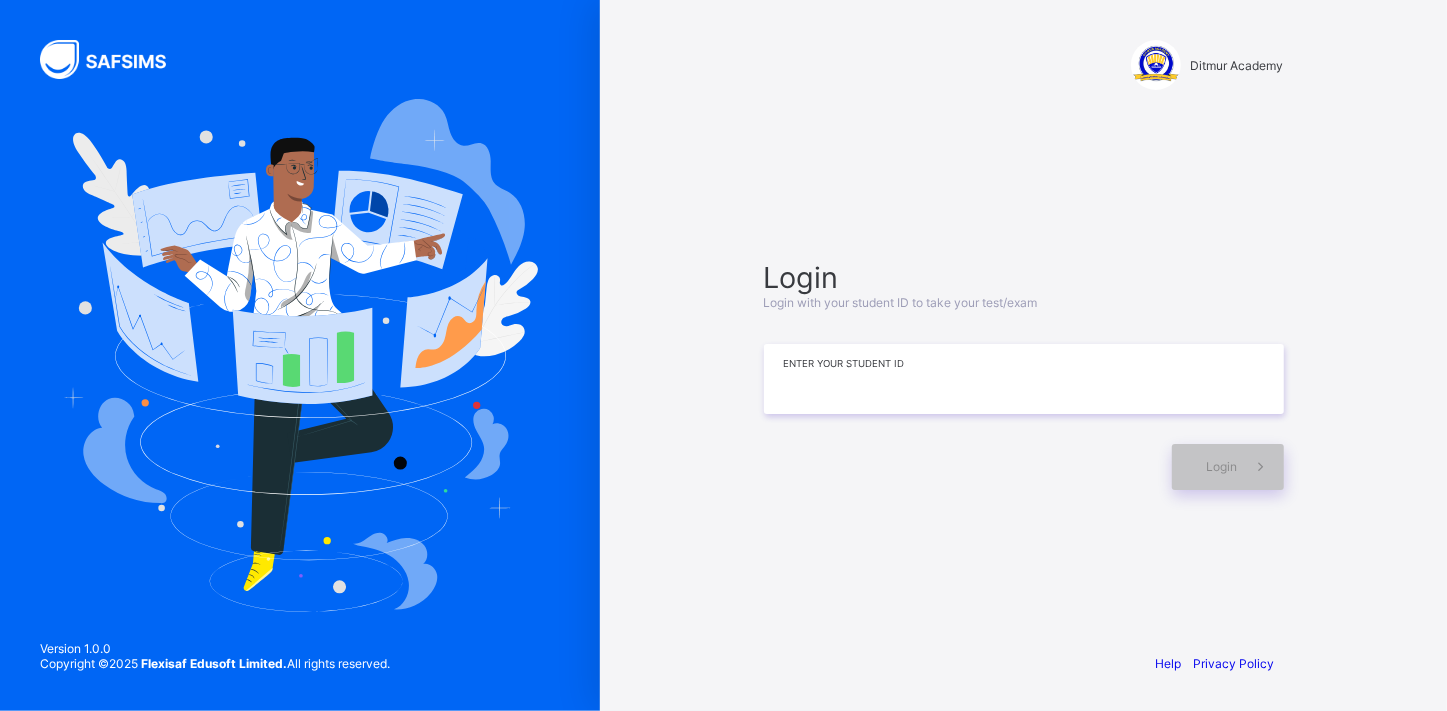 click at bounding box center (1024, 379) 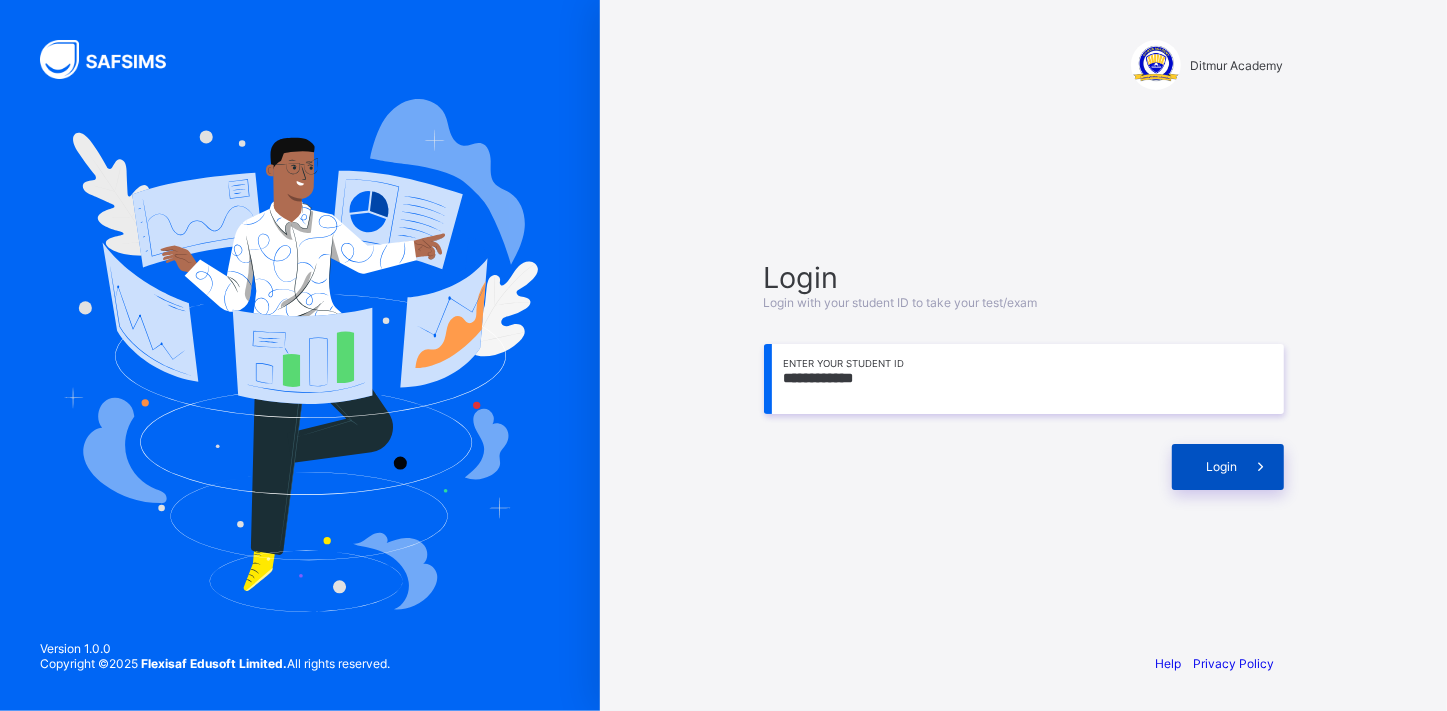 type on "**********" 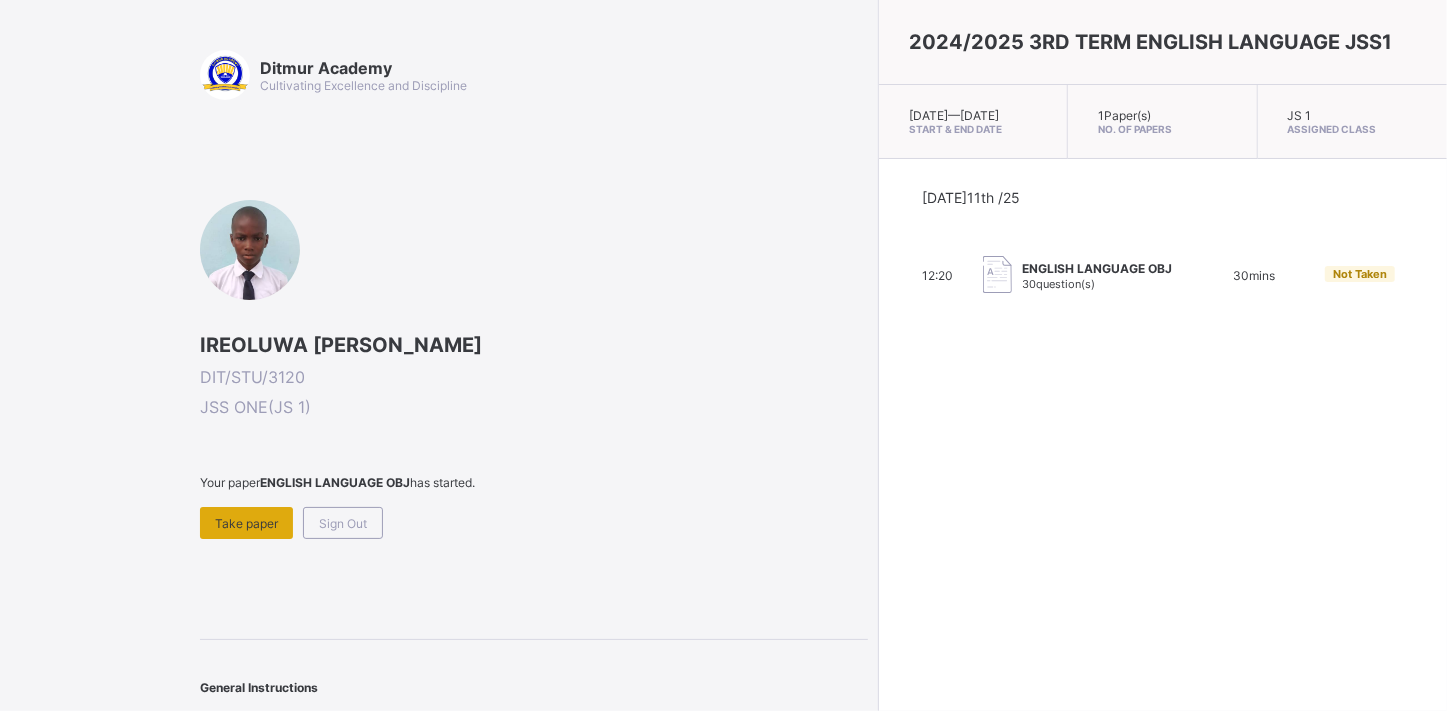 click on "Take paper" at bounding box center (246, 523) 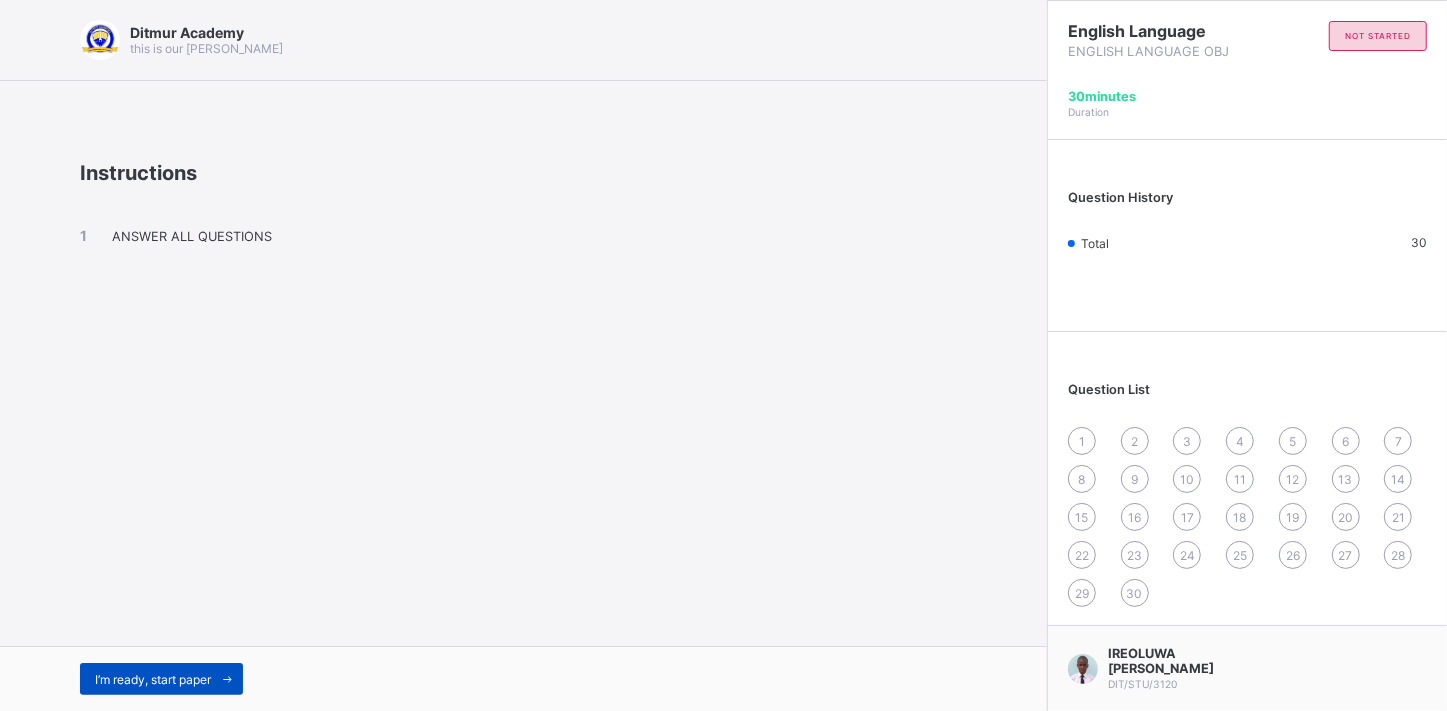 click on "I’m ready, start paper" at bounding box center (153, 679) 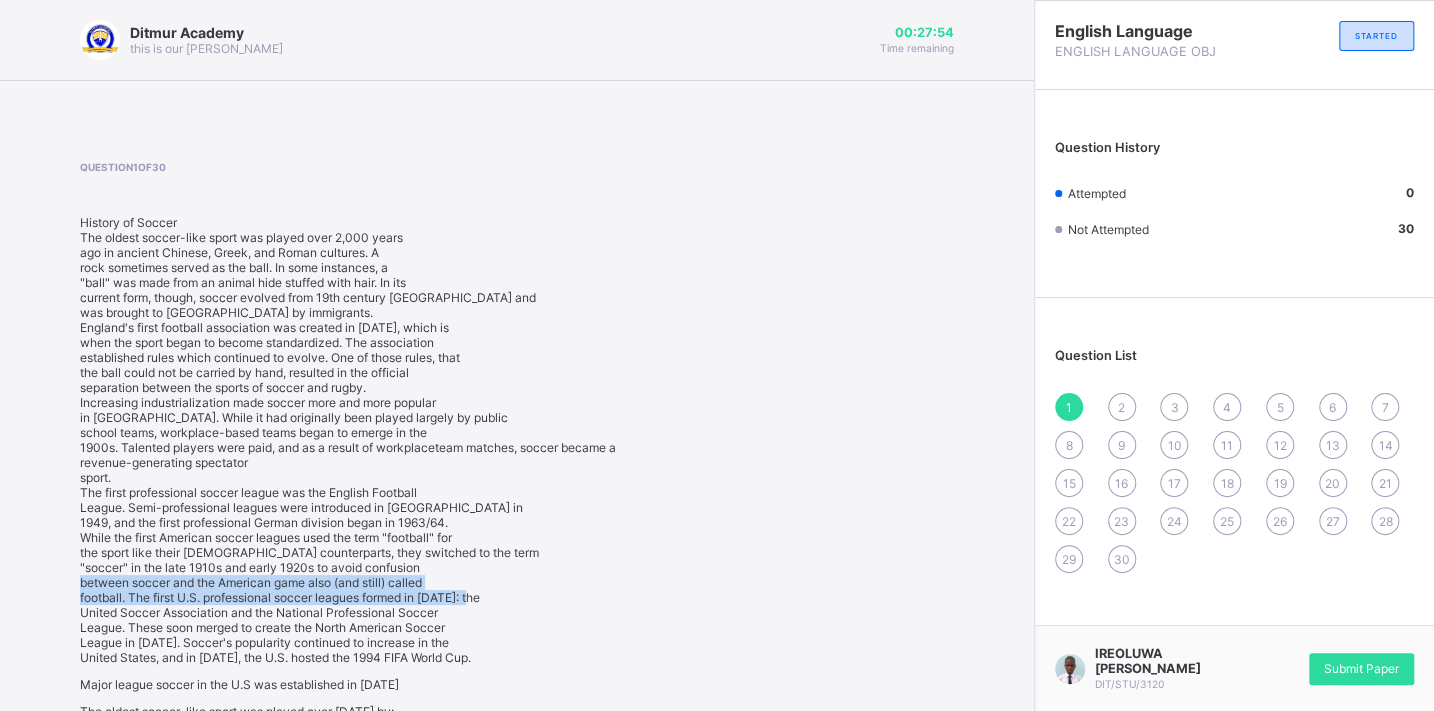 drag, startPoint x: 606, startPoint y: 571, endPoint x: 610, endPoint y: 590, distance: 19.416489 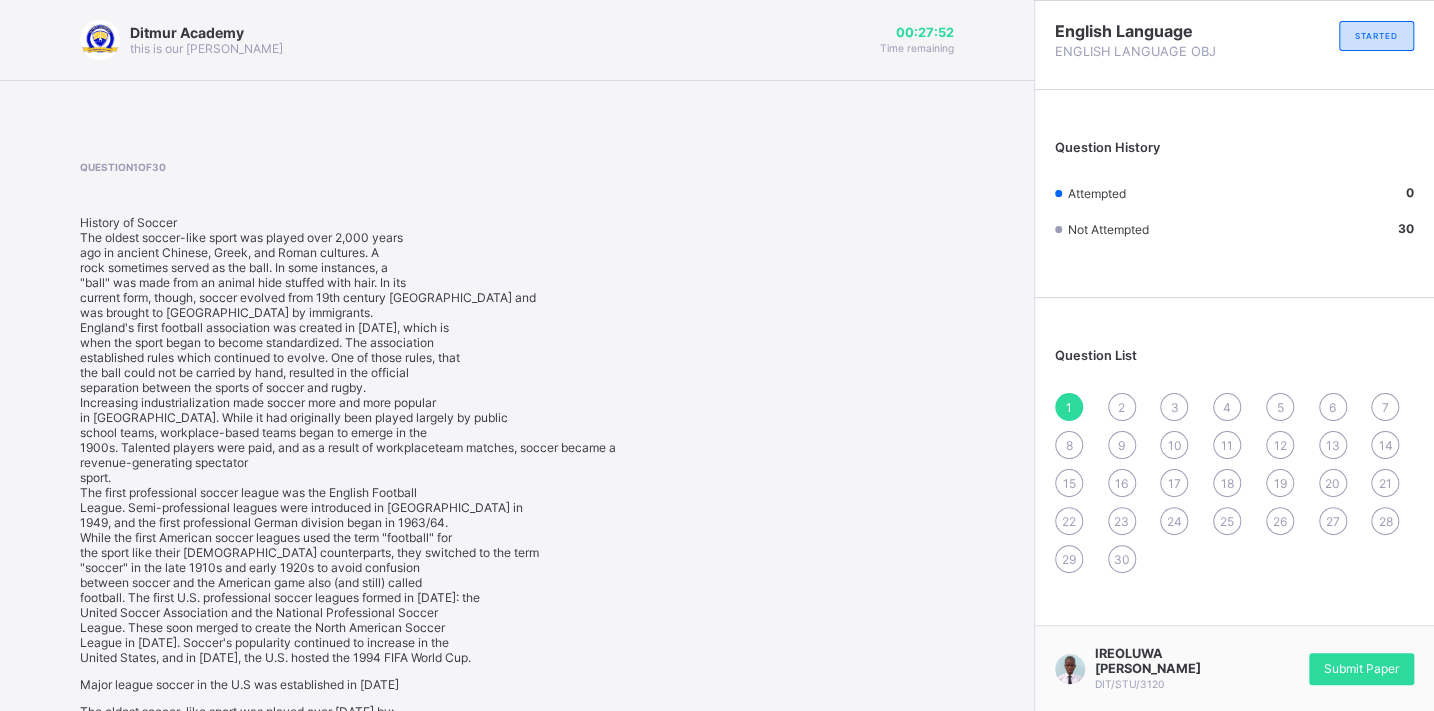 drag, startPoint x: 610, startPoint y: 590, endPoint x: 575, endPoint y: 540, distance: 61.03278 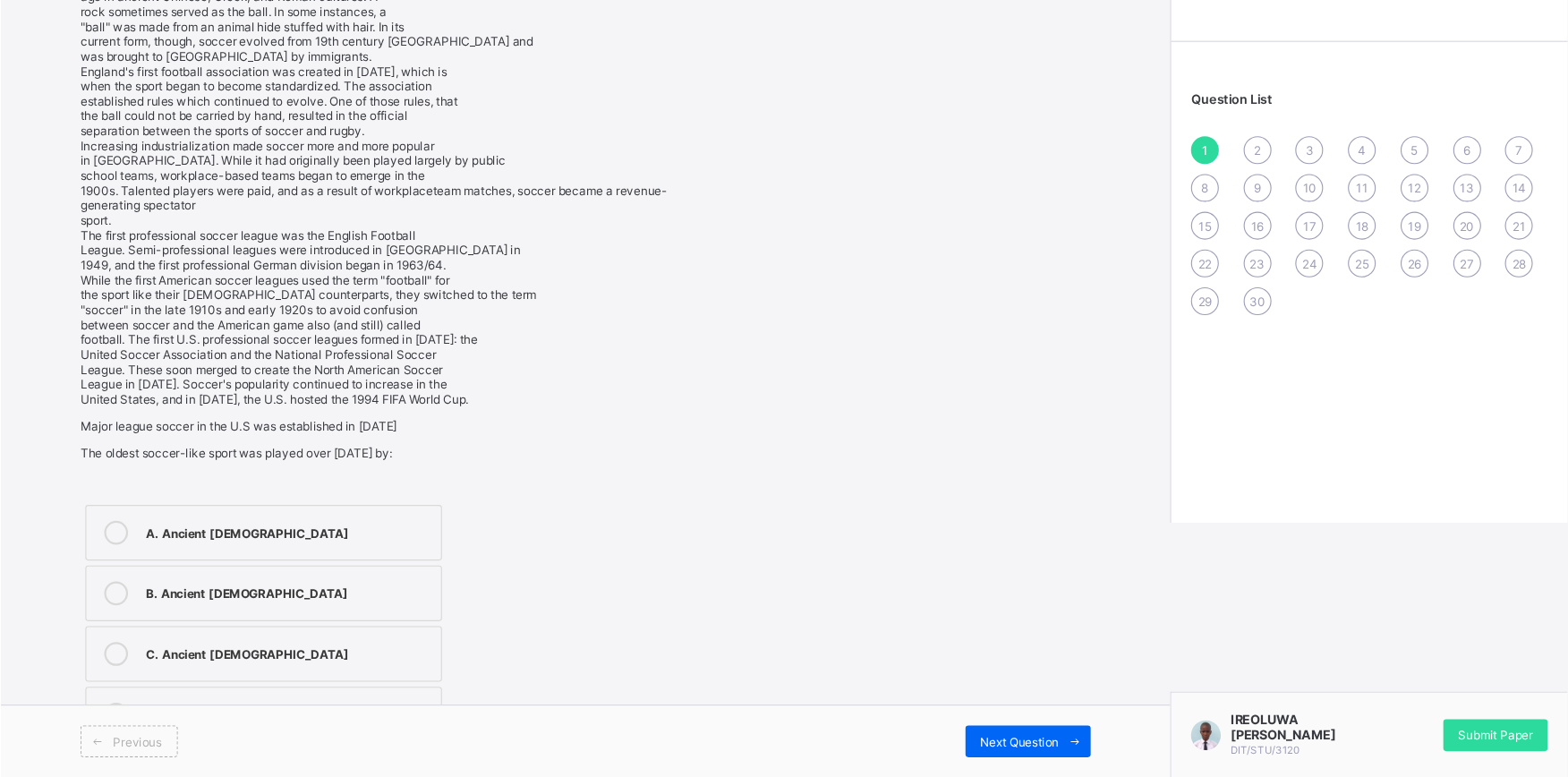 scroll, scrollTop: 136, scrollLeft: 0, axis: vertical 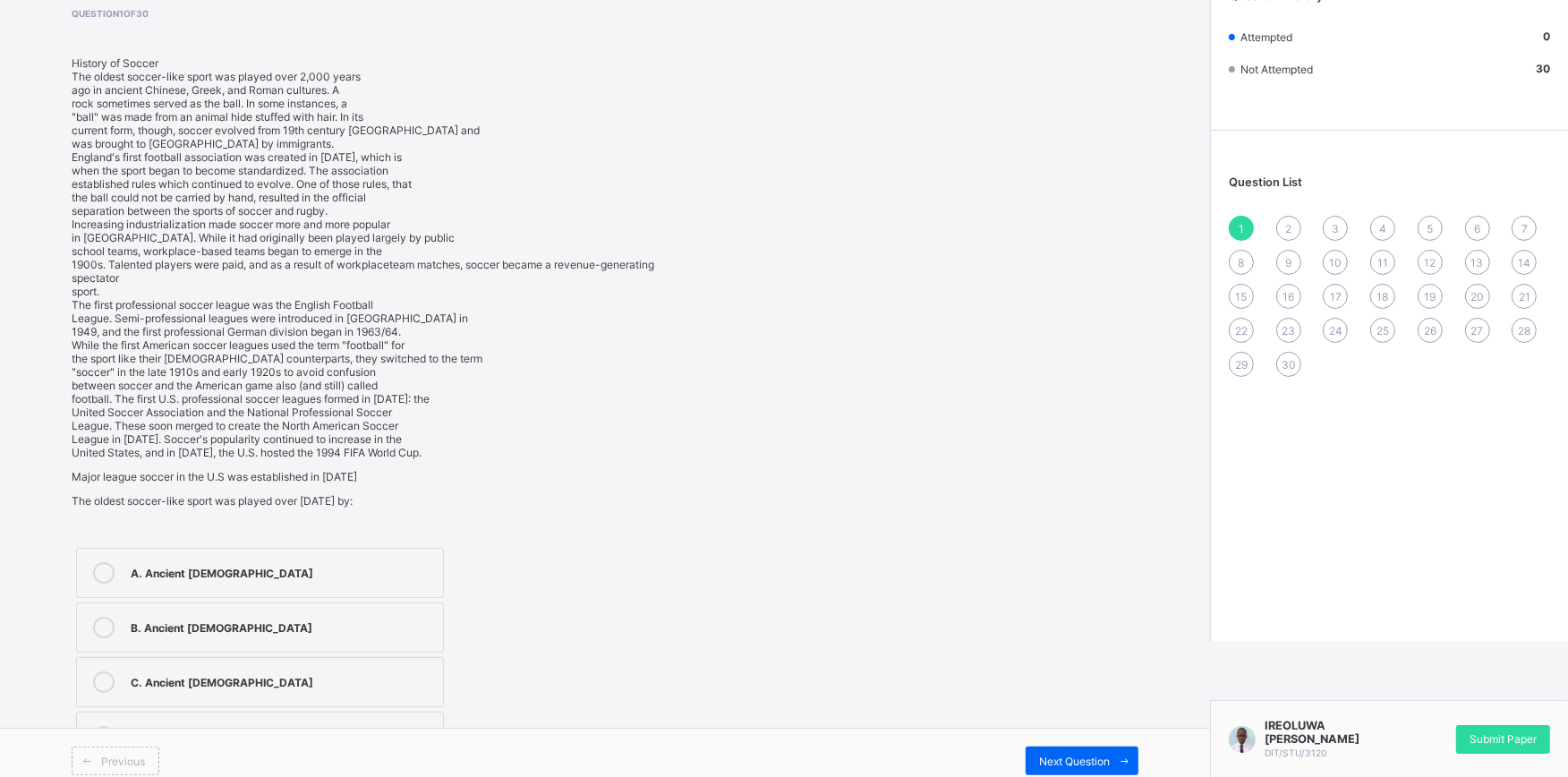 drag, startPoint x: 1252, startPoint y: 0, endPoint x: 1062, endPoint y: 302, distance: 356.7969 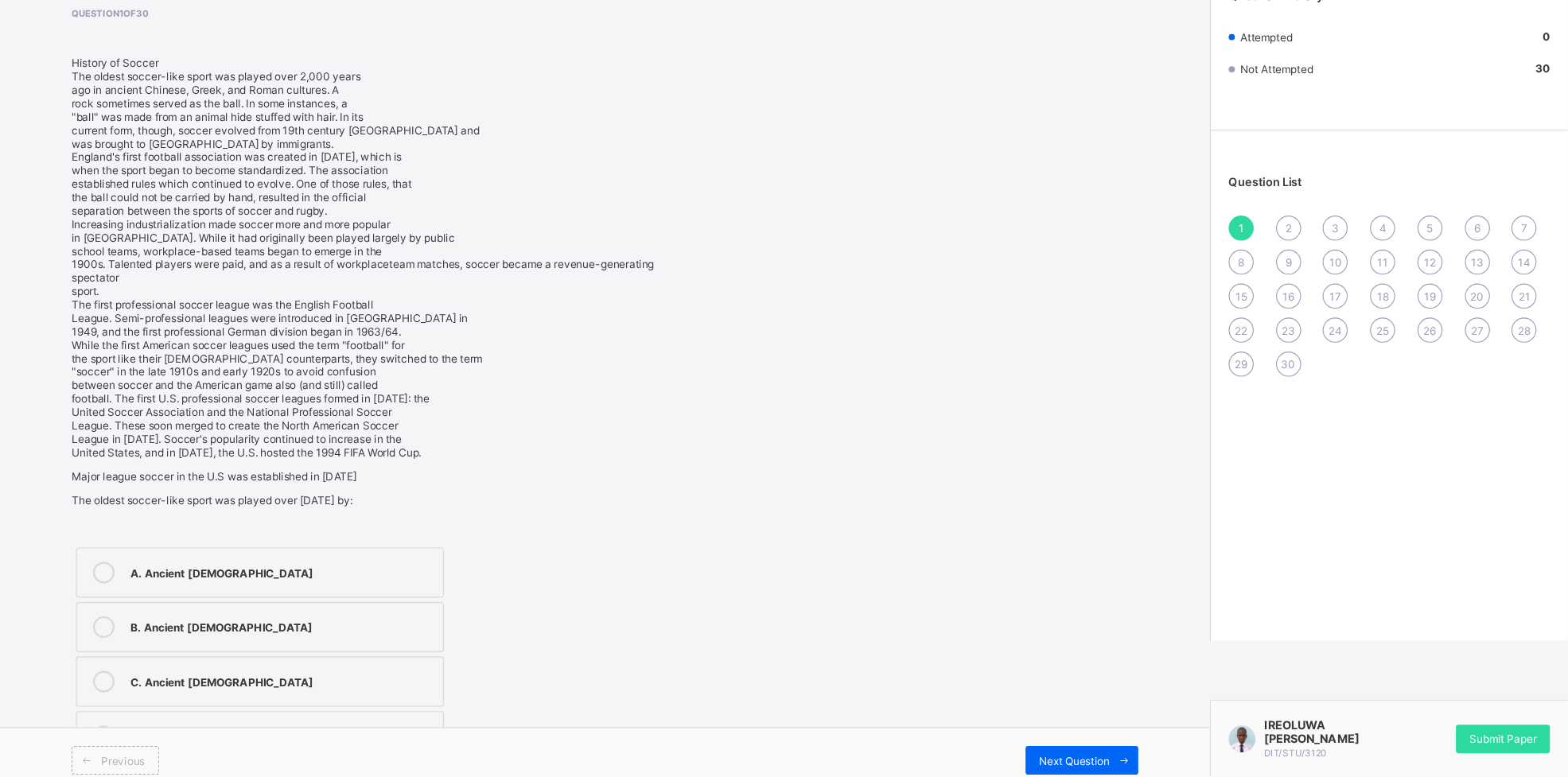 scroll, scrollTop: 8, scrollLeft: 0, axis: vertical 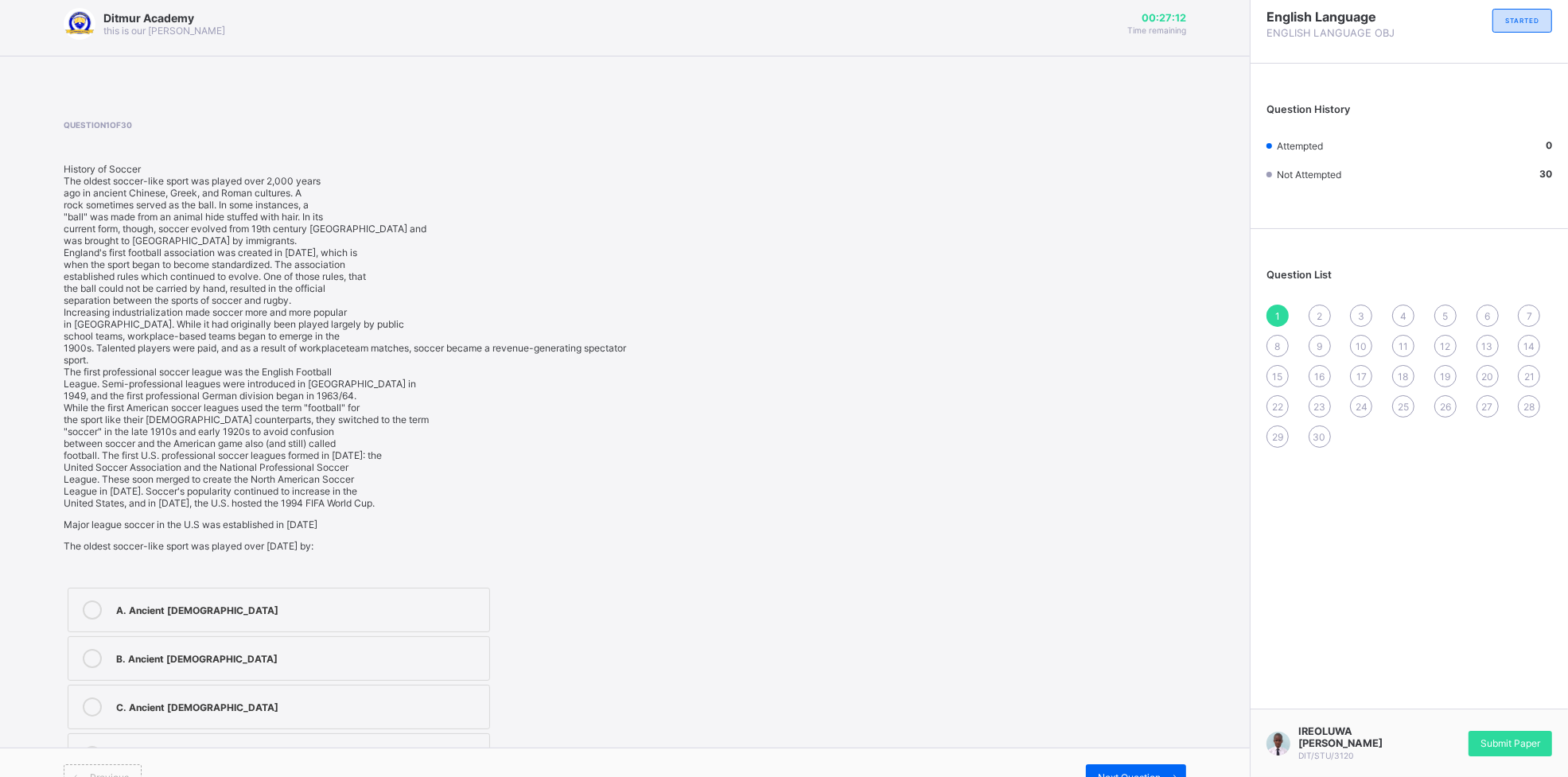 drag, startPoint x: 1243, startPoint y: 14, endPoint x: 1184, endPoint y: 223, distance: 217.16814 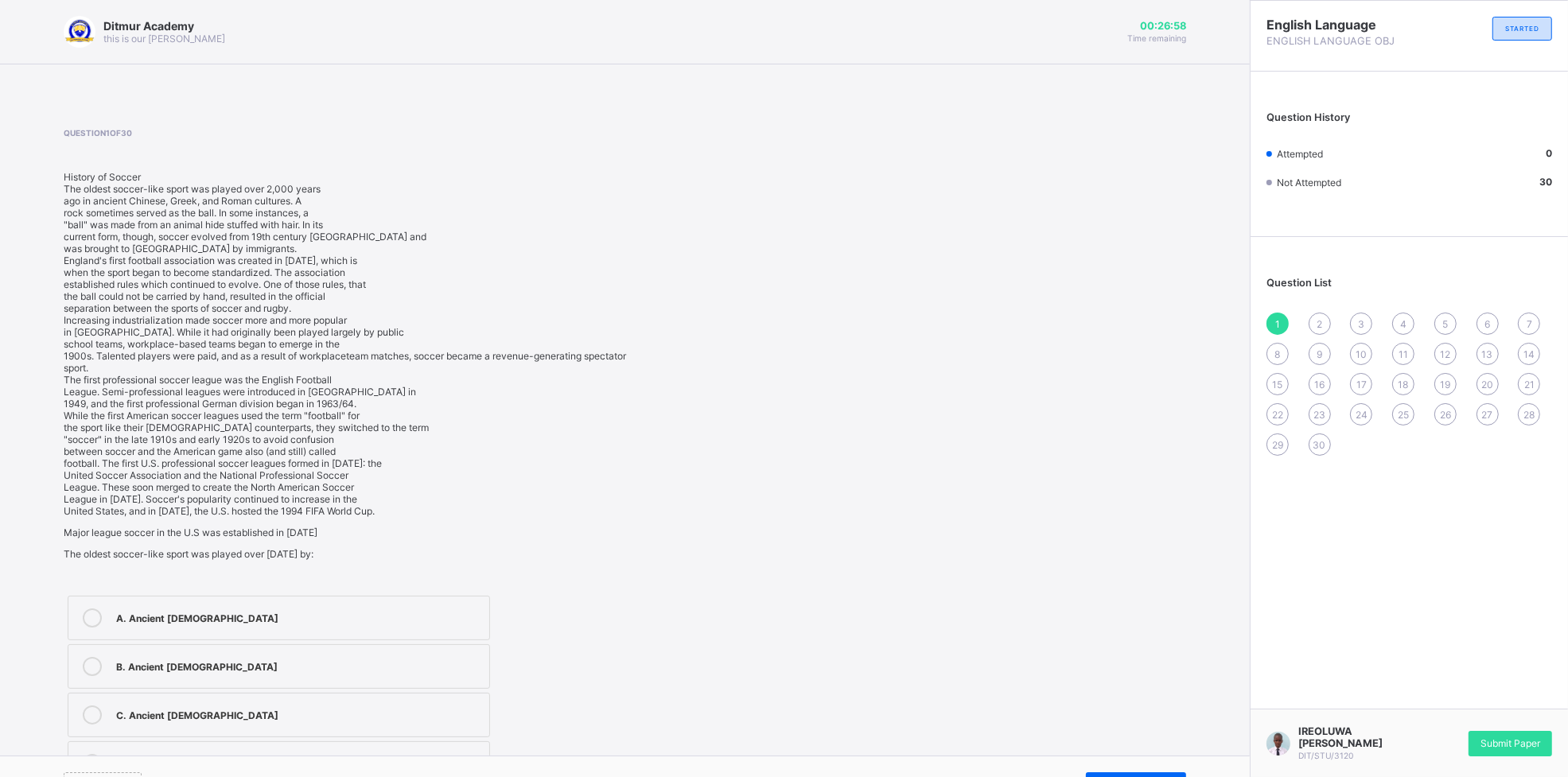 scroll, scrollTop: 8, scrollLeft: 0, axis: vertical 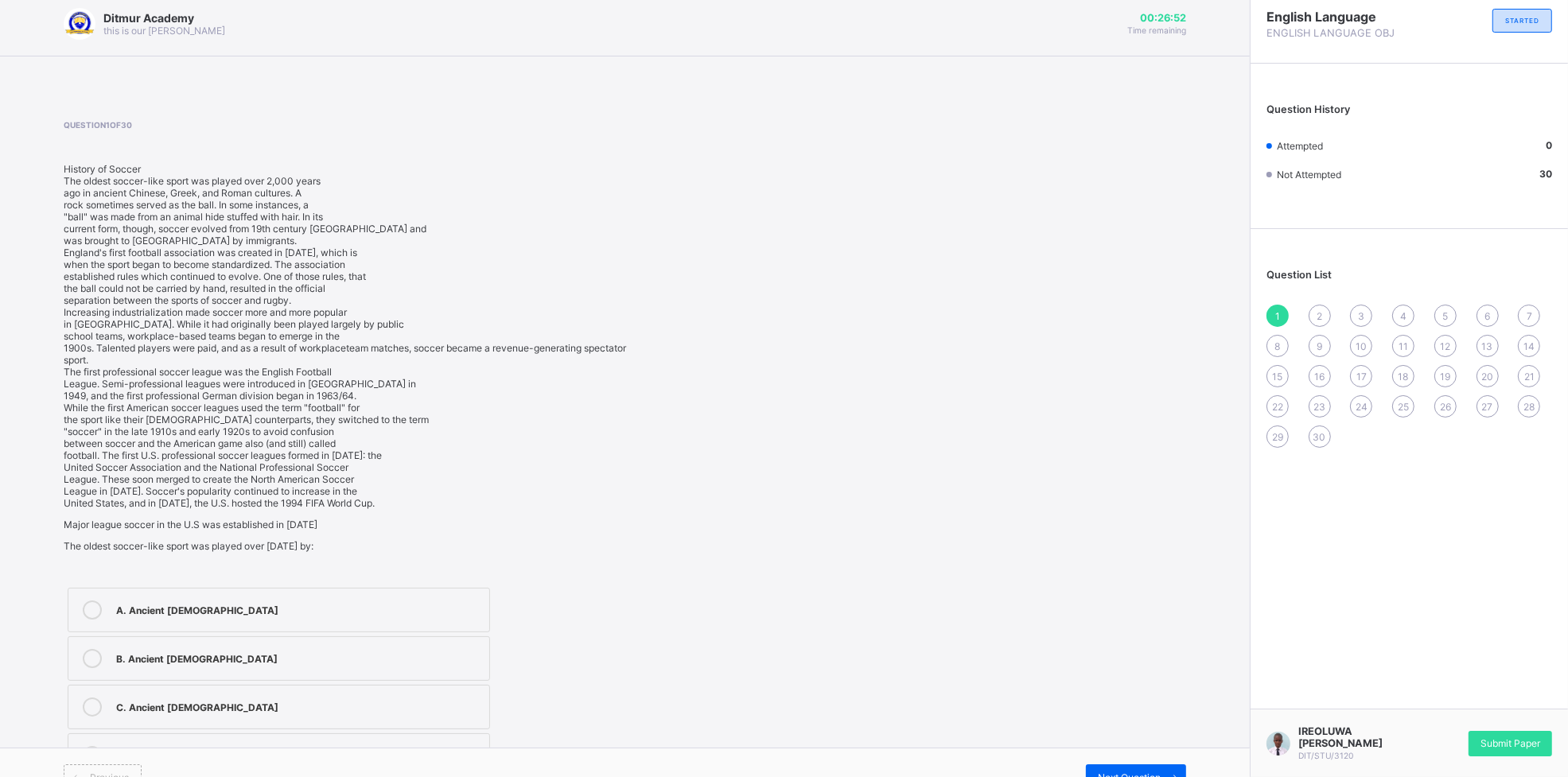 click on "D. All of the above" at bounding box center [278, 756] 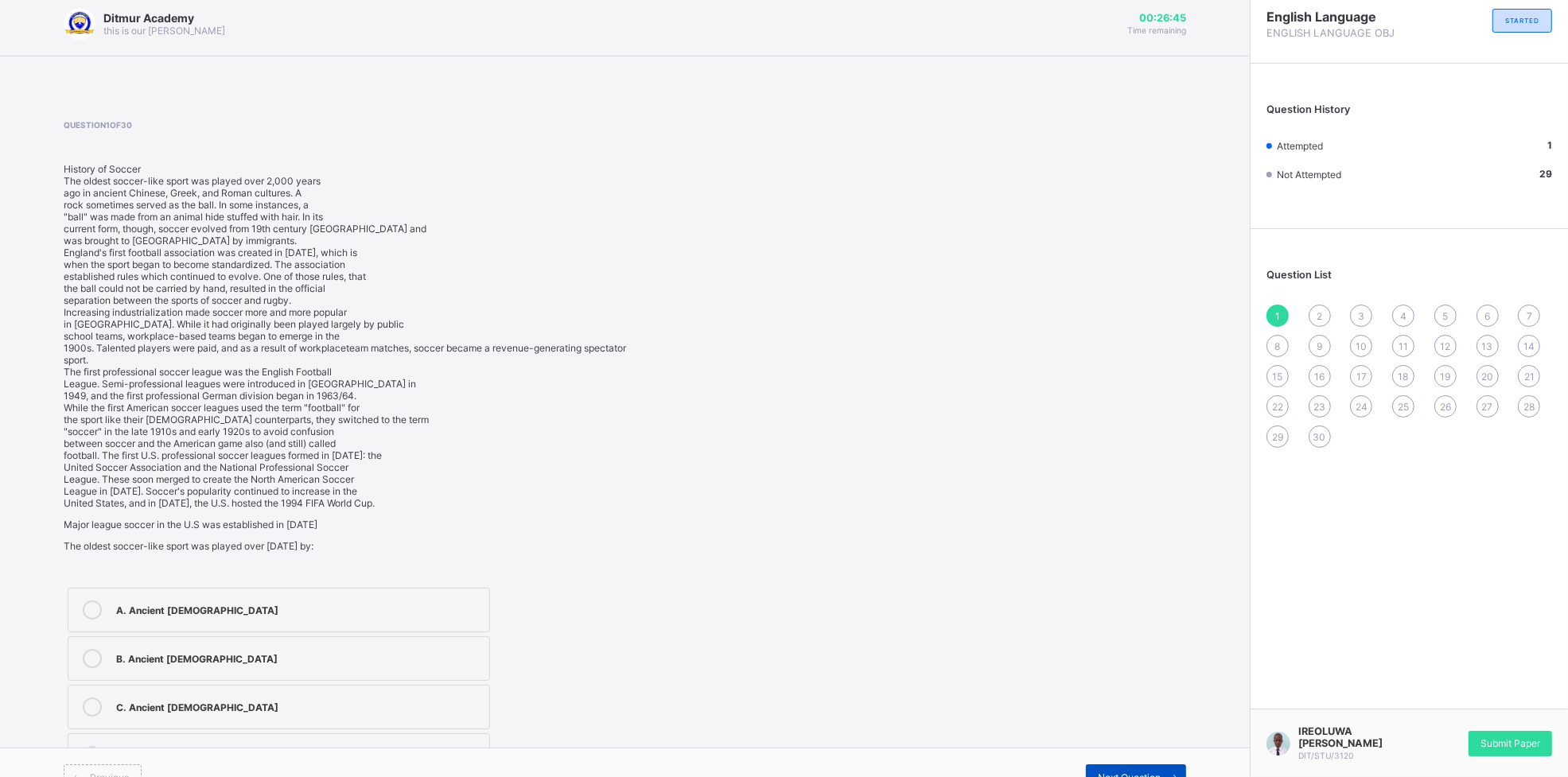 click on "Next Question" at bounding box center (1129, 777) 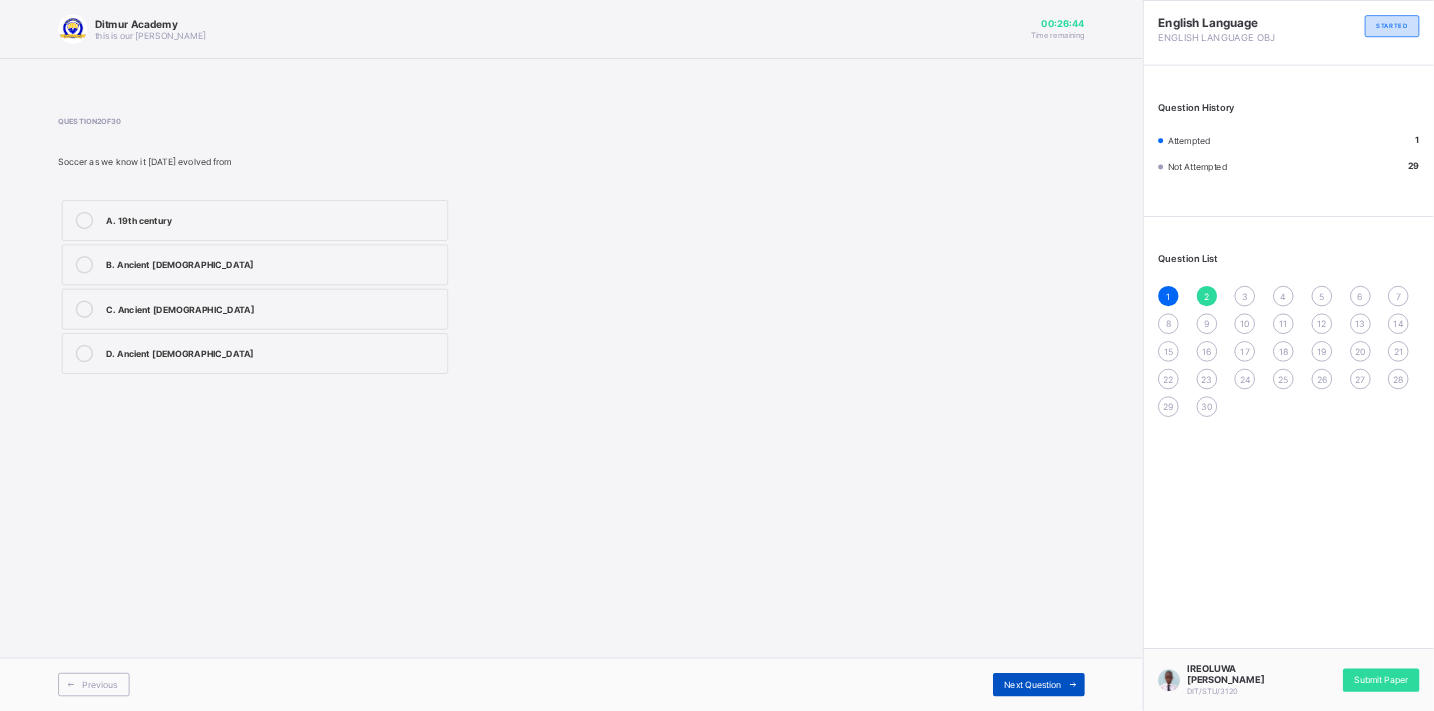scroll, scrollTop: 0, scrollLeft: 0, axis: both 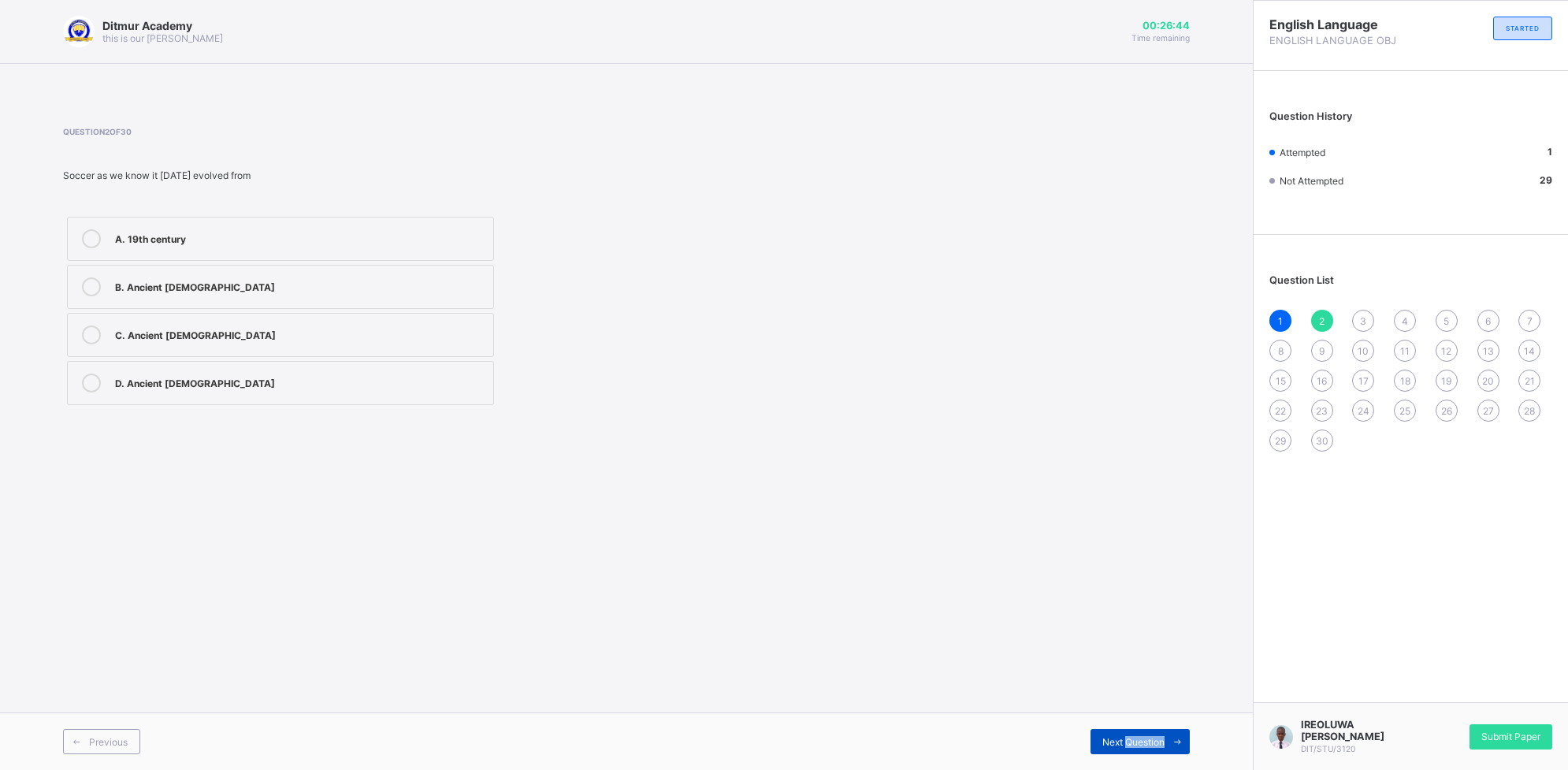 click on "Next Question" at bounding box center (1133, 742) 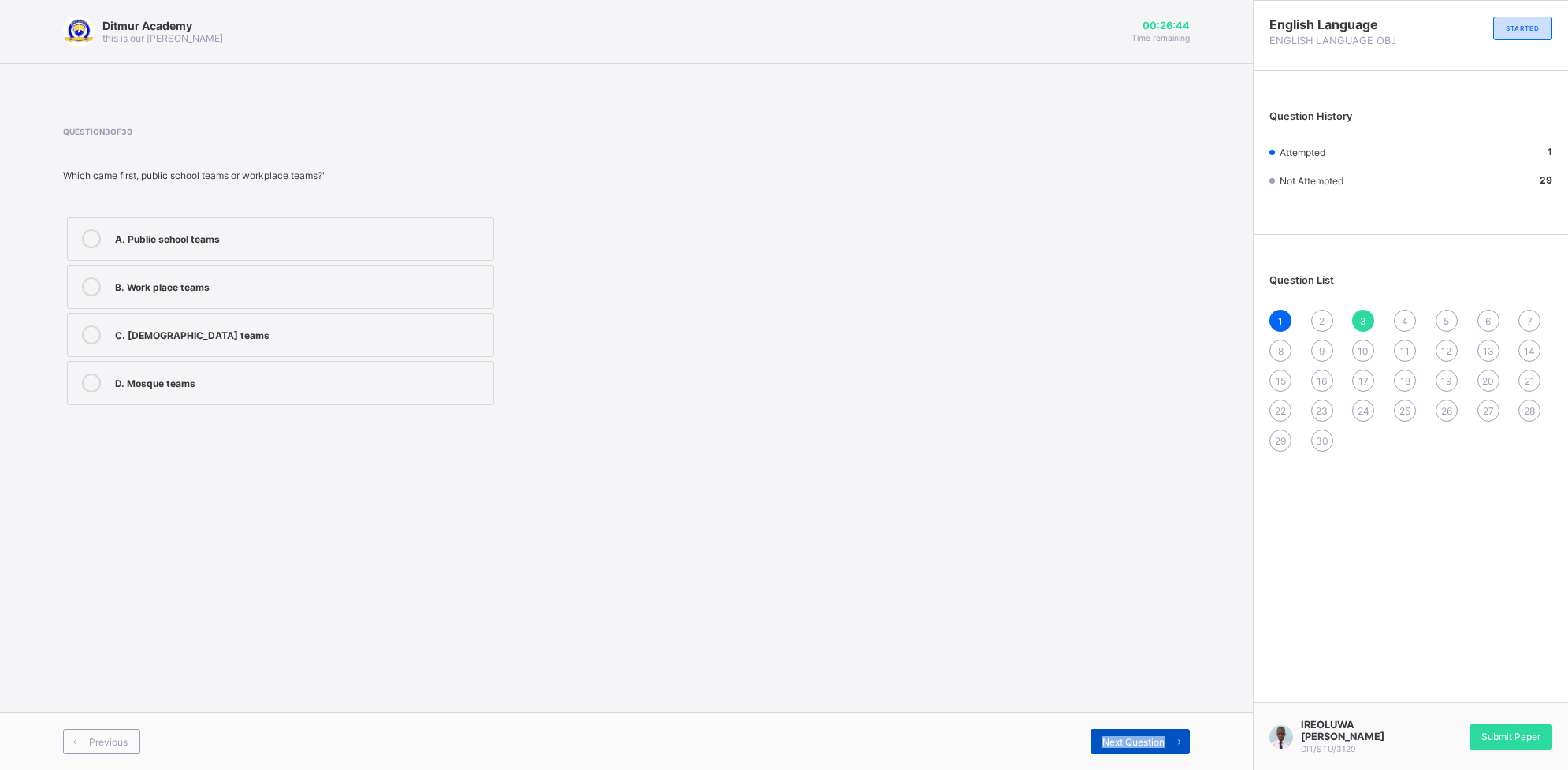 click on "Next Question" at bounding box center (1133, 742) 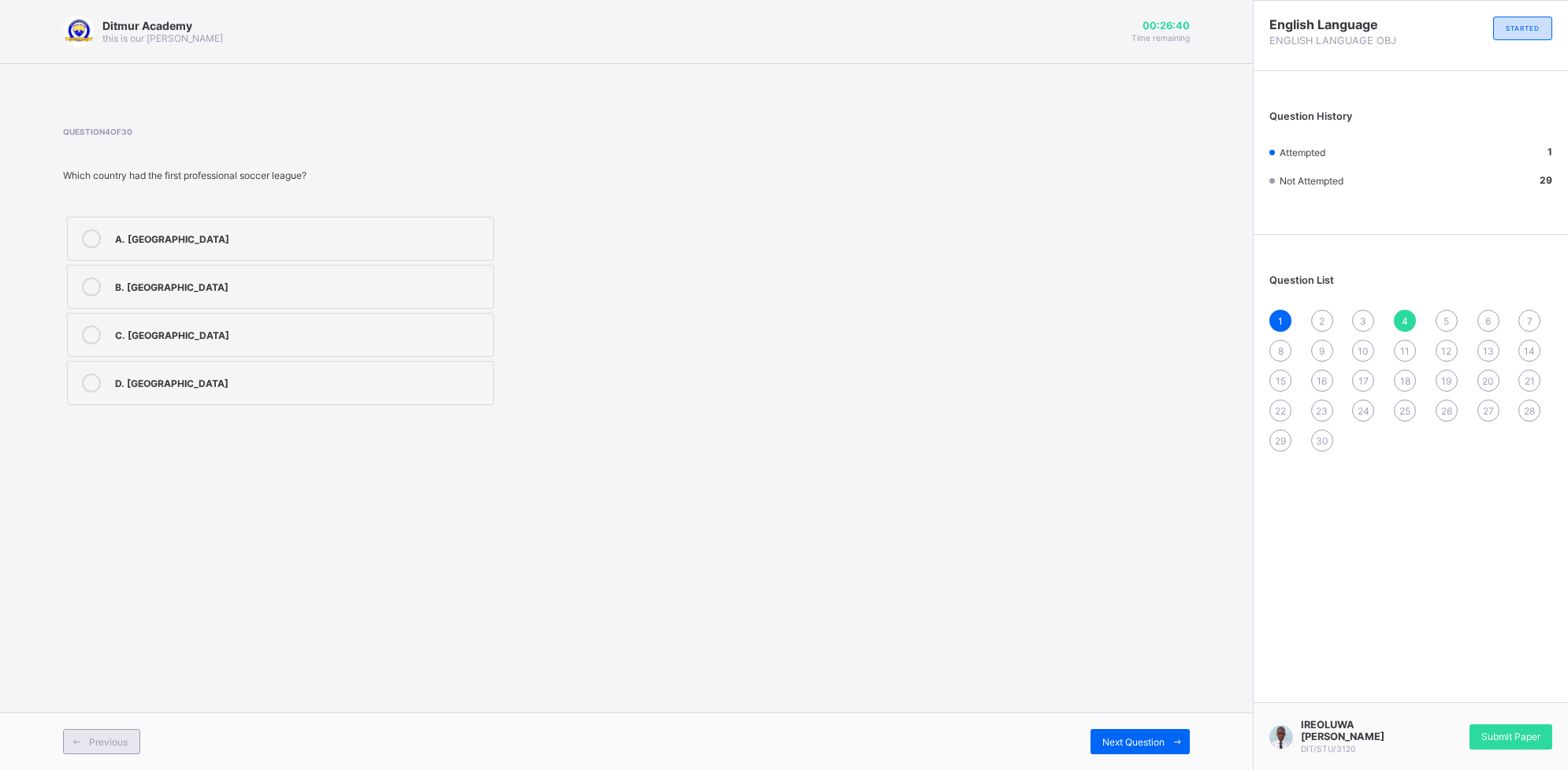 click at bounding box center [76, 742] 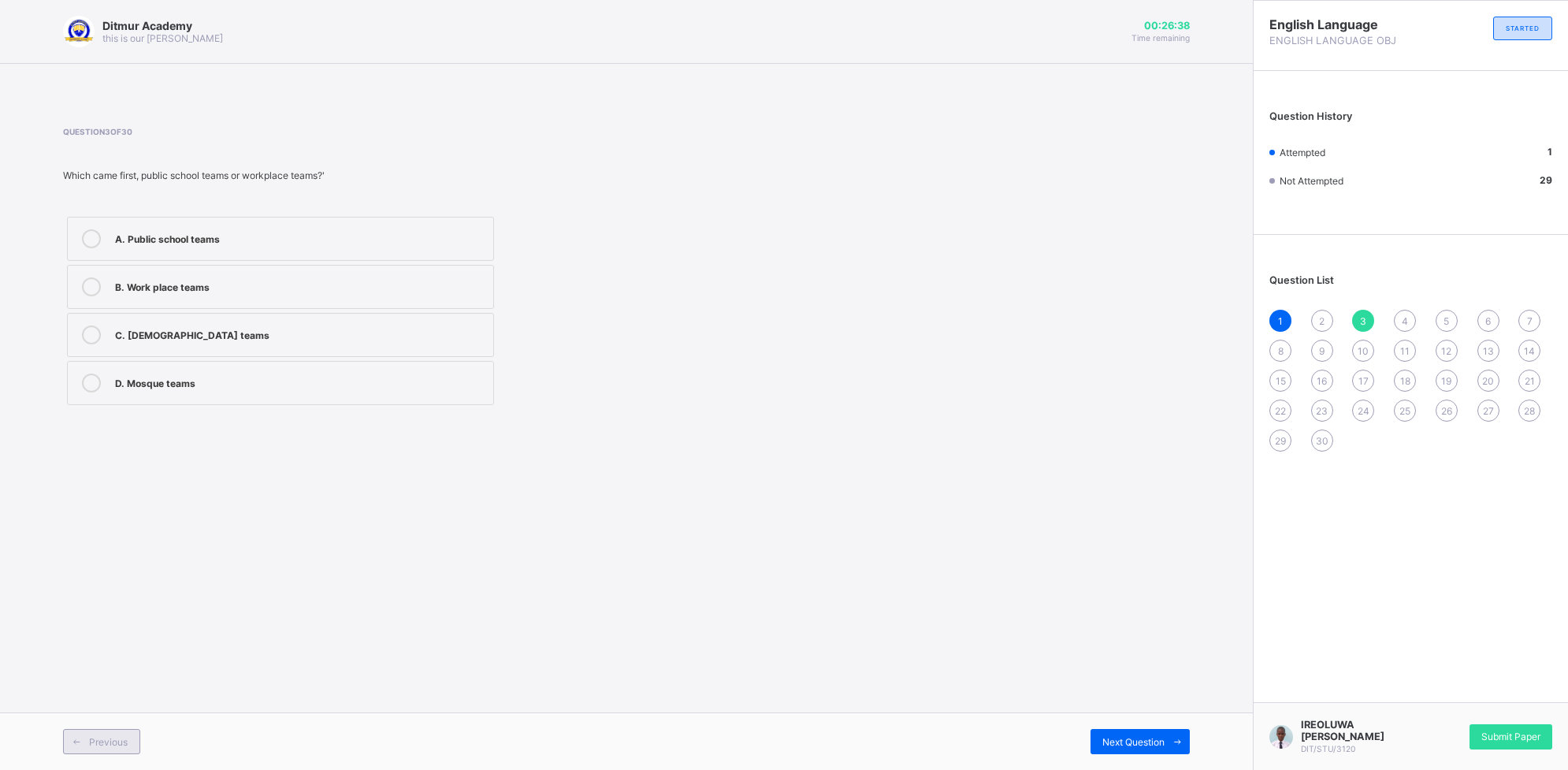 click at bounding box center (76, 742) 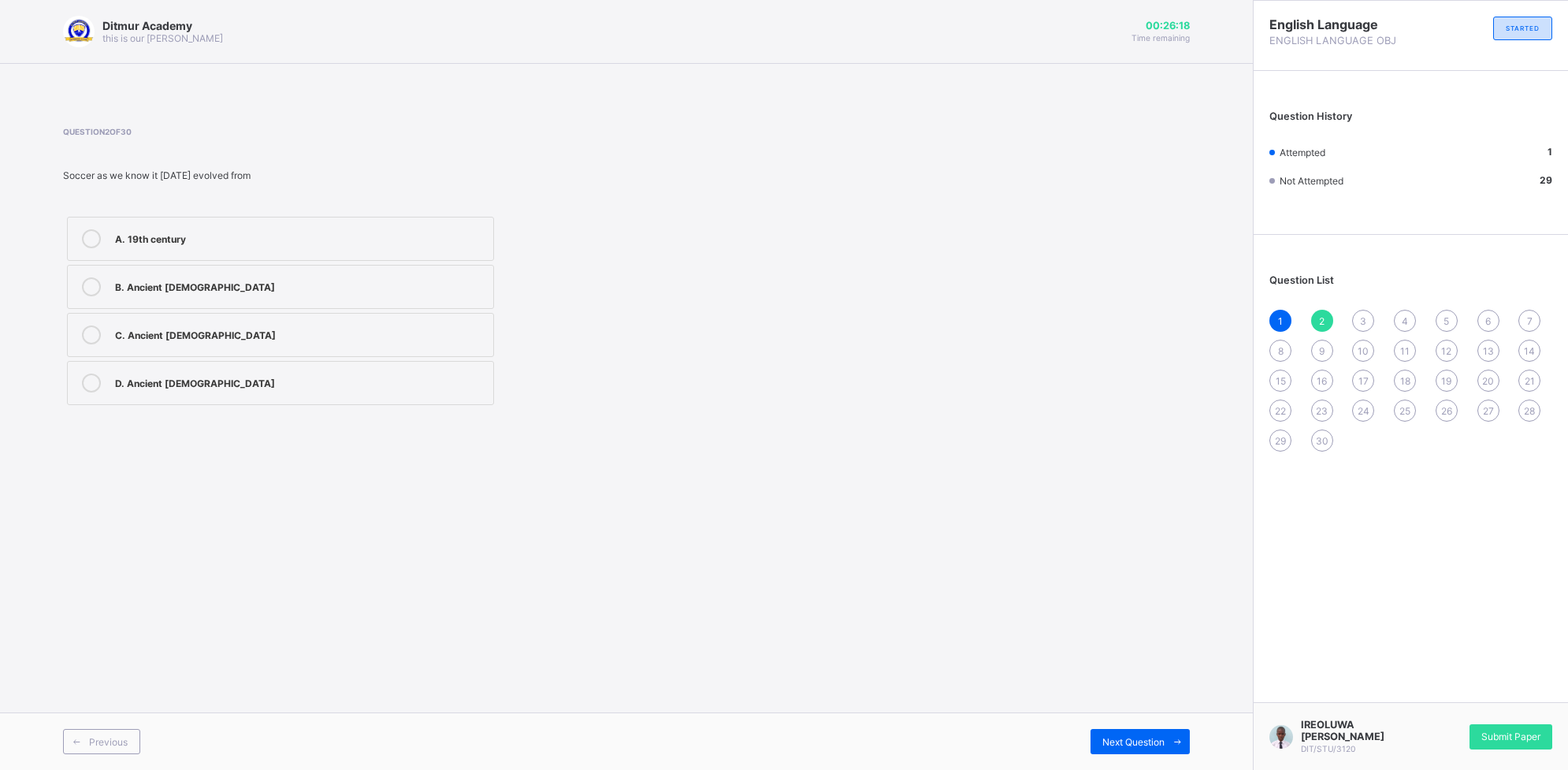 click on "A. 19th century" at bounding box center [281, 239] 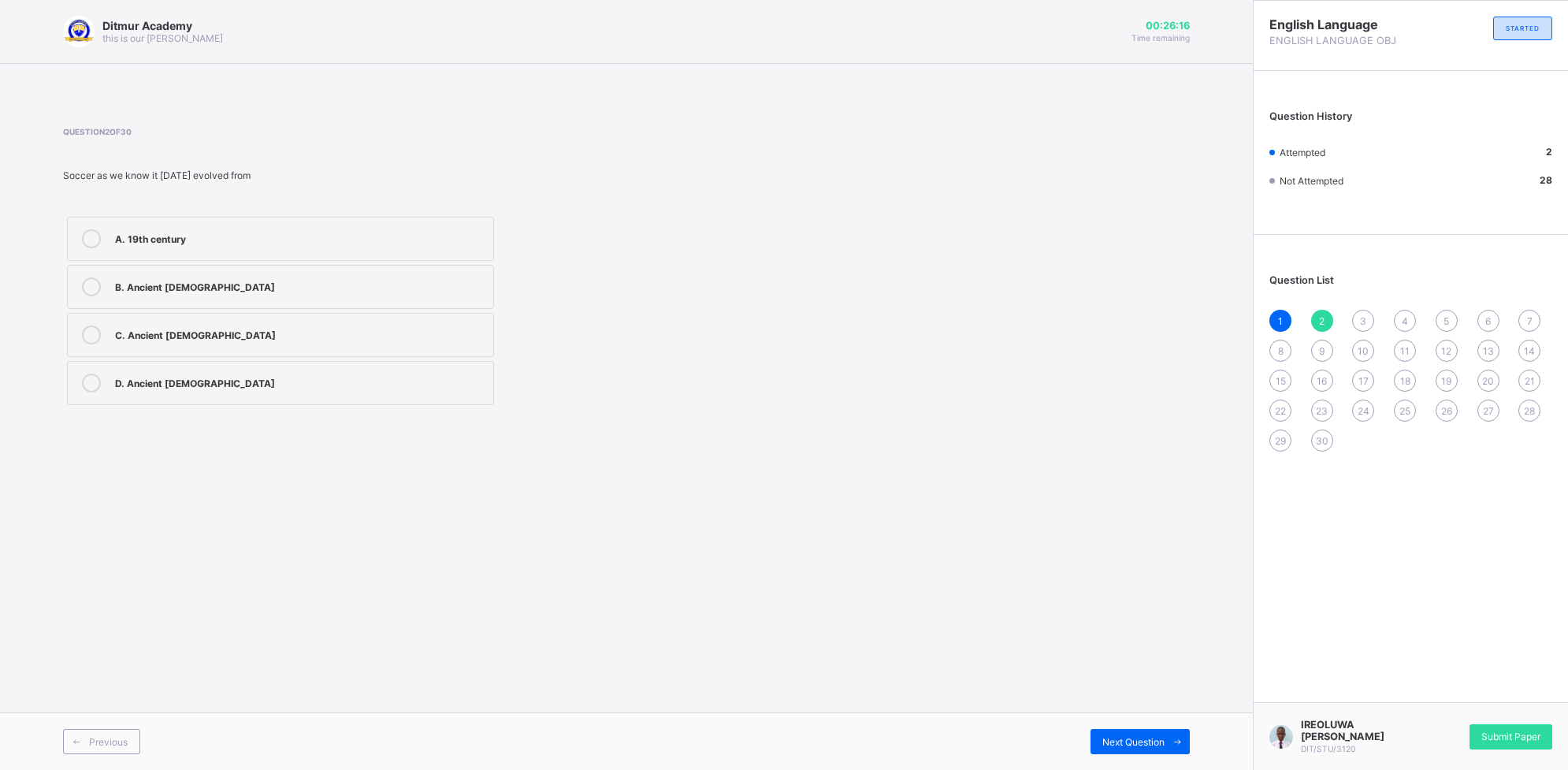 click on "B. Ancient Greek" at bounding box center (281, 287) 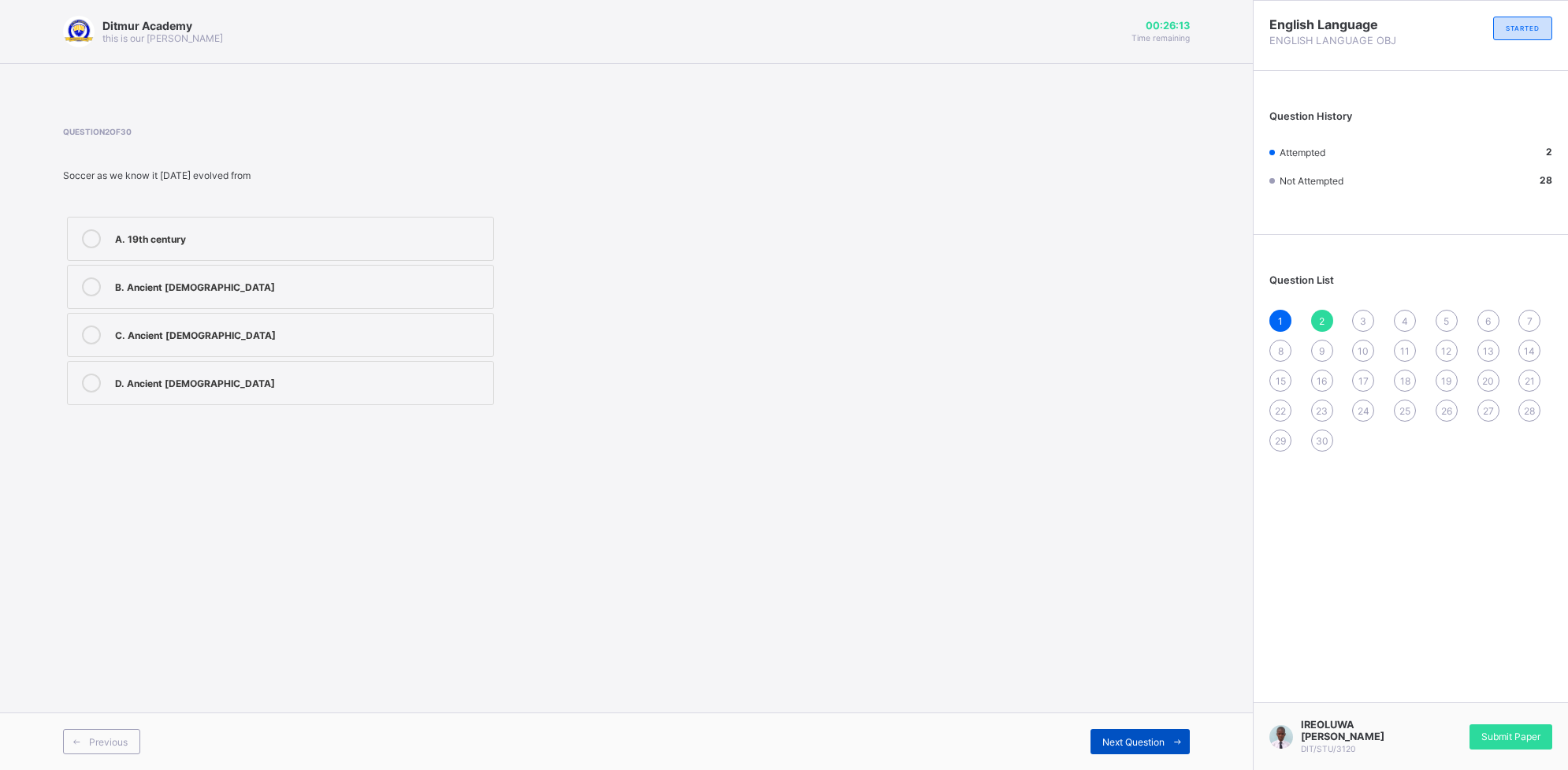 click on "Next Question" at bounding box center [1133, 742] 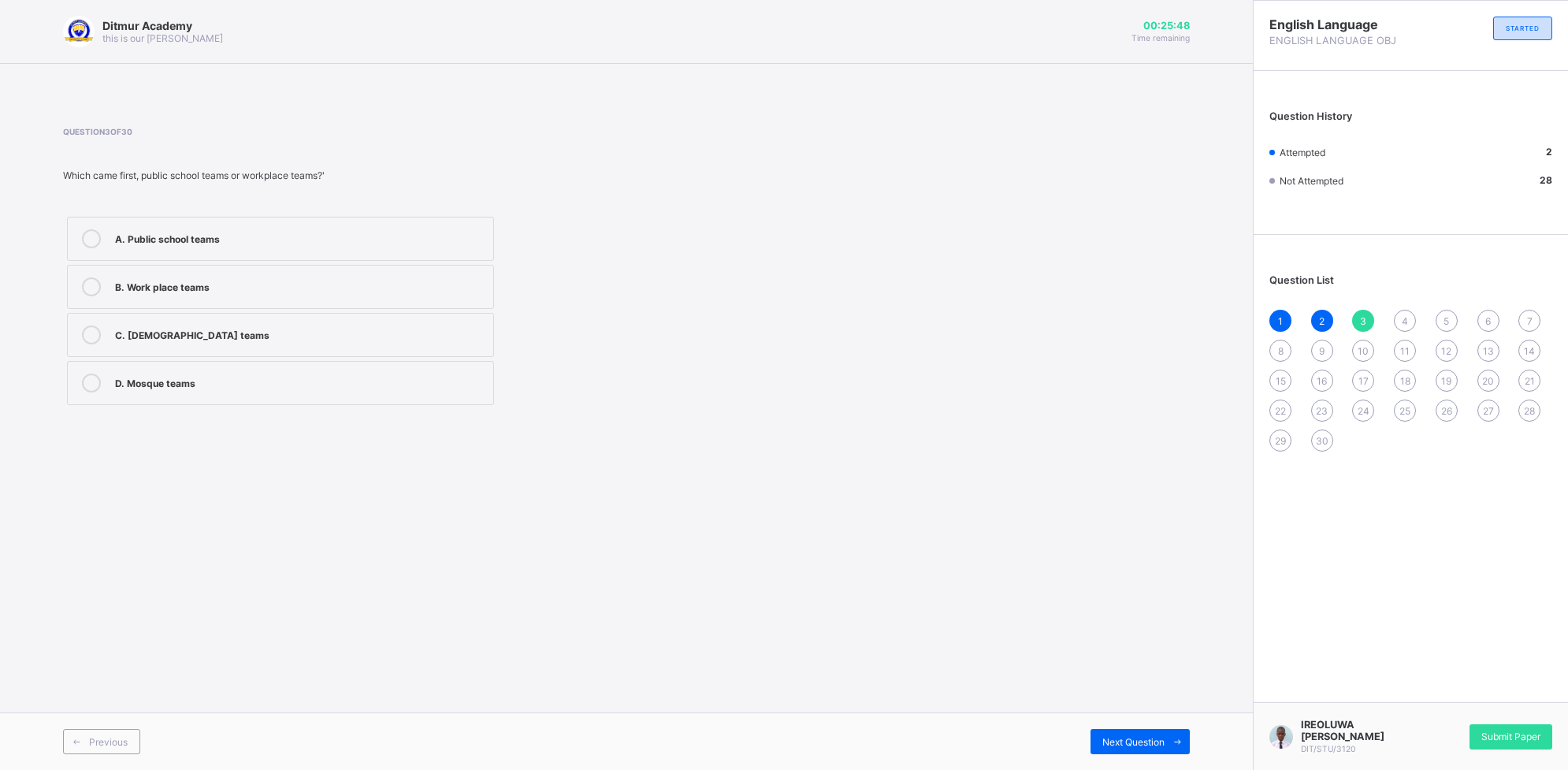 click on "B. Work place teams" at bounding box center [300, 285] 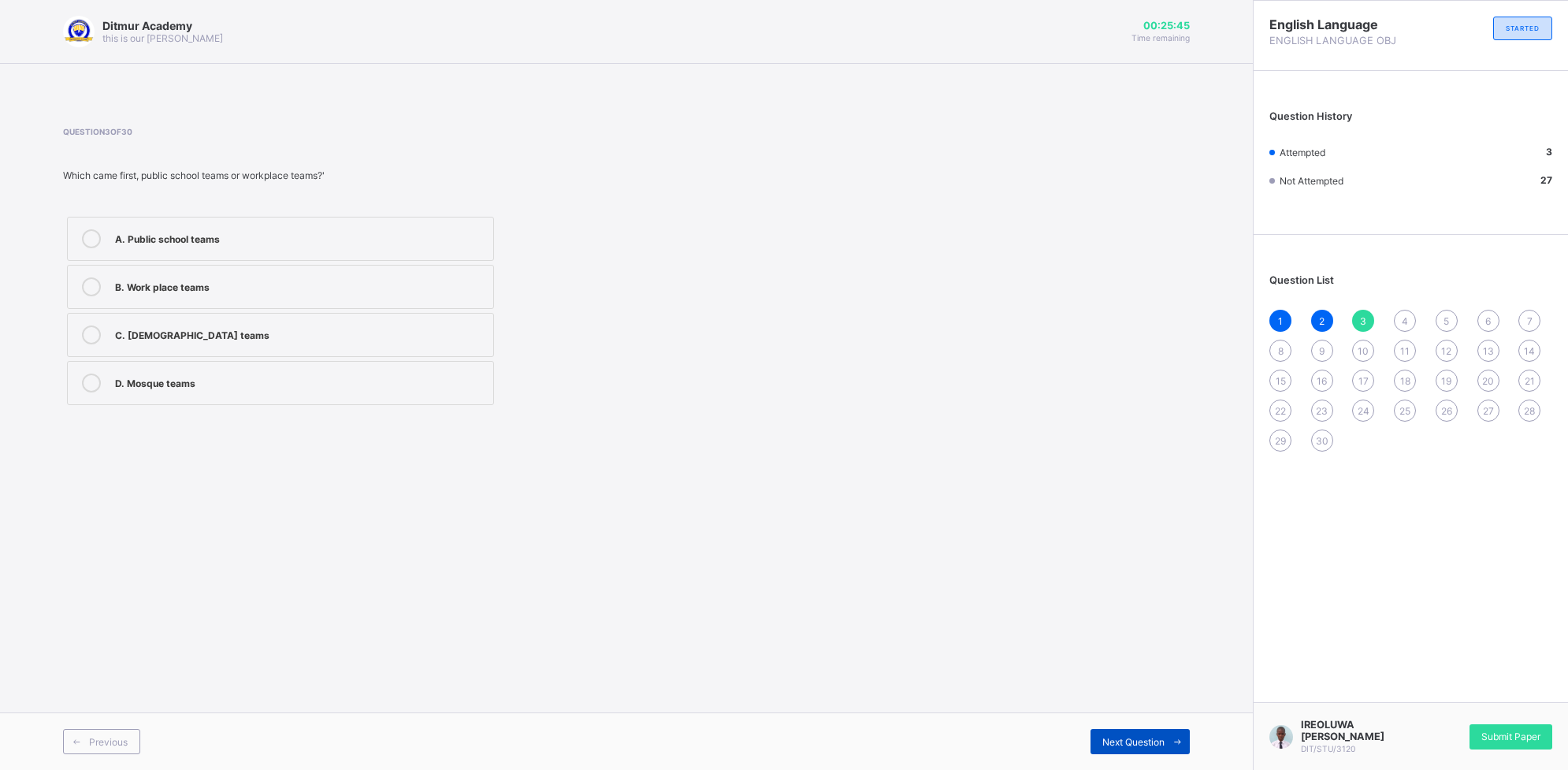 click on "Next Question" at bounding box center [1133, 742] 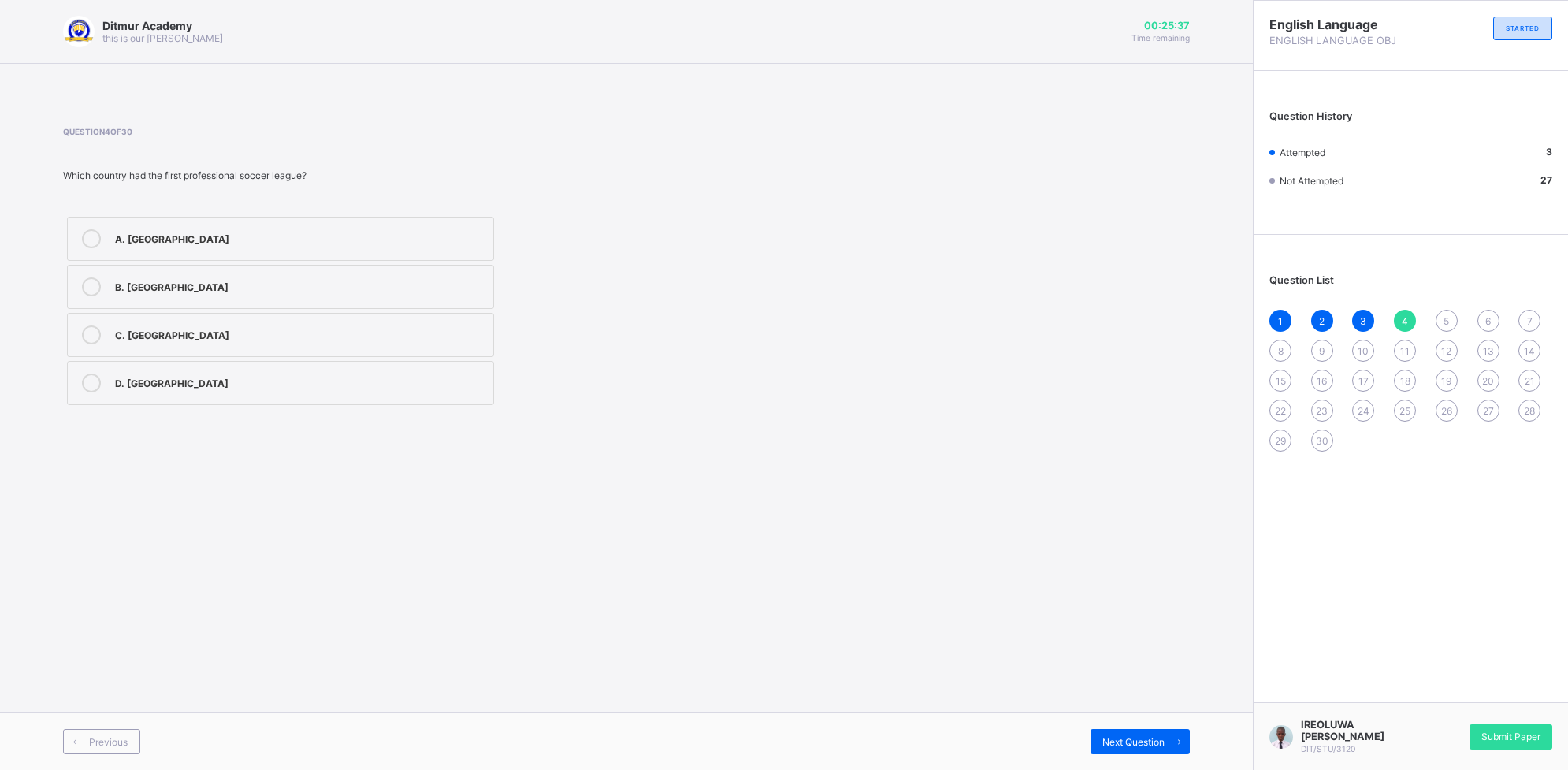 click on "B. England" at bounding box center (281, 287) 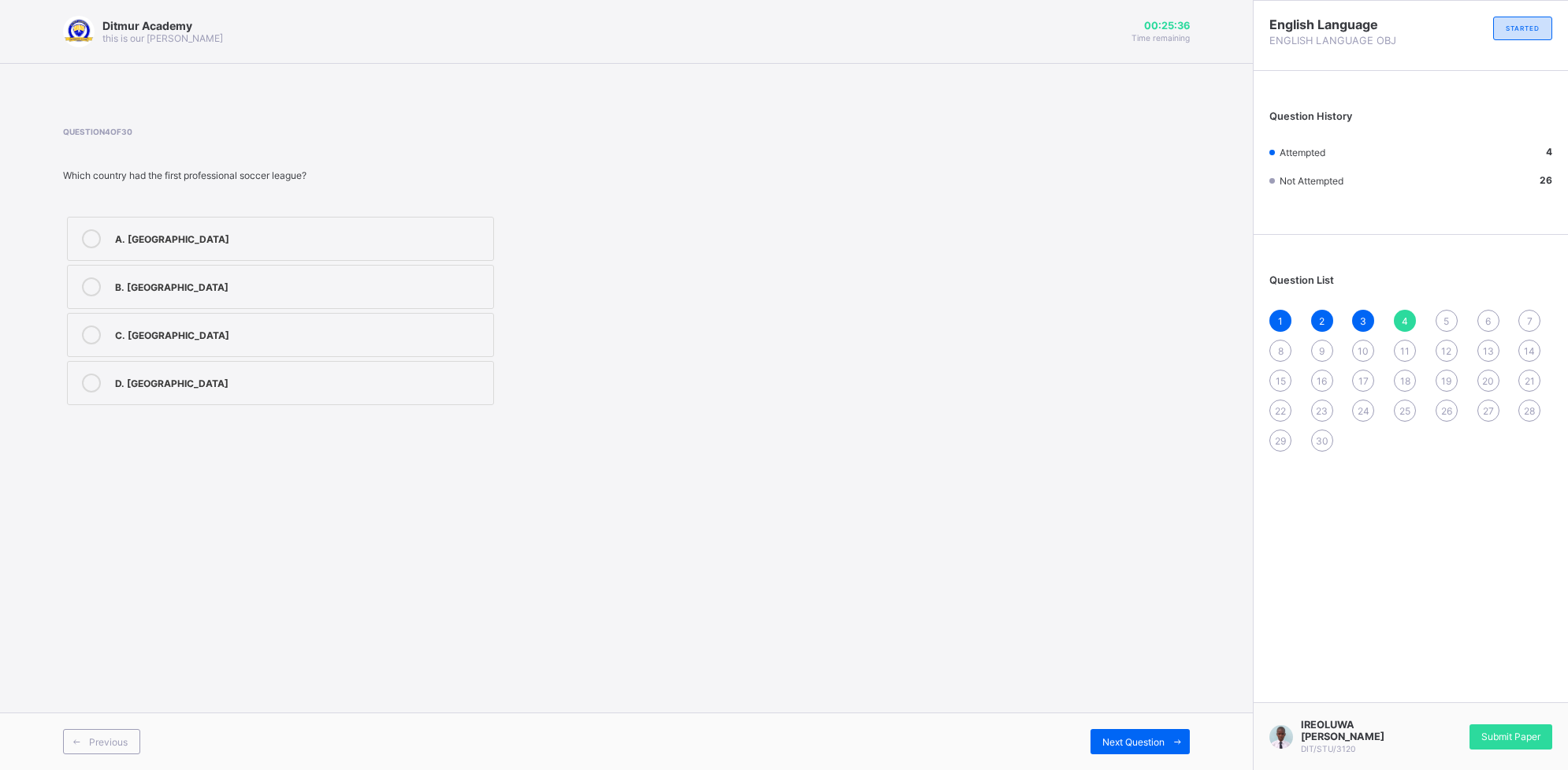 click on "D. Greece" at bounding box center (300, 381) 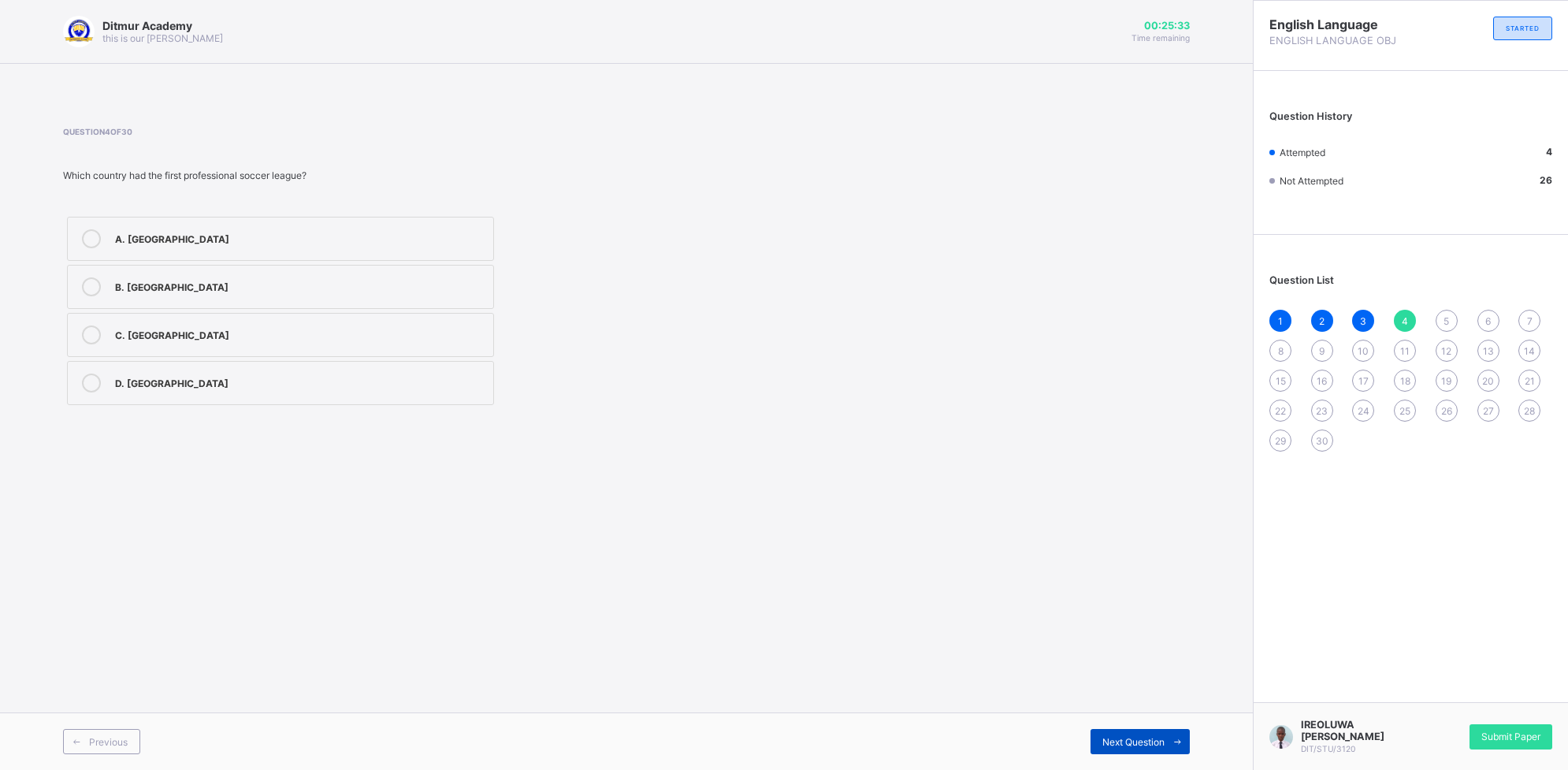 click on "Next Question" at bounding box center [1140, 742] 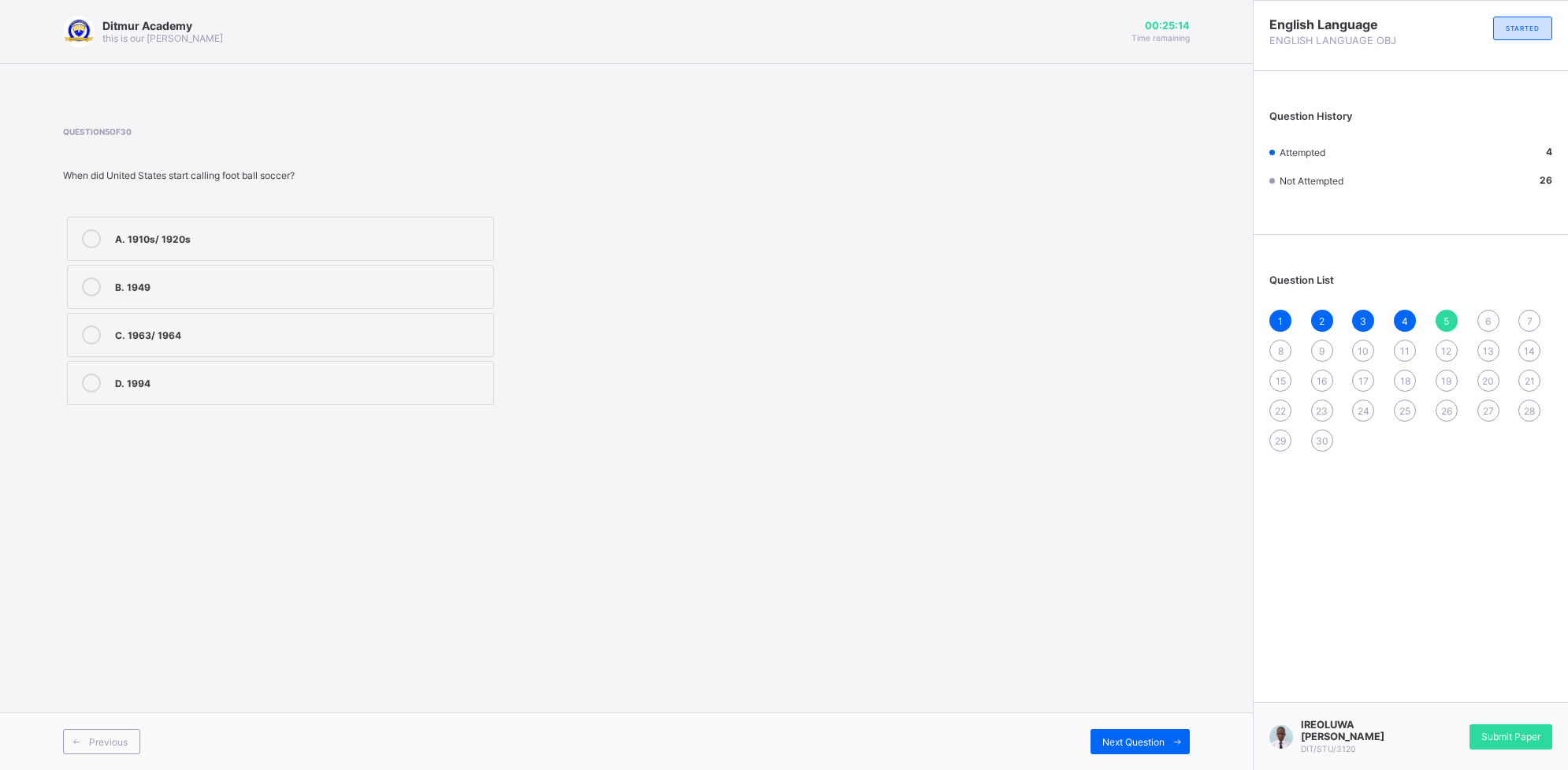 click on "C. 1963/ 1964" at bounding box center (281, 335) 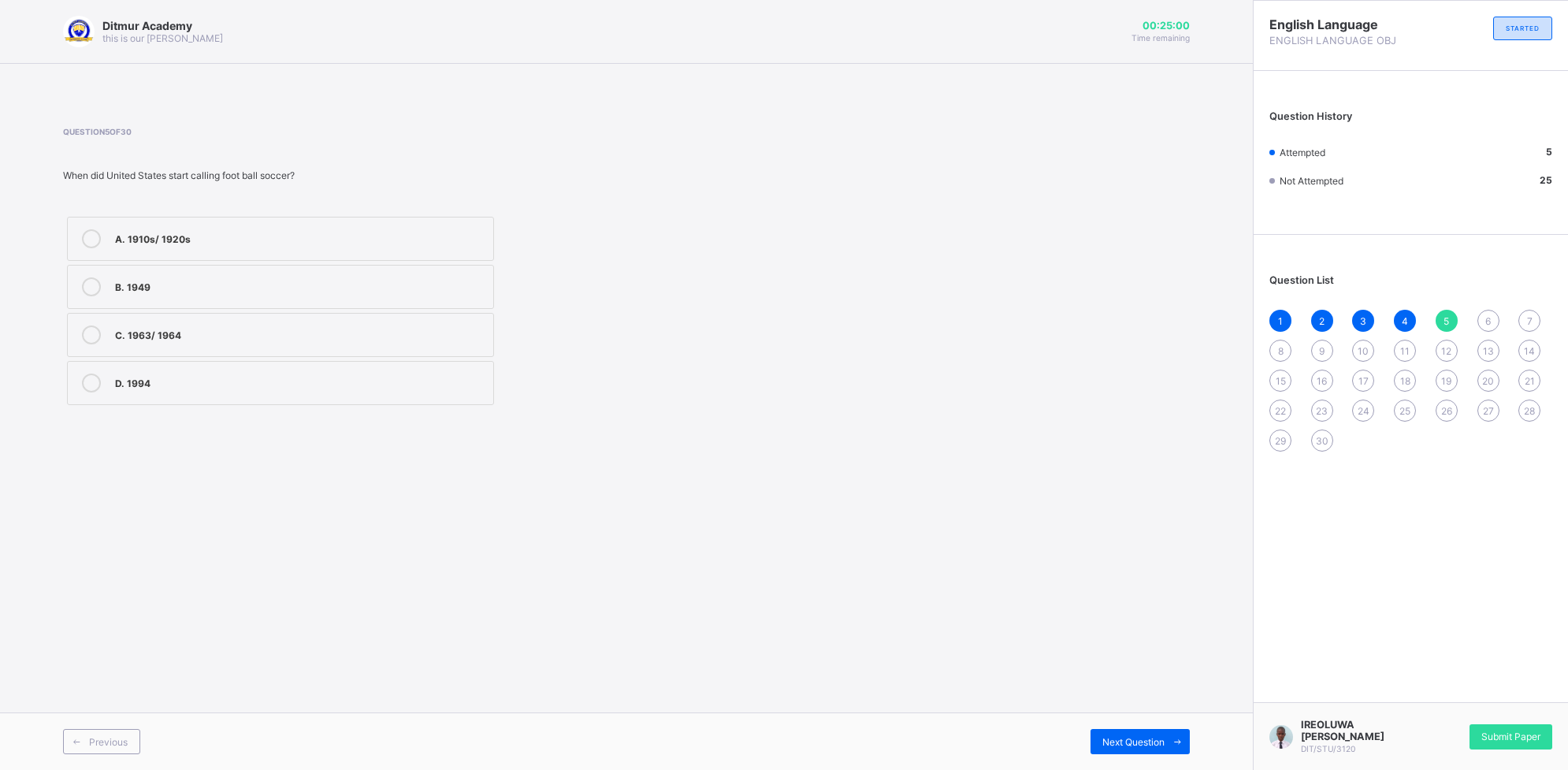 click on "B. 1949" at bounding box center [281, 287] 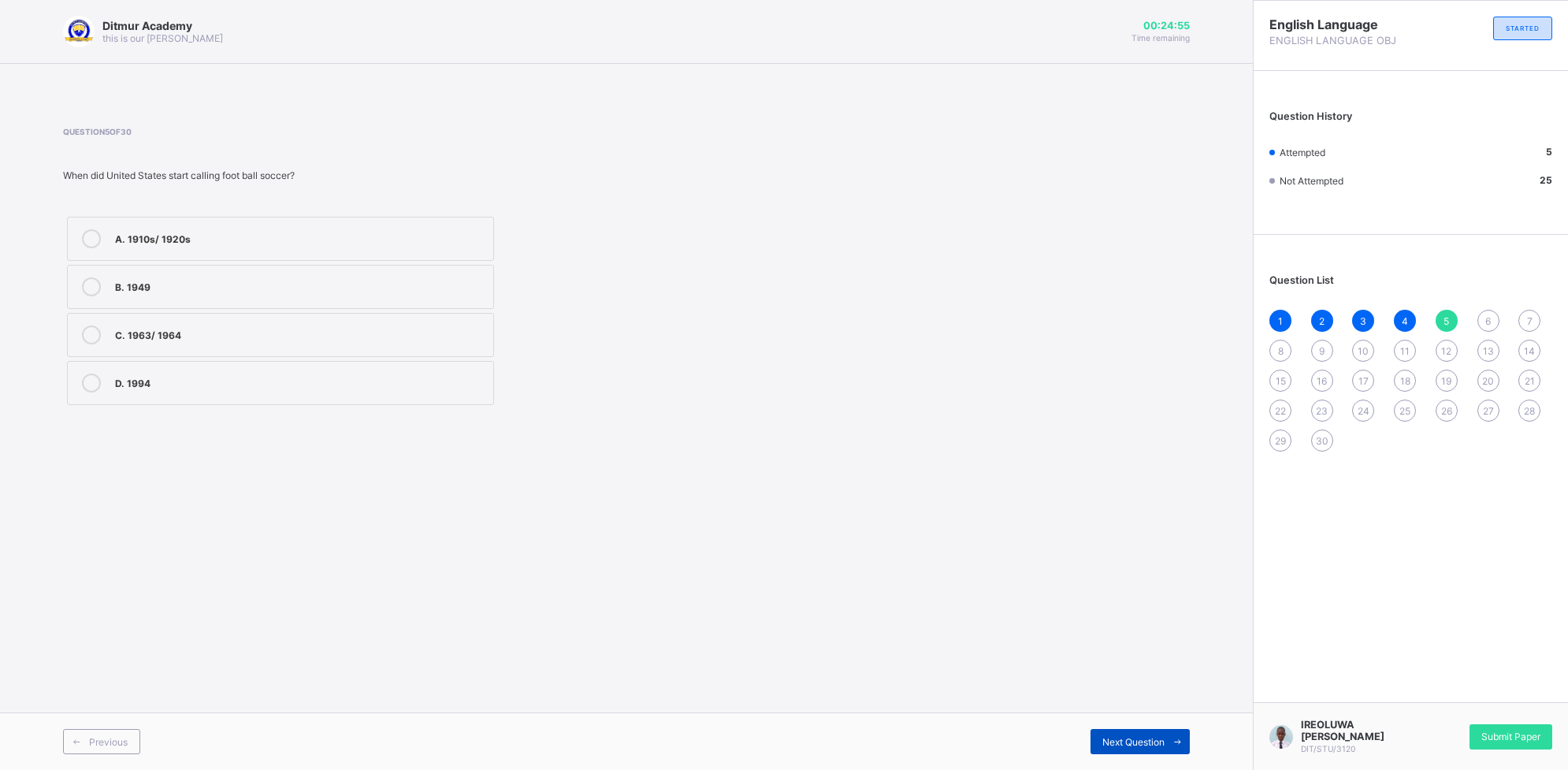 click on "Next Question" at bounding box center [1133, 742] 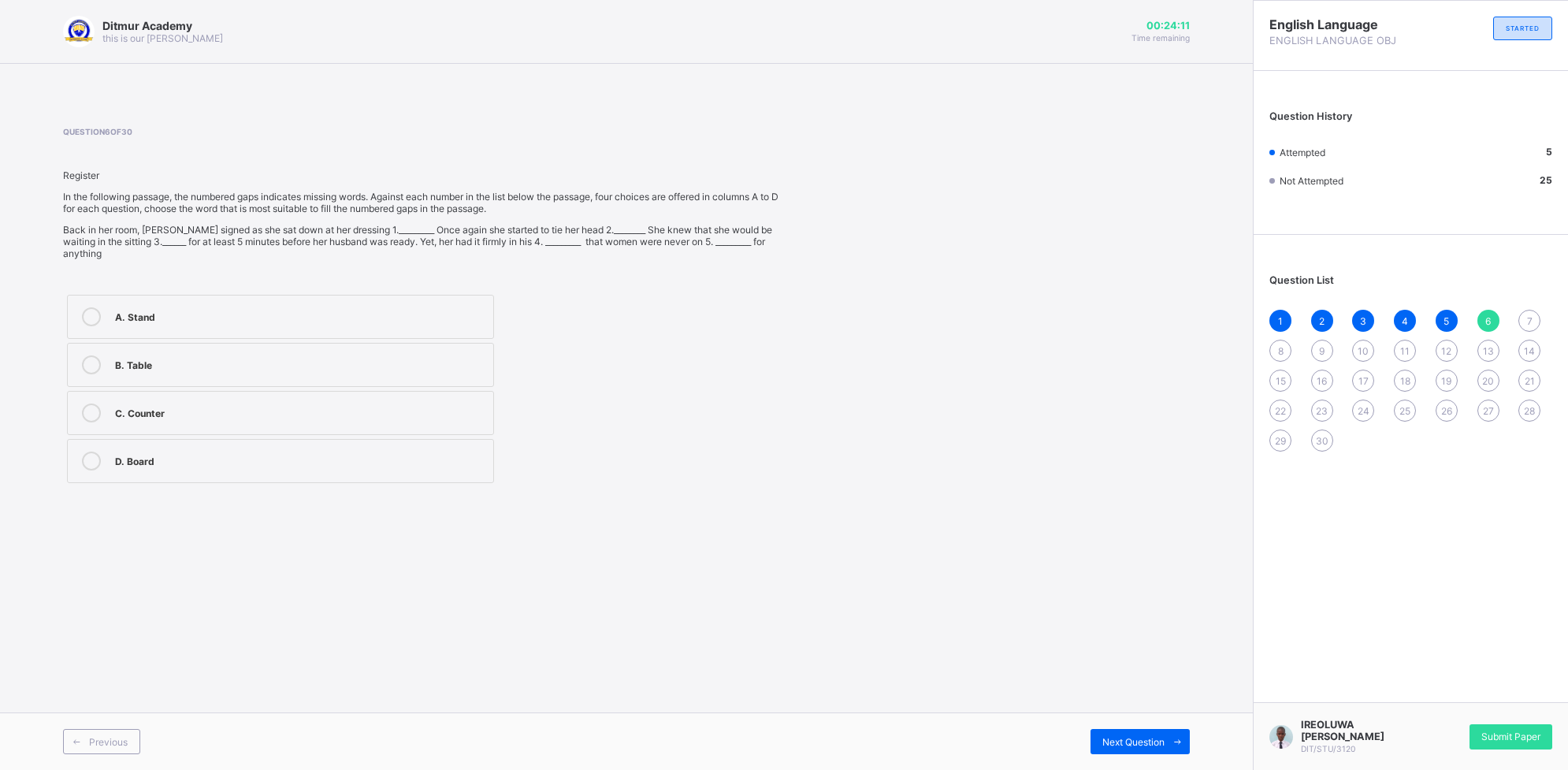 click on "B. Table" at bounding box center (300, 363) 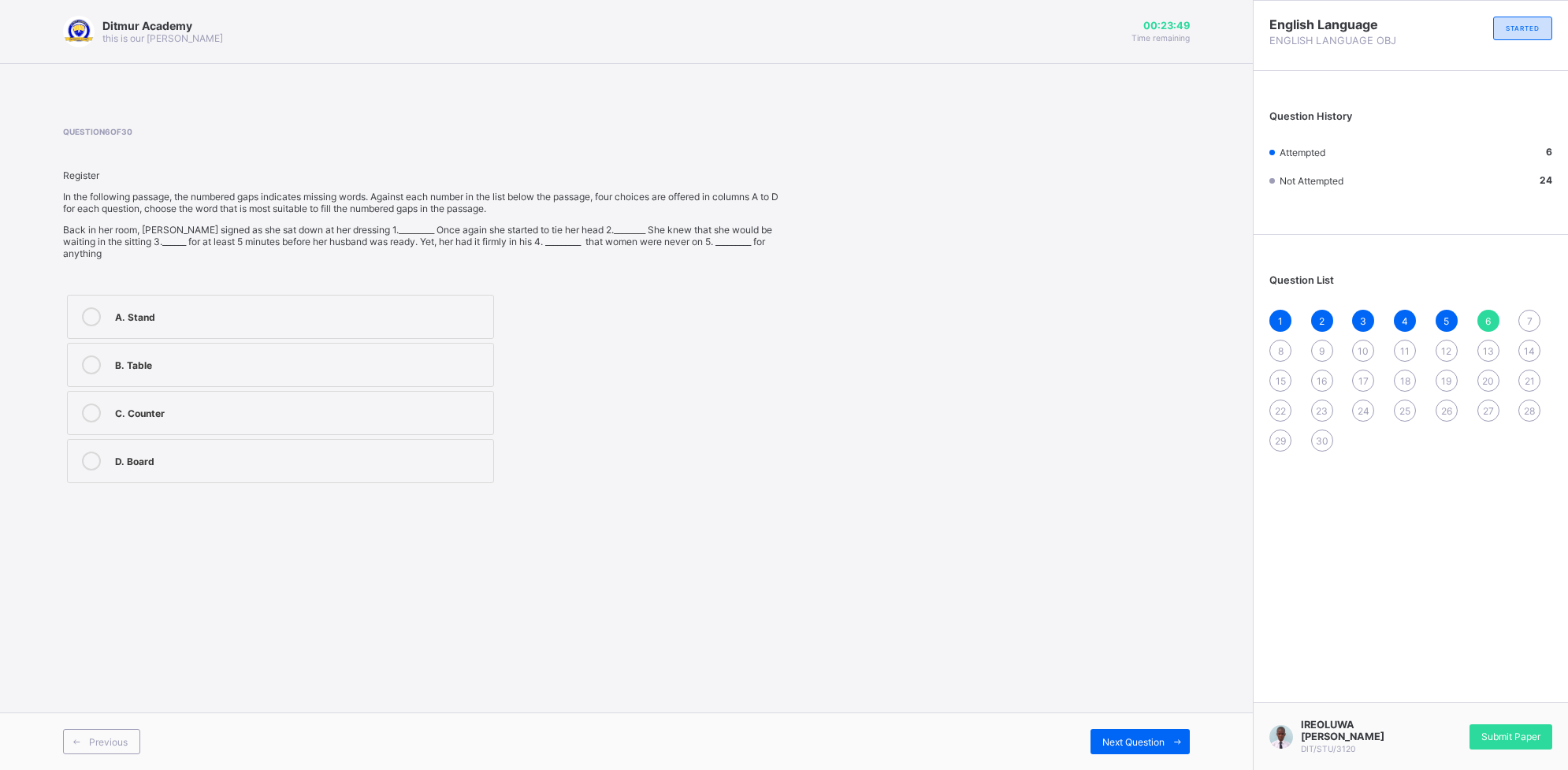 click on "D. Board" at bounding box center (281, 461) 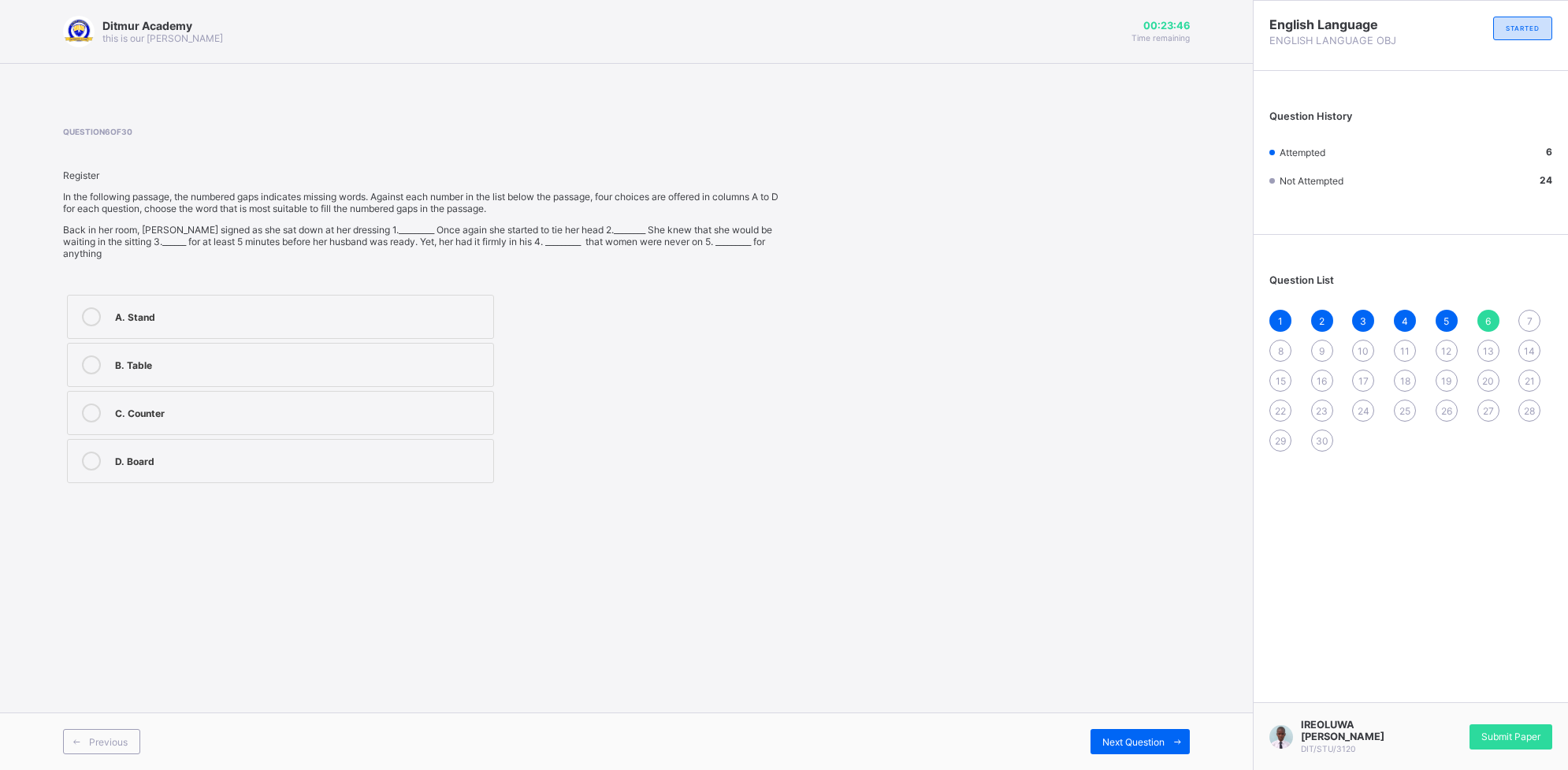 click on "A. Stand B. Table C. Counter D. Board" at bounding box center [425, 389] 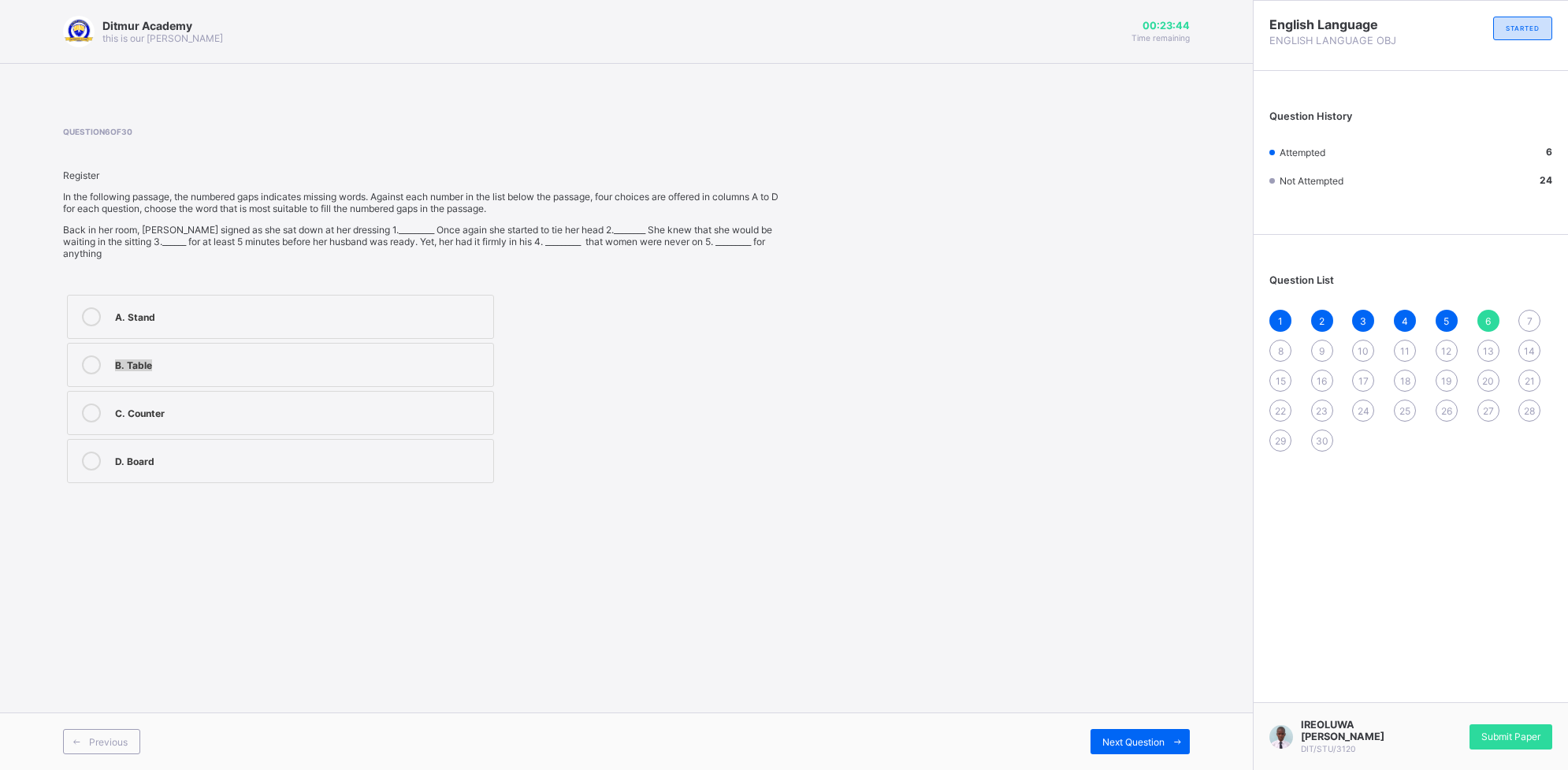drag, startPoint x: 561, startPoint y: 315, endPoint x: 455, endPoint y: 352, distance: 112.27199 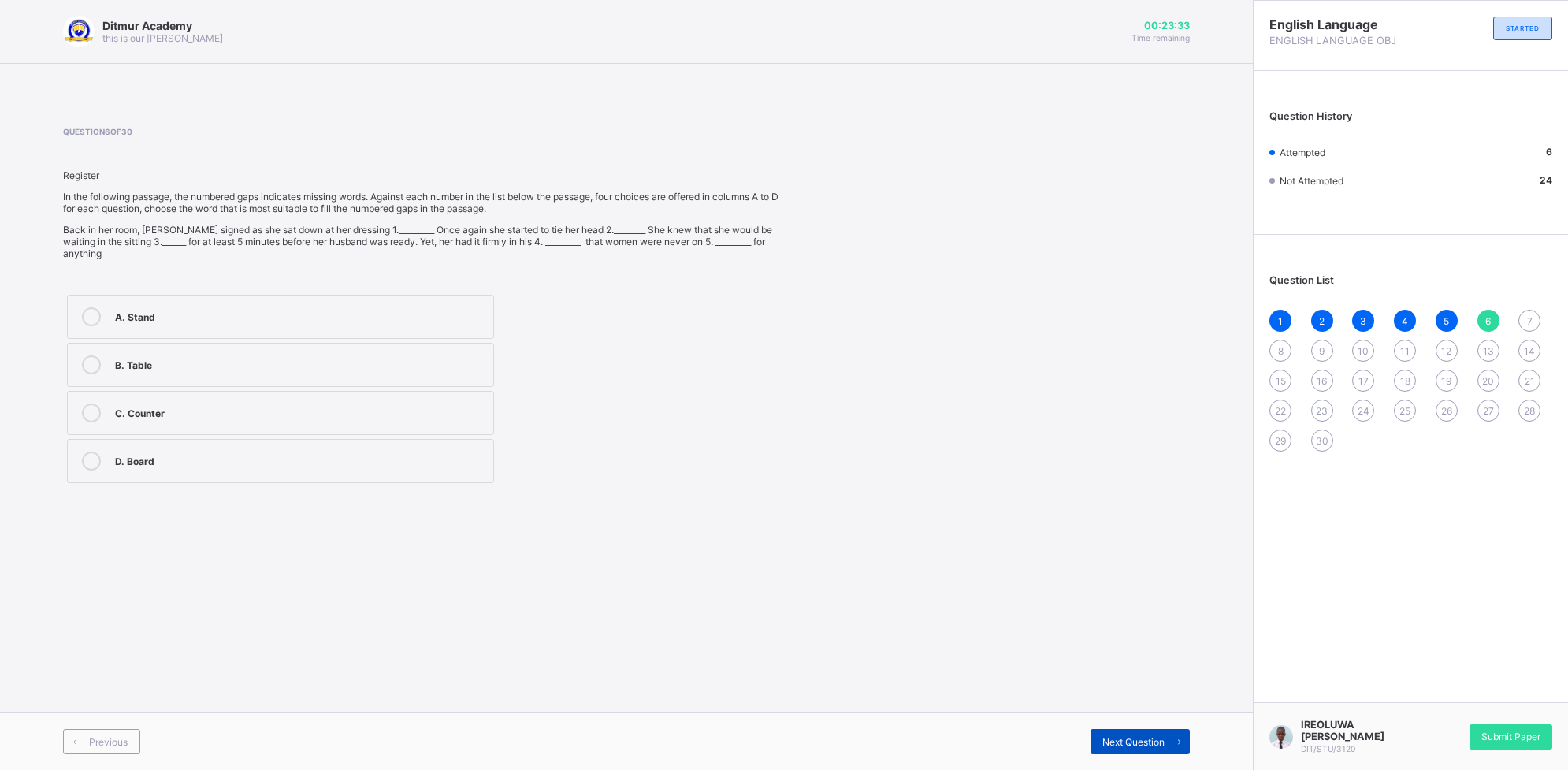 click on "Next Question" at bounding box center (1133, 742) 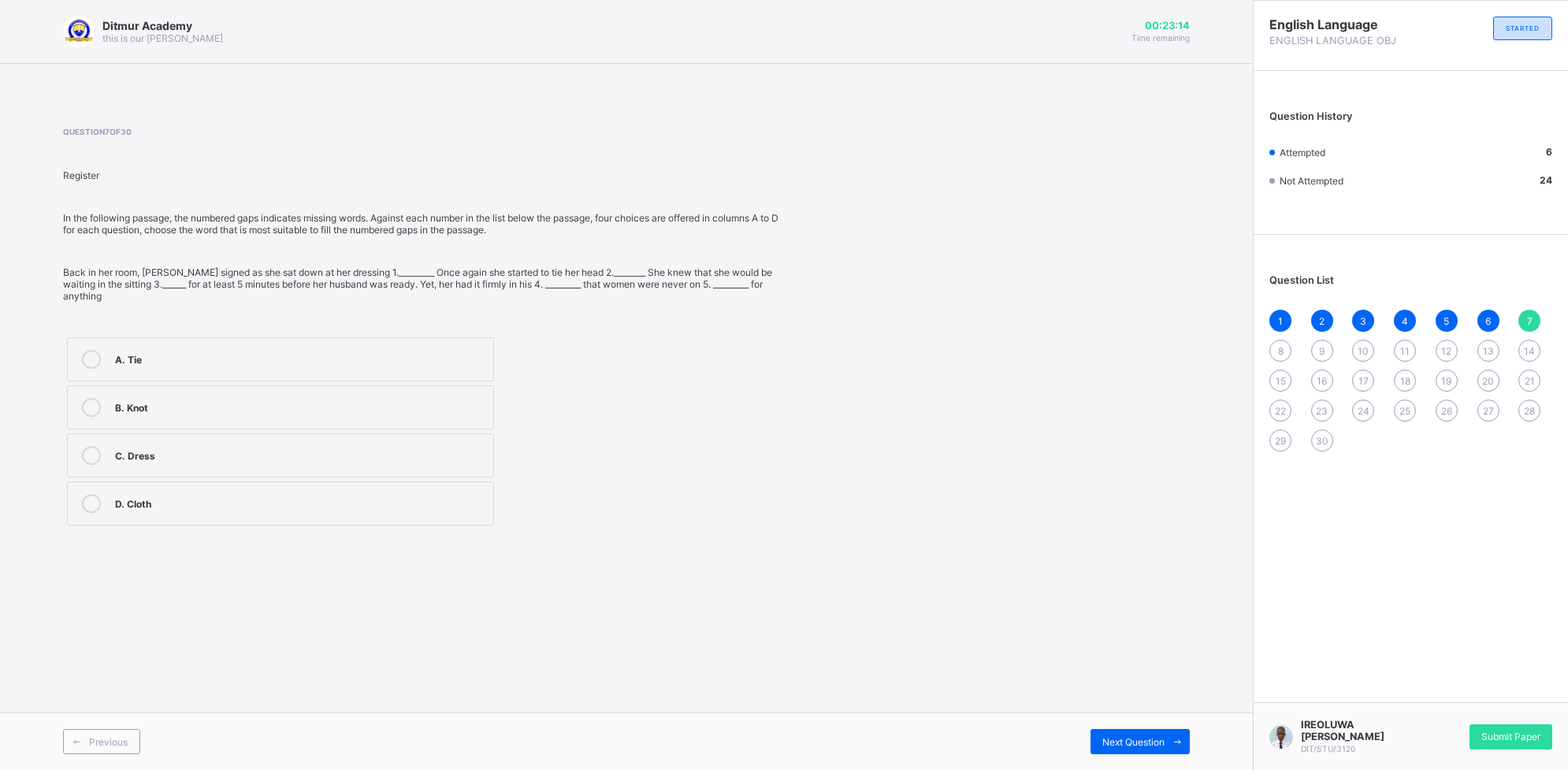 click on "A. Tie" at bounding box center [281, 359] 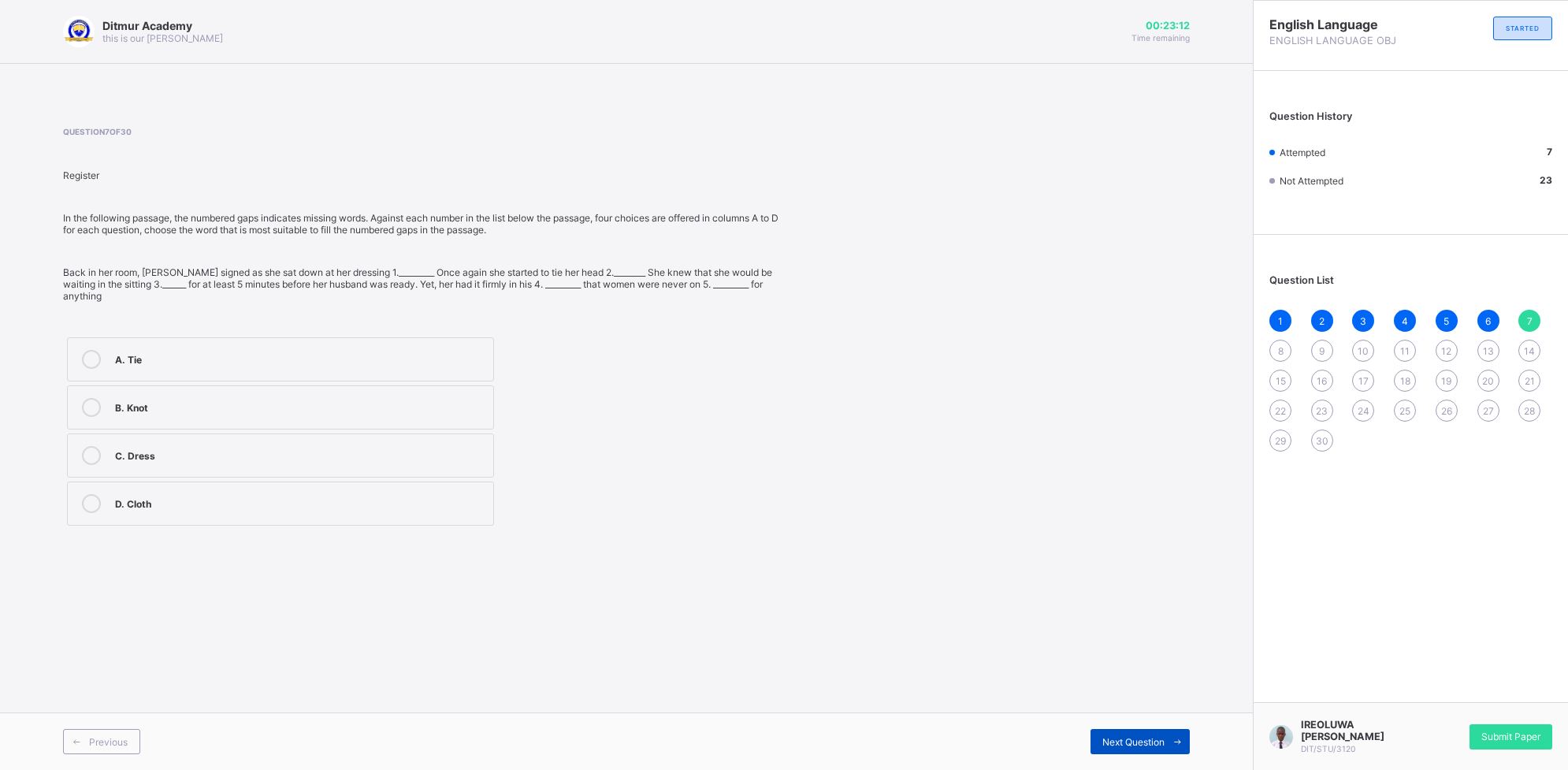 click on "Next Question" at bounding box center (1133, 742) 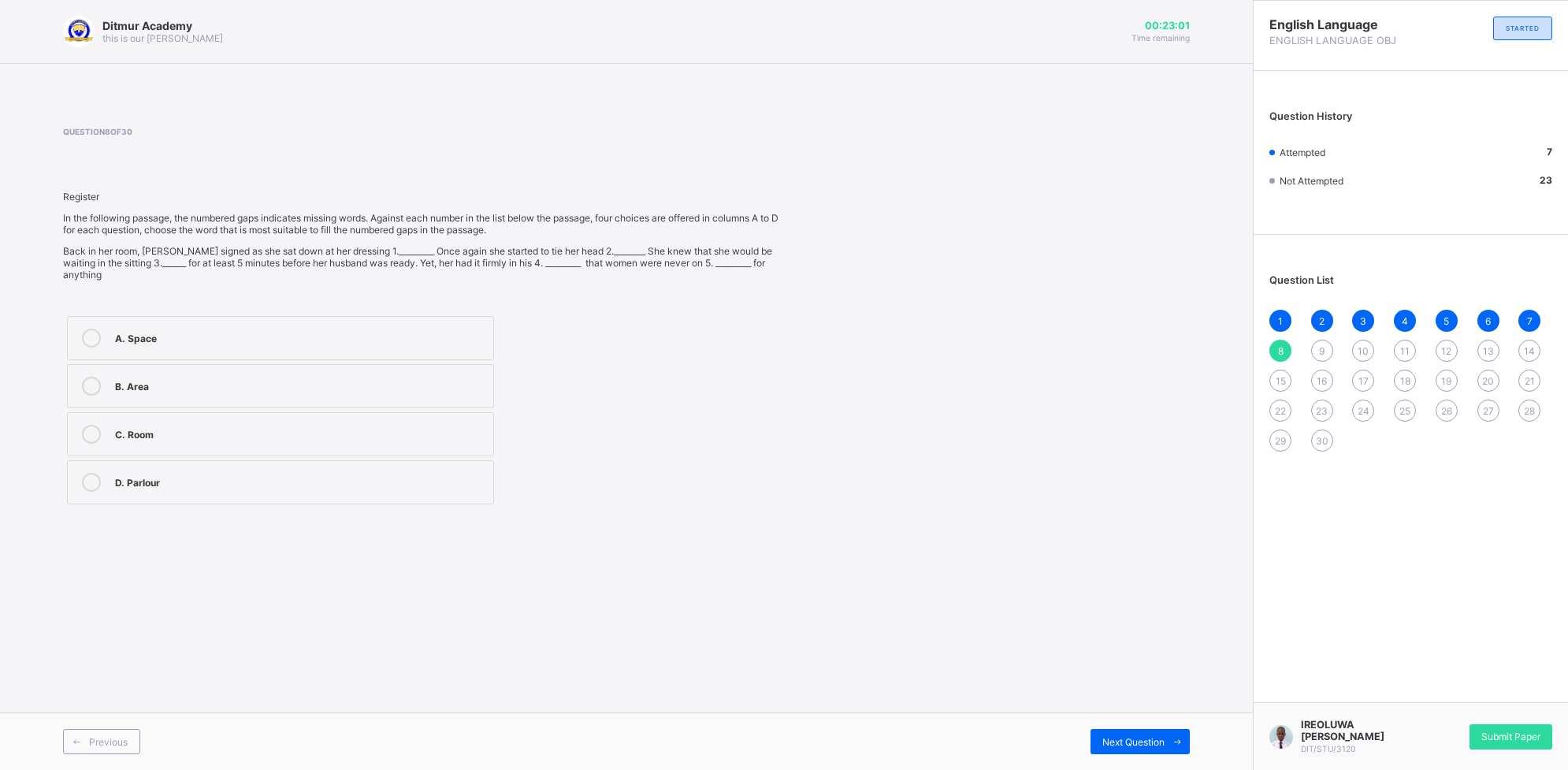 click on "A. Space" at bounding box center (300, 338) 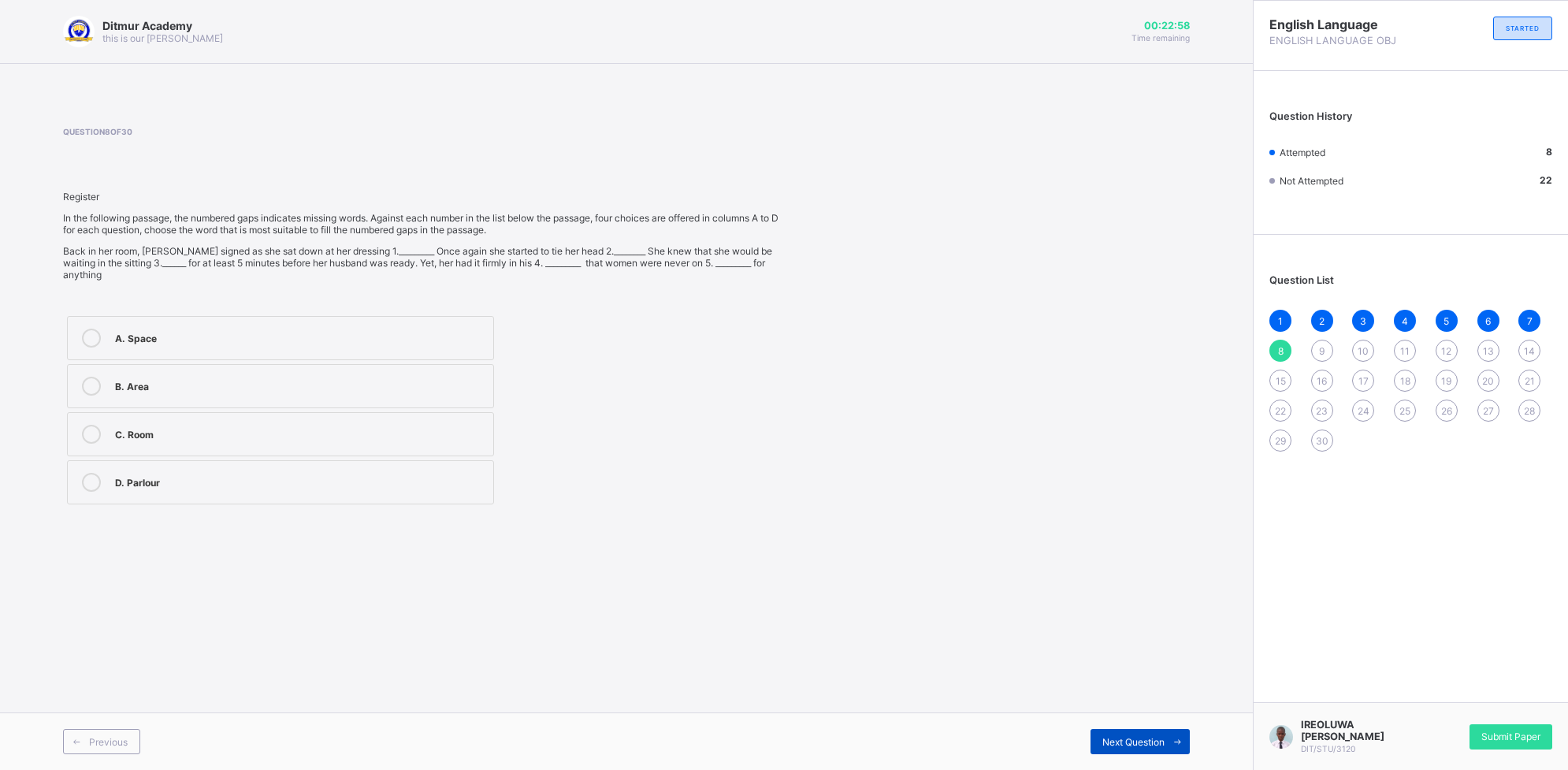 click at bounding box center [1177, 742] 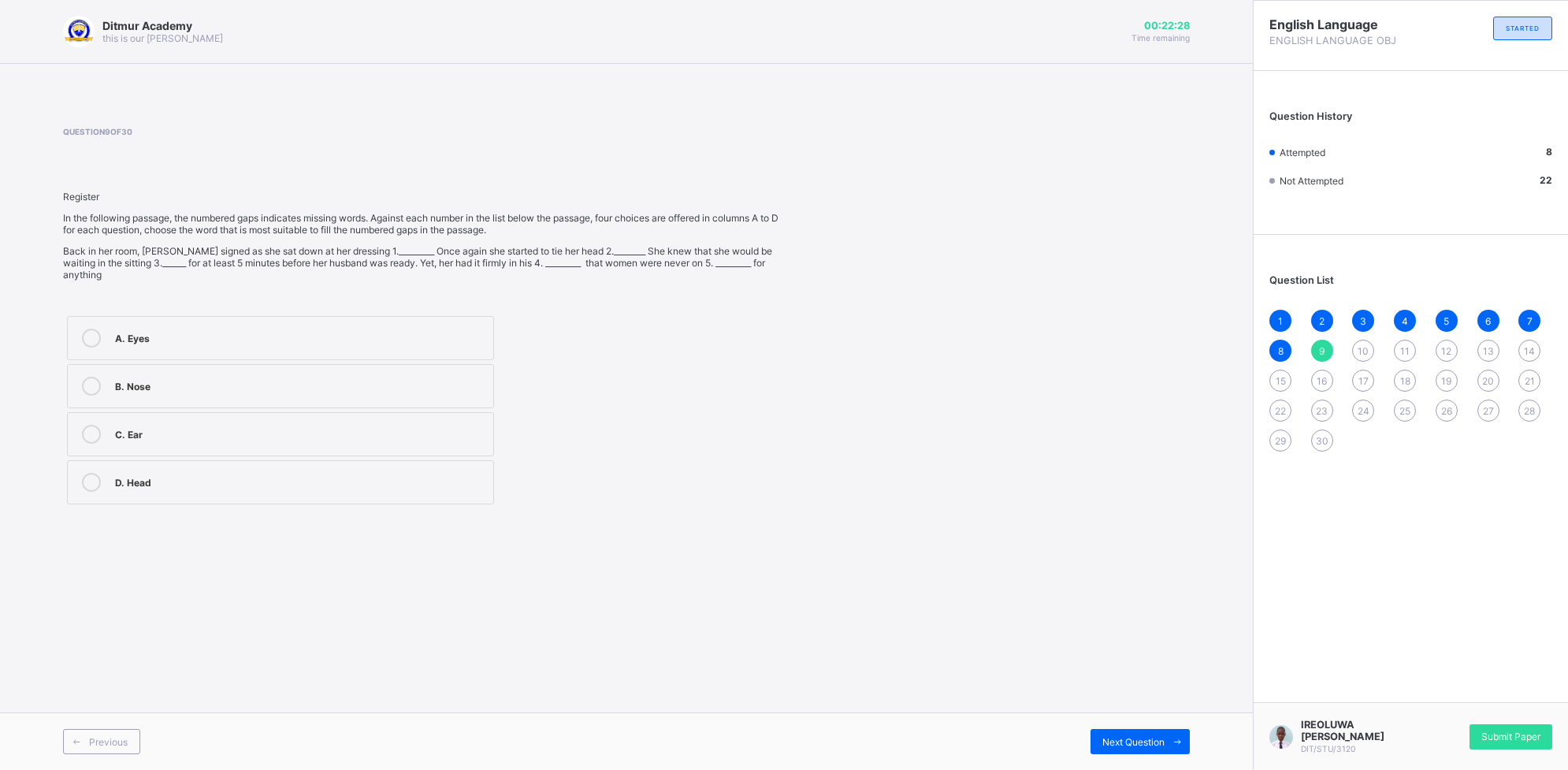 click on "C. Ear" at bounding box center [281, 434] 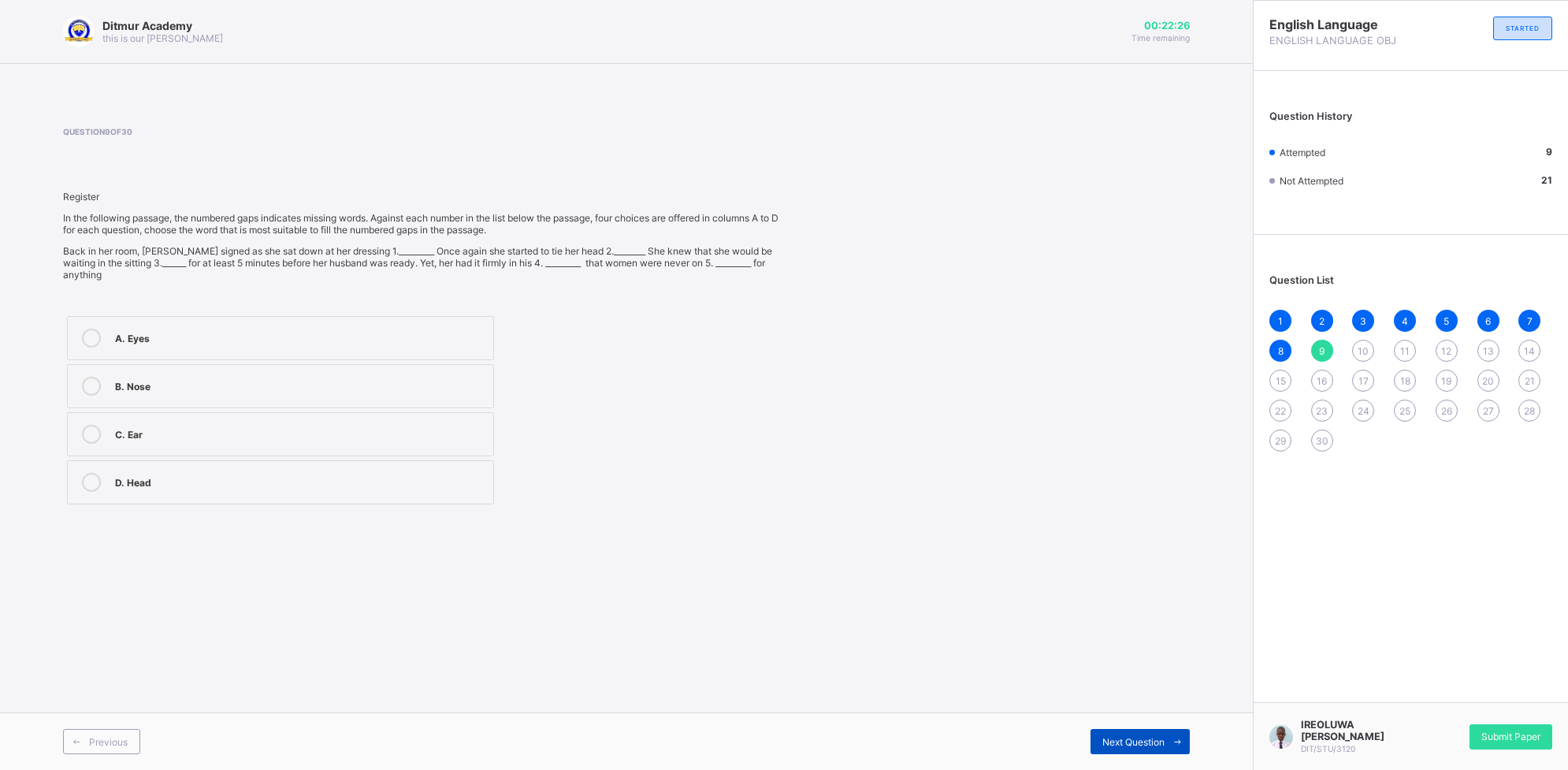 click on "Next Question" at bounding box center (1133, 742) 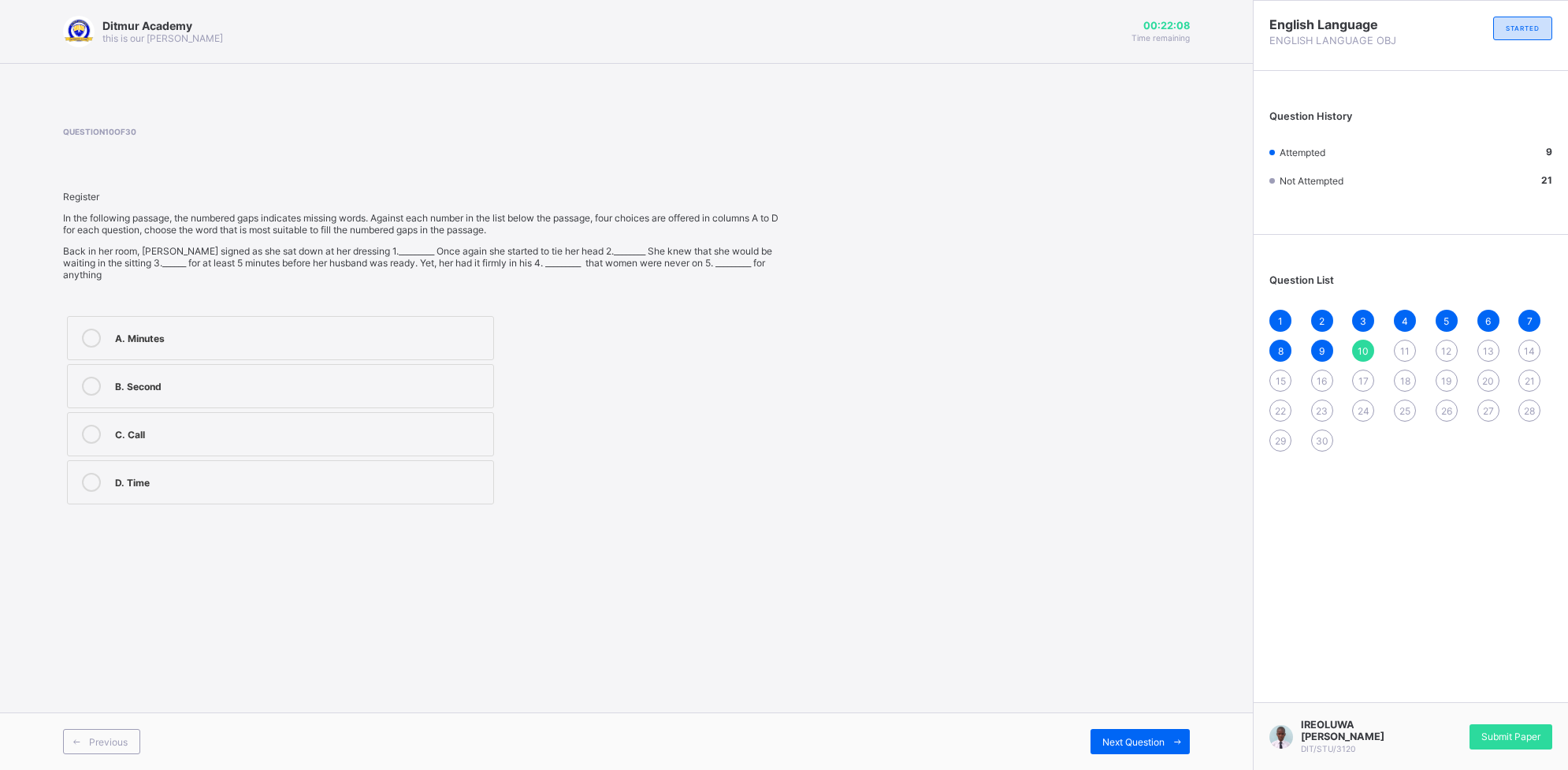 click on "D. Time" at bounding box center [300, 481] 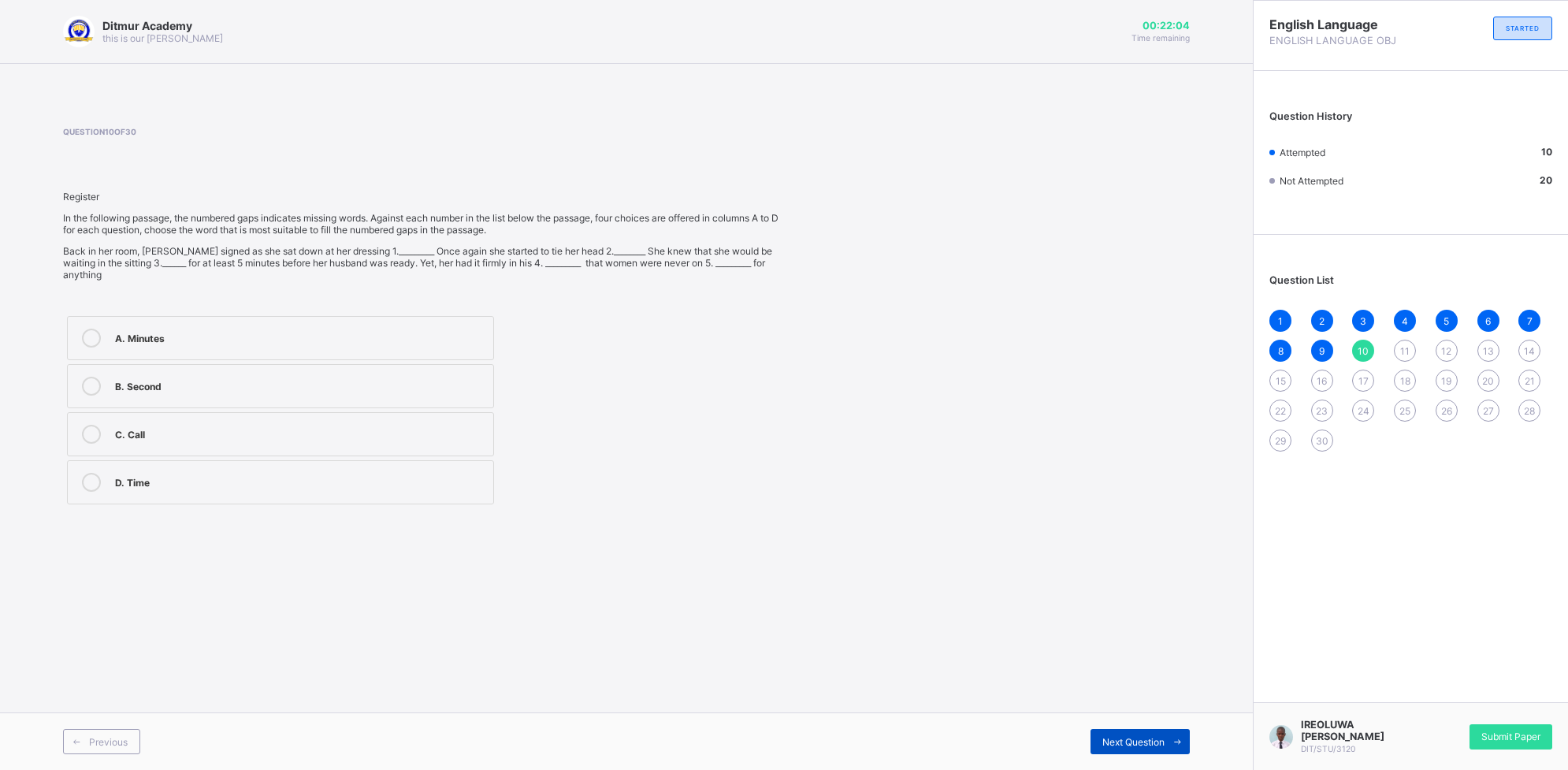 click on "Next Question" at bounding box center (1140, 742) 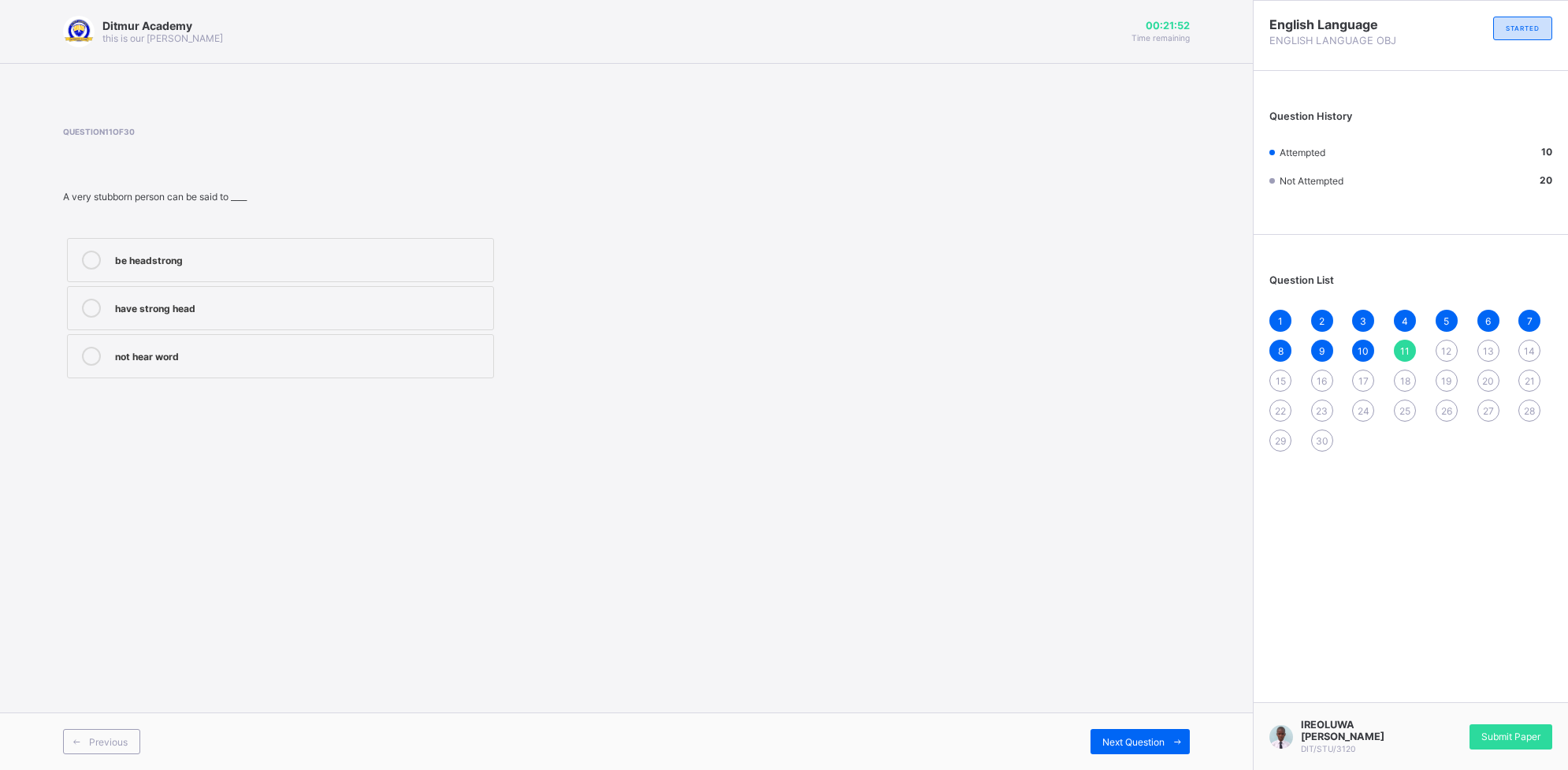 click on "be headstrong" at bounding box center [300, 260] 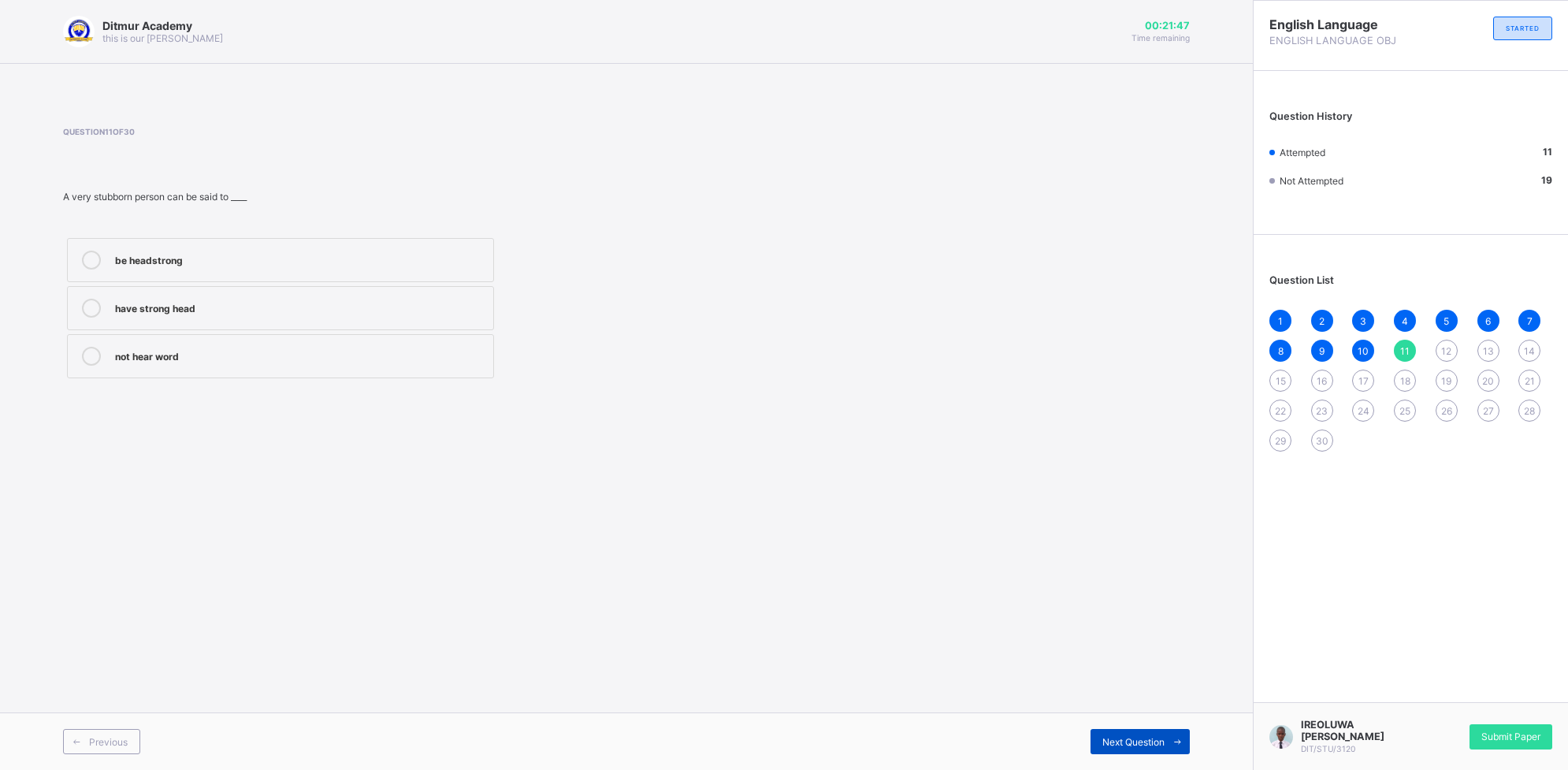 click on "Next Question" at bounding box center (1140, 742) 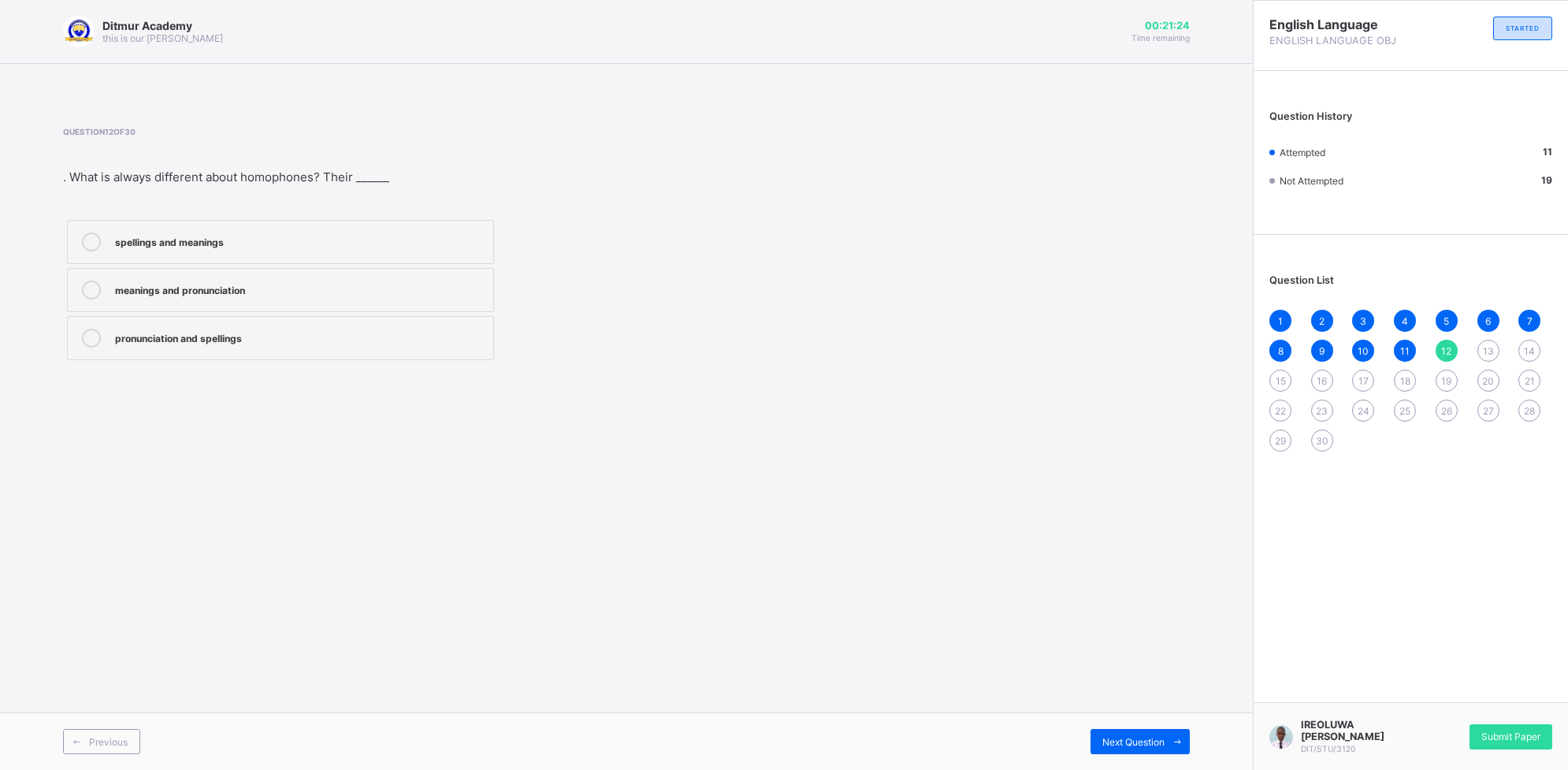 click on "meanings and pronunciation" at bounding box center (281, 290) 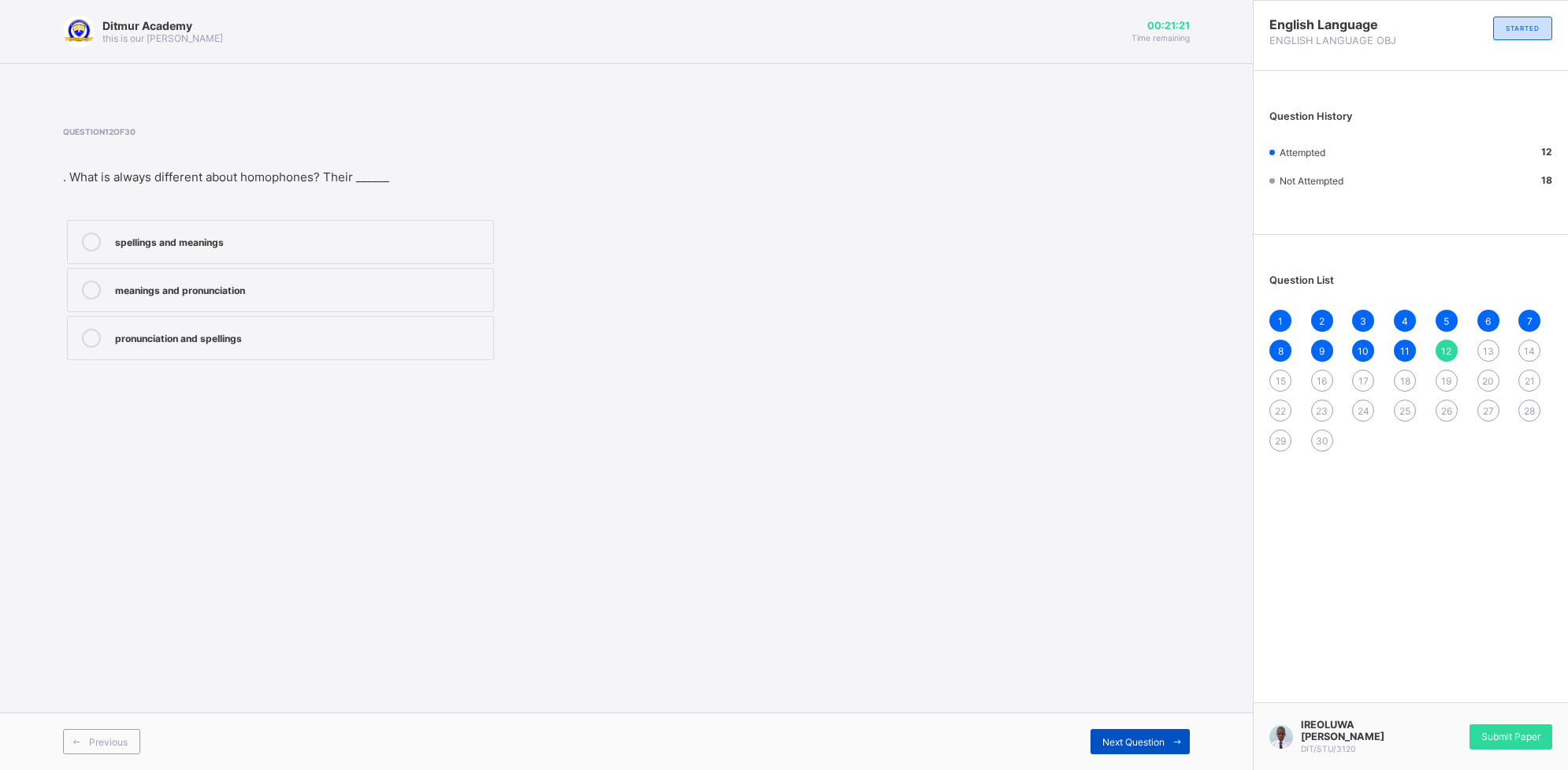 click on "Next Question" at bounding box center (1140, 742) 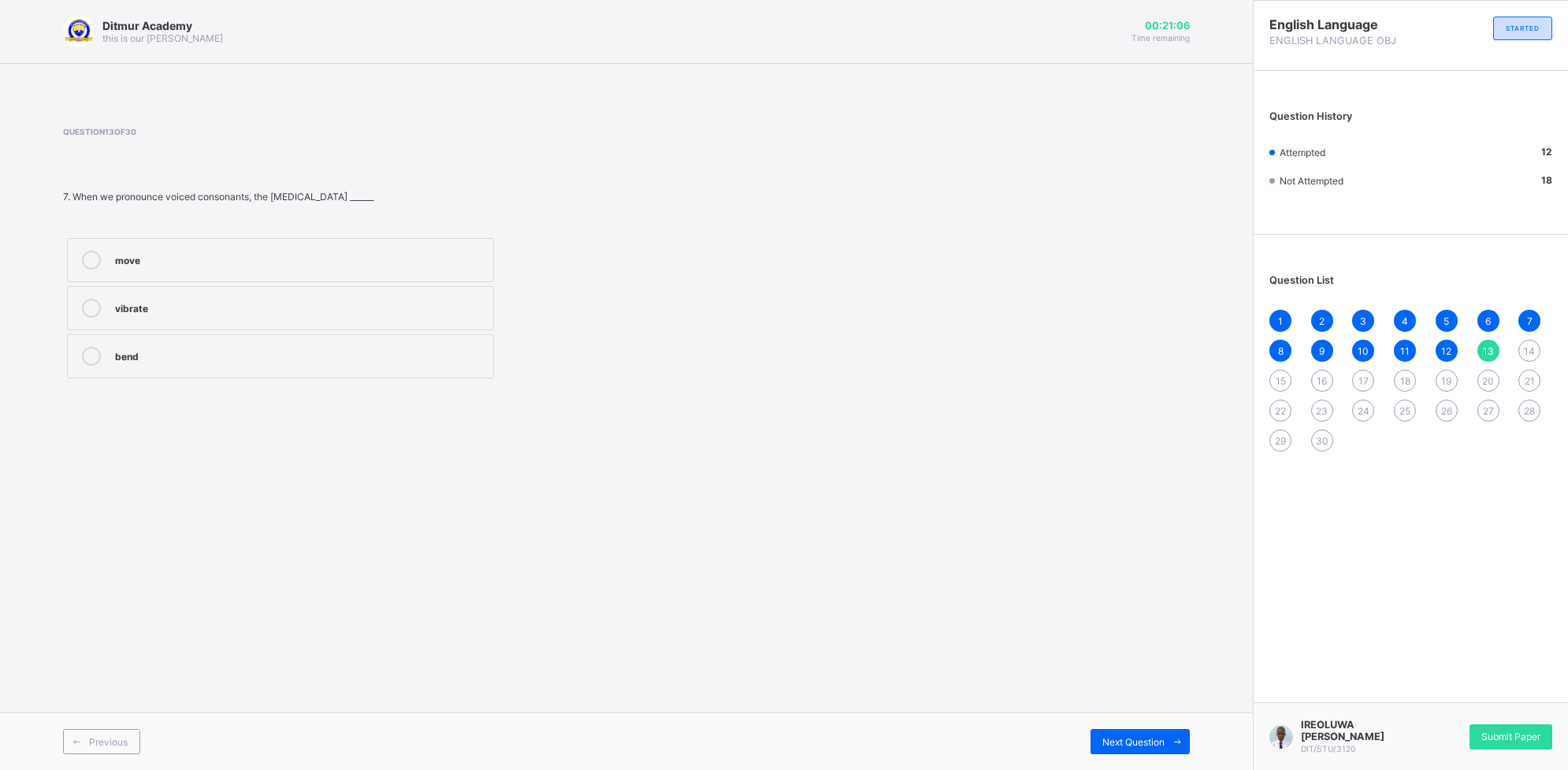 click on "vibrate" at bounding box center [281, 308] 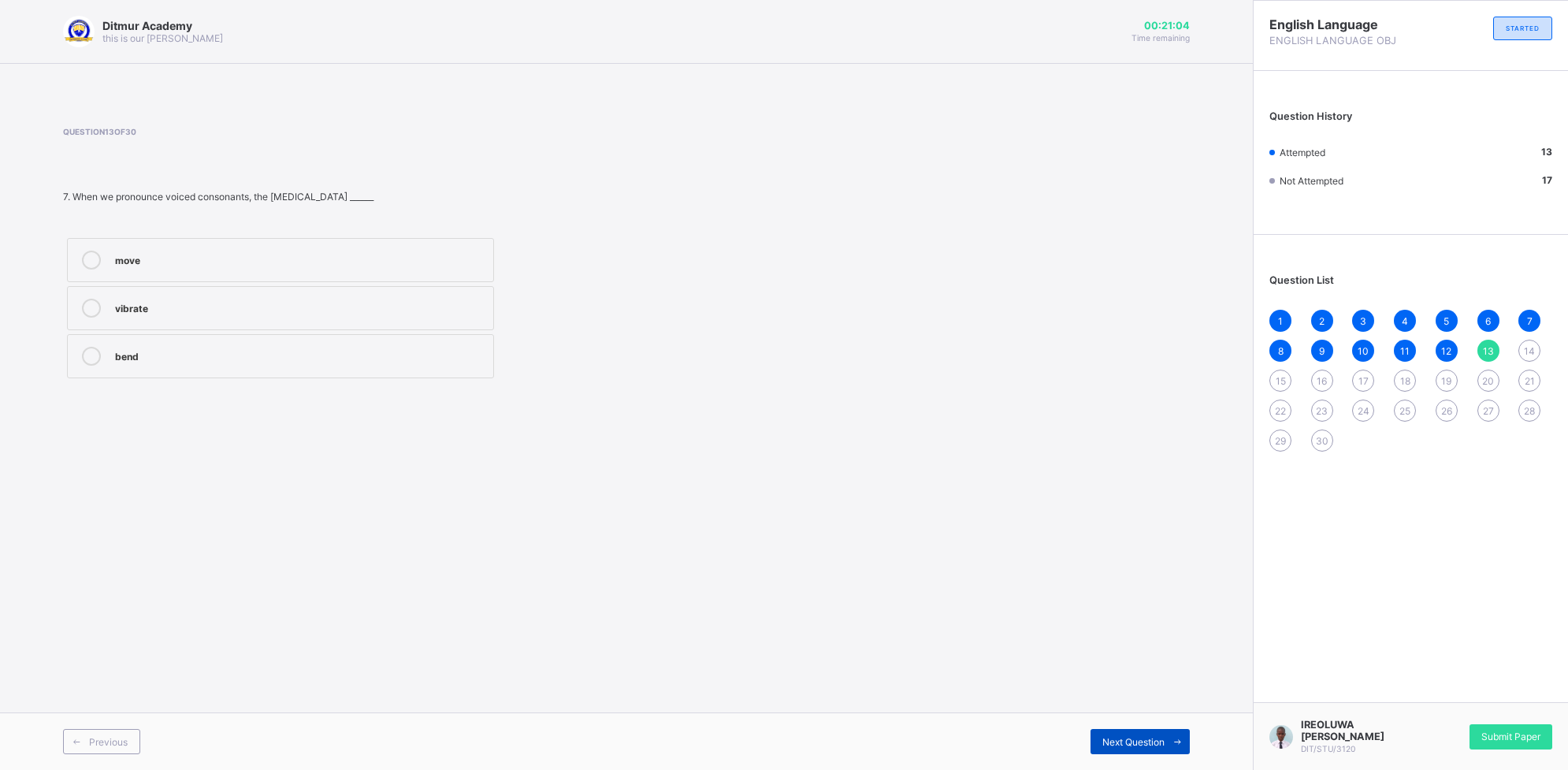 click on "Next Question" at bounding box center (1140, 742) 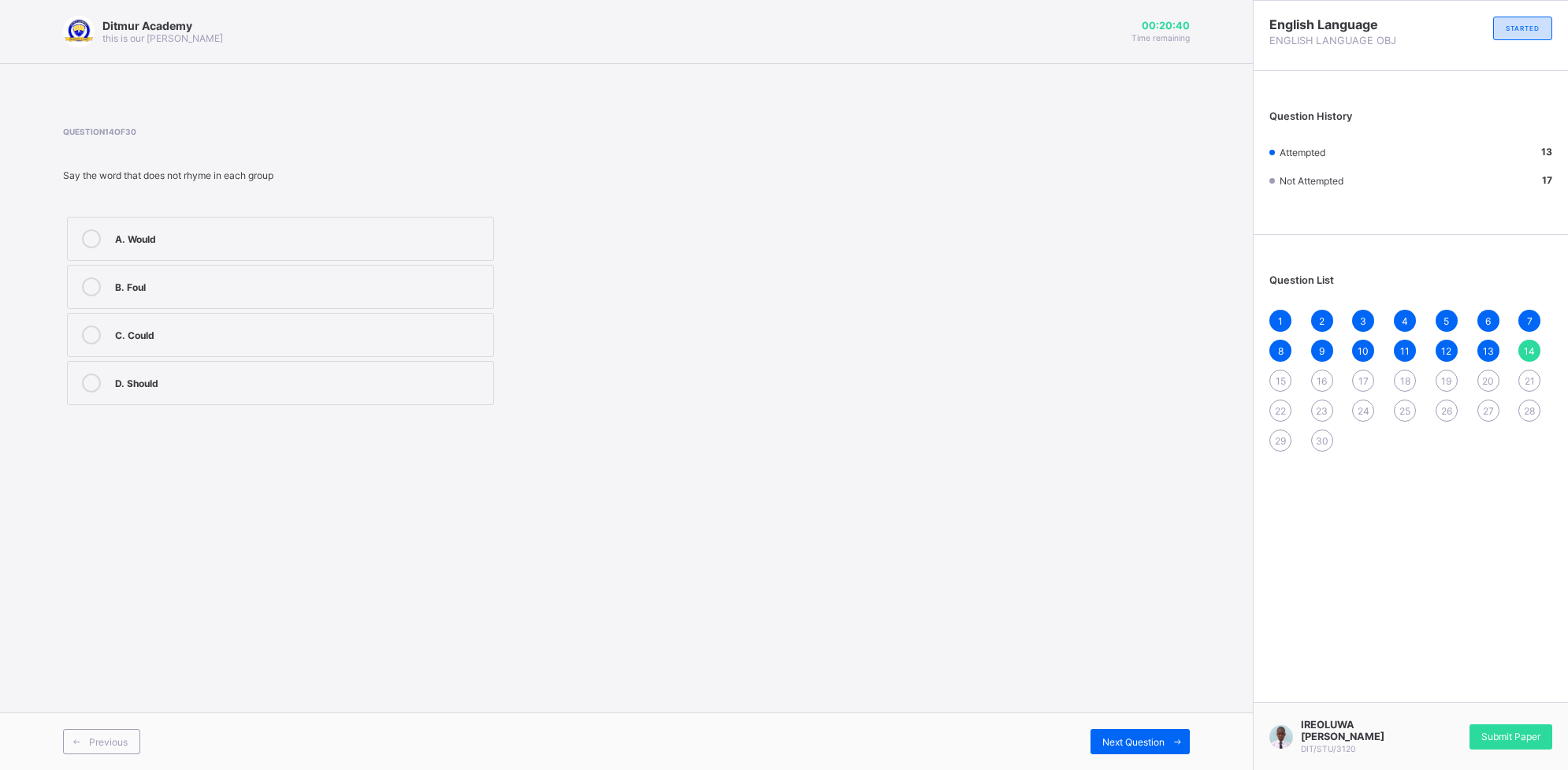 click on "B. Foul" at bounding box center [281, 287] 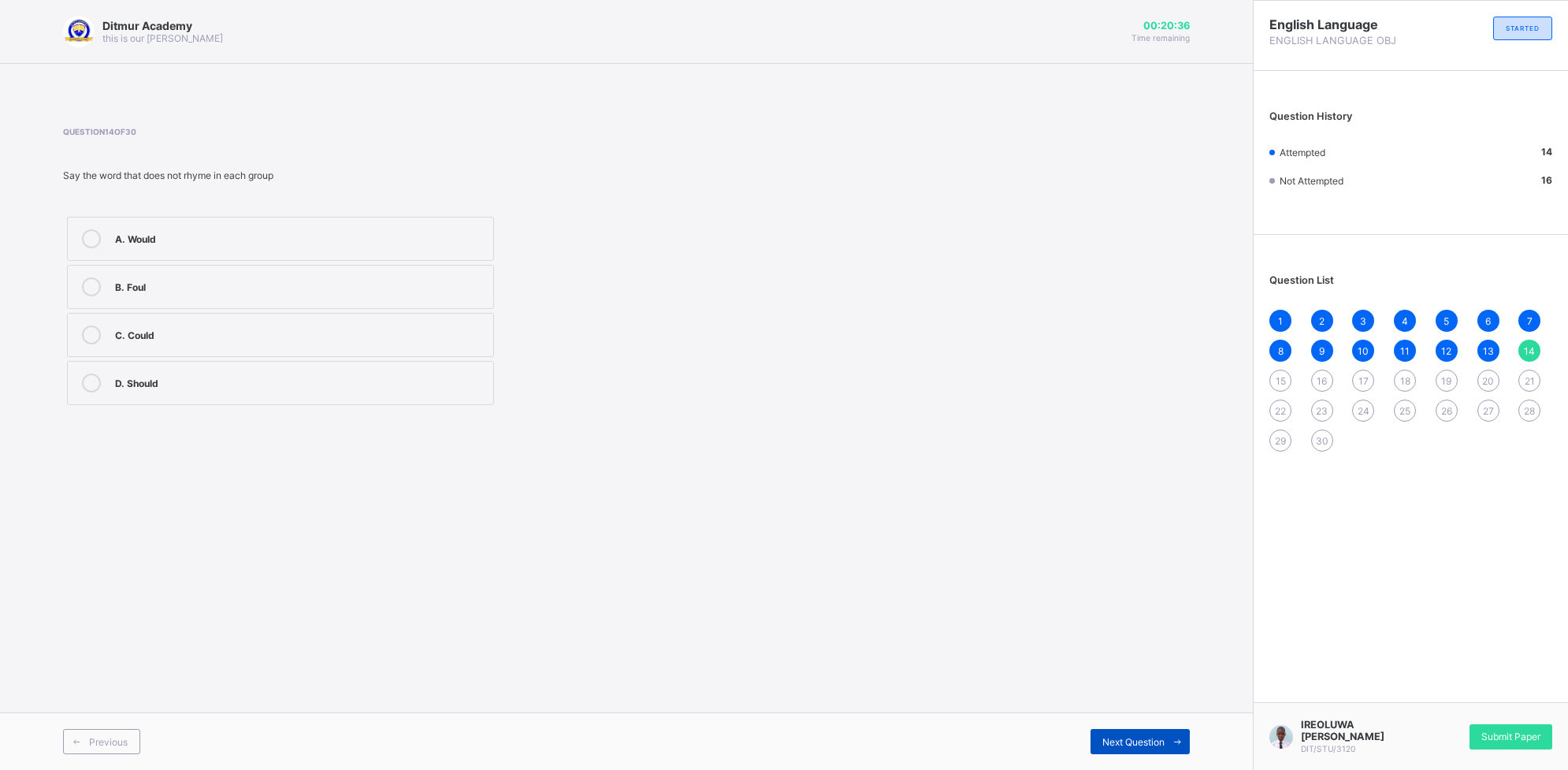 click on "Next Question" at bounding box center [1140, 742] 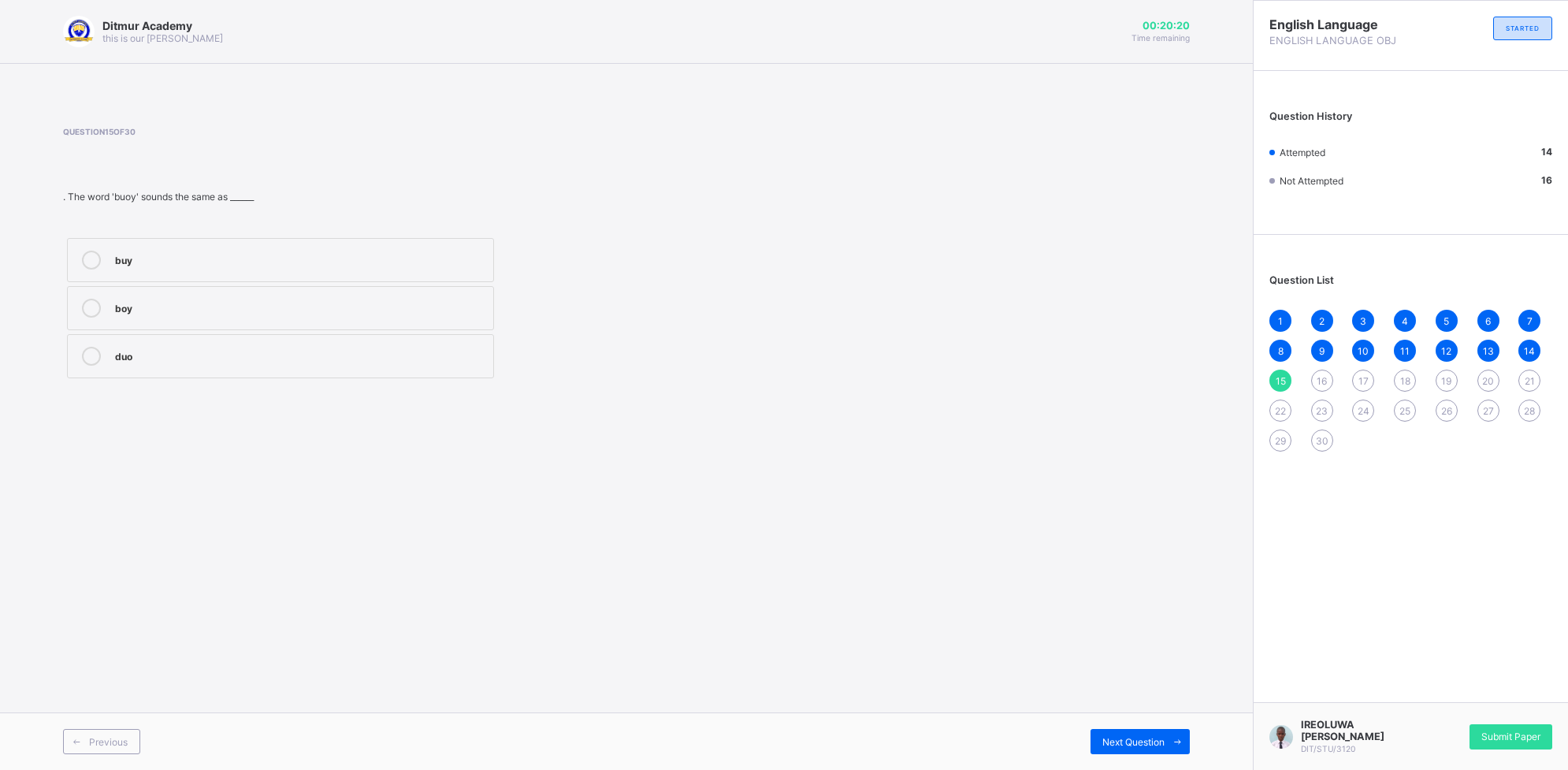 click on "boy" at bounding box center [281, 308] 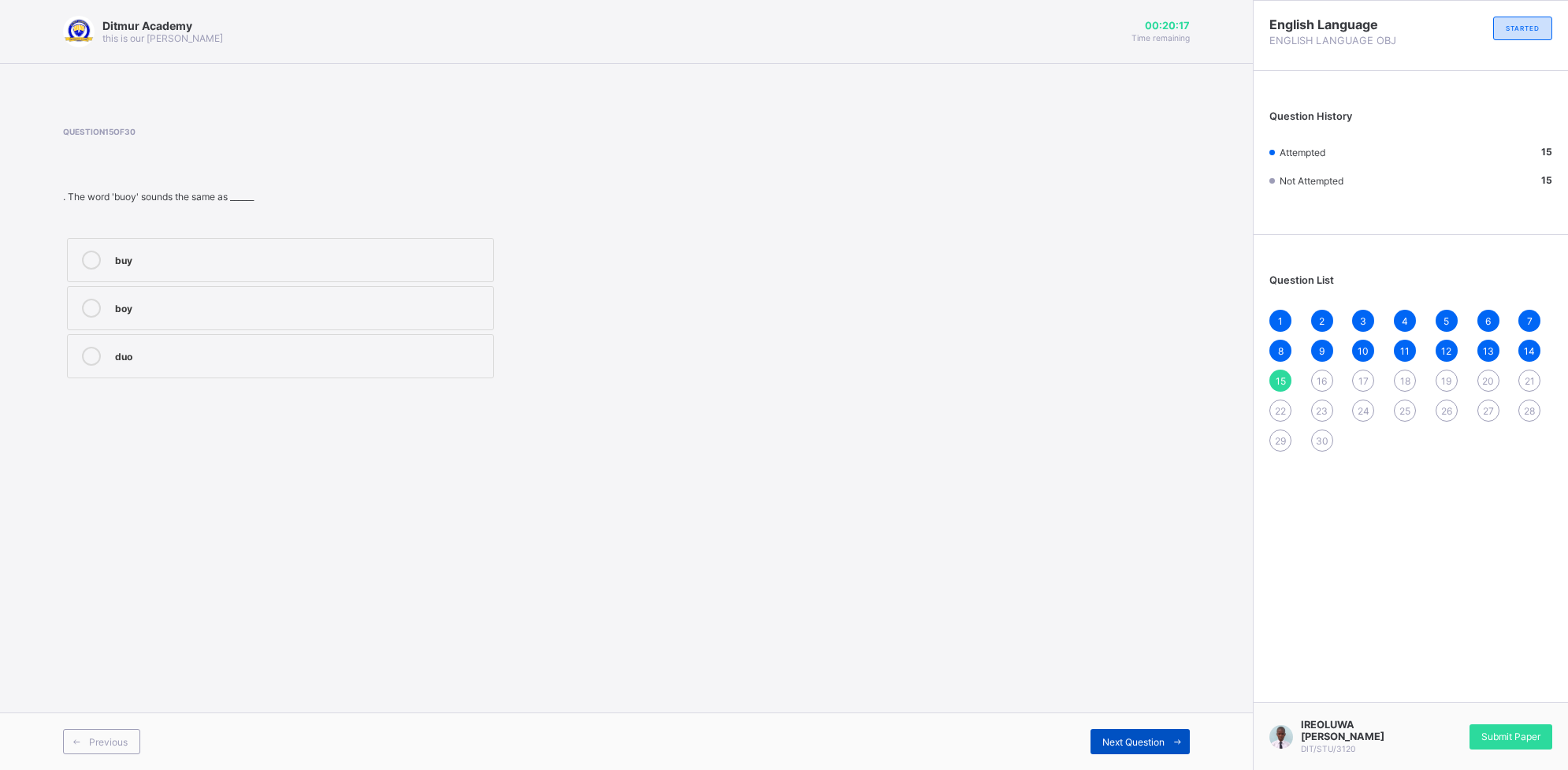 click on "Next Question" at bounding box center [1133, 742] 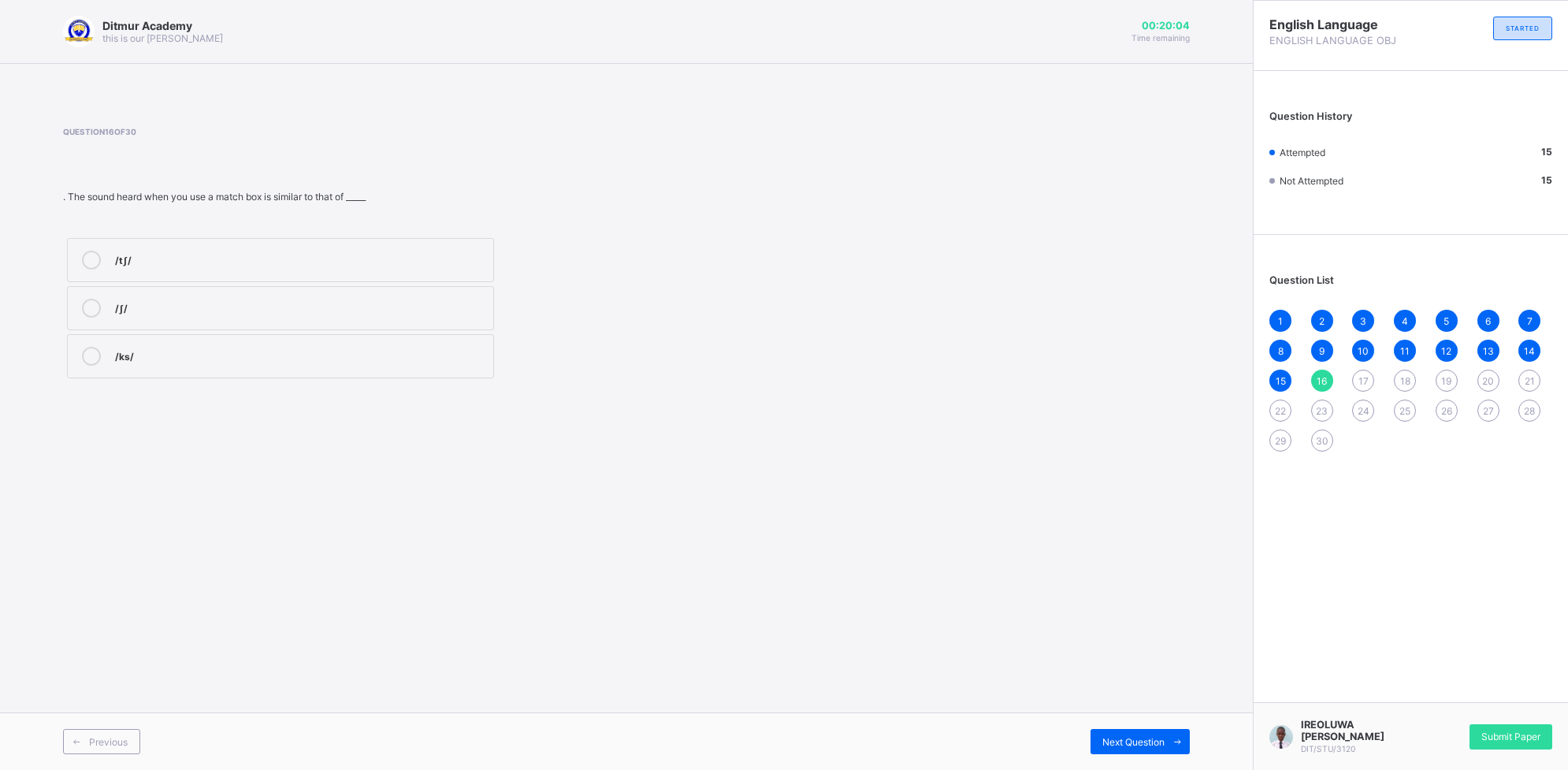 click on "/tʃ/" at bounding box center (281, 260) 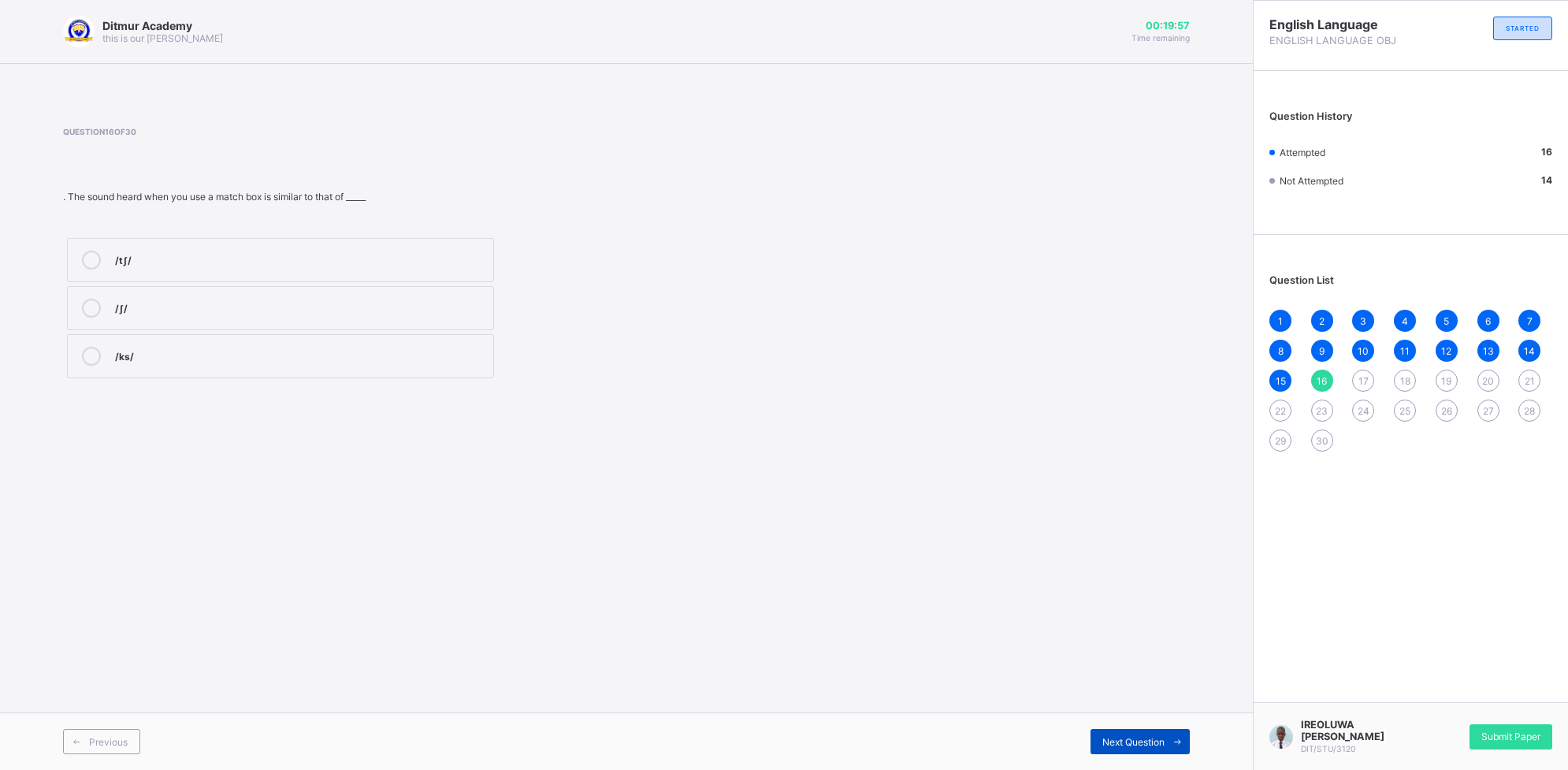 click on "Next Question" at bounding box center (1133, 742) 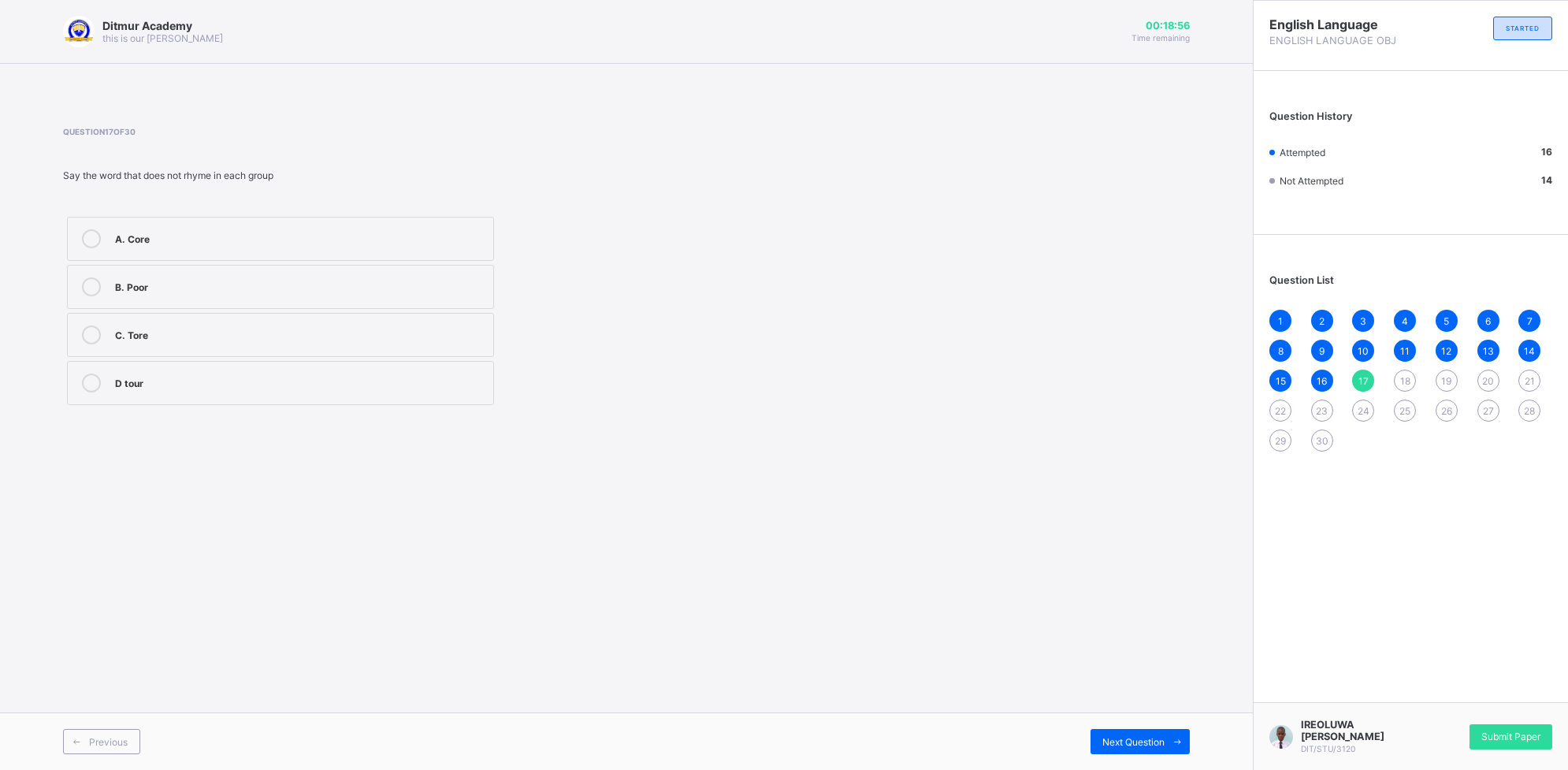 click on "B. Poor" at bounding box center [281, 287] 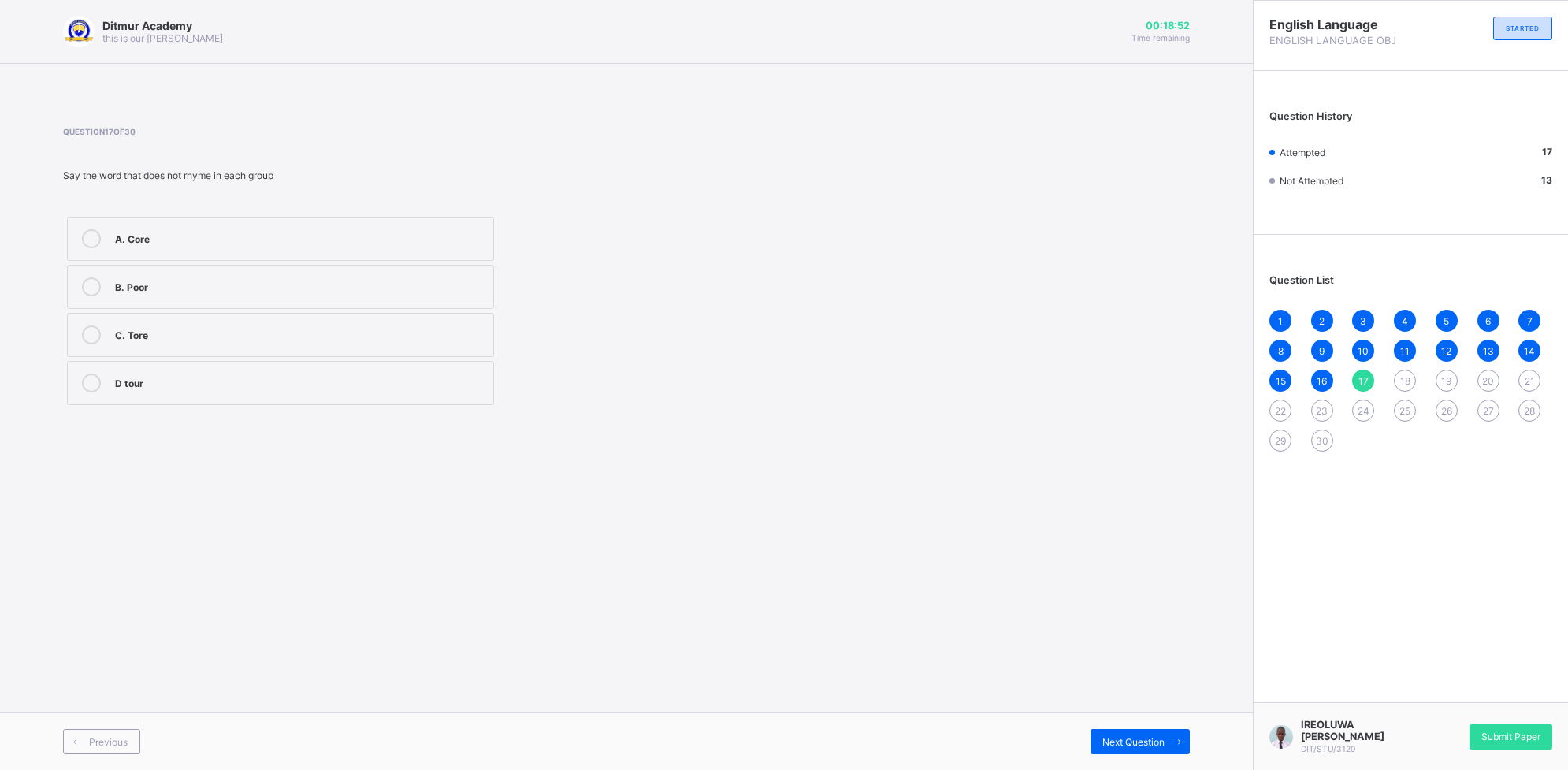 click on "Previous Next Question" at bounding box center [626, 741] 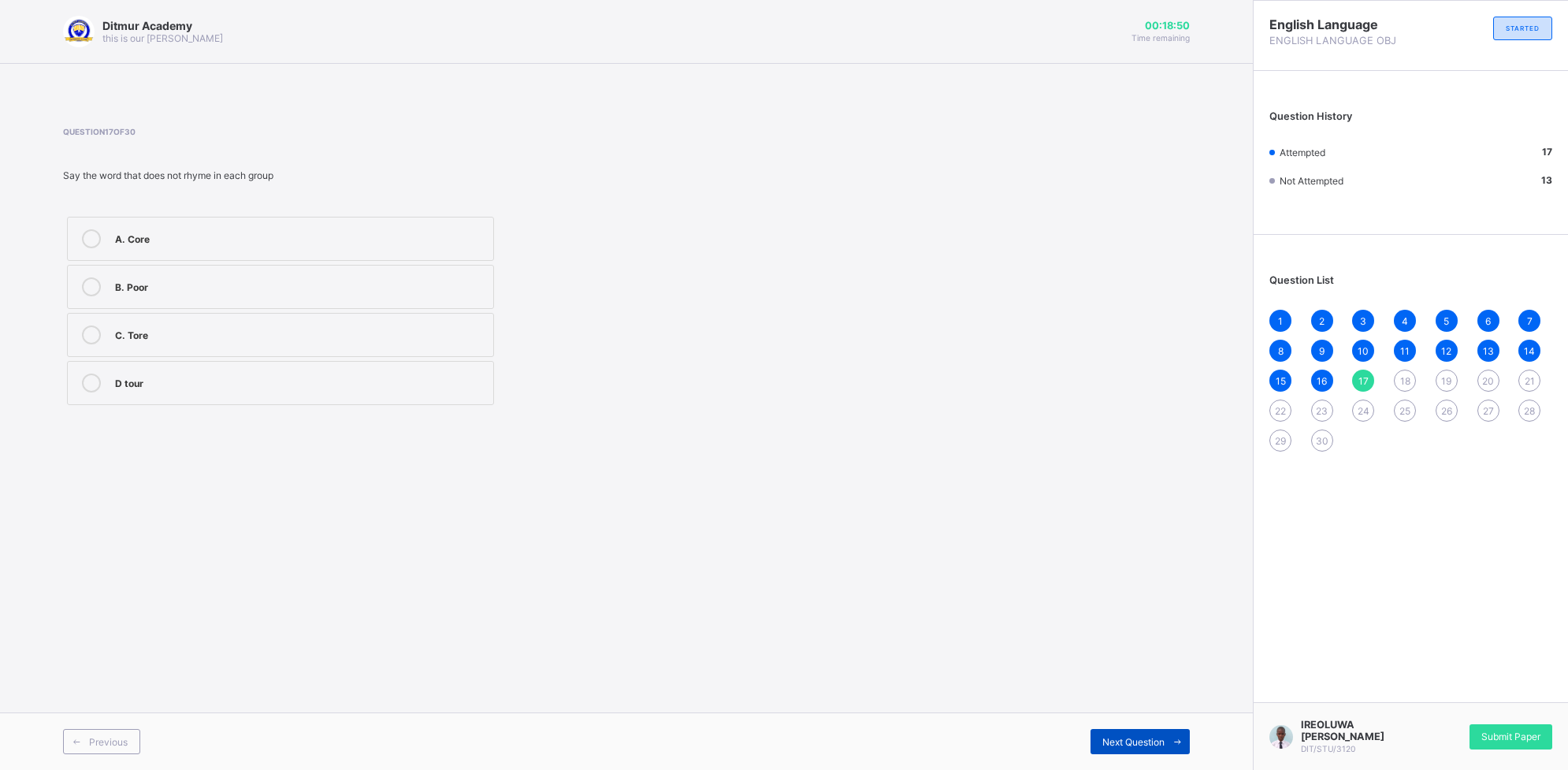 click on "Next Question" at bounding box center (1133, 742) 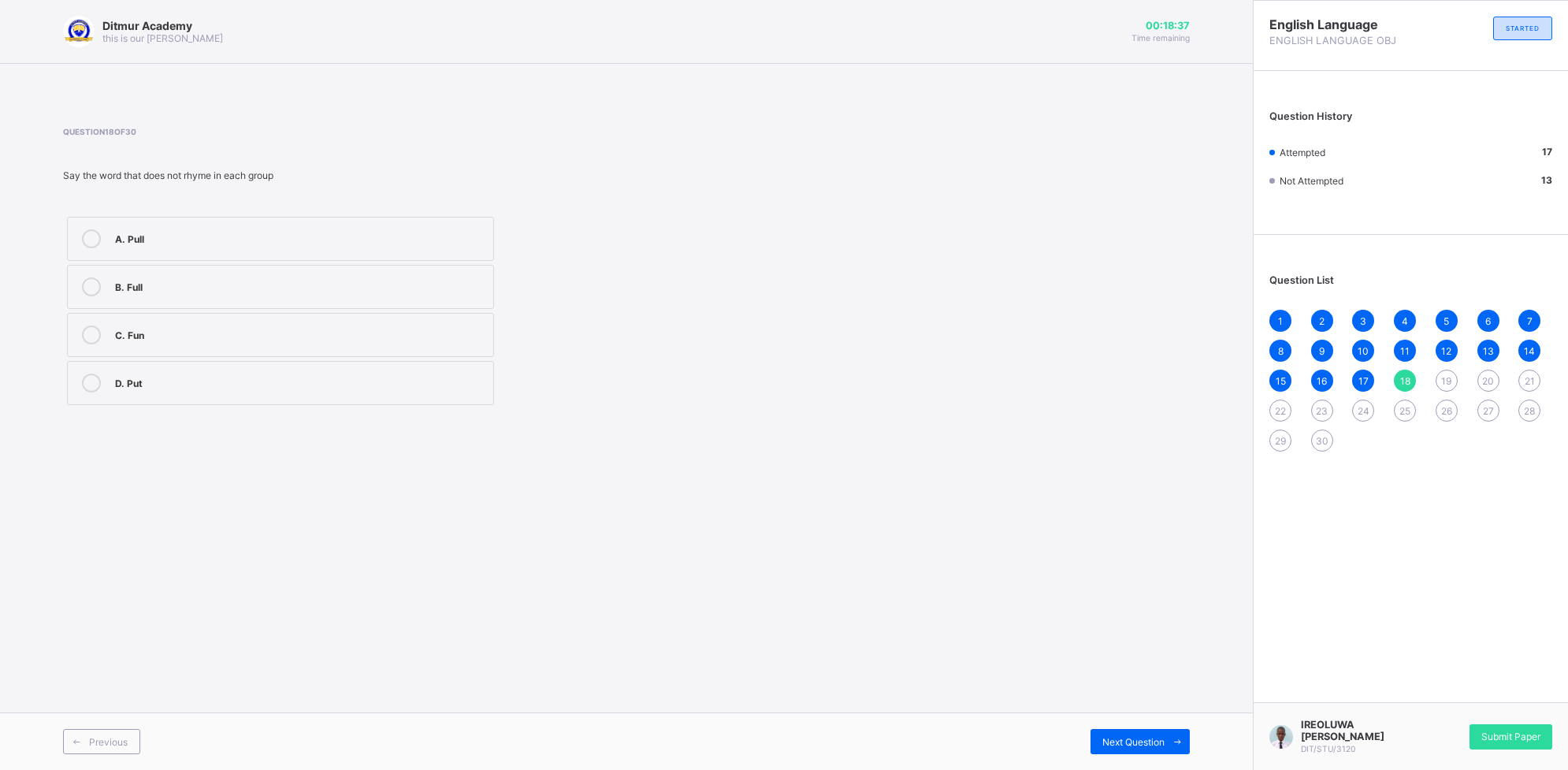 click on "D. Put" at bounding box center [281, 383] 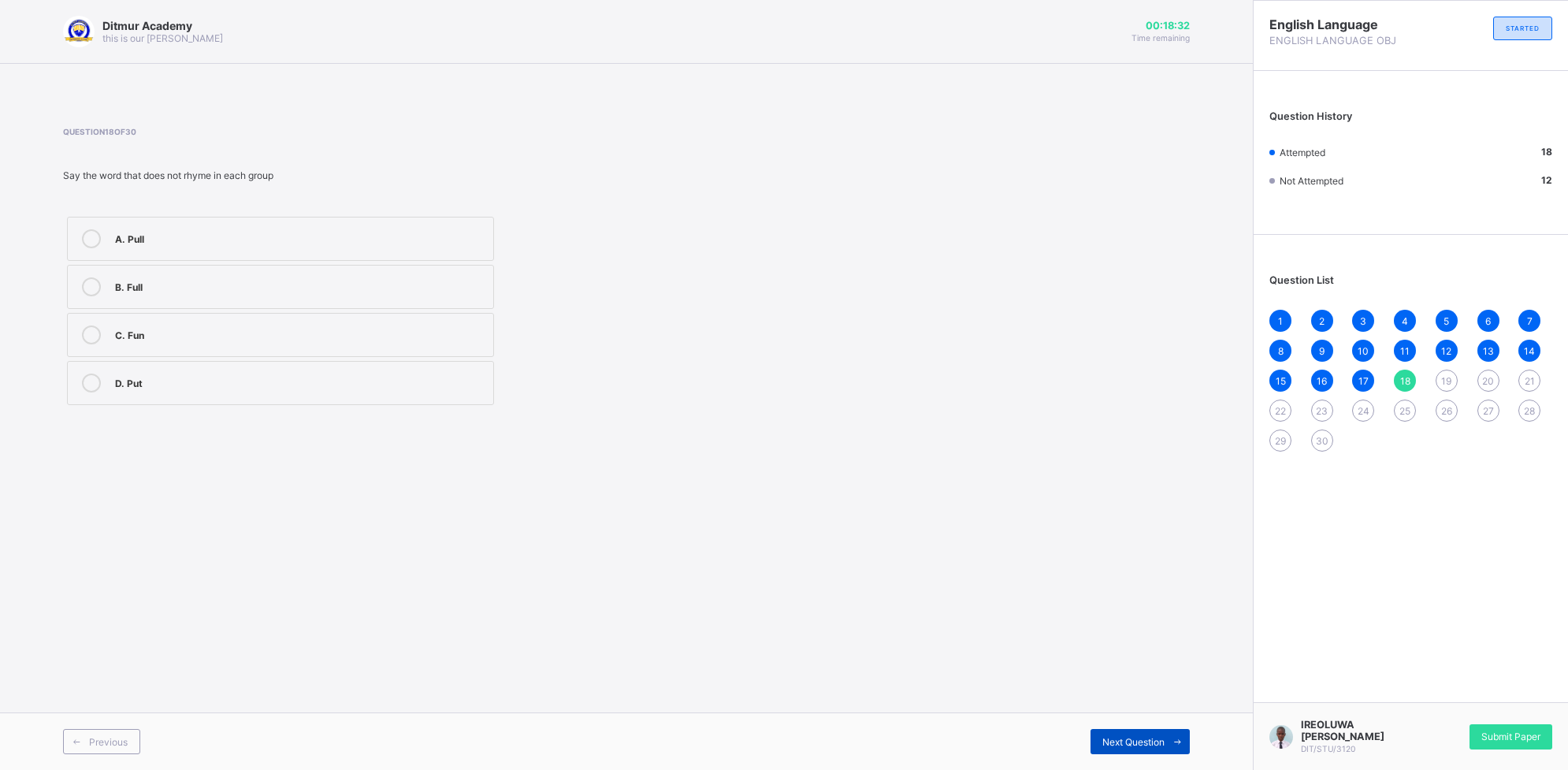 click on "Next Question" at bounding box center [1140, 742] 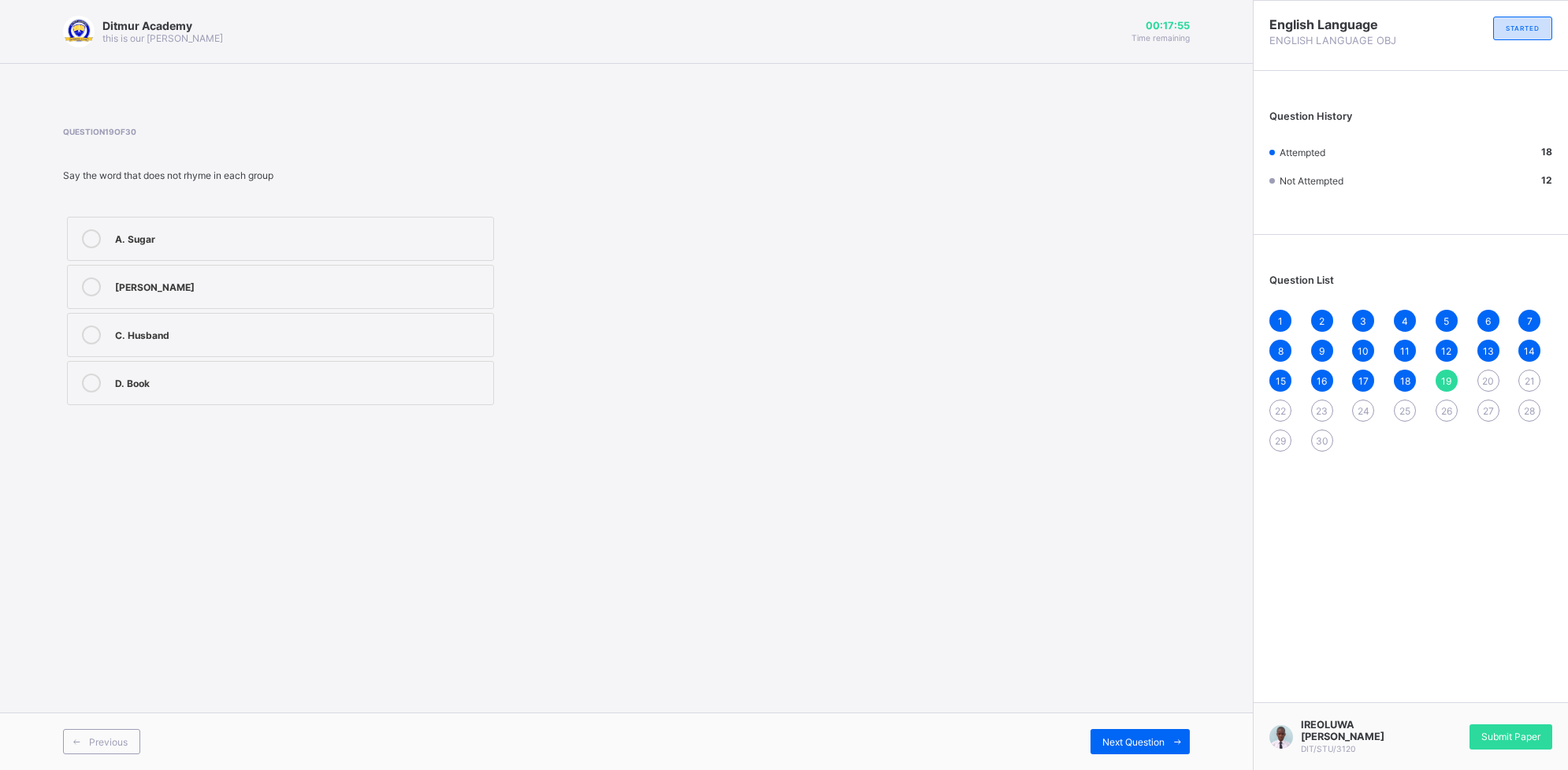 click on "D. Book" at bounding box center [300, 381] 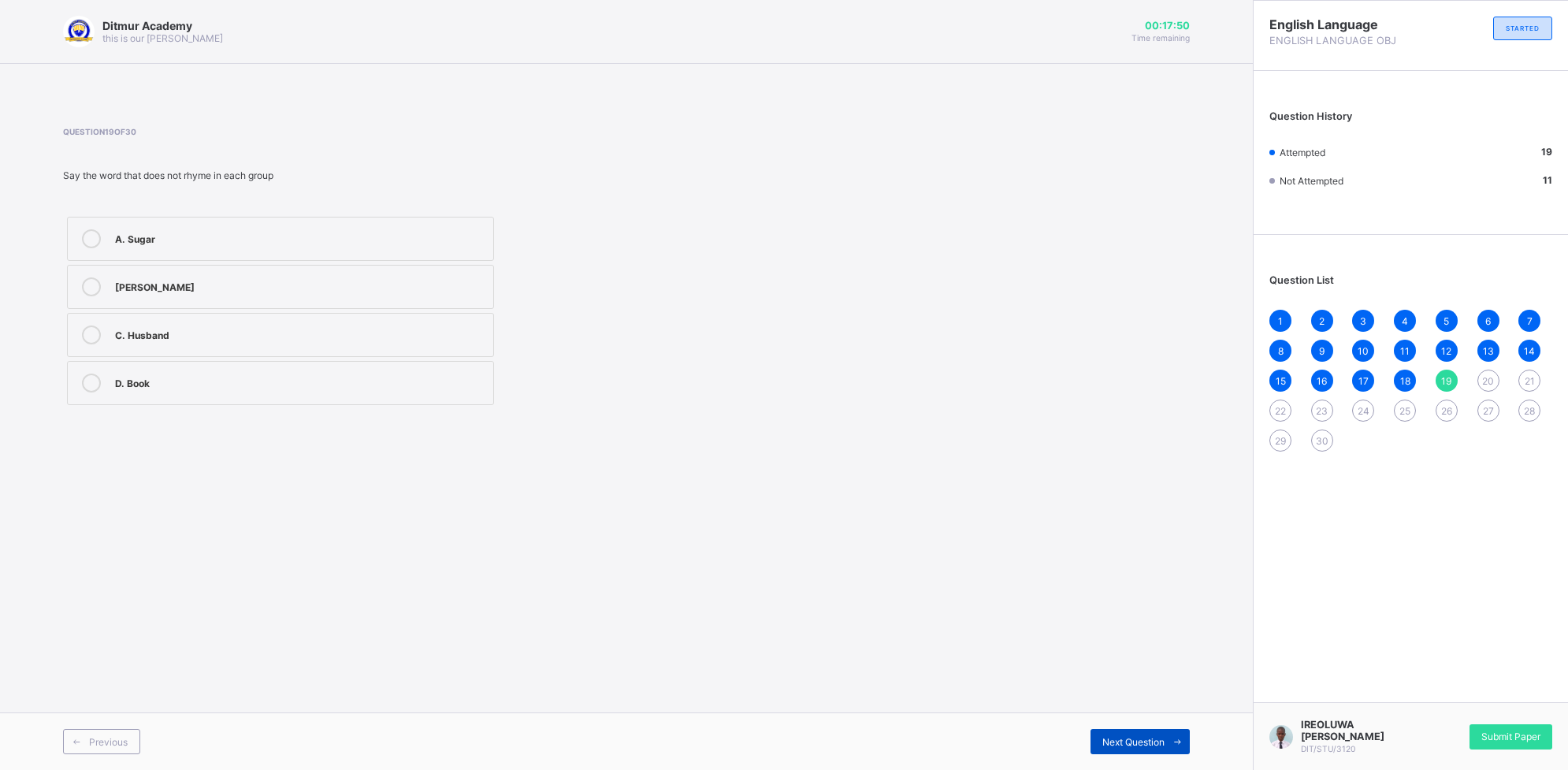 click on "Next Question" at bounding box center (1133, 742) 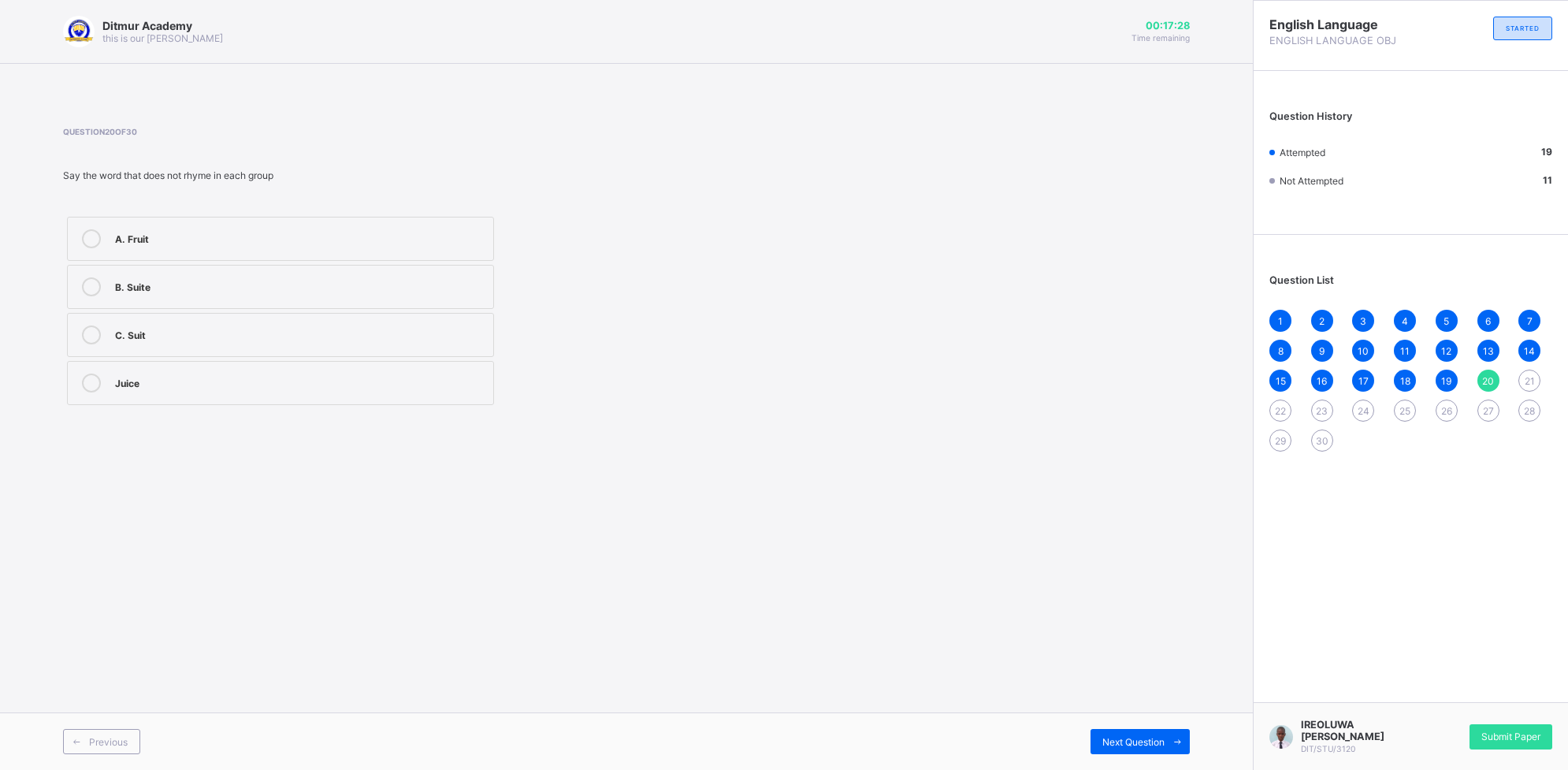 click on "Juice" at bounding box center (281, 383) 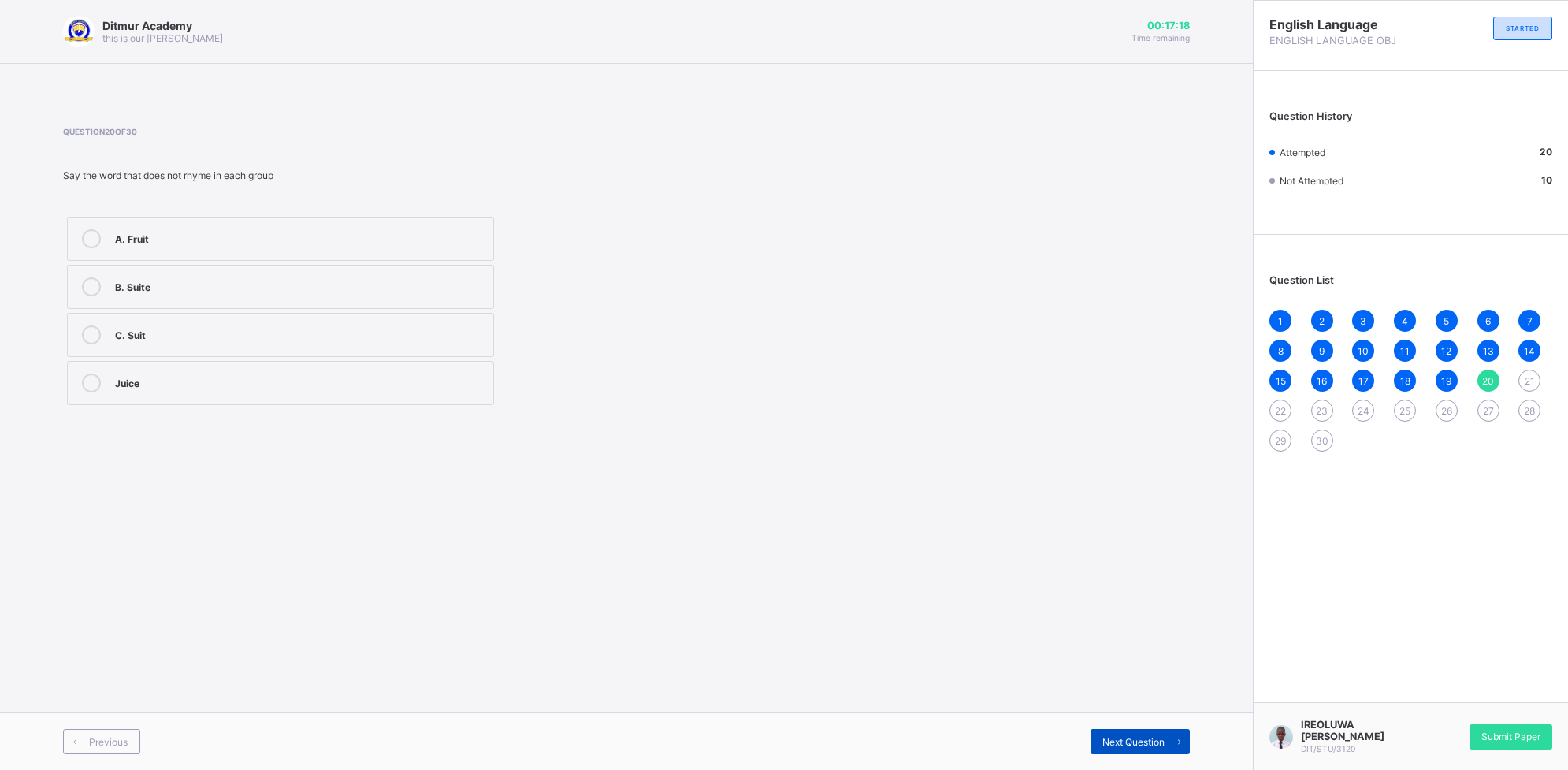 click on "Next Question" at bounding box center [1140, 742] 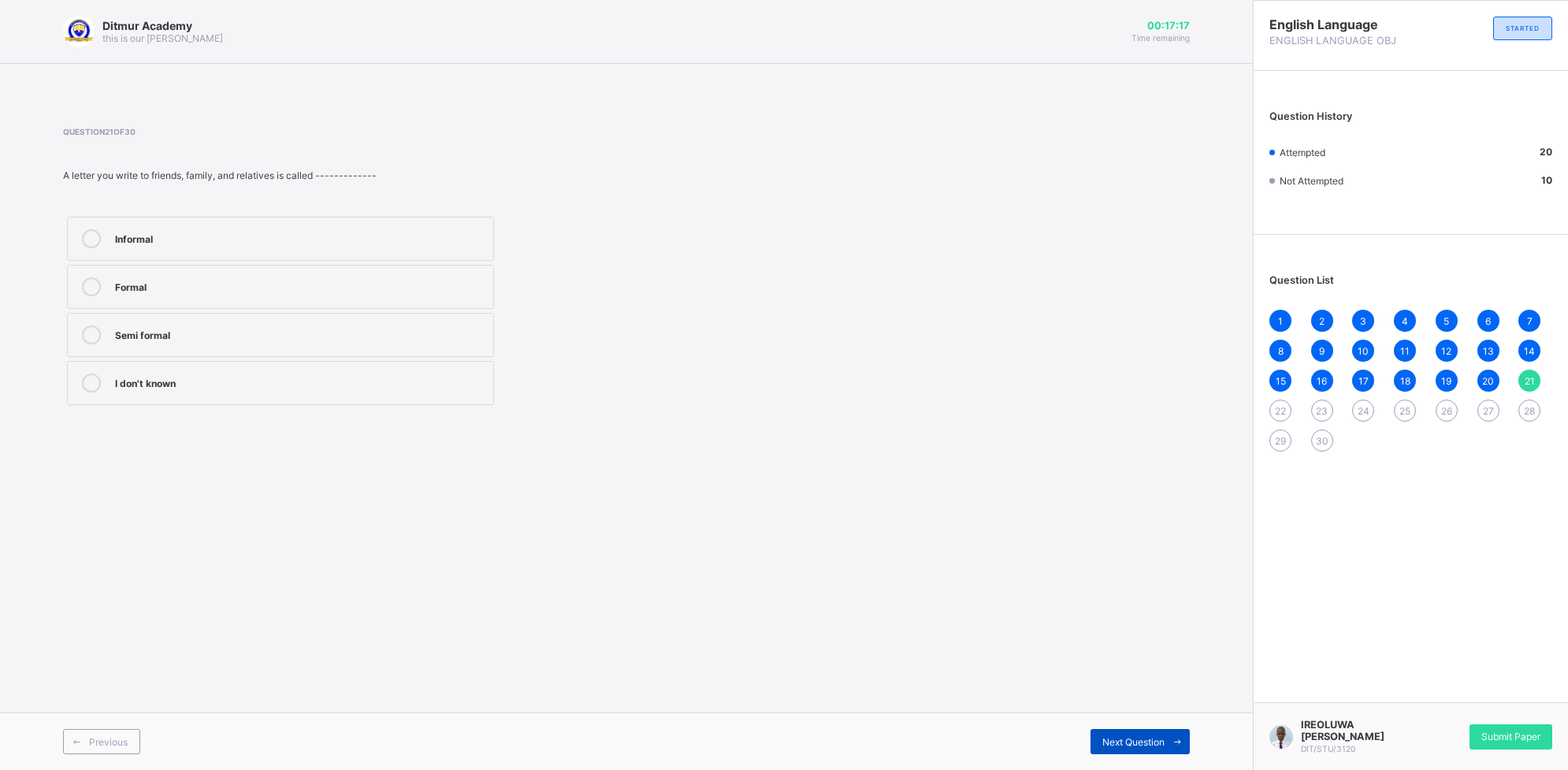 click on "Next Question" at bounding box center (1140, 742) 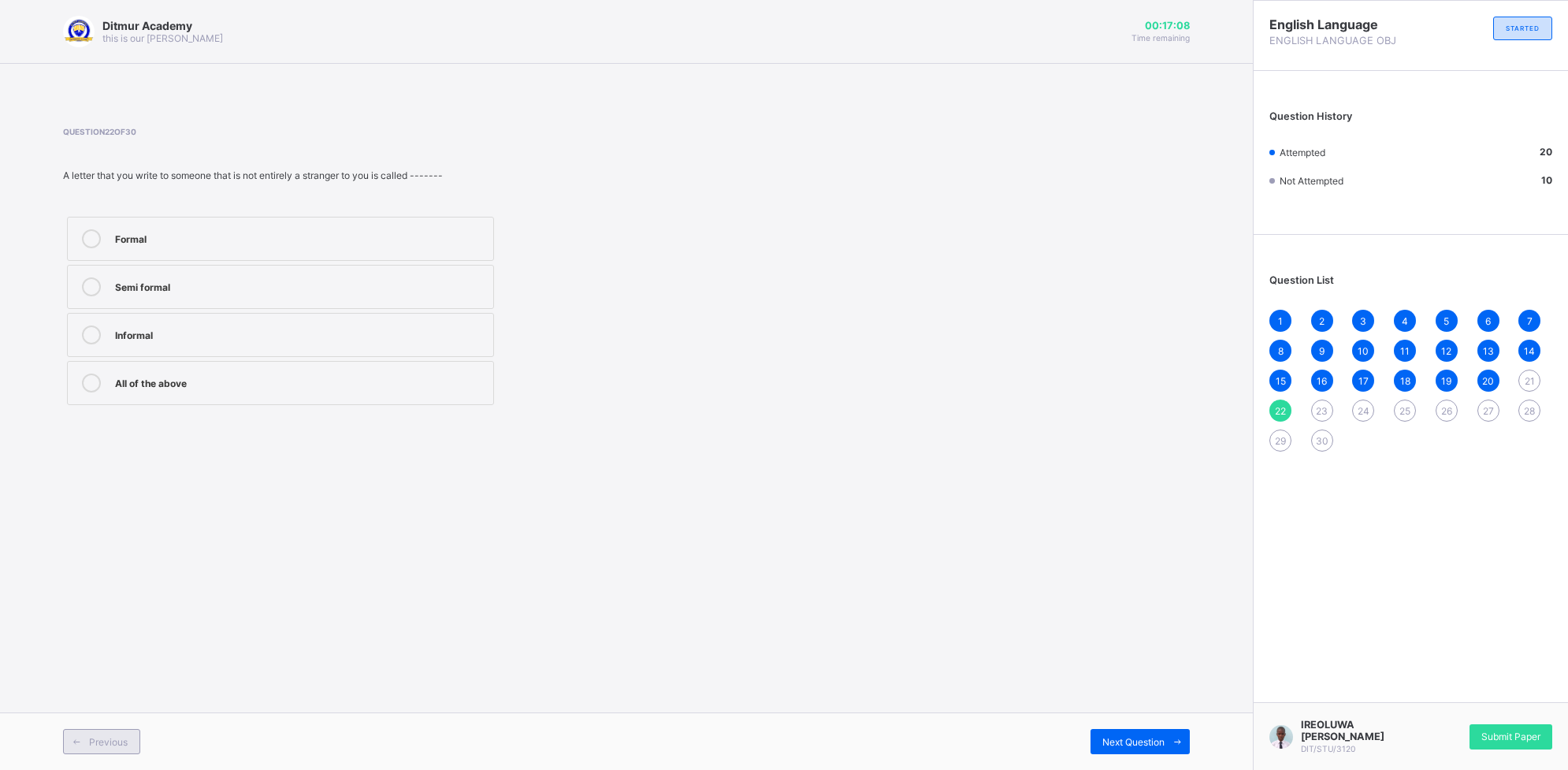click on "Previous" at bounding box center [108, 742] 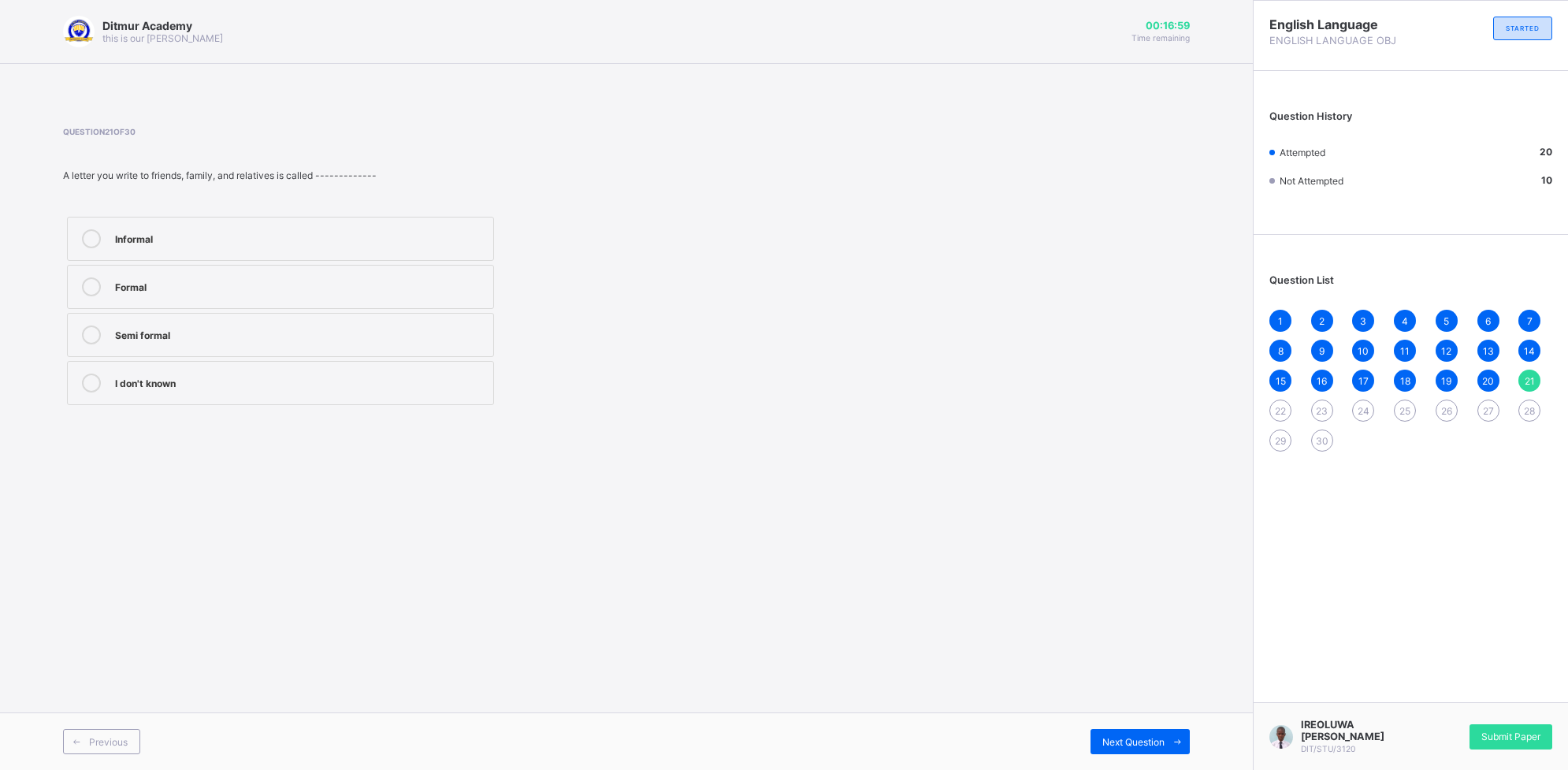 click on "Informal" at bounding box center (281, 239) 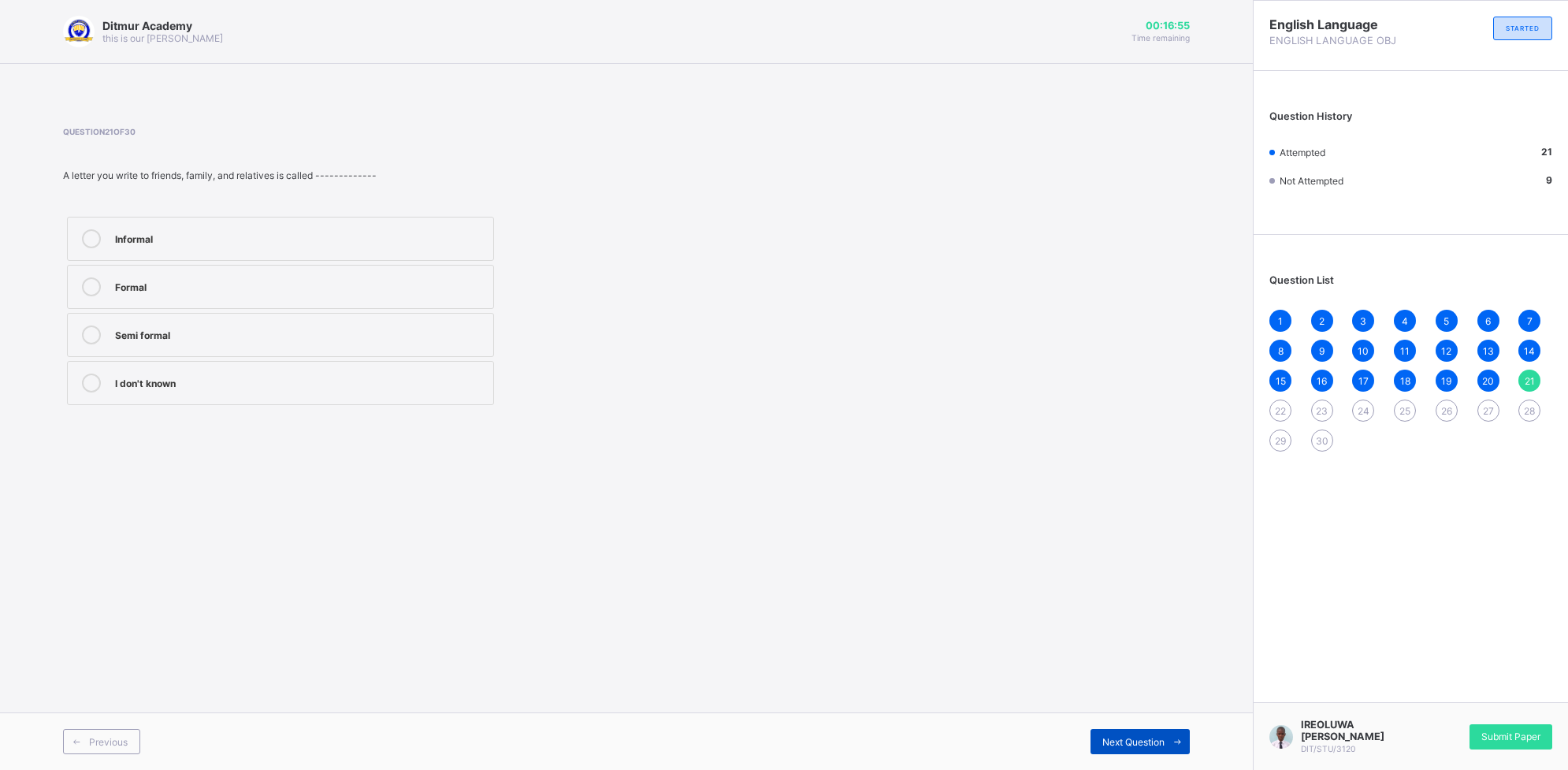 click at bounding box center (1177, 742) 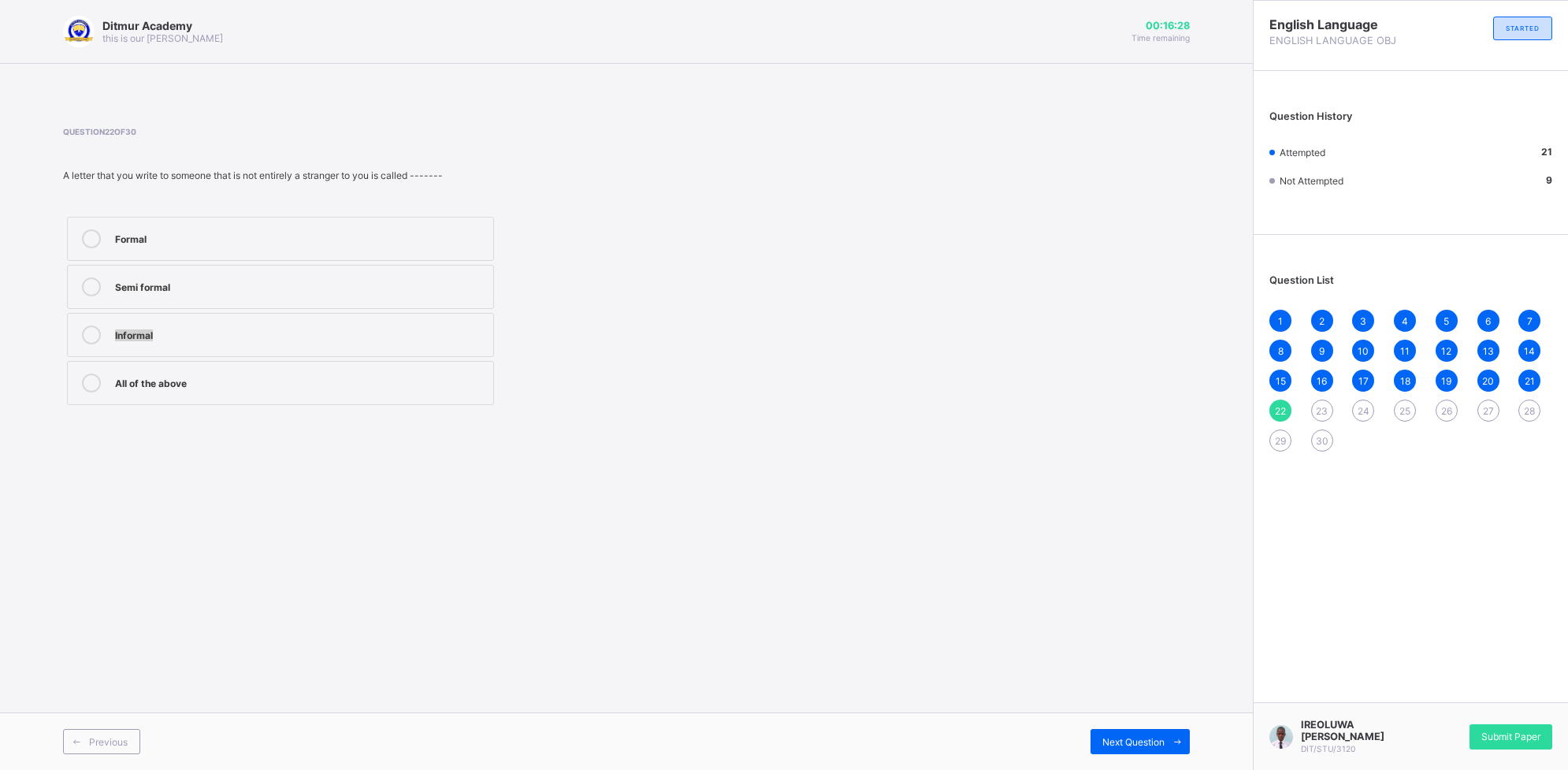drag, startPoint x: 343, startPoint y: 281, endPoint x: 184, endPoint y: 318, distance: 163.24828 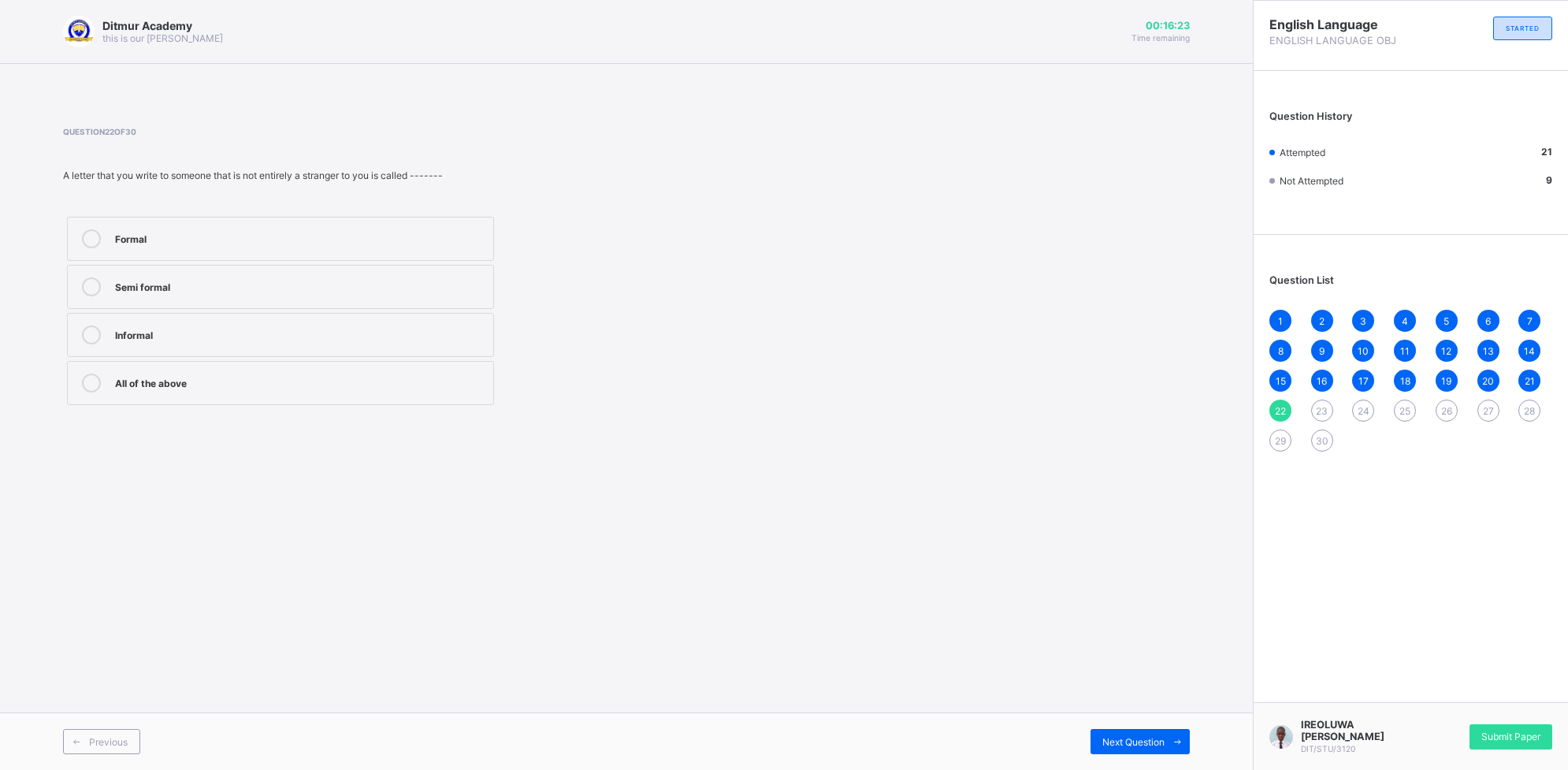 drag, startPoint x: 184, startPoint y: 318, endPoint x: 124, endPoint y: 227, distance: 109 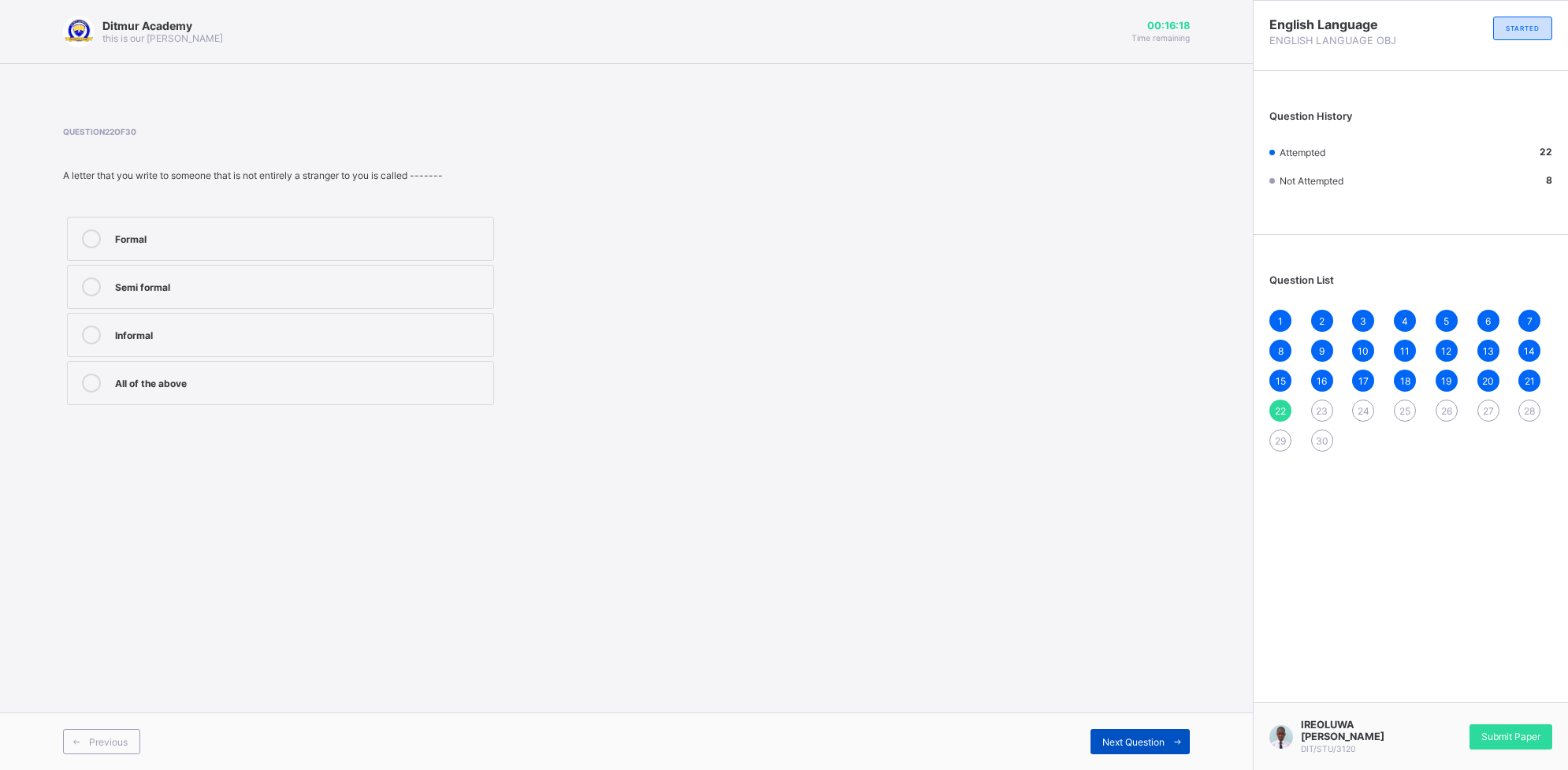 click on "Next Question" at bounding box center [1140, 742] 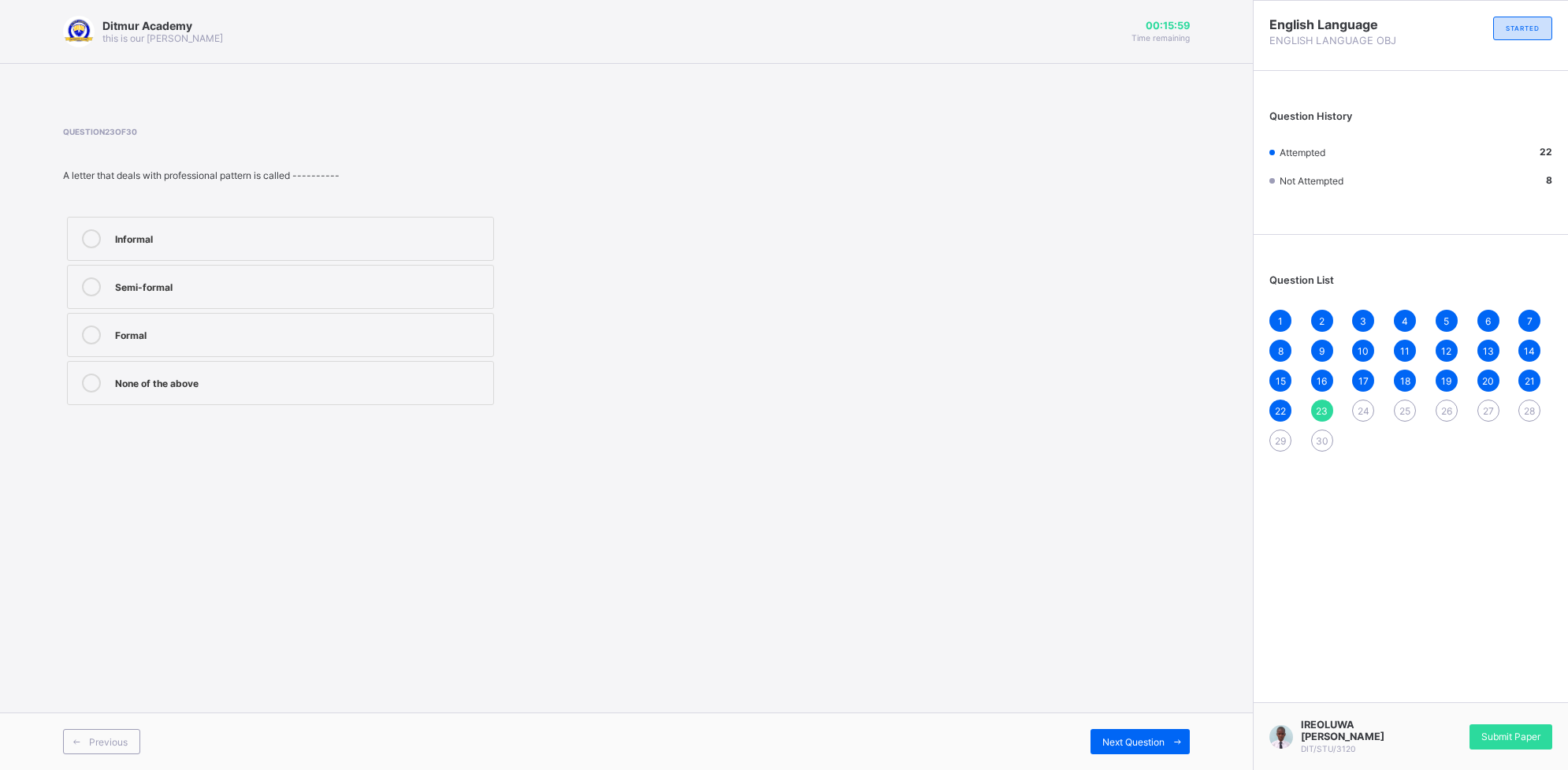 click on "Formal" at bounding box center (300, 335) 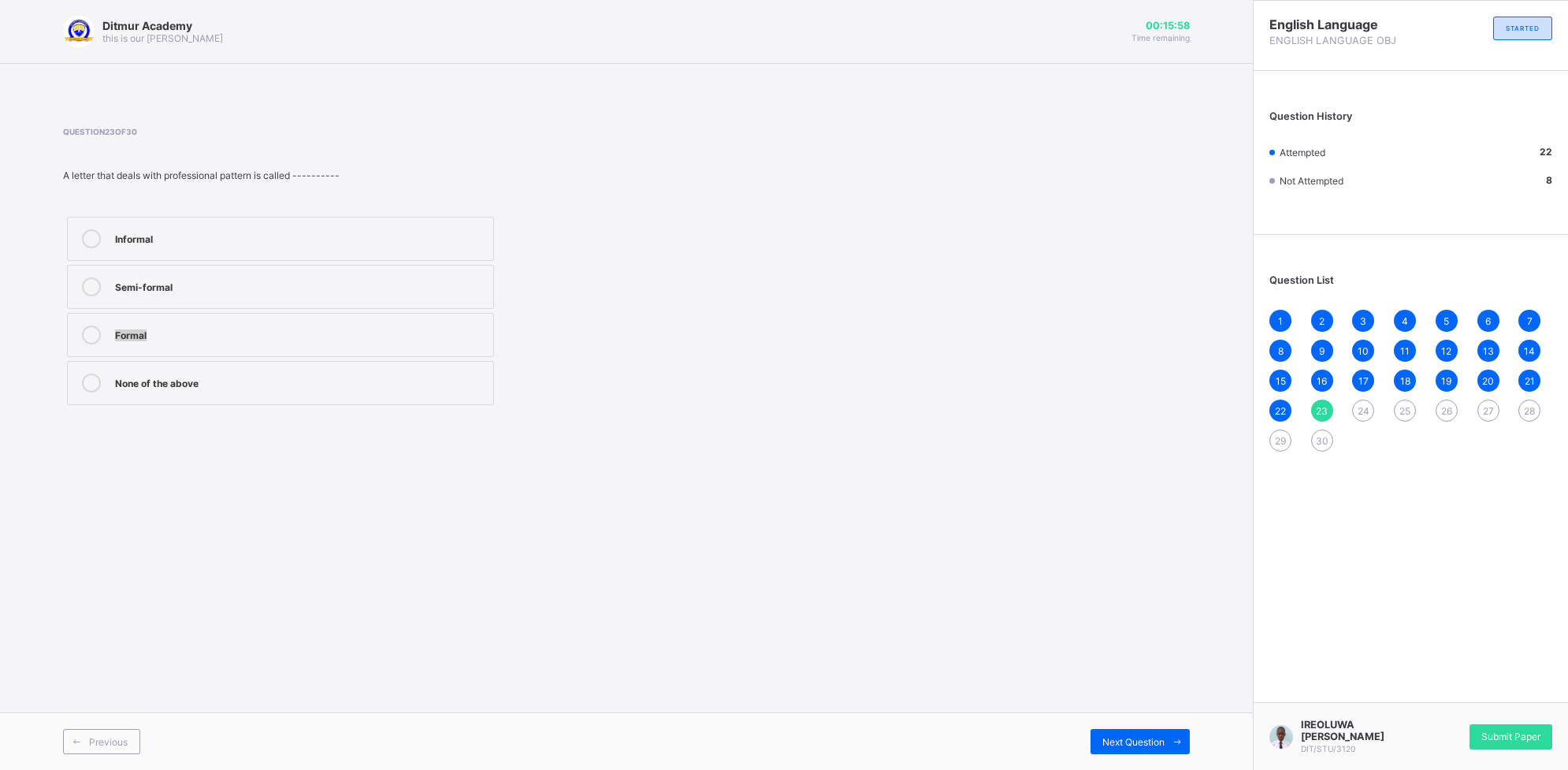 click on "Formal" at bounding box center (300, 335) 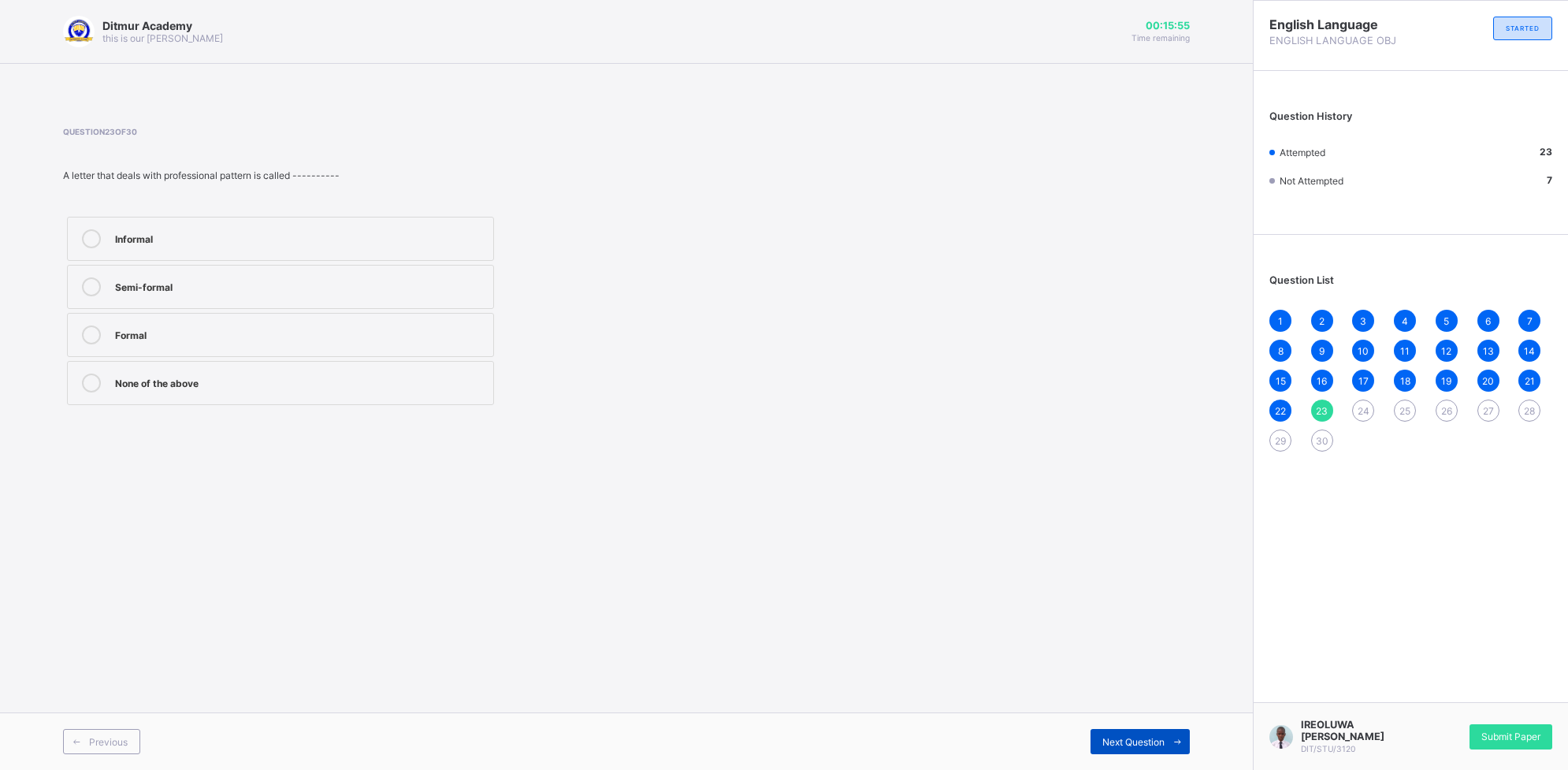 click on "Next Question" at bounding box center (1133, 742) 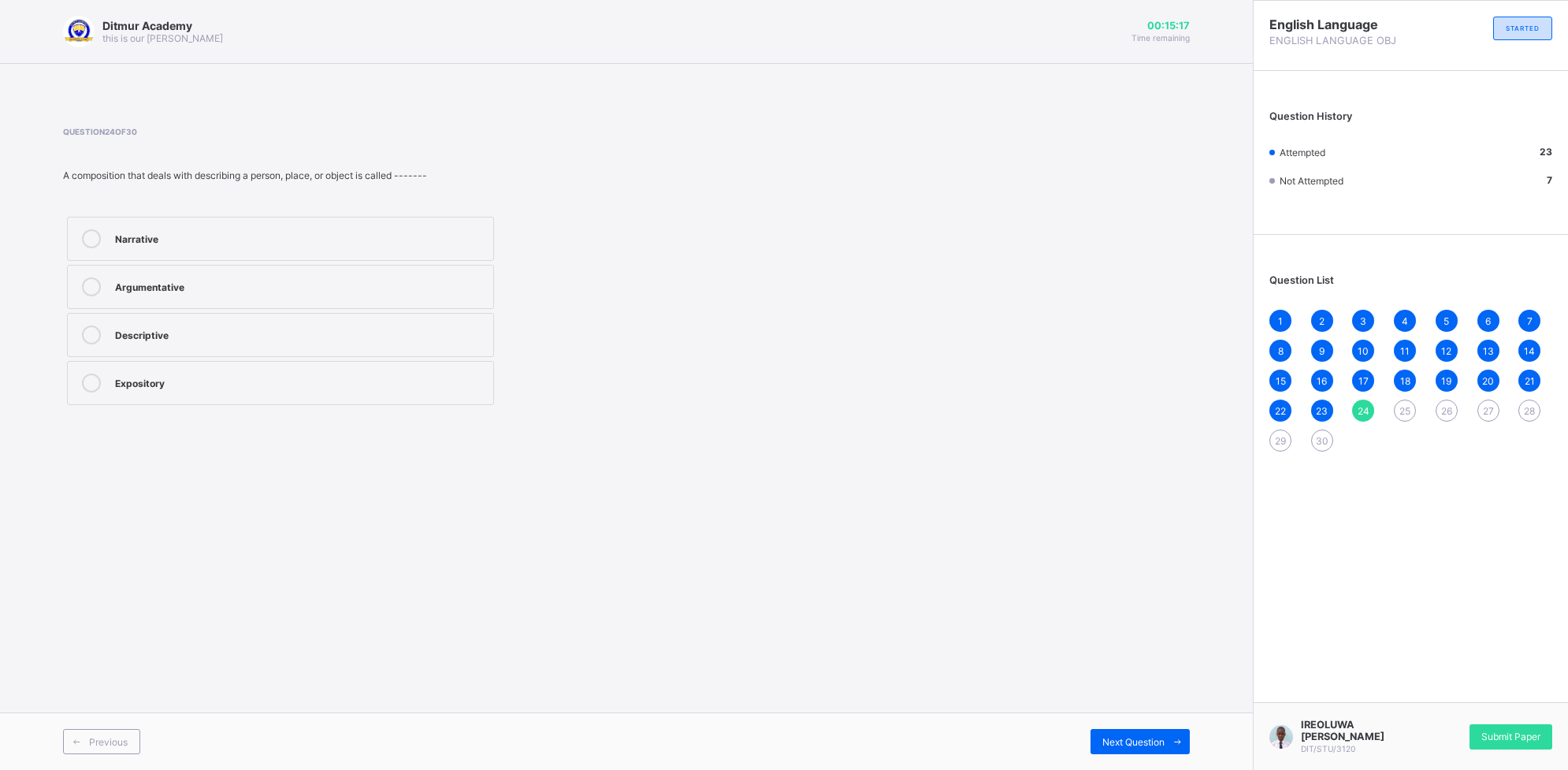 click at bounding box center (91, 335) 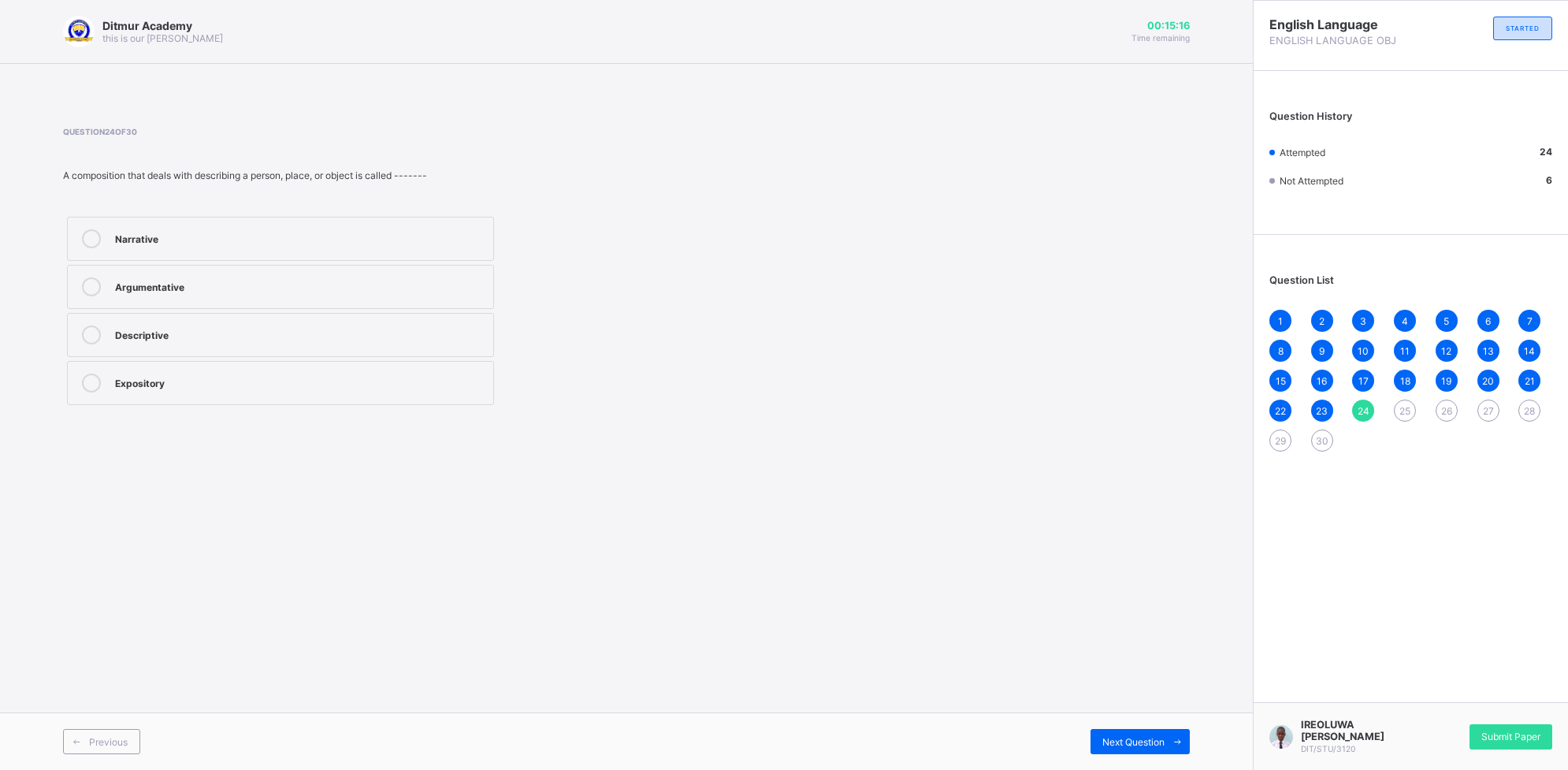 click at bounding box center [91, 335] 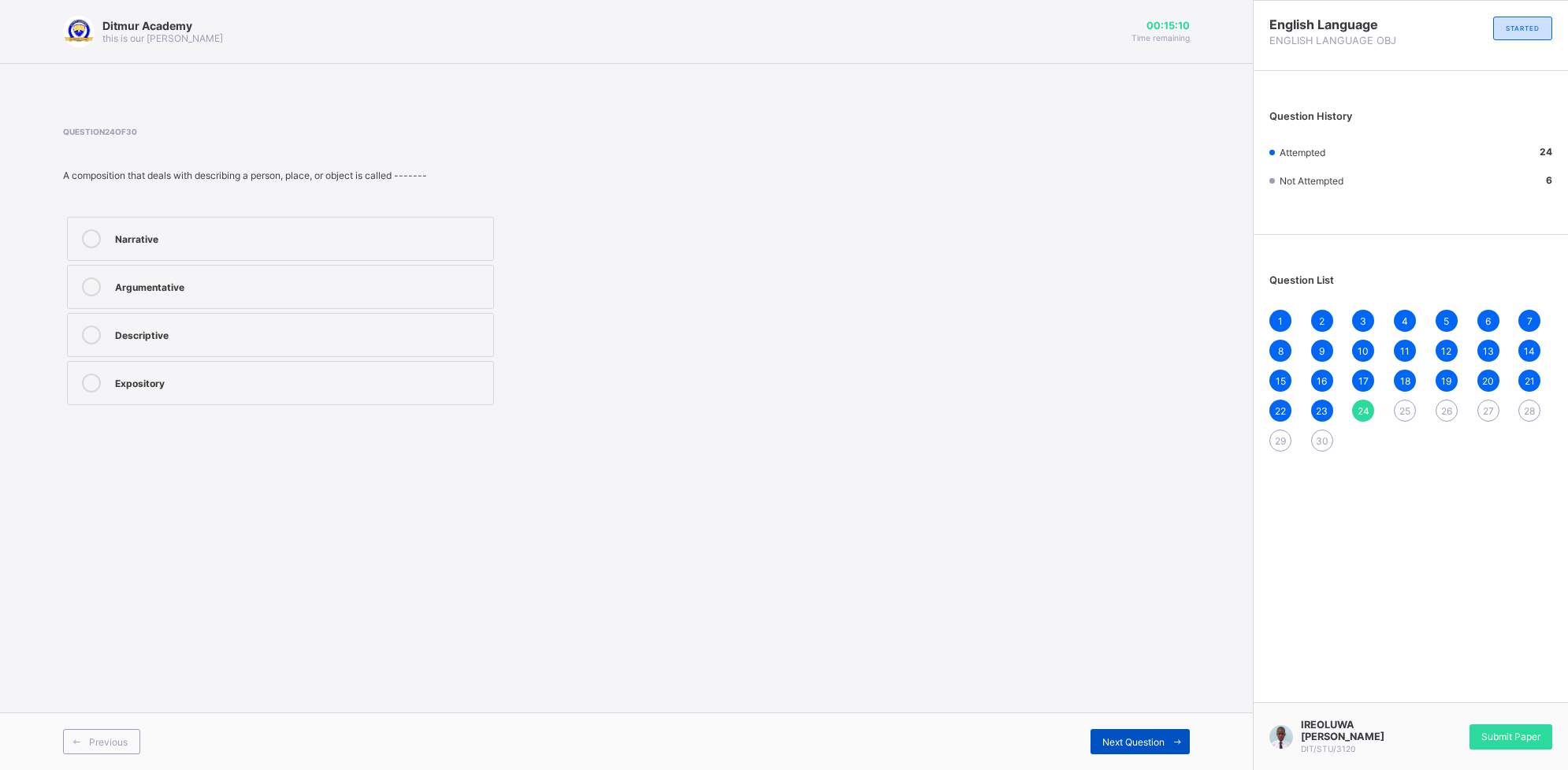 click at bounding box center (1177, 742) 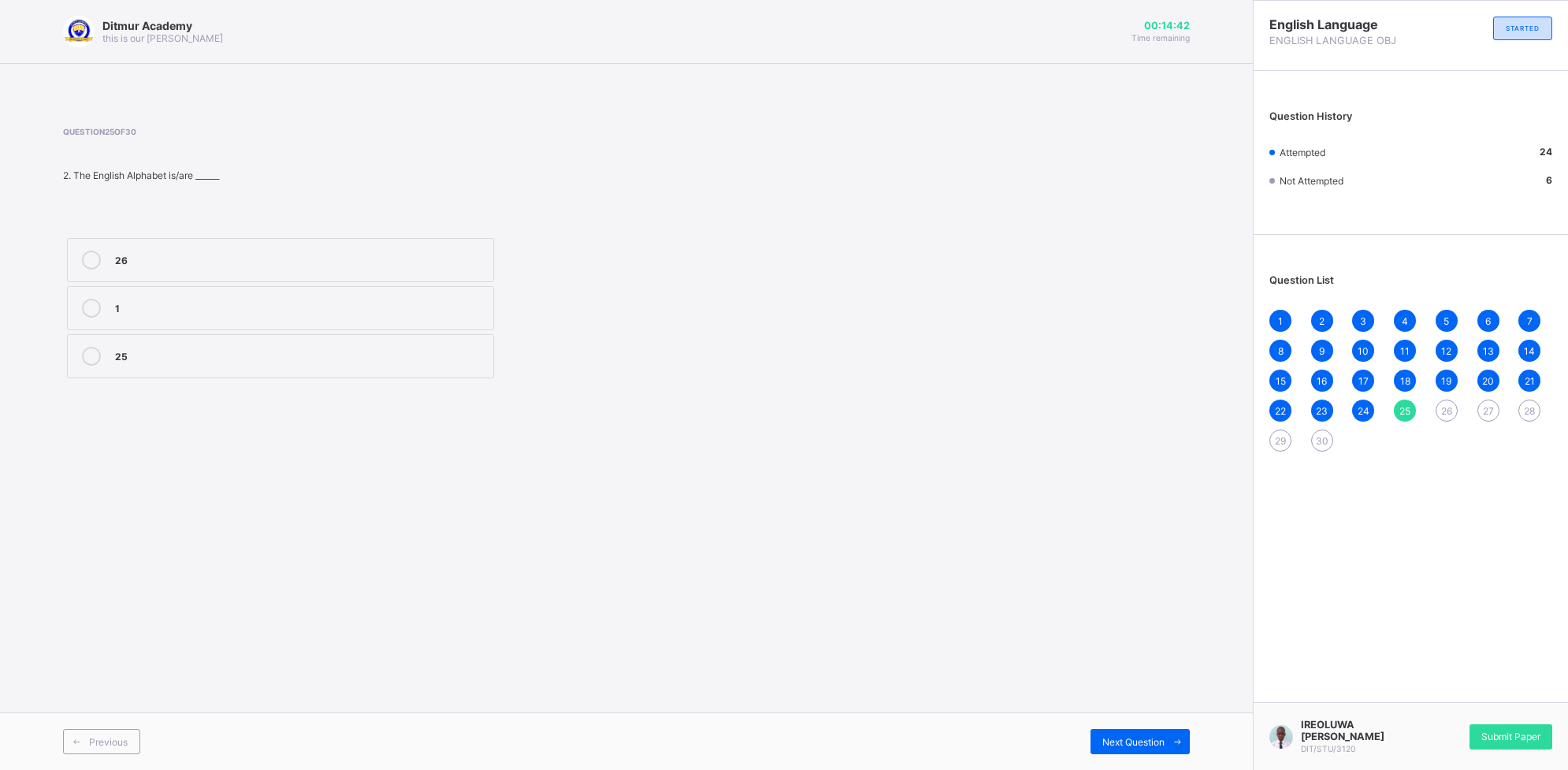click on "25" at bounding box center (281, 356) 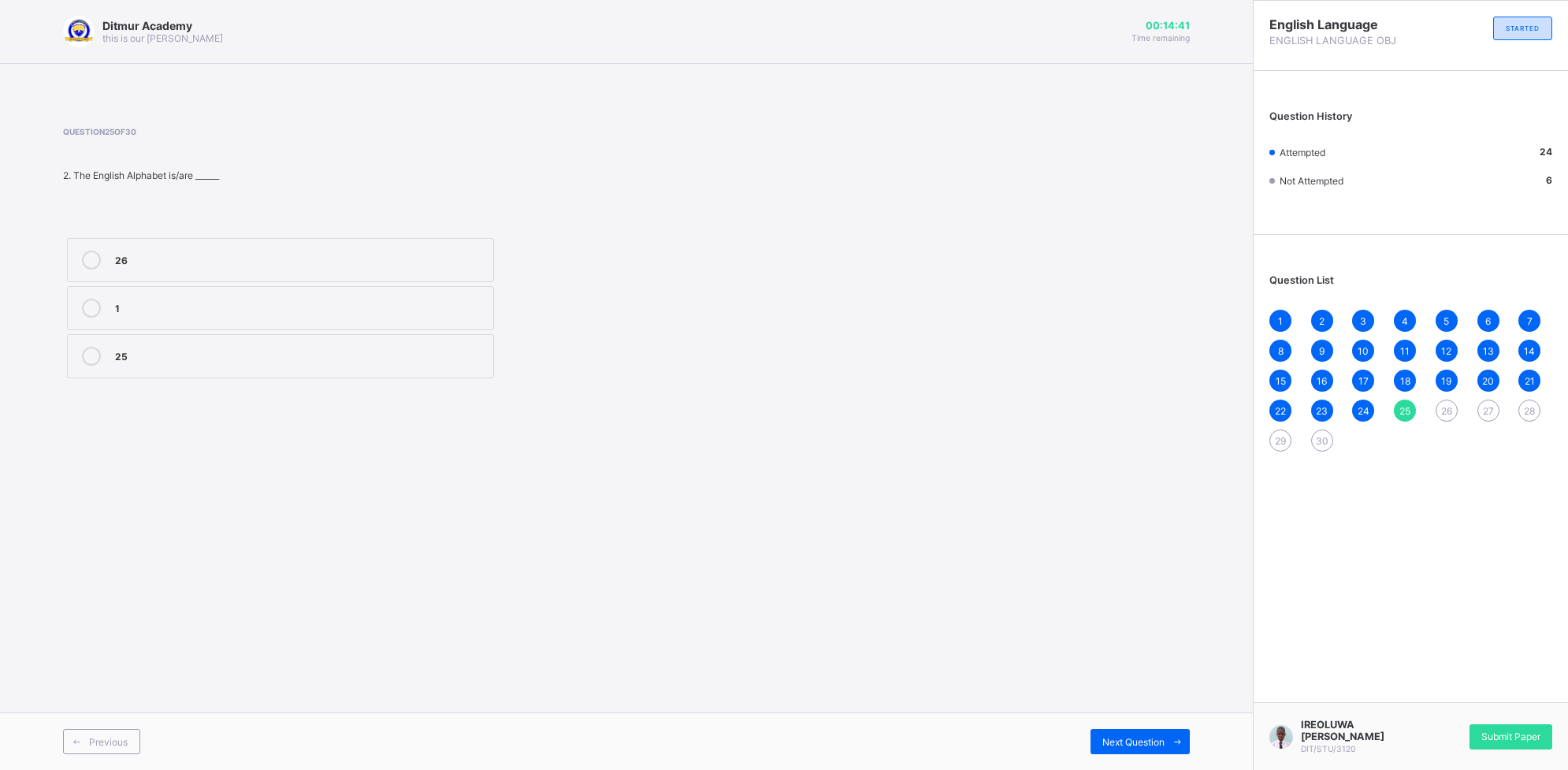 drag, startPoint x: 325, startPoint y: 343, endPoint x: 644, endPoint y: 504, distance: 357.3262 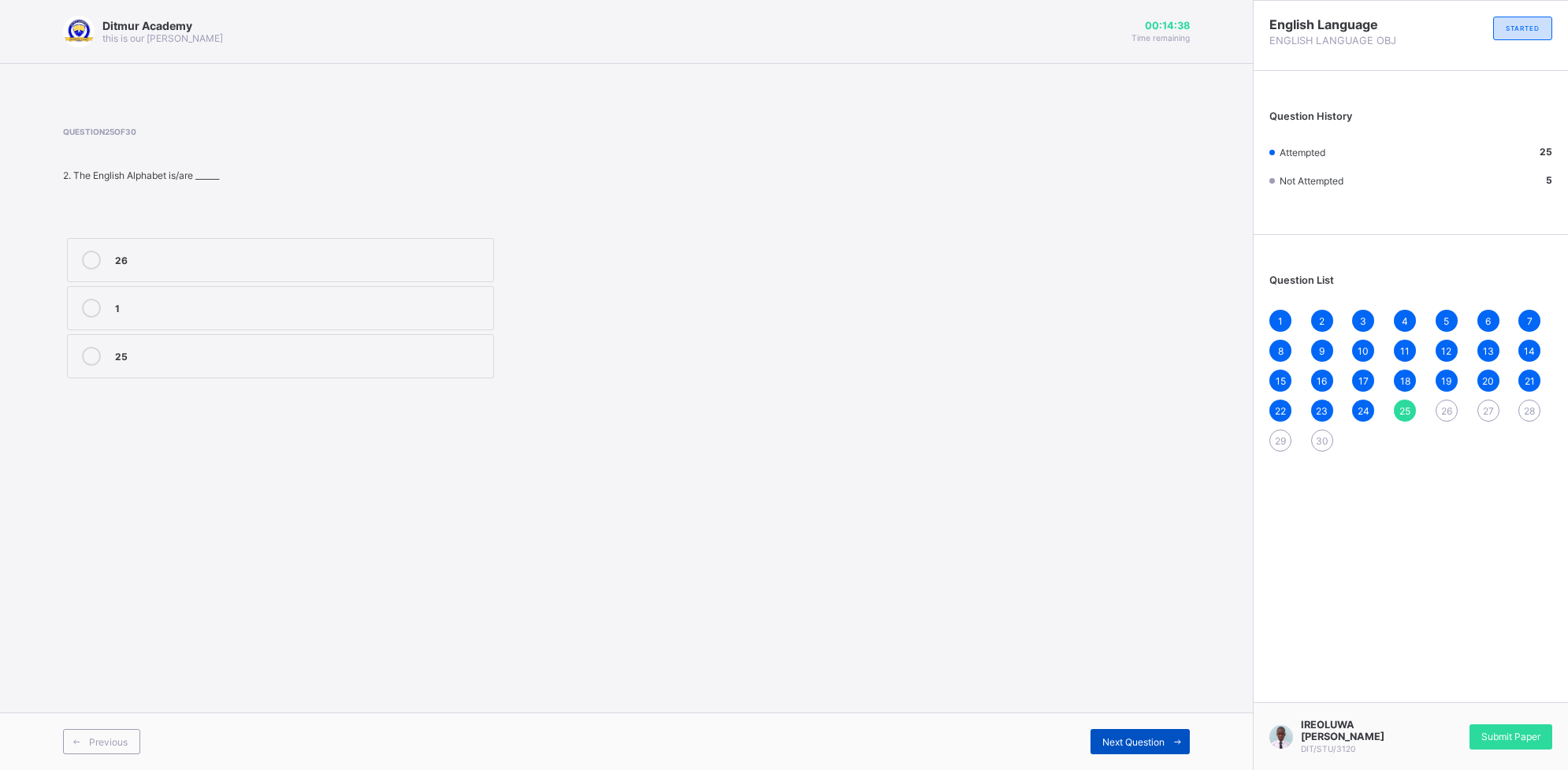 click on "Next Question" at bounding box center [1140, 742] 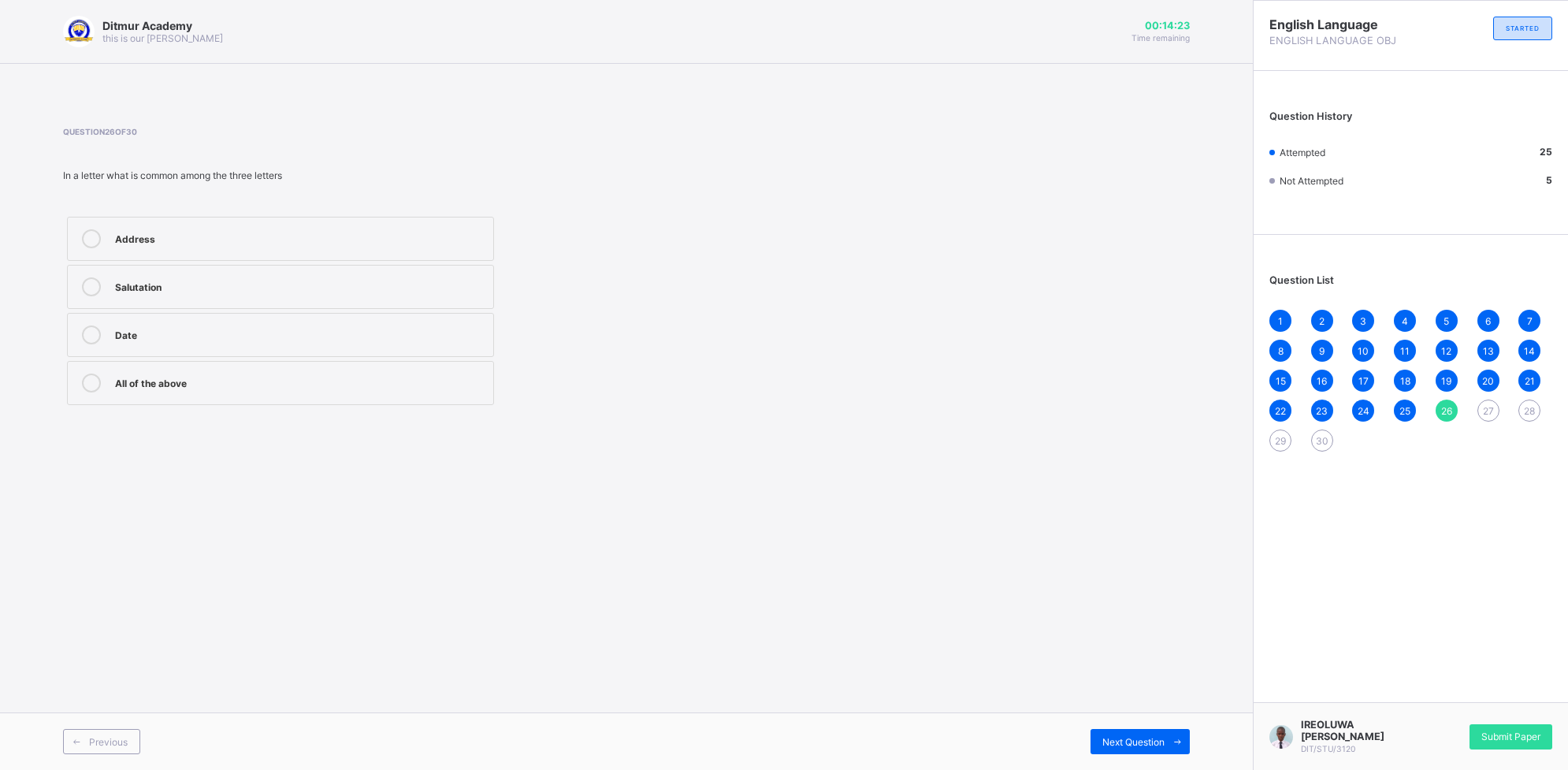 click on "Address" at bounding box center (300, 237) 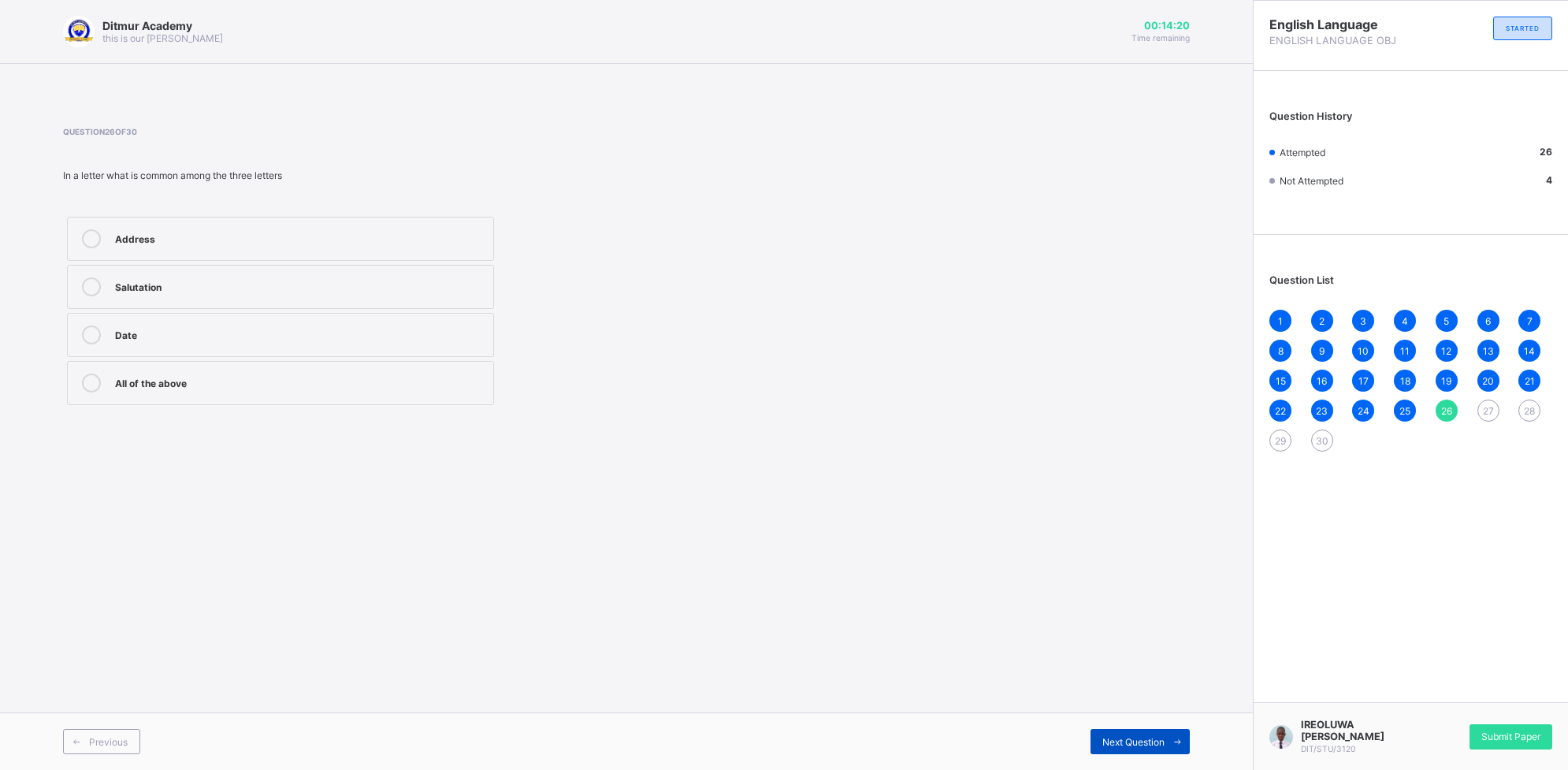click on "Next Question" at bounding box center (1133, 742) 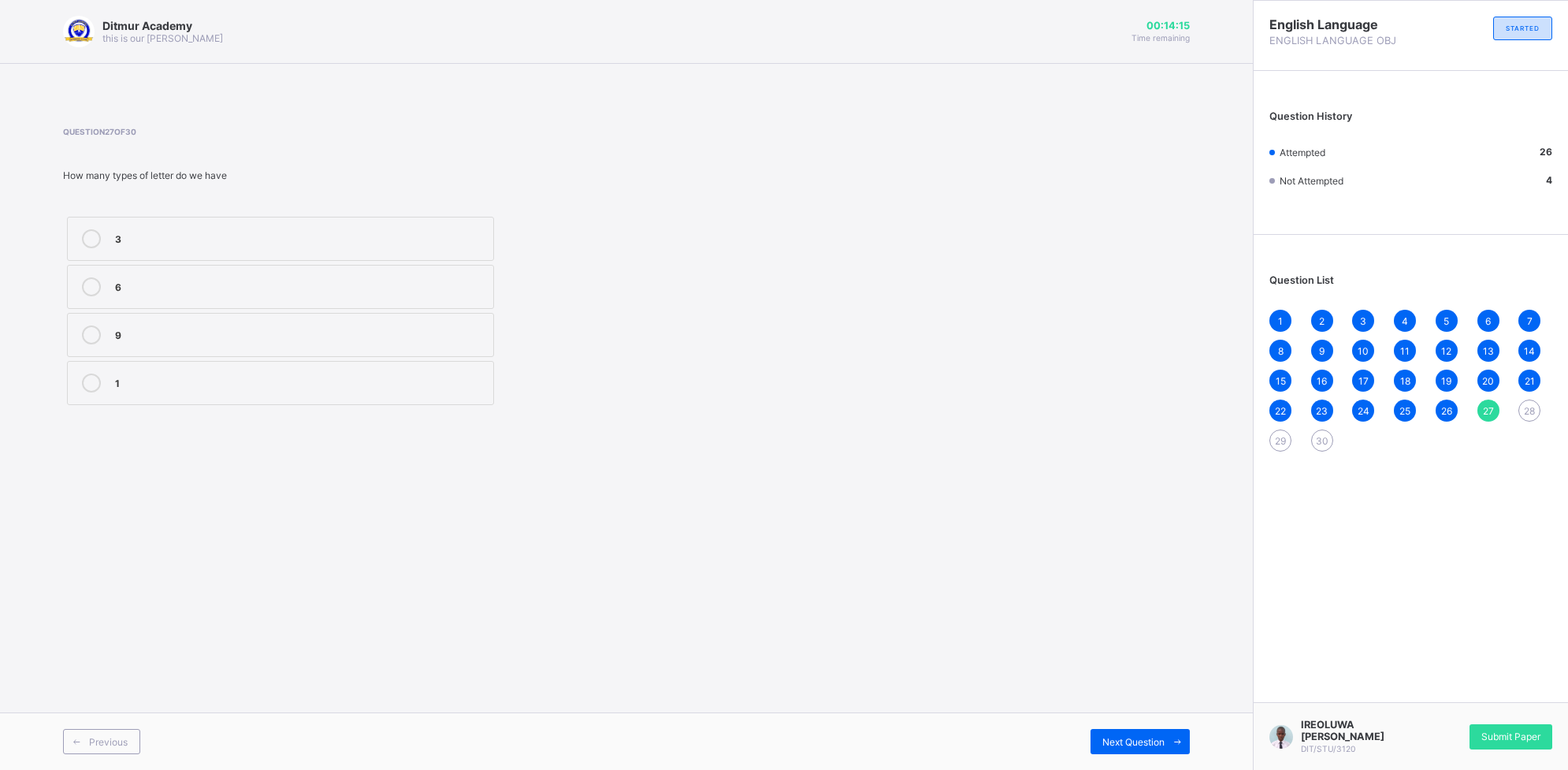 click on "3" at bounding box center (300, 237) 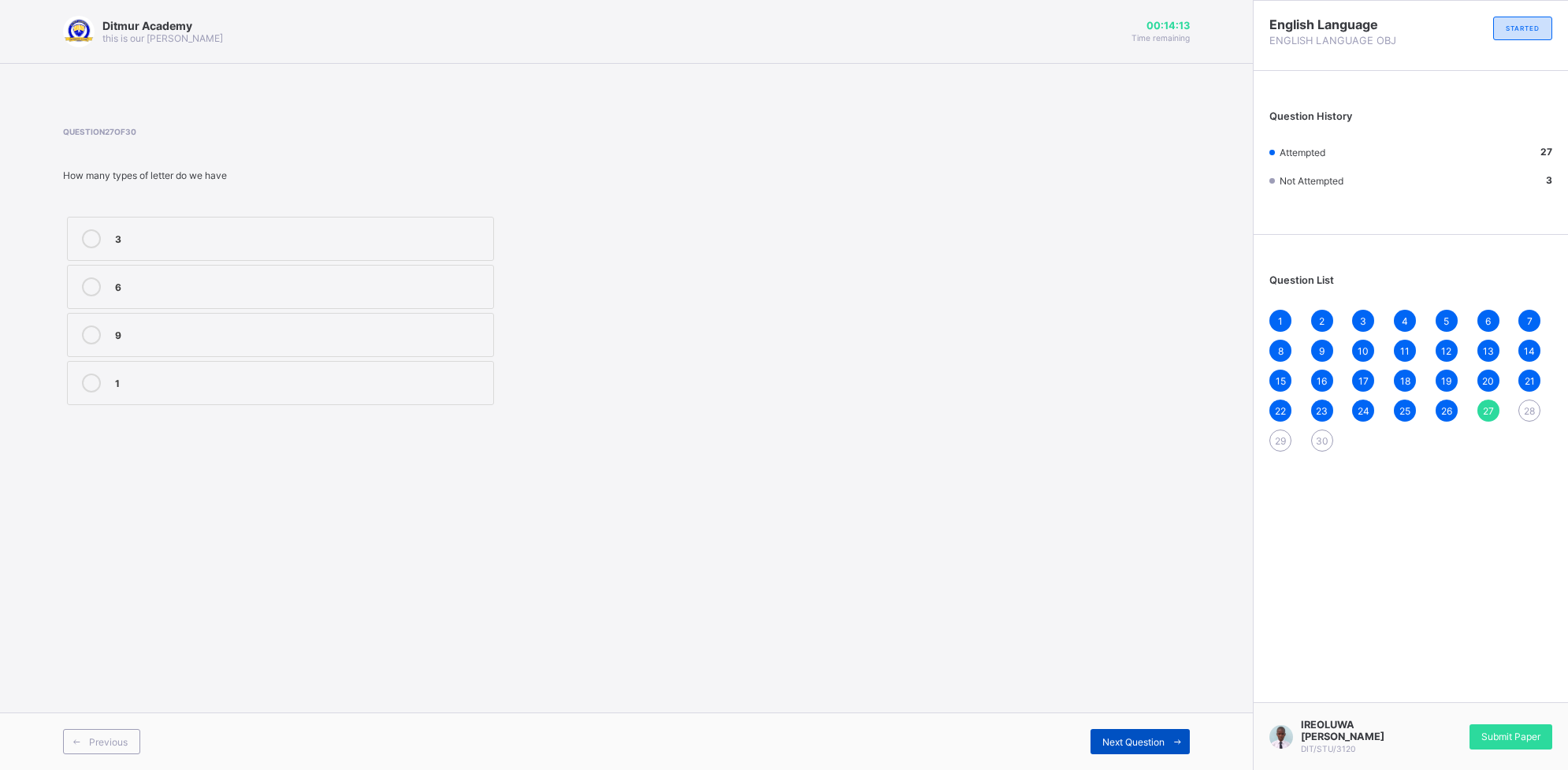 click at bounding box center (1177, 742) 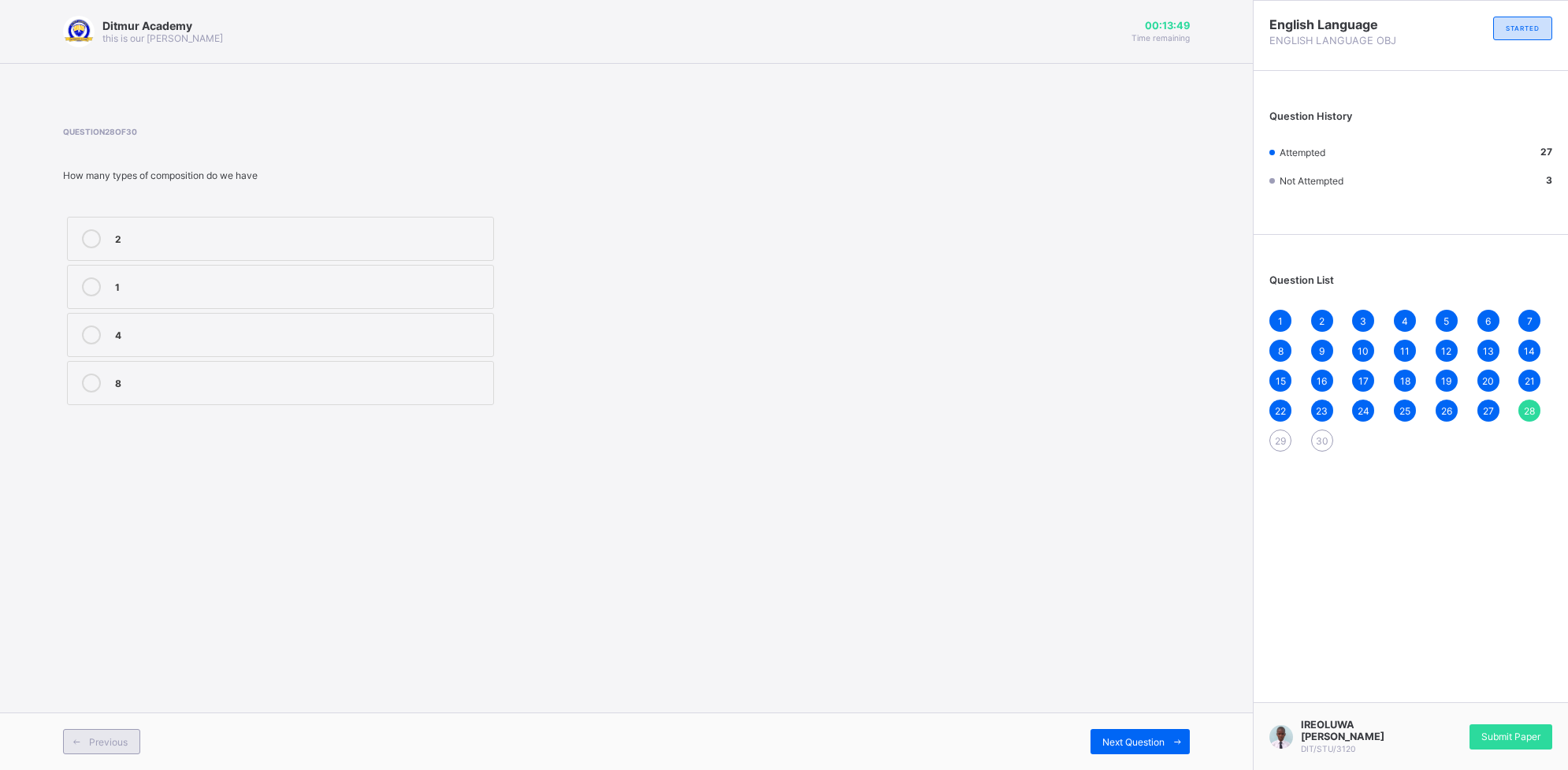click on "Previous" at bounding box center [108, 742] 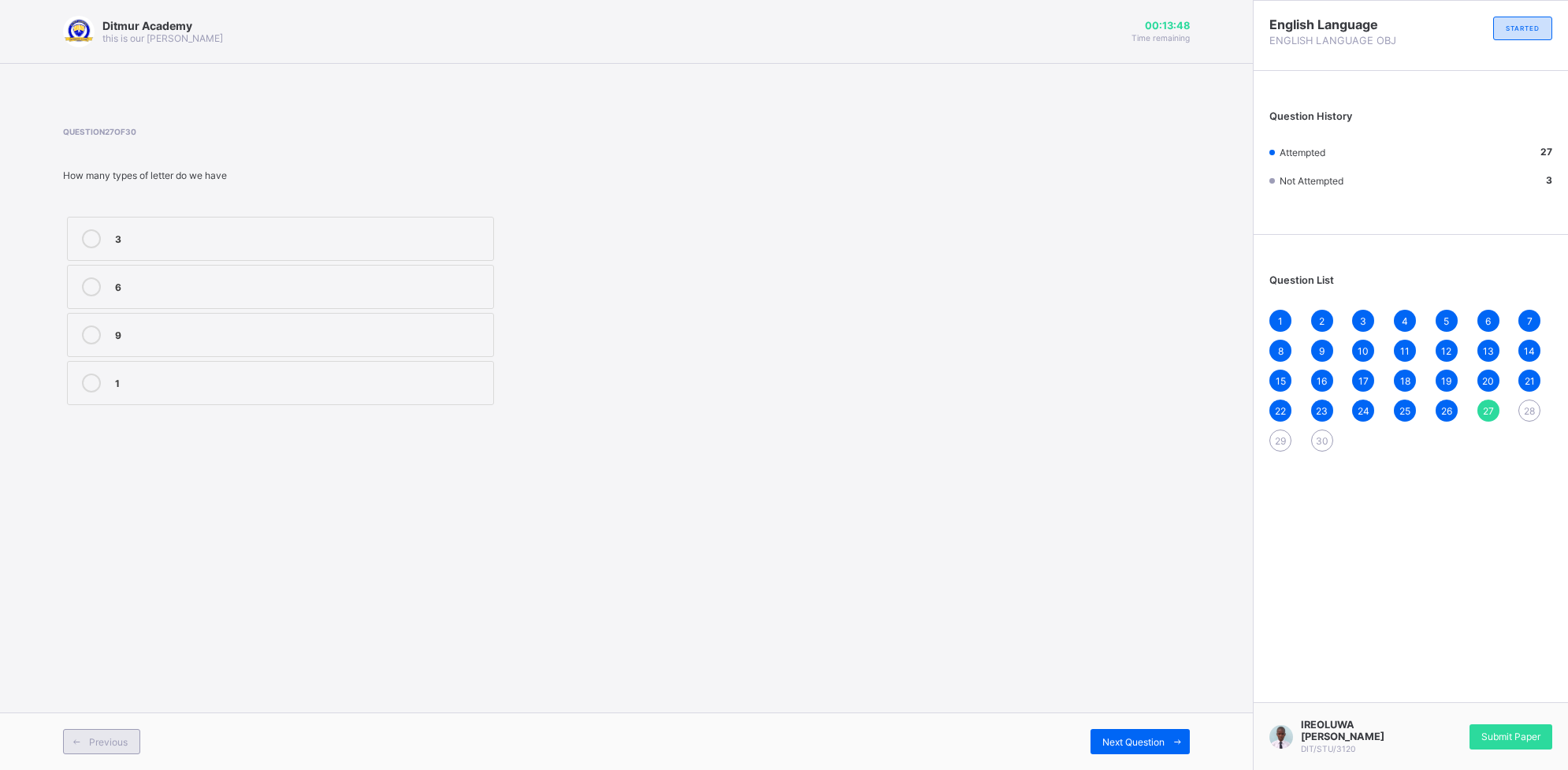 click on "Previous" at bounding box center [108, 742] 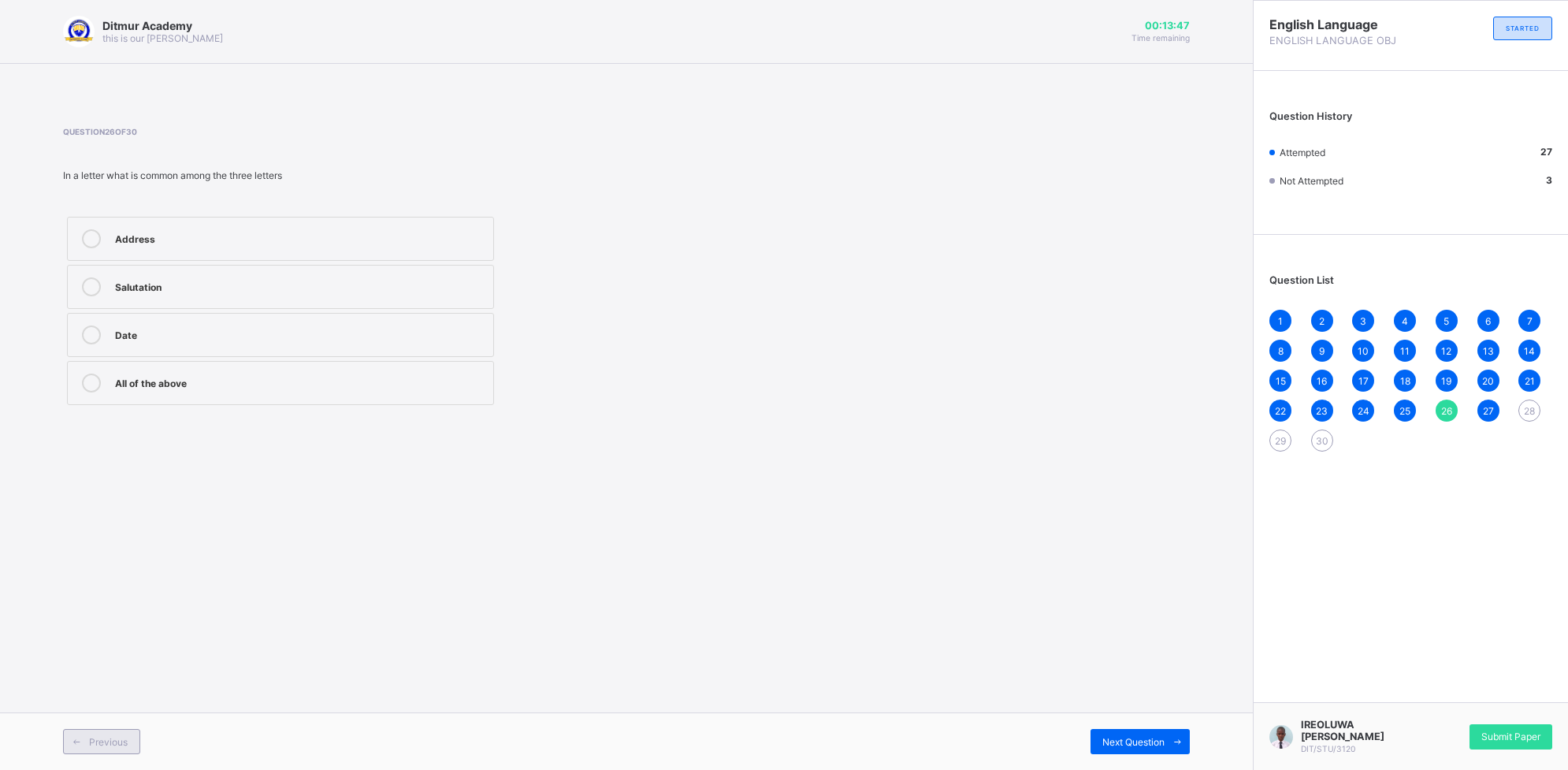 click on "Previous" at bounding box center [108, 742] 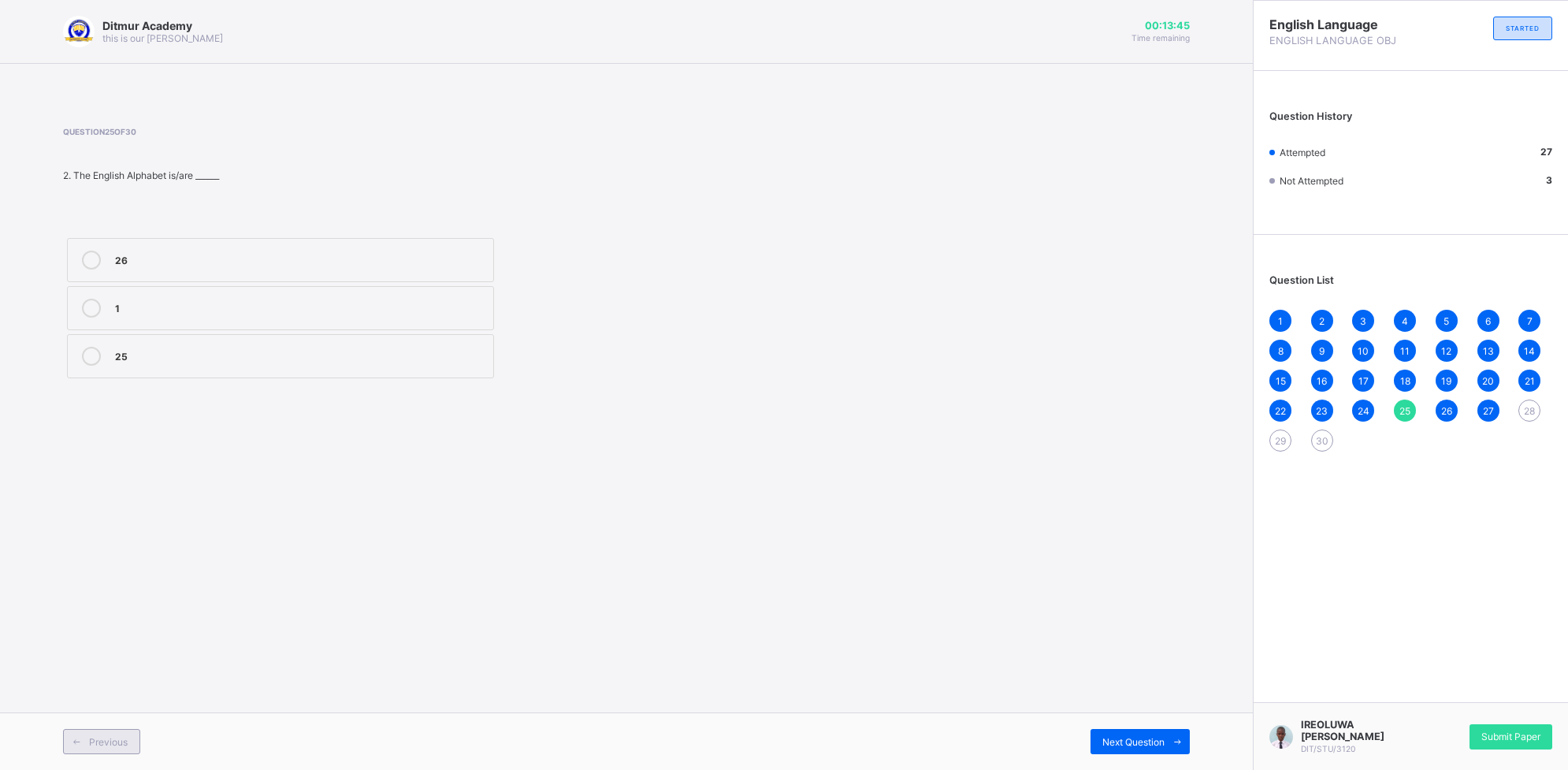 click on "Previous" at bounding box center [108, 742] 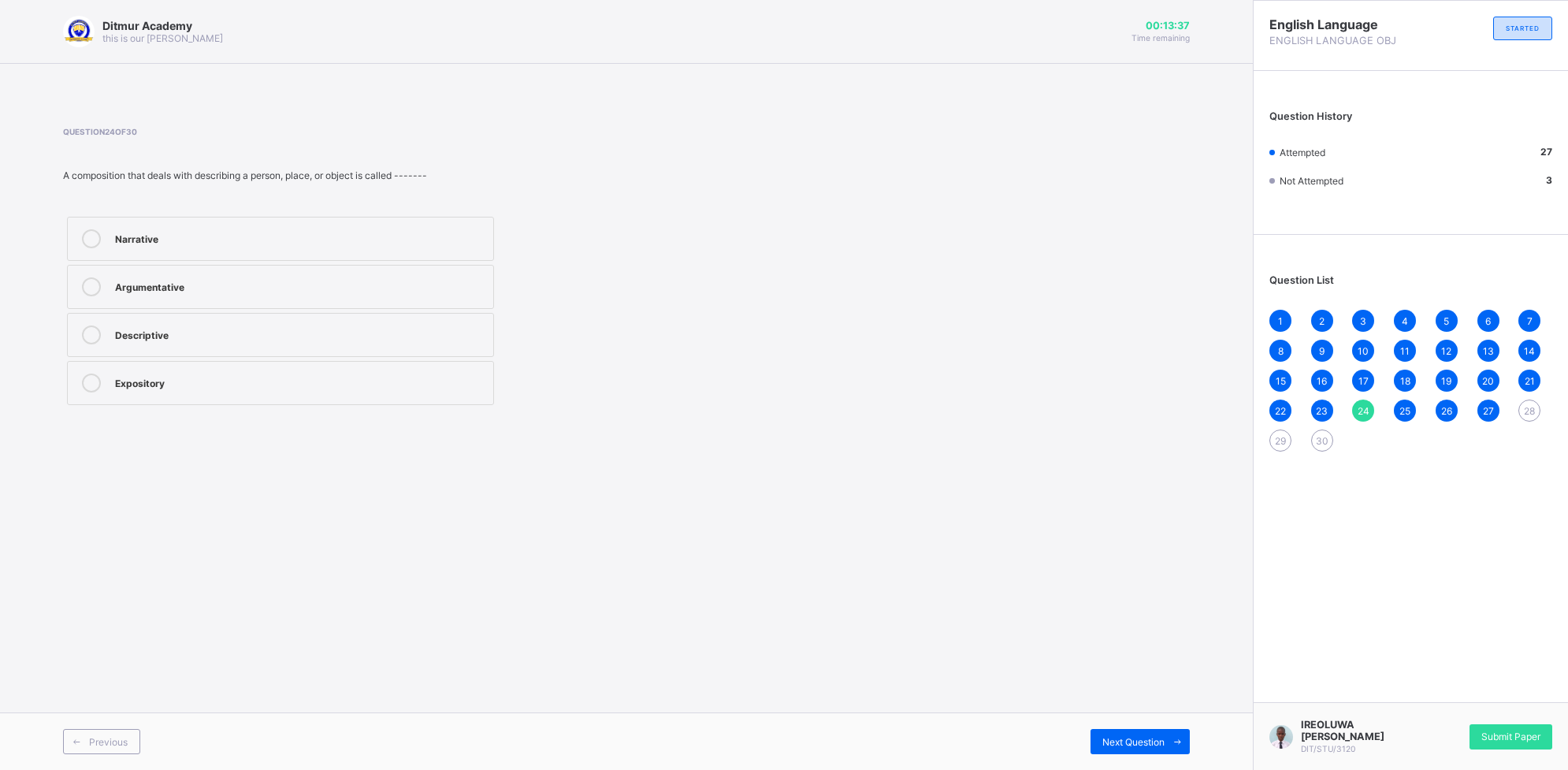 click on "28" at bounding box center [1529, 411] 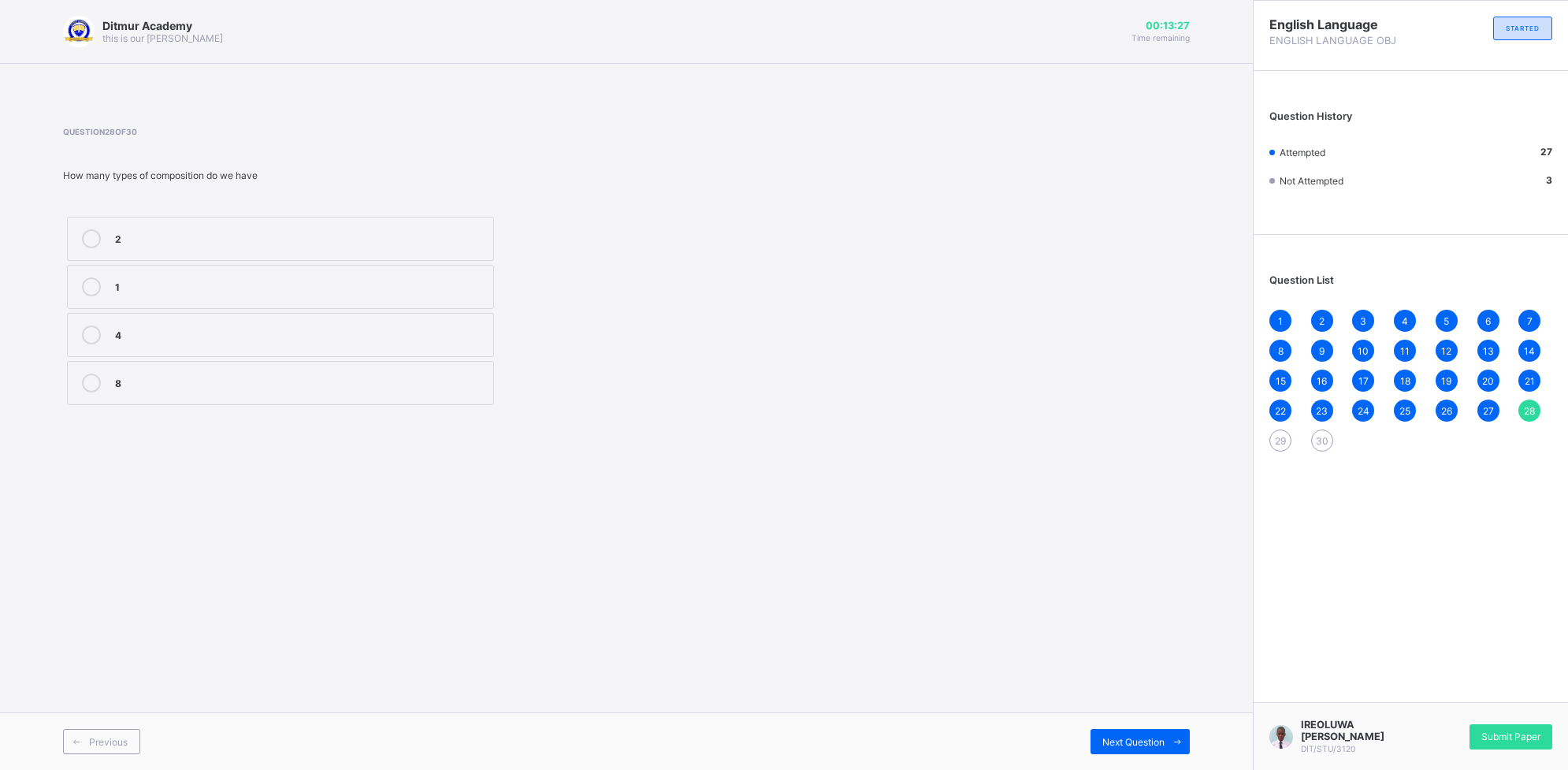 click on "4" at bounding box center (281, 335) 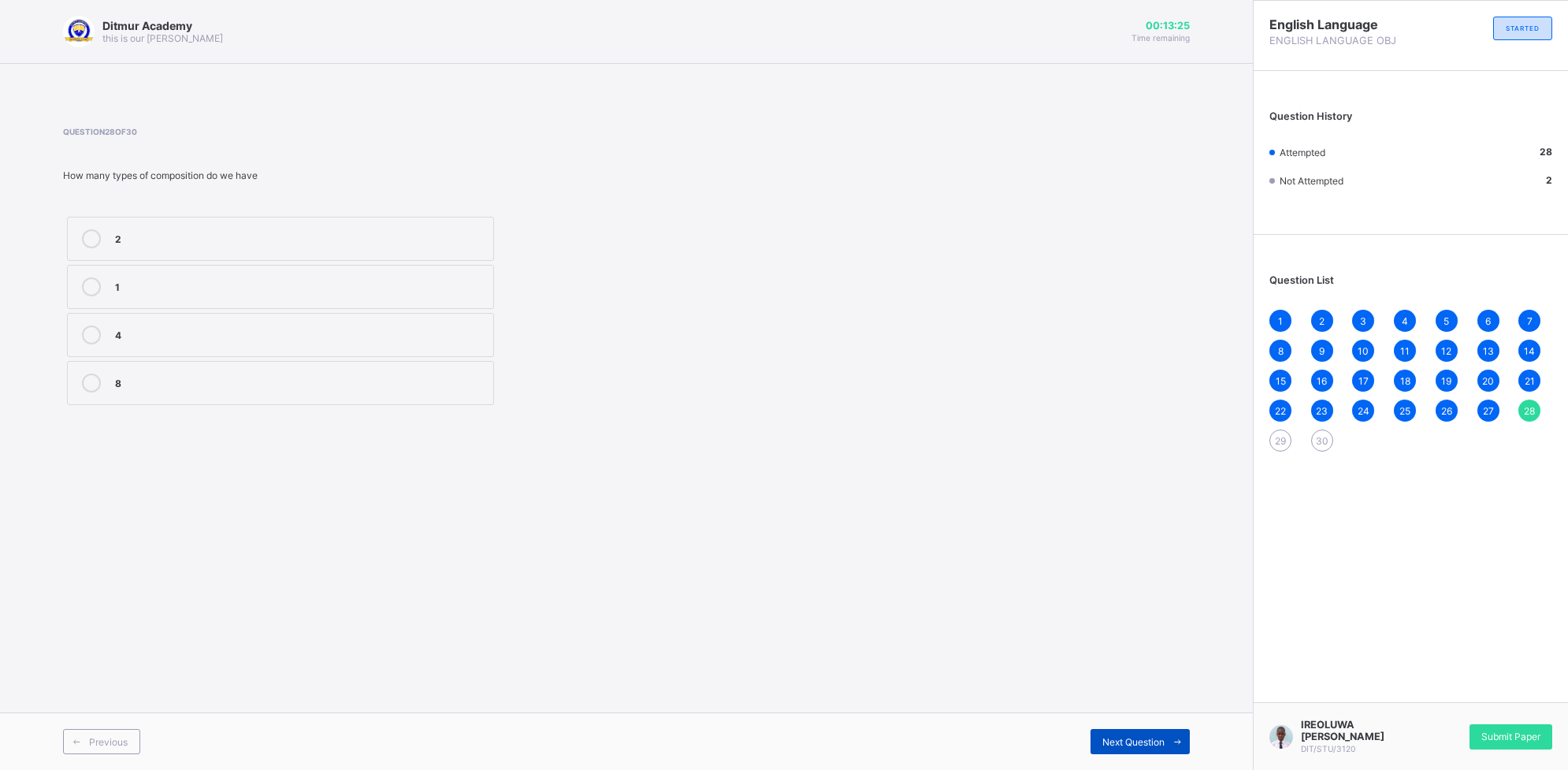 click on "Next Question" at bounding box center [1133, 742] 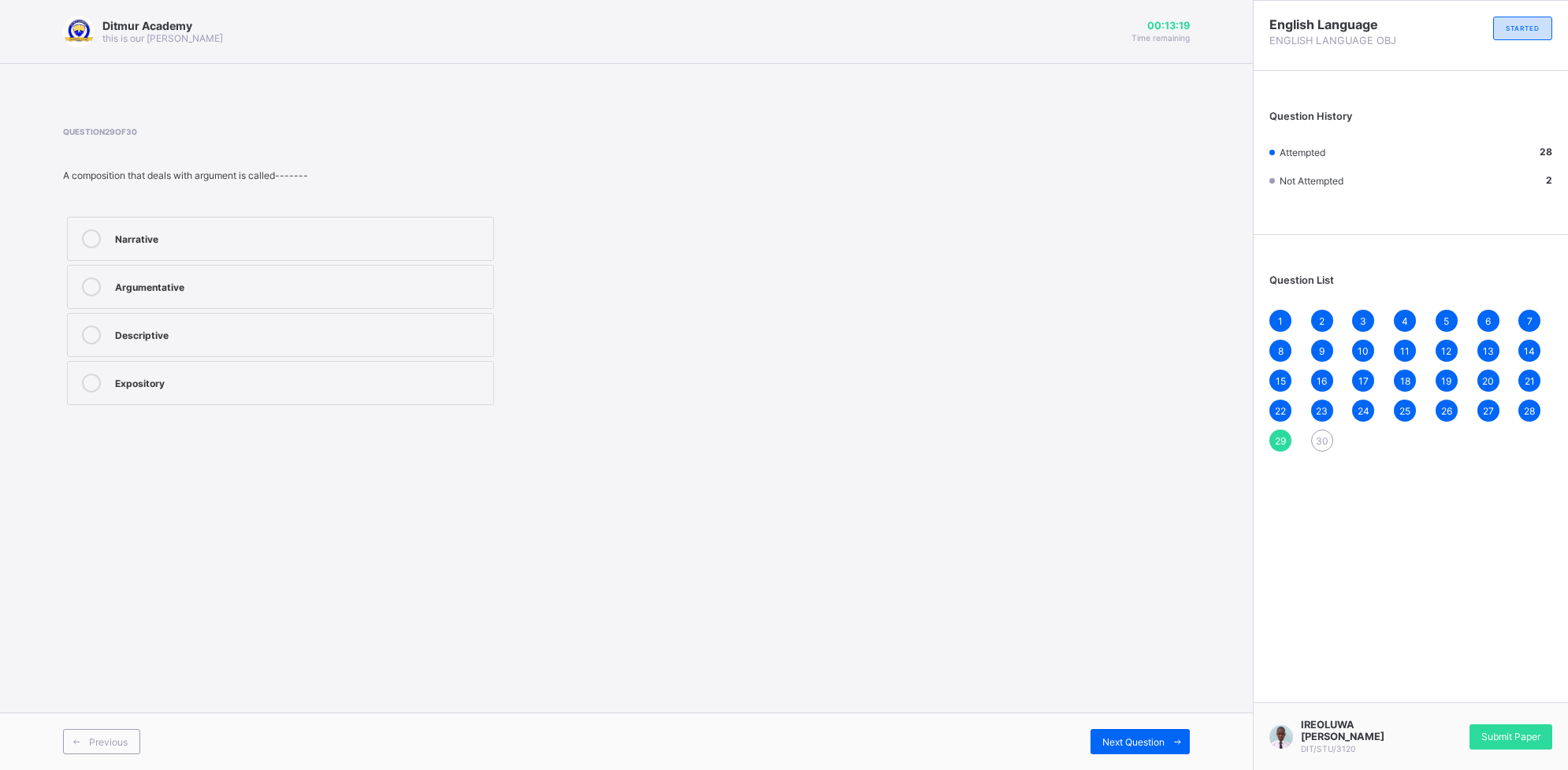 click on "Argumentative" at bounding box center [281, 287] 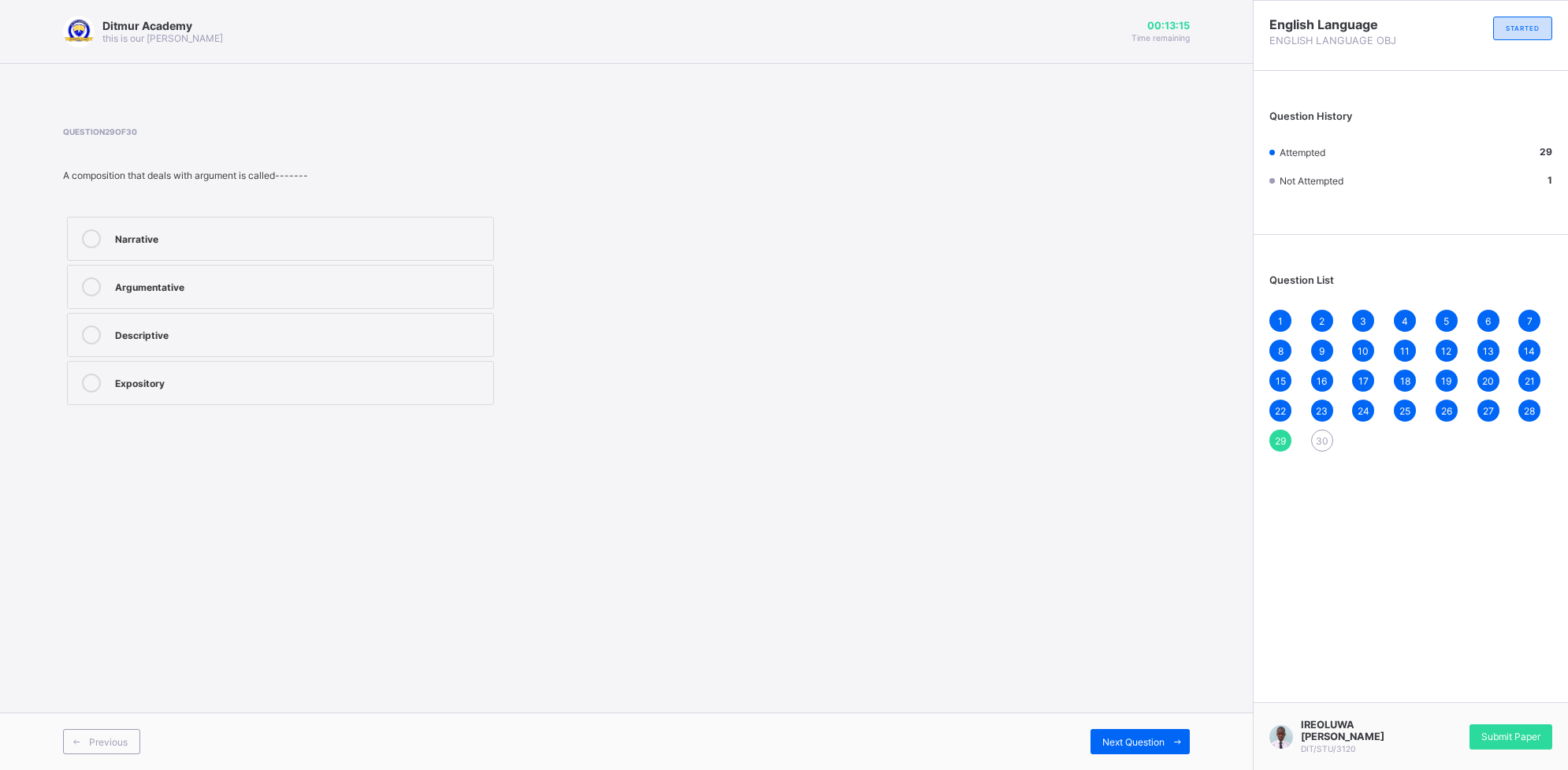 click on "Ditmur Academy this is our motton 00:13:15 Time remaining Question  29  of  30 A composition that deals with argument is called------- Narrative Argumentative Descriptive Expository Previous Next Question" at bounding box center (626, 385) 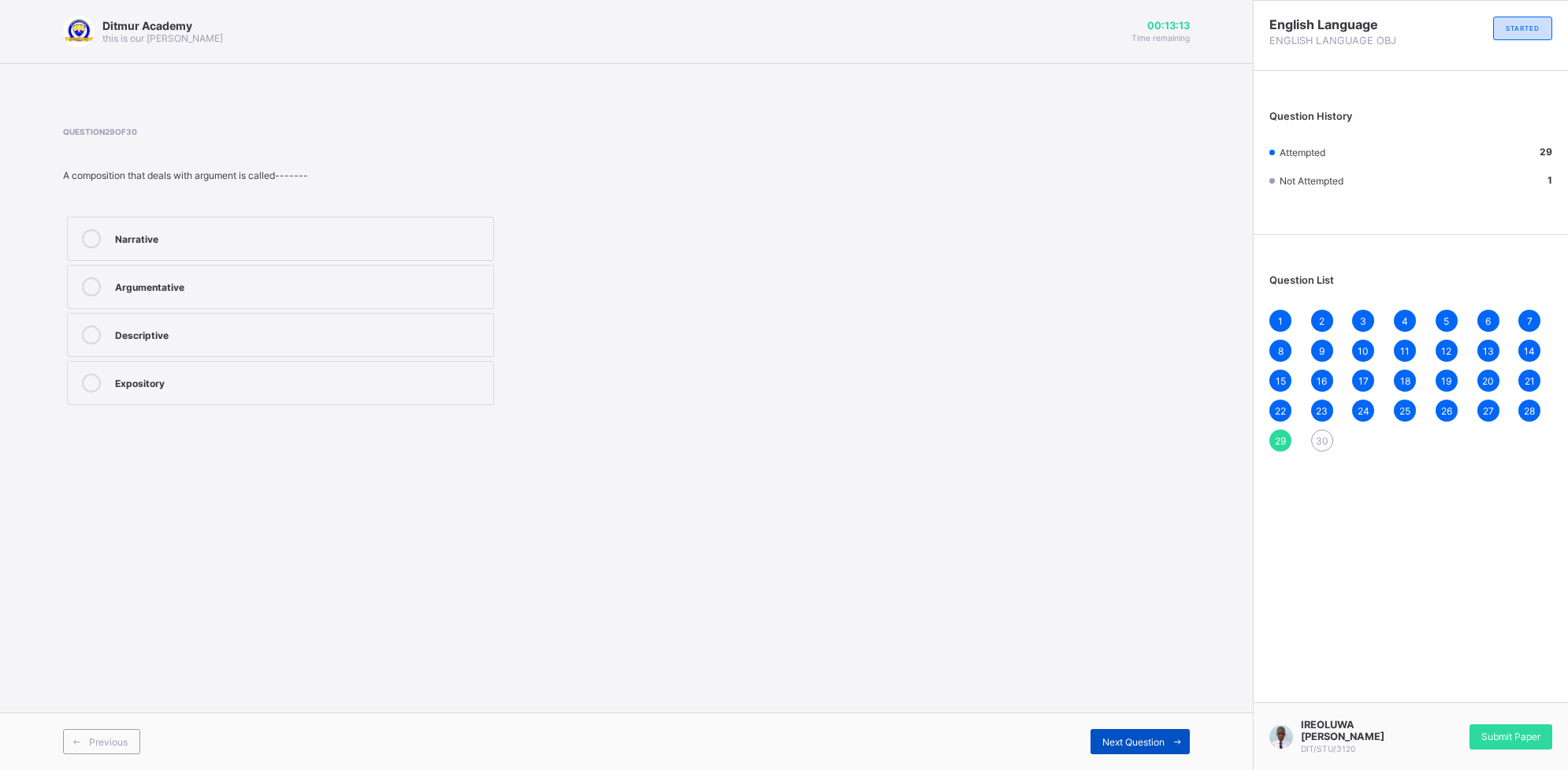 click on "Next Question" at bounding box center [1133, 742] 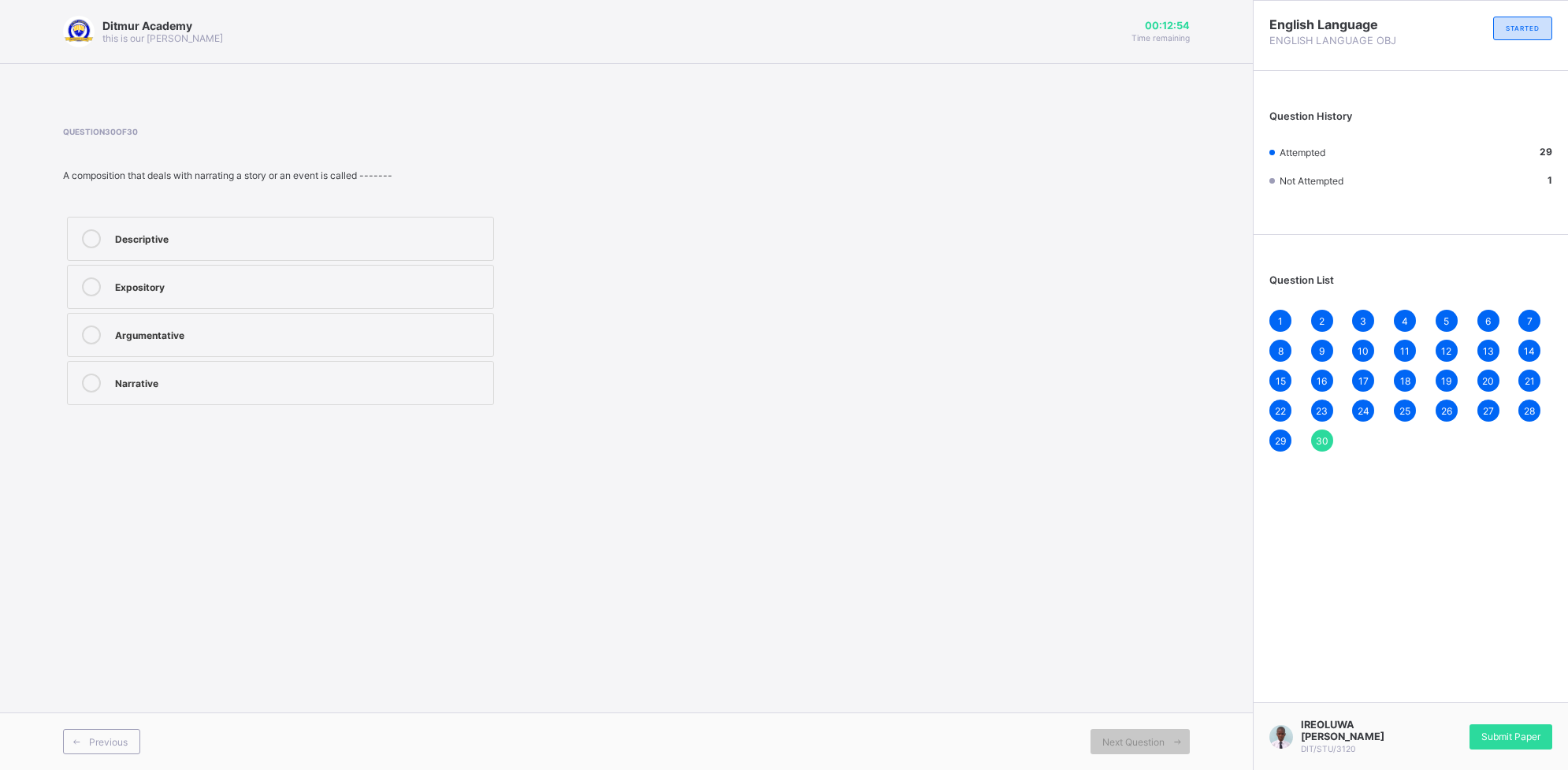 click on "Narrative" at bounding box center (300, 381) 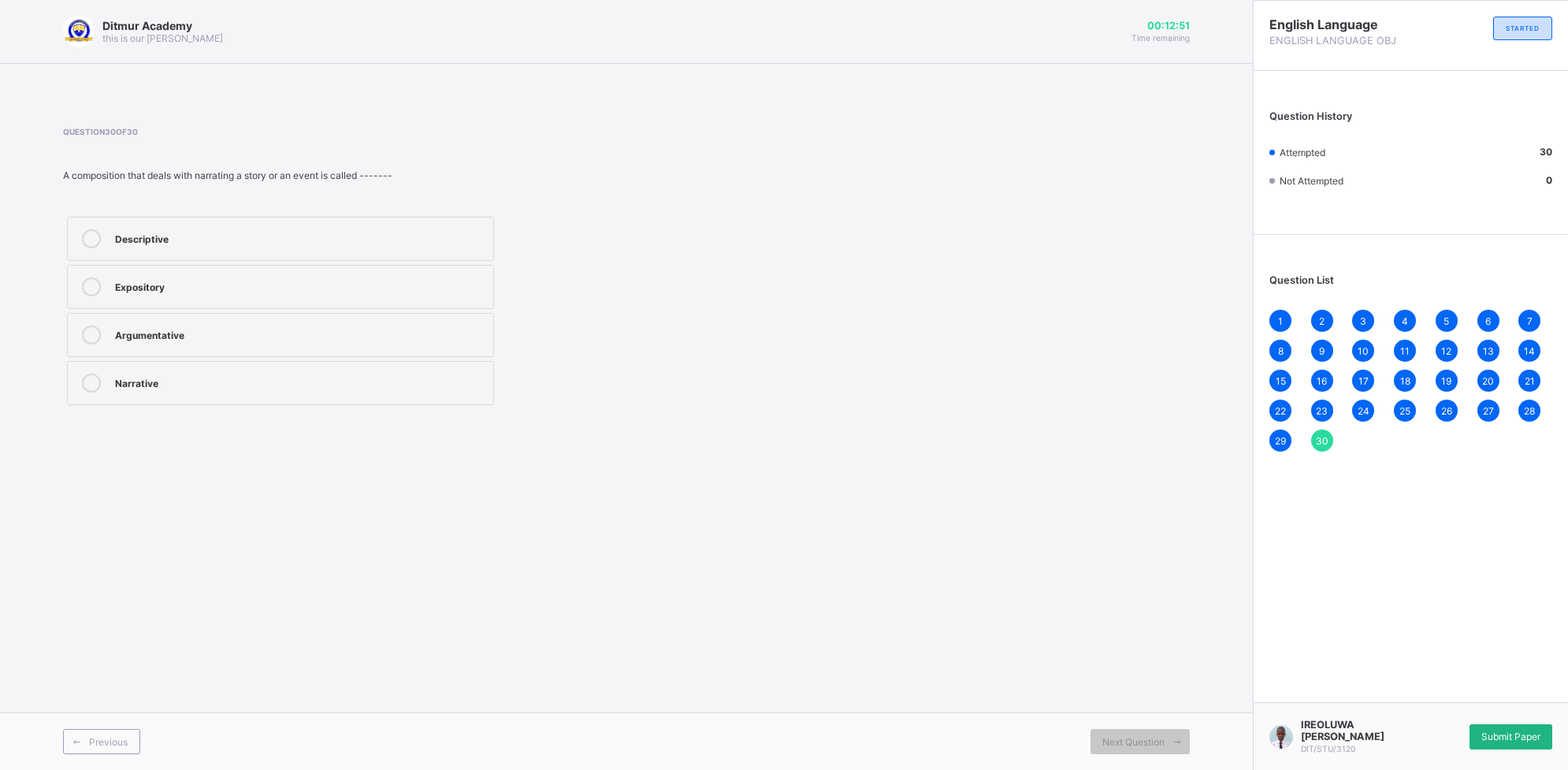 click on "Submit Paper" at bounding box center (1510, 737) 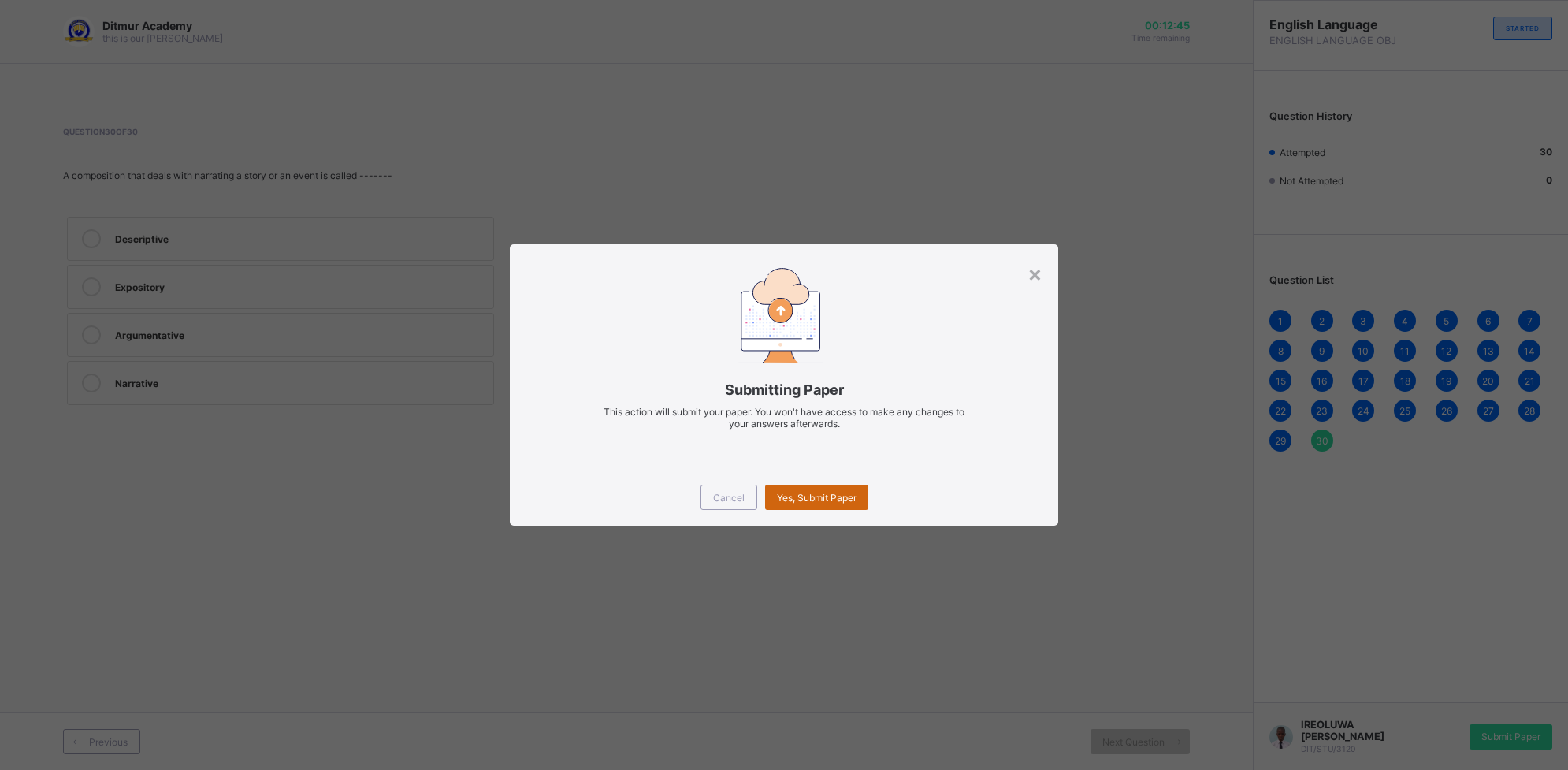 click on "Yes, Submit Paper" at bounding box center (816, 497) 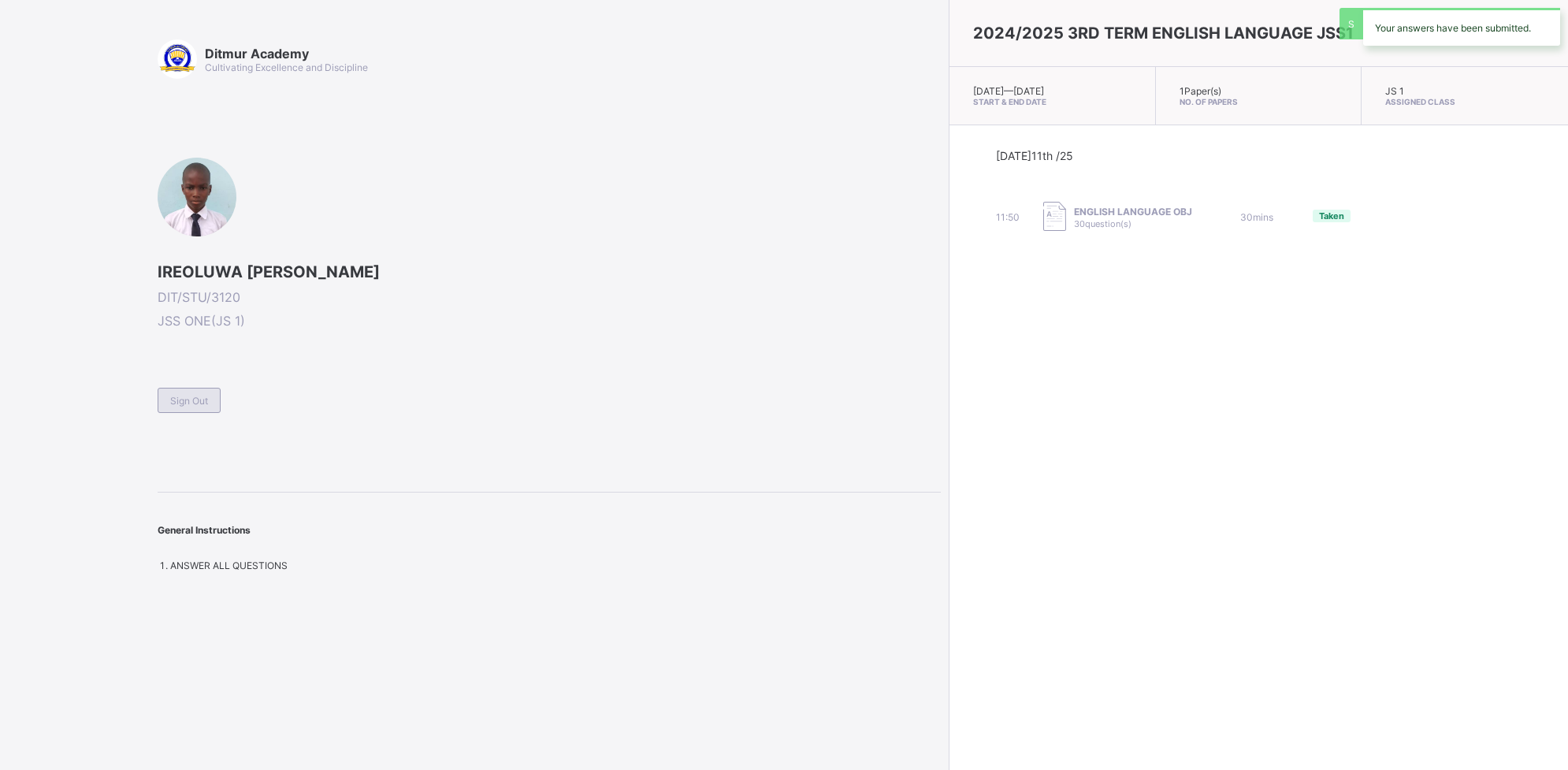 click on "Sign Out" at bounding box center [189, 400] 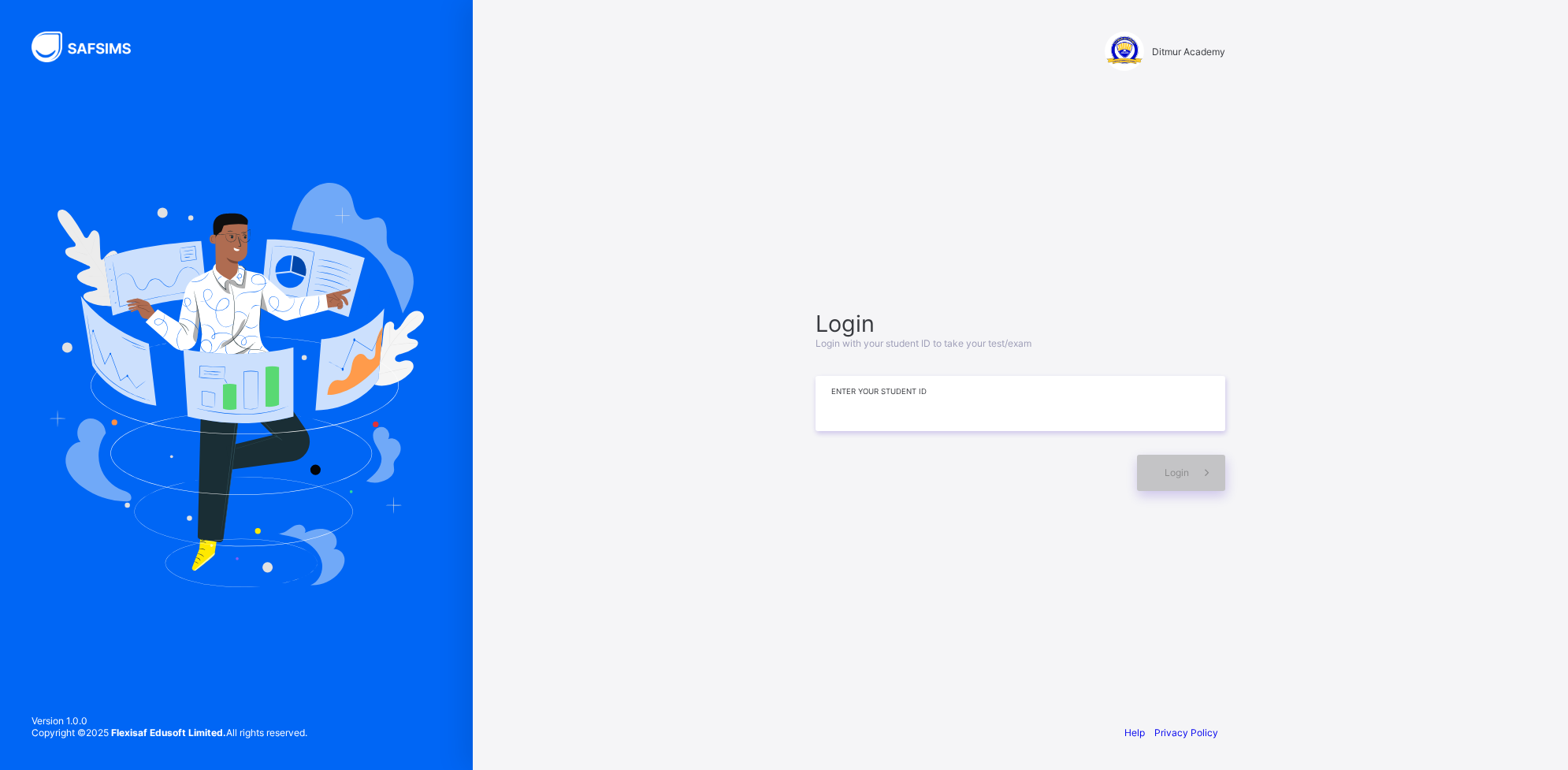 click at bounding box center (1020, 404) 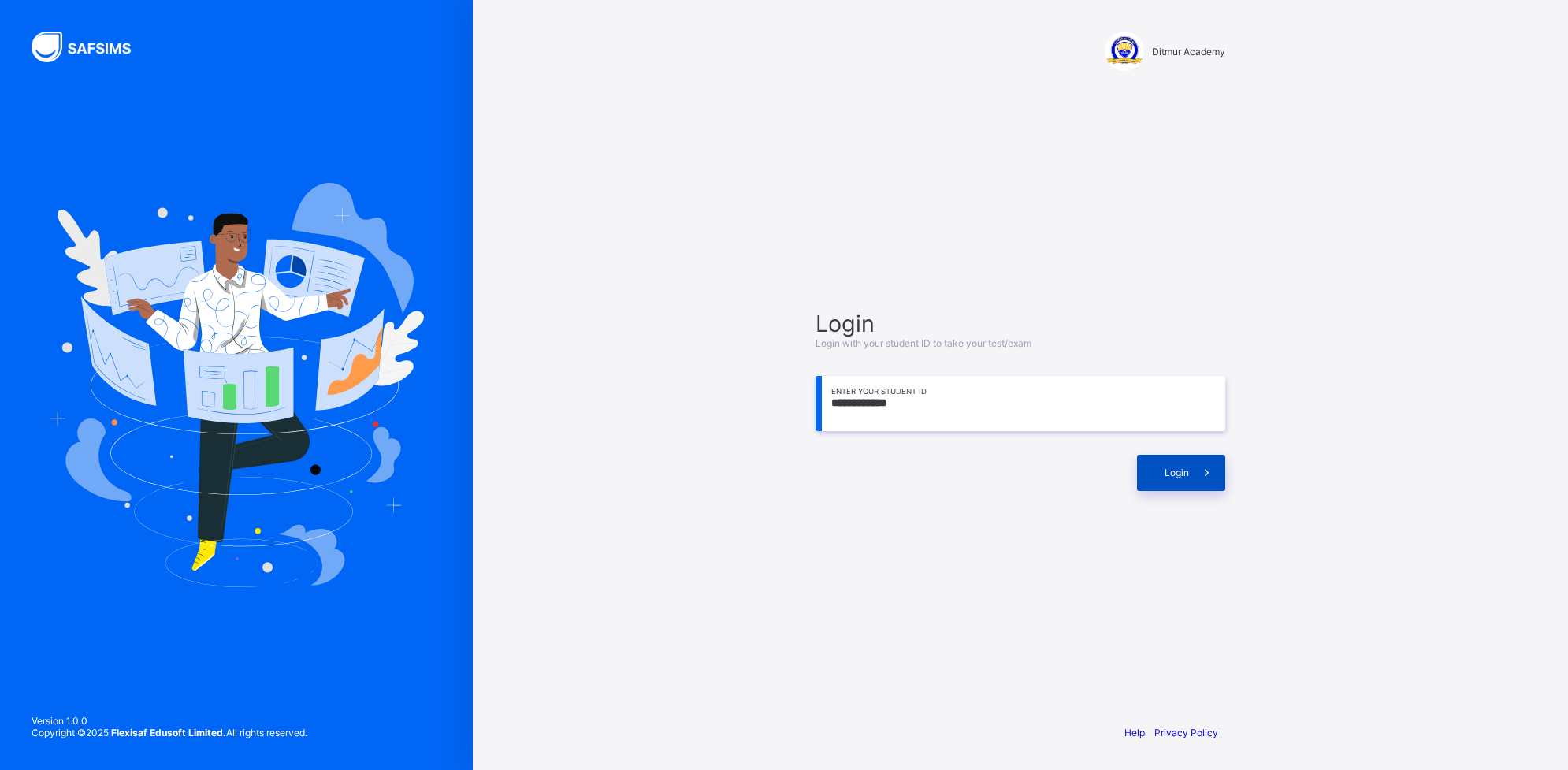 type on "**********" 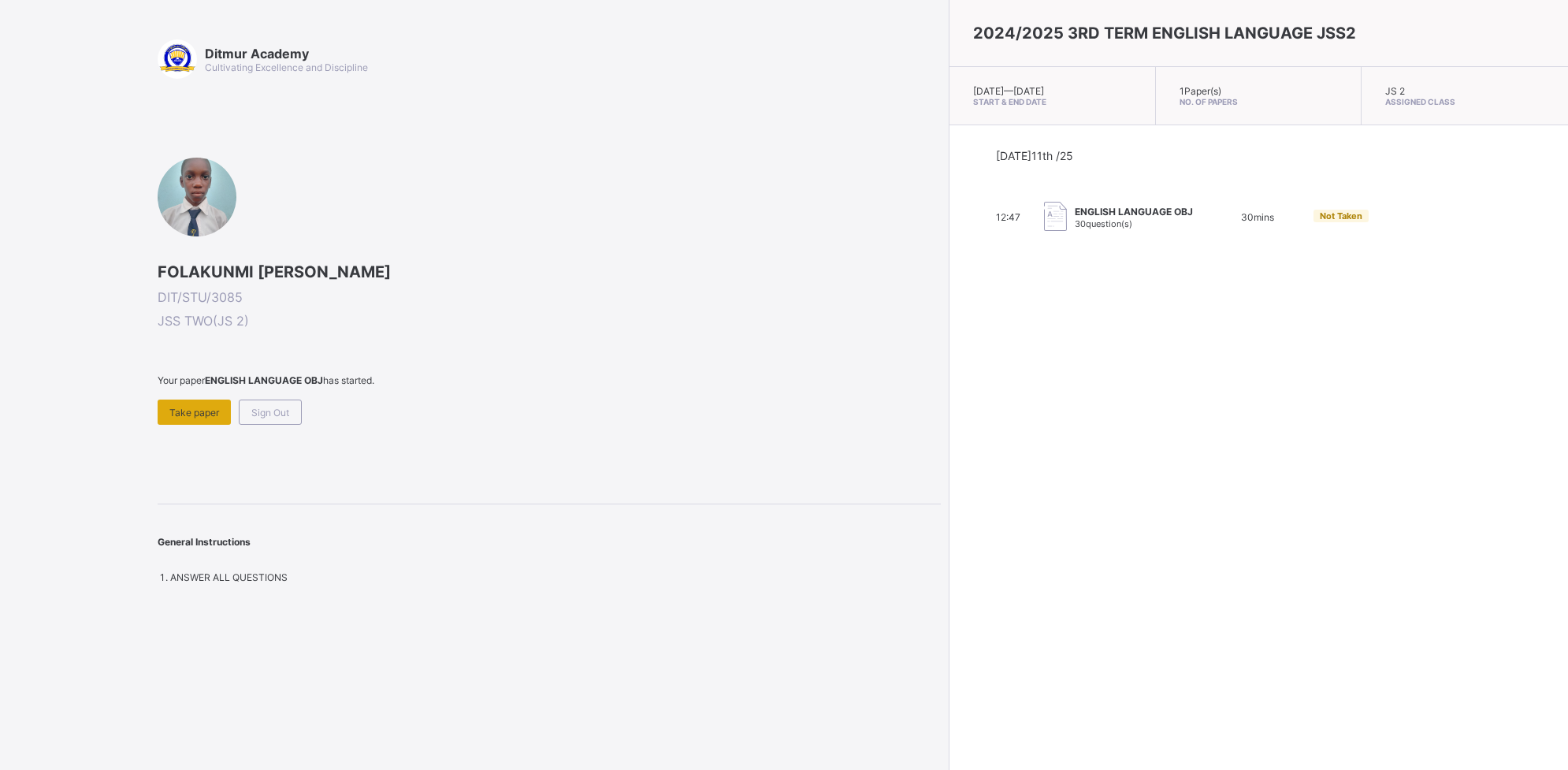 click on "Take paper" at bounding box center [194, 412] 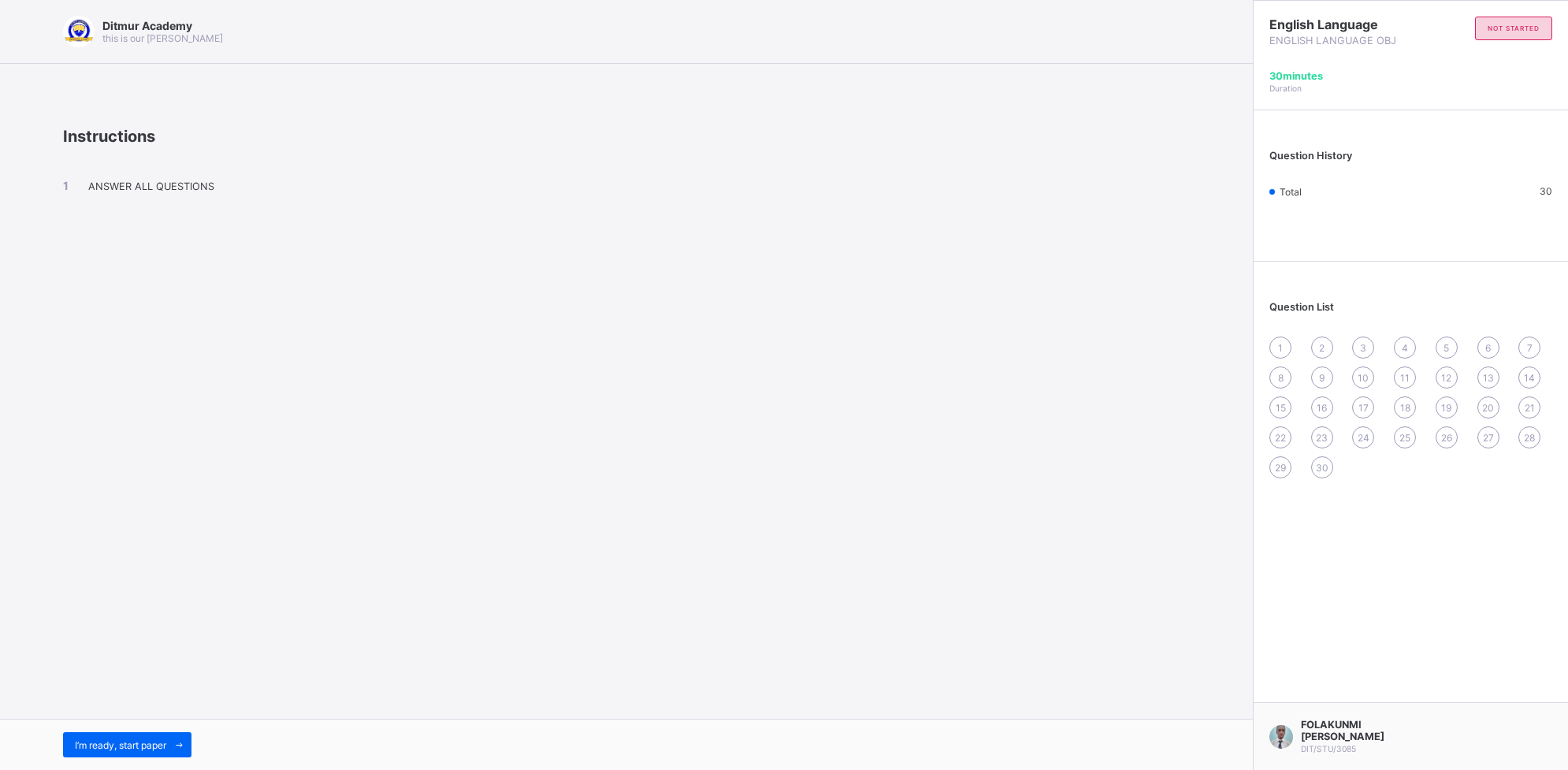 click on "I’m ready, start paper" at bounding box center [626, 744] 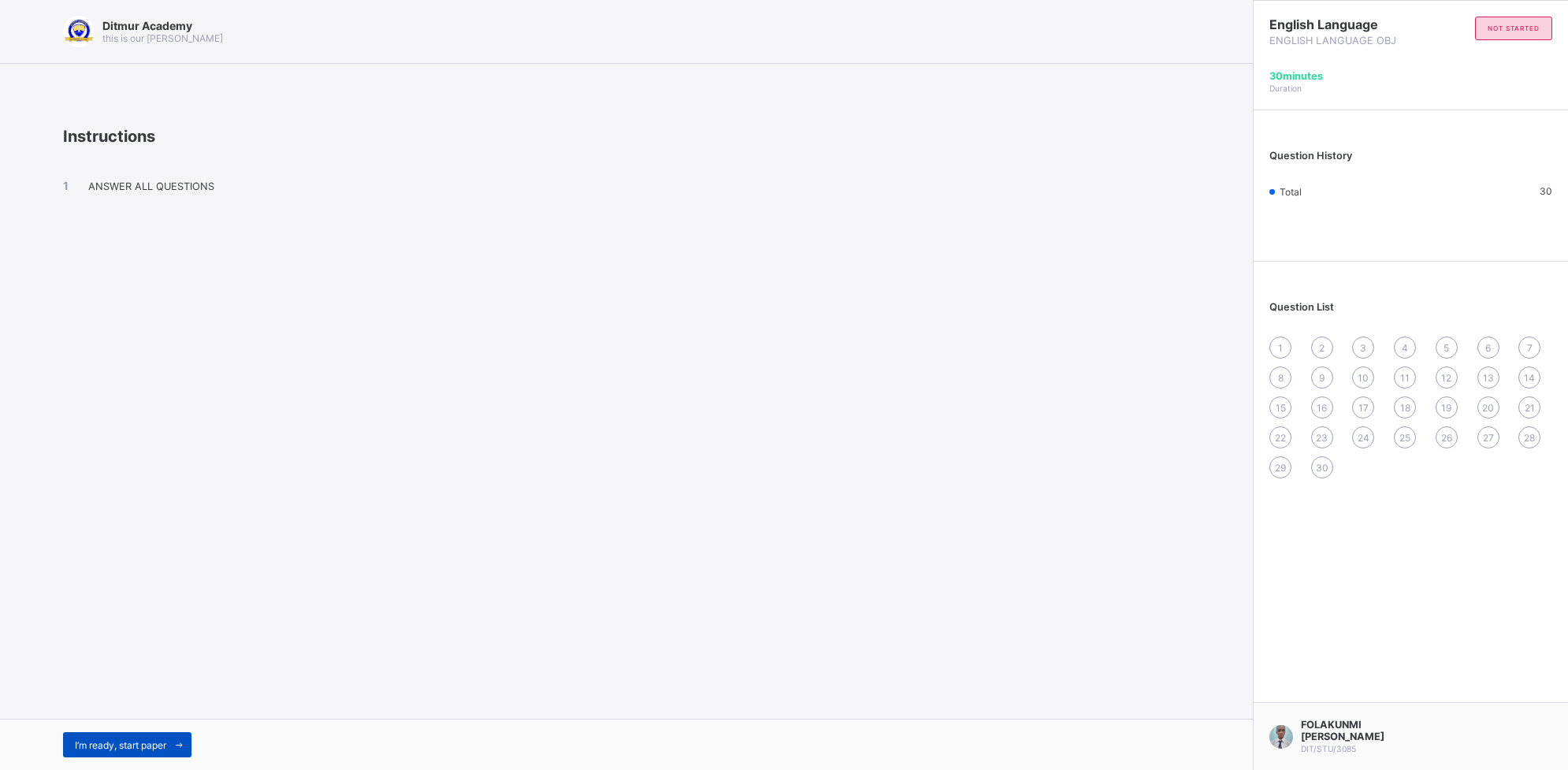 click on "I’m ready, start paper" at bounding box center [127, 745] 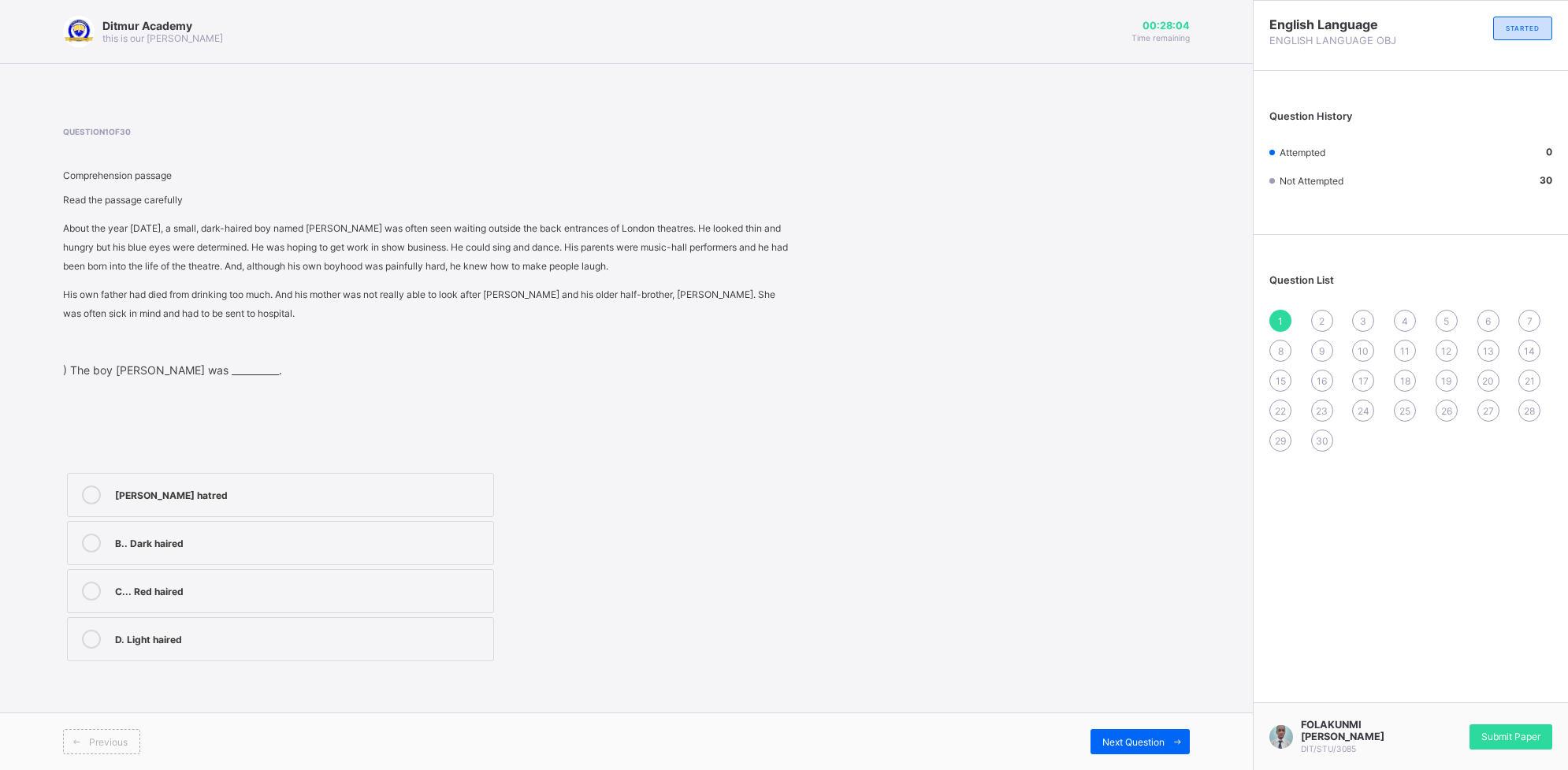 click on "D. Light haired" at bounding box center (300, 638) 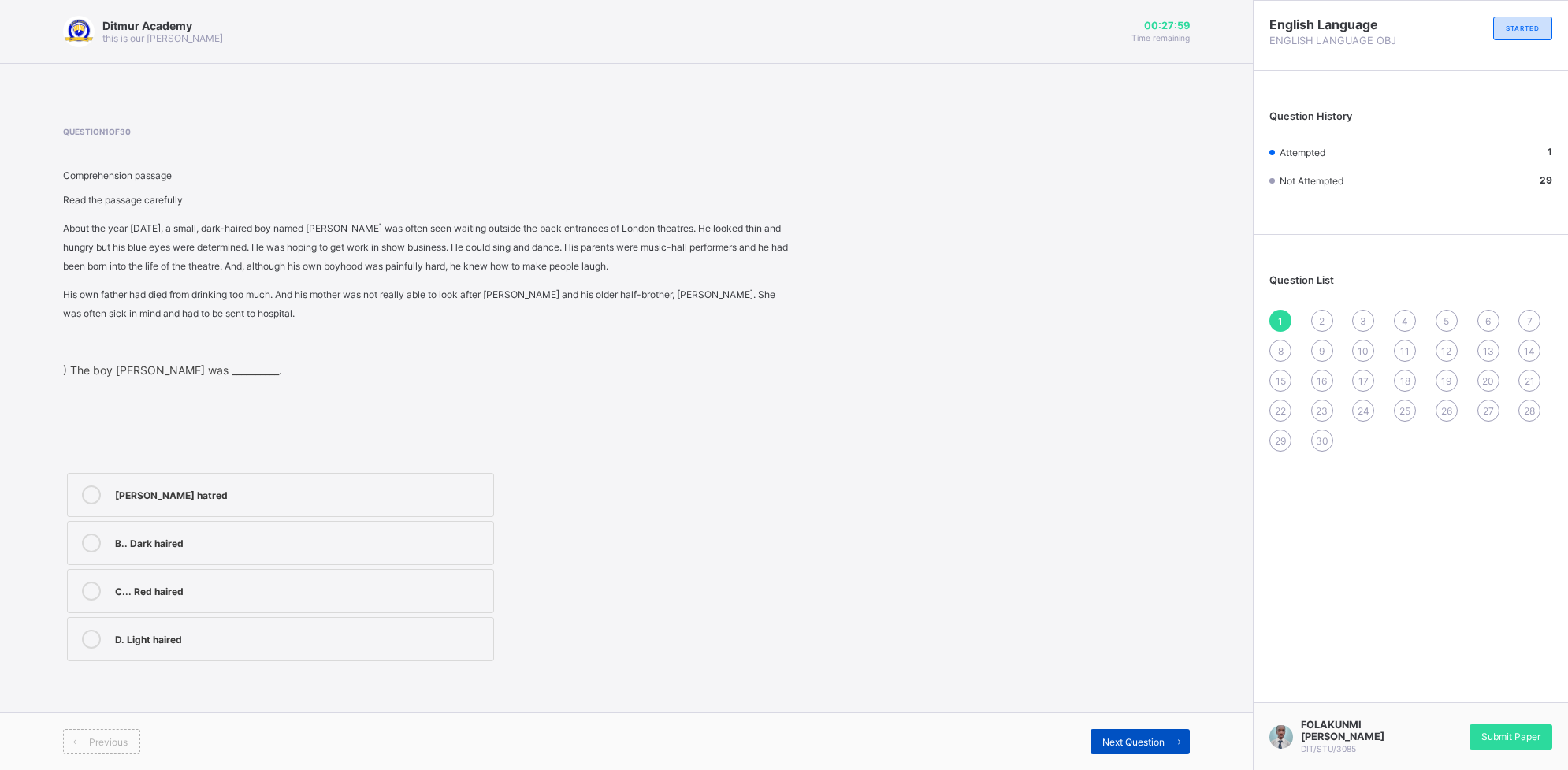 click on "Next Question" at bounding box center (1133, 742) 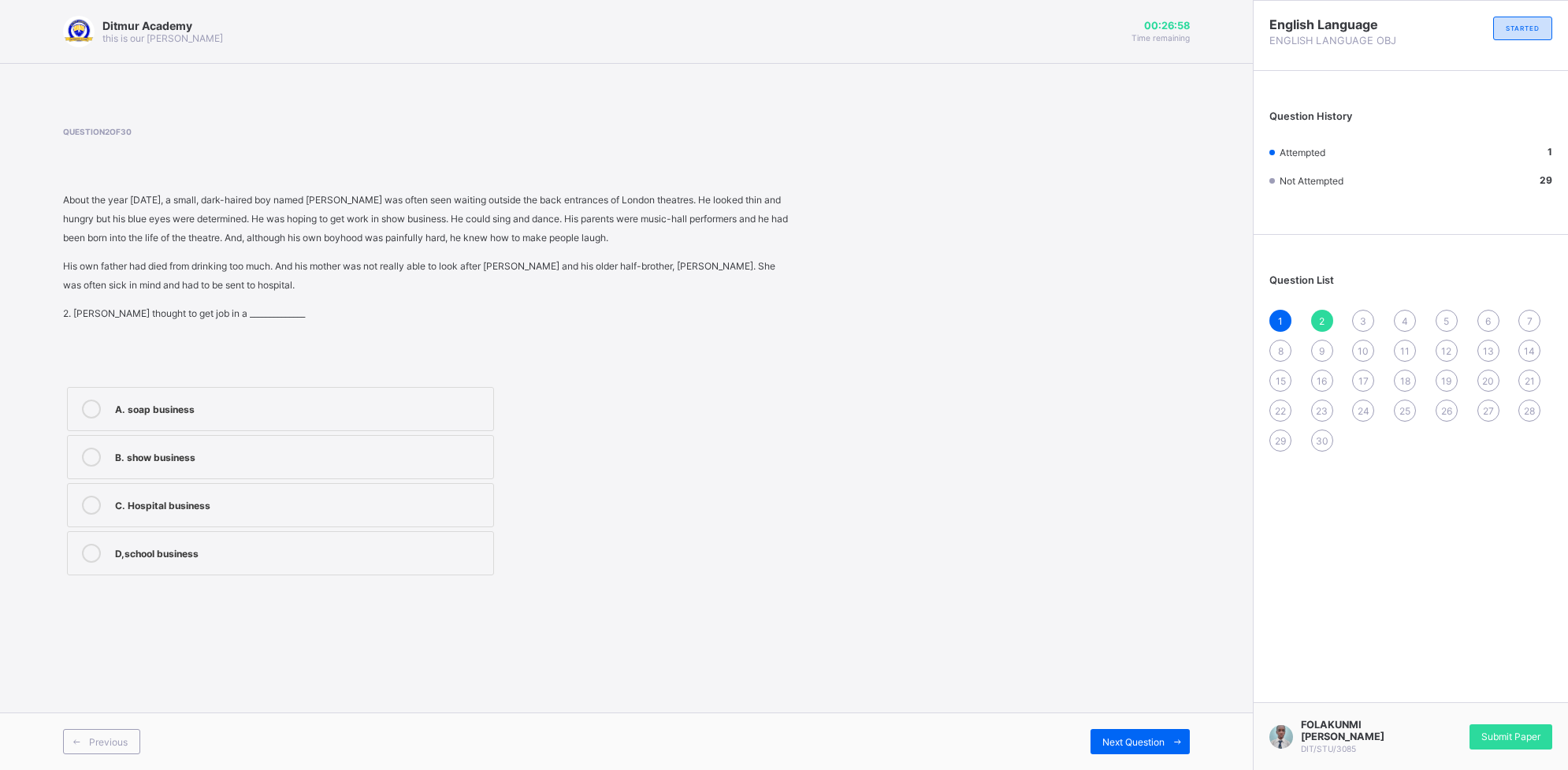 click on "C. Hospital business" at bounding box center [300, 504] 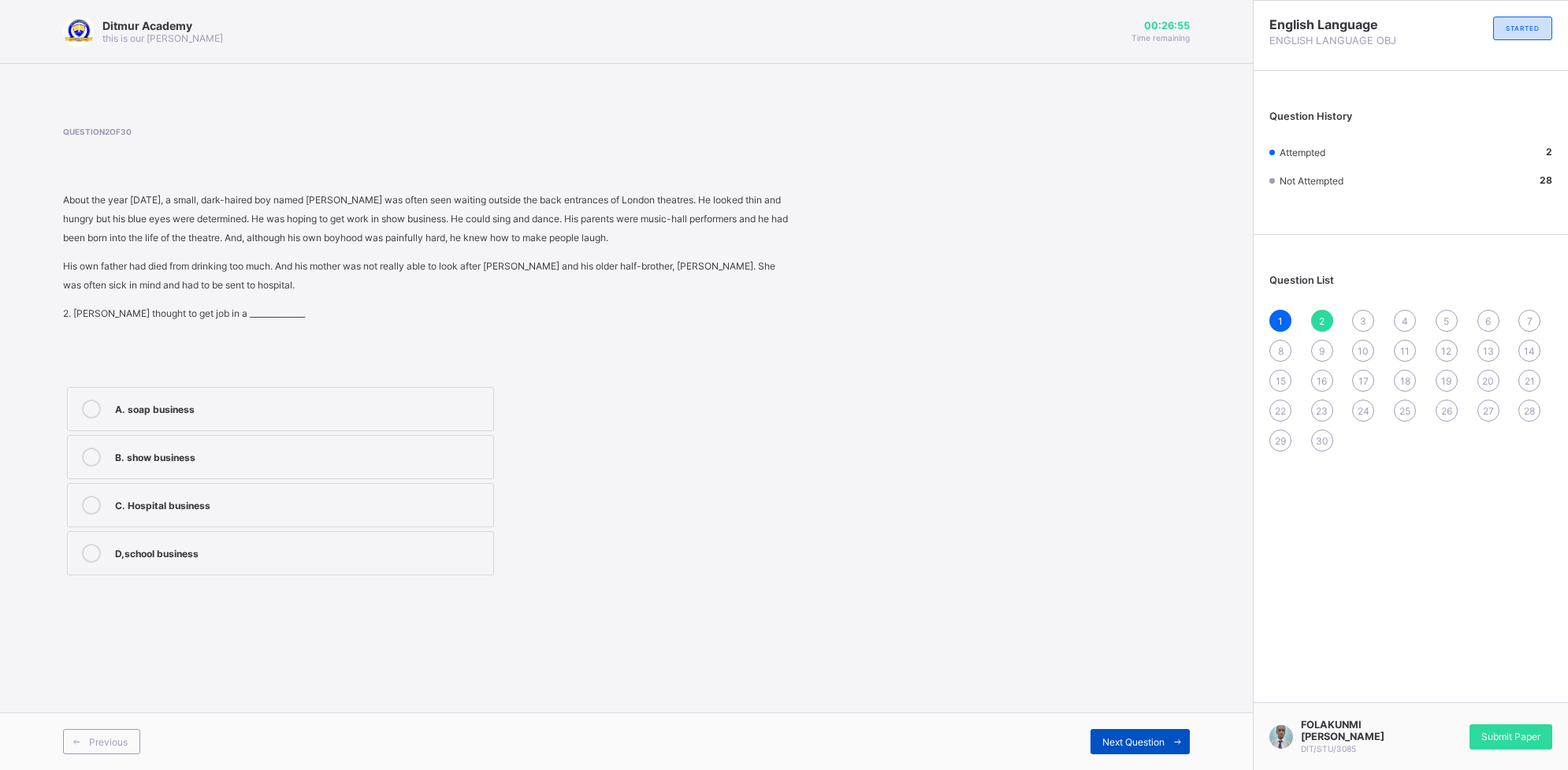 click on "Next Question" at bounding box center (1133, 742) 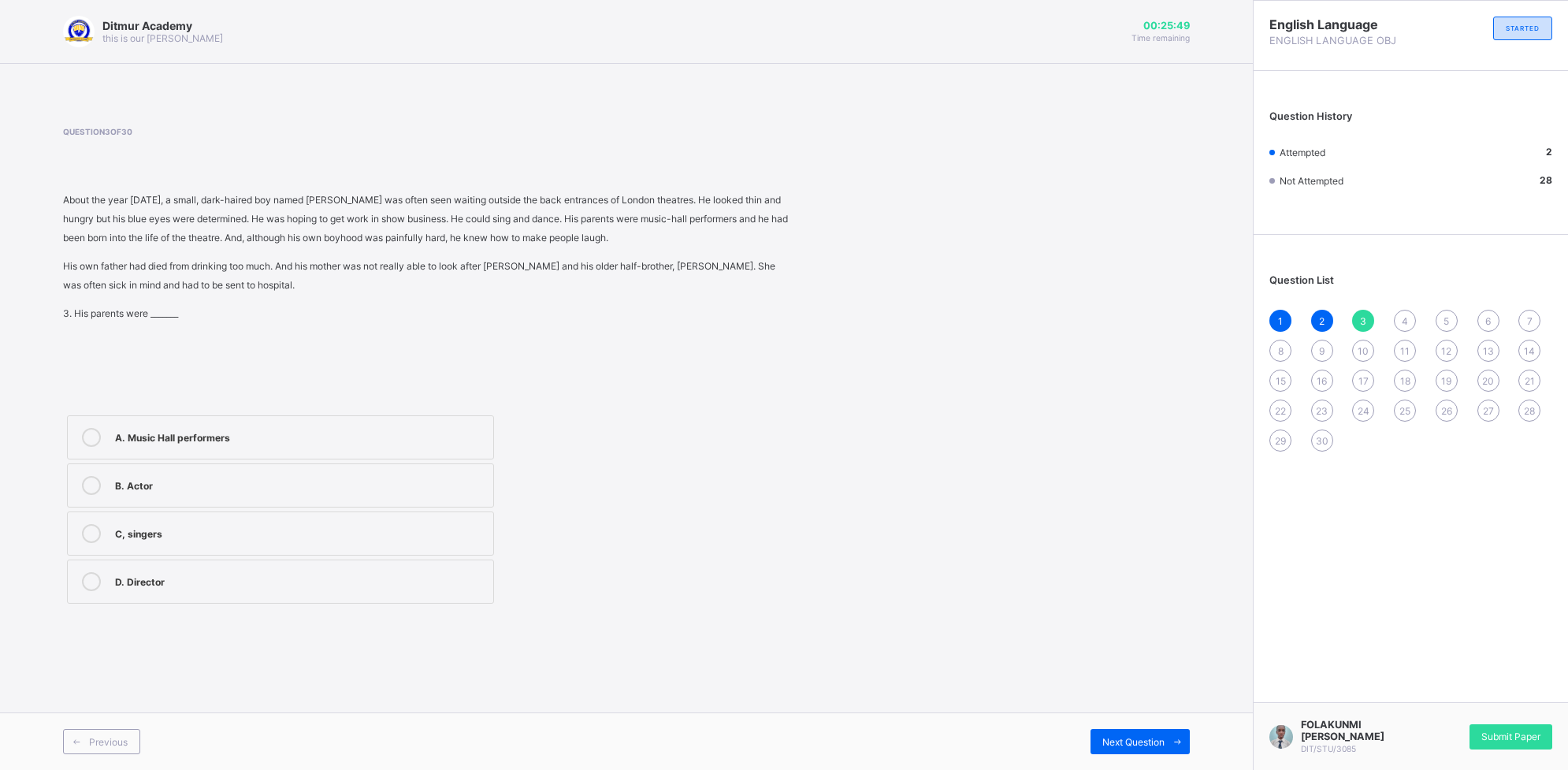 click on "A. Music Hall performers" at bounding box center (300, 436) 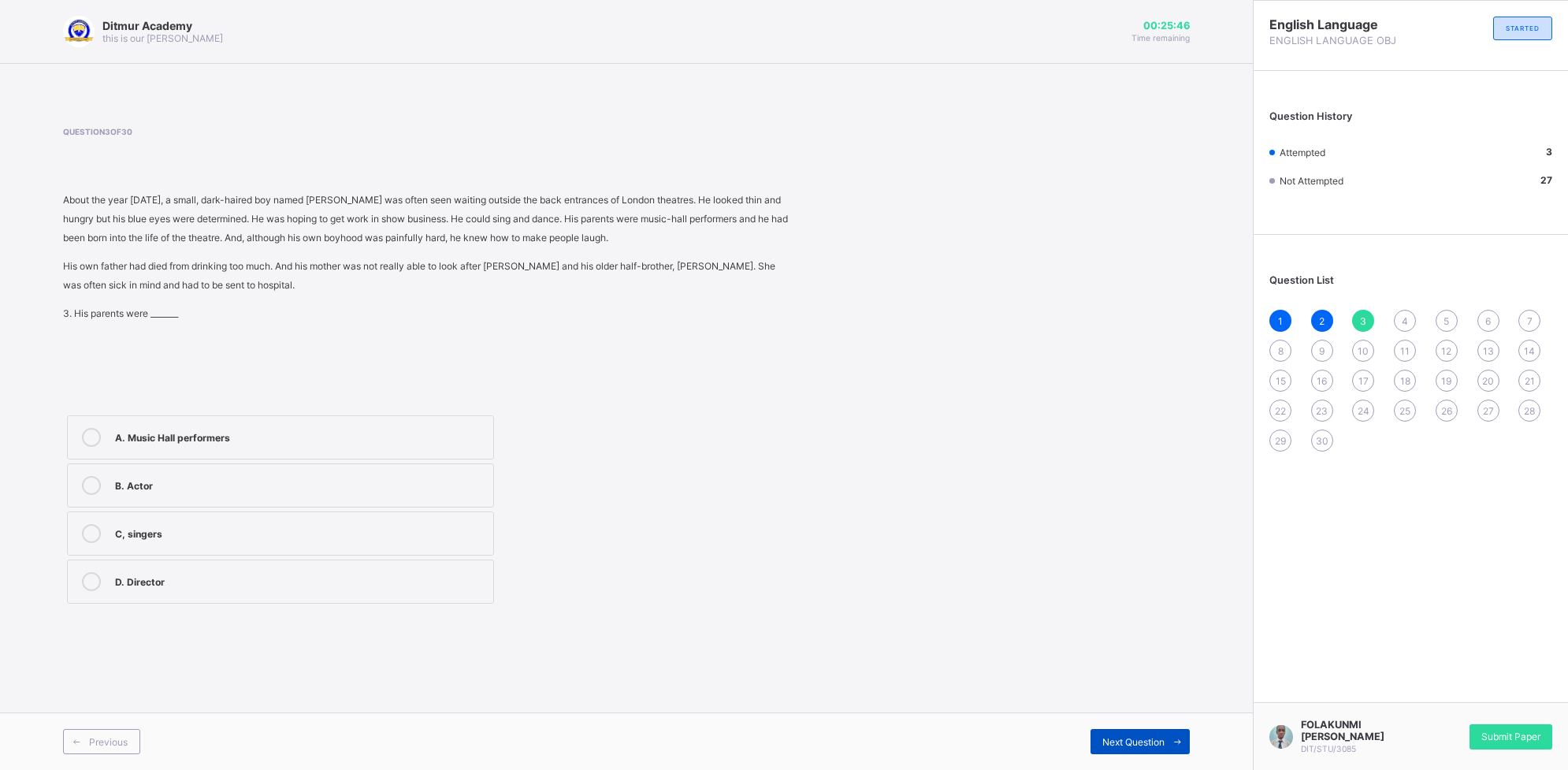 click at bounding box center (1177, 742) 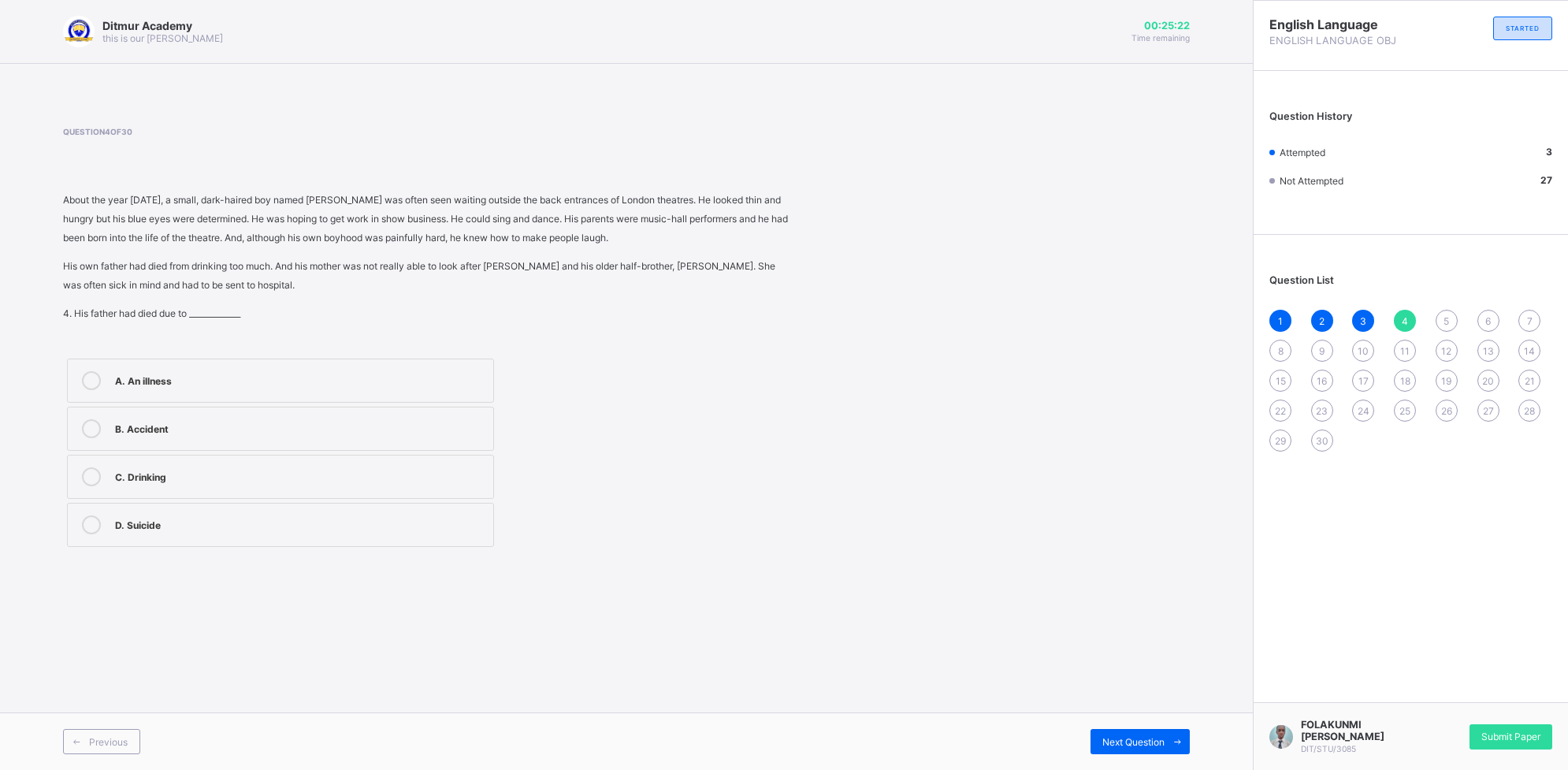 click on "25" at bounding box center [1405, 411] 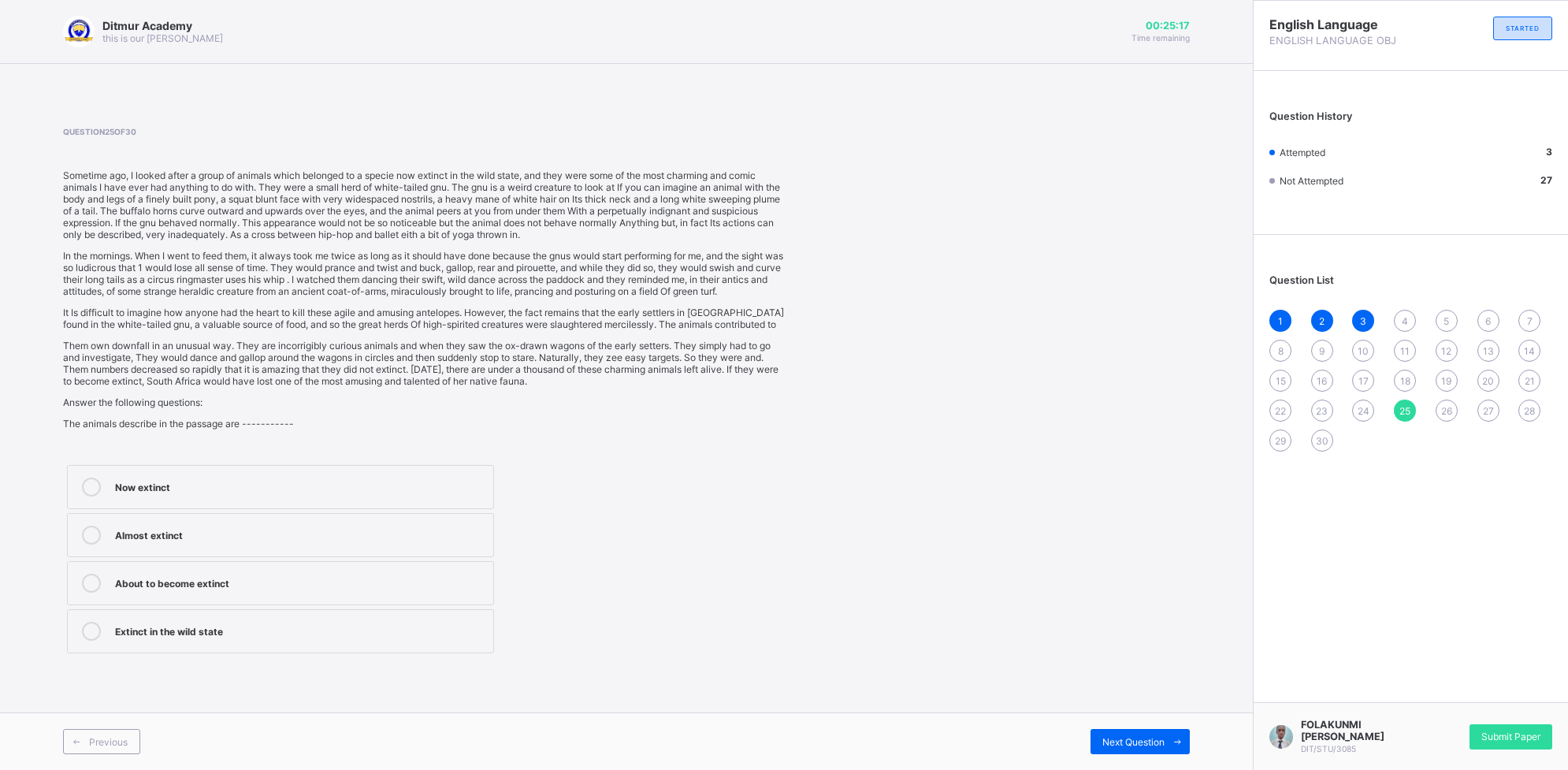 click on "4" at bounding box center (1405, 321) 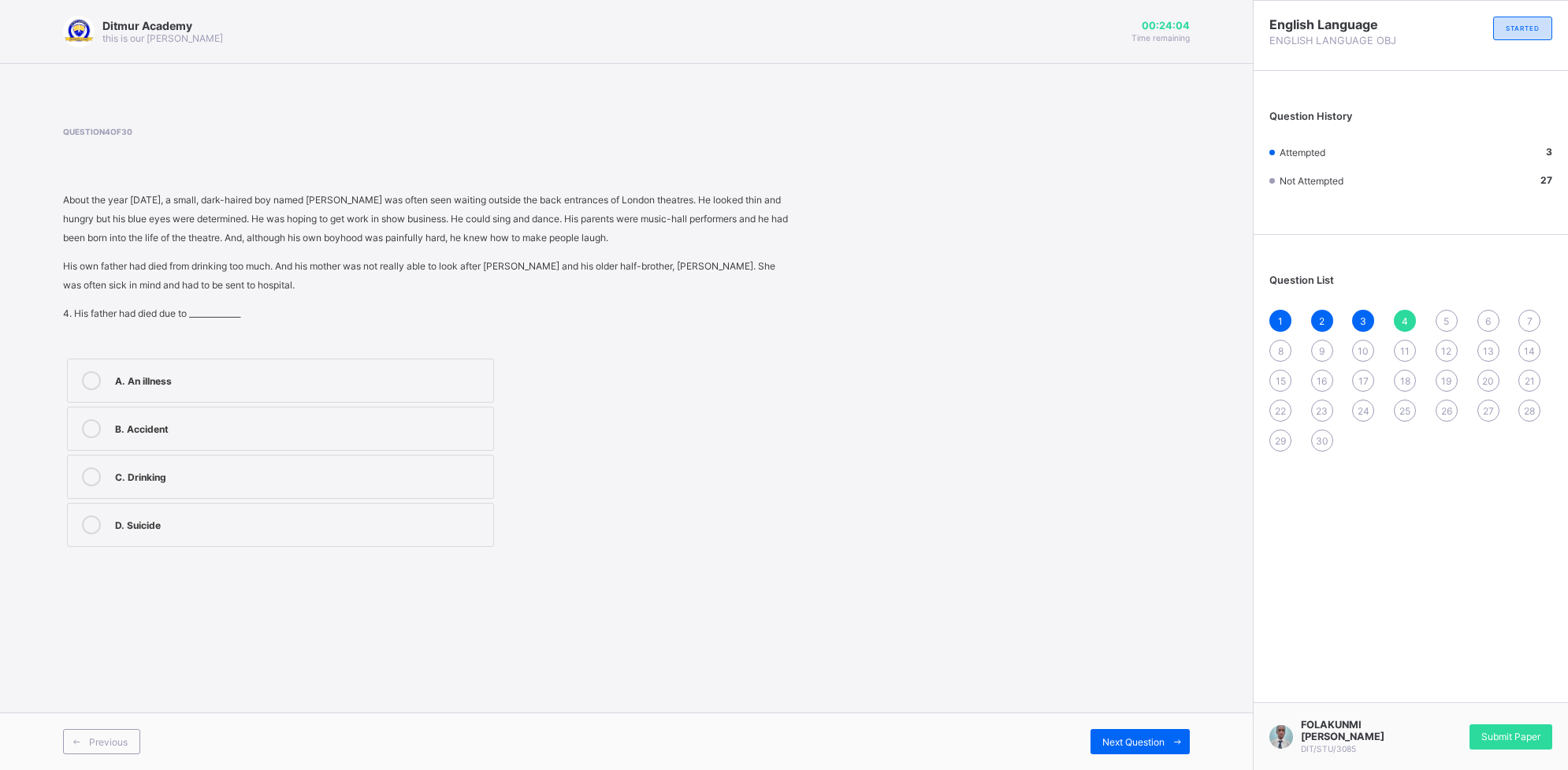 click on "B. Accident" at bounding box center (281, 429) 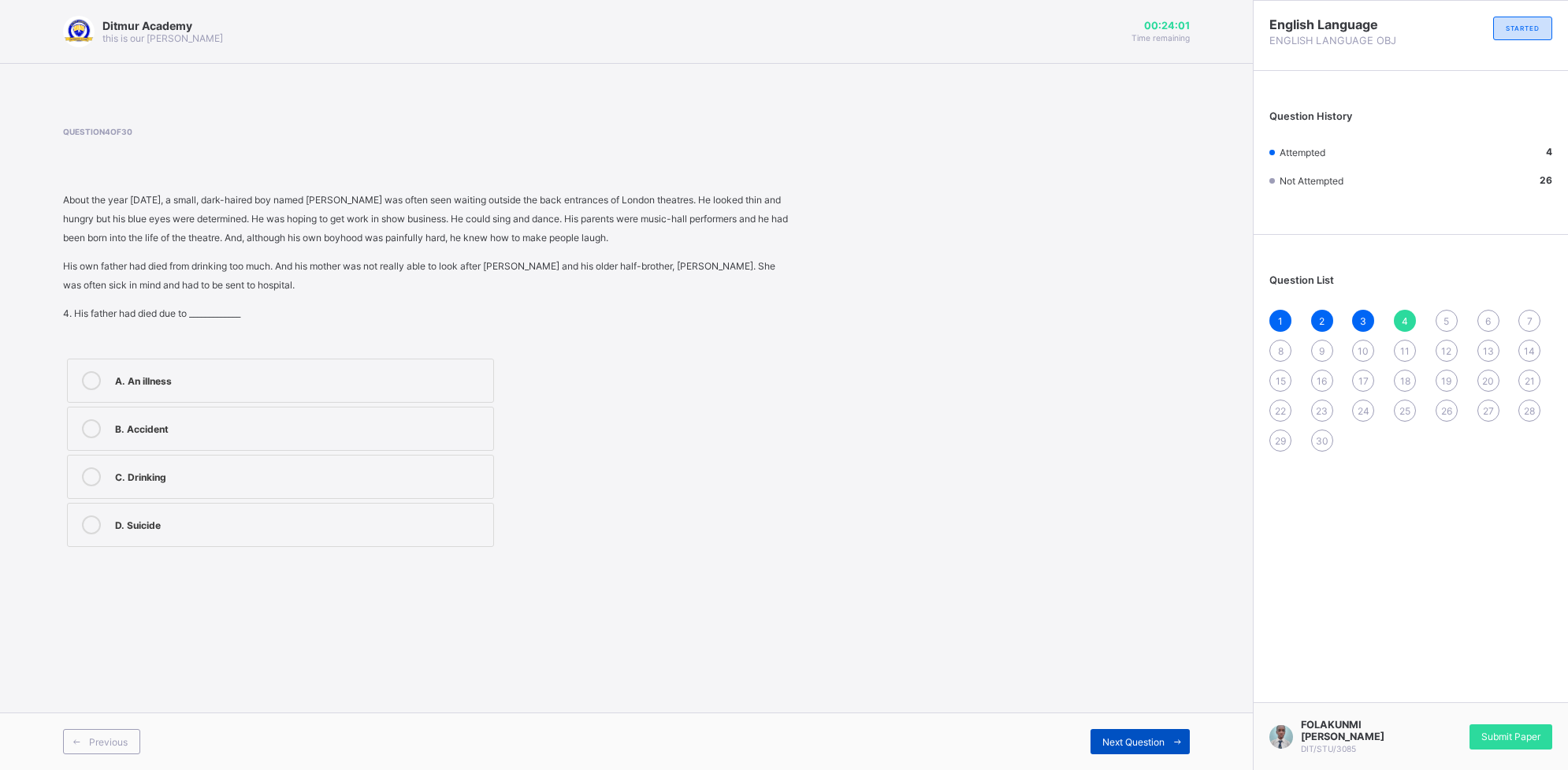 click on "Next Question" at bounding box center (1140, 742) 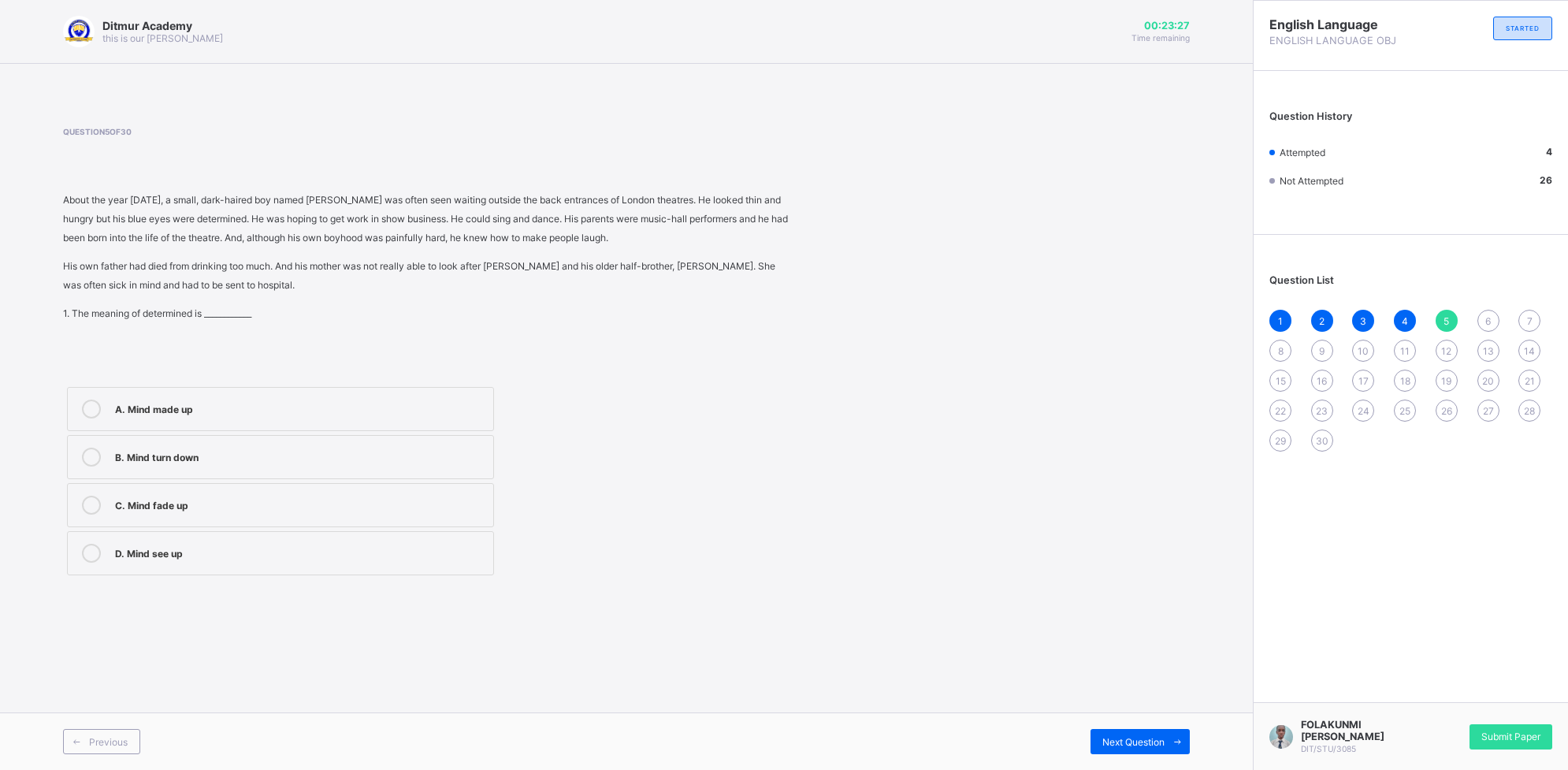 click on "C. Mind fade up" at bounding box center [300, 504] 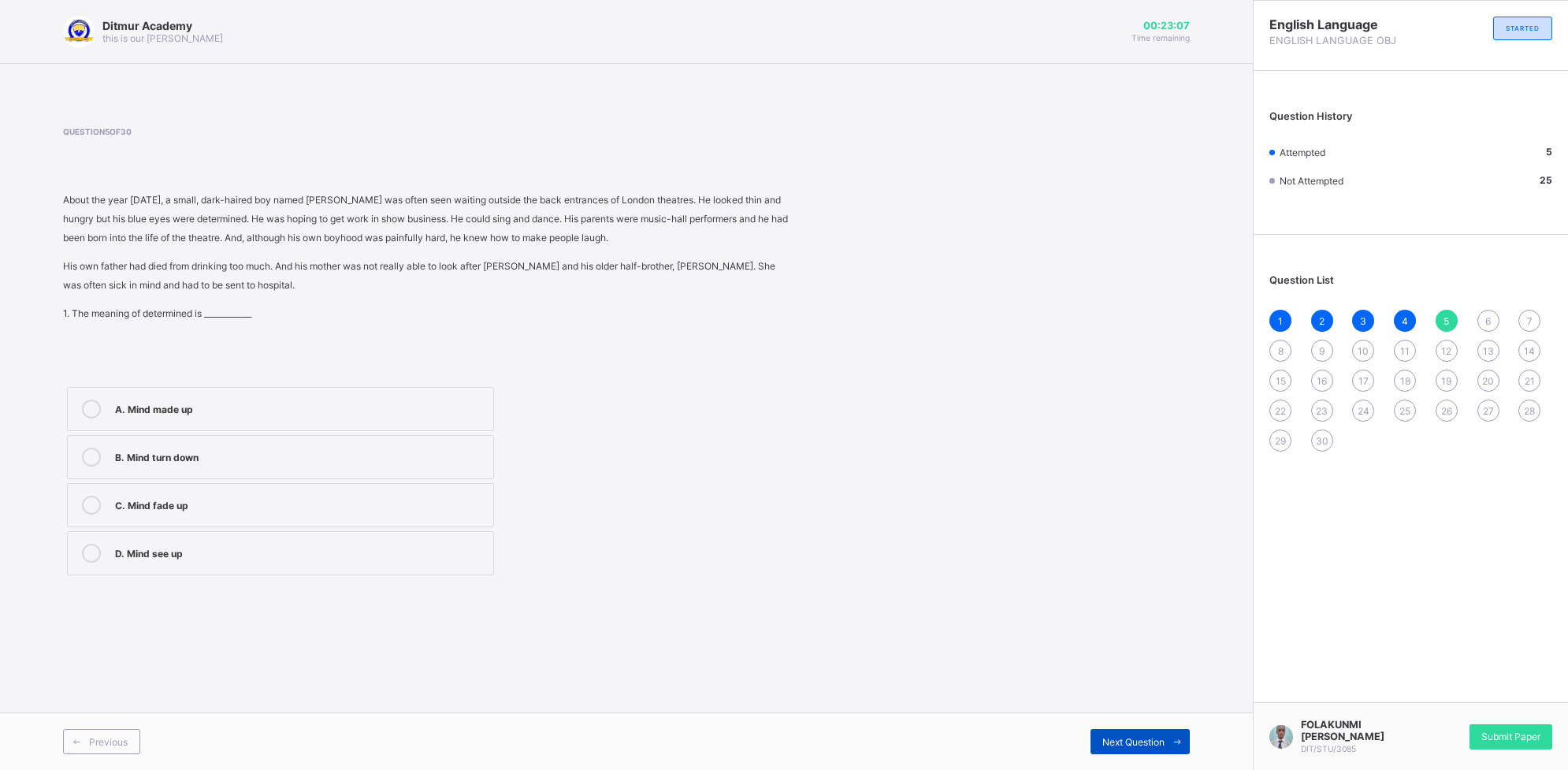 click on "Next Question" at bounding box center [1140, 742] 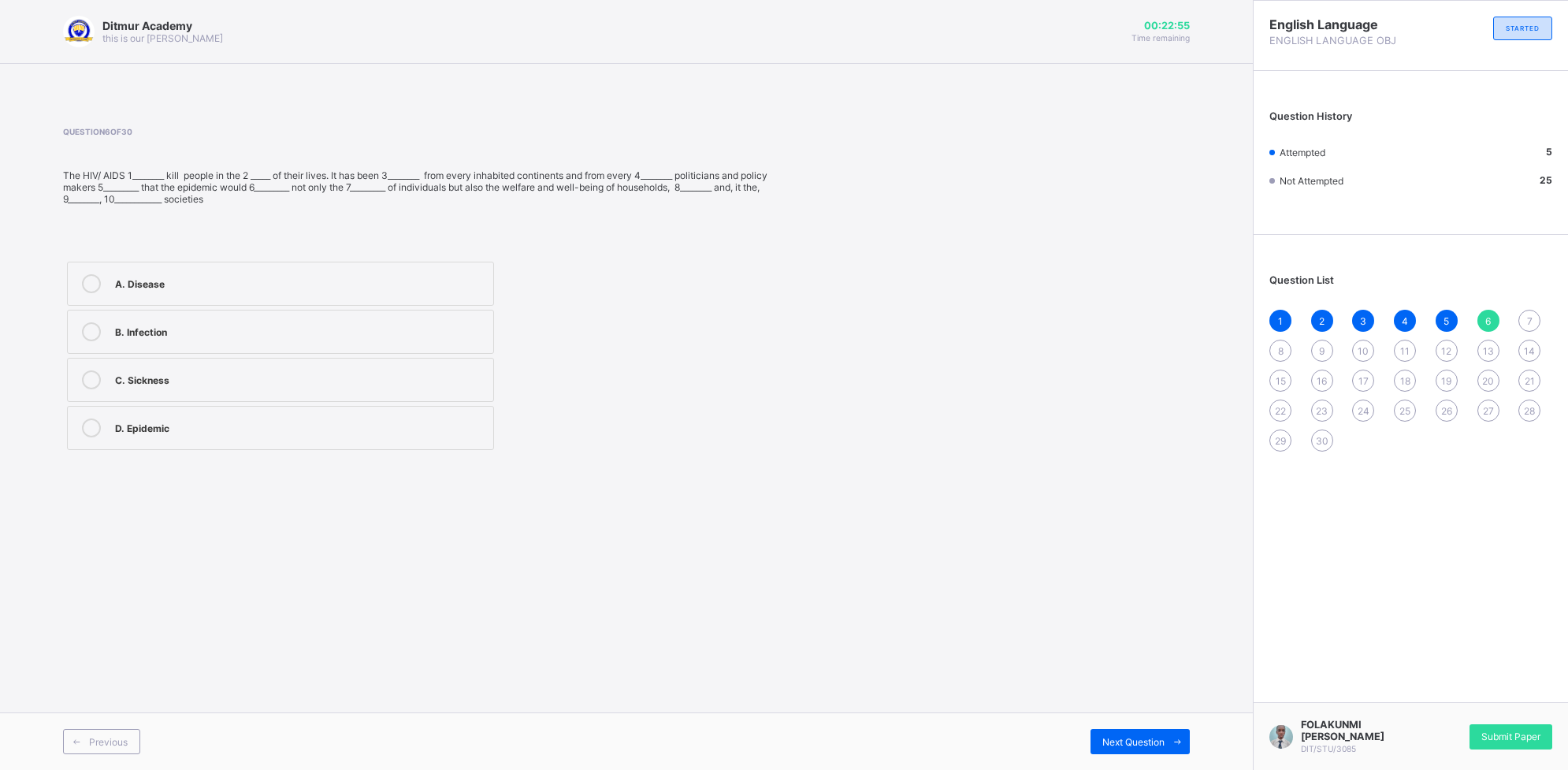click on "A. Disease" at bounding box center [281, 284] 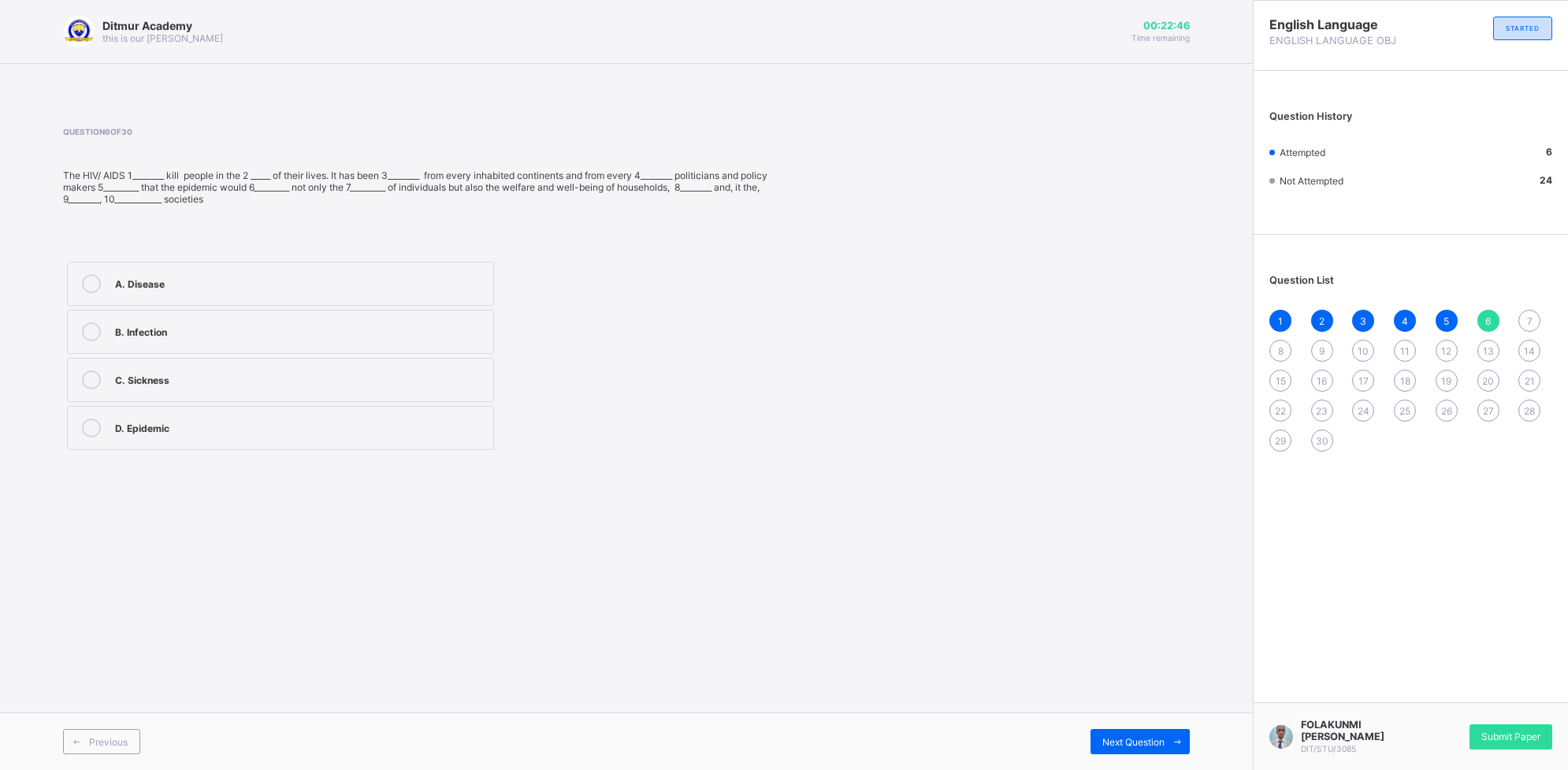 click on "C. Sickness" at bounding box center (281, 380) 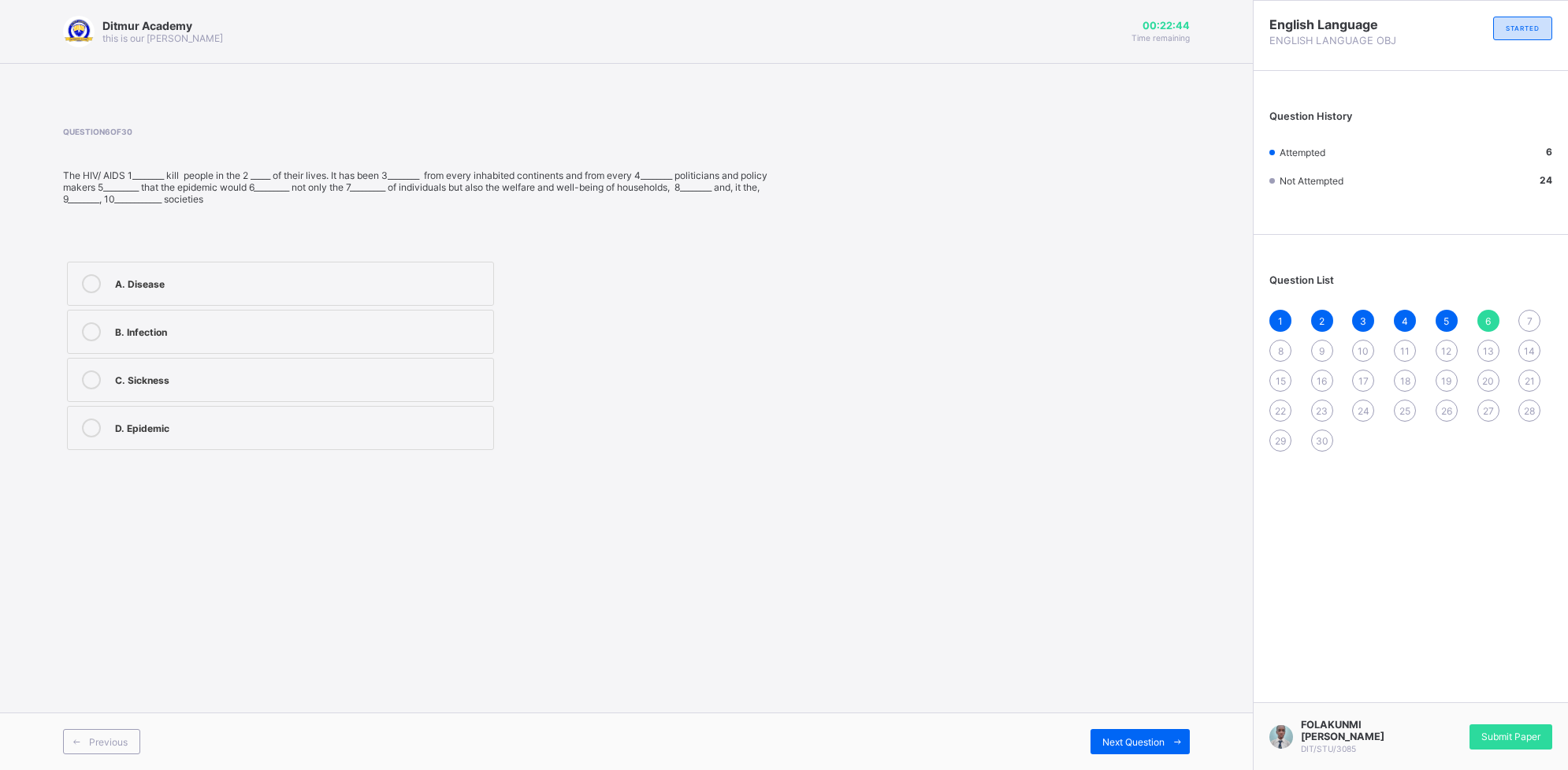 click on "A. Disease" at bounding box center (300, 282) 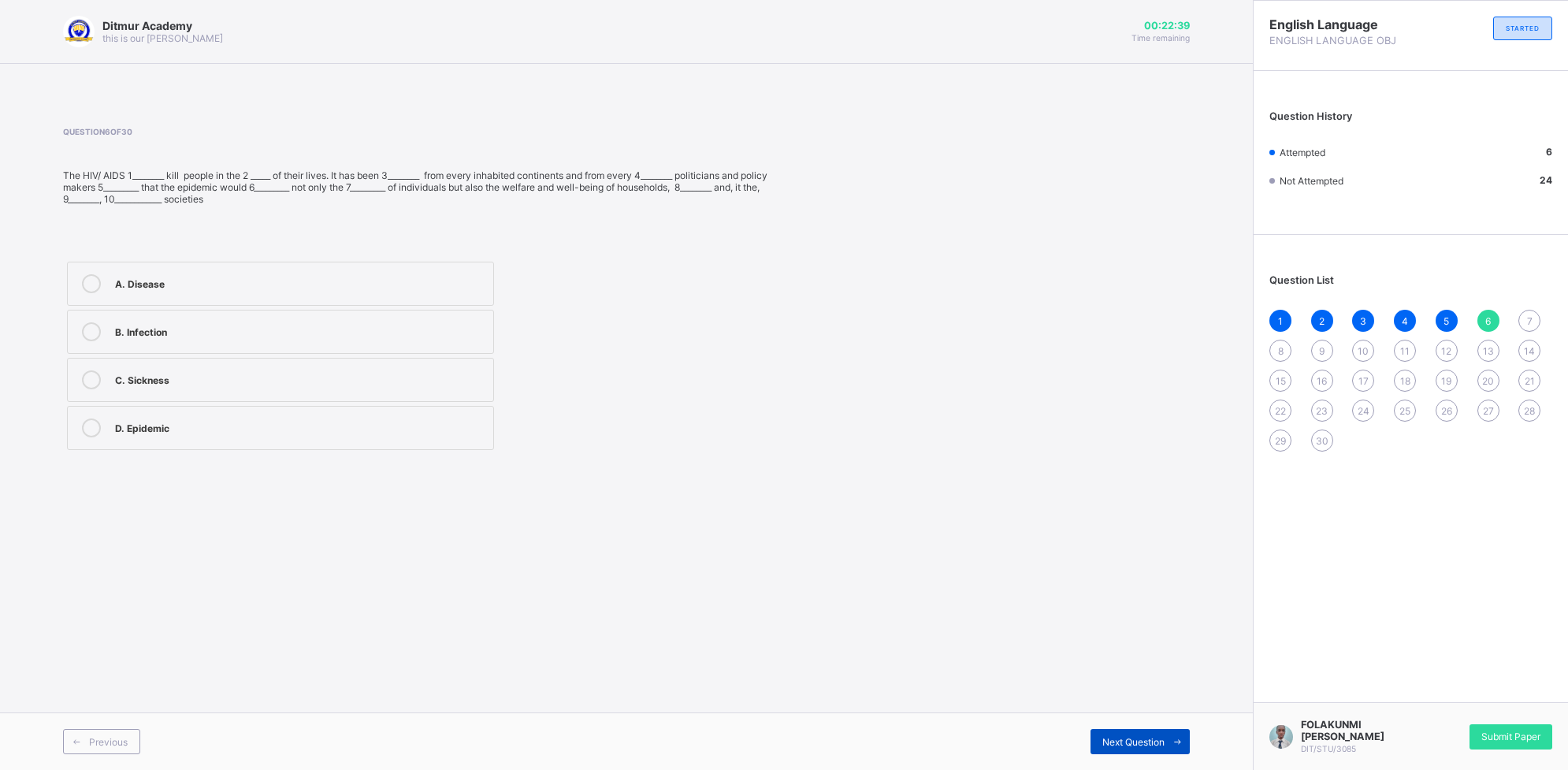 click on "Next Question" at bounding box center [1133, 742] 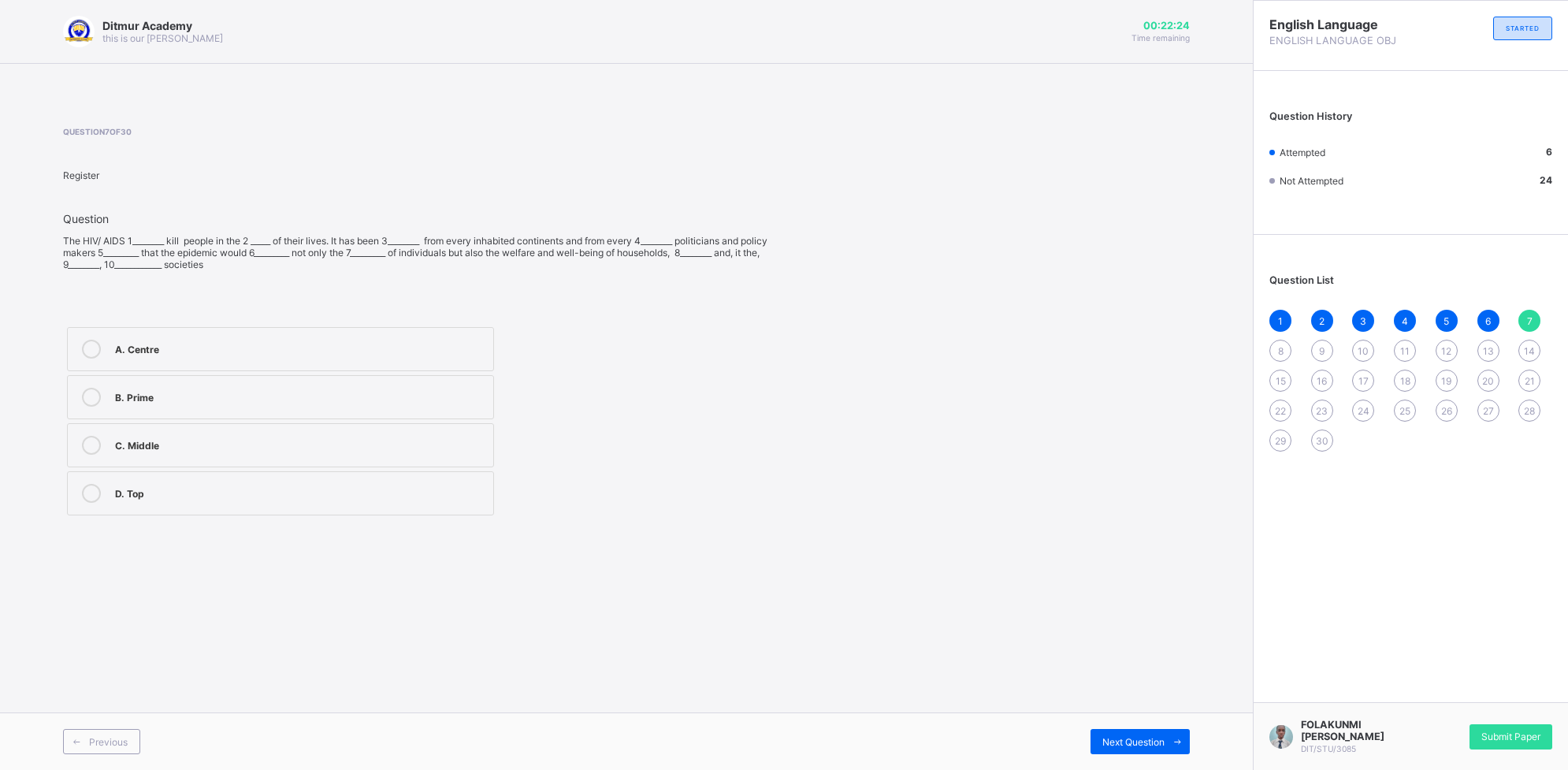 click on "C. Middle" at bounding box center (281, 445) 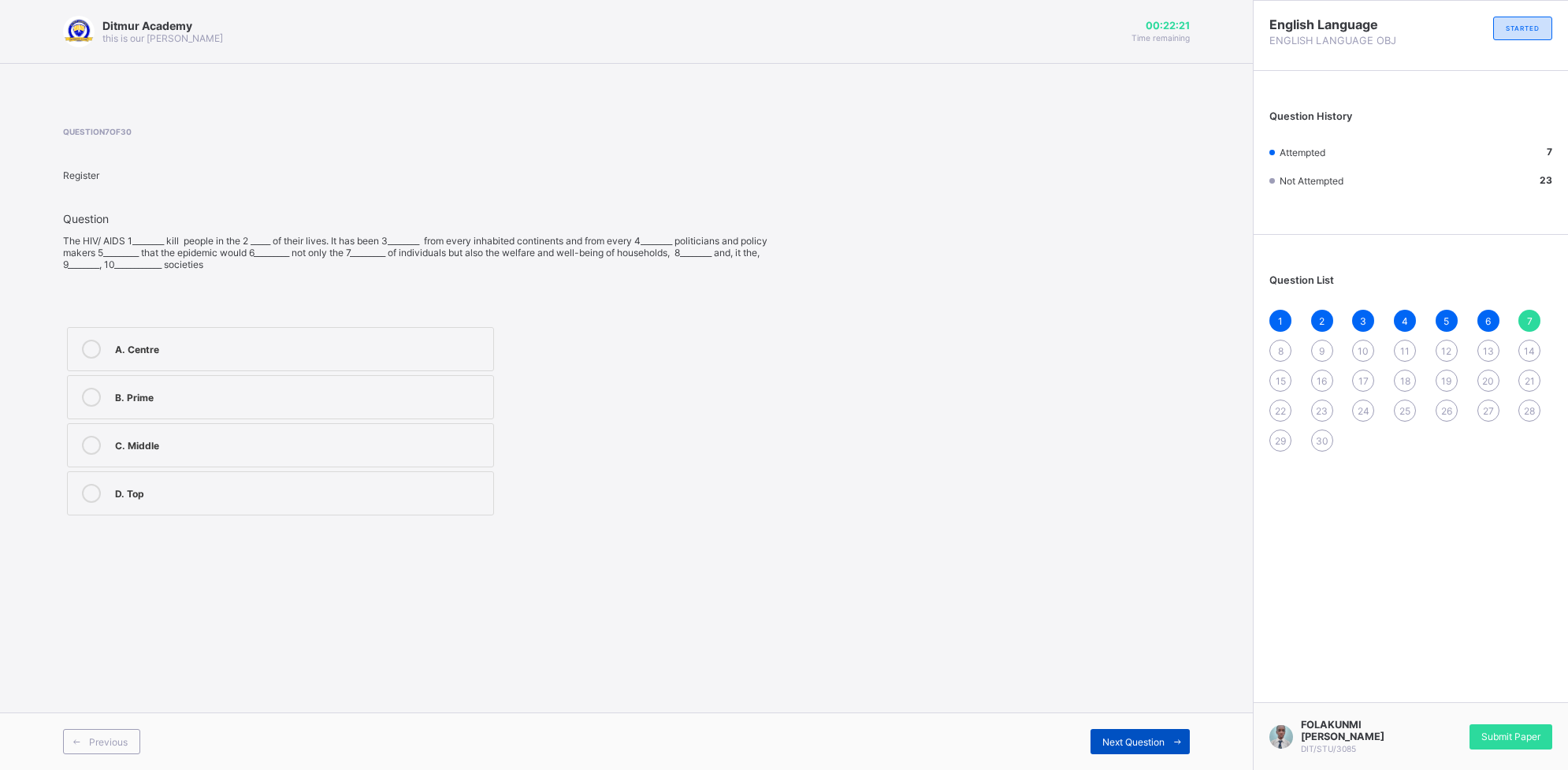 click on "Next Question" at bounding box center (1140, 742) 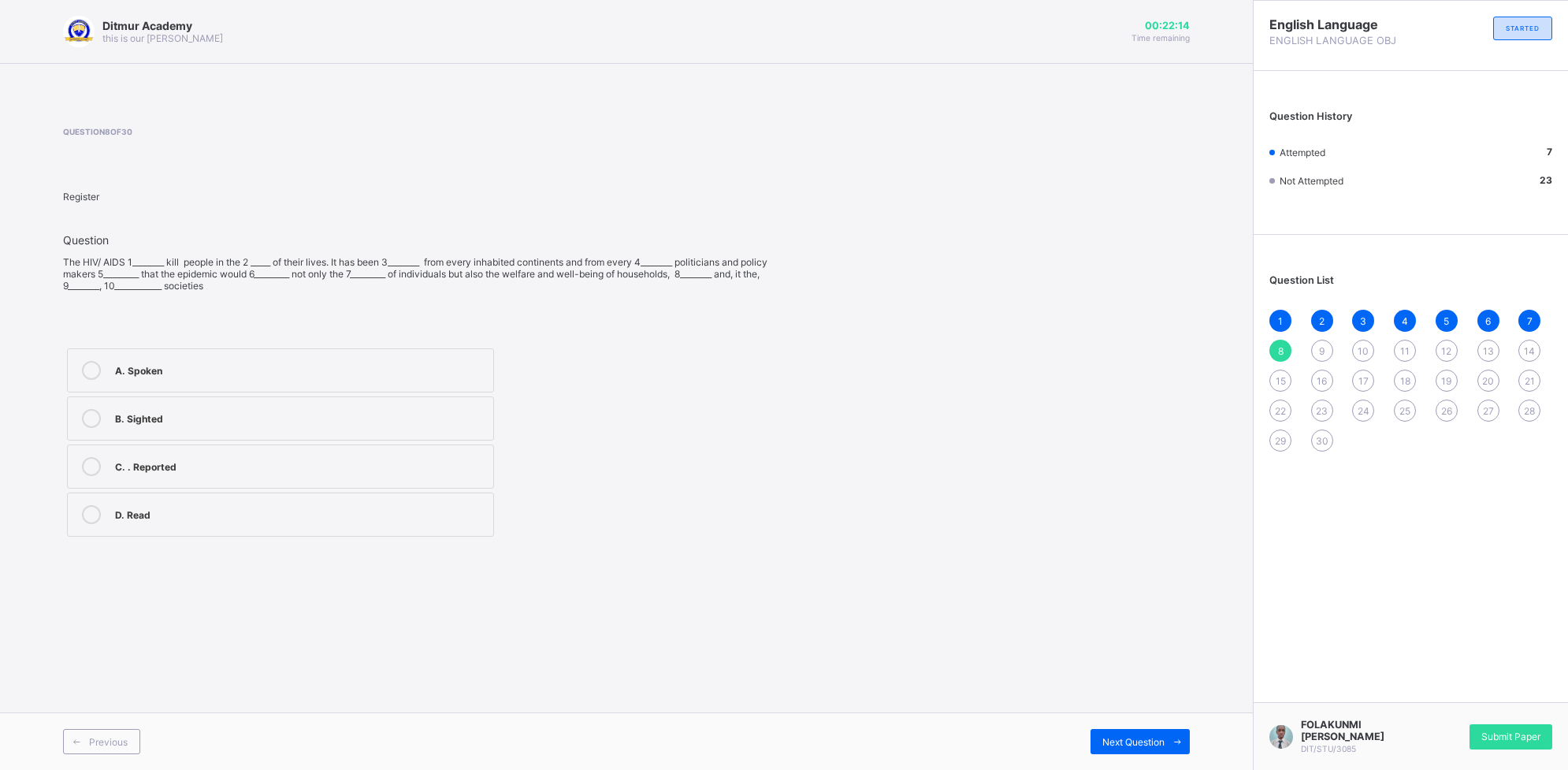 click on "A. Spoken" at bounding box center [281, 370] 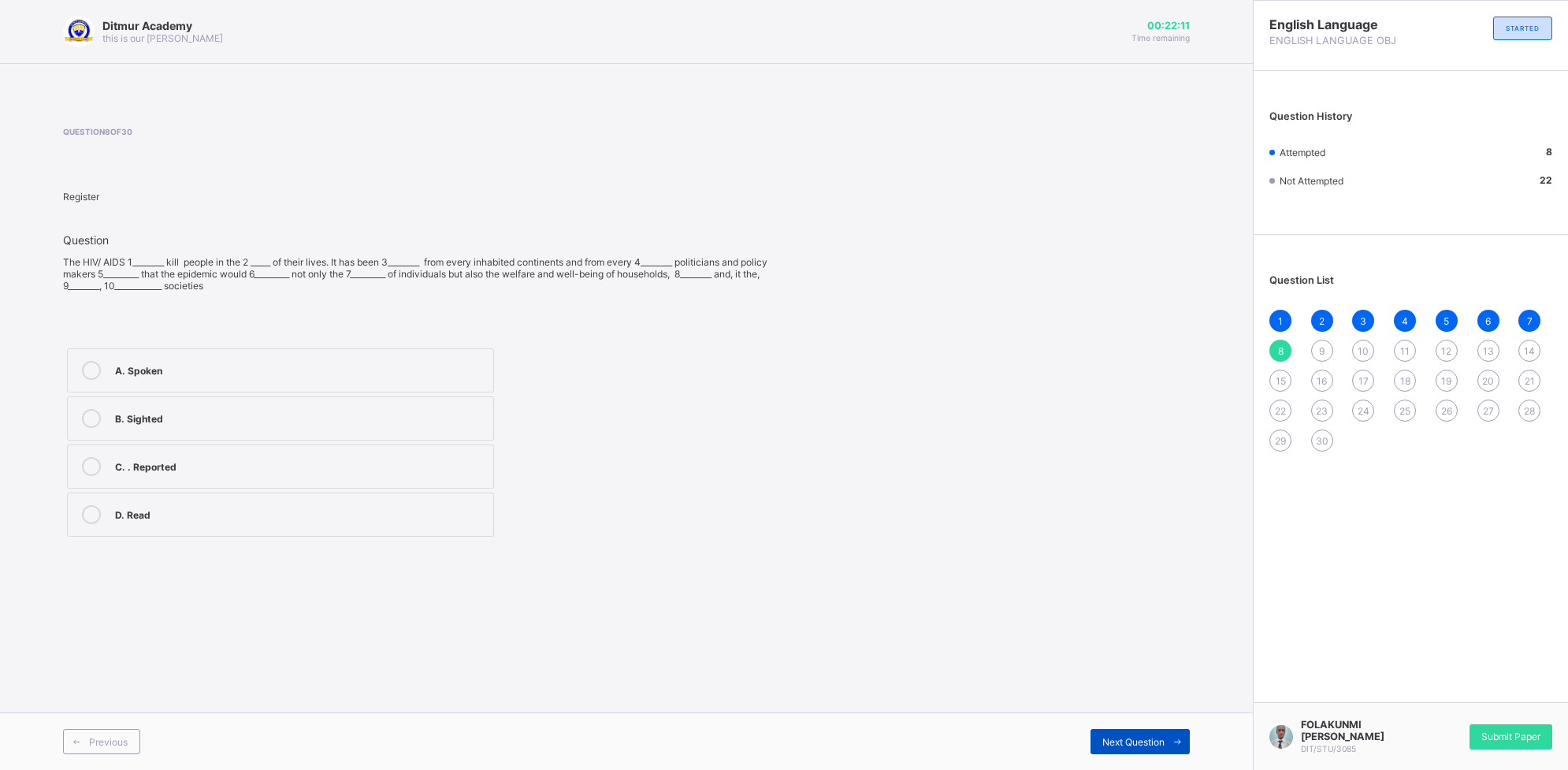 click on "Next Question" at bounding box center [1133, 742] 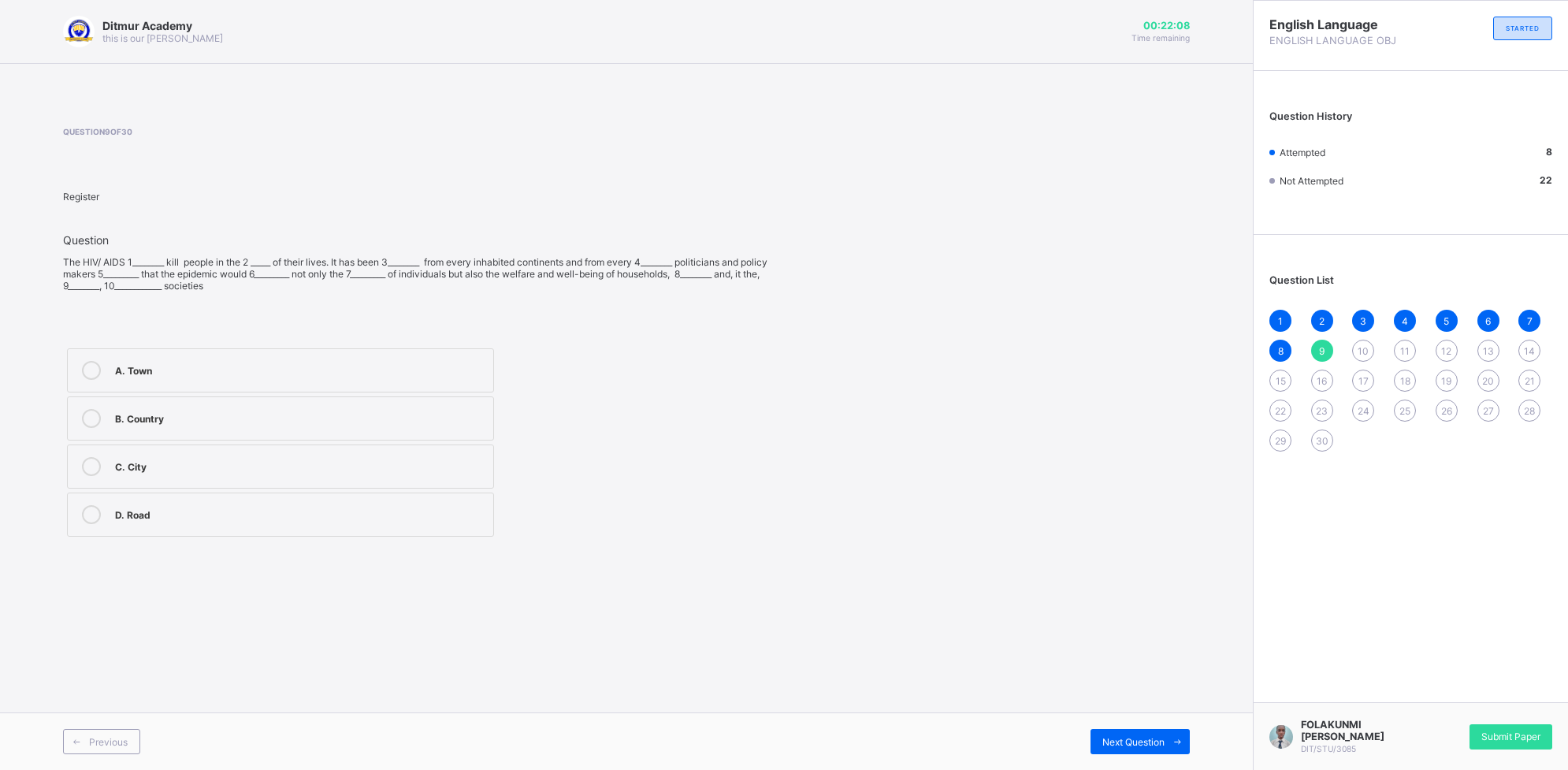 click on "C. City" at bounding box center [281, 467] 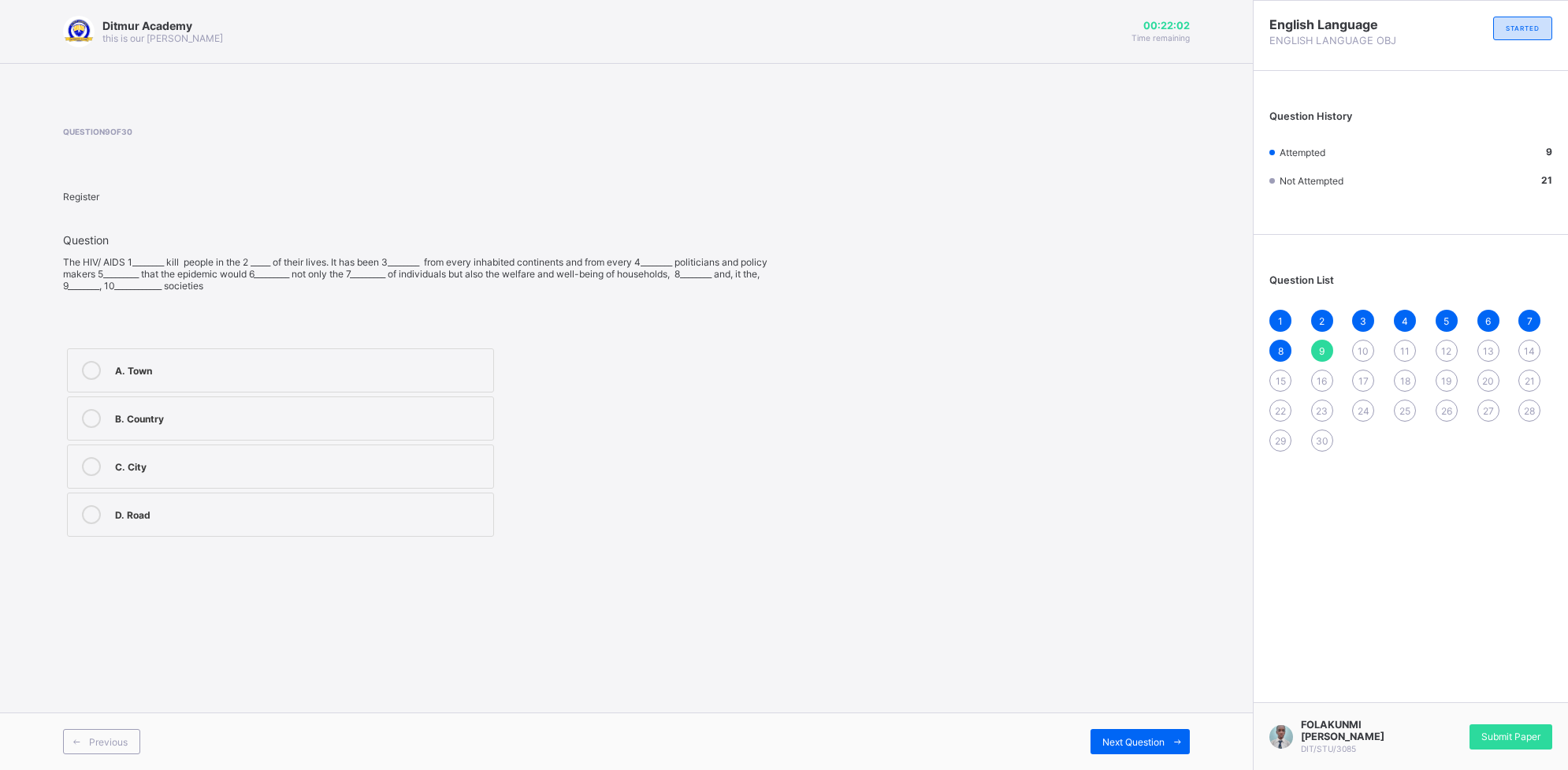 click on "B. Country" at bounding box center (300, 418) 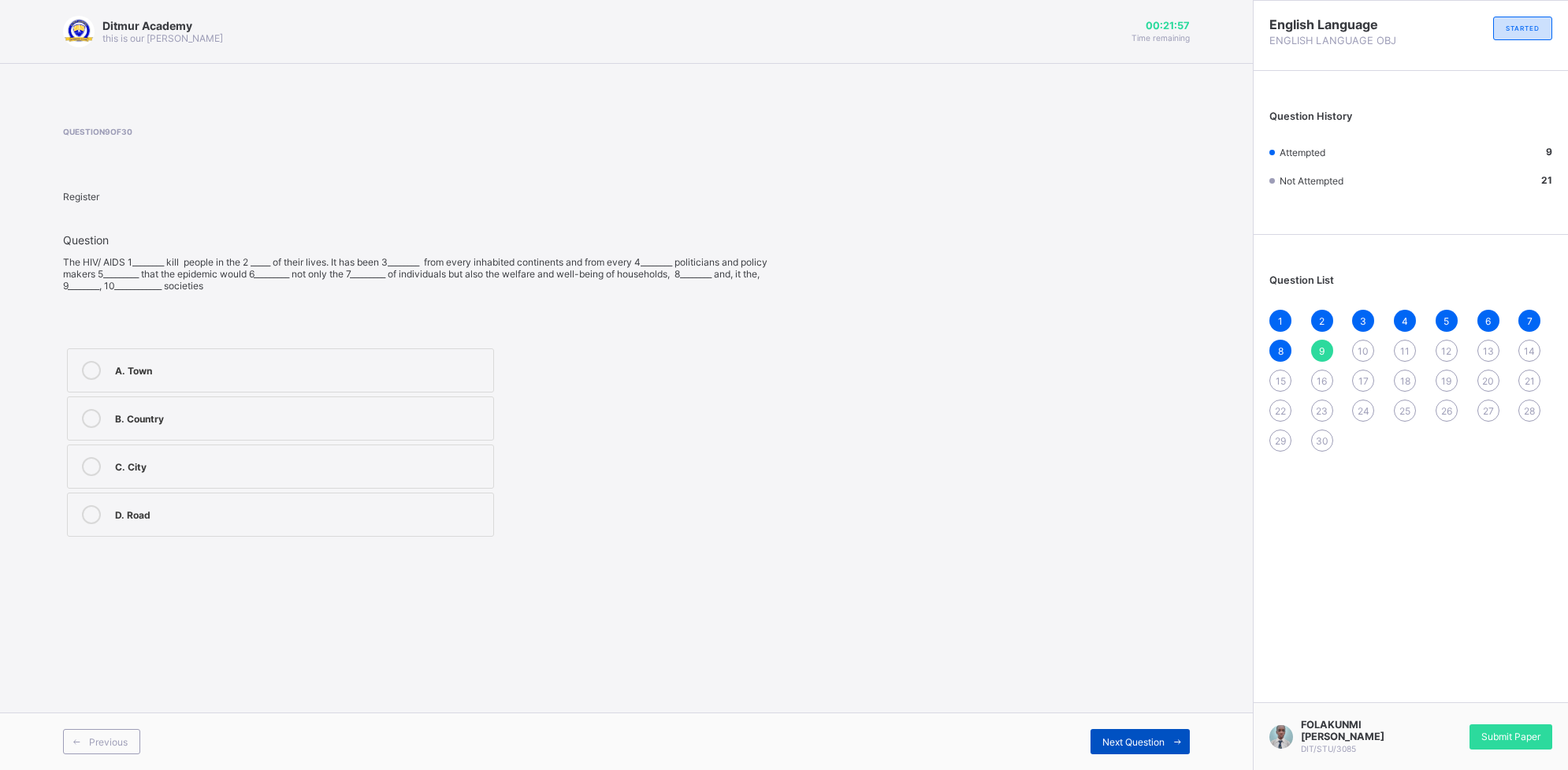click at bounding box center (1177, 742) 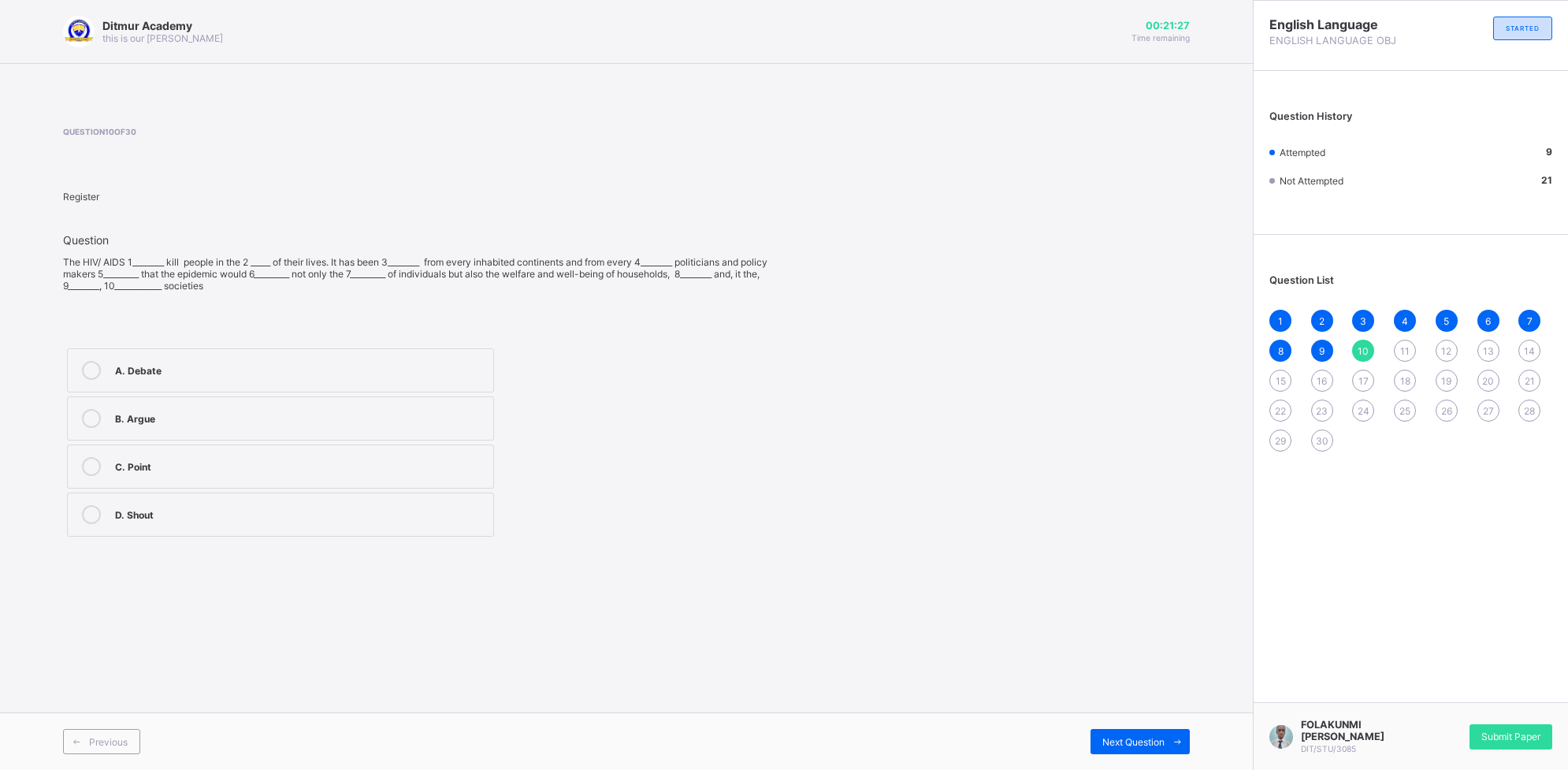 click on "D. Shout" at bounding box center (300, 513) 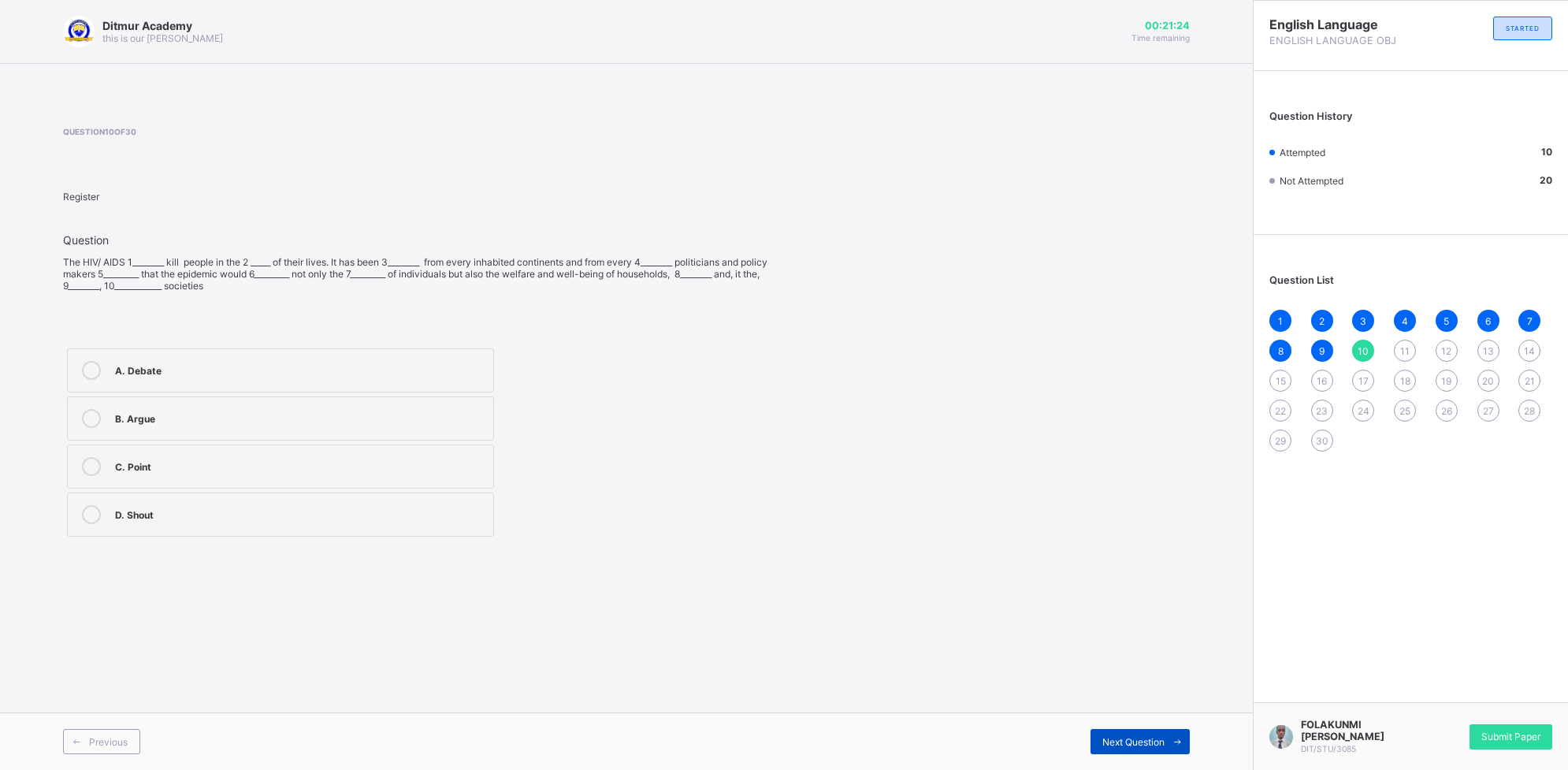 click on "Next Question" at bounding box center (1140, 742) 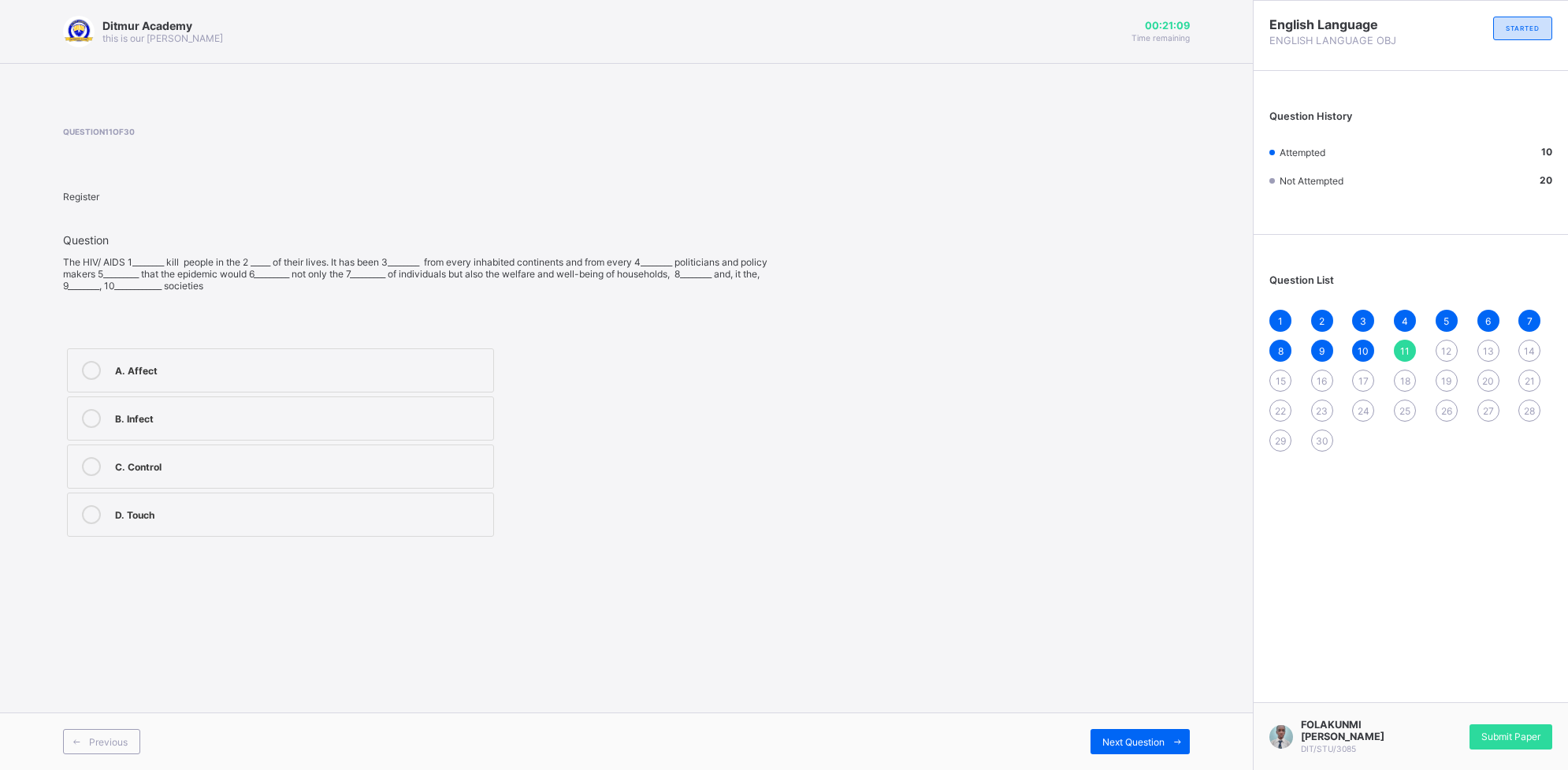 click on "C. Control" at bounding box center [300, 465] 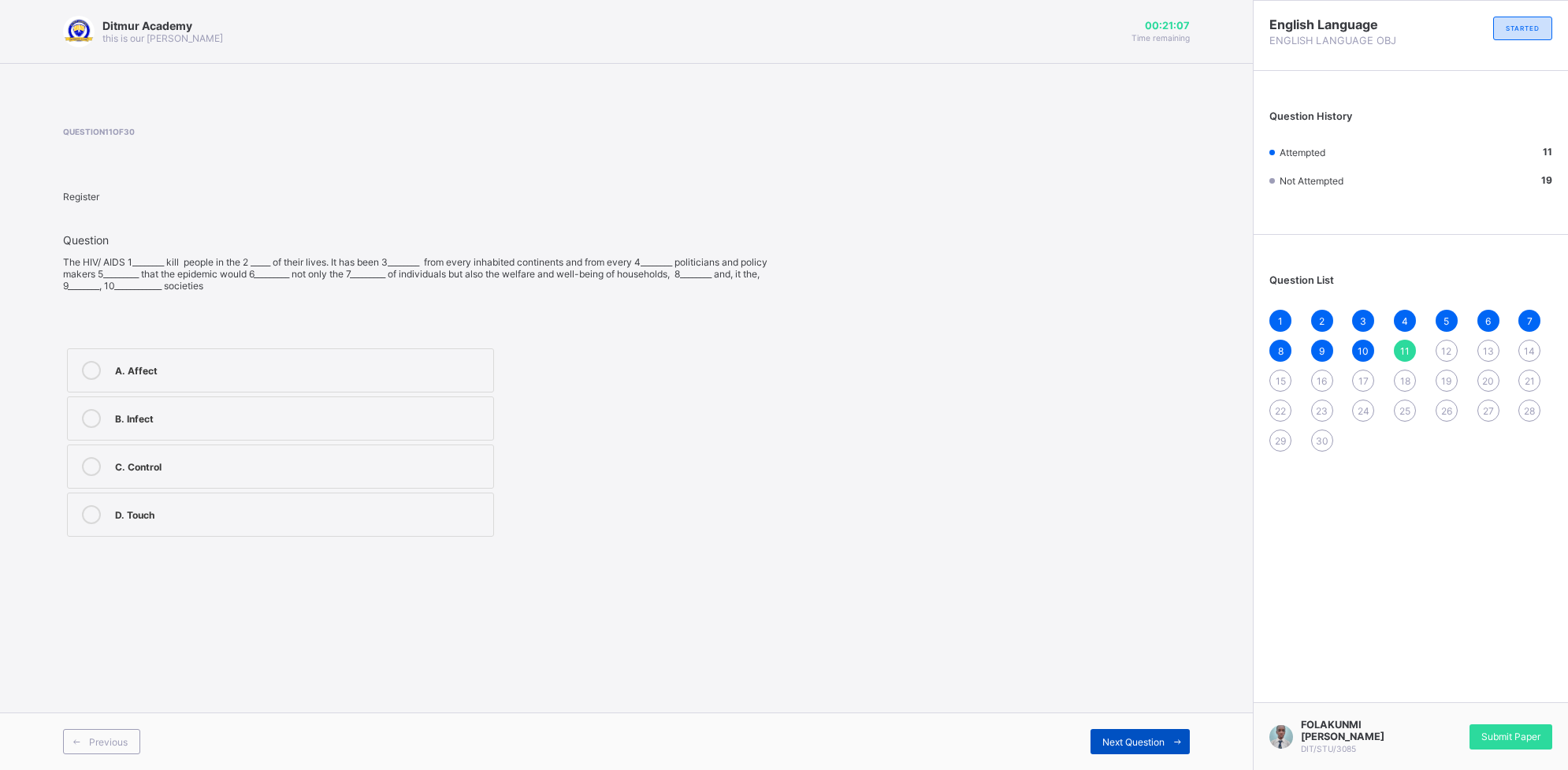 click on "Next Question" at bounding box center (1140, 742) 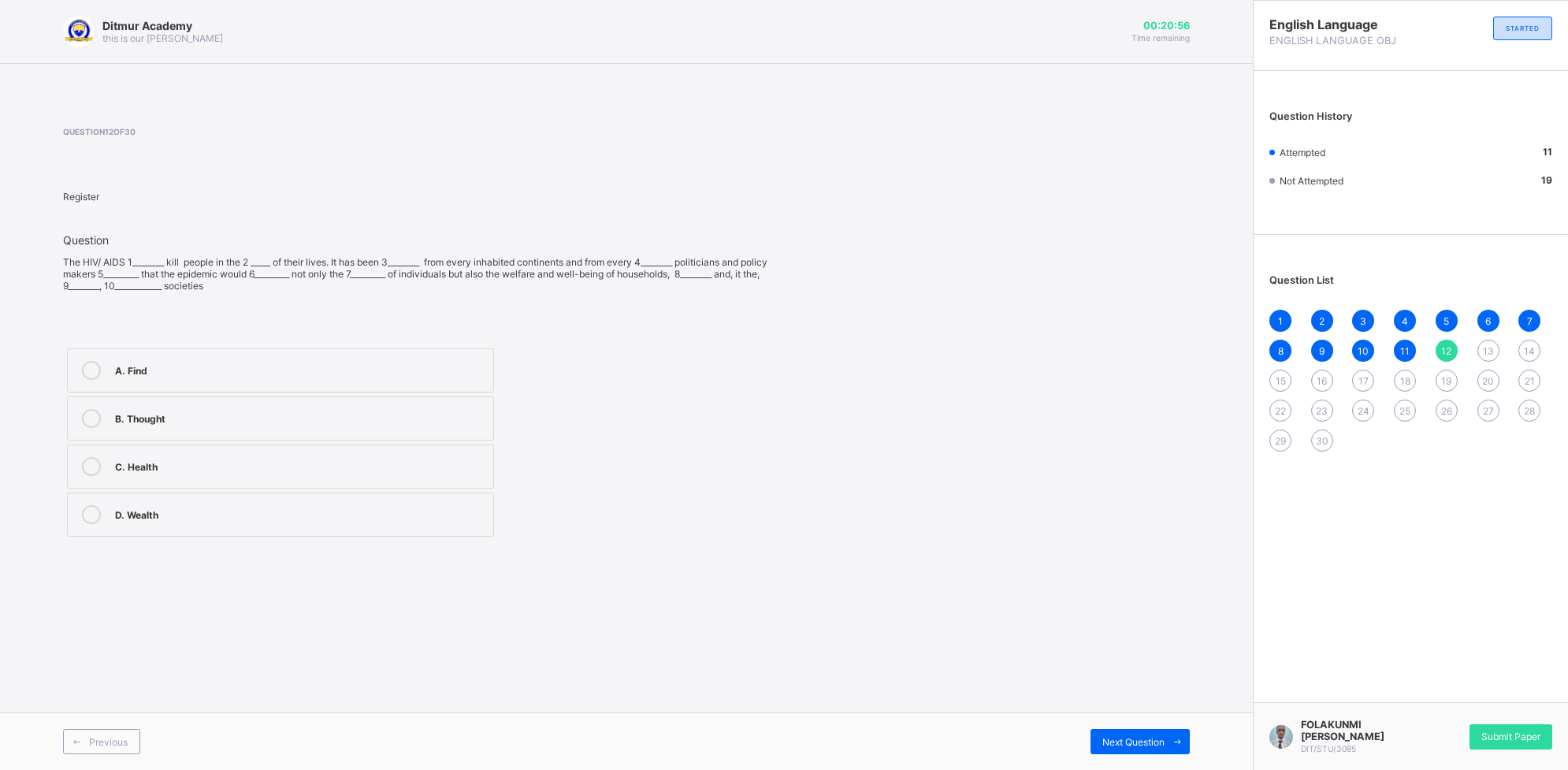 click on "C. Health" at bounding box center [281, 467] 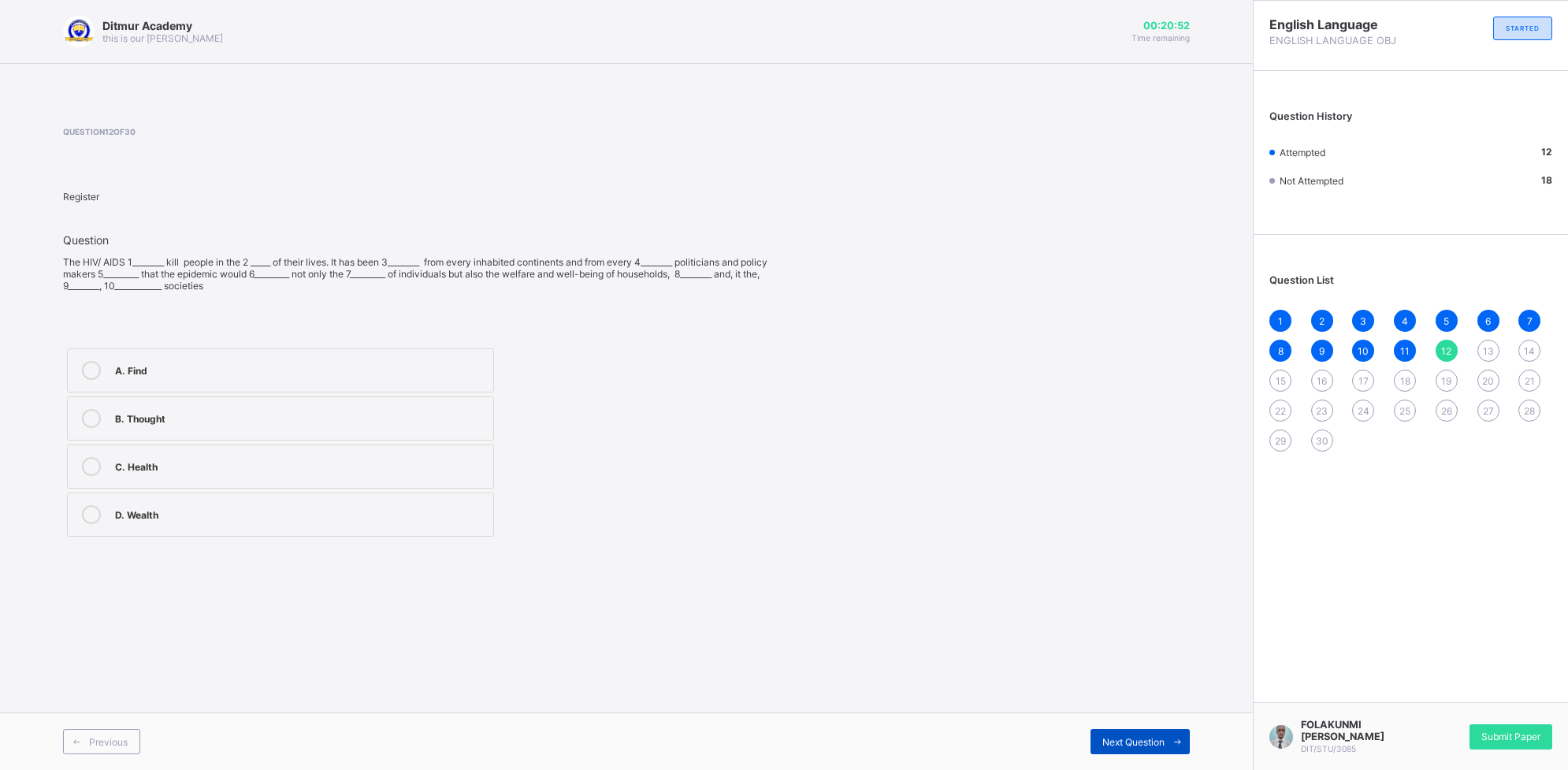 click on "Next Question" at bounding box center [1133, 742] 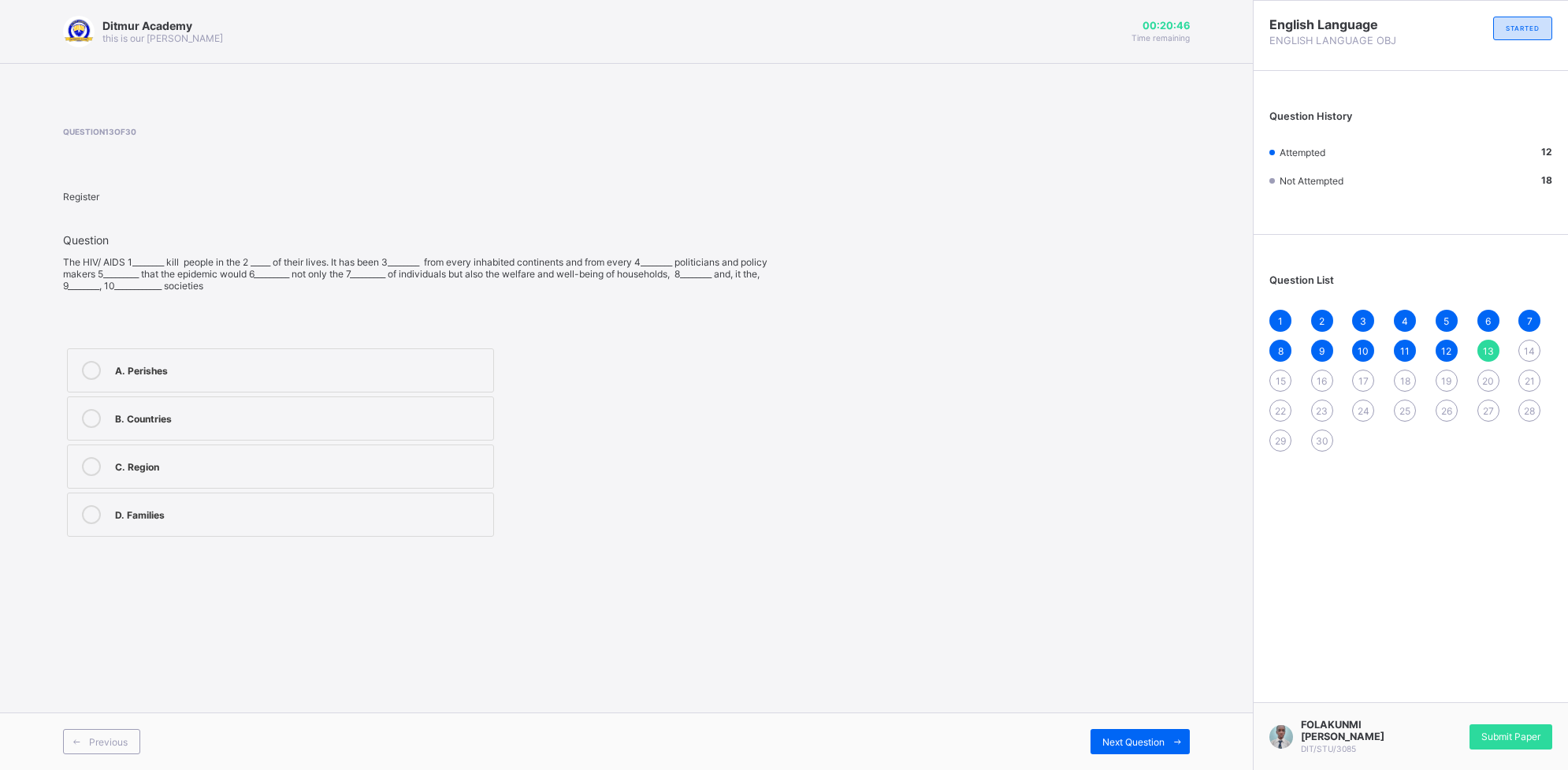 click on "C. Region" at bounding box center (281, 467) 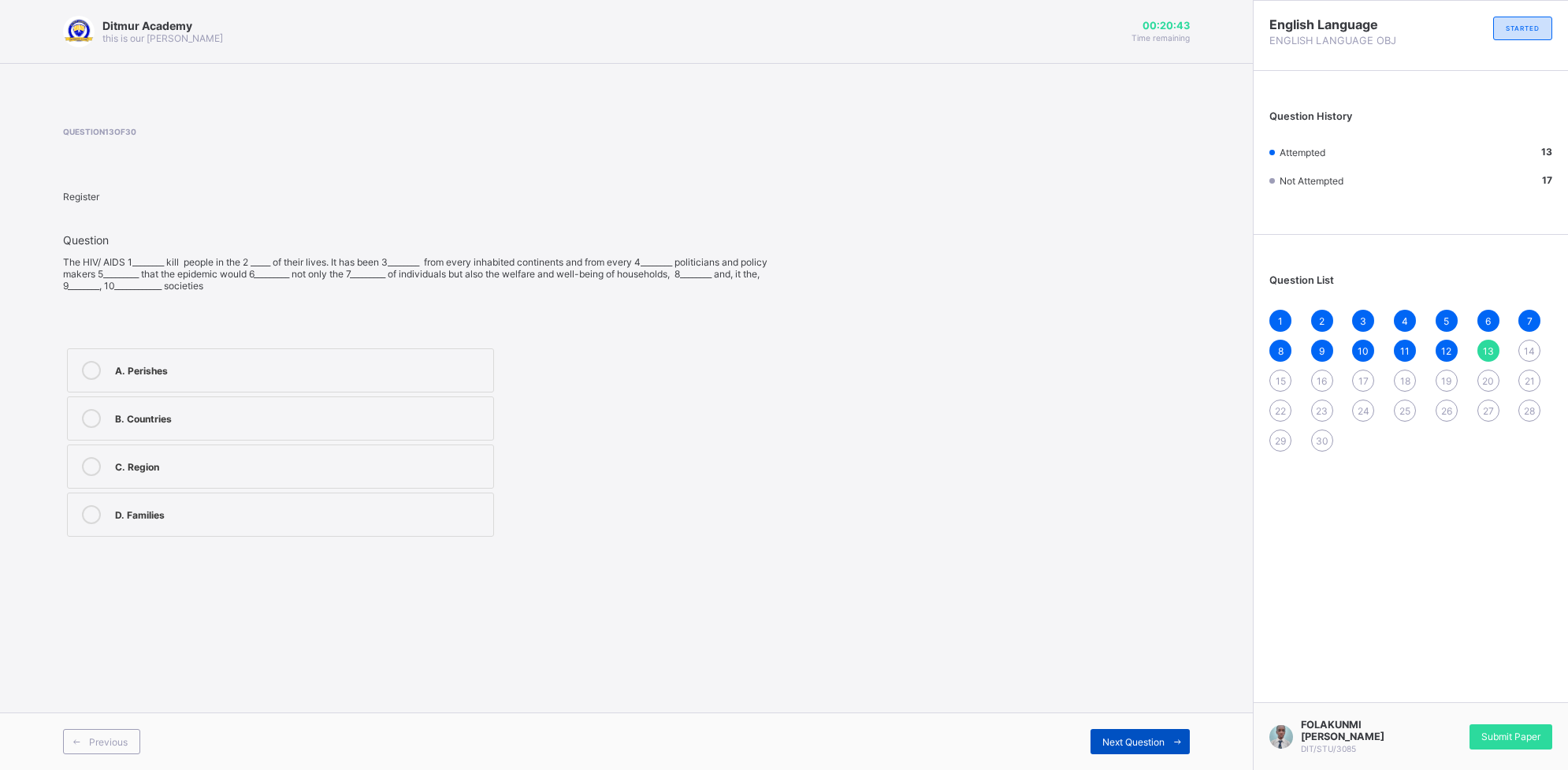click on "Next Question" at bounding box center (1133, 742) 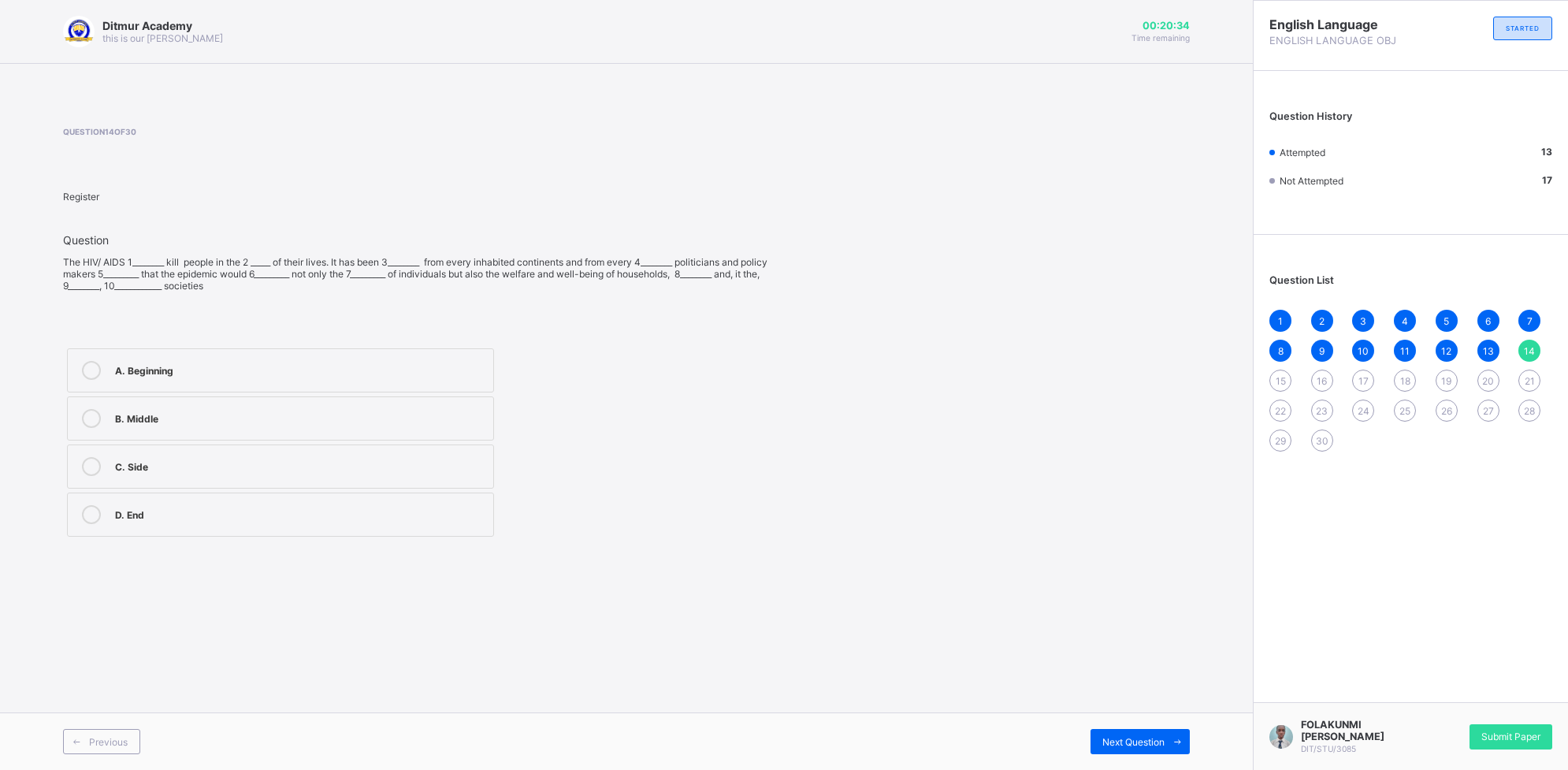 click on "A. Beginning" at bounding box center (300, 369) 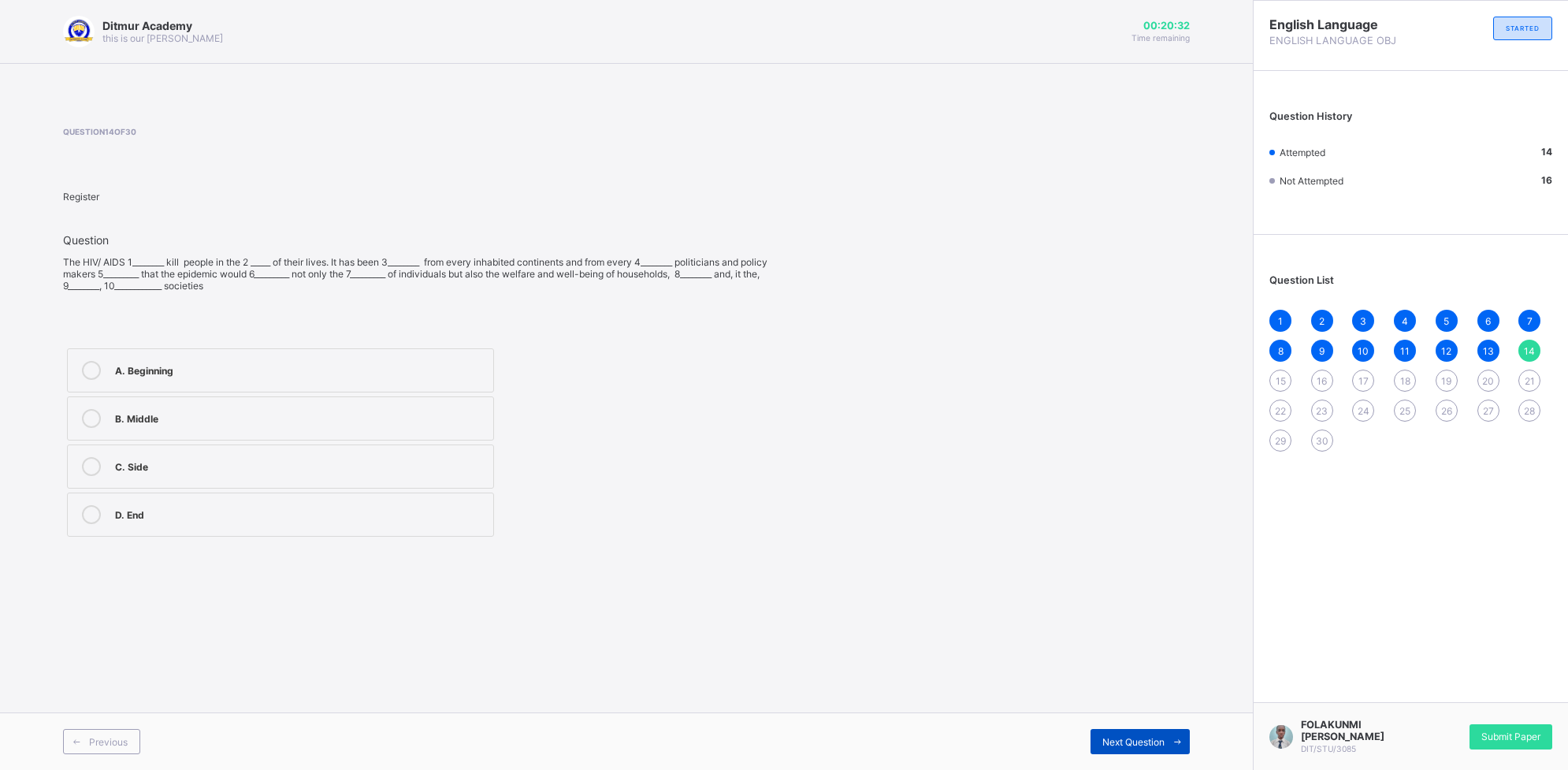 click at bounding box center [1177, 742] 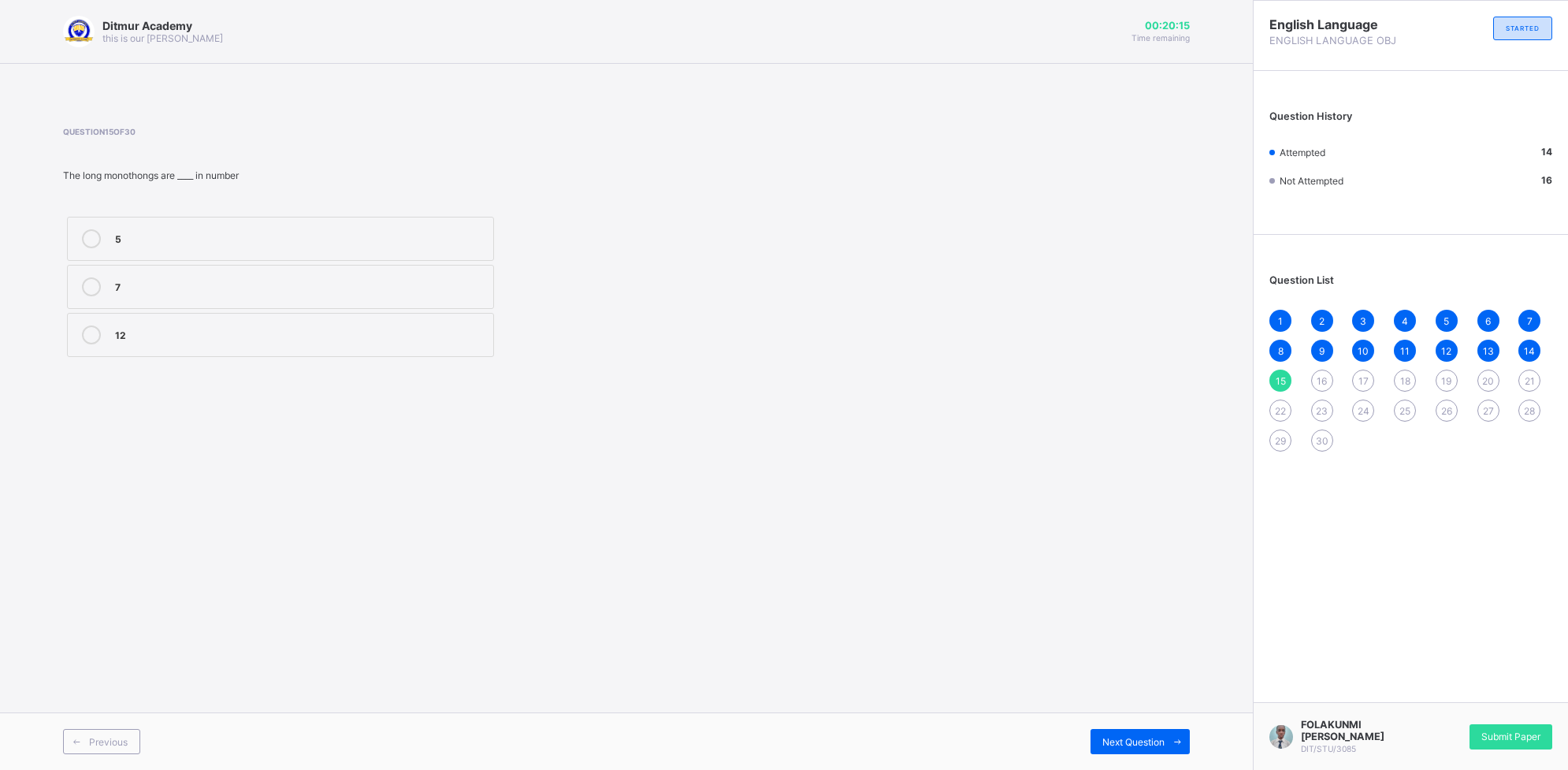 click on "12" at bounding box center (300, 333) 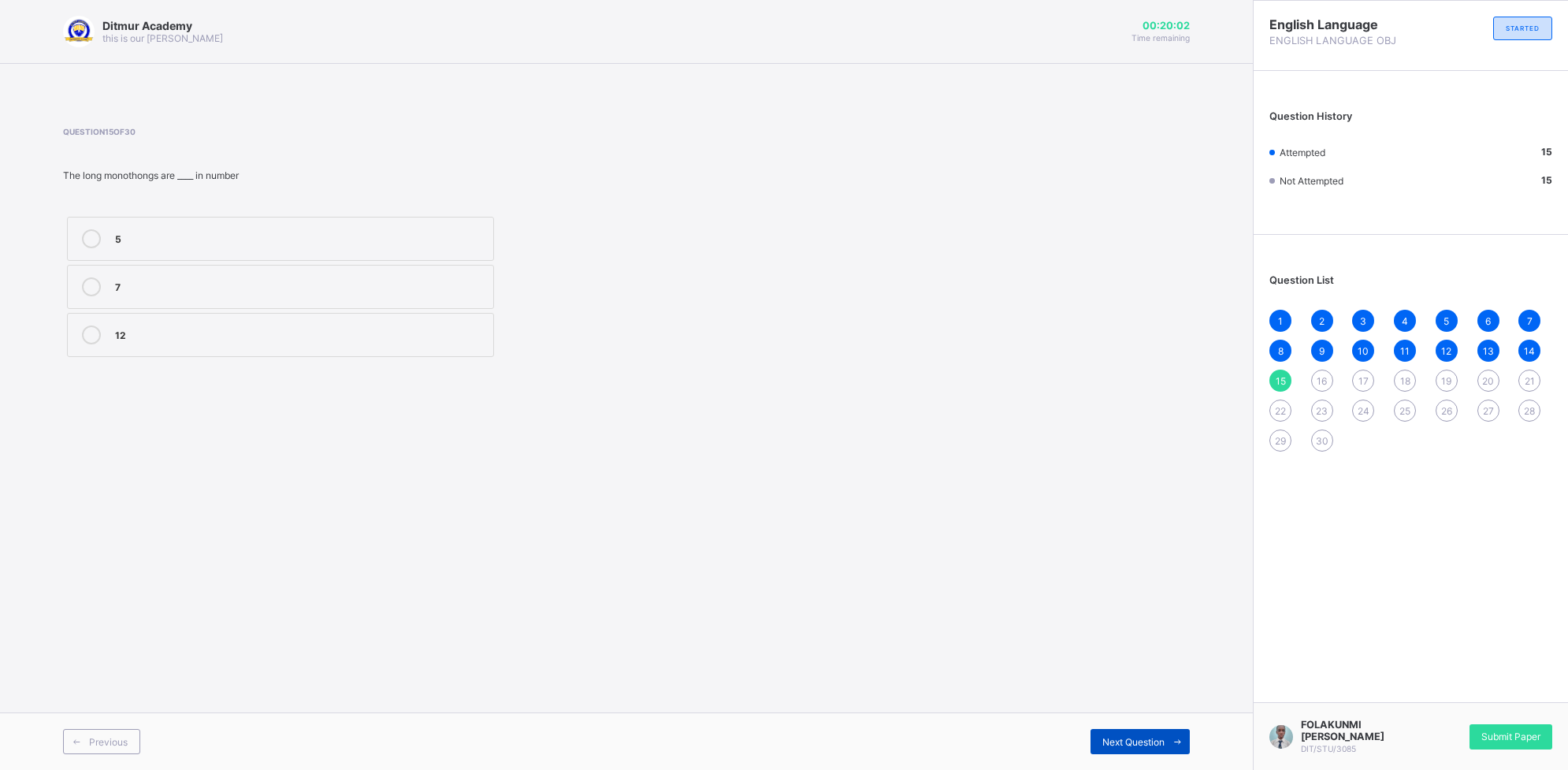 click on "Next Question" at bounding box center [1133, 742] 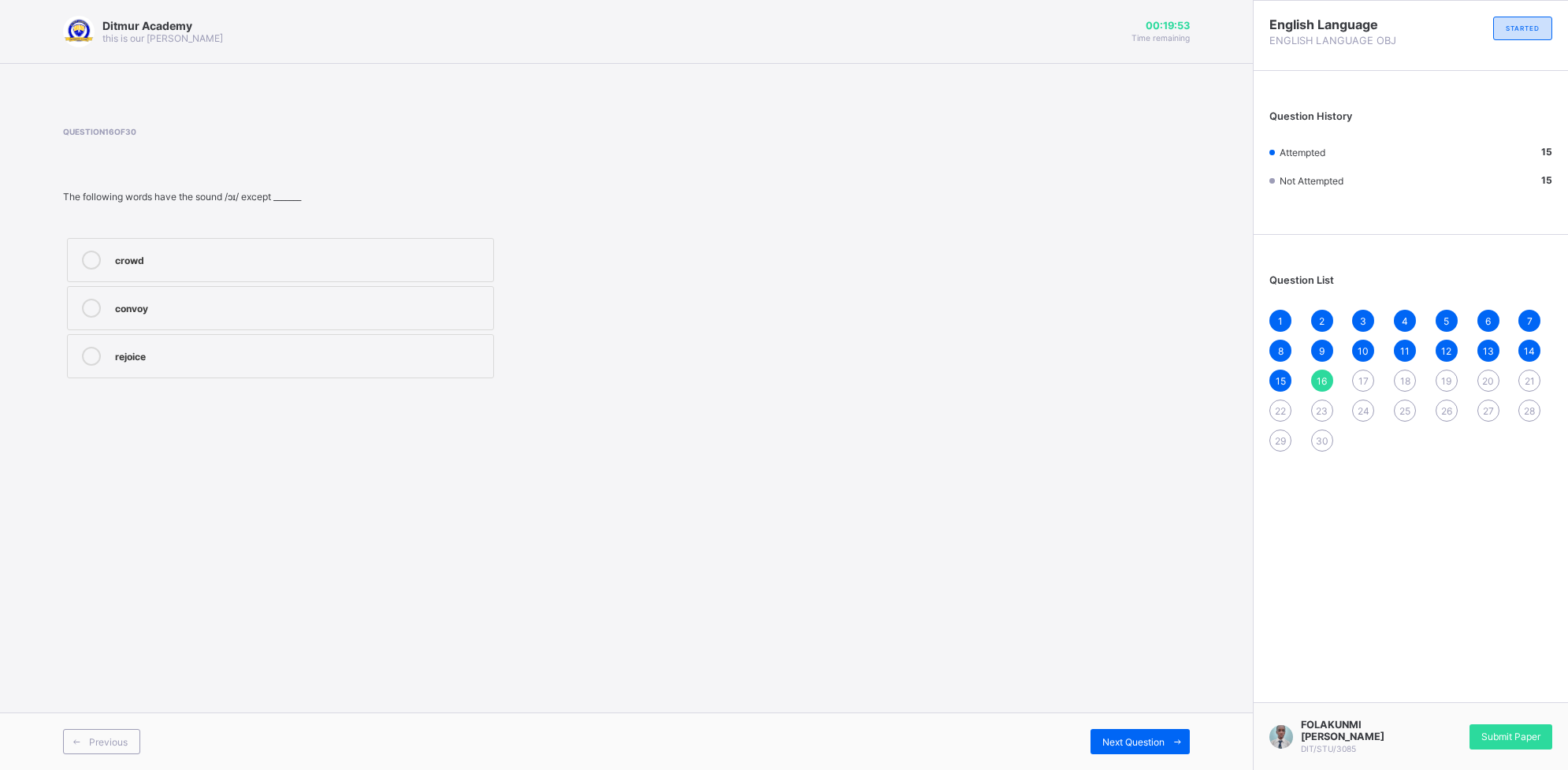 click on "rejoice" at bounding box center [281, 356] 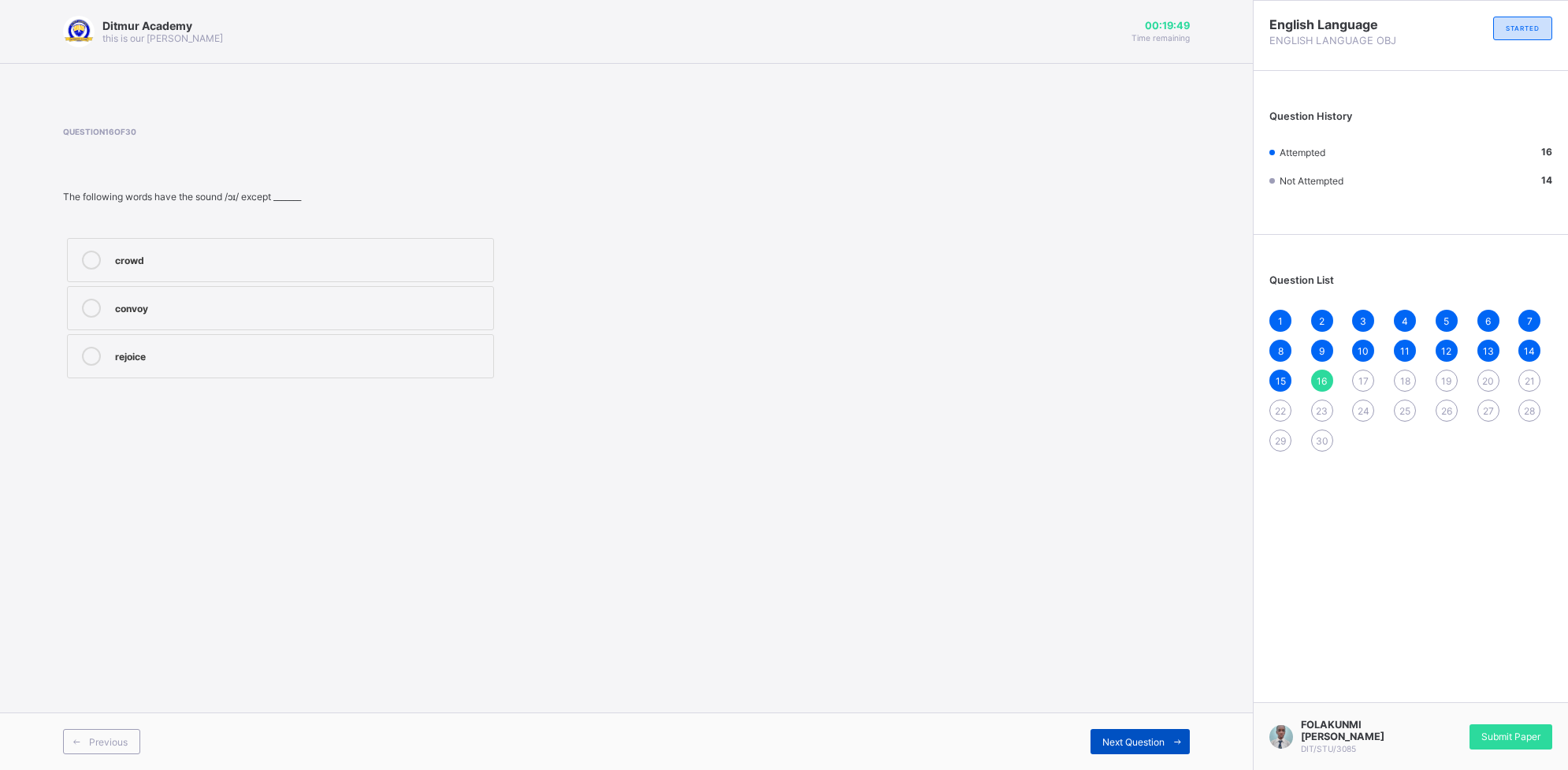 click on "Next Question" at bounding box center (1140, 742) 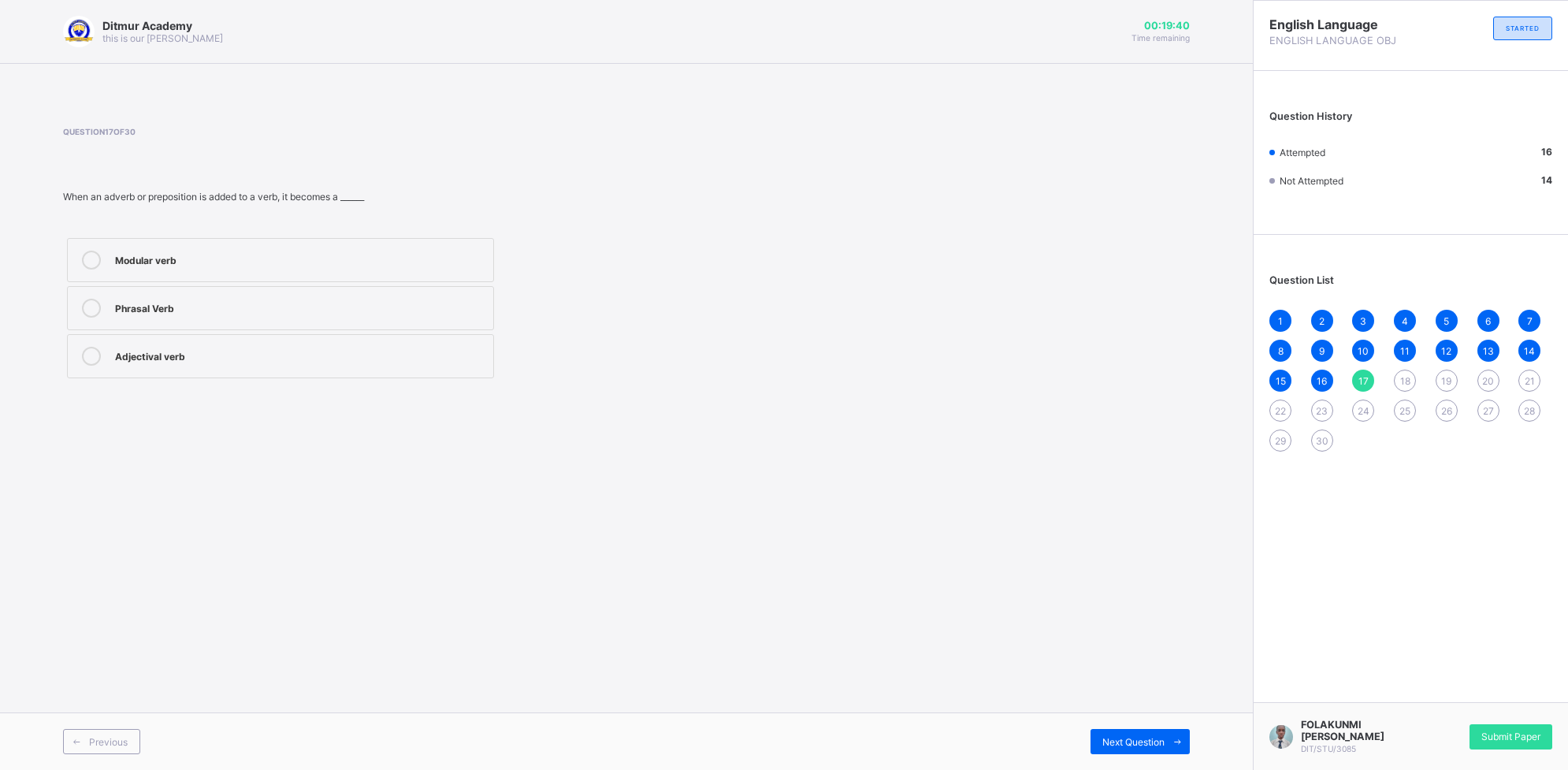 click on "Phrasal Verb" at bounding box center (300, 308) 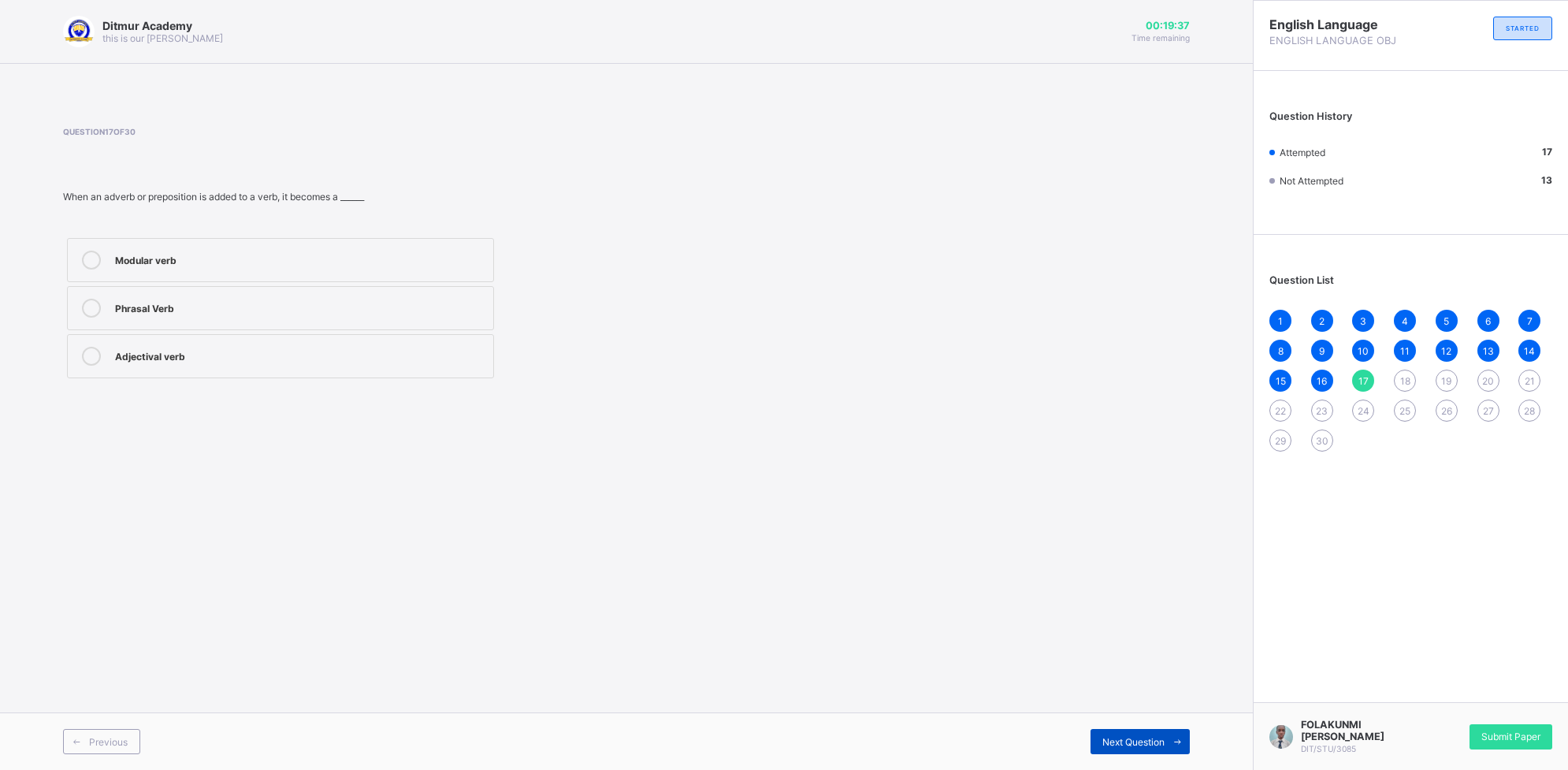 click on "Next Question" at bounding box center (1133, 742) 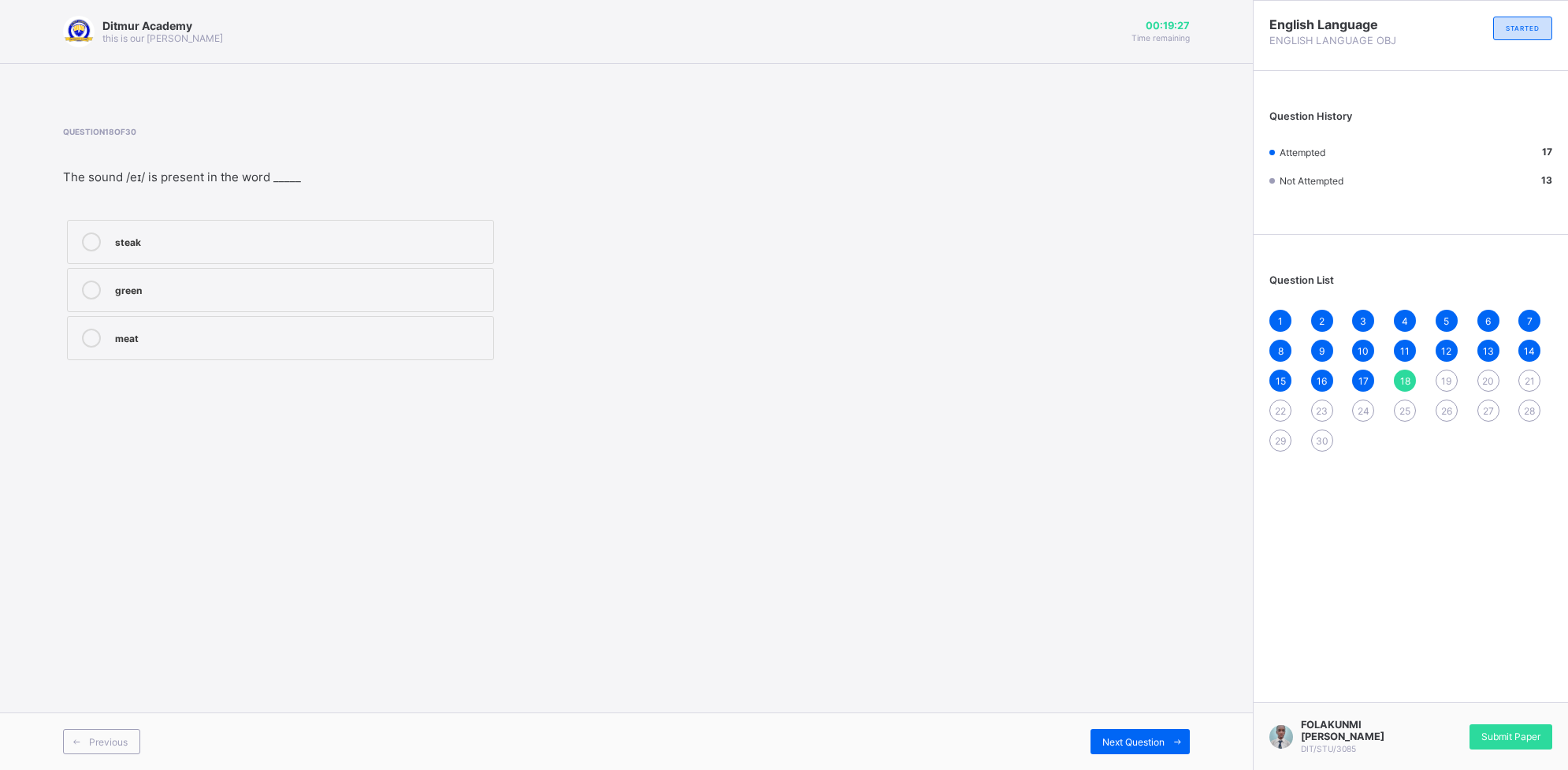 click on "meat" at bounding box center [281, 338] 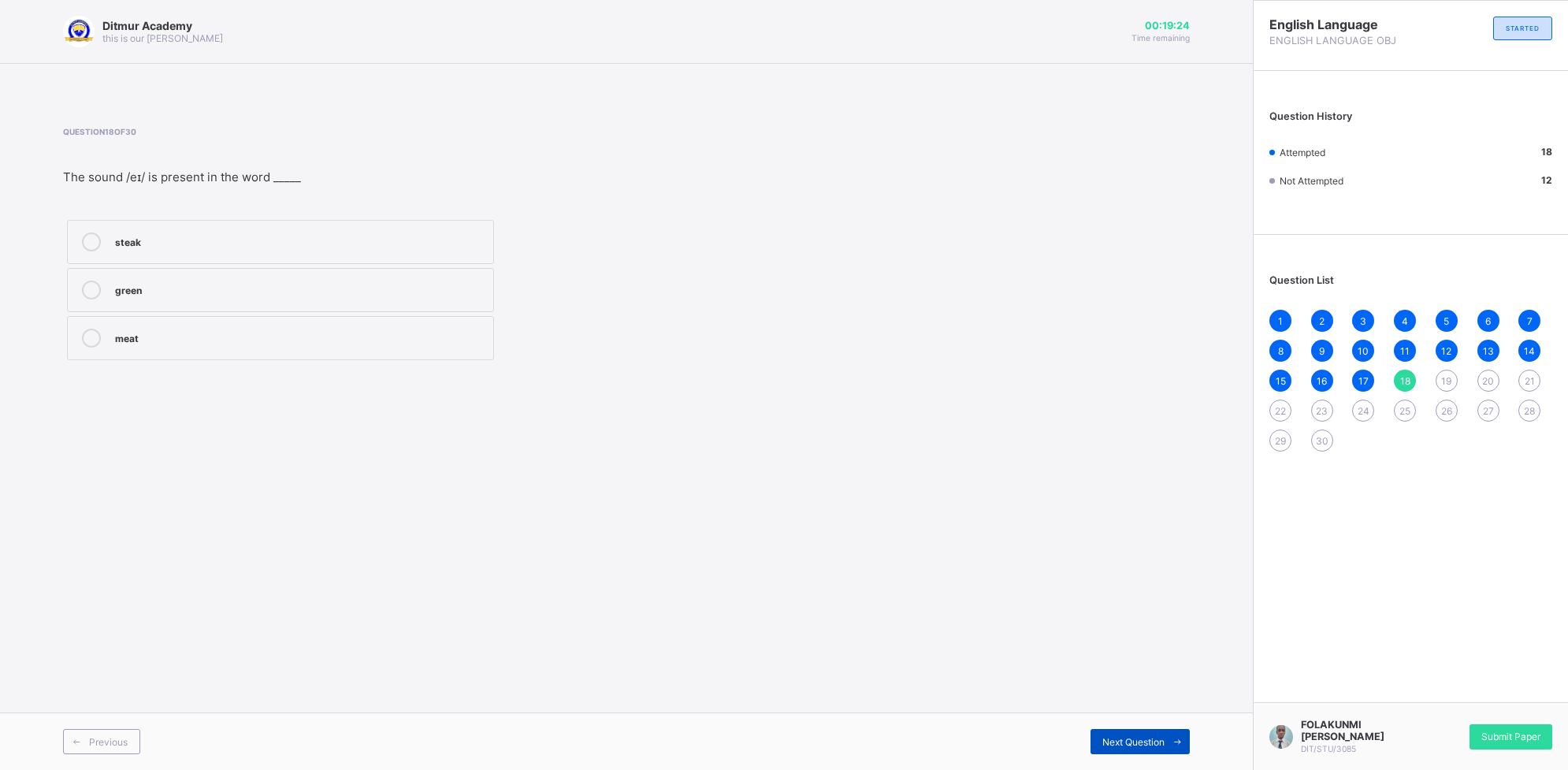 click on "Next Question" at bounding box center (1140, 742) 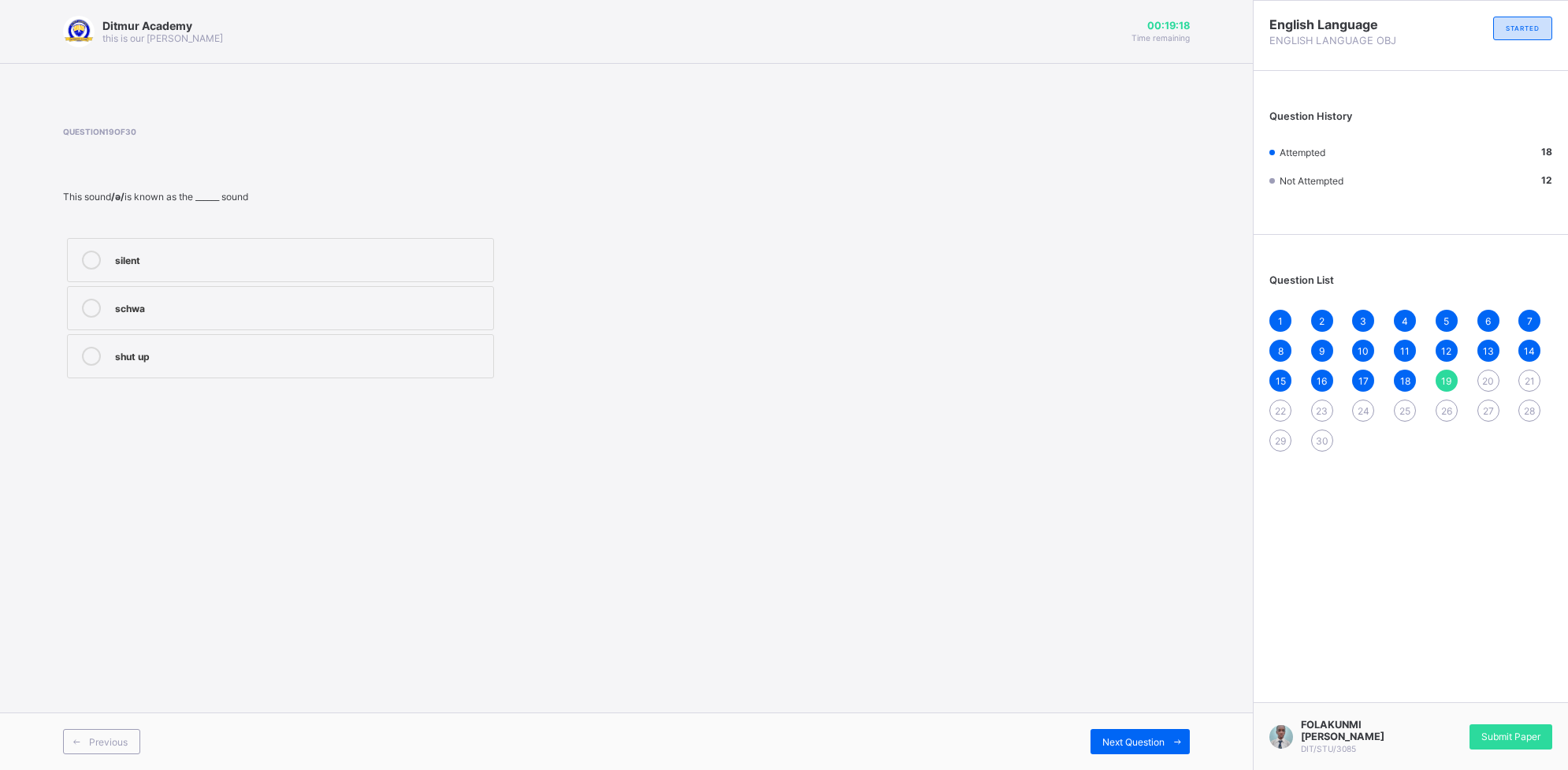 click on "shut up" at bounding box center [300, 355] 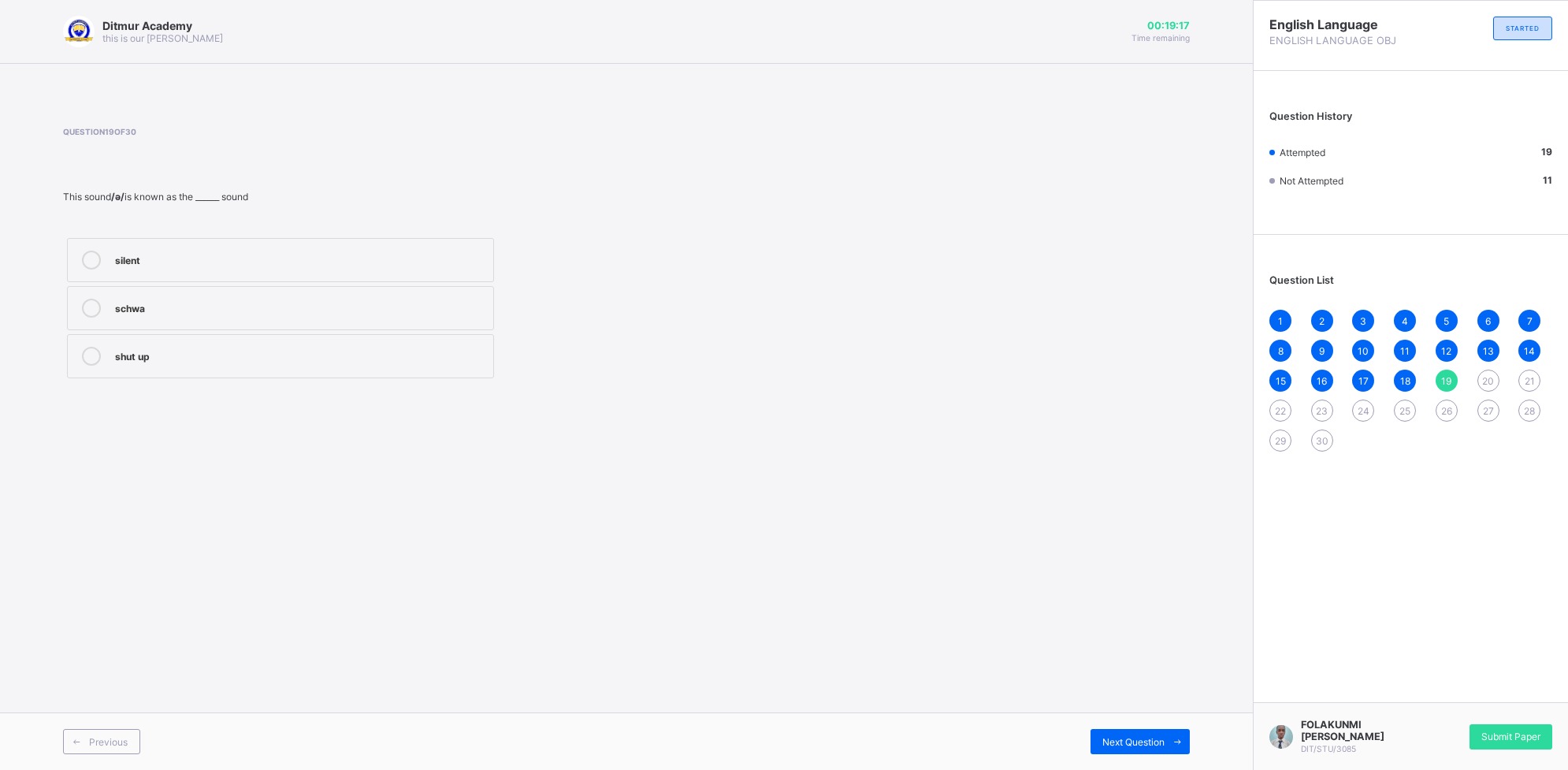 click on "schwa" at bounding box center (281, 308) 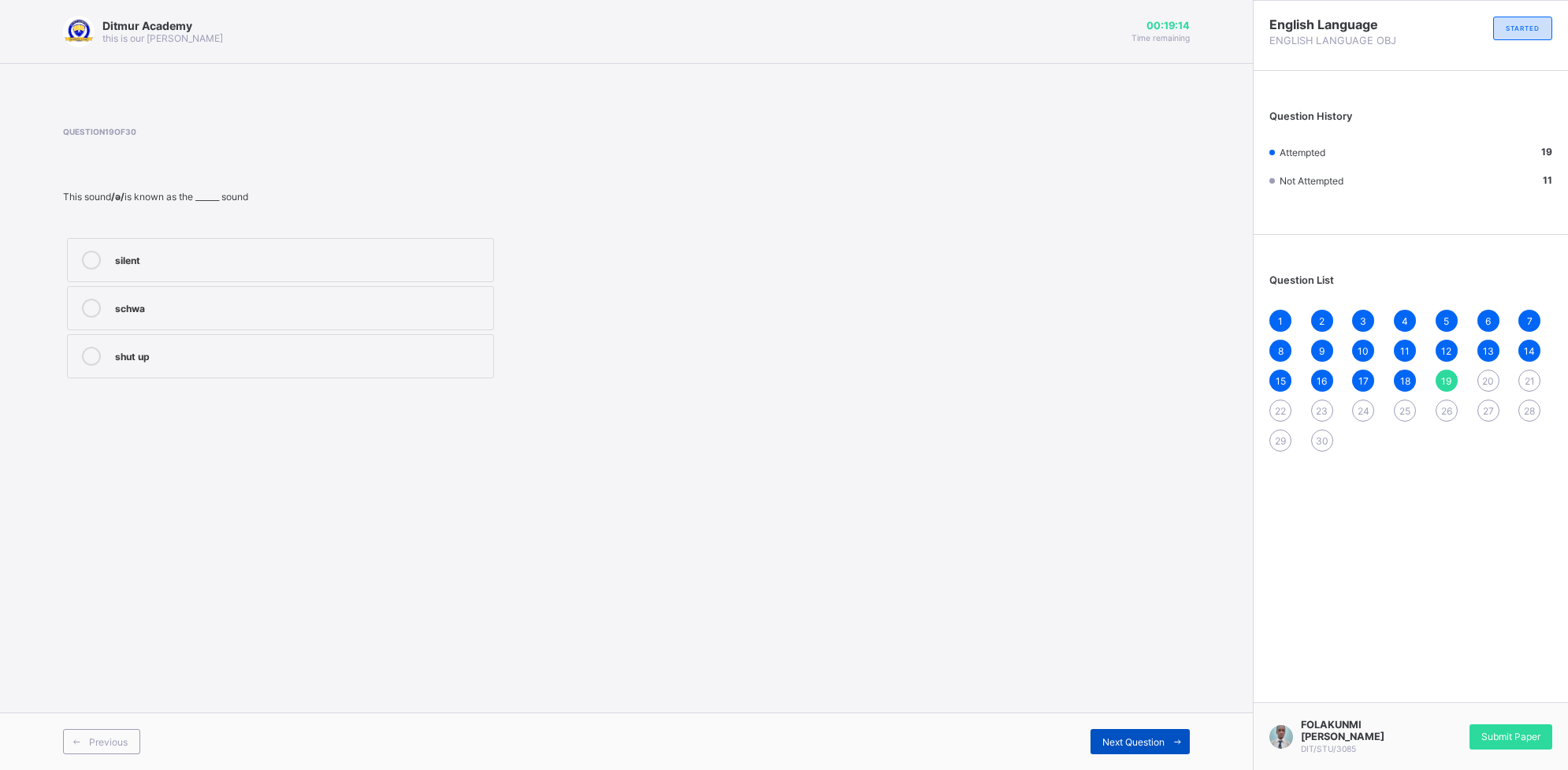 click on "Next Question" at bounding box center [1133, 742] 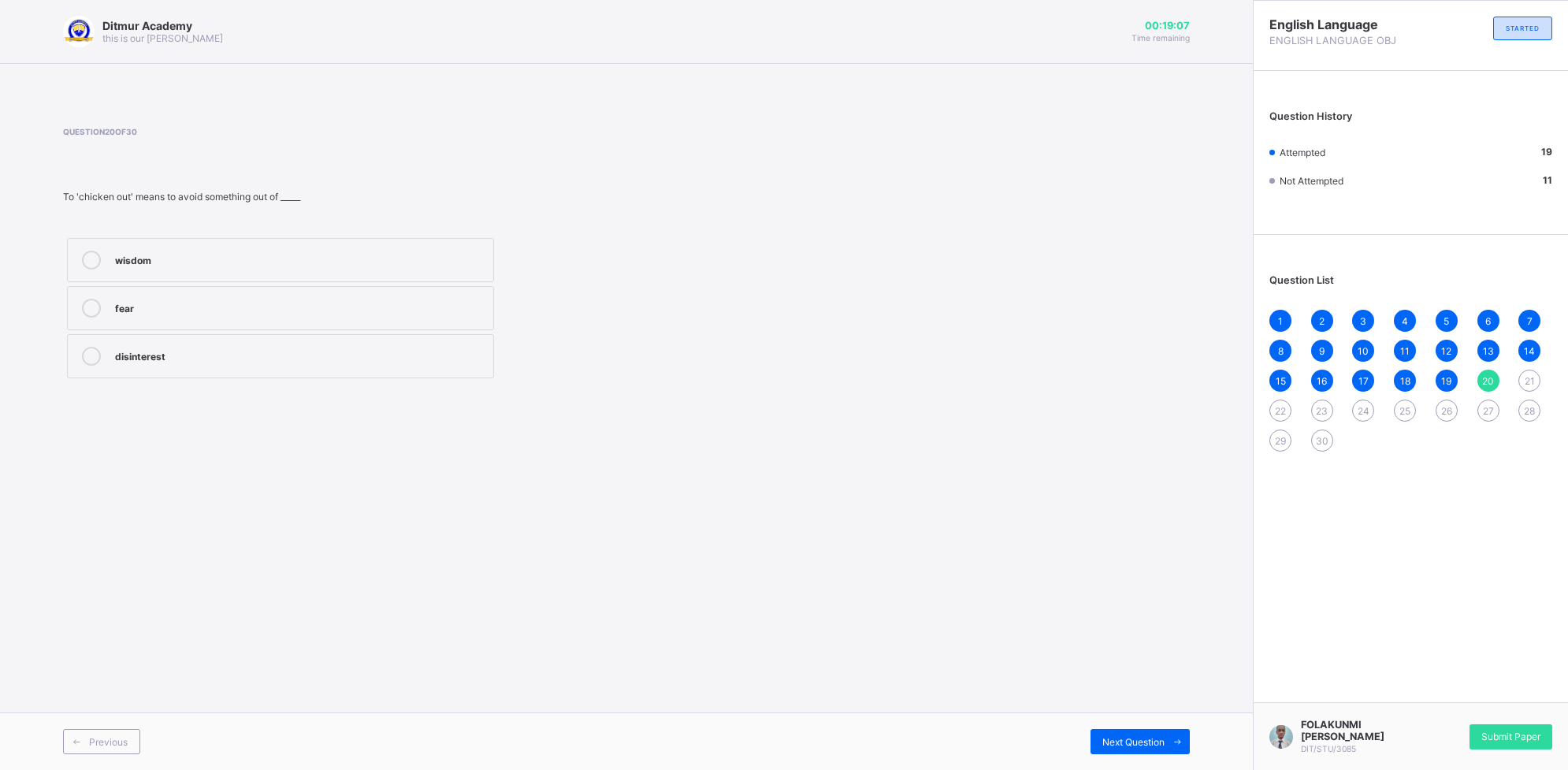 click on "fear" at bounding box center [281, 308] 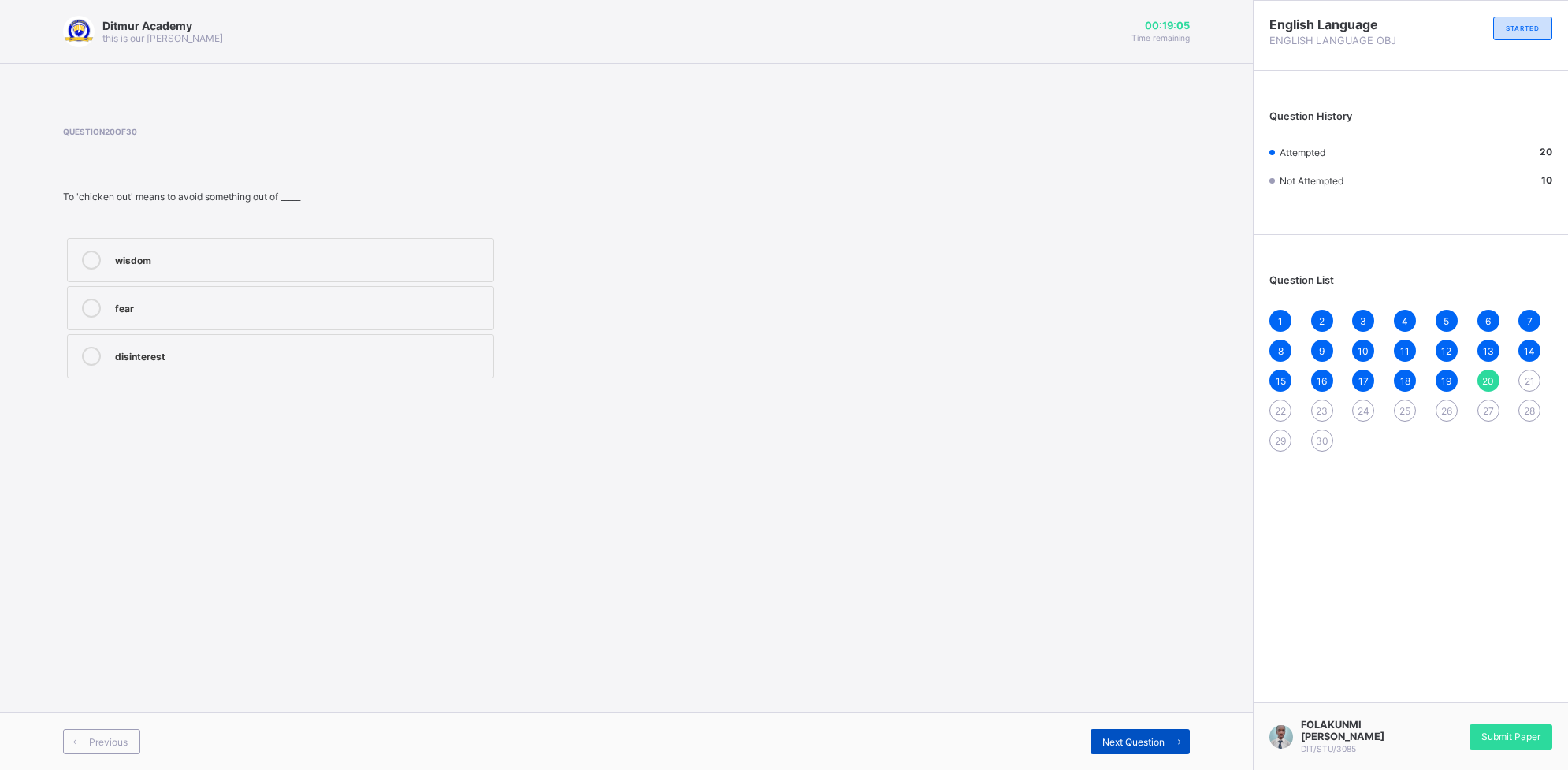 click on "Next Question" at bounding box center (1133, 742) 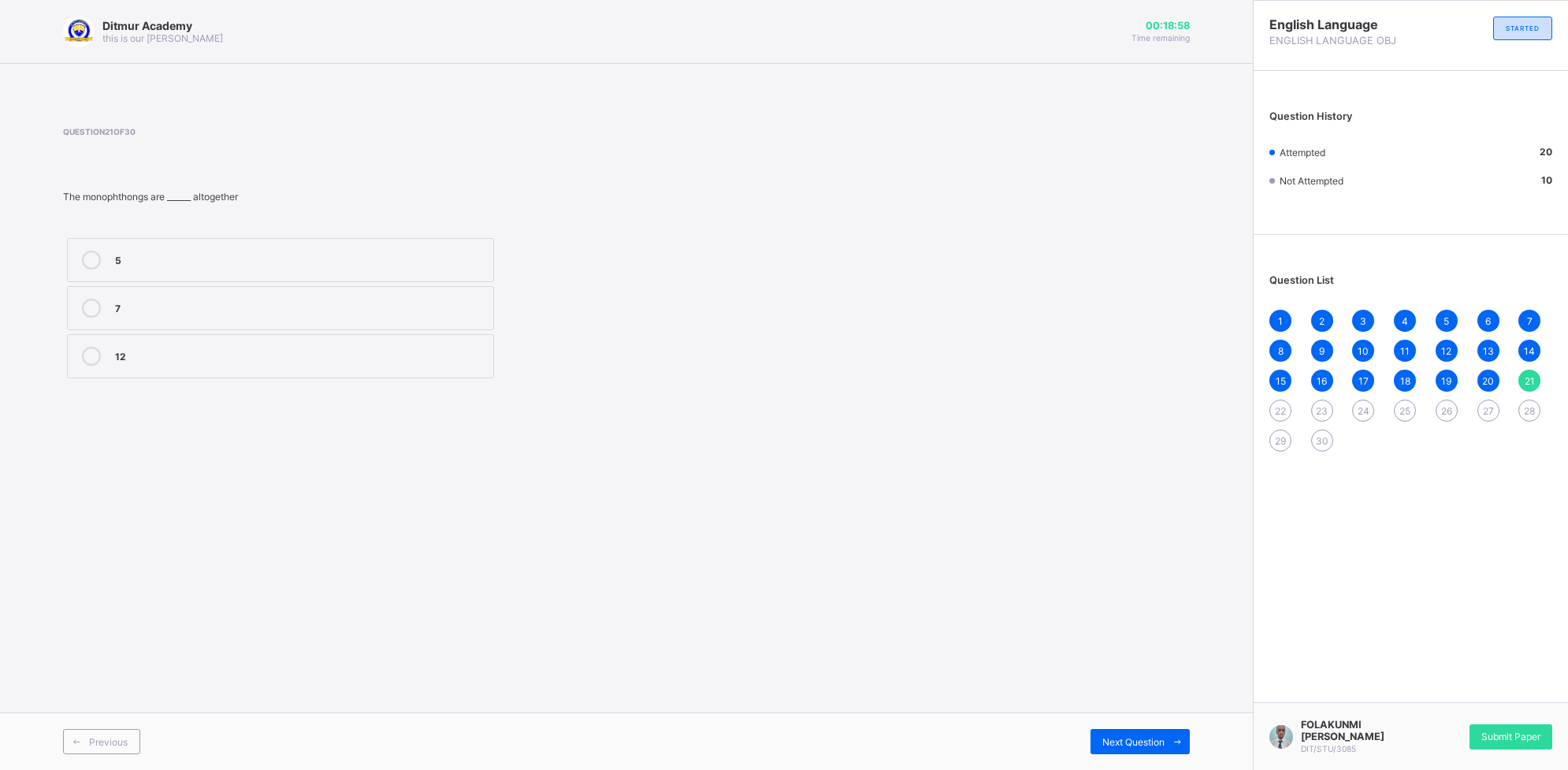 click on "12" at bounding box center [300, 355] 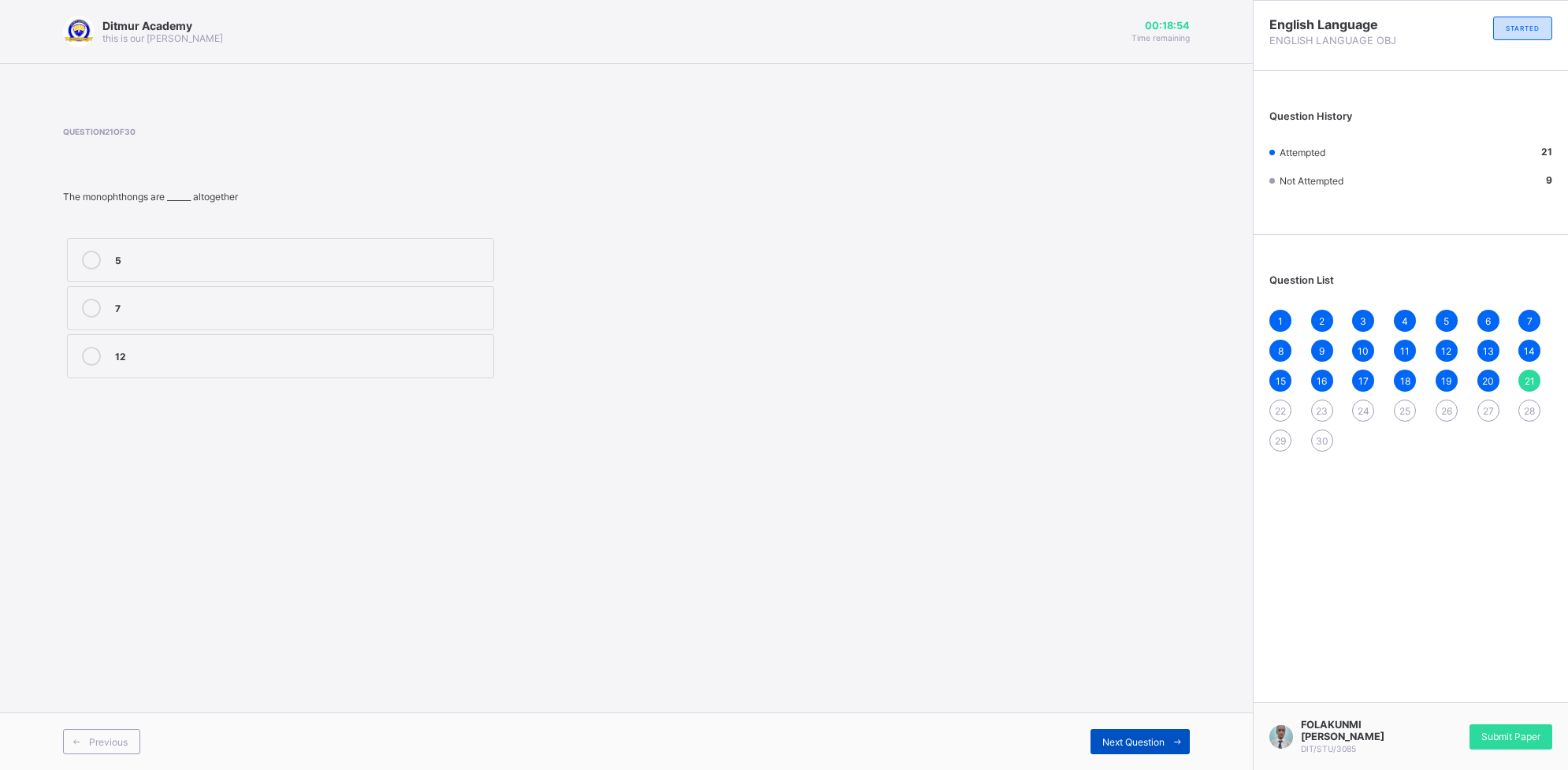 click on "Next Question" at bounding box center [1133, 742] 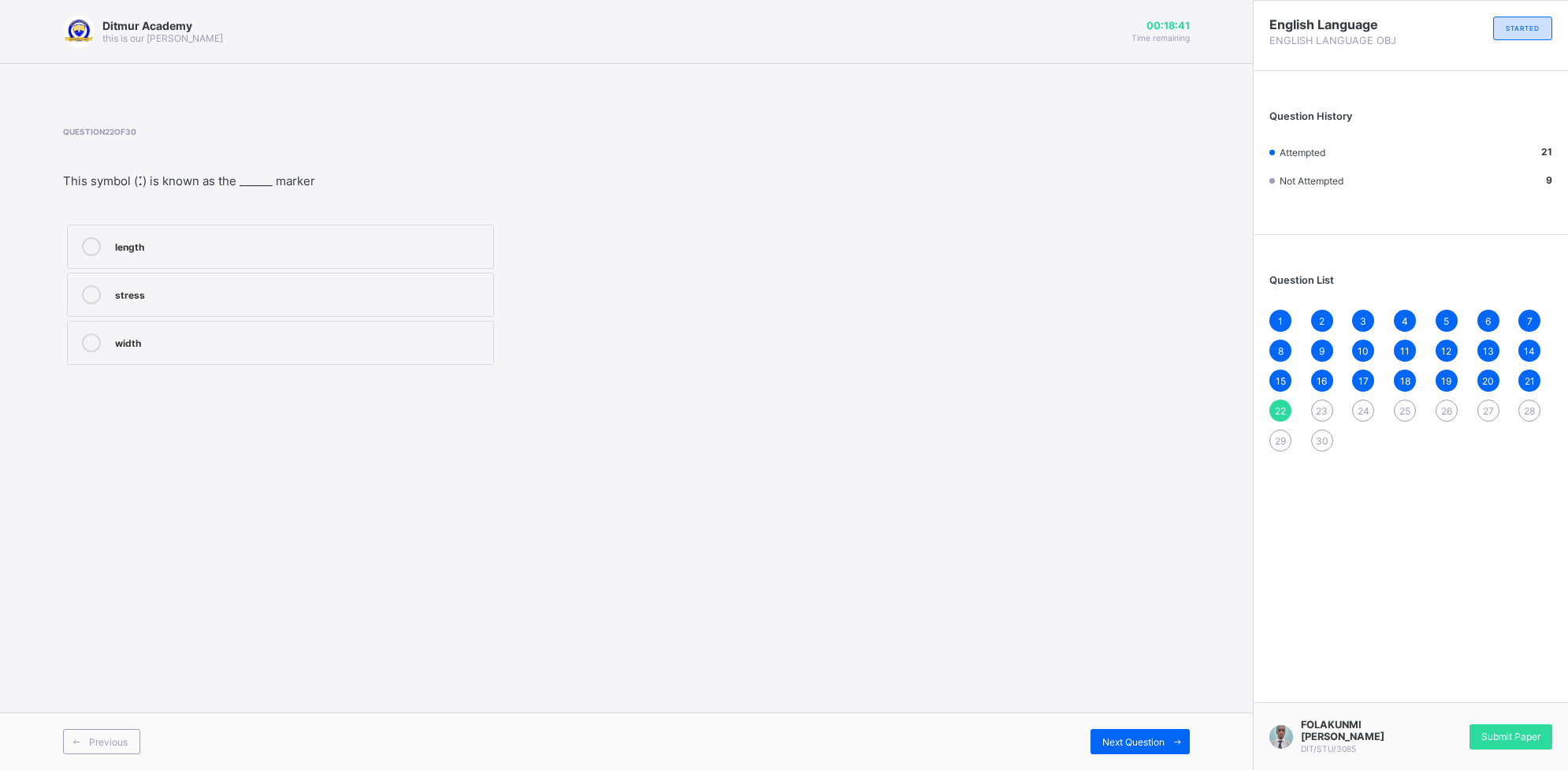click on "stress" at bounding box center (300, 295) 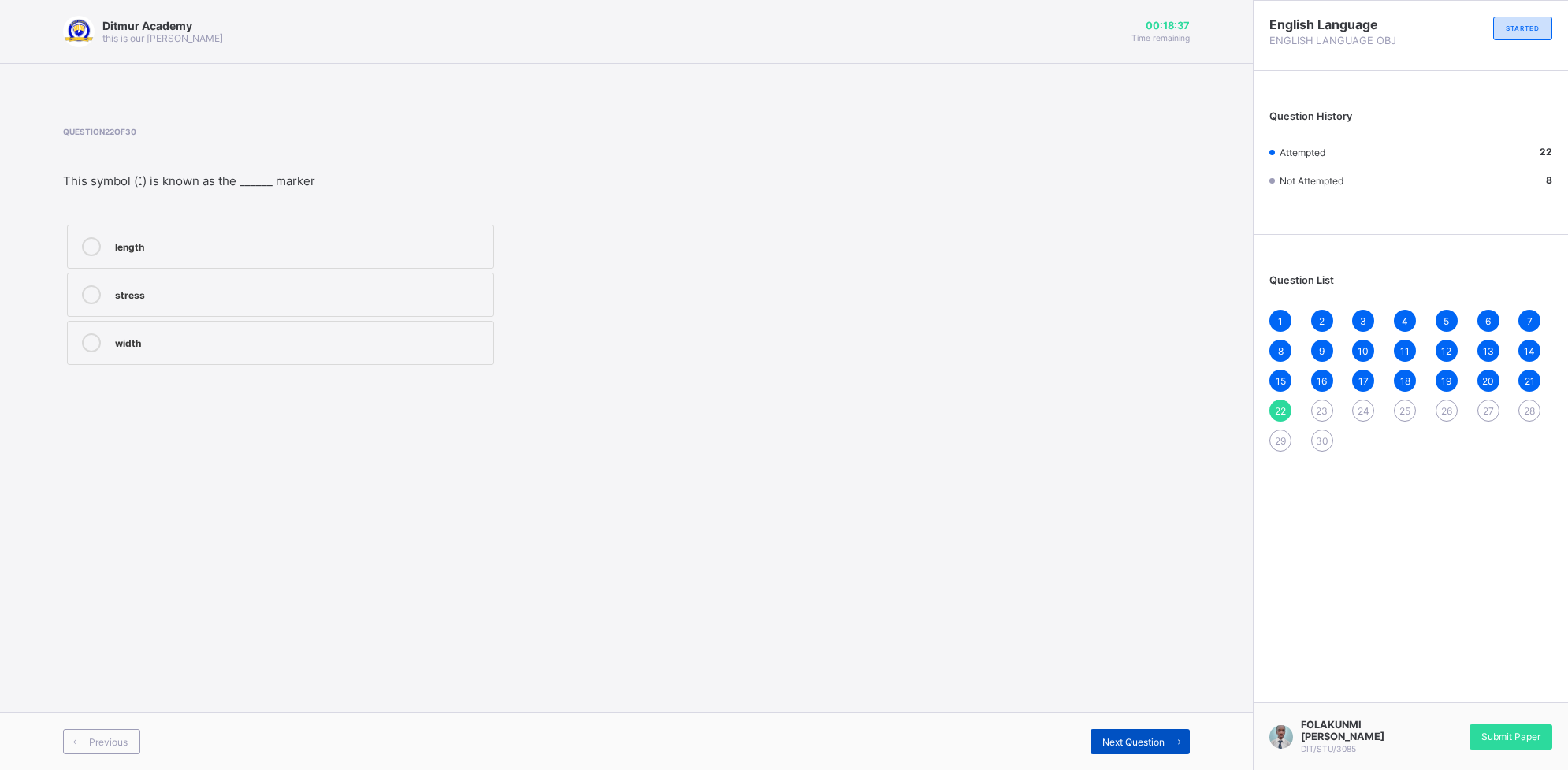 click on "Next Question" at bounding box center (1133, 742) 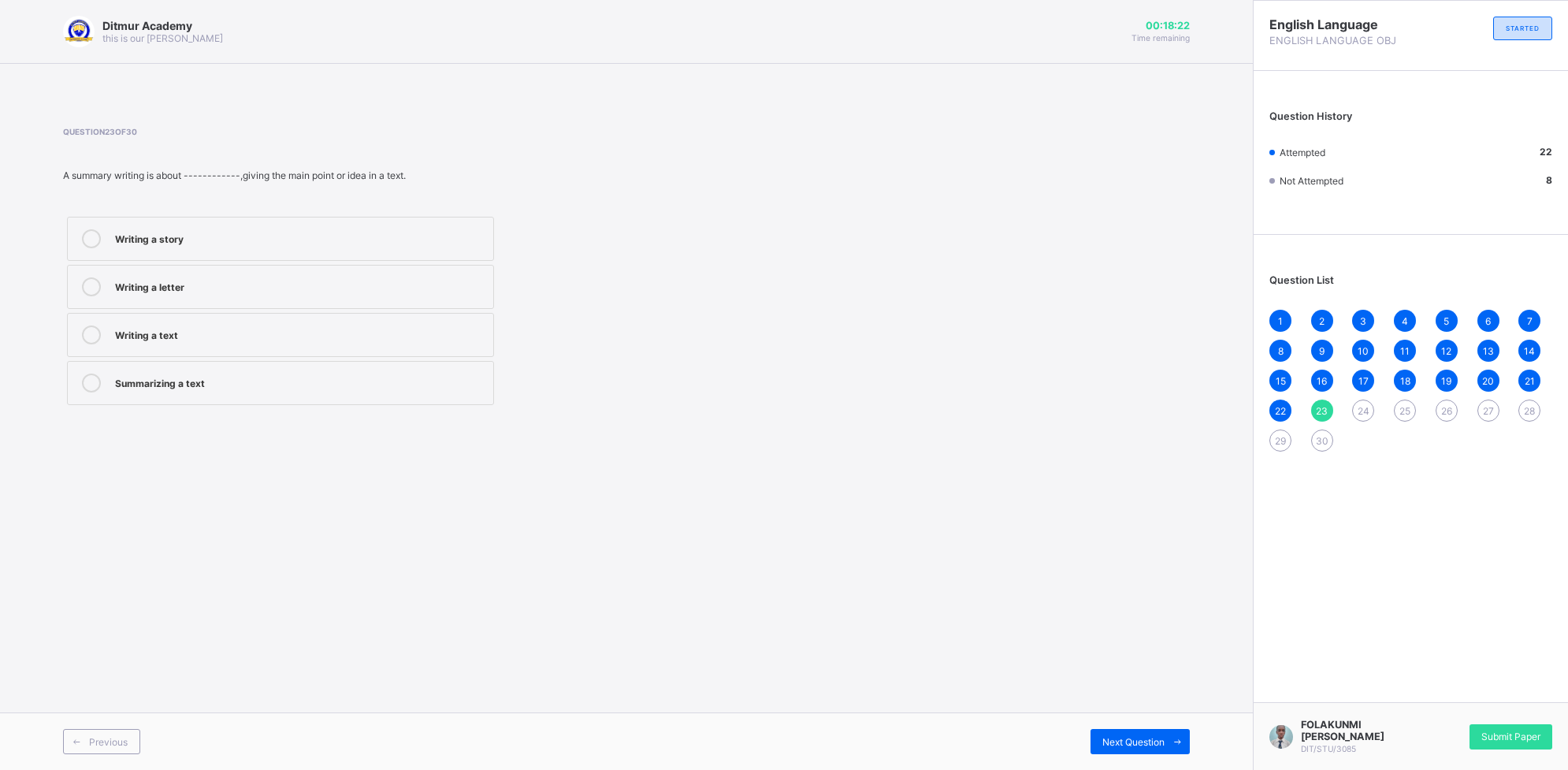 click on "Writing a story" at bounding box center (281, 239) 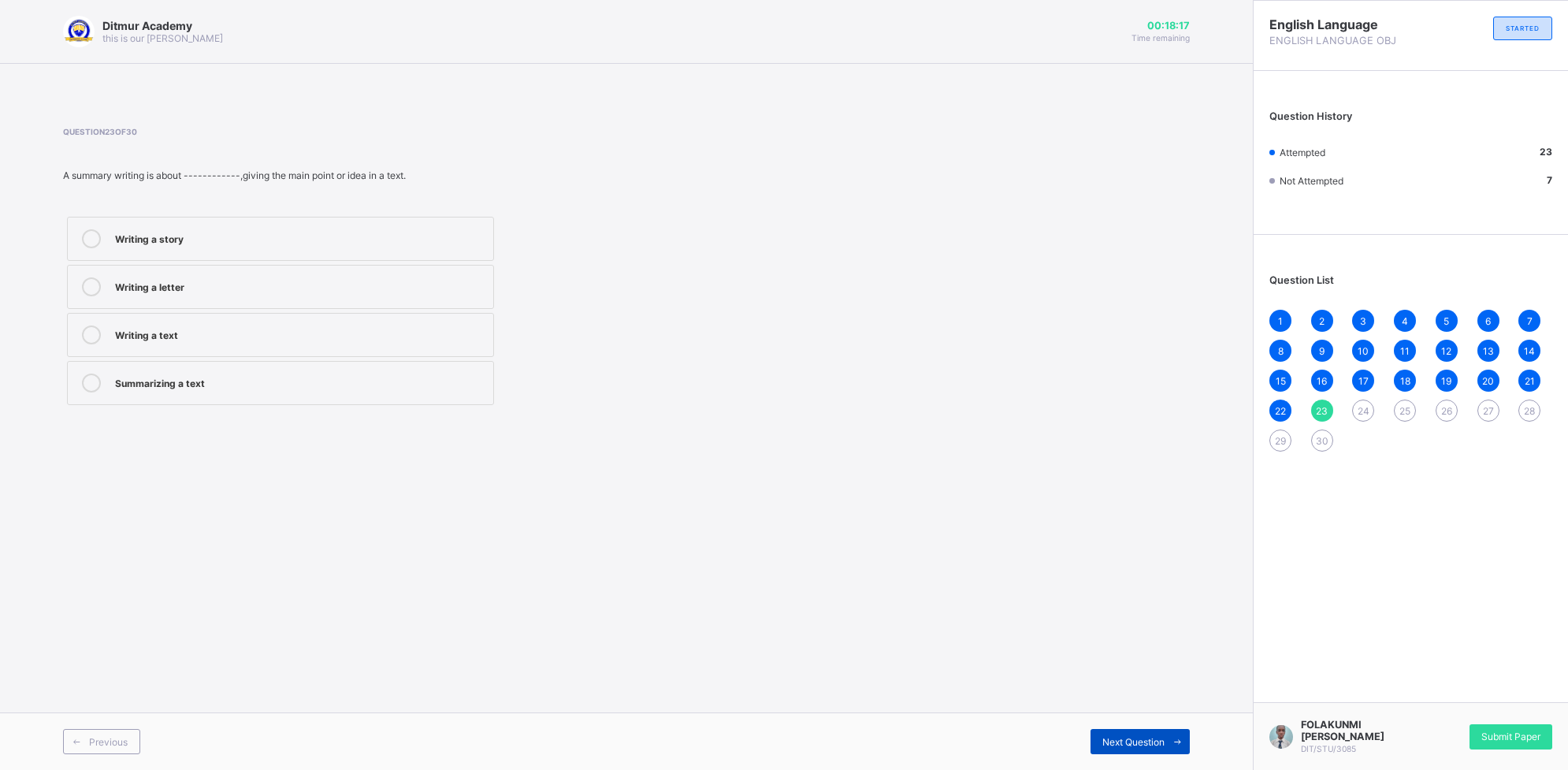 click on "Next Question" at bounding box center [1133, 742] 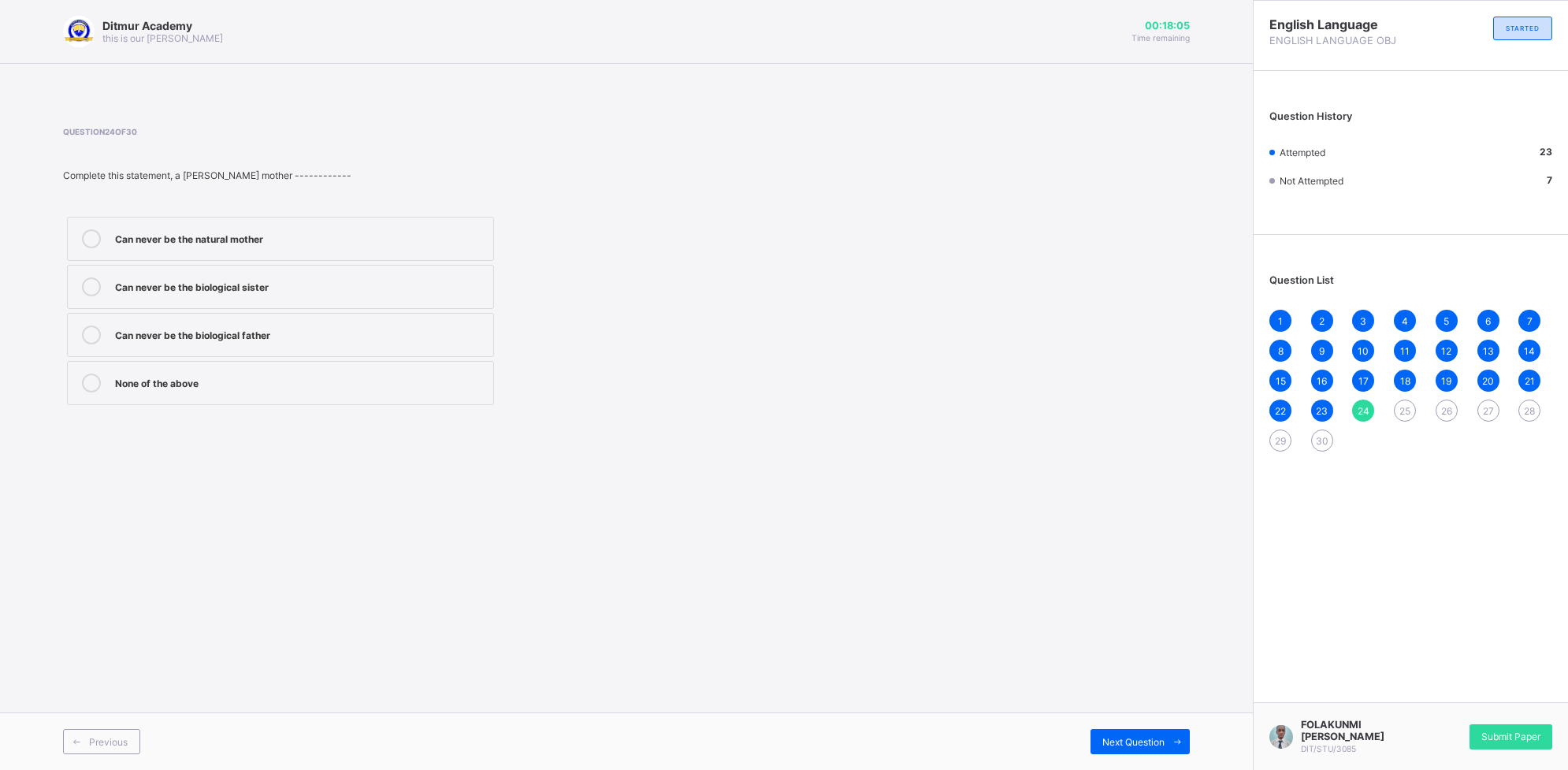 click on "Can never be the natural mother Can never be the biological sister Can never be the biological father None of the above" at bounding box center [281, 311] 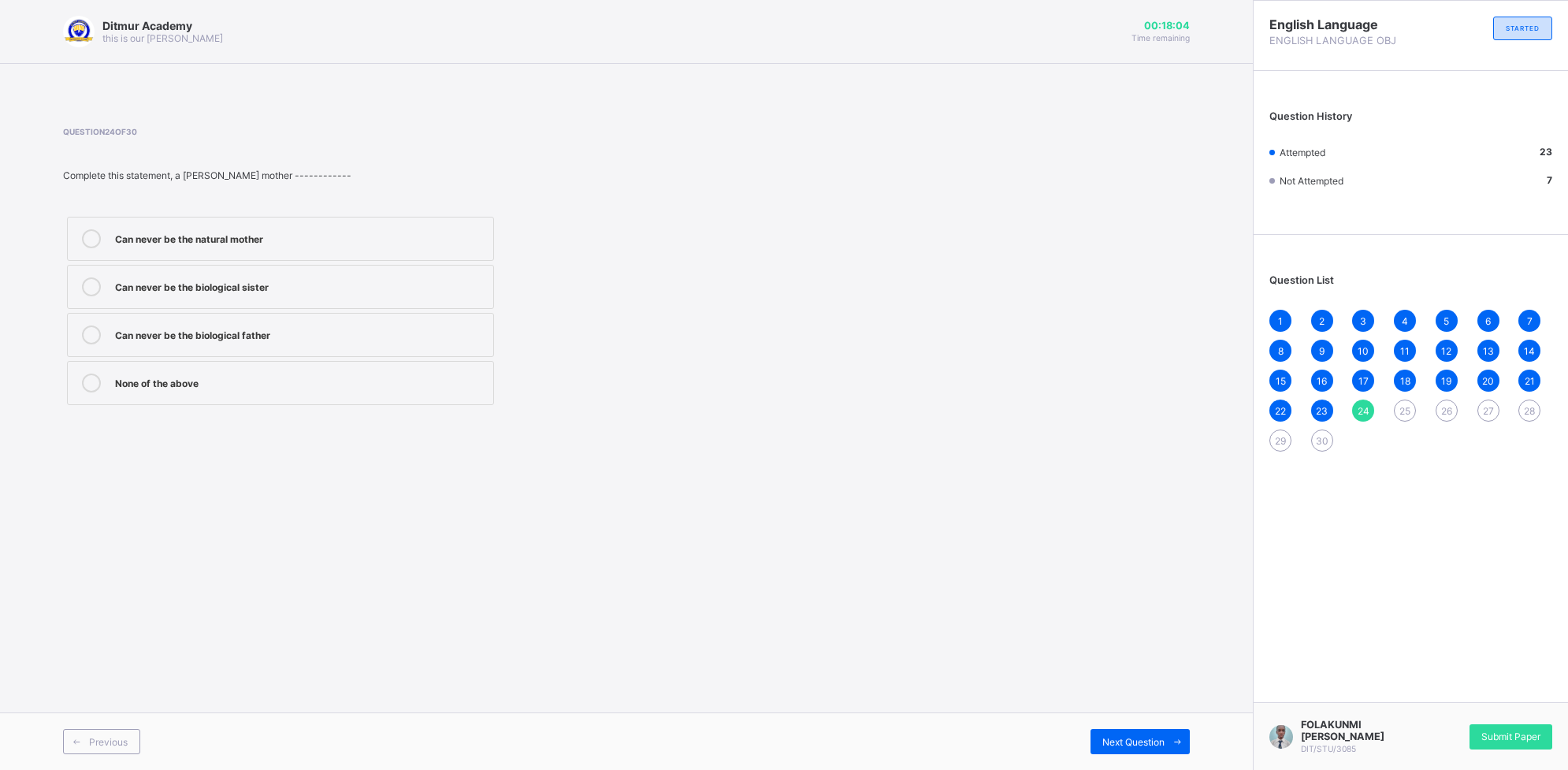 click on "Can never be the natural mother Can never be the biological sister Can never be the biological father None of the above" at bounding box center [281, 311] 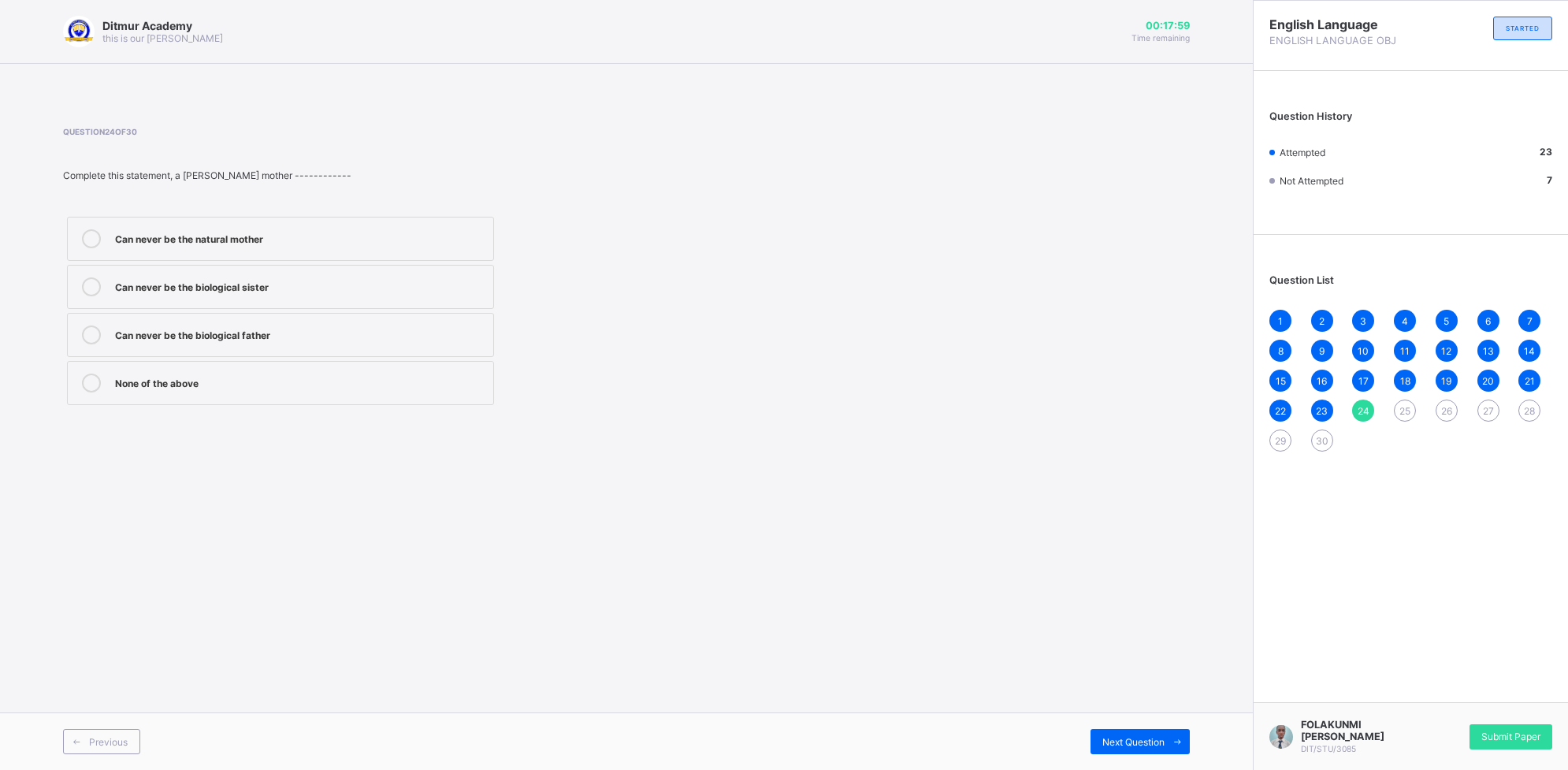 click on "Can never be the biological father" at bounding box center [300, 333] 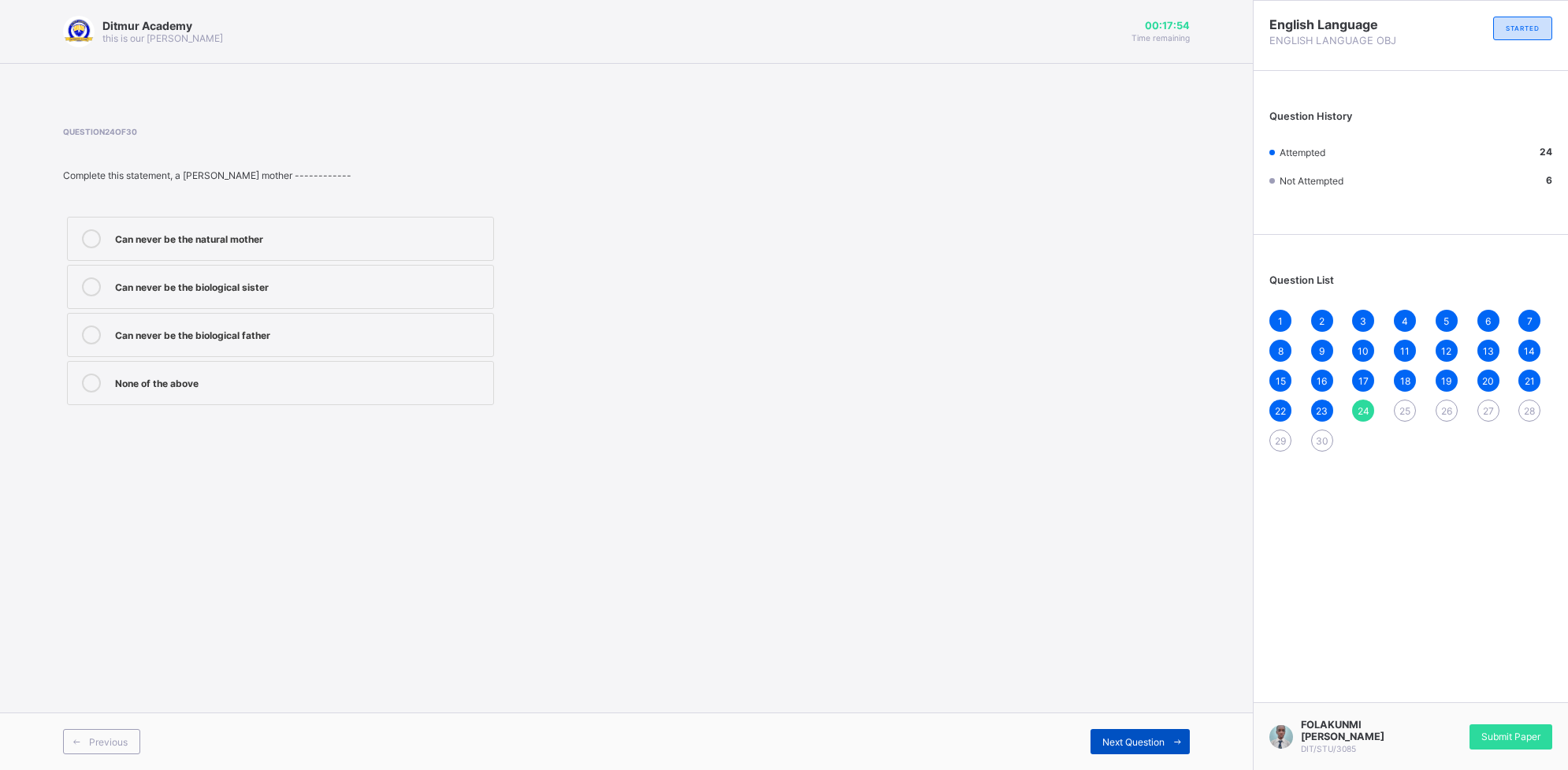 click on "Next Question" at bounding box center (1133, 742) 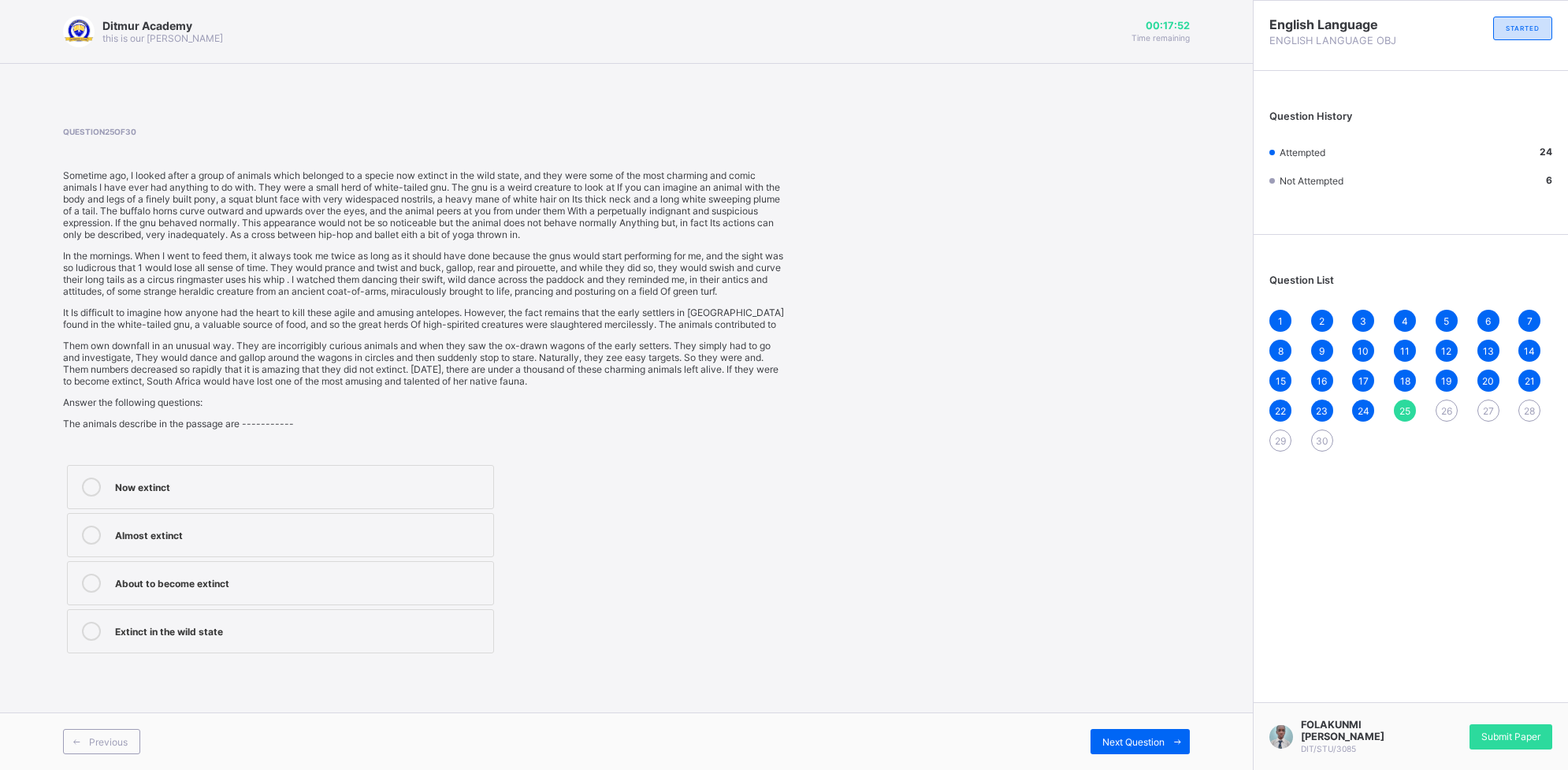 click on "Ditmur Academy this is our motton 00:17:52 Time remaining Question  25  of  30 Sometime ago, I looked after a group of animals which belonged to a specie now extinct in the wild state, and they were some of the most charming and comic animals I have ever had anything to do with. They were a small herd of white-tailed gnu. The gnu is a weird creature to look at If you can imagine an animal with the body and legs of a finely built pony, a squat blunt face with very widespaced nostrils, a heavy mane of white hair on Its thick neck and a long white sweeping plume of a tail. The buffalo horns curve outward and upwards over the eyes, and the animal peers at you from under them With a perpetually indignant and suspicious expression. If the gnu behaved normally. This appearance would not be so noticeable but the animal does not behave normally Anything but, in fact Its actions can only be described, very inadequately. As a cross between hip-hop and ballet eith a bit of yoga thrown in.
Answer the following questions:" at bounding box center (626, 385) 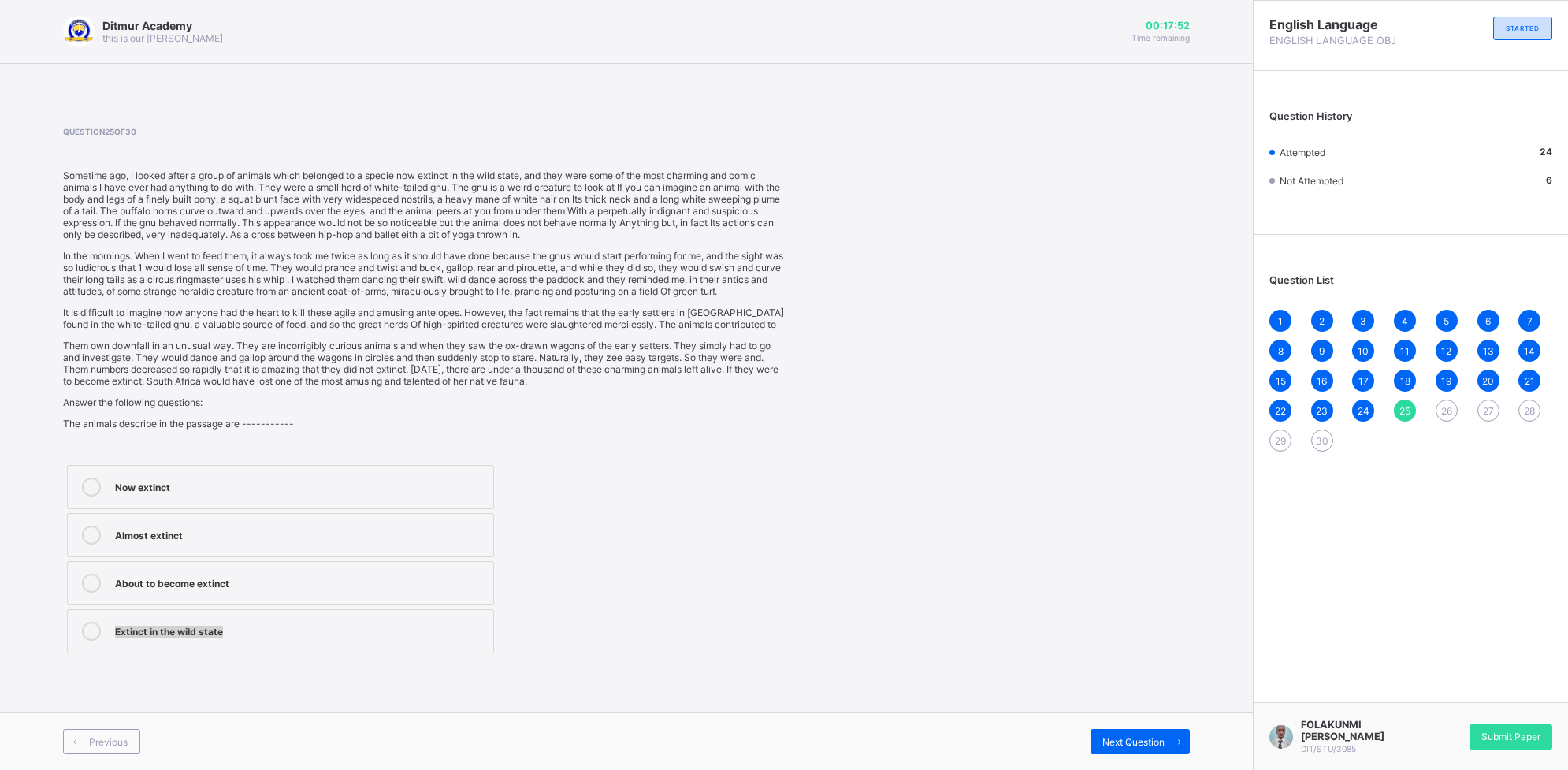 click on "Ditmur Academy this is our motton 00:17:52 Time remaining Question  25  of  30 Sometime ago, I looked after a group of animals which belonged to a specie now extinct in the wild state, and they were some of the most charming and comic animals I have ever had anything to do with. They were a small herd of white-tailed gnu. The gnu is a weird creature to look at If you can imagine an animal with the body and legs of a finely built pony, a squat blunt face with very widespaced nostrils, a heavy mane of white hair on Its thick neck and a long white sweeping plume of a tail. The buffalo horns curve outward and upwards over the eyes, and the animal peers at you from under them With a perpetually indignant and suspicious expression. If the gnu behaved normally. This appearance would not be so noticeable but the animal does not behave normally Anything but, in fact Its actions can only be described, very inadequately. As a cross between hip-hop and ballet eith a bit of yoga thrown in.
Answer the following questions:" at bounding box center (626, 385) 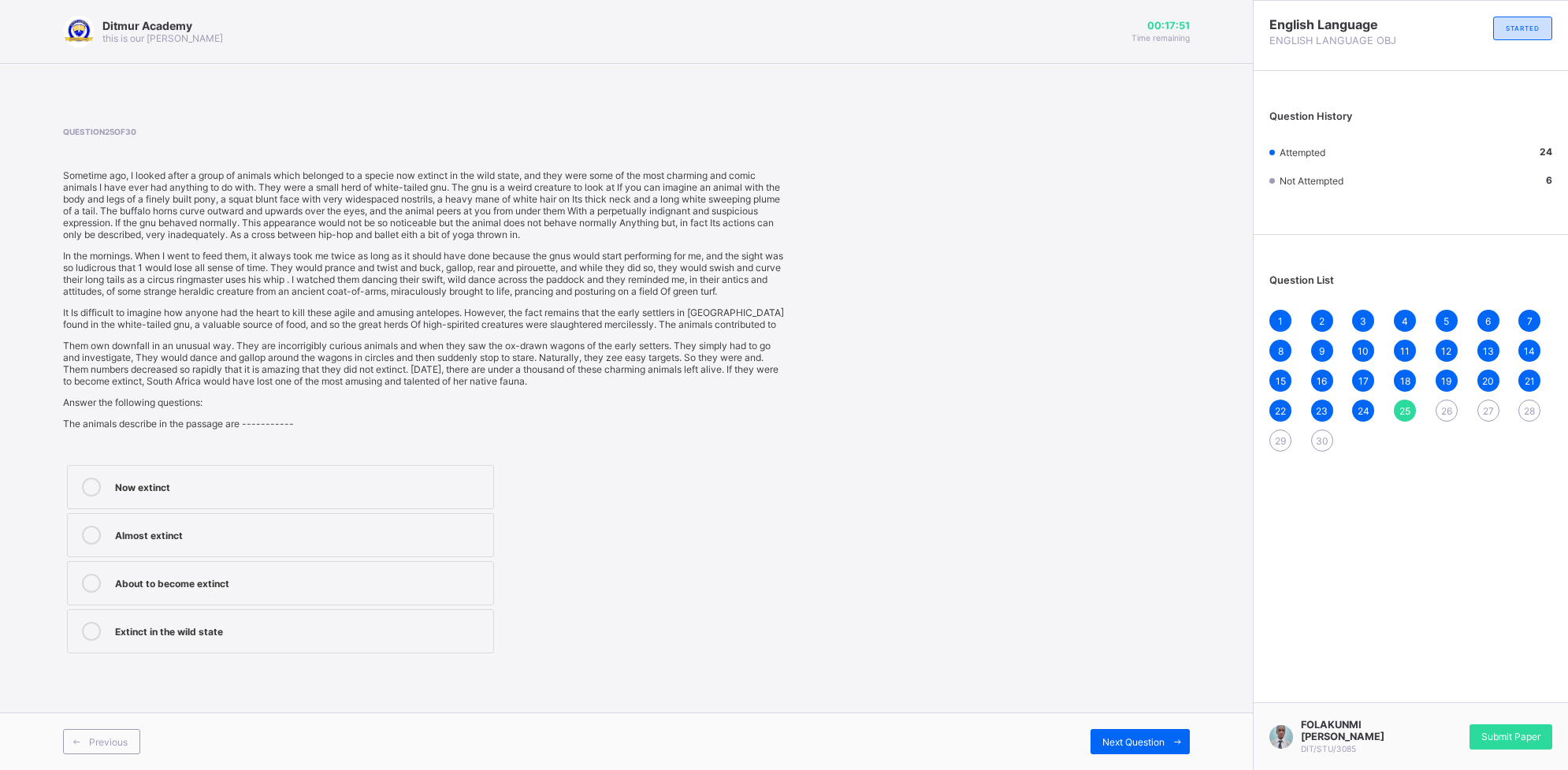 click on "Ditmur Academy this is our motton 00:17:51 Time remaining Question  25  of  30 Sometime ago, I looked after a group of animals which belonged to a specie now extinct in the wild state, and they were some of the most charming and comic animals I have ever had anything to do with. They were a small herd of white-tailed gnu. The gnu is a weird creature to look at If you can imagine an animal with the body and legs of a finely built pony, a squat blunt face with very widespaced nostrils, a heavy mane of white hair on Its thick neck and a long white sweeping plume of a tail. The buffalo horns curve outward and upwards over the eyes, and the animal peers at you from under them With a perpetually indignant and suspicious expression. If the gnu behaved normally. This appearance would not be so noticeable but the animal does not behave normally Anything but, in fact Its actions can only be described, very inadequately. As a cross between hip-hop and ballet eith a bit of yoga thrown in.
Answer the following questions:" at bounding box center (626, 385) 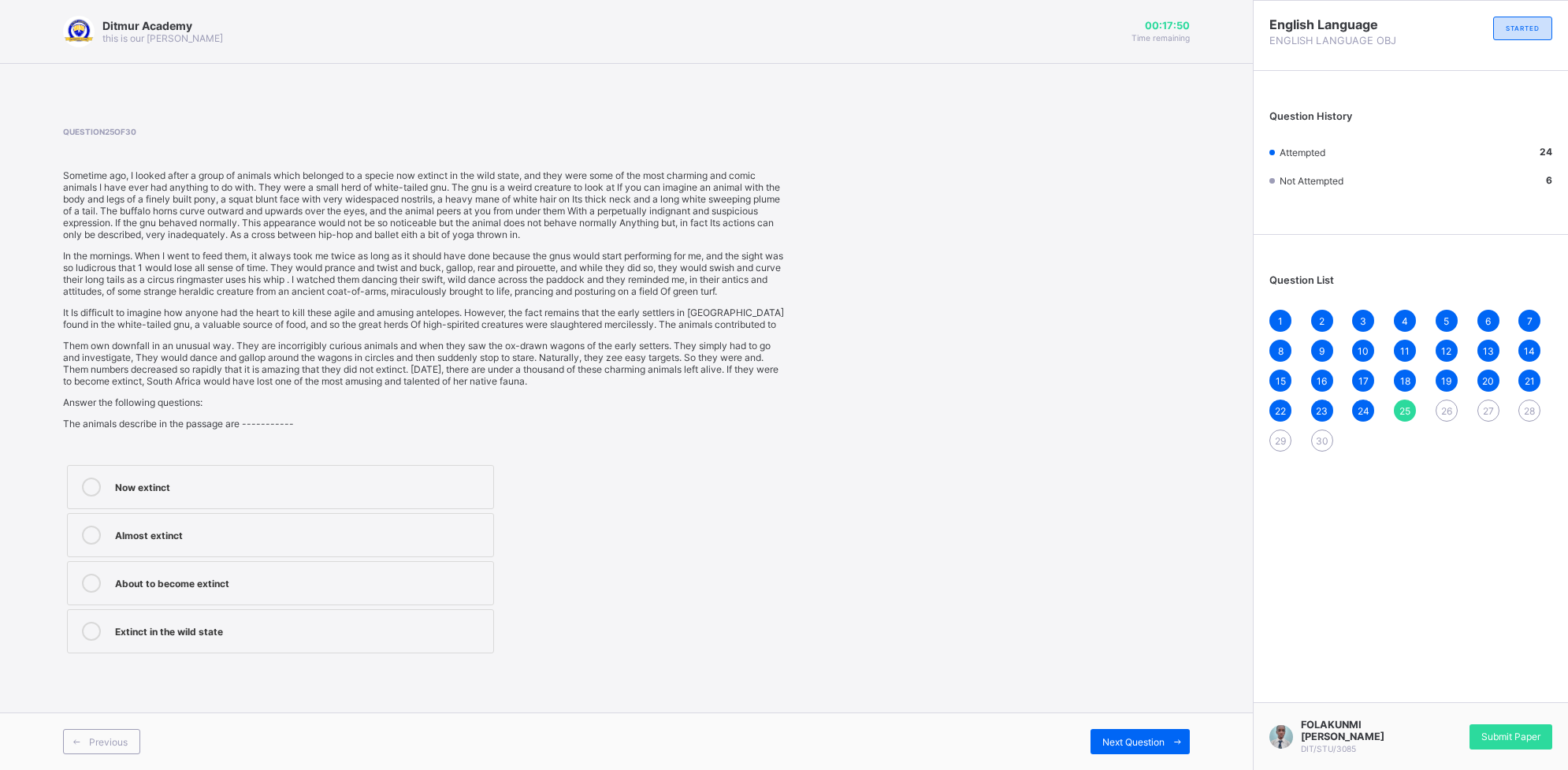 click on "Question  25  of  30 Sometime ago, I looked after a group of animals which belonged to a specie now extinct in the wild state, and they were some of the most charming and comic animals I have ever had anything to do with. They were a small herd of white-tailed gnu. The gnu is a weird creature to look at If you can imagine an animal with the body and legs of a finely built pony, a squat blunt face with very widespaced nostrils, a heavy mane of white hair on Its thick neck and a long white sweeping plume of a tail. The buffalo horns curve outward and upwards over the eyes, and the animal peers at you from under them With a perpetually indignant and suspicious expression. If the gnu behaved normally. This appearance would not be so noticeable but the animal does not behave normally Anything but, in fact Its actions can only be described, very inadequately. As a cross between hip-hop and ballet eith a bit of yoga thrown in.
Answer the following questions: The animals describe in the passage are -----------" at bounding box center [626, 392] 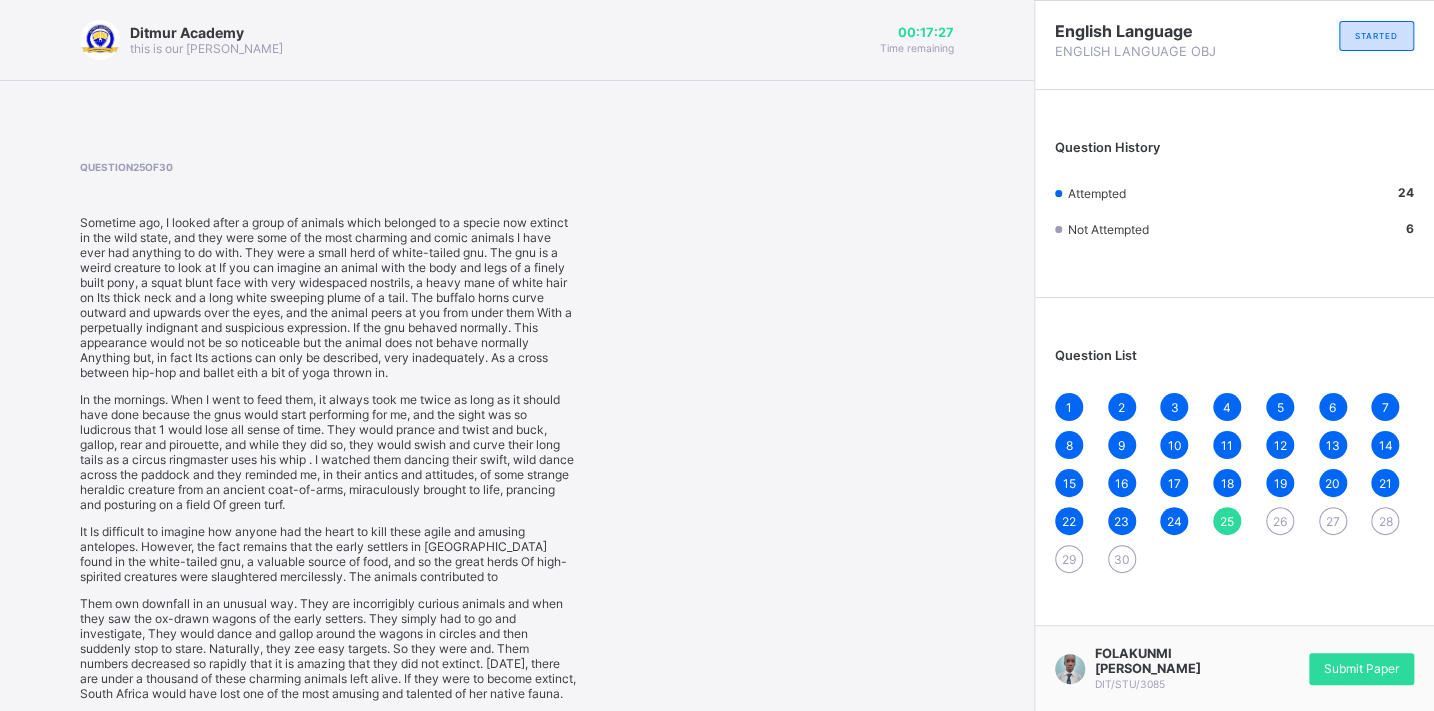 drag, startPoint x: 1665, startPoint y: 0, endPoint x: 911, endPoint y: 179, distance: 774.9561 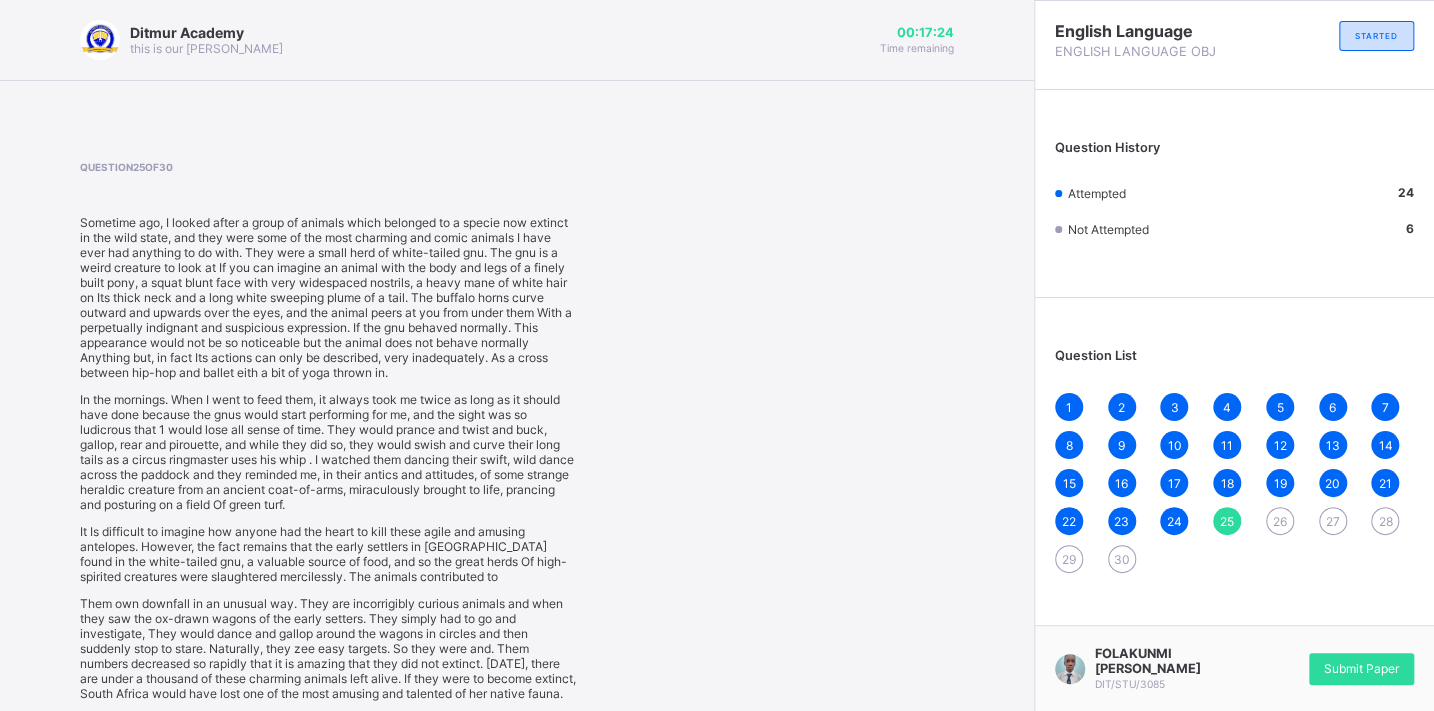 click at bounding box center (517, 106) 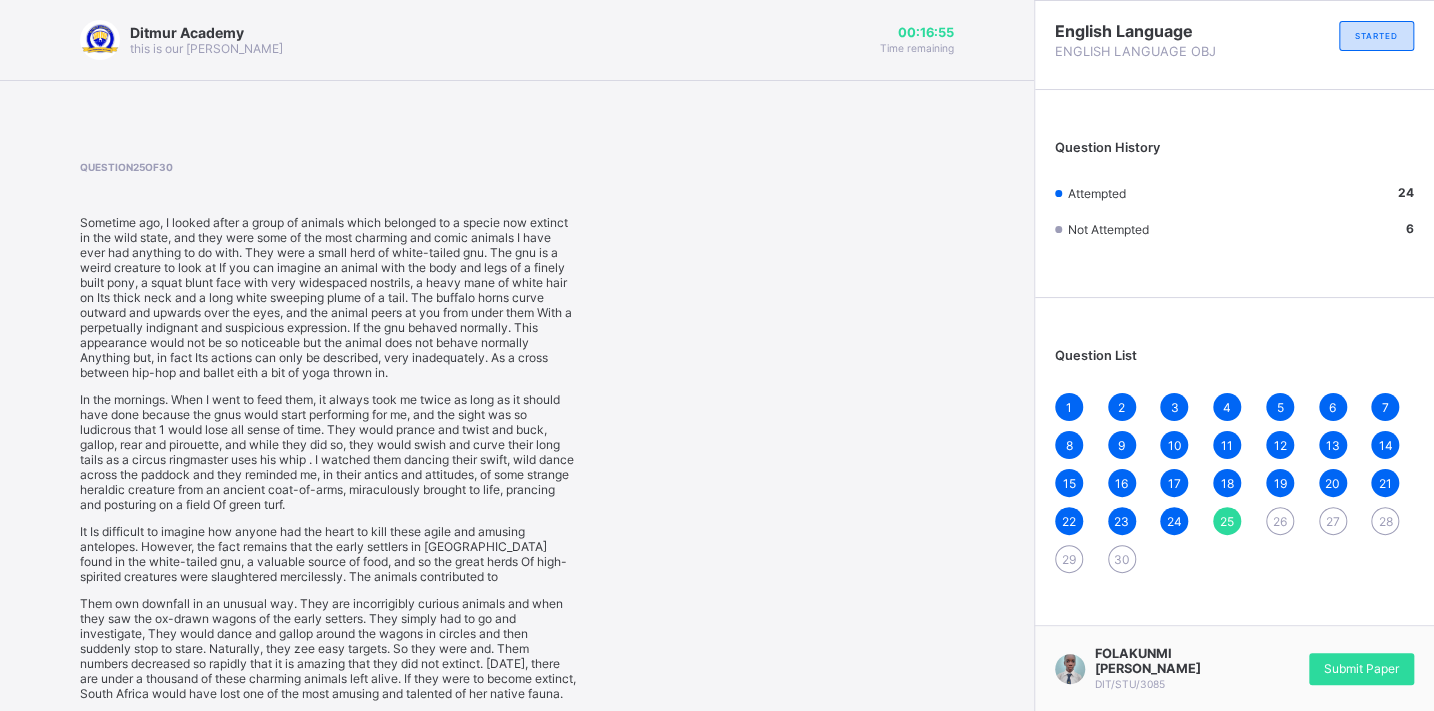 click on "Question  25  of  30 Sometime ago, I looked after a group of animals which belonged to a specie now extinct in the wild state, and they were some of the most charming and comic animals I have ever had anything to do with. They were a small herd of white-tailed gnu. The gnu is a weird creature to look at If you can imagine an animal with the body and legs of a finely built pony, a squat blunt face with very widespaced nostrils, a heavy mane of white hair on Its thick neck and a long white sweeping plume of a tail. The buffalo horns curve outward and upwards over the eyes, and the animal peers at you from under them With a perpetually indignant and suspicious expression. If the gnu behaved normally. This appearance would not be so noticeable but the animal does not behave normally Anything but, in fact Its actions can only be described, very inadequately. As a cross between hip-hop and ballet eith a bit of yoga thrown in.
Answer the following questions: The animals describe in the passage are -----------" at bounding box center [517, 602] 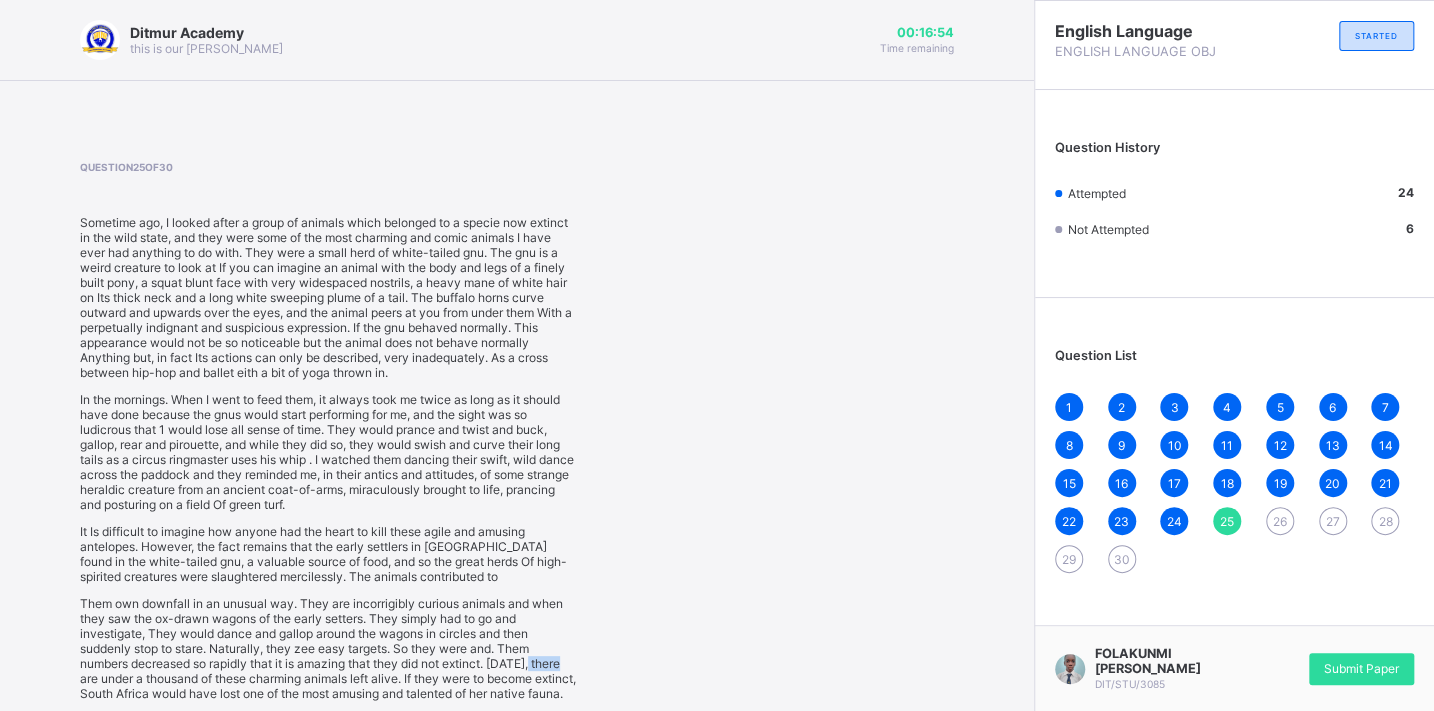 click on "Question  25  of  30 Sometime ago, I looked after a group of animals which belonged to a specie now extinct in the wild state, and they were some of the most charming and comic animals I have ever had anything to do with. They were a small herd of white-tailed gnu. The gnu is a weird creature to look at If you can imagine an animal with the body and legs of a finely built pony, a squat blunt face with very widespaced nostrils, a heavy mane of white hair on Its thick neck and a long white sweeping plume of a tail. The buffalo horns curve outward and upwards over the eyes, and the animal peers at you from under them With a perpetually indignant and suspicious expression. If the gnu behaved normally. This appearance would not be so noticeable but the animal does not behave normally Anything but, in fact Its actions can only be described, very inadequately. As a cross between hip-hop and ballet eith a bit of yoga thrown in.
Answer the following questions: The animals describe in the passage are -----------" at bounding box center [517, 602] 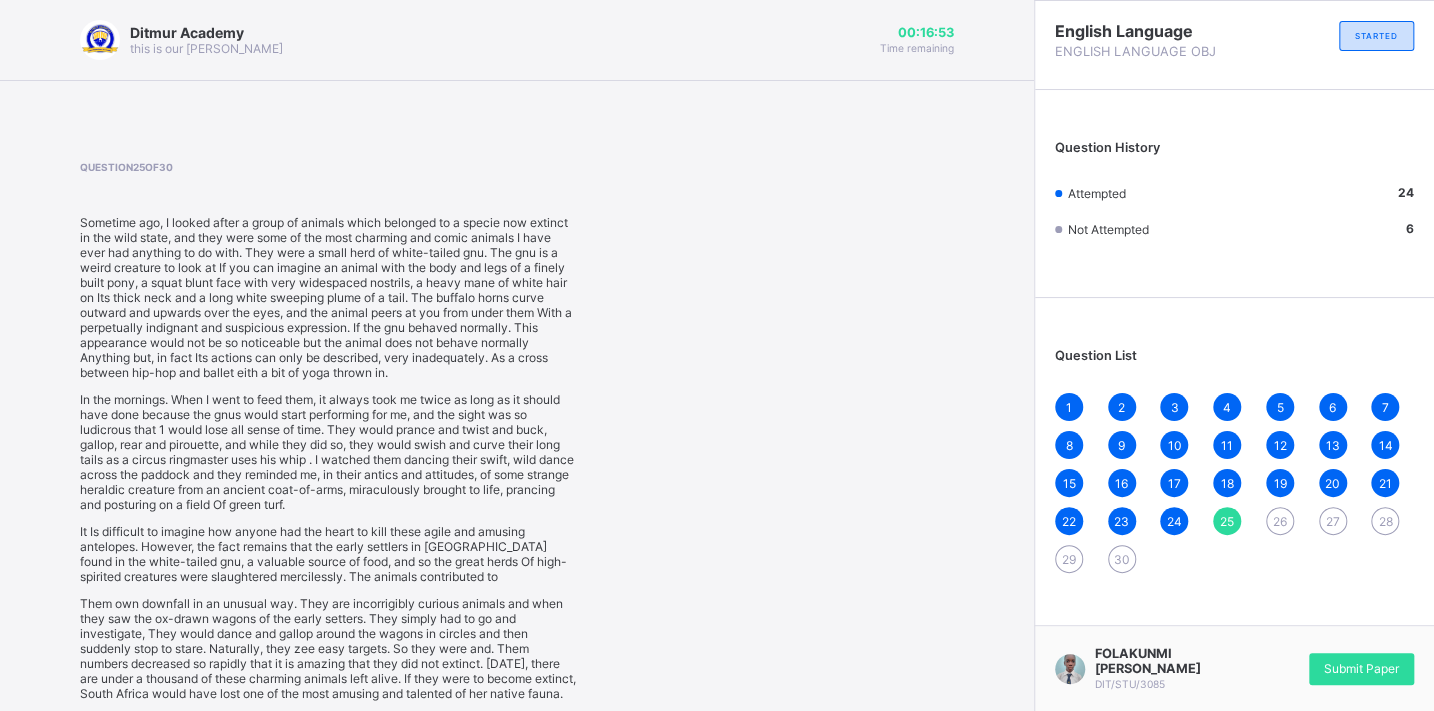 drag, startPoint x: 775, startPoint y: 644, endPoint x: 733, endPoint y: 528, distance: 123.36936 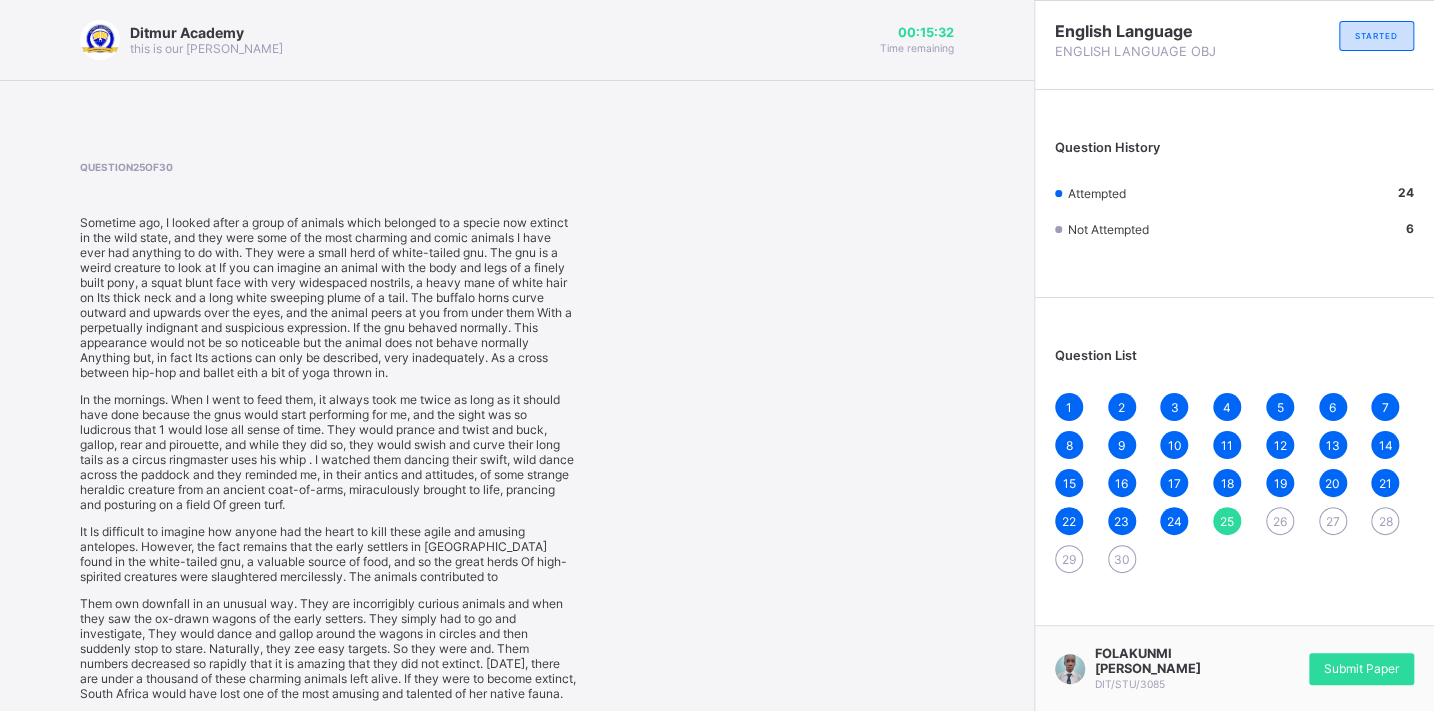 click on "Question  25  of  30 Sometime ago, I looked after a group of animals which belonged to a specie now extinct in the wild state, and they were some of the most charming and comic animals I have ever had anything to do with. They were a small herd of white-tailed gnu. The gnu is a weird creature to look at If you can imagine an animal with the body and legs of a finely built pony, a squat blunt face with very widespaced nostrils, a heavy mane of white hair on Its thick neck and a long white sweeping plume of a tail. The buffalo horns curve outward and upwards over the eyes, and the animal peers at you from under them With a perpetually indignant and suspicious expression. If the gnu behaved normally. This appearance would not be so noticeable but the animal does not behave normally Anything but, in fact Its actions can only be described, very inadequately. As a cross between hip-hop and ballet eith a bit of yoga thrown in.
Answer the following questions: The animals describe in the passage are -----------" at bounding box center (517, 602) 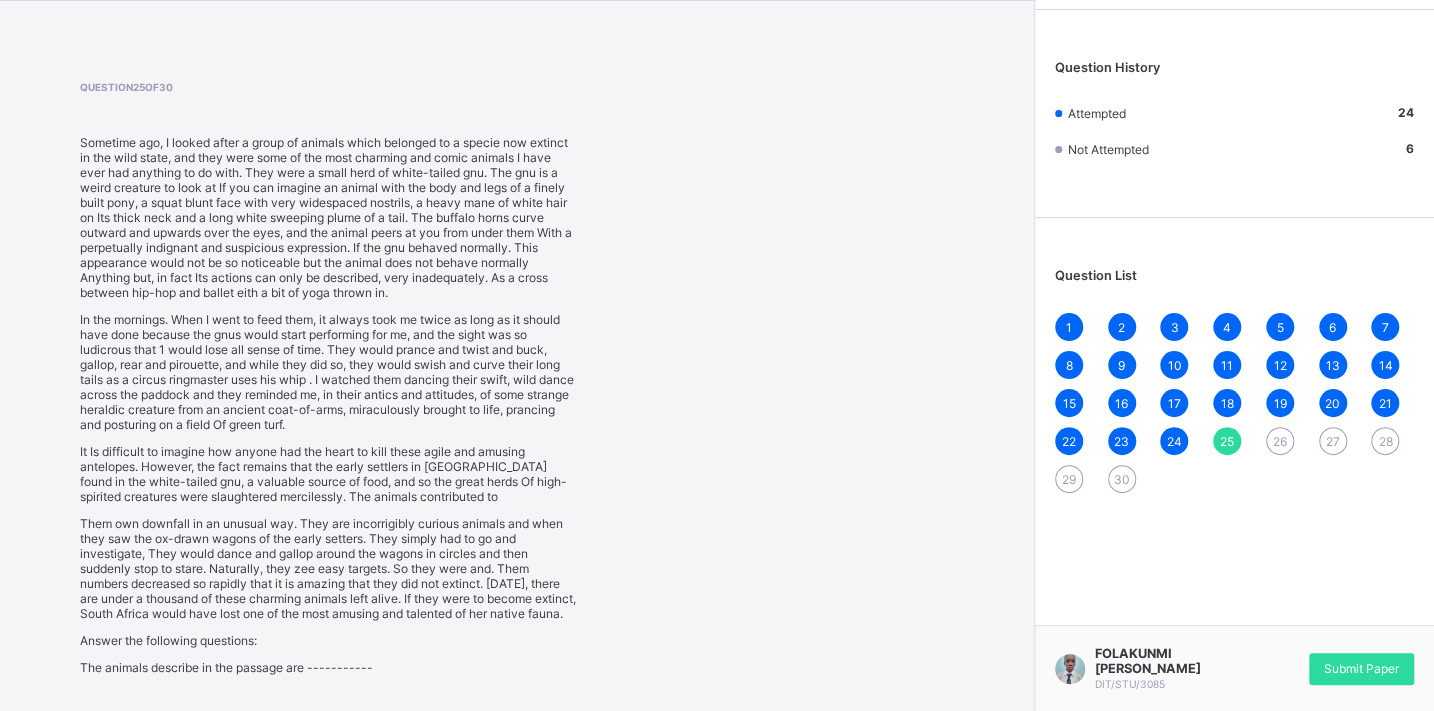 scroll, scrollTop: 93, scrollLeft: 0, axis: vertical 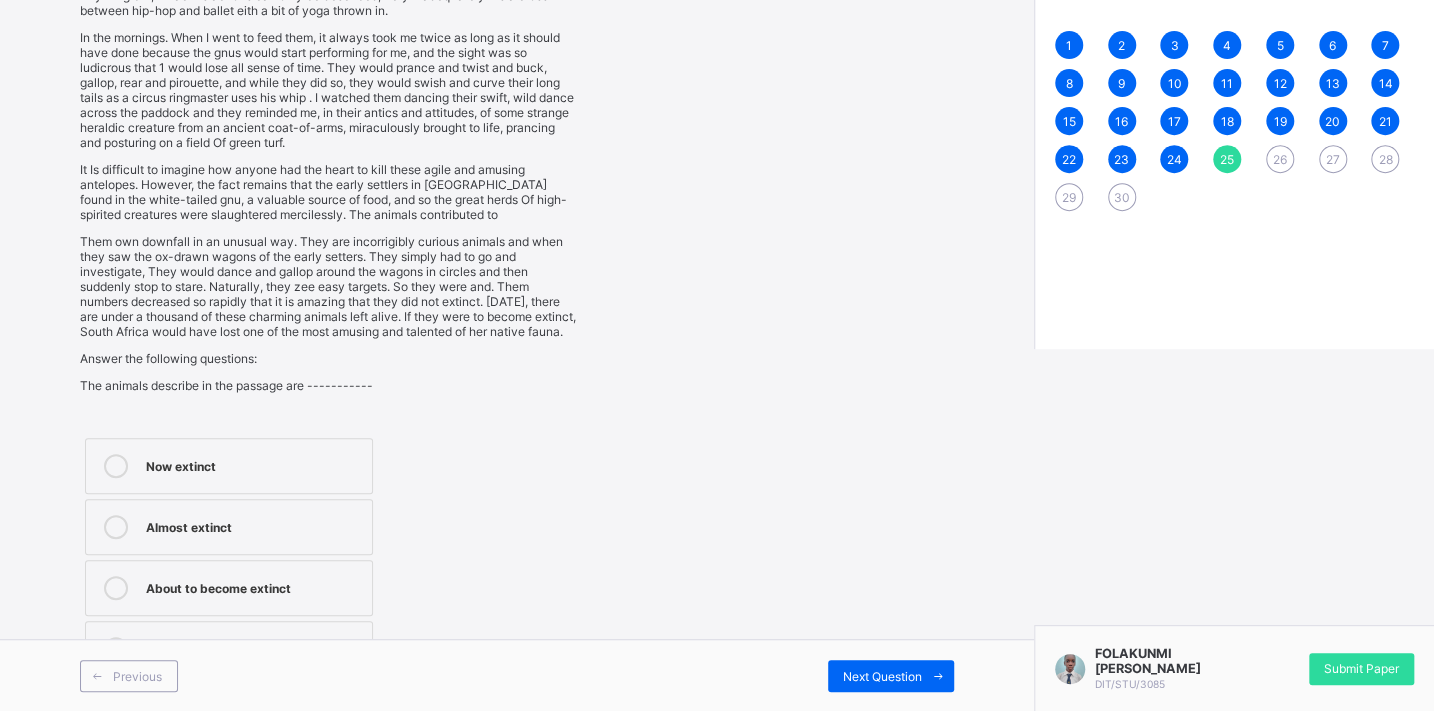 click on "Now extinct" at bounding box center (254, 464) 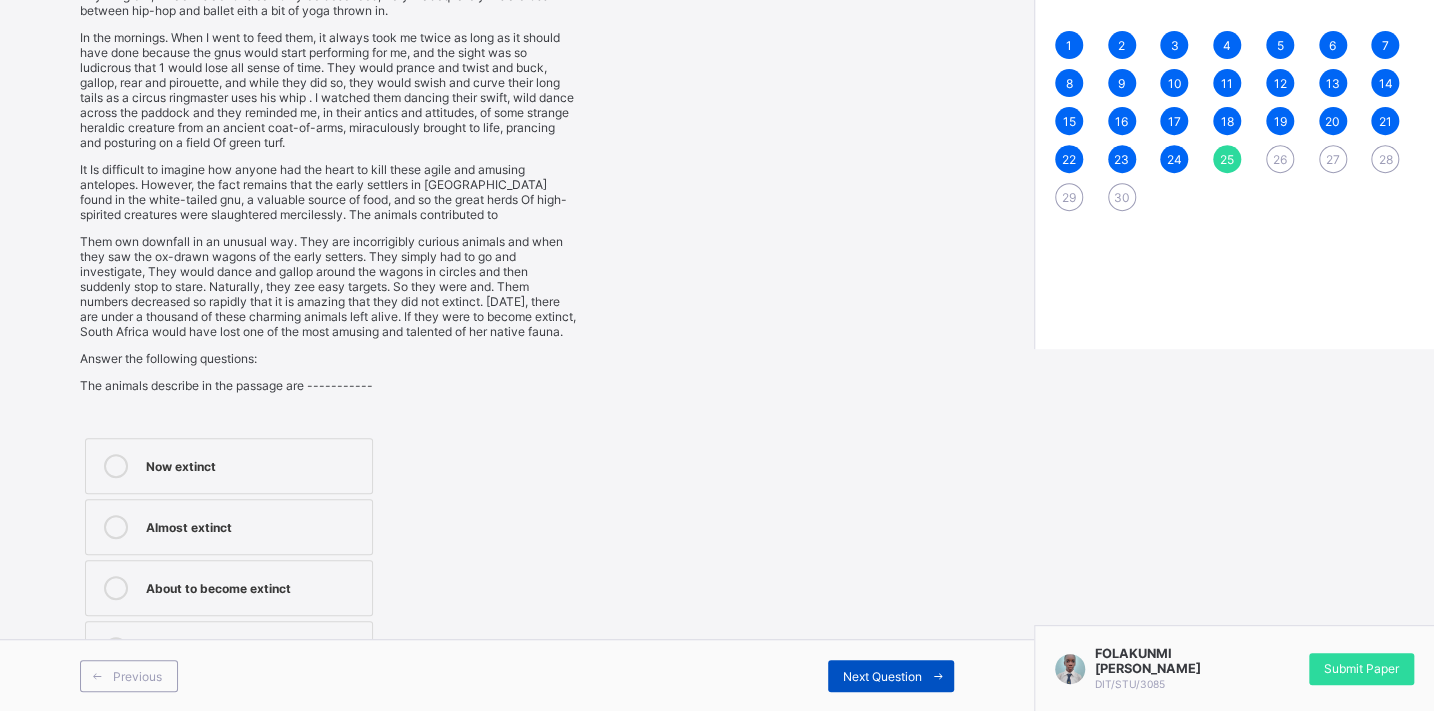 click on "Next Question" at bounding box center (882, 676) 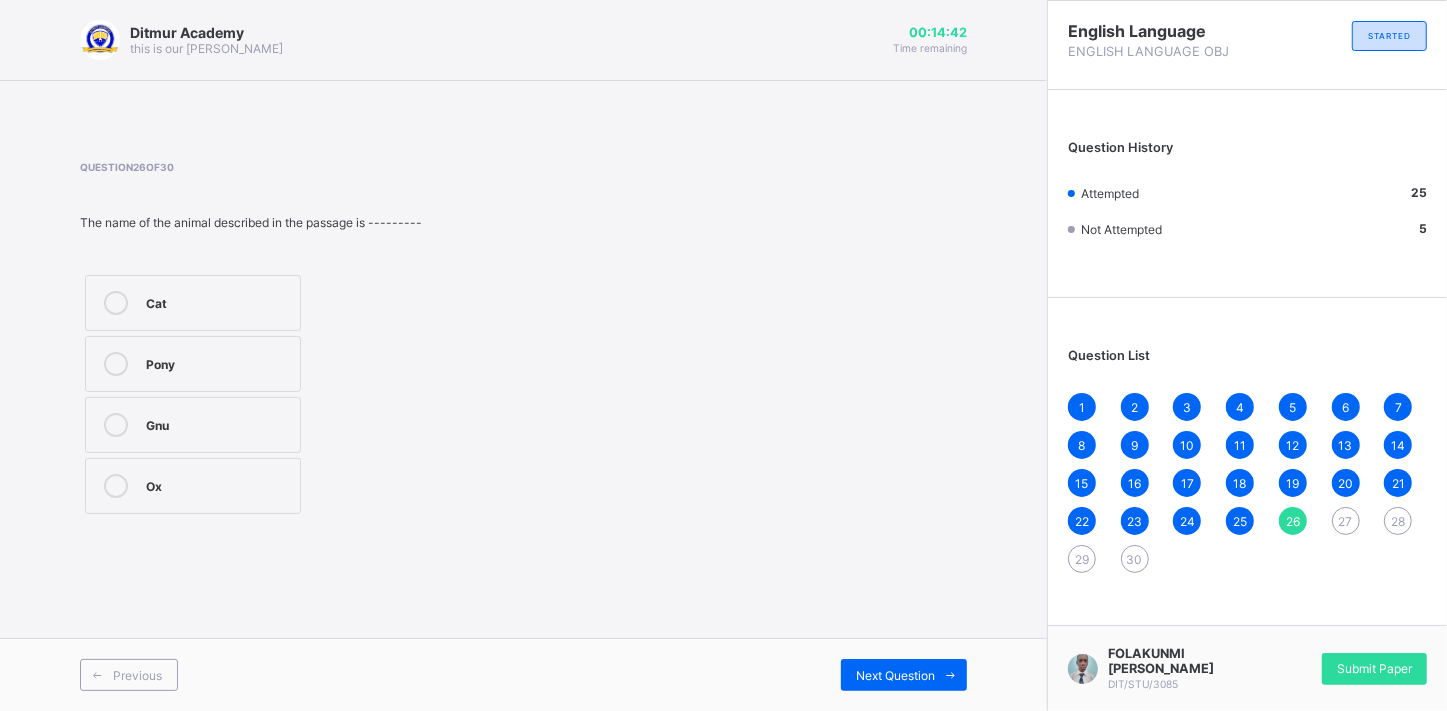 click on "25" at bounding box center [1240, 521] 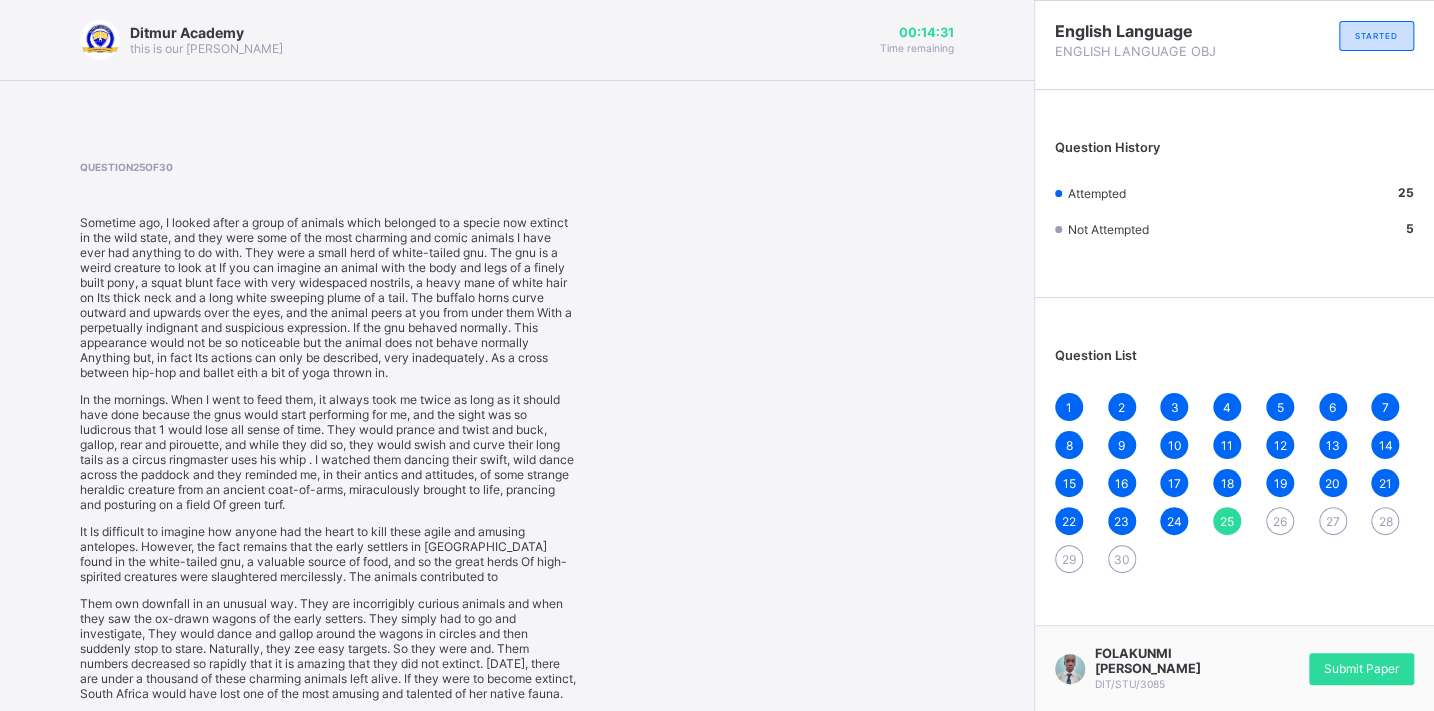 click on "26" at bounding box center (1280, 521) 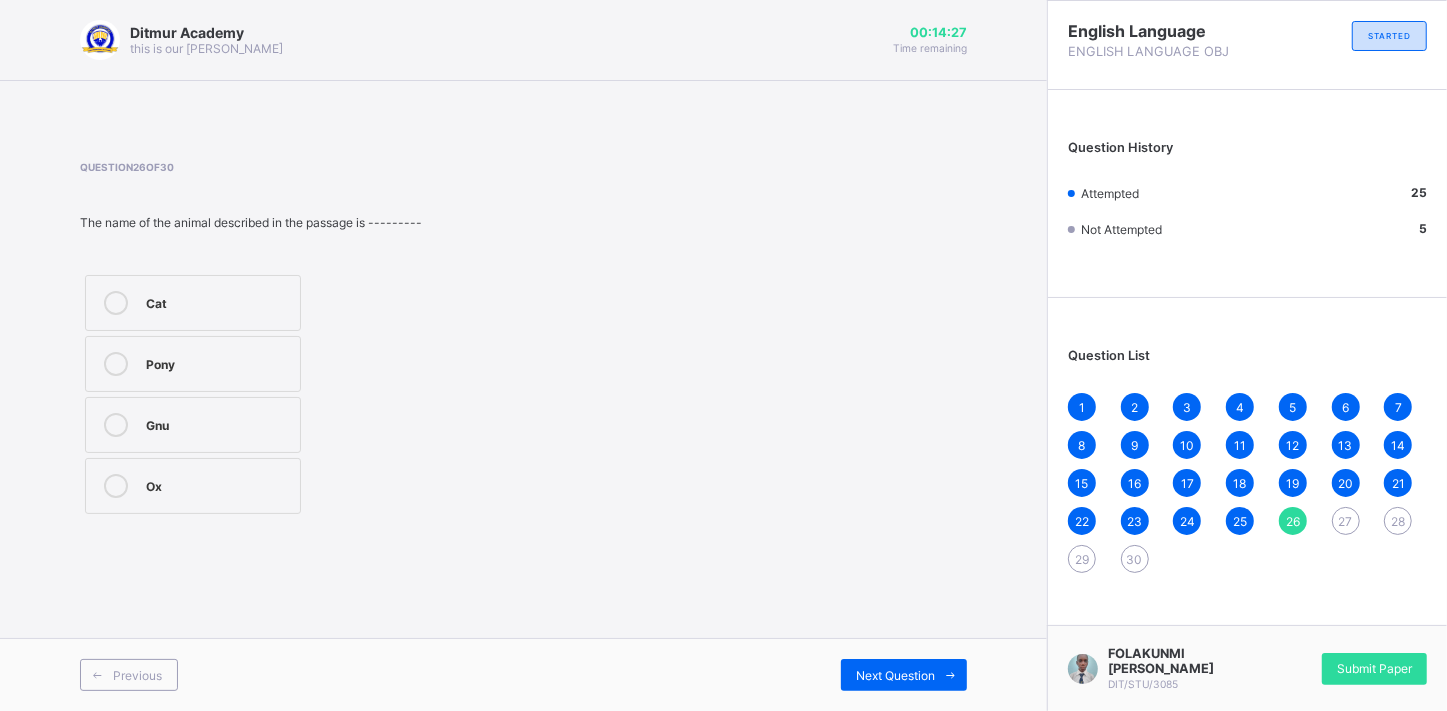 click on "Gnu" at bounding box center [218, 425] 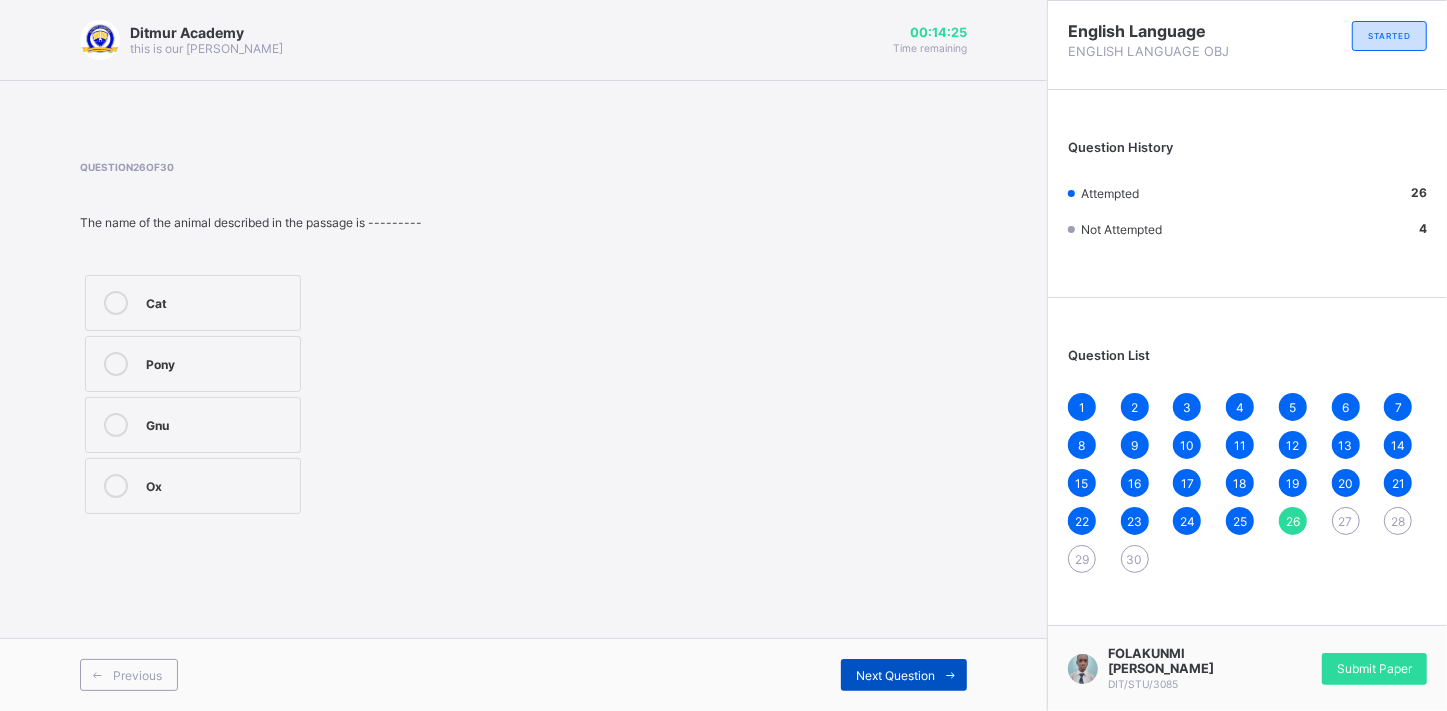 click on "Next Question" at bounding box center [895, 675] 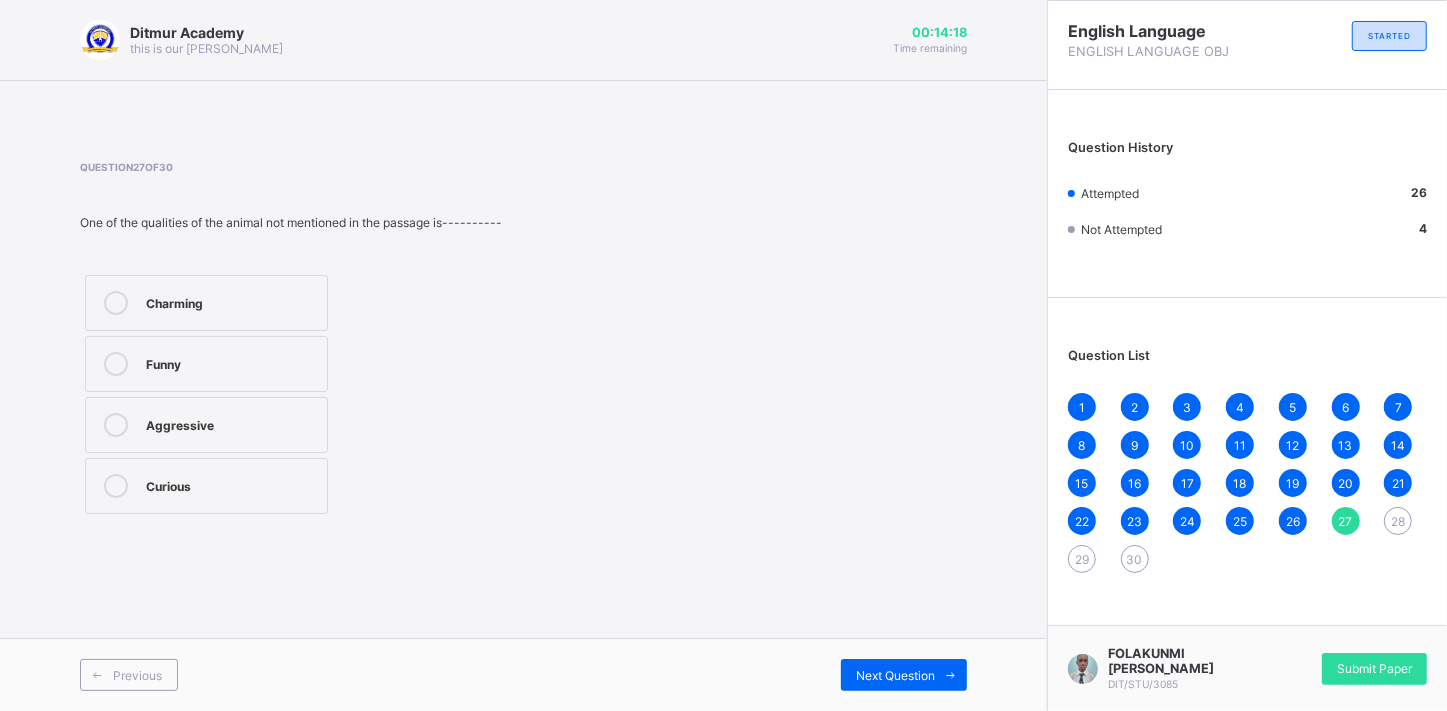 click on "Funny" at bounding box center [206, 364] 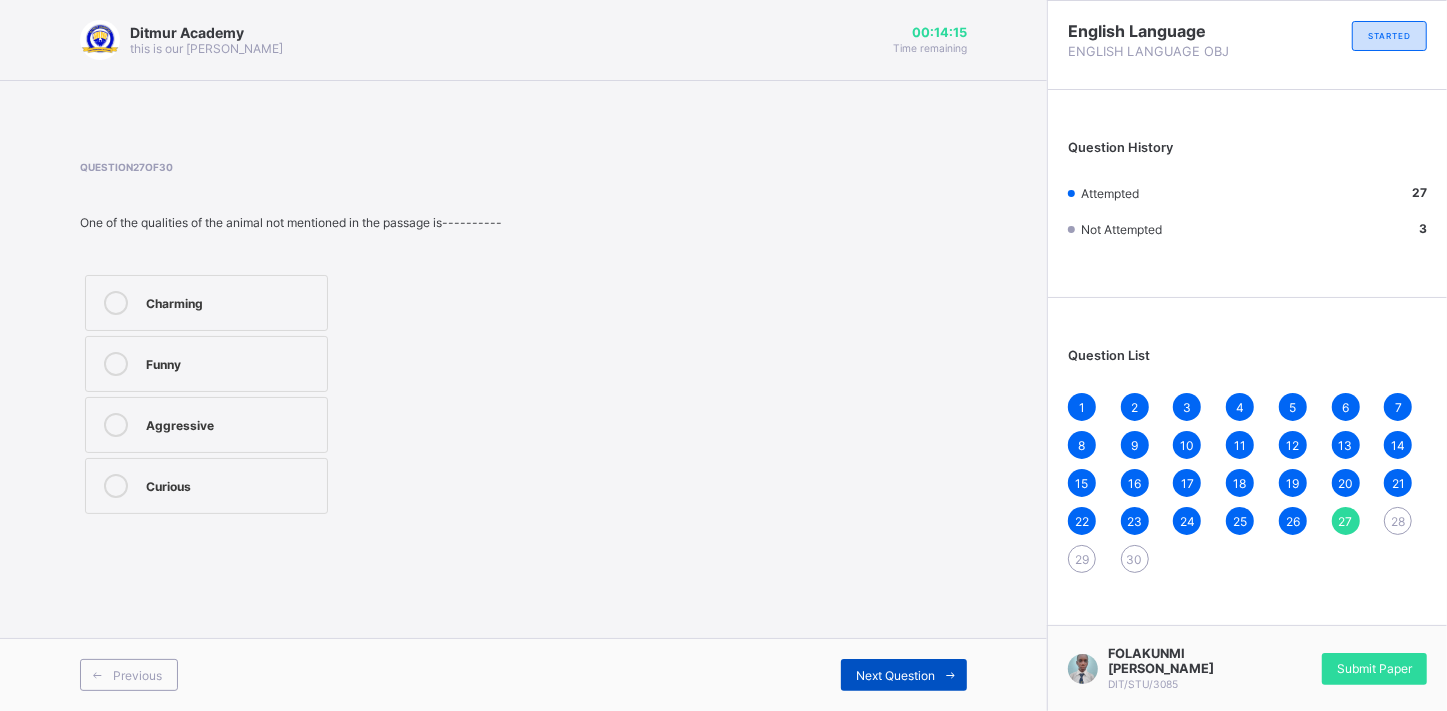 click on "Next Question" at bounding box center (895, 675) 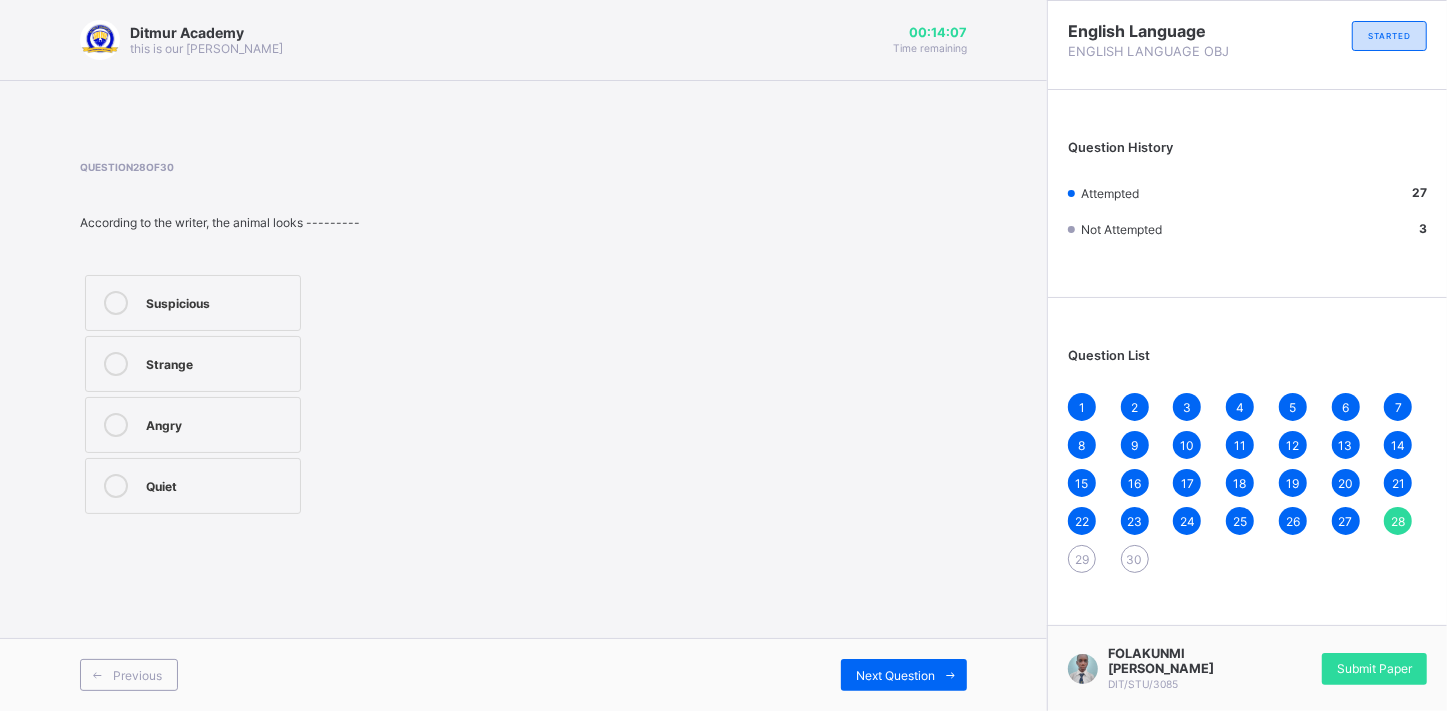 click on "Angry" at bounding box center [193, 425] 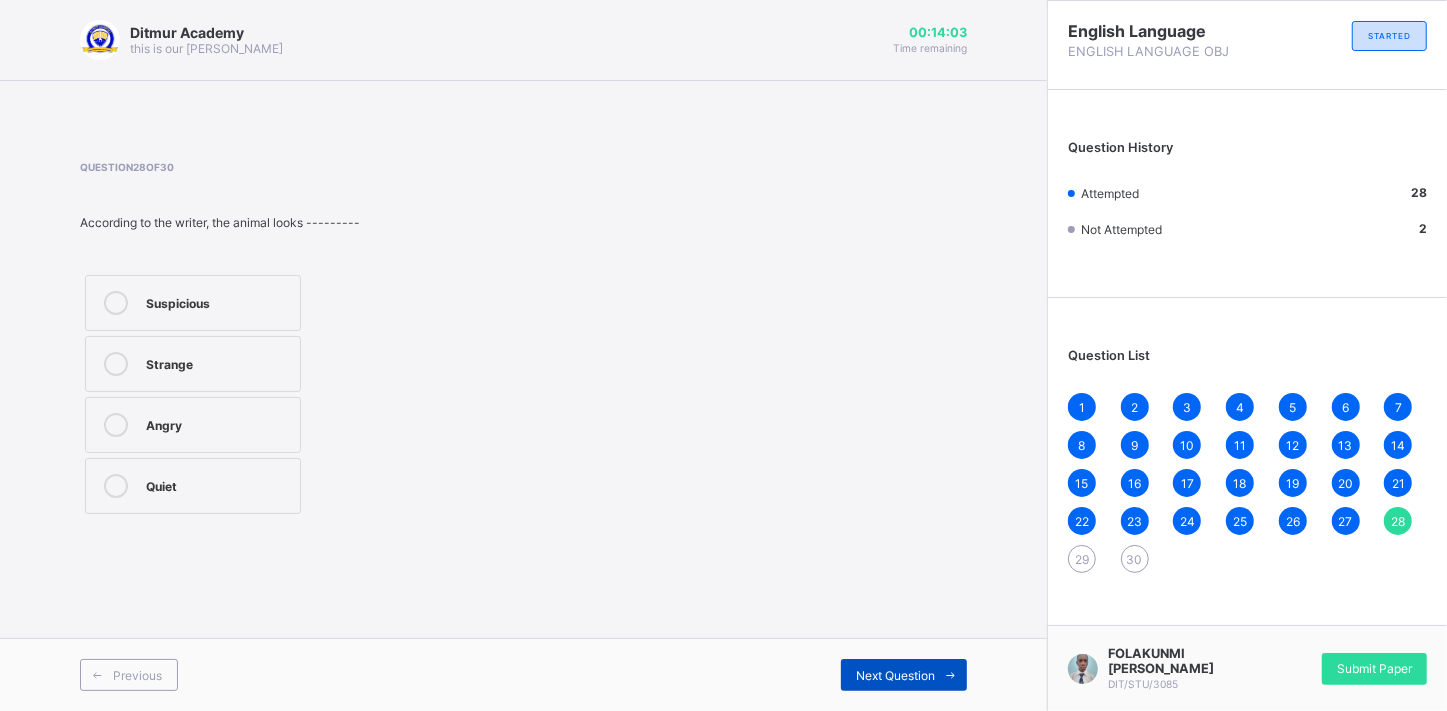 click on "Next Question" at bounding box center [895, 675] 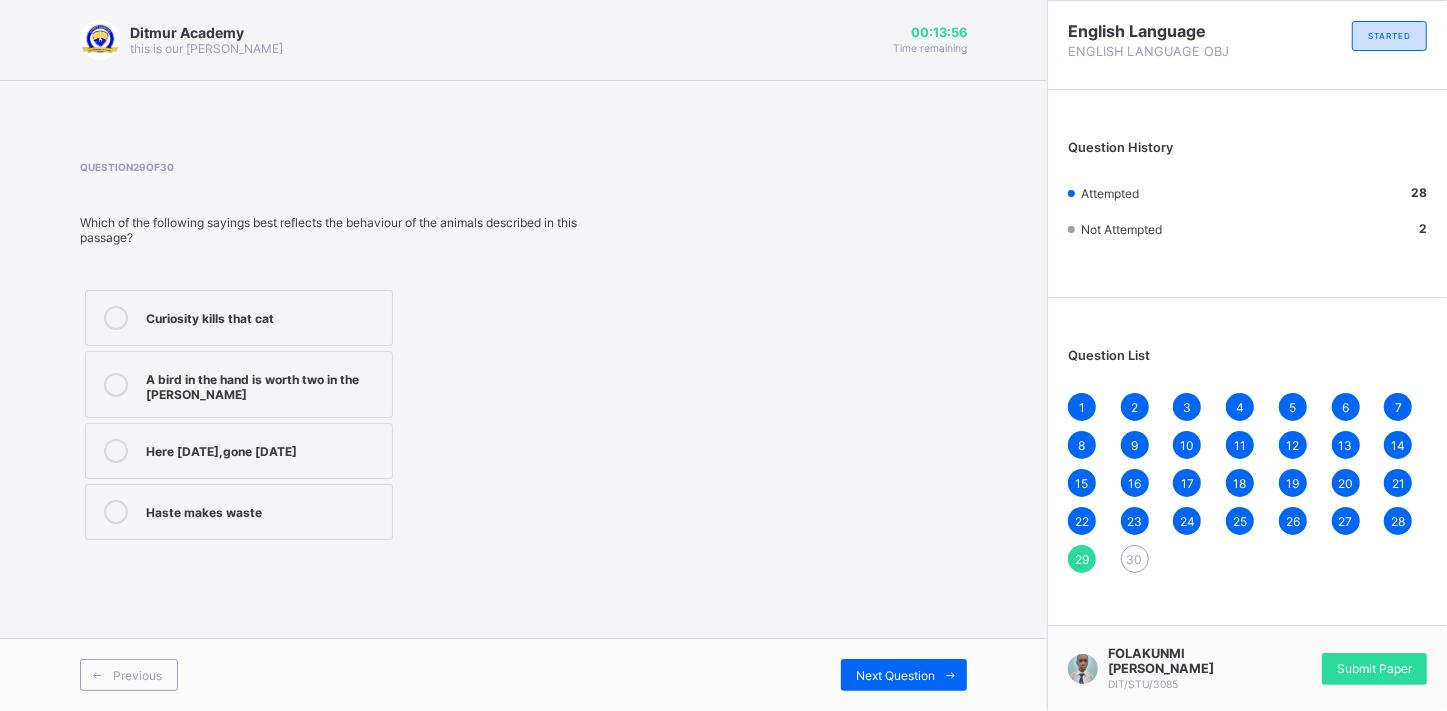 click on "Haste makes waste" at bounding box center [264, 510] 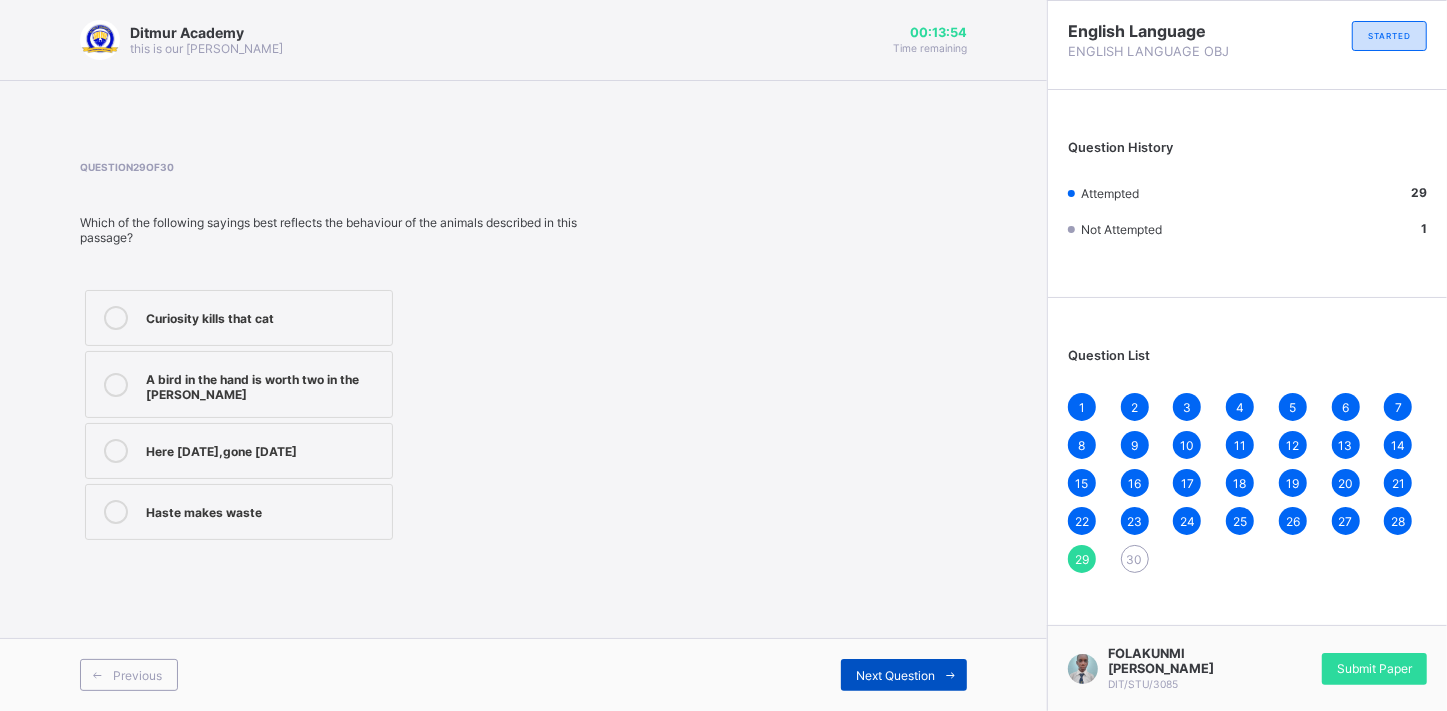 click on "Next Question" at bounding box center [904, 675] 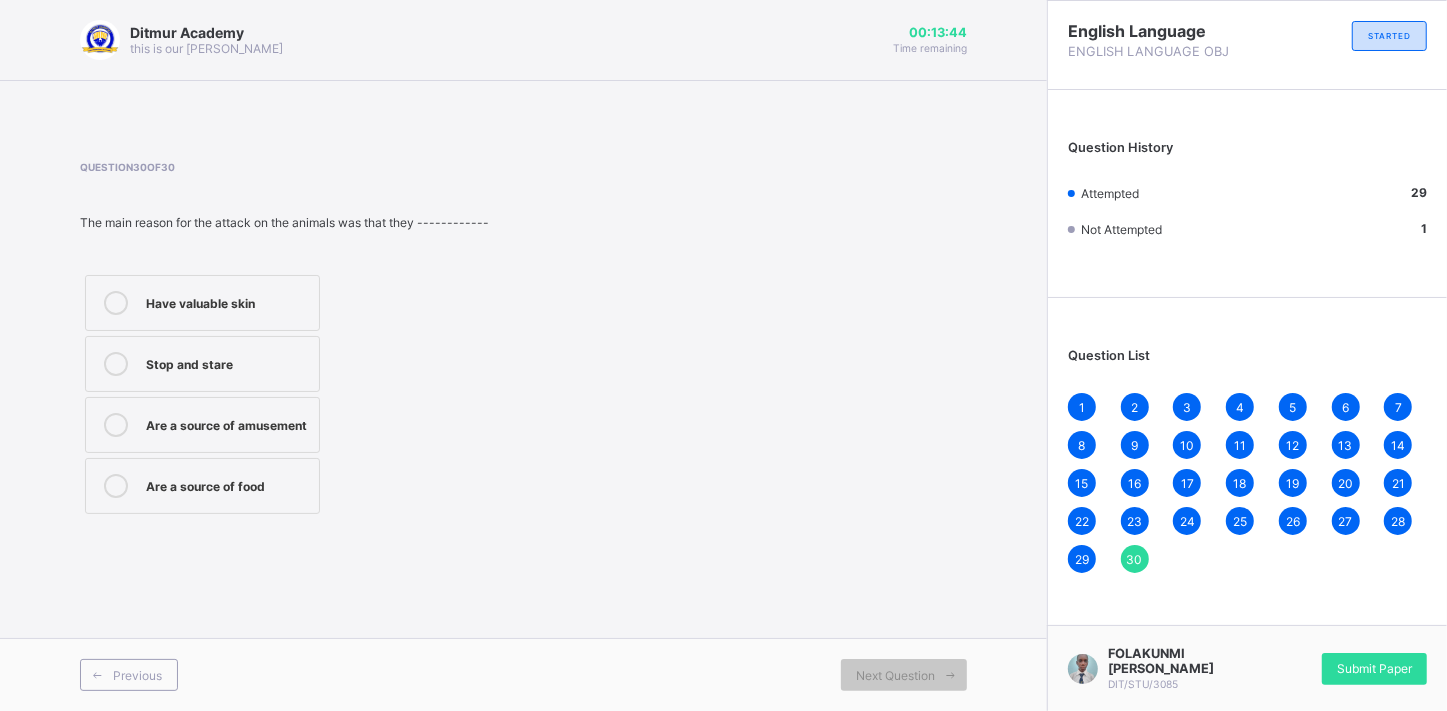click on "Are a source of food" at bounding box center [227, 484] 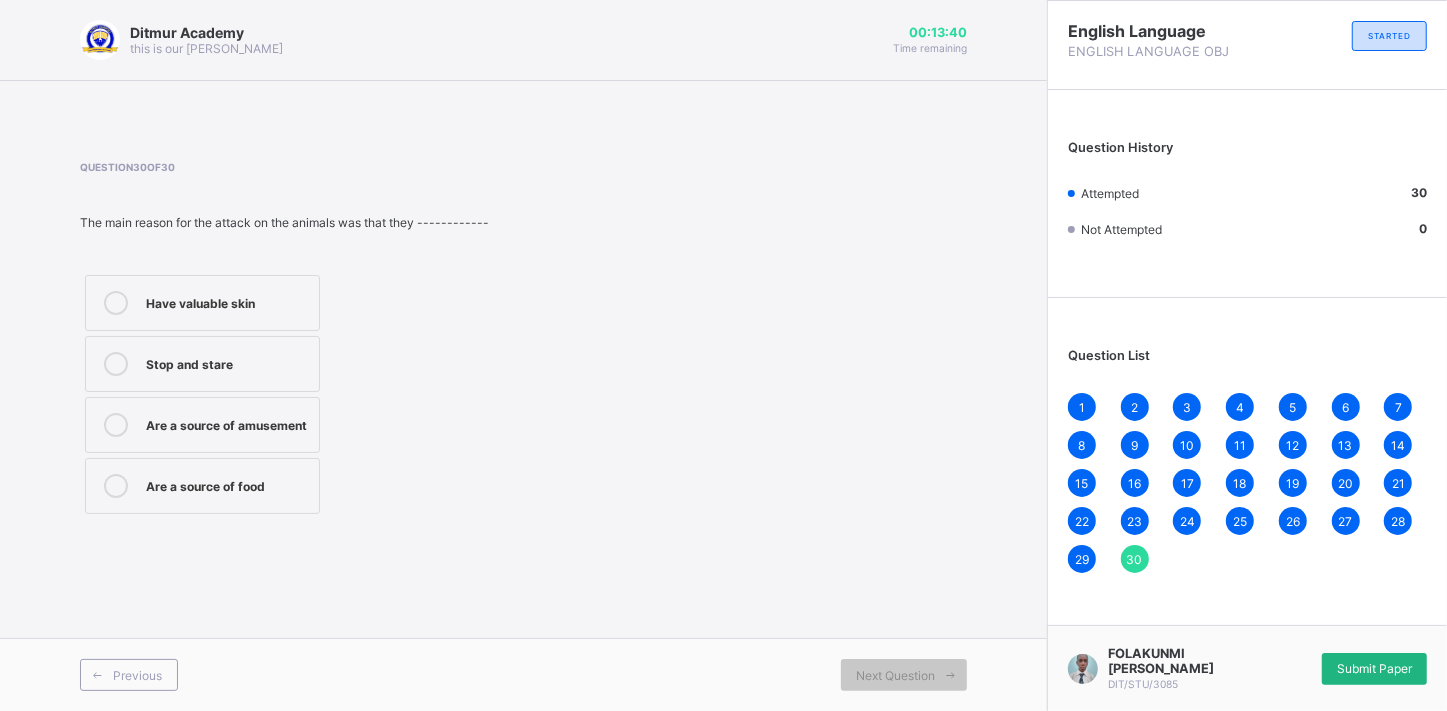 click on "Submit Paper" at bounding box center [1374, 669] 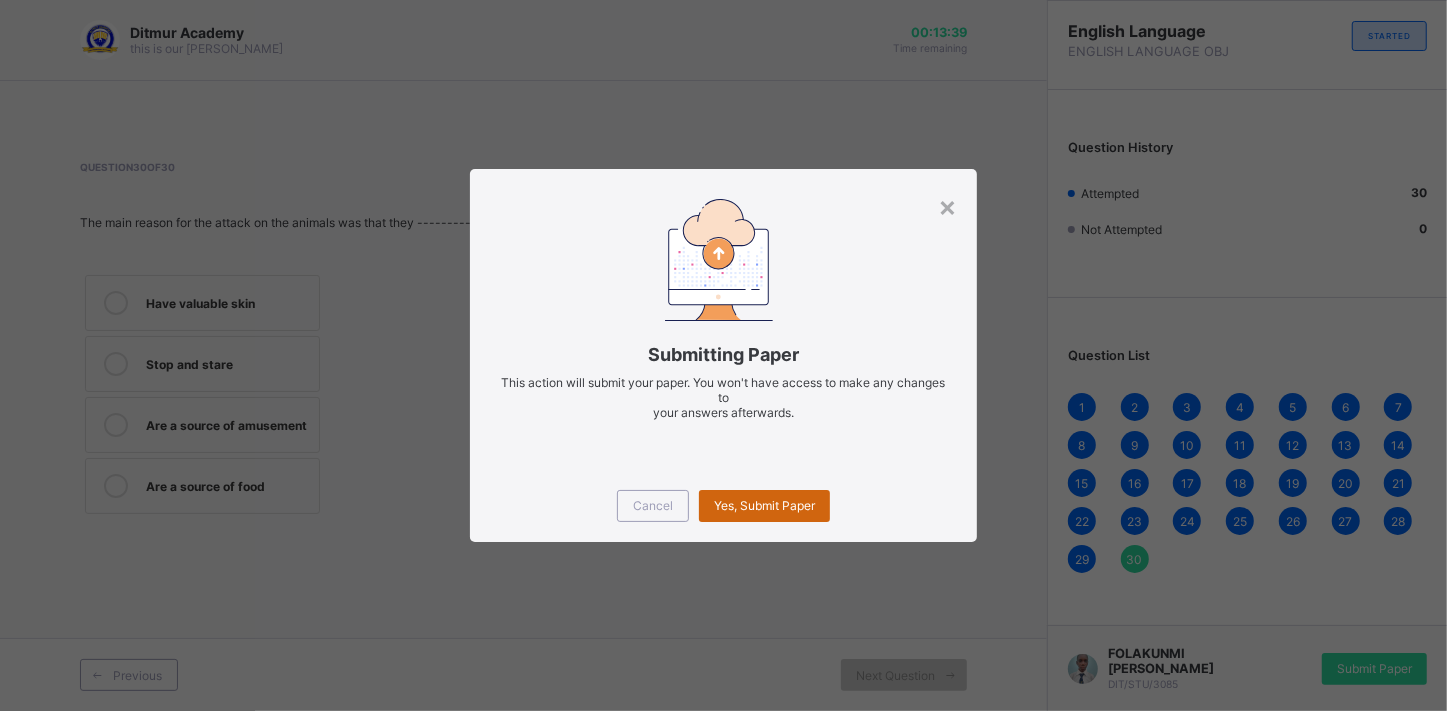 click on "Yes, Submit Paper" at bounding box center [764, 505] 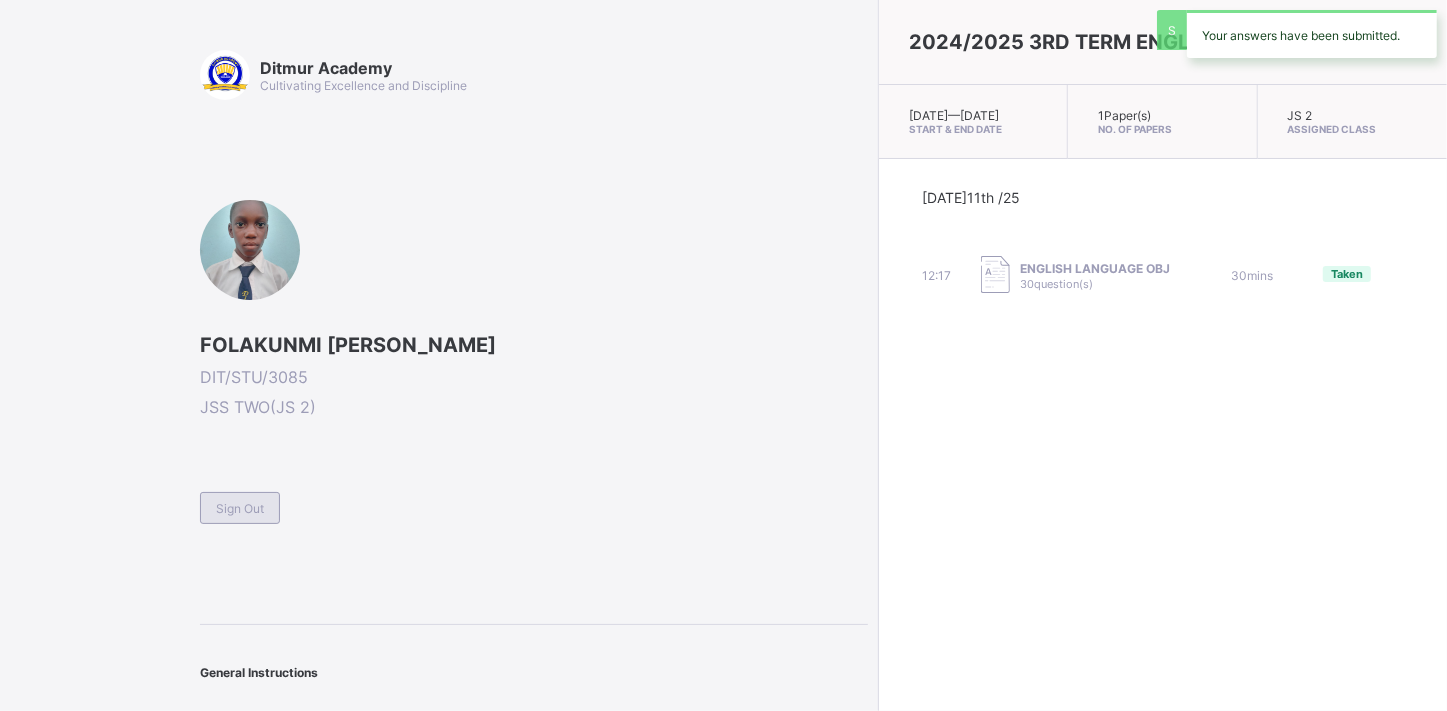 click on "Sign Out" at bounding box center [240, 508] 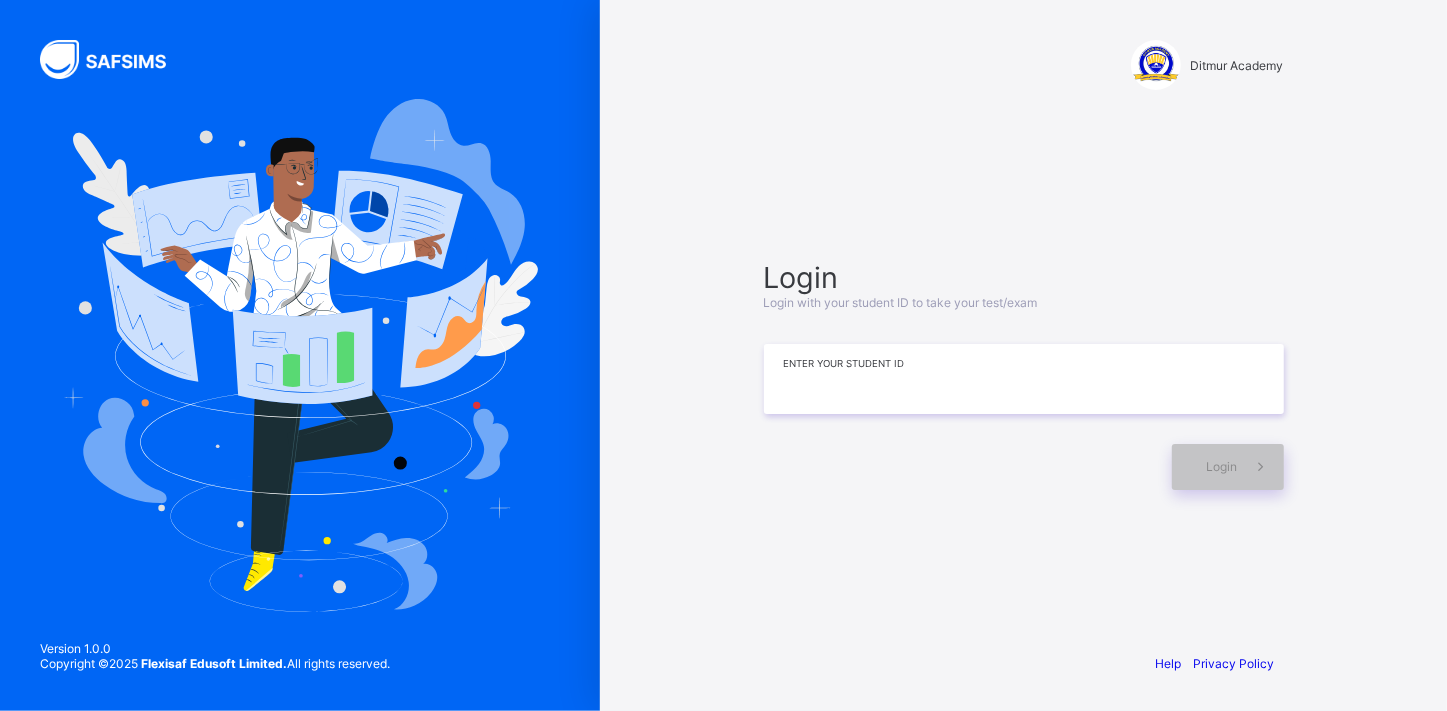 click at bounding box center (1024, 379) 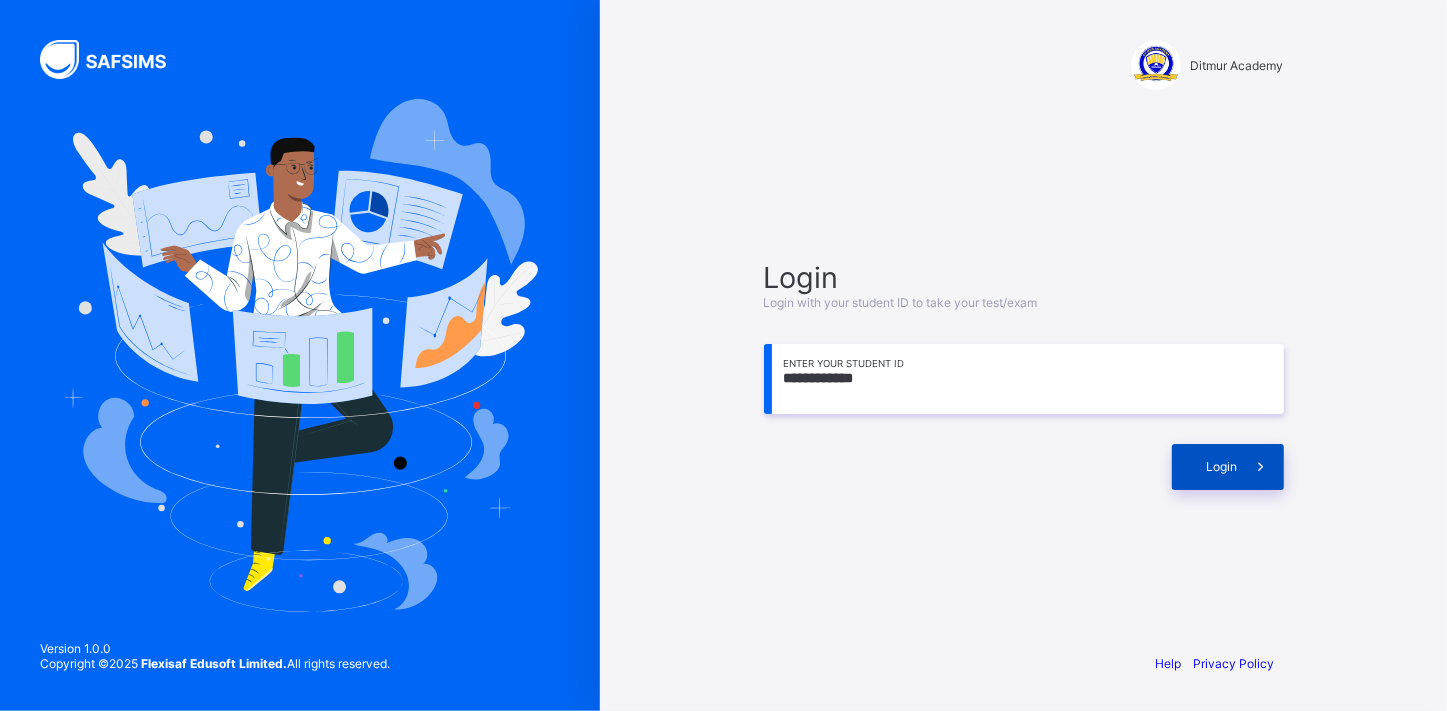 type on "**********" 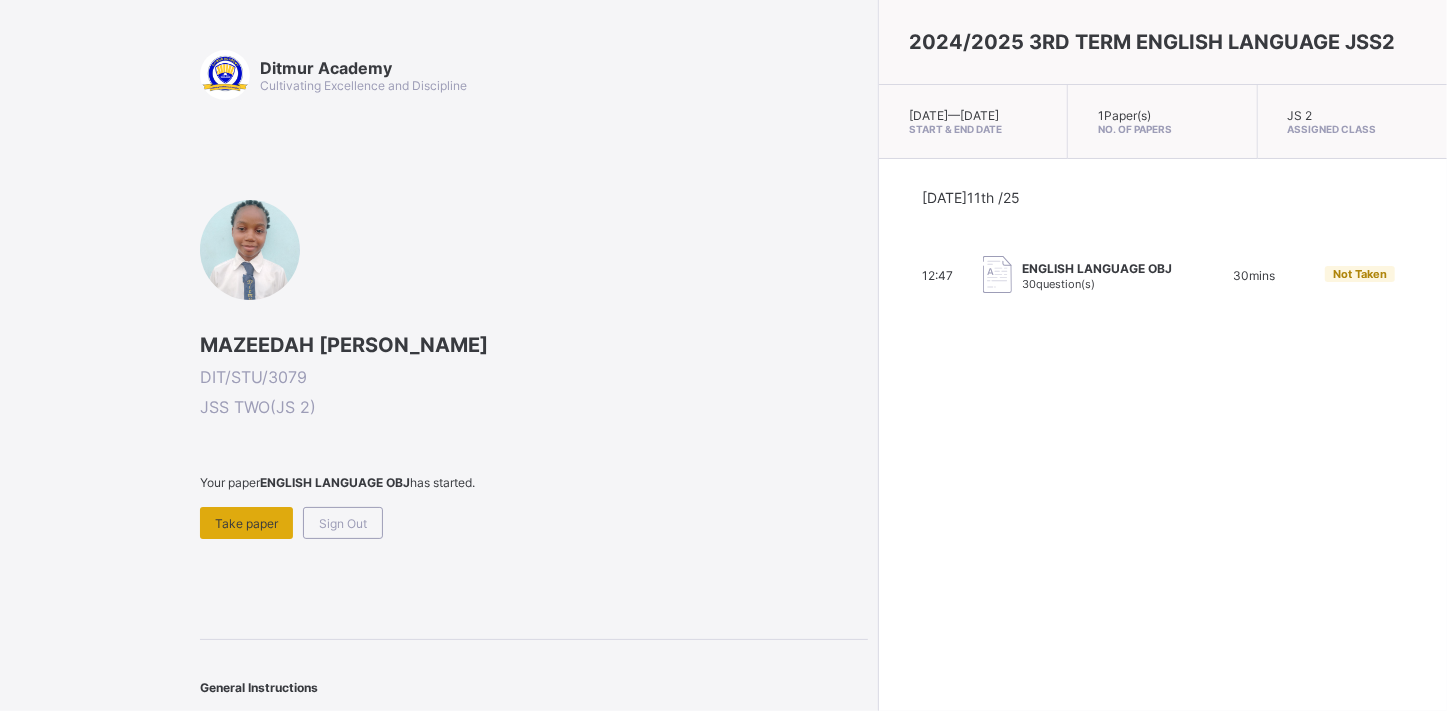 click on "Take paper" at bounding box center [246, 523] 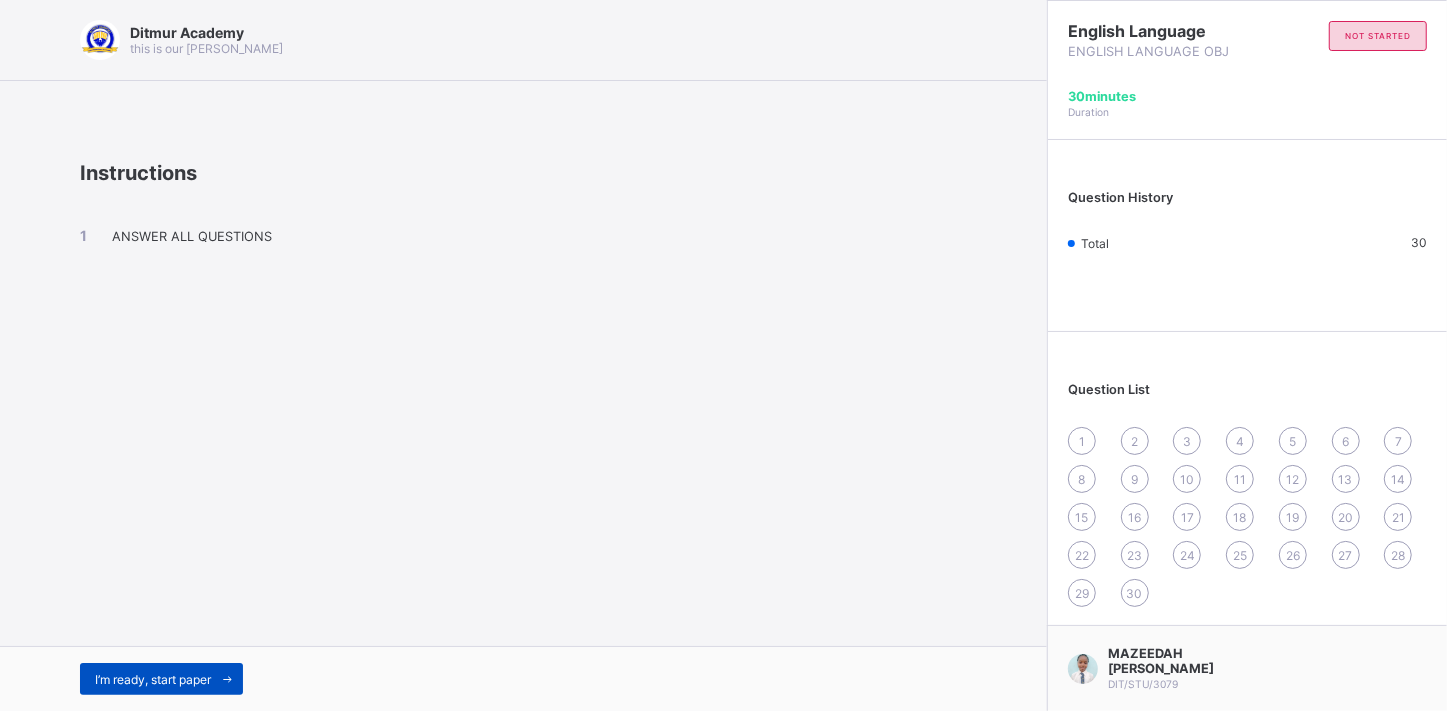 click at bounding box center (227, 679) 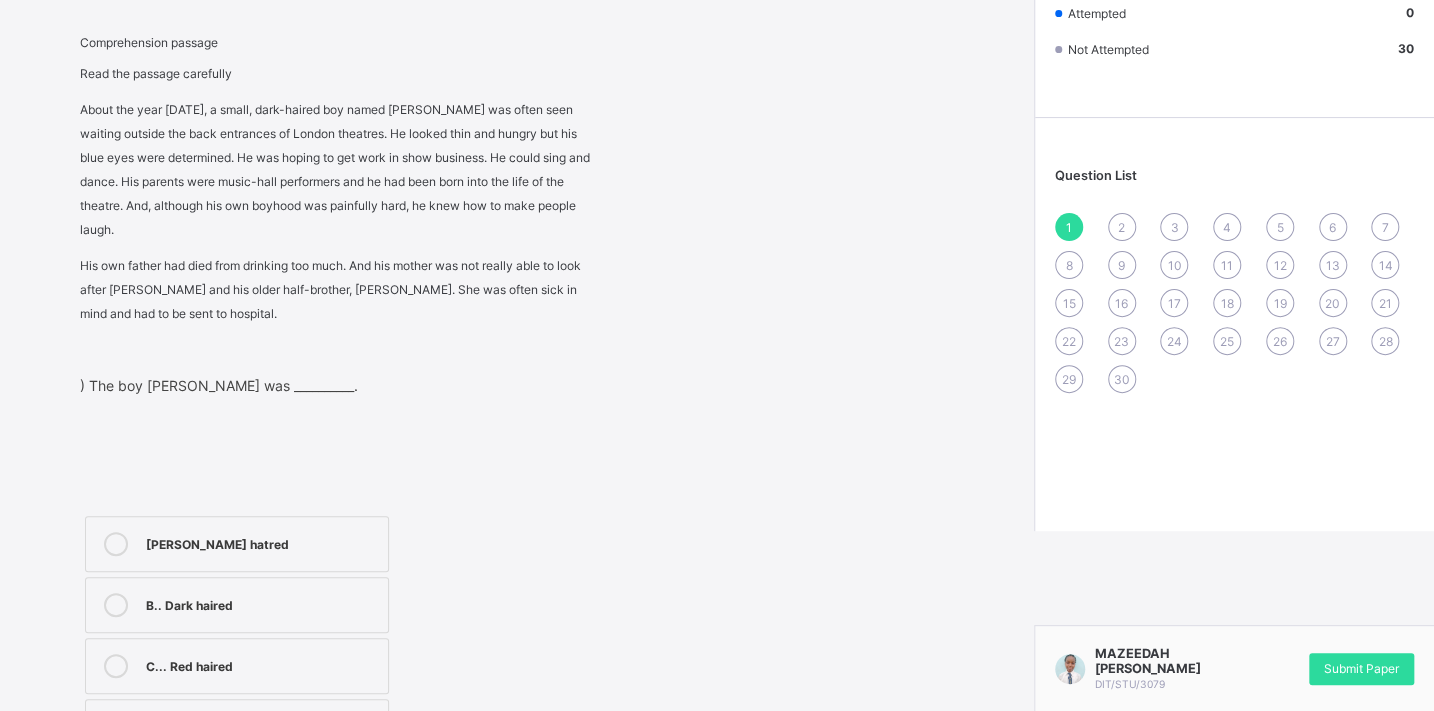 click on "A. Brown hatred B.. Dark haired C... Red haired  D. Light haired" at bounding box center (342, 635) 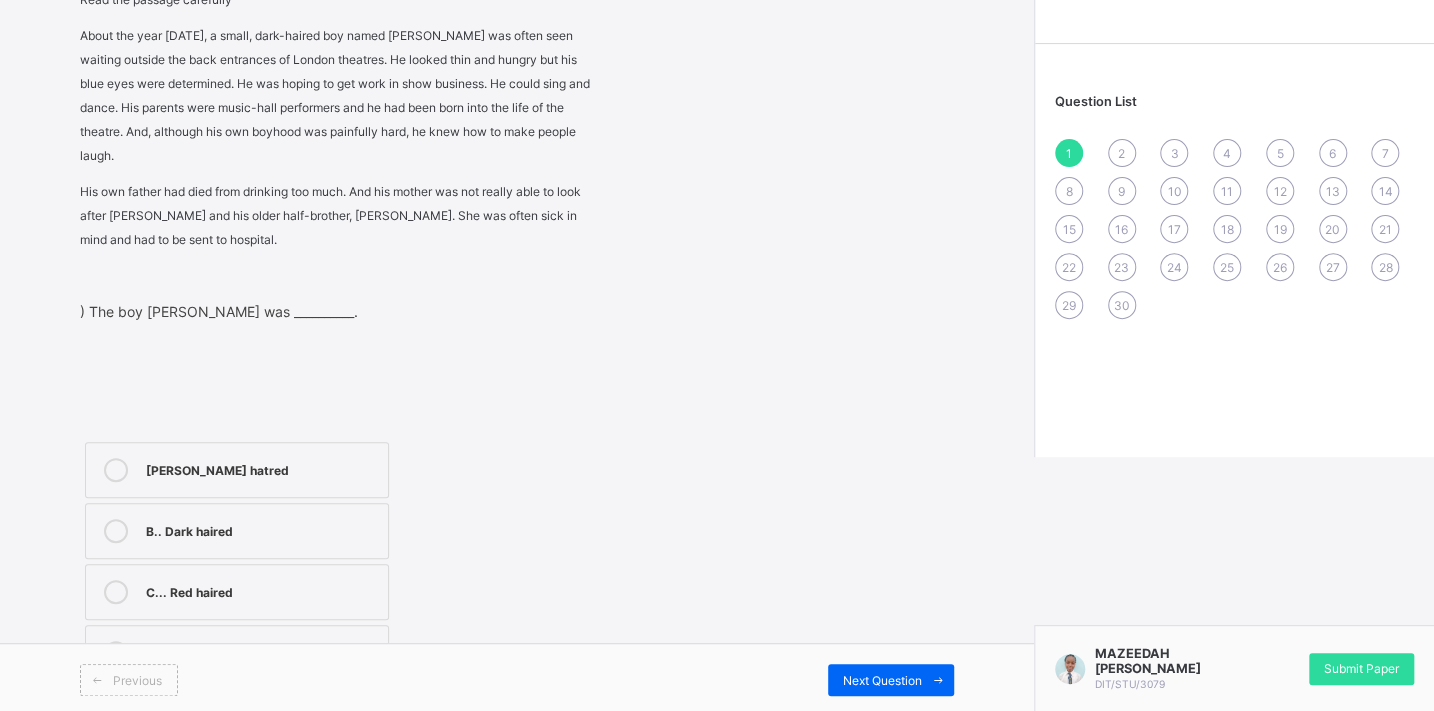 scroll, scrollTop: 257, scrollLeft: 0, axis: vertical 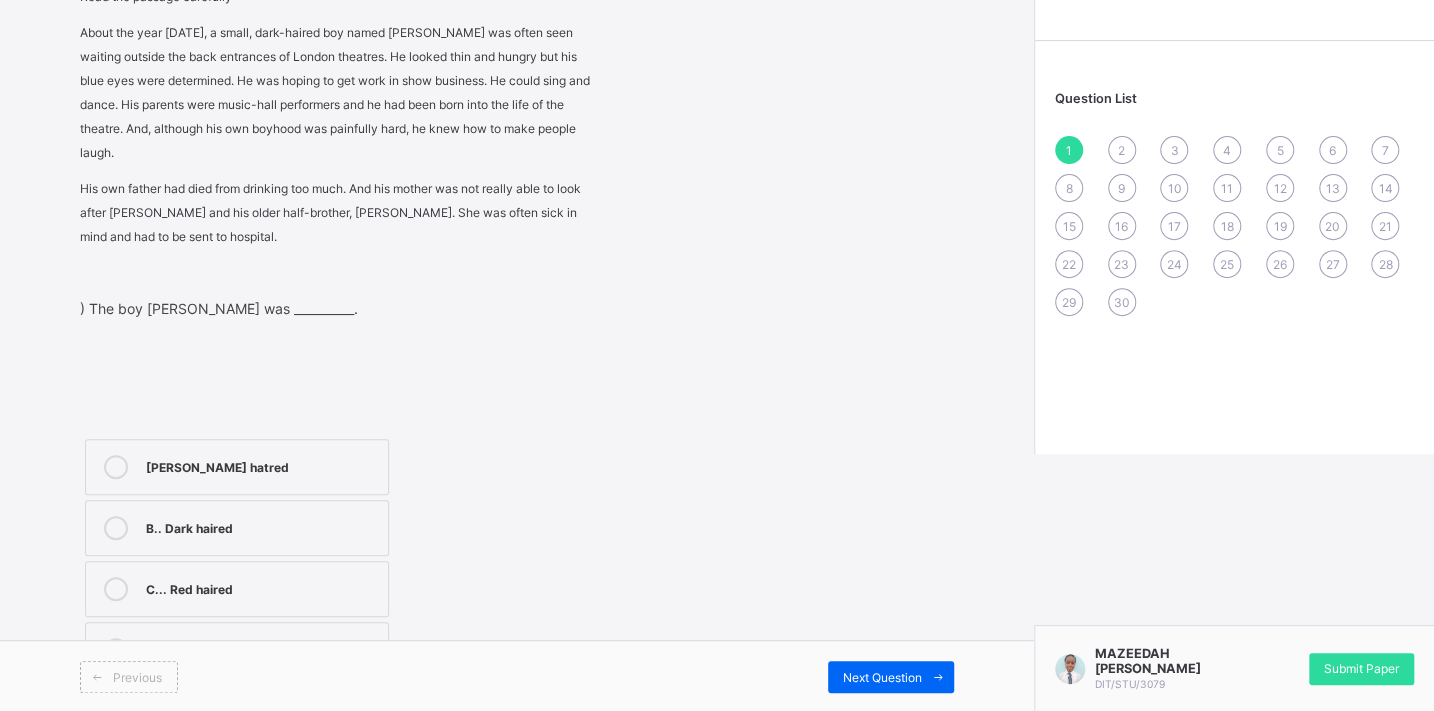 click on "A. Brown hatred" at bounding box center [262, 465] 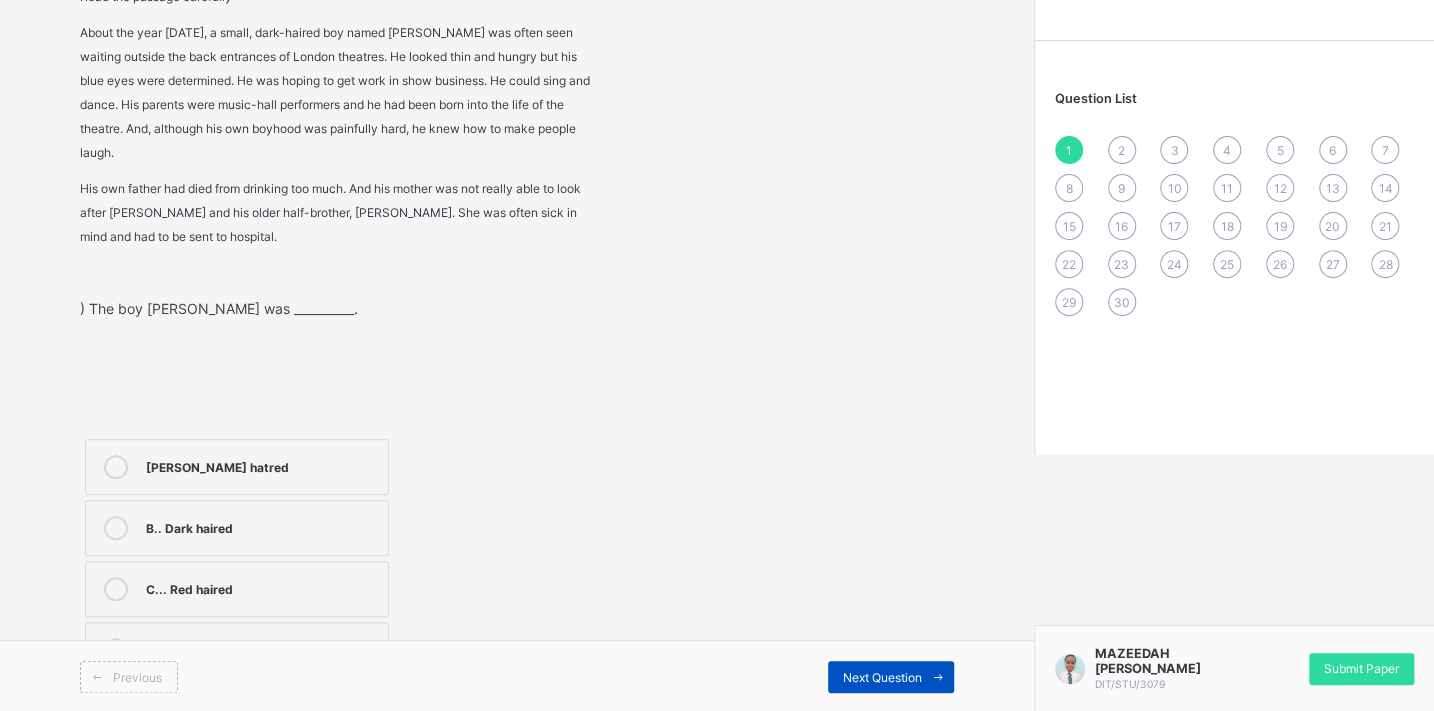 click on "Next Question" at bounding box center (882, 677) 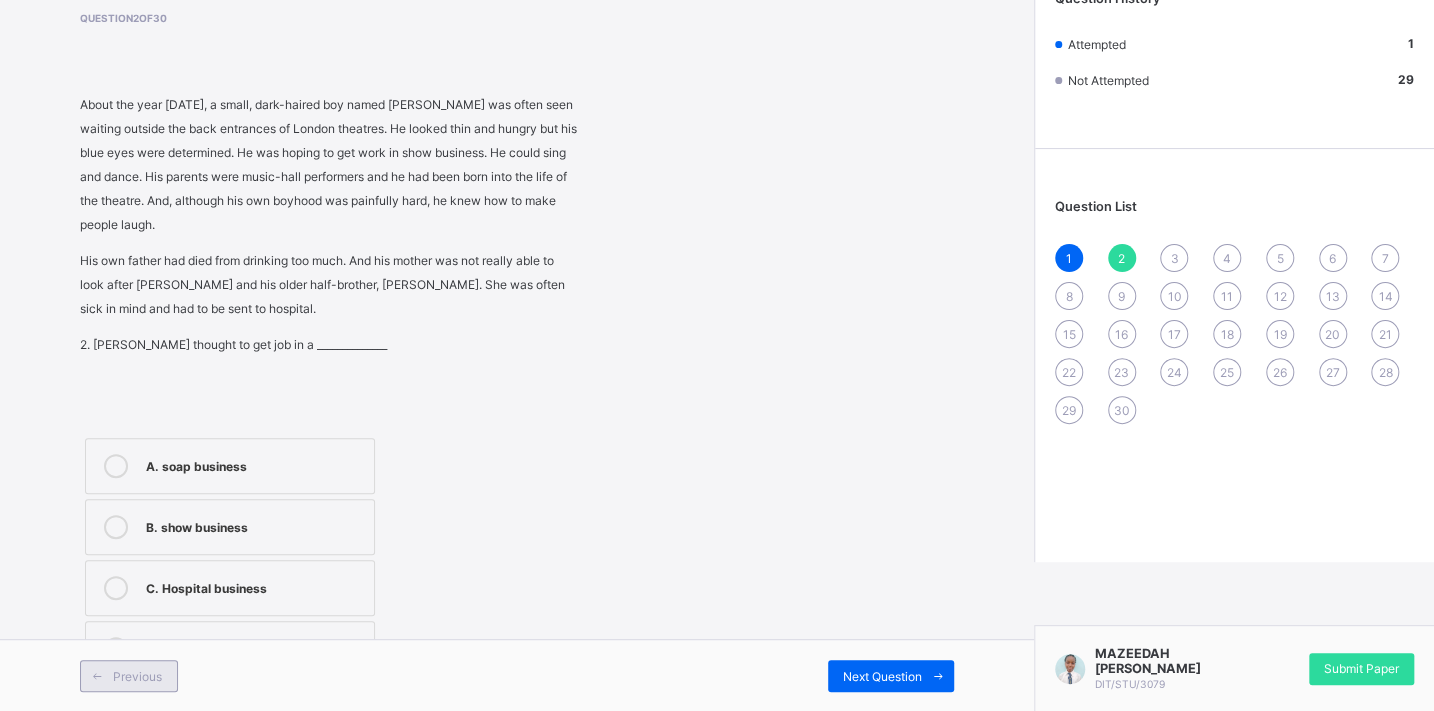 click on "Previous" at bounding box center [129, 676] 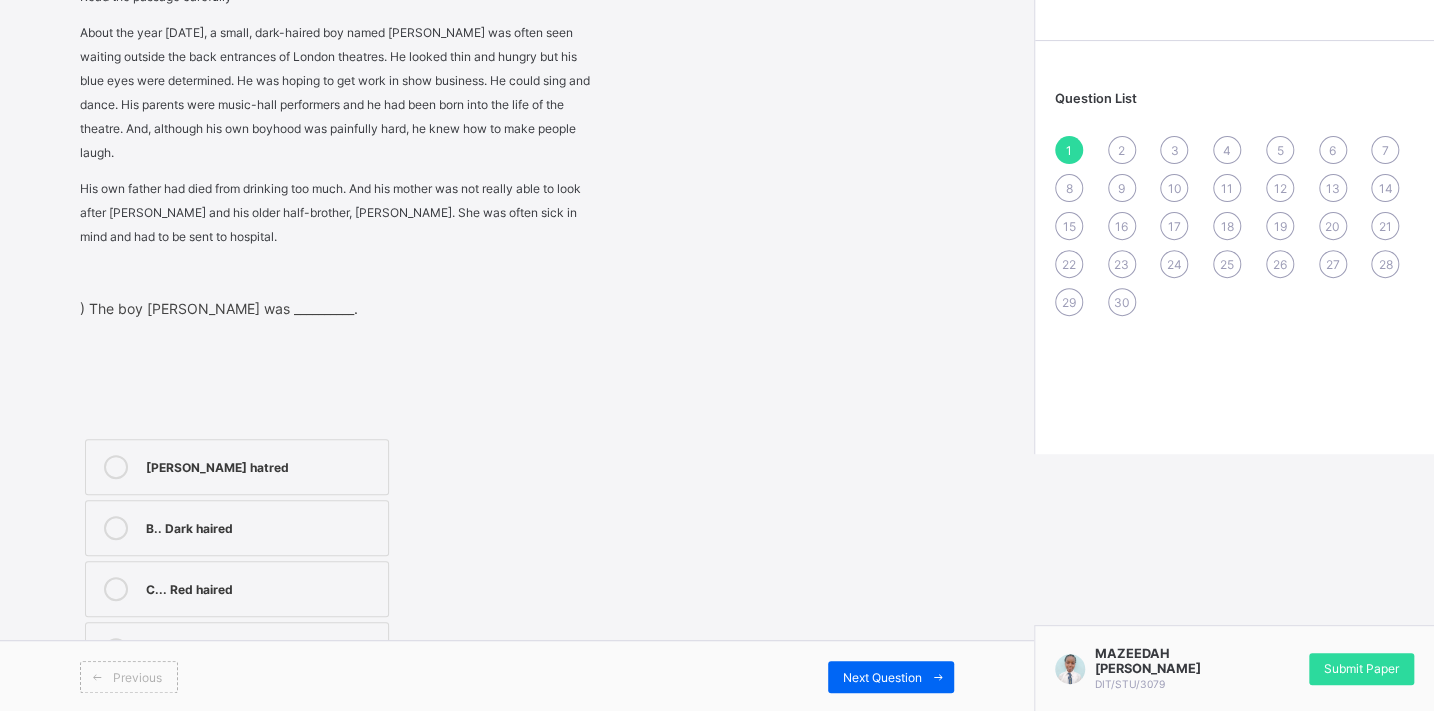 click on "B.. Dark haired" at bounding box center (237, 528) 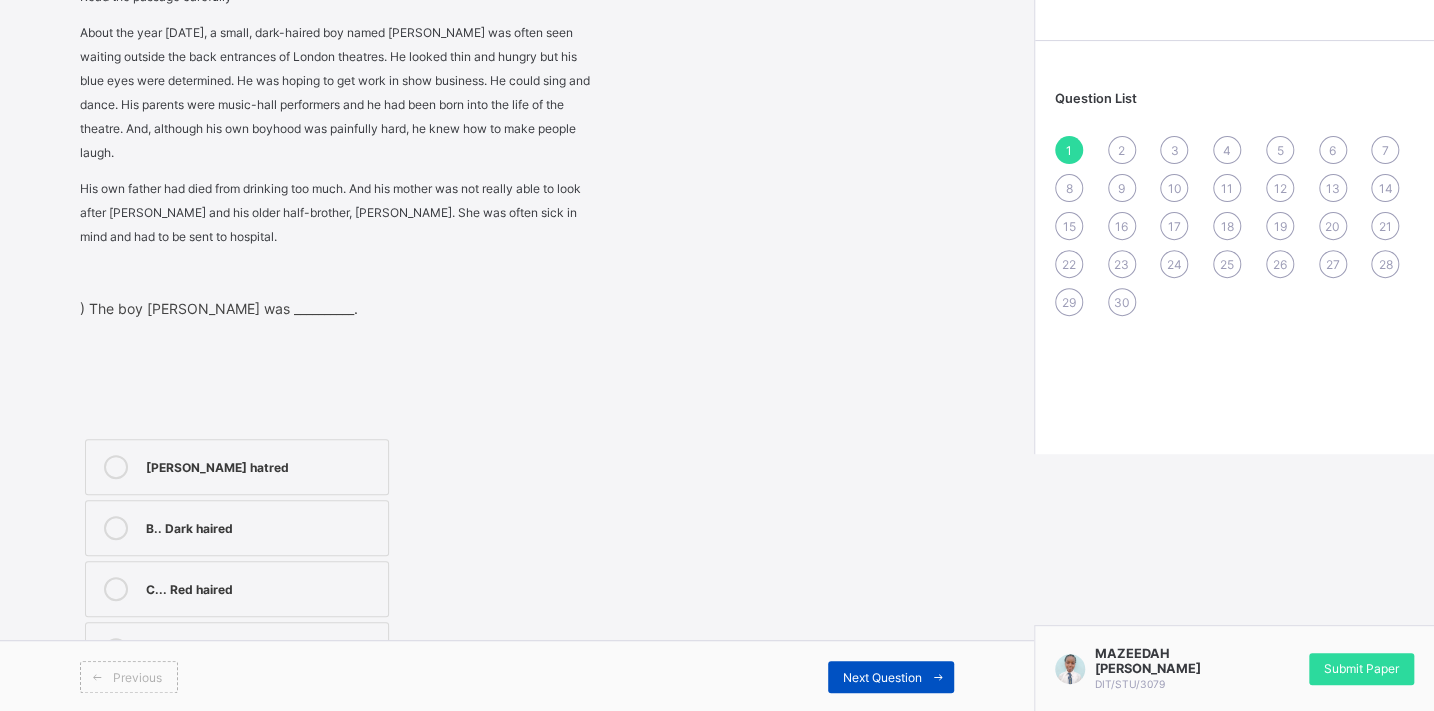 click on "Next Question" at bounding box center (891, 677) 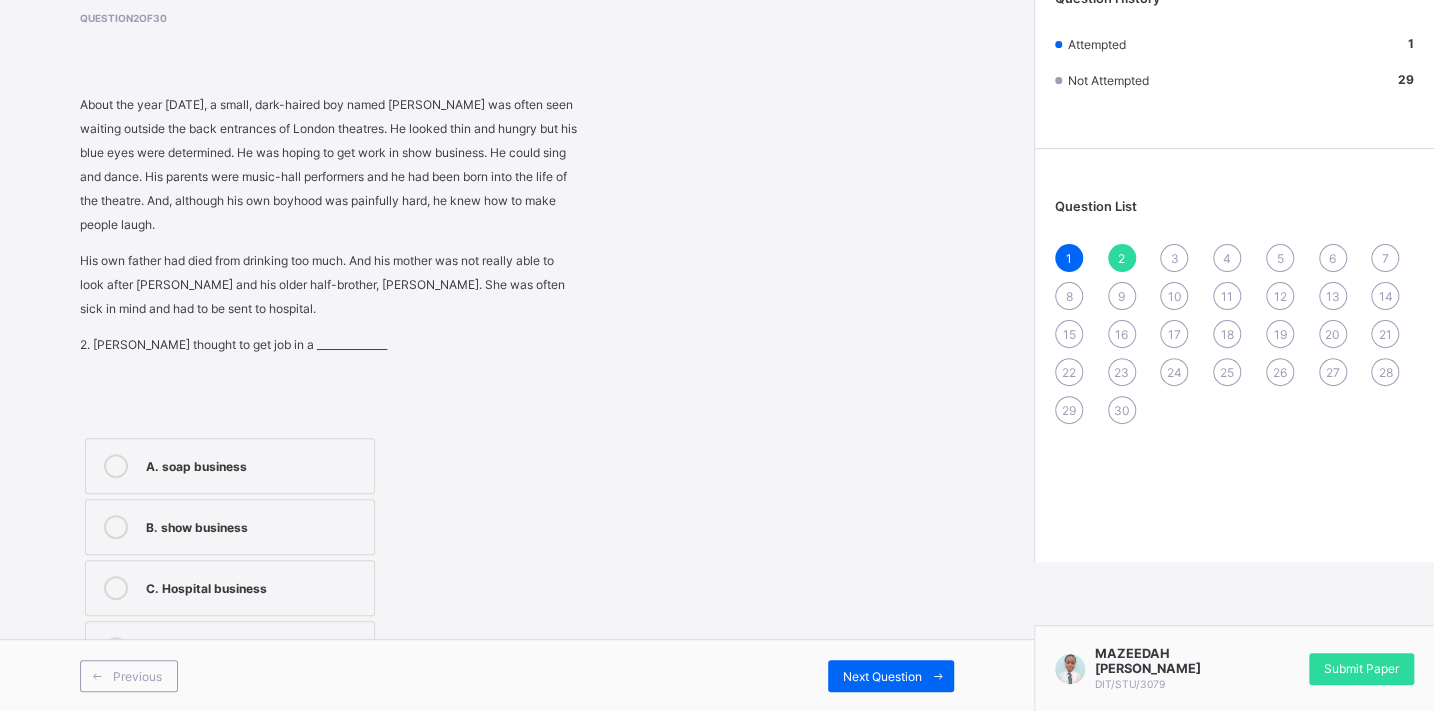 click on "B. show business" at bounding box center (230, 527) 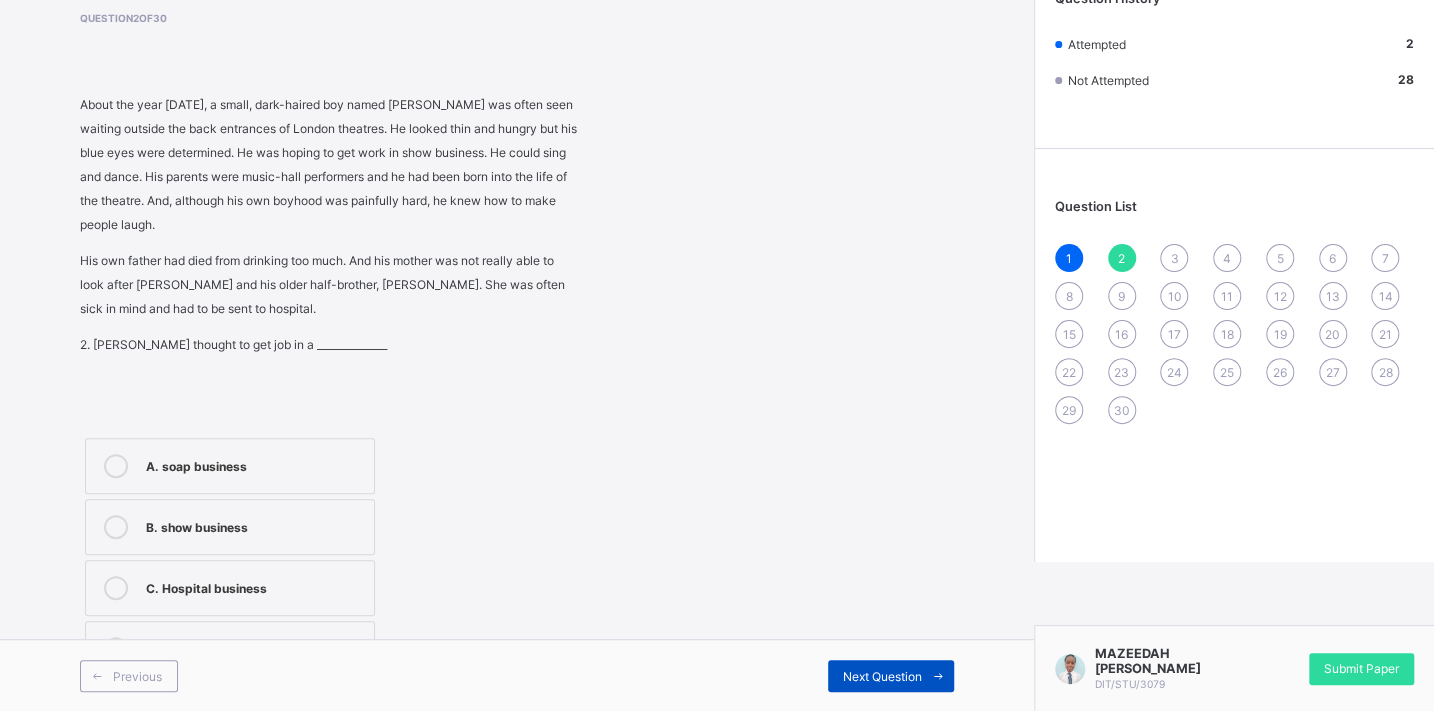 click on "Next Question" at bounding box center [882, 676] 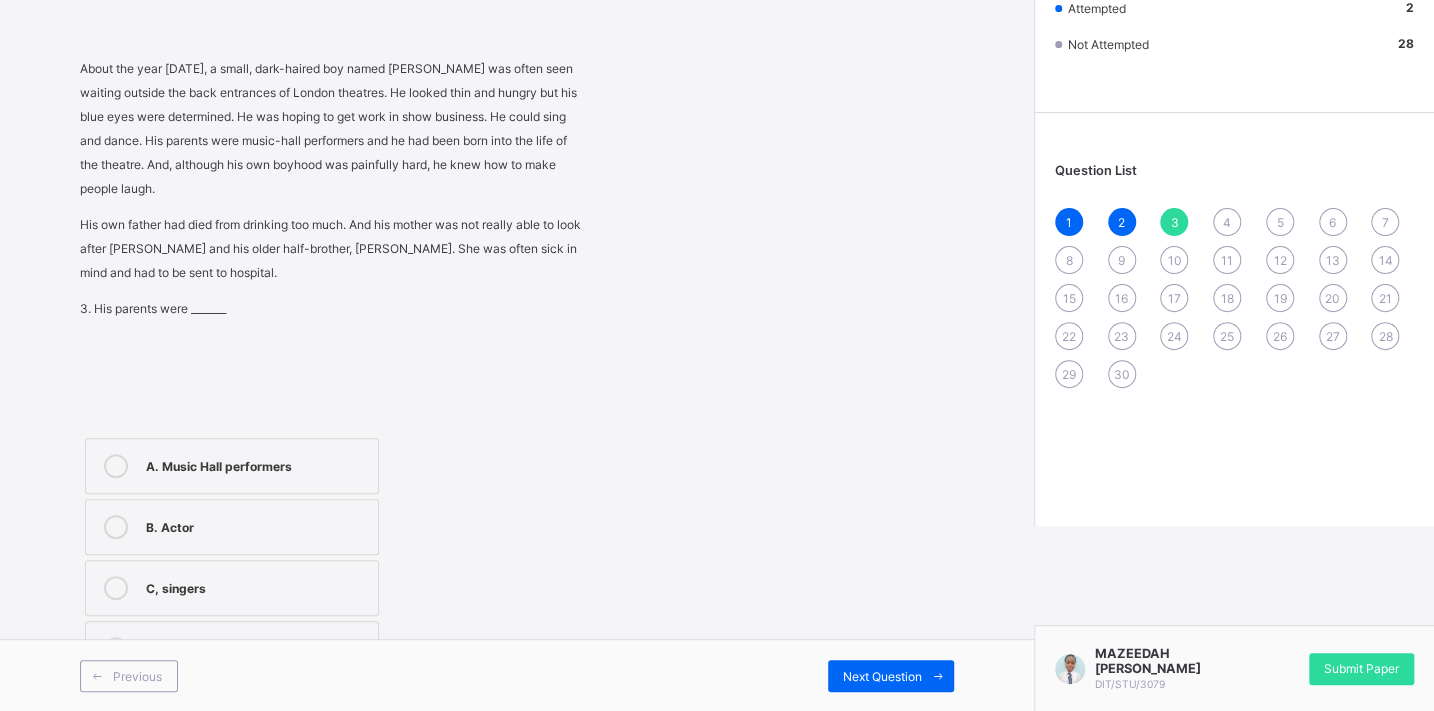 click on "A. Music Hall performers" at bounding box center (257, 464) 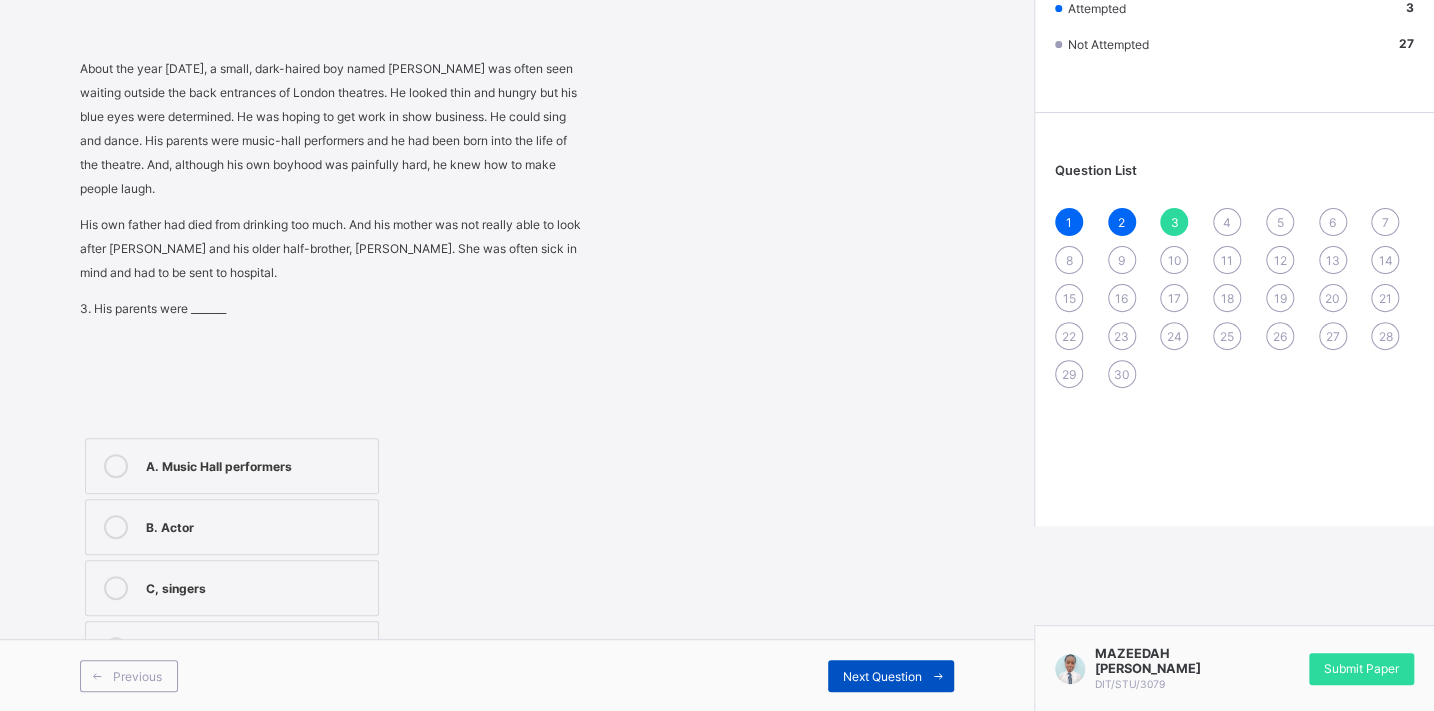 click on "Next Question" at bounding box center (882, 676) 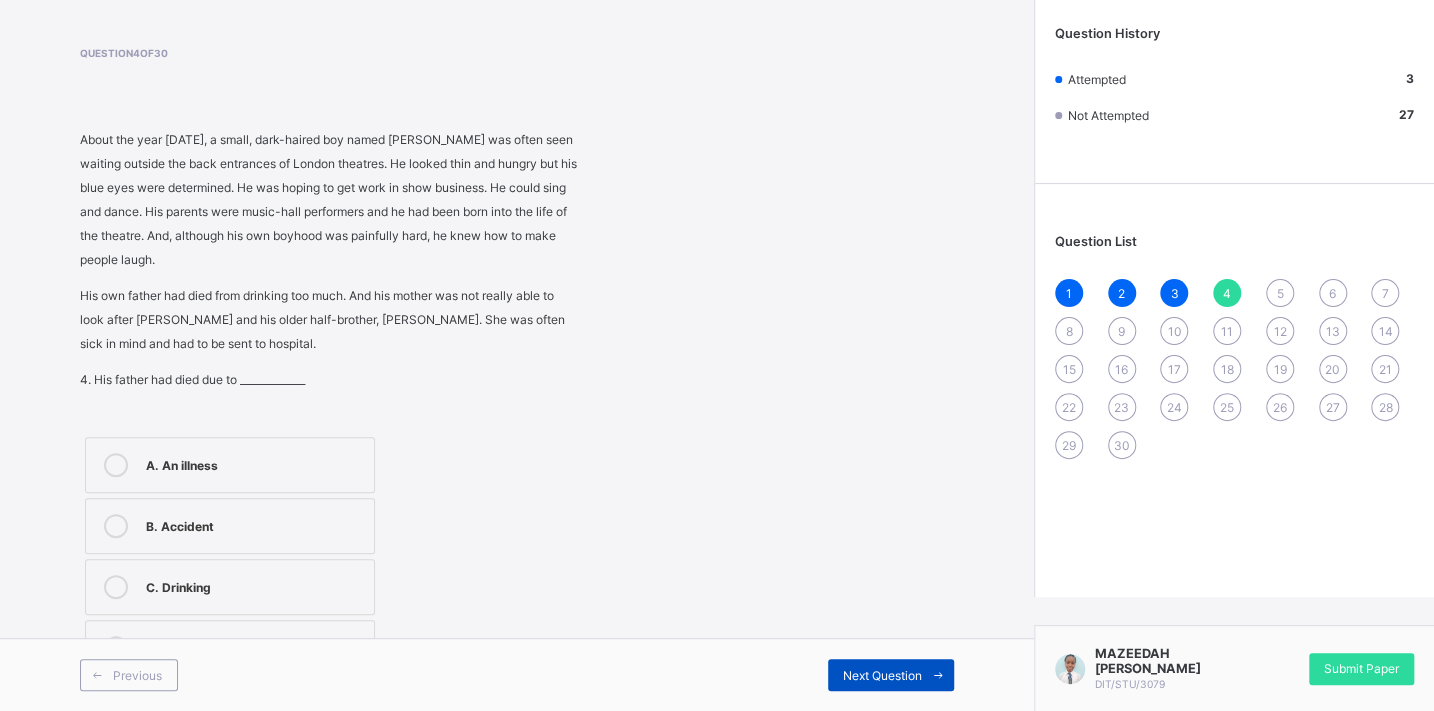 scroll, scrollTop: 113, scrollLeft: 0, axis: vertical 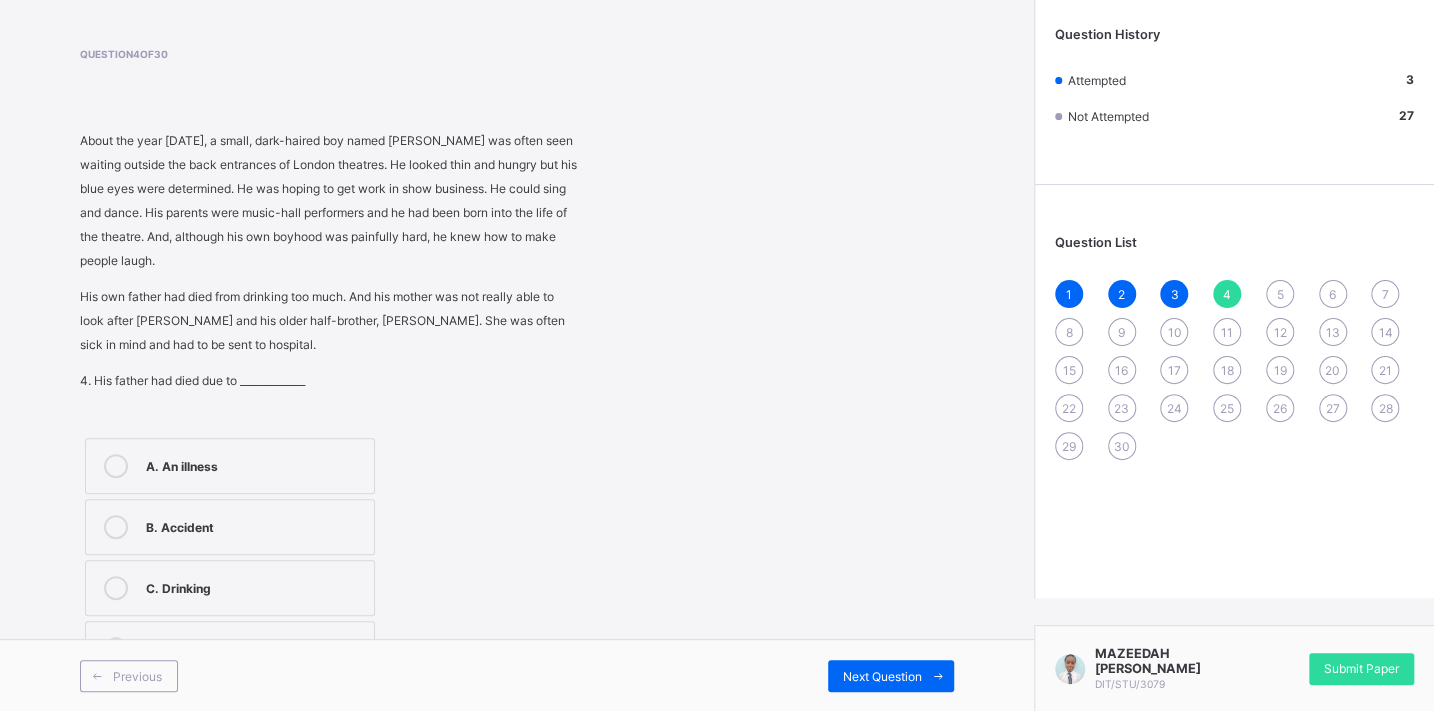 click on "C. Drinking" at bounding box center [255, 586] 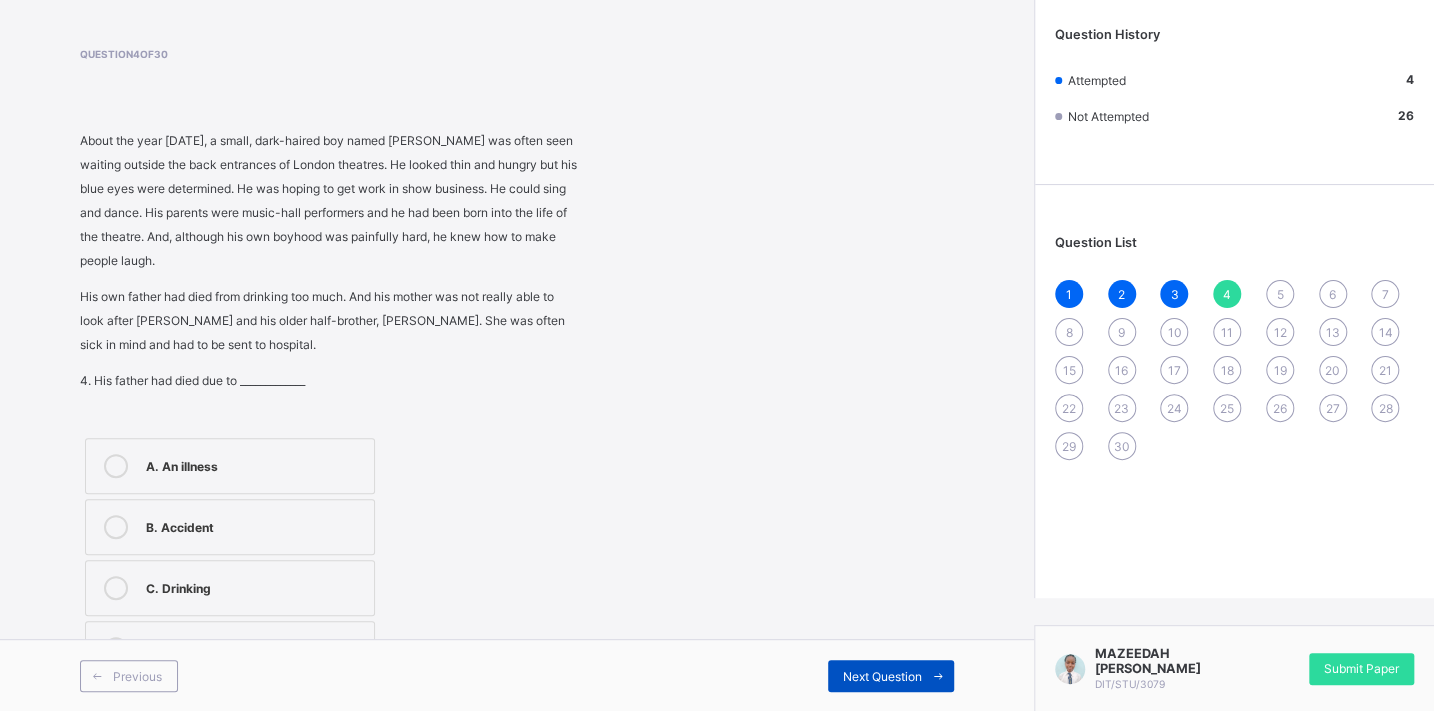 click on "Next Question" at bounding box center (882, 676) 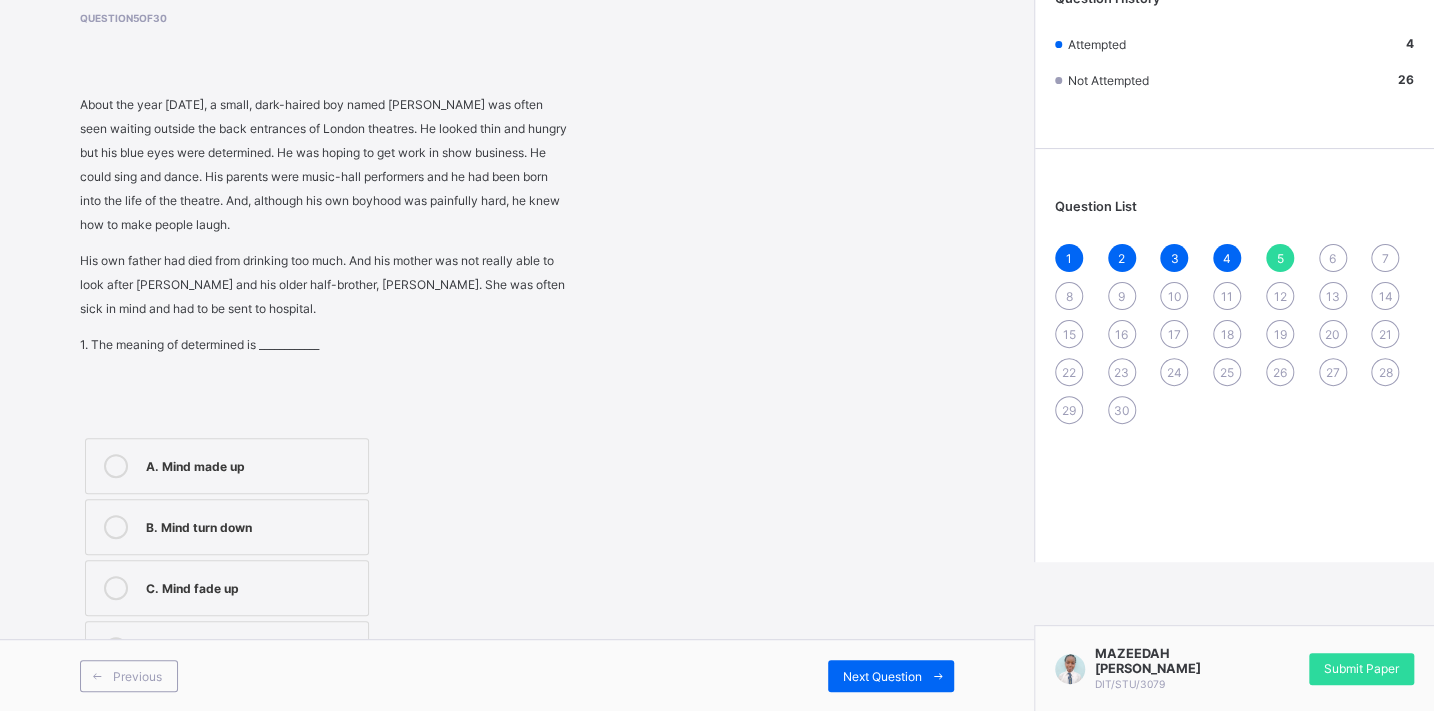 click on "A. Mind made up" at bounding box center (252, 464) 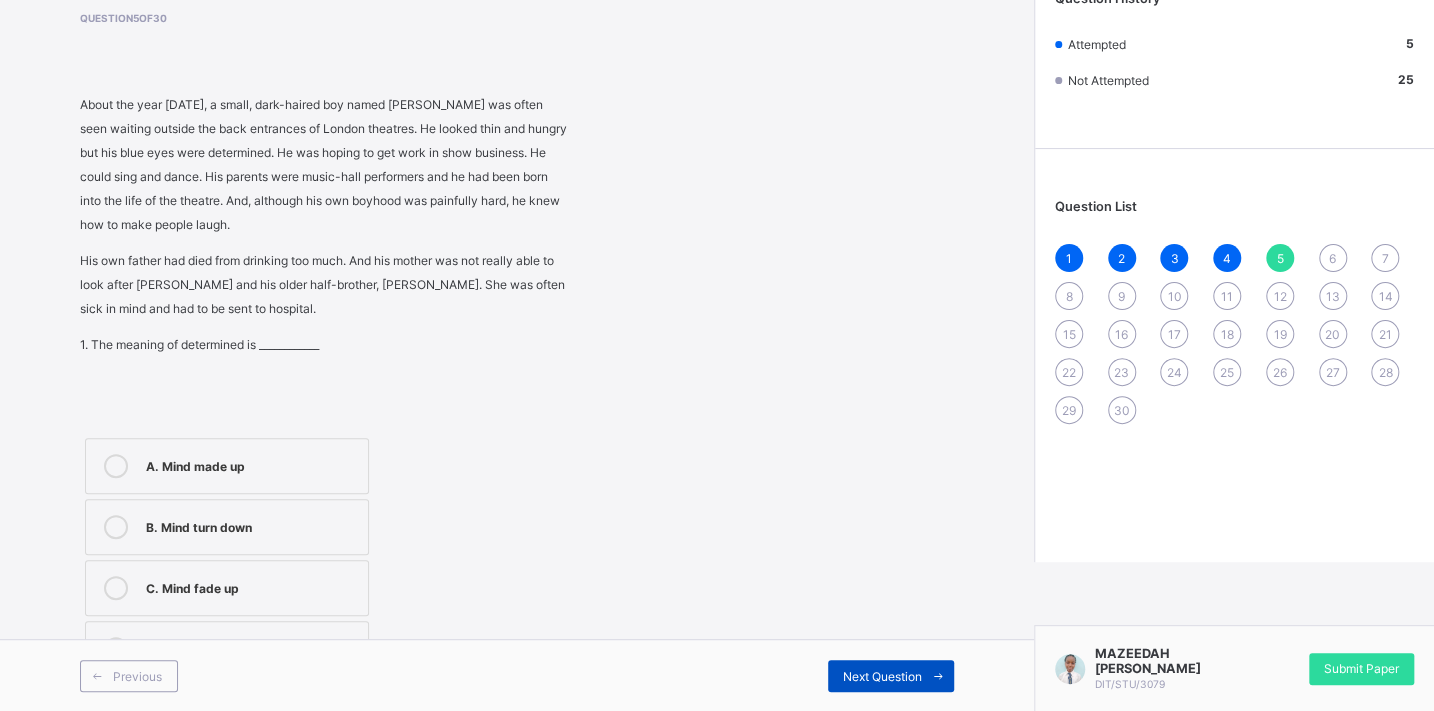 click on "Next Question" at bounding box center (891, 676) 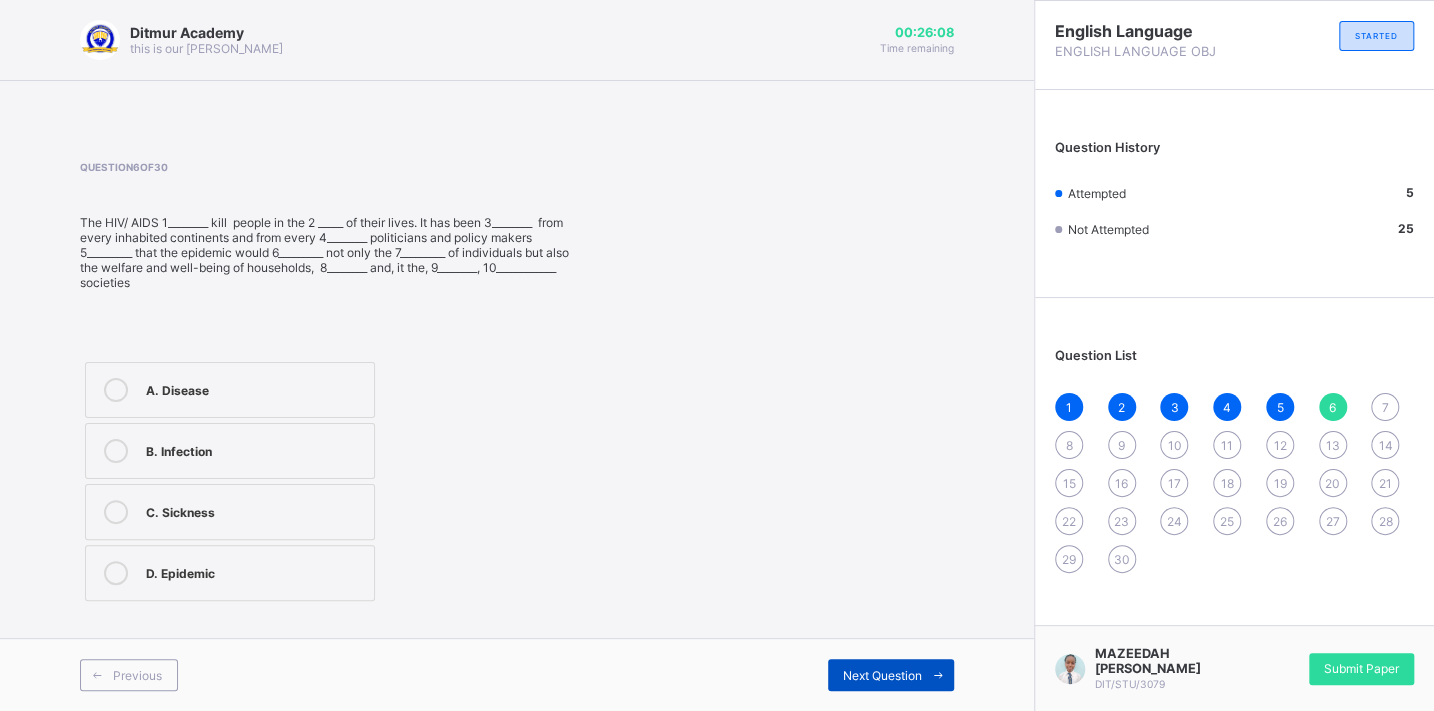 scroll, scrollTop: 0, scrollLeft: 0, axis: both 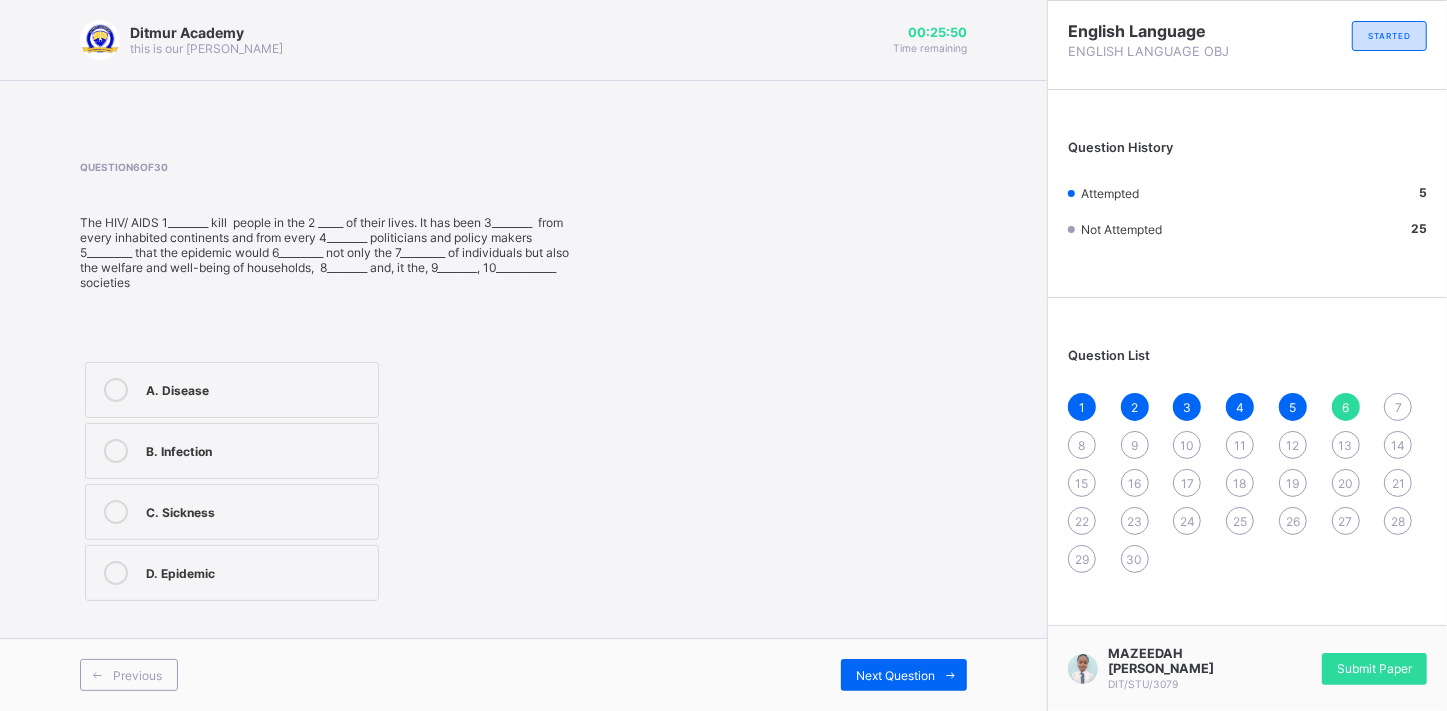 click on "A. Disease" at bounding box center (257, 388) 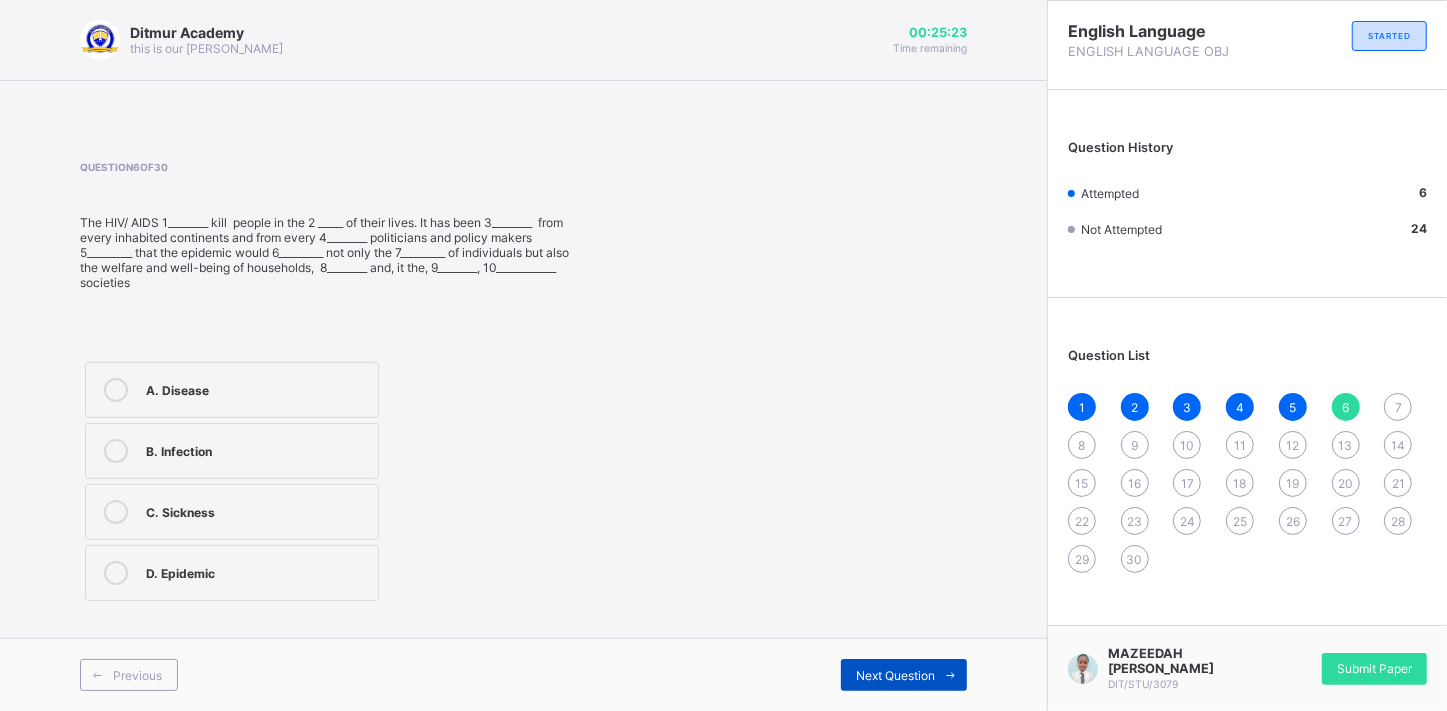 click on "Next Question" at bounding box center [895, 675] 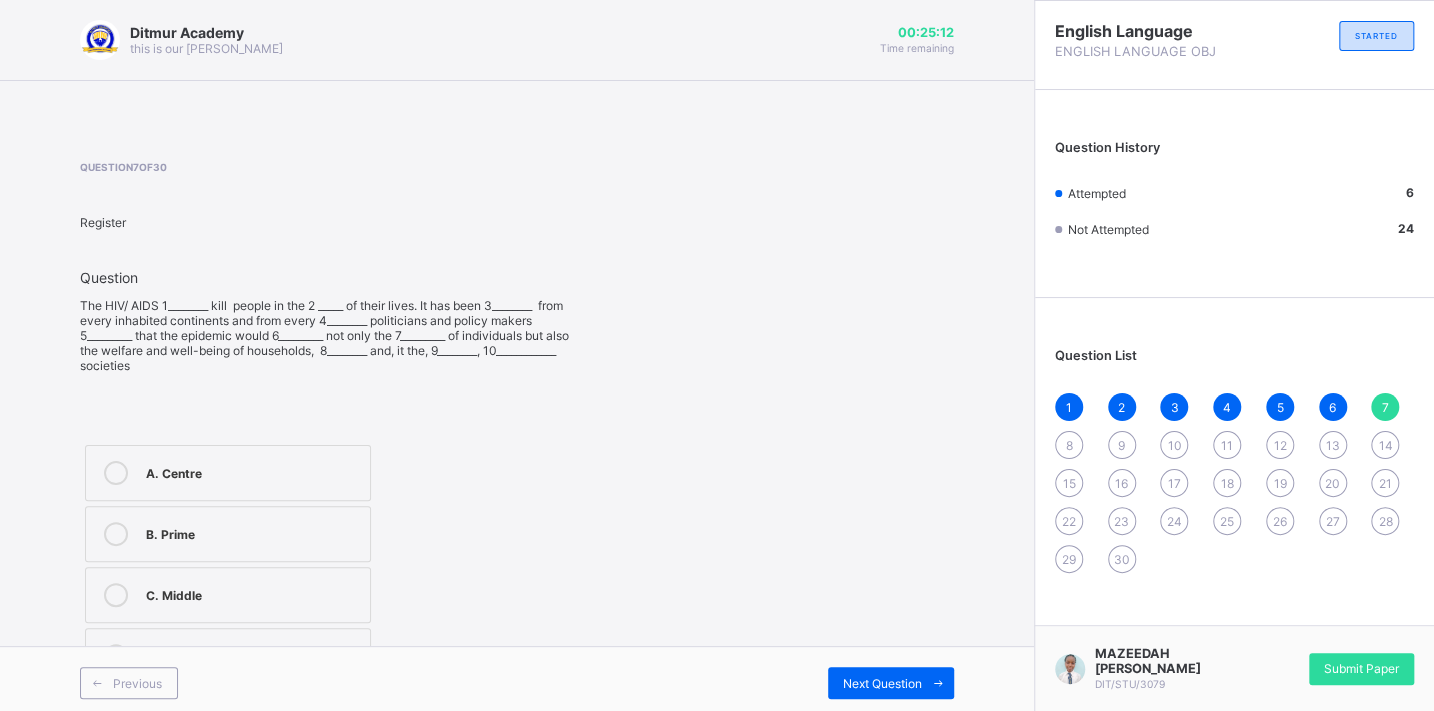 click on "A. Centre" at bounding box center [253, 471] 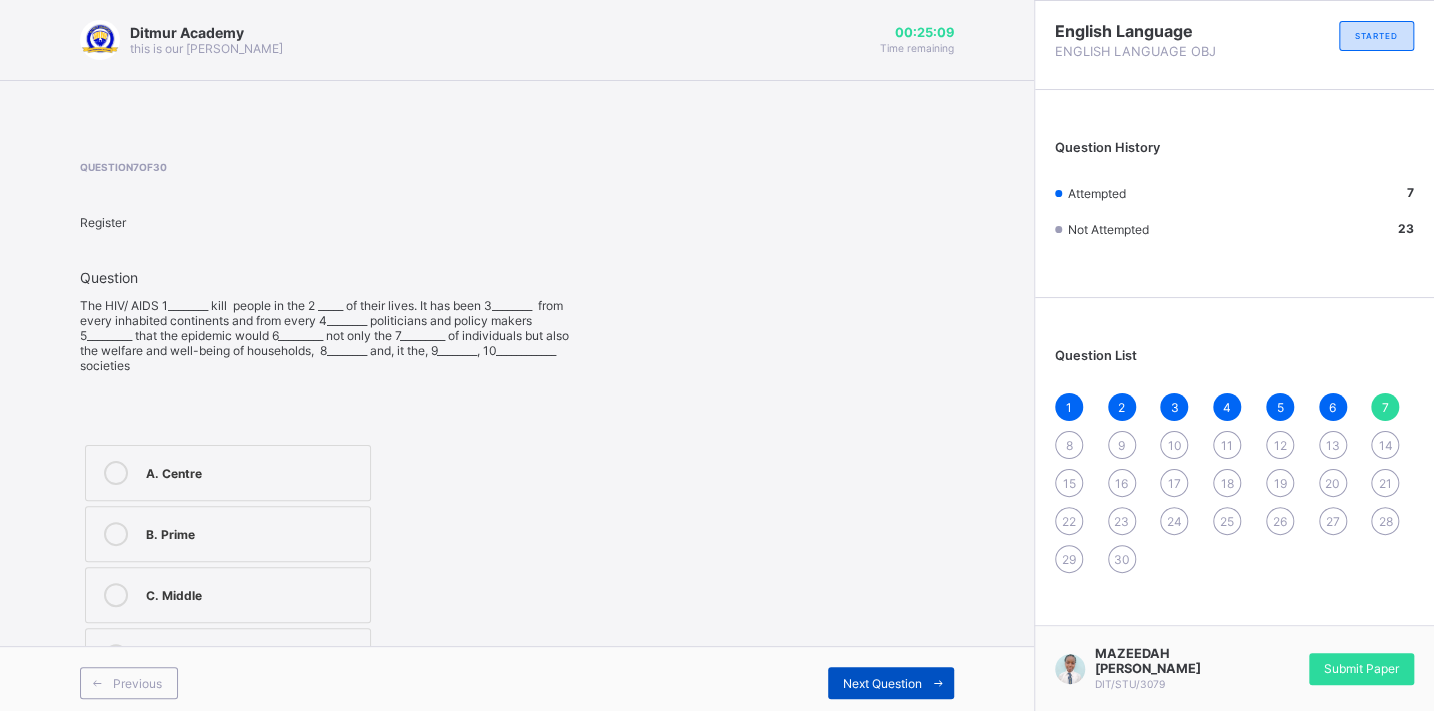 click on "Next Question" at bounding box center (882, 683) 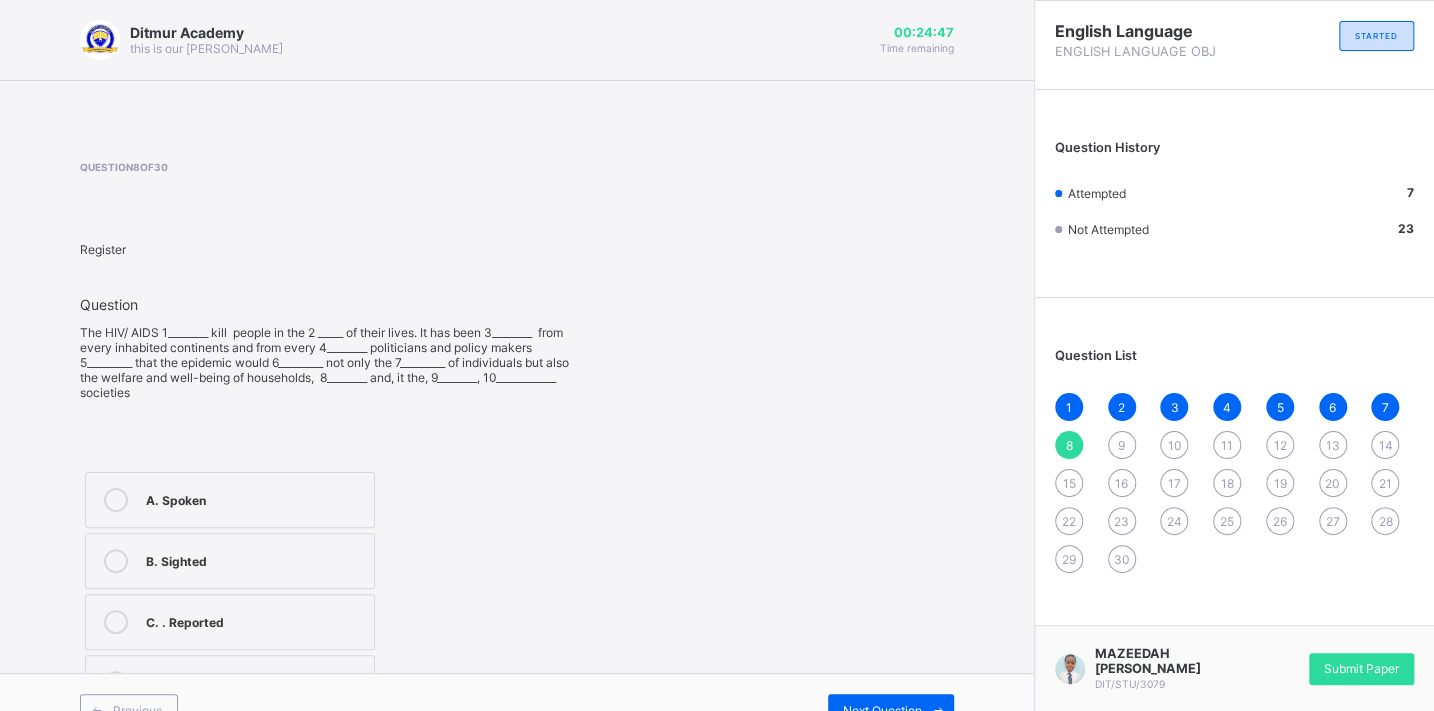 click on "B. Sighted" at bounding box center (230, 561) 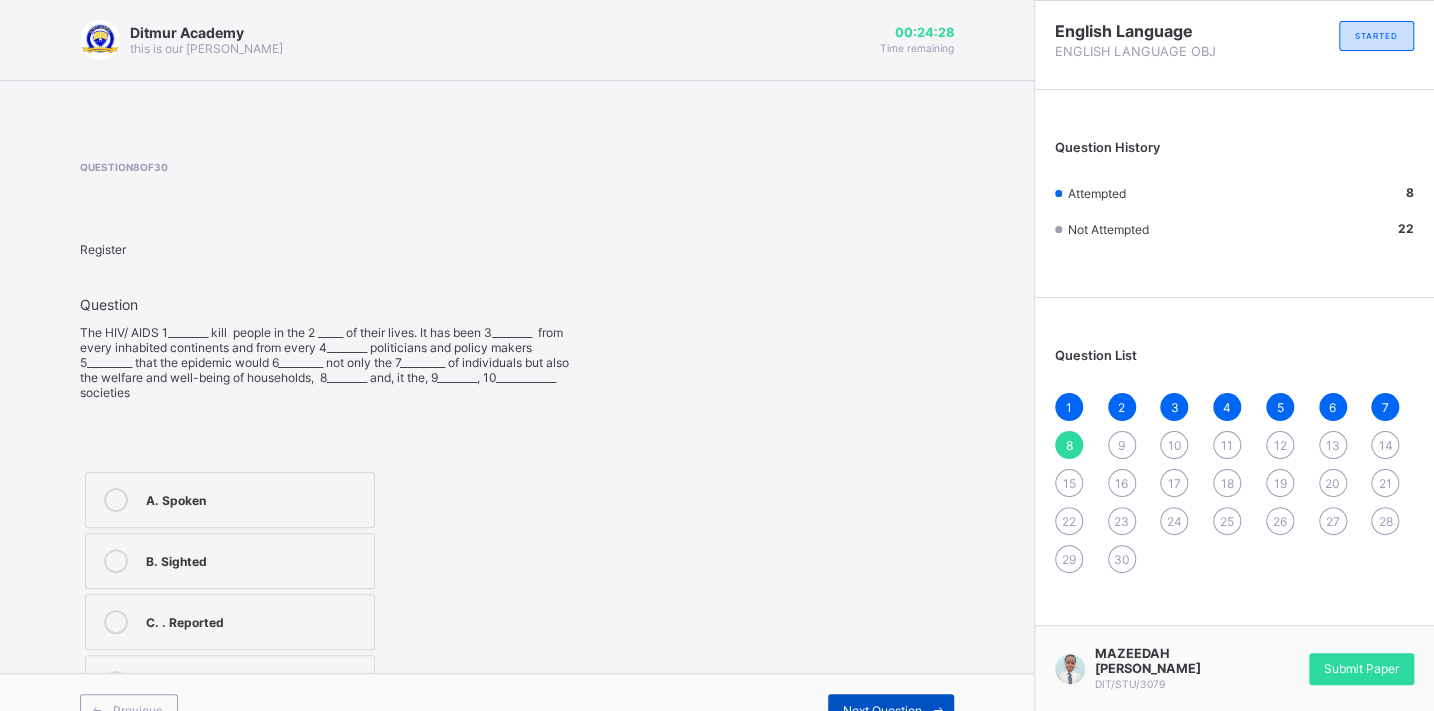 click on "Next Question" at bounding box center [882, 710] 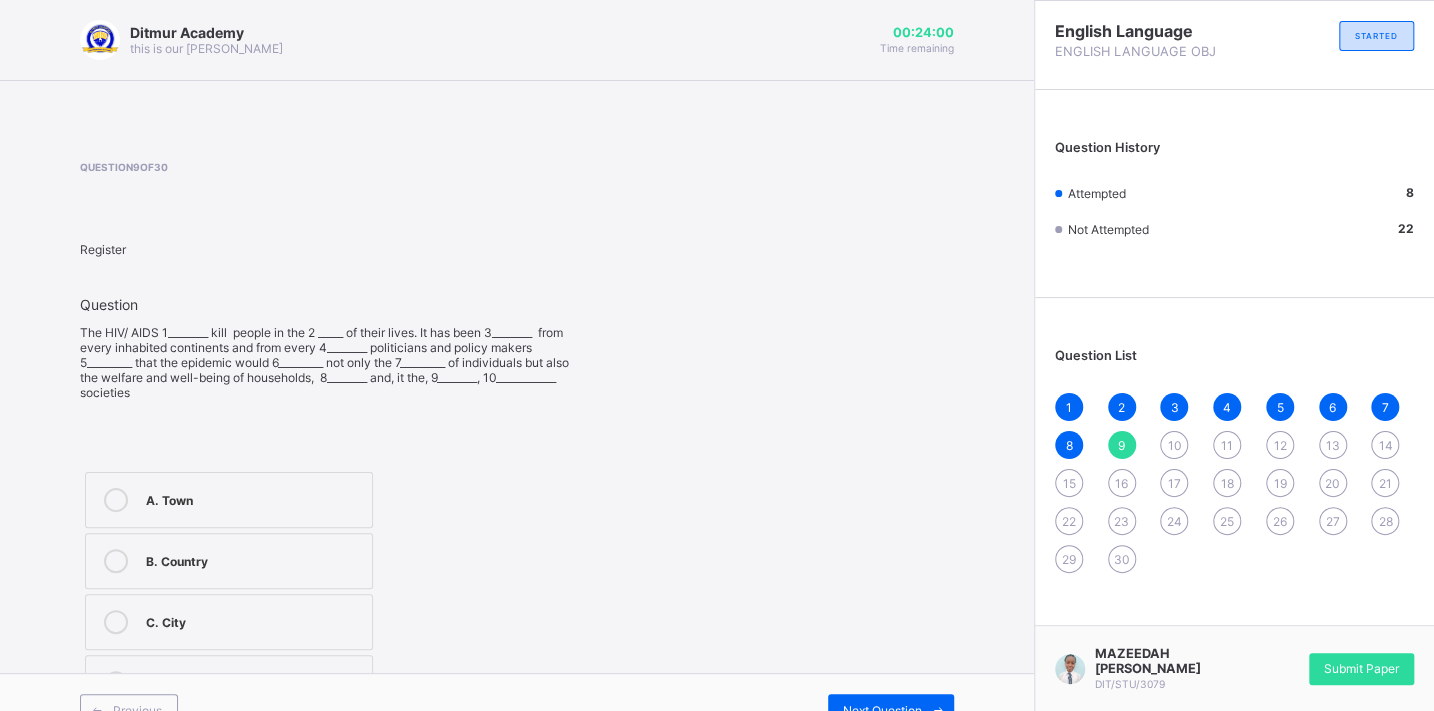 click on "B. Country" at bounding box center [254, 559] 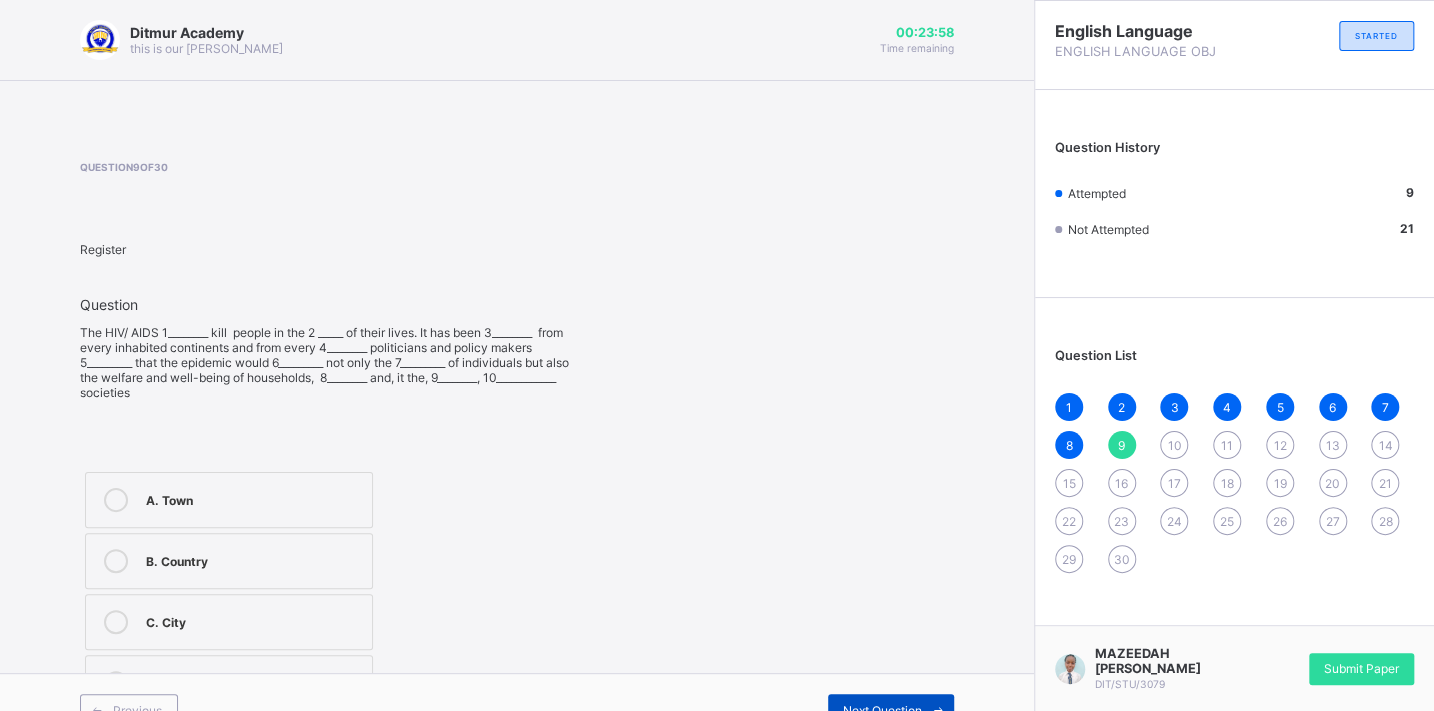 click on "Next Question" at bounding box center (882, 710) 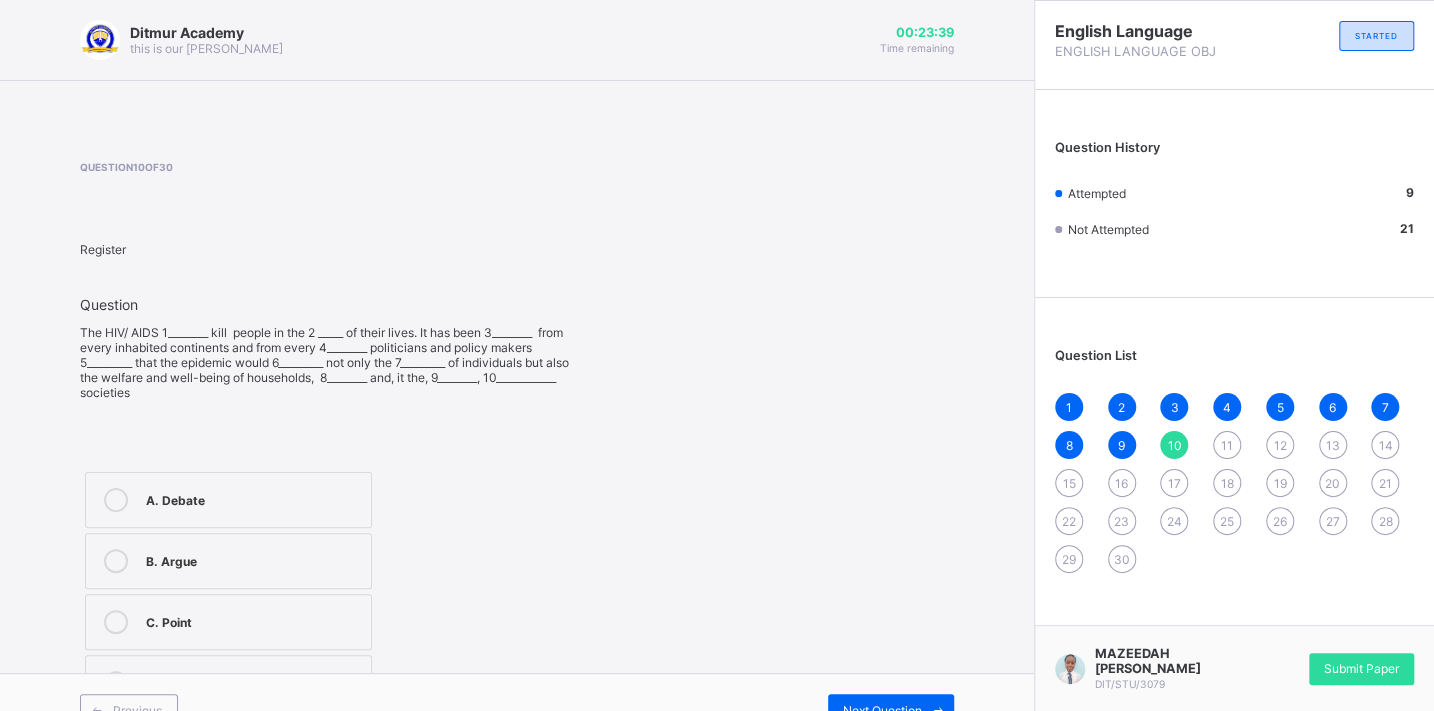 click on "C. Point" at bounding box center [228, 622] 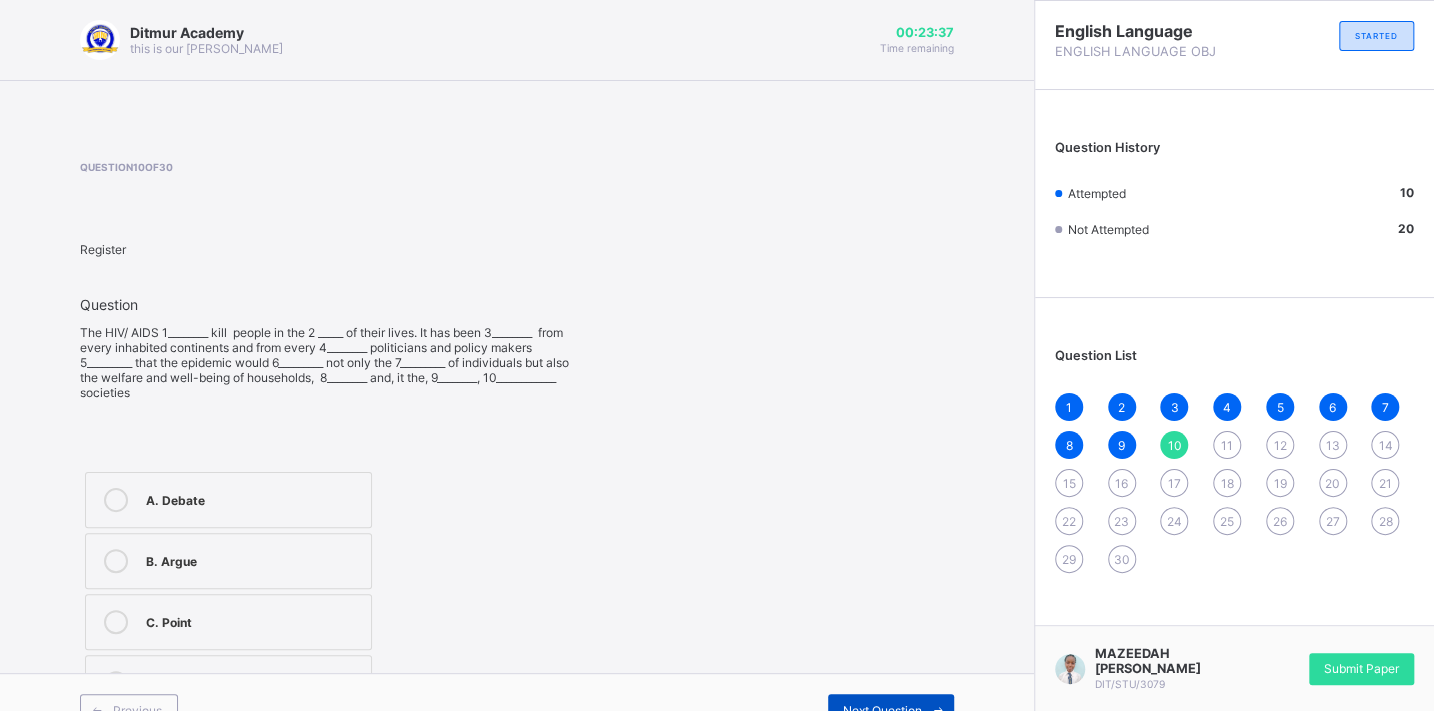click on "Next Question" at bounding box center [882, 710] 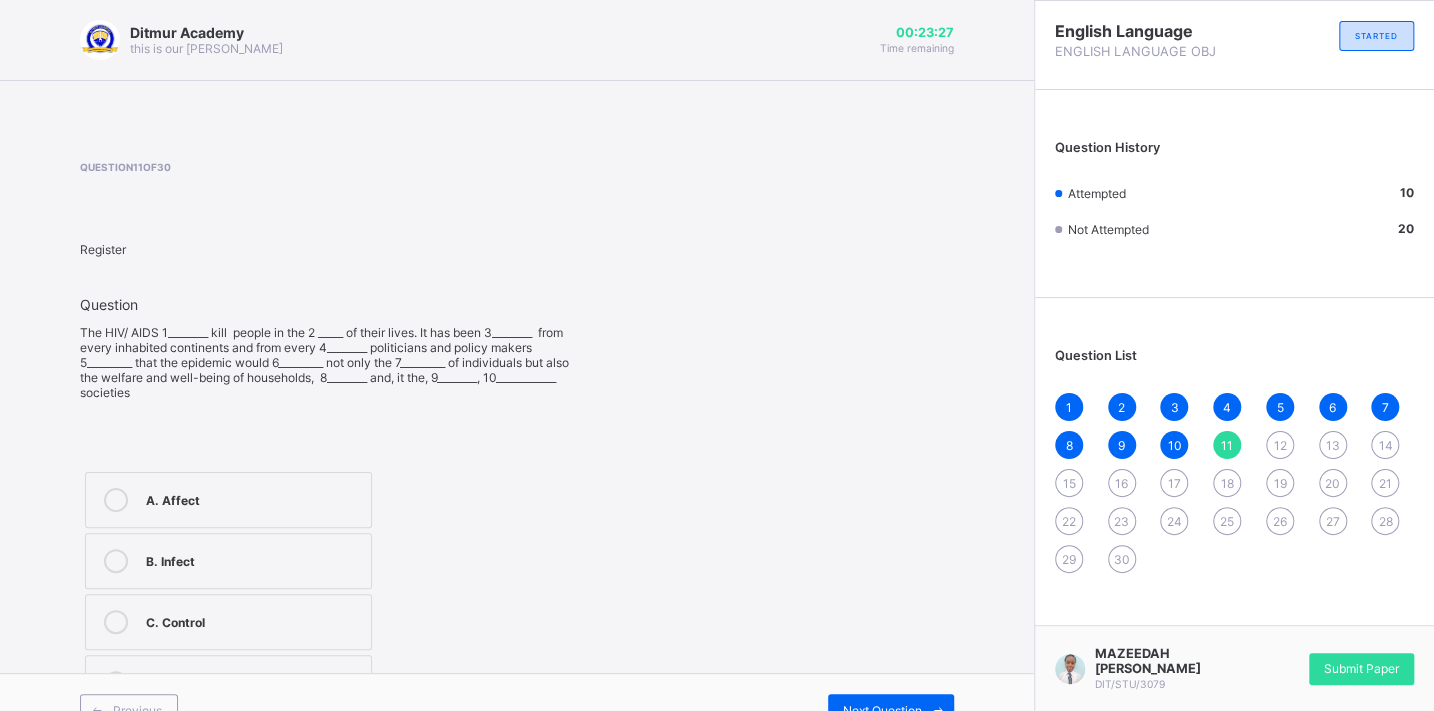 click on "A. Affect" at bounding box center [253, 498] 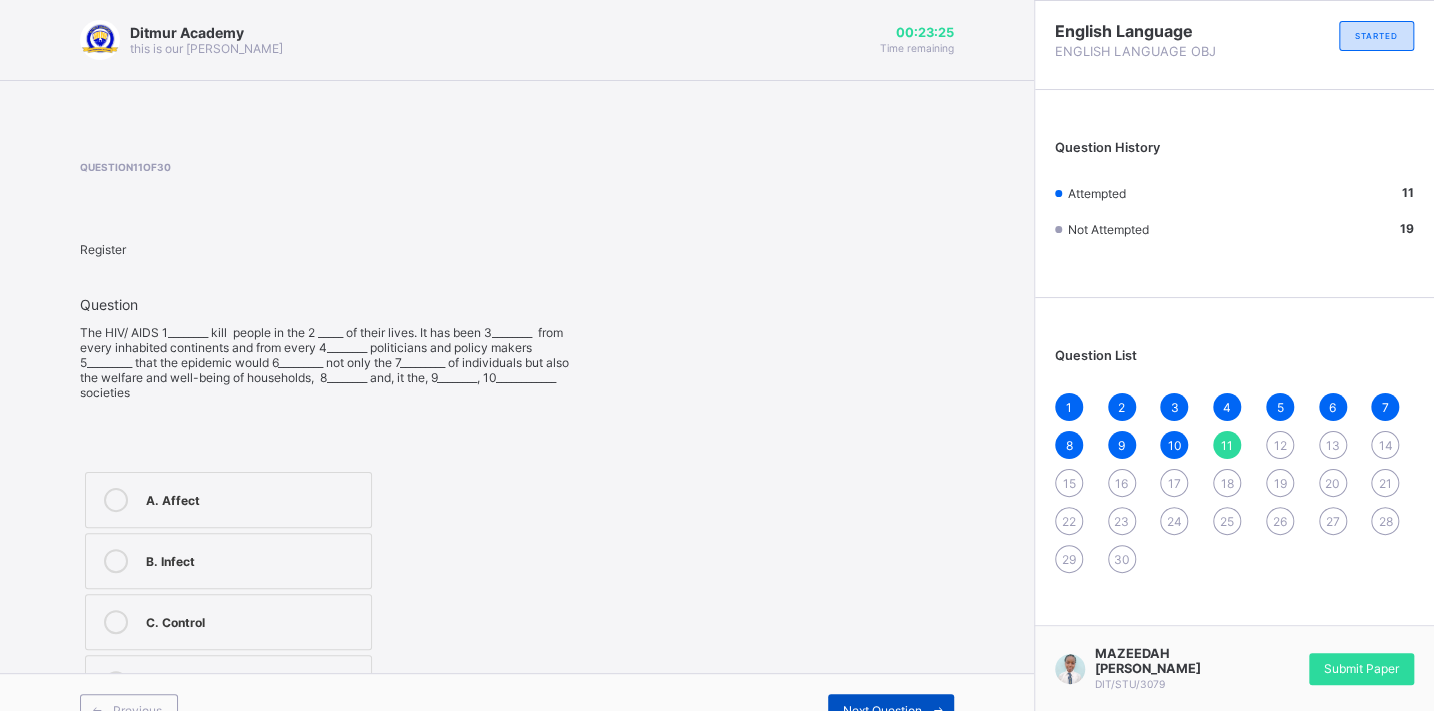 click on "Next Question" at bounding box center (891, 710) 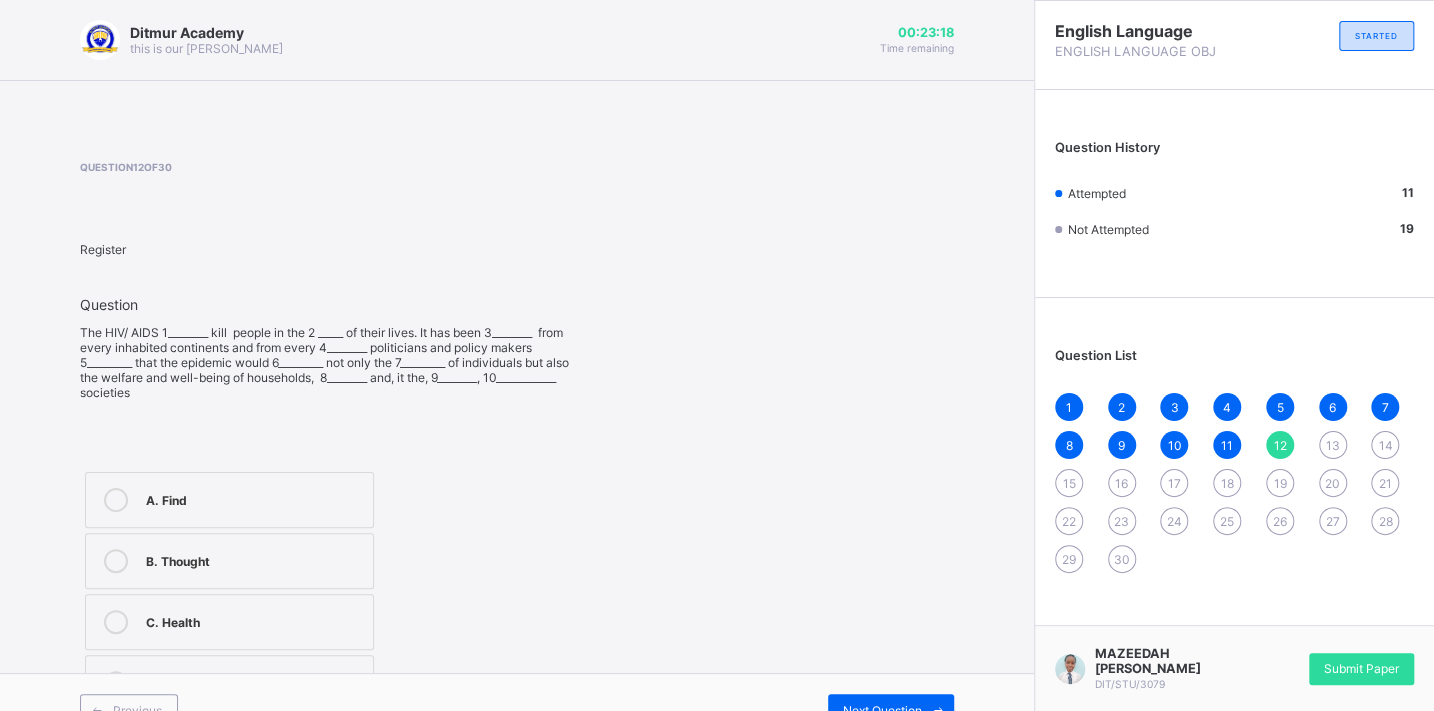 click on "C. Health" at bounding box center (229, 622) 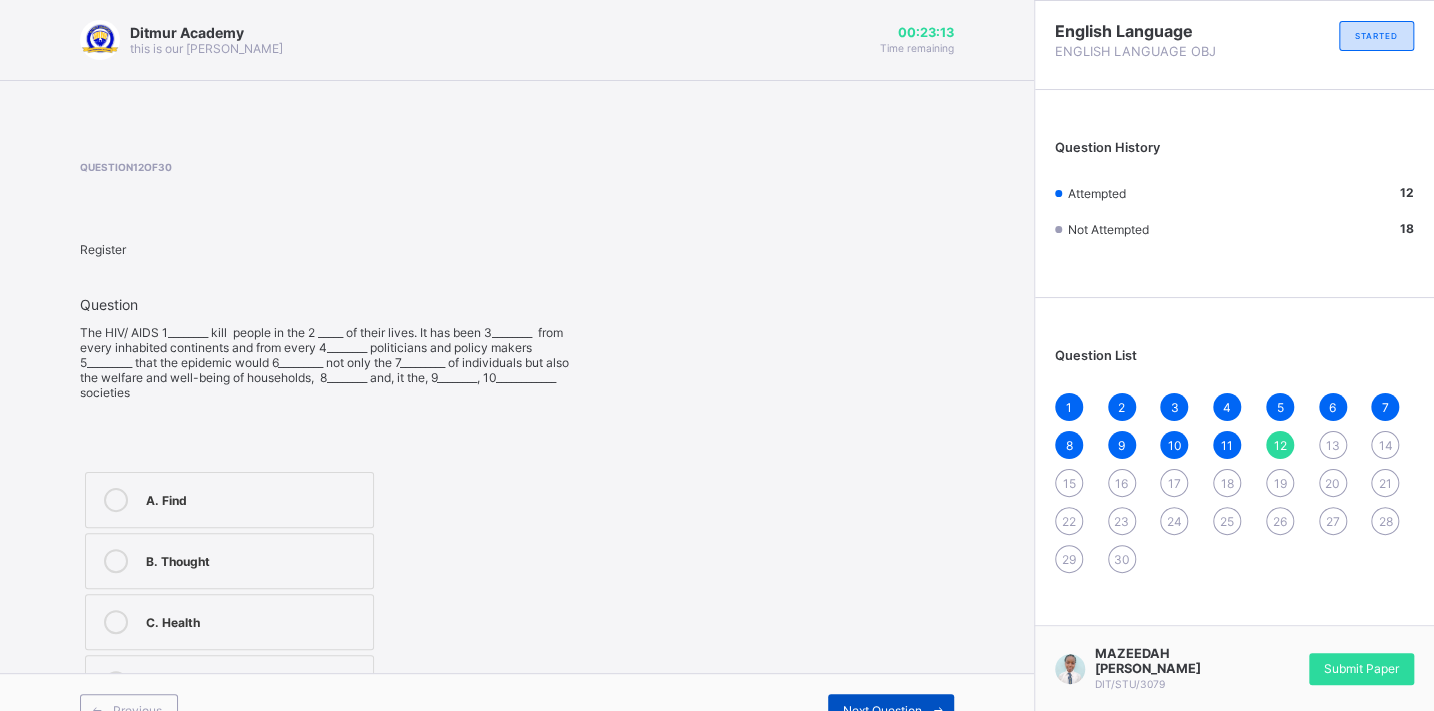 click on "Next Question" at bounding box center [882, 710] 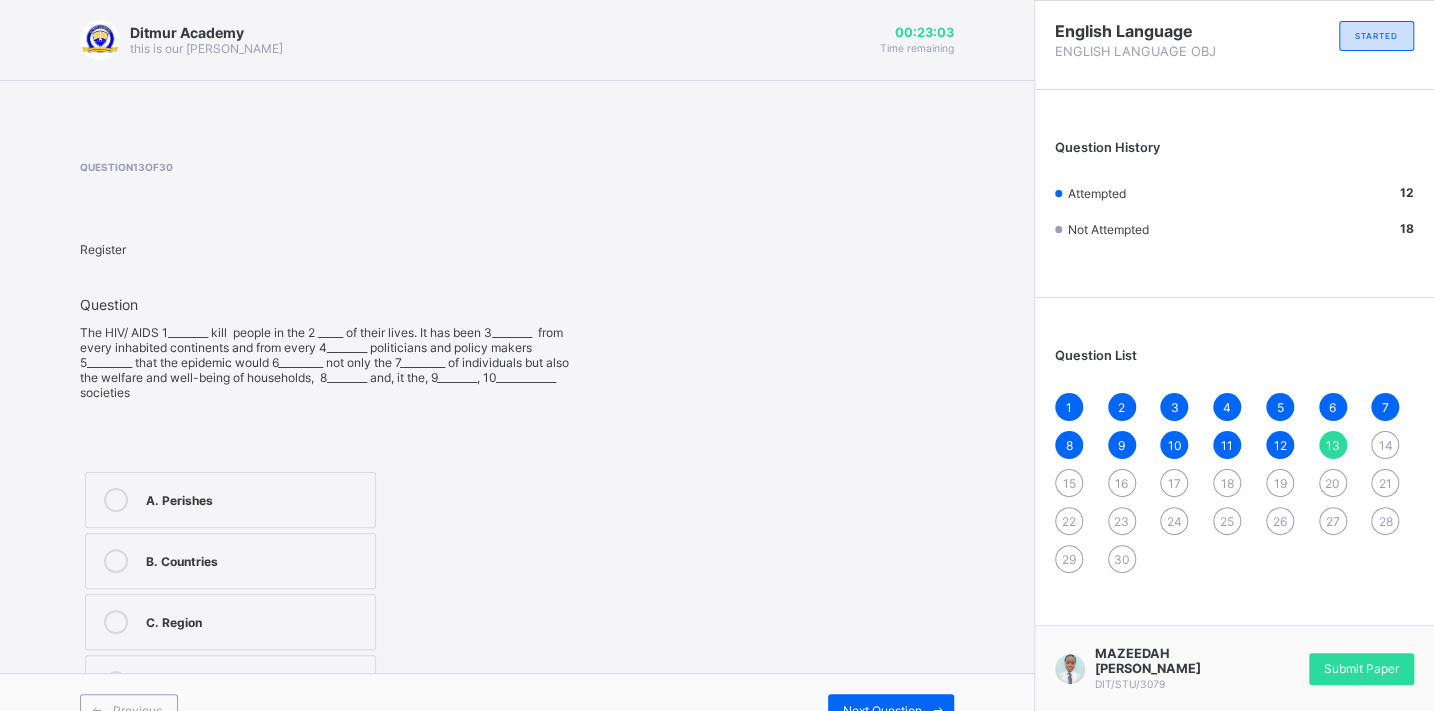 click on "B. Countries" at bounding box center (230, 561) 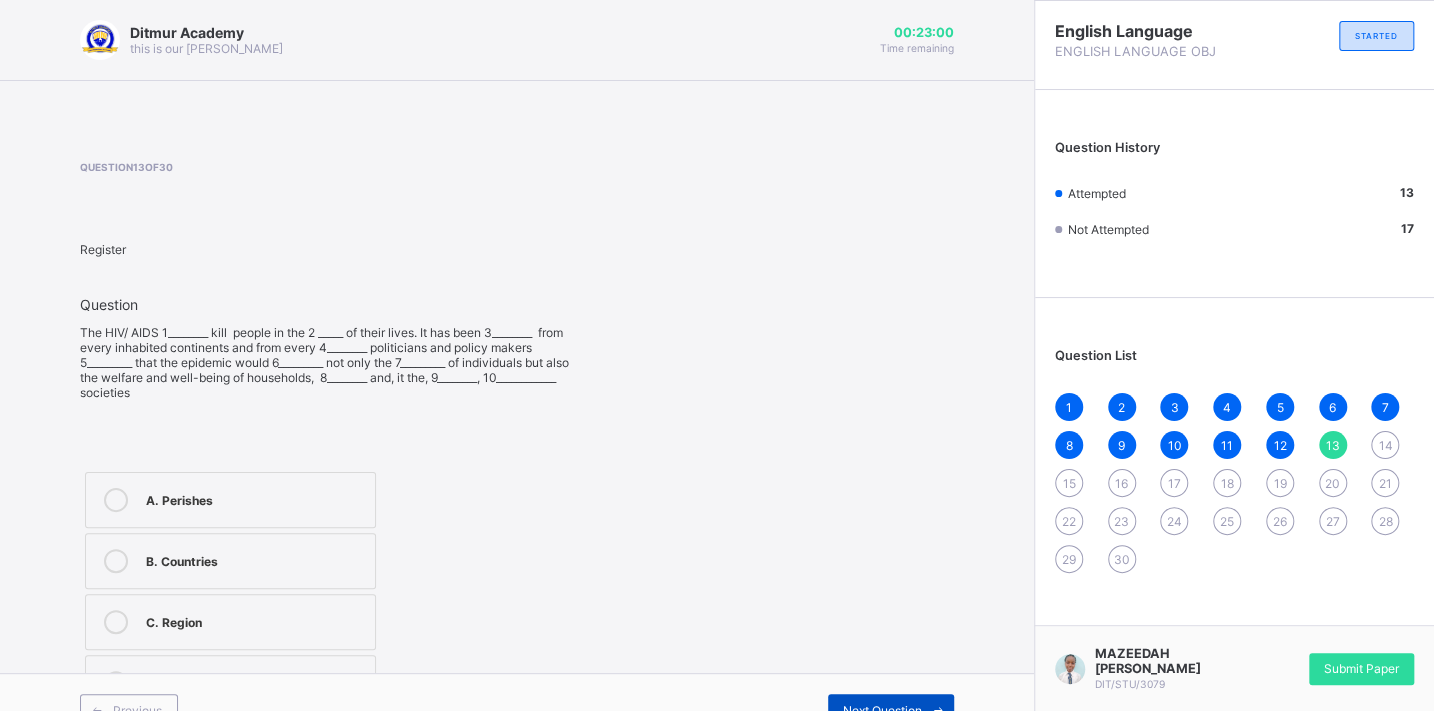 click on "Next Question" at bounding box center (891, 710) 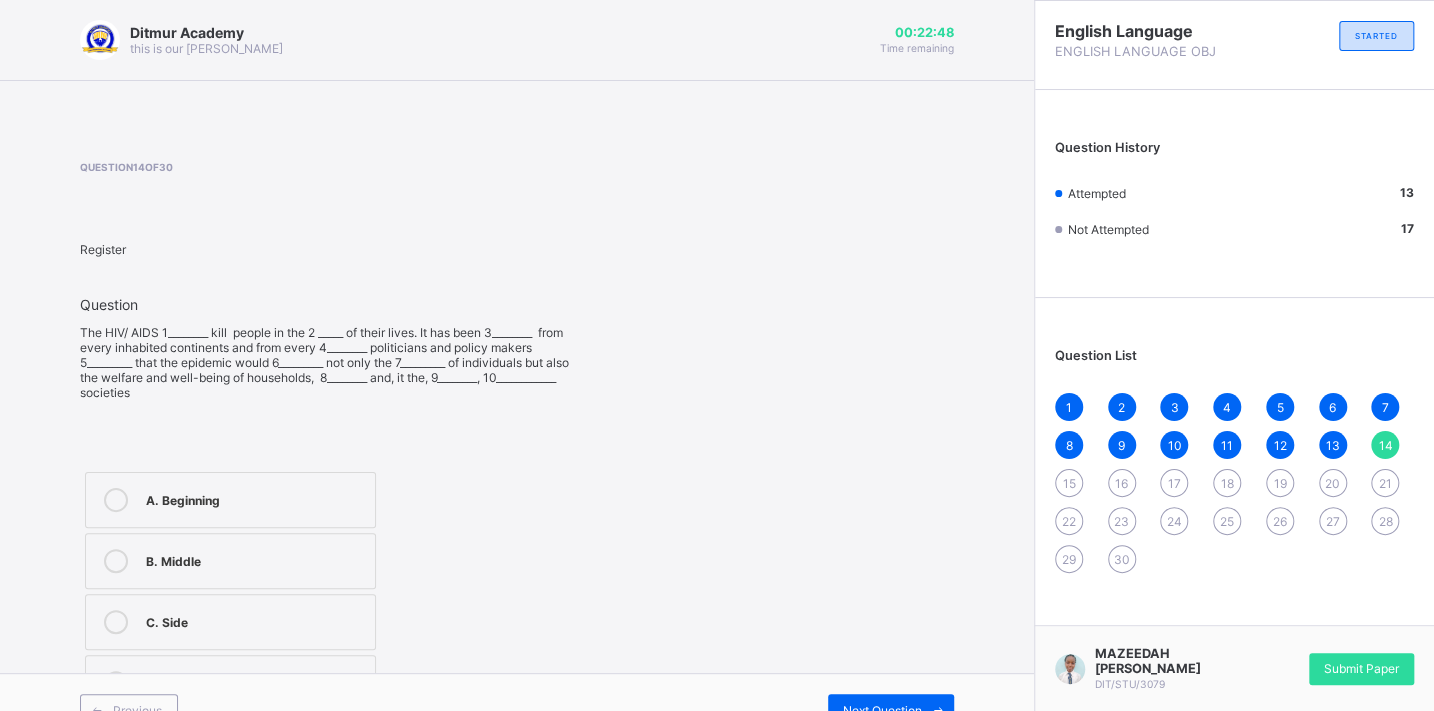 click on "C. Side" at bounding box center (230, 622) 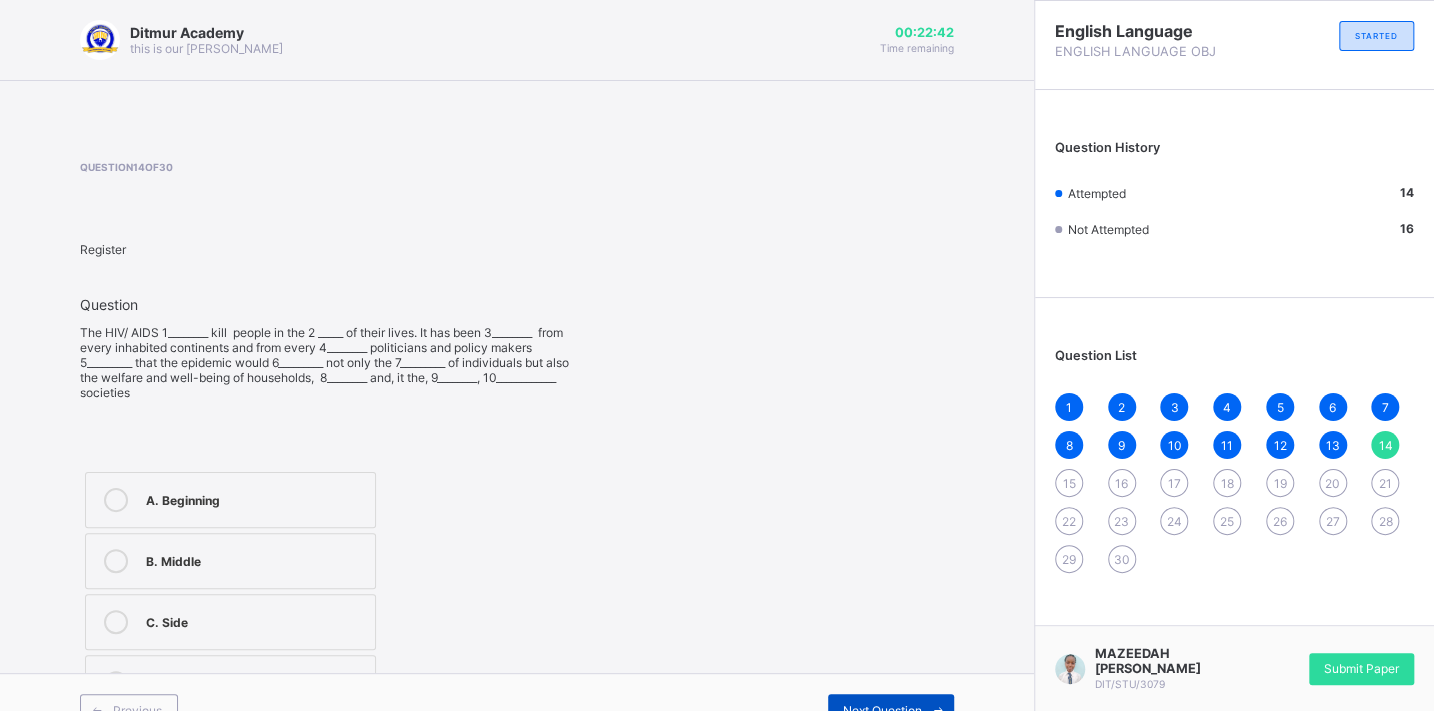 click on "Next Question" at bounding box center [882, 710] 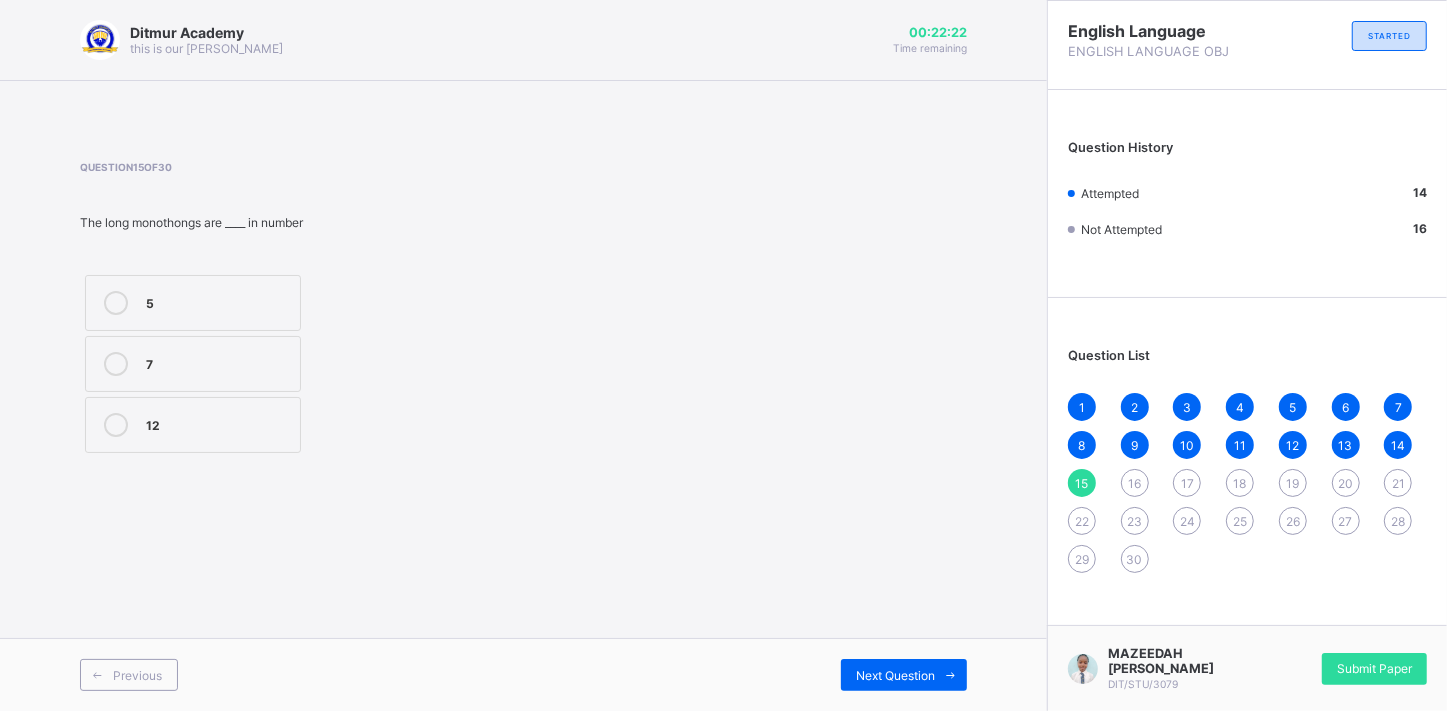 click on "7" at bounding box center [193, 364] 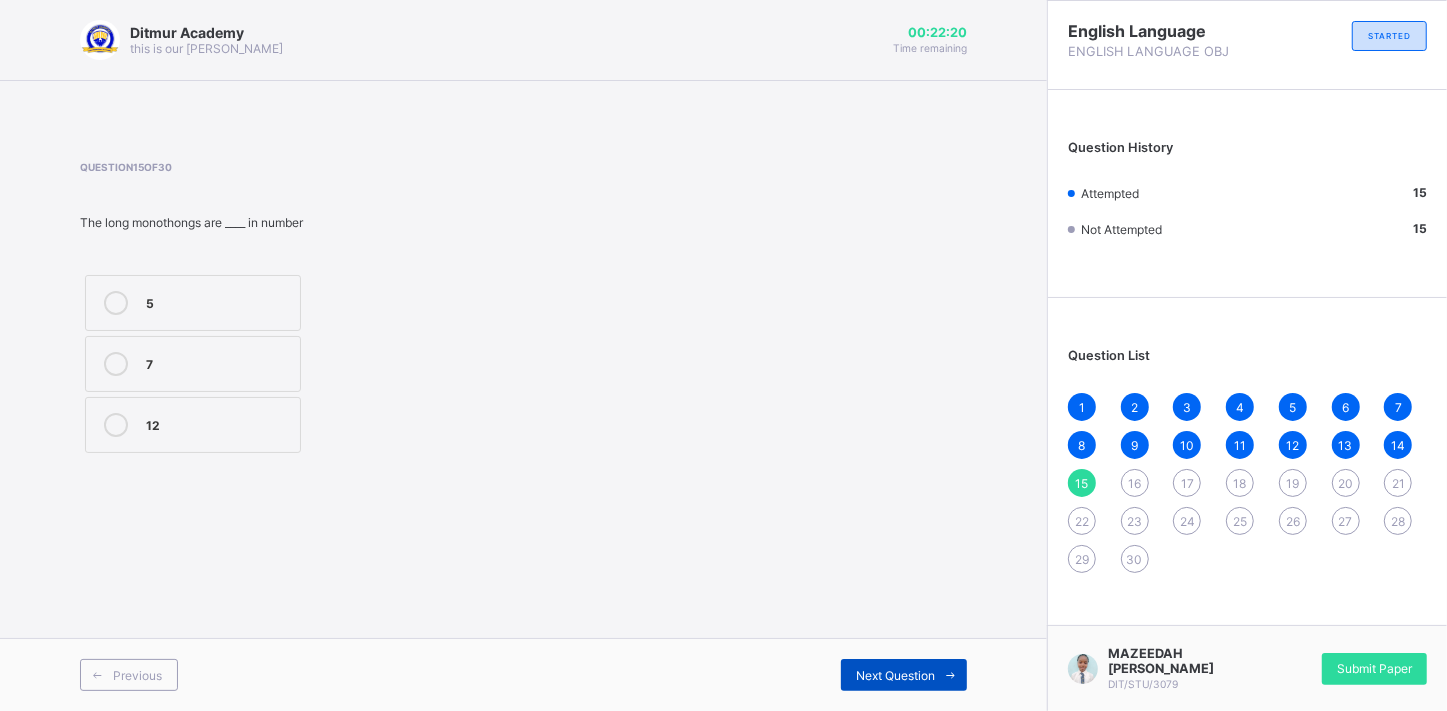 click on "Next Question" at bounding box center [895, 675] 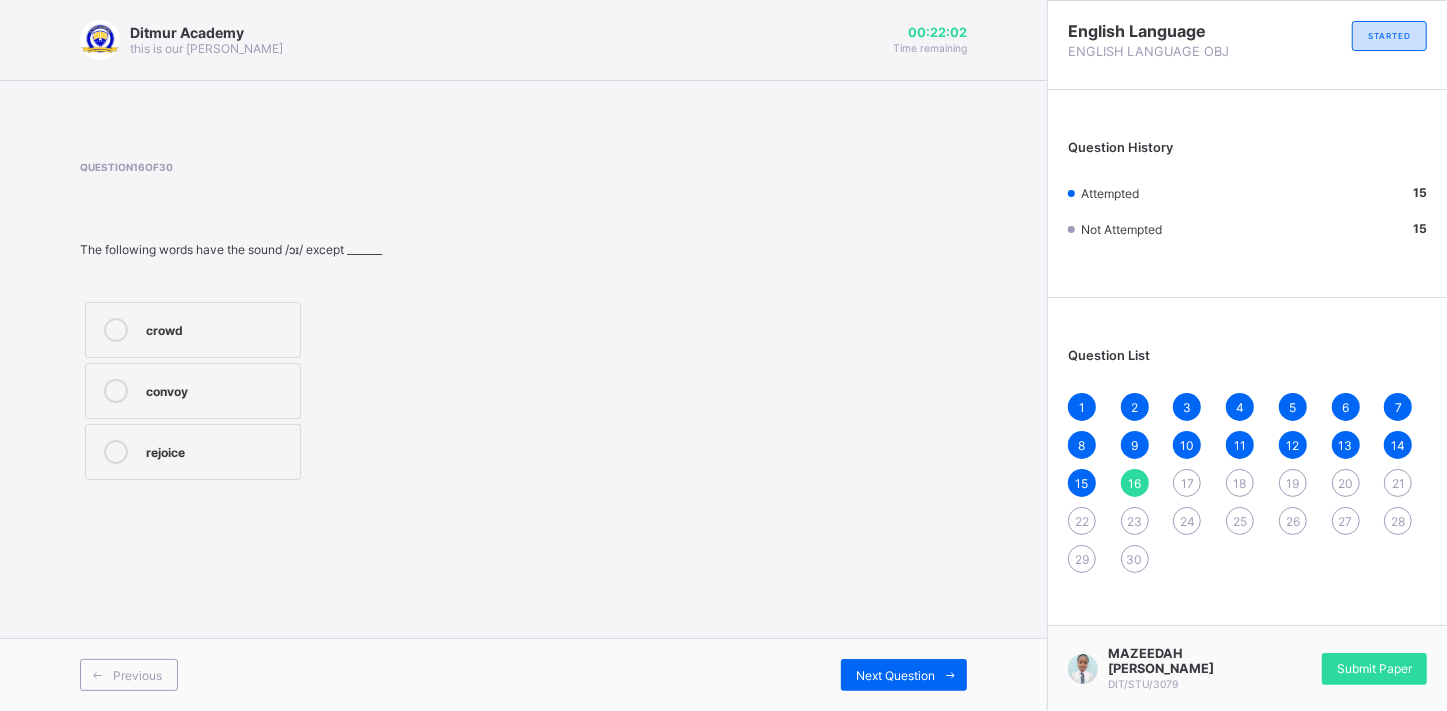 click on "crowd" at bounding box center (193, 330) 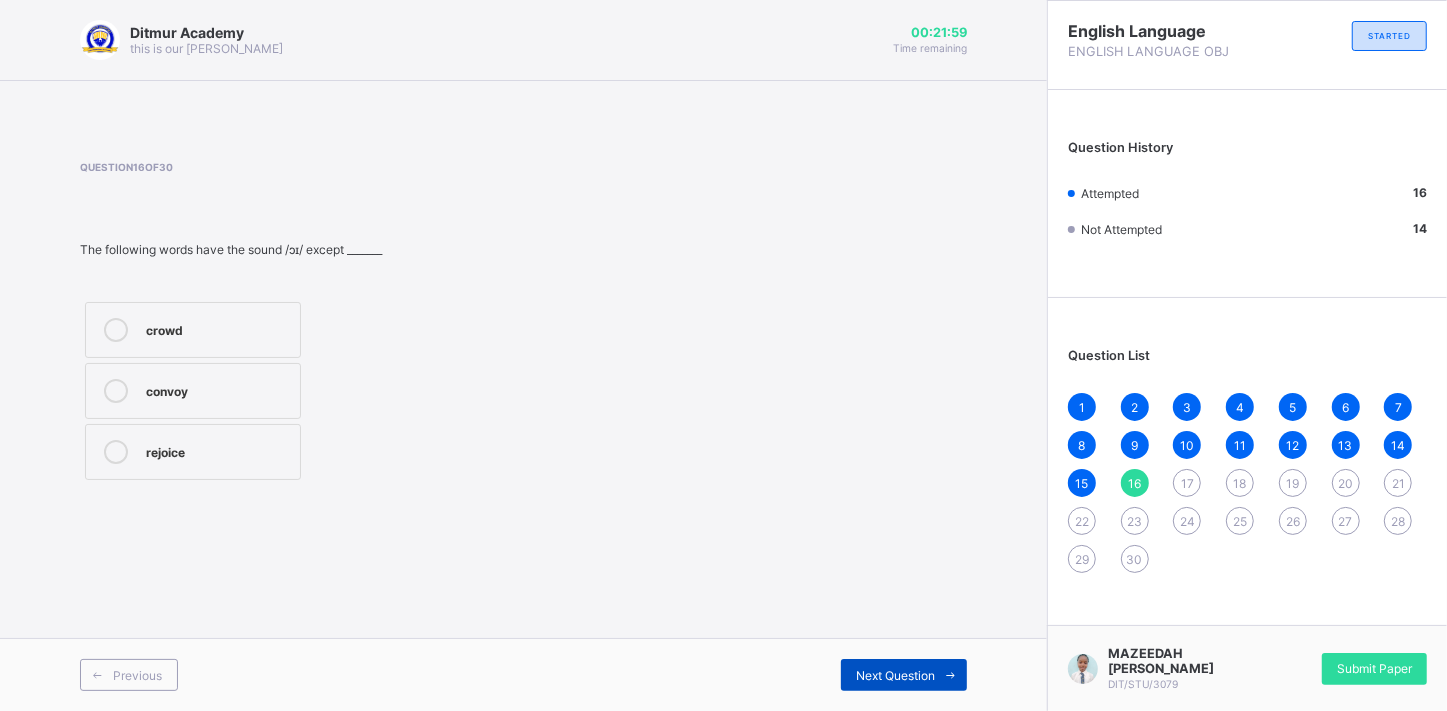 click on "Next Question" at bounding box center (904, 675) 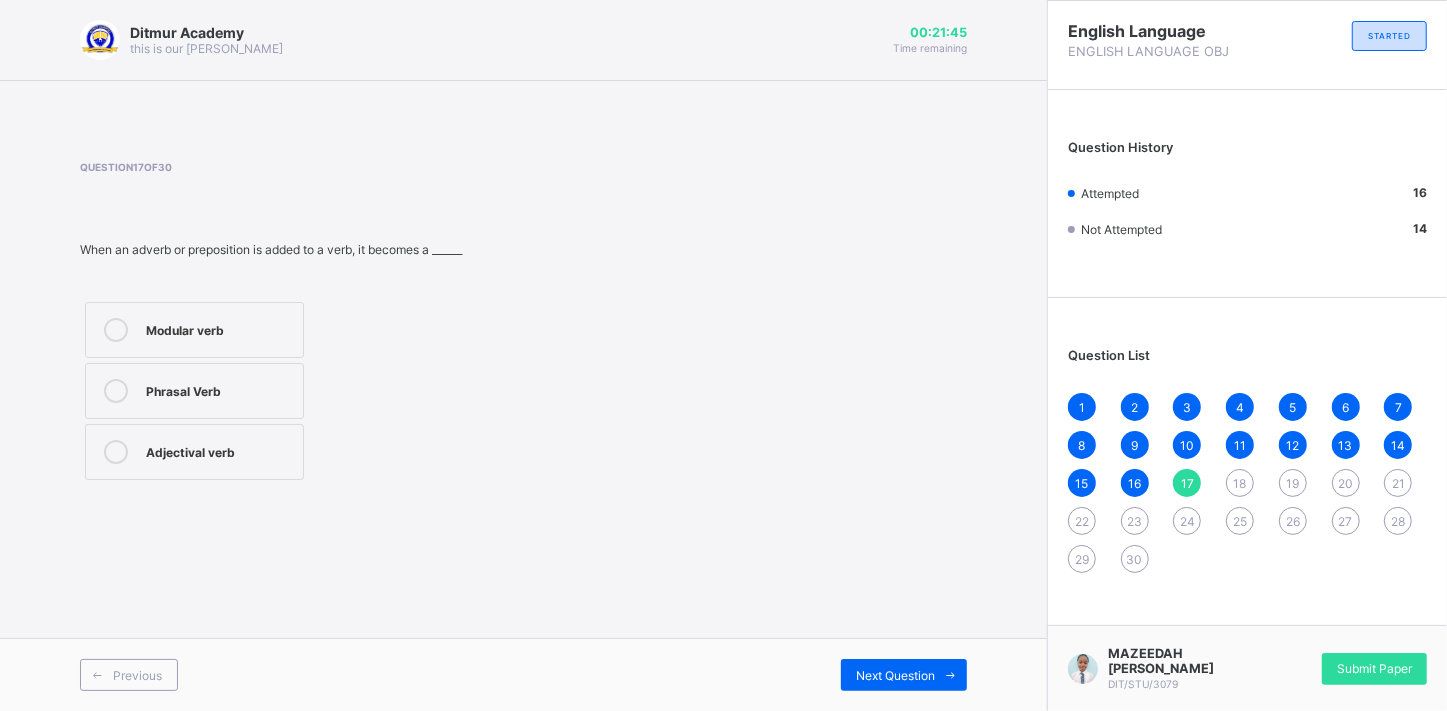 click on "Phrasal Verb" at bounding box center [194, 391] 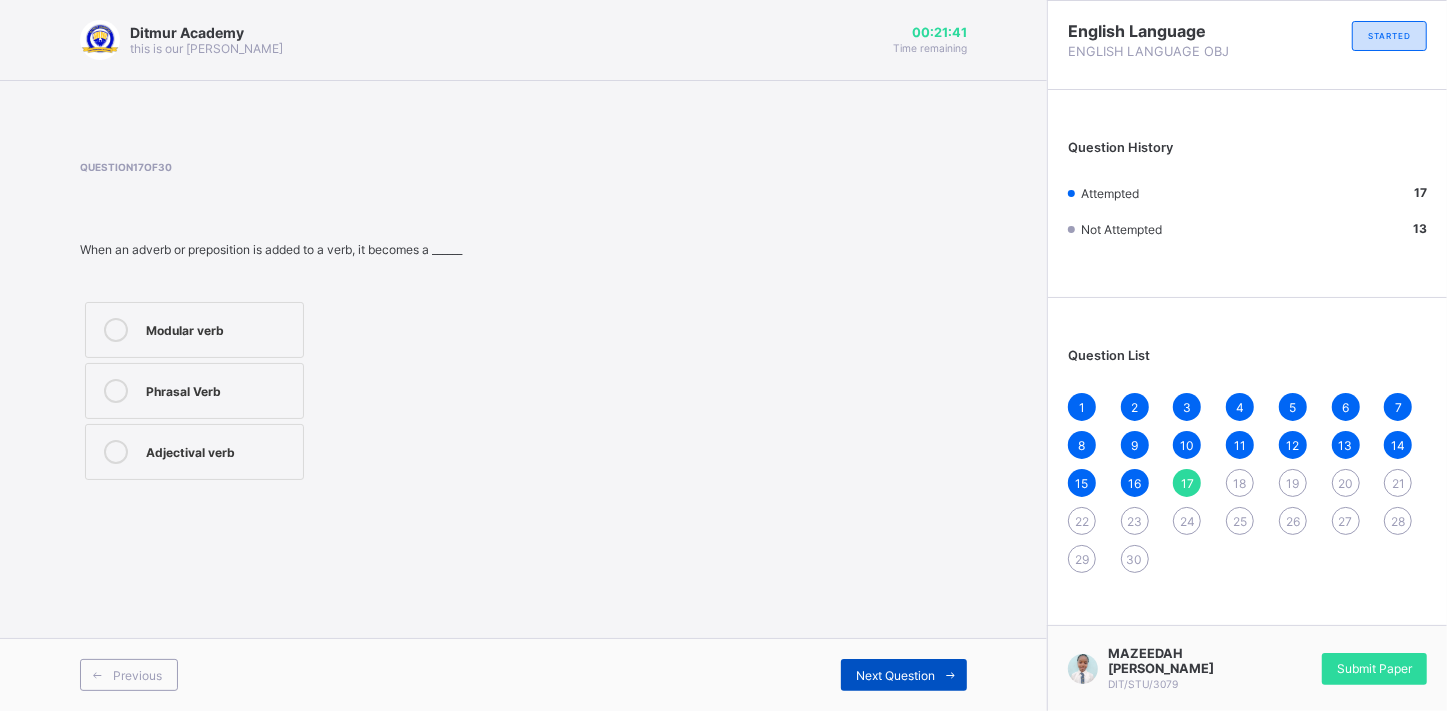click on "Next Question" at bounding box center (895, 675) 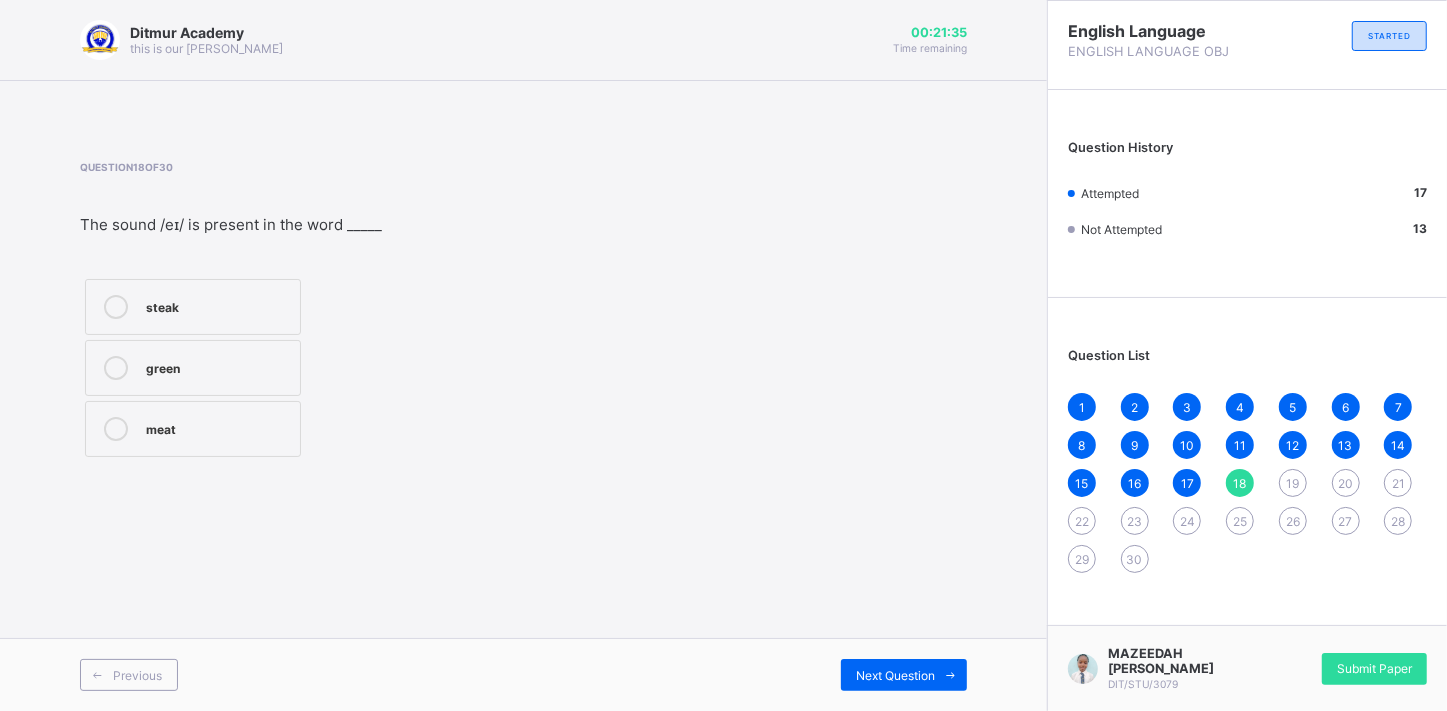 click on "steak" at bounding box center (193, 307) 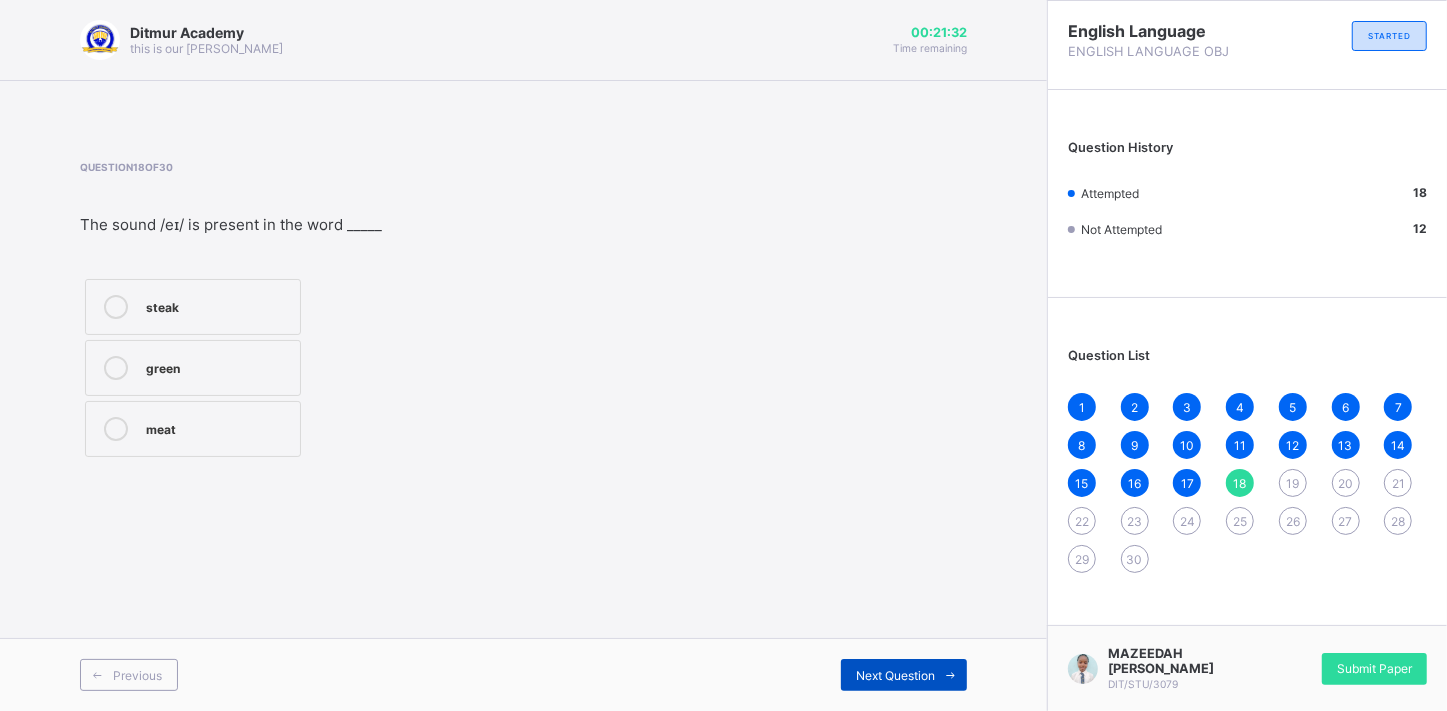 click on "Next Question" at bounding box center [904, 675] 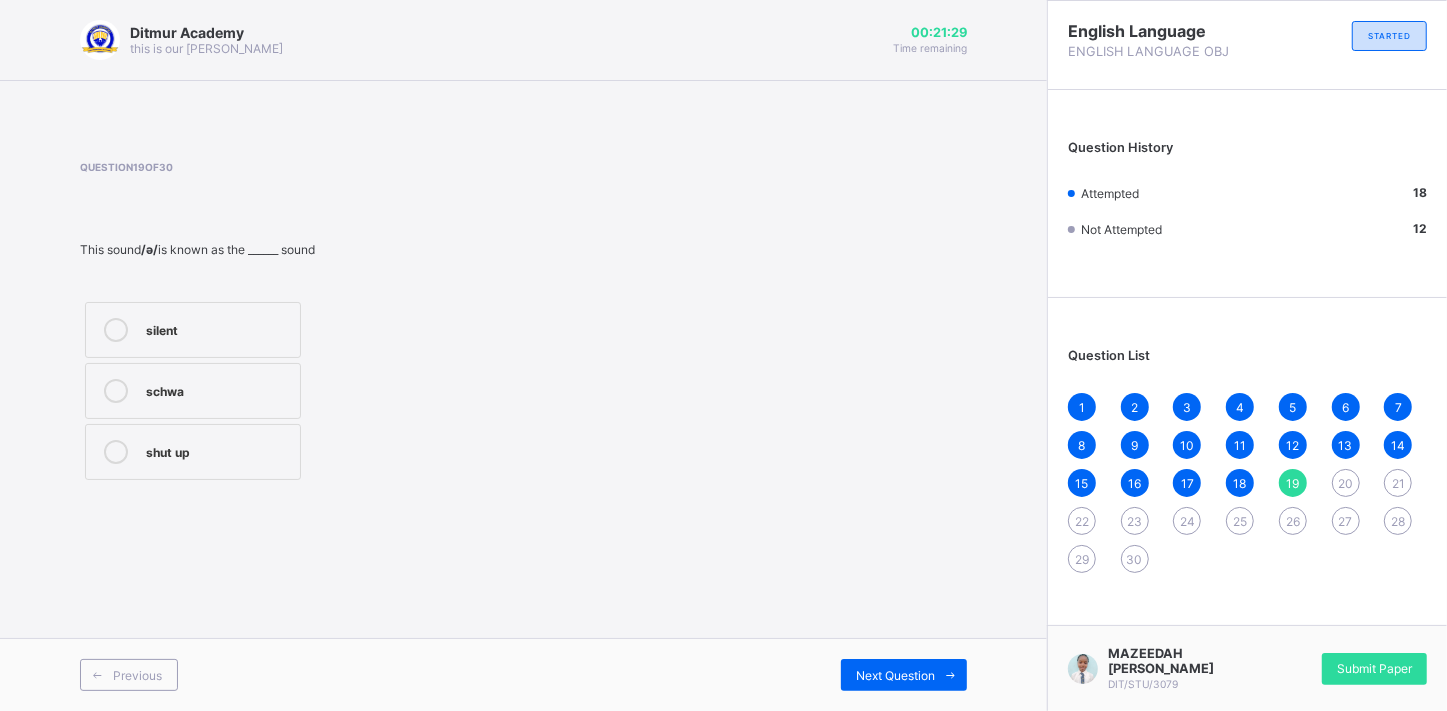 click on "schwa" at bounding box center (193, 391) 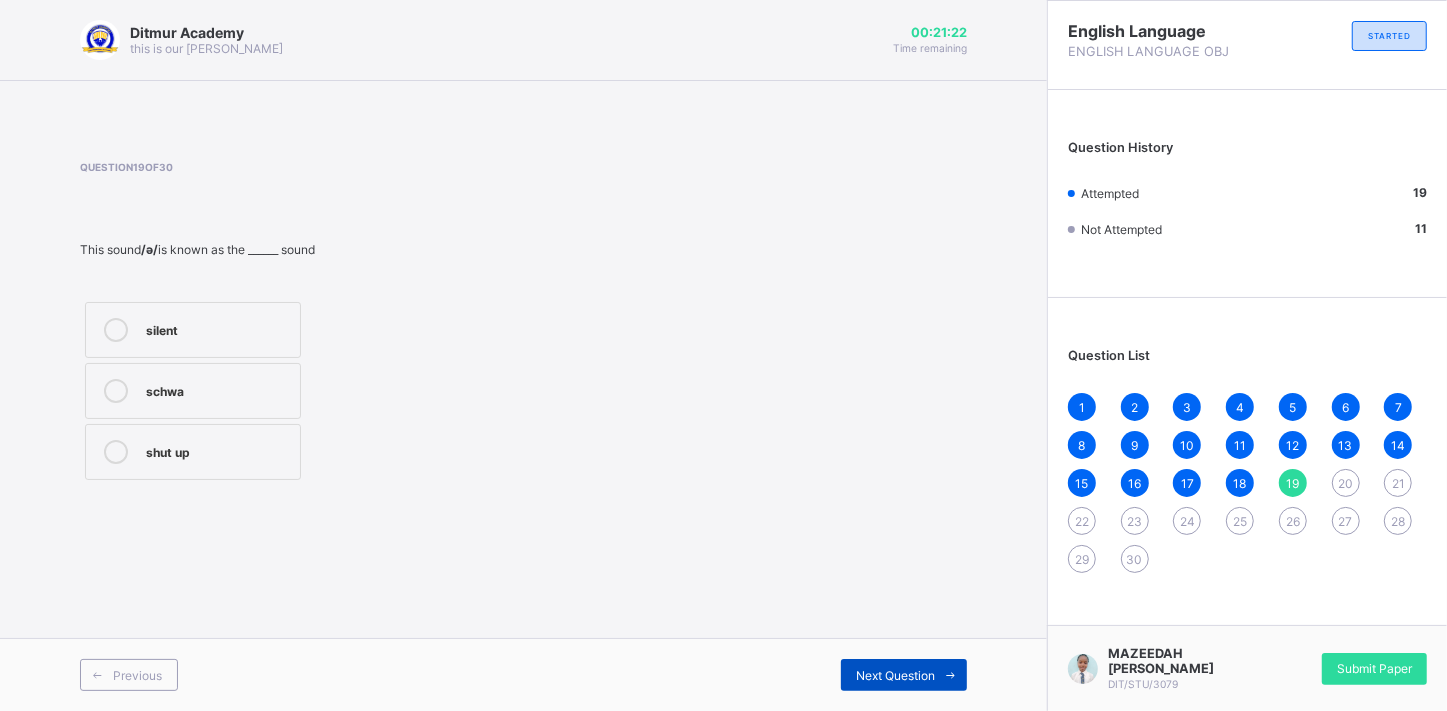 click on "Next Question" at bounding box center [904, 675] 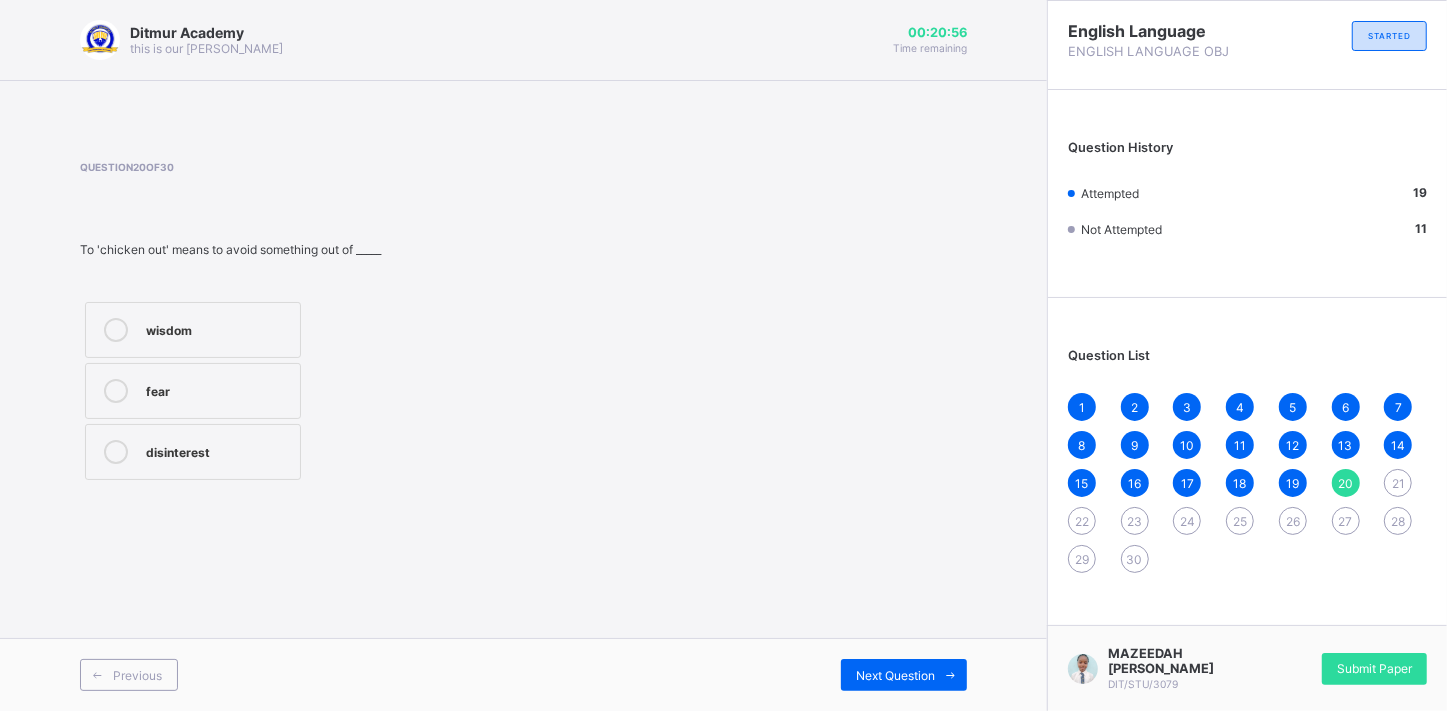 click on "fear" at bounding box center (218, 389) 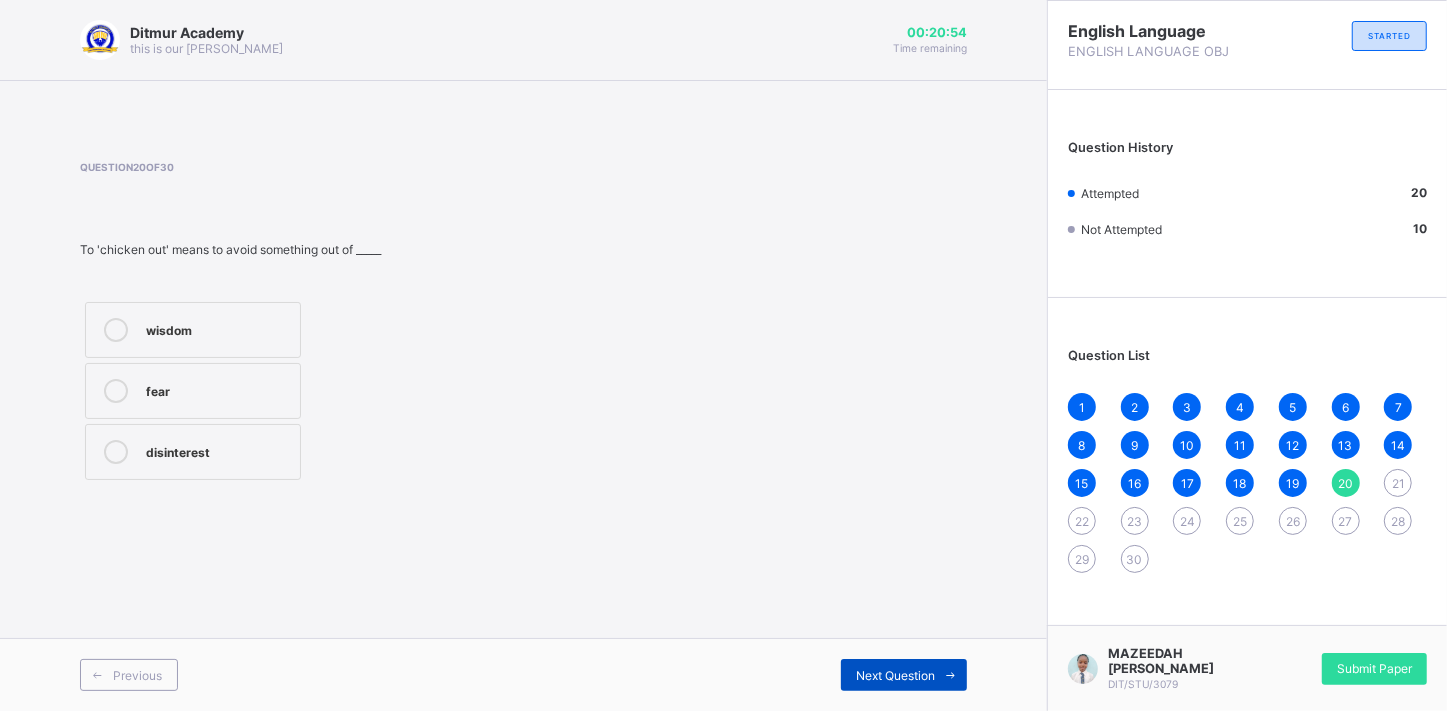 click on "Next Question" at bounding box center [895, 675] 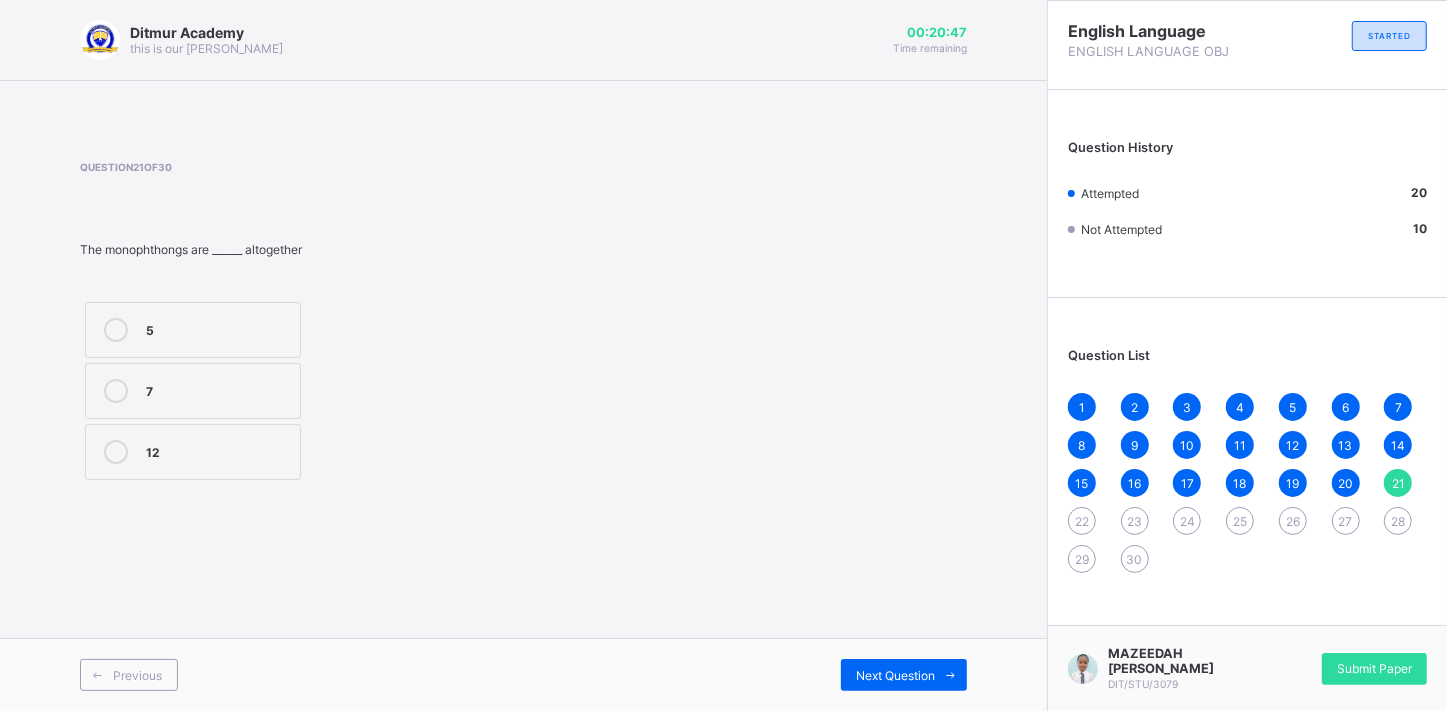 click on "5" at bounding box center [218, 330] 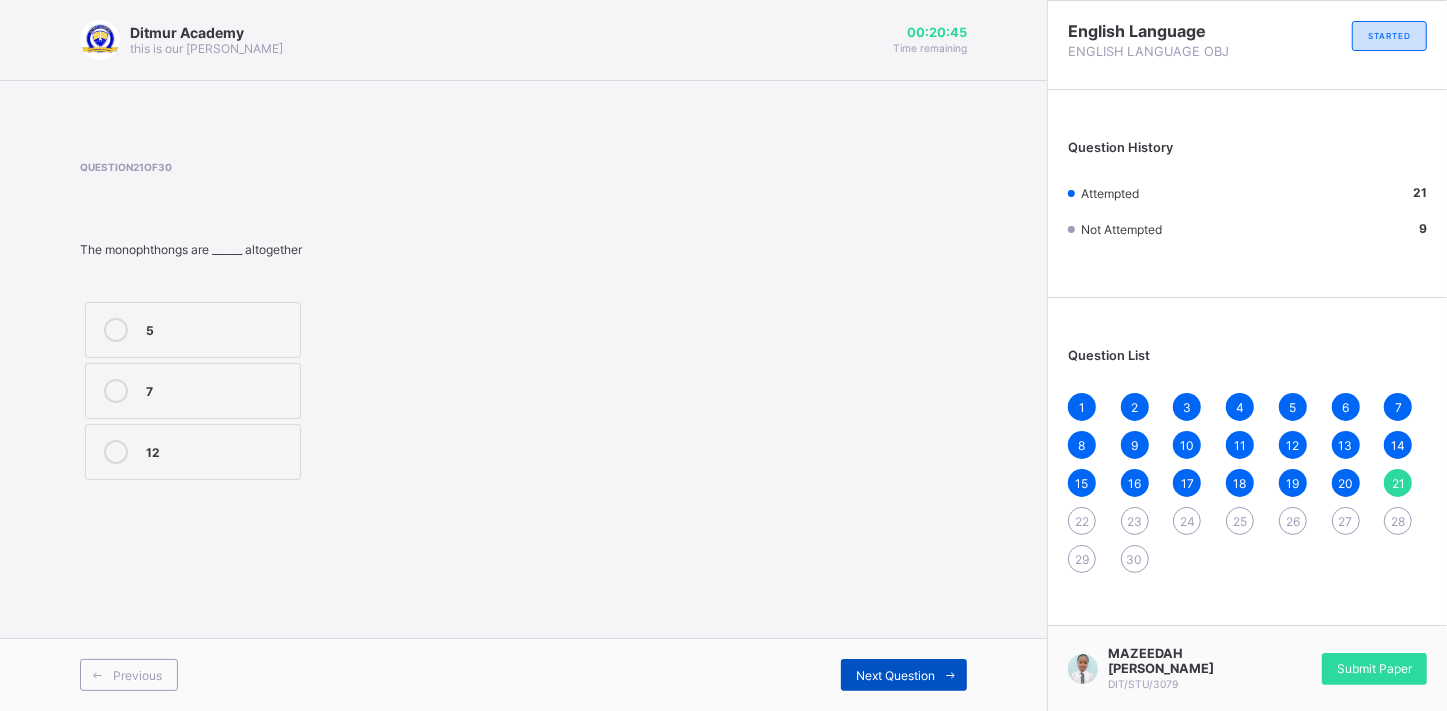 click on "Next Question" at bounding box center [895, 675] 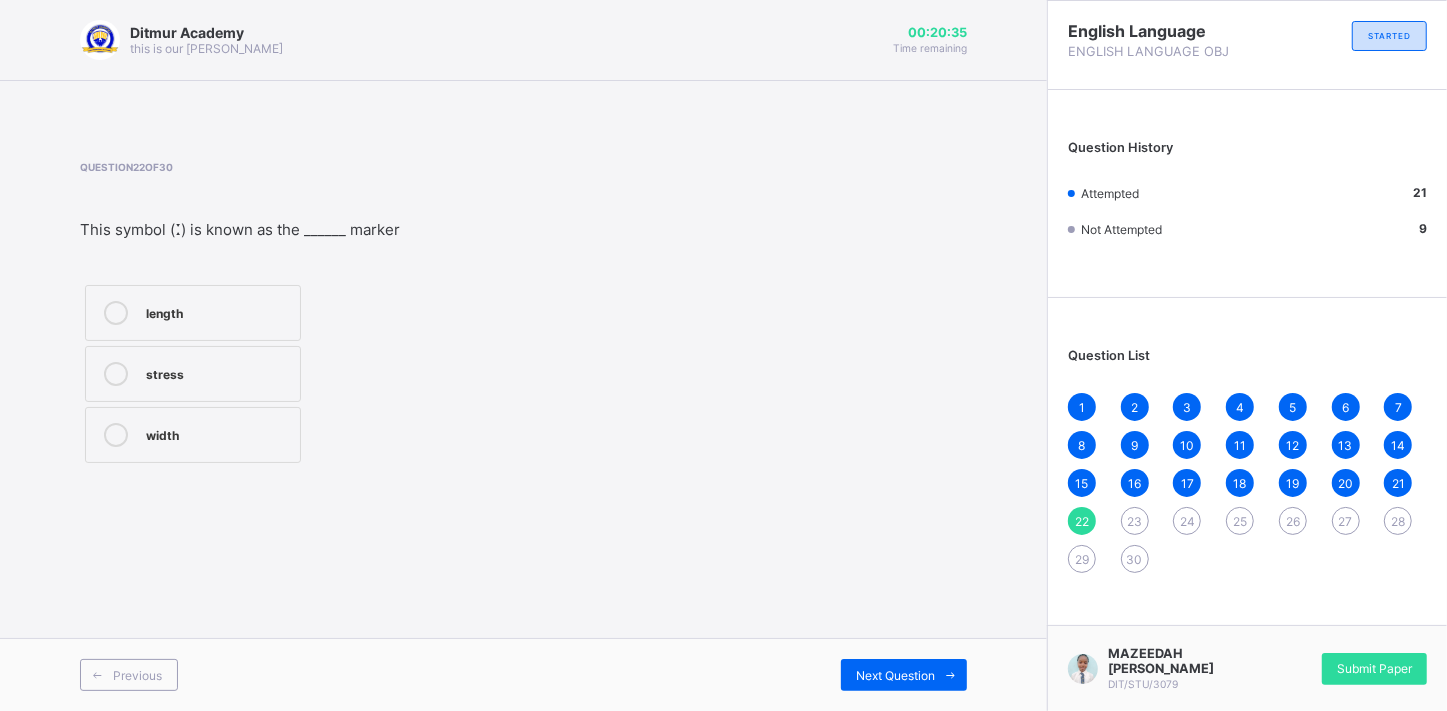 click on "stress" at bounding box center (193, 374) 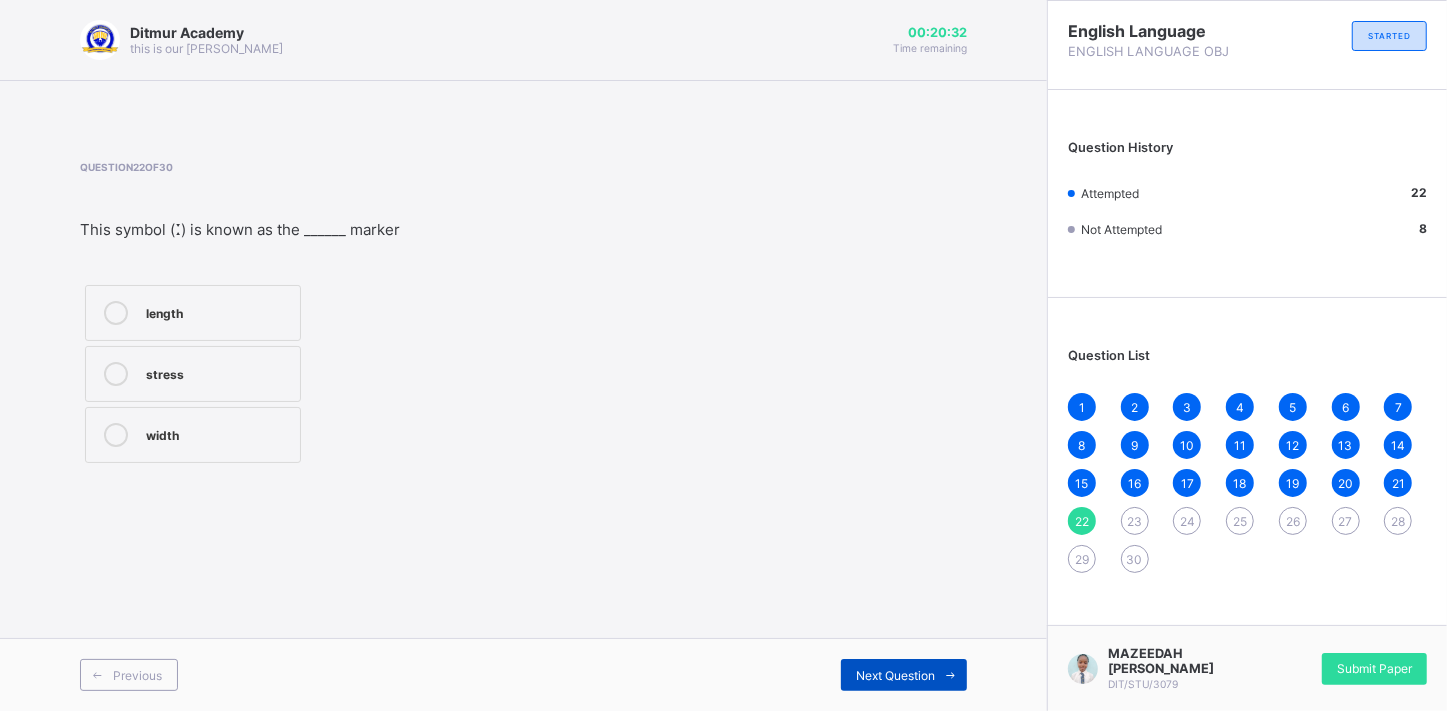 click on "Next Question" at bounding box center (895, 675) 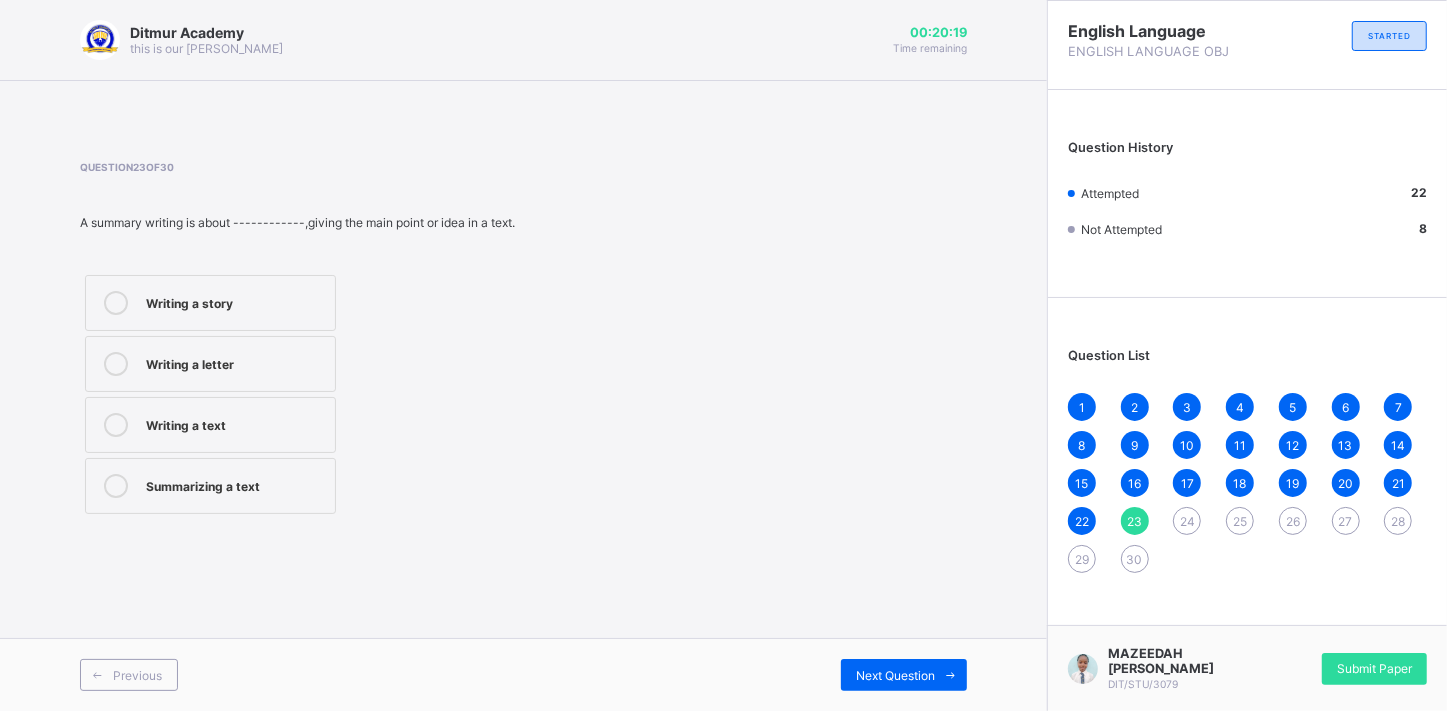click on "Summarizing a text" at bounding box center [210, 486] 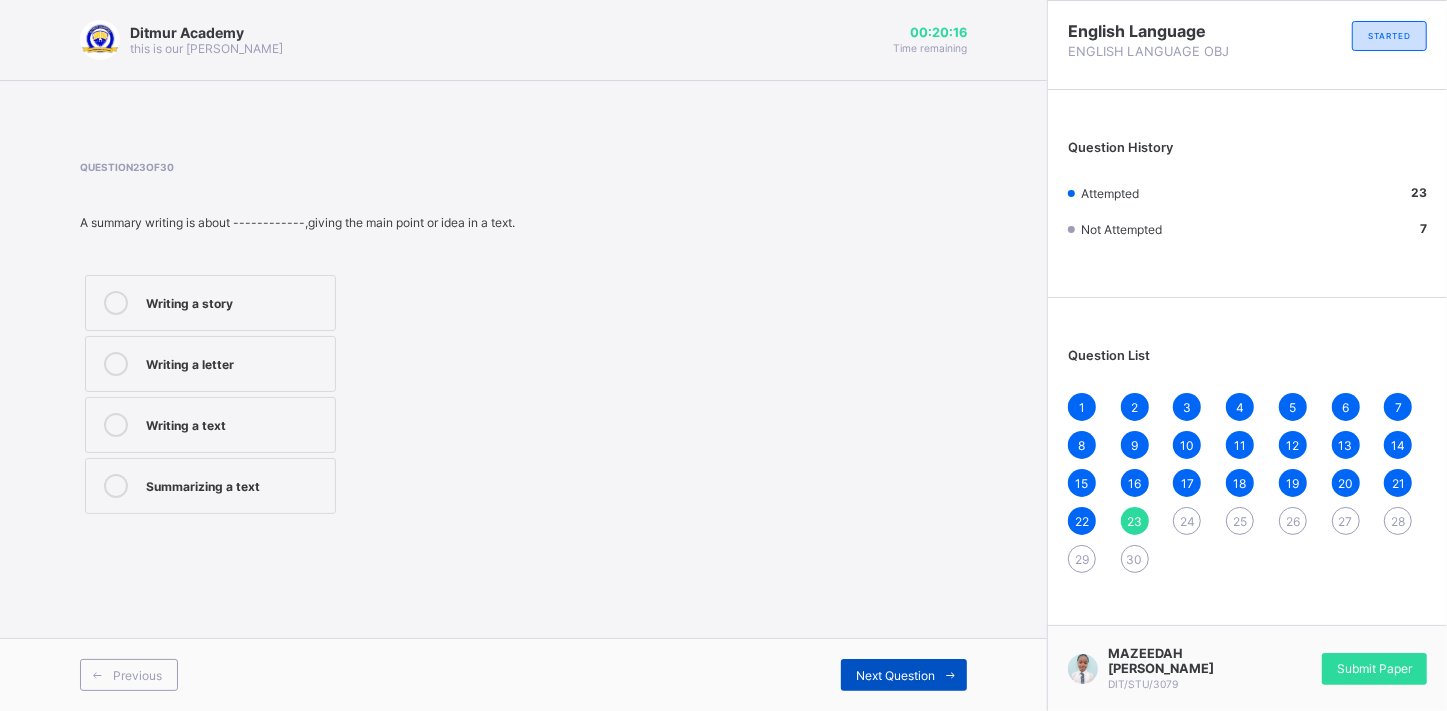 click on "Next Question" at bounding box center [895, 675] 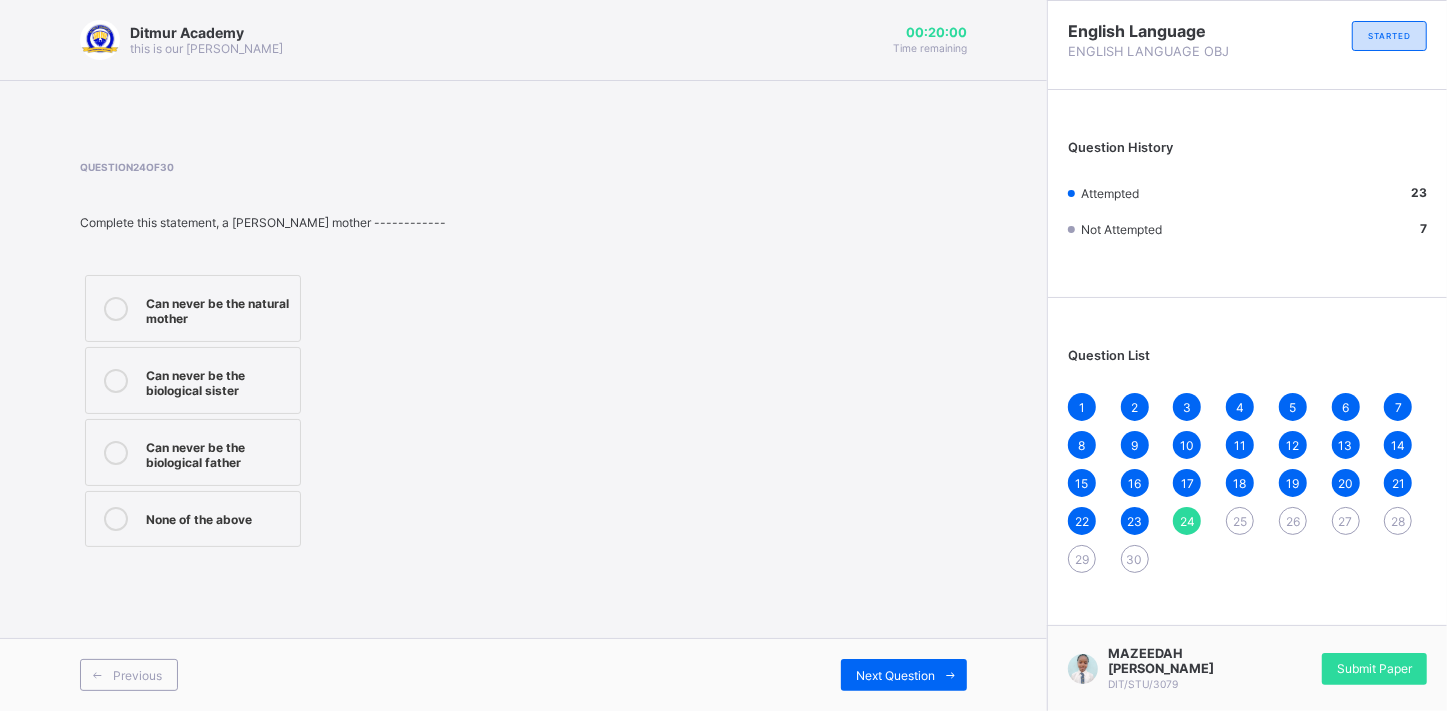click on "Can never be the biological sister" at bounding box center (193, 380) 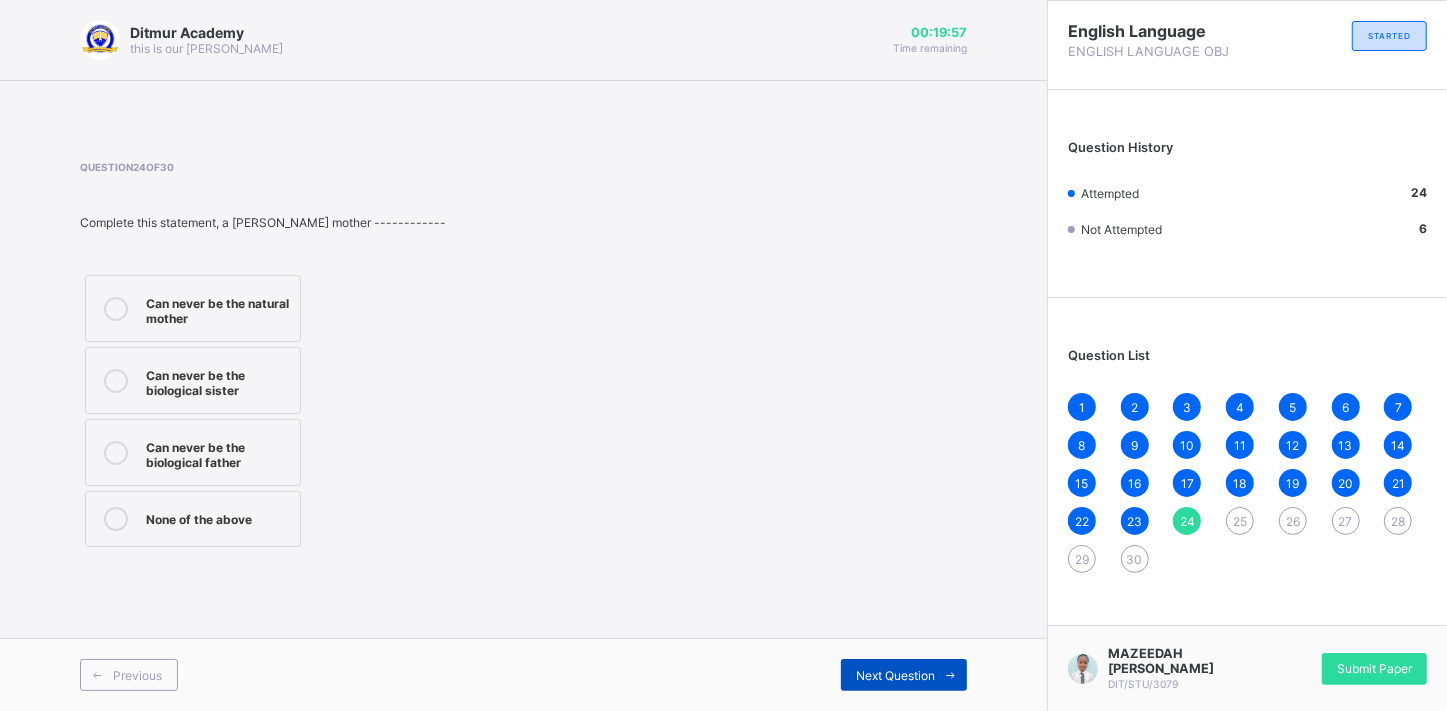 click on "Next Question" at bounding box center (904, 675) 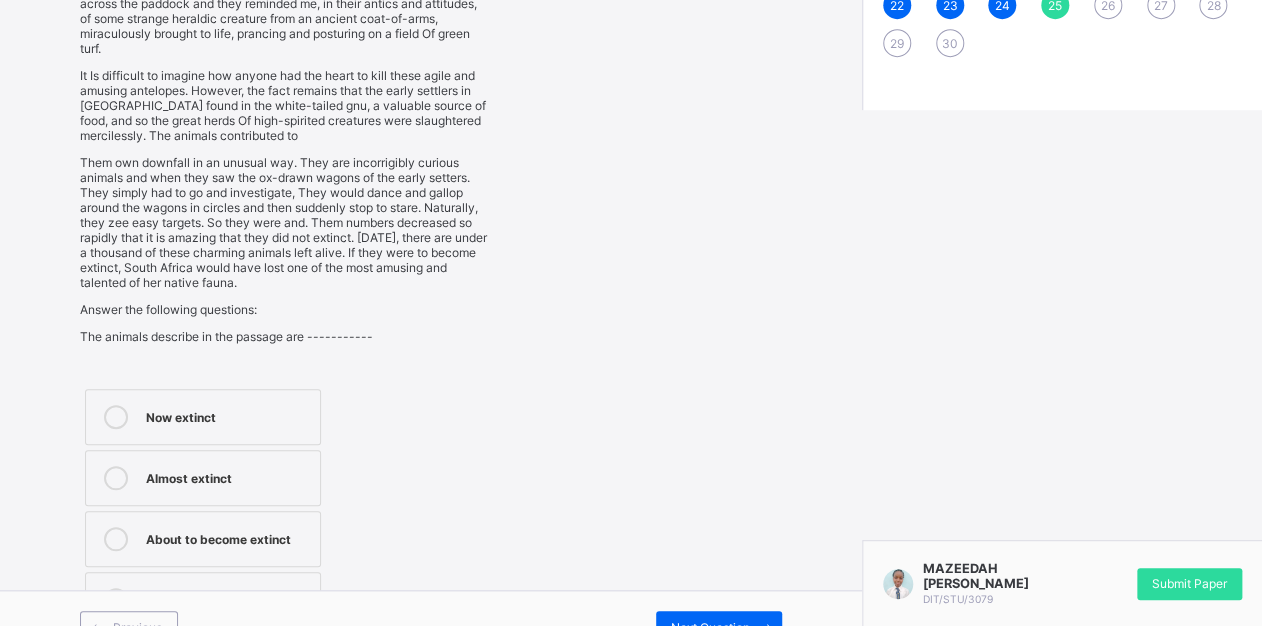 scroll, scrollTop: 548, scrollLeft: 0, axis: vertical 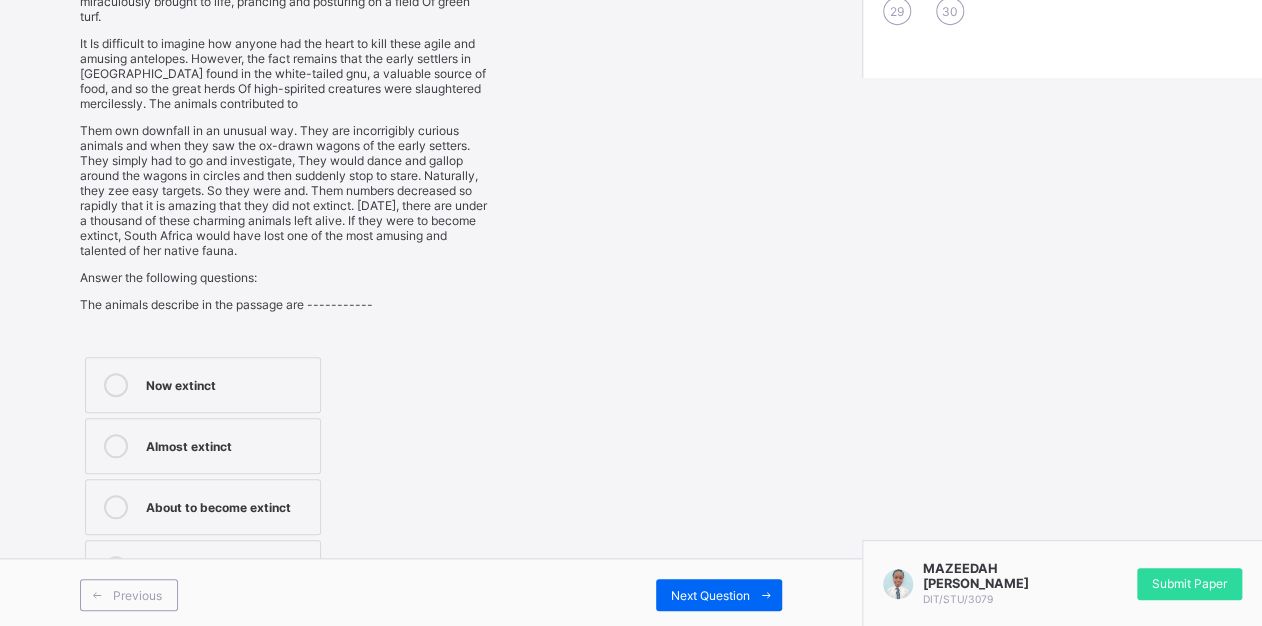 click on "About to become extinct" at bounding box center (228, 505) 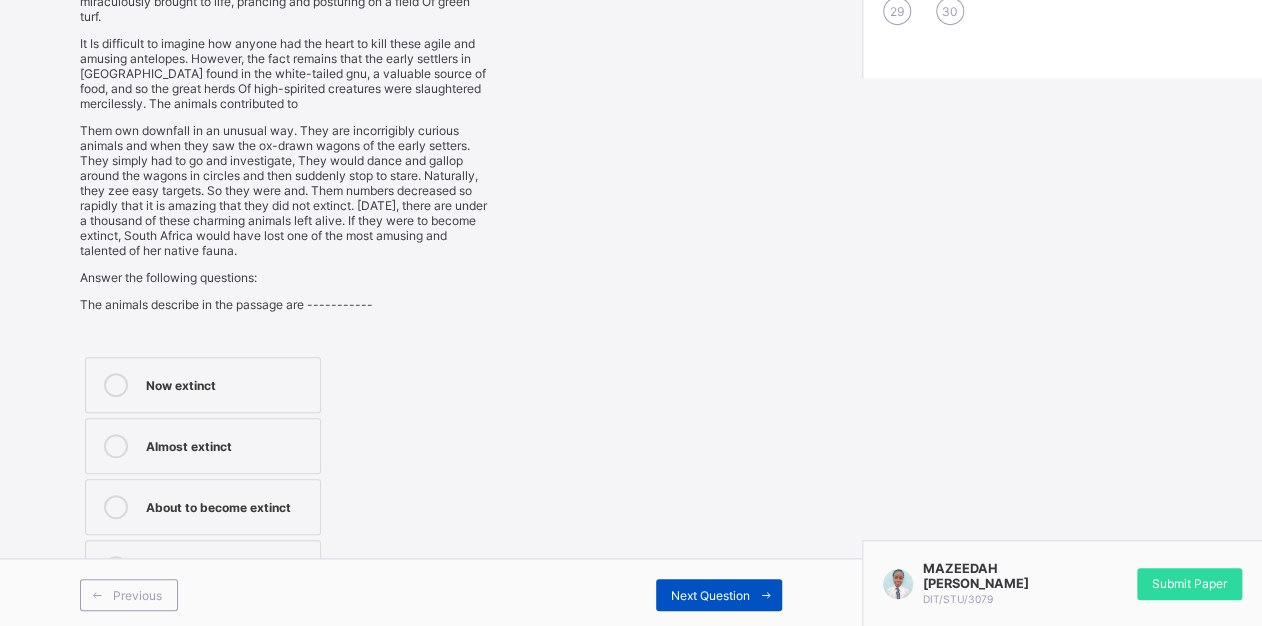 click on "Next Question" at bounding box center (710, 595) 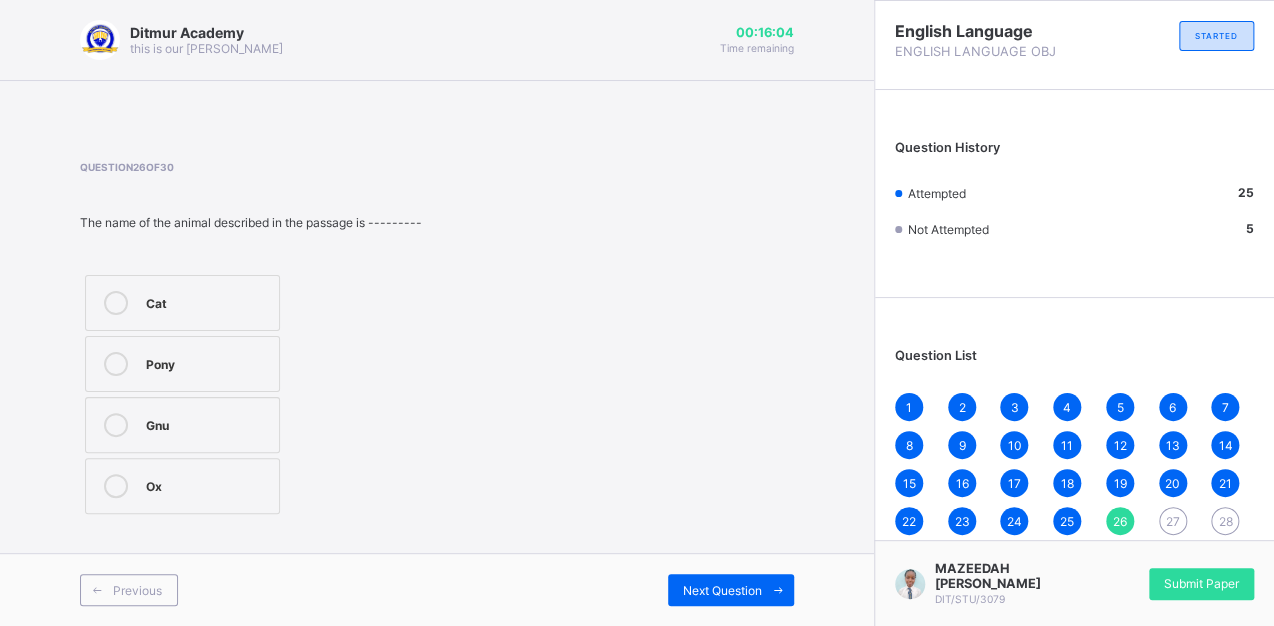 click on "Gnu" at bounding box center (207, 423) 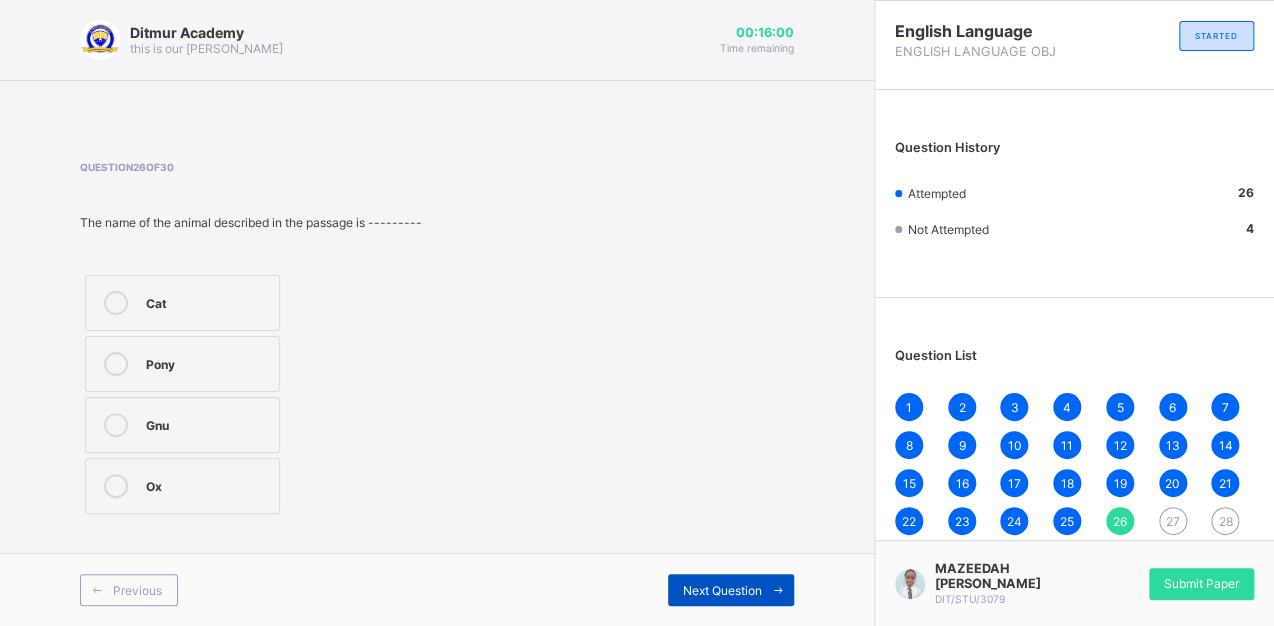click on "Next Question" at bounding box center [722, 590] 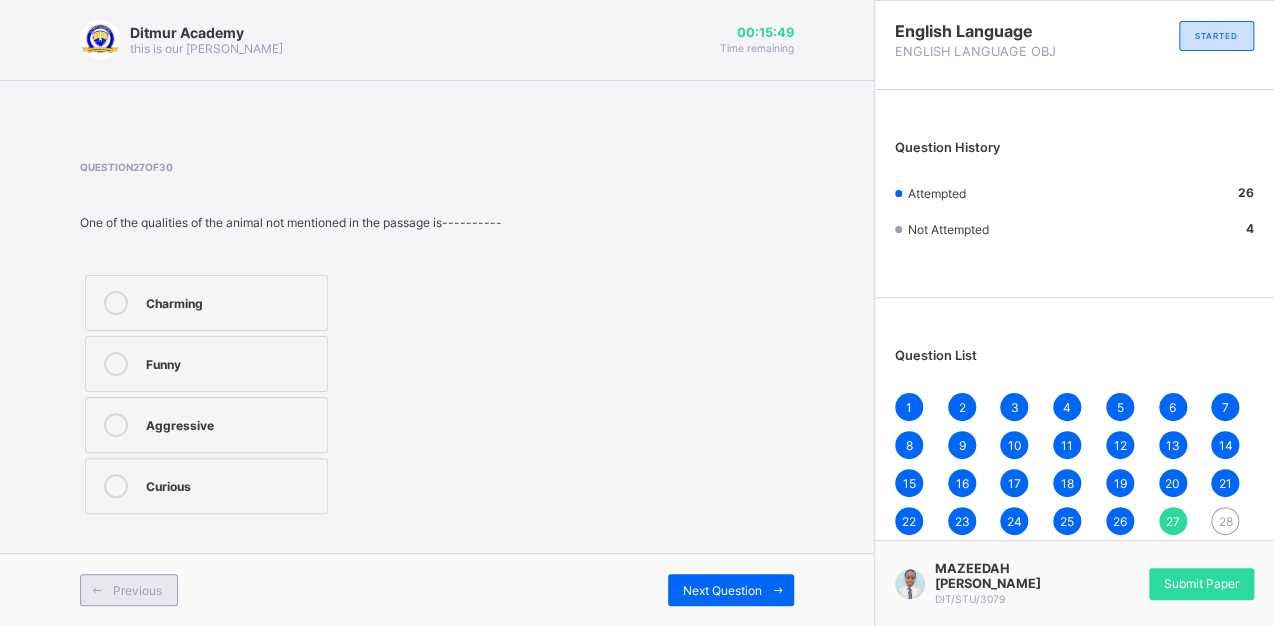 click on "Previous" at bounding box center [137, 590] 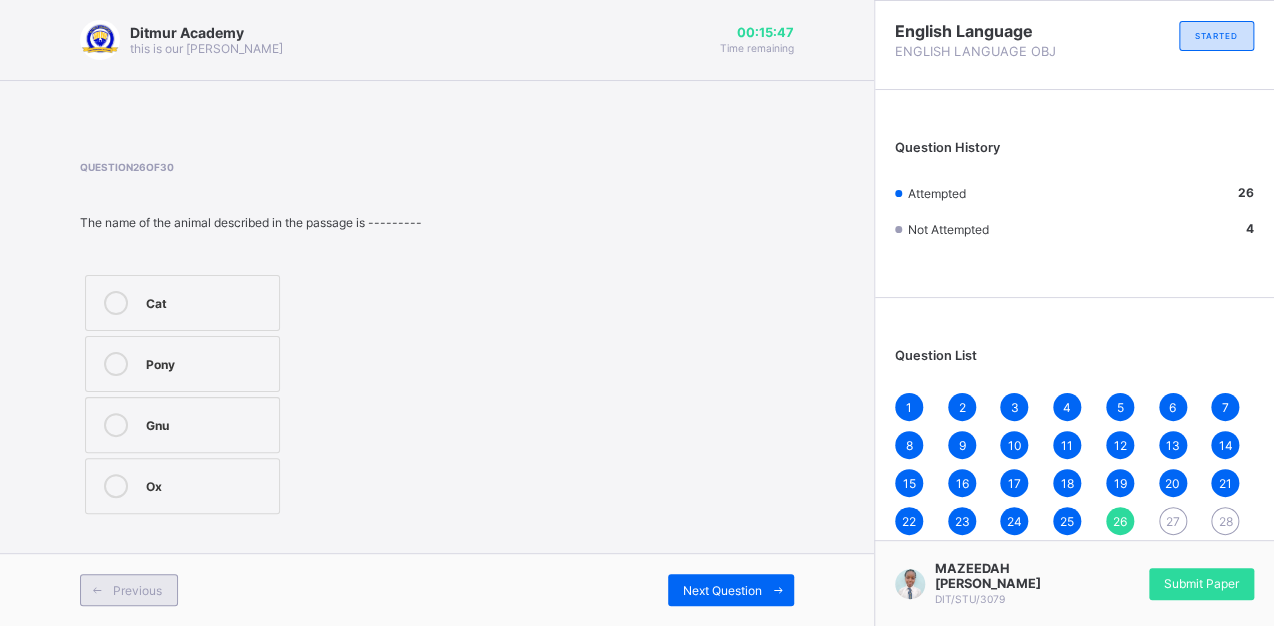 click on "Previous" at bounding box center [137, 590] 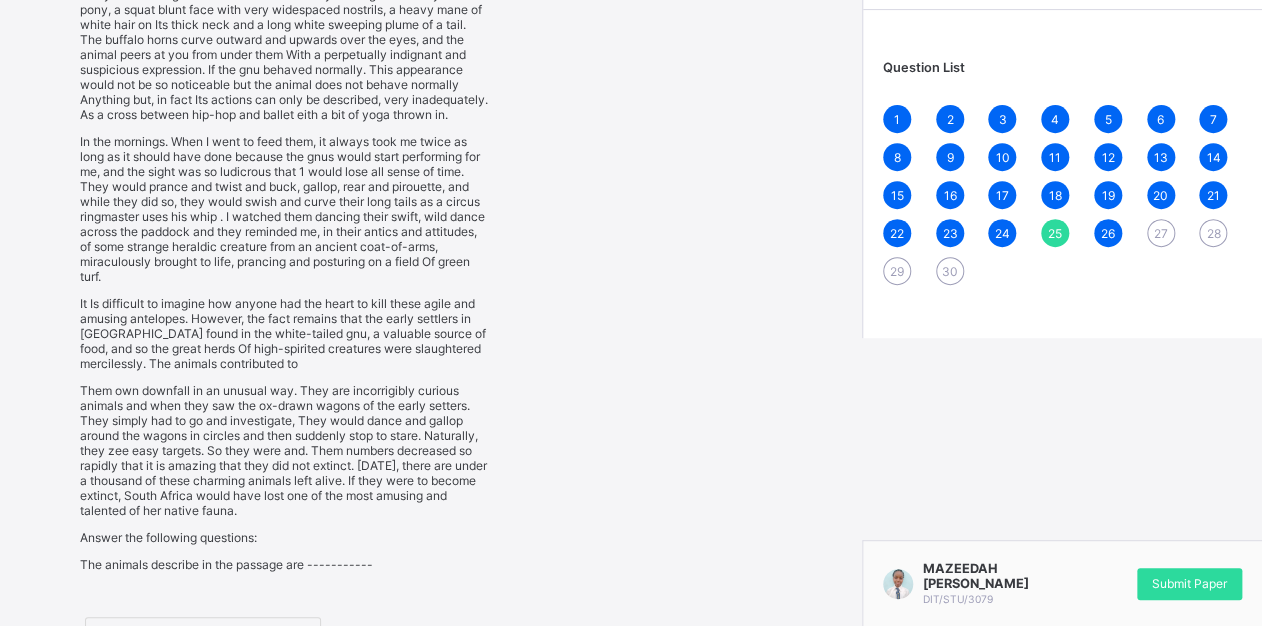 scroll, scrollTop: 320, scrollLeft: 0, axis: vertical 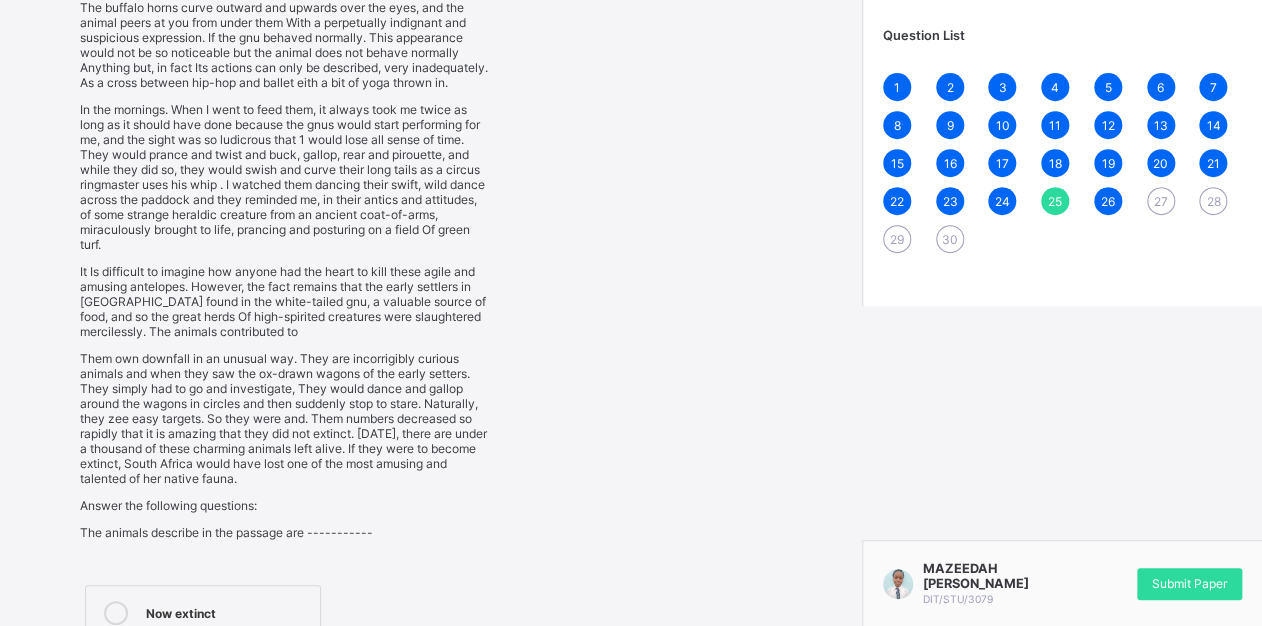 click on "Now extinct" at bounding box center (203, 613) 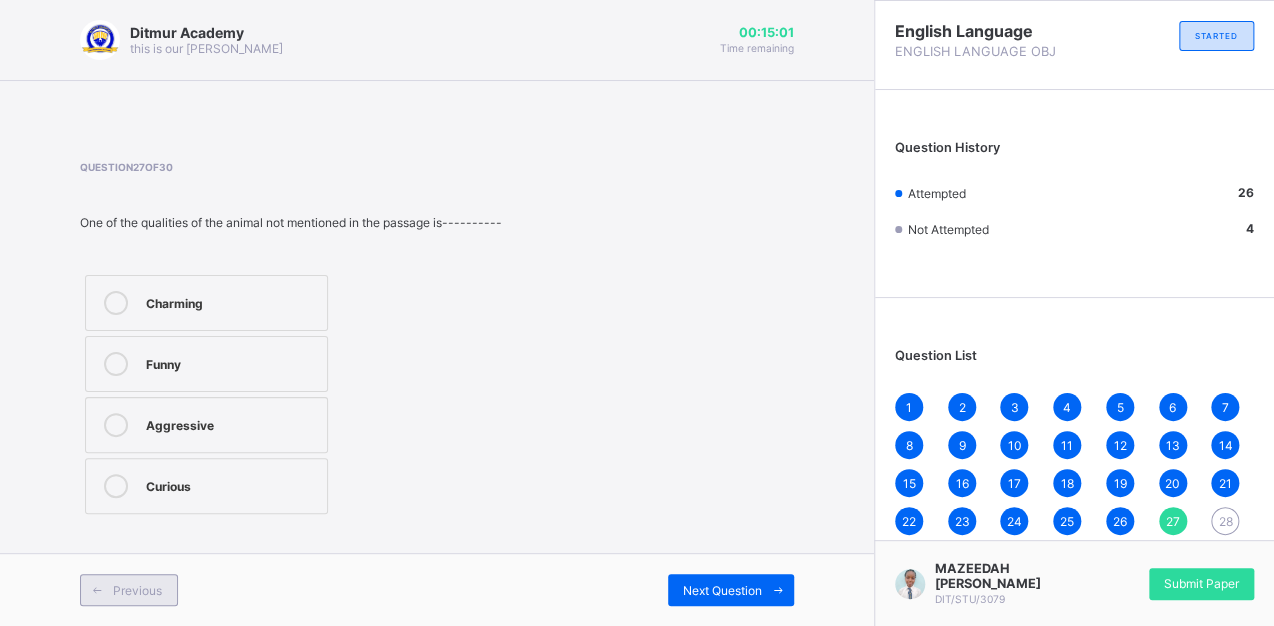 click on "Previous" at bounding box center (129, 590) 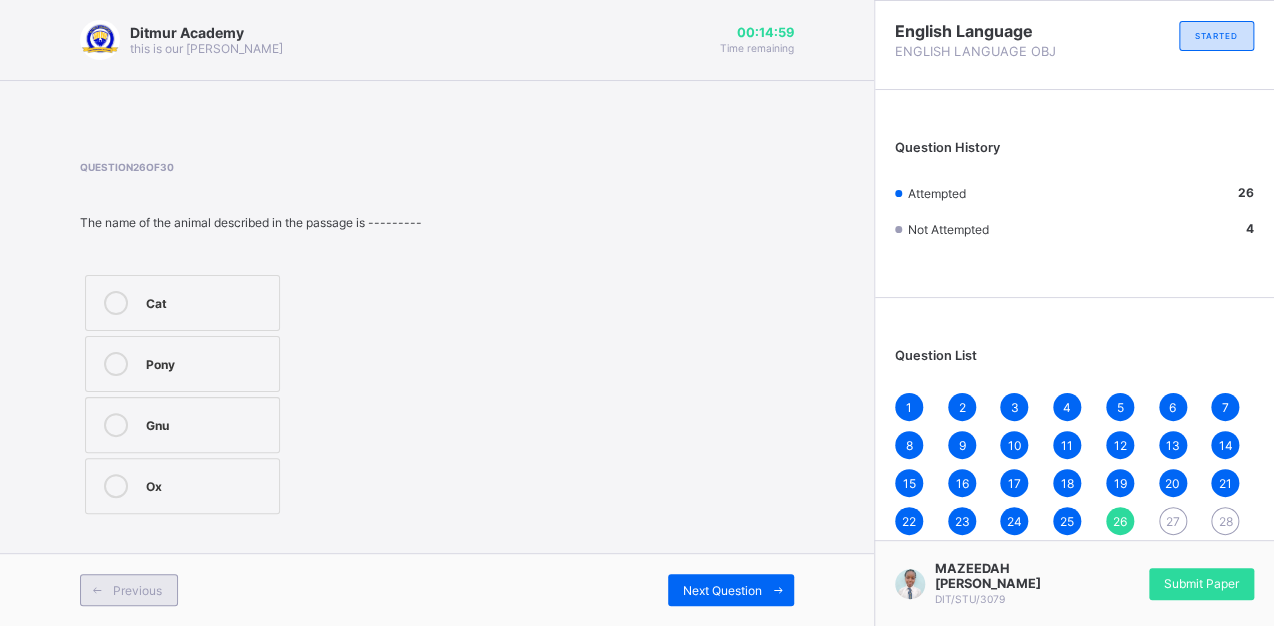 click on "Previous" at bounding box center (129, 590) 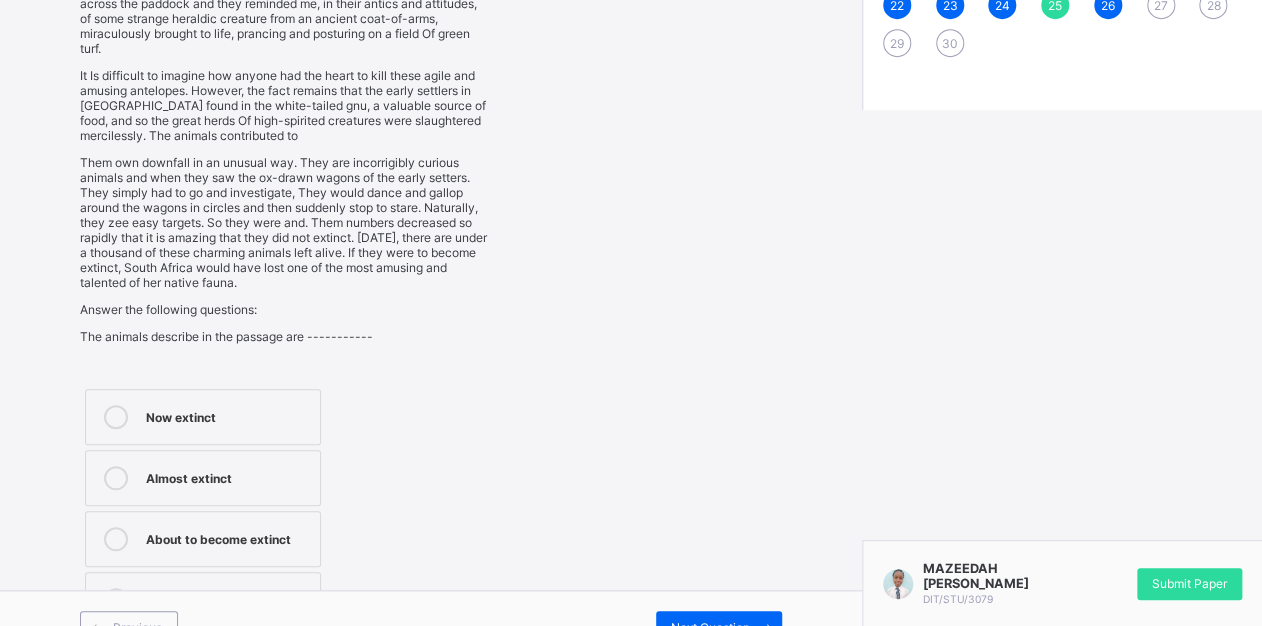 scroll, scrollTop: 559, scrollLeft: 0, axis: vertical 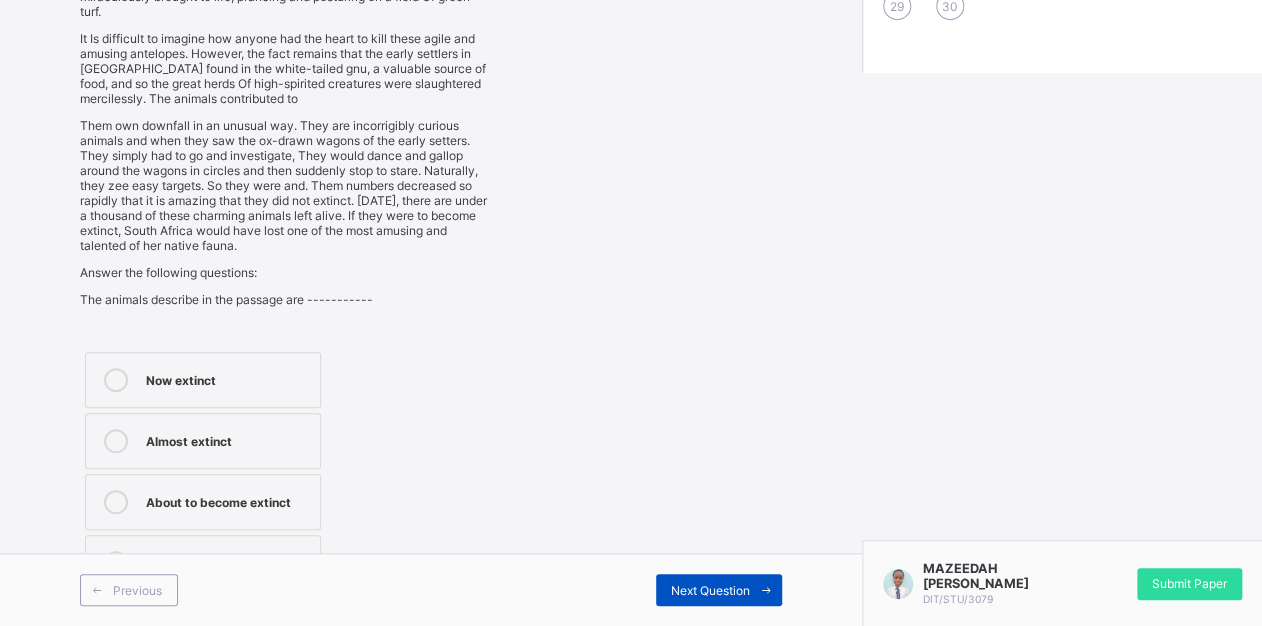 click on "Next Question" at bounding box center [710, 590] 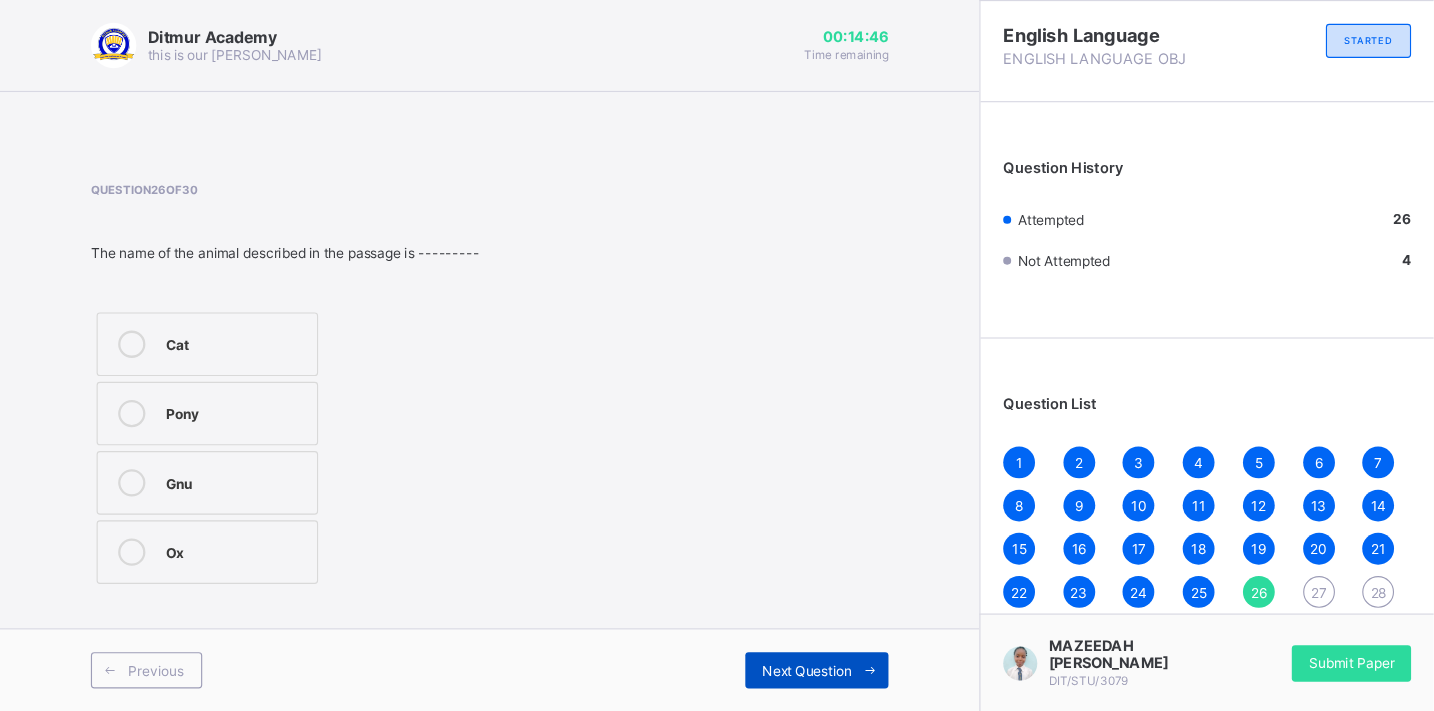 scroll, scrollTop: 0, scrollLeft: 0, axis: both 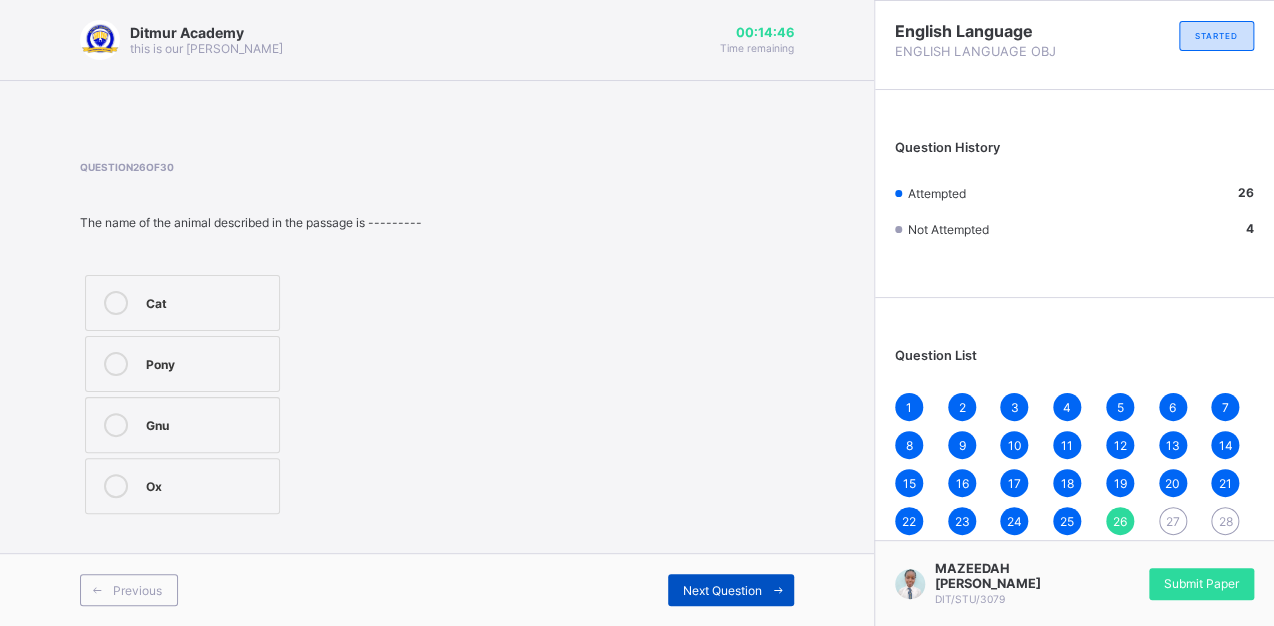click on "Next Question" at bounding box center (722, 590) 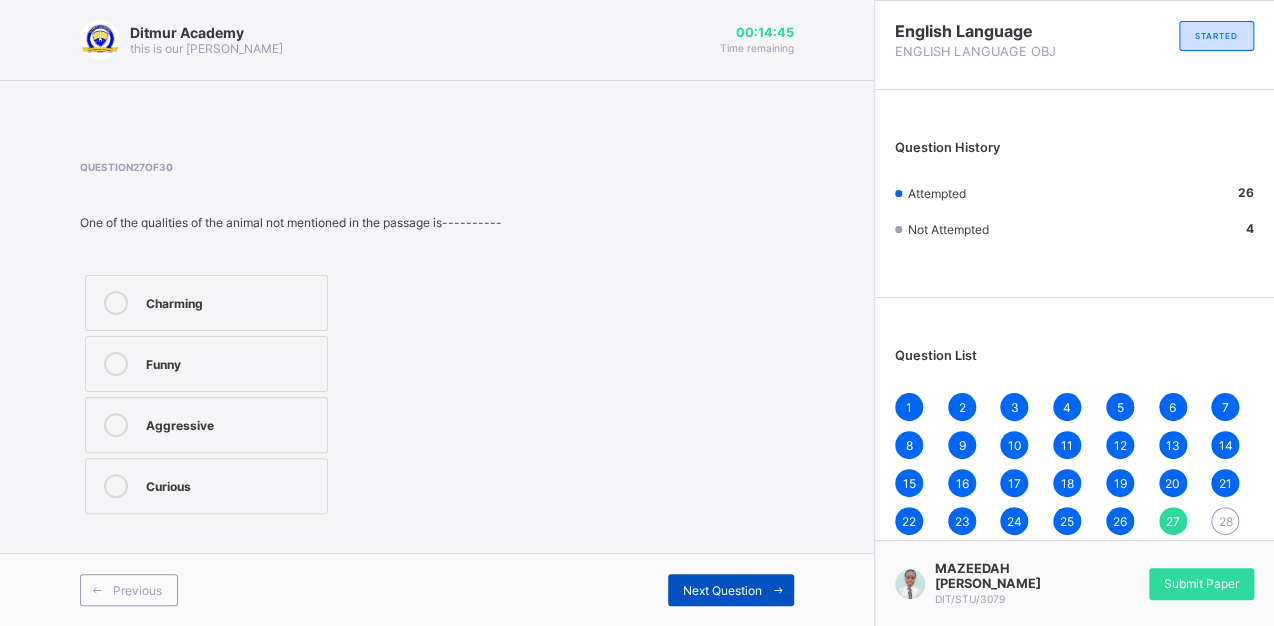 click on "Next Question" at bounding box center [722, 590] 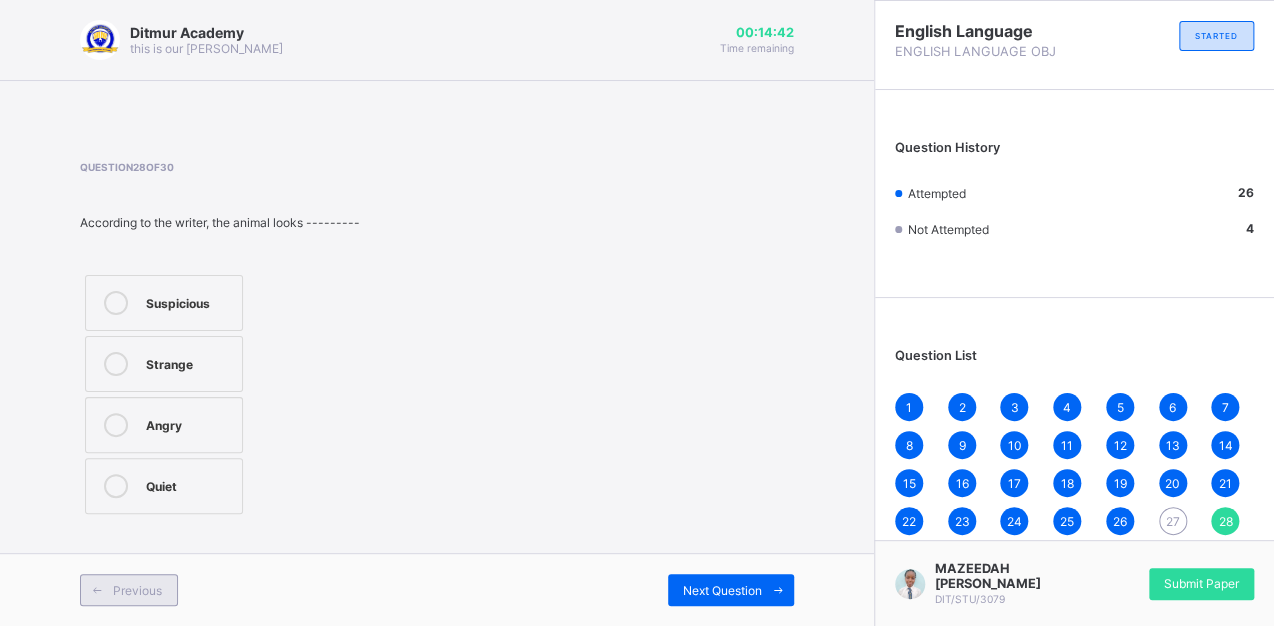 click at bounding box center [97, 590] 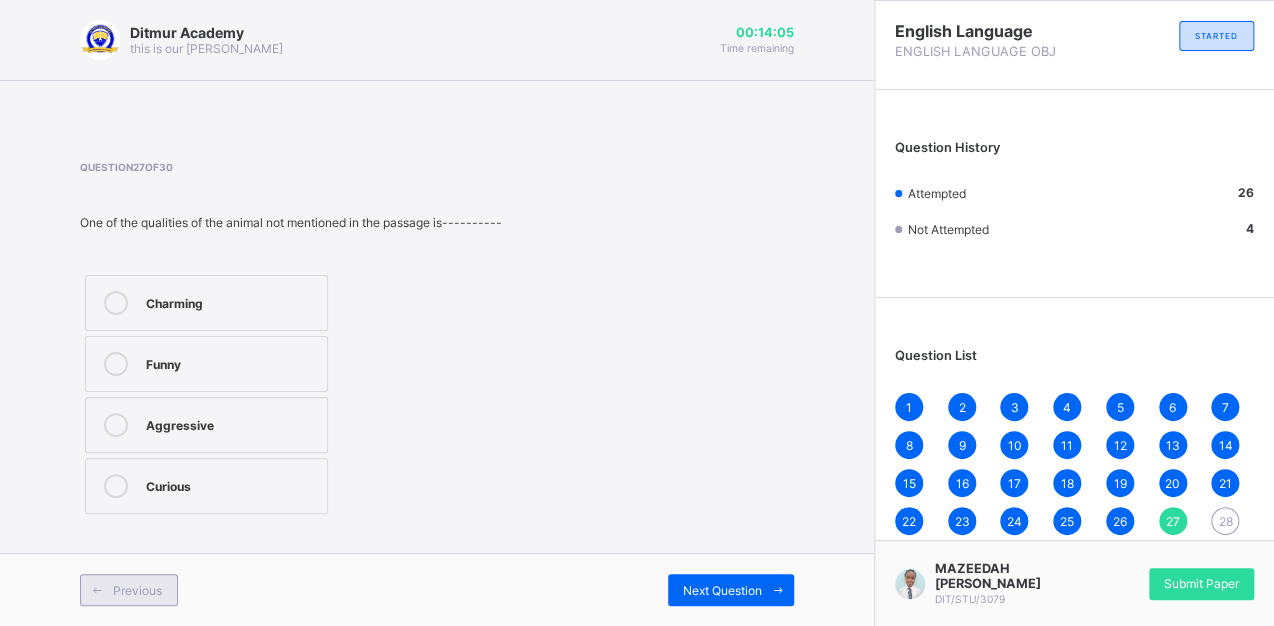 click on "Previous" at bounding box center (137, 590) 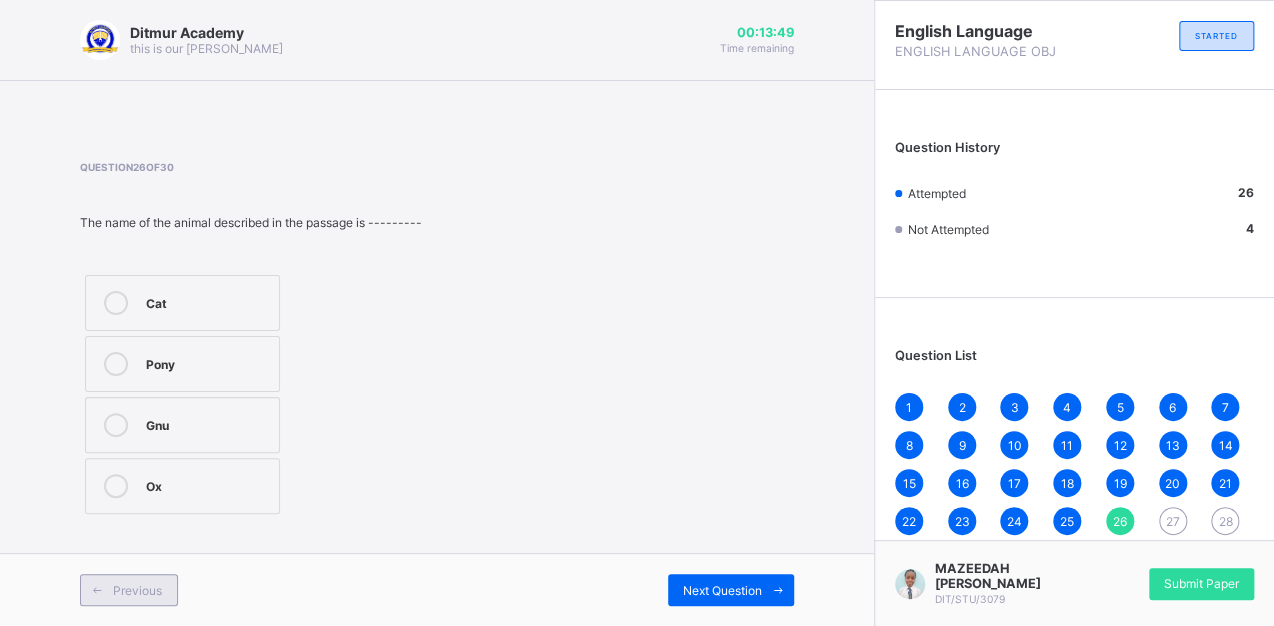 click at bounding box center [97, 590] 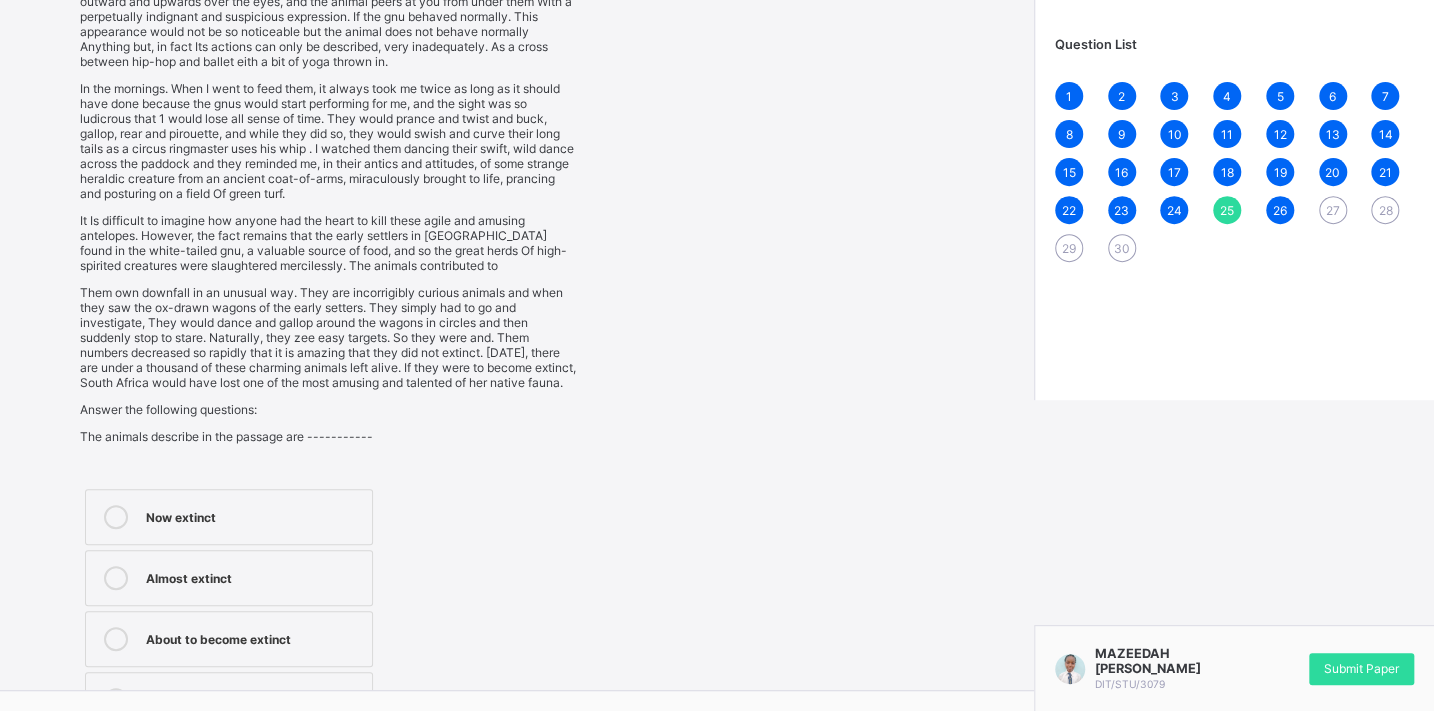 scroll, scrollTop: 362, scrollLeft: 0, axis: vertical 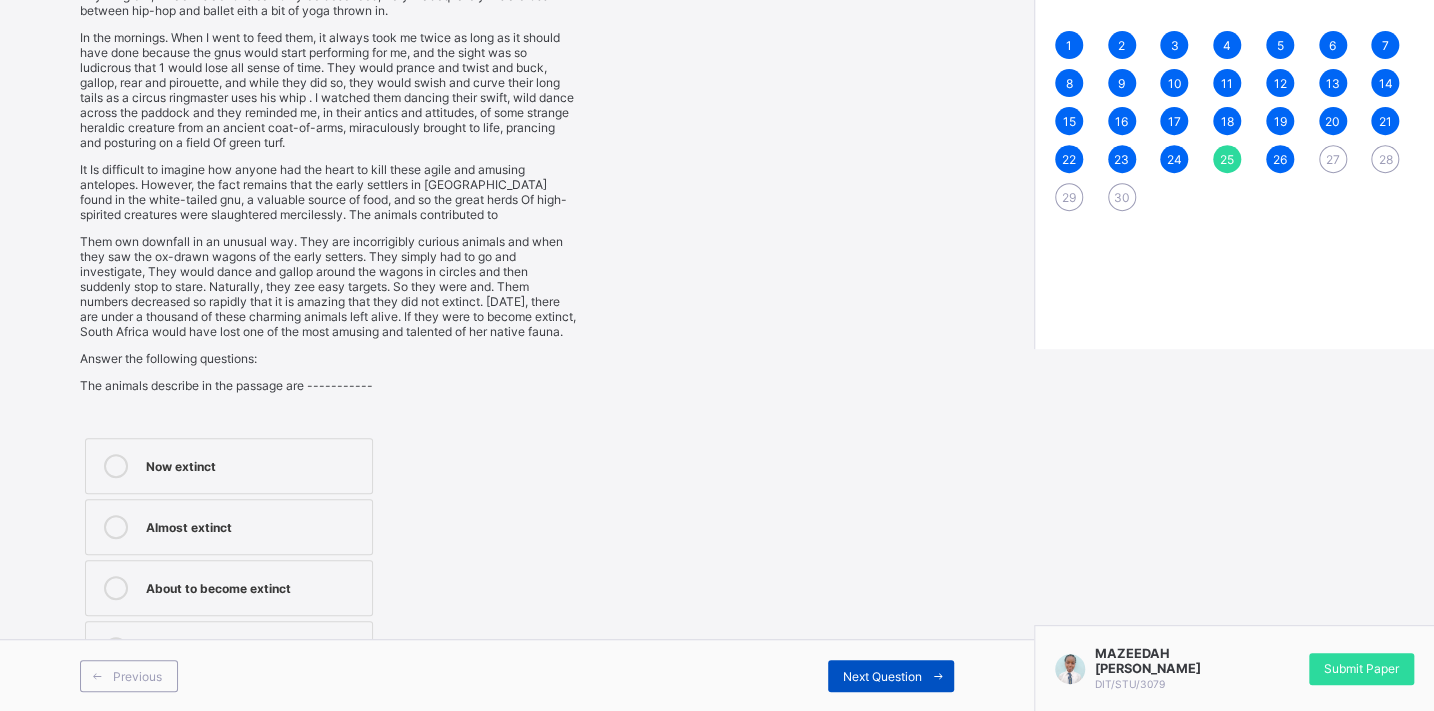 click on "Next Question" at bounding box center (882, 676) 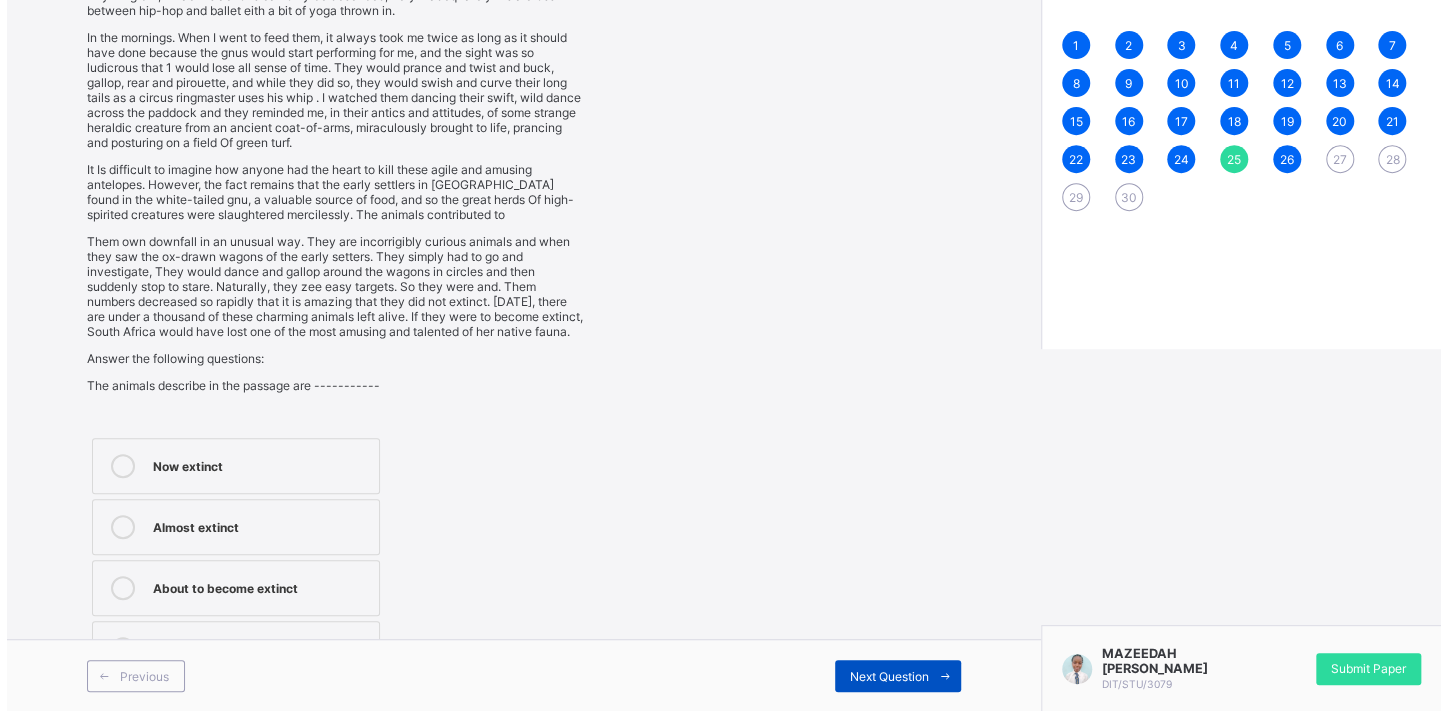 scroll, scrollTop: 0, scrollLeft: 0, axis: both 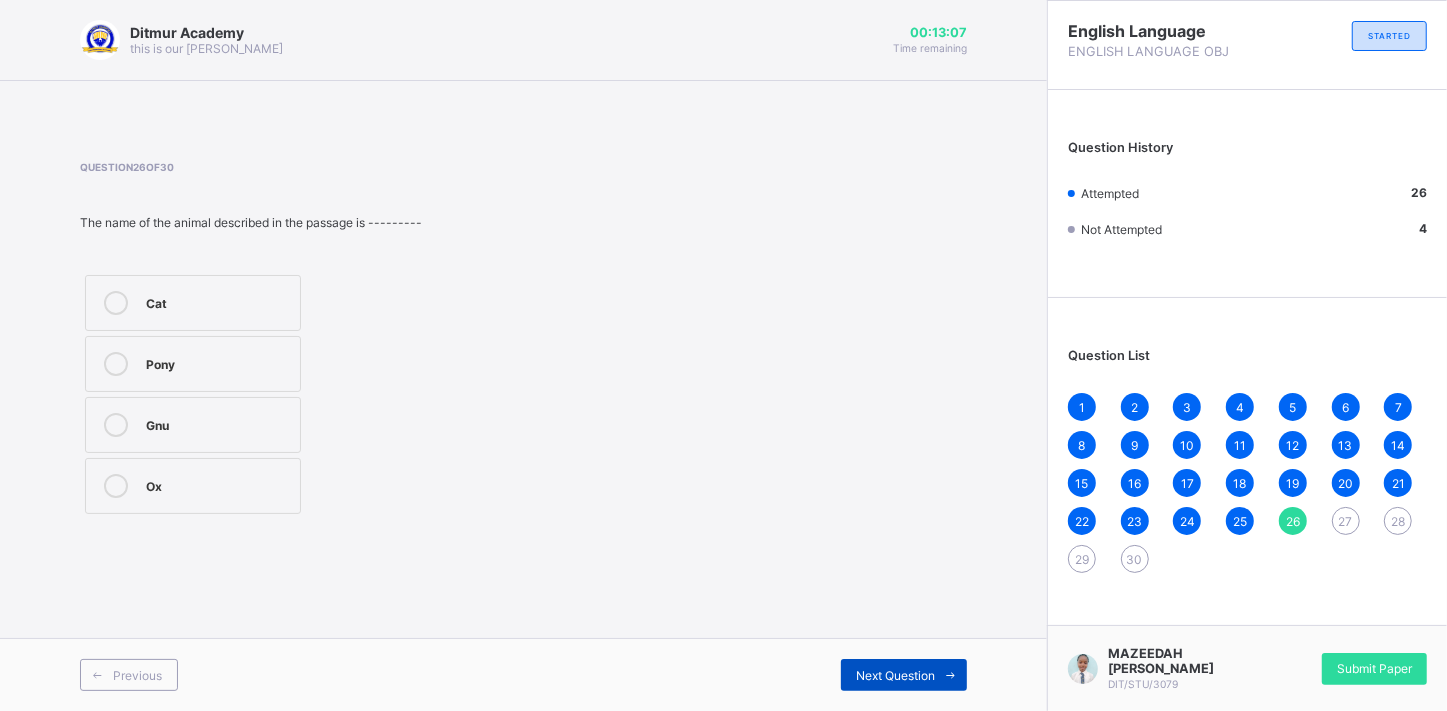 click on "Next Question" at bounding box center (895, 675) 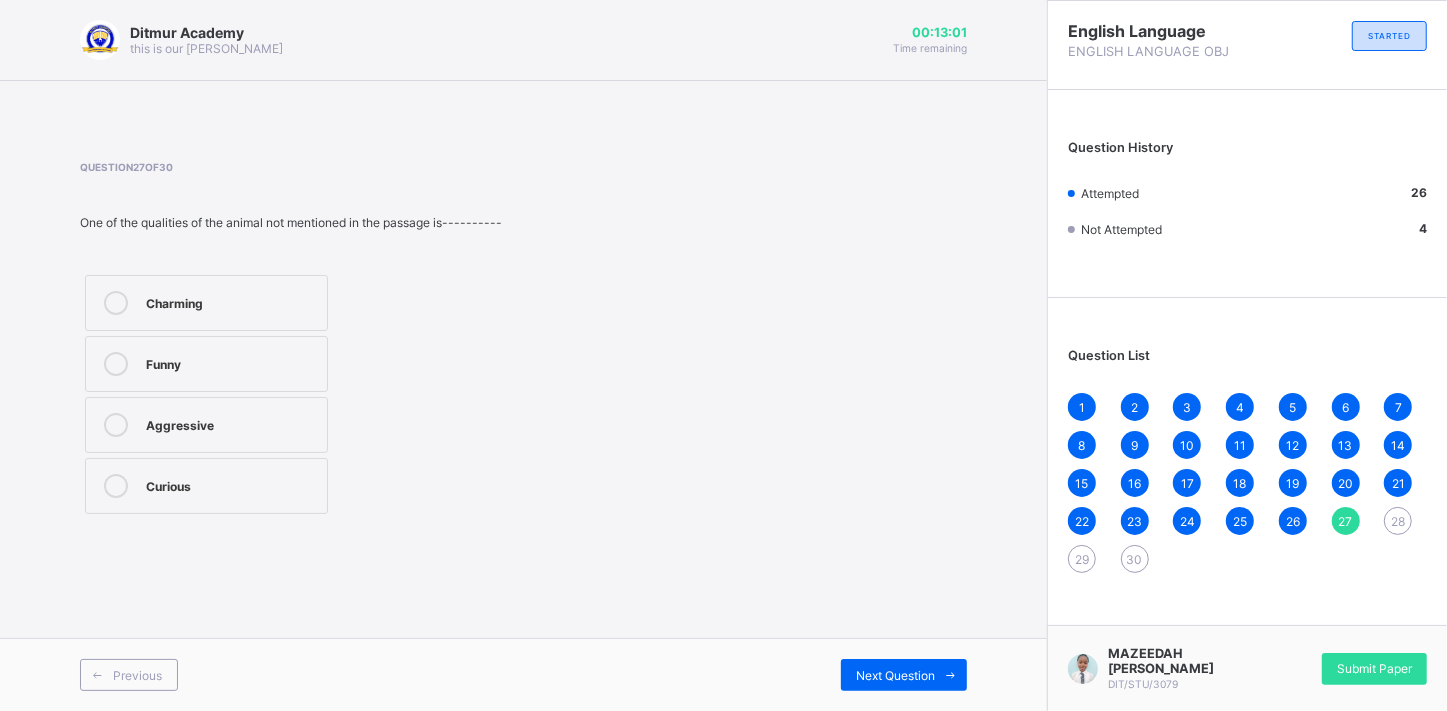 click on "Curious" at bounding box center [206, 486] 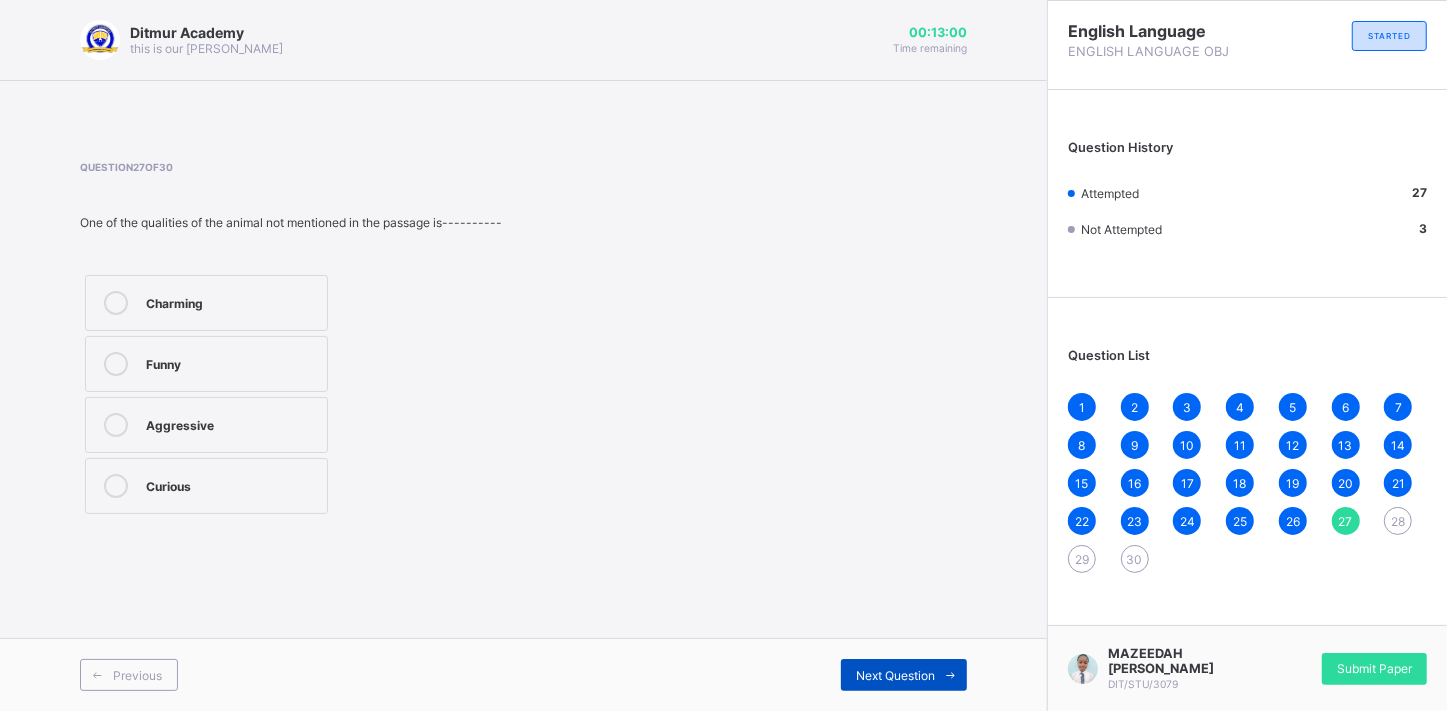 click on "Next Question" at bounding box center (895, 675) 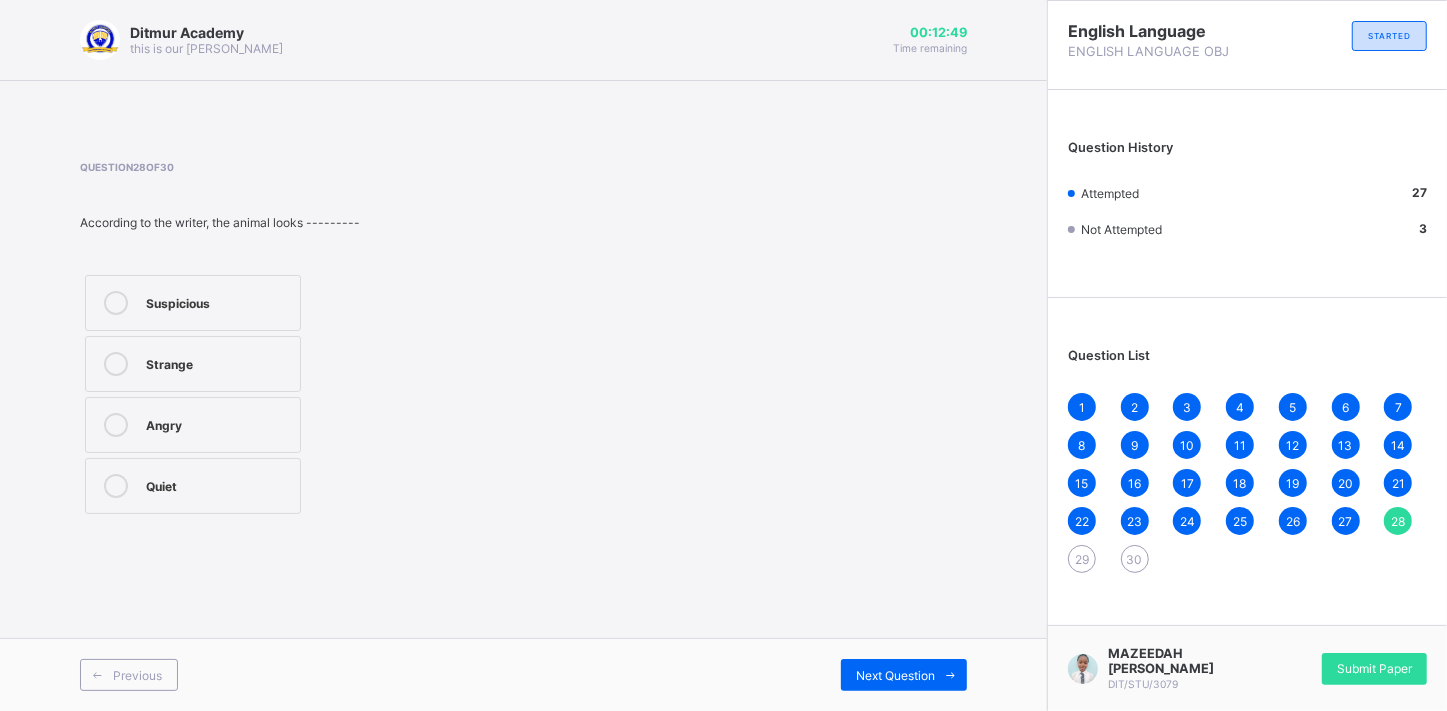 click on "Strange" at bounding box center (218, 364) 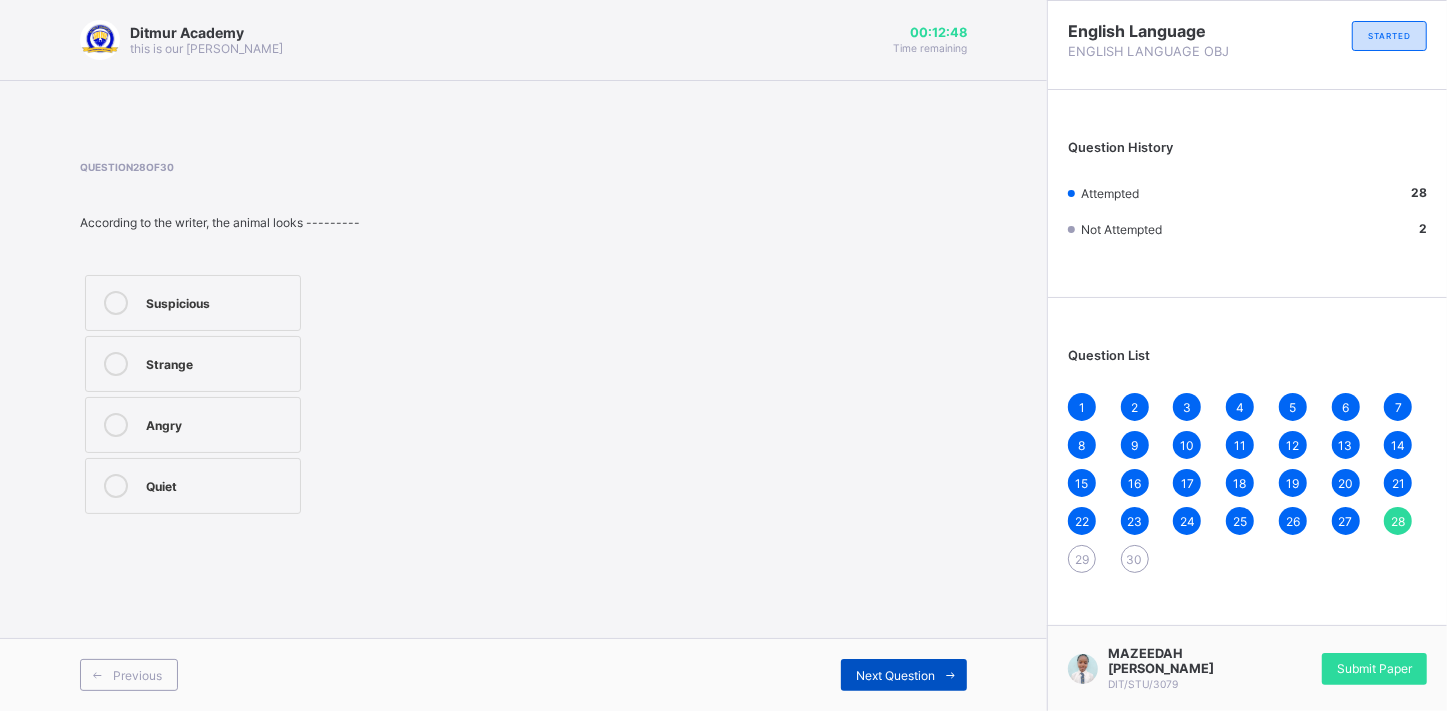 click on "Next Question" at bounding box center (904, 675) 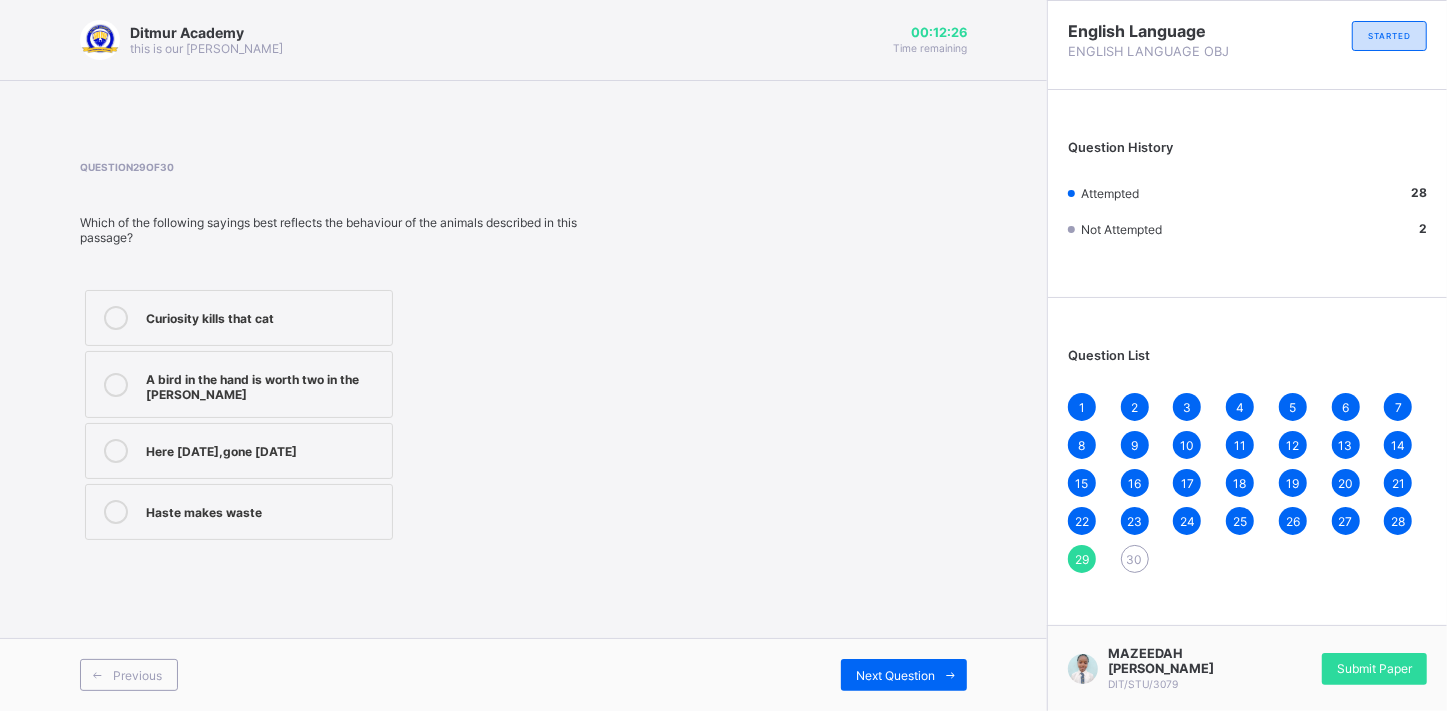 click on "A bird in the hand is worth two in the bush" at bounding box center (264, 384) 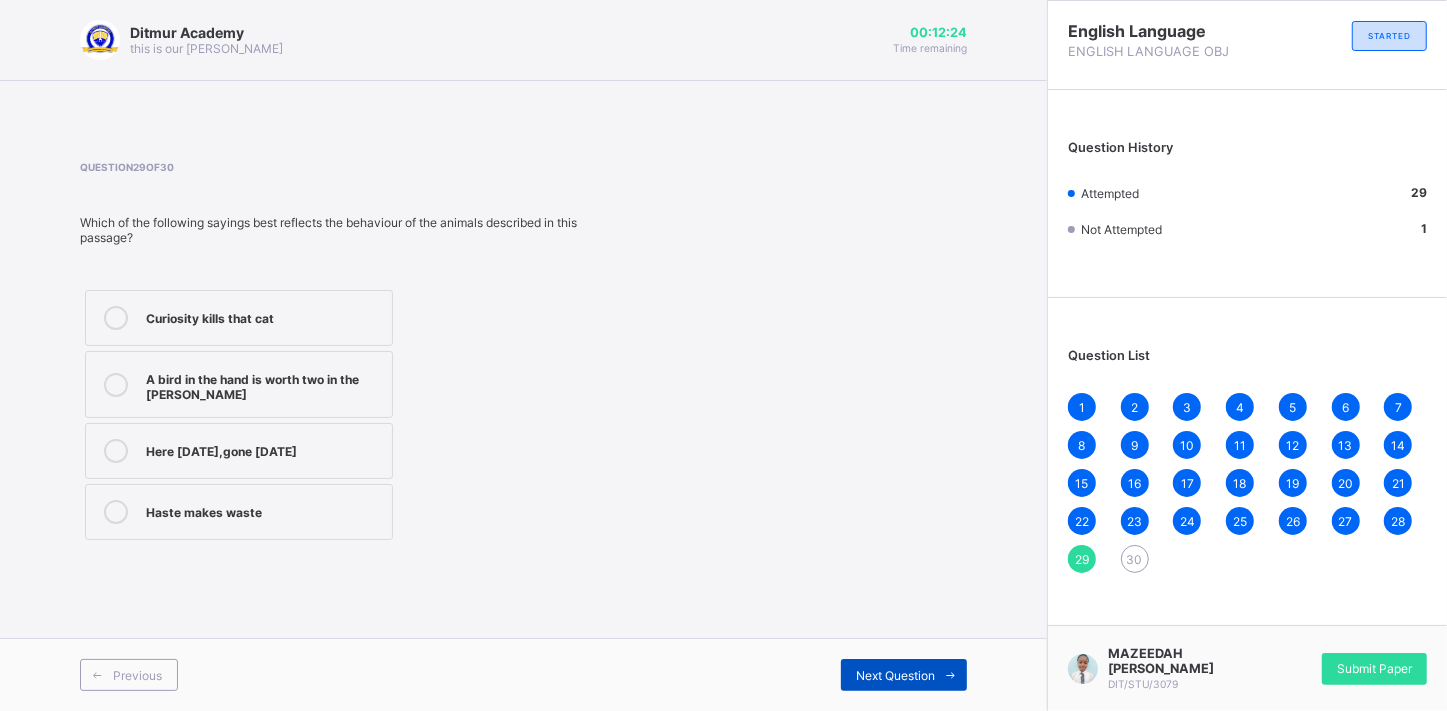 click on "Next Question" at bounding box center (895, 675) 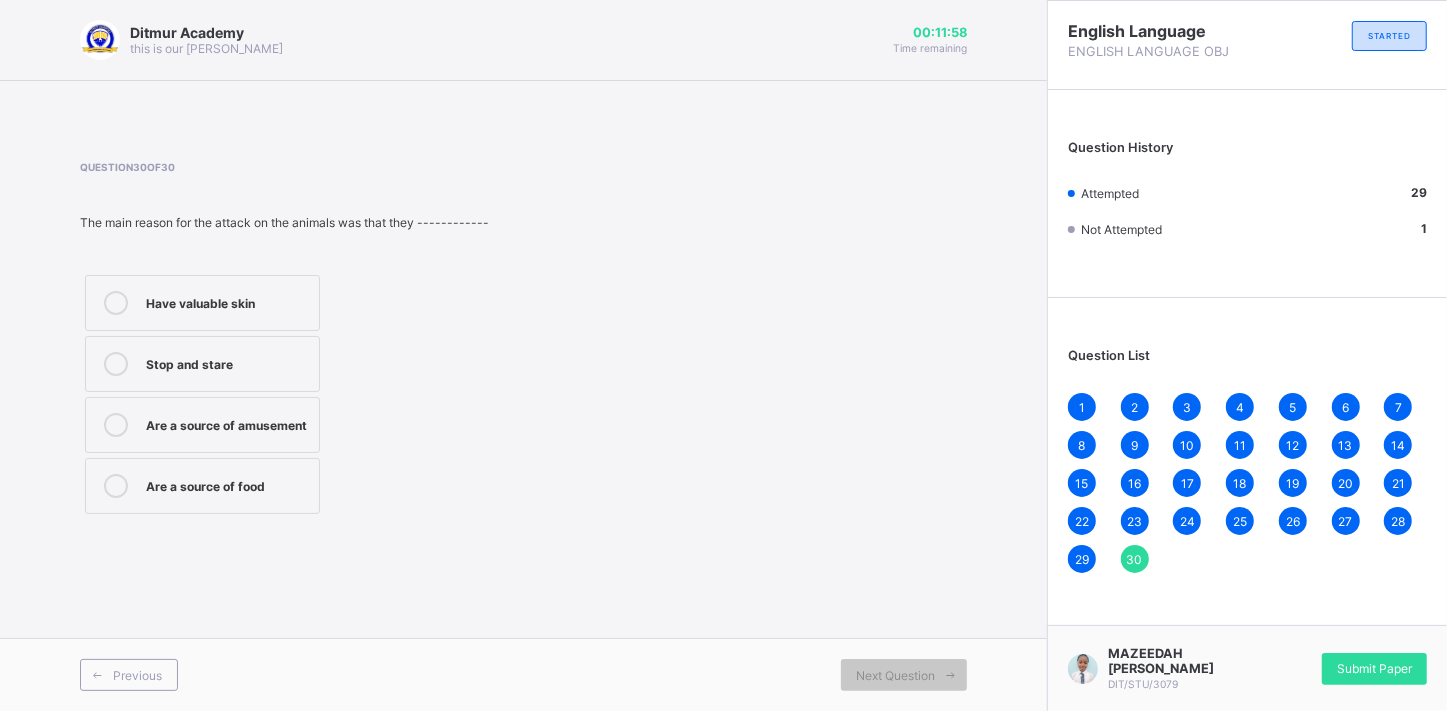 click on "Have valuable skin" at bounding box center [227, 301] 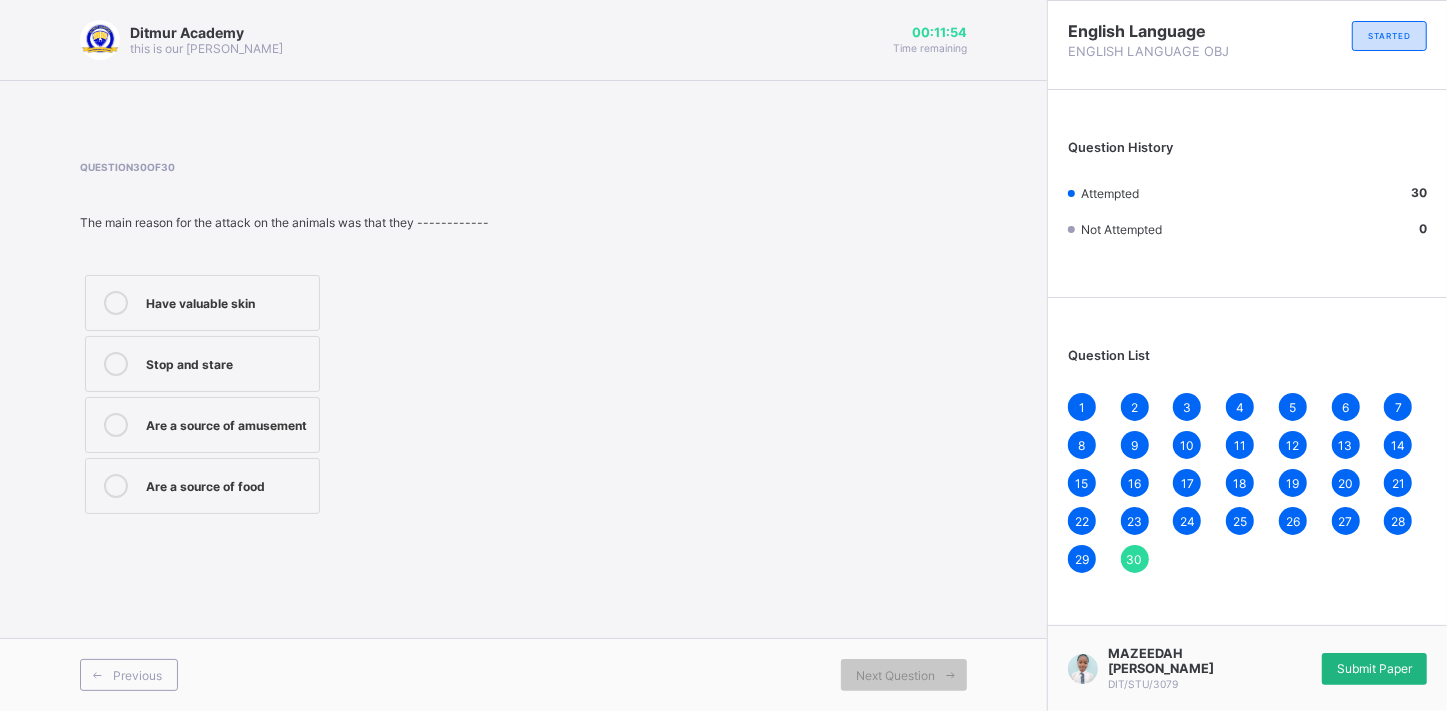 click on "Submit Paper" at bounding box center [1374, 668] 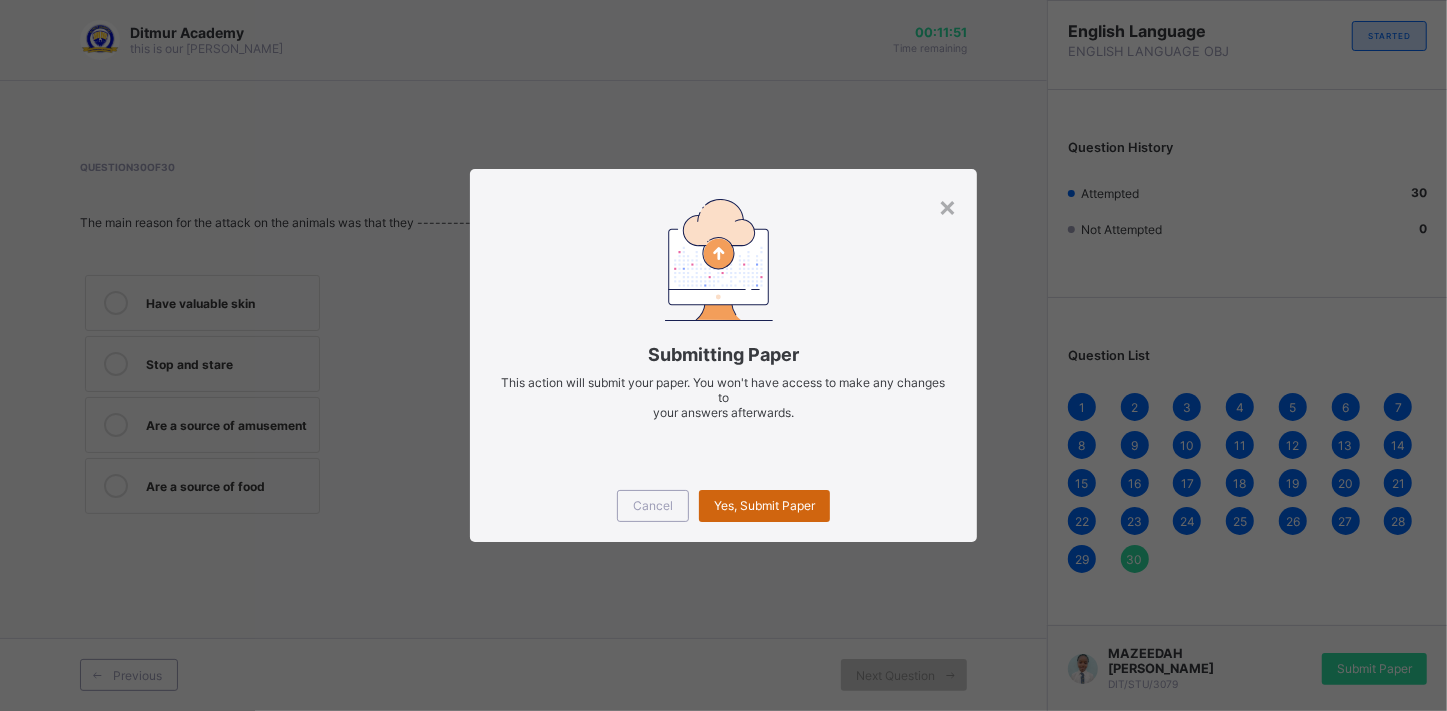 click on "Yes, Submit Paper" at bounding box center (764, 505) 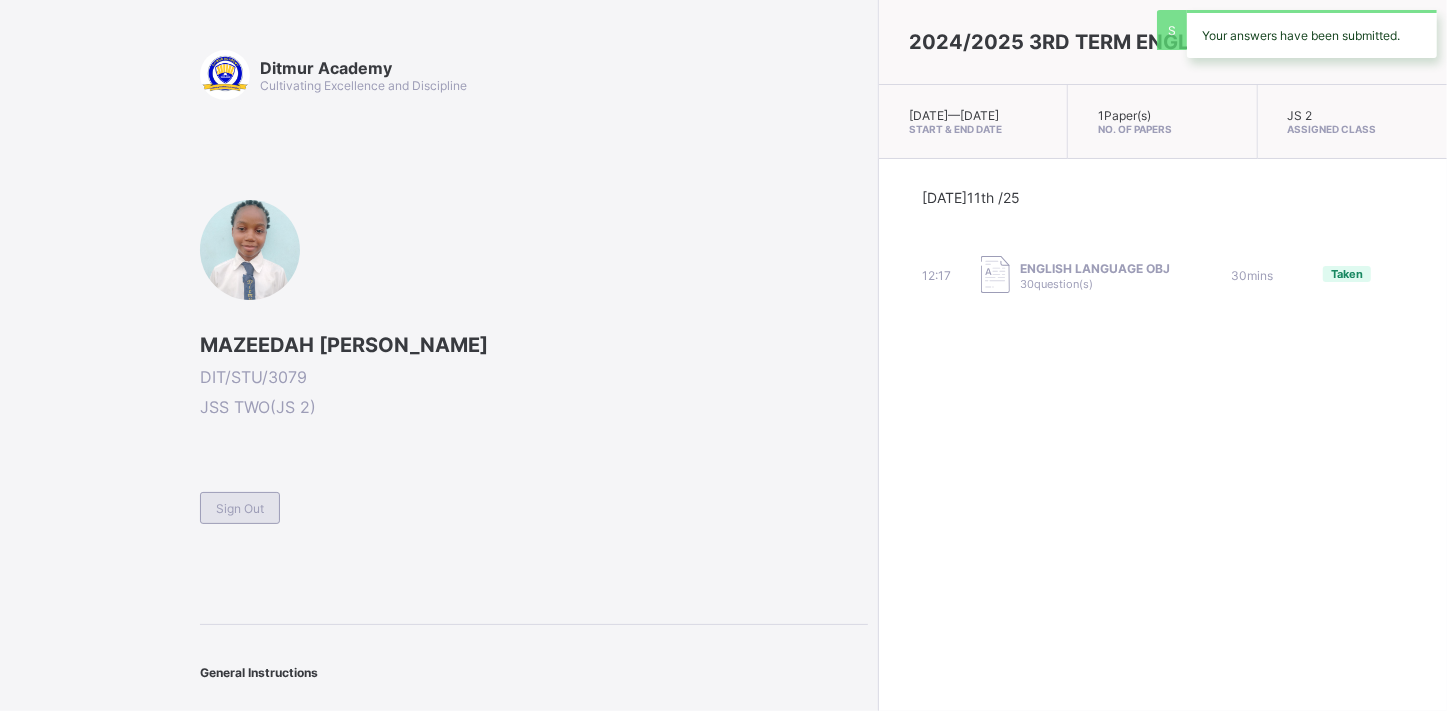 click on "Sign Out" at bounding box center (240, 508) 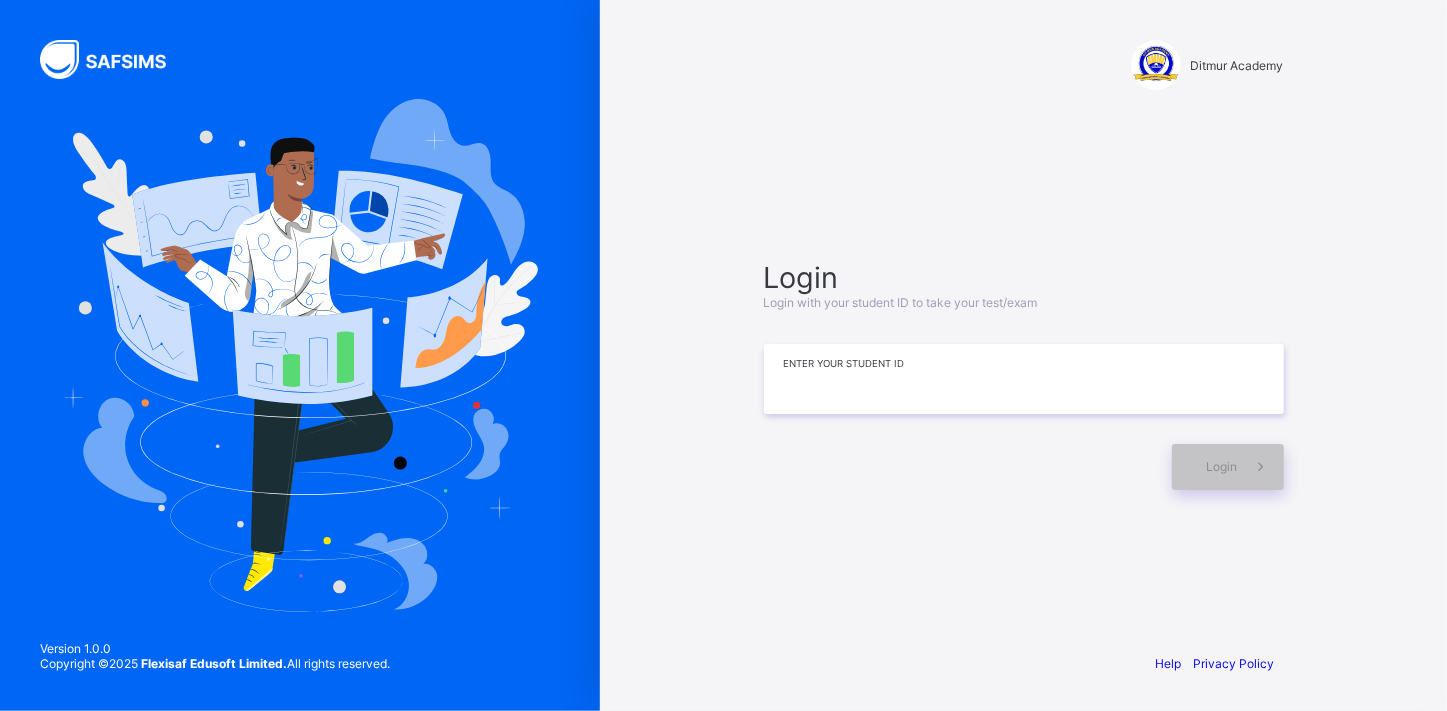click at bounding box center (1024, 379) 